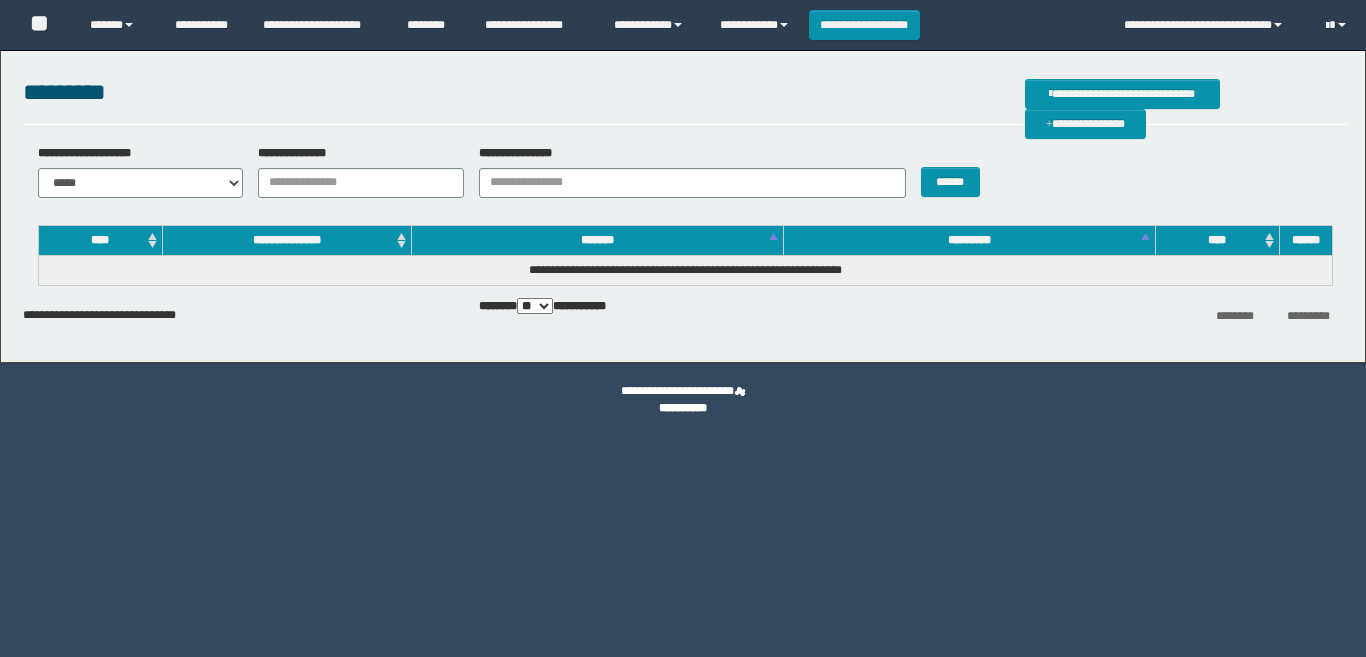 scroll, scrollTop: 0, scrollLeft: 0, axis: both 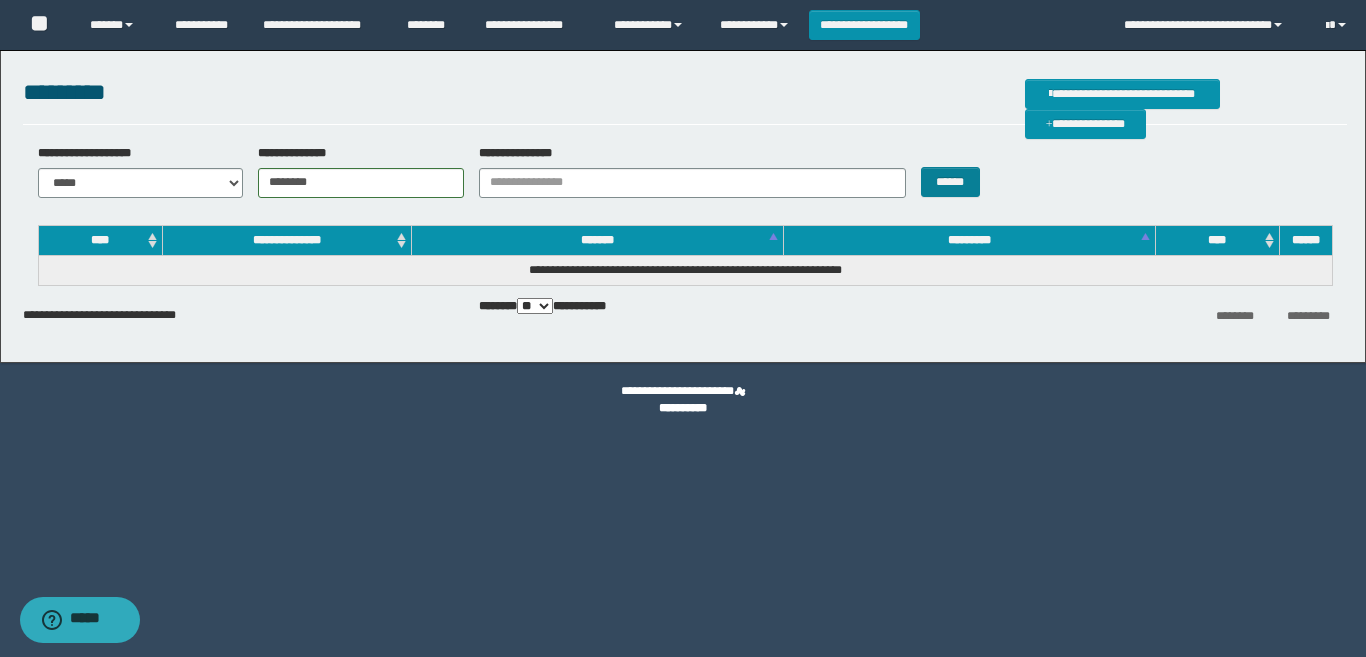 type on "********" 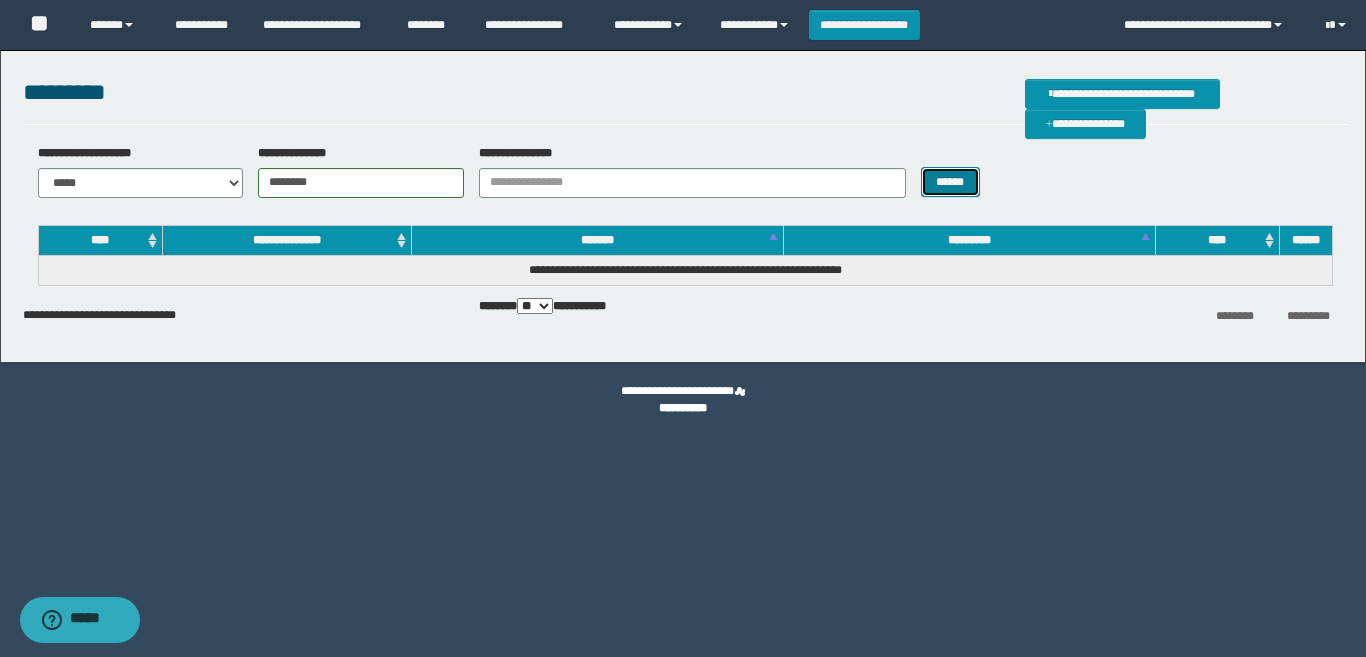 click on "******" at bounding box center [950, 182] 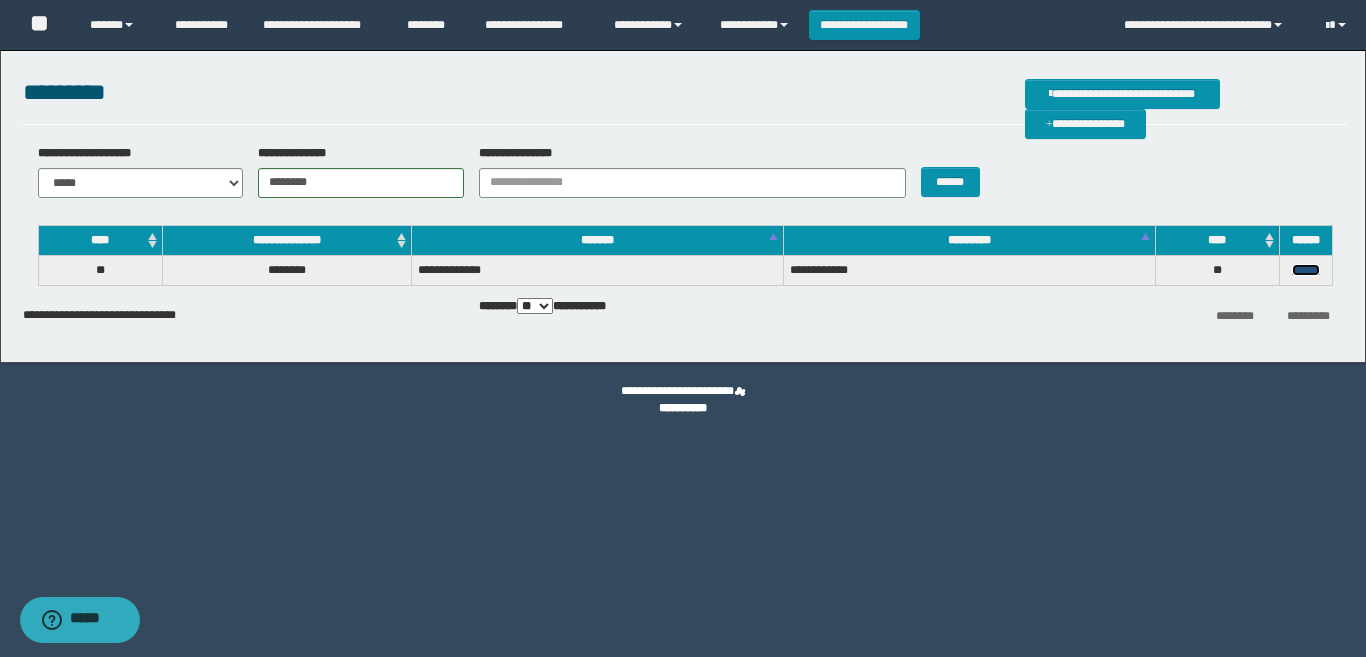 click on "******" at bounding box center (1306, 270) 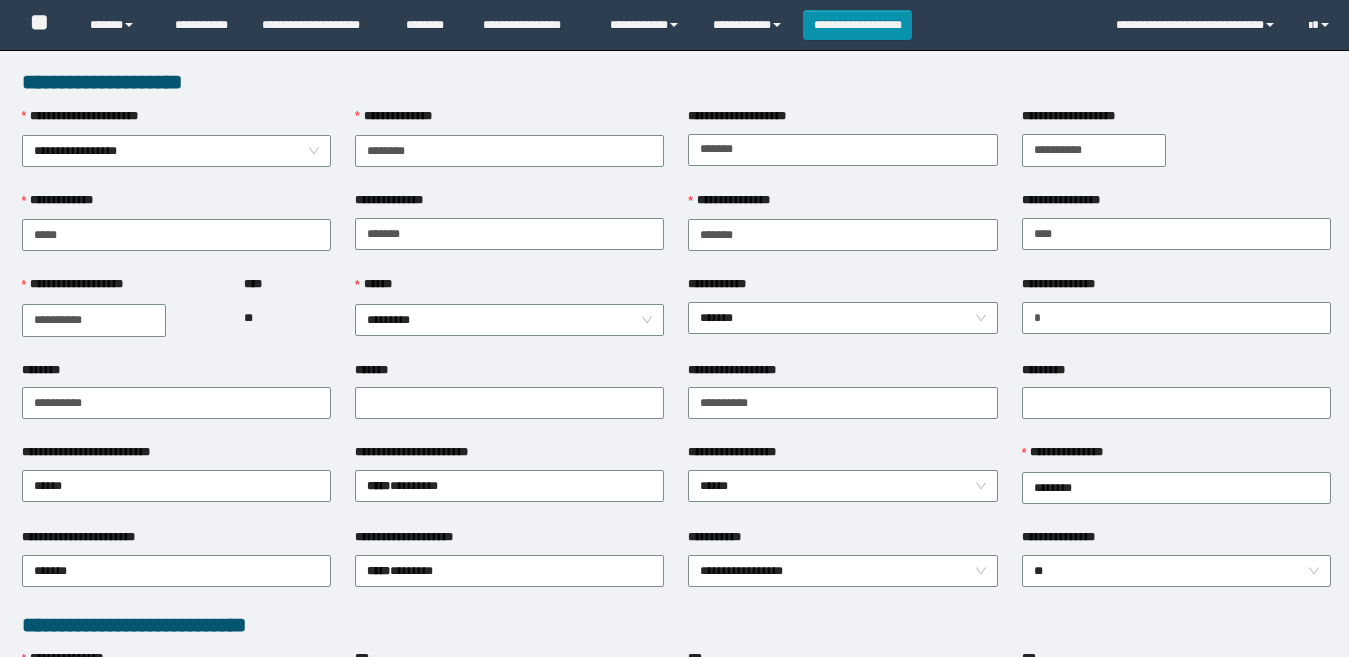 scroll, scrollTop: 0, scrollLeft: 0, axis: both 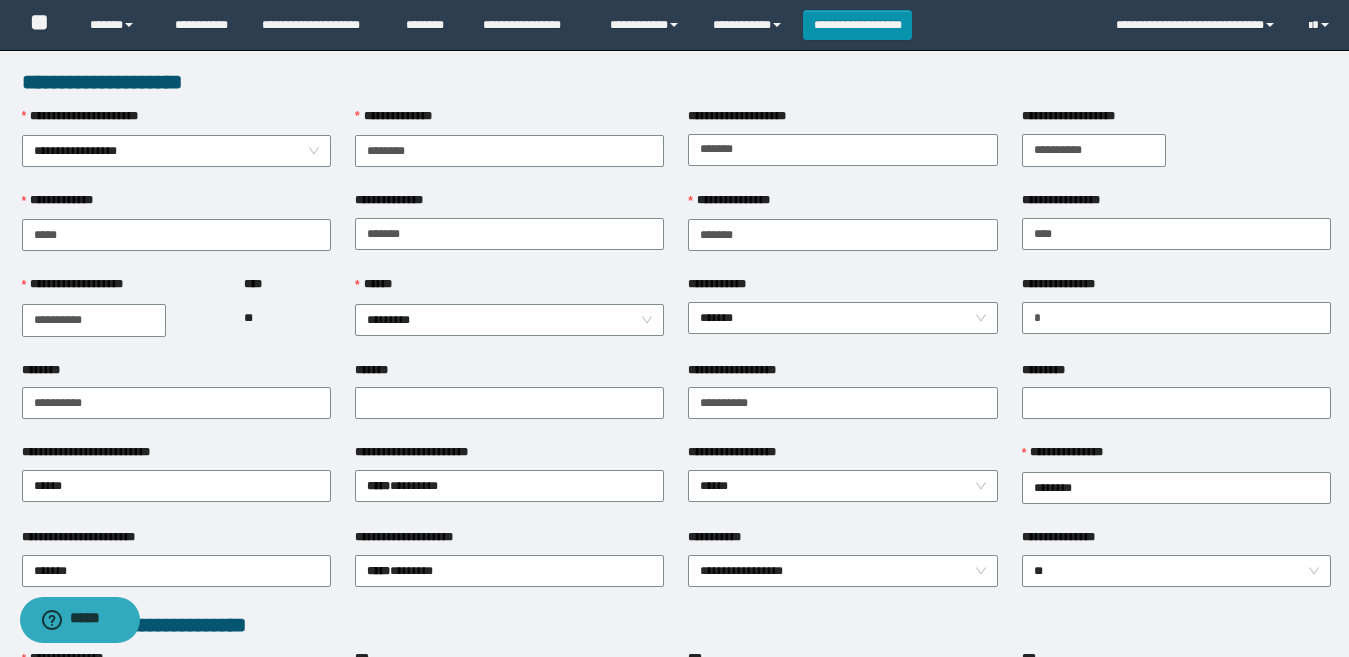 click on "**********" at bounding box center (676, 82) 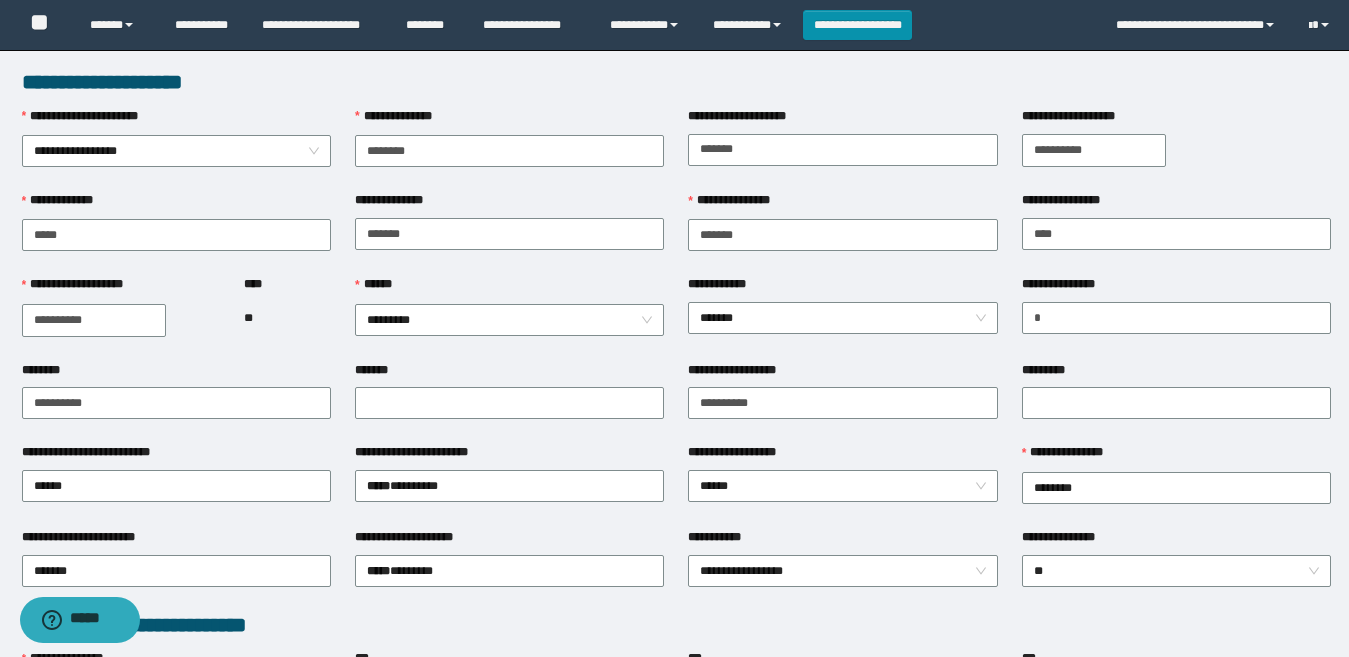 drag, startPoint x: 928, startPoint y: 318, endPoint x: 892, endPoint y: 333, distance: 39 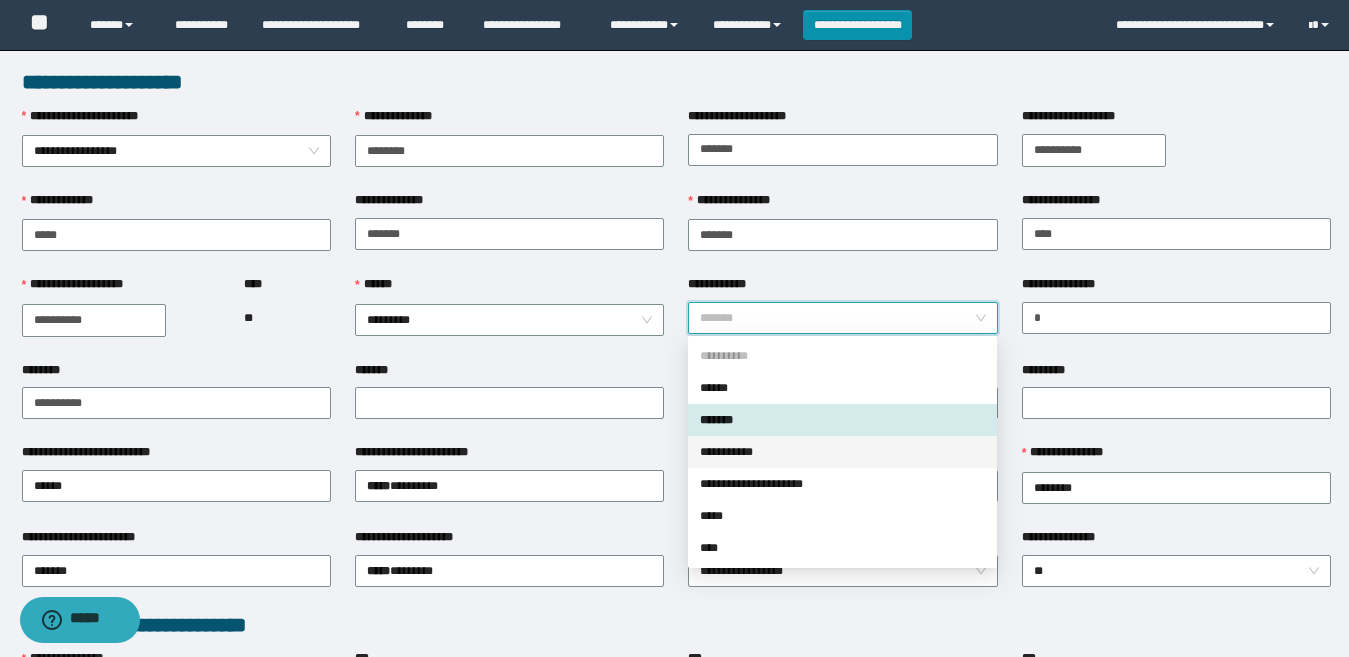 click on "**********" at bounding box center [842, 452] 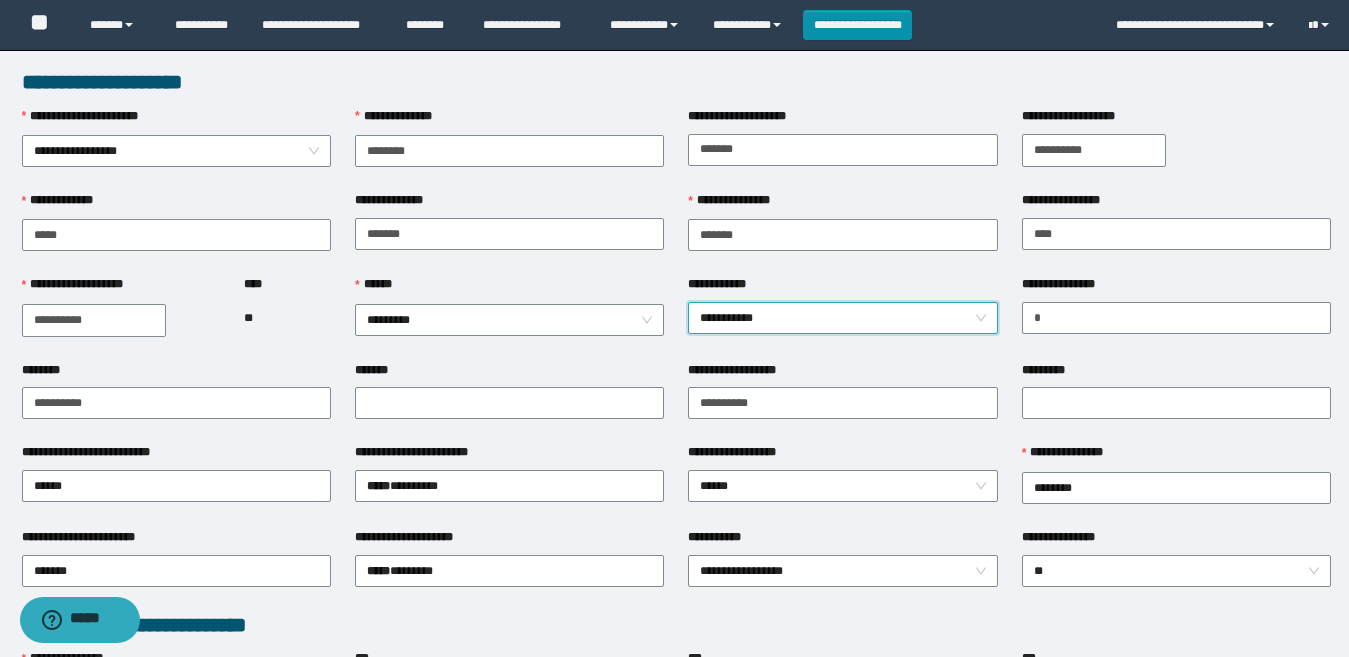 click on "*********" at bounding box center (1176, 374) 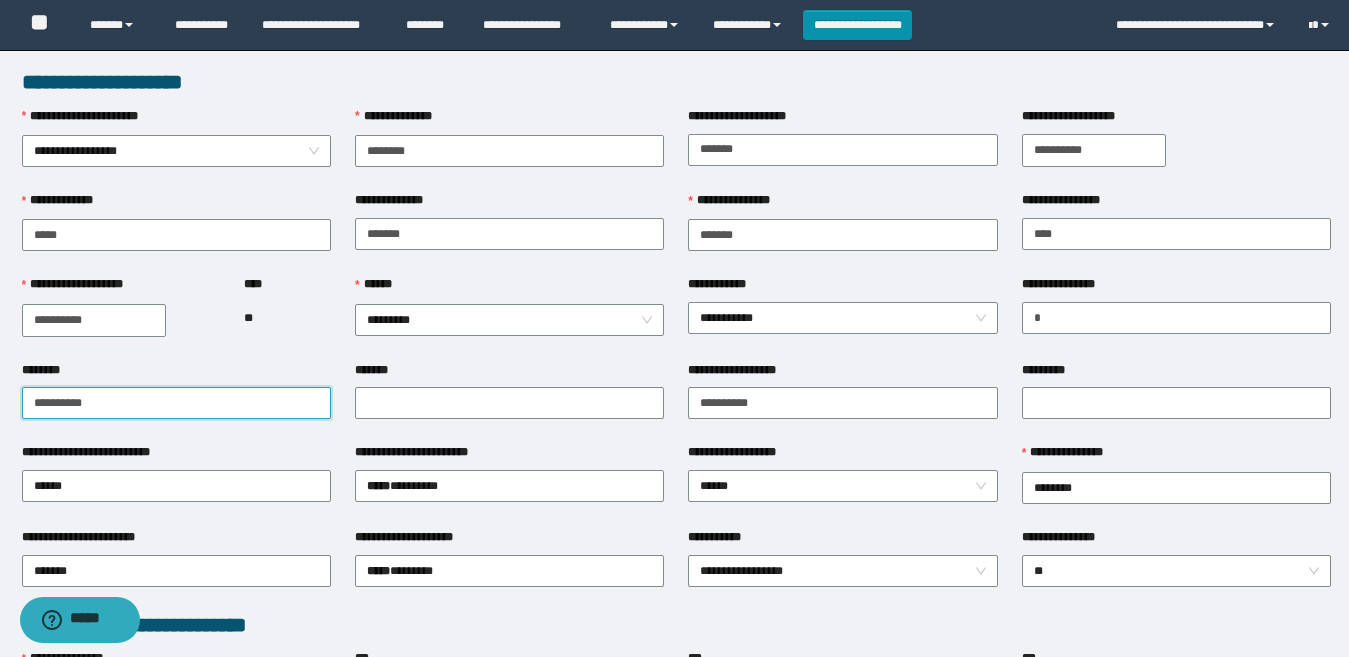 click on "**********" at bounding box center [176, 403] 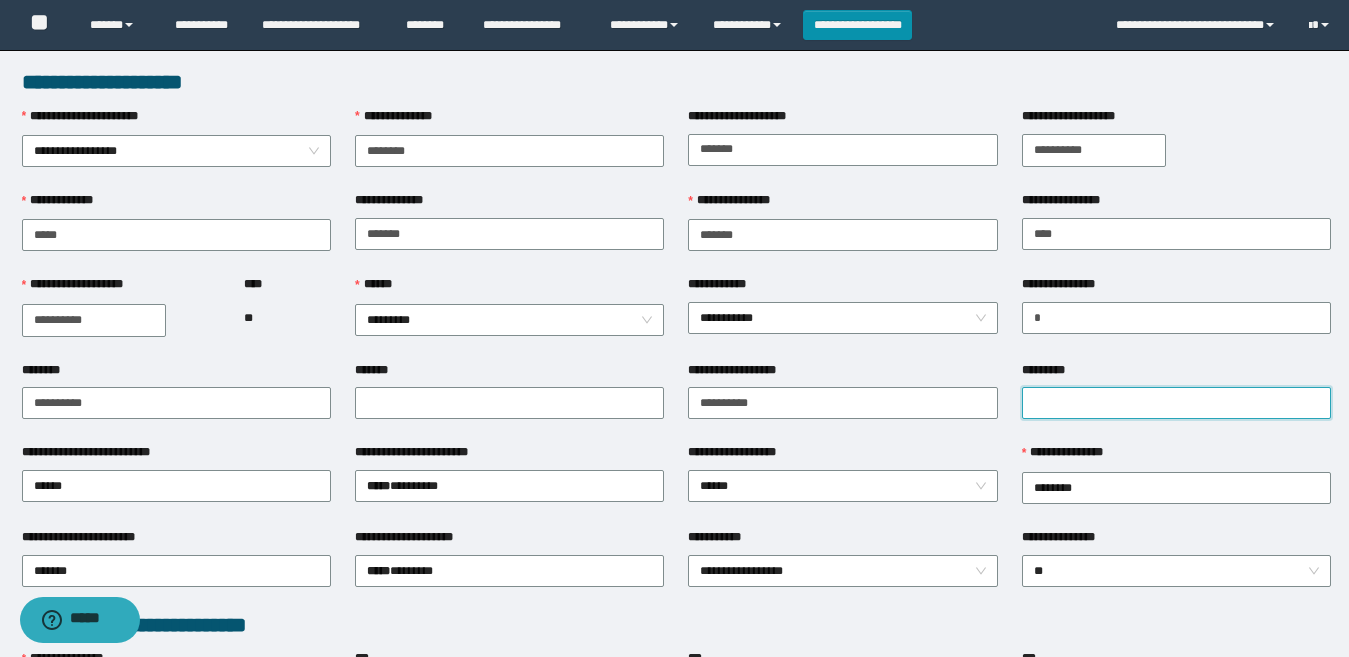 click on "*********" at bounding box center [1176, 403] 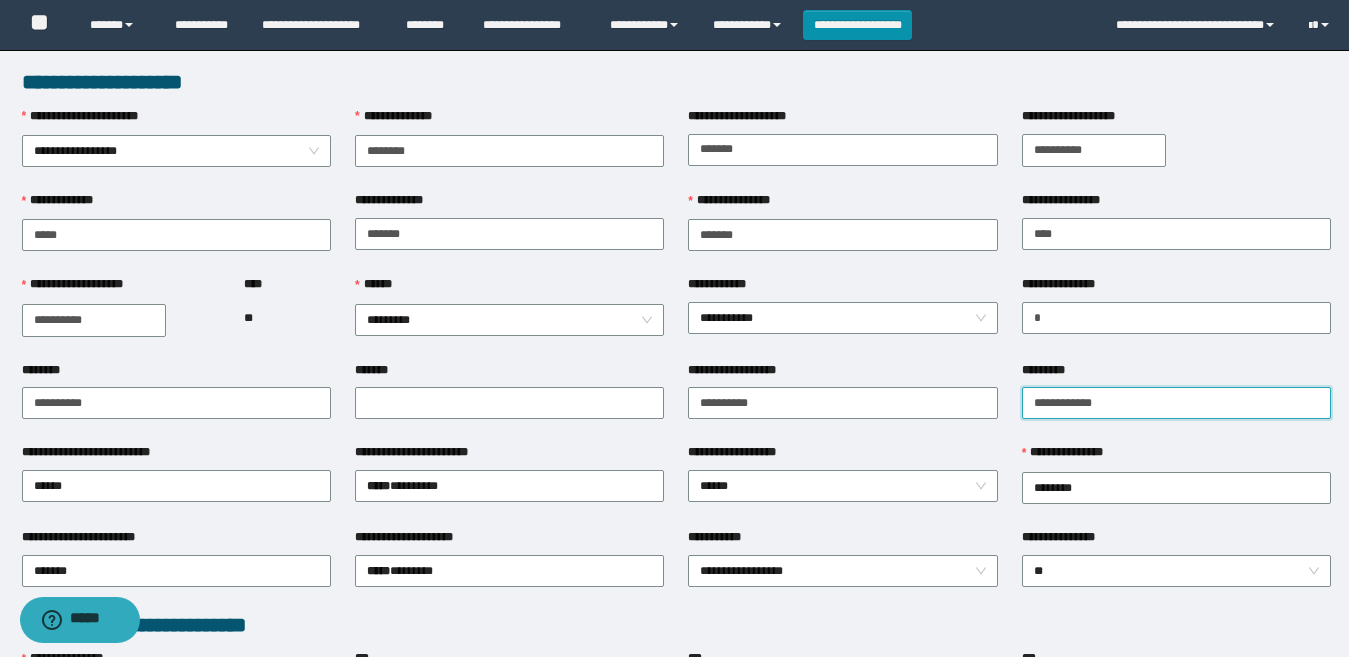 type on "**********" 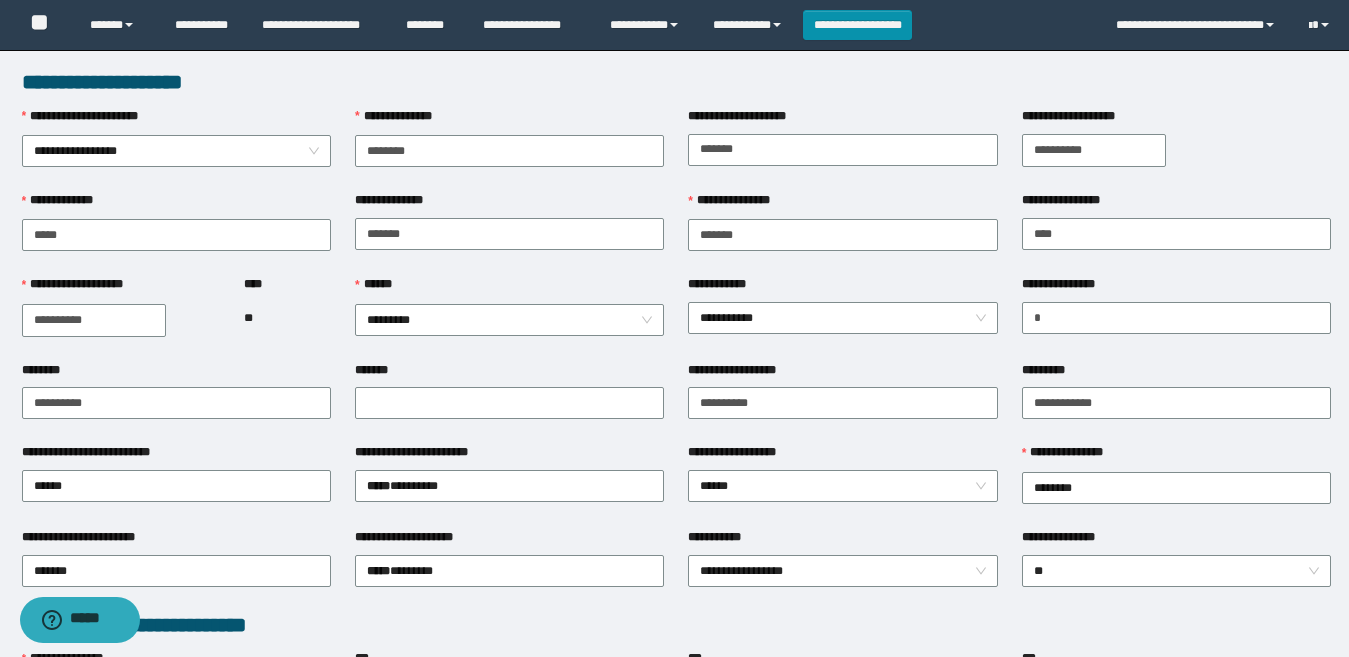 click on "**********" at bounding box center [509, 485] 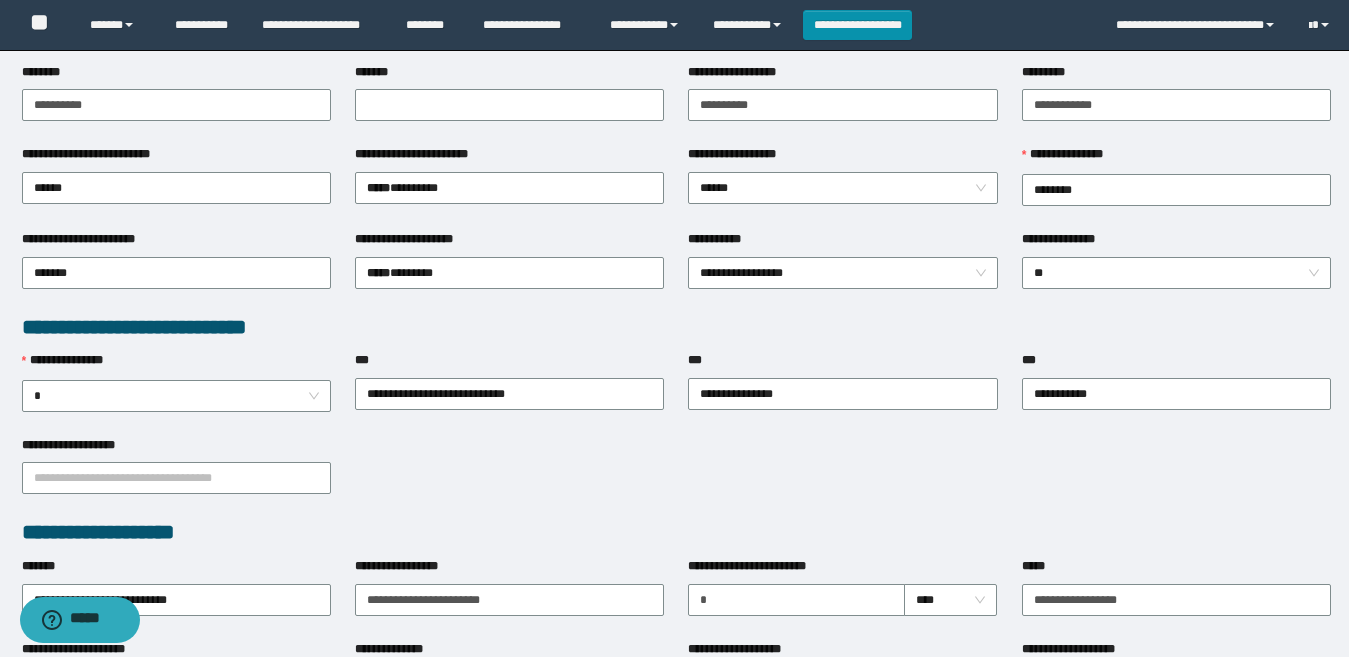 scroll, scrollTop: 400, scrollLeft: 0, axis: vertical 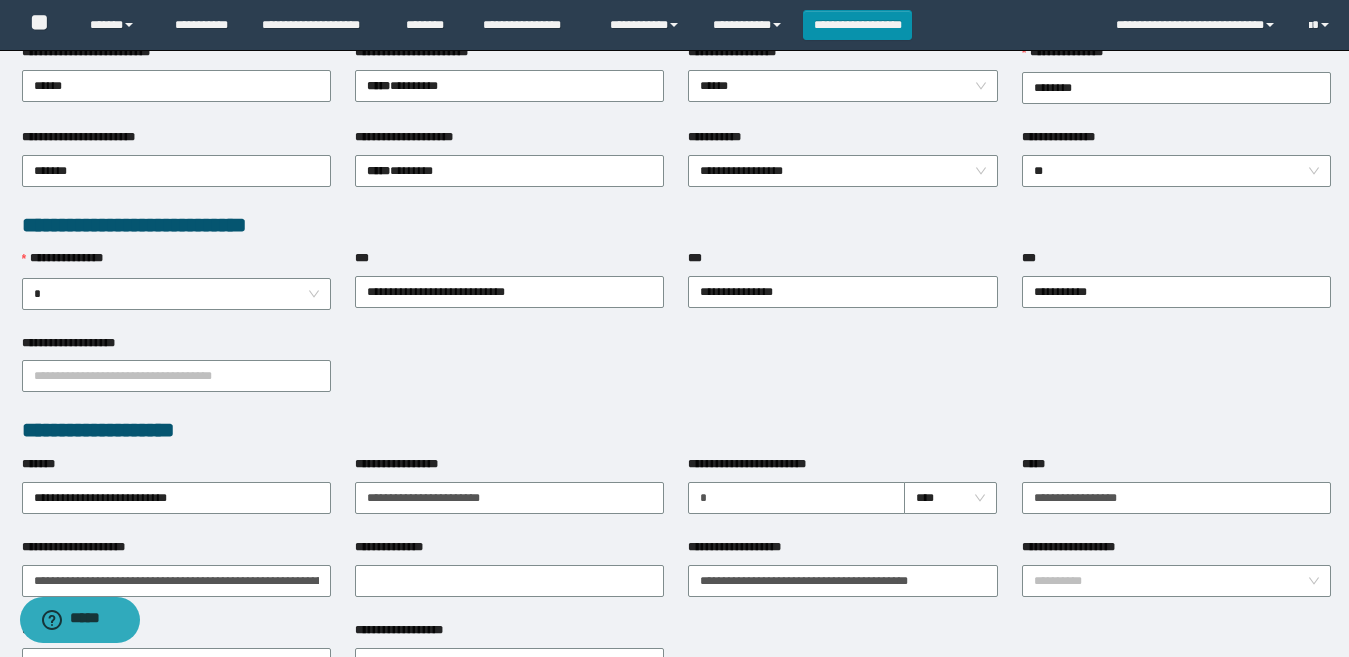 click on "**********" at bounding box center [676, 375] 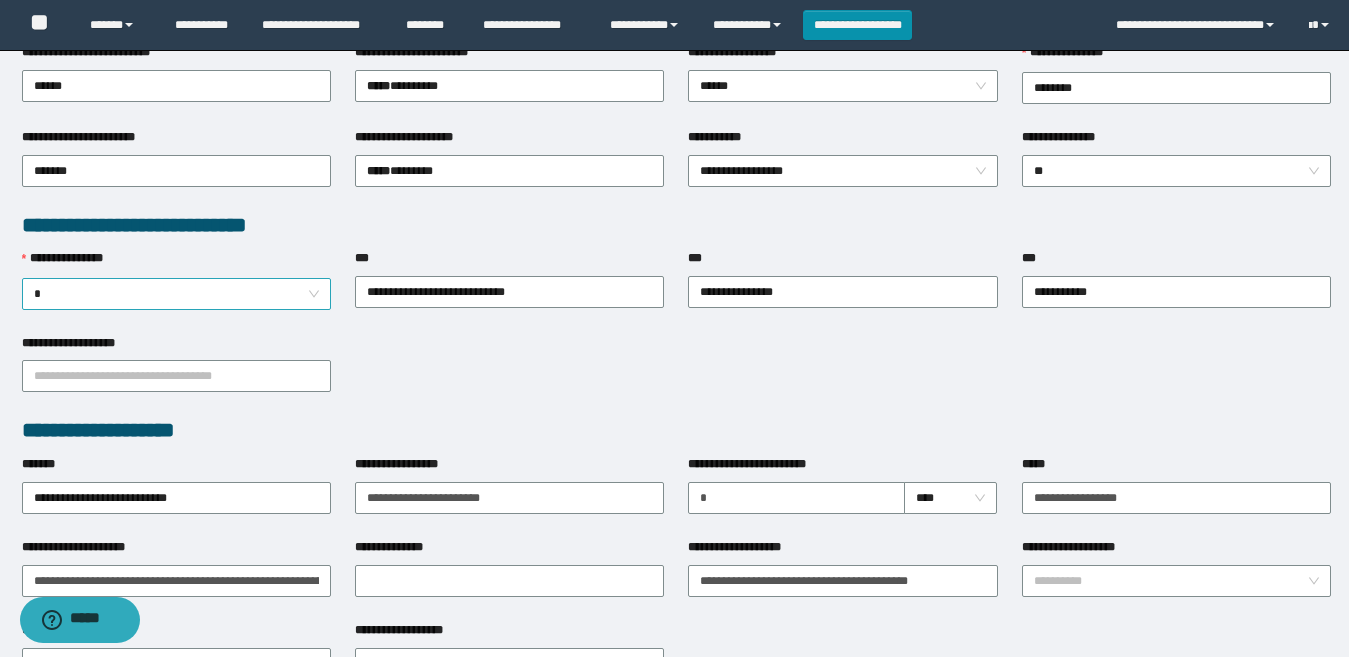 click on "*" at bounding box center (176, 294) 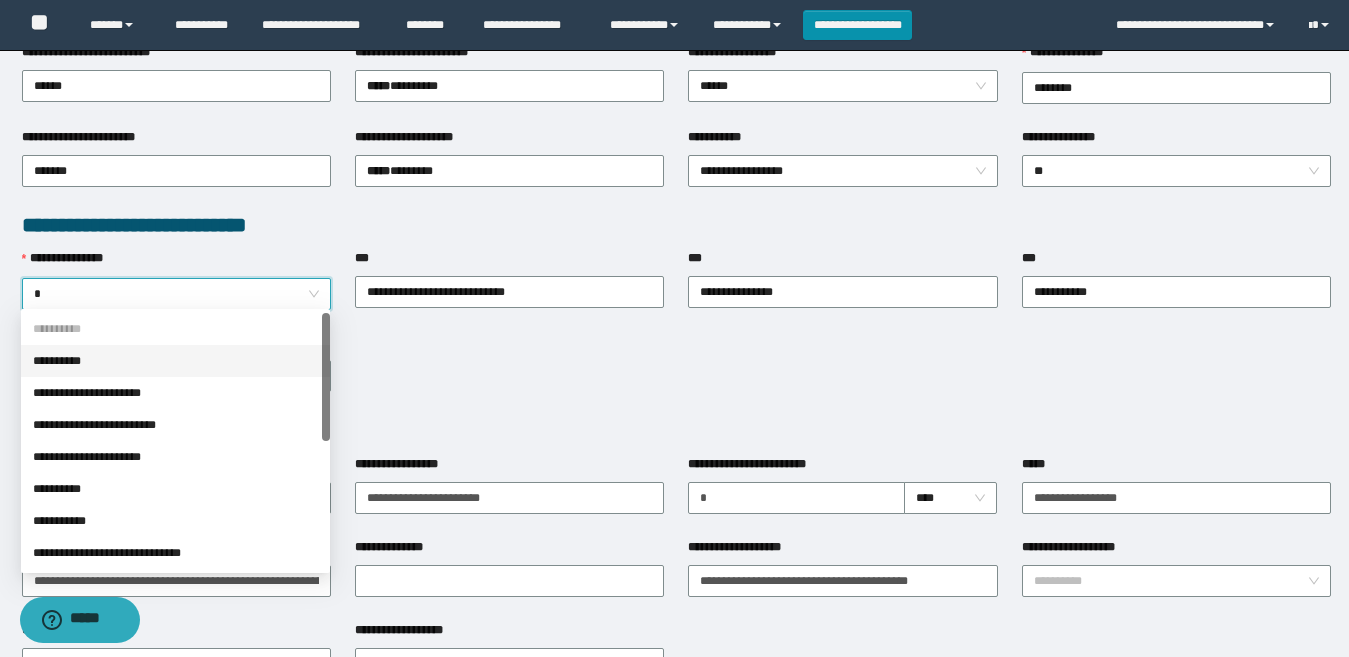 click on "*" at bounding box center [176, 294] 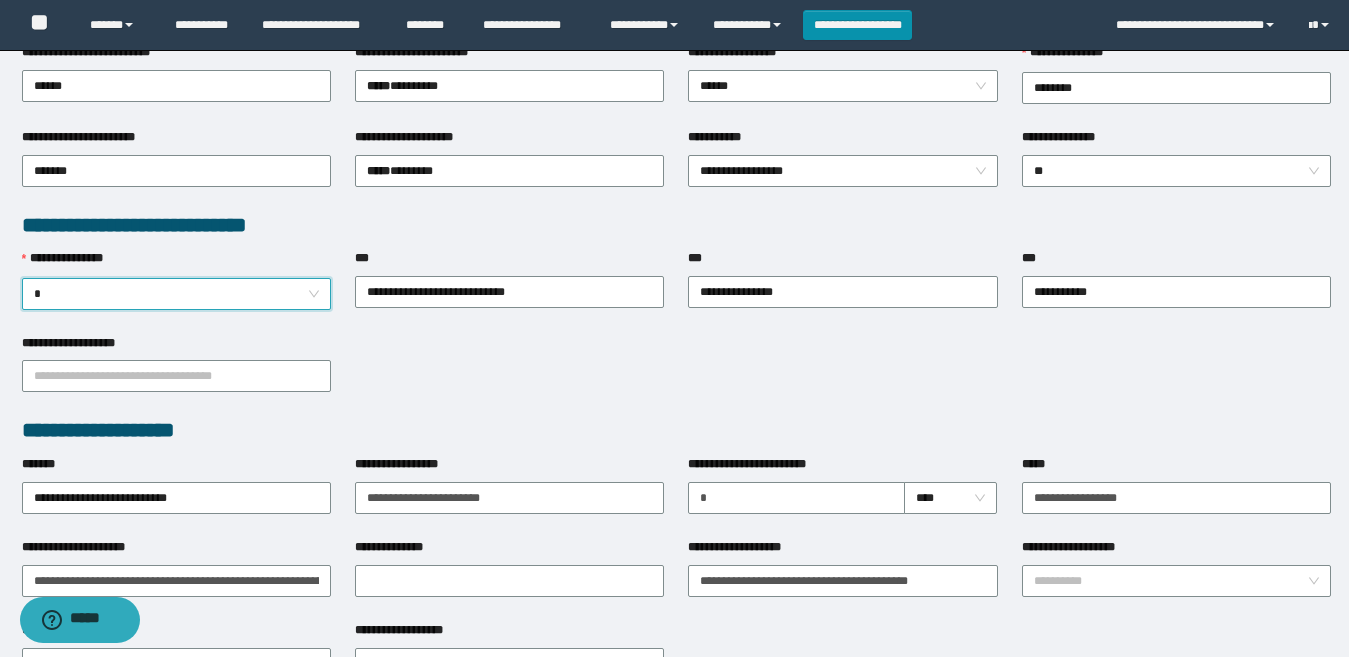 click on "*" at bounding box center (176, 294) 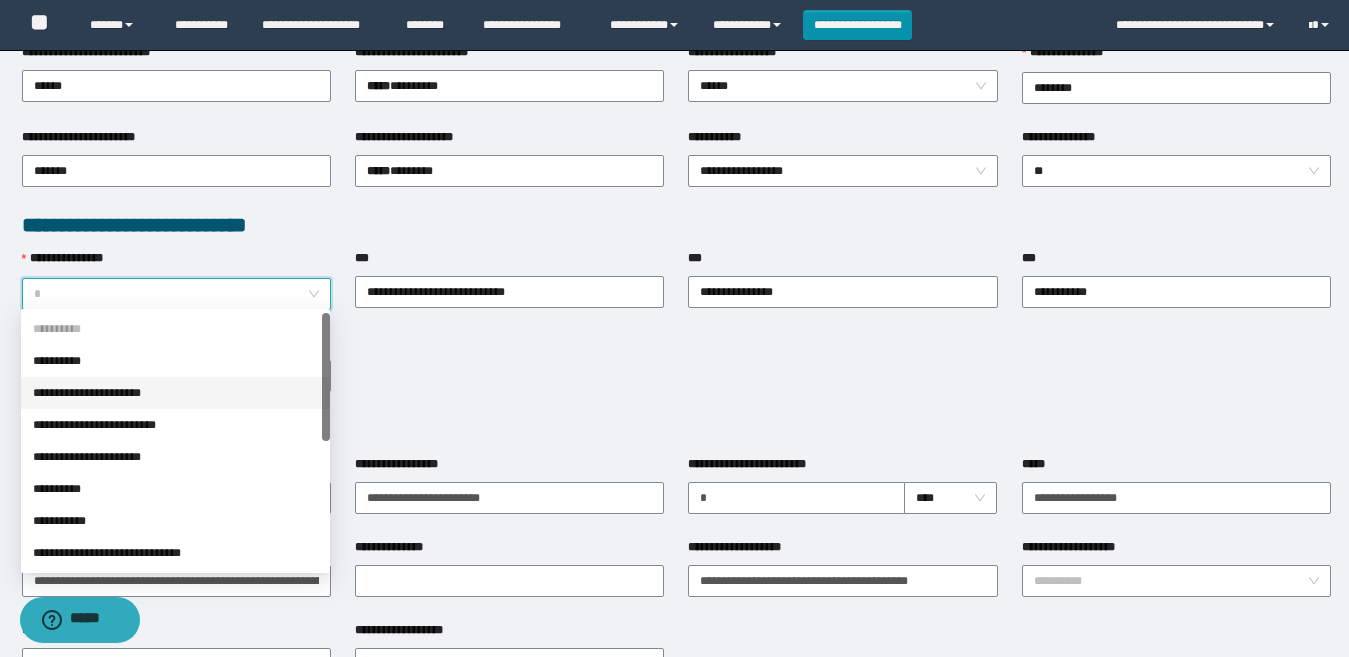 click on "**********" at bounding box center [175, 393] 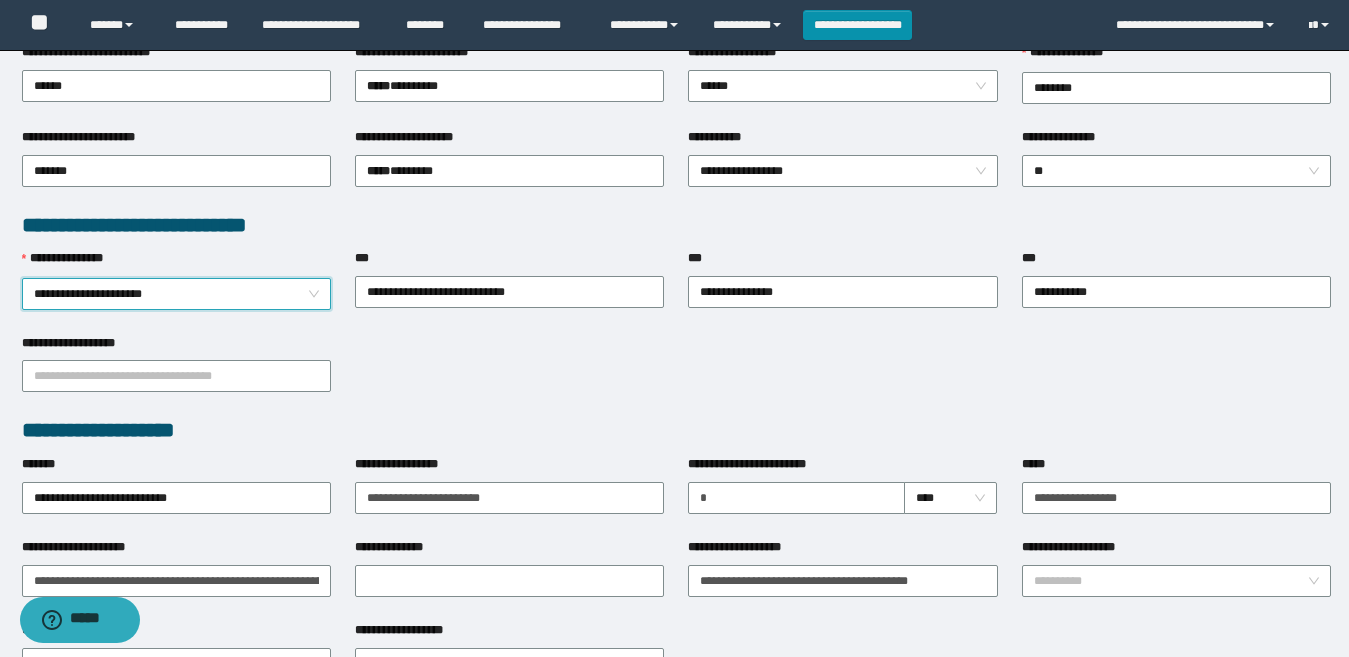 click on "**********" at bounding box center [676, 375] 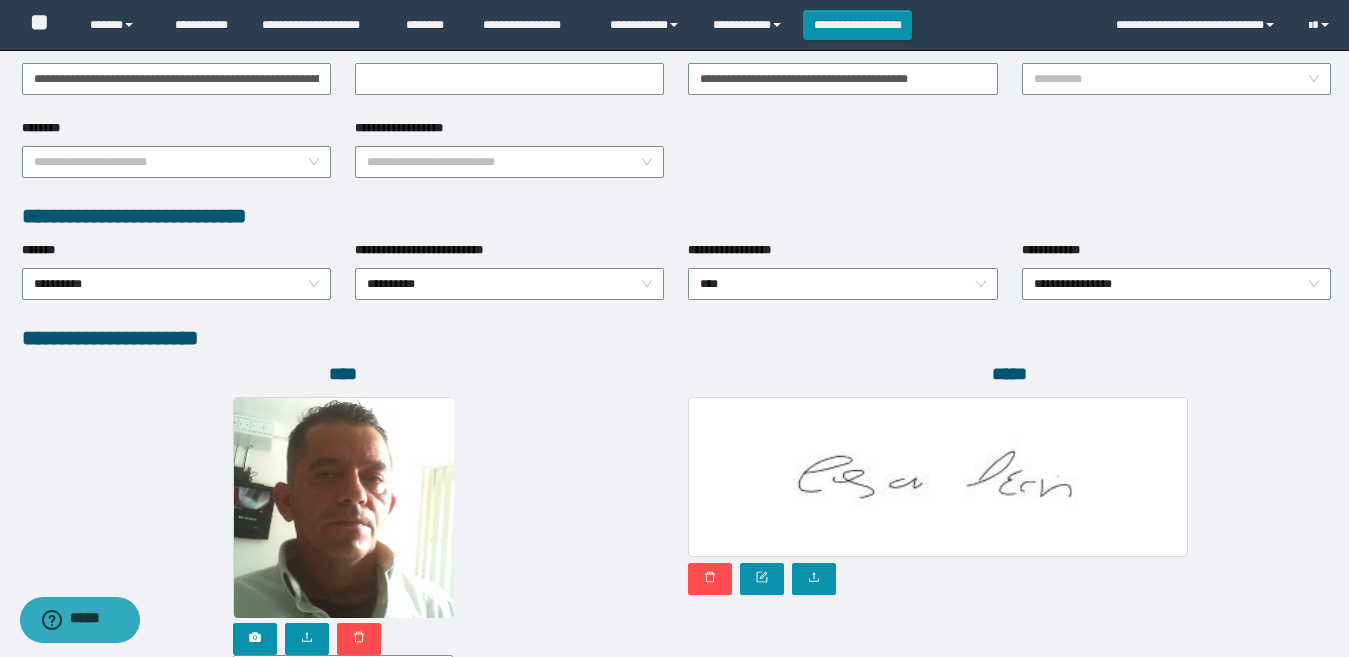 scroll, scrollTop: 1080, scrollLeft: 0, axis: vertical 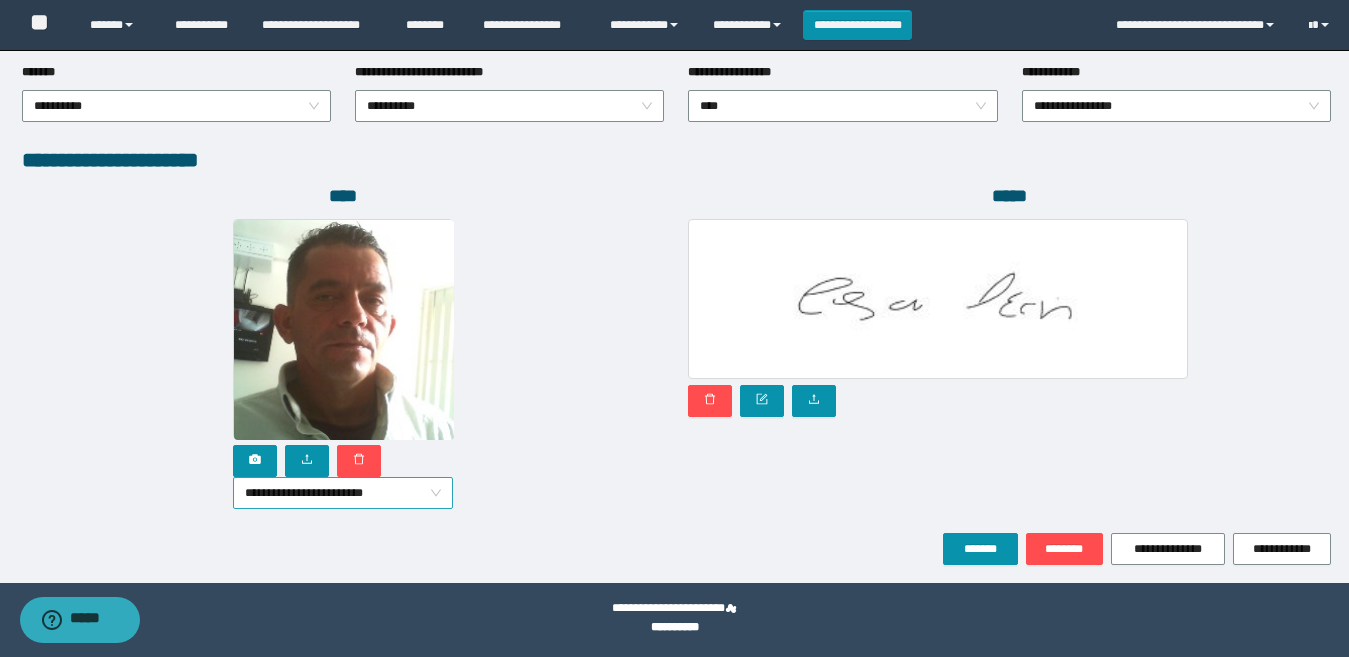drag, startPoint x: 390, startPoint y: 491, endPoint x: 374, endPoint y: 491, distance: 16 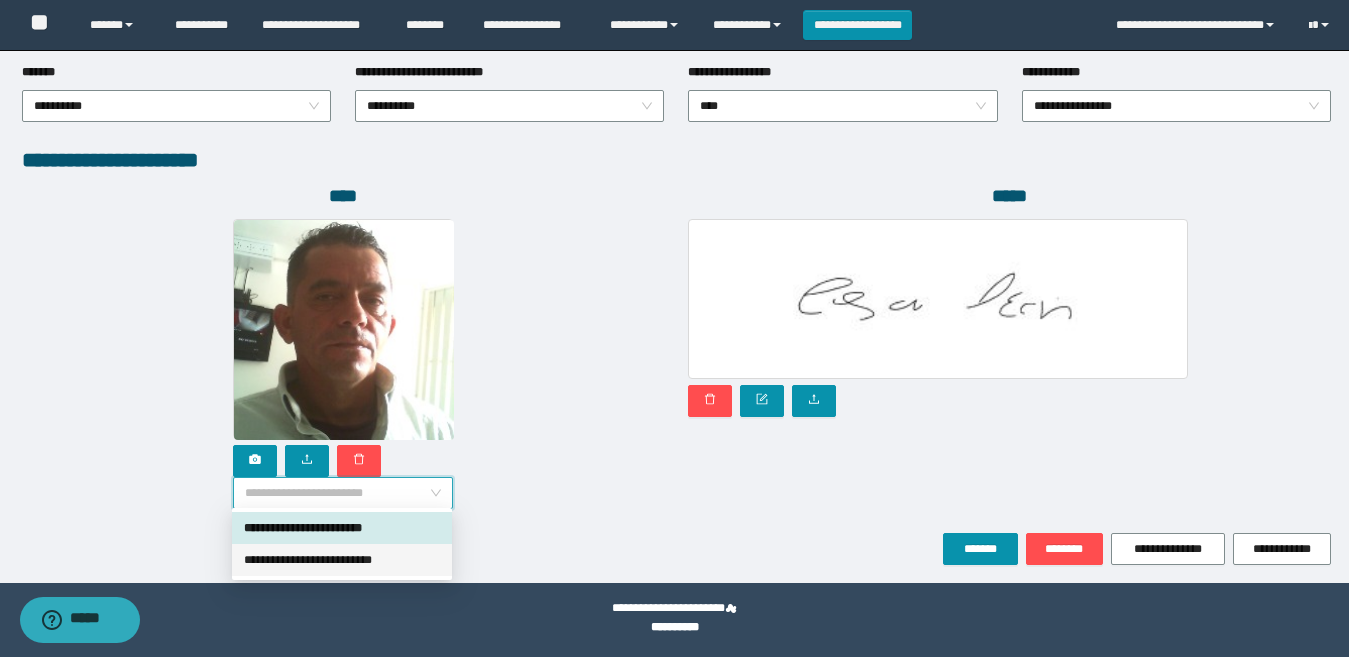 click on "**********" at bounding box center [342, 560] 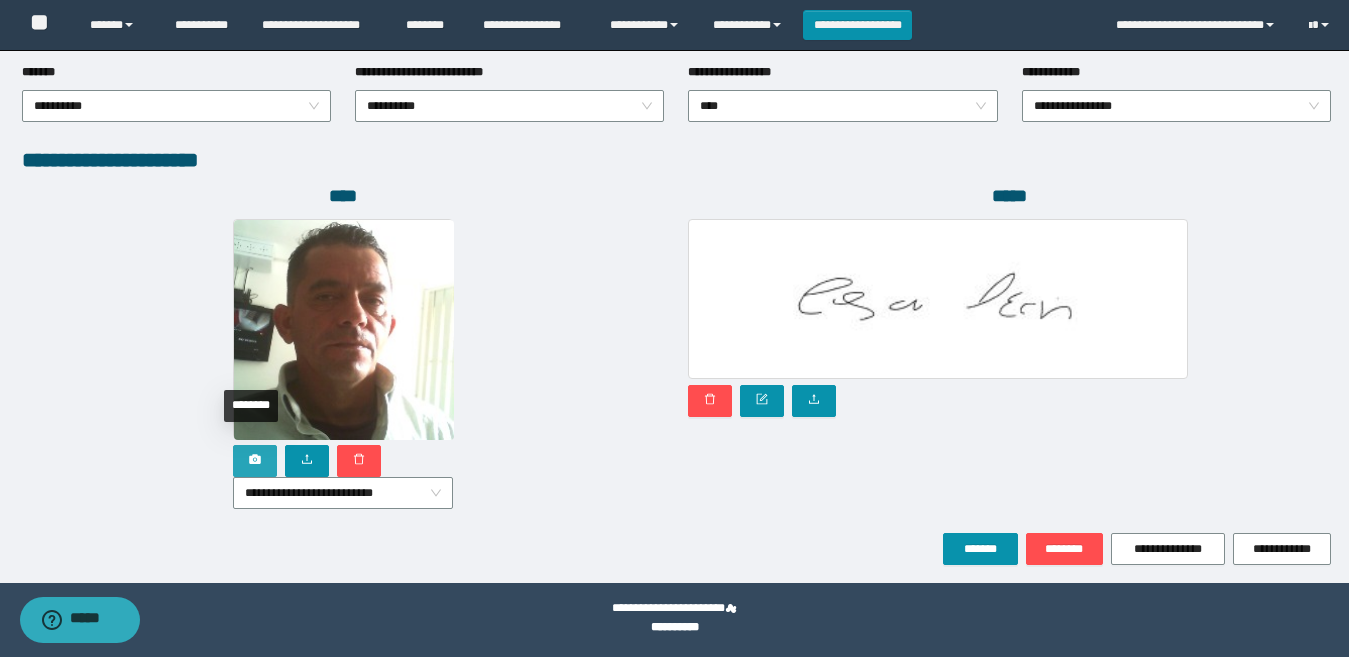 click at bounding box center (255, 461) 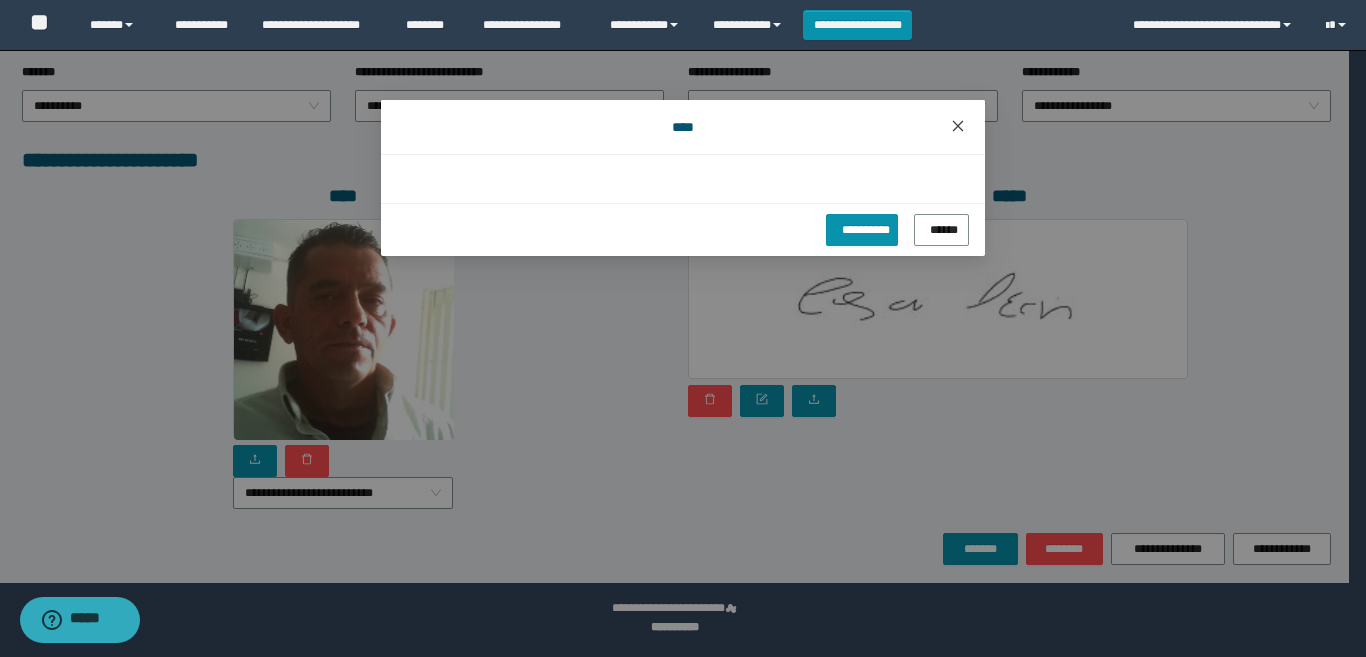 click 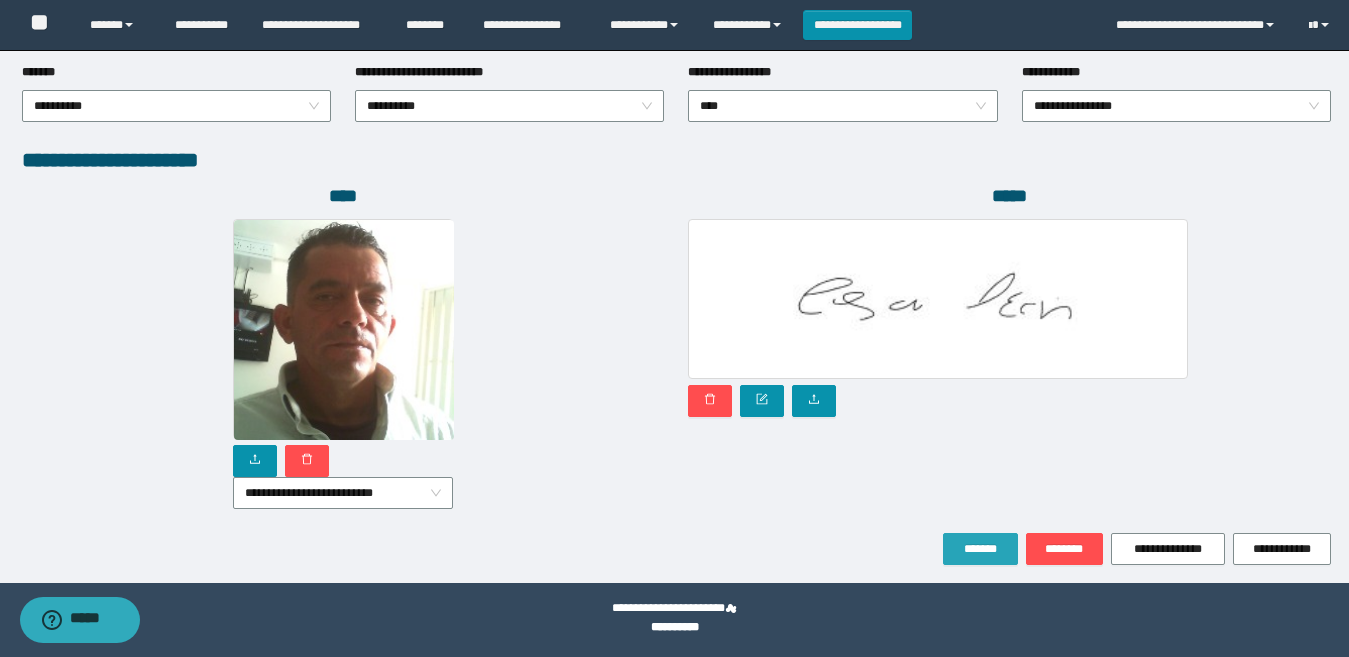 click on "*******" at bounding box center (980, 549) 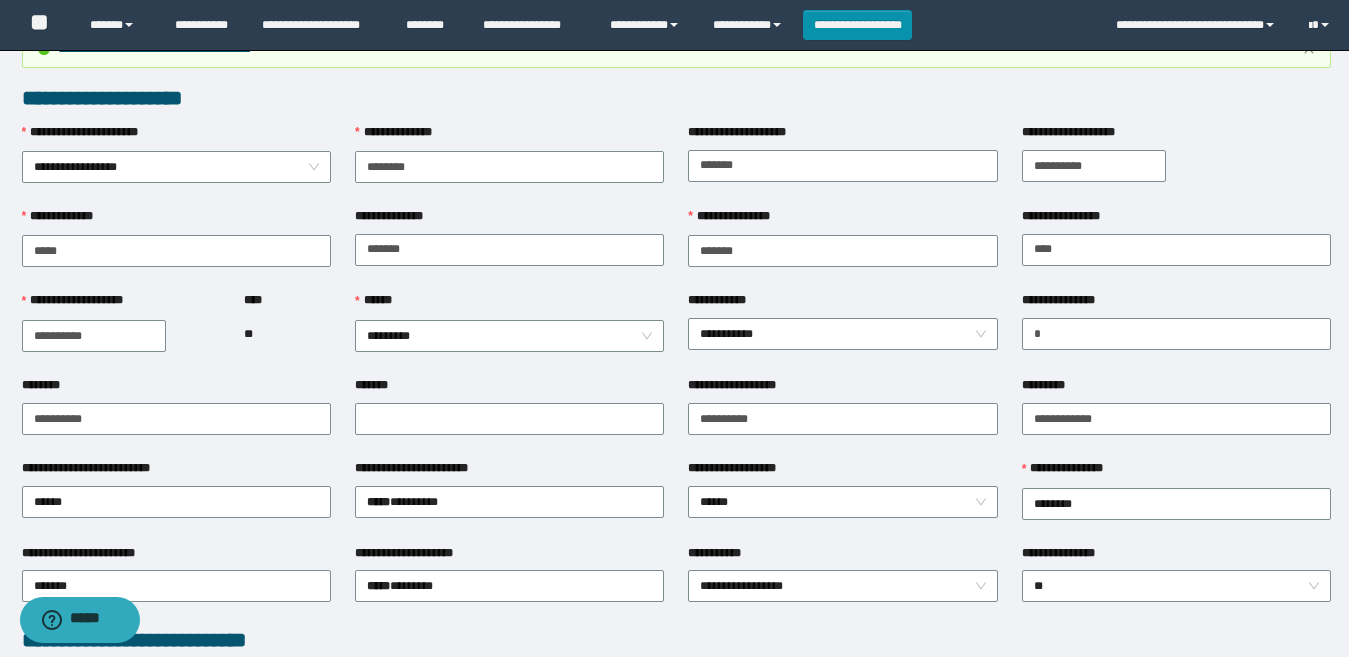 scroll, scrollTop: 0, scrollLeft: 0, axis: both 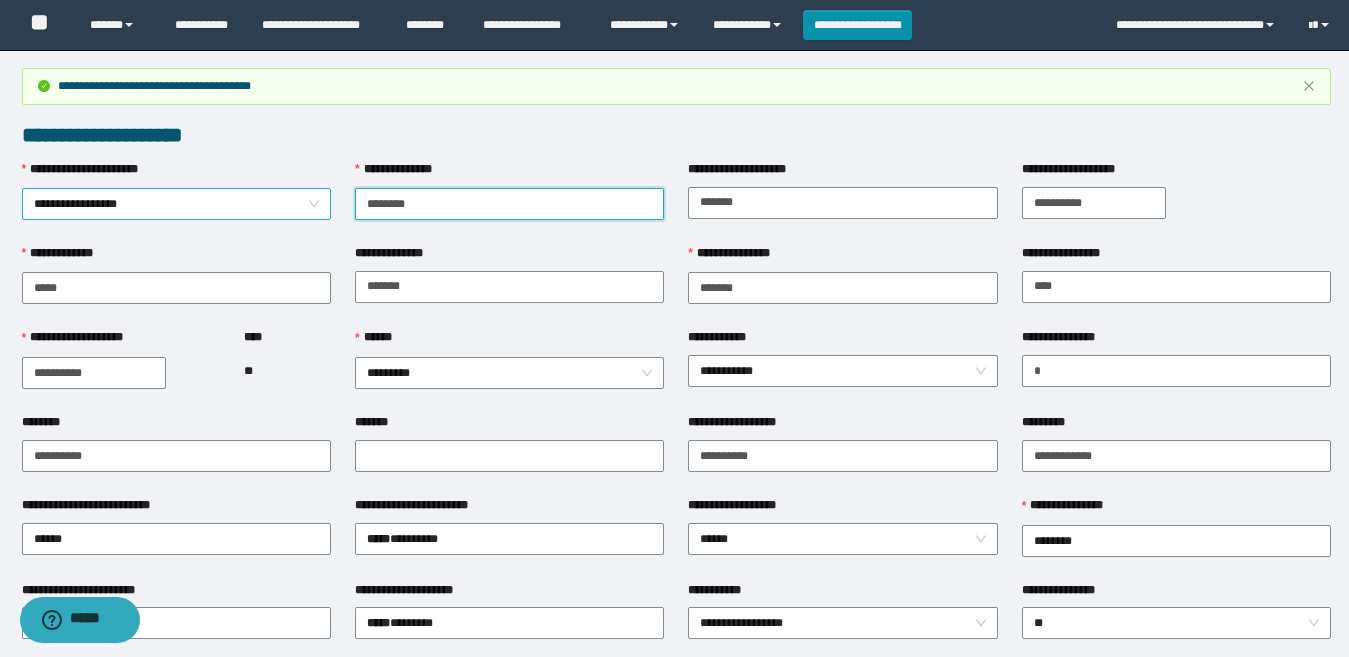 click on "**********" at bounding box center [676, 202] 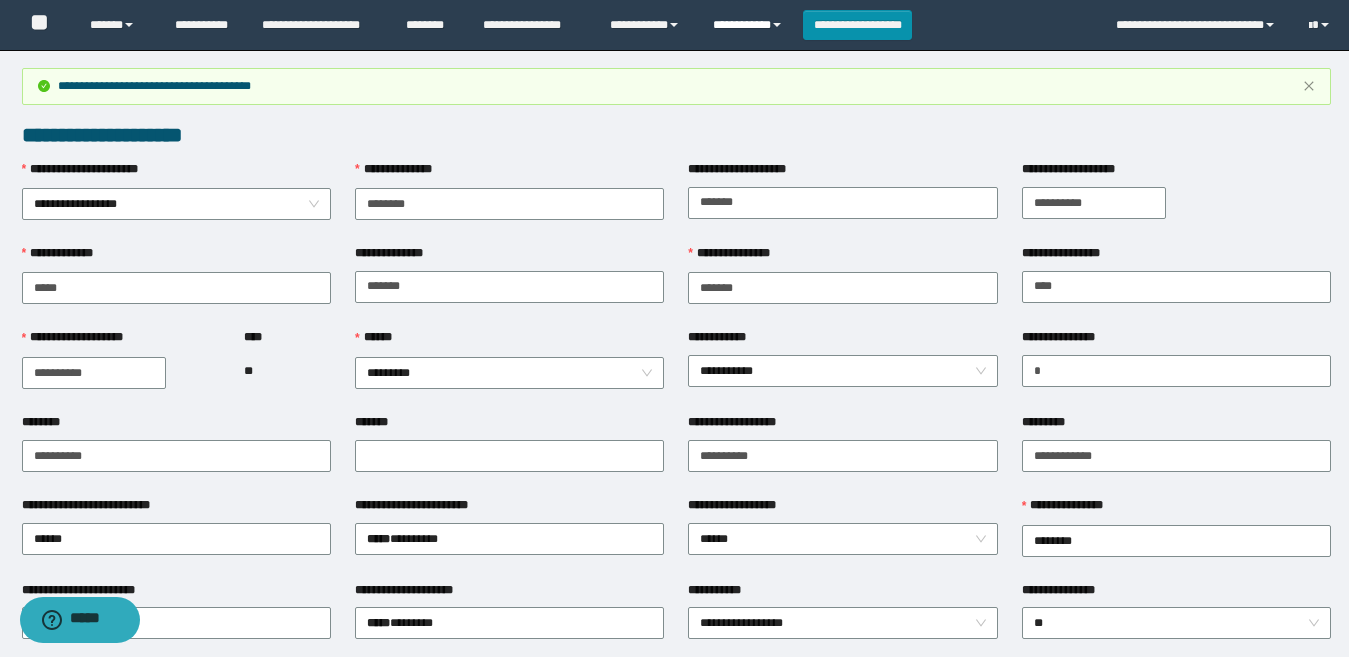click on "**********" at bounding box center (750, 25) 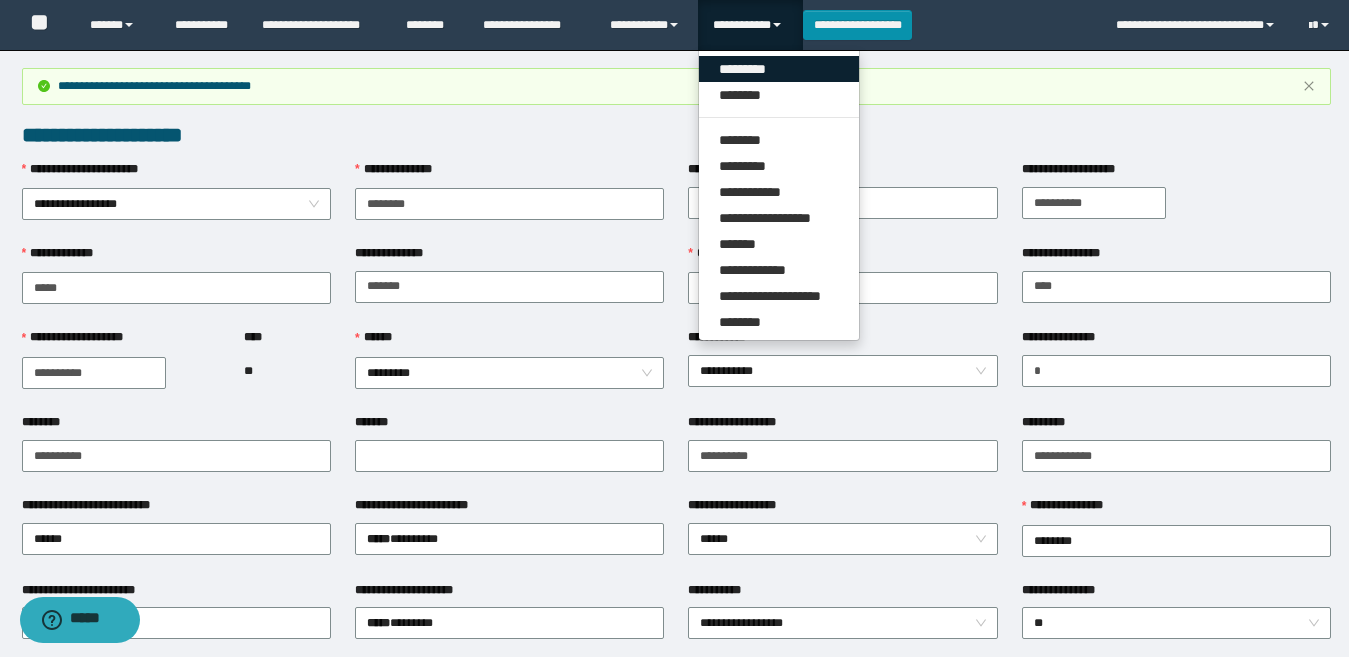 click on "*********" at bounding box center (779, 69) 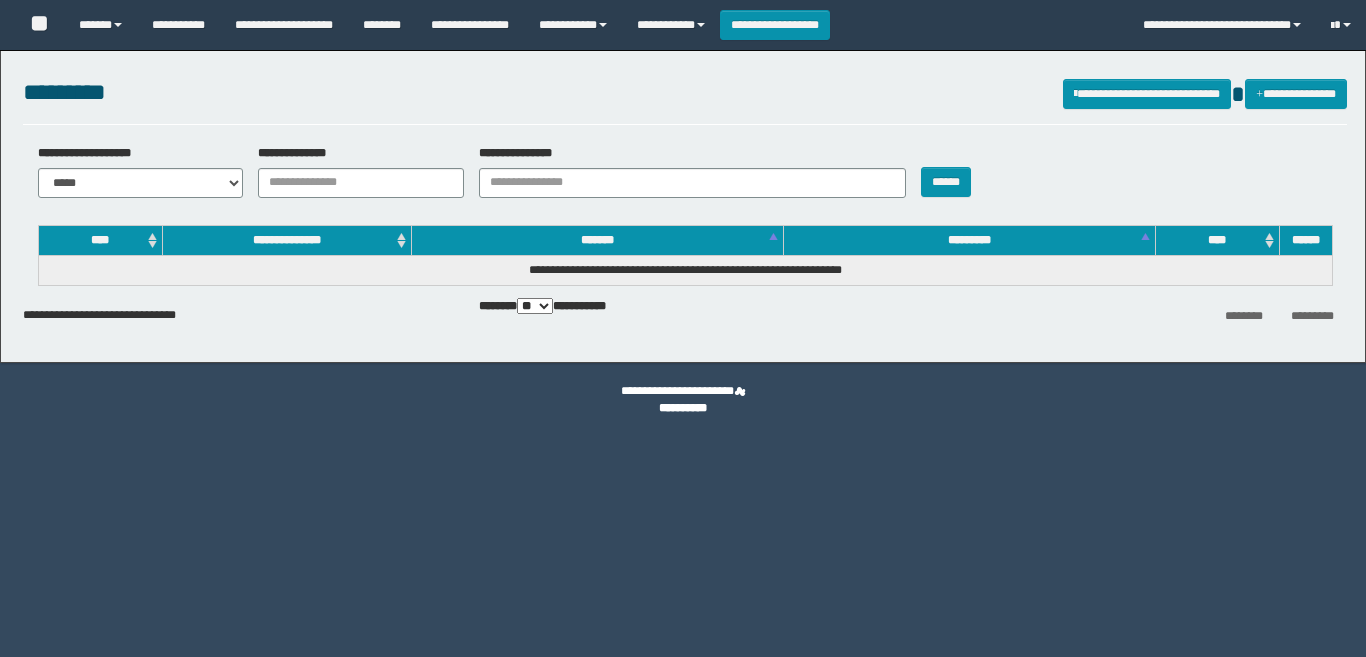 click on "**********" at bounding box center [361, 183] 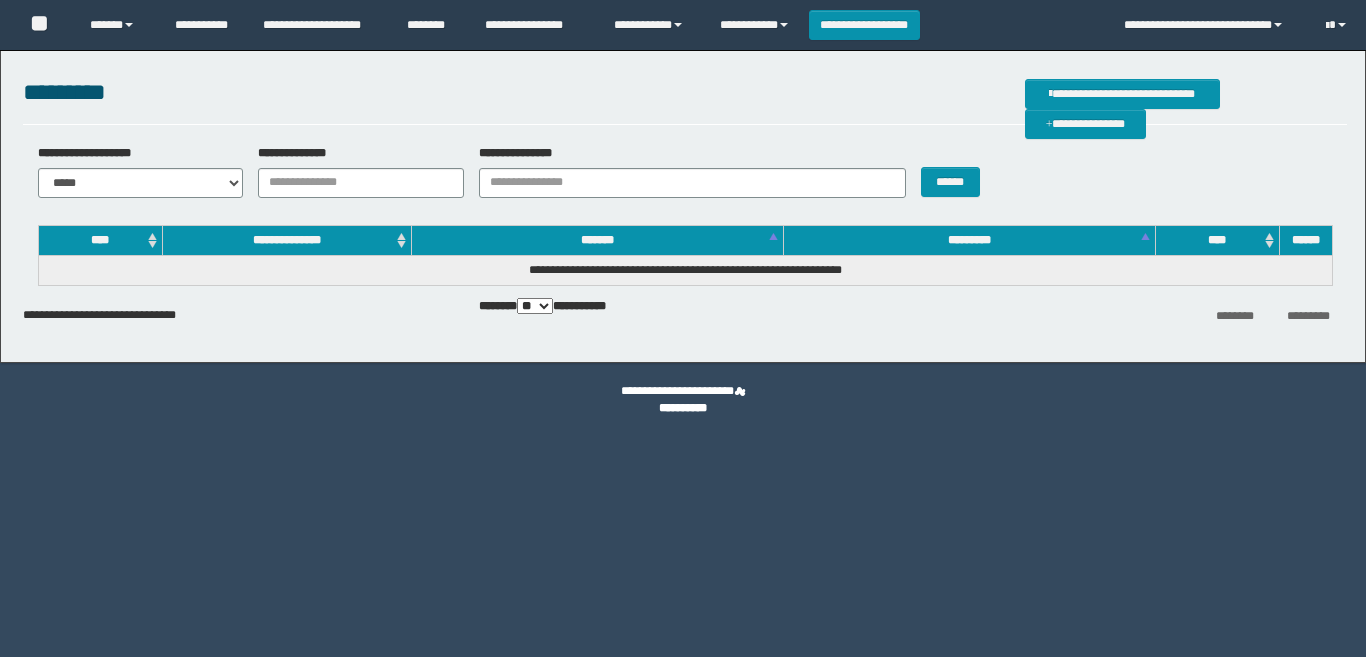scroll, scrollTop: 0, scrollLeft: 0, axis: both 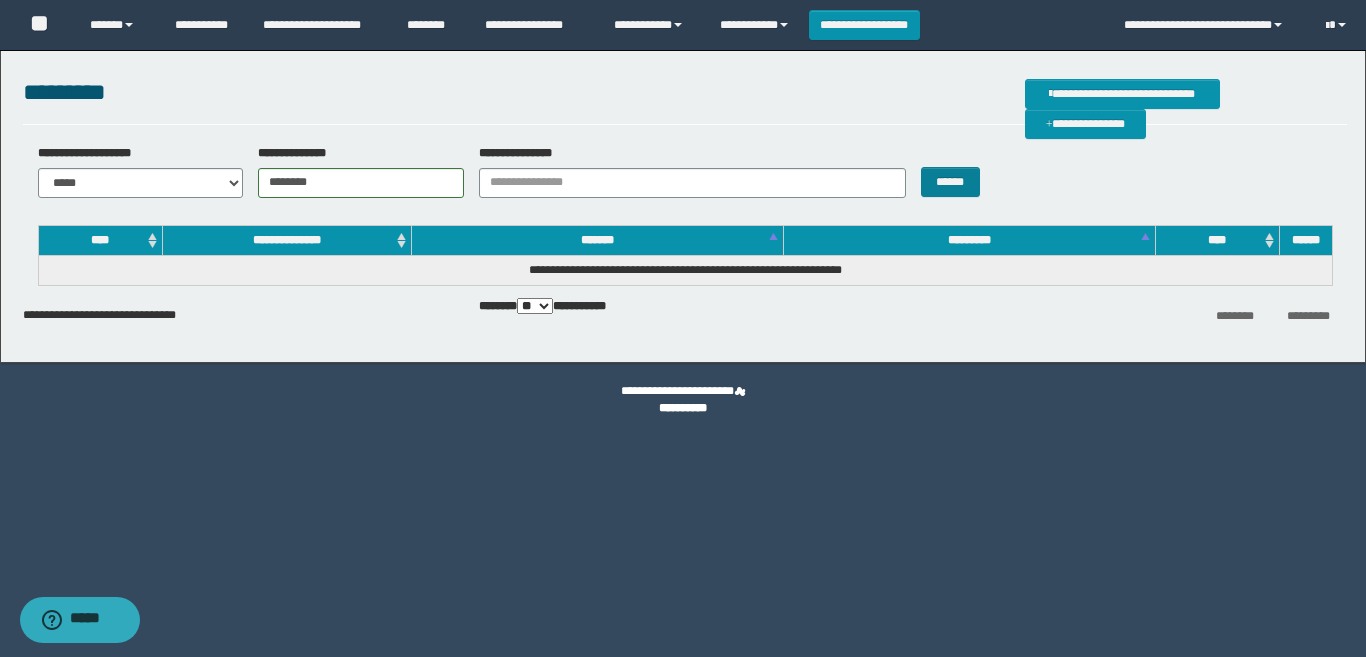type on "********" 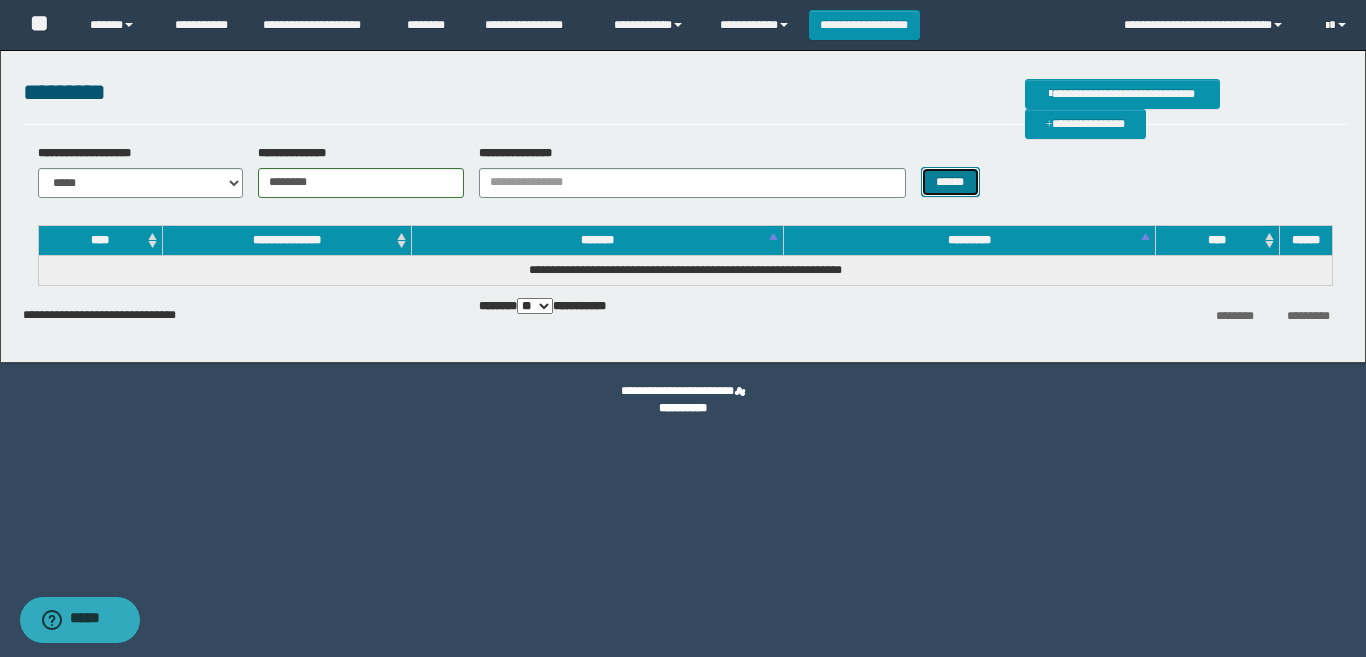 click on "******" at bounding box center (950, 182) 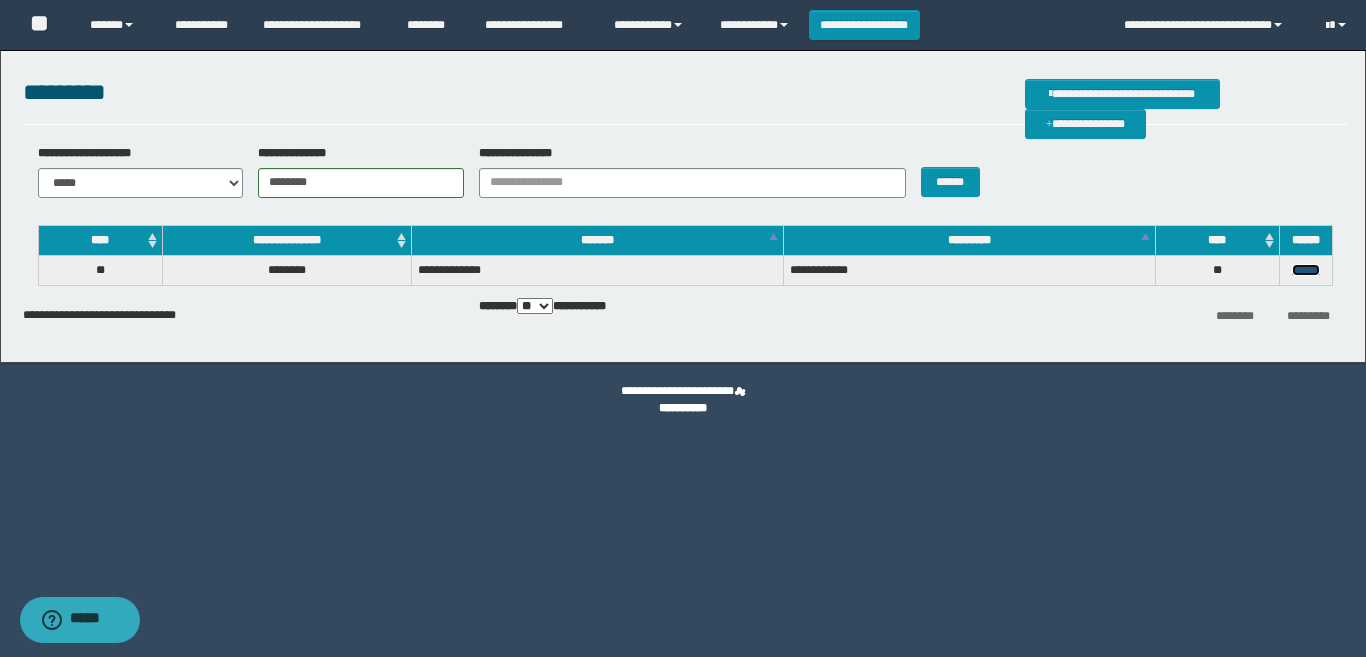 click on "******" at bounding box center [1306, 270] 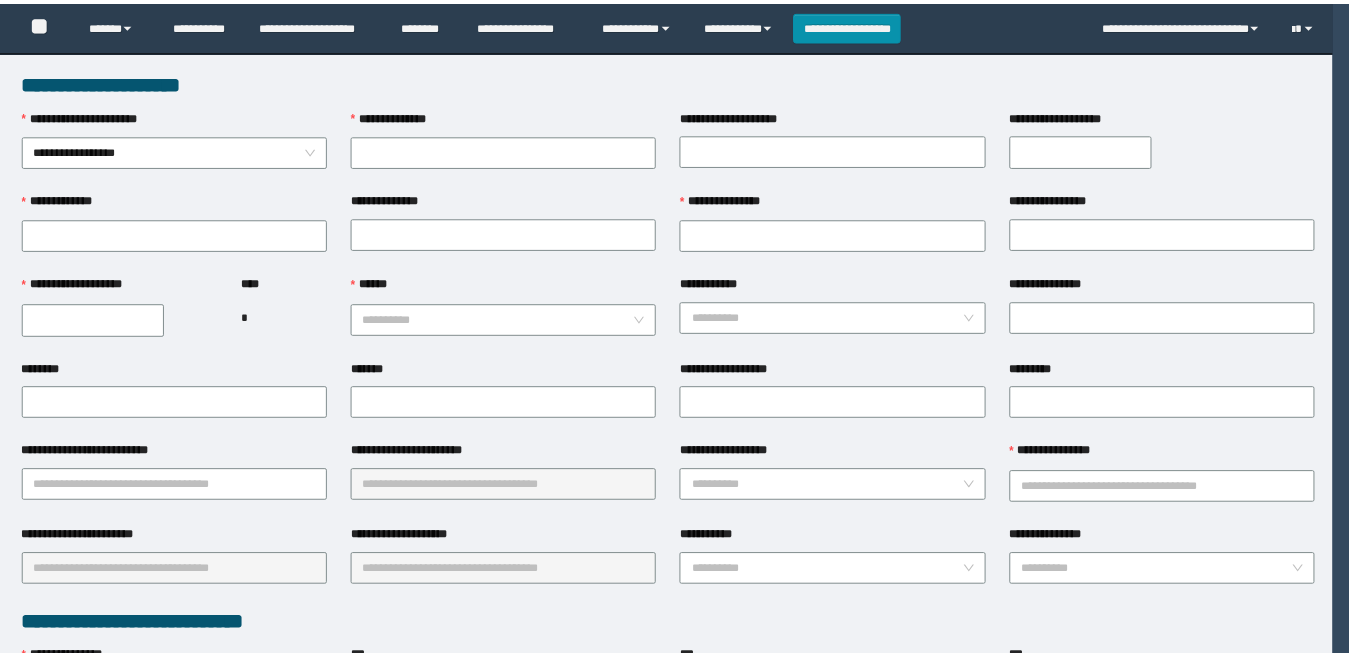 scroll, scrollTop: 1080, scrollLeft: 0, axis: vertical 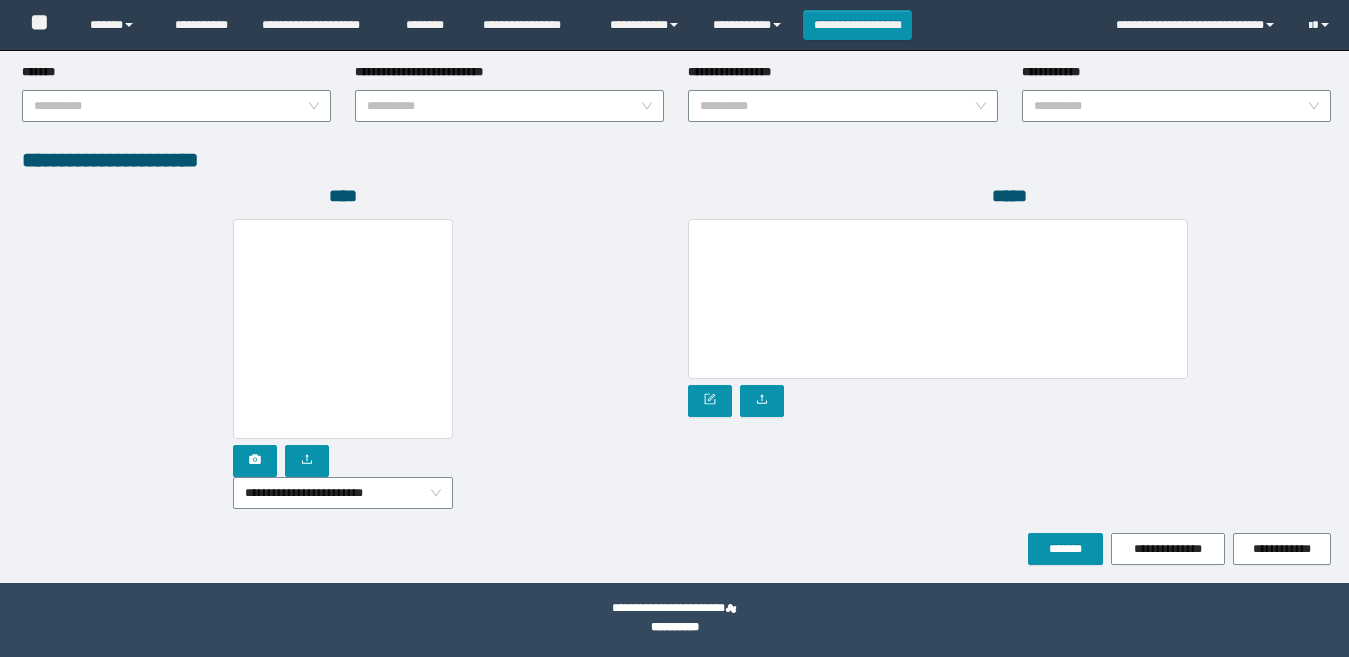drag, startPoint x: 427, startPoint y: 478, endPoint x: 362, endPoint y: 506, distance: 70.77429 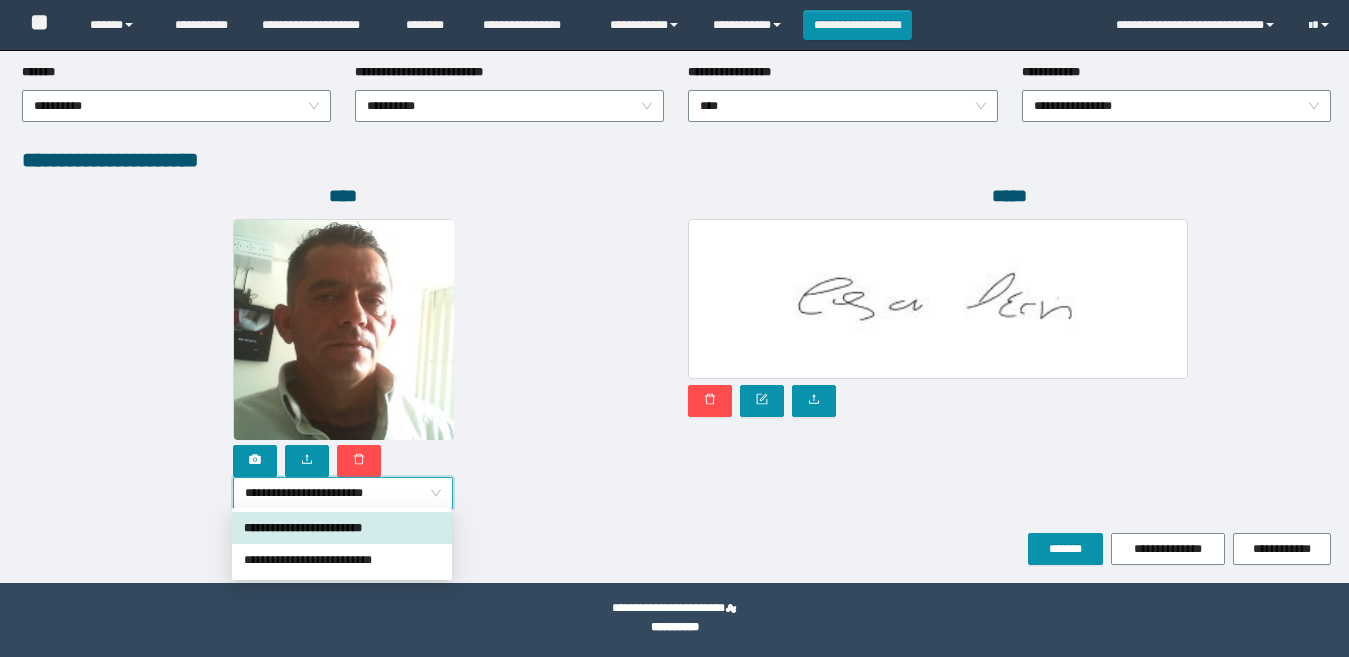 click on "**********" at bounding box center (343, 493) 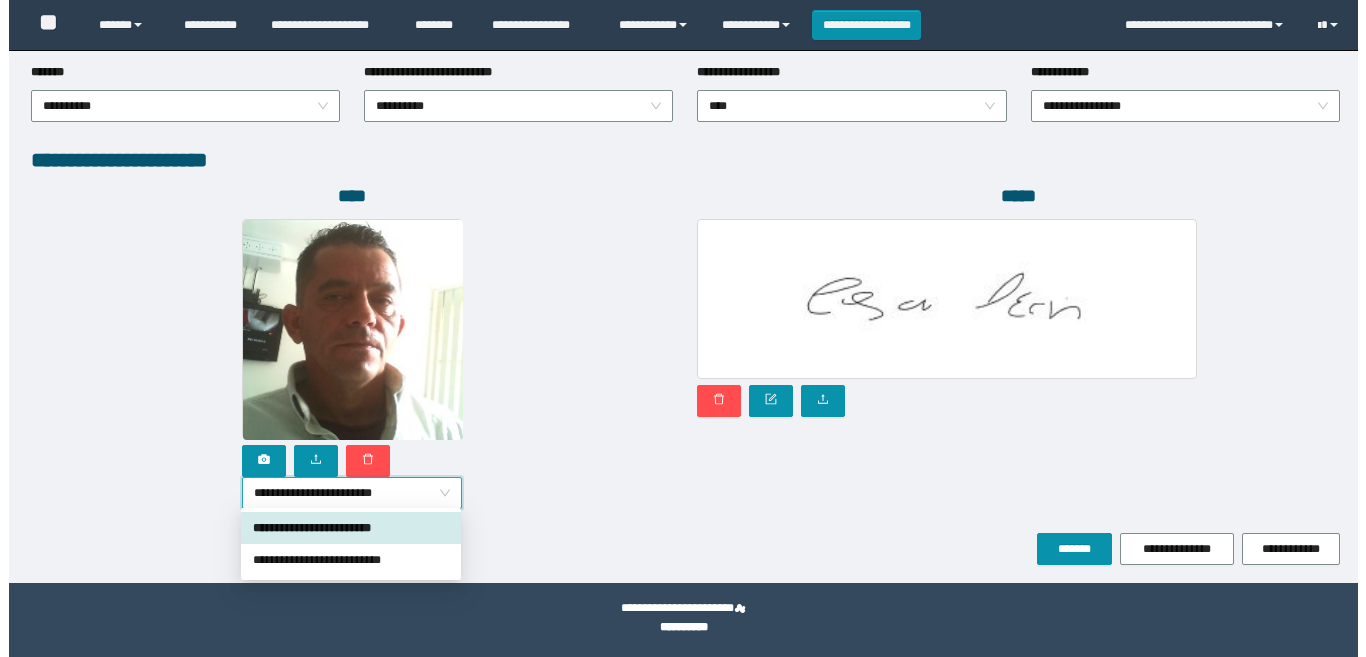 scroll, scrollTop: 1080, scrollLeft: 0, axis: vertical 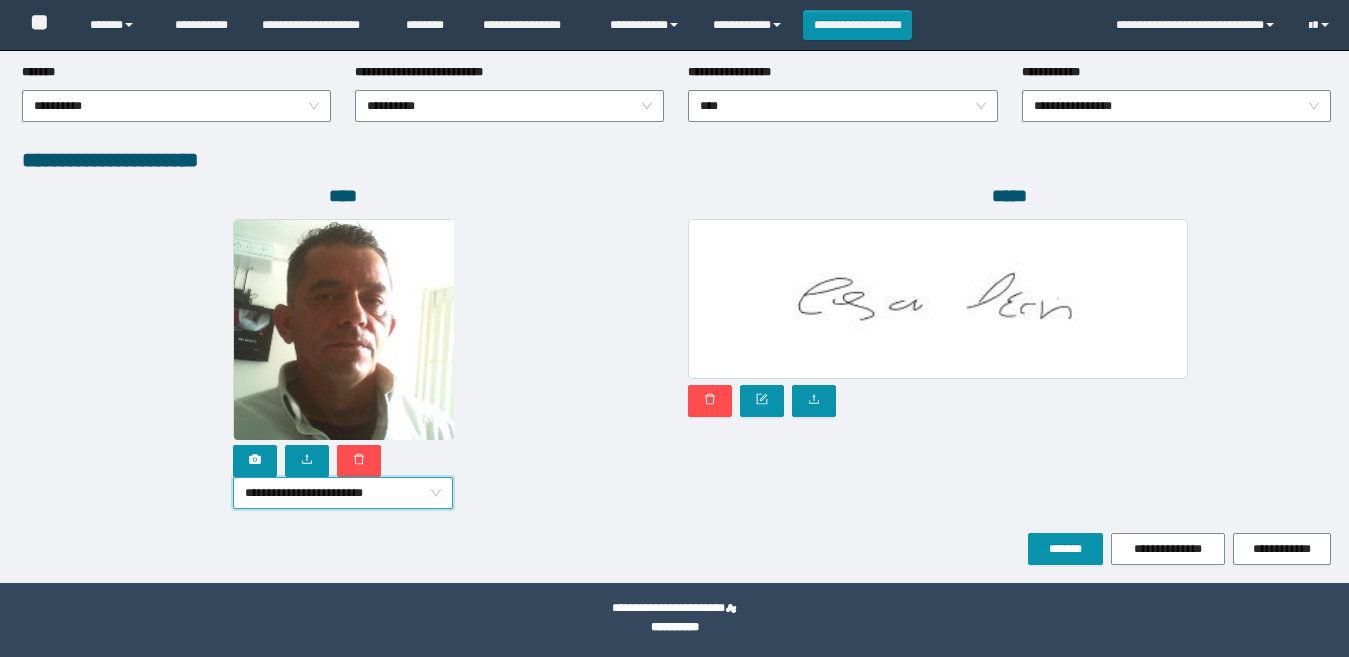 click on "**********" at bounding box center (674, -224) 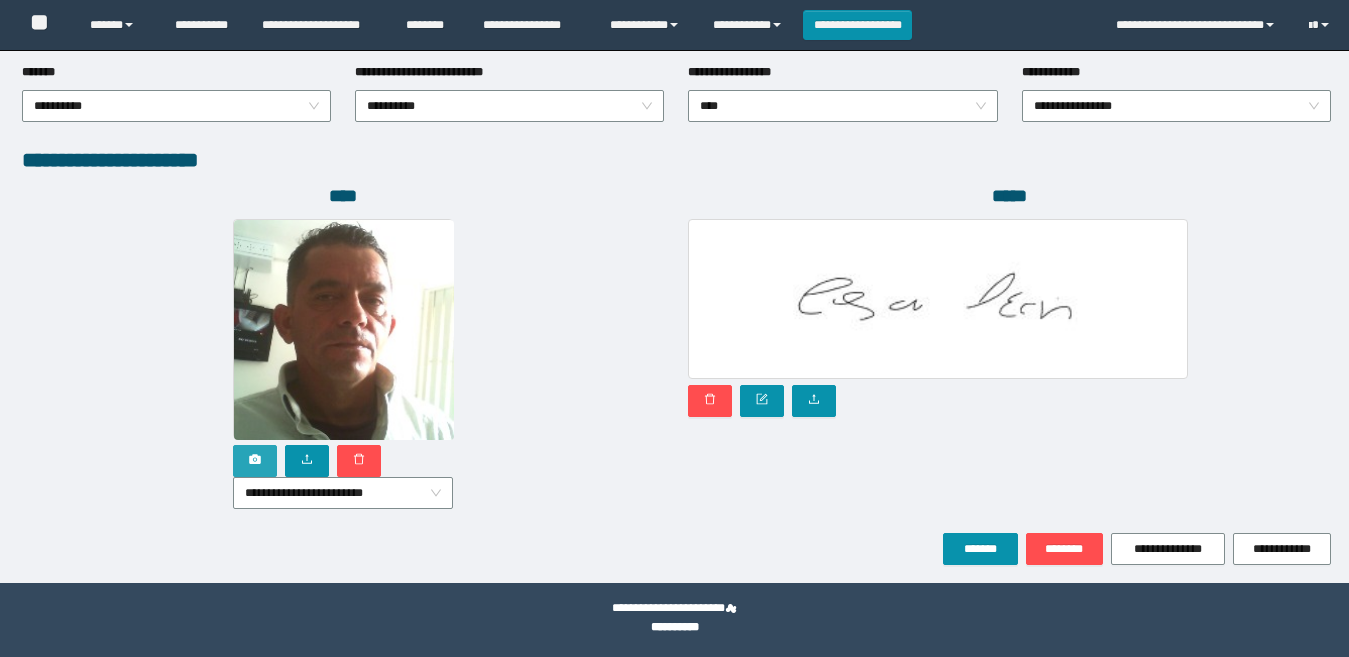 click at bounding box center (255, 461) 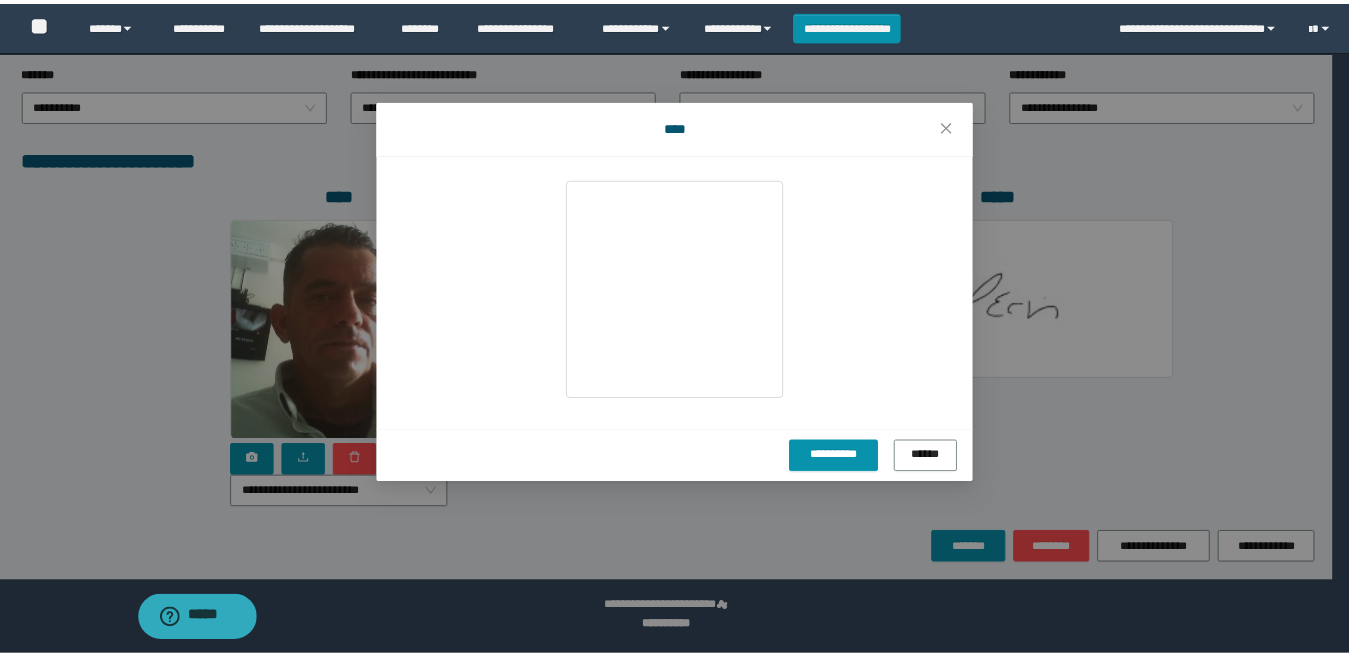 scroll, scrollTop: 0, scrollLeft: 0, axis: both 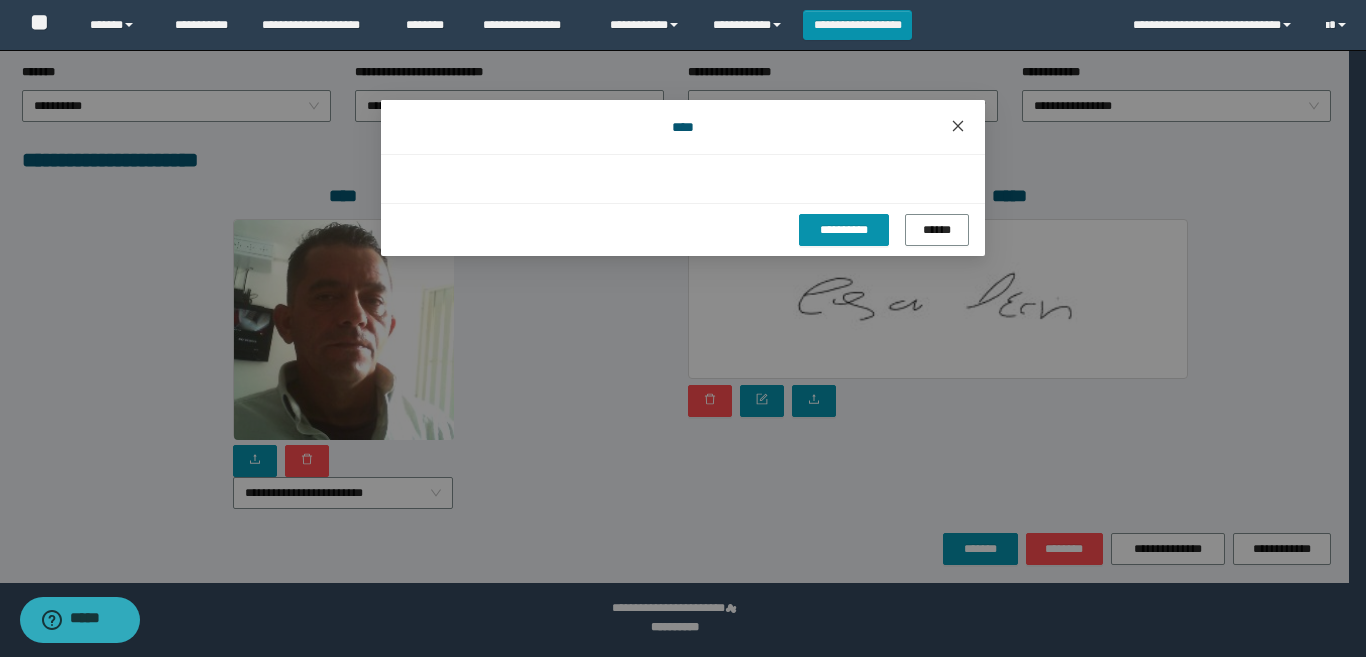 click 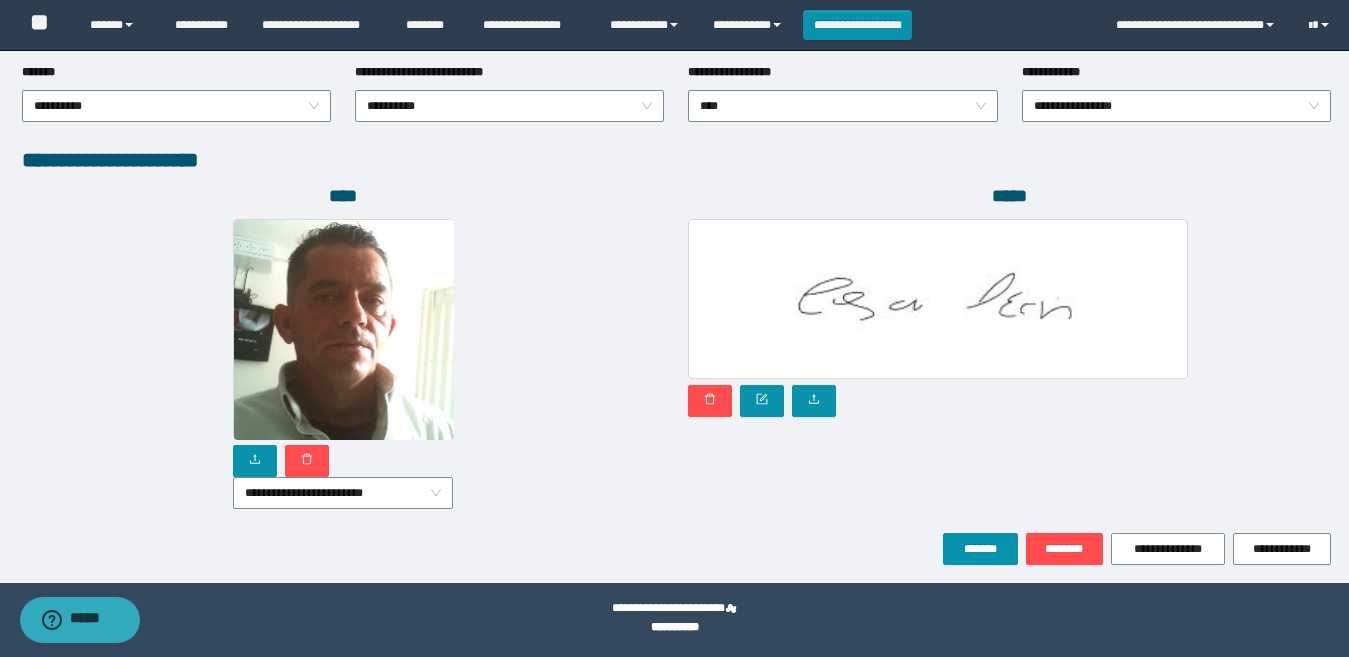 click on "*****" at bounding box center [1009, 358] 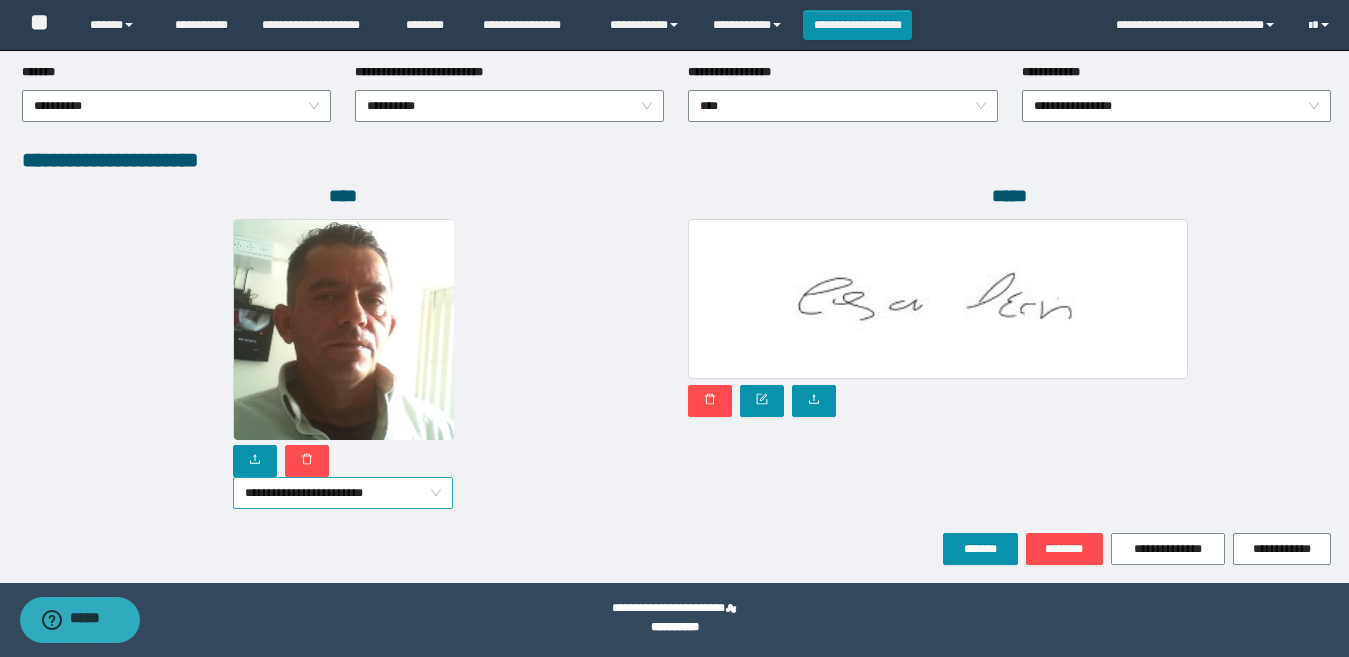 click on "**********" at bounding box center (343, 493) 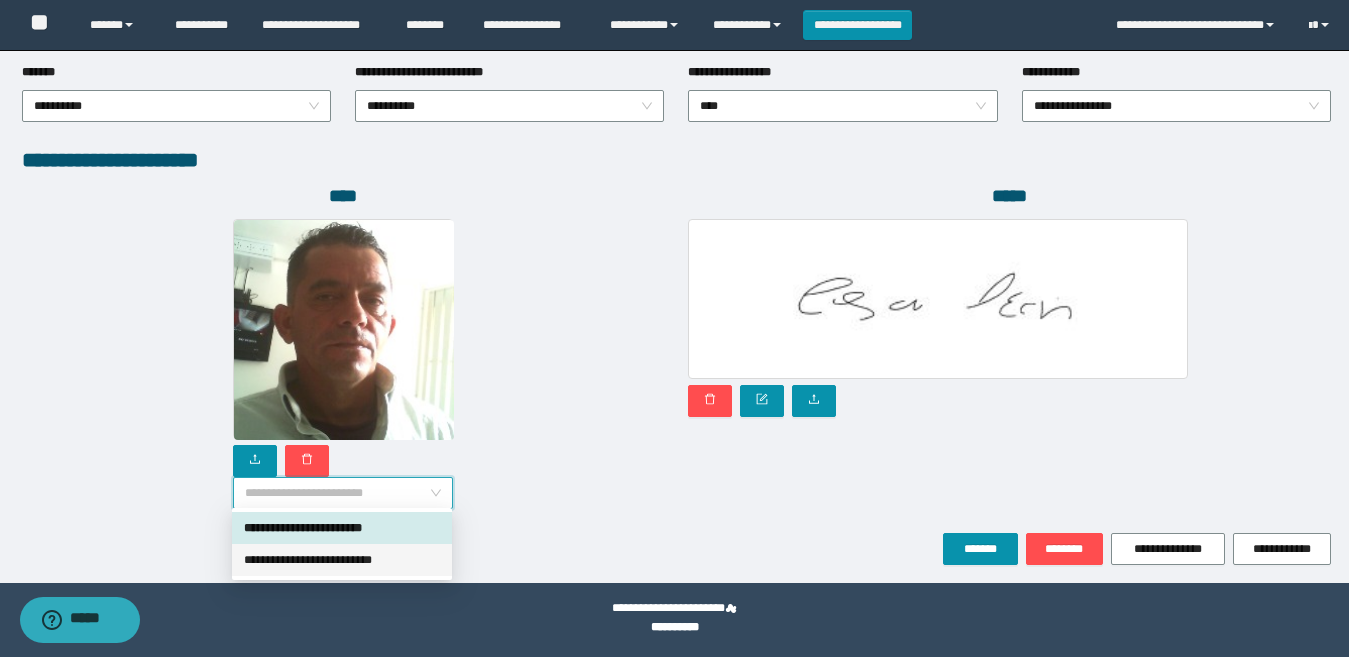 click on "**********" at bounding box center [342, 560] 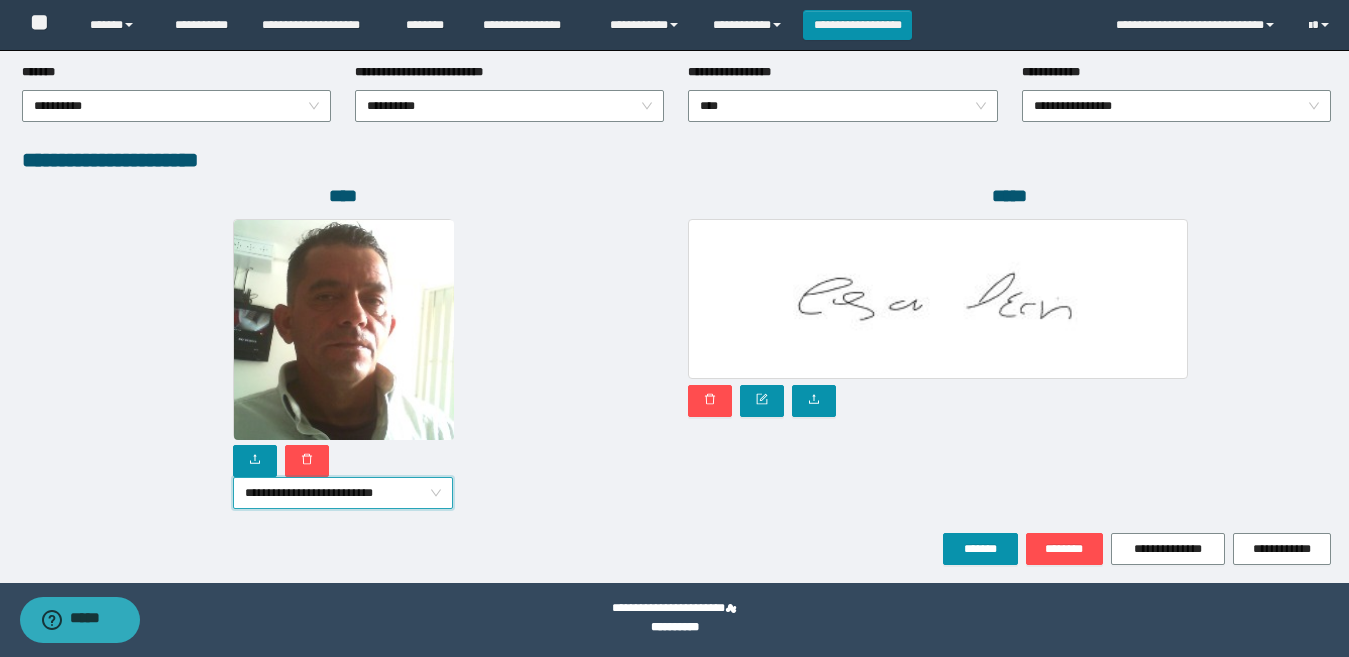 click on "**********" at bounding box center [343, 364] 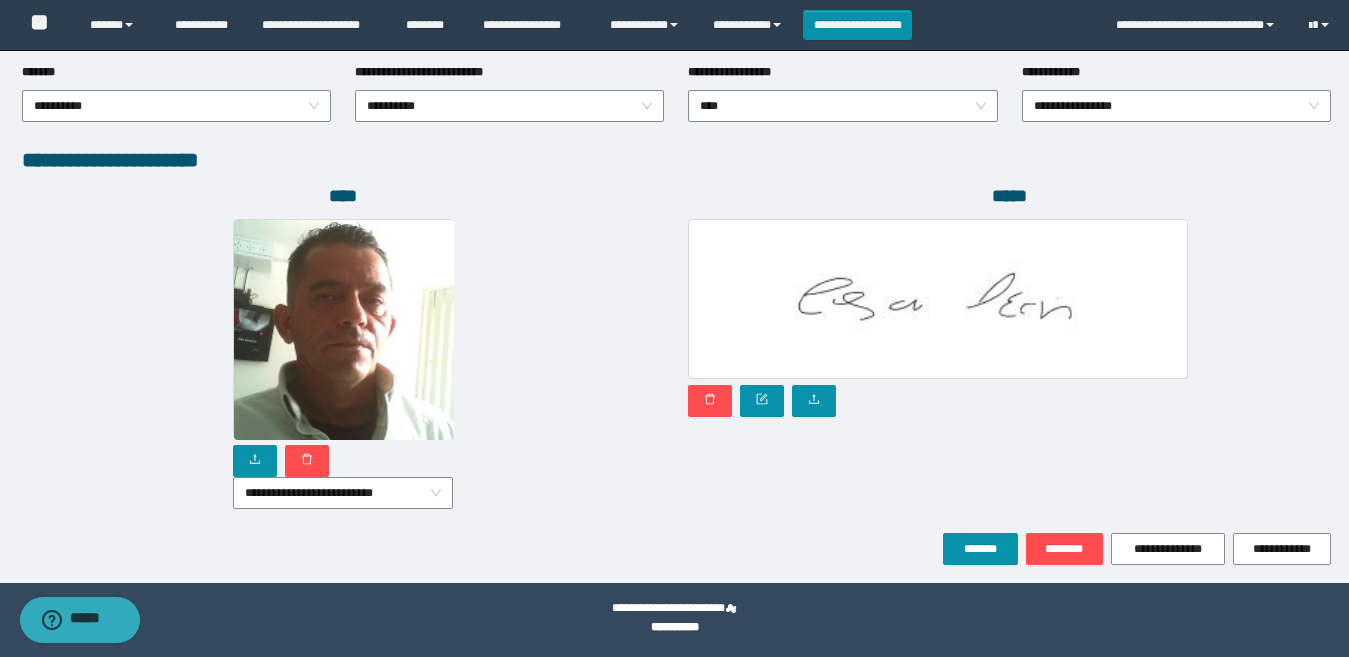 click on "**********" at bounding box center (343, 364) 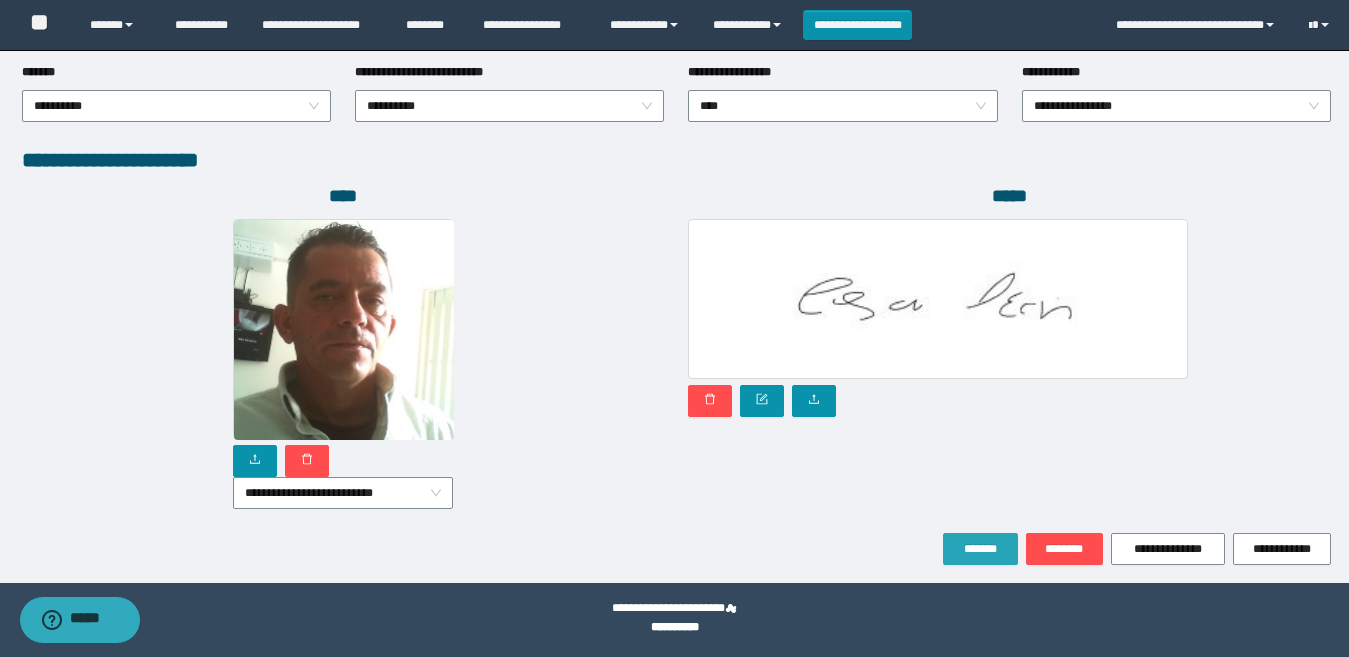 click on "*******" at bounding box center (980, 549) 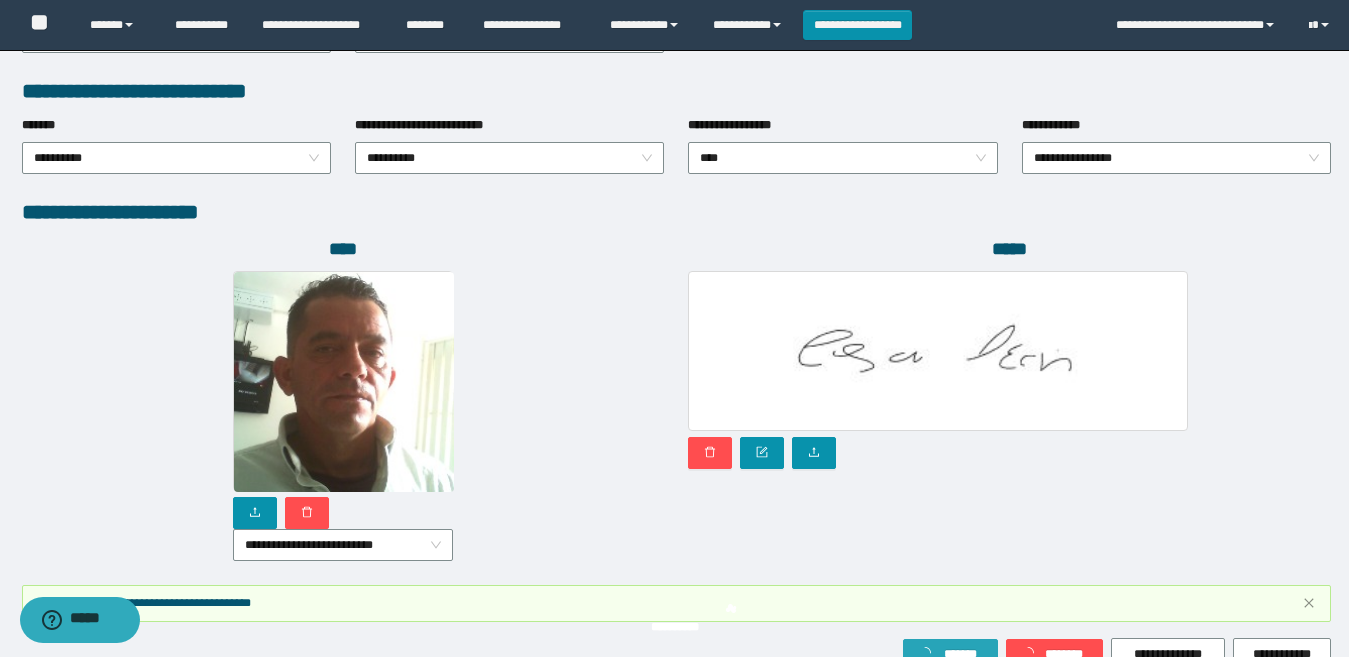 scroll, scrollTop: 1133, scrollLeft: 0, axis: vertical 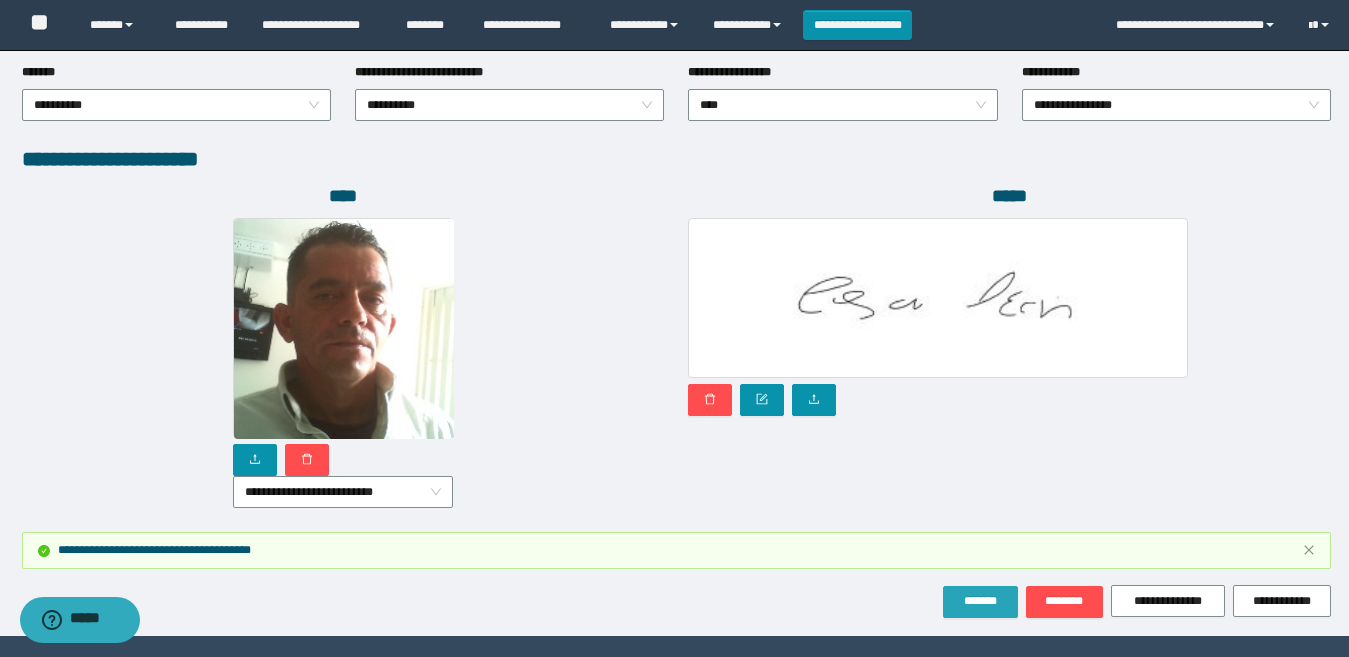 click on "*******" at bounding box center (980, 601) 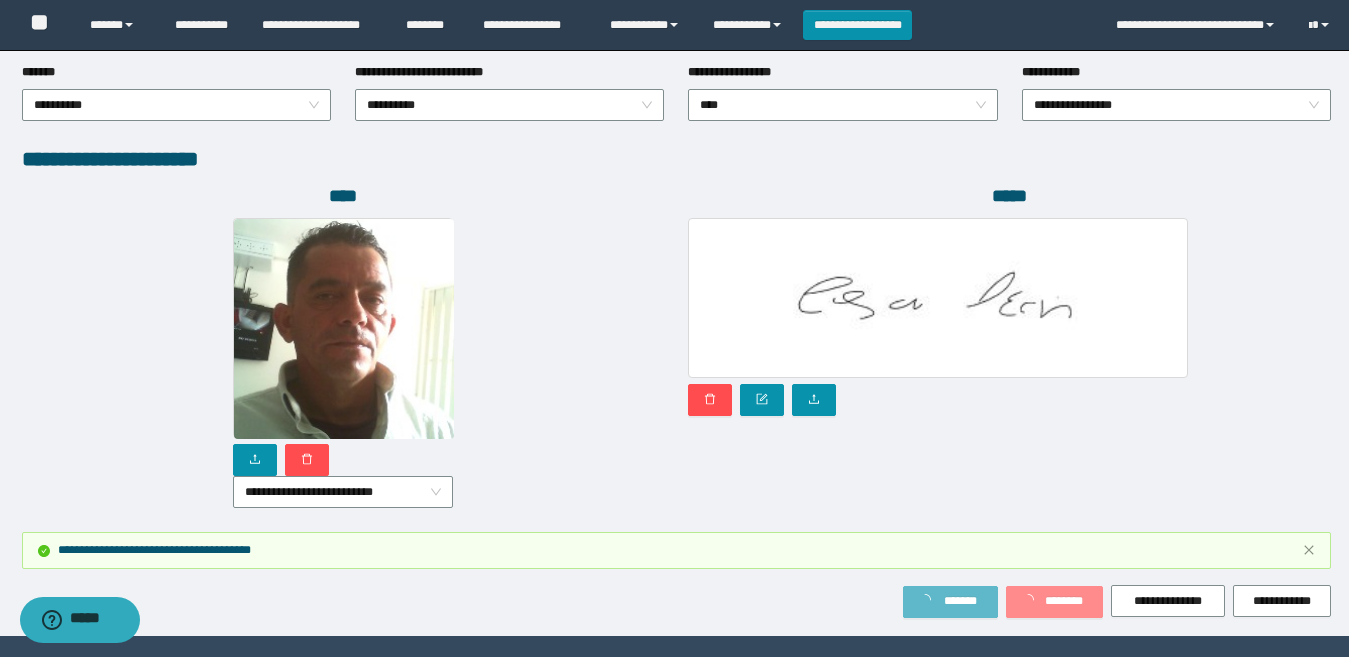 click on "*****" at bounding box center [1009, 358] 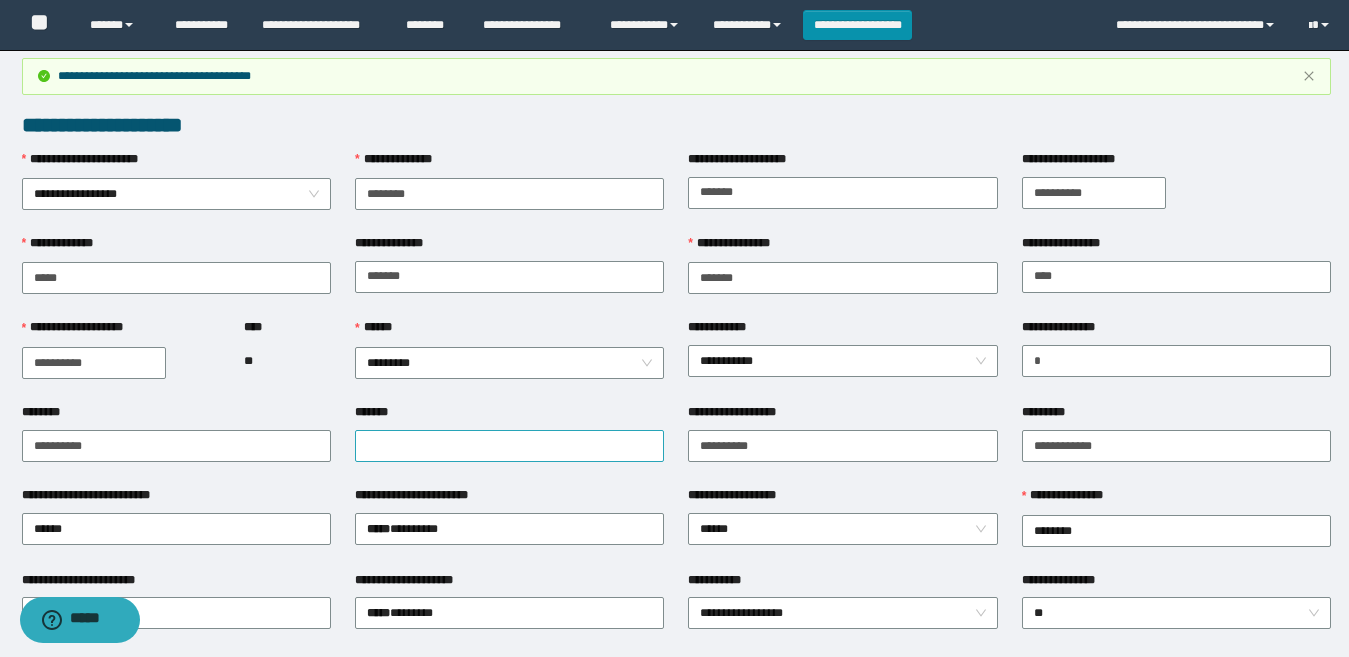scroll, scrollTop: 0, scrollLeft: 0, axis: both 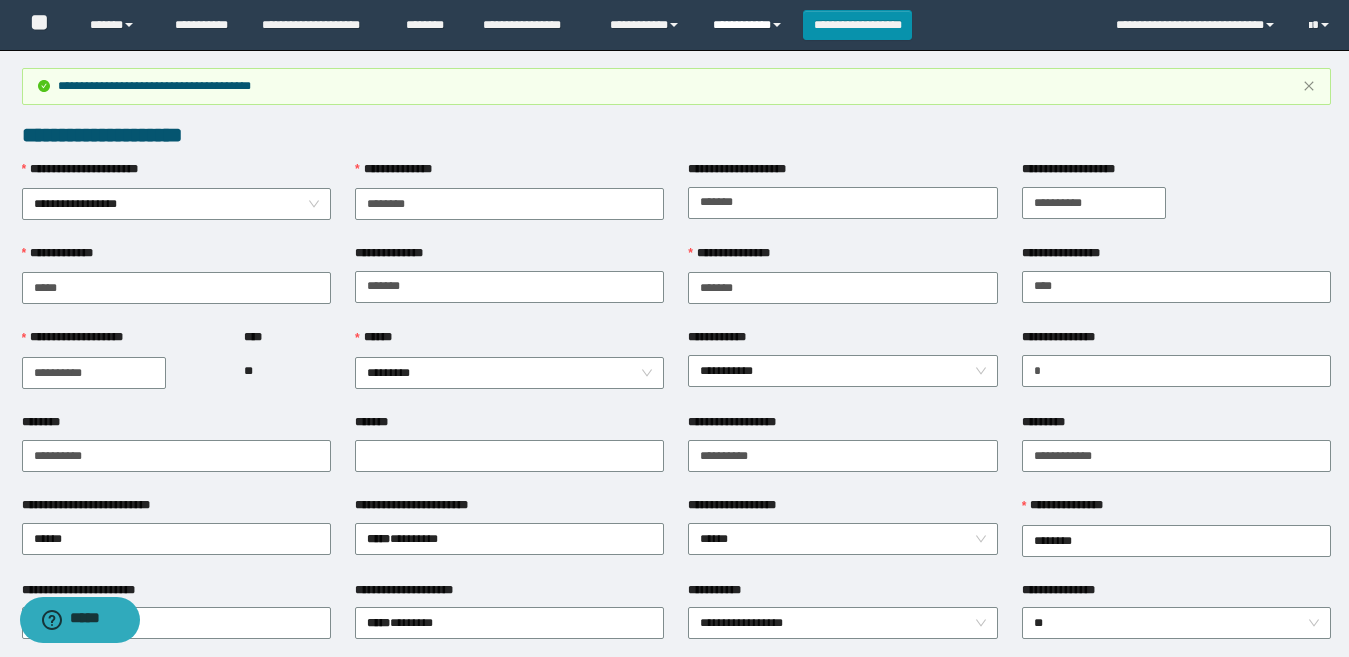 click on "**********" at bounding box center [750, 25] 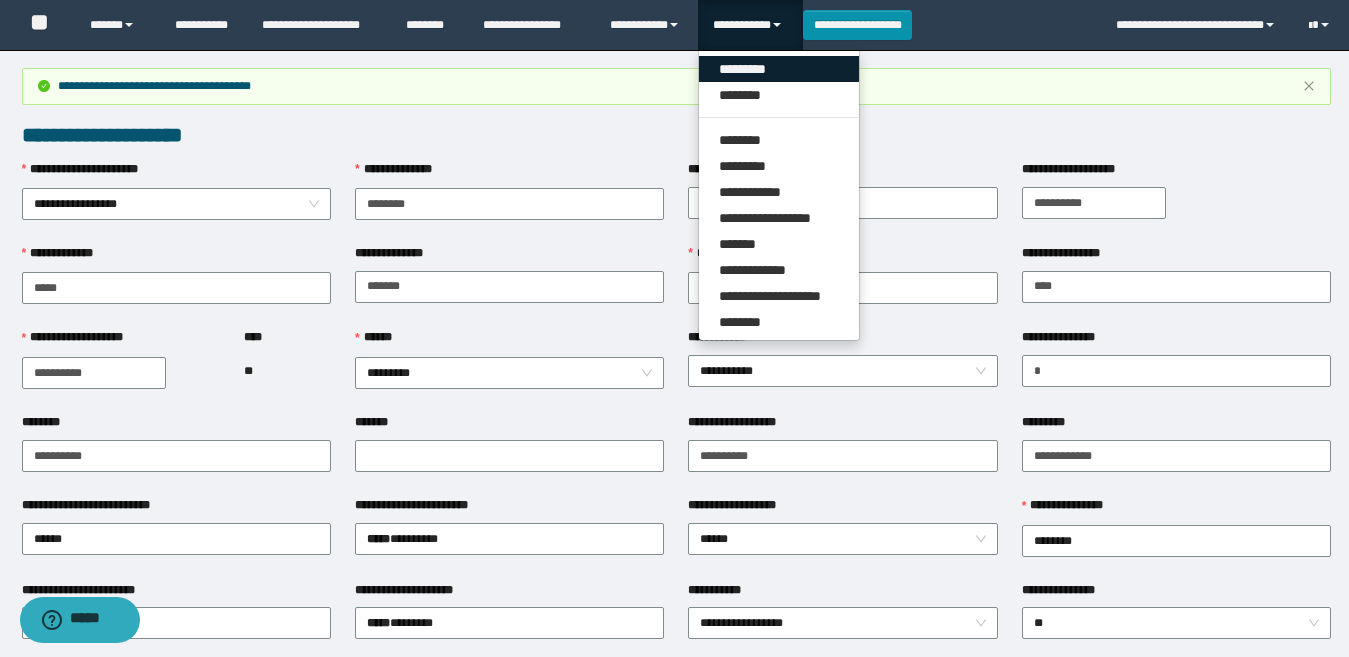 click on "*********" at bounding box center [779, 69] 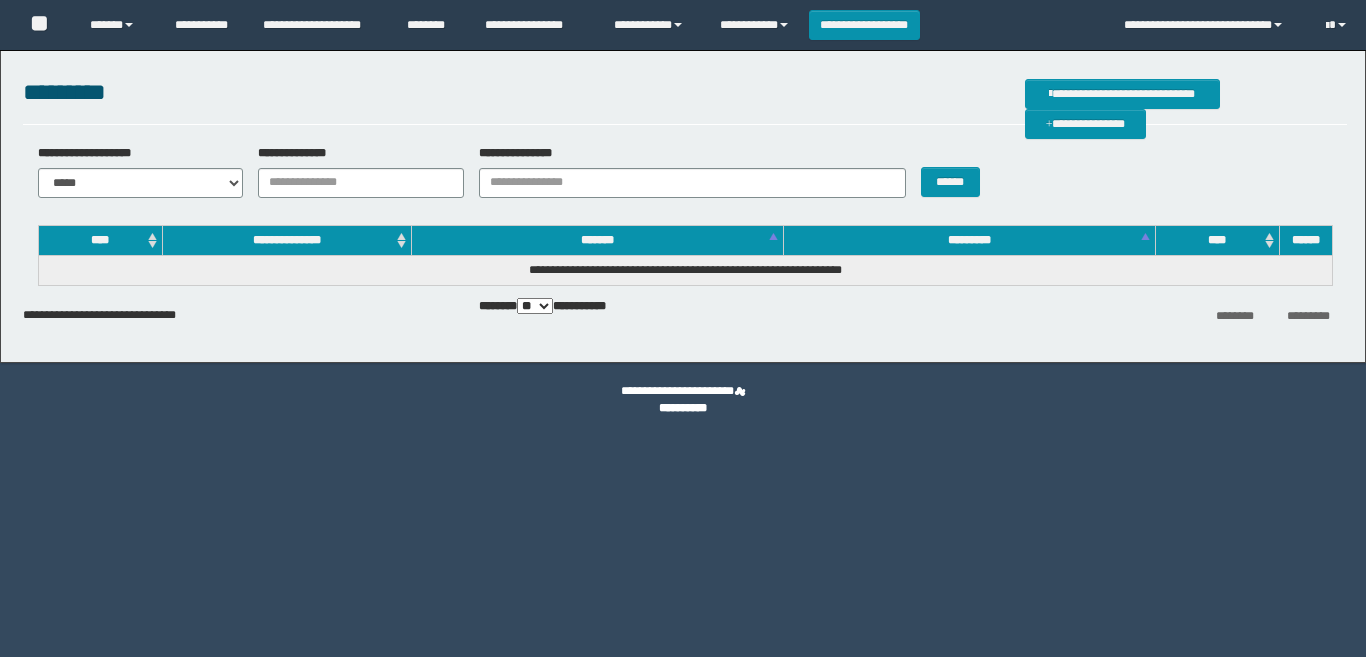 scroll, scrollTop: 0, scrollLeft: 0, axis: both 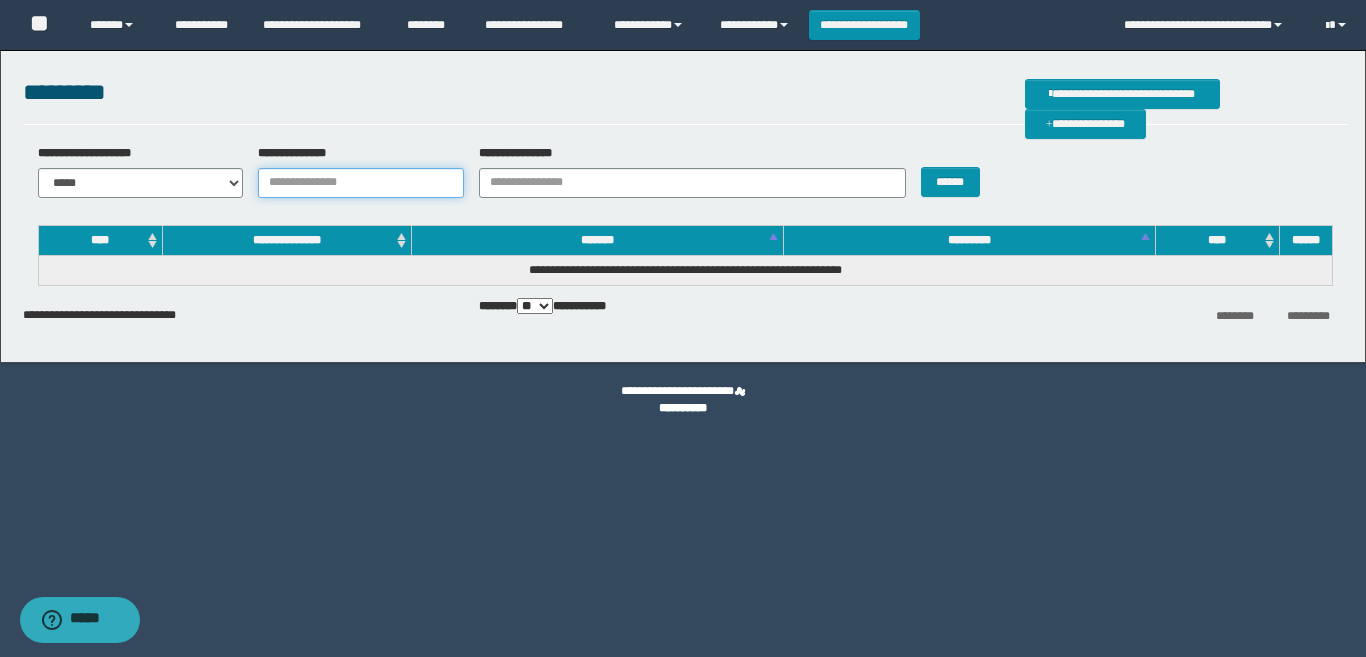 click on "**********" at bounding box center [361, 183] 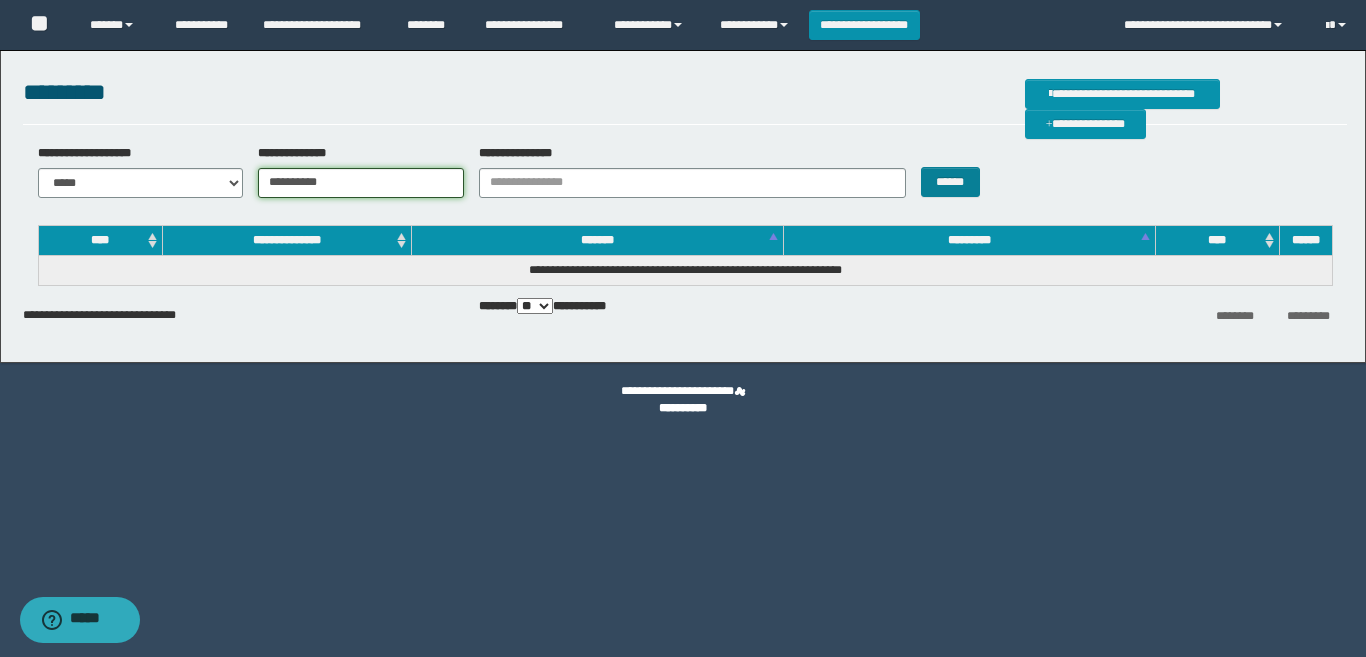 type on "**********" 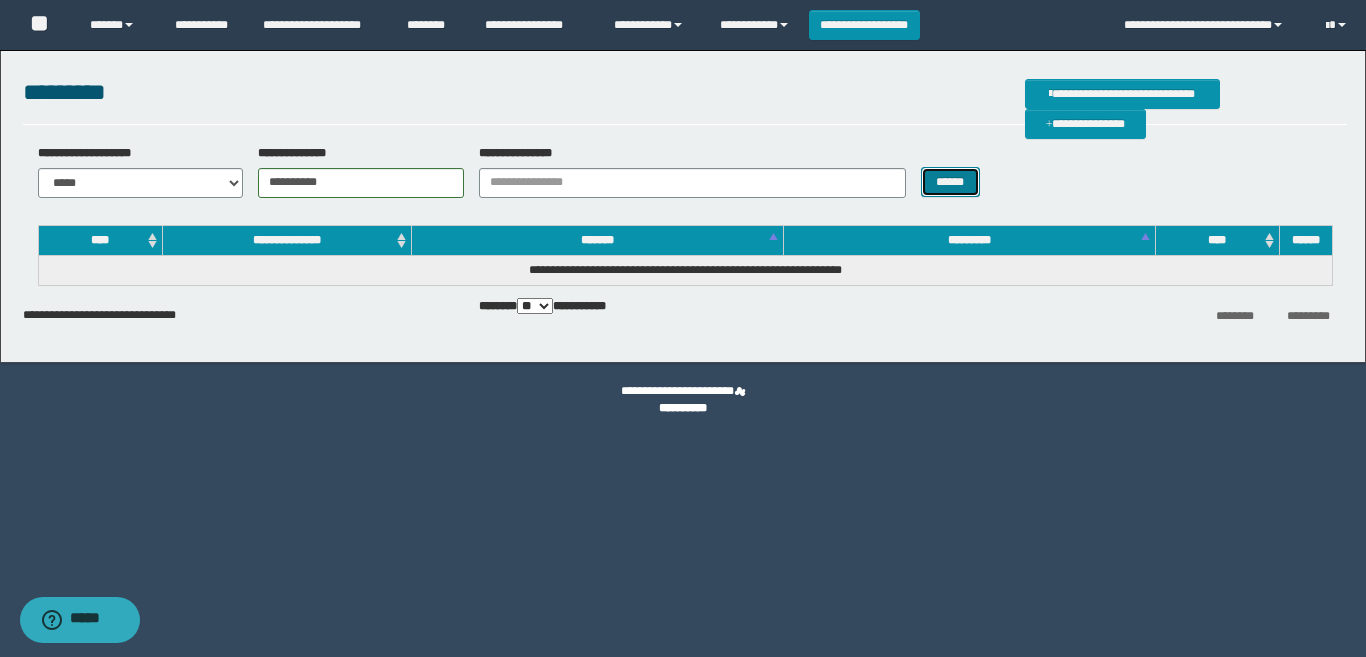 click on "******" at bounding box center [950, 182] 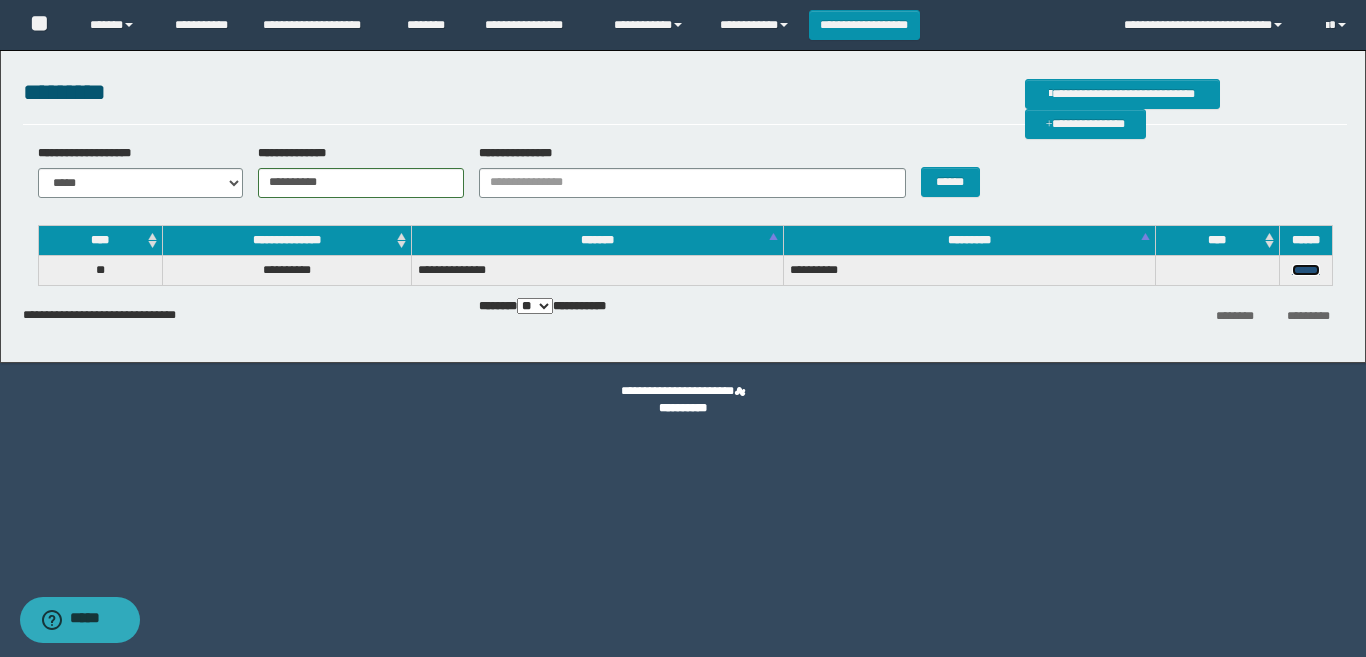 click on "******" at bounding box center (1306, 270) 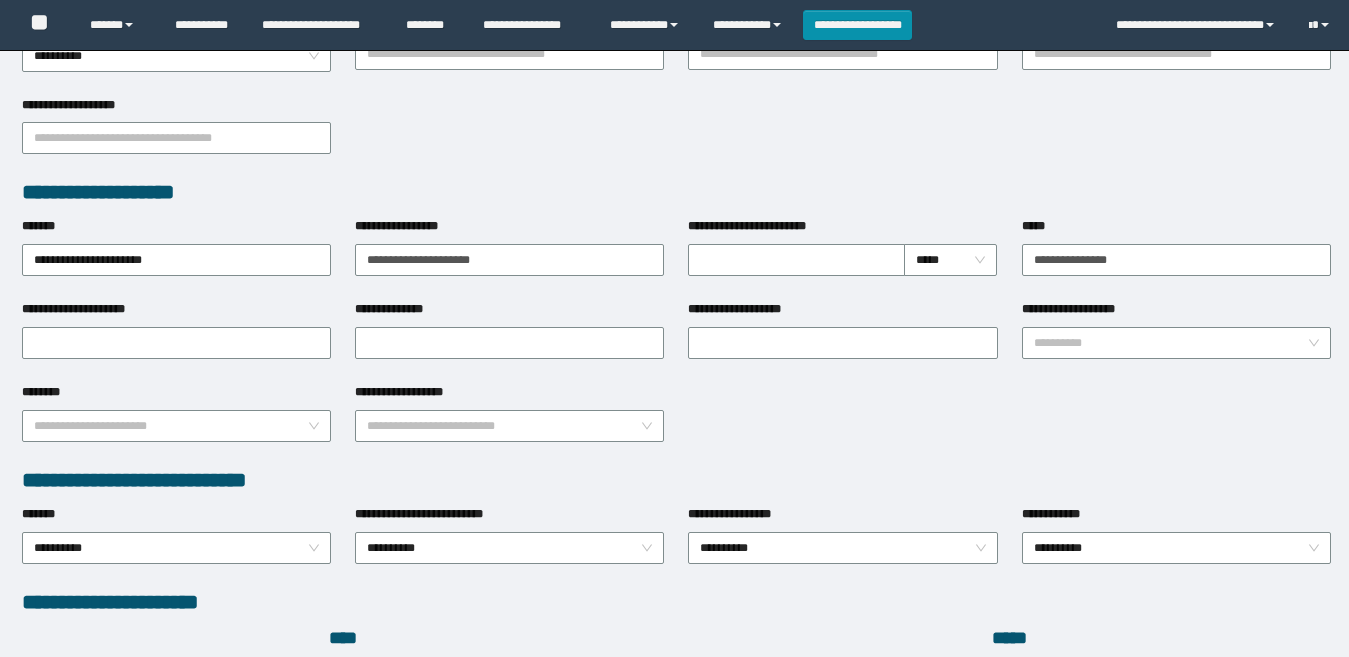 scroll, scrollTop: 1079, scrollLeft: 0, axis: vertical 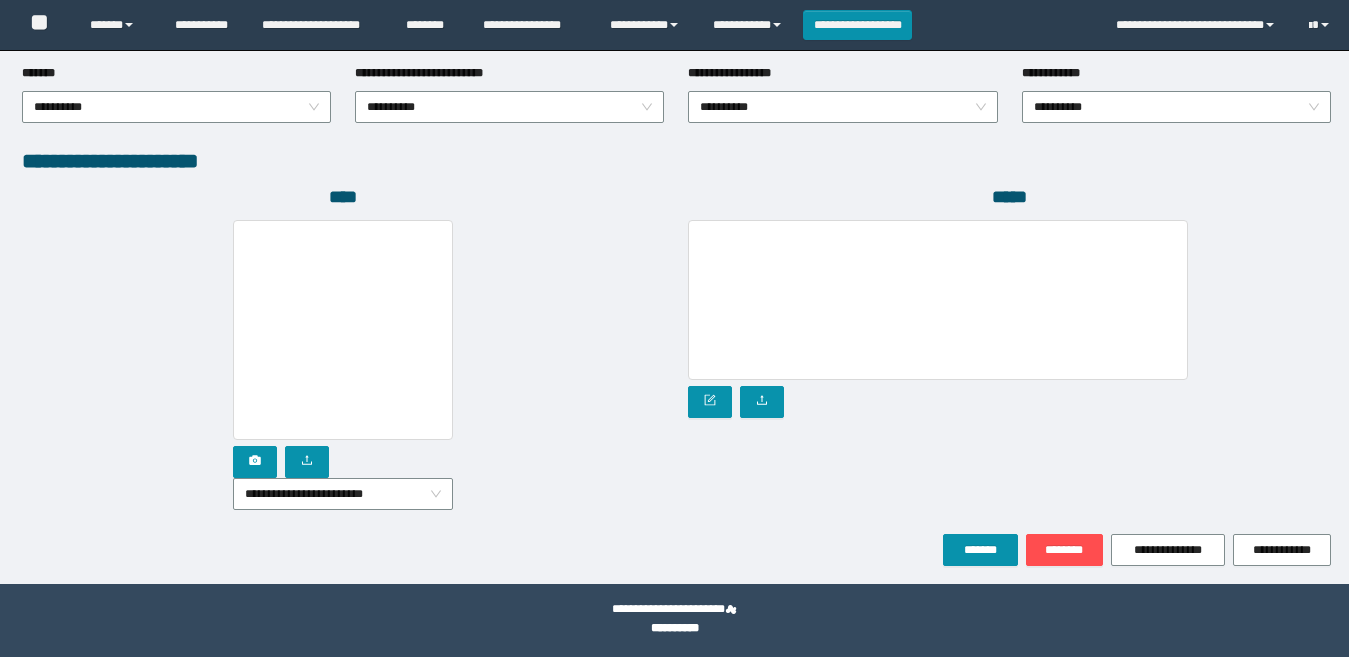 drag, startPoint x: 414, startPoint y: 503, endPoint x: 414, endPoint y: 544, distance: 41 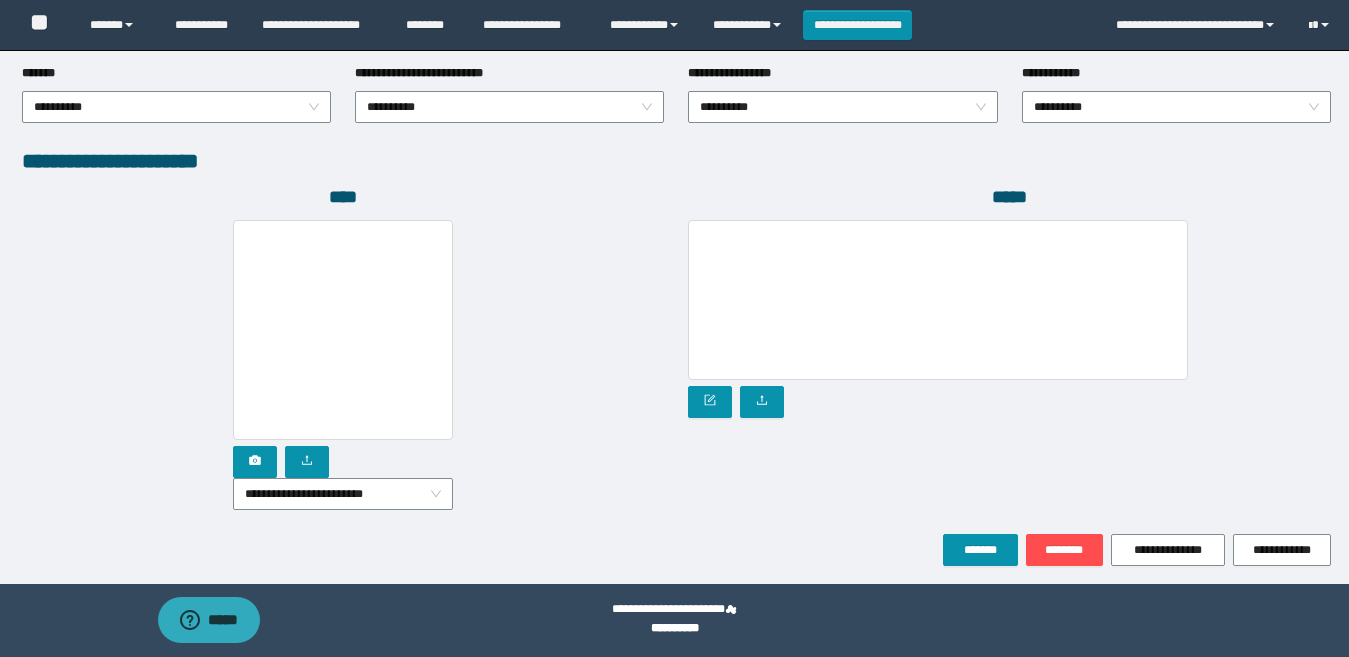 scroll, scrollTop: 0, scrollLeft: 0, axis: both 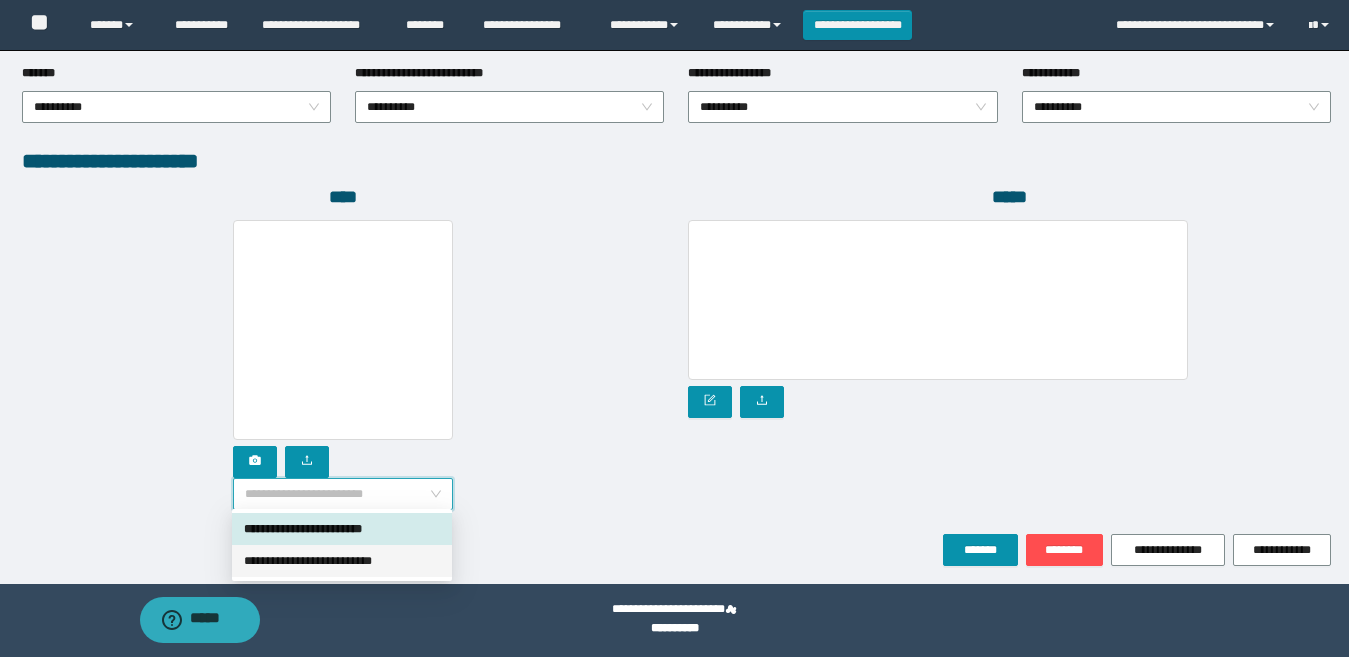 click on "**********" at bounding box center [342, 561] 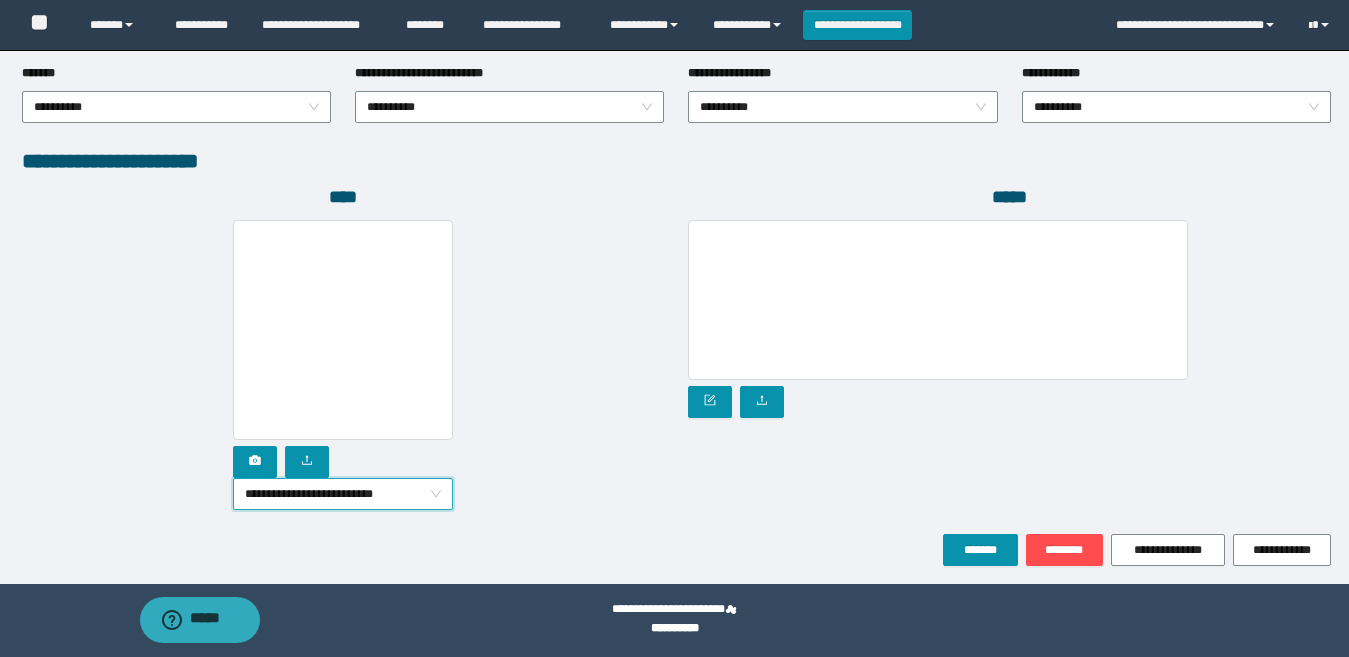 click on "**********" at bounding box center (343, 365) 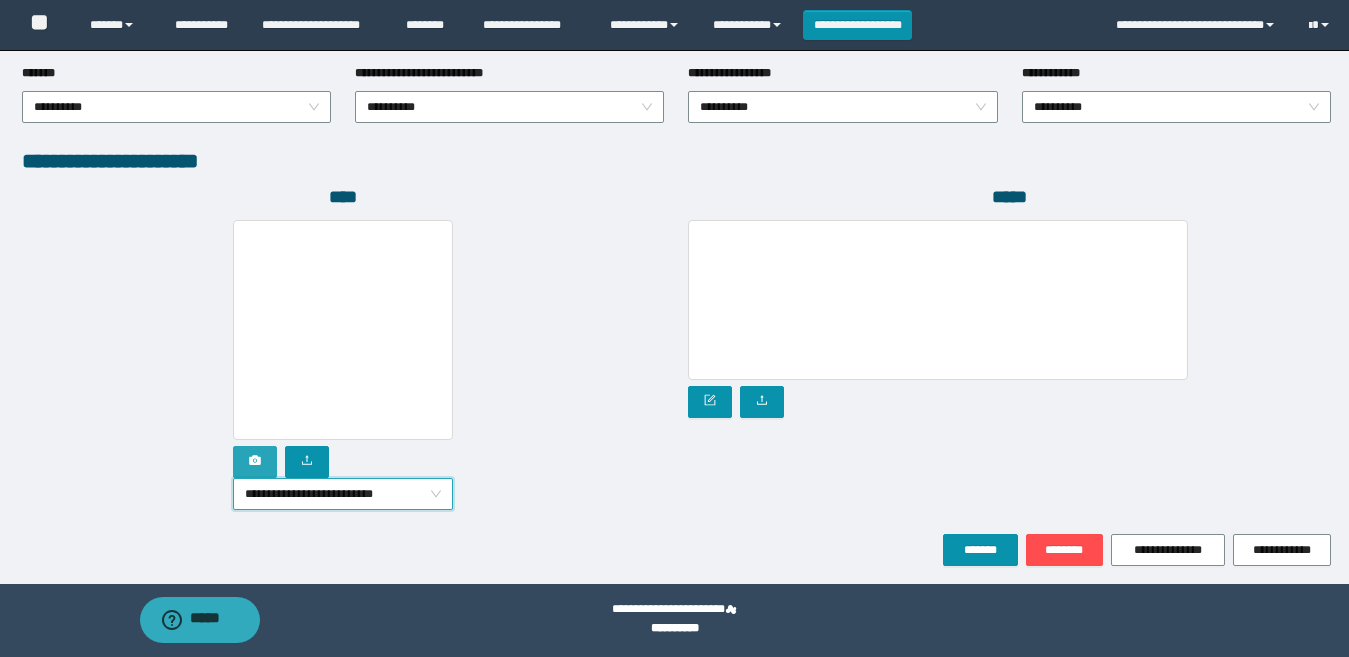 click 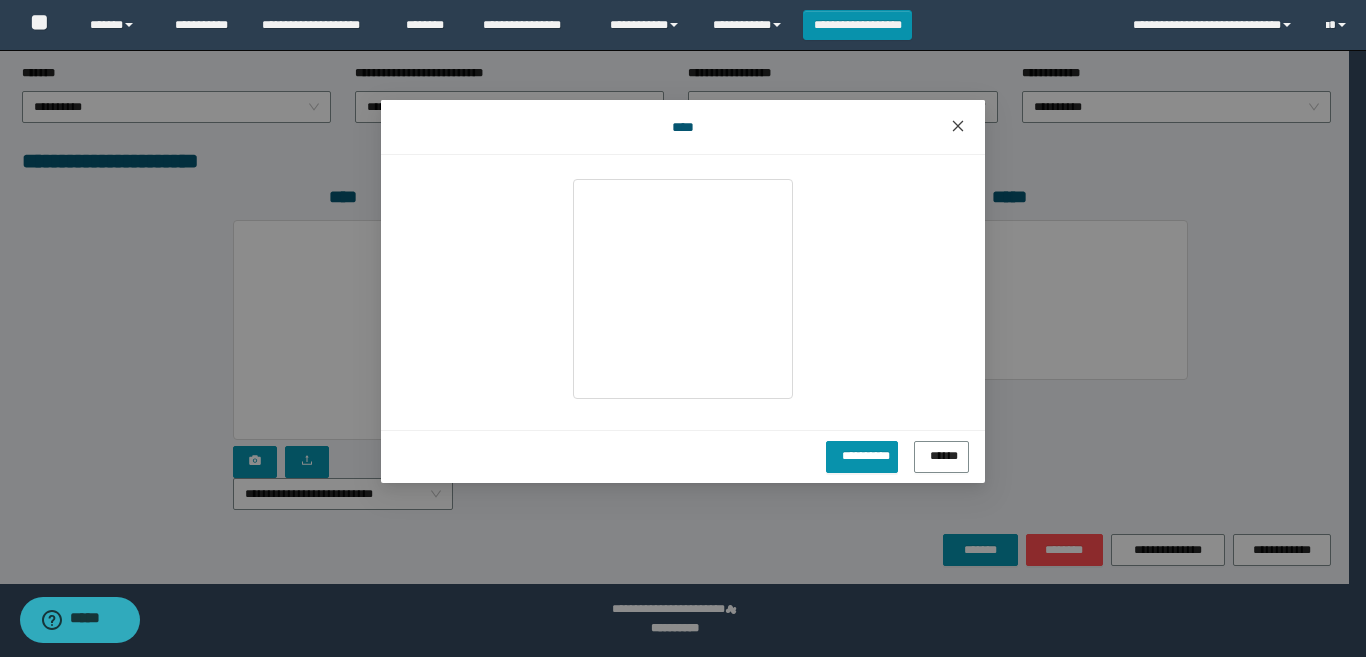 click 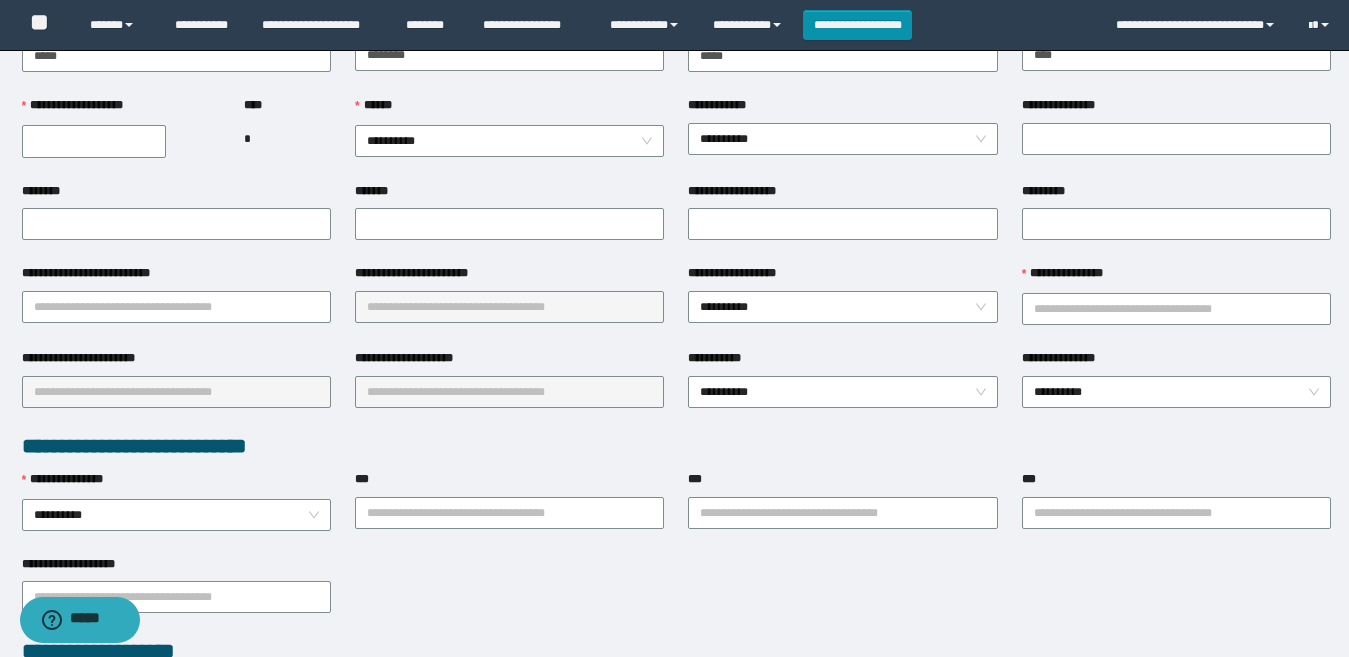 scroll, scrollTop: 0, scrollLeft: 0, axis: both 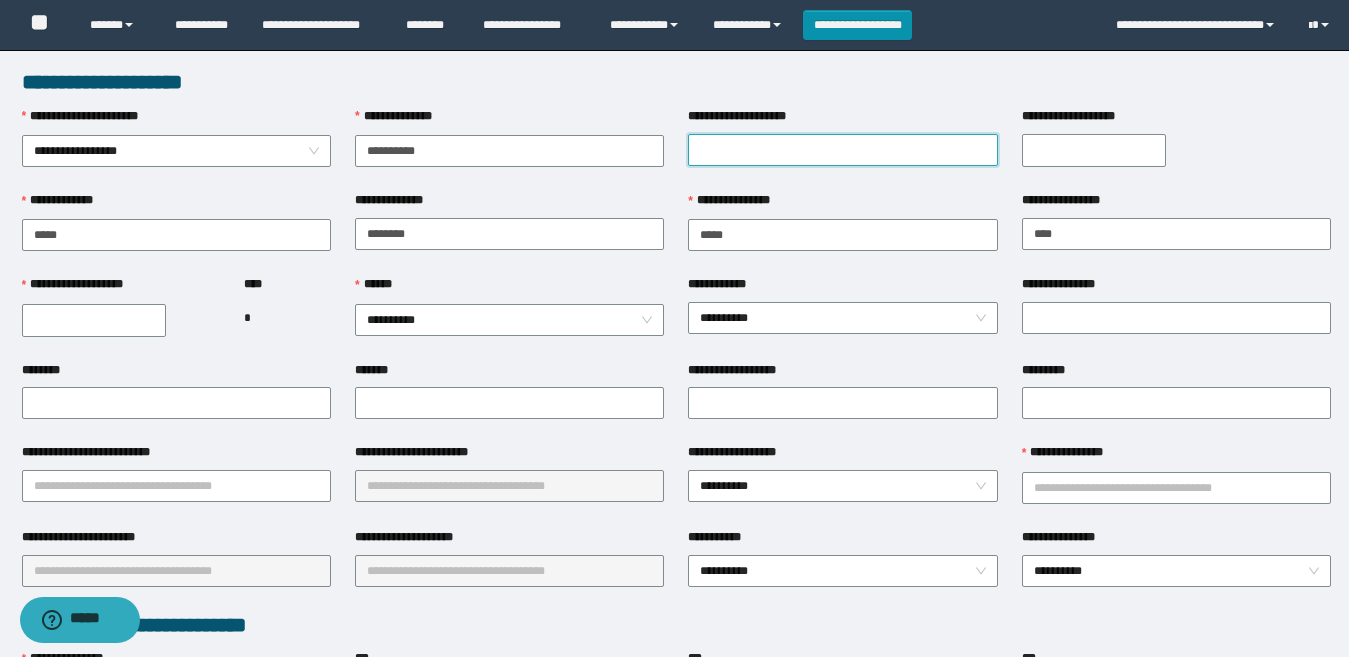click on "**********" at bounding box center [842, 150] 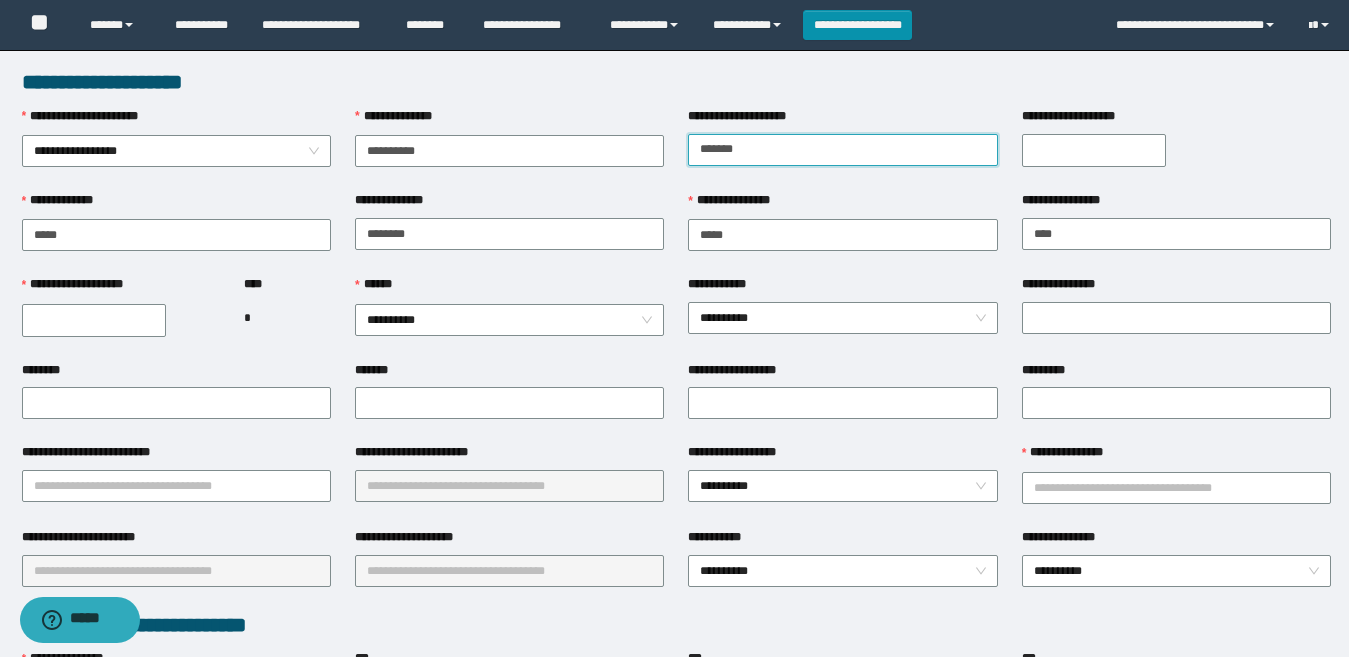 type on "******" 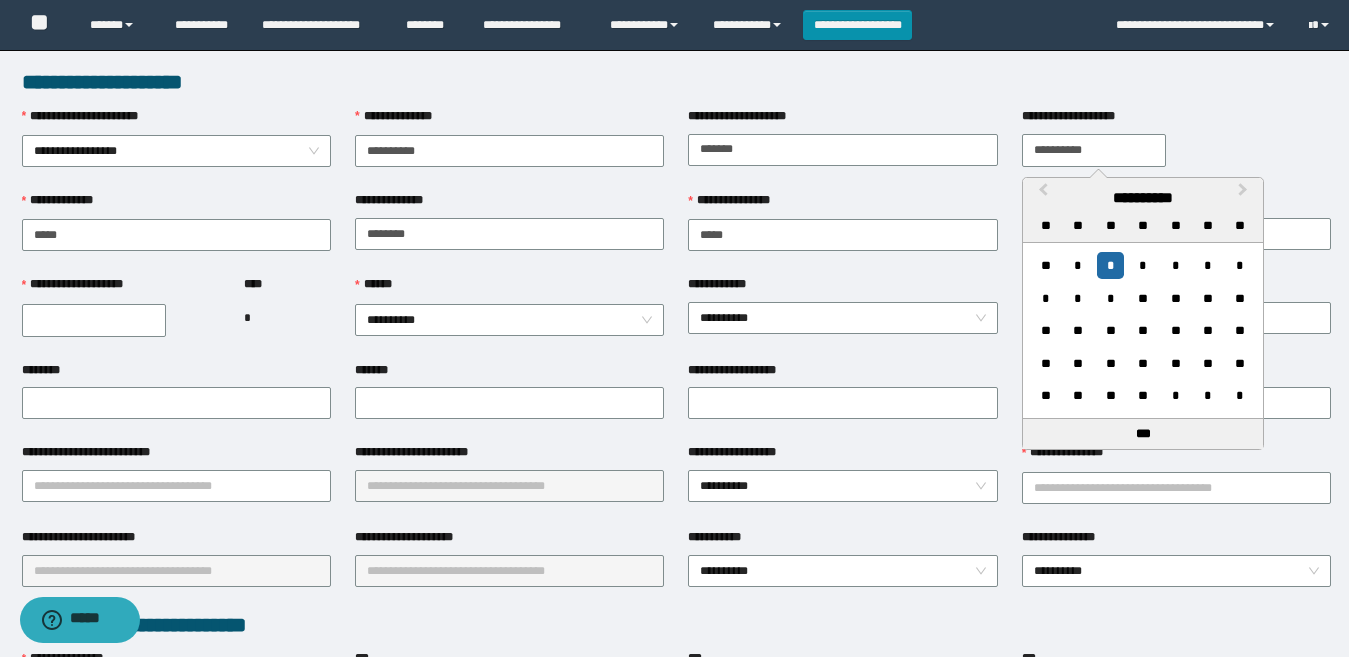 type on "**********" 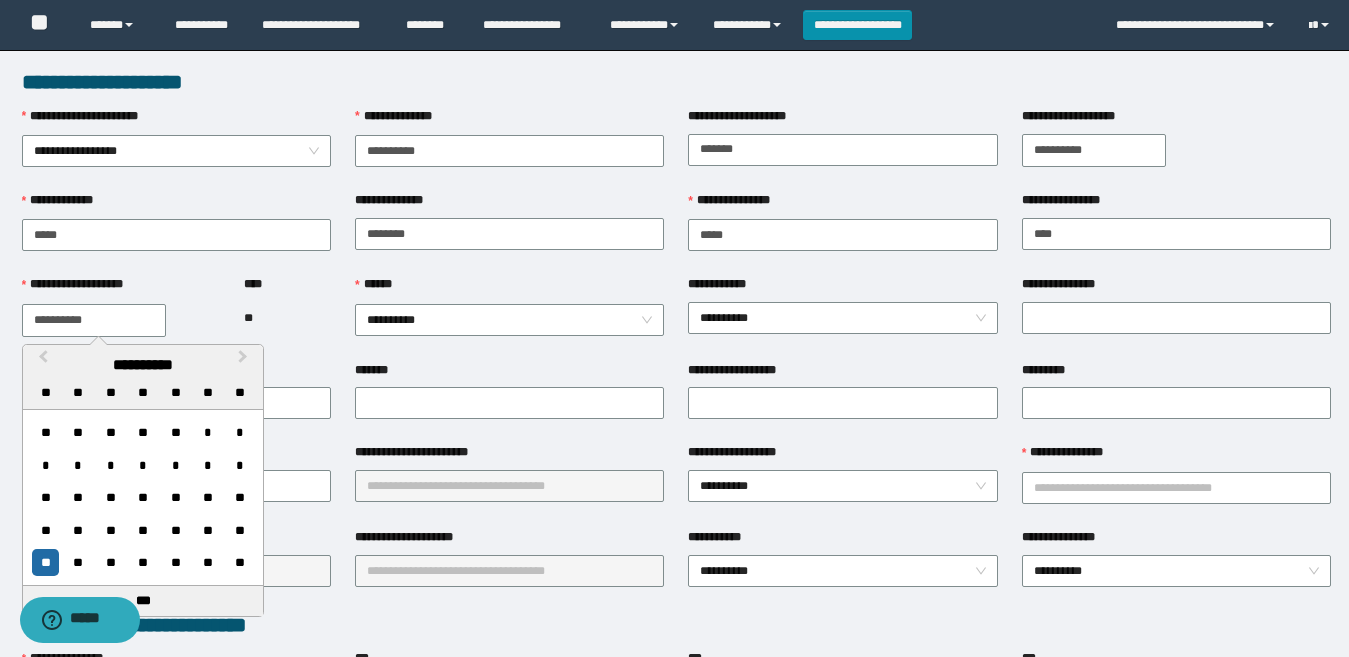 type on "**********" 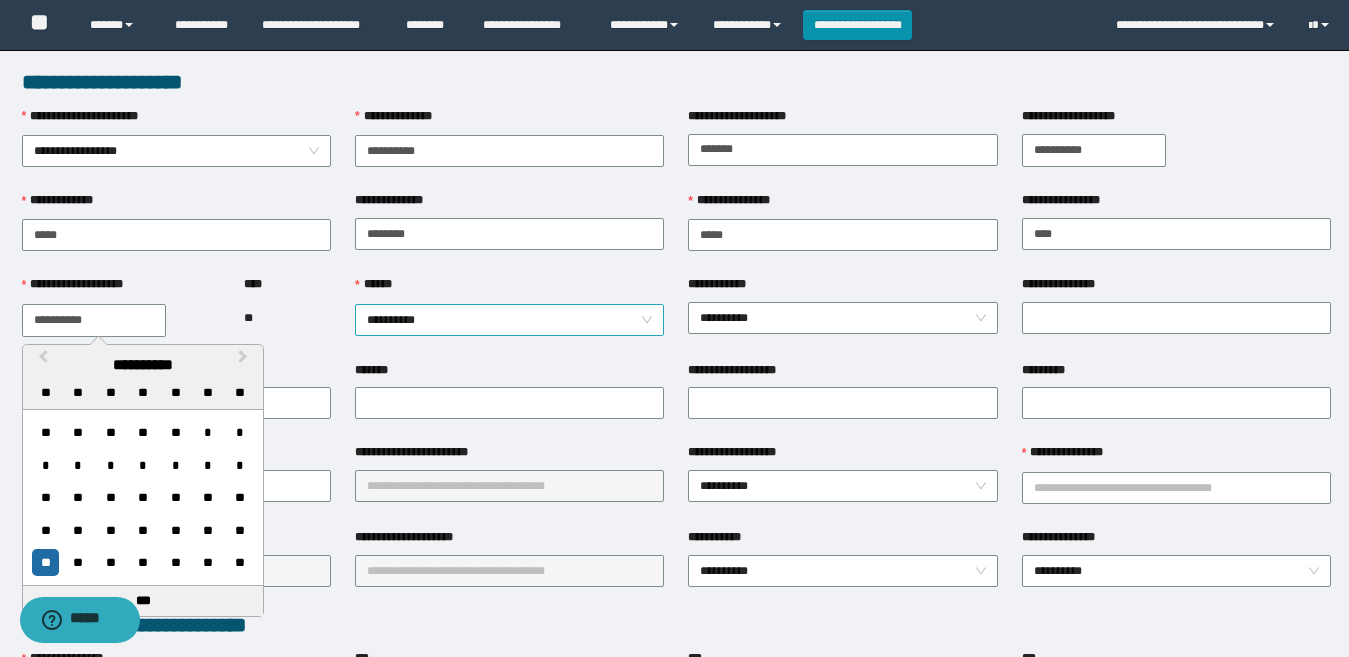 drag, startPoint x: 431, startPoint y: 365, endPoint x: 478, endPoint y: 320, distance: 65.06919 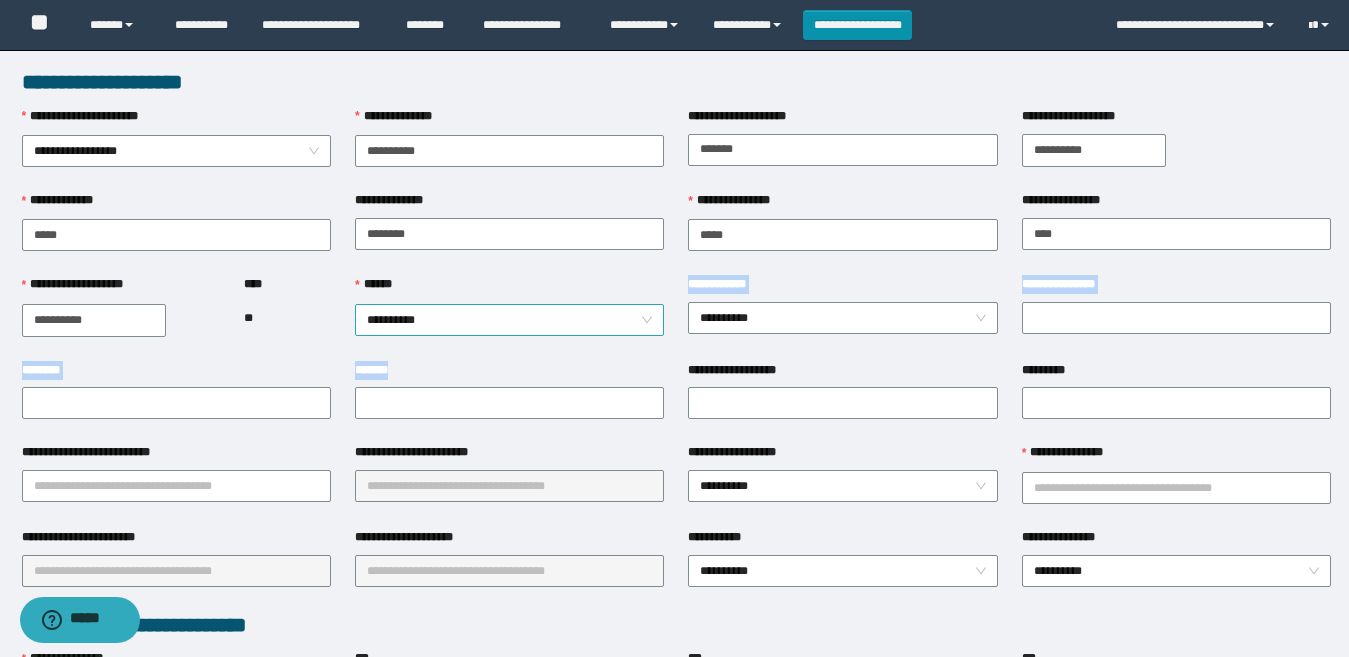 click on "**********" at bounding box center (509, 320) 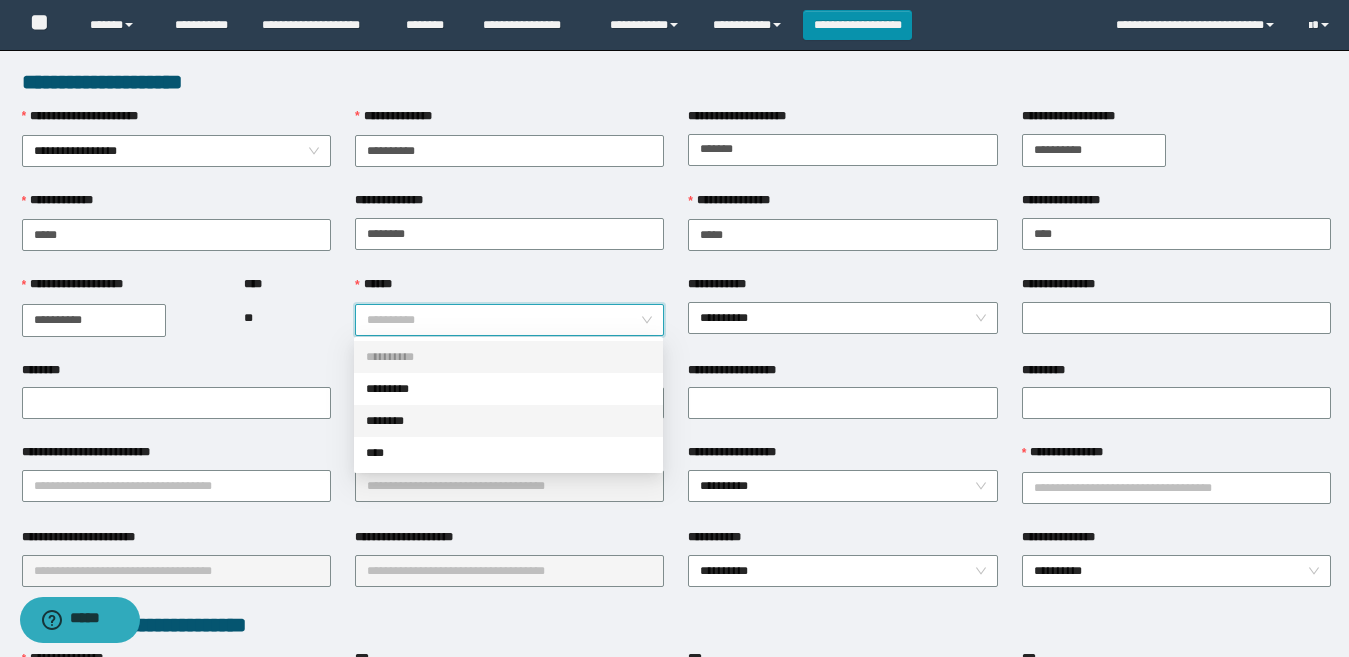 drag, startPoint x: 425, startPoint y: 419, endPoint x: 319, endPoint y: 365, distance: 118.96218 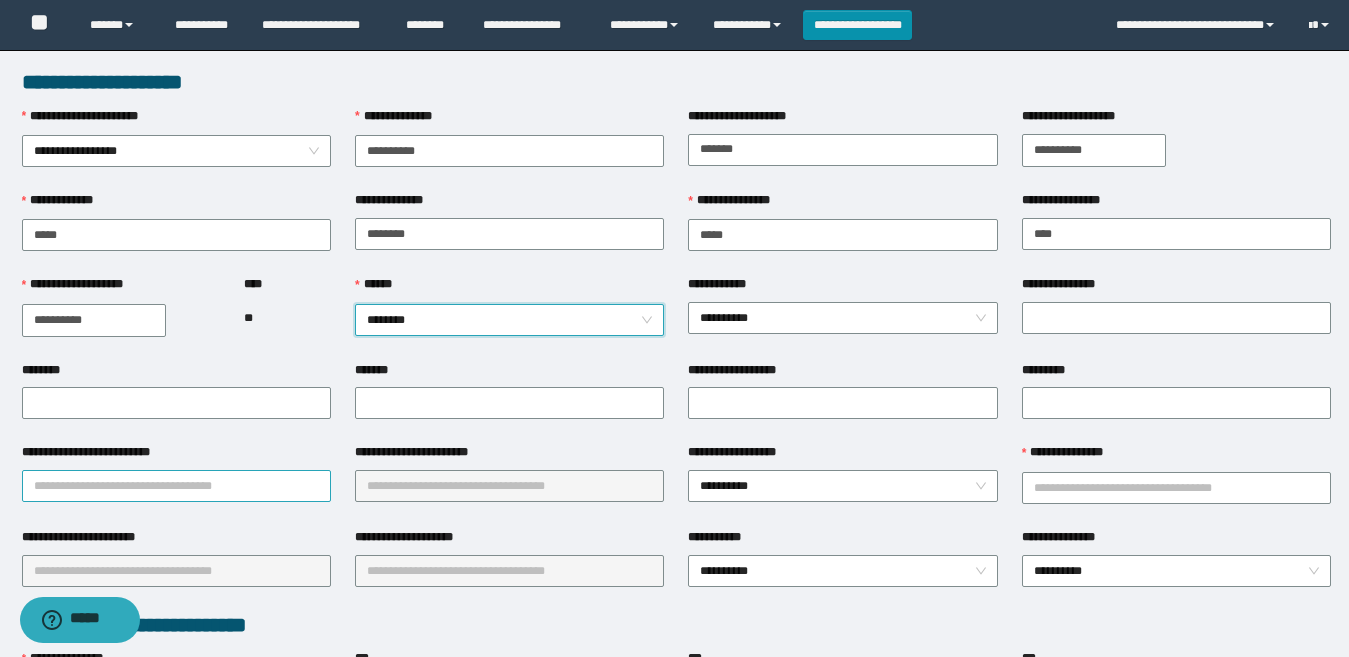 drag, startPoint x: 310, startPoint y: 353, endPoint x: 323, endPoint y: 469, distance: 116.72617 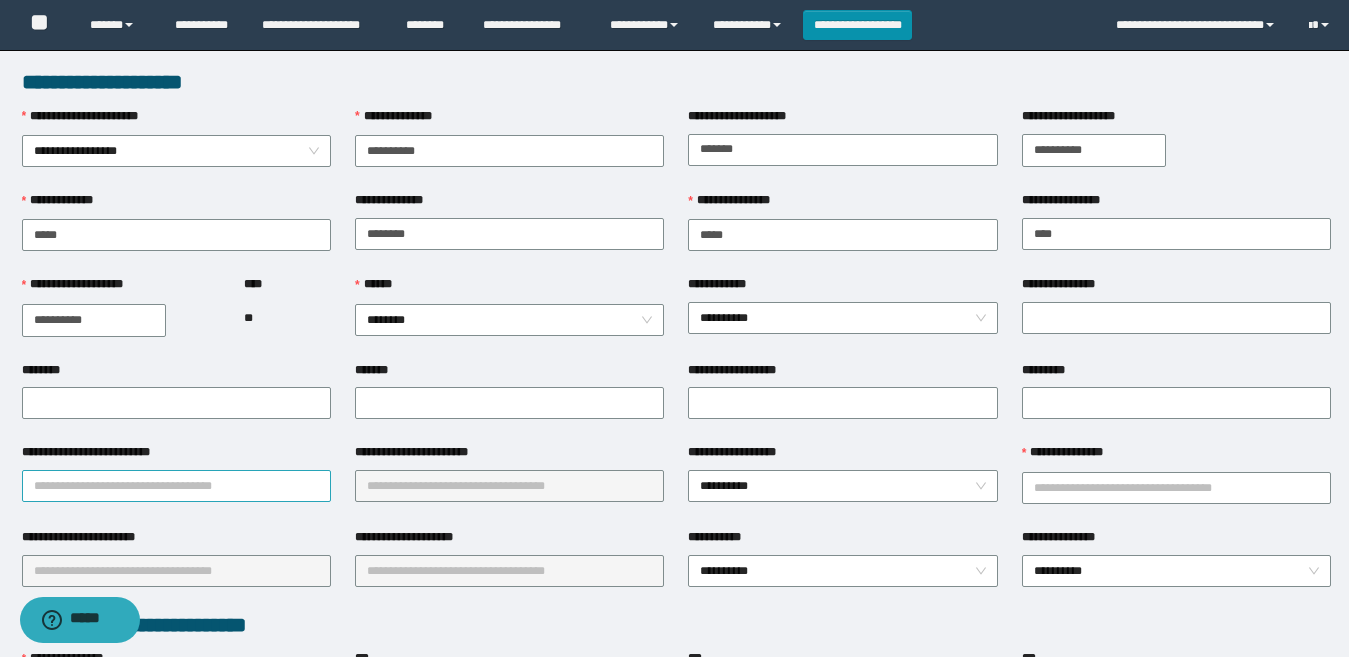 click on "**********" at bounding box center [176, 486] 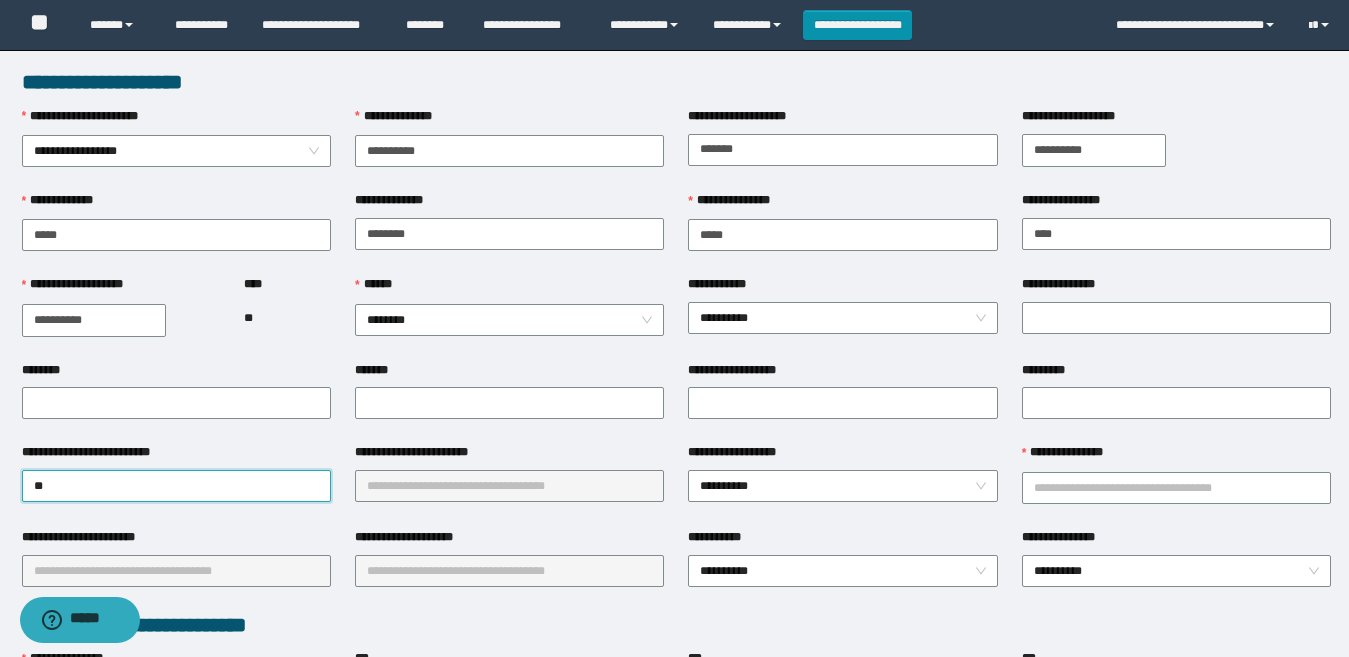type on "*" 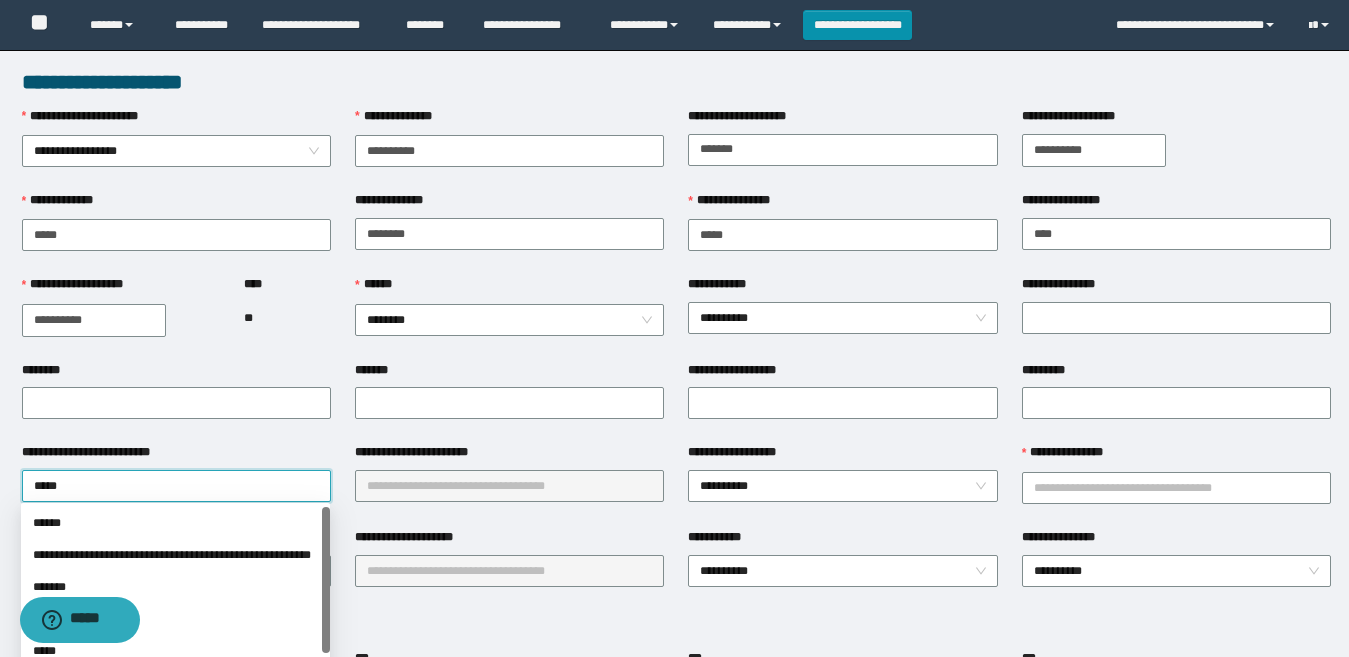 type on "******" 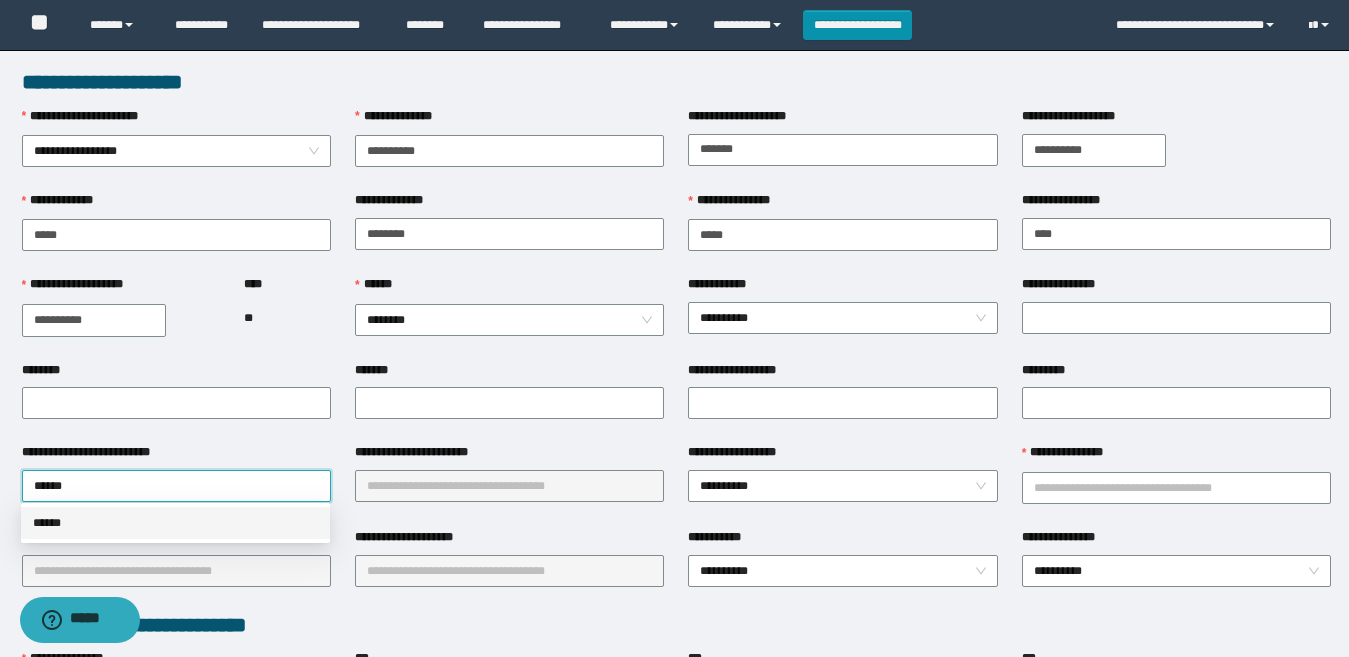 click on "******" at bounding box center (175, 523) 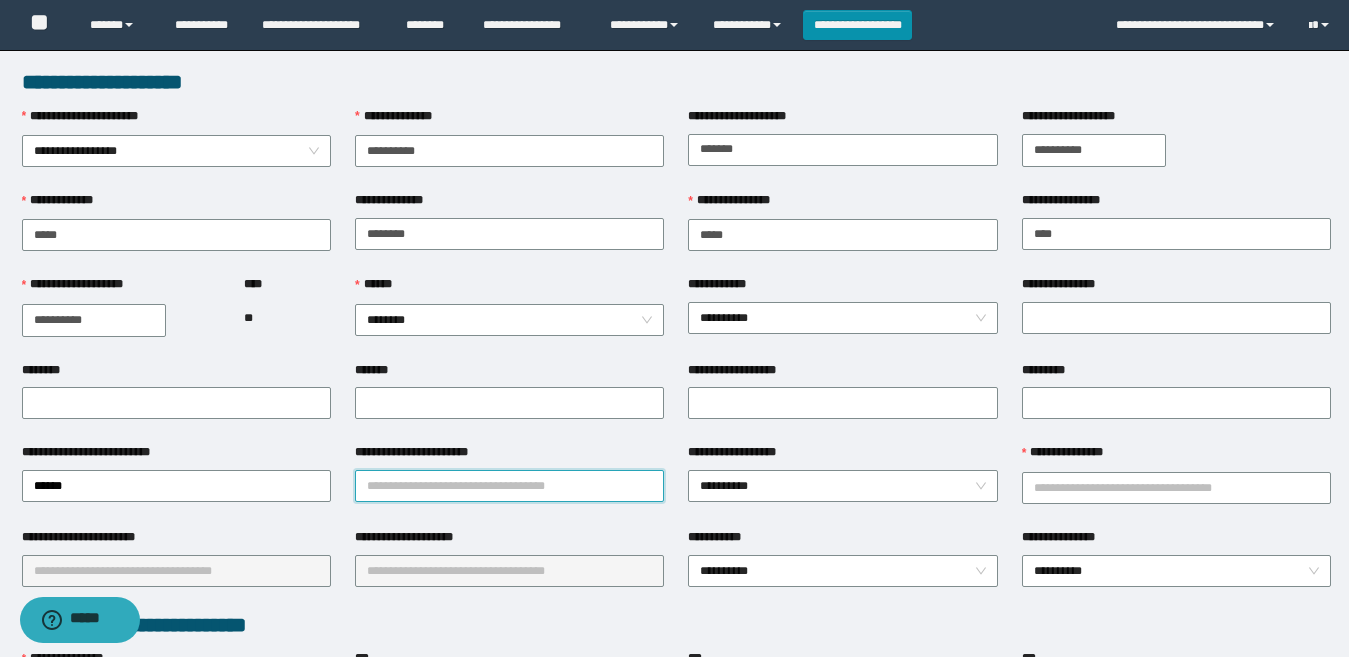 click on "**********" at bounding box center [509, 486] 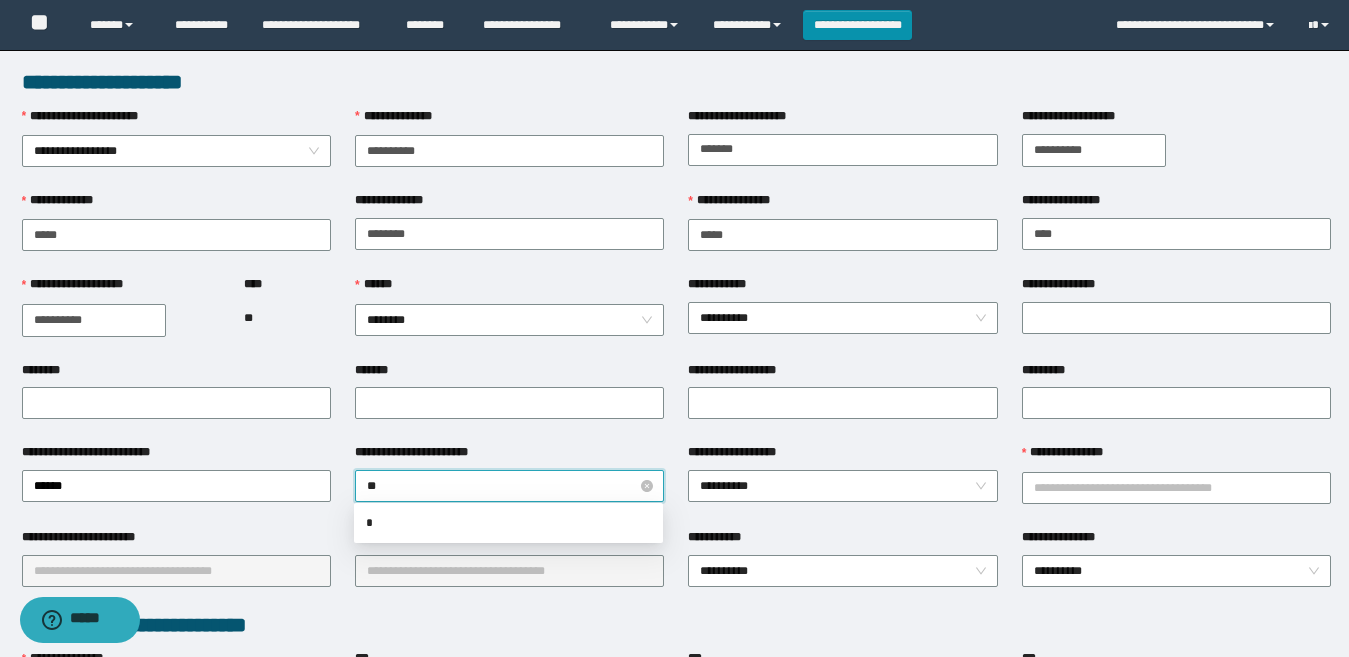 type on "***" 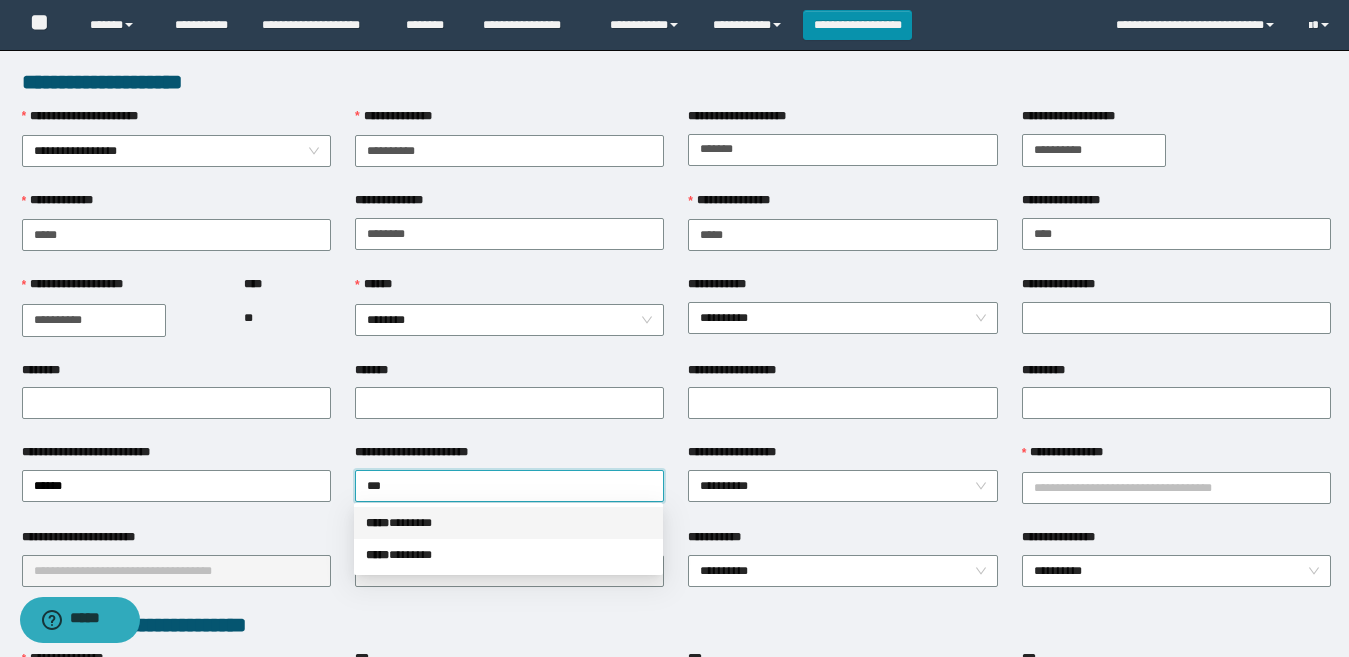 click on "***** * ******" at bounding box center (508, 523) 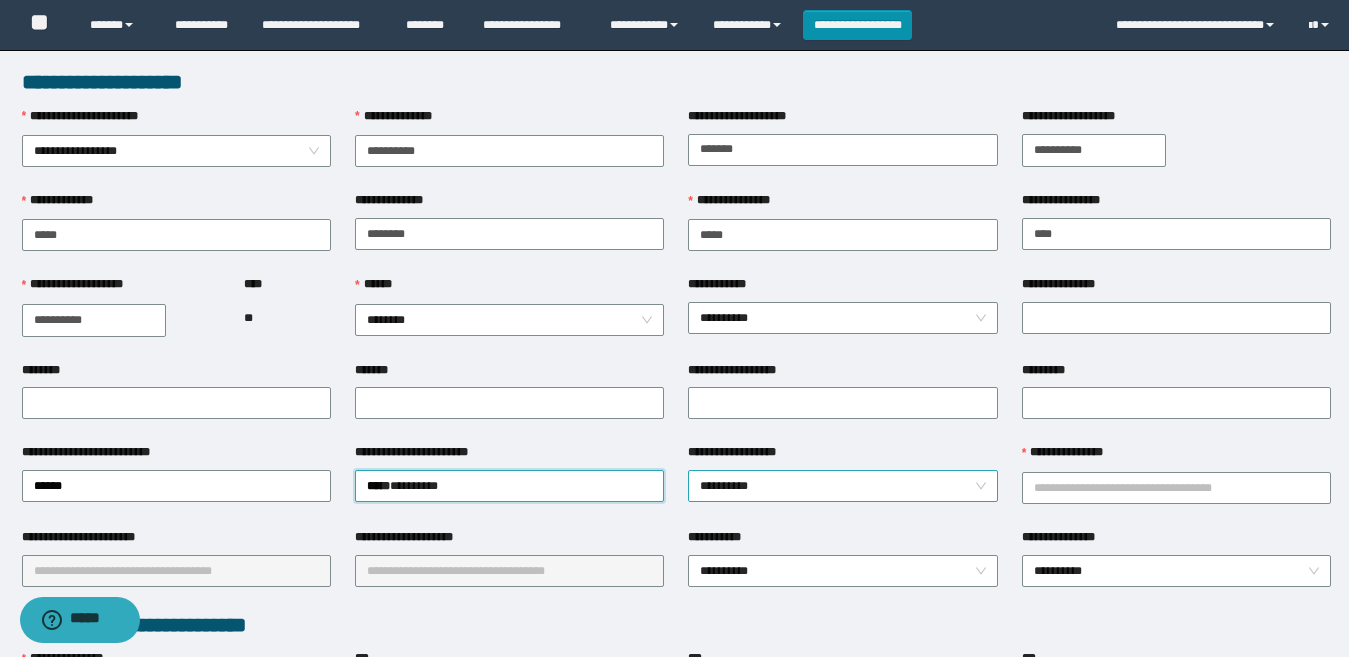 click on "**********" at bounding box center [842, 486] 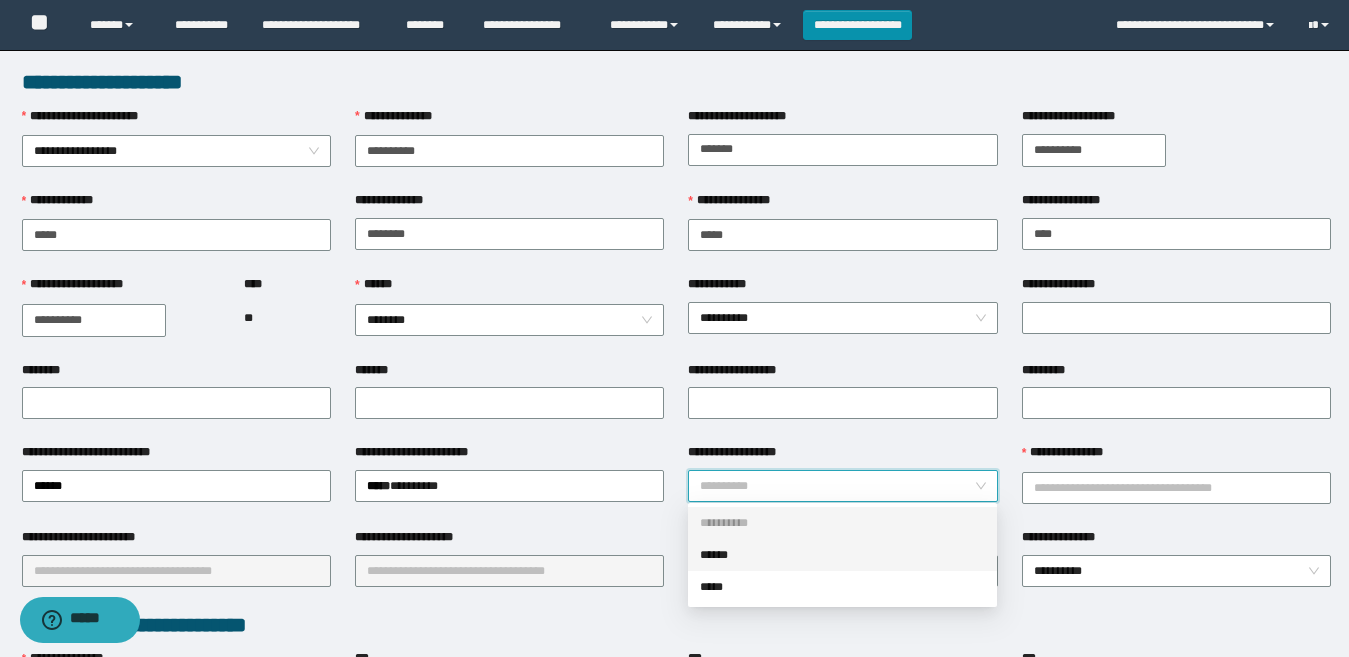 click on "******" at bounding box center (842, 555) 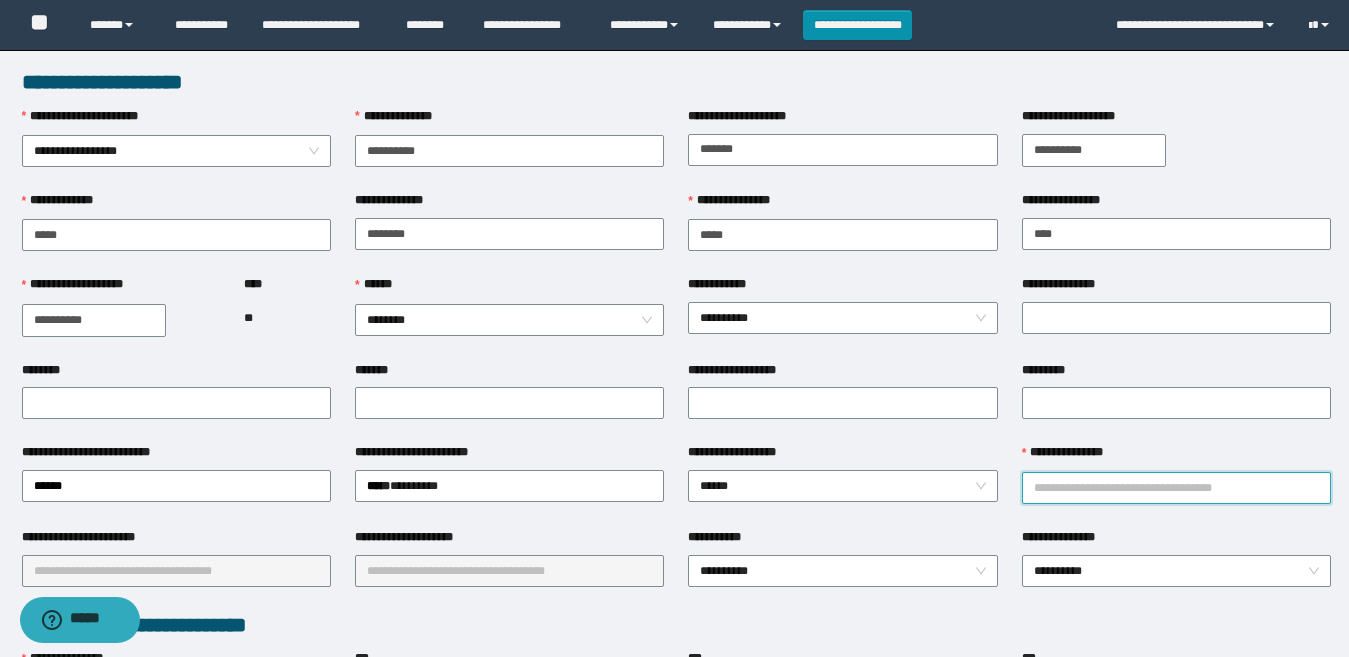 click on "**********" at bounding box center [1176, 488] 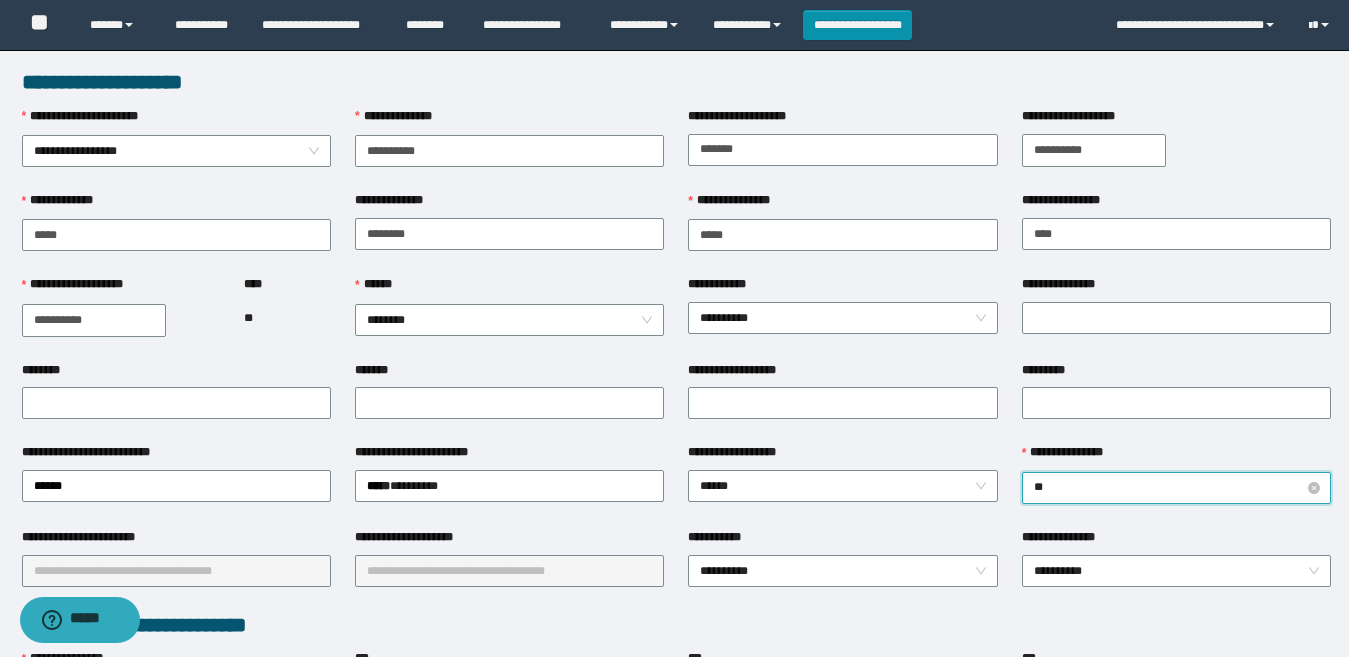 type on "*" 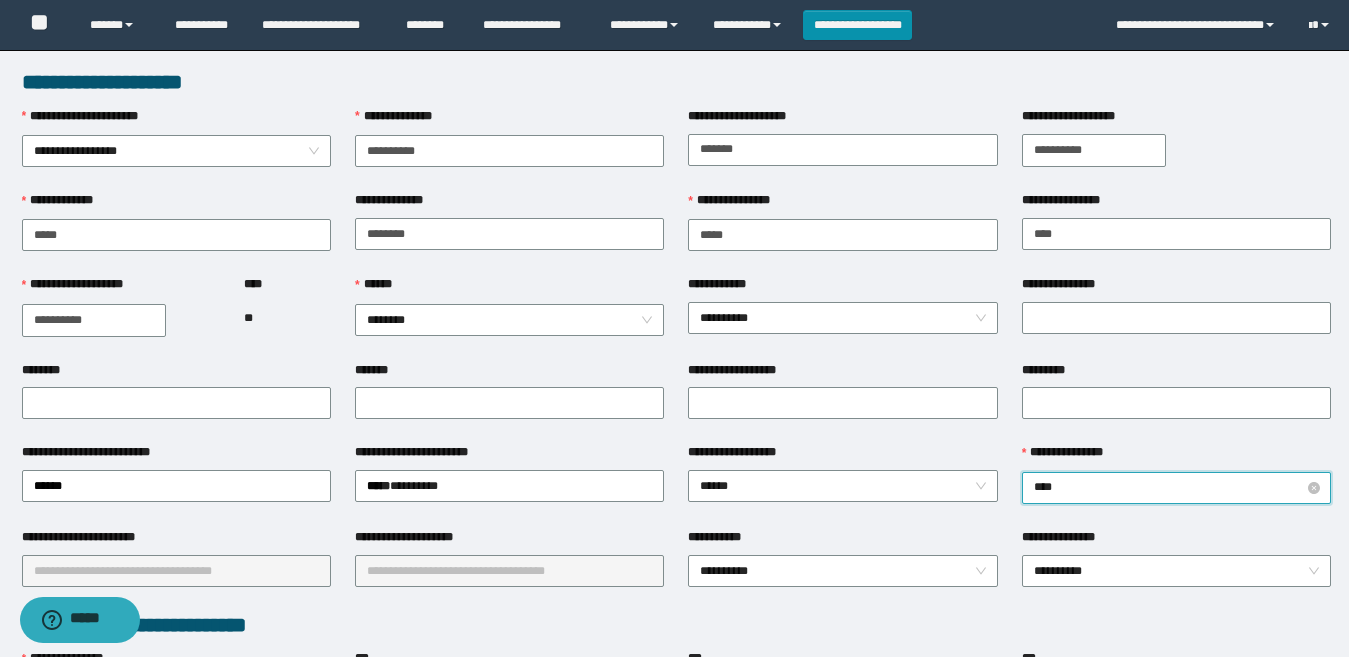 type on "*****" 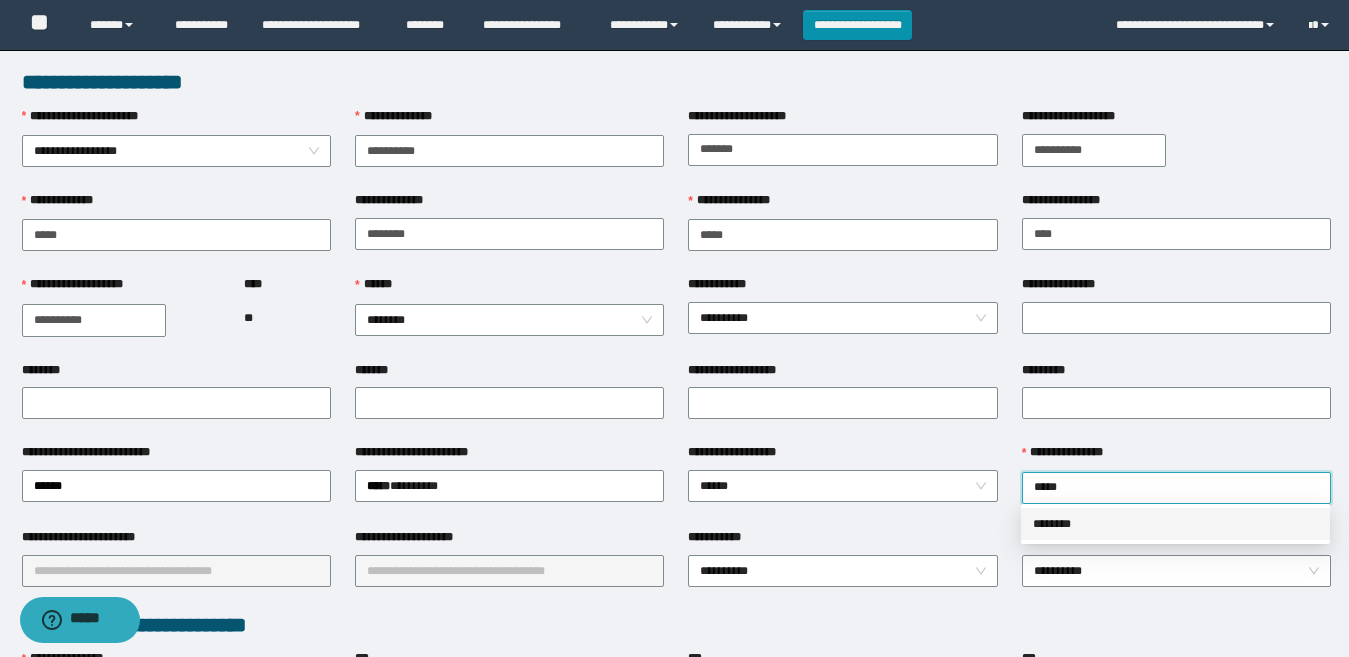 drag, startPoint x: 1092, startPoint y: 525, endPoint x: 451, endPoint y: 564, distance: 642.1853 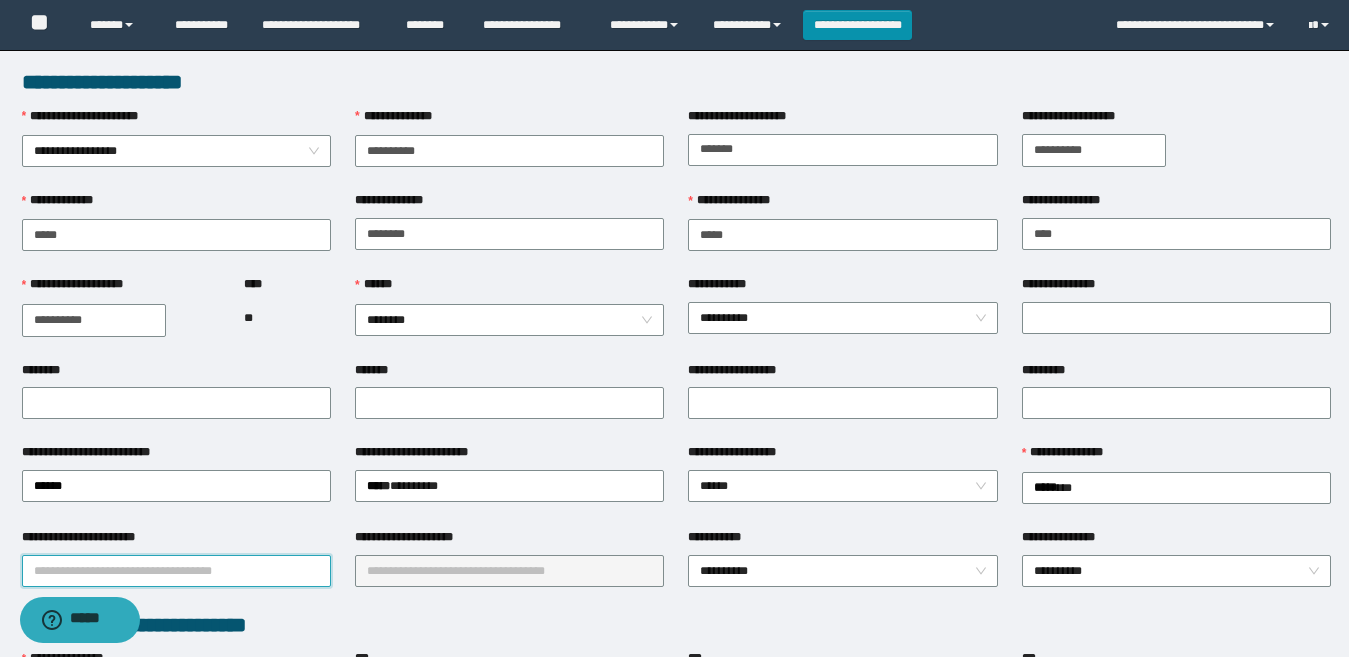 click on "**********" at bounding box center (176, 571) 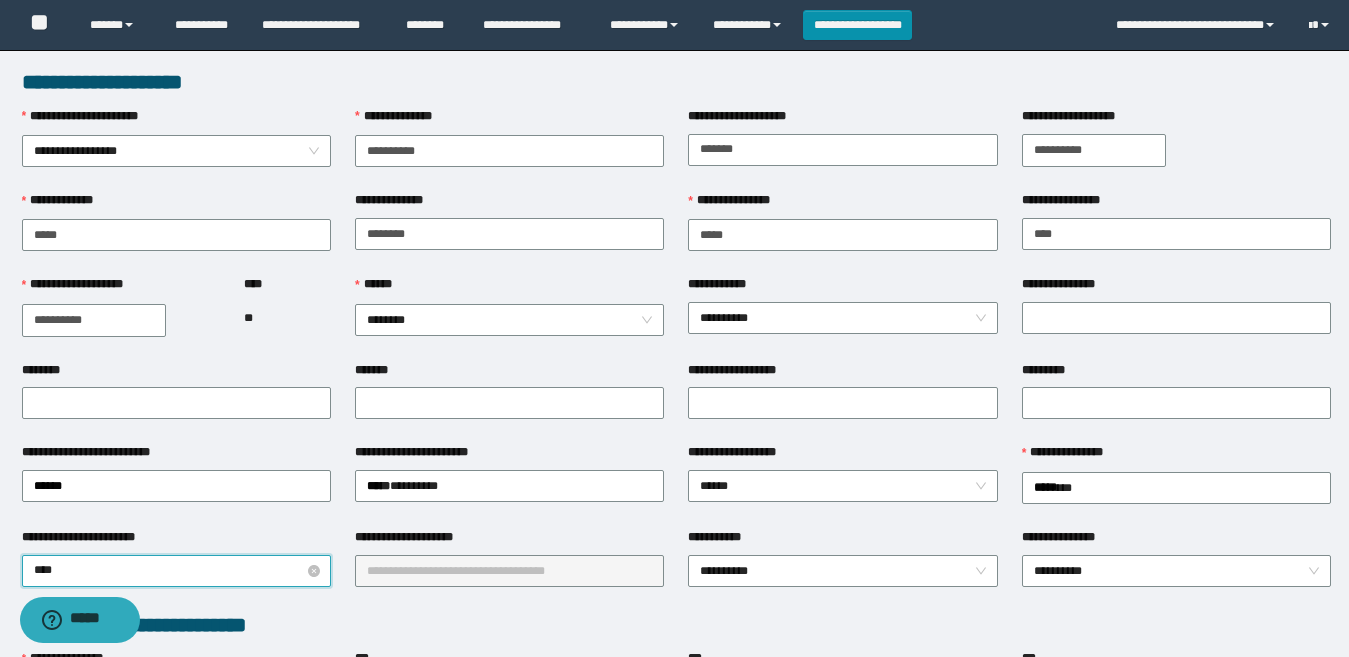 type on "*****" 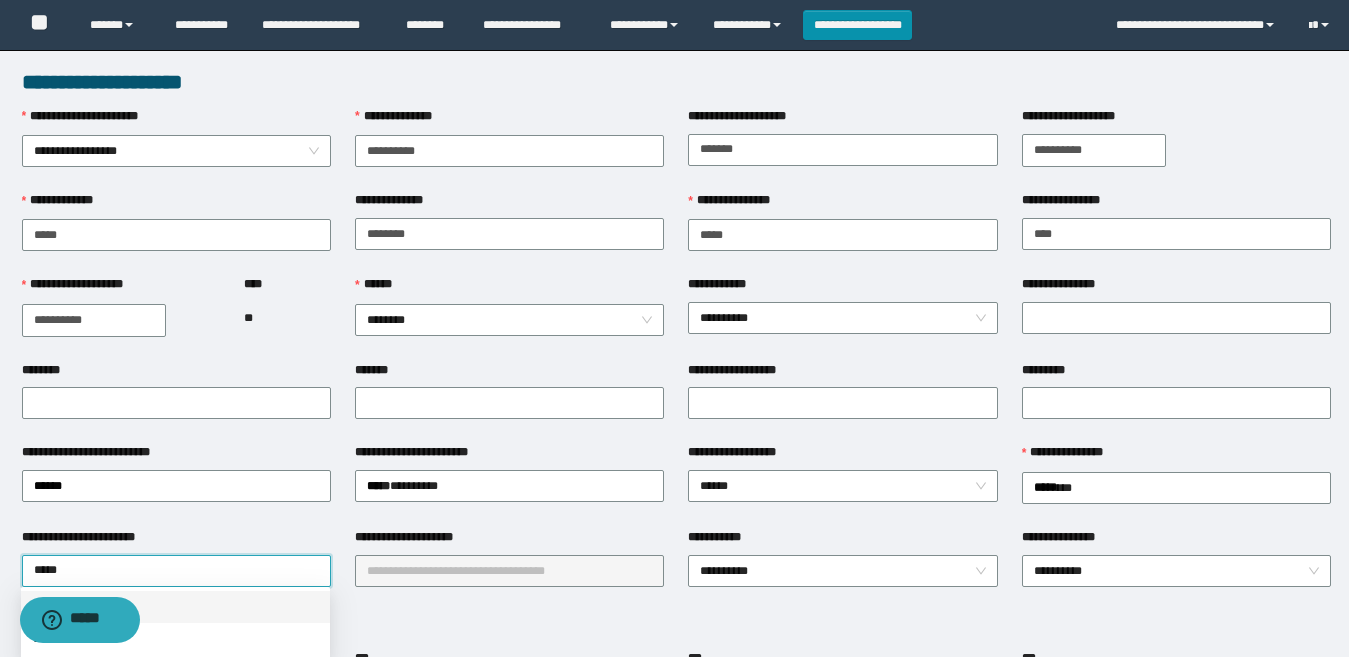 click on "******" at bounding box center (175, 607) 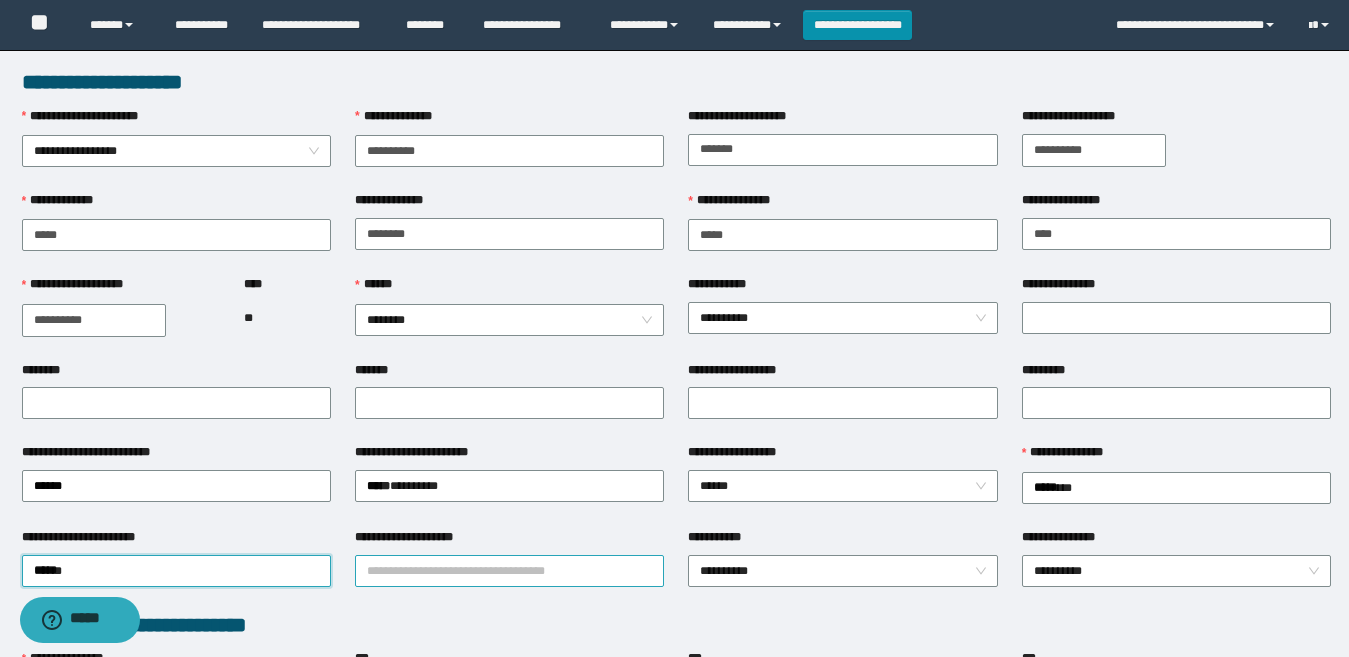 click on "**********" at bounding box center [509, 571] 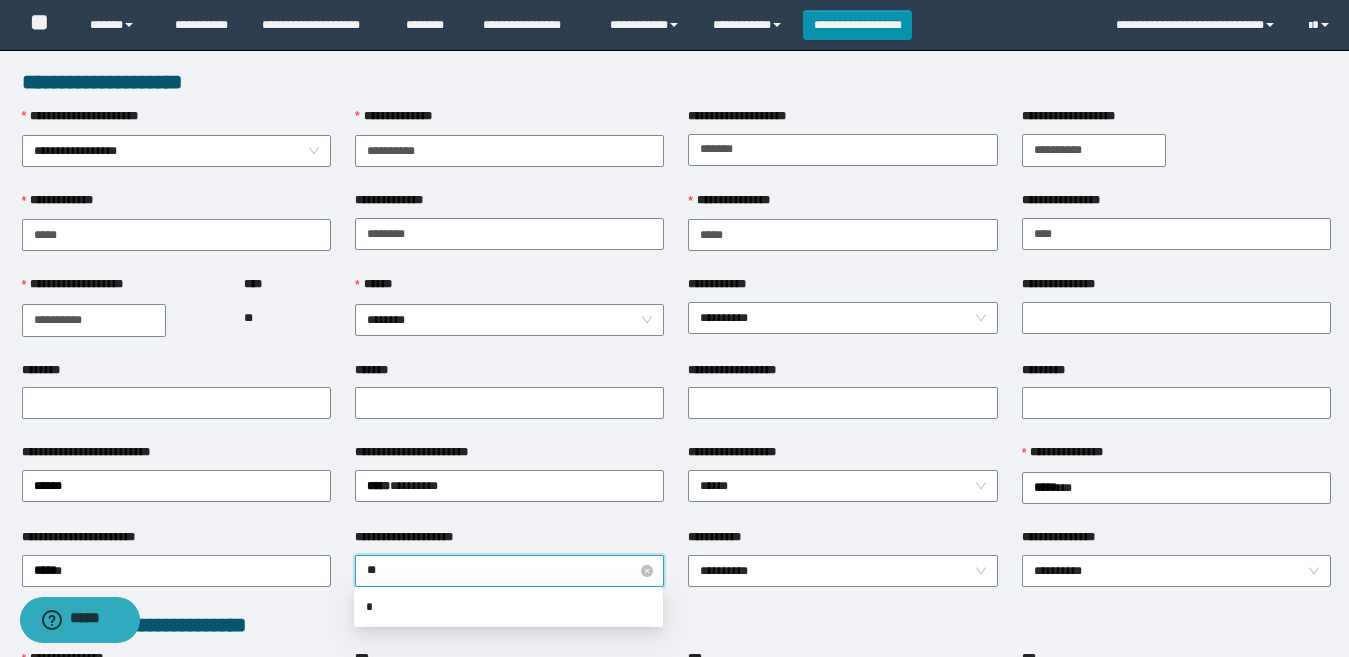type on "***" 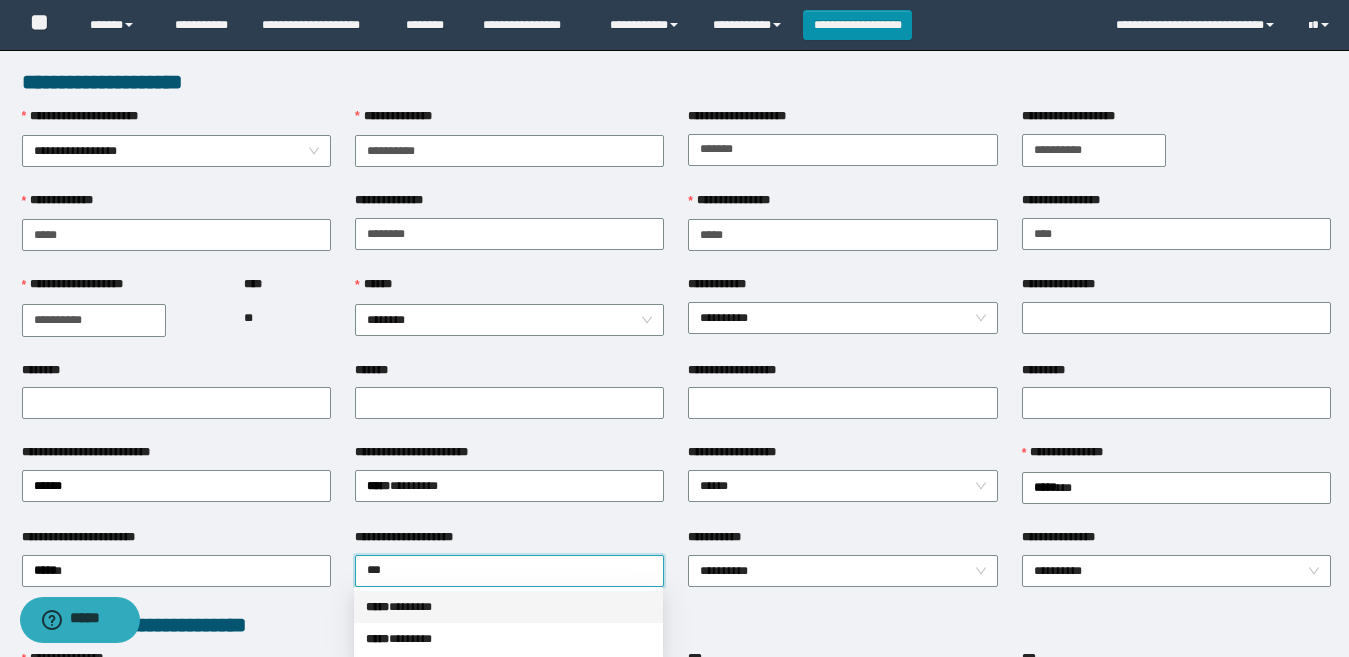 click on "***** * ******" at bounding box center (508, 607) 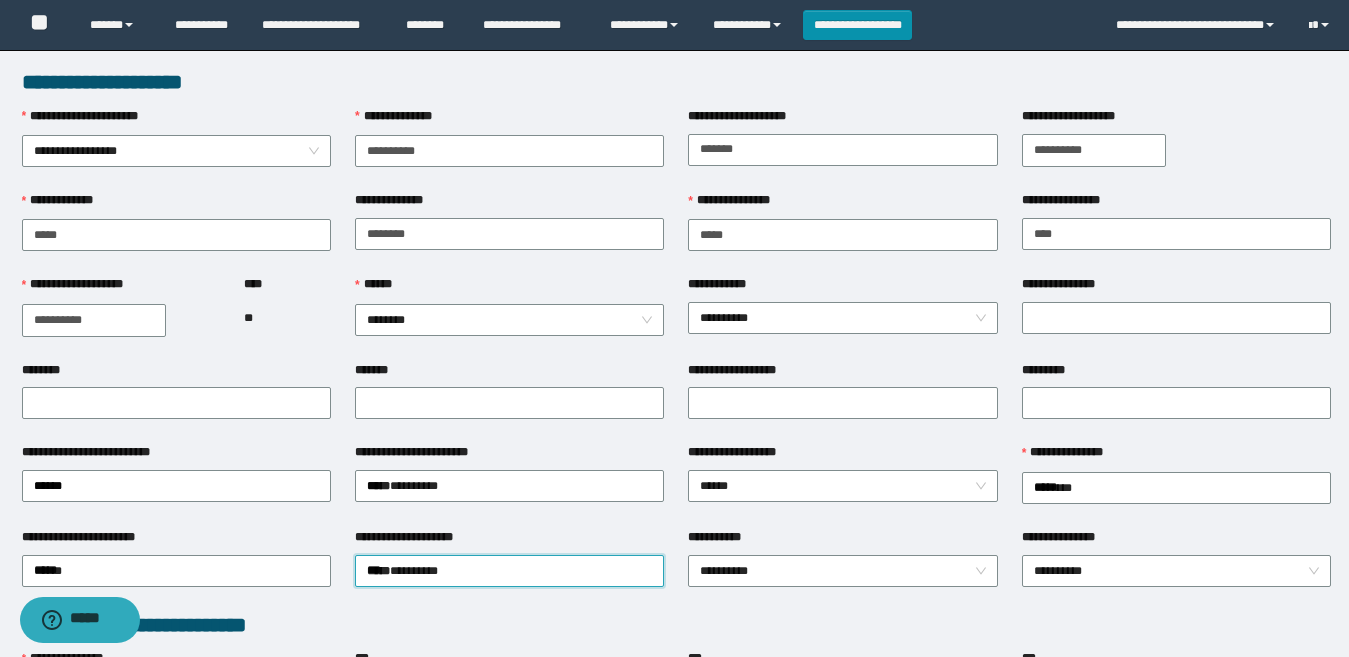 click on "**********" at bounding box center (676, 625) 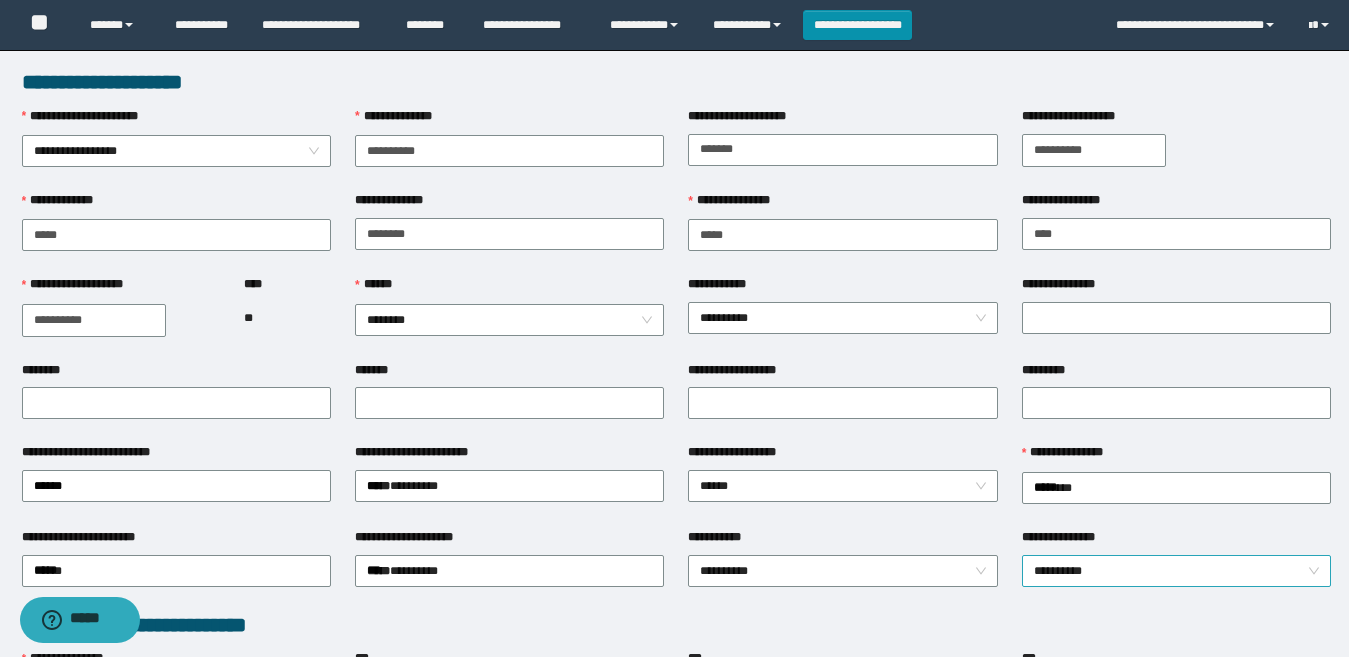 click on "**********" at bounding box center (1176, 571) 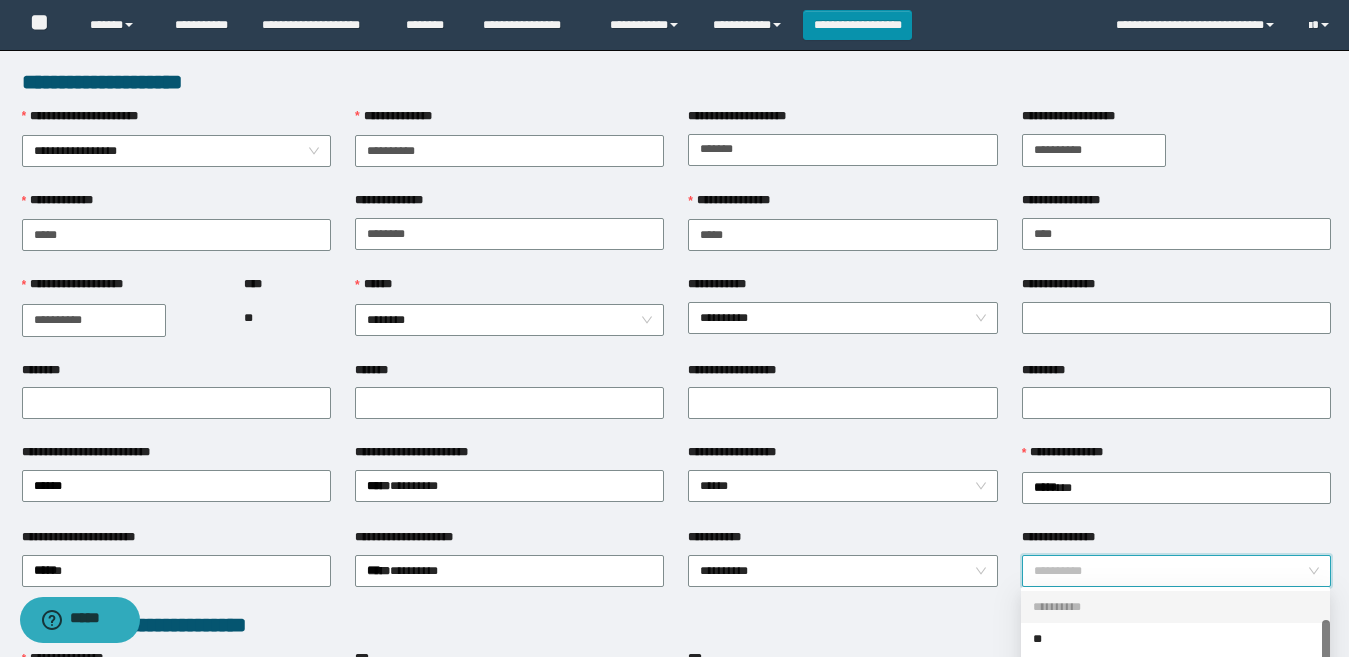 scroll, scrollTop: 32, scrollLeft: 0, axis: vertical 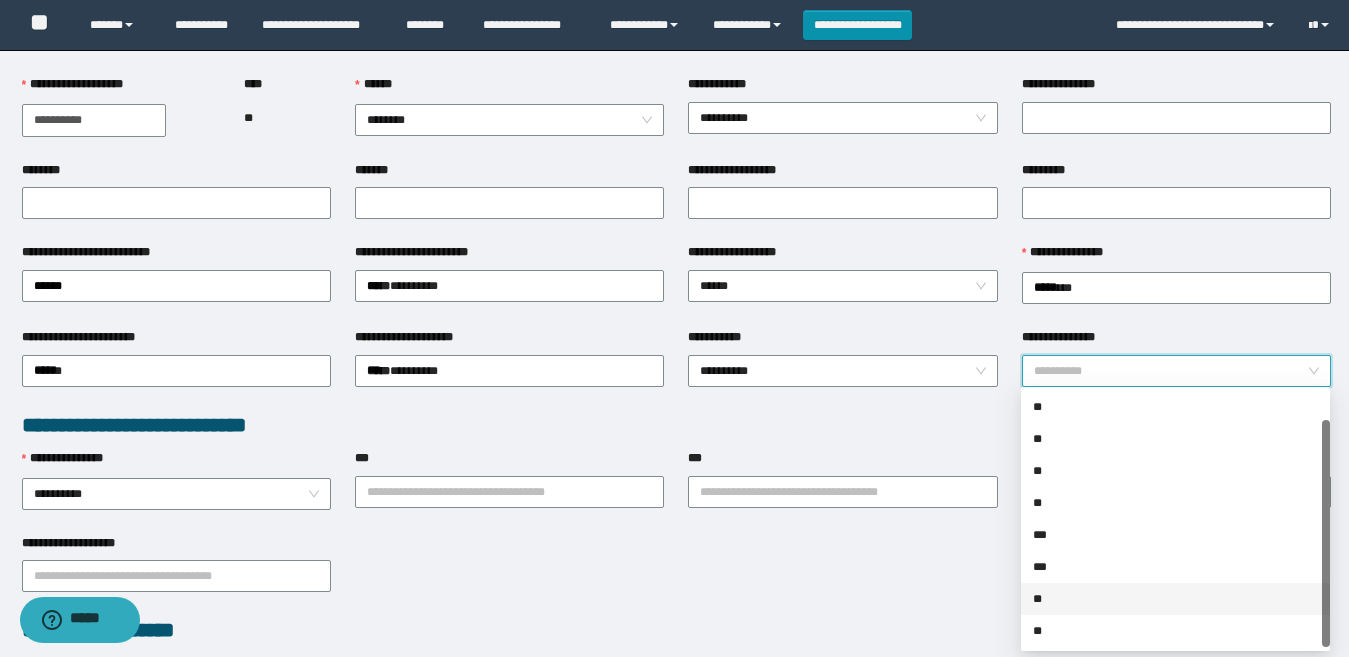 drag, startPoint x: 1057, startPoint y: 593, endPoint x: 1008, endPoint y: 589, distance: 49.162994 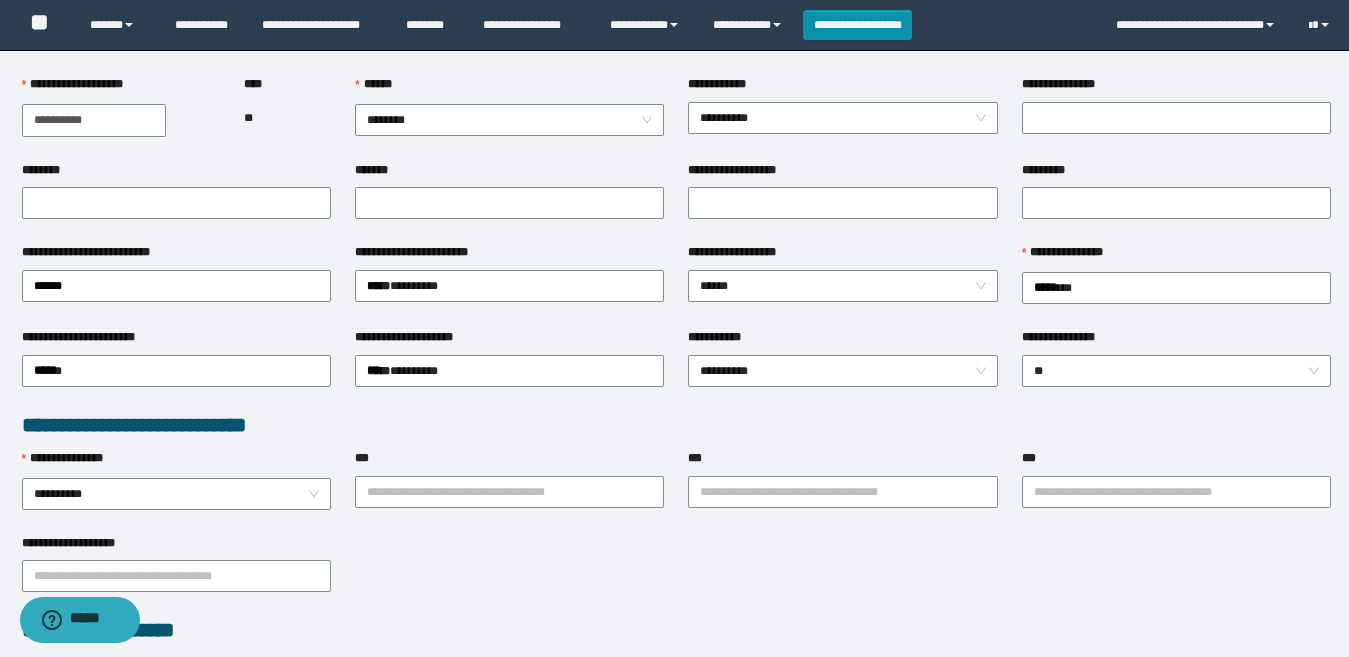 drag, startPoint x: 806, startPoint y: 574, endPoint x: 796, endPoint y: 565, distance: 13.453624 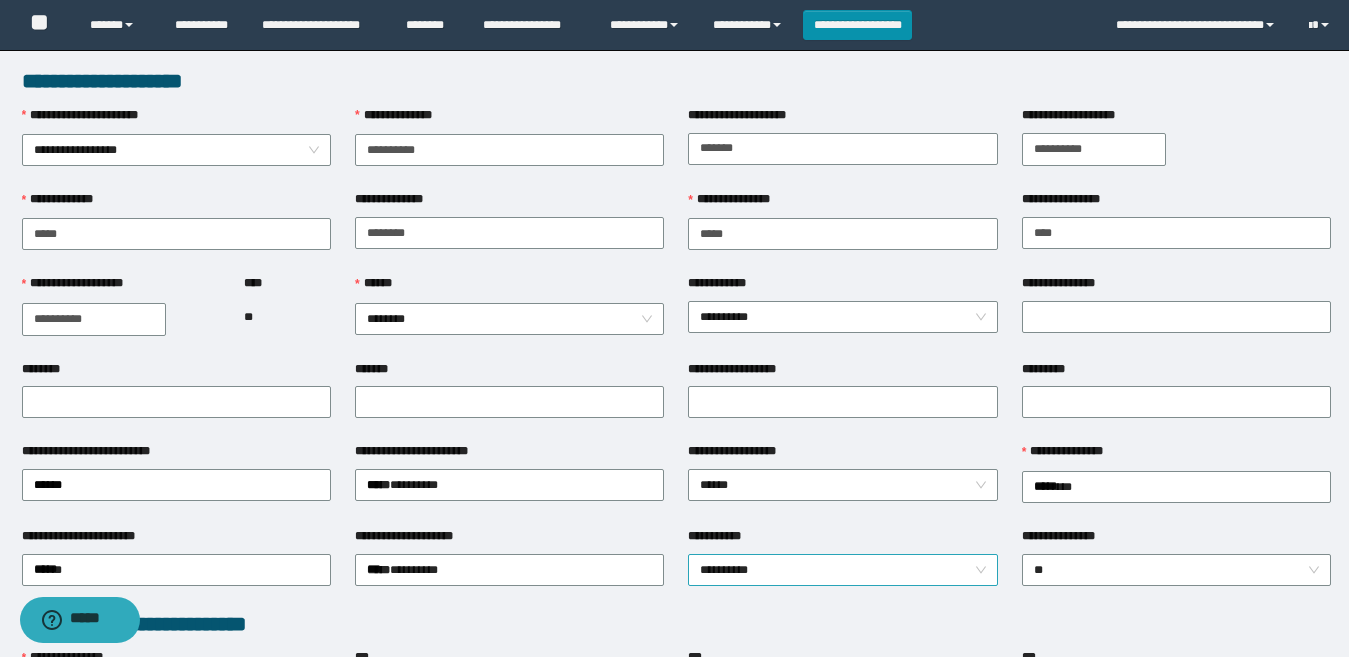 scroll, scrollTop: 0, scrollLeft: 0, axis: both 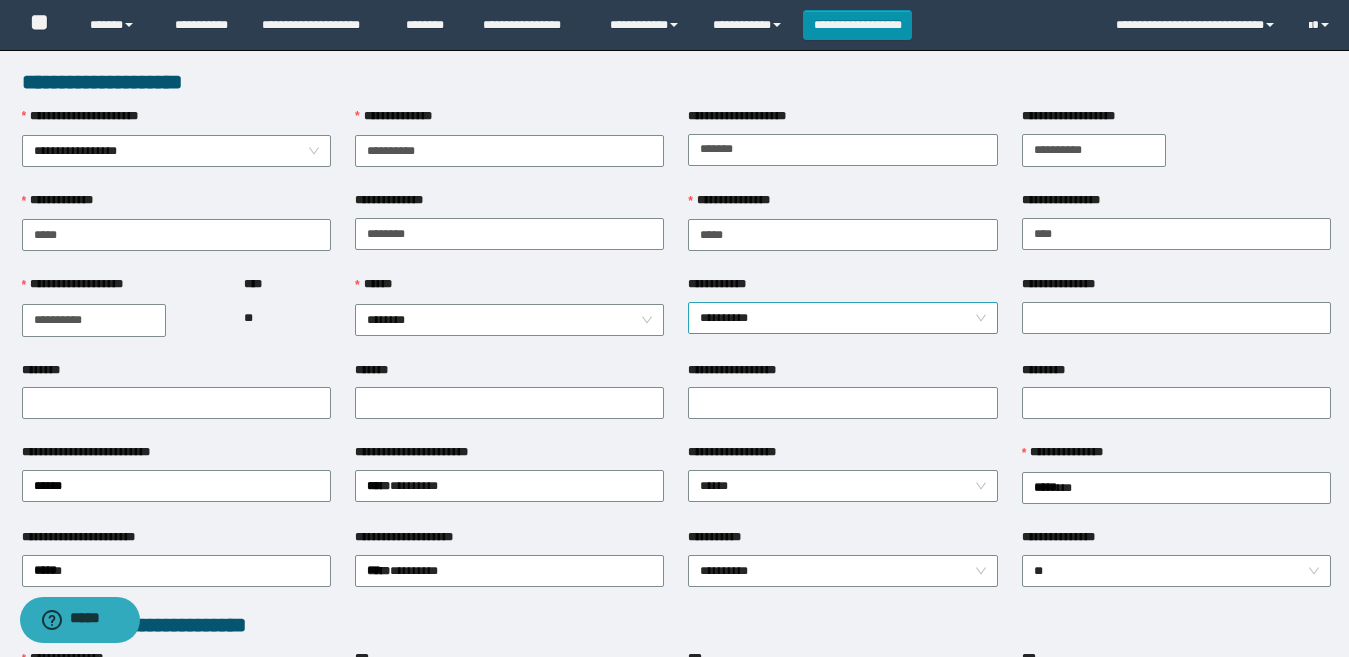 click on "**********" at bounding box center [842, 318] 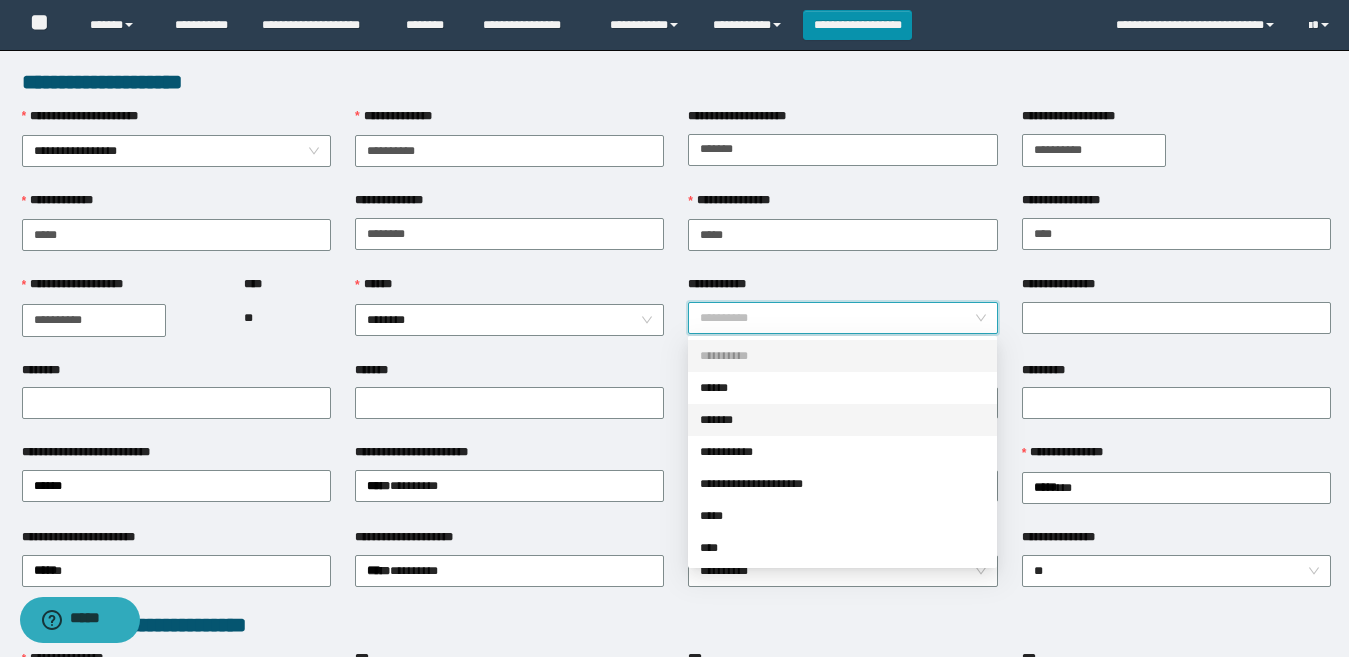 click on "*******" at bounding box center (842, 420) 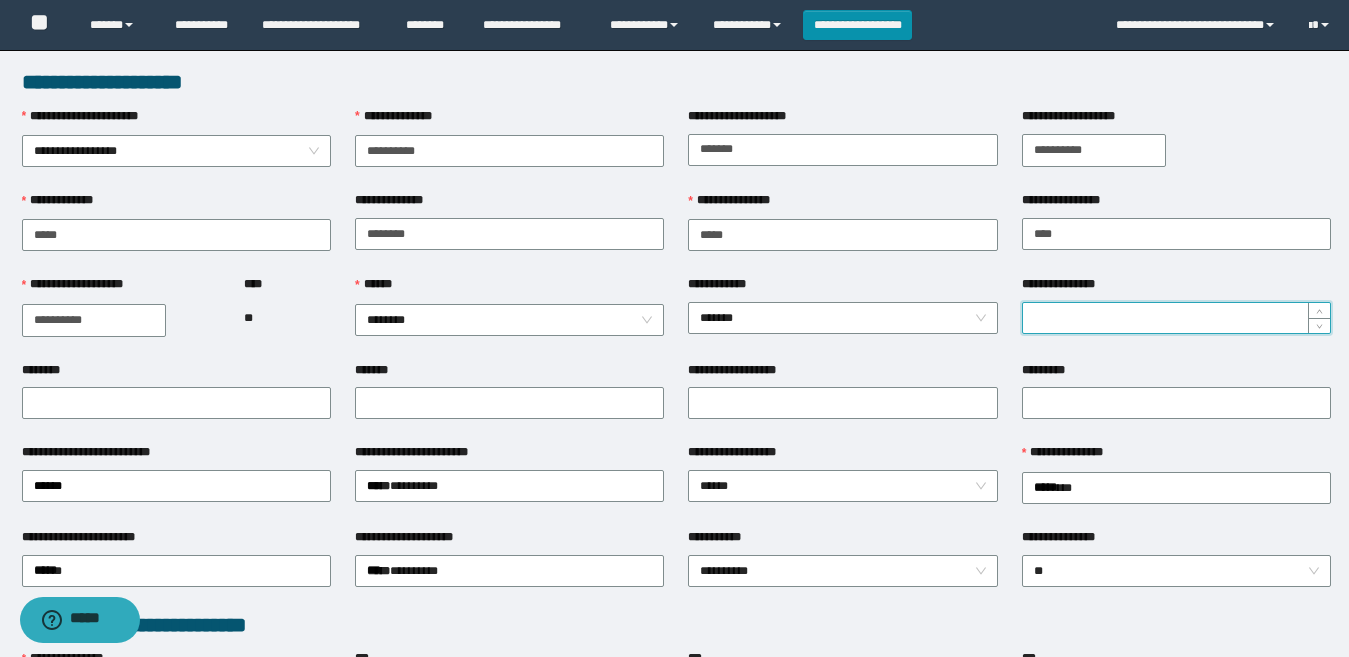 click on "**********" at bounding box center (1176, 318) 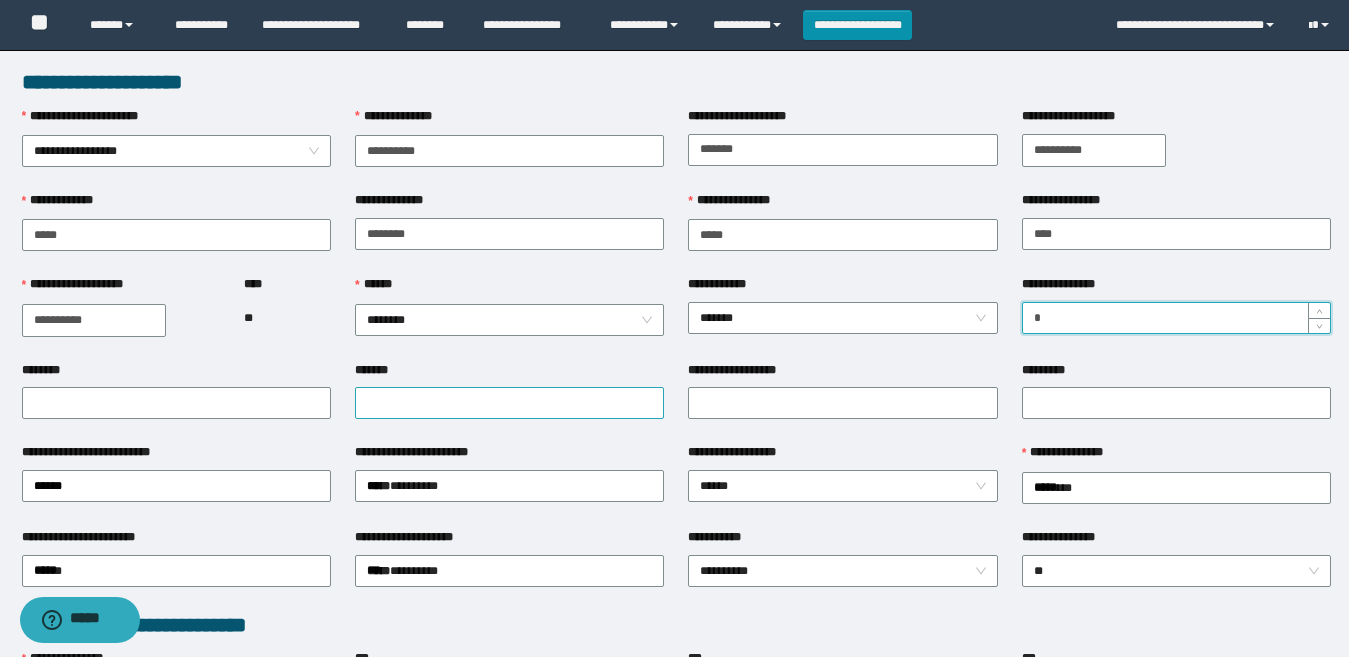 type on "*" 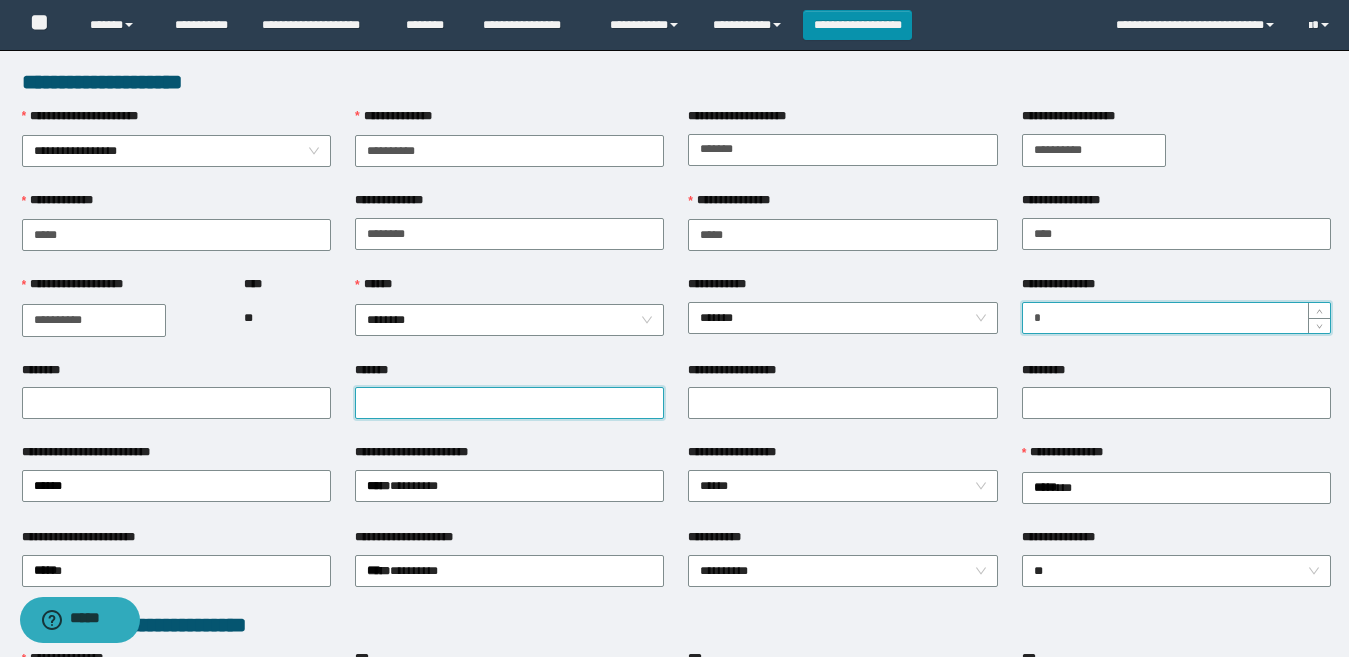 click on "*******" at bounding box center [509, 403] 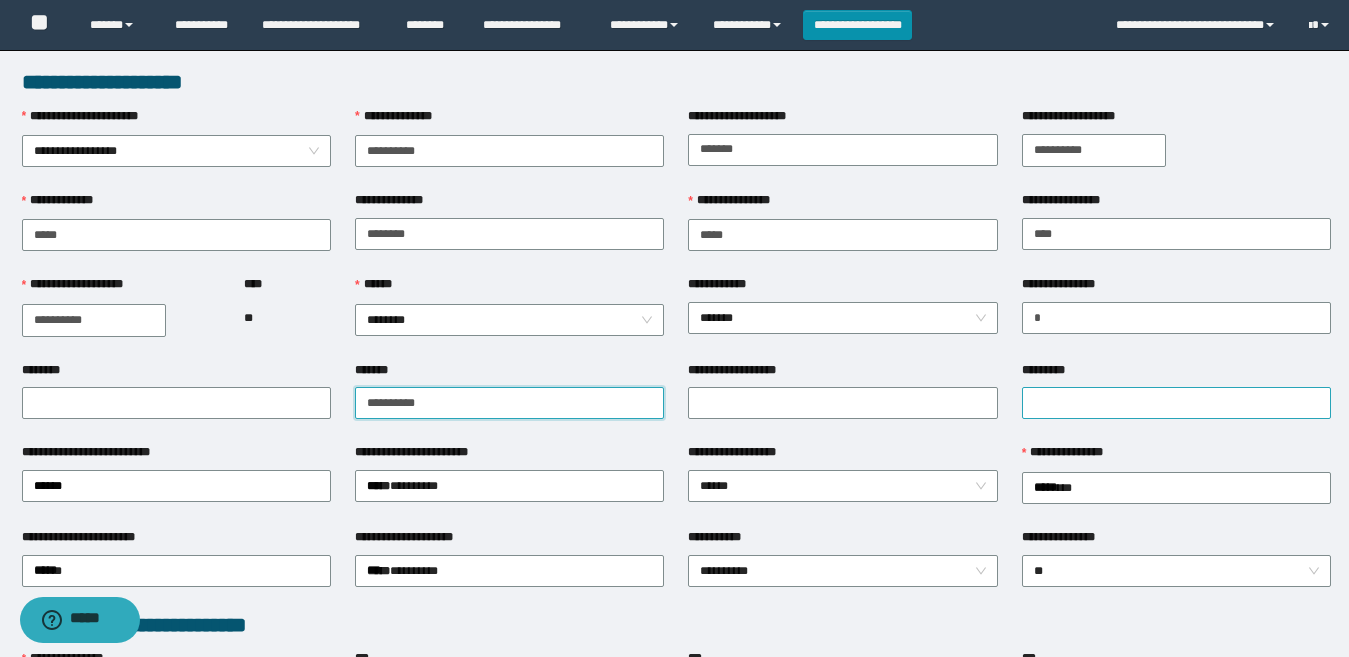 type on "**********" 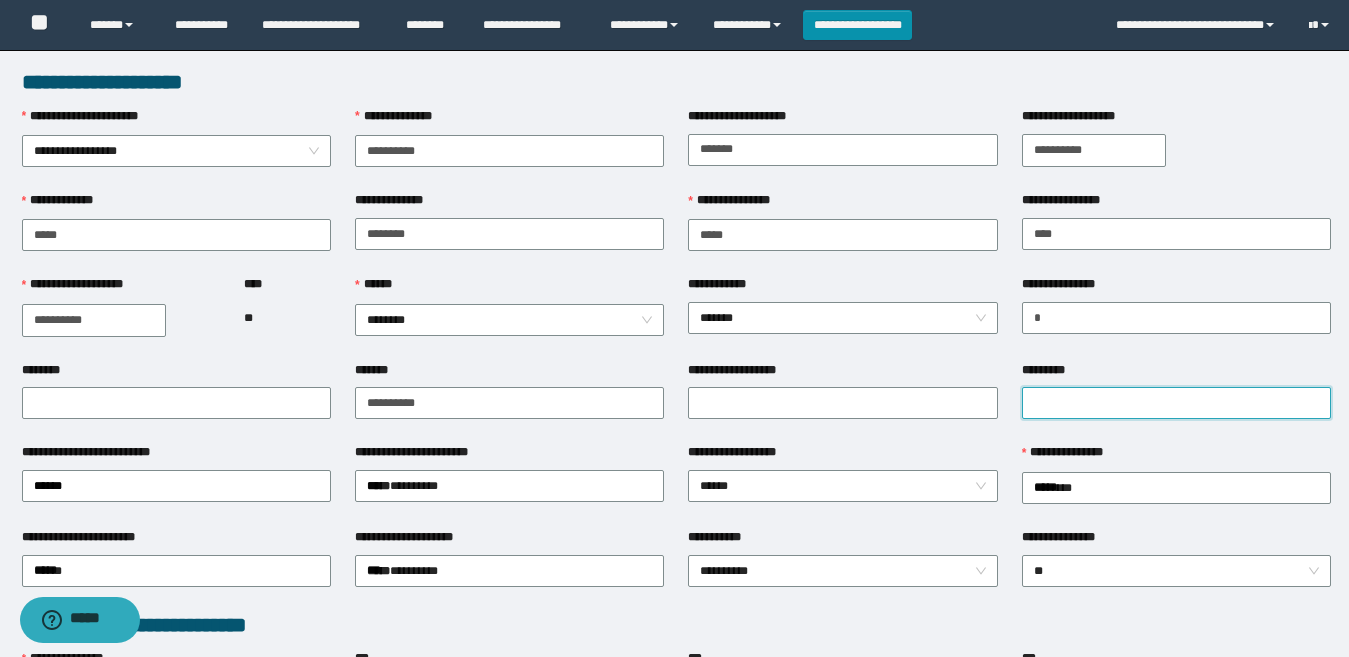 click on "*********" at bounding box center (1176, 403) 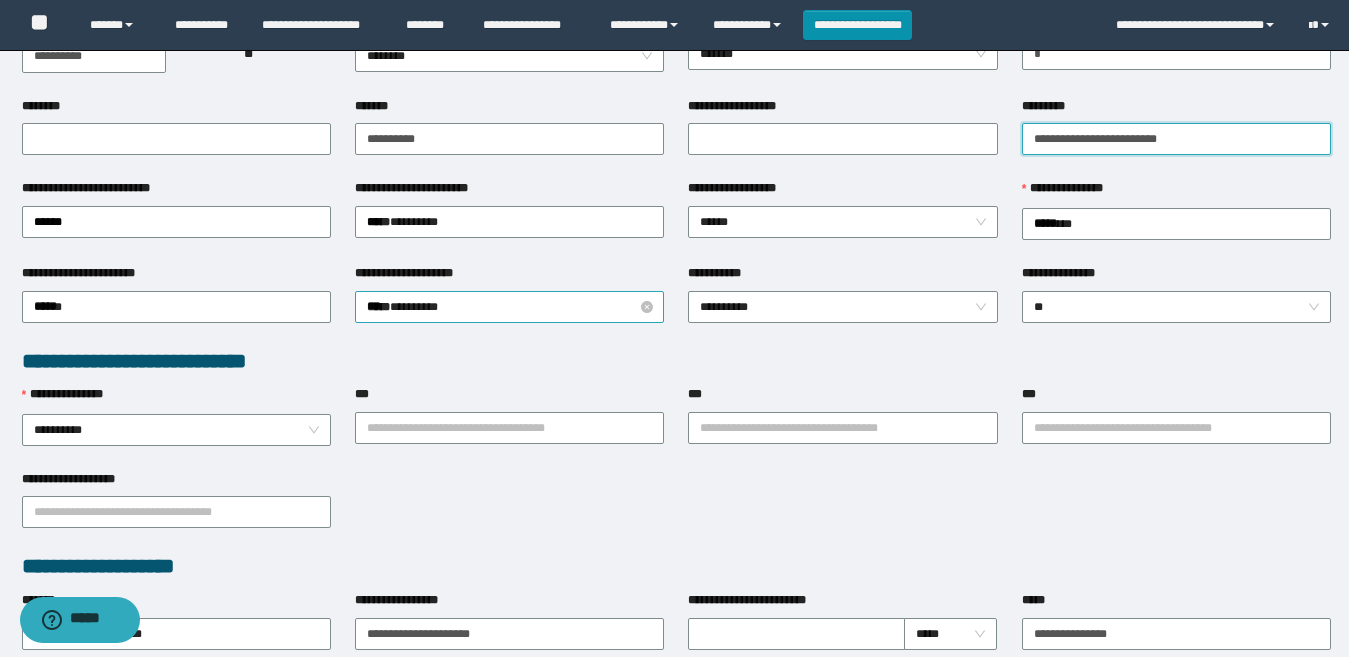scroll, scrollTop: 300, scrollLeft: 0, axis: vertical 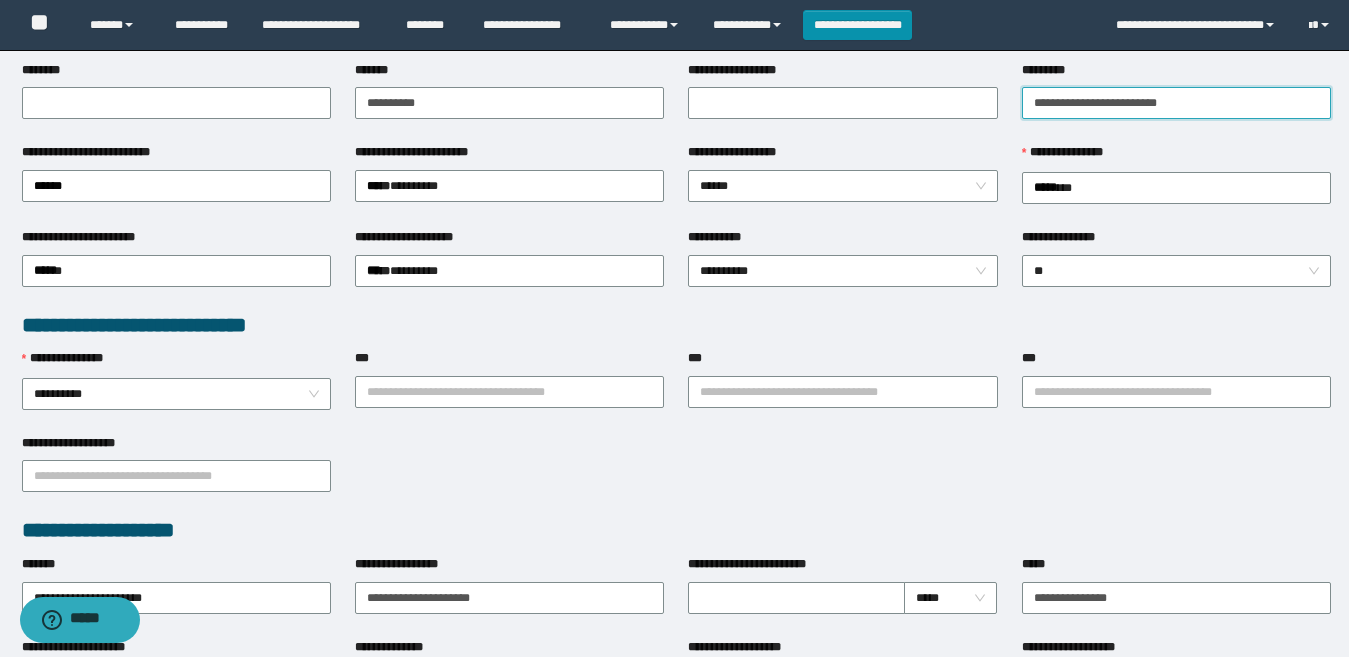 type on "**********" 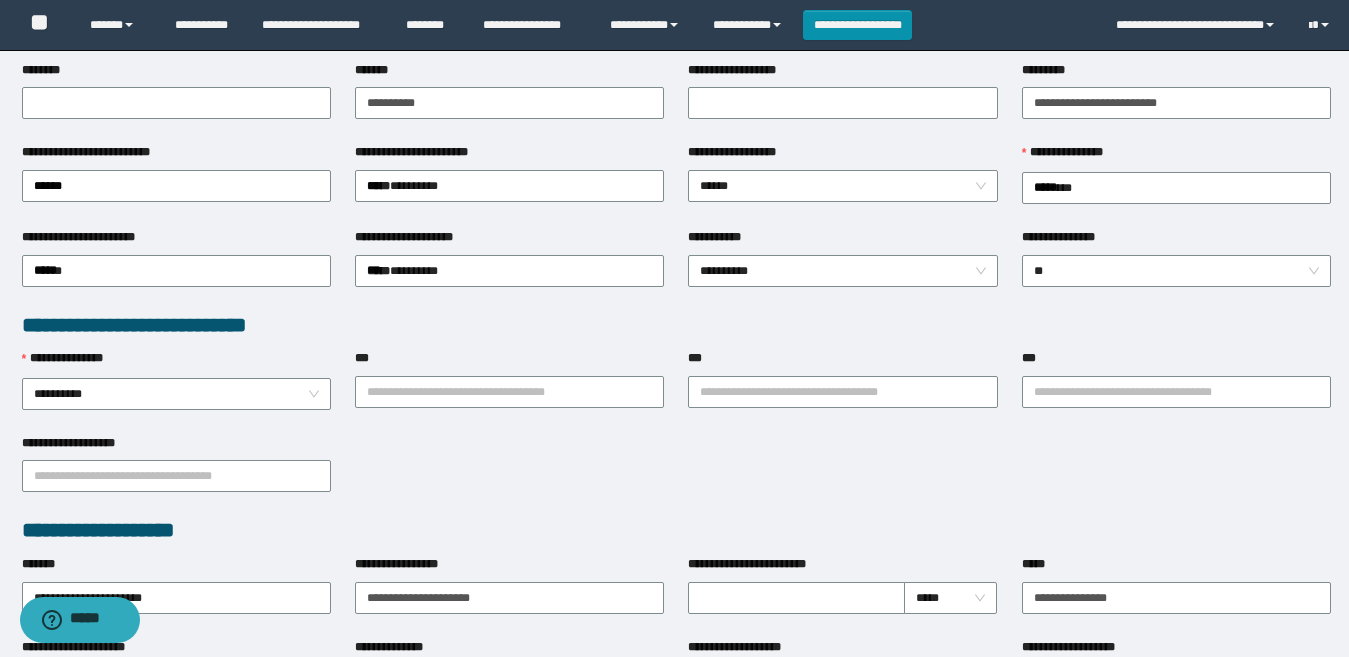 click on "**********" at bounding box center [842, 269] 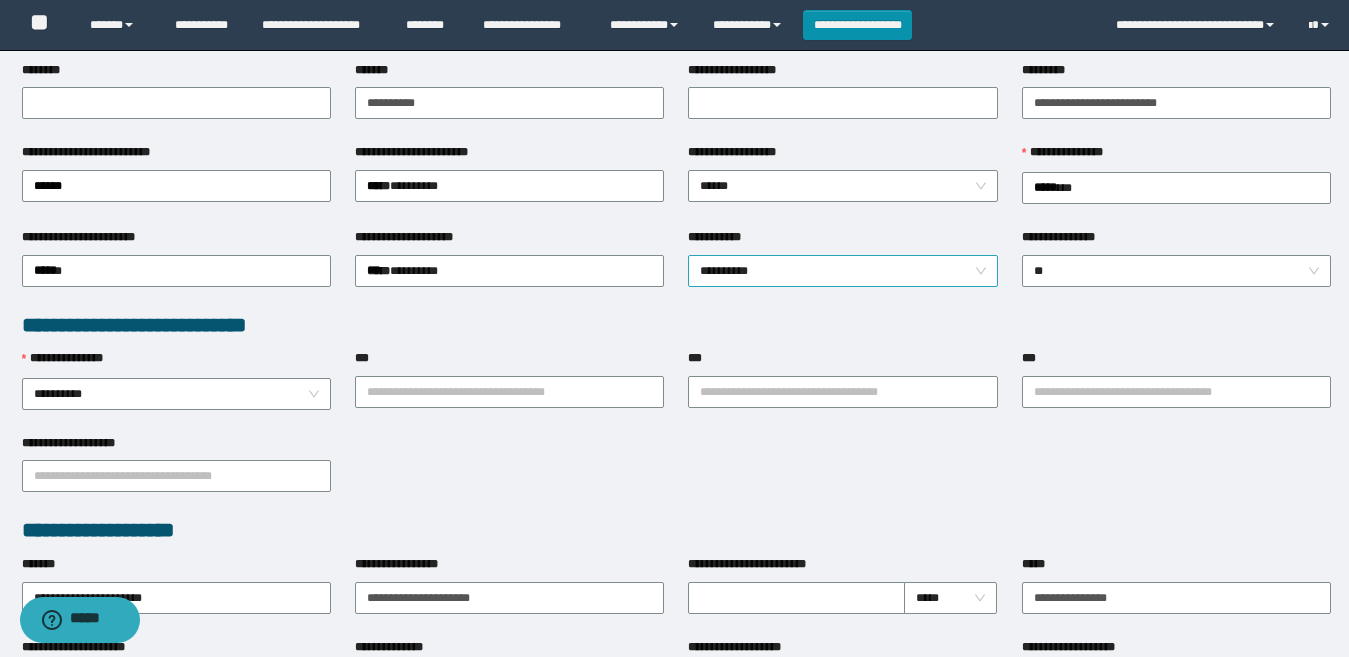click on "**********" at bounding box center [842, 271] 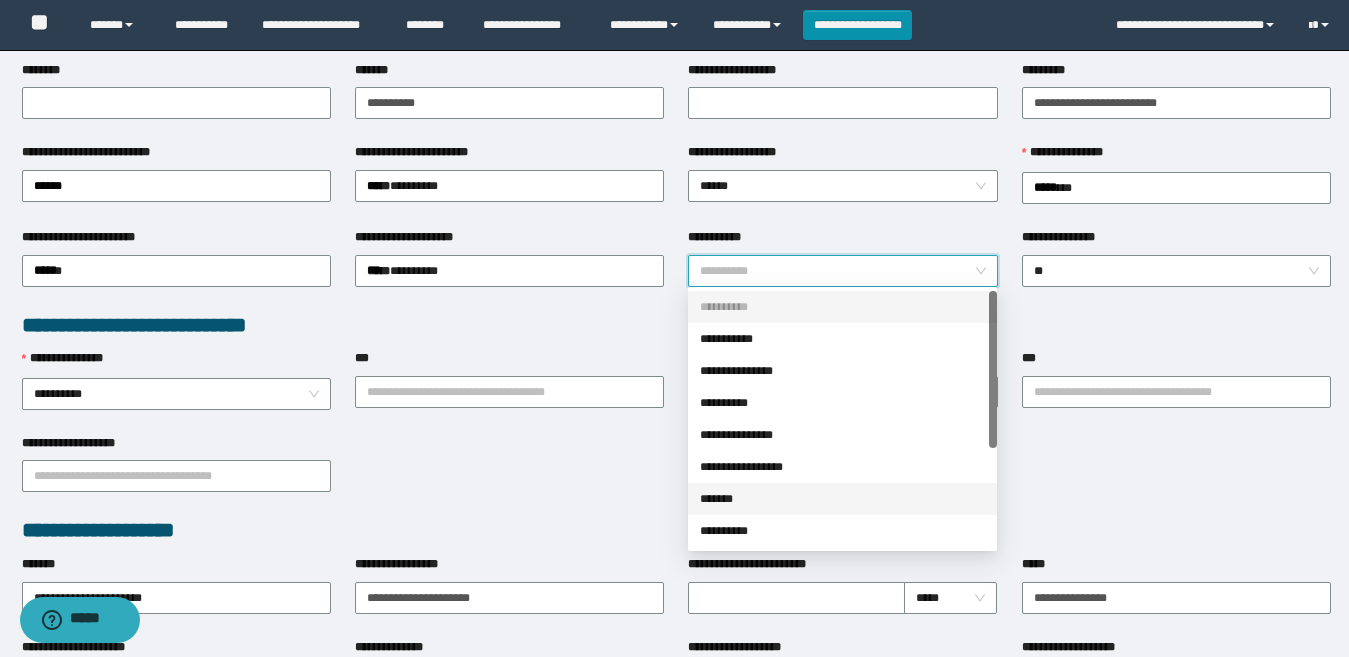click on "*******" at bounding box center [842, 499] 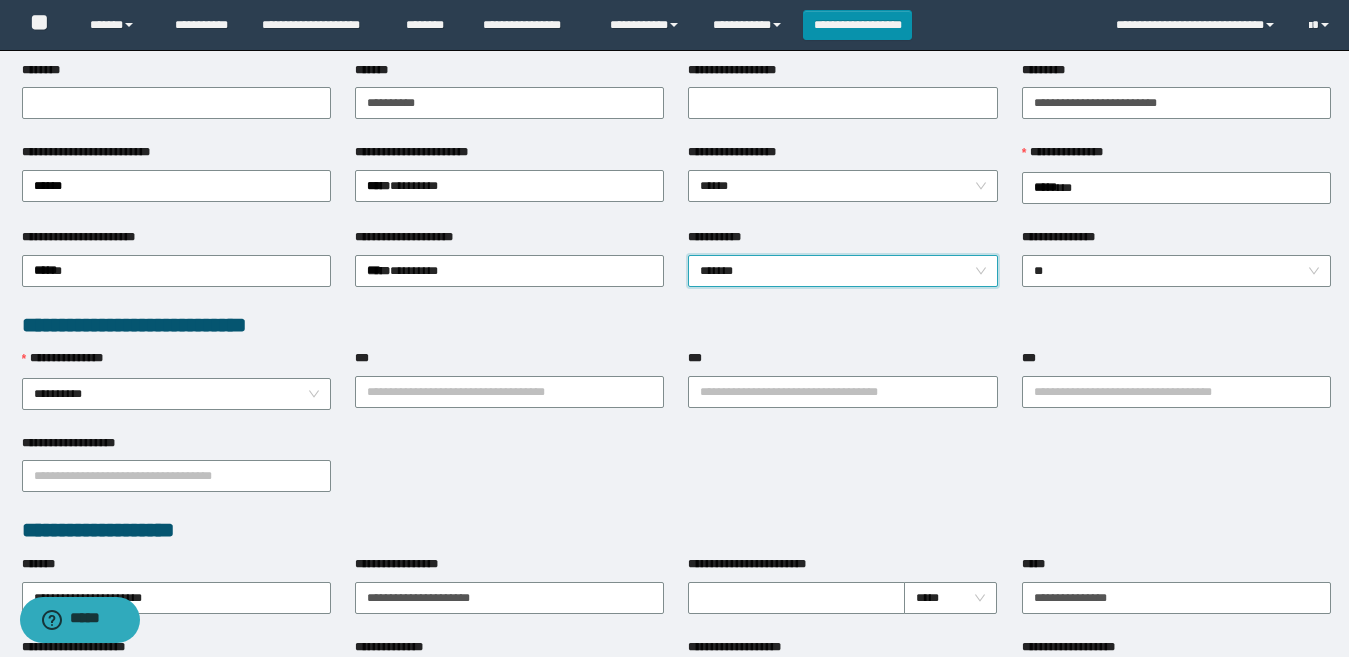 drag, startPoint x: 606, startPoint y: 489, endPoint x: 297, endPoint y: 427, distance: 315.1587 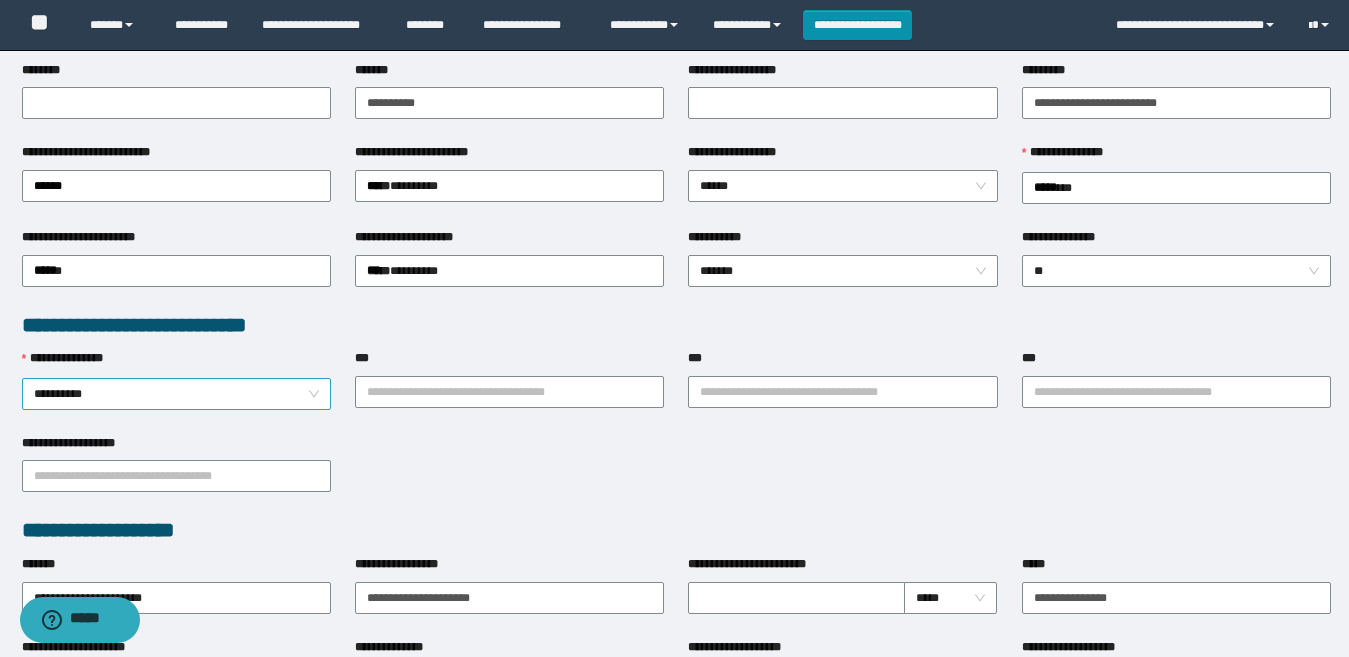 click on "**********" at bounding box center (176, 394) 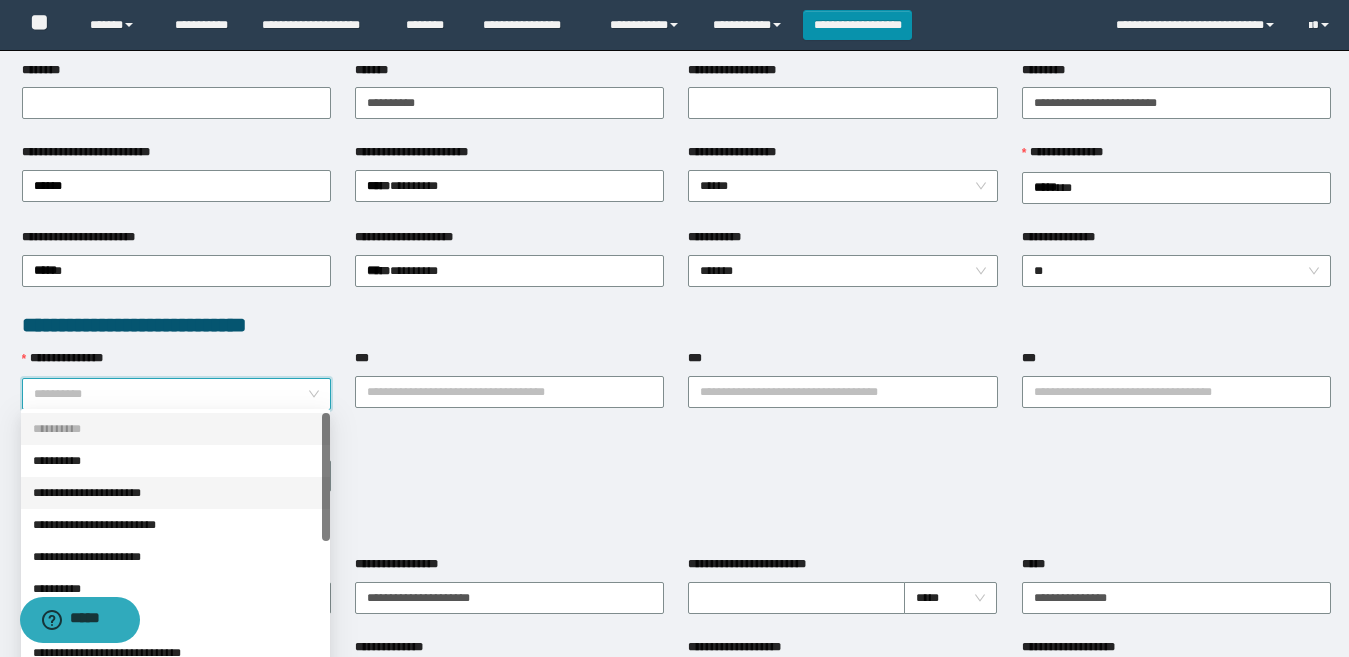 click on "**********" at bounding box center (175, 493) 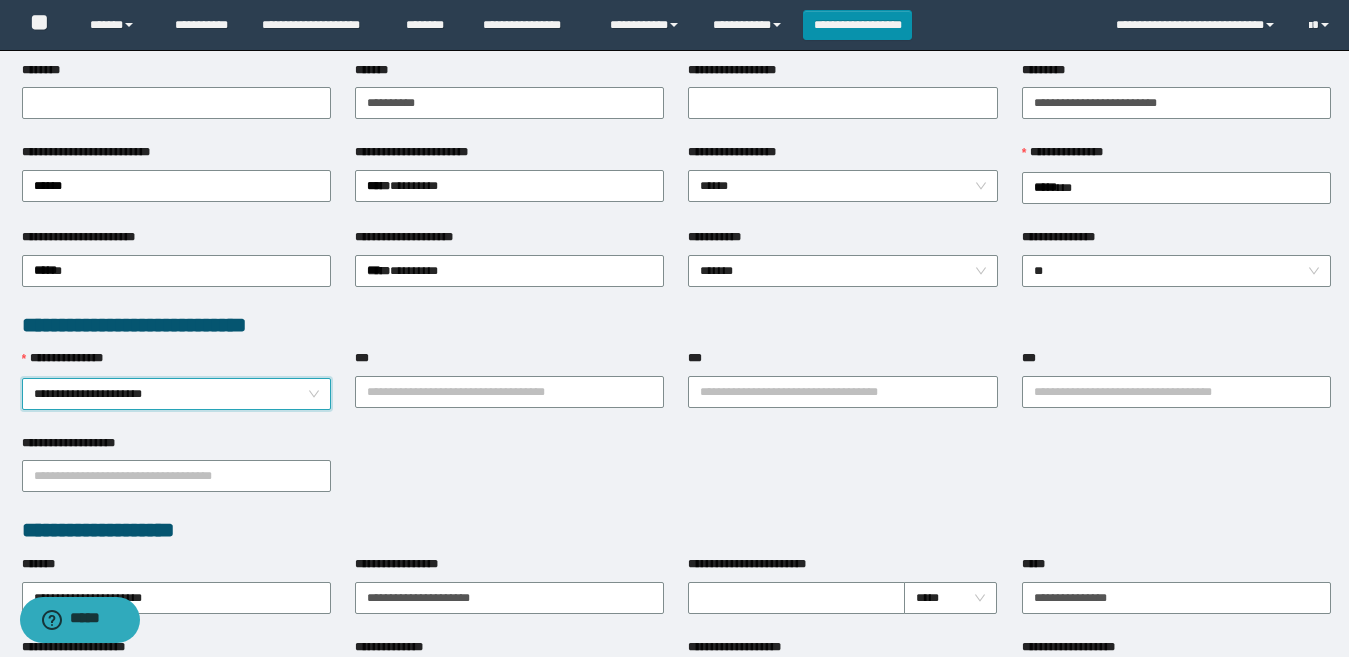 click on "**********" at bounding box center (676, 475) 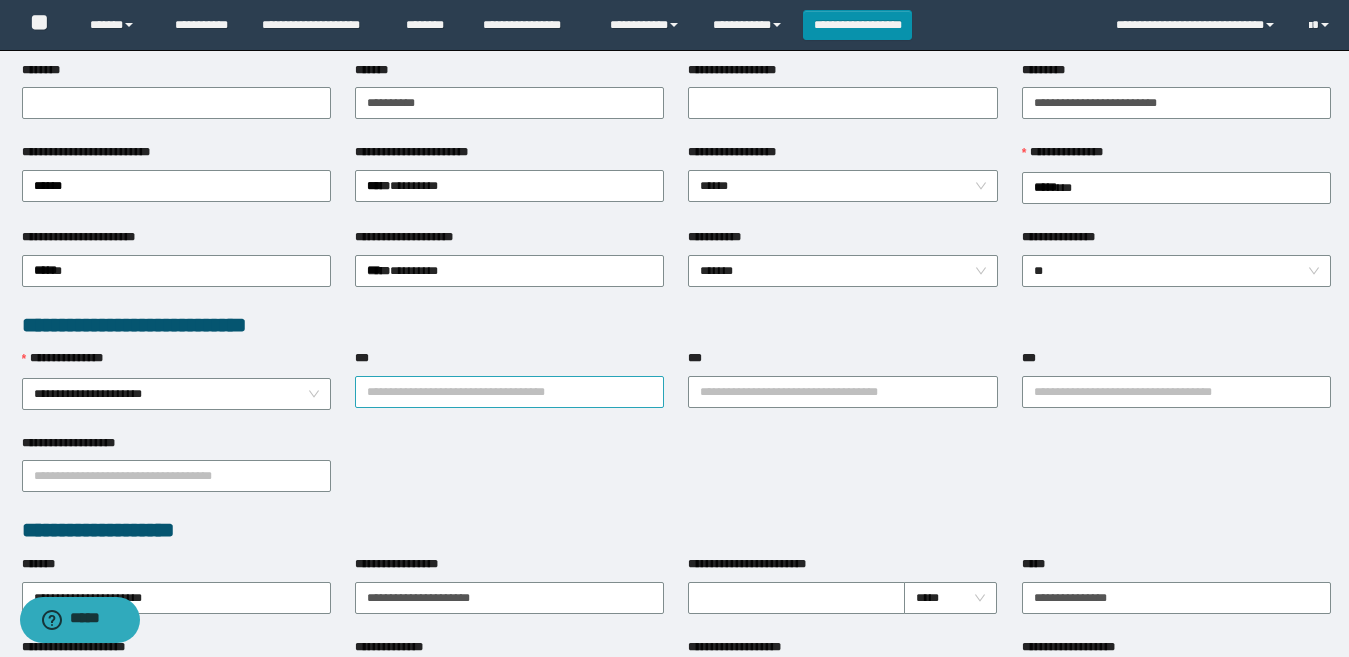 click on "***" at bounding box center [509, 392] 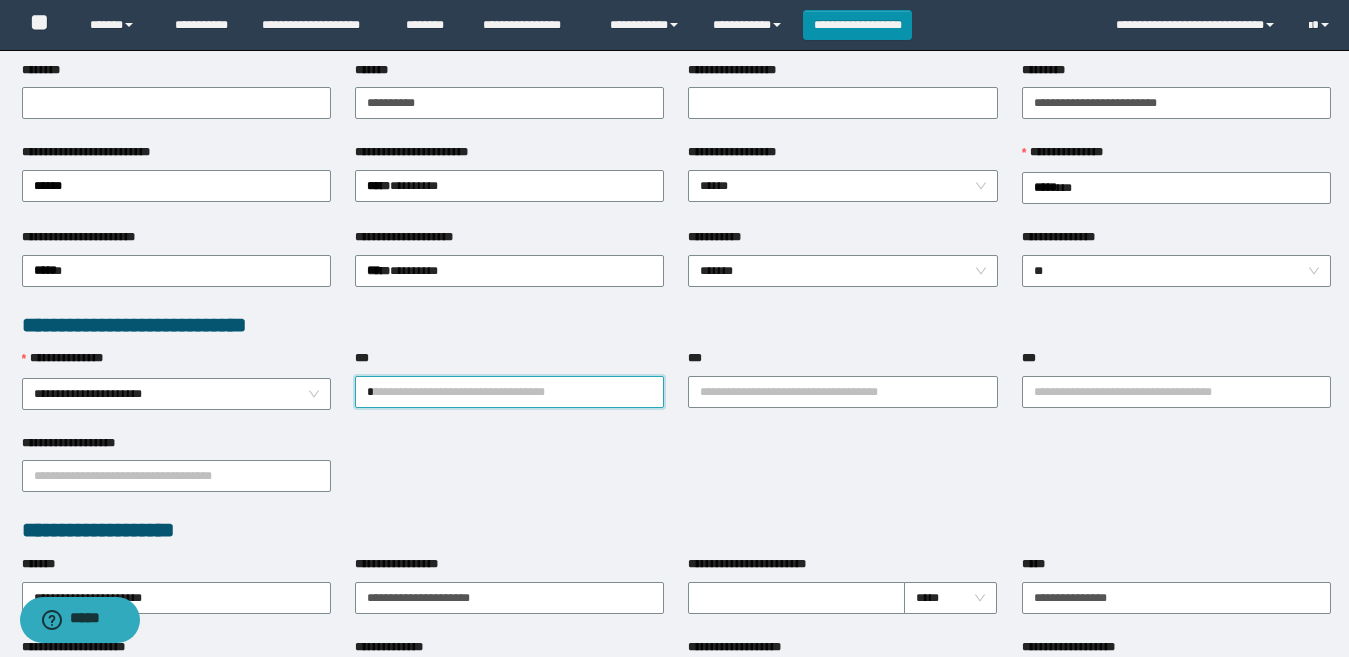 type on "**" 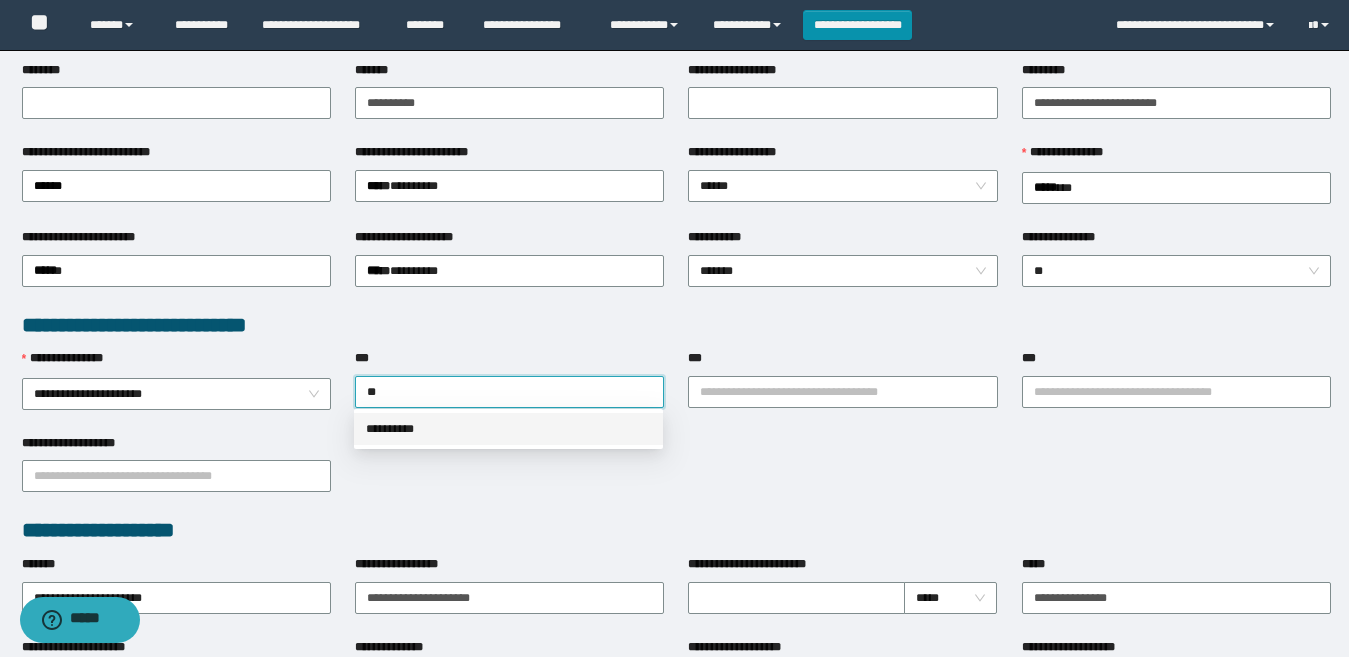 drag, startPoint x: 470, startPoint y: 430, endPoint x: 512, endPoint y: 420, distance: 43.174065 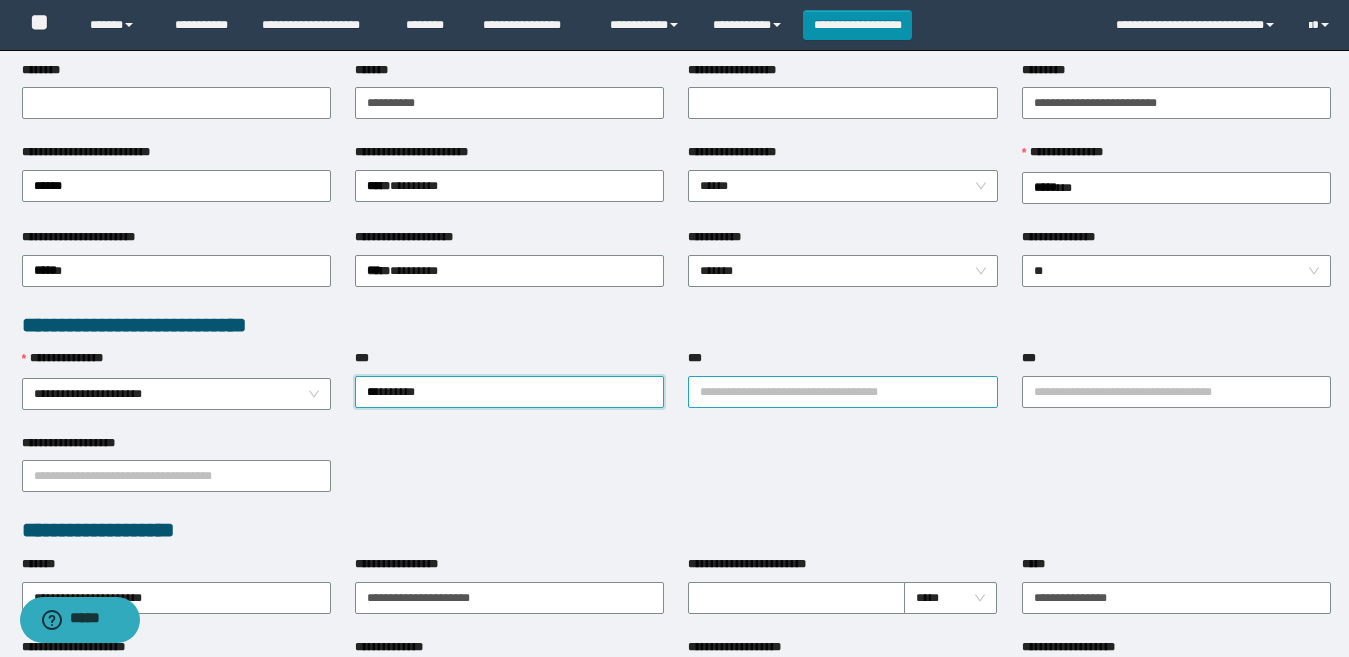 click on "***" at bounding box center (842, 392) 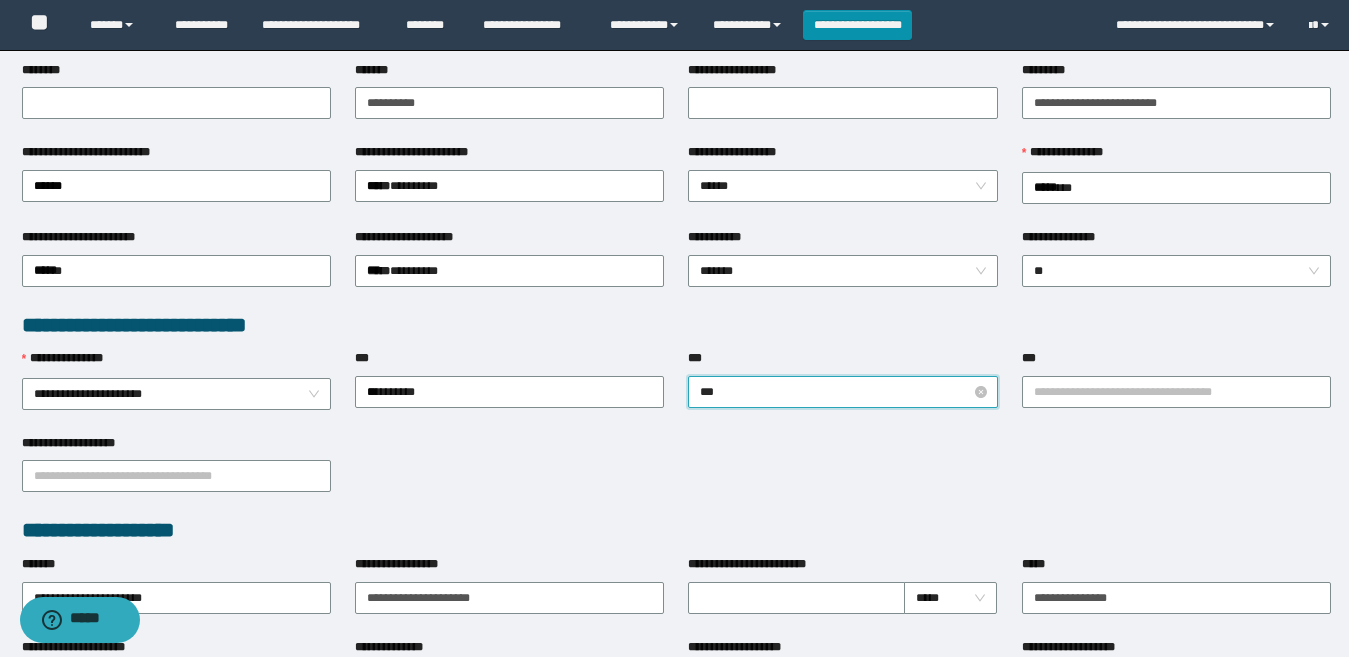 type on "****" 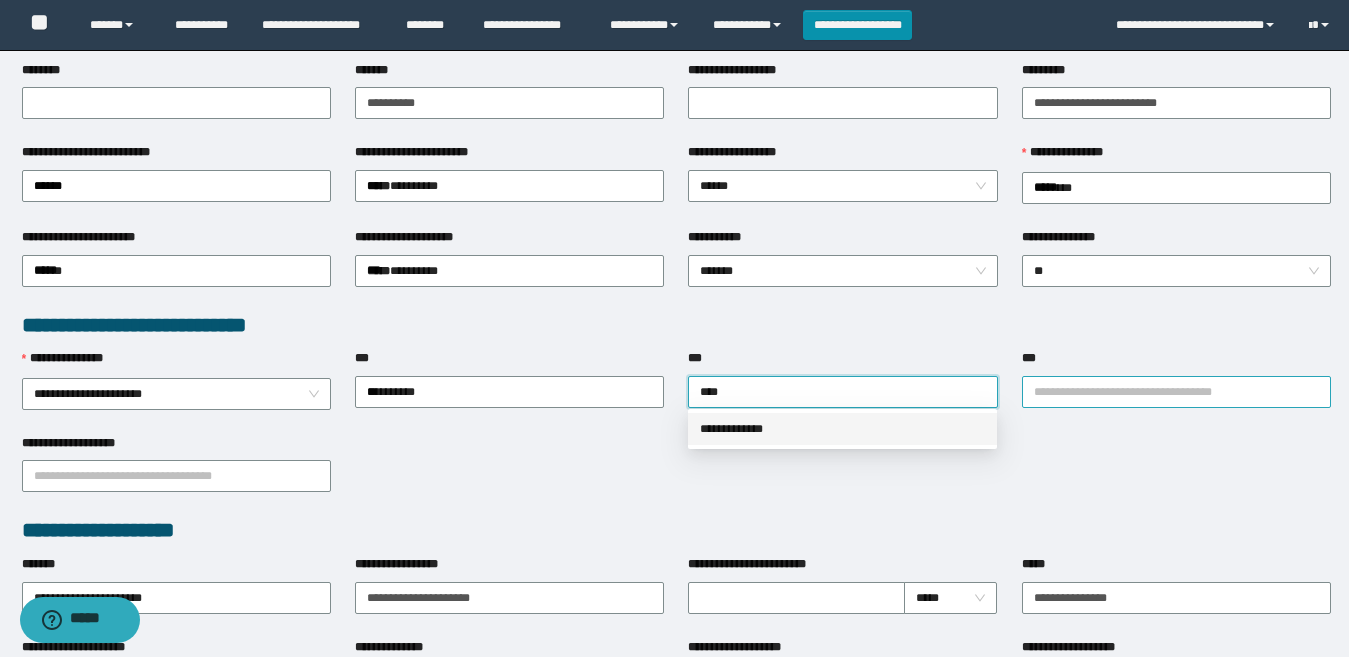 drag, startPoint x: 772, startPoint y: 442, endPoint x: 1097, endPoint y: 379, distance: 331.04984 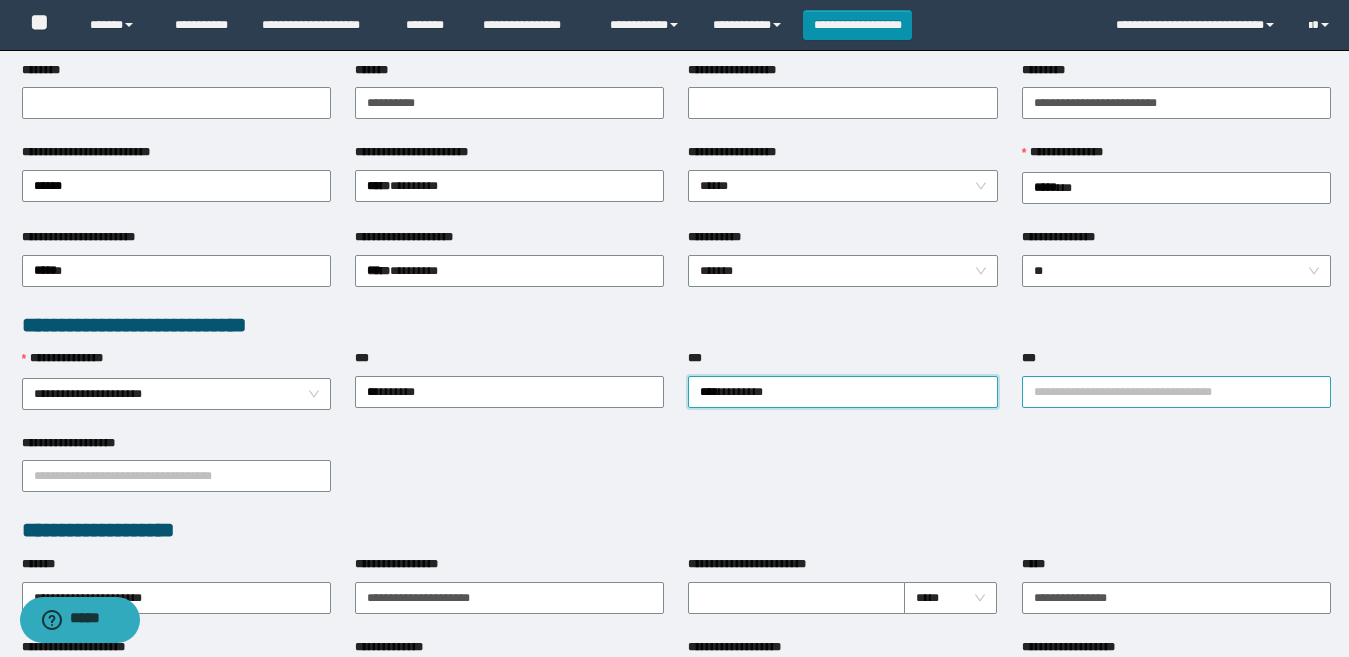 click on "***" at bounding box center [1176, 392] 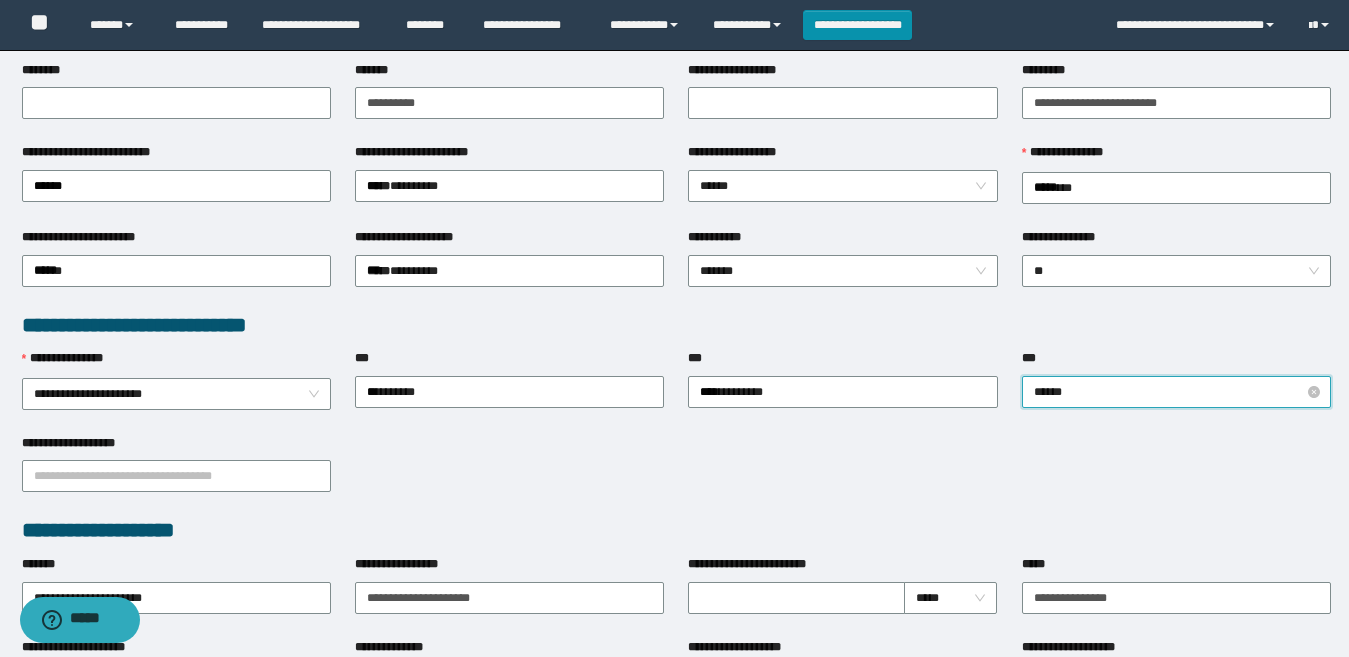 type on "*******" 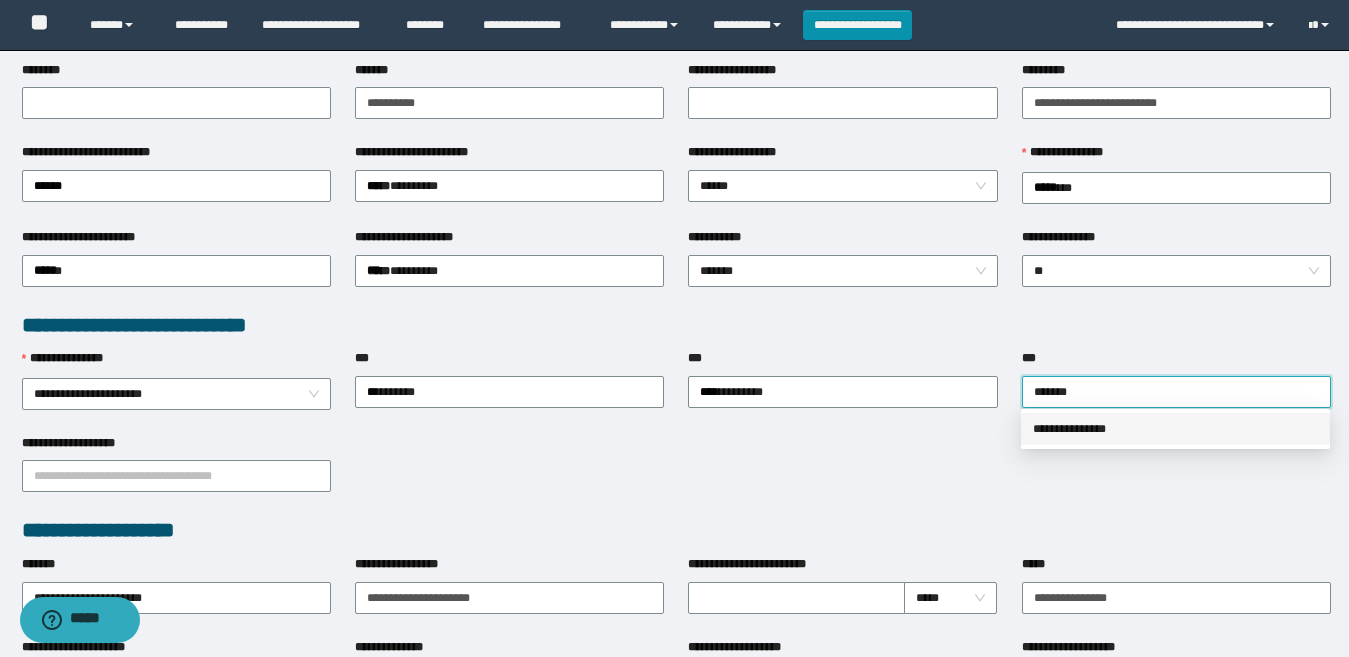 click on "**********" at bounding box center [1175, 429] 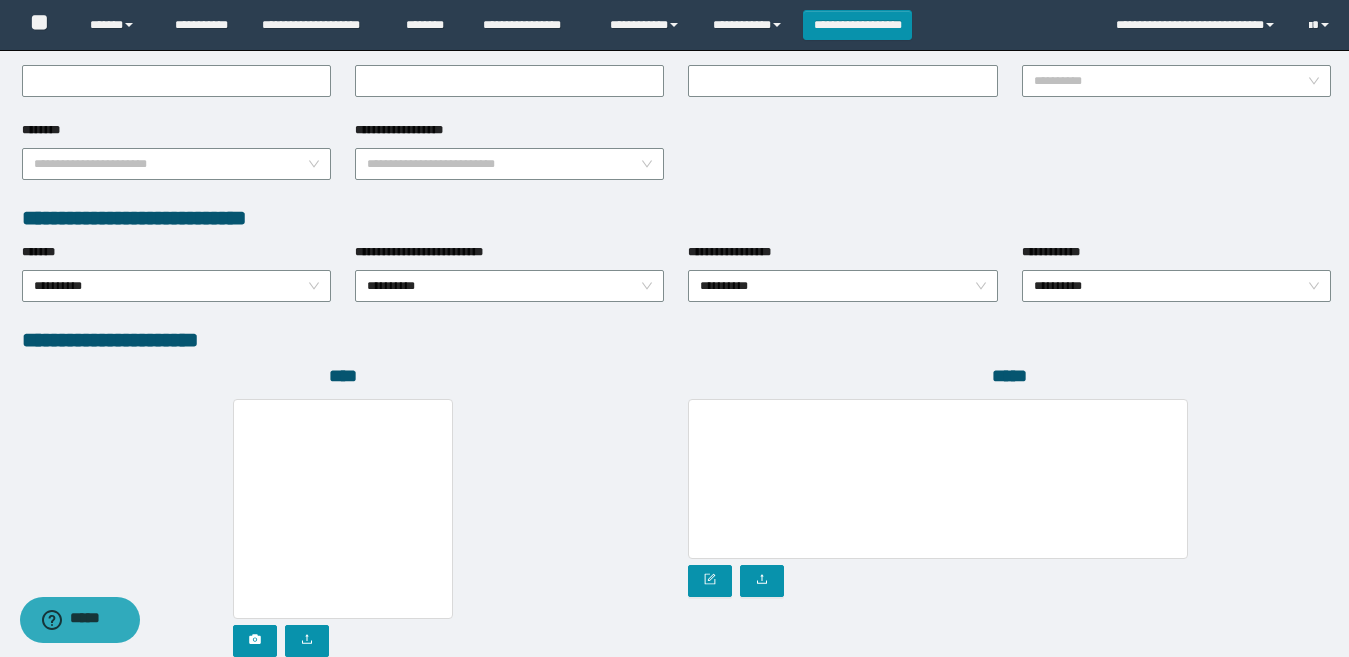 scroll, scrollTop: 1080, scrollLeft: 0, axis: vertical 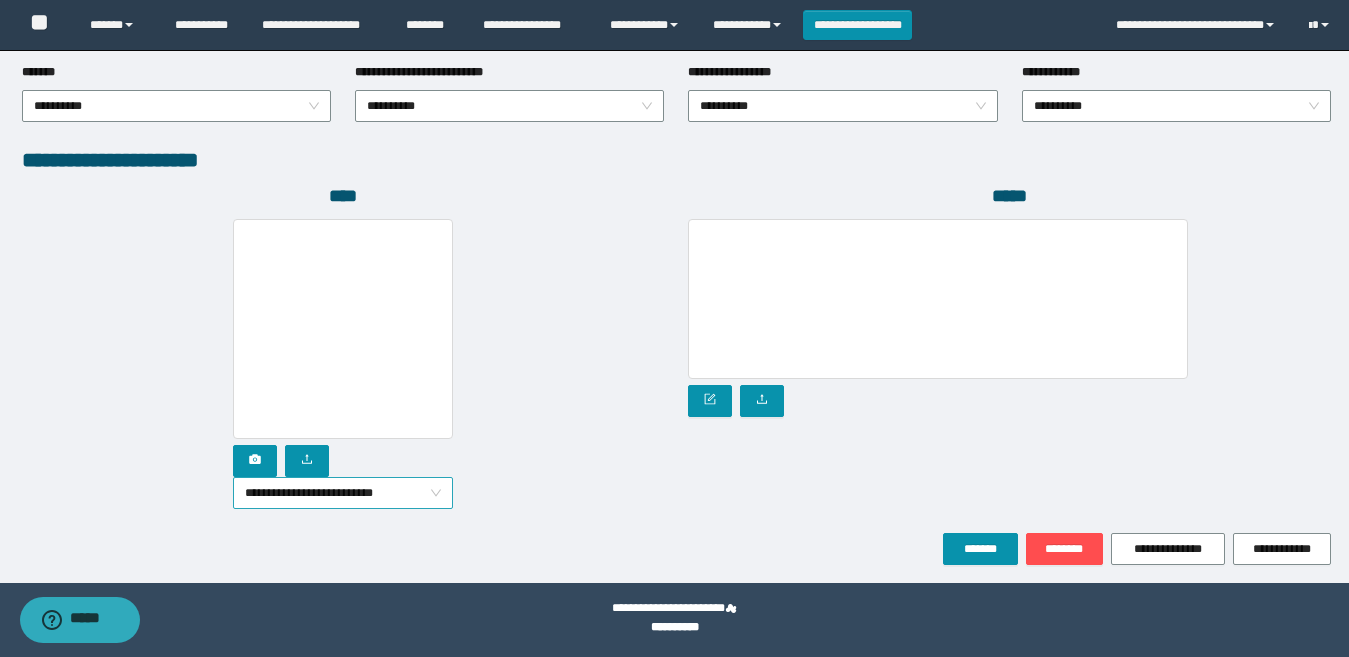 click on "**********" at bounding box center (343, 493) 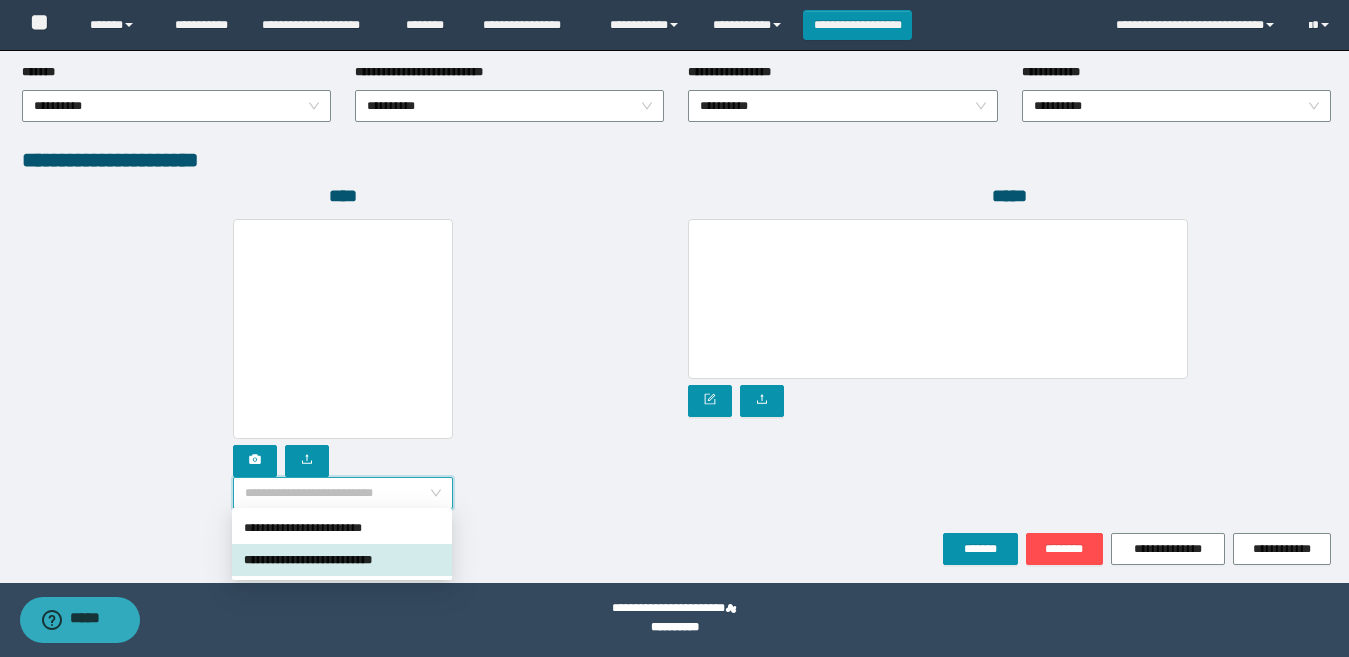 drag, startPoint x: 343, startPoint y: 551, endPoint x: 301, endPoint y: 495, distance: 70 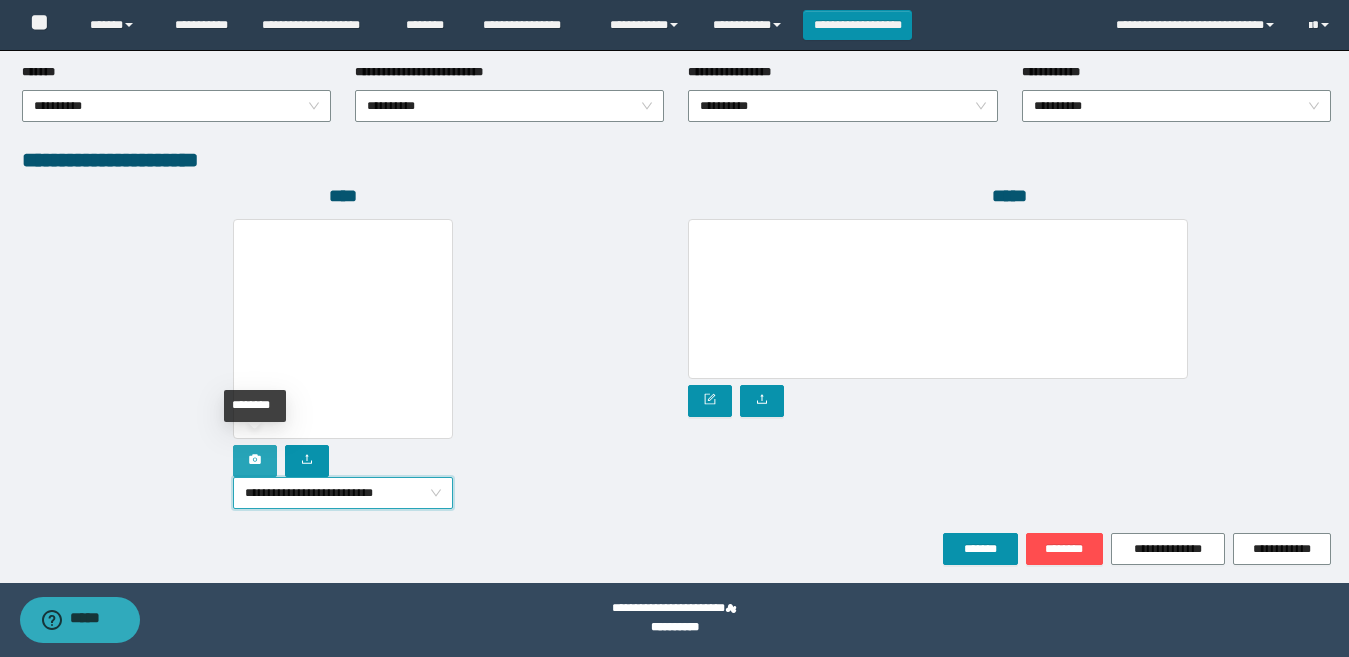 click 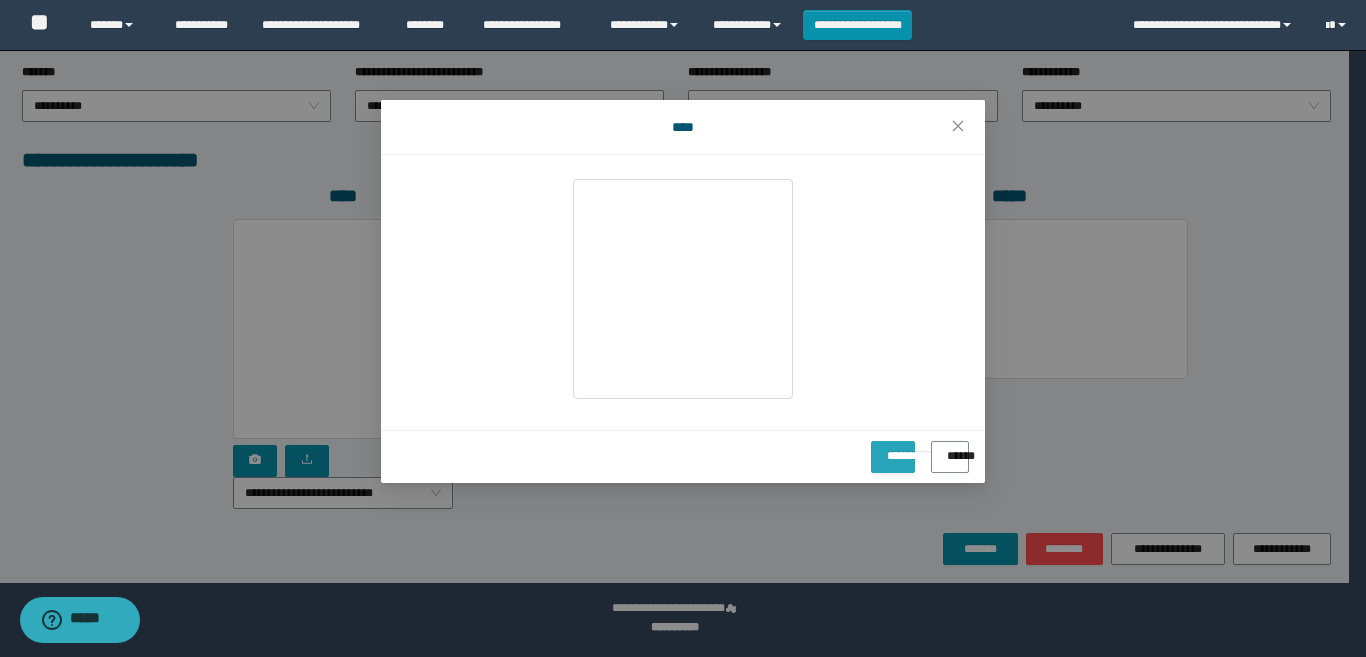 drag, startPoint x: 847, startPoint y: 465, endPoint x: 887, endPoint y: 588, distance: 129.34064 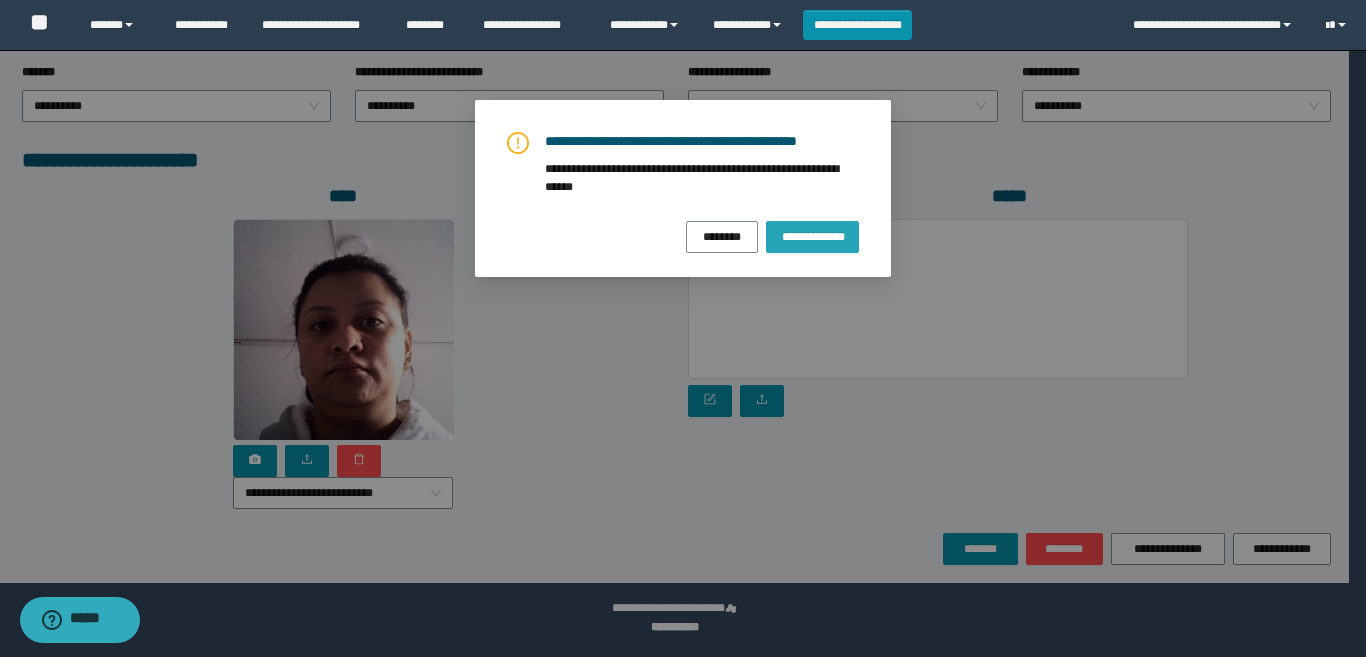 click on "**********" at bounding box center (812, 236) 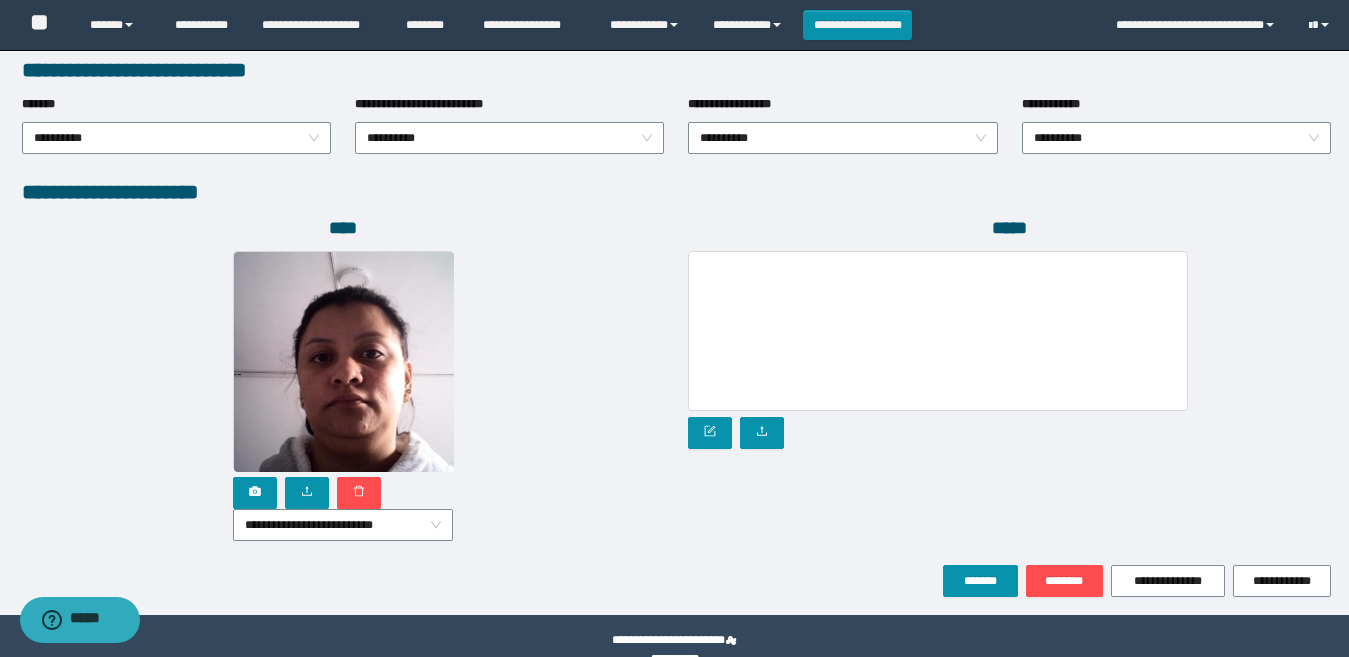 scroll, scrollTop: 1080, scrollLeft: 0, axis: vertical 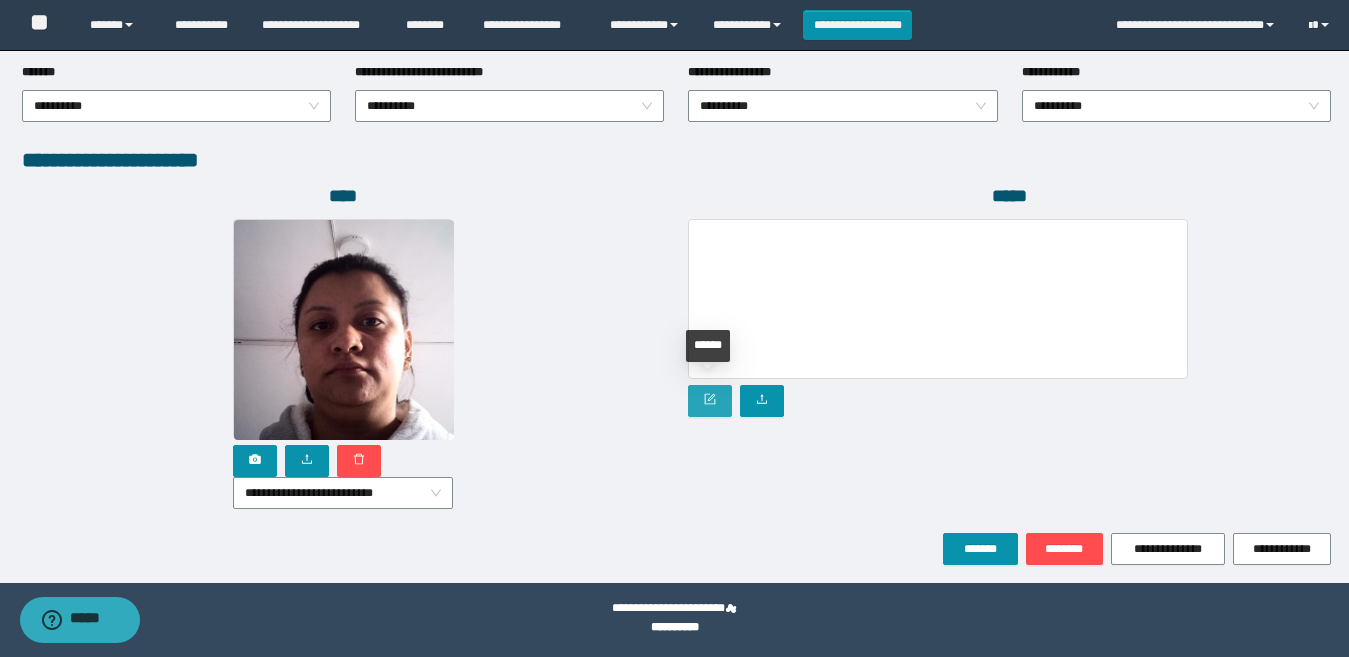 click at bounding box center [710, 401] 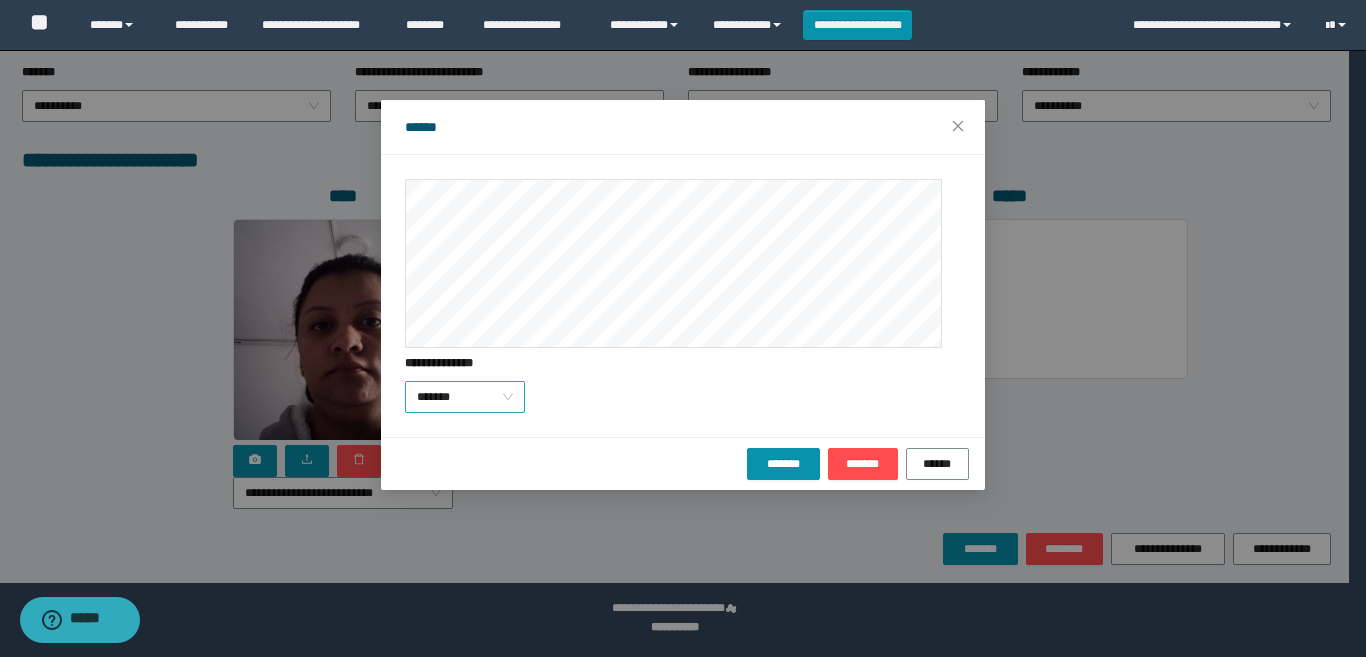 click on "*******" at bounding box center [465, 397] 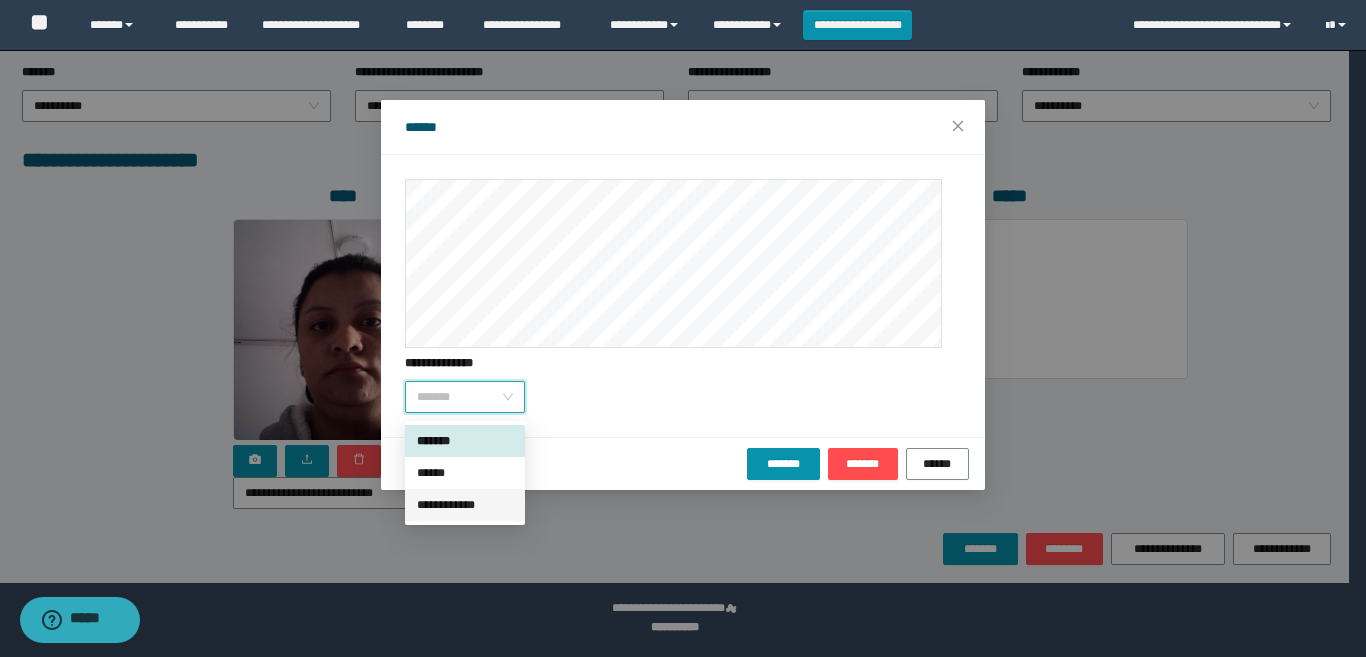 click on "**********" at bounding box center [465, 505] 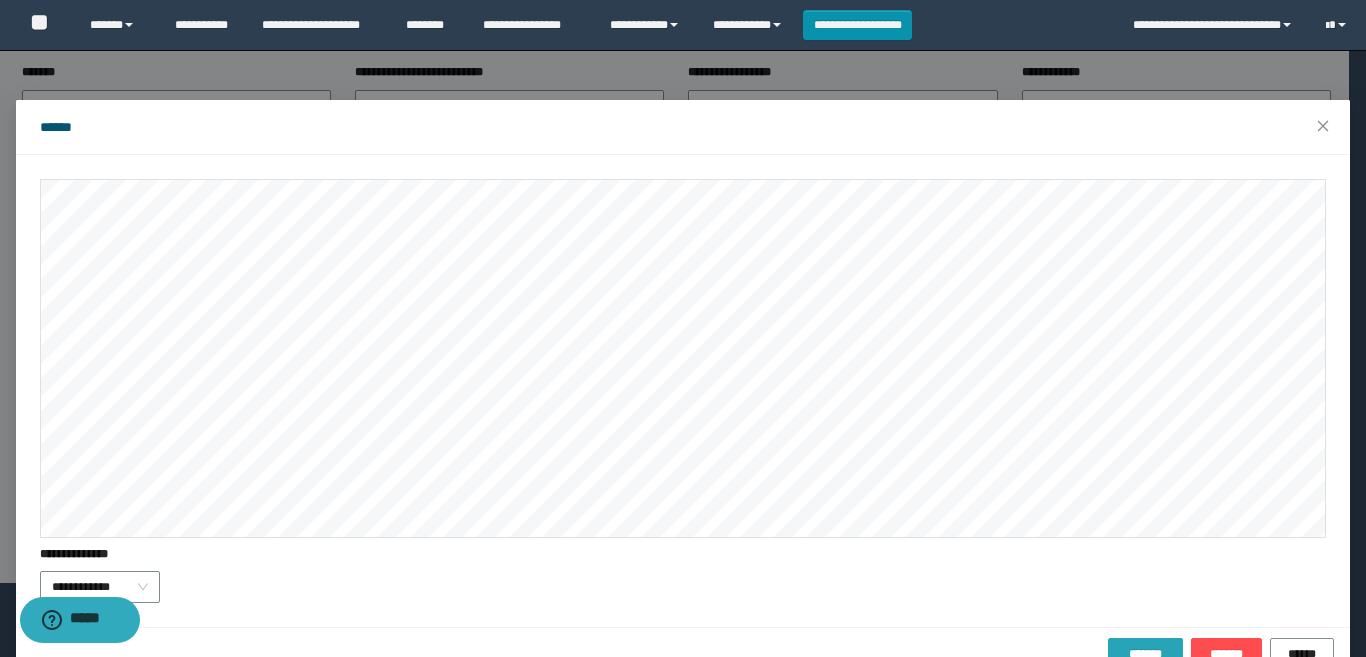 click on "*******" at bounding box center [1145, 654] 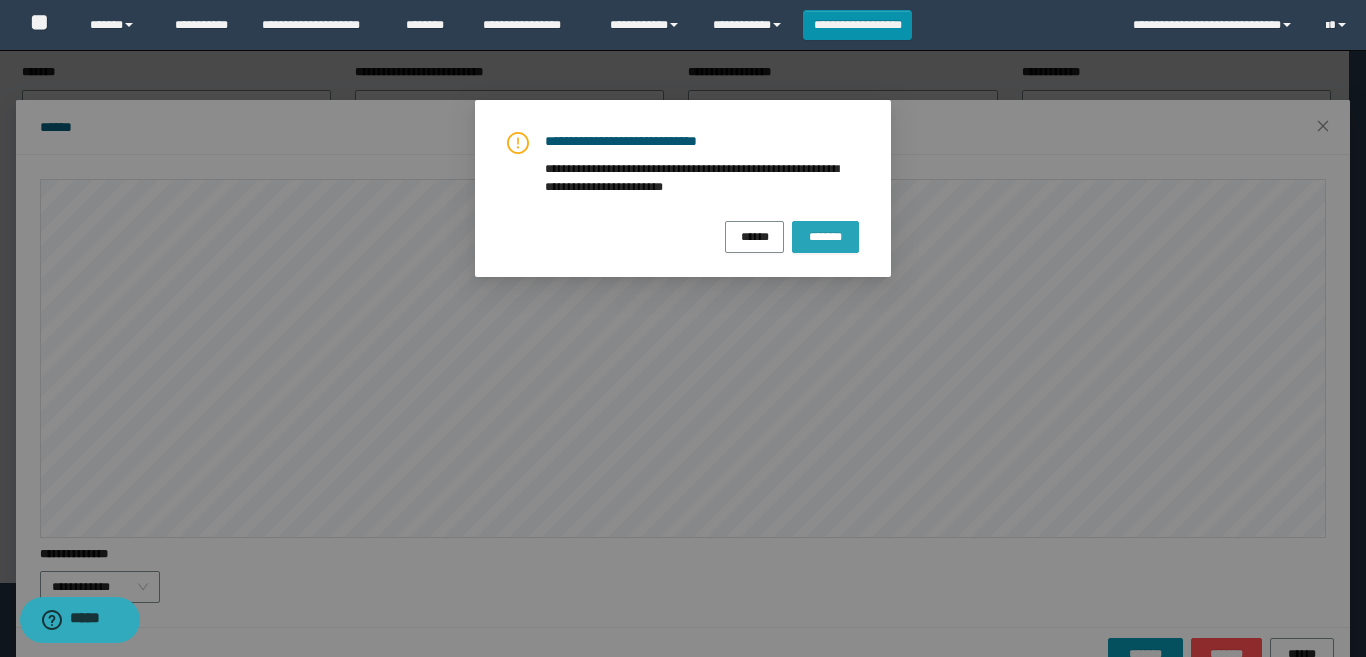 drag, startPoint x: 834, startPoint y: 236, endPoint x: 1115, endPoint y: 406, distance: 328.422 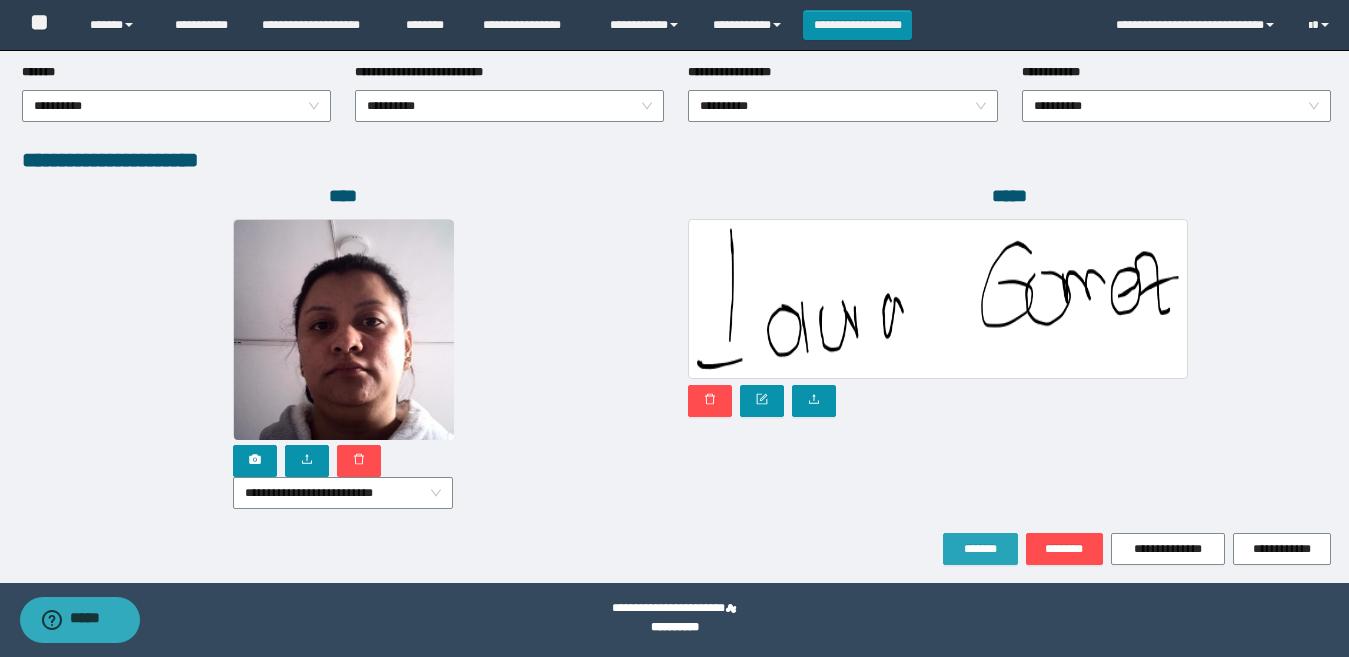 click on "*******" at bounding box center [980, 549] 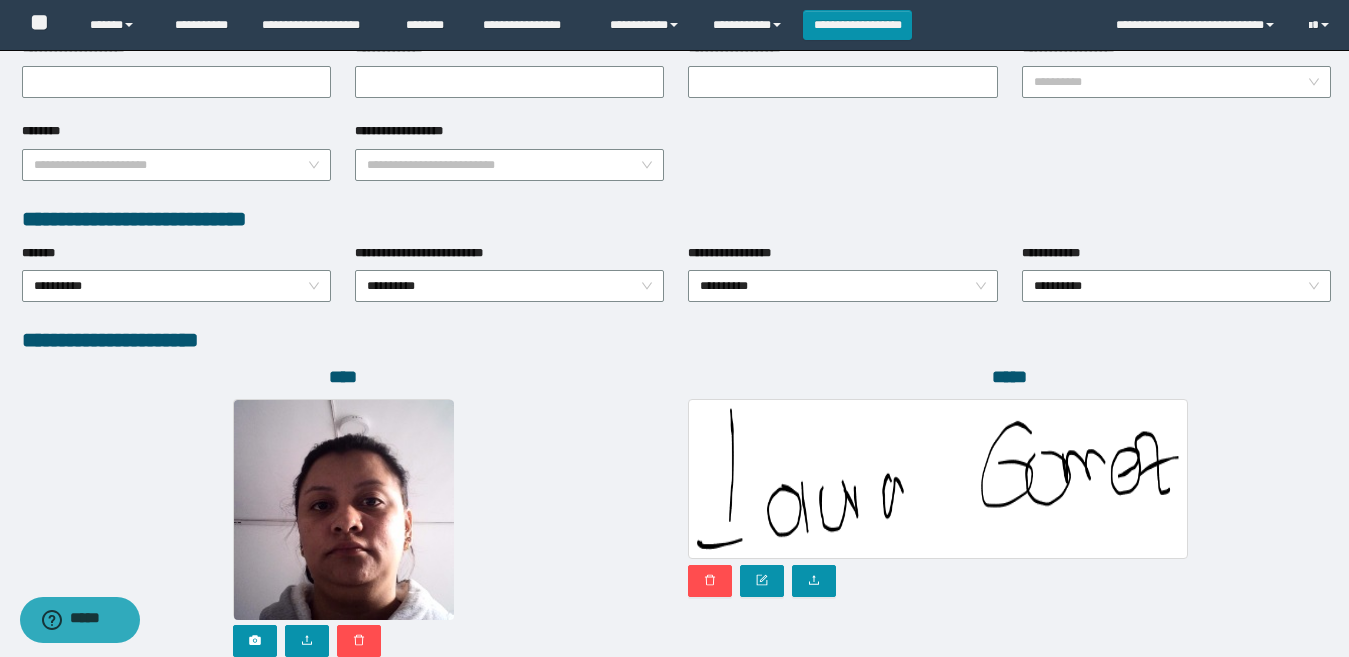 scroll, scrollTop: 1185, scrollLeft: 0, axis: vertical 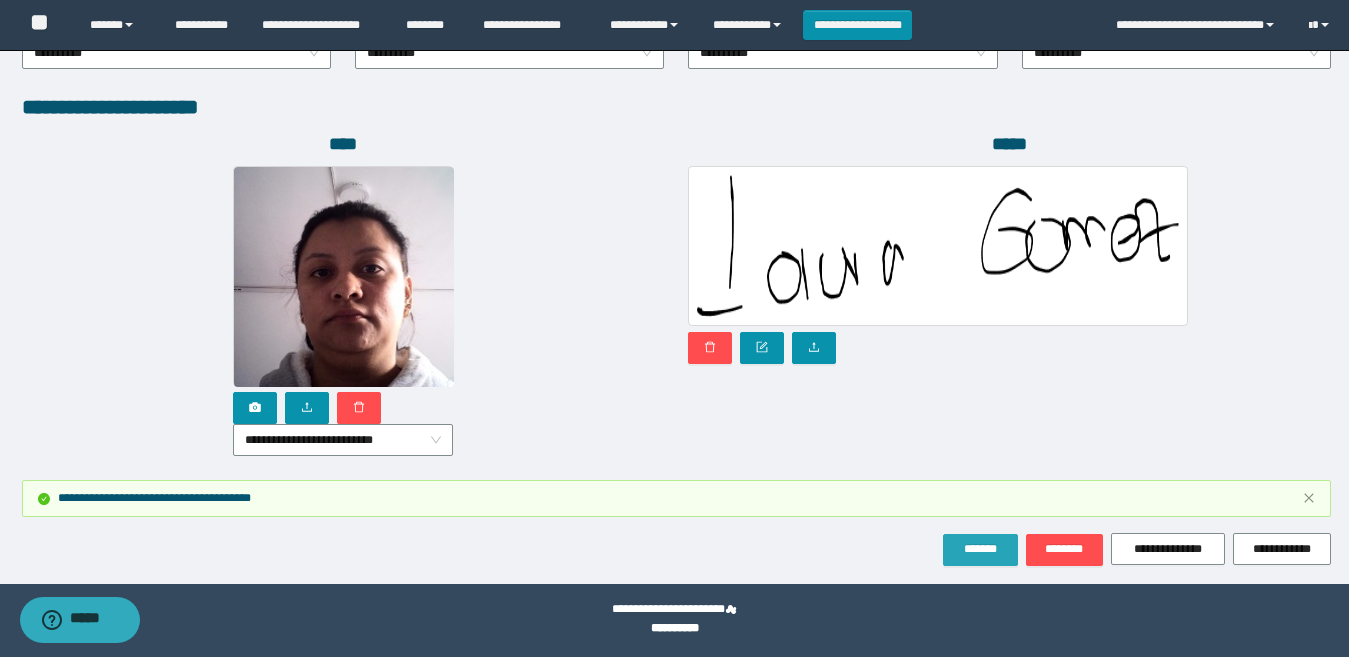 drag, startPoint x: 962, startPoint y: 537, endPoint x: 458, endPoint y: 407, distance: 520.4959 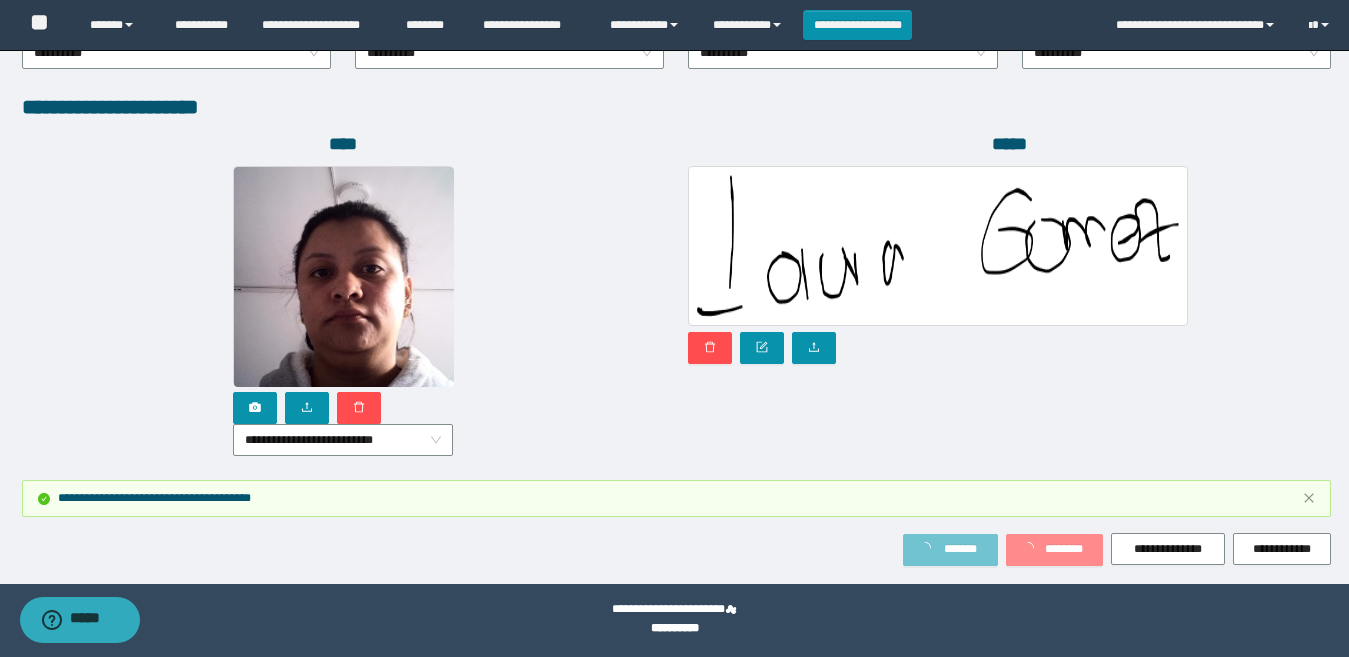 scroll, scrollTop: 0, scrollLeft: 0, axis: both 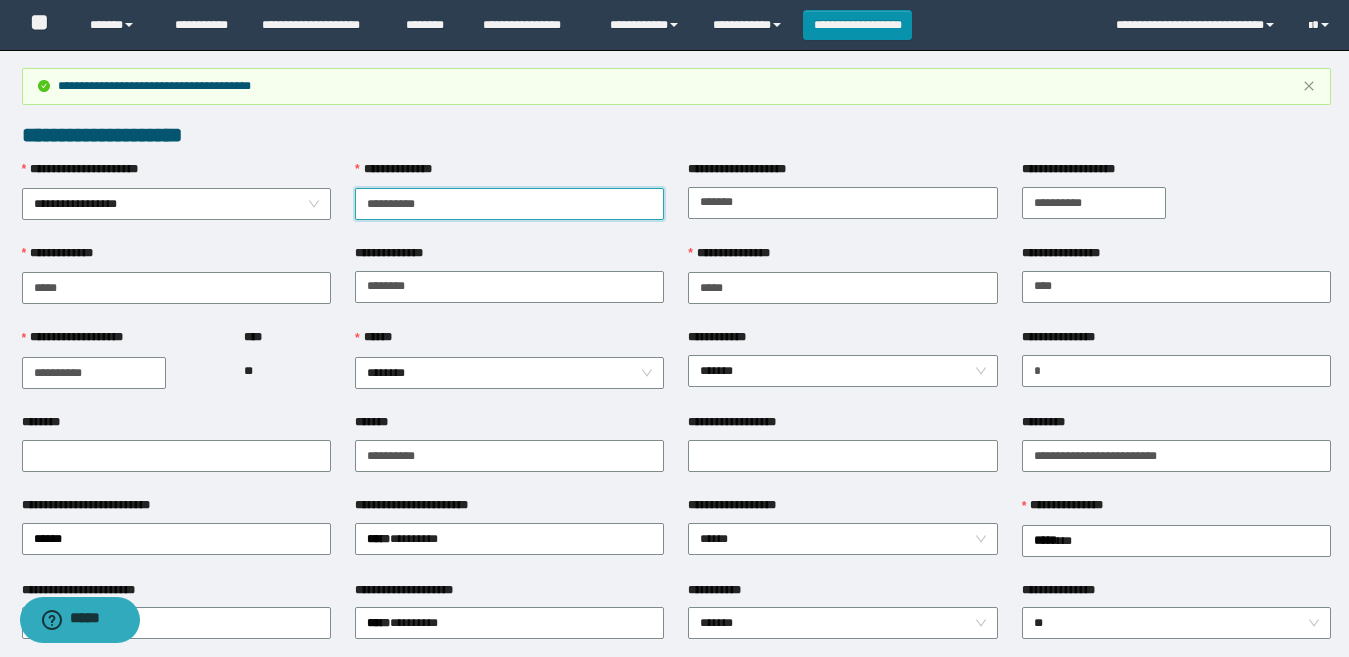 type on "**********" 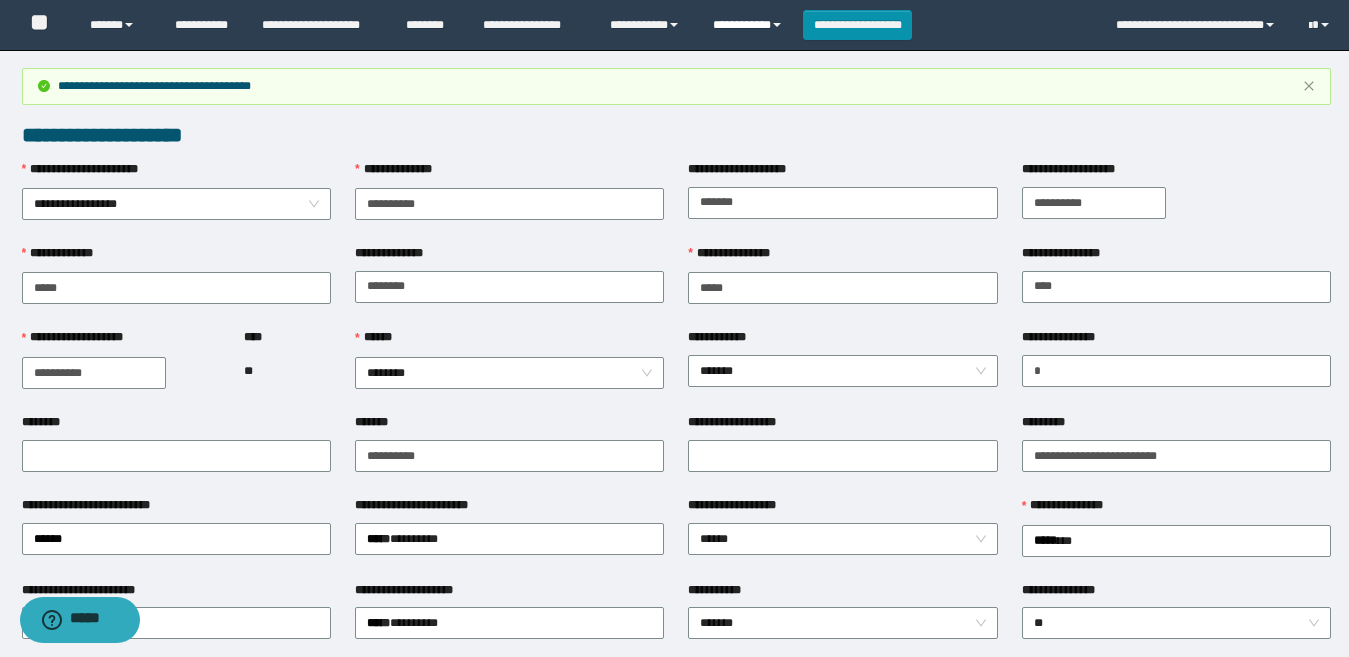 click on "**********" at bounding box center [750, 25] 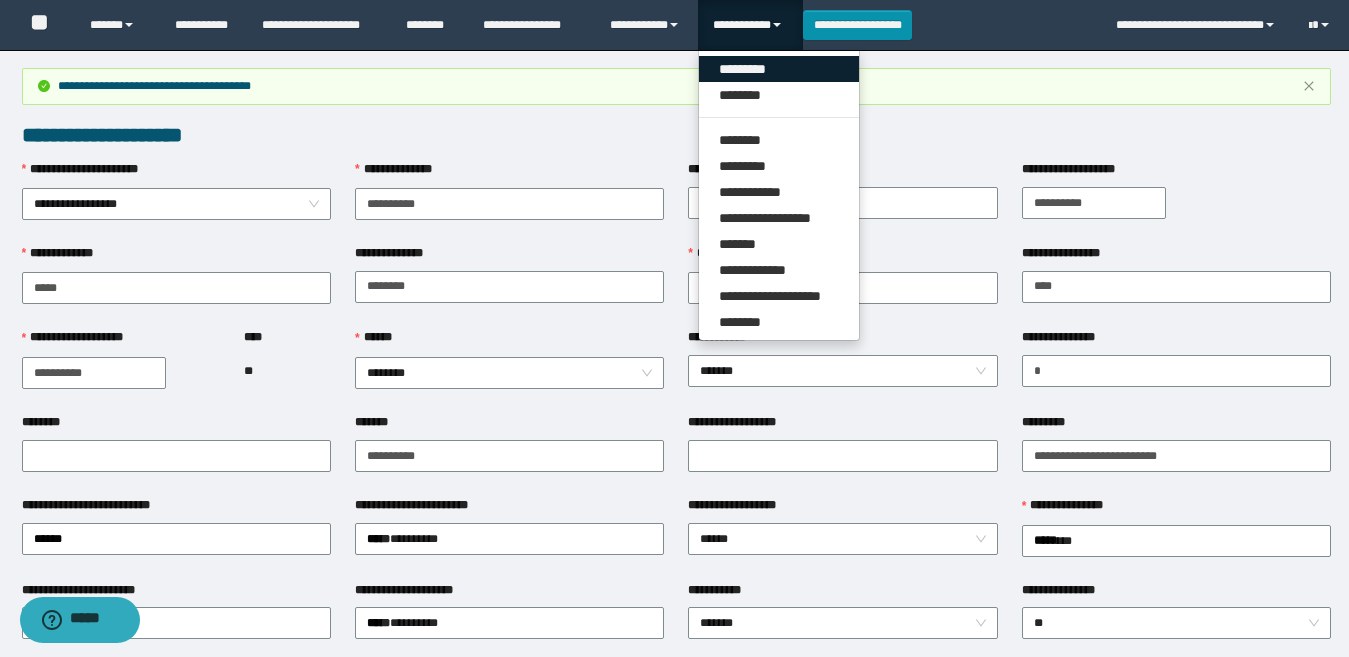 click on "*********" at bounding box center (779, 69) 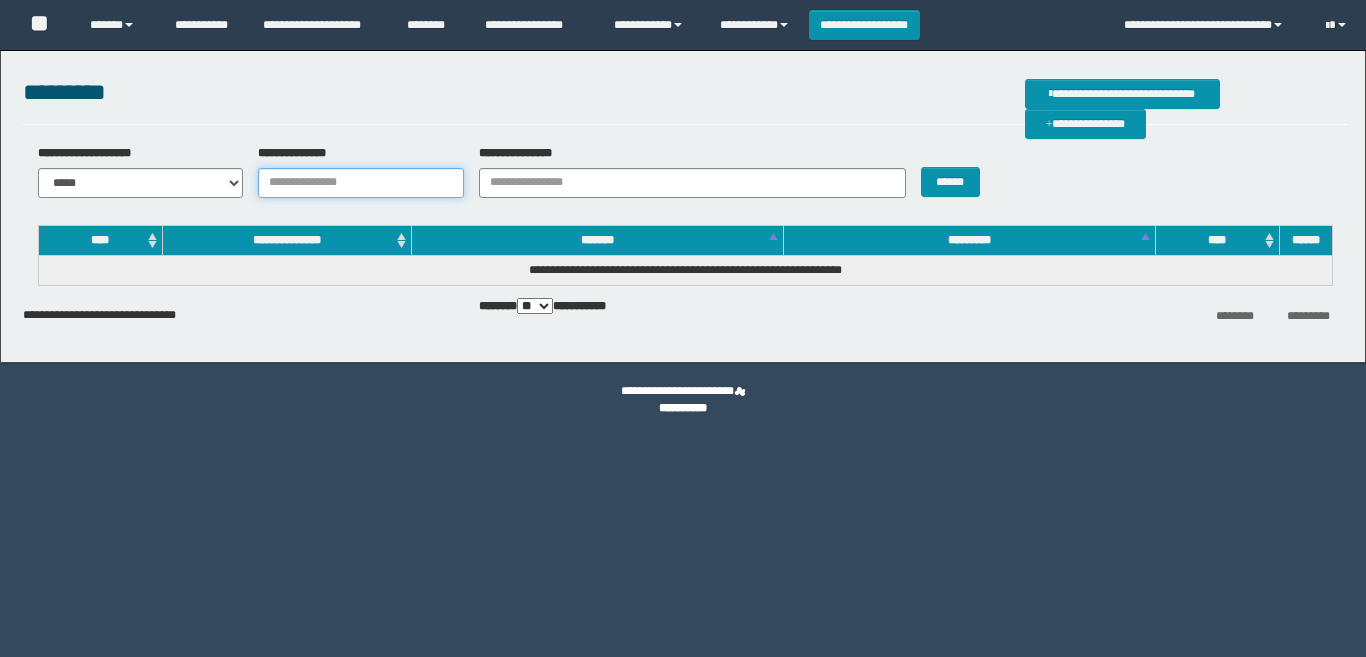 drag, startPoint x: 0, startPoint y: 0, endPoint x: 392, endPoint y: 186, distance: 433.88937 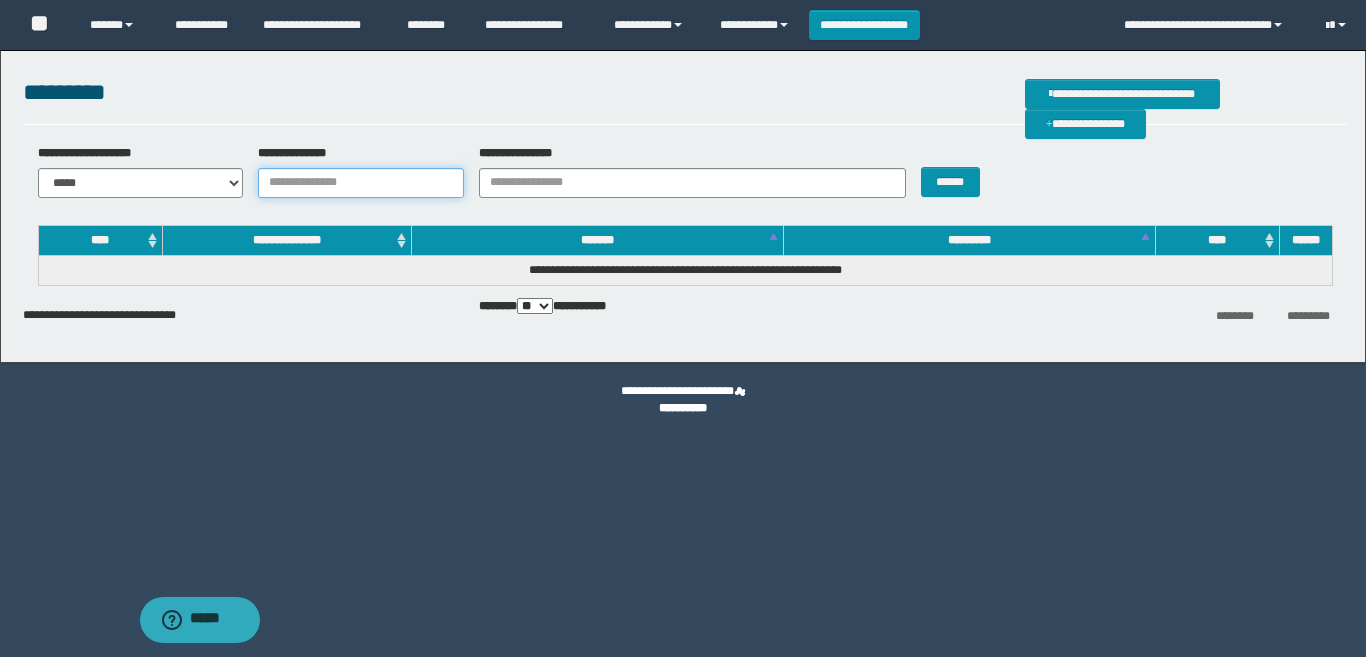 scroll, scrollTop: 0, scrollLeft: 0, axis: both 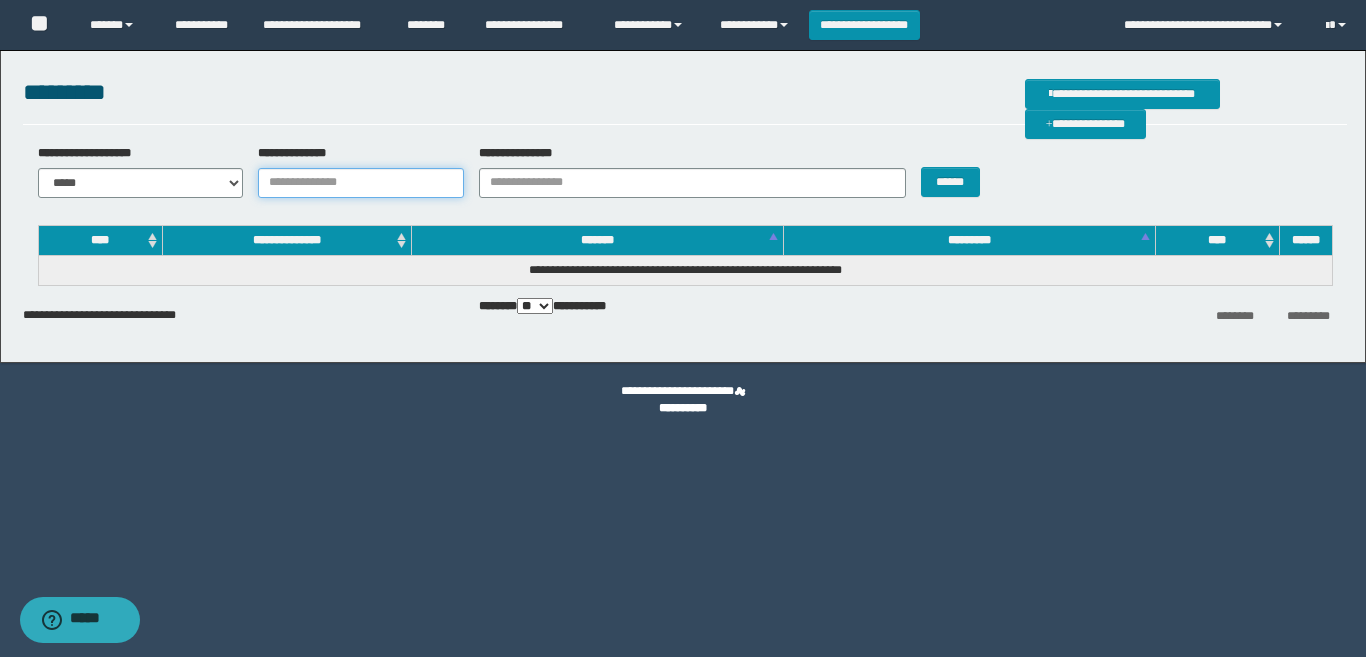 paste on "**********" 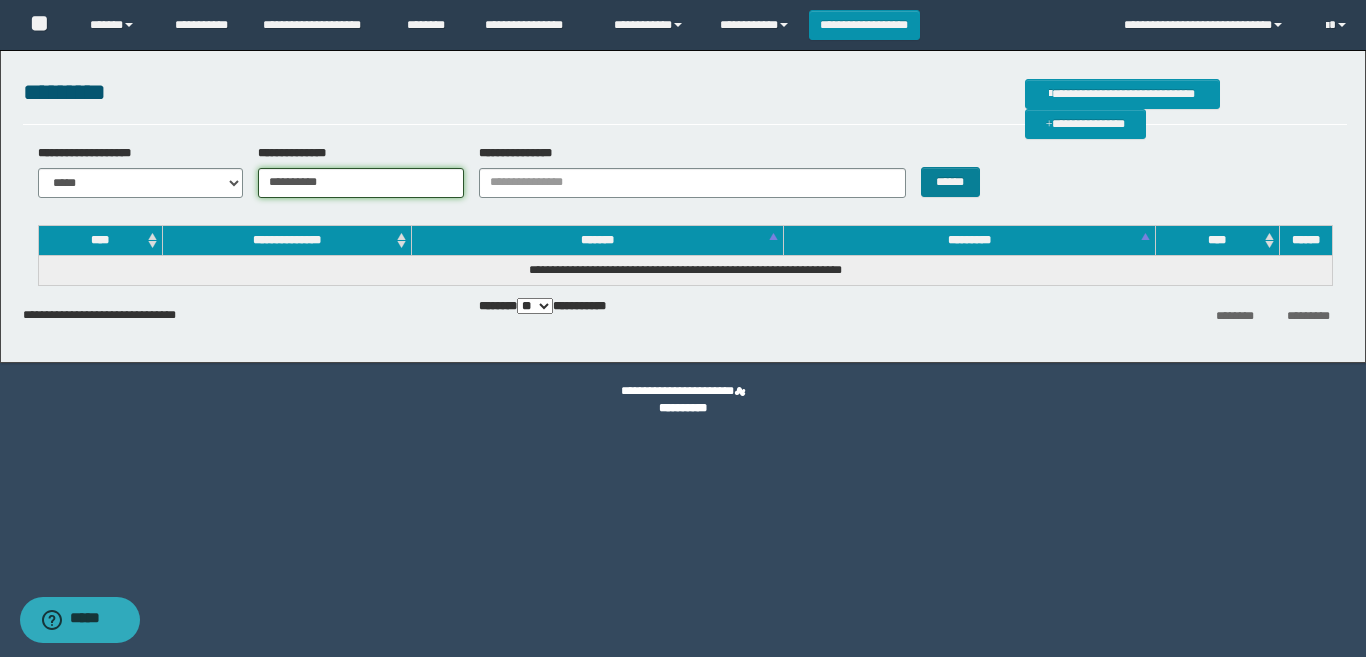 type on "**********" 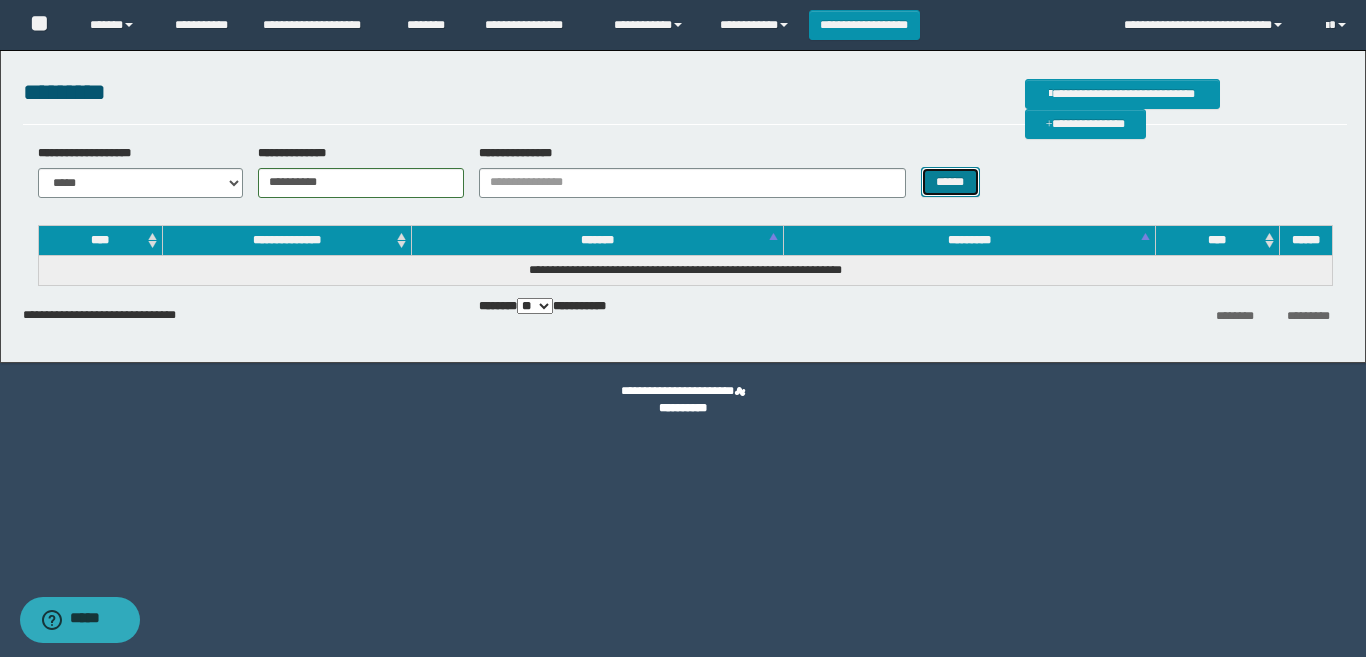 click on "******" at bounding box center (950, 182) 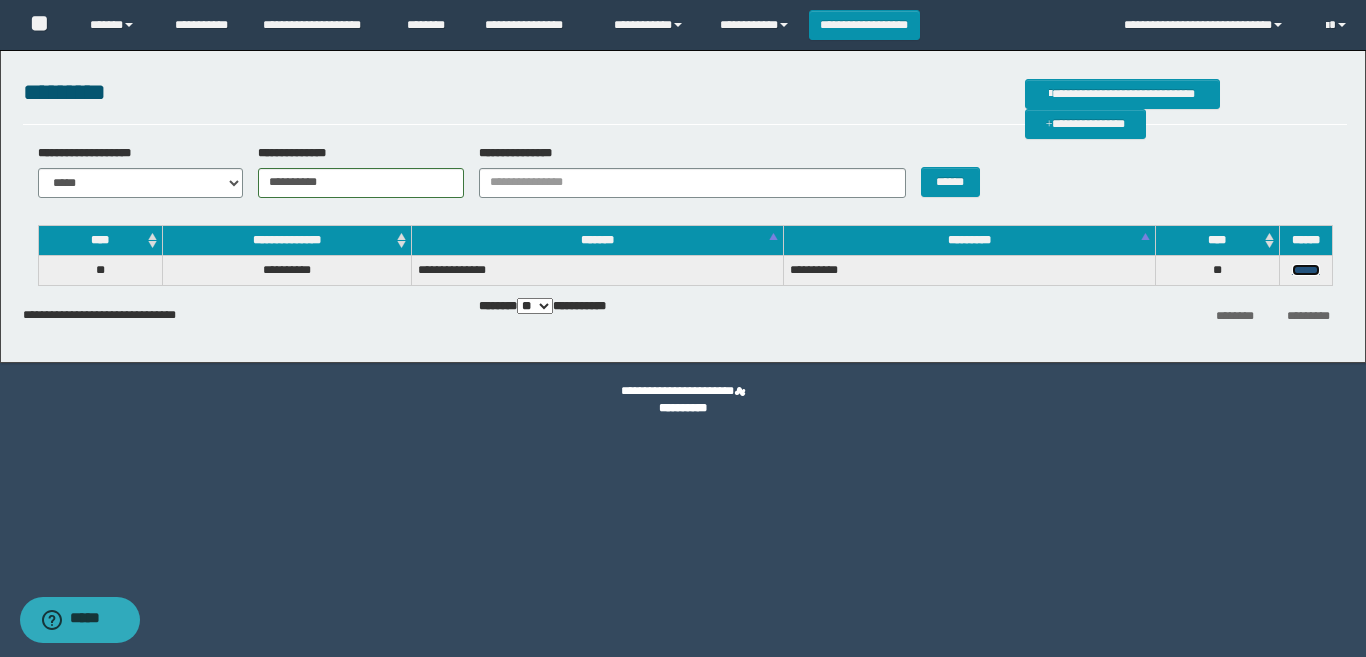 click on "******" at bounding box center [1306, 270] 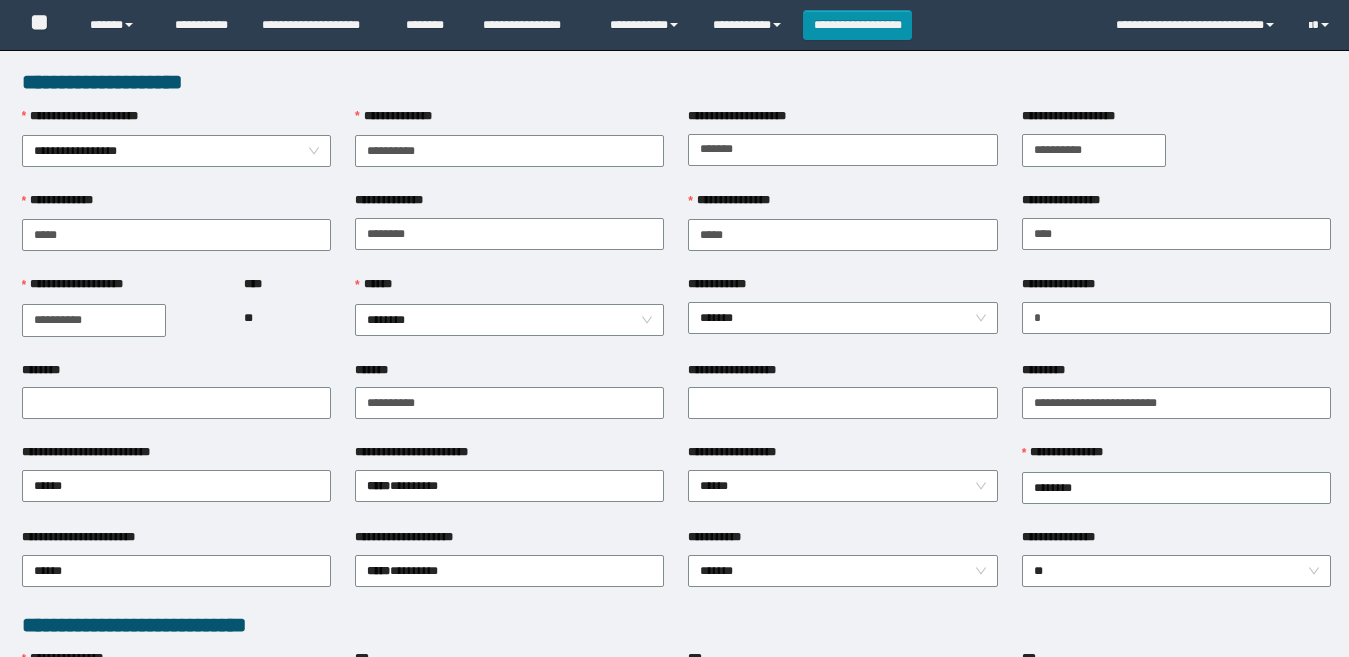 scroll, scrollTop: 1080, scrollLeft: 0, axis: vertical 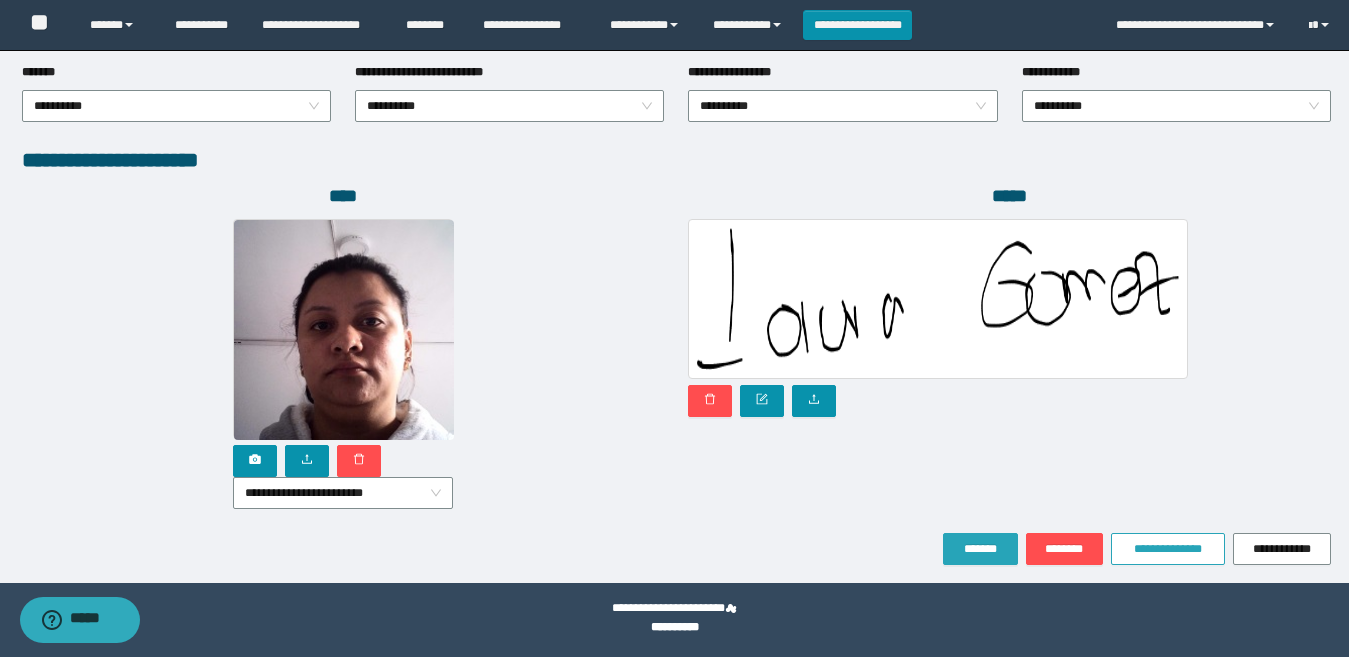 drag, startPoint x: 976, startPoint y: 547, endPoint x: 1198, endPoint y: 542, distance: 222.0563 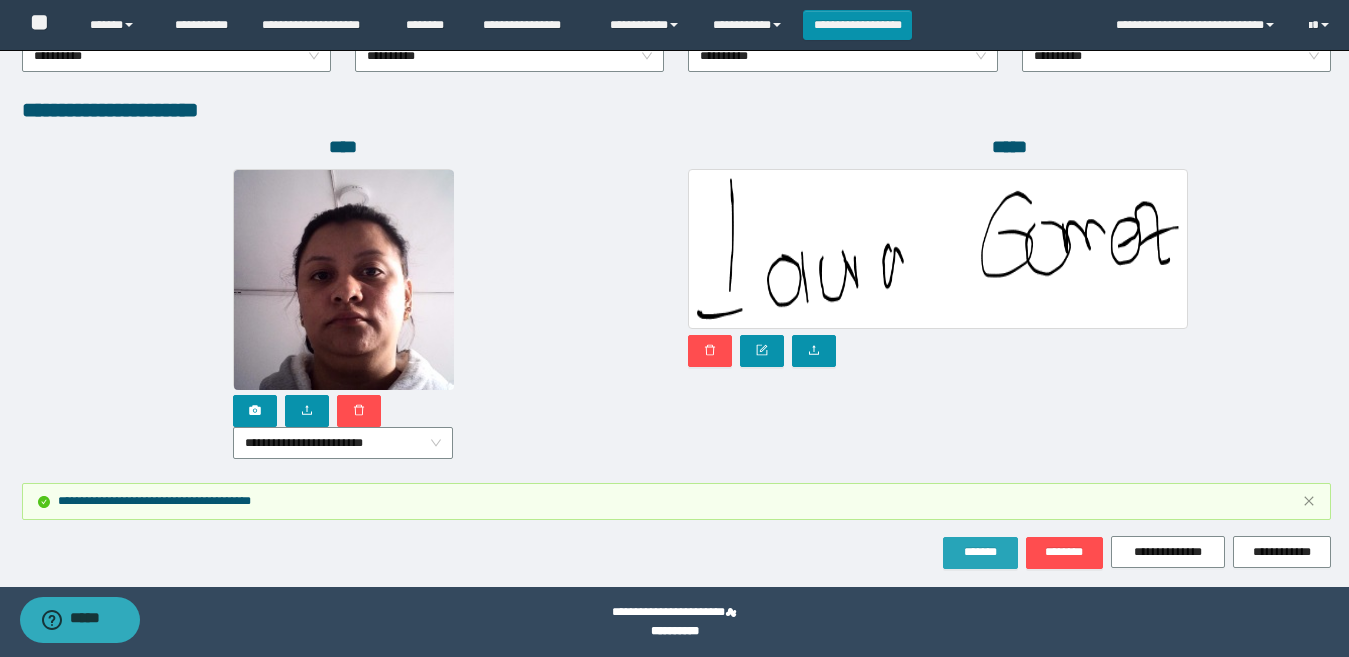 scroll, scrollTop: 1185, scrollLeft: 0, axis: vertical 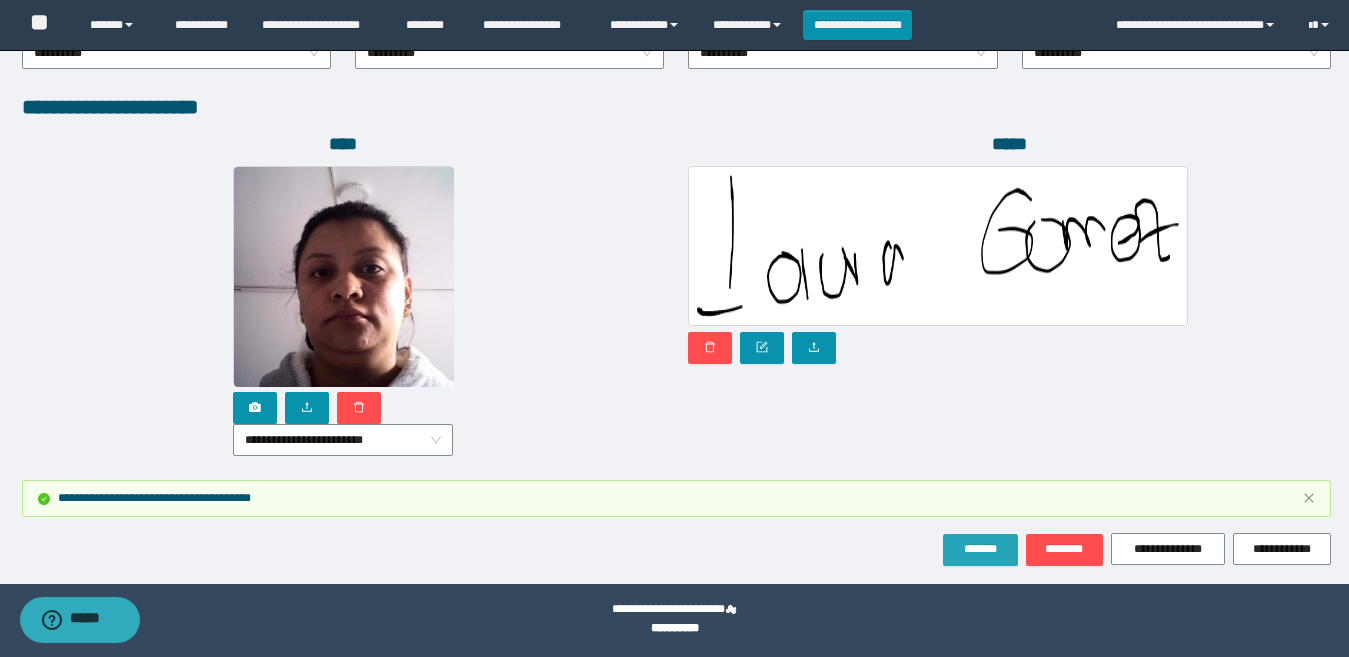 drag, startPoint x: 978, startPoint y: 547, endPoint x: 1365, endPoint y: 645, distance: 399.21548 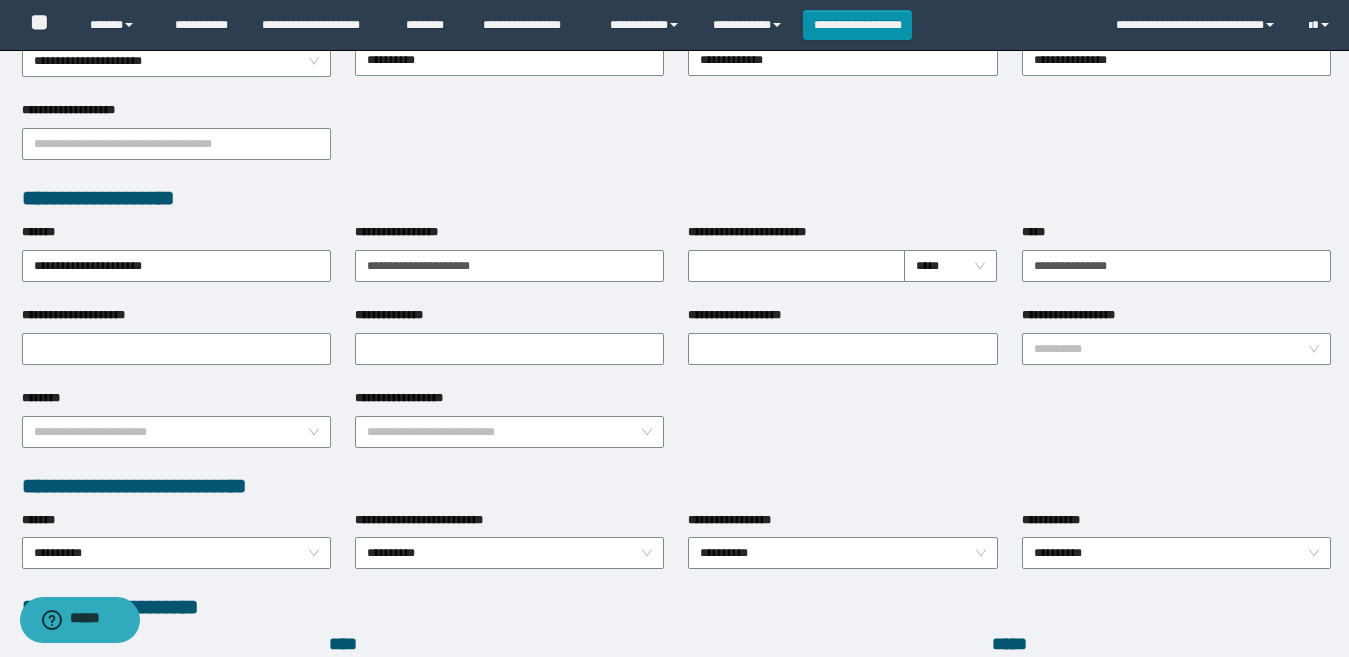 scroll, scrollTop: 0, scrollLeft: 0, axis: both 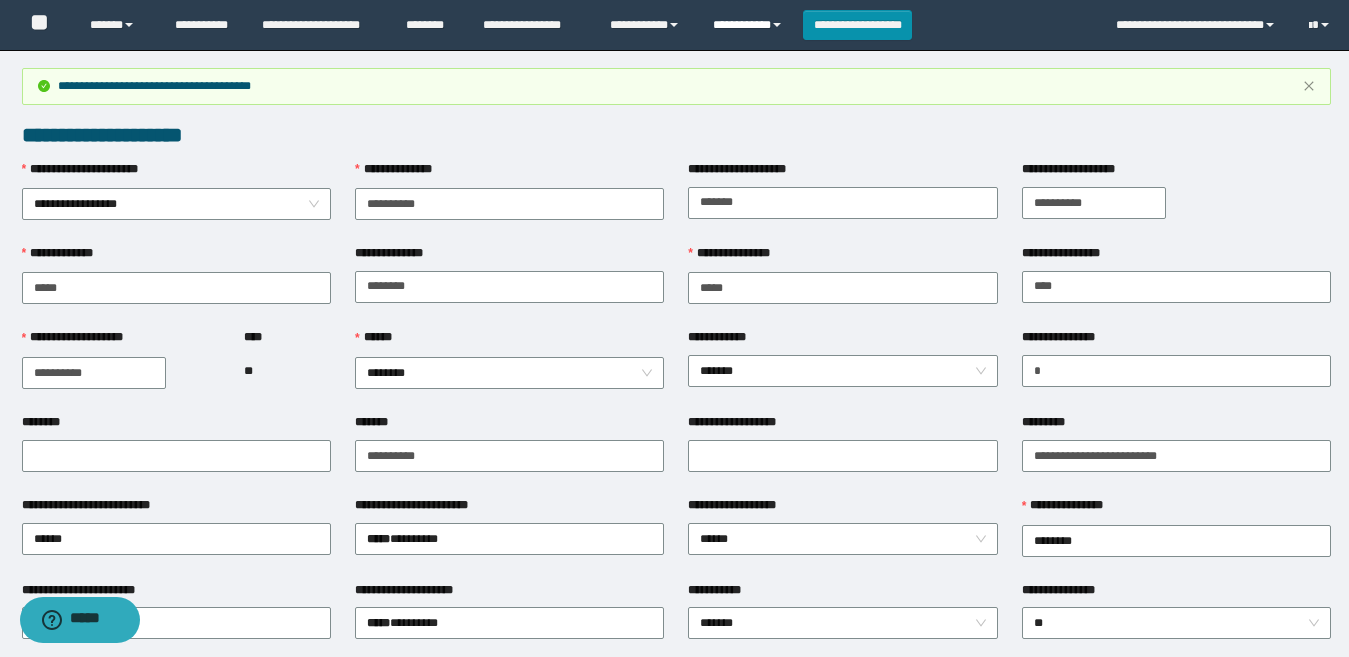 click on "**********" at bounding box center [750, 25] 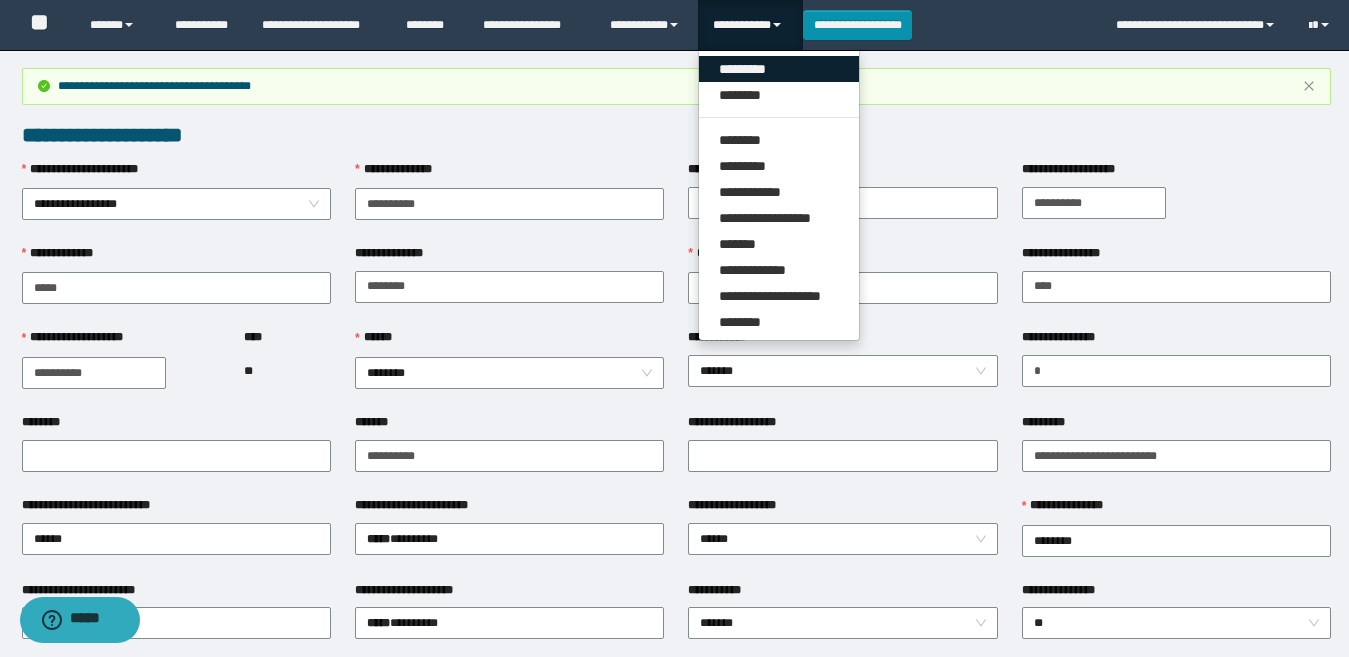 click on "*********" at bounding box center [779, 69] 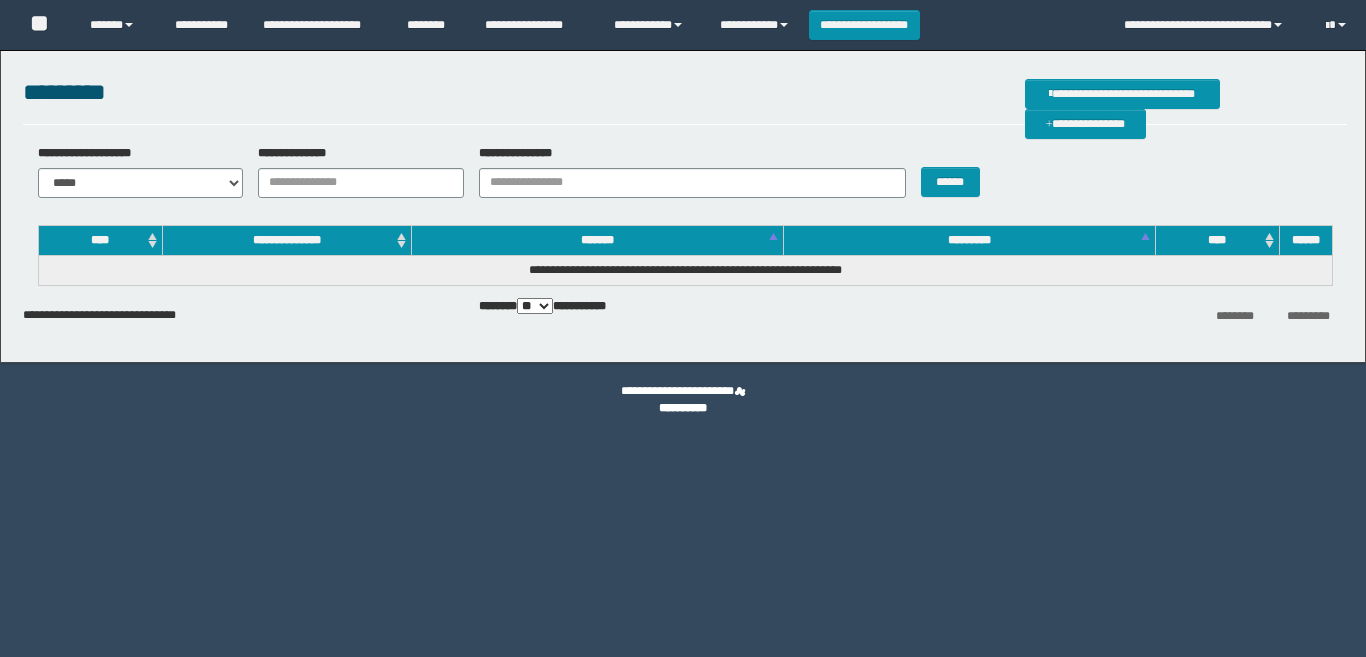 scroll, scrollTop: 0, scrollLeft: 0, axis: both 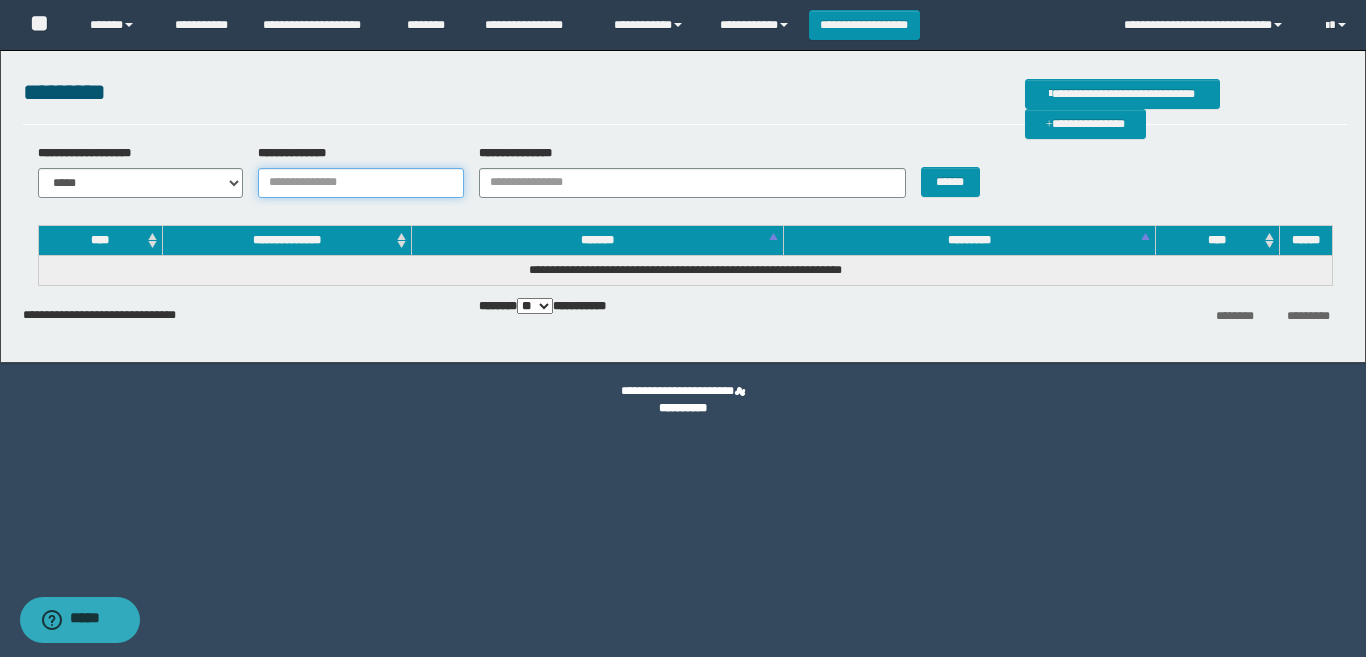 click on "**********" at bounding box center (361, 183) 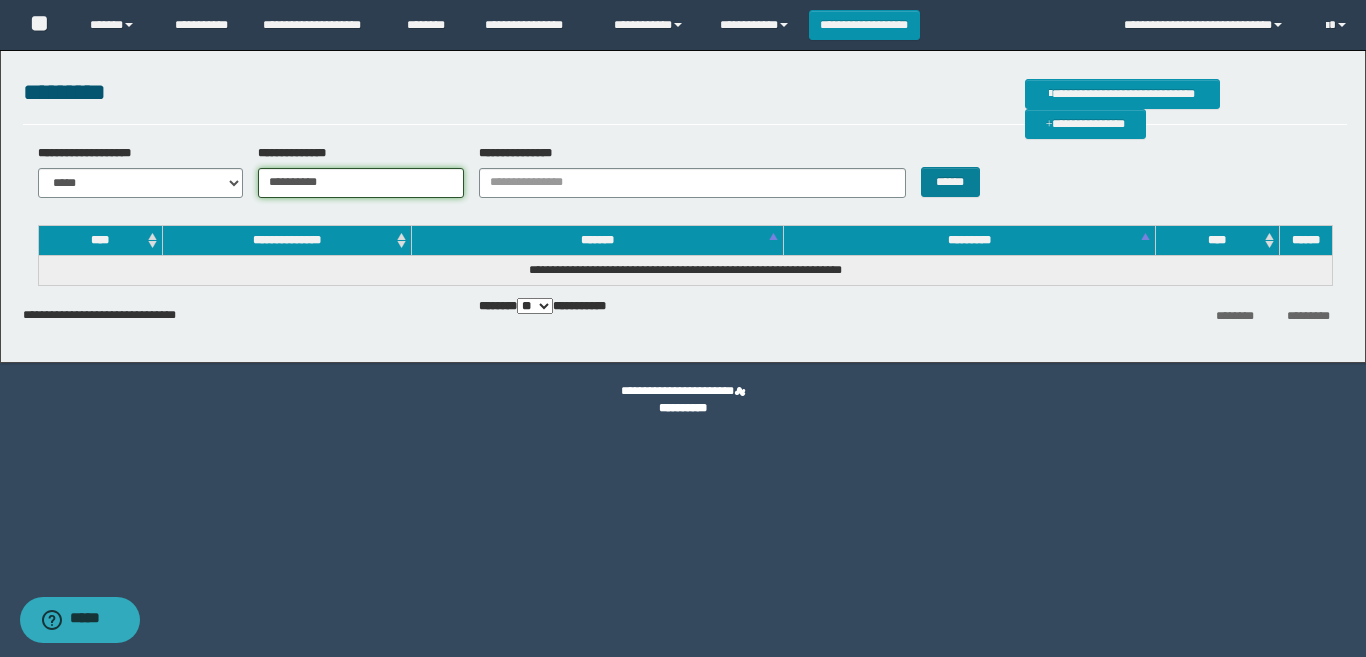 type on "**********" 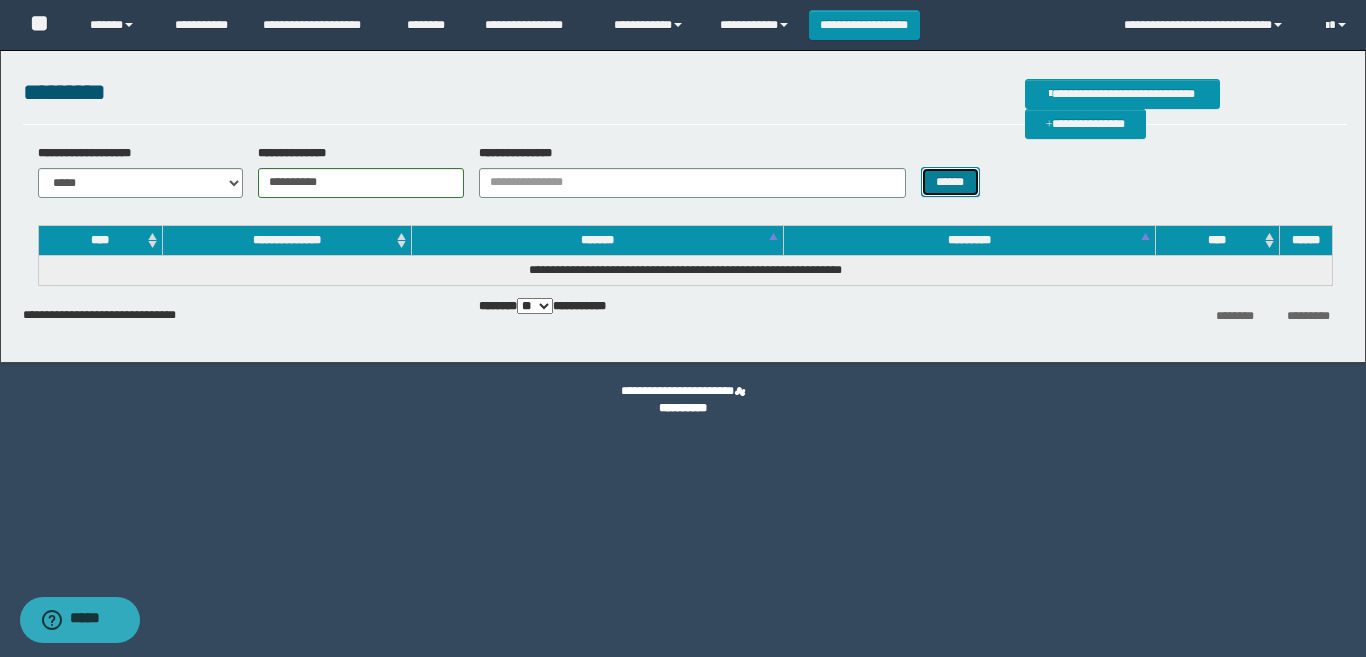 click on "******" at bounding box center (950, 182) 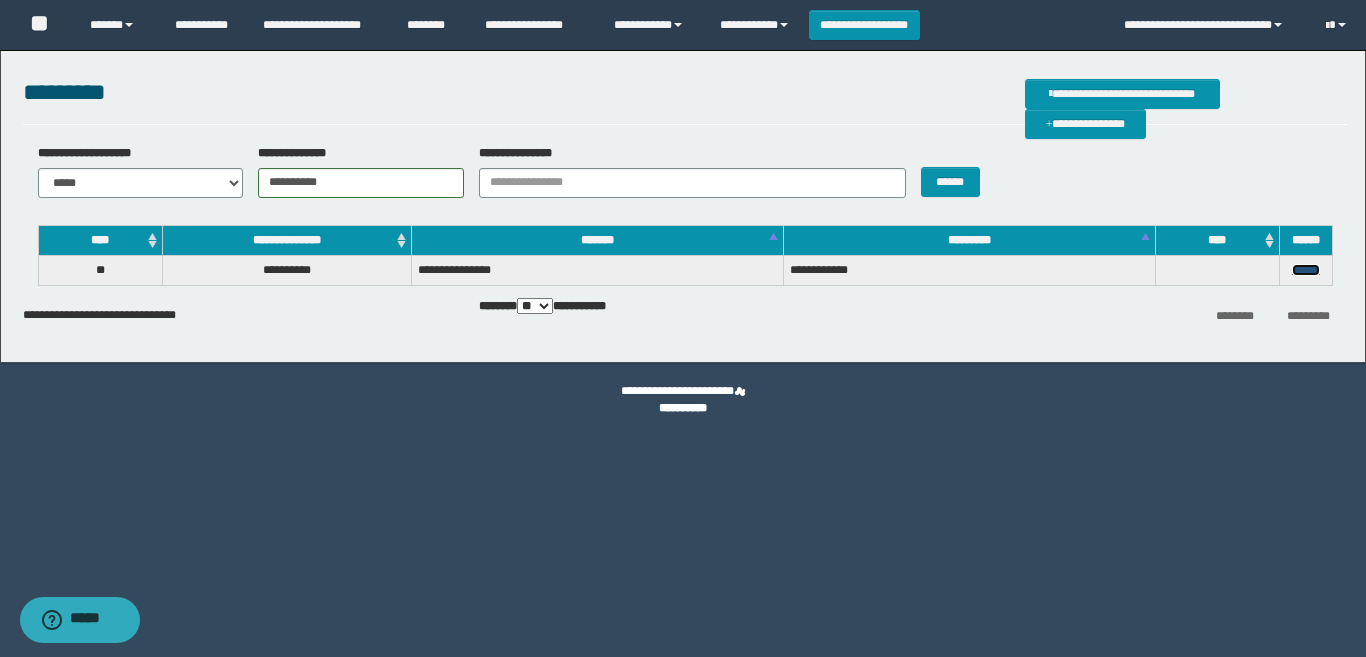 click on "******" at bounding box center (1306, 270) 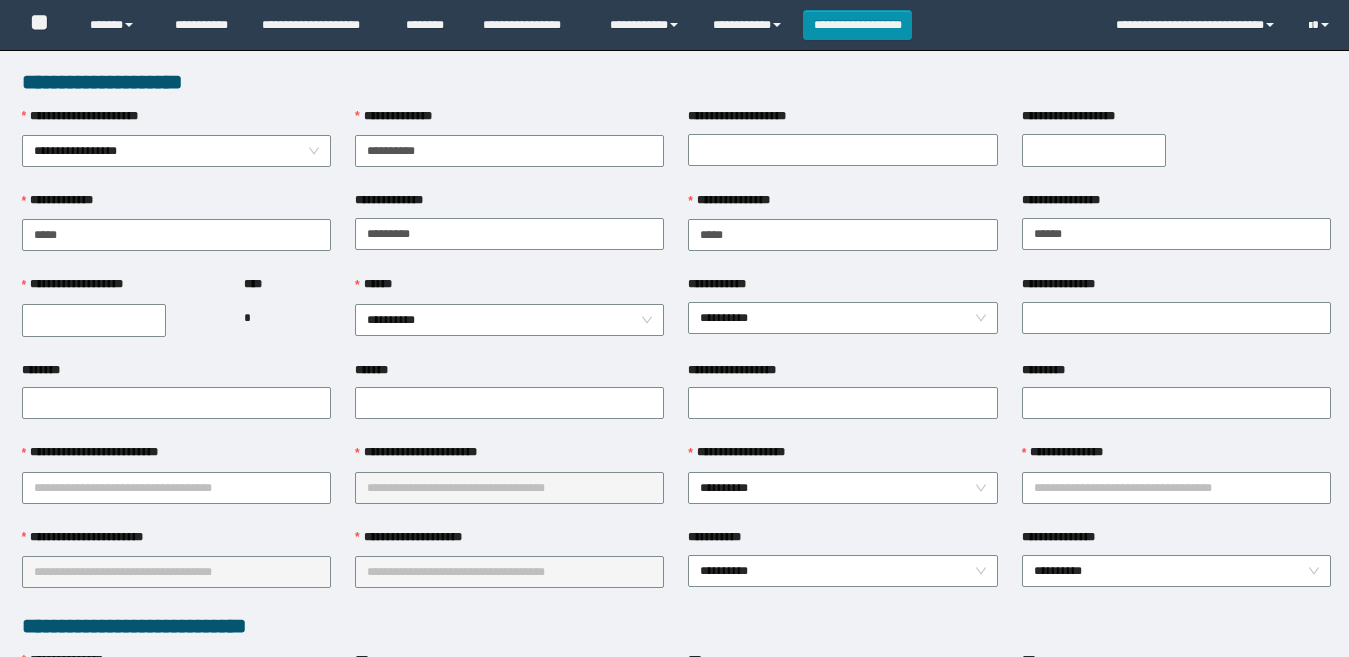 scroll, scrollTop: 0, scrollLeft: 0, axis: both 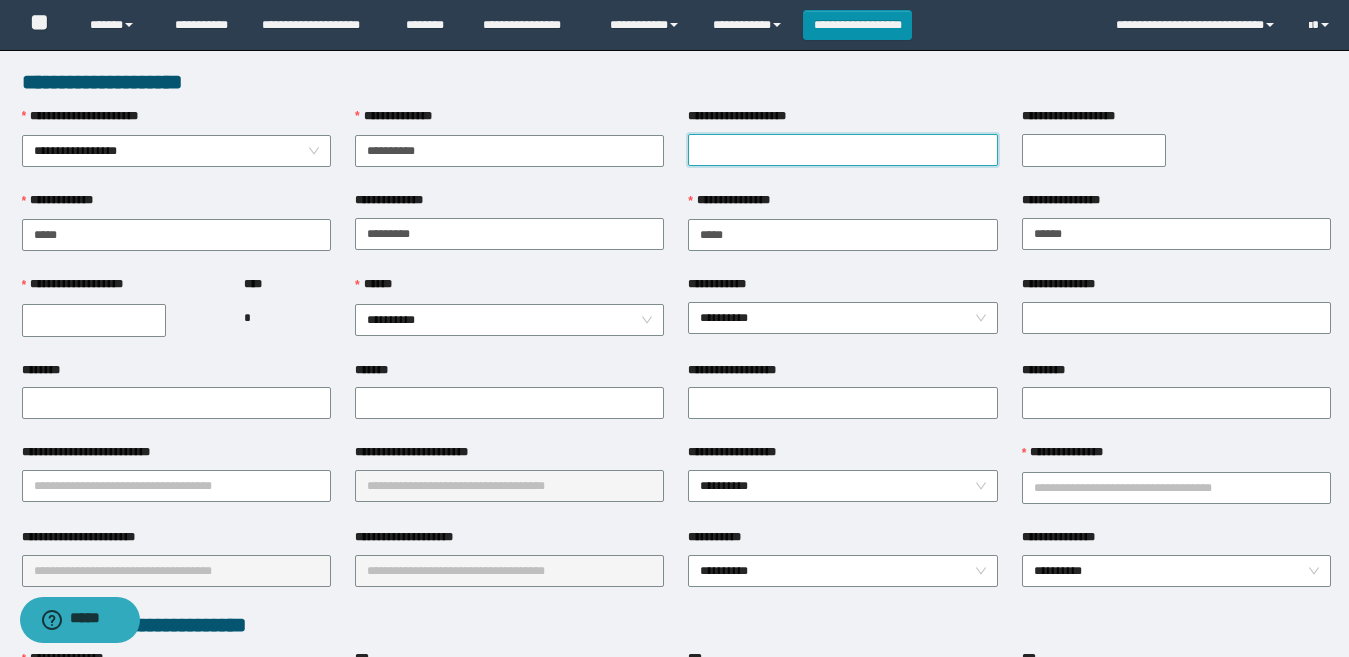 click on "**********" at bounding box center [842, 150] 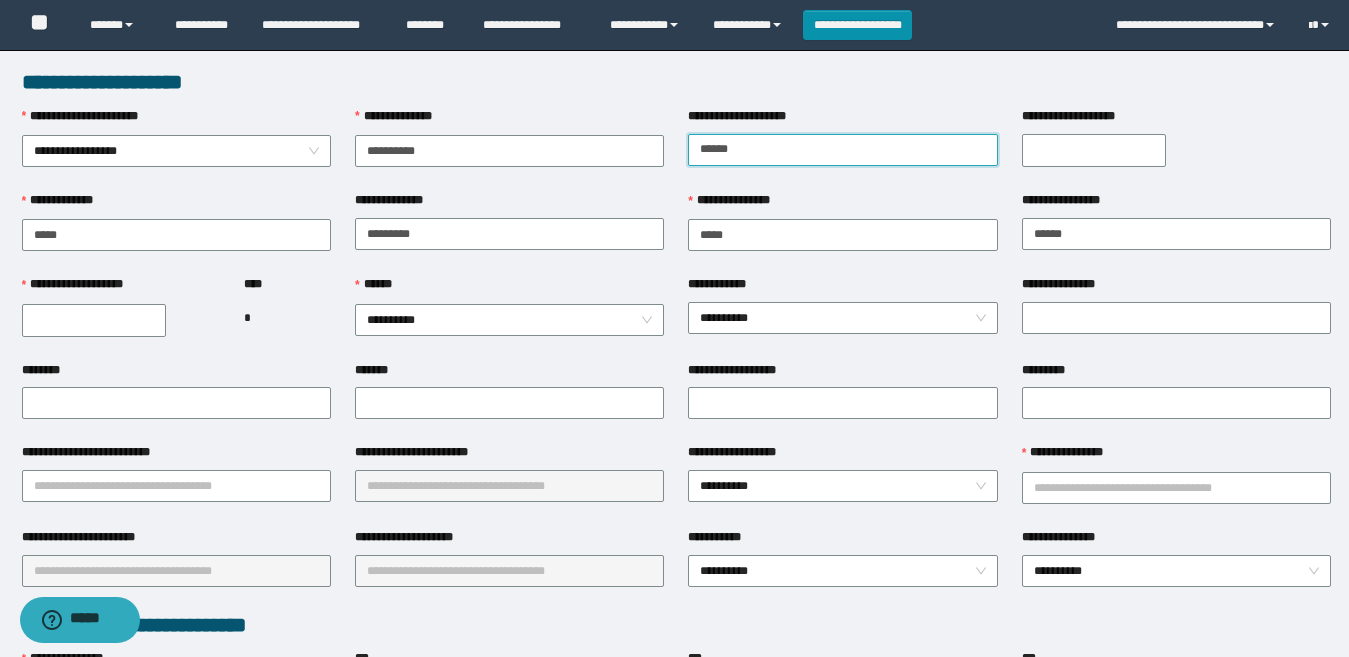 type on "*****" 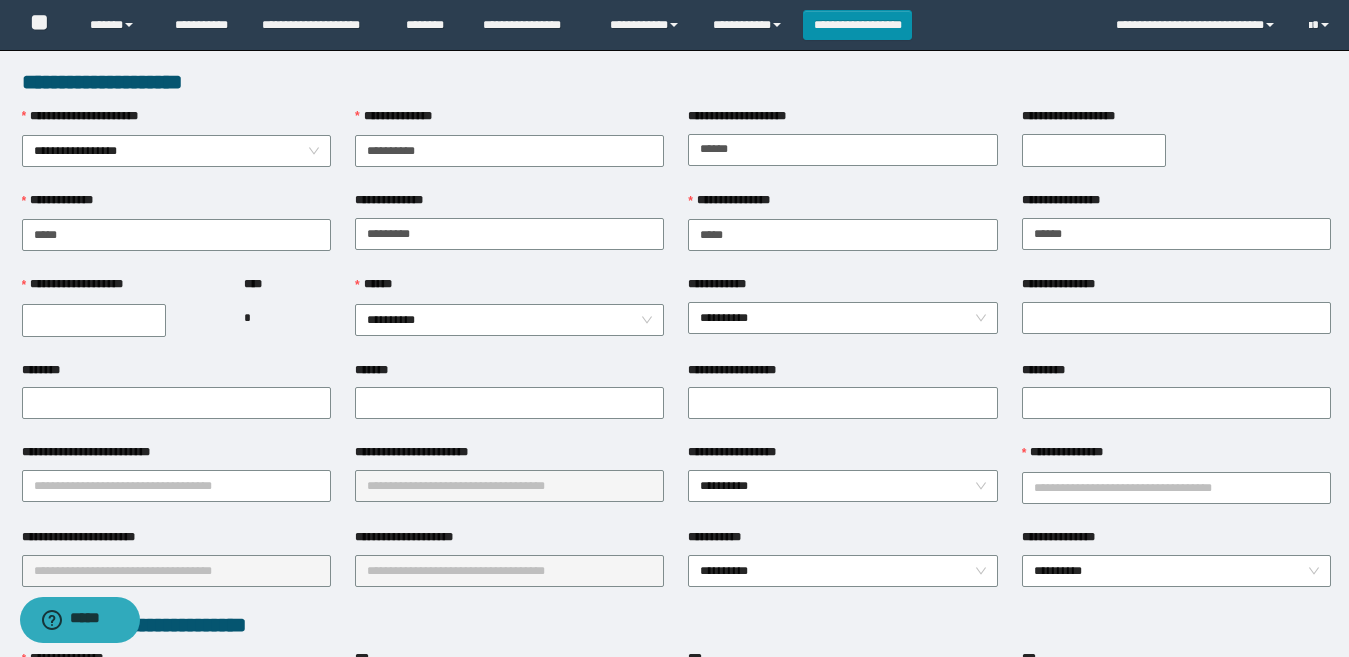 click on "**********" at bounding box center [1094, 150] 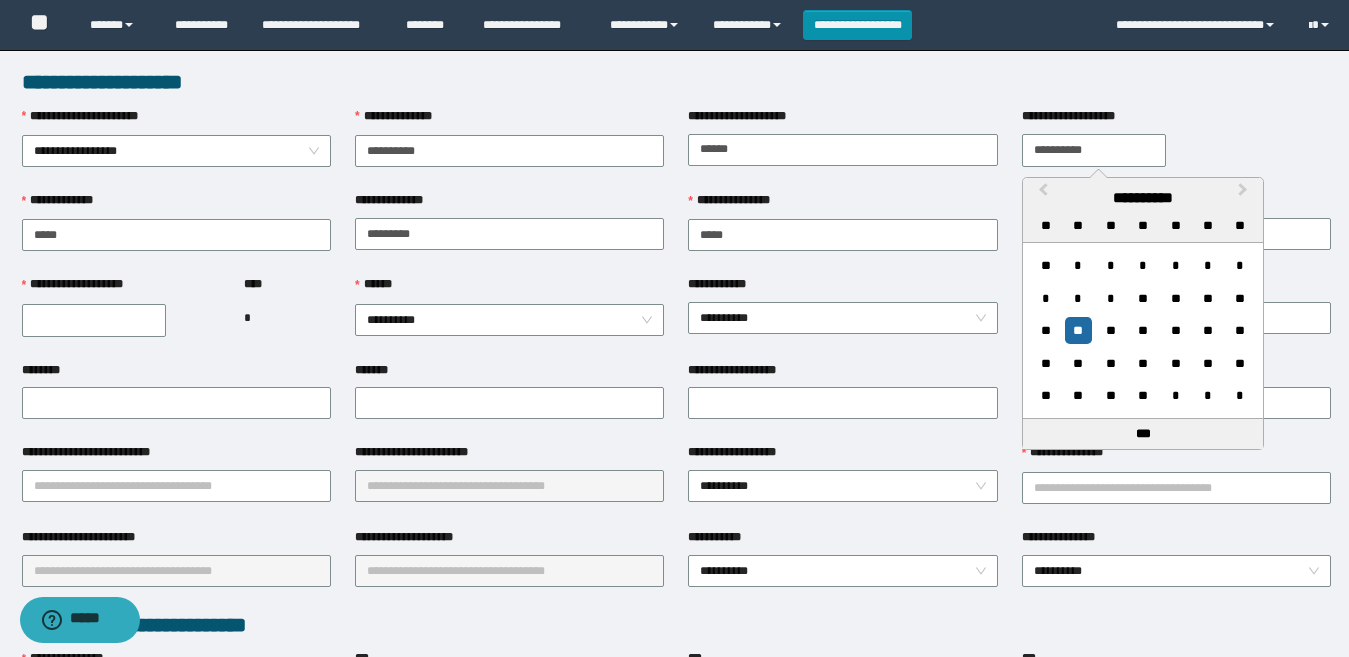type on "**********" 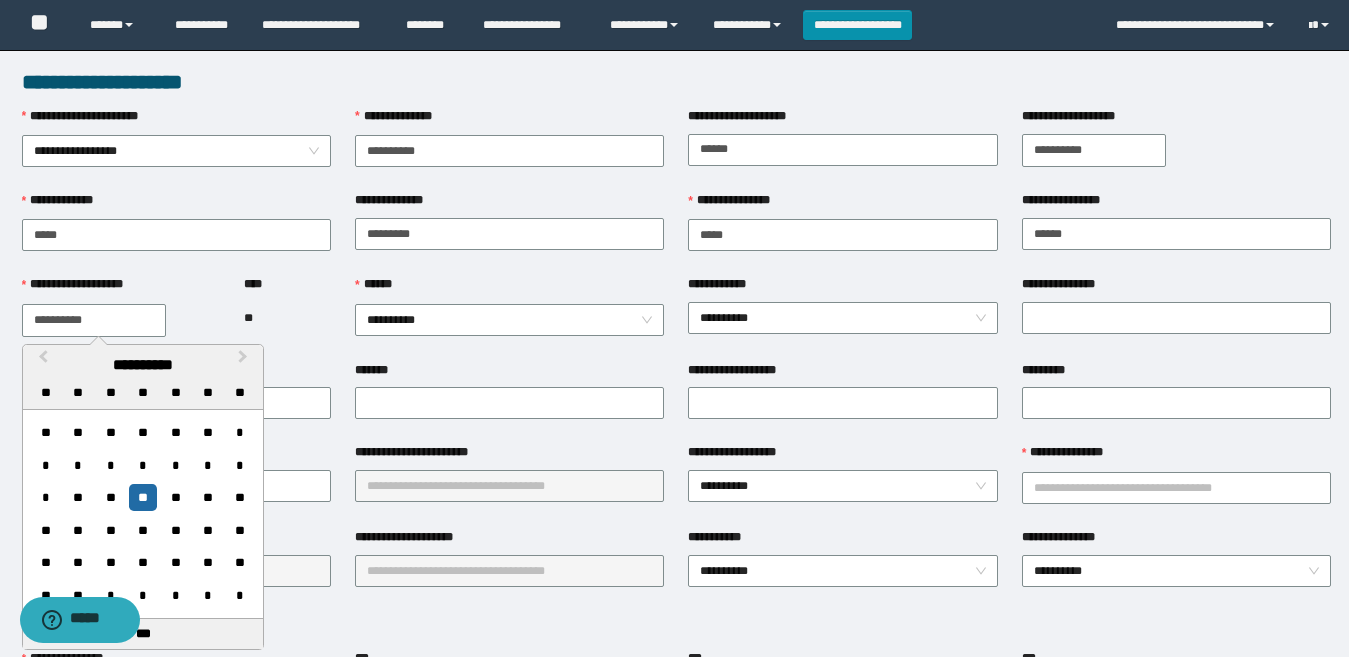 type on "**********" 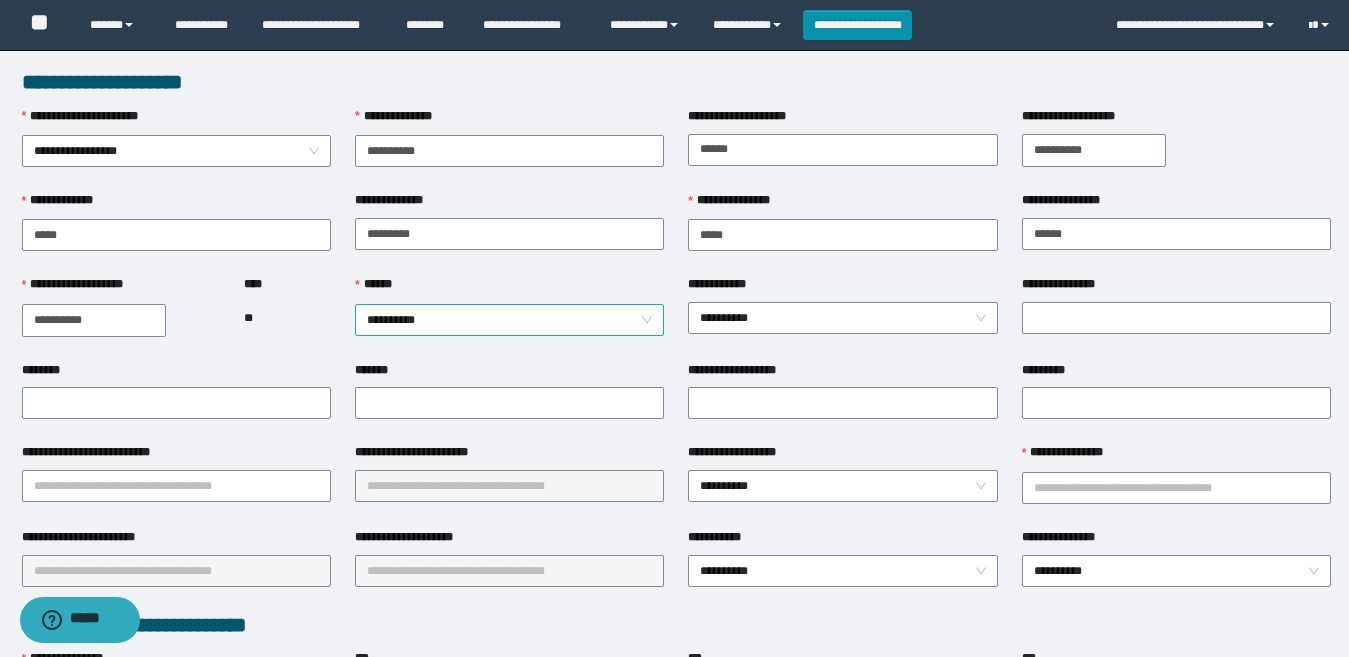 click on "**********" at bounding box center (509, 320) 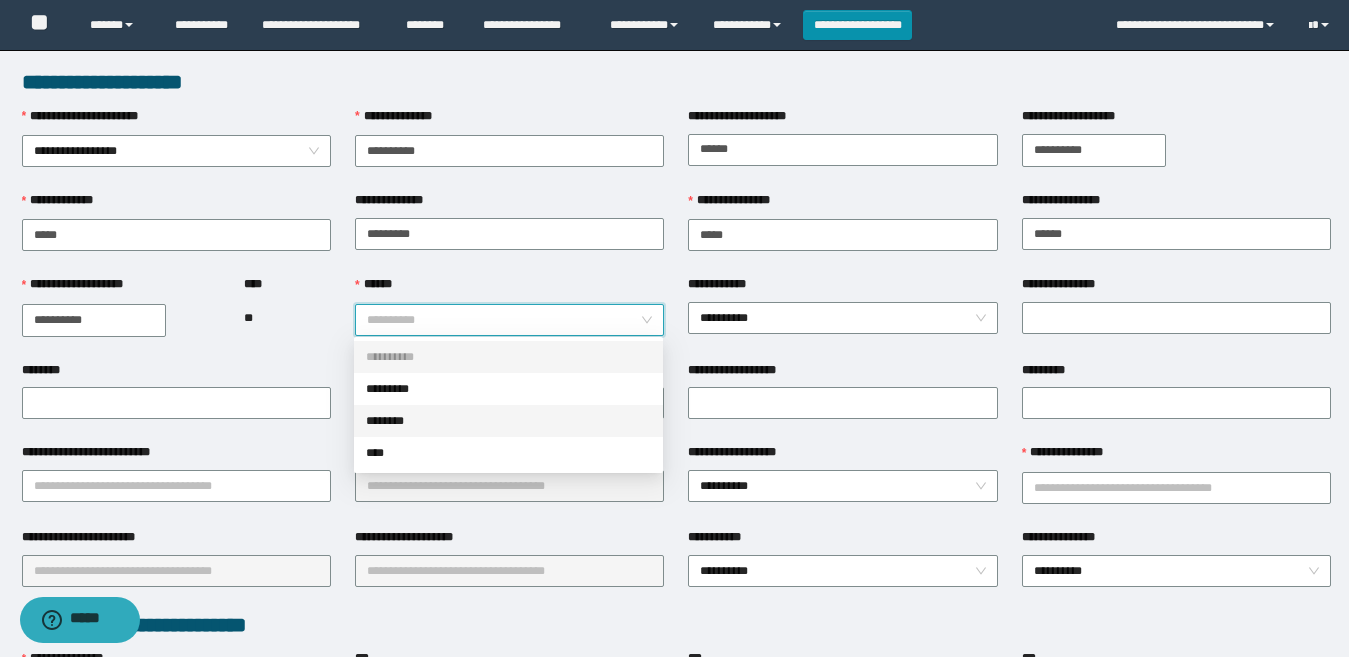 click on "********" at bounding box center (508, 421) 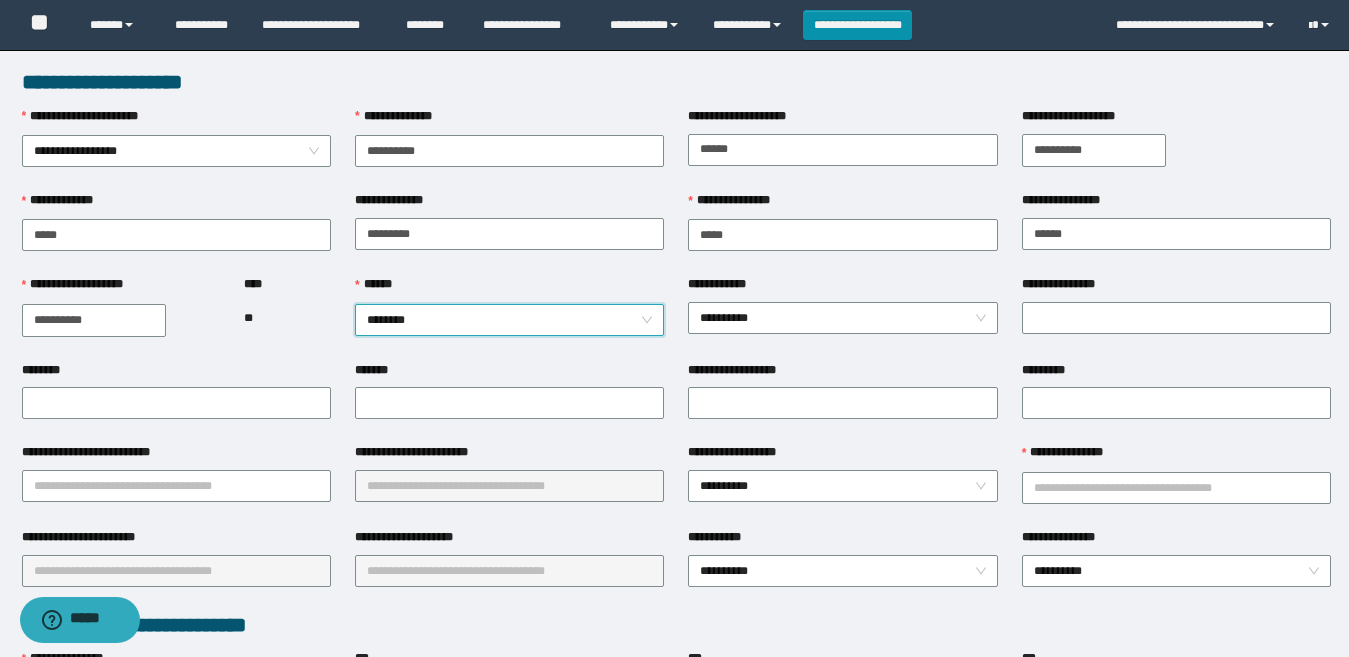 click on "**********" at bounding box center (842, 317) 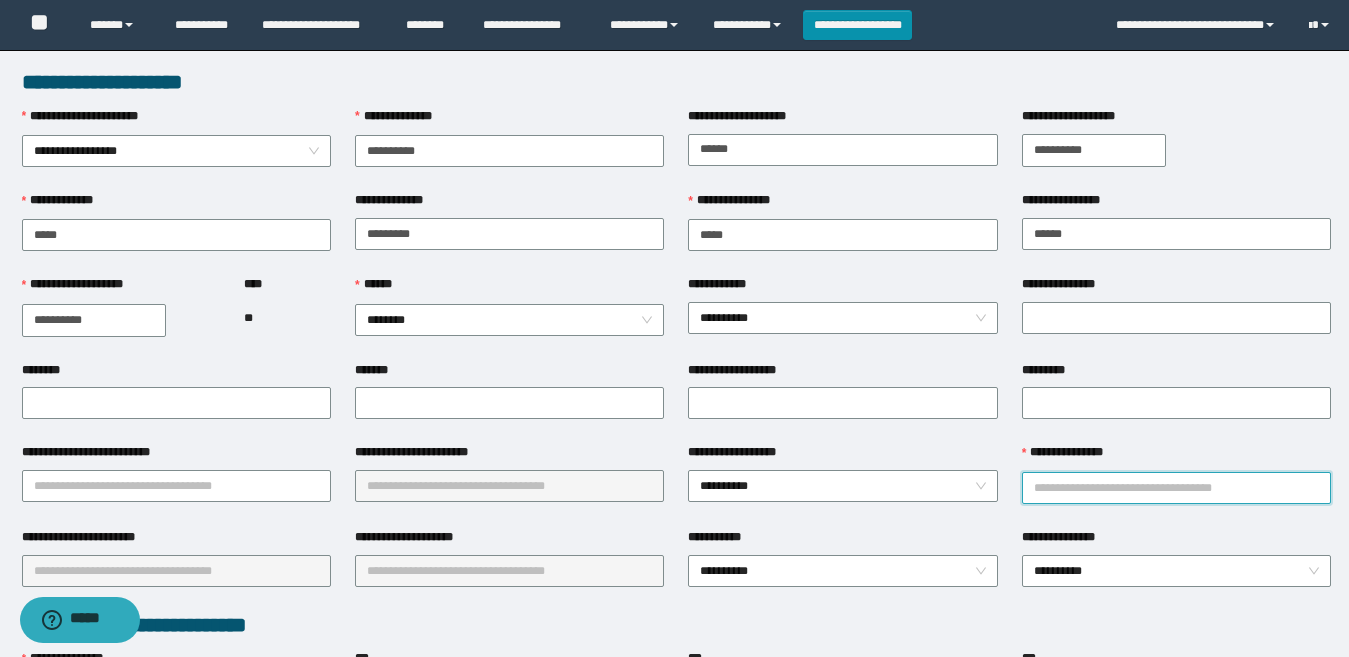 click on "**********" at bounding box center [1176, 488] 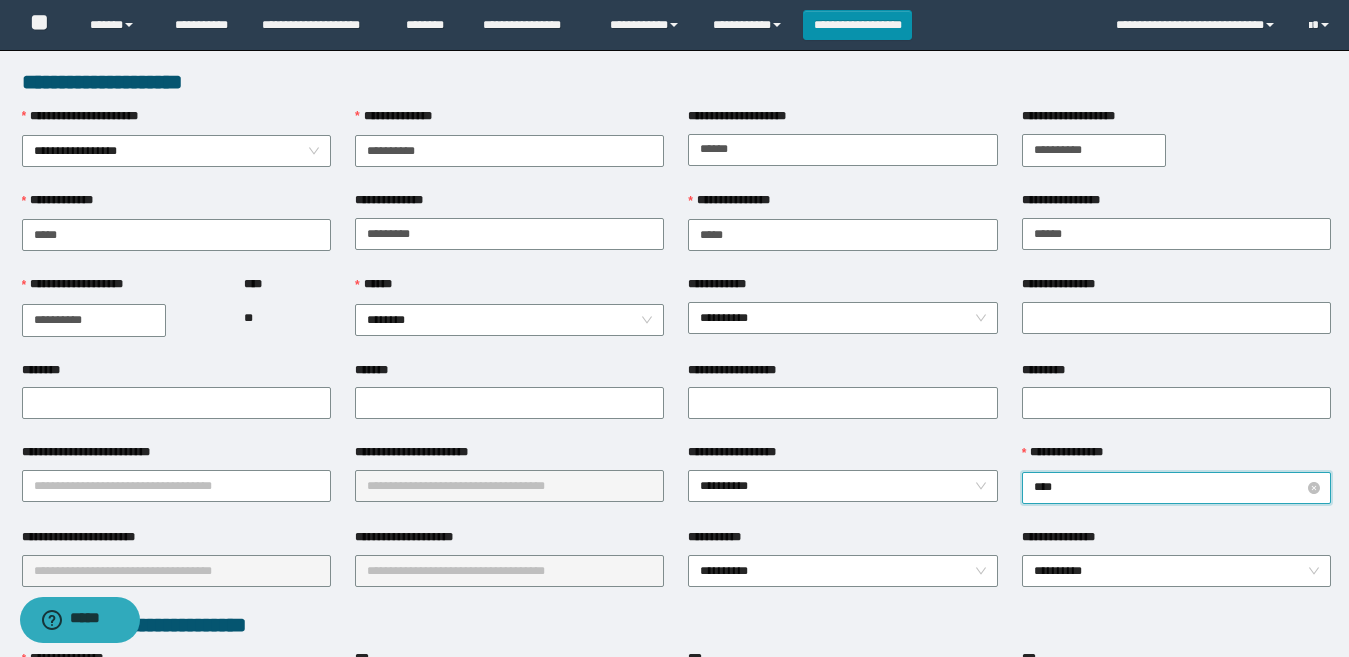 type on "*****" 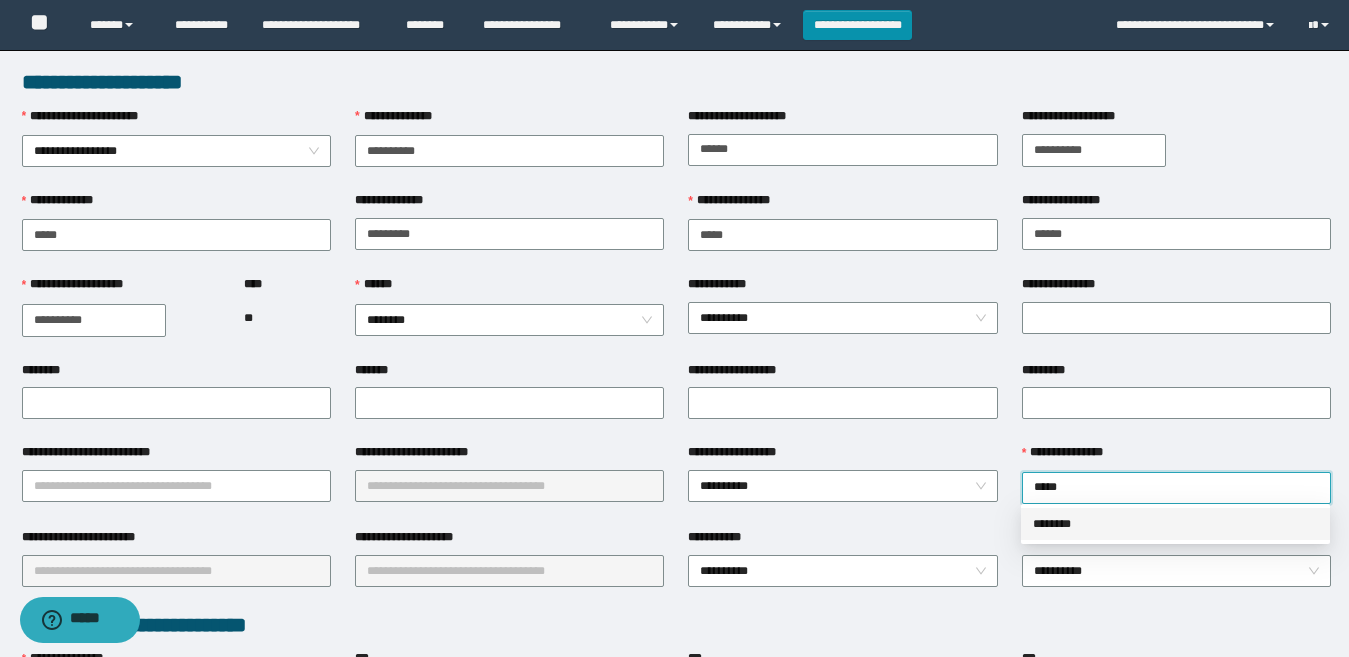 drag, startPoint x: 1142, startPoint y: 521, endPoint x: 234, endPoint y: 556, distance: 908.6743 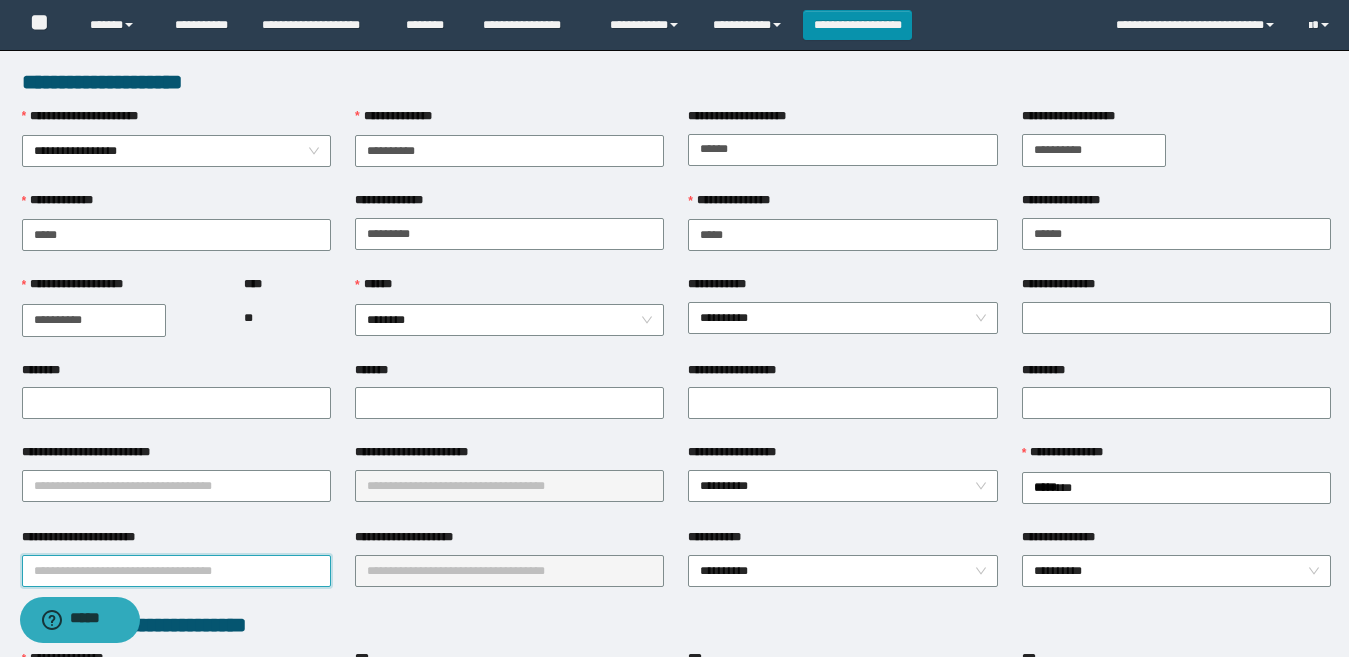 click on "**********" at bounding box center (176, 571) 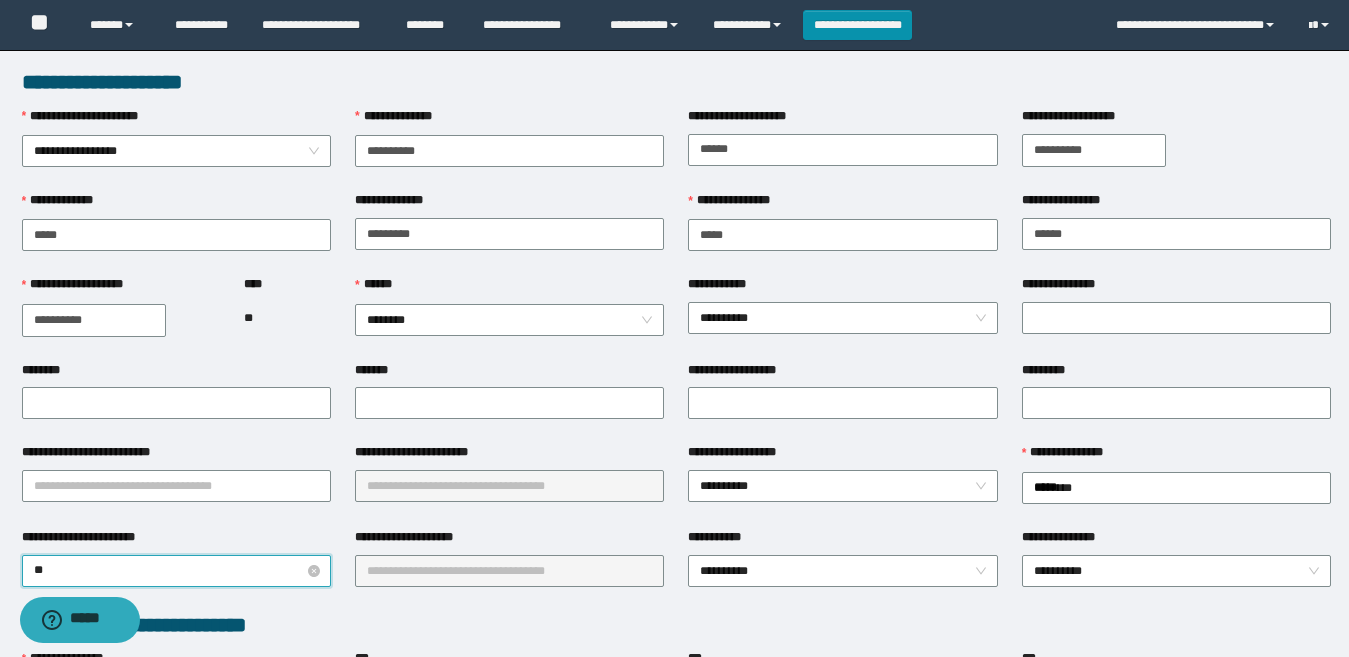 type on "*" 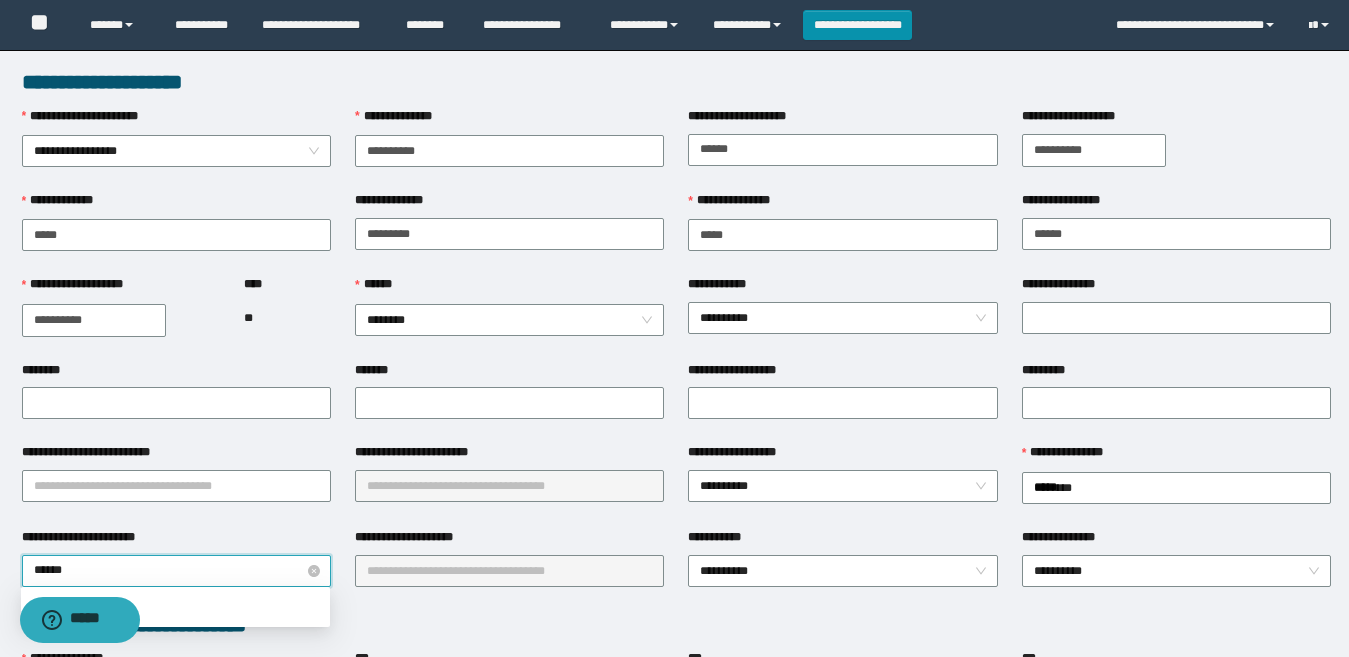 type on "*******" 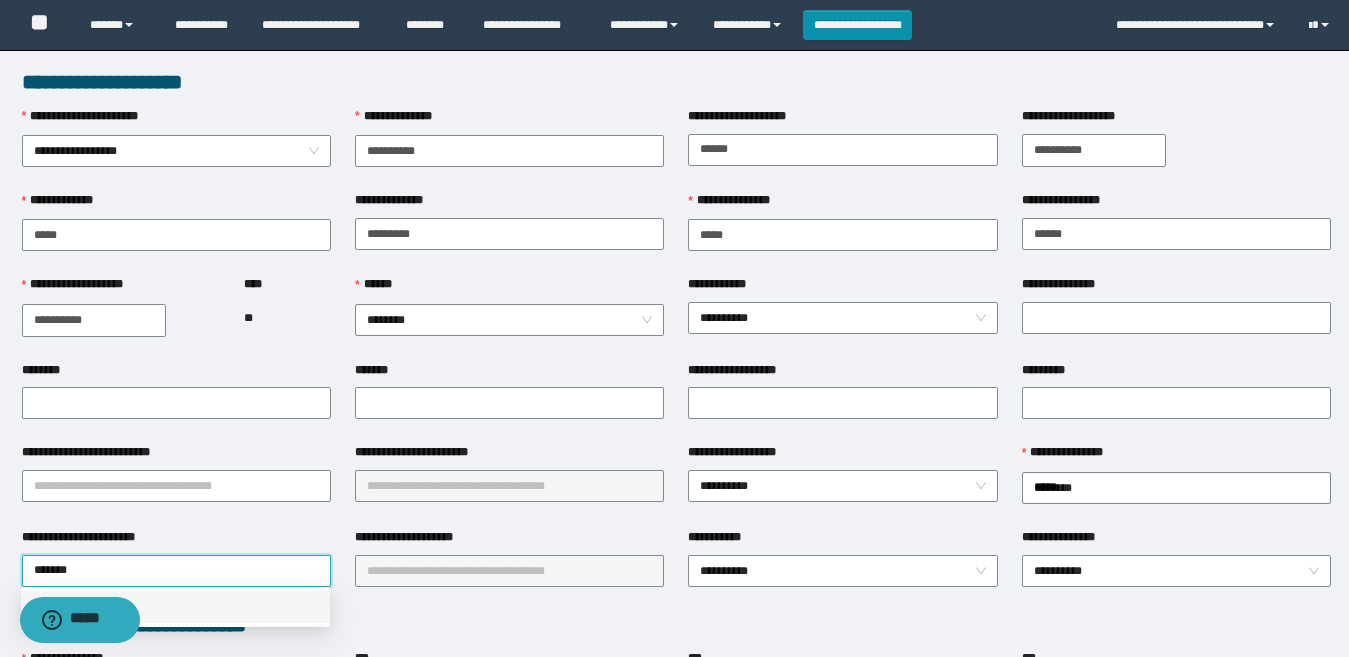click on "********" at bounding box center [175, 607] 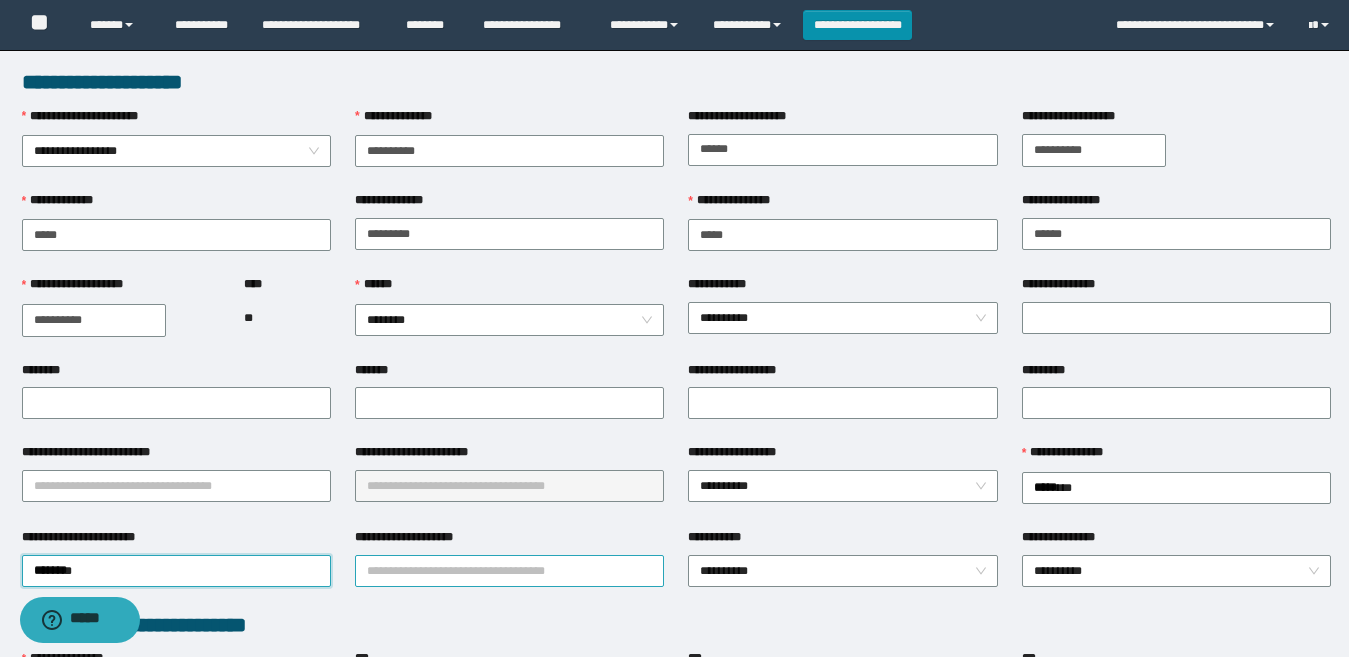 click on "**********" at bounding box center [509, 571] 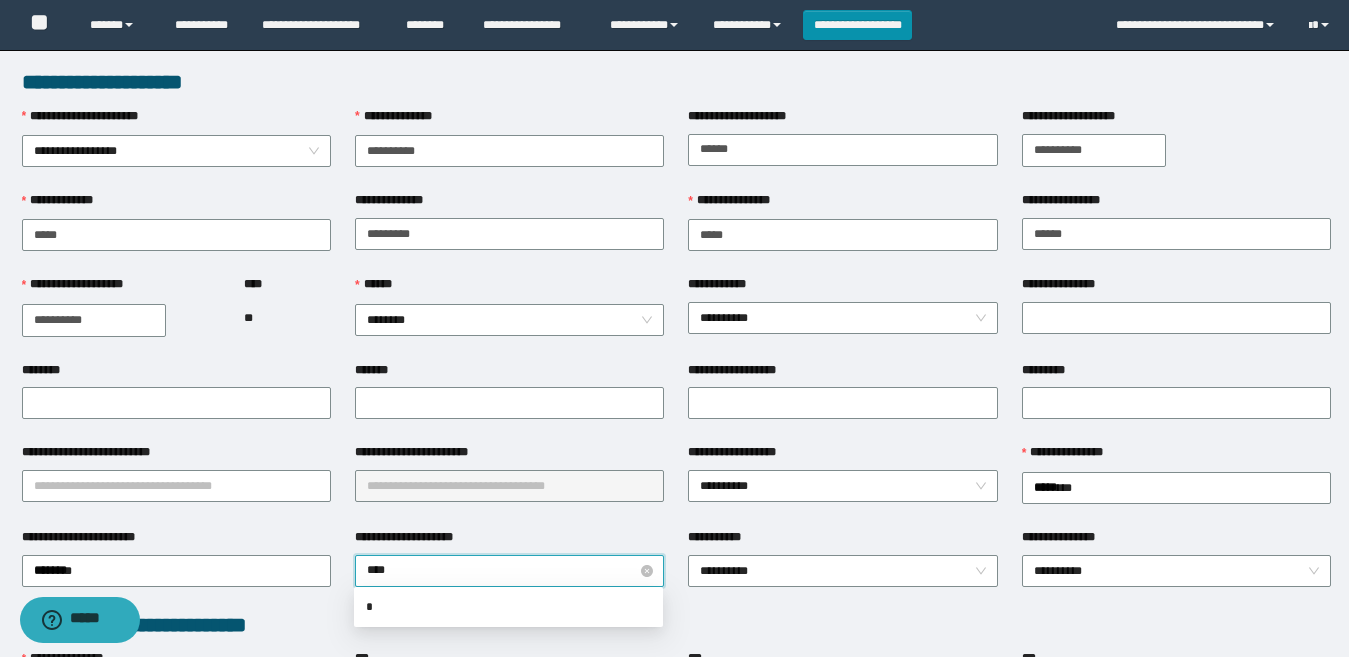 type on "*****" 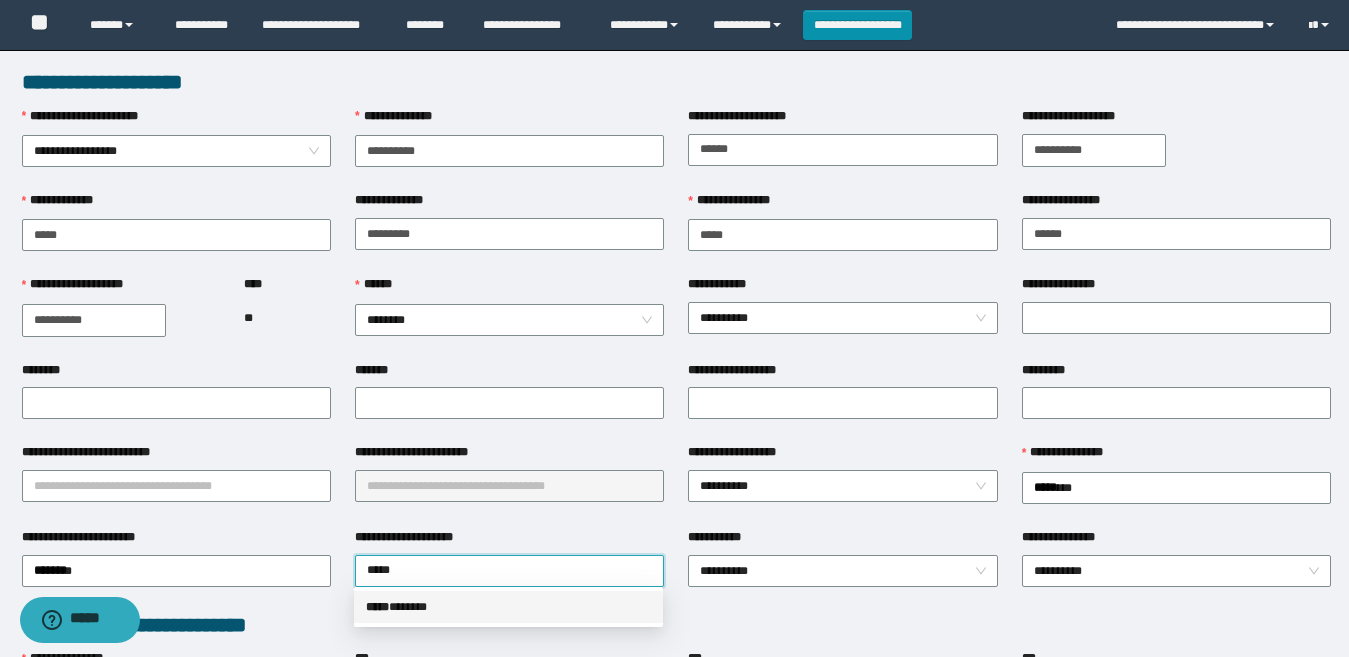 drag, startPoint x: 402, startPoint y: 611, endPoint x: 392, endPoint y: 609, distance: 10.198039 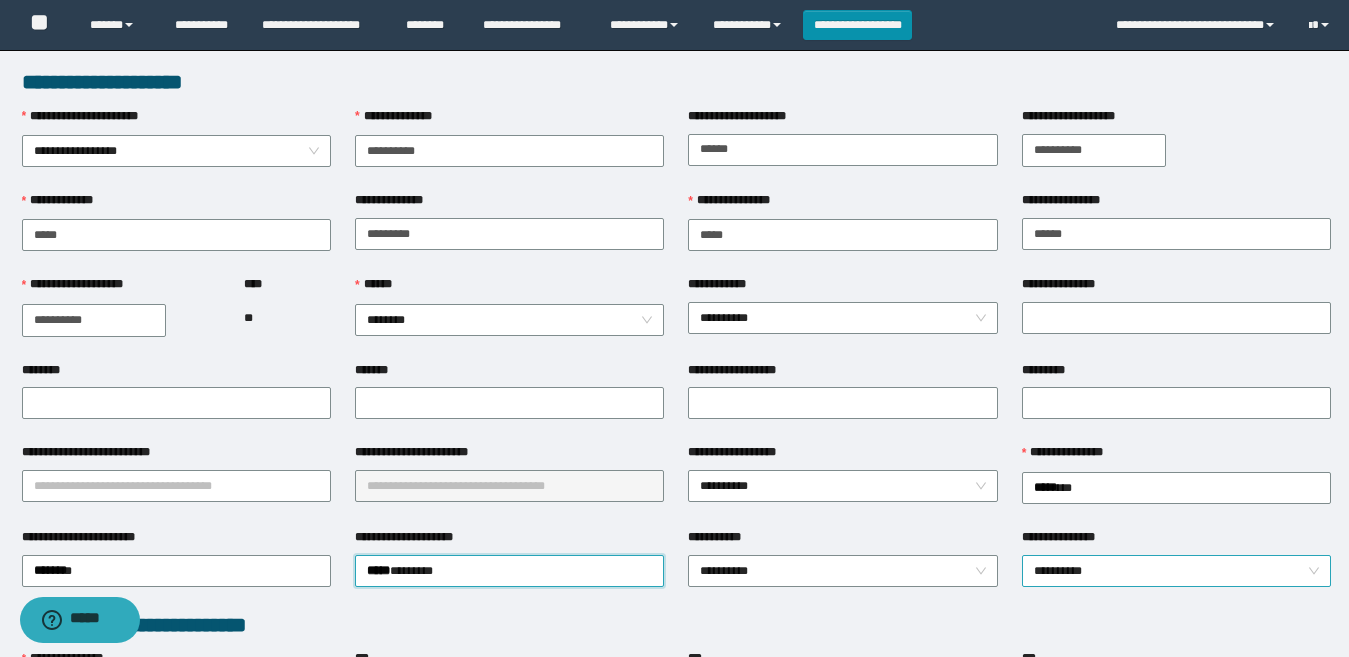 click on "**********" at bounding box center (1176, 571) 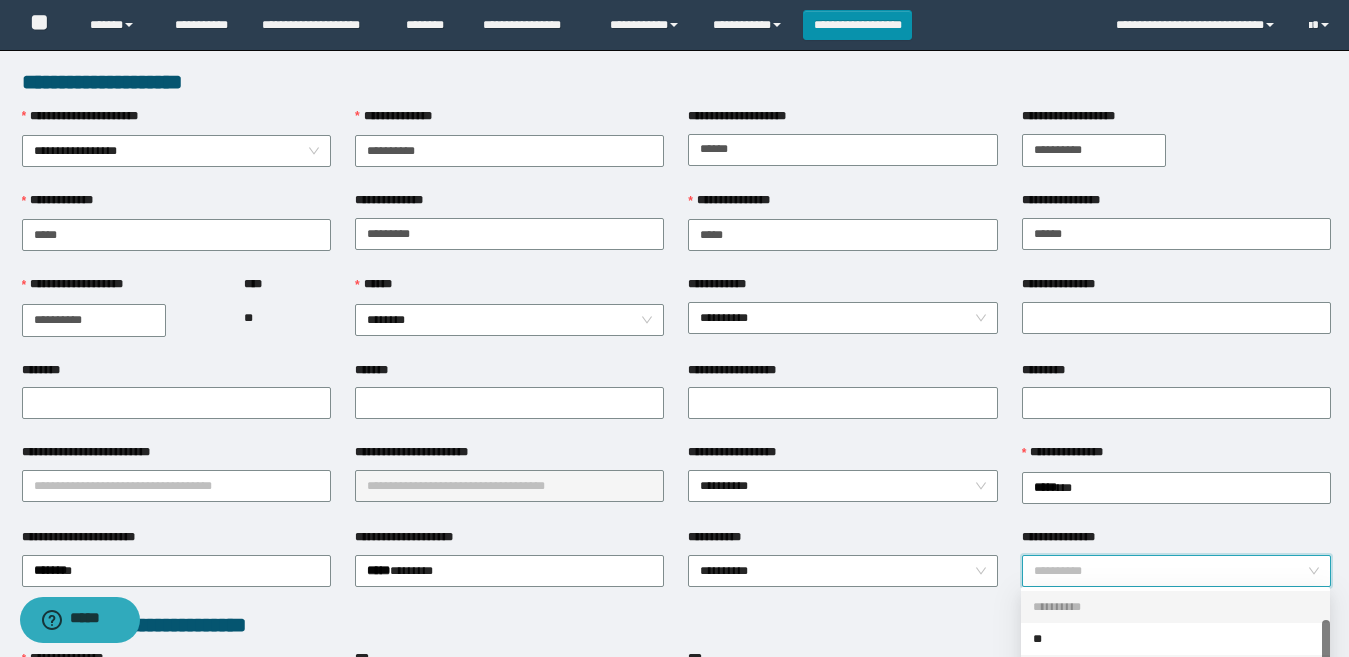 scroll, scrollTop: 32, scrollLeft: 0, axis: vertical 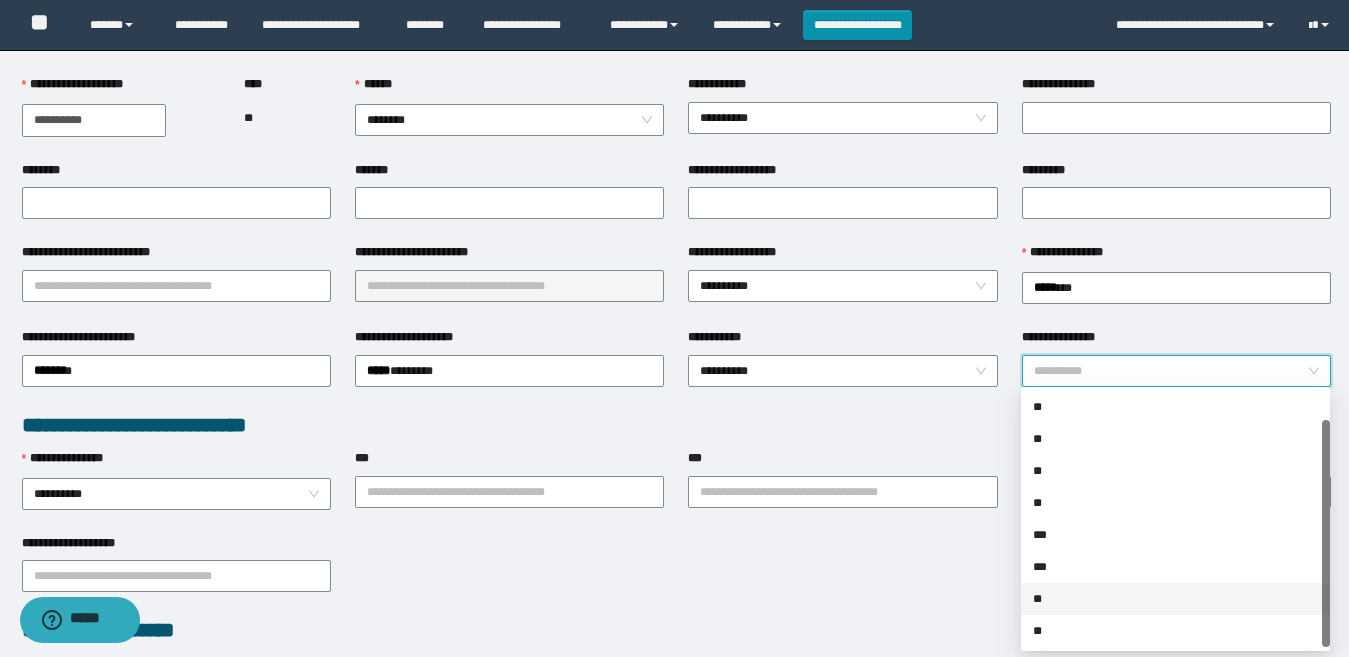 drag, startPoint x: 1061, startPoint y: 601, endPoint x: 992, endPoint y: 601, distance: 69 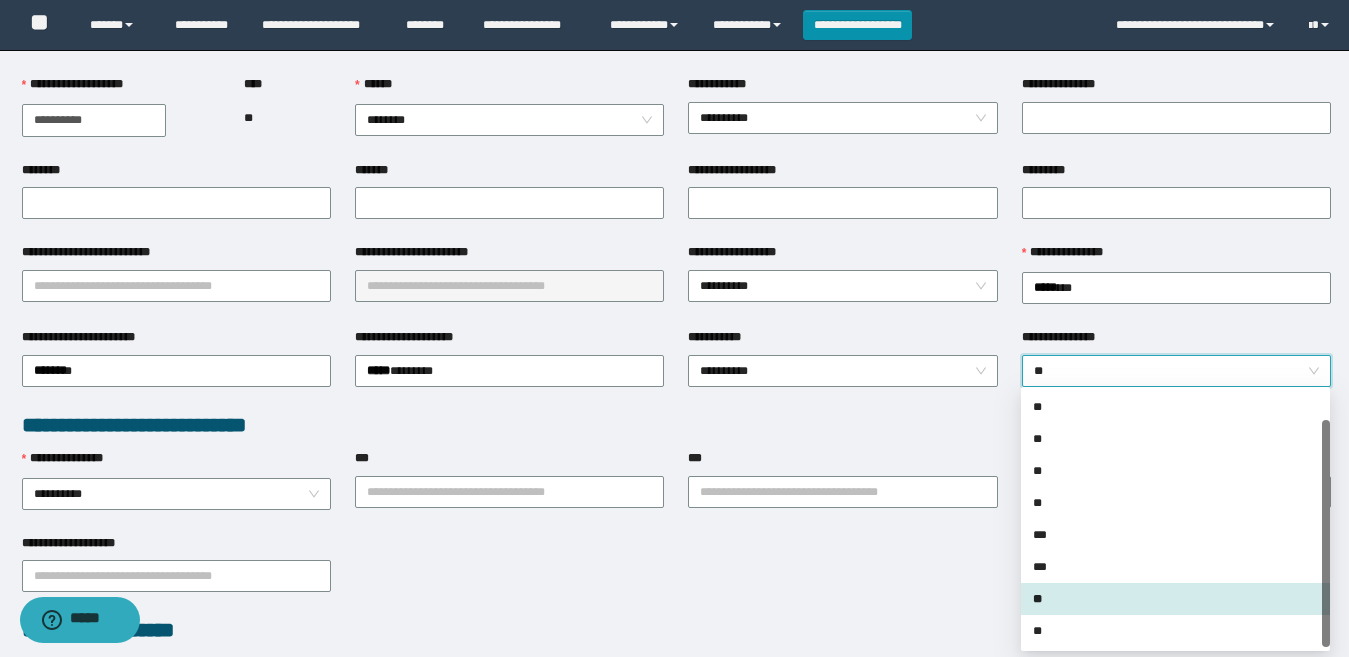 click on "**********" at bounding box center [676, 575] 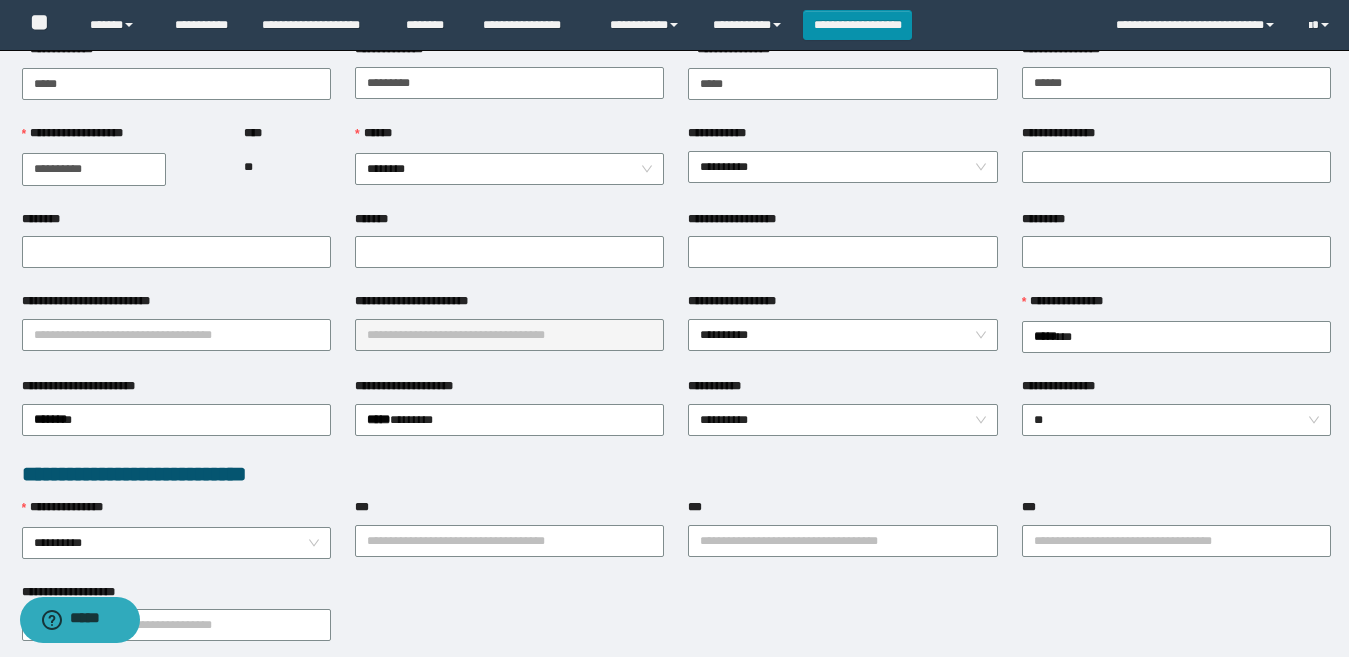scroll, scrollTop: 0, scrollLeft: 0, axis: both 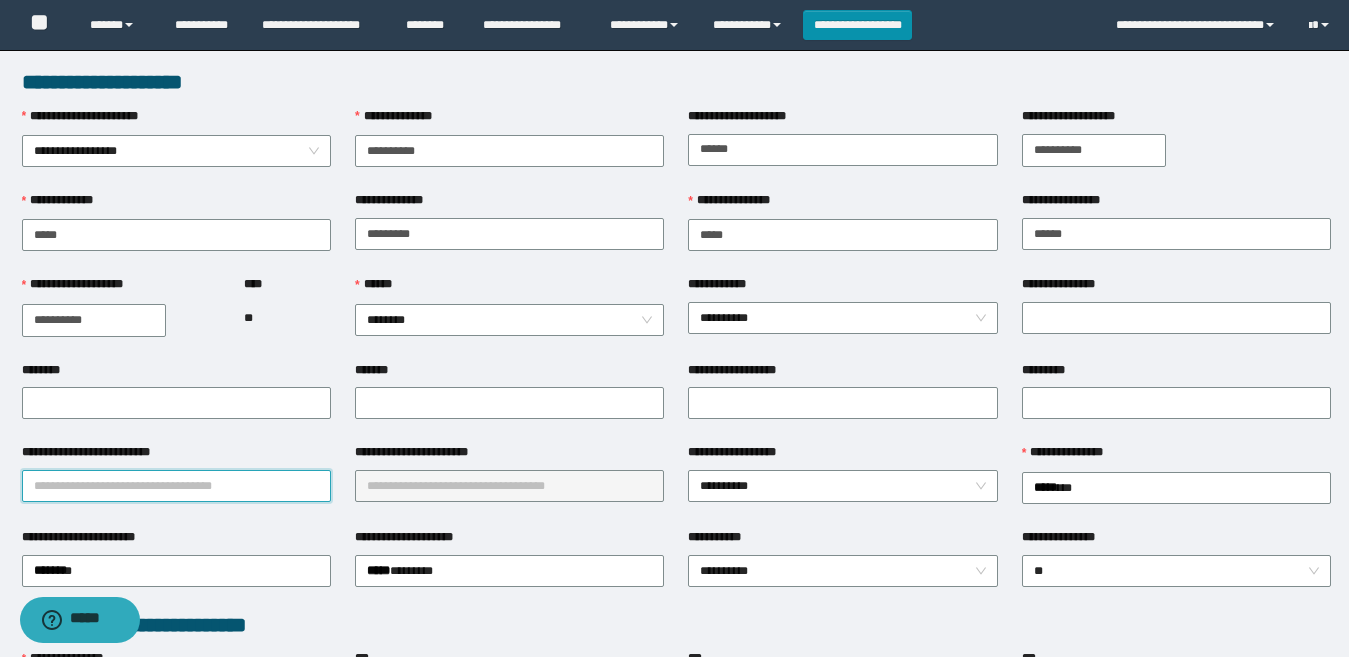 click on "**********" at bounding box center [176, 486] 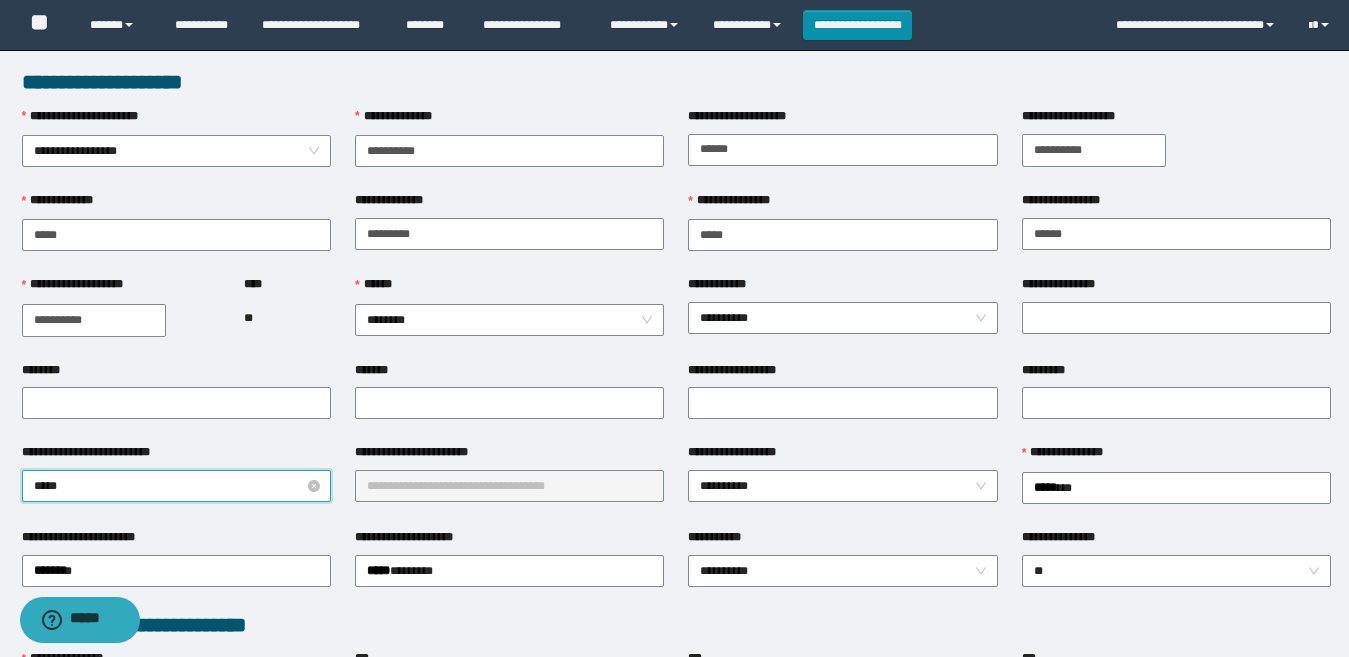 type on "******" 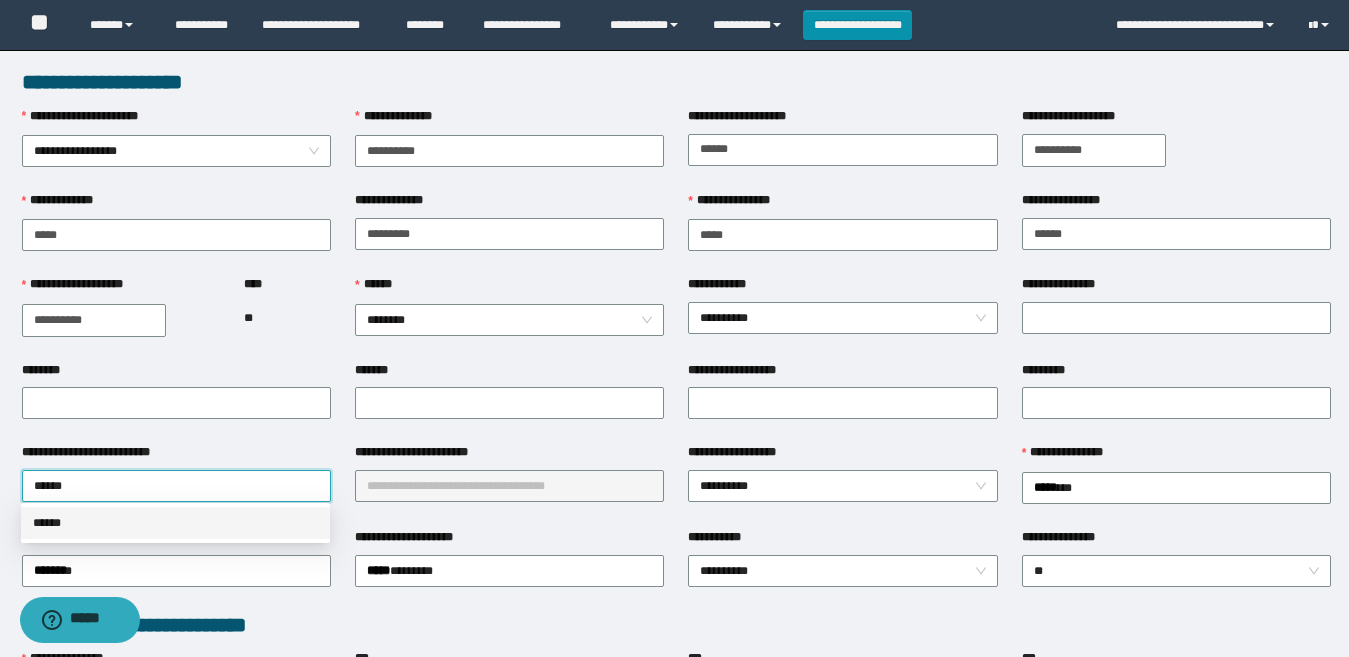 click on "******" at bounding box center (175, 523) 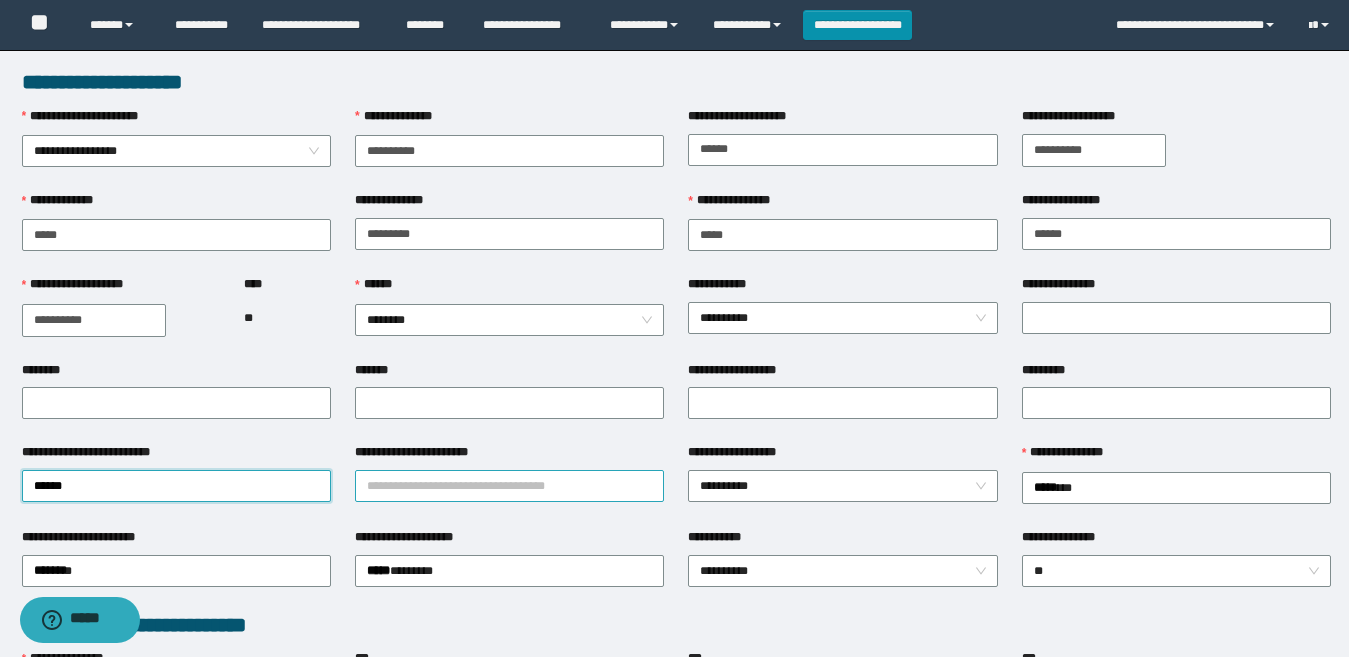 click on "**********" at bounding box center [509, 486] 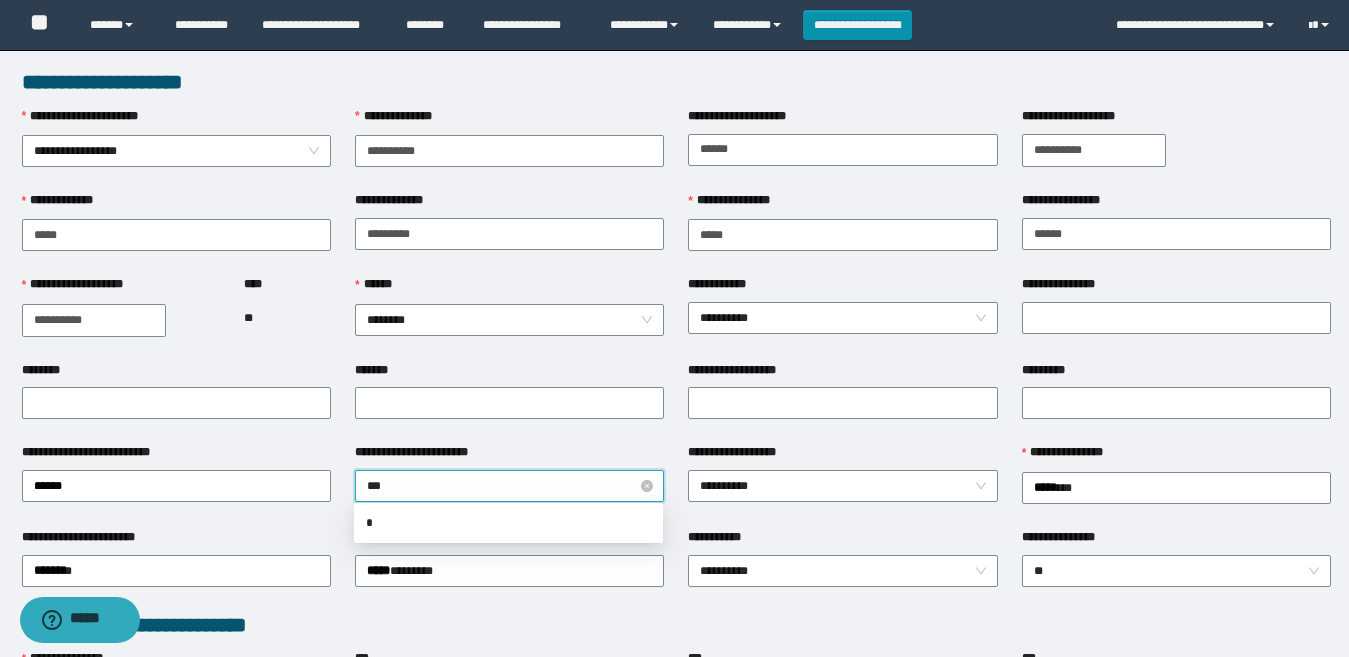 type on "****" 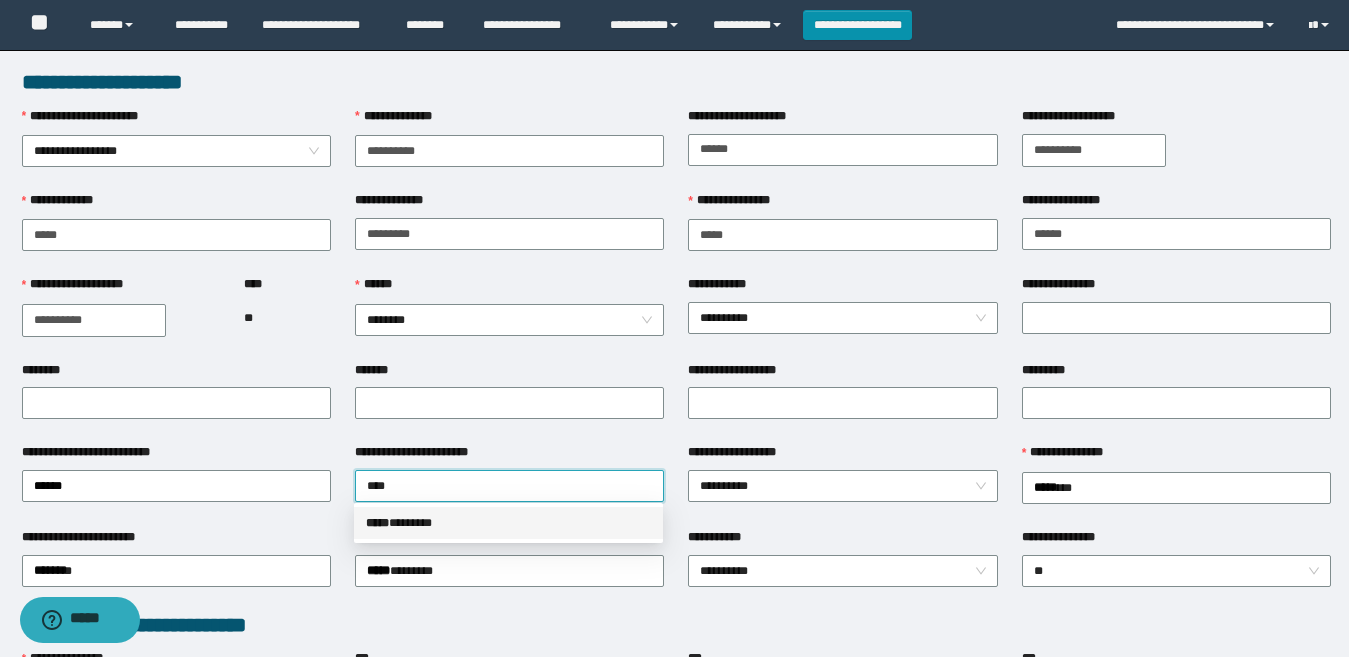 click on "***** * ******" at bounding box center (508, 523) 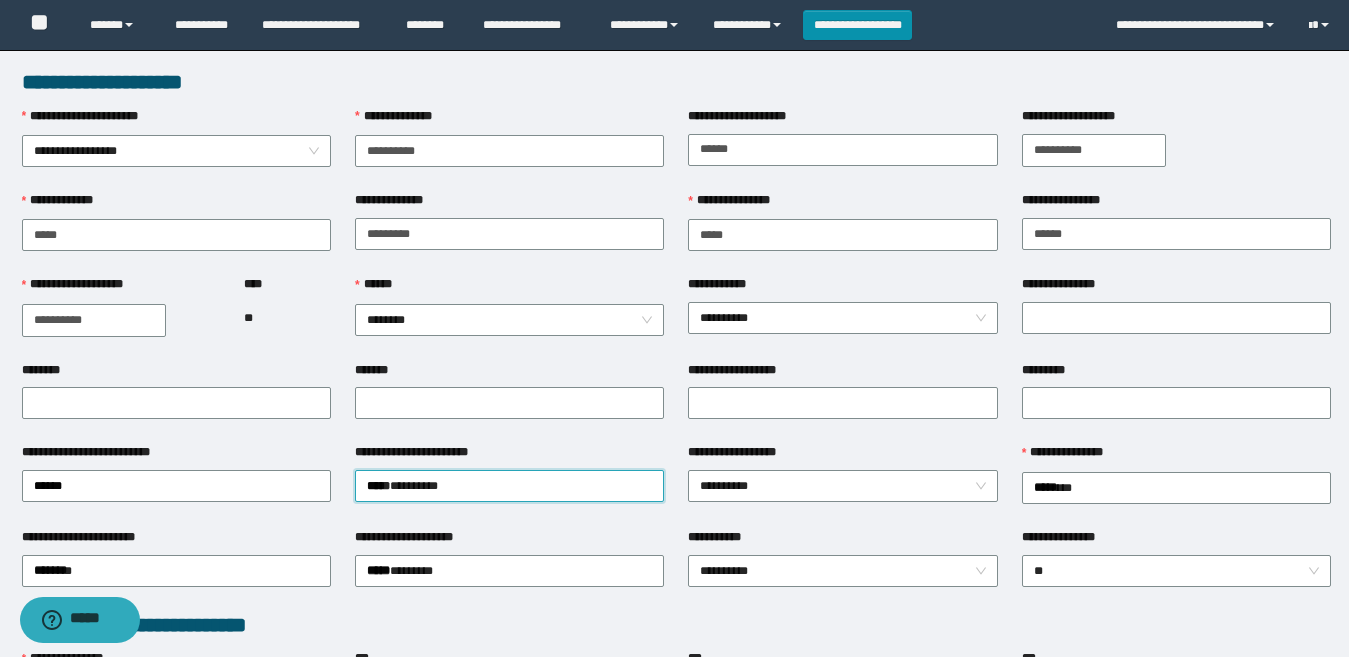 click on "*******" at bounding box center (509, 374) 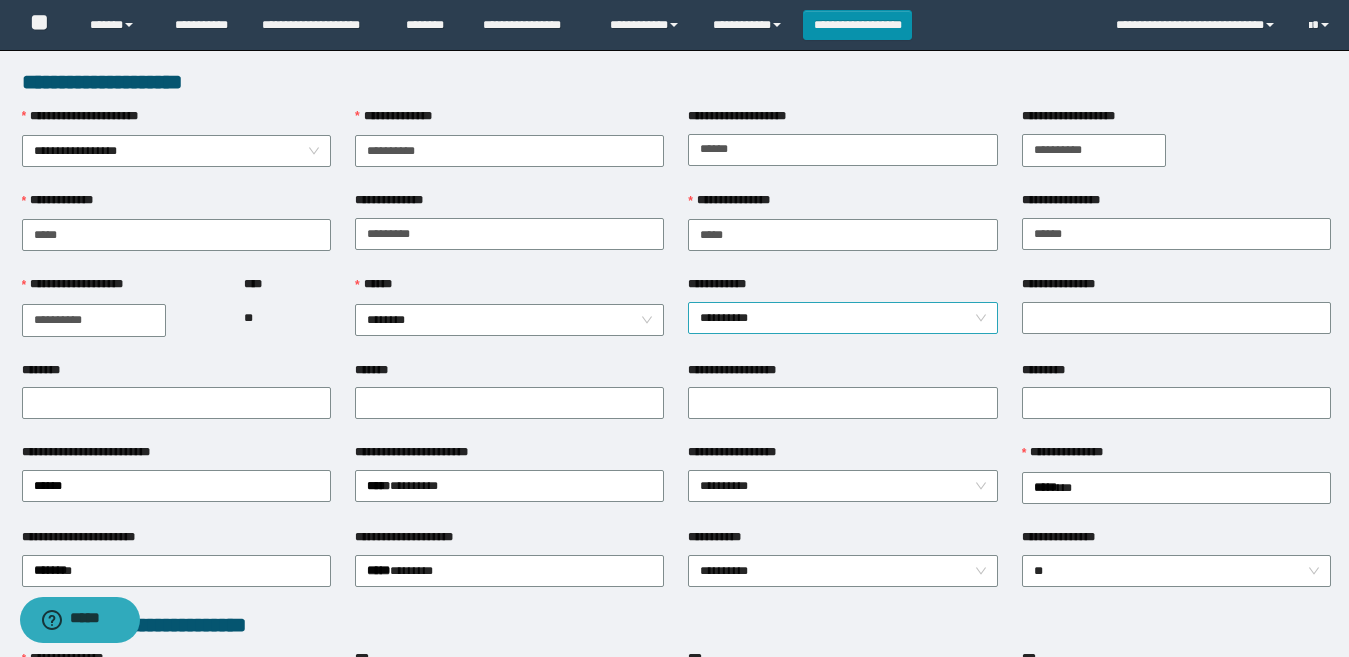 click on "**********" at bounding box center [842, 318] 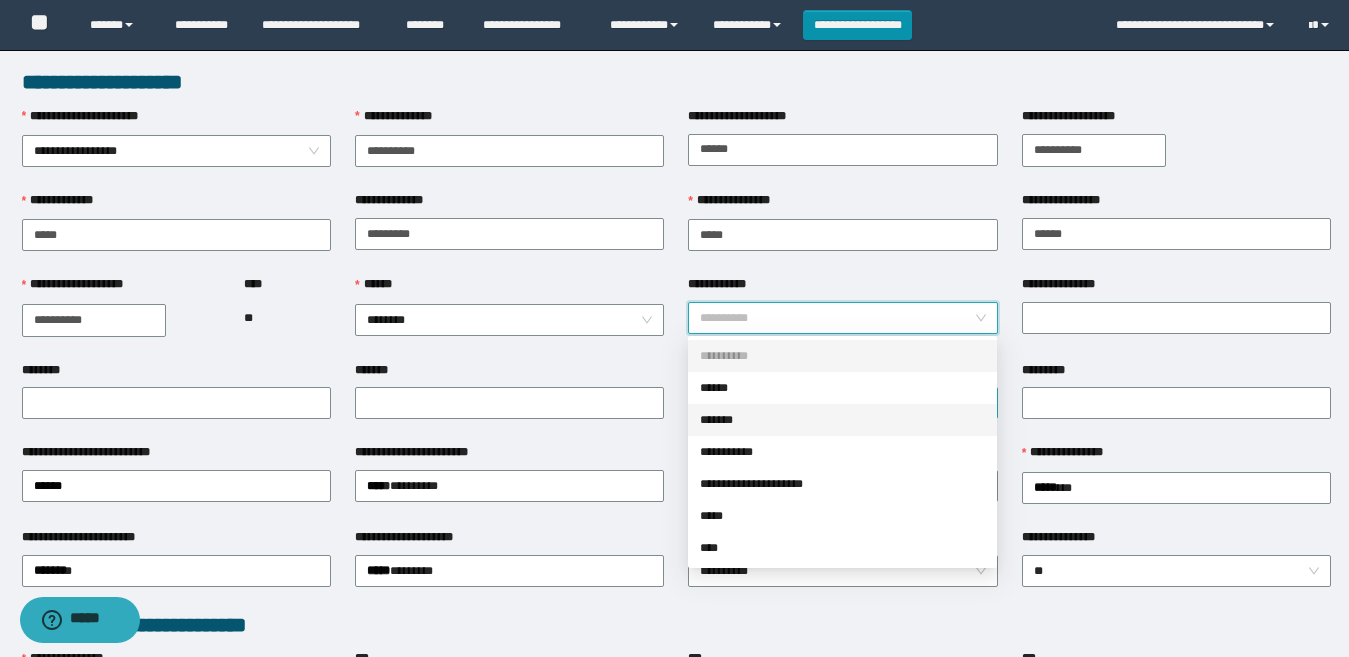 click on "*******" at bounding box center [842, 420] 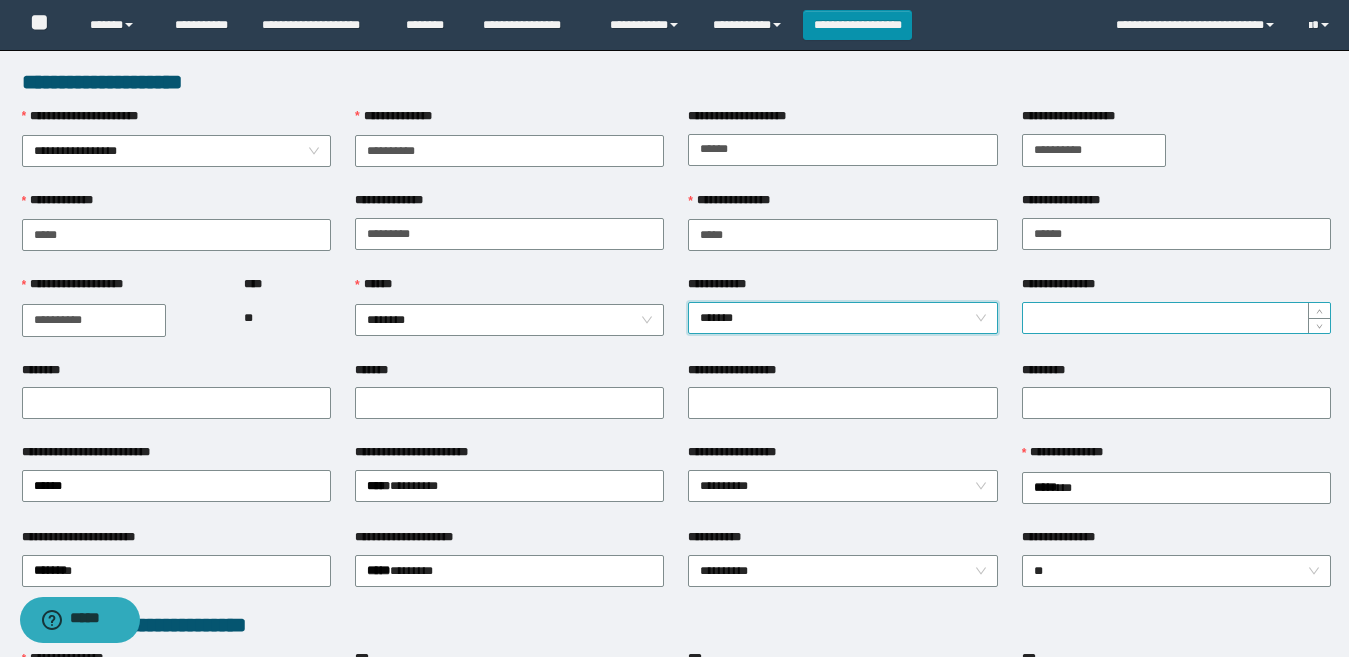click on "**********" at bounding box center [1176, 318] 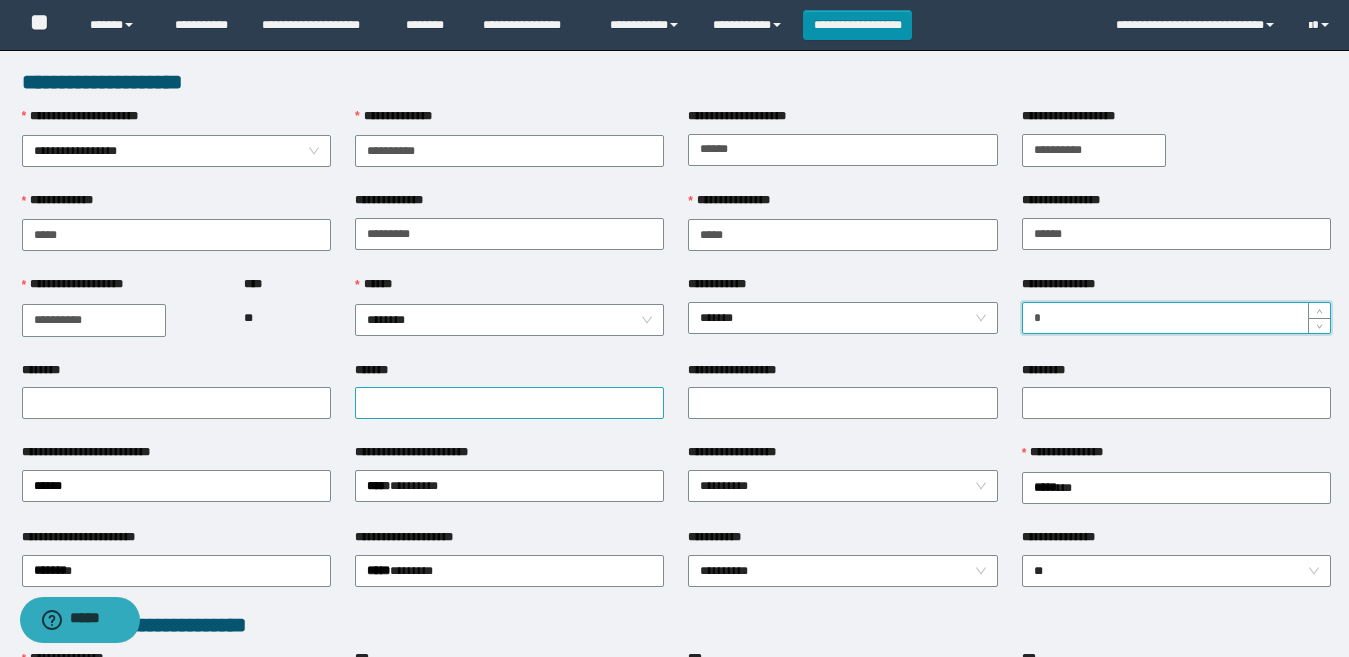 type on "*" 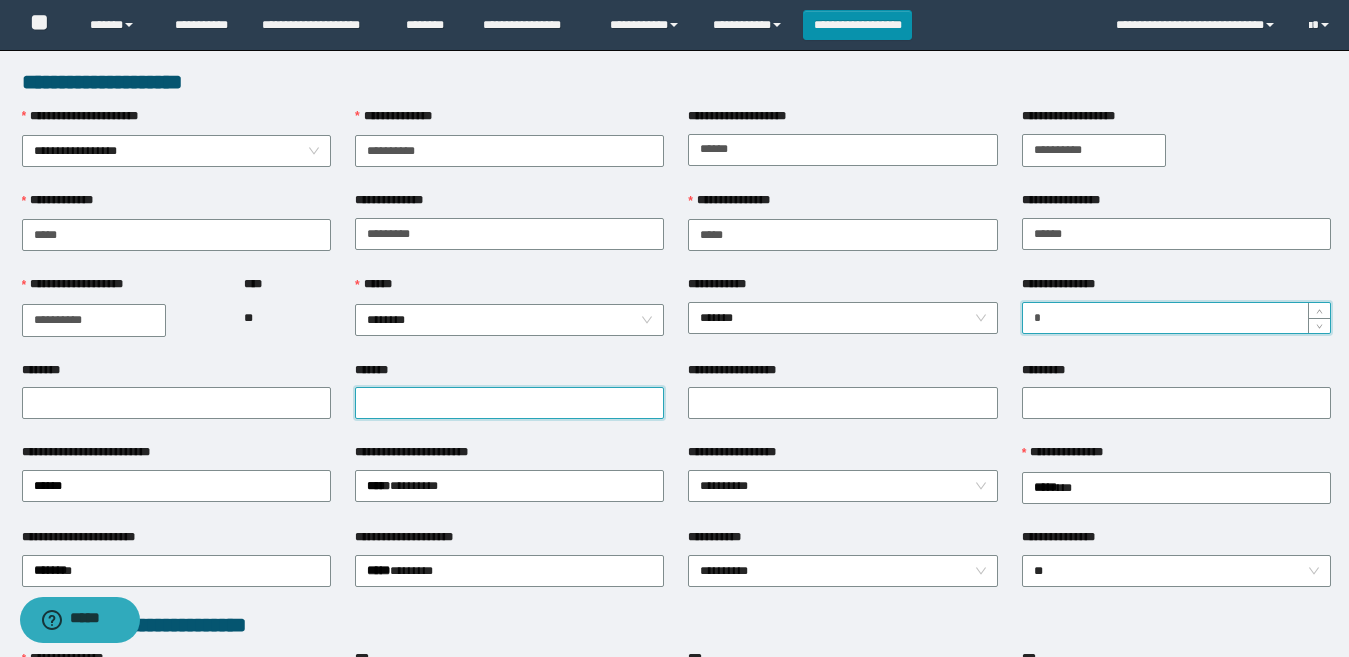 click on "*******" at bounding box center [509, 403] 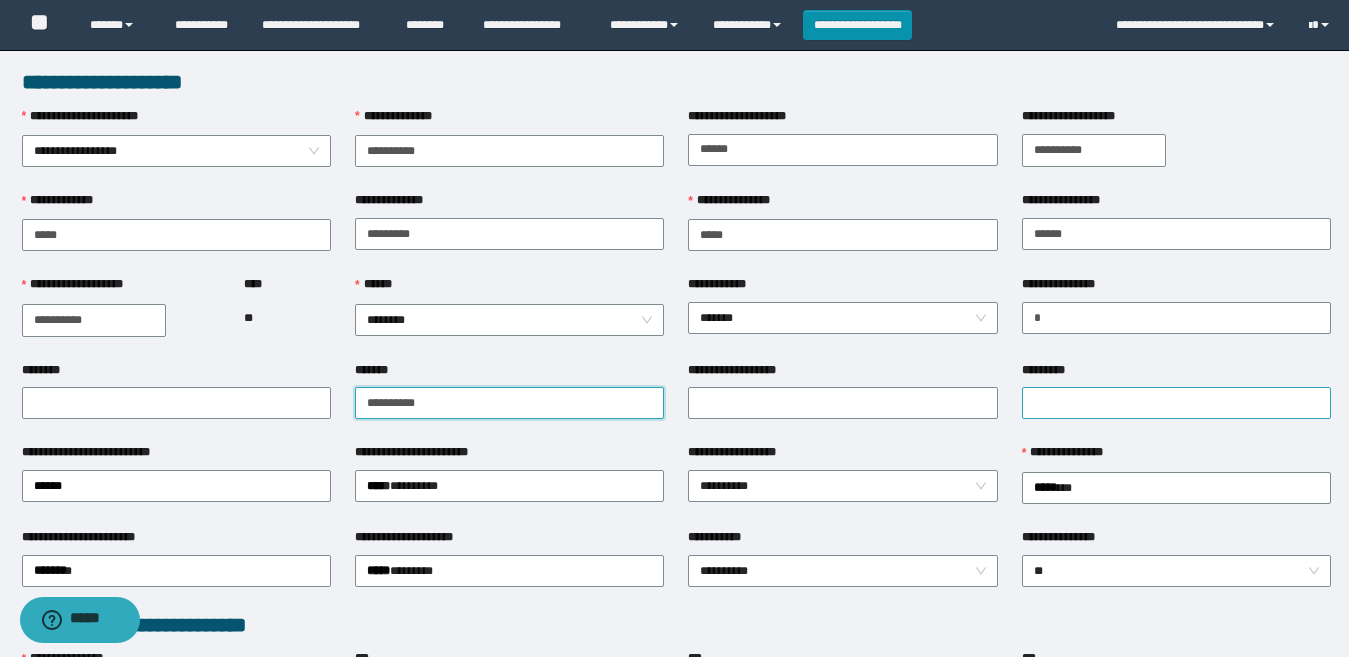 type on "**********" 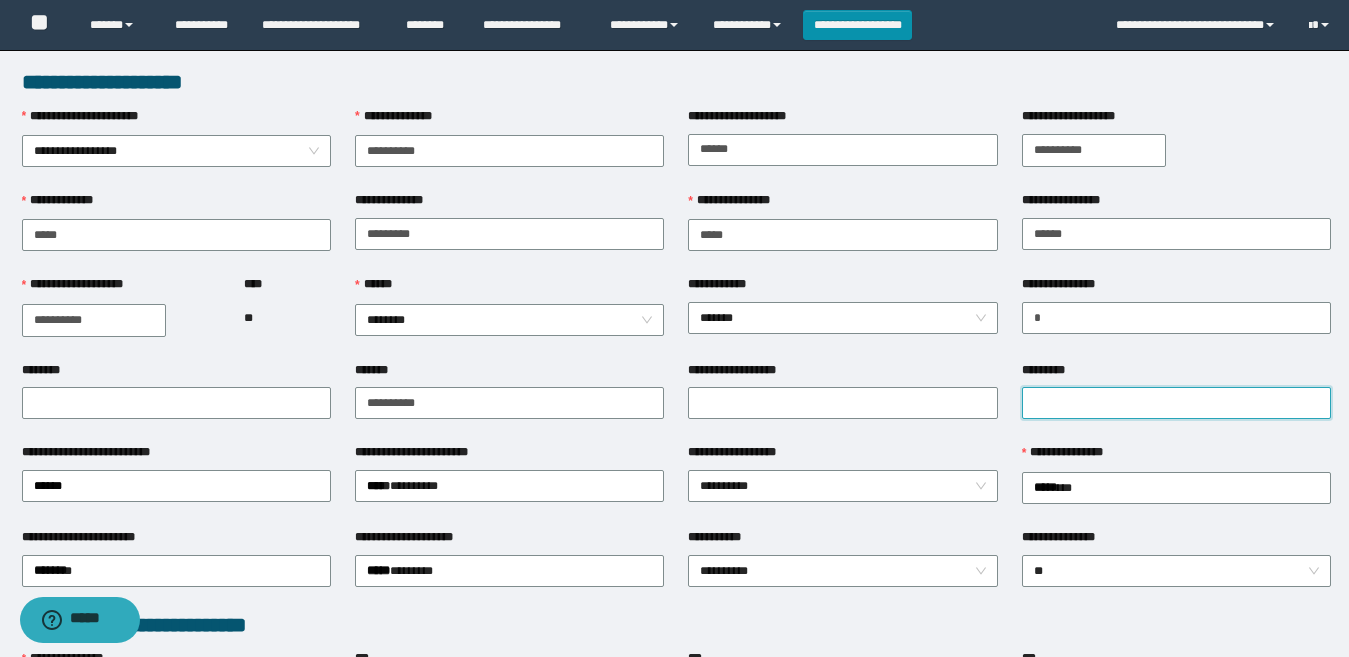 click on "*********" at bounding box center (1176, 403) 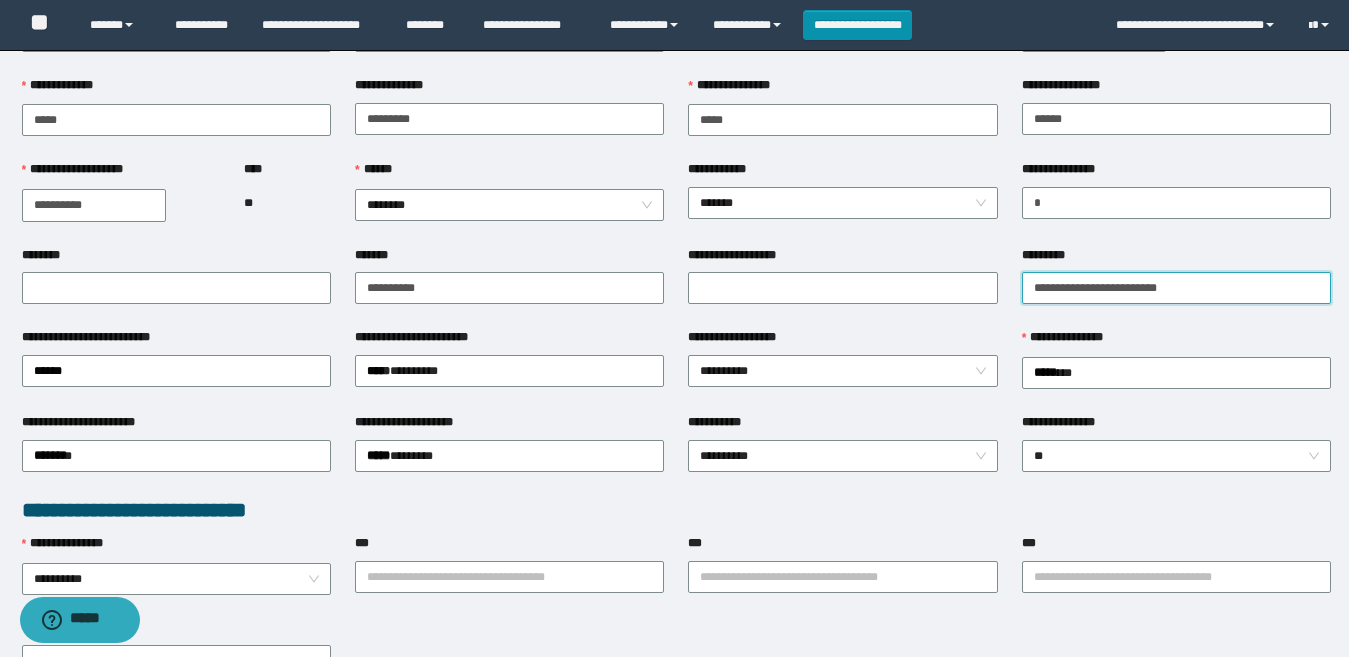scroll, scrollTop: 200, scrollLeft: 0, axis: vertical 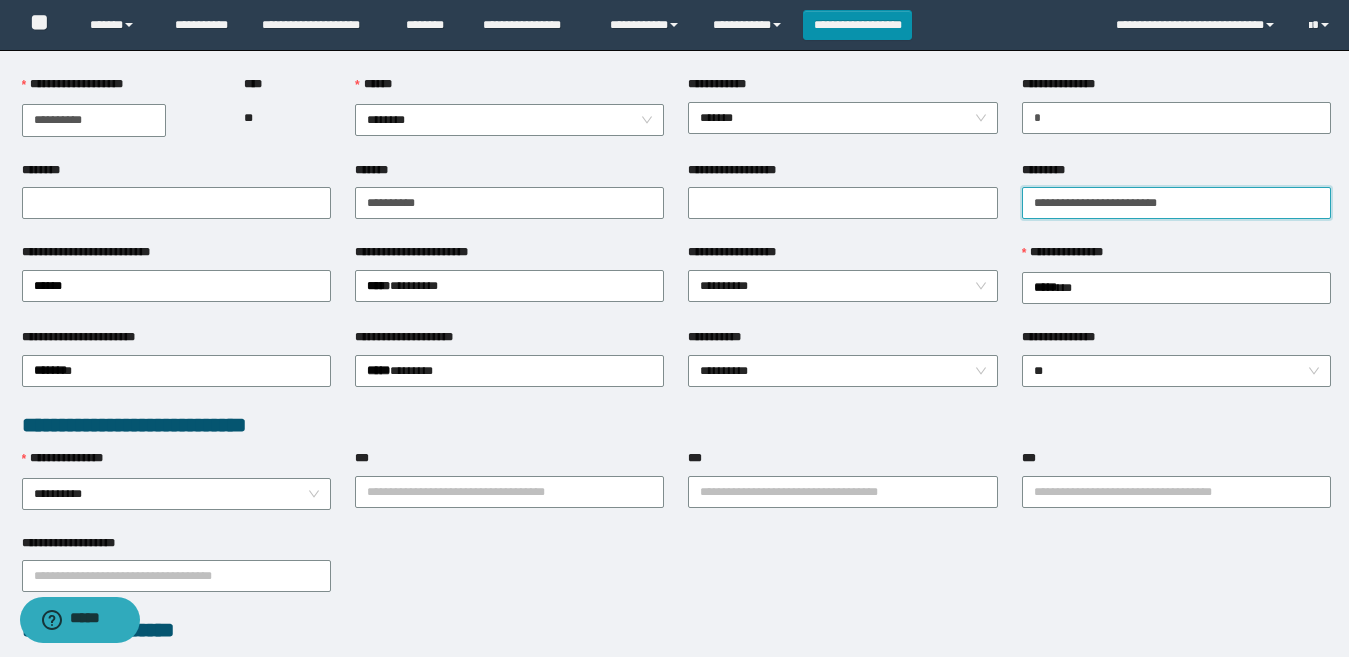 type on "**********" 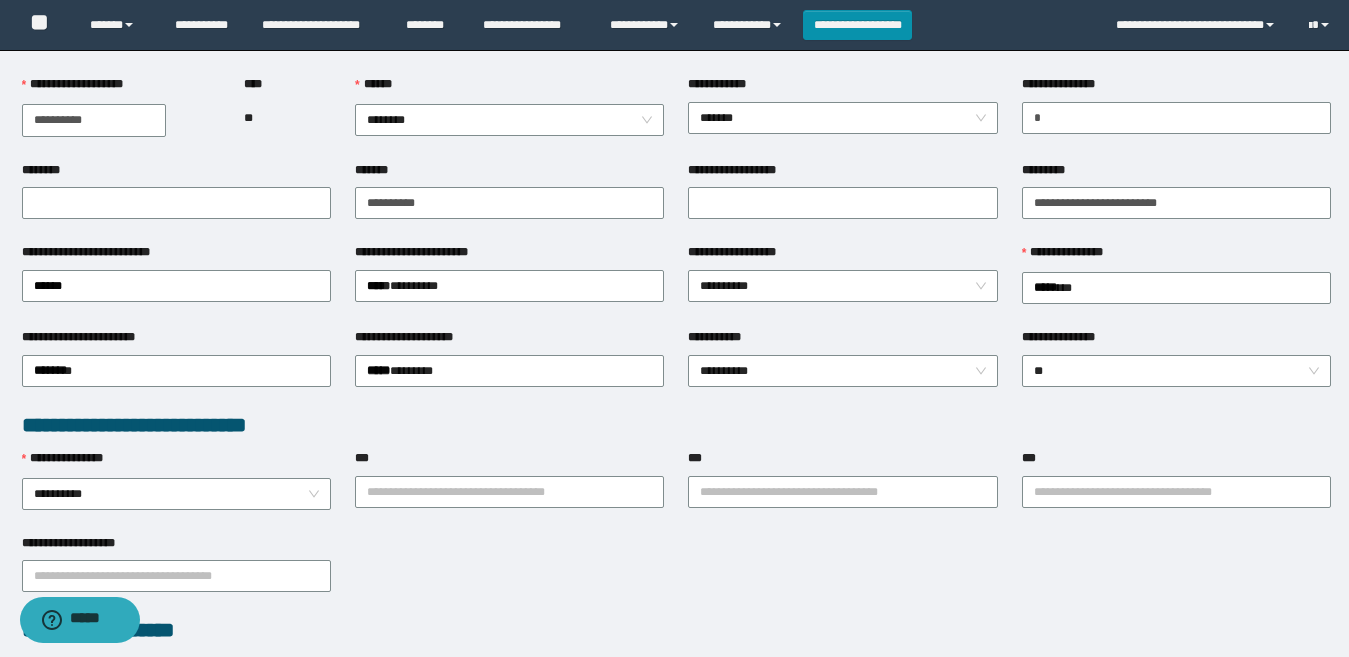 click on "**********" at bounding box center [842, 369] 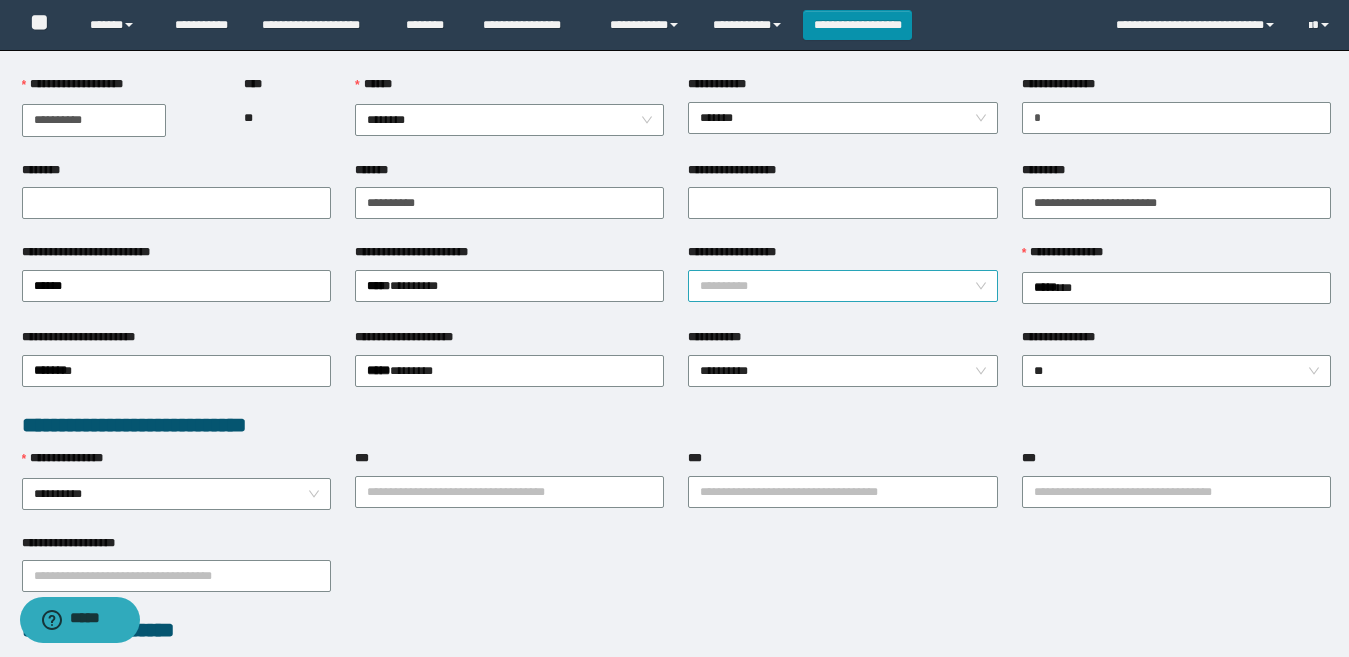 click on "**********" at bounding box center (842, 286) 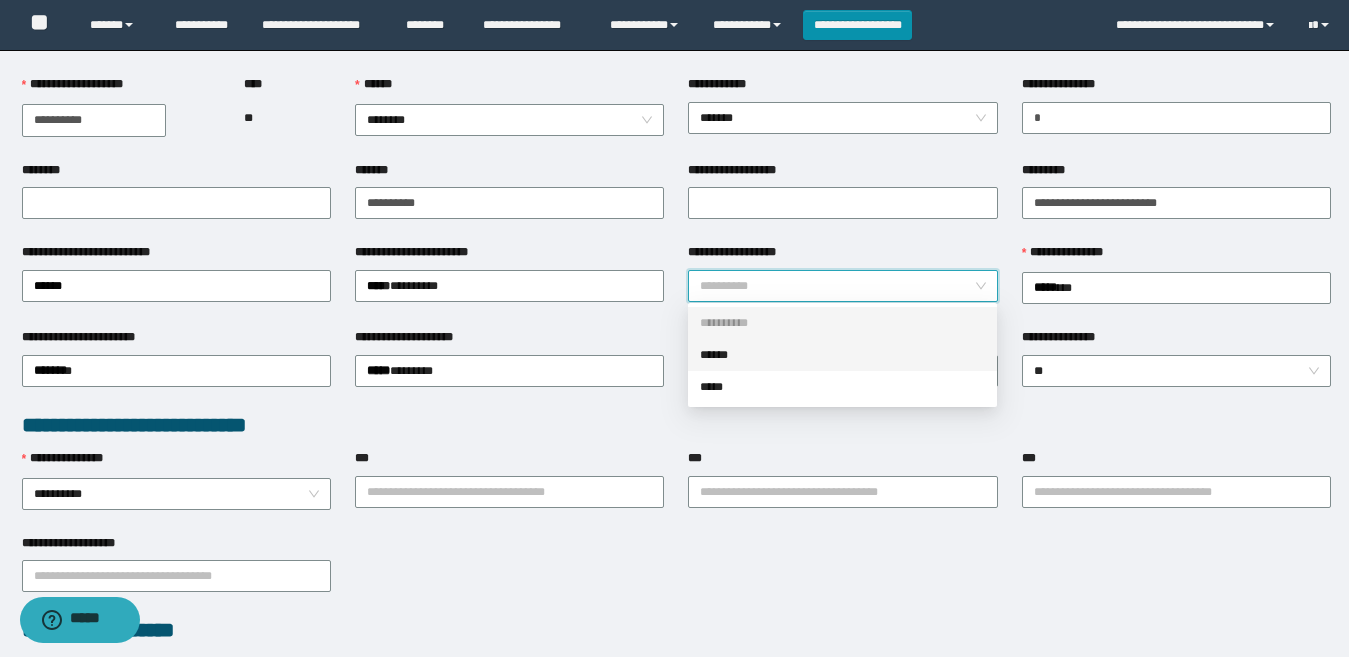 drag, startPoint x: 746, startPoint y: 355, endPoint x: 736, endPoint y: 387, distance: 33.526108 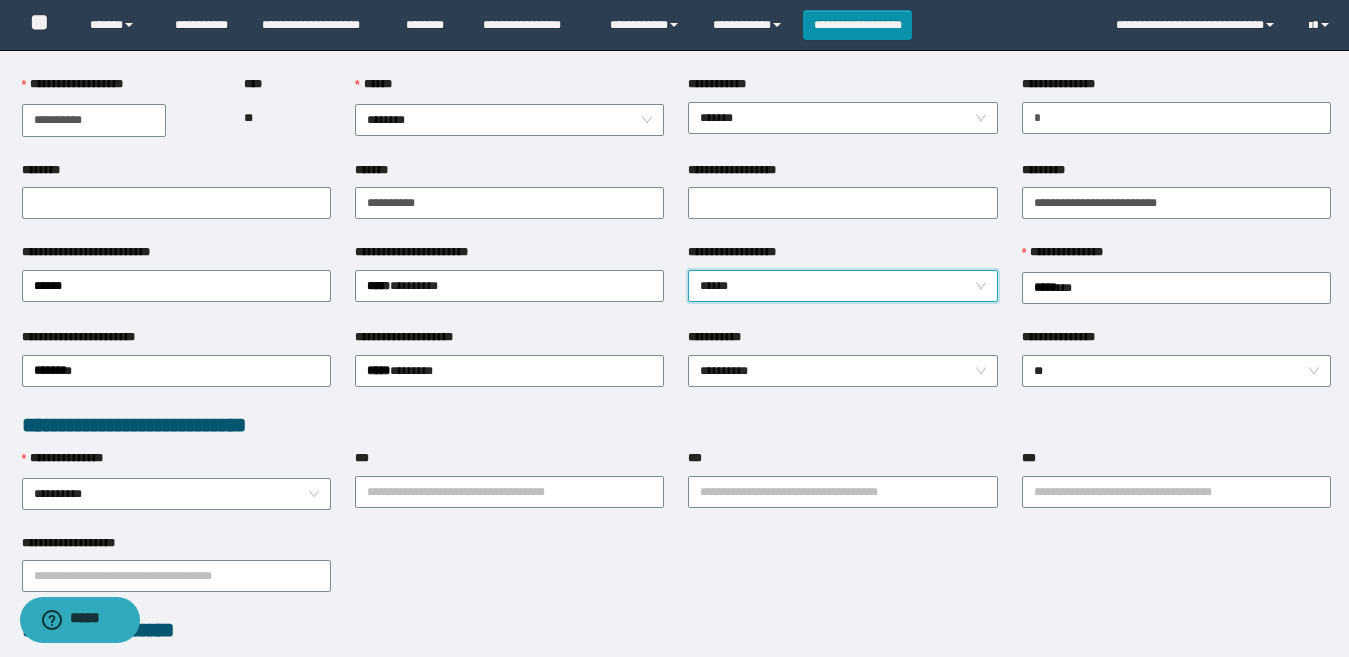 drag, startPoint x: 613, startPoint y: 431, endPoint x: 674, endPoint y: 428, distance: 61.073727 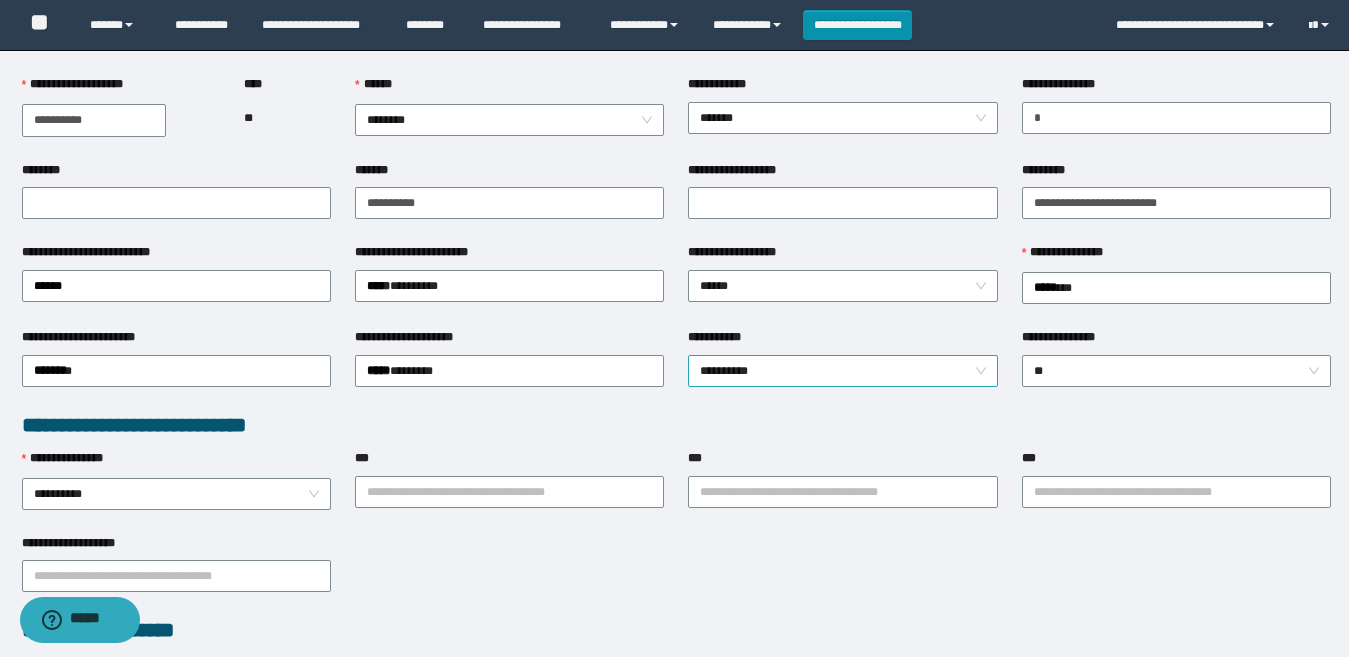 click on "**********" at bounding box center [842, 371] 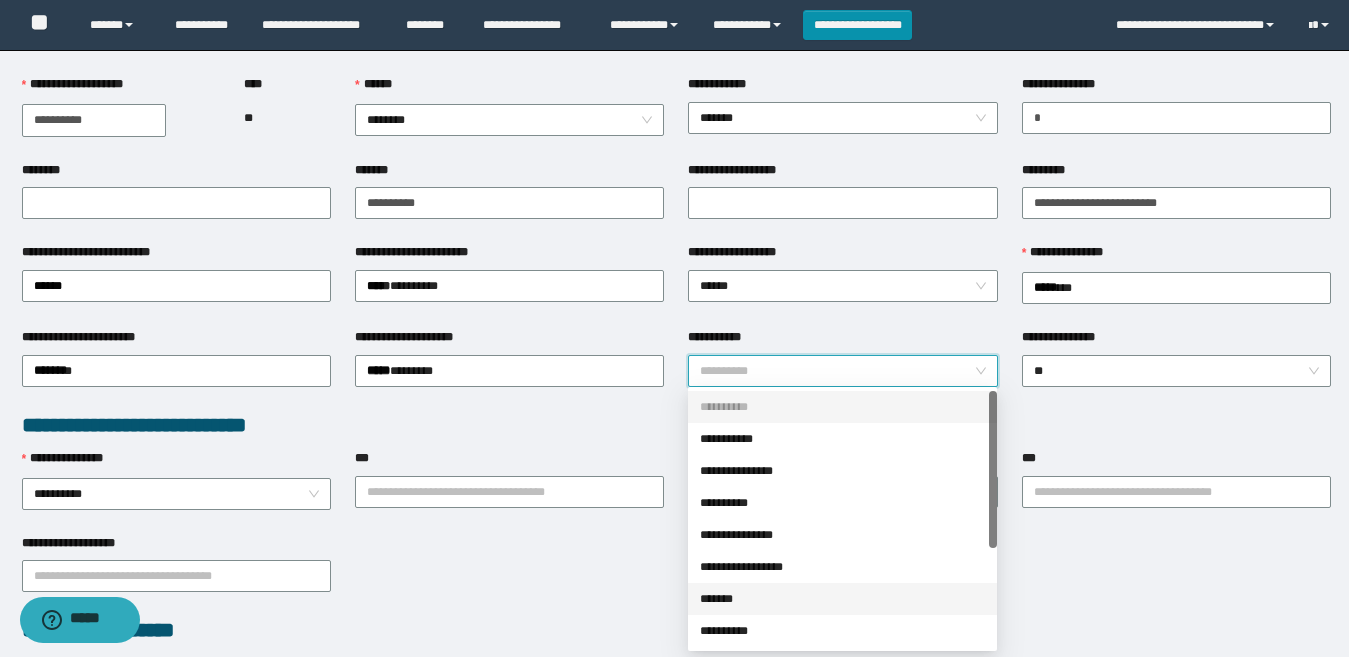 drag, startPoint x: 722, startPoint y: 599, endPoint x: 701, endPoint y: 597, distance: 21.095022 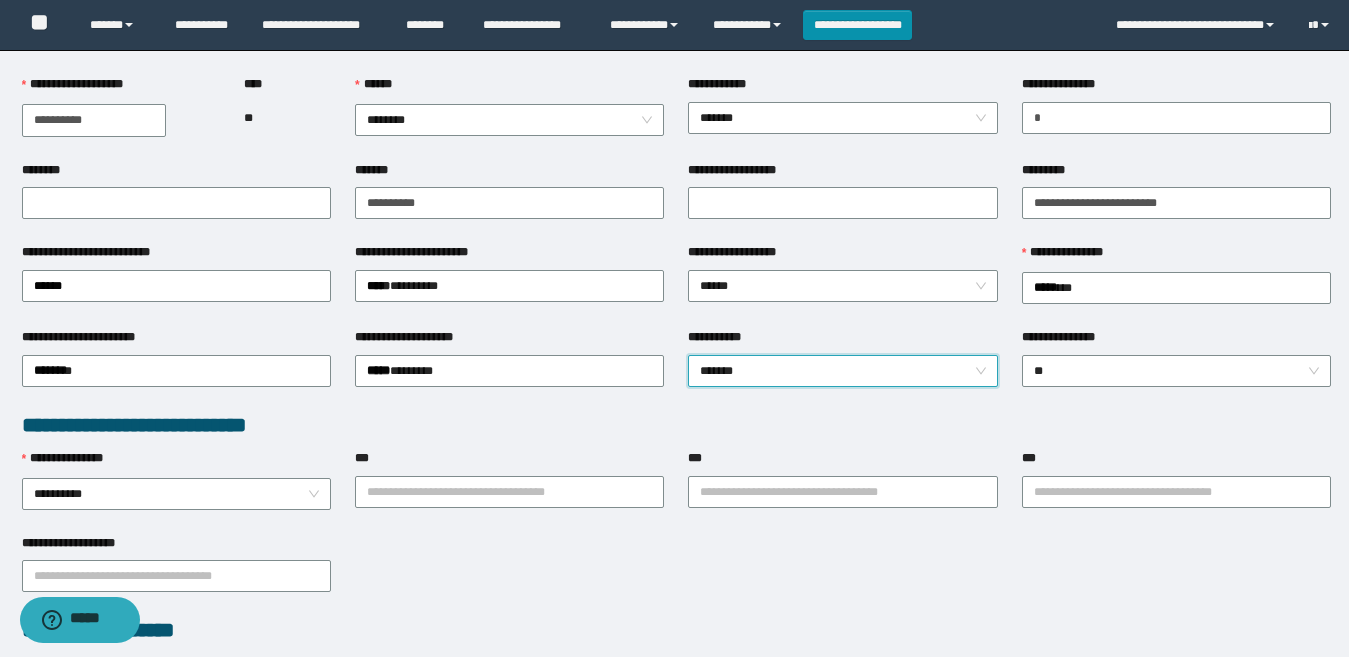 drag, startPoint x: 545, startPoint y: 581, endPoint x: 437, endPoint y: 559, distance: 110.217964 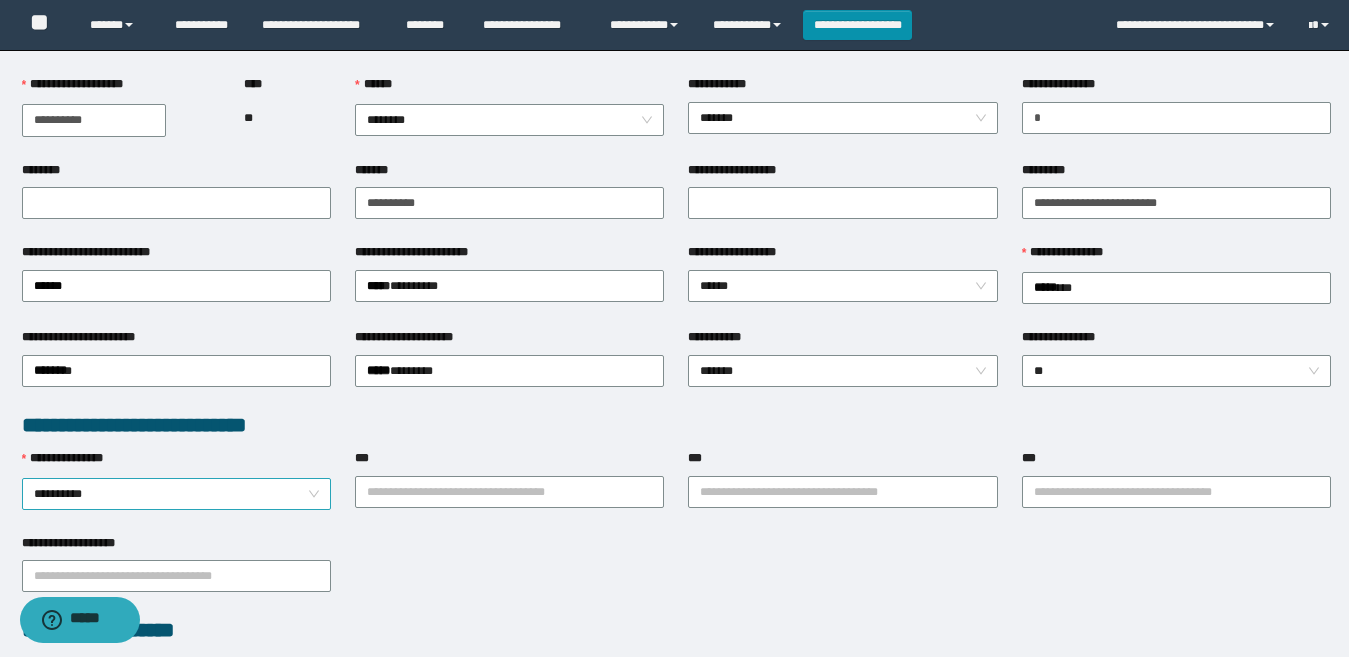 click on "**********" at bounding box center (176, 494) 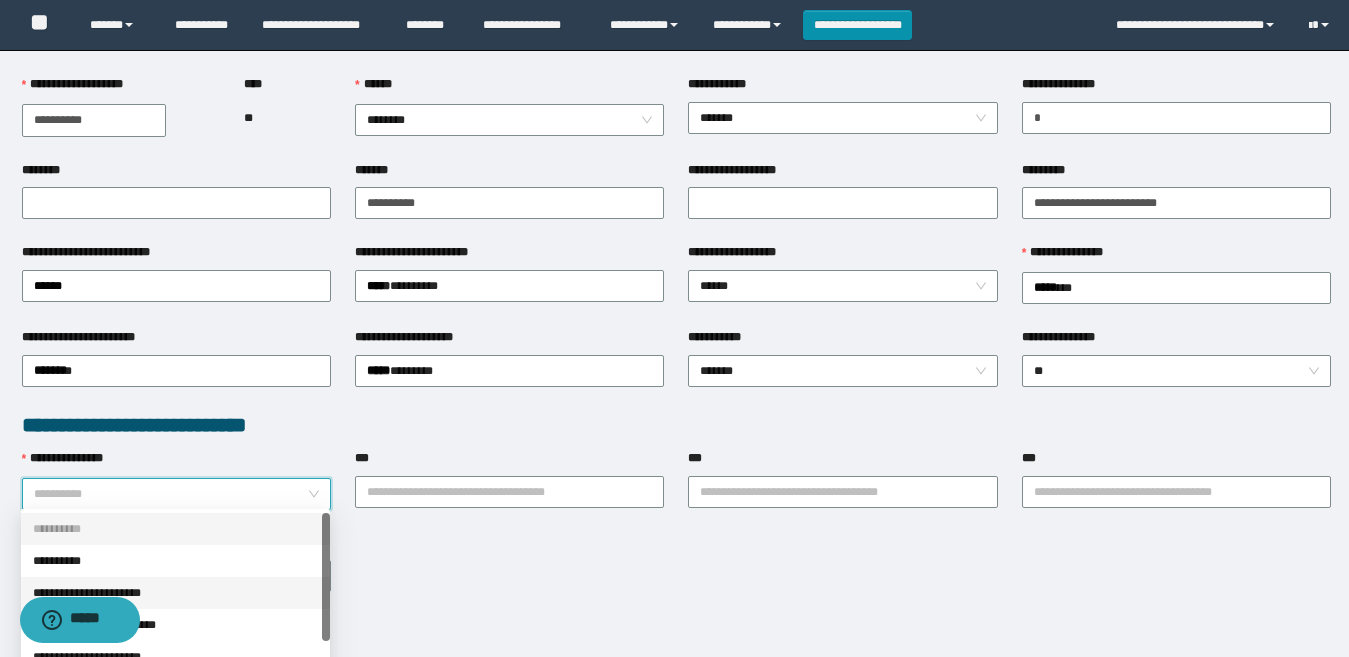 click on "**********" at bounding box center [175, 593] 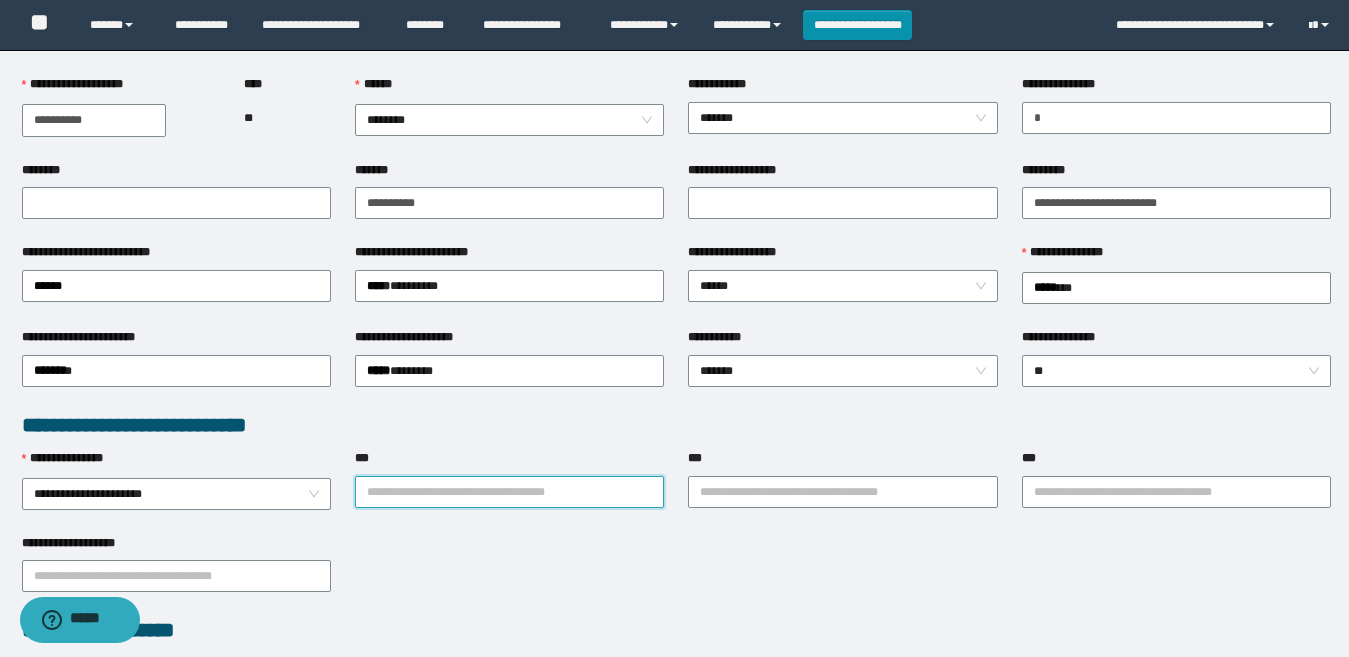 click on "***" at bounding box center [509, 492] 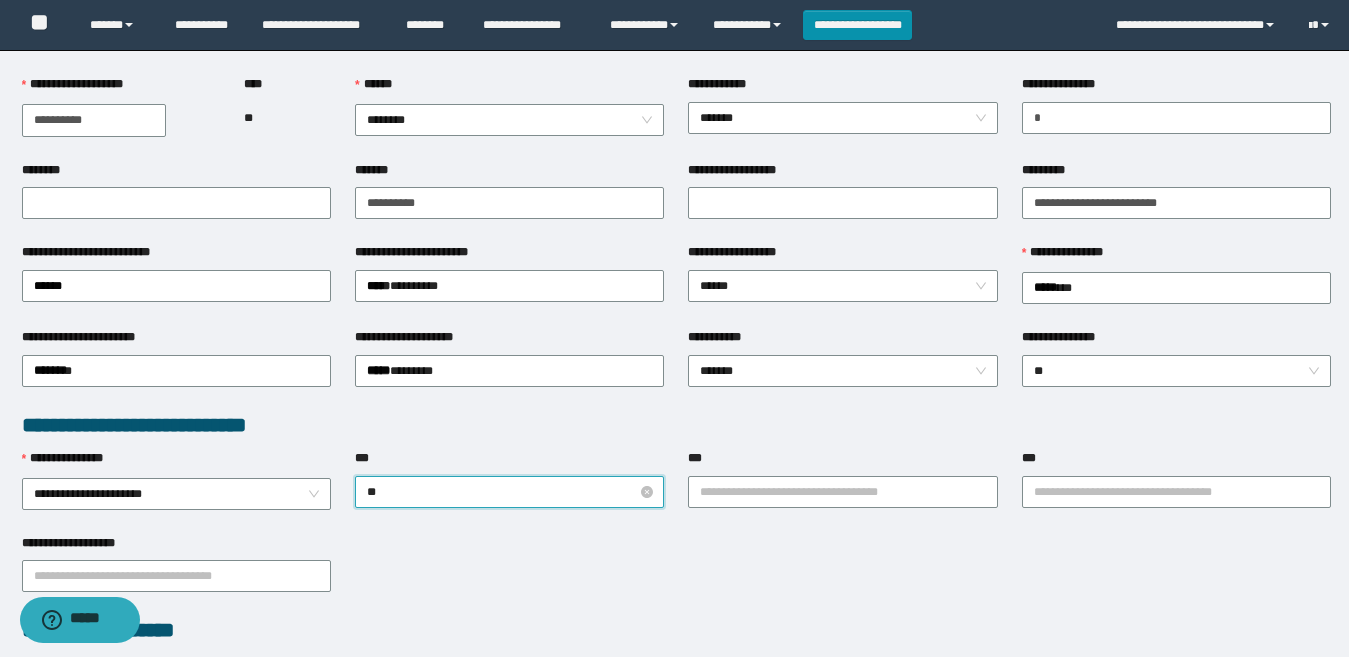 type on "*" 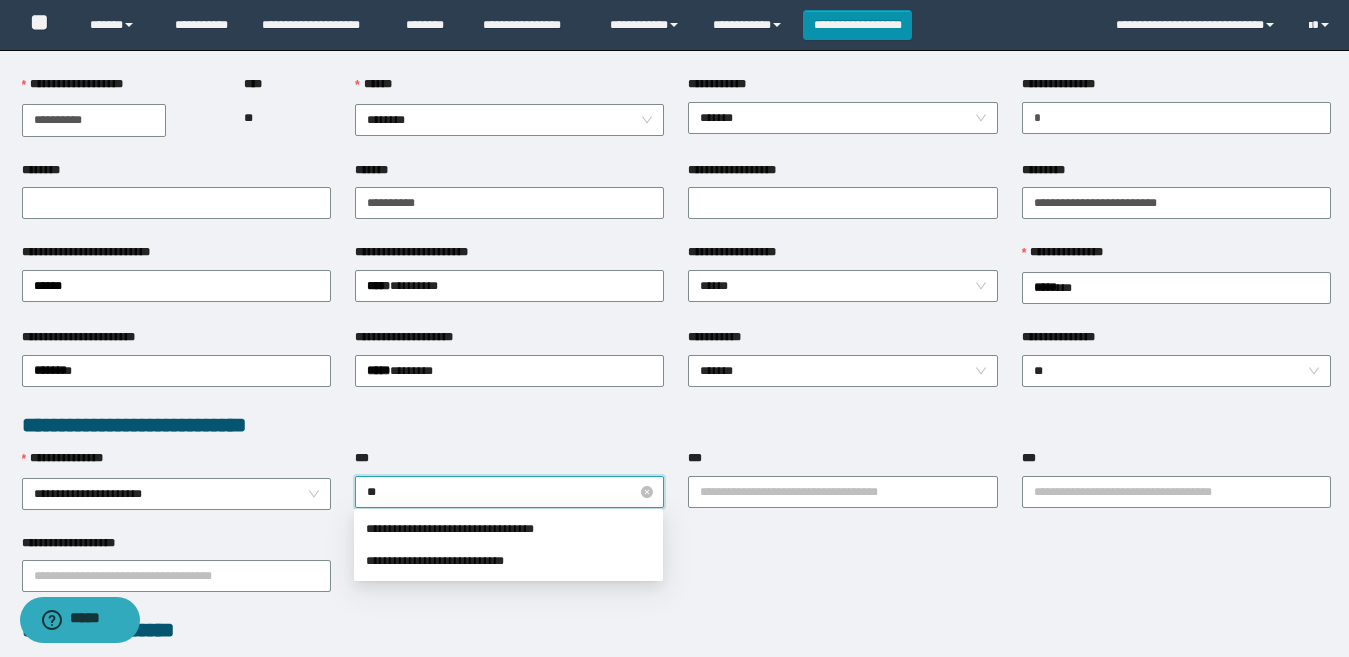 type on "**" 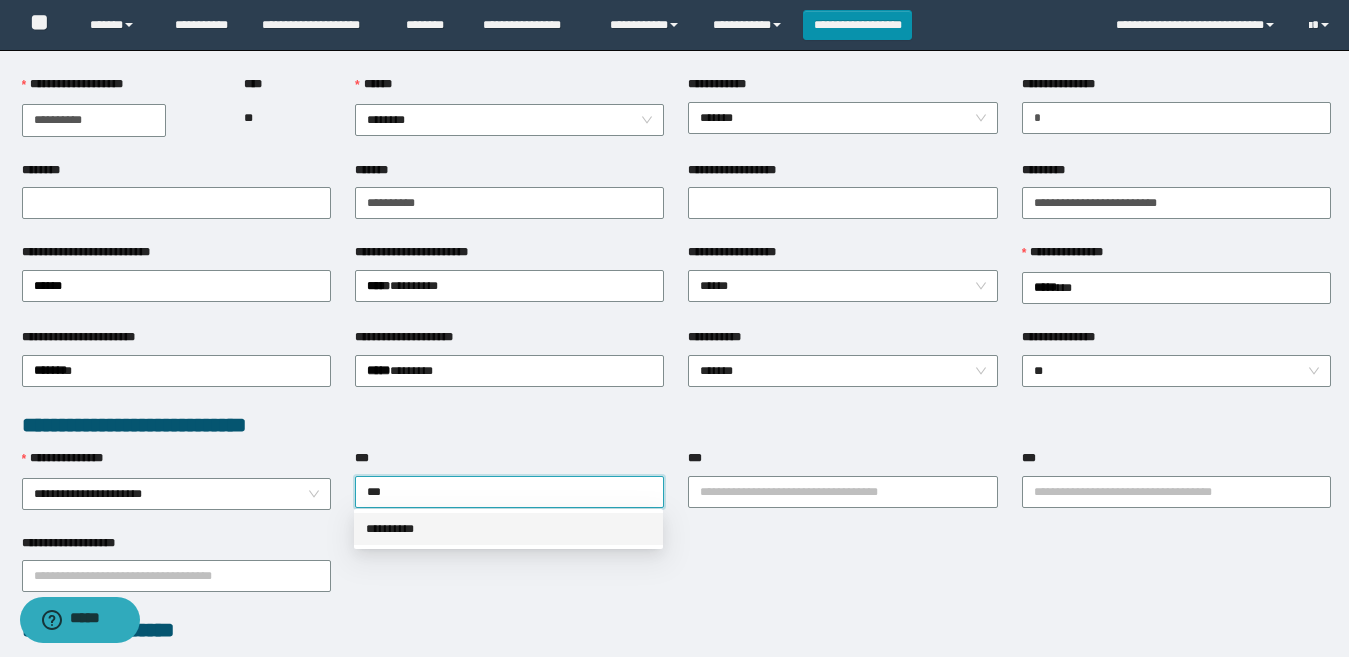 click on "**********" at bounding box center [508, 529] 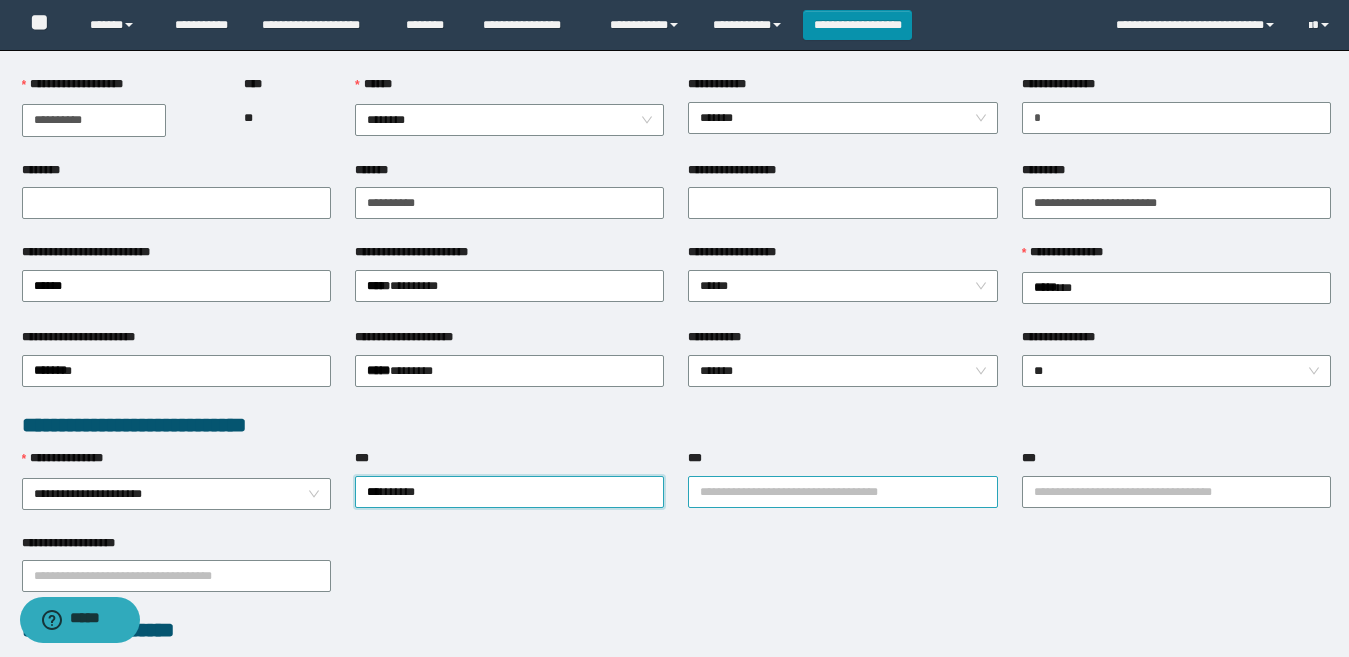 click on "***" at bounding box center (842, 492) 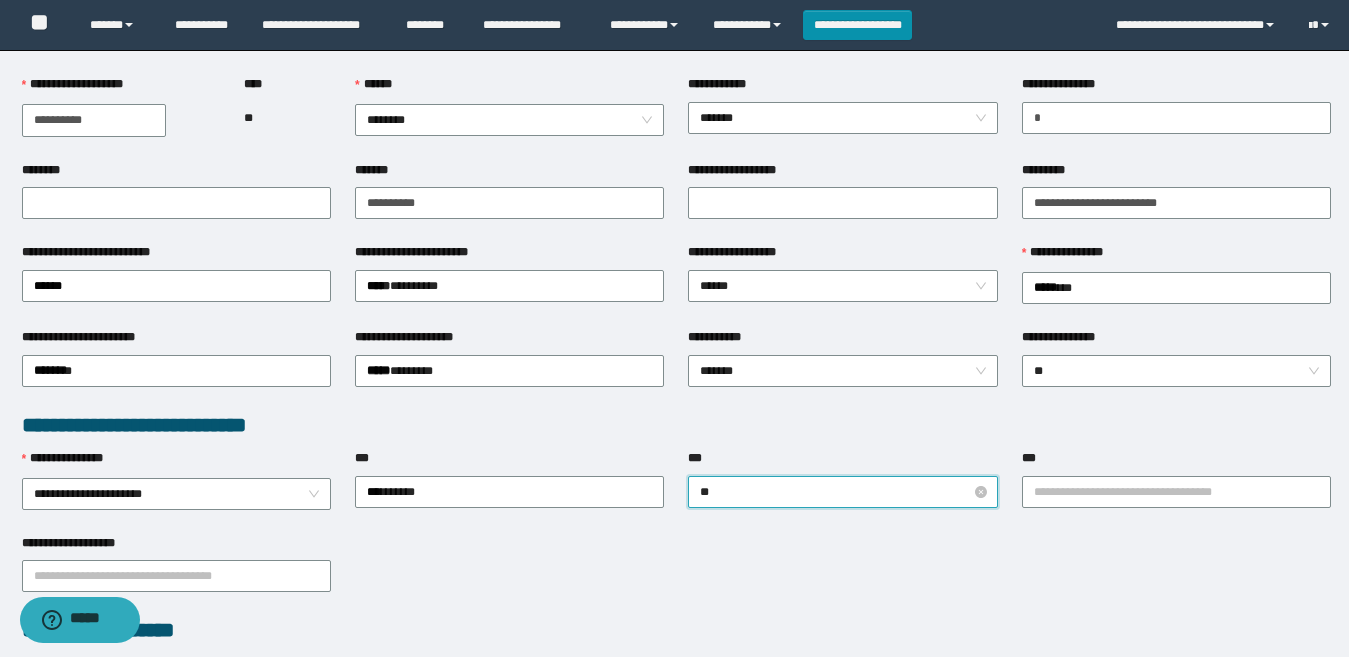 type on "***" 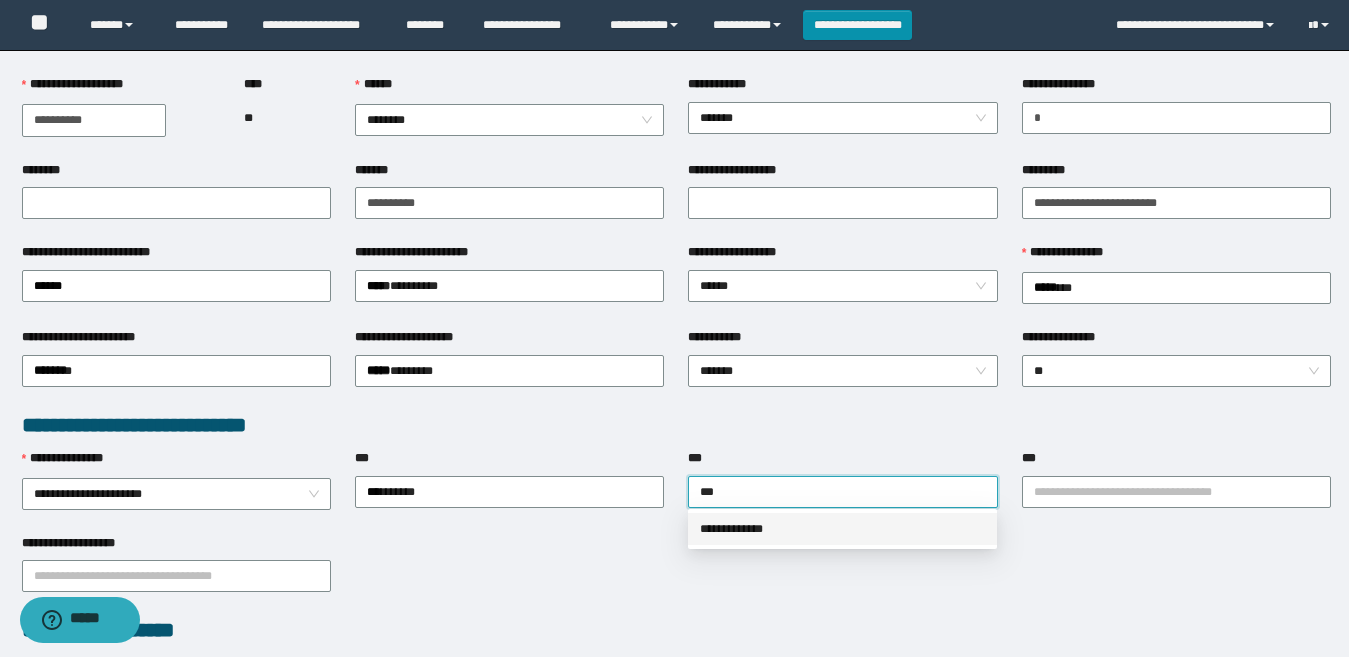 drag, startPoint x: 836, startPoint y: 517, endPoint x: 866, endPoint y: 522, distance: 30.413813 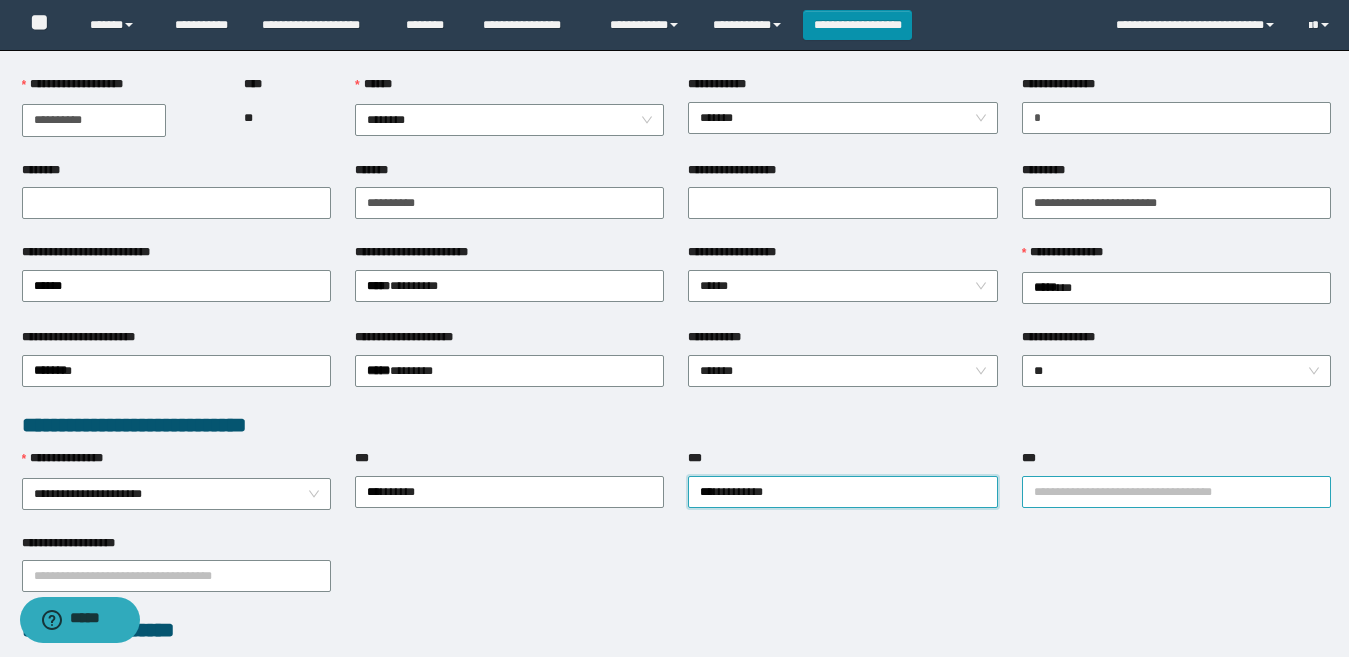drag, startPoint x: 1112, startPoint y: 494, endPoint x: 1120, endPoint y: 501, distance: 10.630146 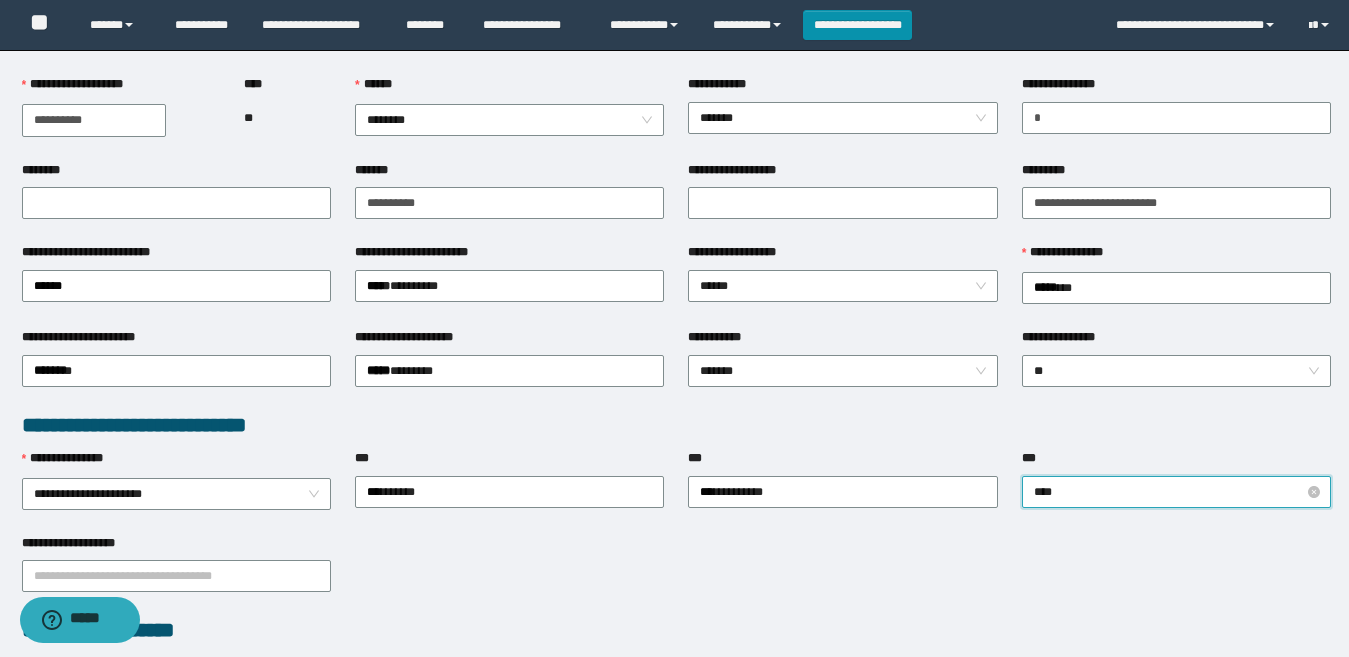 type on "*****" 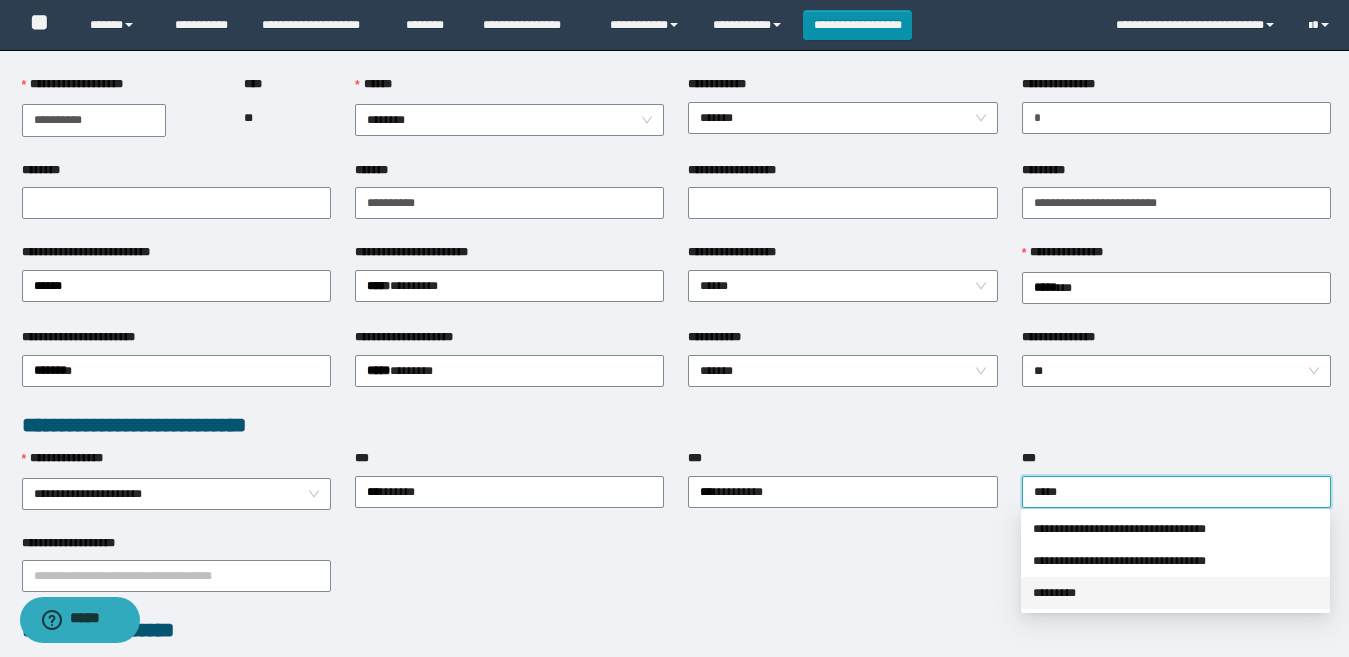 drag, startPoint x: 1085, startPoint y: 595, endPoint x: 988, endPoint y: 588, distance: 97.25225 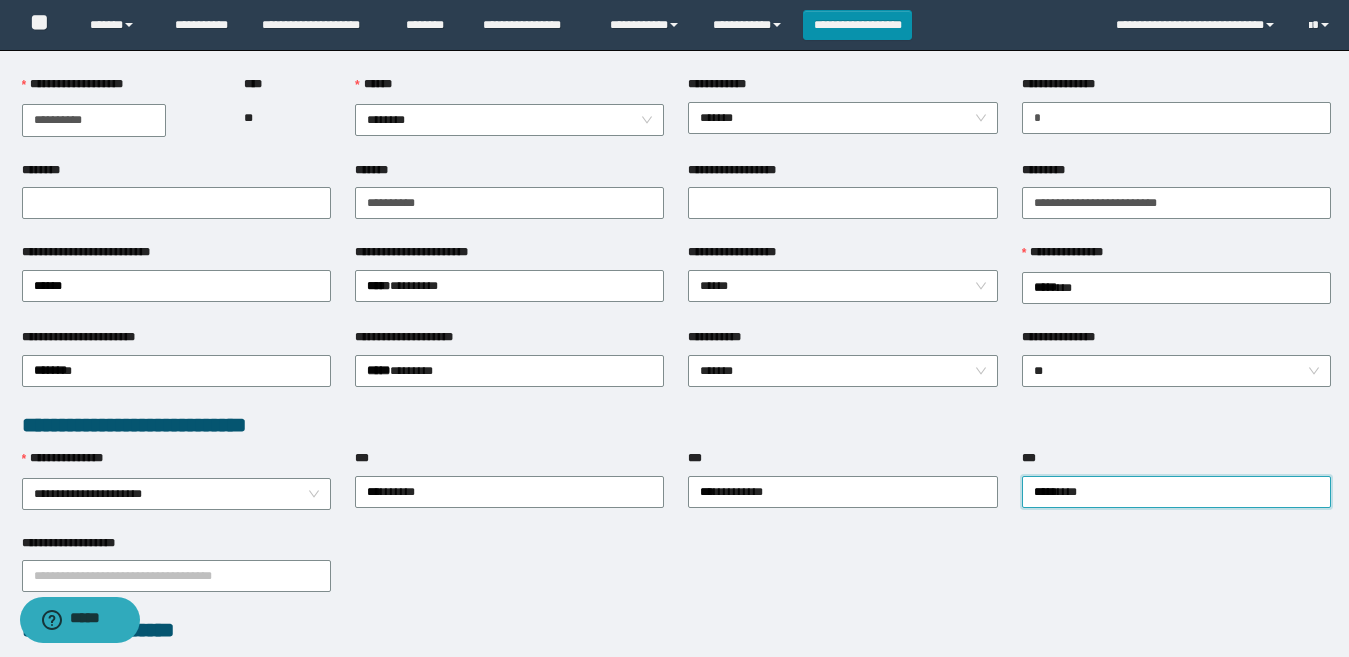 click on "**********" at bounding box center (676, 575) 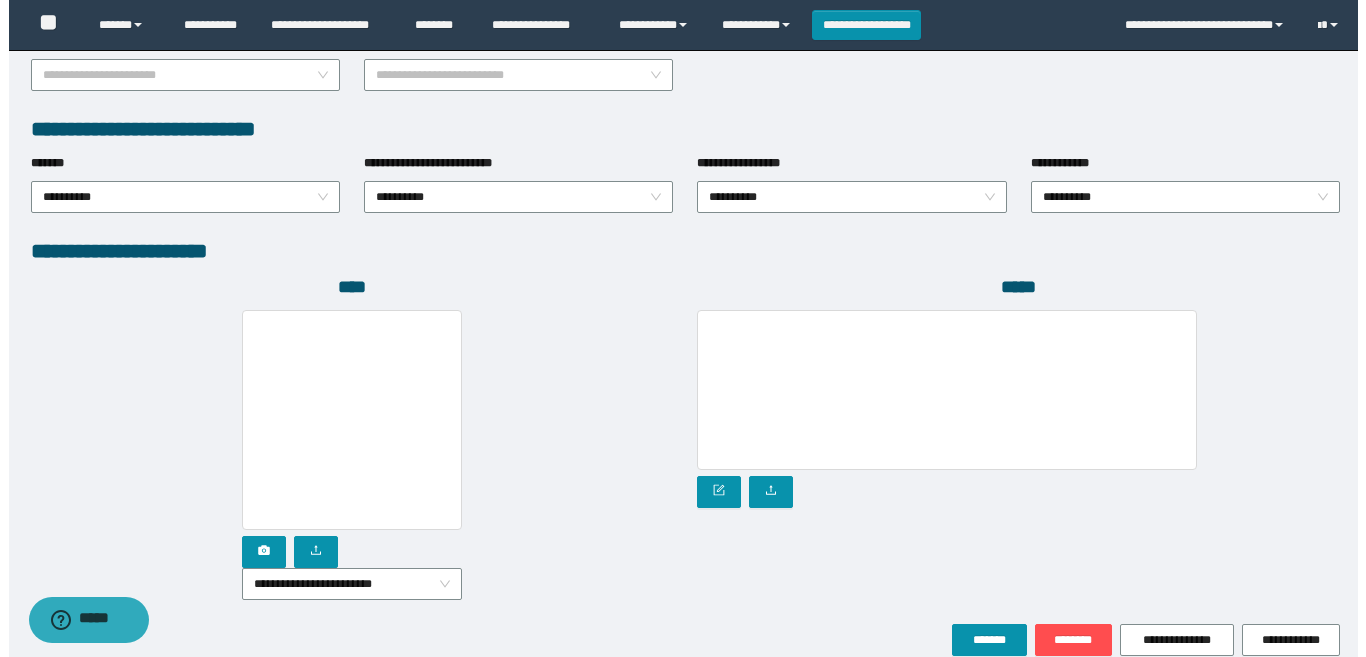 scroll, scrollTop: 1080, scrollLeft: 0, axis: vertical 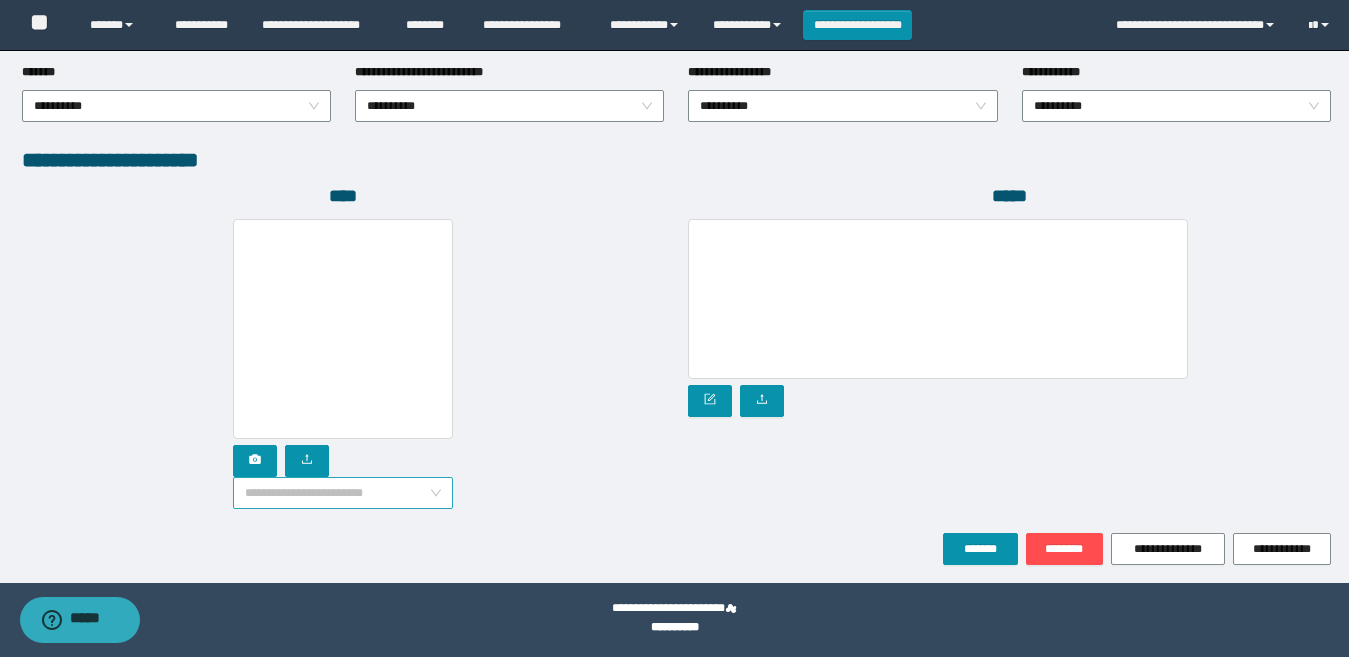 click on "**********" at bounding box center (343, 493) 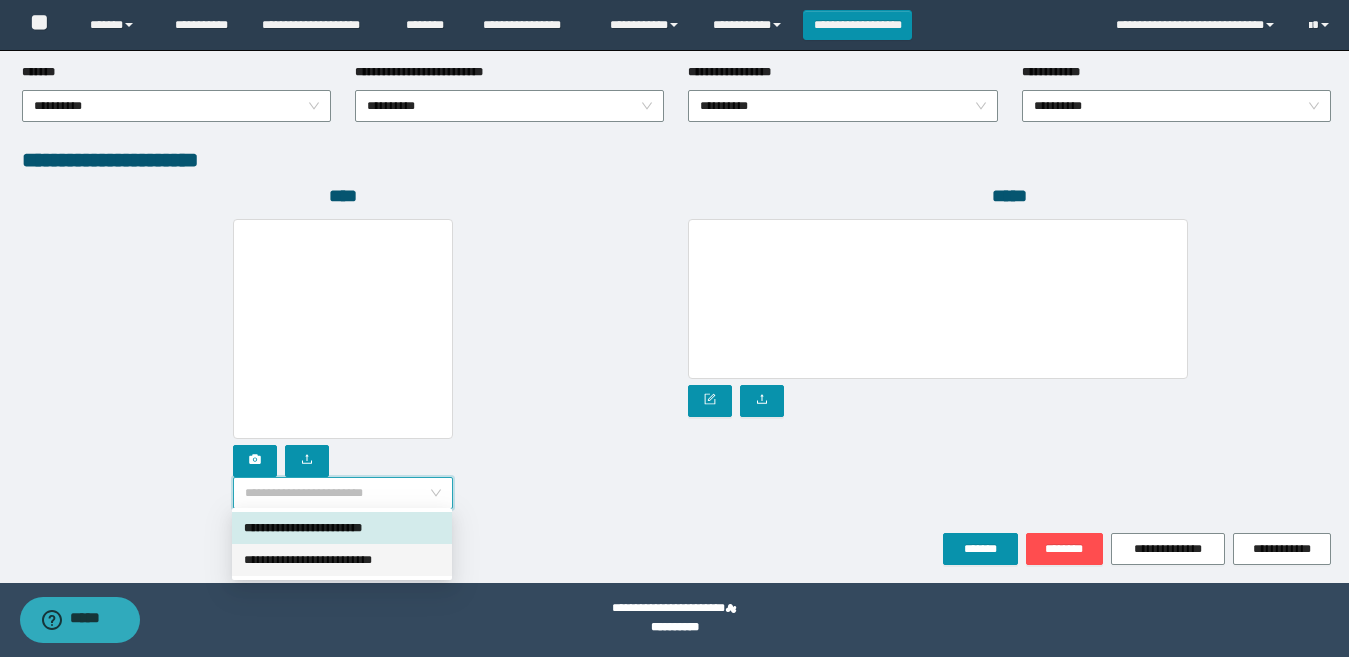 click on "**********" at bounding box center [342, 560] 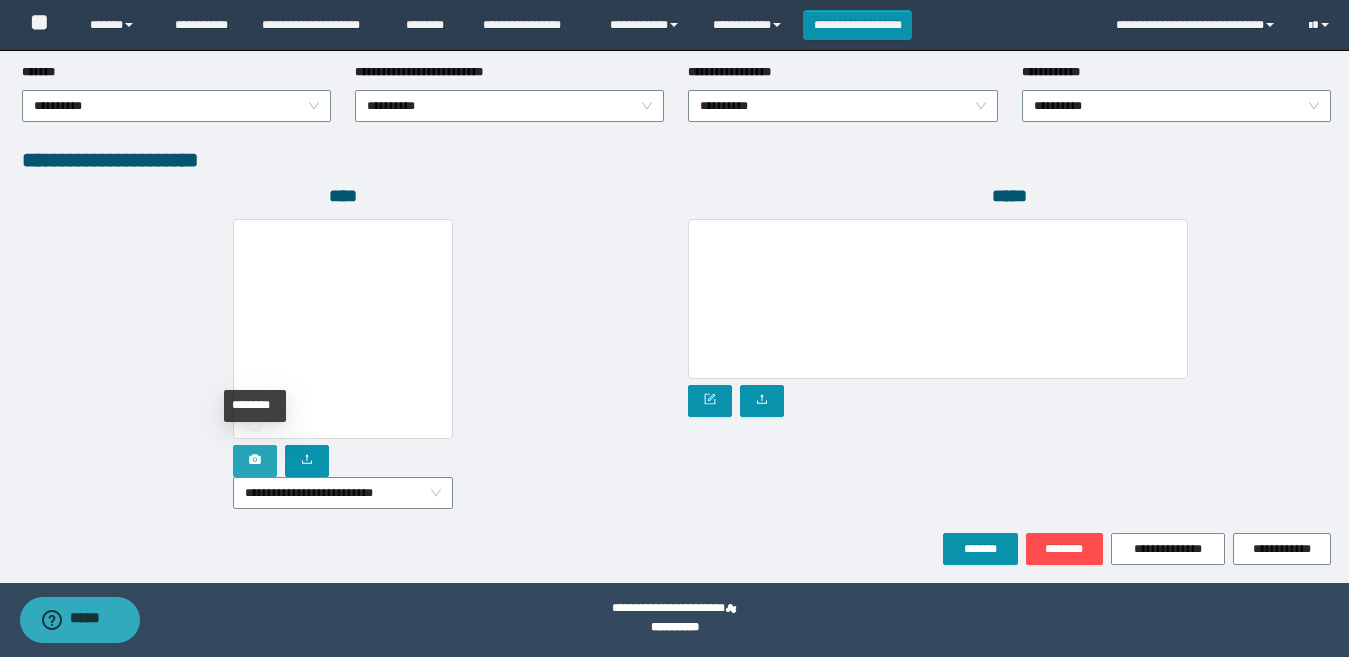click 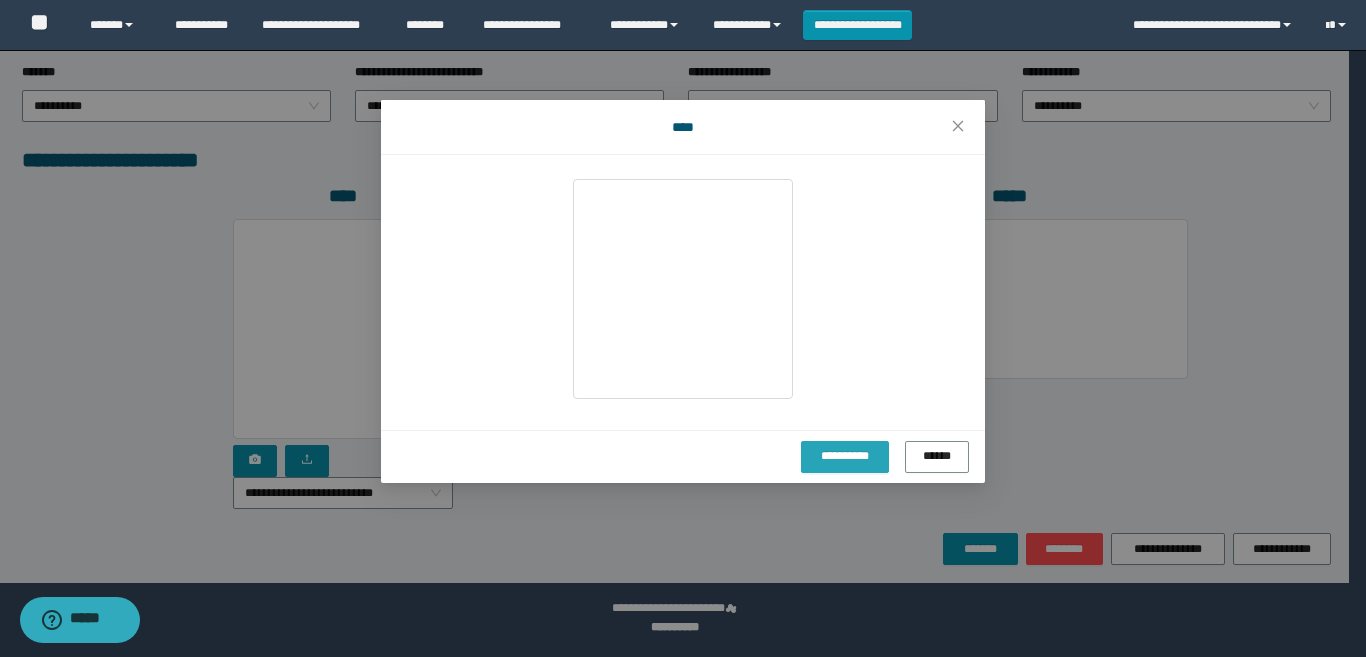 click on "**********" at bounding box center (845, 457) 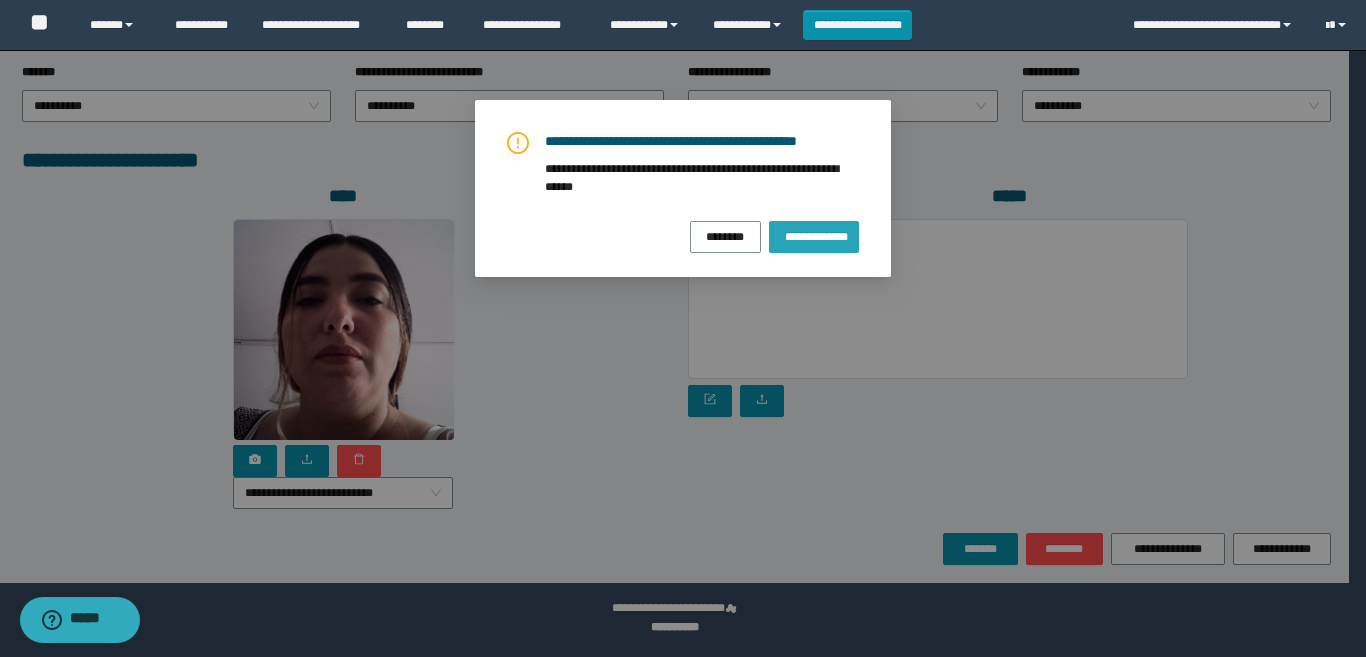 click on "**********" at bounding box center [814, 236] 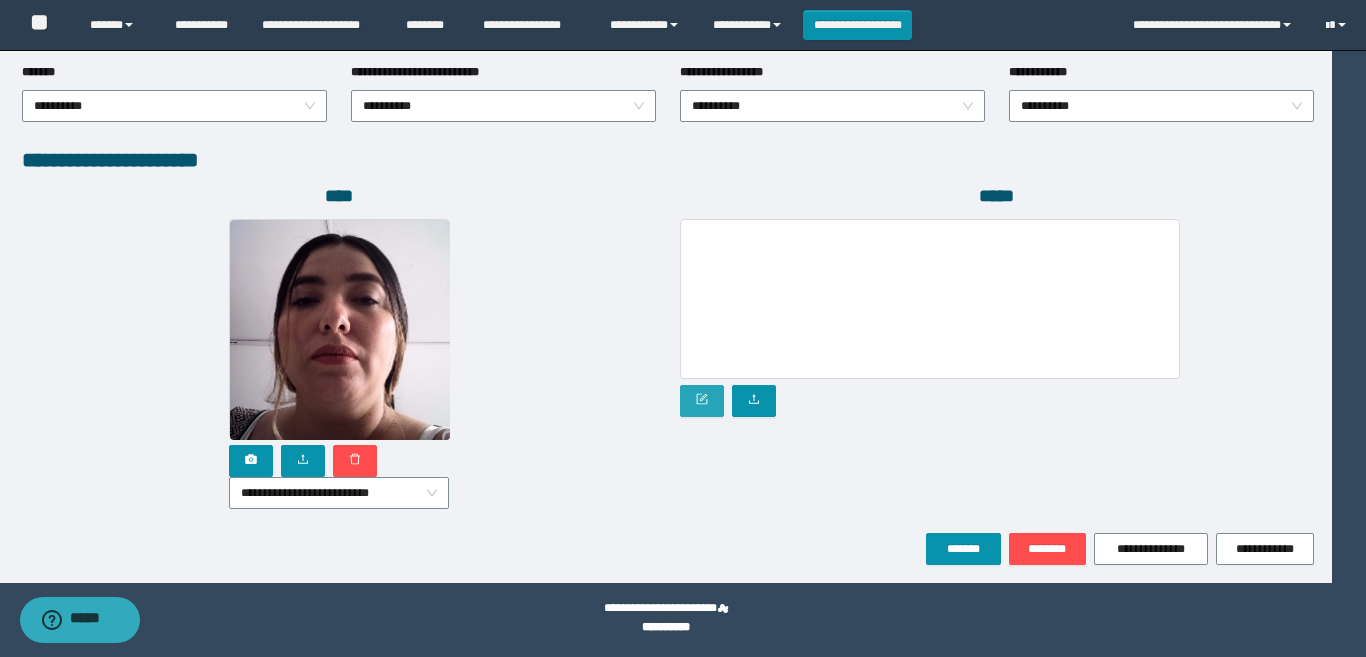 click at bounding box center (702, 401) 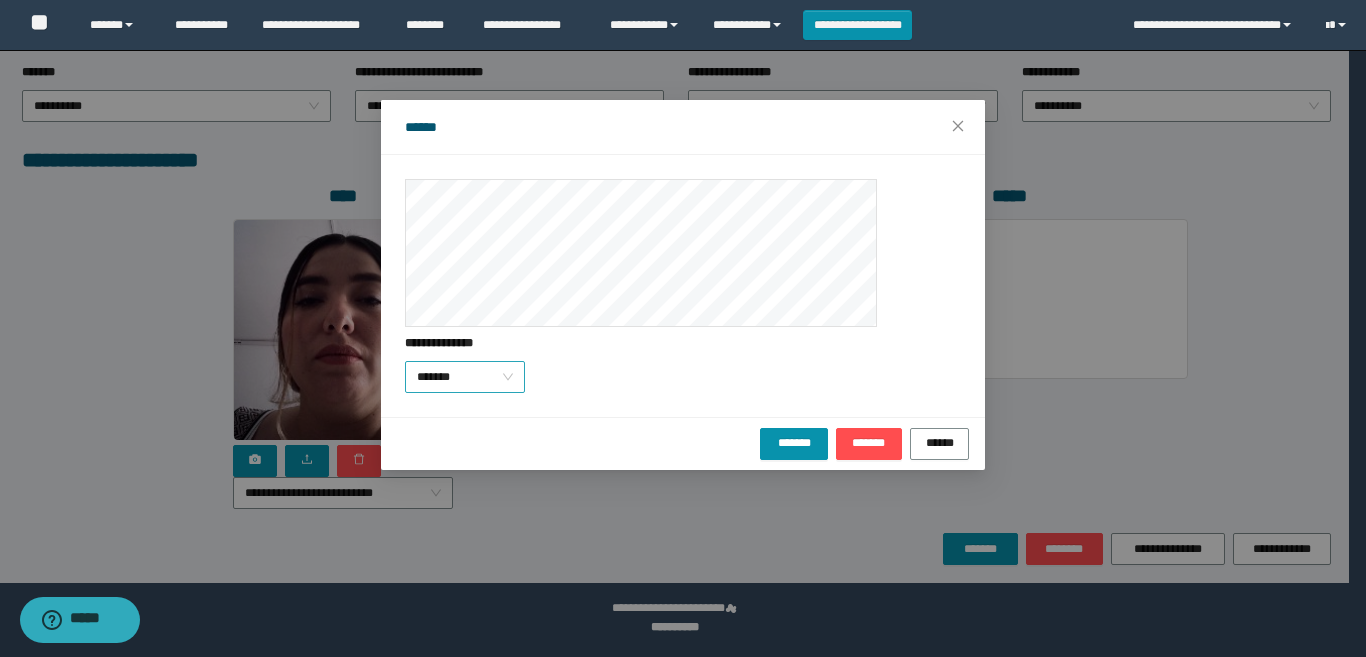 click on "*******" at bounding box center [465, 377] 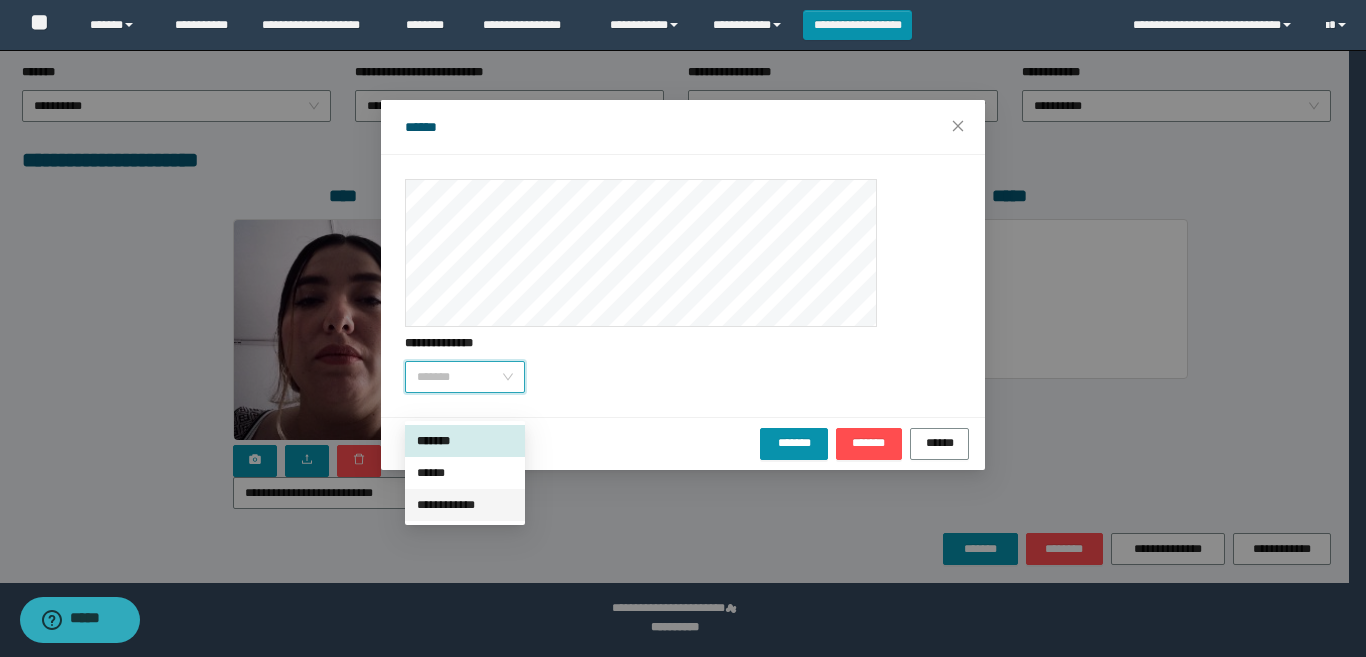 click on "**********" at bounding box center [465, 505] 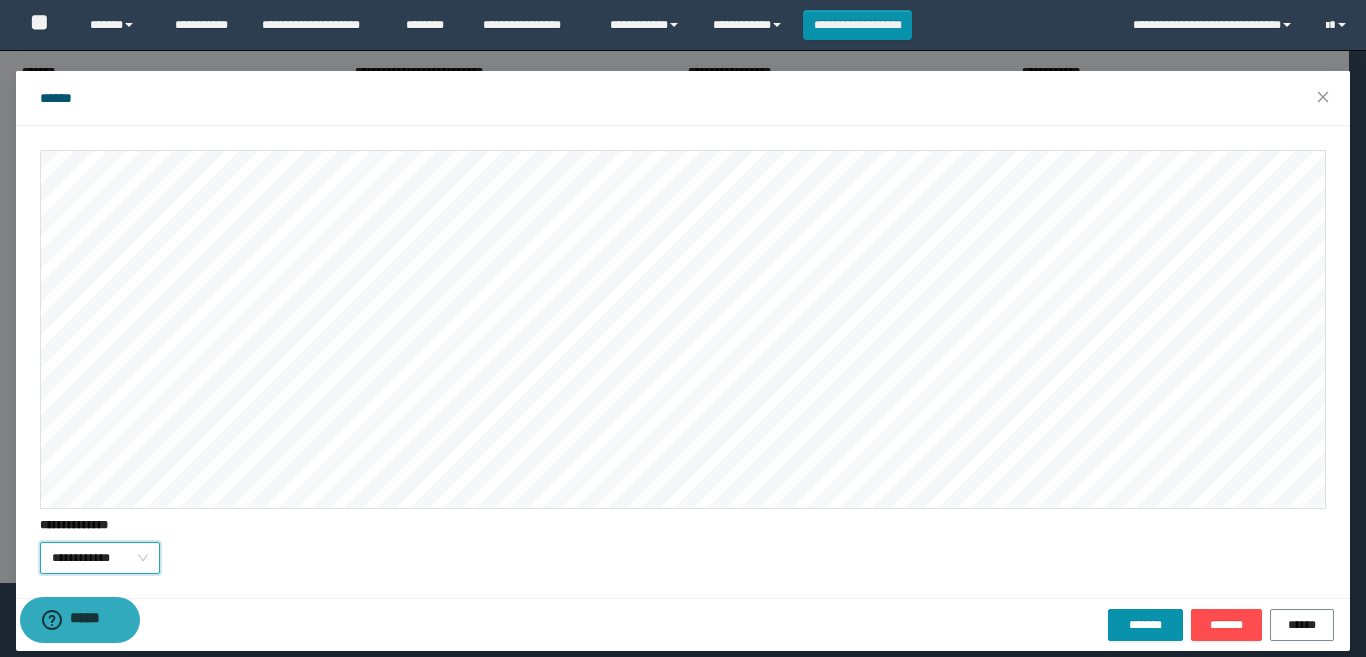 scroll, scrollTop: 45, scrollLeft: 0, axis: vertical 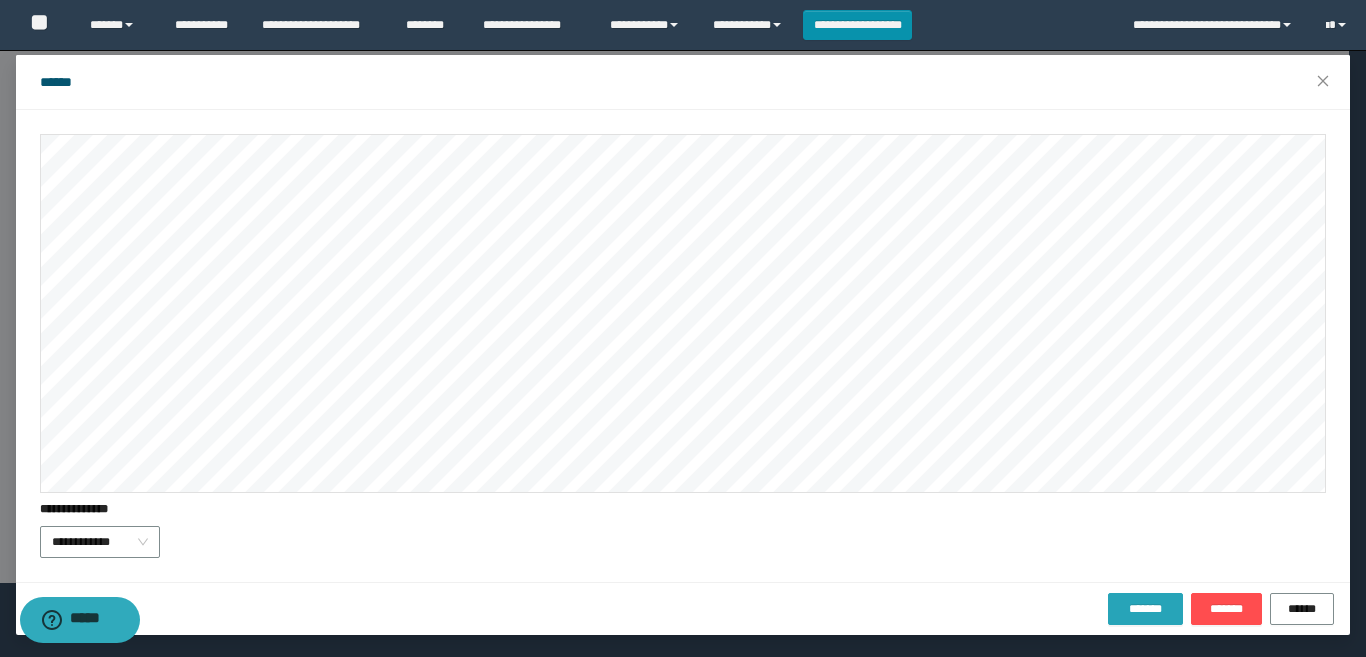 click on "*******" at bounding box center [1145, 609] 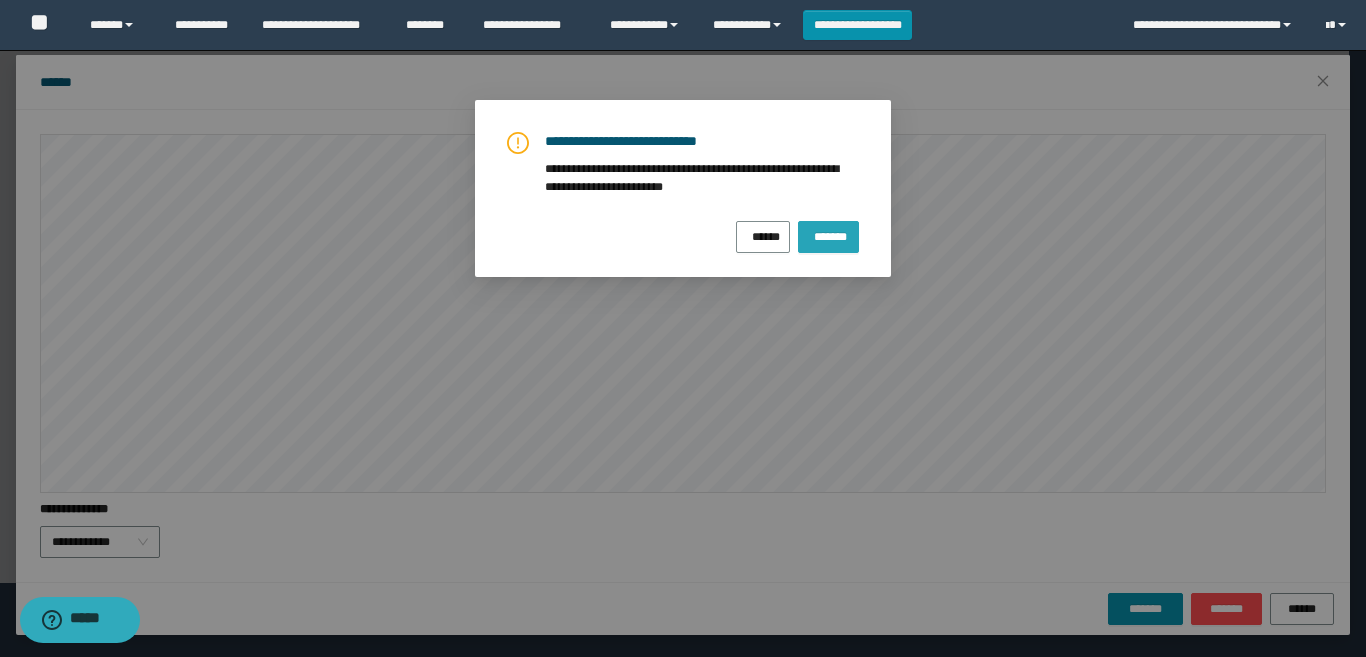 click on "*******" at bounding box center (828, 234) 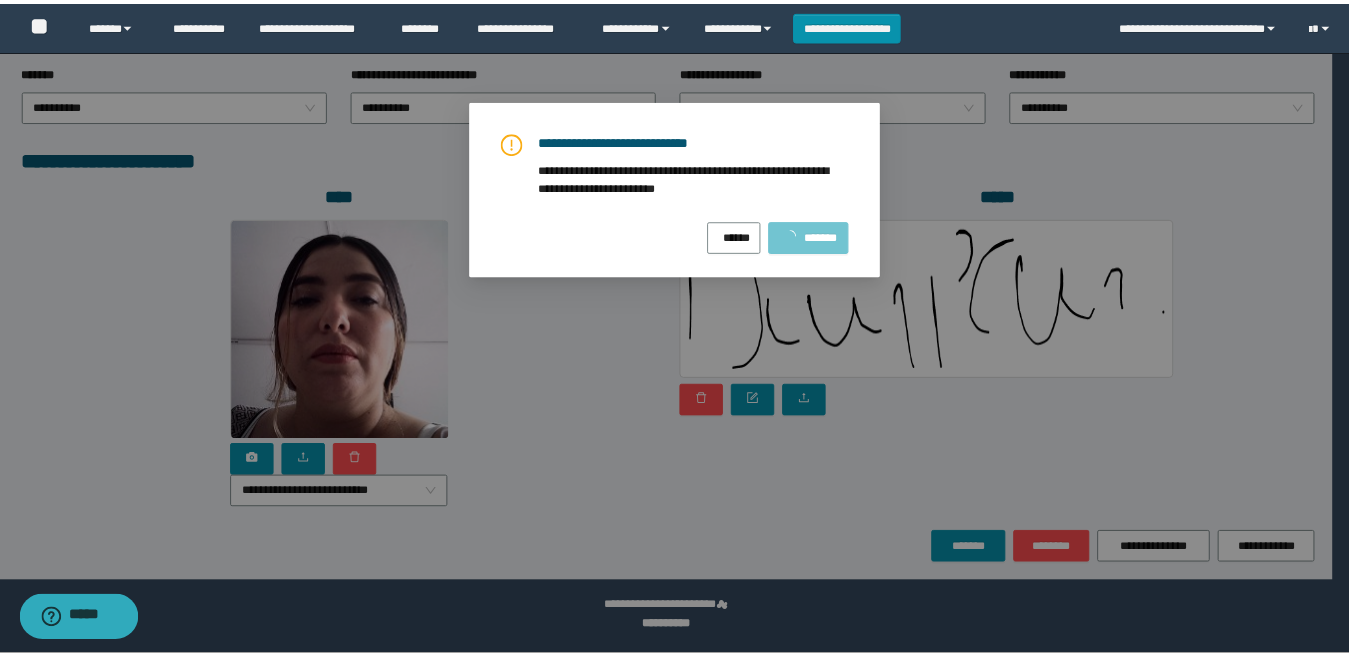 scroll, scrollTop: 0, scrollLeft: 0, axis: both 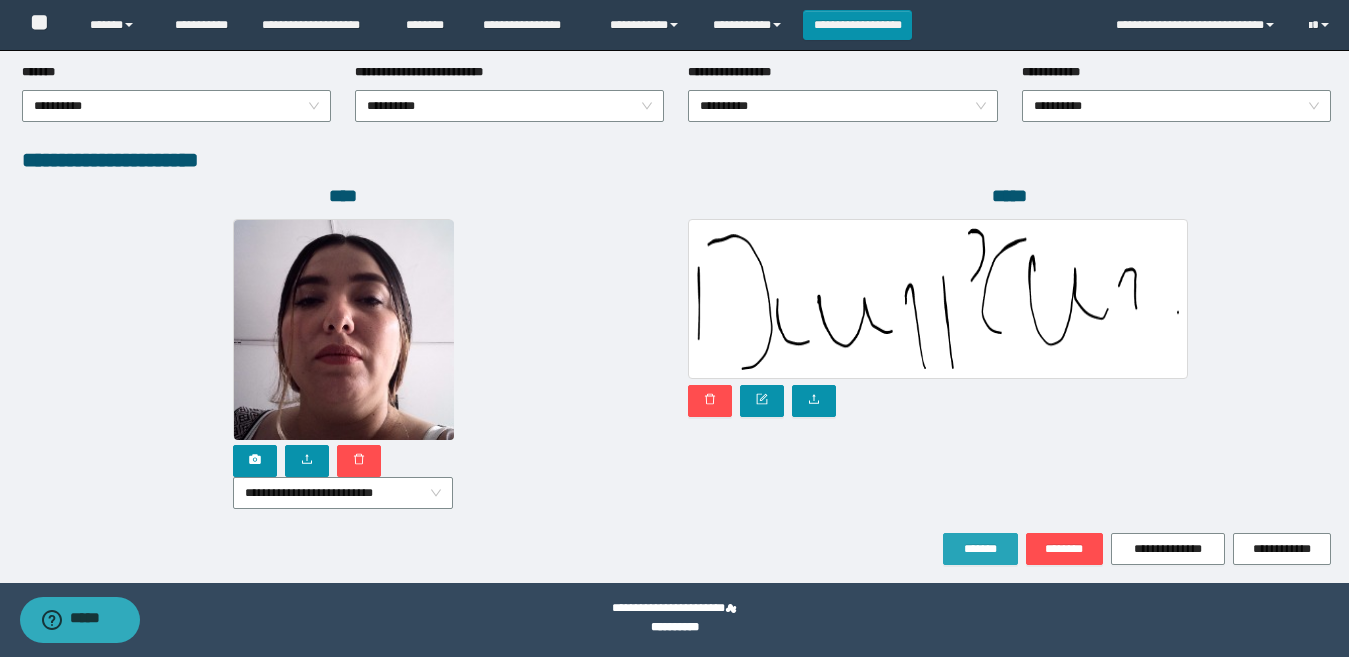 click on "*******" at bounding box center (980, 549) 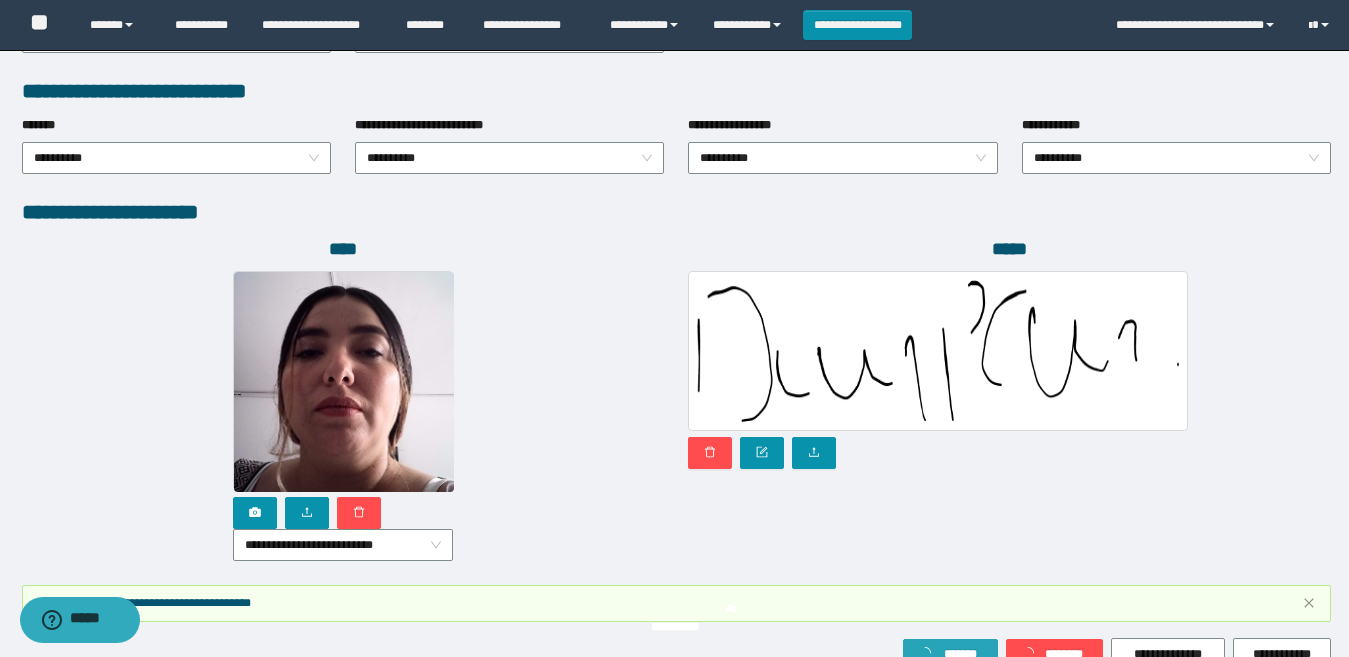 scroll, scrollTop: 1133, scrollLeft: 0, axis: vertical 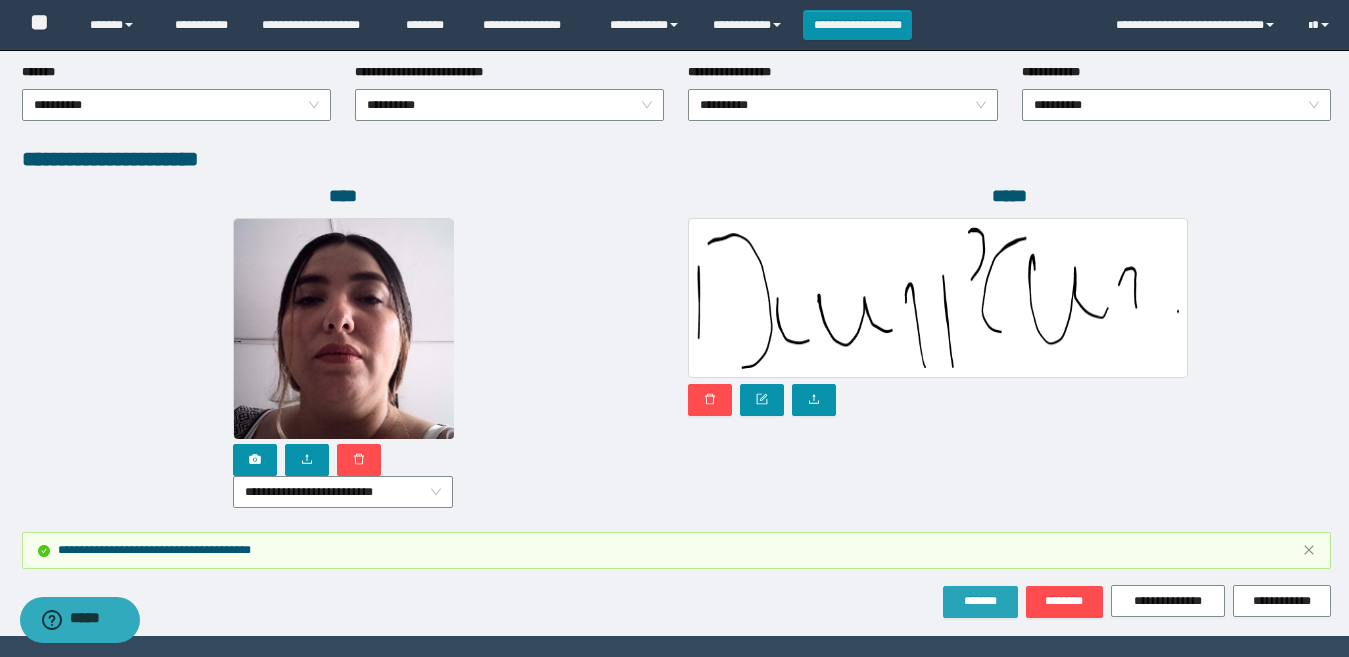 click on "*******" at bounding box center [980, 602] 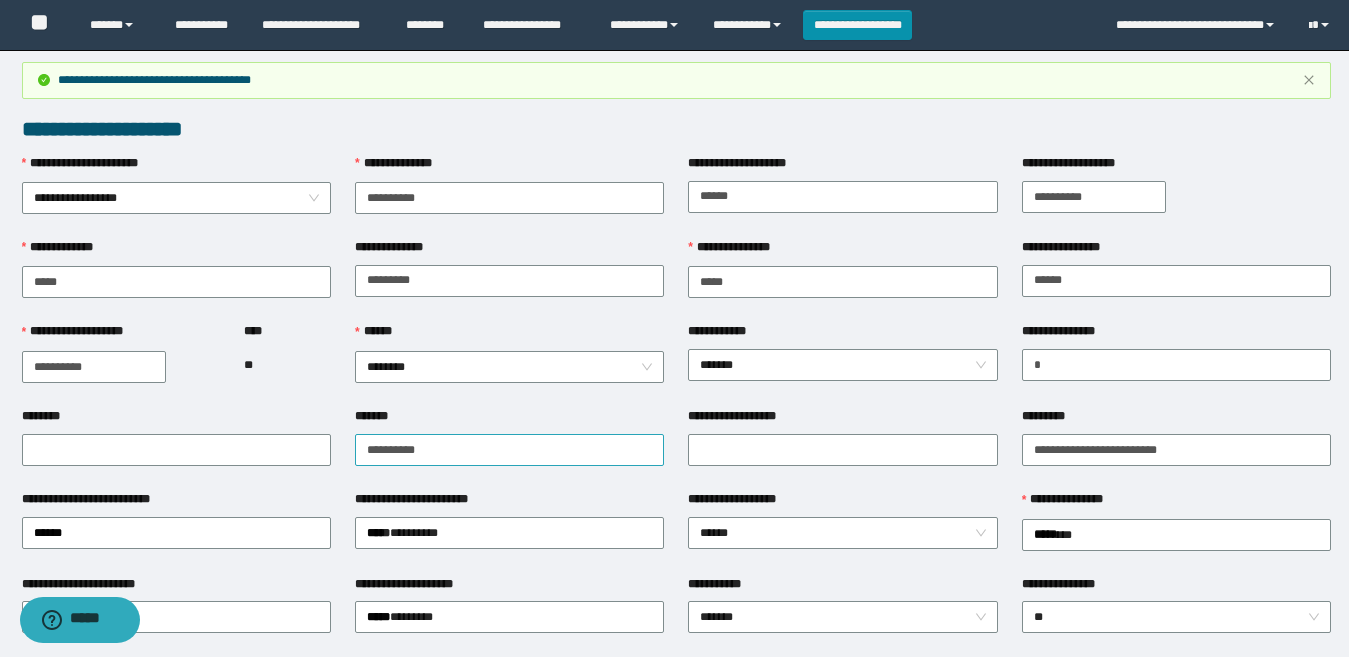 scroll, scrollTop: 0, scrollLeft: 0, axis: both 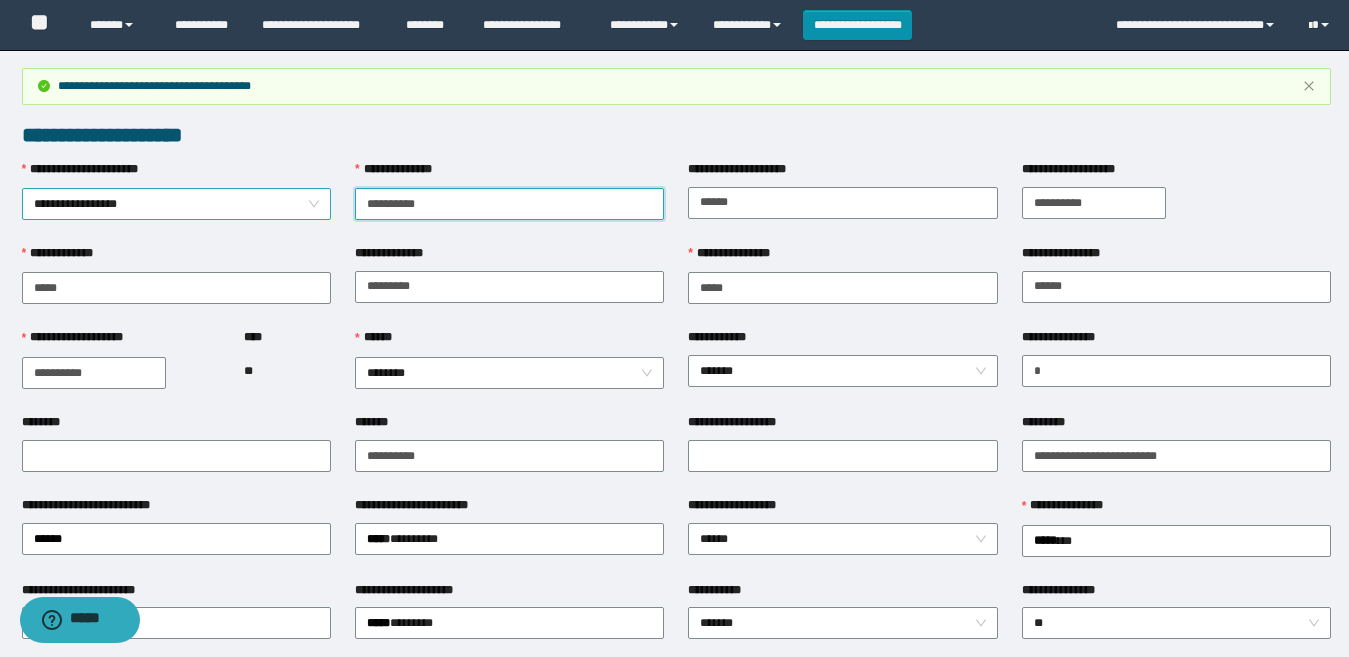 drag, startPoint x: 500, startPoint y: 200, endPoint x: 276, endPoint y: 202, distance: 224.00893 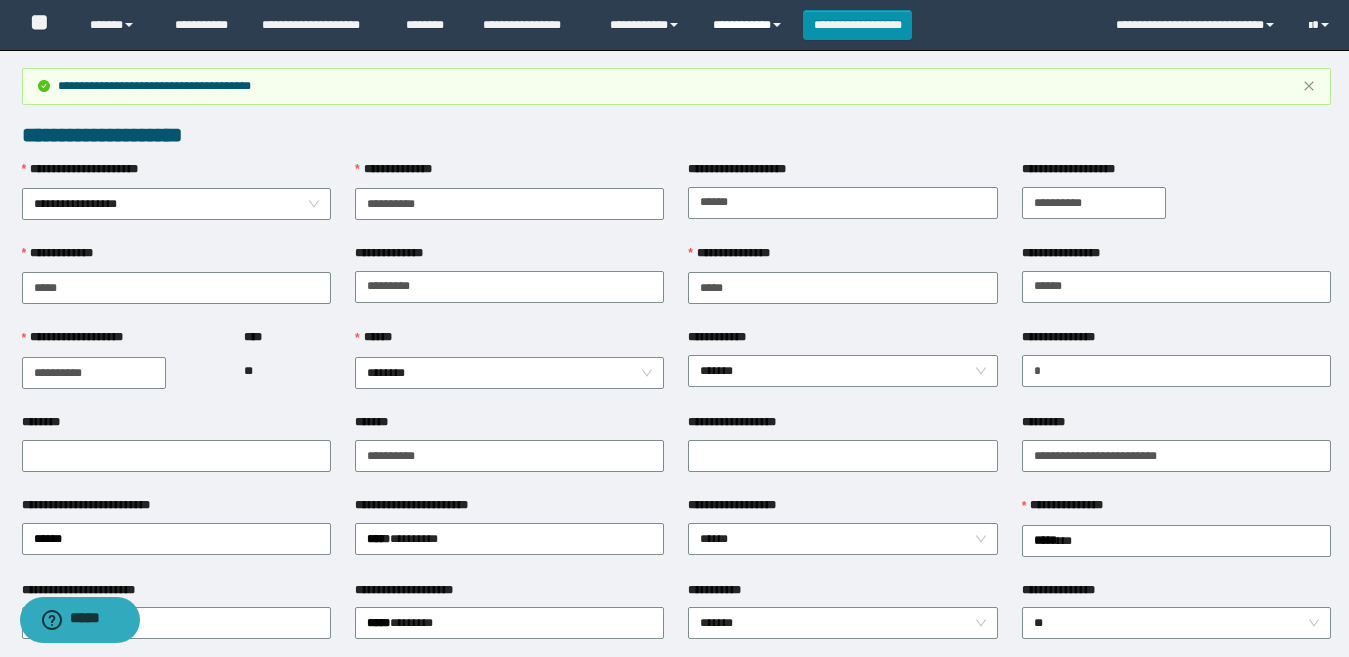 click on "**********" at bounding box center [750, 25] 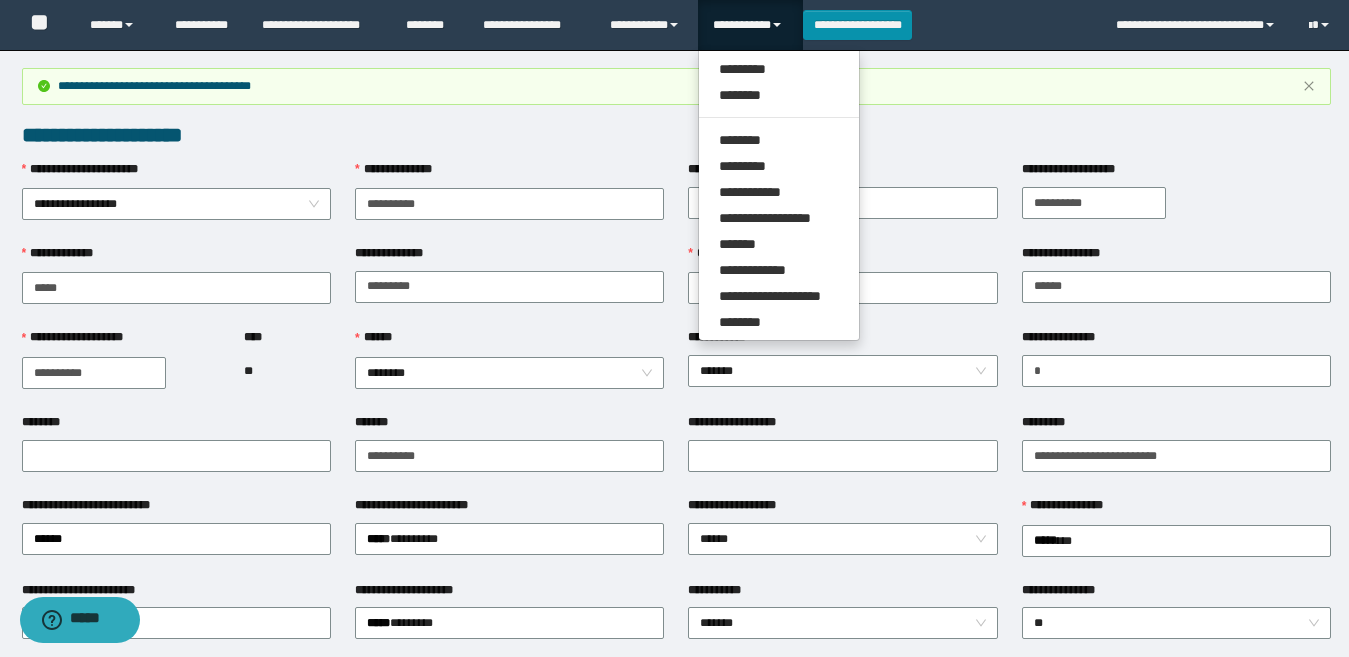 click on "**********" at bounding box center (779, 195) 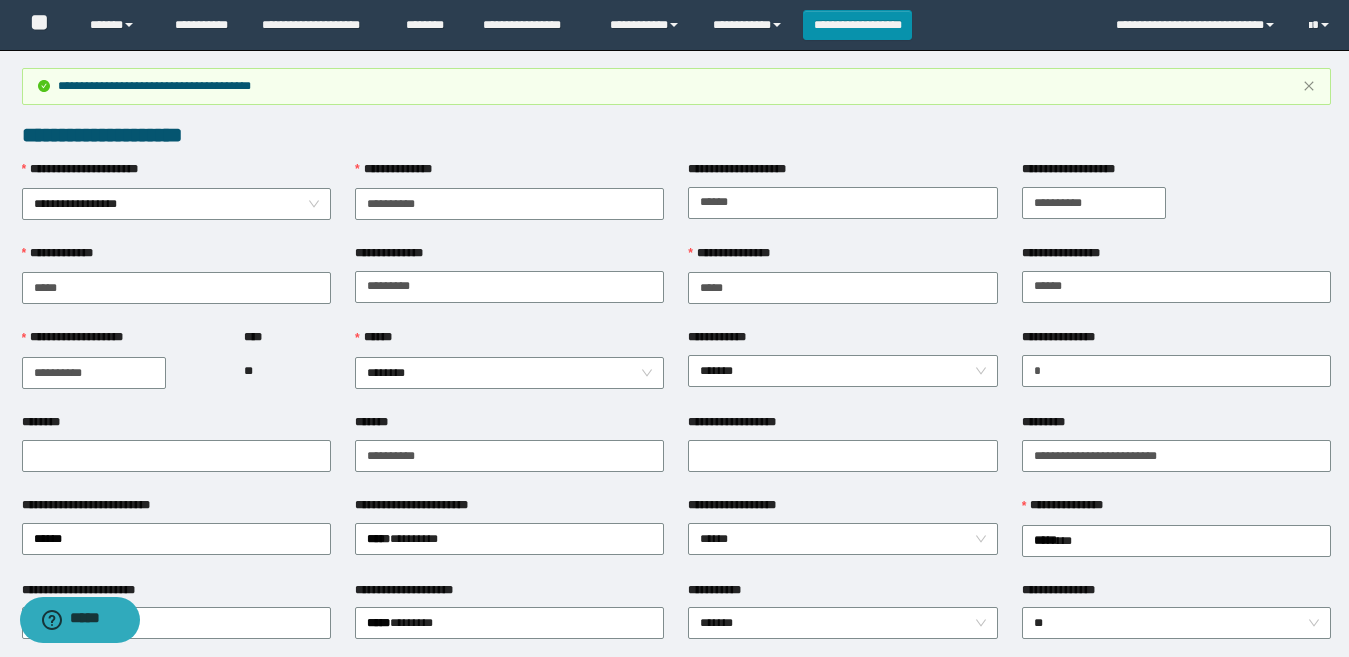 click on "**********" at bounding box center (674, 909) 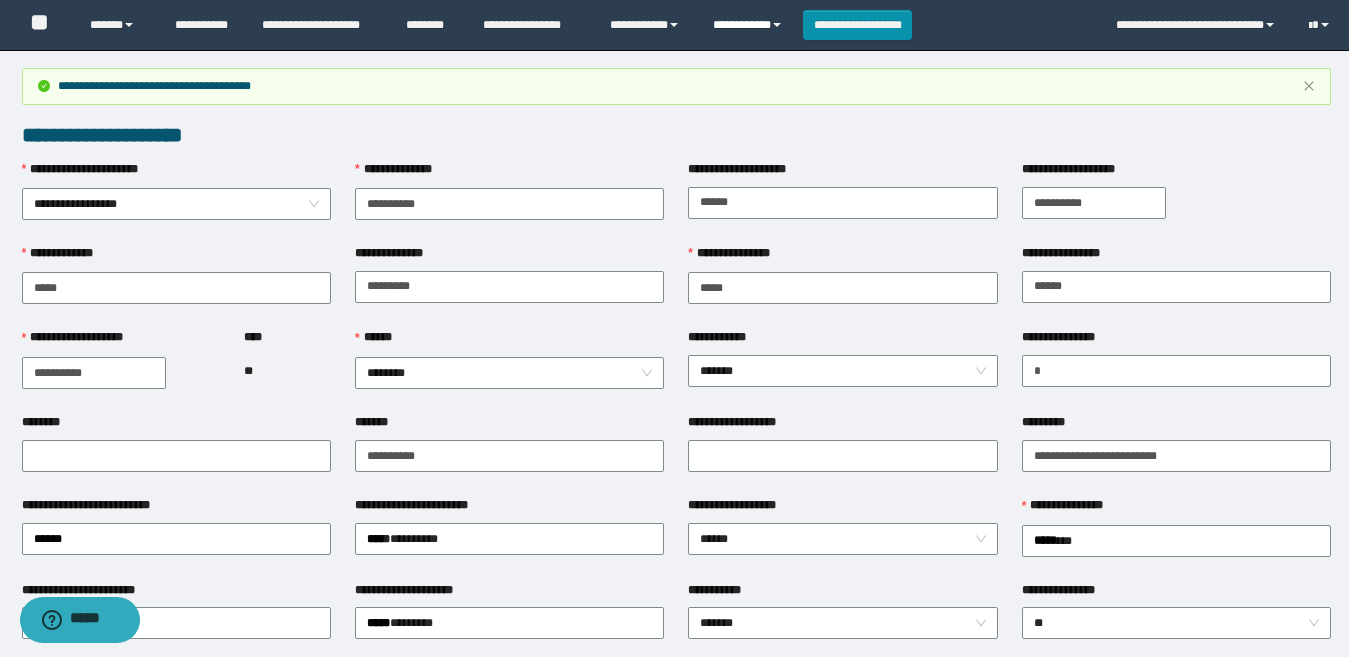 drag, startPoint x: 743, startPoint y: 20, endPoint x: 746, endPoint y: 51, distance: 31.144823 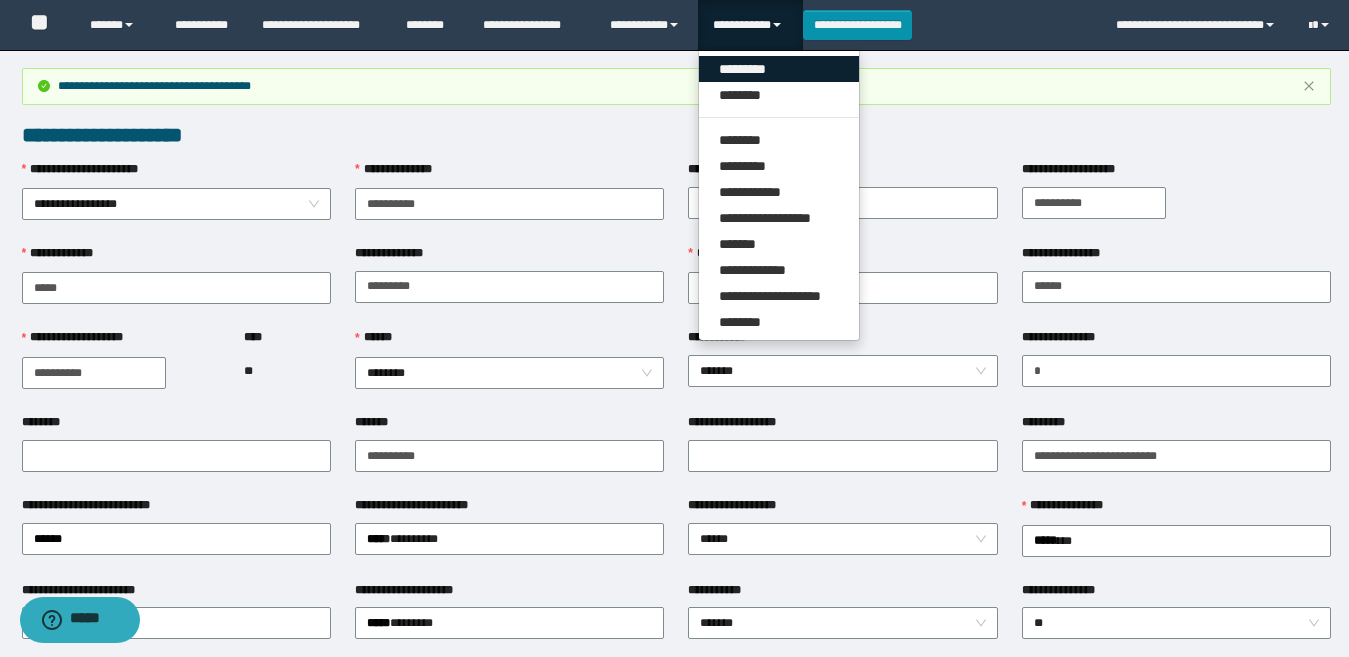 drag, startPoint x: 749, startPoint y: 72, endPoint x: 759, endPoint y: 78, distance: 11.661903 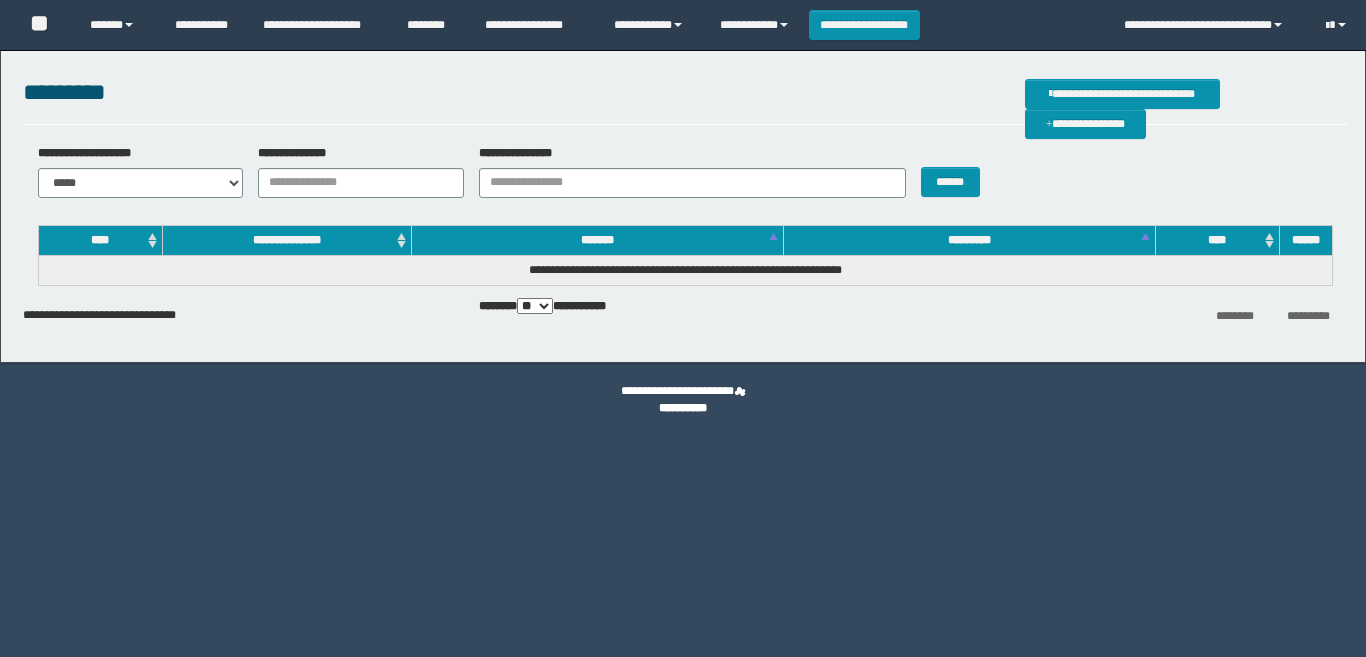 scroll, scrollTop: 0, scrollLeft: 0, axis: both 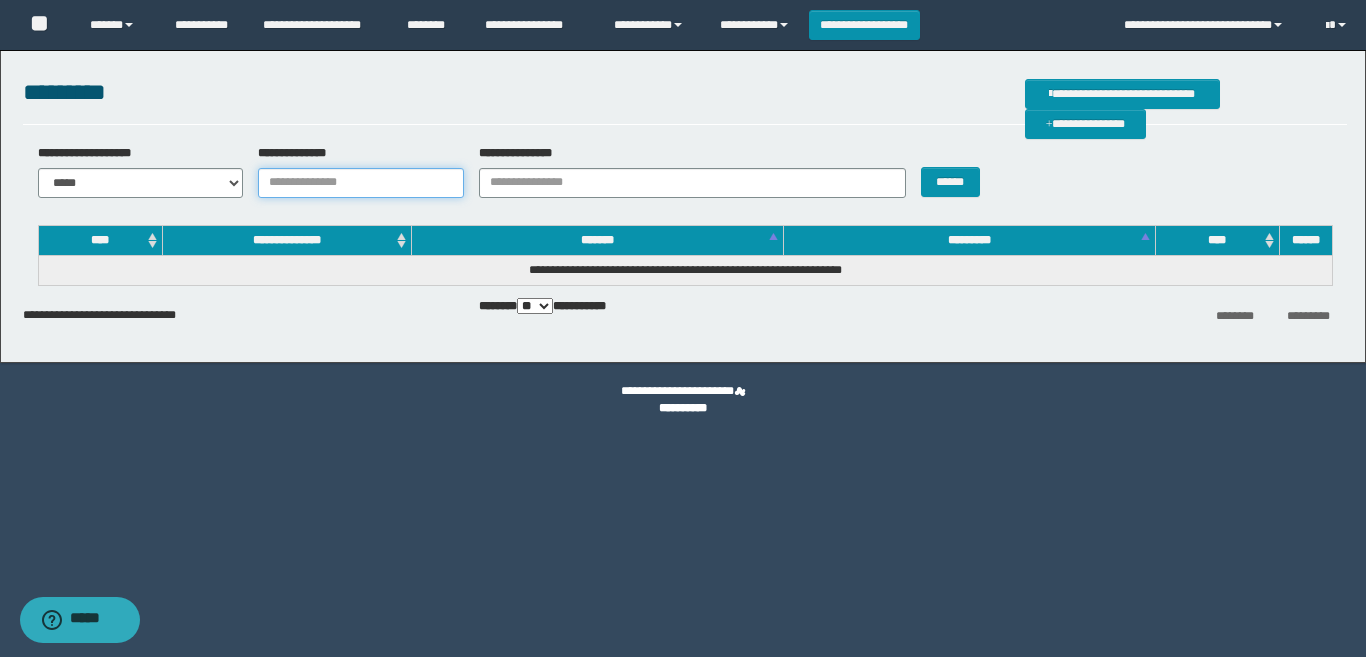 click on "**********" at bounding box center (361, 183) 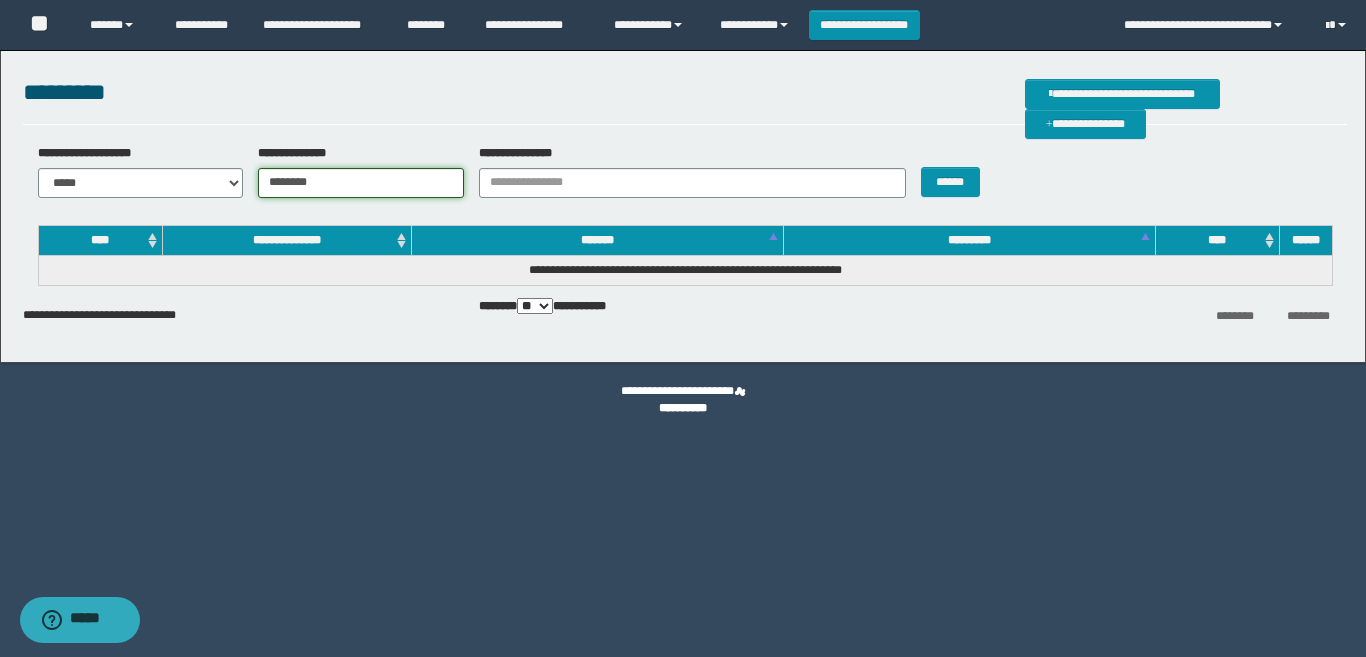 type on "********" 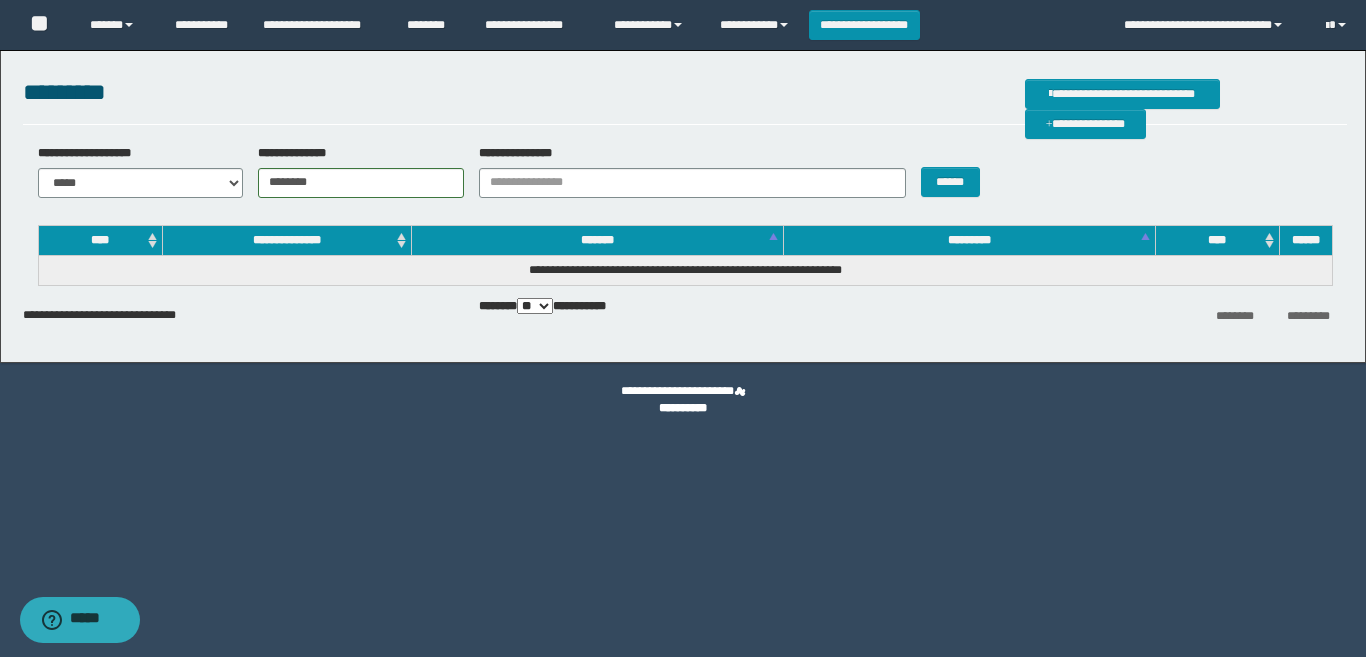 click on "******" at bounding box center (961, 171) 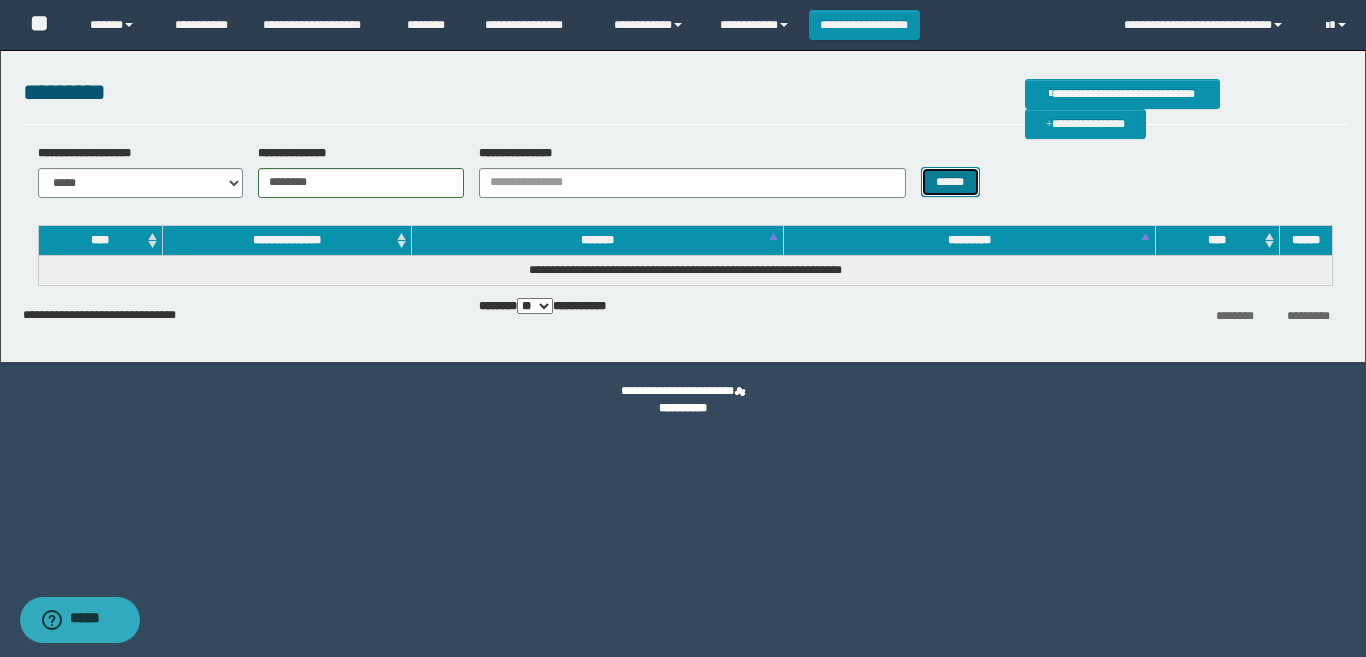 click on "******" at bounding box center [950, 182] 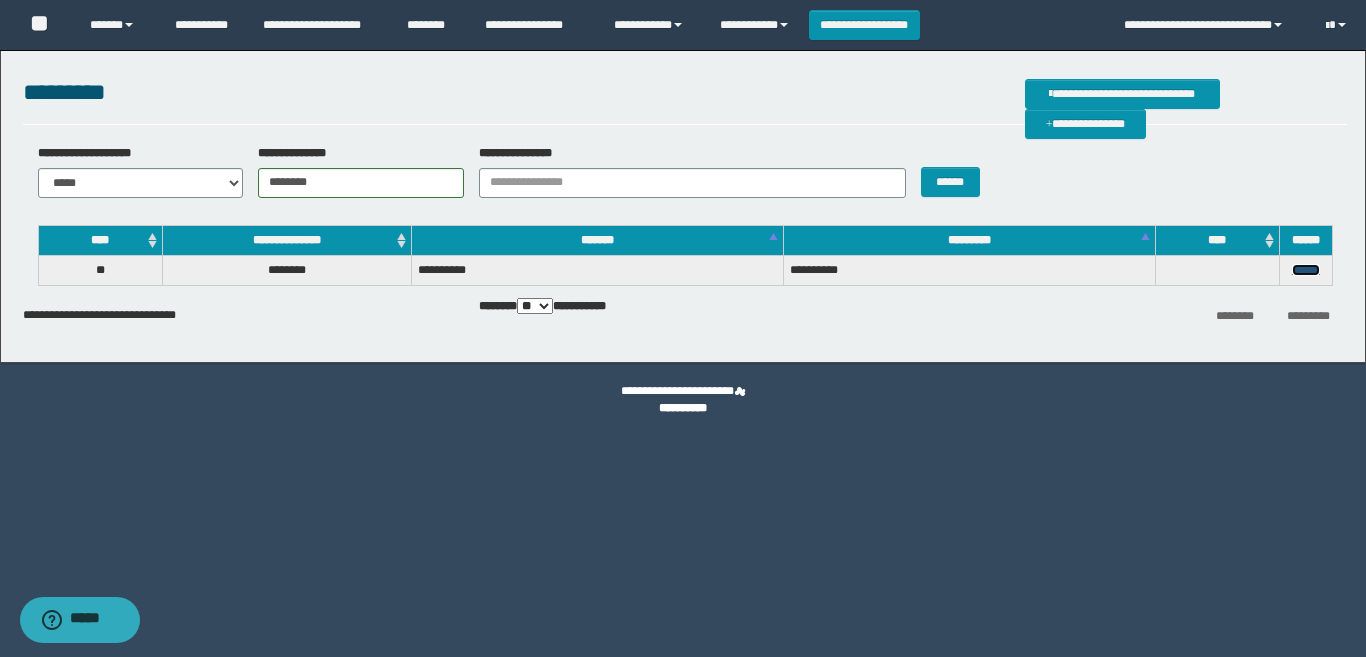 click on "******" at bounding box center [1306, 270] 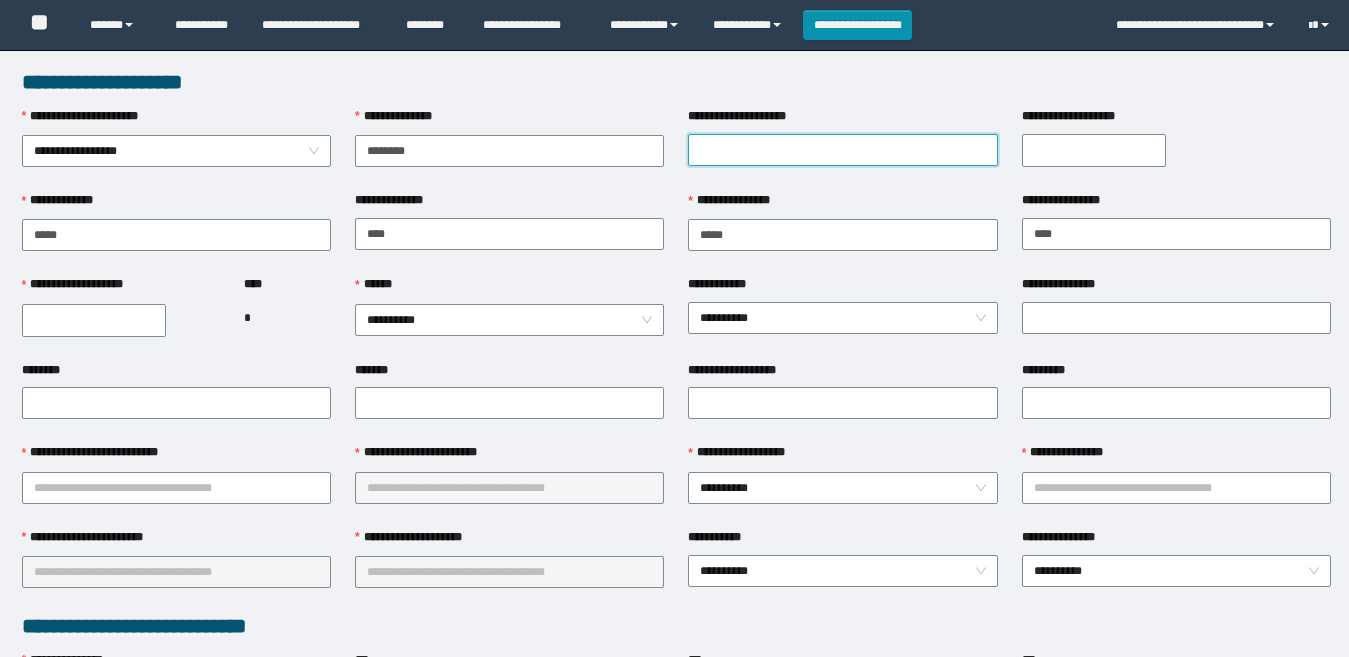click on "**********" at bounding box center (842, 150) 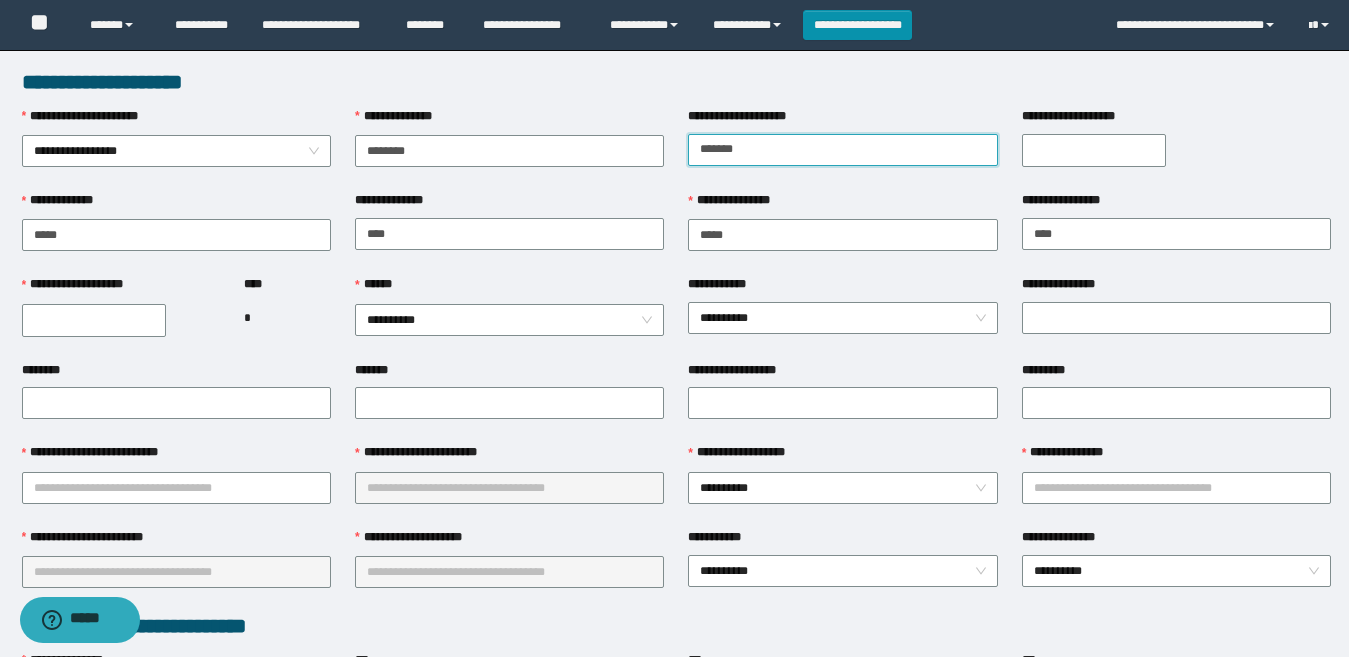 type on "******" 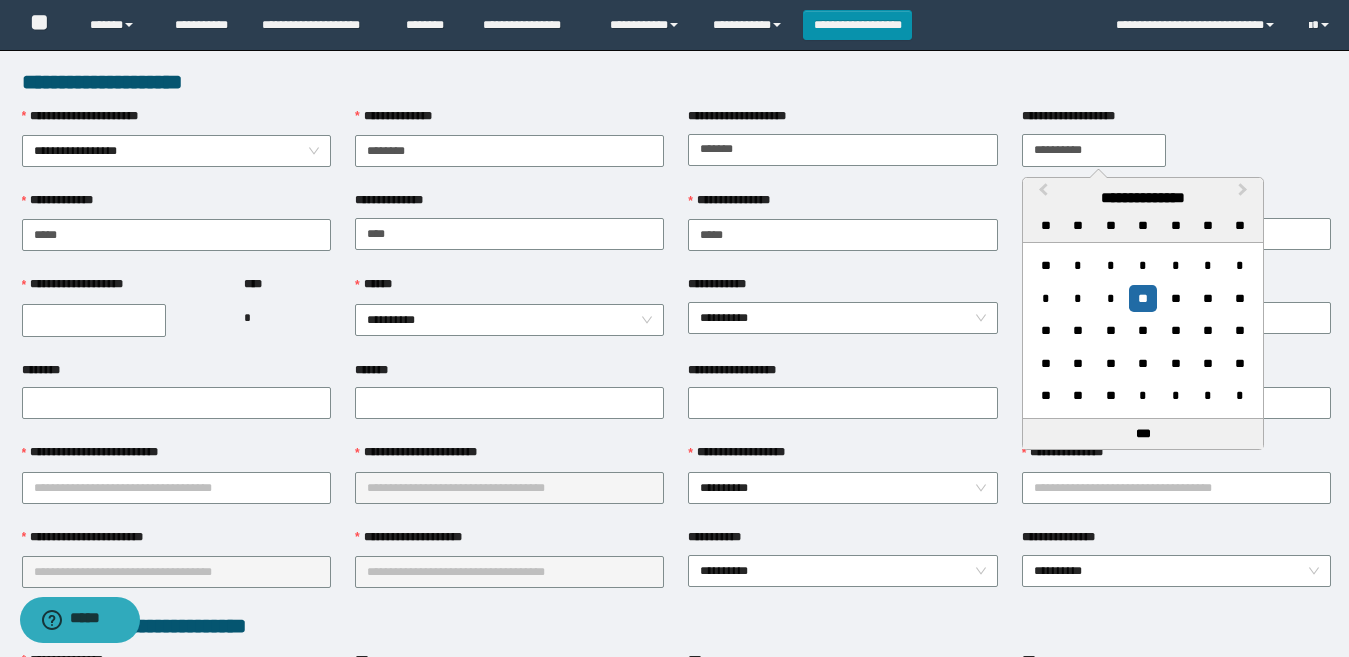type on "**********" 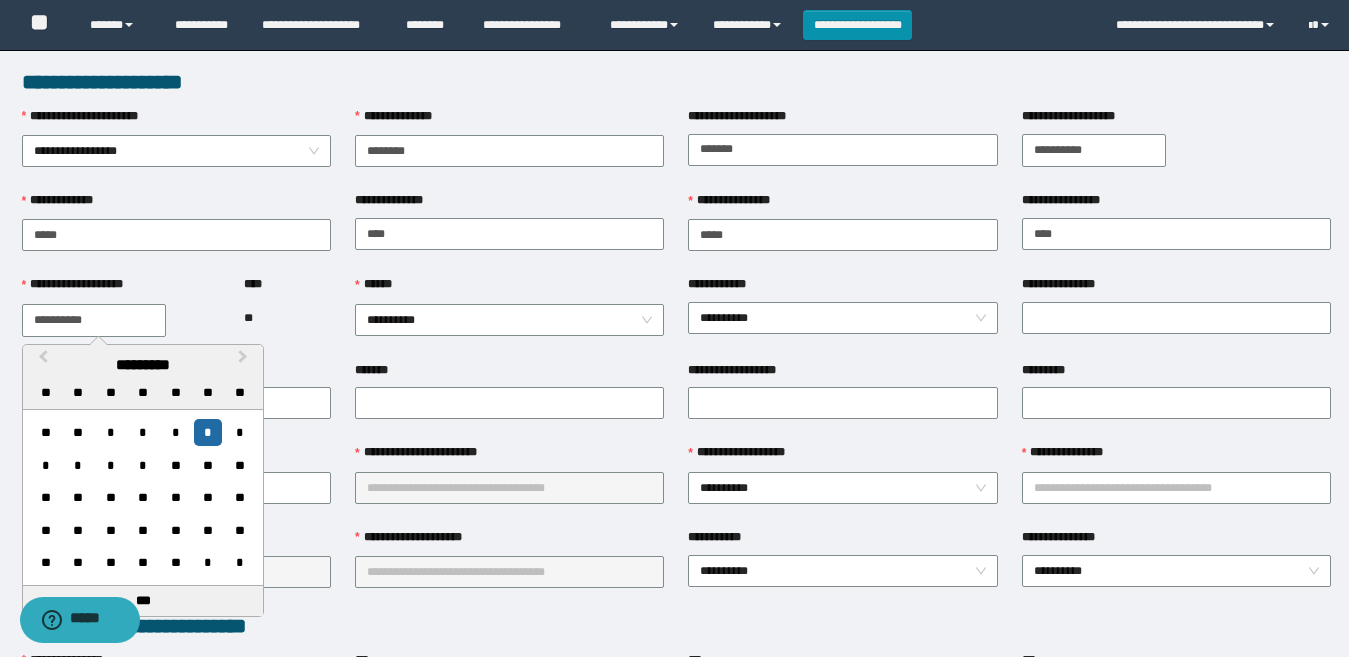 type on "**********" 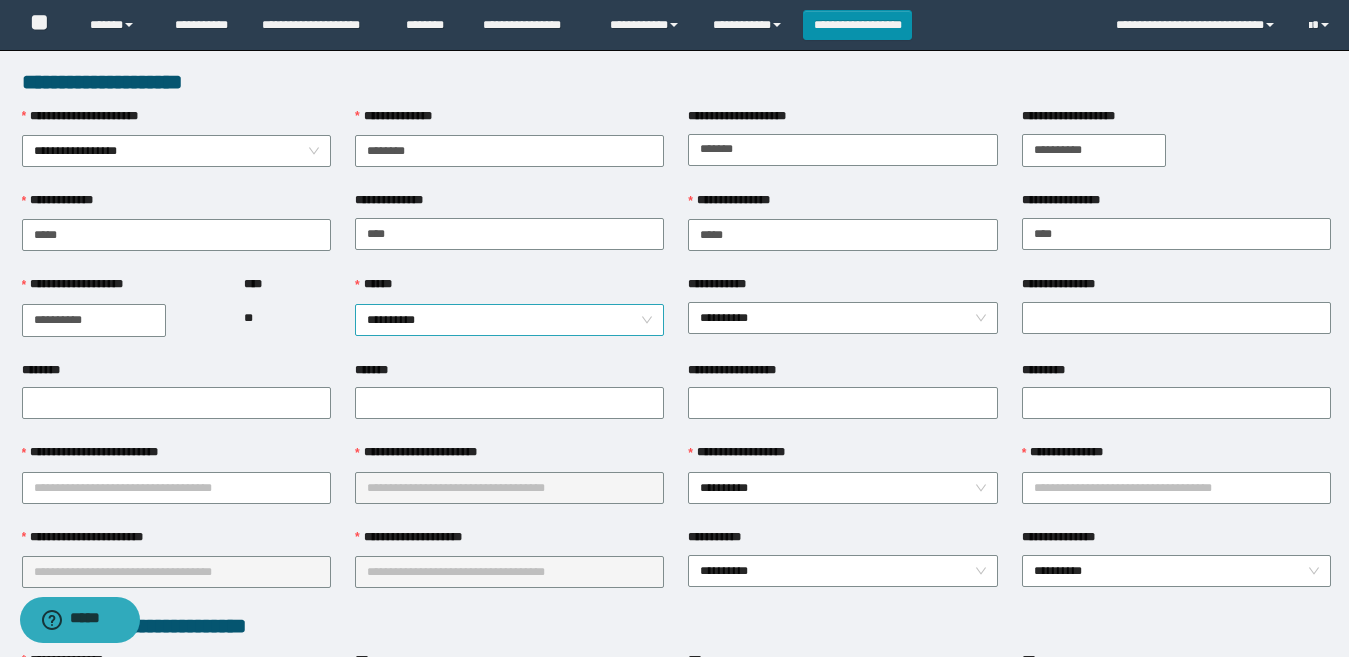 click on "**********" at bounding box center (509, 320) 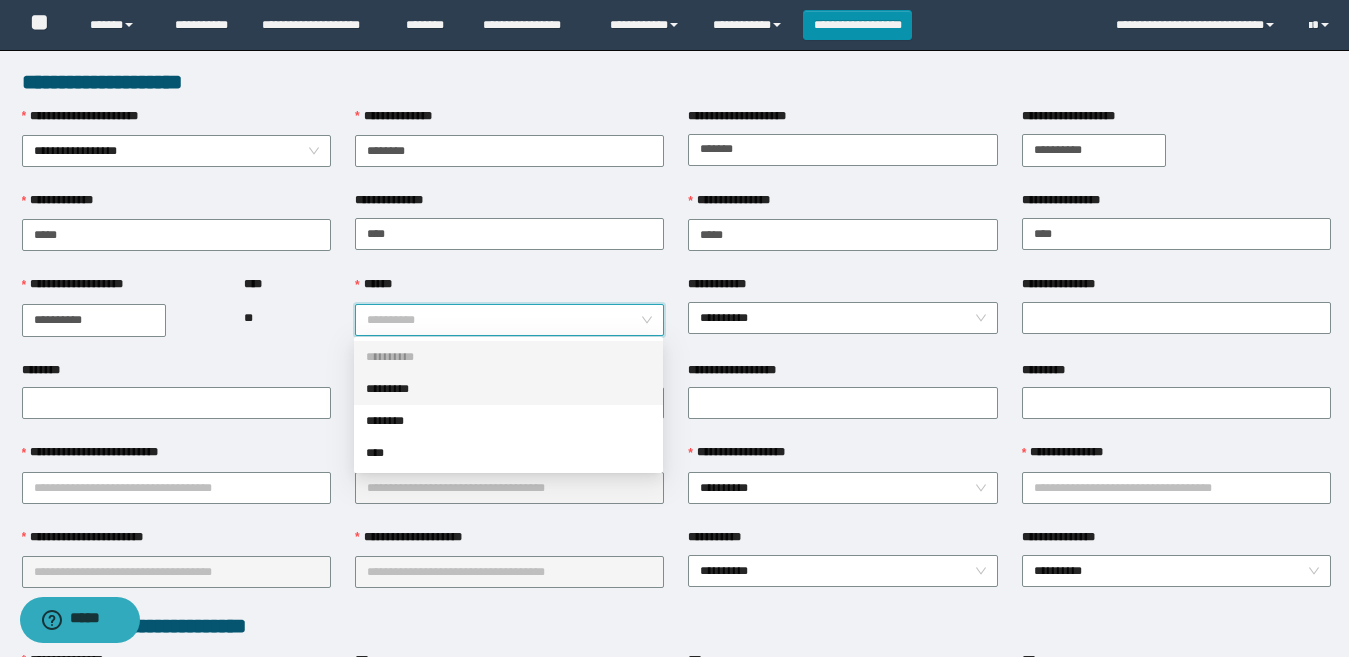 drag, startPoint x: 451, startPoint y: 388, endPoint x: 377, endPoint y: 371, distance: 75.9276 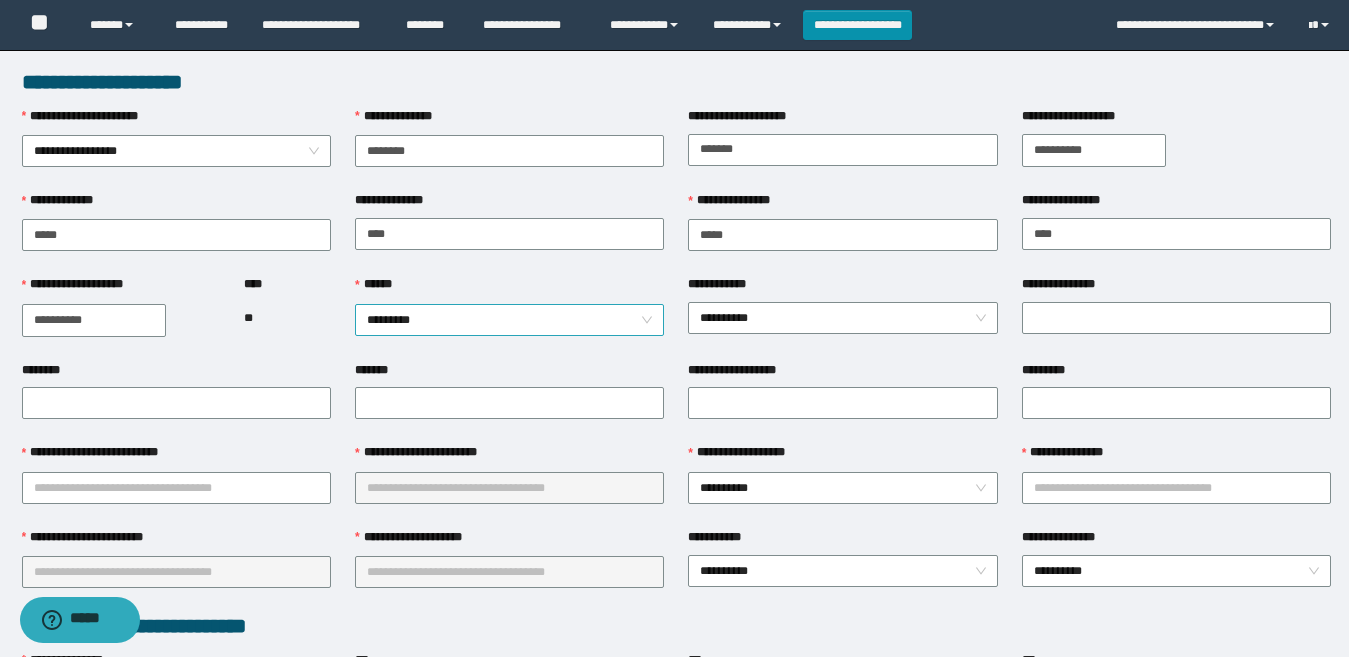 drag, startPoint x: 274, startPoint y: 351, endPoint x: 450, endPoint y: 331, distance: 177.13272 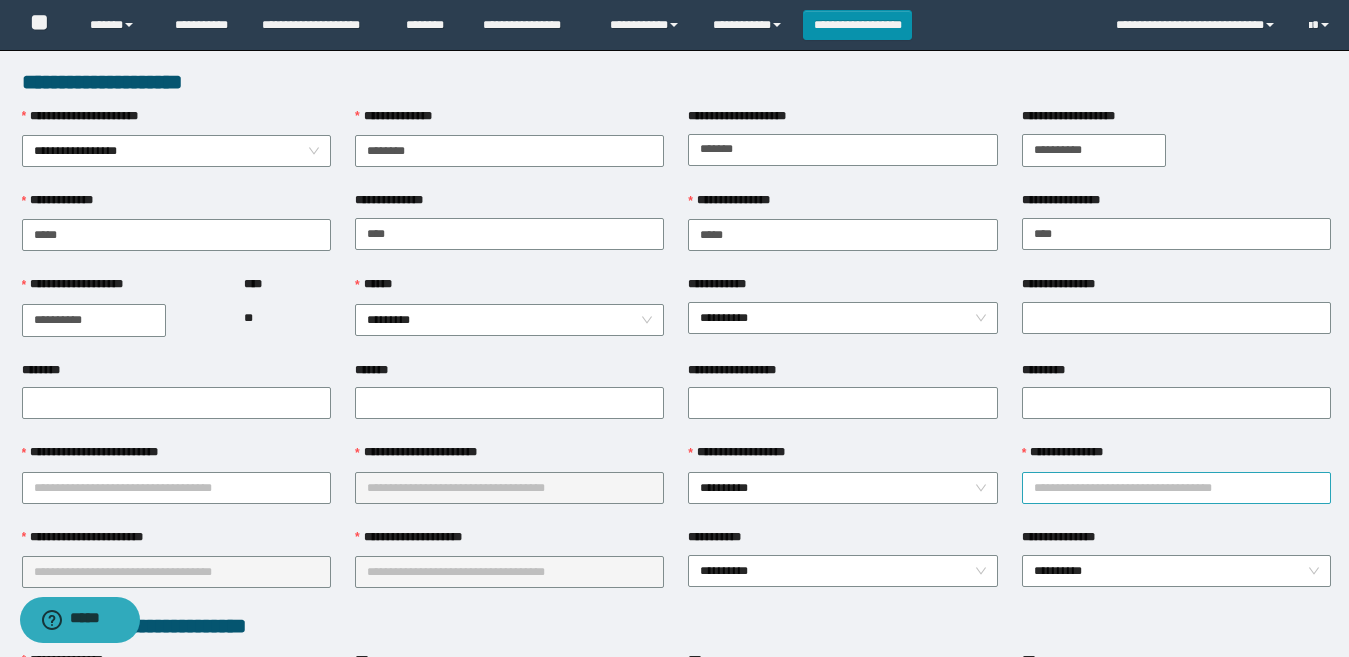 click on "**********" at bounding box center (1176, 488) 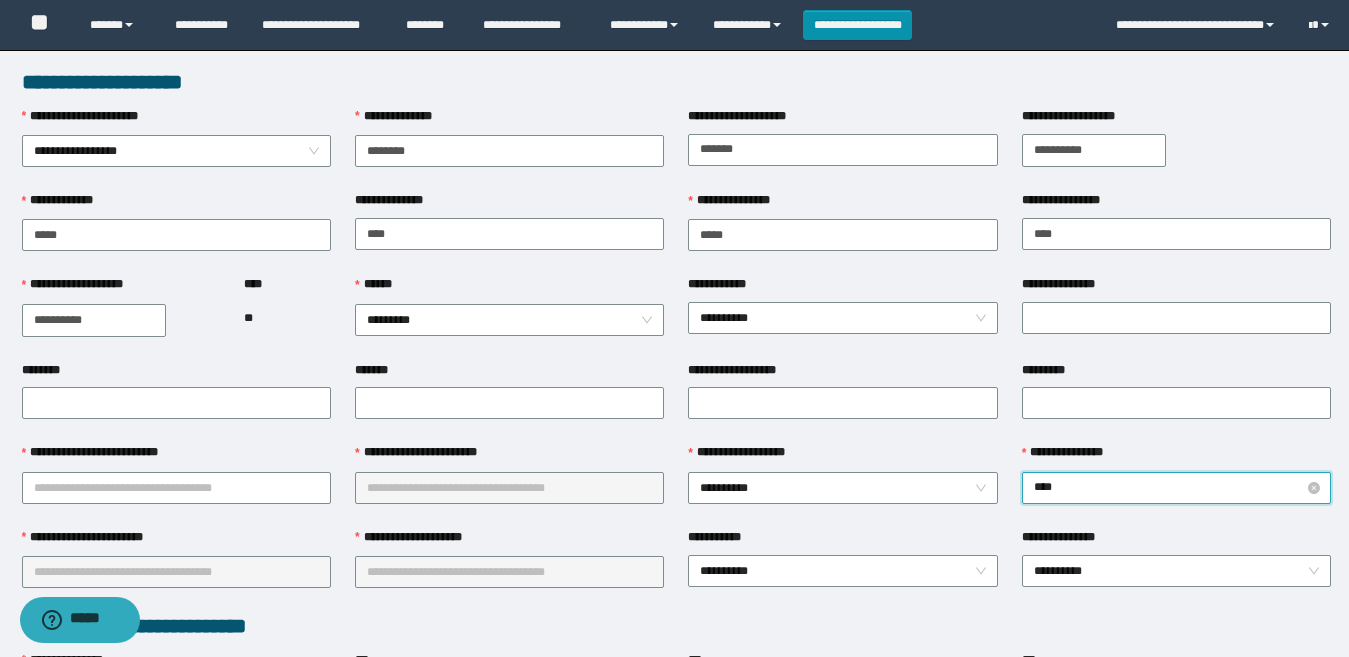 type on "*****" 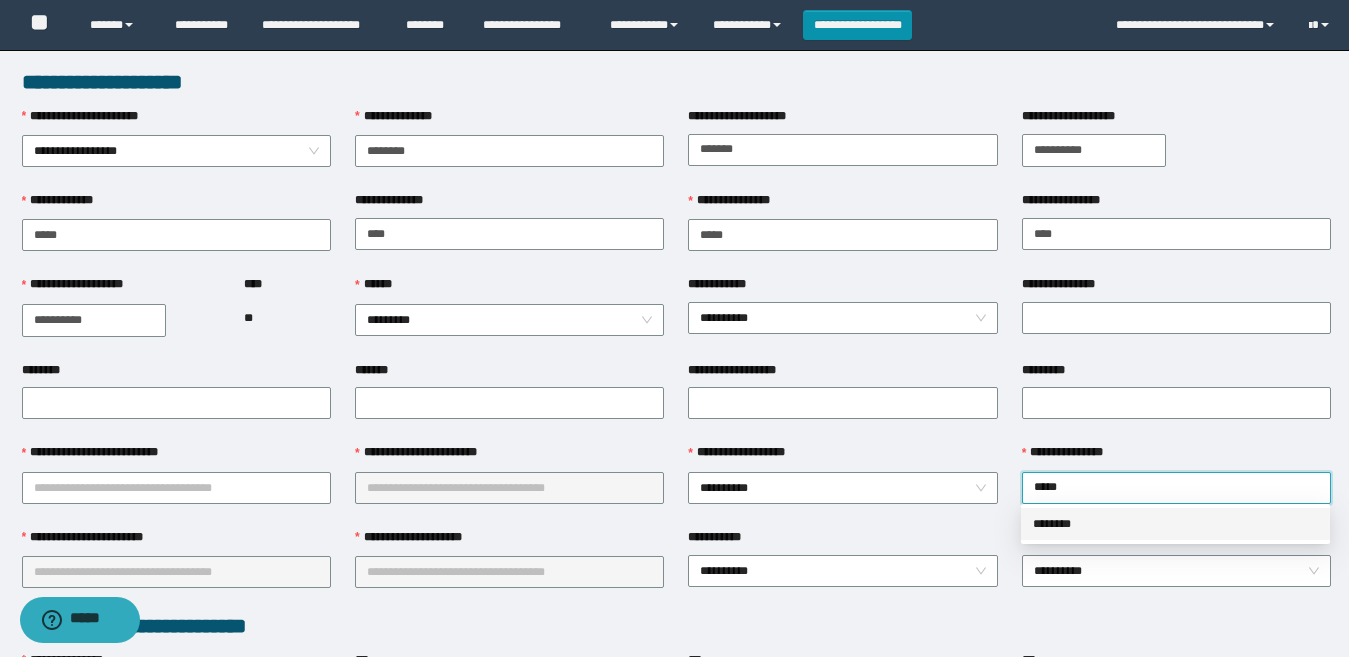 click on "********" at bounding box center (1175, 524) 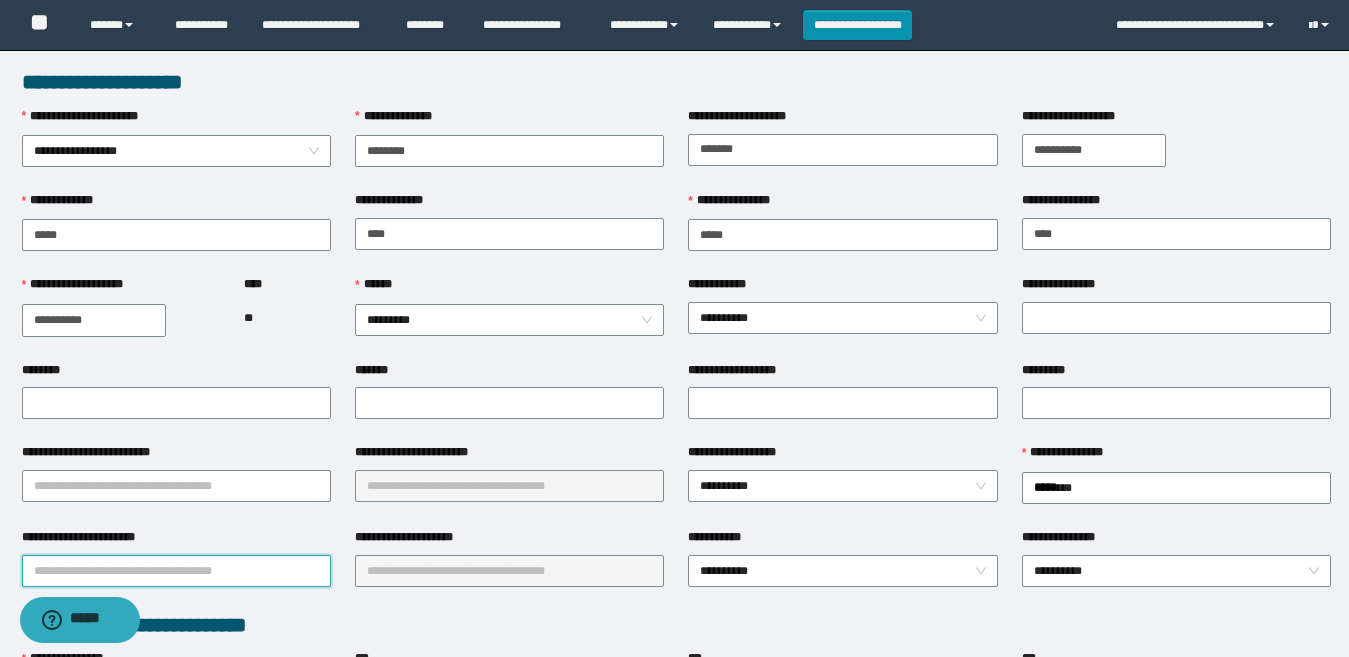 click on "**********" at bounding box center (176, 571) 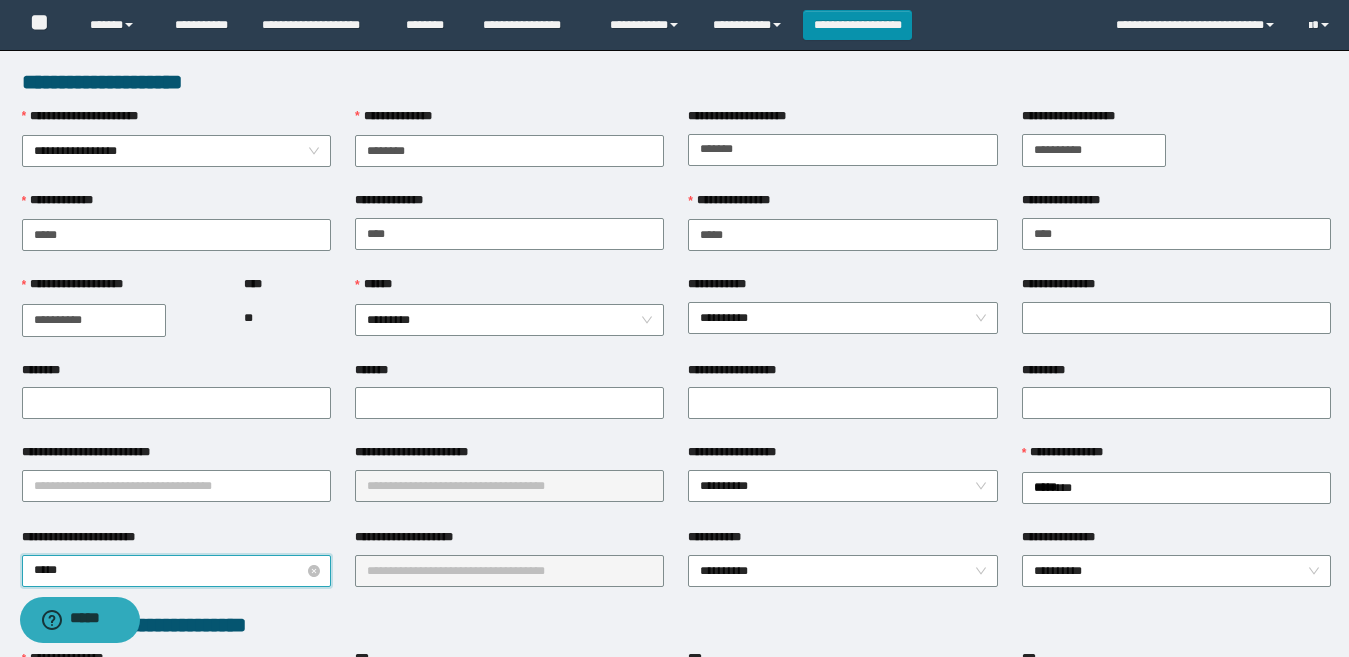 type on "******" 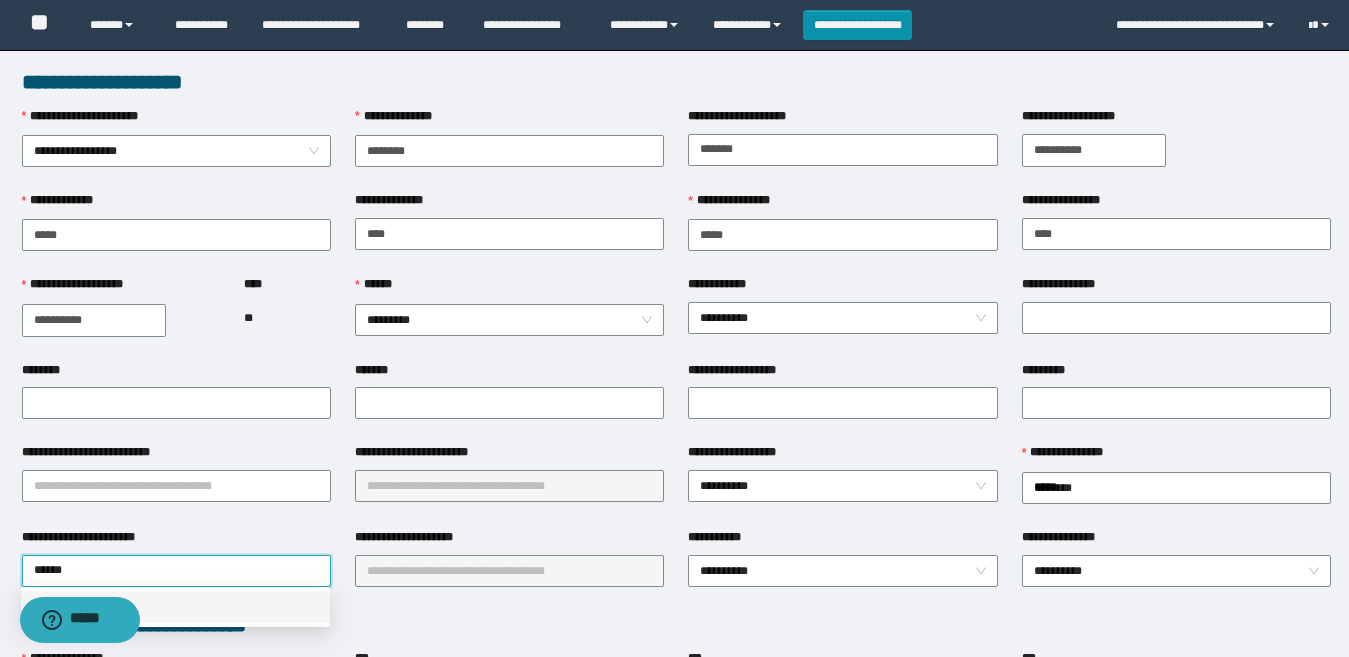 drag, startPoint x: 237, startPoint y: 605, endPoint x: 479, endPoint y: 562, distance: 245.79056 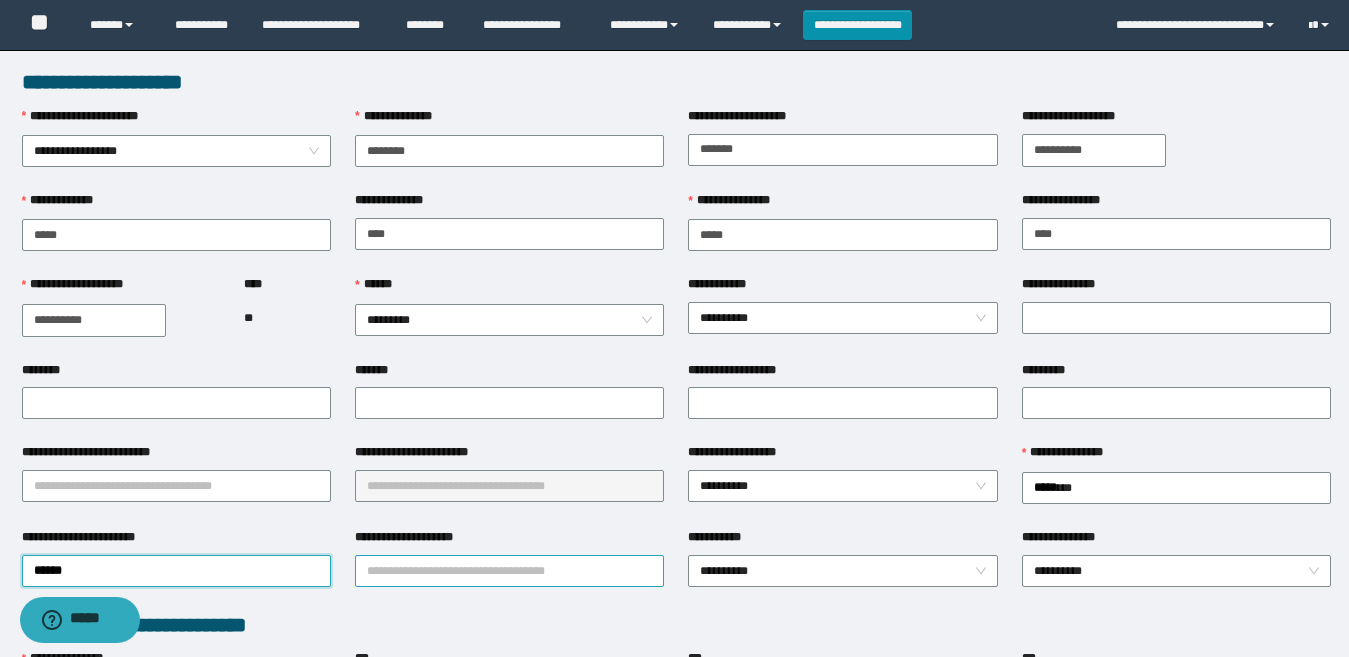 click on "**********" at bounding box center [509, 571] 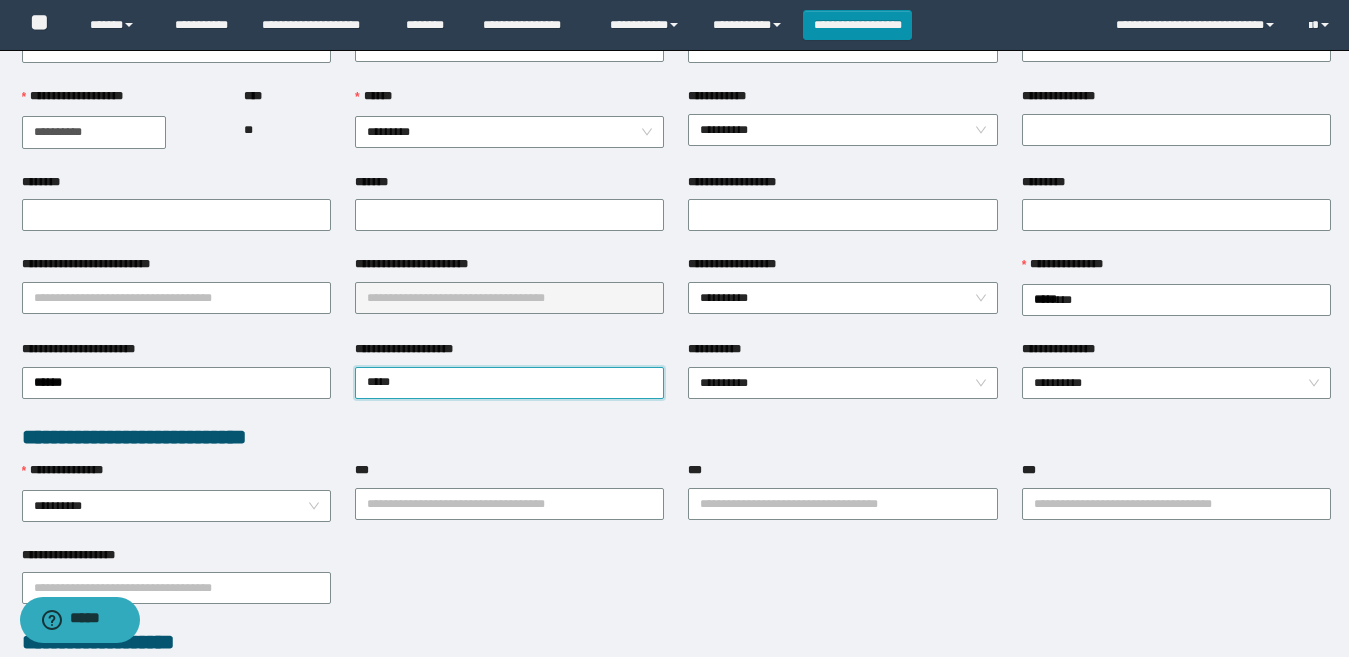 scroll, scrollTop: 200, scrollLeft: 0, axis: vertical 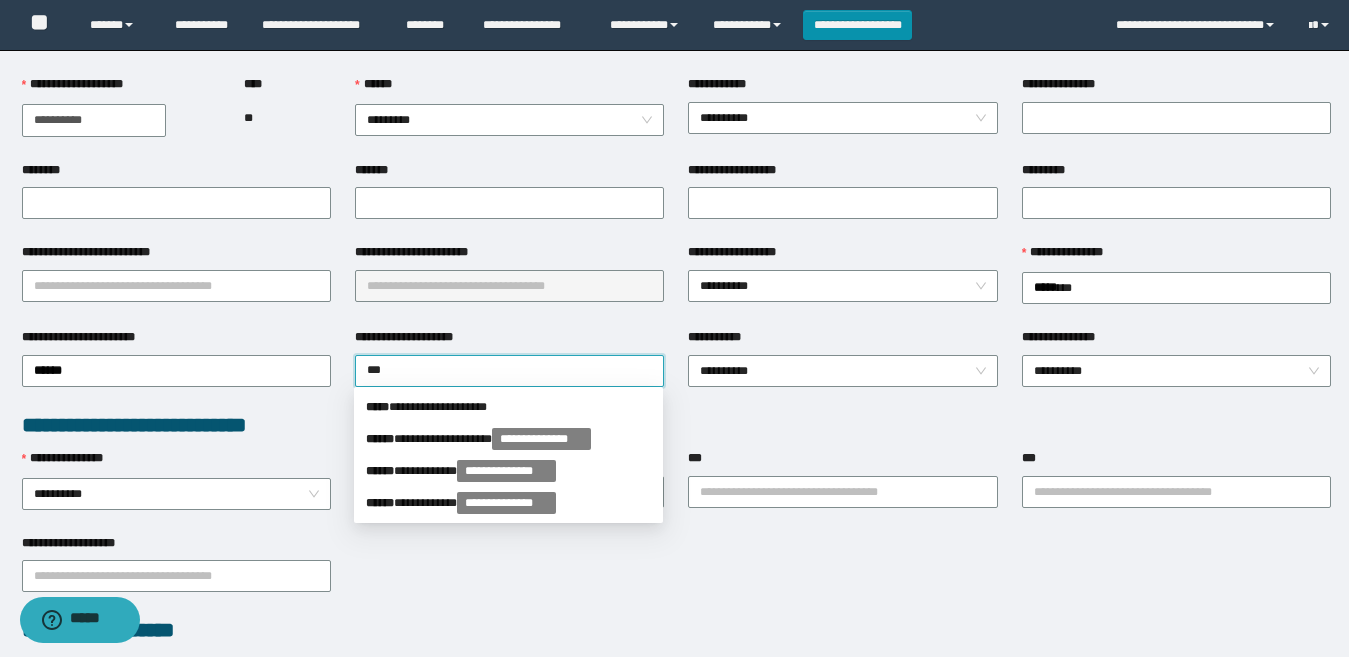 type on "**" 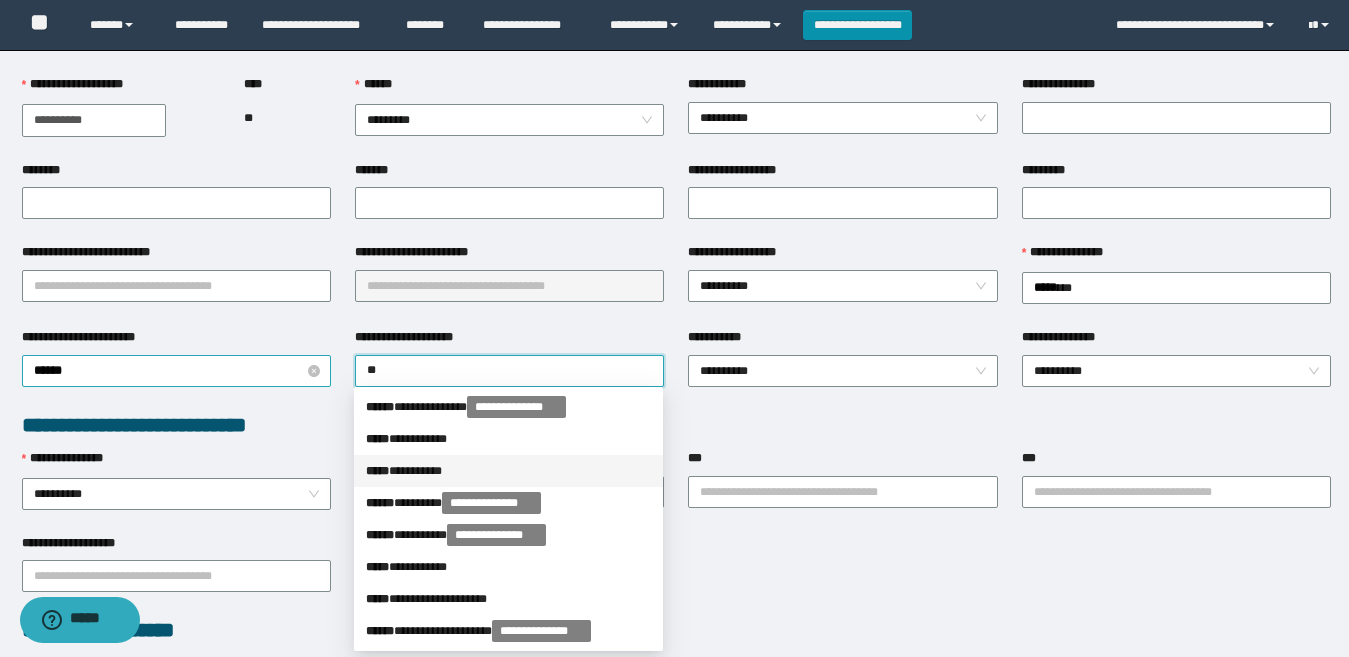 click on "******" at bounding box center [176, 371] 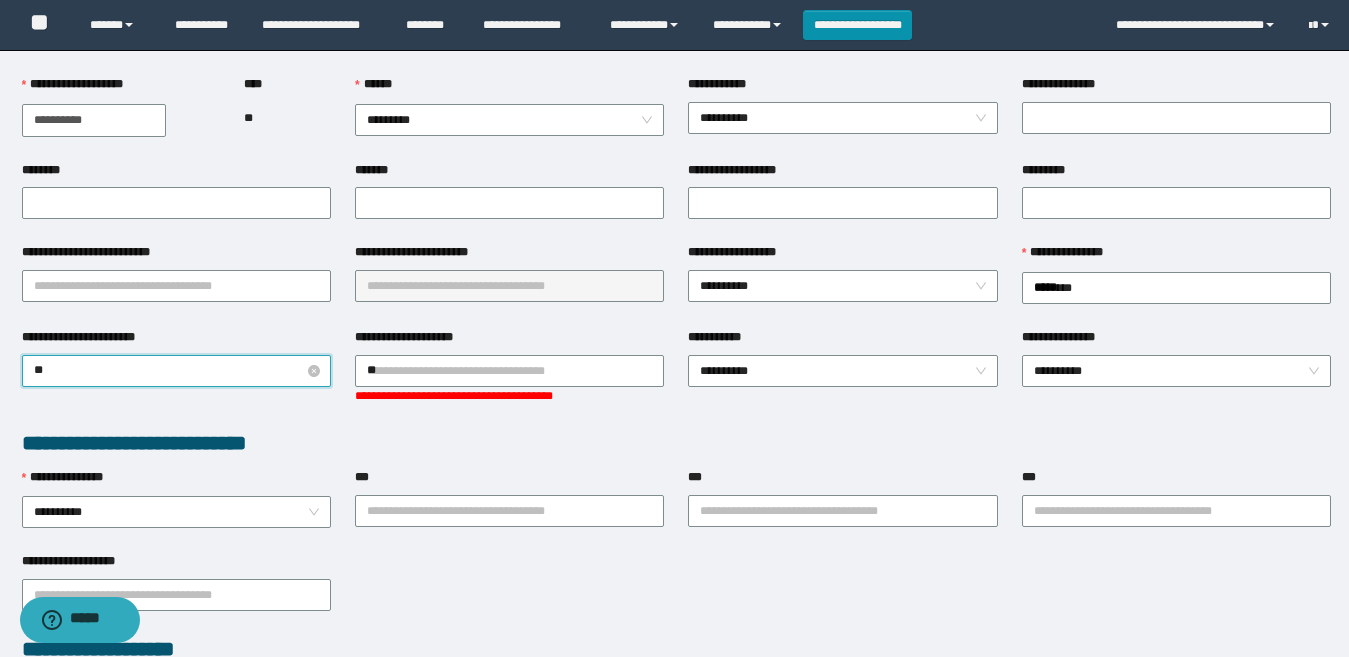 type on "*" 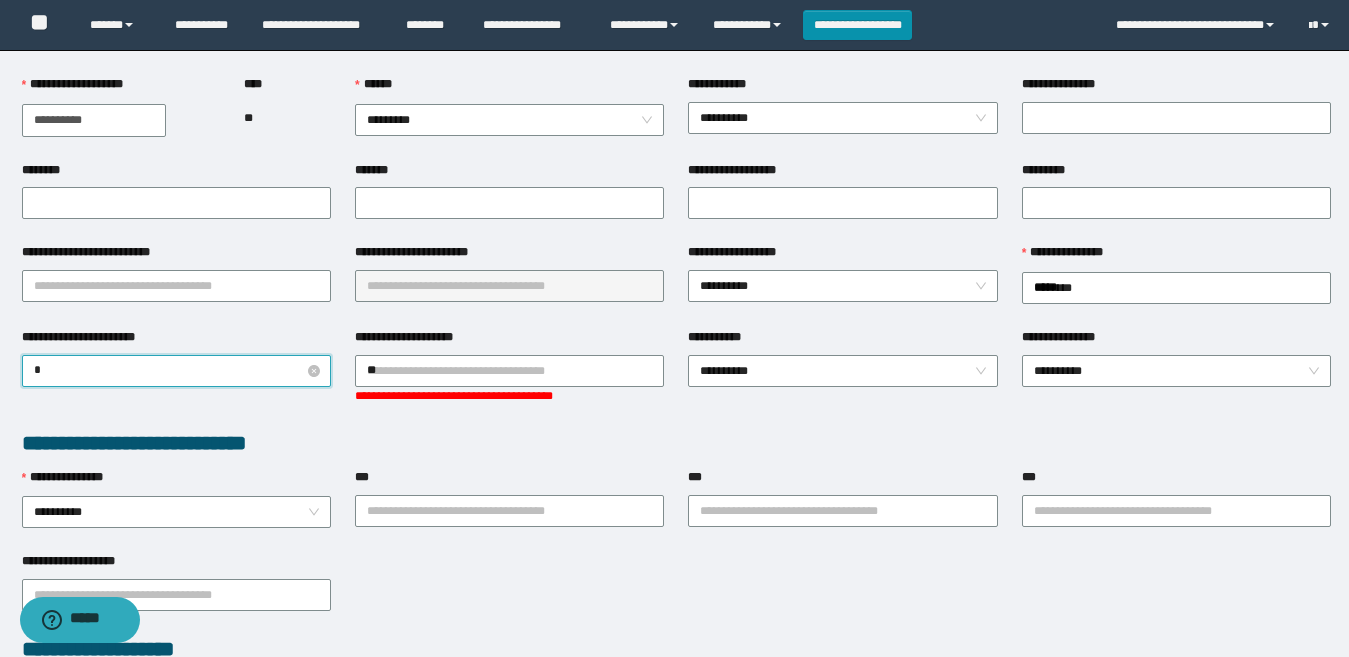 type 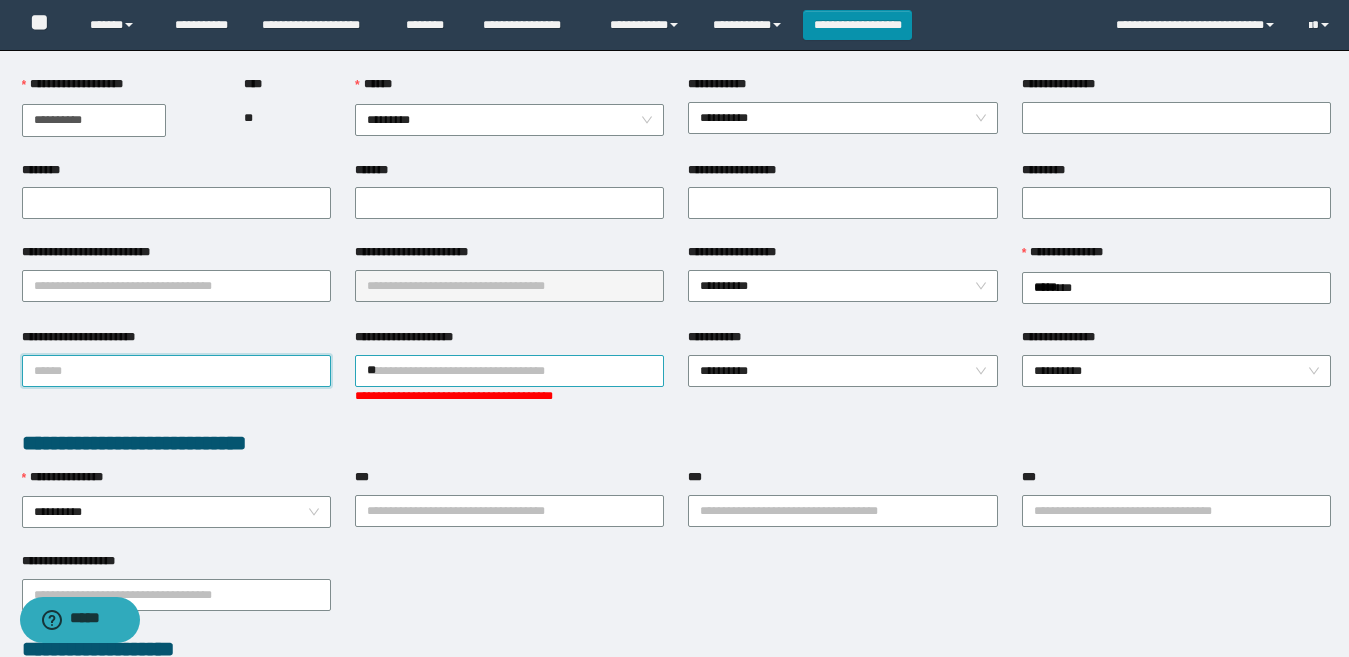 click on "**" at bounding box center (509, 371) 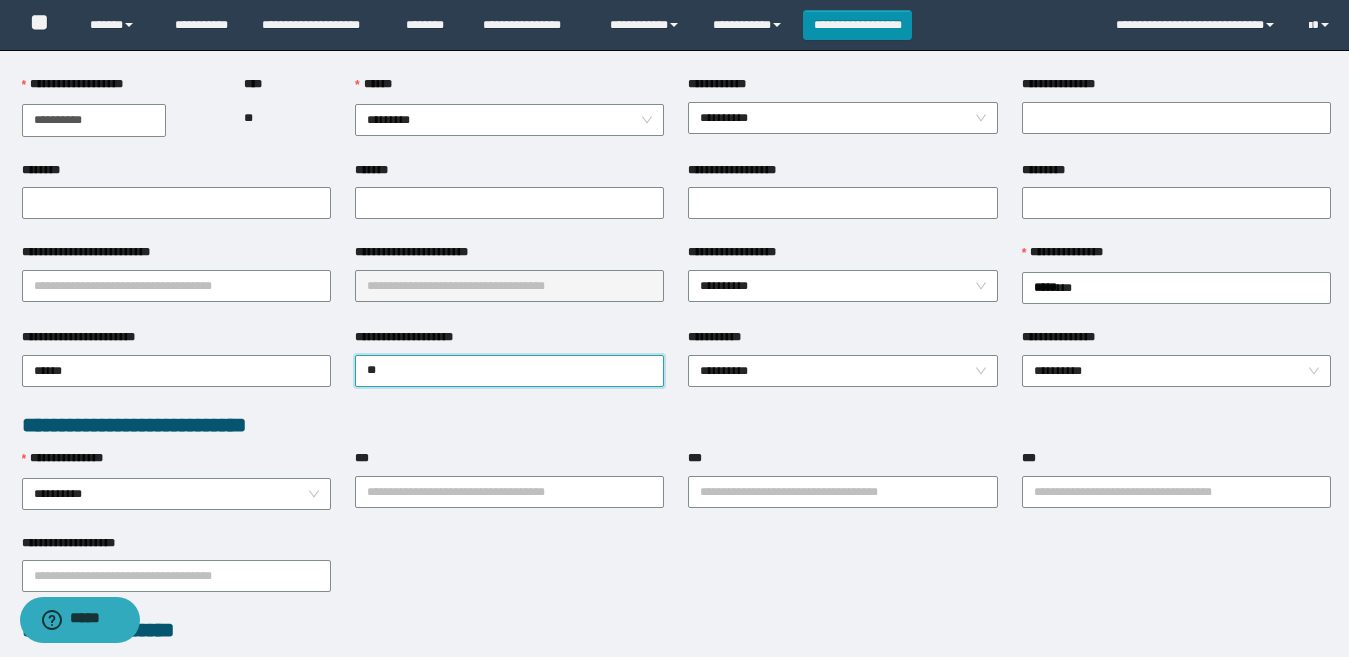 type on "***" 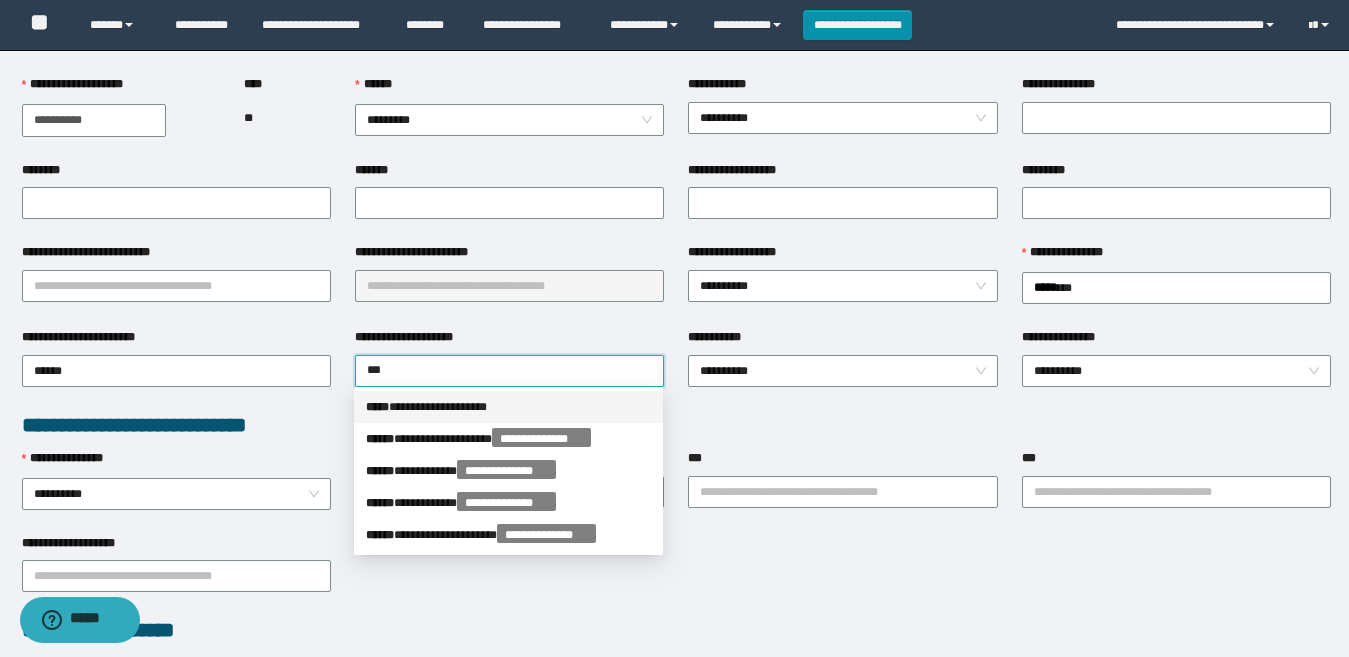 click on "**********" at bounding box center (508, 407) 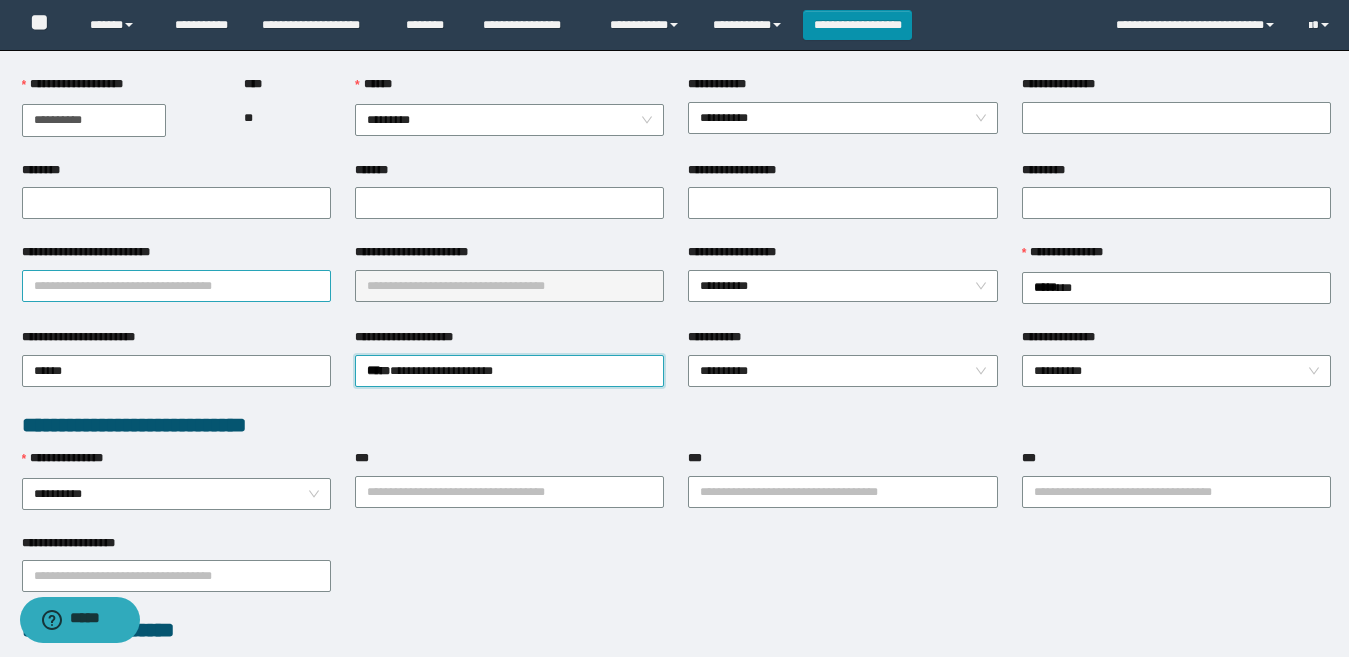 click on "**********" at bounding box center [176, 286] 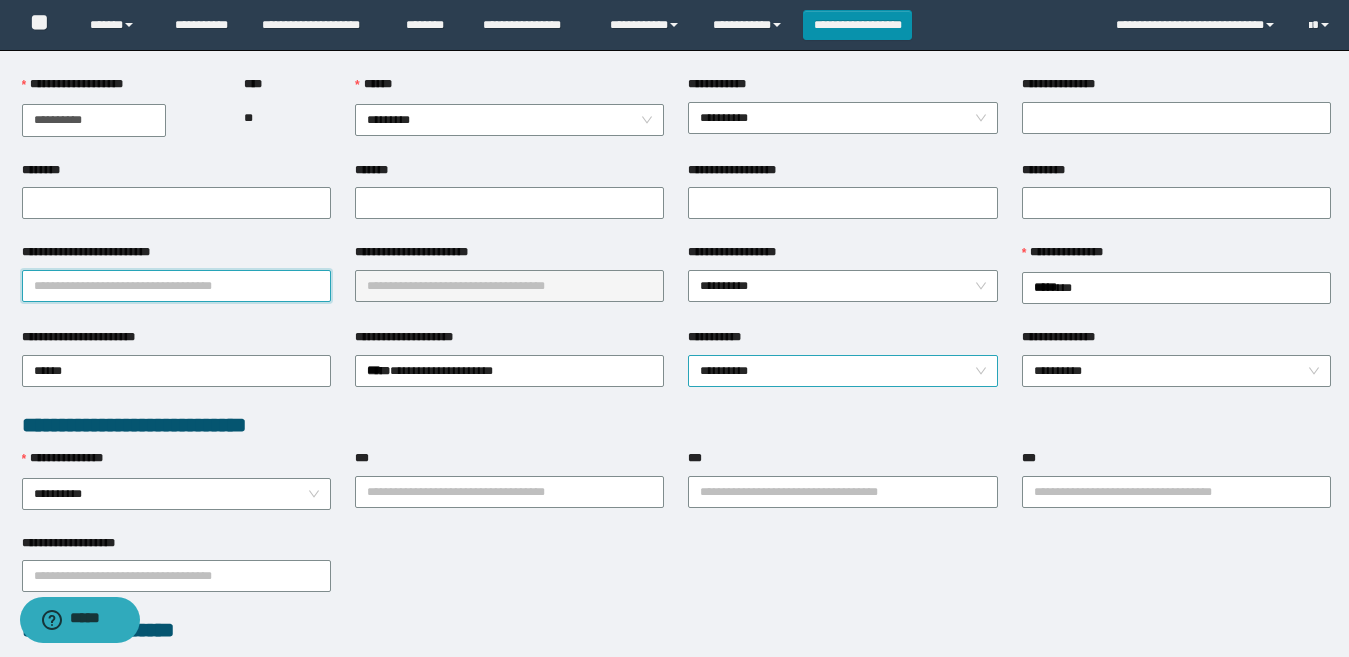 drag, startPoint x: 882, startPoint y: 453, endPoint x: 774, endPoint y: 397, distance: 121.65525 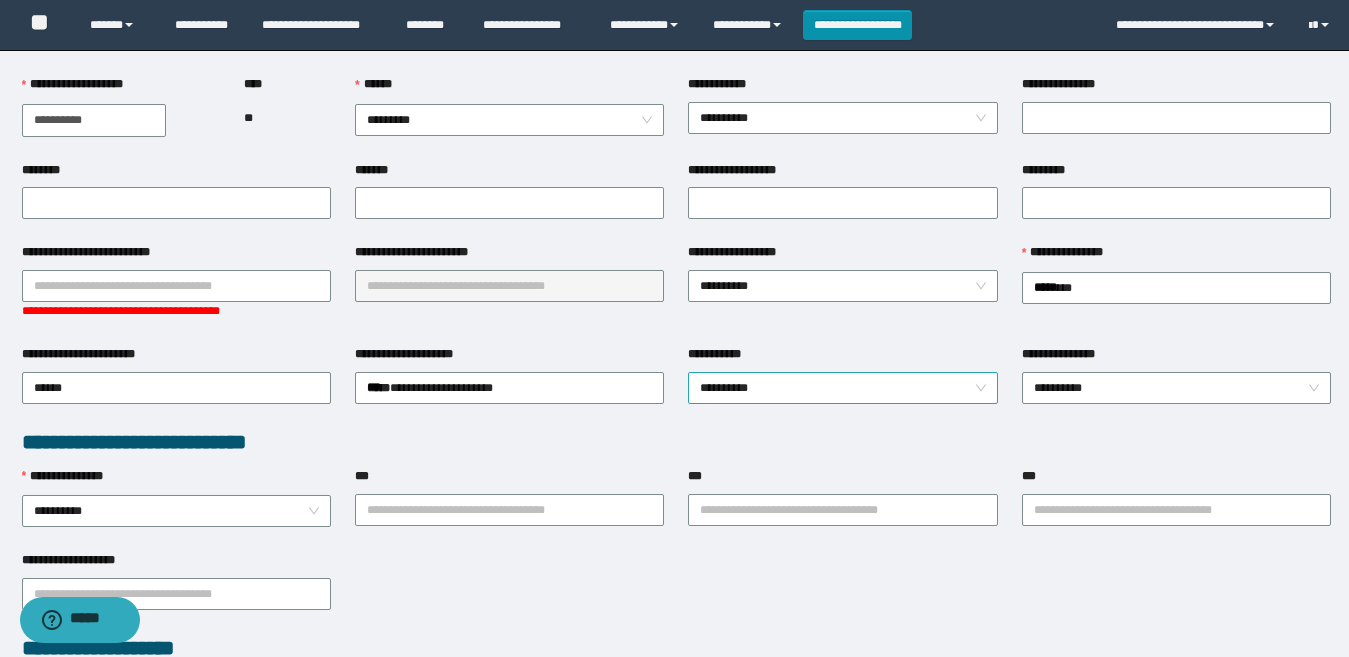 click on "**********" at bounding box center [842, 388] 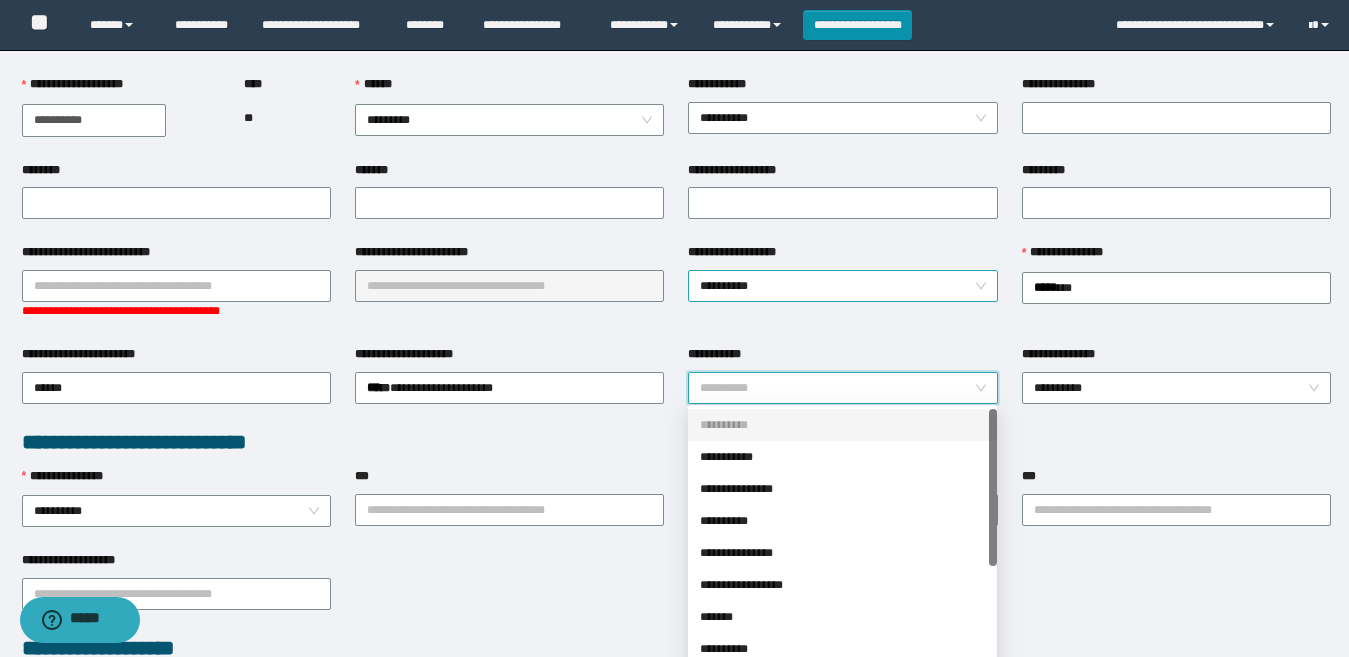click on "**********" at bounding box center (842, 286) 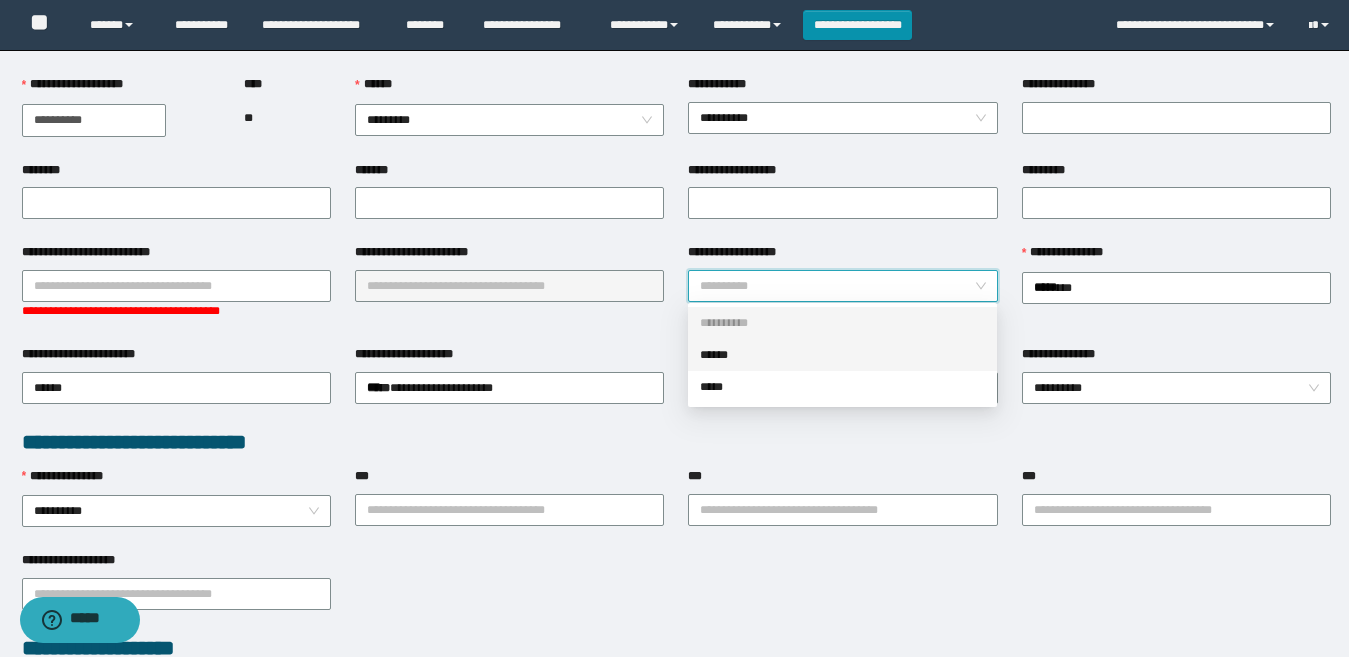 click on "******" at bounding box center (842, 355) 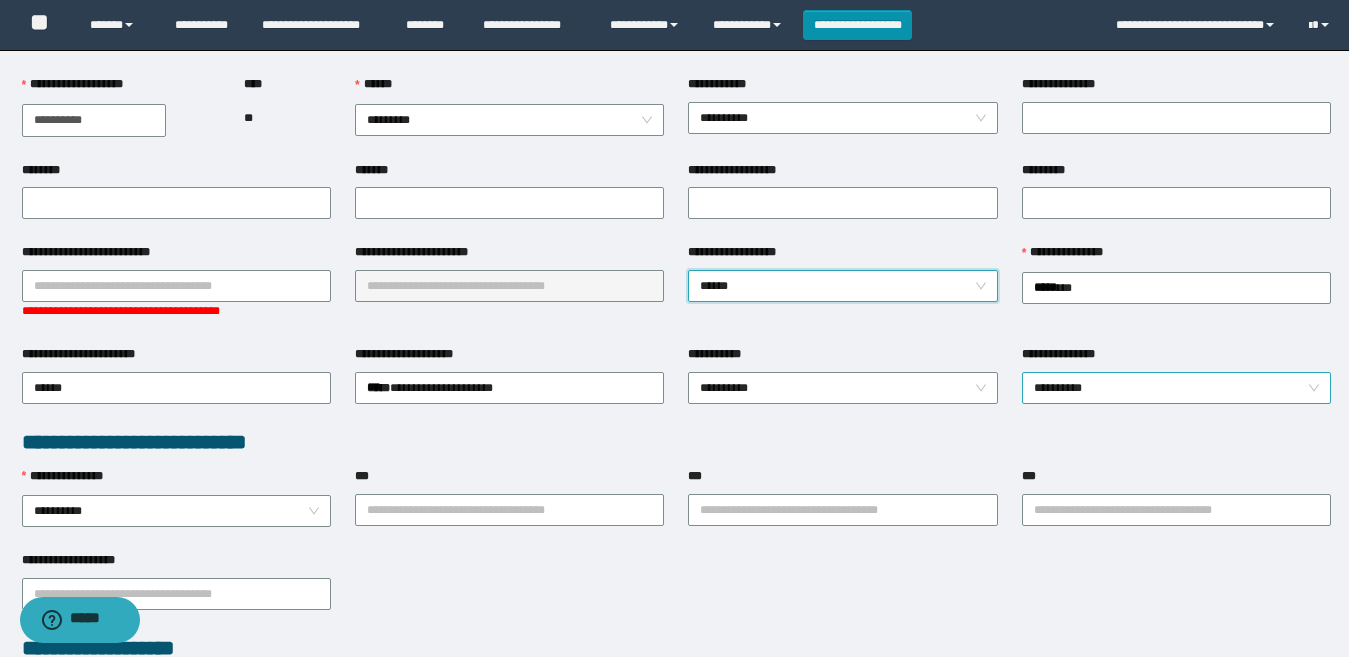 click on "**********" at bounding box center [1176, 388] 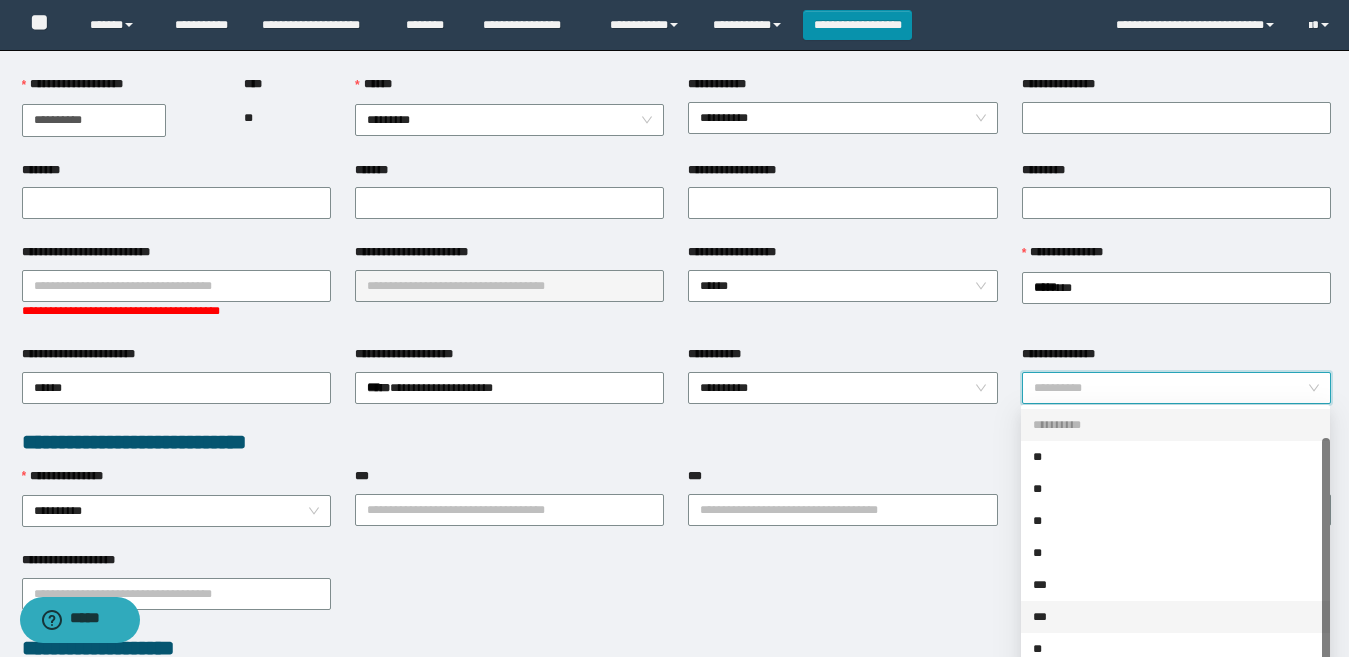 scroll, scrollTop: 32, scrollLeft: 0, axis: vertical 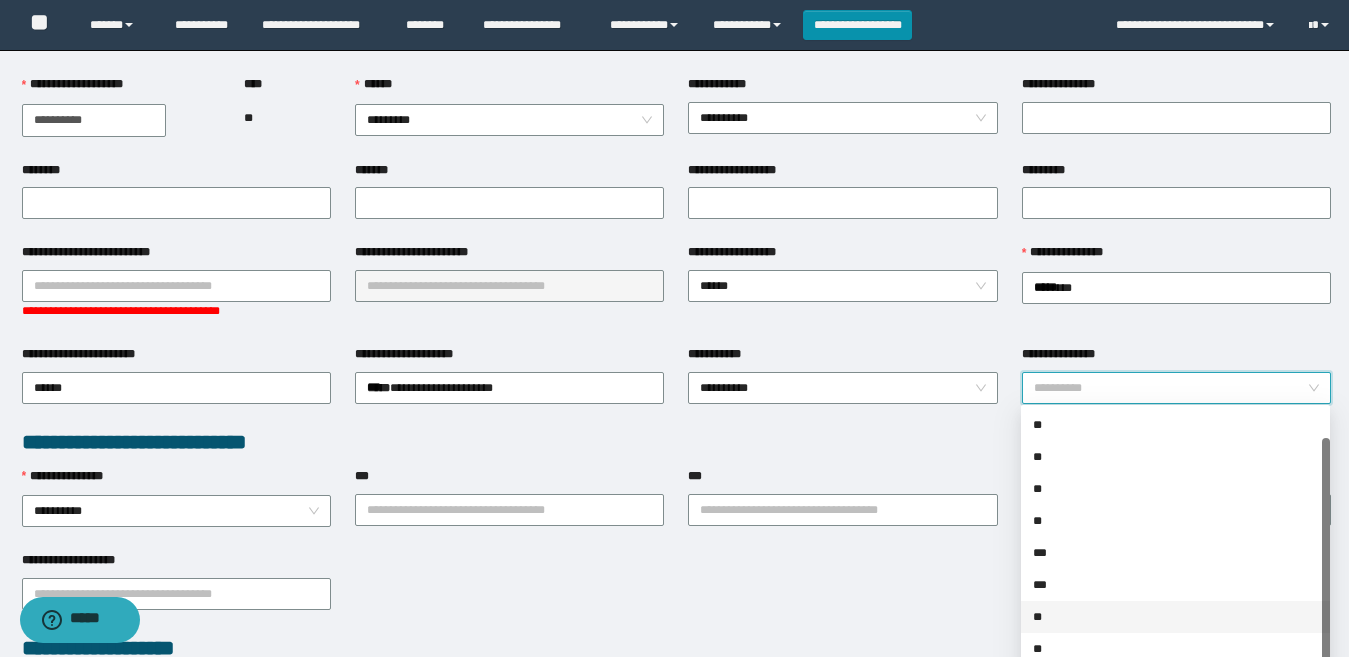 click on "**" at bounding box center (1175, 617) 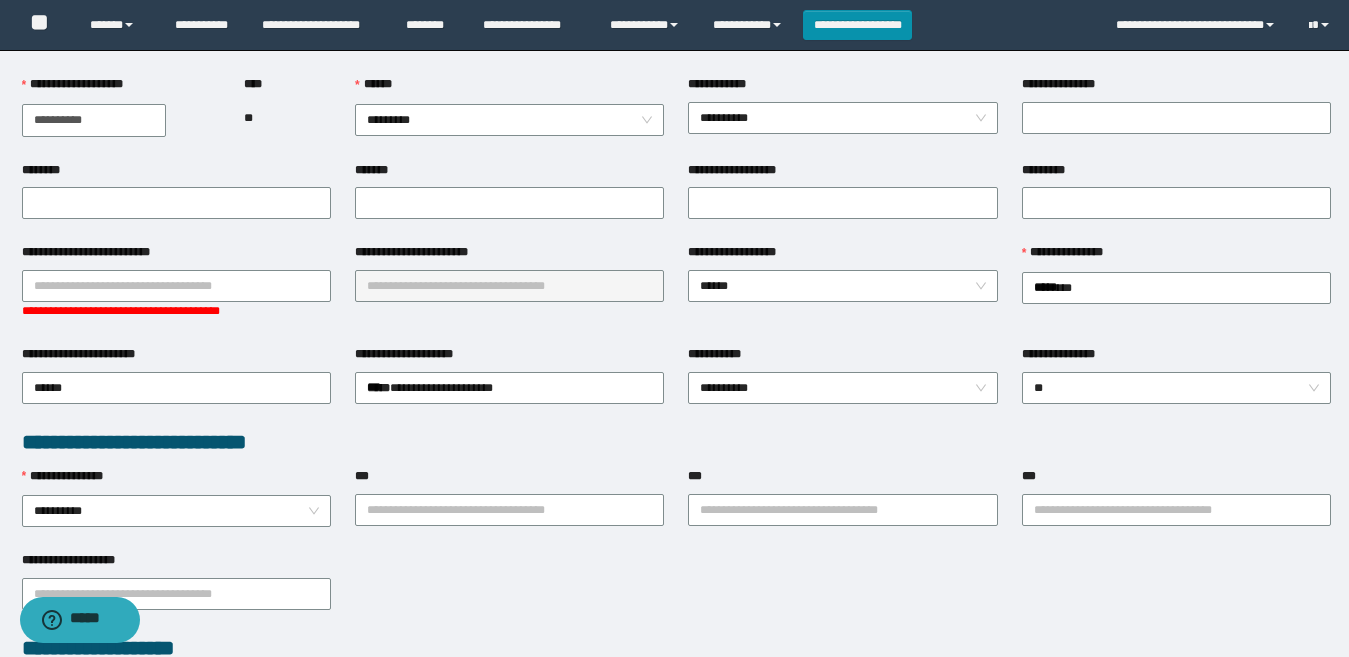 click on "**********" at bounding box center [676, 592] 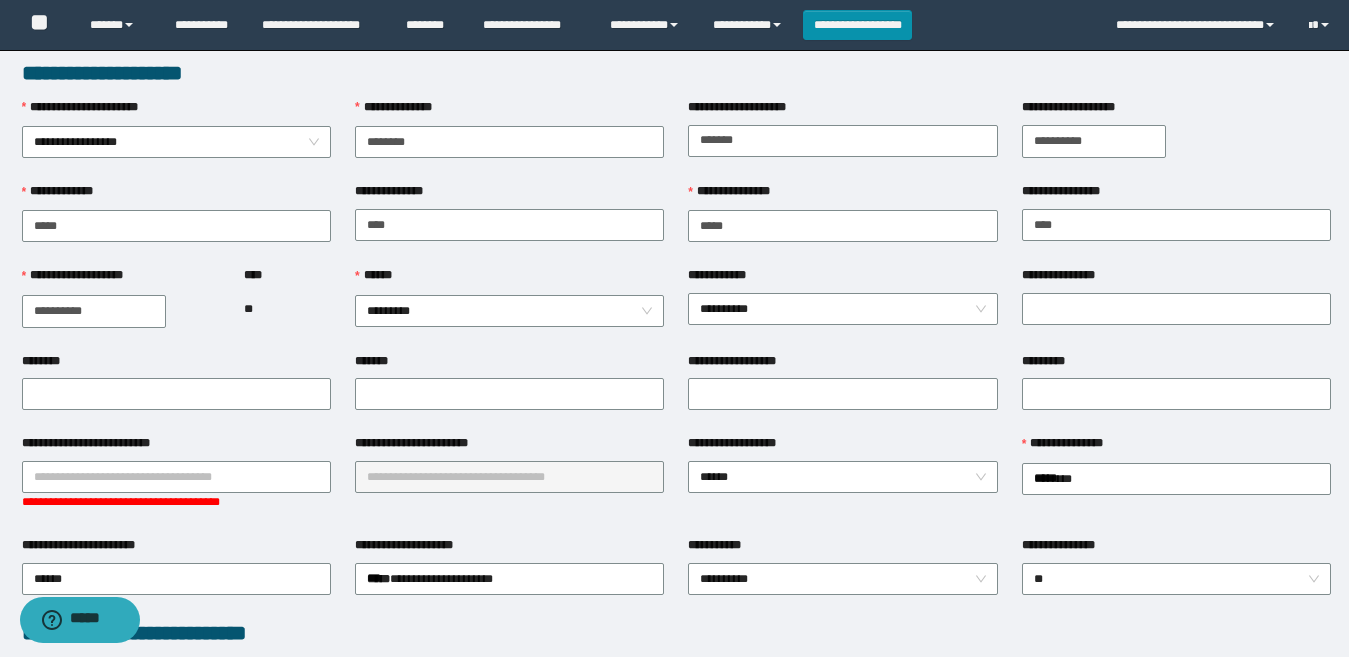 scroll, scrollTop: 0, scrollLeft: 0, axis: both 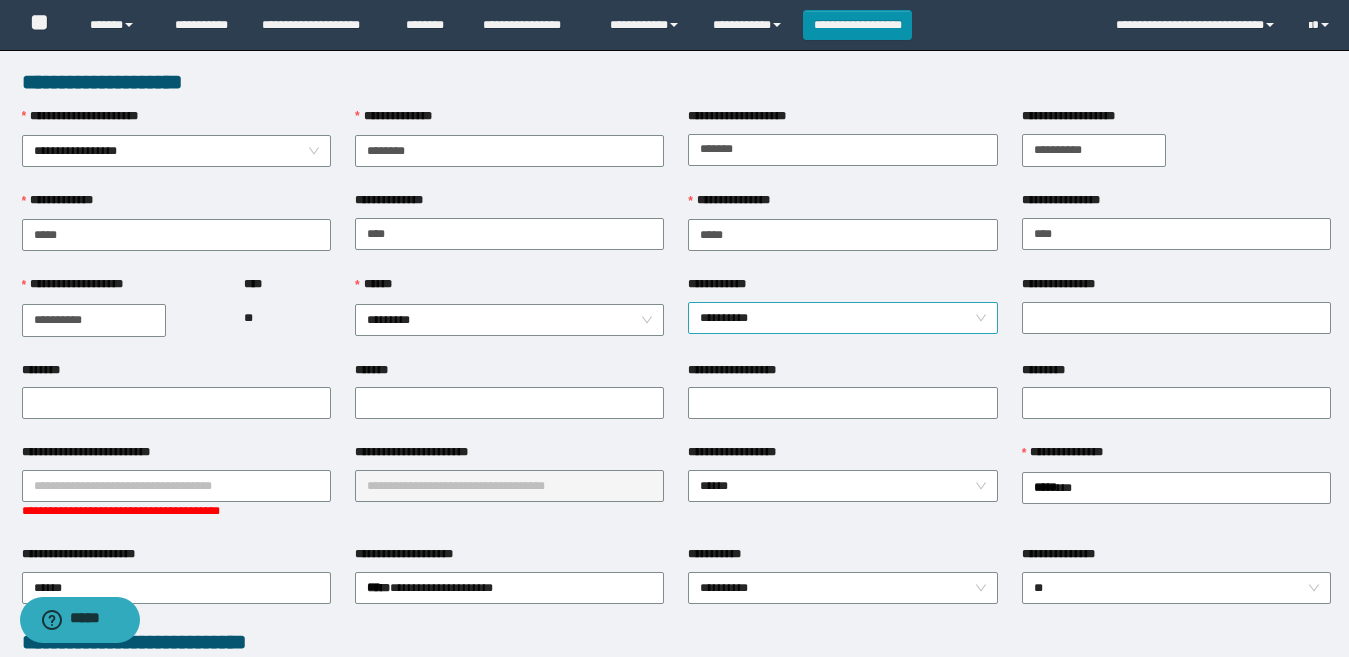 click on "**********" at bounding box center (842, 318) 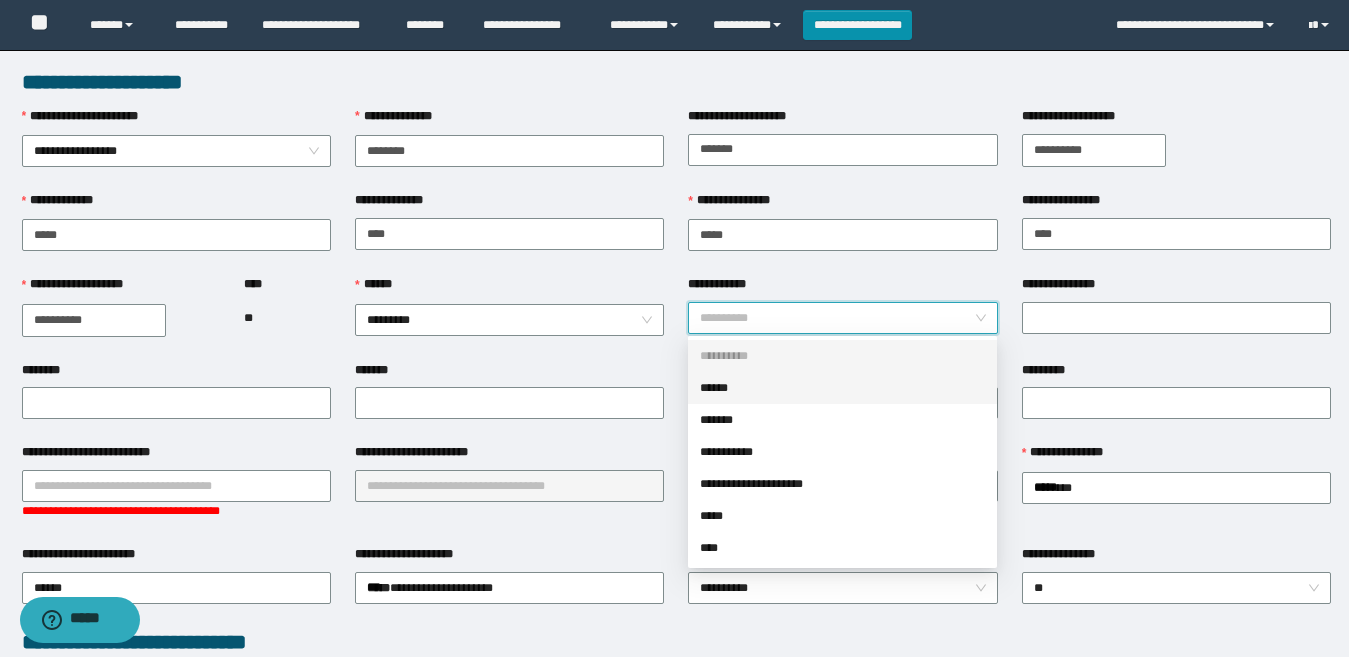 click on "******" at bounding box center [842, 388] 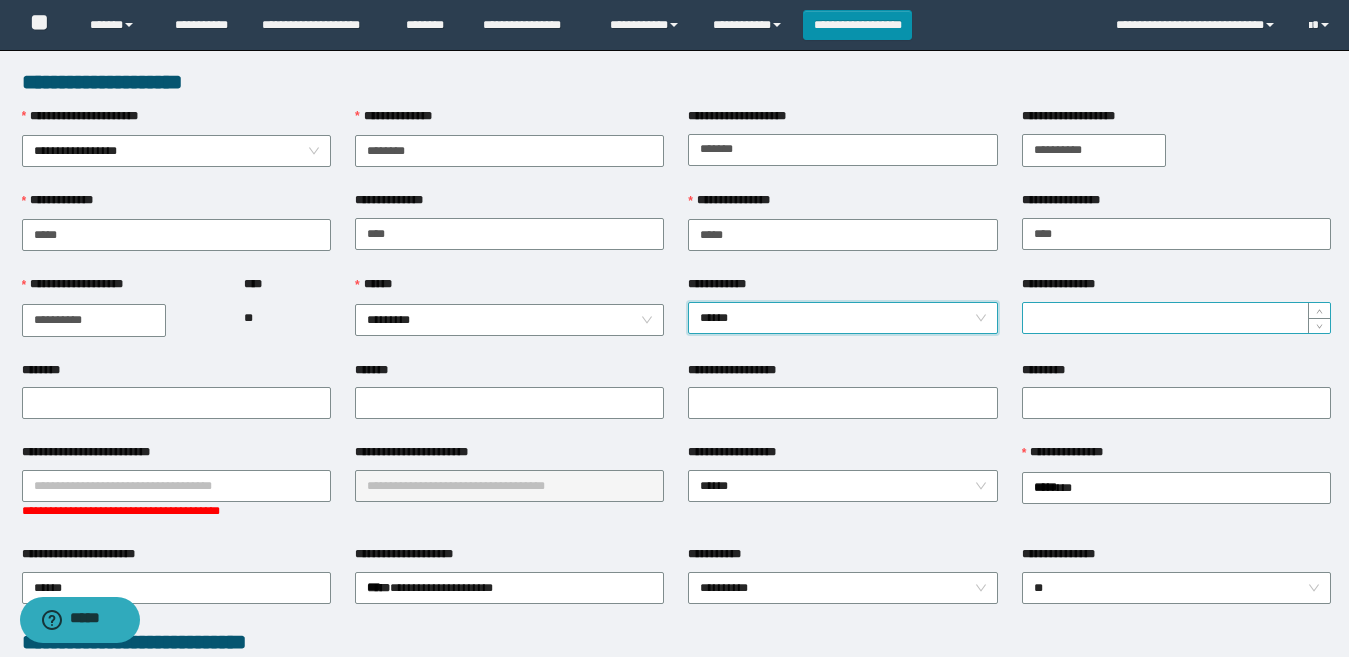 click on "**********" at bounding box center (1176, 318) 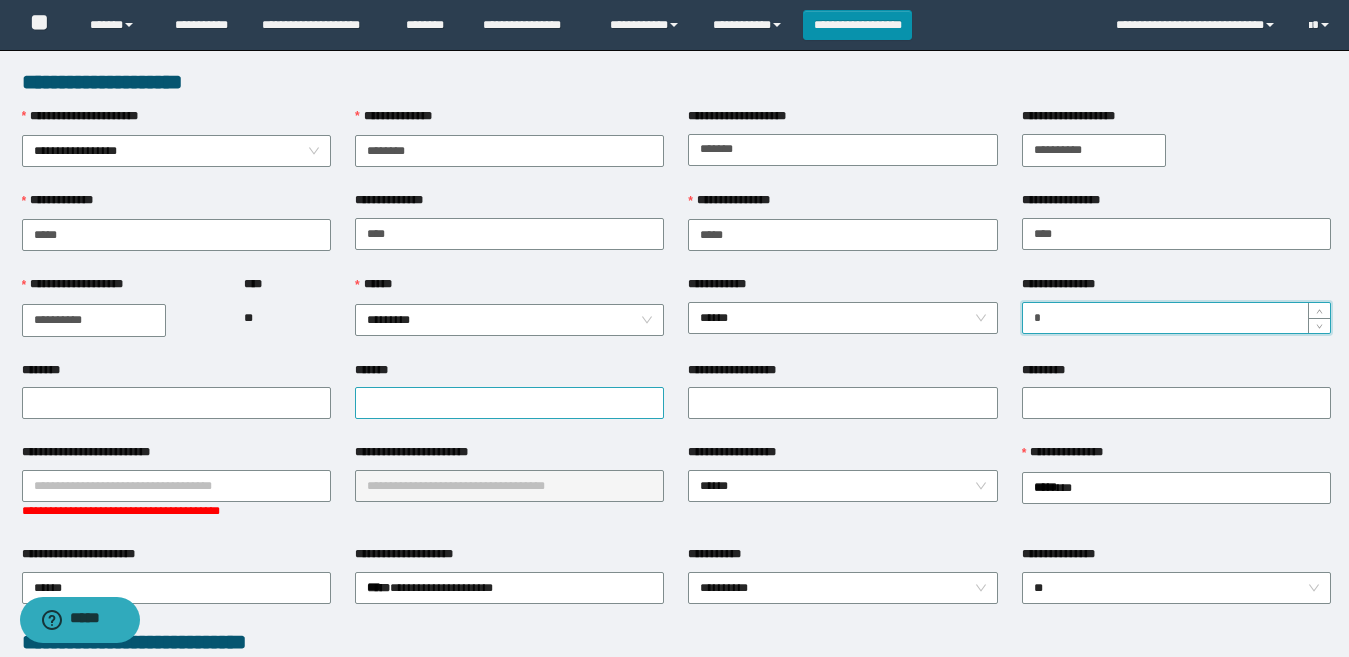 type on "*" 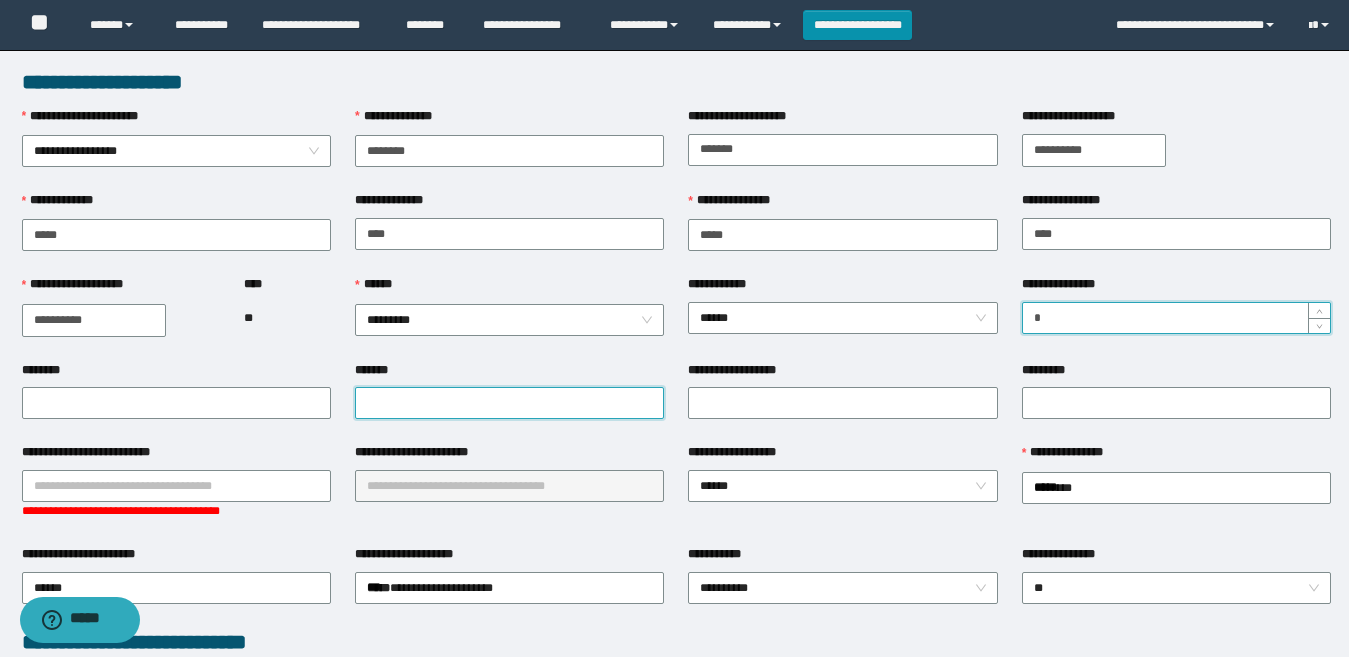 click on "*******" at bounding box center [509, 403] 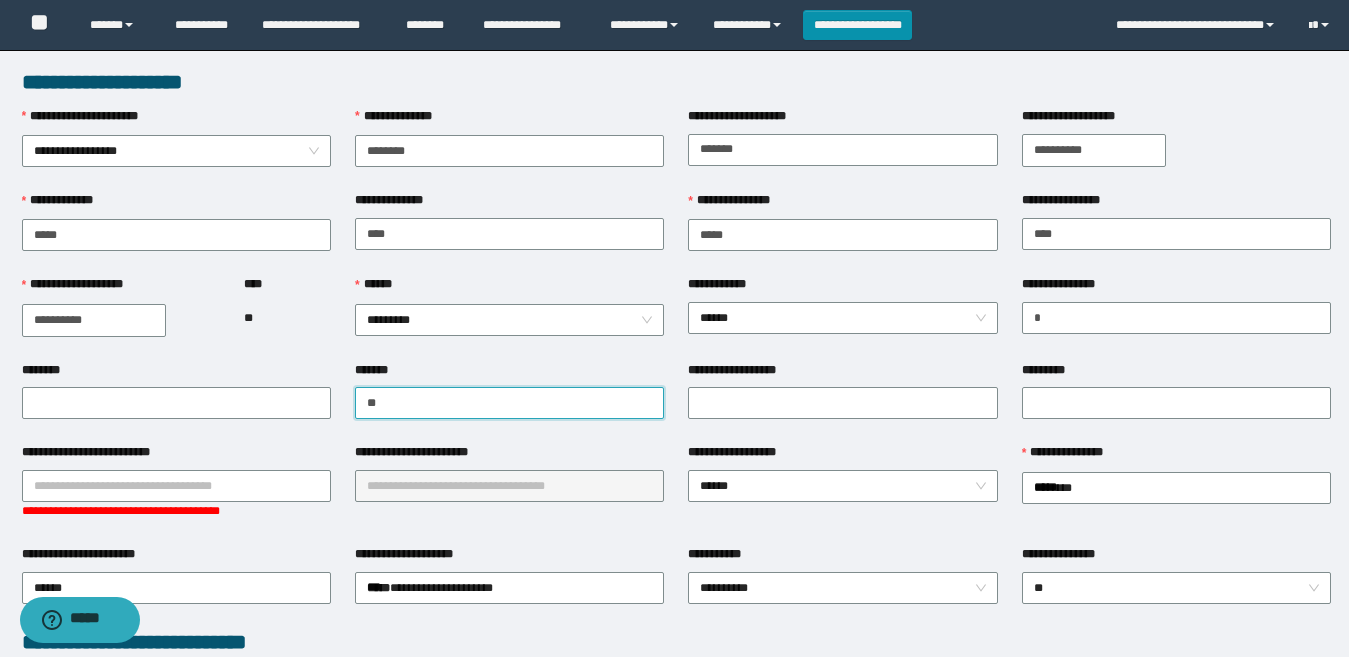 type on "*" 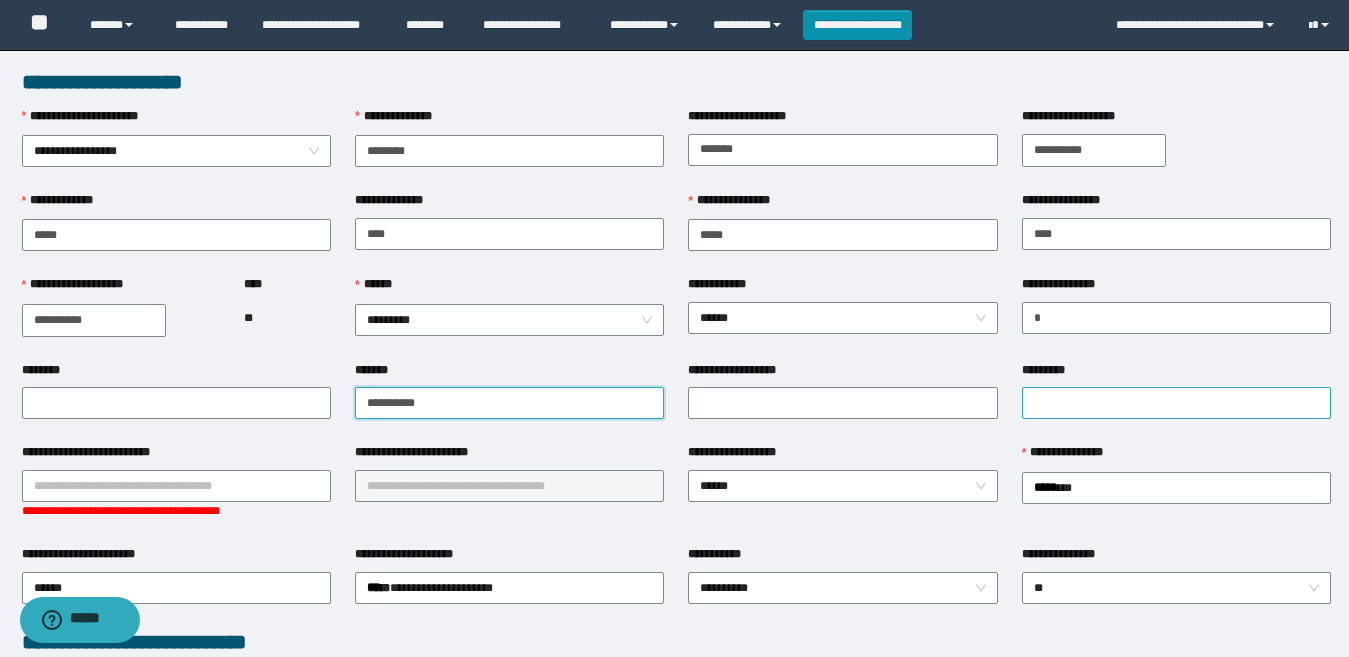 type on "**********" 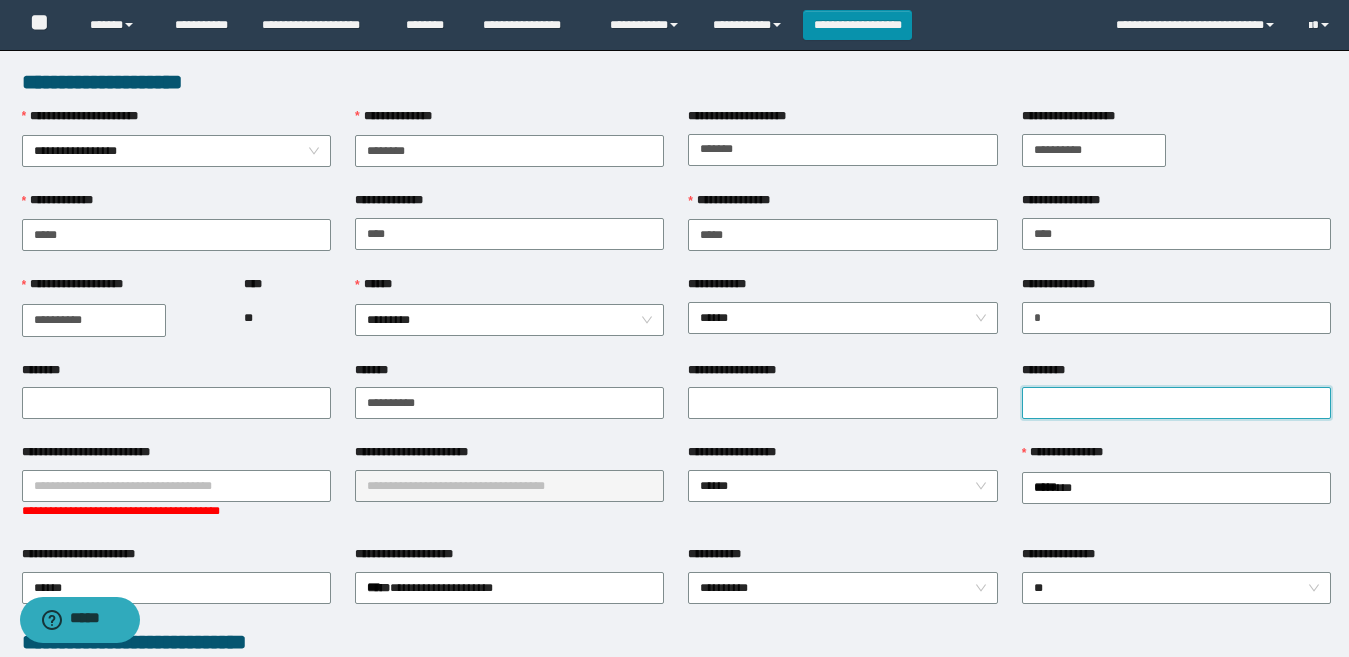 click on "*********" at bounding box center [1176, 403] 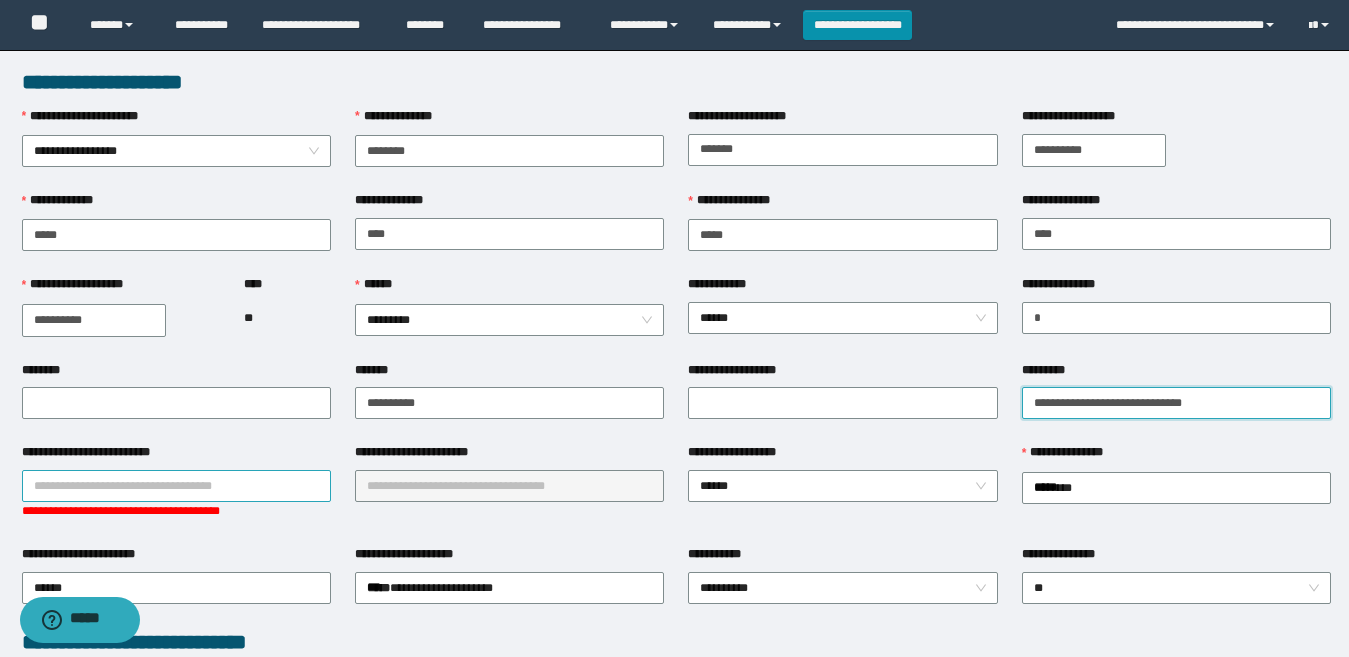 type on "**********" 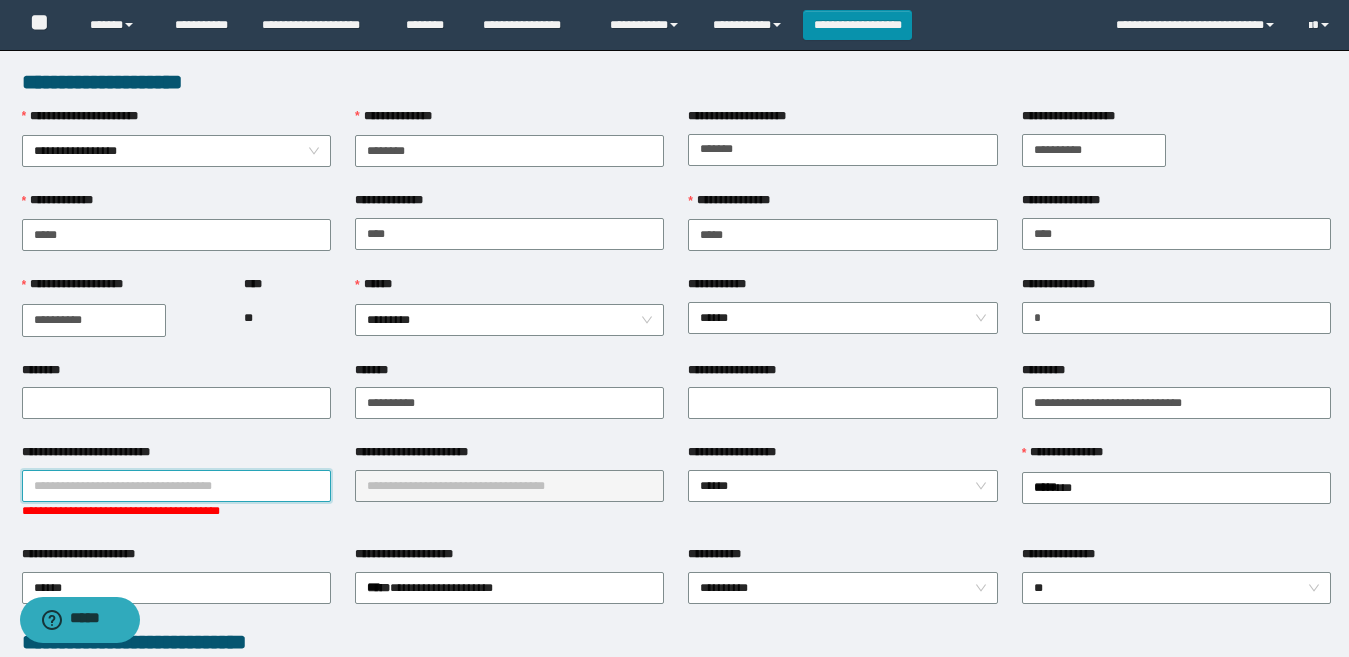click on "**********" at bounding box center (176, 486) 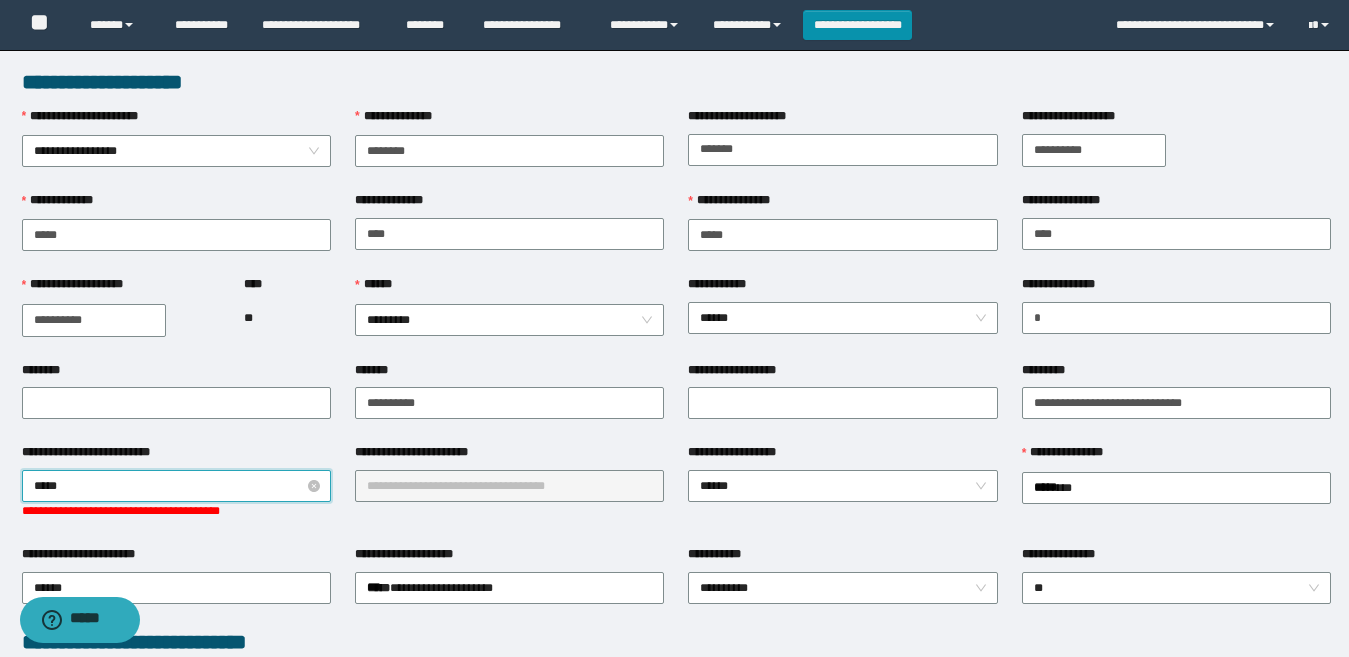 type on "******" 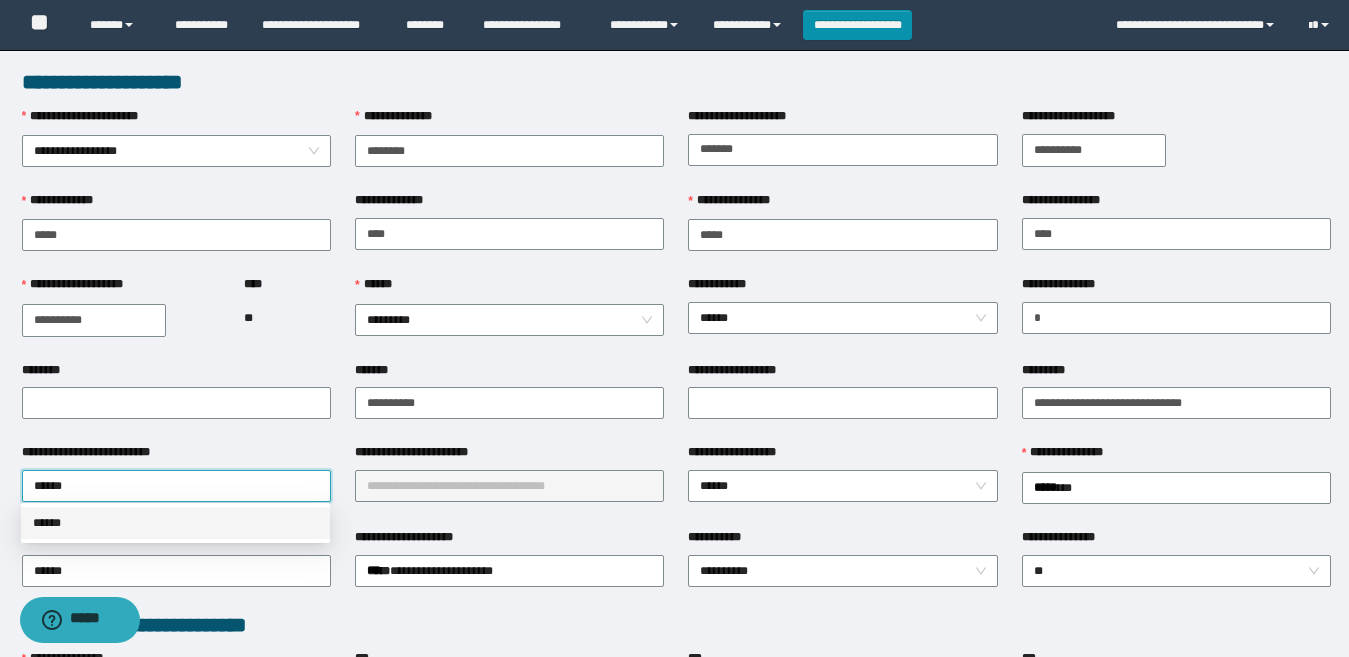 drag, startPoint x: 135, startPoint y: 516, endPoint x: 450, endPoint y: 491, distance: 315.9905 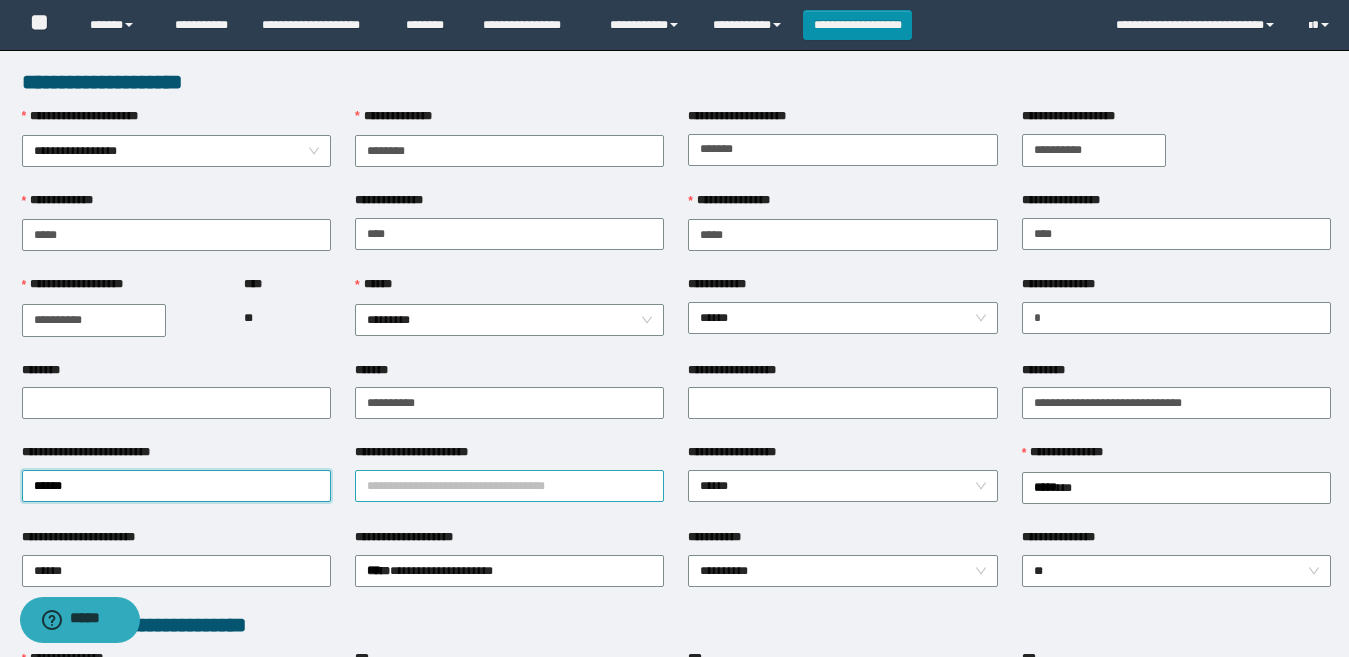 click on "**********" at bounding box center (509, 486) 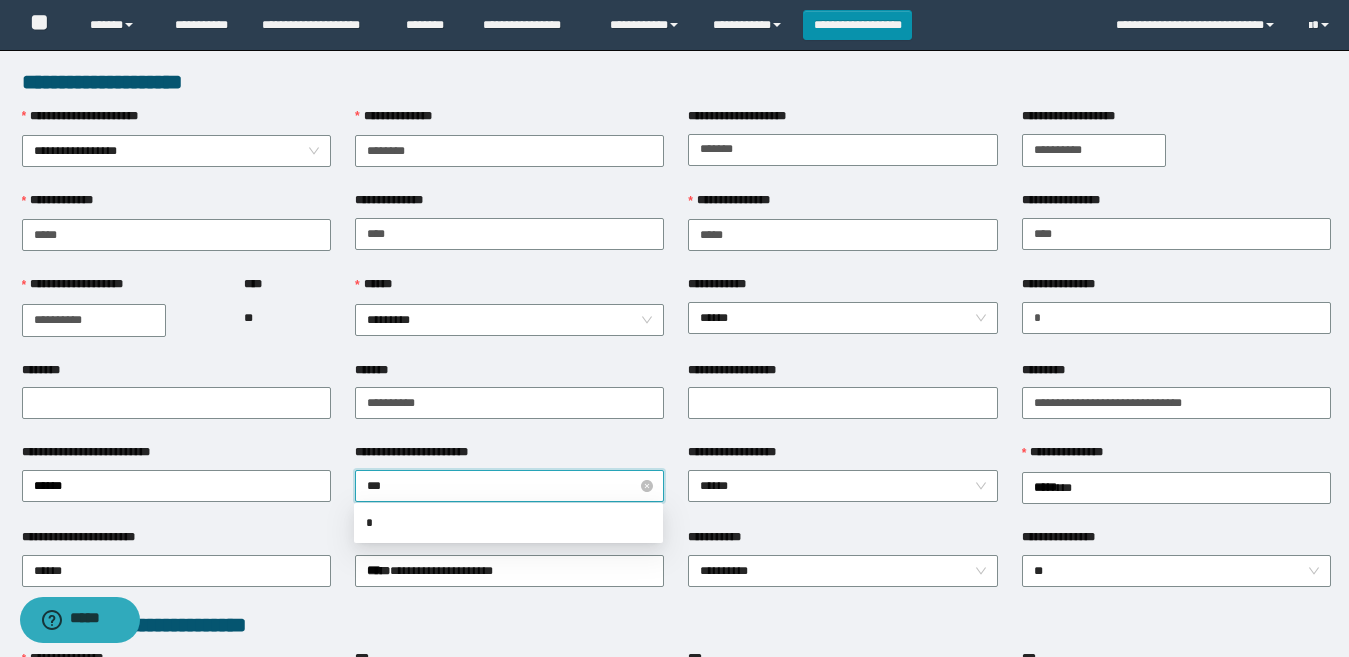 type on "****" 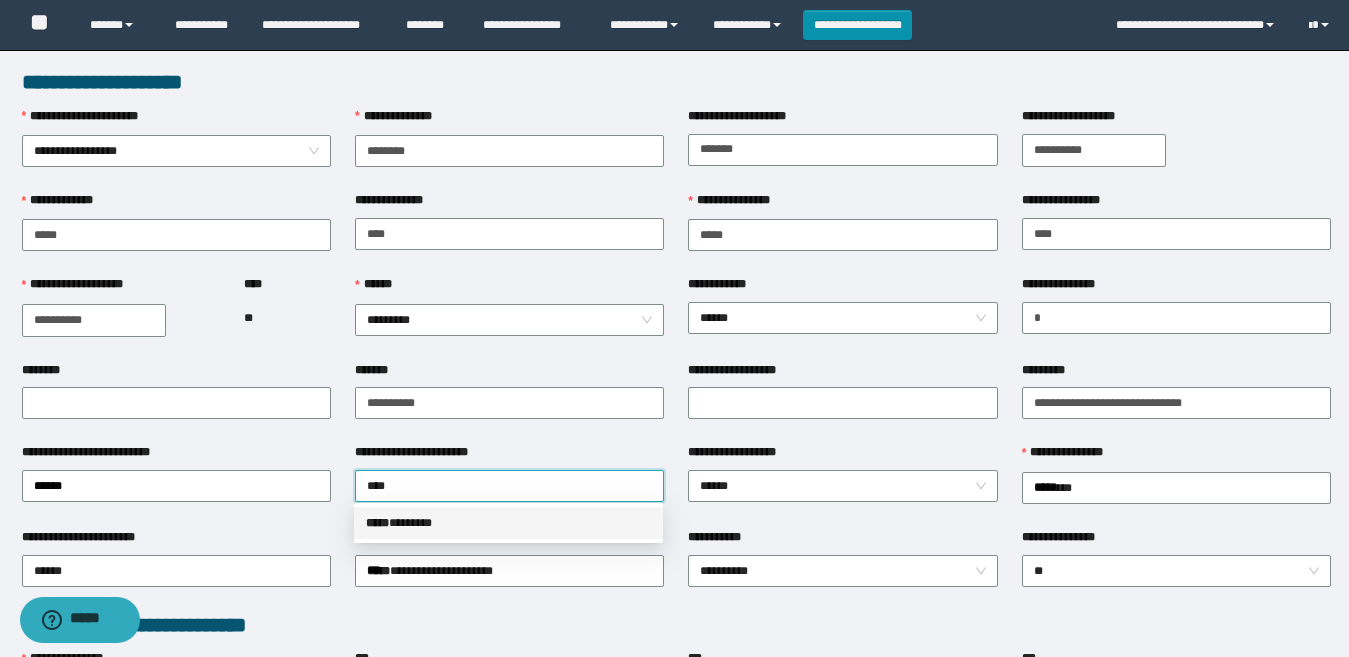drag, startPoint x: 462, startPoint y: 519, endPoint x: 800, endPoint y: 519, distance: 338 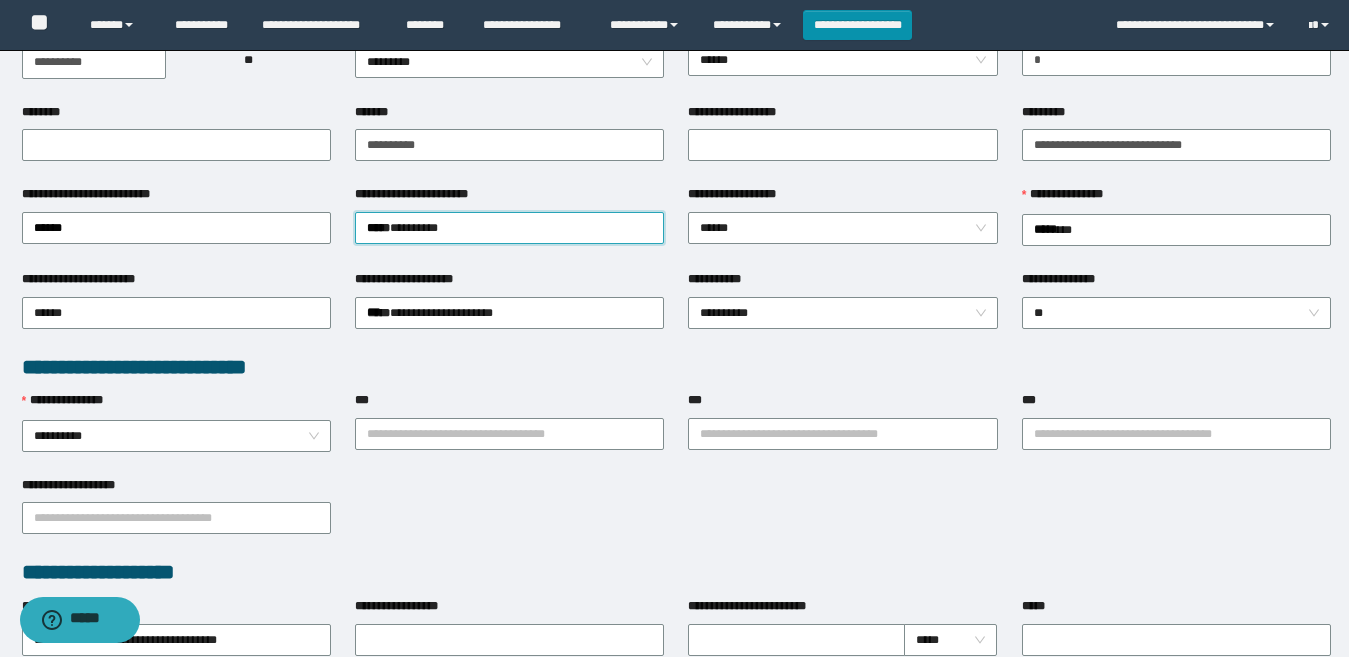 scroll, scrollTop: 300, scrollLeft: 0, axis: vertical 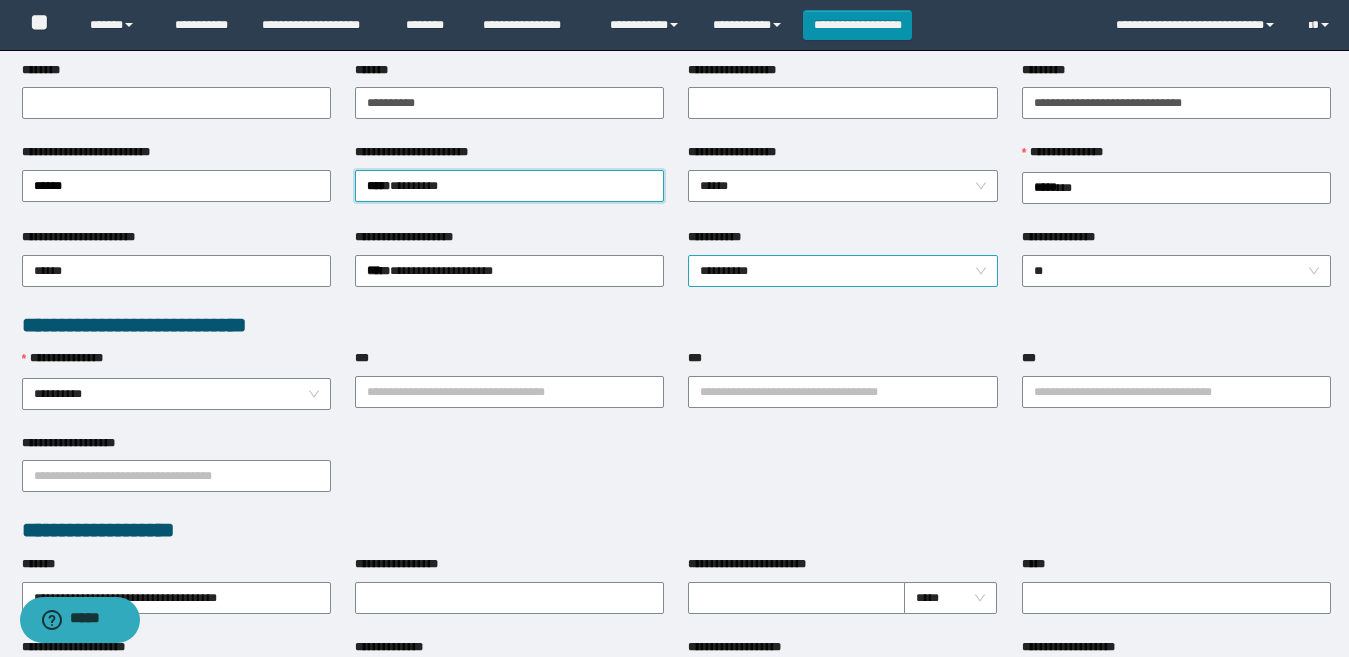click on "**********" at bounding box center [842, 271] 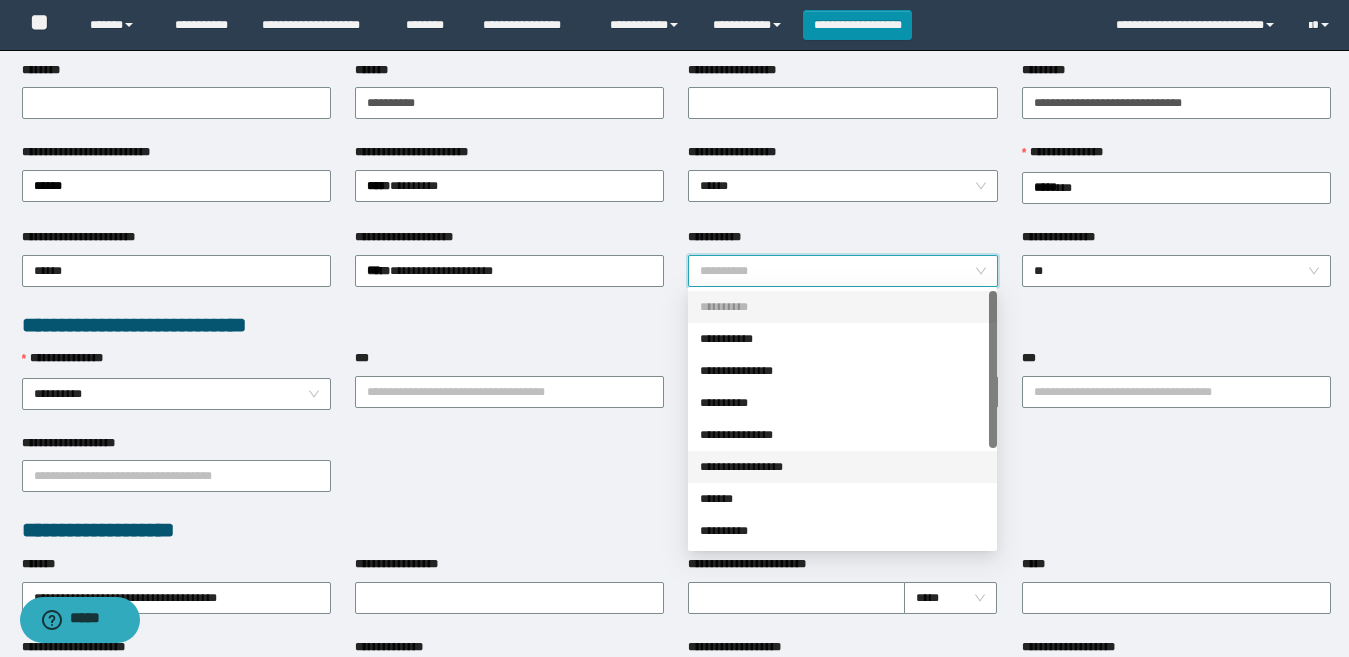 drag, startPoint x: 753, startPoint y: 464, endPoint x: 662, endPoint y: 464, distance: 91 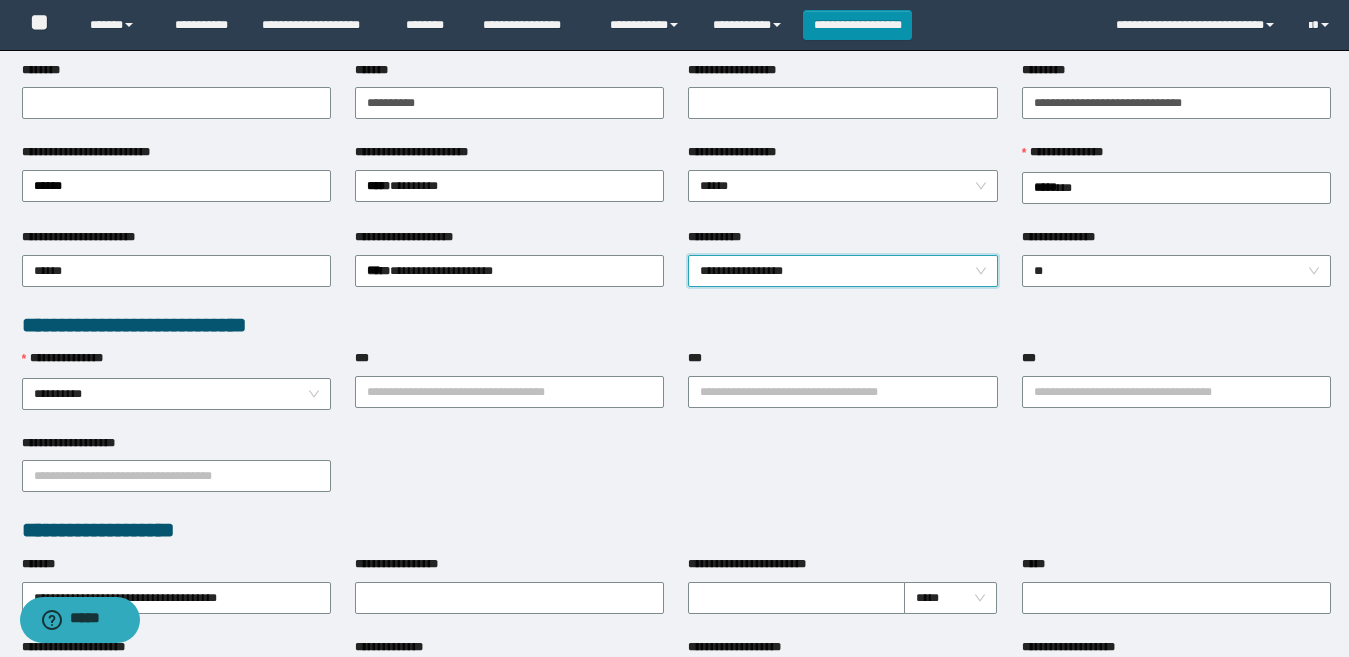 click on "**********" at bounding box center [676, 475] 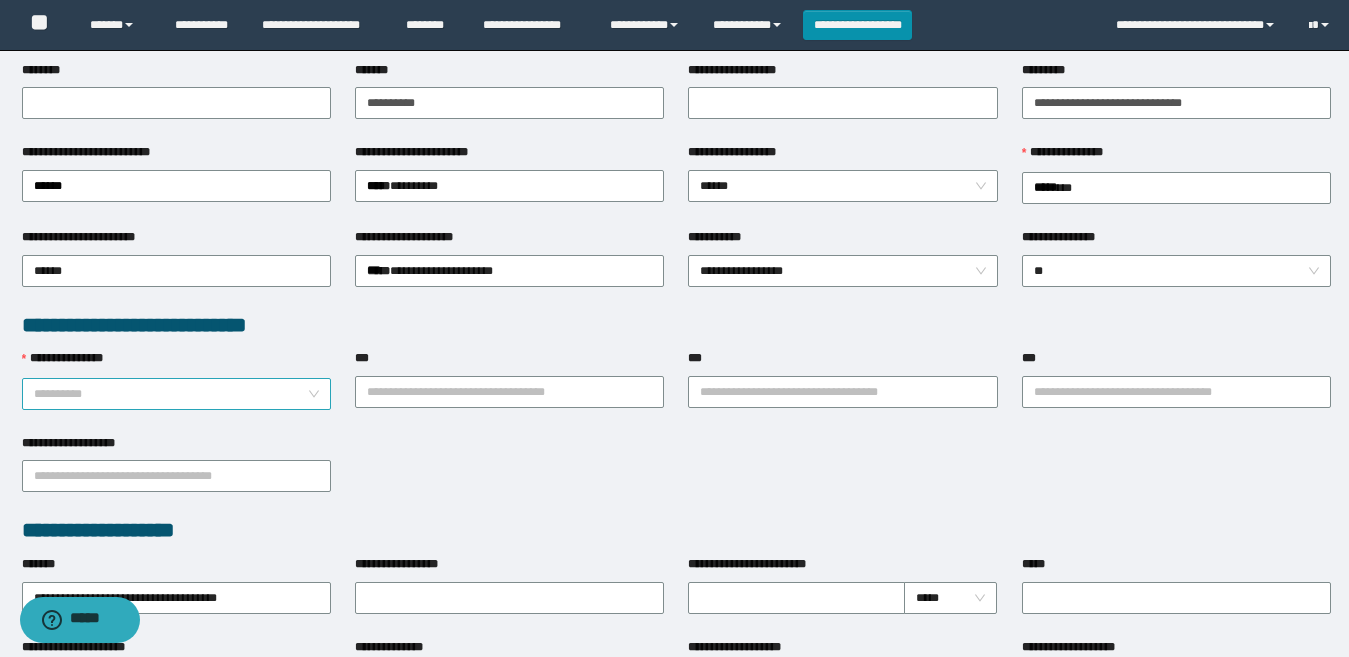 click on "**********" at bounding box center (176, 394) 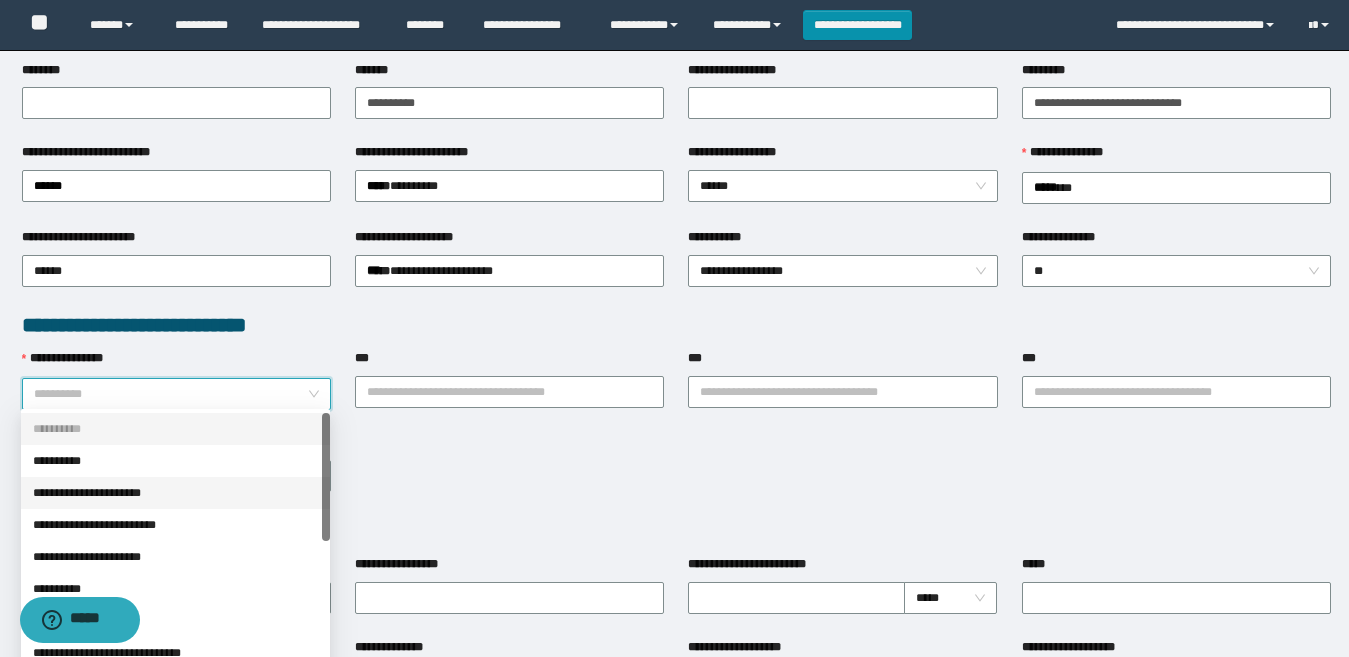 click on "**********" at bounding box center (175, 493) 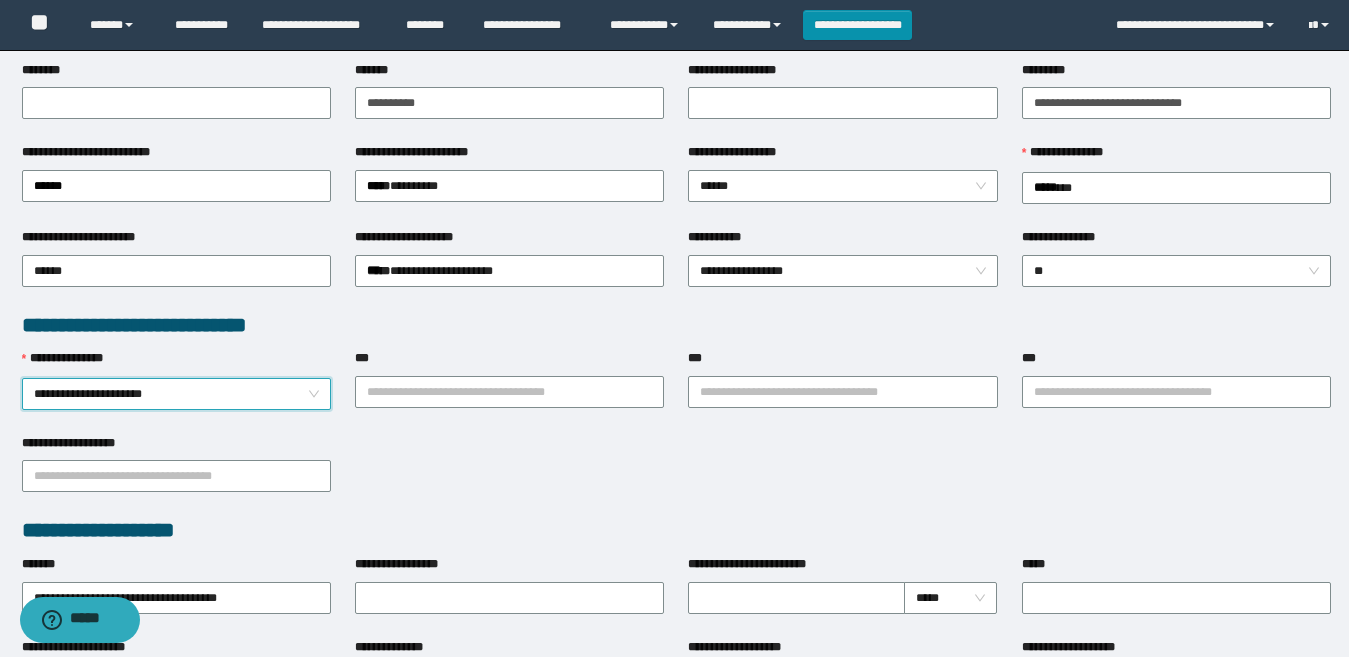 drag, startPoint x: 597, startPoint y: 475, endPoint x: 567, endPoint y: 414, distance: 67.977936 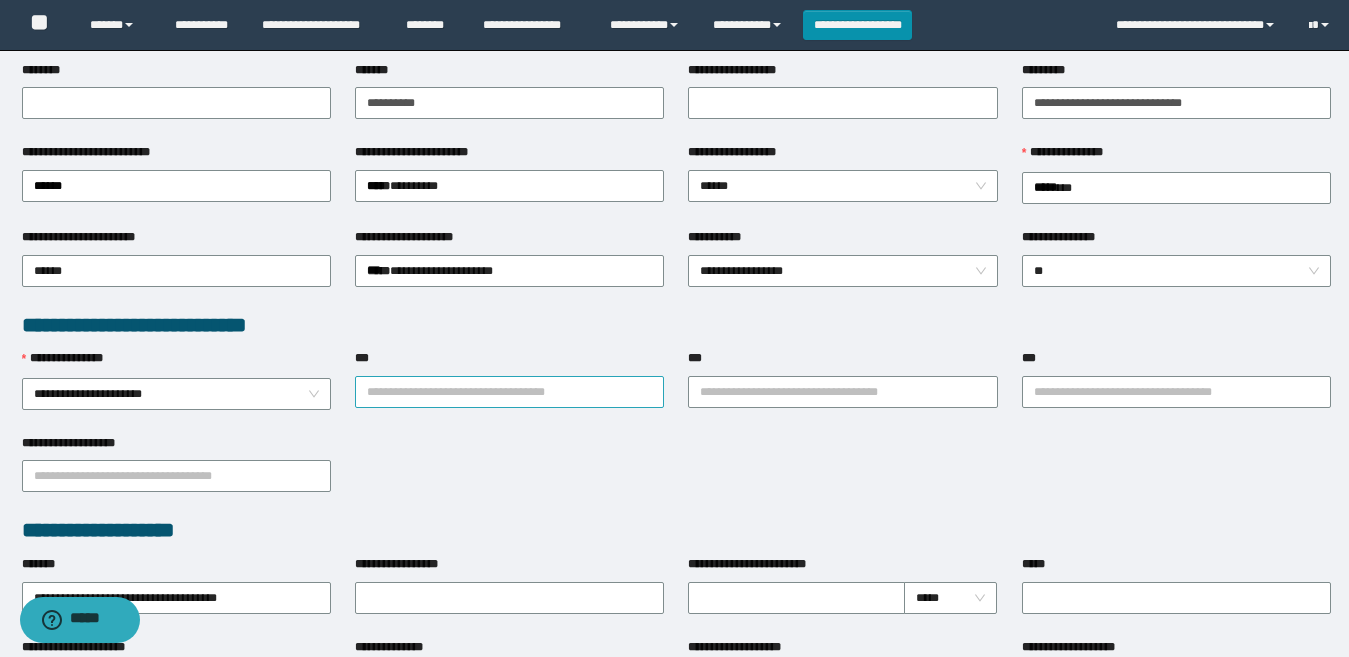 click on "***" at bounding box center [509, 392] 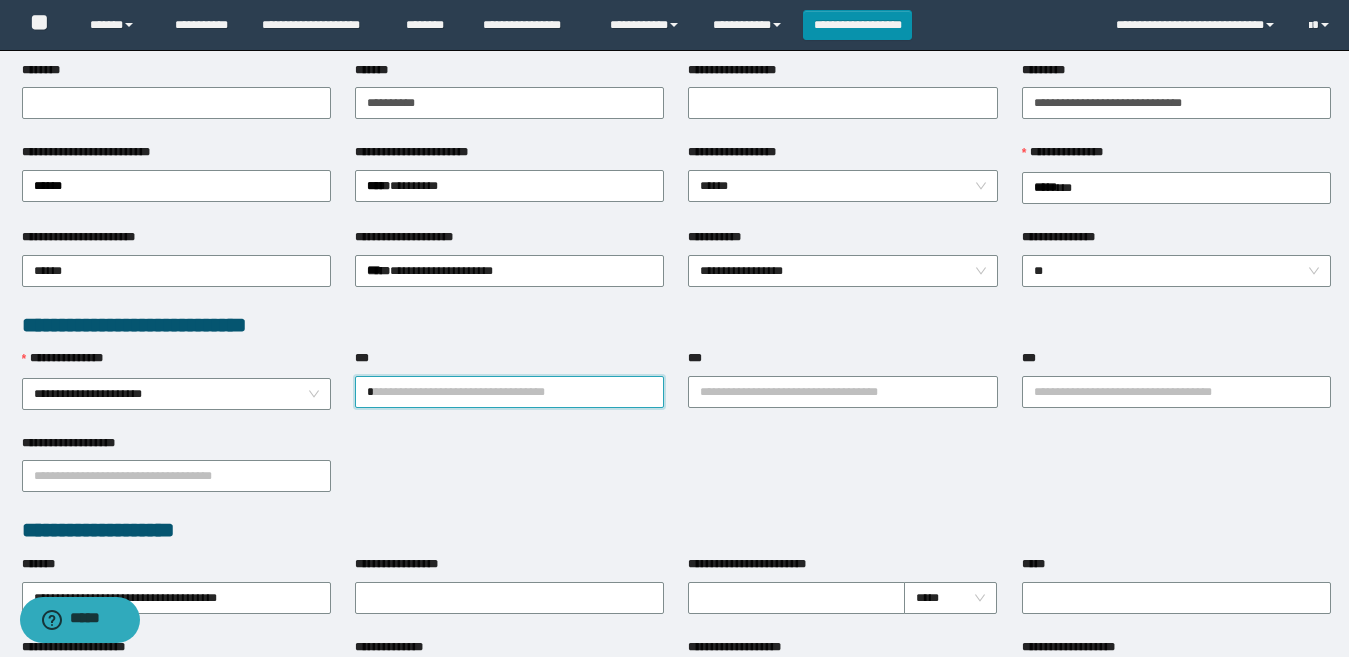 type on "**" 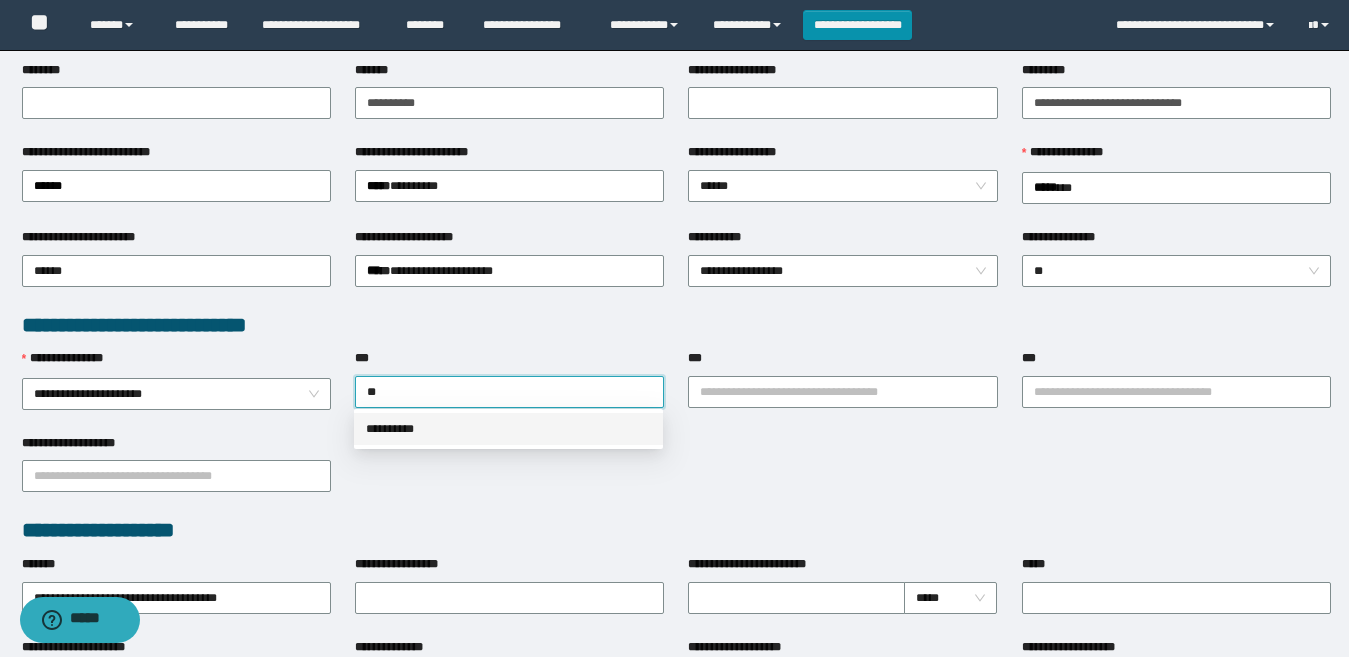click on "**********" at bounding box center (508, 429) 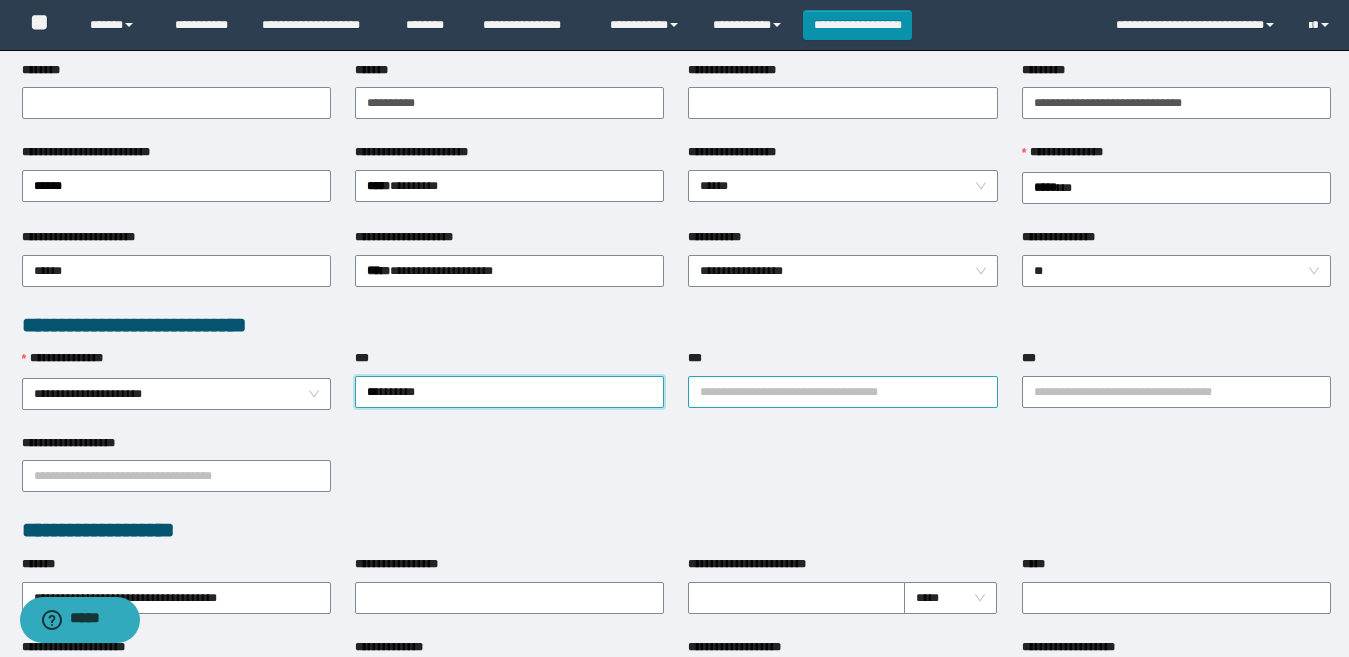 click on "***" at bounding box center [842, 392] 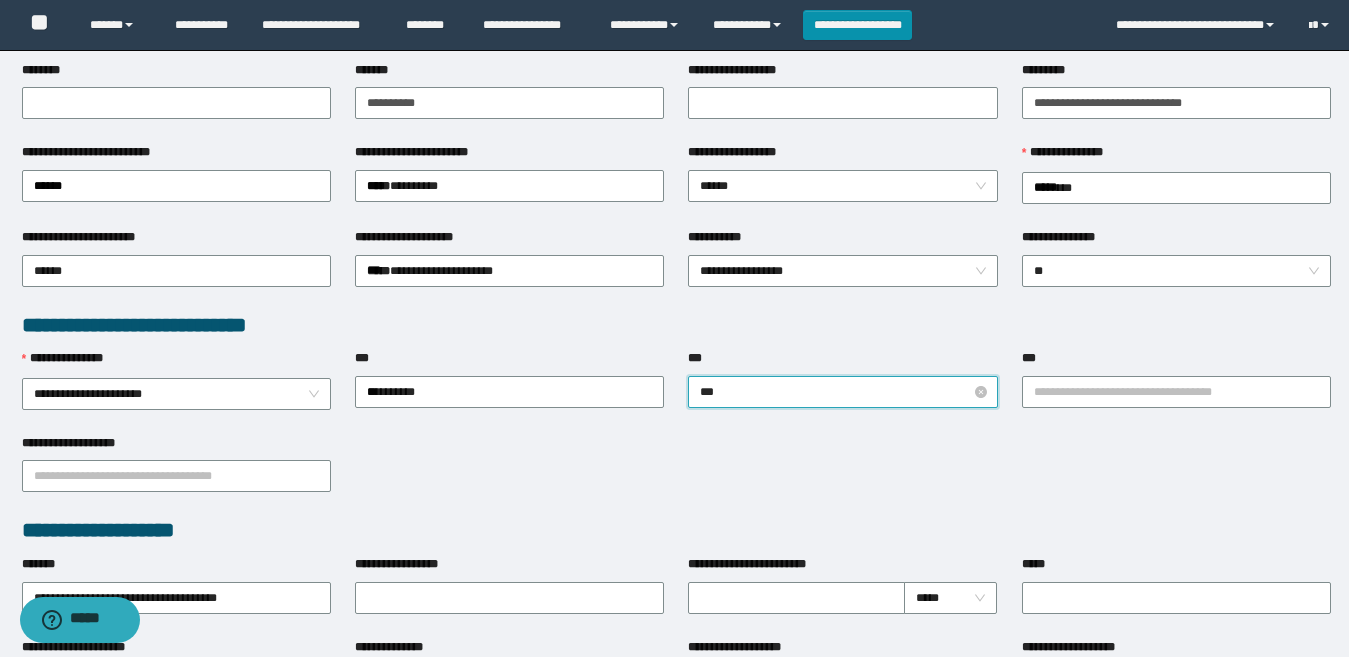 type on "****" 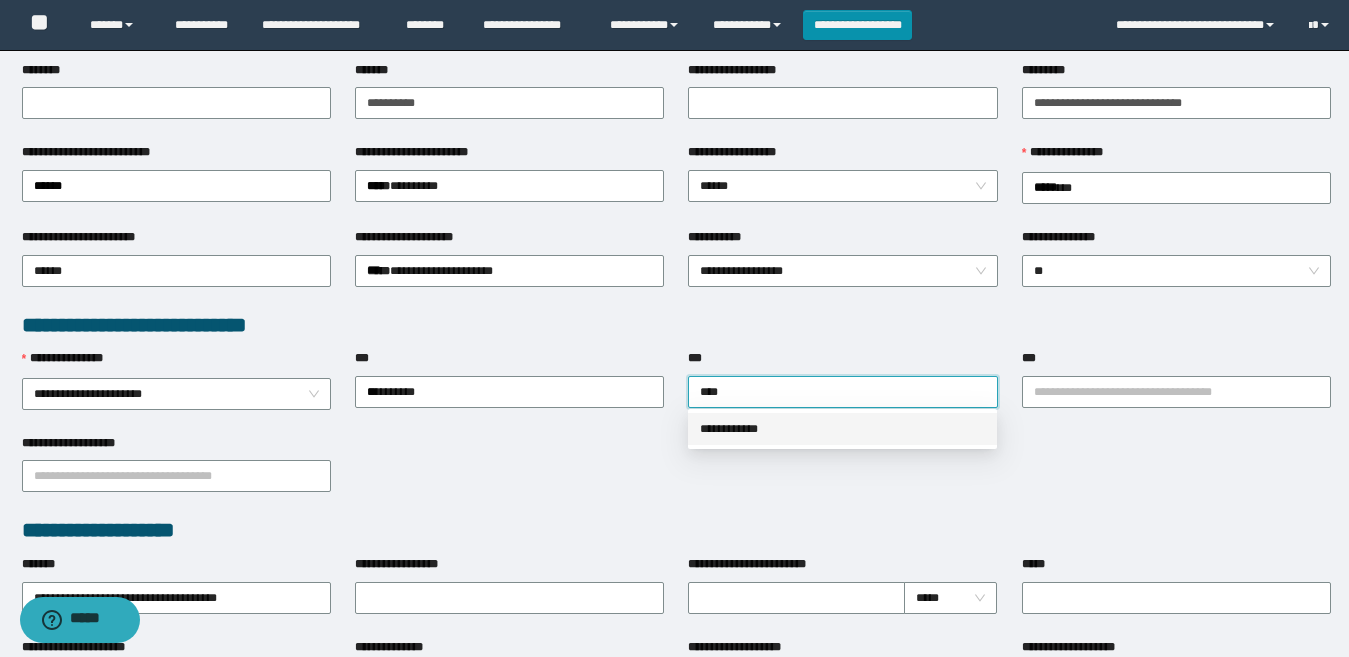 drag, startPoint x: 844, startPoint y: 426, endPoint x: 1078, endPoint y: 414, distance: 234.3075 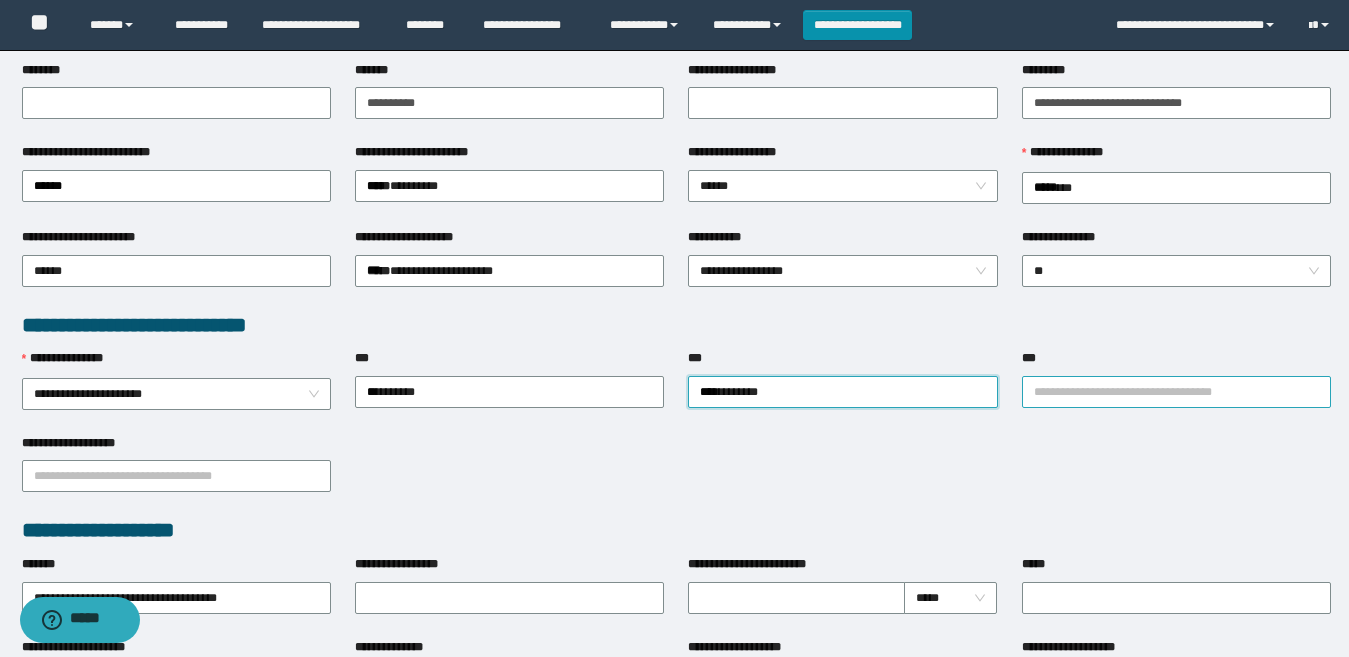 click on "***" at bounding box center (1176, 392) 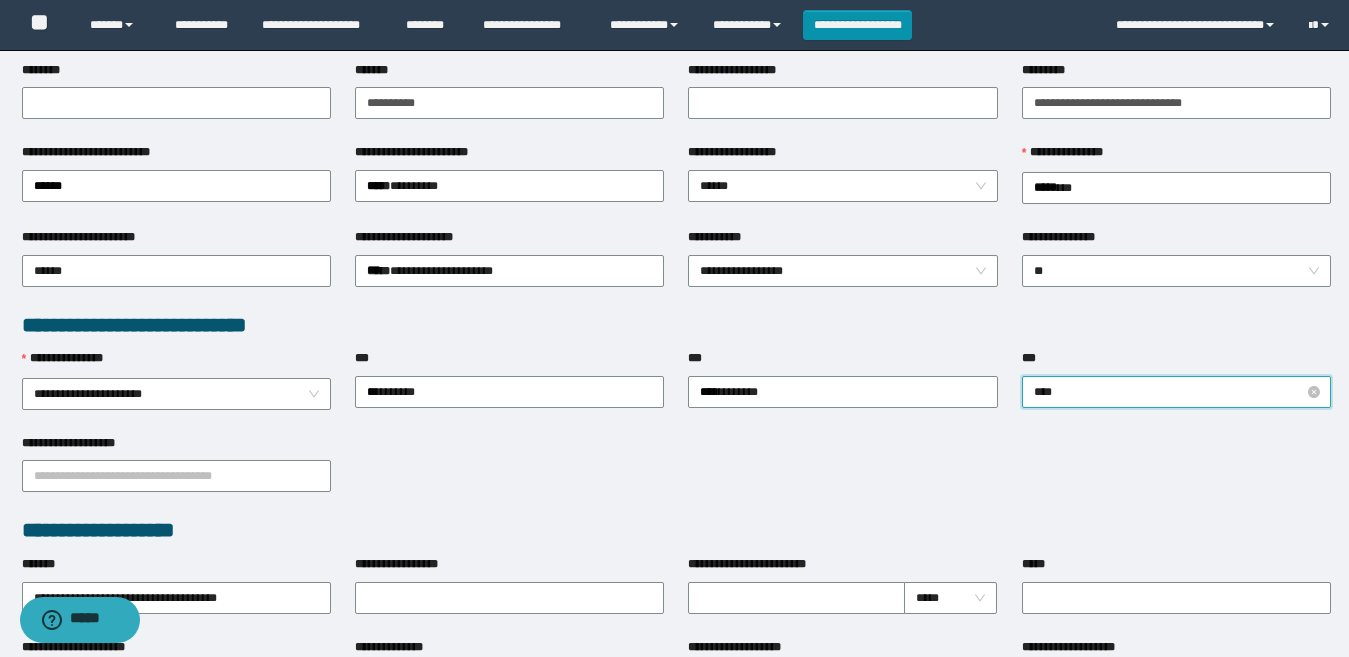 type on "*****" 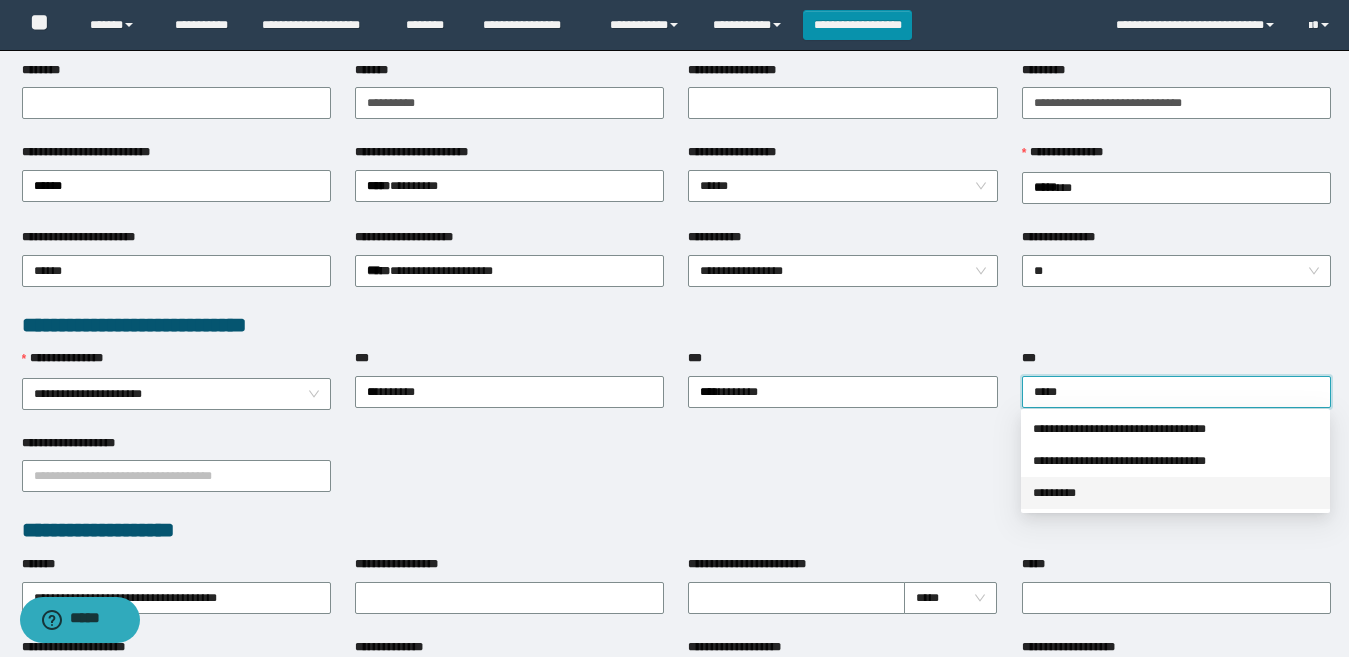 click on "*********" at bounding box center [1175, 493] 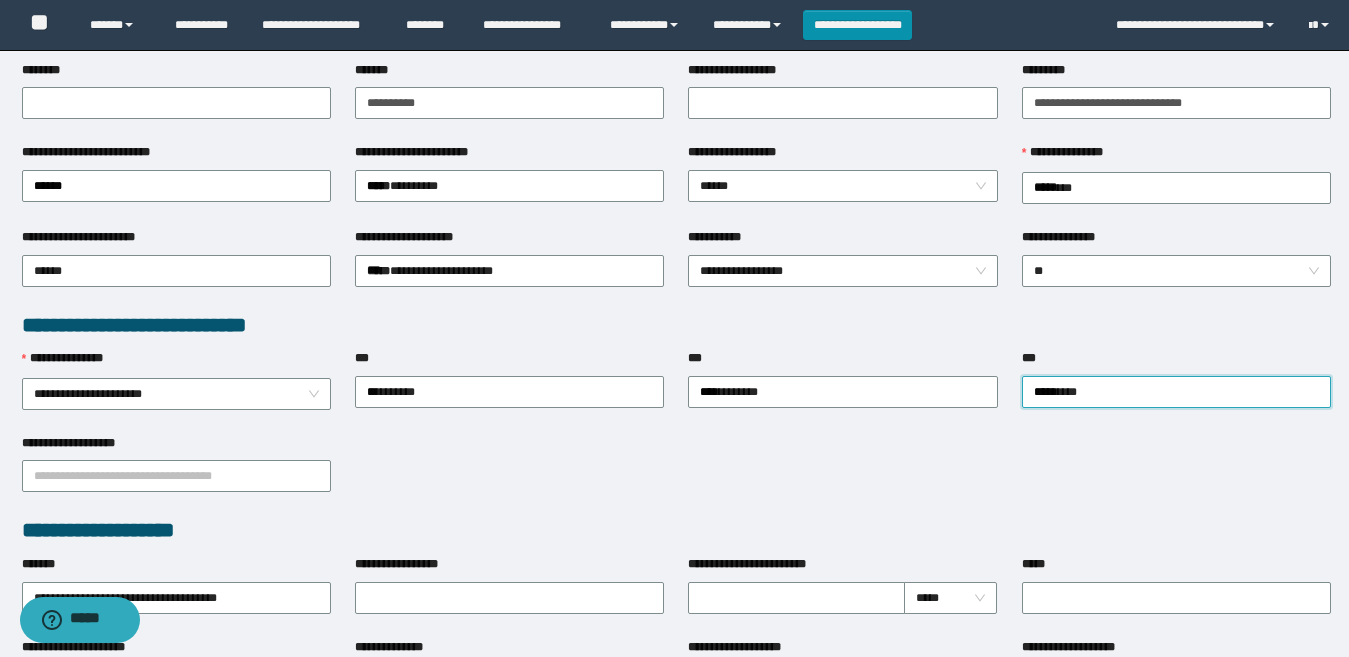 drag, startPoint x: 903, startPoint y: 501, endPoint x: 943, endPoint y: 505, distance: 40.1995 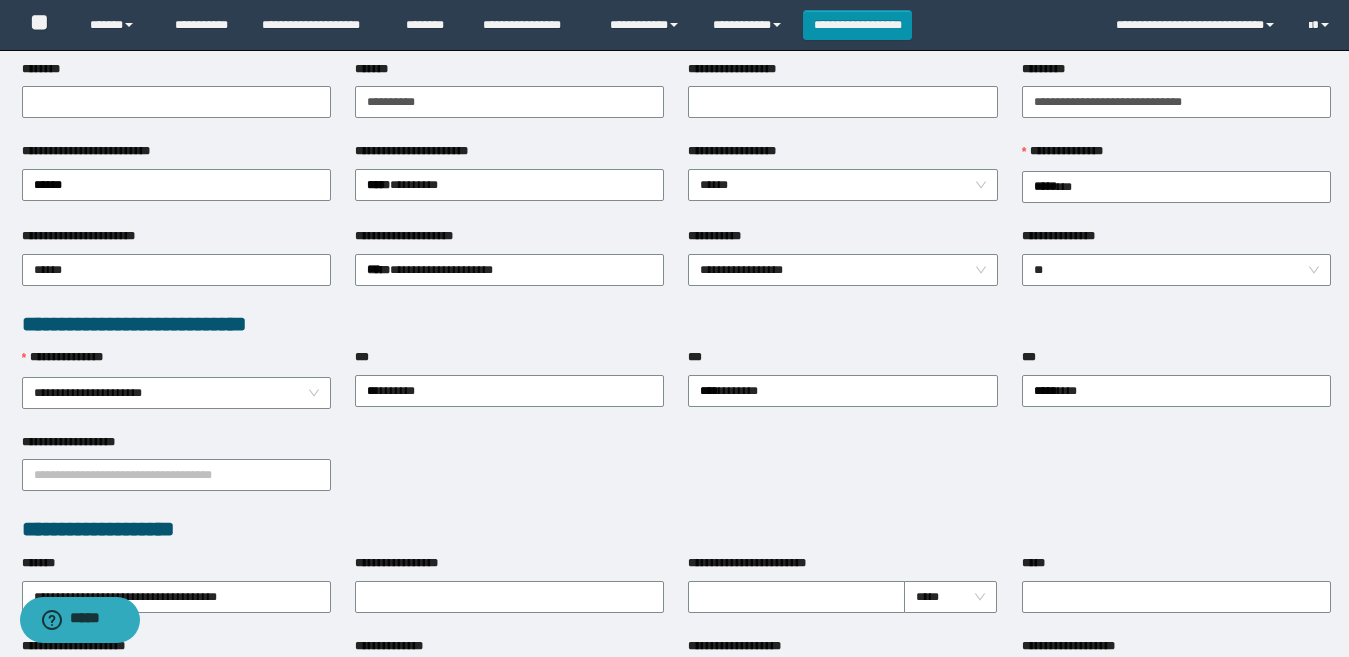 scroll, scrollTop: 600, scrollLeft: 0, axis: vertical 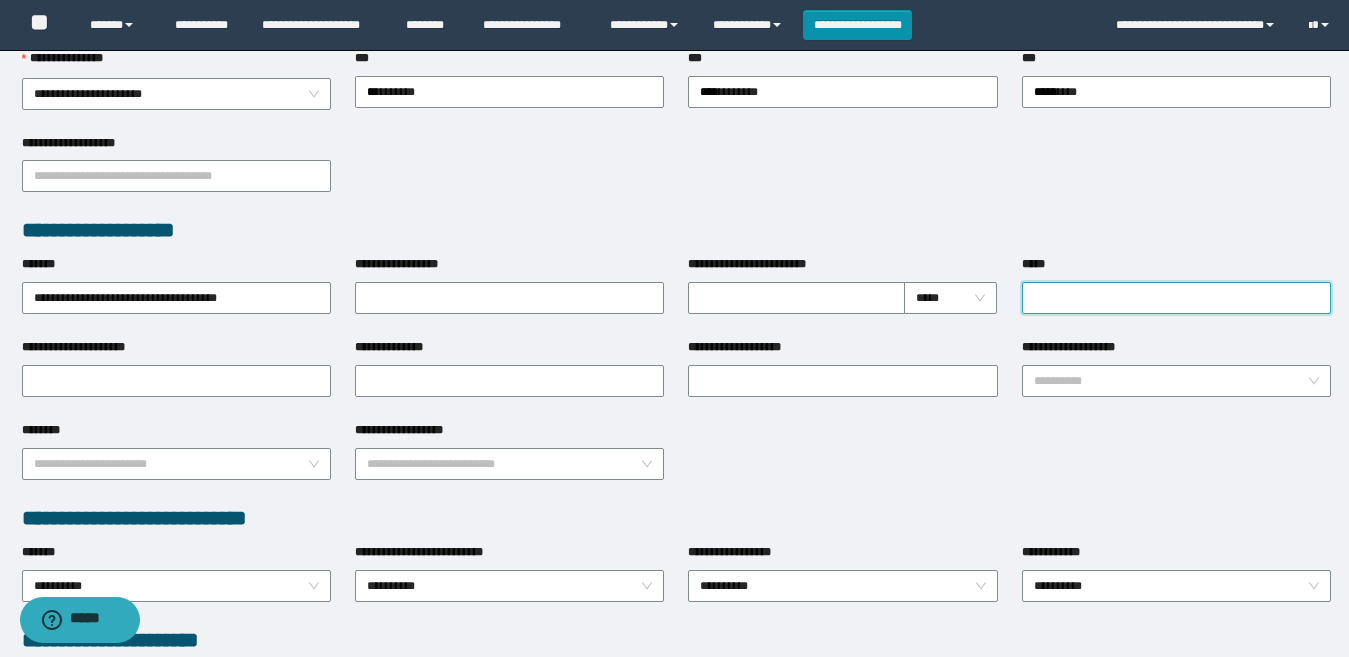 click on "*****" at bounding box center [1176, 298] 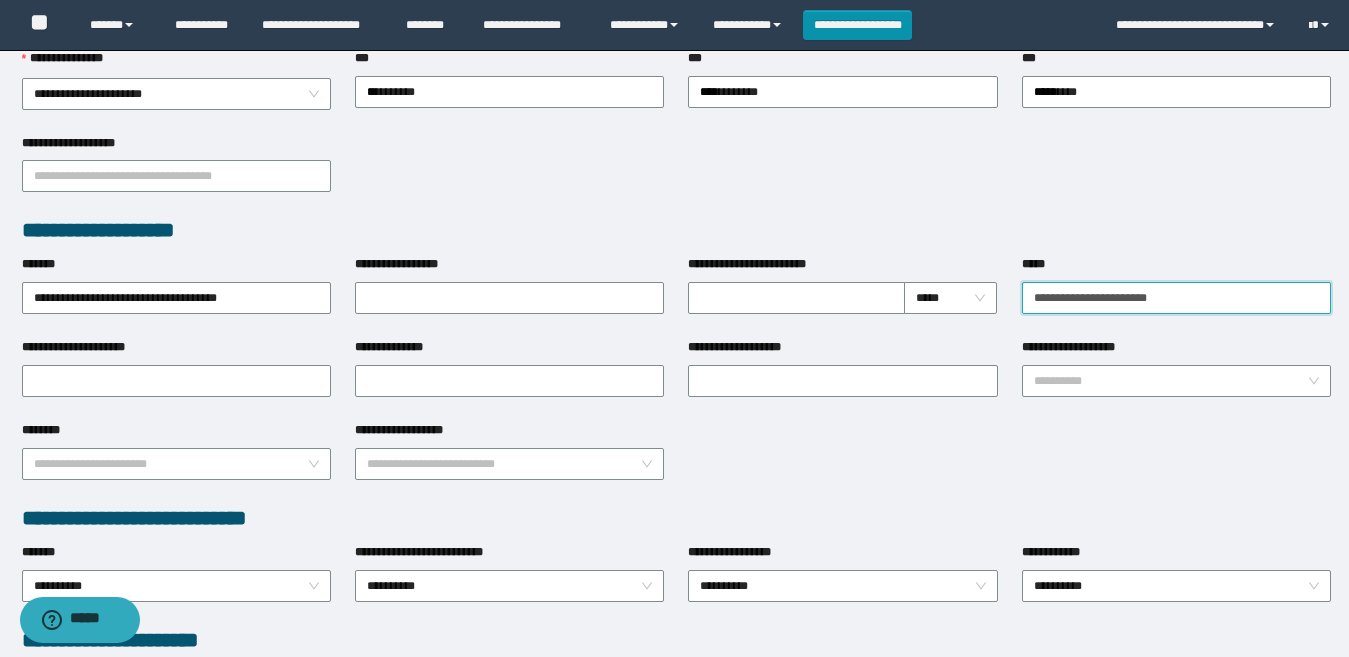 type on "**********" 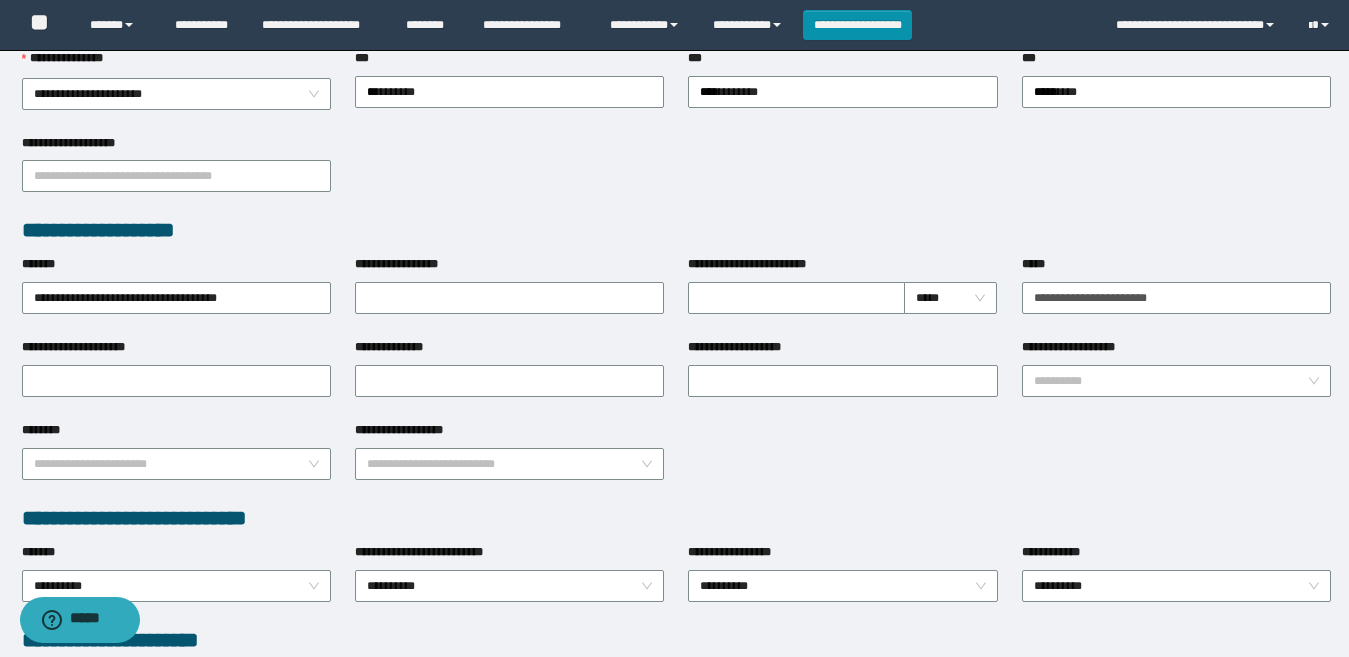 click on "**********" at bounding box center (676, 175) 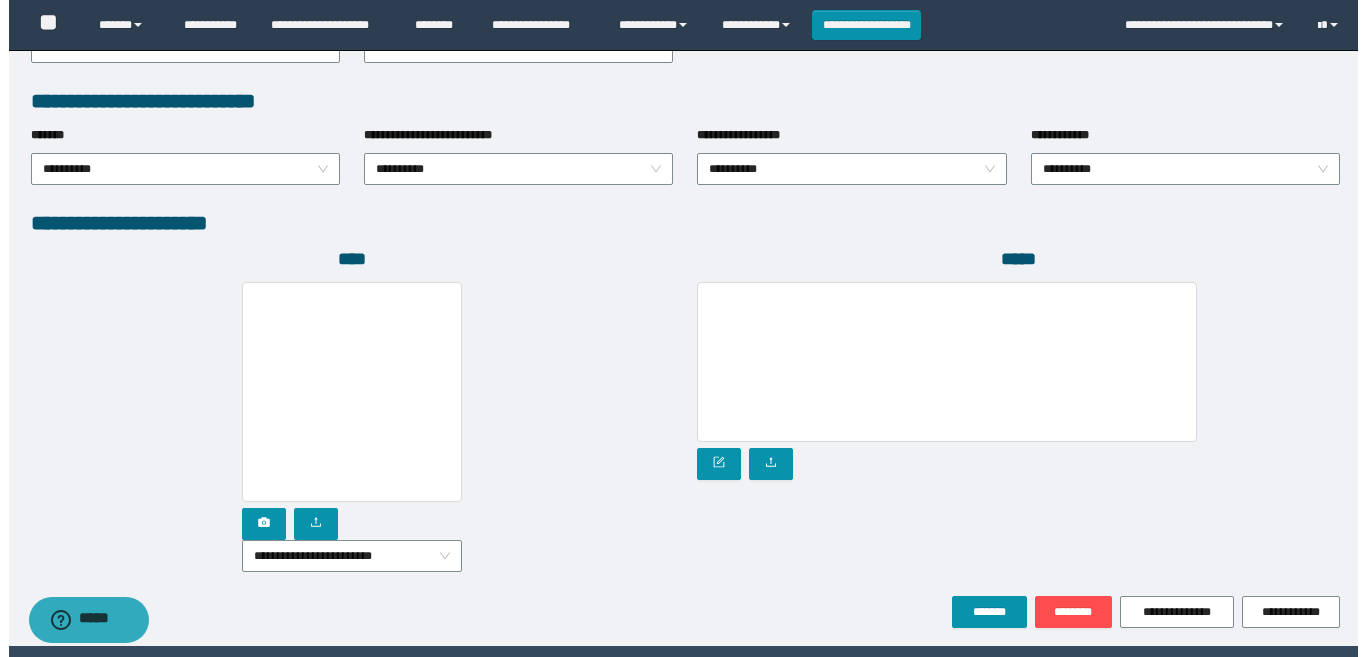 scroll, scrollTop: 1080, scrollLeft: 0, axis: vertical 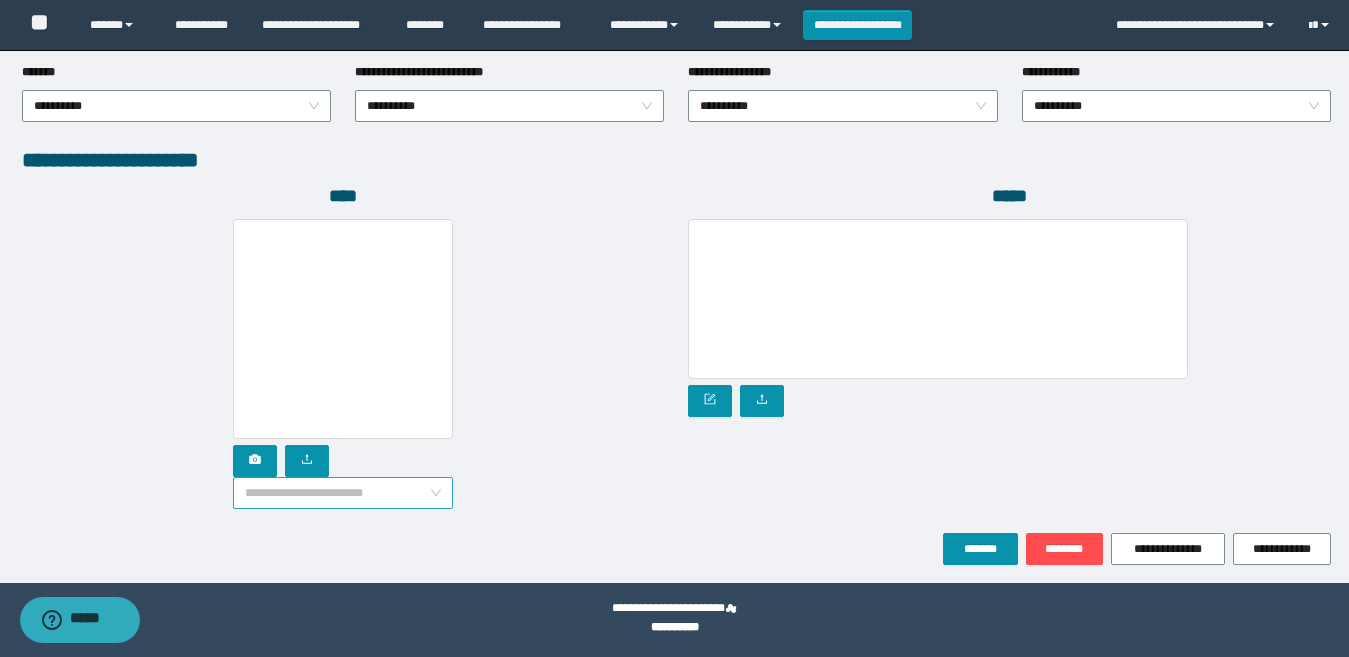 click on "**********" at bounding box center (343, 493) 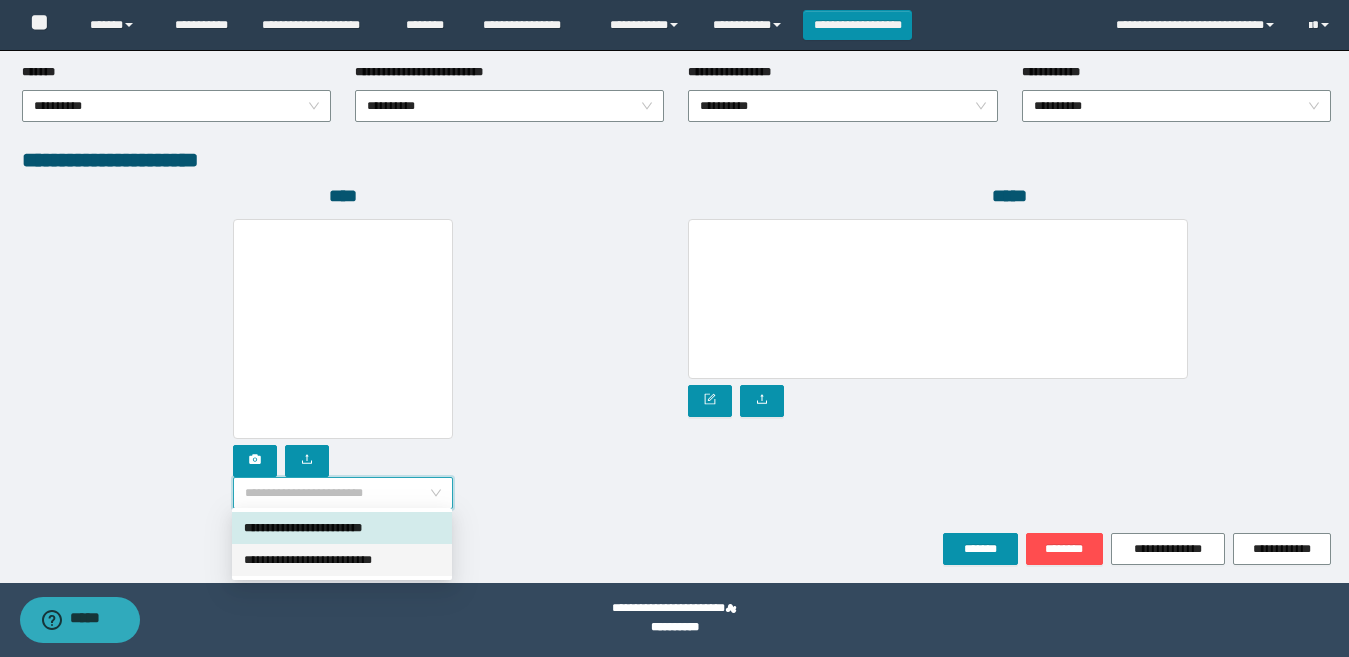 click on "**********" at bounding box center (342, 560) 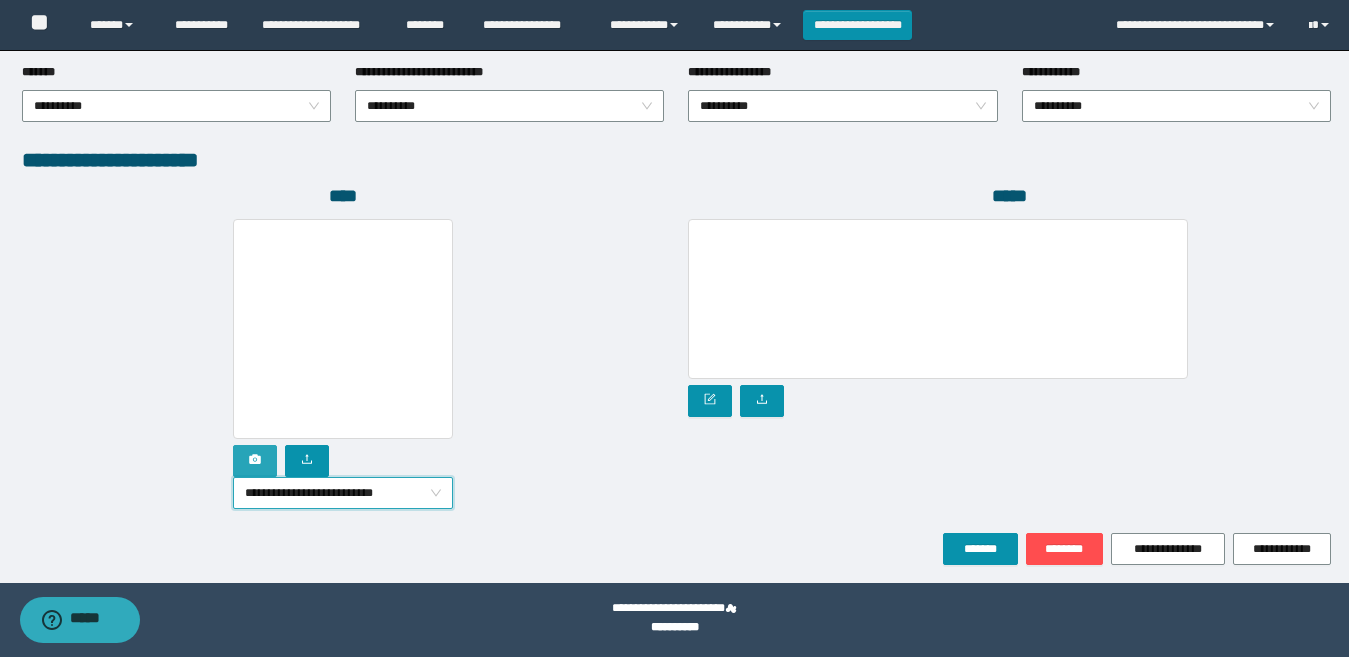 click at bounding box center [255, 461] 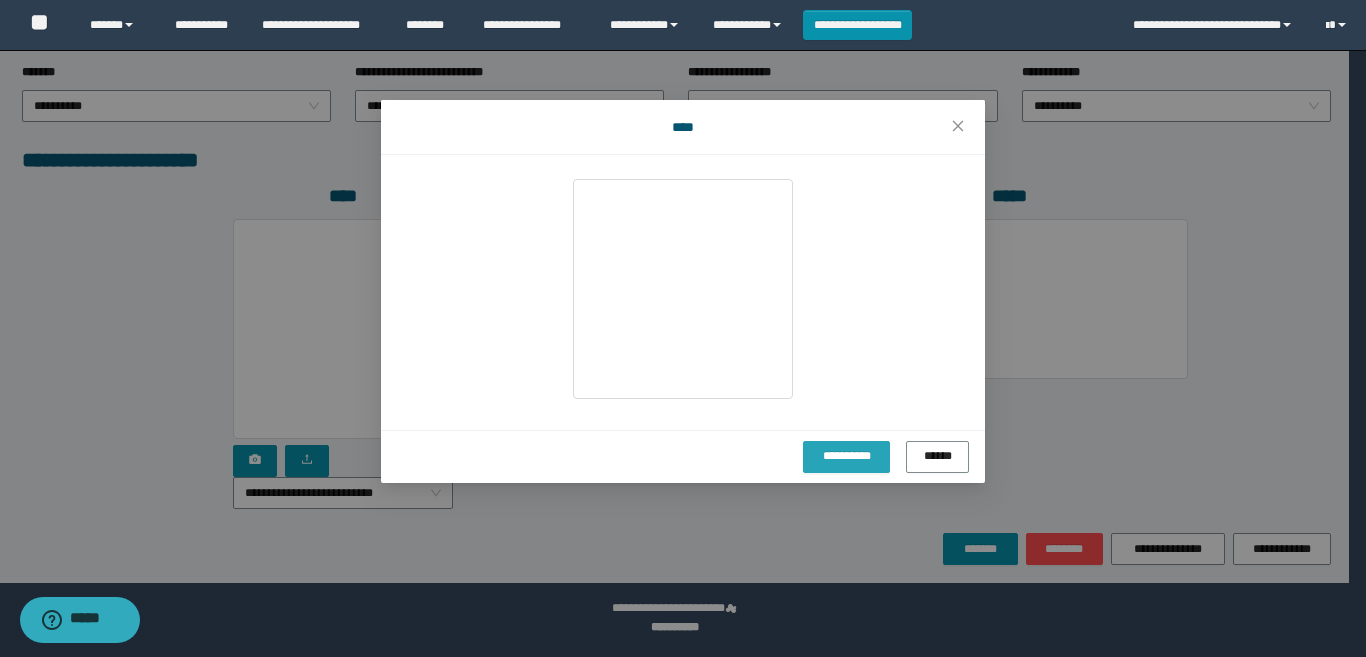 click on "**********" at bounding box center [846, 457] 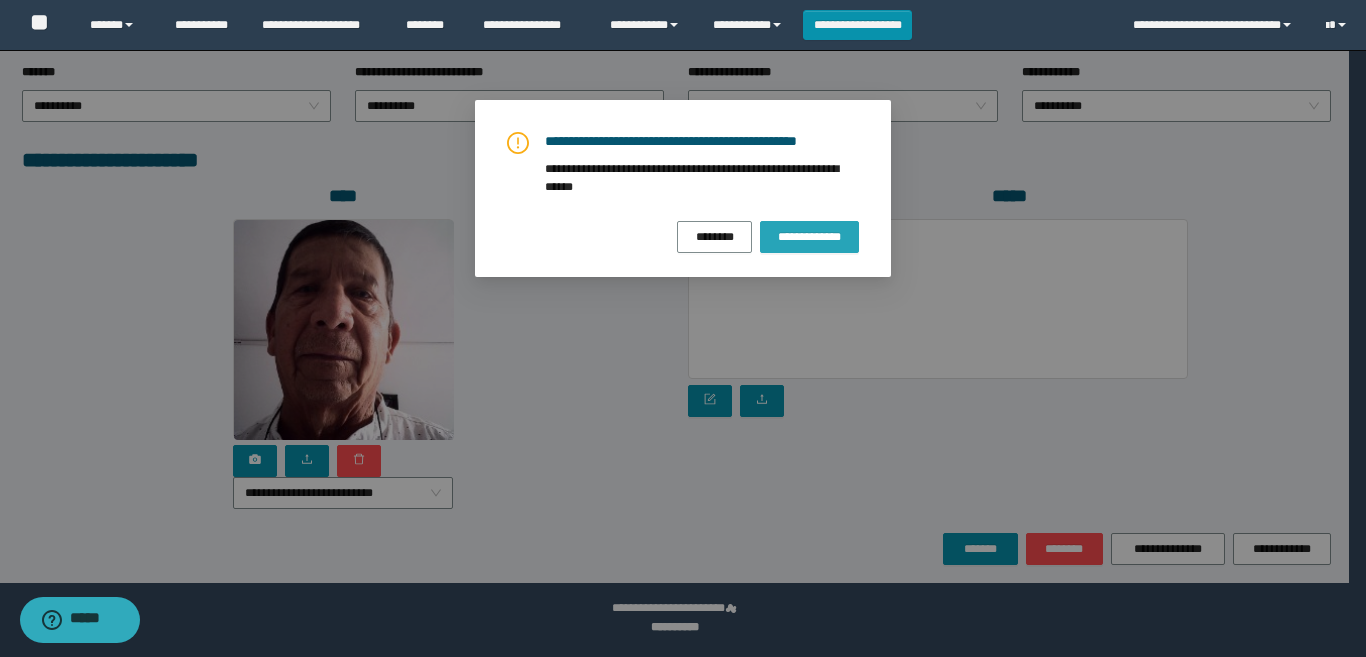 click on "**********" at bounding box center [809, 237] 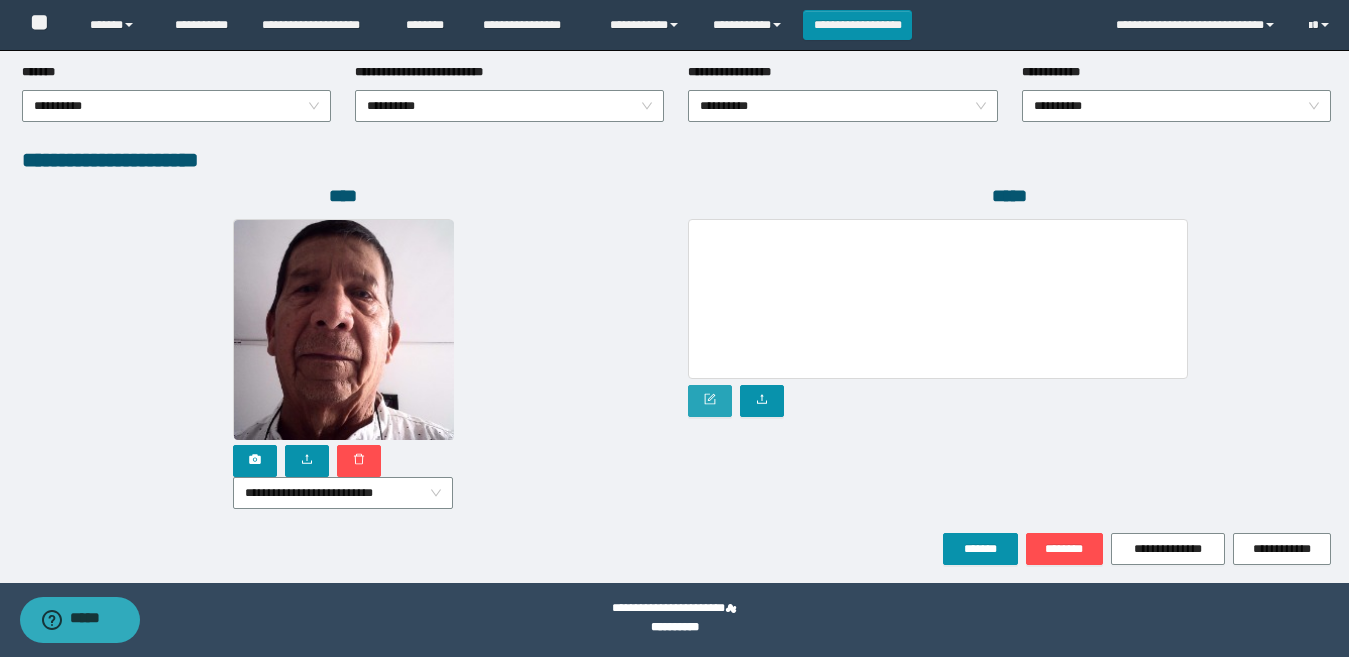 click at bounding box center (710, 401) 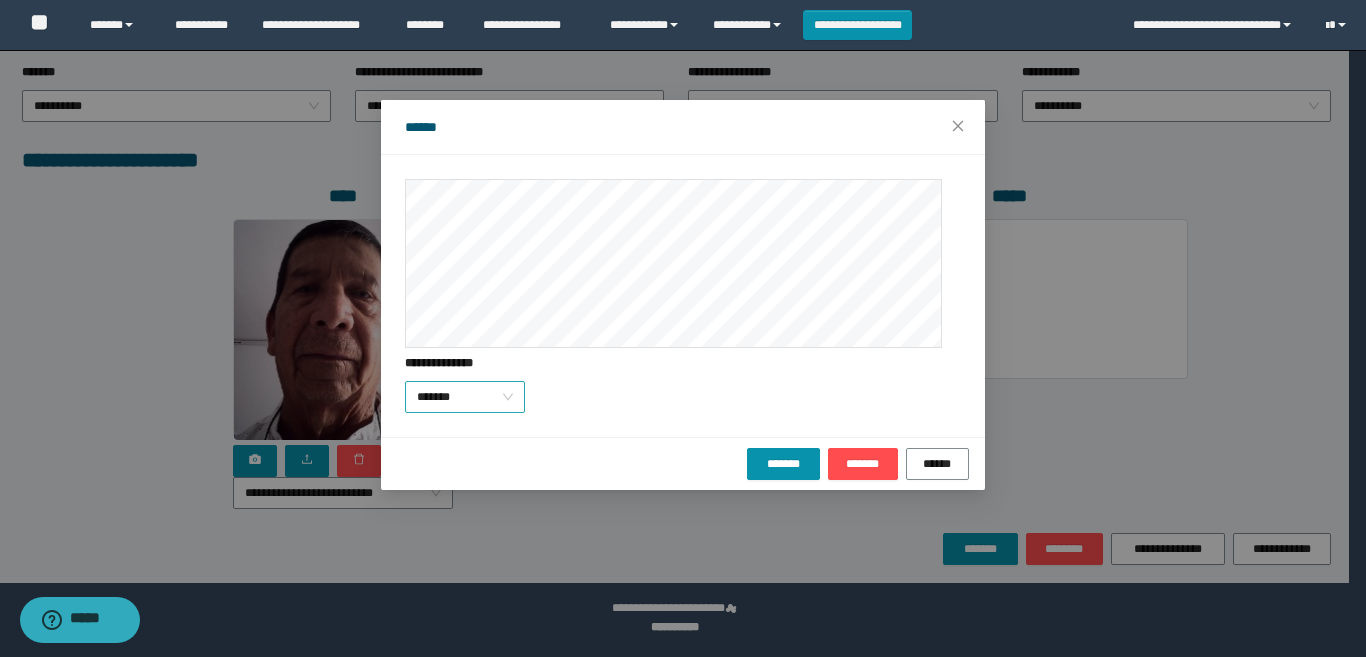 click on "*******" at bounding box center [465, 397] 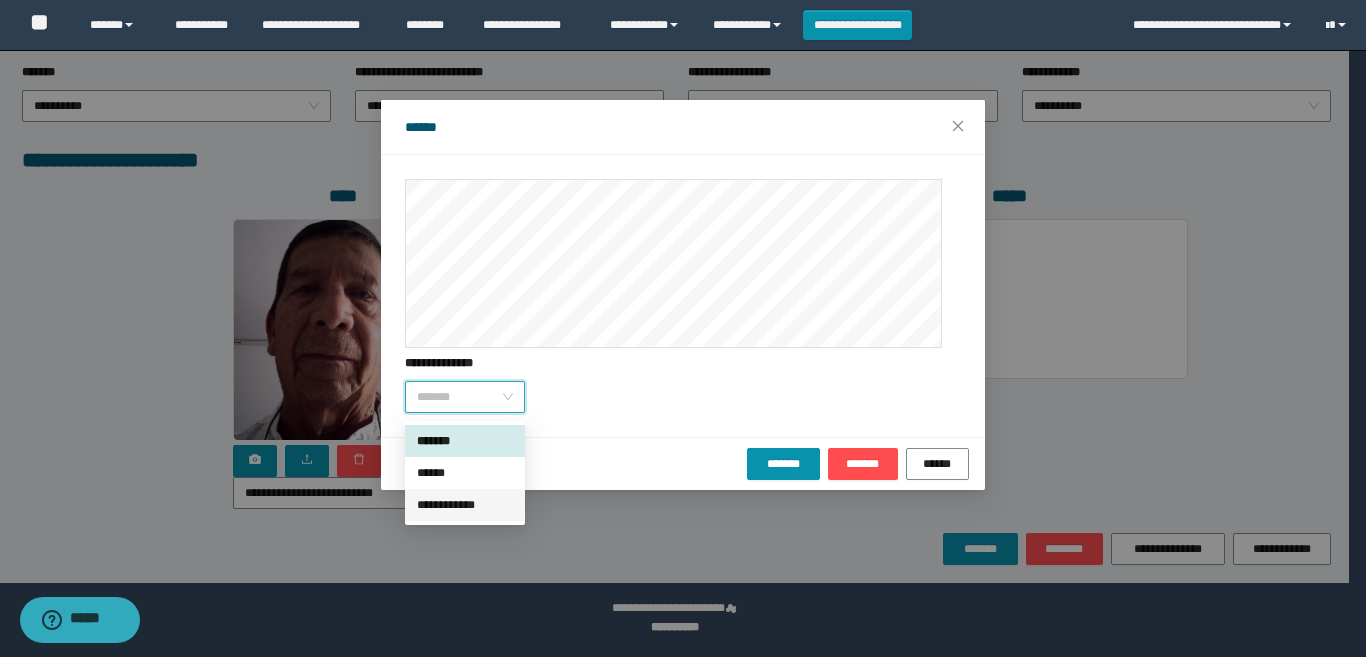 click on "**********" at bounding box center [465, 505] 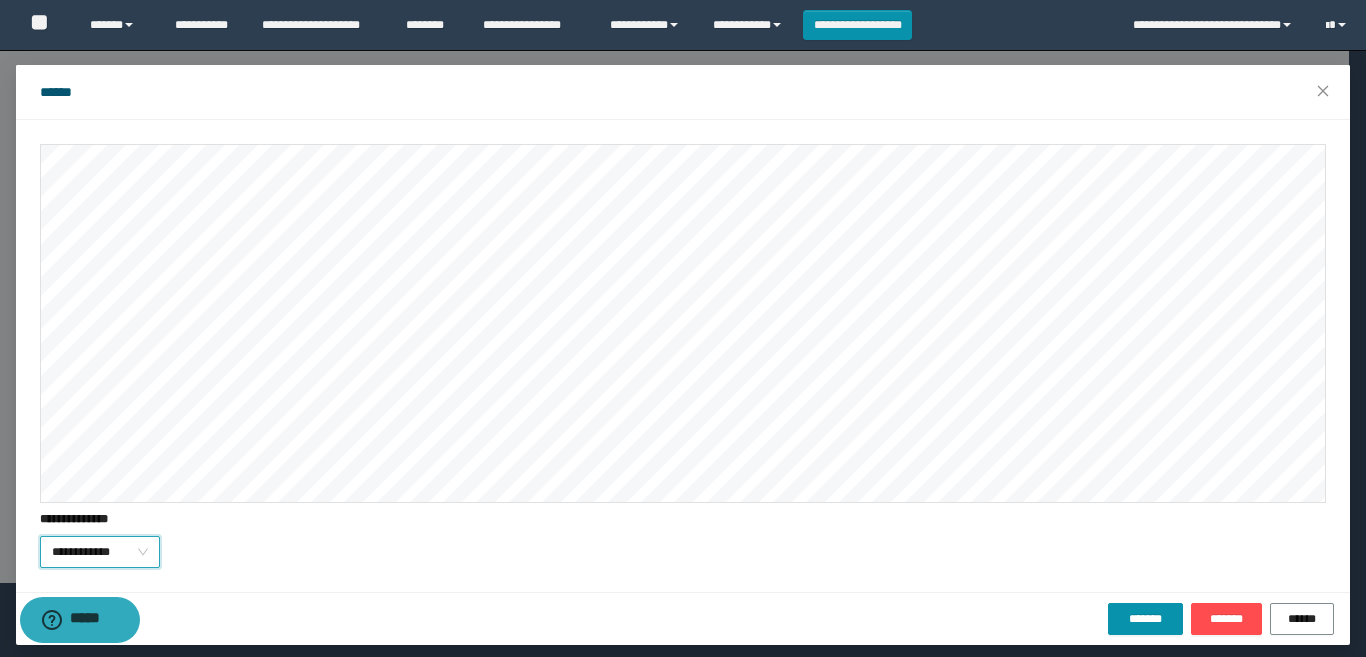 scroll, scrollTop: 45, scrollLeft: 0, axis: vertical 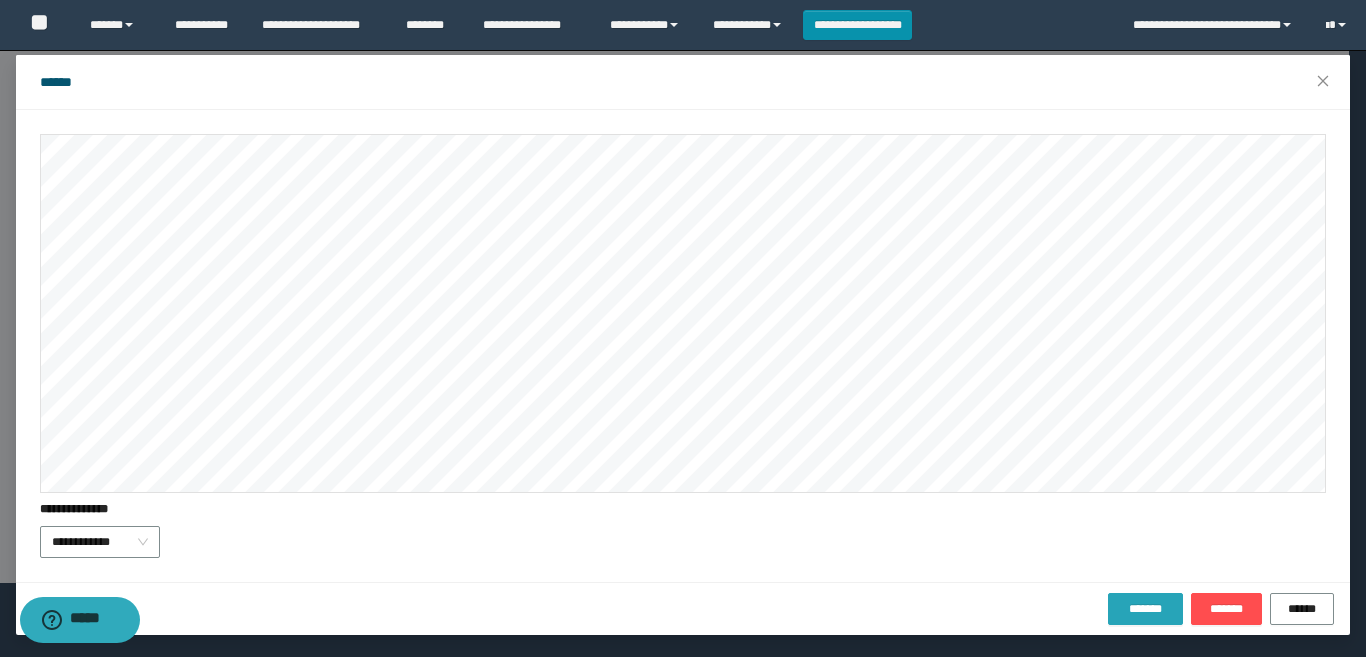 click on "******* ******* ******" at bounding box center (683, 608) 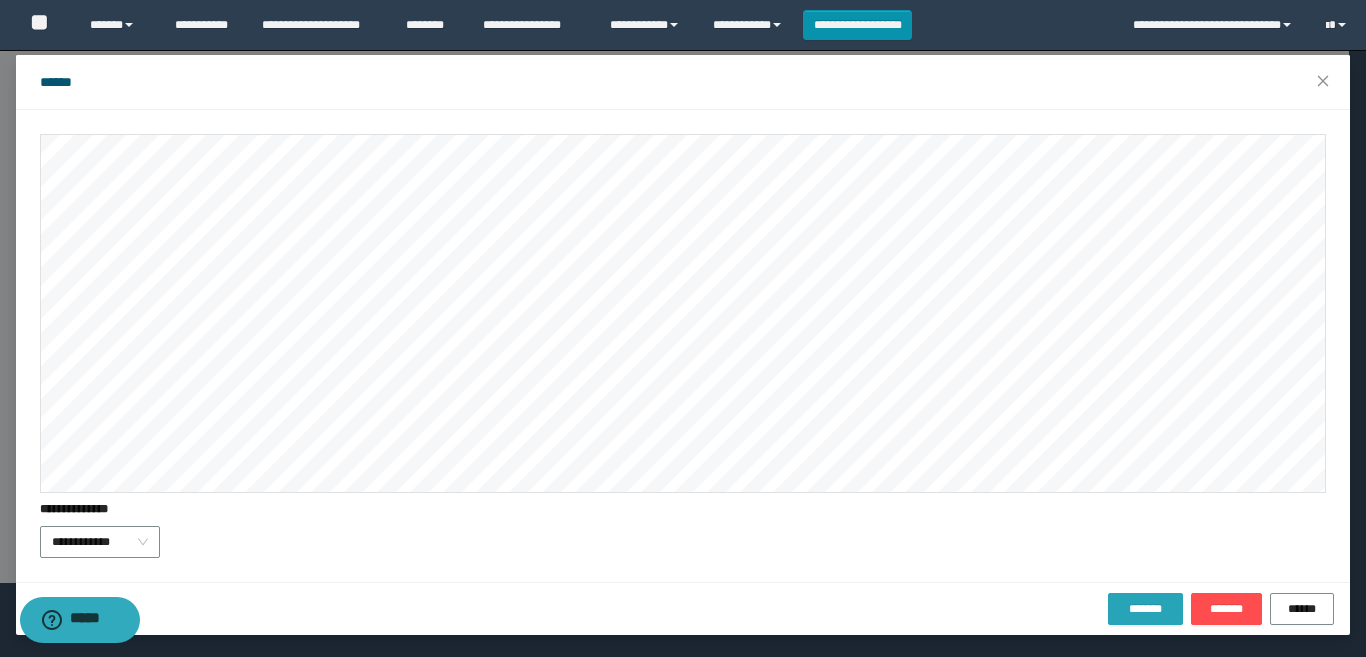click on "*******" at bounding box center [1145, 609] 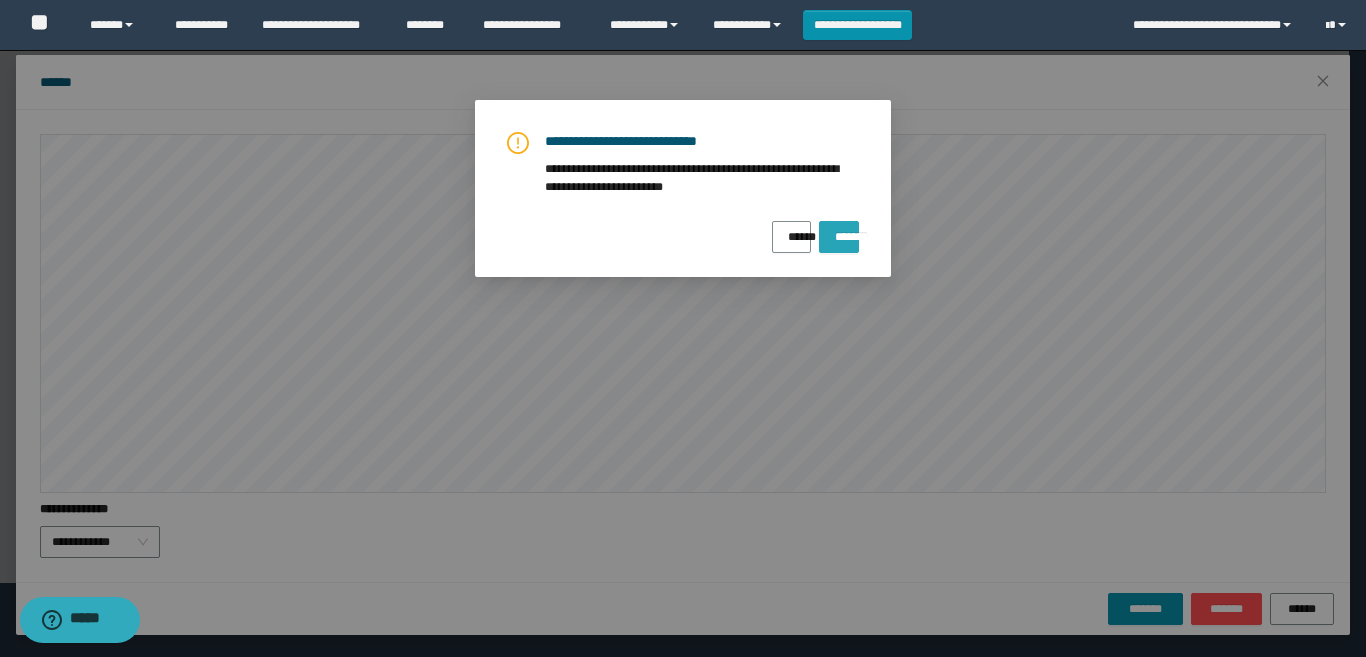 click on "*******" at bounding box center [839, 230] 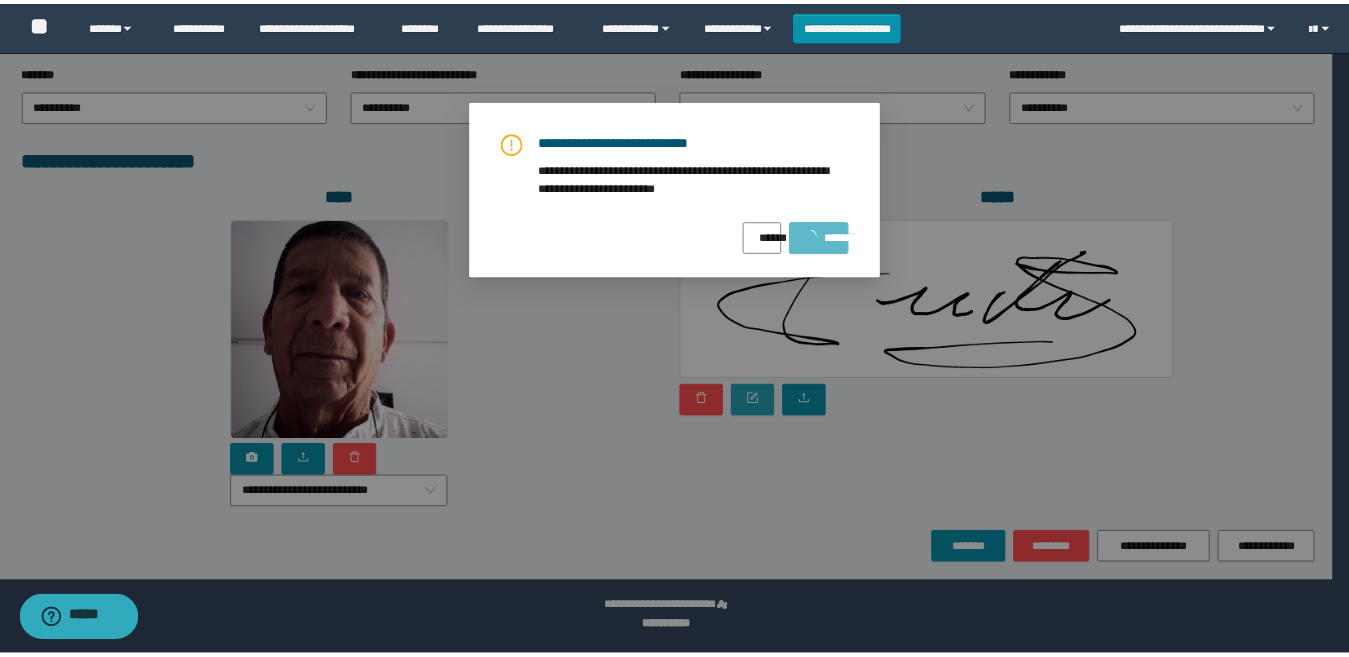 scroll, scrollTop: 0, scrollLeft: 0, axis: both 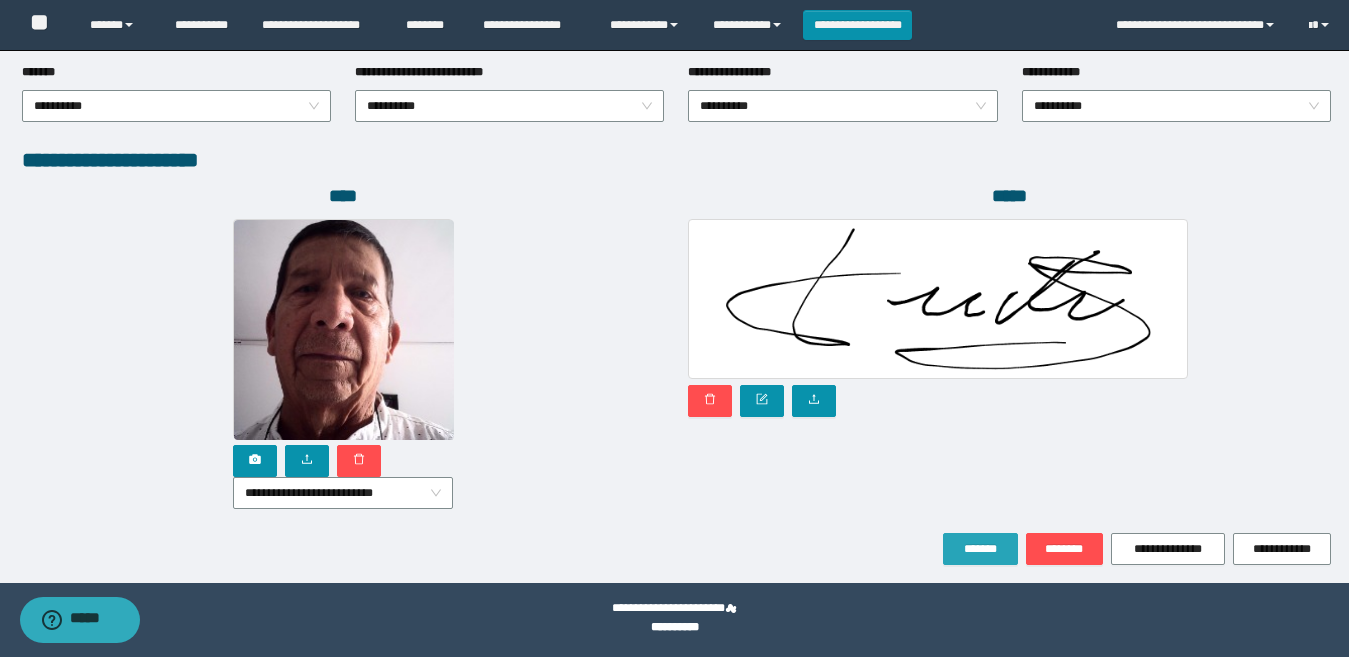 click on "*******" at bounding box center [980, 549] 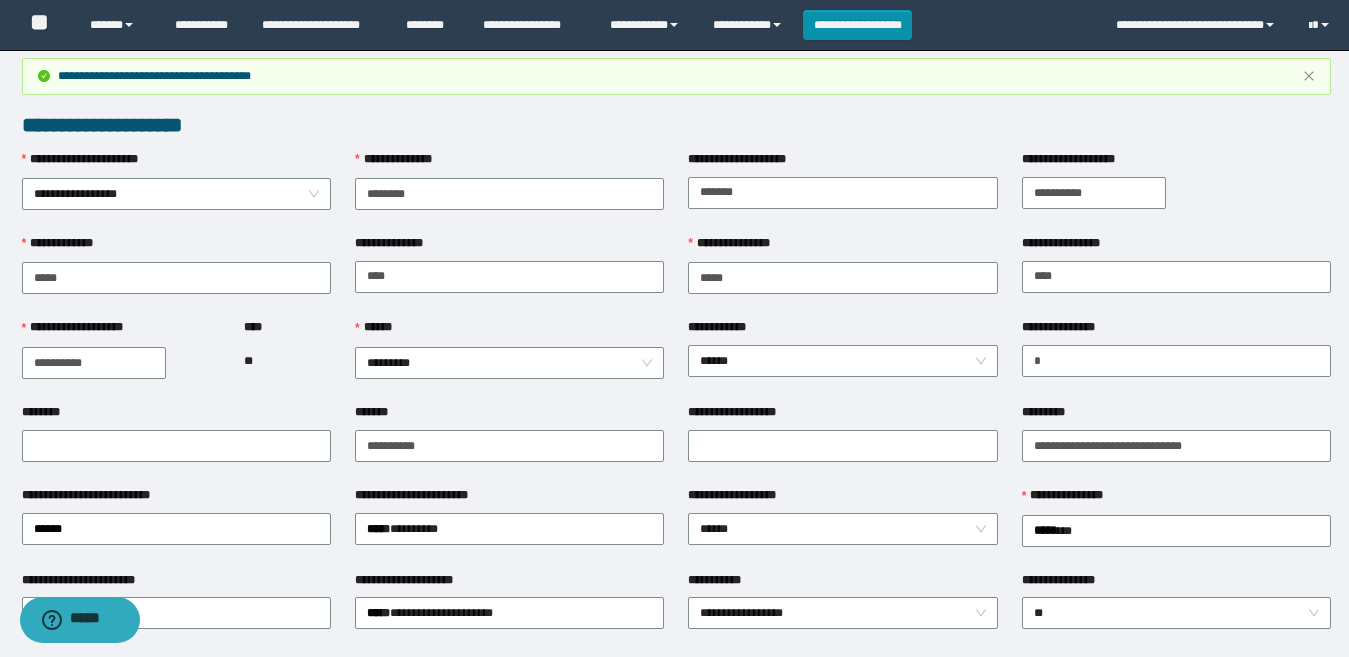 scroll, scrollTop: 0, scrollLeft: 0, axis: both 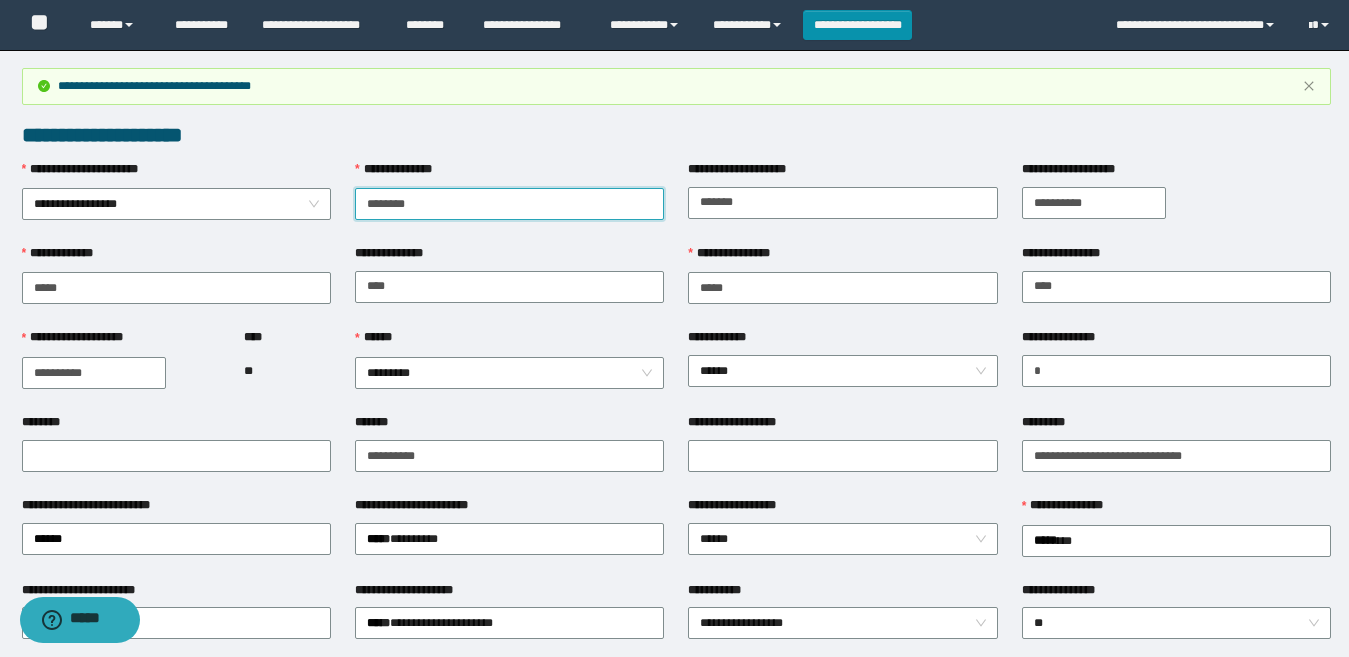 drag, startPoint x: 453, startPoint y: 198, endPoint x: 312, endPoint y: 228, distance: 144.15616 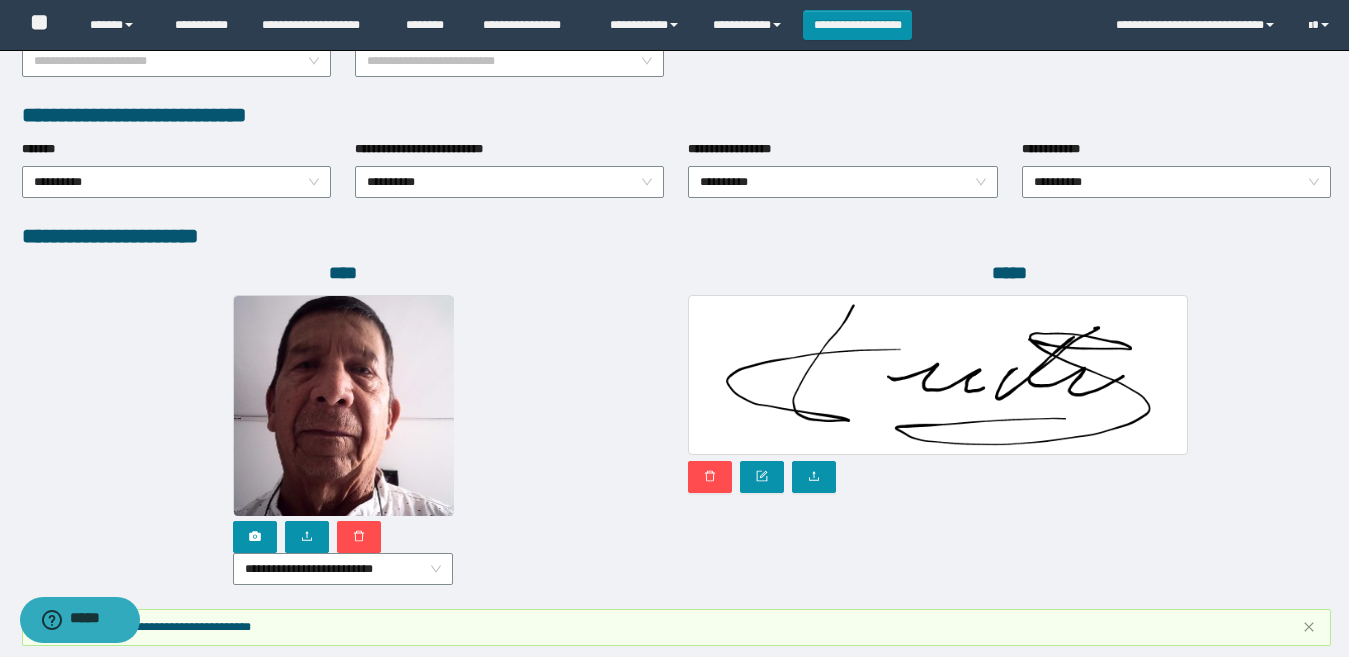 scroll, scrollTop: 1185, scrollLeft: 0, axis: vertical 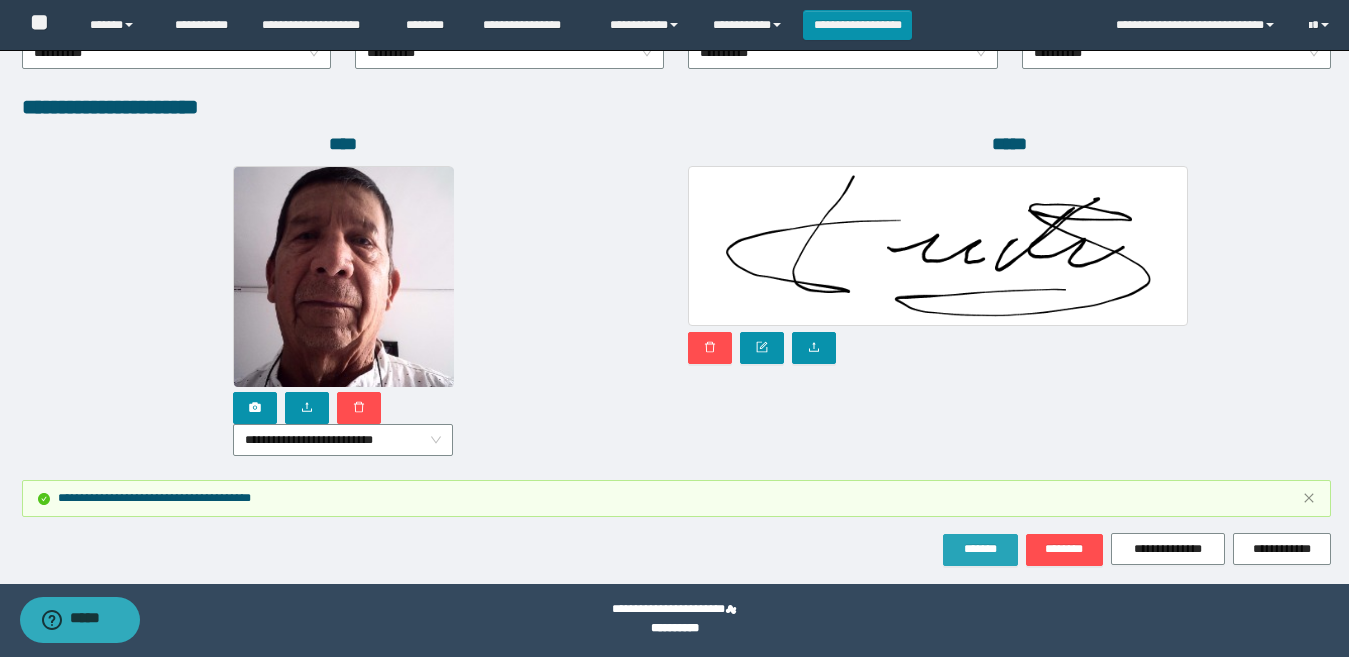 click on "*******" at bounding box center (980, 549) 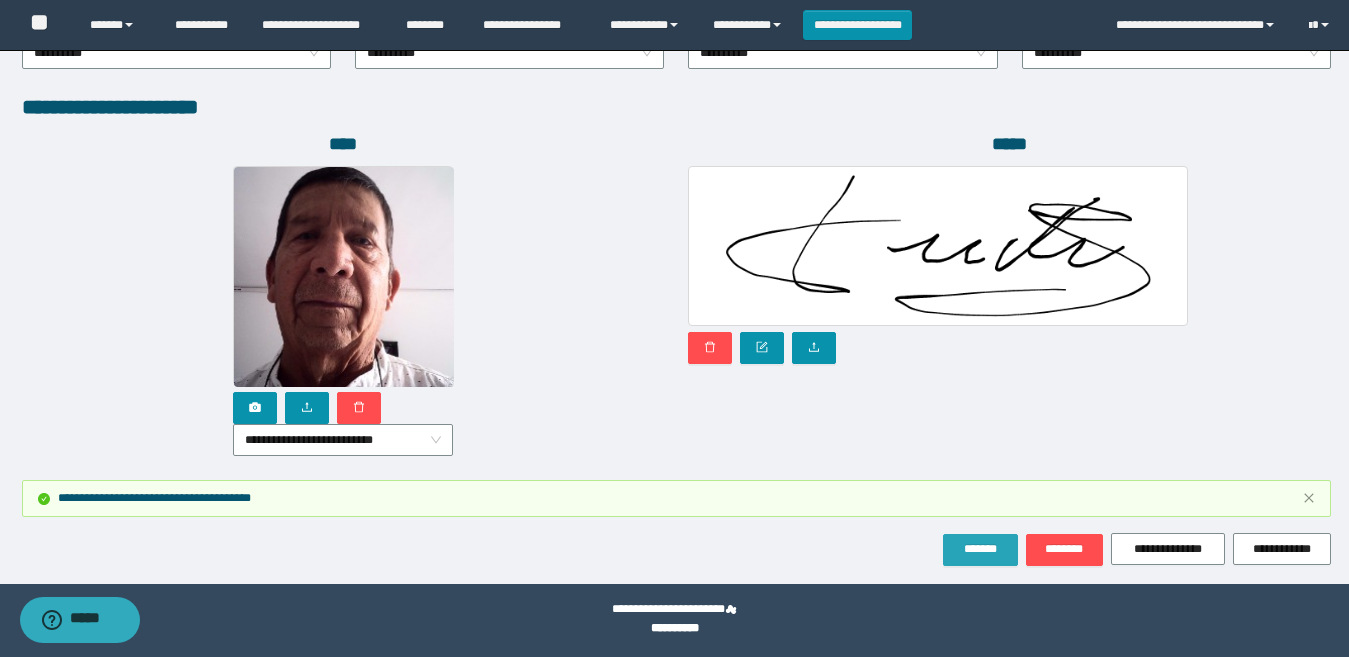 click on "*******" at bounding box center (980, 549) 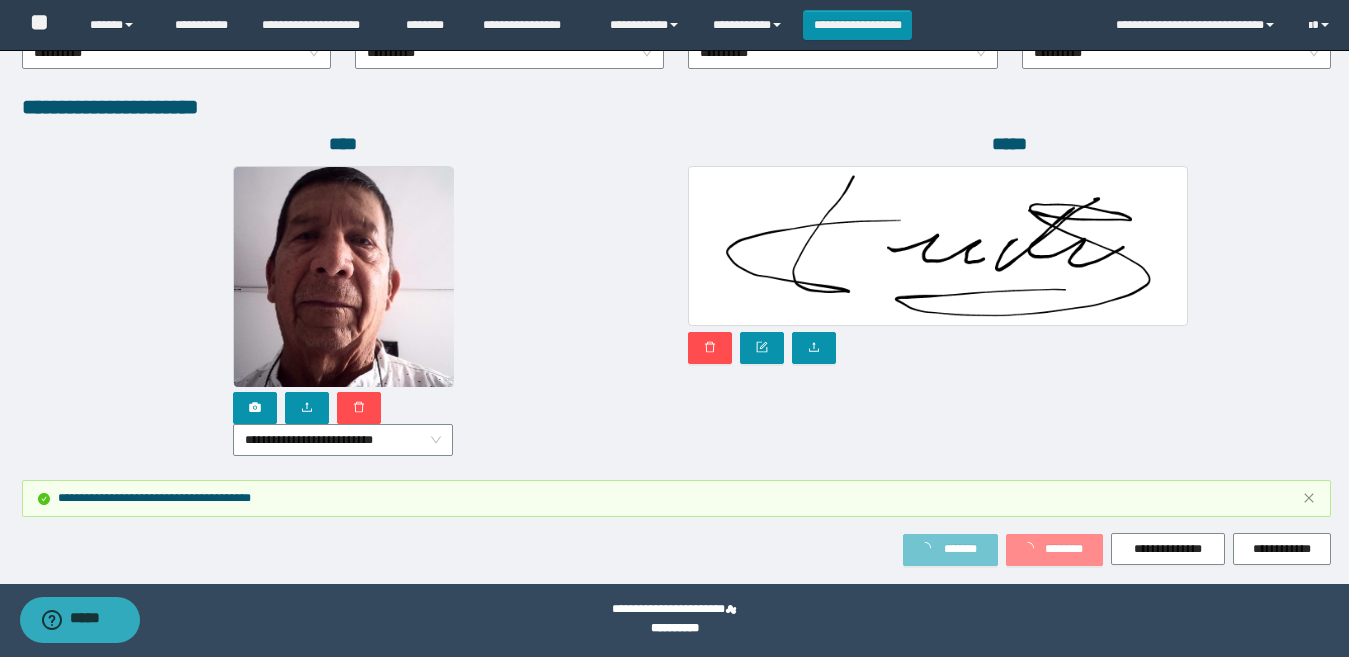 type 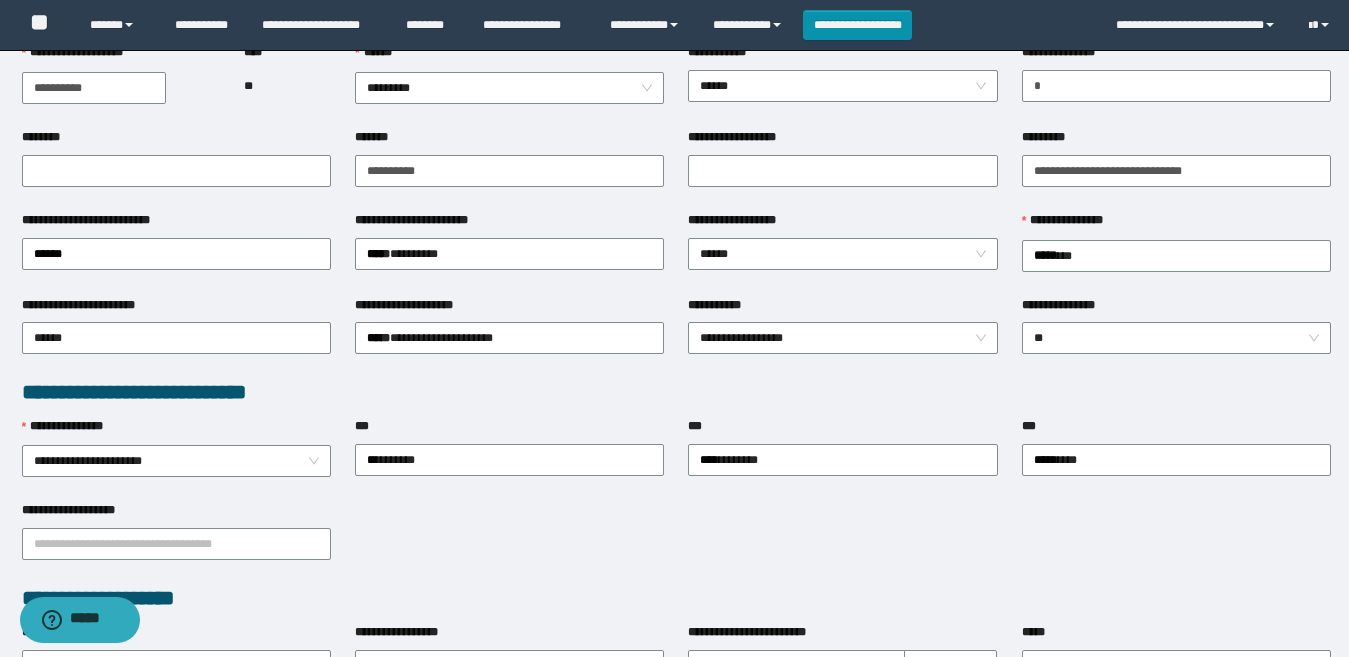 scroll, scrollTop: 0, scrollLeft: 0, axis: both 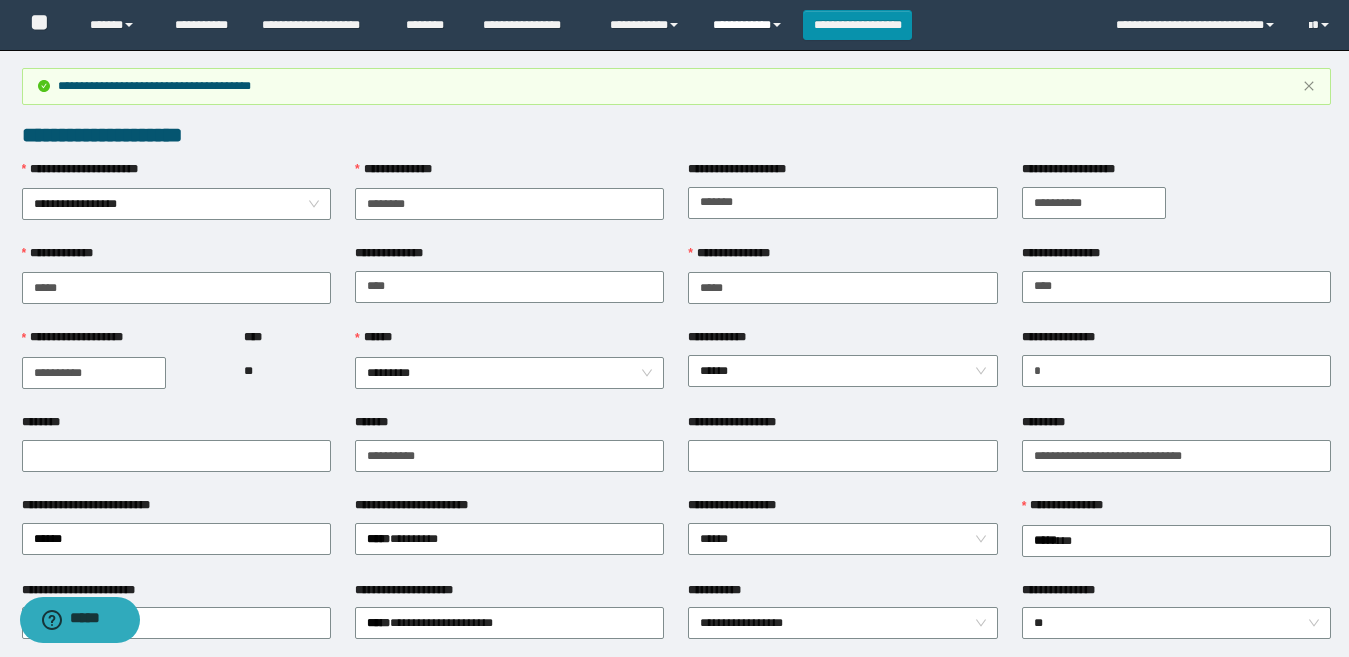 click on "**********" at bounding box center (750, 25) 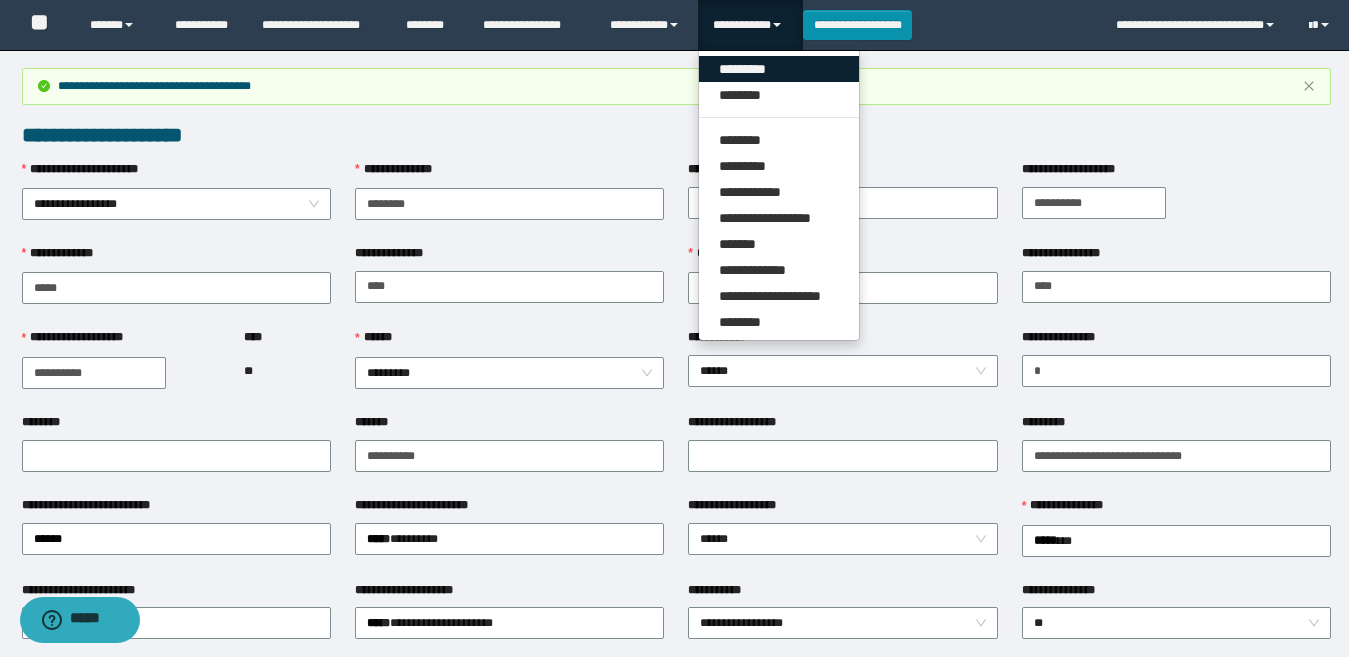 click on "*********" at bounding box center (779, 69) 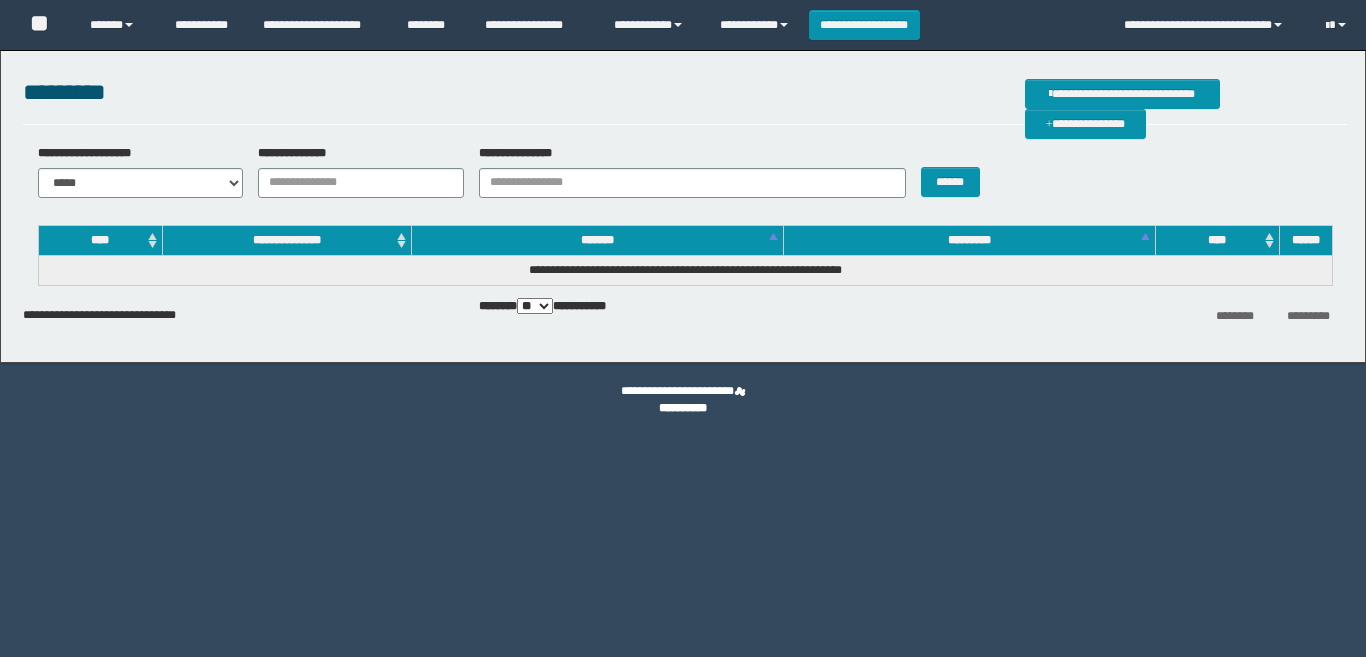 scroll, scrollTop: 0, scrollLeft: 0, axis: both 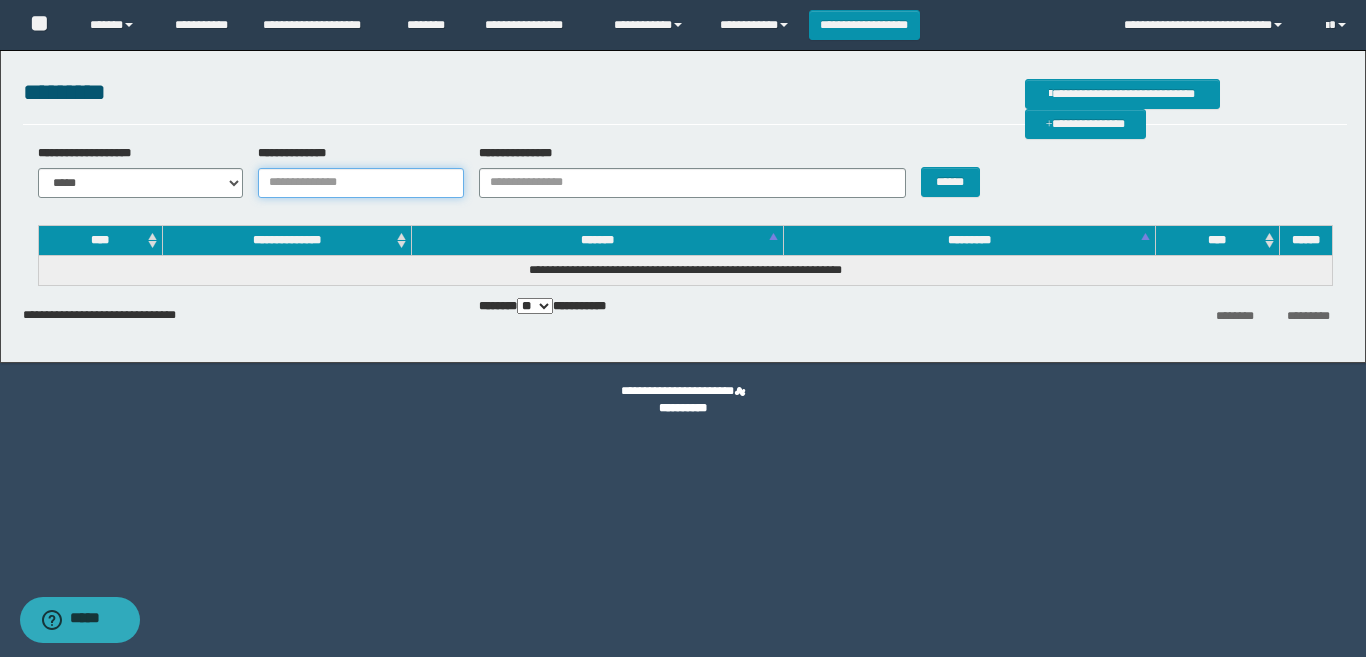 click on "**********" at bounding box center (361, 183) 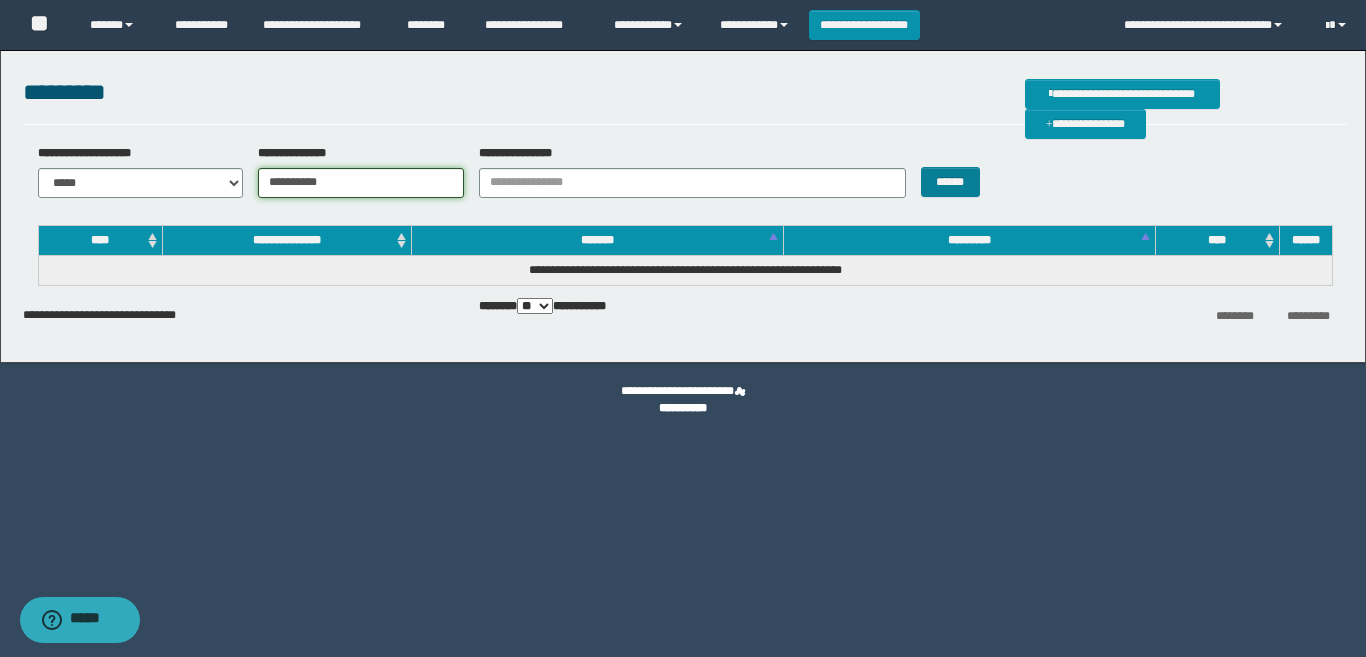 type on "**********" 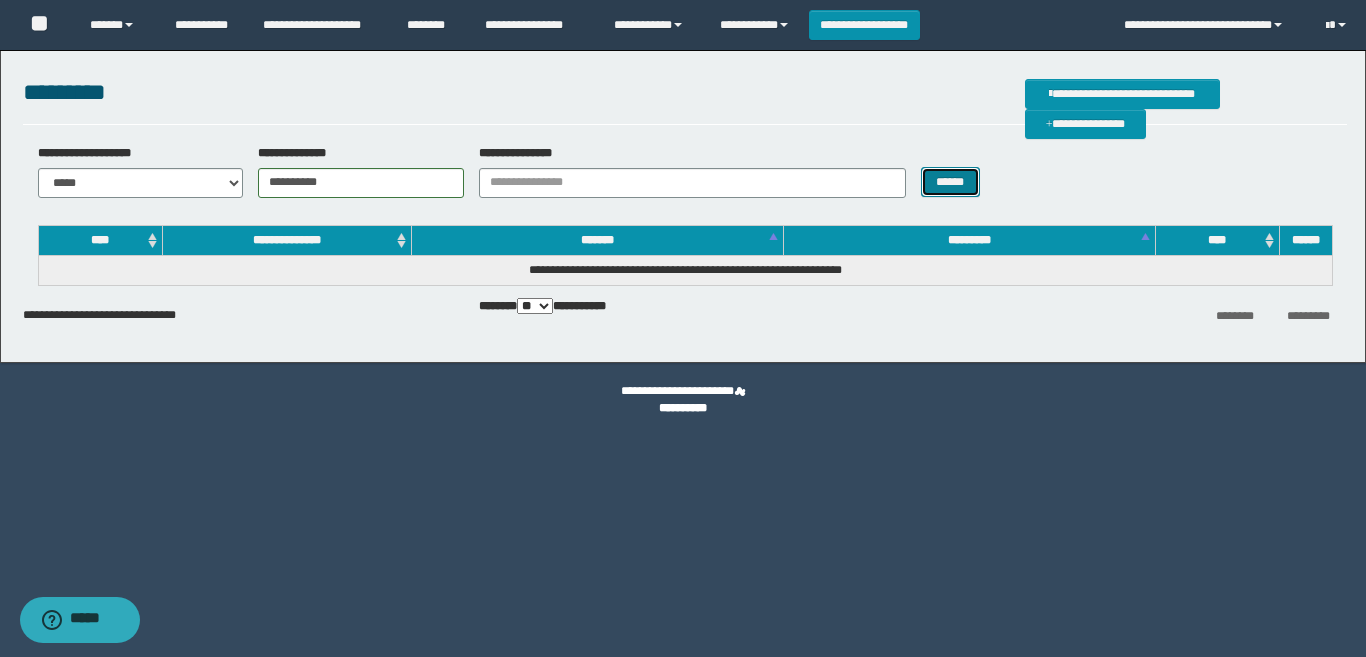 click on "******" at bounding box center [950, 182] 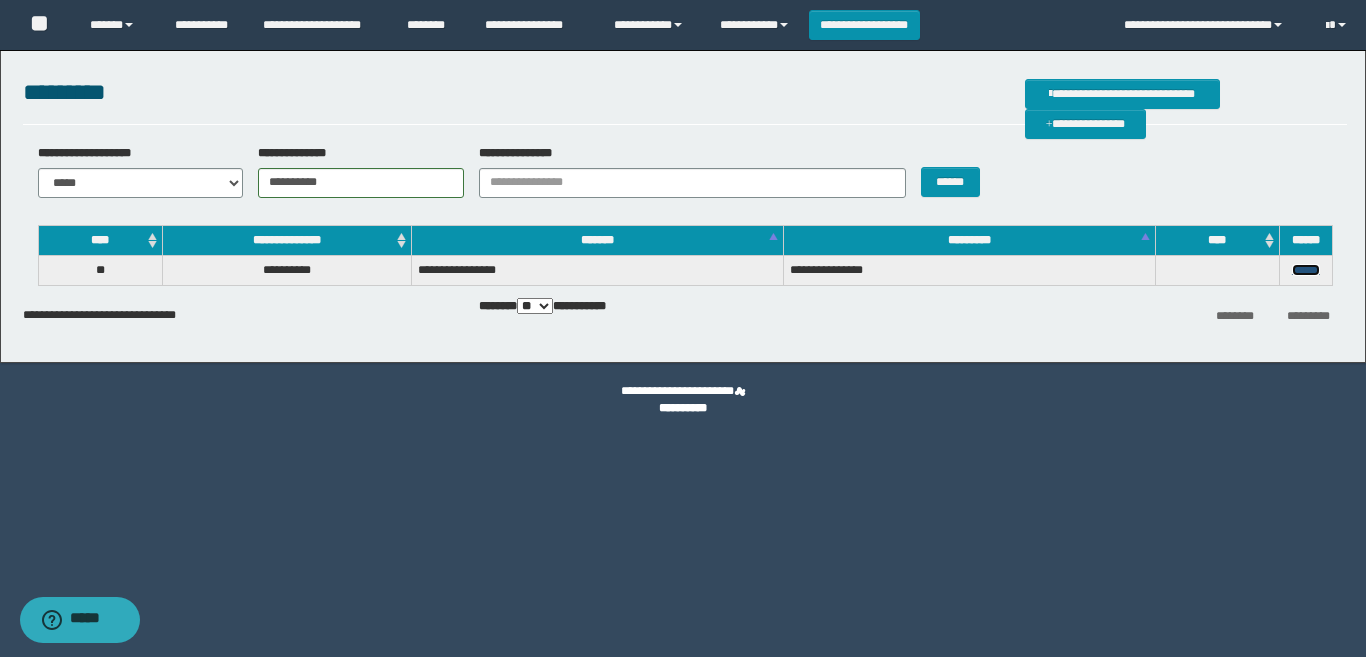 click on "******" at bounding box center (1306, 270) 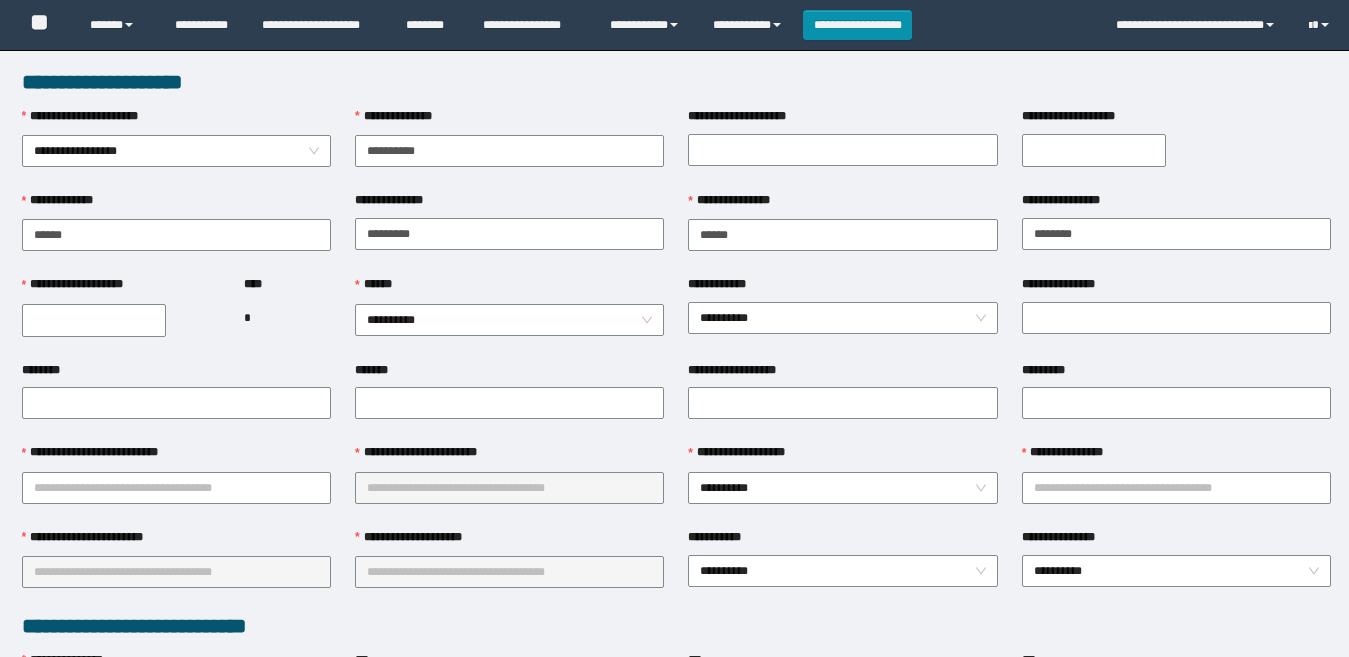 scroll, scrollTop: 0, scrollLeft: 0, axis: both 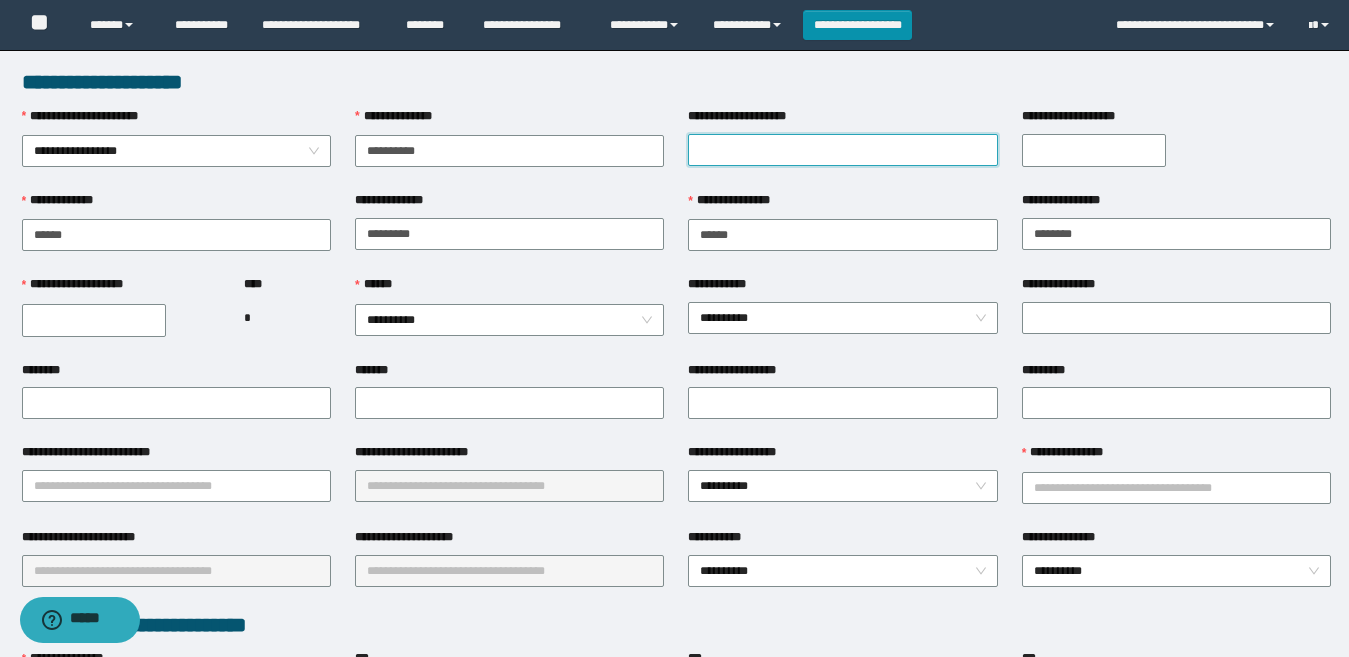 click on "**********" at bounding box center (842, 150) 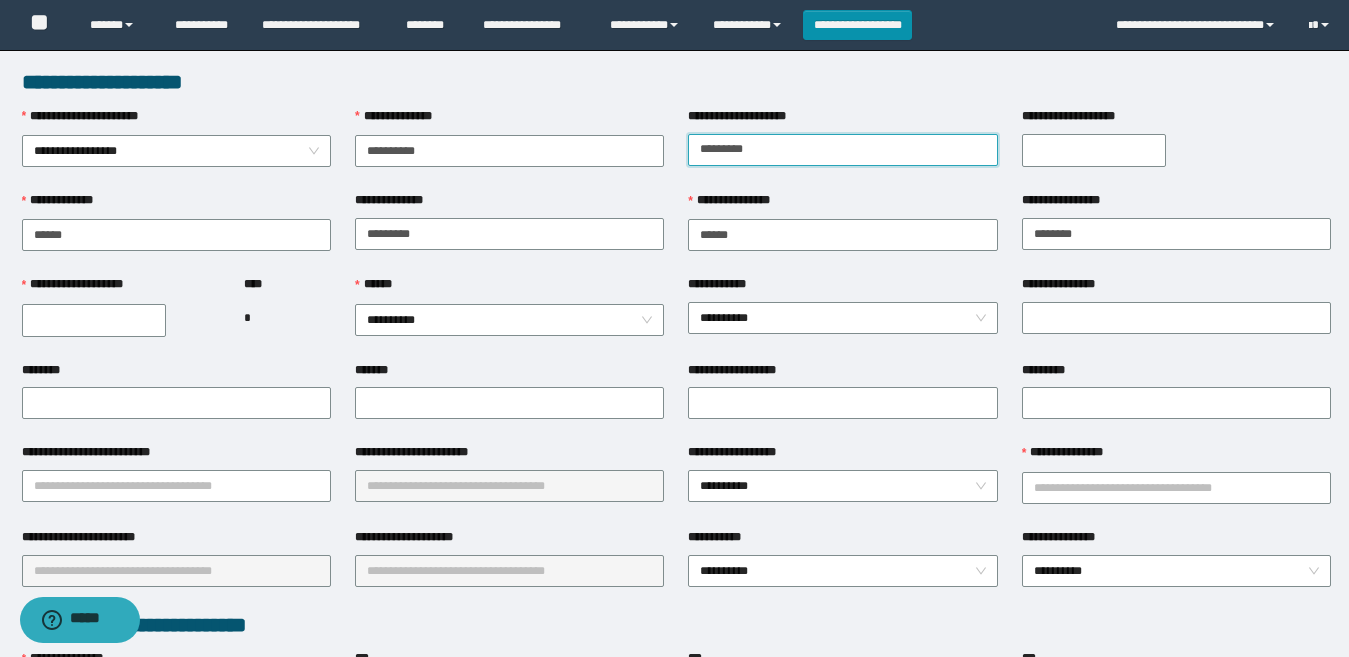 type on "********" 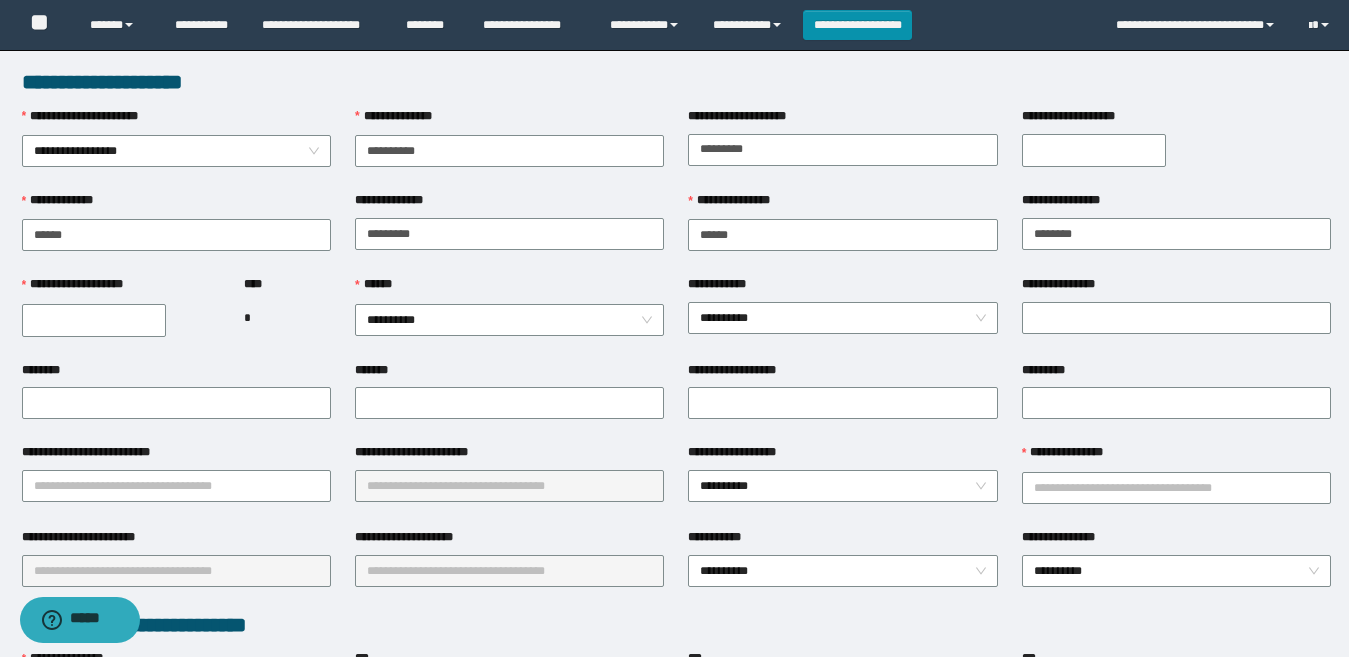 click on "**********" at bounding box center [1094, 150] 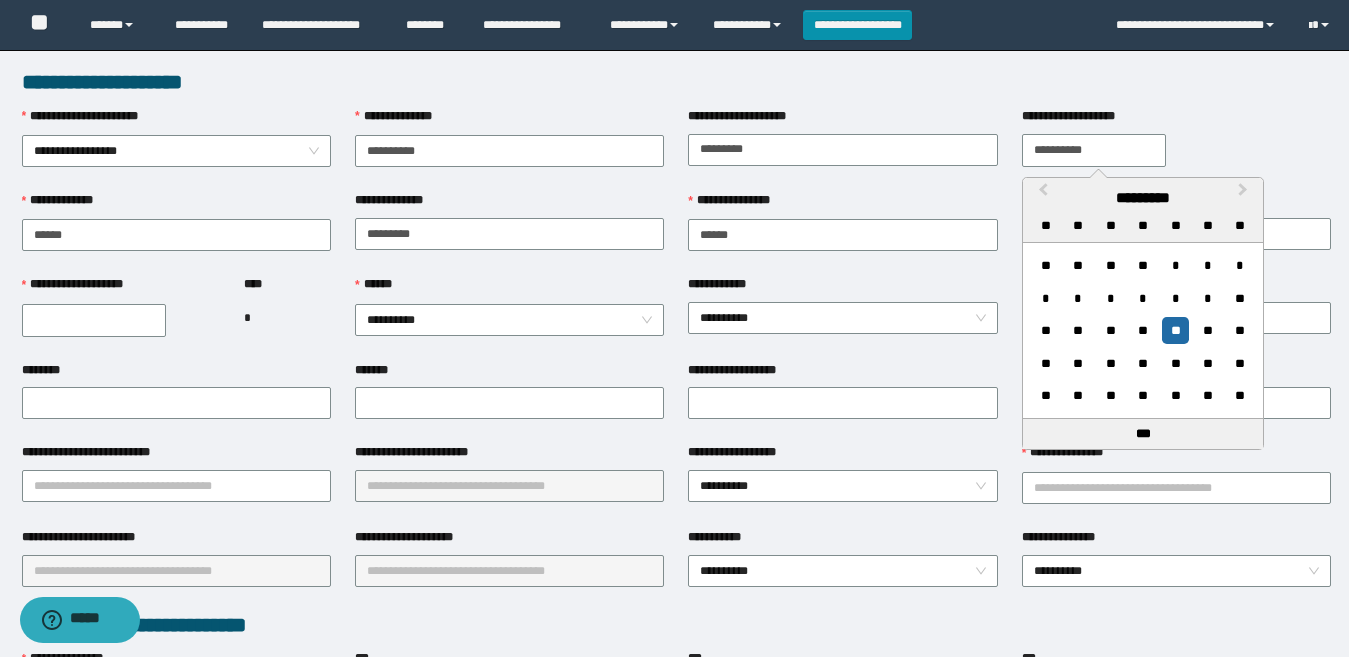 type on "**********" 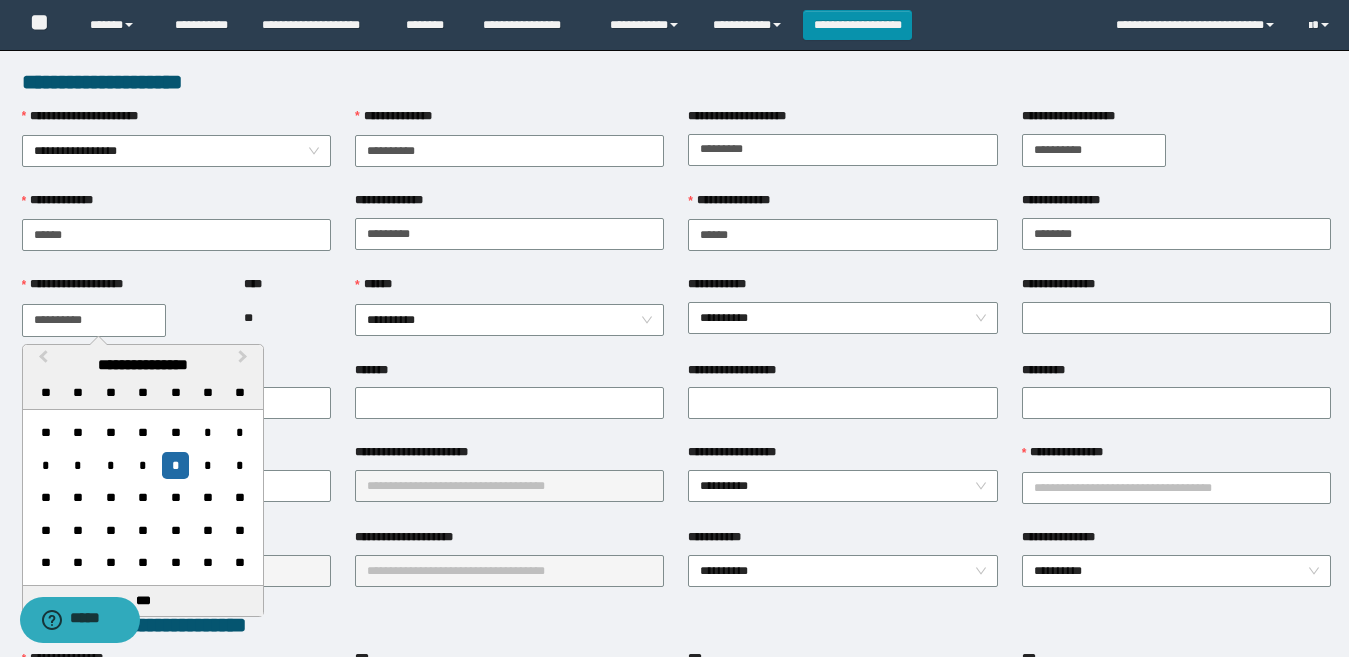 type on "**********" 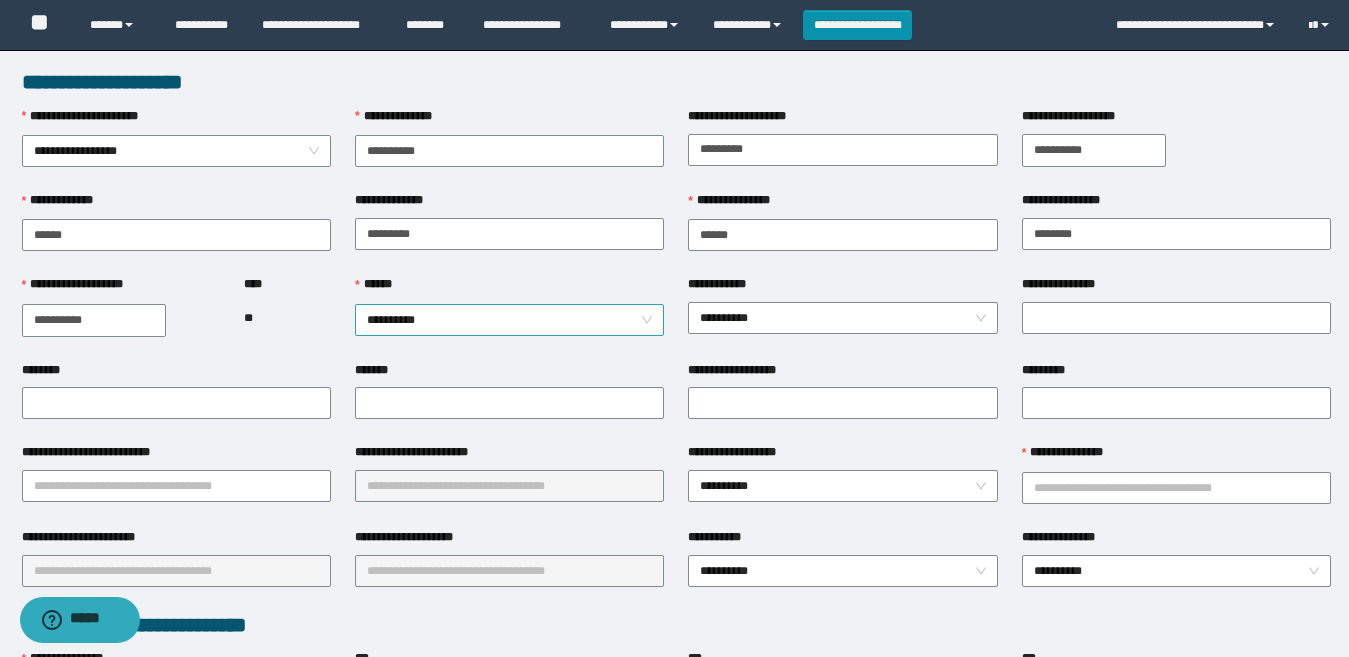 drag, startPoint x: 314, startPoint y: 322, endPoint x: 399, endPoint y: 313, distance: 85.47514 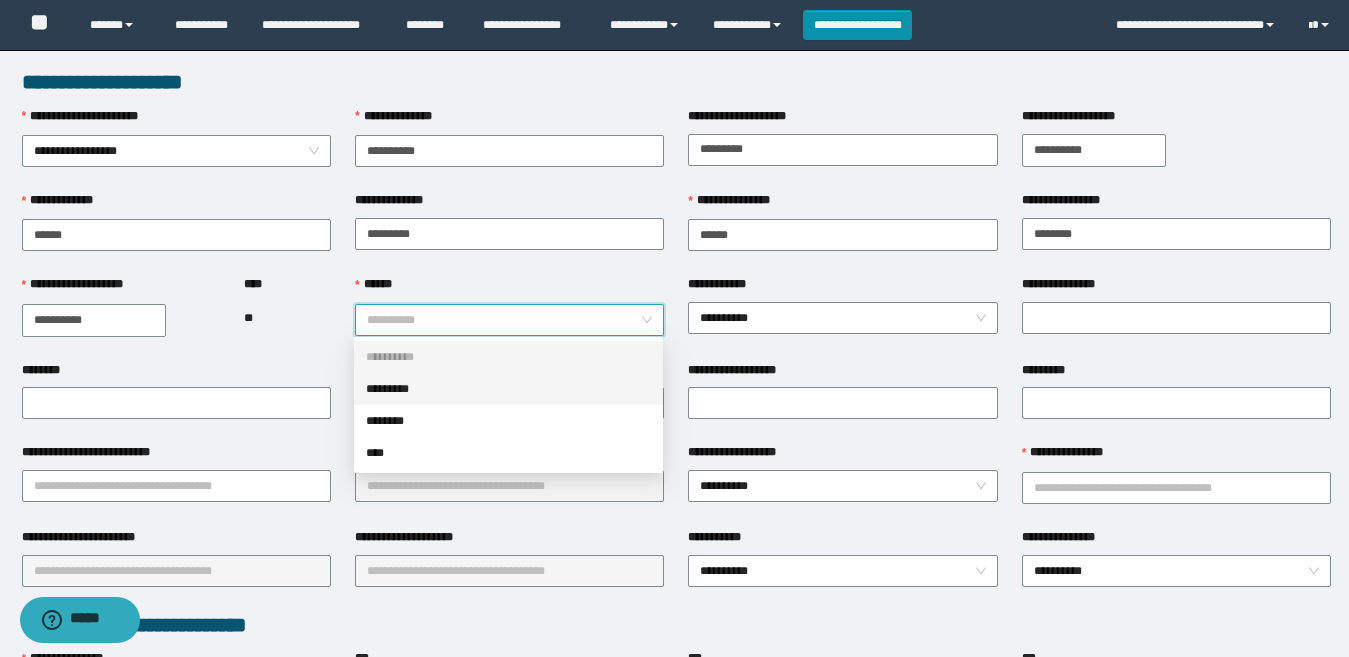 drag, startPoint x: 407, startPoint y: 390, endPoint x: 318, endPoint y: 378, distance: 89.80534 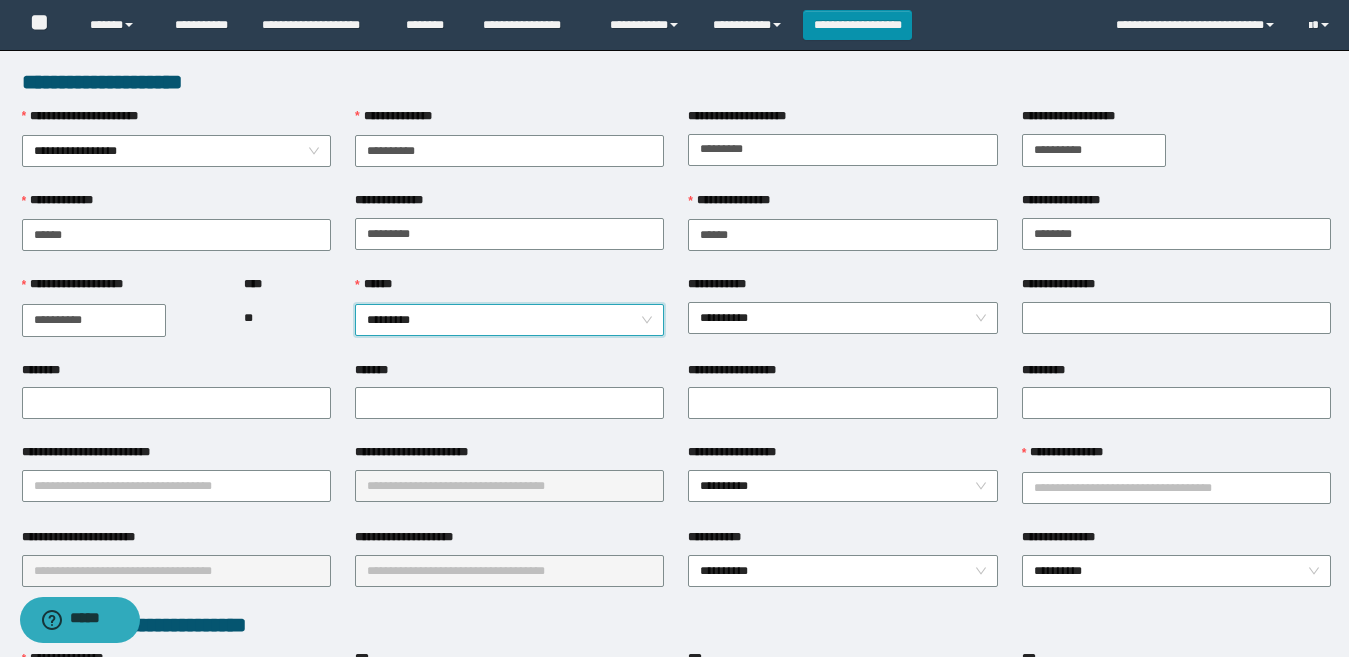 drag, startPoint x: 311, startPoint y: 338, endPoint x: 322, endPoint y: 338, distance: 11 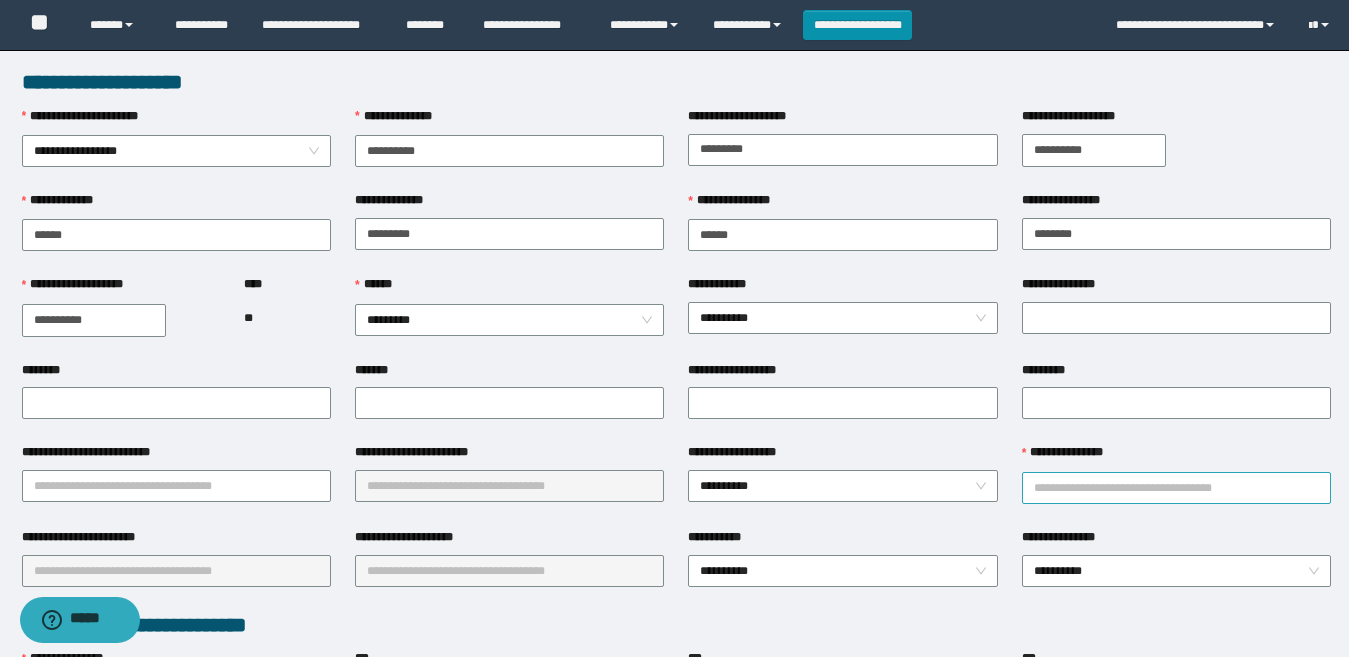 click on "**********" at bounding box center (1176, 488) 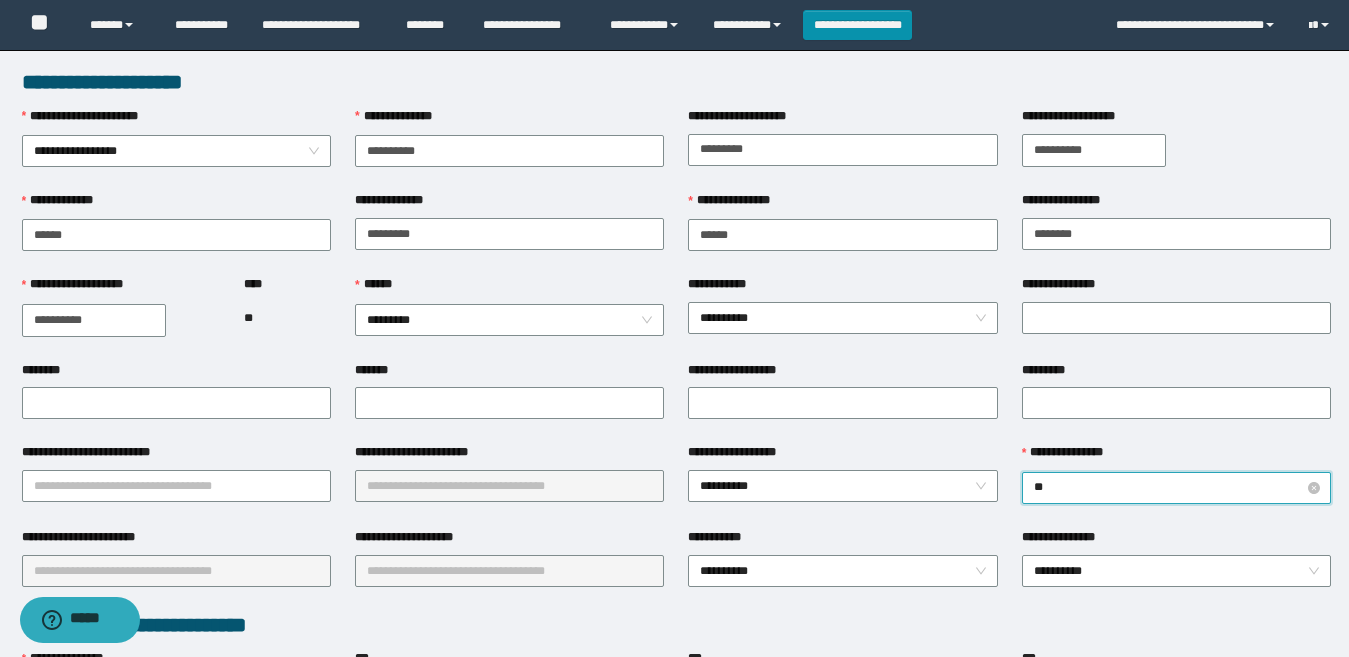 type on "*" 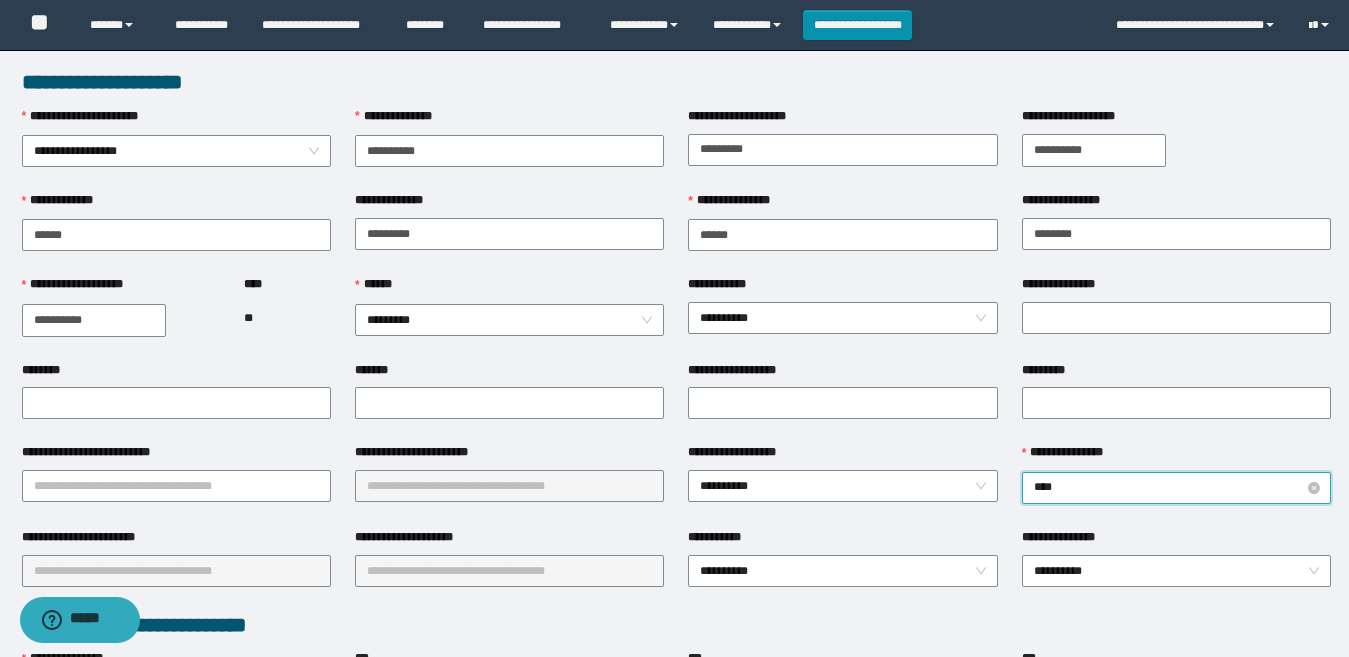 type on "*****" 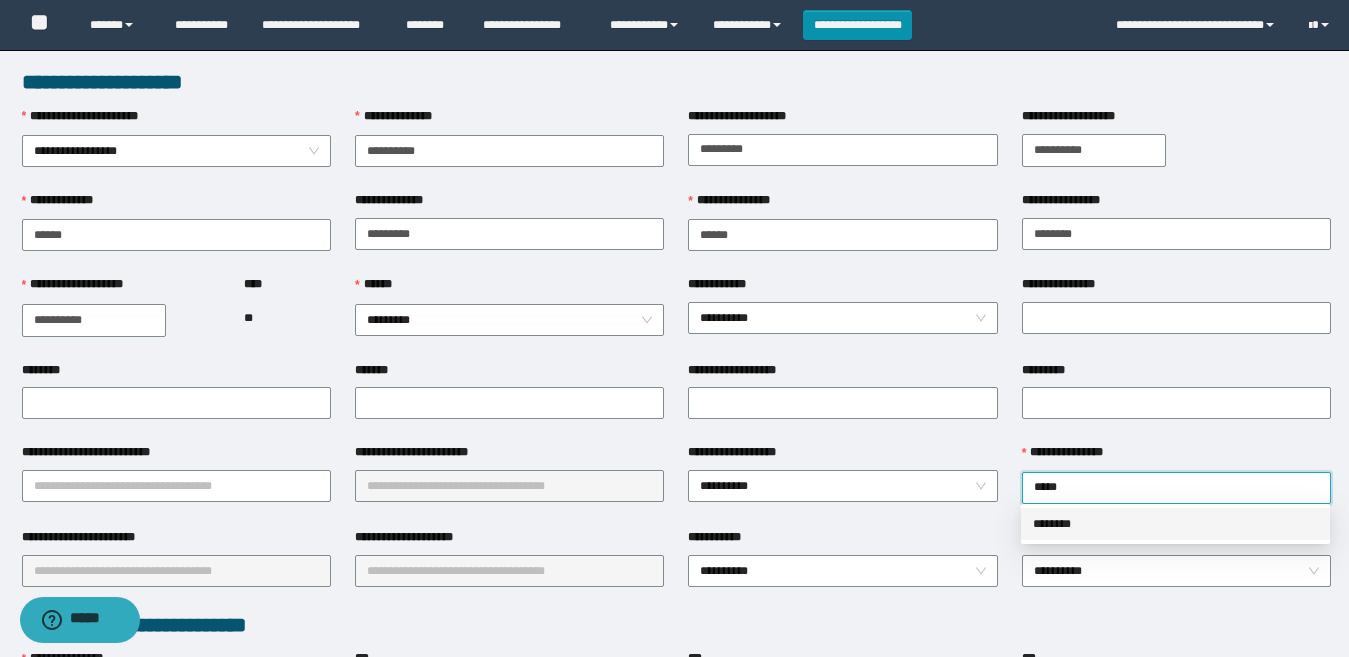 click on "********" at bounding box center (1175, 524) 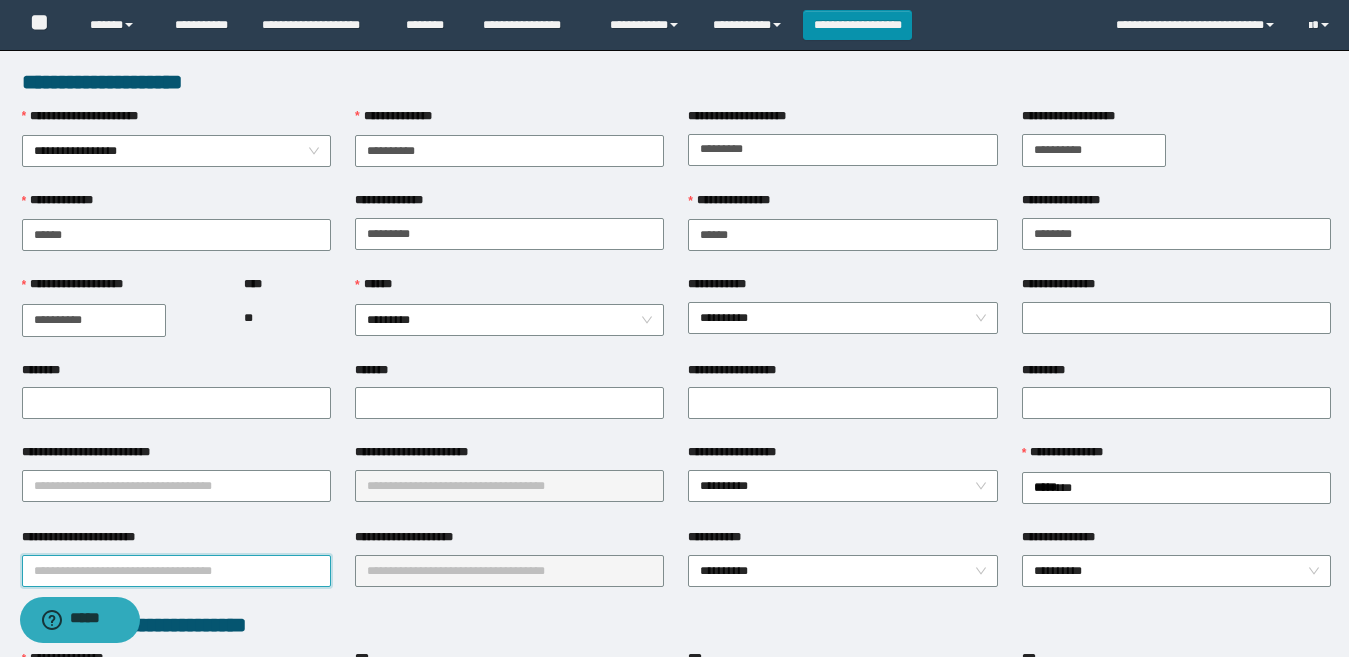 click on "**********" at bounding box center [176, 571] 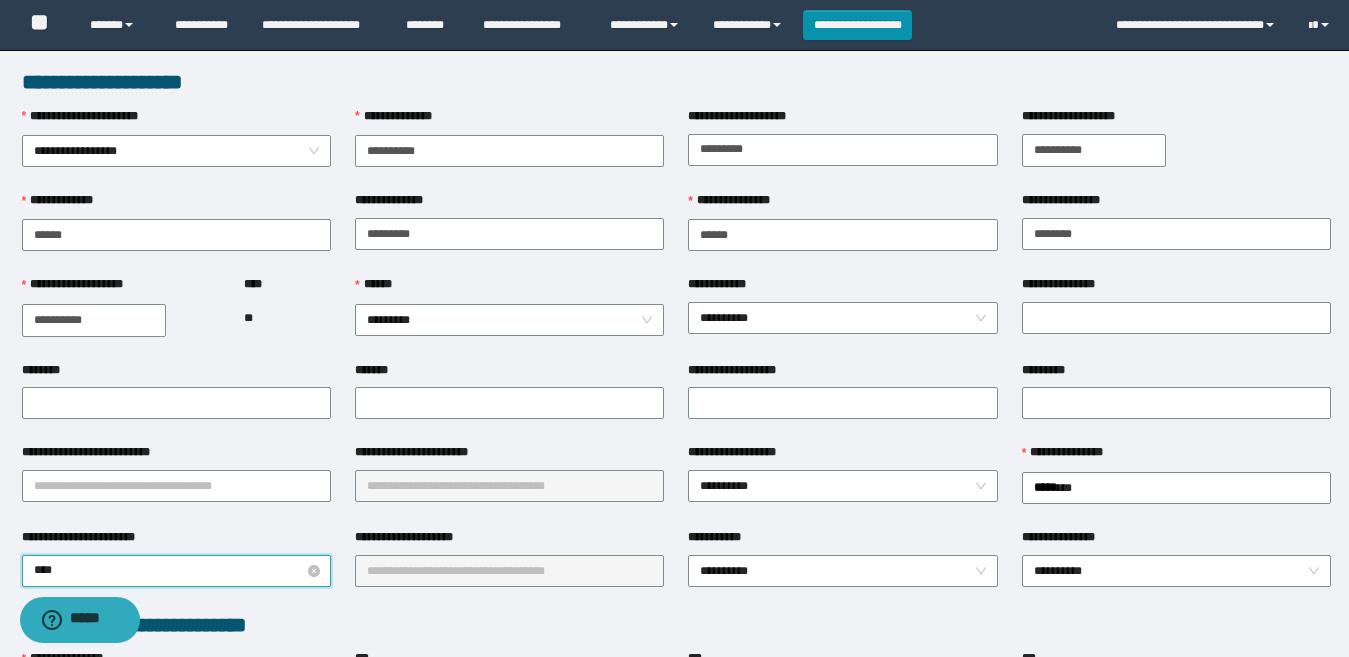 type on "*****" 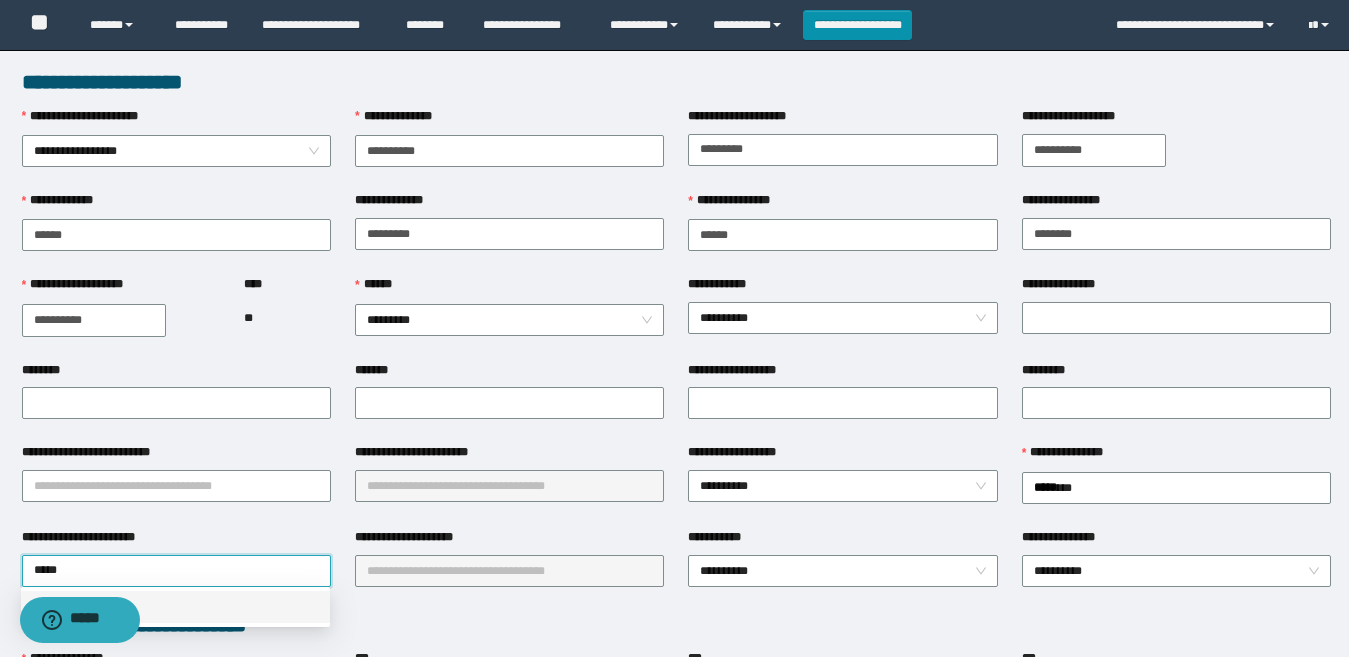 drag, startPoint x: 197, startPoint y: 603, endPoint x: 456, endPoint y: 578, distance: 260.20377 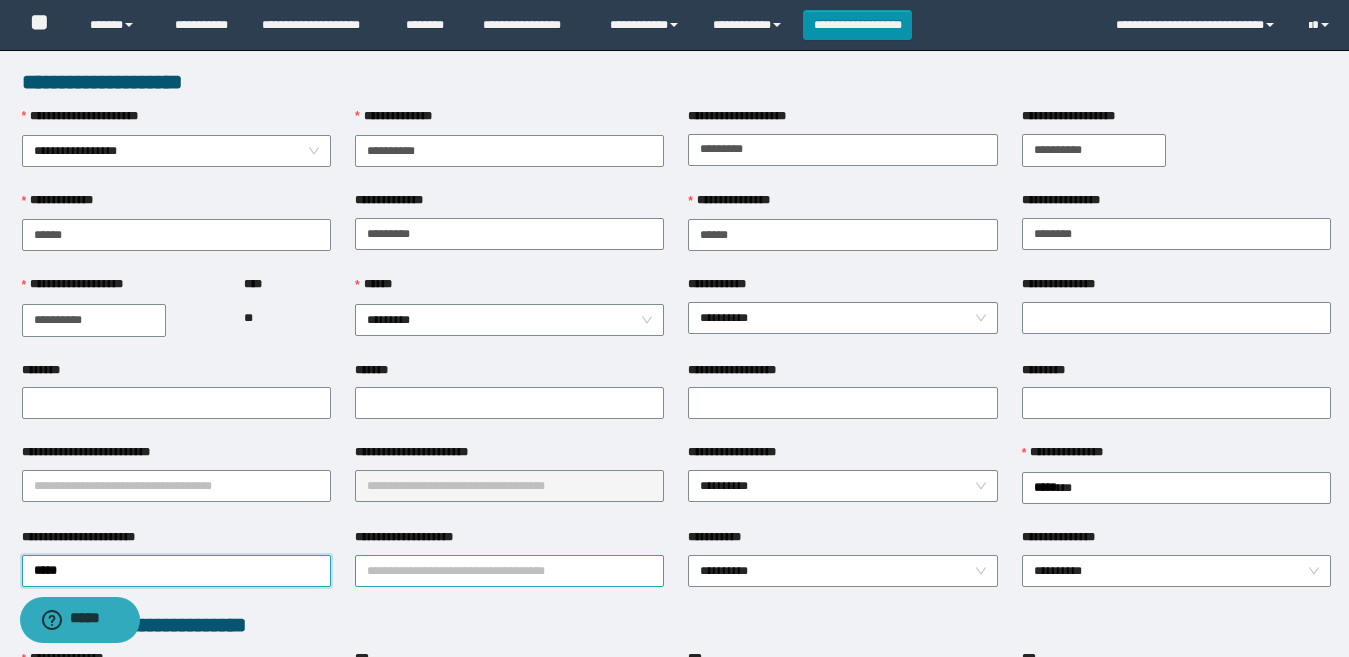 click on "**********" at bounding box center [509, 571] 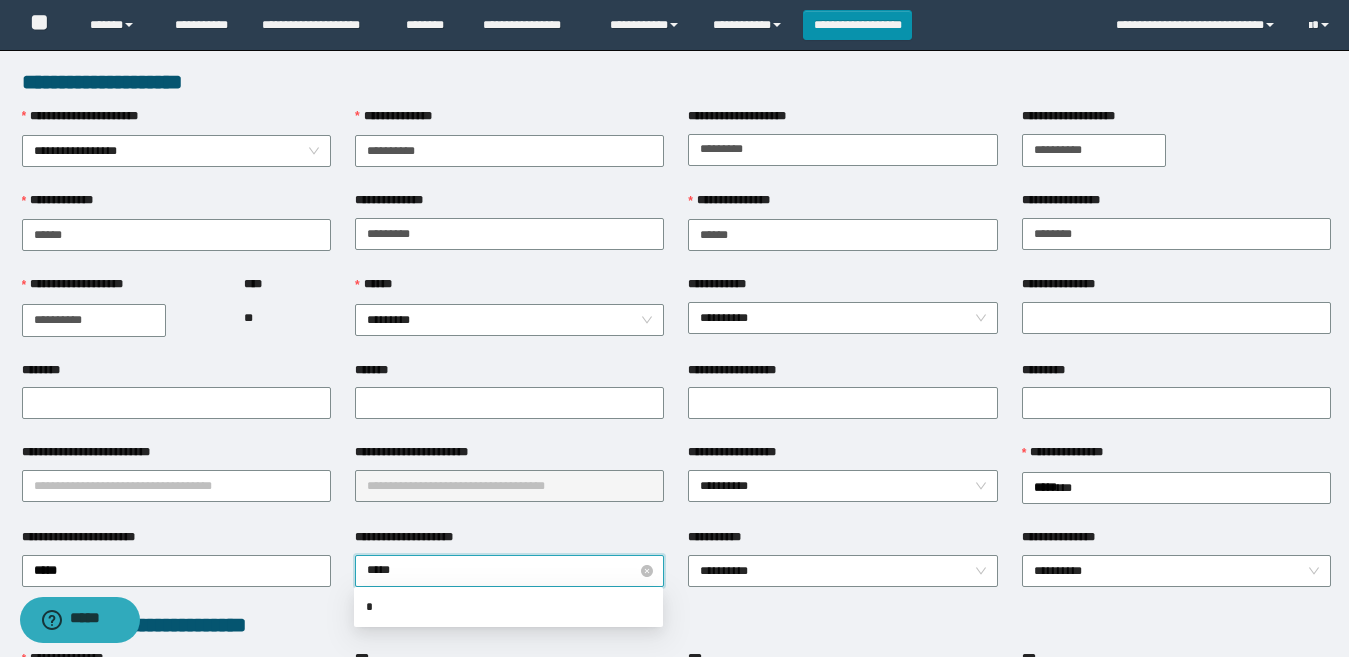 type on "******" 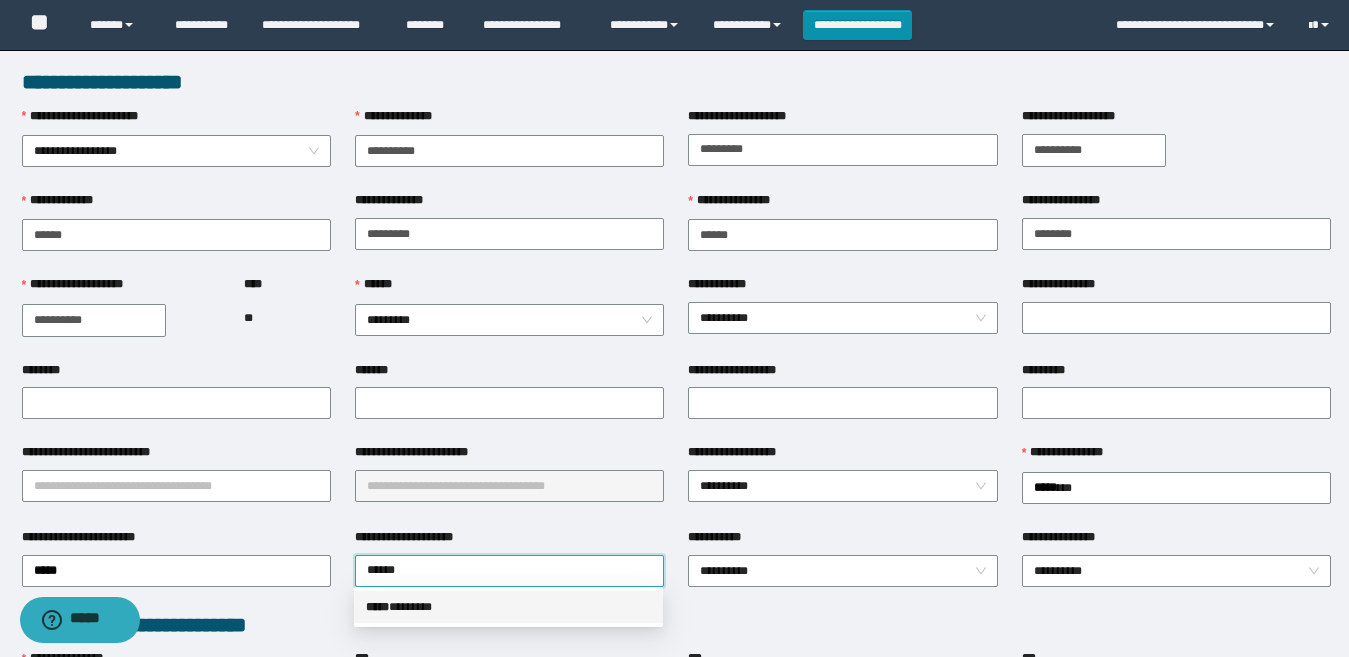 click on "***** * ******" at bounding box center (508, 607) 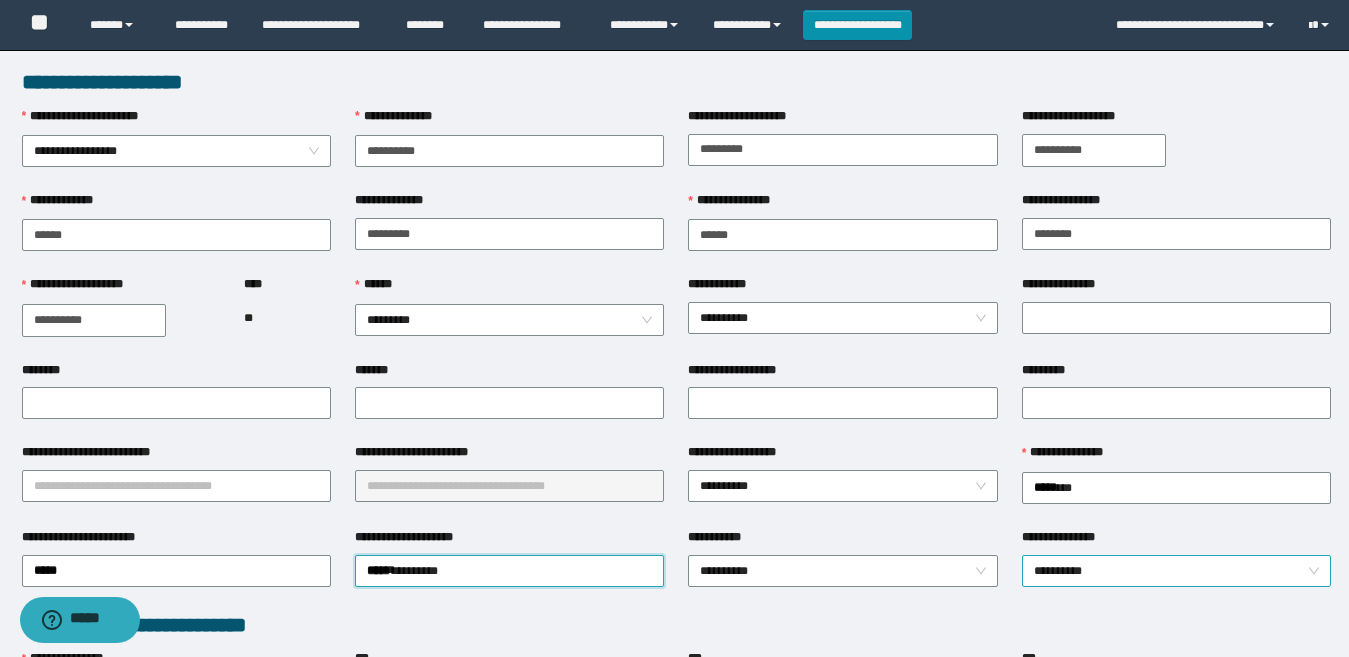 click on "**********" at bounding box center [1176, 571] 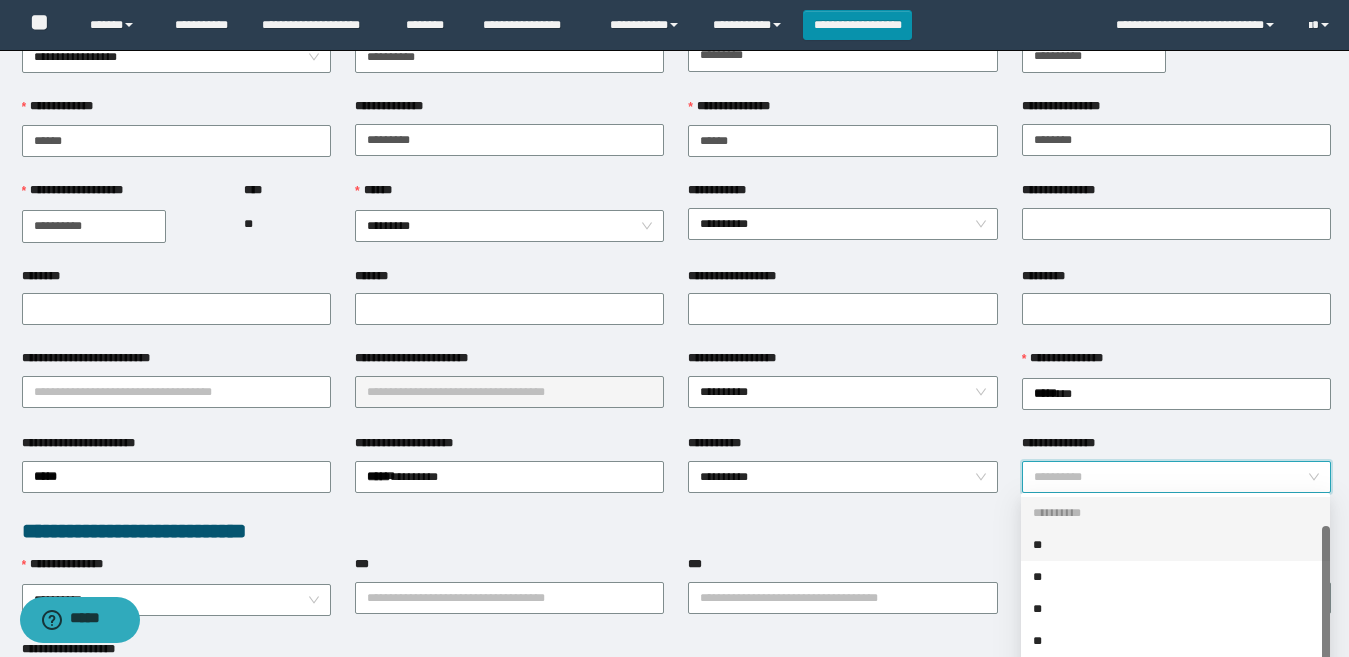 scroll, scrollTop: 100, scrollLeft: 0, axis: vertical 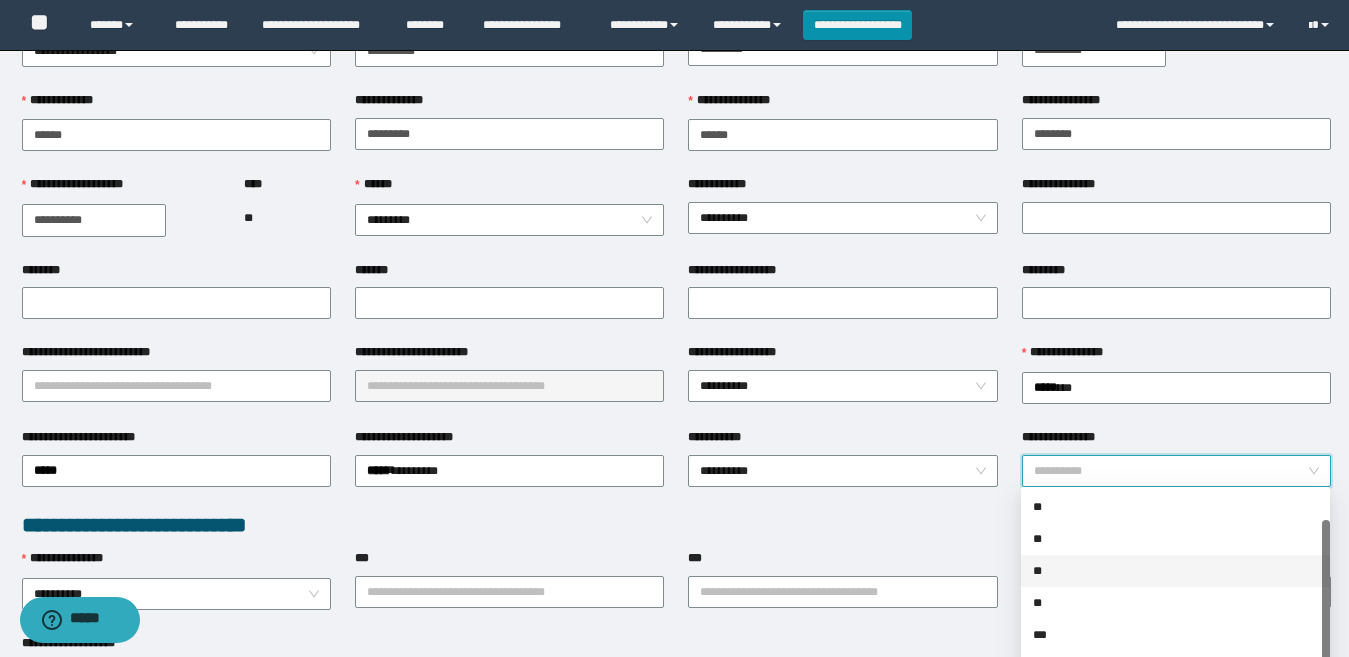 click on "**" at bounding box center [1175, 571] 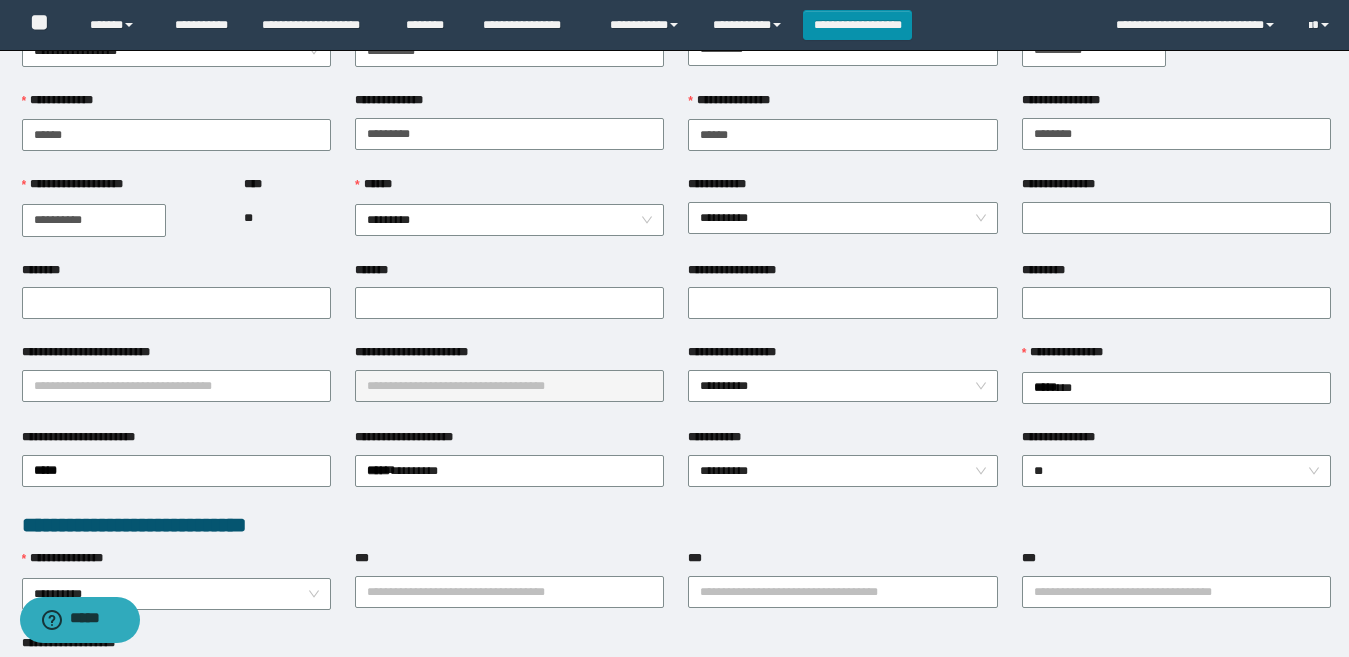 drag, startPoint x: 856, startPoint y: 547, endPoint x: 772, endPoint y: 538, distance: 84.48077 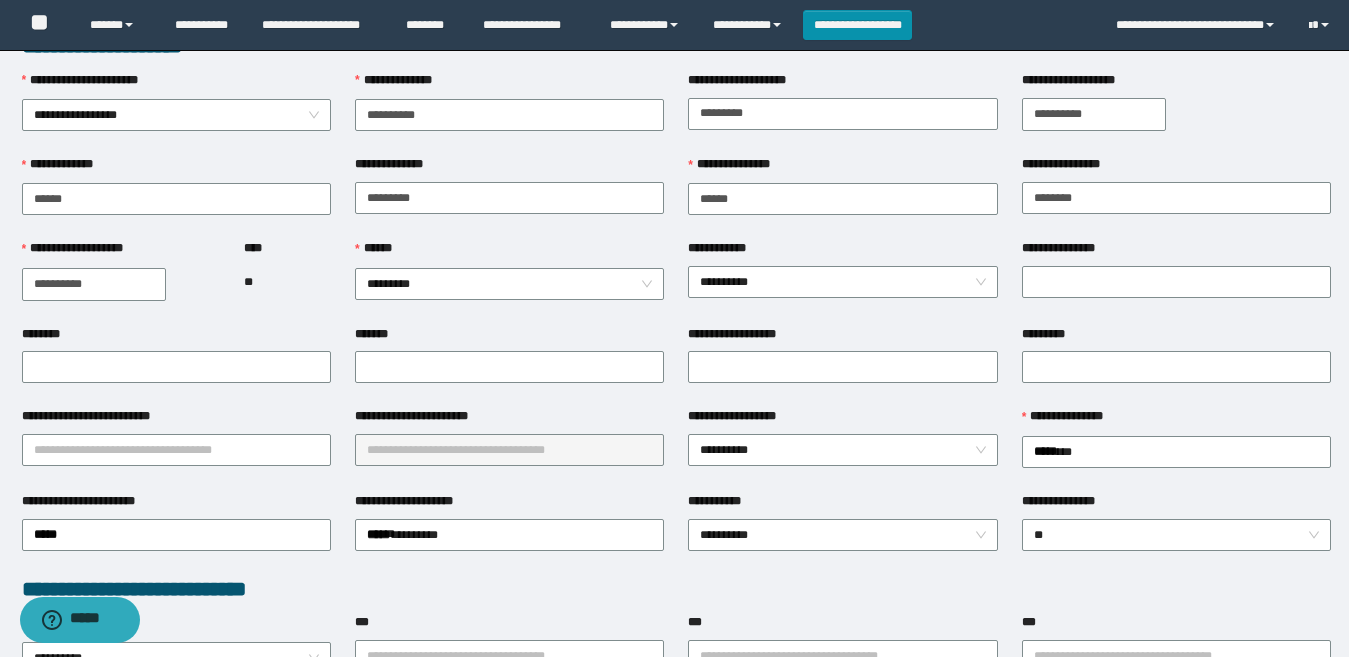 scroll, scrollTop: 0, scrollLeft: 0, axis: both 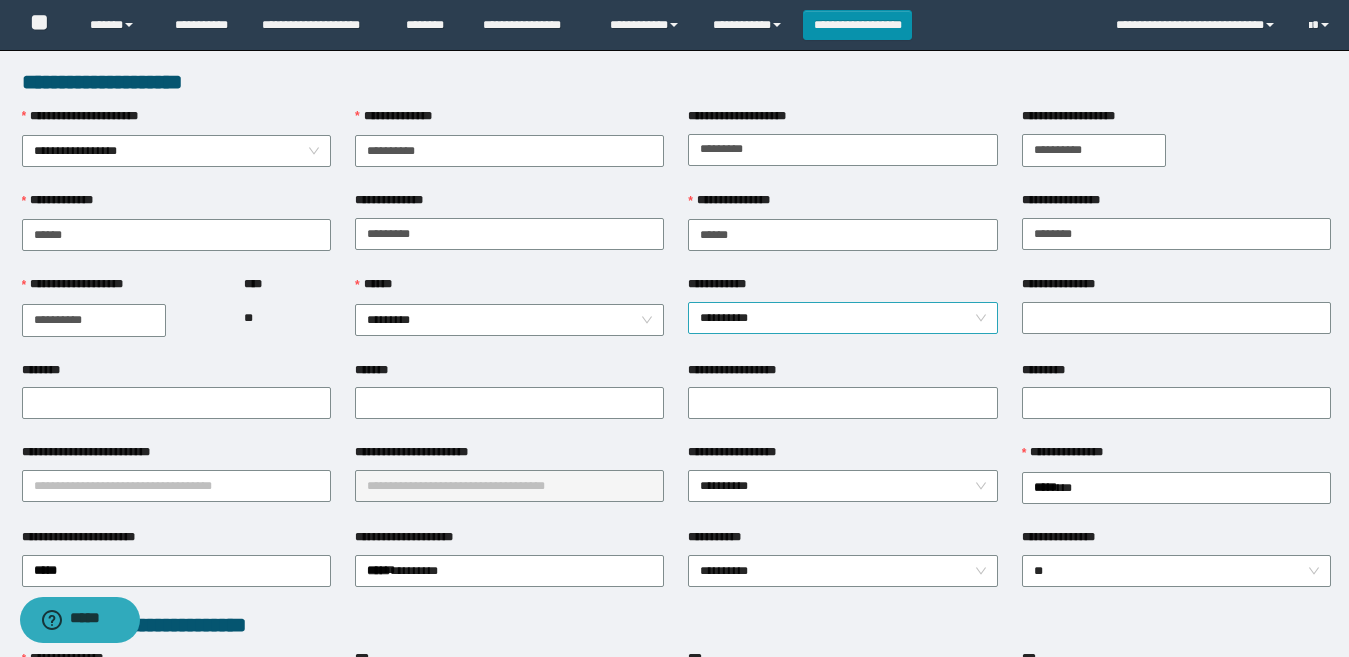 click on "**********" at bounding box center (842, 318) 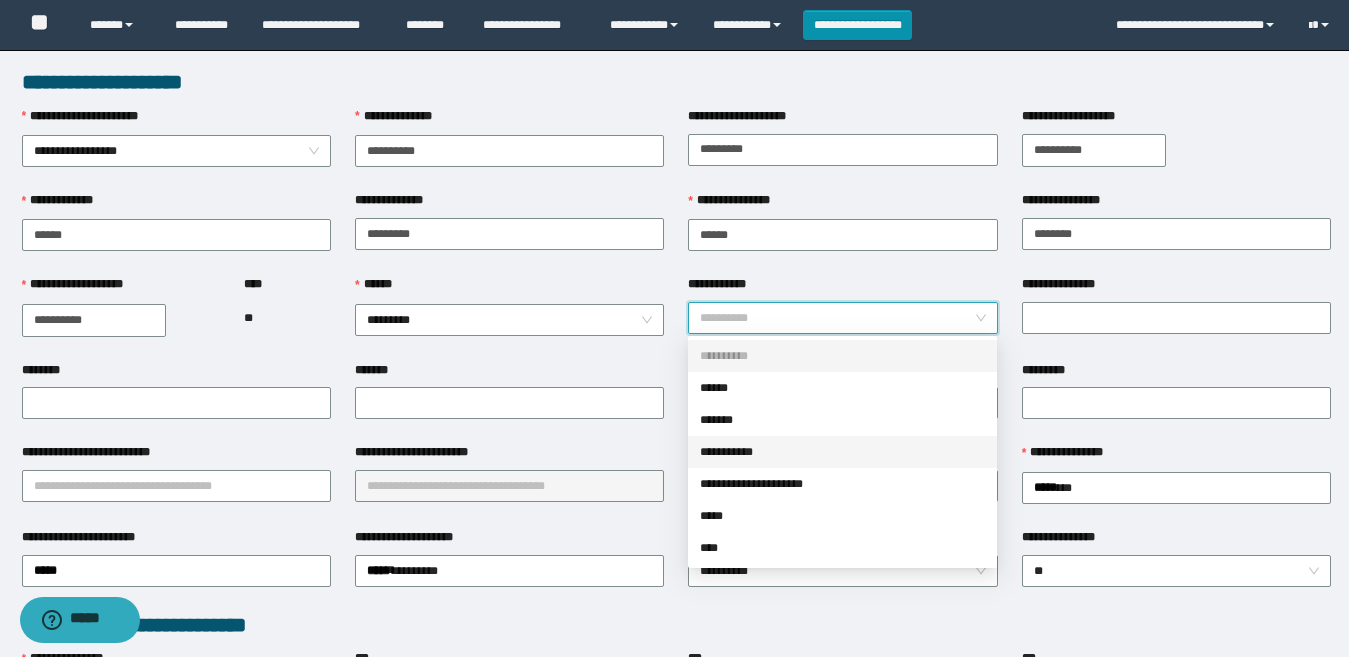 click on "**********" at bounding box center (842, 452) 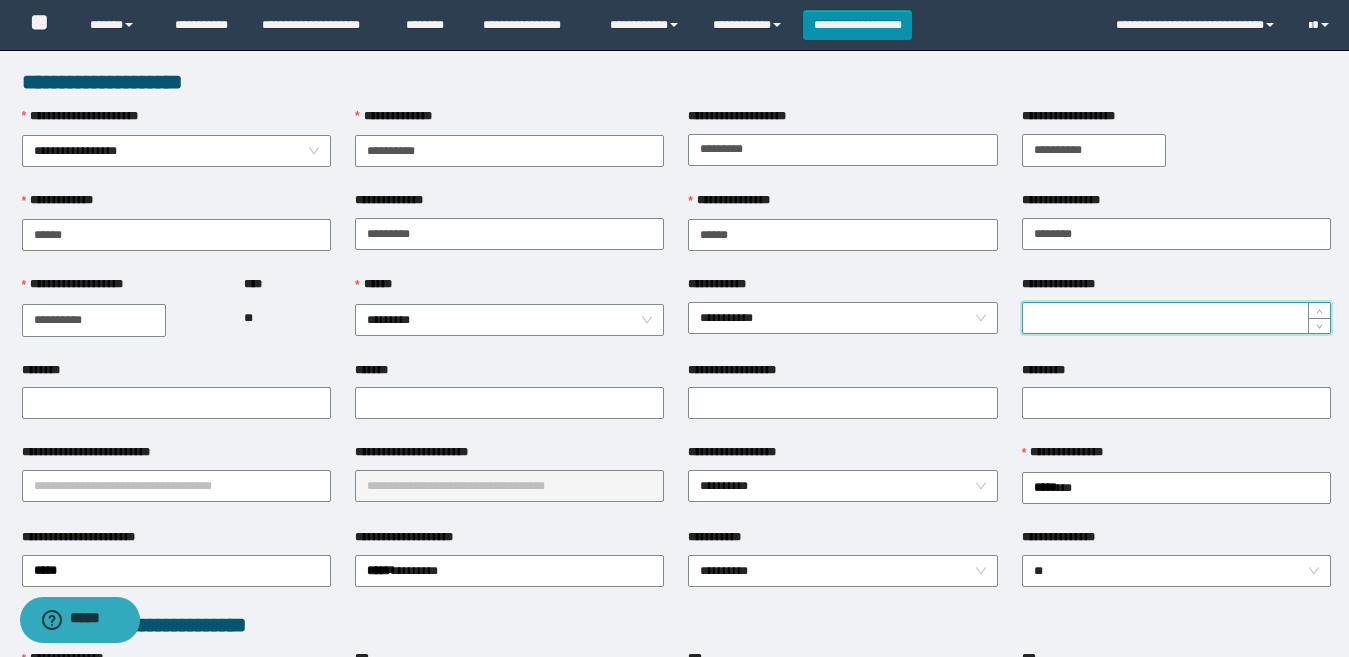 click on "**********" at bounding box center (1176, 318) 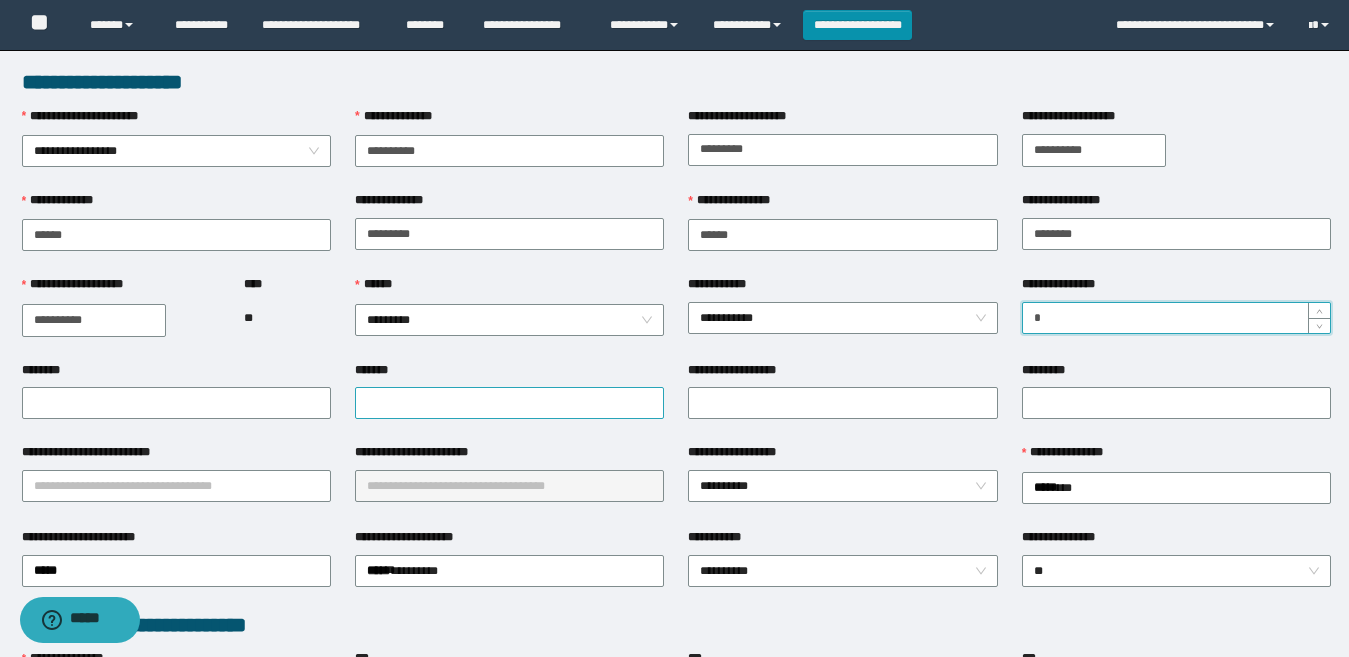 type on "*" 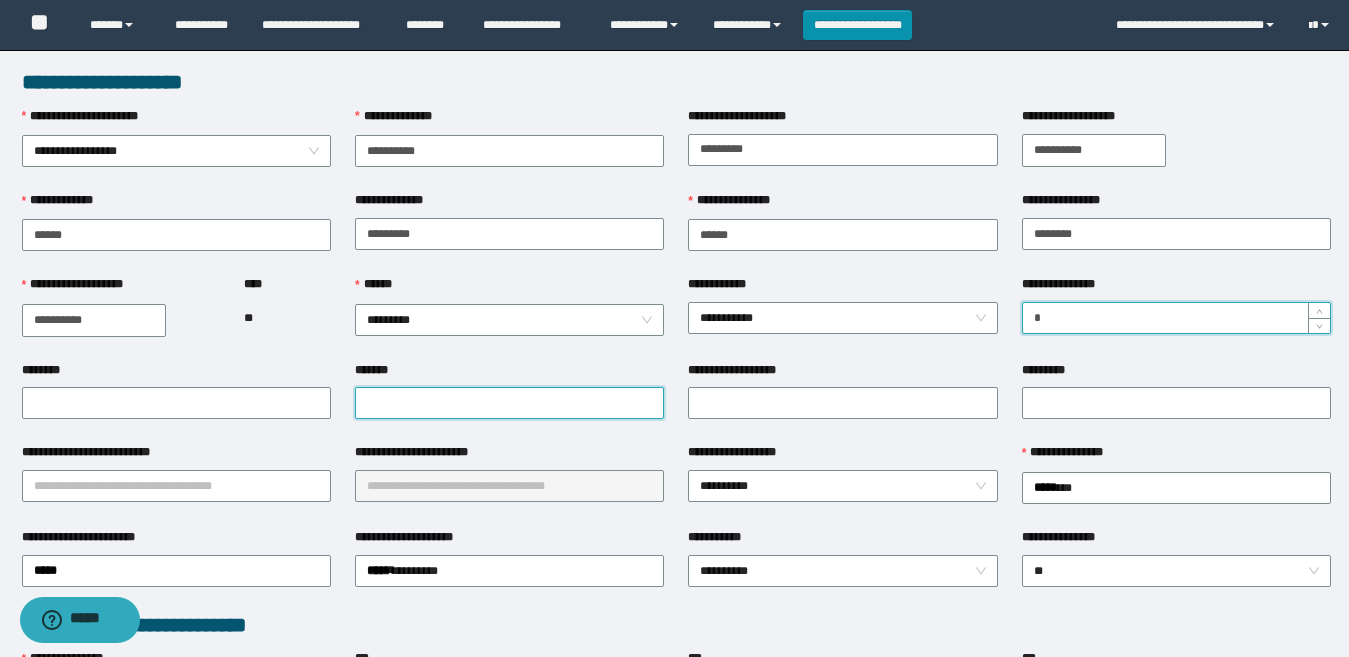 click on "*******" at bounding box center [509, 403] 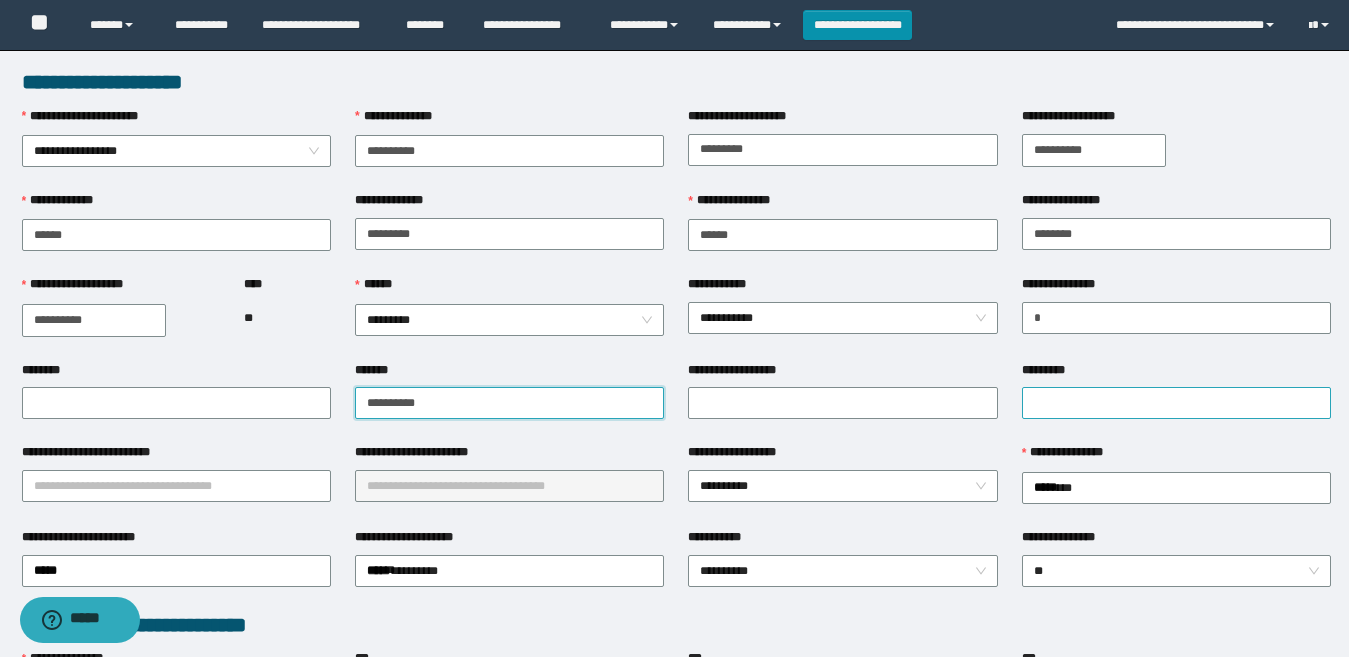 type on "**********" 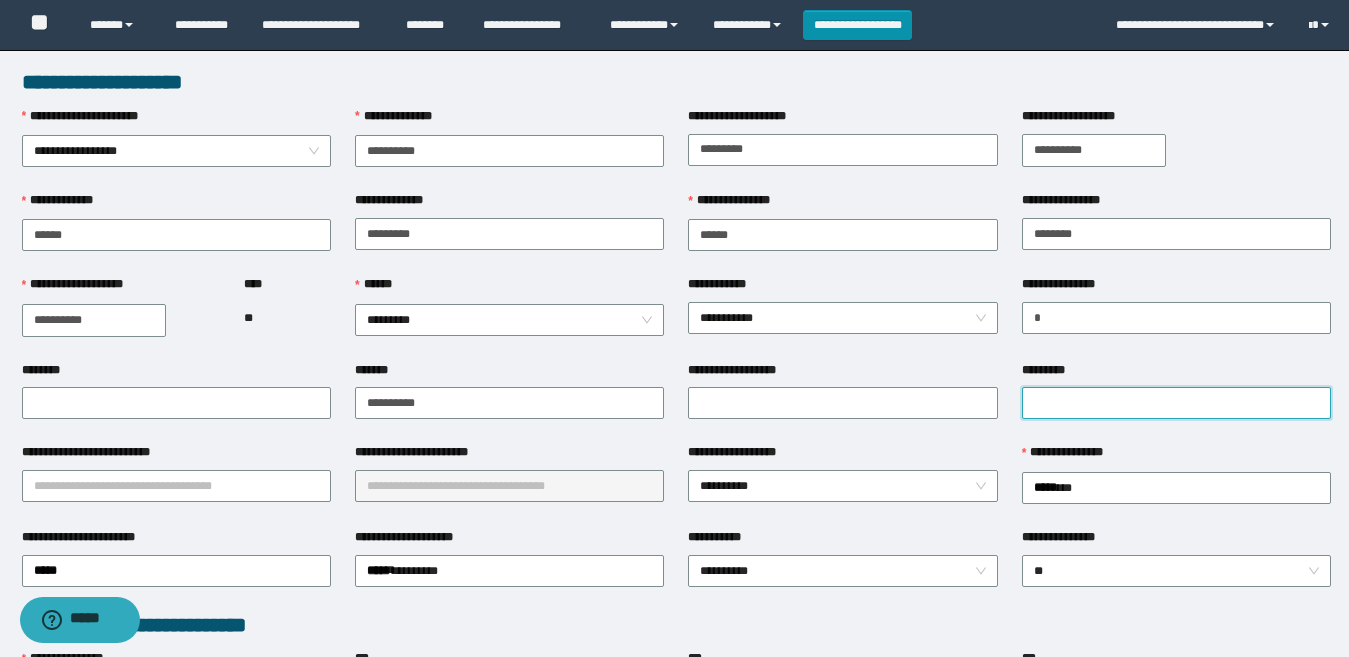 click on "*********" at bounding box center (1176, 403) 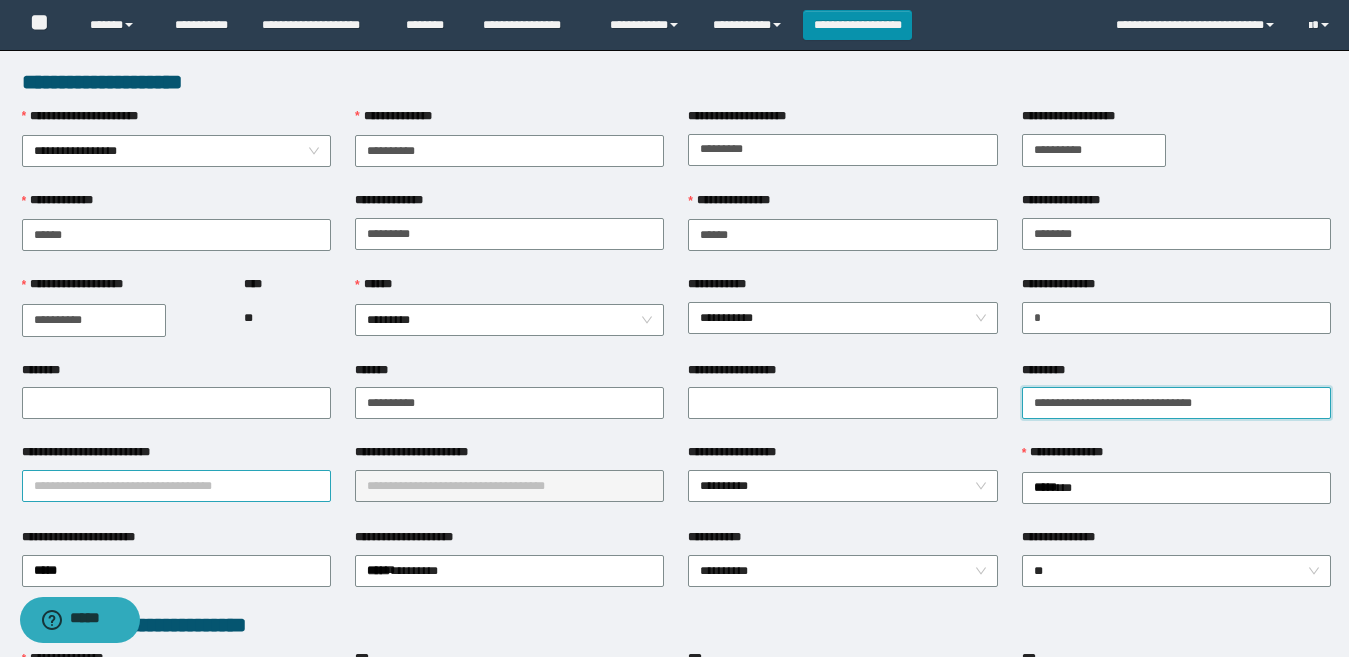 type on "**********" 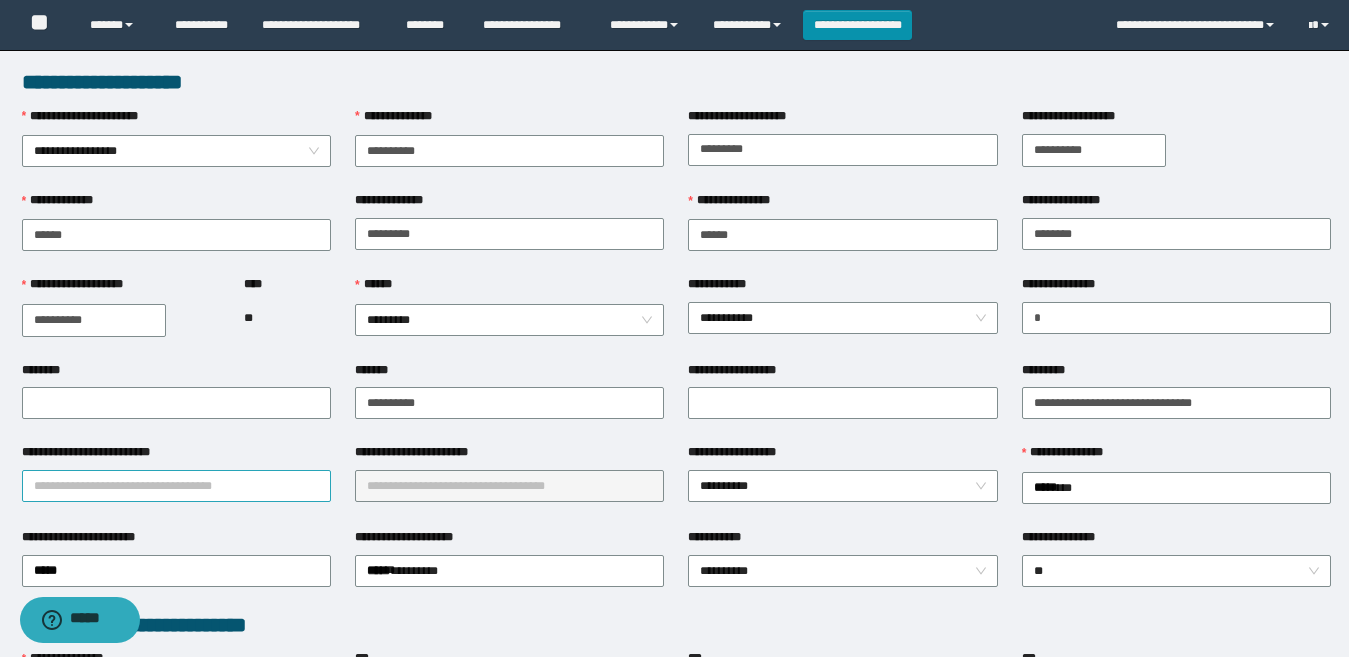 click on "**********" at bounding box center [176, 486] 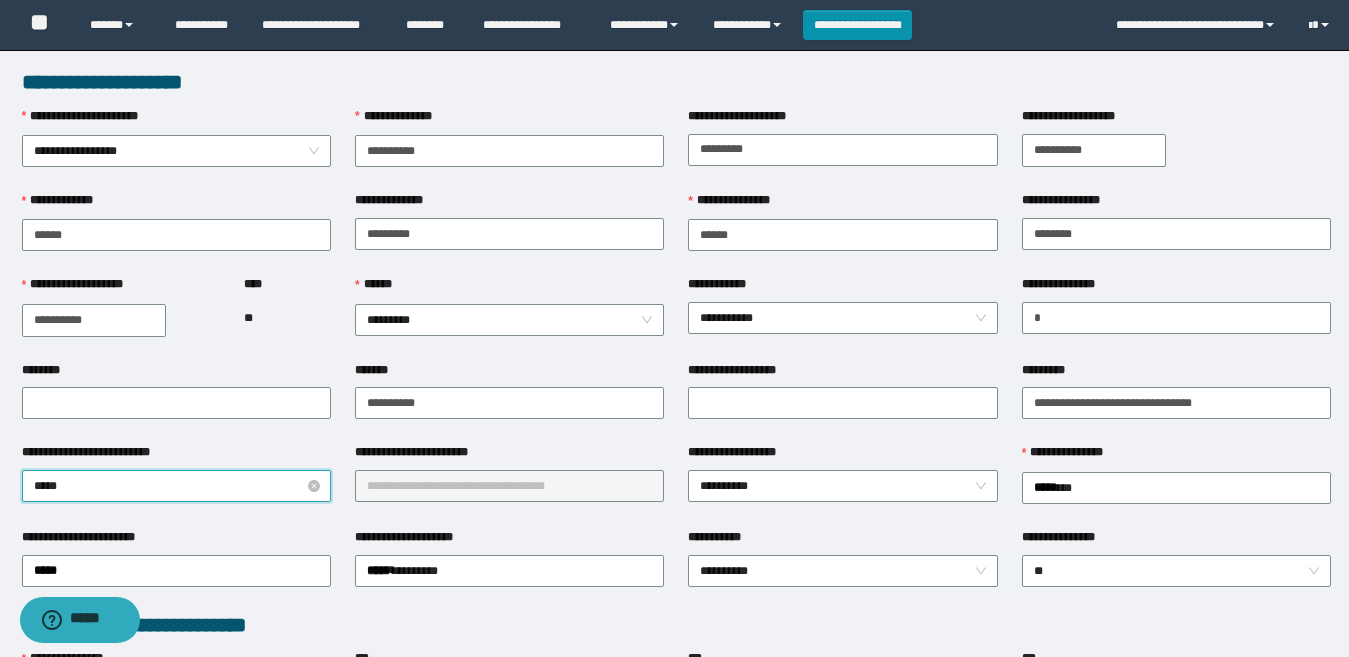 type on "******" 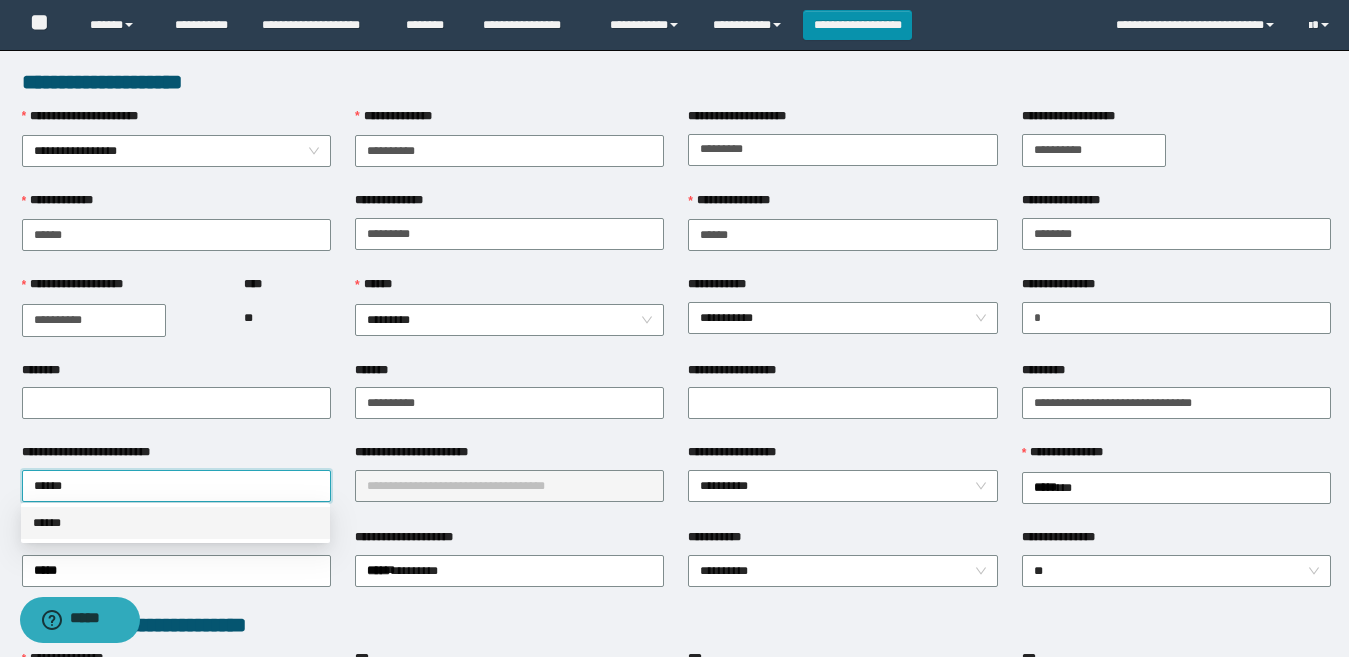 drag, startPoint x: 208, startPoint y: 524, endPoint x: 410, endPoint y: 487, distance: 205.36066 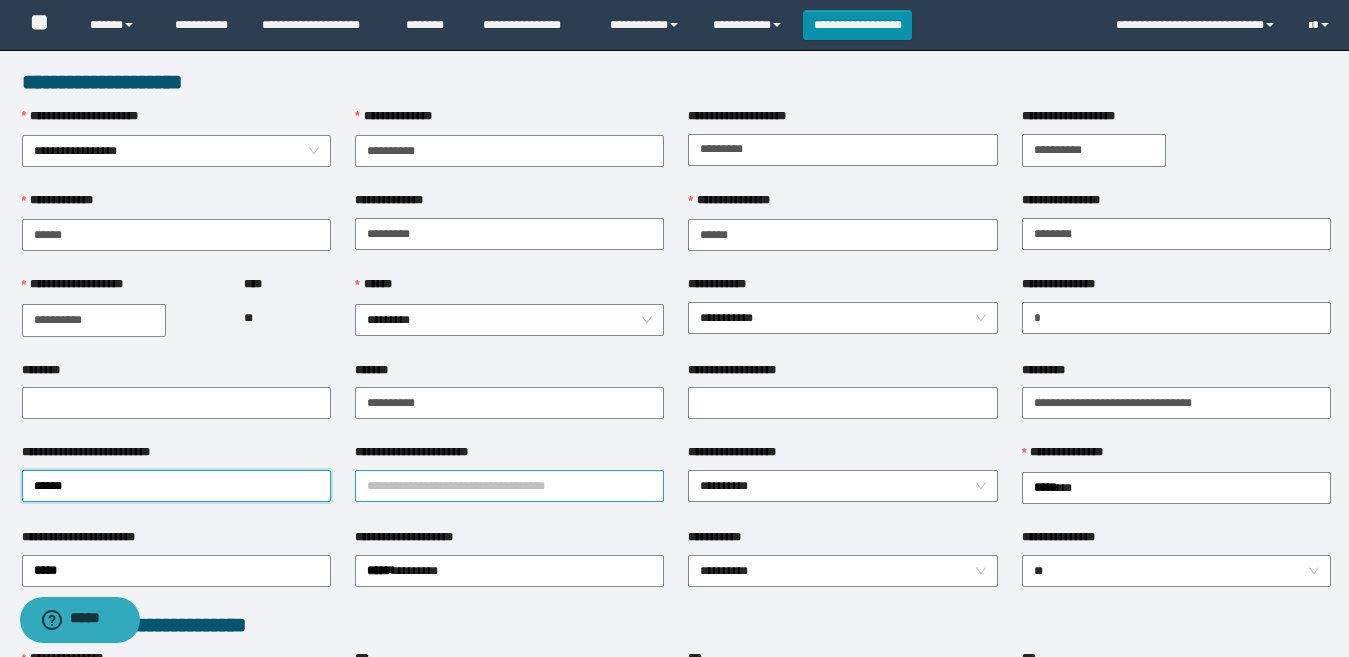 click on "**********" at bounding box center [509, 486] 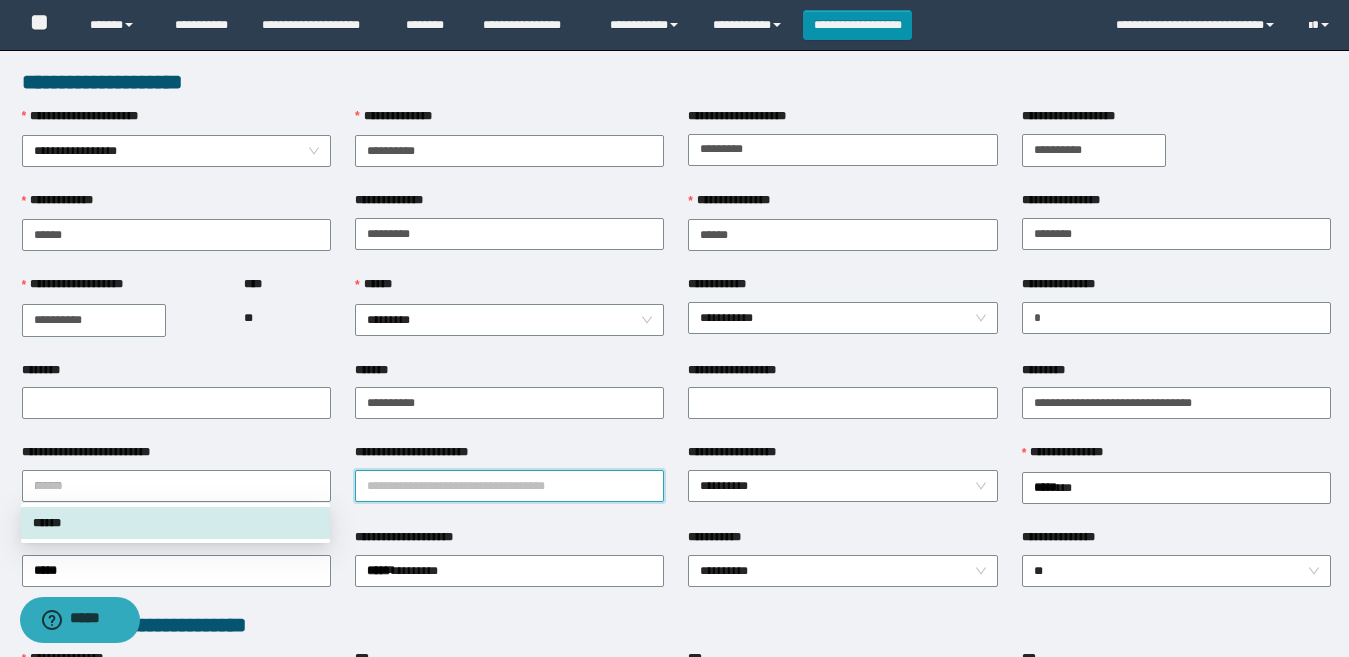 drag, startPoint x: 199, startPoint y: 480, endPoint x: 11, endPoint y: 484, distance: 188.04254 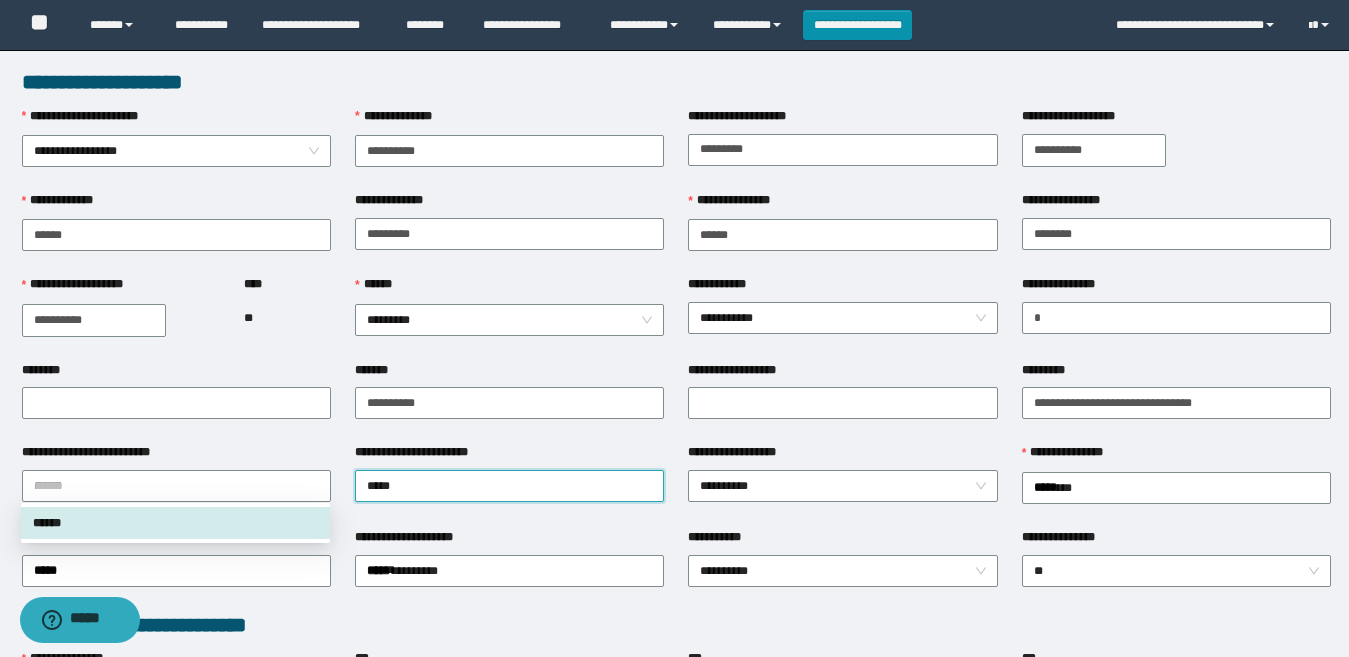 type on "*****" 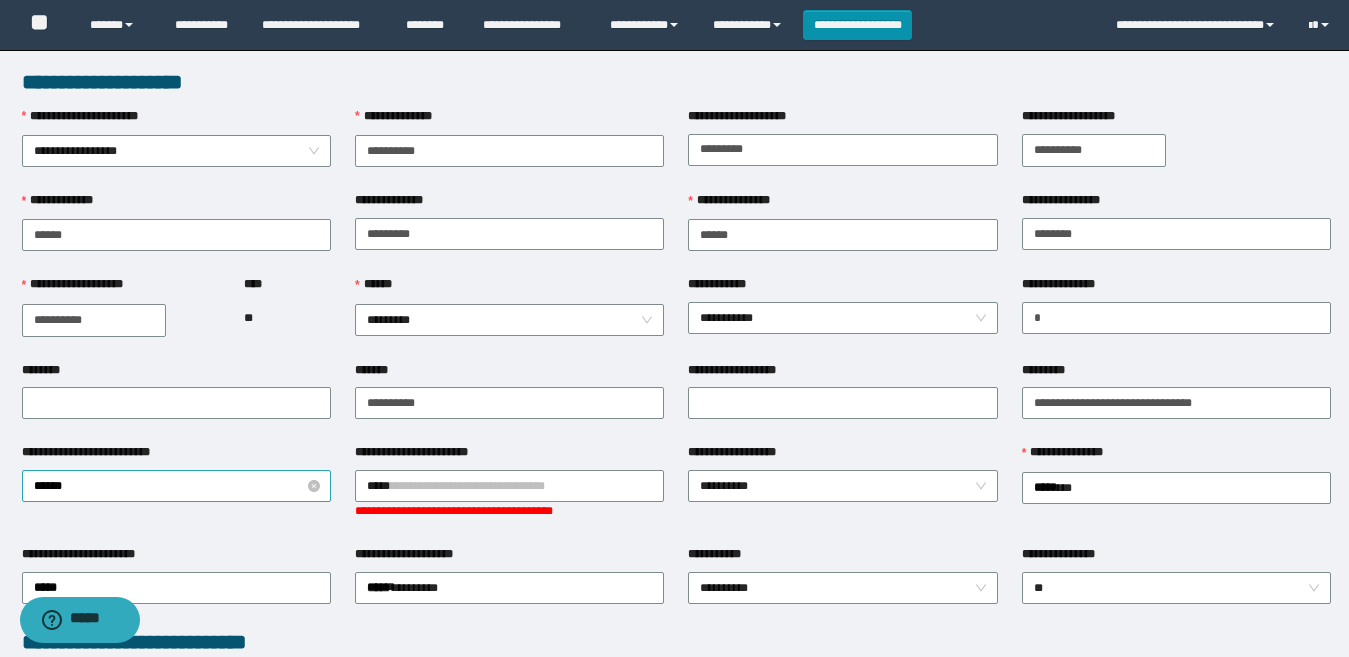 click on "******" at bounding box center (176, 486) 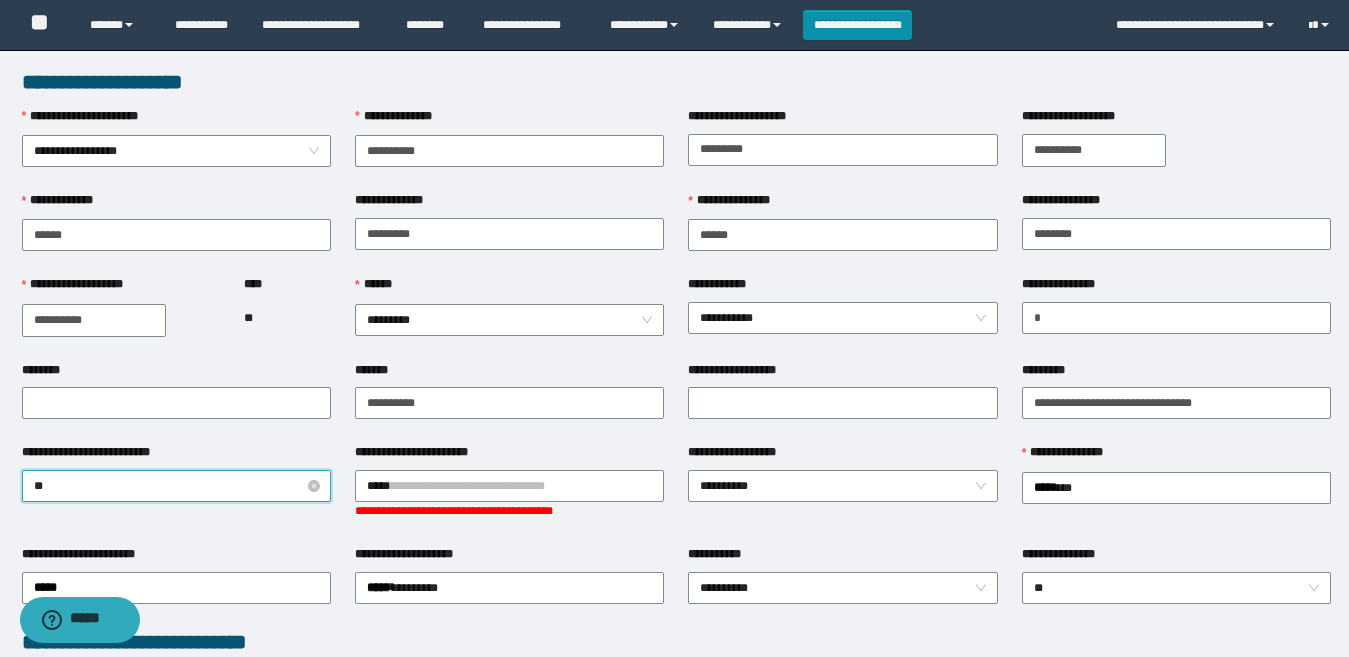 type on "*" 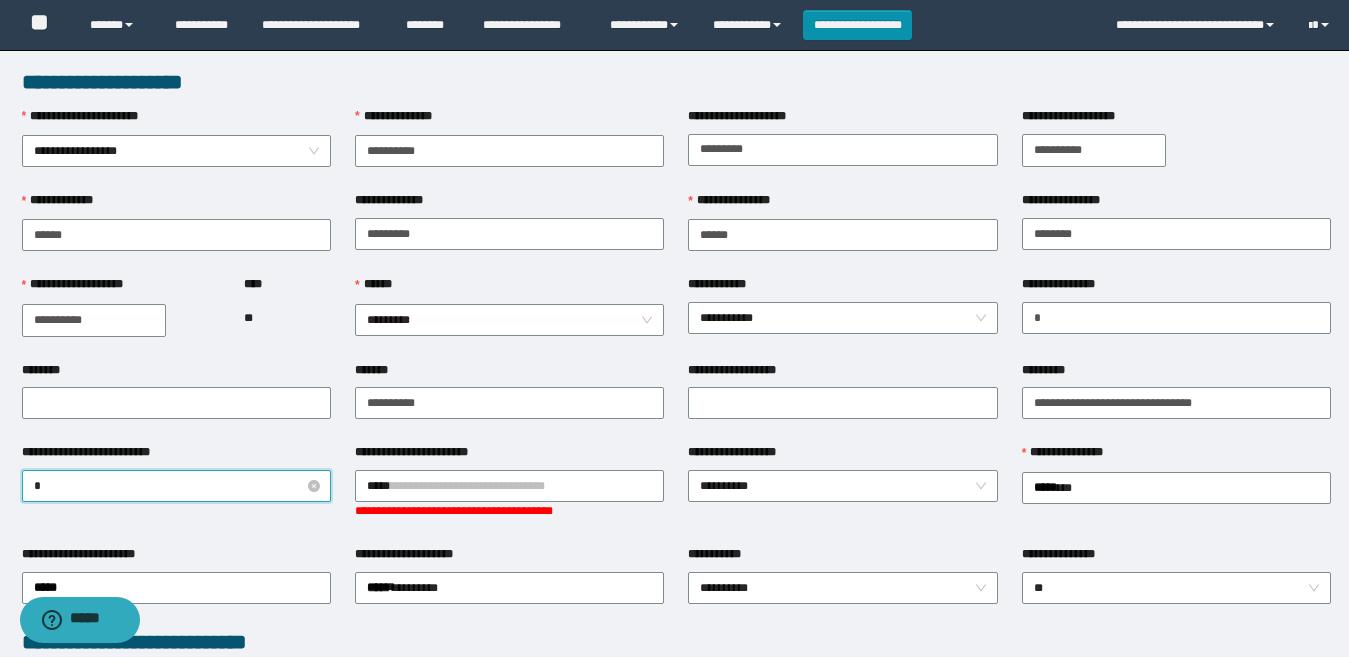 type 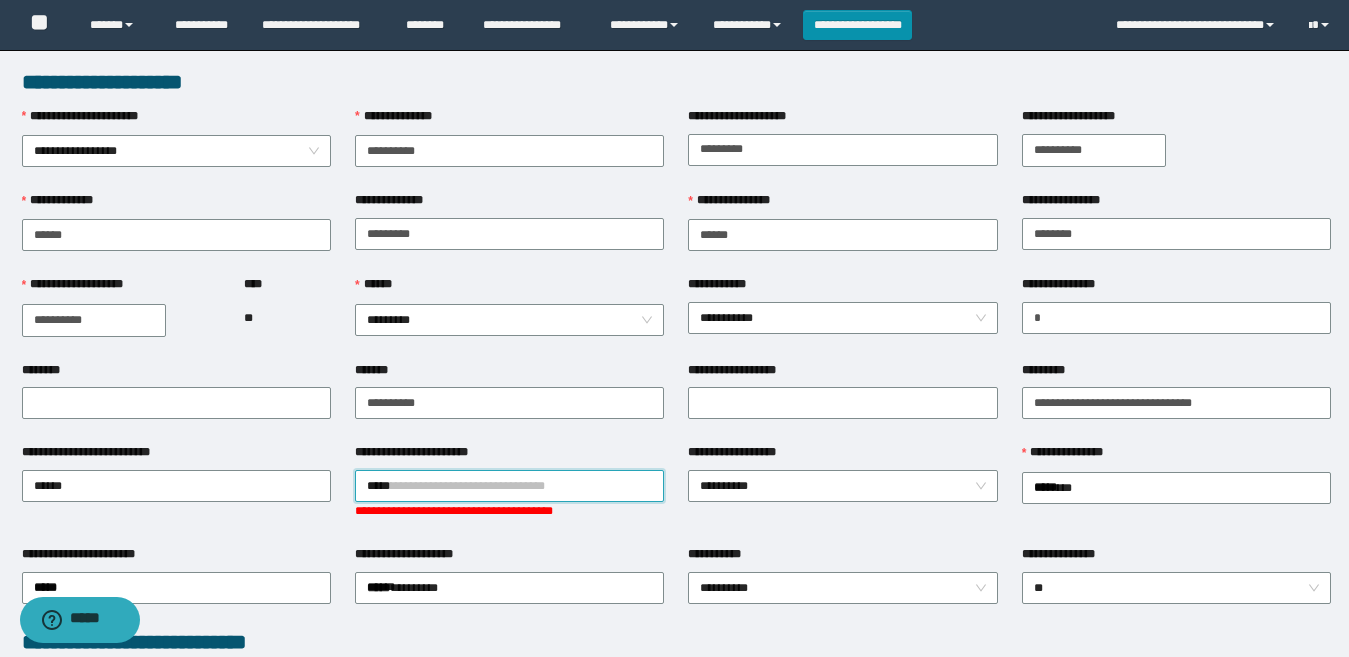 click on "*****" at bounding box center [509, 486] 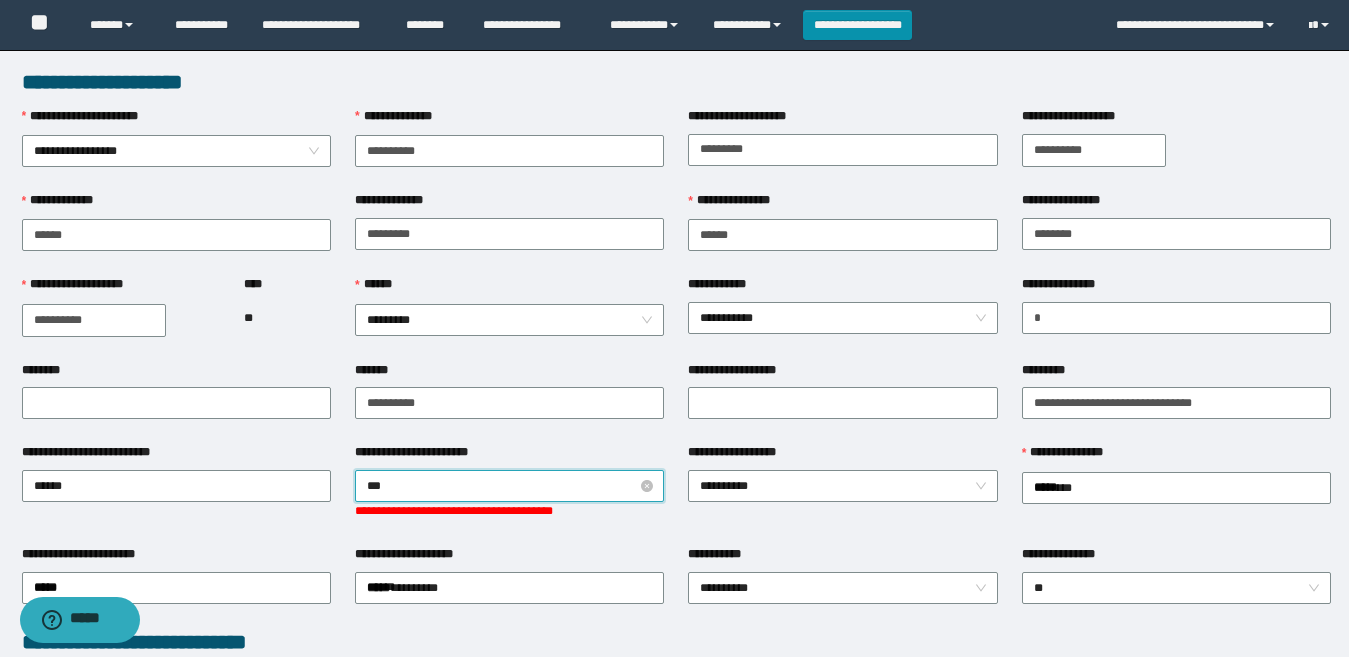 type on "****" 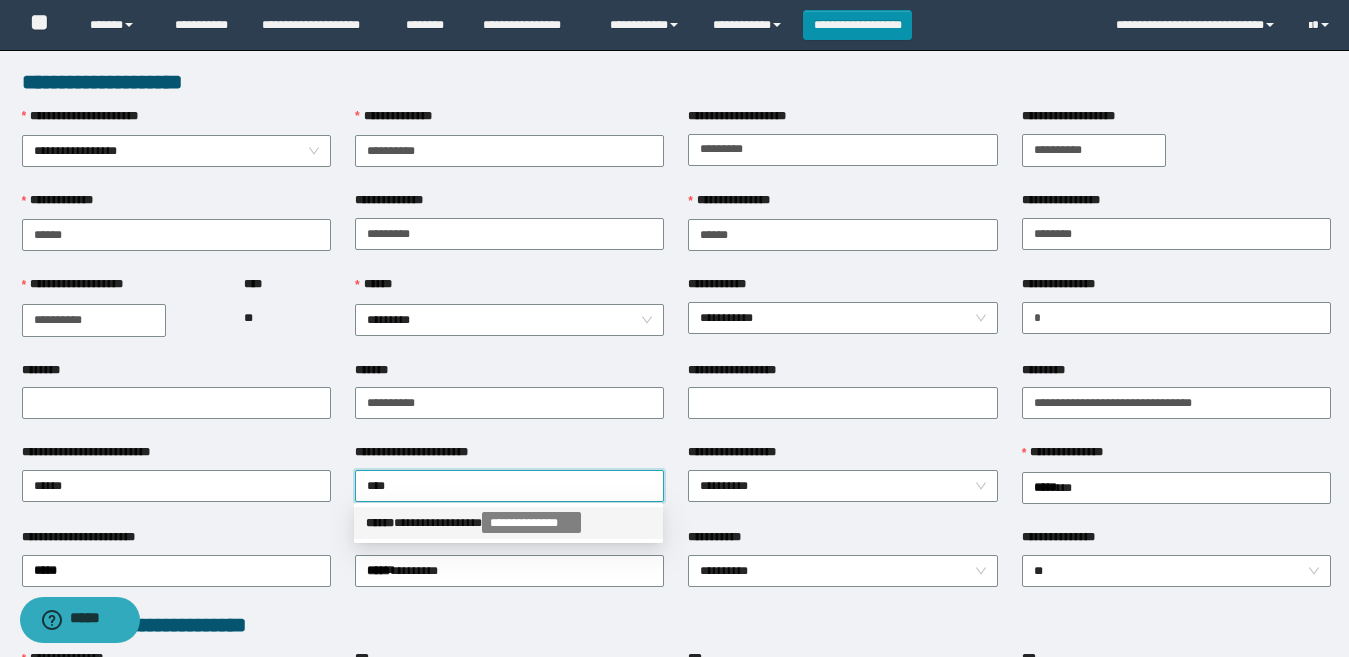 click on "**********" at bounding box center (508, 523) 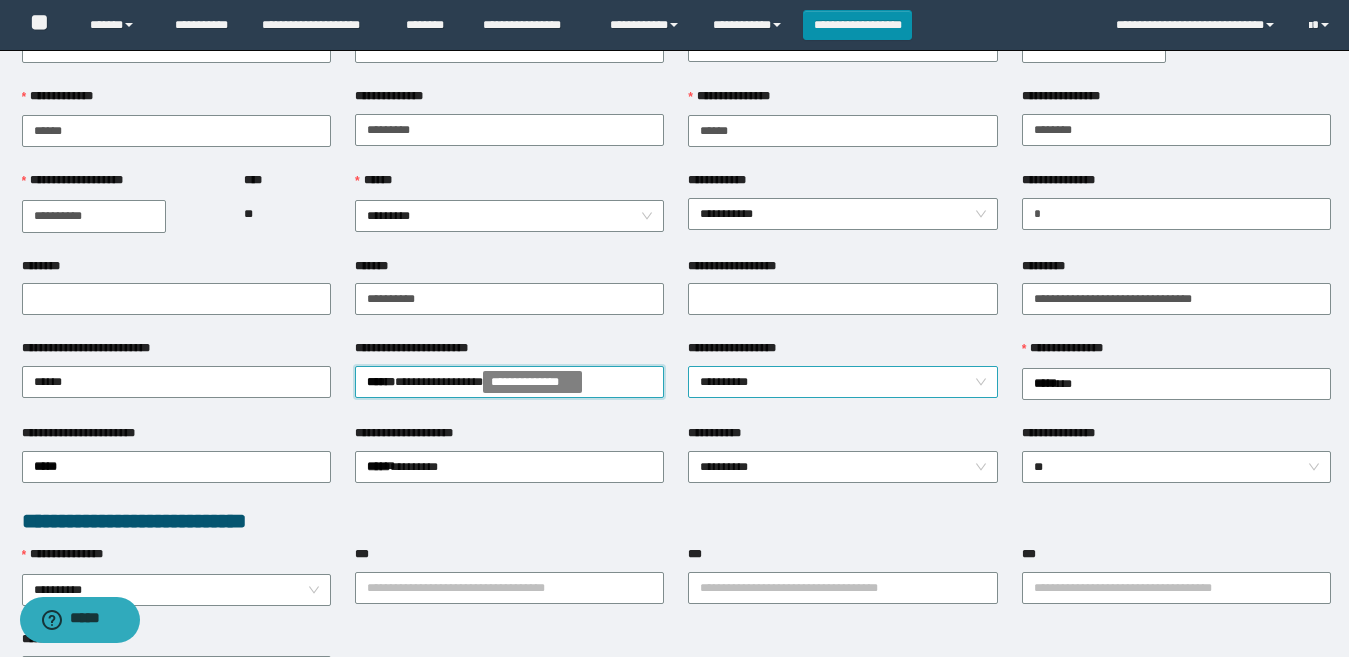 scroll, scrollTop: 200, scrollLeft: 0, axis: vertical 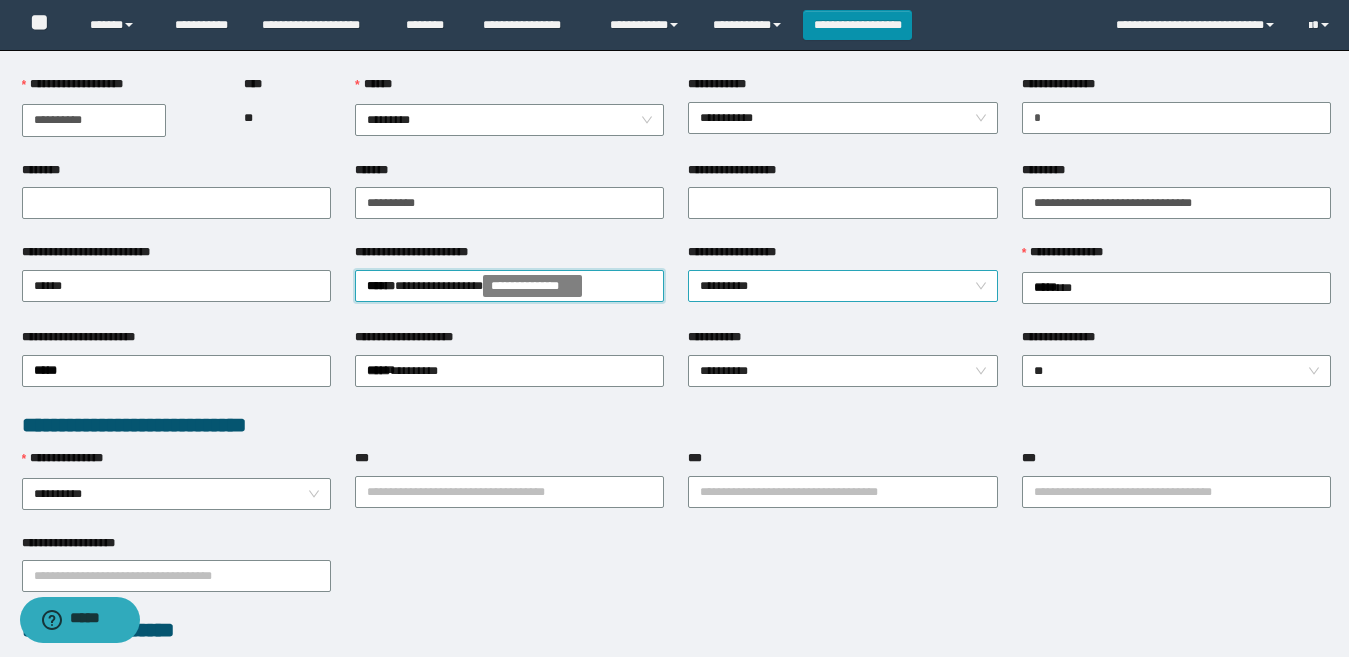 click on "**********" at bounding box center (842, 286) 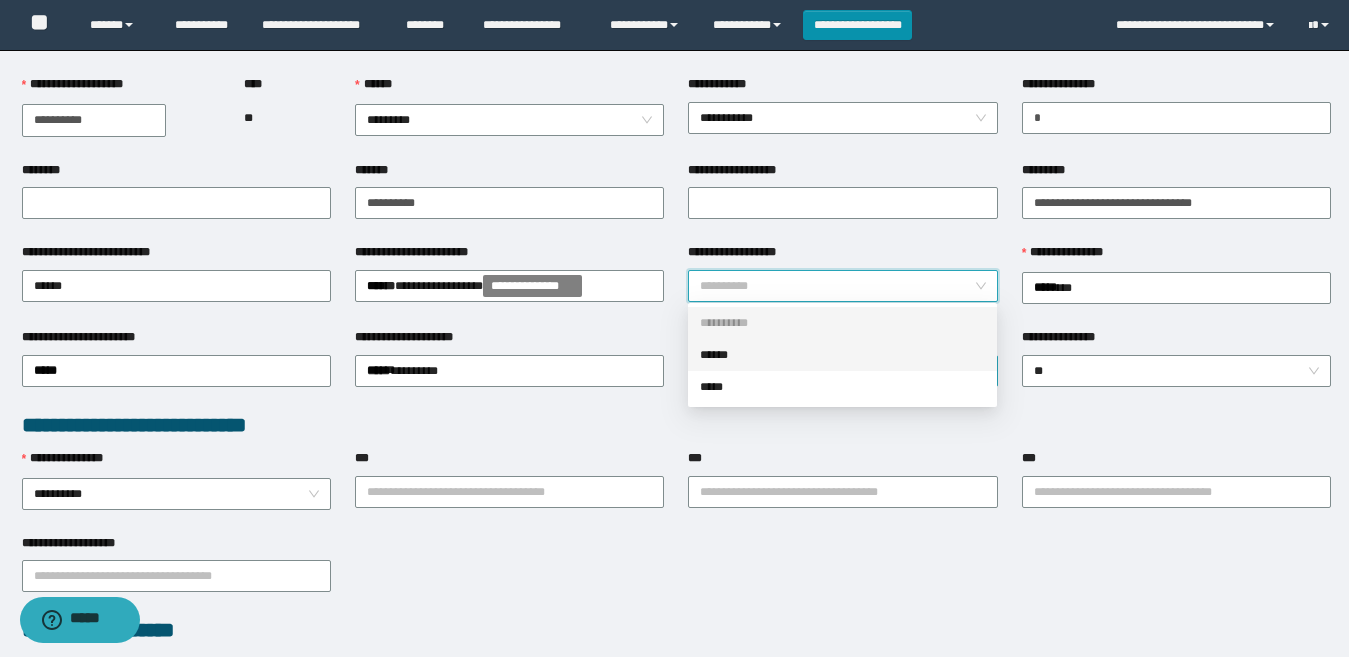 drag, startPoint x: 751, startPoint y: 360, endPoint x: 715, endPoint y: 371, distance: 37.64306 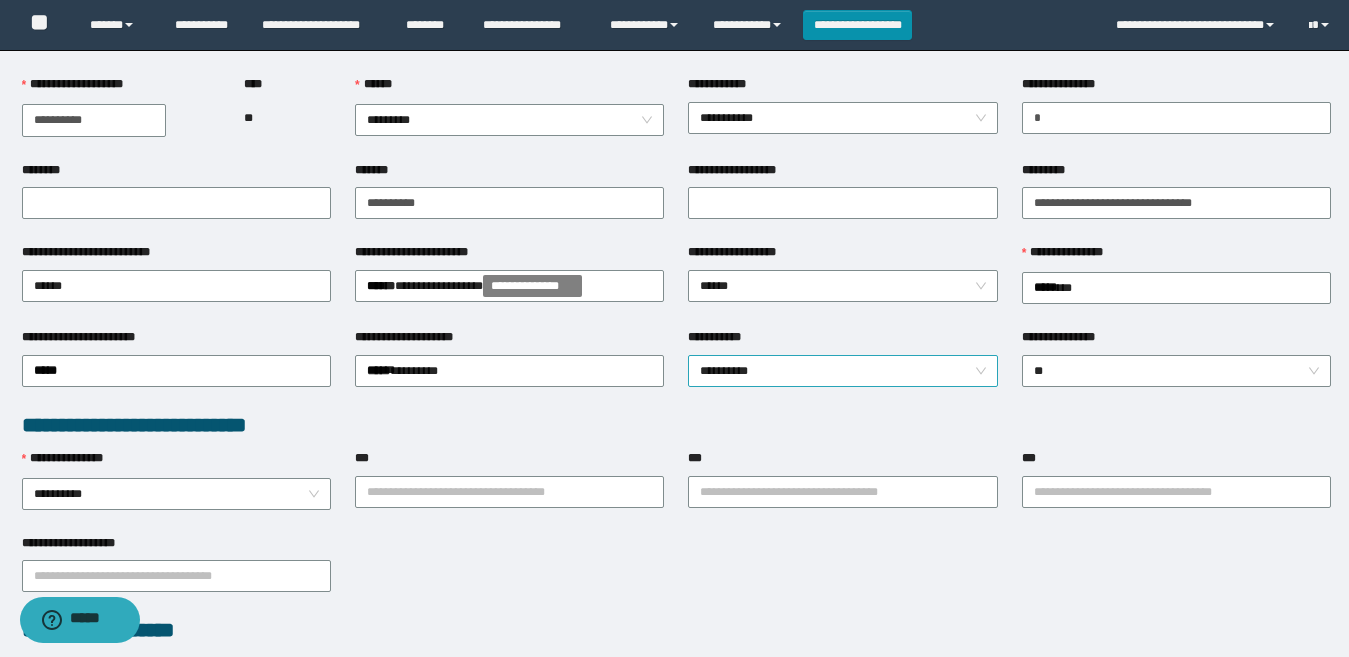 drag, startPoint x: 558, startPoint y: 438, endPoint x: 788, endPoint y: 366, distance: 241.00623 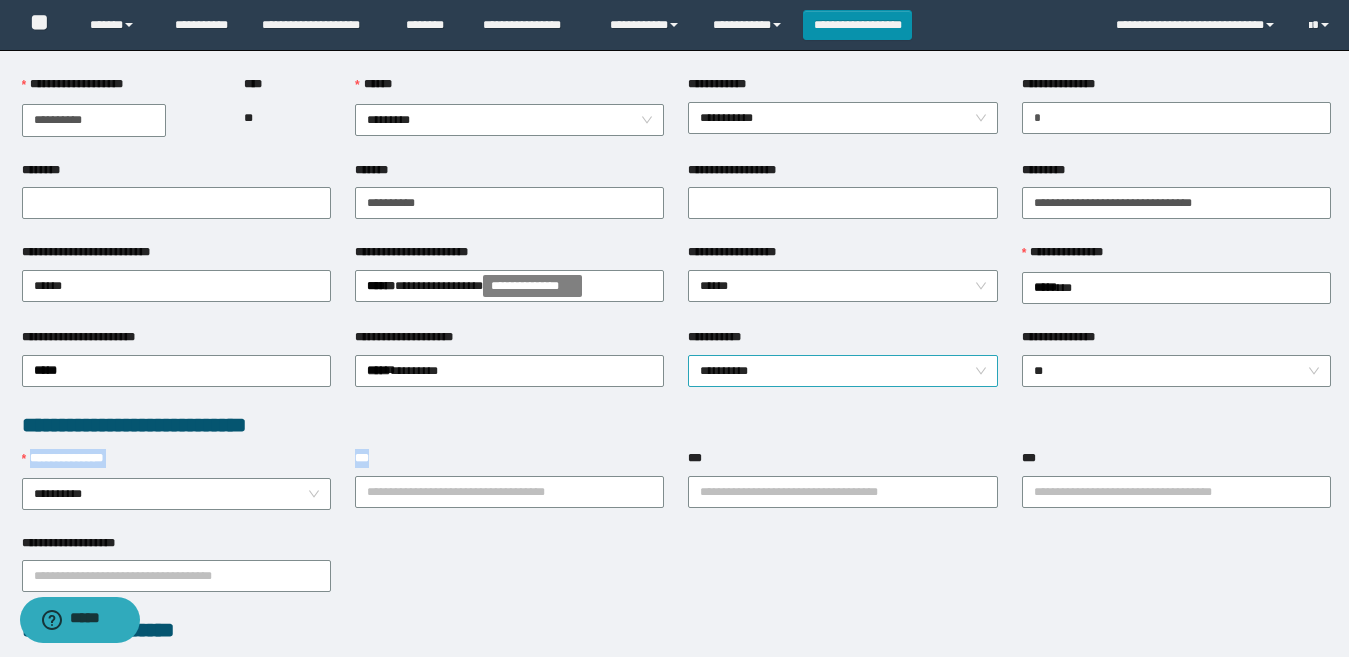 click on "**********" at bounding box center [842, 371] 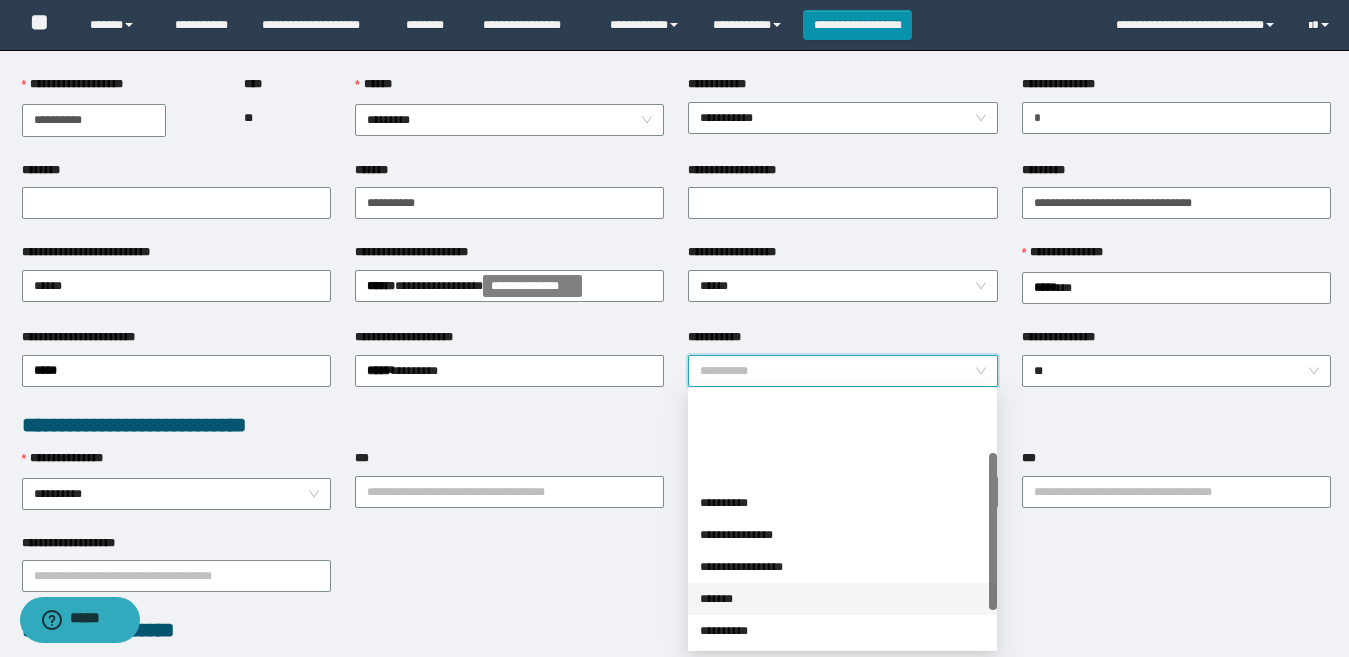 scroll, scrollTop: 100, scrollLeft: 0, axis: vertical 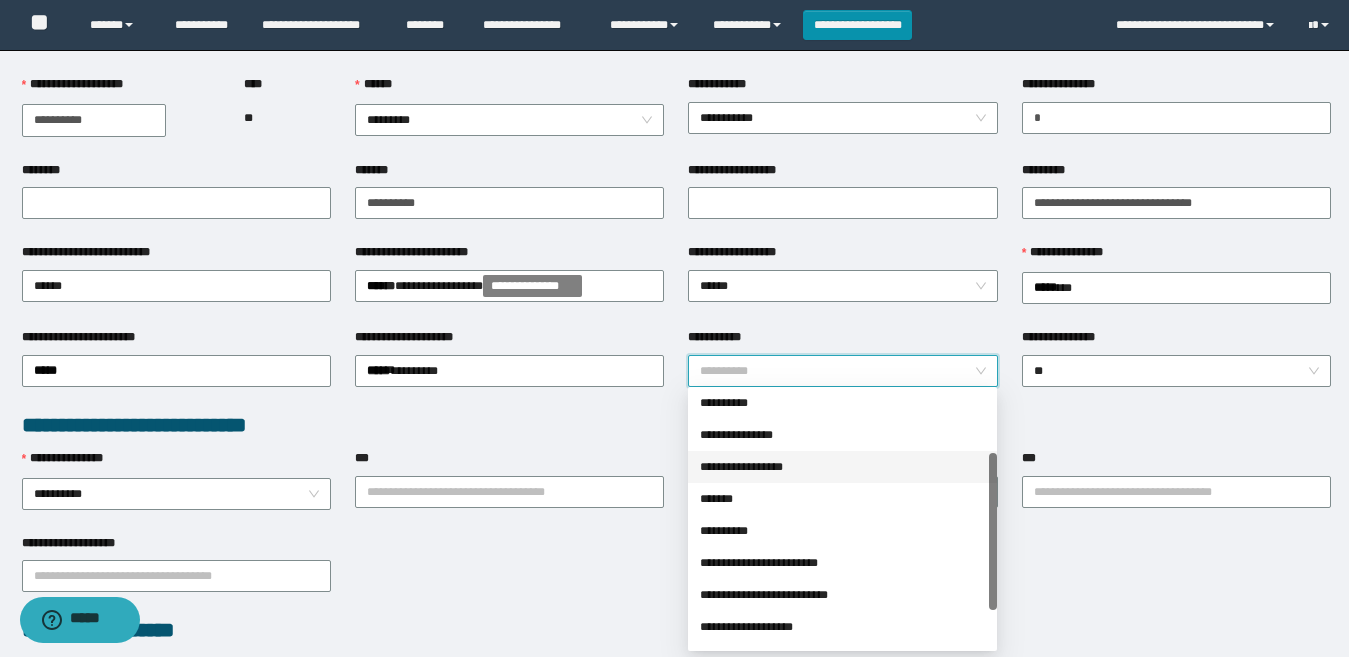 click on "**********" at bounding box center [842, 467] 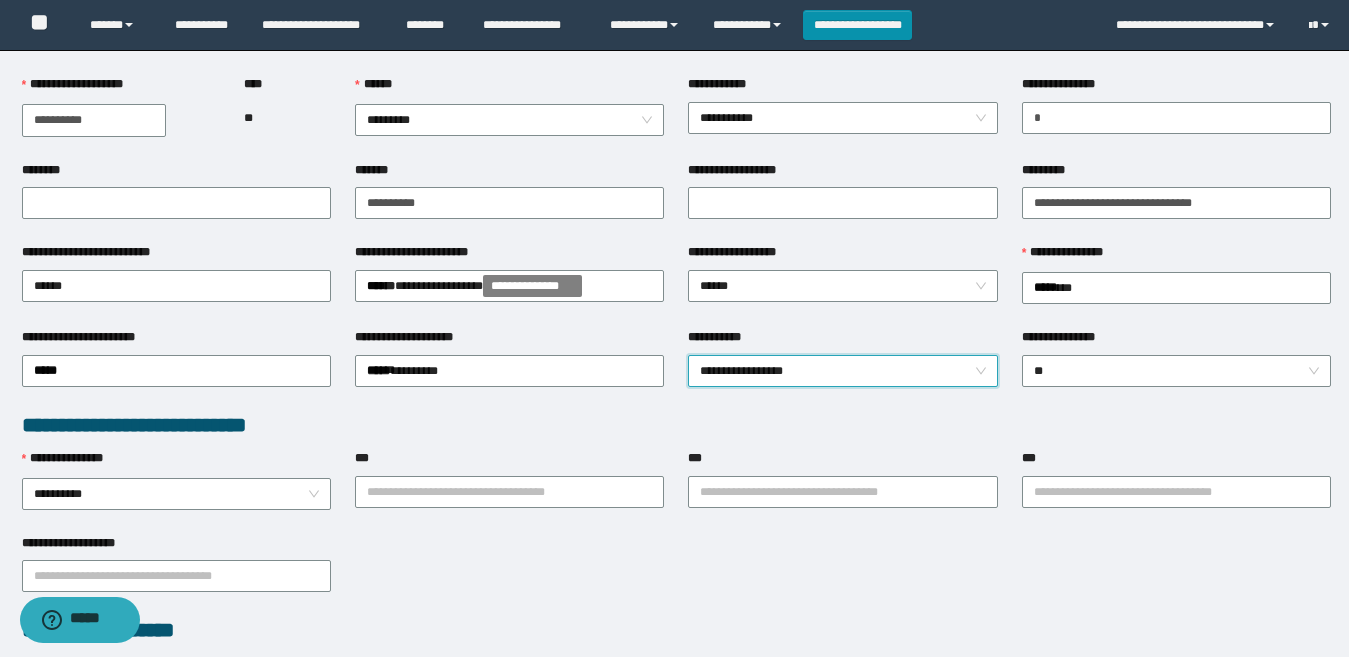 drag, startPoint x: 428, startPoint y: 568, endPoint x: 417, endPoint y: 566, distance: 11.18034 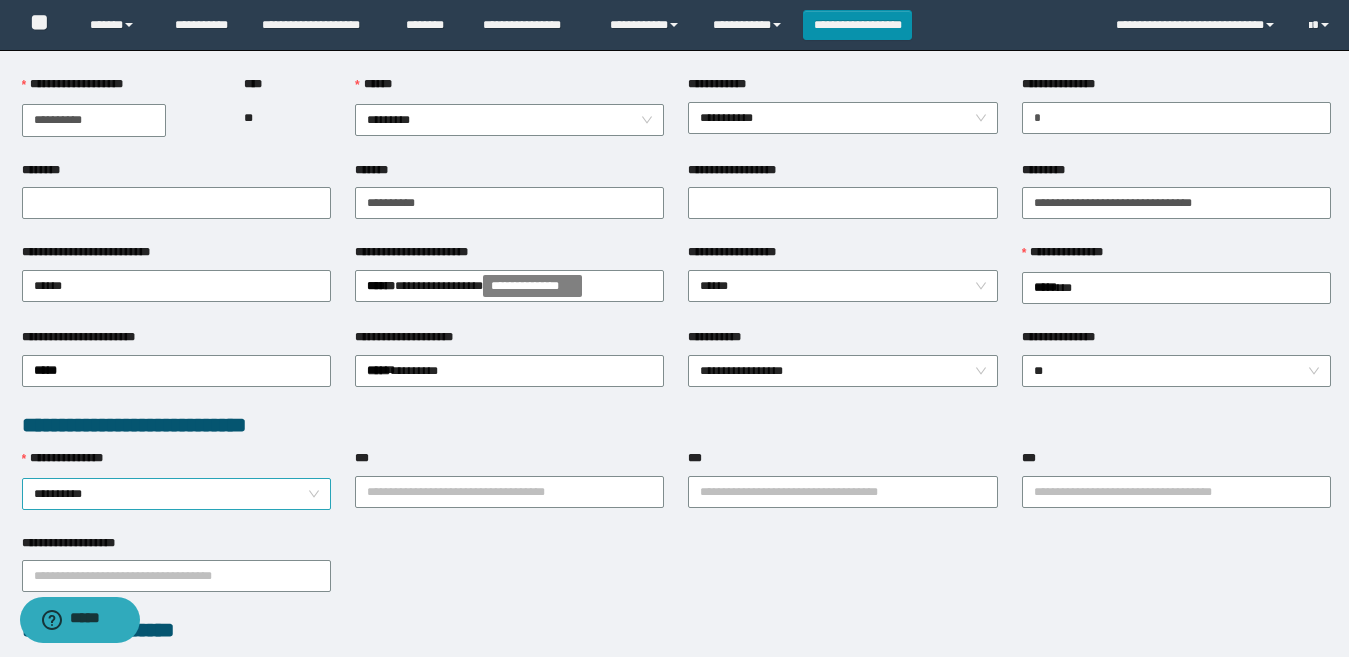 click on "**********" at bounding box center [176, 494] 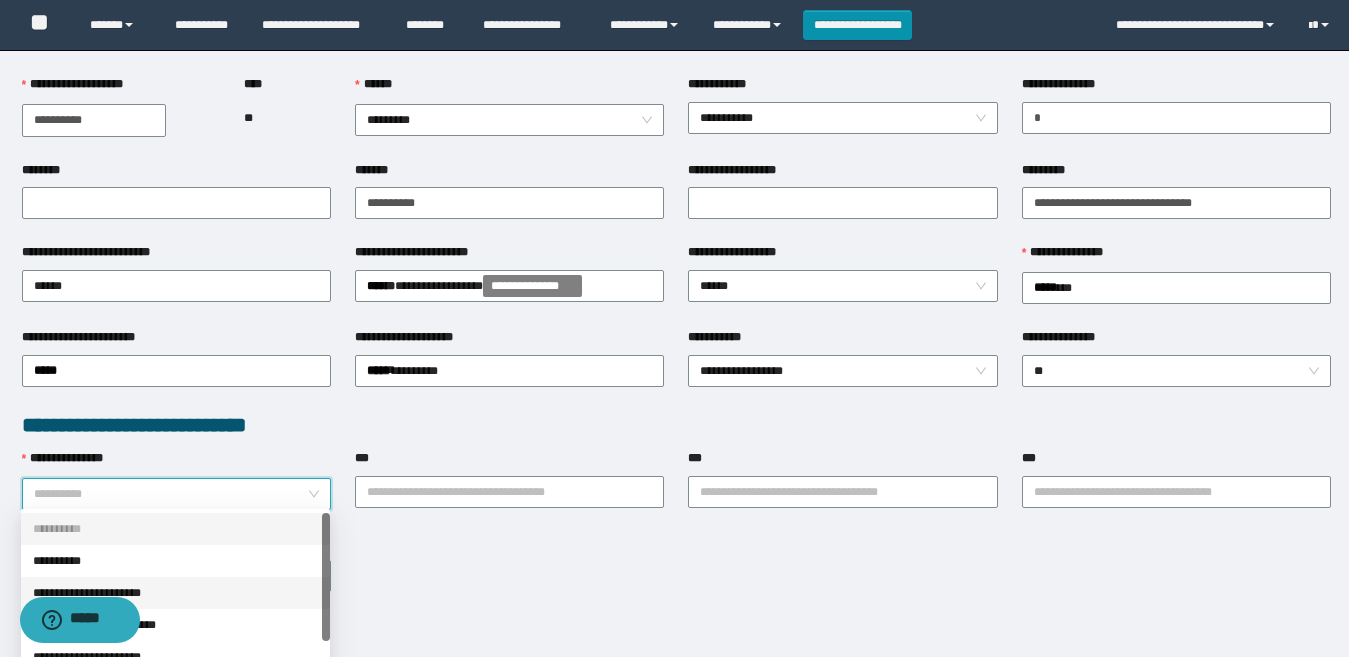 click on "**********" at bounding box center (175, 593) 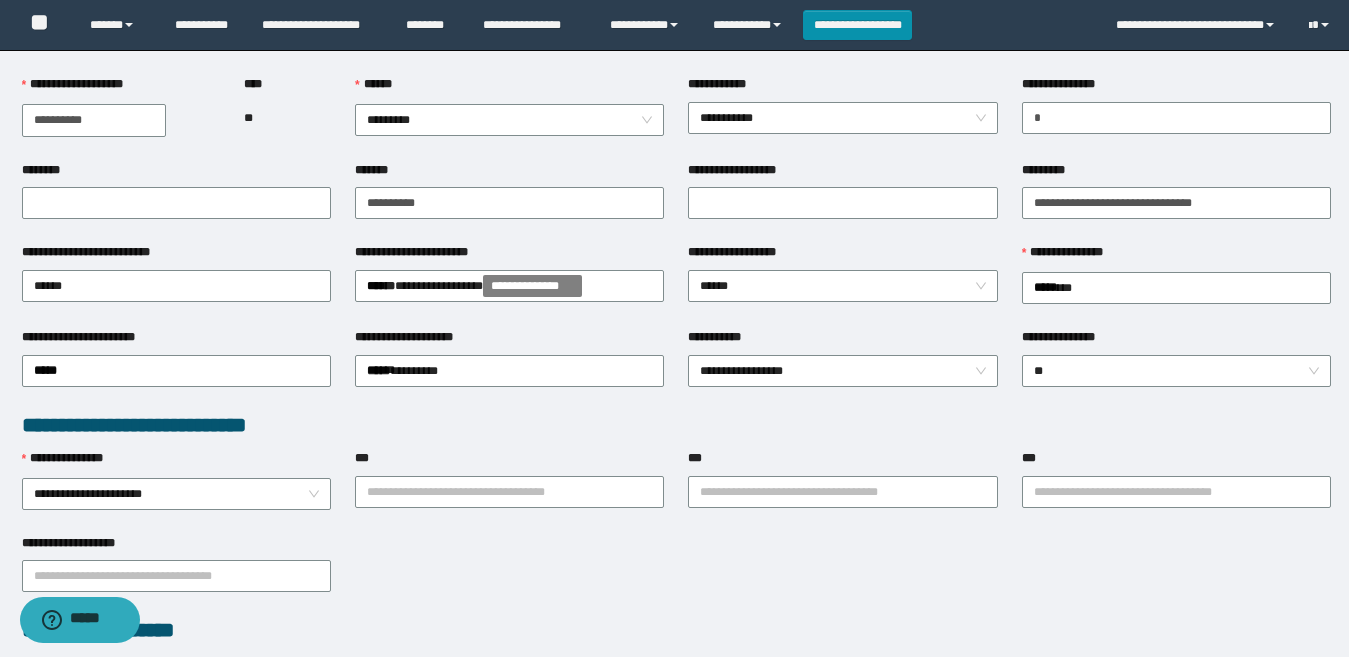 click on "**********" at bounding box center [676, 575] 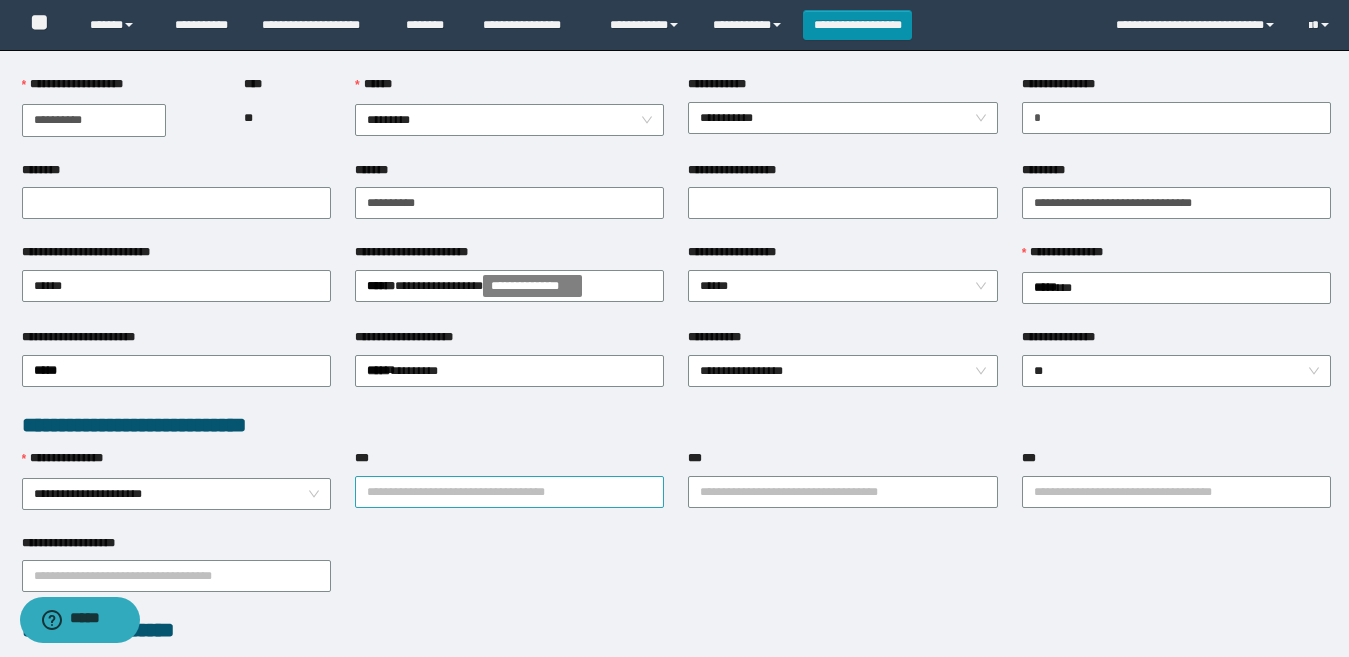 drag, startPoint x: 525, startPoint y: 478, endPoint x: 543, endPoint y: 488, distance: 20.59126 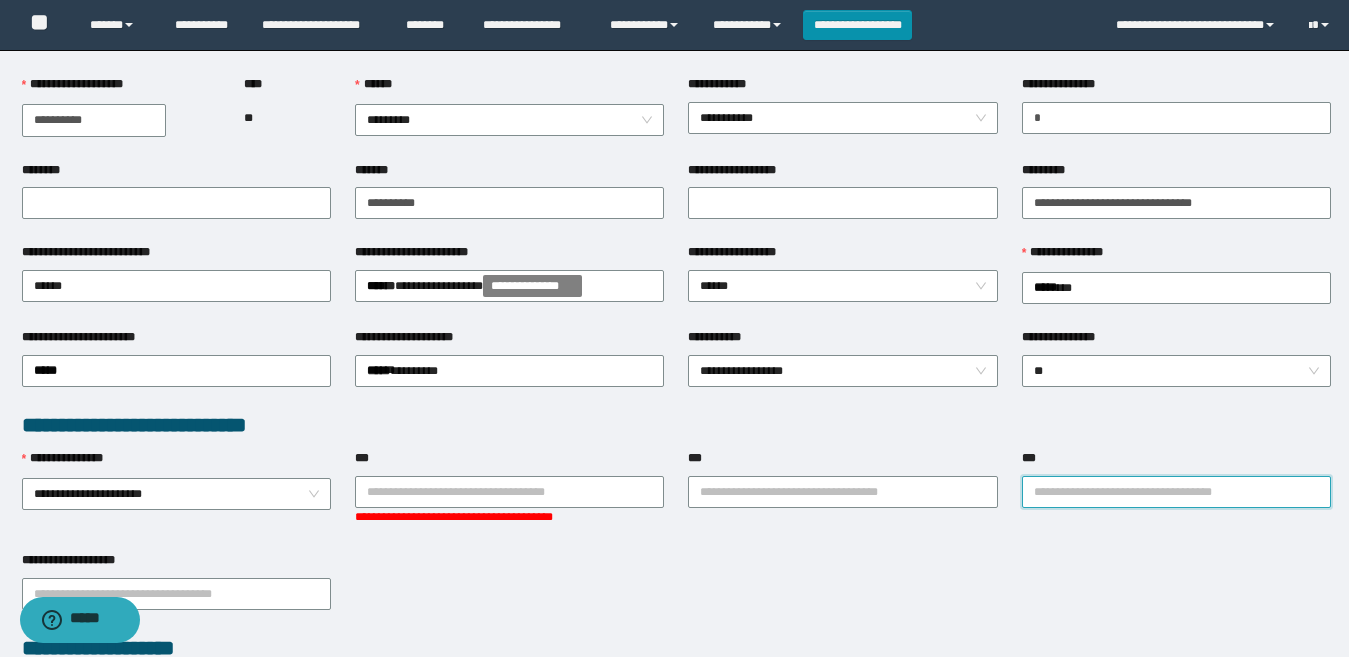 click on "***" at bounding box center [1176, 492] 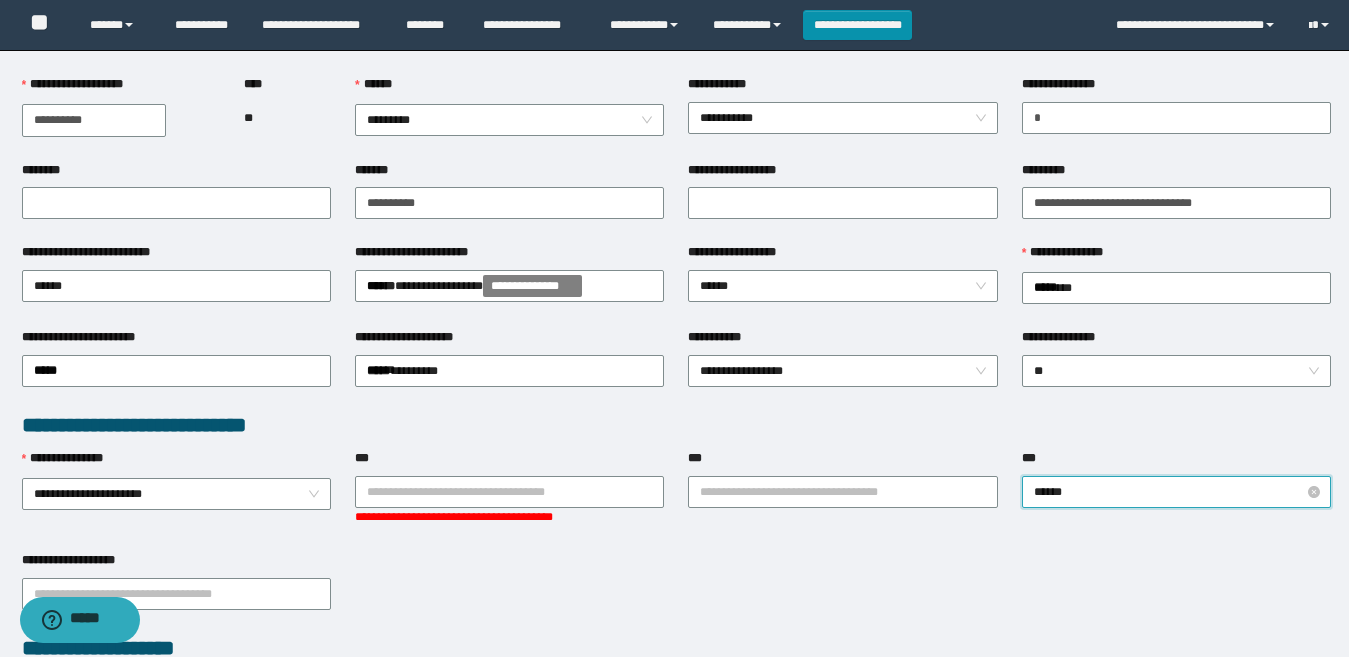 type on "*******" 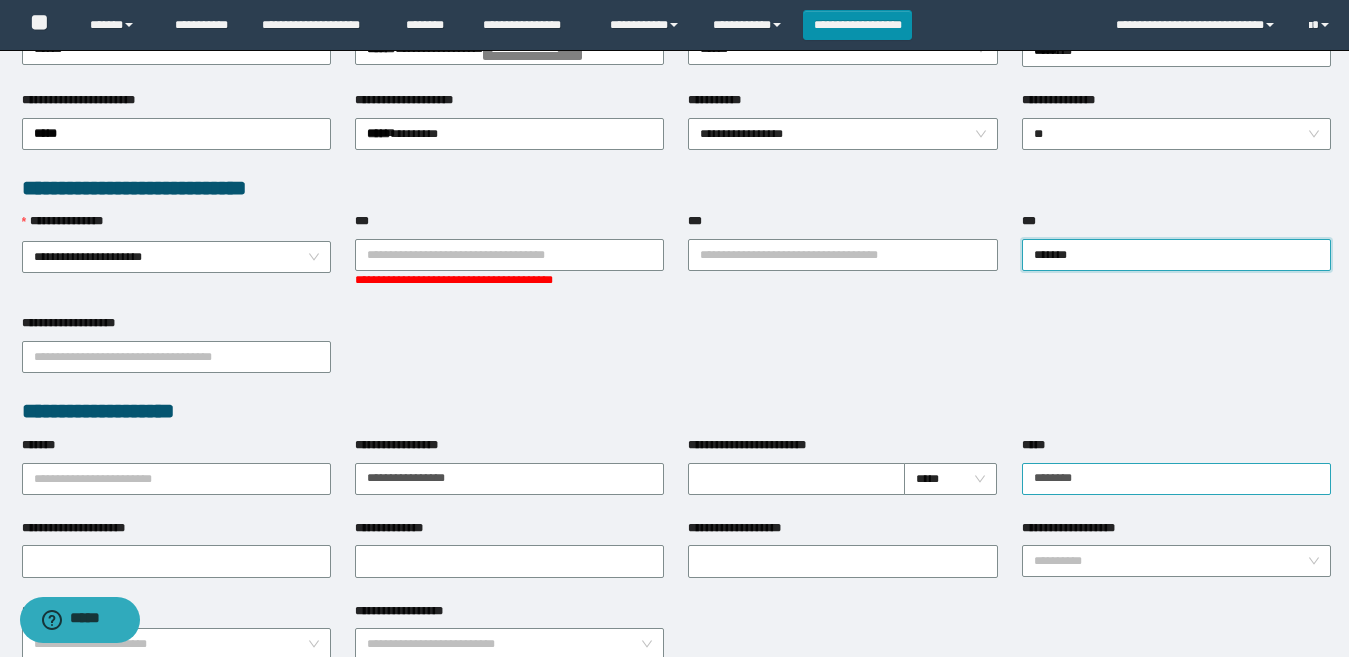 scroll, scrollTop: 500, scrollLeft: 0, axis: vertical 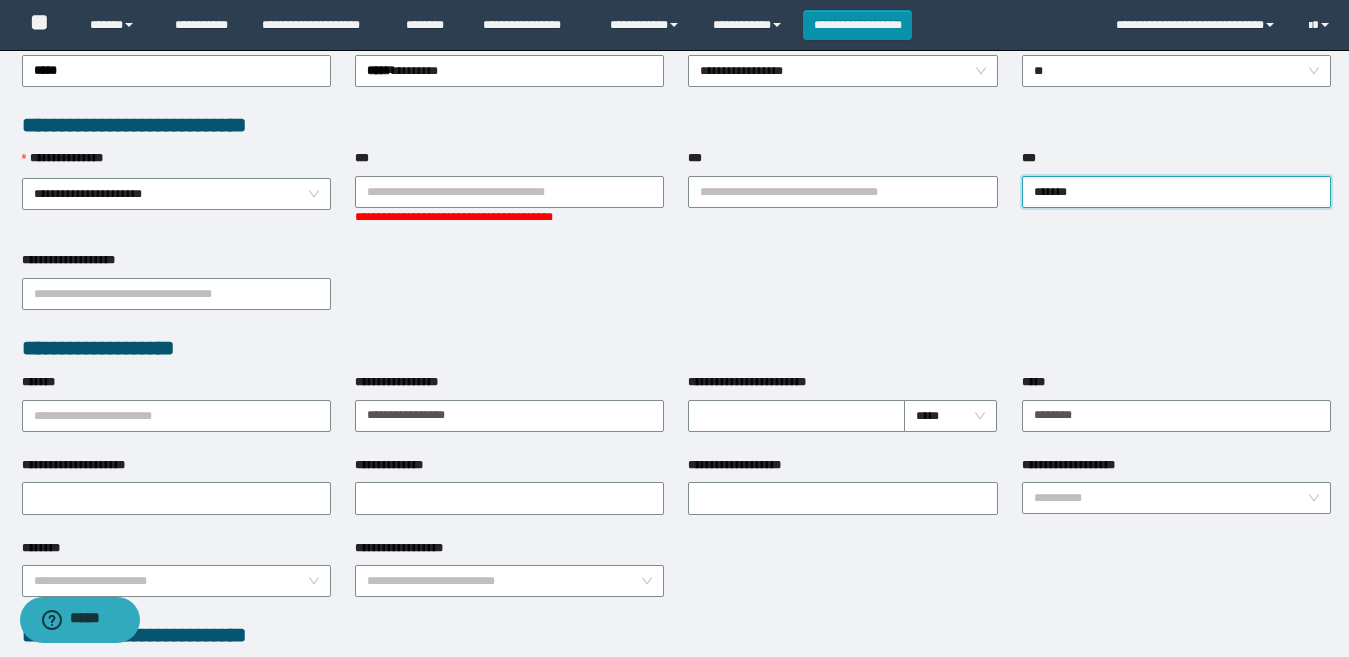 click on "**********" at bounding box center (676, 292) 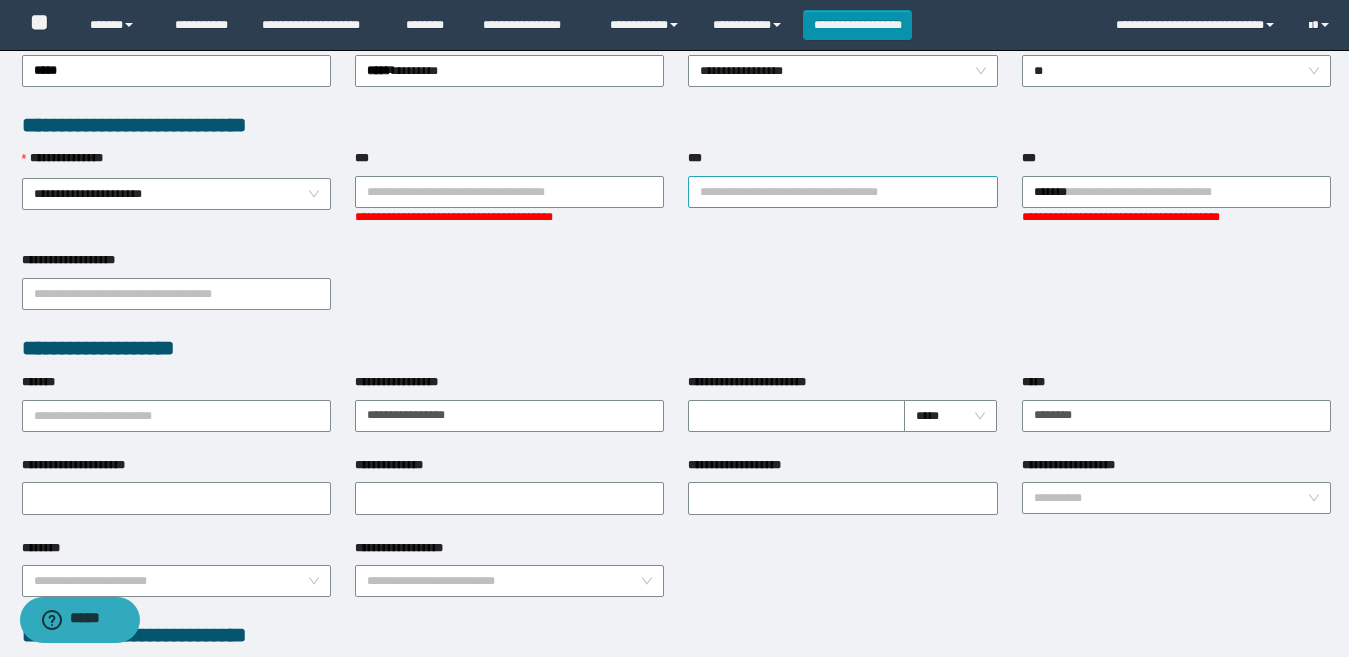 click on "***" at bounding box center [842, 192] 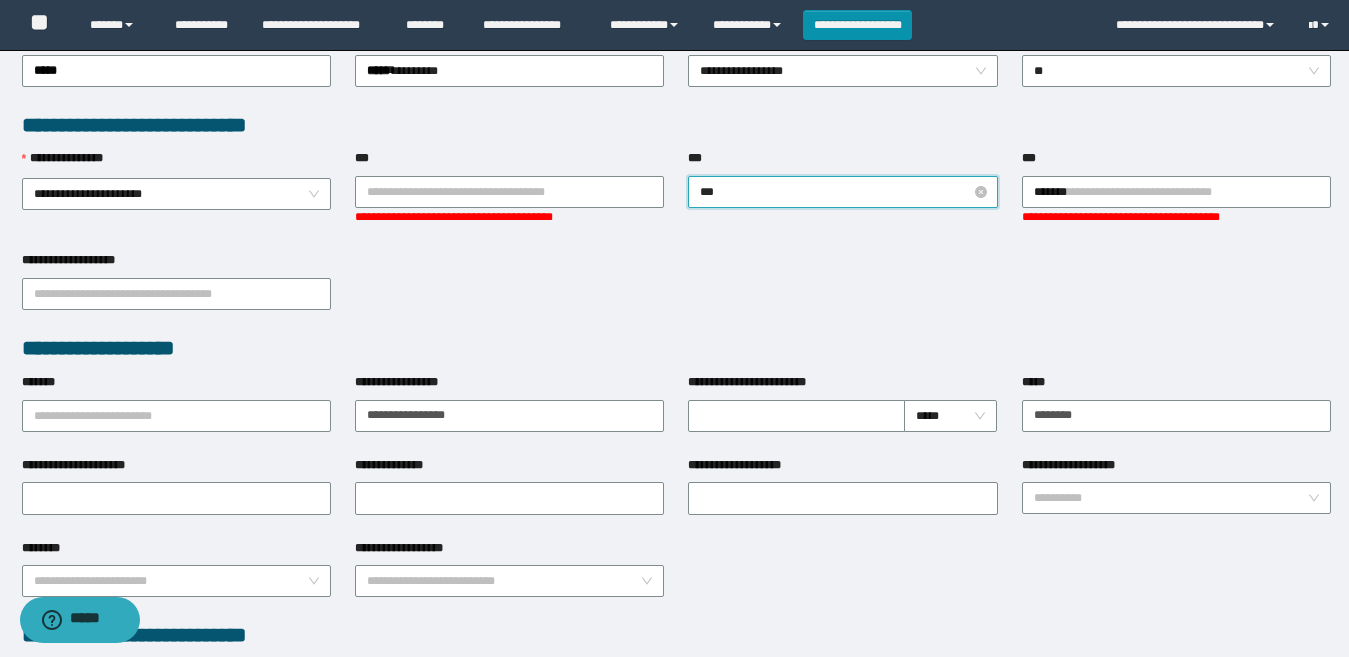 type on "****" 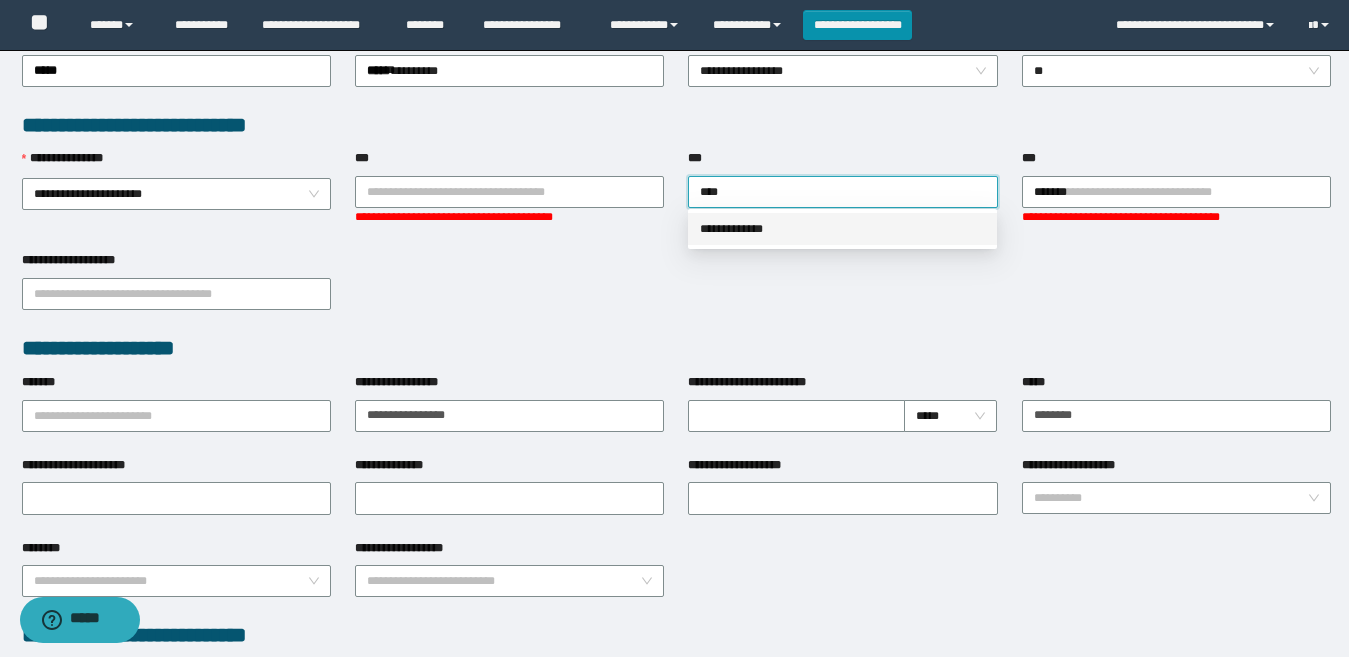 click on "**********" at bounding box center (842, 229) 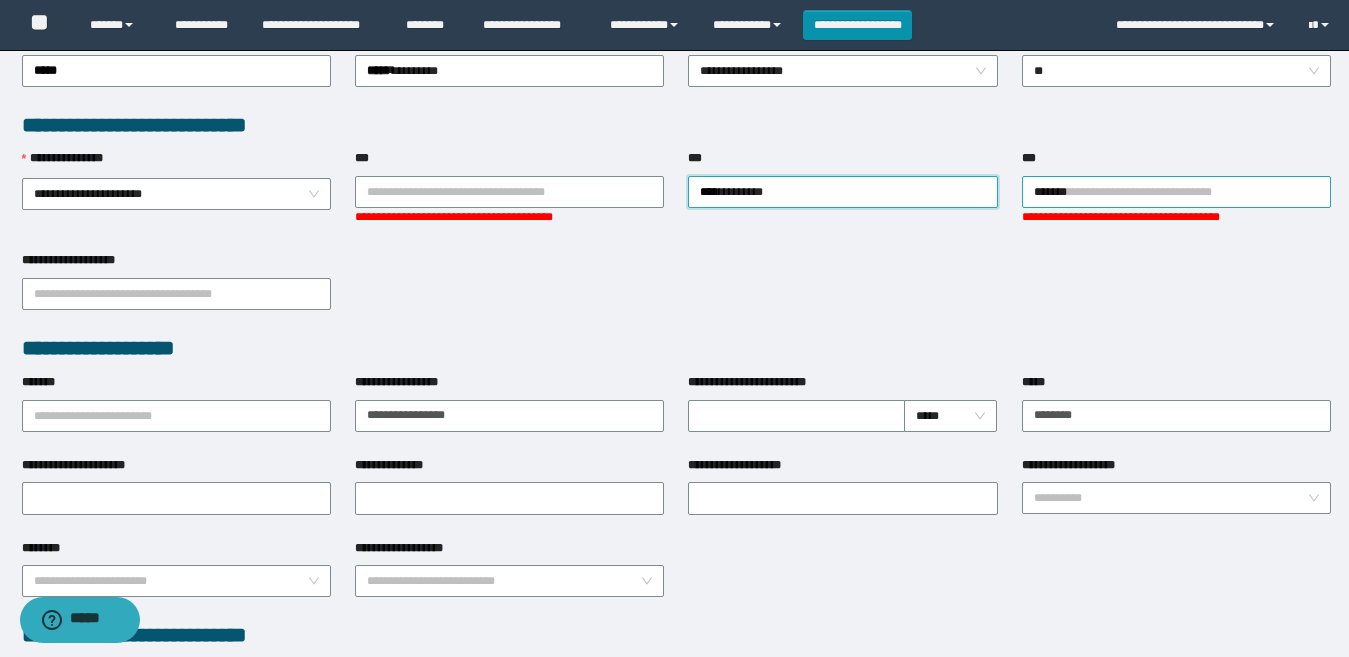 click on "*******" at bounding box center [1176, 192] 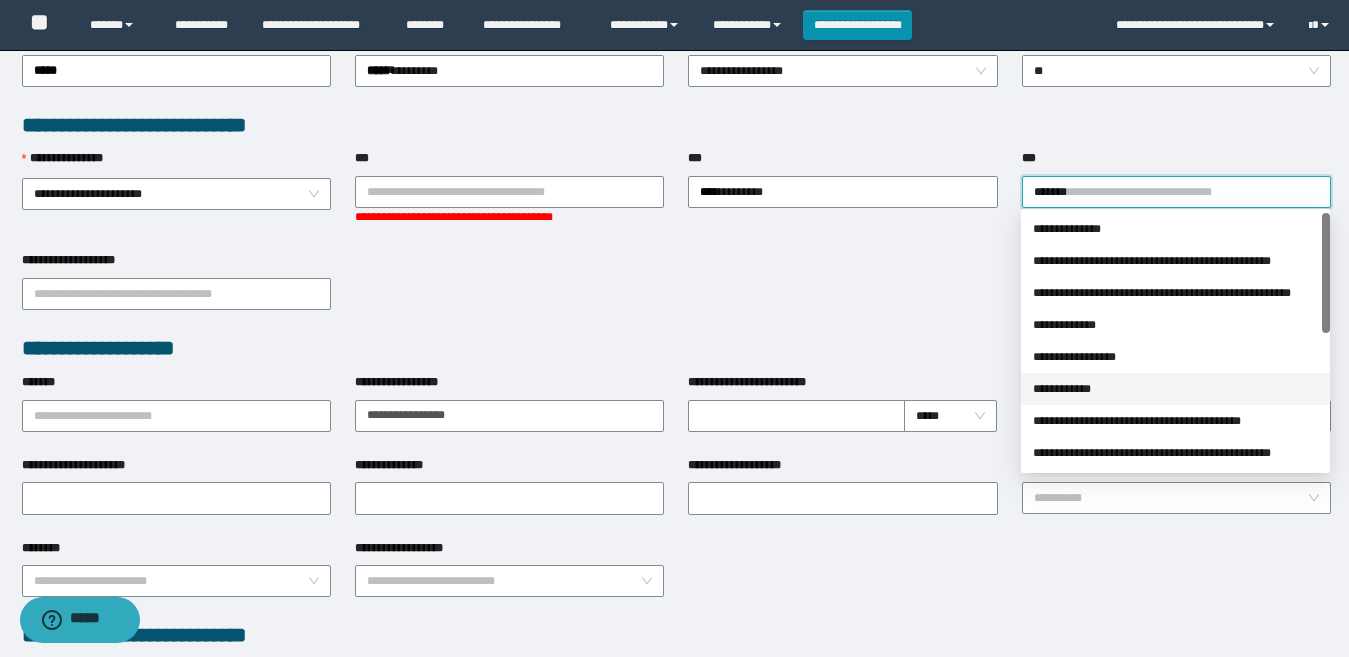 drag, startPoint x: 824, startPoint y: 310, endPoint x: 900, endPoint y: 280, distance: 81.706795 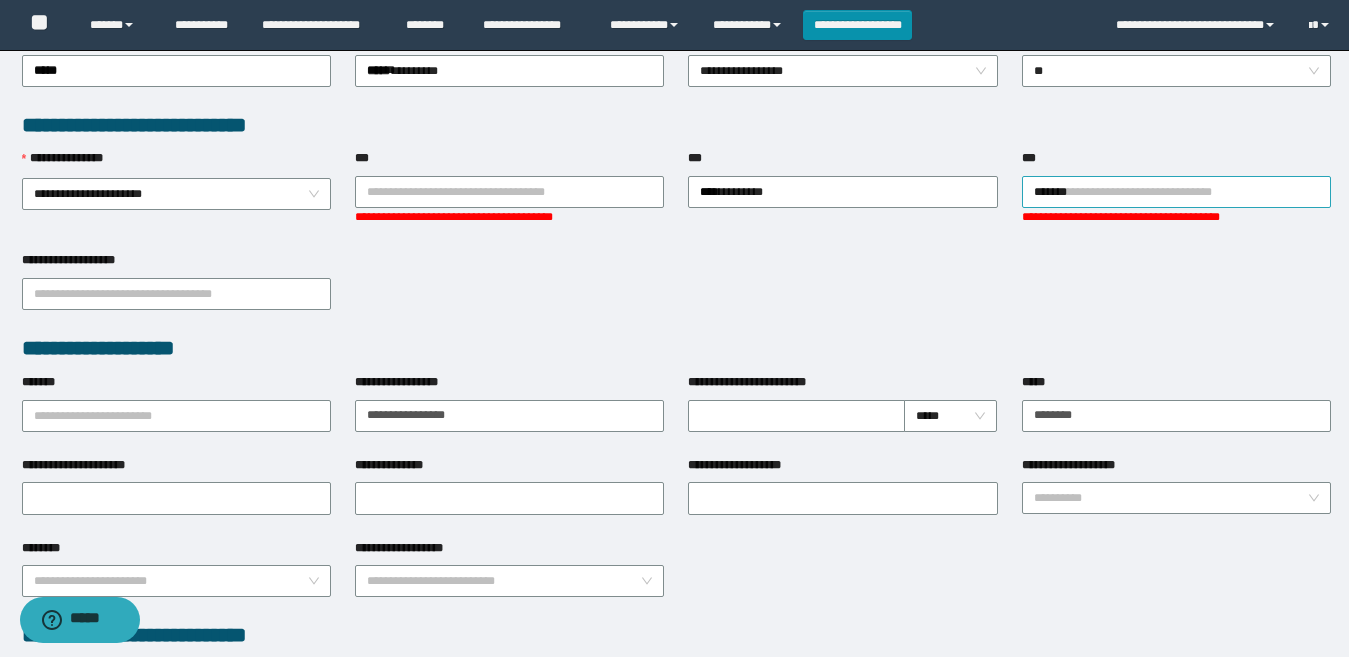 click on "*******" at bounding box center (1176, 192) 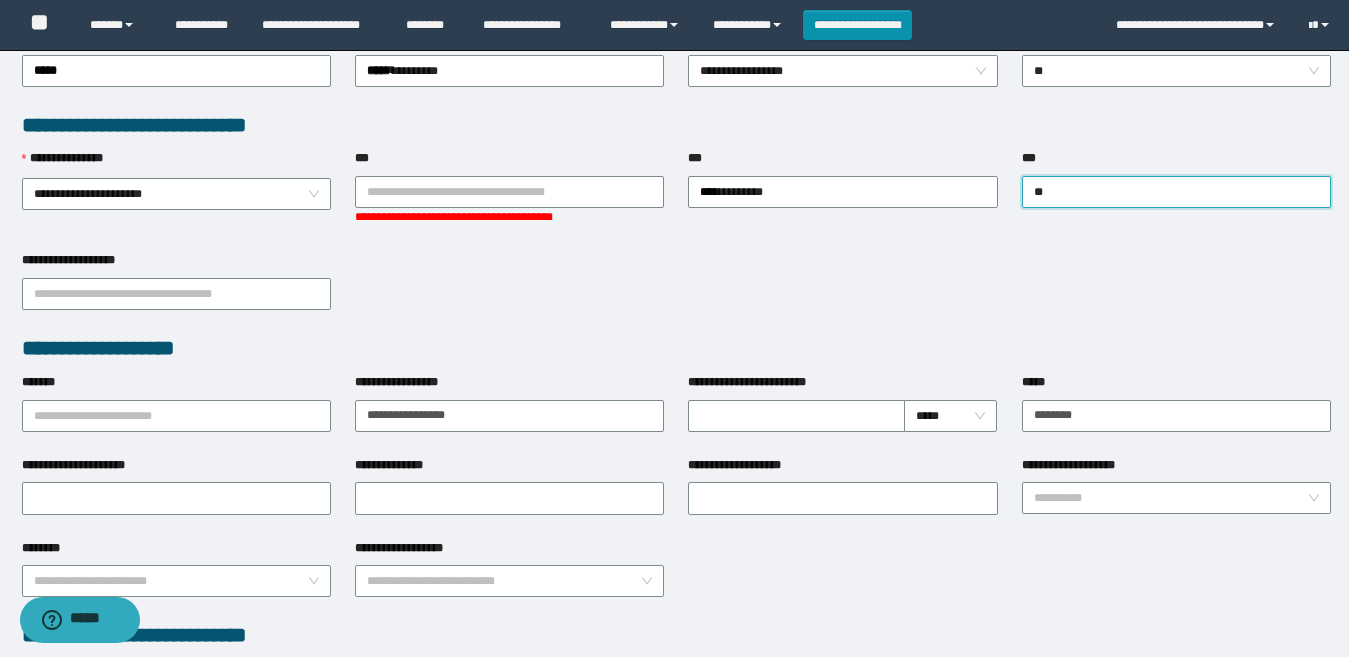type on "*" 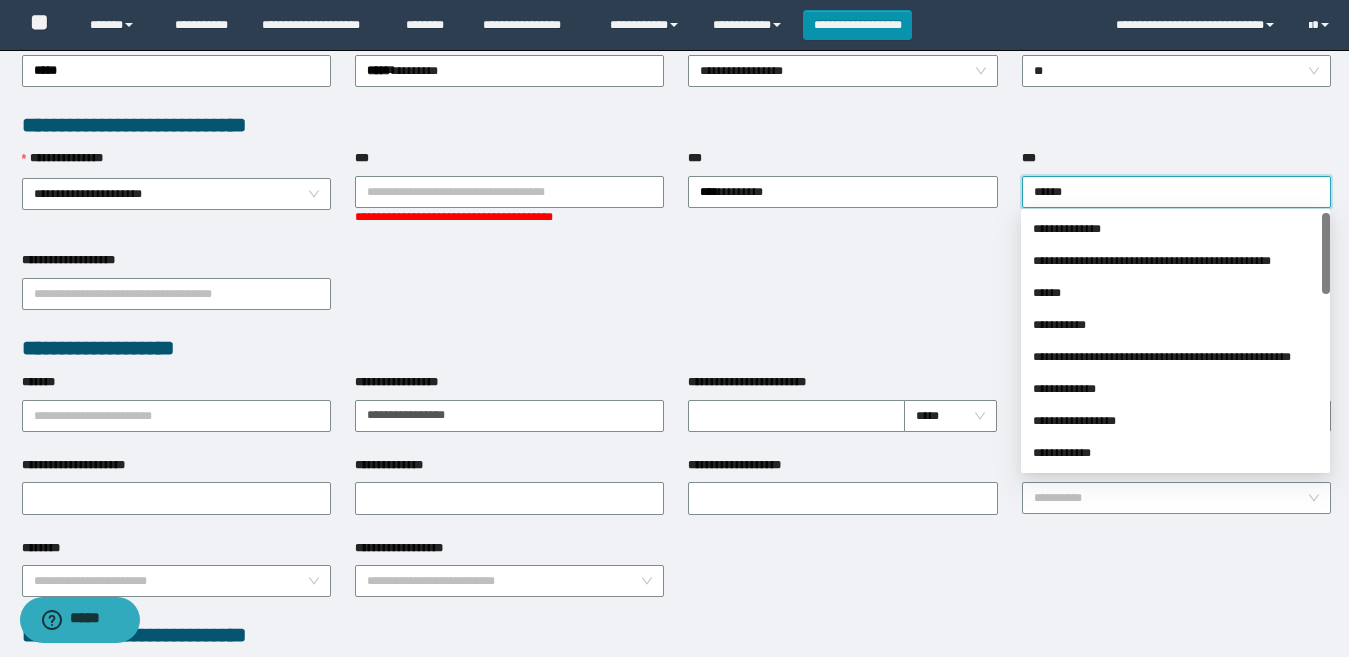type on "*******" 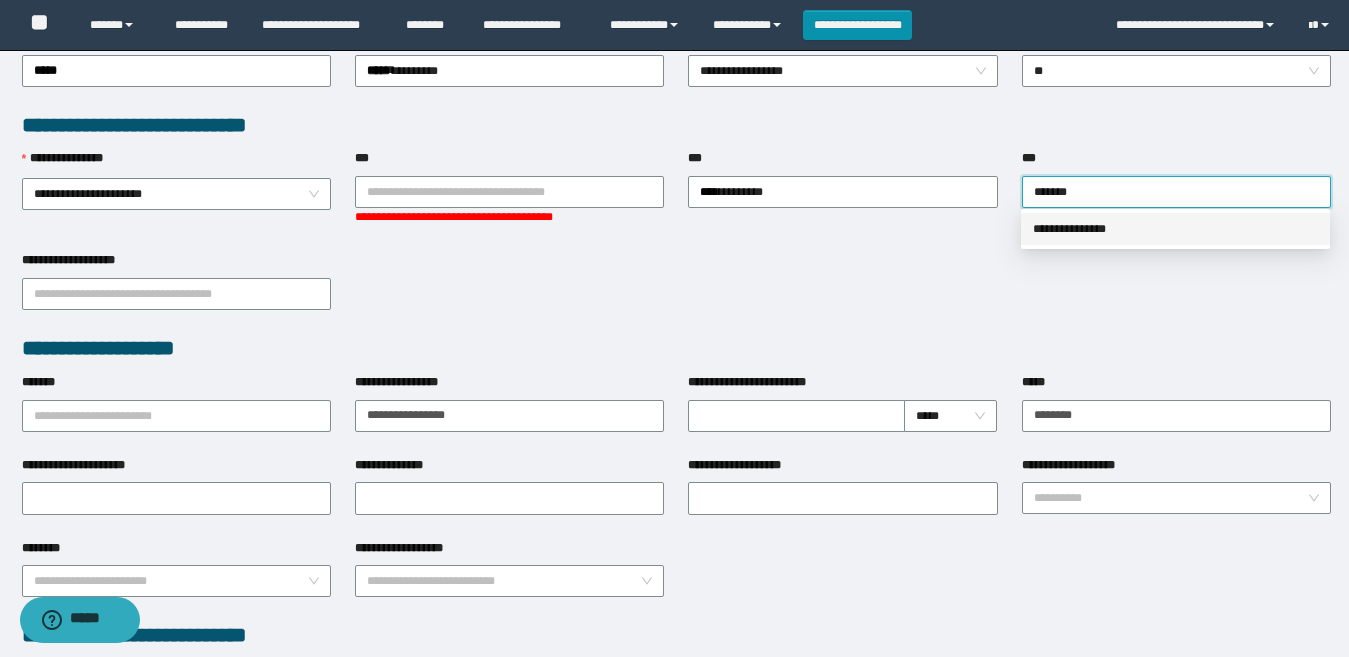 click on "**********" at bounding box center (1175, 229) 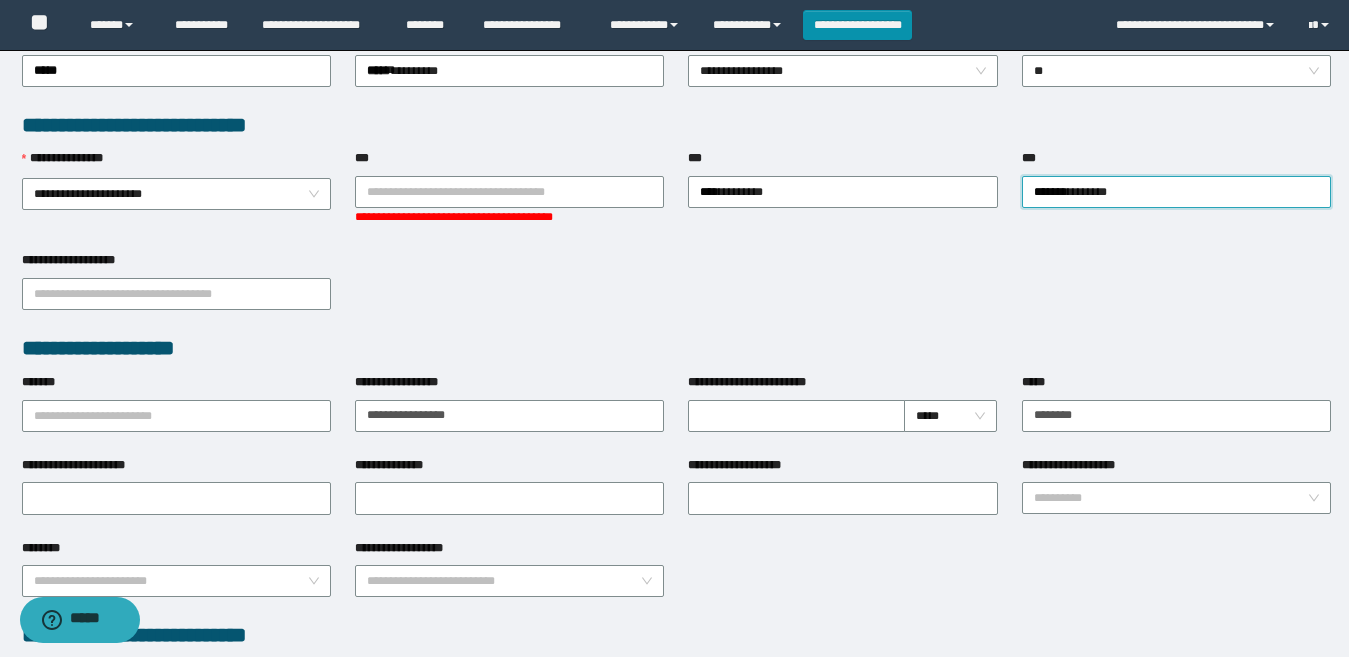 click on "**********" at bounding box center (676, 292) 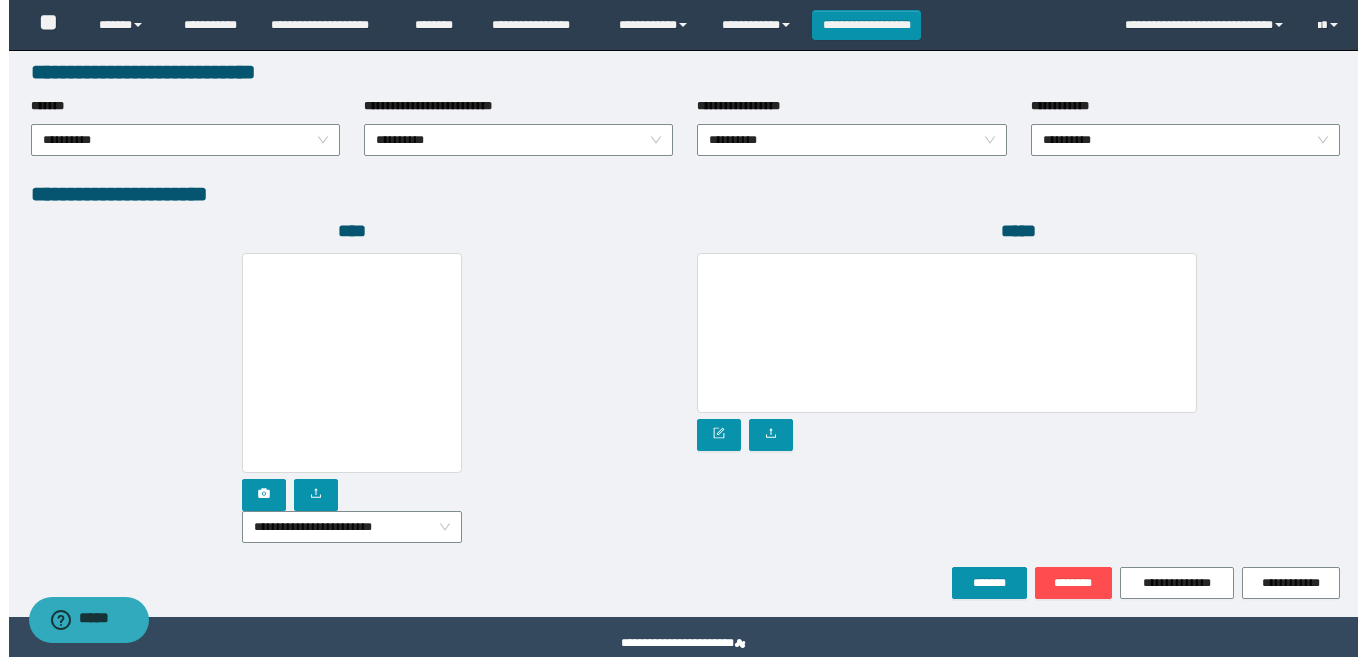 scroll, scrollTop: 1098, scrollLeft: 0, axis: vertical 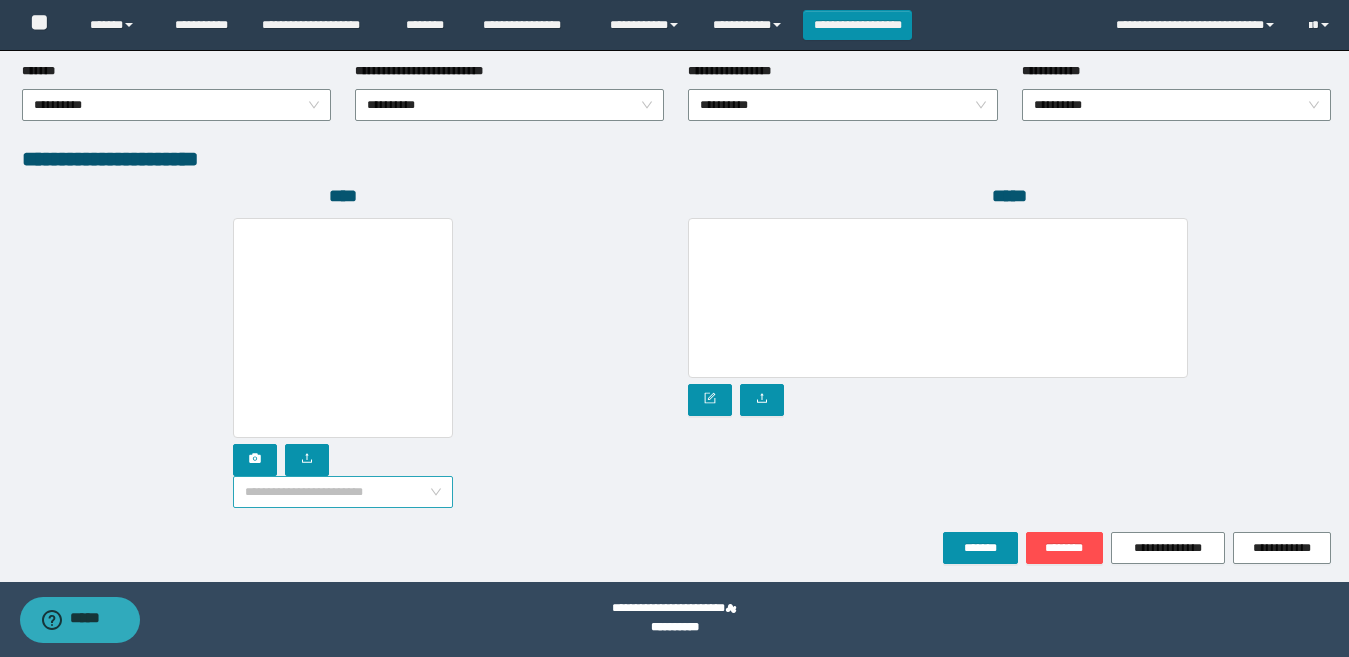 click on "**********" at bounding box center (343, 492) 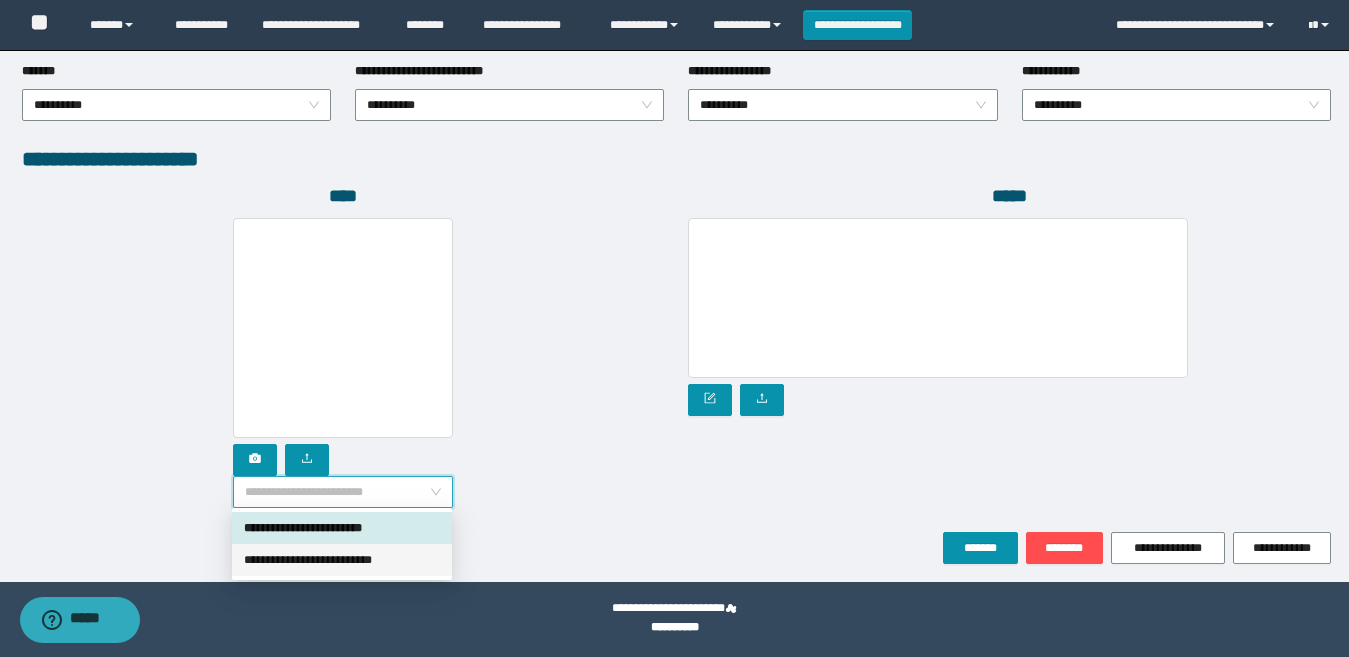 click on "**********" at bounding box center [342, 560] 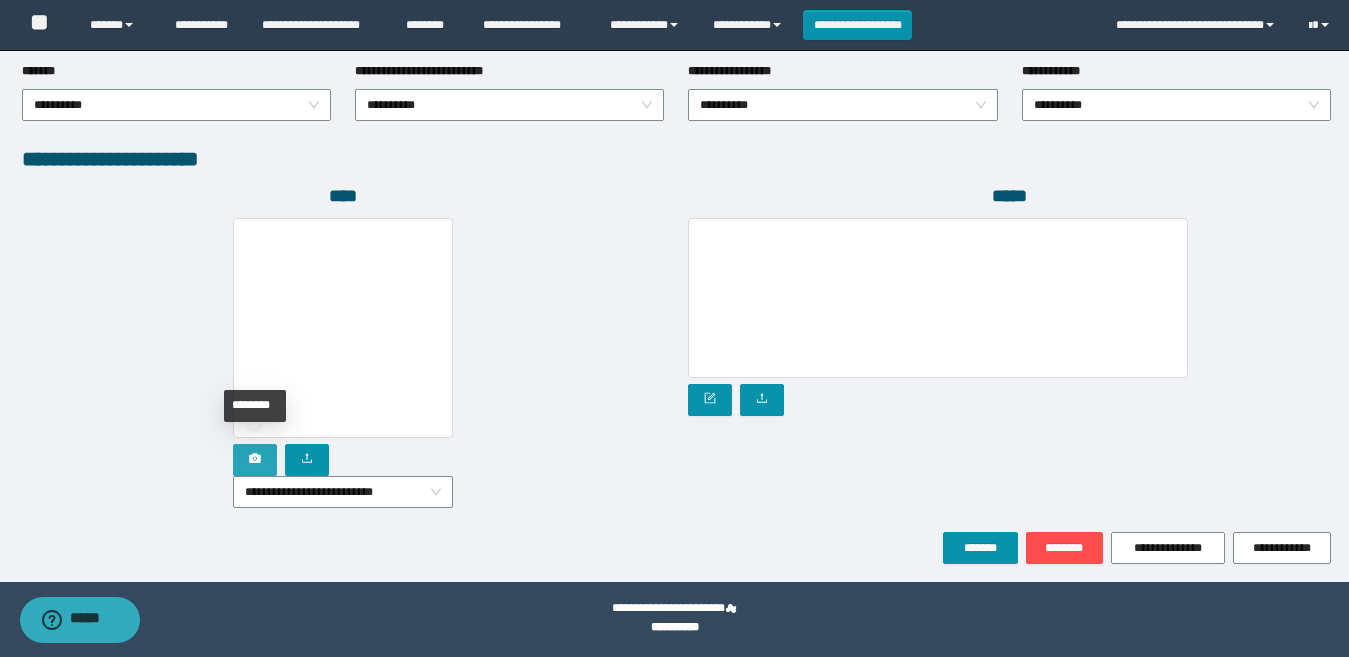 click at bounding box center (255, 460) 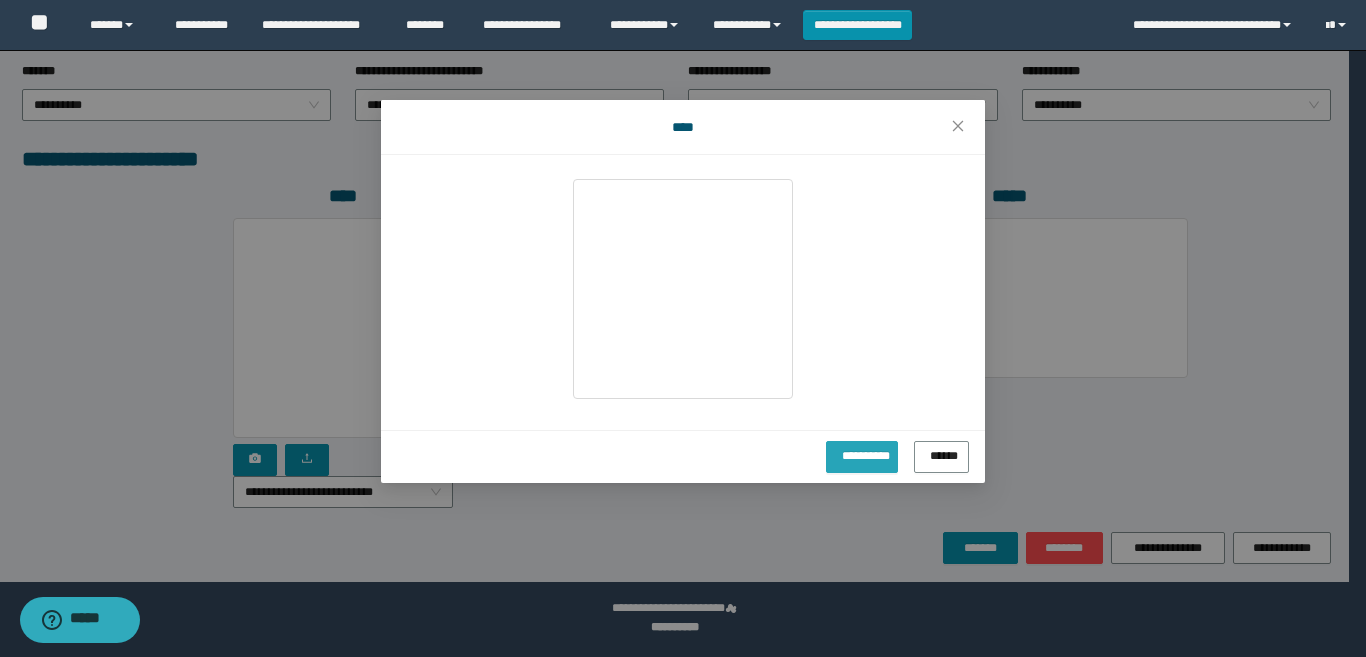 click on "**********" at bounding box center (862, 453) 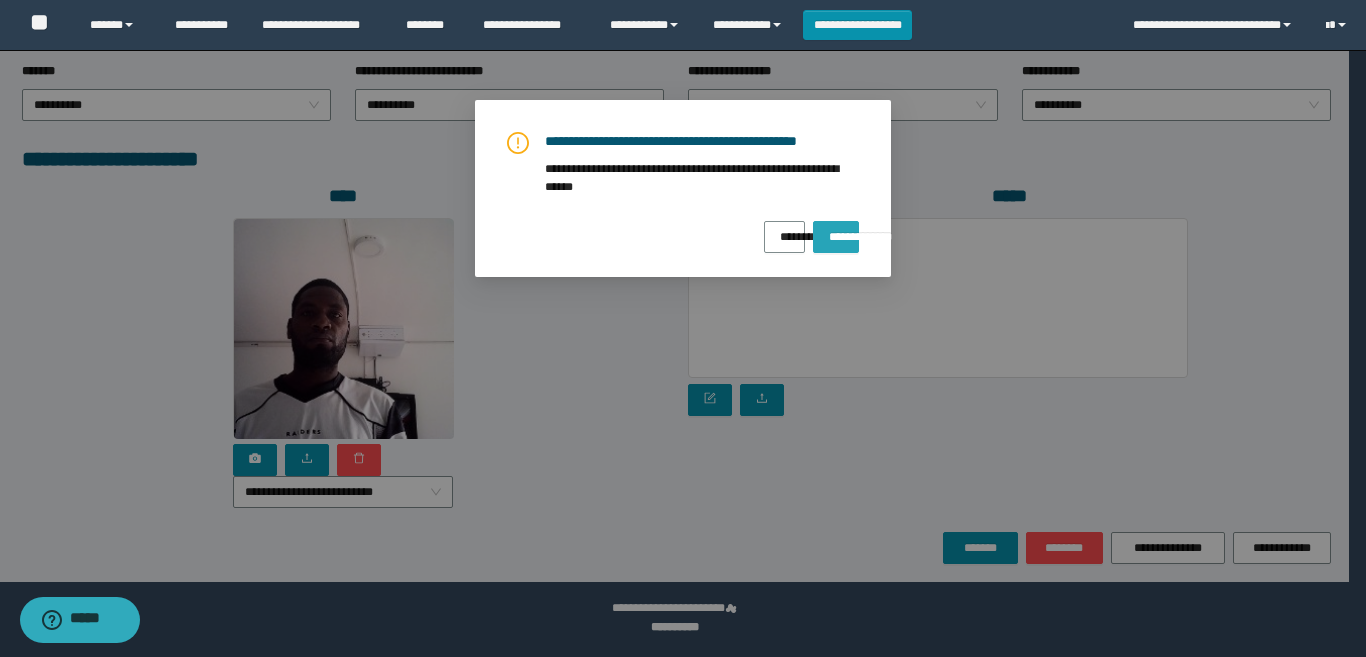 click on "**********" at bounding box center (836, 230) 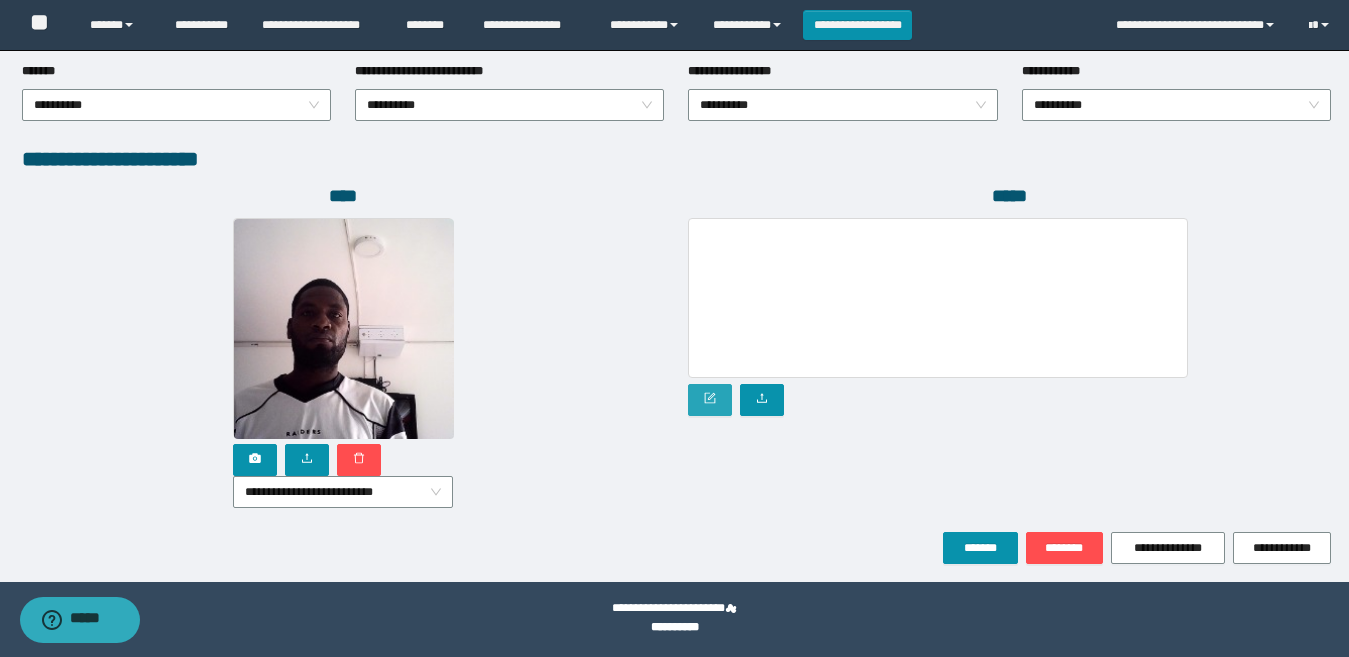 click 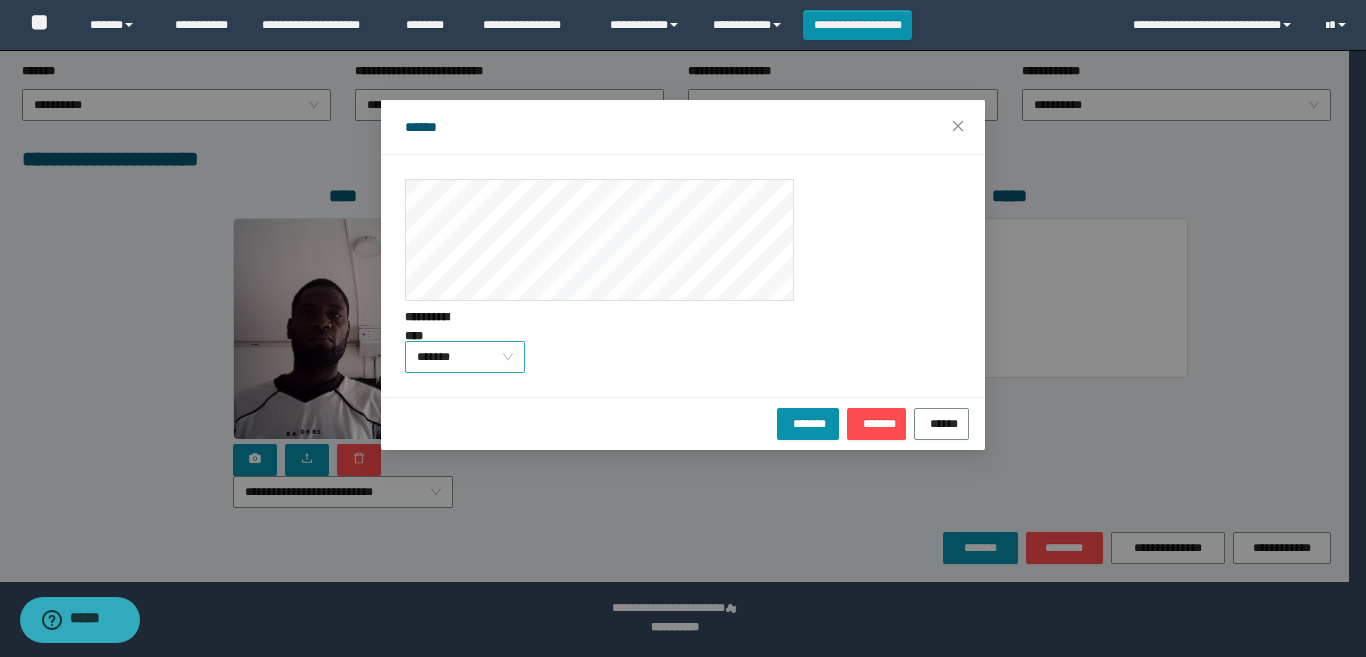 click on "*******" at bounding box center (465, 357) 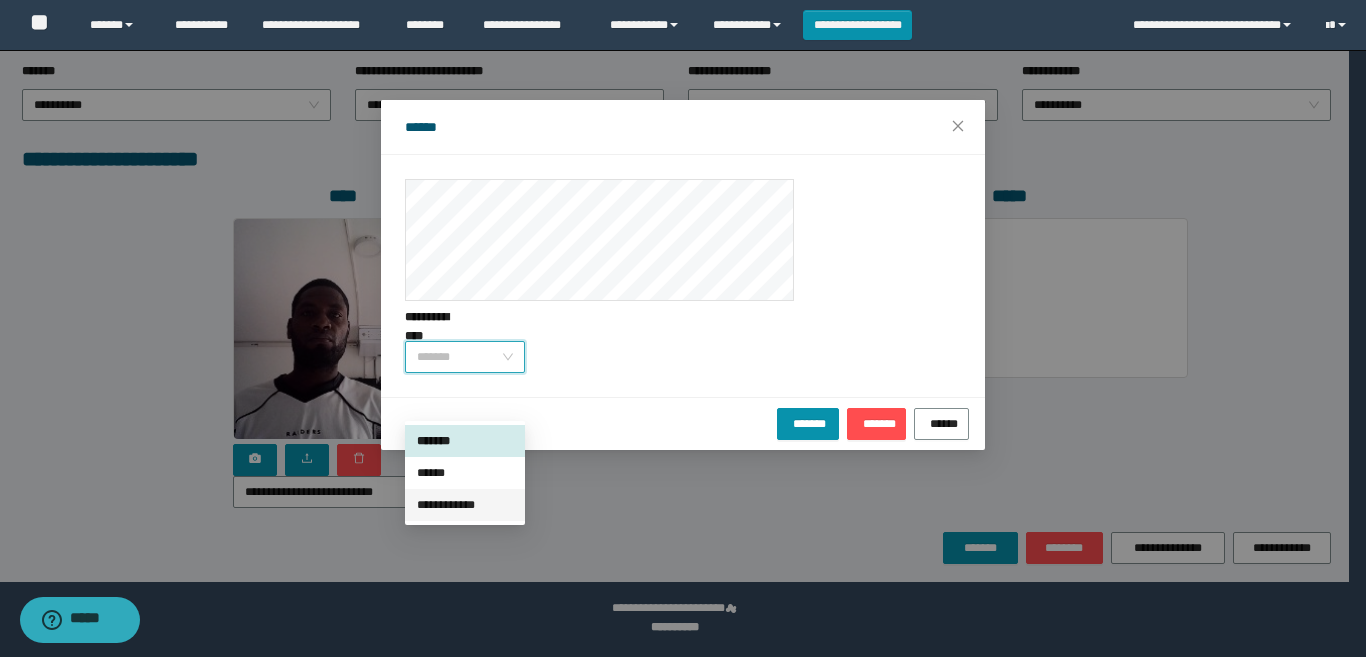 click on "**********" at bounding box center (465, 505) 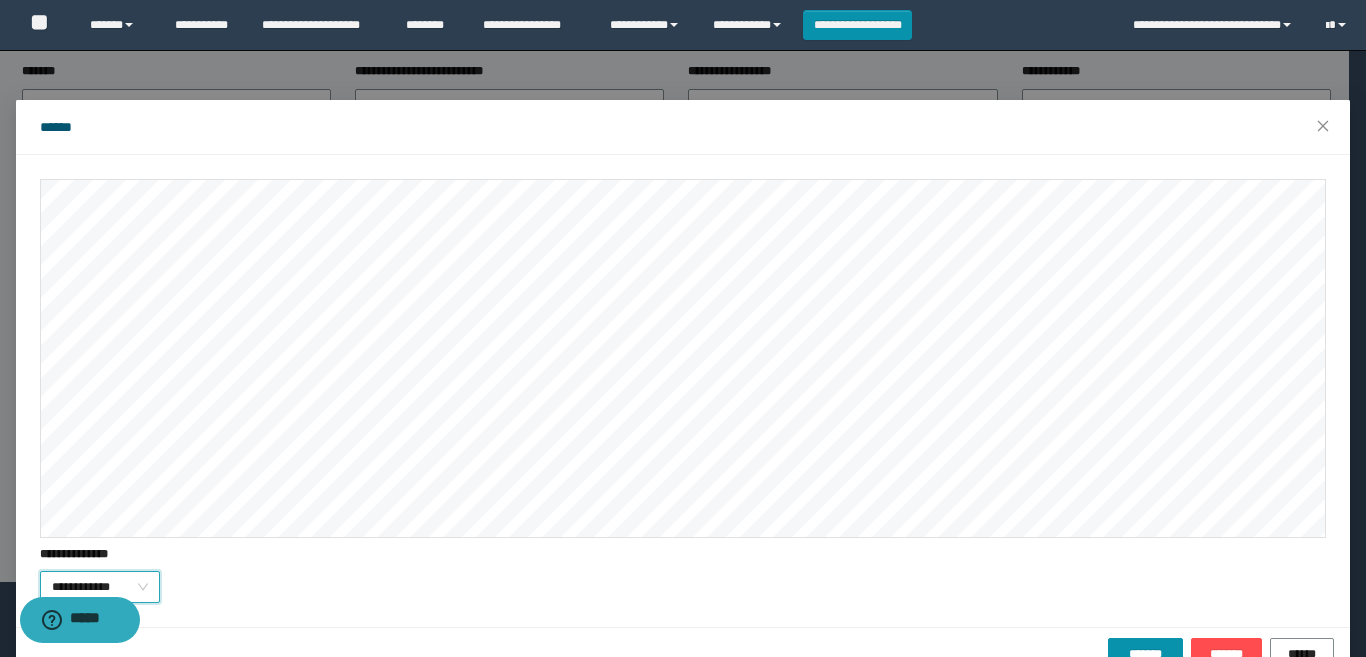 scroll, scrollTop: 45, scrollLeft: 0, axis: vertical 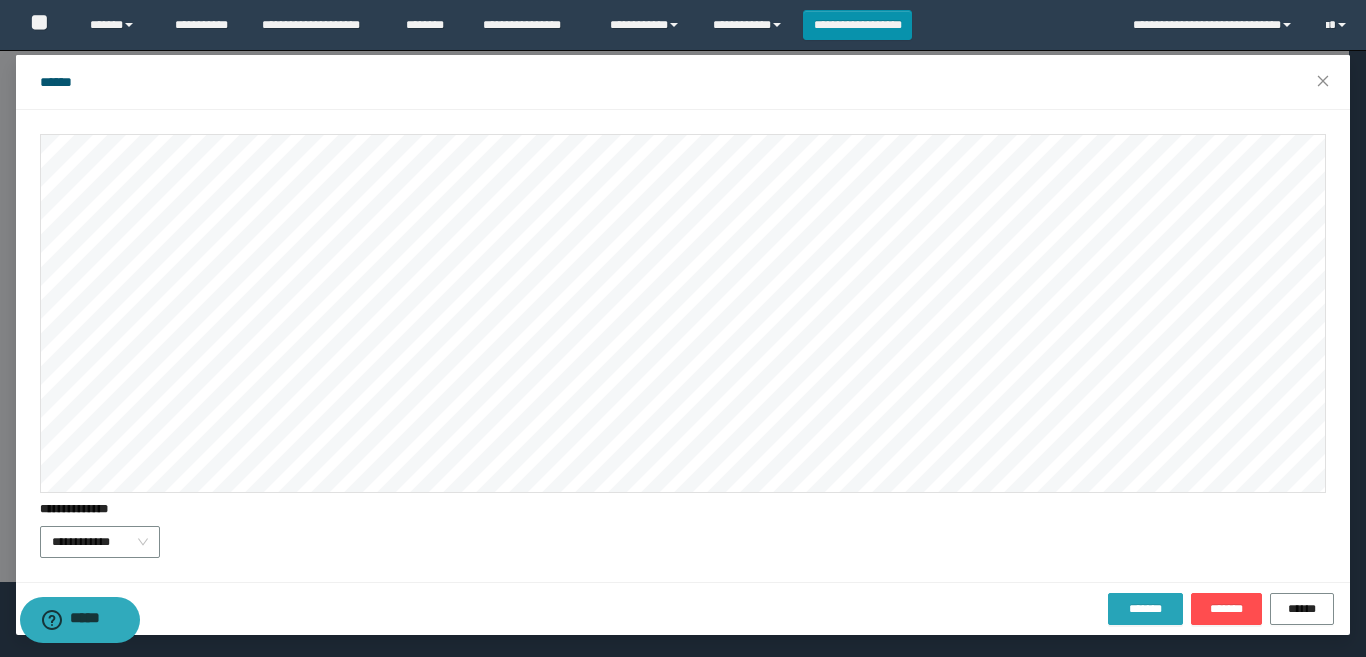 click on "*******" at bounding box center (1145, 609) 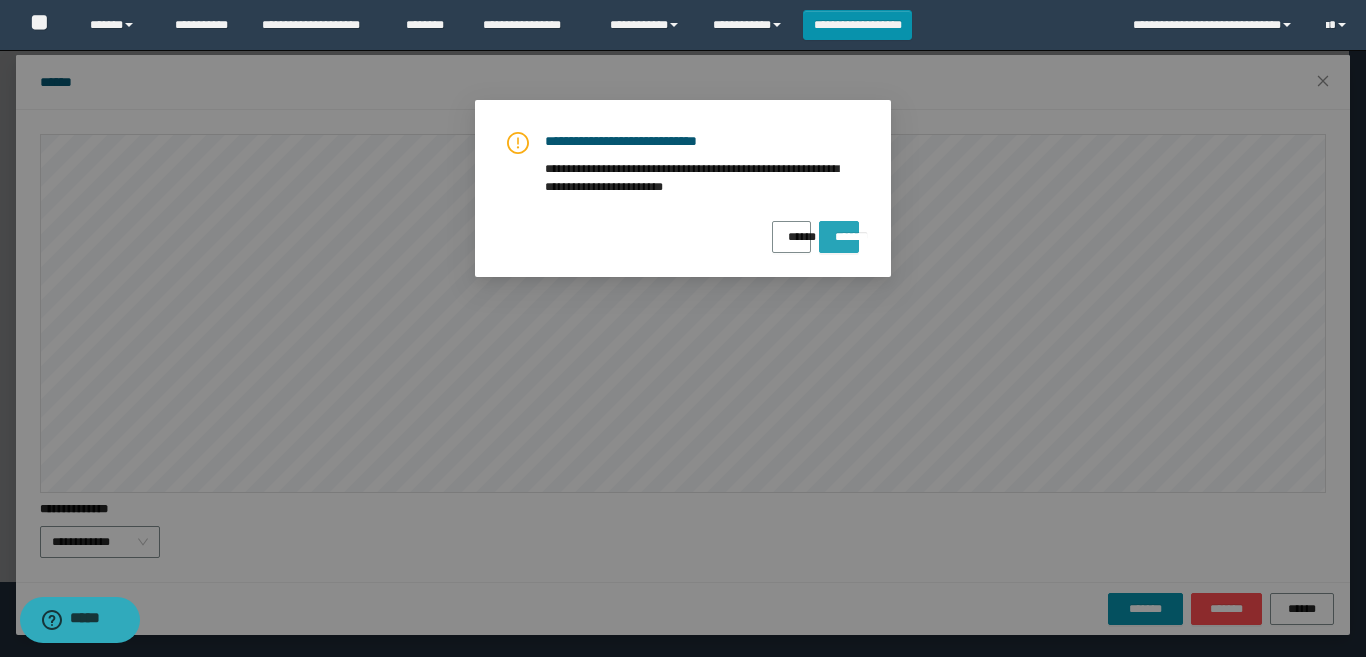 drag, startPoint x: 839, startPoint y: 242, endPoint x: 895, endPoint y: 551, distance: 314.03345 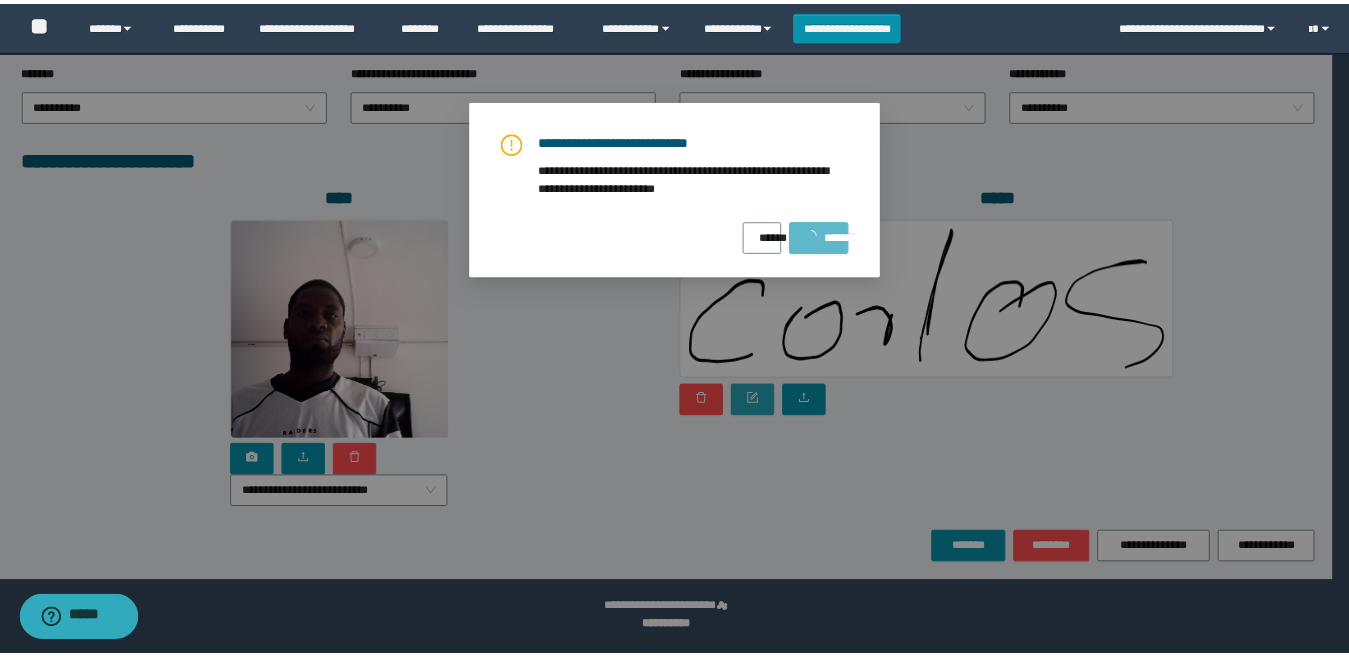 scroll, scrollTop: 0, scrollLeft: 0, axis: both 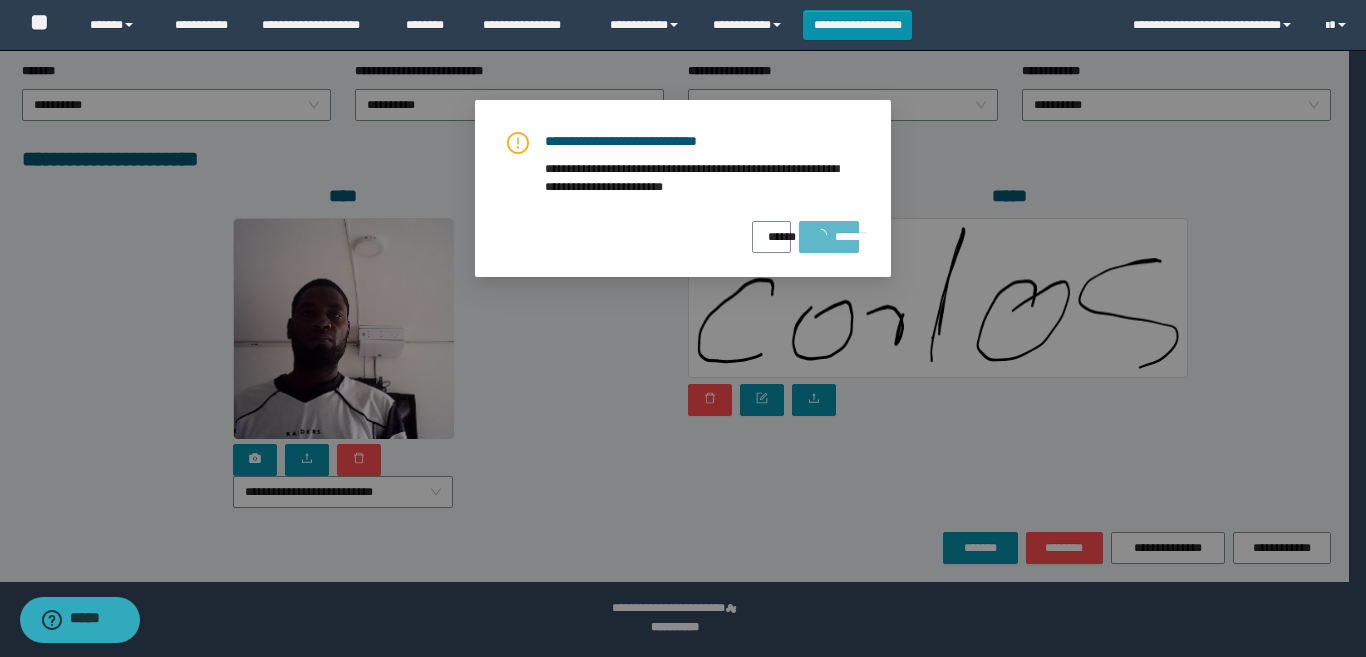 click on "**********" at bounding box center [683, 328] 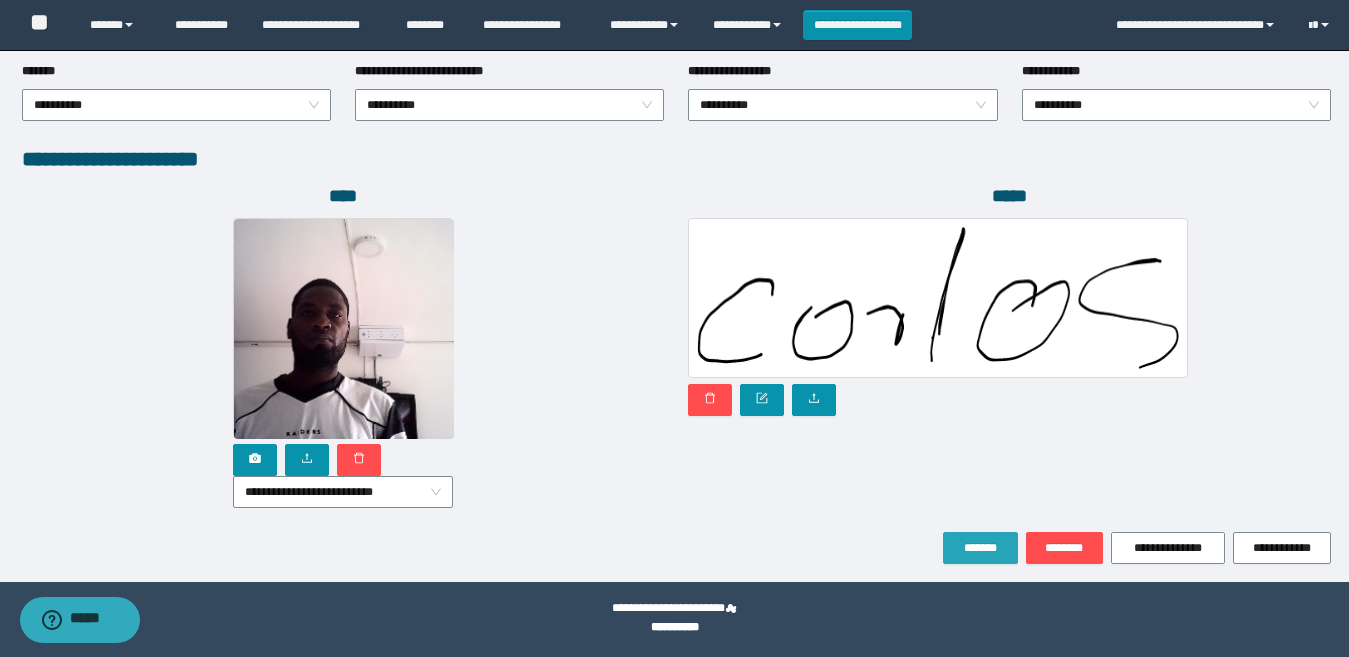 click on "*******" at bounding box center [980, 548] 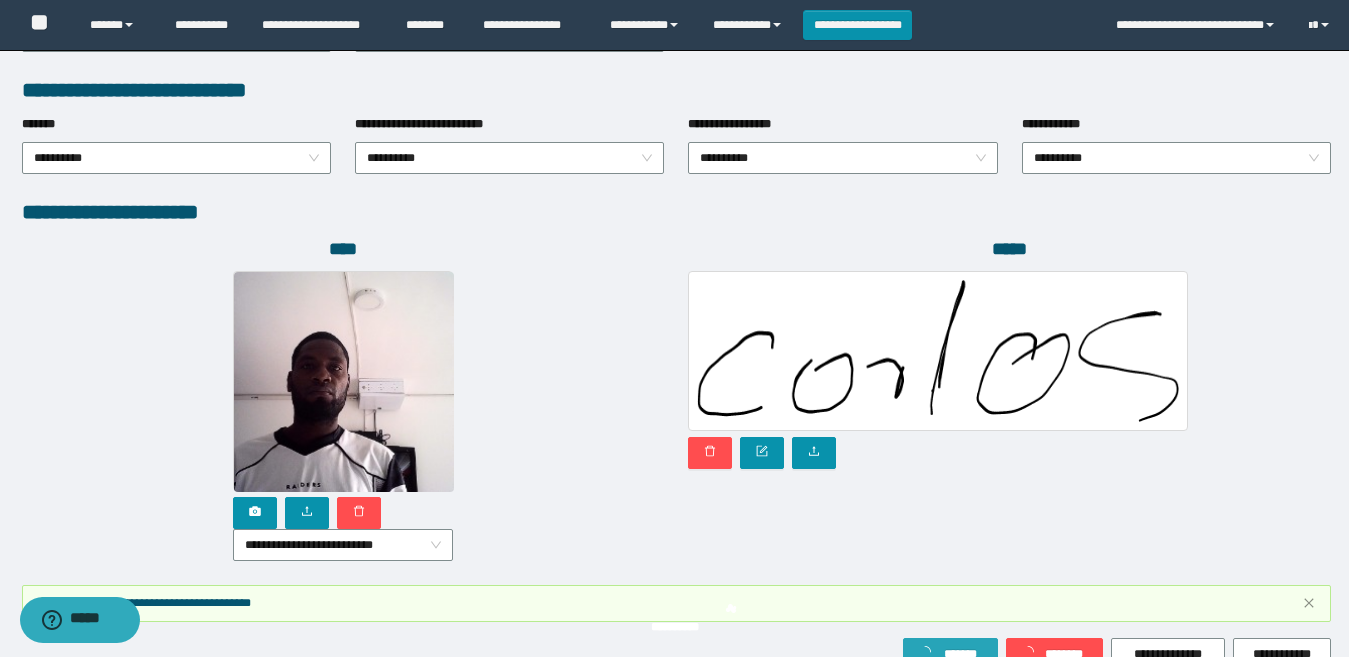 scroll, scrollTop: 1151, scrollLeft: 0, axis: vertical 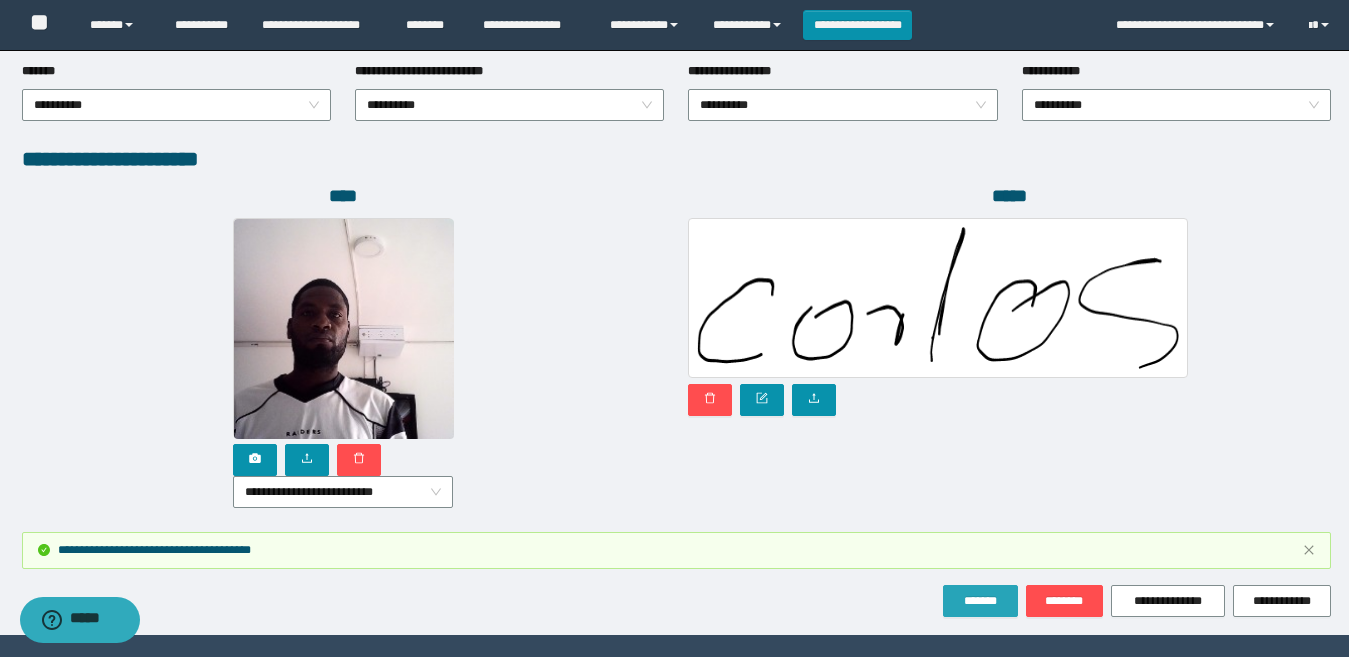 drag, startPoint x: 992, startPoint y: 597, endPoint x: 747, endPoint y: 561, distance: 247.63077 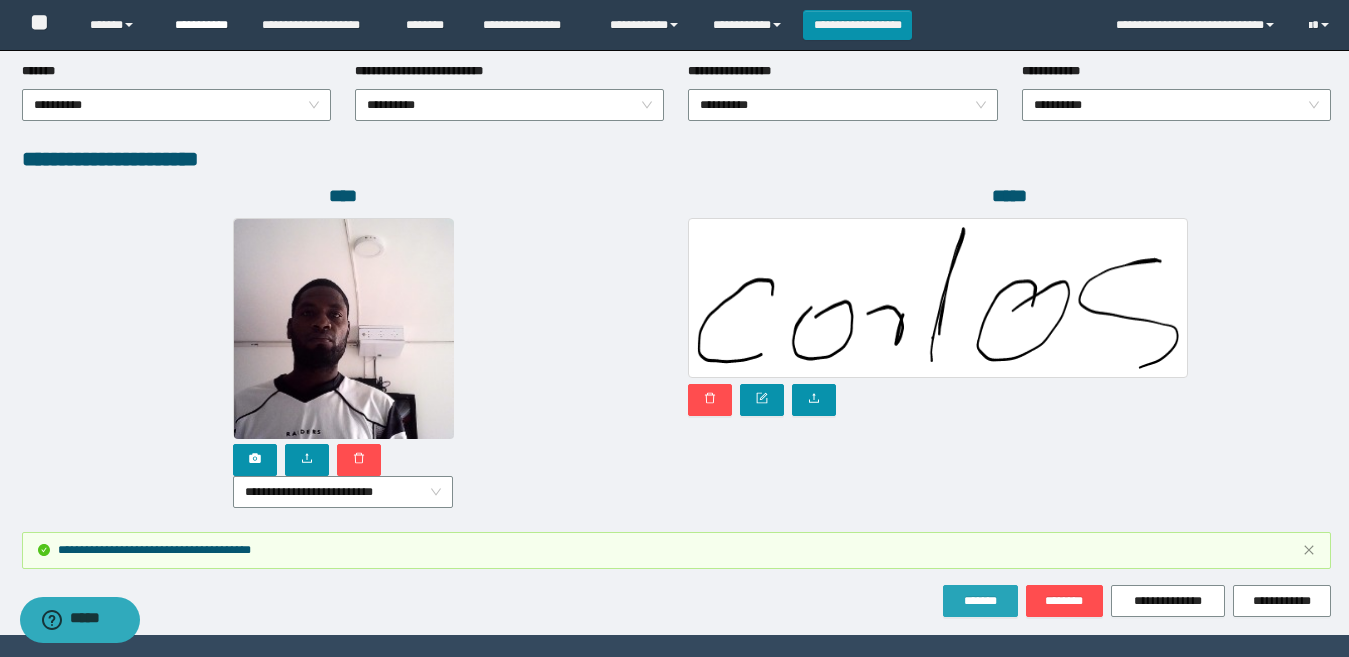drag, startPoint x: 978, startPoint y: 602, endPoint x: 203, endPoint y: 11, distance: 974.6312 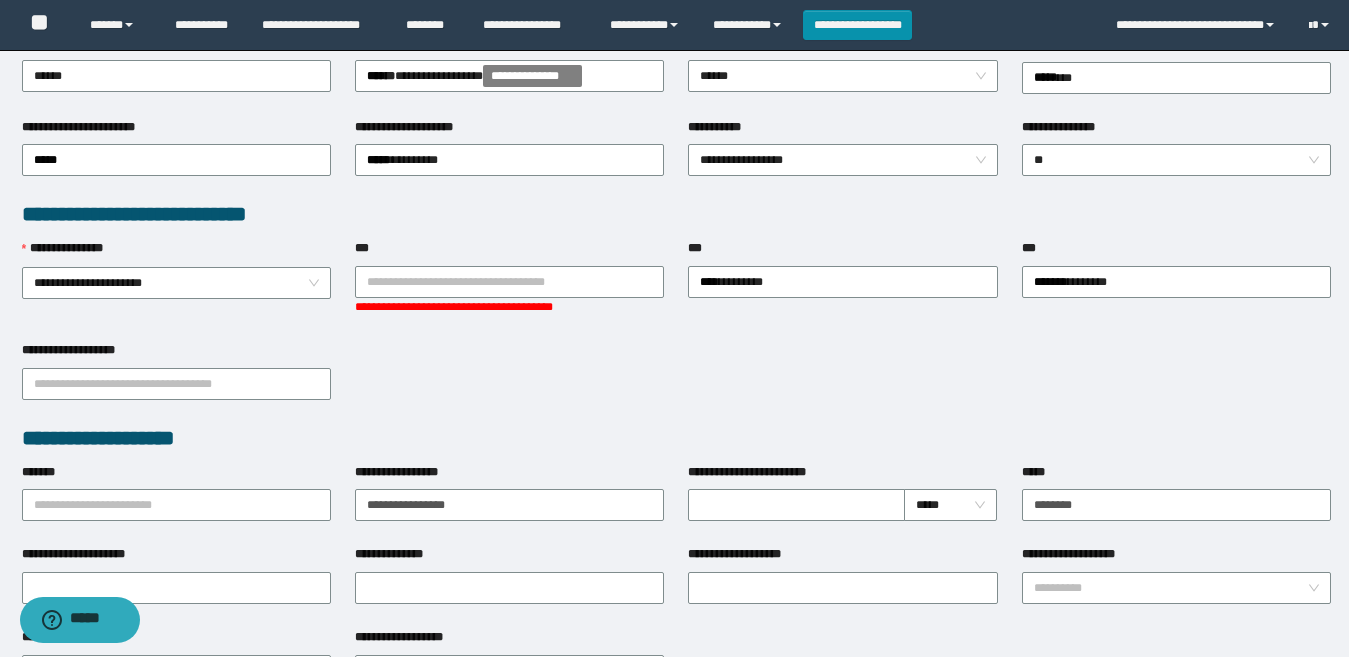 scroll, scrollTop: 451, scrollLeft: 0, axis: vertical 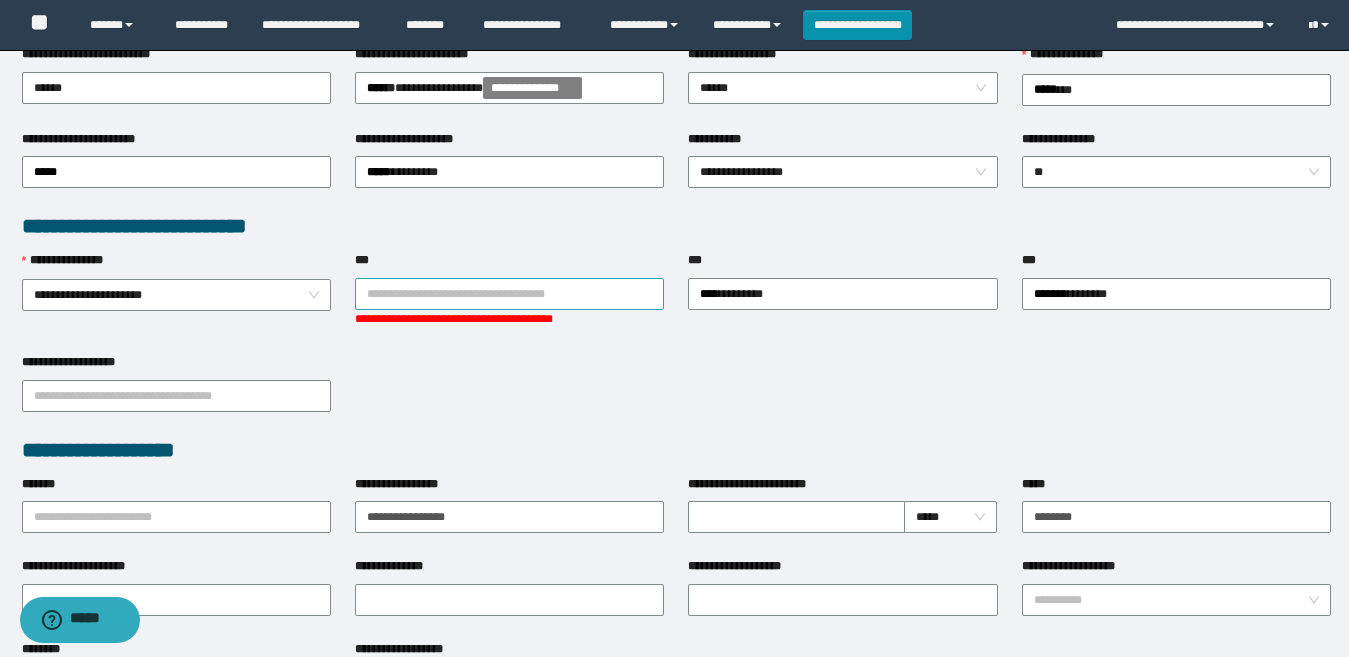 click on "***" at bounding box center (509, 294) 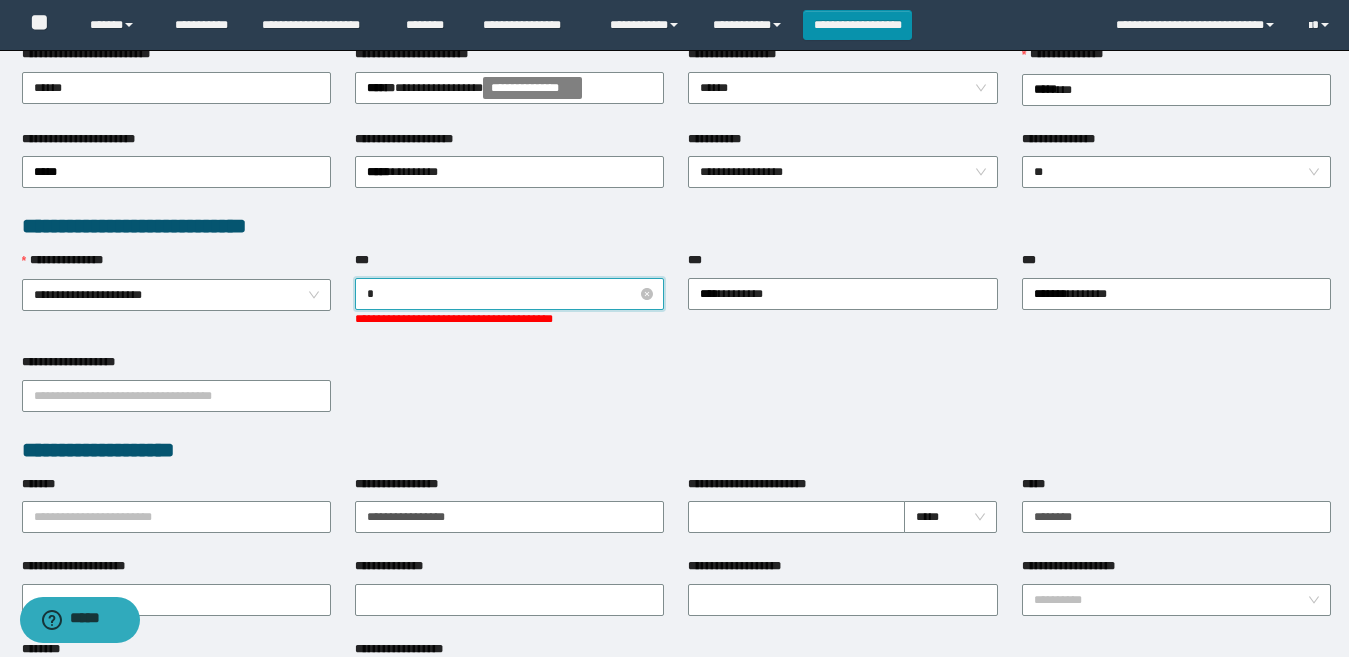 type on "**" 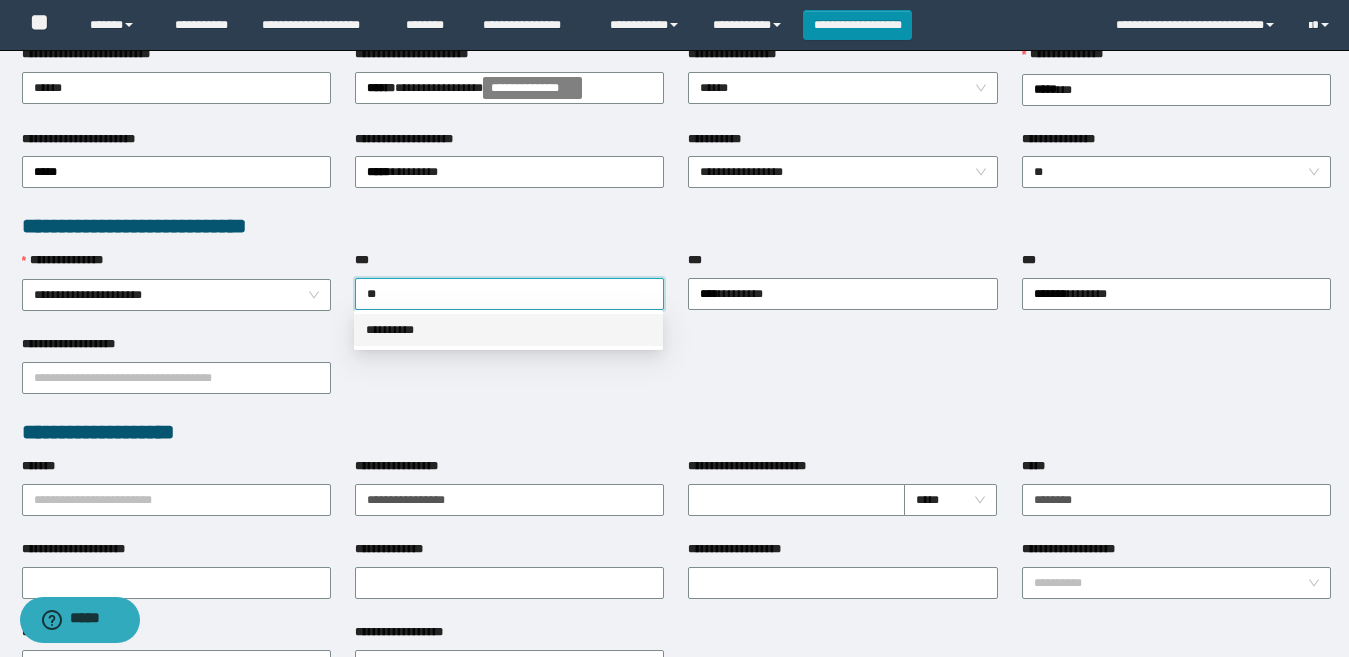 click on "**********" at bounding box center (508, 330) 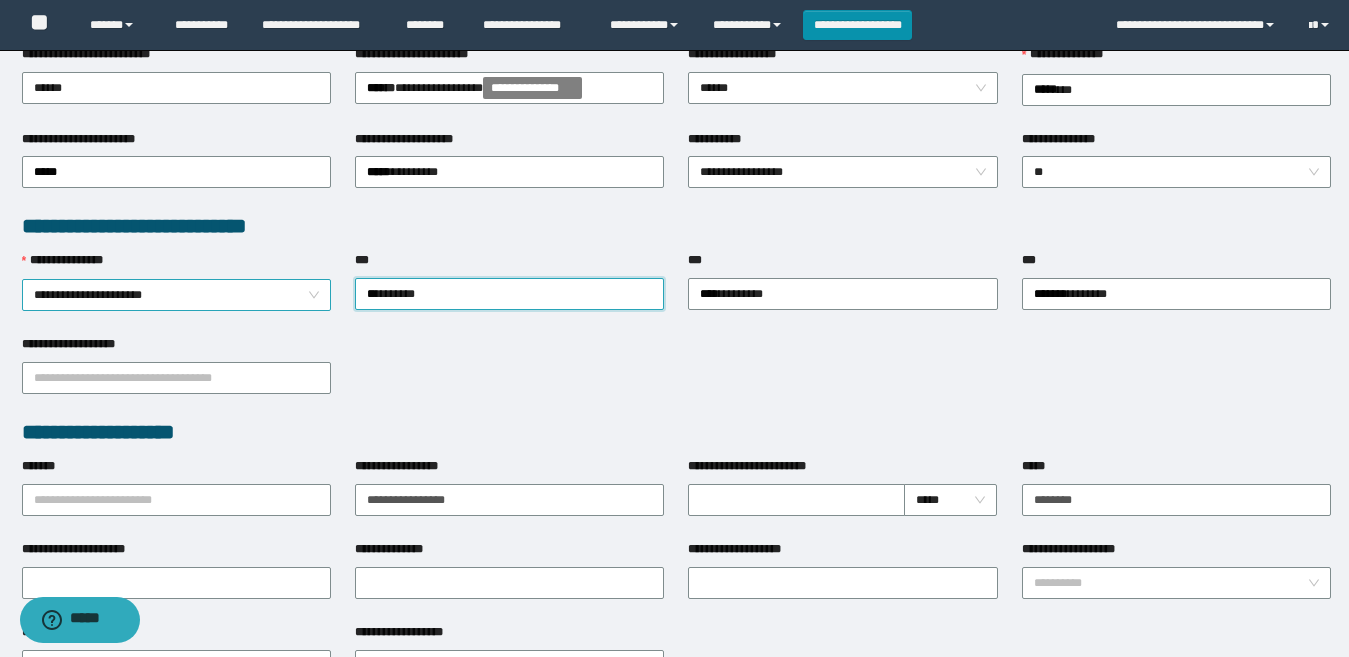 scroll, scrollTop: 151, scrollLeft: 0, axis: vertical 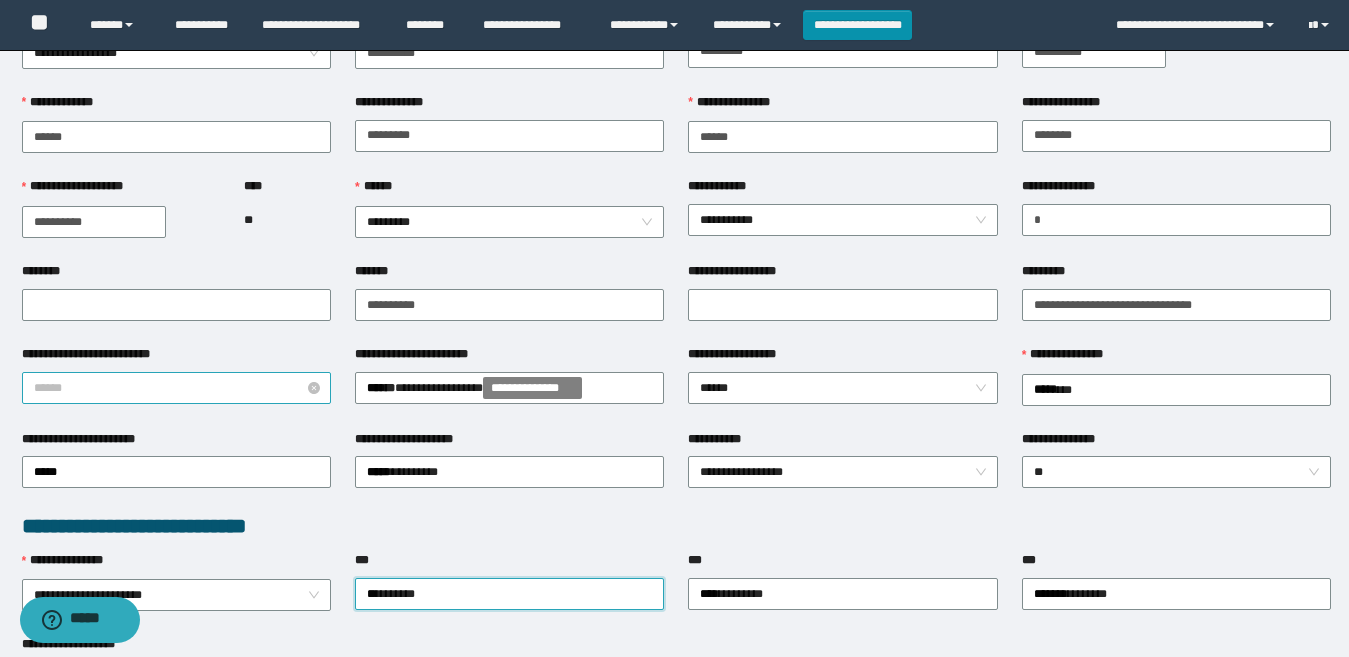 click on "******" at bounding box center [176, 388] 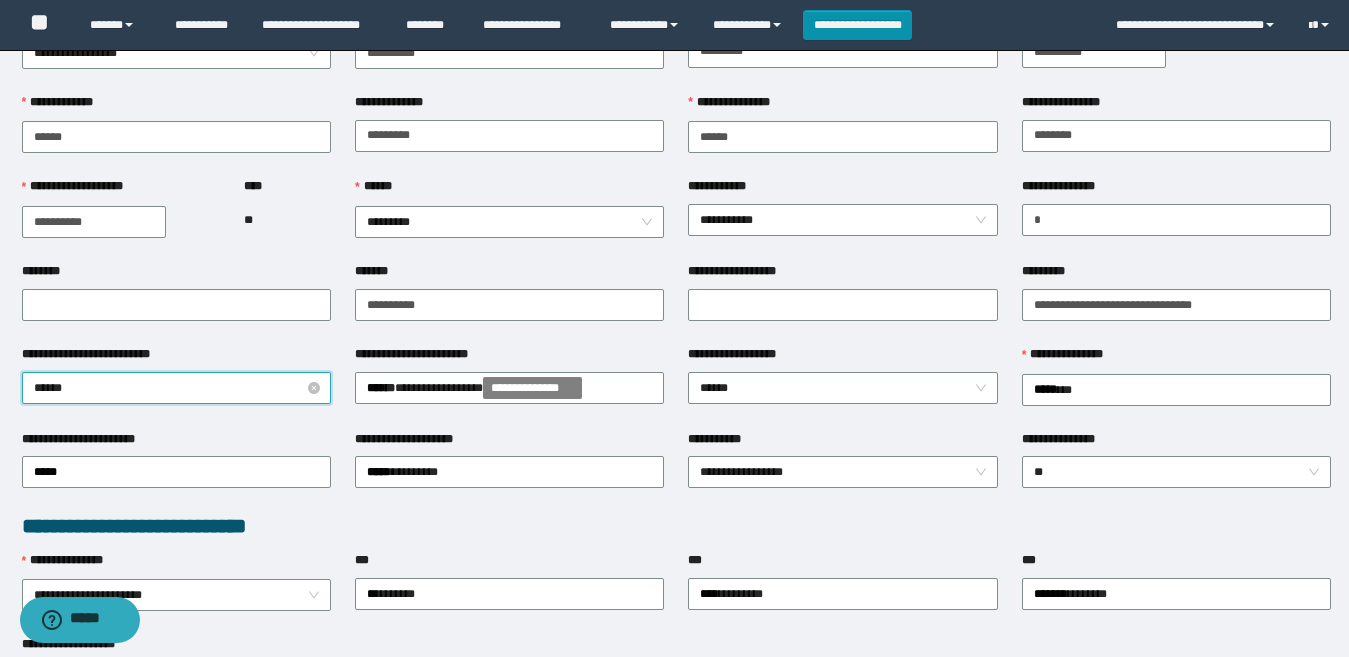 type on "*******" 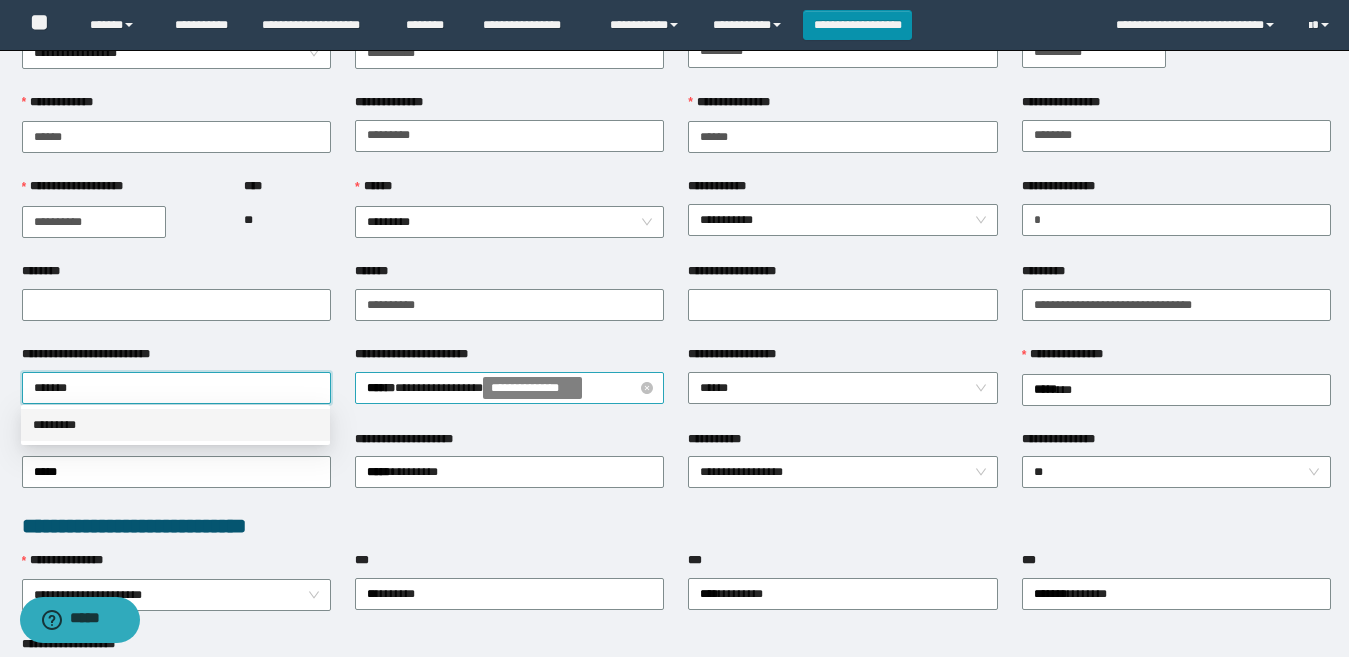 drag, startPoint x: 151, startPoint y: 428, endPoint x: 408, endPoint y: 383, distance: 260.90994 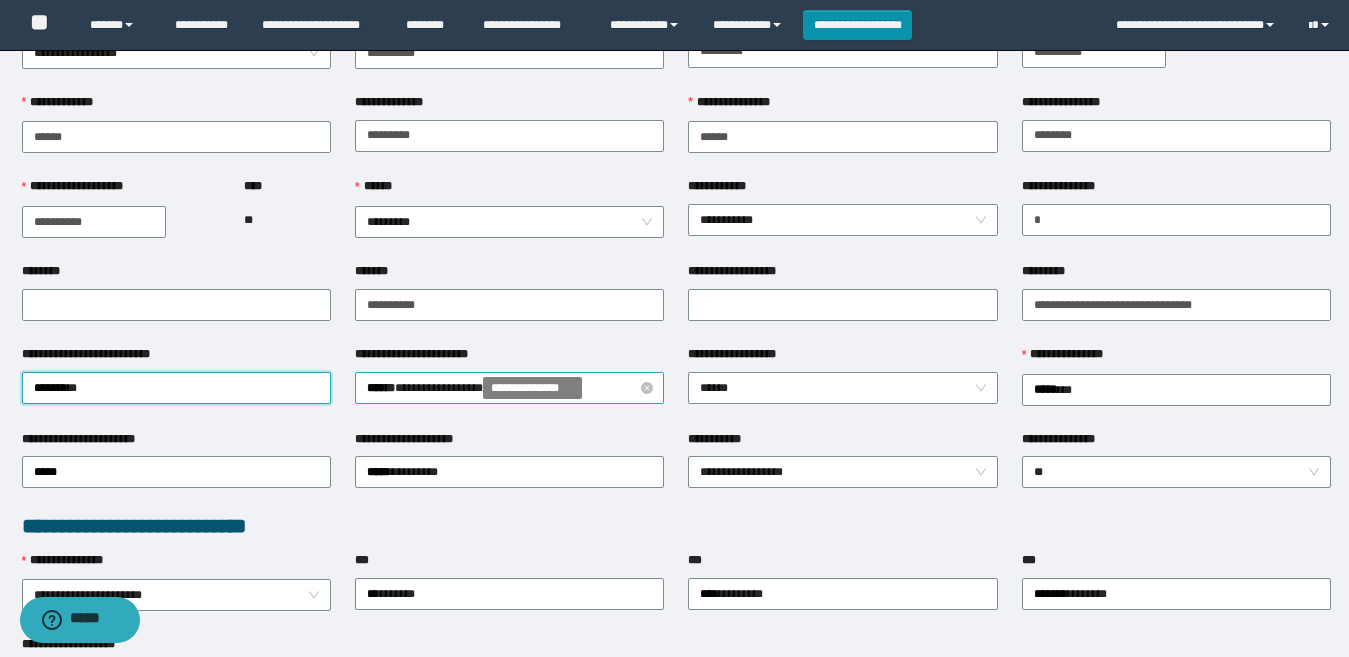 click on "**********" at bounding box center [509, 388] 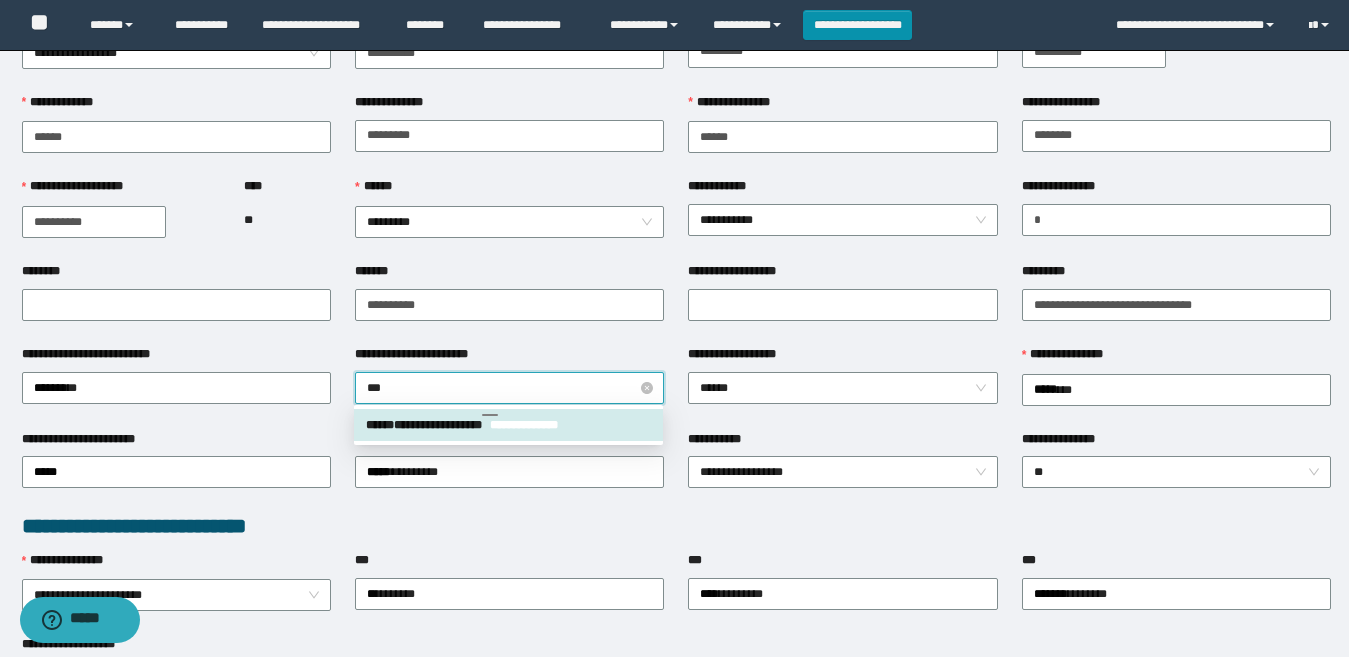 type on "****" 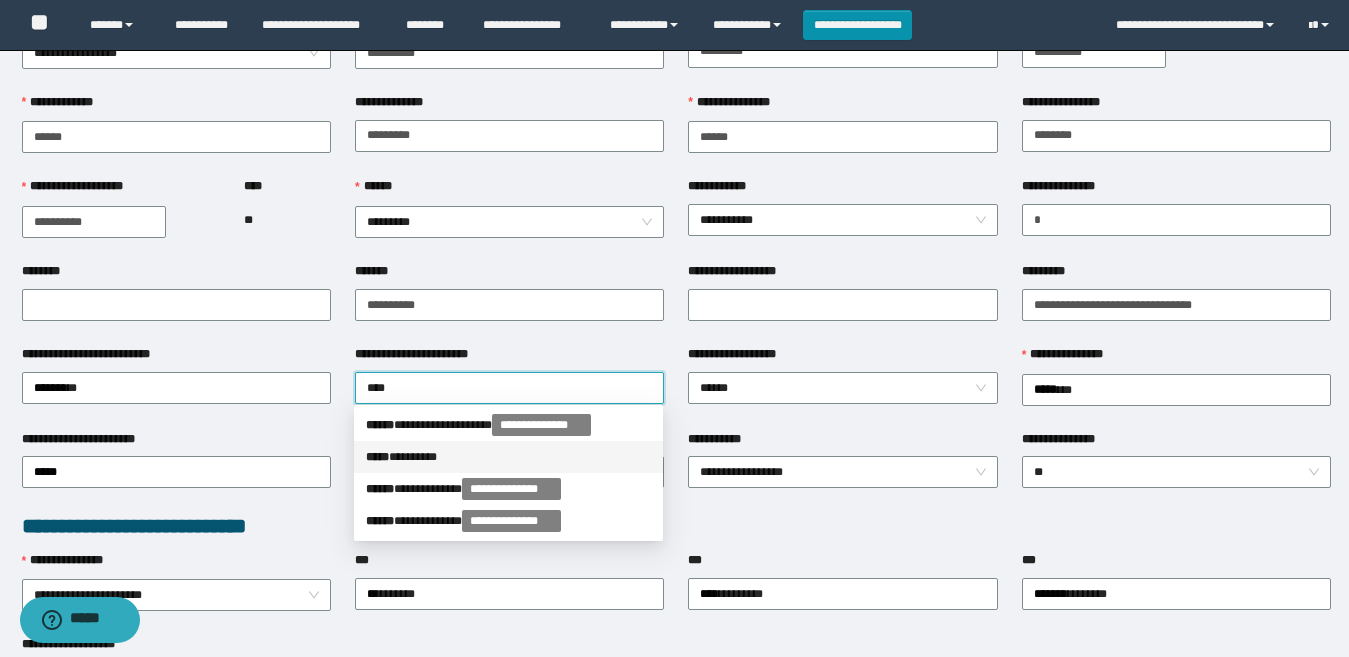 click on "***** * *******" at bounding box center (508, 457) 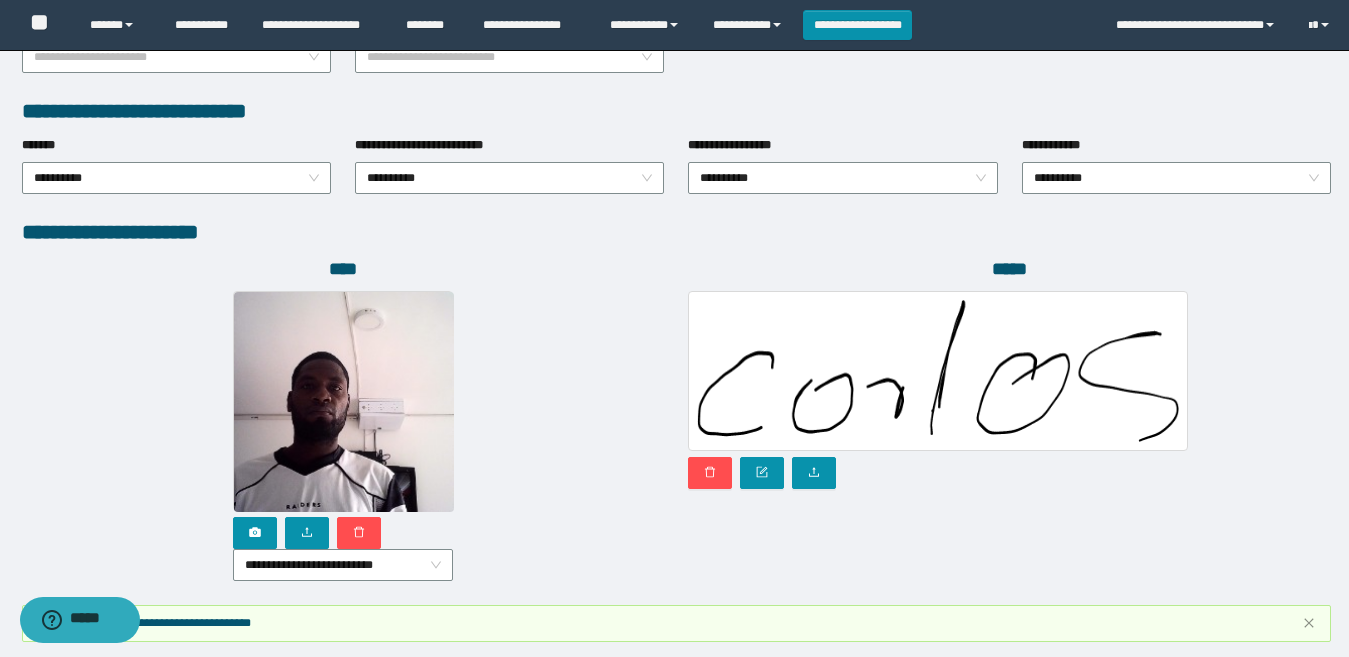 scroll, scrollTop: 1185, scrollLeft: 0, axis: vertical 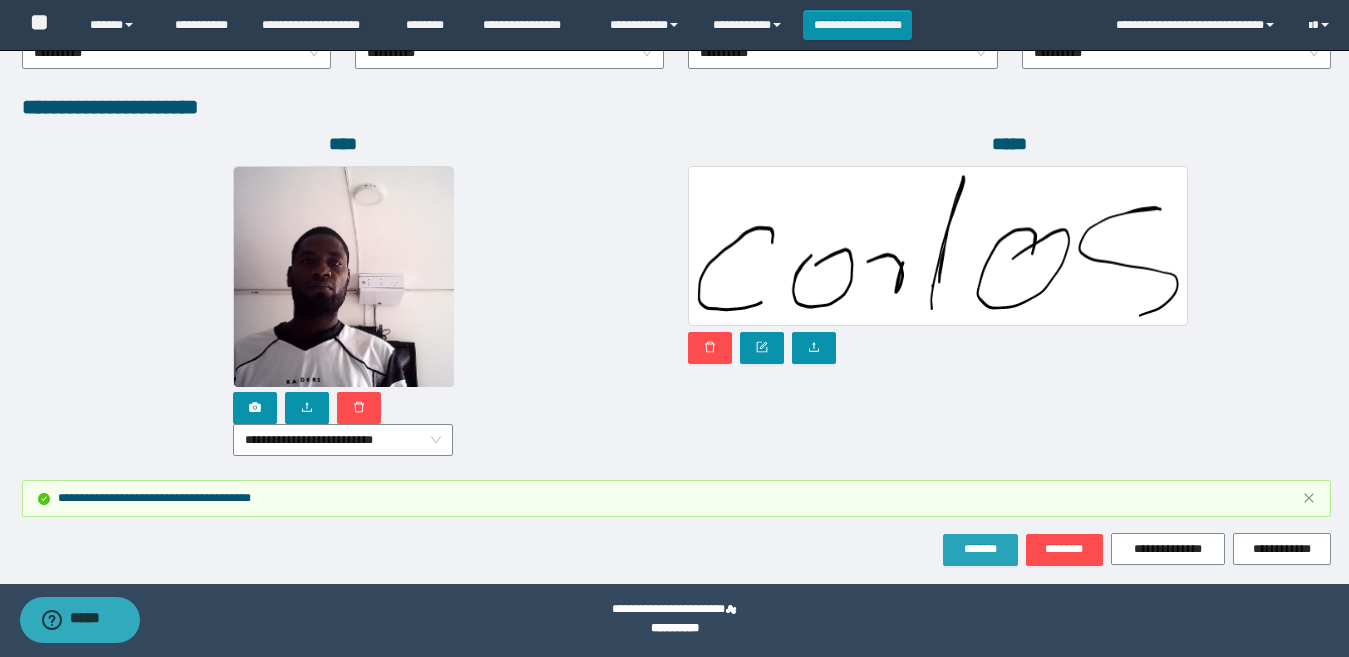 click on "*******" at bounding box center (980, 549) 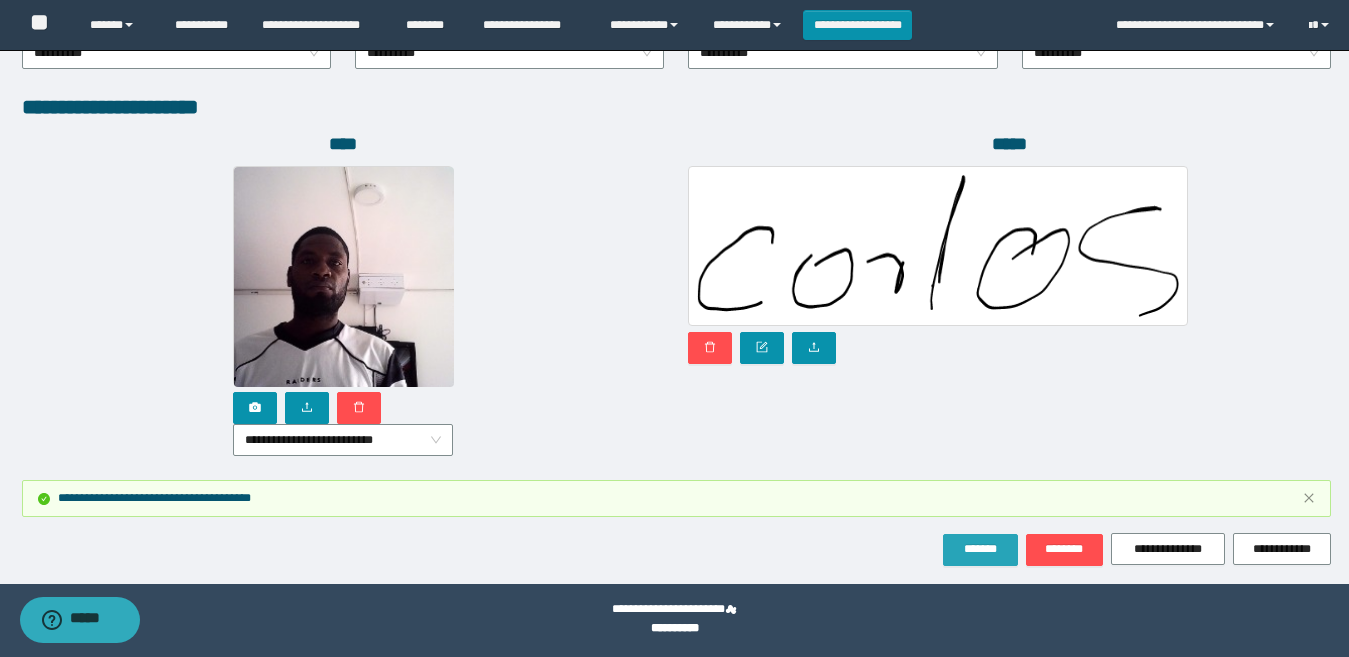 click on "*******" at bounding box center [980, 549] 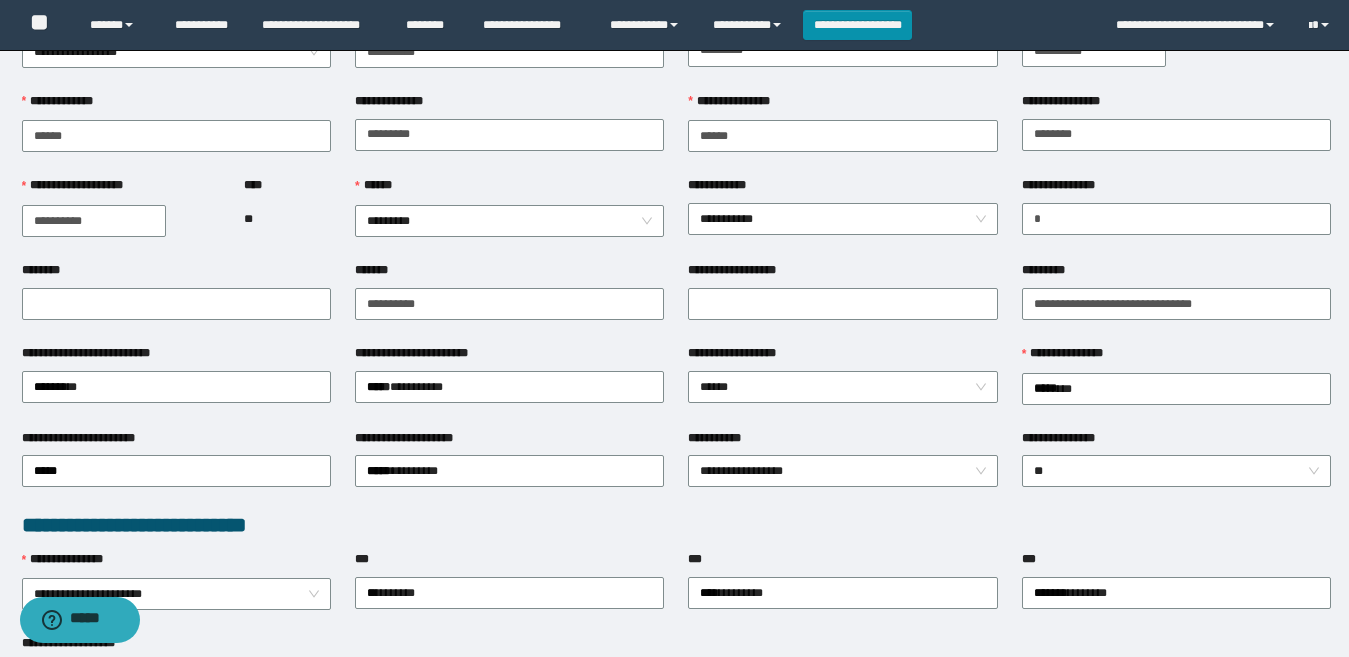 scroll, scrollTop: 0, scrollLeft: 0, axis: both 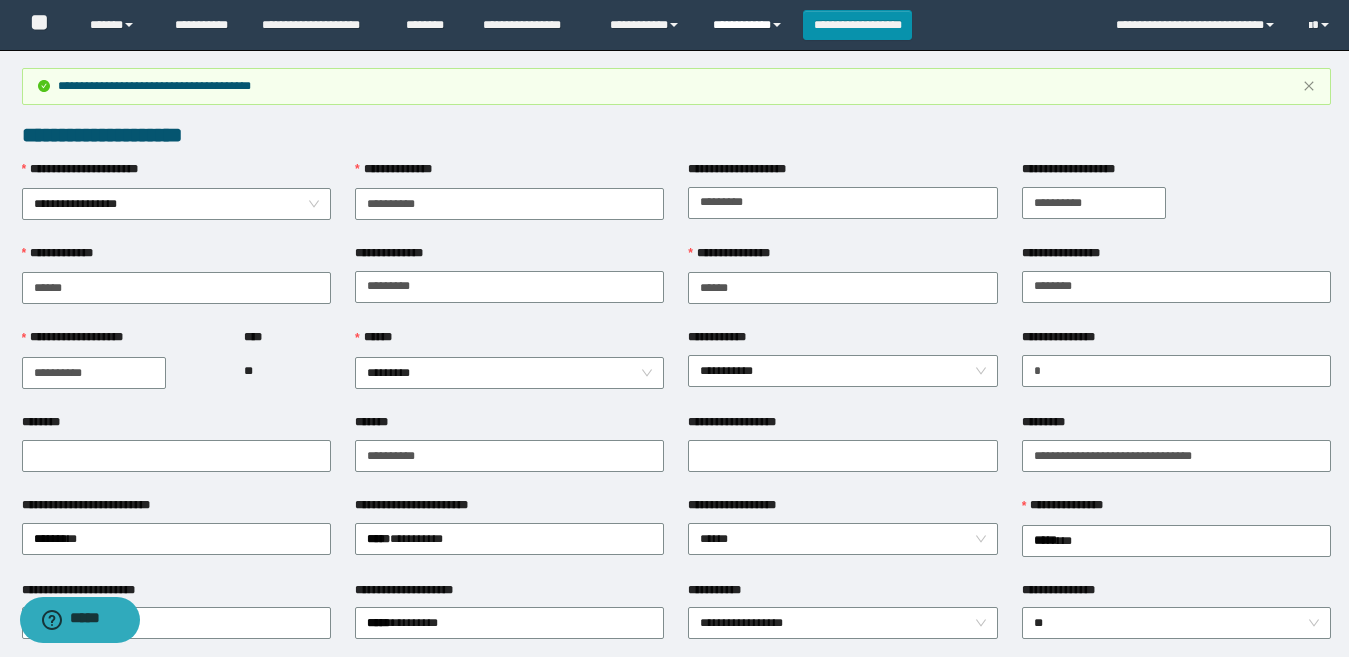 click on "**********" at bounding box center [750, 25] 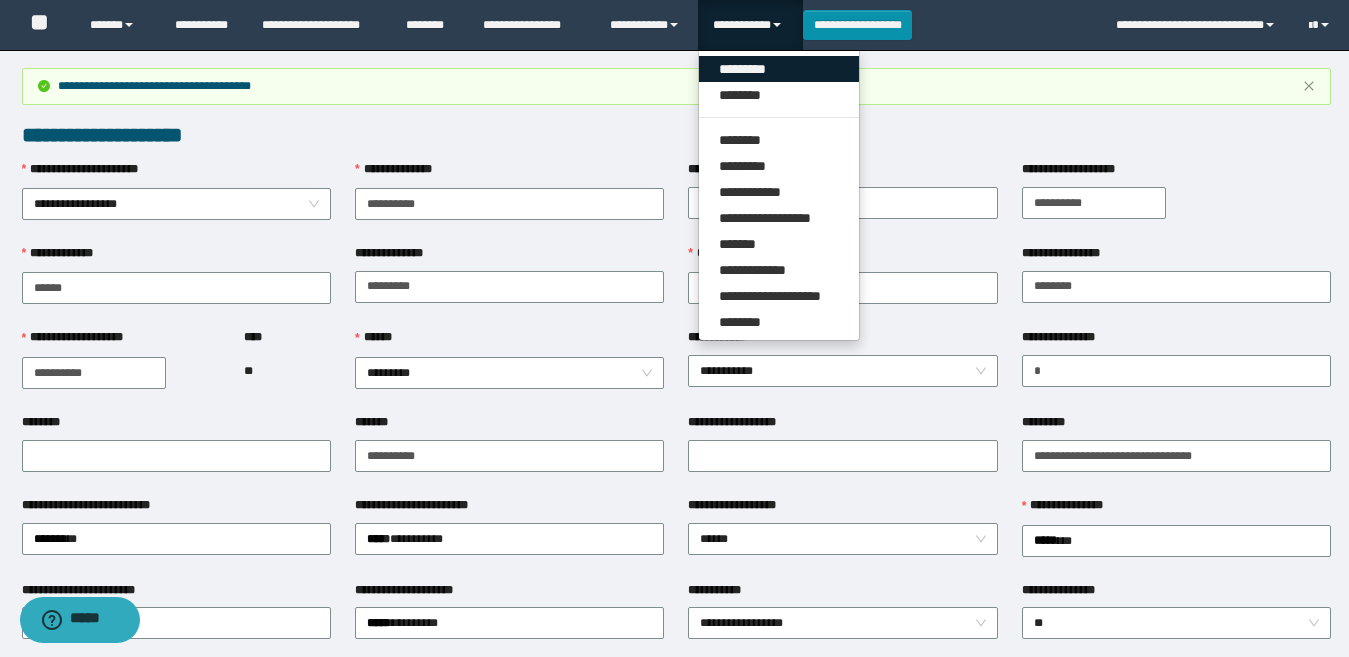 click on "*********" at bounding box center [779, 69] 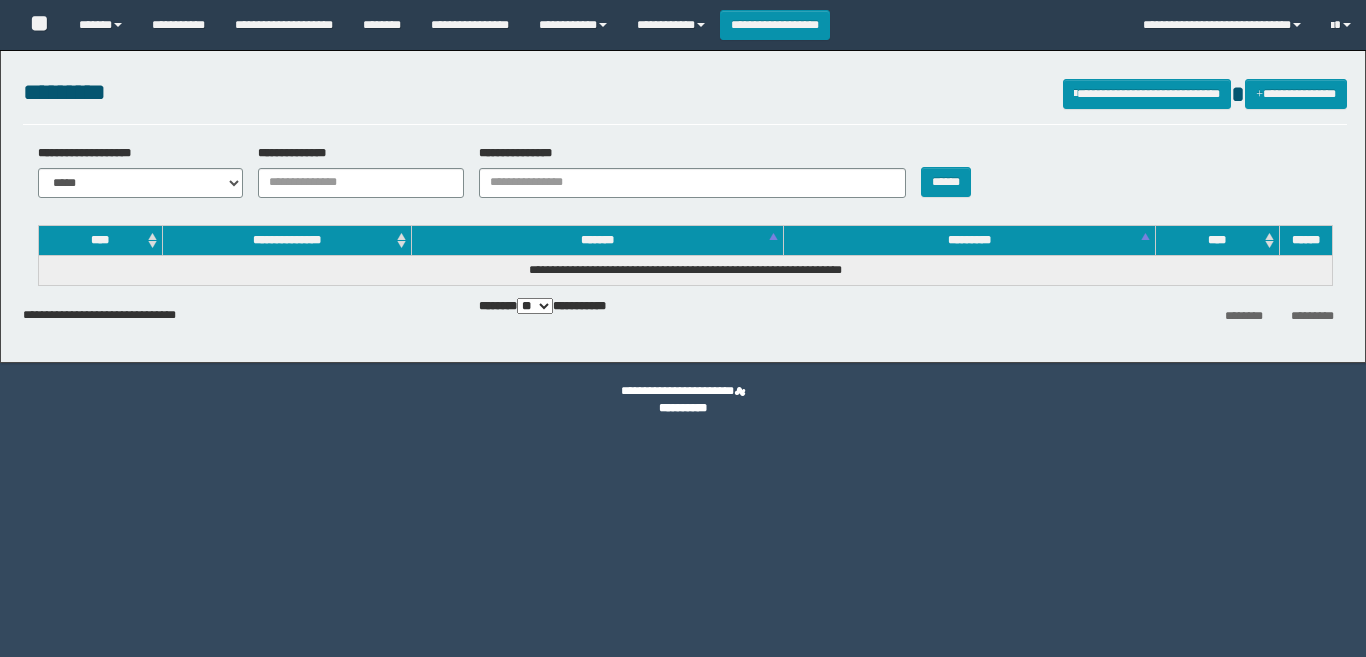scroll, scrollTop: 0, scrollLeft: 0, axis: both 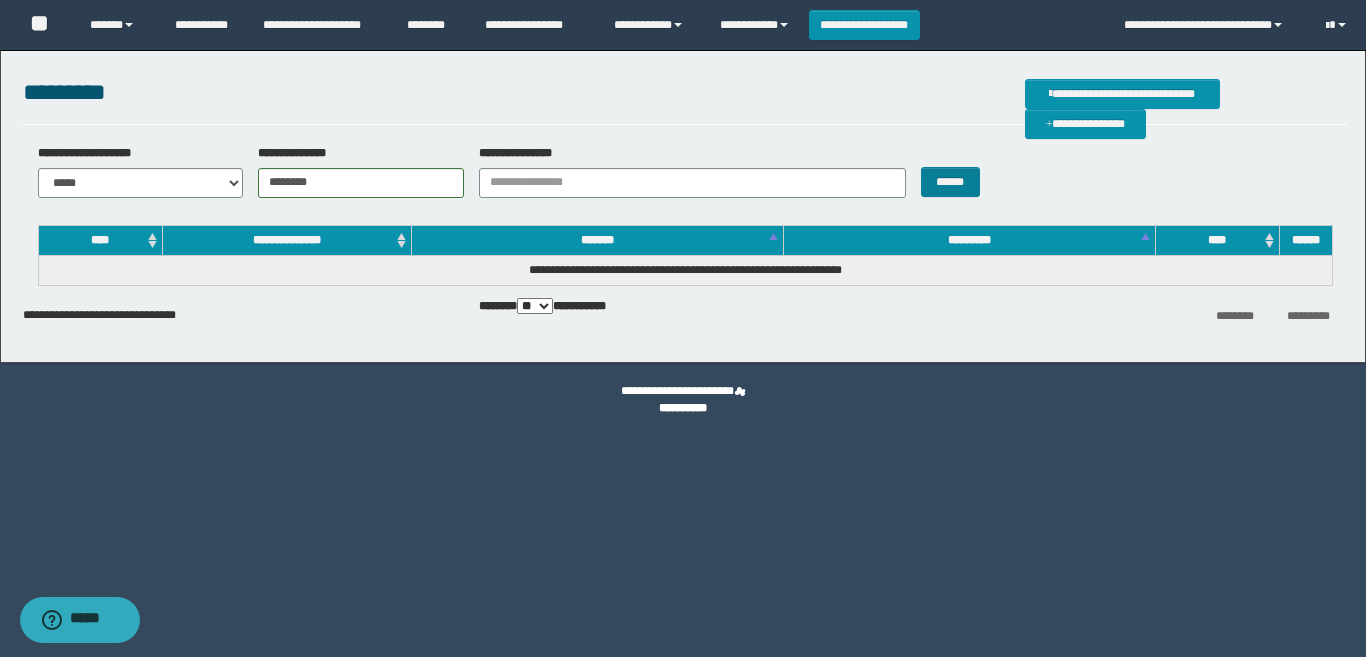 type on "********" 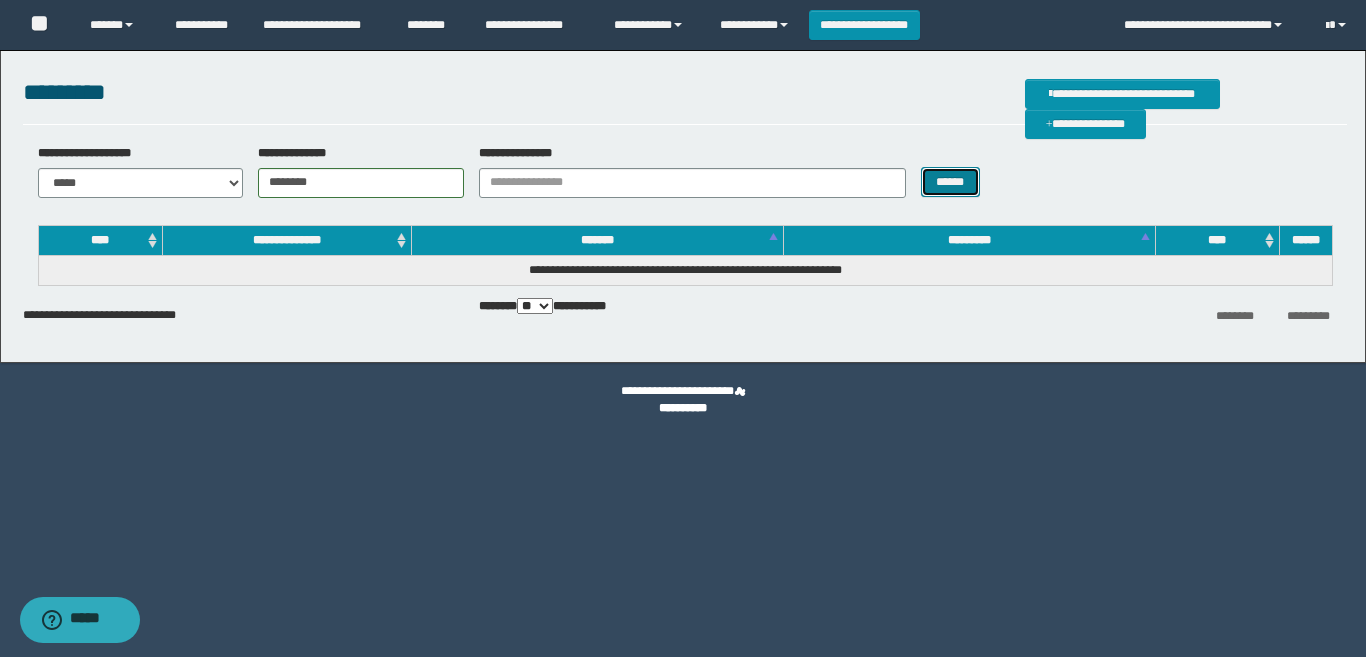 click on "******" at bounding box center (950, 182) 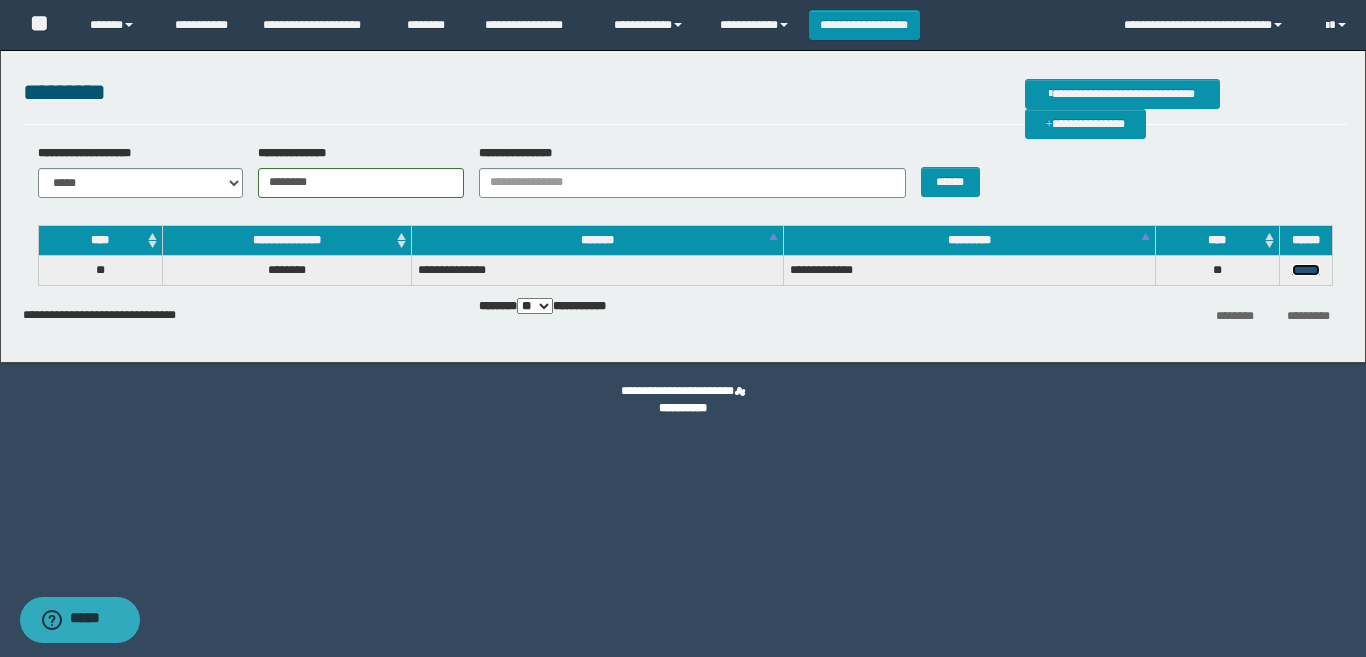 click on "******" at bounding box center (1306, 270) 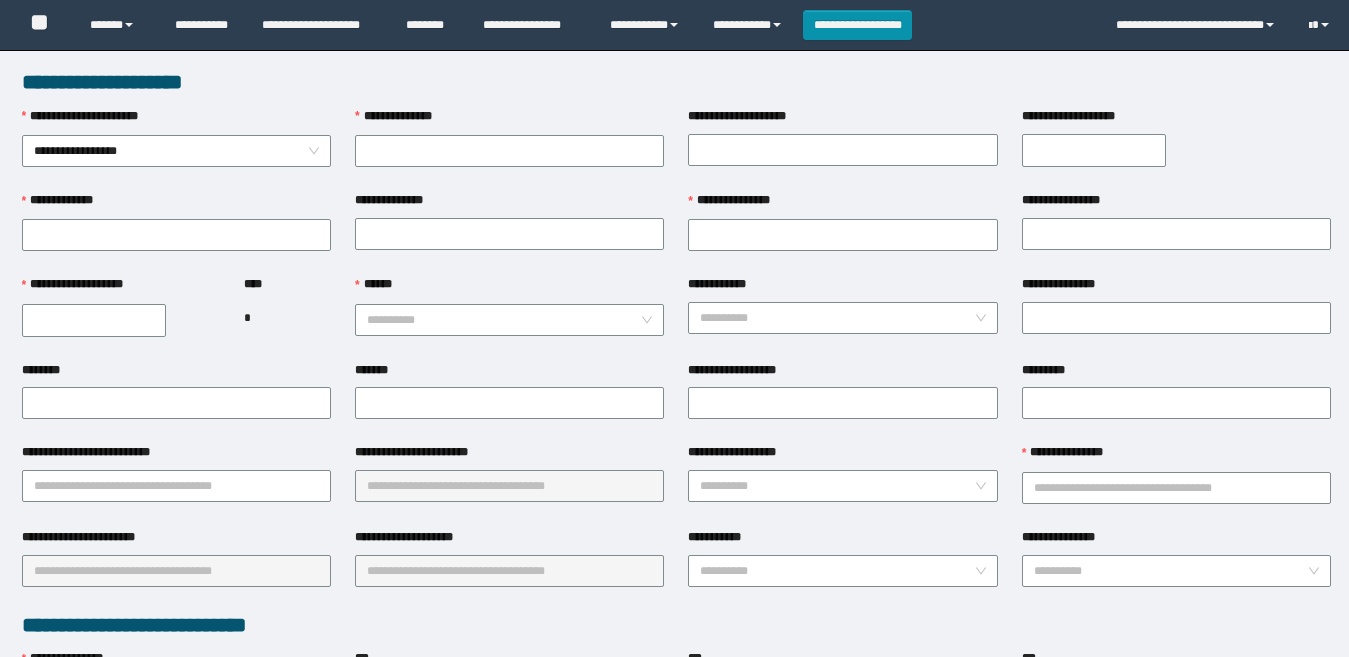 scroll, scrollTop: 0, scrollLeft: 0, axis: both 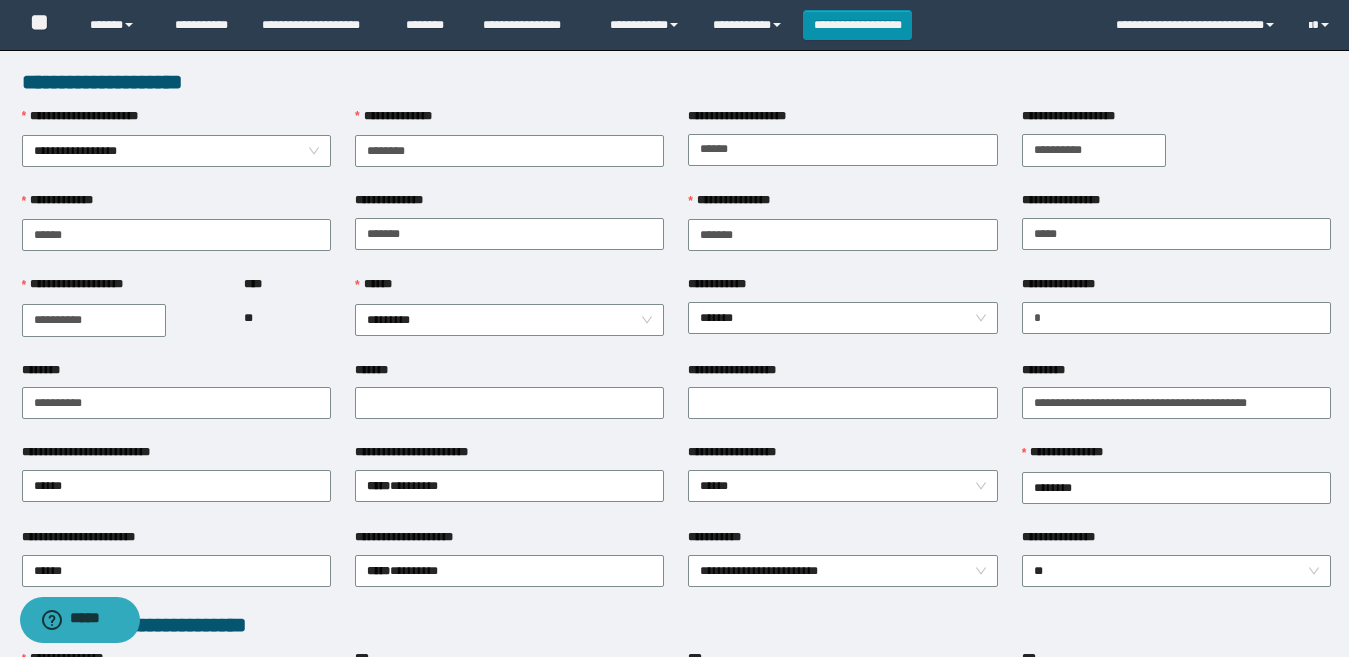 drag, startPoint x: 542, startPoint y: 270, endPoint x: 558, endPoint y: 271, distance: 16.03122 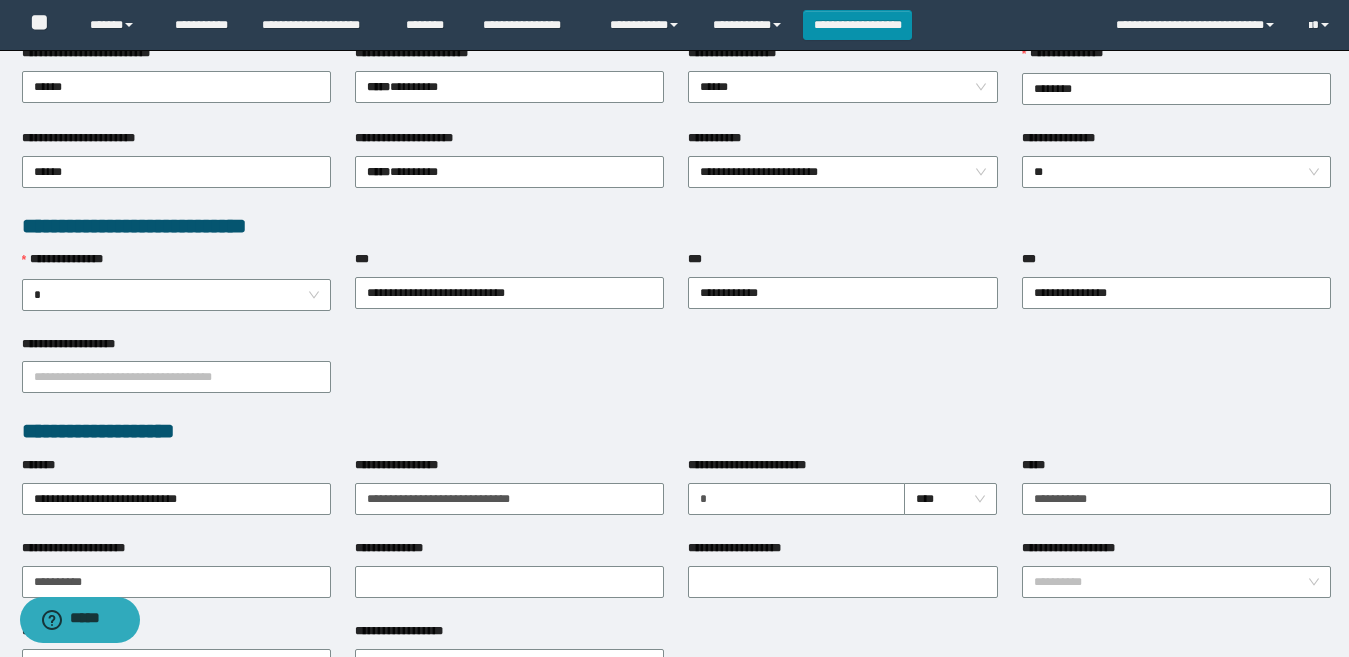 scroll, scrollTop: 400, scrollLeft: 0, axis: vertical 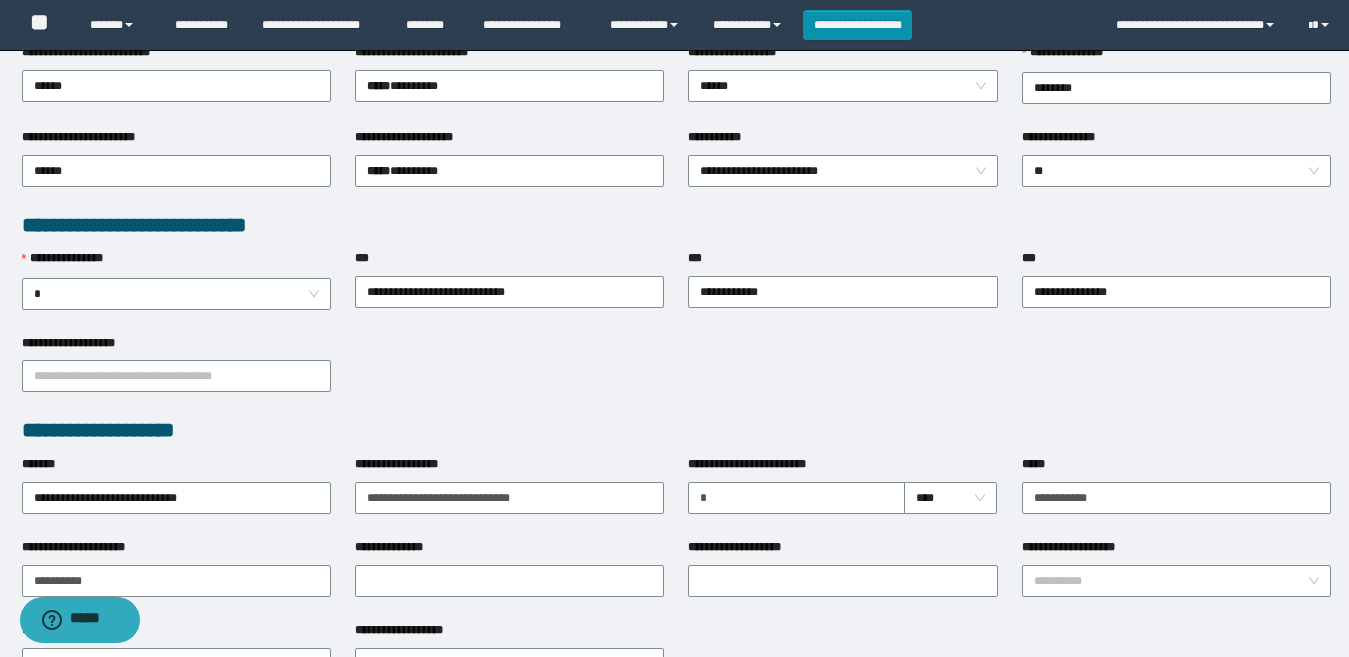 drag, startPoint x: 503, startPoint y: 398, endPoint x: 249, endPoint y: 355, distance: 257.61404 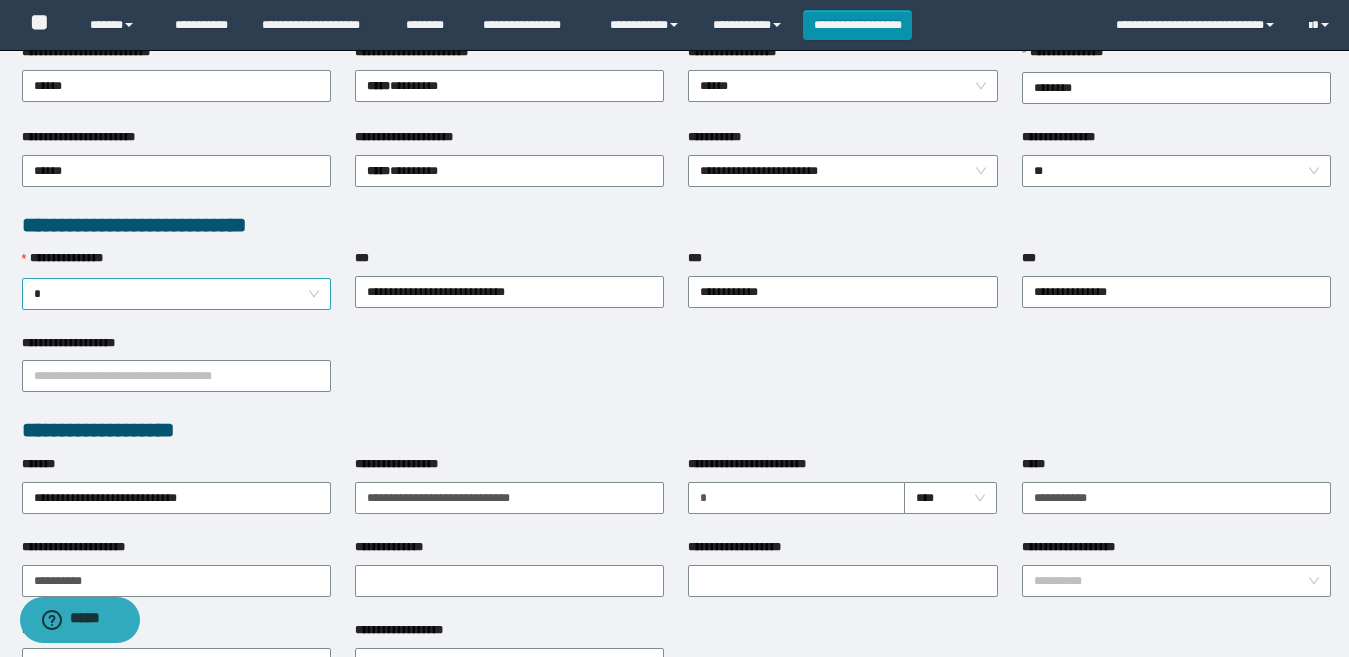 click on "*" at bounding box center (176, 294) 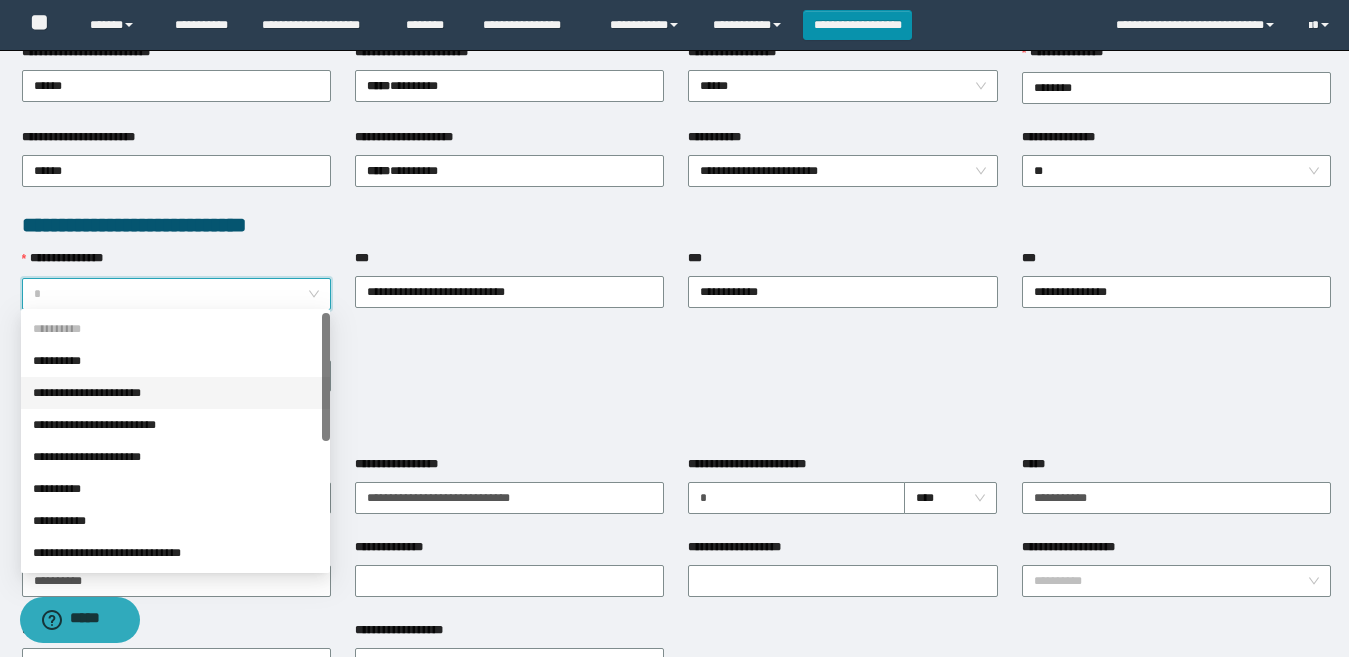 click on "**********" at bounding box center [175, 393] 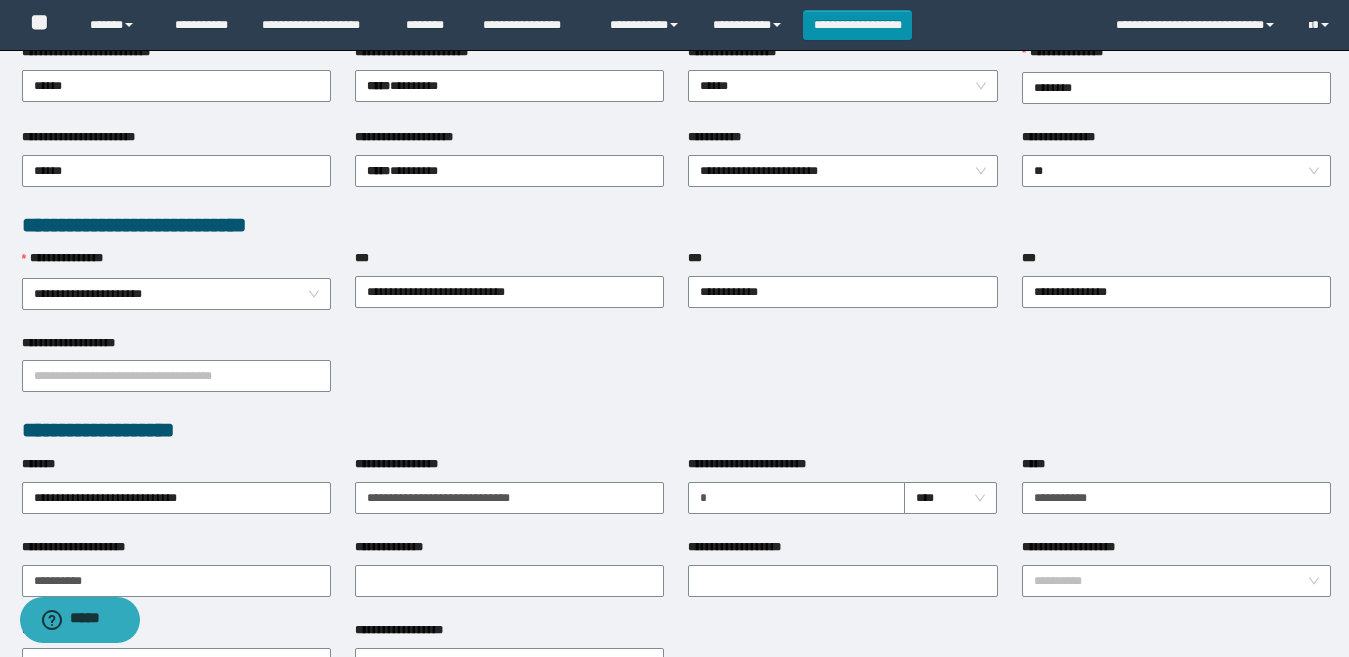 click on "**********" at bounding box center [676, 375] 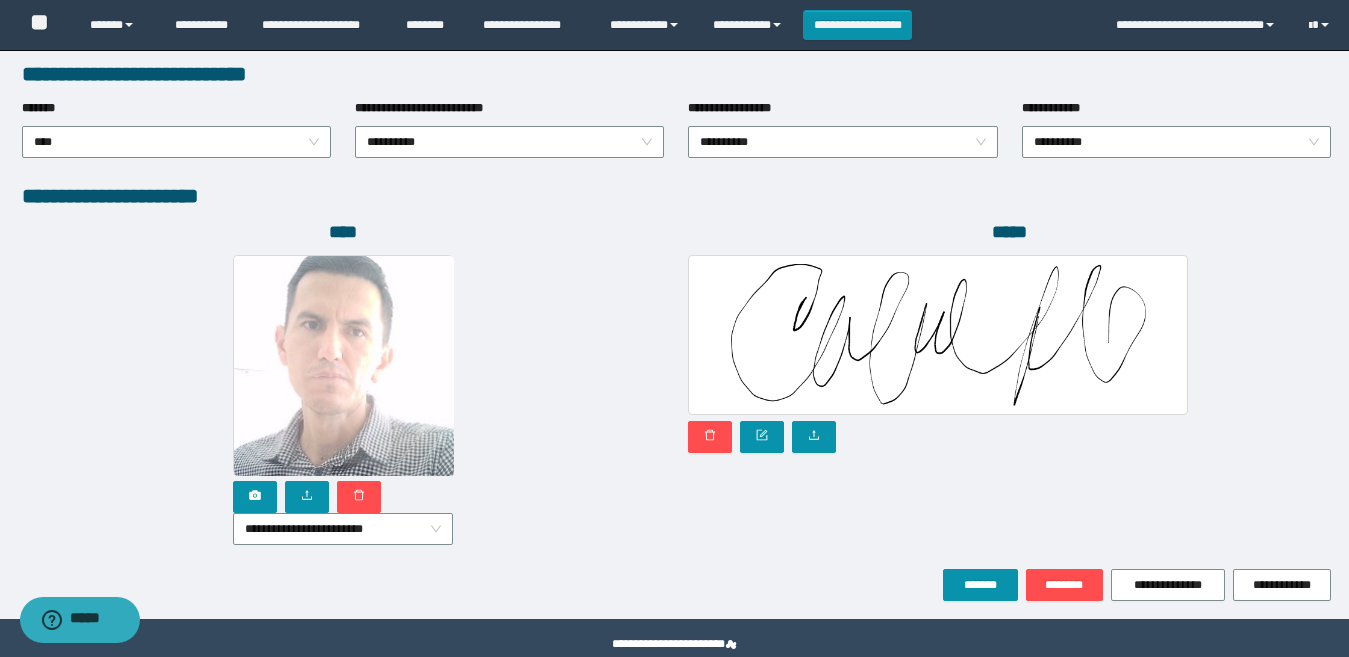 scroll, scrollTop: 1080, scrollLeft: 0, axis: vertical 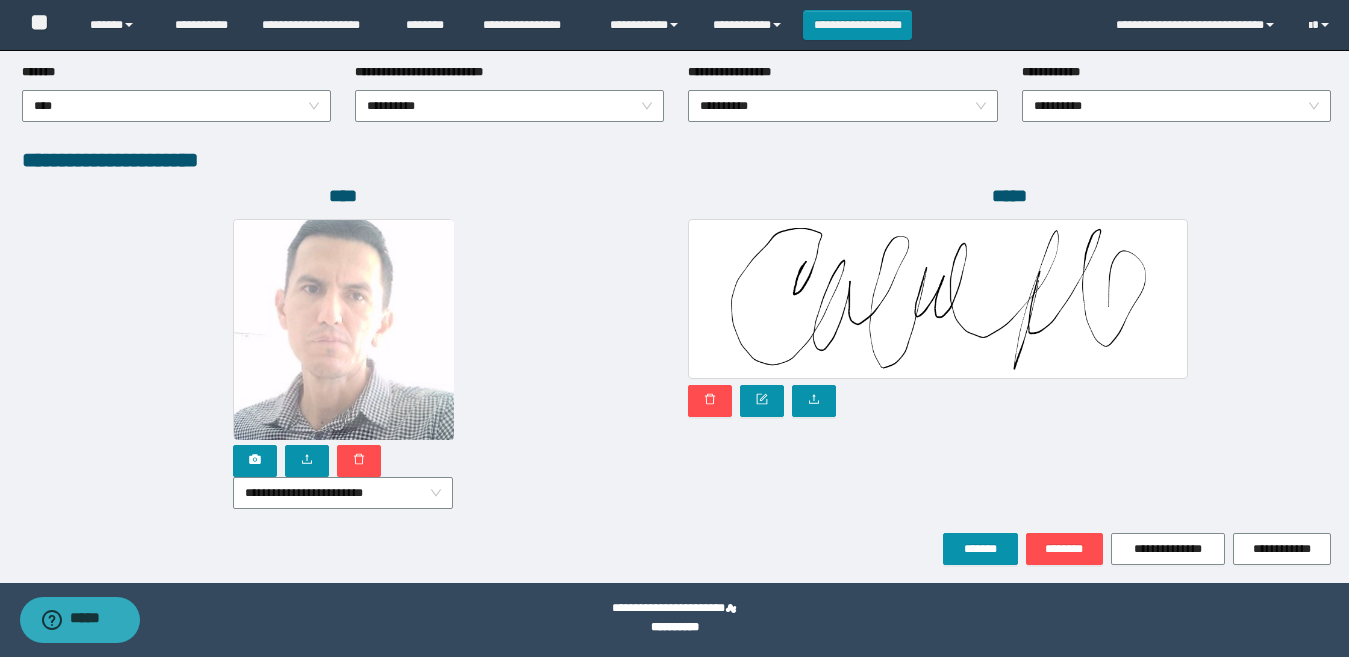 click on "**********" at bounding box center (343, 364) 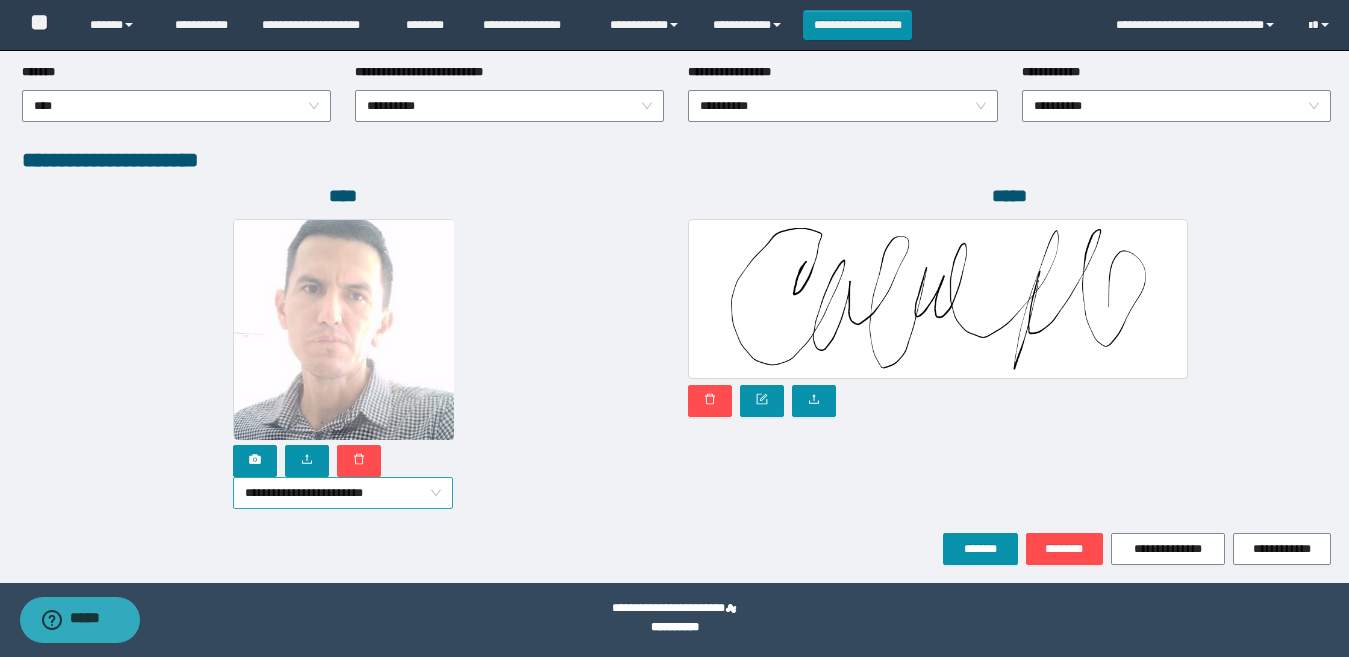 click on "**********" at bounding box center [343, 493] 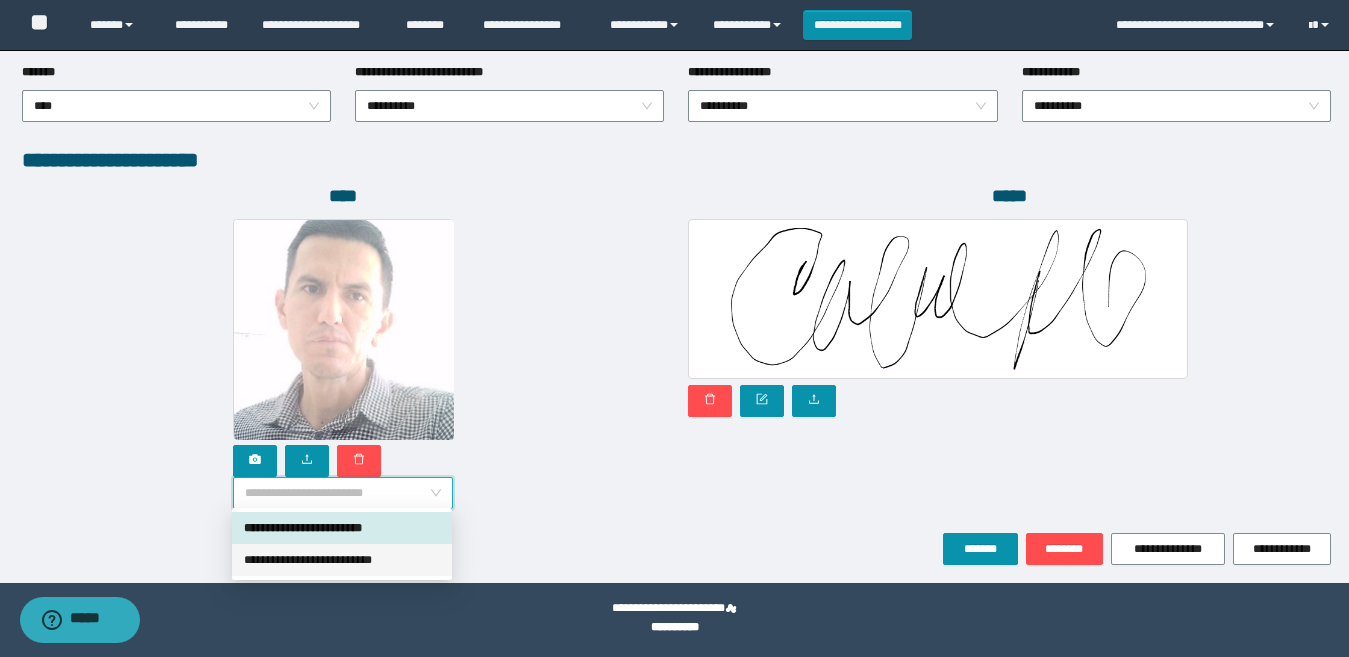 drag, startPoint x: 374, startPoint y: 564, endPoint x: 335, endPoint y: 530, distance: 51.739735 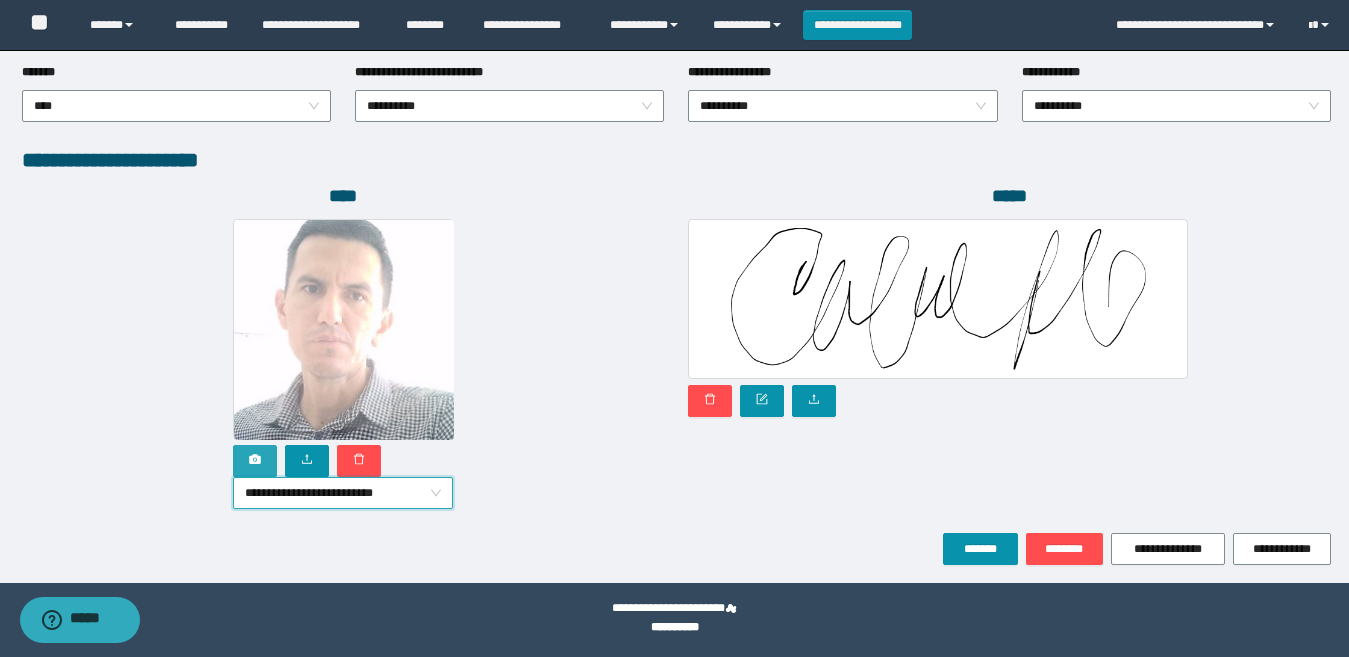 click at bounding box center [255, 461] 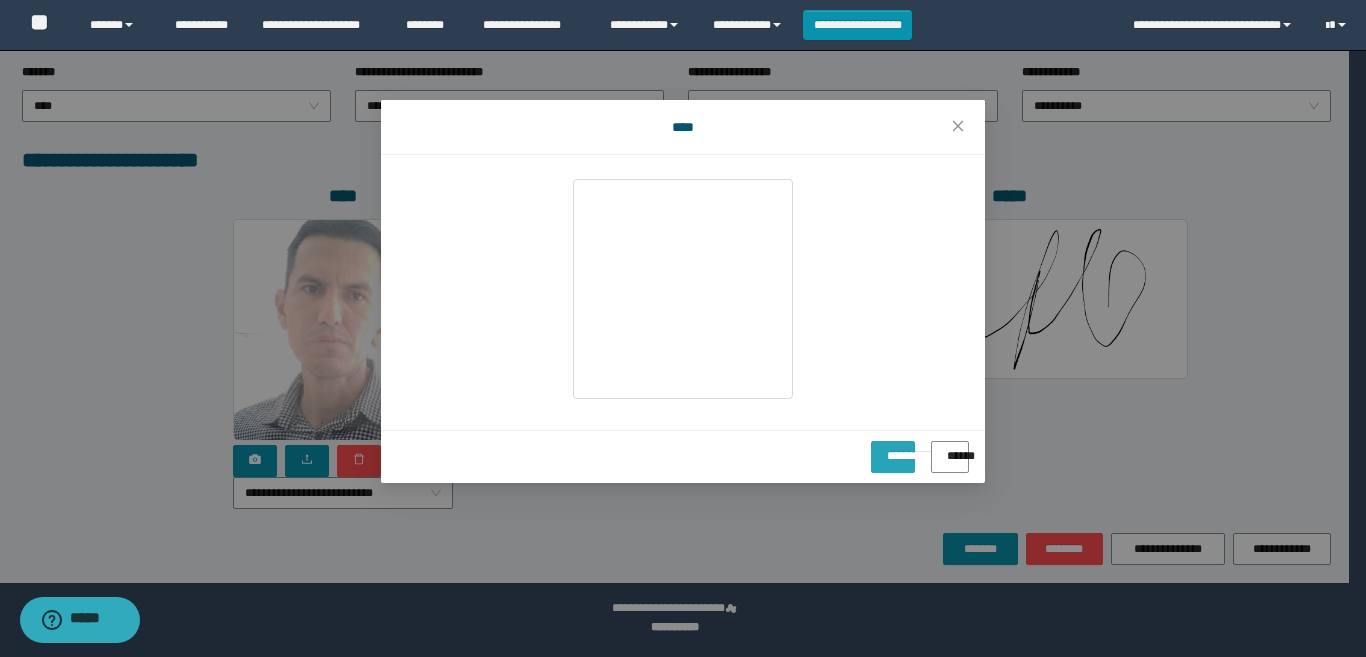 click on "**********" at bounding box center [893, 449] 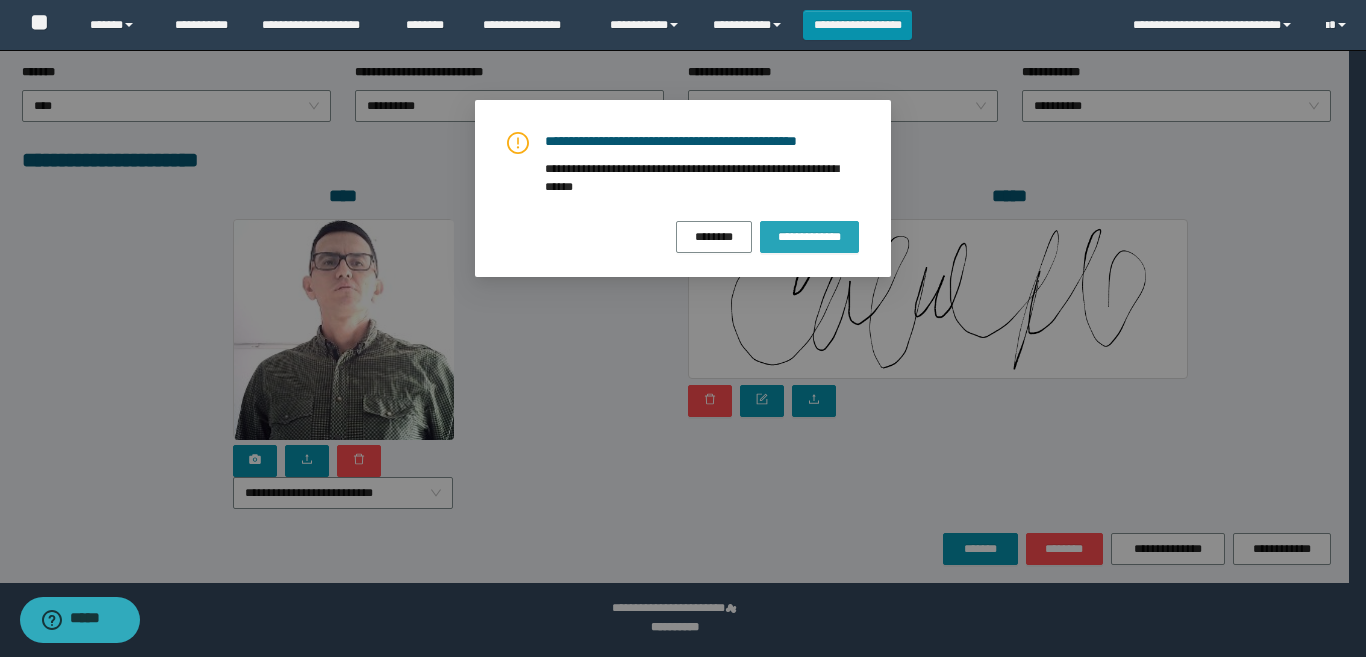 click on "**********" at bounding box center [809, 237] 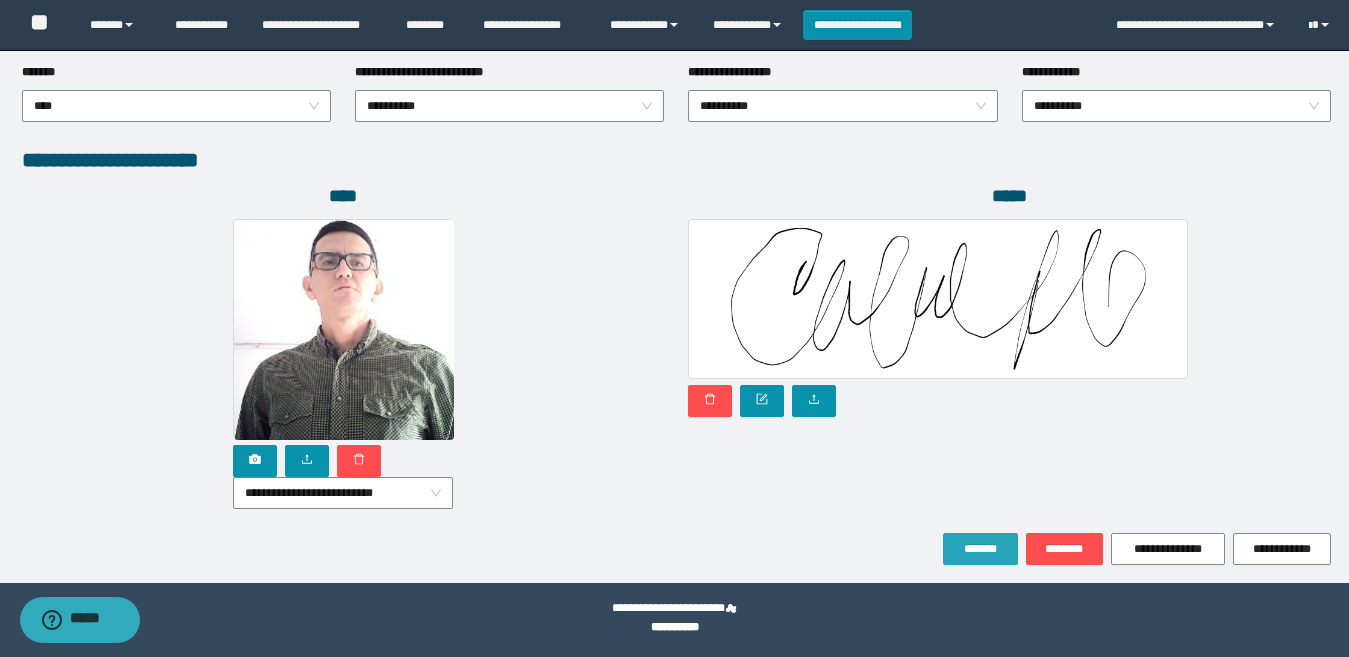 click on "*******" at bounding box center (980, 549) 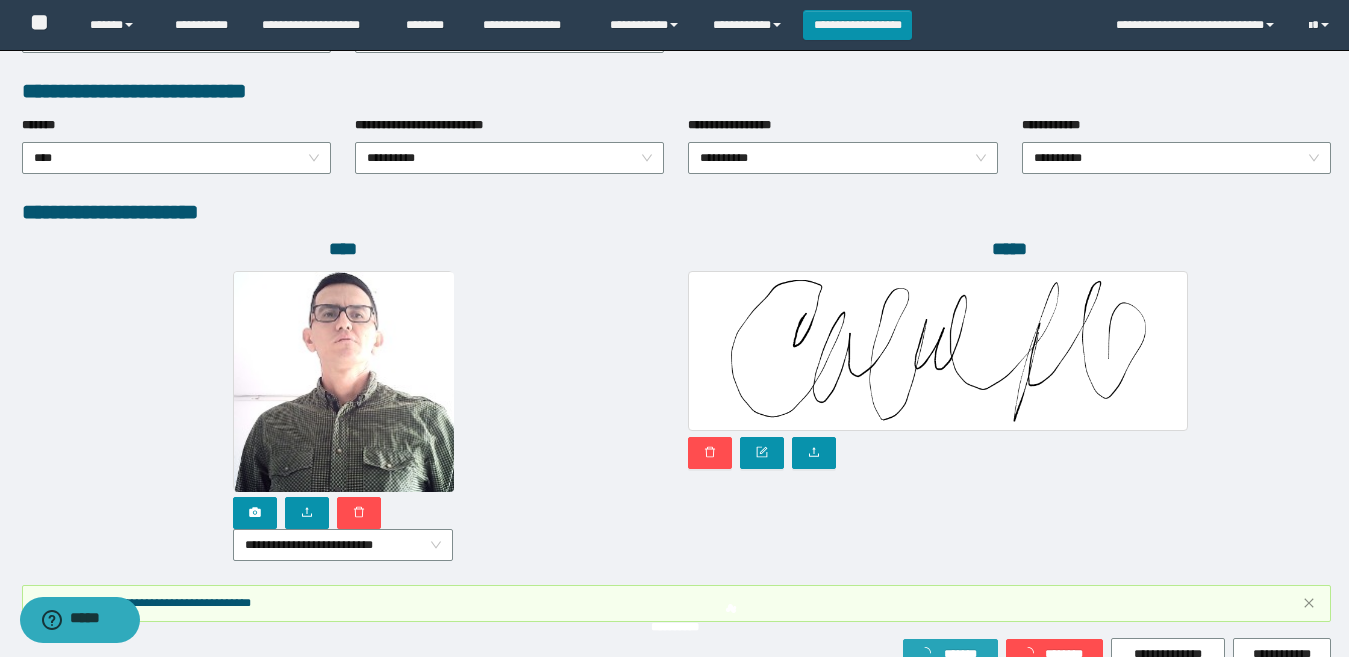 scroll, scrollTop: 1133, scrollLeft: 0, axis: vertical 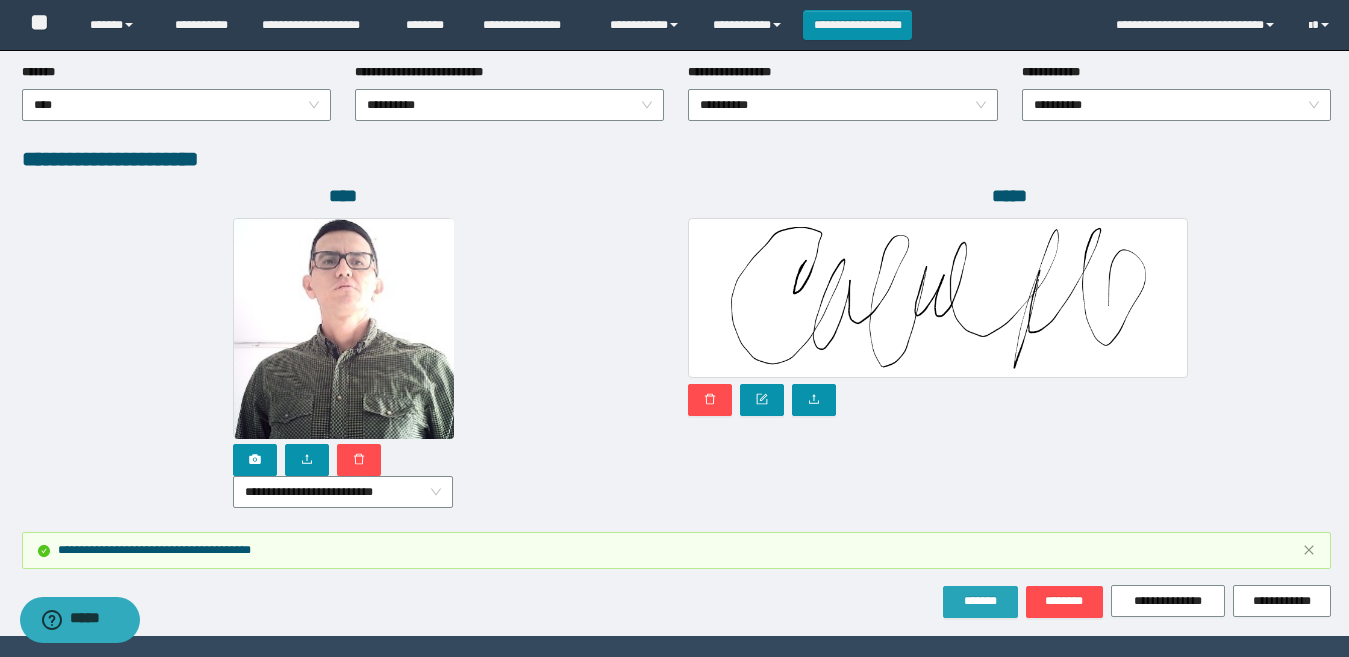 click on "*******" at bounding box center [980, 601] 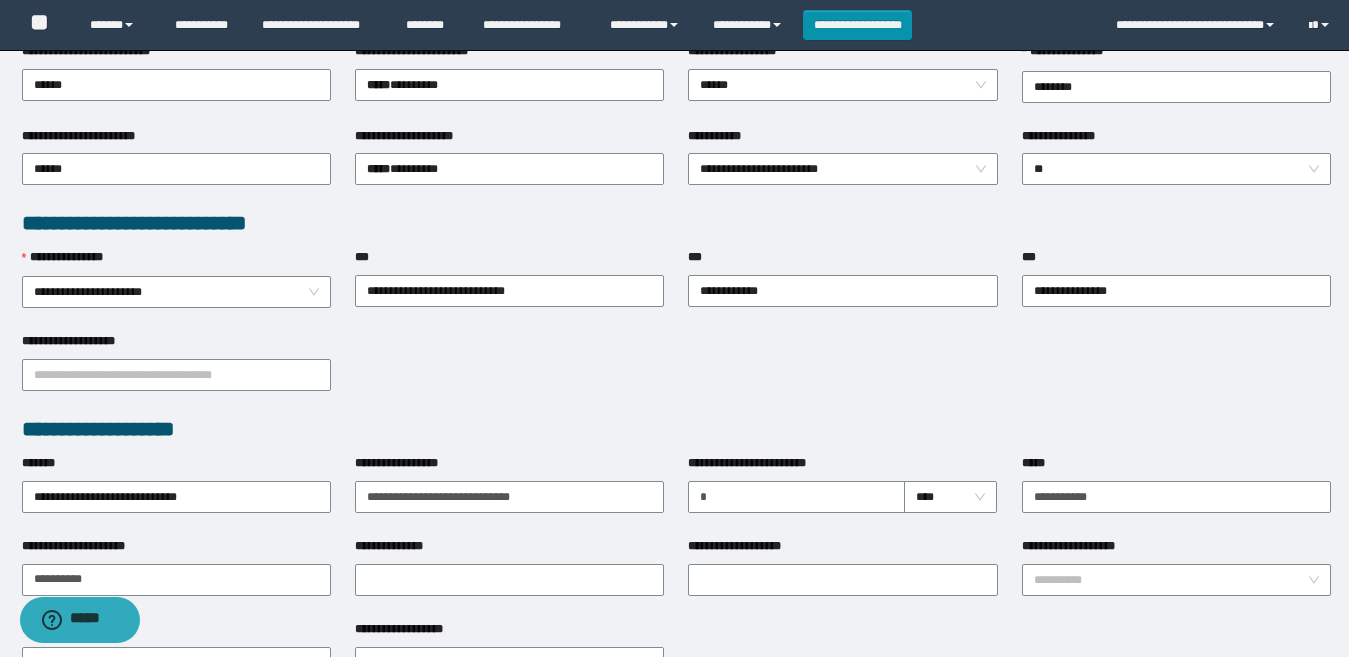 scroll, scrollTop: 0, scrollLeft: 0, axis: both 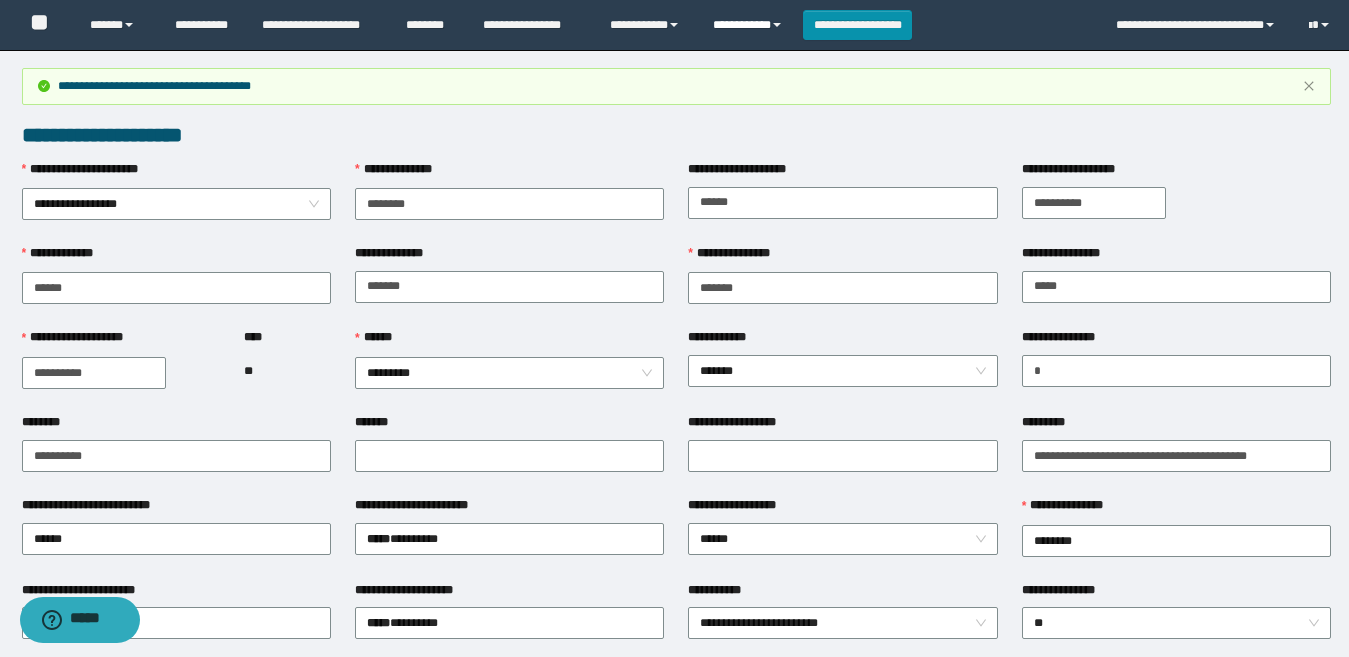 click on "**********" at bounding box center [750, 25] 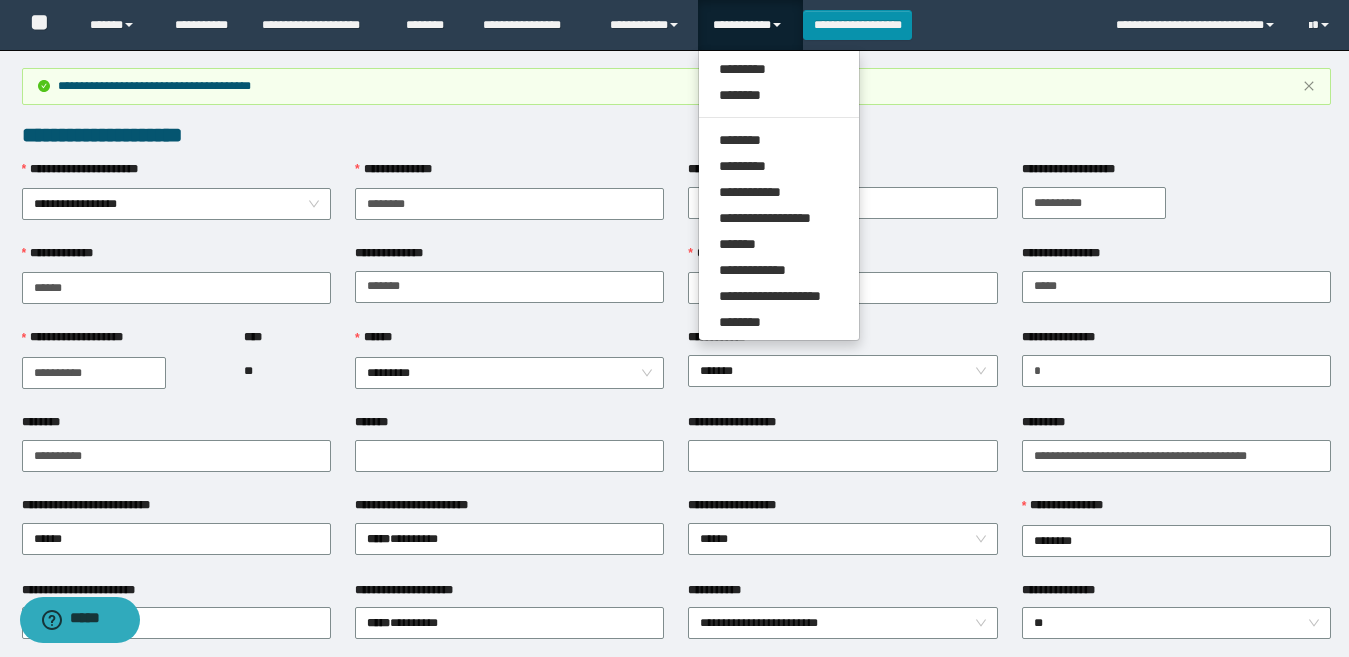 click on "**********" at bounding box center (676, 909) 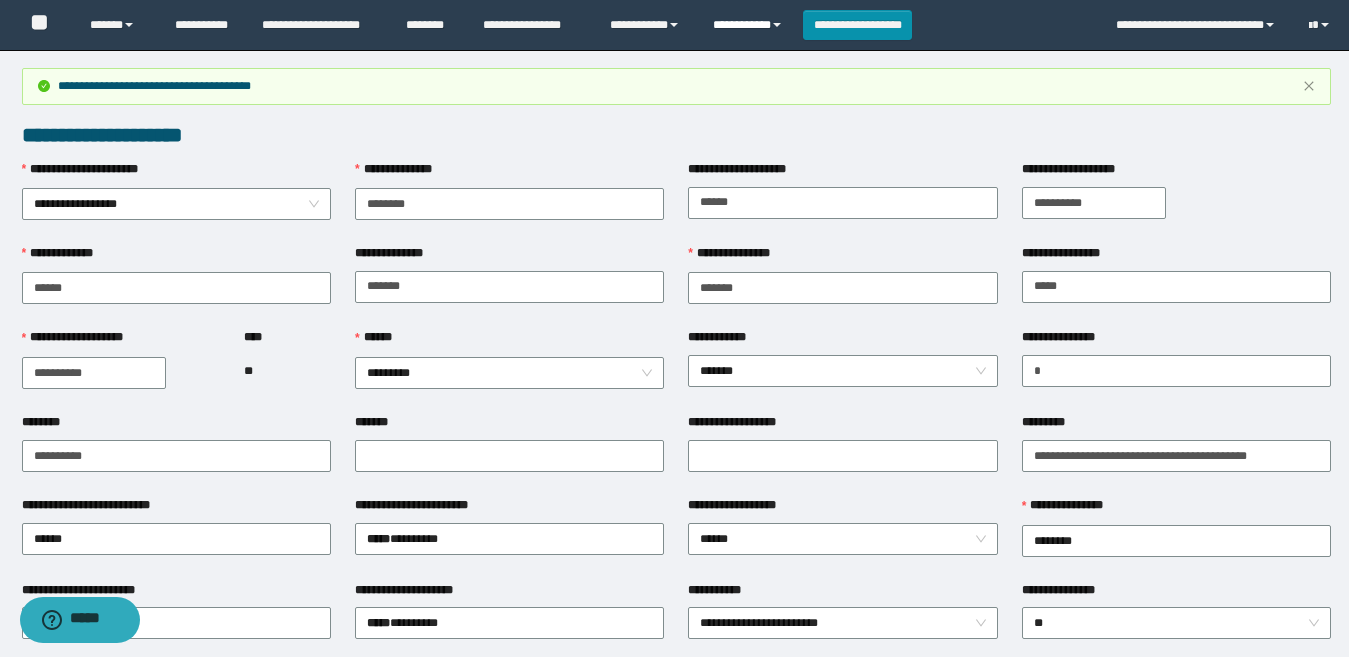 click on "**********" at bounding box center [750, 25] 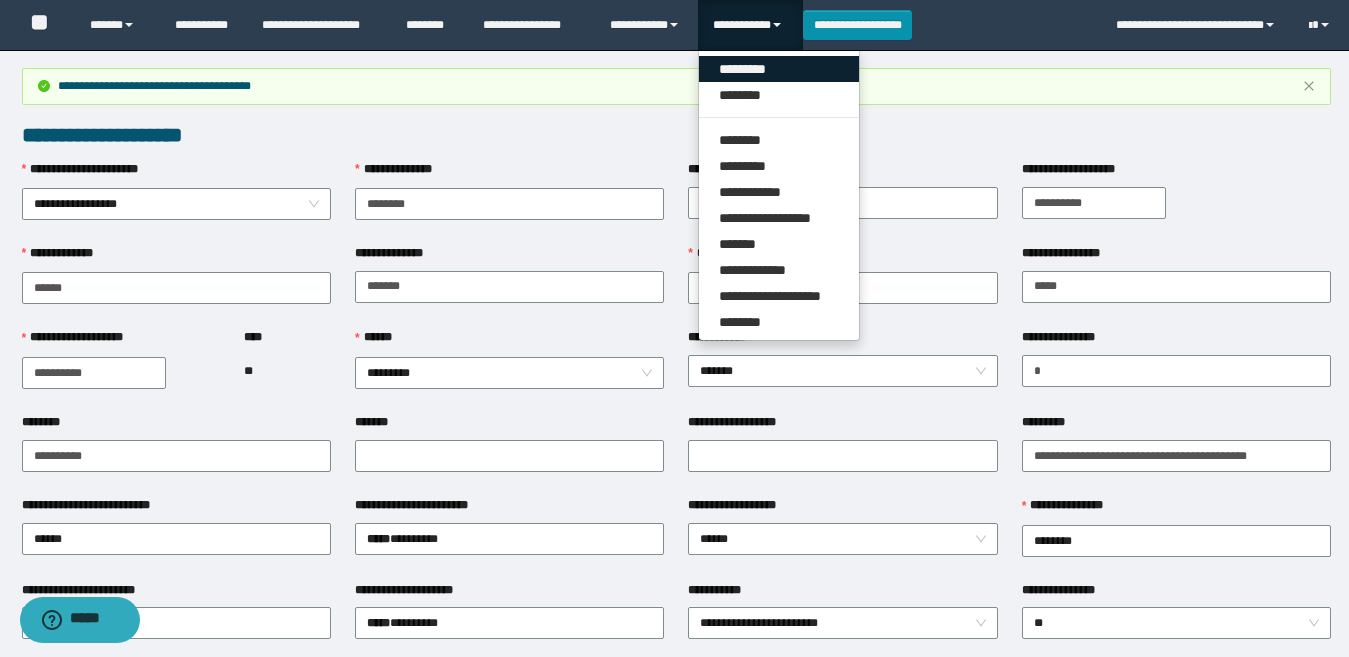 click on "*********" at bounding box center (779, 69) 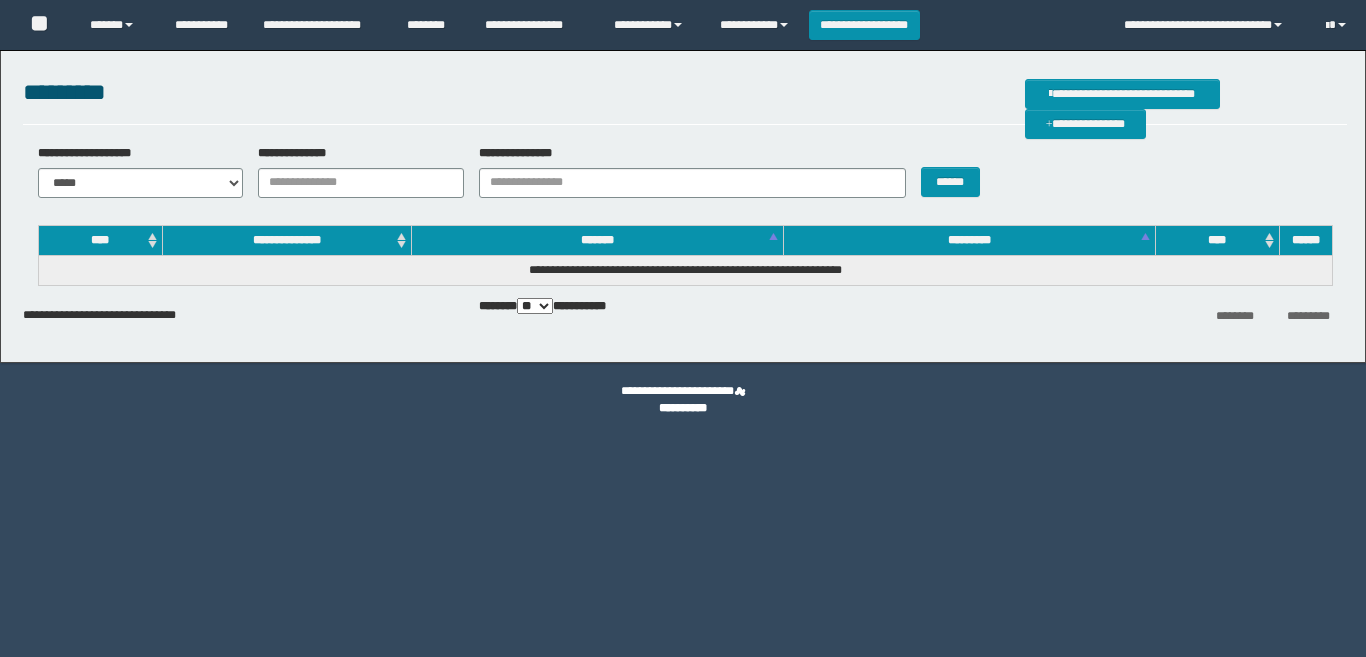 scroll, scrollTop: 0, scrollLeft: 0, axis: both 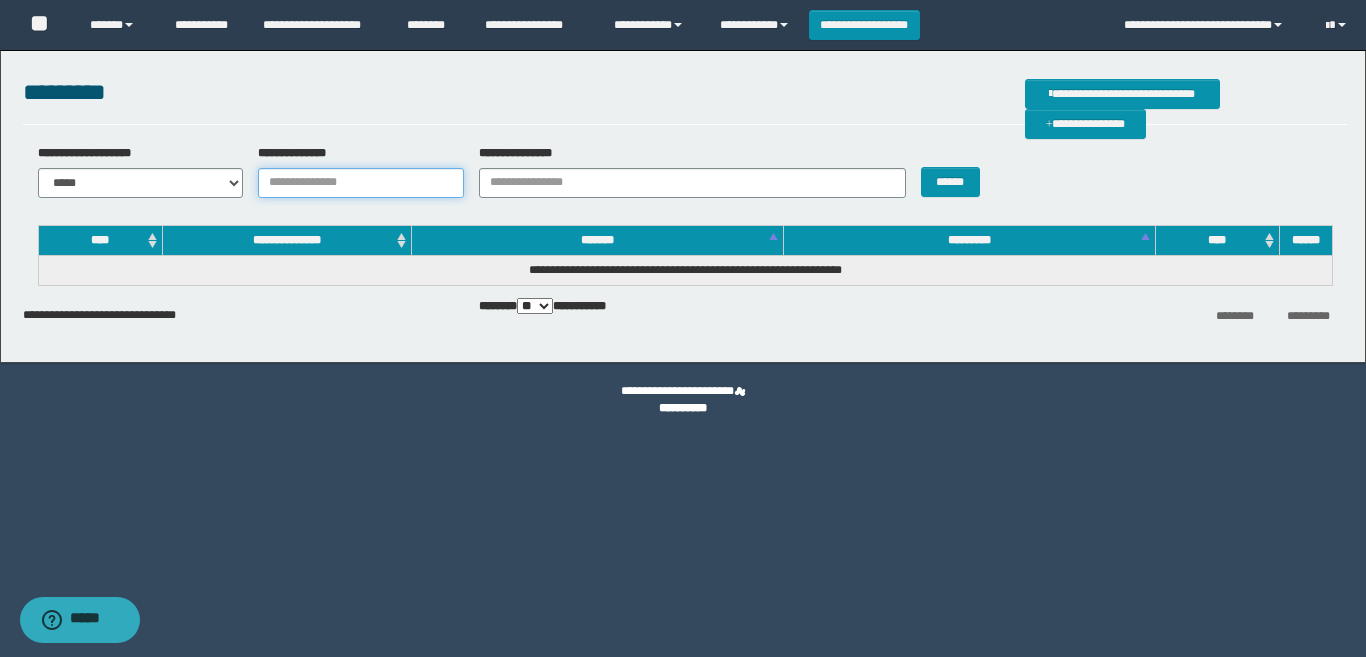 click on "**********" at bounding box center [361, 183] 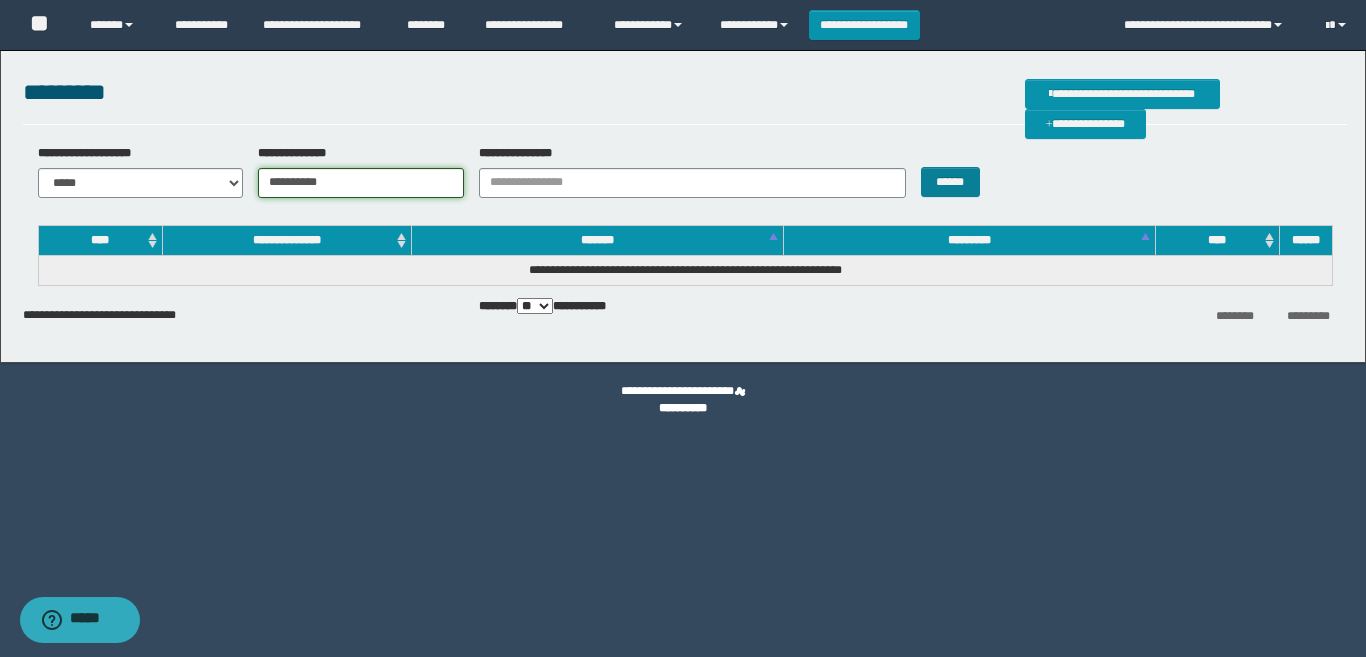 type on "**********" 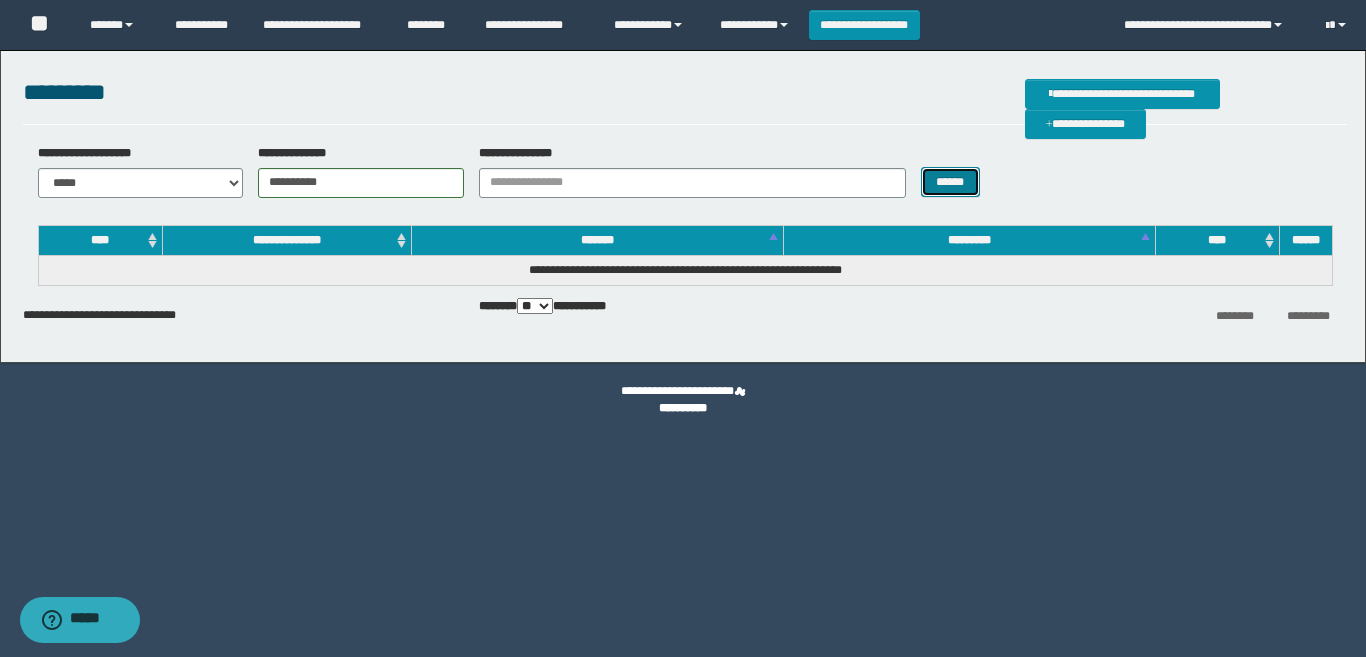 click on "******" at bounding box center (950, 182) 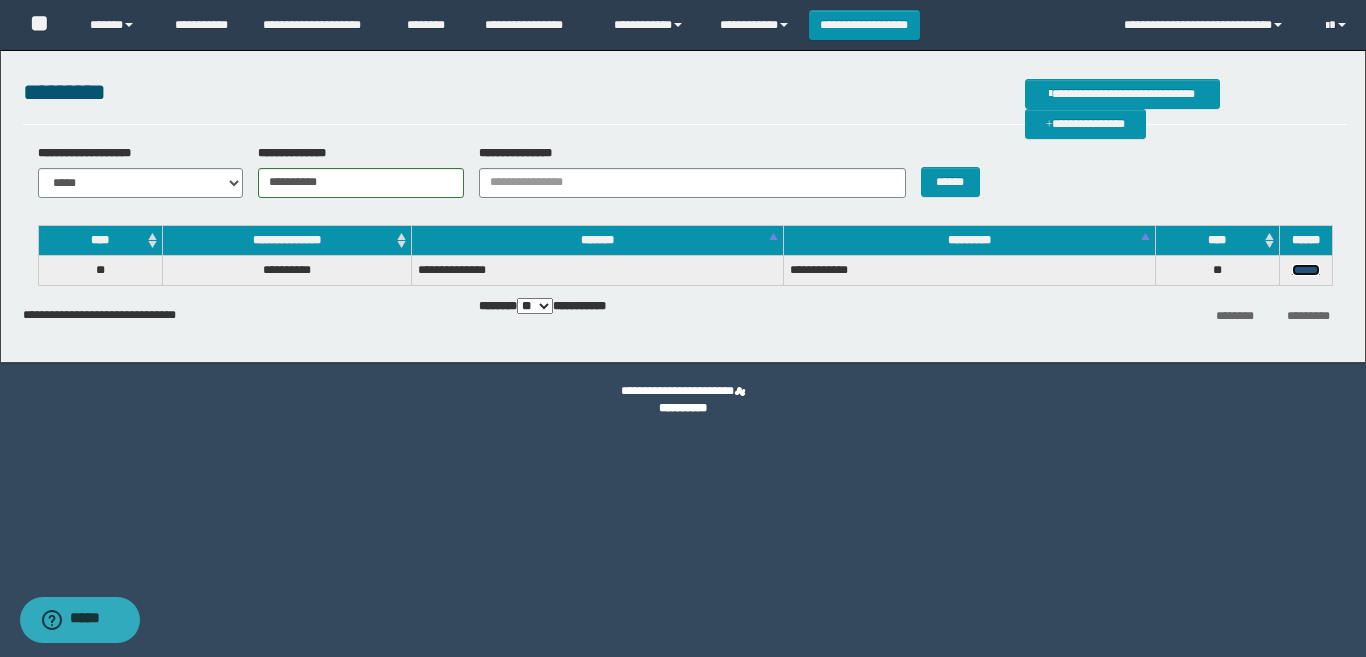 click on "******" at bounding box center (1306, 270) 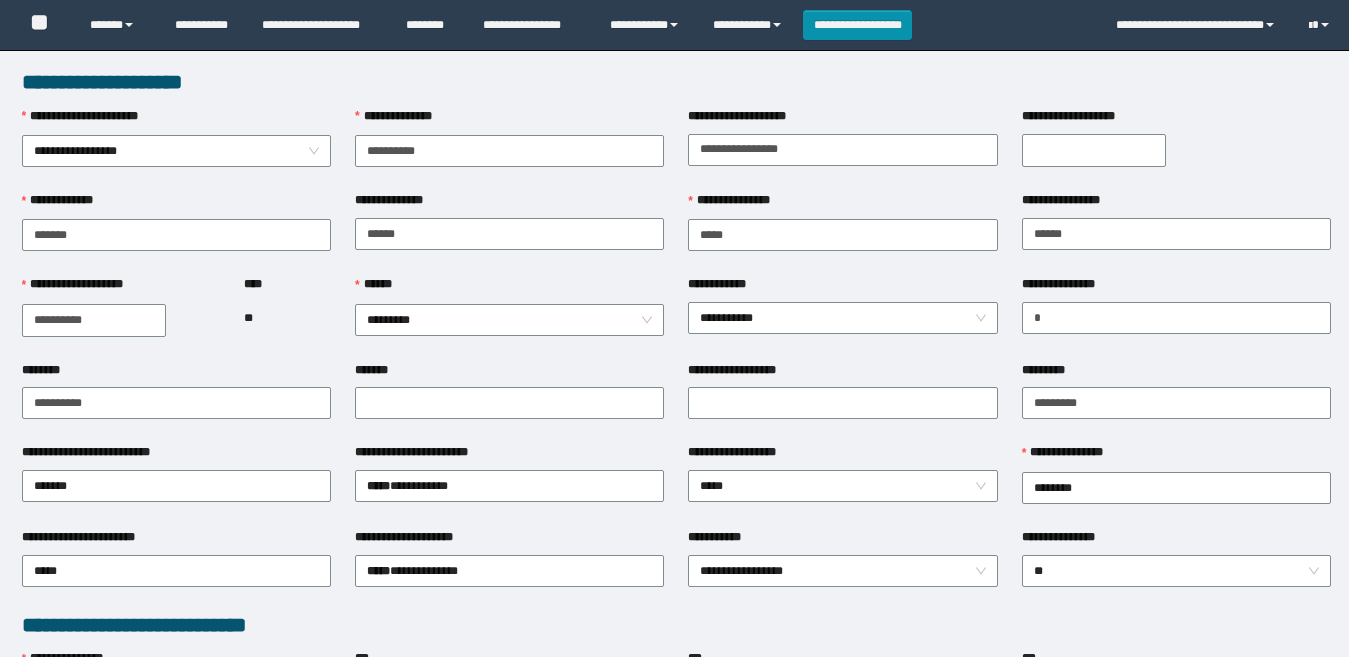 scroll, scrollTop: 0, scrollLeft: 0, axis: both 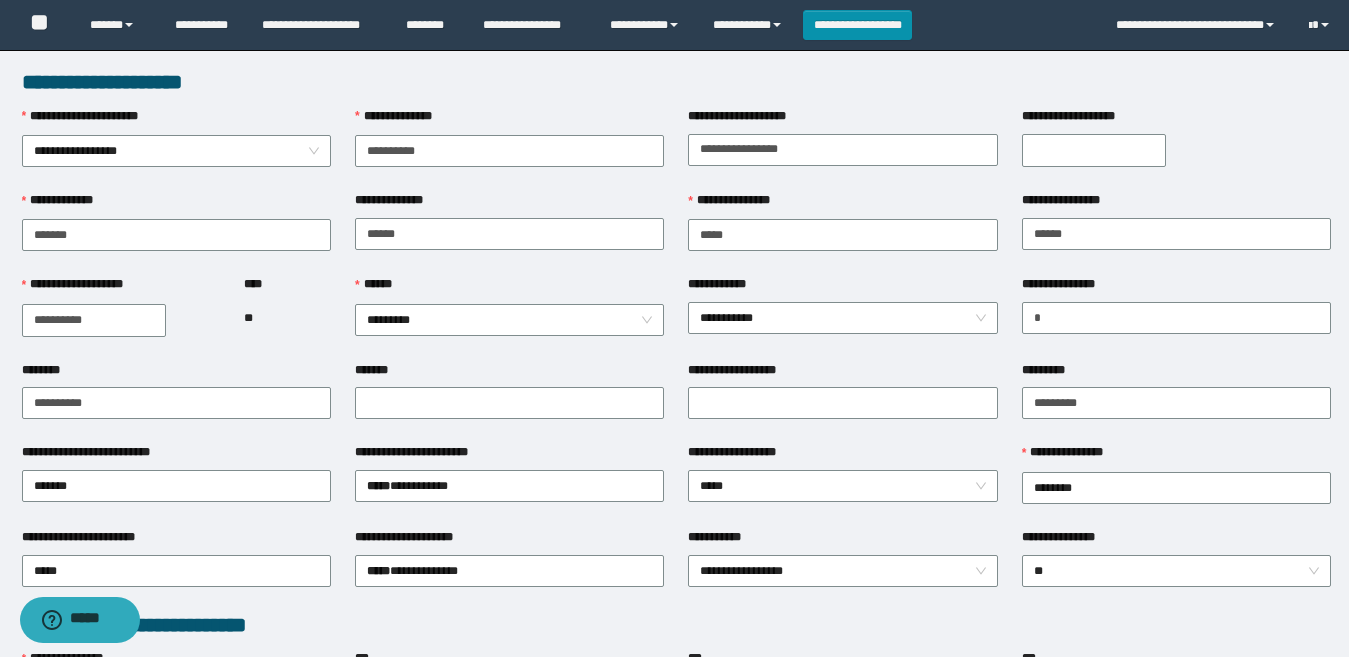 click on "**********" at bounding box center [1094, 150] 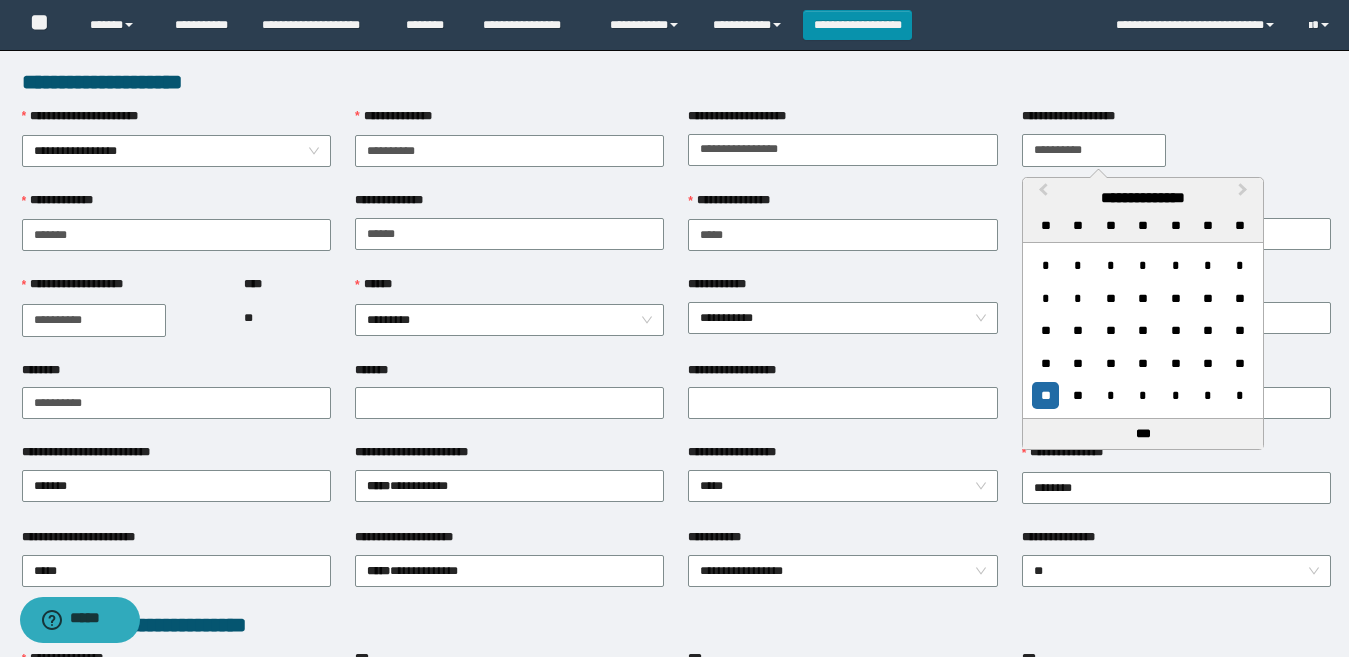 type on "**********" 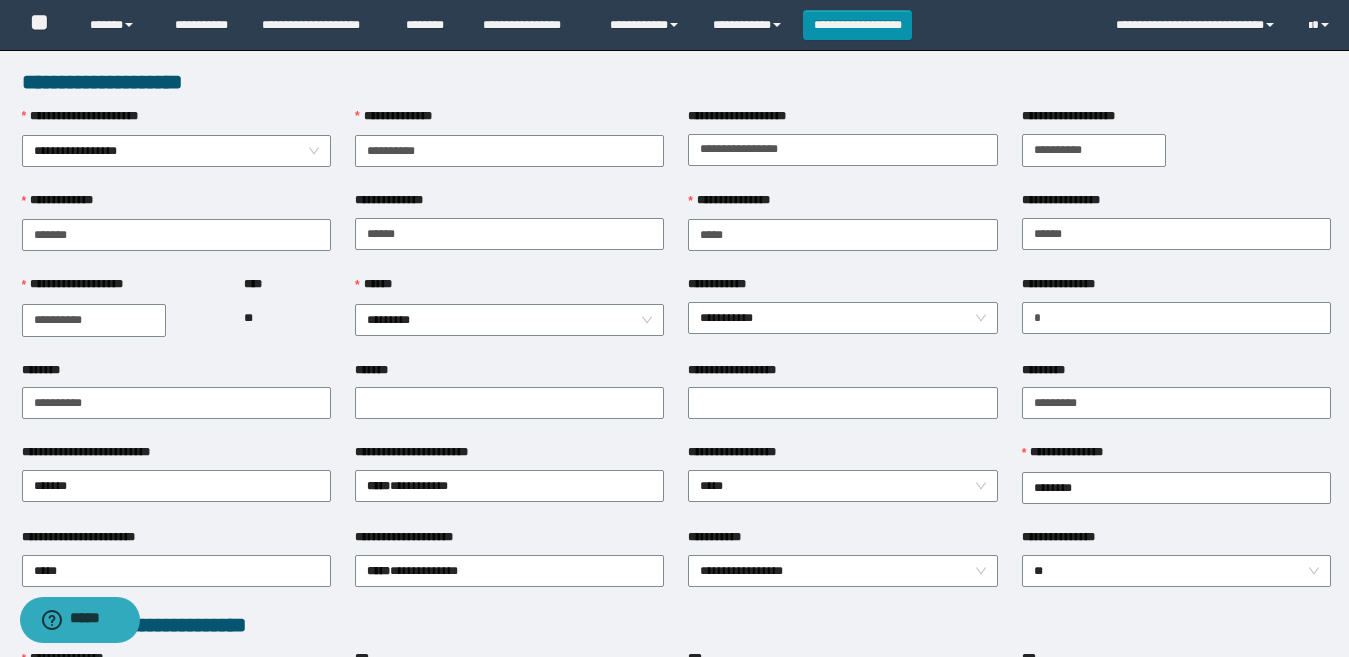 click on "**********" at bounding box center [1176, 150] 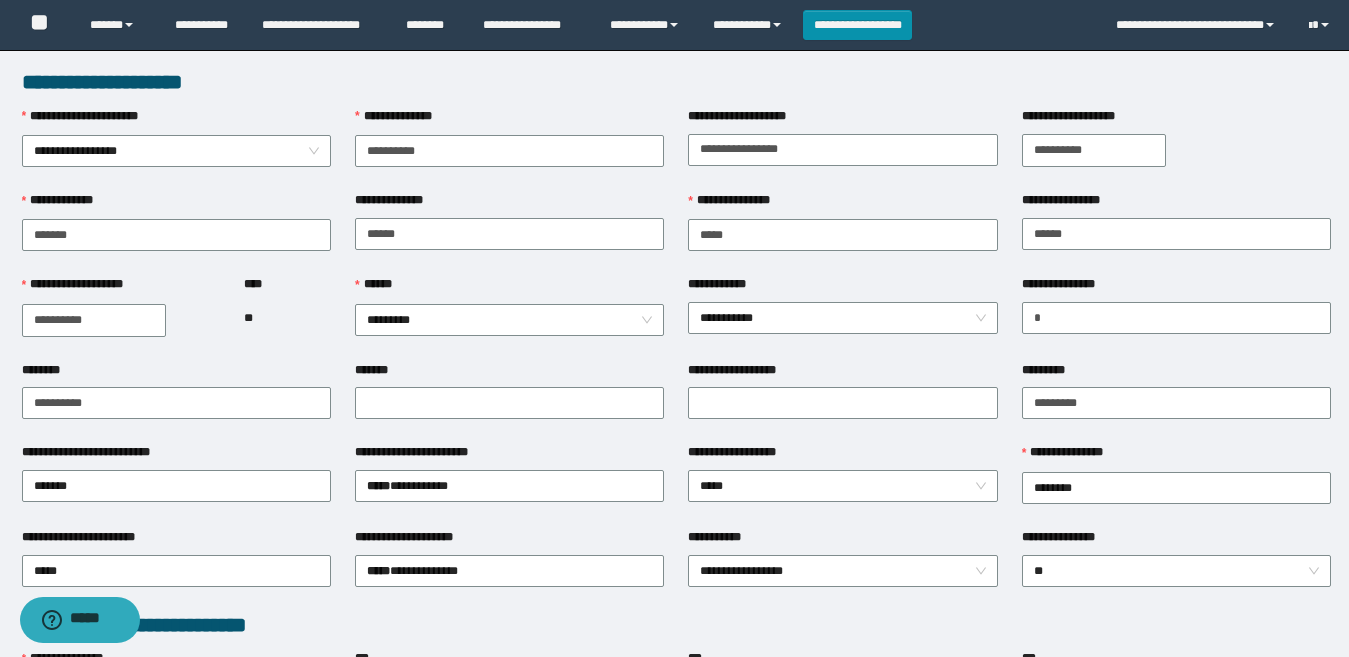 click on "**********" at bounding box center [1176, 150] 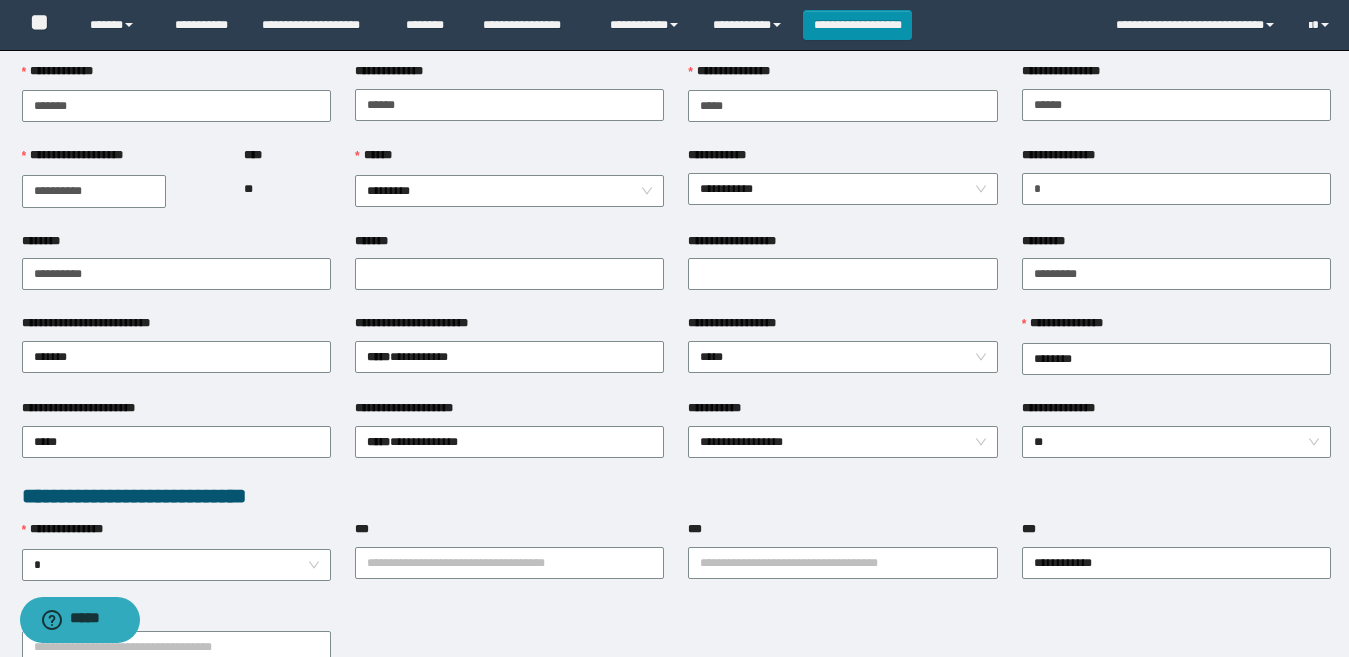 scroll, scrollTop: 0, scrollLeft: 0, axis: both 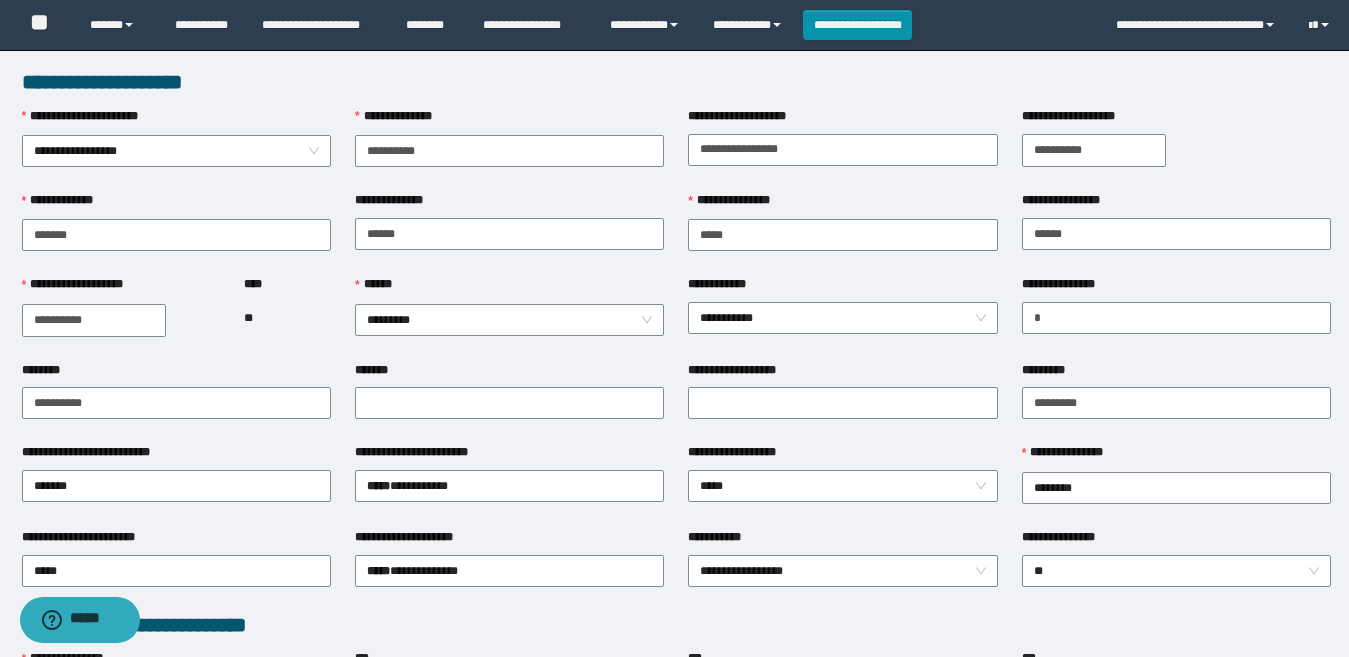 click on "**********" at bounding box center (1176, 150) 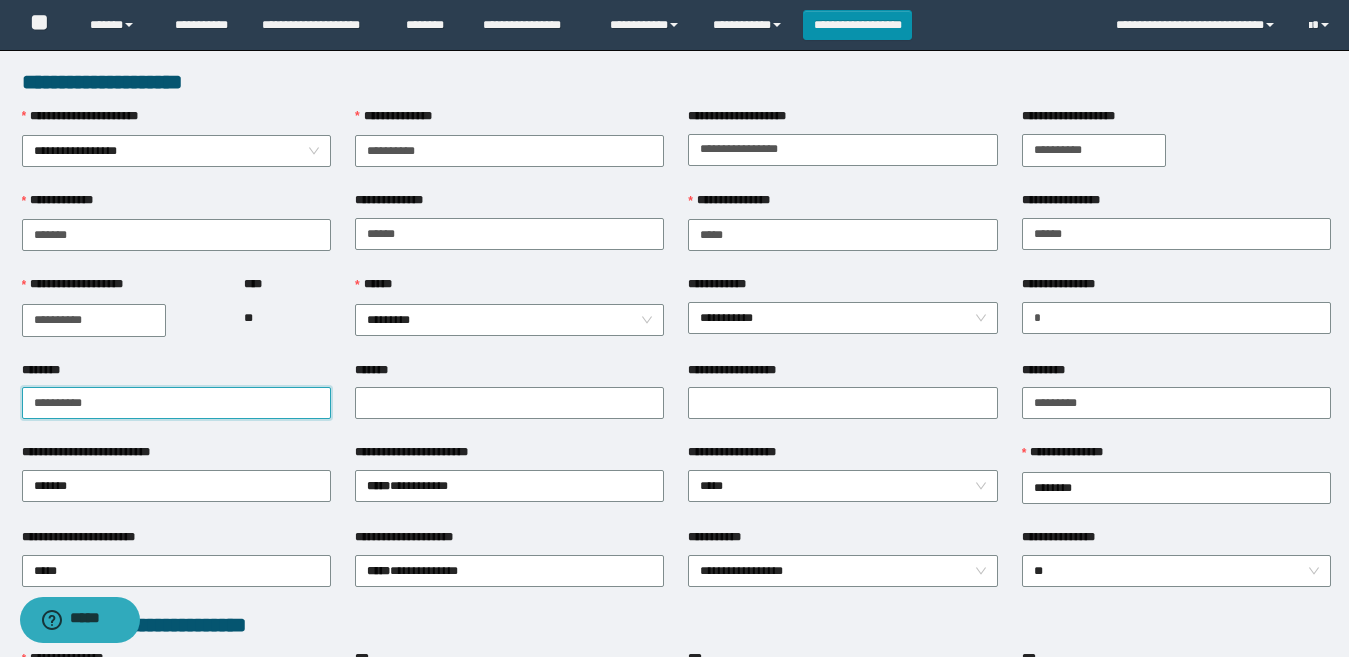drag, startPoint x: 204, startPoint y: 393, endPoint x: 0, endPoint y: 438, distance: 208.90428 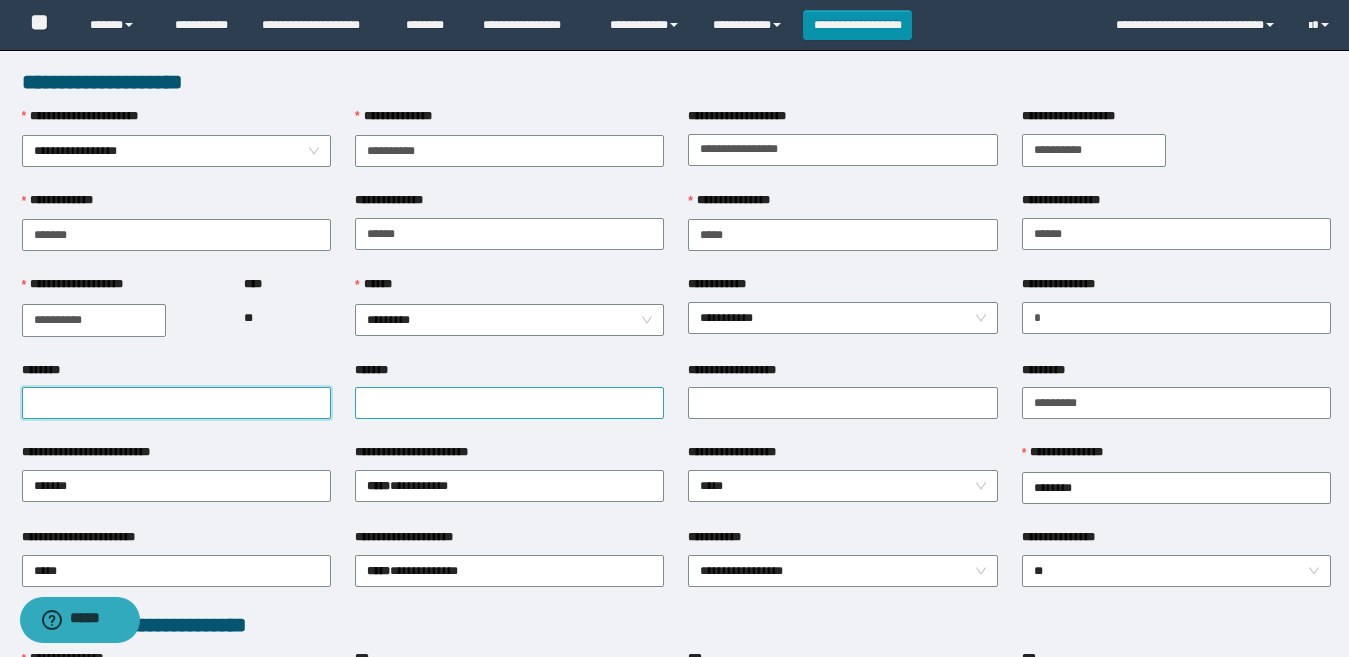 type 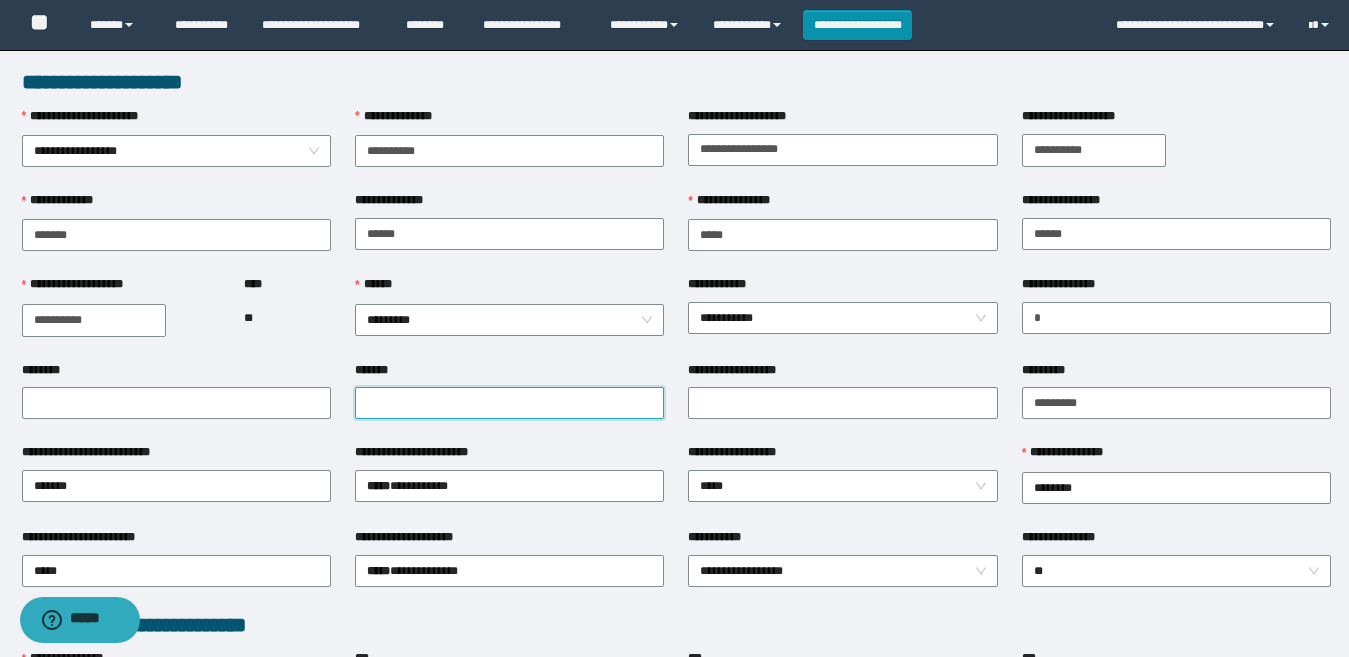 click on "*******" at bounding box center (509, 403) 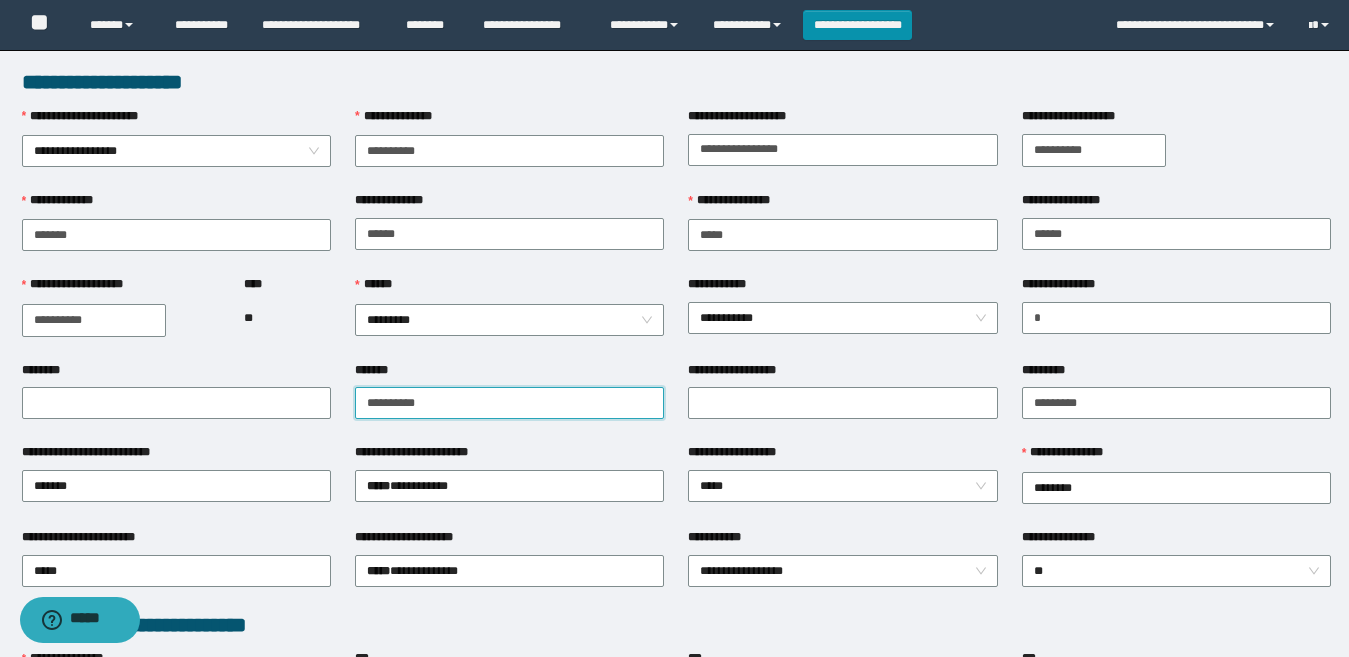type on "**********" 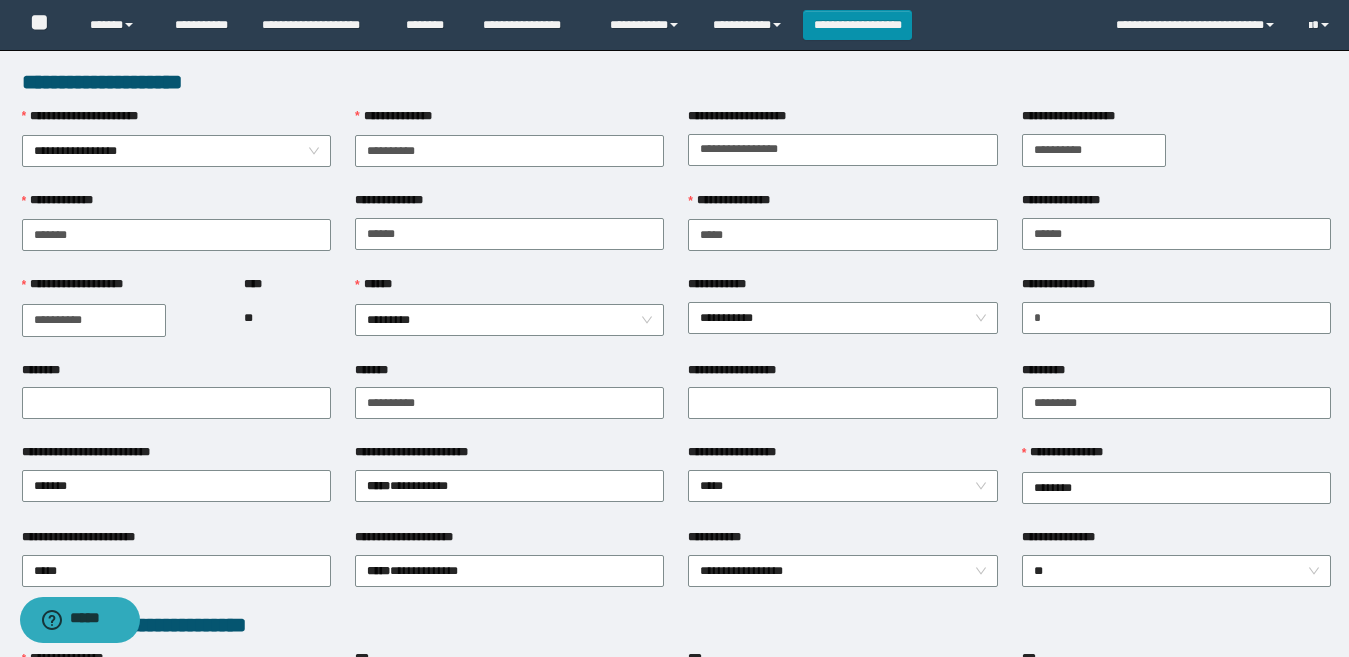 click on "*********" at bounding box center (1176, 374) 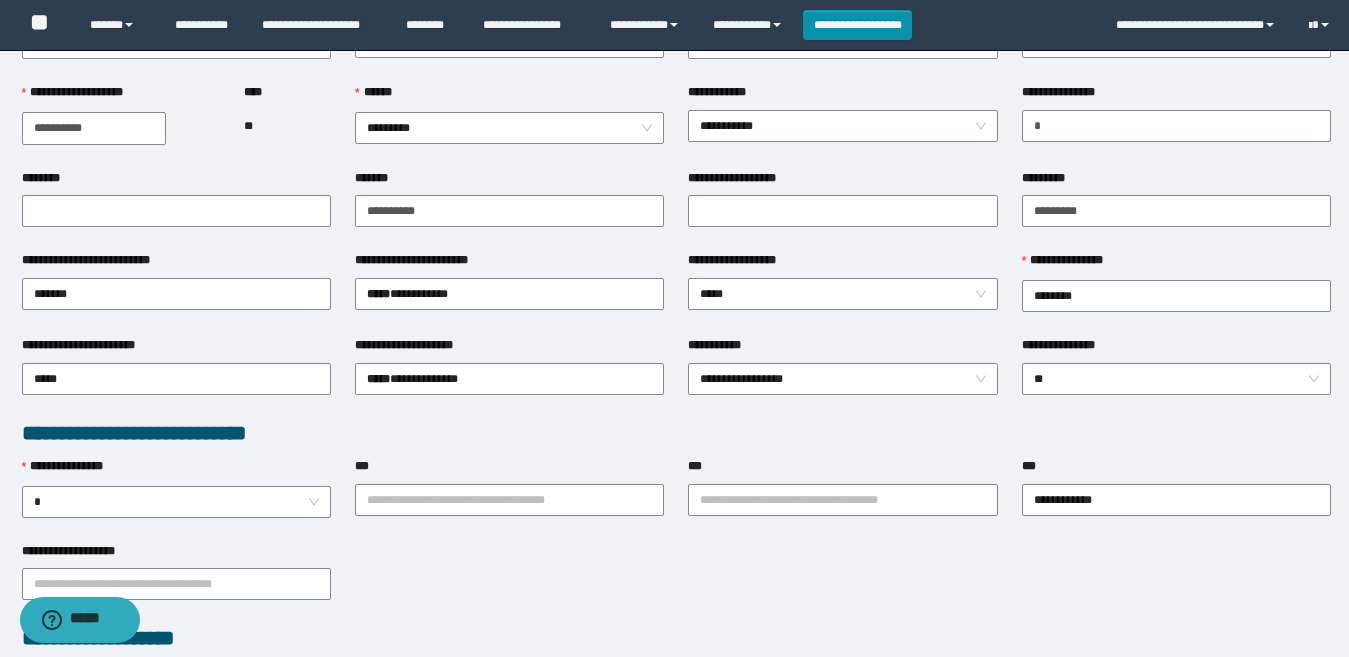 scroll, scrollTop: 200, scrollLeft: 0, axis: vertical 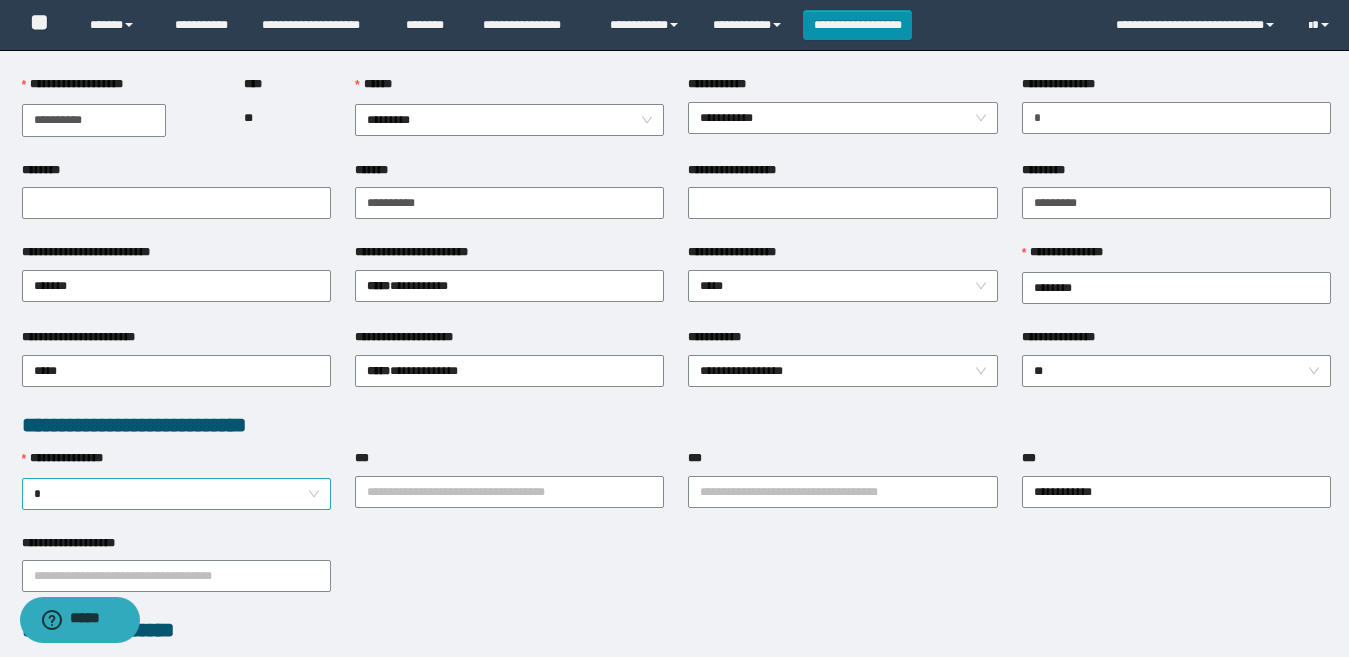 click on "*" at bounding box center (176, 494) 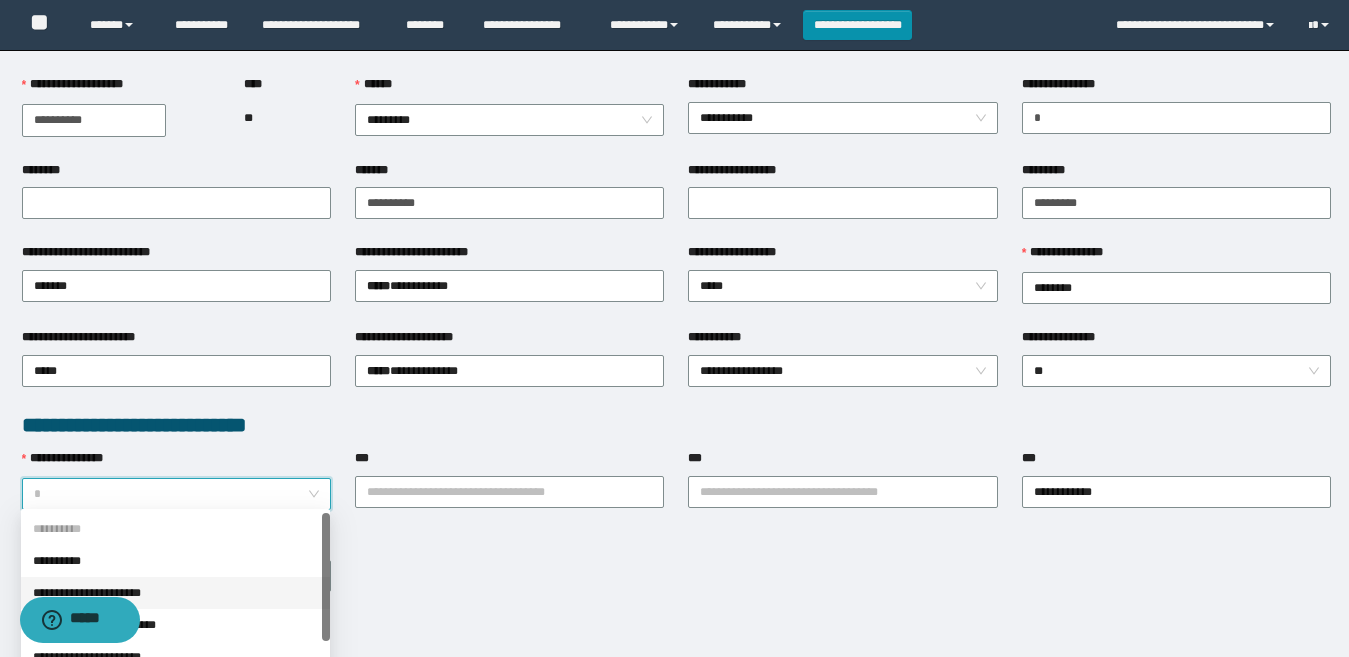 click on "**********" at bounding box center (175, 593) 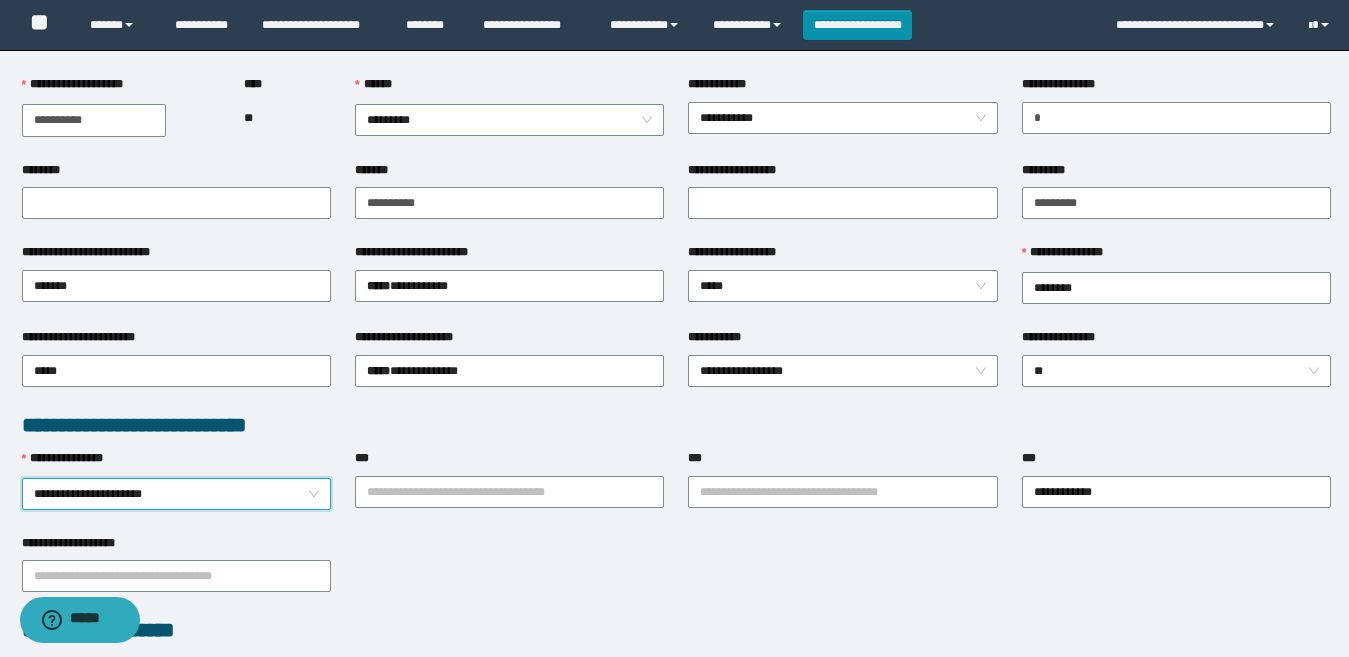 click on "**********" at bounding box center (676, 575) 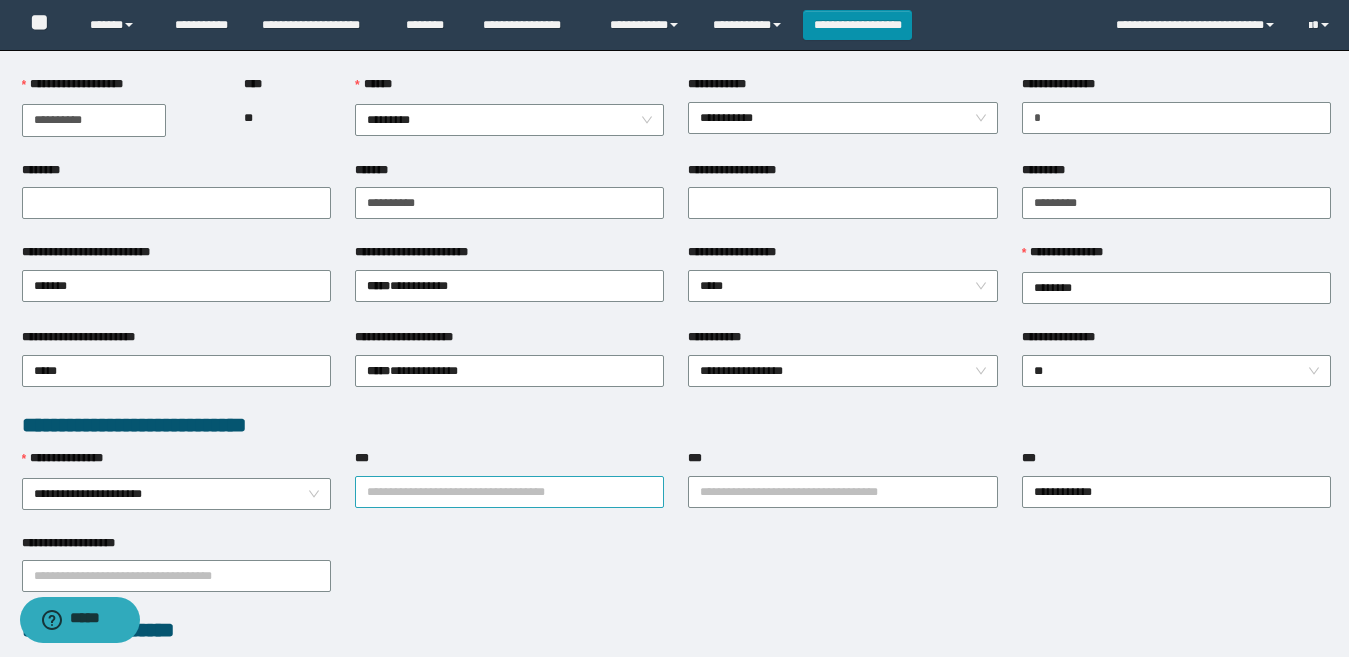 click on "***" at bounding box center (509, 492) 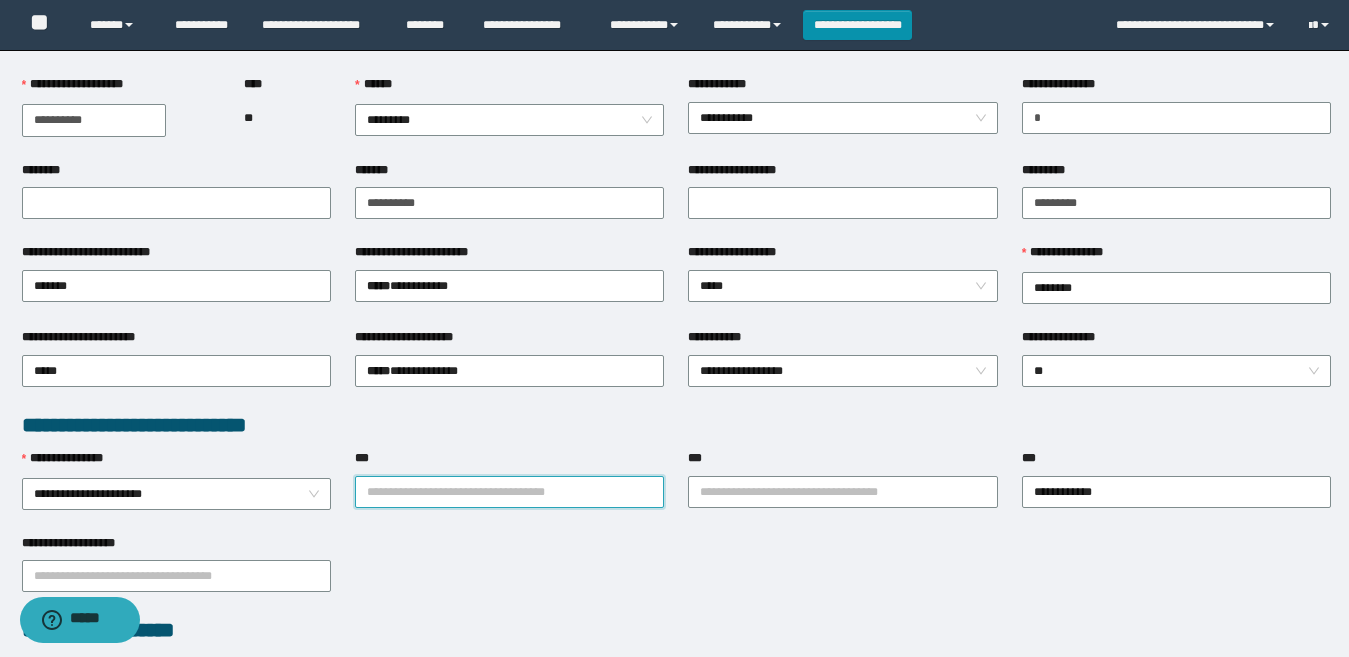 type on "*" 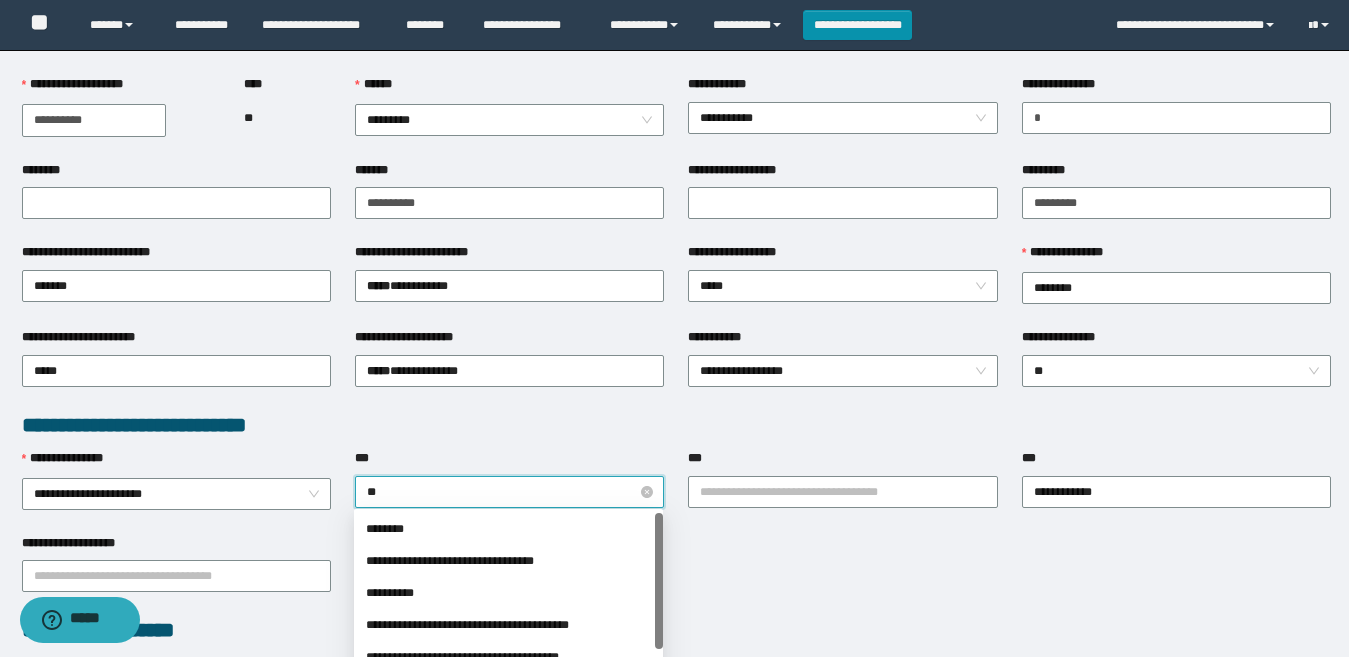 type on "**" 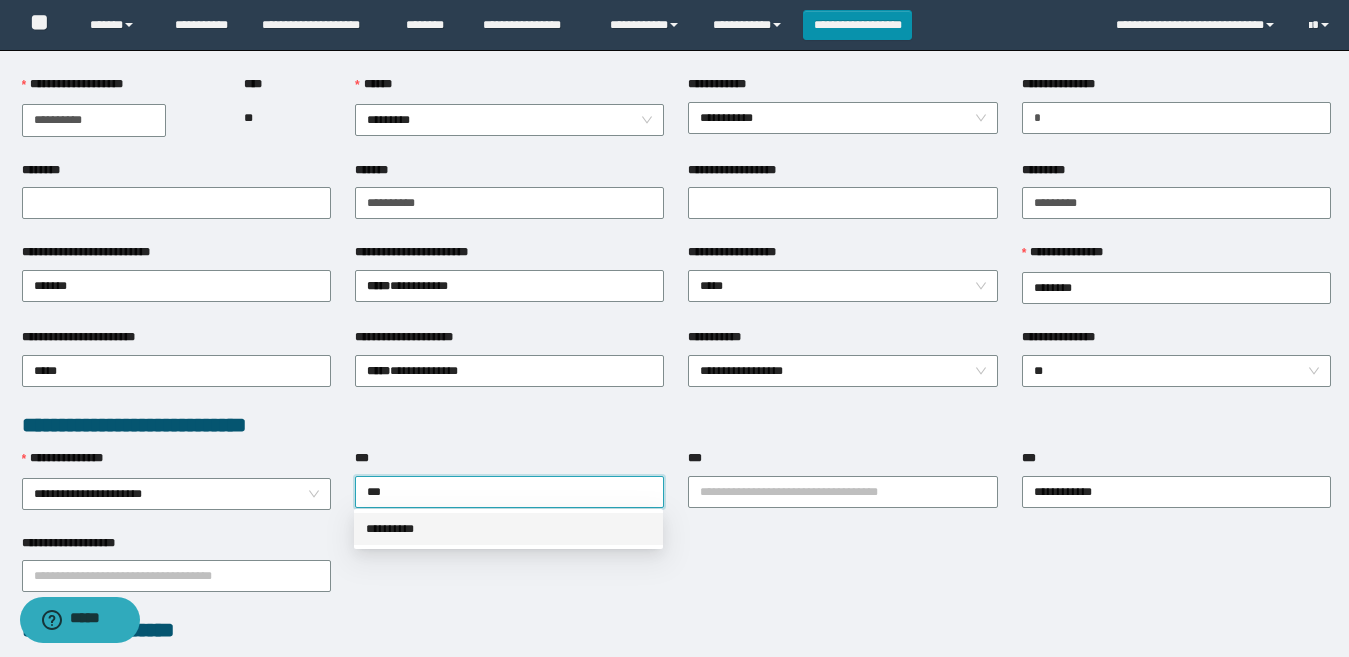 click on "**********" at bounding box center (508, 529) 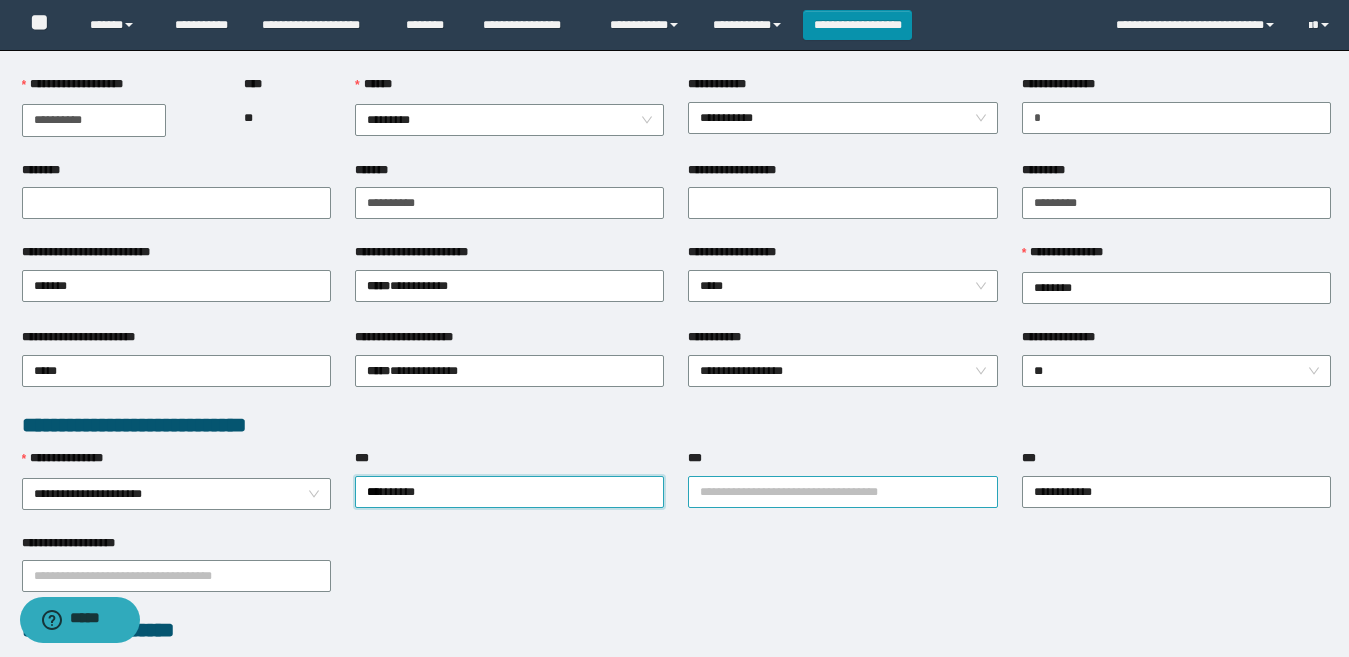 click on "***" at bounding box center [842, 492] 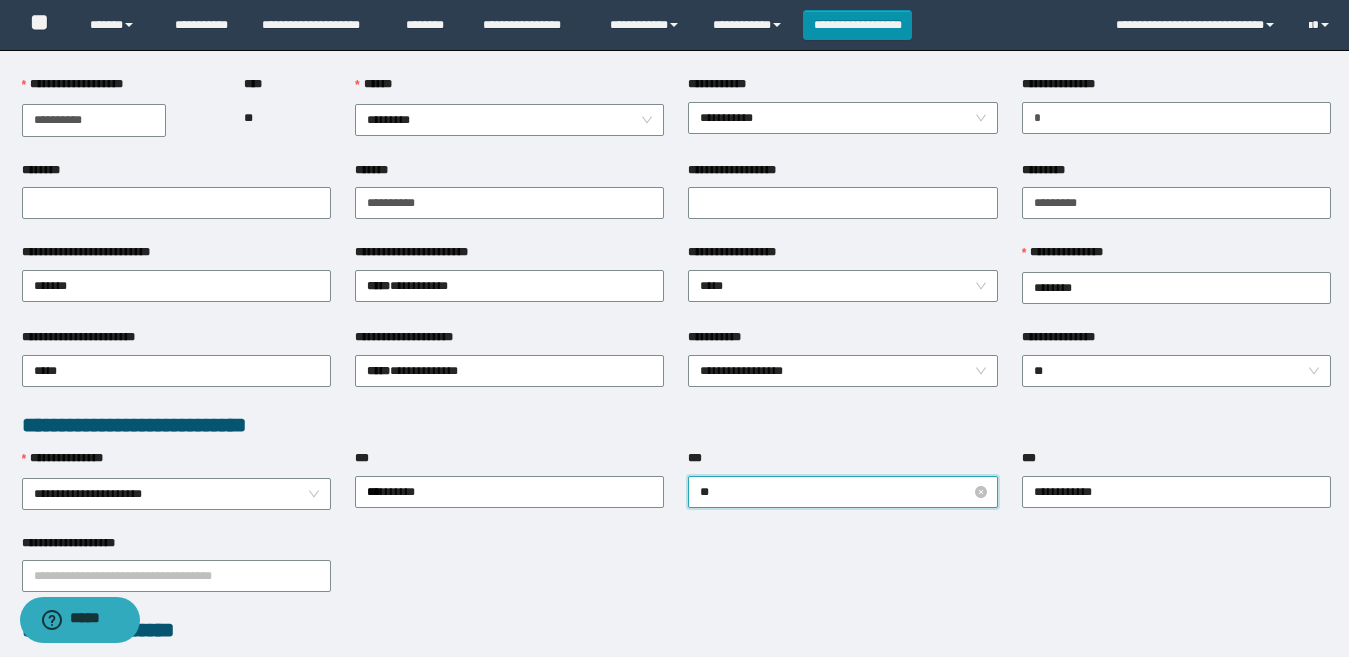type on "**" 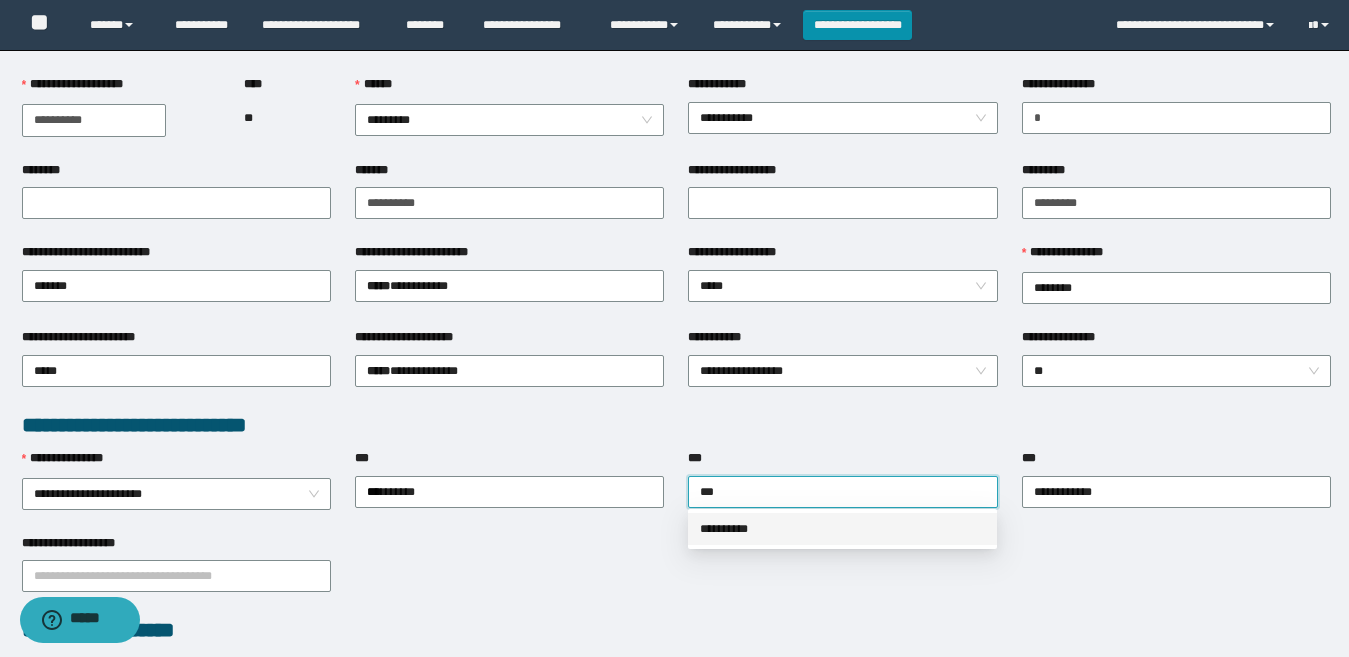 click on "**********" at bounding box center (842, 529) 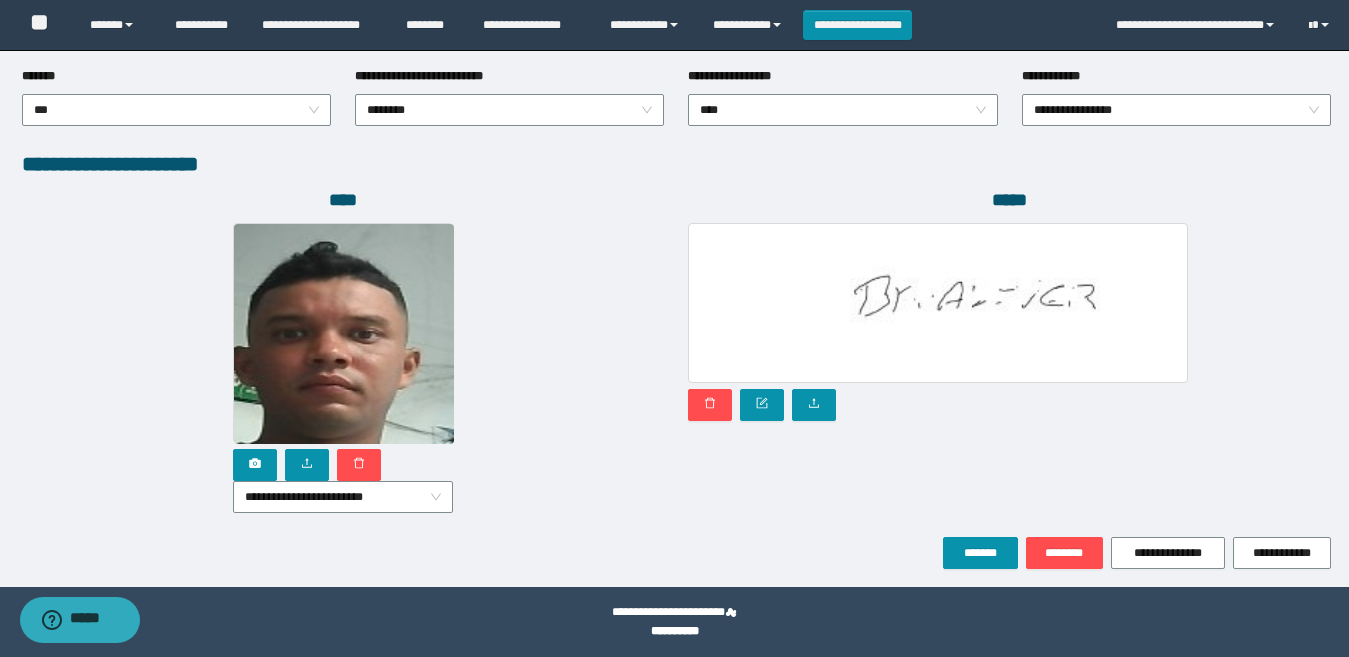 scroll, scrollTop: 1080, scrollLeft: 0, axis: vertical 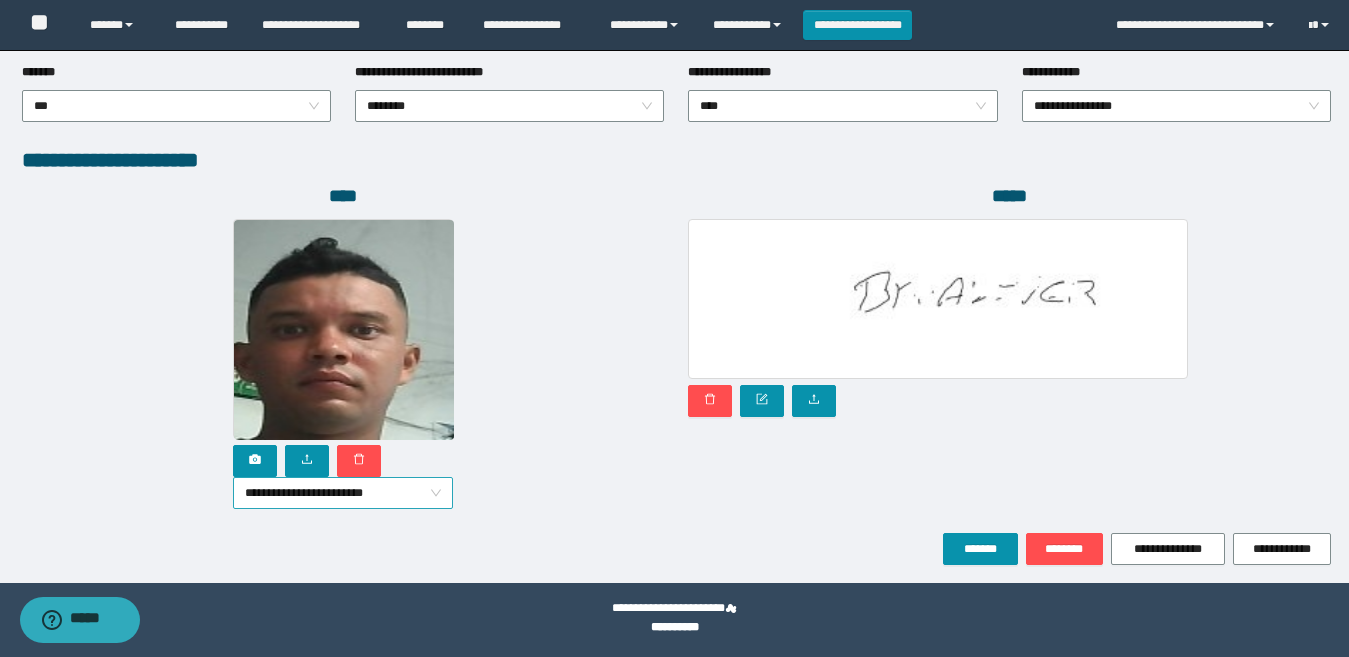 click on "**********" at bounding box center [343, 493] 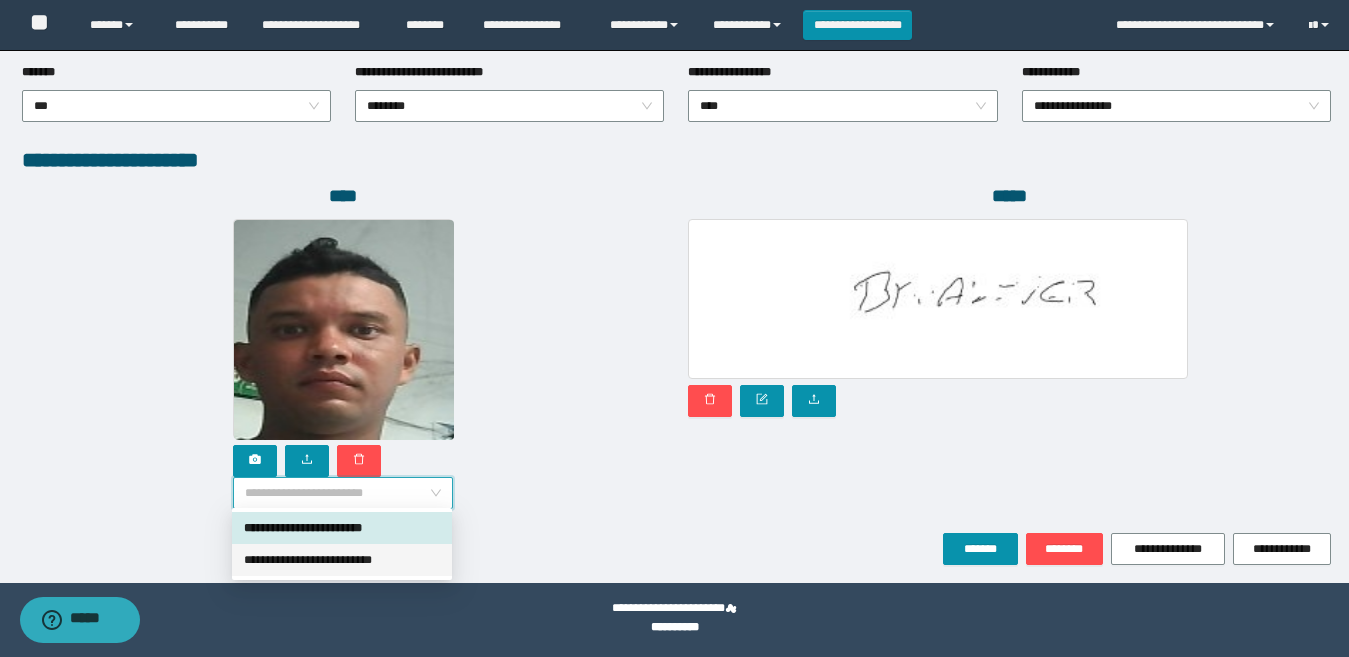 click on "**********" at bounding box center (342, 560) 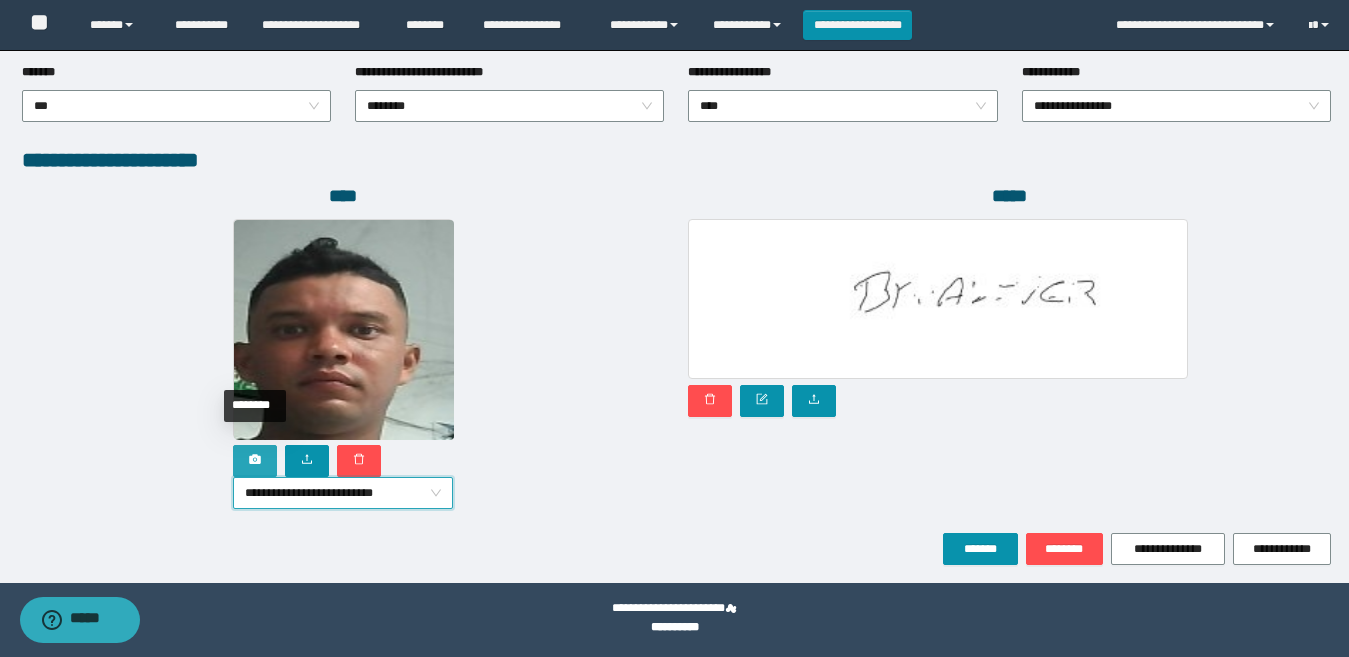click at bounding box center (255, 461) 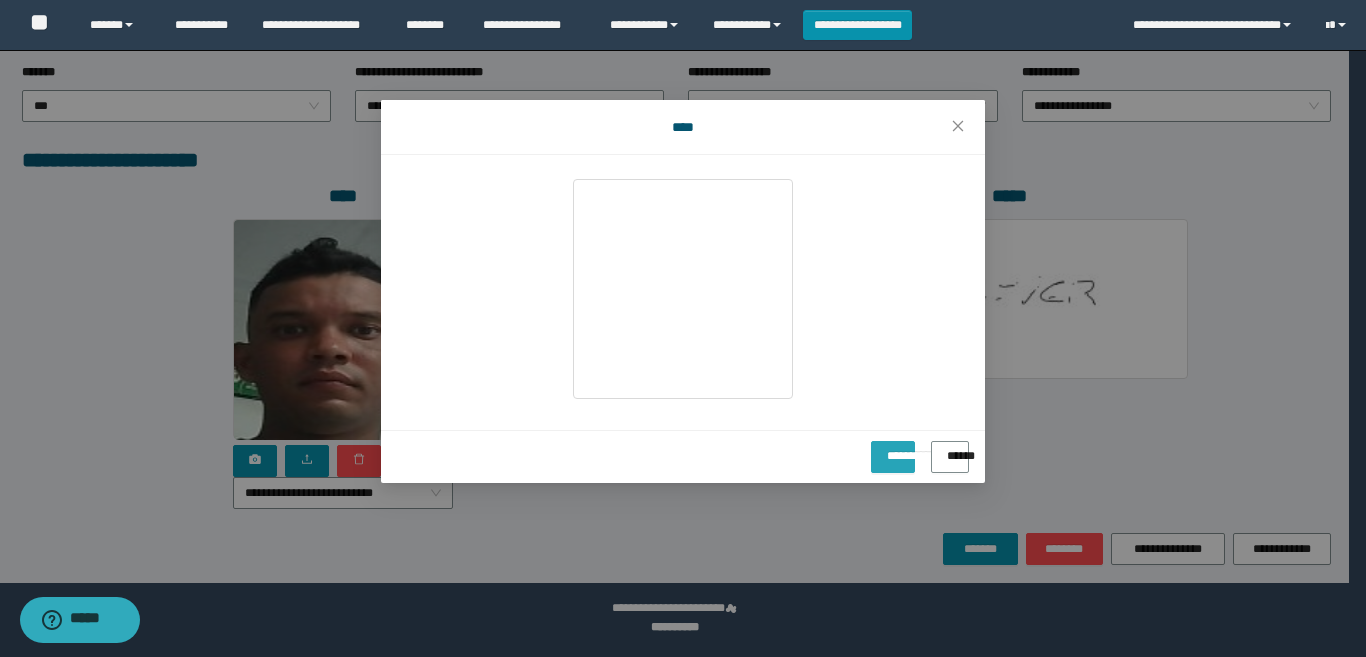 click on "**********" at bounding box center (893, 449) 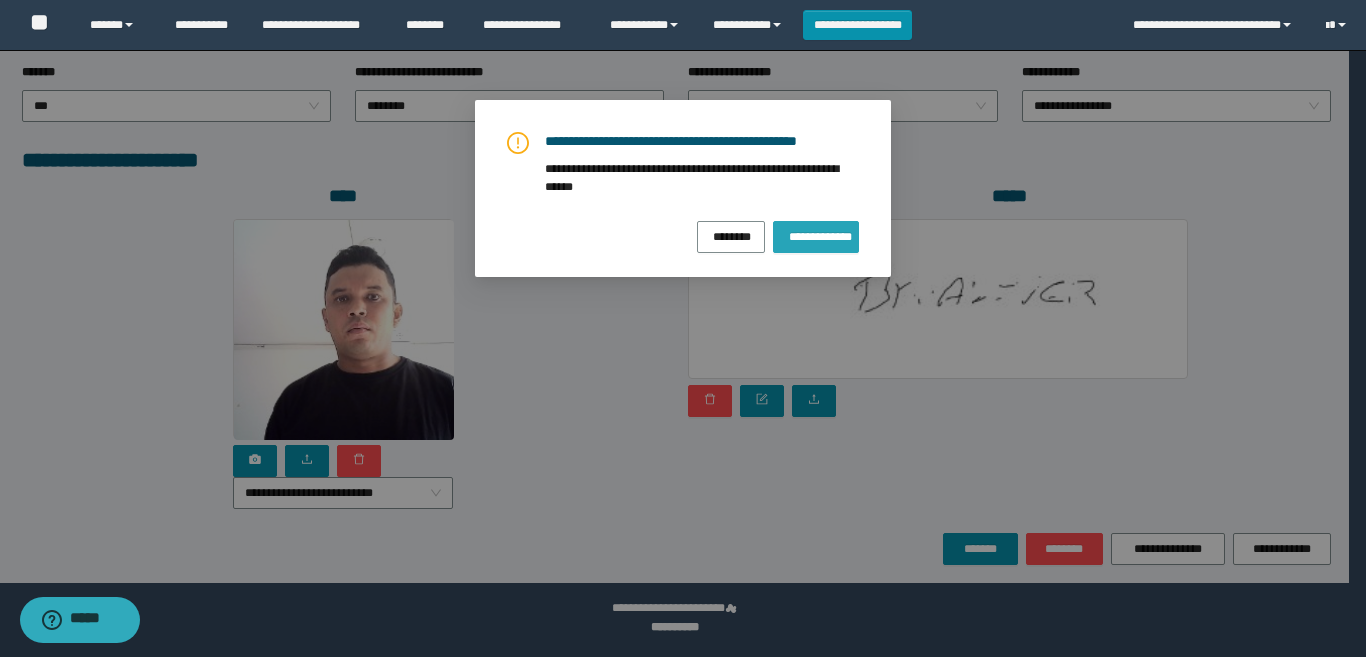 click on "**********" at bounding box center (816, 235) 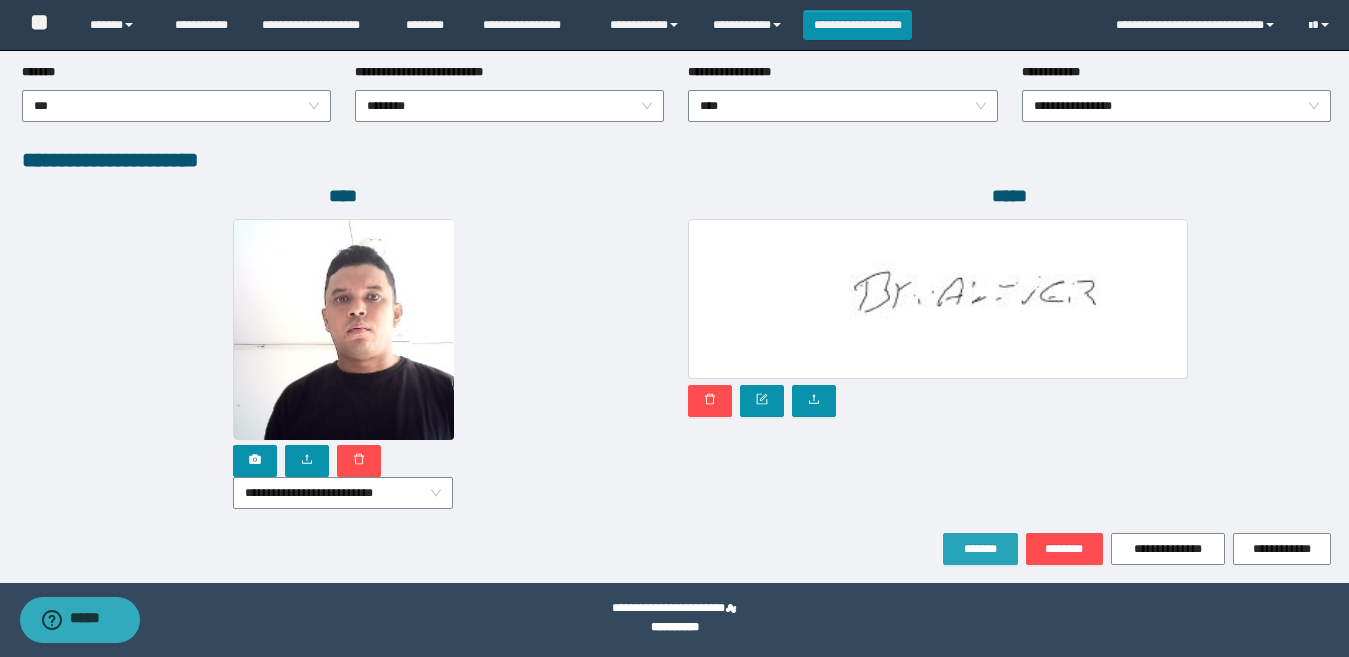 click on "*******" at bounding box center [980, 549] 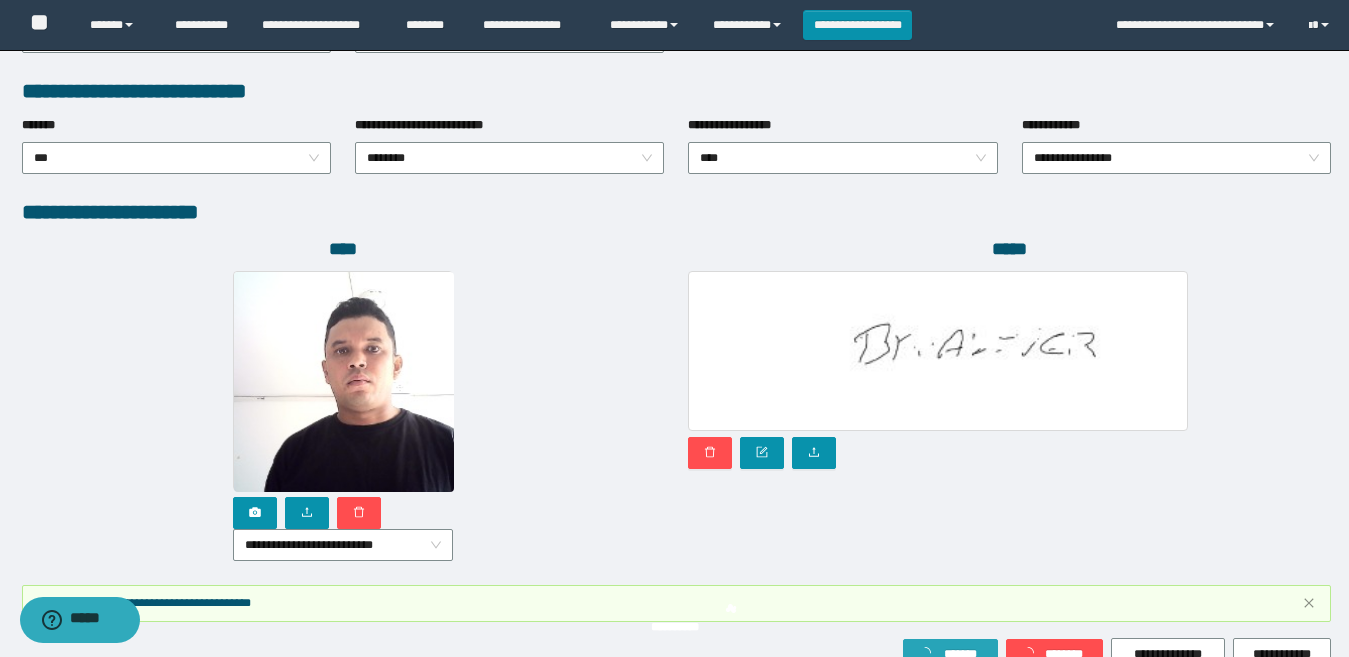 scroll, scrollTop: 1133, scrollLeft: 0, axis: vertical 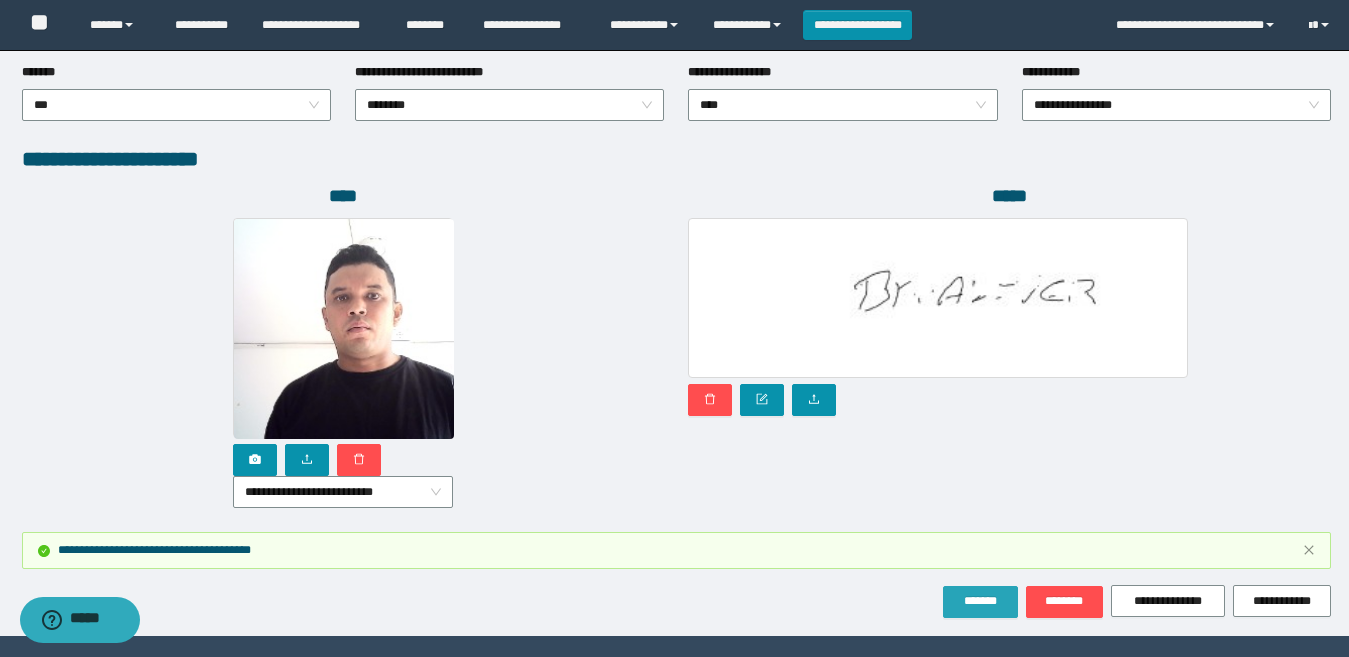 click on "*******" at bounding box center [980, 601] 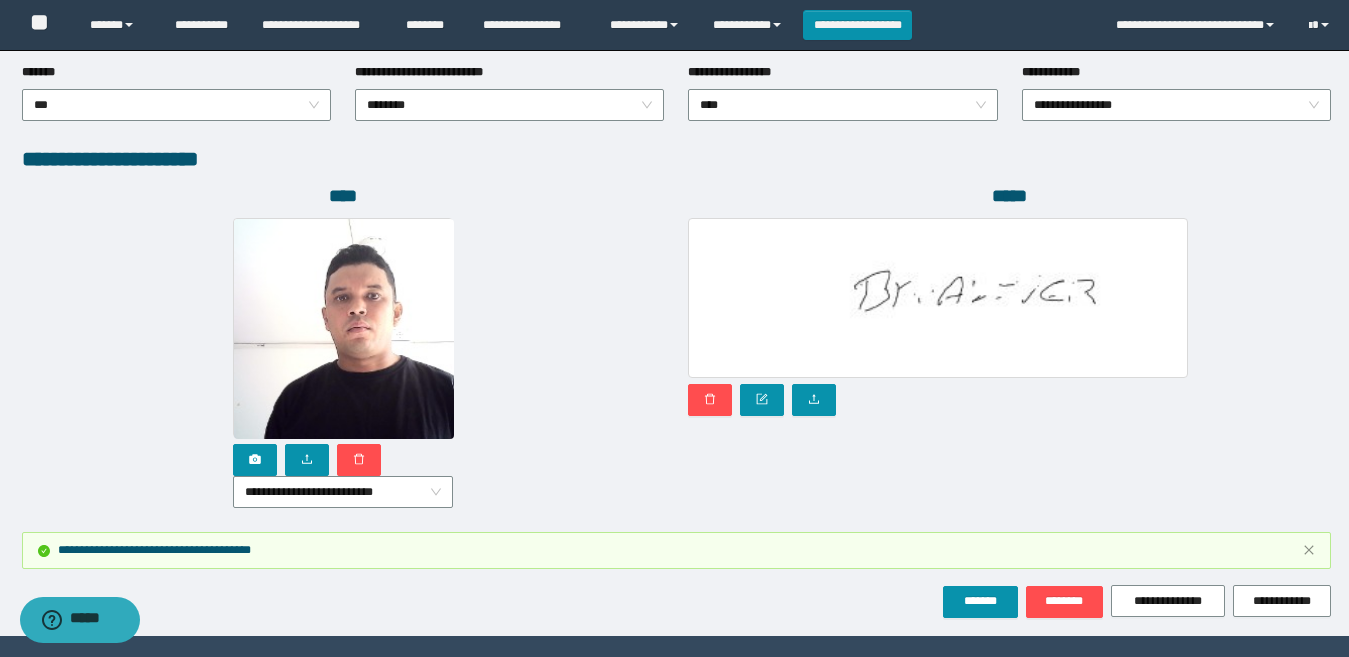 click on "*****" at bounding box center (1009, 358) 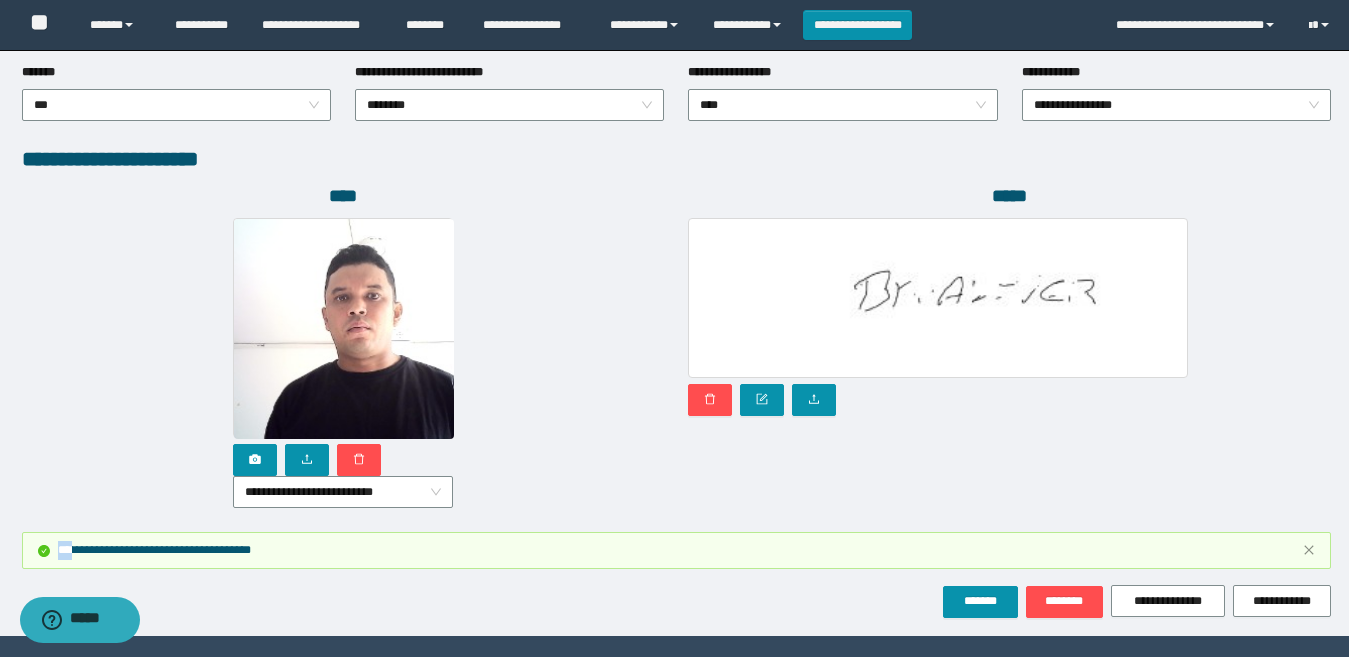 click on "*****" at bounding box center [1009, 358] 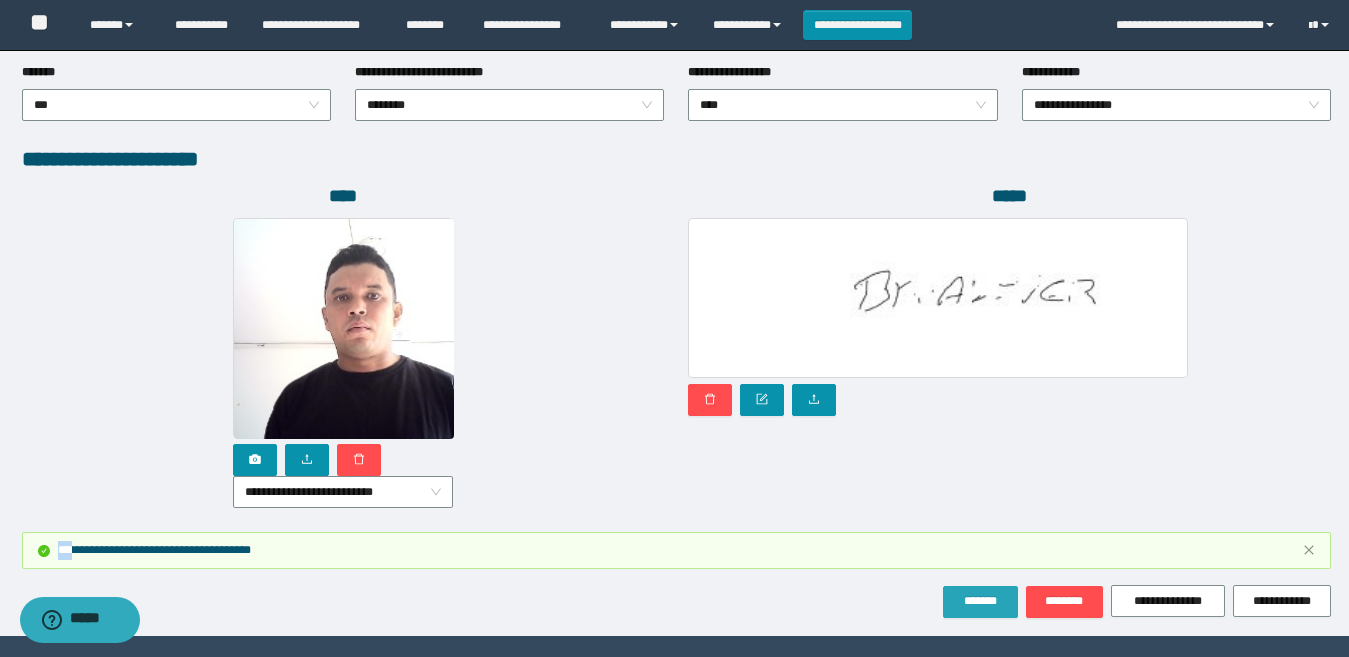 click on "*******" at bounding box center (980, 601) 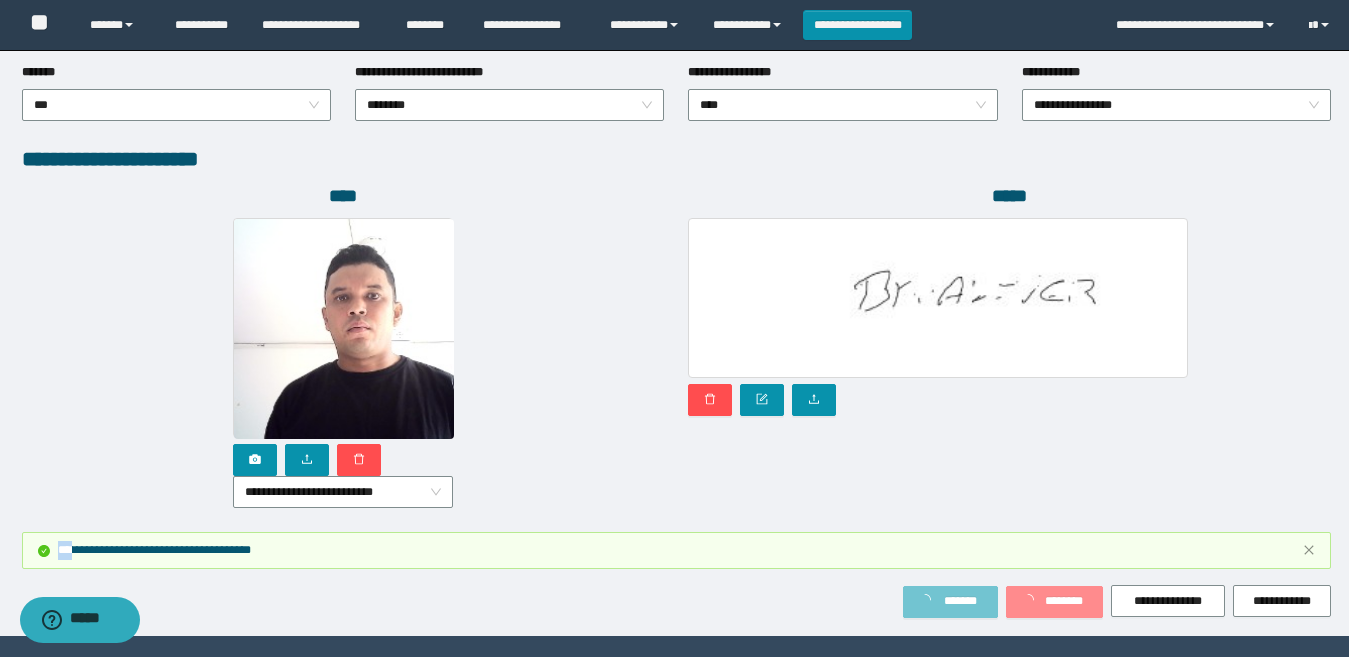 click on "*******" at bounding box center (960, 601) 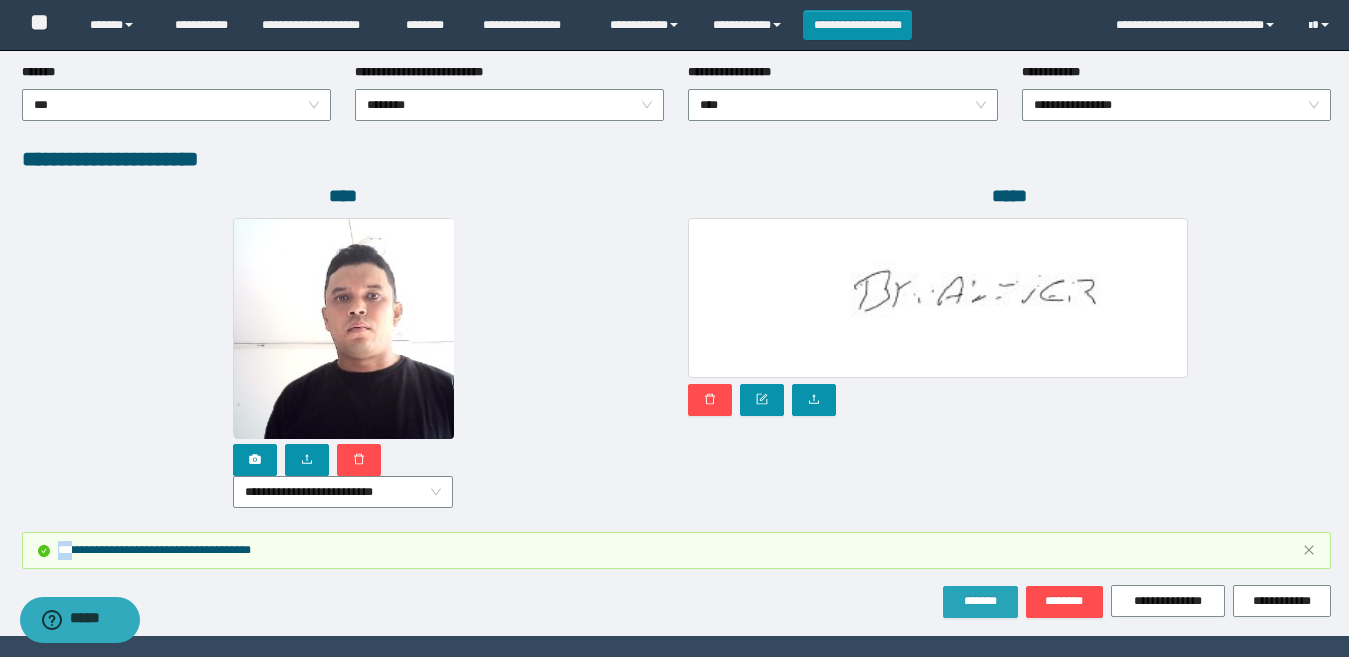 drag, startPoint x: 969, startPoint y: 603, endPoint x: 487, endPoint y: 497, distance: 493.51797 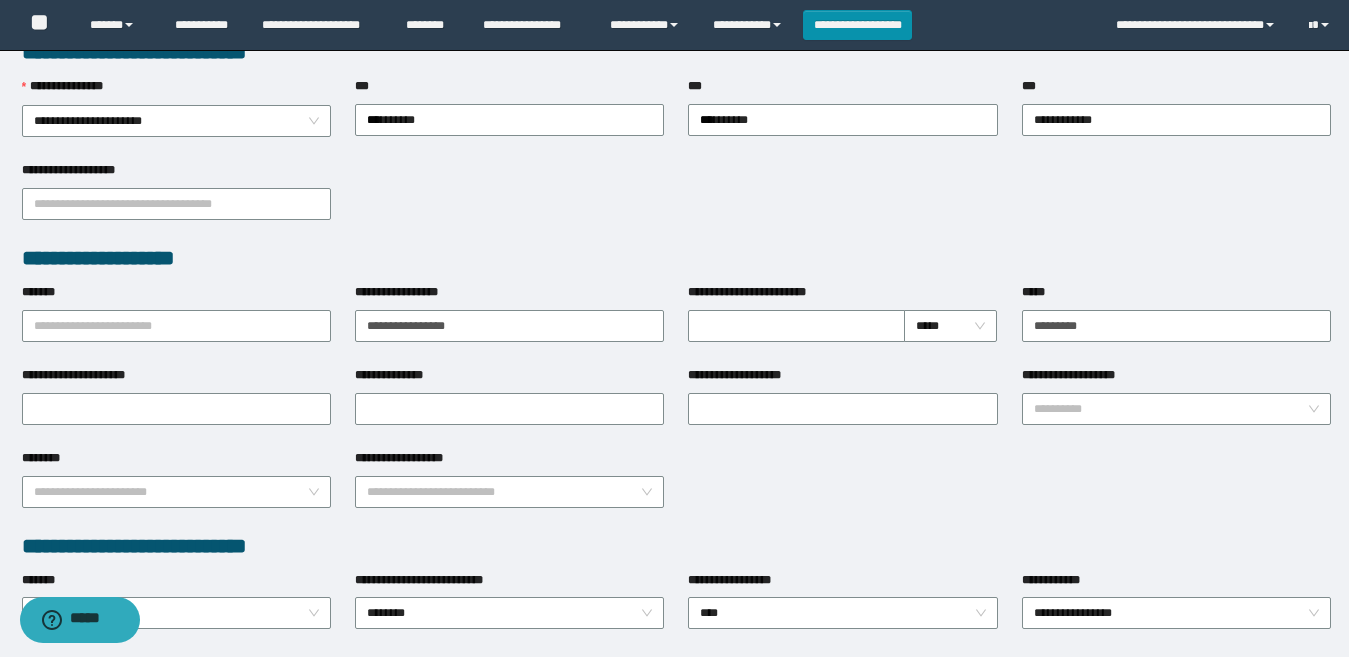 scroll, scrollTop: 1185, scrollLeft: 0, axis: vertical 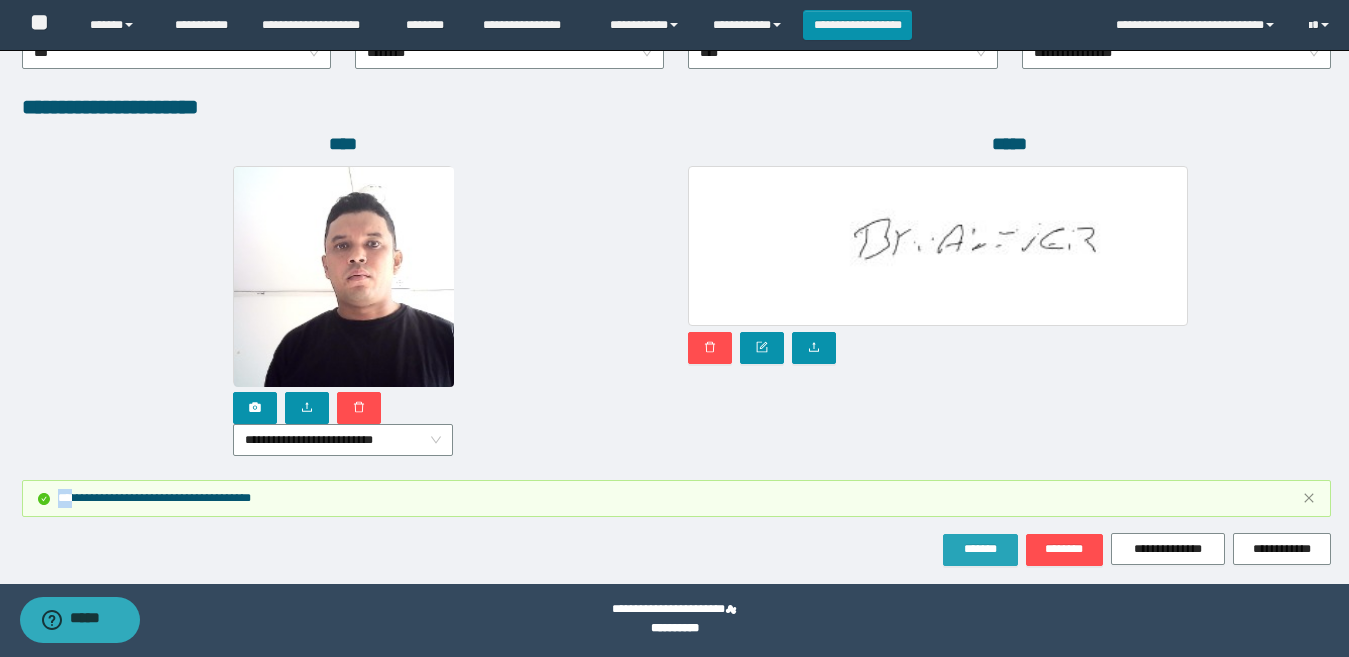 click on "*******" at bounding box center (980, 549) 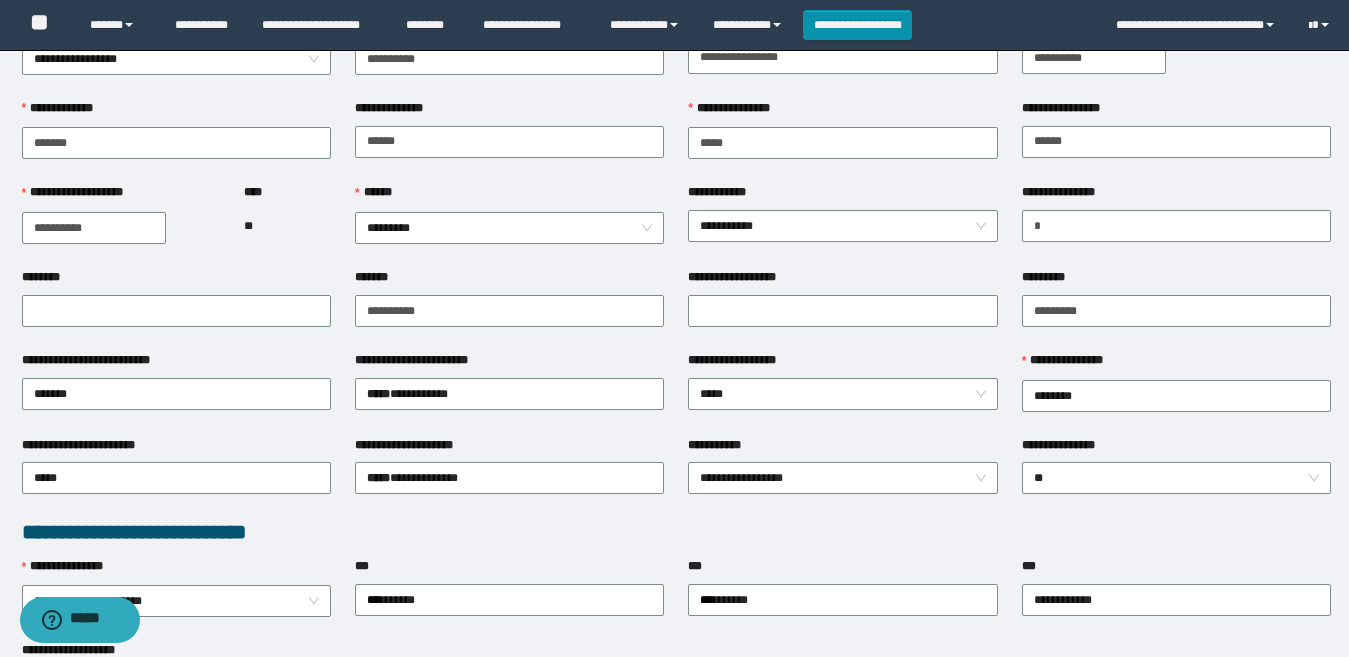 scroll, scrollTop: 0, scrollLeft: 0, axis: both 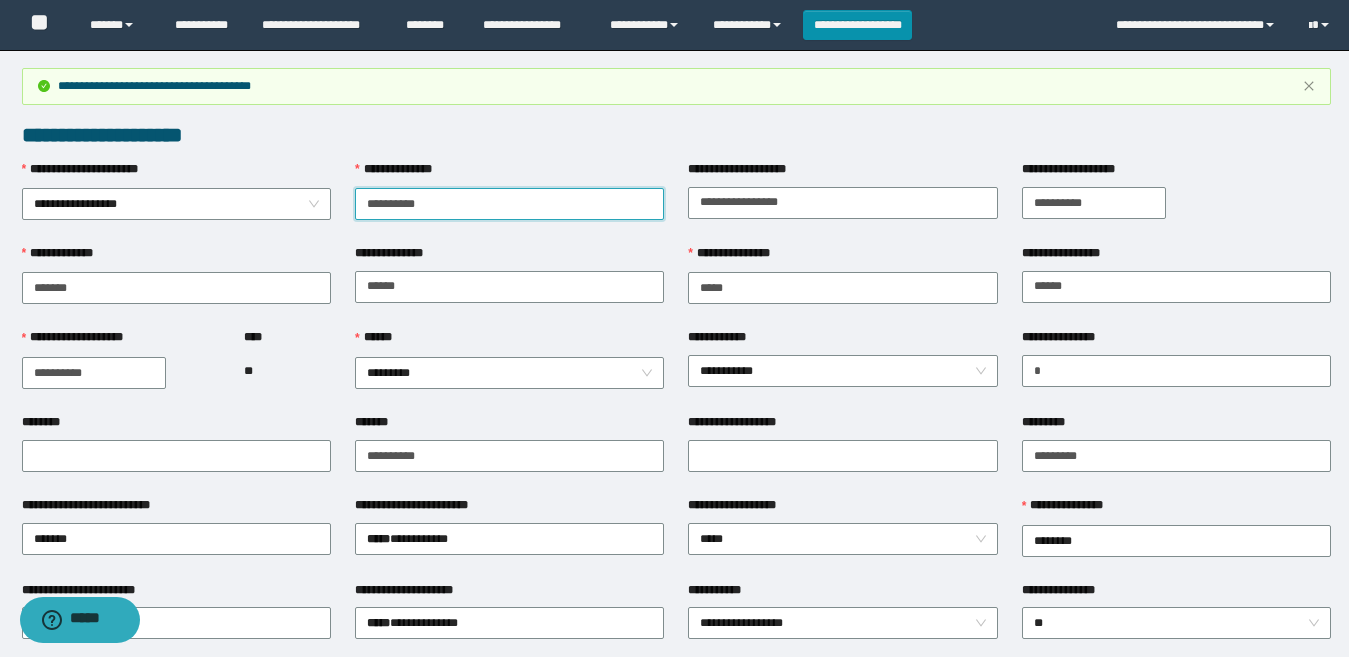 drag, startPoint x: 492, startPoint y: 203, endPoint x: 331, endPoint y: 205, distance: 161.01242 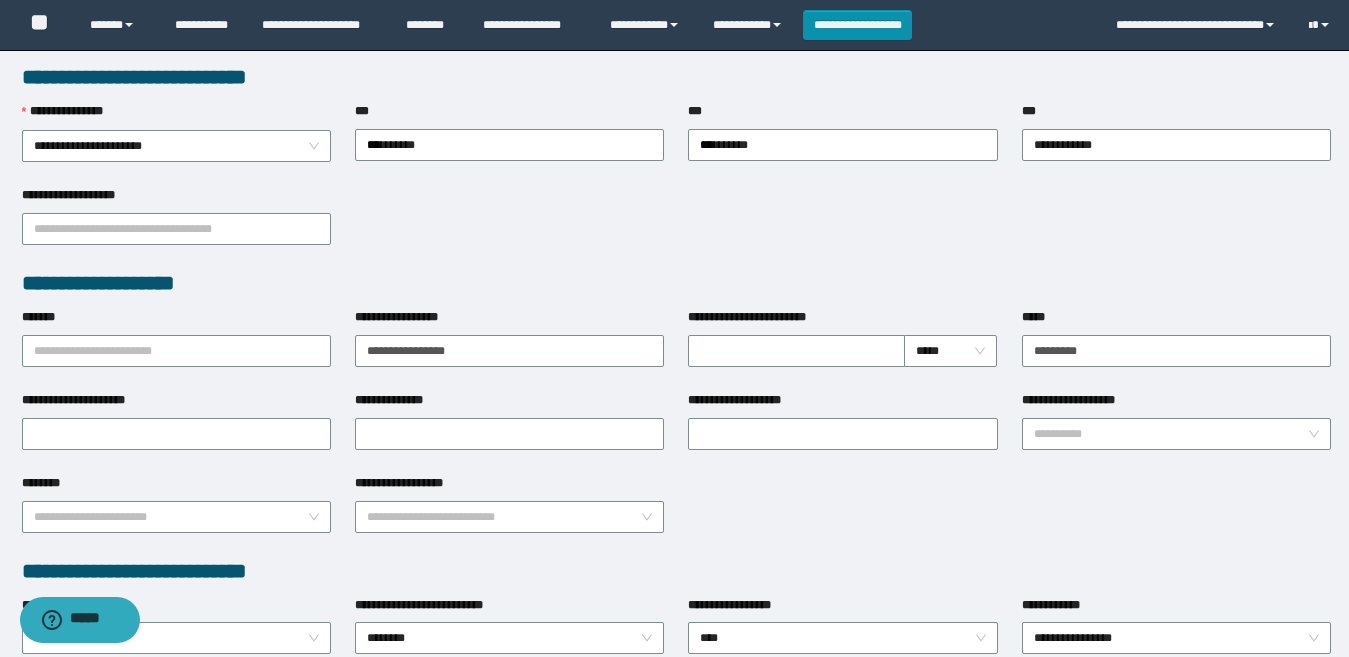 scroll, scrollTop: 1185, scrollLeft: 0, axis: vertical 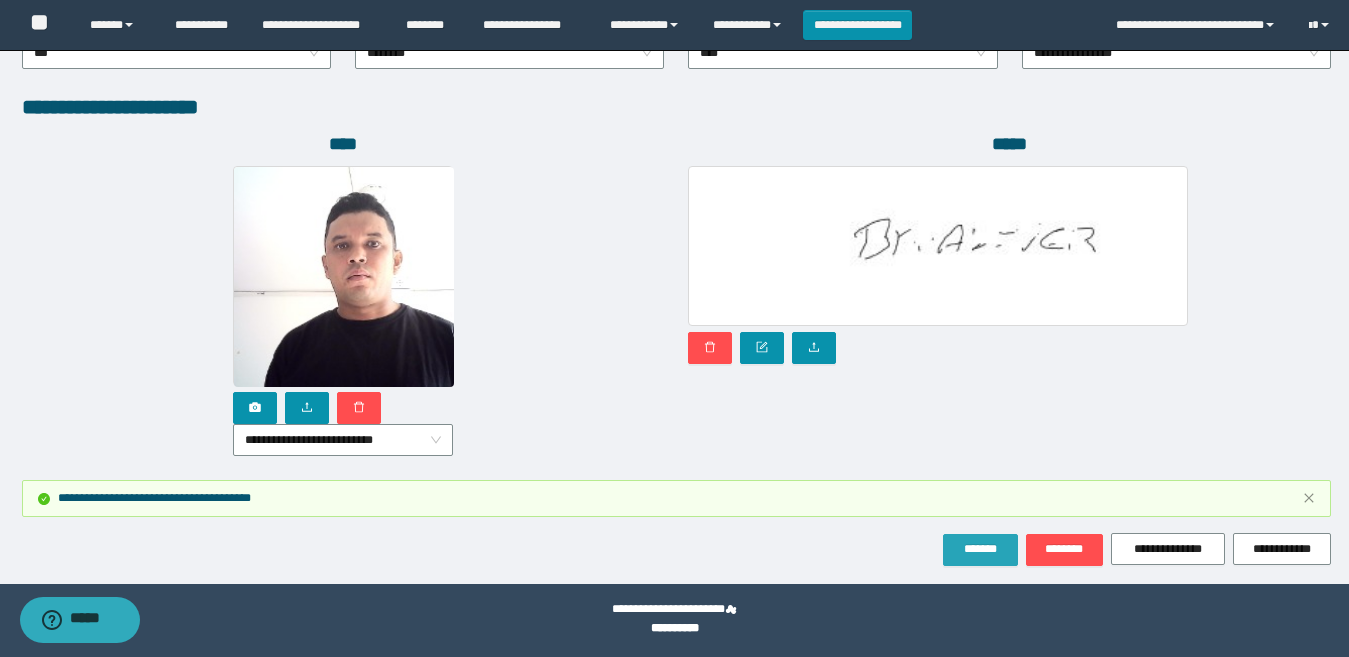 click on "*******" at bounding box center (980, 549) 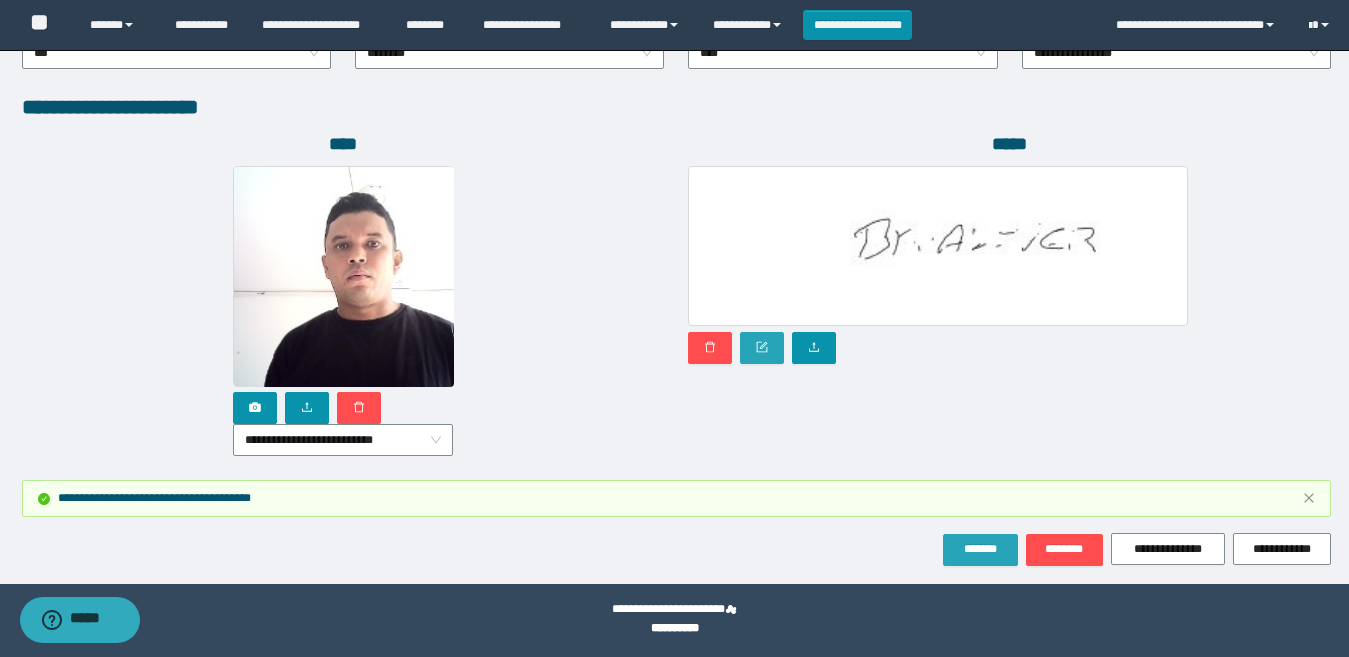 click on "*******" at bounding box center [980, 549] 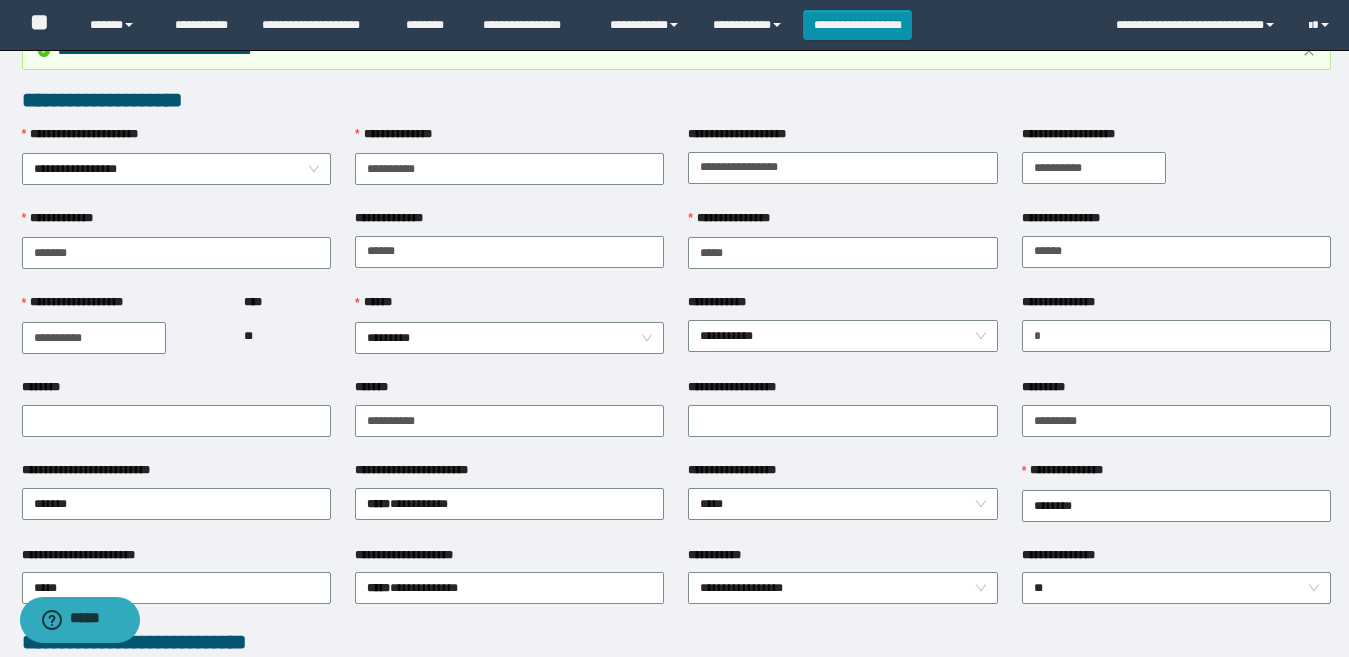 scroll, scrollTop: 0, scrollLeft: 0, axis: both 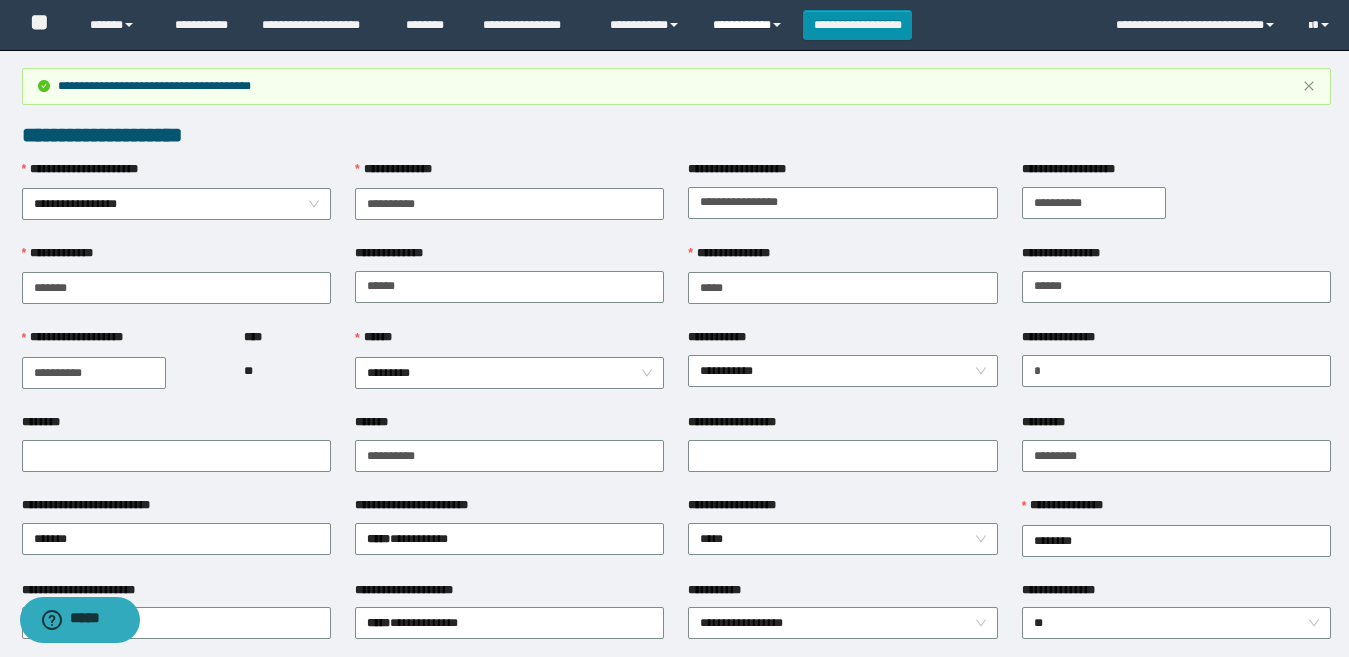 click on "**********" at bounding box center [750, 25] 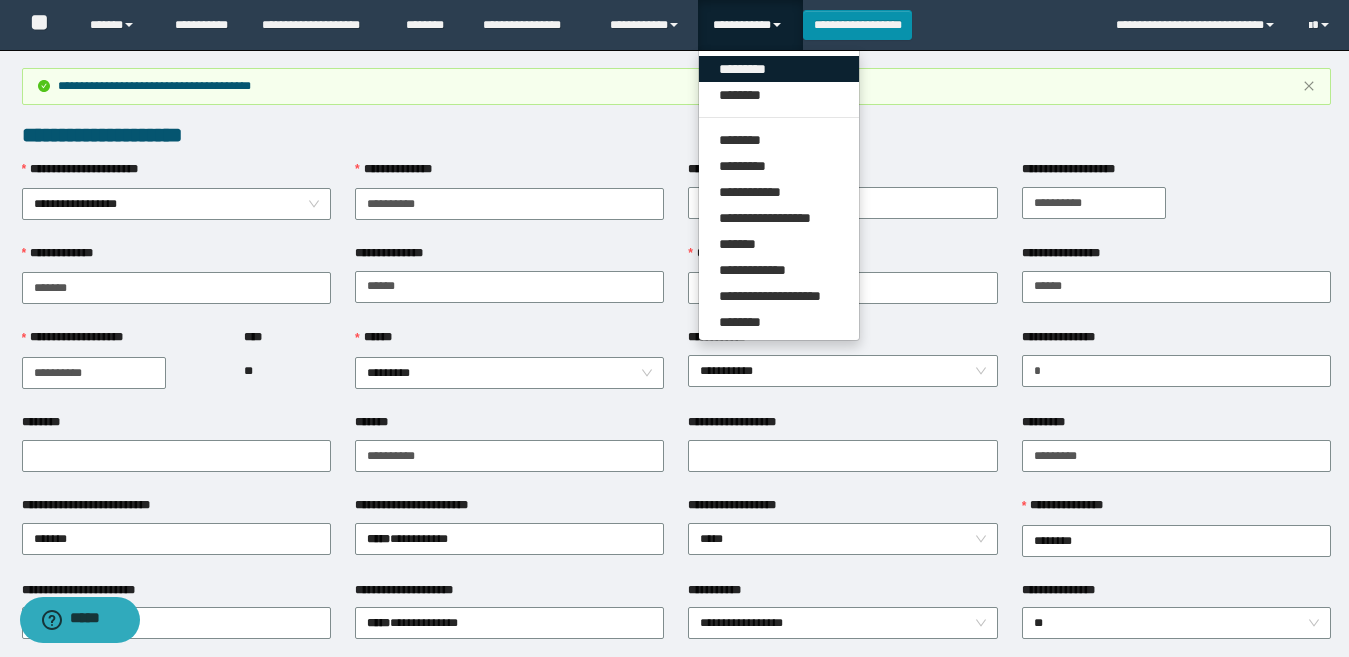 click on "*********" at bounding box center (779, 69) 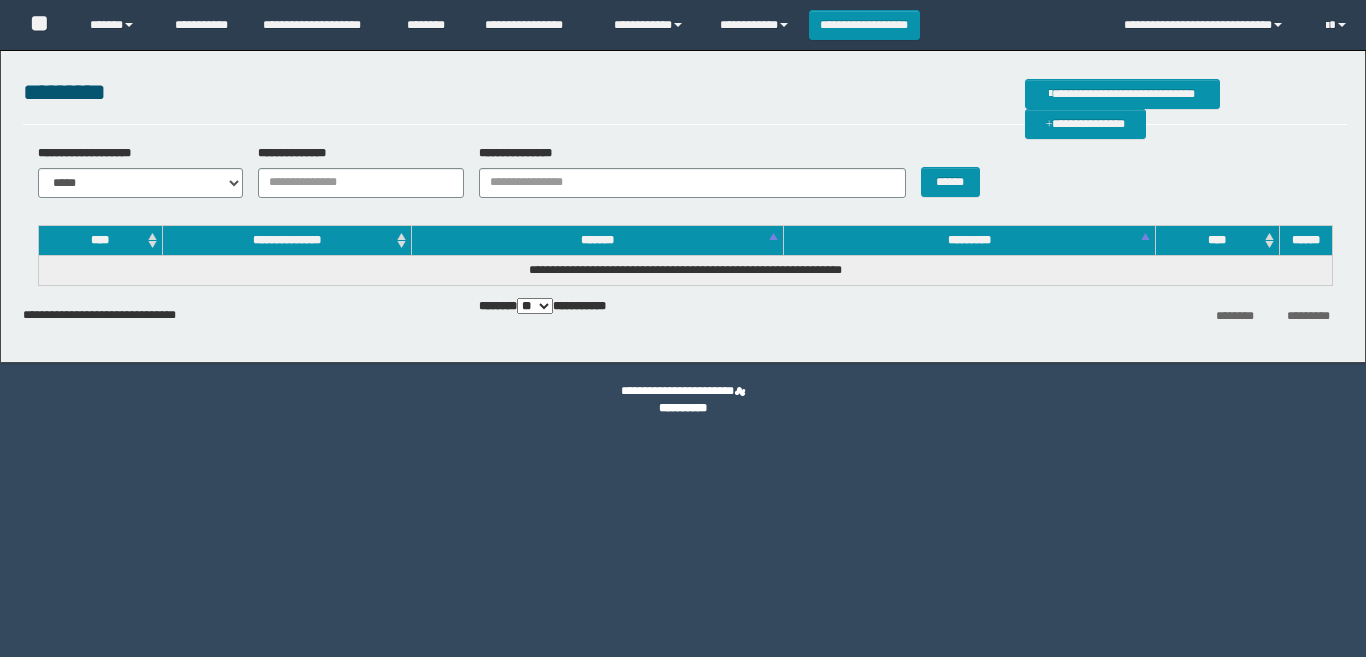 scroll, scrollTop: 0, scrollLeft: 0, axis: both 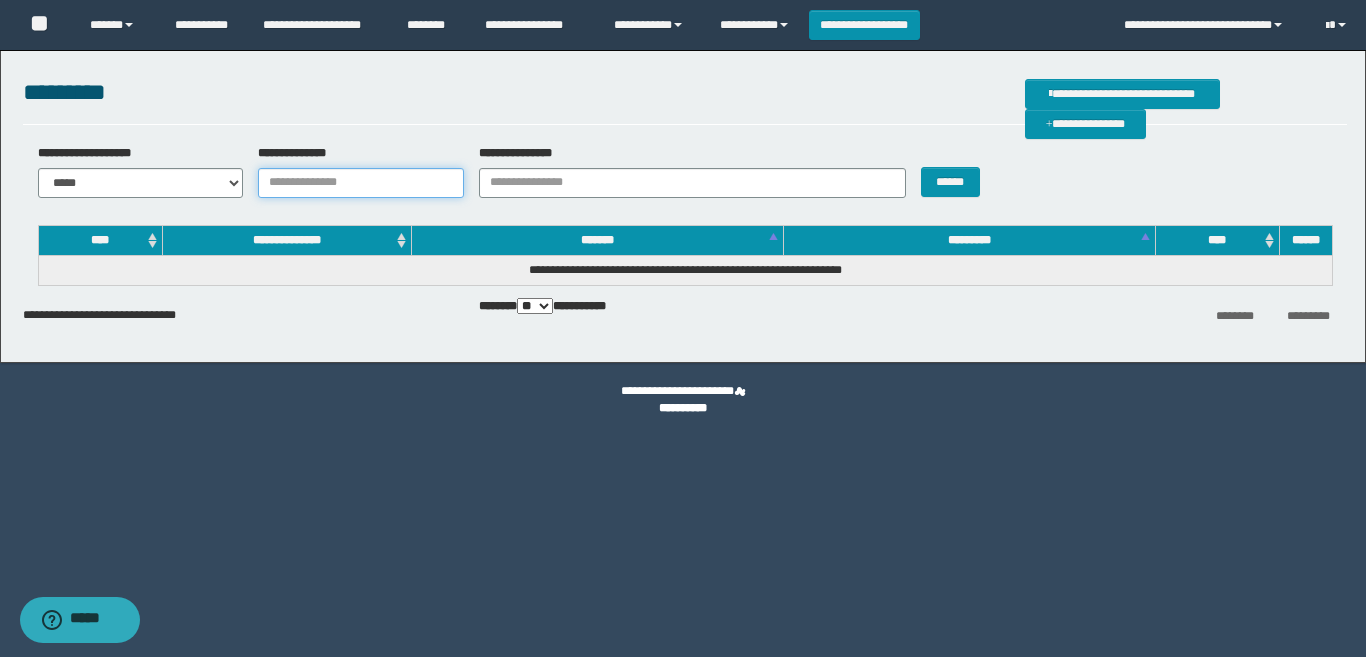 click on "**********" at bounding box center (361, 183) 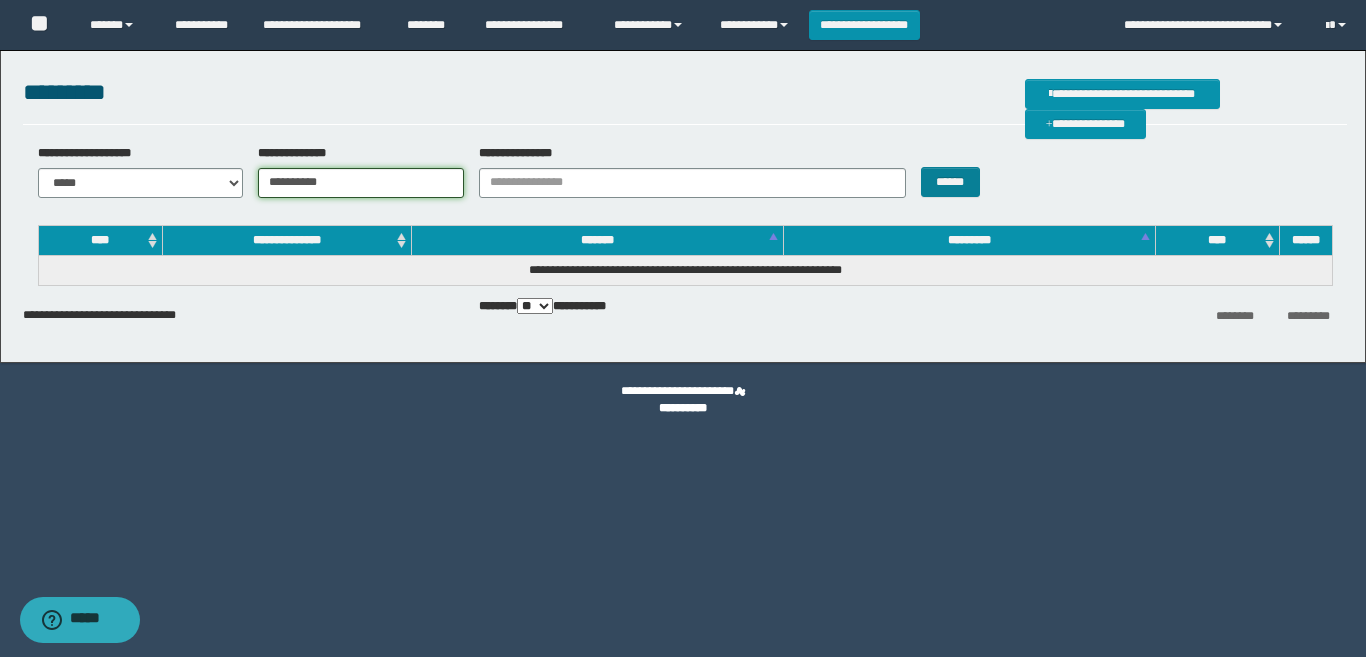 type on "**********" 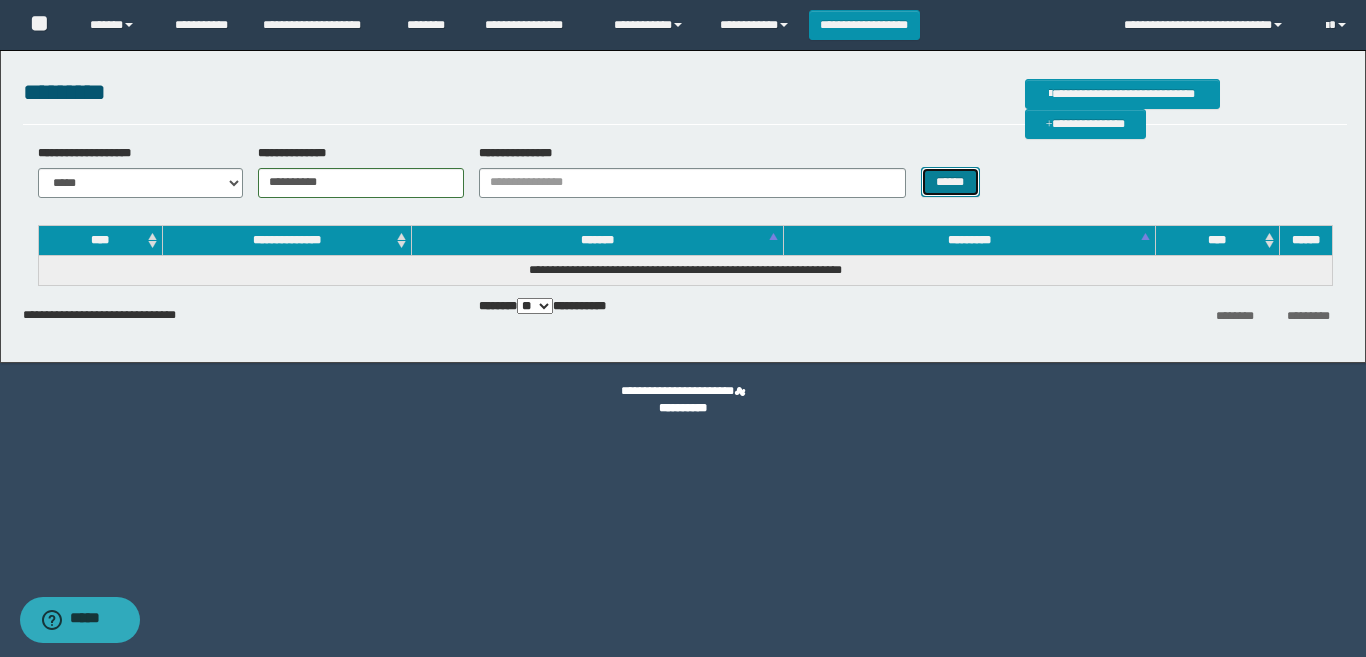 click on "******" at bounding box center [950, 182] 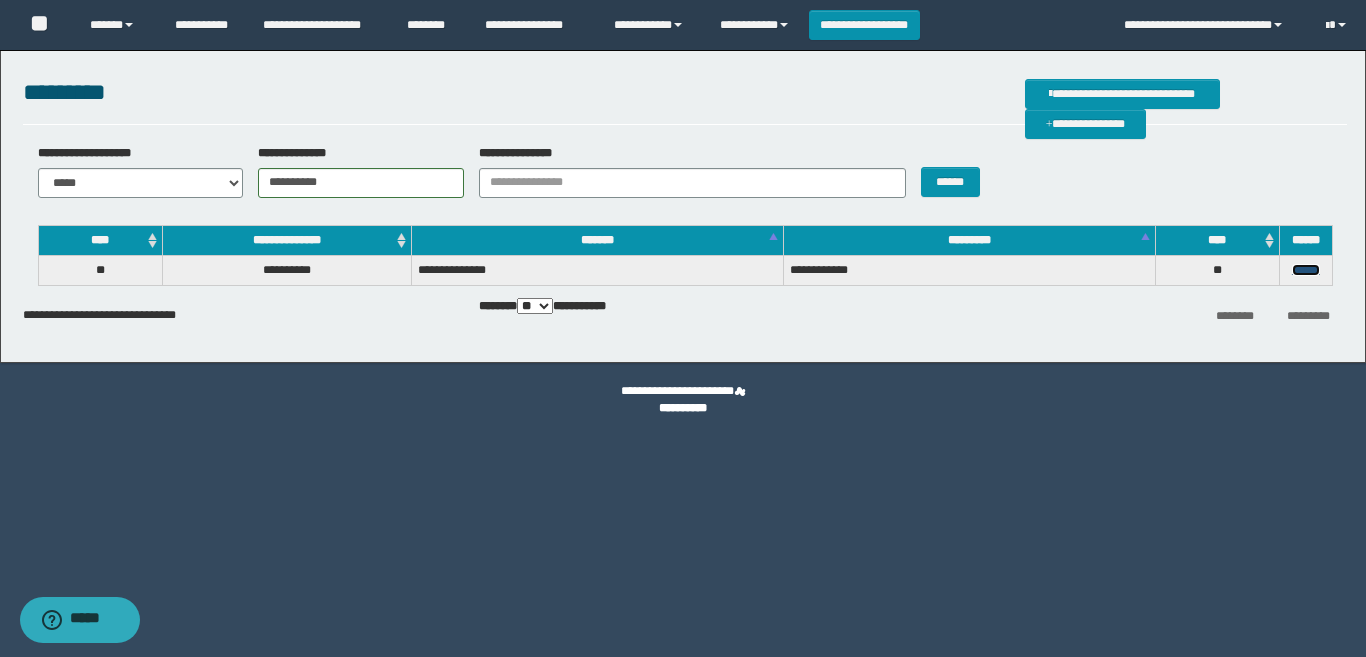 click on "******" at bounding box center [1306, 270] 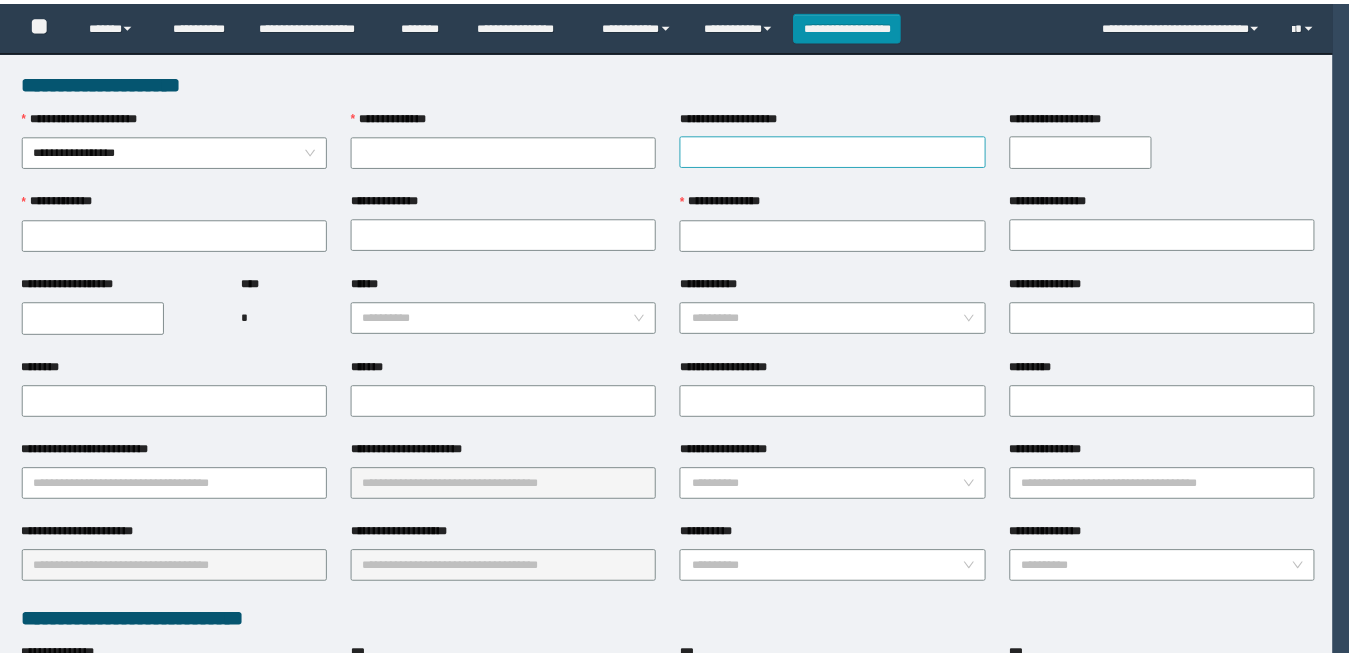 scroll, scrollTop: 0, scrollLeft: 0, axis: both 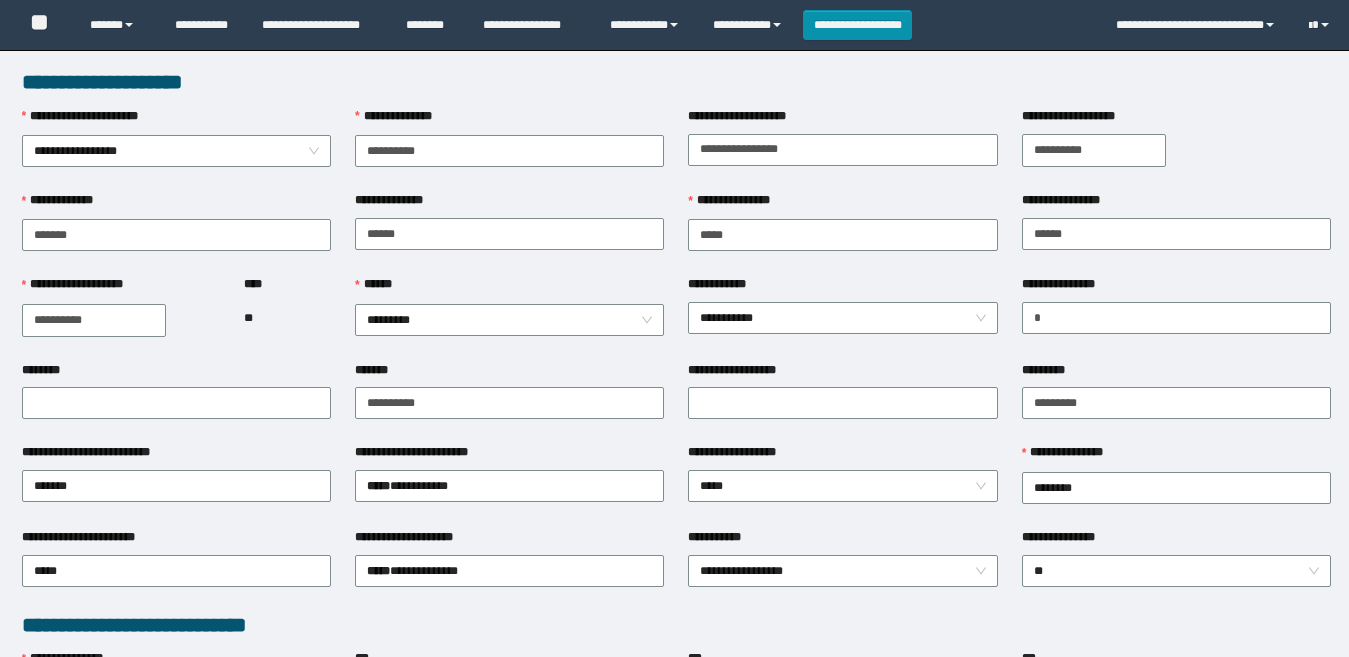 drag, startPoint x: 930, startPoint y: 108, endPoint x: 966, endPoint y: 108, distance: 36 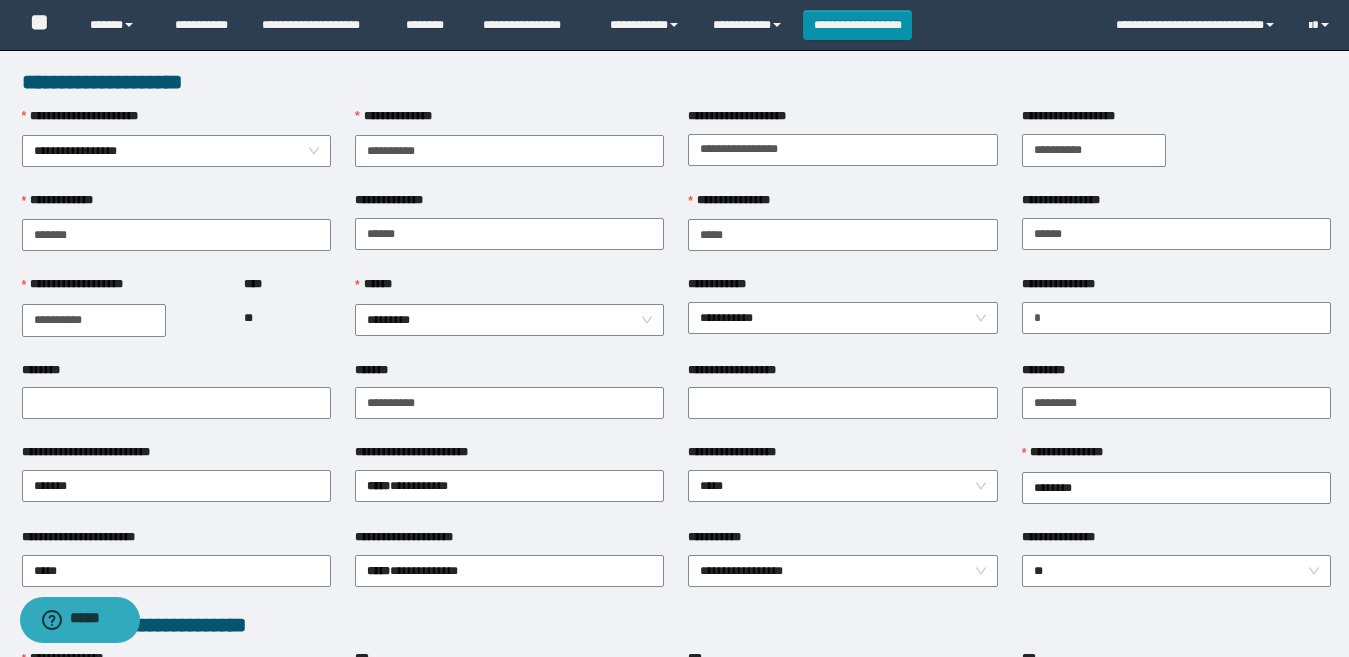 scroll, scrollTop: 0, scrollLeft: 0, axis: both 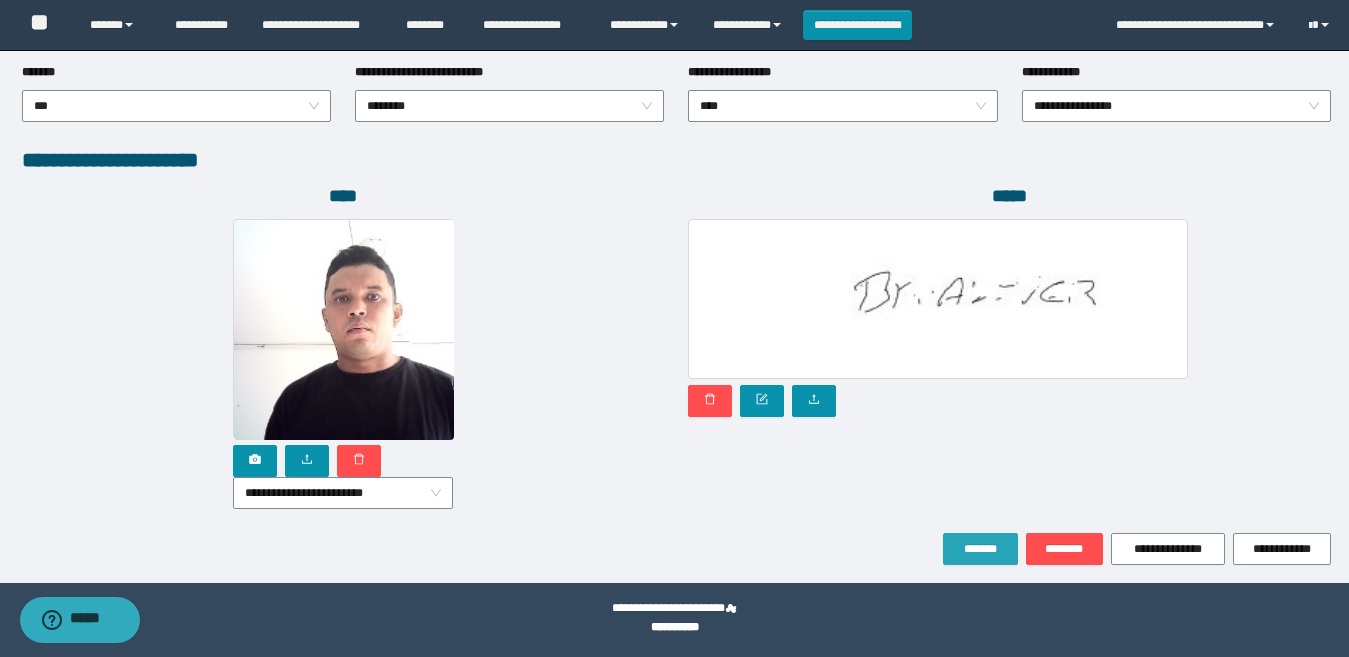 click on "*******" at bounding box center [980, 549] 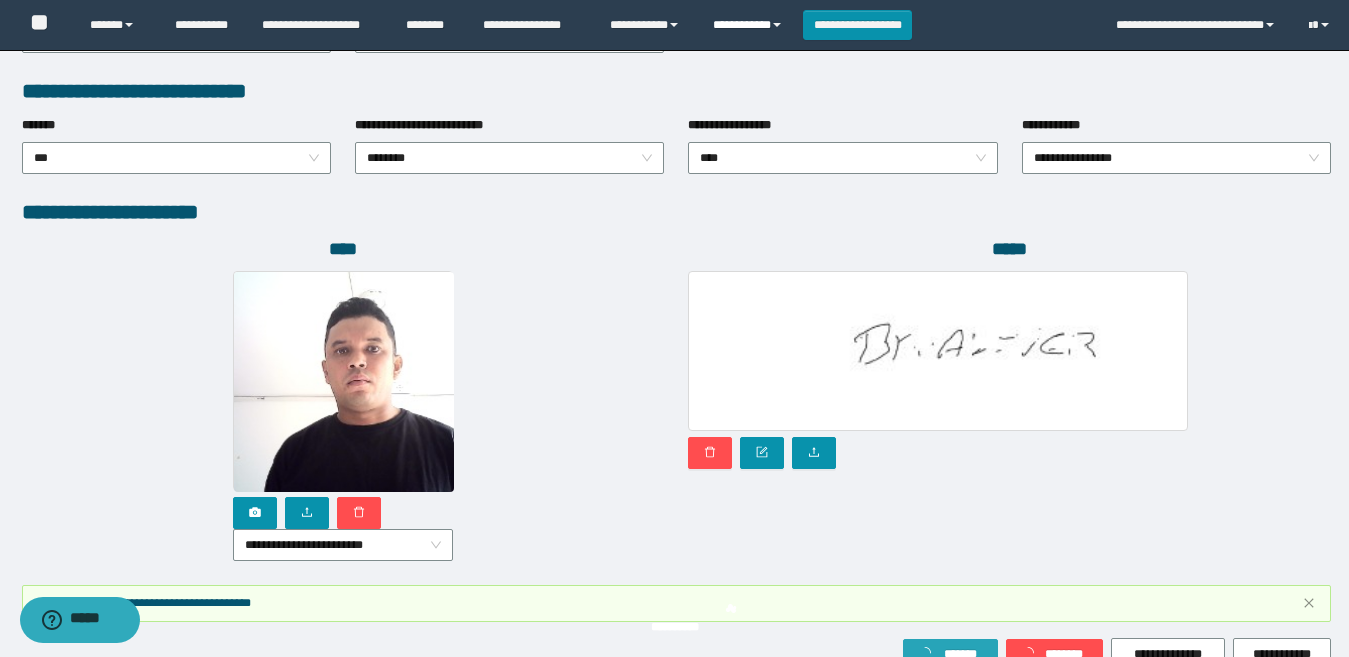 scroll, scrollTop: 1133, scrollLeft: 0, axis: vertical 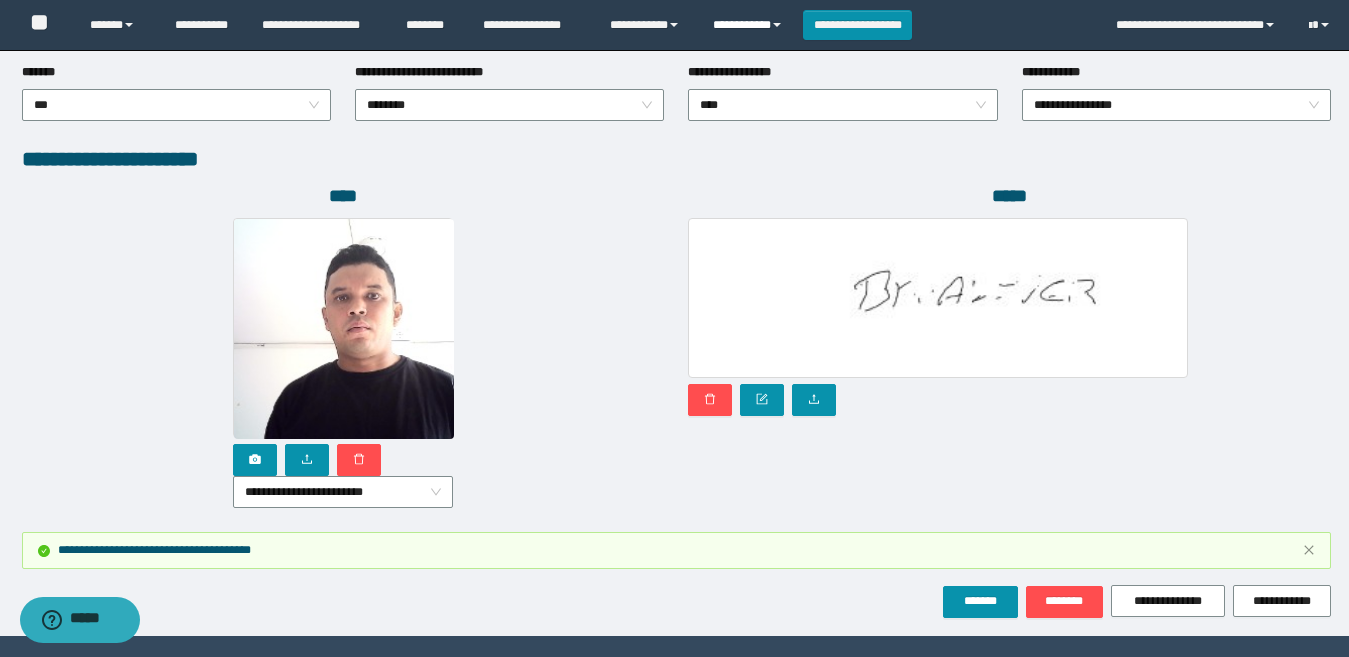 click on "**********" at bounding box center (750, 25) 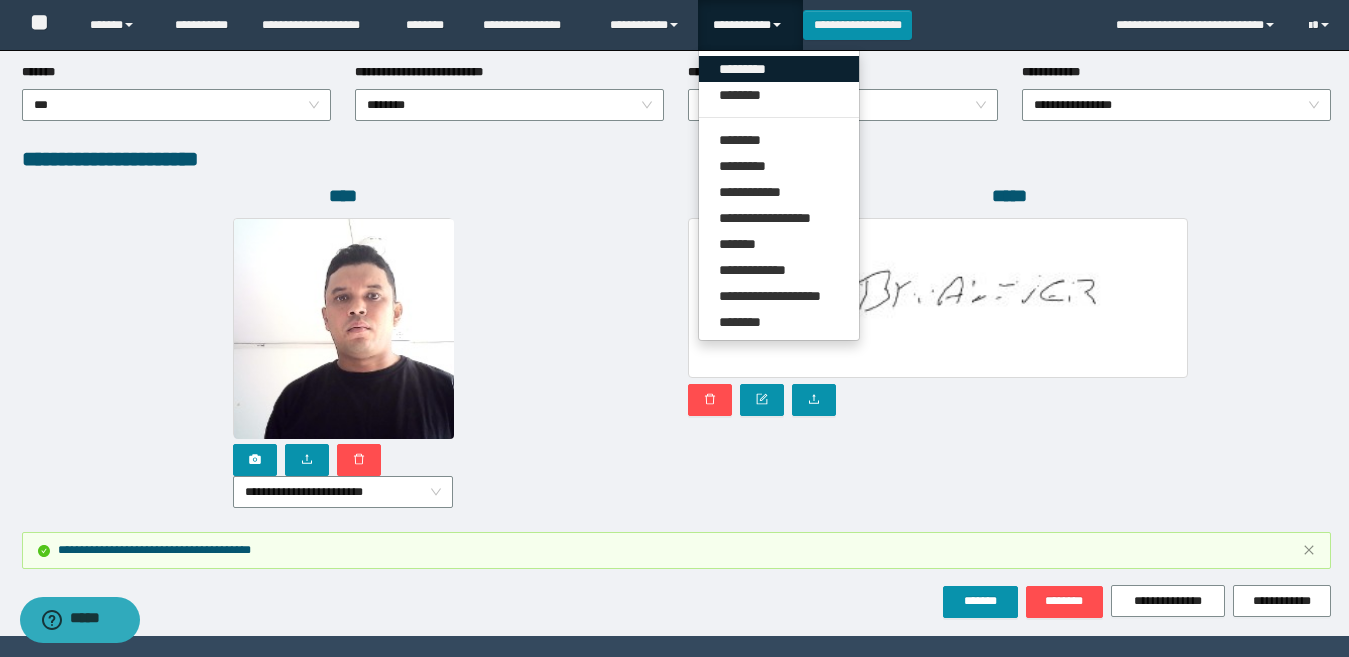 click on "*********" at bounding box center [779, 69] 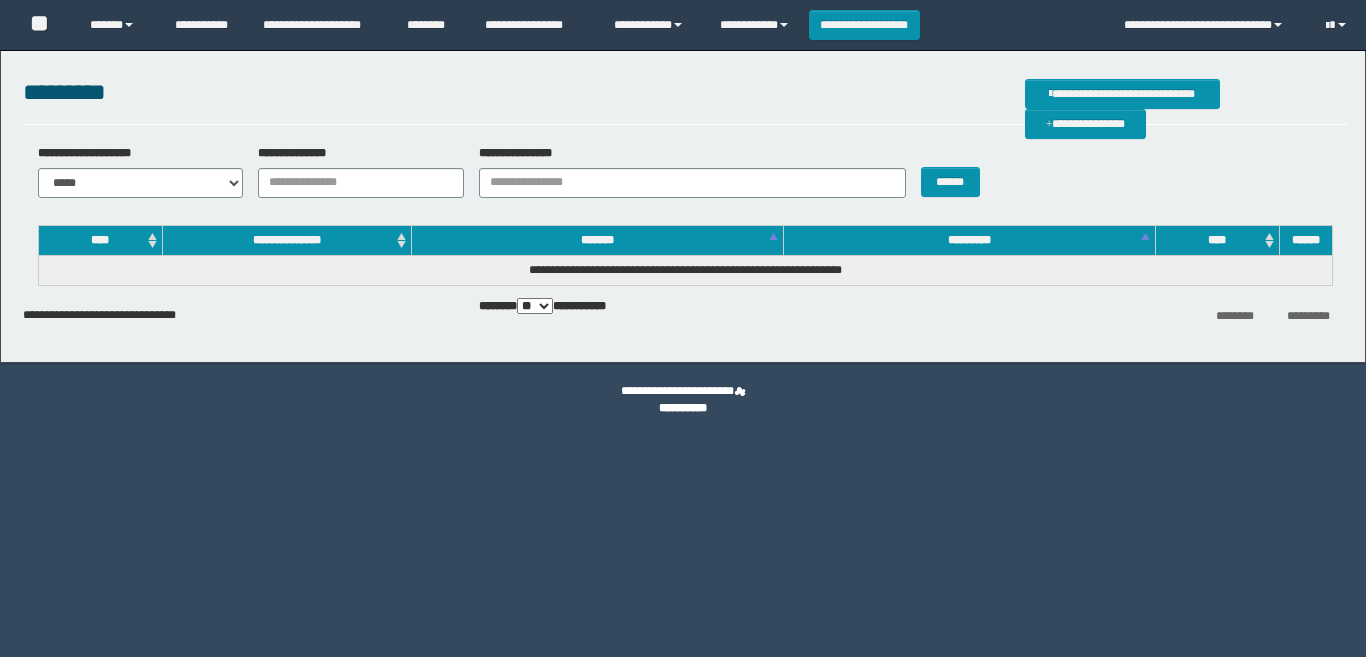 scroll, scrollTop: 0, scrollLeft: 0, axis: both 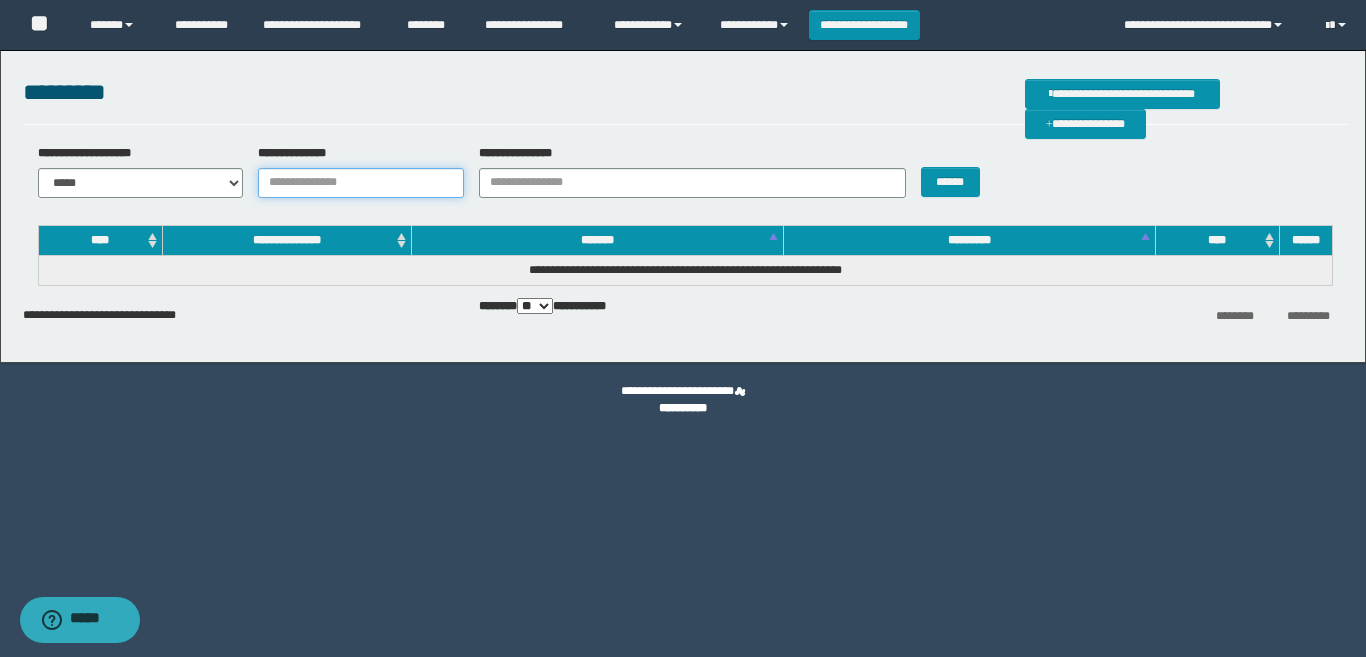 click on "**********" at bounding box center [361, 183] 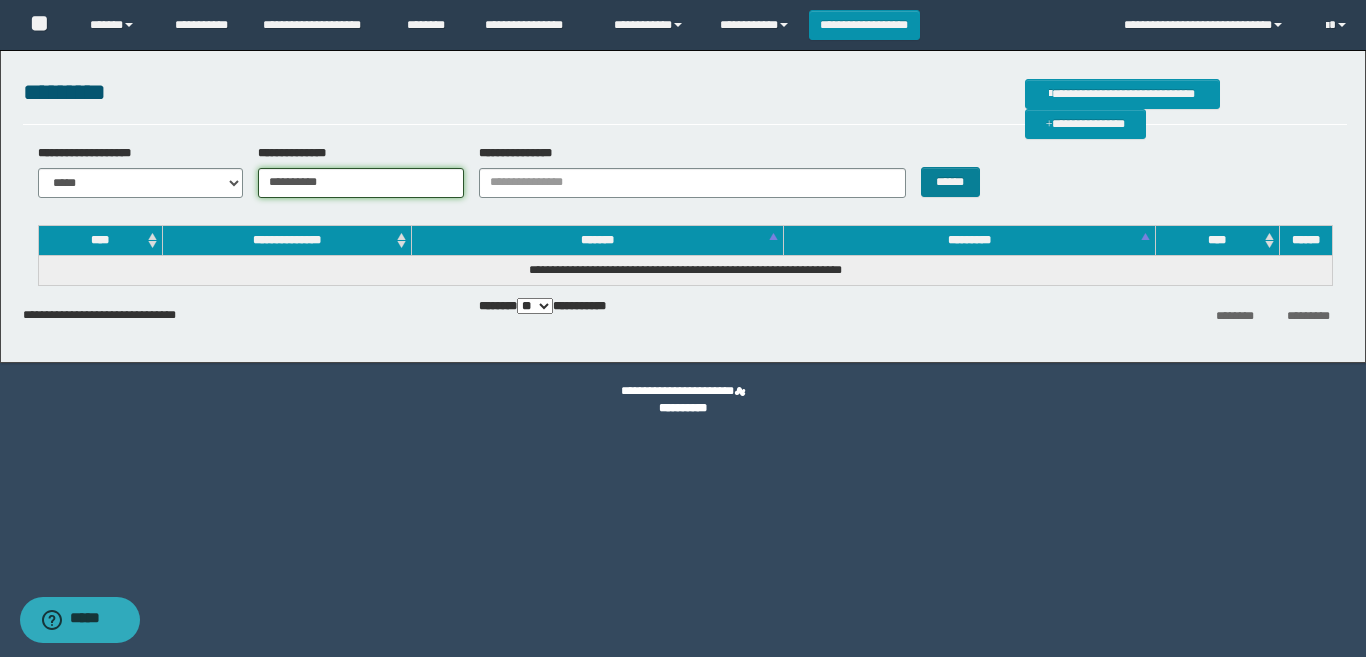 type on "**********" 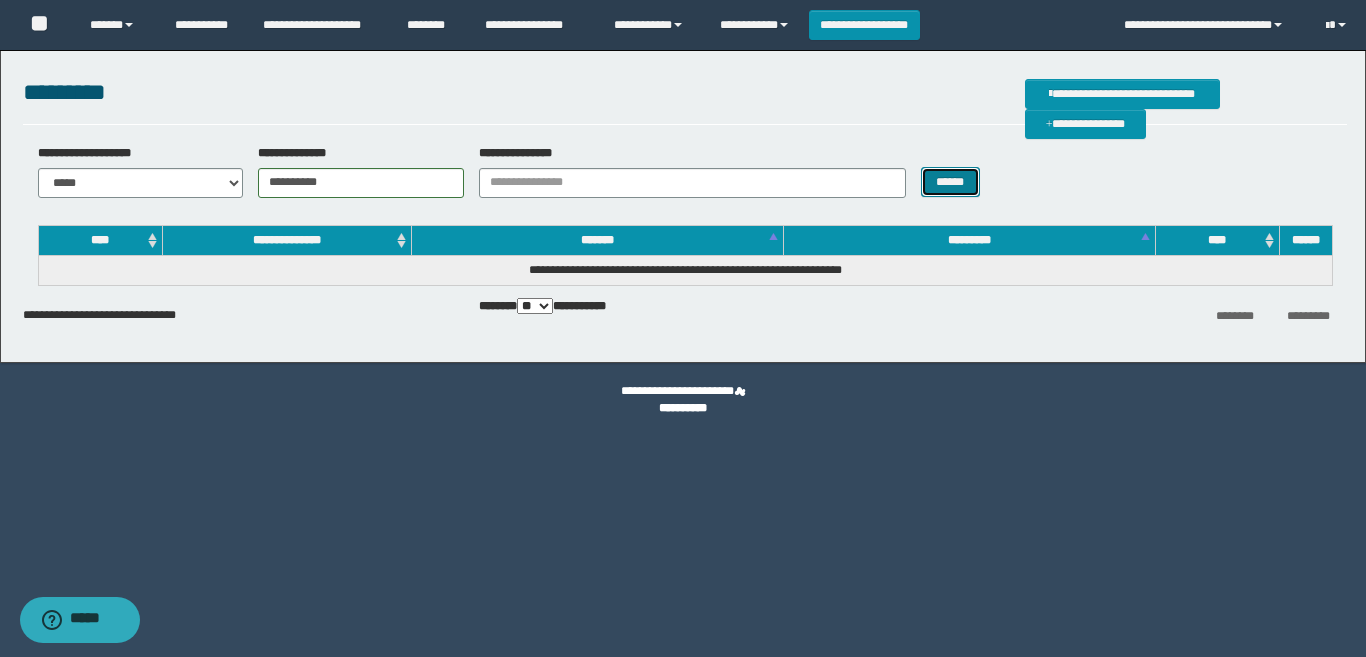 click on "******" at bounding box center [950, 182] 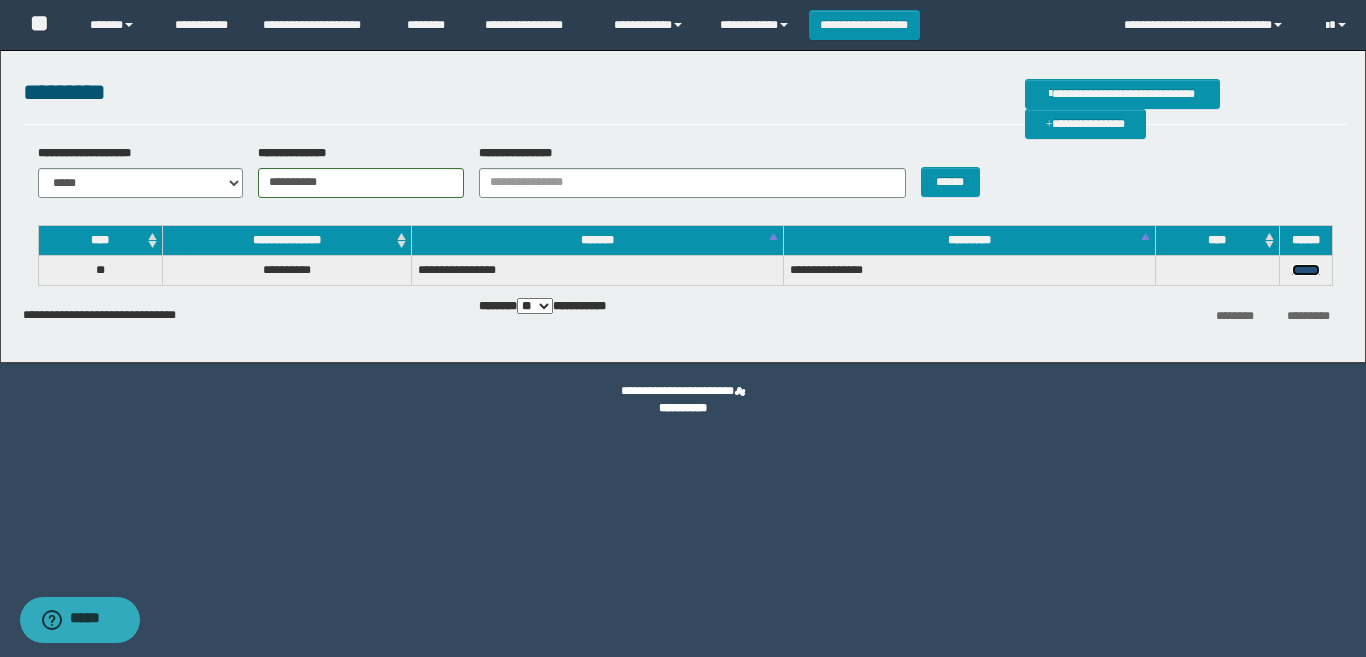 click on "******" at bounding box center (1306, 270) 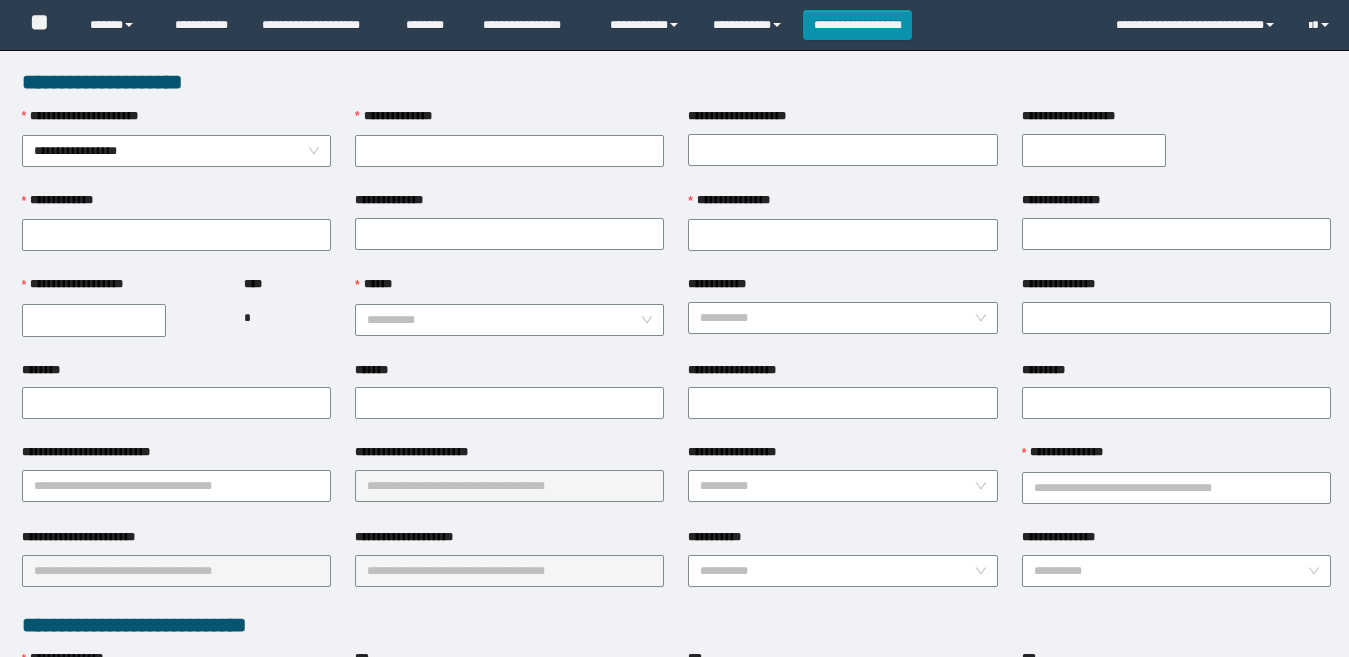 scroll, scrollTop: 0, scrollLeft: 0, axis: both 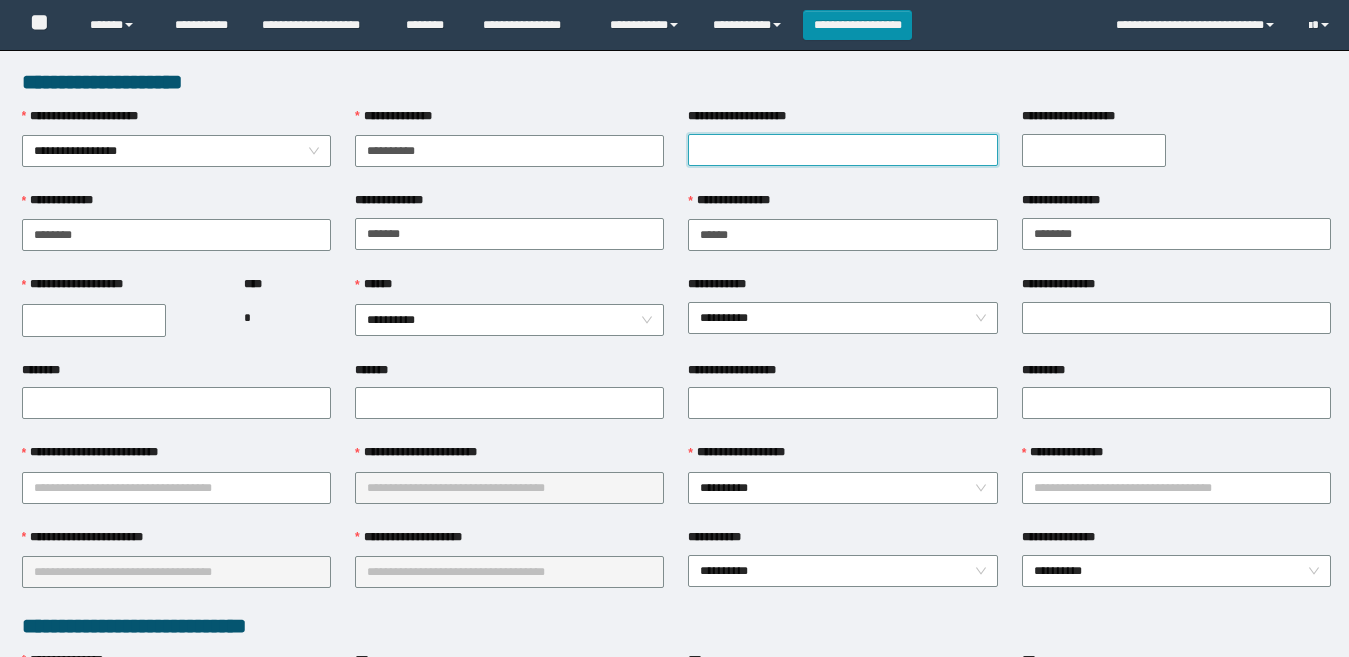 click on "**********" at bounding box center [842, 150] 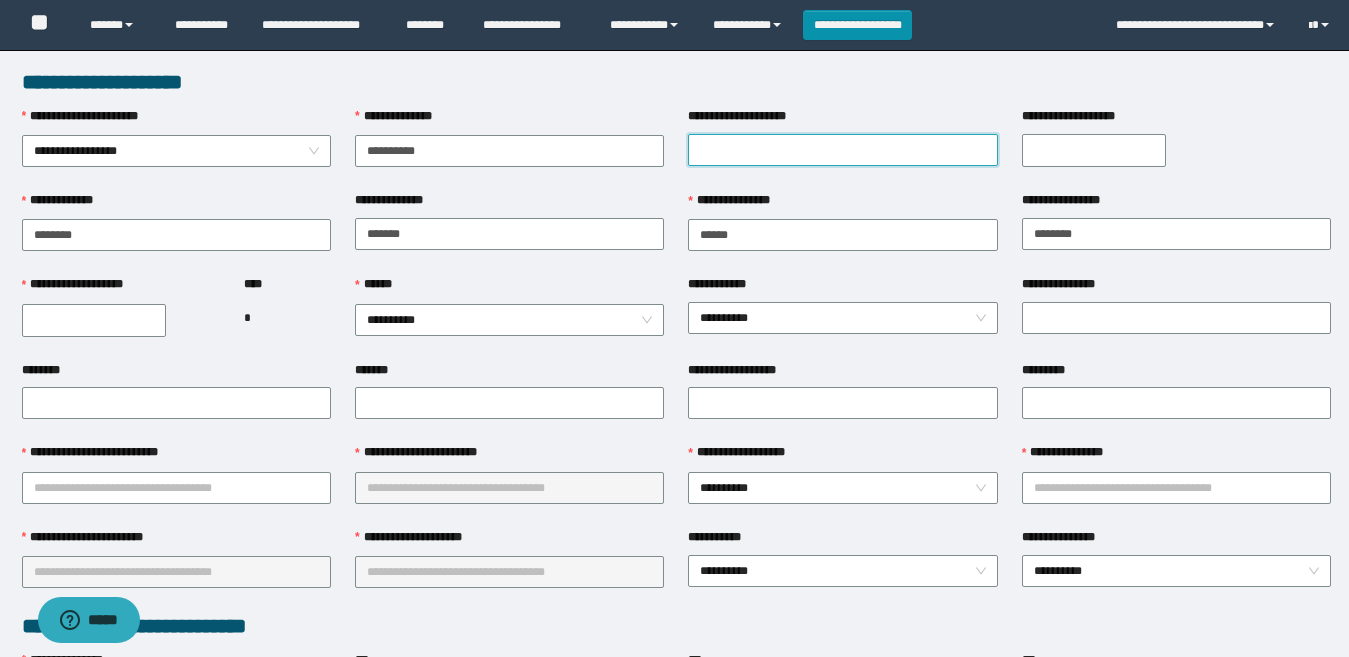 scroll, scrollTop: 0, scrollLeft: 0, axis: both 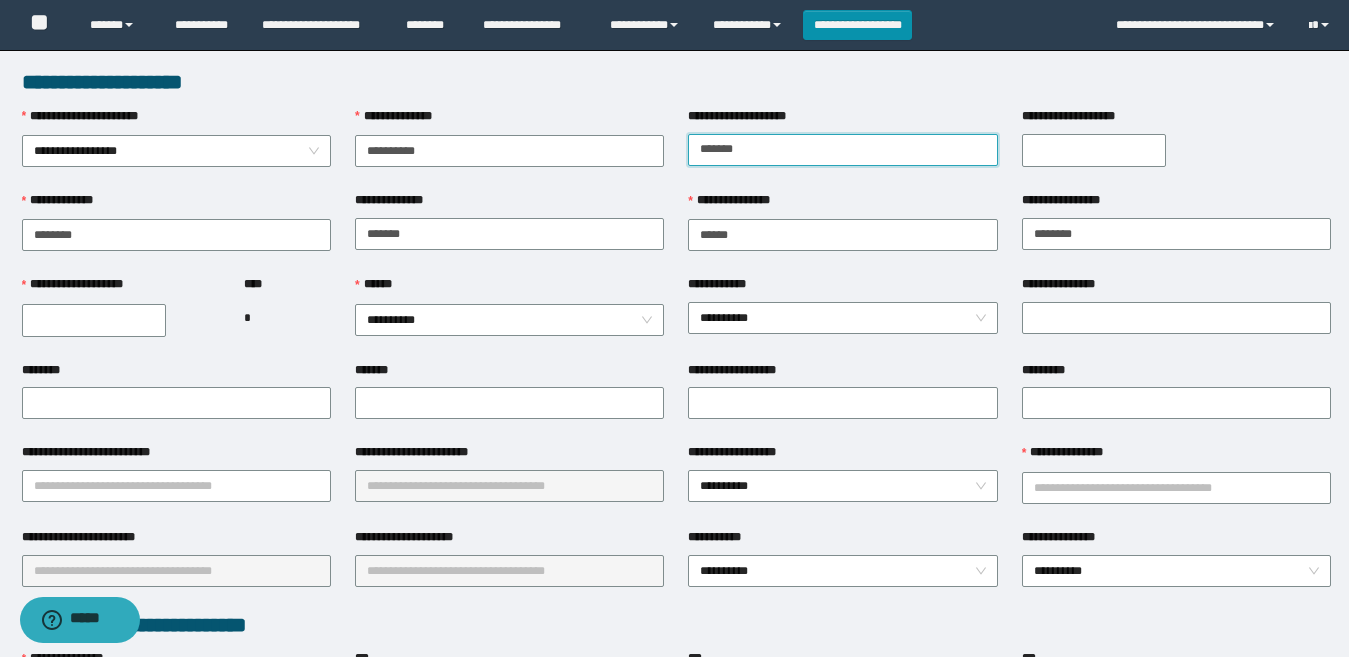type on "******" 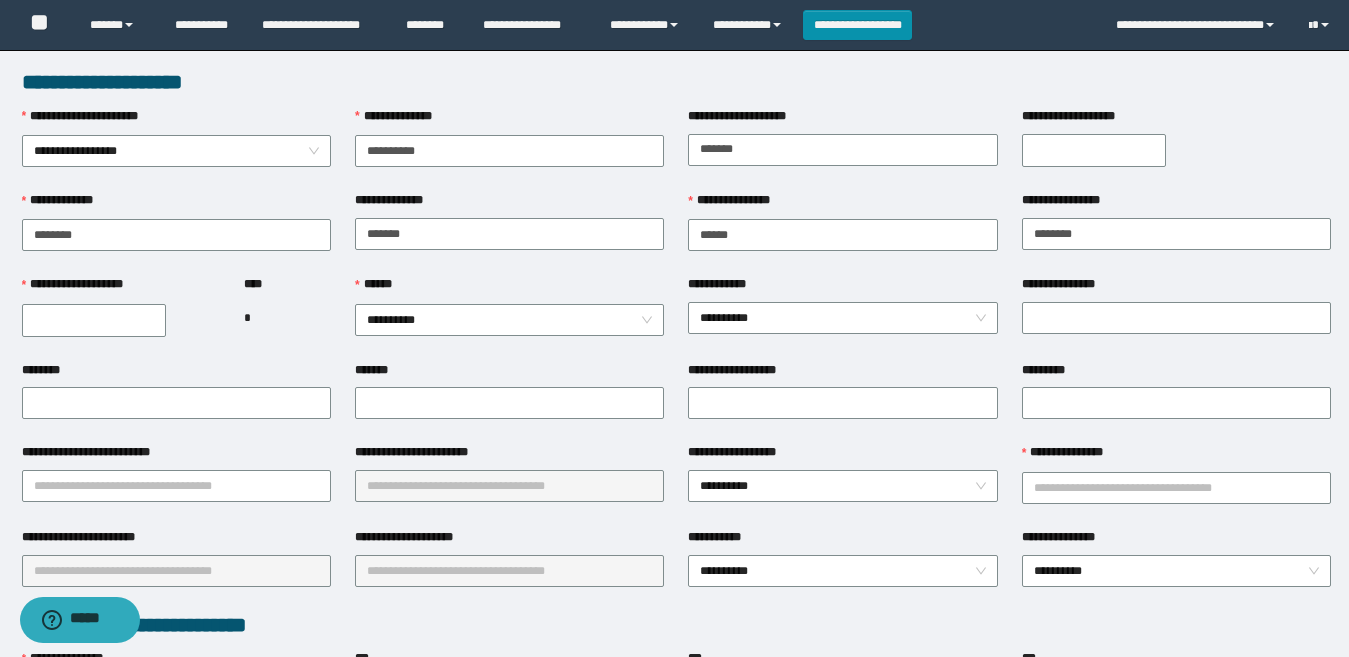 click on "**********" at bounding box center [1094, 150] 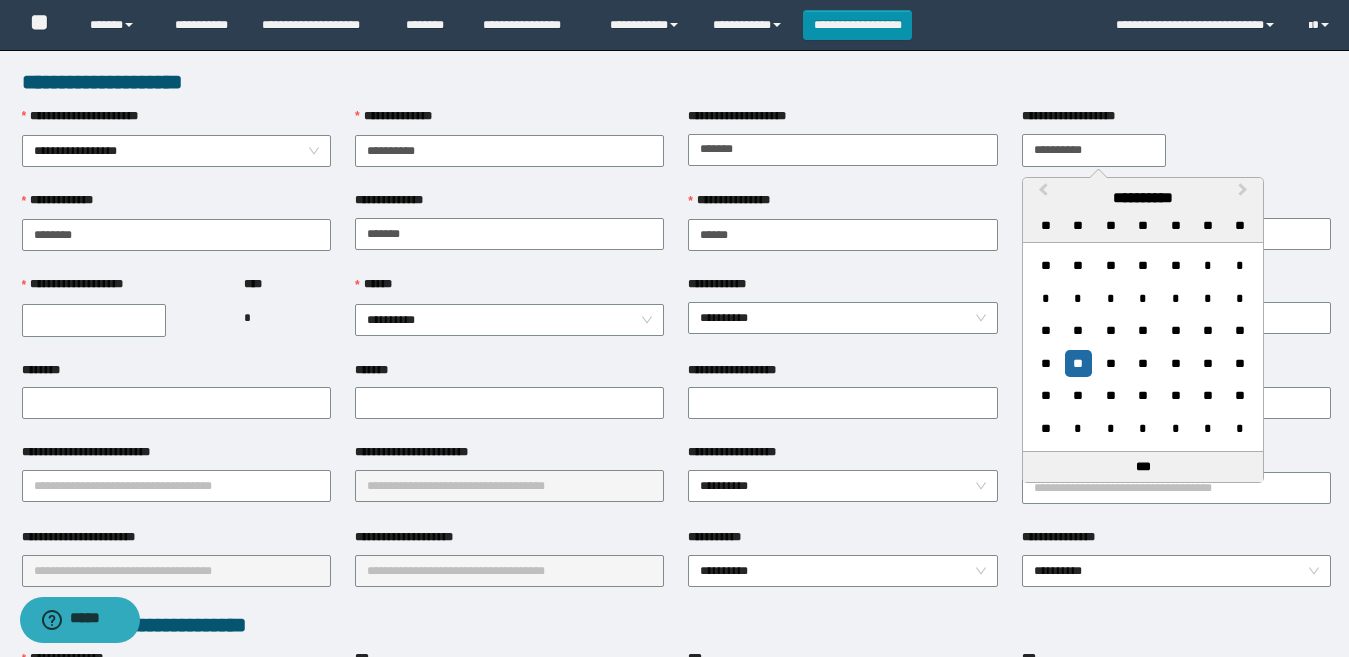 type on "**********" 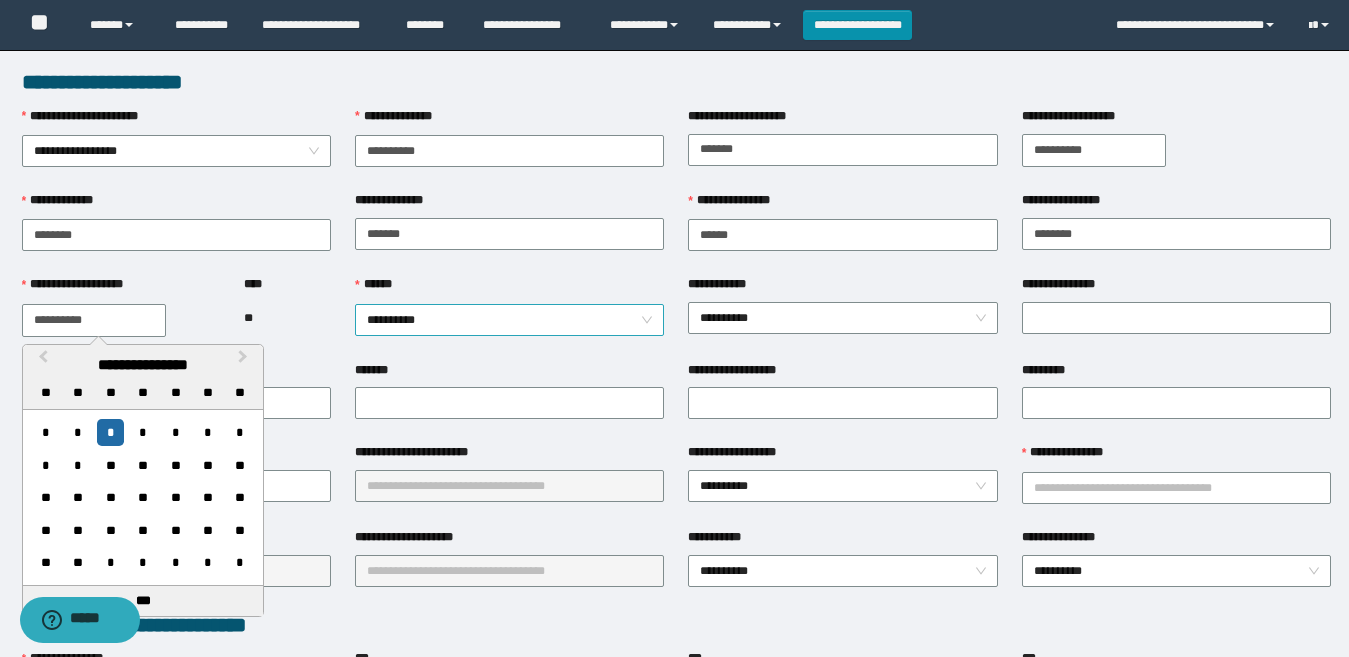 type on "**********" 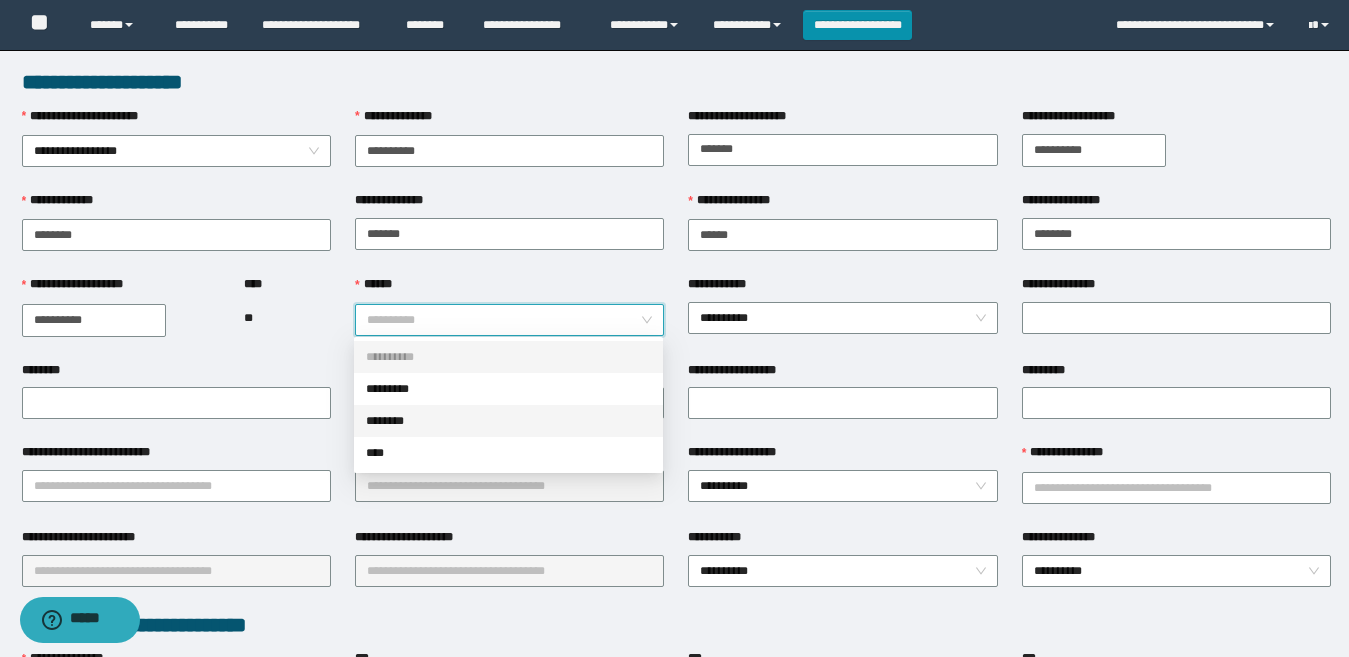 click on "********" at bounding box center [508, 421] 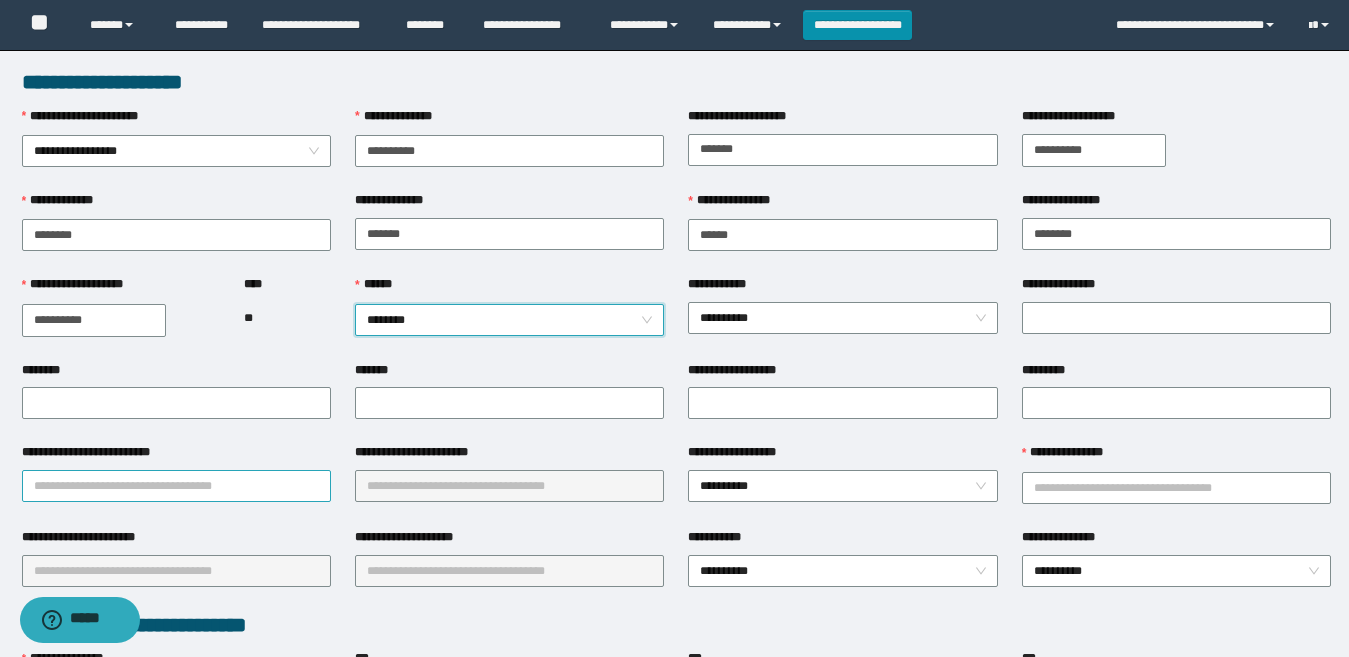 click on "**********" at bounding box center (176, 486) 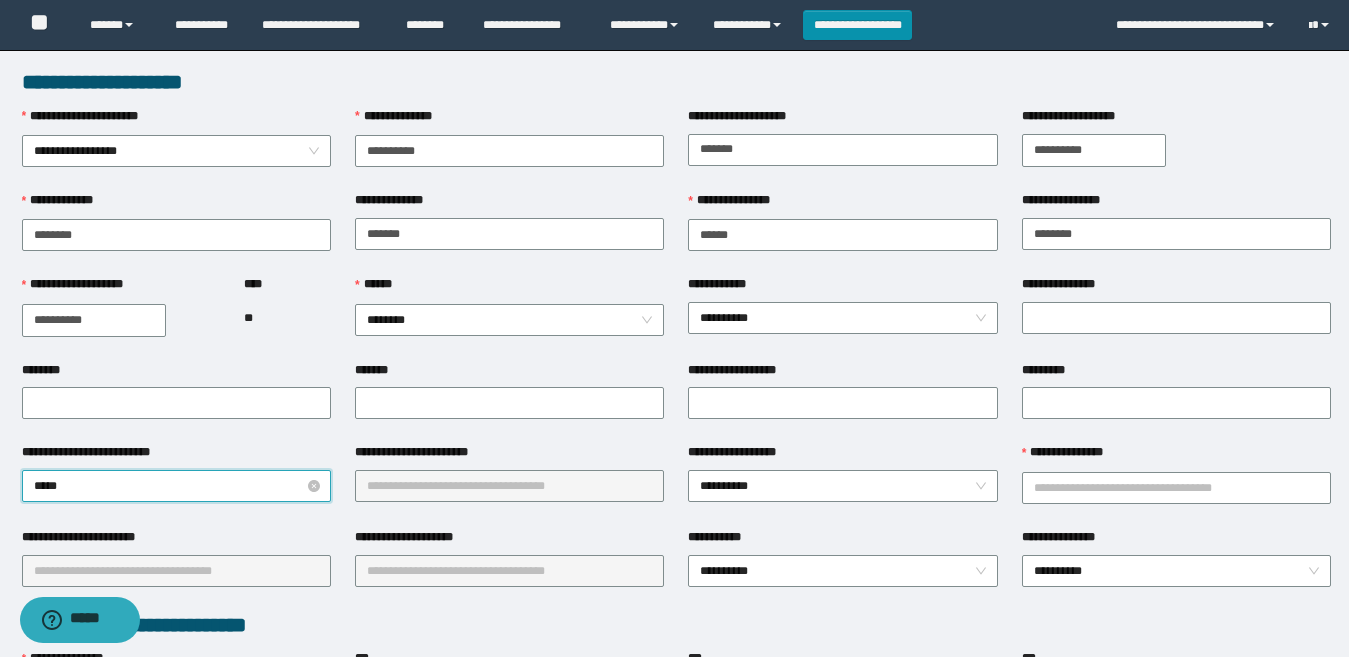 type on "******" 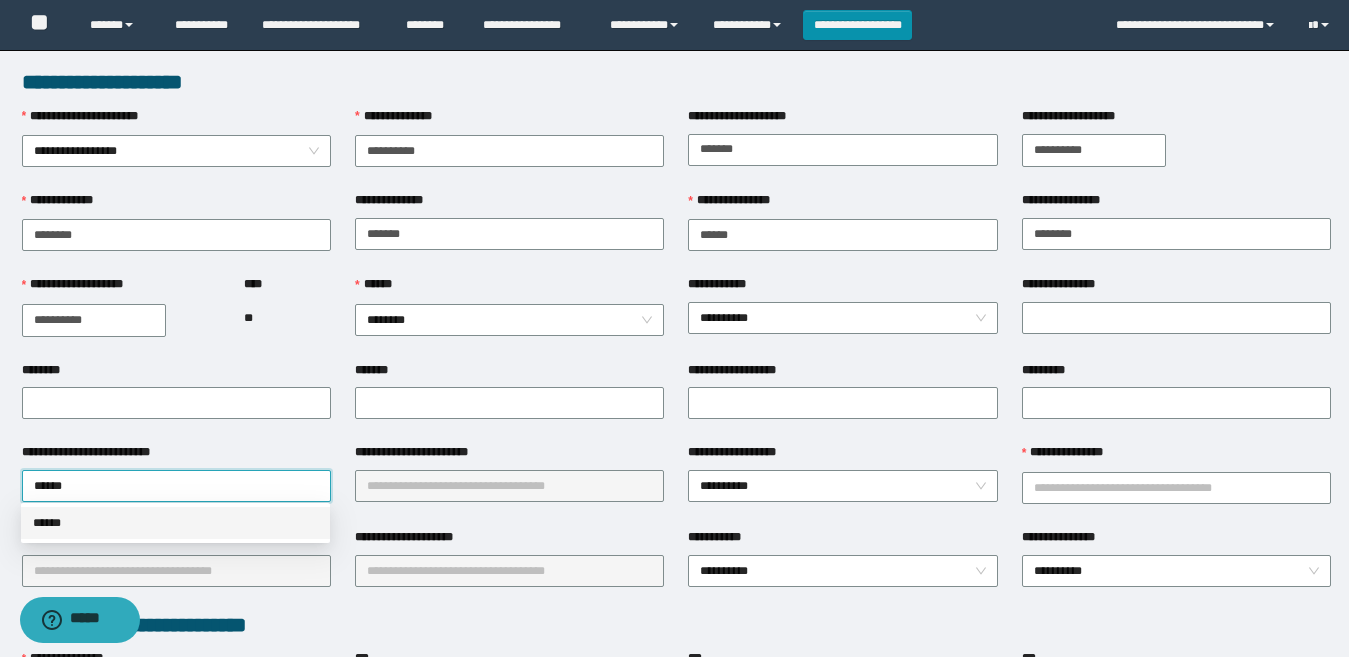 click on "******" at bounding box center [175, 523] 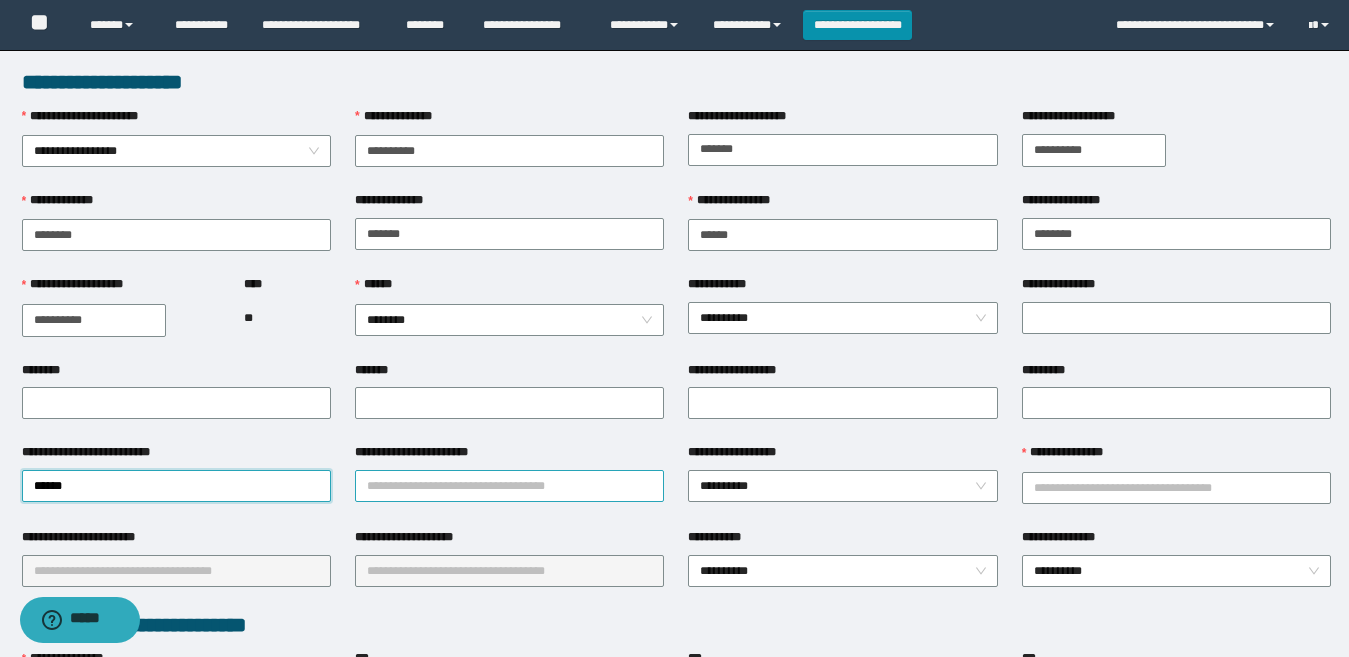 click on "**********" at bounding box center [509, 486] 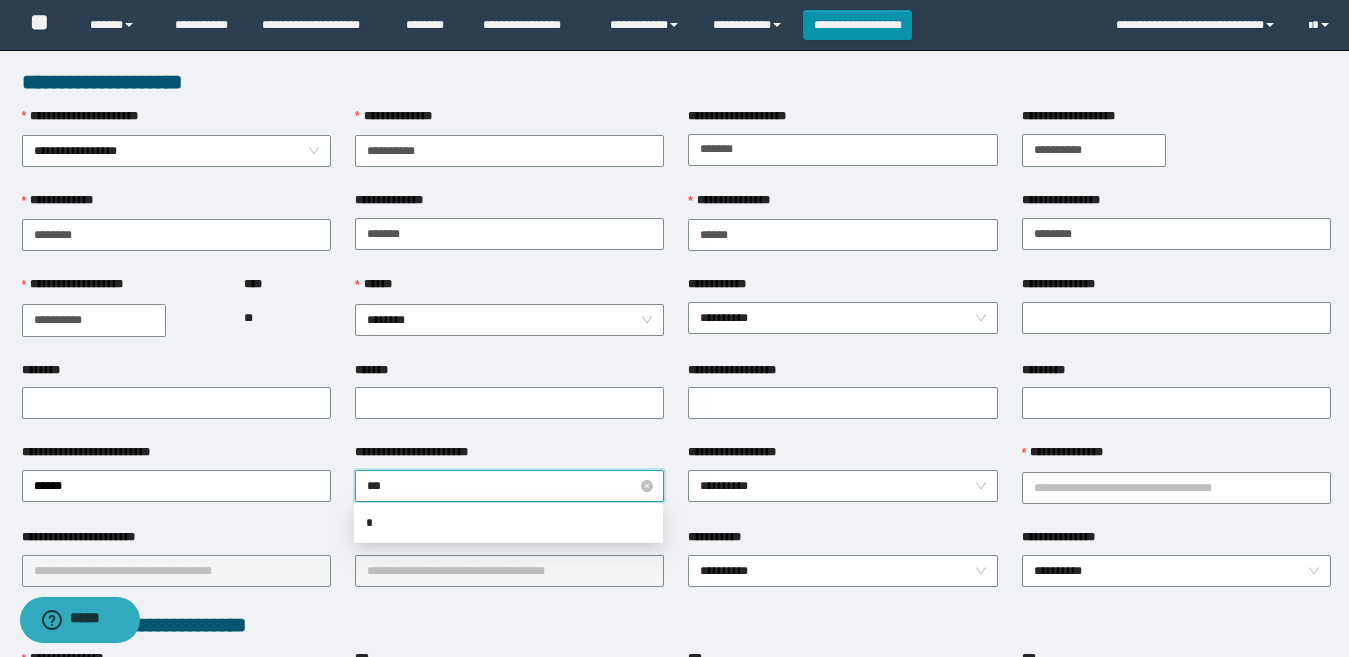 type on "****" 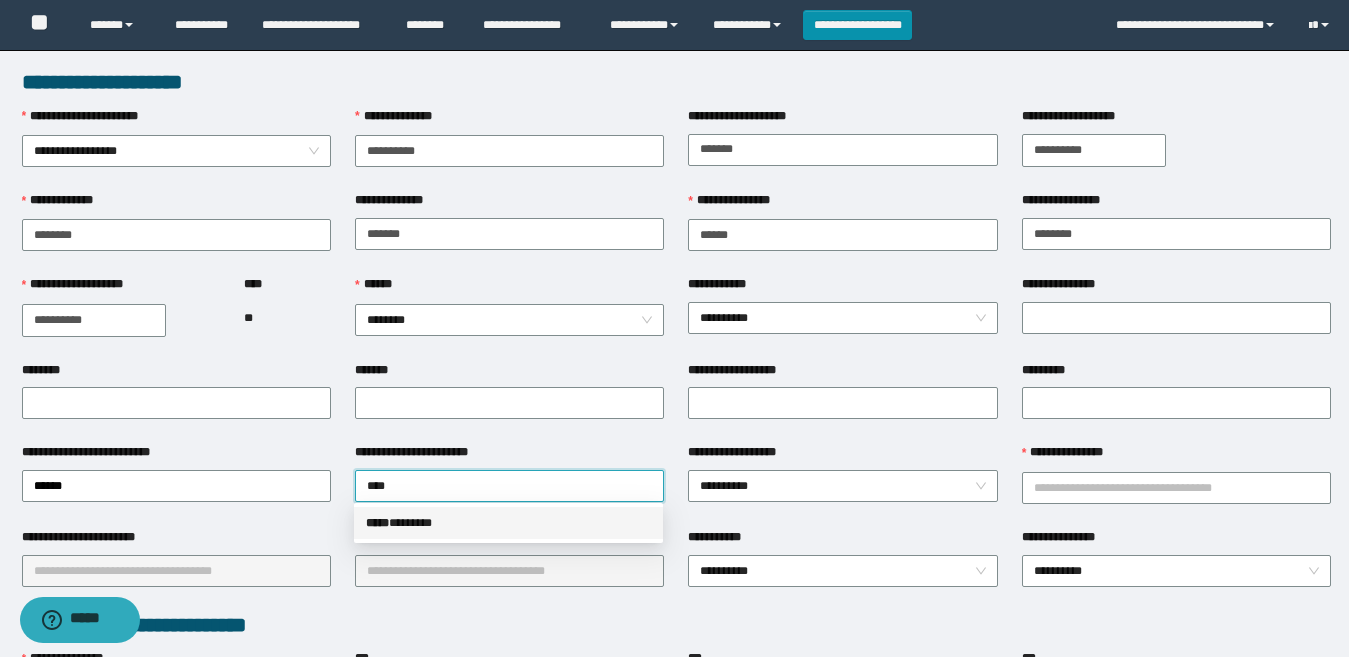 click on "***** * ******" at bounding box center [508, 523] 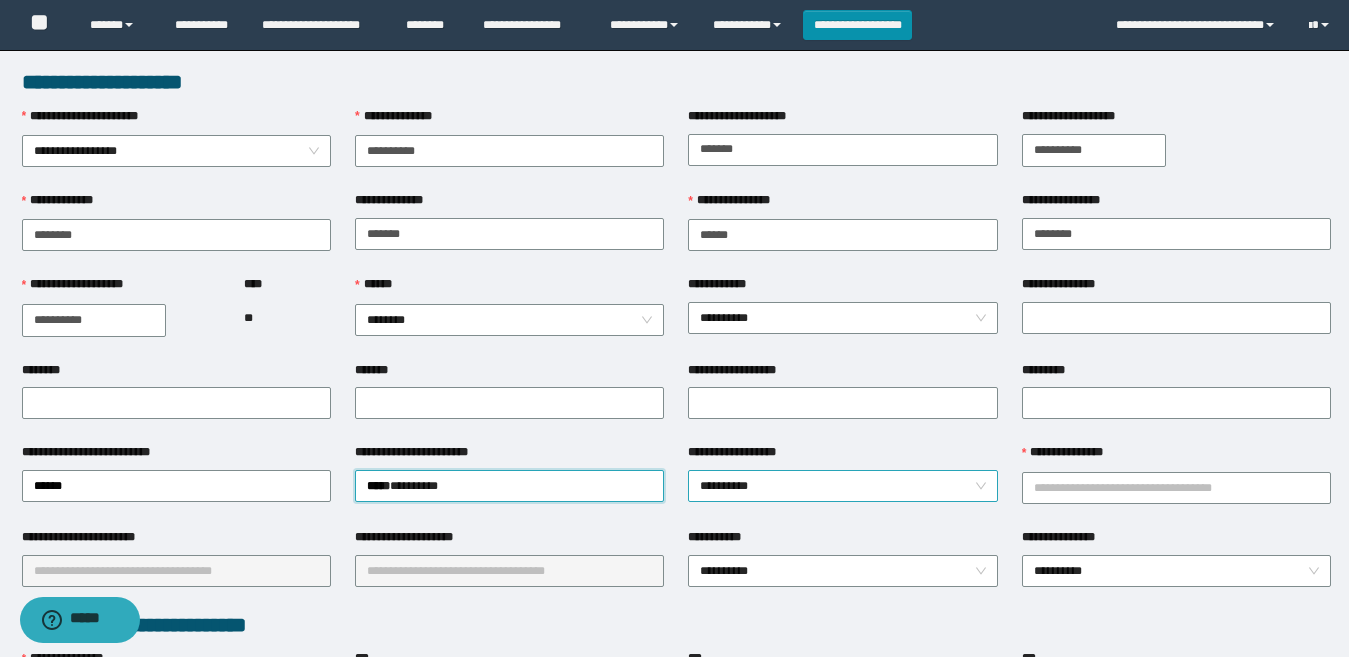 click on "**********" at bounding box center (842, 486) 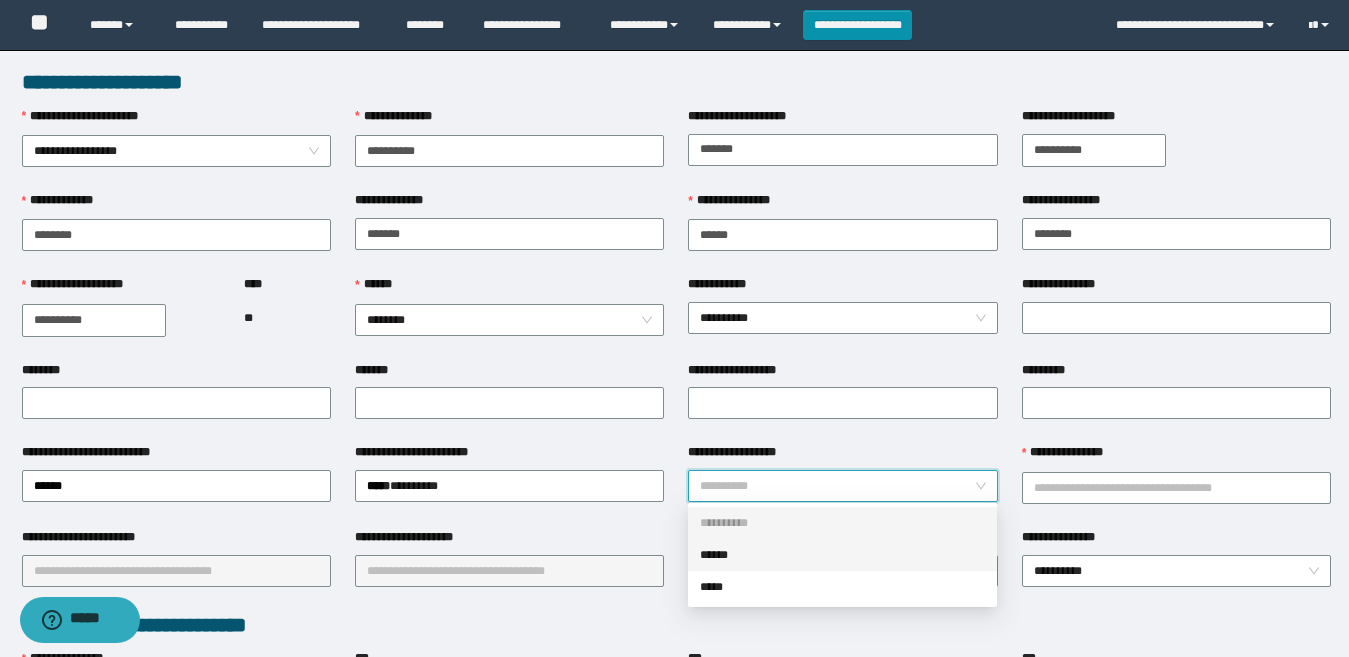 click on "******" at bounding box center (842, 555) 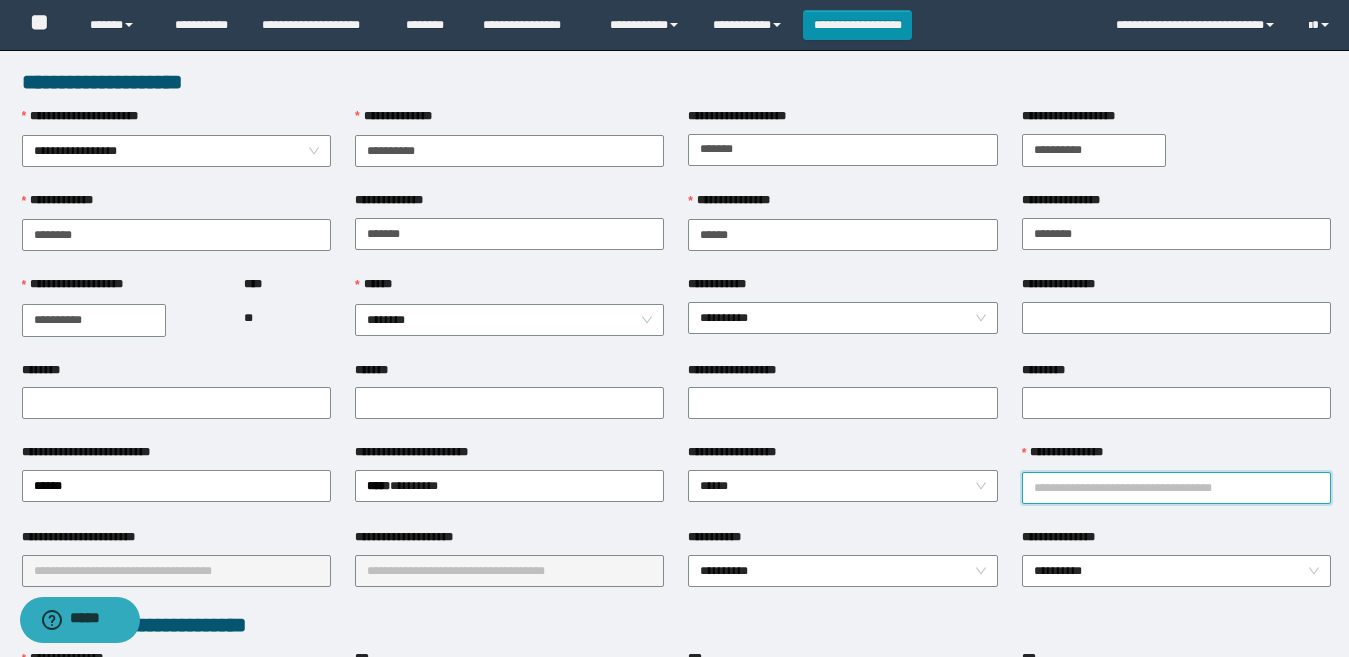 click on "**********" at bounding box center (1176, 488) 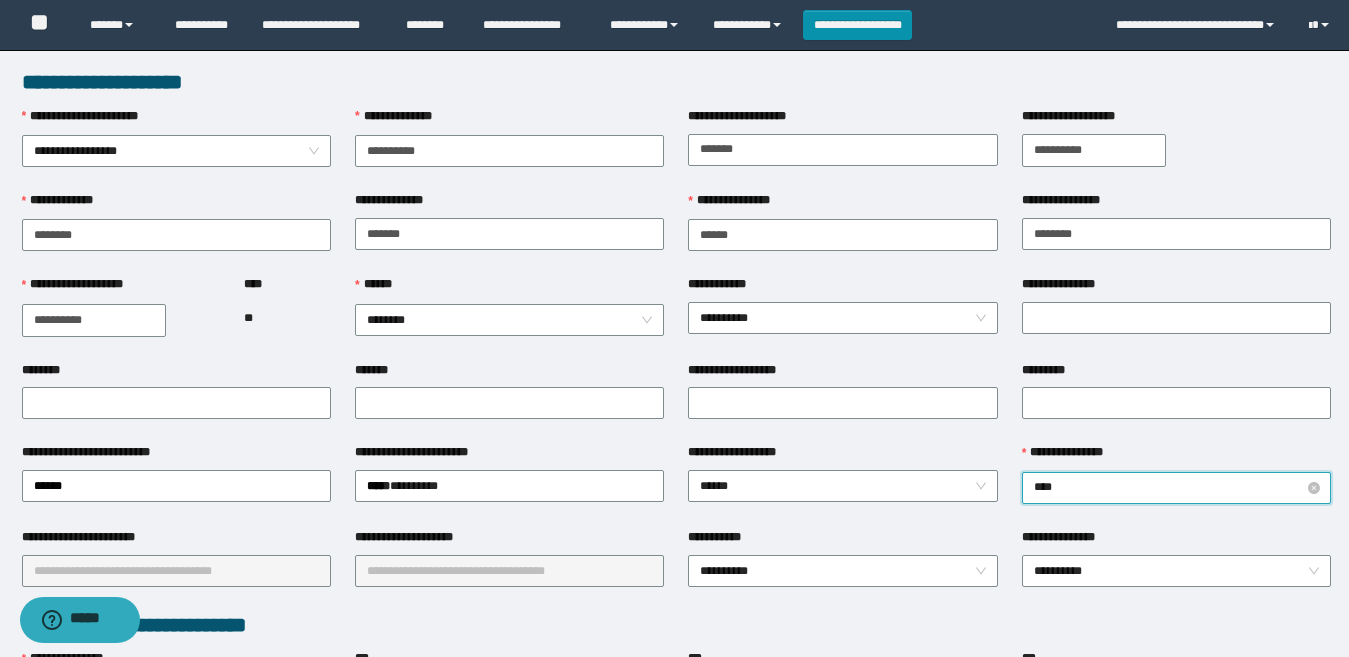 type on "*****" 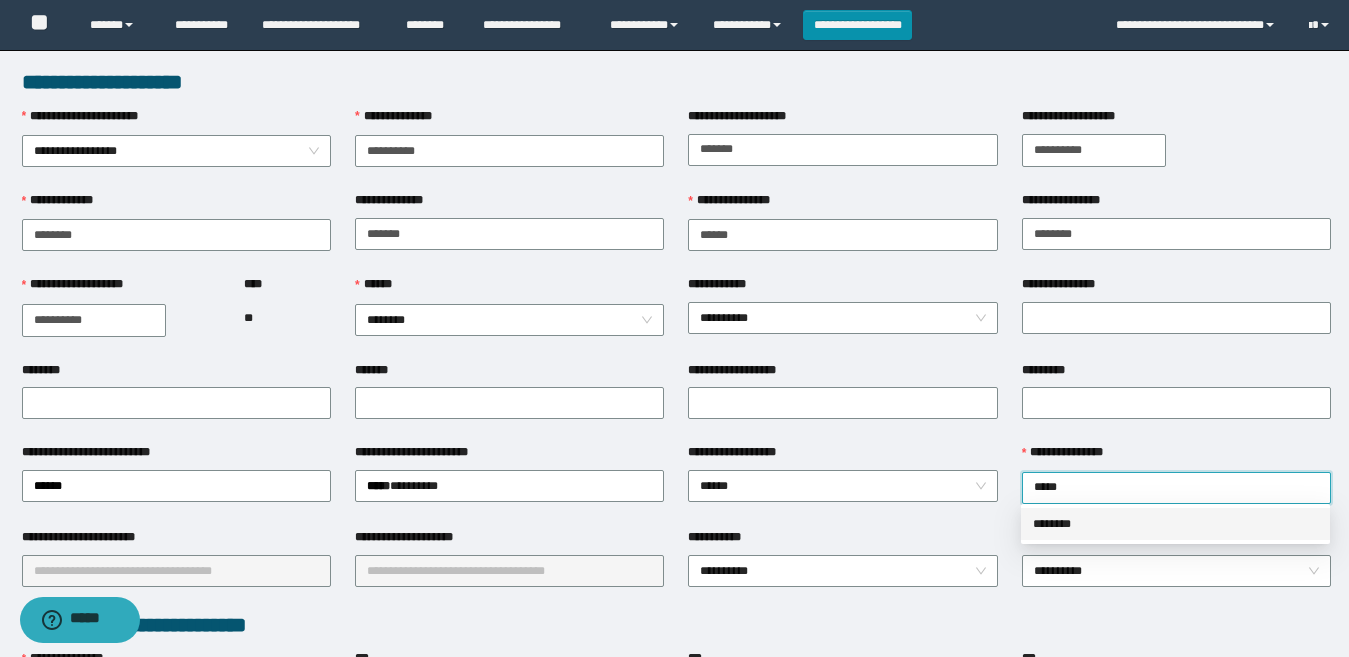 drag, startPoint x: 1094, startPoint y: 527, endPoint x: 419, endPoint y: 535, distance: 675.0474 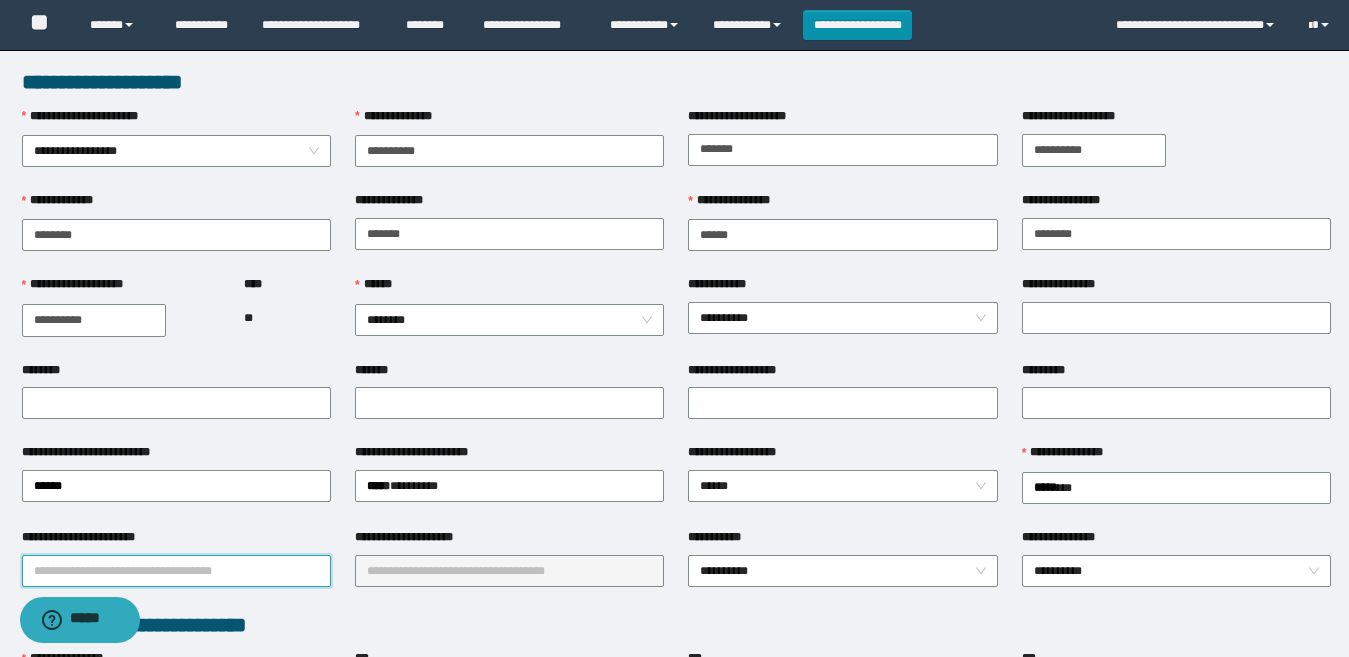 click on "**********" at bounding box center [176, 571] 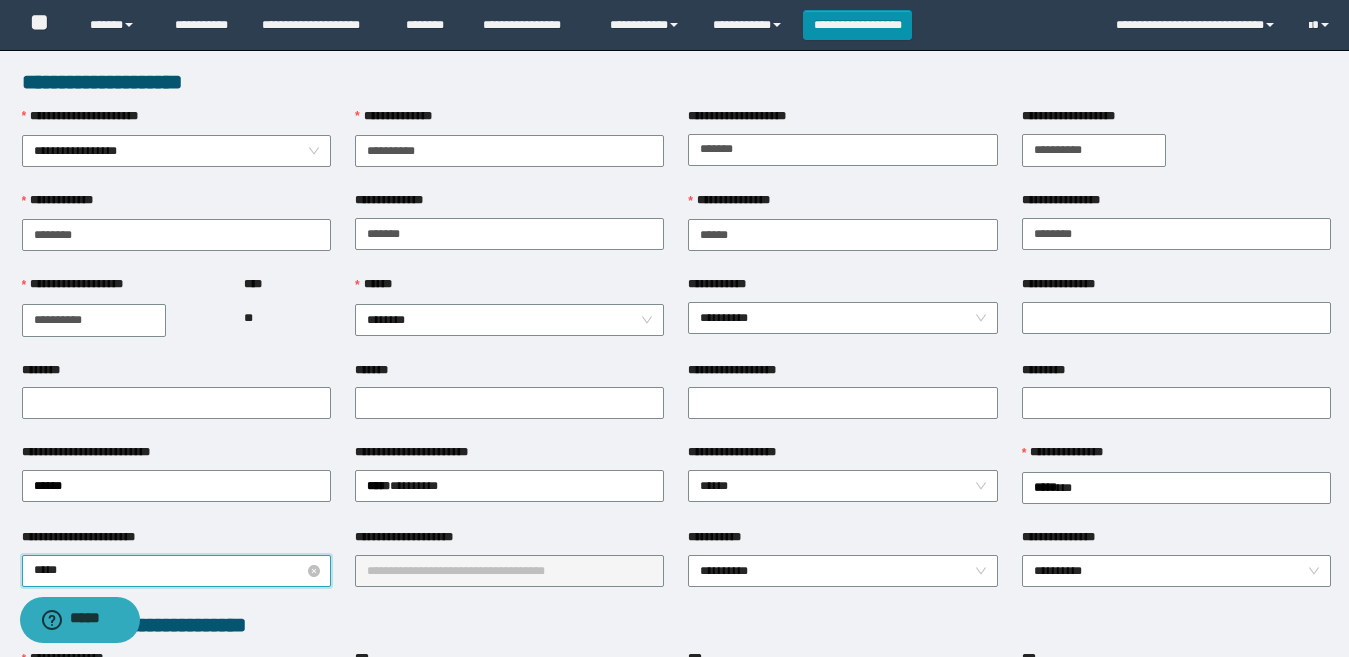 type on "******" 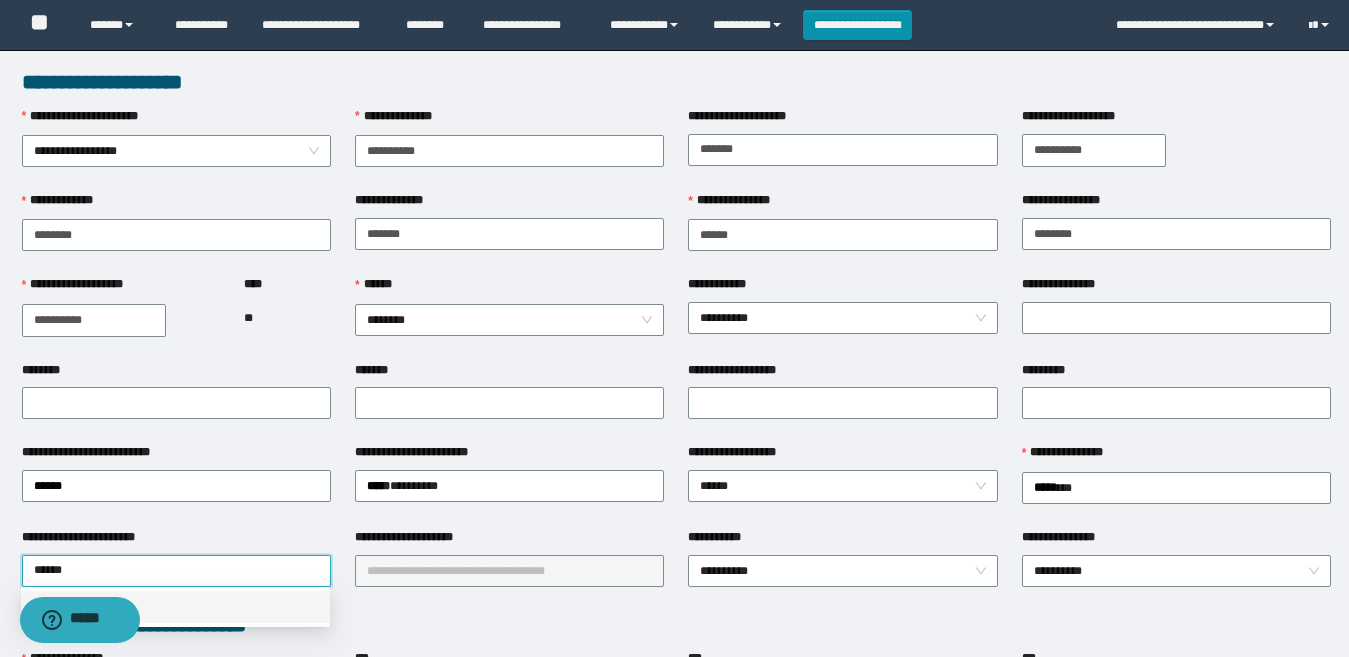 drag, startPoint x: 198, startPoint y: 607, endPoint x: 364, endPoint y: 582, distance: 167.87198 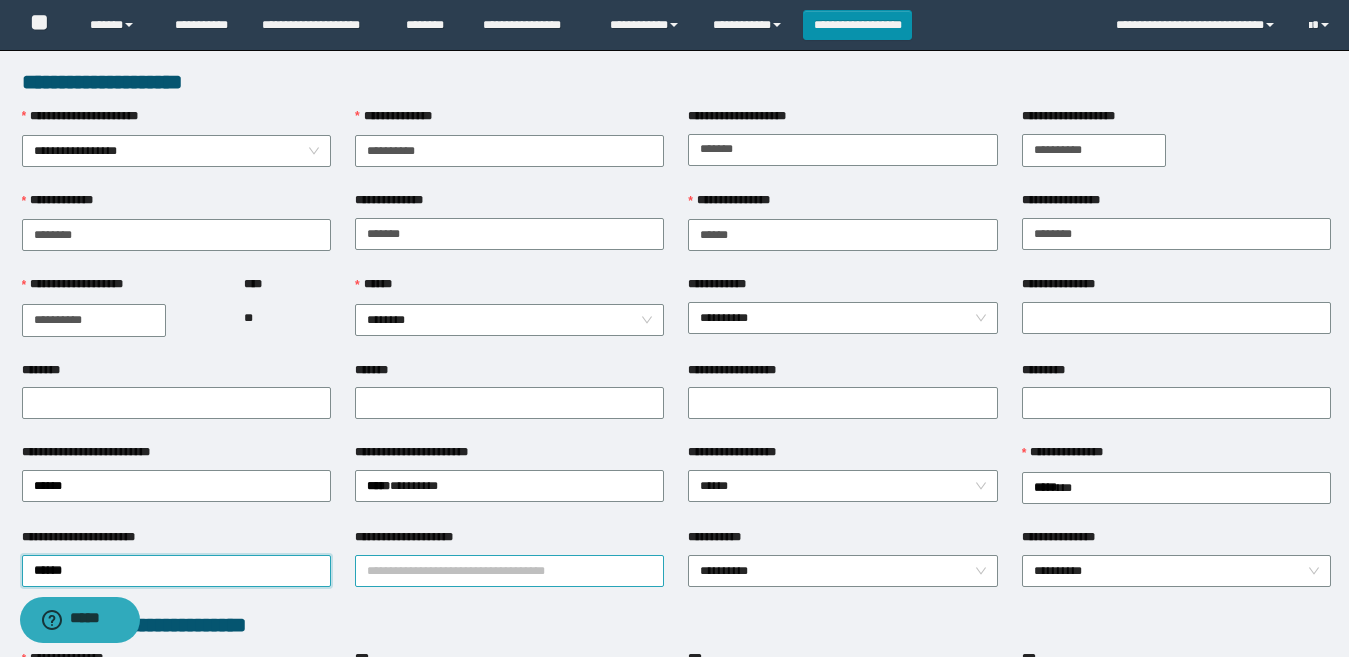 click on "**********" at bounding box center [509, 571] 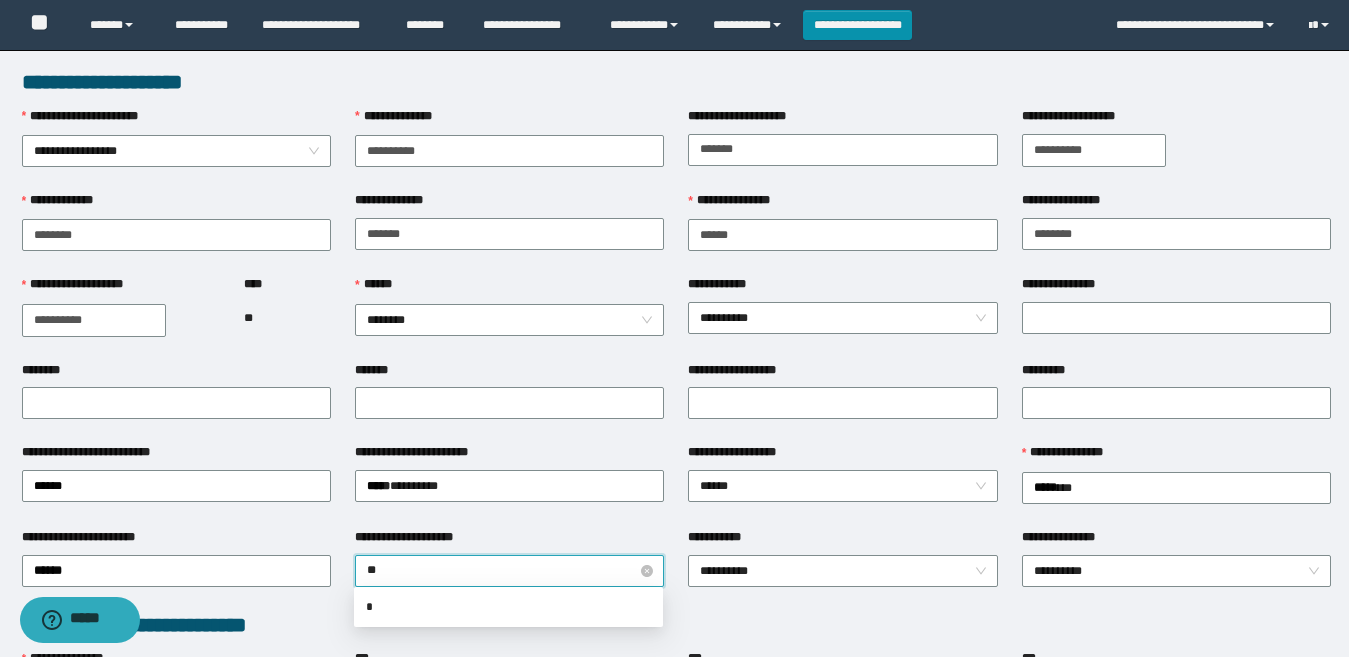 type on "***" 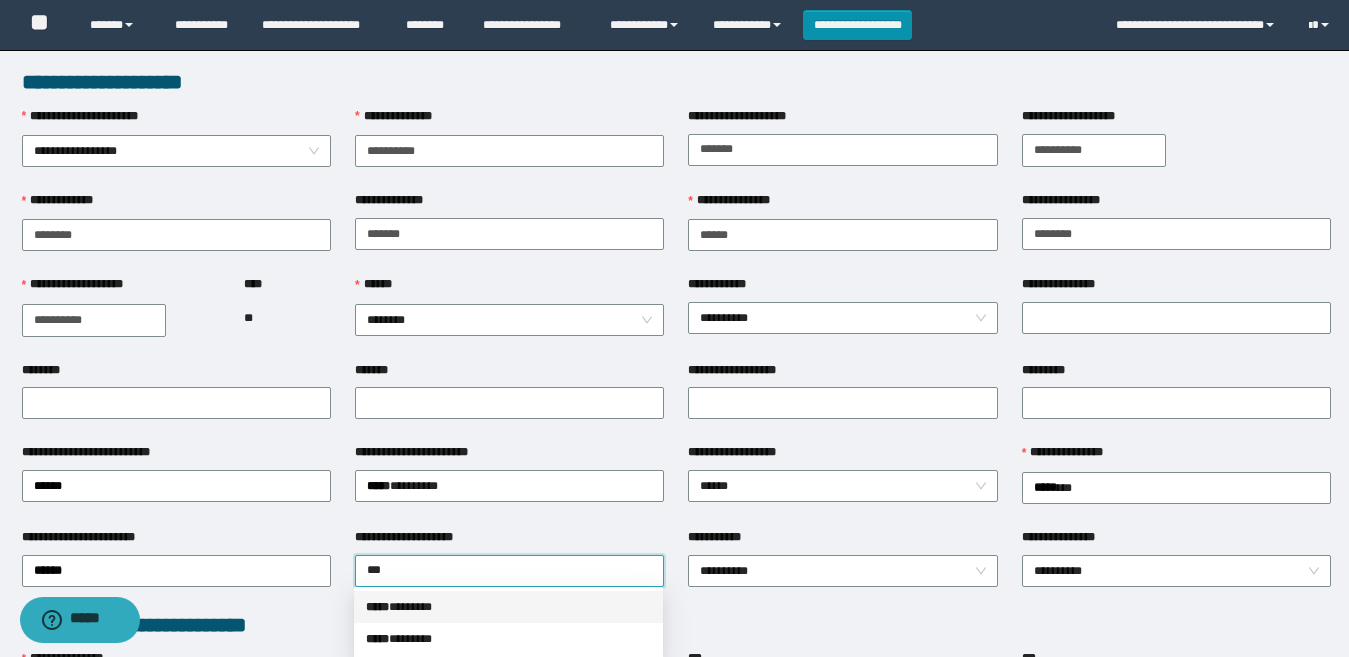 click on "***** * ******" at bounding box center (508, 607) 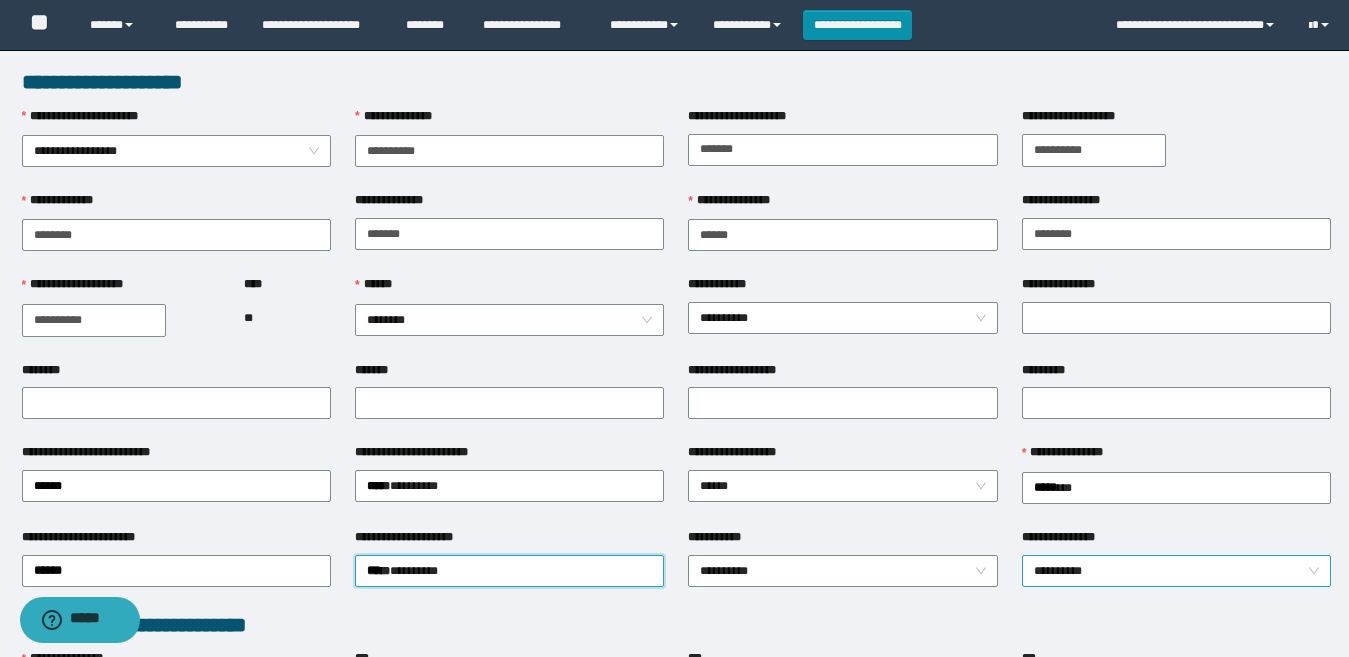 click on "**********" at bounding box center [1176, 571] 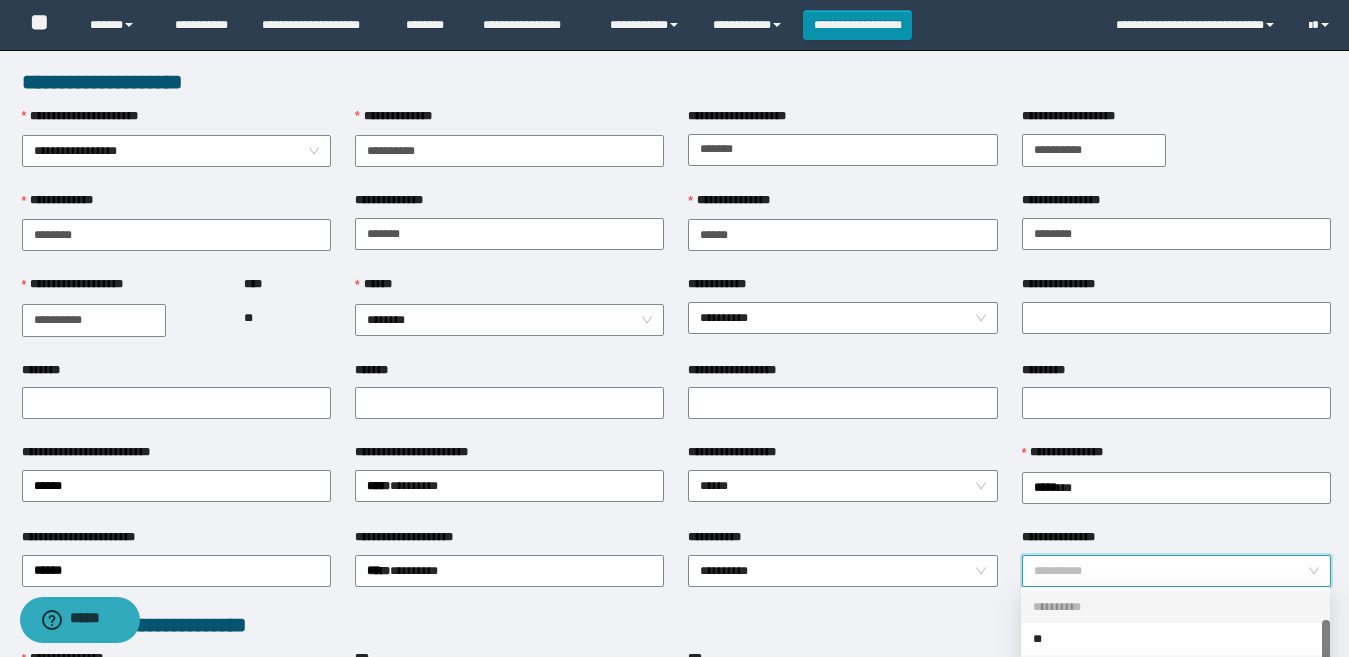 scroll, scrollTop: 32, scrollLeft: 0, axis: vertical 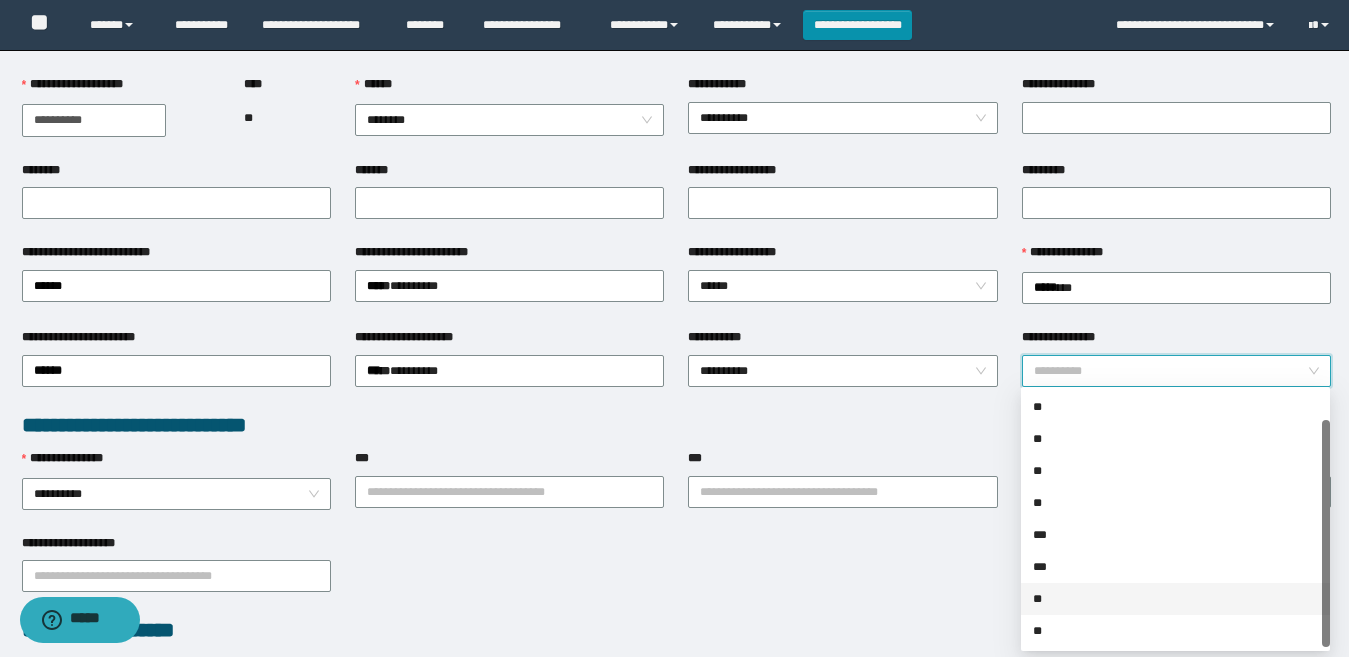 drag, startPoint x: 1058, startPoint y: 595, endPoint x: 1017, endPoint y: 595, distance: 41 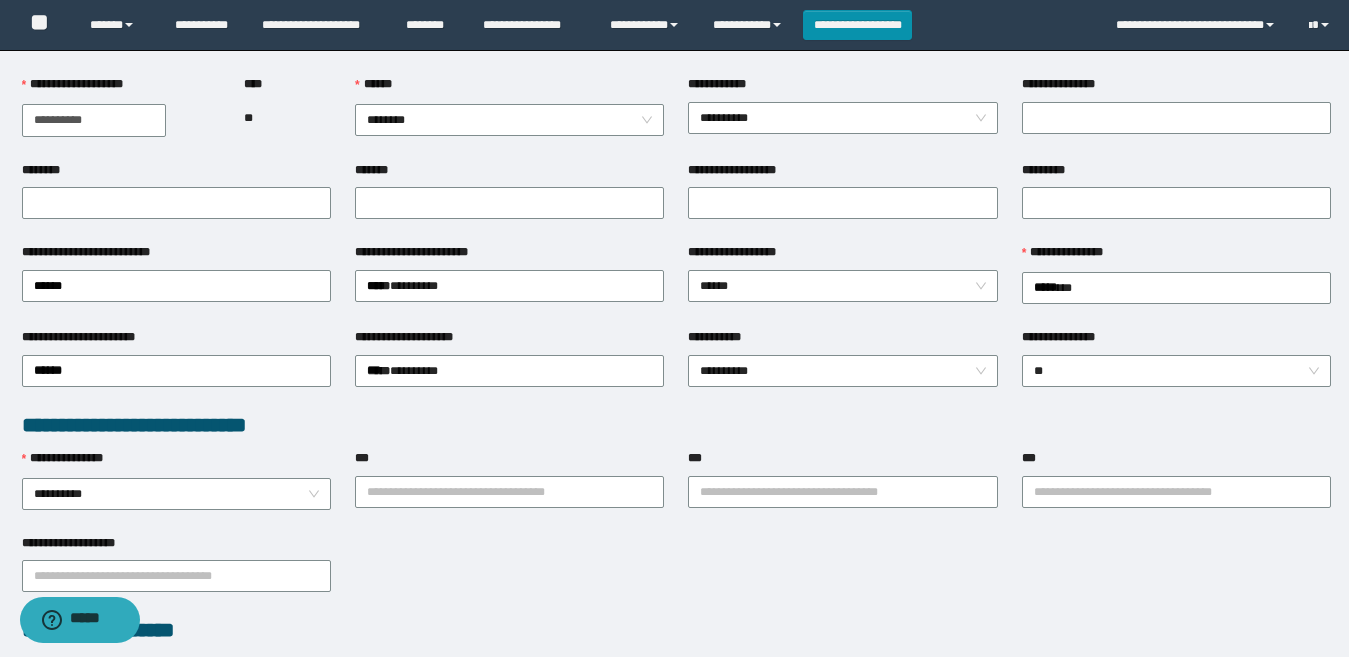 drag, startPoint x: 943, startPoint y: 590, endPoint x: 908, endPoint y: 528, distance: 71.19691 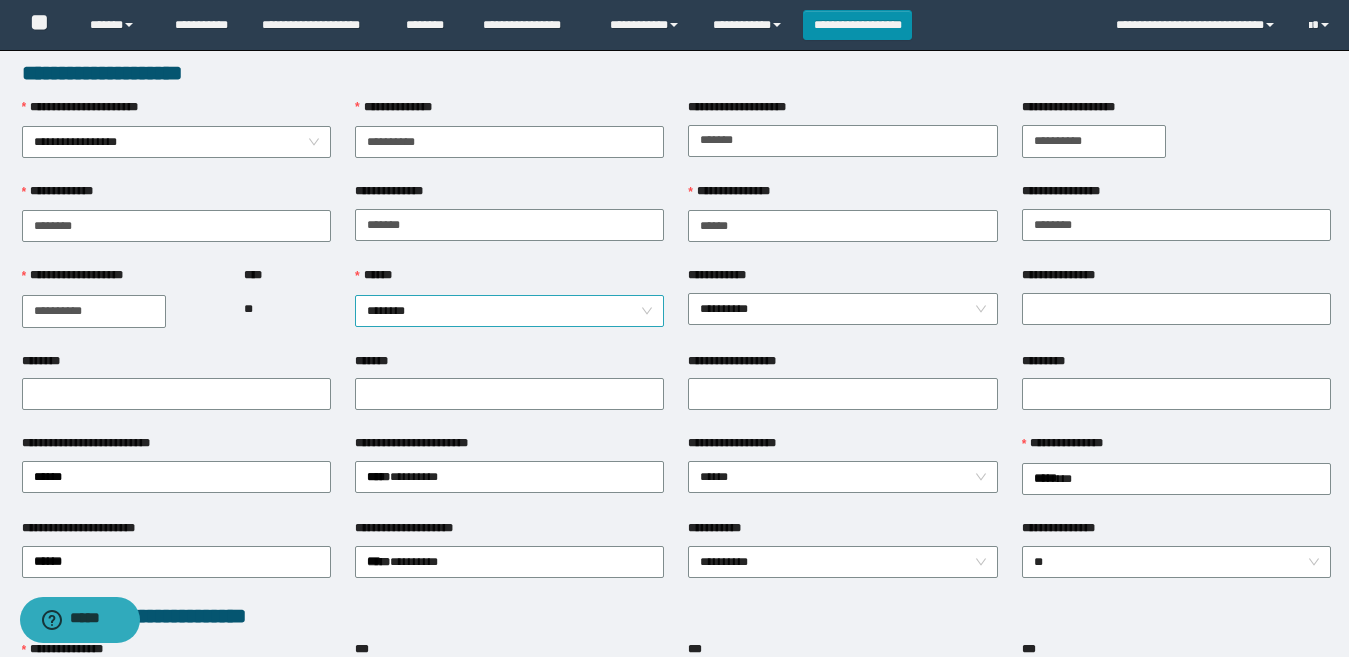 scroll, scrollTop: 0, scrollLeft: 0, axis: both 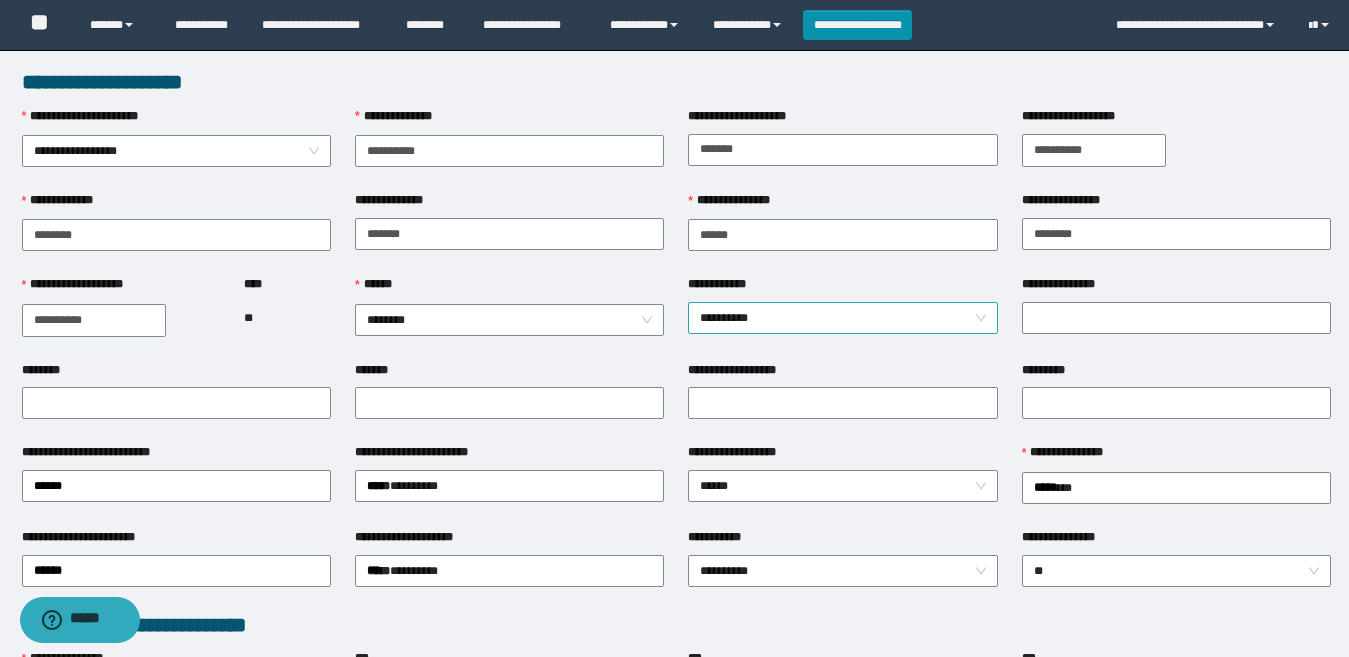 click on "**********" at bounding box center (842, 318) 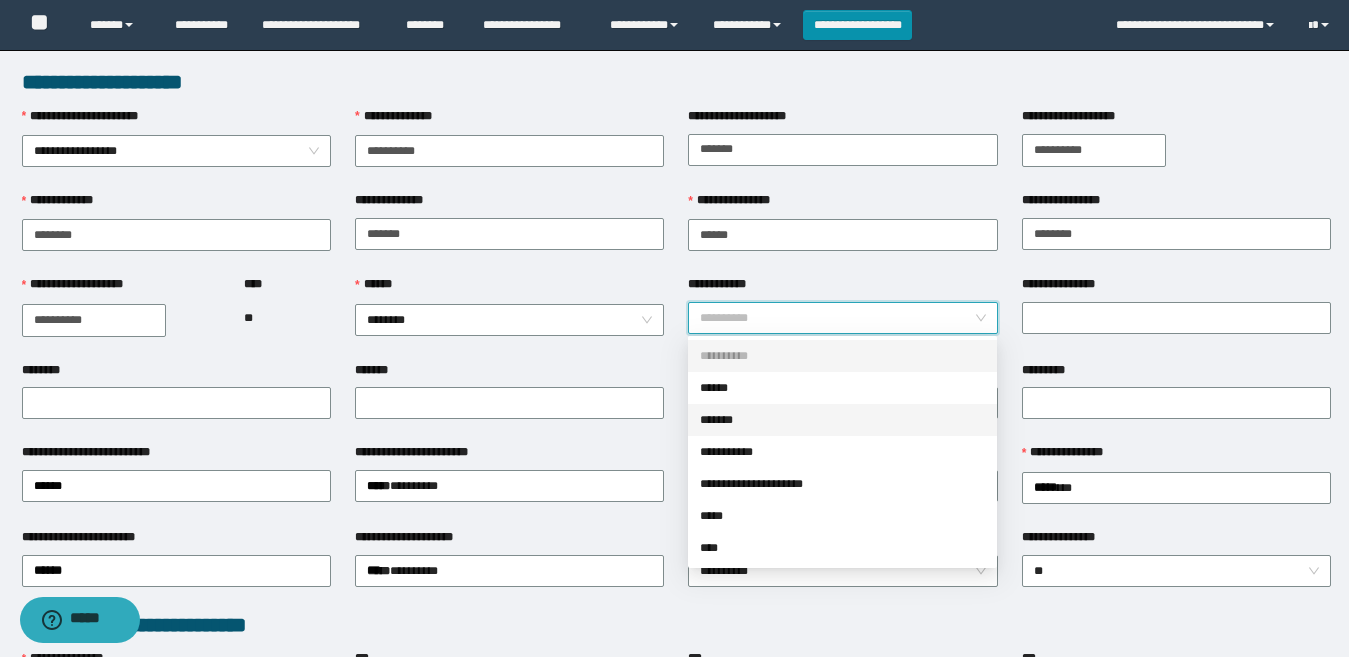 drag, startPoint x: 753, startPoint y: 423, endPoint x: 927, endPoint y: 383, distance: 178.53851 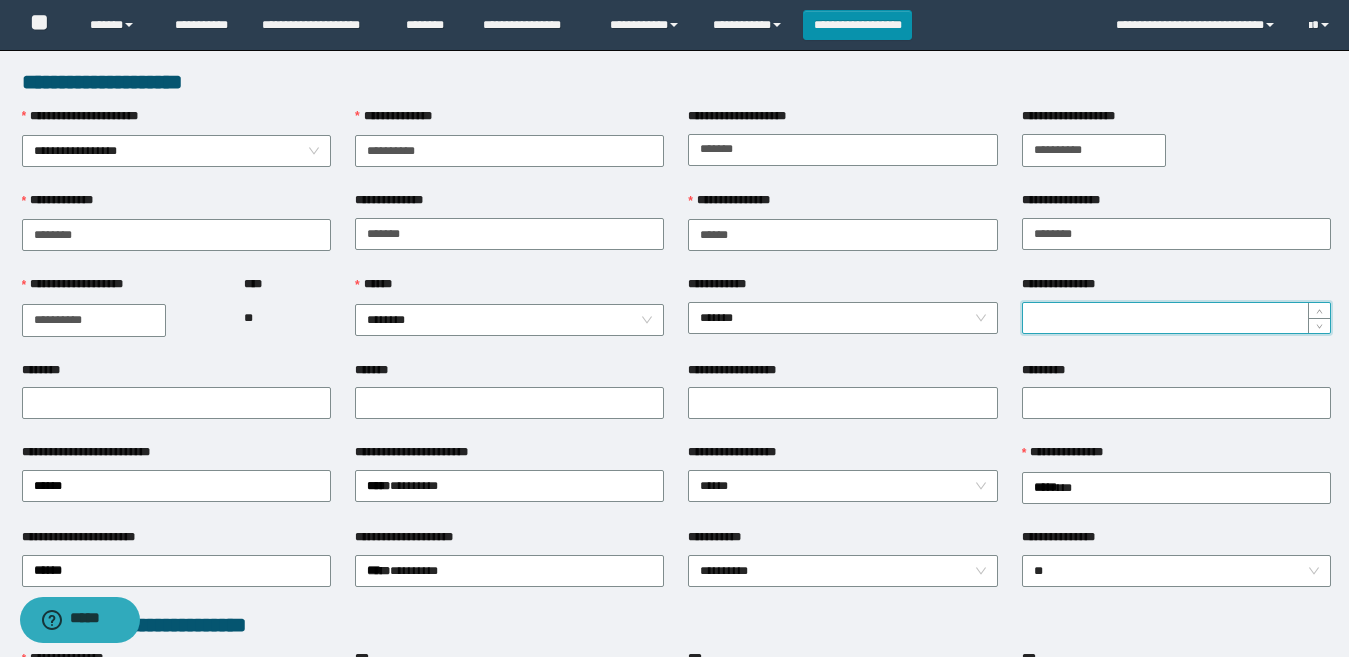 click on "**********" at bounding box center (1176, 318) 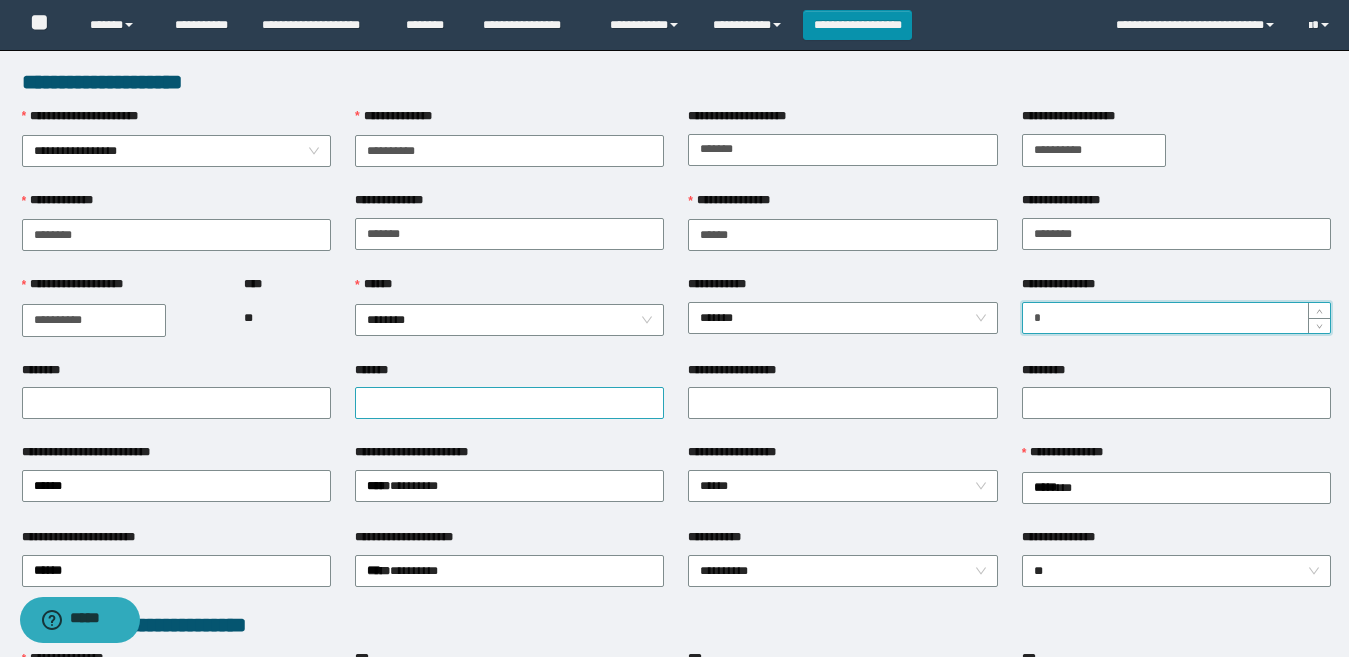 type on "*" 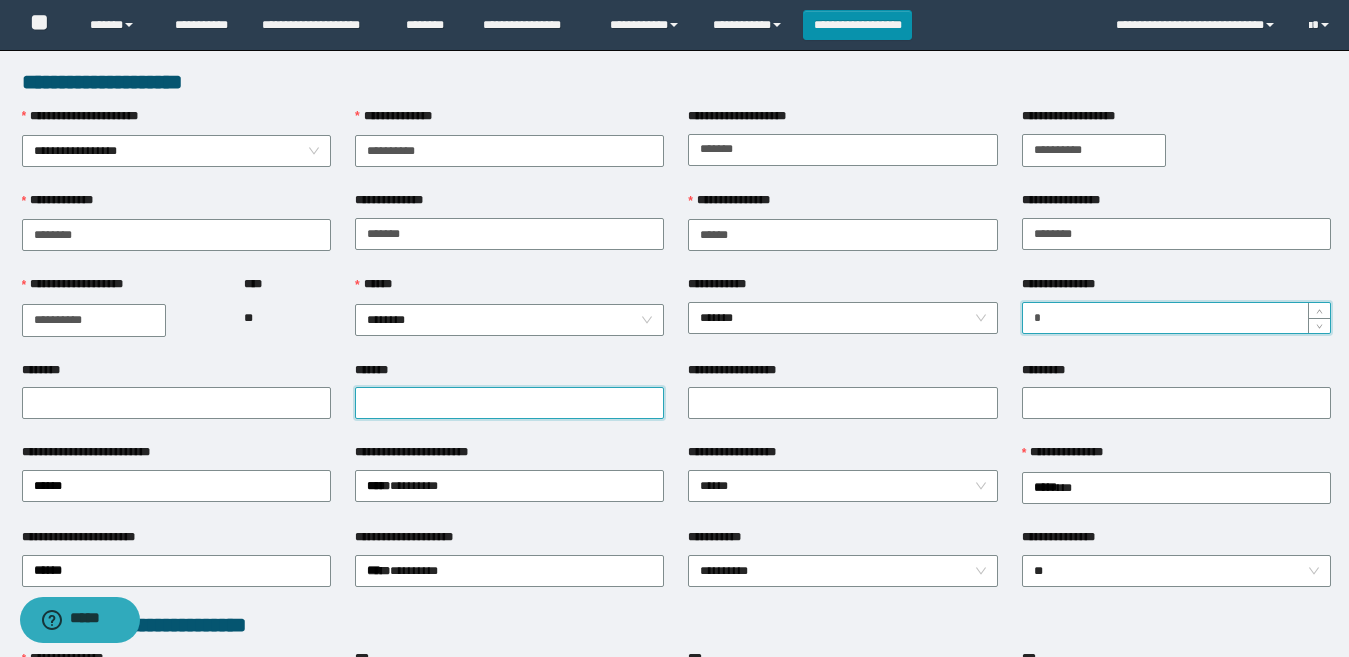 click on "*******" at bounding box center (509, 403) 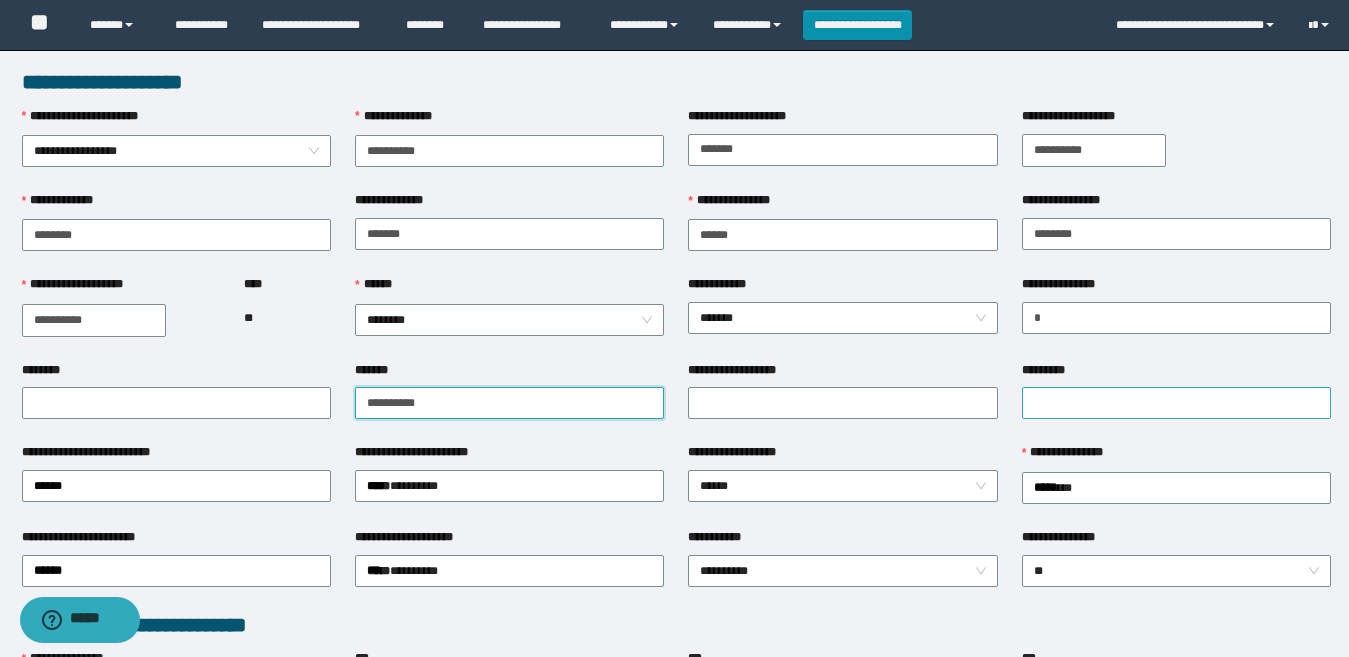 type on "**********" 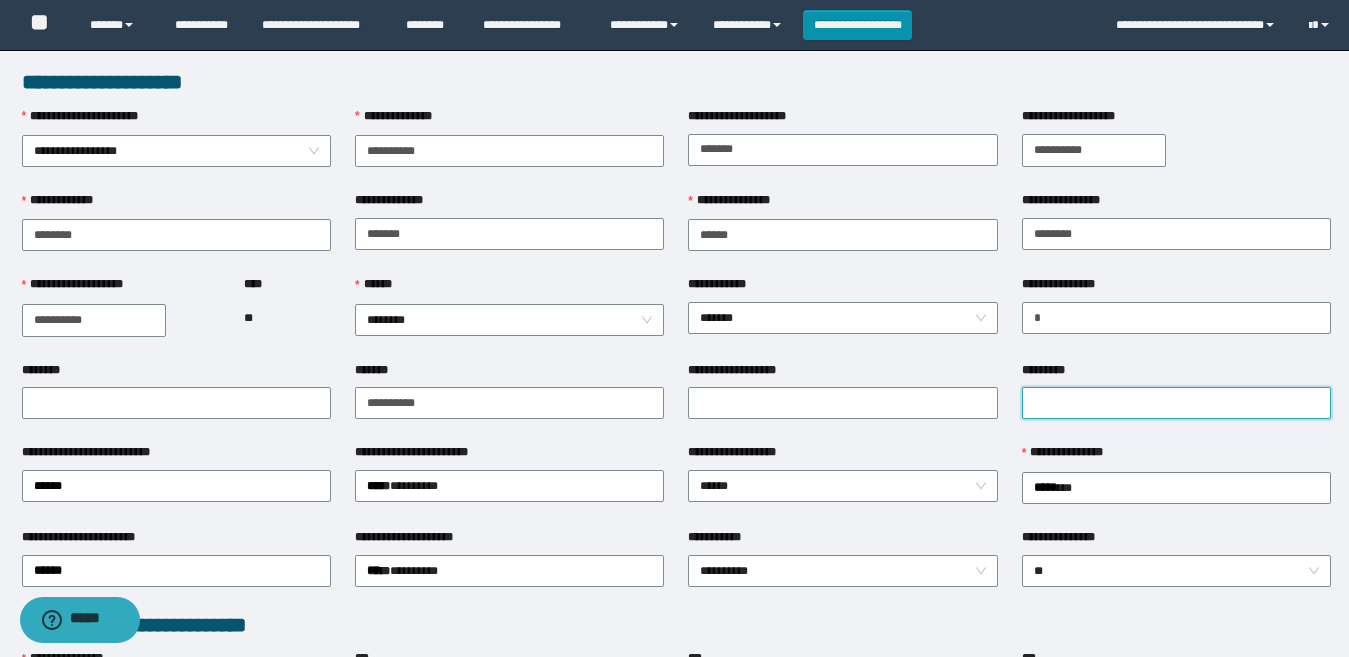 click on "*********" at bounding box center (1176, 403) 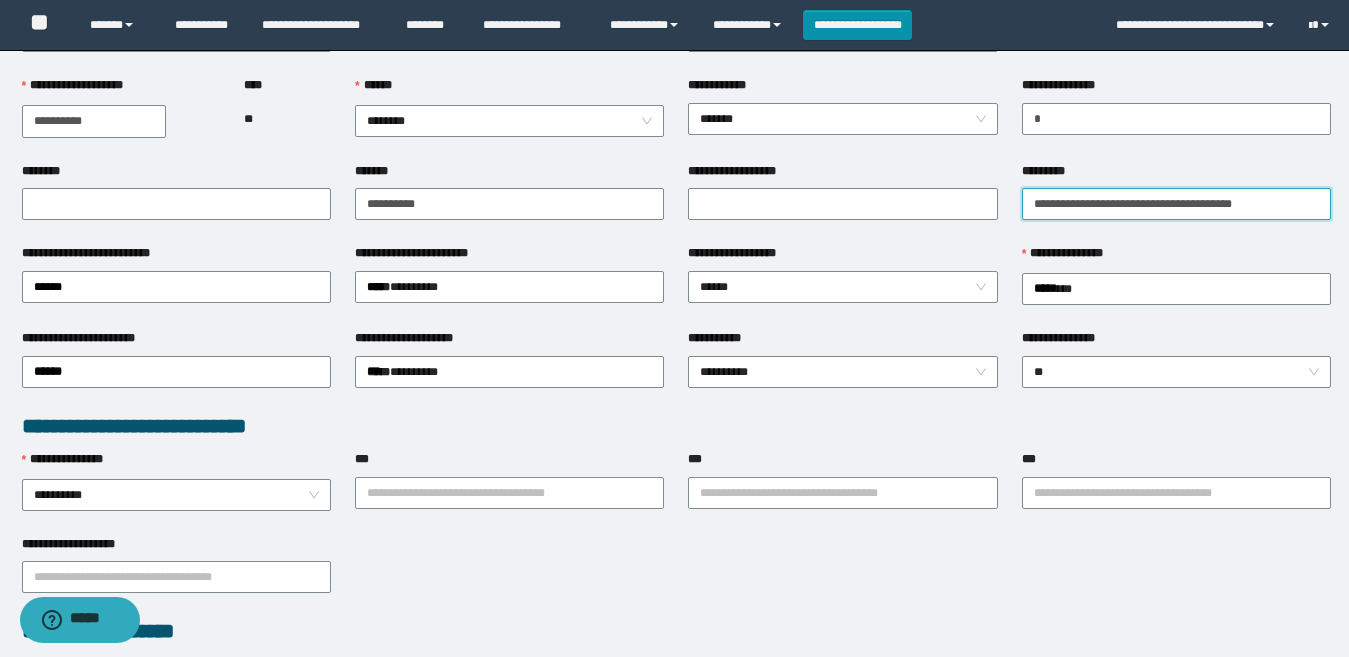 scroll, scrollTop: 200, scrollLeft: 0, axis: vertical 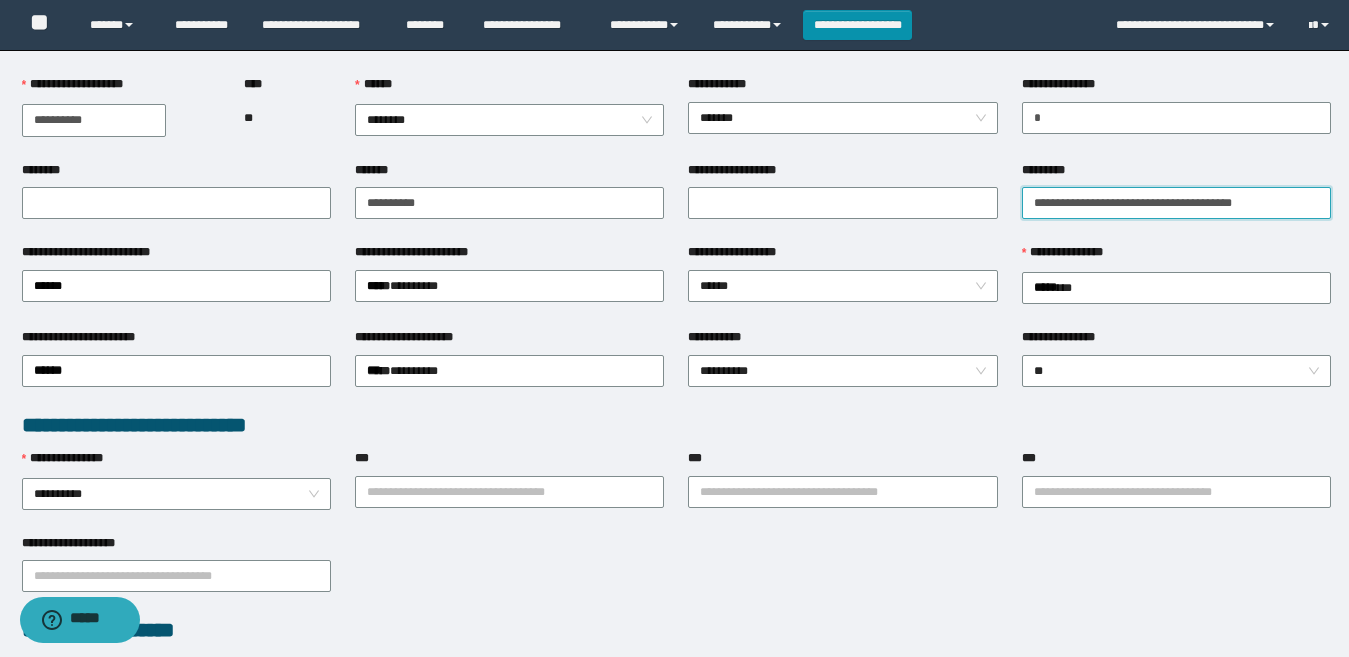 type on "**********" 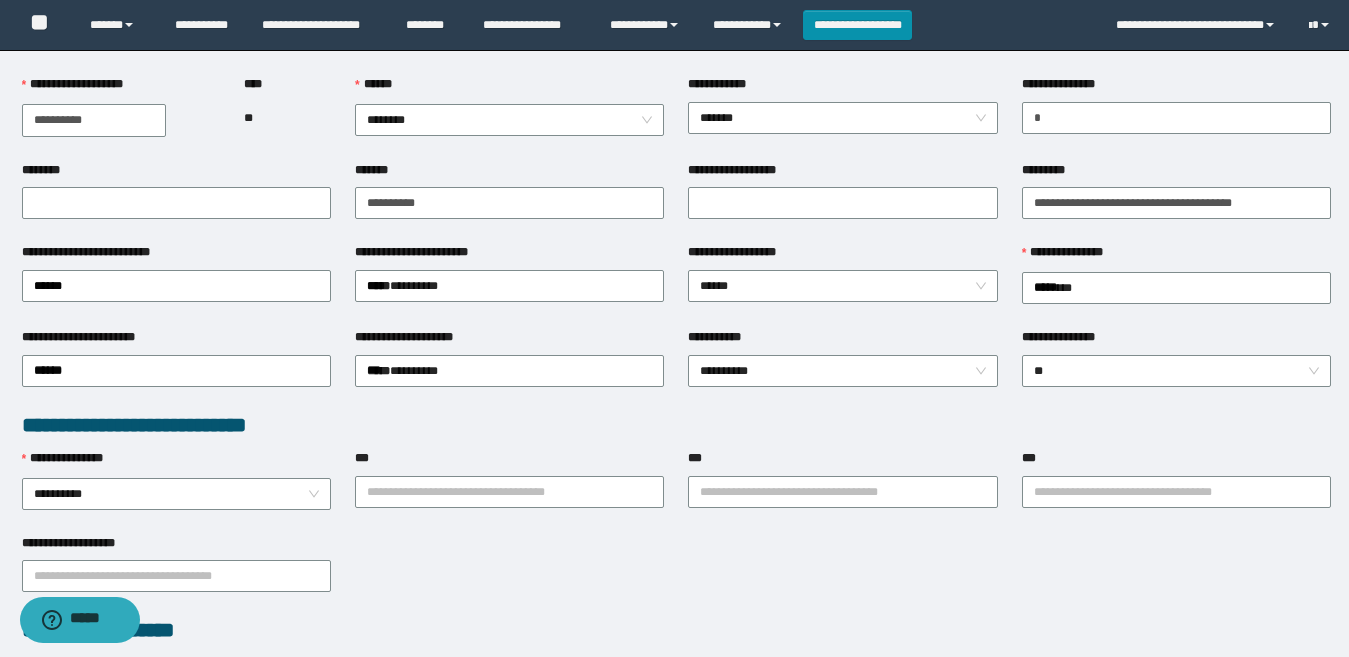click on "**********" at bounding box center [676, 425] 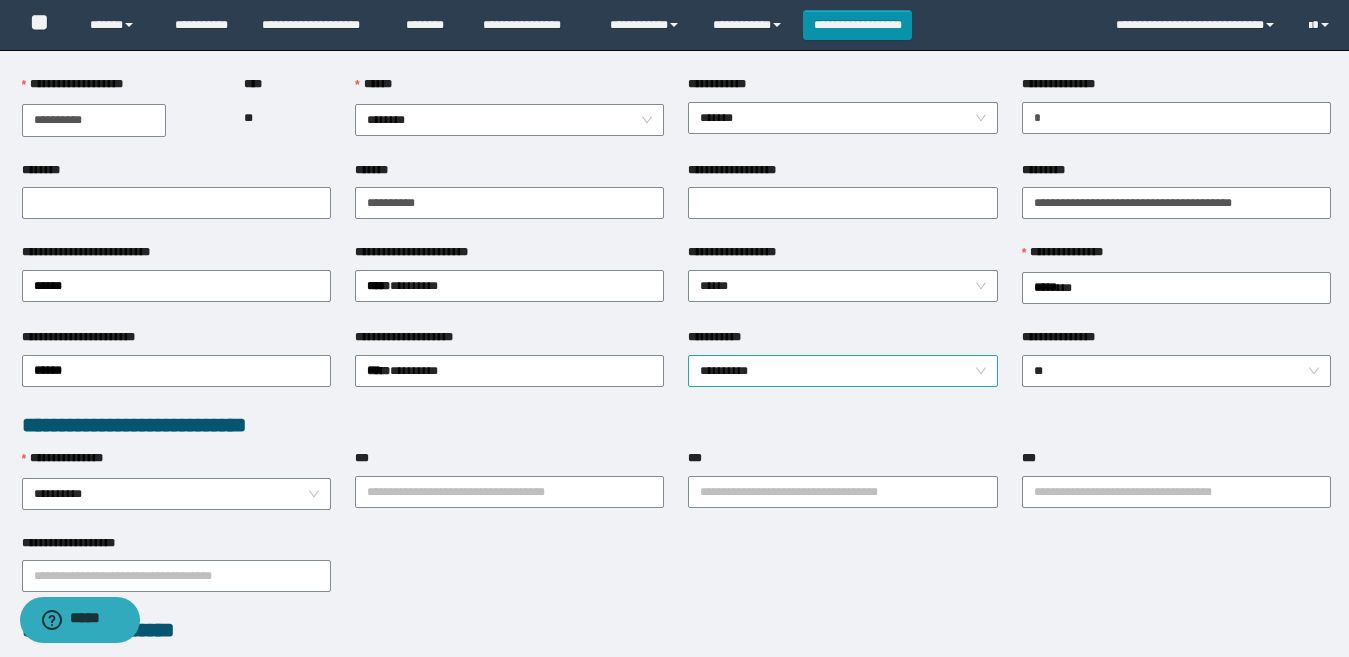 click on "**********" at bounding box center (842, 371) 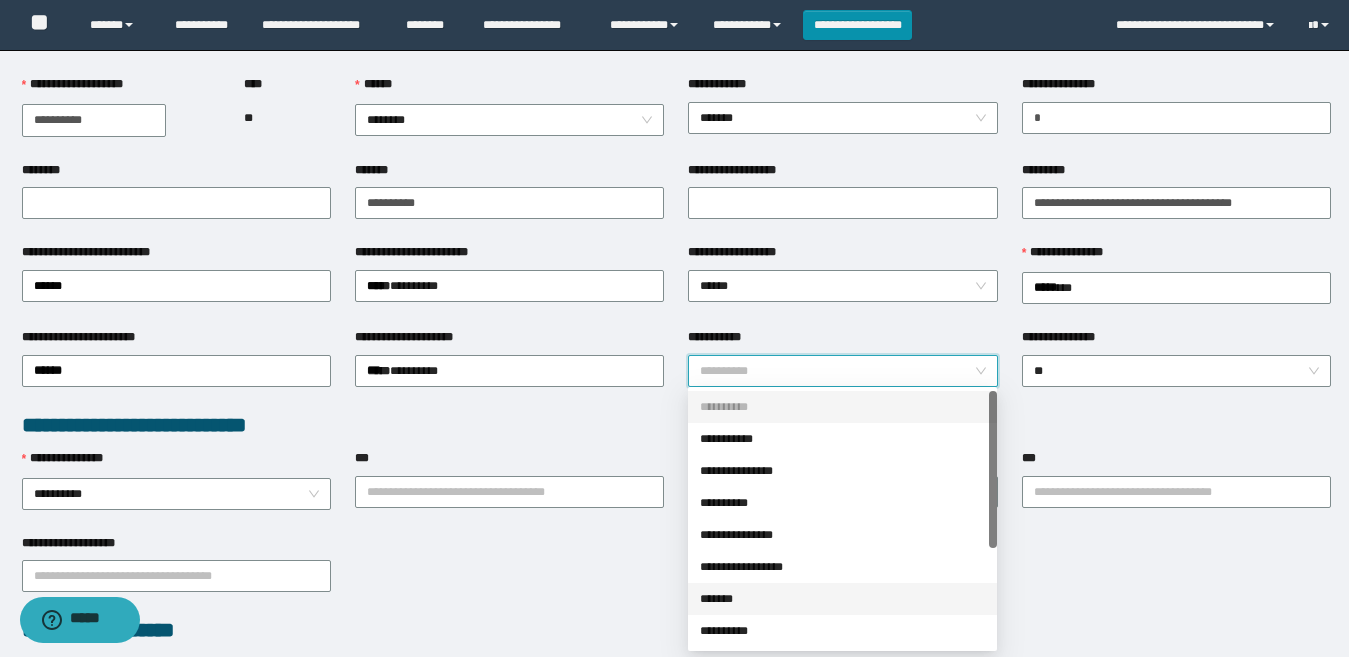 drag, startPoint x: 735, startPoint y: 600, endPoint x: 675, endPoint y: 592, distance: 60.530983 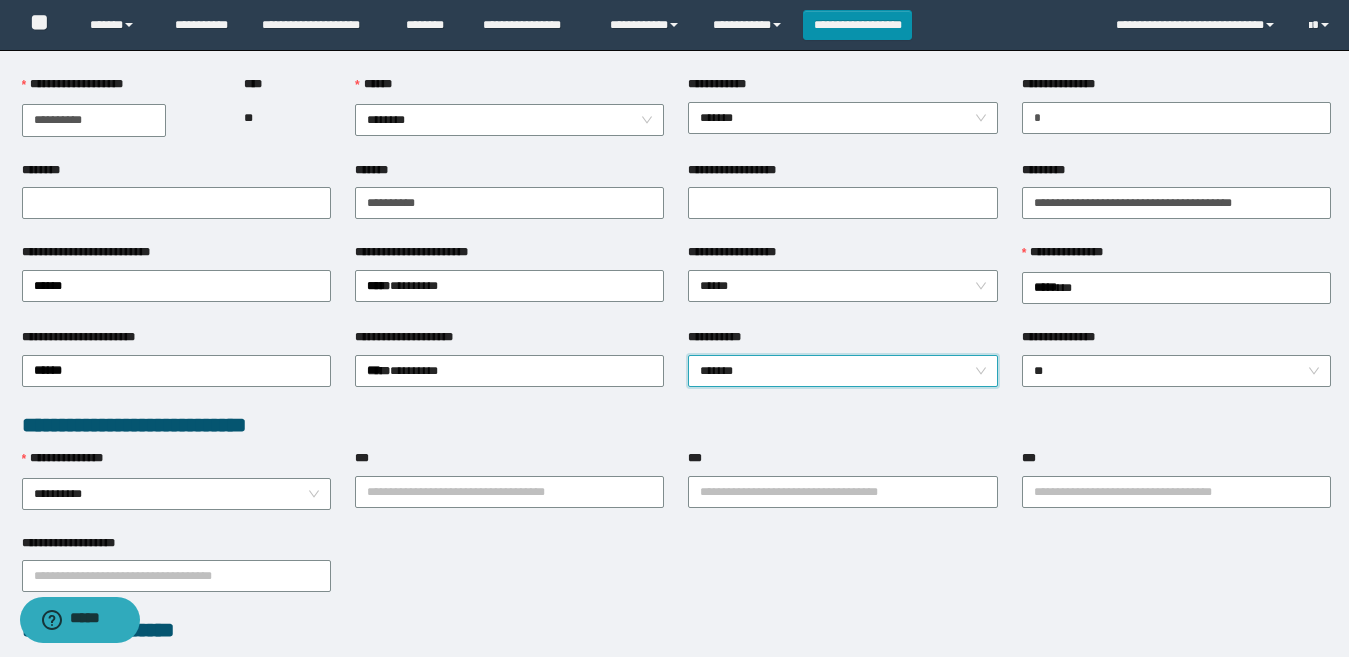 click on "**********" at bounding box center [676, 575] 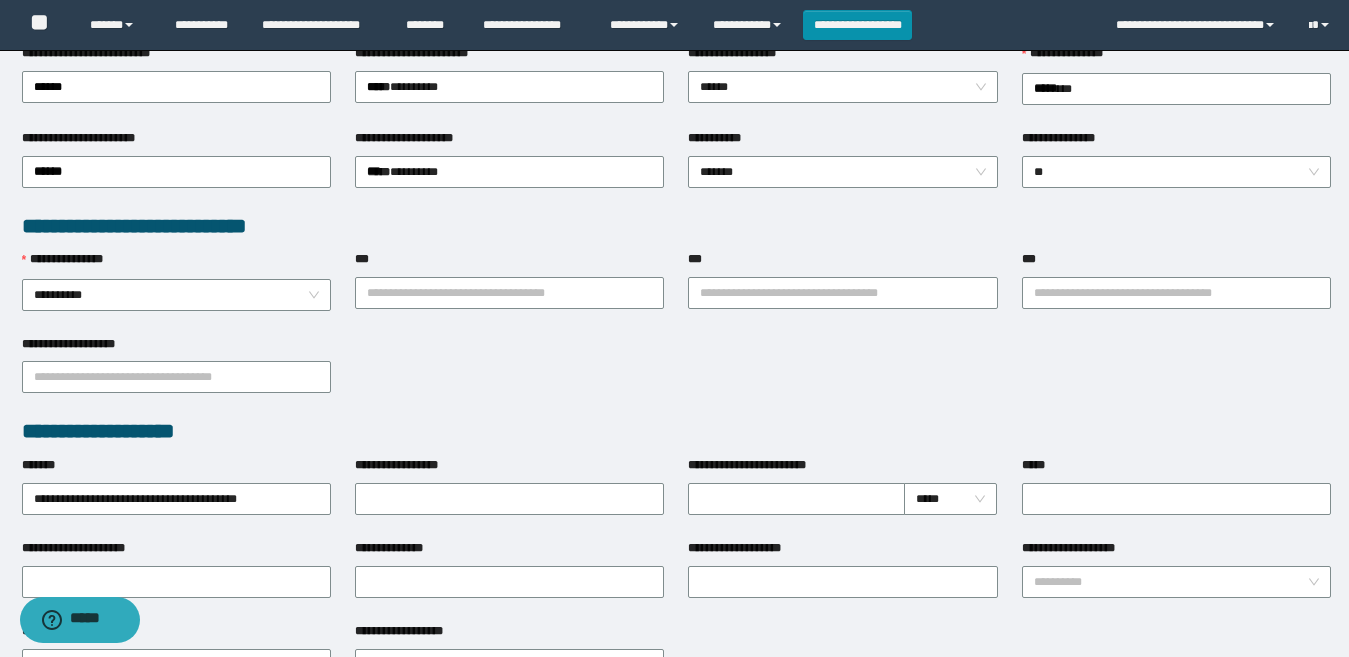 scroll, scrollTop: 400, scrollLeft: 0, axis: vertical 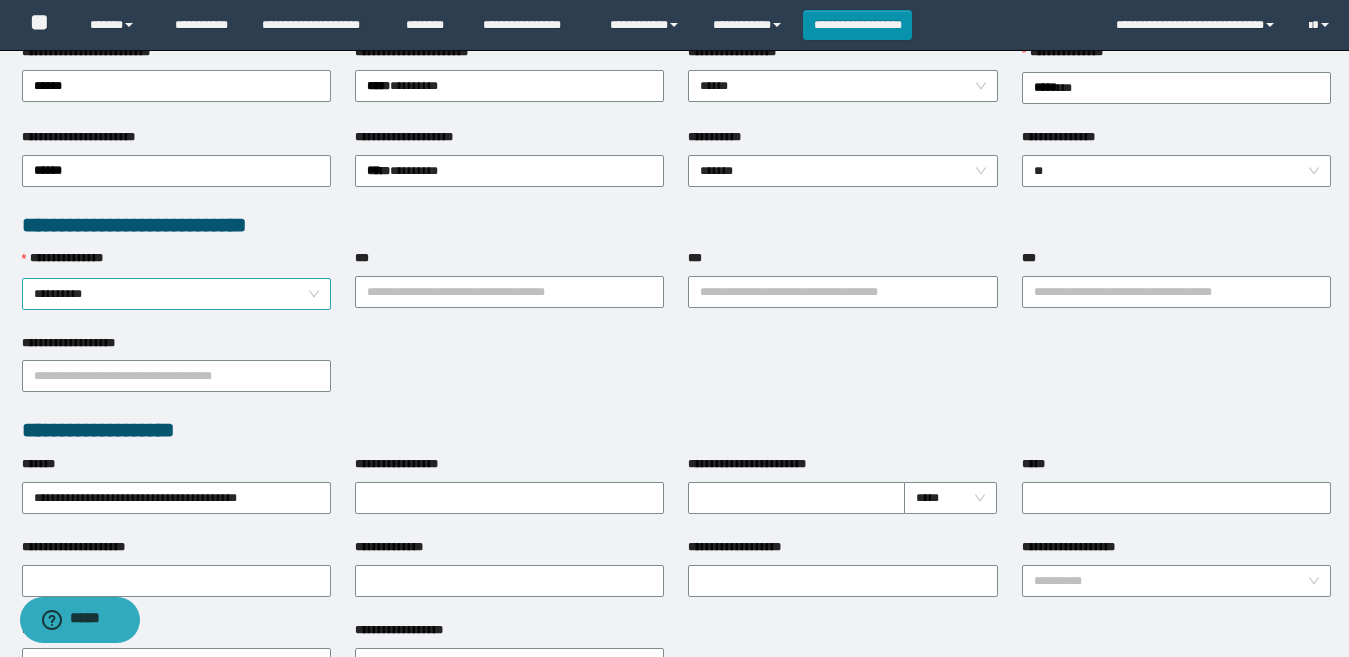 click on "**********" at bounding box center [176, 294] 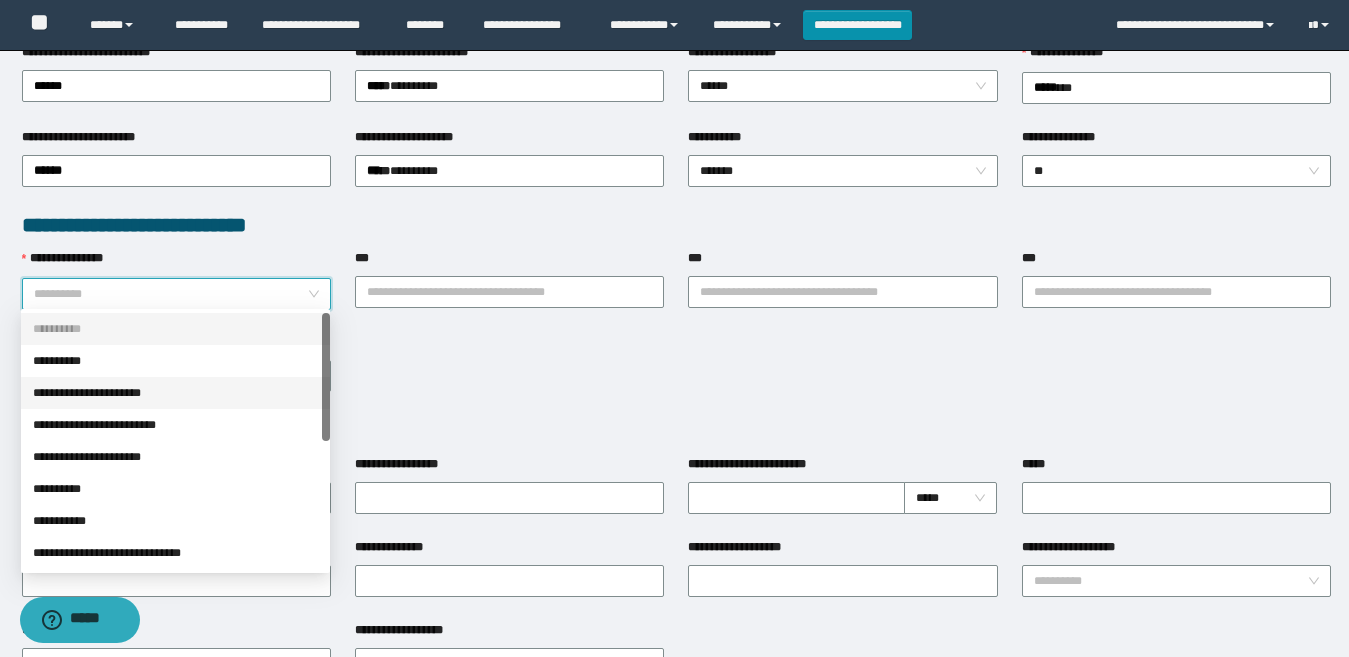 click on "**********" at bounding box center [175, 393] 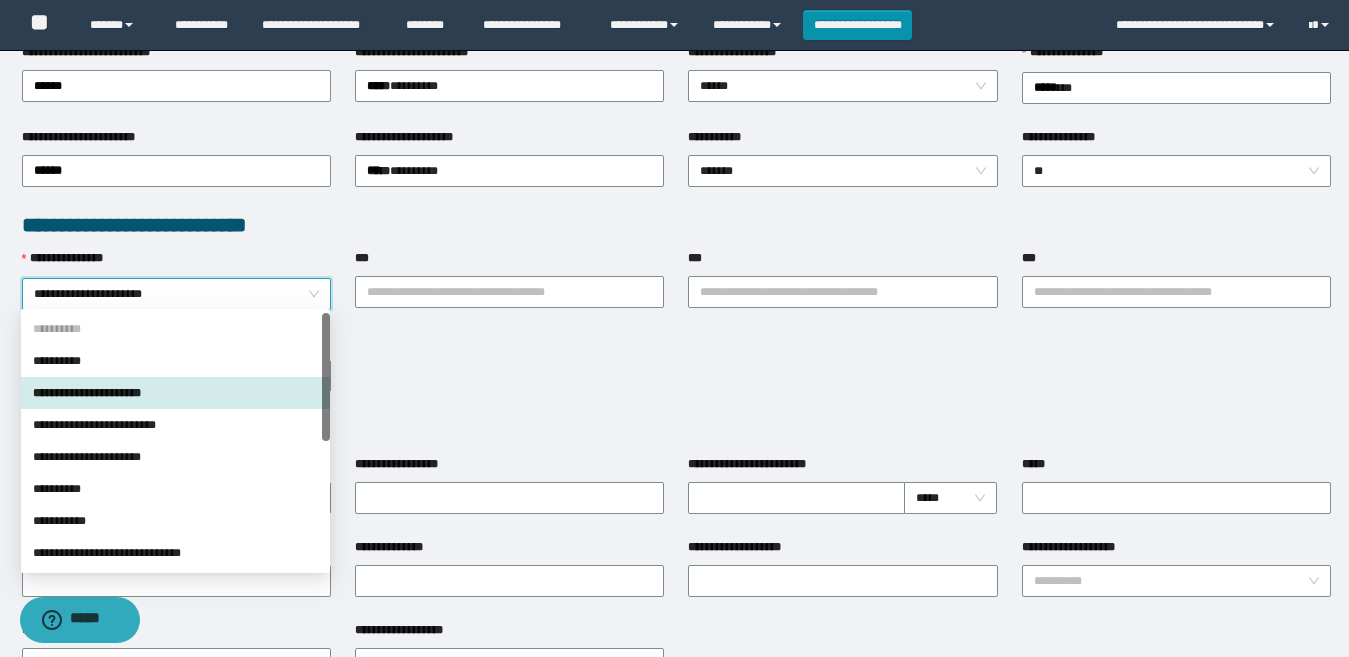 click on "**********" at bounding box center (676, 375) 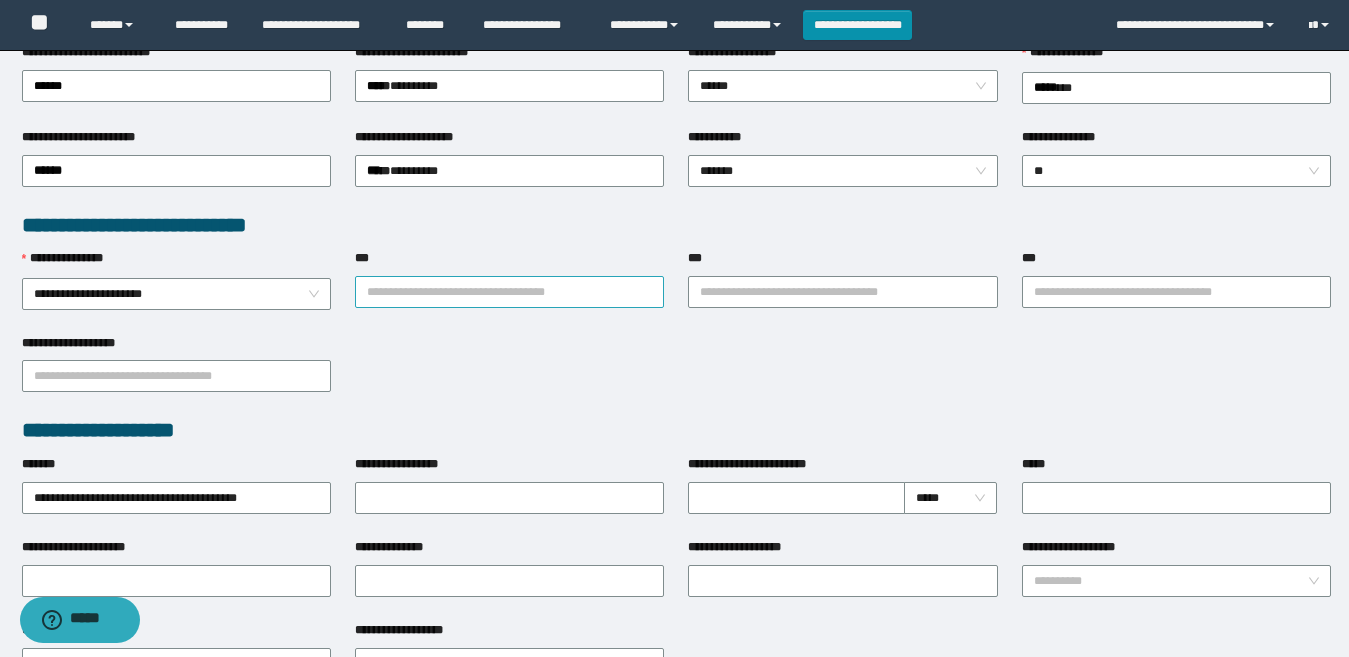 click on "***" at bounding box center [509, 292] 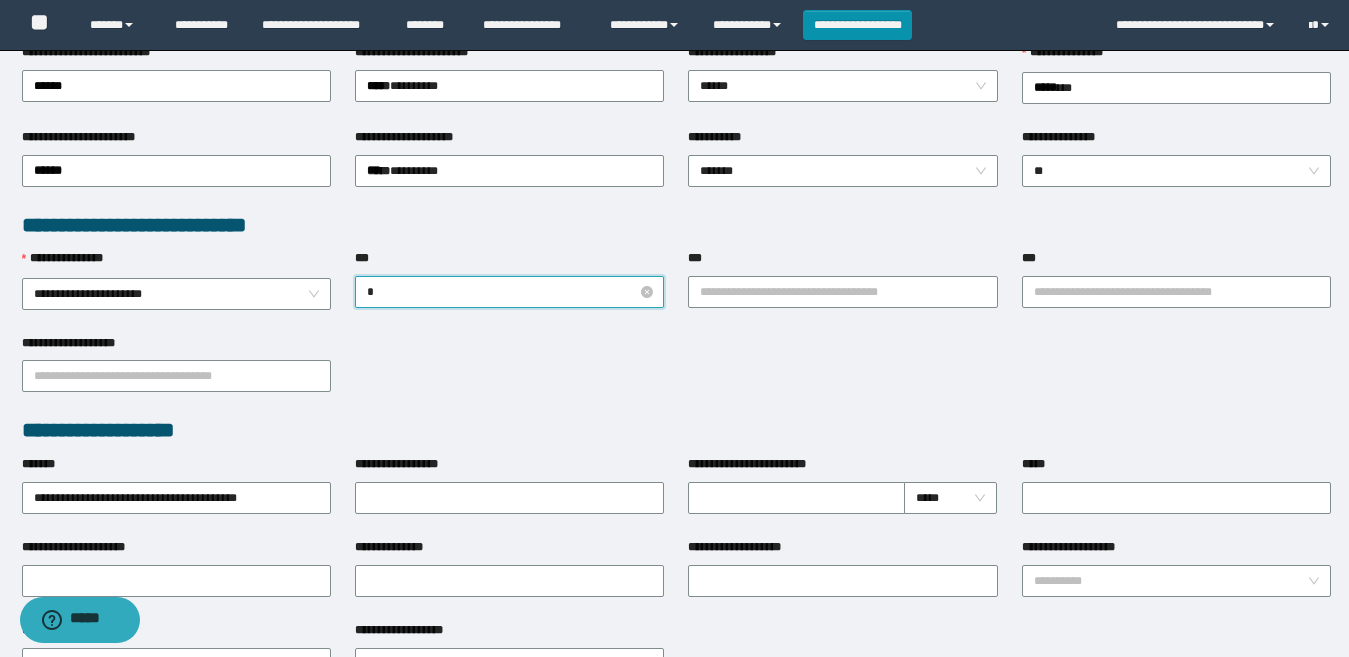 type on "**" 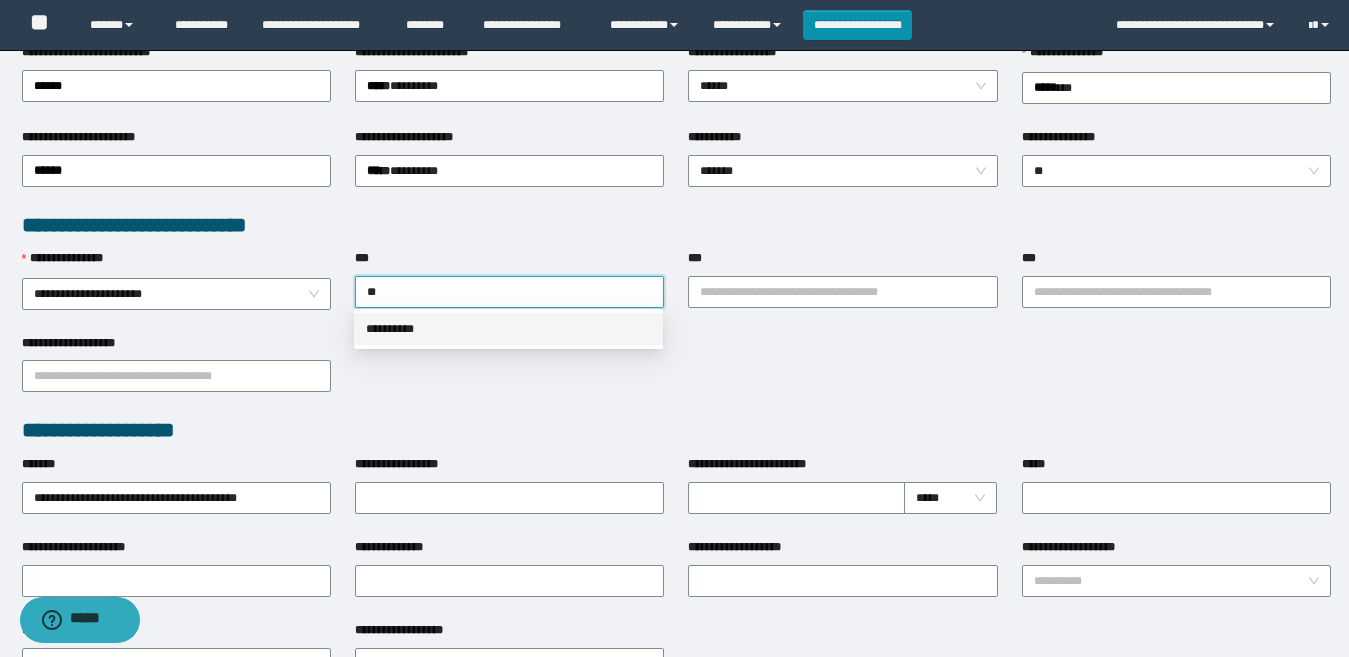 click on "**********" at bounding box center [508, 329] 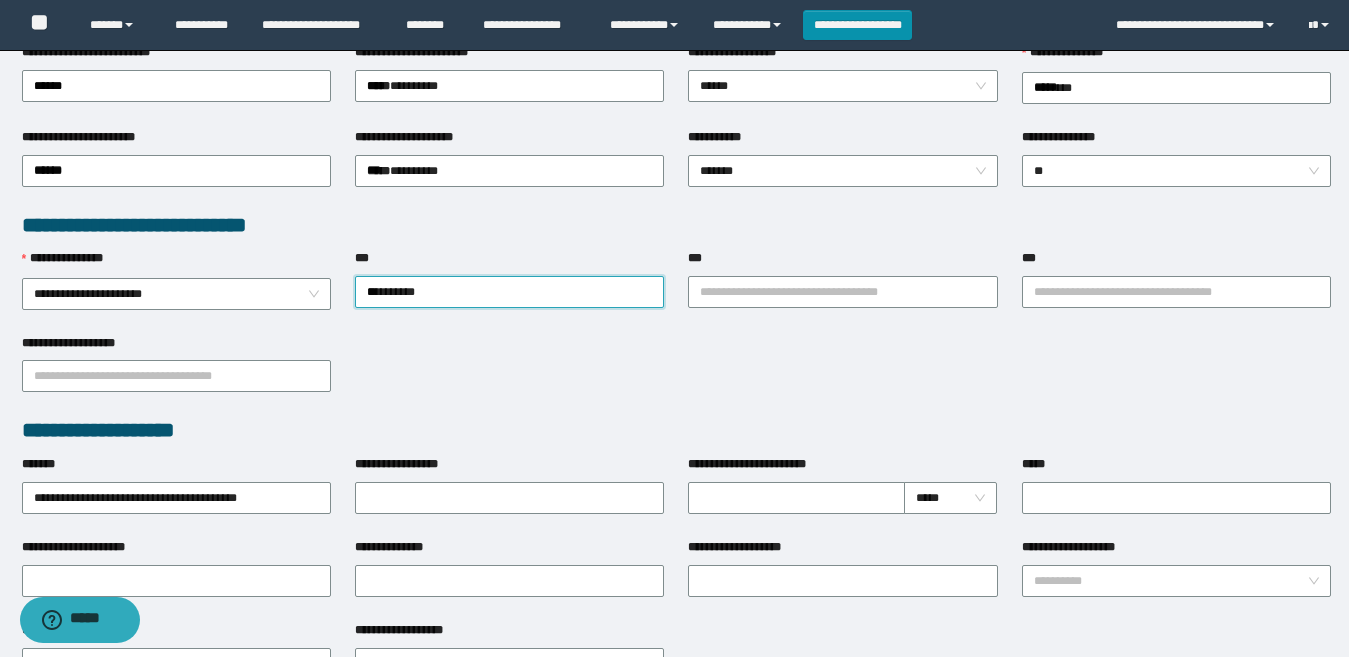drag, startPoint x: 758, startPoint y: 363, endPoint x: 748, endPoint y: 336, distance: 28.79236 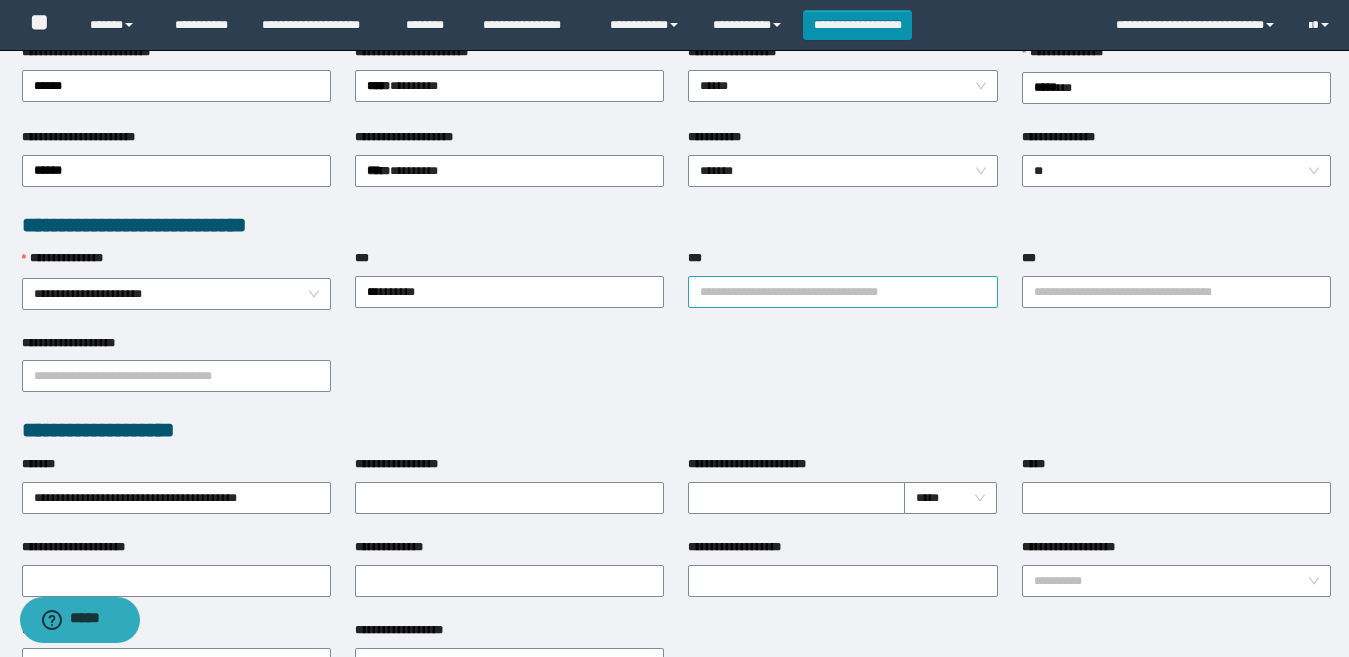click on "***" at bounding box center (842, 292) 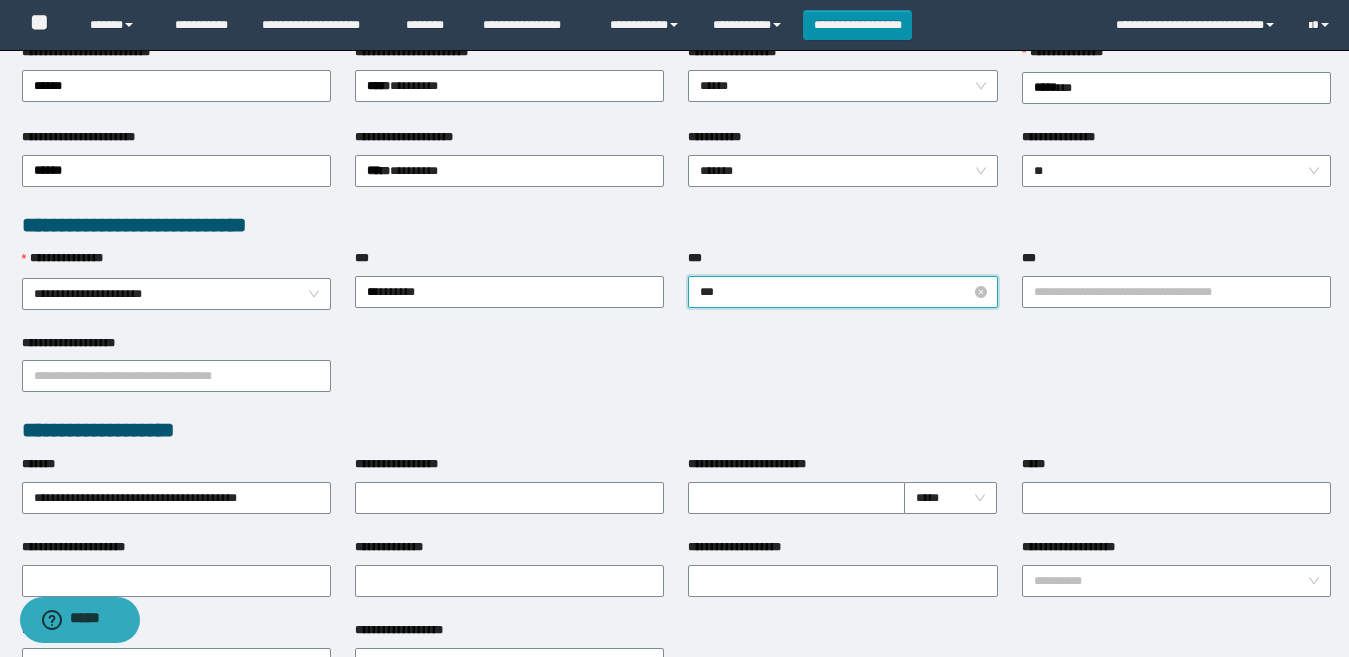 type on "****" 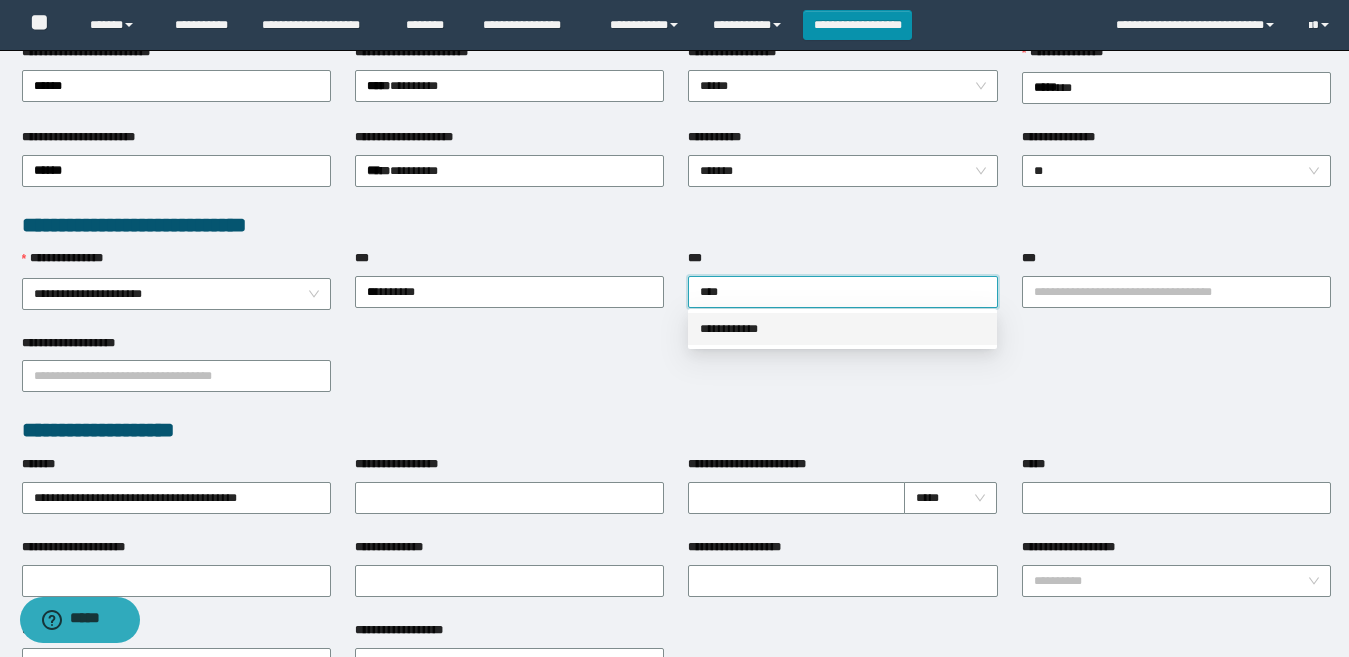 click on "**********" at bounding box center [842, 329] 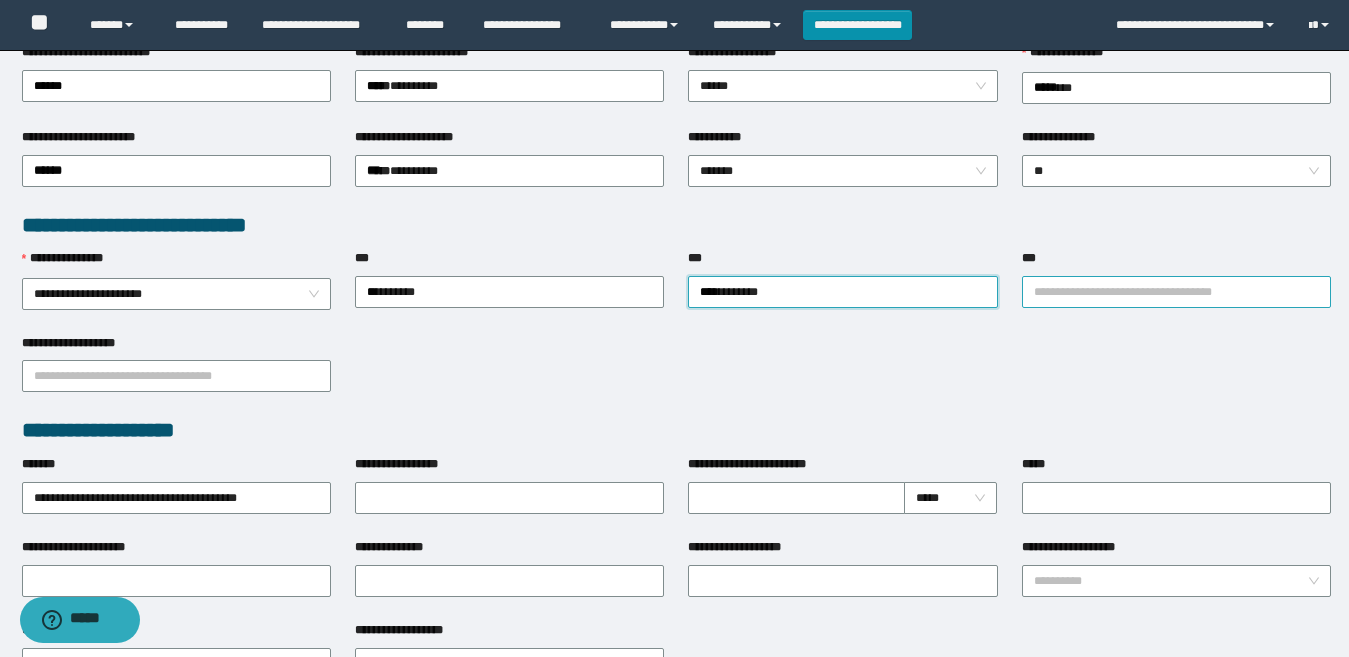 click on "***" at bounding box center [1176, 292] 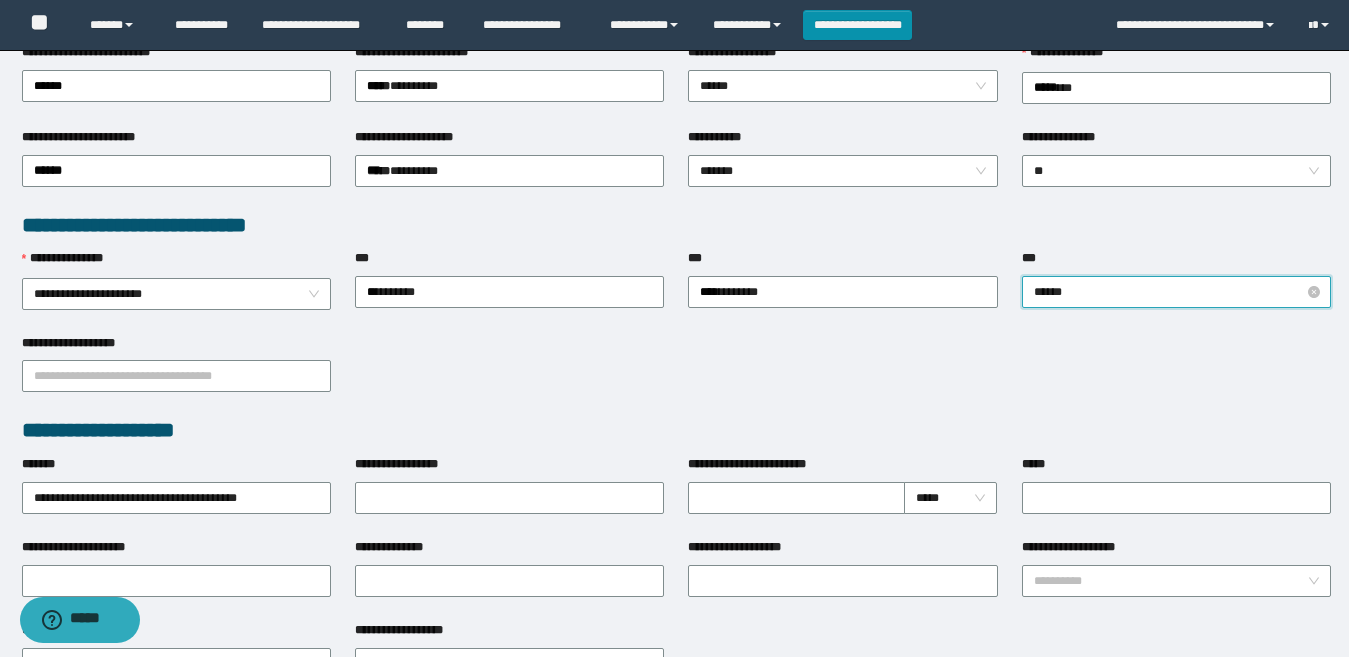 type on "*******" 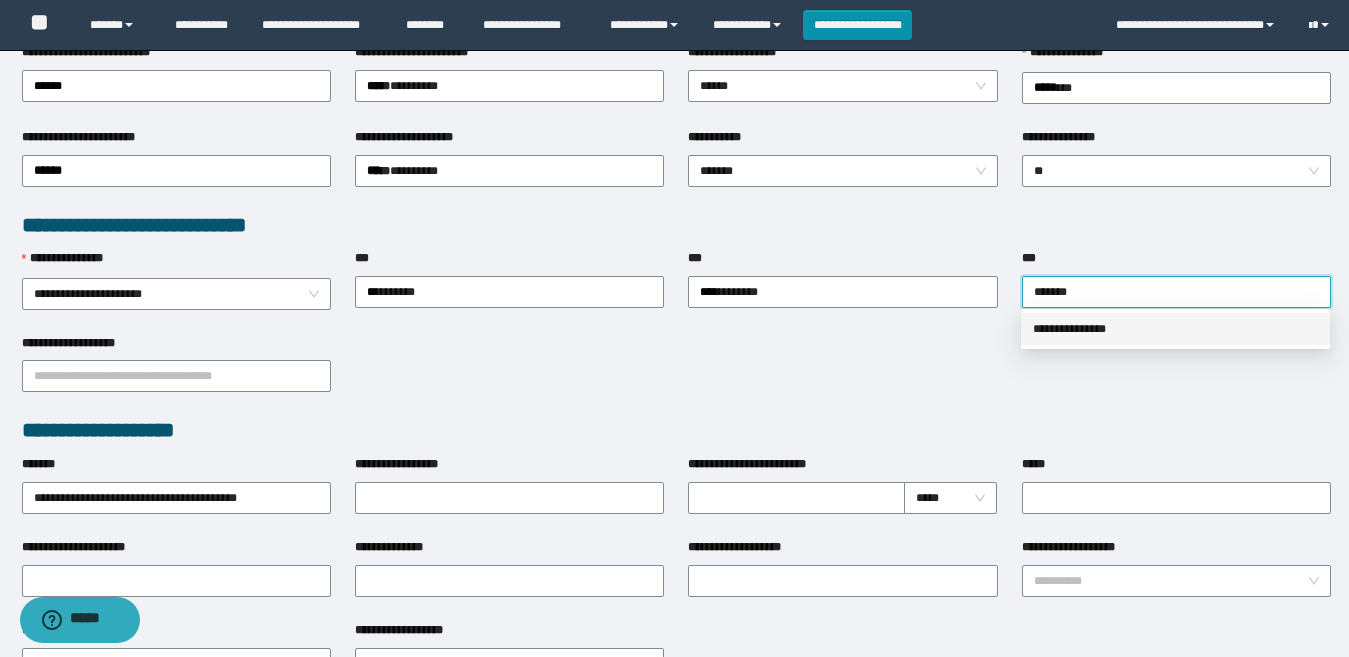 click on "**********" at bounding box center (1175, 329) 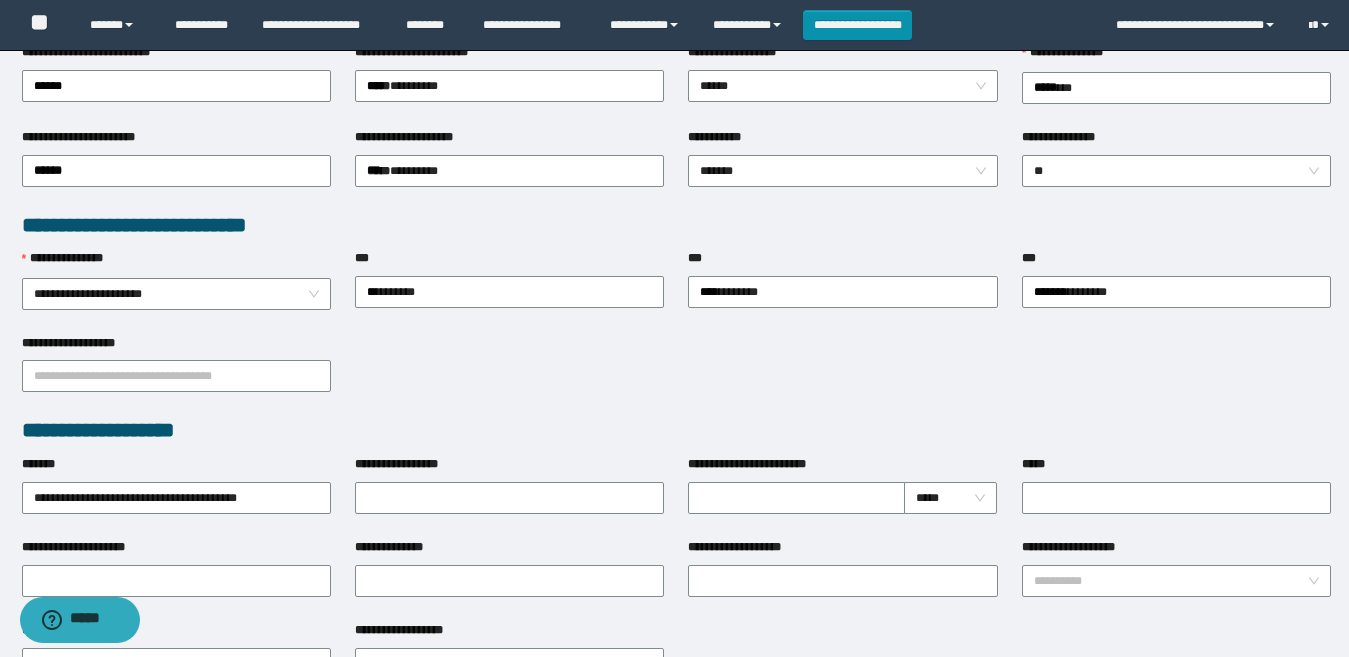 drag, startPoint x: 878, startPoint y: 444, endPoint x: 888, endPoint y: 435, distance: 13.453624 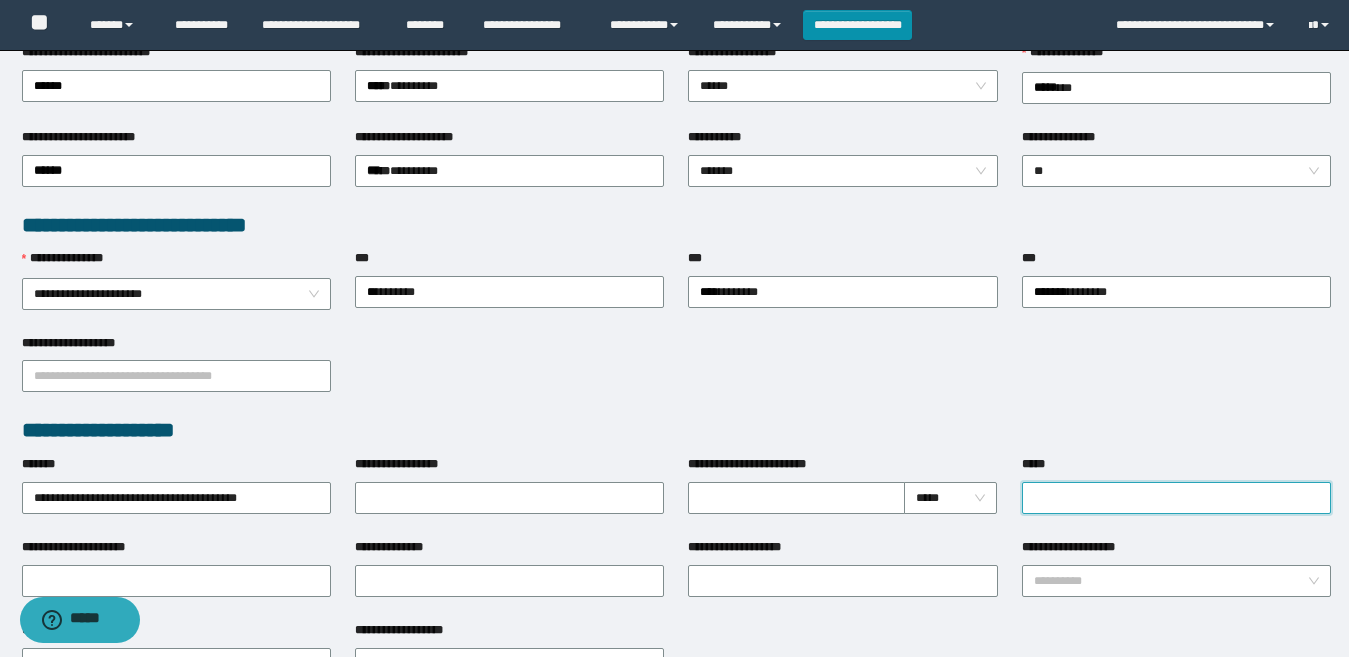 click on "*****" at bounding box center (1176, 498) 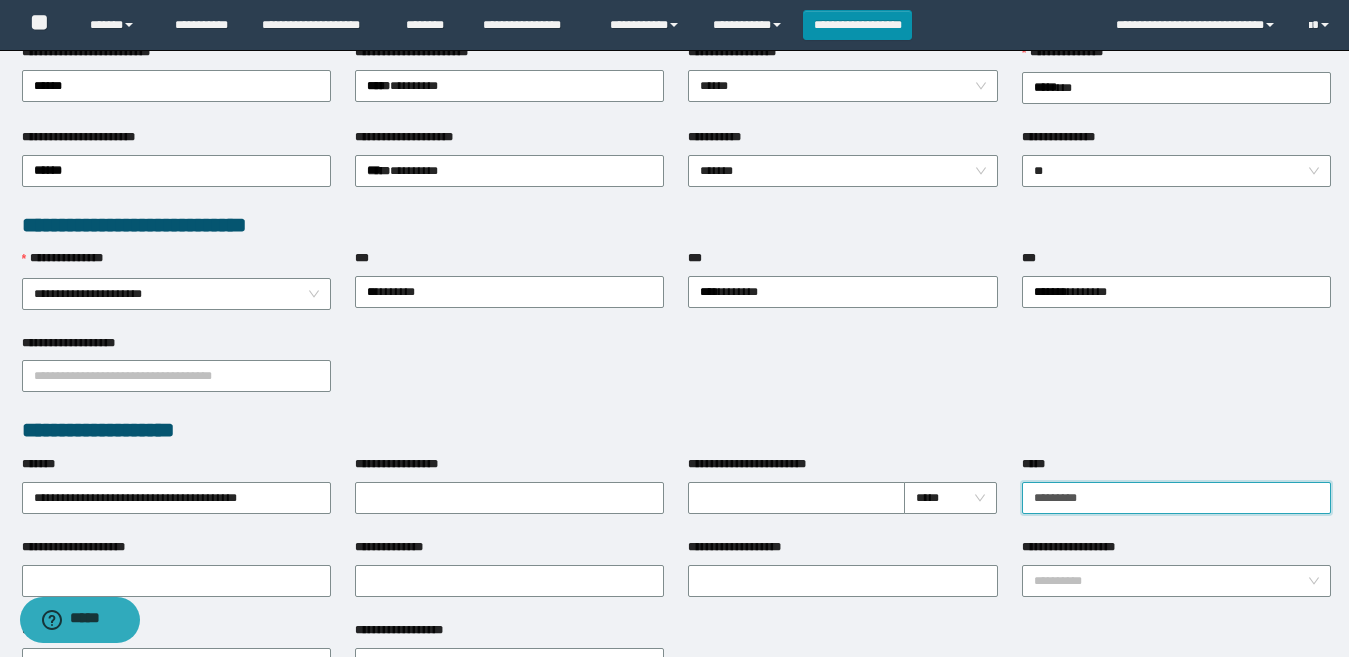 type on "********" 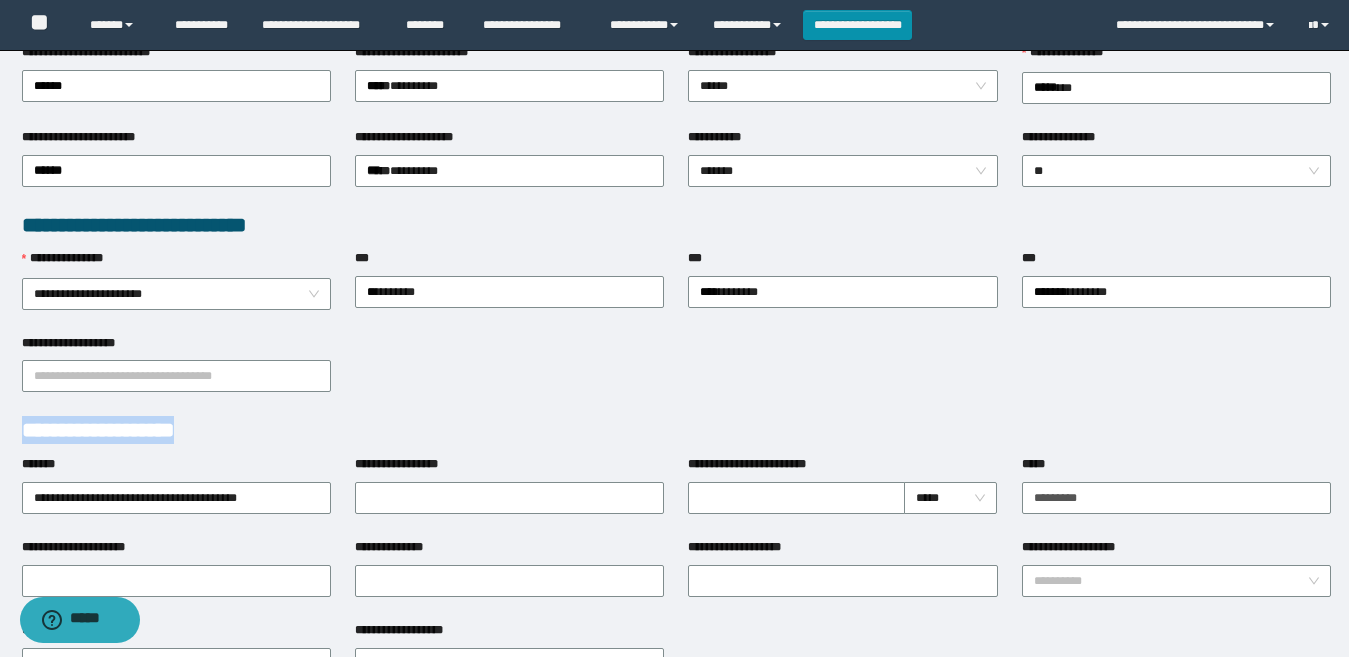 drag, startPoint x: 923, startPoint y: 411, endPoint x: 936, endPoint y: 412, distance: 13.038404 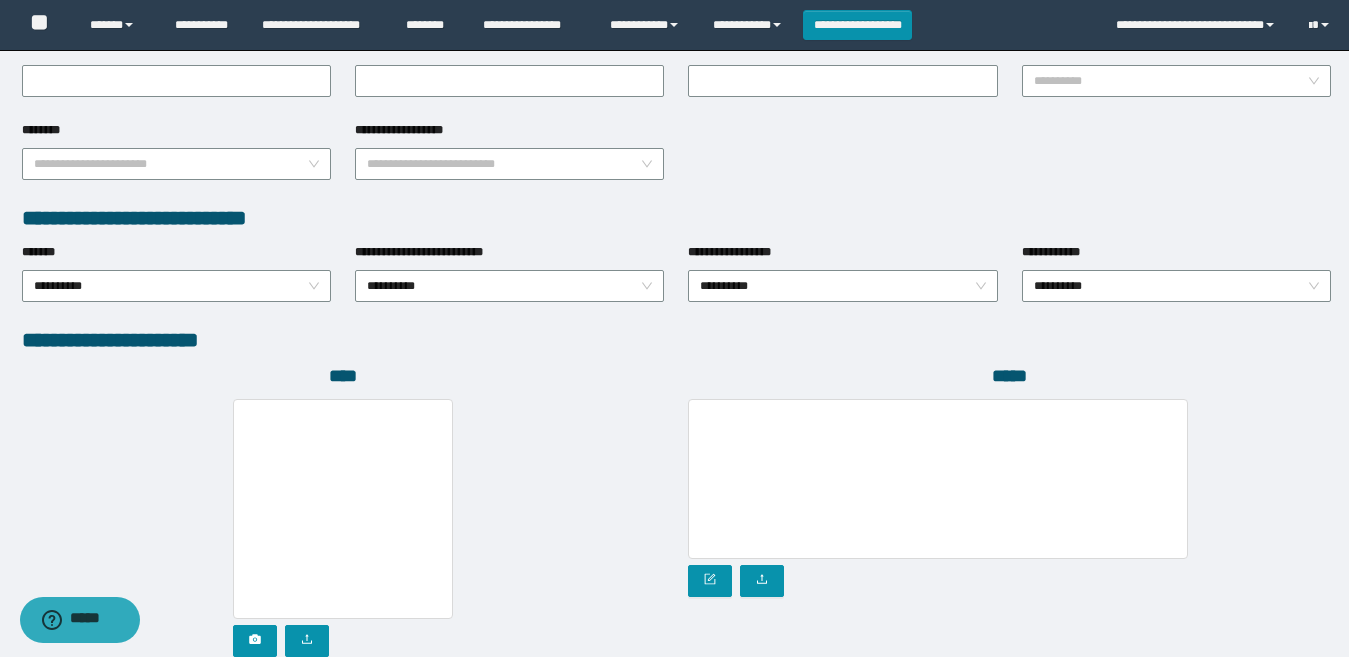 drag, startPoint x: 501, startPoint y: 500, endPoint x: 521, endPoint y: 540, distance: 44.72136 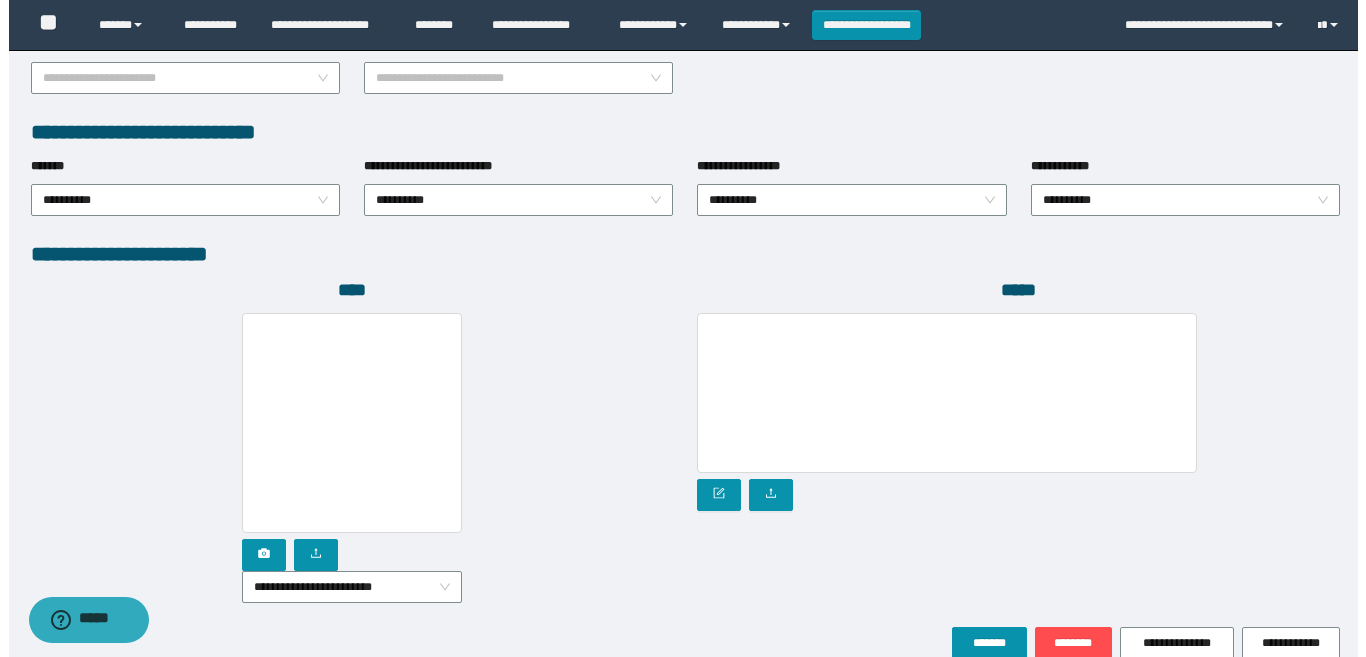 scroll, scrollTop: 1080, scrollLeft: 0, axis: vertical 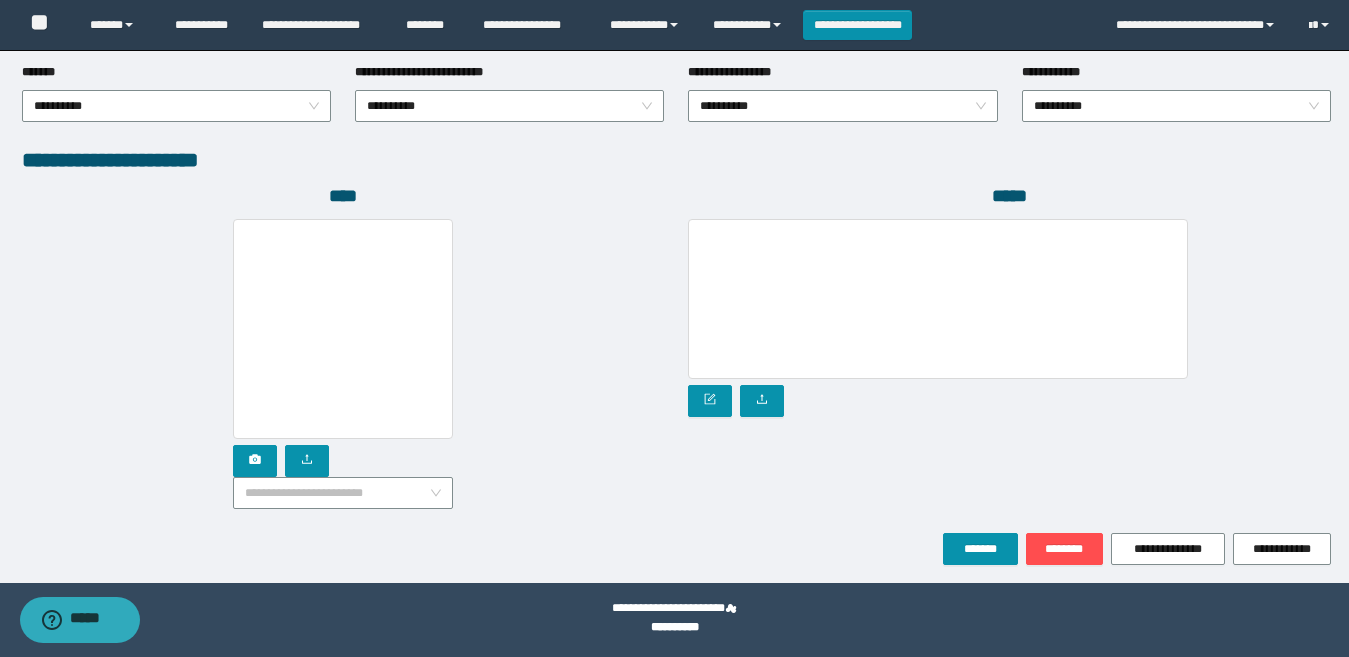 drag, startPoint x: 352, startPoint y: 499, endPoint x: 280, endPoint y: 528, distance: 77.62087 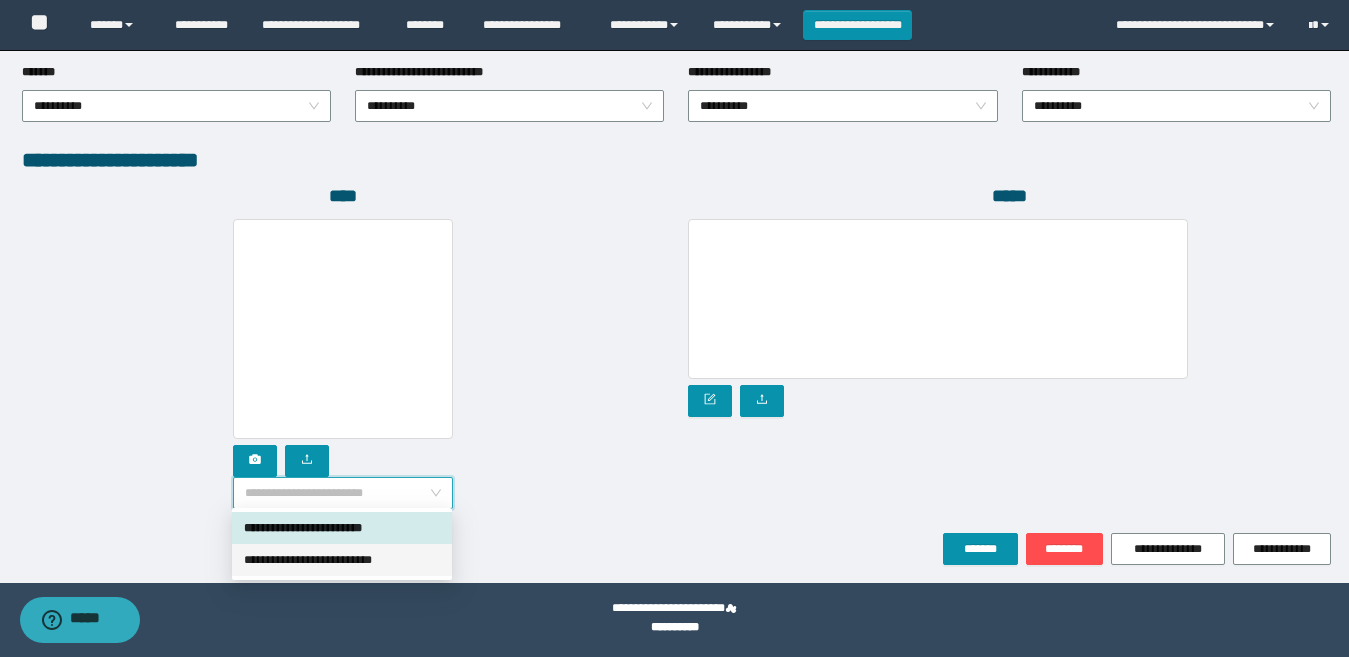 drag, startPoint x: 286, startPoint y: 556, endPoint x: 270, endPoint y: 523, distance: 36.67424 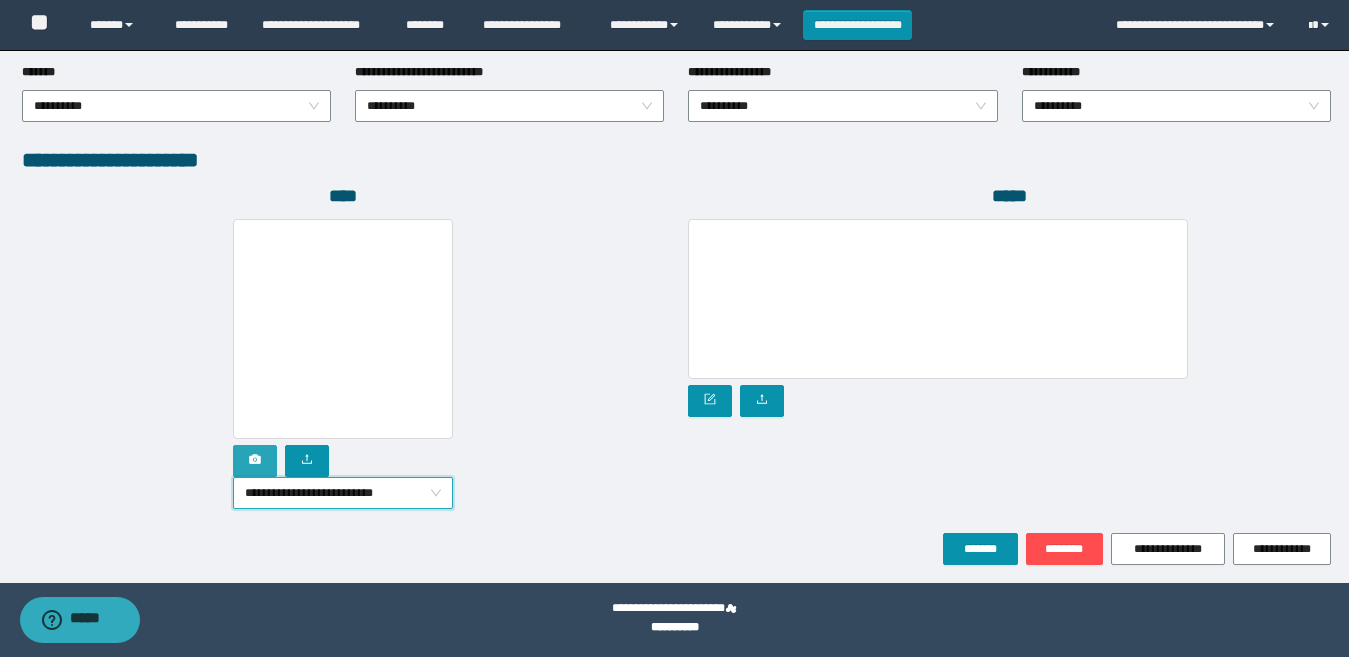 click at bounding box center [255, 461] 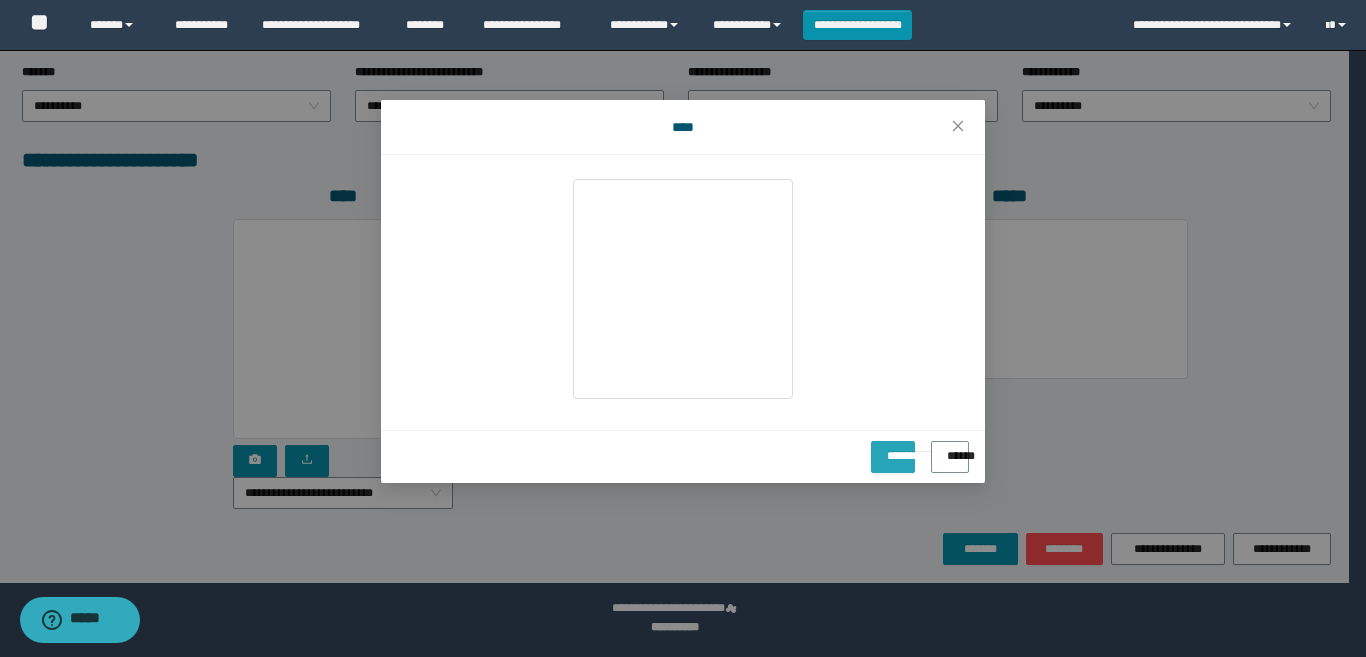 drag, startPoint x: 834, startPoint y: 453, endPoint x: 846, endPoint y: 457, distance: 12.649111 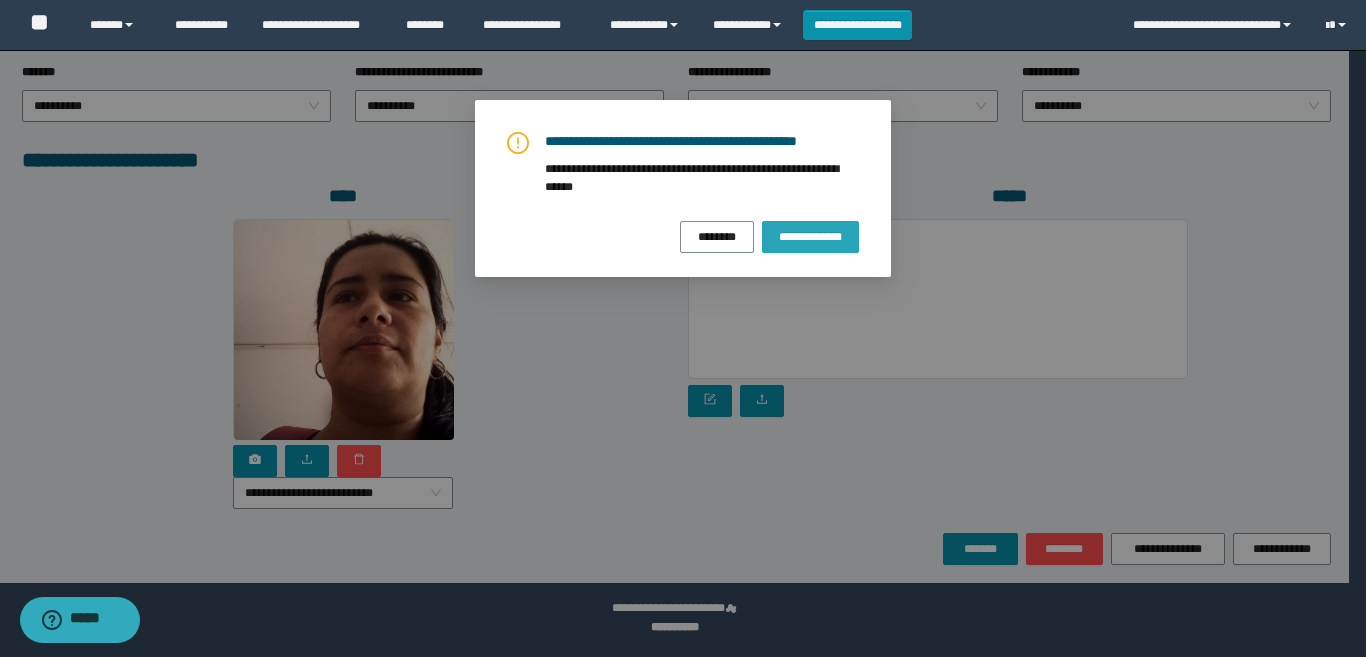 click on "**********" at bounding box center (810, 237) 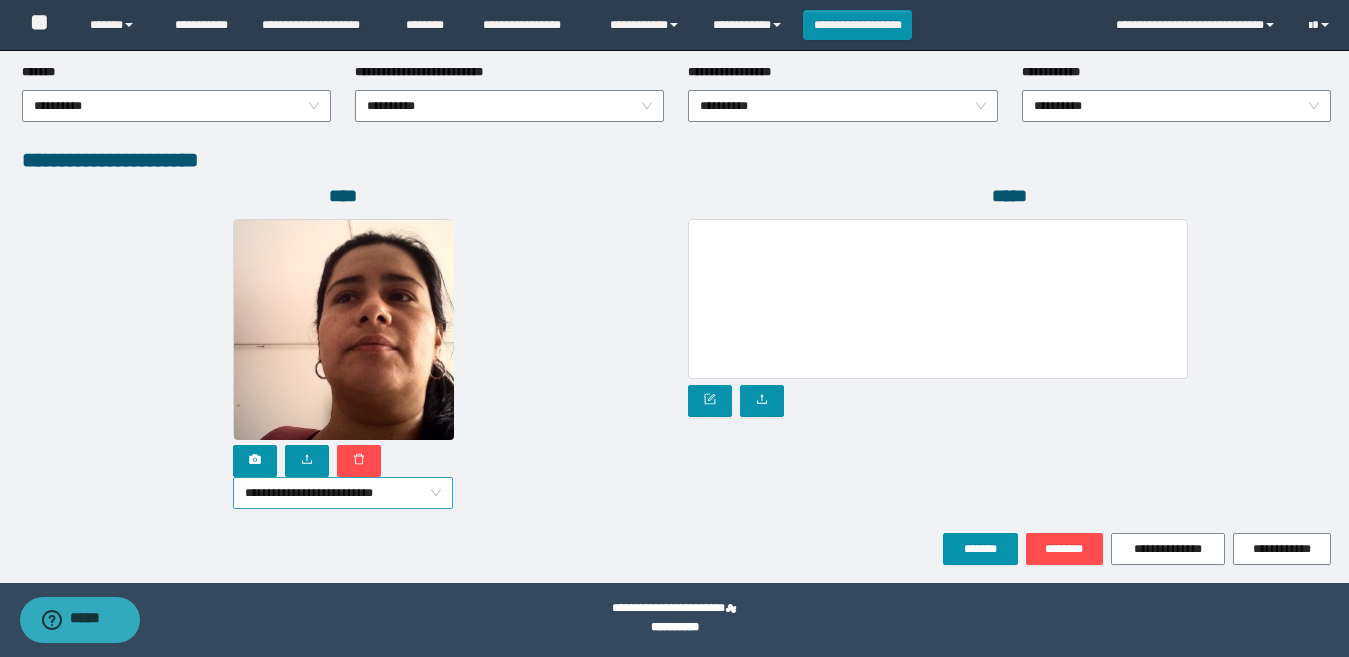 click on "**********" at bounding box center (343, 493) 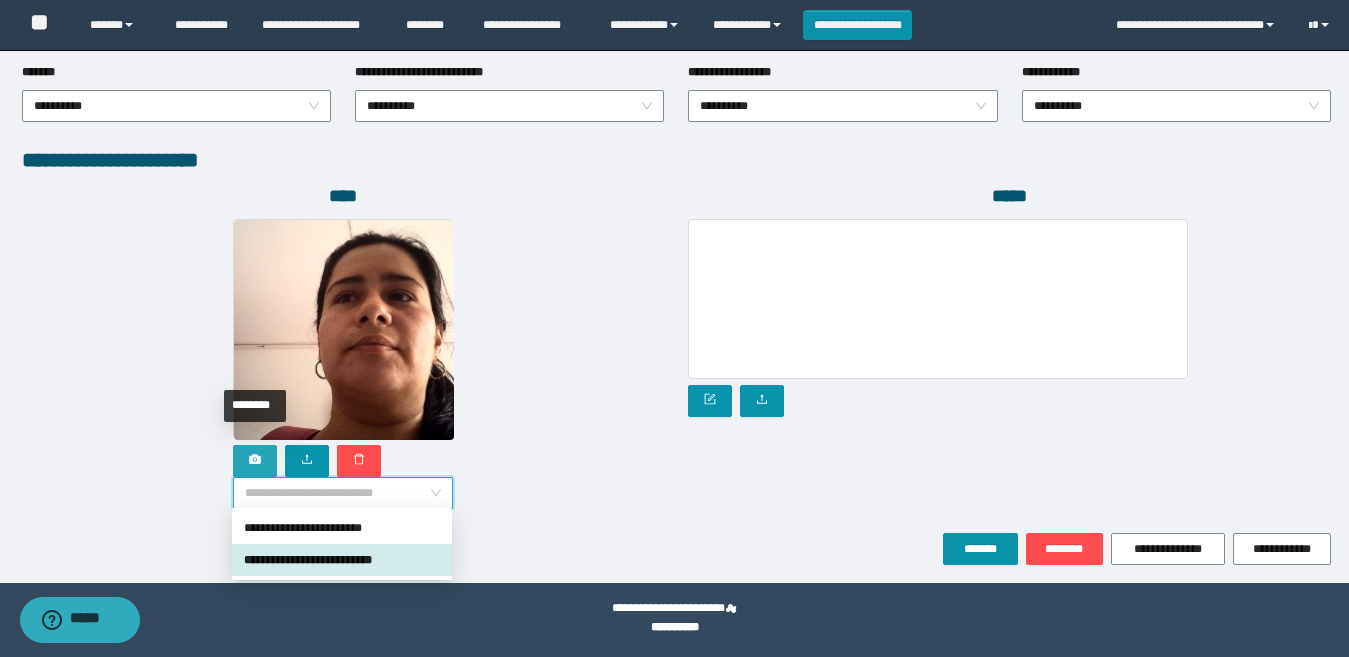 click at bounding box center [255, 461] 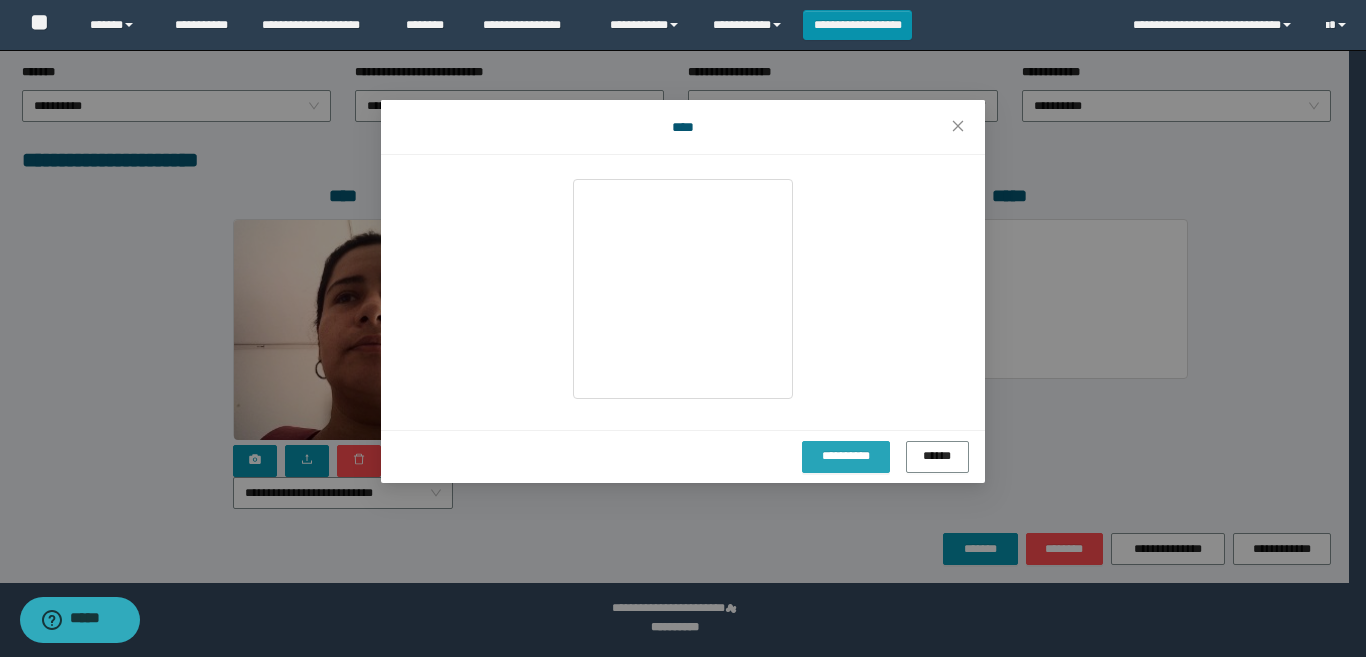 click on "**********" at bounding box center [846, 456] 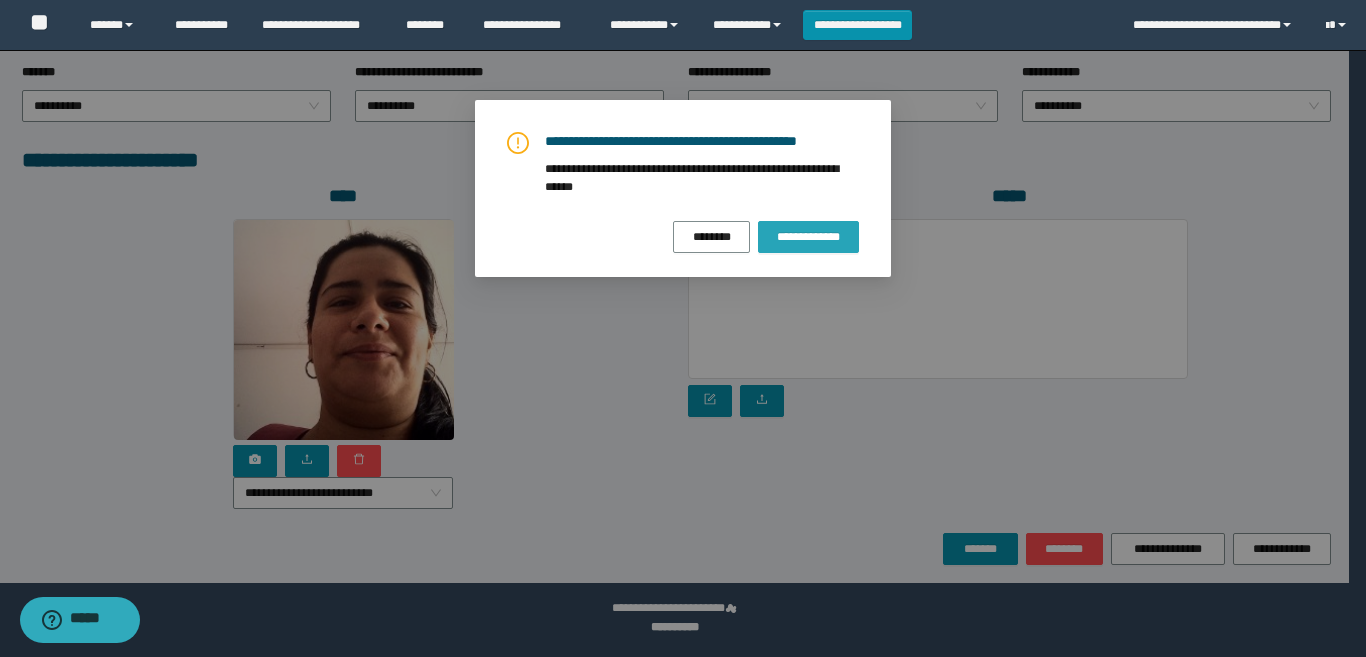 click on "**********" at bounding box center (808, 237) 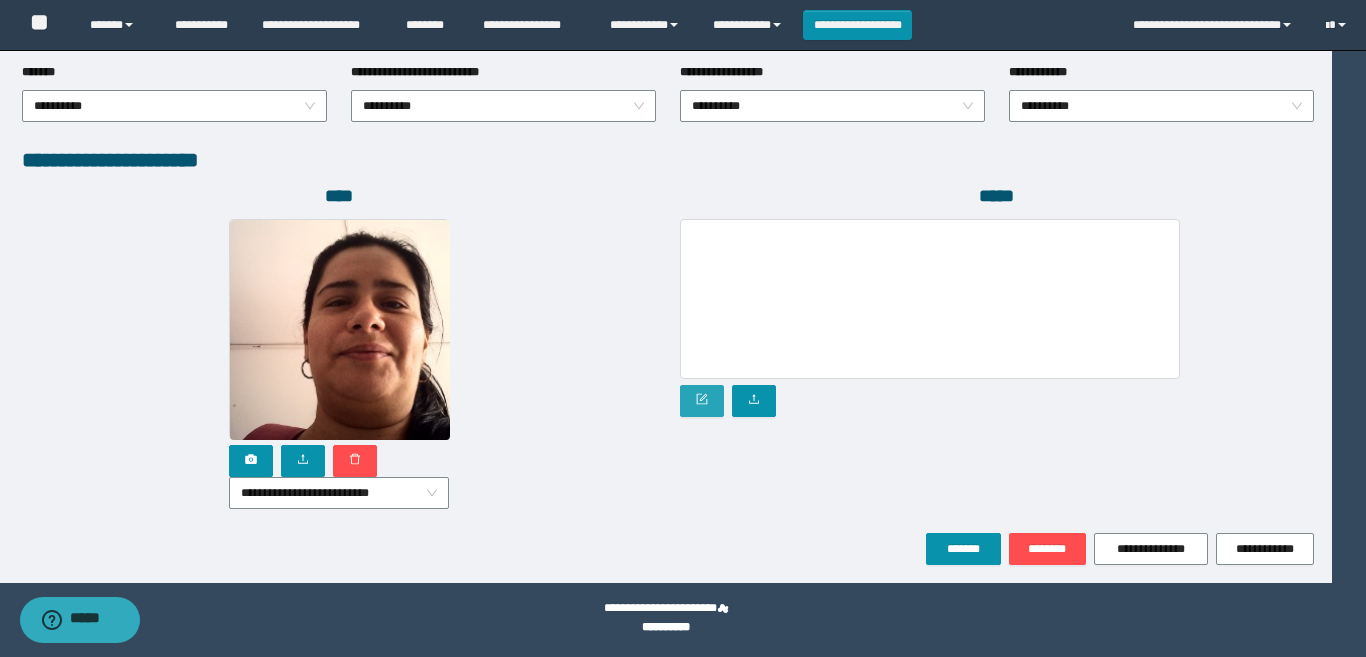 click at bounding box center [702, 401] 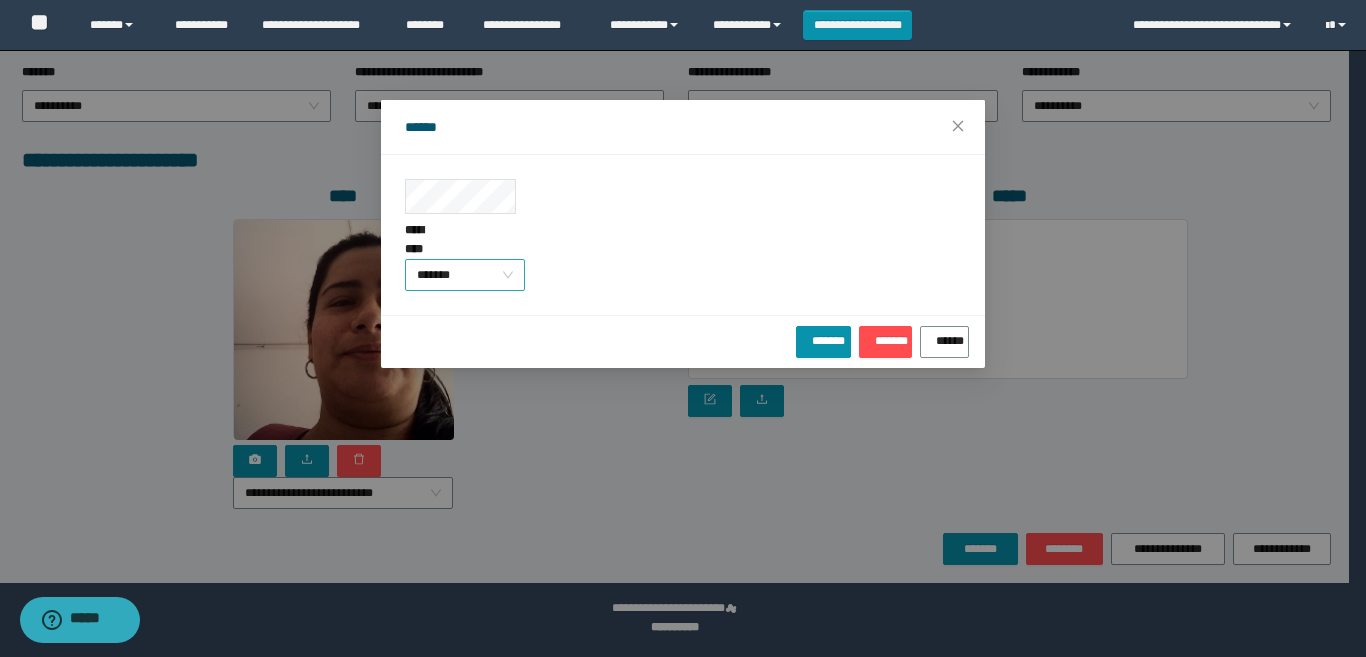 click on "*******" at bounding box center [465, 275] 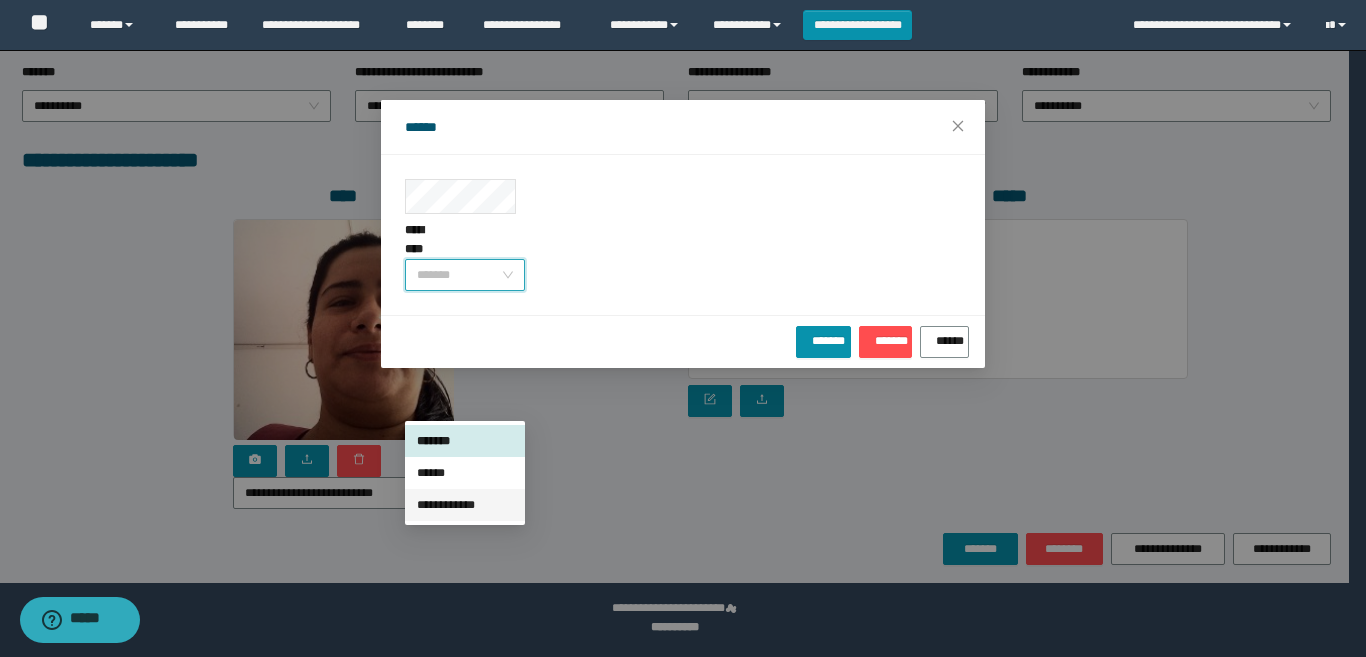 click on "**********" at bounding box center [465, 505] 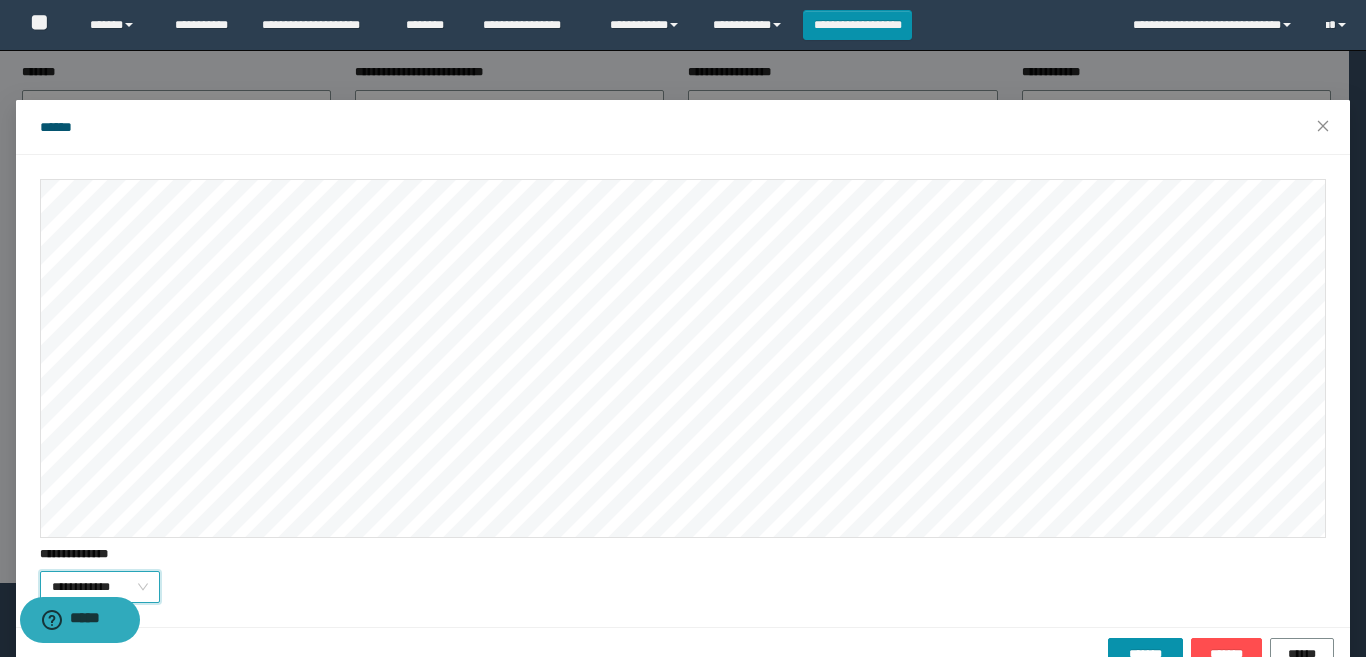 scroll, scrollTop: 45, scrollLeft: 0, axis: vertical 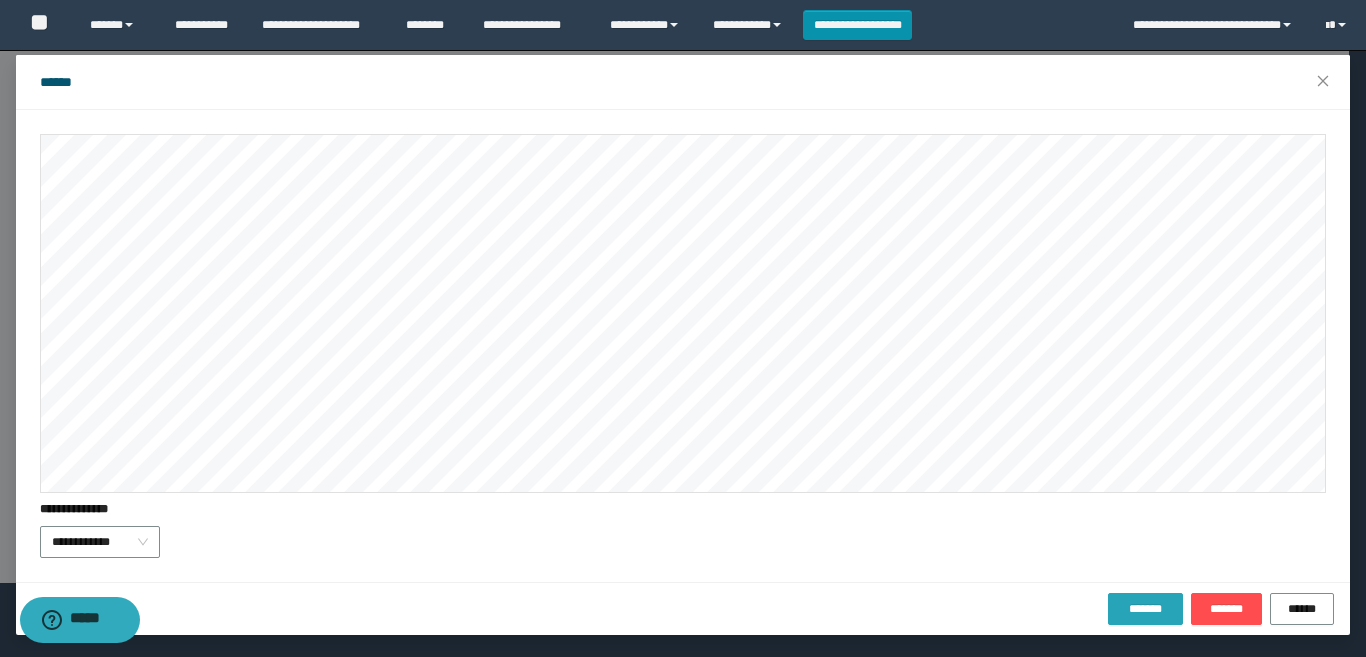 click on "*******" at bounding box center (1145, 609) 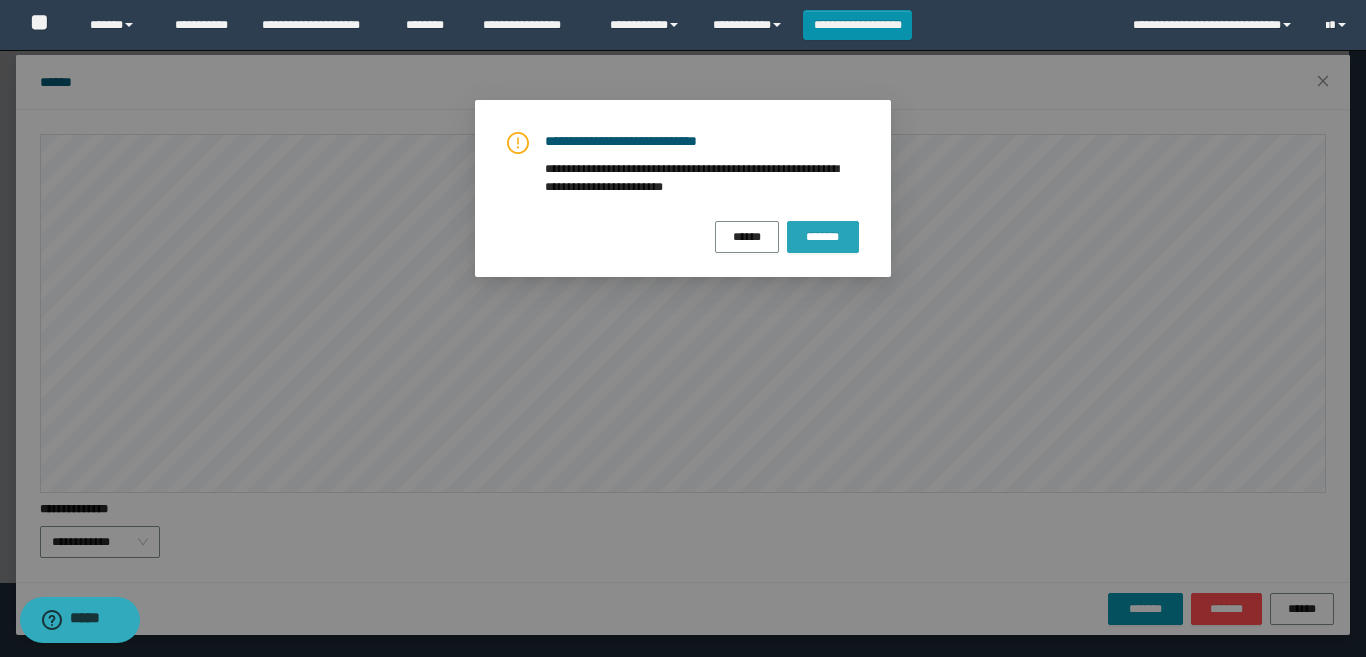 click on "*******" at bounding box center [823, 237] 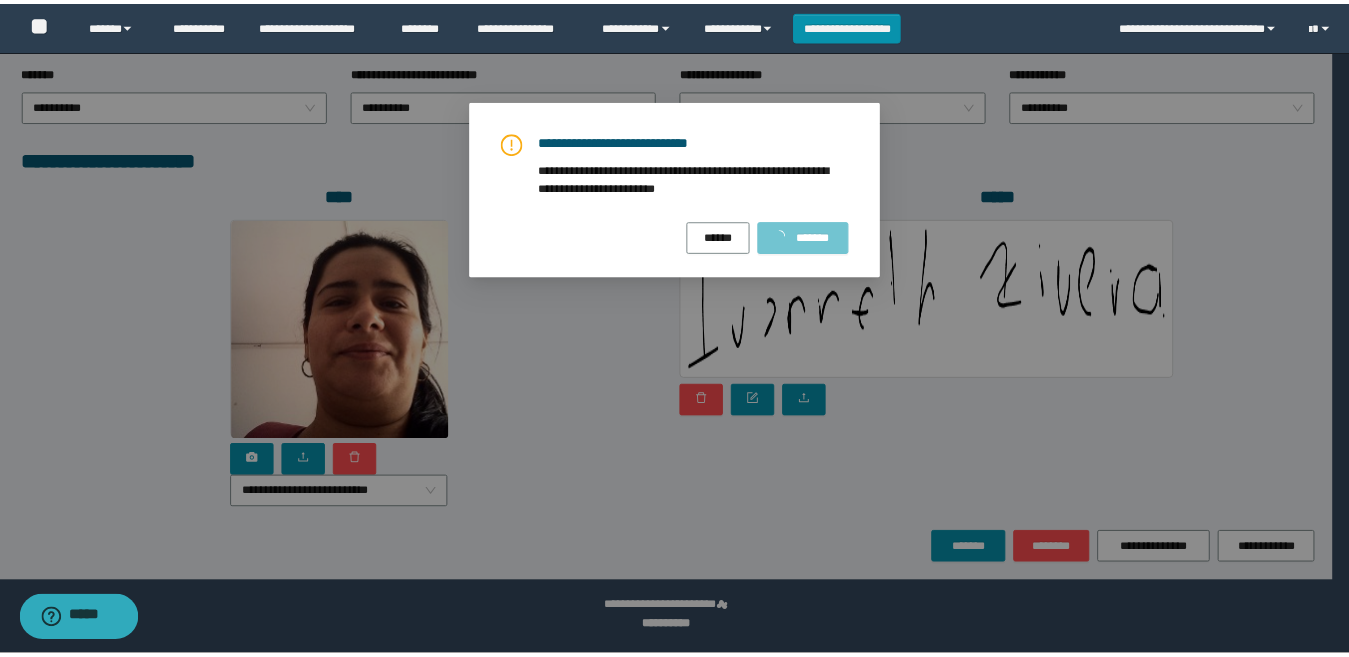 scroll, scrollTop: 0, scrollLeft: 0, axis: both 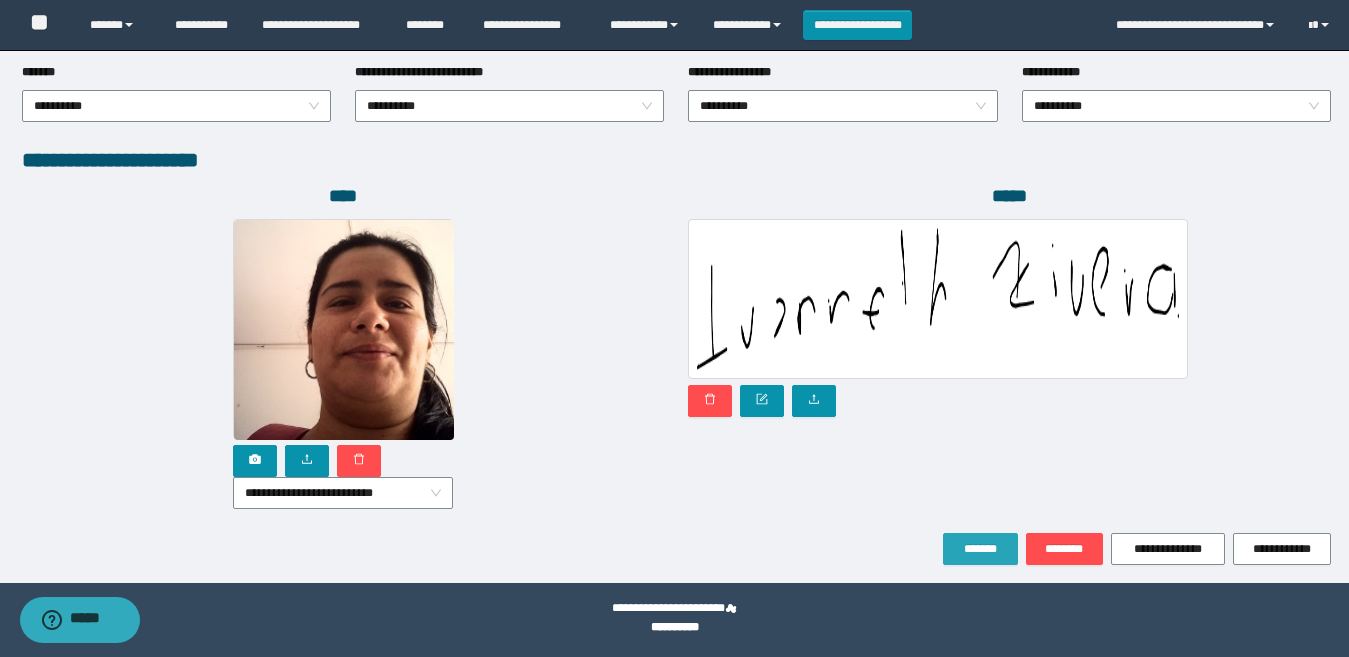 click on "*******" at bounding box center [980, 549] 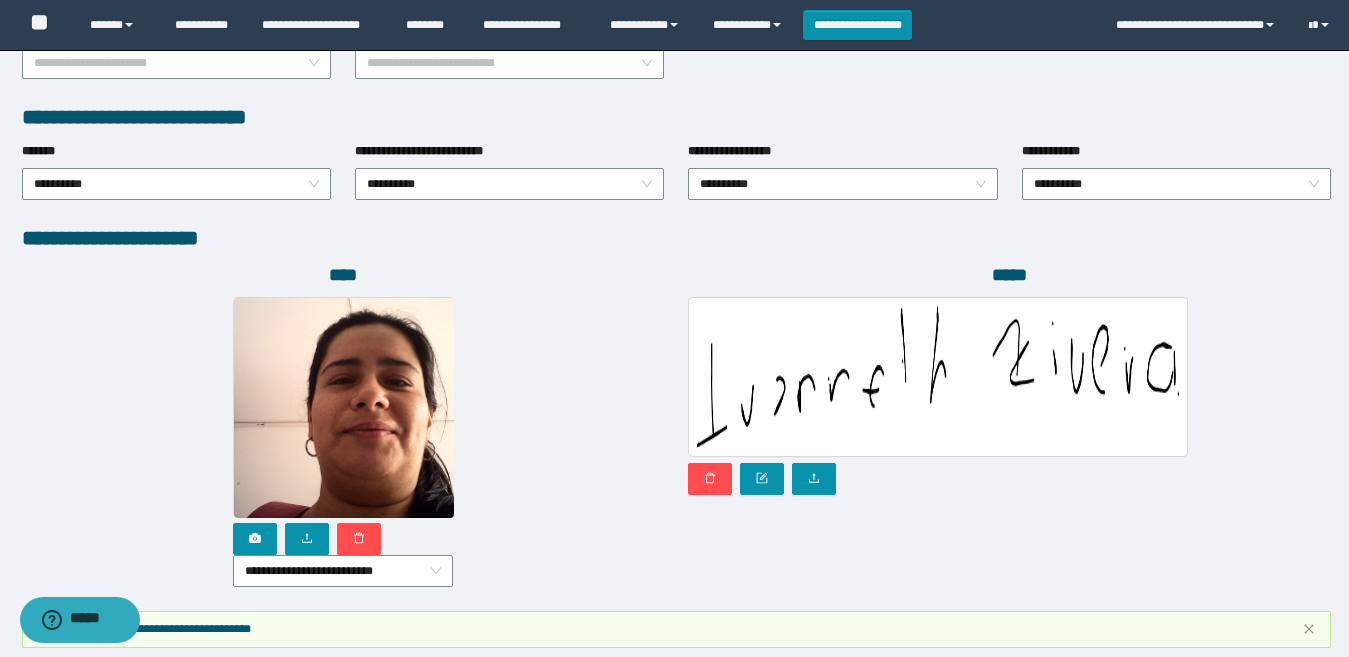 scroll, scrollTop: 1185, scrollLeft: 0, axis: vertical 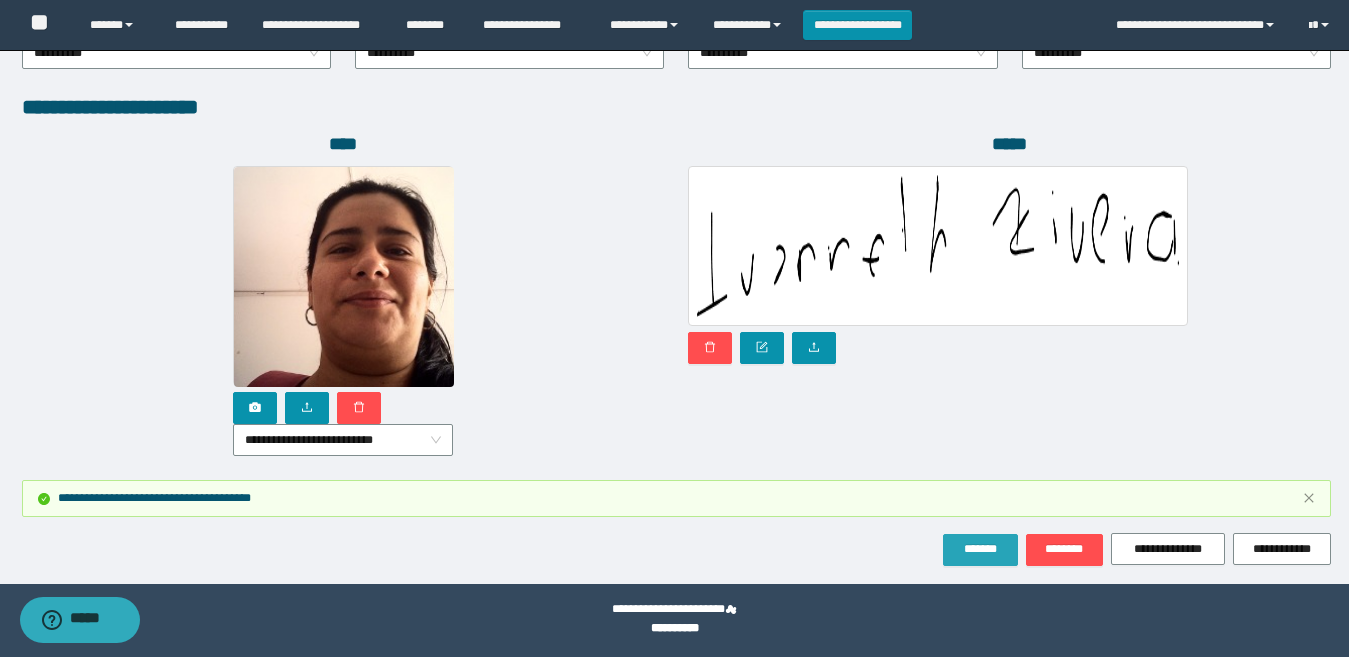 click on "*******" at bounding box center (980, 550) 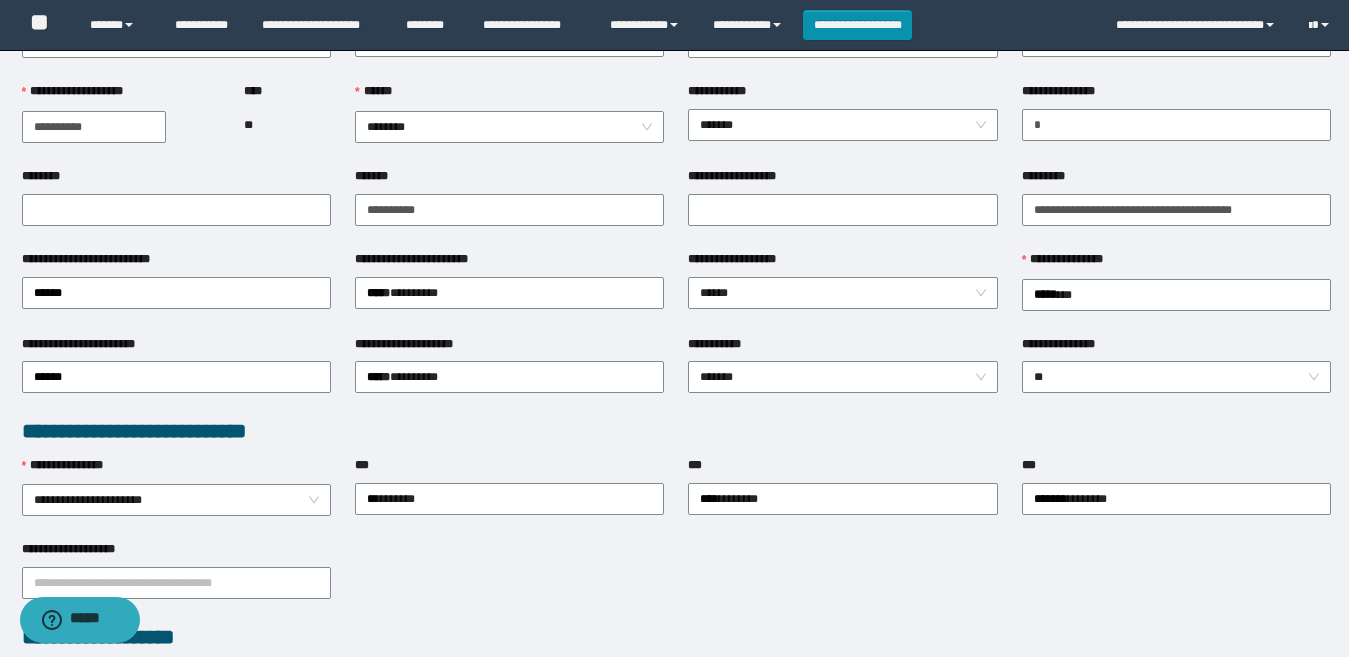 scroll, scrollTop: 0, scrollLeft: 0, axis: both 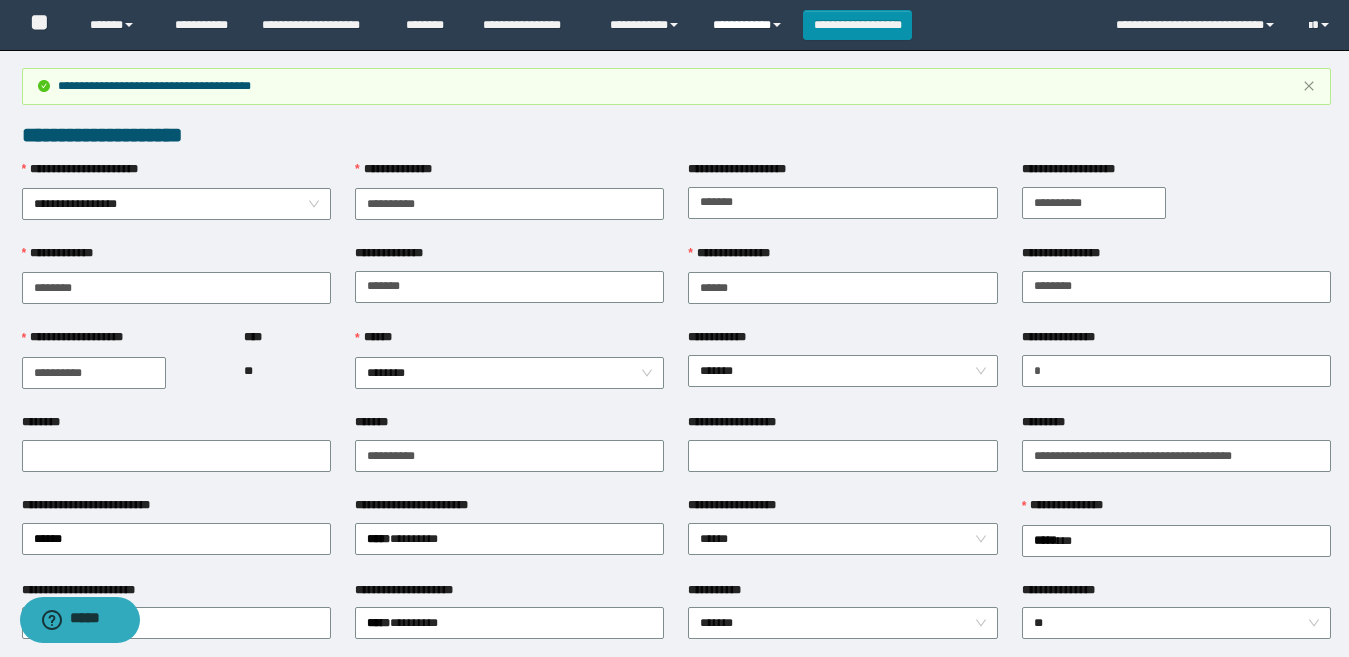 click on "**********" at bounding box center (750, 25) 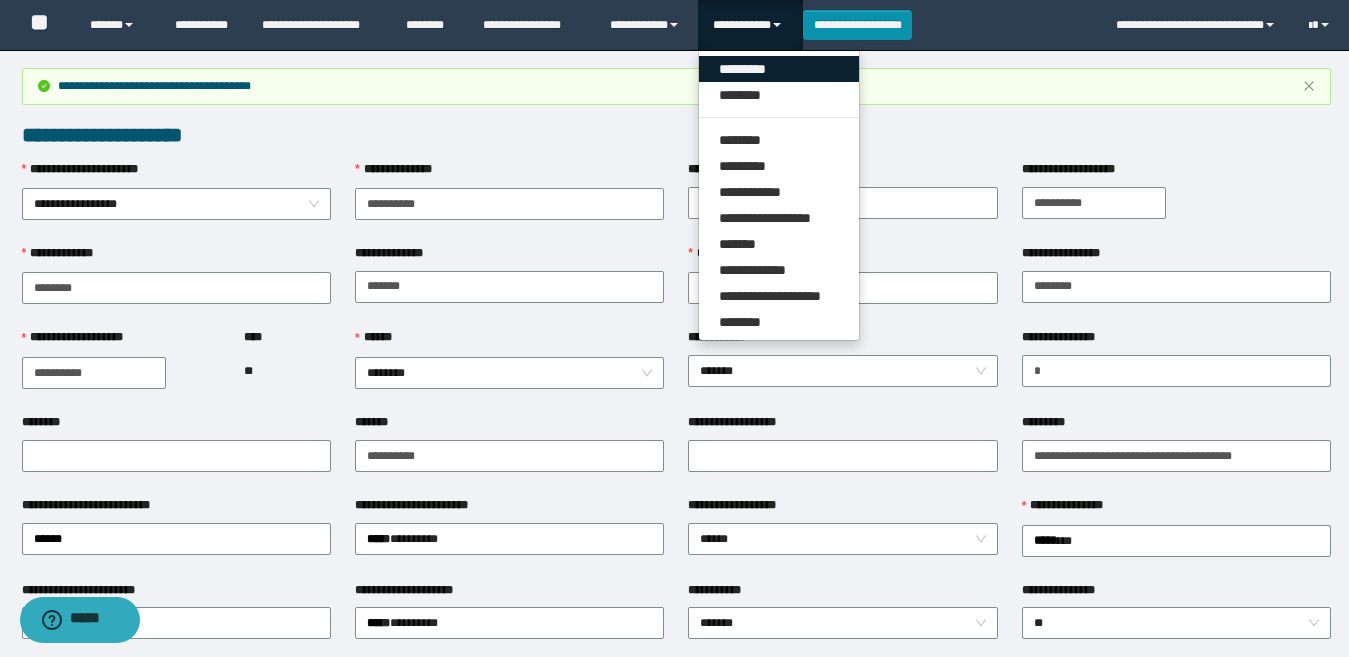 click on "*********" at bounding box center [779, 69] 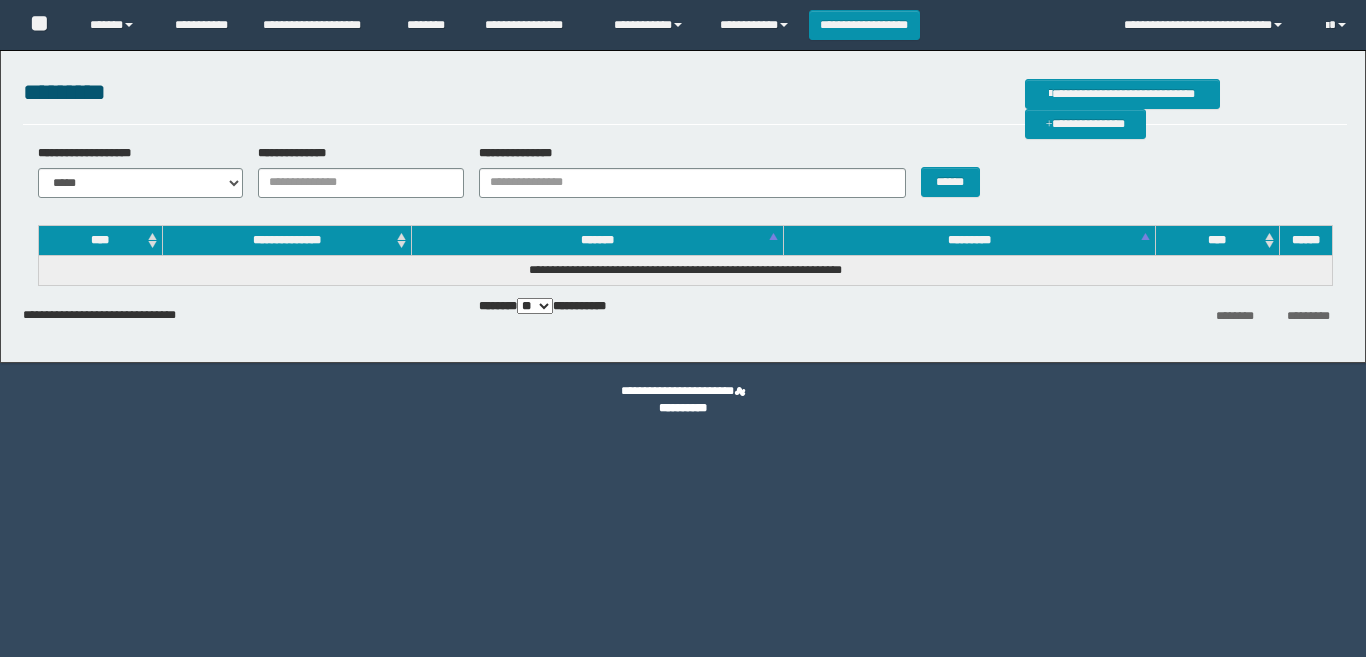 scroll, scrollTop: 0, scrollLeft: 0, axis: both 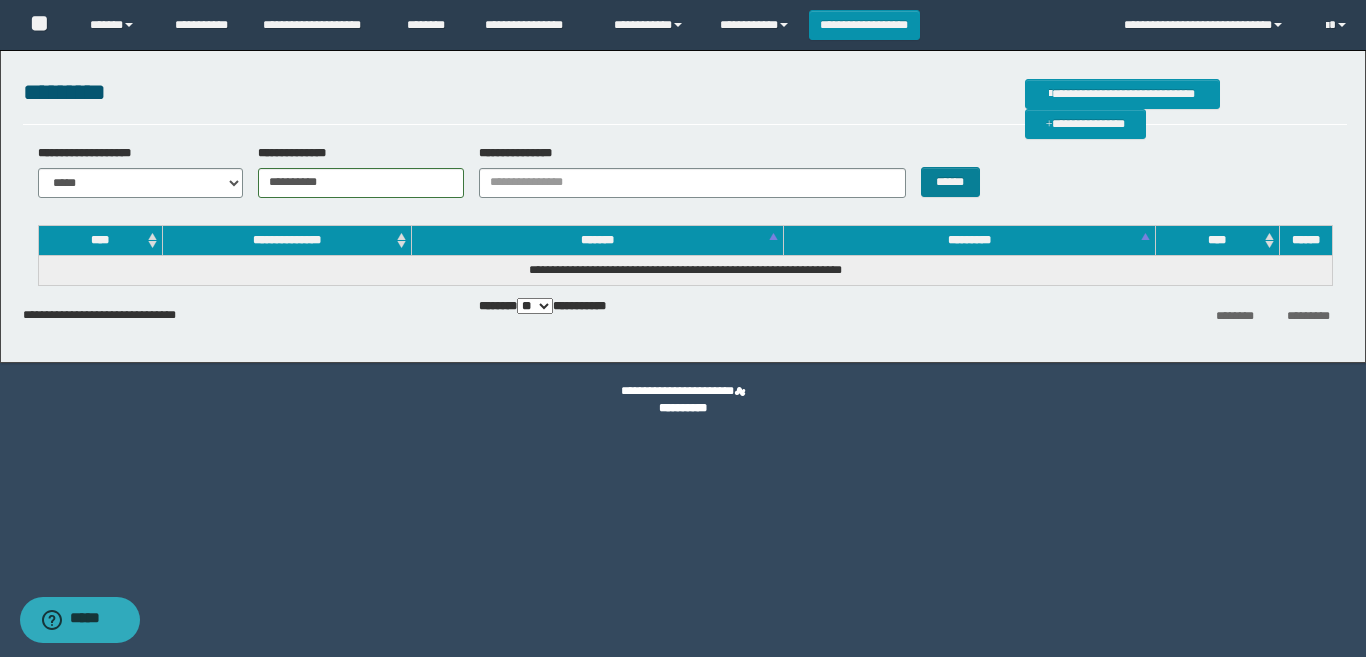 type on "**********" 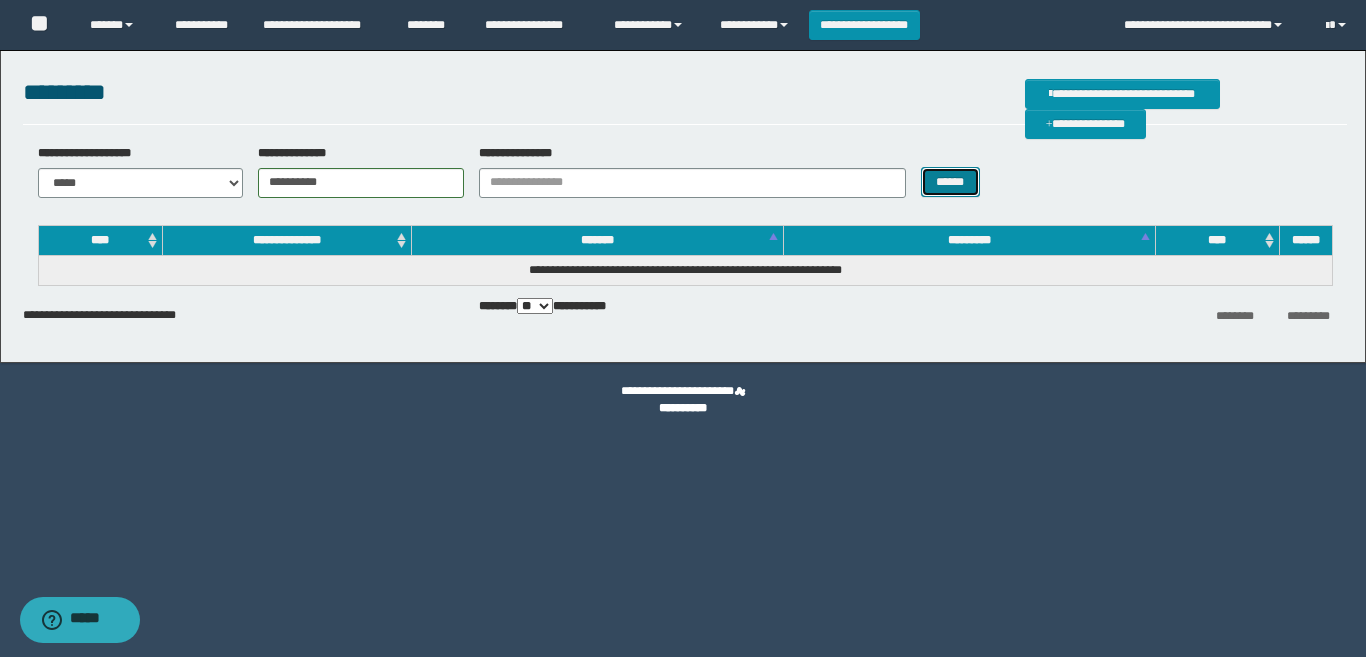 click on "******" at bounding box center [950, 182] 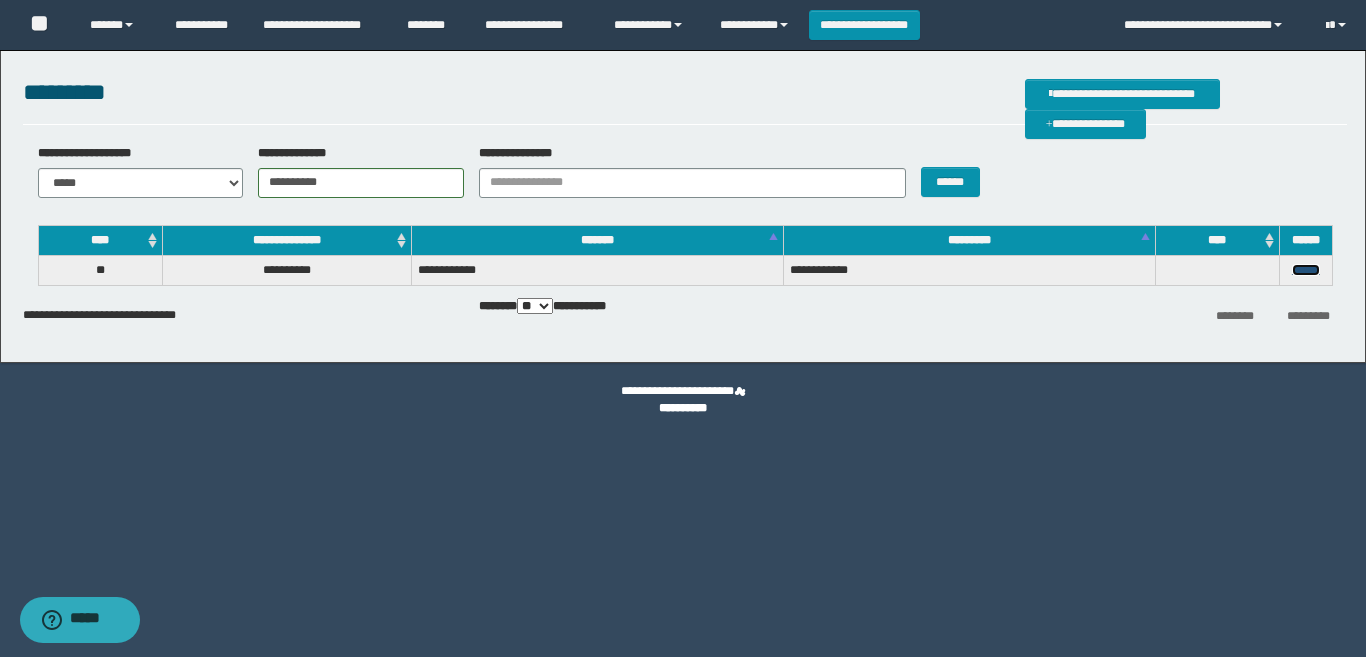 click on "******" at bounding box center [1306, 270] 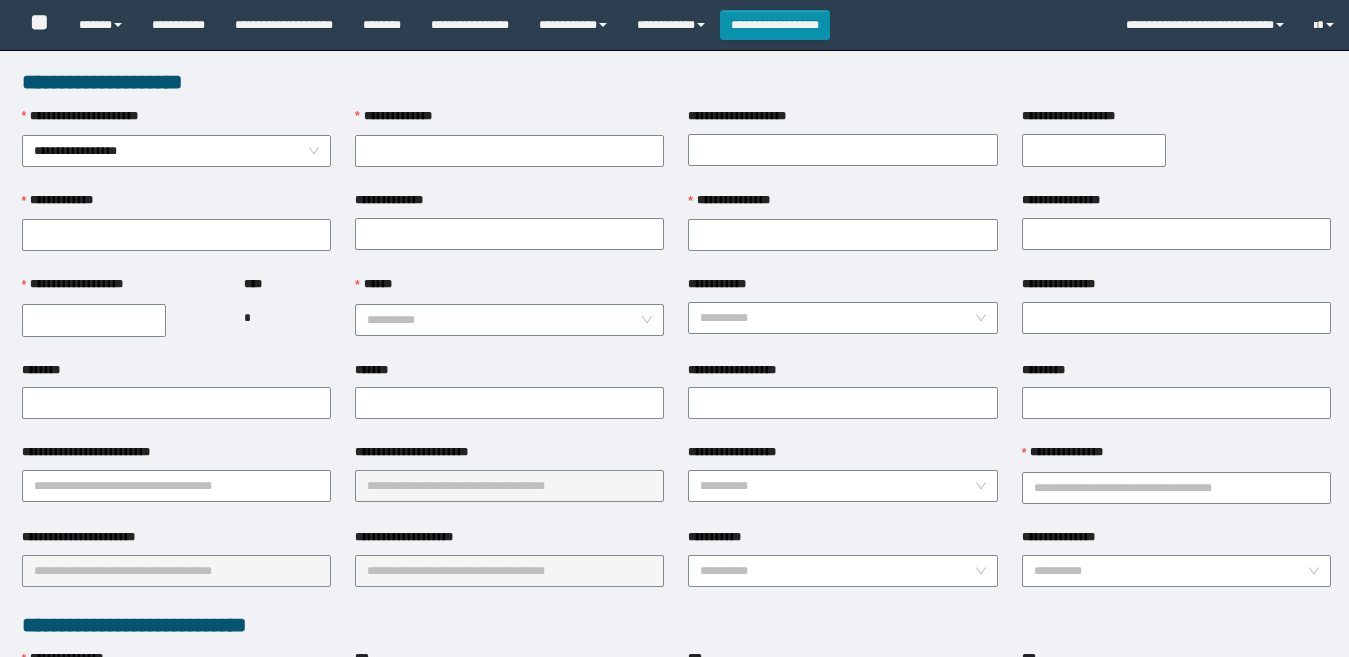 scroll, scrollTop: 0, scrollLeft: 0, axis: both 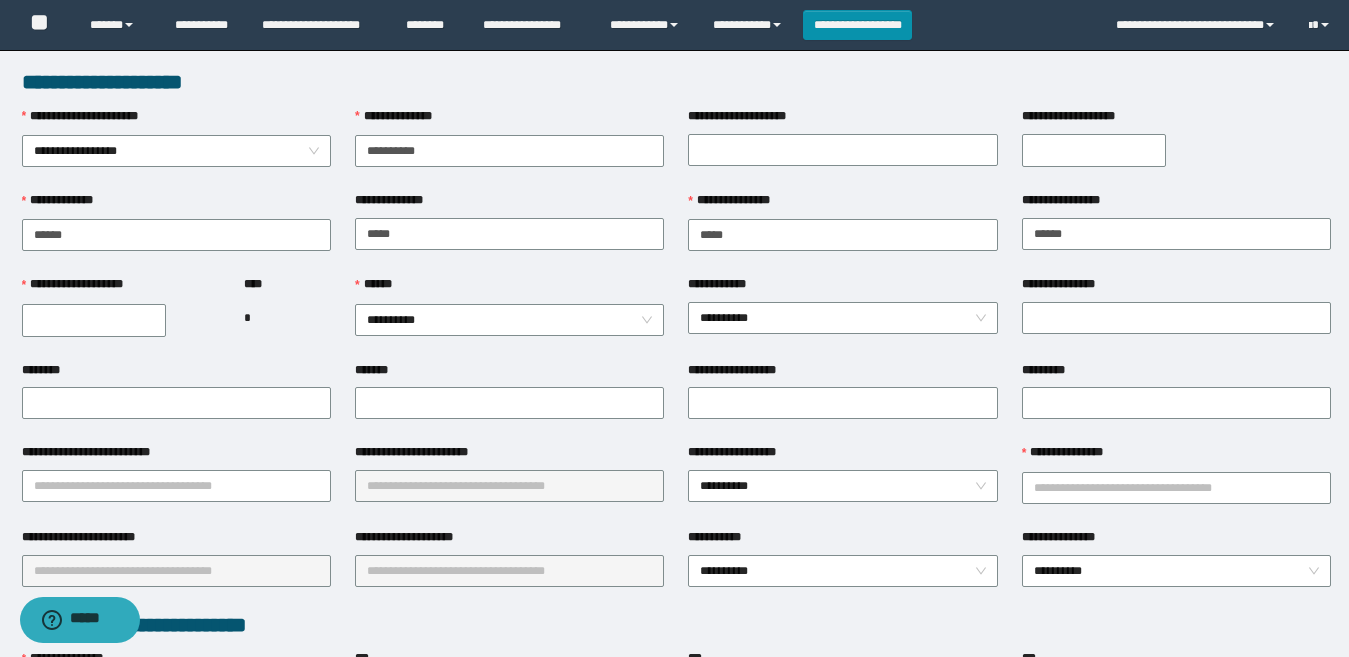 click on "**********" at bounding box center [676, 82] 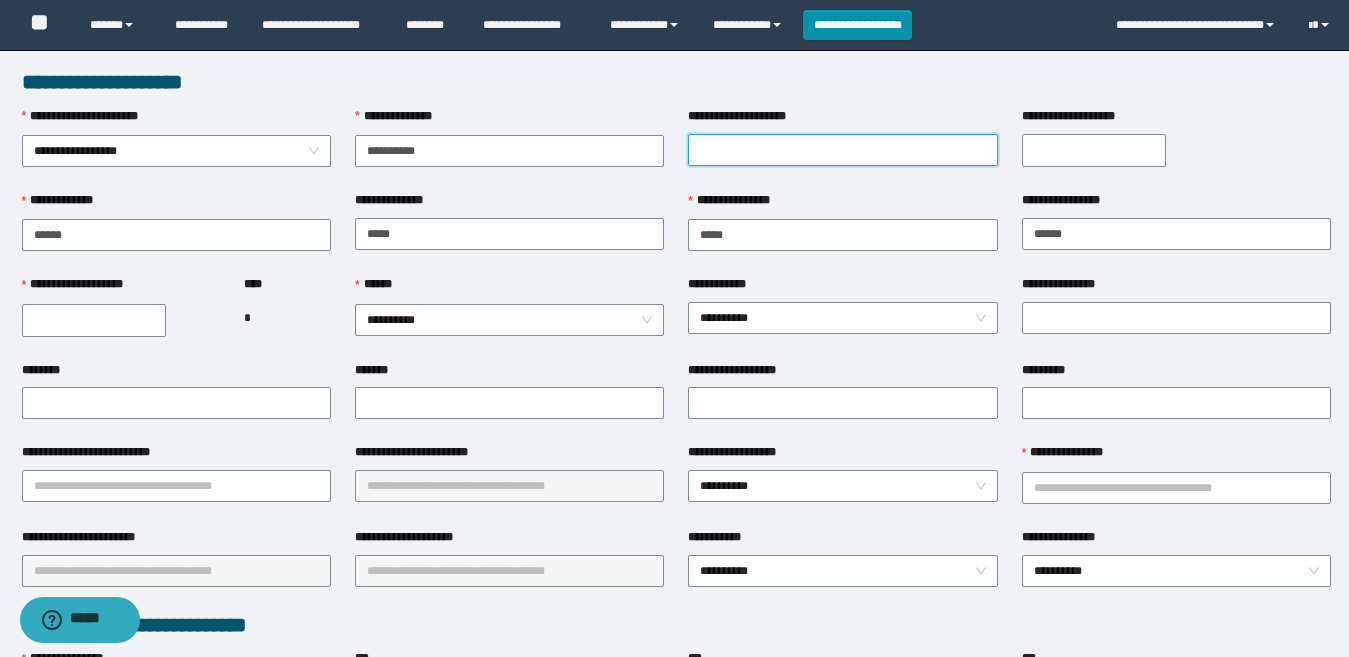 click on "**********" at bounding box center (842, 150) 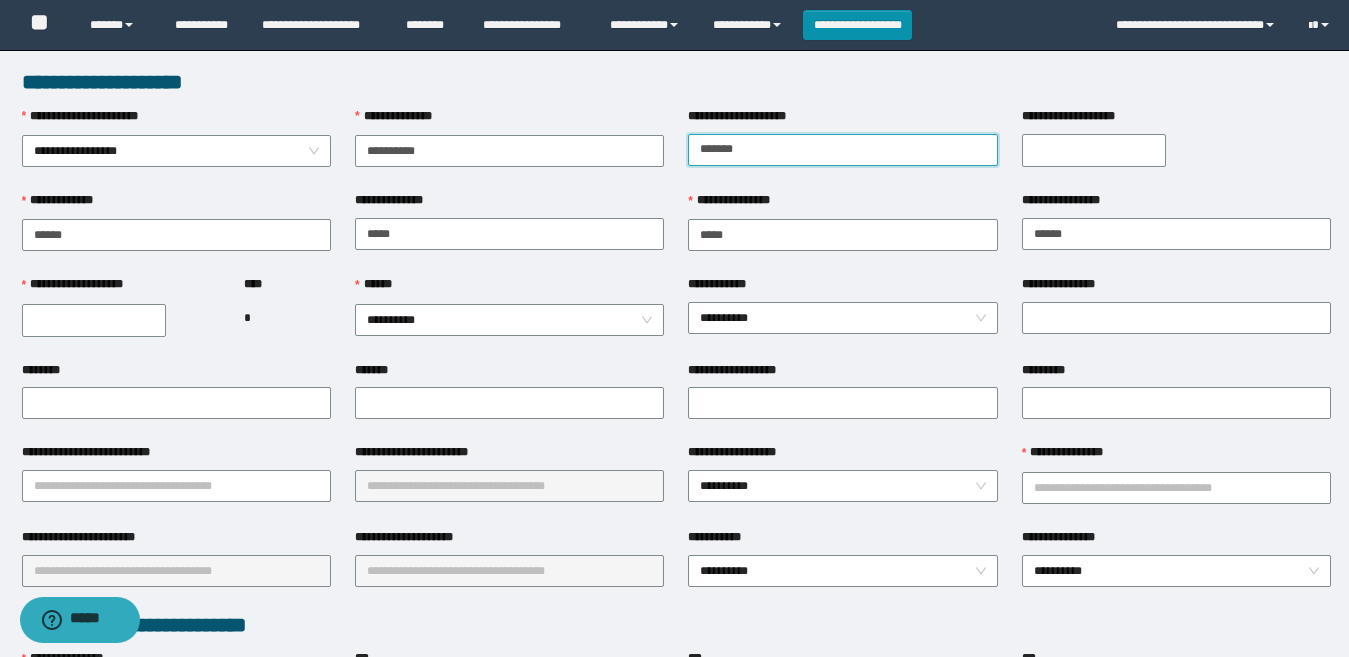 type on "******" 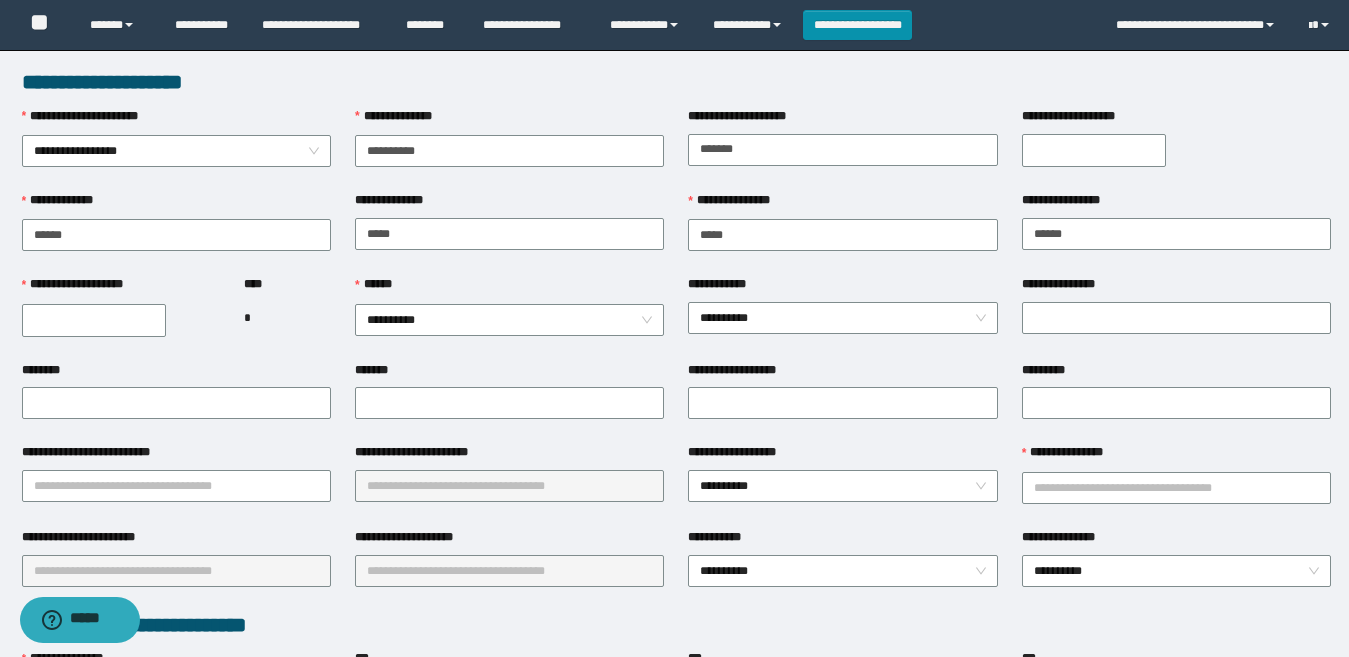 click on "**********" at bounding box center (1094, 150) 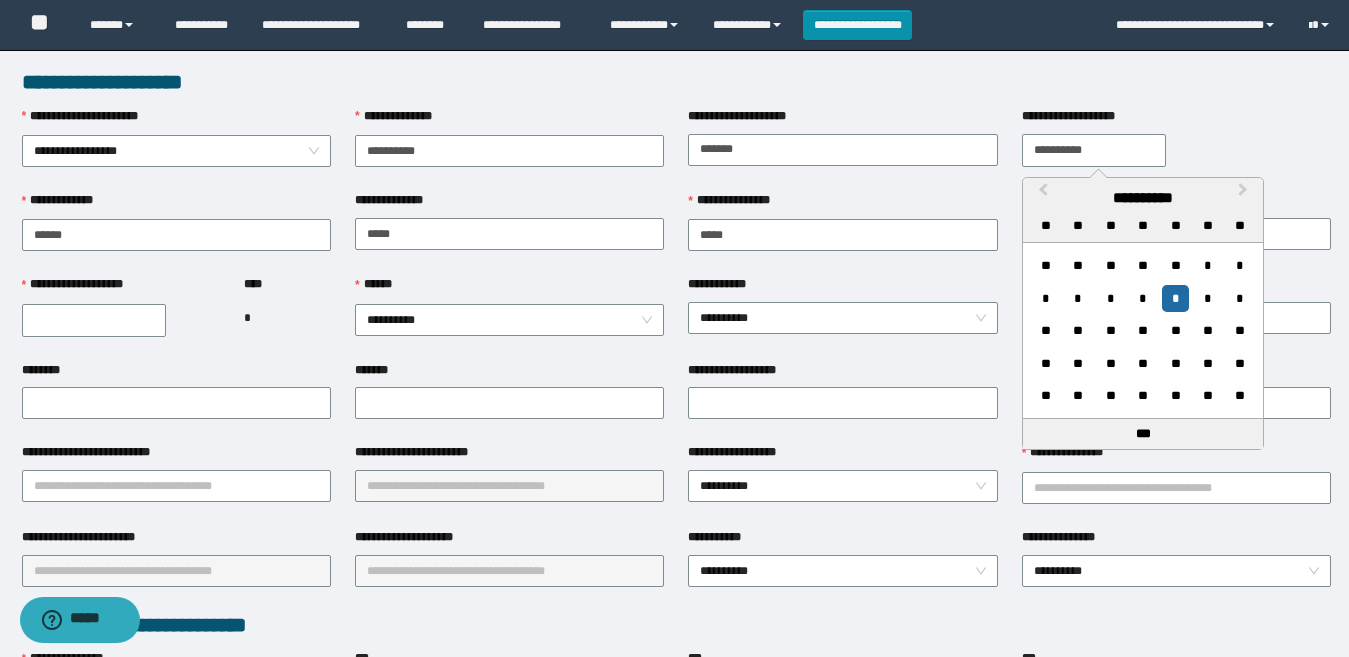 type on "**********" 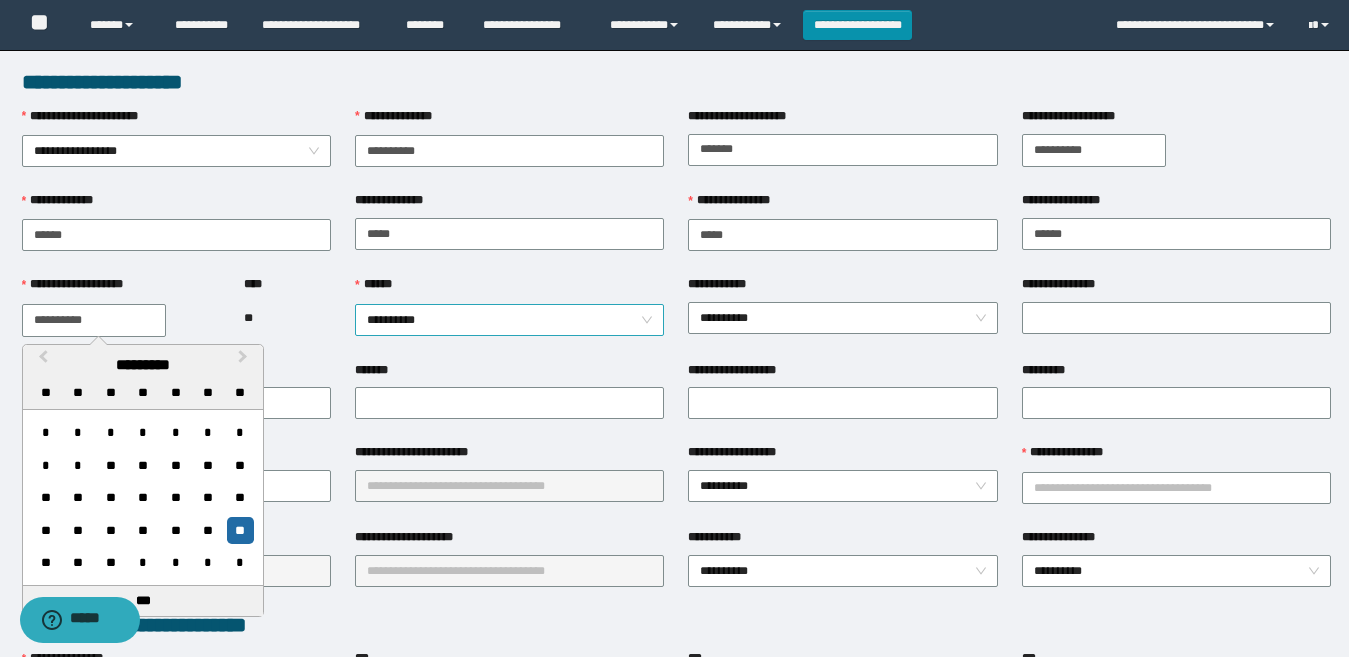 type on "**********" 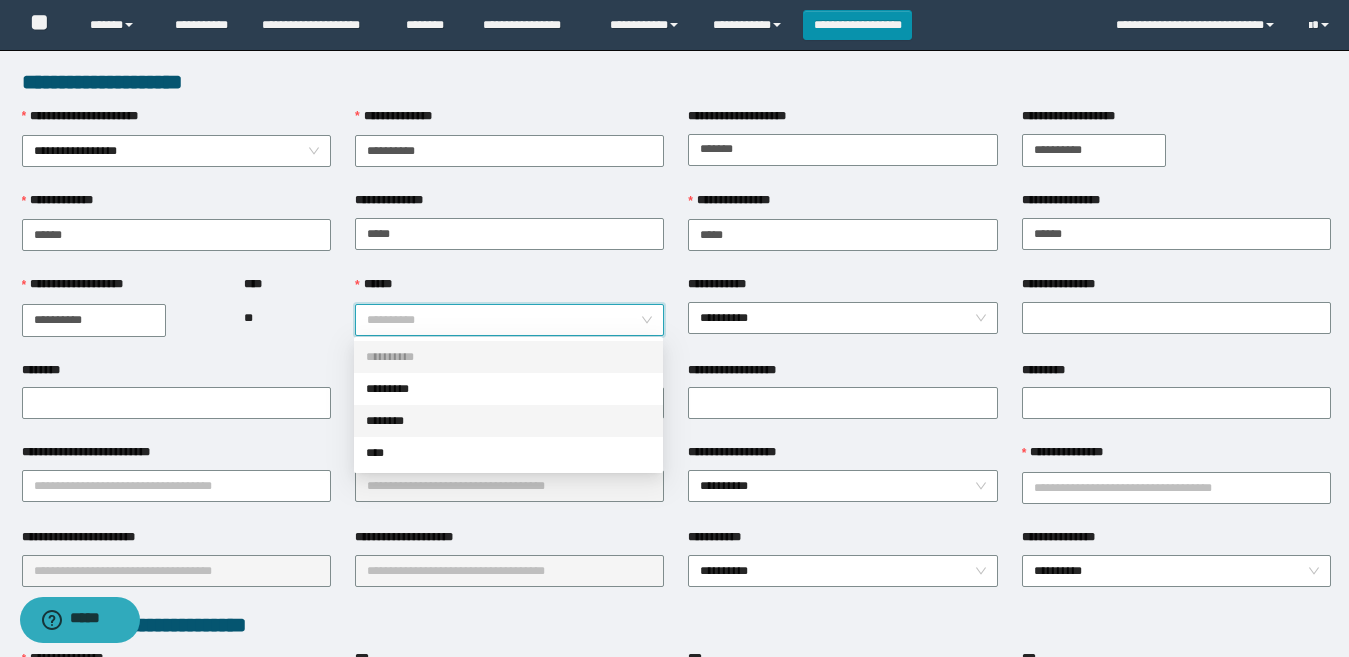 click on "********" at bounding box center (508, 421) 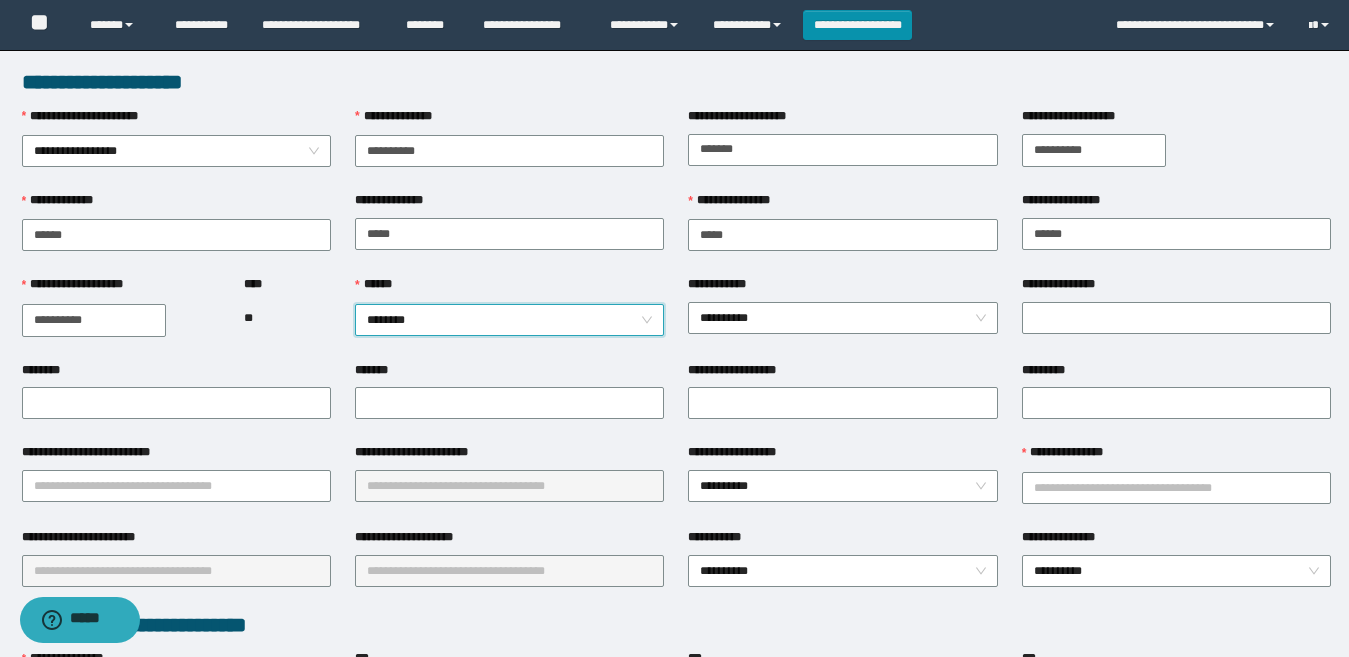 drag, startPoint x: 414, startPoint y: 299, endPoint x: 418, endPoint y: 313, distance: 14.56022 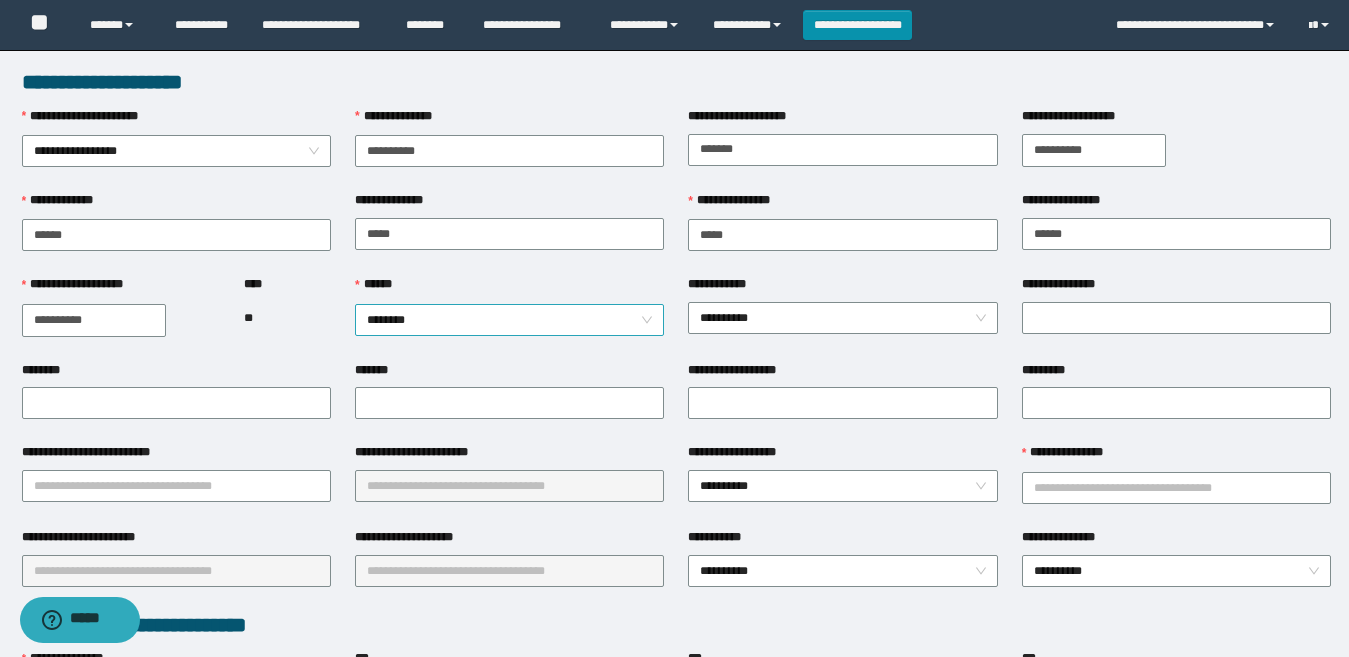 click on "********" at bounding box center (509, 320) 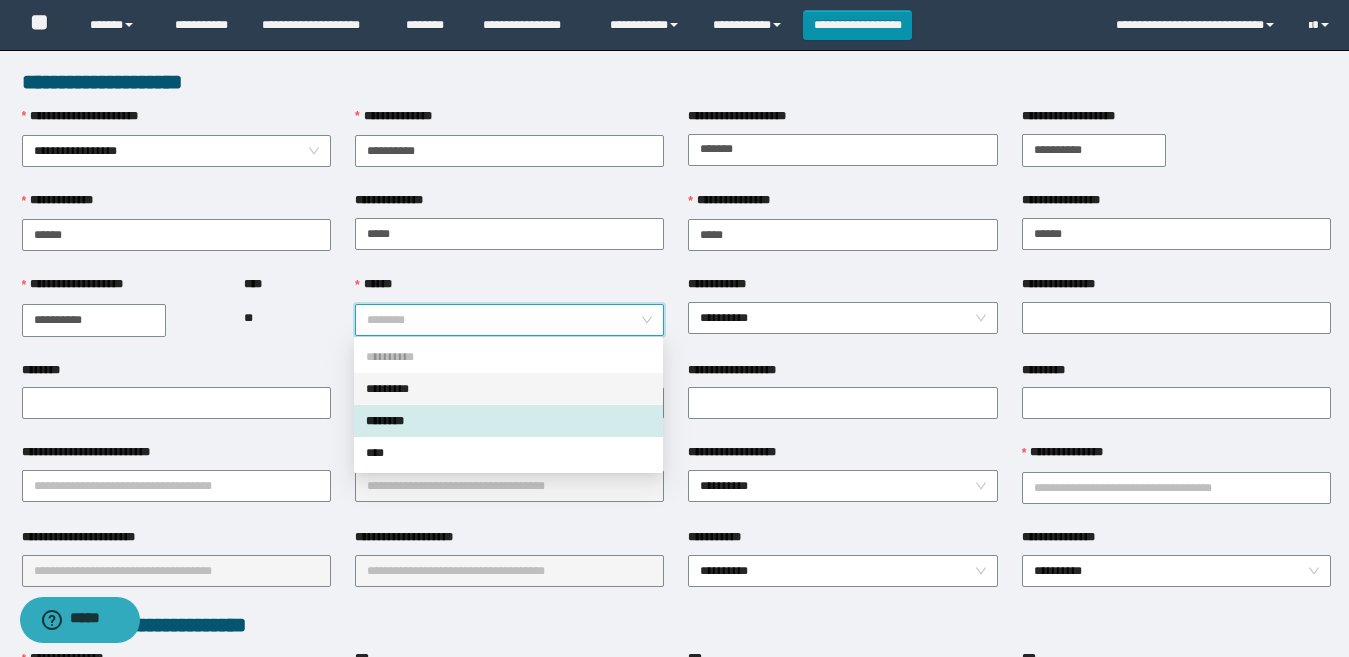 click on "*********" at bounding box center (508, 389) 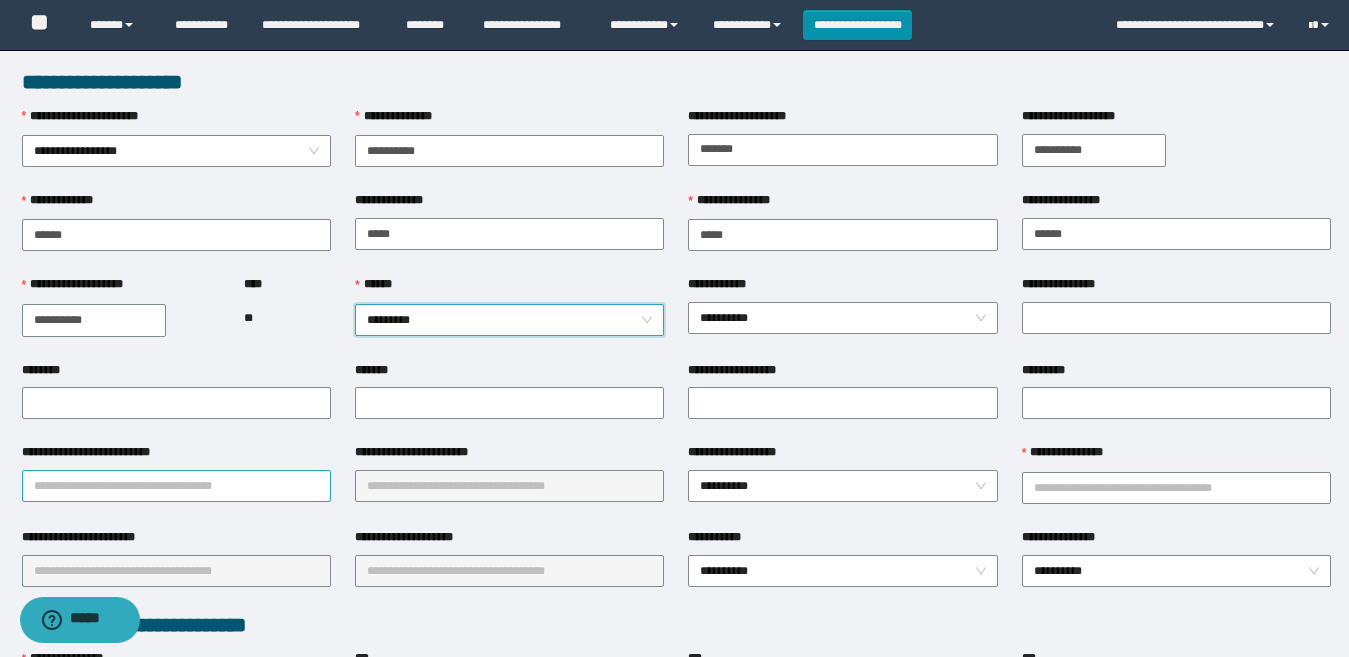 click on "**********" at bounding box center (176, 486) 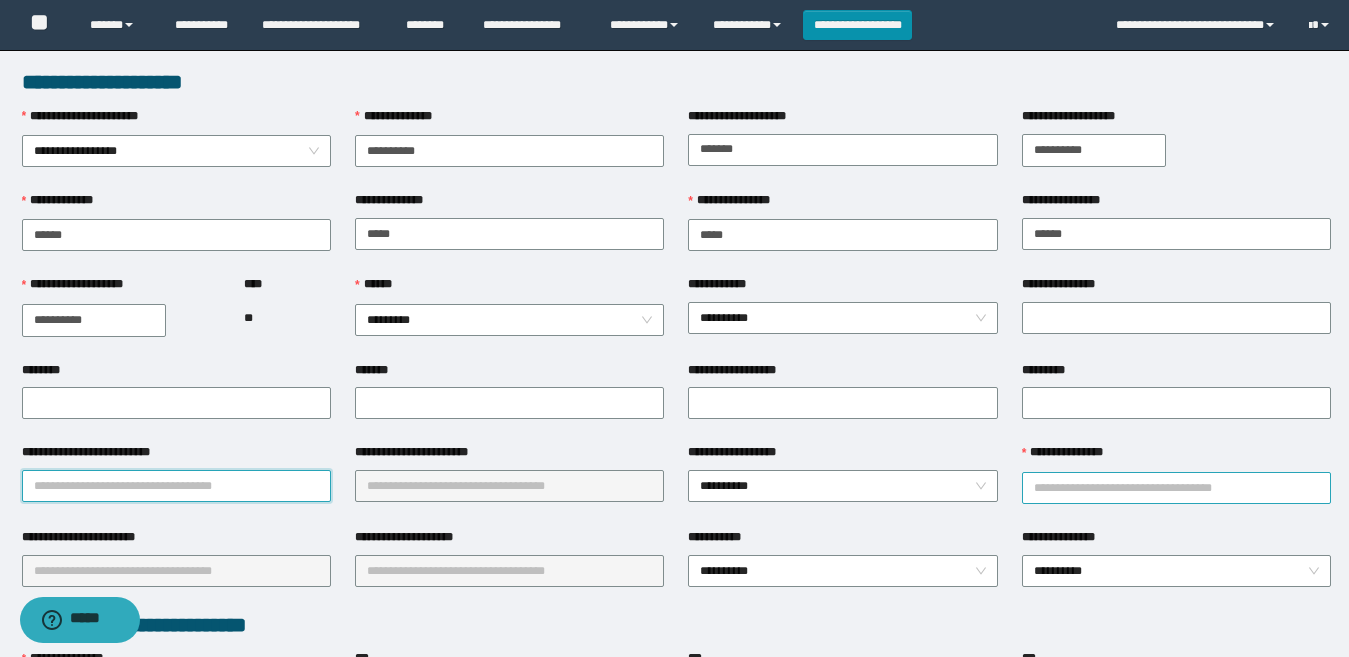 click on "**********" at bounding box center (1176, 488) 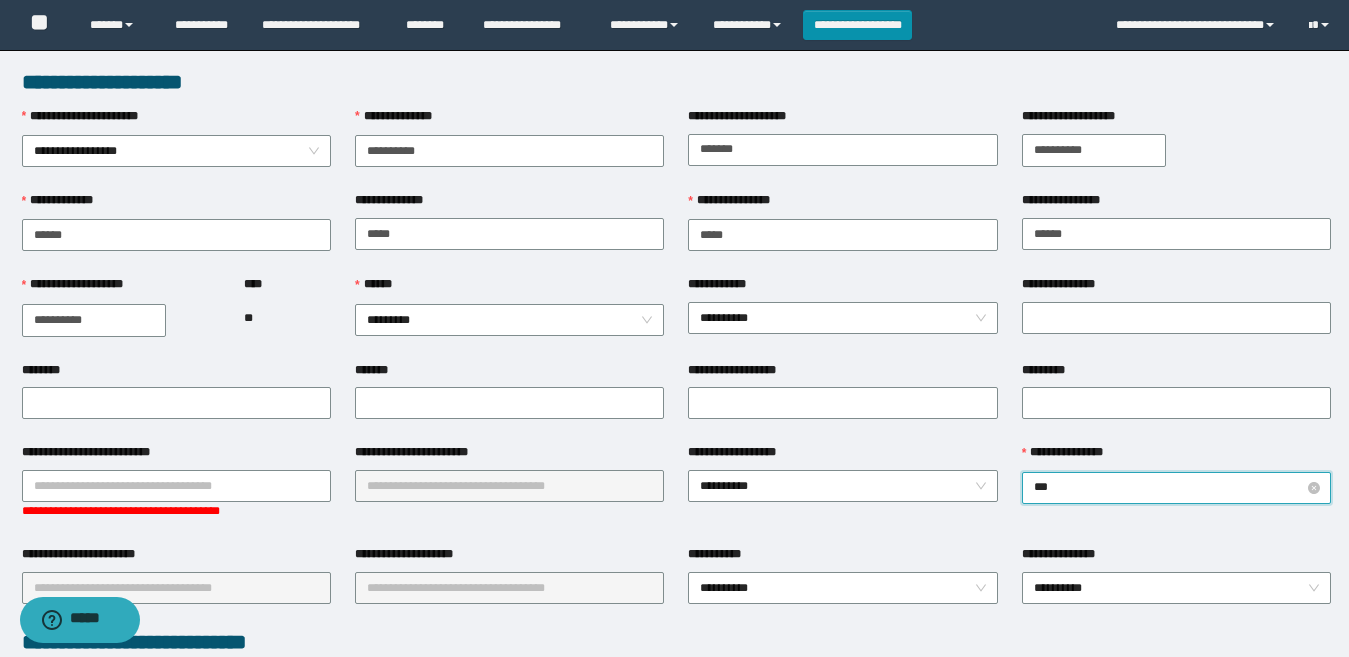 type on "****" 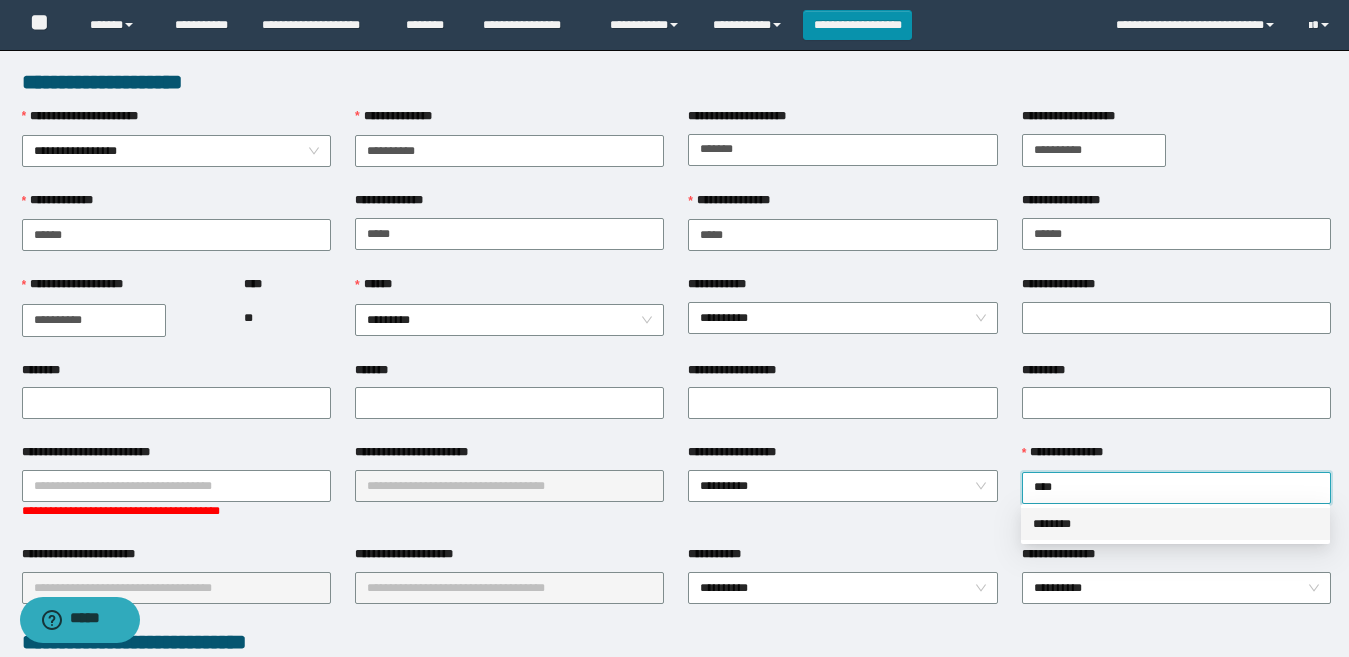 drag, startPoint x: 1109, startPoint y: 517, endPoint x: 436, endPoint y: 509, distance: 673.04755 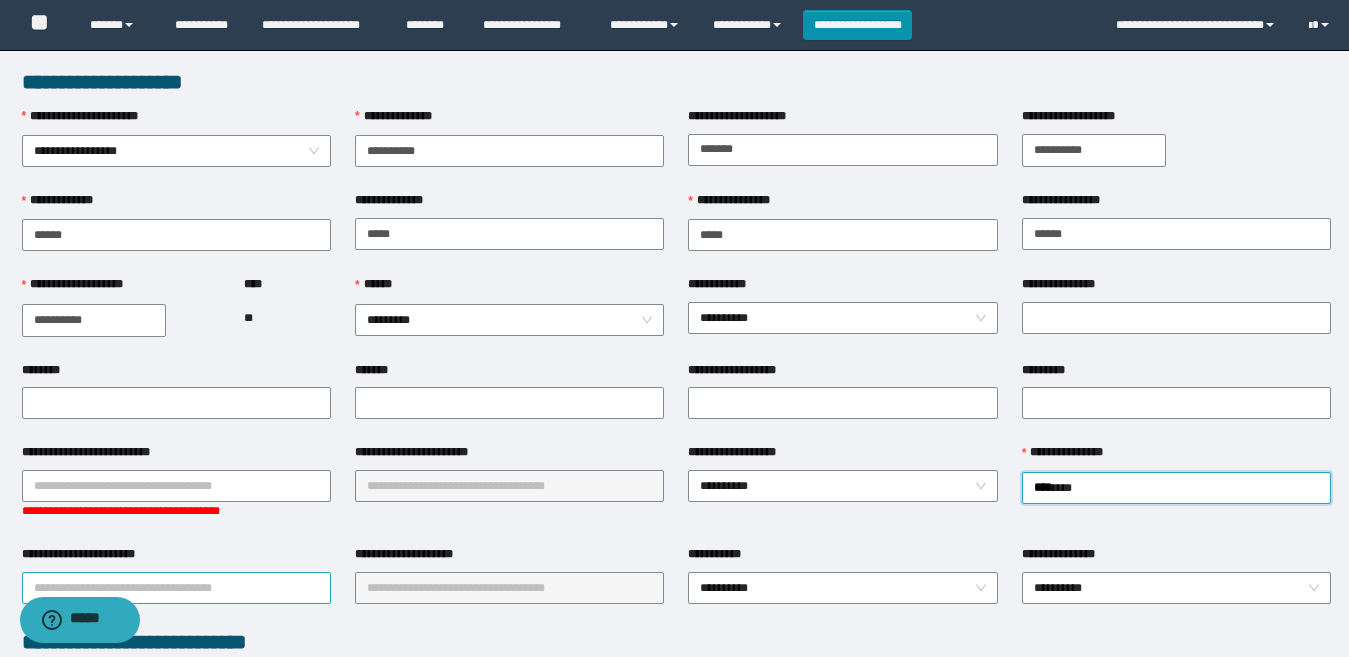 click on "**********" at bounding box center [176, 588] 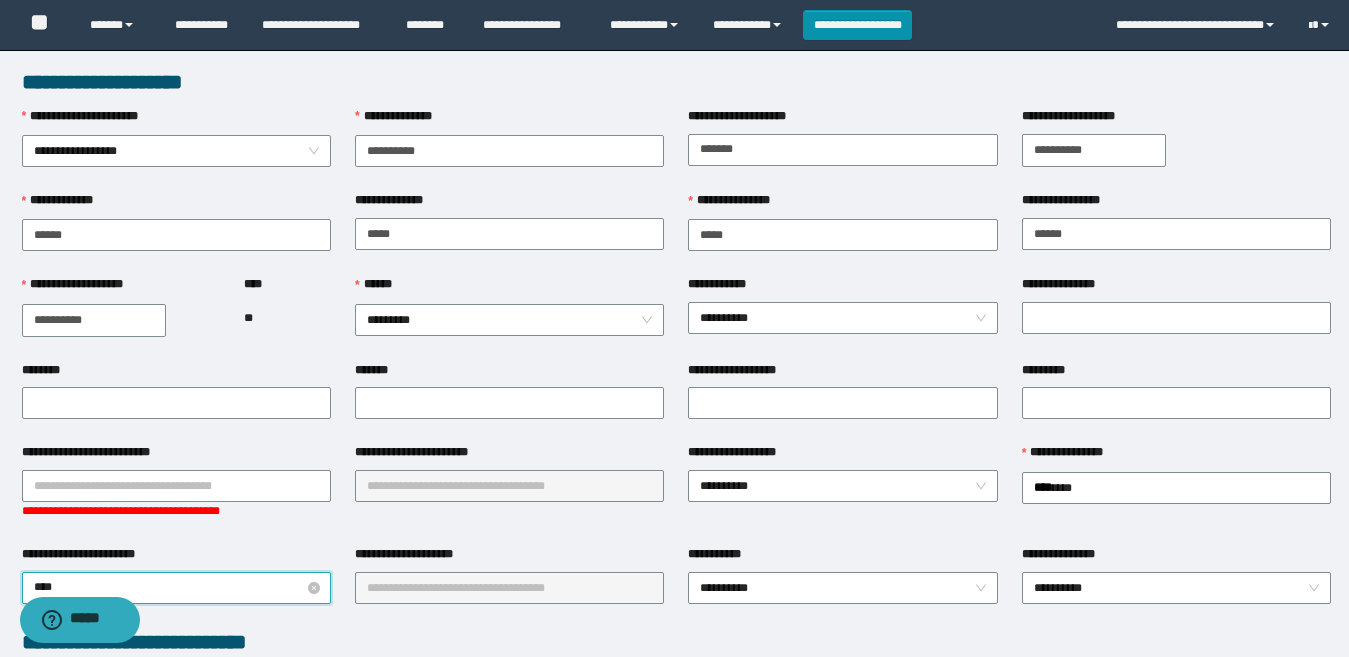 type on "*****" 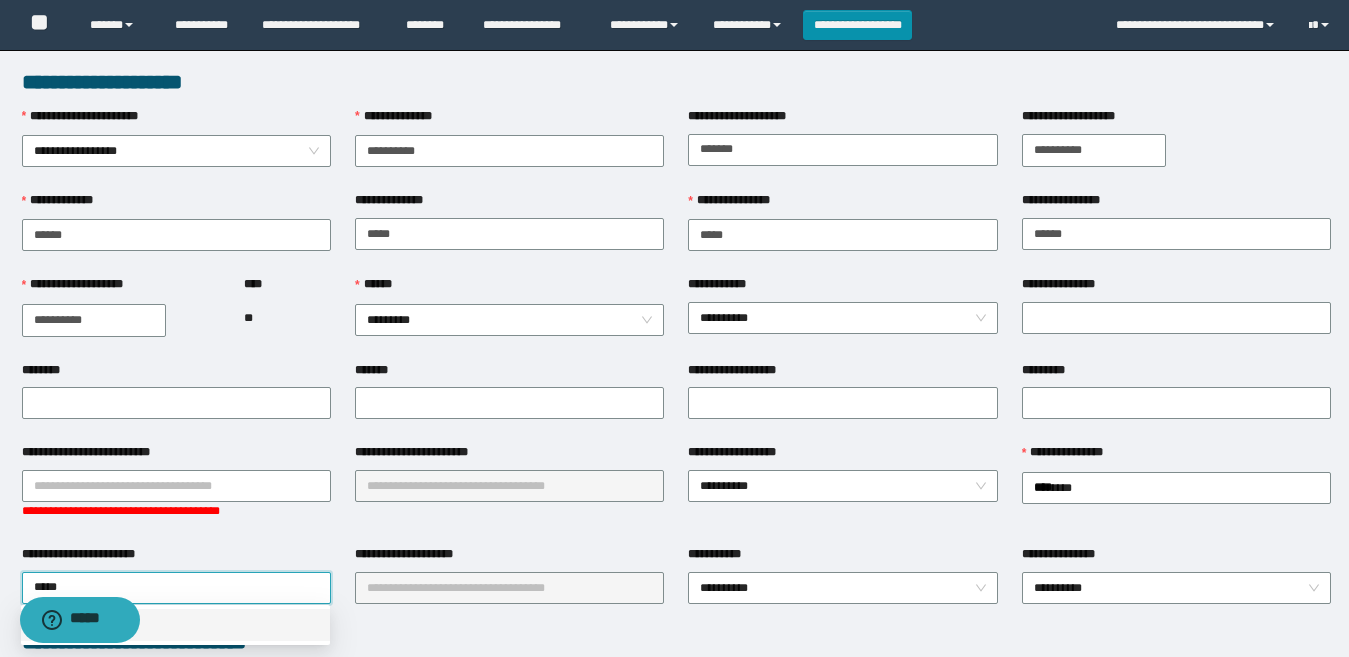 click on "*********" at bounding box center (175, 625) 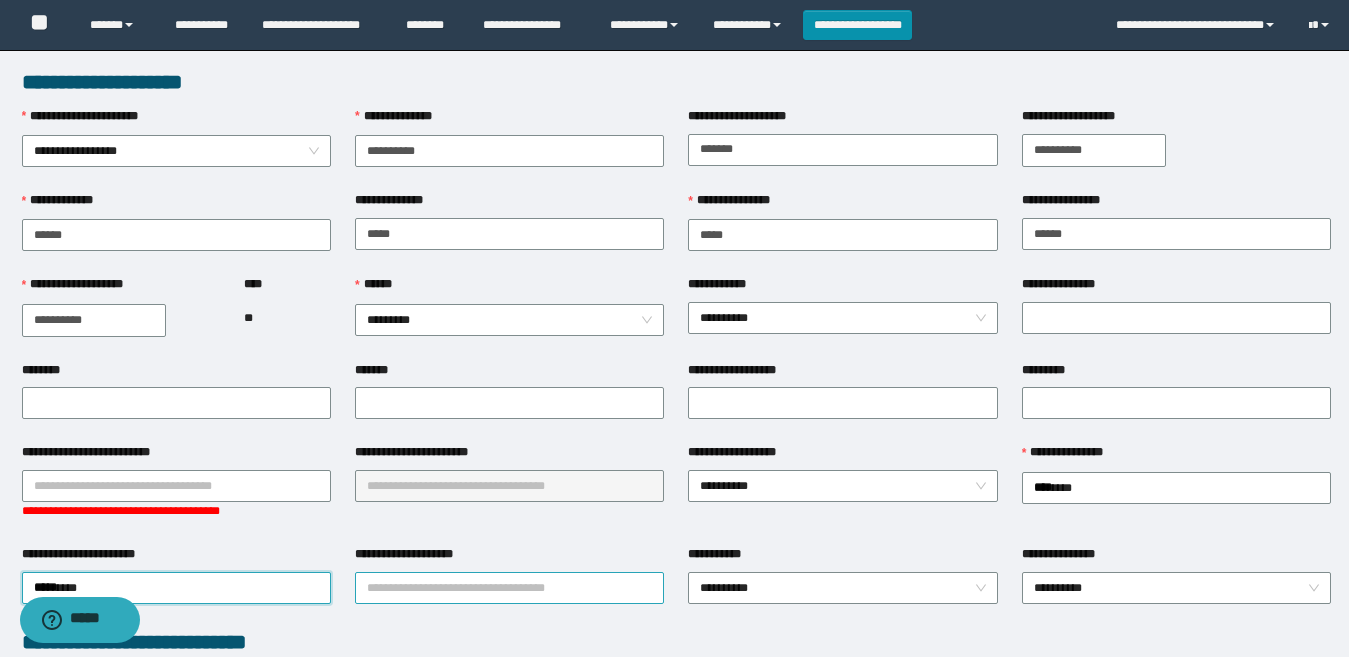 click on "**********" at bounding box center (509, 588) 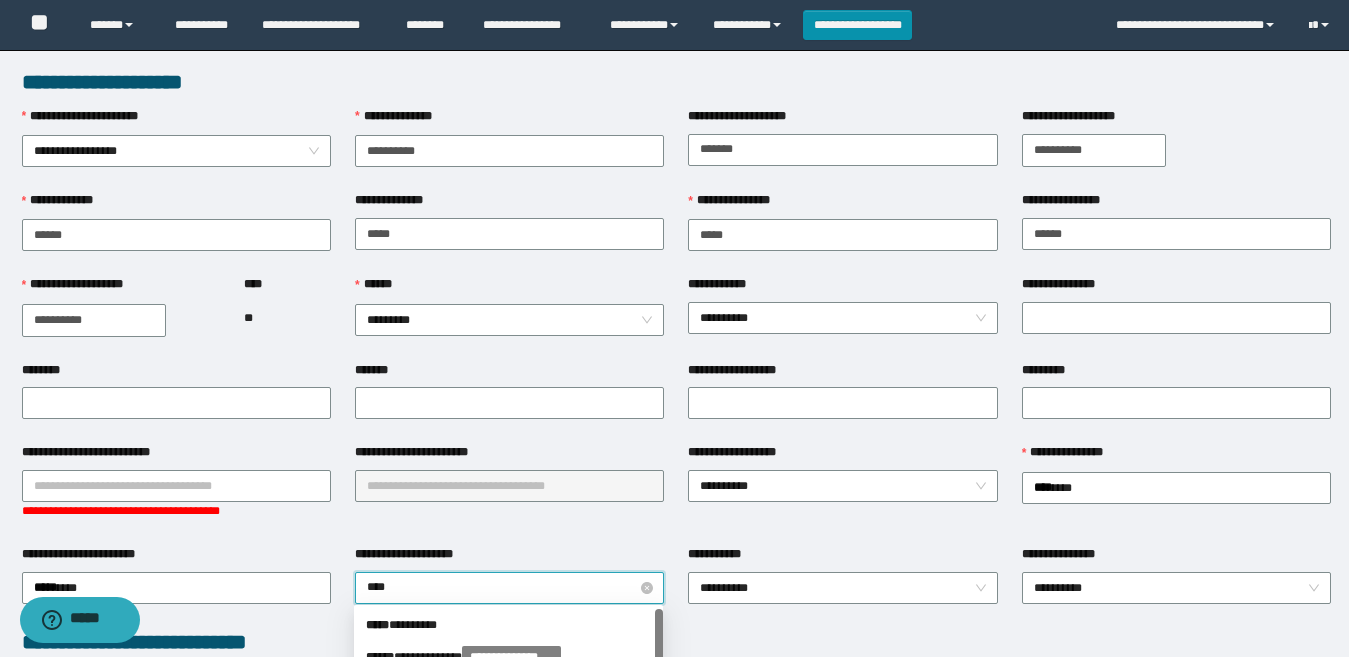 type on "*****" 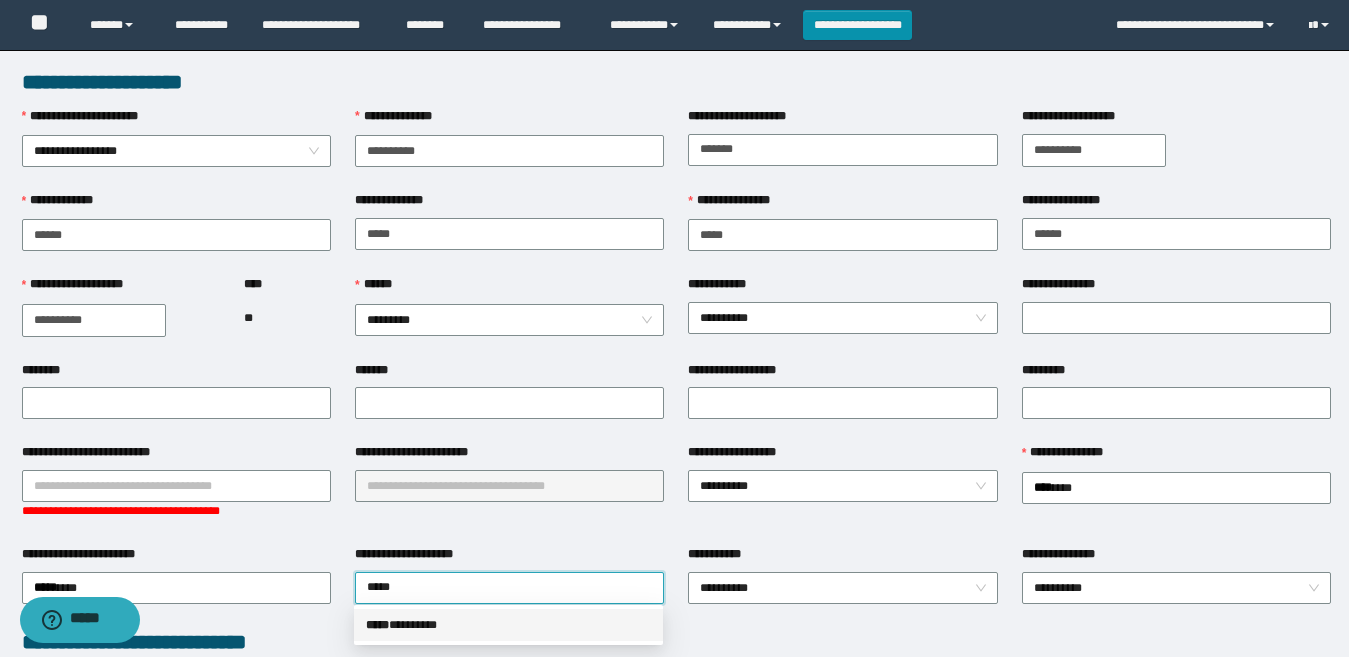 click on "***** * *******" at bounding box center (508, 625) 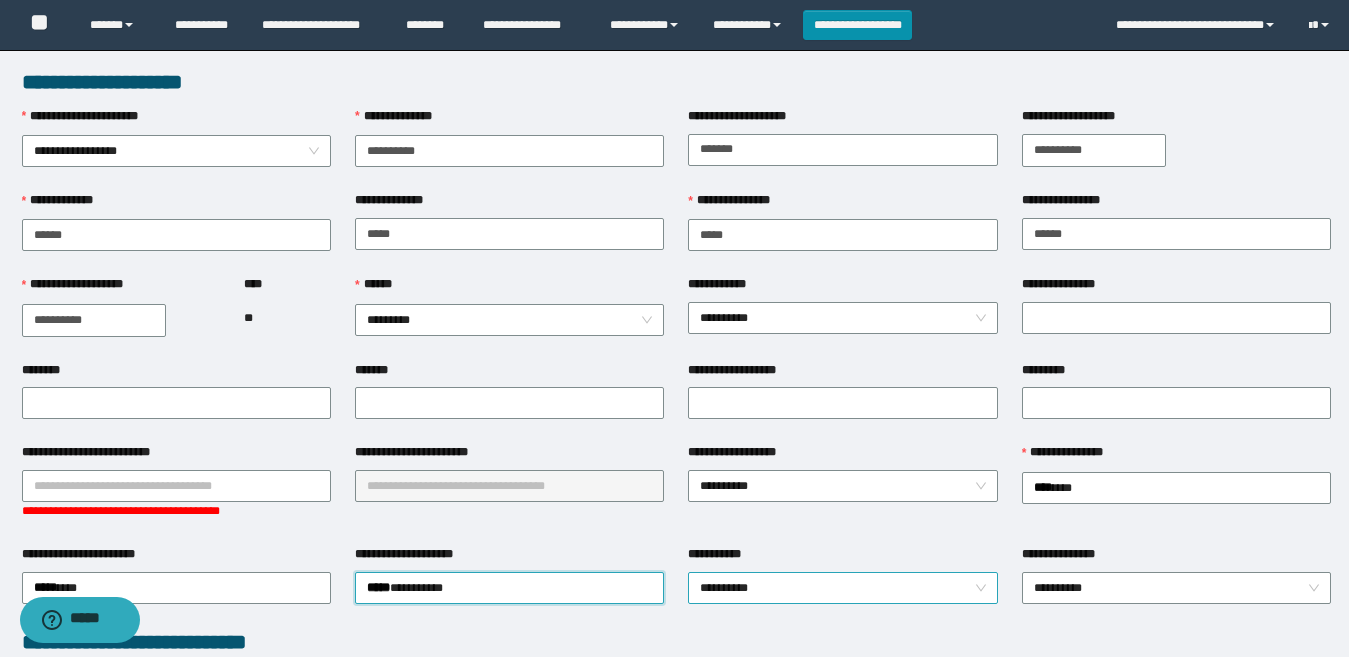click on "**********" at bounding box center [842, 588] 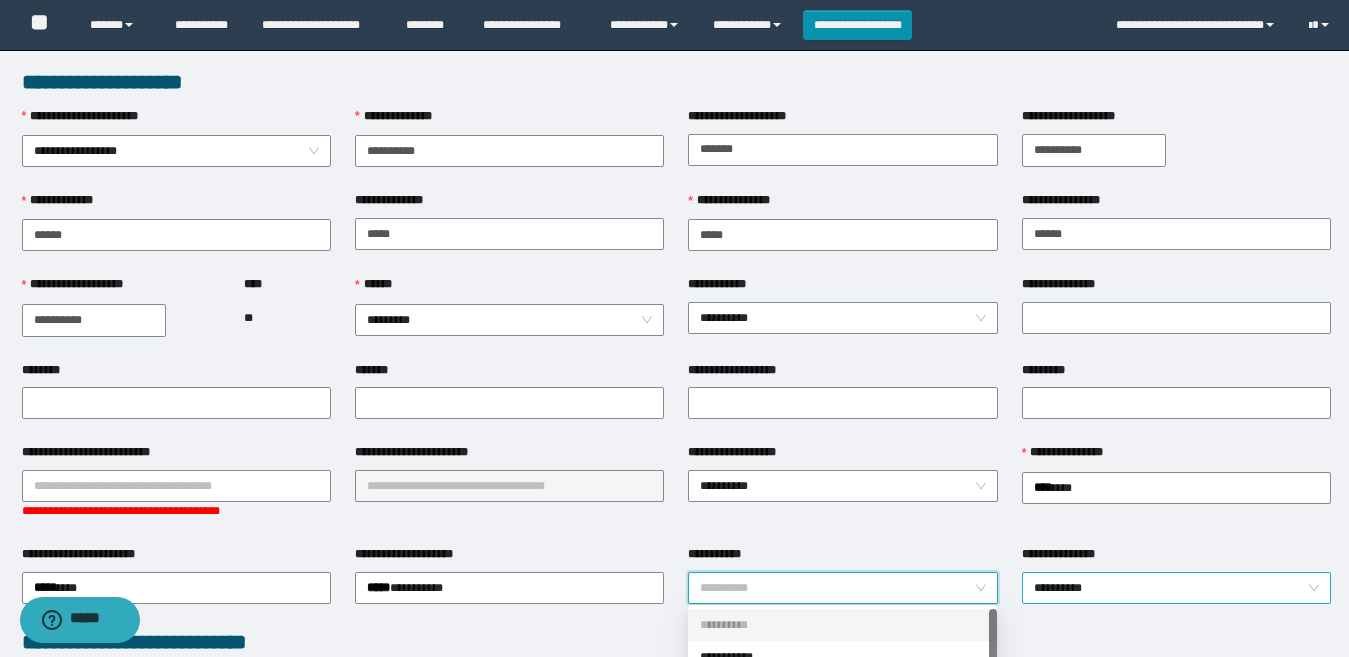 click on "**********" at bounding box center (1176, 588) 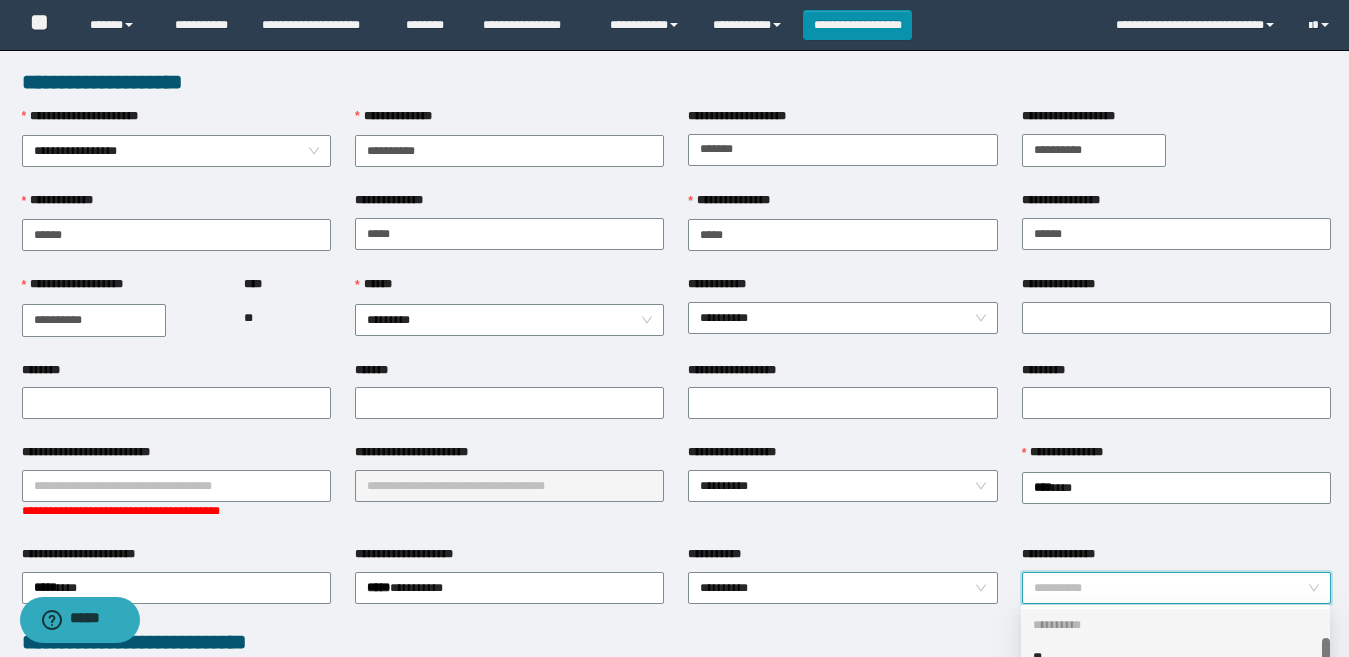 scroll, scrollTop: 32, scrollLeft: 0, axis: vertical 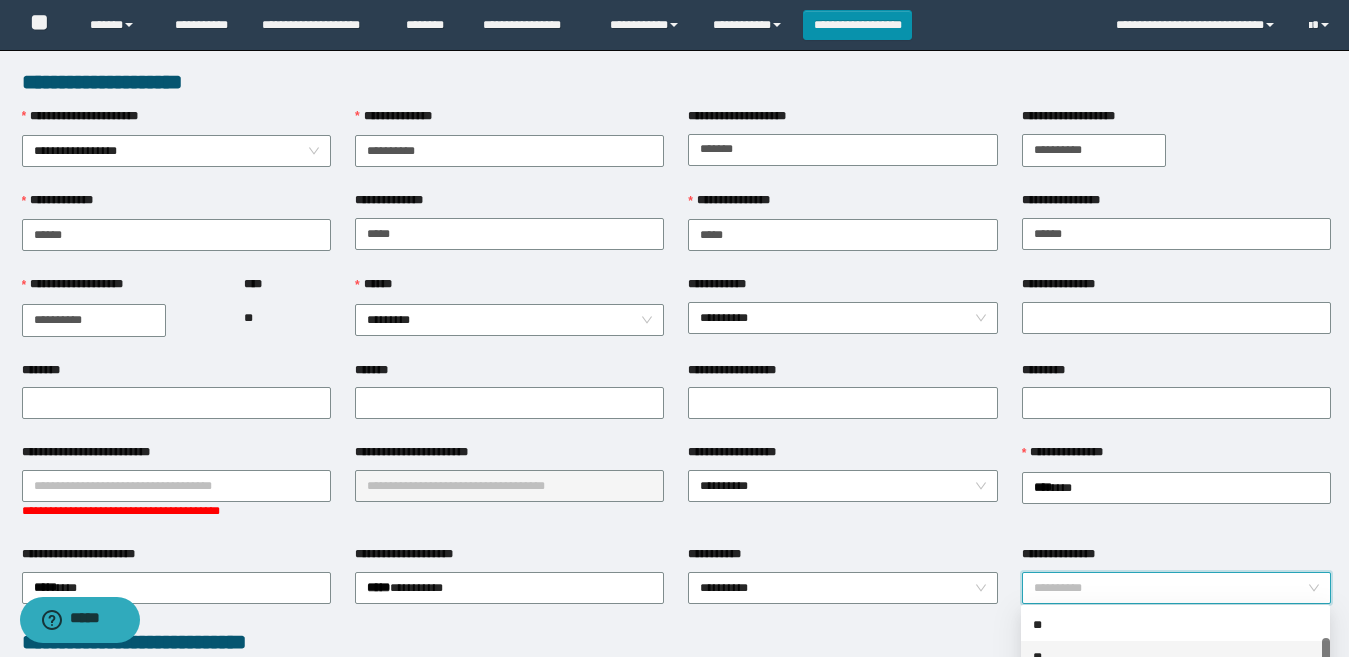click on "**" at bounding box center [1175, 657] 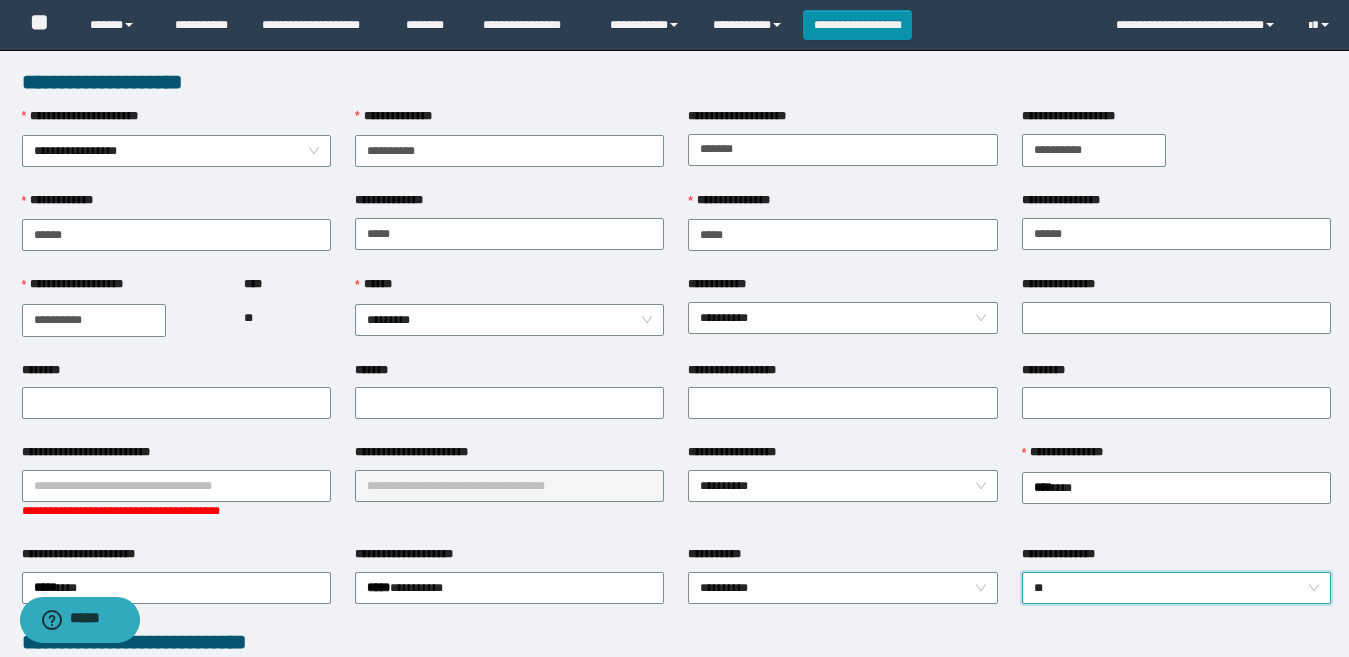 click on "**" at bounding box center (1176, 588) 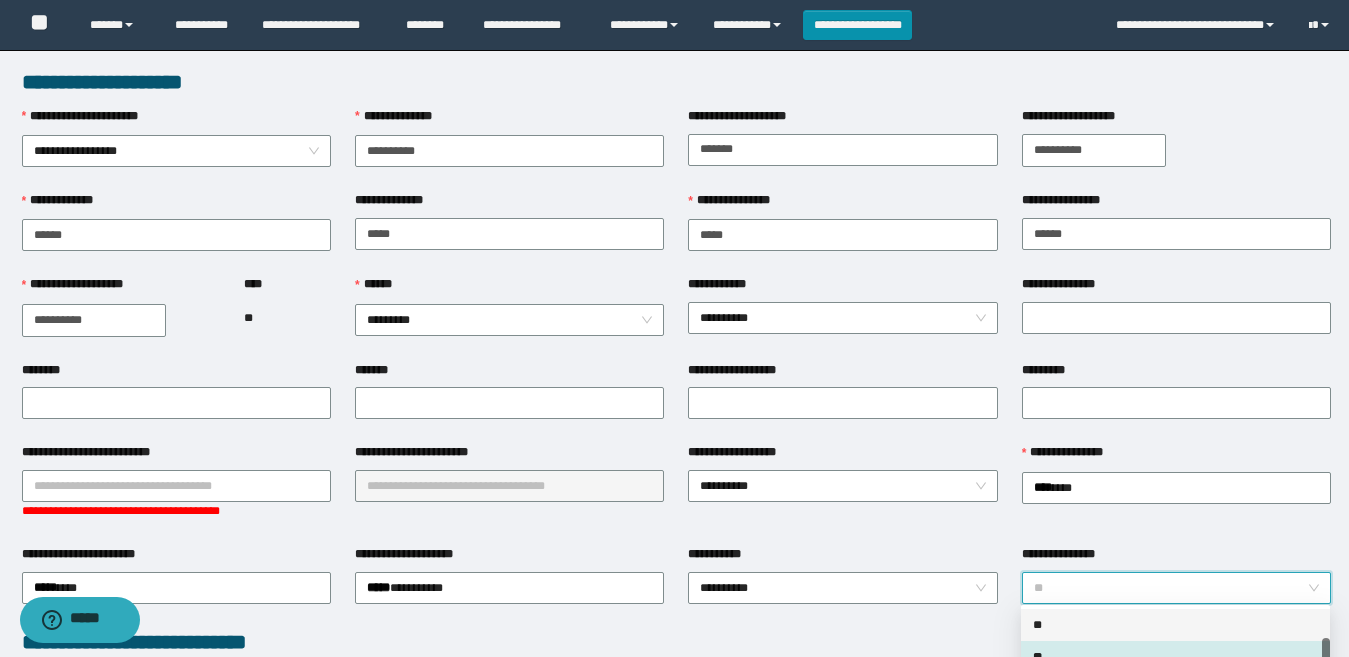drag, startPoint x: 1061, startPoint y: 628, endPoint x: 983, endPoint y: 628, distance: 78 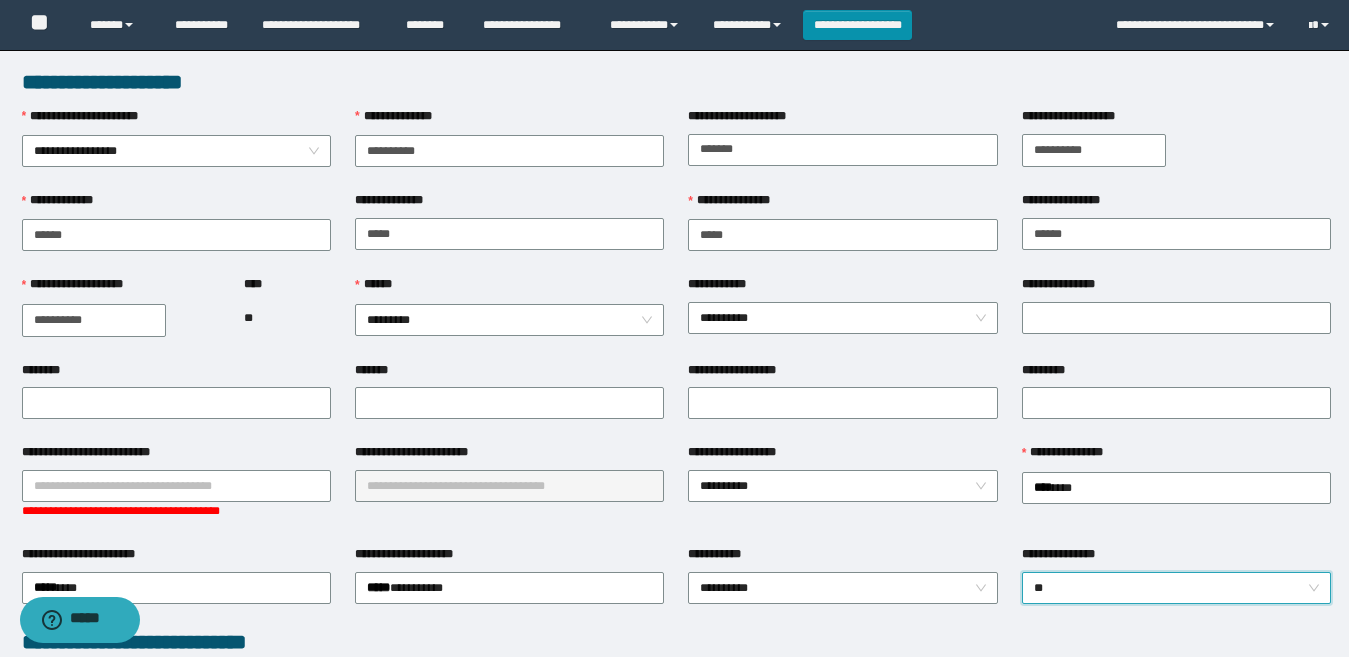 click on "**********" at bounding box center [842, 586] 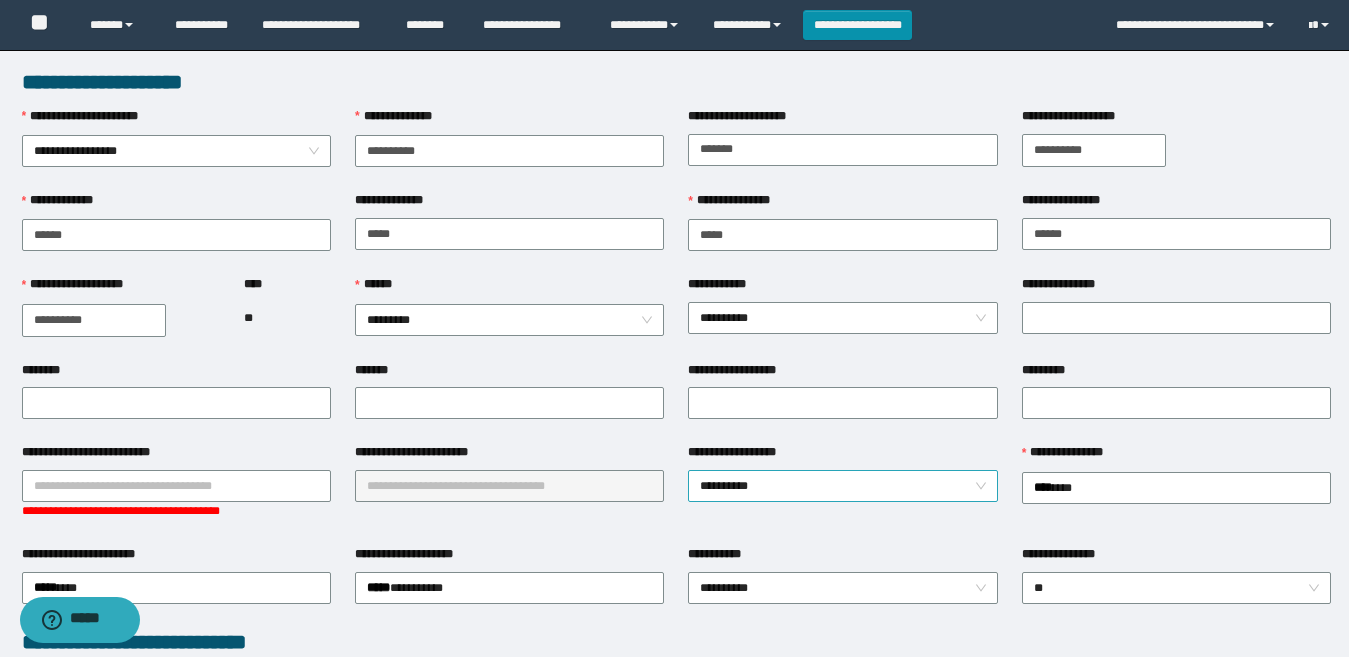 click on "**********" at bounding box center (842, 486) 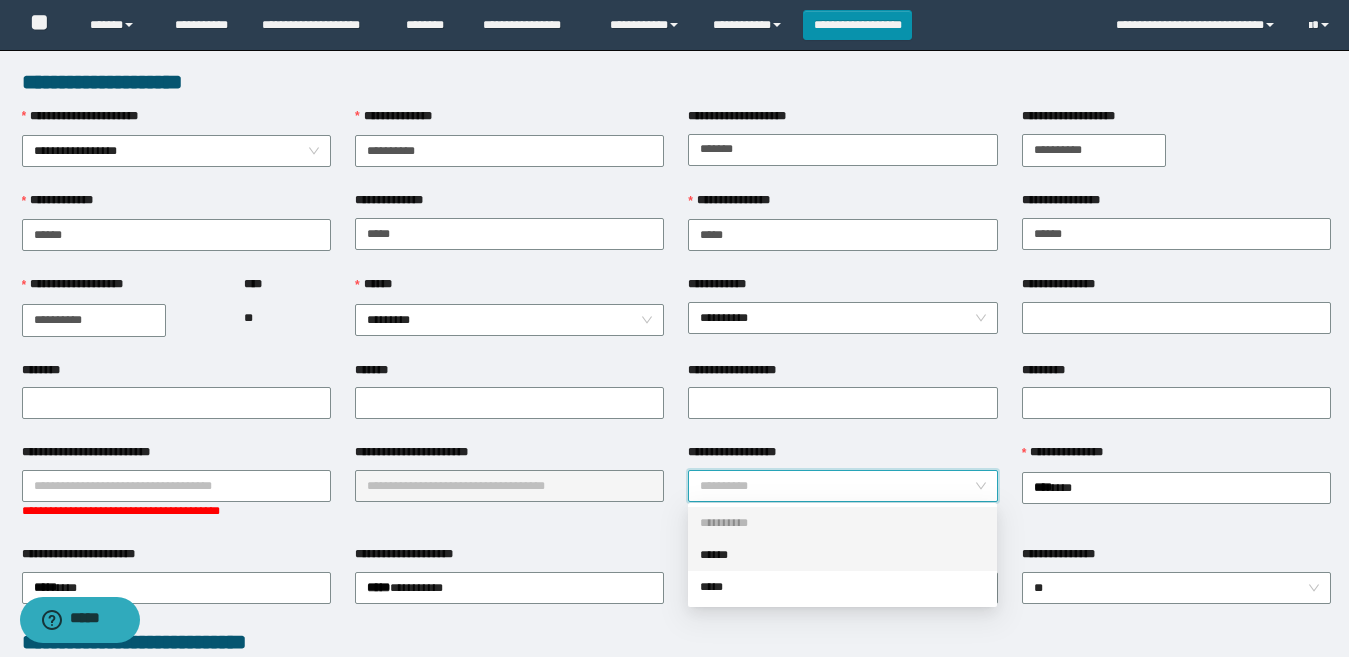 click on "******" at bounding box center [842, 555] 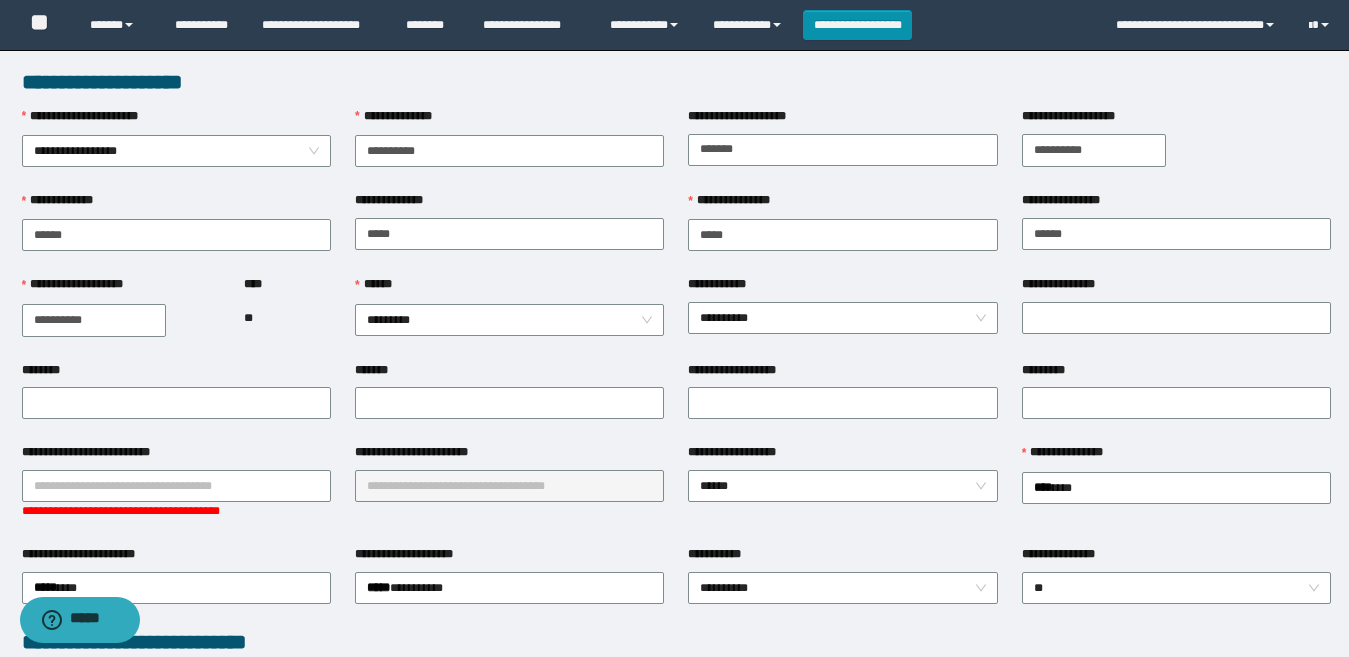 click on "**********" at bounding box center [1176, 494] 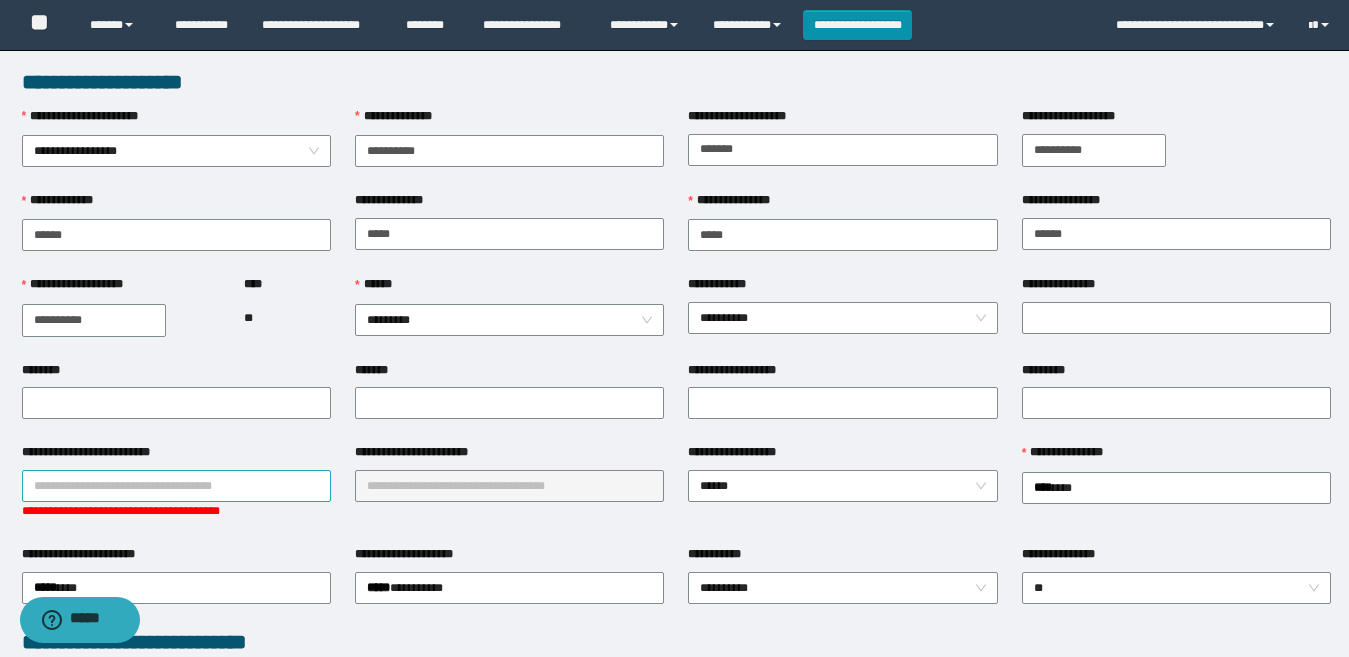 click on "**********" at bounding box center [176, 486] 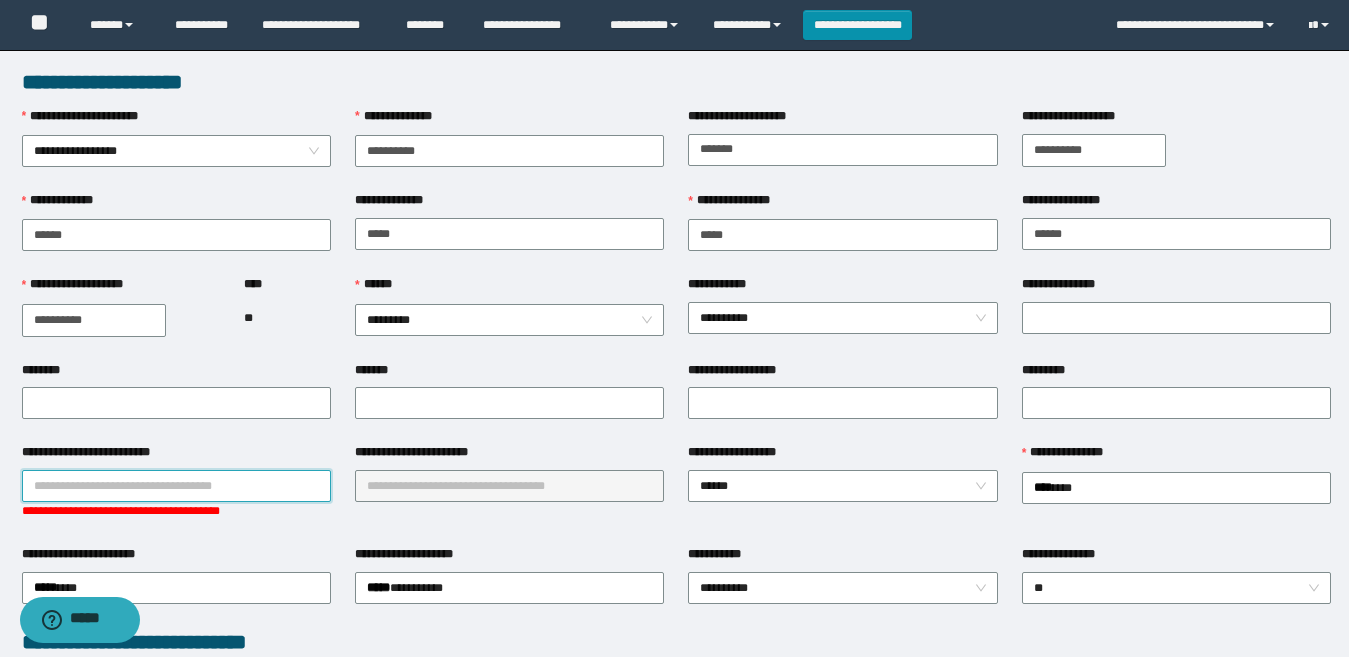 drag, startPoint x: 809, startPoint y: 357, endPoint x: 771, endPoint y: 355, distance: 38.052597 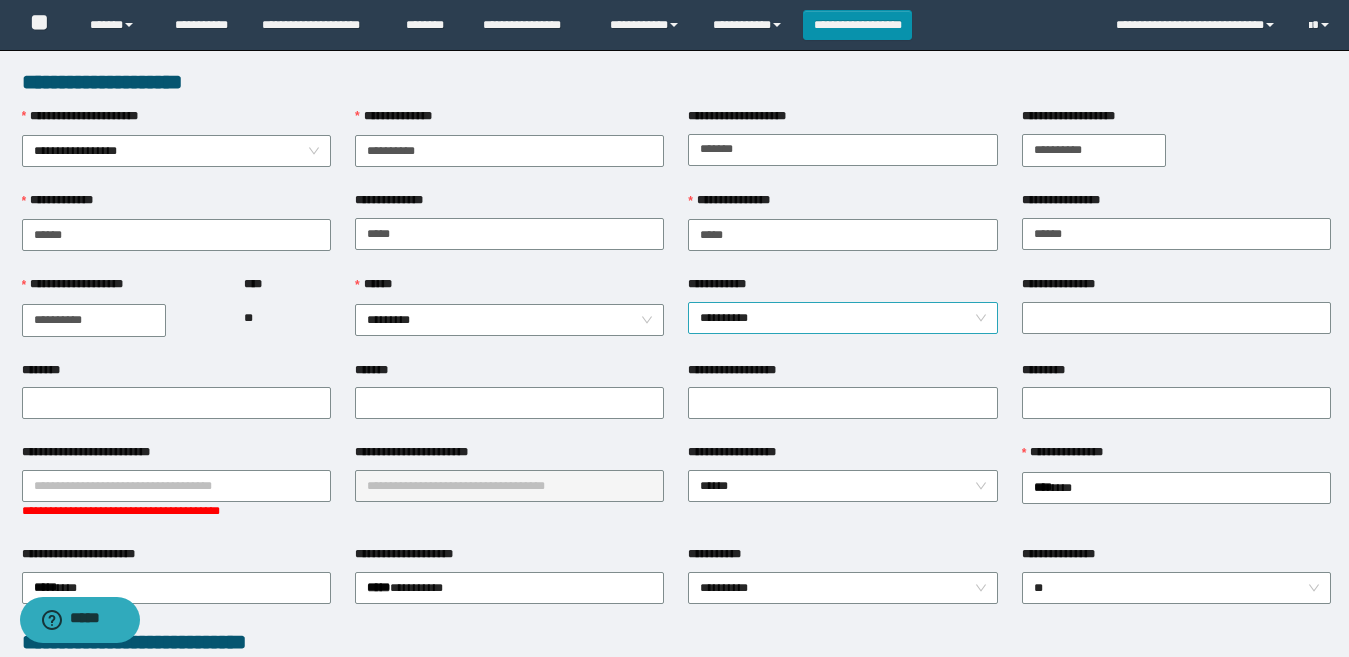 click on "**********" at bounding box center (842, 318) 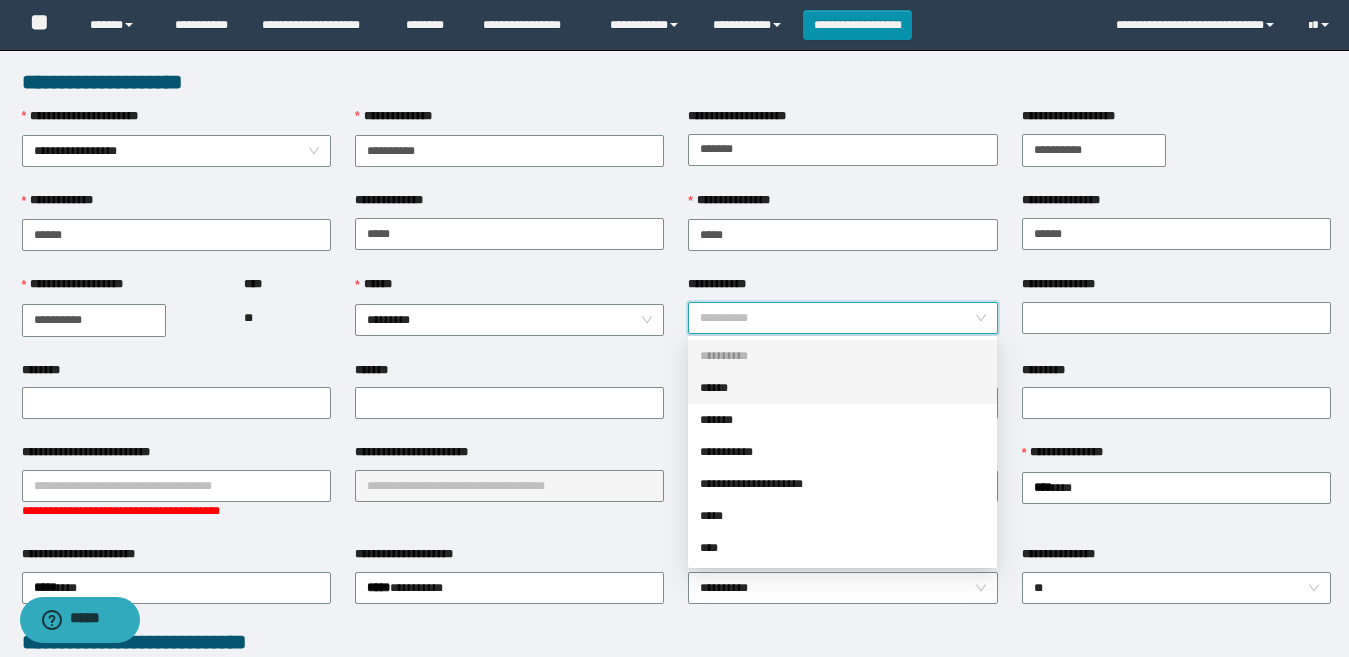 click on "******" at bounding box center [842, 388] 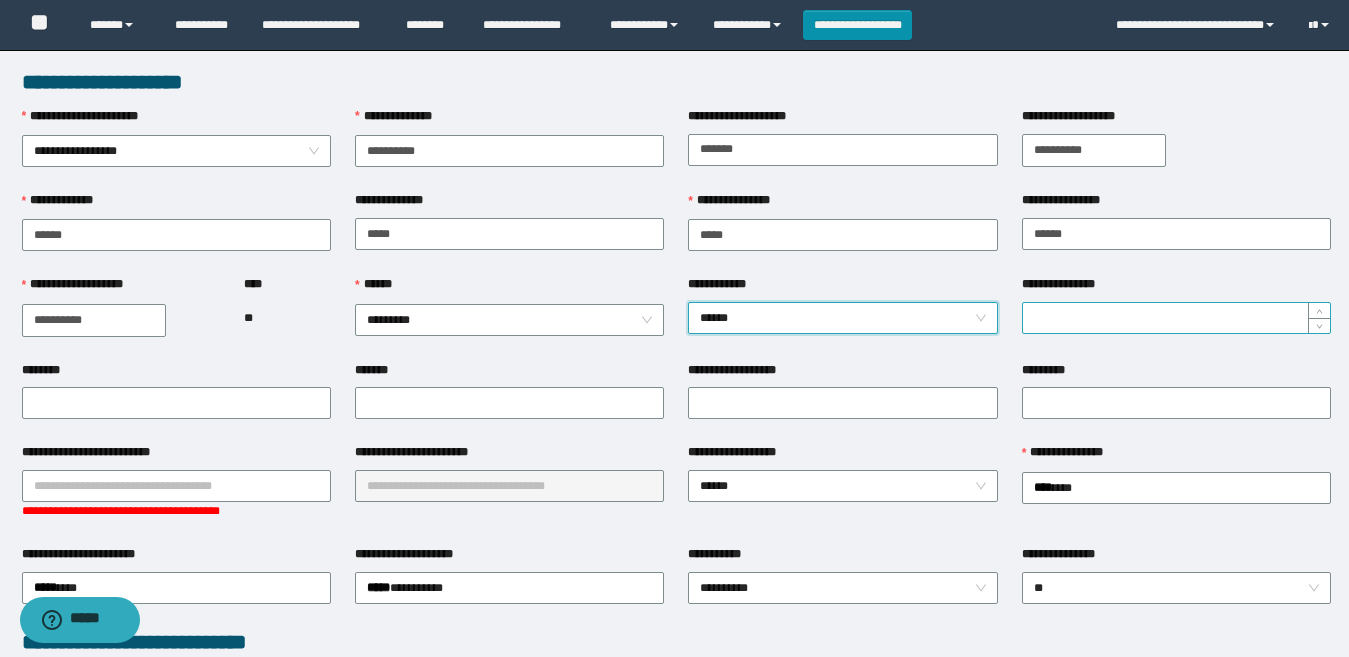 click on "**********" at bounding box center [1176, 318] 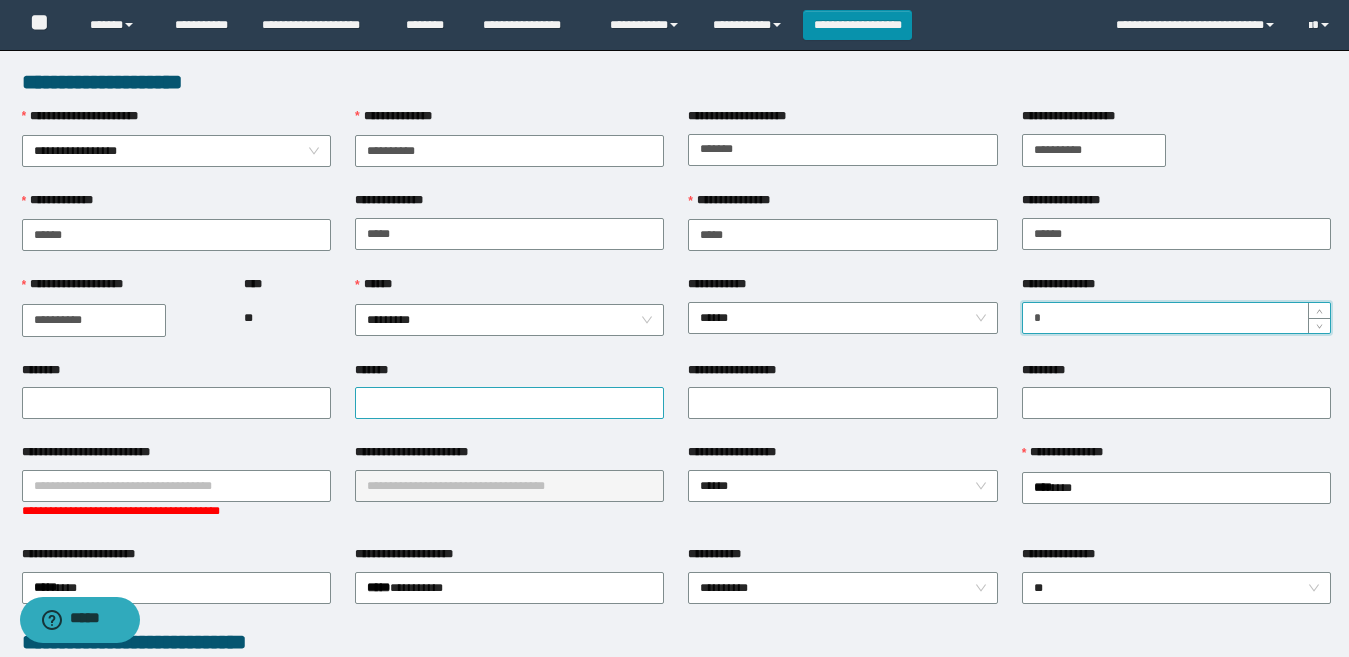 type on "*" 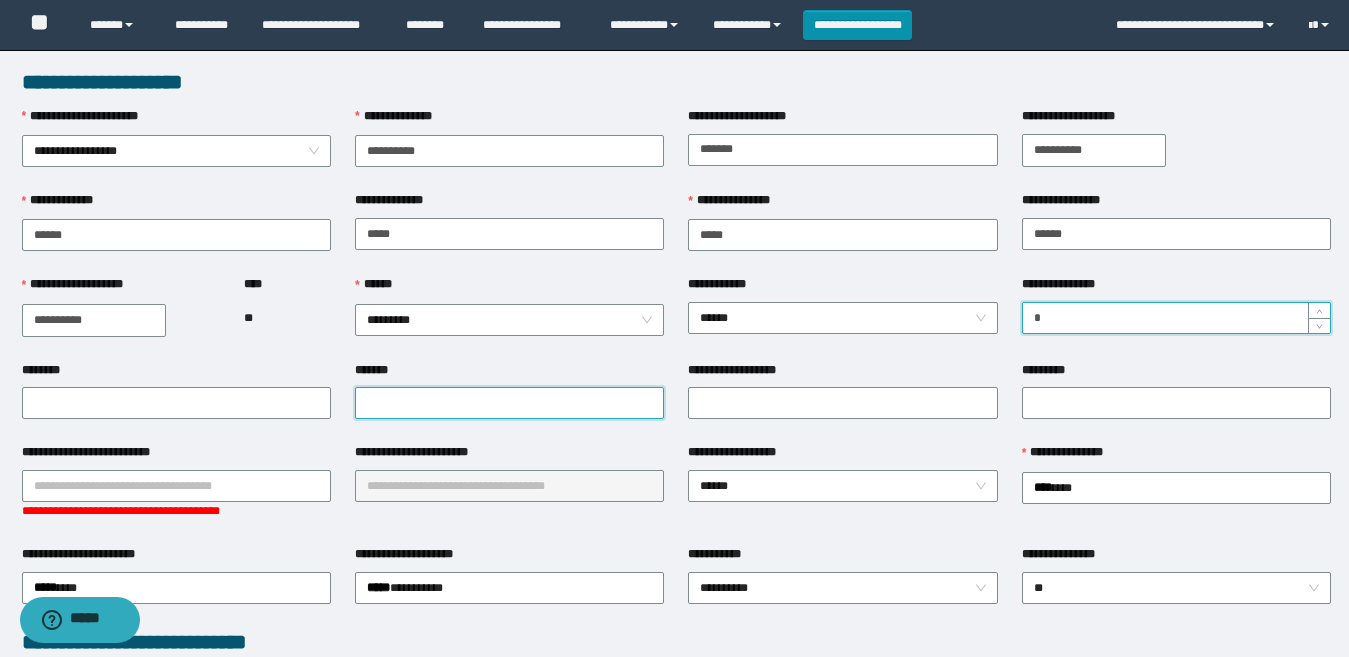 click on "*******" at bounding box center [509, 403] 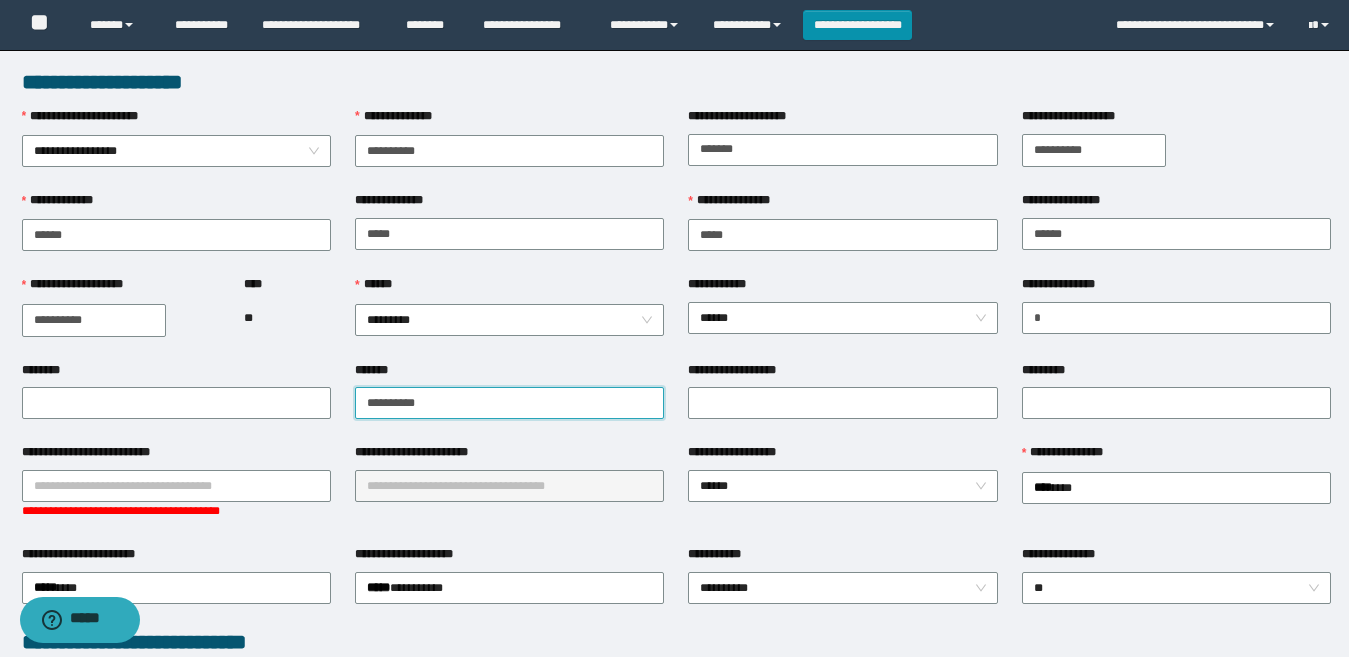 type on "**********" 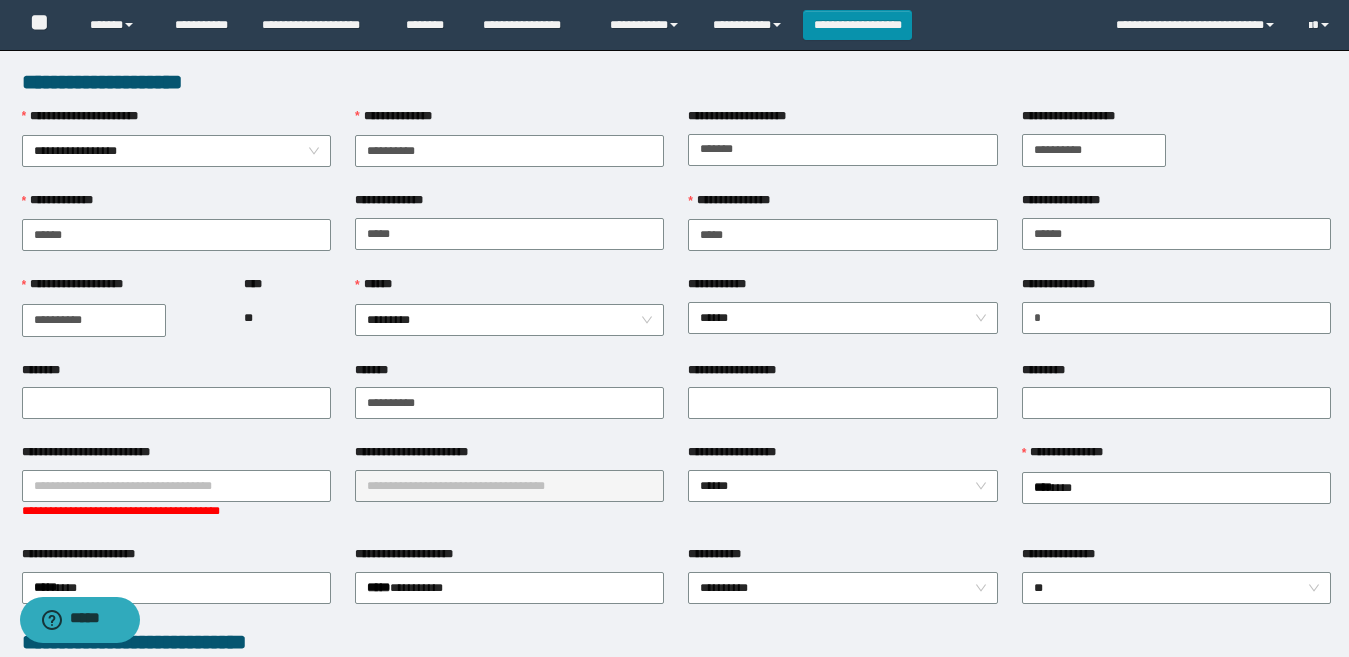 click on "**********" at bounding box center (842, 456) 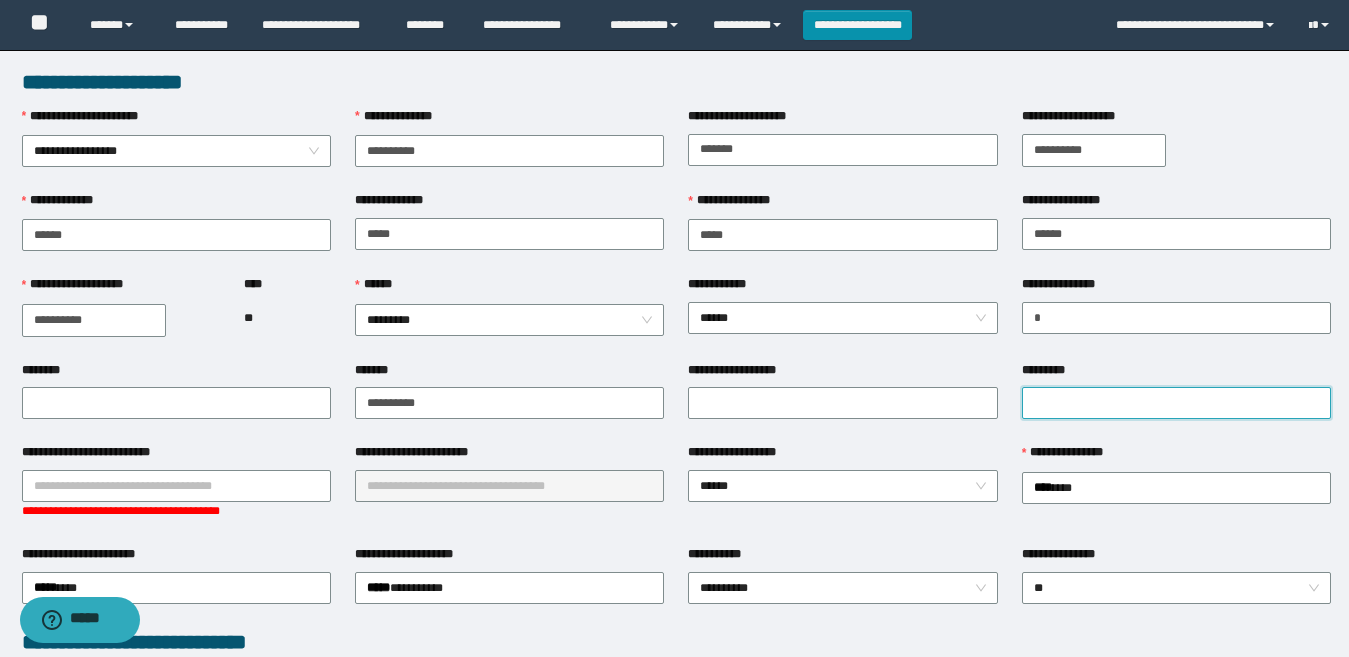 click on "*********" at bounding box center (1176, 403) 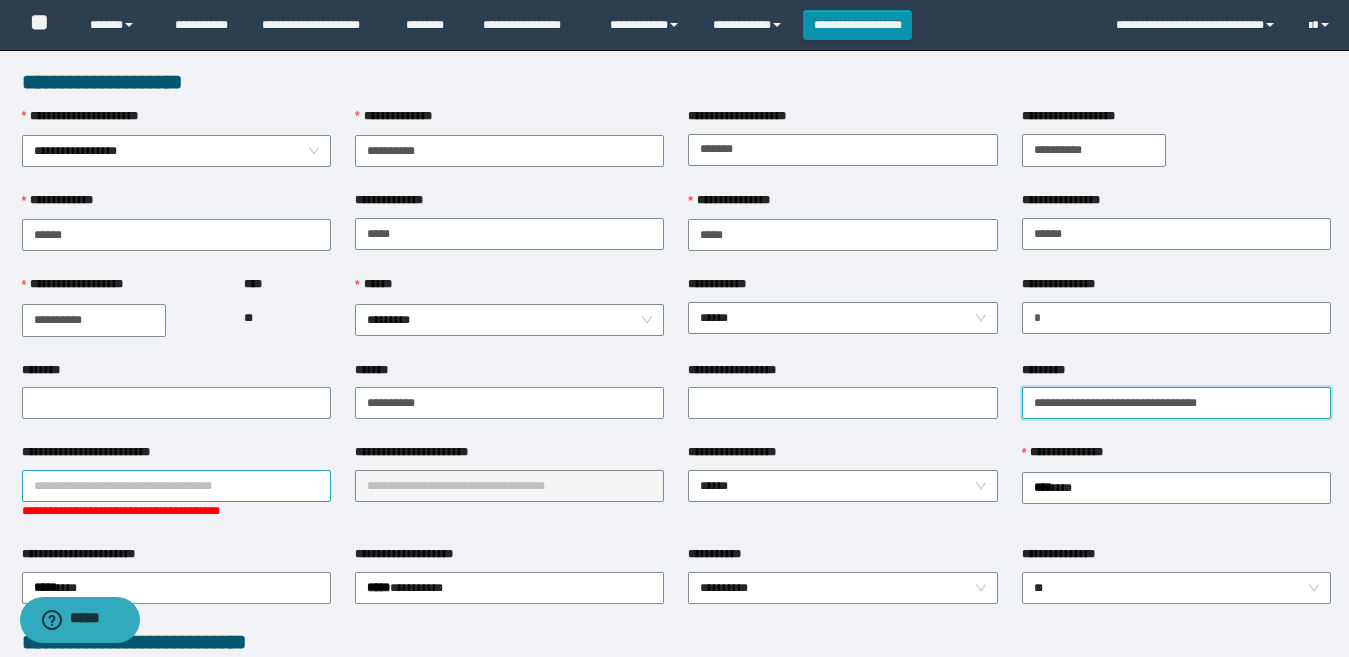type on "**********" 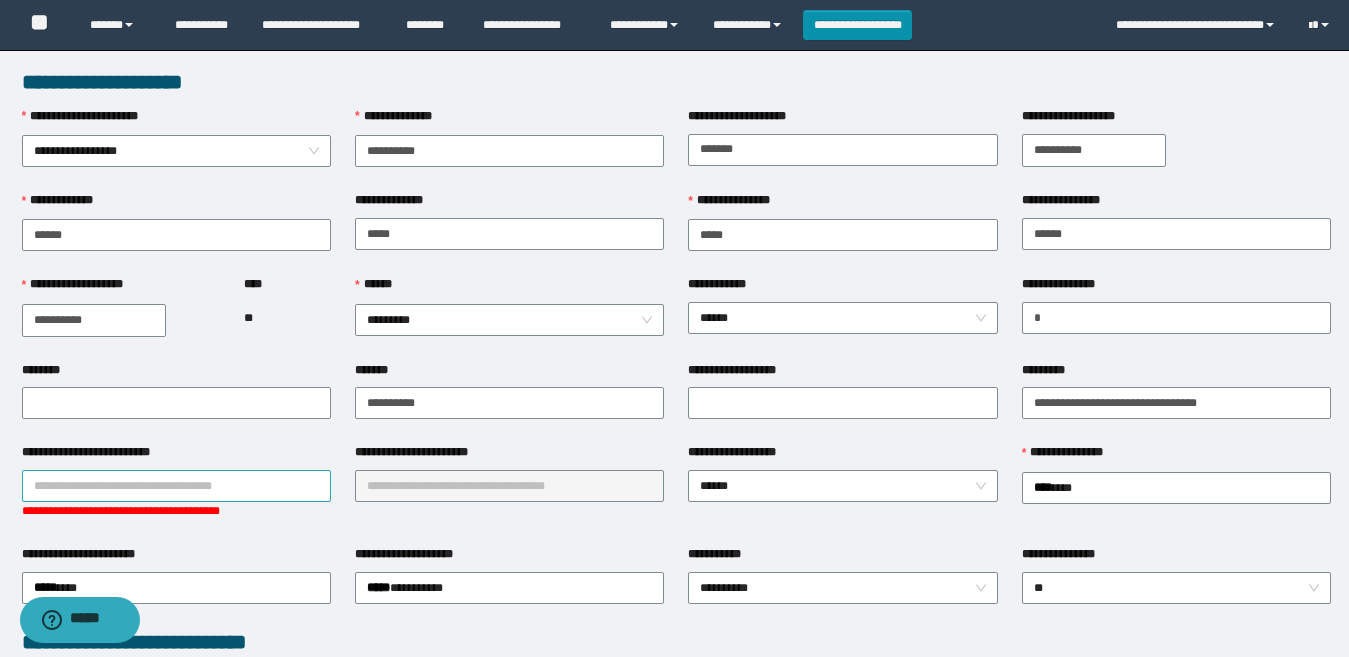 click on "**********" at bounding box center (176, 486) 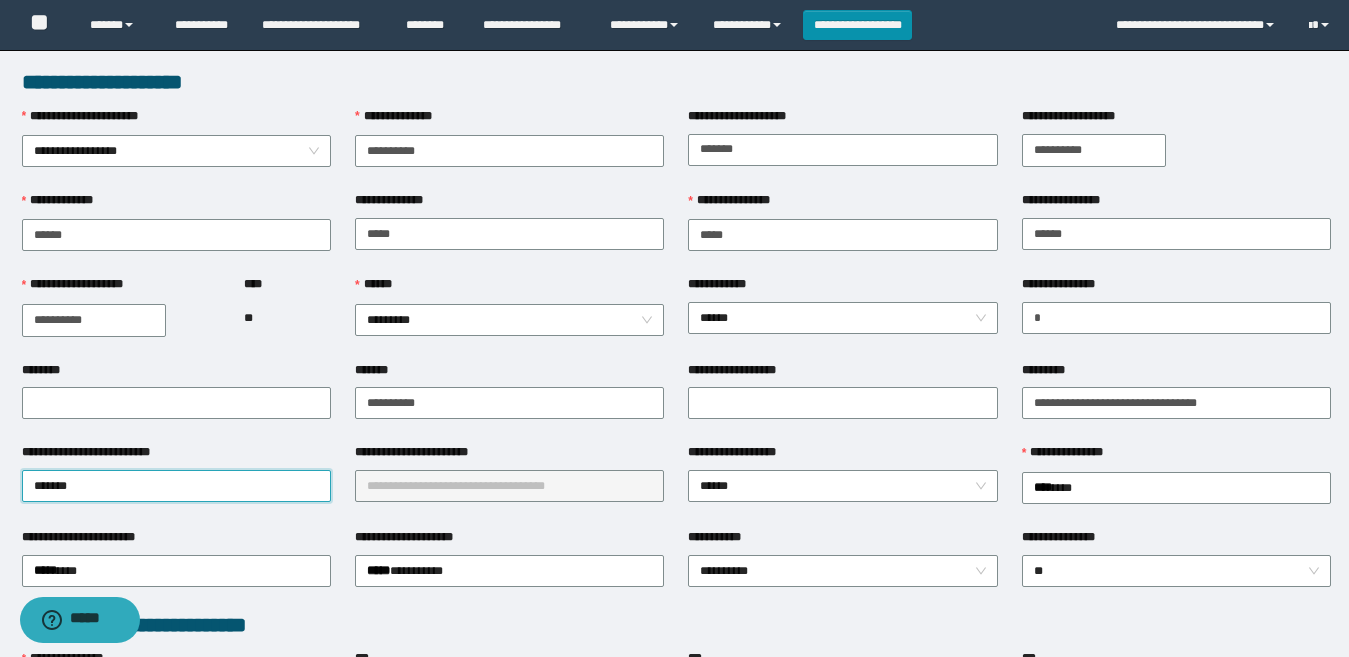 type on "******" 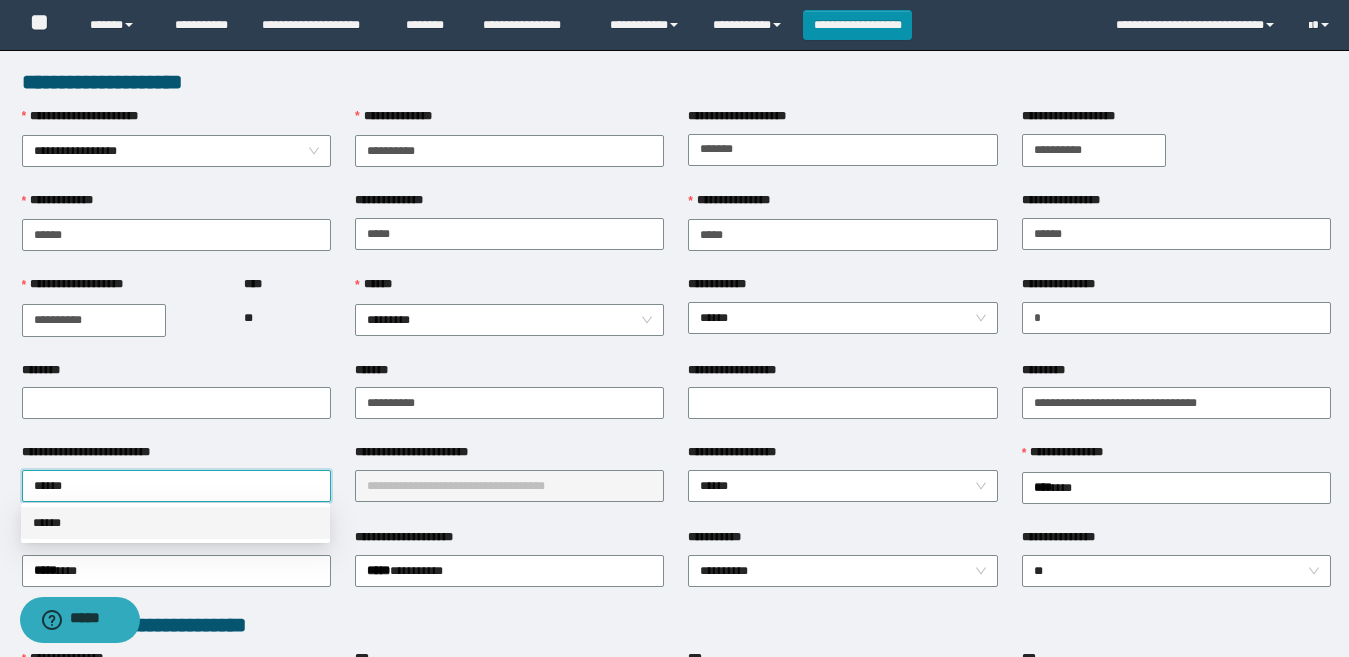 click on "******" at bounding box center [175, 523] 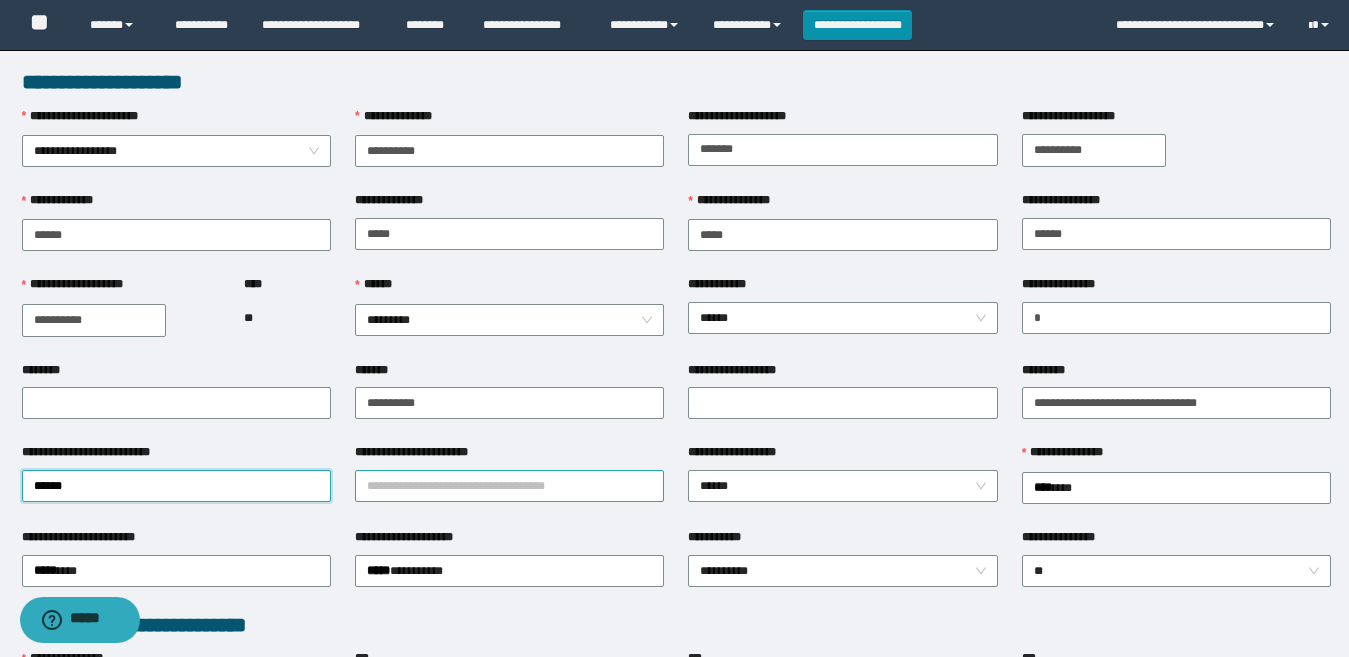 click on "**********" at bounding box center (509, 486) 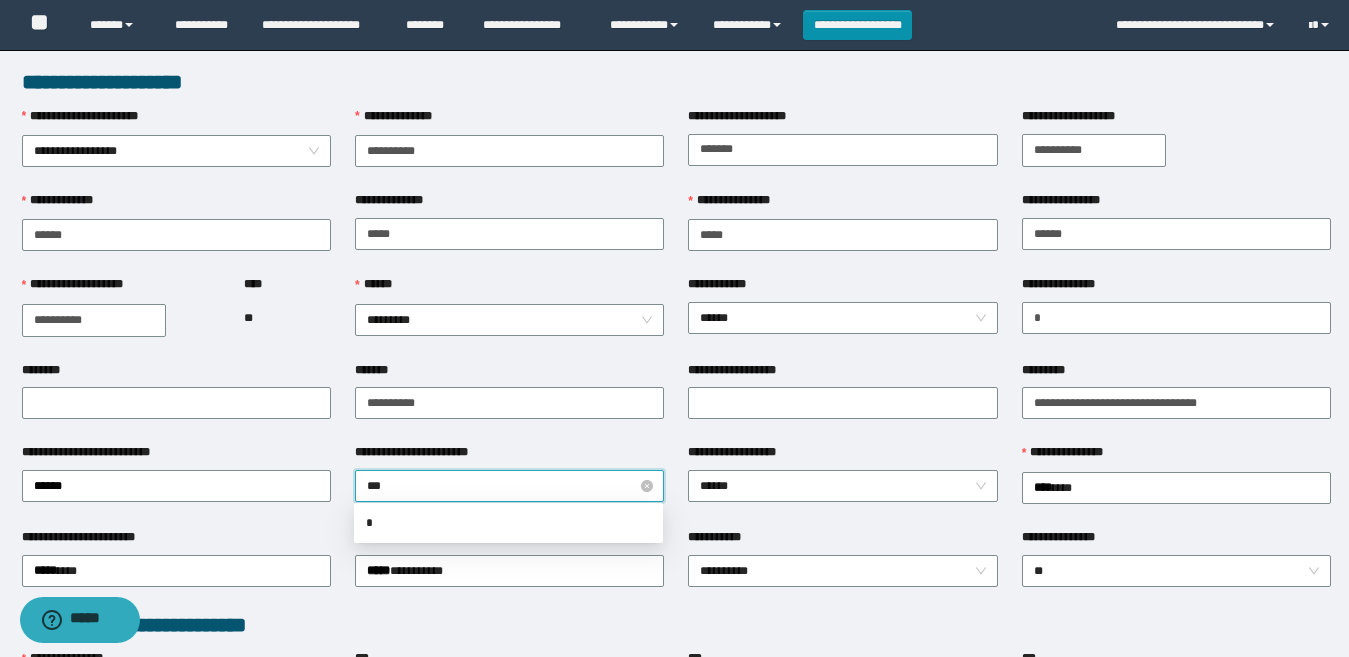 type on "****" 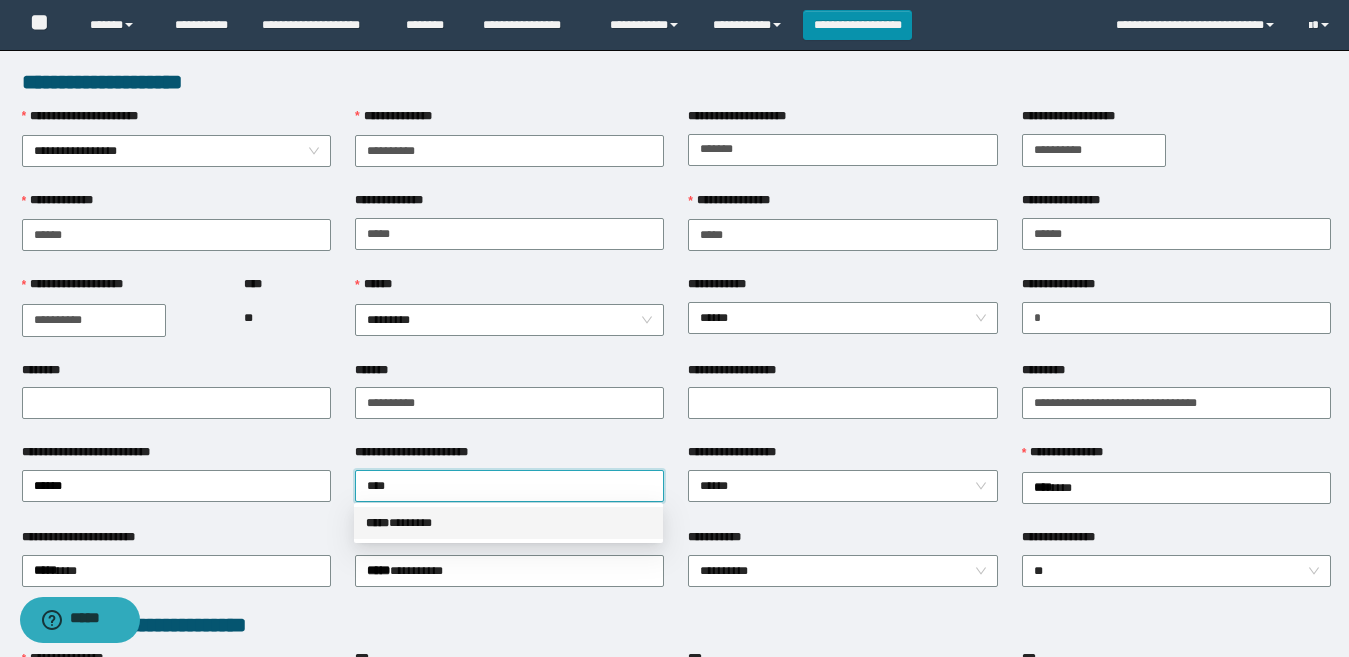 click on "***** * ******" at bounding box center [508, 523] 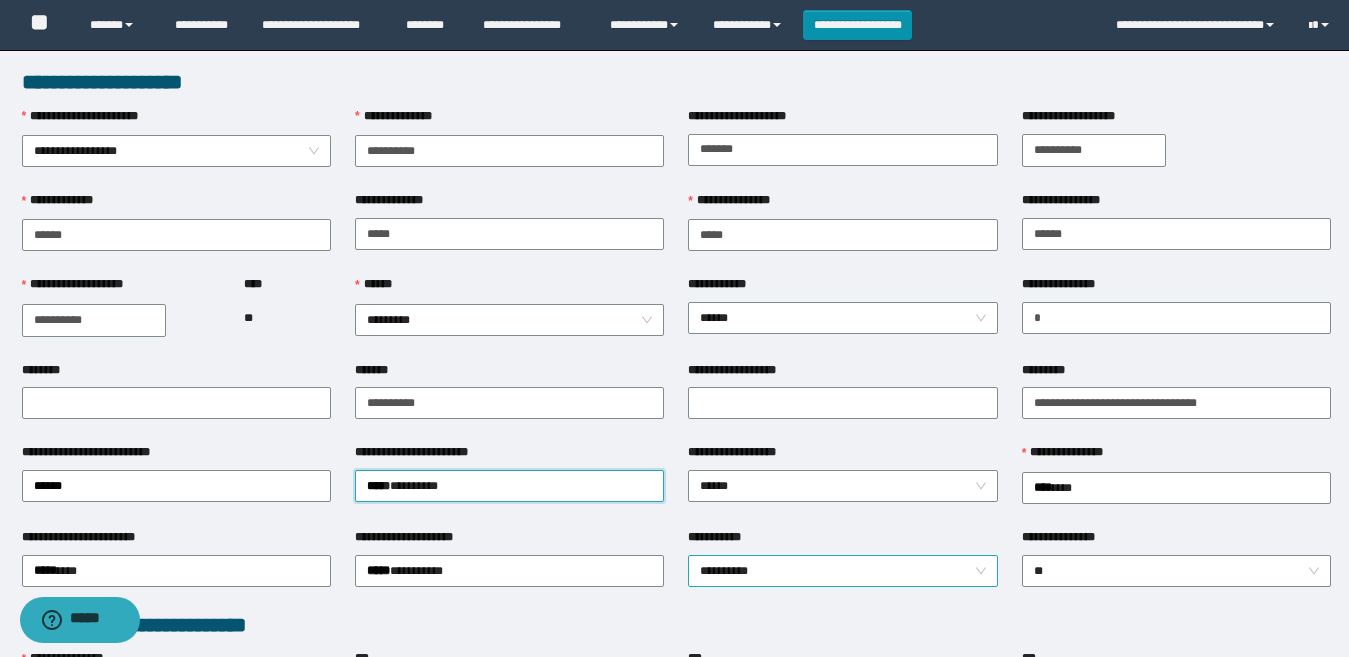 click on "**********" at bounding box center (842, 571) 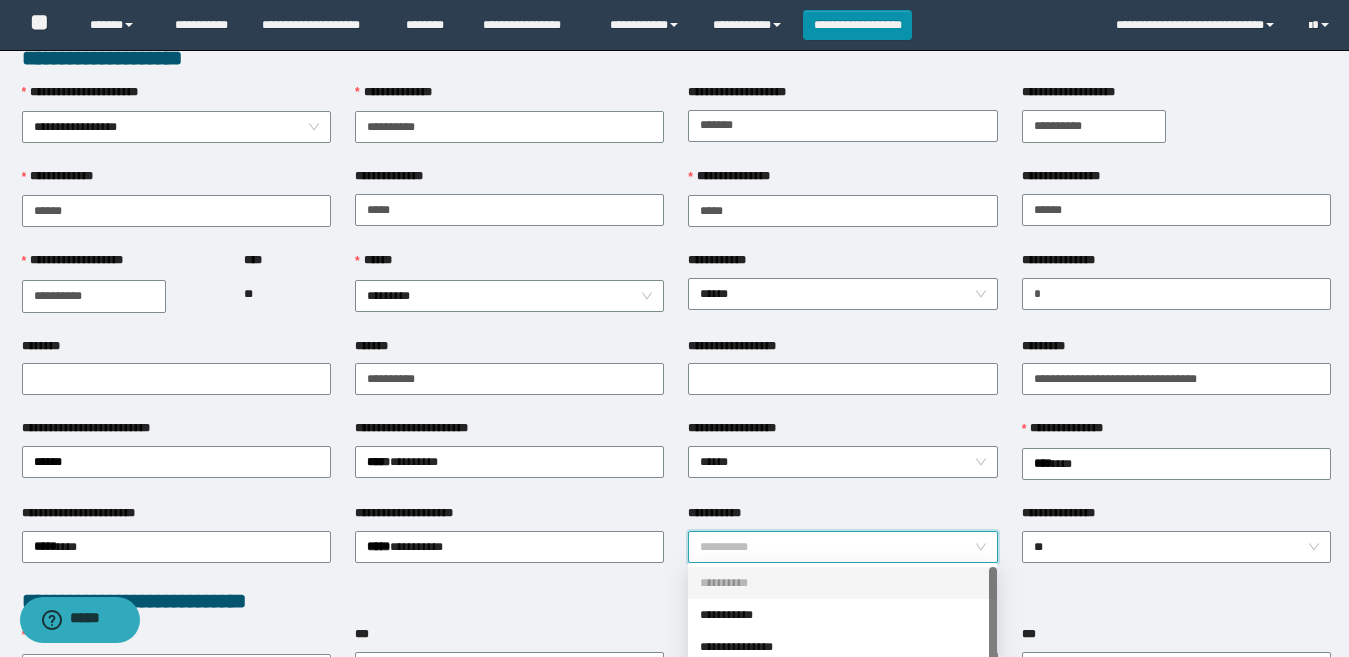 scroll, scrollTop: 211, scrollLeft: 0, axis: vertical 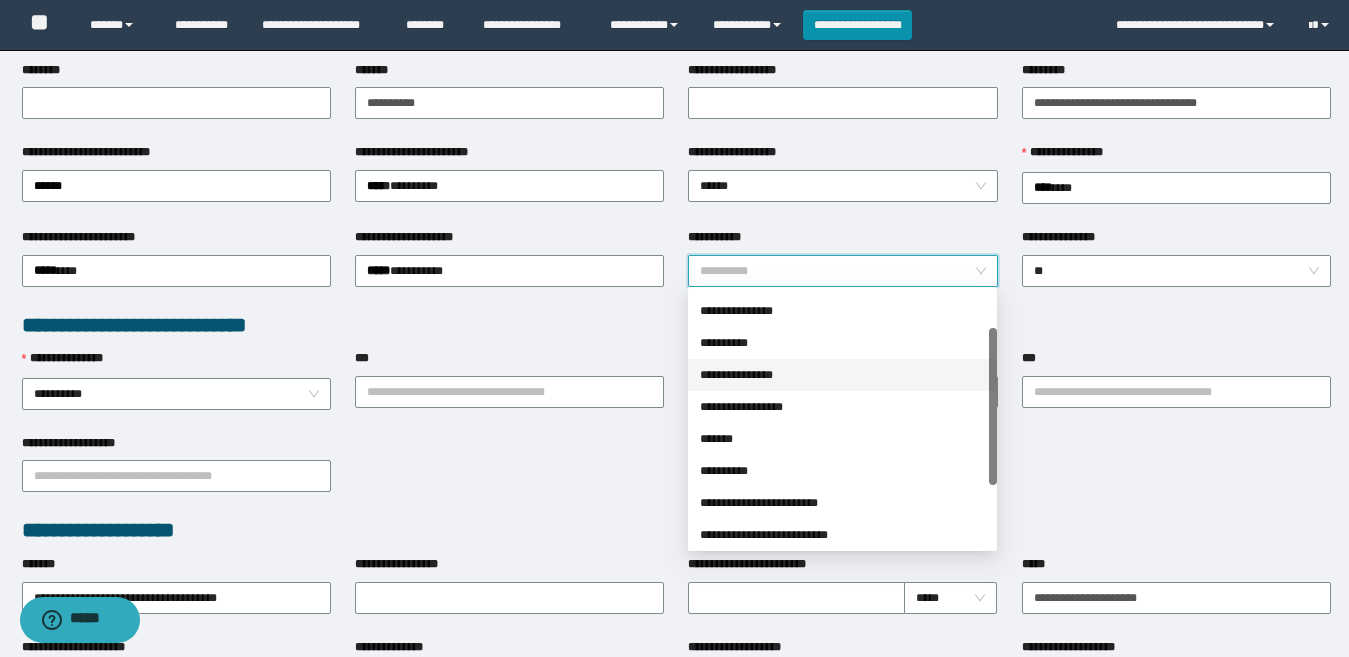 click on "**********" at bounding box center (842, 375) 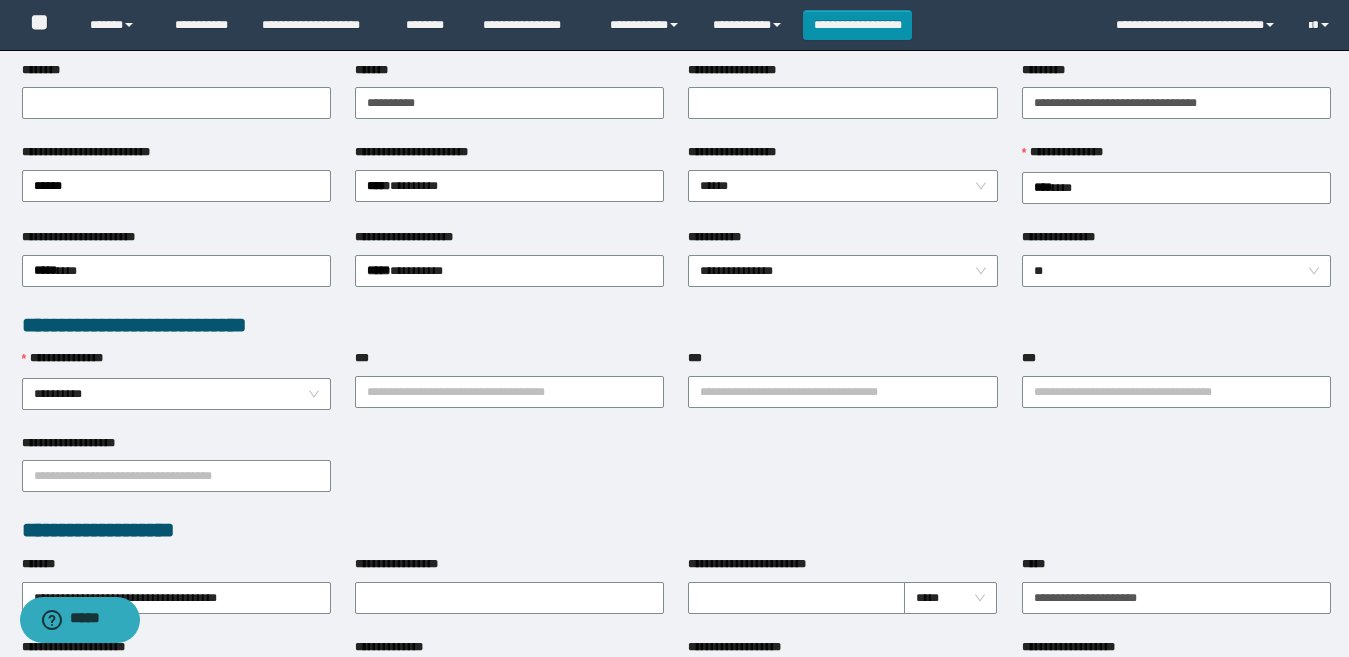 drag, startPoint x: 365, startPoint y: 533, endPoint x: 257, endPoint y: 425, distance: 152.73506 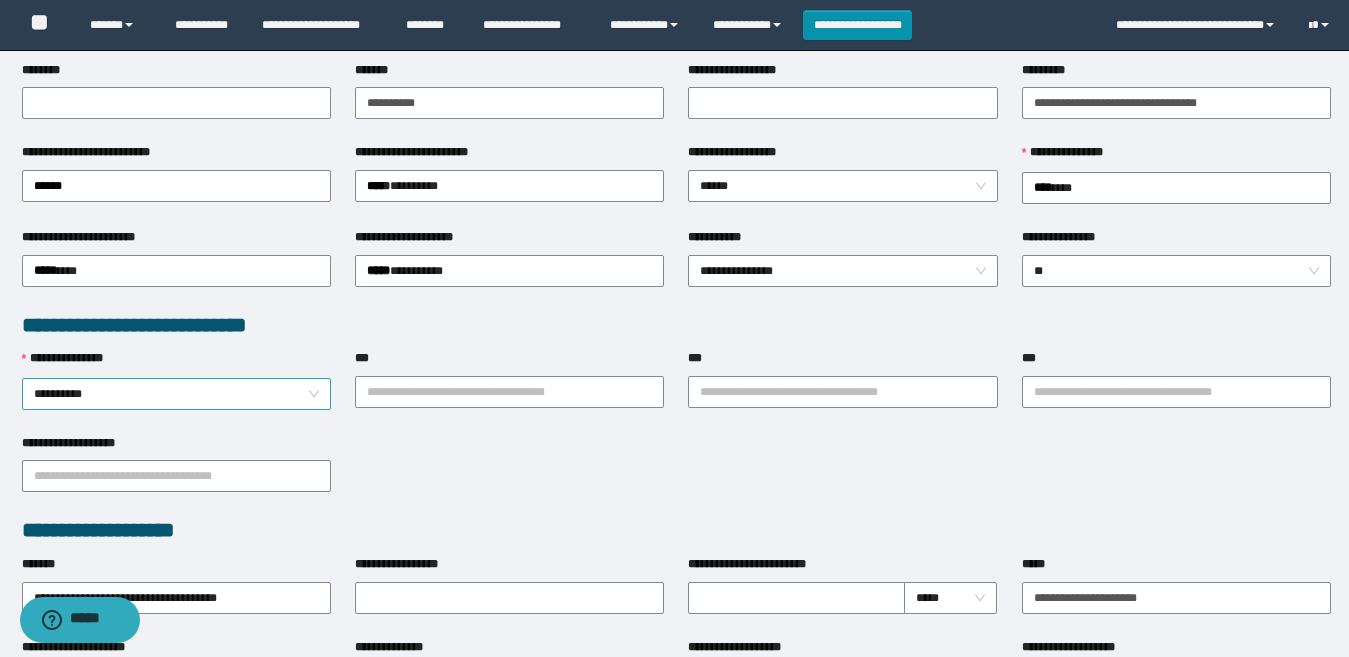 click on "**********" at bounding box center (176, 394) 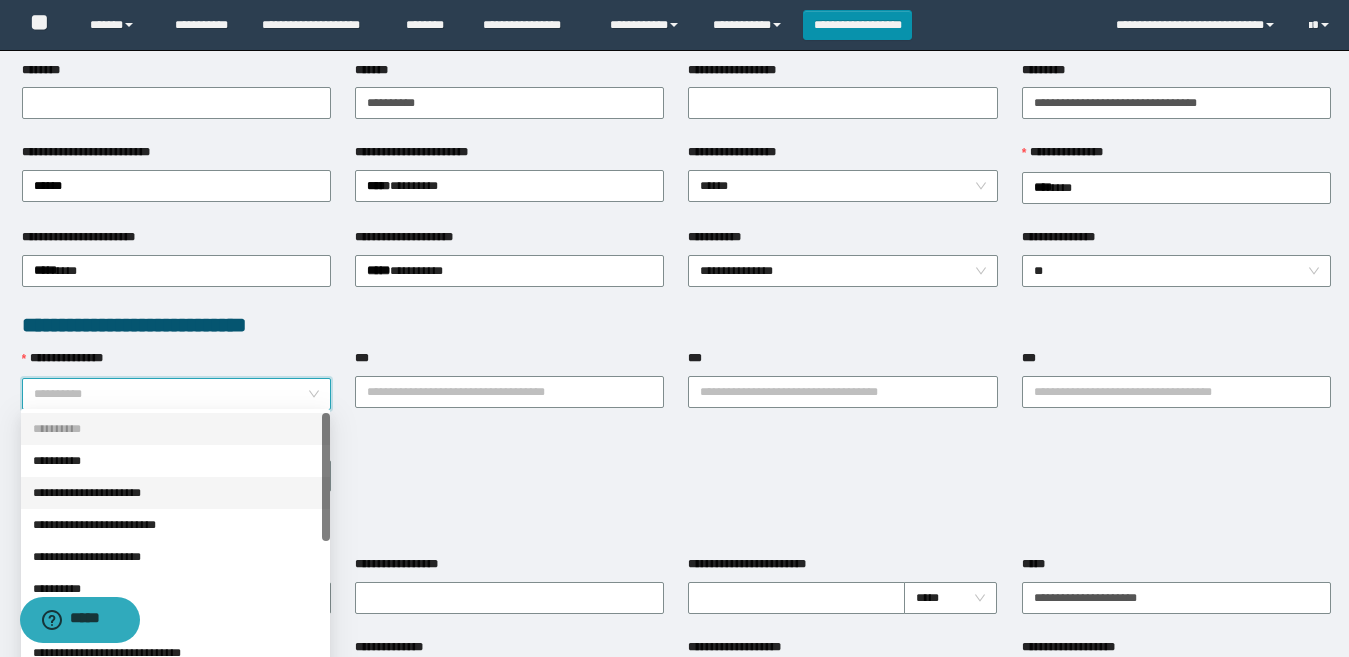 click on "**********" at bounding box center (175, 493) 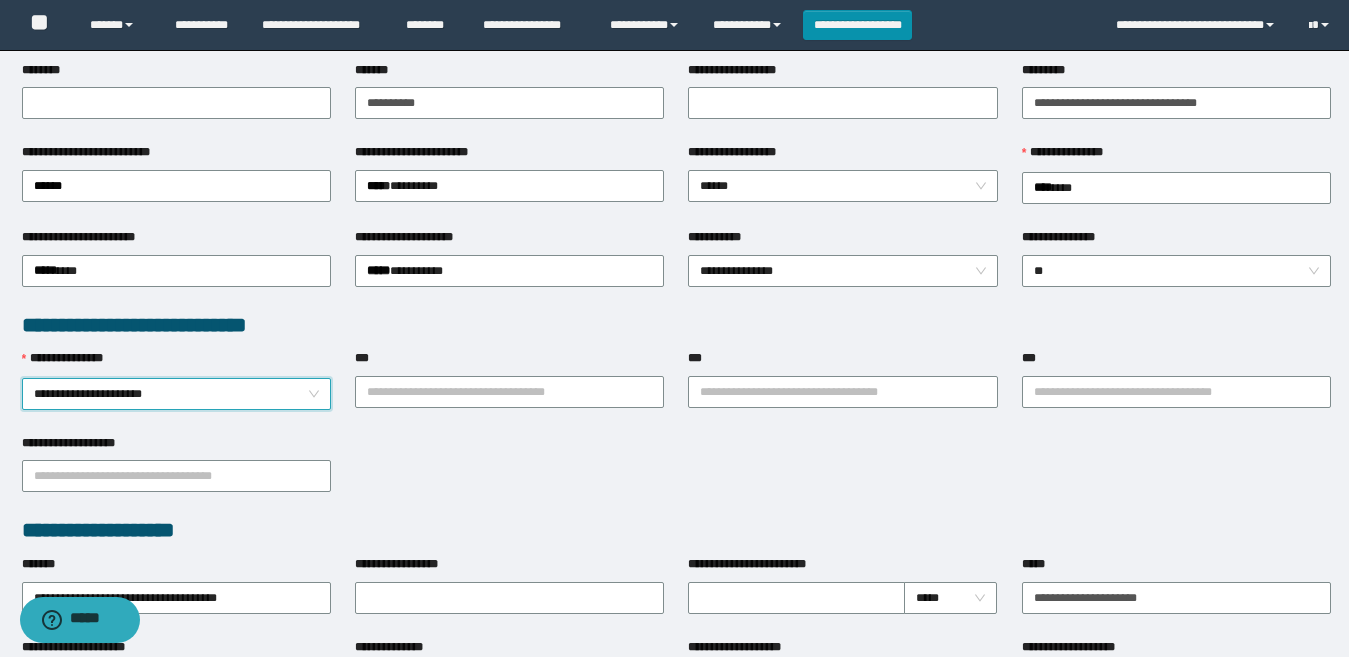 drag, startPoint x: 737, startPoint y: 499, endPoint x: 716, endPoint y: 477, distance: 30.413813 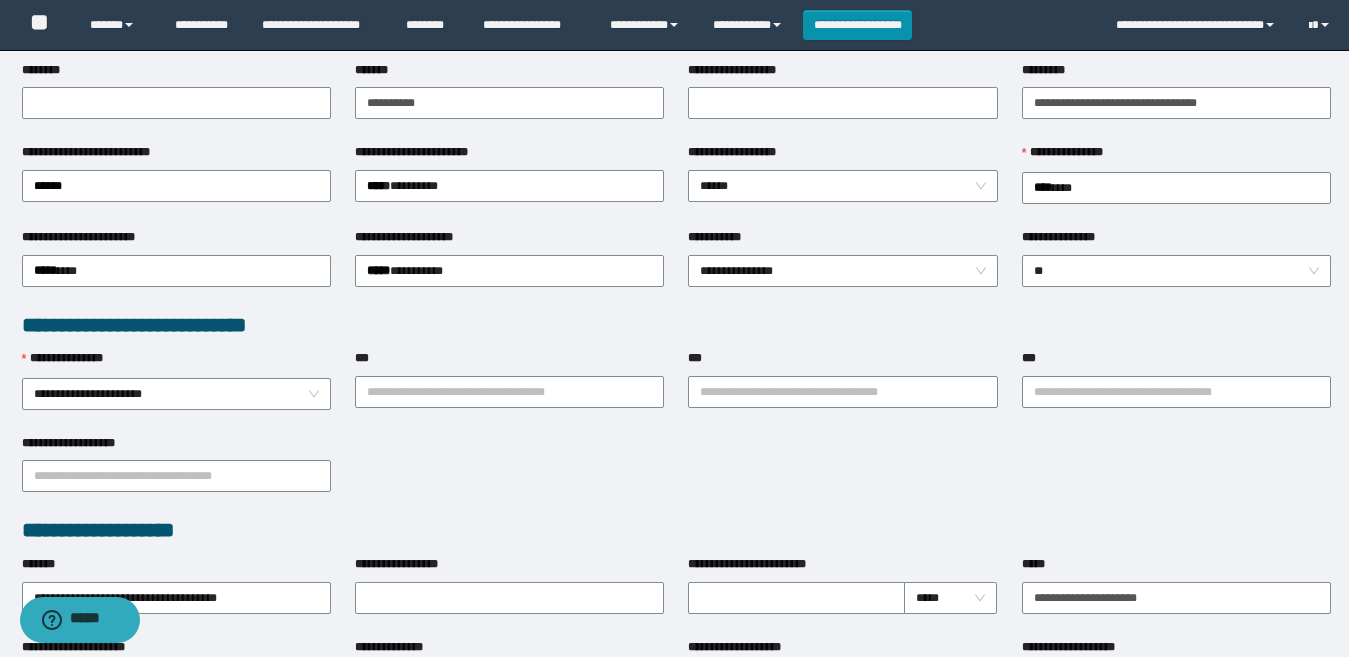 click on "**********" at bounding box center (509, 391) 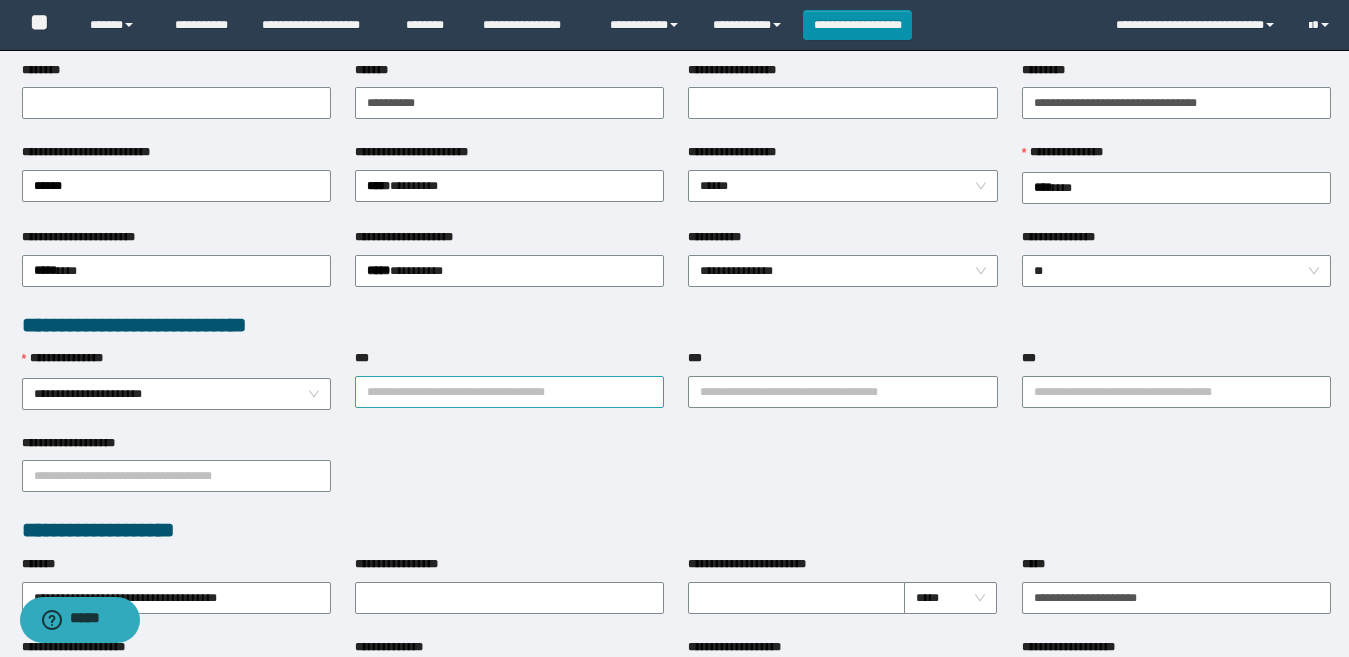 click on "***" at bounding box center (509, 392) 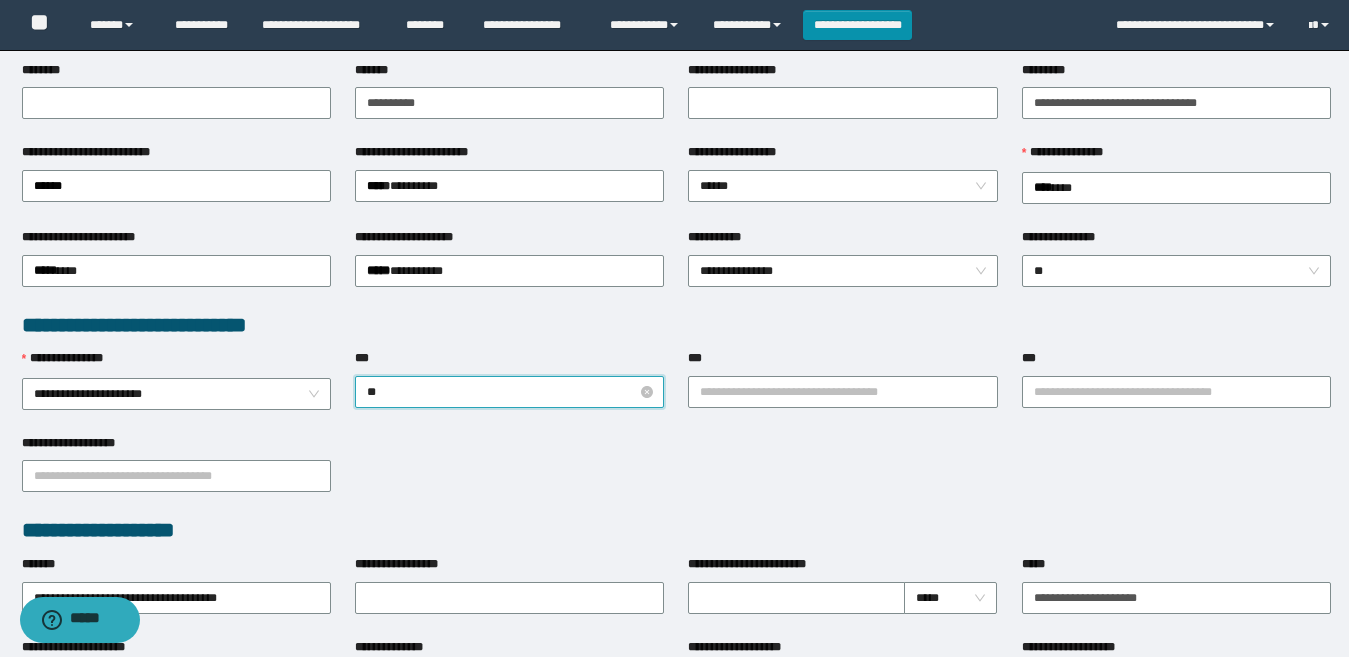 type on "**" 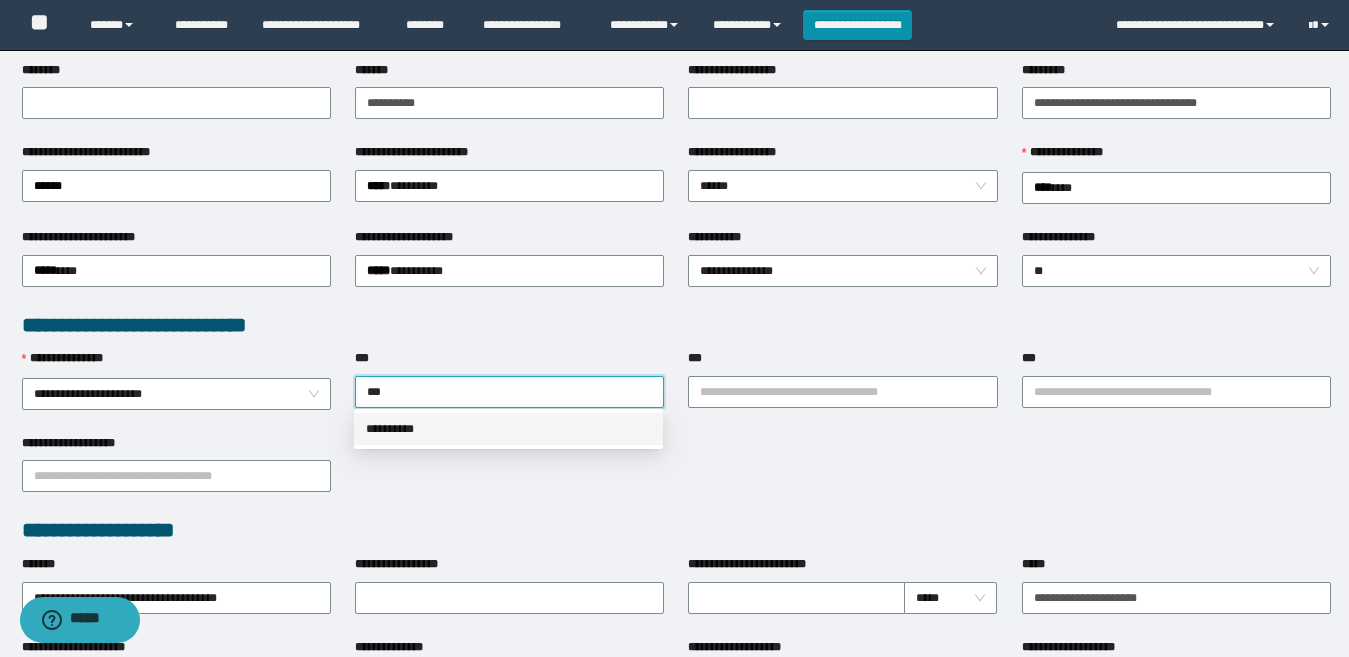 drag, startPoint x: 490, startPoint y: 423, endPoint x: 542, endPoint y: 416, distance: 52.46904 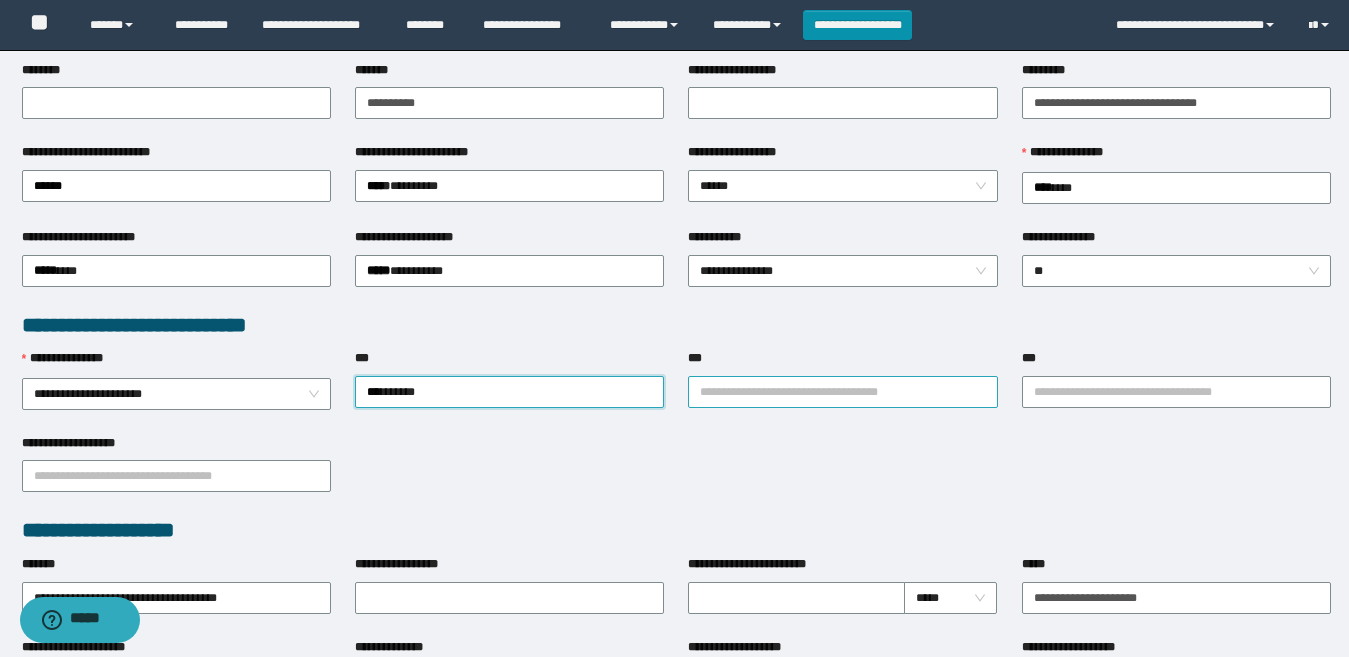 click on "***" at bounding box center [842, 392] 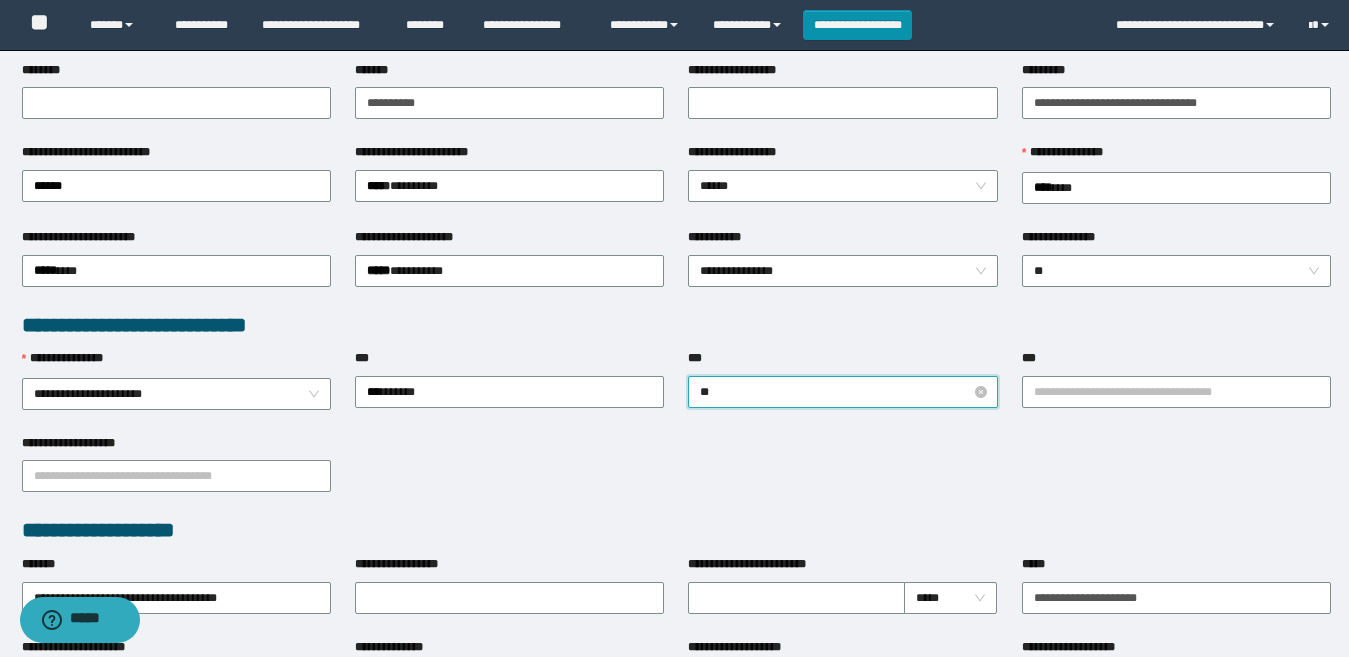 type on "**" 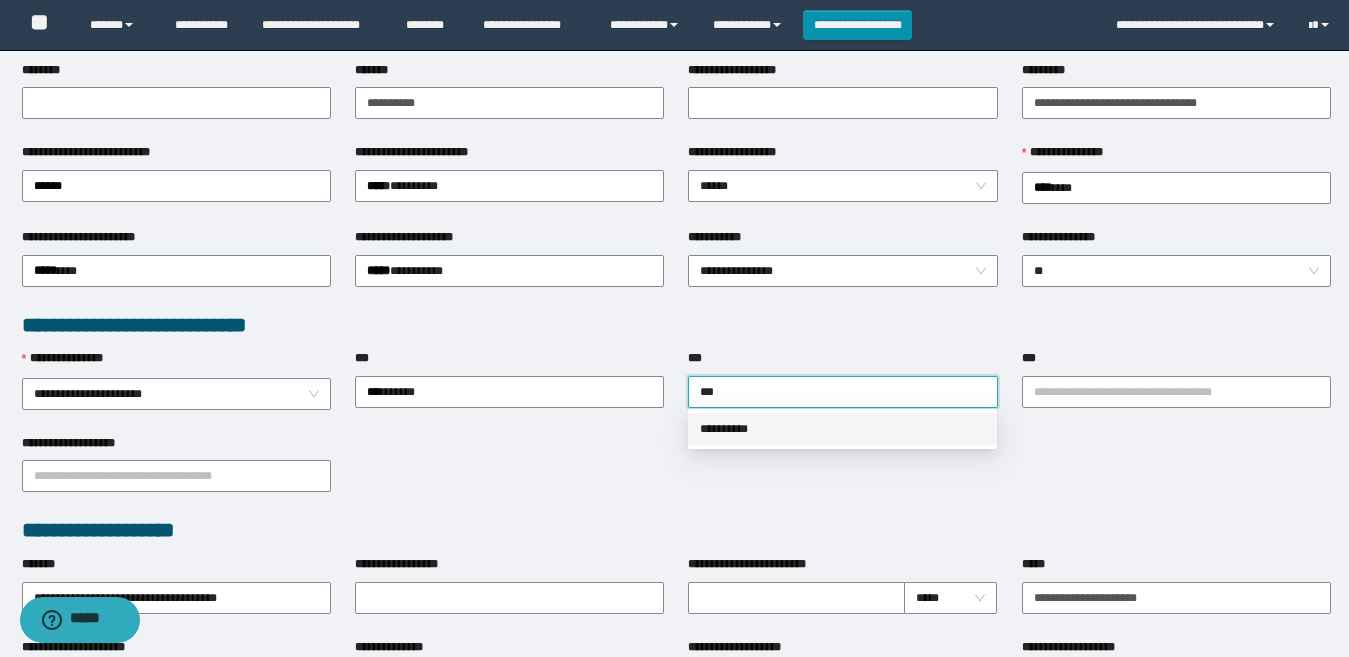 drag, startPoint x: 776, startPoint y: 424, endPoint x: 802, endPoint y: 427, distance: 26.172504 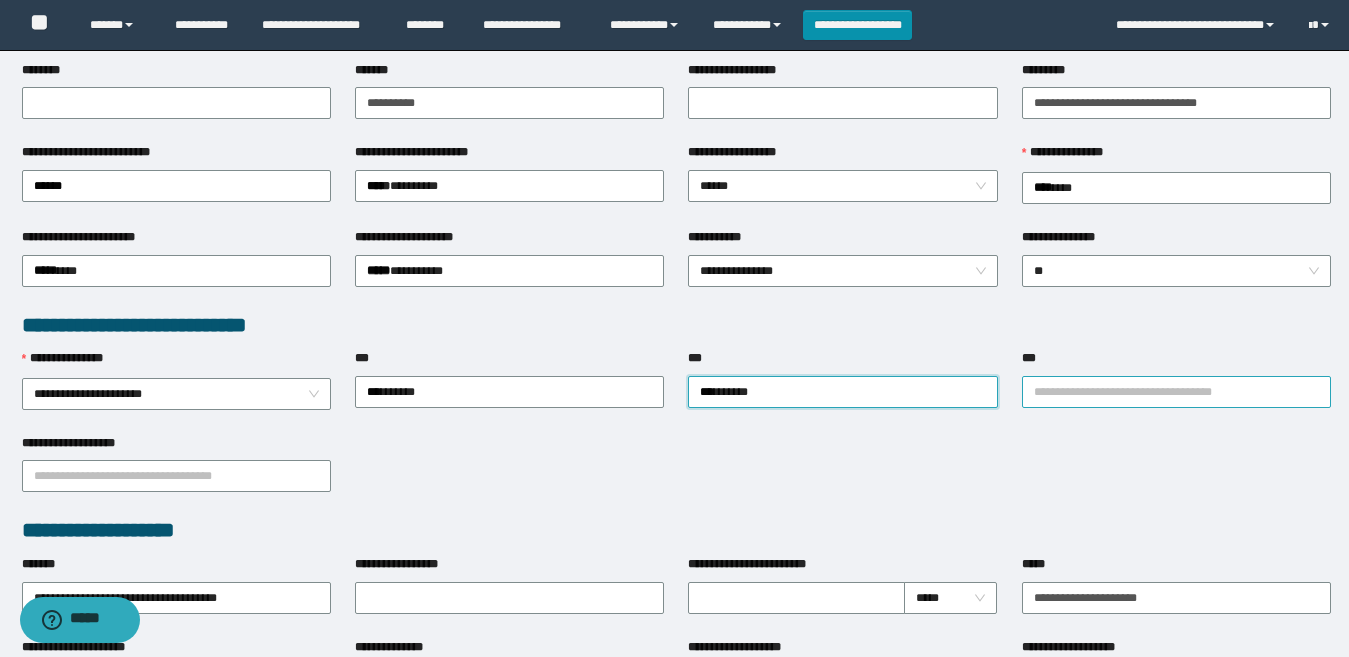 click on "***" at bounding box center (1176, 392) 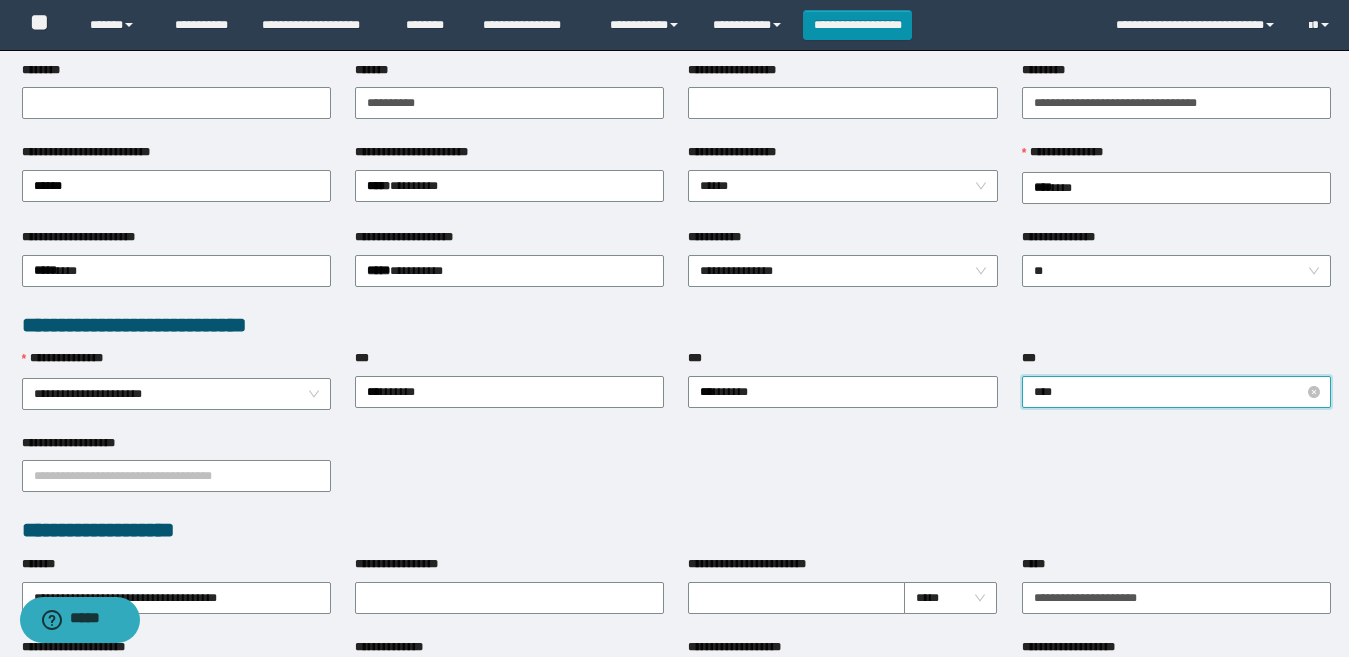 type on "*****" 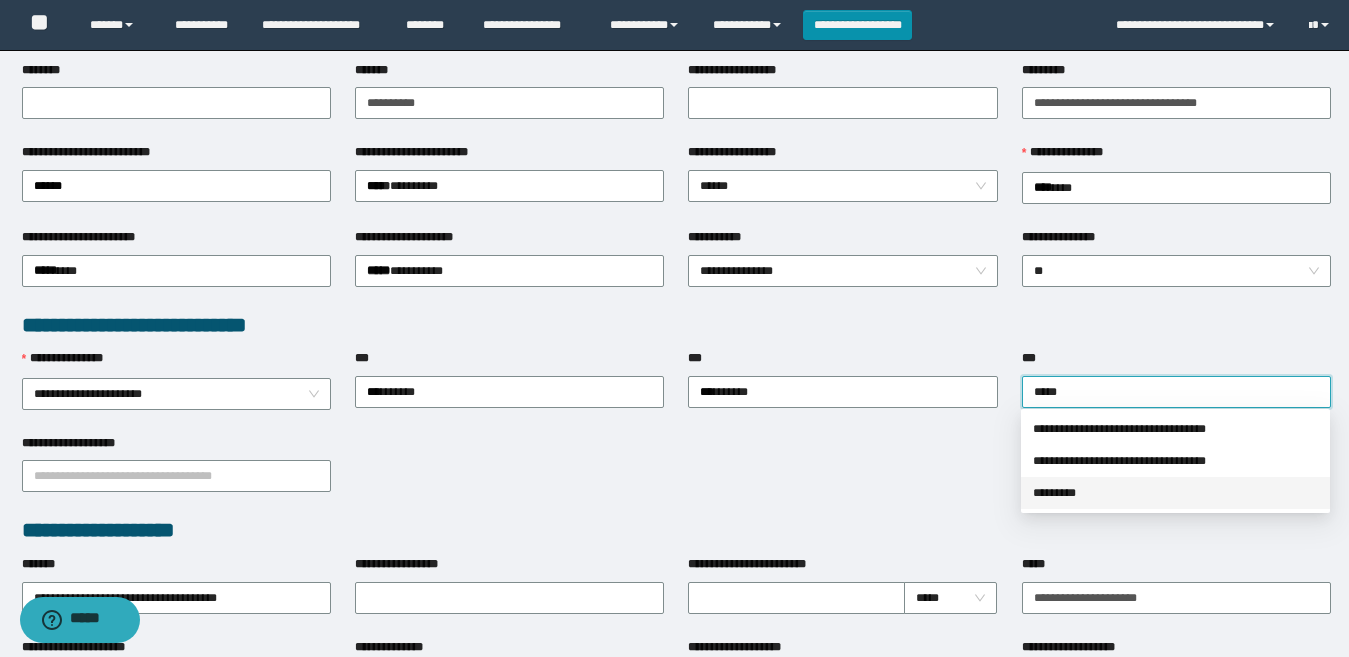 drag, startPoint x: 1085, startPoint y: 488, endPoint x: 861, endPoint y: 499, distance: 224.26993 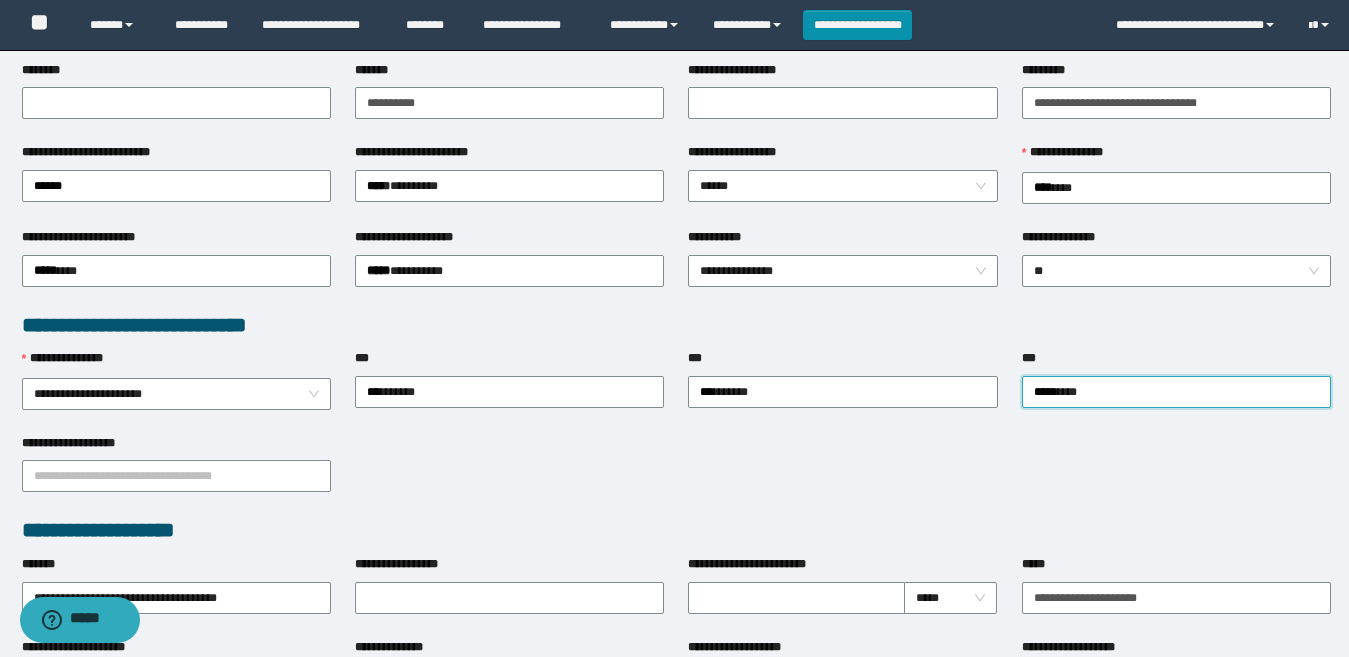 click on "**********" at bounding box center (676, 475) 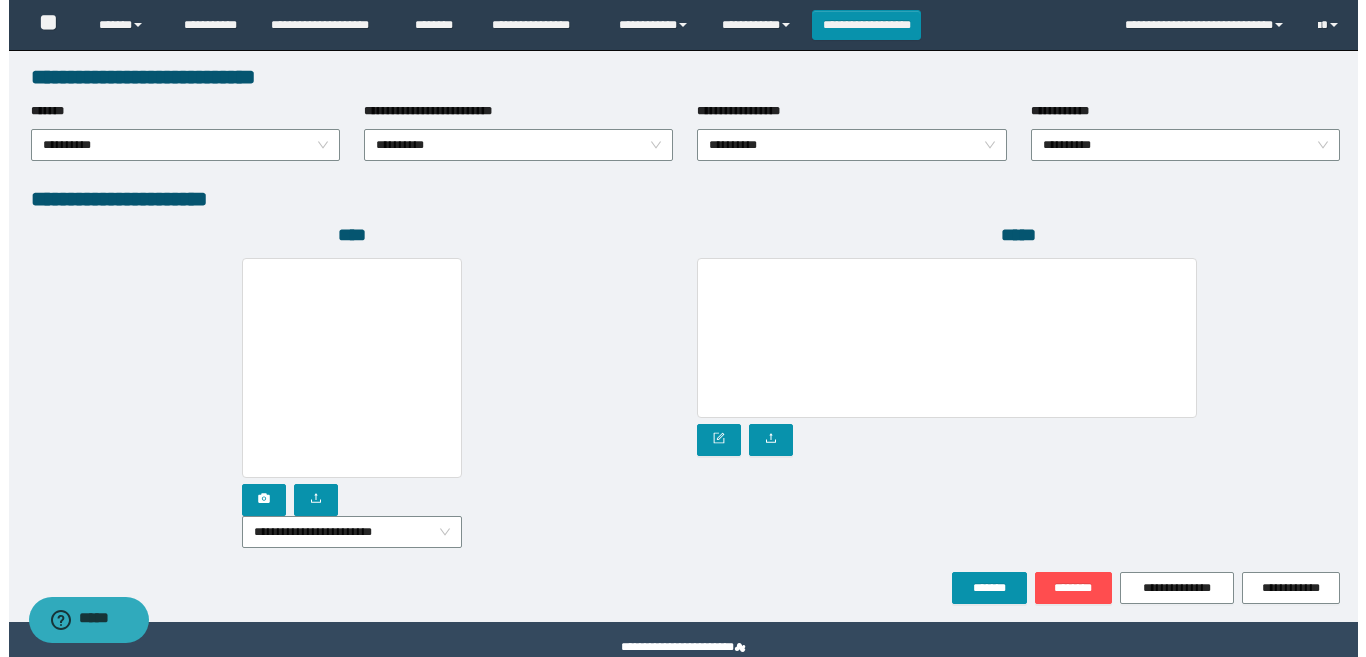scroll, scrollTop: 1080, scrollLeft: 0, axis: vertical 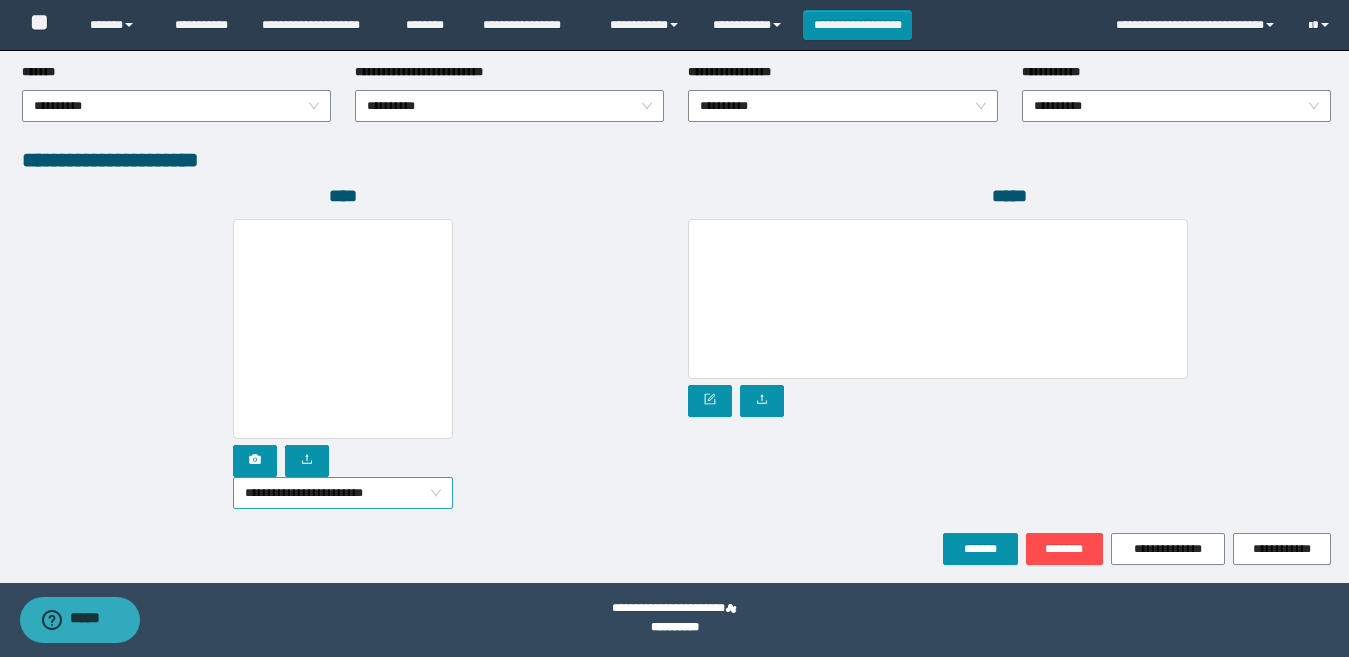 click on "**********" at bounding box center (343, 493) 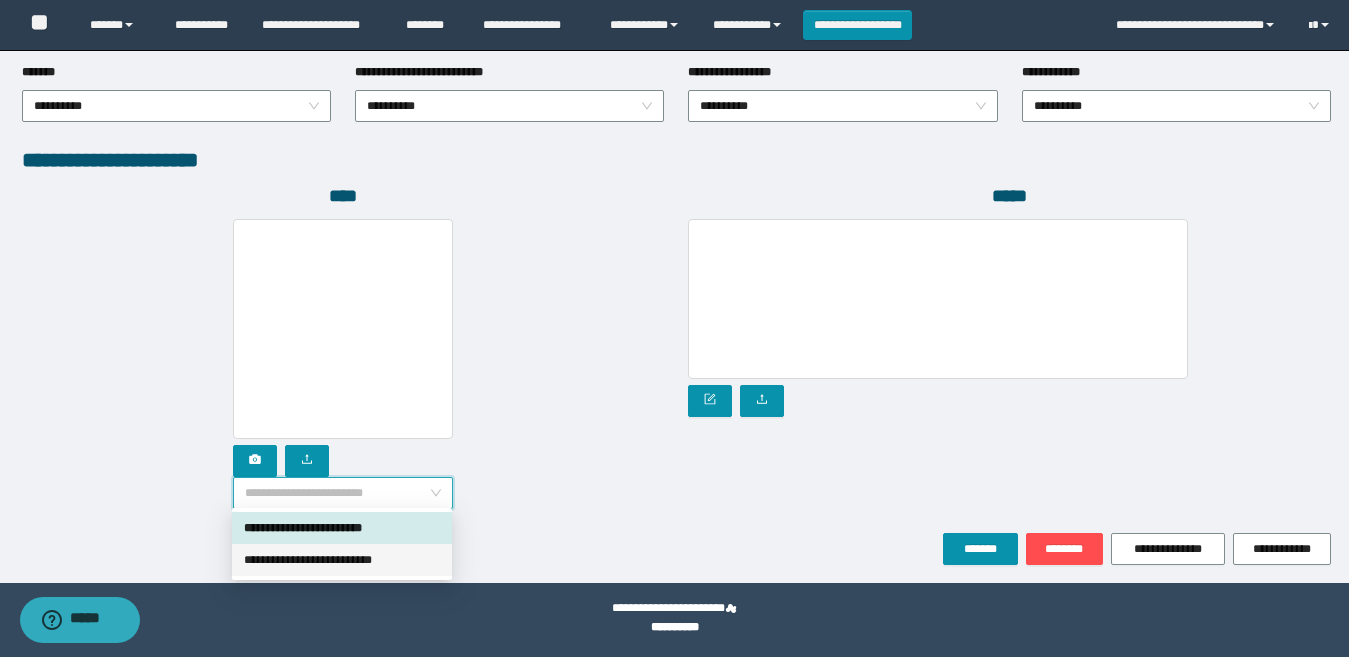 click on "**********" at bounding box center (342, 560) 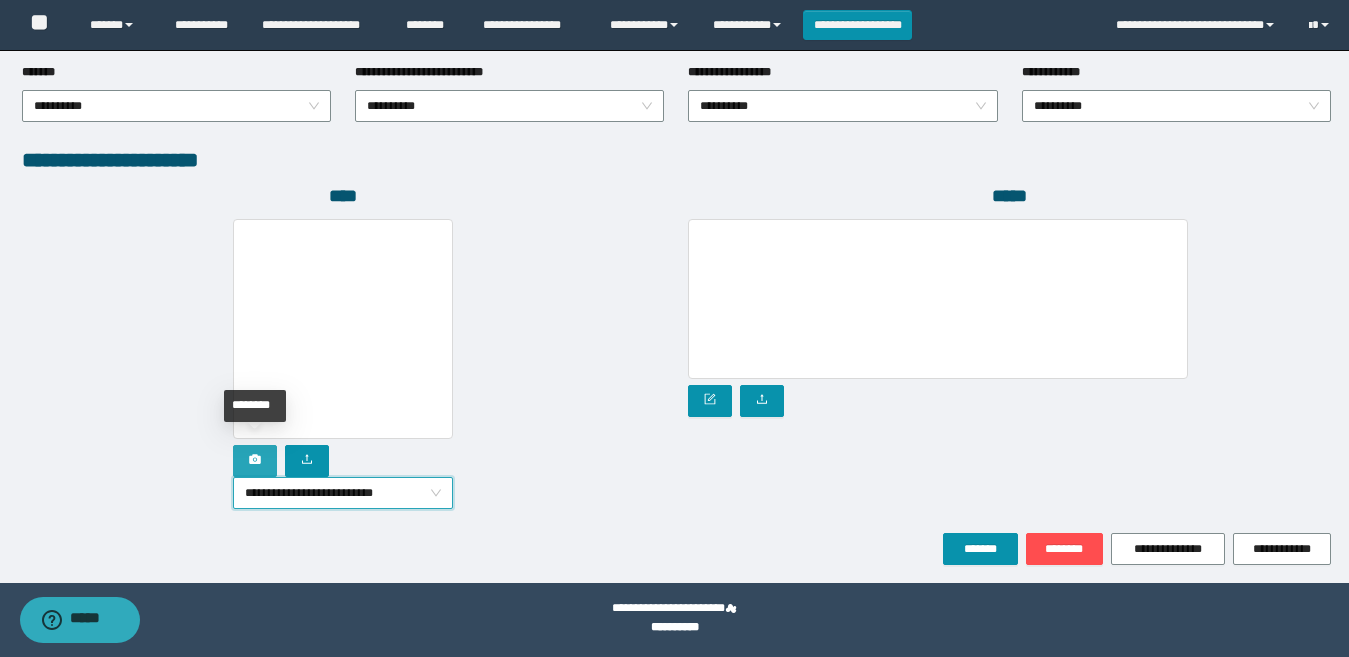click at bounding box center [255, 461] 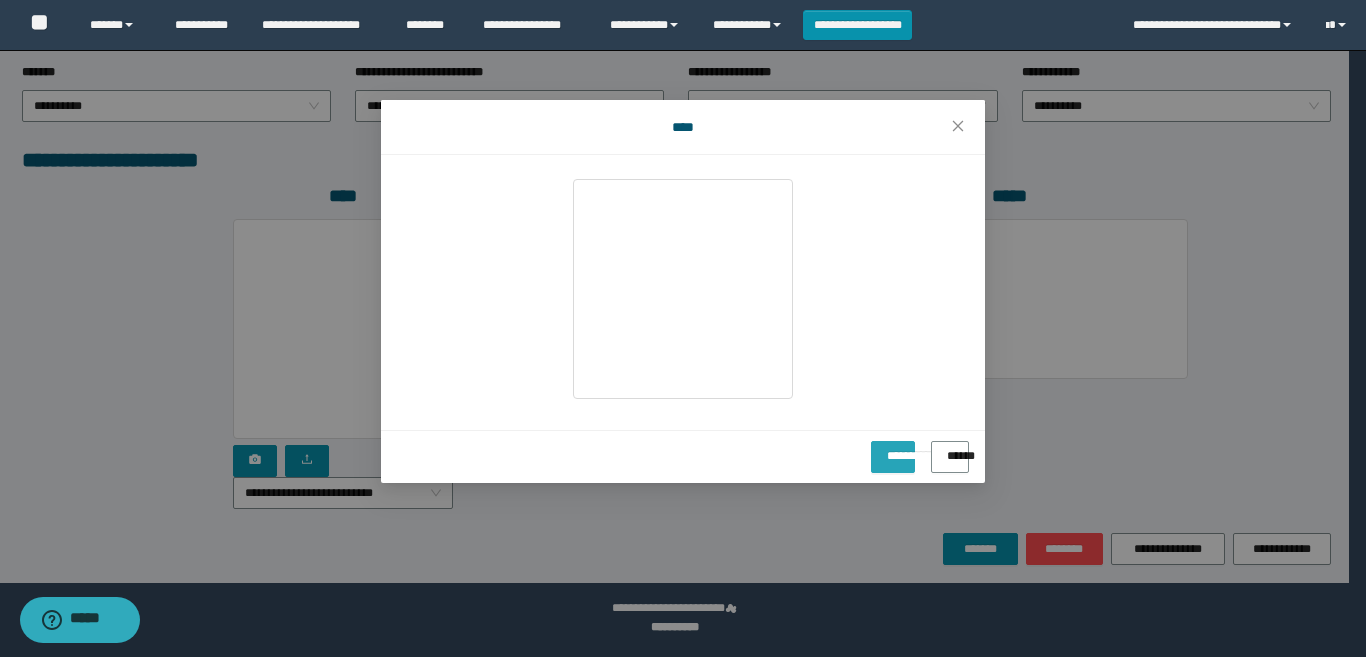 click on "**********" at bounding box center [893, 449] 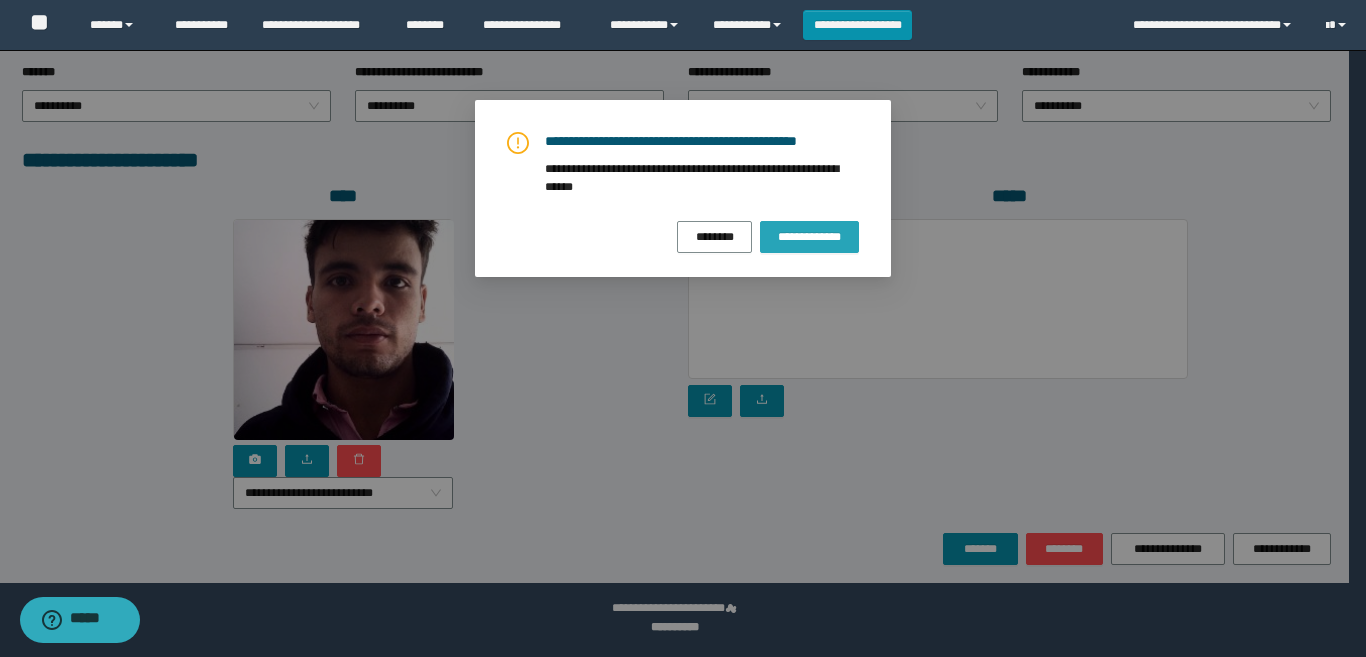 click on "**********" at bounding box center (809, 237) 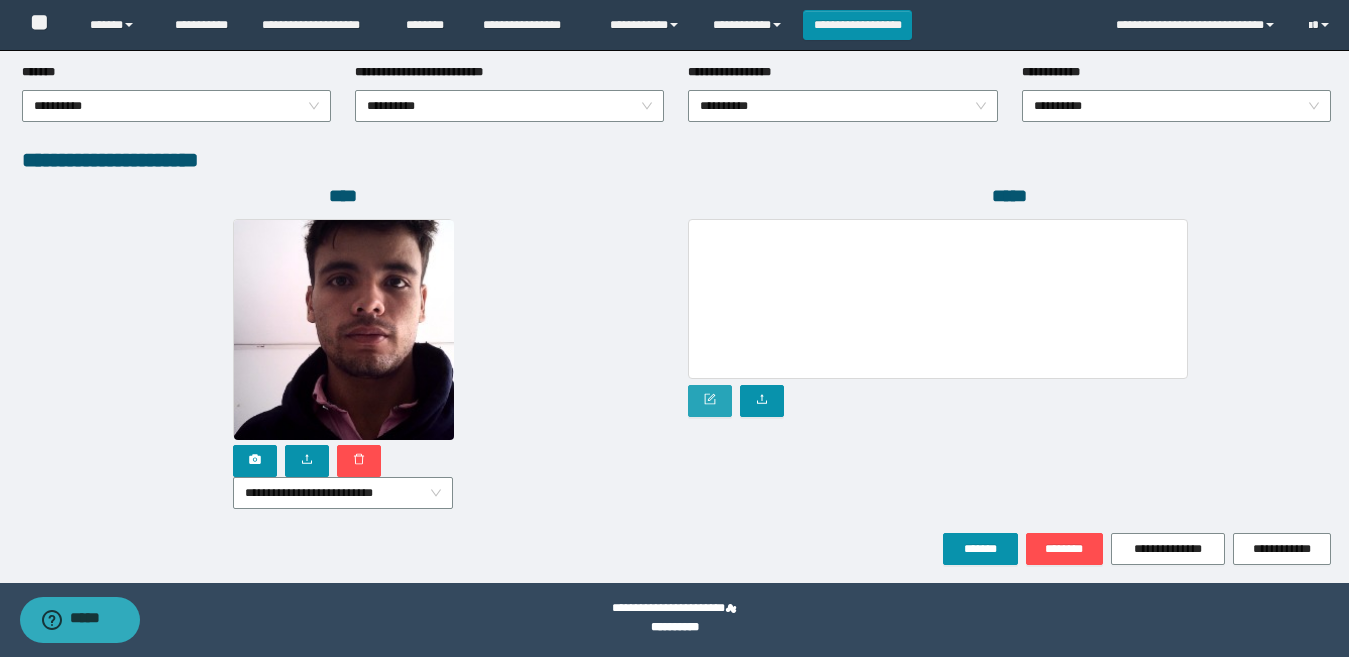 click 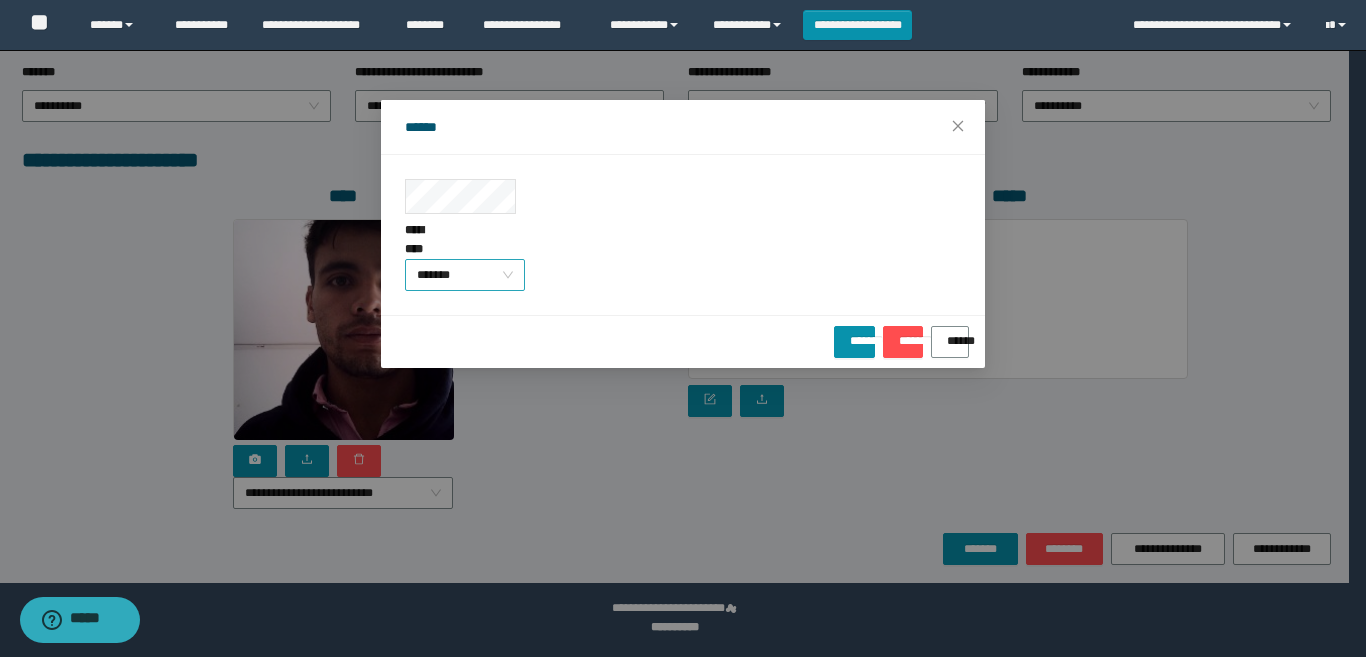 click on "*******" at bounding box center (465, 275) 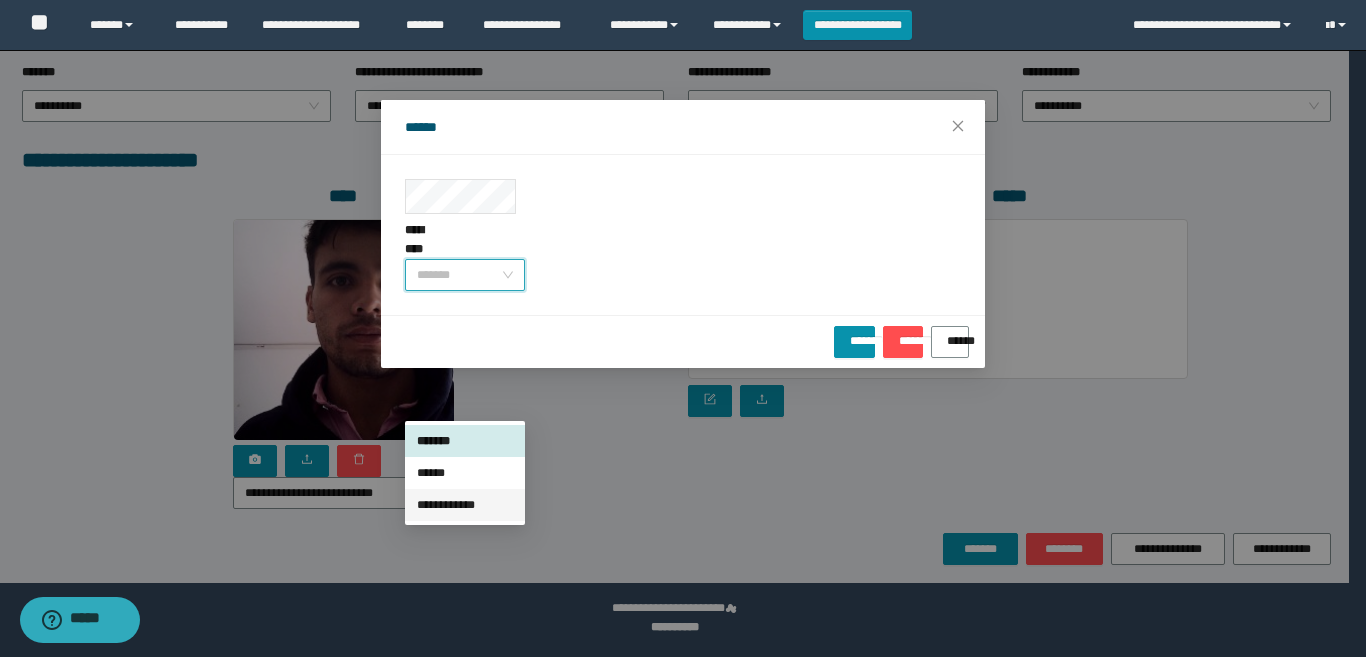 click on "**********" at bounding box center [465, 505] 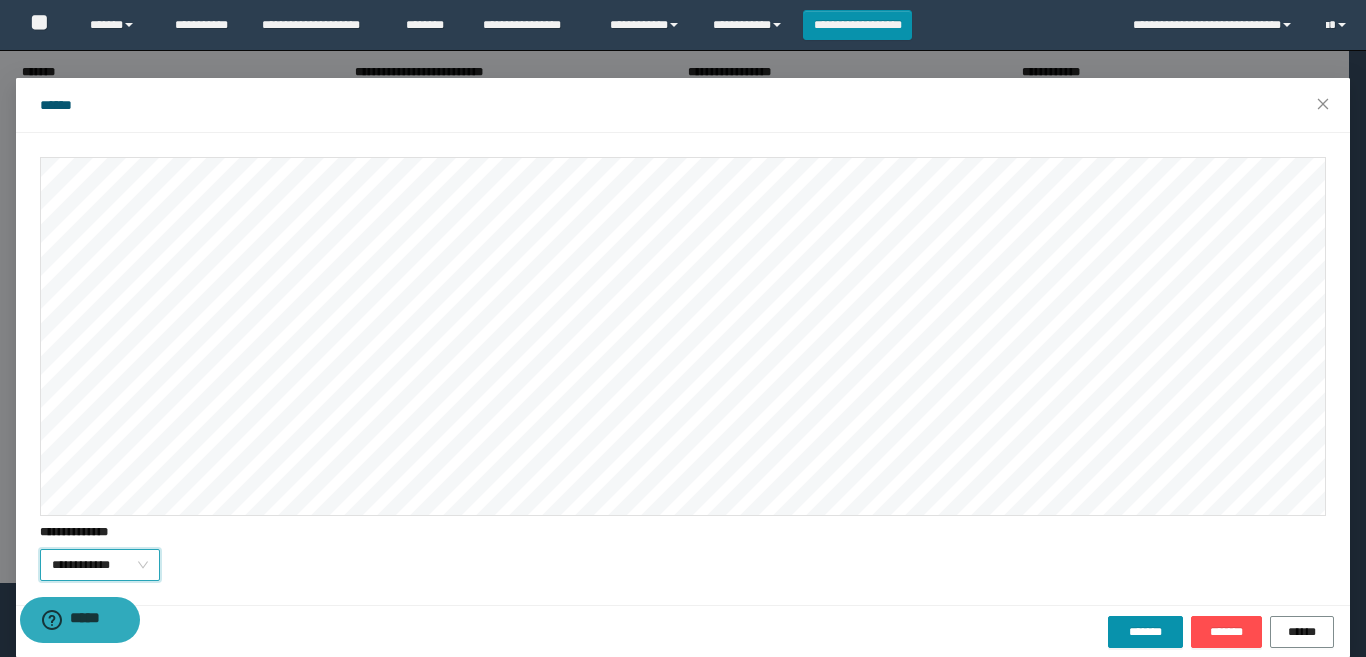 scroll, scrollTop: 45, scrollLeft: 0, axis: vertical 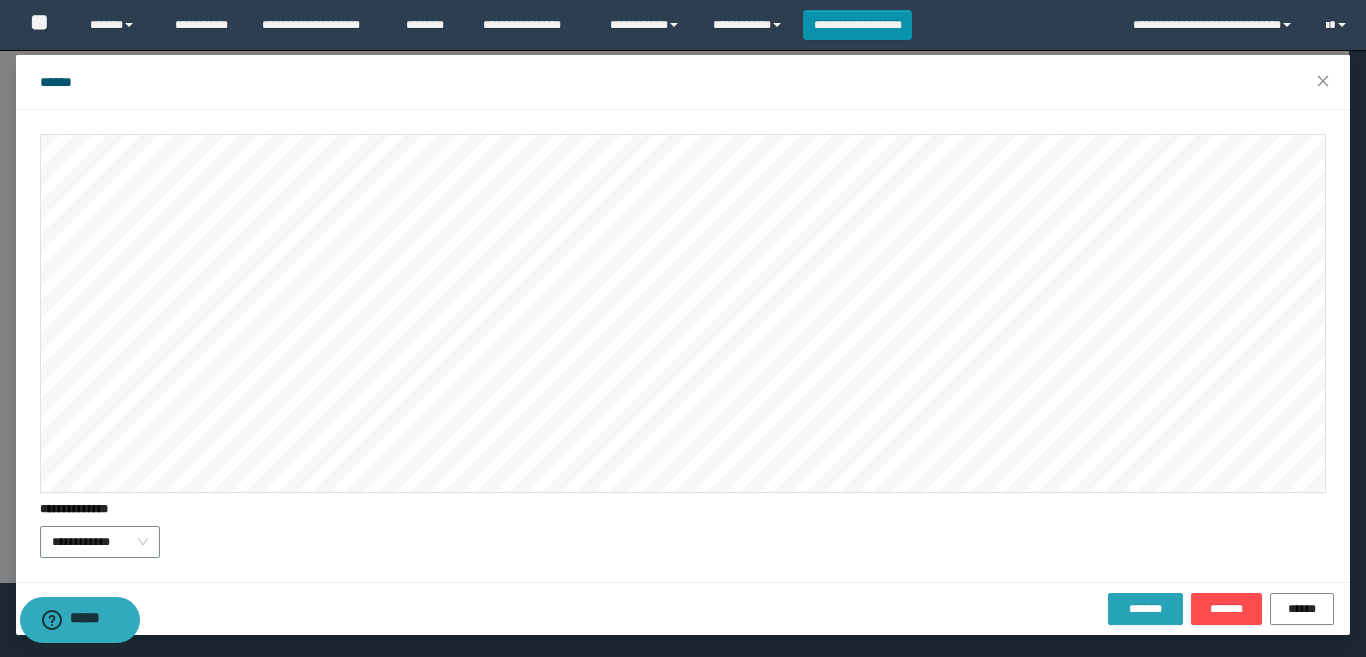 click on "*******" at bounding box center [1145, 609] 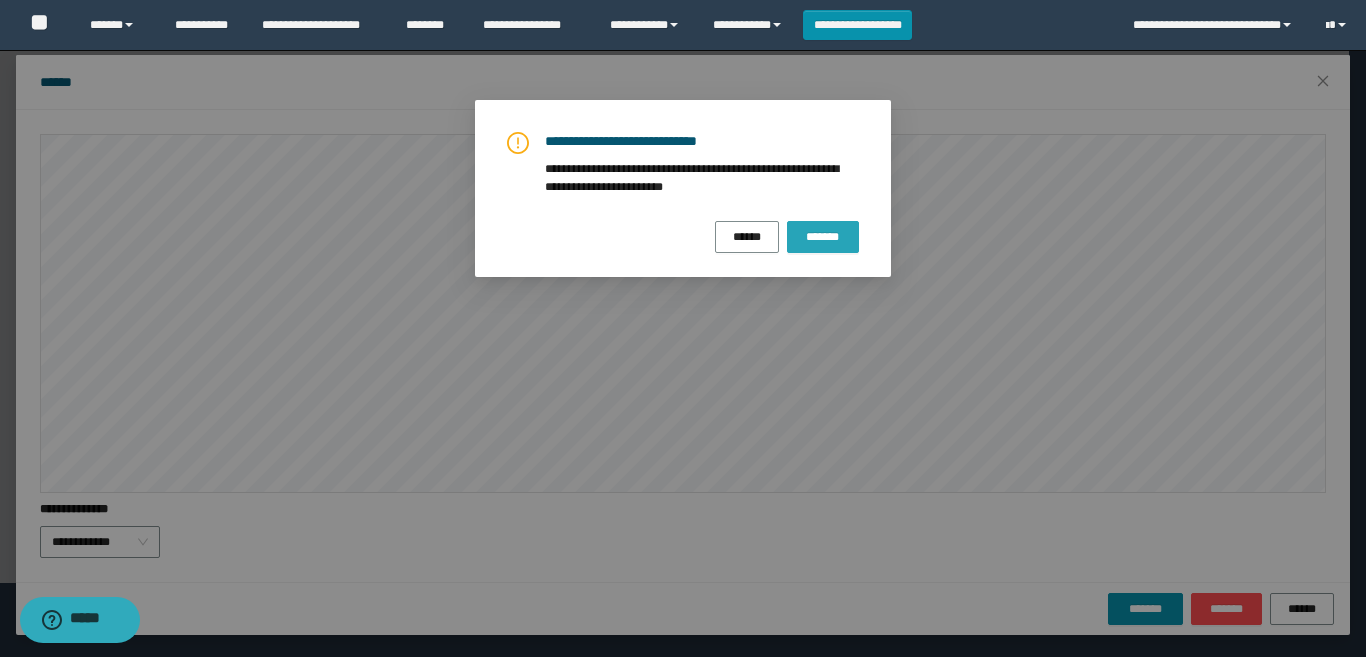 drag, startPoint x: 814, startPoint y: 229, endPoint x: 831, endPoint y: 260, distance: 35.35534 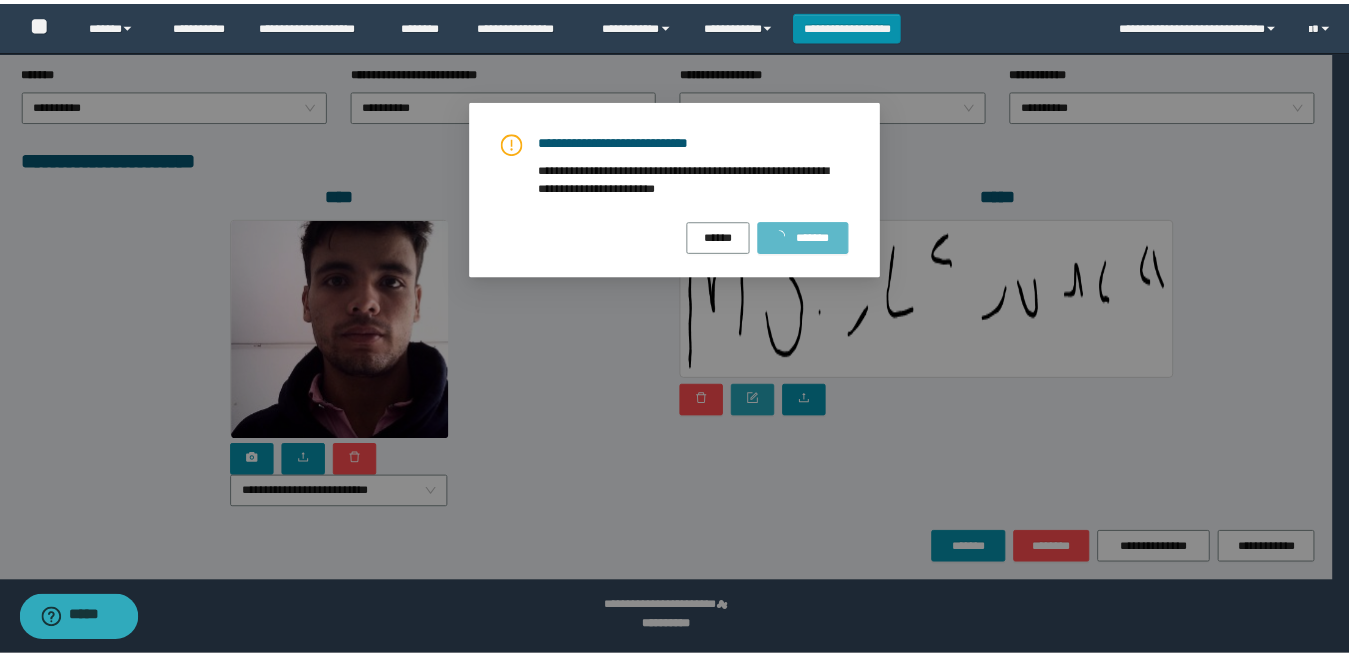 scroll, scrollTop: 0, scrollLeft: 0, axis: both 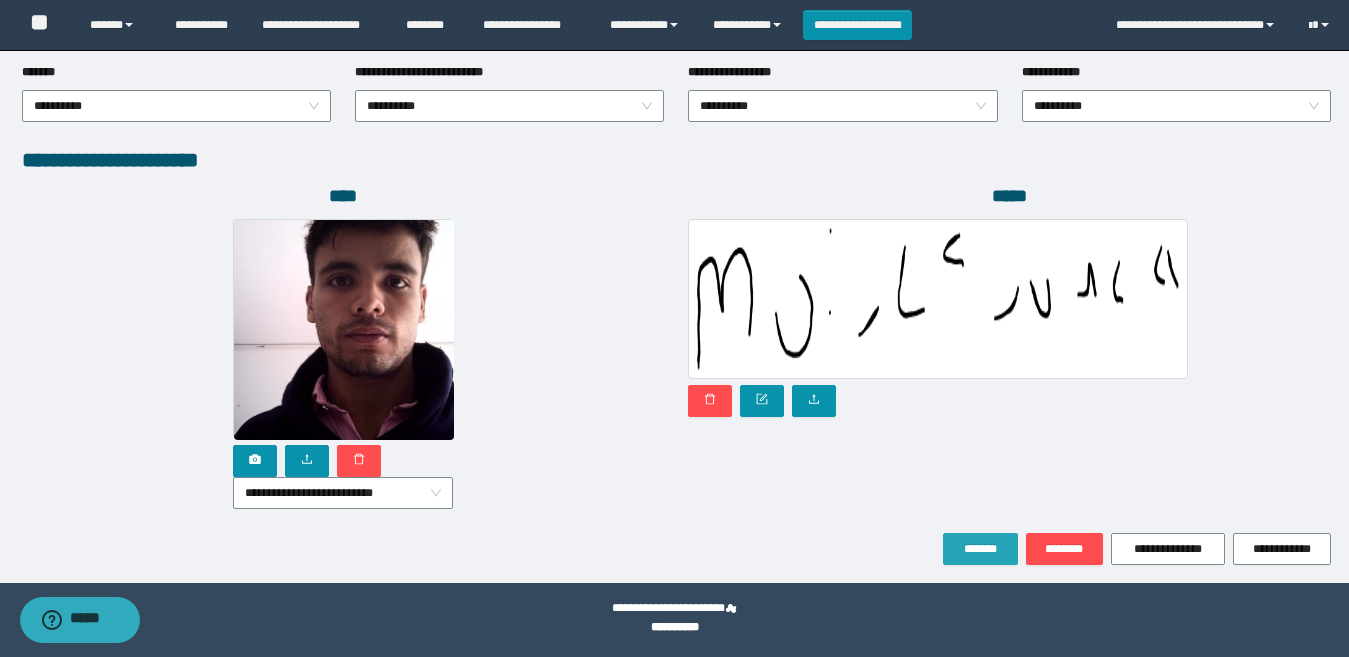 click on "*******" at bounding box center [980, 549] 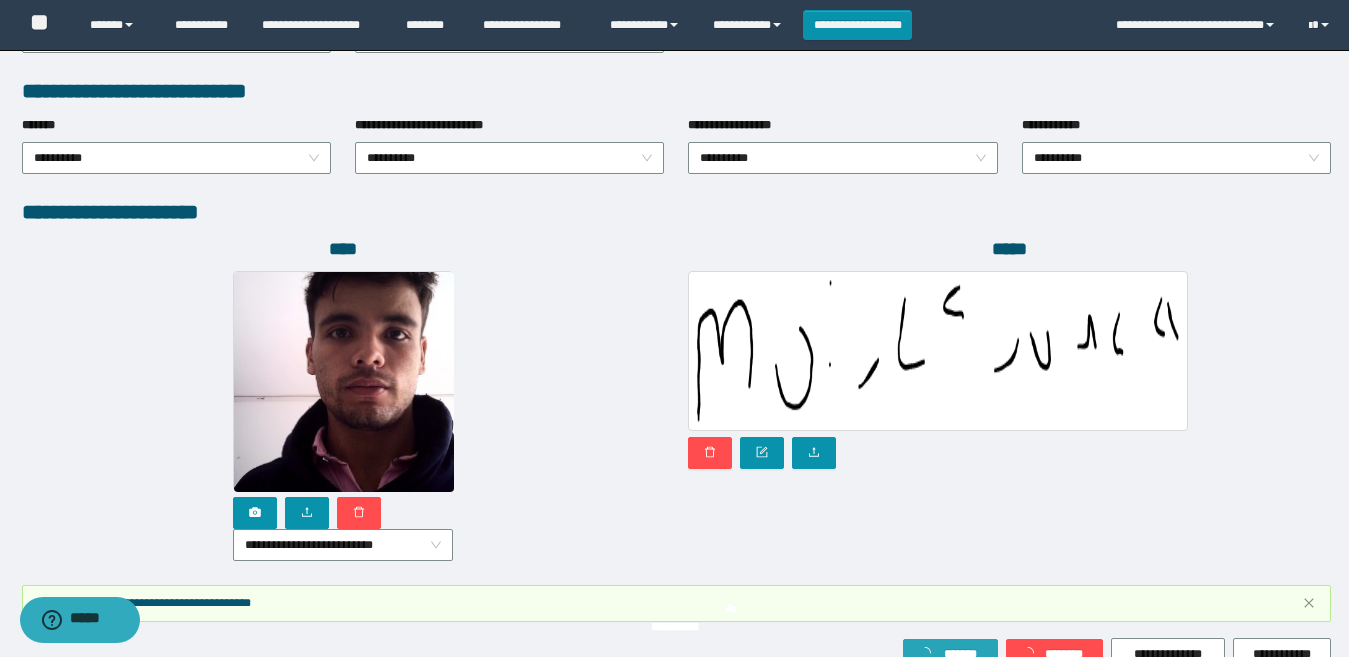 scroll, scrollTop: 1133, scrollLeft: 0, axis: vertical 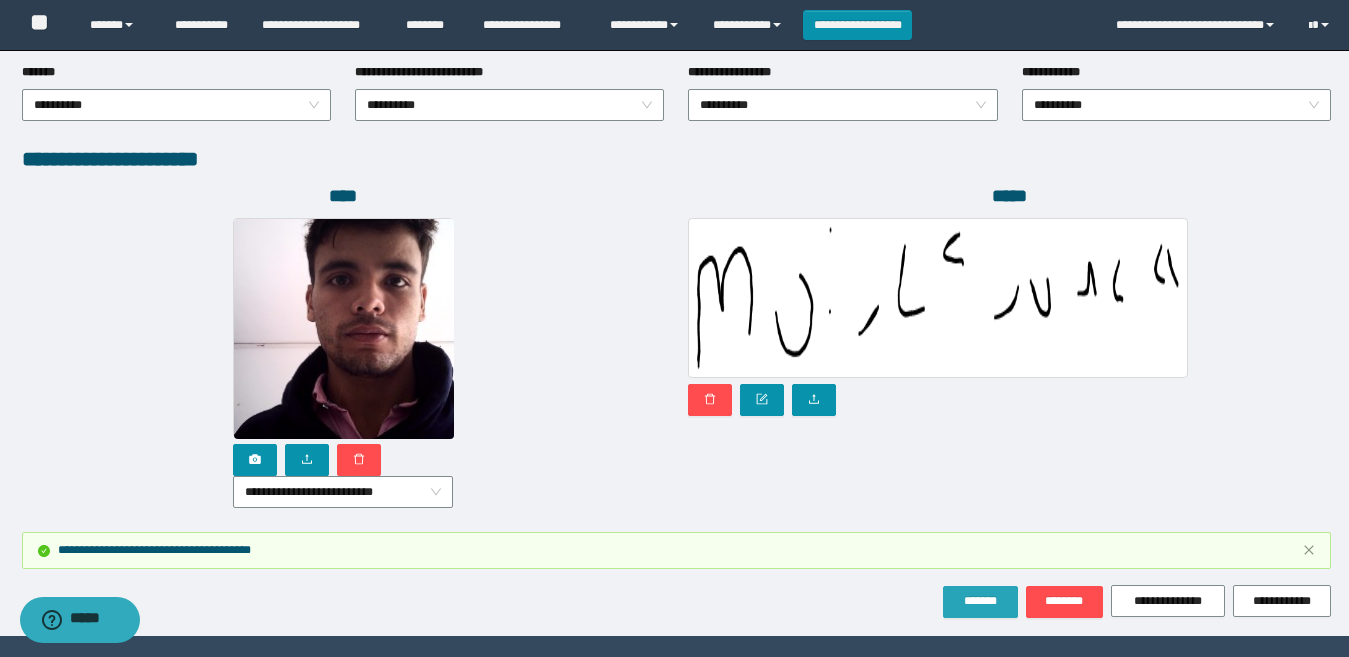 click on "*******" at bounding box center [980, 601] 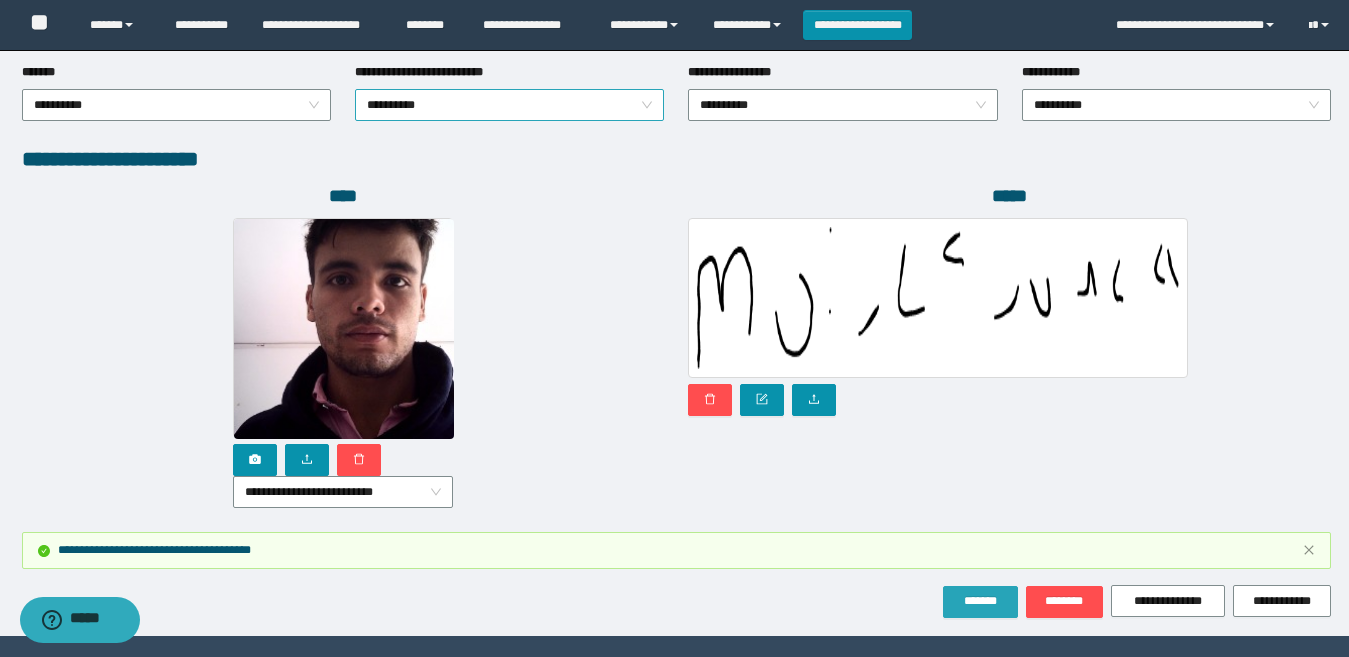 drag, startPoint x: 964, startPoint y: 600, endPoint x: 462, endPoint y: 416, distance: 534.65875 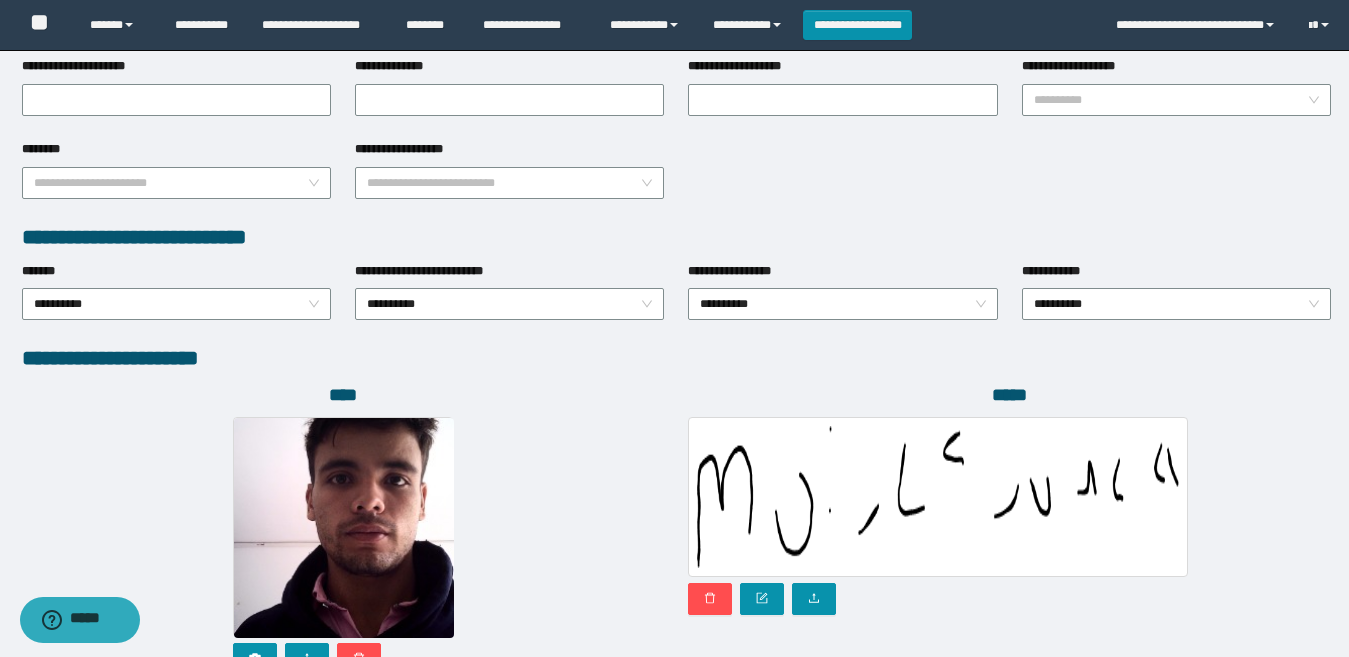 scroll, scrollTop: 1185, scrollLeft: 0, axis: vertical 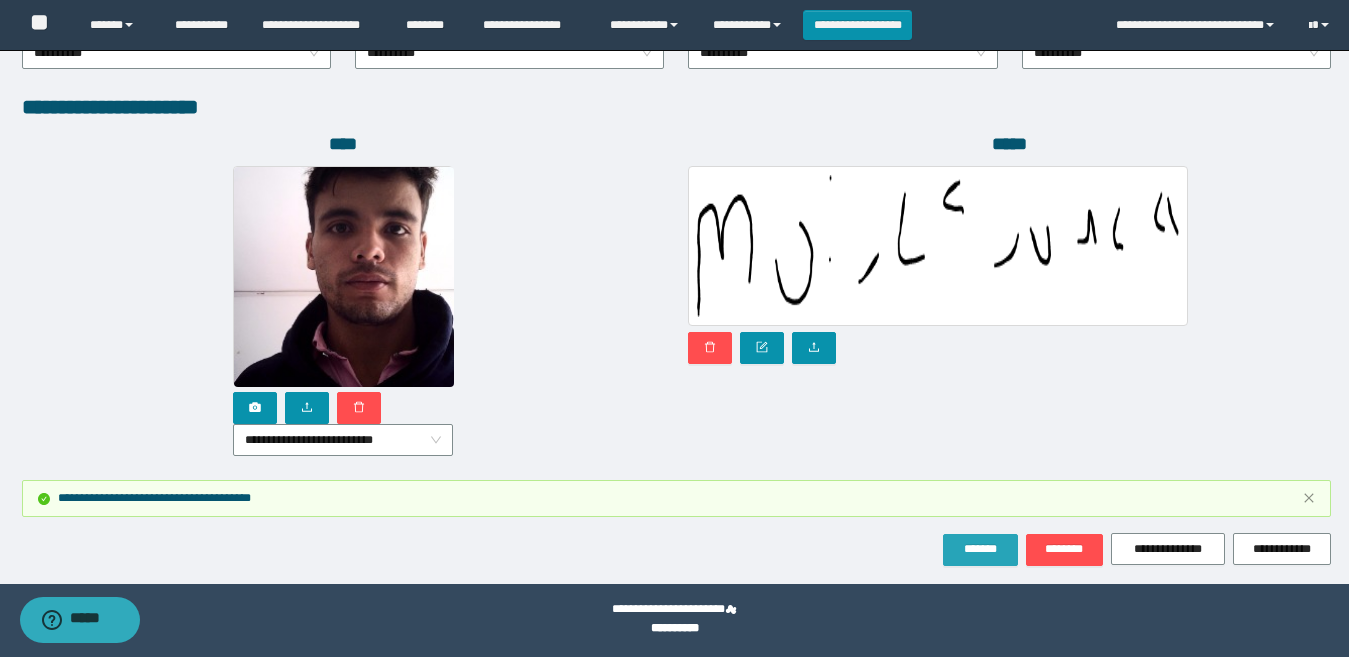 click on "*******" at bounding box center [980, 549] 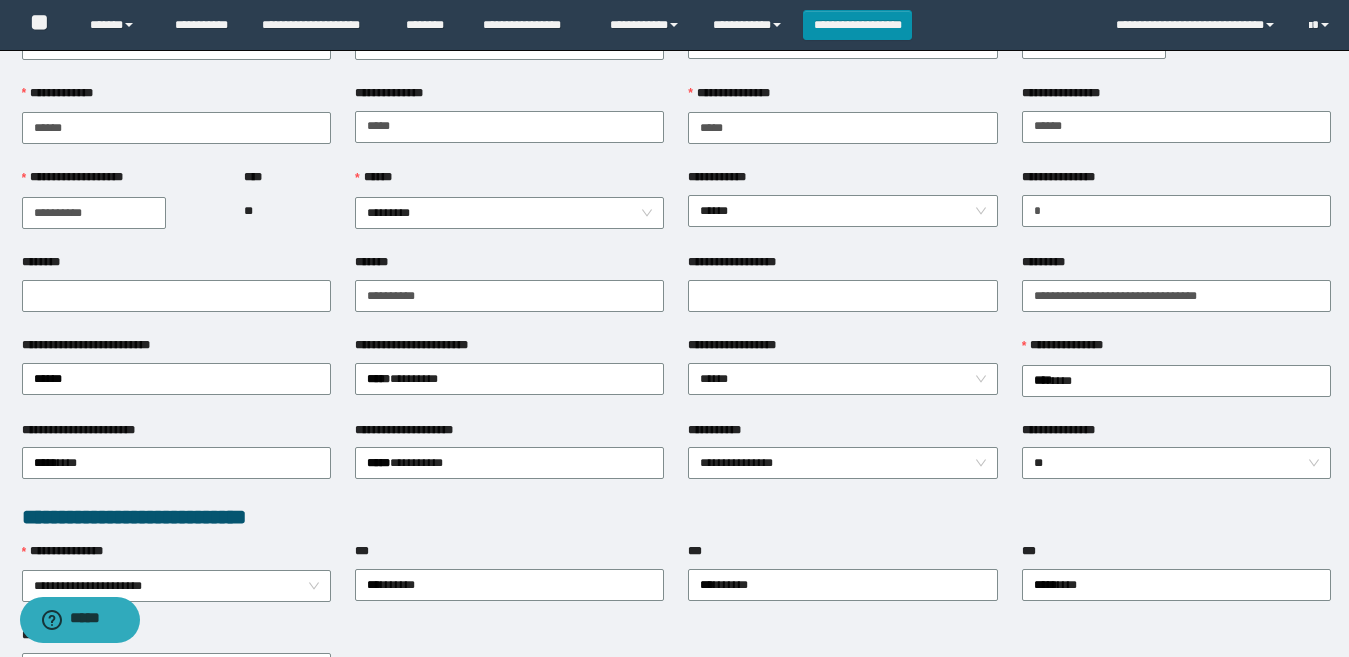 scroll, scrollTop: 0, scrollLeft: 0, axis: both 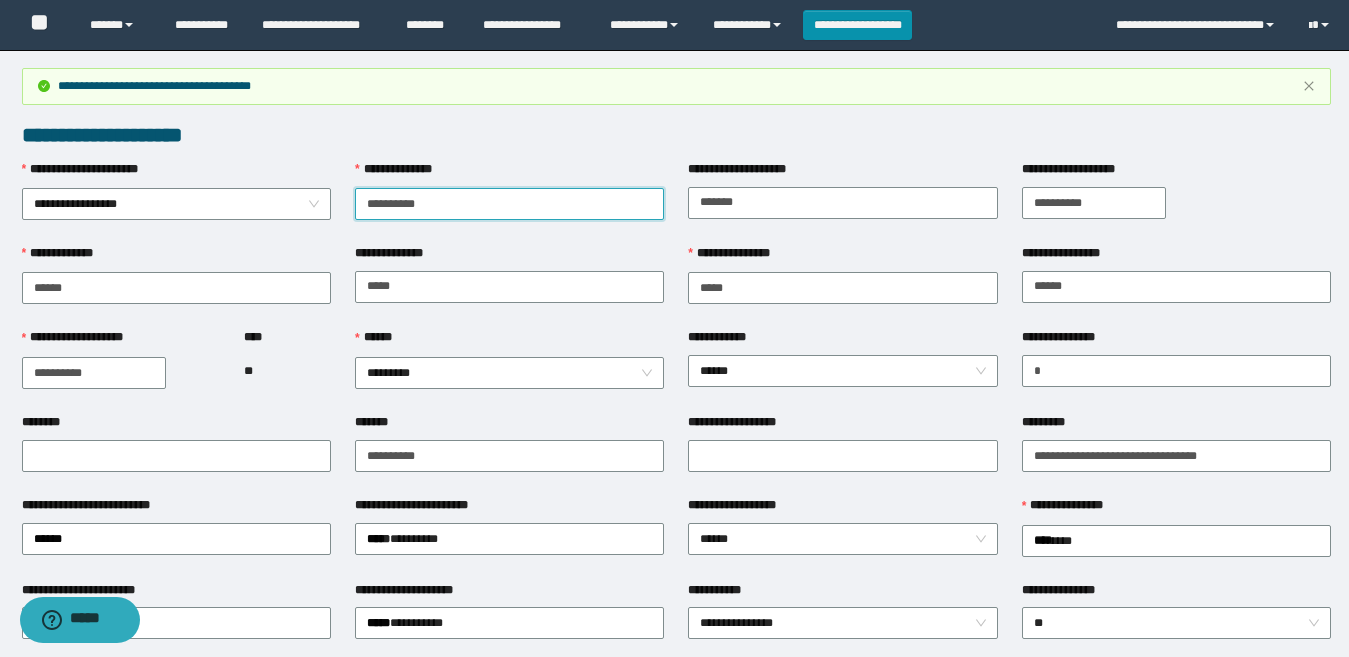 drag, startPoint x: 467, startPoint y: 203, endPoint x: 325, endPoint y: 222, distance: 143.26549 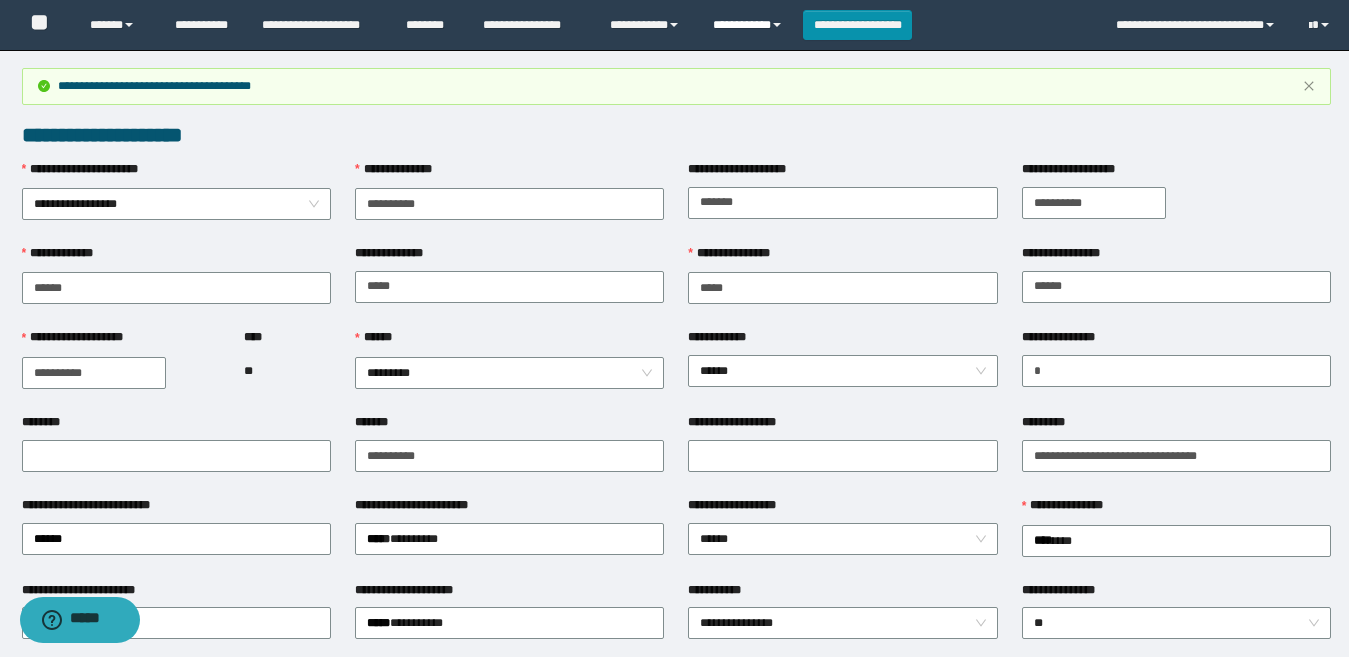 click on "**********" at bounding box center [750, 25] 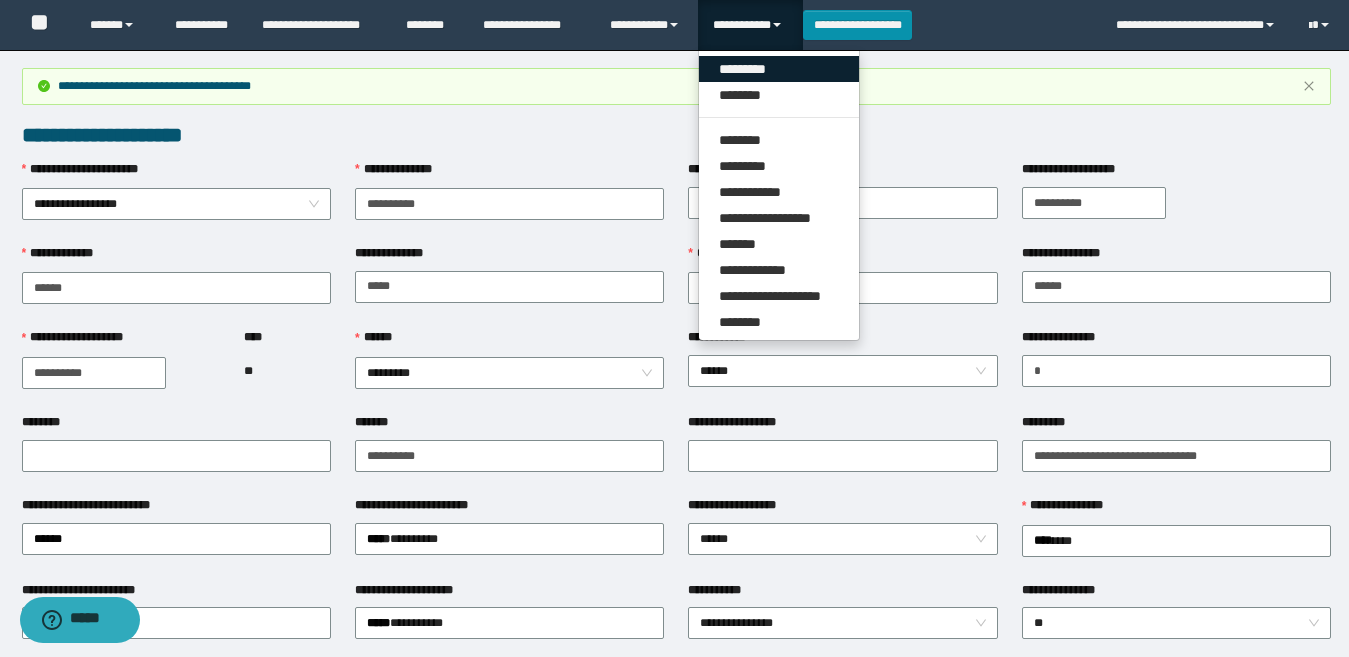drag, startPoint x: 765, startPoint y: 76, endPoint x: 789, endPoint y: 73, distance: 24.186773 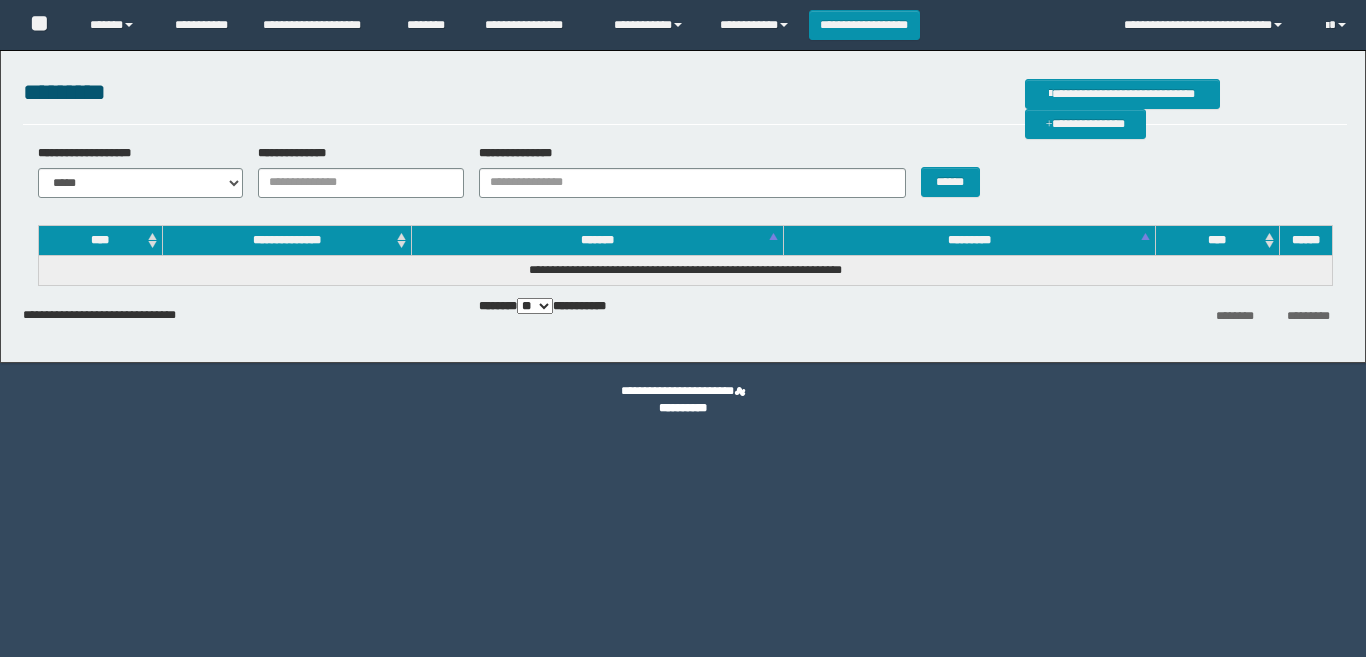 scroll, scrollTop: 0, scrollLeft: 0, axis: both 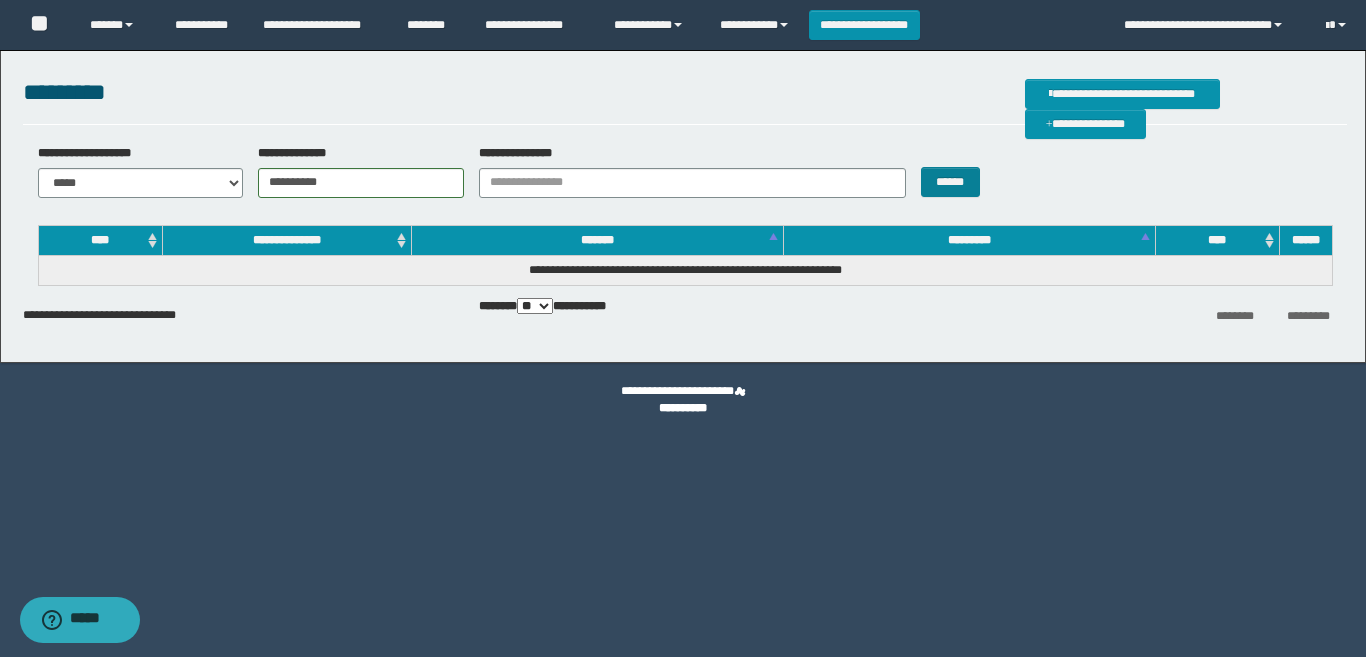 type on "**********" 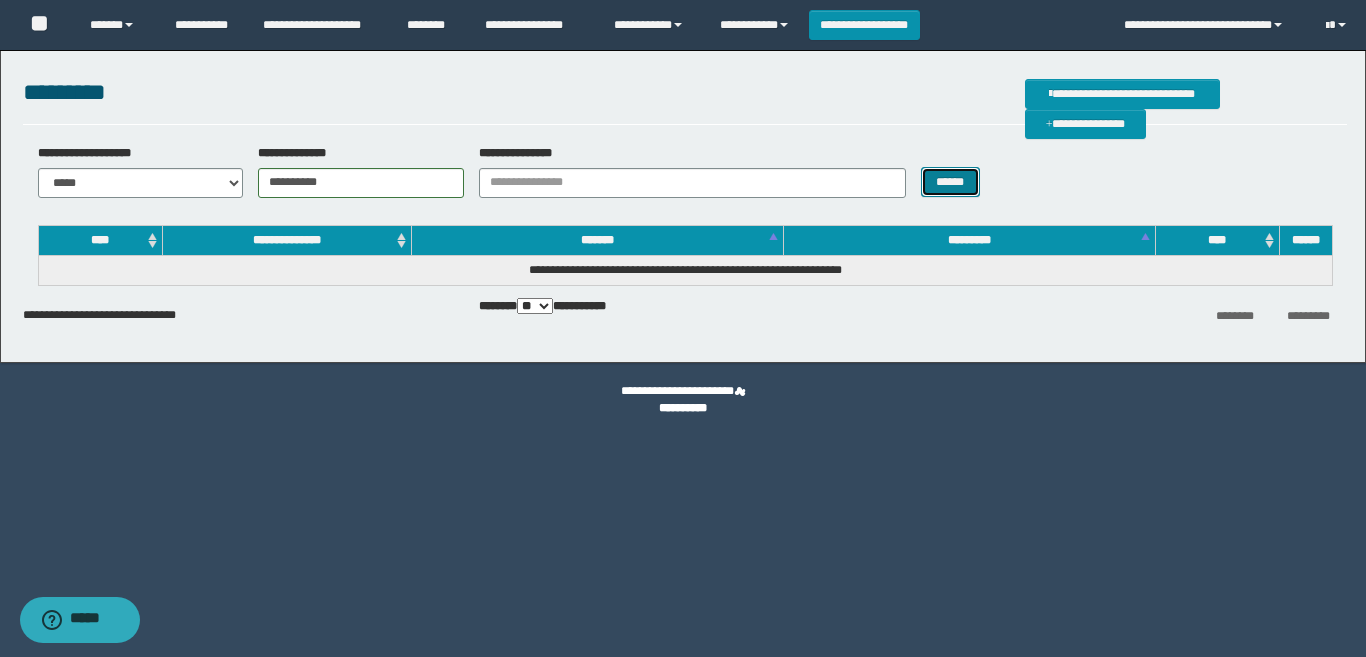 click on "******" at bounding box center [950, 182] 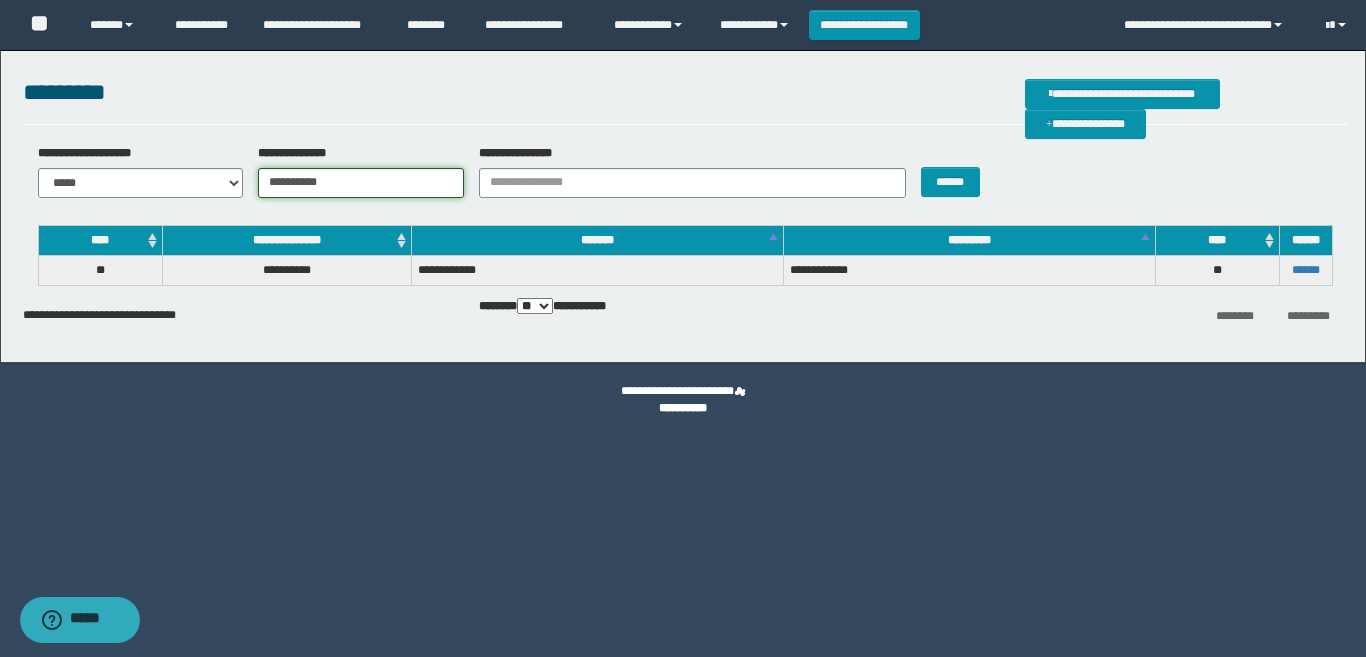 drag, startPoint x: 417, startPoint y: 183, endPoint x: 191, endPoint y: 198, distance: 226.49724 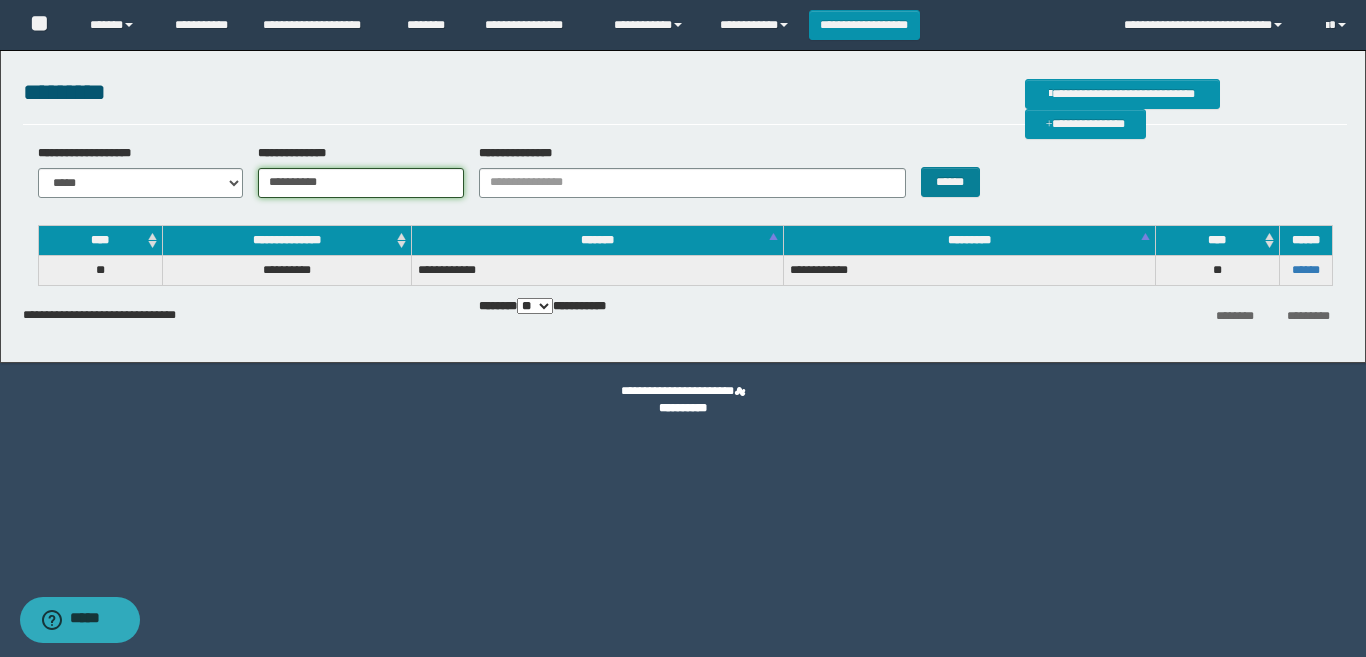 type on "**********" 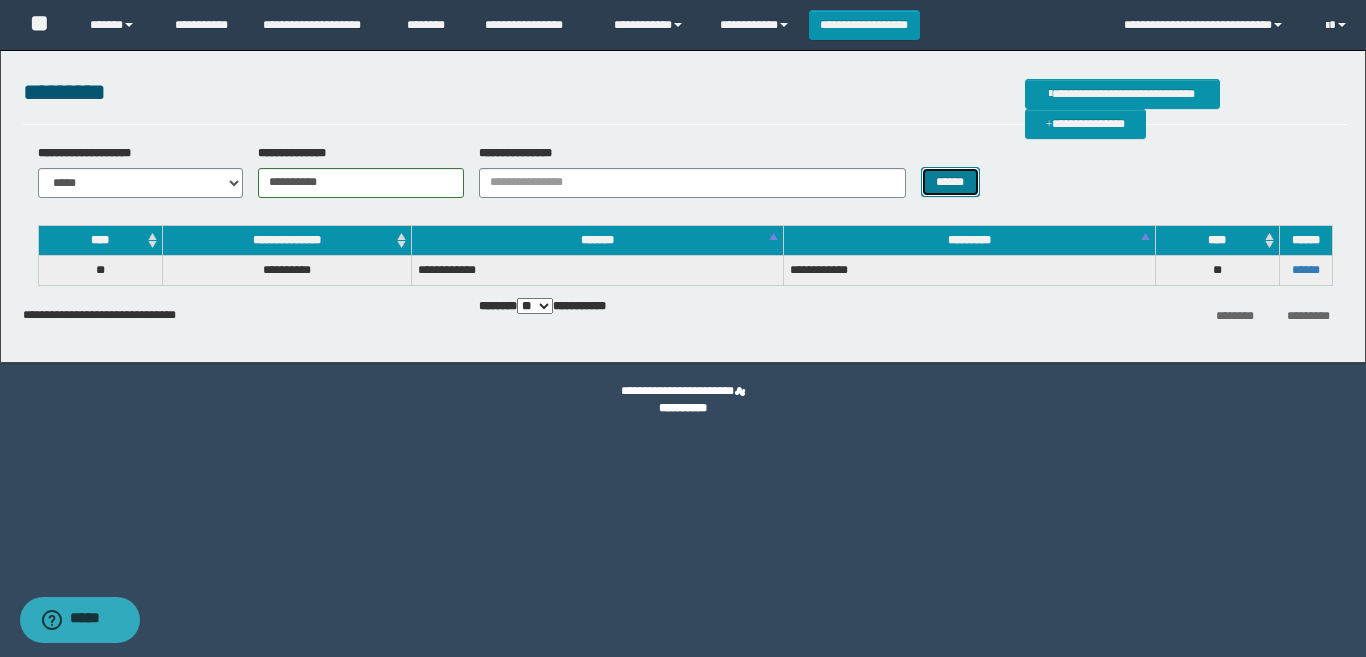 click on "******" at bounding box center (950, 182) 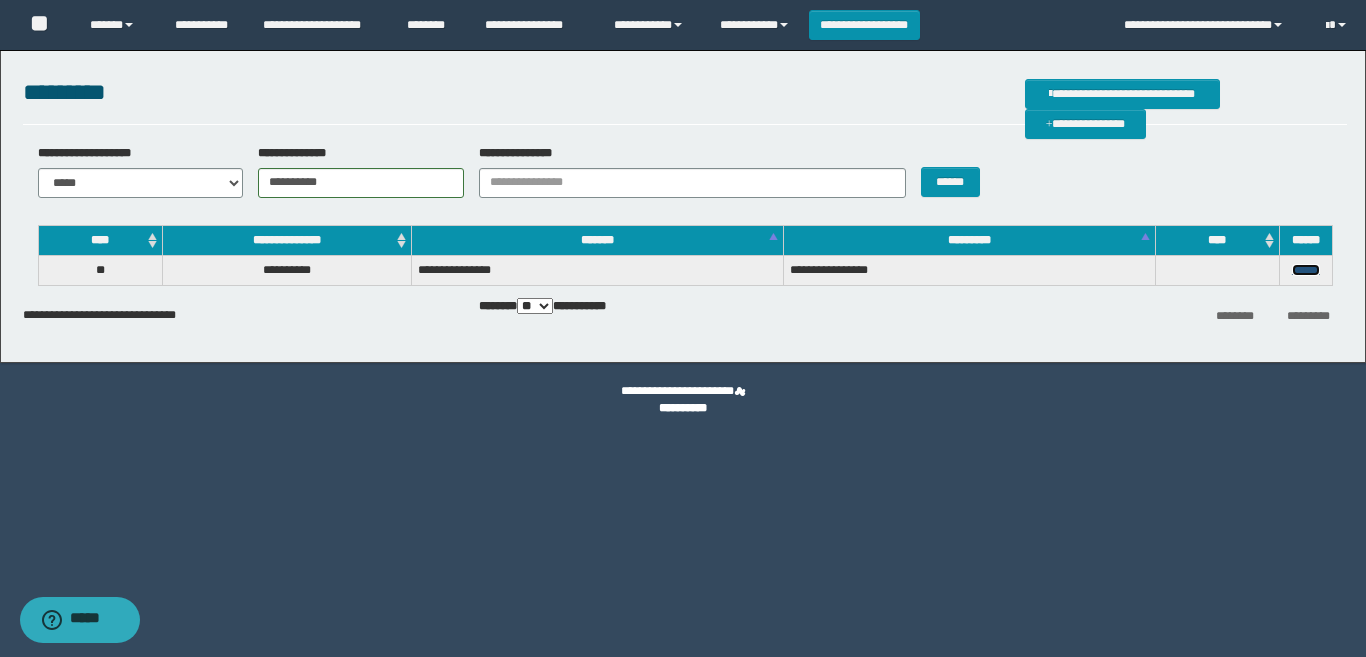 click on "******" at bounding box center (1306, 270) 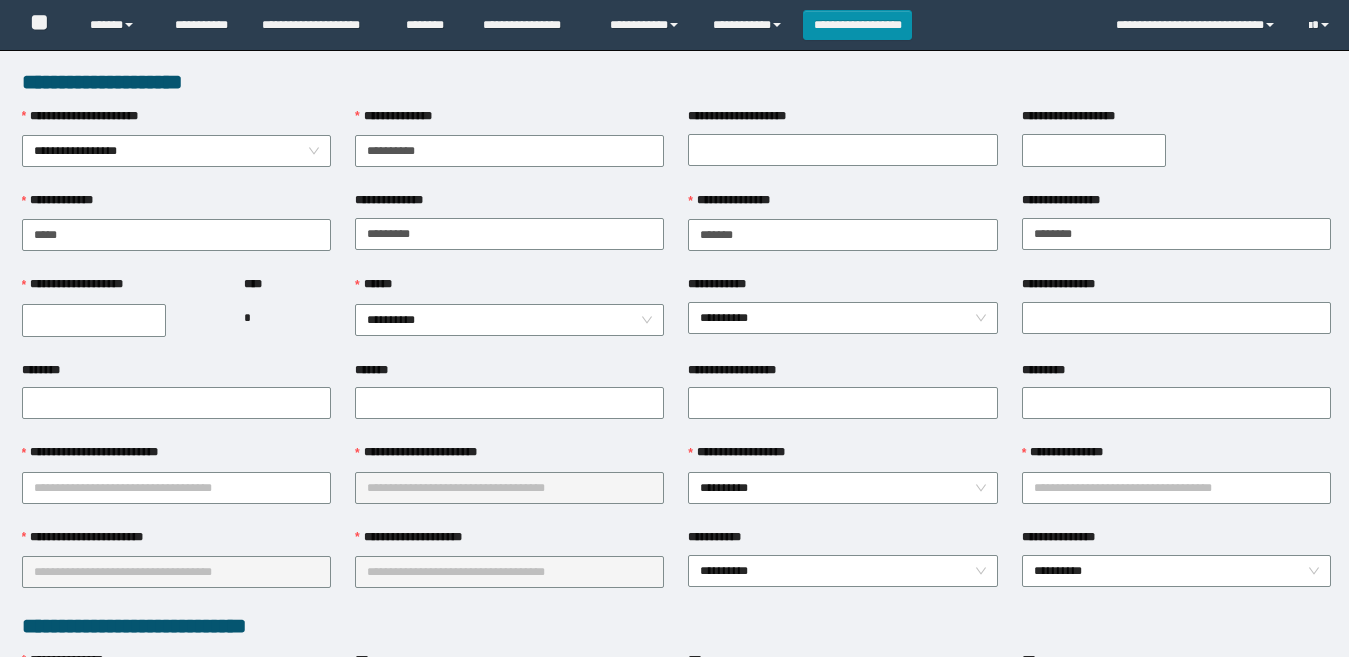 scroll, scrollTop: 0, scrollLeft: 0, axis: both 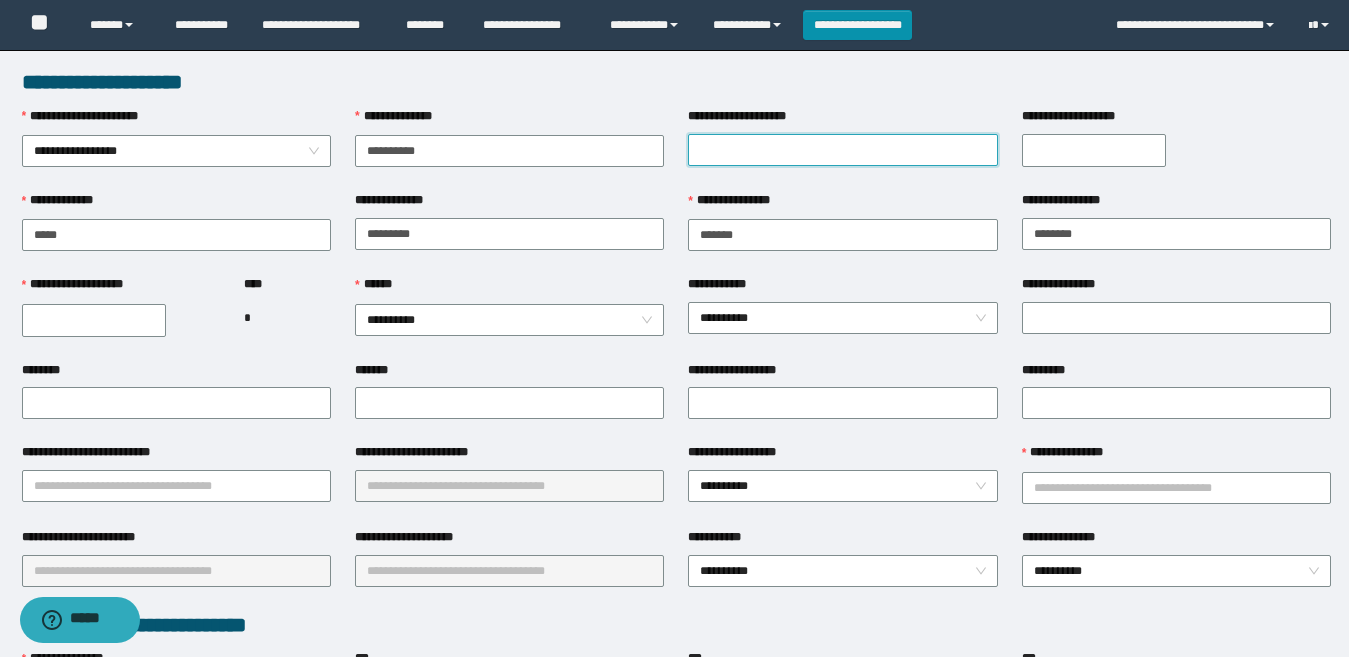 click on "**********" at bounding box center [842, 150] 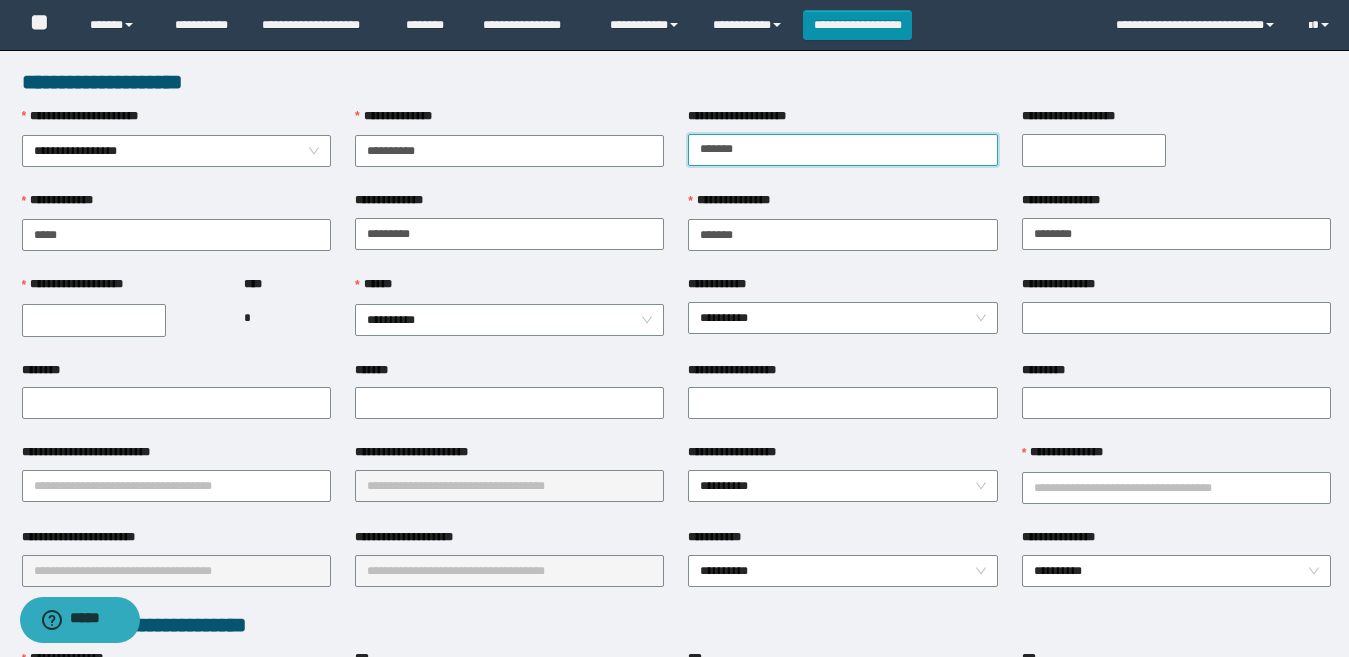 type on "******" 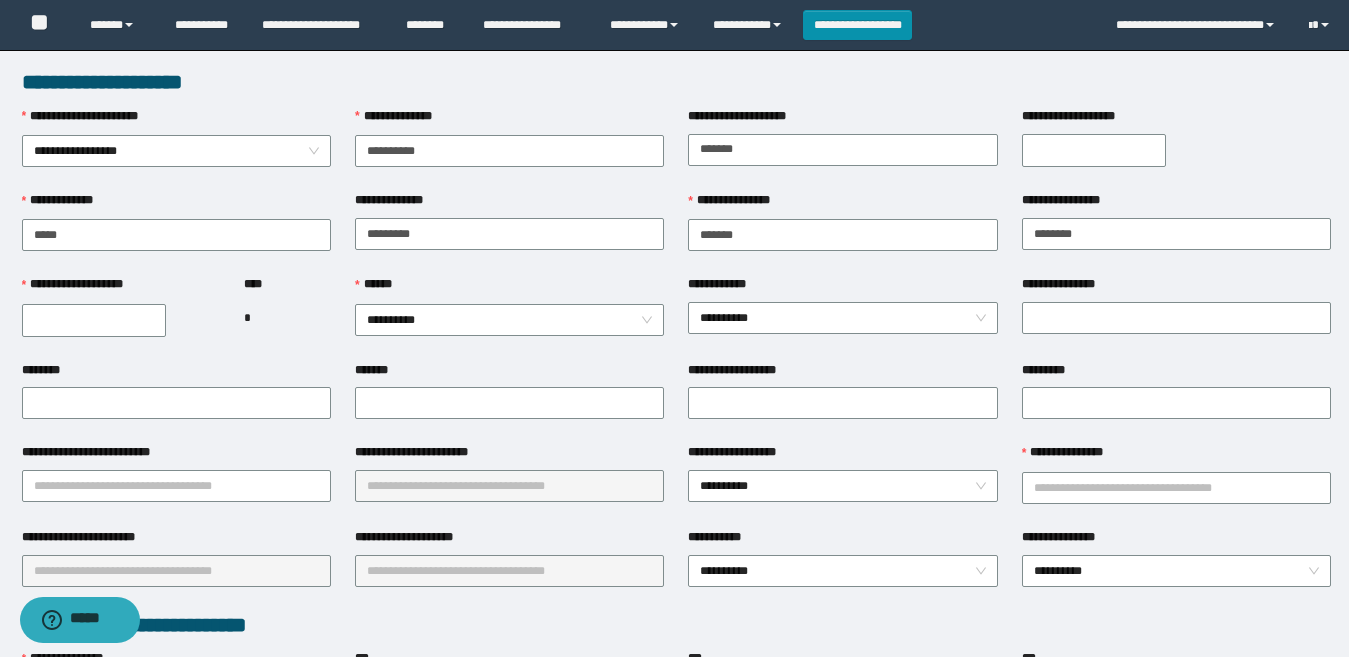 click on "**********" at bounding box center [1094, 150] 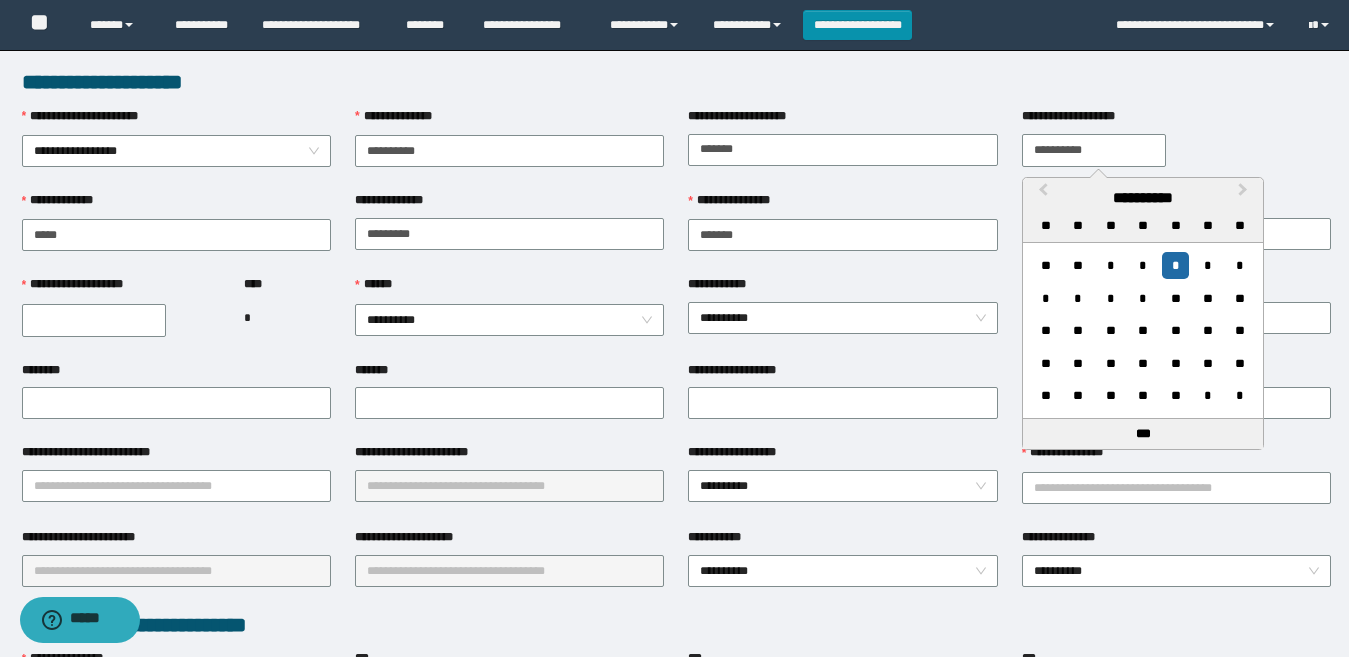 type on "**********" 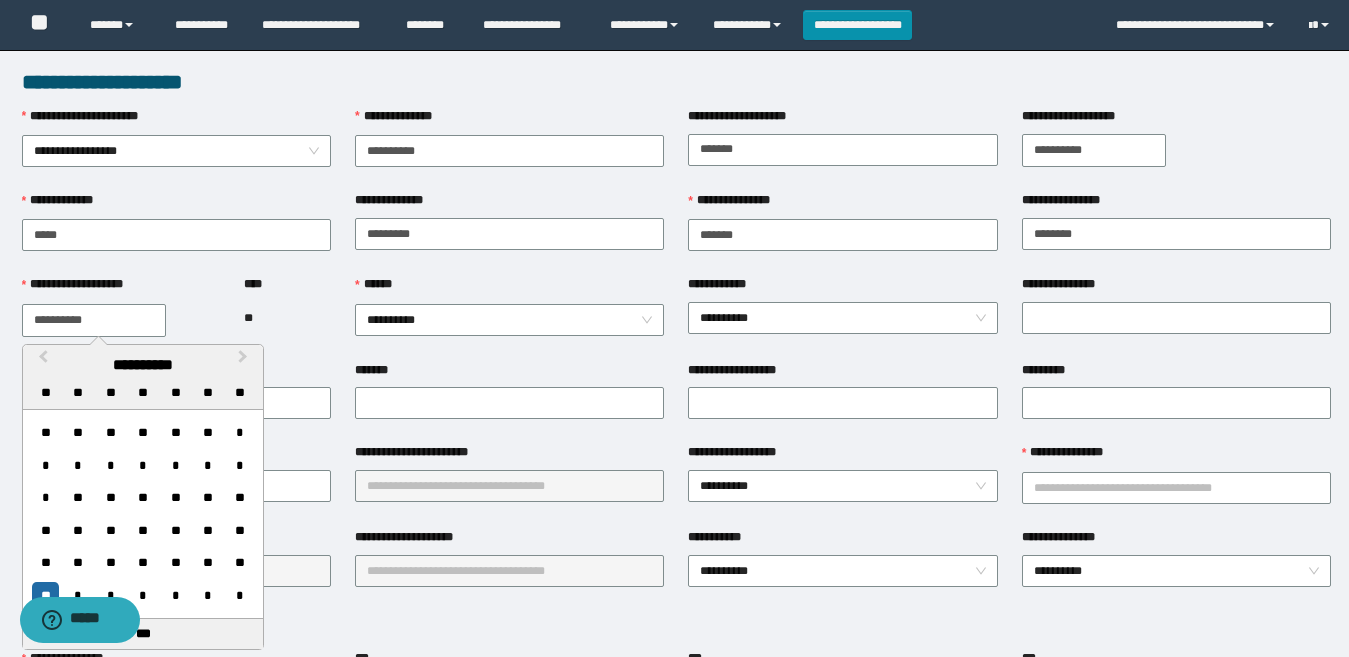 type on "**********" 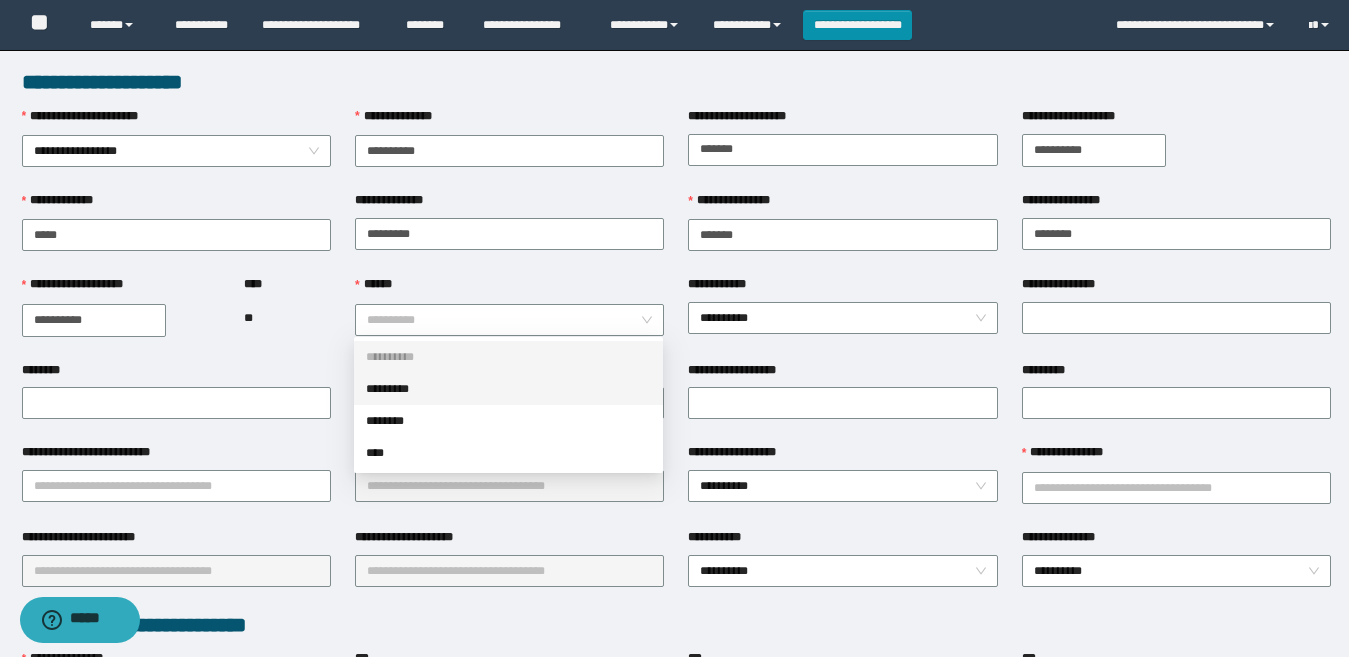 click on "*********" at bounding box center [508, 389] 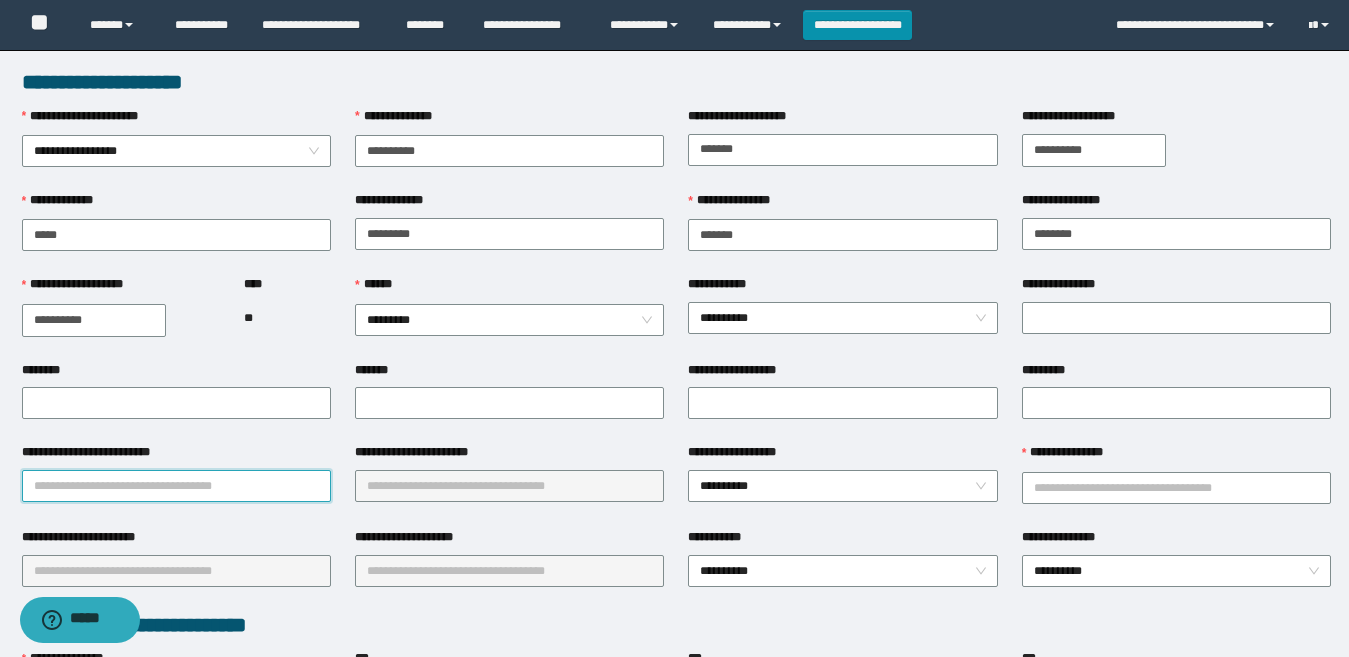 click on "**********" at bounding box center (176, 486) 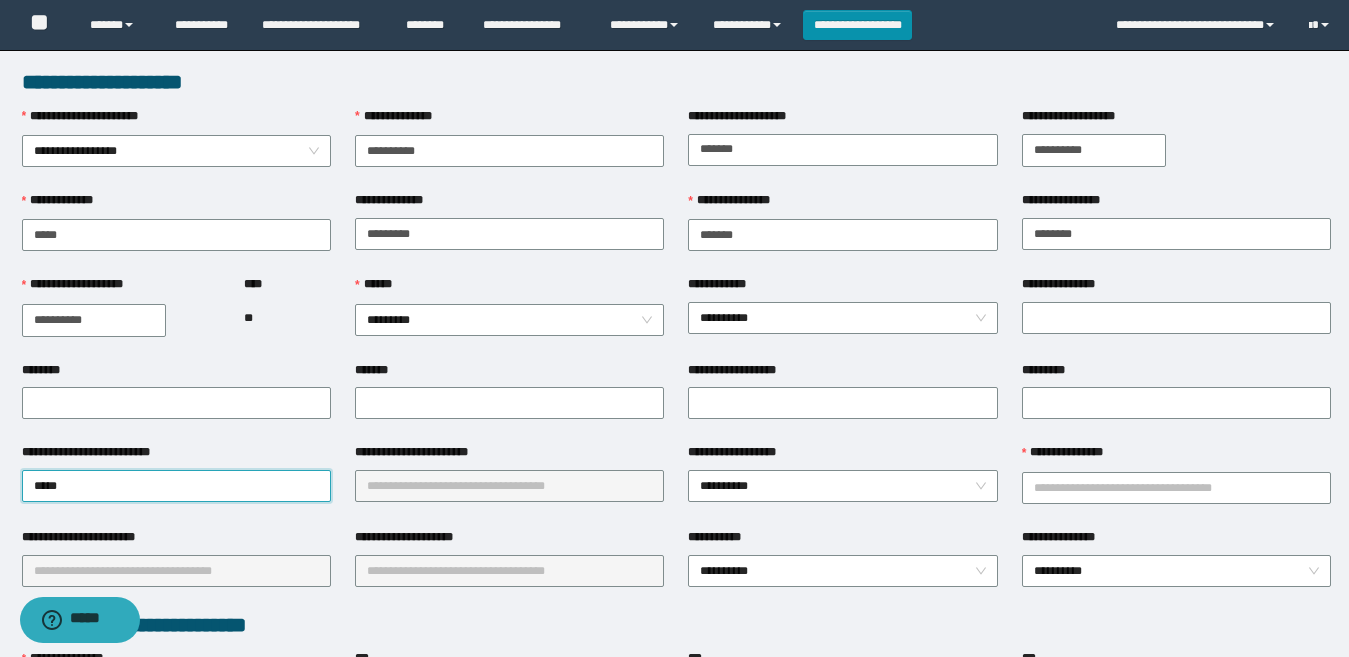 type on "******" 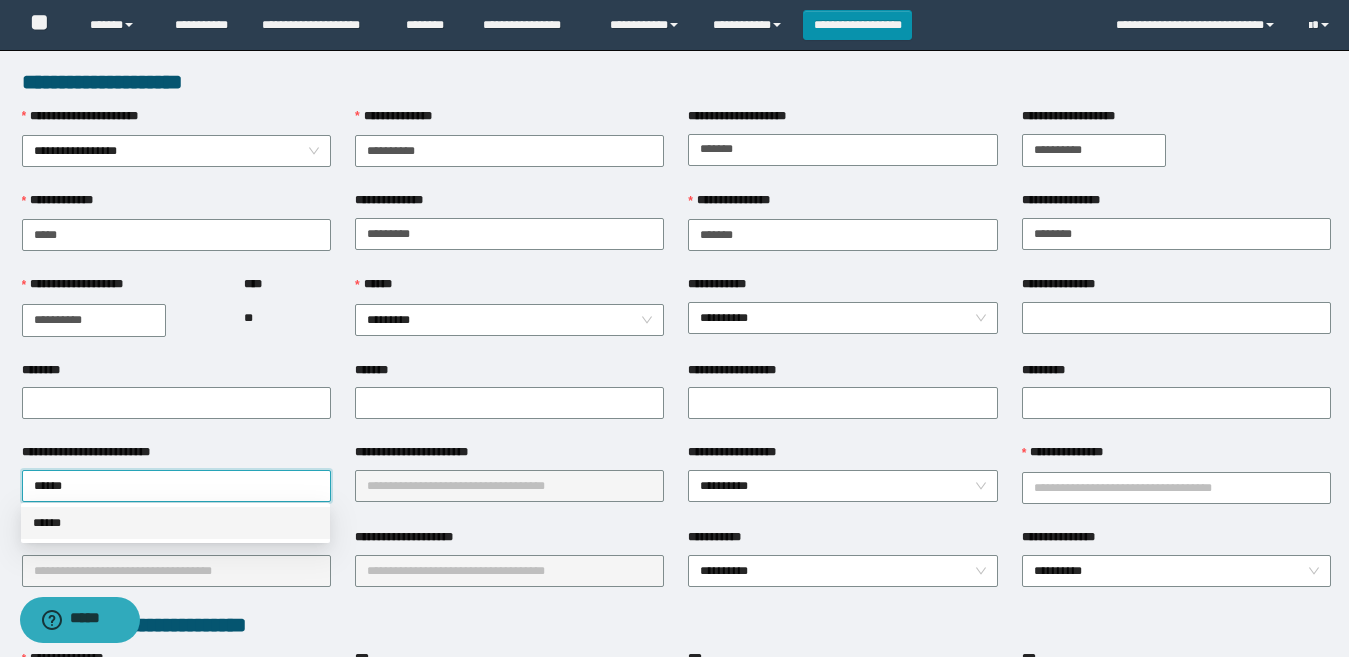 click on "******" at bounding box center (175, 523) 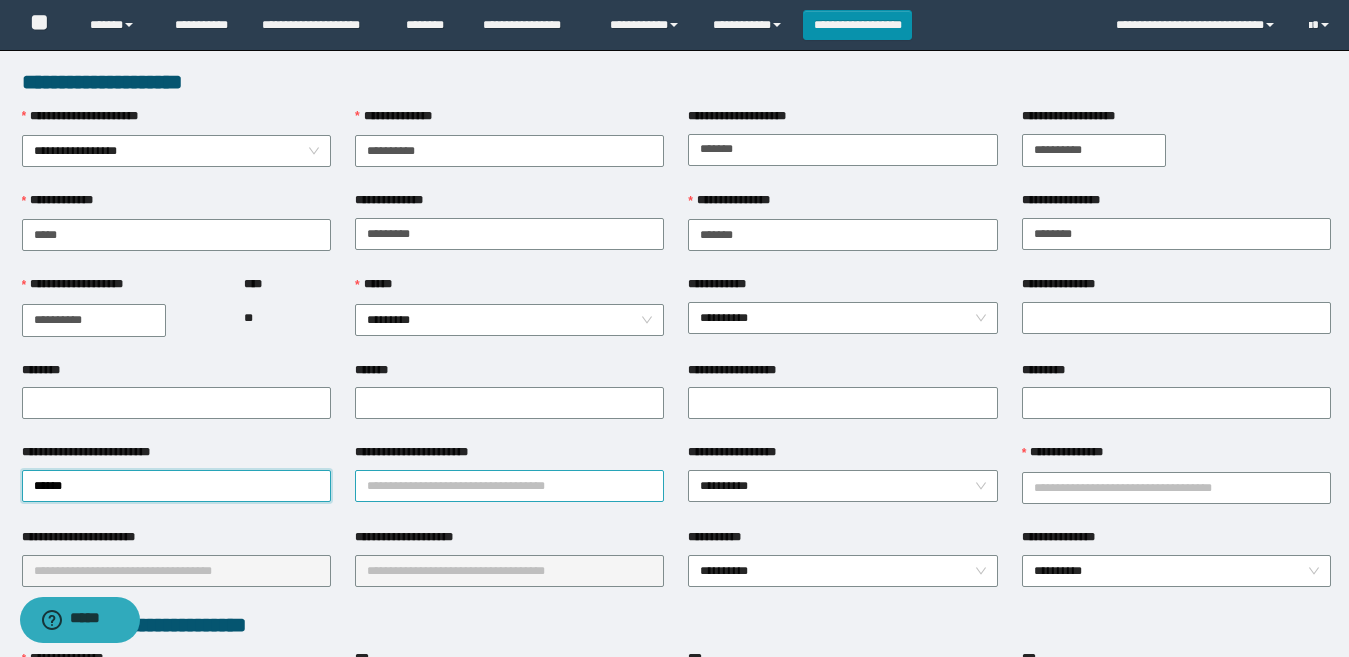 drag, startPoint x: 422, startPoint y: 479, endPoint x: 402, endPoint y: 490, distance: 22.825424 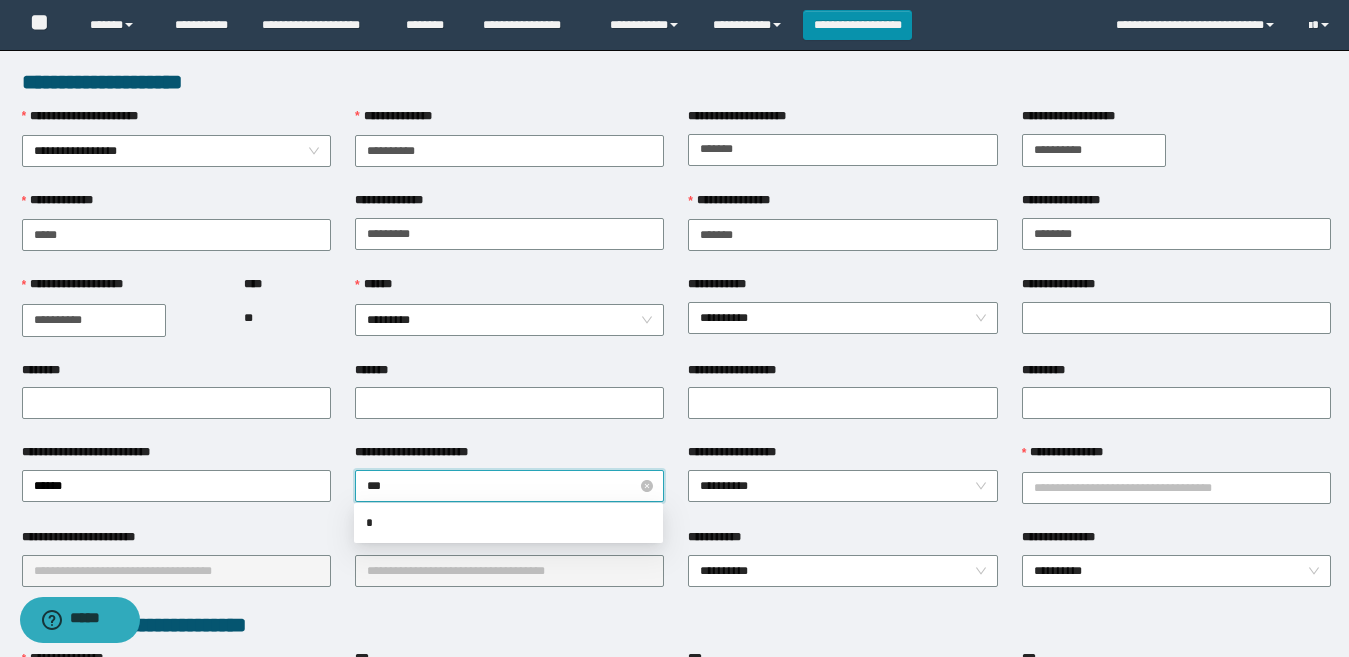 type on "****" 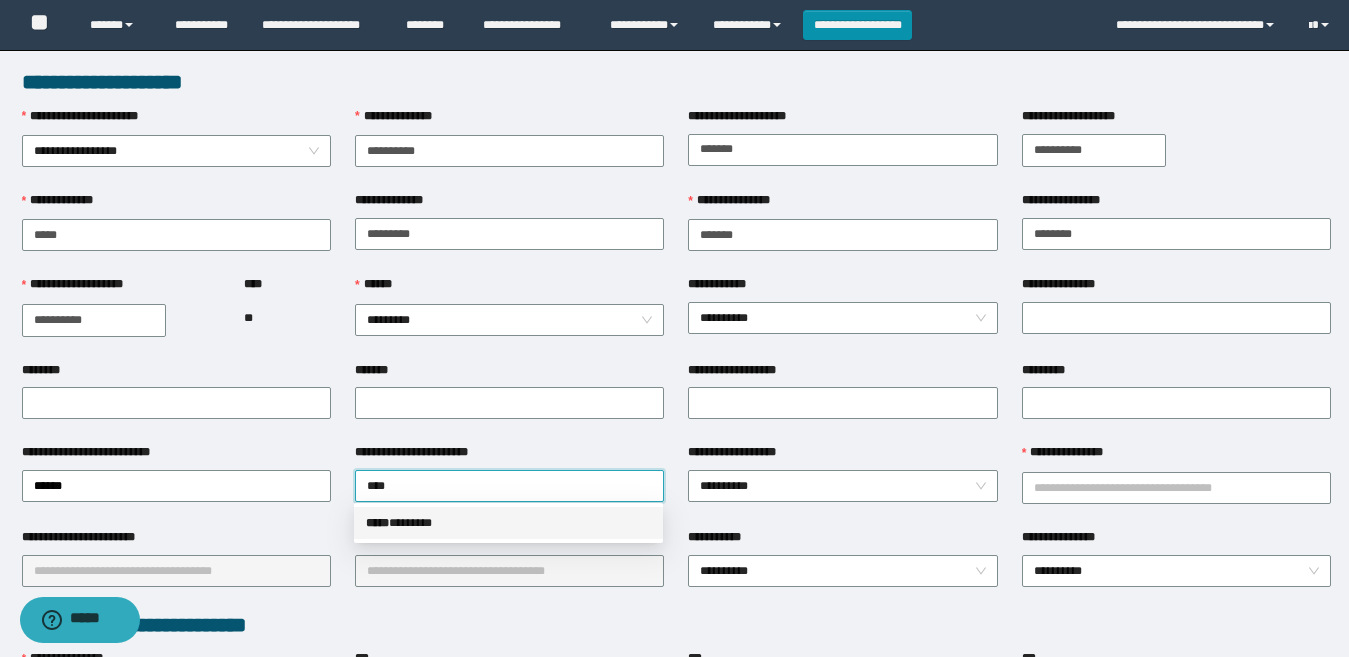 drag, startPoint x: 564, startPoint y: 517, endPoint x: 584, endPoint y: 518, distance: 20.024984 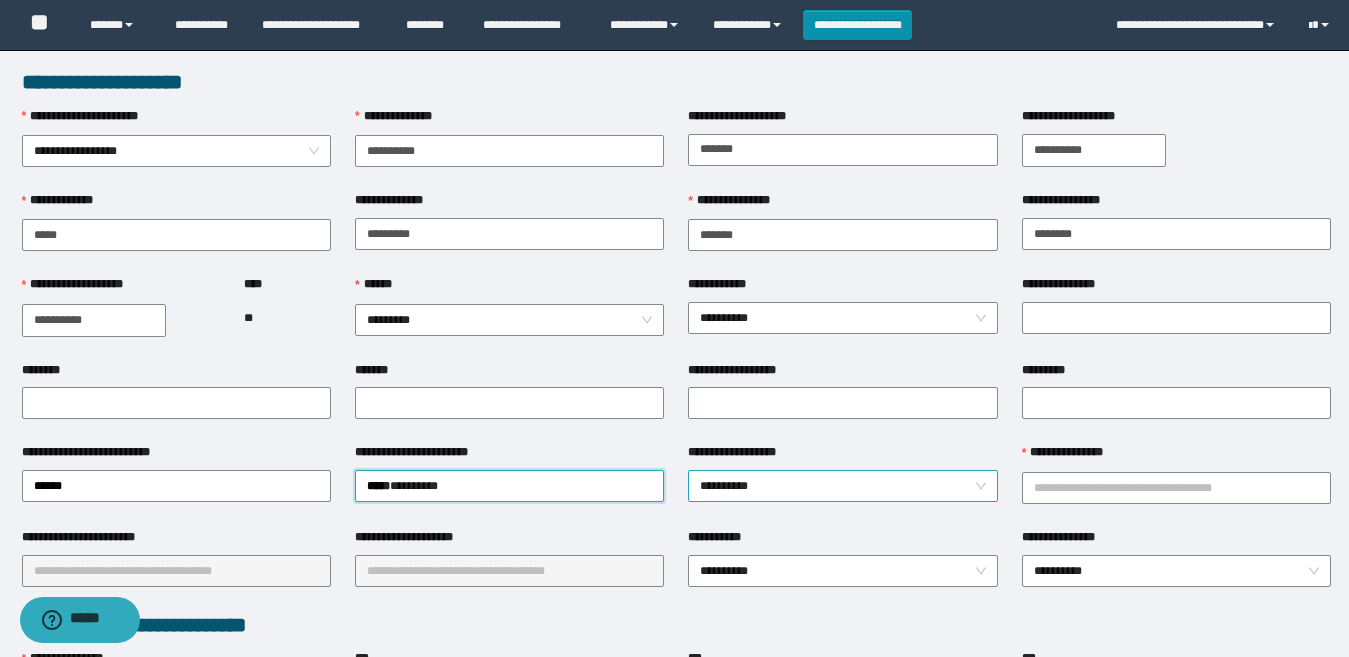 click on "**********" at bounding box center [842, 486] 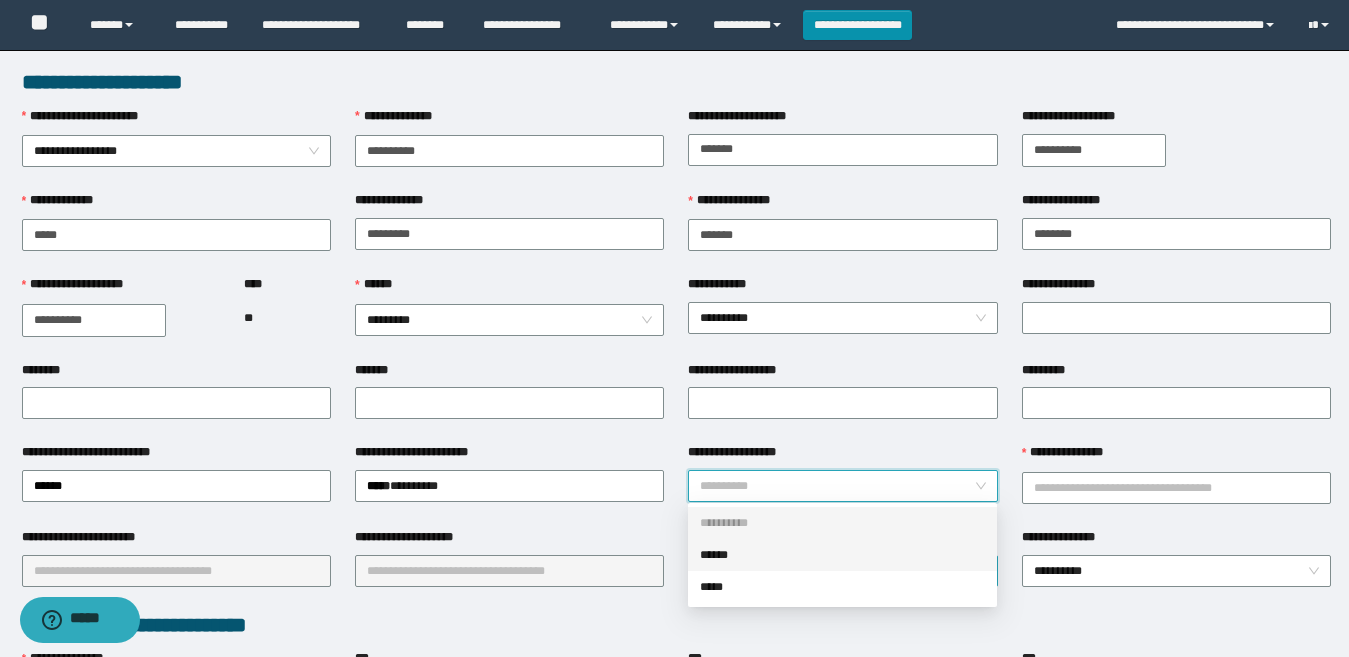 drag, startPoint x: 752, startPoint y: 561, endPoint x: 797, endPoint y: 556, distance: 45.276924 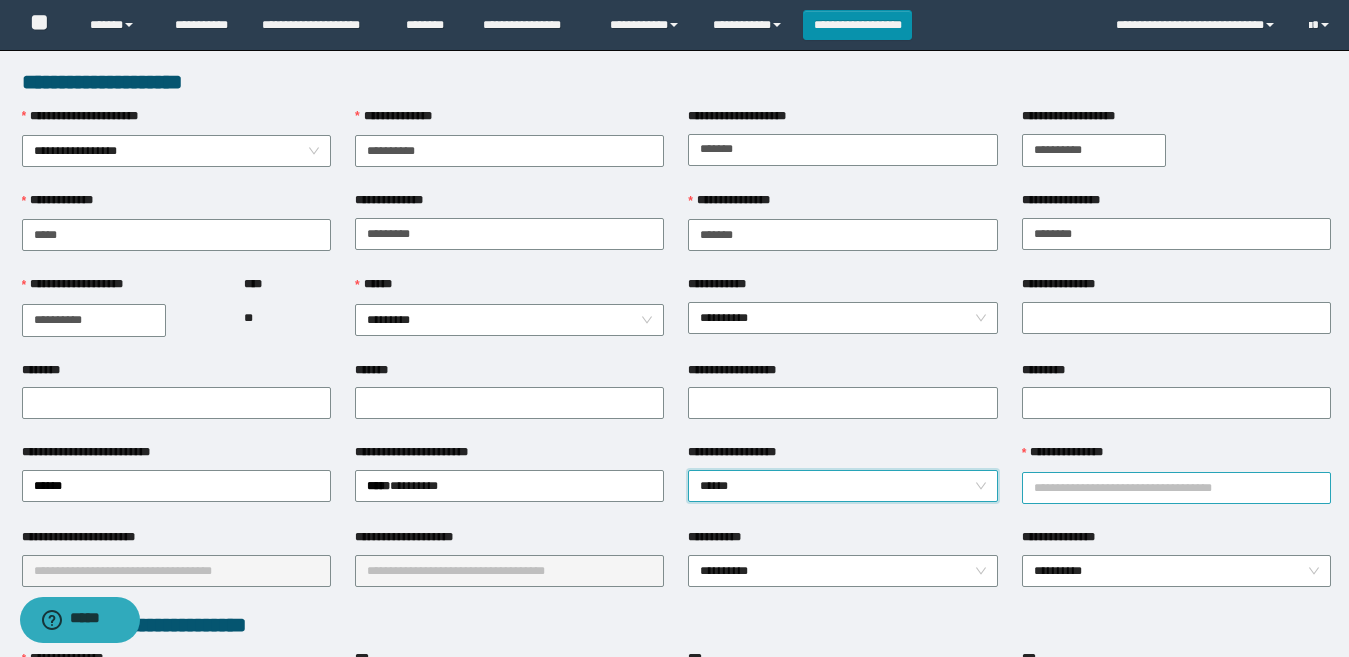 click on "**********" at bounding box center [1176, 488] 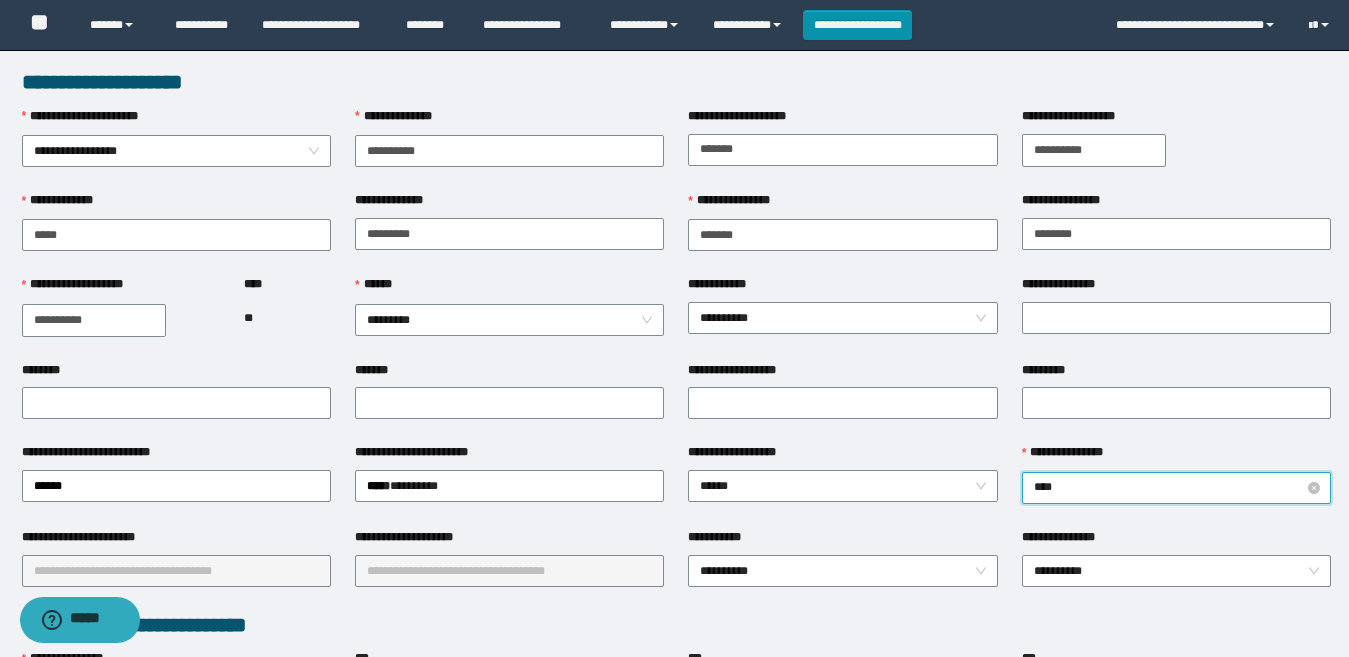type on "*****" 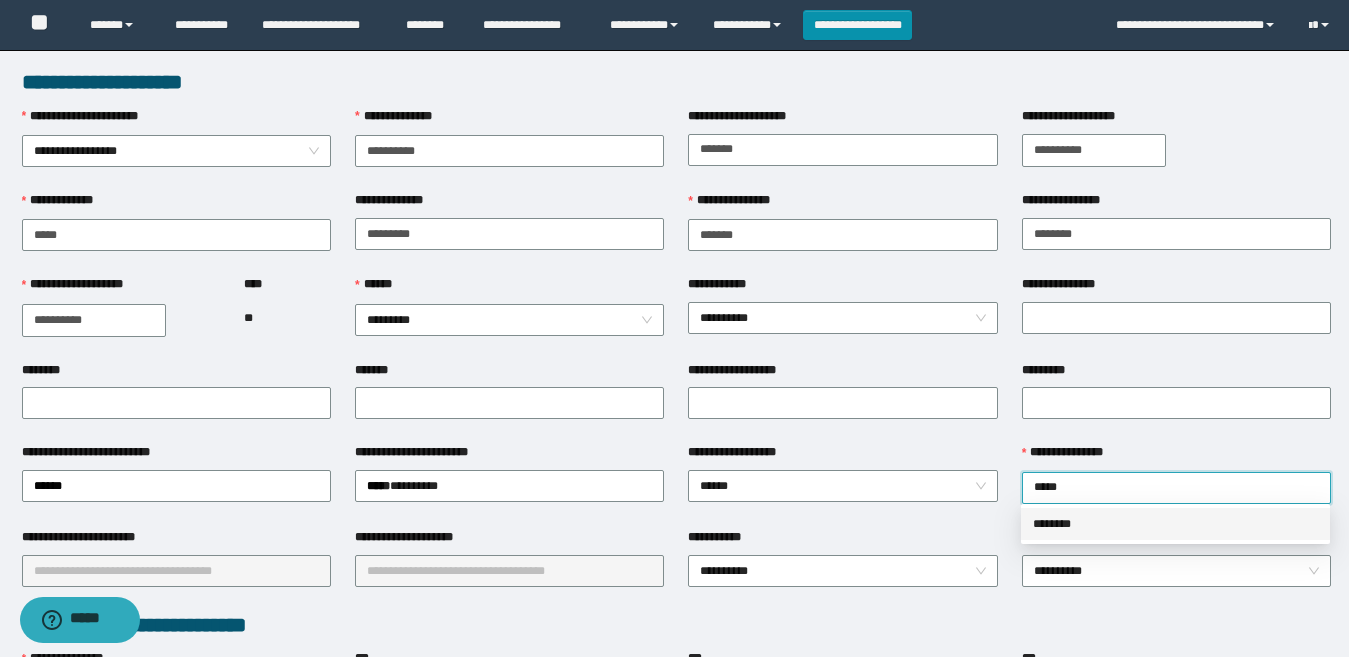 drag, startPoint x: 1089, startPoint y: 525, endPoint x: 186, endPoint y: 524, distance: 903.00055 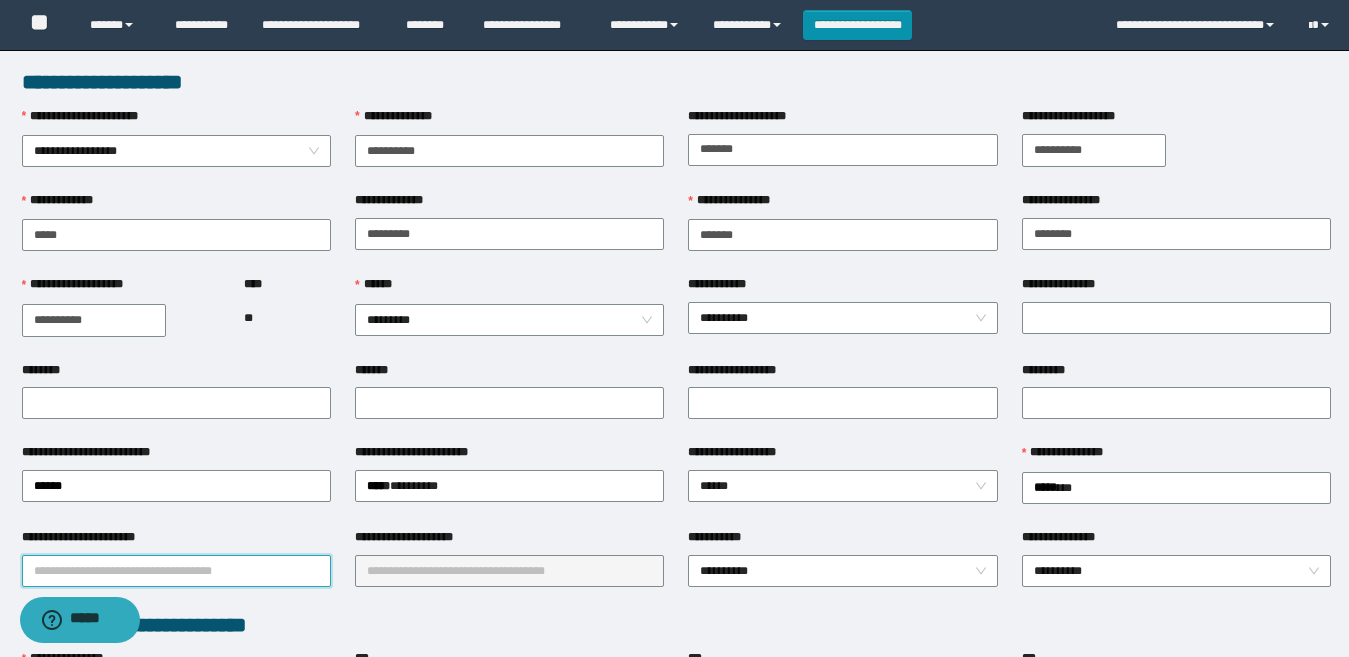 click on "**********" at bounding box center [176, 571] 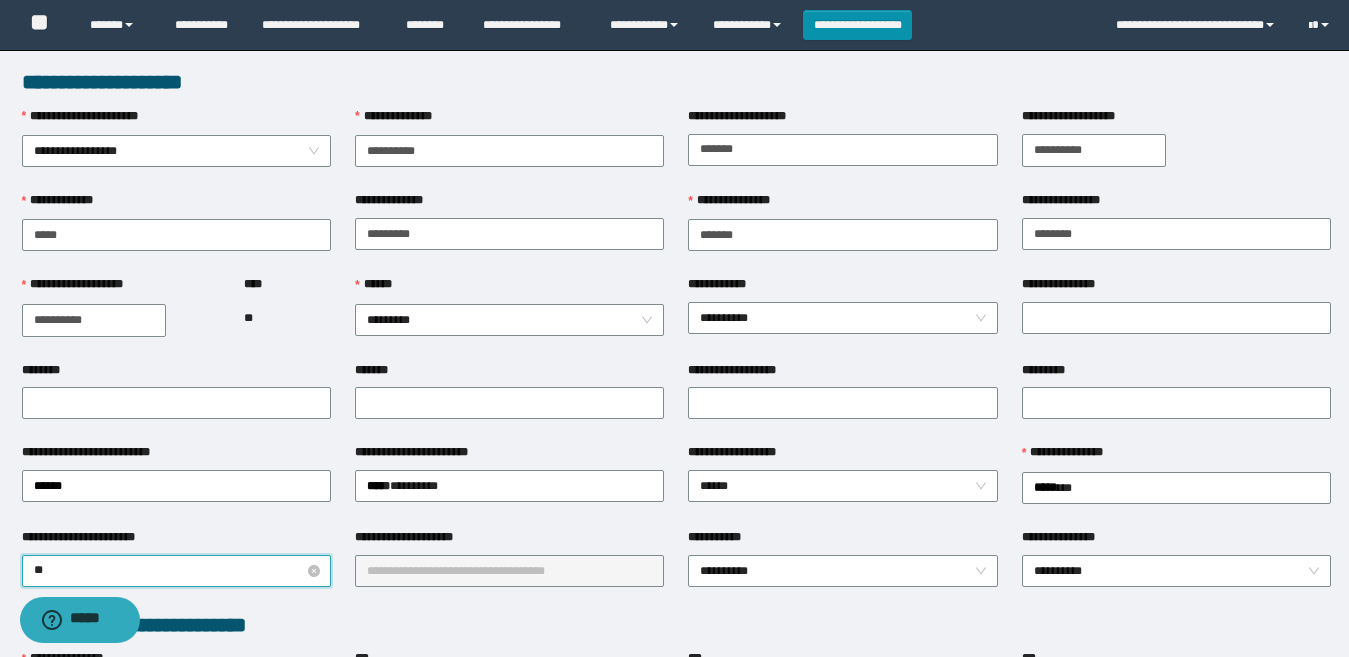 type on "***" 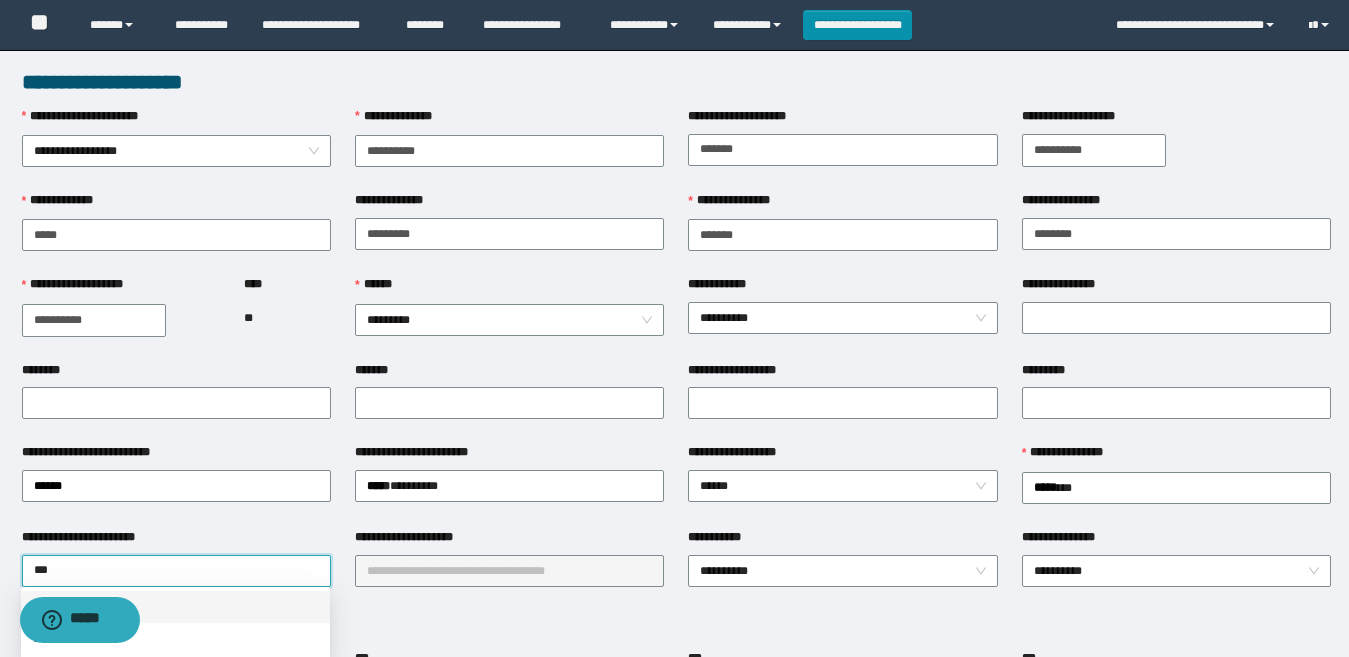 click on "******" at bounding box center (175, 607) 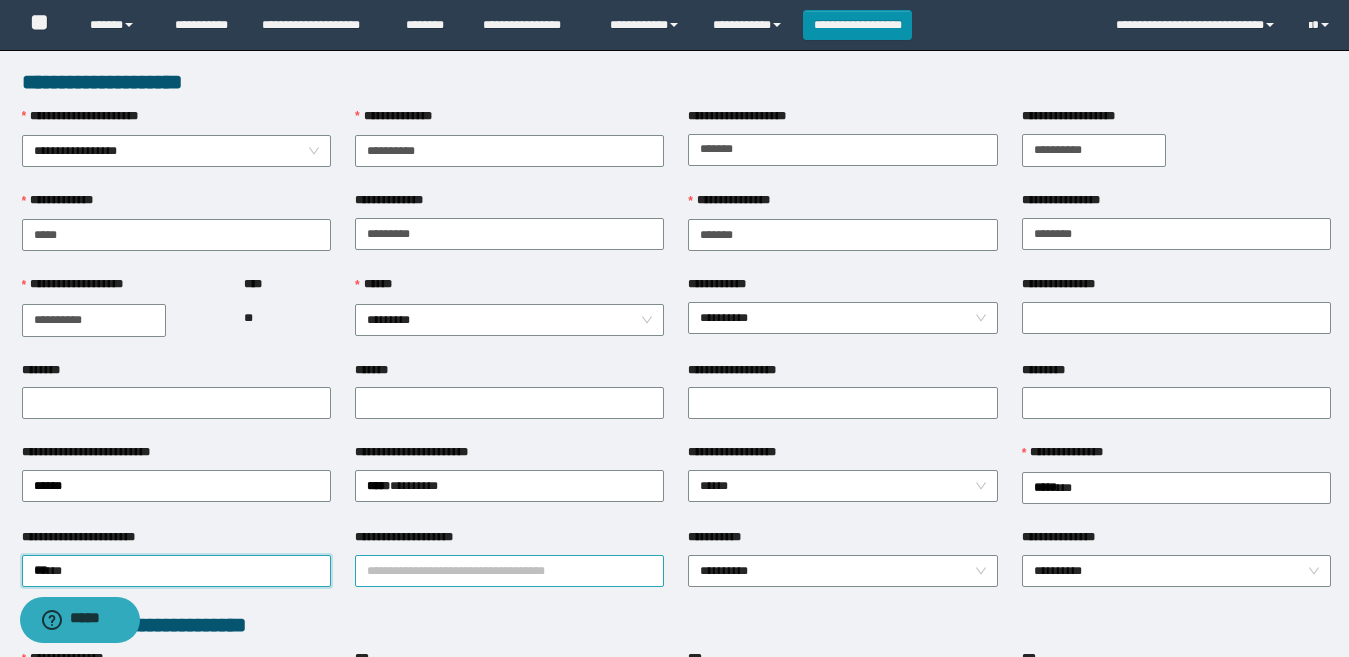 click on "**********" at bounding box center (509, 571) 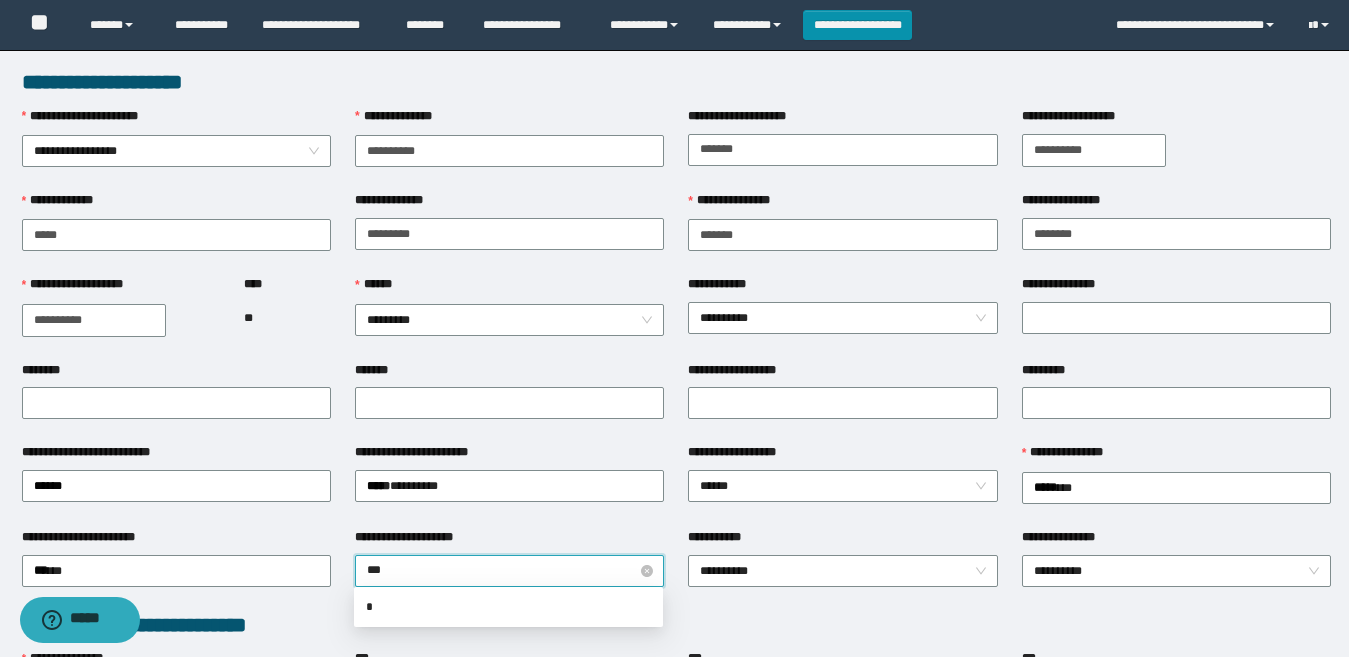 type on "****" 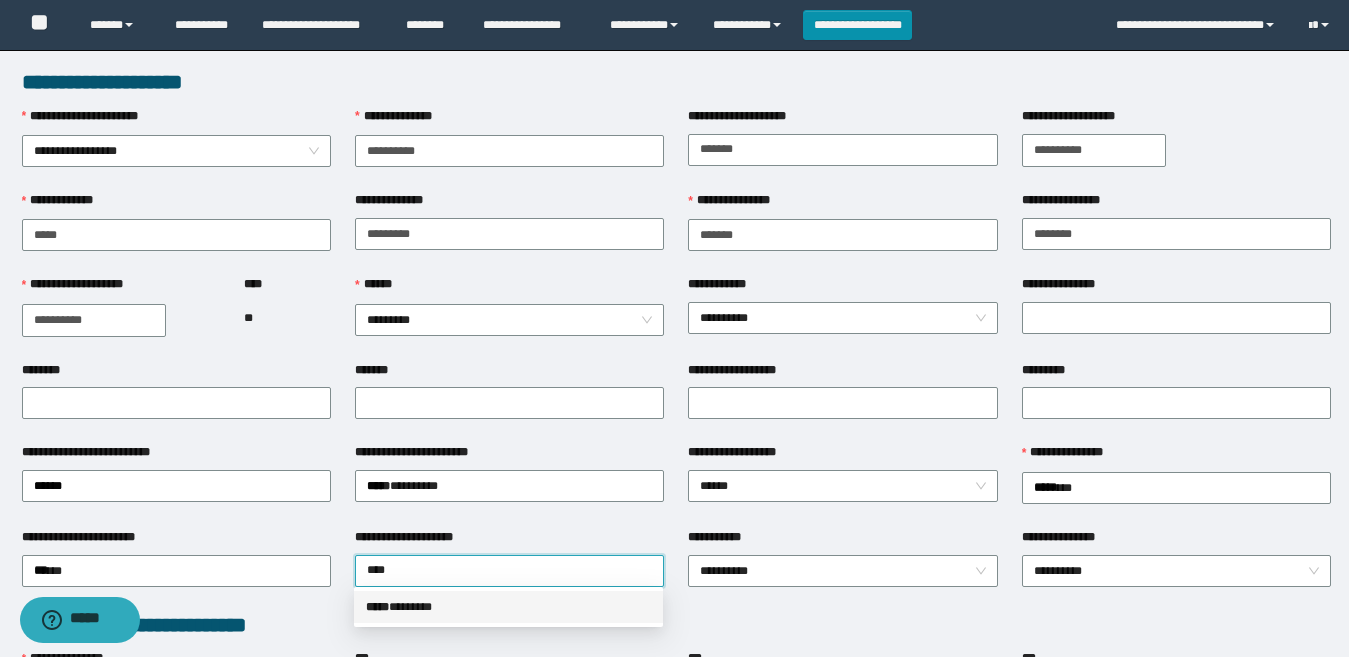 drag, startPoint x: 438, startPoint y: 603, endPoint x: 806, endPoint y: 591, distance: 368.1956 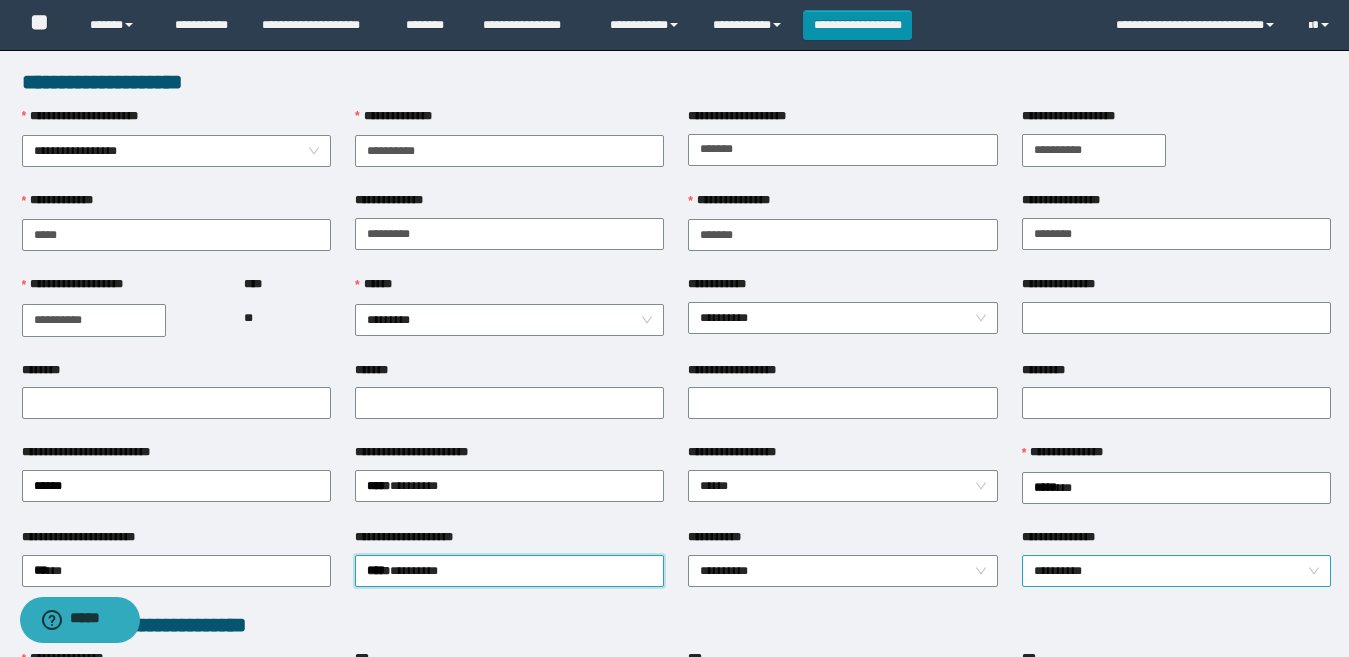 click on "**********" at bounding box center (1176, 571) 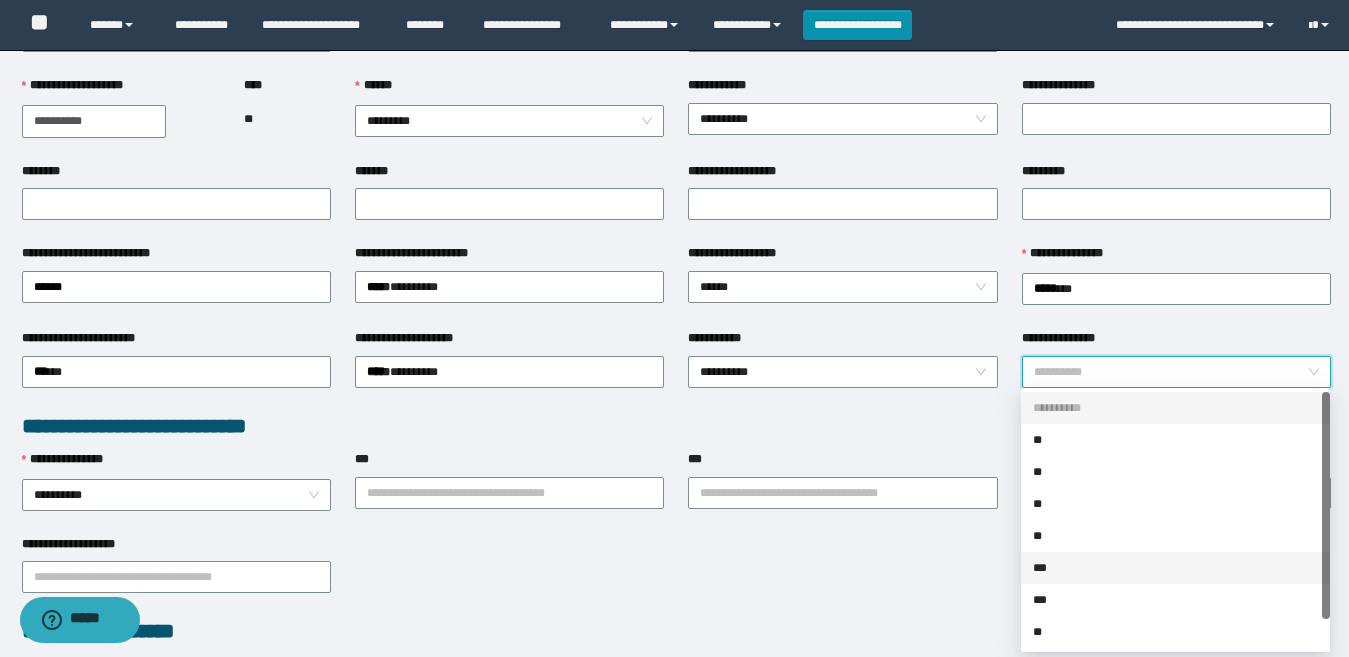 scroll, scrollTop: 200, scrollLeft: 0, axis: vertical 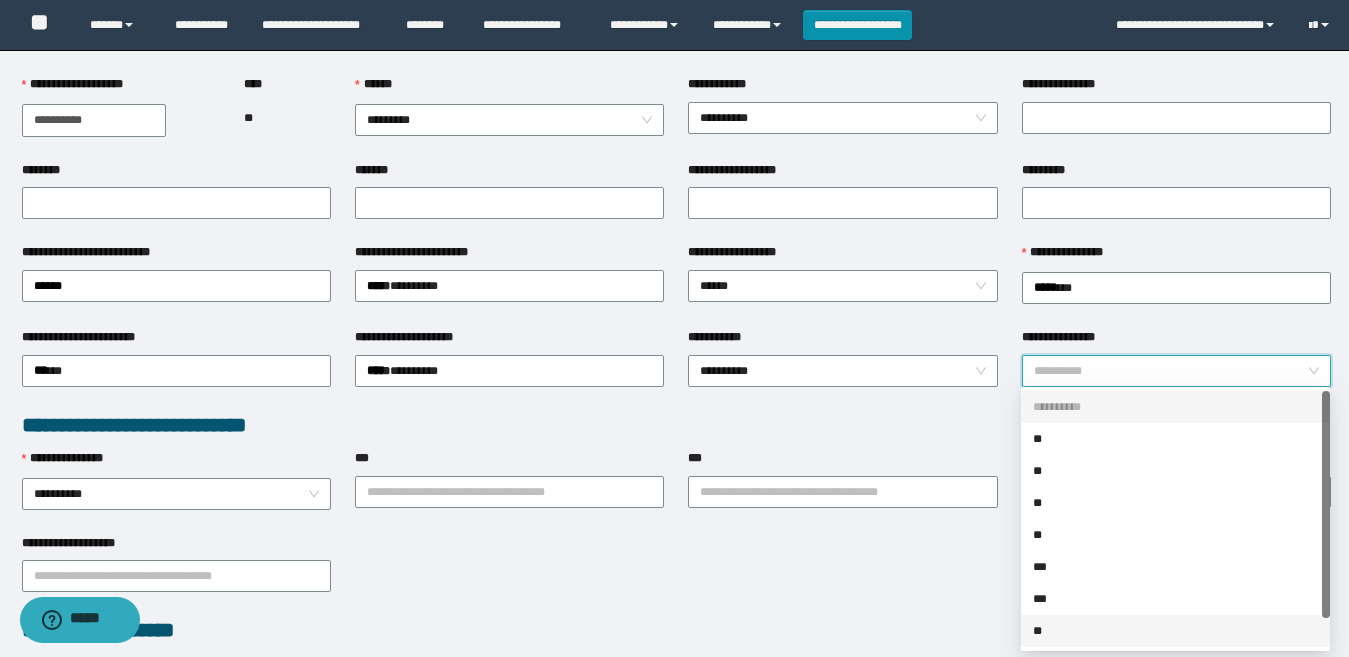 drag, startPoint x: 1047, startPoint y: 628, endPoint x: 972, endPoint y: 601, distance: 79.71198 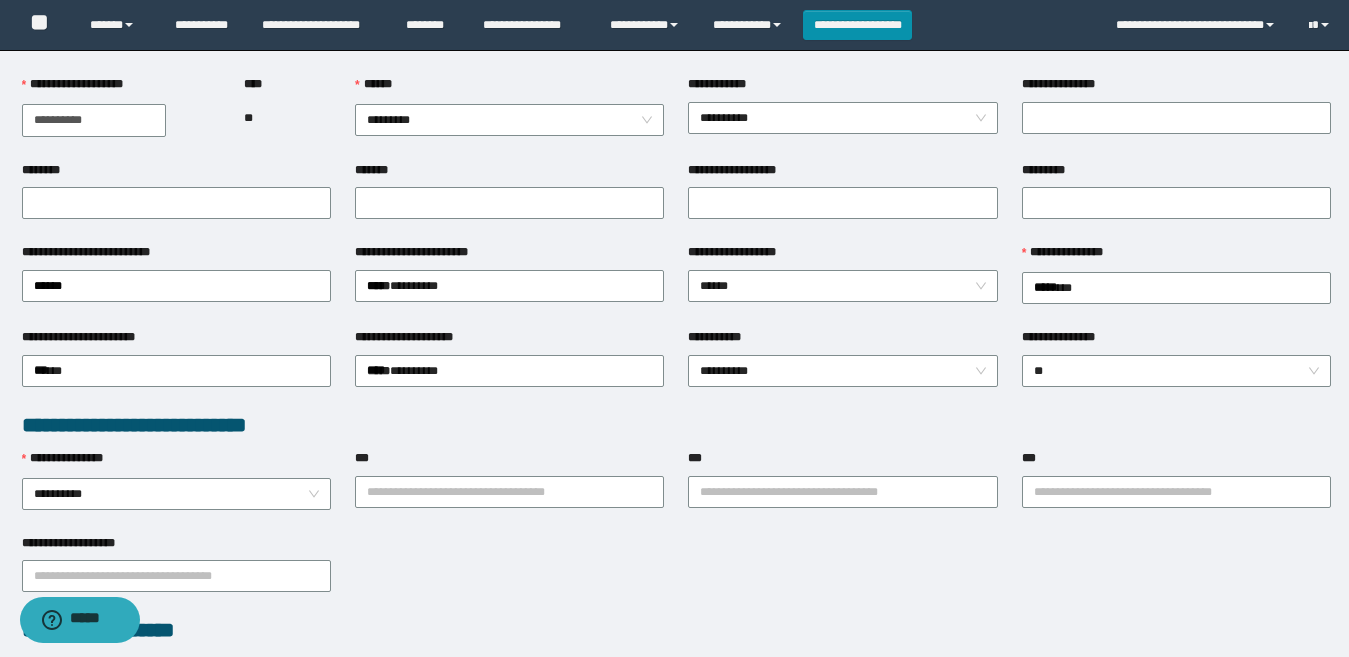 drag, startPoint x: 840, startPoint y: 567, endPoint x: 810, endPoint y: 538, distance: 41.725292 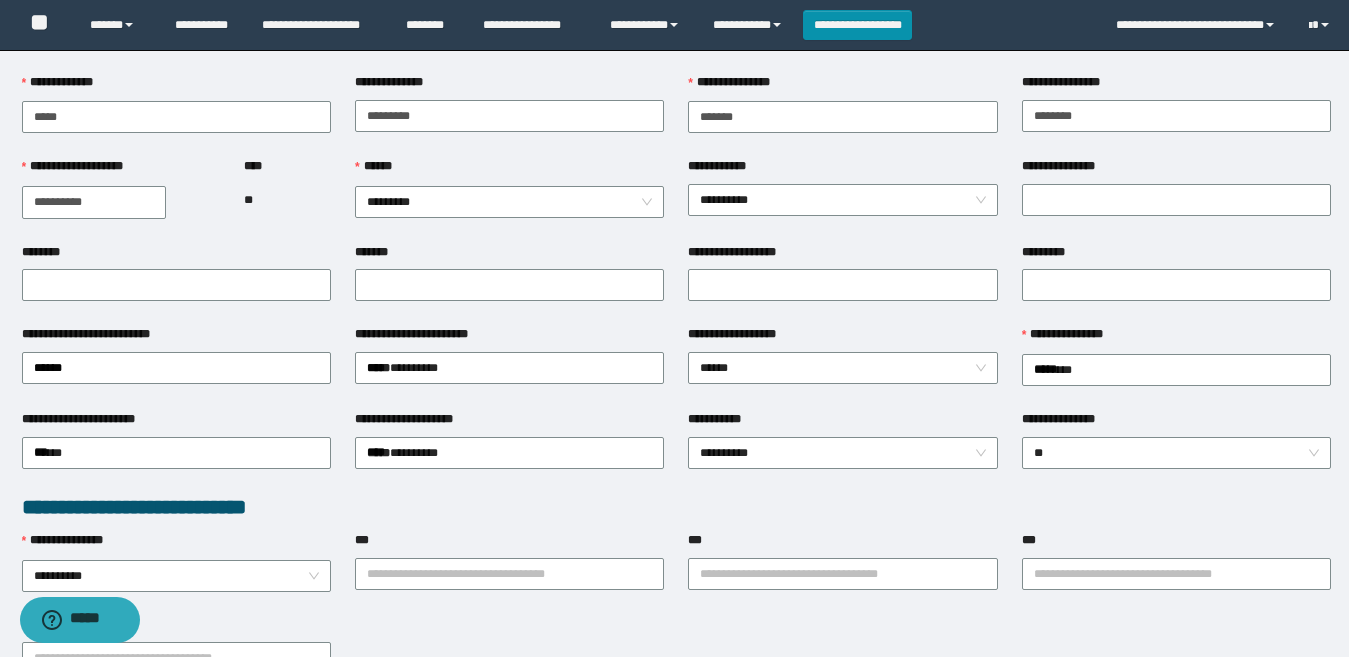 scroll, scrollTop: 0, scrollLeft: 0, axis: both 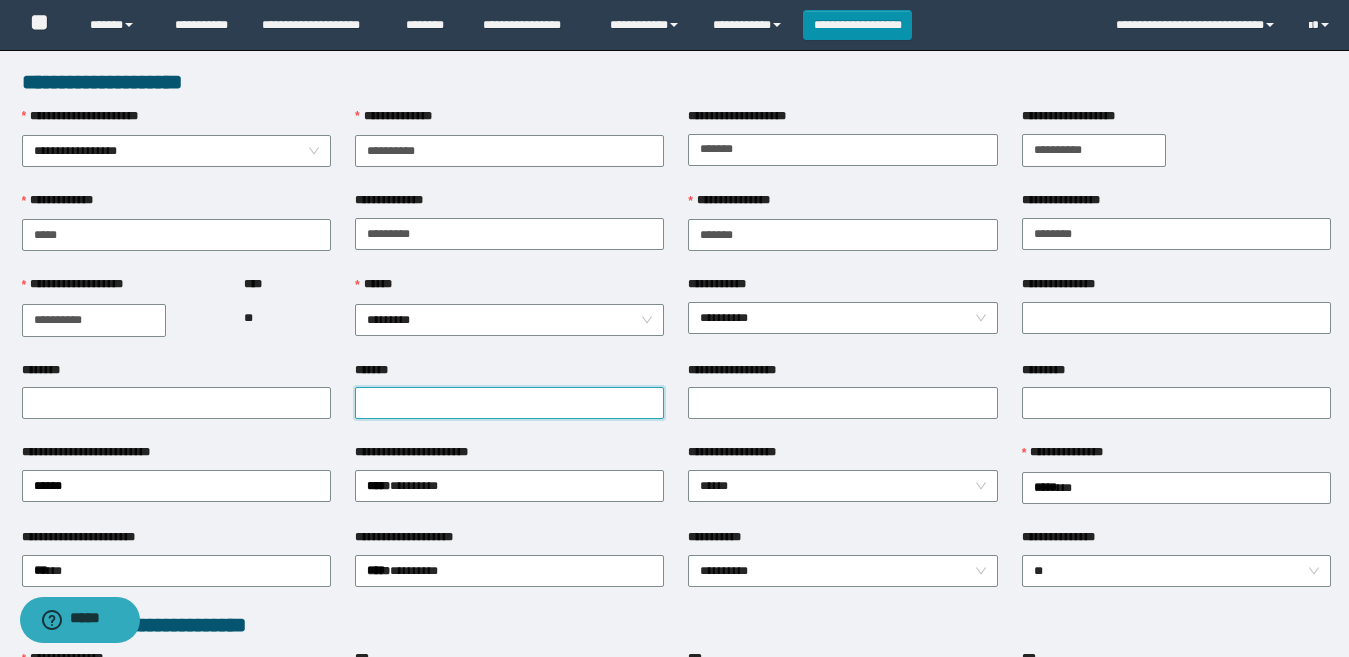 click on "*******" at bounding box center (509, 403) 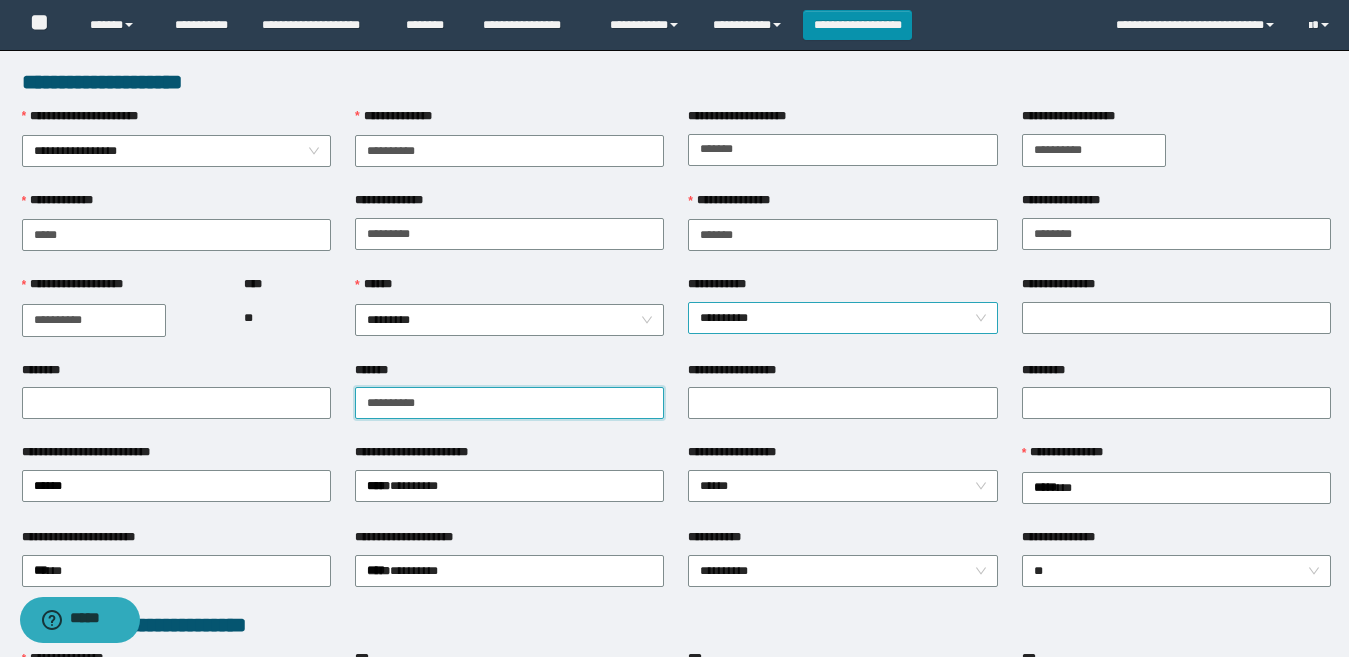 click on "**********" at bounding box center [842, 318] 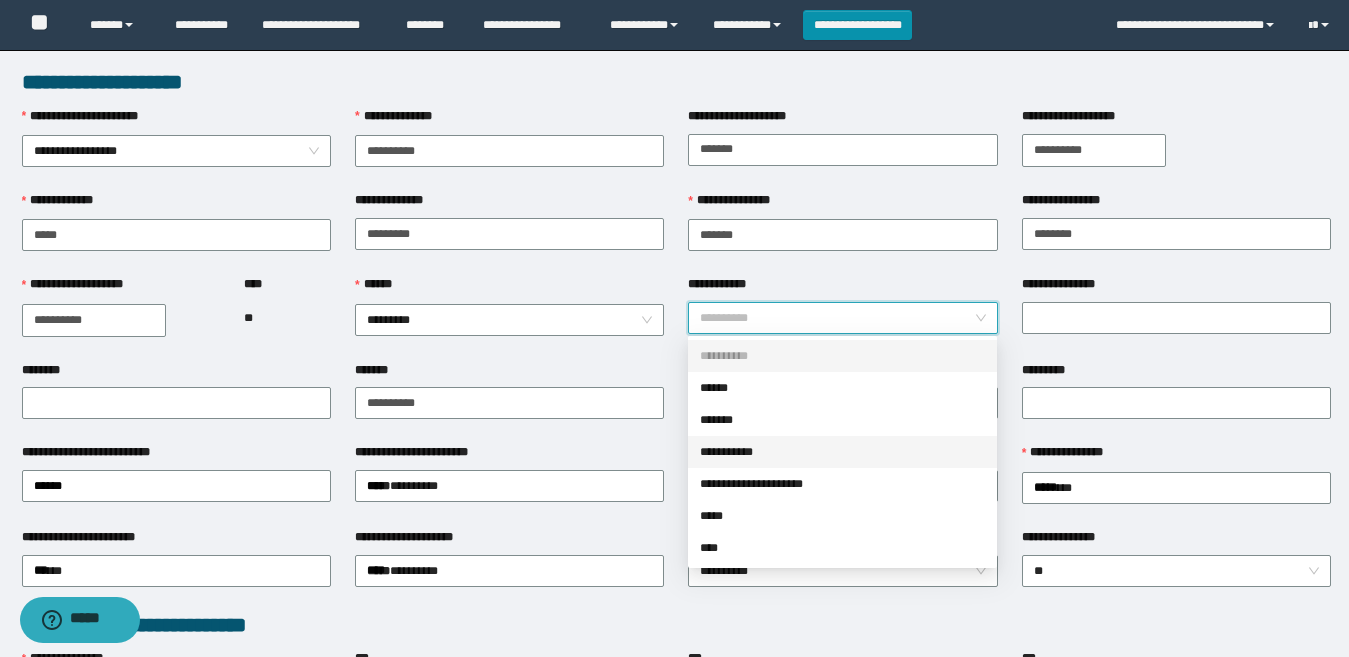 click on "**********" at bounding box center [842, 452] 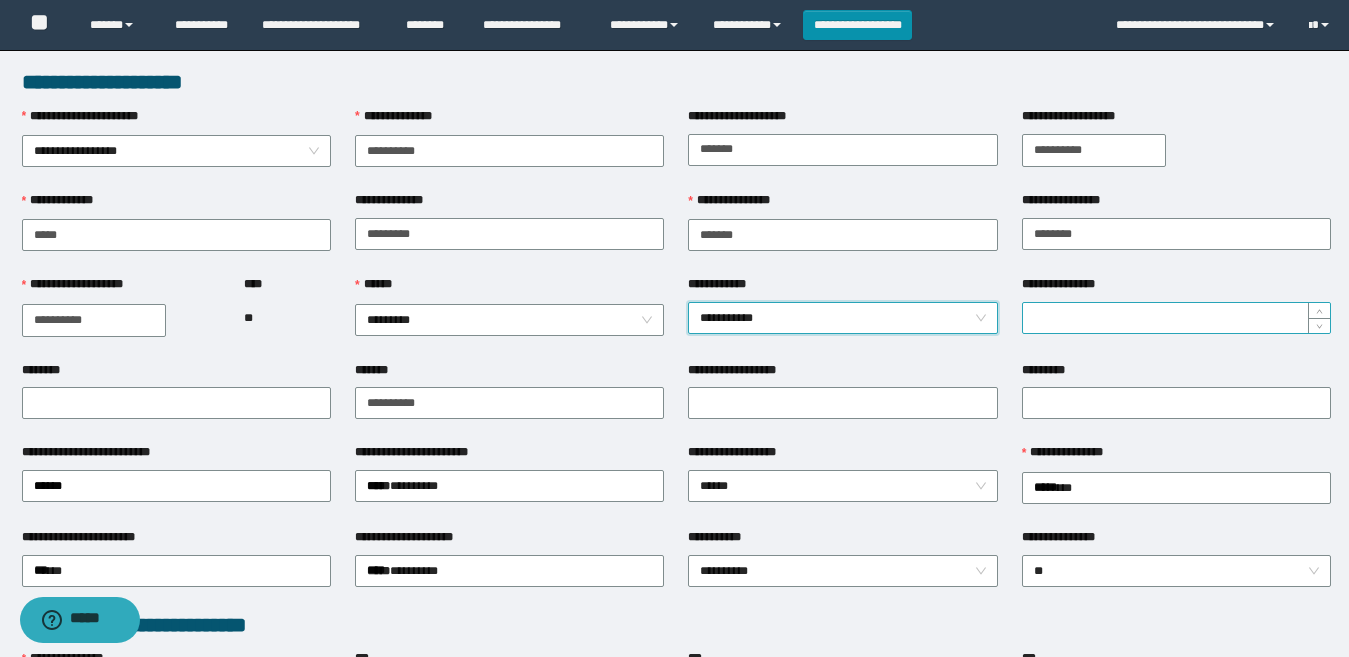 click on "**********" at bounding box center [1176, 318] 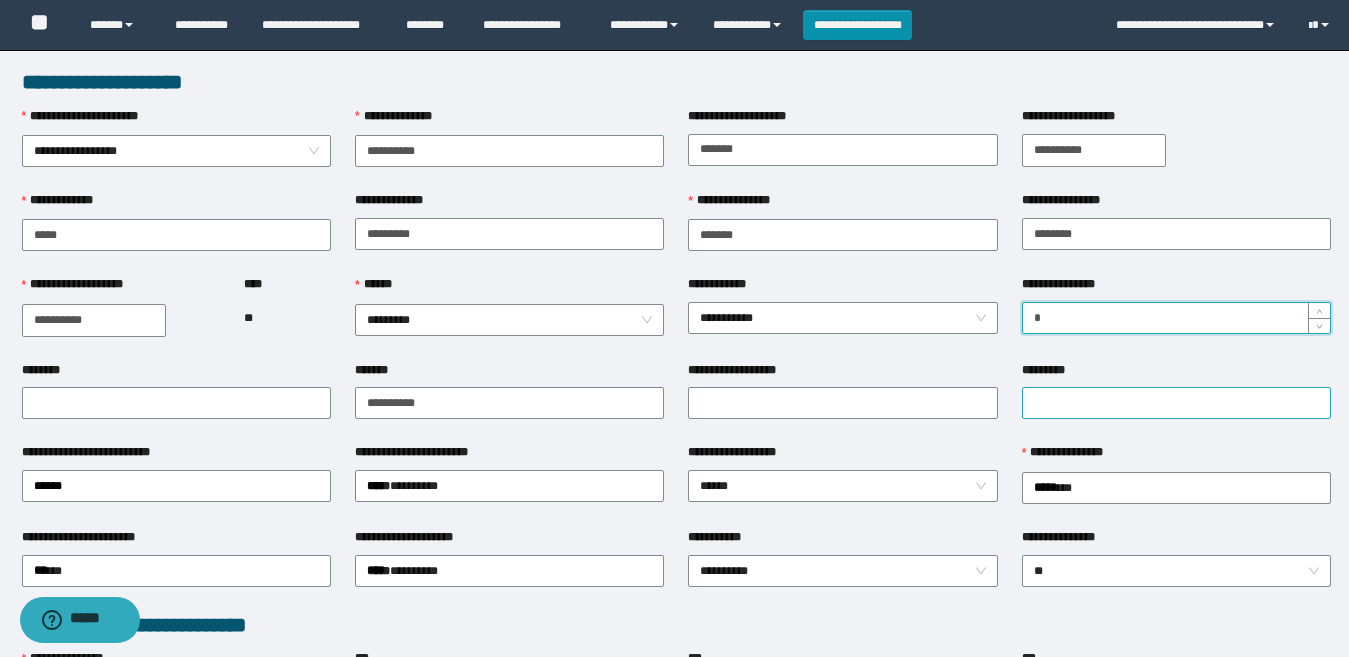 type on "*" 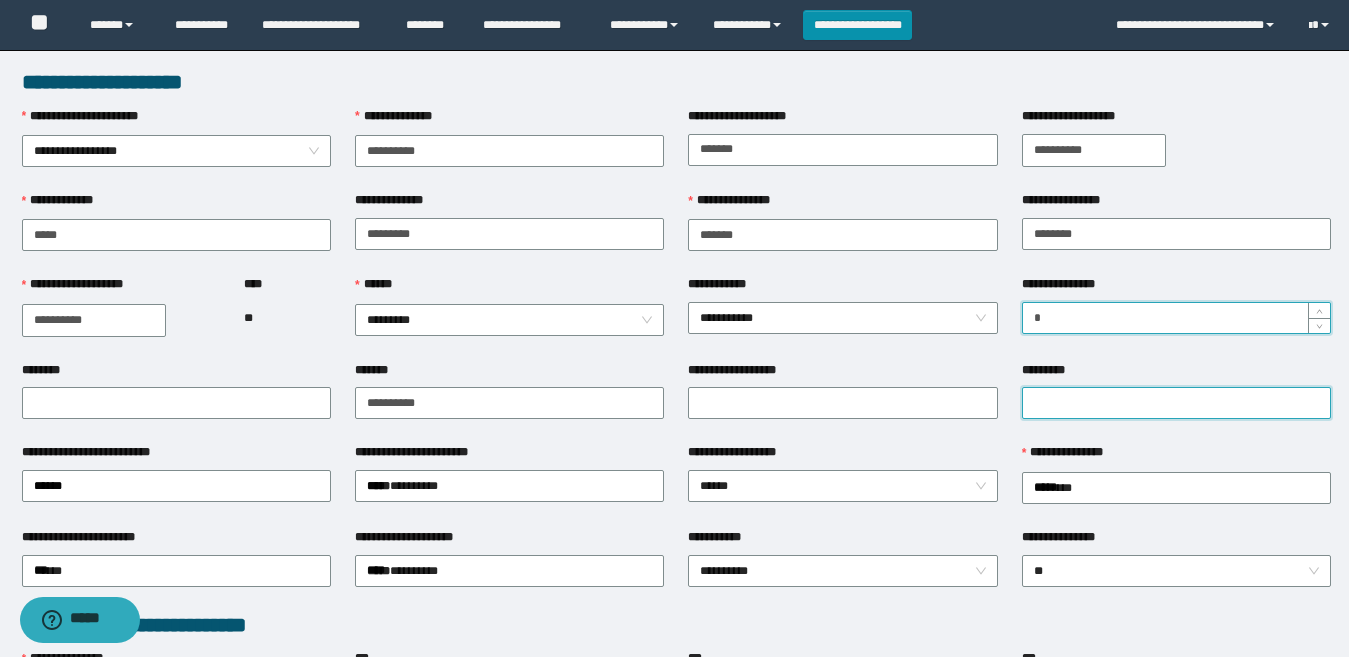 click on "*********" at bounding box center [1176, 403] 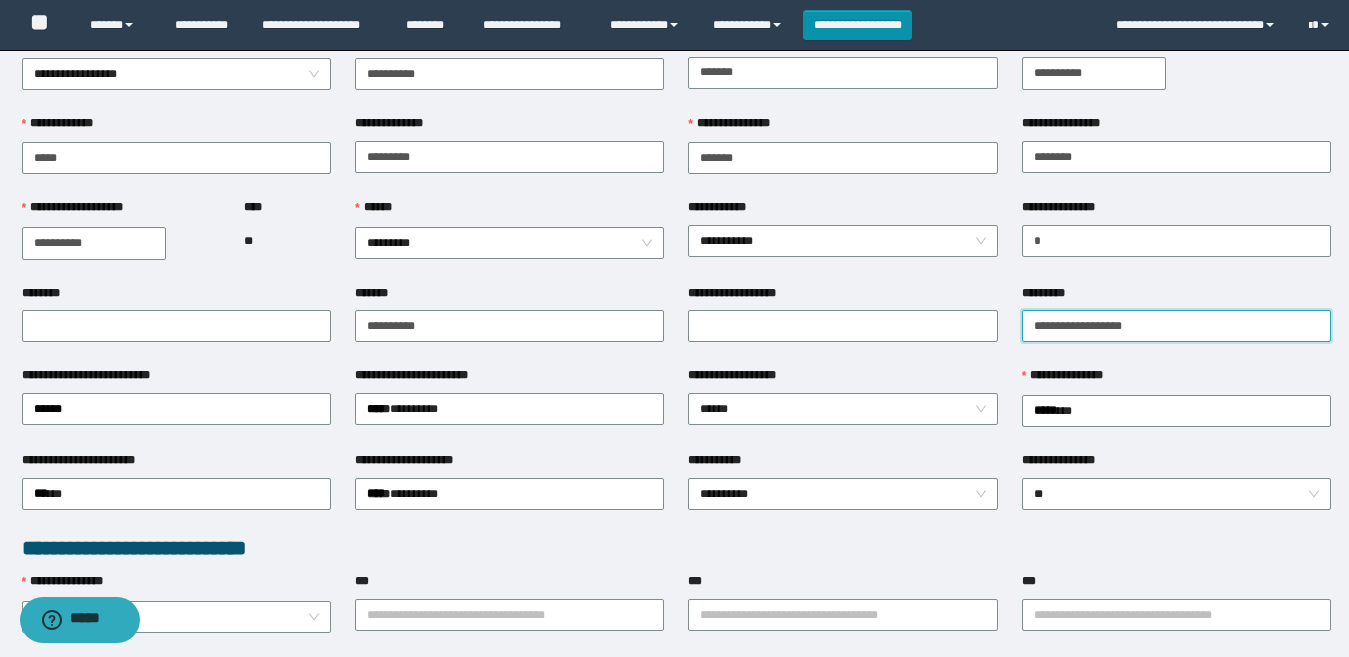 scroll, scrollTop: 100, scrollLeft: 0, axis: vertical 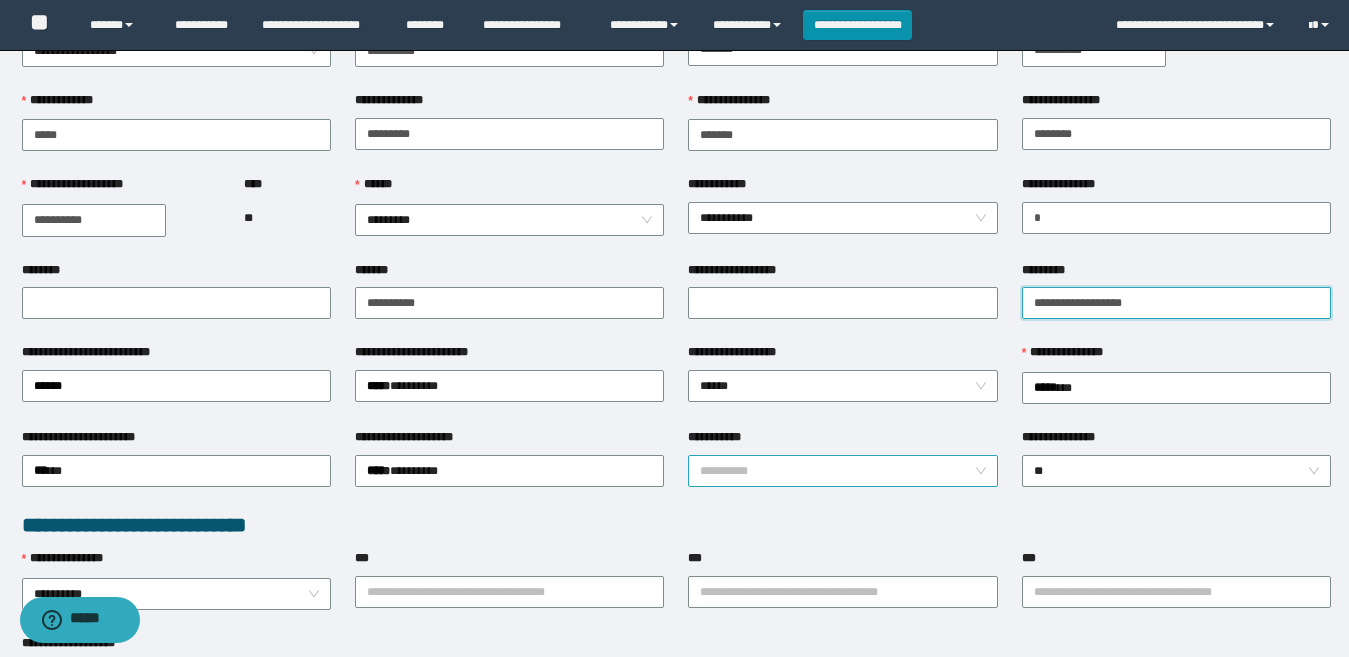 drag, startPoint x: 819, startPoint y: 462, endPoint x: 802, endPoint y: 470, distance: 18.788294 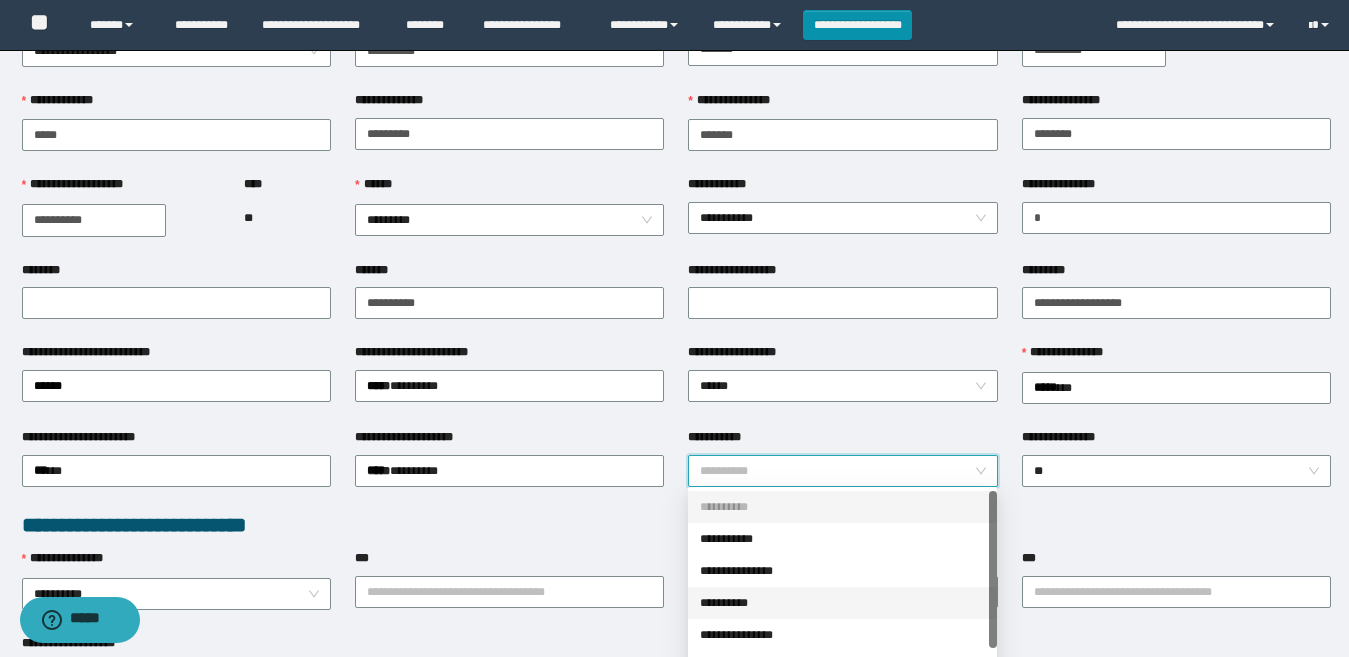 scroll, scrollTop: 160, scrollLeft: 0, axis: vertical 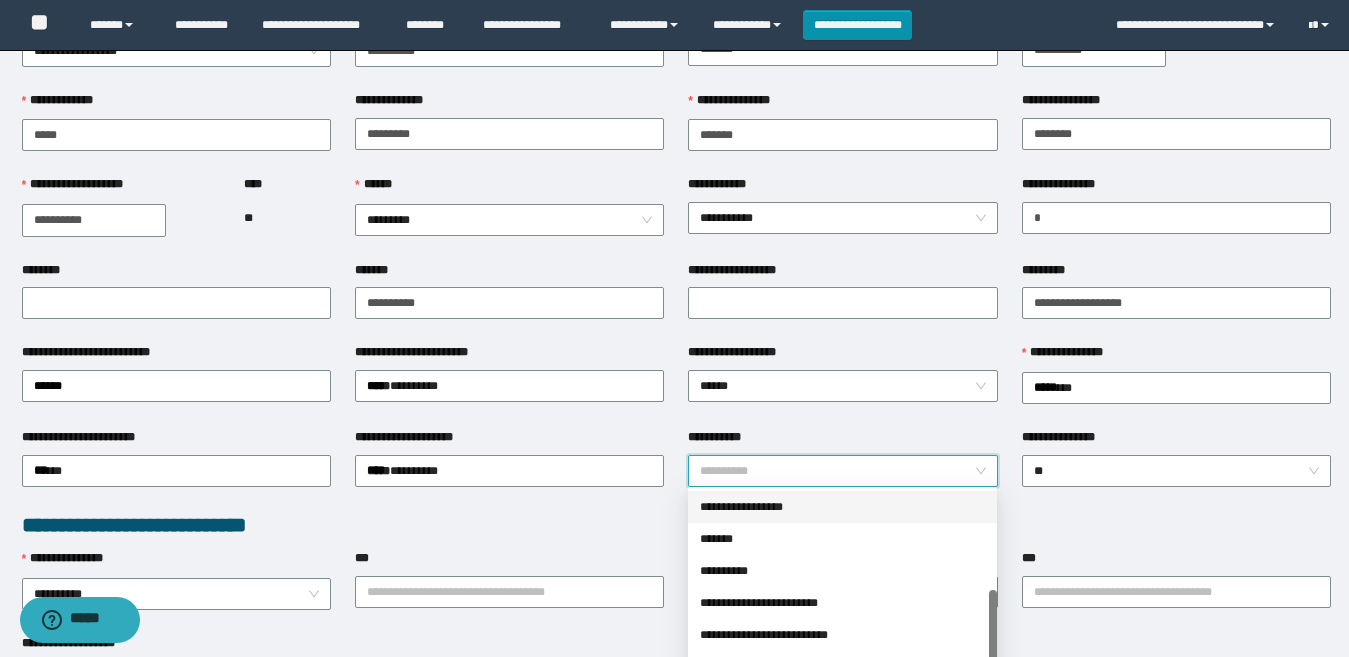 drag, startPoint x: 771, startPoint y: 499, endPoint x: 664, endPoint y: 516, distance: 108.34205 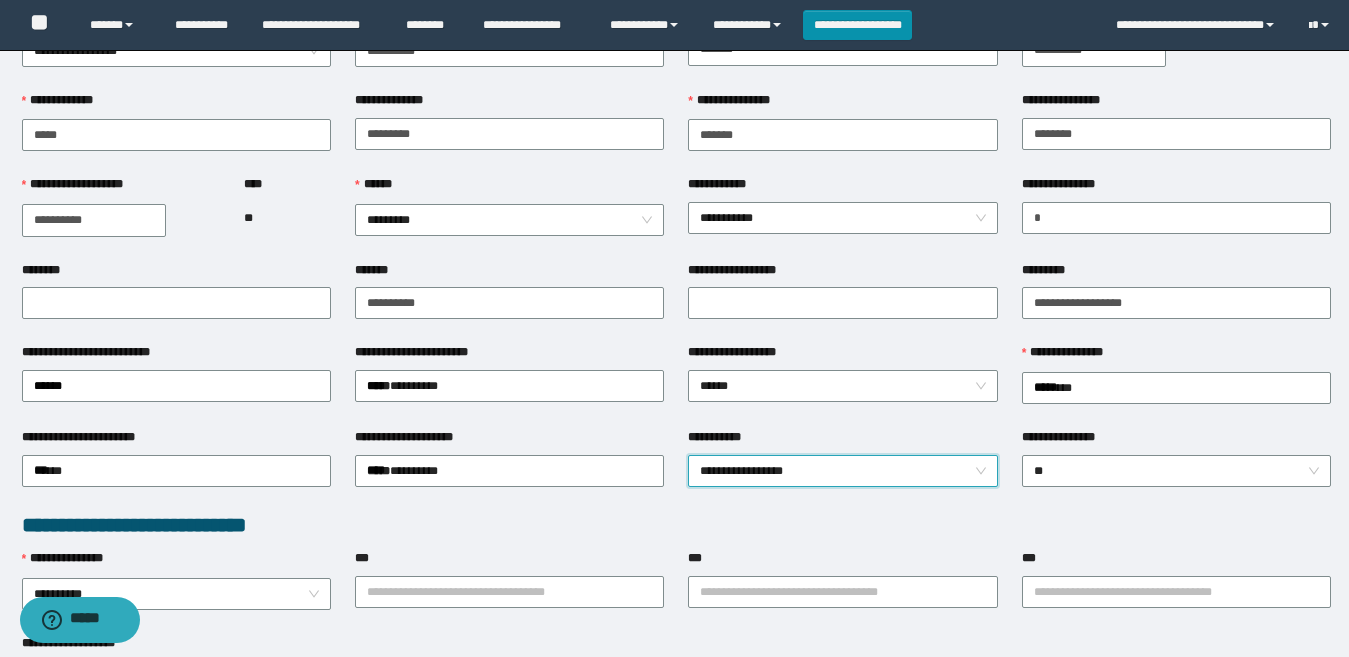 click on "**********" at bounding box center (676, 756) 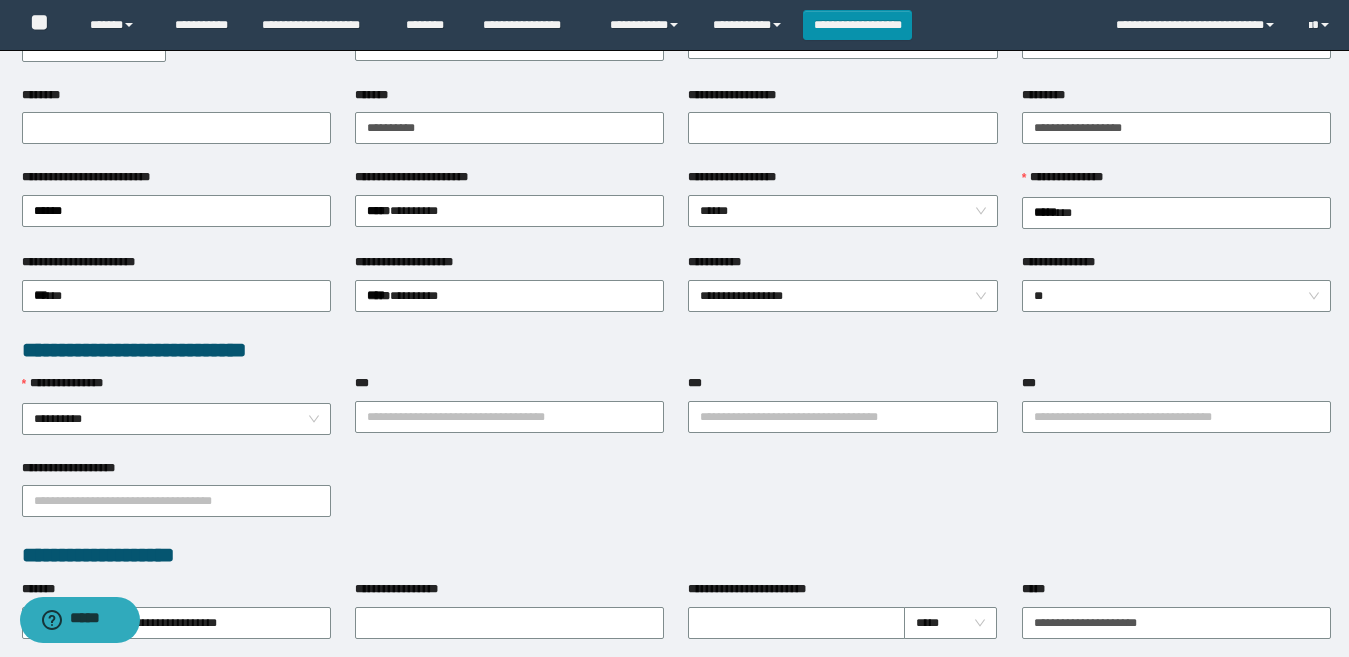 scroll, scrollTop: 300, scrollLeft: 0, axis: vertical 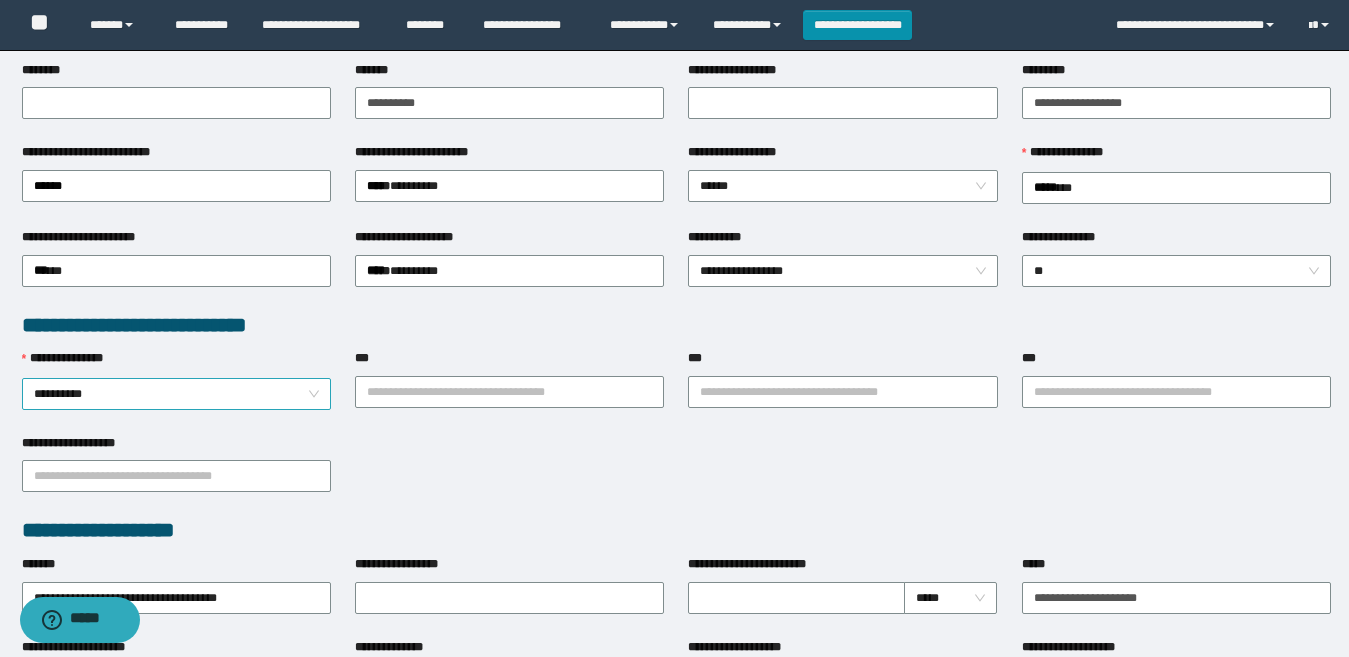 click on "**********" at bounding box center (176, 394) 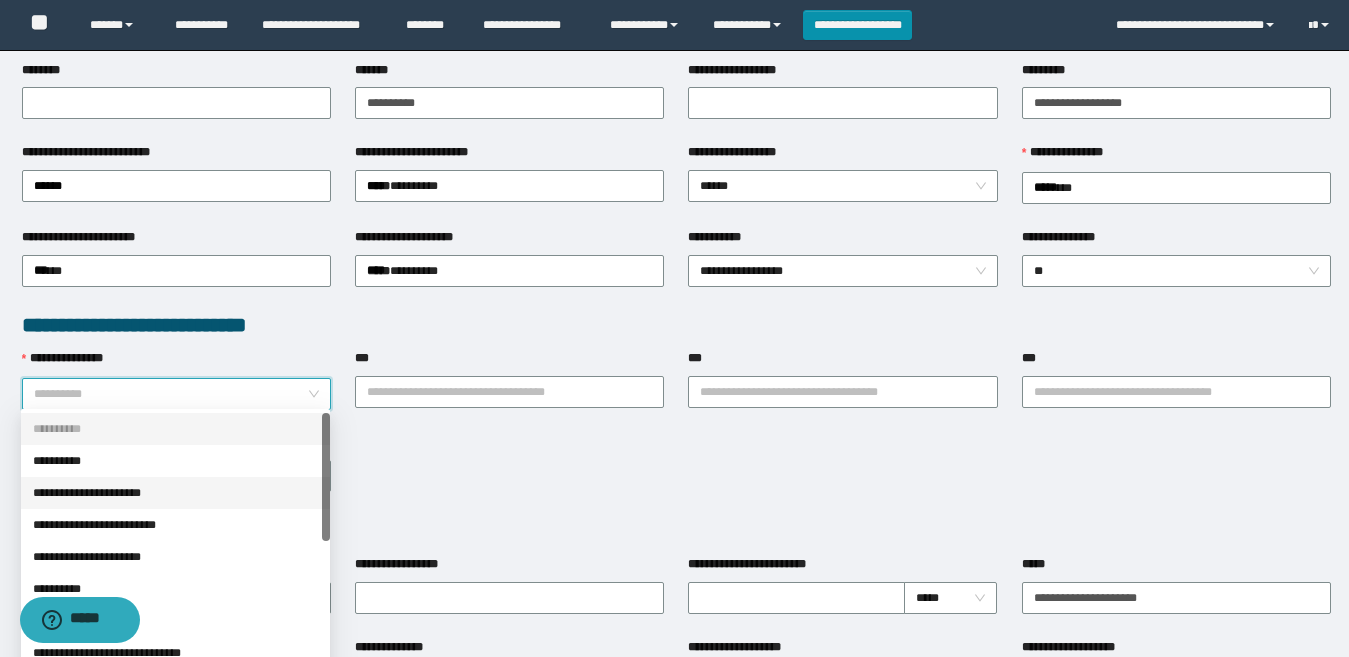 click on "**********" at bounding box center [175, 493] 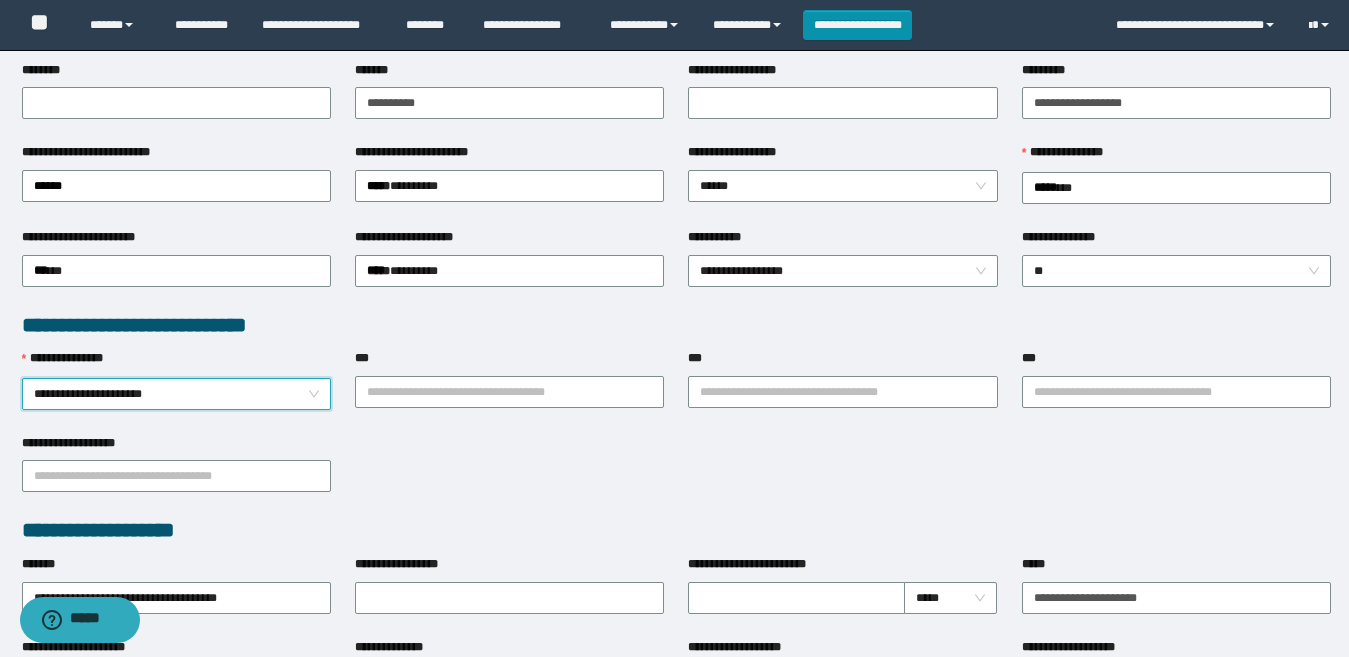 drag, startPoint x: 539, startPoint y: 475, endPoint x: 523, endPoint y: 426, distance: 51.546097 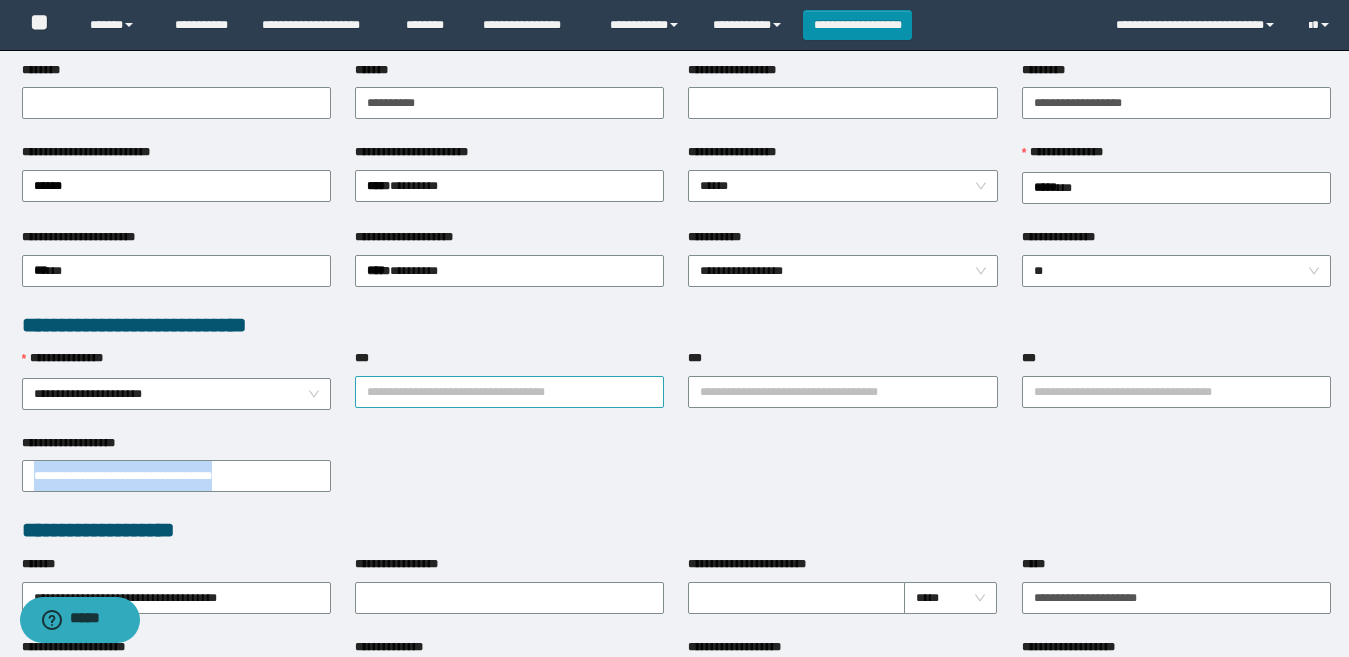 drag, startPoint x: 521, startPoint y: 379, endPoint x: 522, endPoint y: 395, distance: 16.03122 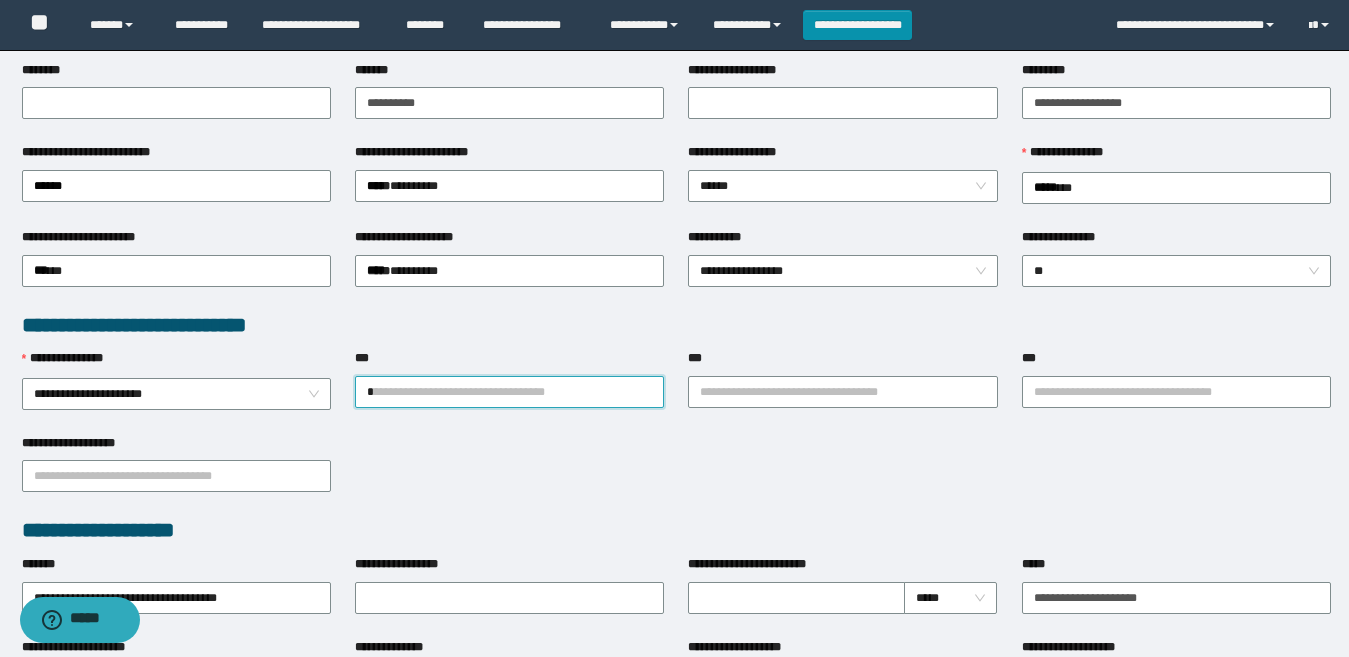 type on "**" 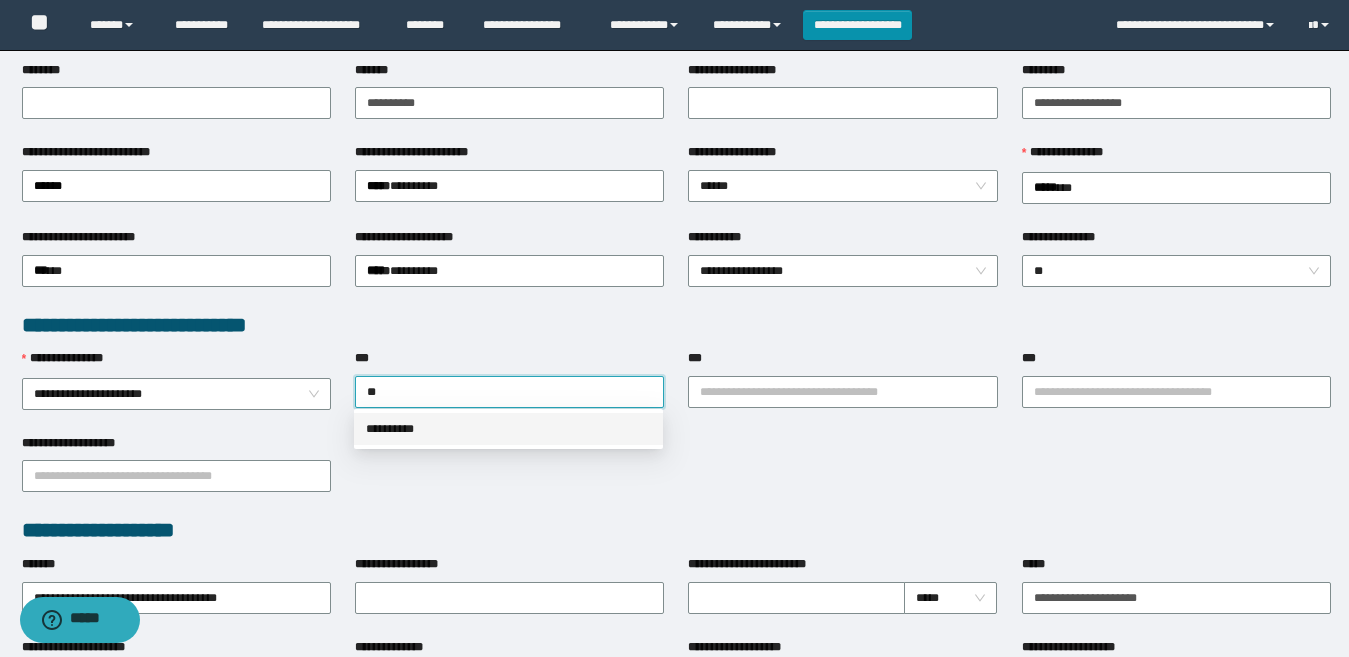 click on "**********" at bounding box center (508, 429) 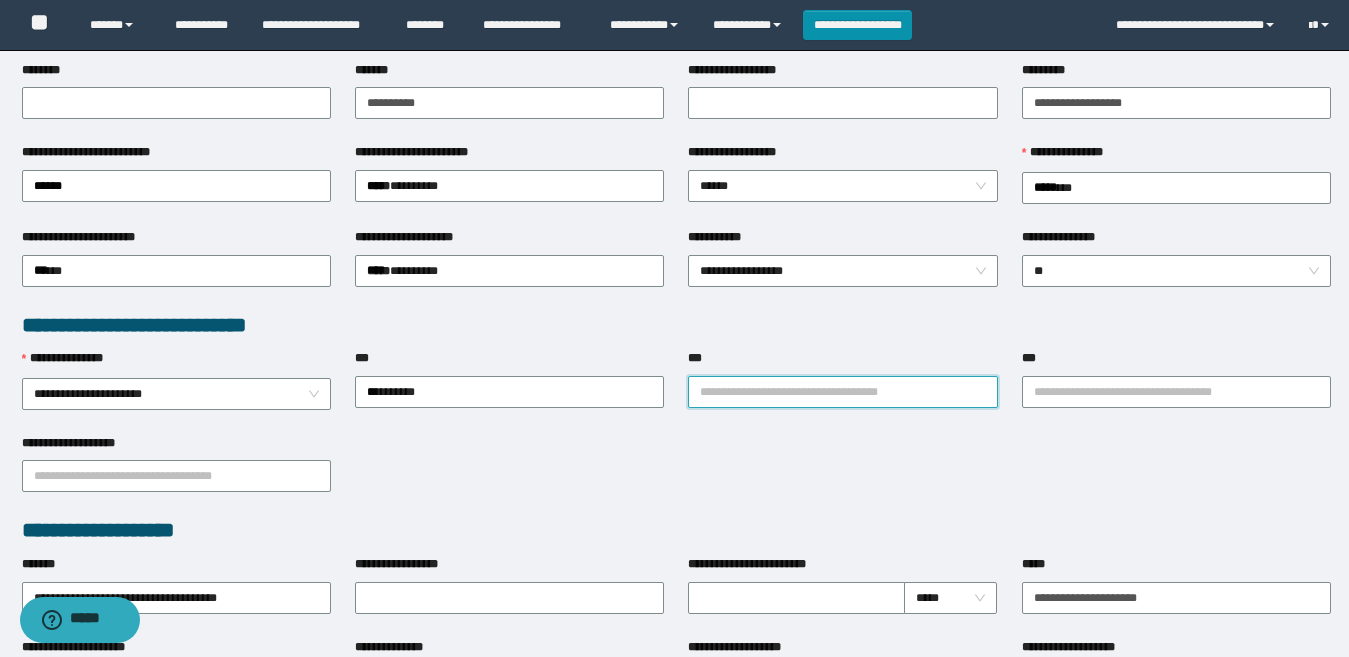 click on "***" at bounding box center [842, 392] 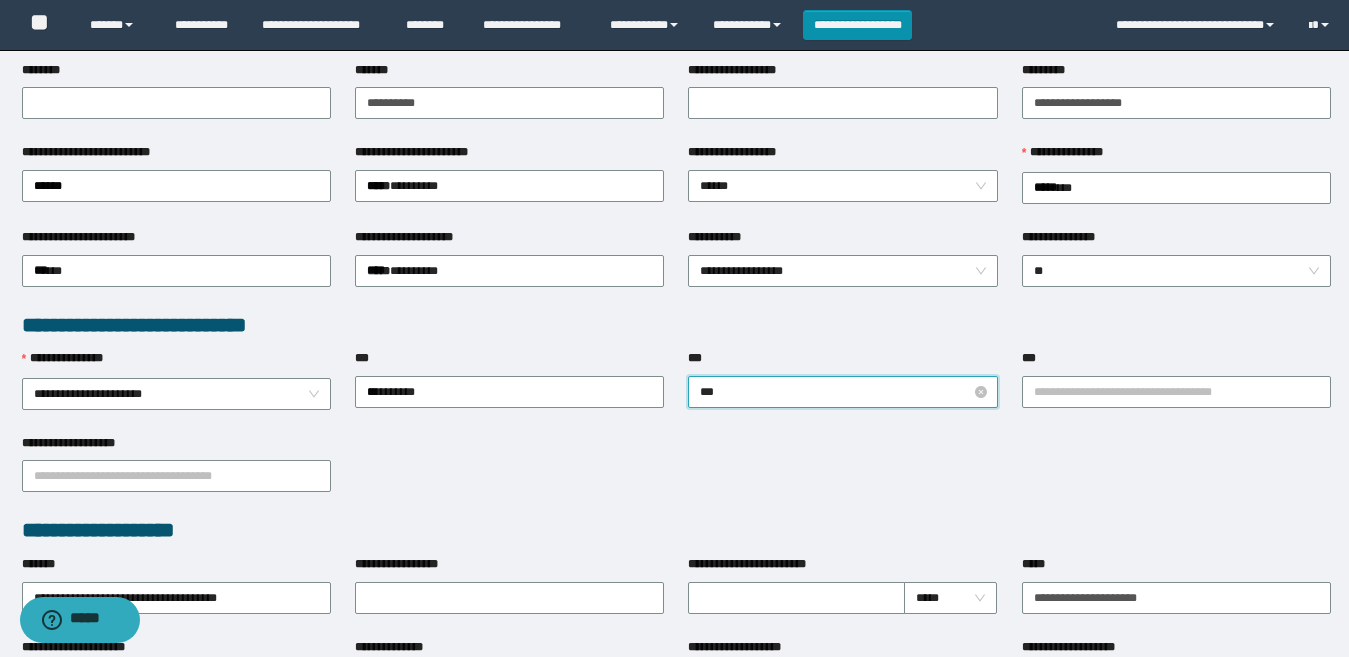 type on "****" 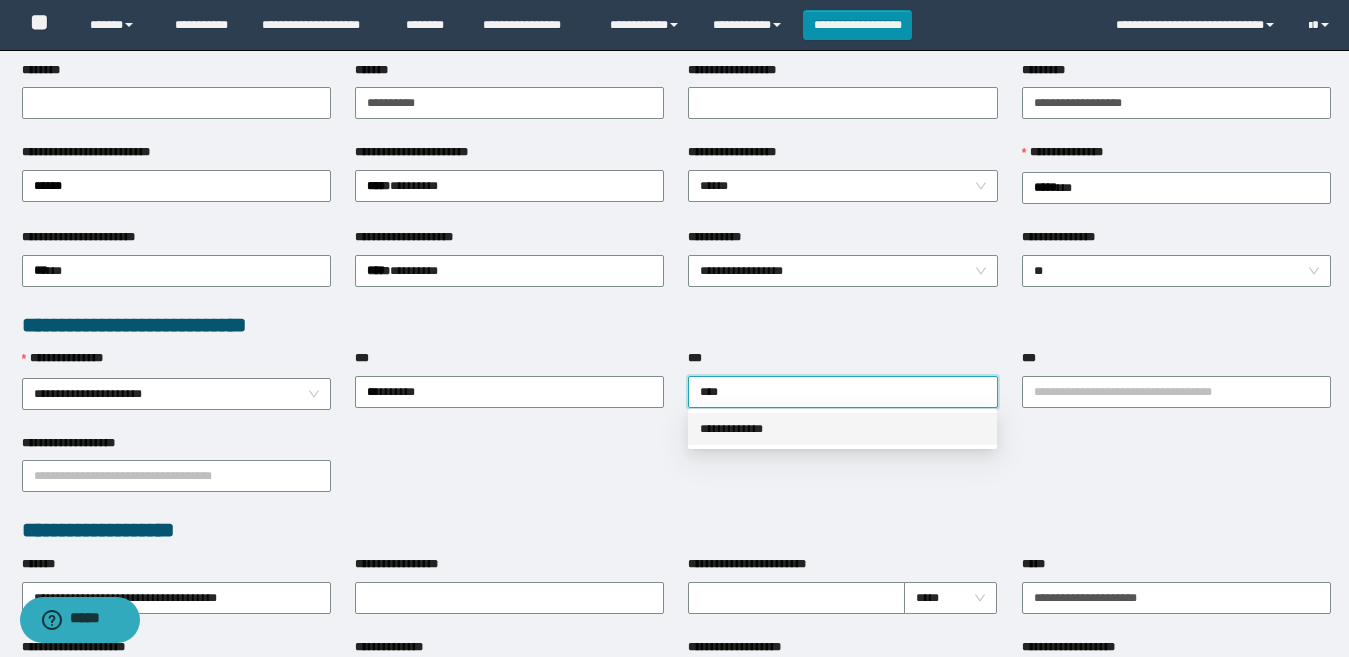 drag, startPoint x: 750, startPoint y: 425, endPoint x: 943, endPoint y: 434, distance: 193.20973 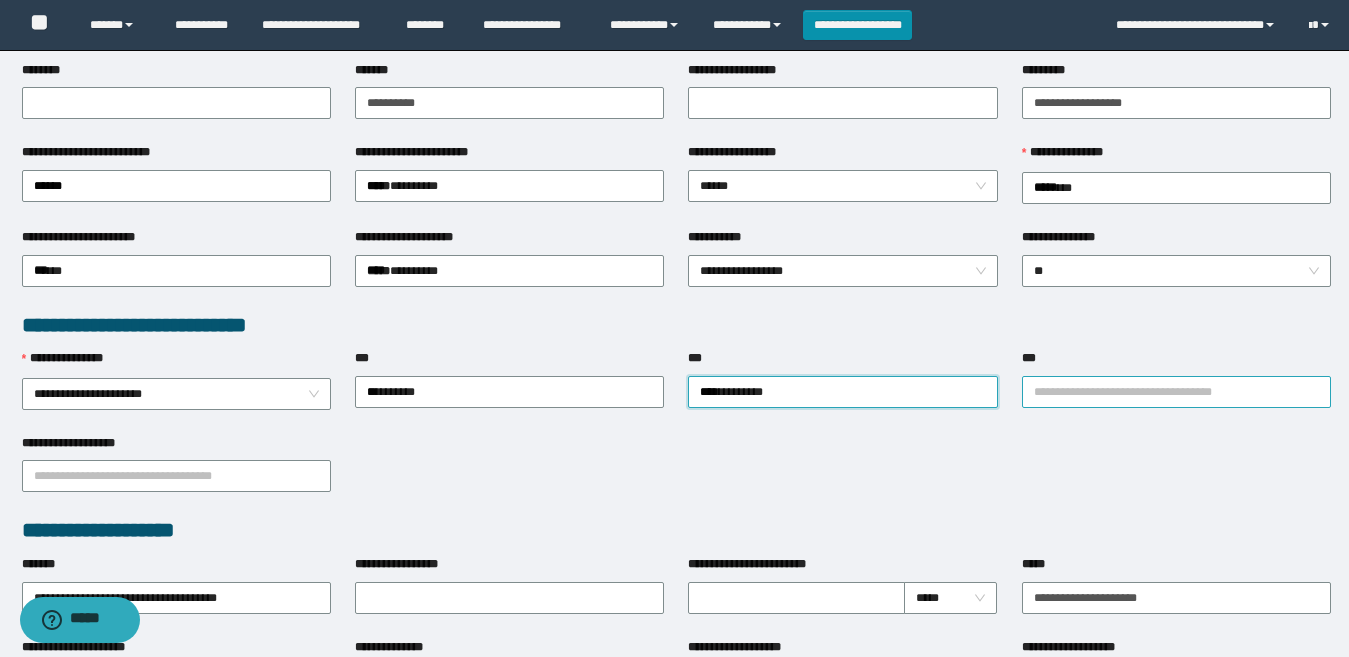 click on "***" at bounding box center (1176, 392) 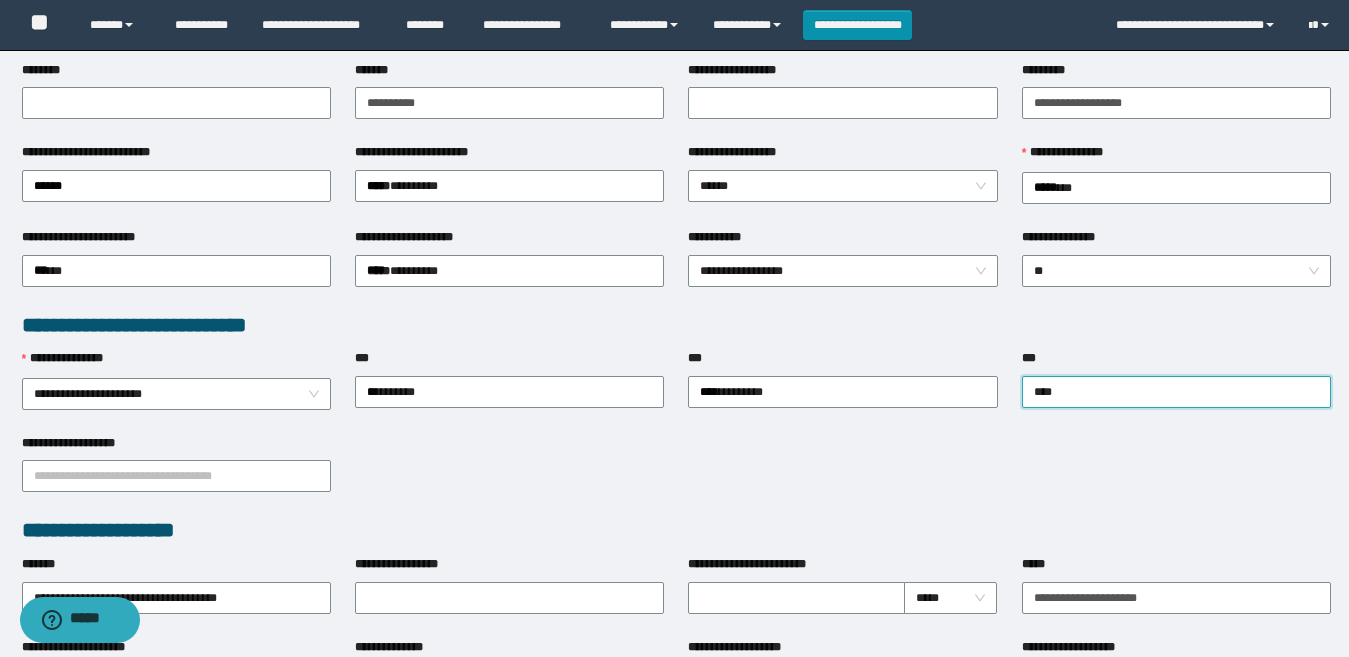 type on "*****" 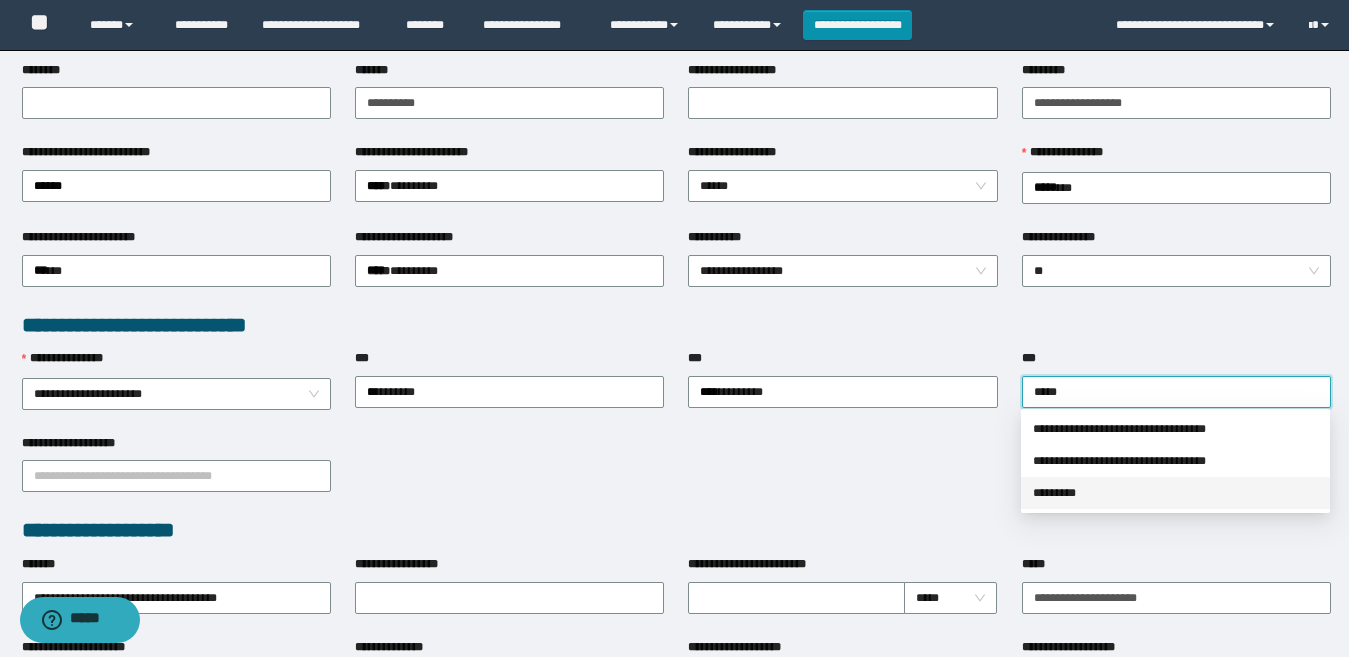 click on "*********" at bounding box center (1175, 493) 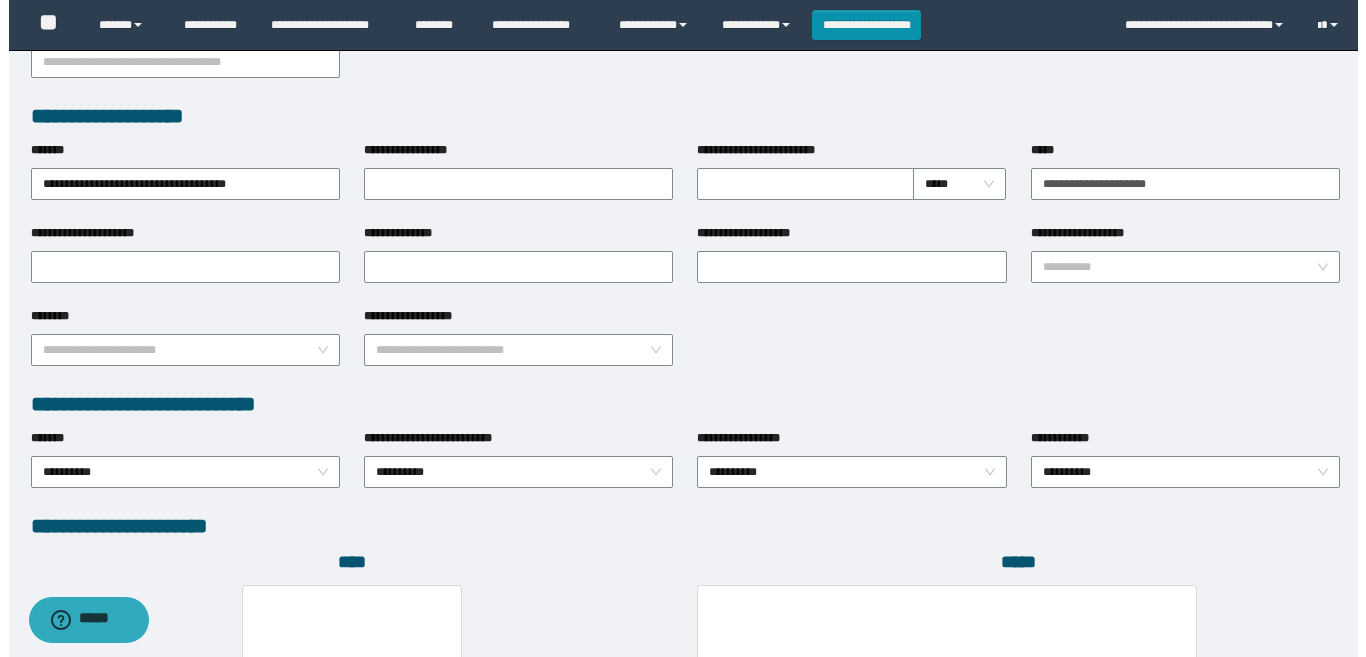 scroll, scrollTop: 1080, scrollLeft: 0, axis: vertical 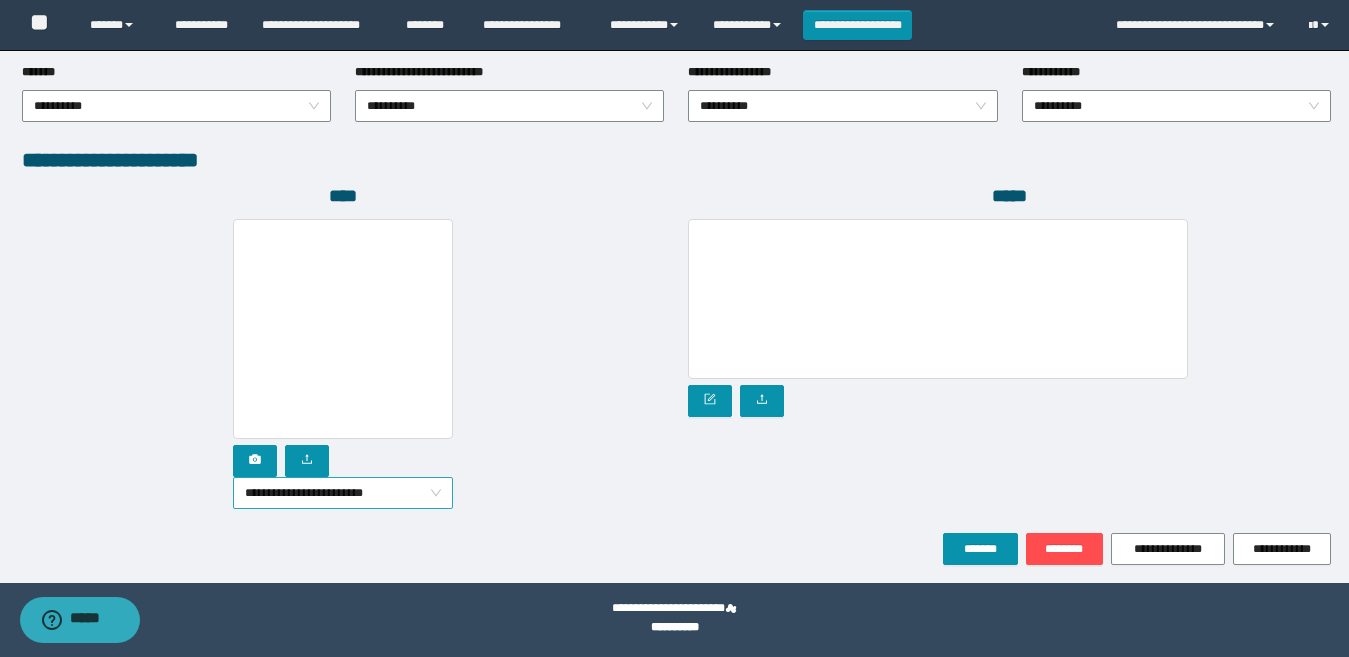 click on "**********" at bounding box center [343, 493] 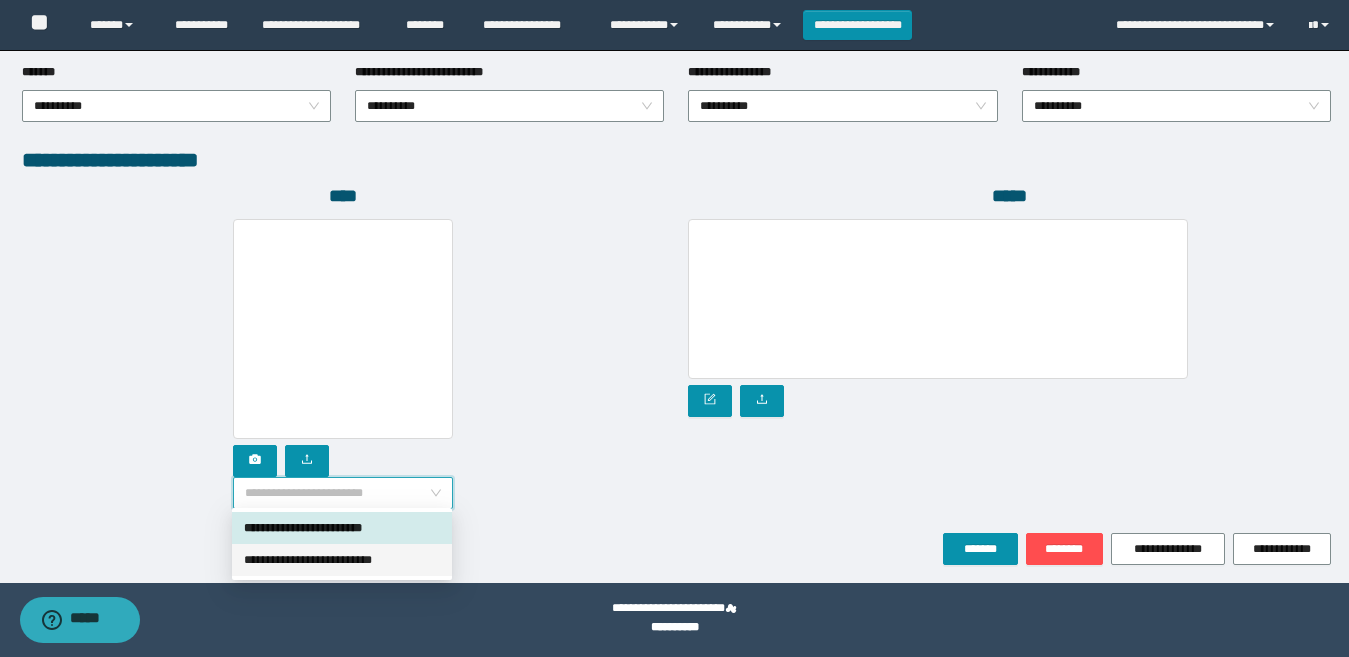 click on "**********" at bounding box center (342, 560) 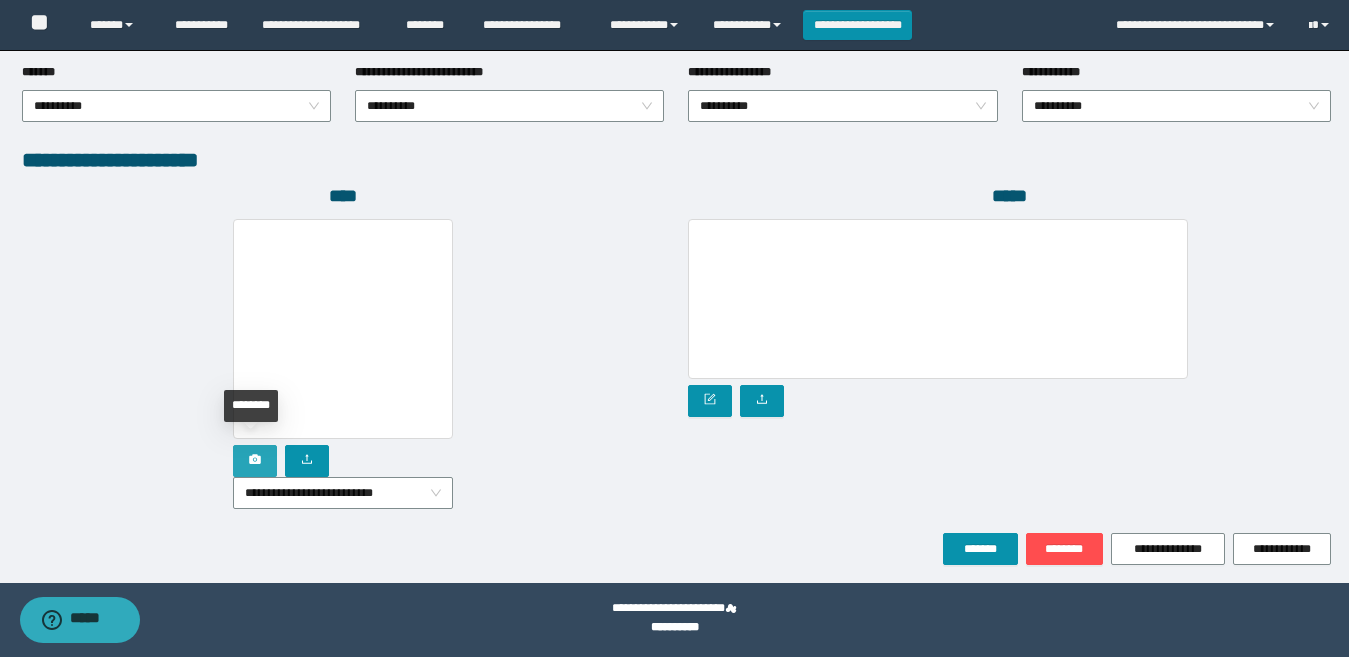 click at bounding box center (255, 461) 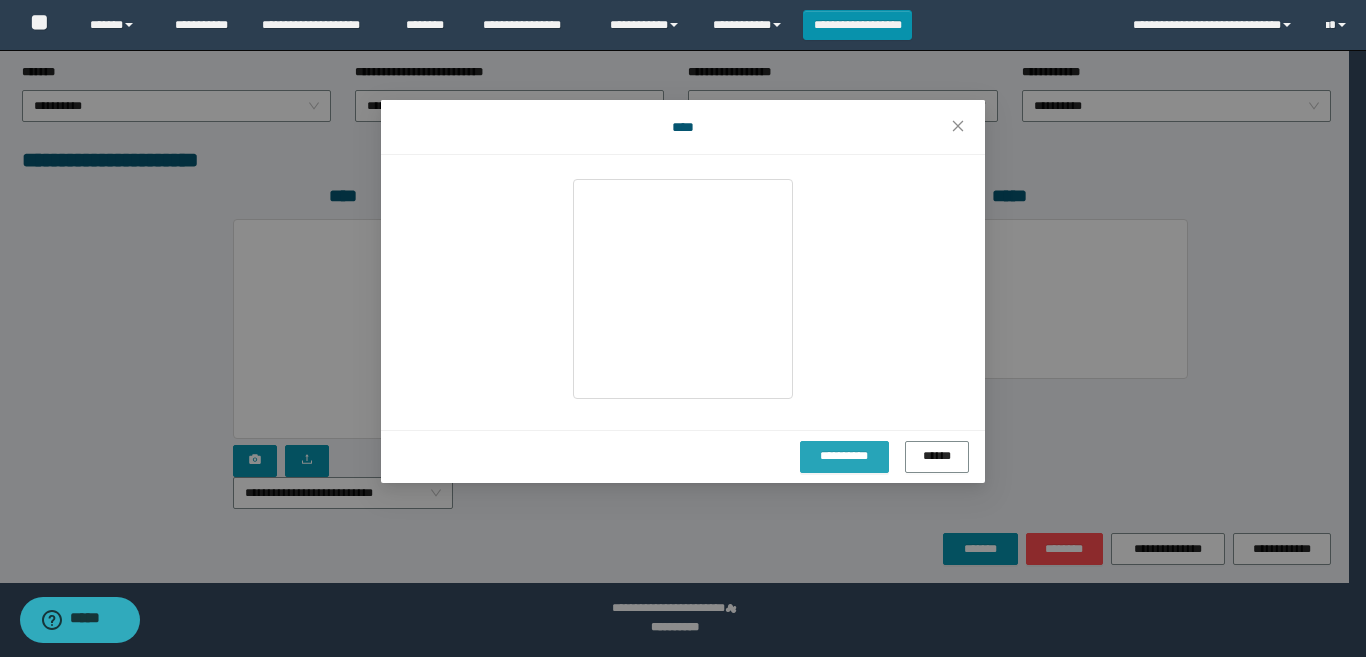 click on "**********" at bounding box center (844, 456) 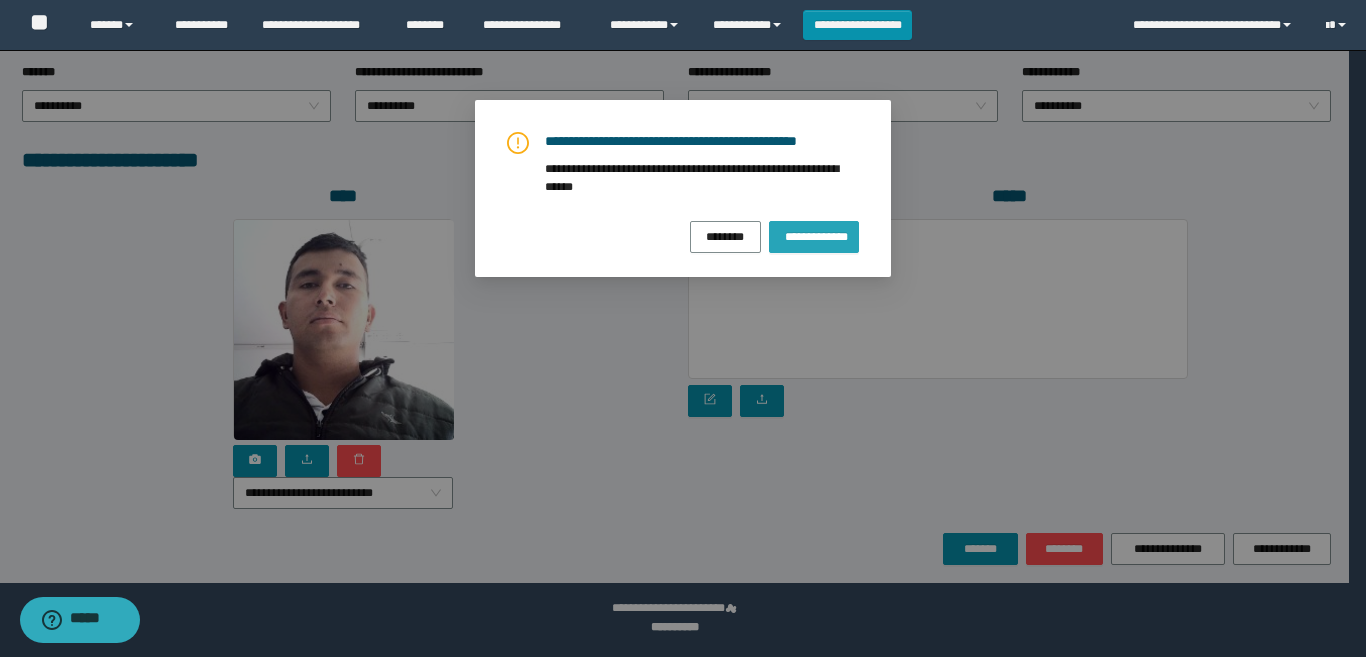 click on "**********" at bounding box center (814, 236) 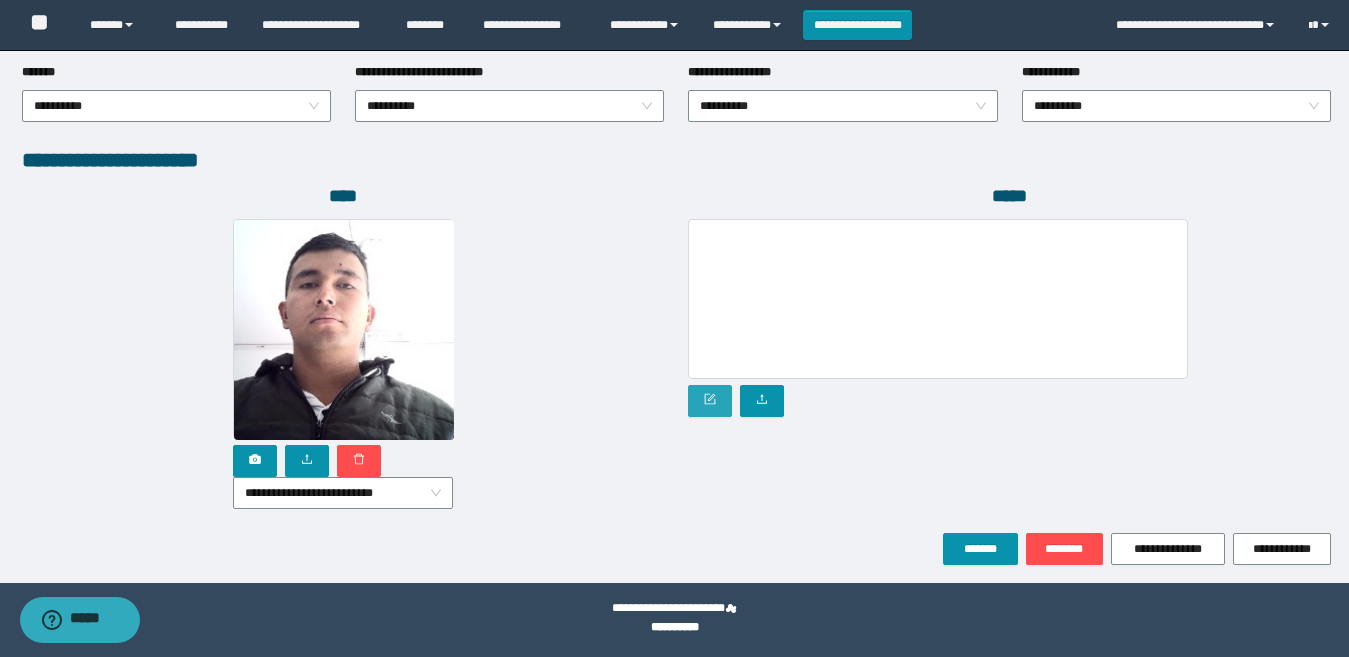 click 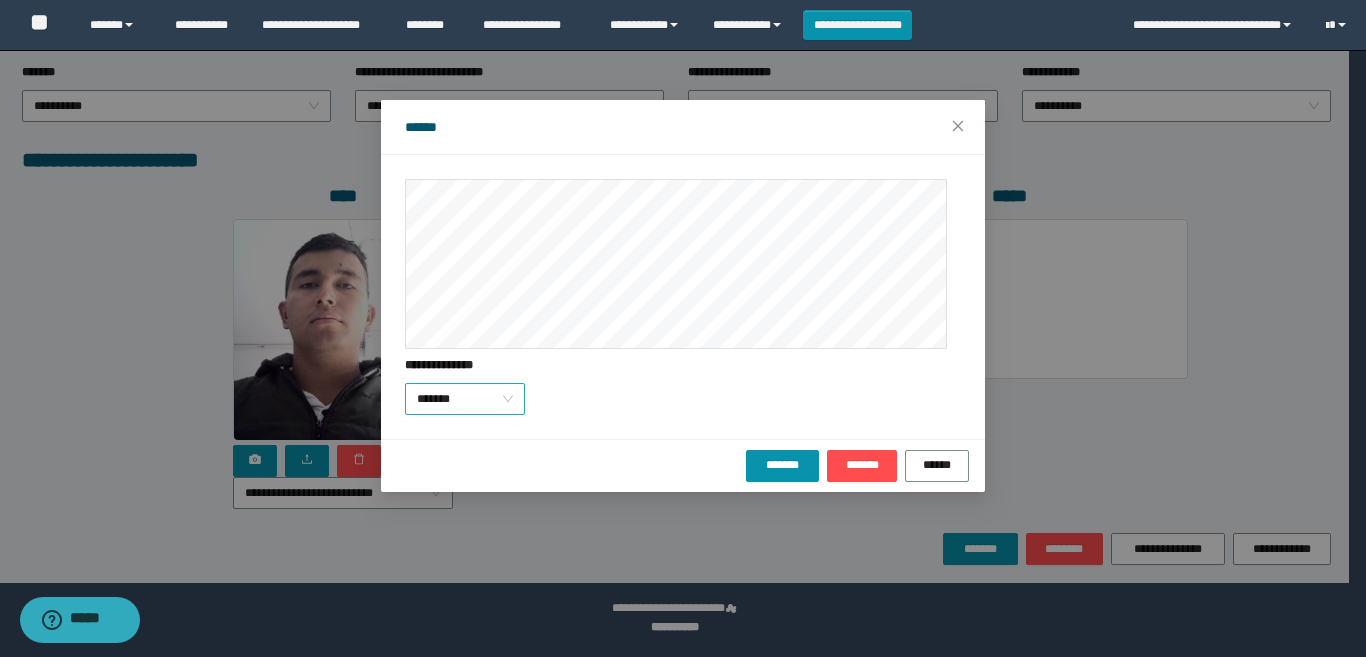 click on "*******" at bounding box center (465, 399) 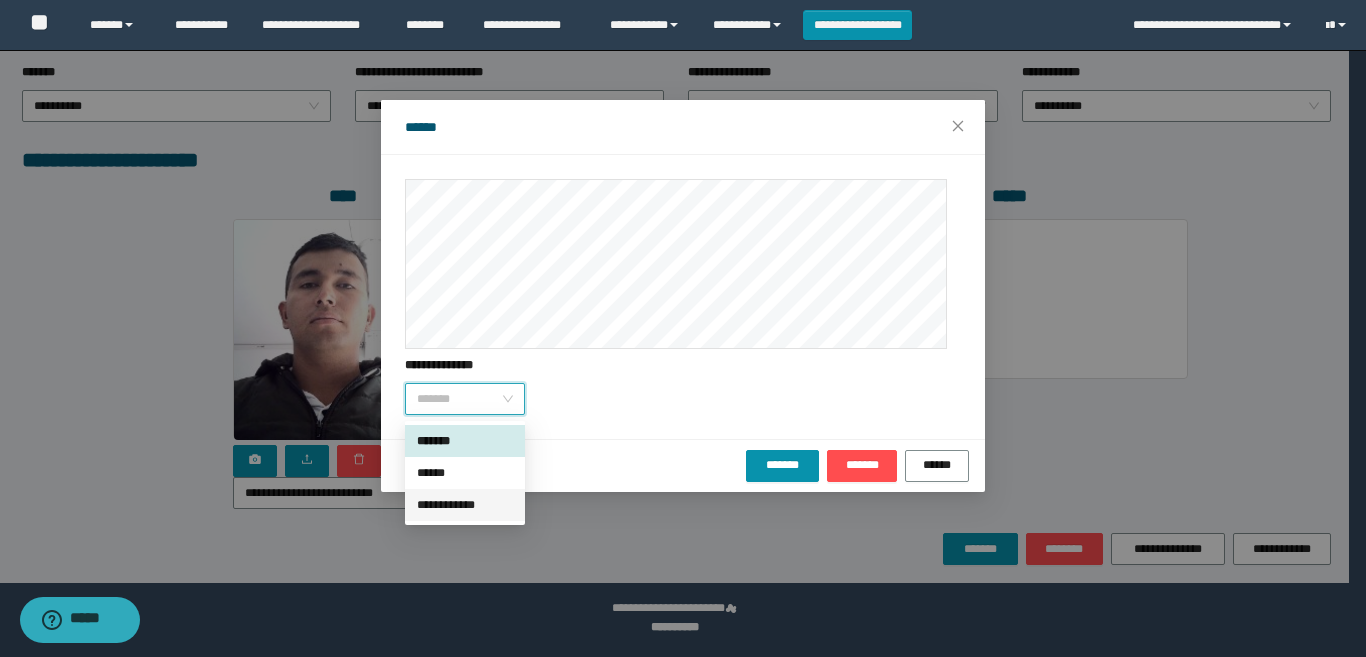 click on "**********" at bounding box center (465, 505) 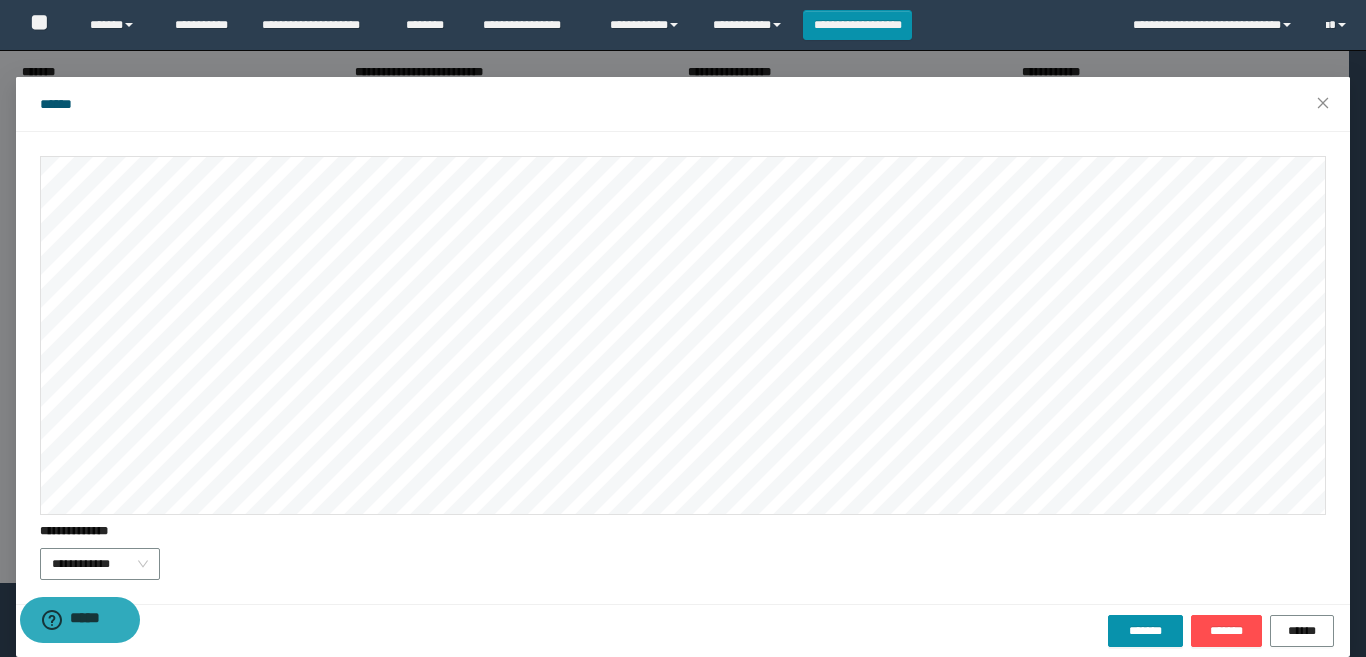 scroll, scrollTop: 45, scrollLeft: 0, axis: vertical 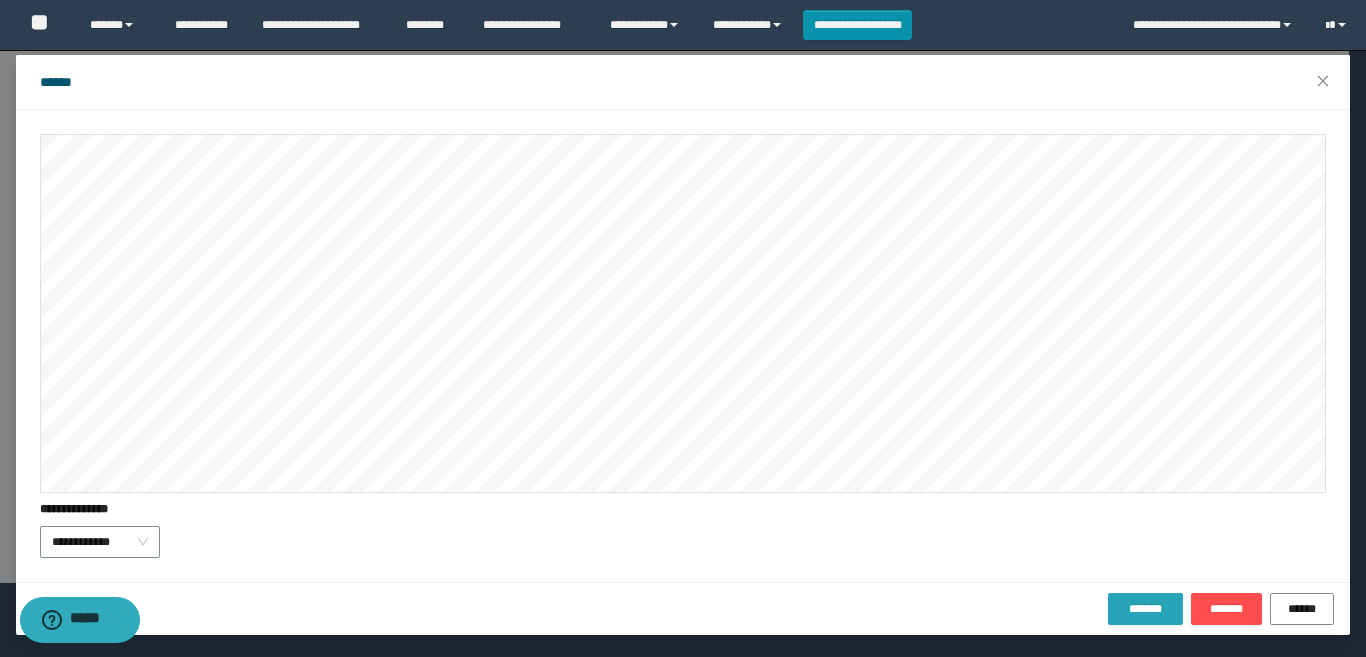 click on "*******" at bounding box center (1145, 609) 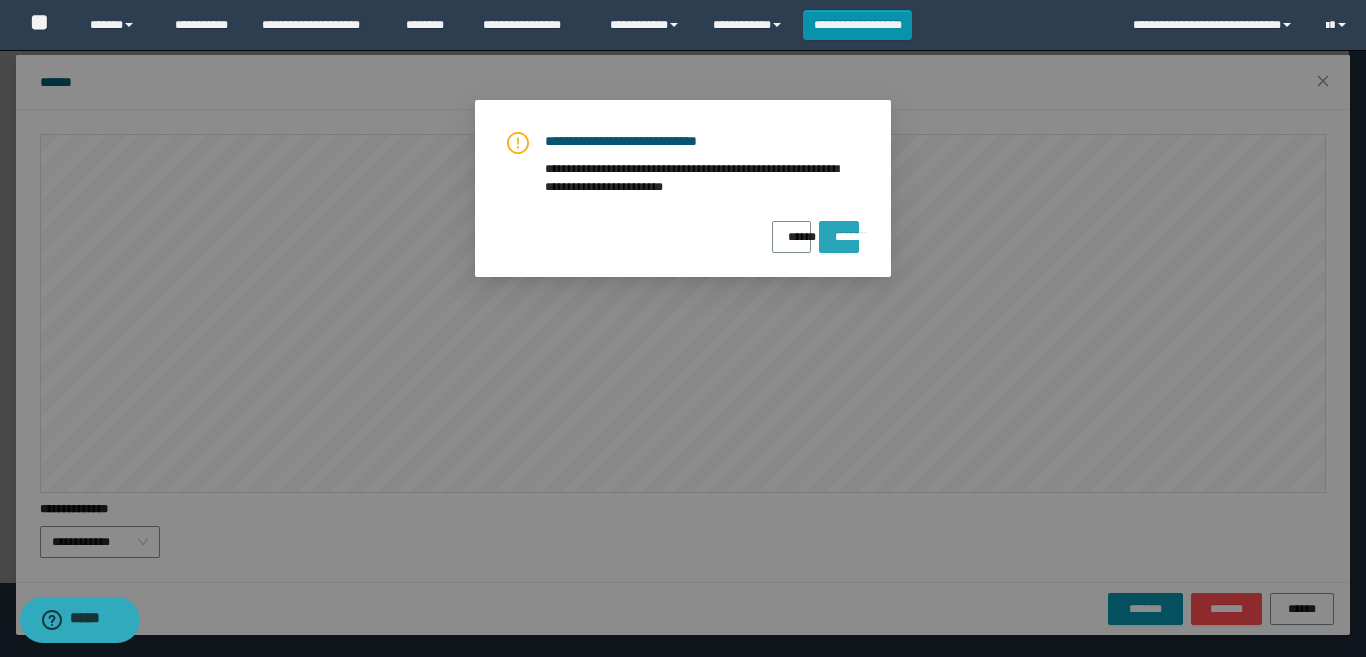 click on "*******" at bounding box center [839, 237] 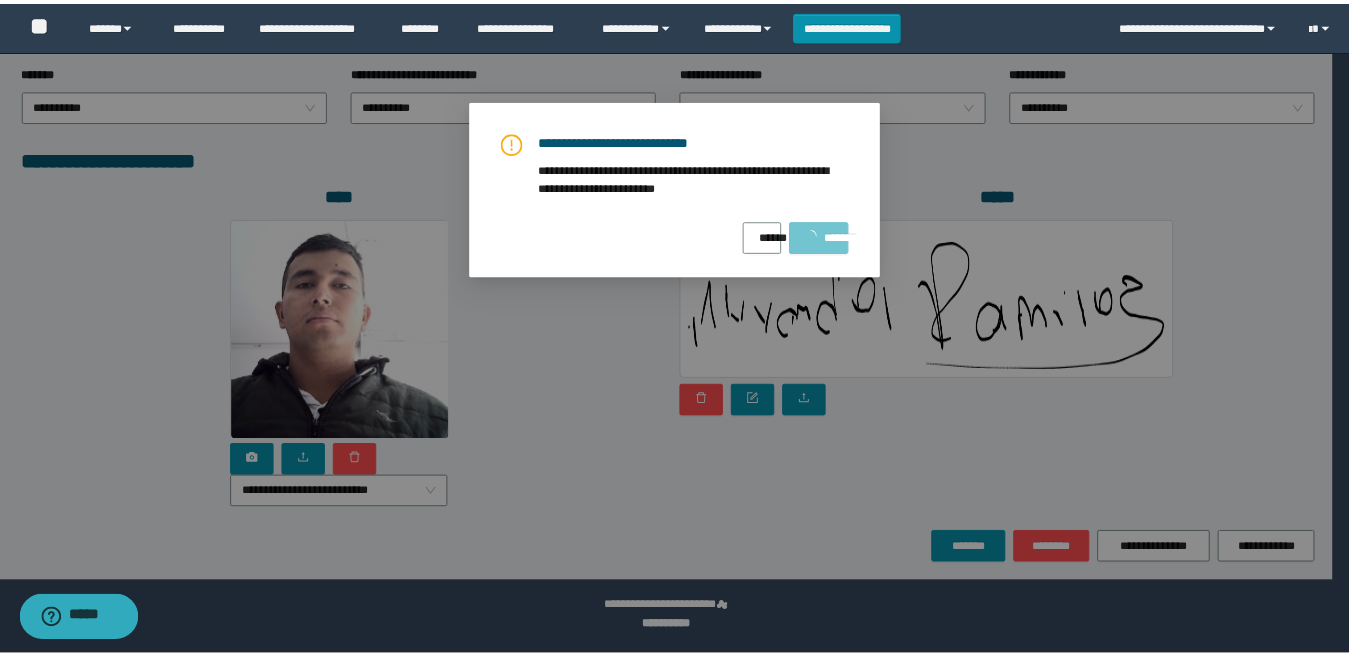 scroll, scrollTop: 0, scrollLeft: 0, axis: both 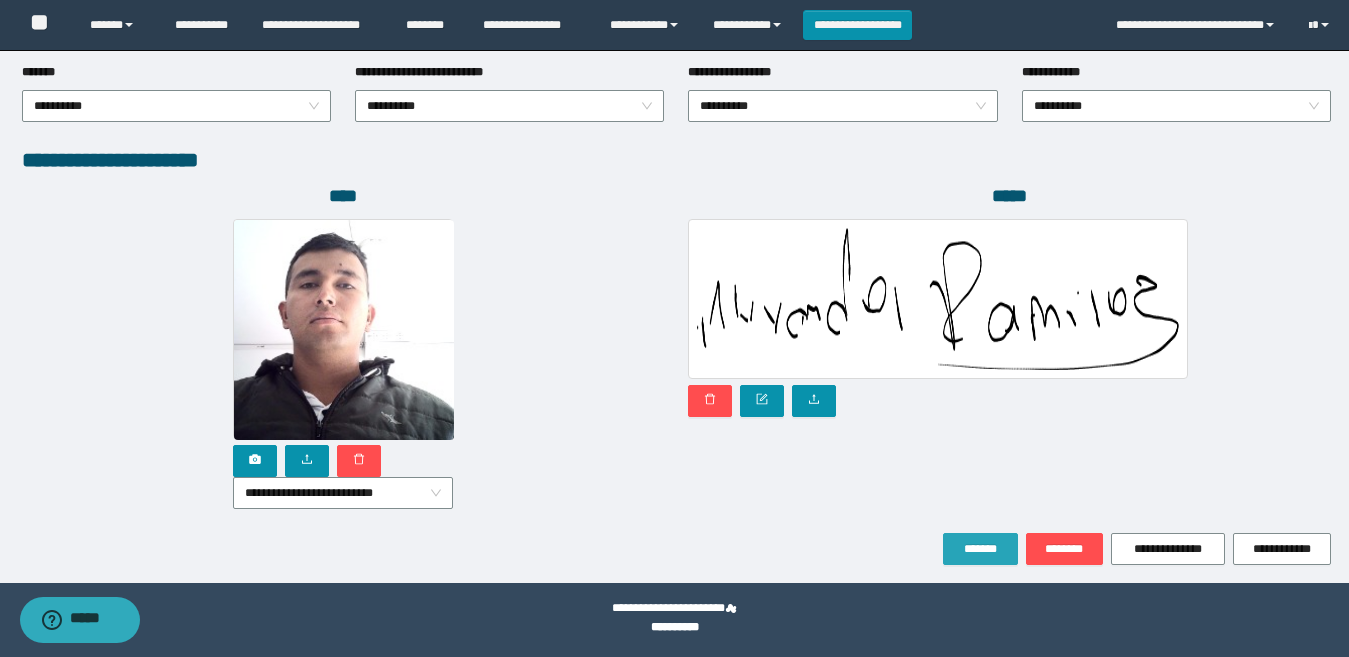 drag, startPoint x: 970, startPoint y: 545, endPoint x: 635, endPoint y: 467, distance: 343.96075 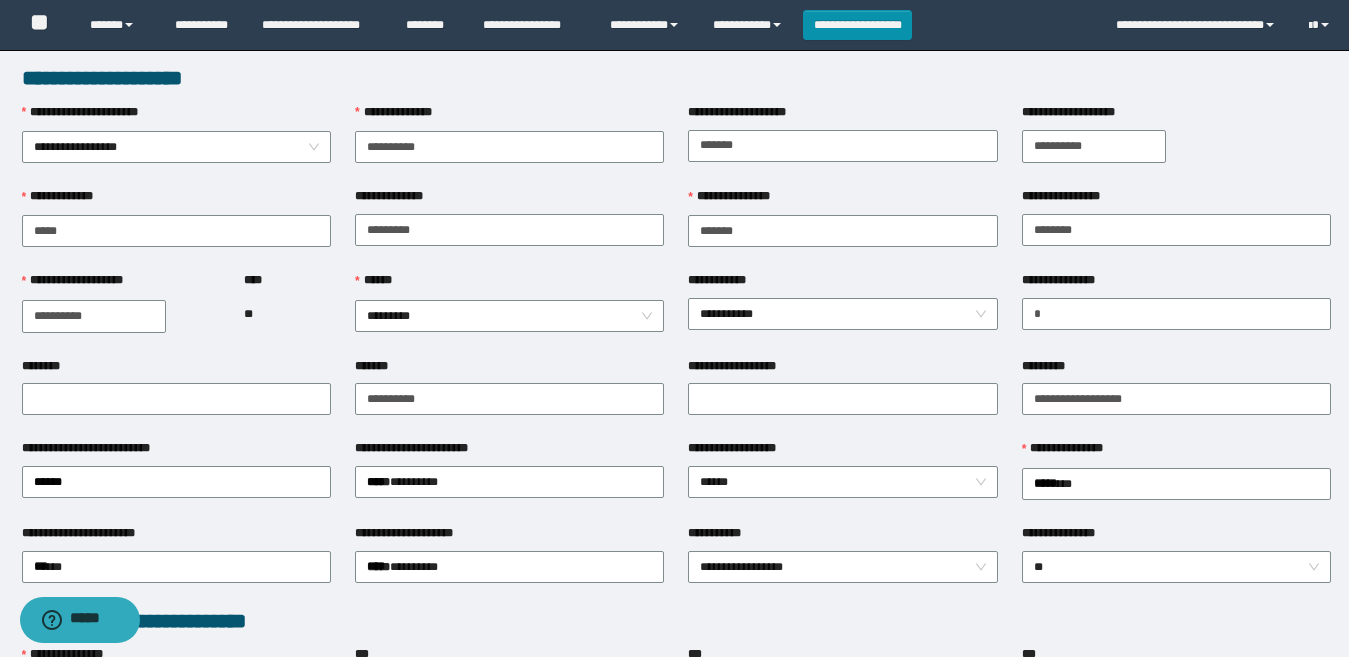 scroll, scrollTop: 0, scrollLeft: 0, axis: both 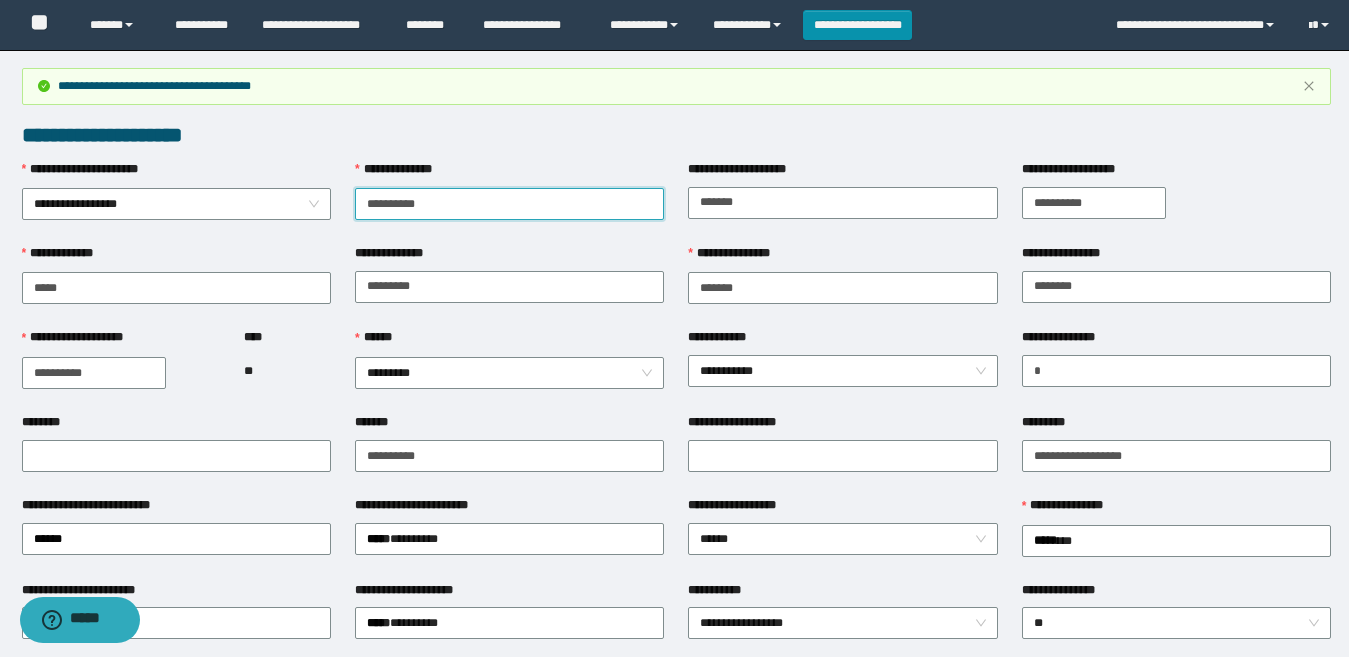 drag, startPoint x: 459, startPoint y: 212, endPoint x: 336, endPoint y: 203, distance: 123.32883 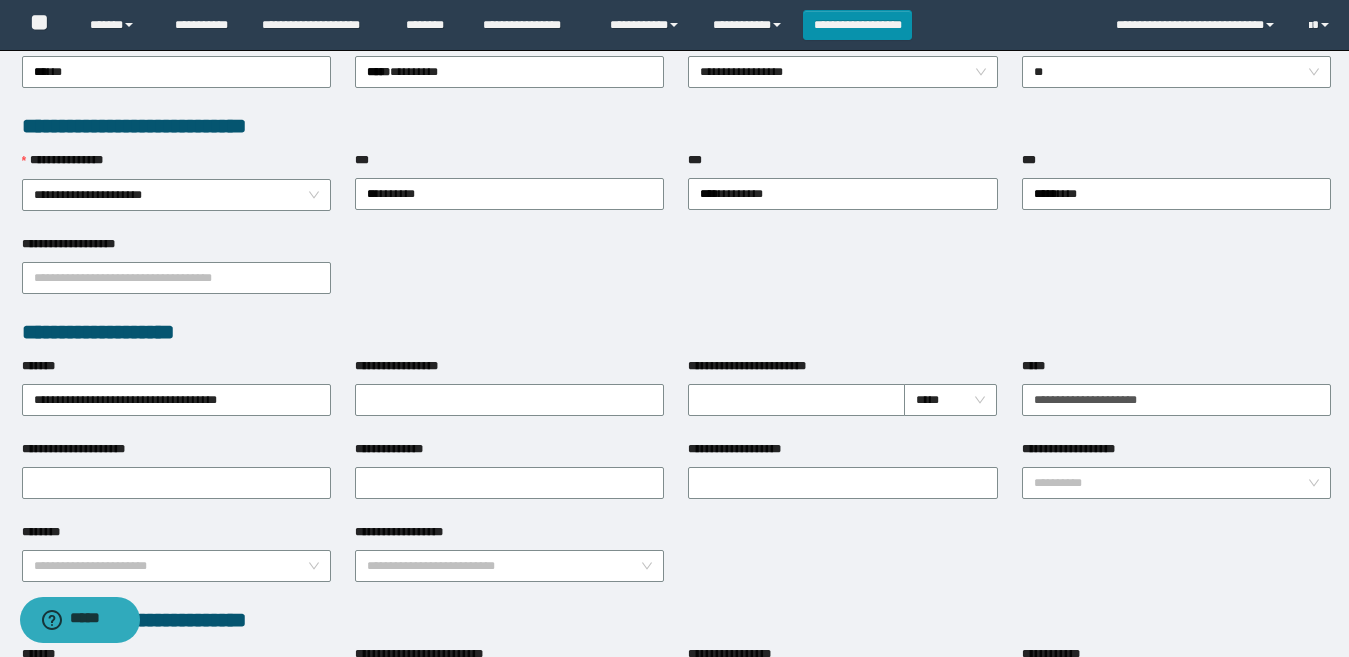 scroll, scrollTop: 85, scrollLeft: 0, axis: vertical 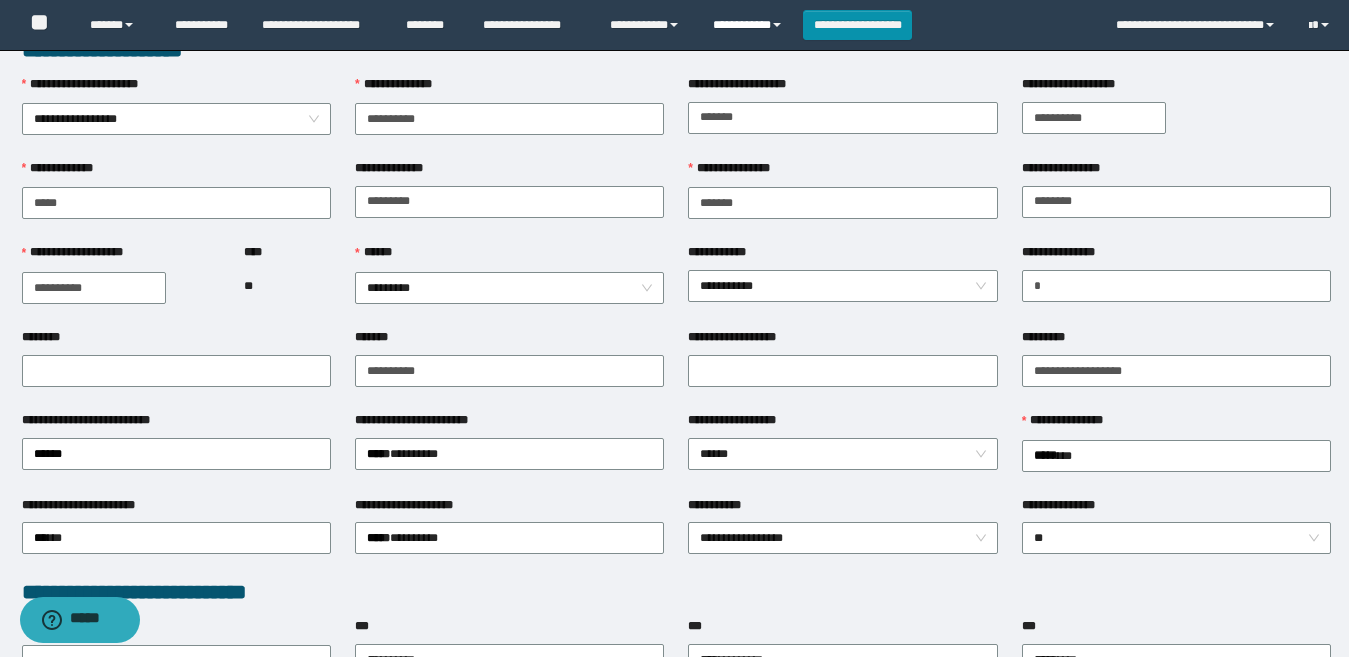 click on "**********" at bounding box center [750, 25] 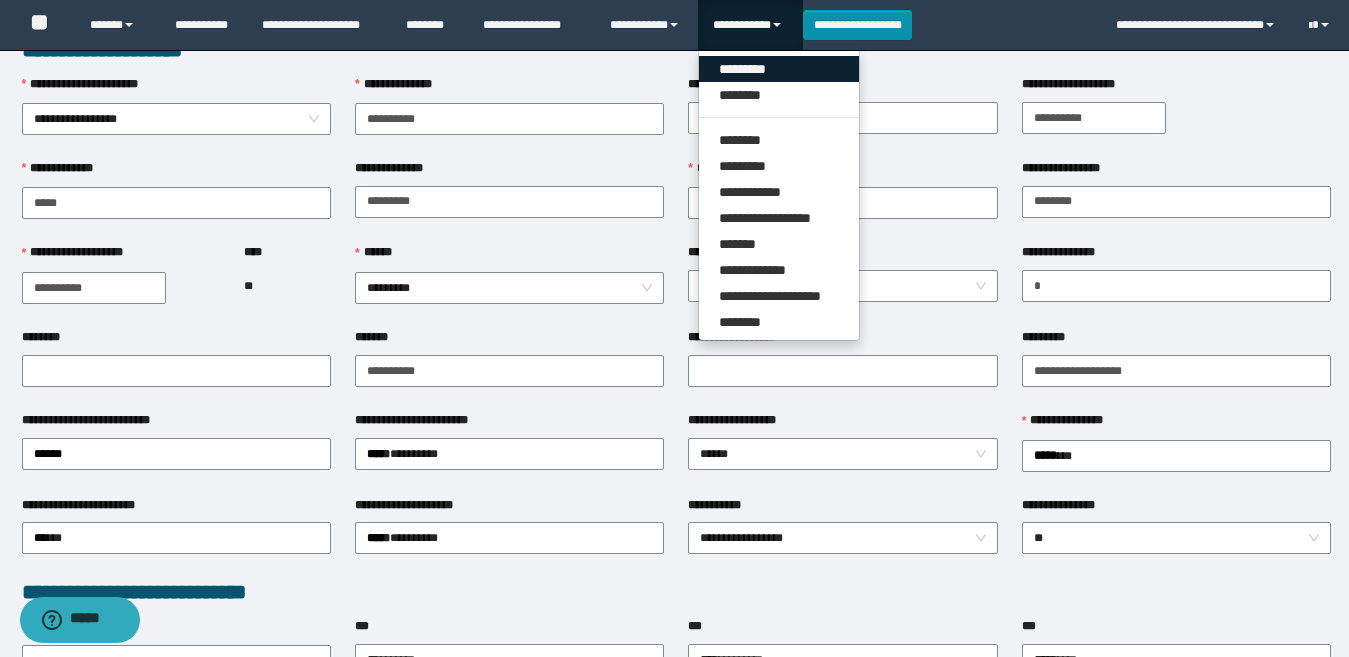 click on "*********" at bounding box center [779, 69] 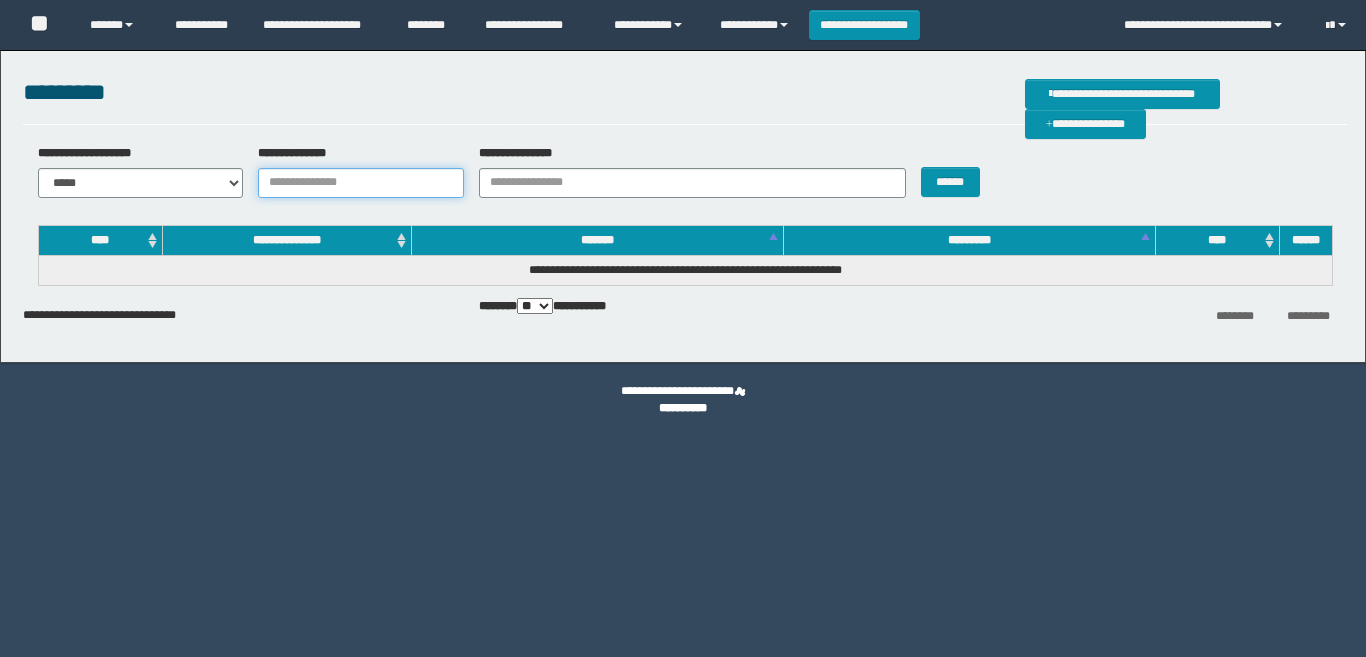 click on "**********" at bounding box center [361, 183] 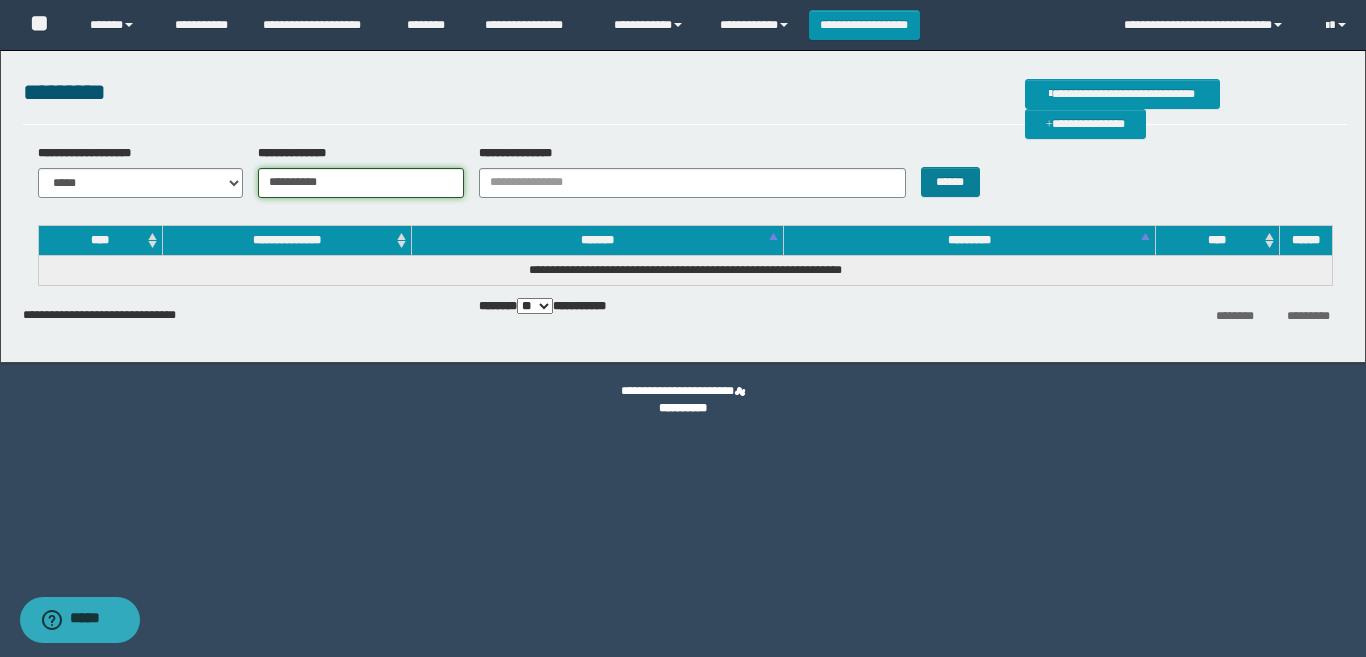 type on "**********" 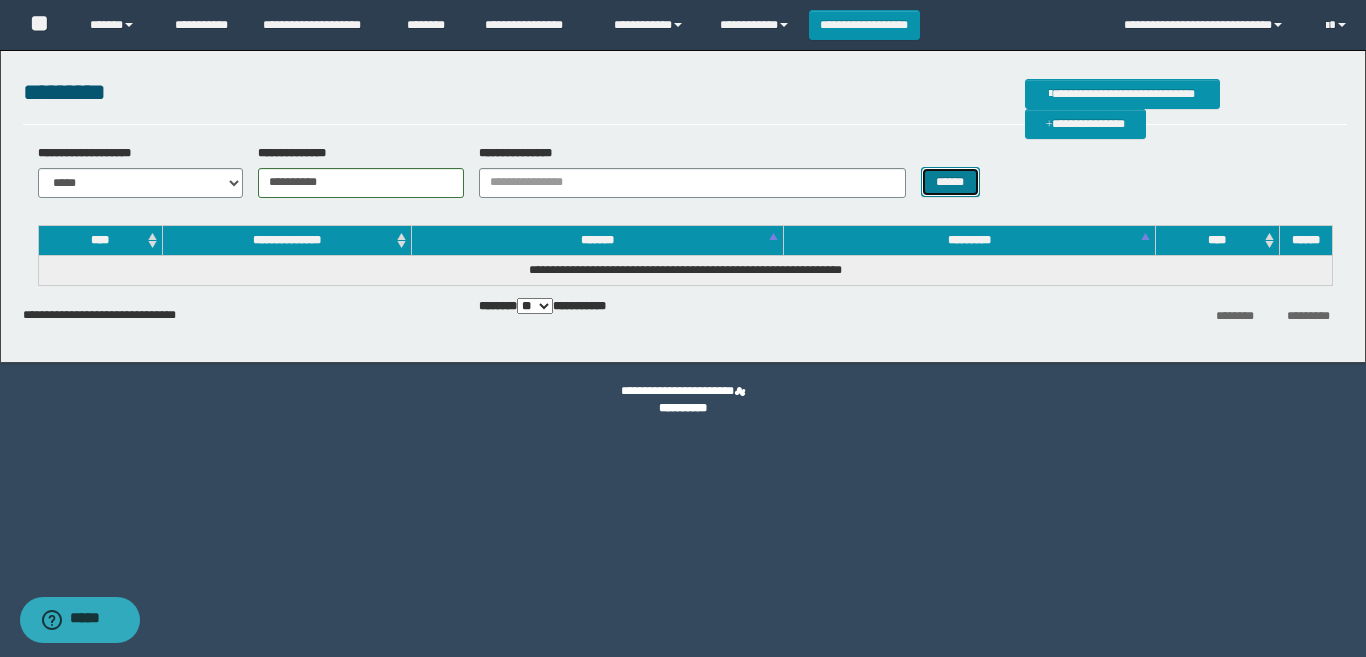 drag, startPoint x: 943, startPoint y: 178, endPoint x: 961, endPoint y: 179, distance: 18.027756 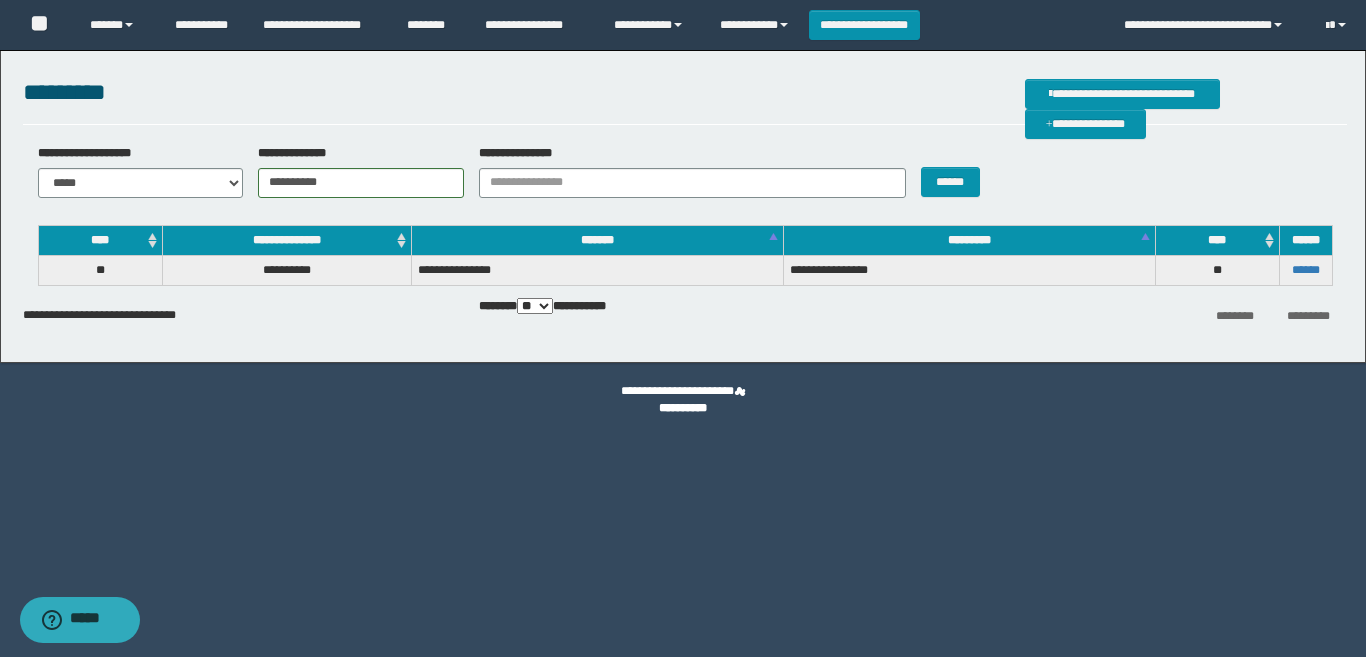 click on "******" at bounding box center (1305, 270) 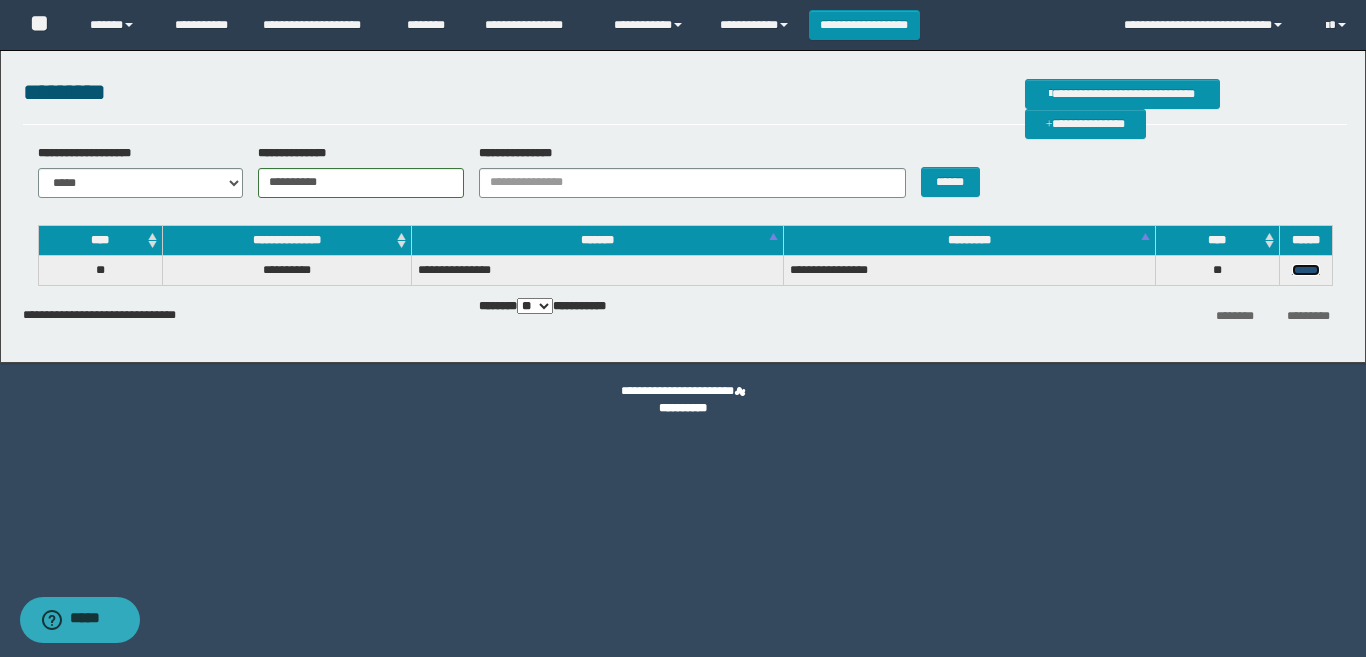 click on "******" at bounding box center (1306, 270) 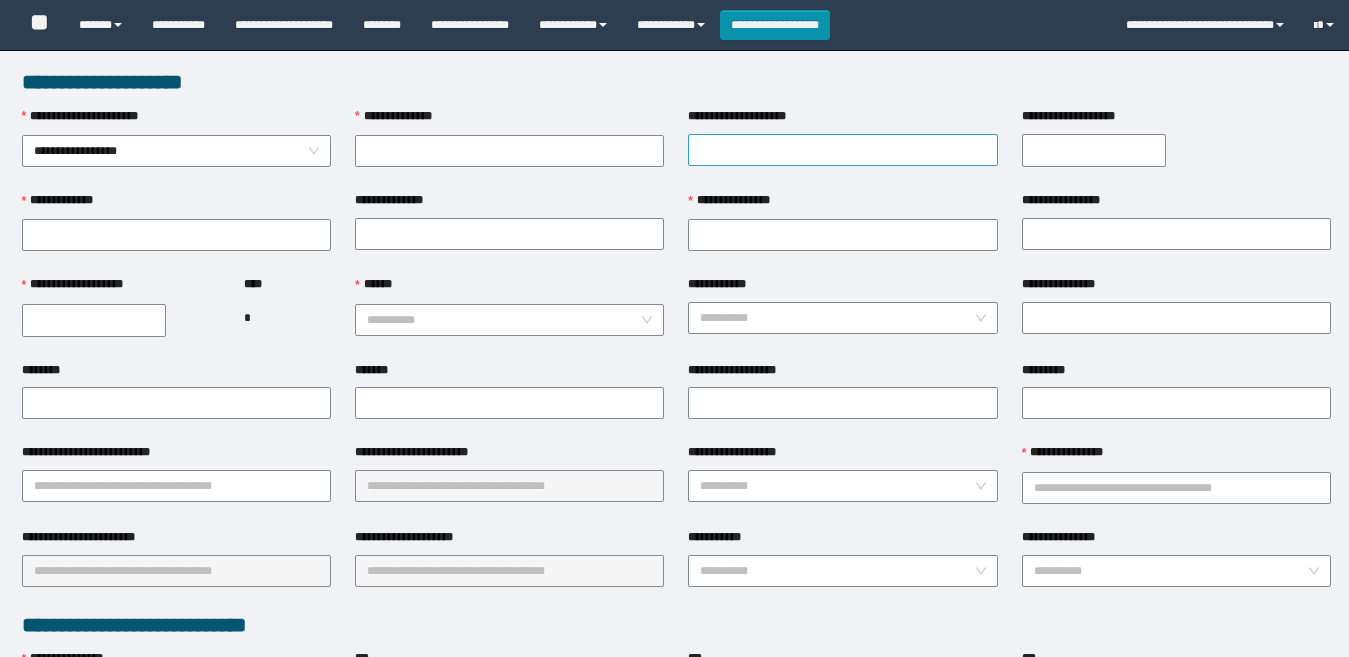 scroll, scrollTop: 0, scrollLeft: 0, axis: both 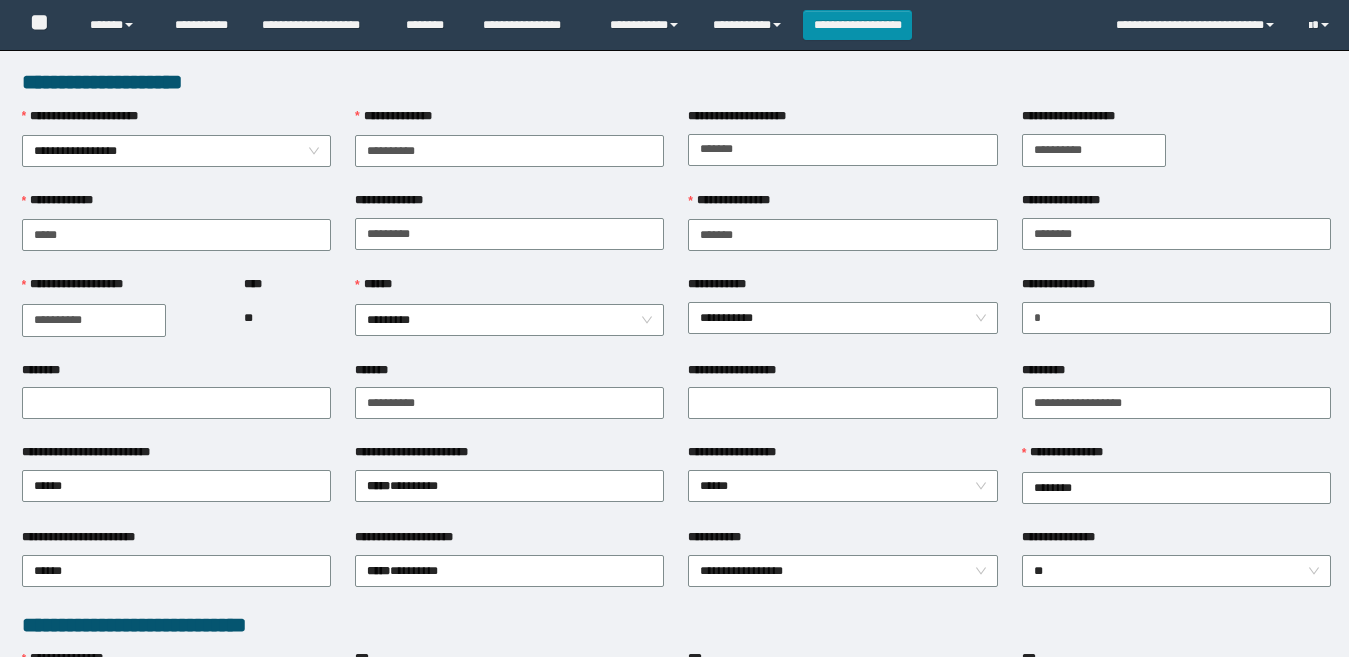 click on "******" at bounding box center (509, 289) 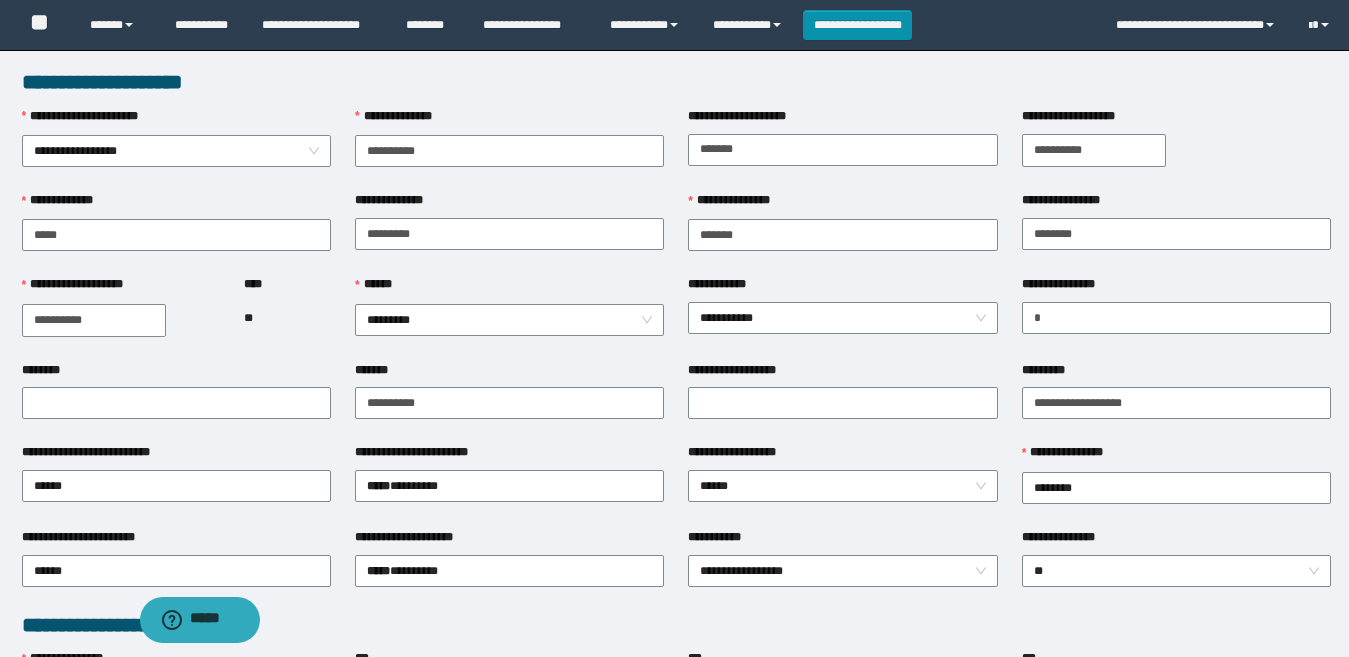 scroll, scrollTop: 0, scrollLeft: 0, axis: both 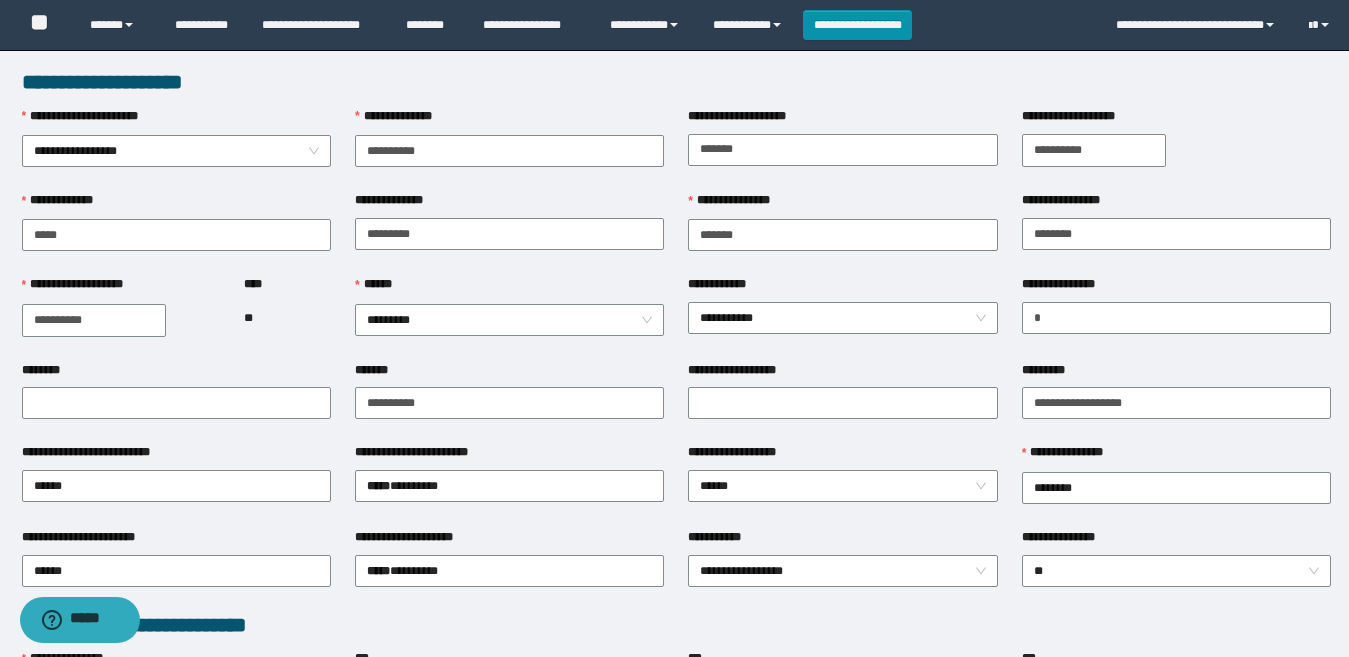 click on "**********" at bounding box center [676, 82] 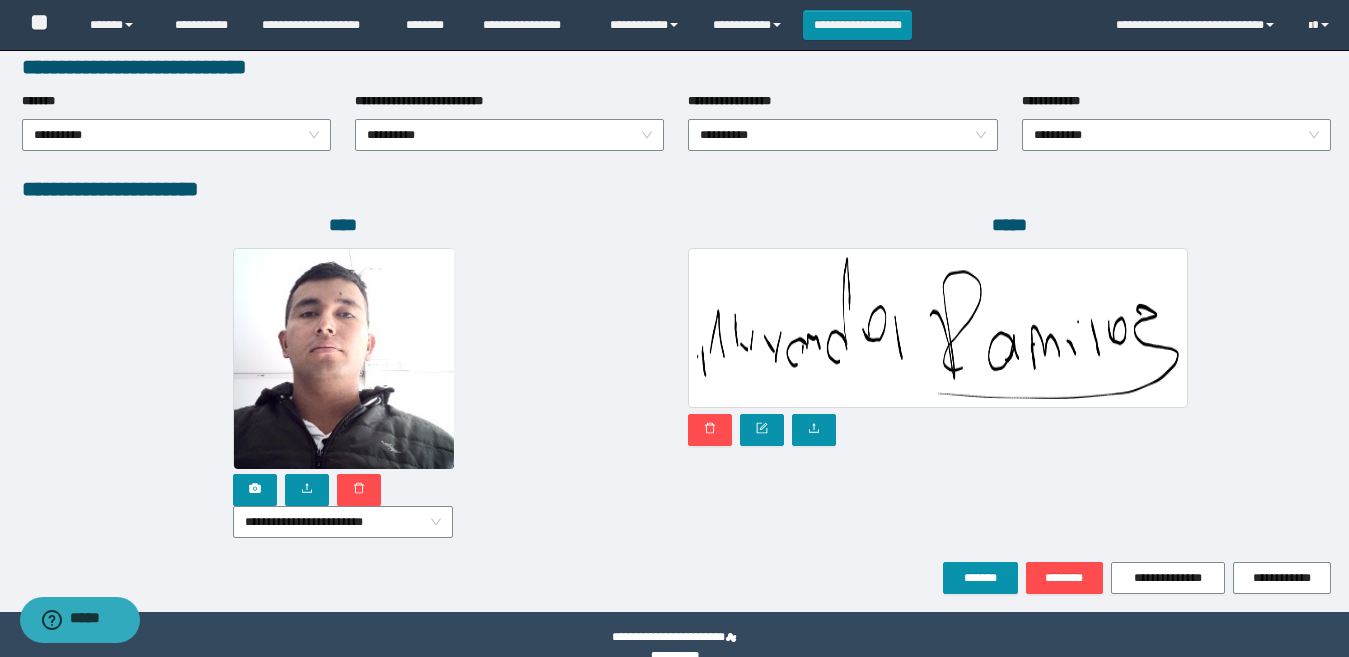scroll, scrollTop: 1080, scrollLeft: 0, axis: vertical 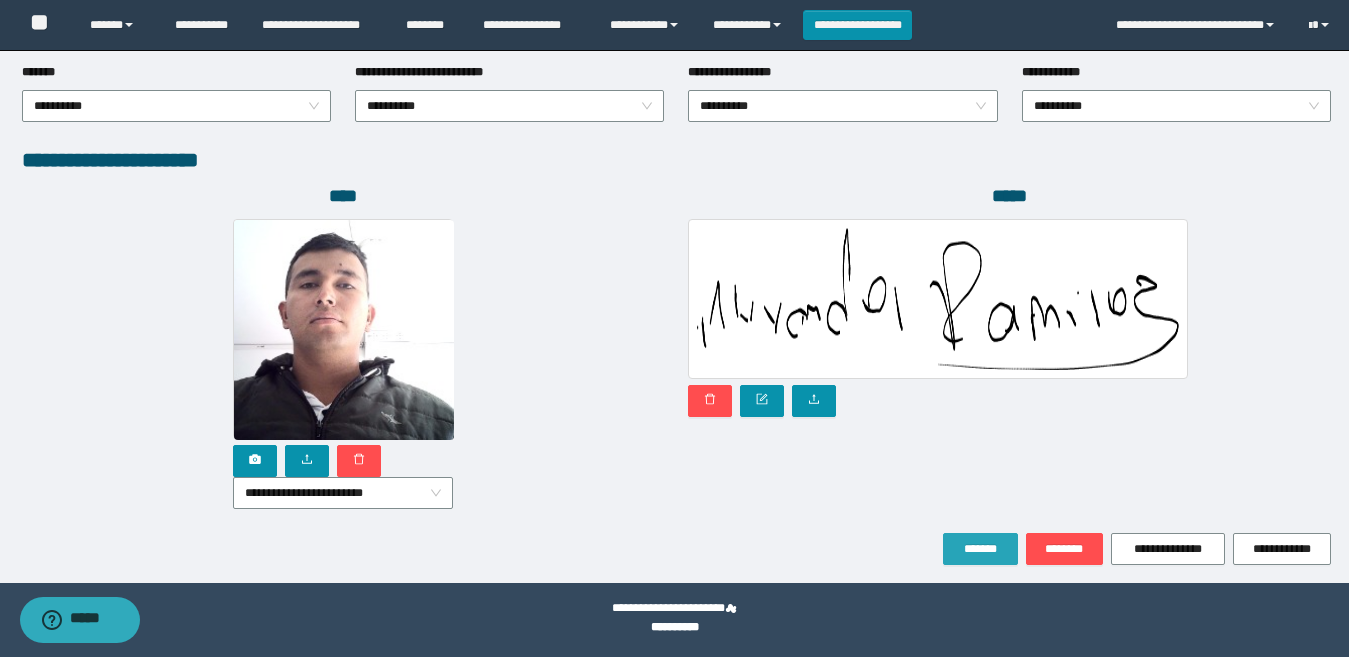 click on "*******" at bounding box center (980, 549) 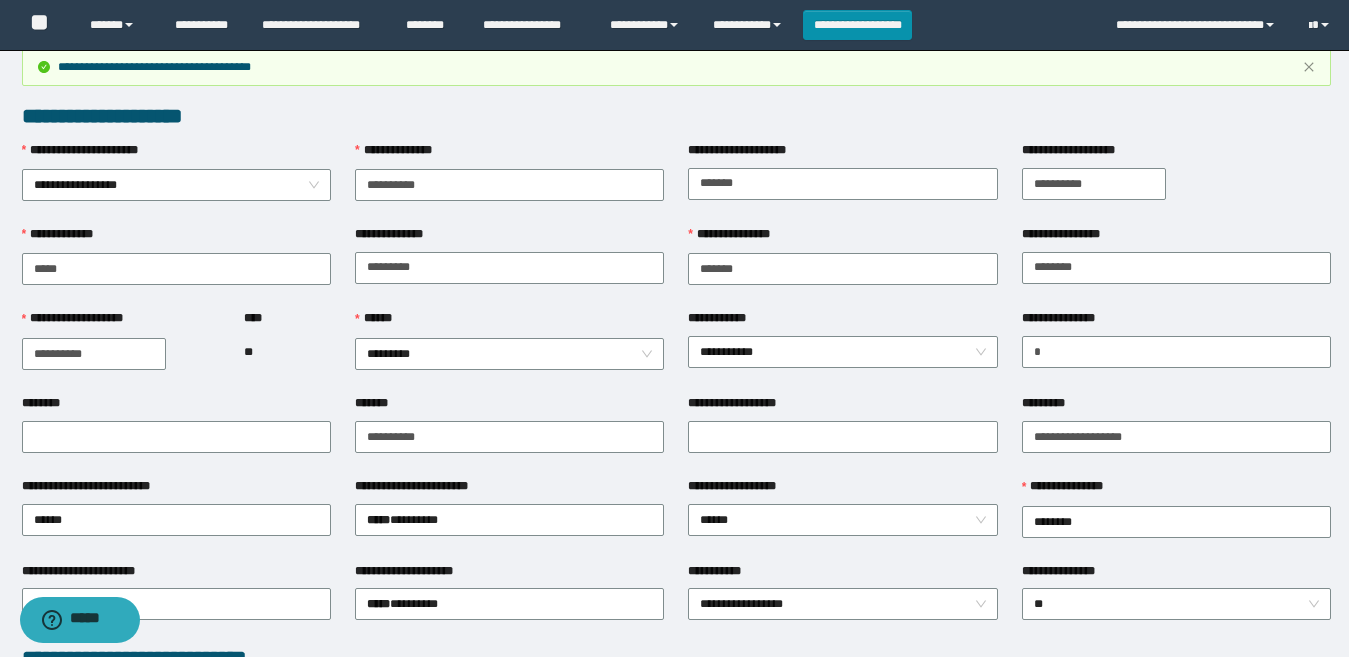 scroll, scrollTop: 0, scrollLeft: 0, axis: both 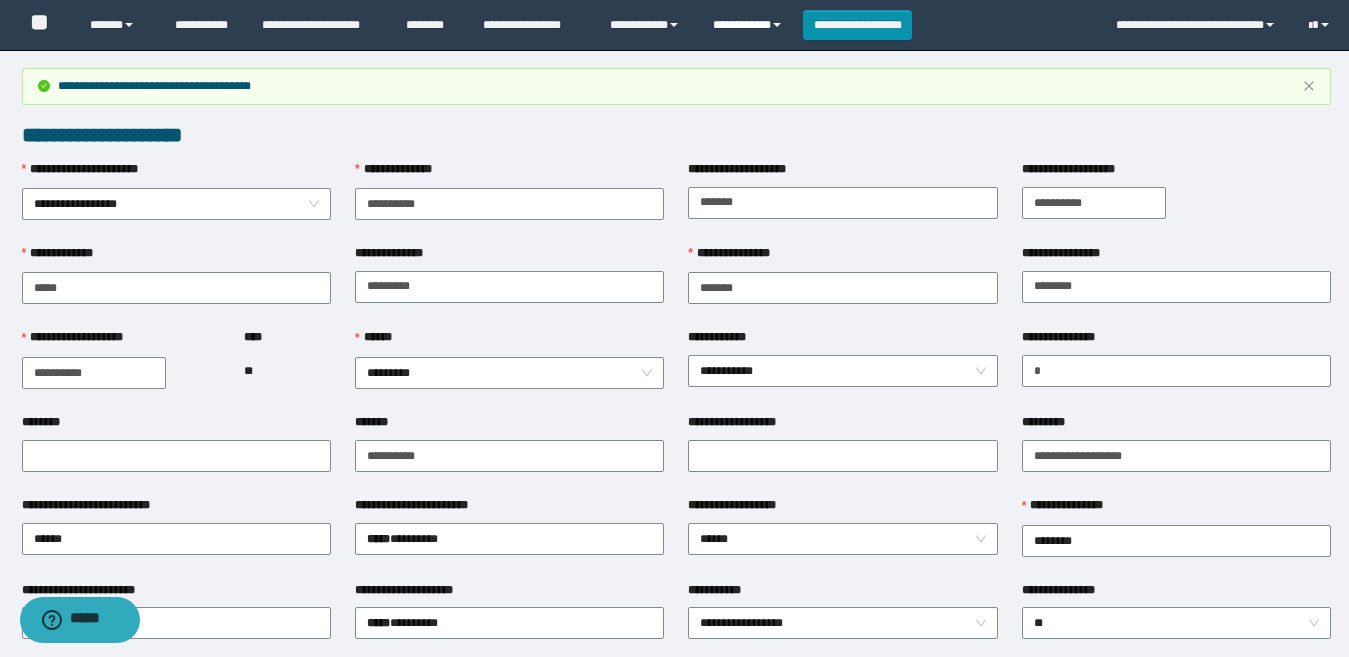 click on "**********" at bounding box center [750, 25] 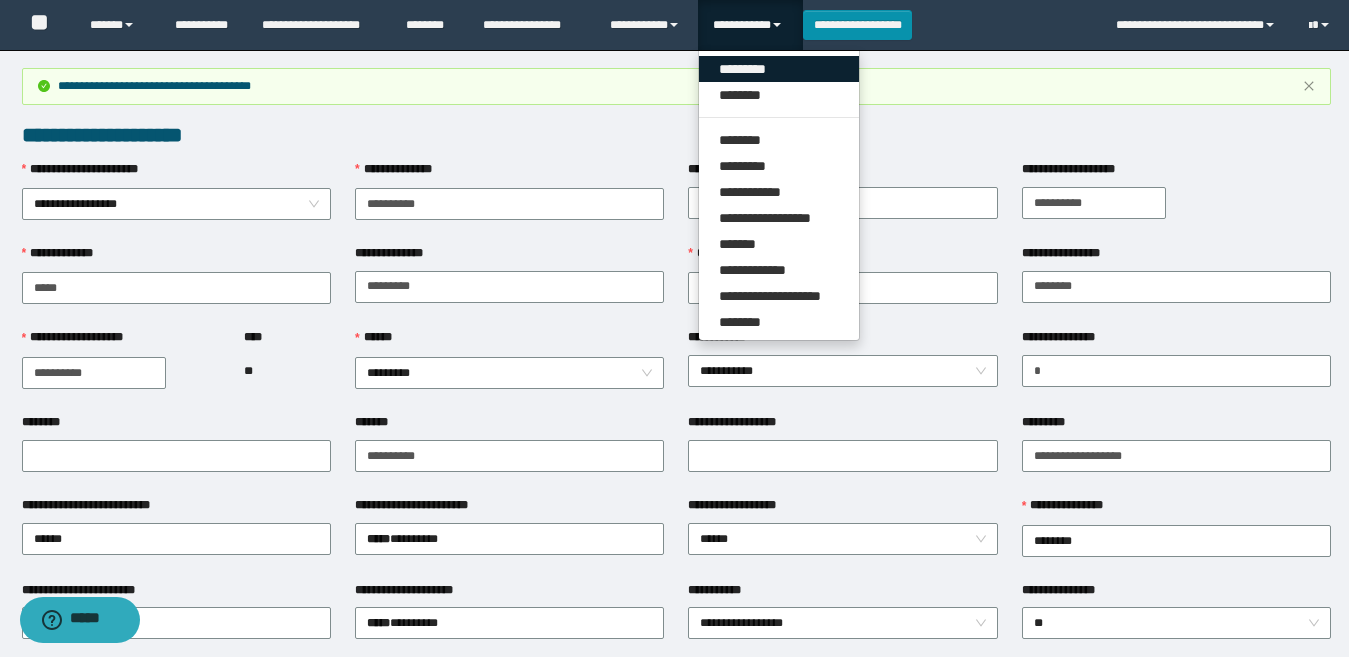 click on "*********" at bounding box center (779, 69) 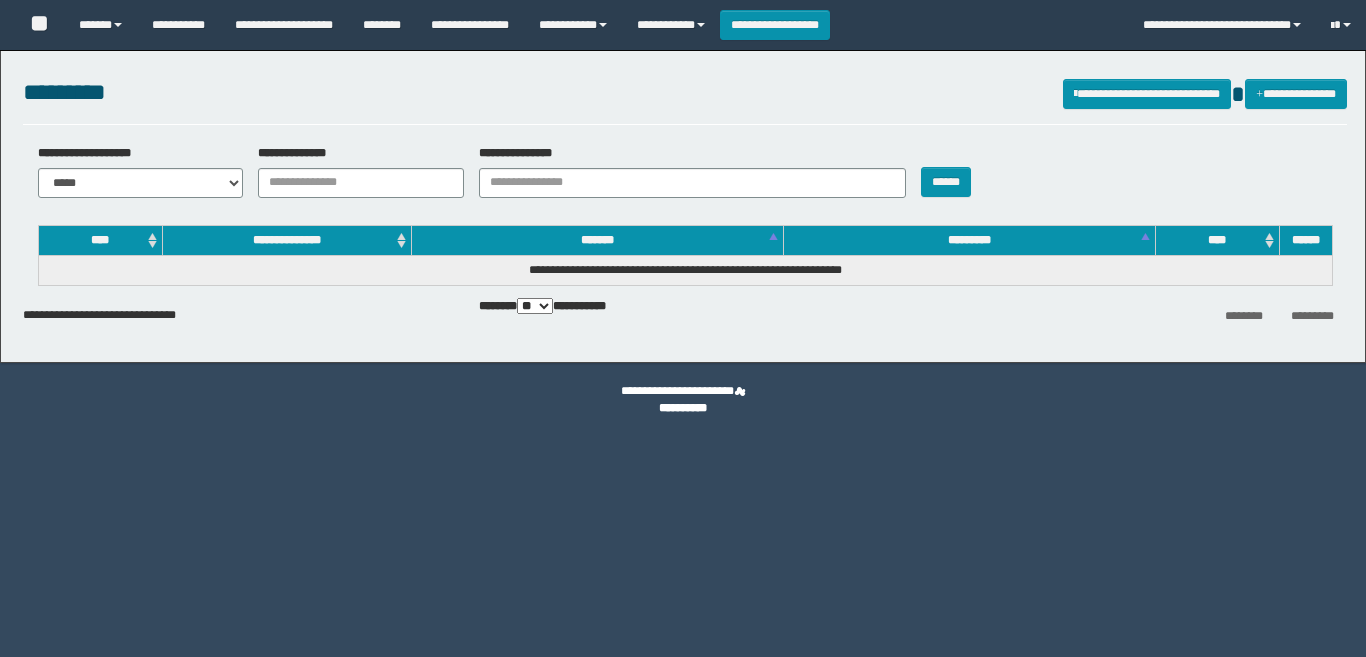 scroll, scrollTop: 0, scrollLeft: 0, axis: both 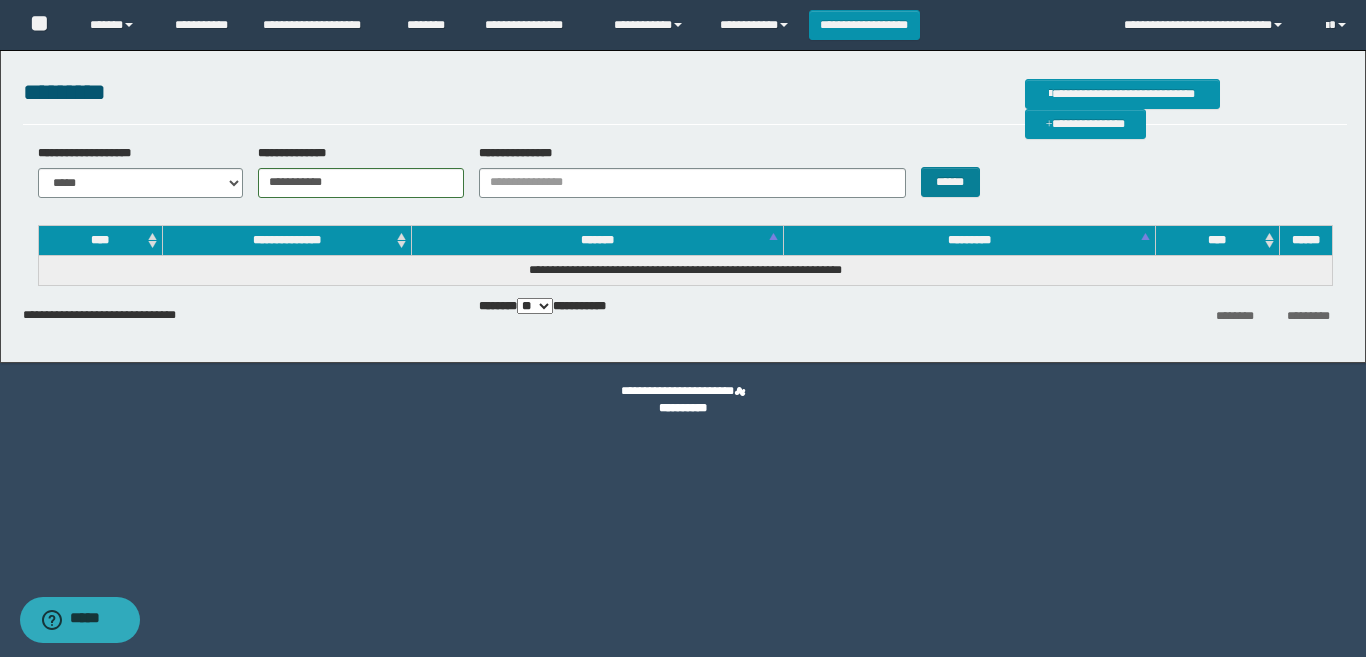 type on "**********" 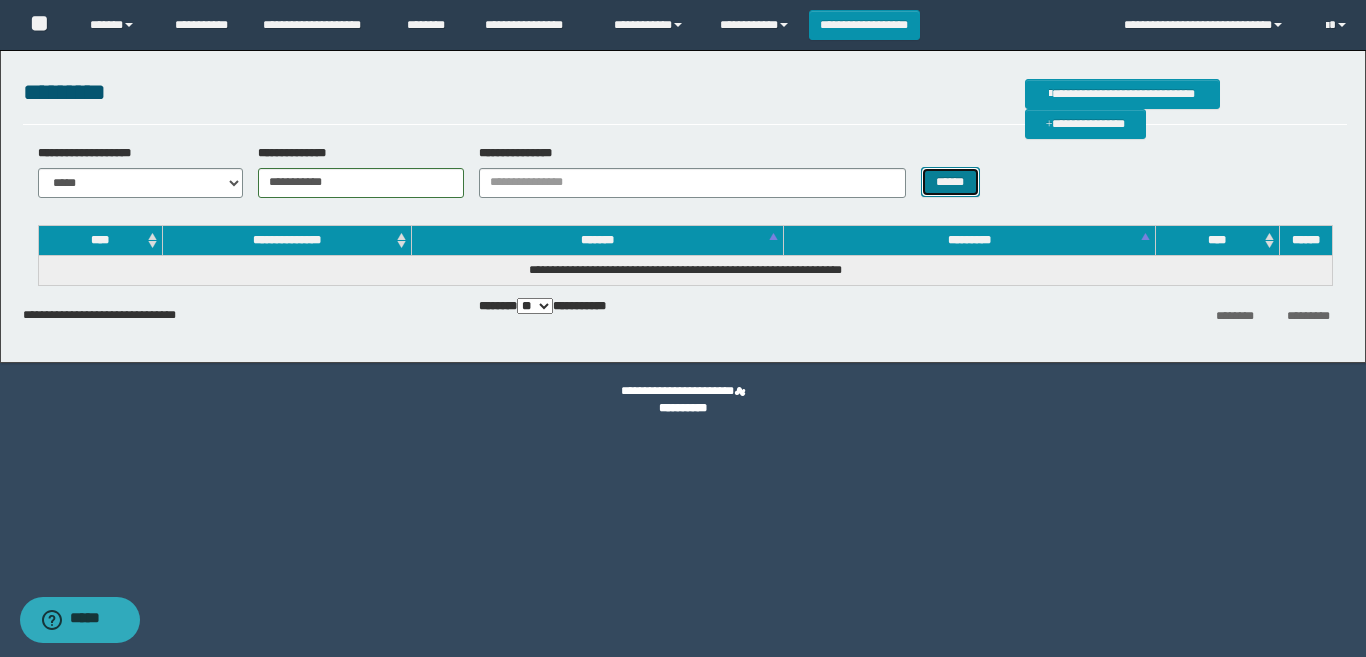click on "******" at bounding box center (950, 182) 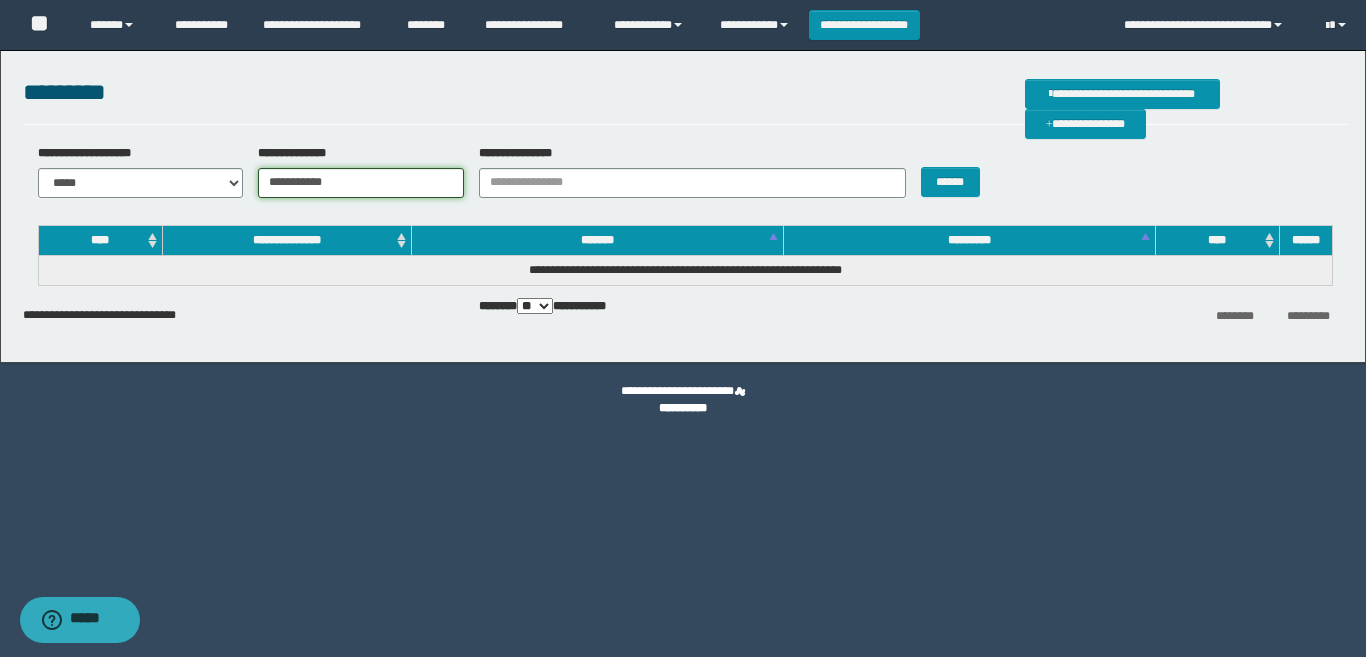 drag, startPoint x: 407, startPoint y: 184, endPoint x: 191, endPoint y: 183, distance: 216.00232 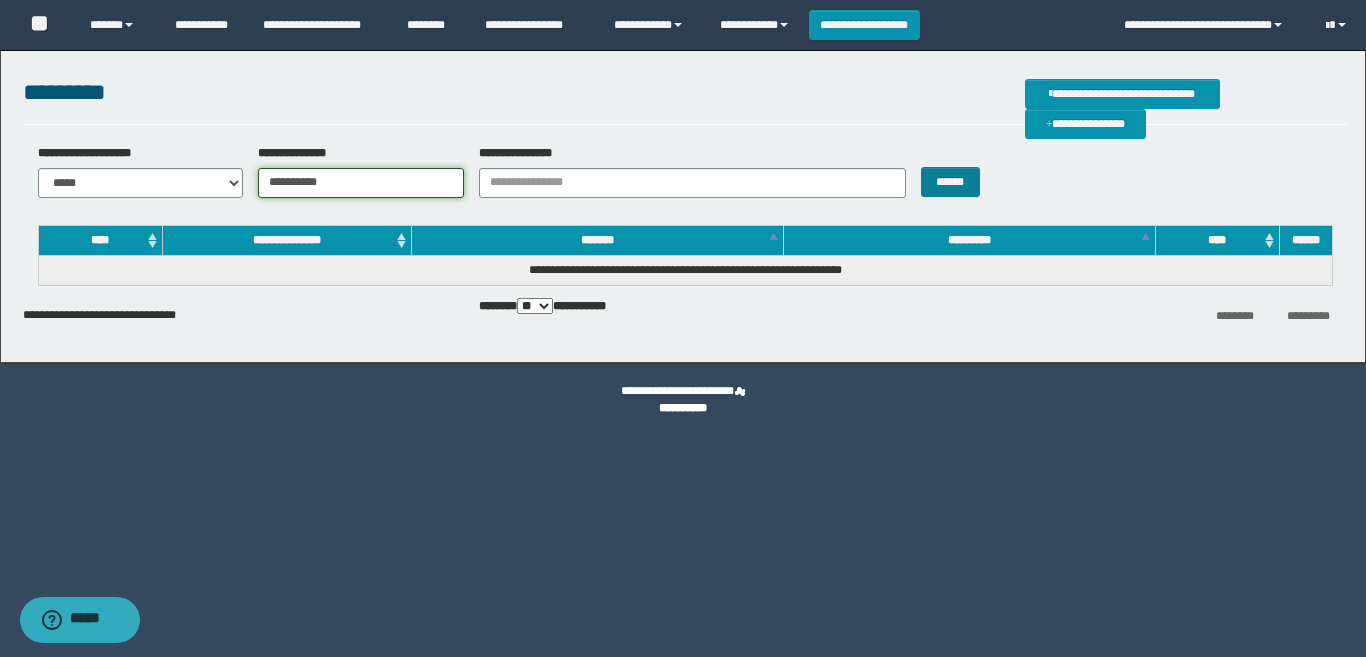 type on "**********" 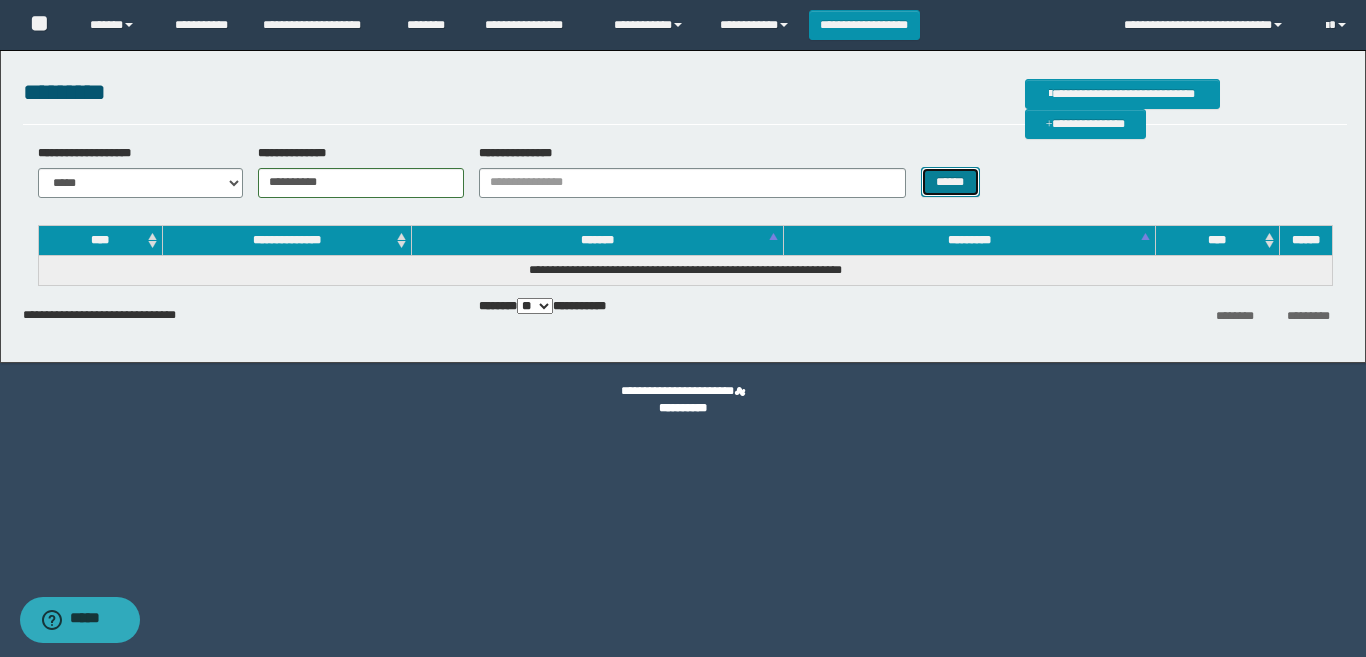click on "******" at bounding box center [950, 182] 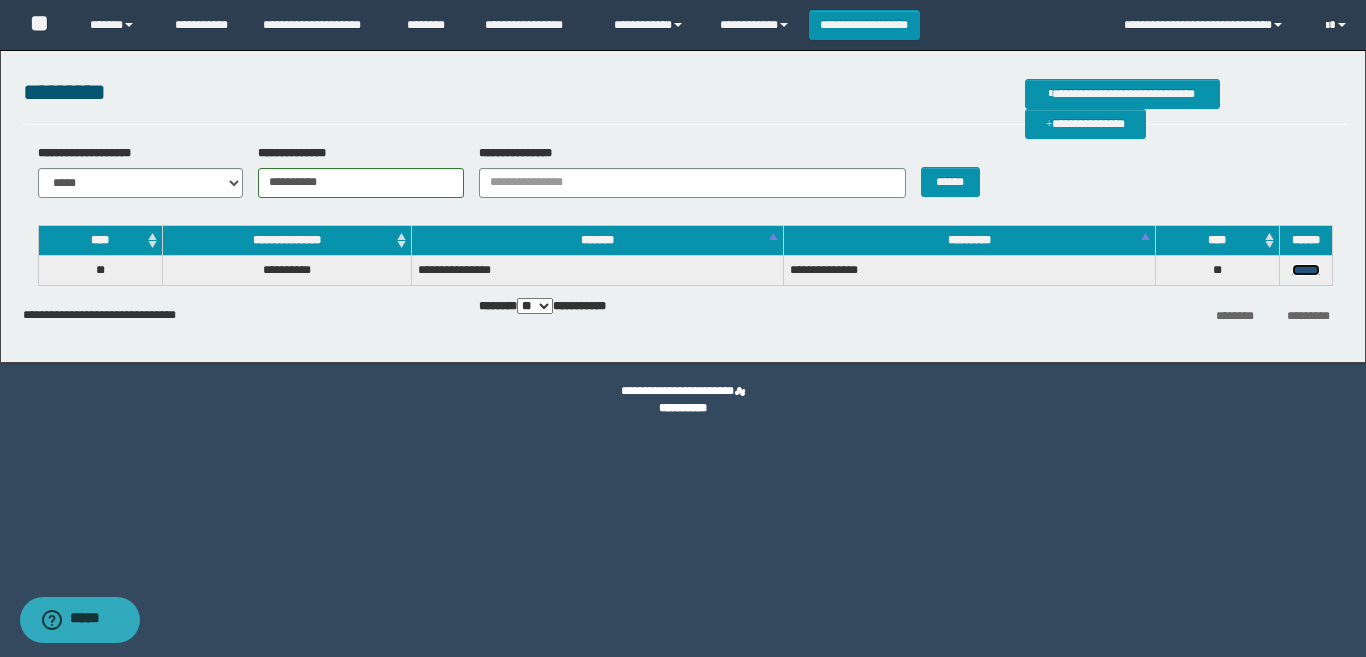 click on "******" at bounding box center (1306, 270) 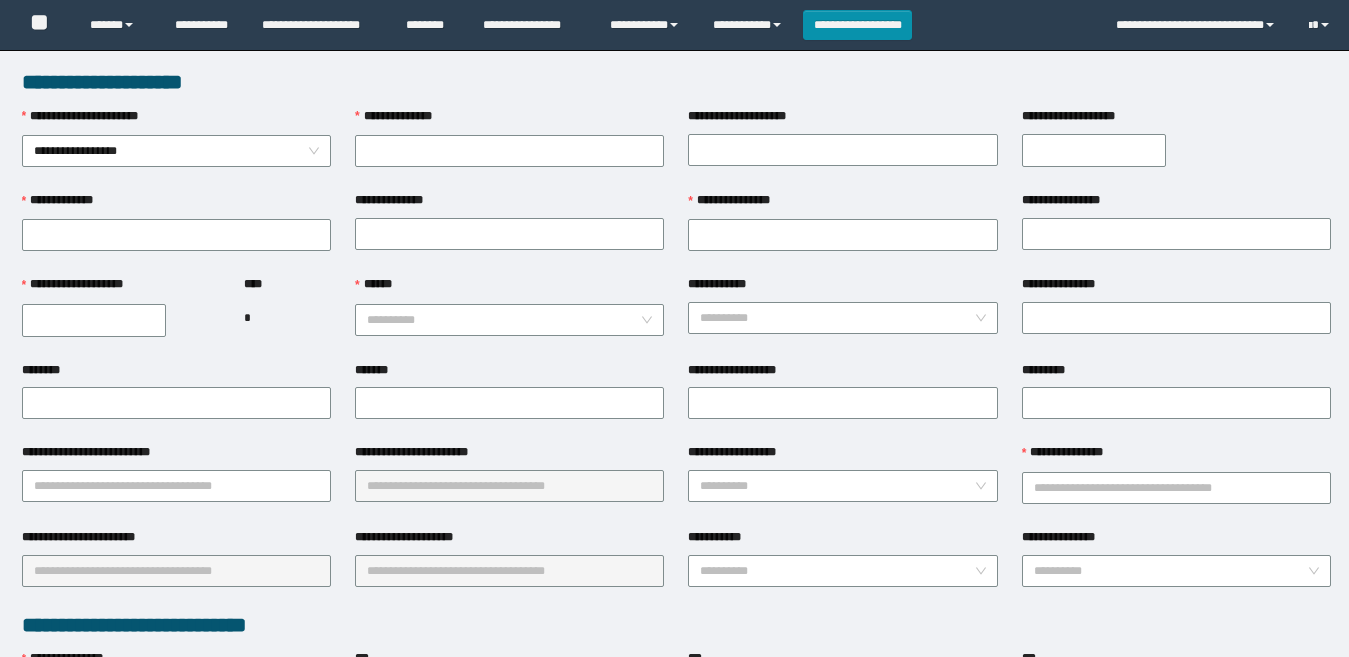 scroll, scrollTop: 0, scrollLeft: 0, axis: both 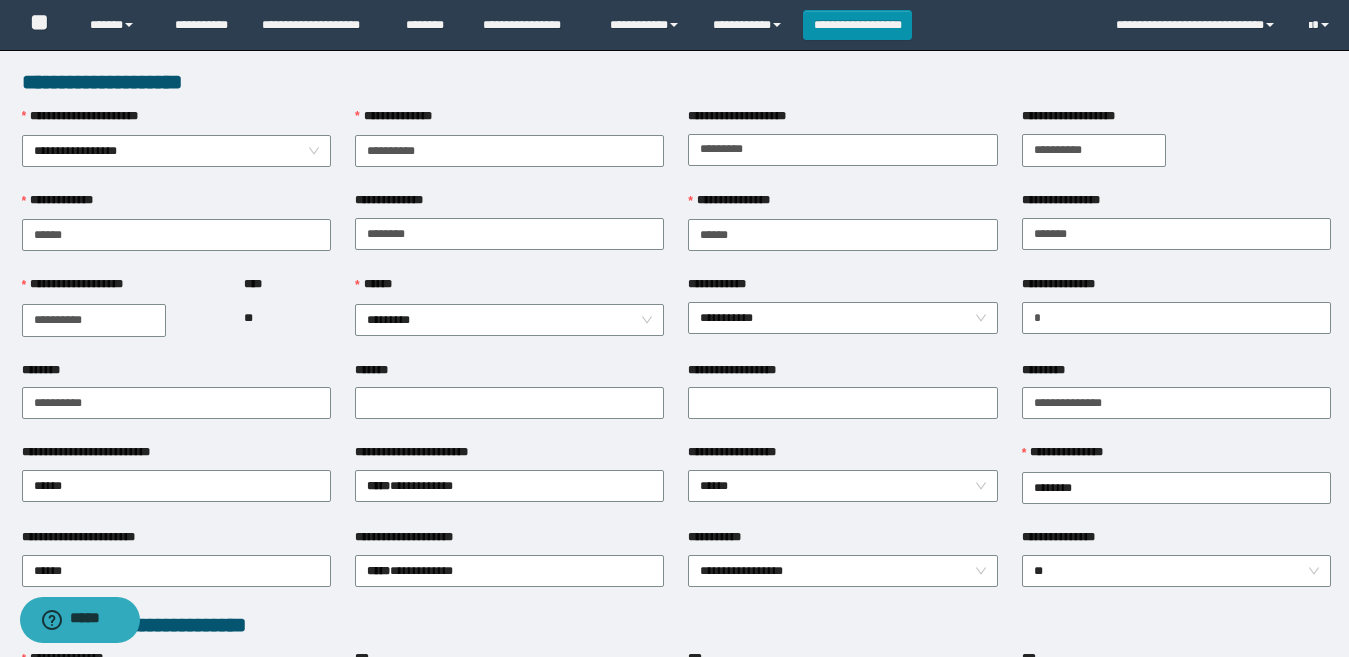 drag, startPoint x: 835, startPoint y: 96, endPoint x: 846, endPoint y: 96, distance: 11 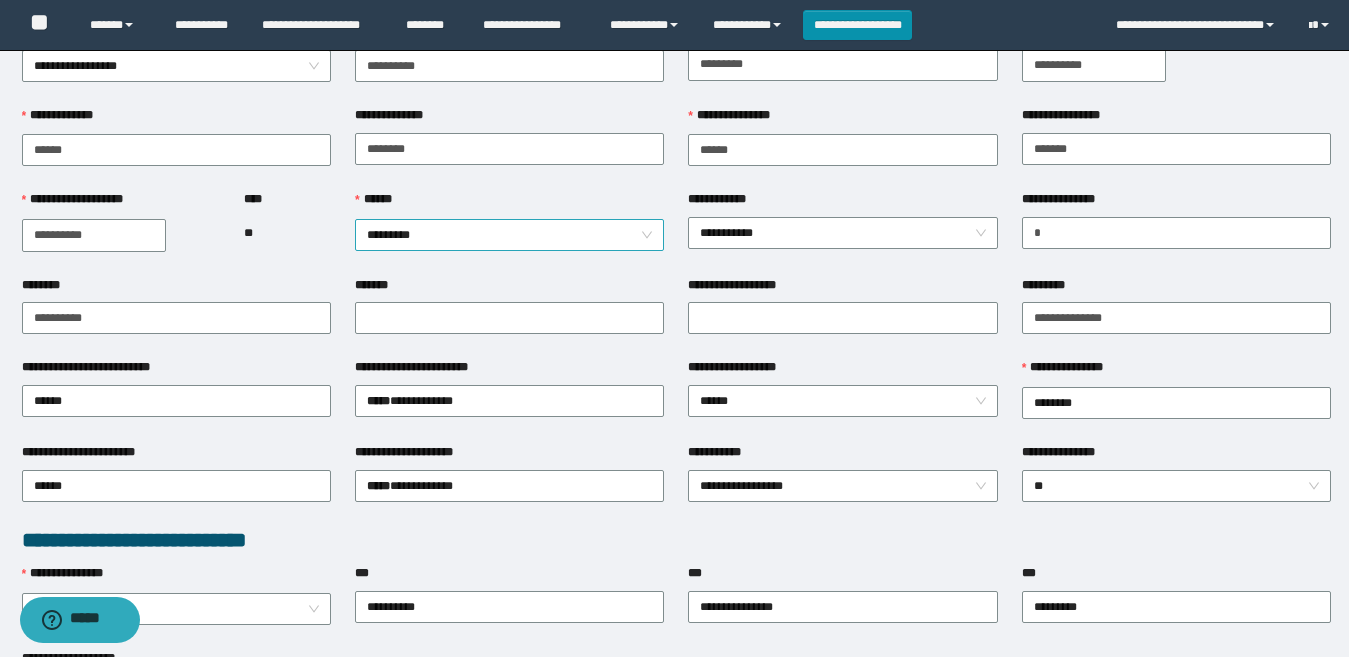 scroll, scrollTop: 0, scrollLeft: 0, axis: both 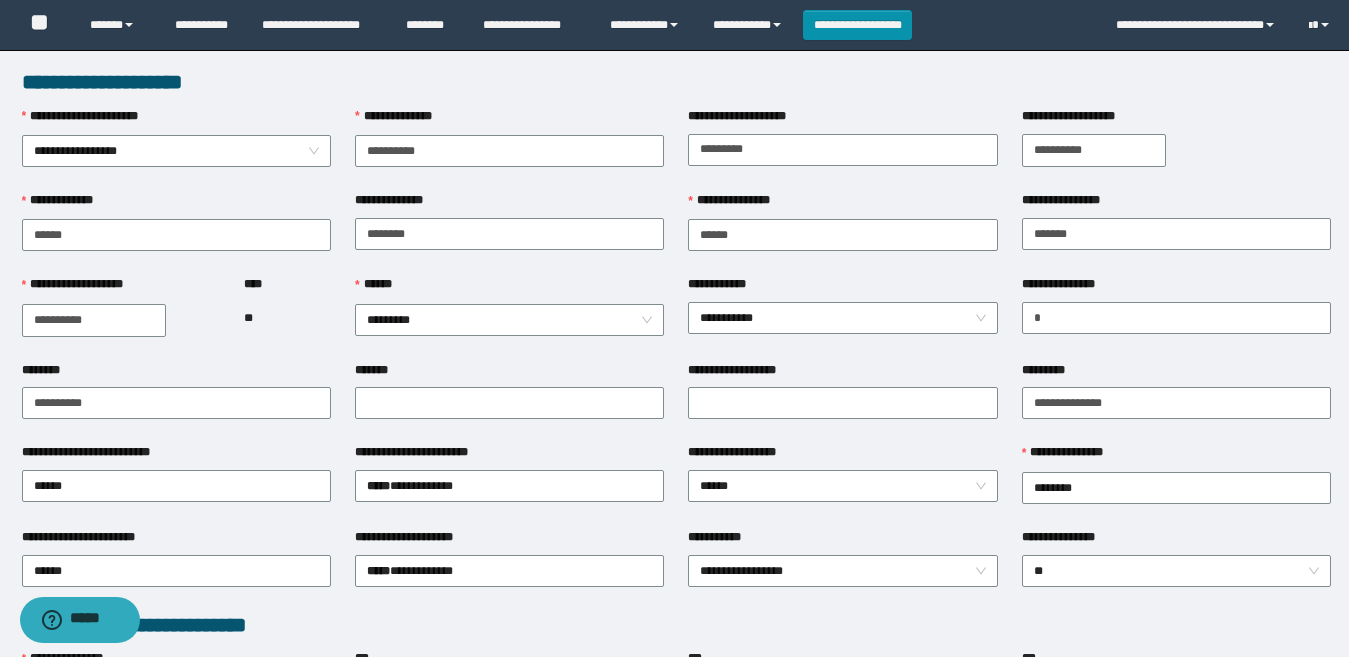 drag, startPoint x: 1164, startPoint y: 359, endPoint x: 1028, endPoint y: 343, distance: 136.93794 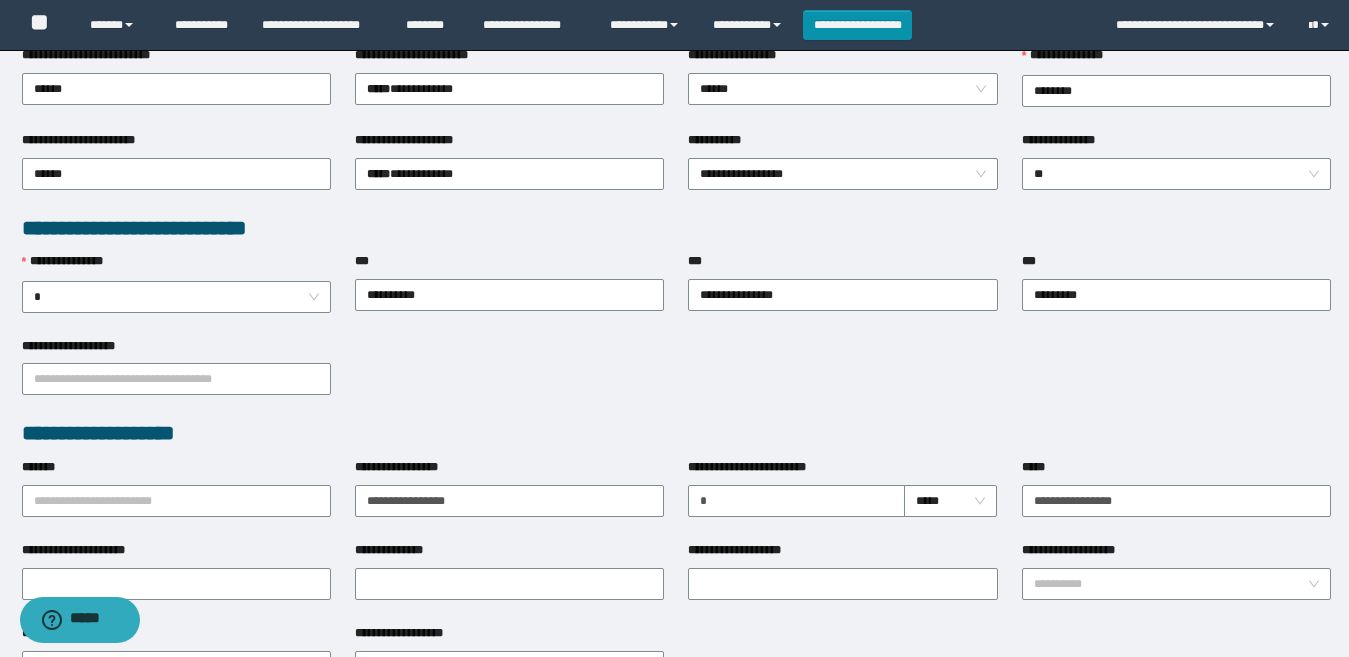 scroll, scrollTop: 400, scrollLeft: 0, axis: vertical 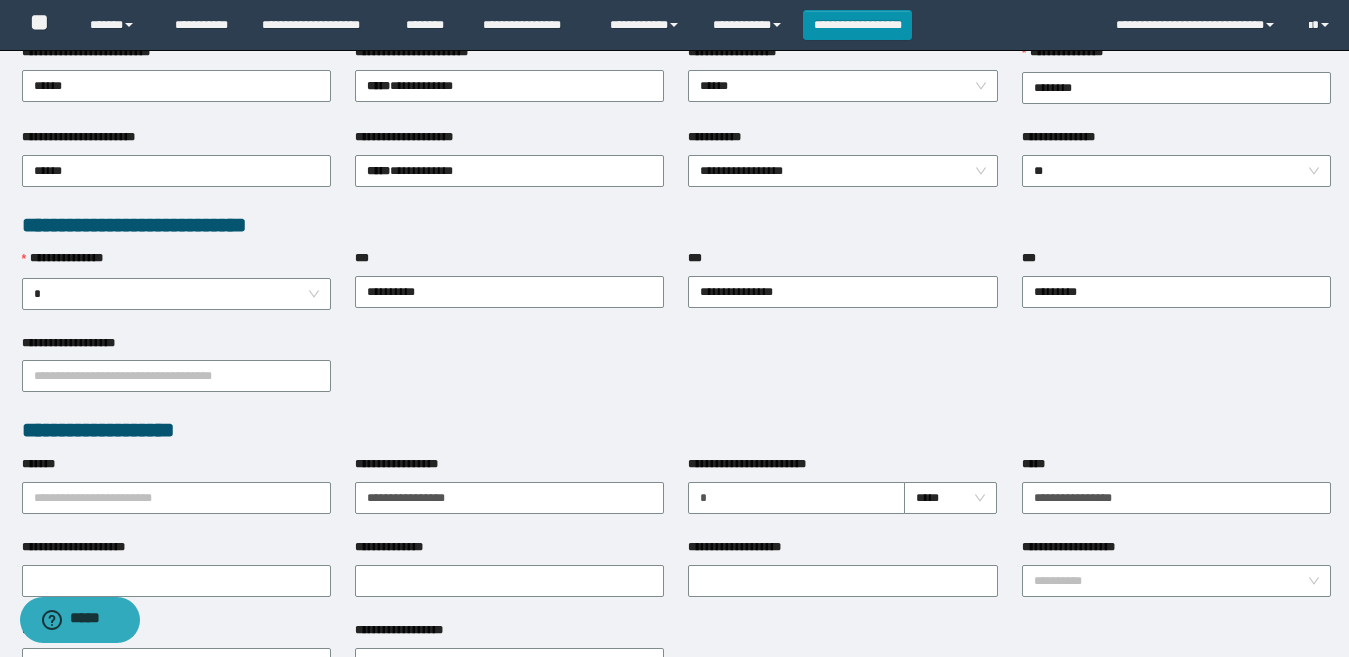 click on "**********" at bounding box center (676, 375) 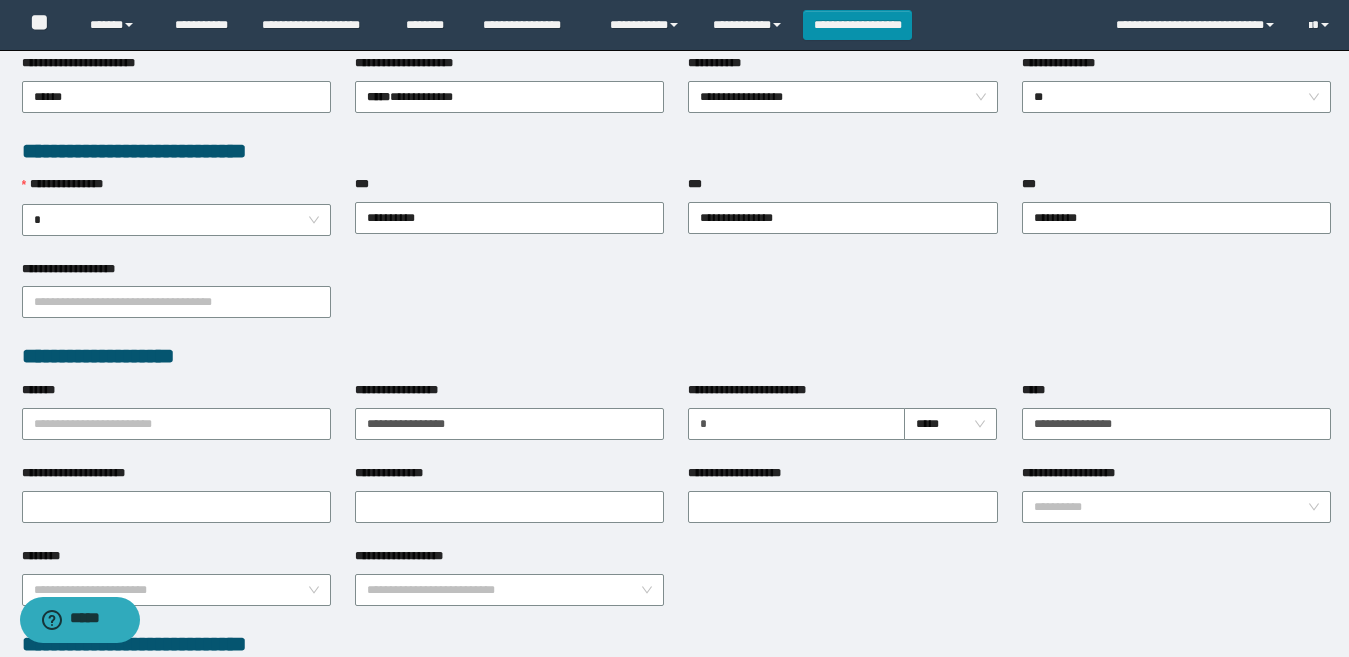 scroll, scrollTop: 600, scrollLeft: 0, axis: vertical 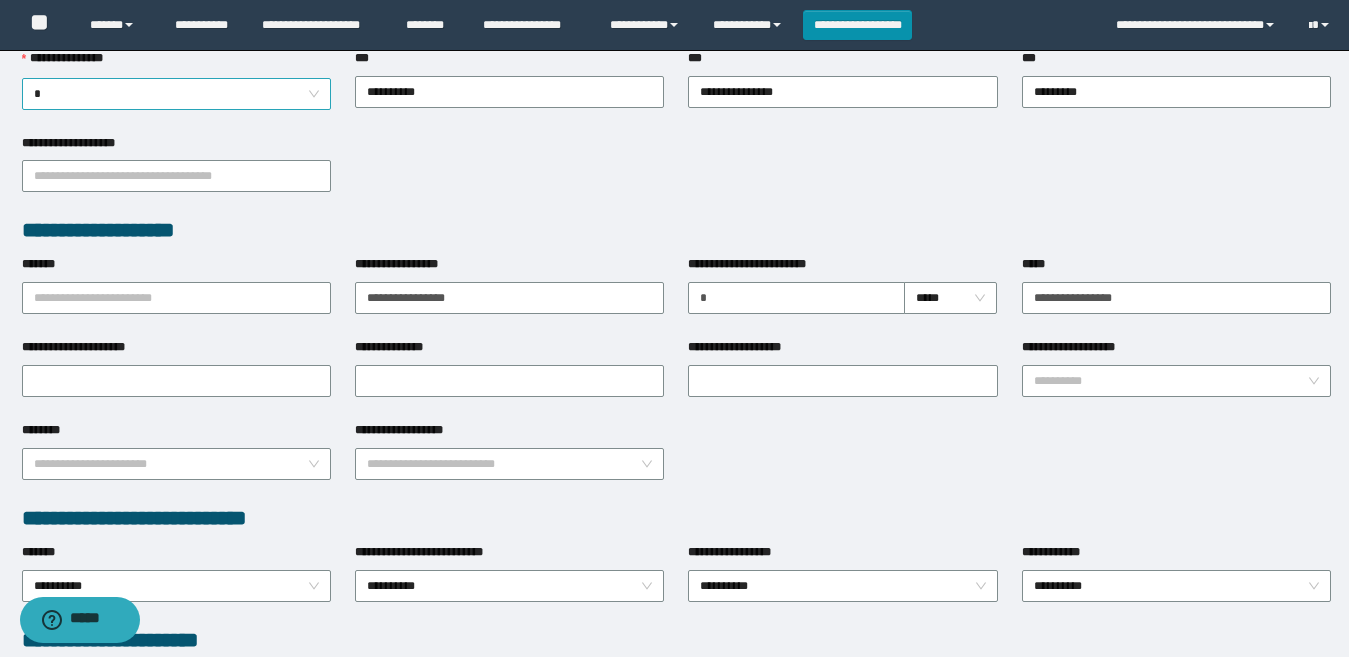 click on "*" at bounding box center (176, 94) 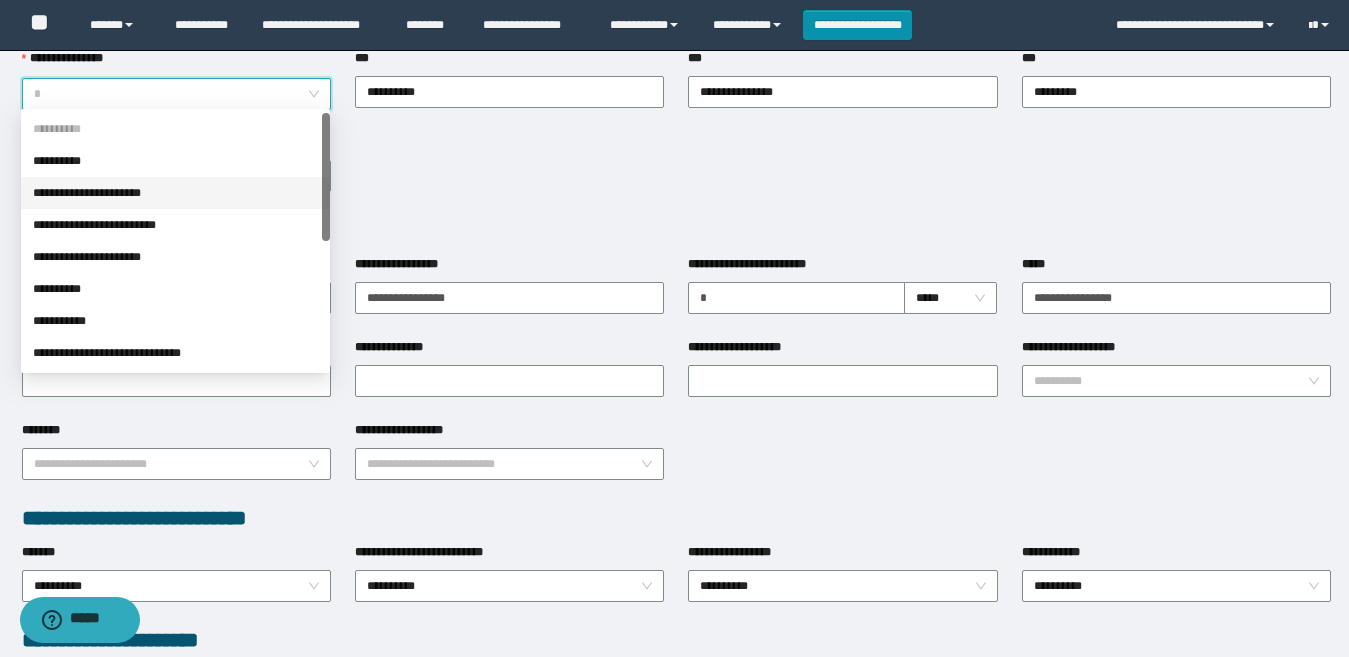 drag, startPoint x: 127, startPoint y: 196, endPoint x: 199, endPoint y: 196, distance: 72 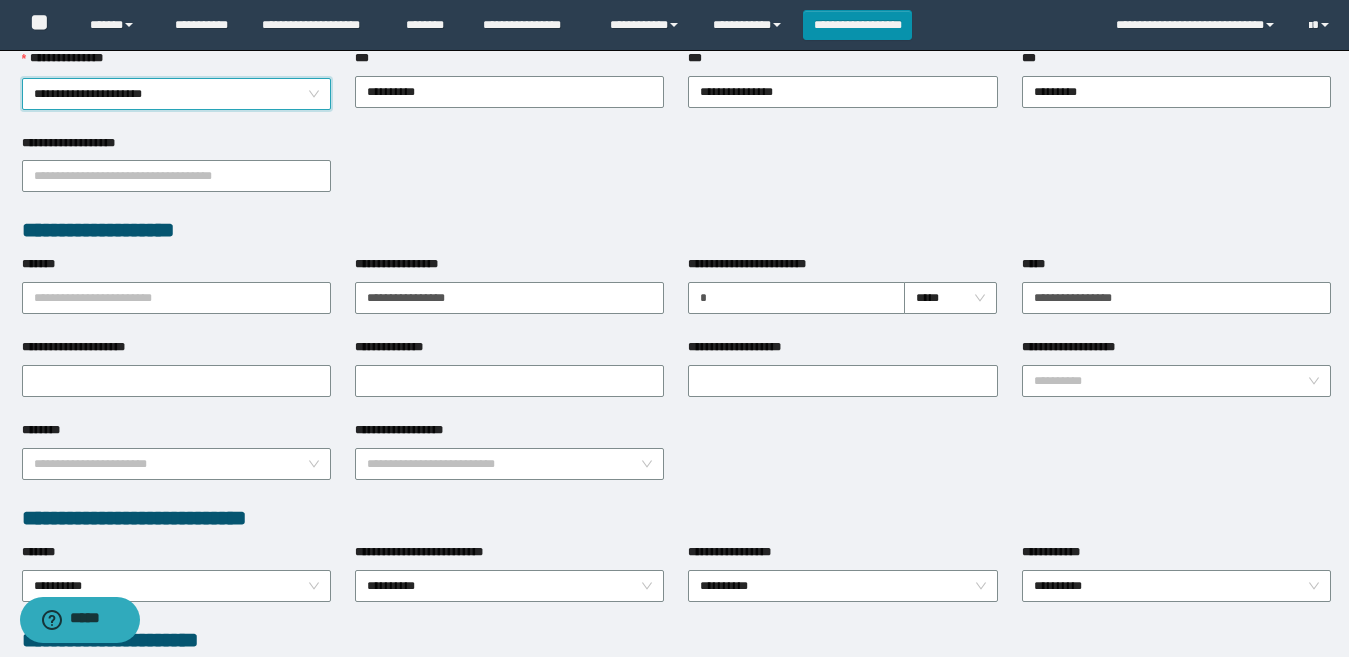 drag, startPoint x: 830, startPoint y: 136, endPoint x: 926, endPoint y: 171, distance: 102.18121 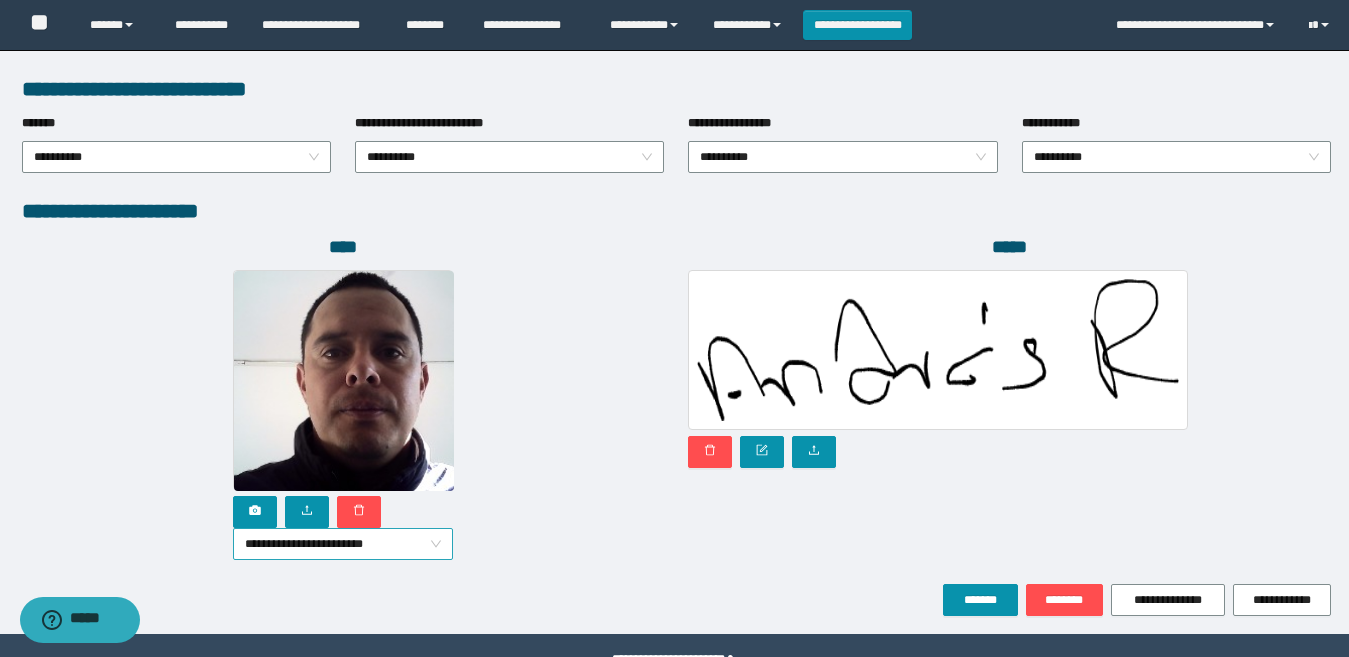 scroll, scrollTop: 1080, scrollLeft: 0, axis: vertical 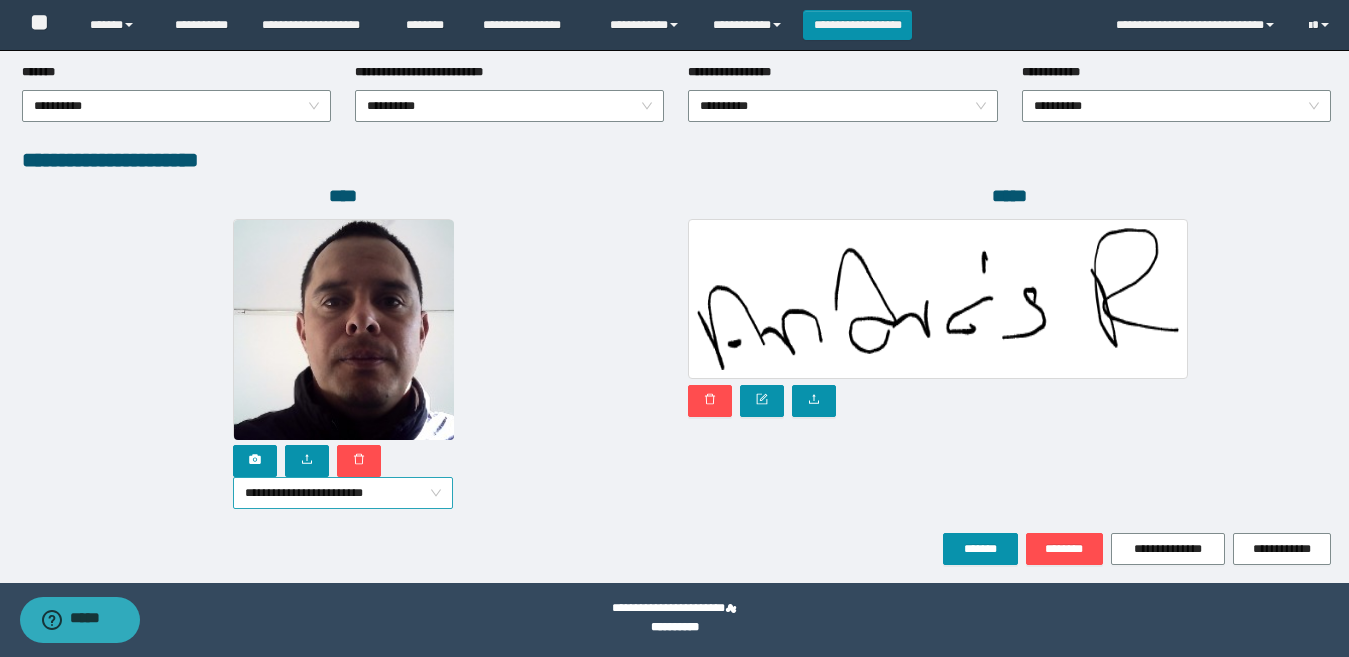 click on "**********" at bounding box center (343, 493) 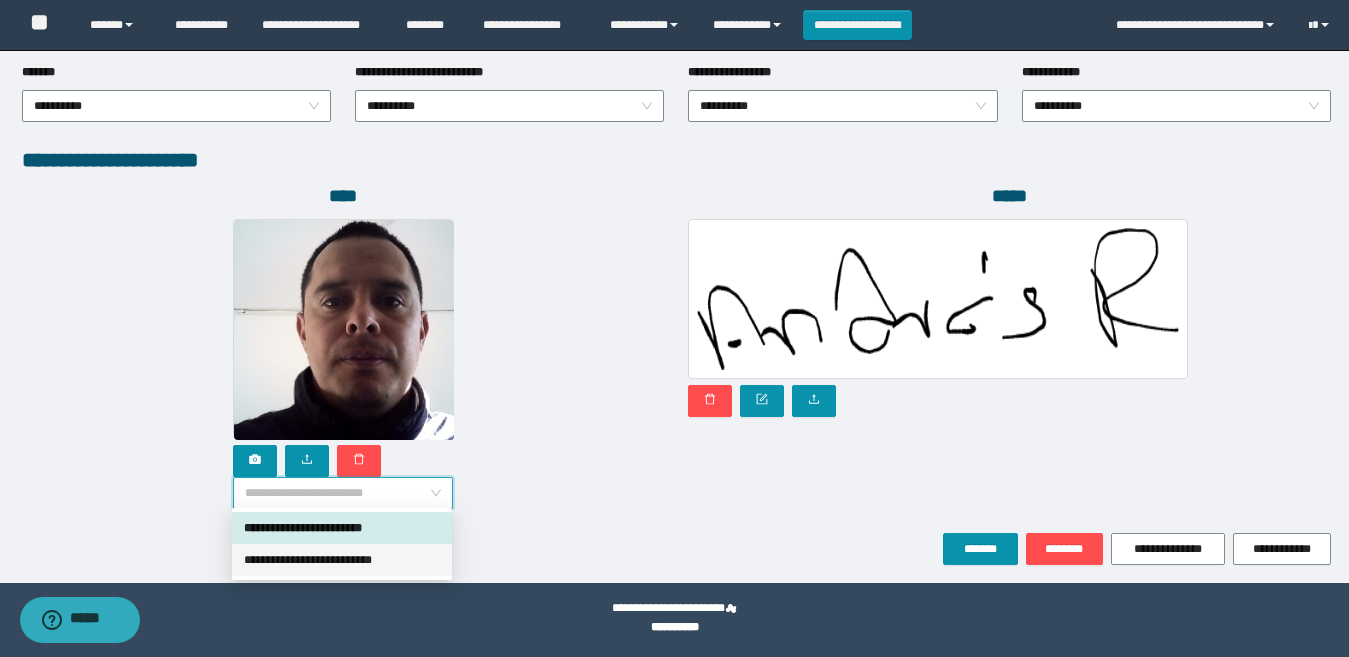 drag, startPoint x: 368, startPoint y: 562, endPoint x: 351, endPoint y: 541, distance: 27.018513 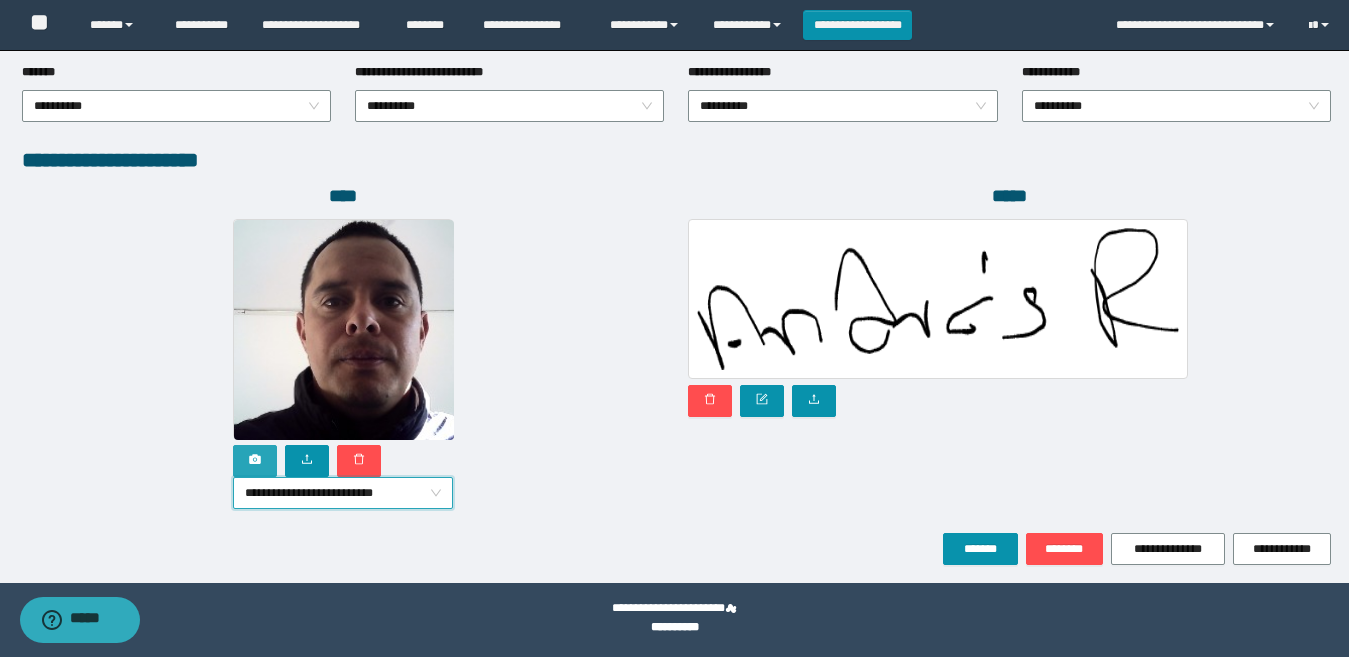 click 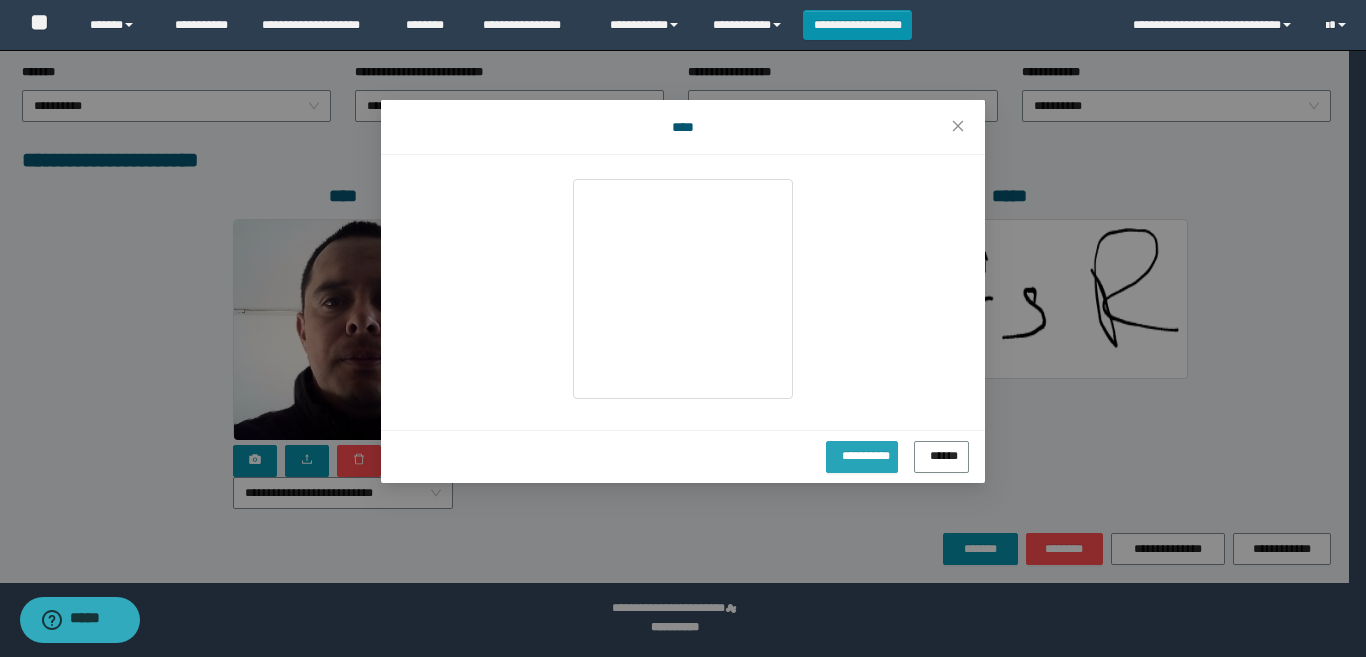 click on "**********" at bounding box center [862, 453] 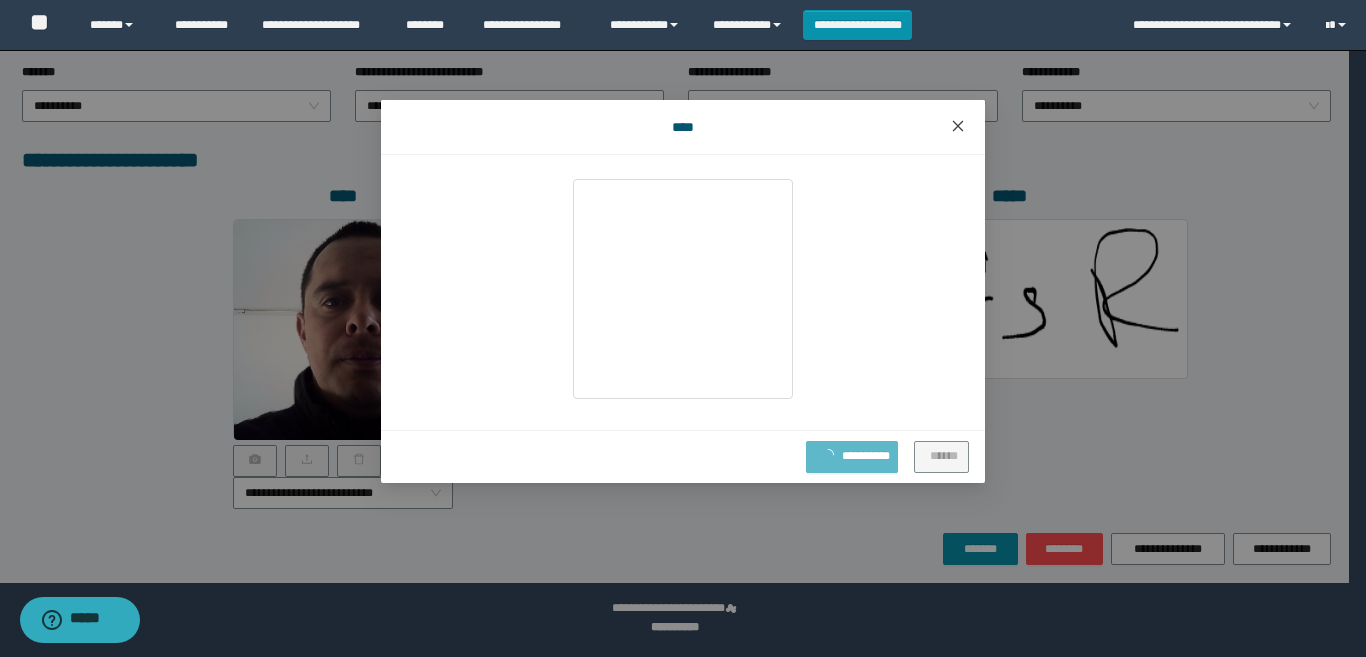 click 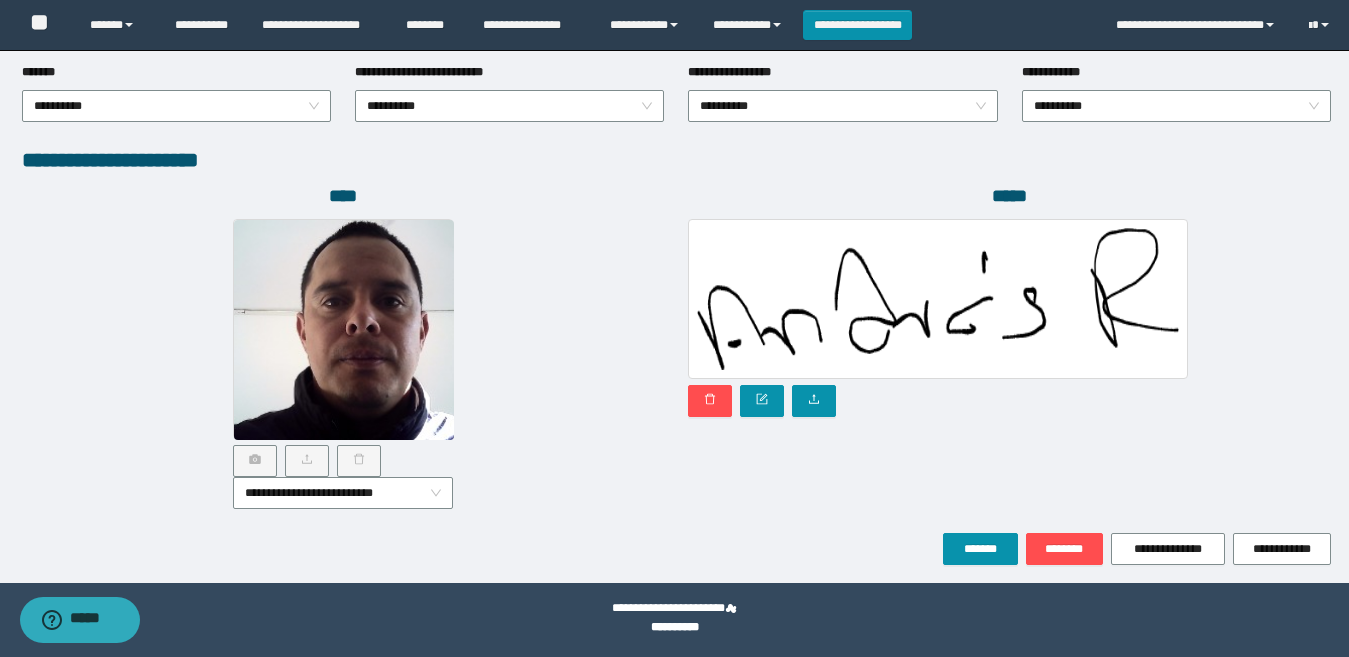 click on "*****" at bounding box center [1009, 358] 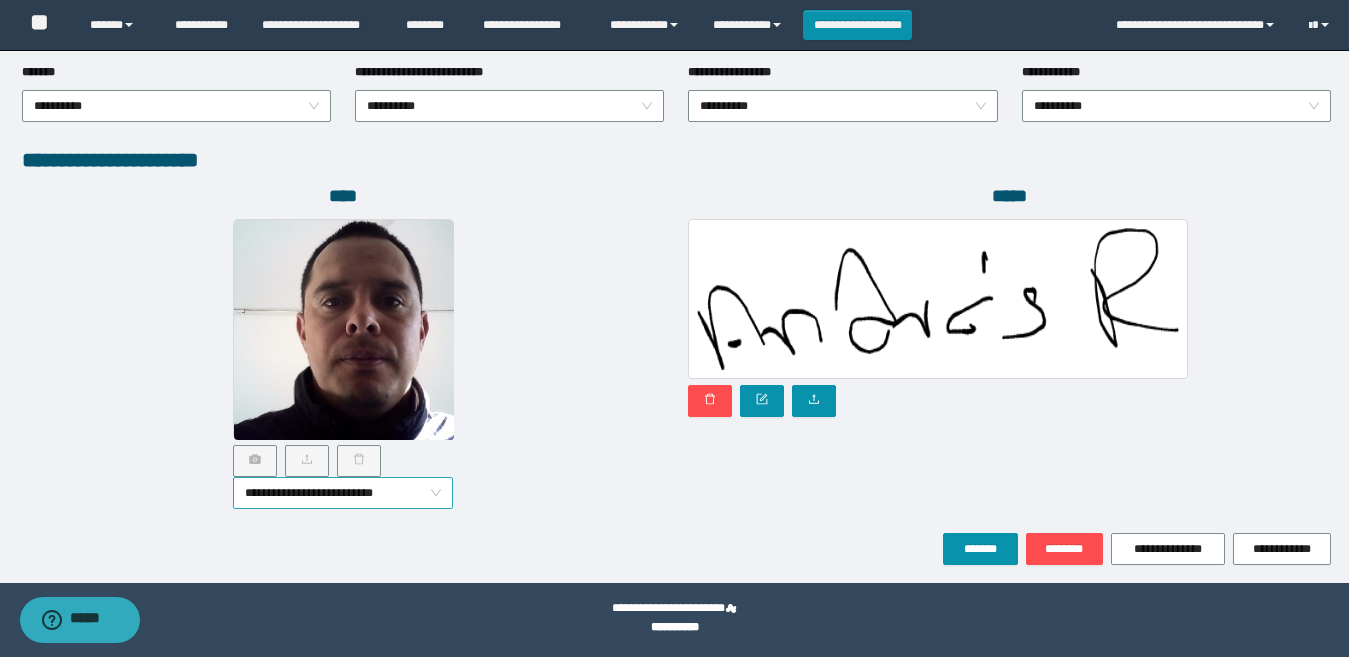 click on "**********" at bounding box center [343, 493] 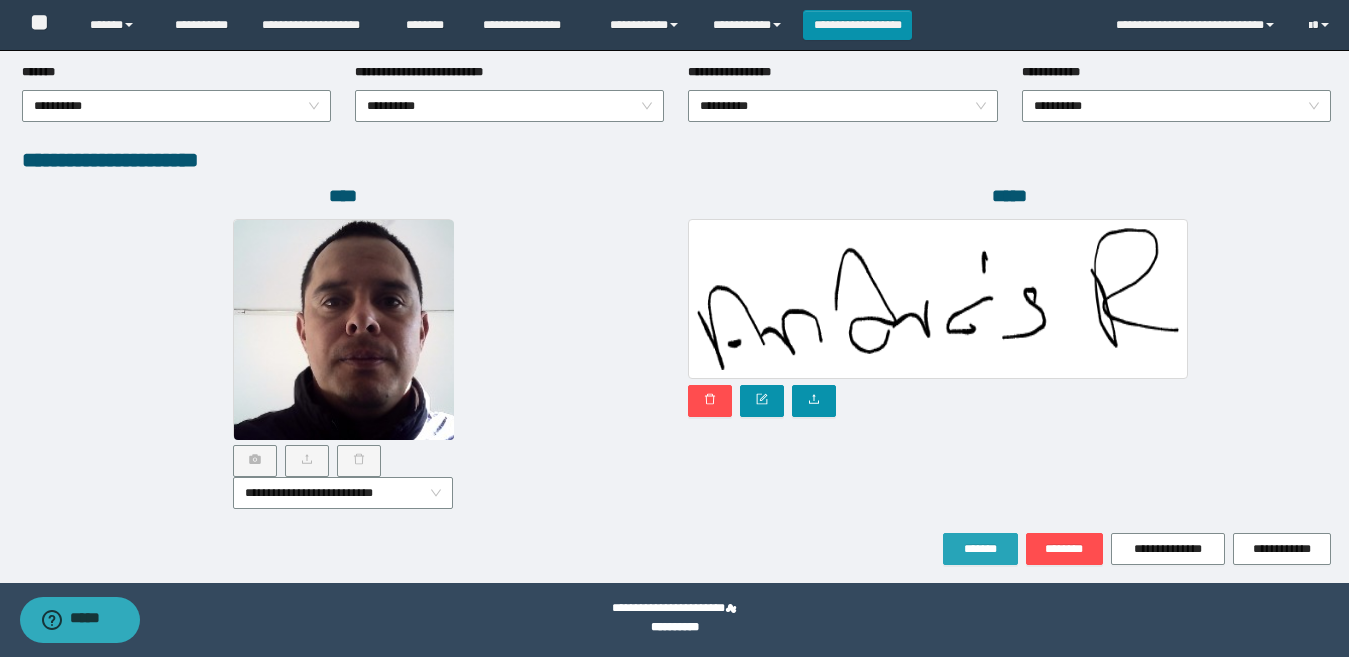 click on "*******" at bounding box center [980, 549] 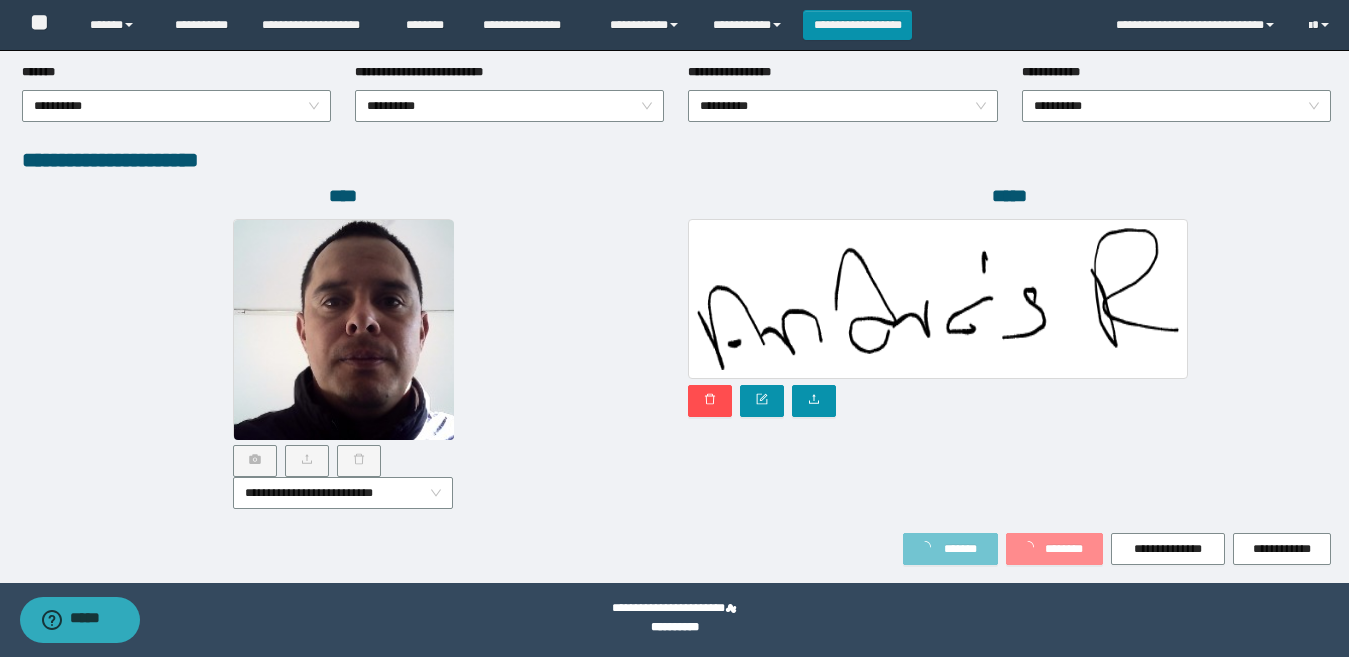 click on "*******" at bounding box center [960, 549] 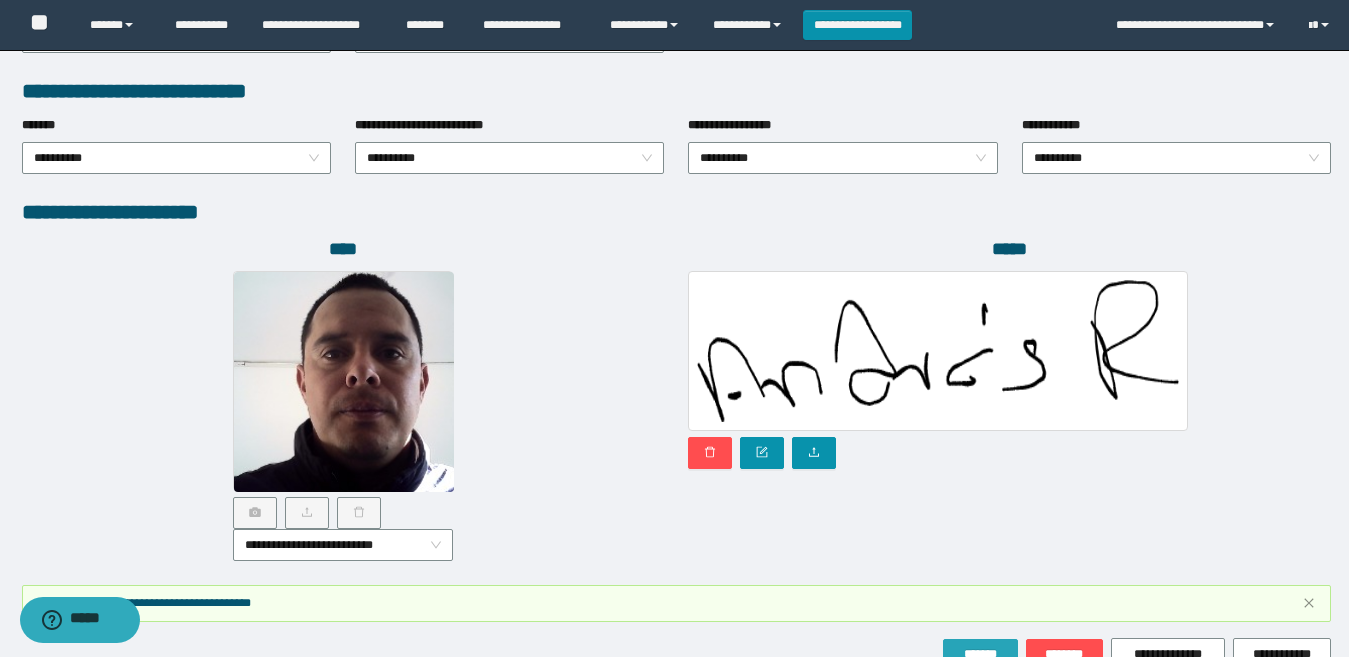 scroll, scrollTop: 1133, scrollLeft: 0, axis: vertical 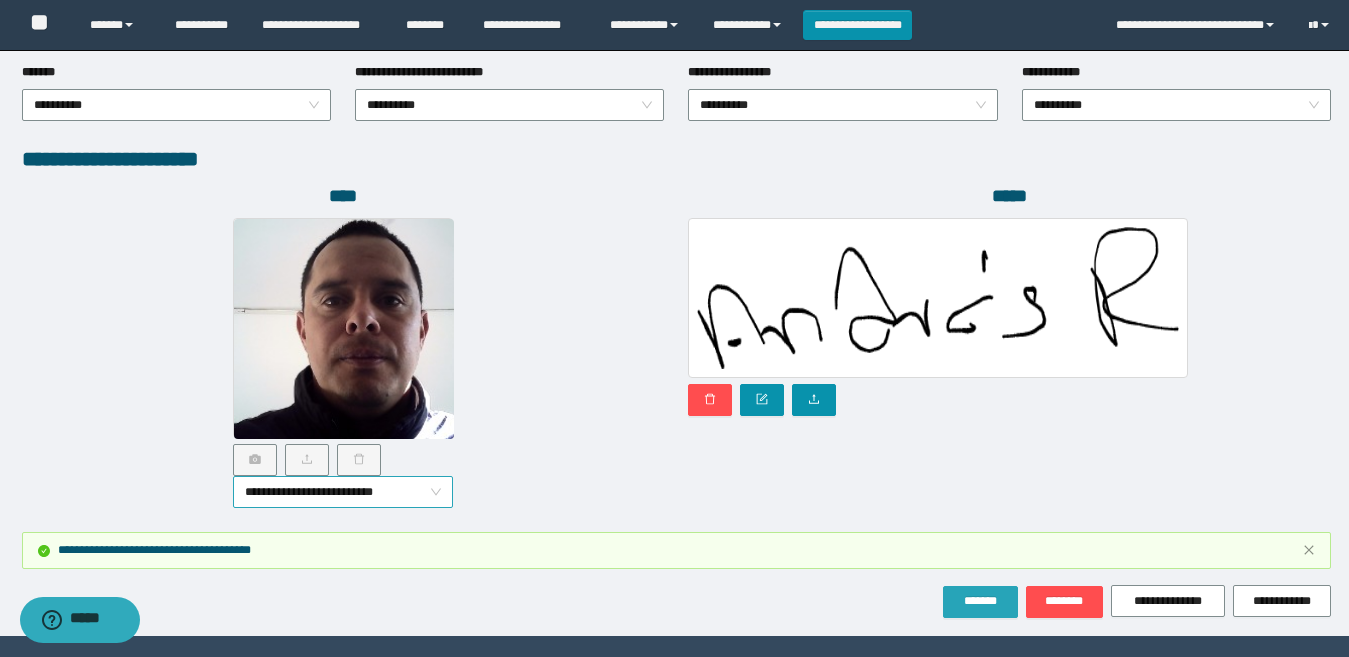 click on "**********" at bounding box center [343, 492] 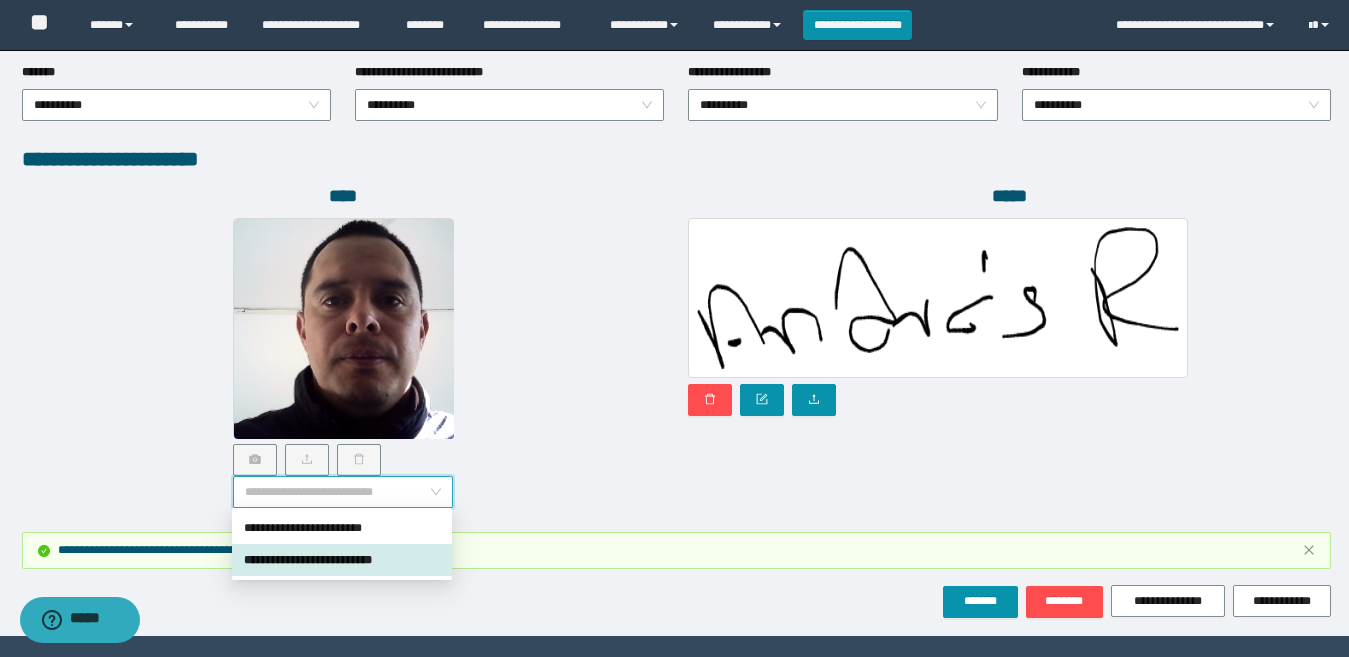 drag, startPoint x: 291, startPoint y: 560, endPoint x: 280, endPoint y: 545, distance: 18.601076 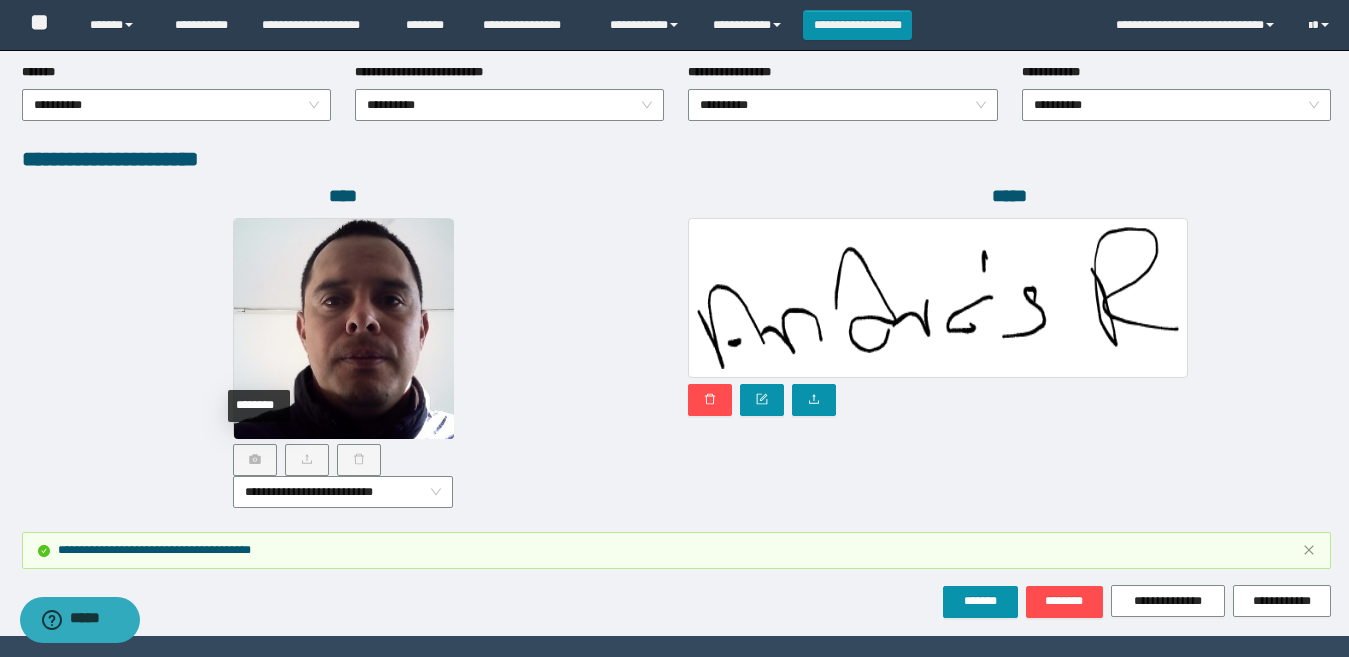 click at bounding box center (259, 460) 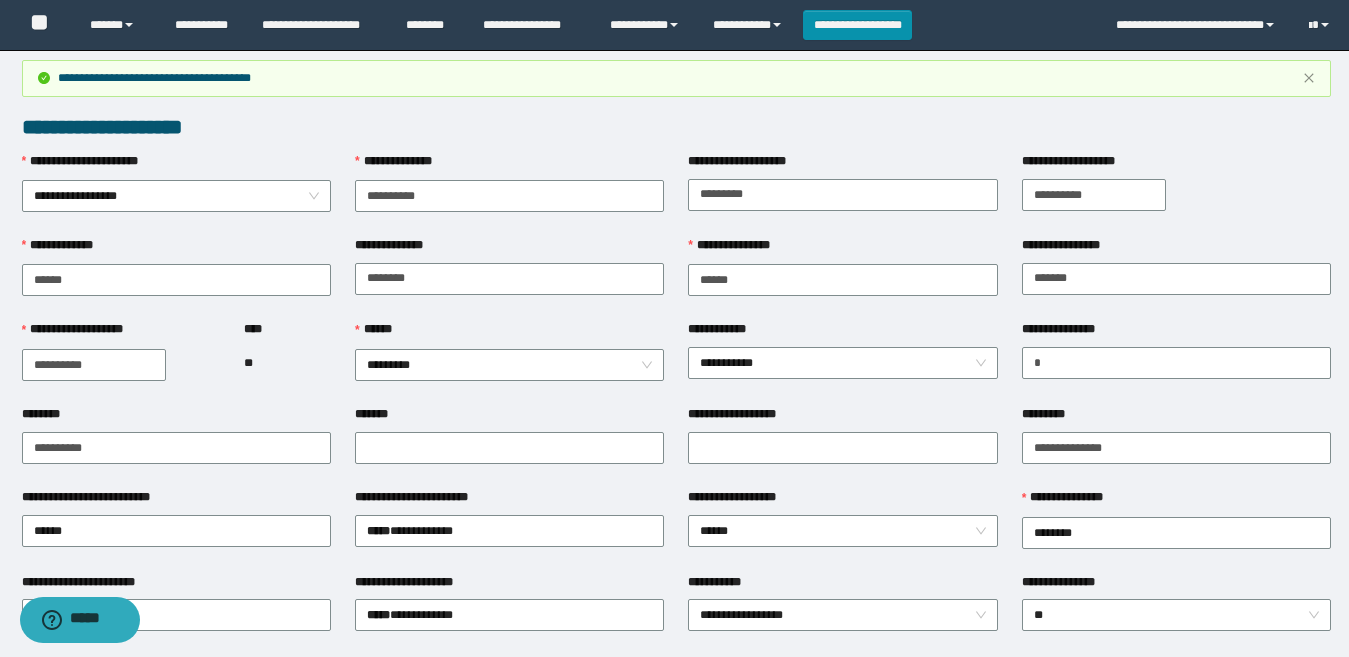 scroll, scrollTop: 0, scrollLeft: 0, axis: both 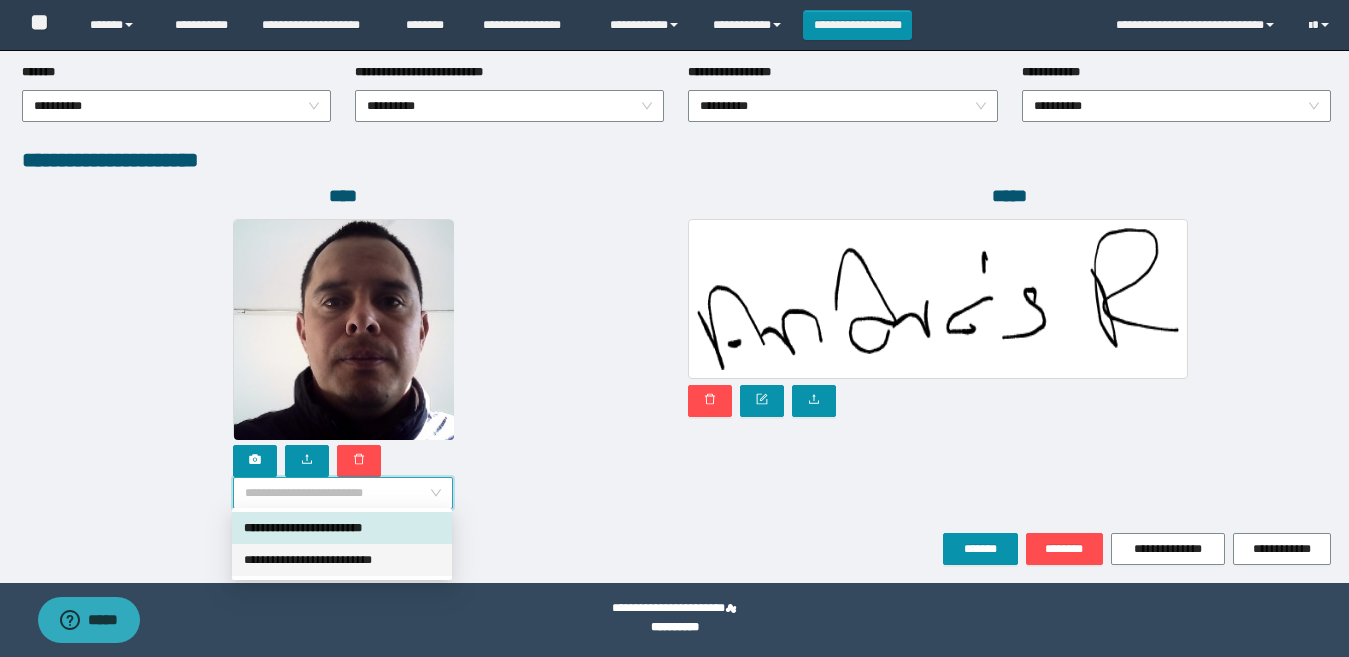 click on "**********" at bounding box center [342, 560] 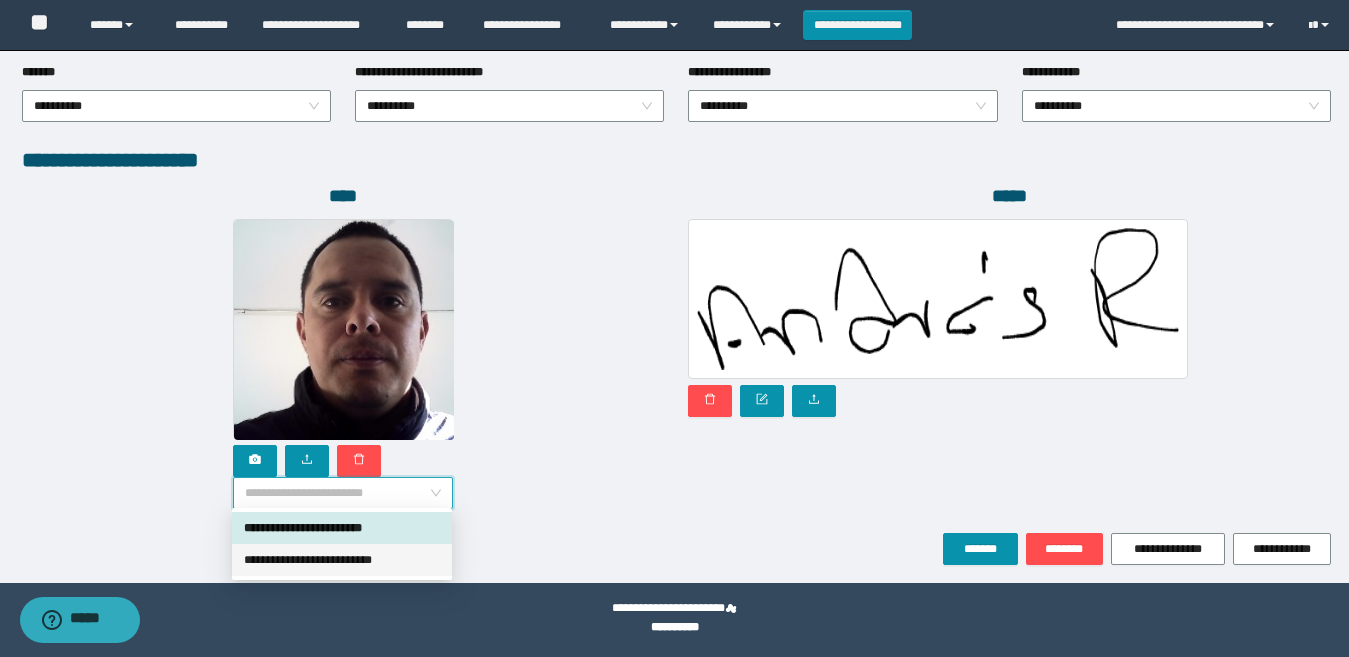 scroll, scrollTop: 0, scrollLeft: 0, axis: both 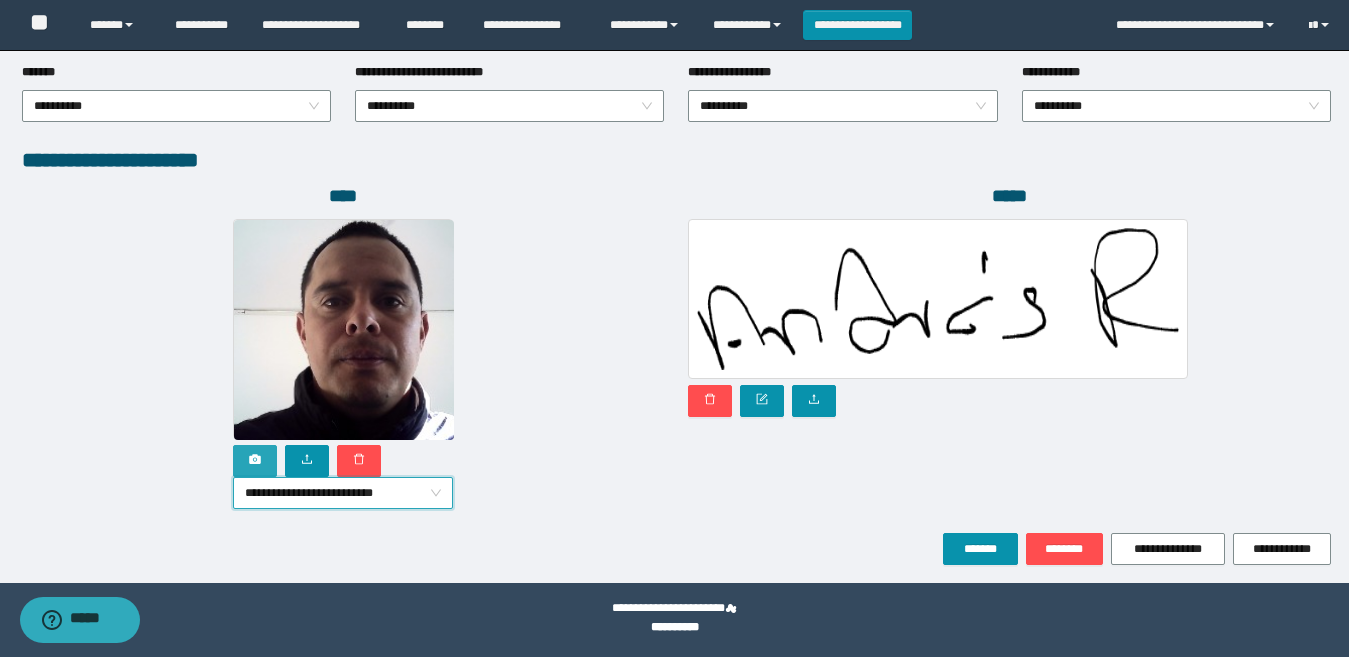 click 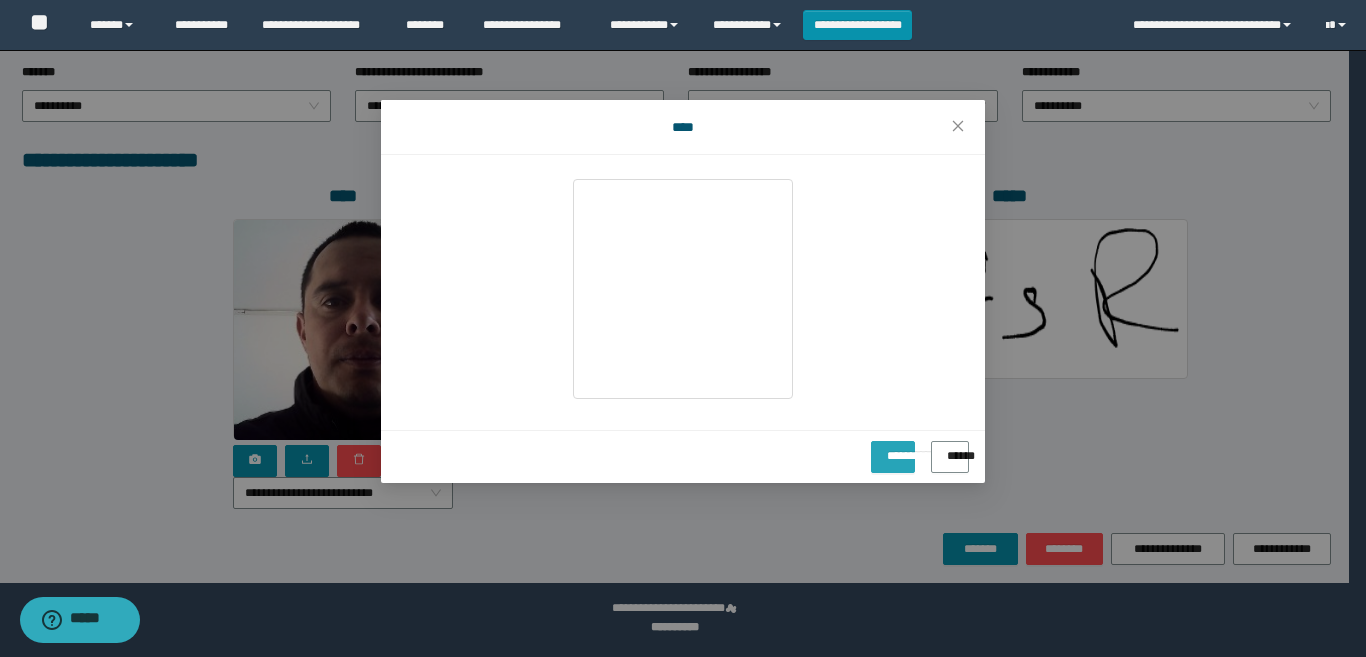 click on "**********" at bounding box center [893, 449] 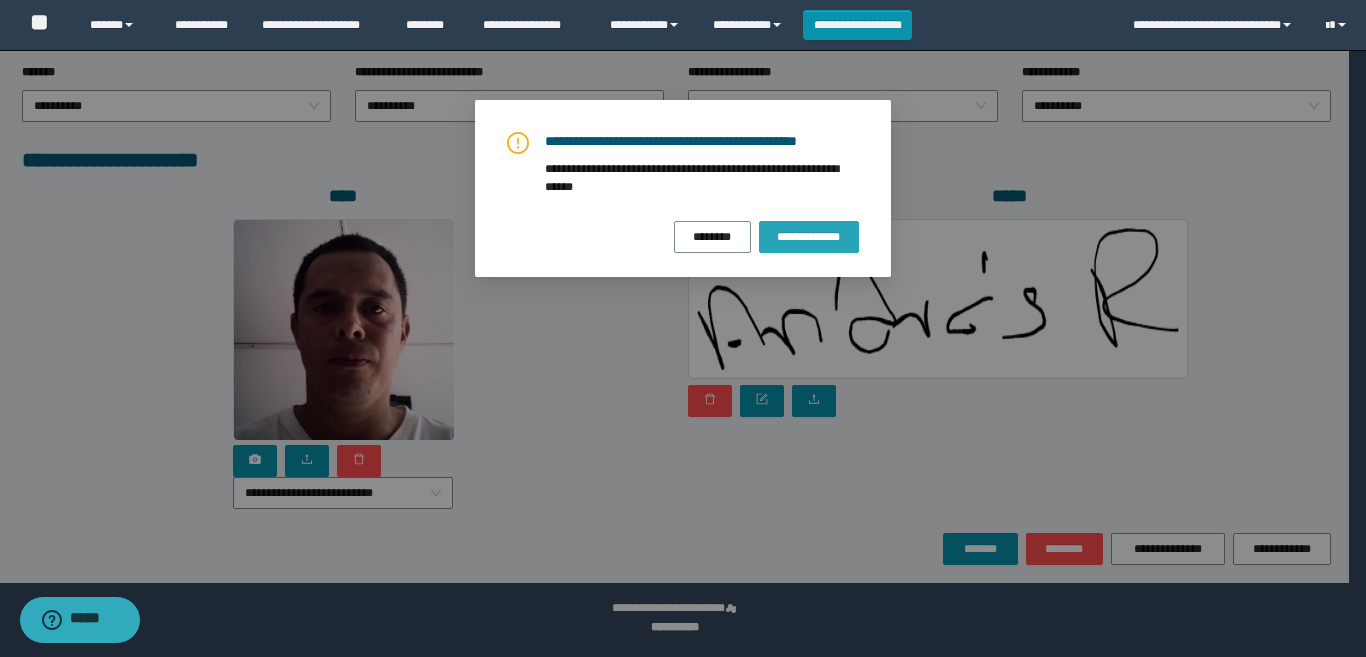 click on "**********" at bounding box center [809, 237] 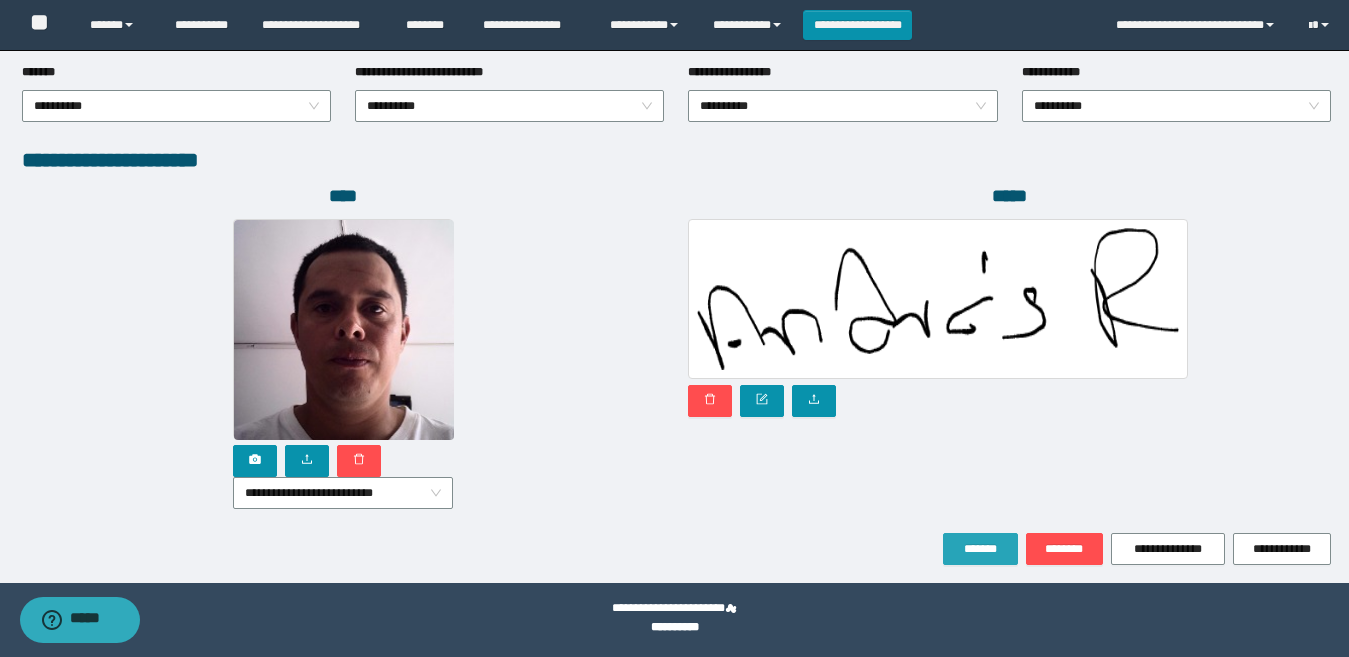 click on "*******" at bounding box center (980, 549) 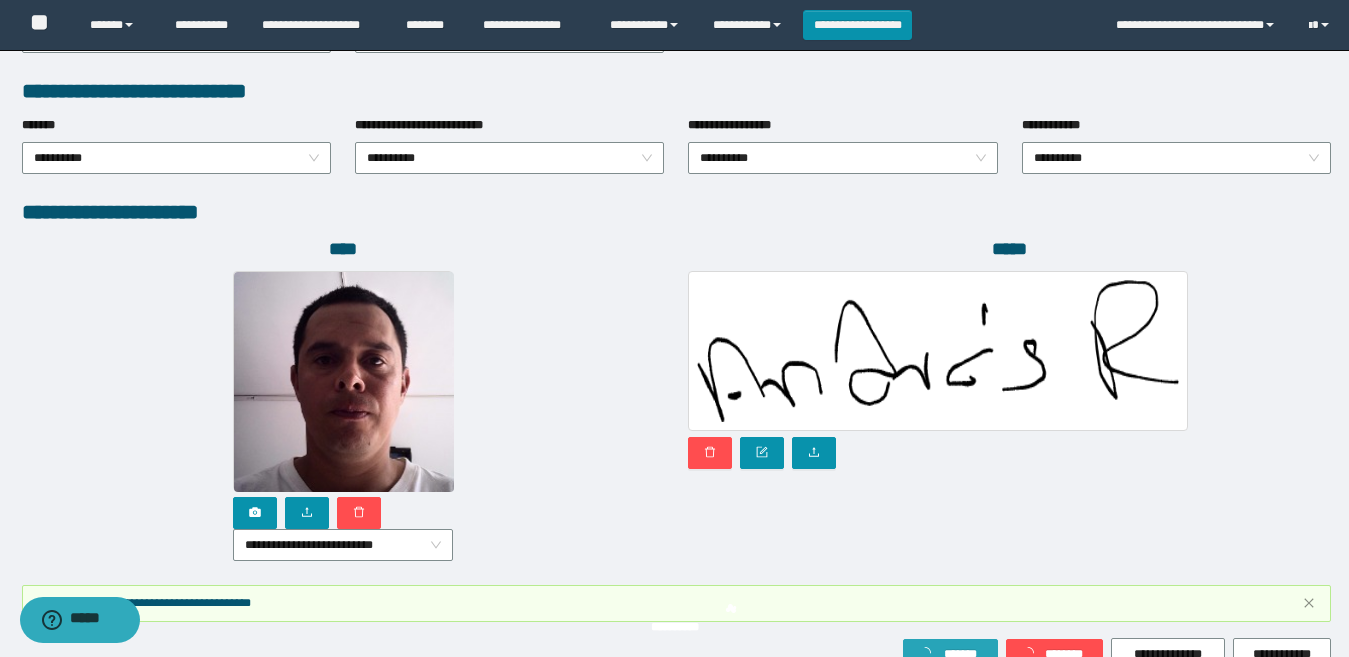 scroll, scrollTop: 1133, scrollLeft: 0, axis: vertical 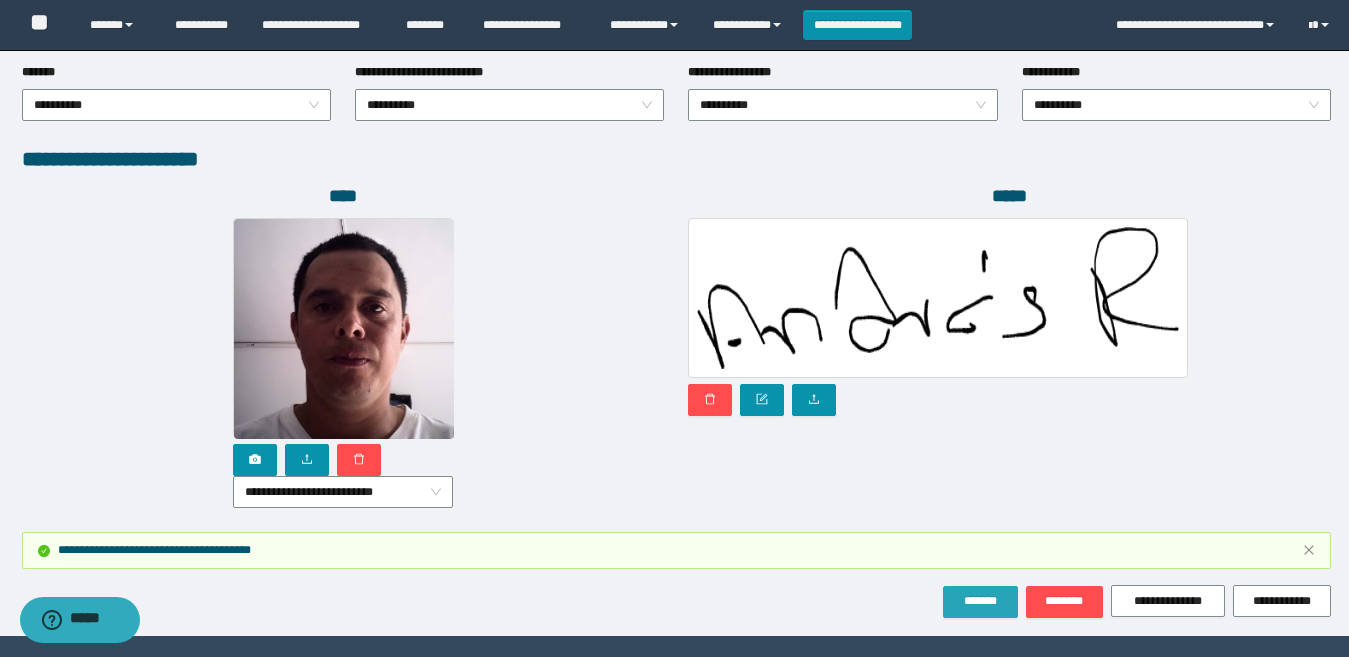 drag, startPoint x: 968, startPoint y: 609, endPoint x: 663, endPoint y: 476, distance: 332.73712 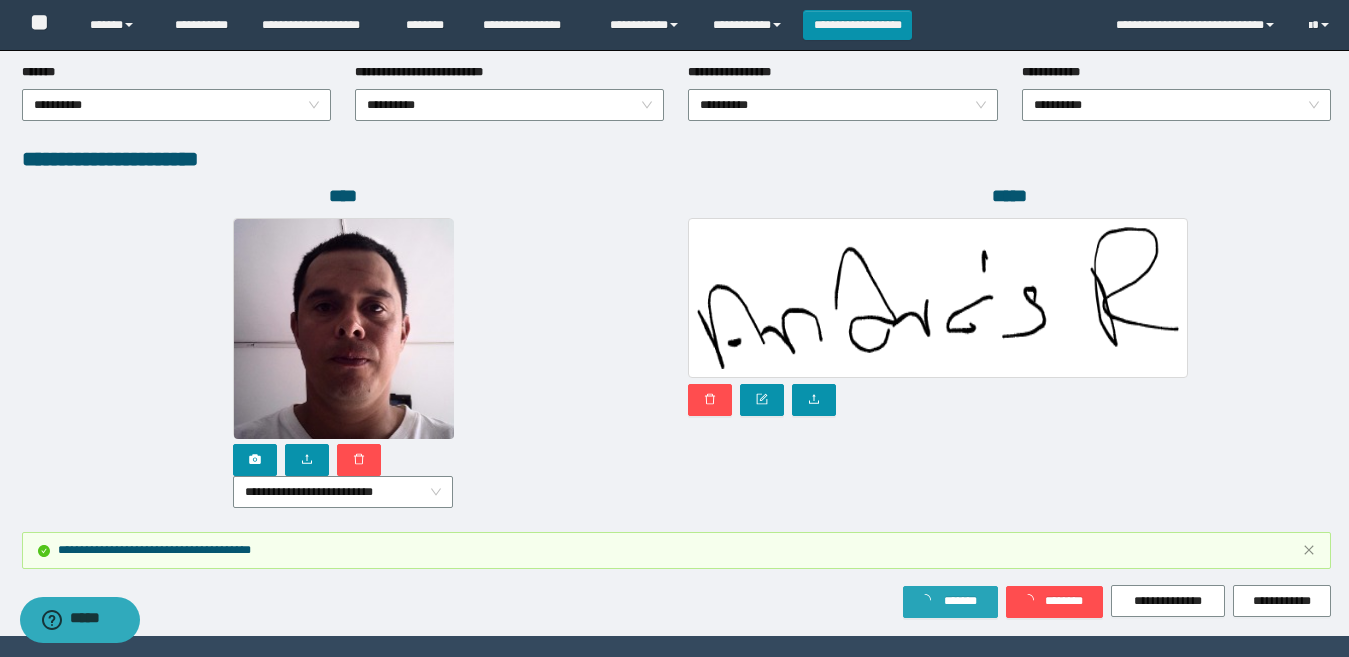 scroll, scrollTop: 0, scrollLeft: 0, axis: both 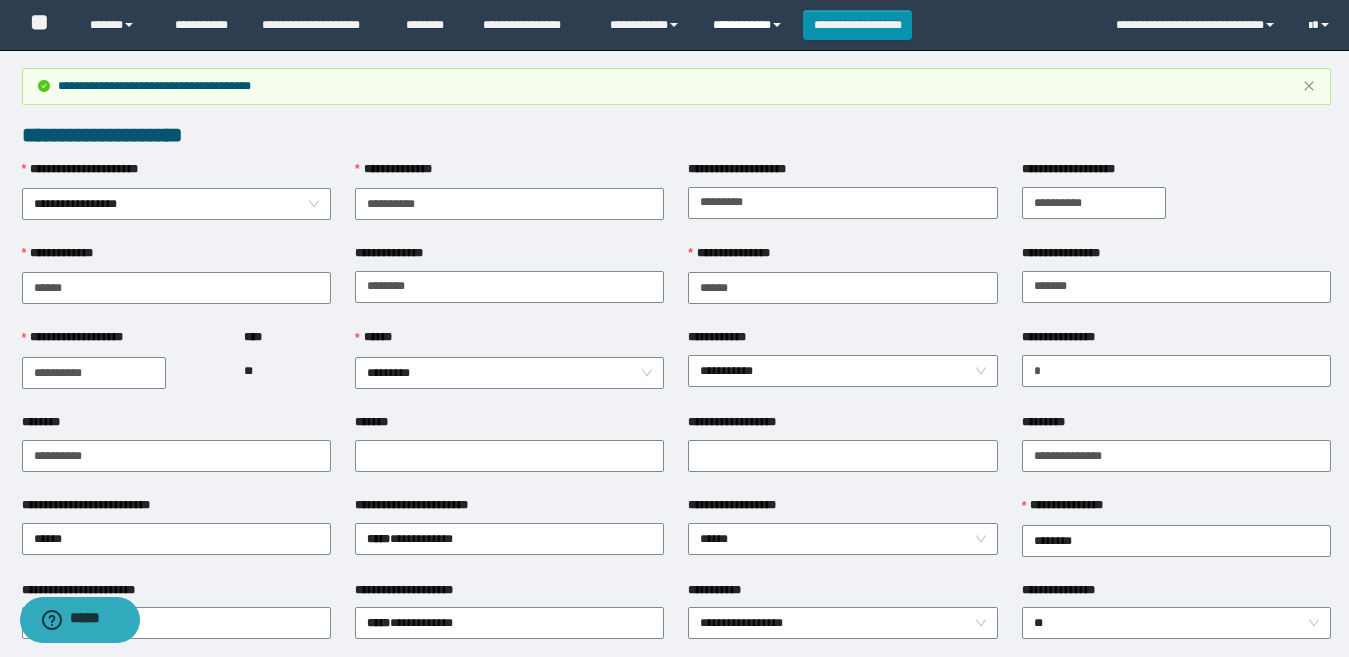 drag, startPoint x: 730, startPoint y: 23, endPoint x: 741, endPoint y: 56, distance: 34.785053 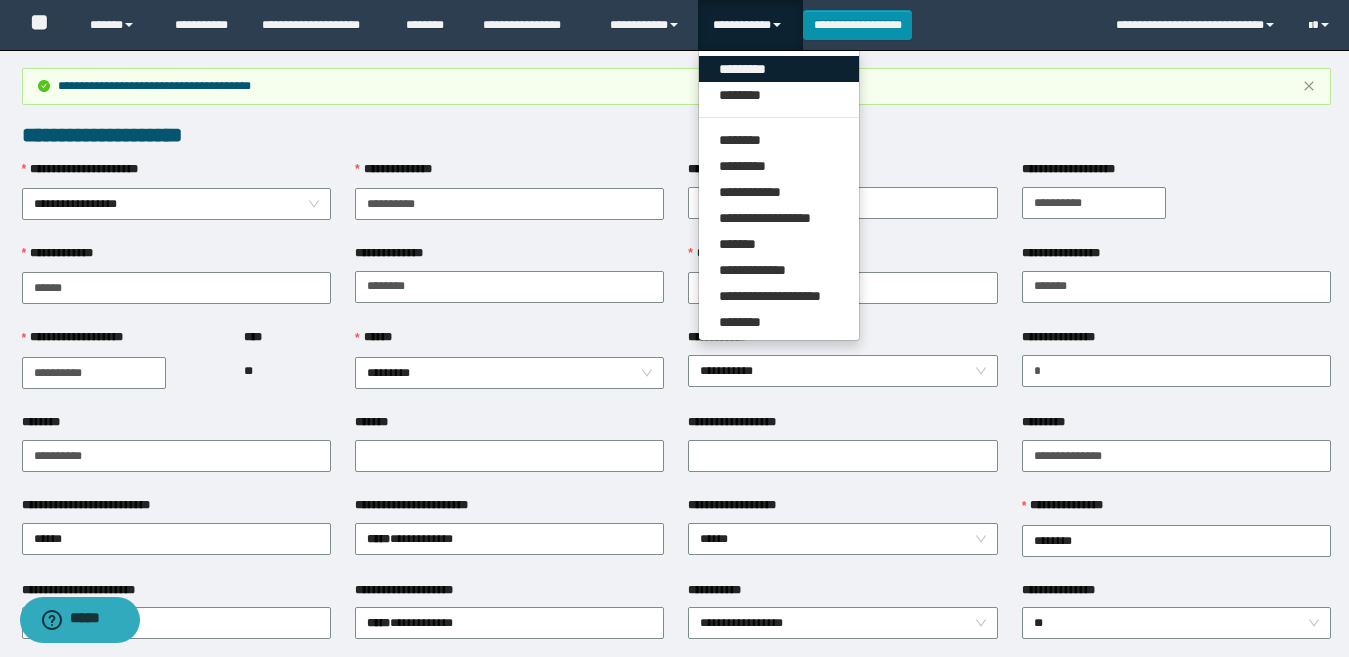 click on "*********" at bounding box center (779, 69) 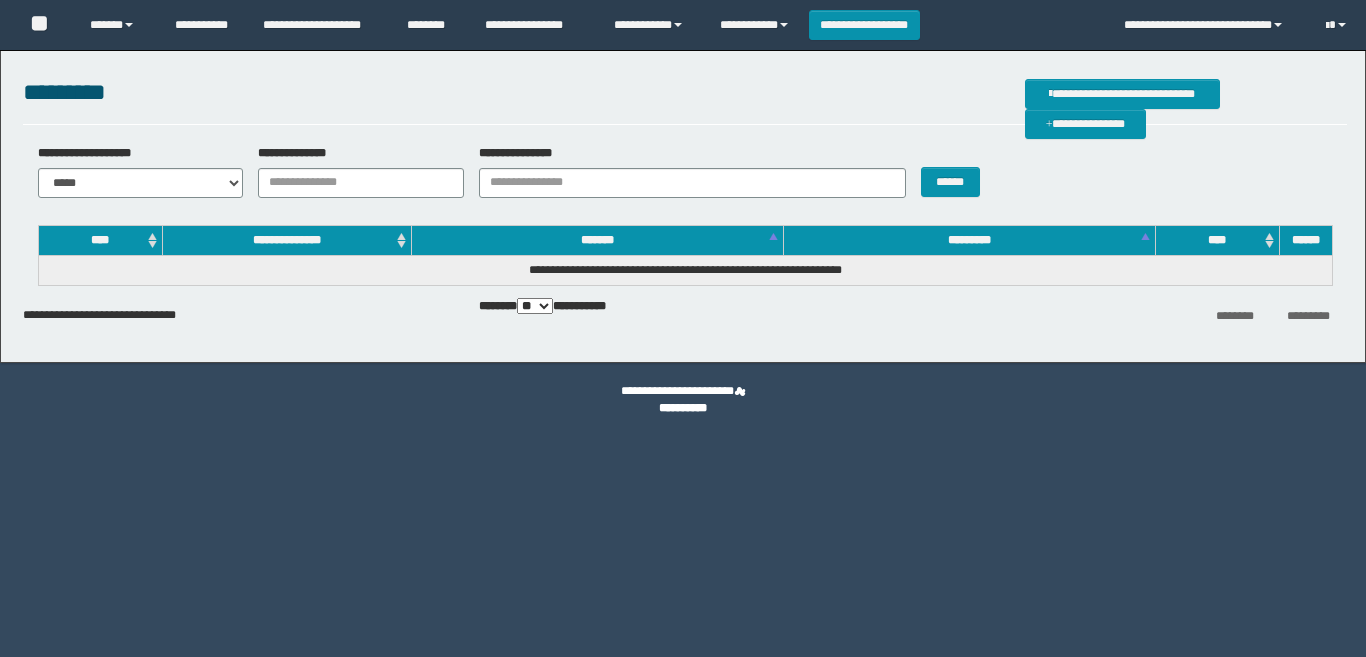 scroll, scrollTop: 0, scrollLeft: 0, axis: both 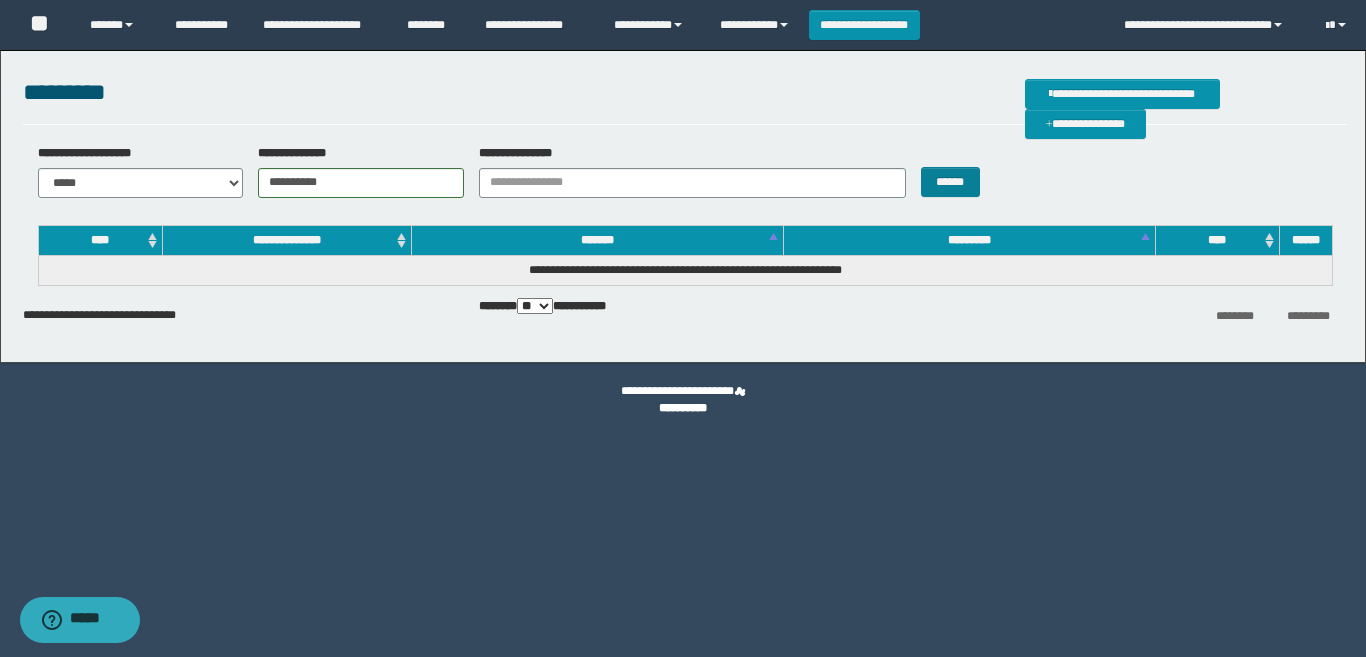 type on "**********" 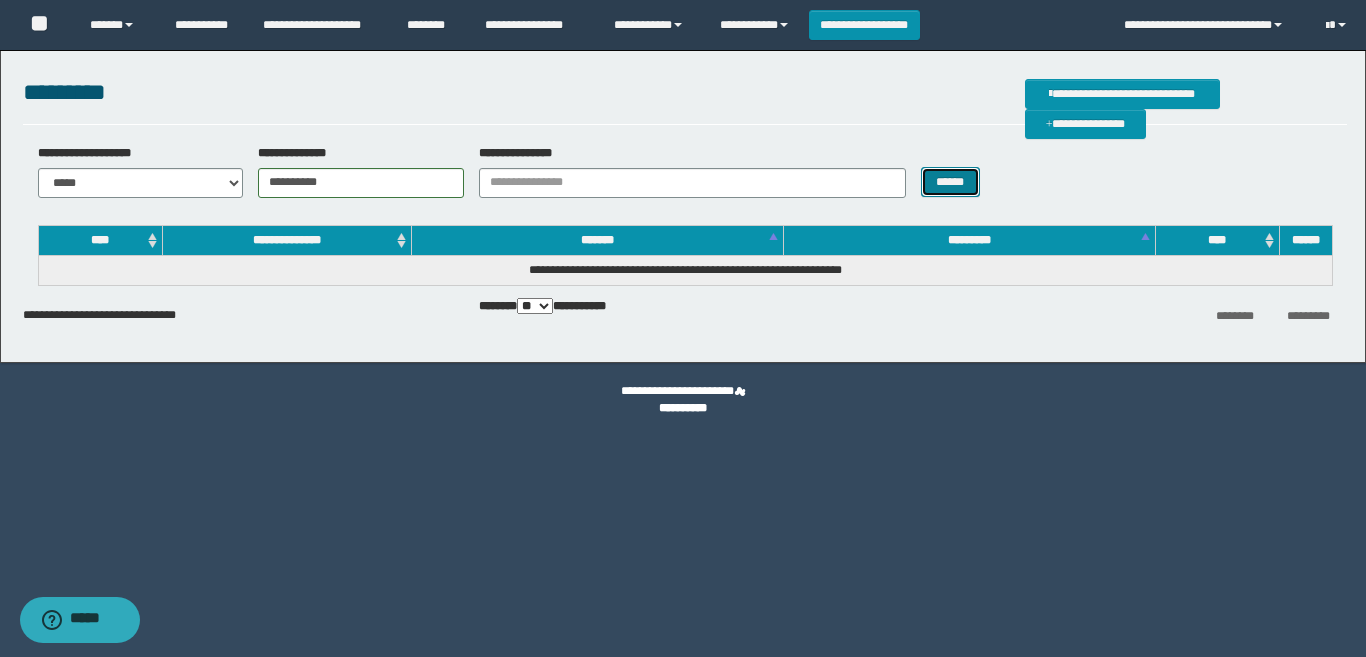 click on "******" at bounding box center (950, 182) 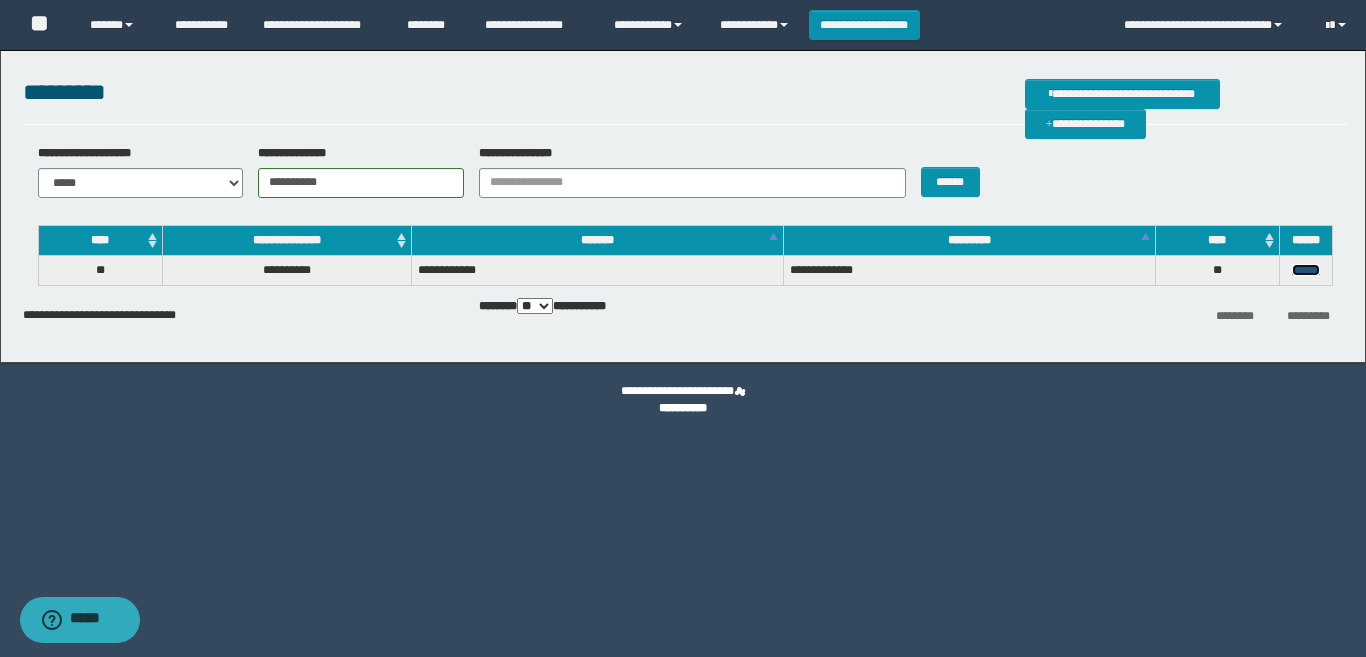 click on "******" at bounding box center (1306, 270) 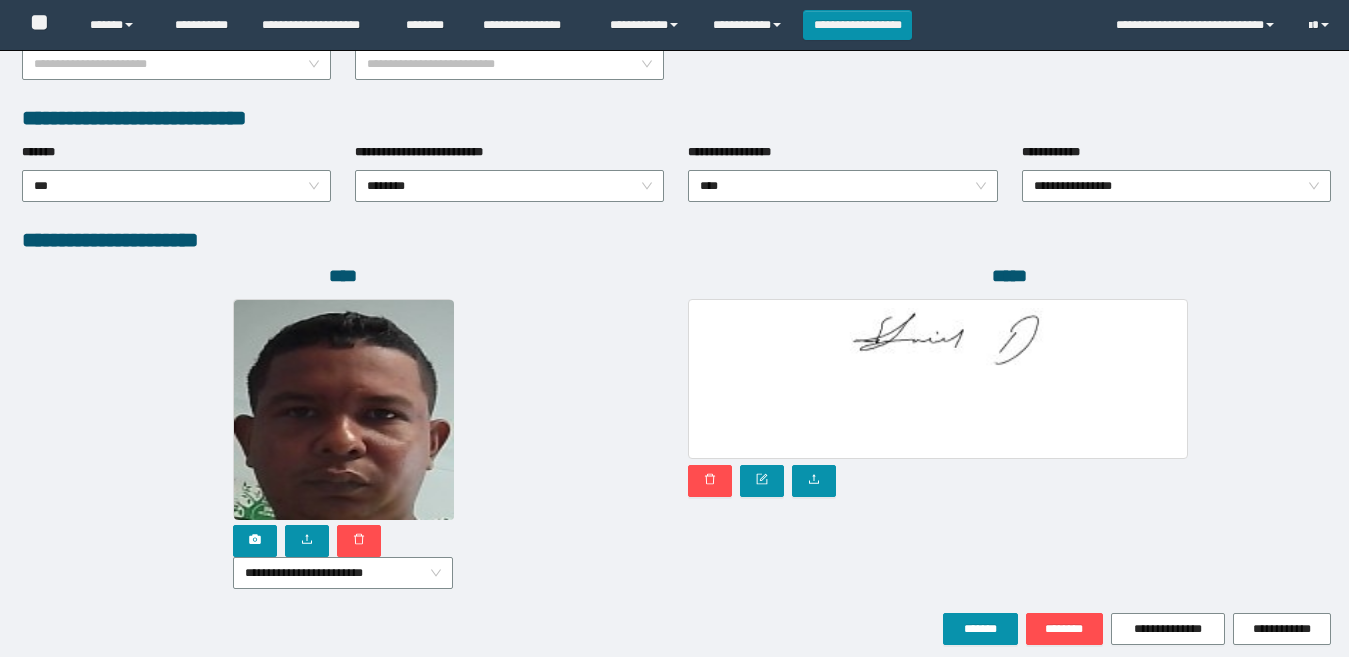 scroll, scrollTop: 1080, scrollLeft: 0, axis: vertical 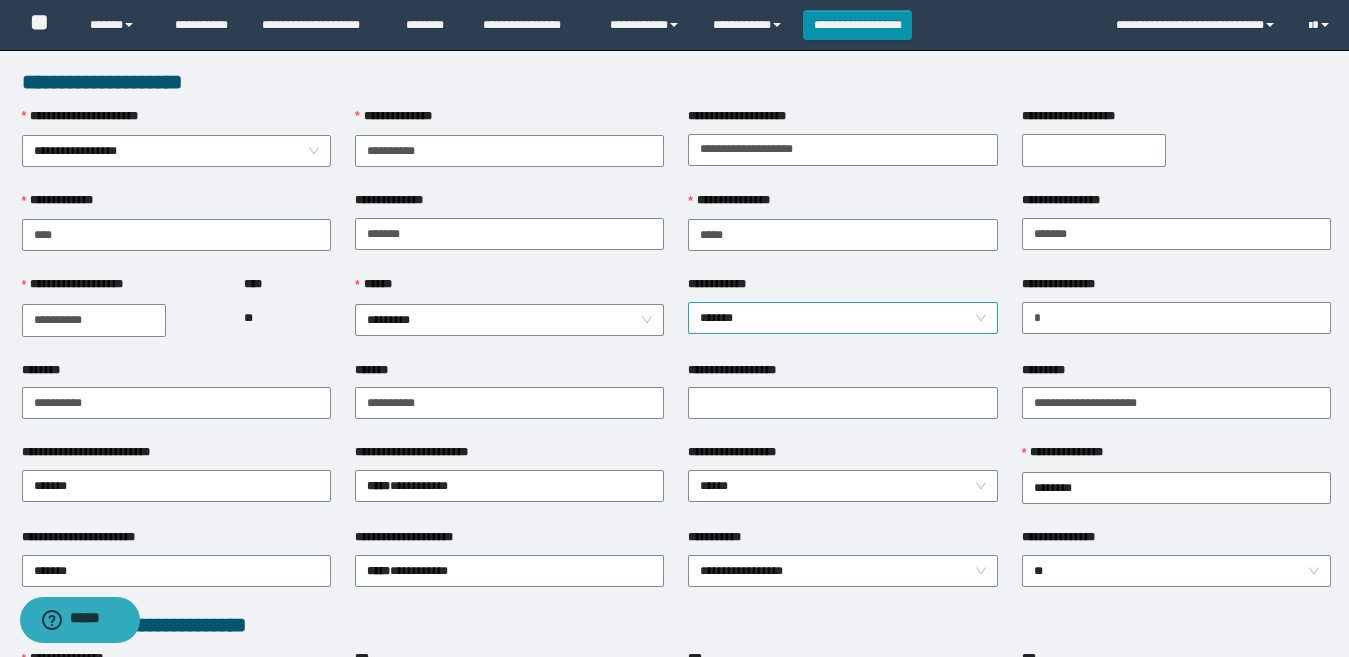 click on "*******" at bounding box center (842, 318) 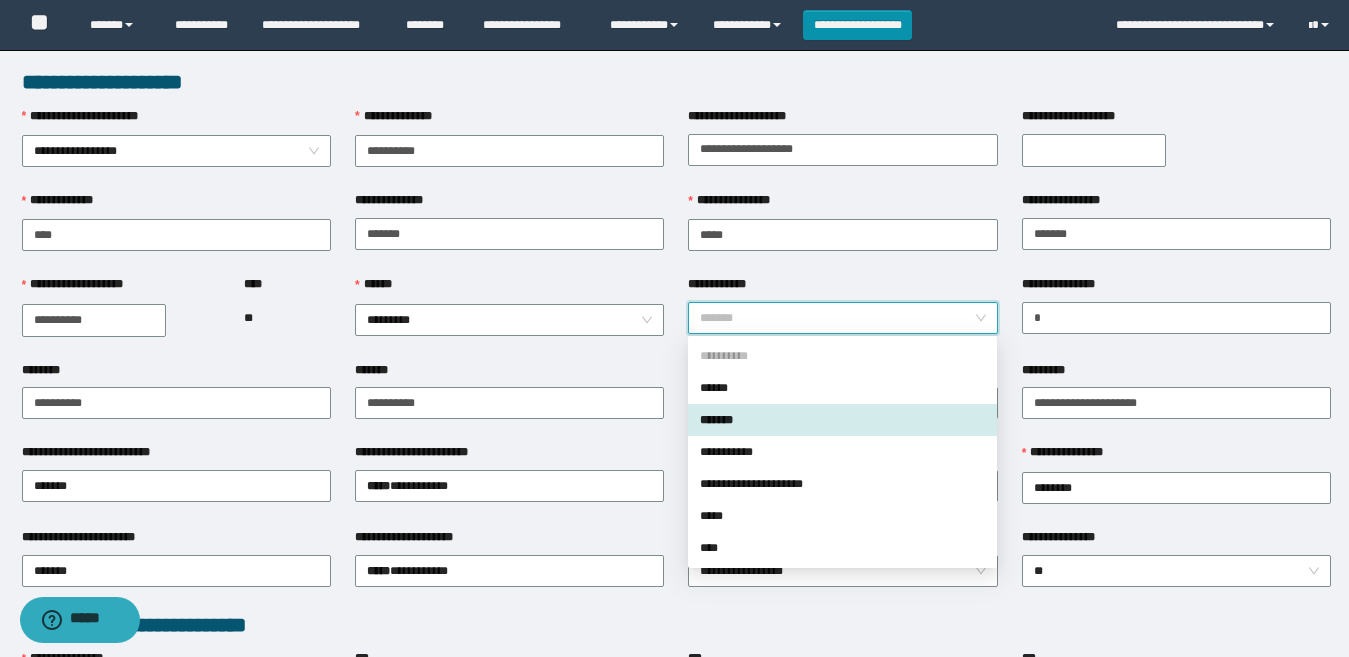 click on "**********" at bounding box center (1176, 317) 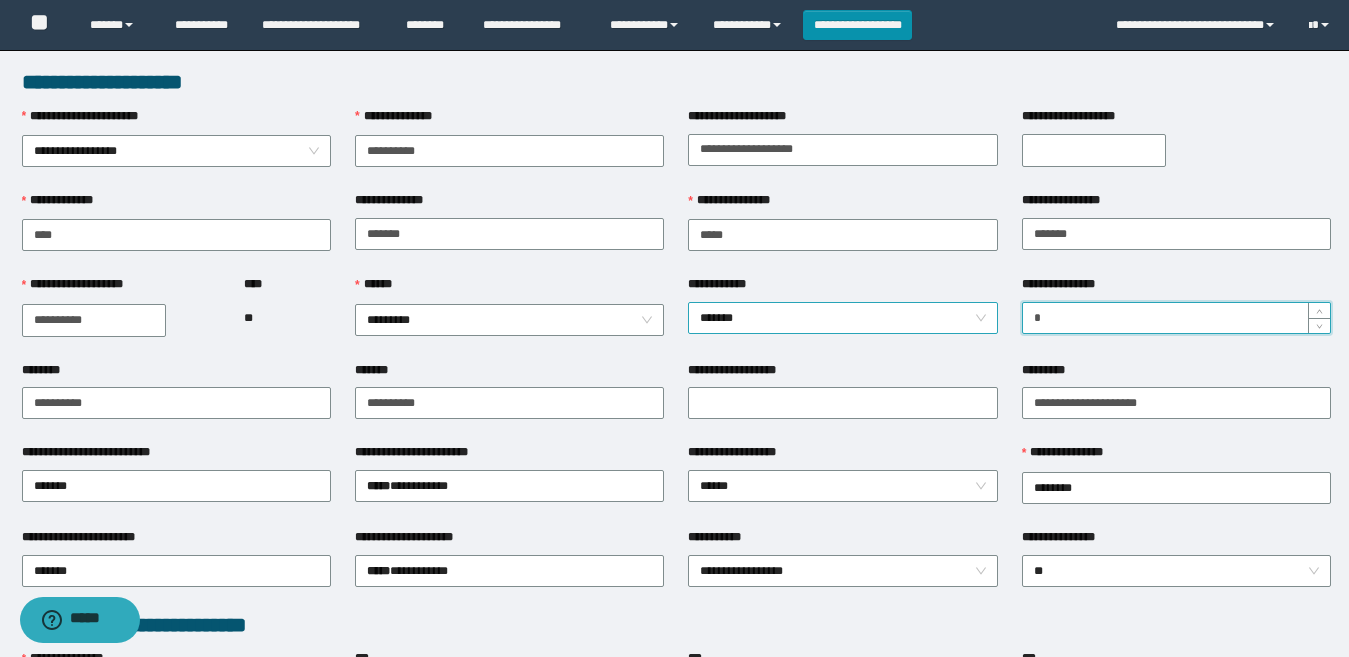 drag, startPoint x: 1083, startPoint y: 323, endPoint x: 980, endPoint y: 331, distance: 103.31021 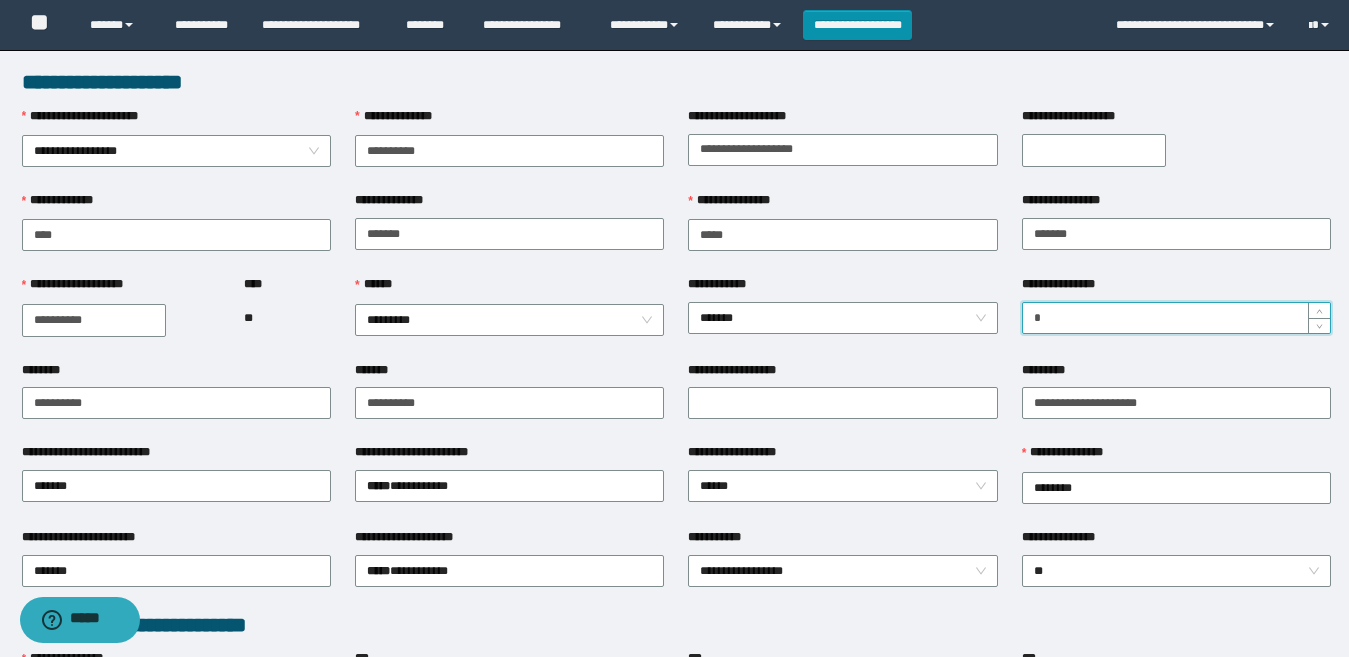 type on "*" 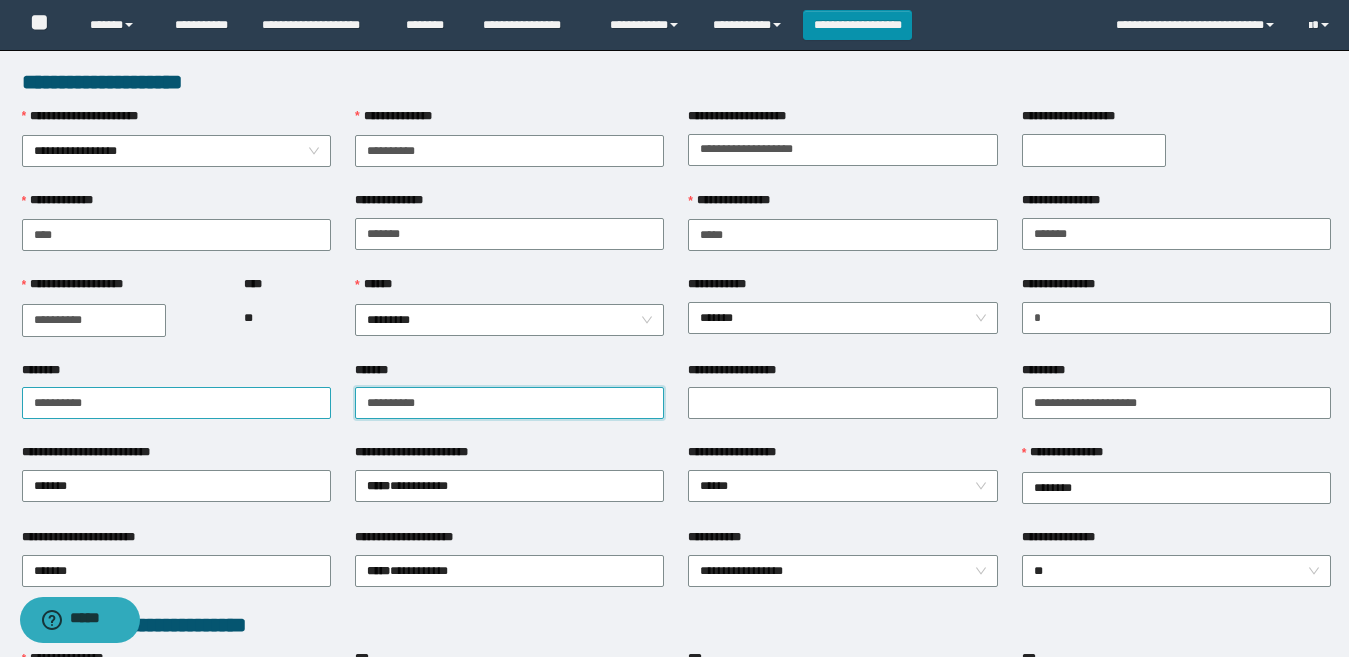 drag, startPoint x: 520, startPoint y: 402, endPoint x: 330, endPoint y: 403, distance: 190.00262 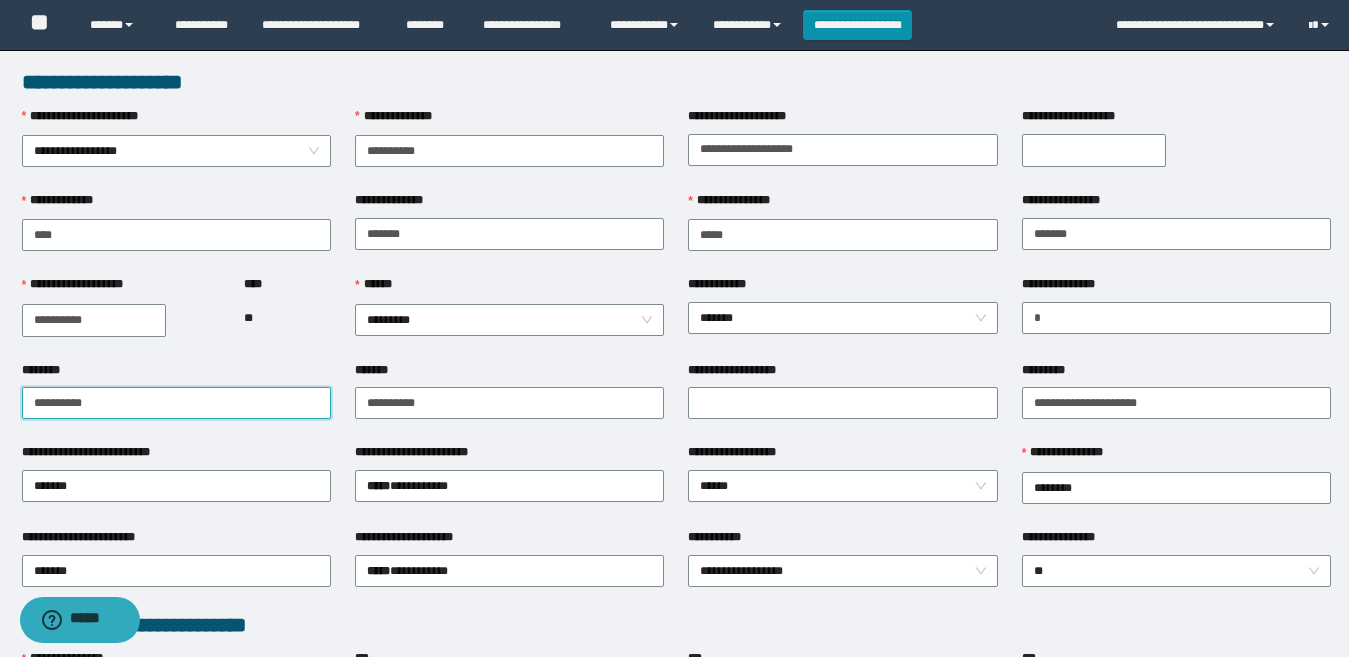 drag, startPoint x: 129, startPoint y: 414, endPoint x: 0, endPoint y: 411, distance: 129.03488 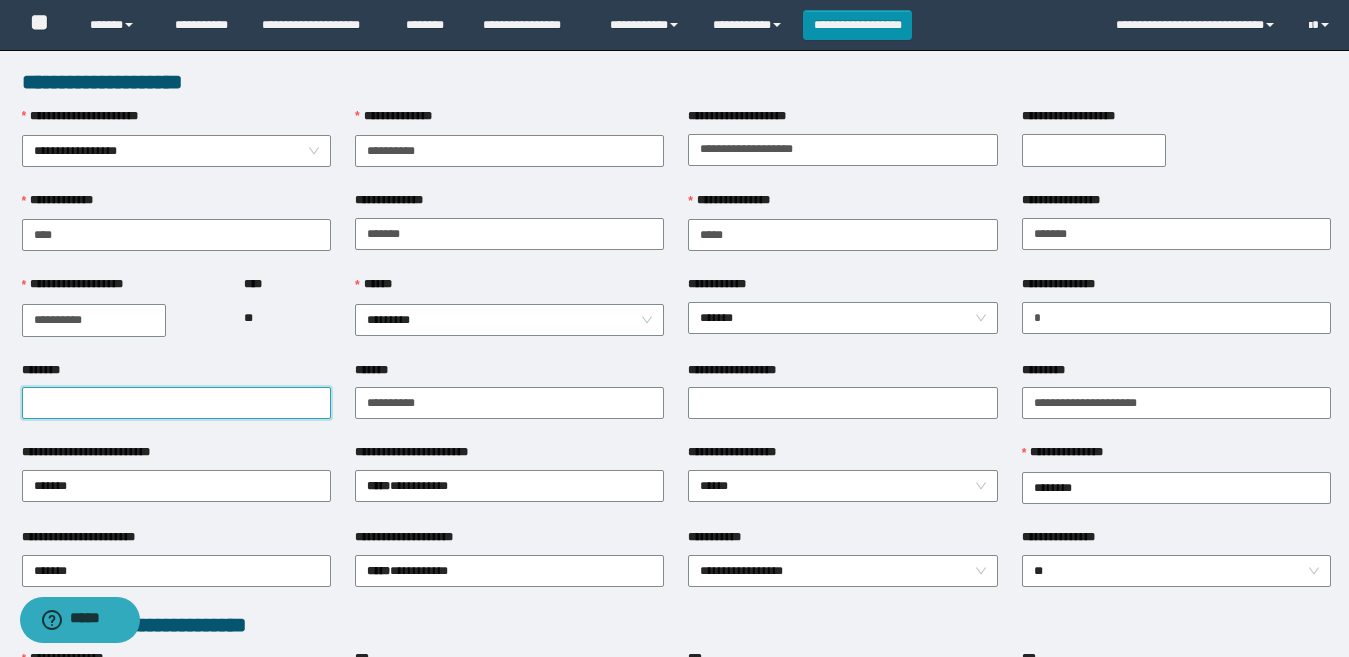 type 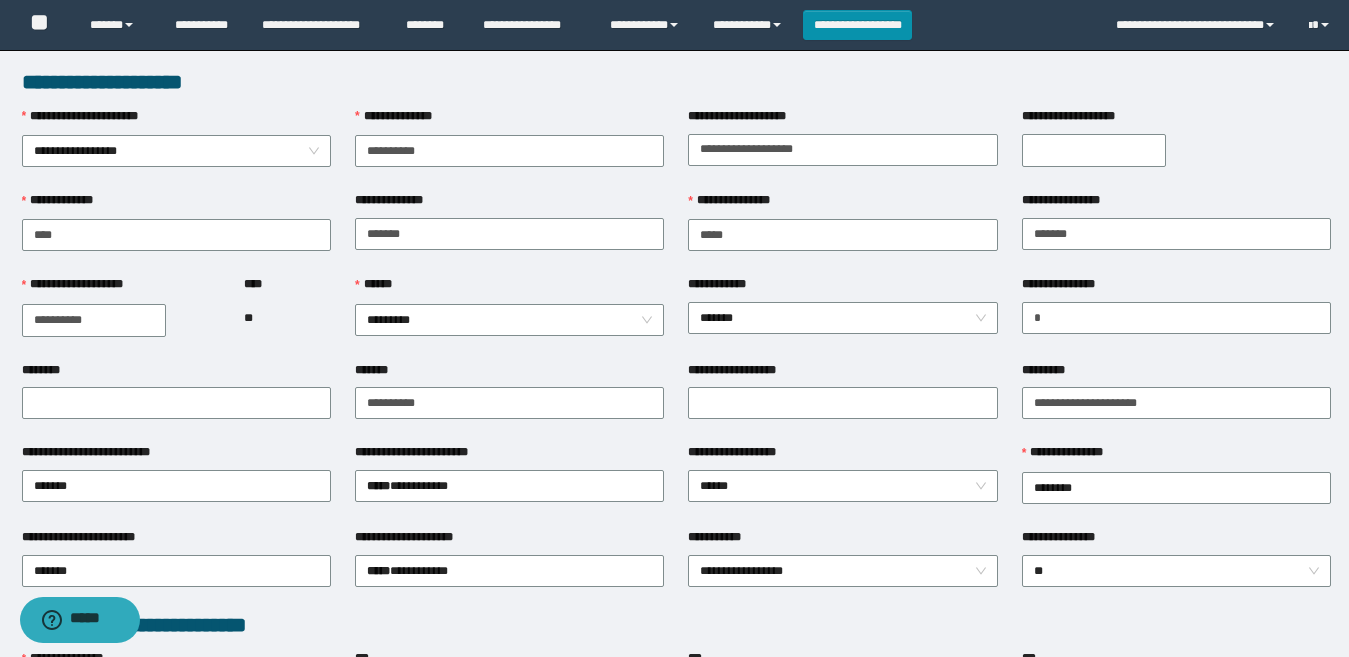 click on "**********" at bounding box center (1070, 537) 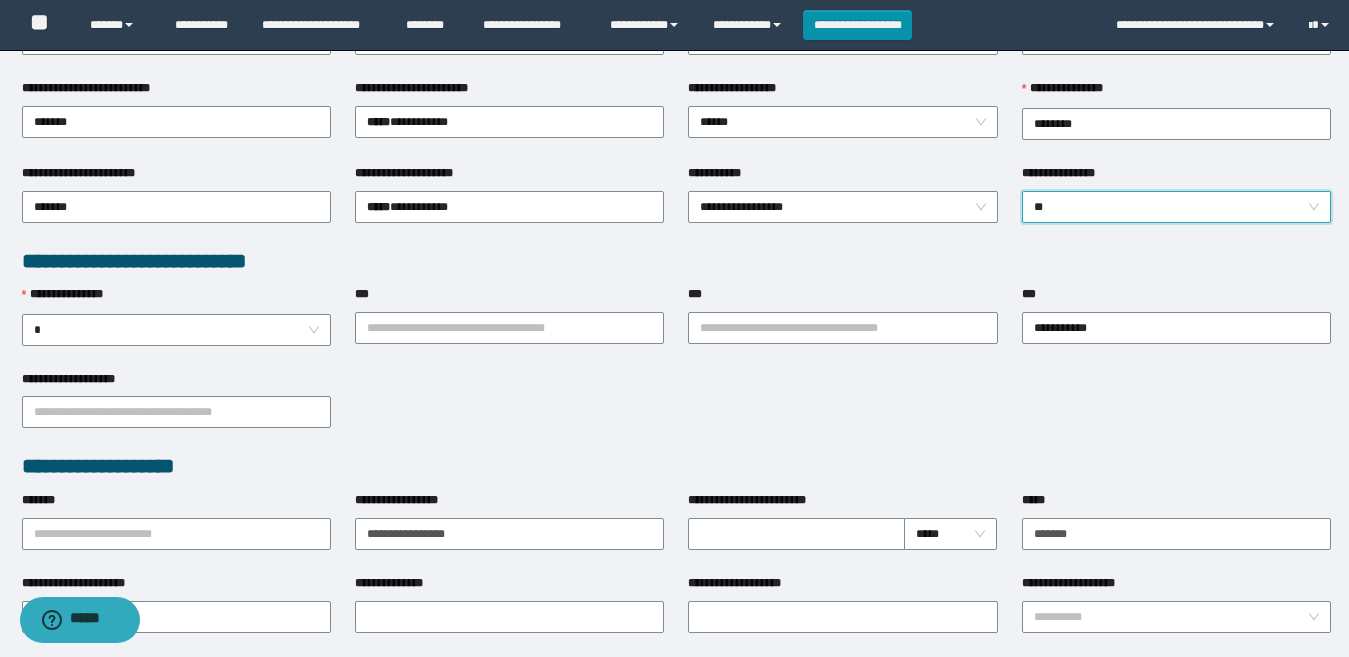 scroll, scrollTop: 400, scrollLeft: 0, axis: vertical 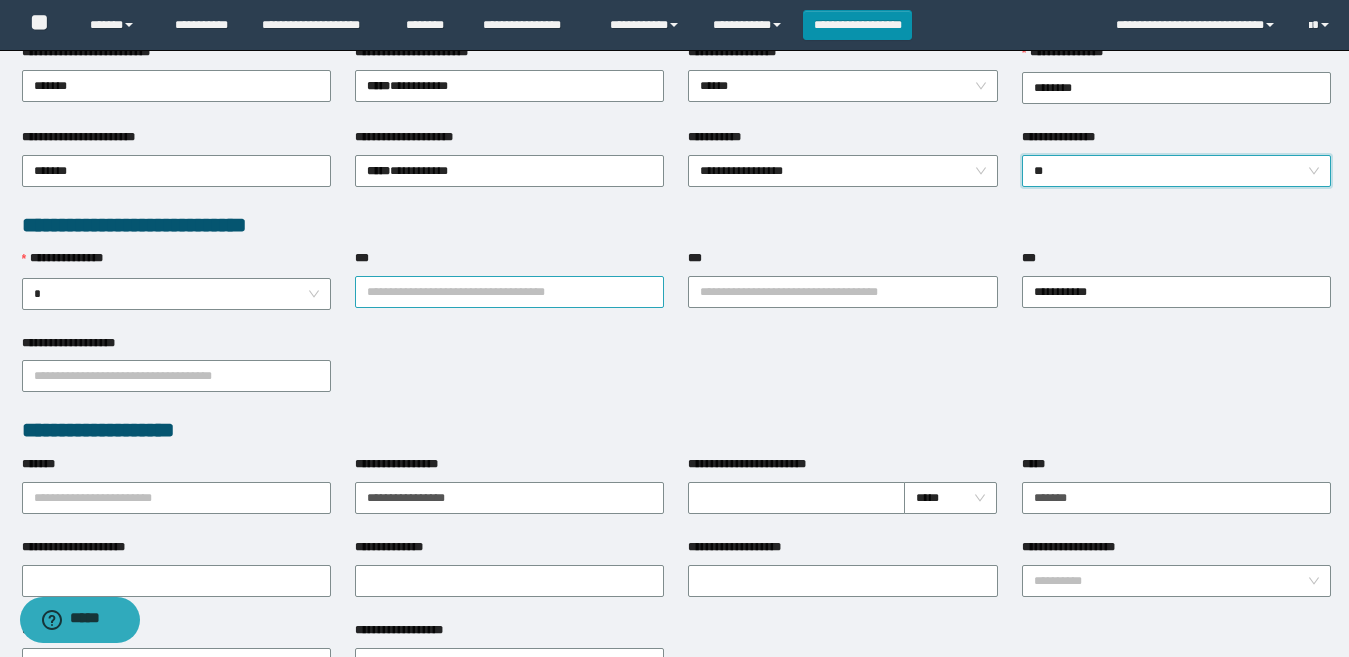 click on "***" at bounding box center (509, 292) 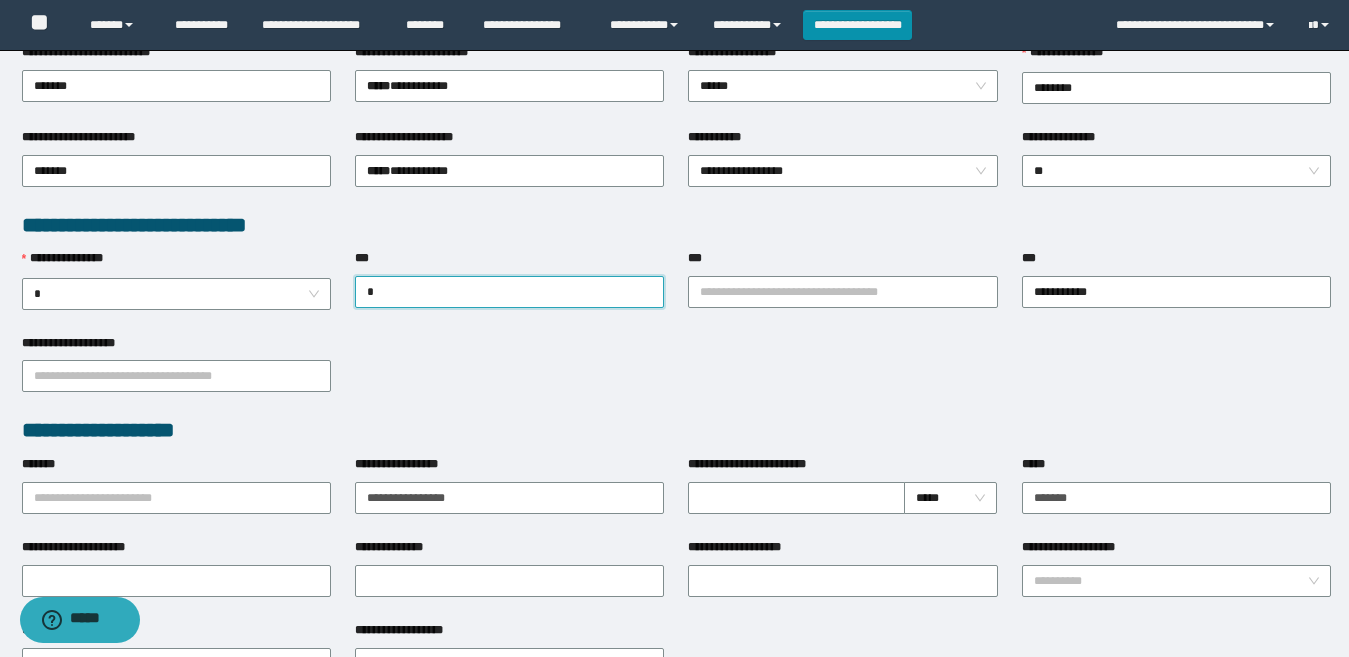 type on "**" 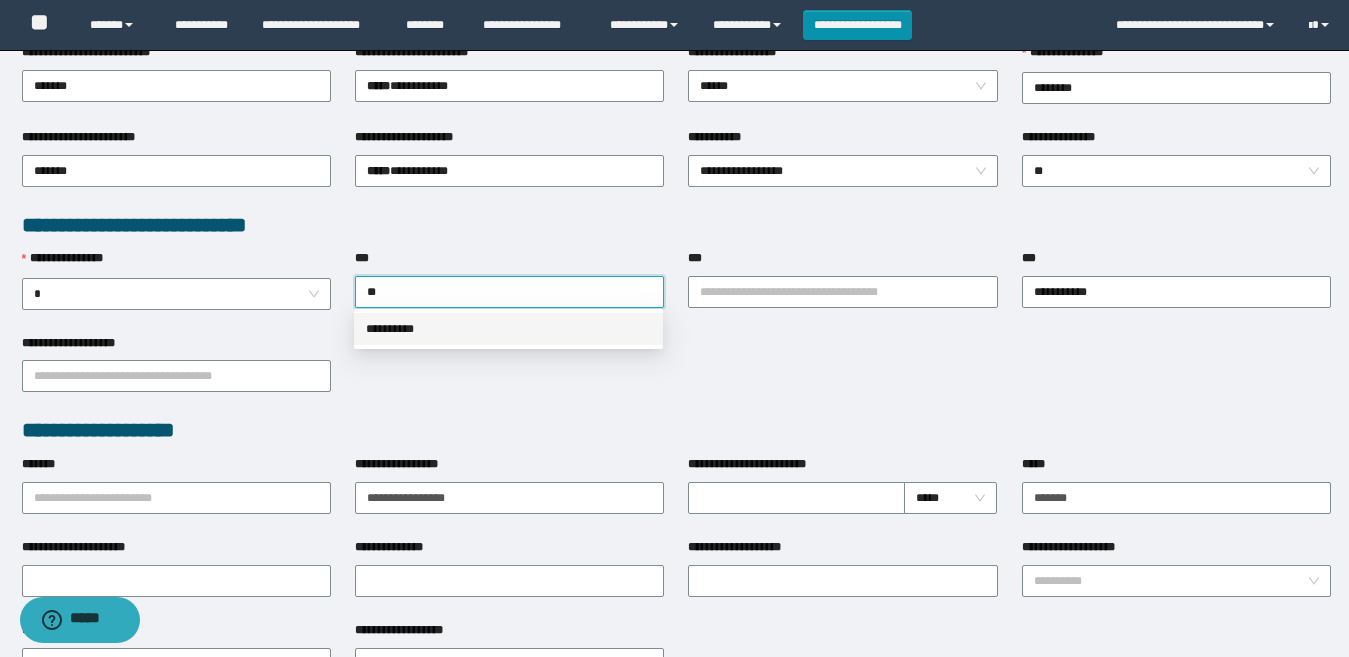 drag, startPoint x: 428, startPoint y: 331, endPoint x: 604, endPoint y: 314, distance: 176.81912 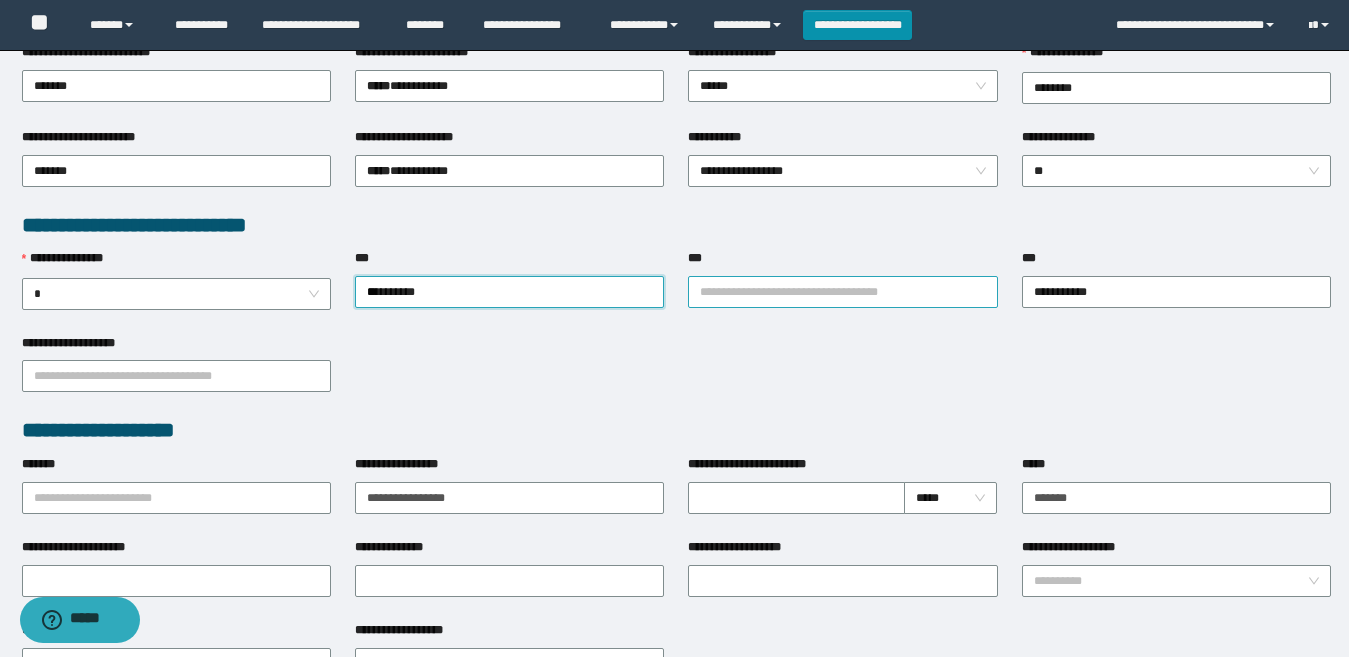 click on "***" at bounding box center [842, 292] 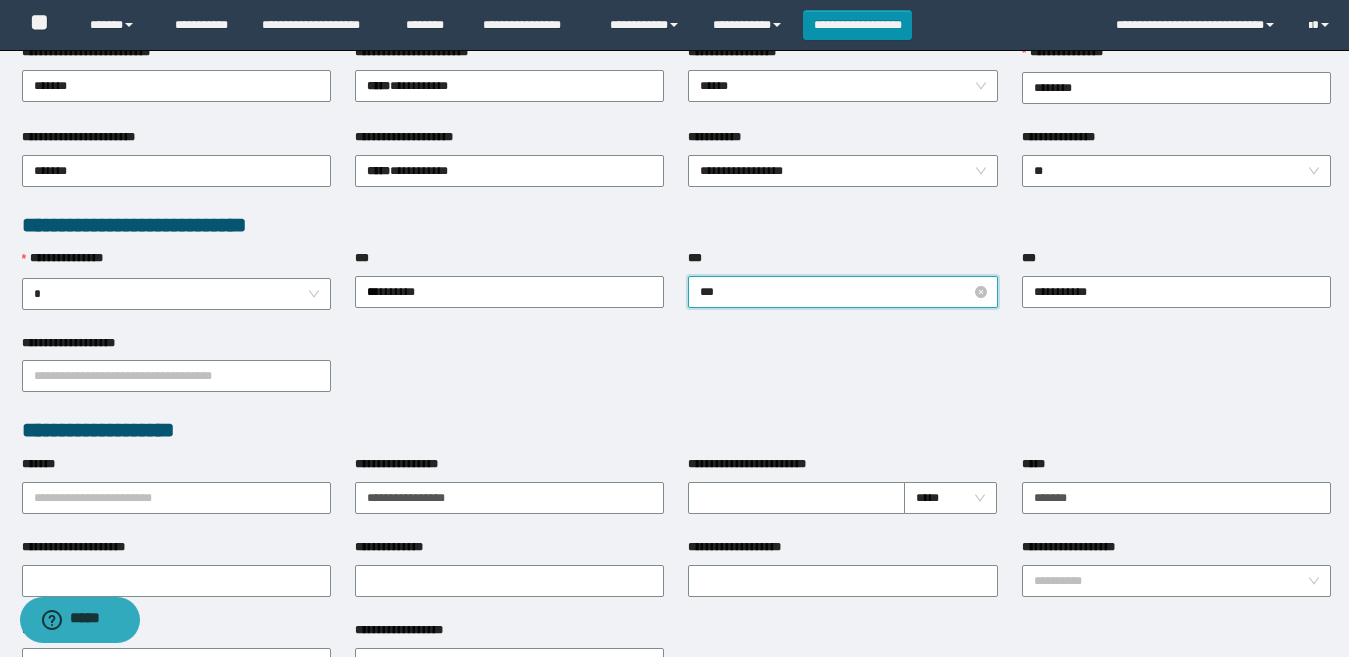 type on "****" 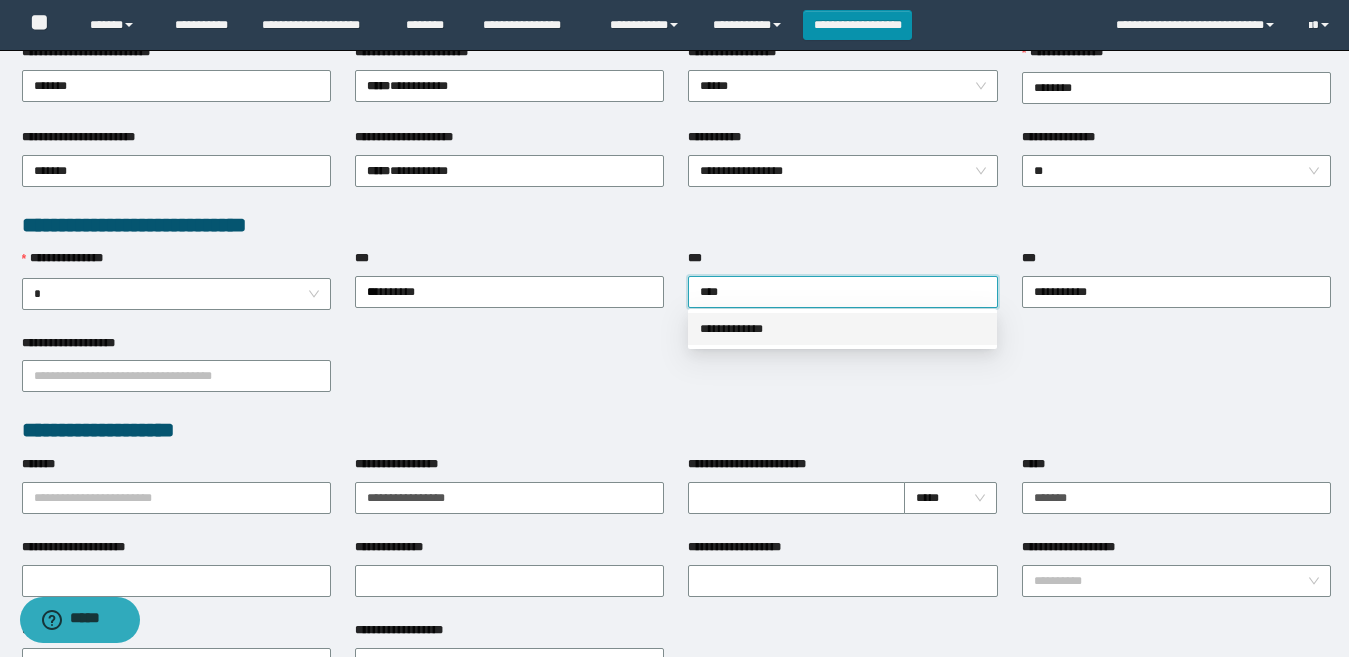click on "**********" at bounding box center (842, 329) 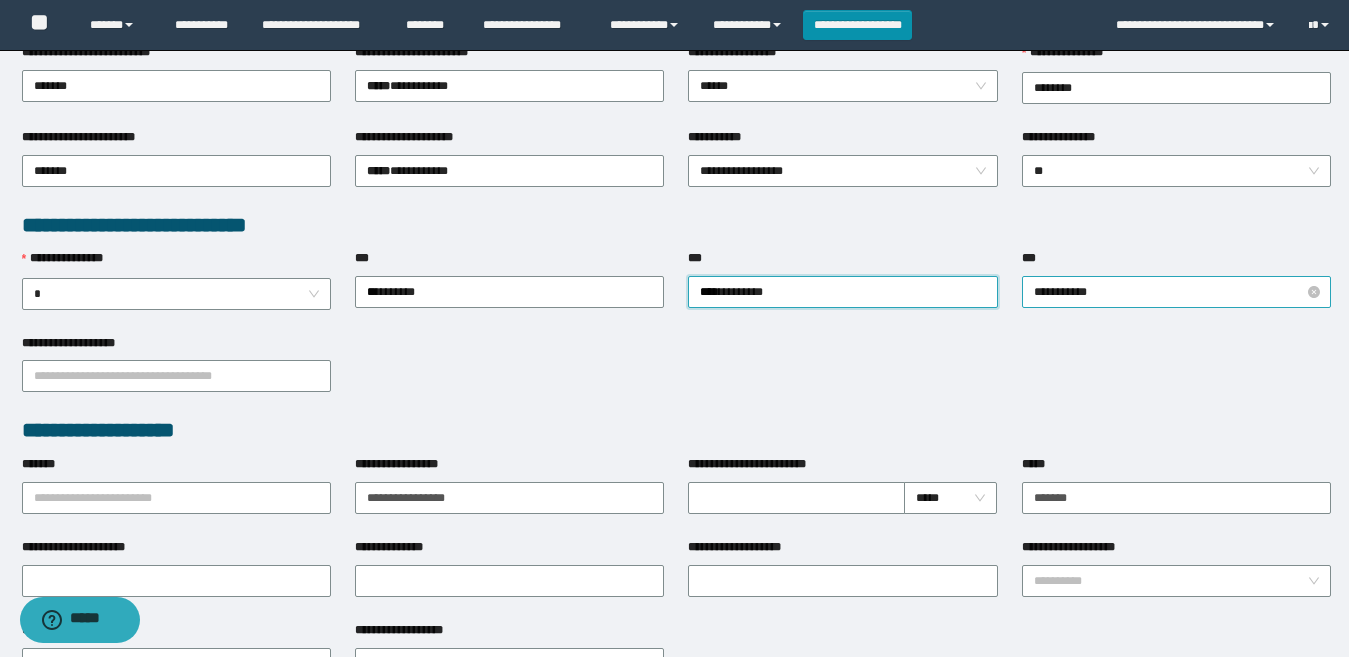 click on "**********" at bounding box center (1176, 292) 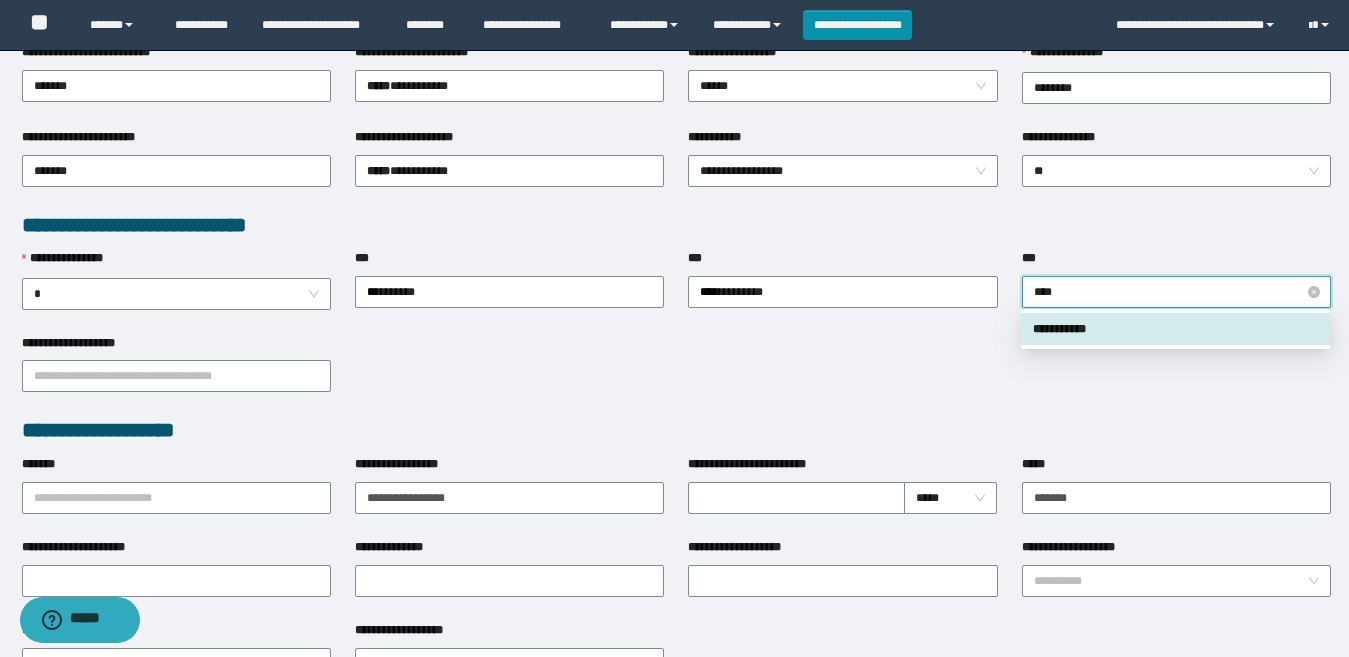 type on "*****" 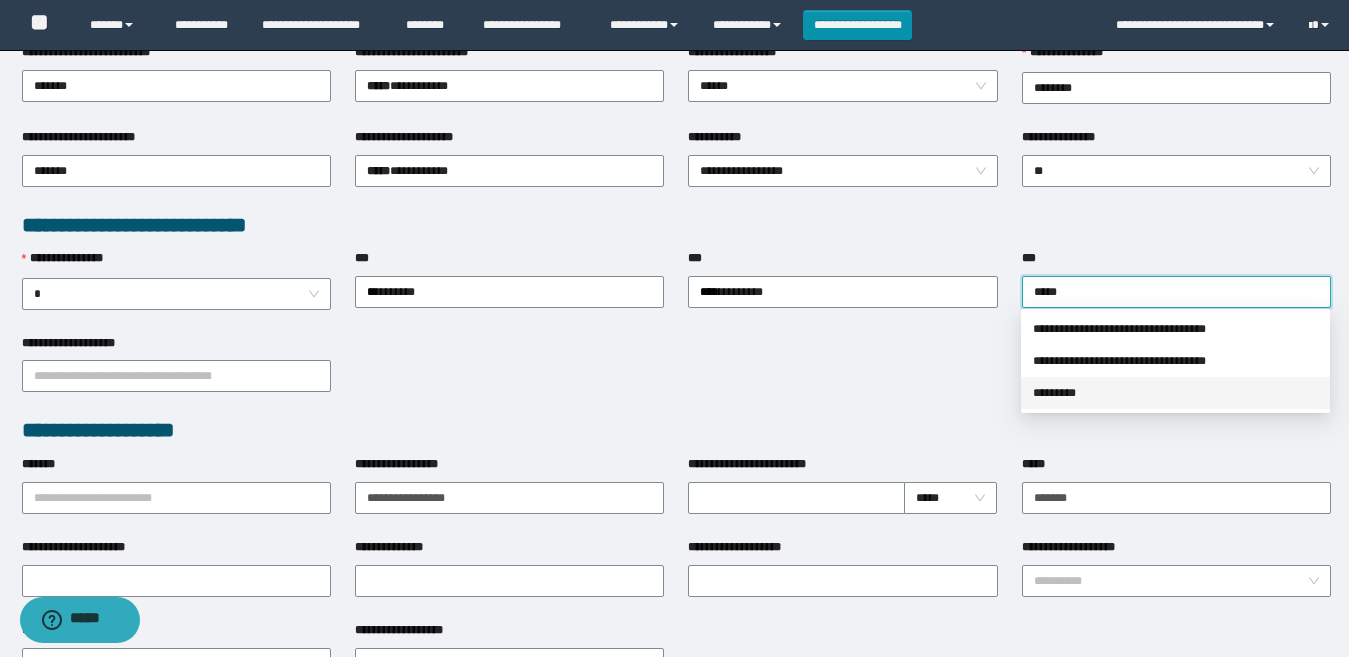 click on "*********" at bounding box center (1175, 393) 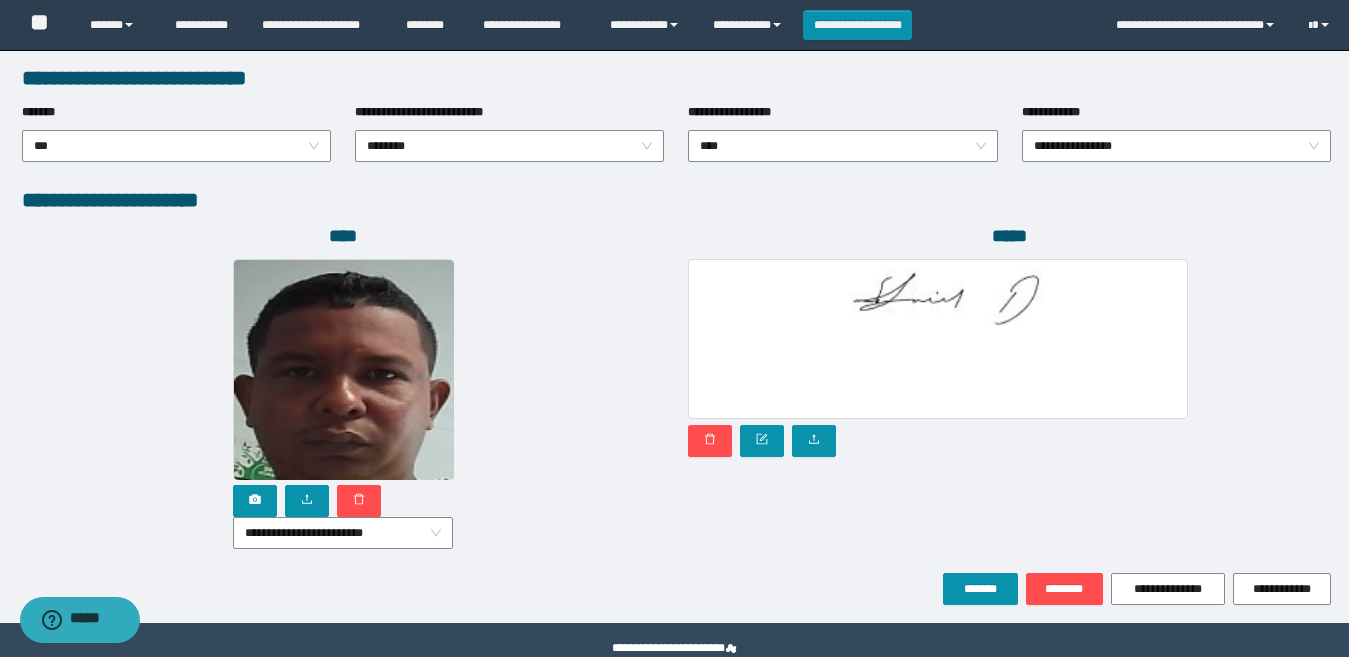 scroll, scrollTop: 1080, scrollLeft: 0, axis: vertical 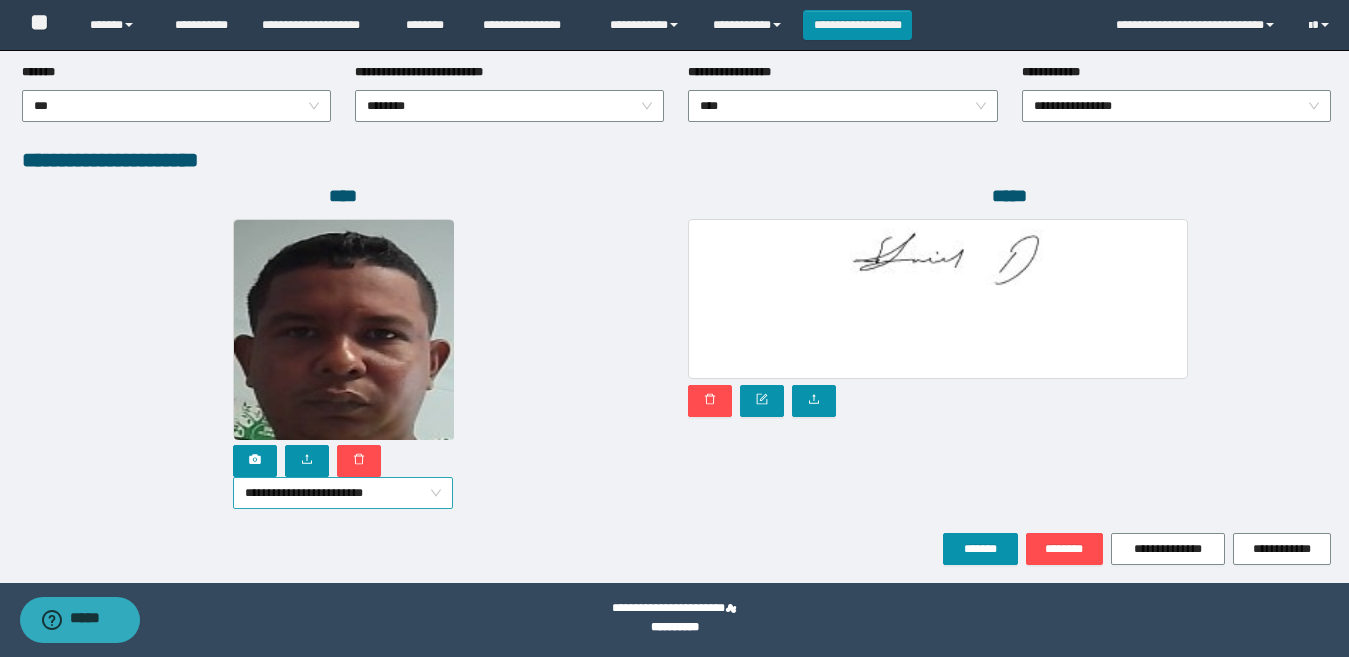 click on "**********" at bounding box center (343, 493) 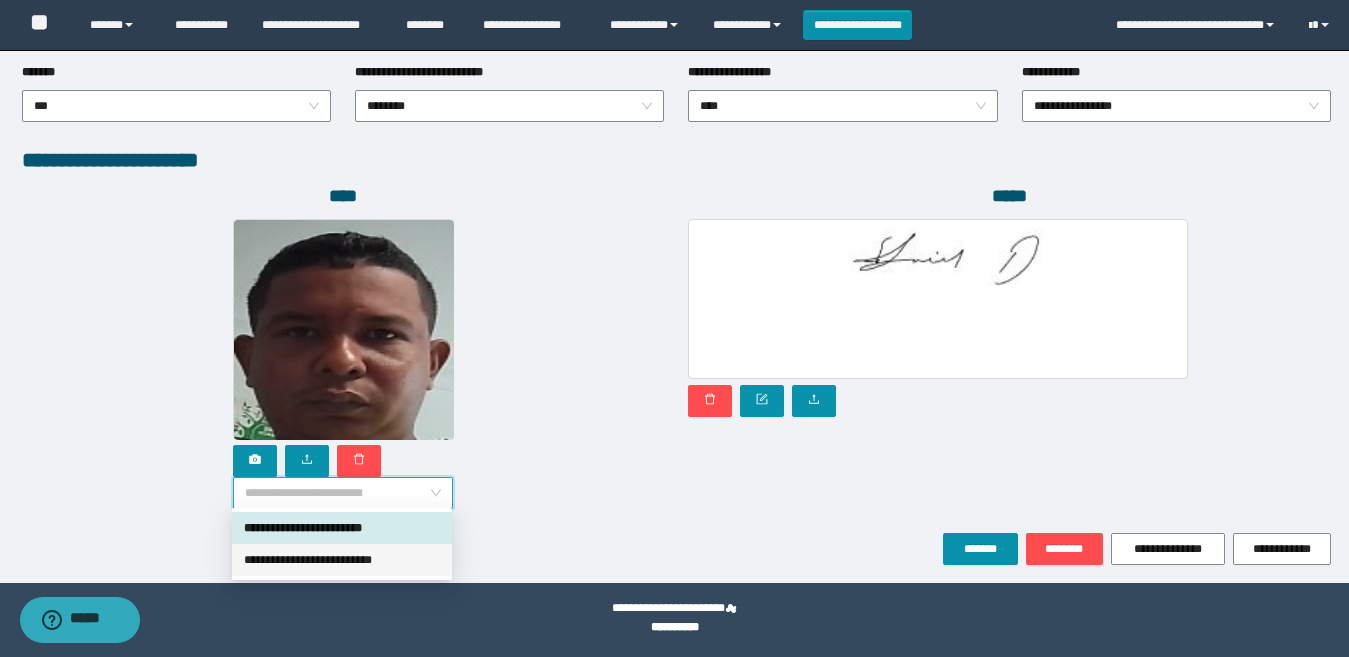 click on "**********" at bounding box center (342, 560) 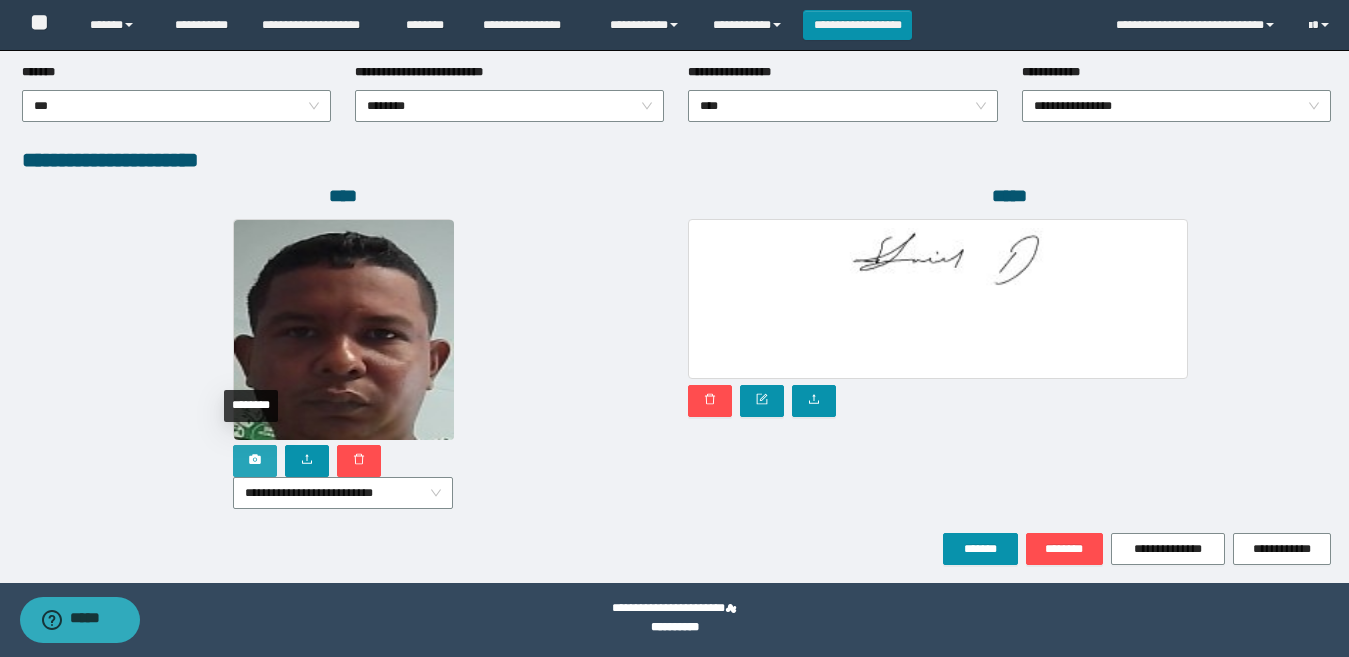 click 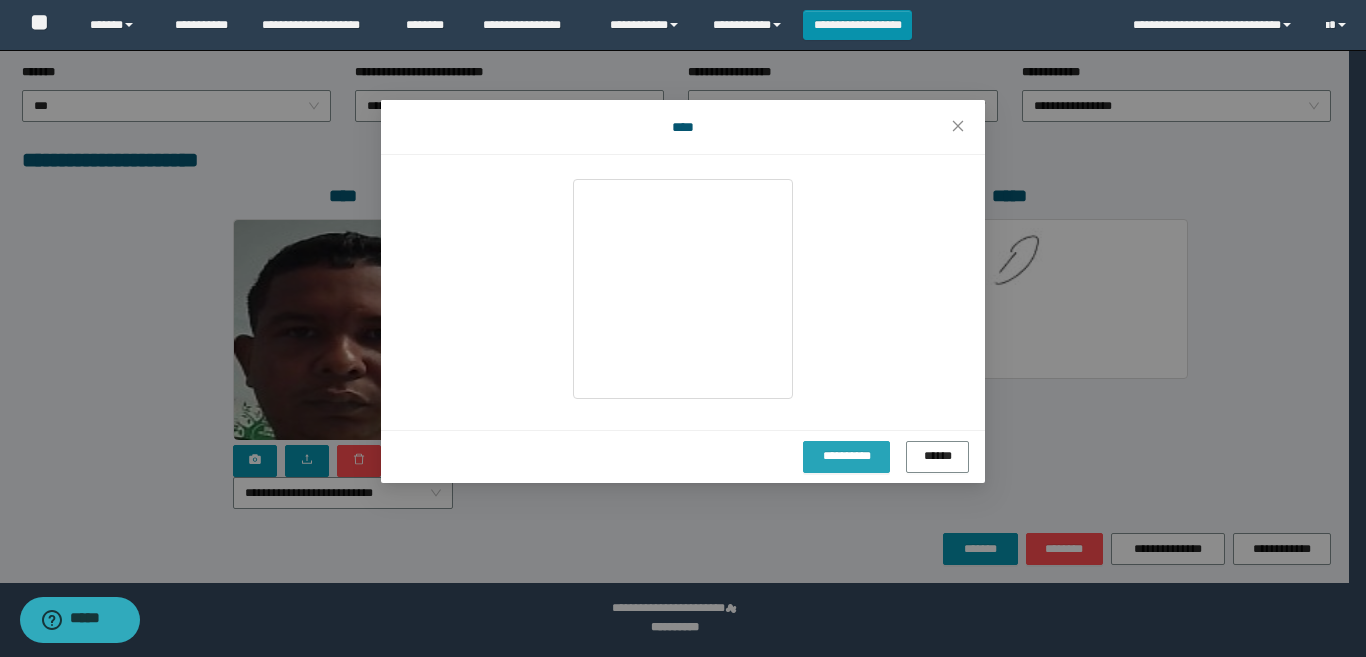 click on "**********" at bounding box center [846, 456] 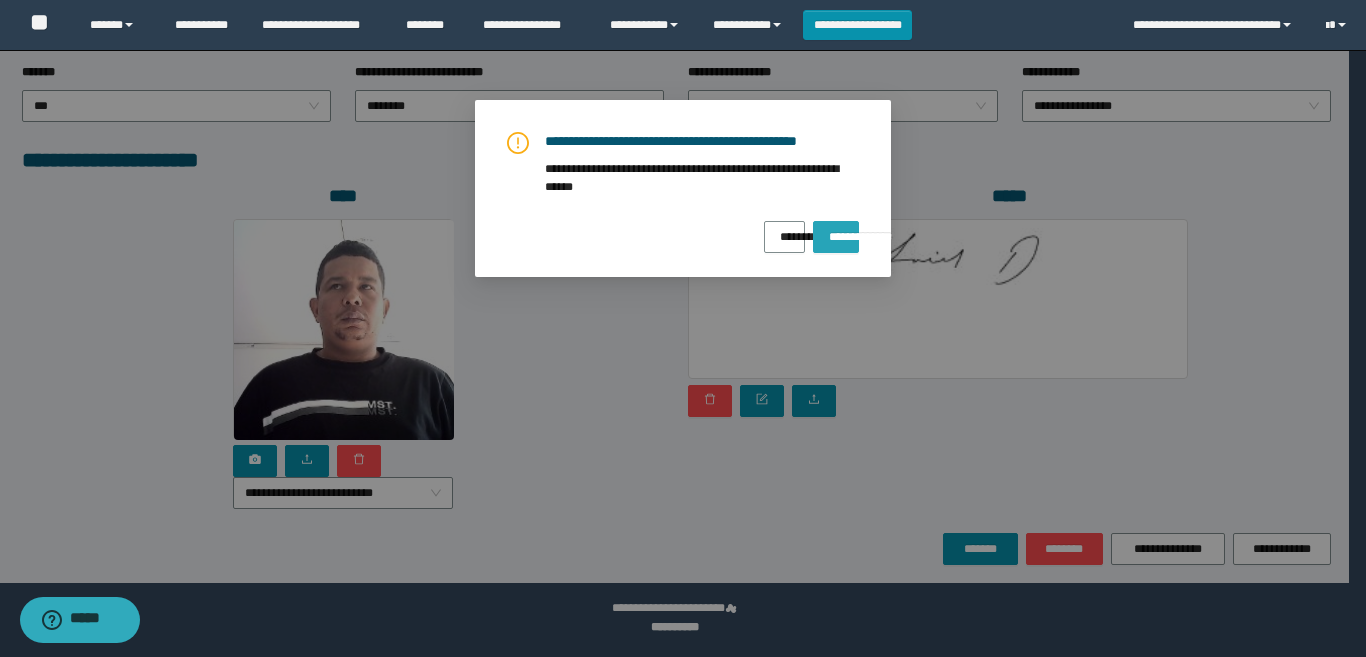 click on "**********" at bounding box center (836, 230) 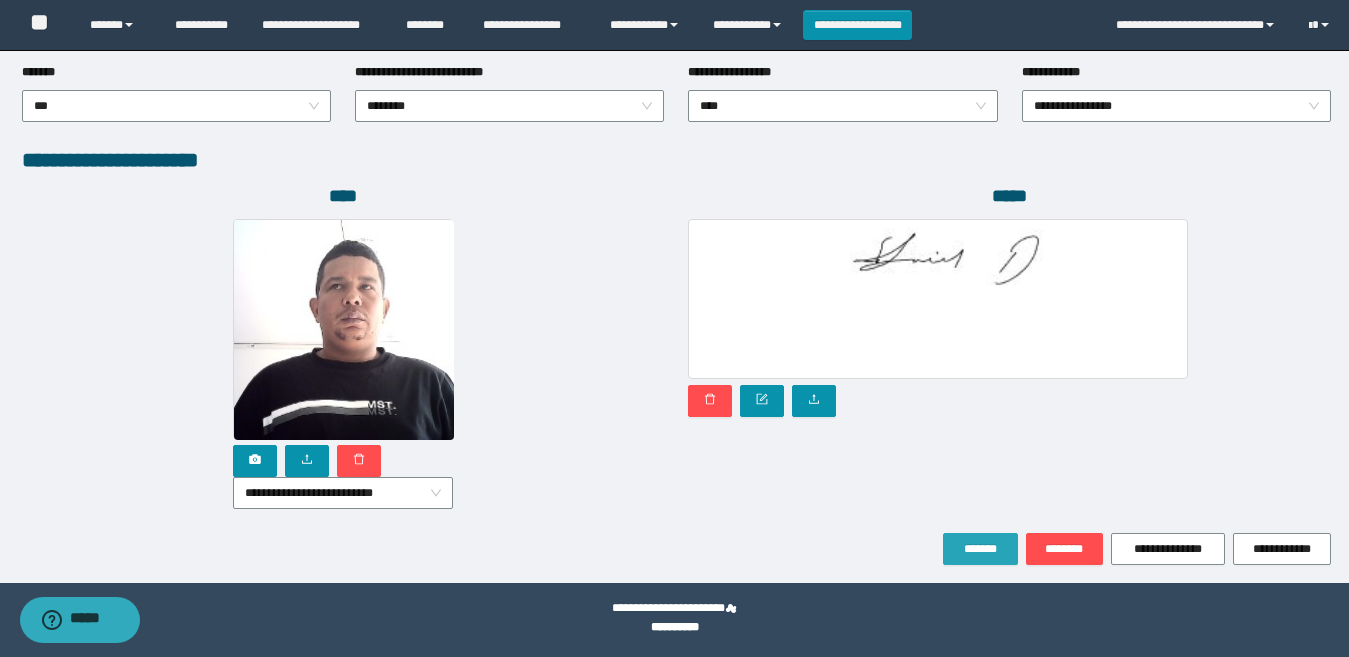 click on "*******" at bounding box center [980, 549] 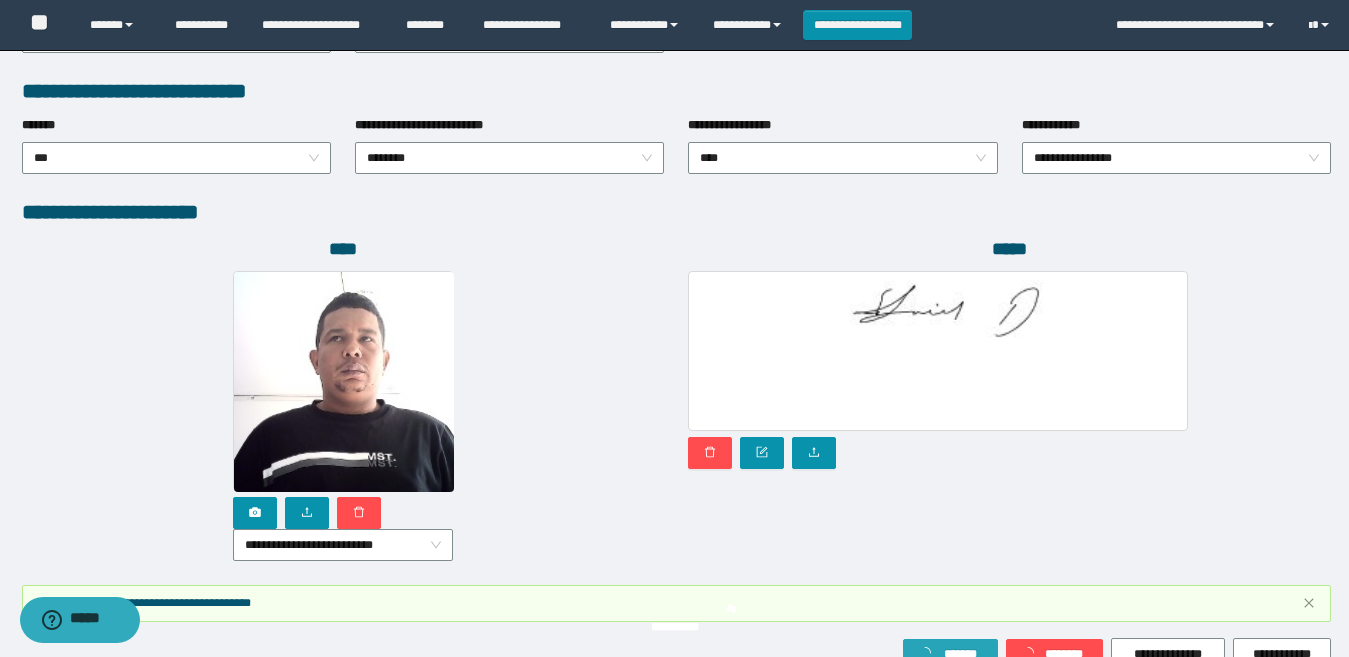 scroll, scrollTop: 1133, scrollLeft: 0, axis: vertical 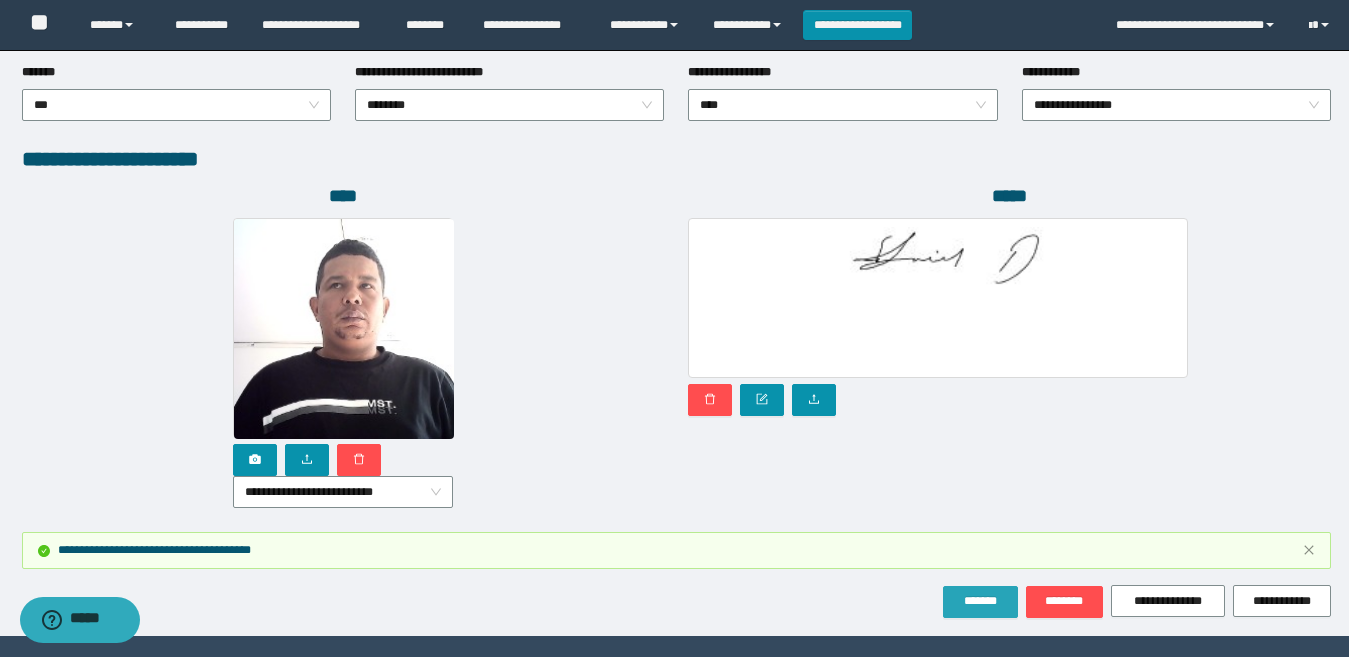 click on "*******" at bounding box center (980, 601) 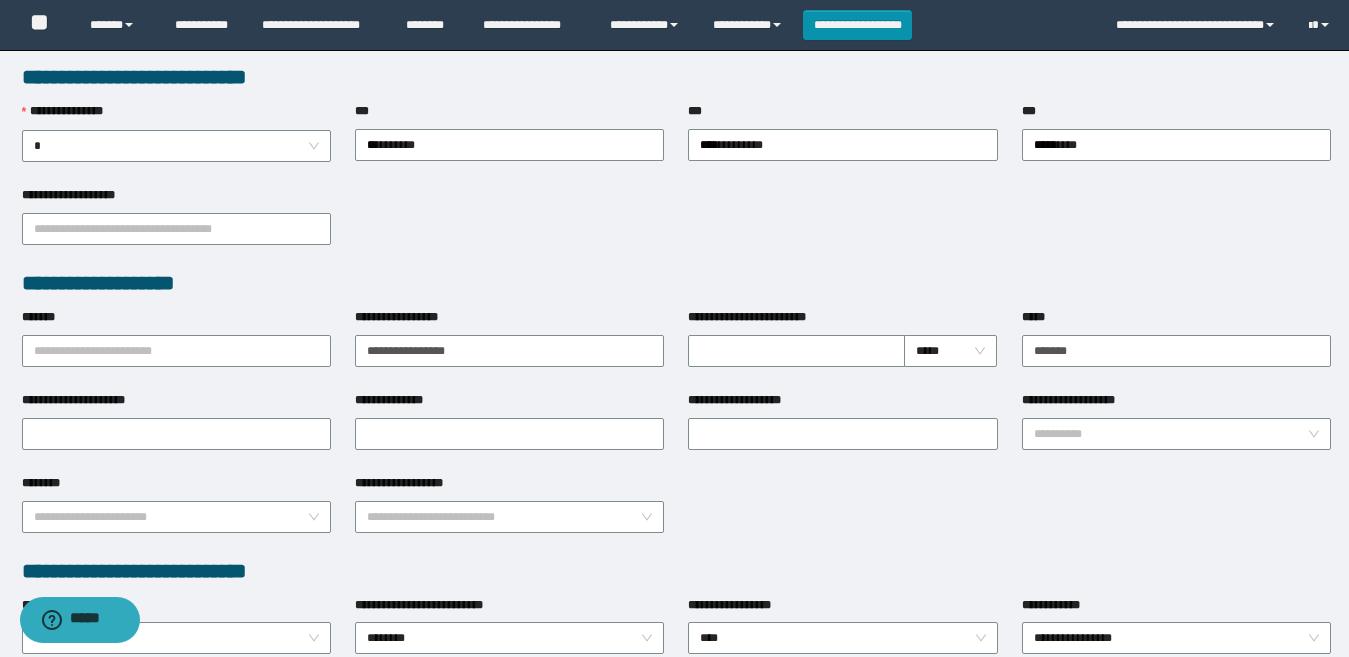 scroll, scrollTop: 1185, scrollLeft: 0, axis: vertical 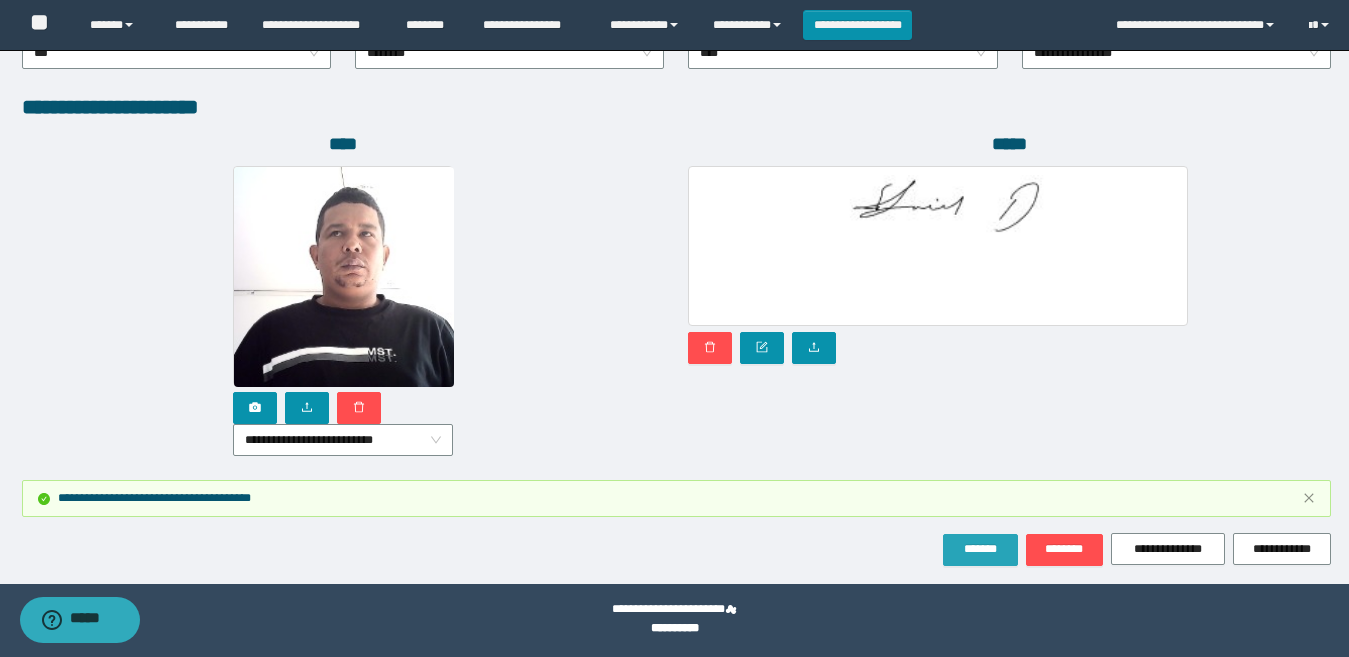 click on "*******" at bounding box center [980, 549] 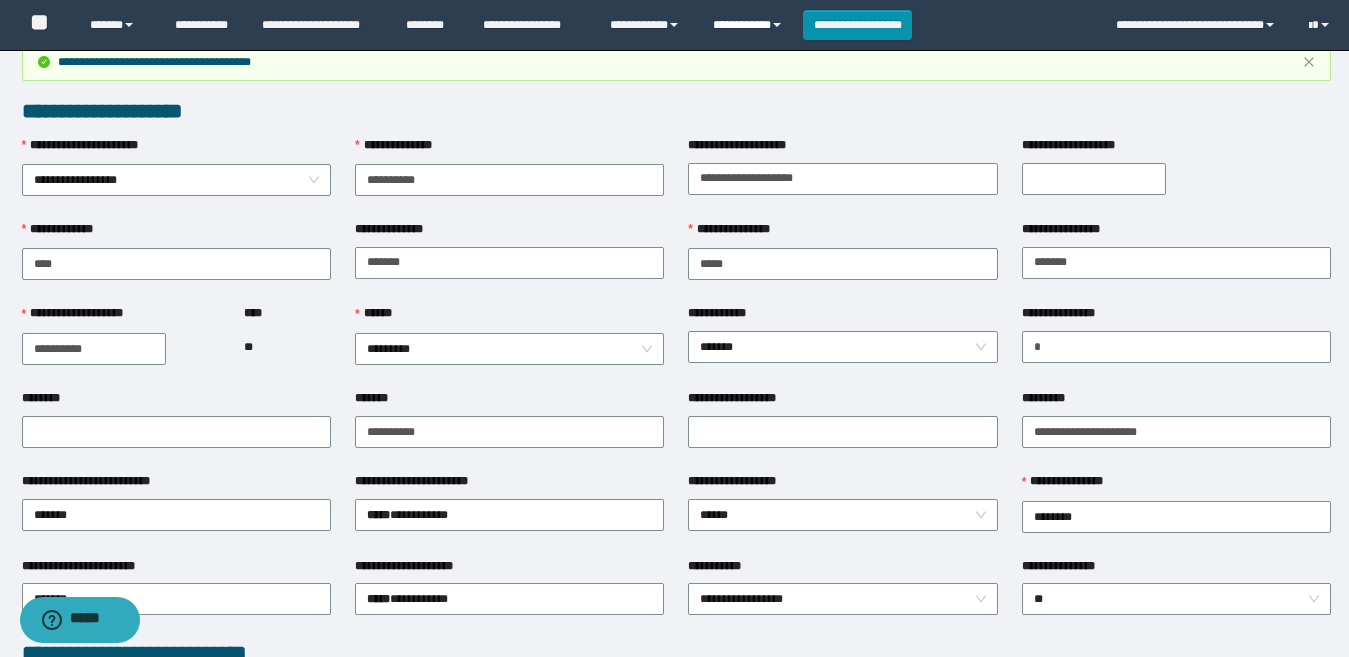 scroll, scrollTop: 0, scrollLeft: 0, axis: both 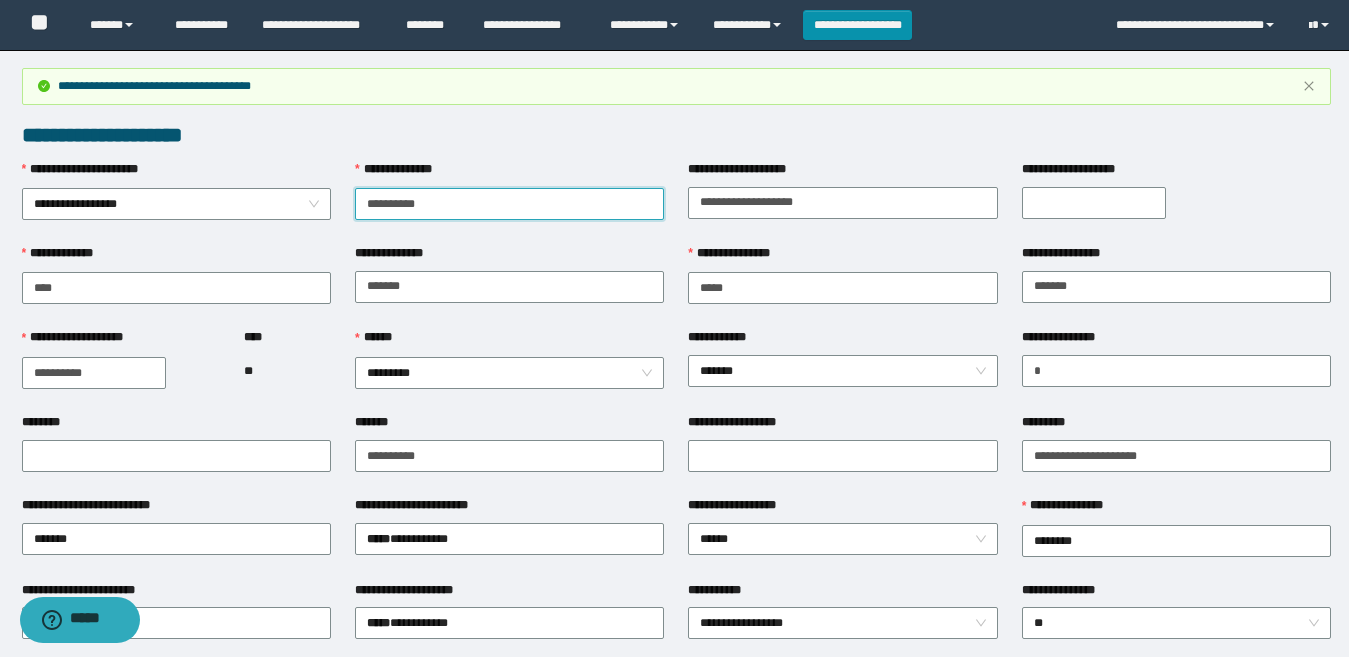 drag, startPoint x: 454, startPoint y: 206, endPoint x: 346, endPoint y: 208, distance: 108.01852 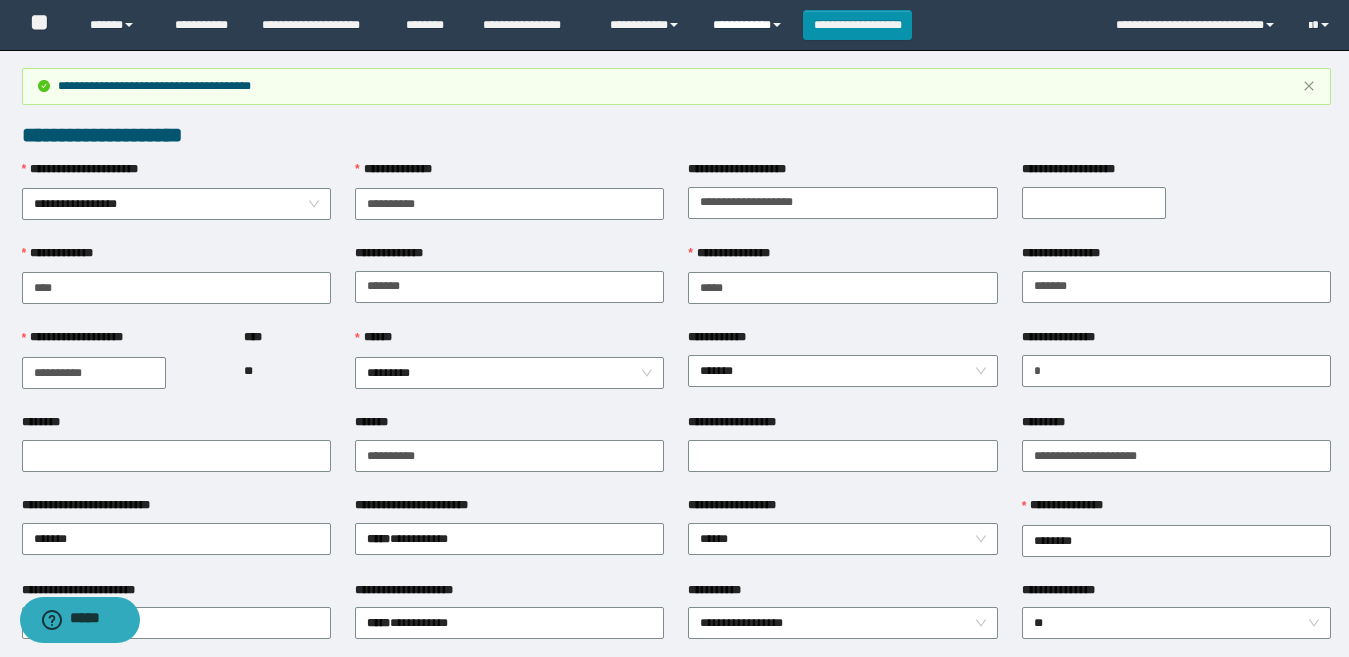 click on "**********" at bounding box center [750, 25] 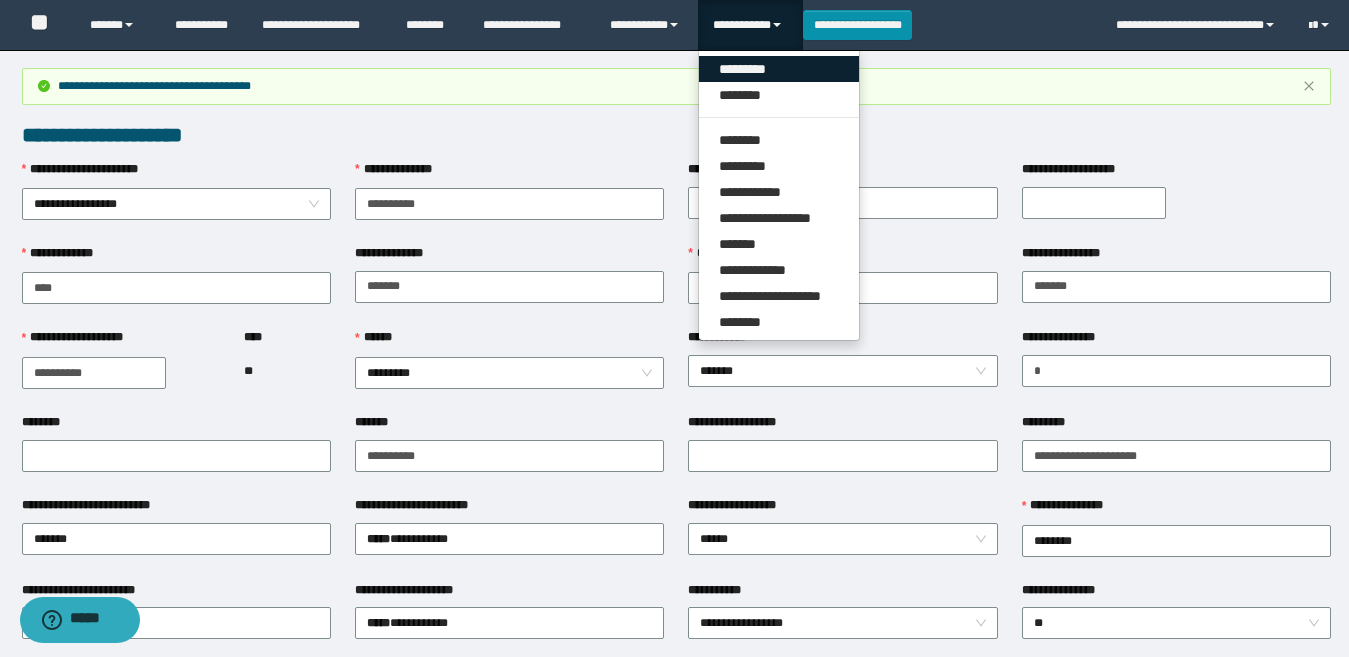 click on "*********" at bounding box center (779, 69) 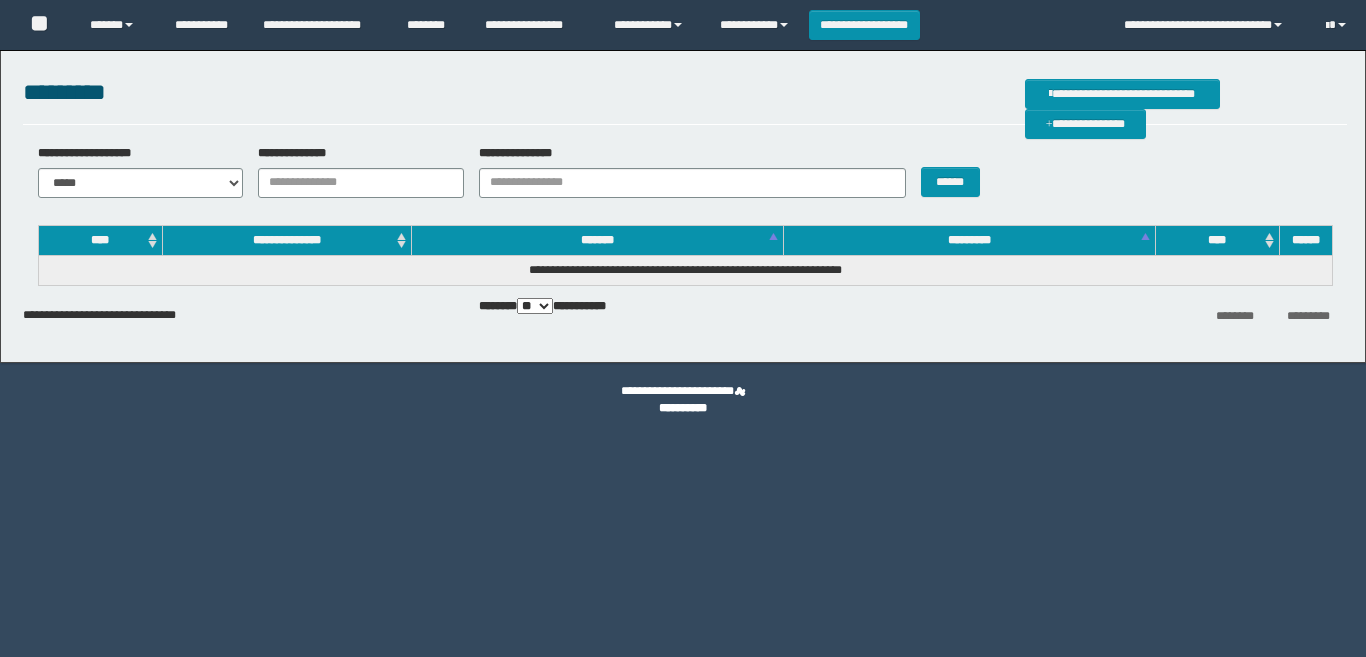 scroll, scrollTop: 0, scrollLeft: 0, axis: both 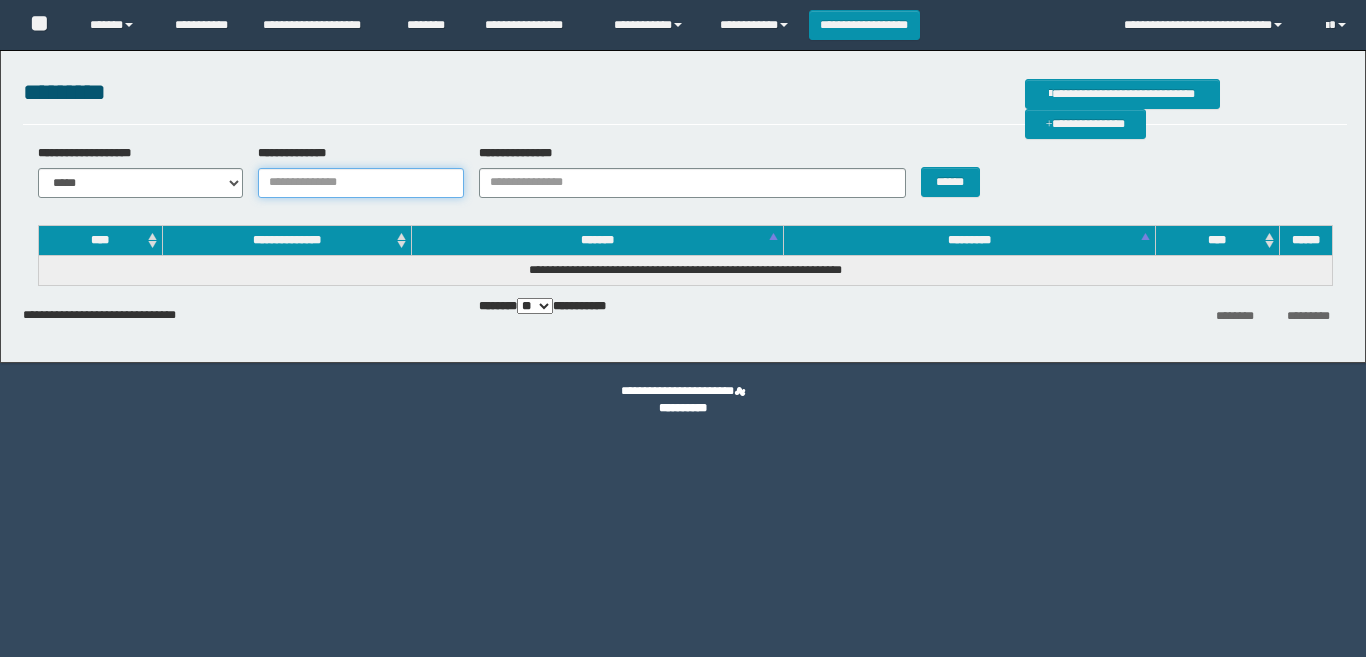 click on "**********" at bounding box center [361, 183] 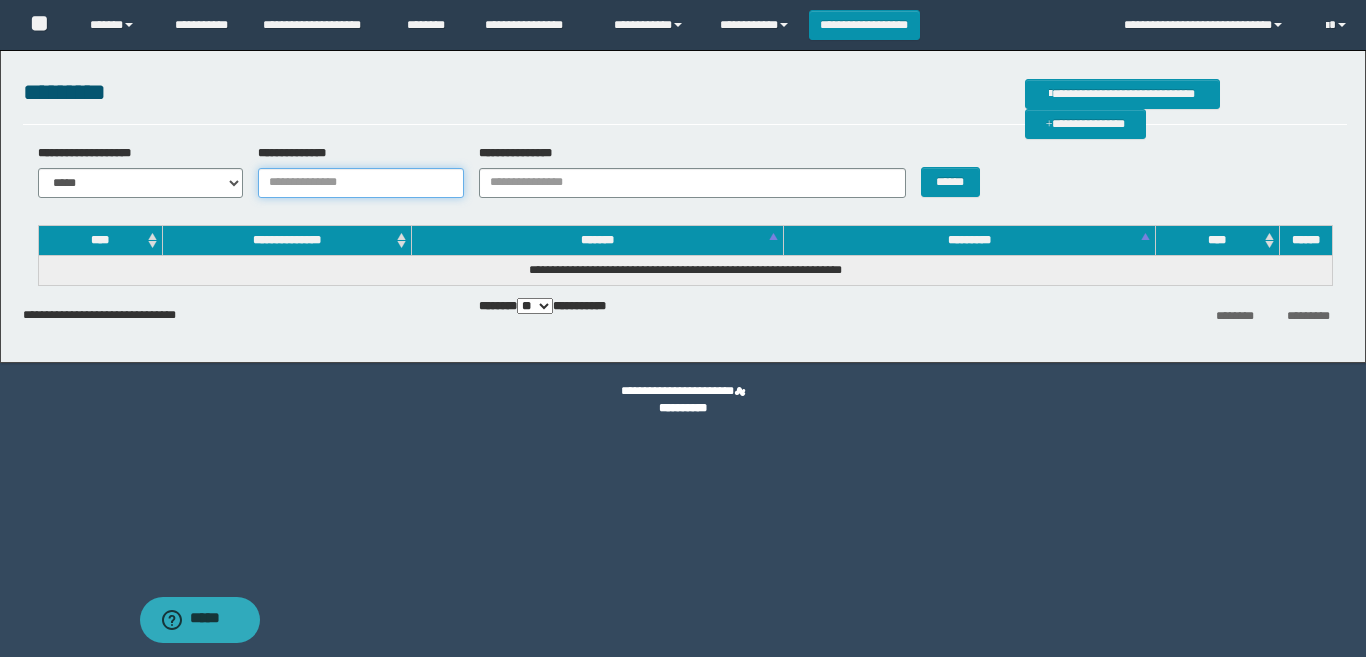 scroll, scrollTop: 0, scrollLeft: 0, axis: both 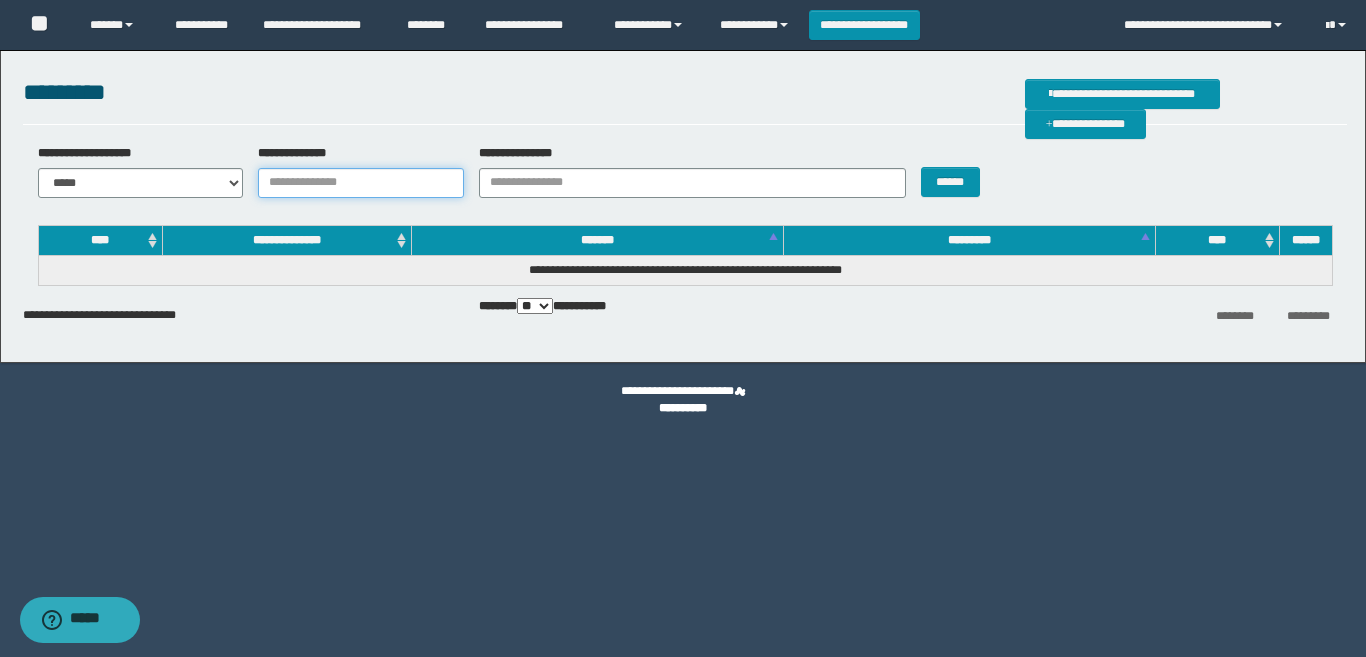 paste on "**********" 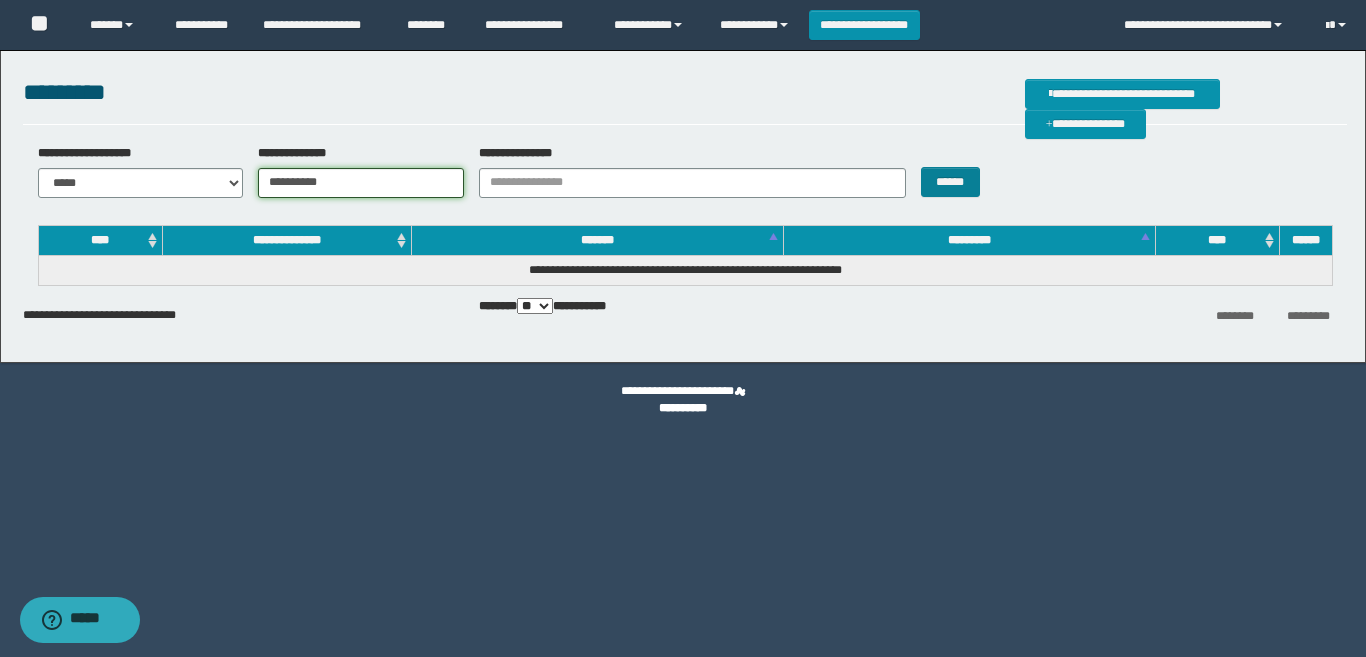 type on "**********" 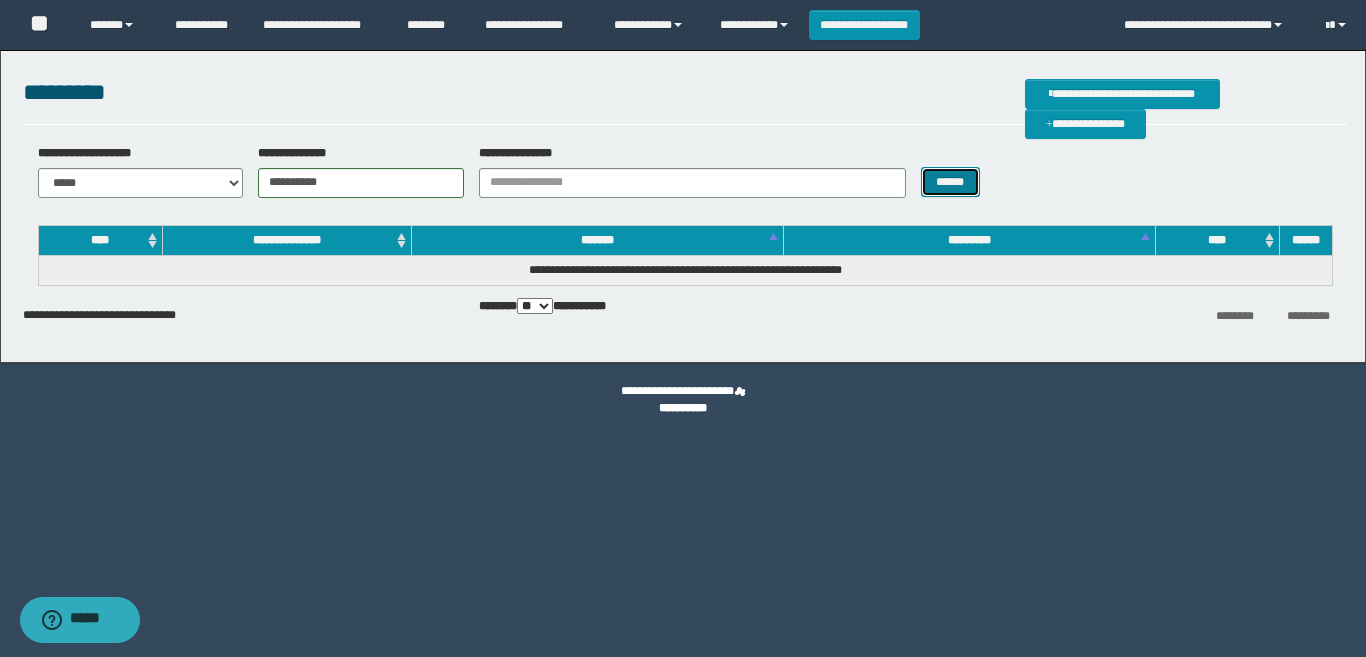 click on "******" at bounding box center (950, 182) 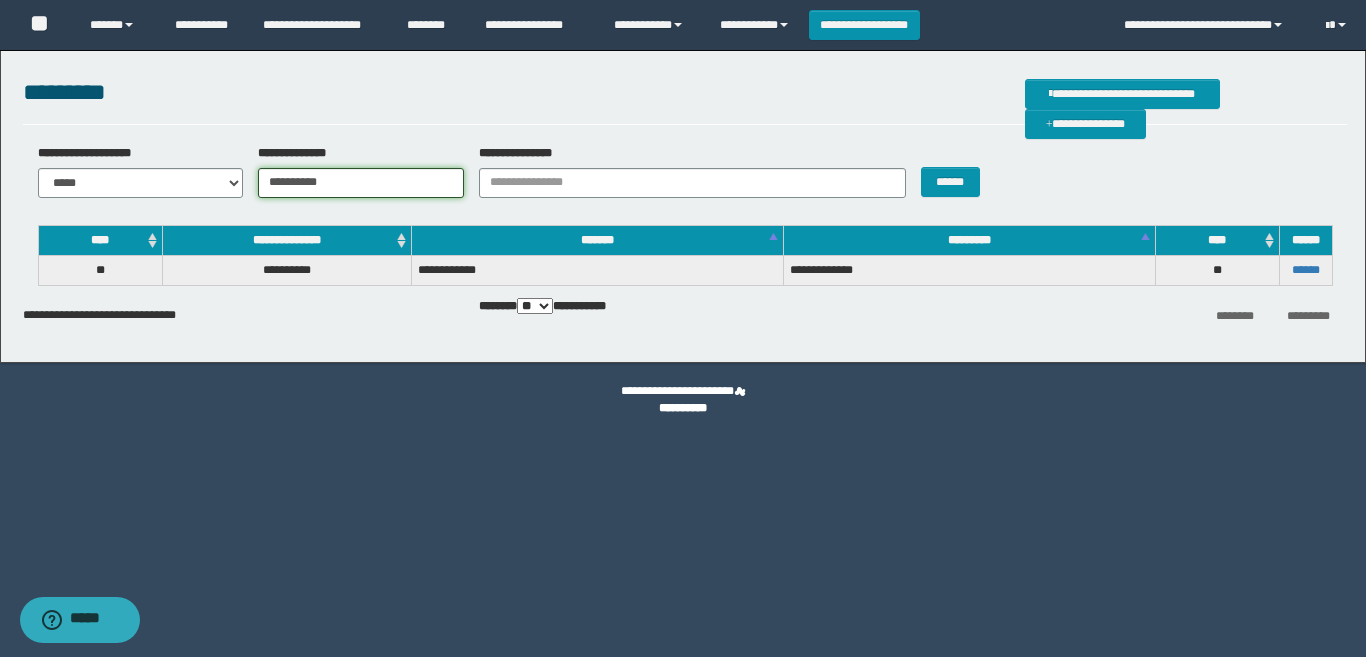 drag, startPoint x: 426, startPoint y: 182, endPoint x: 222, endPoint y: 181, distance: 204.00246 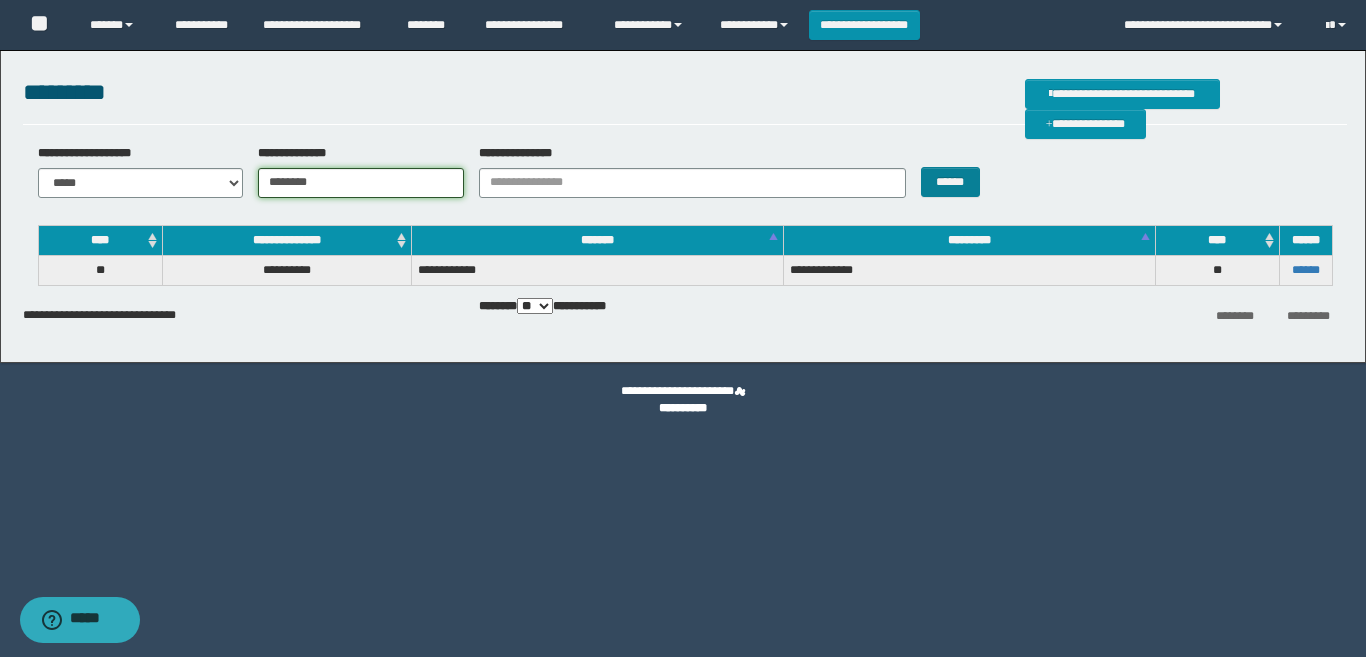 type on "********" 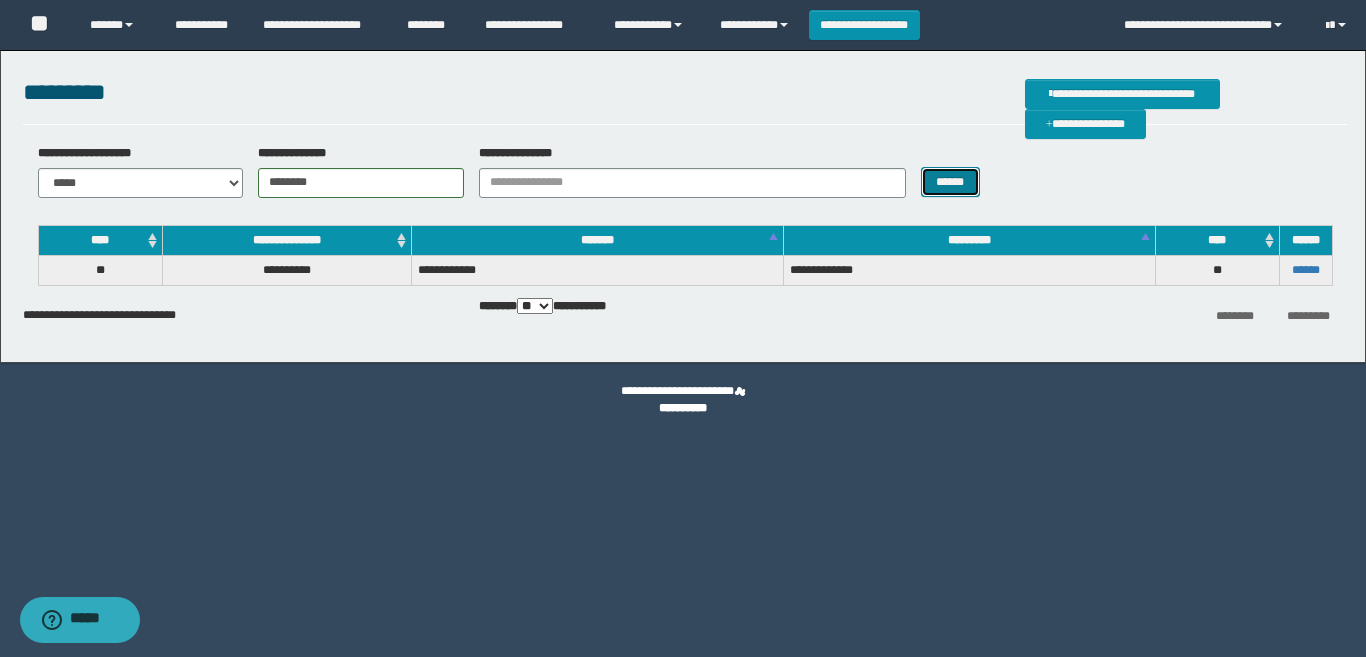 click on "******" at bounding box center (950, 182) 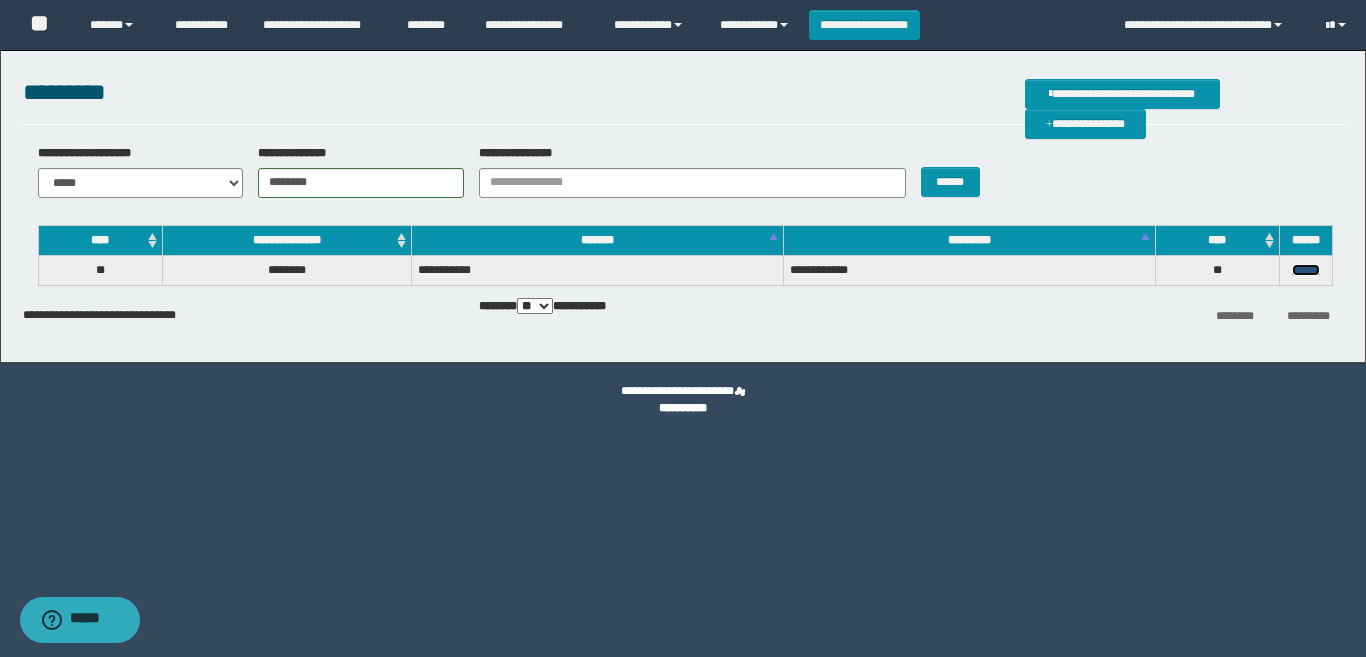 click on "******" at bounding box center [1306, 270] 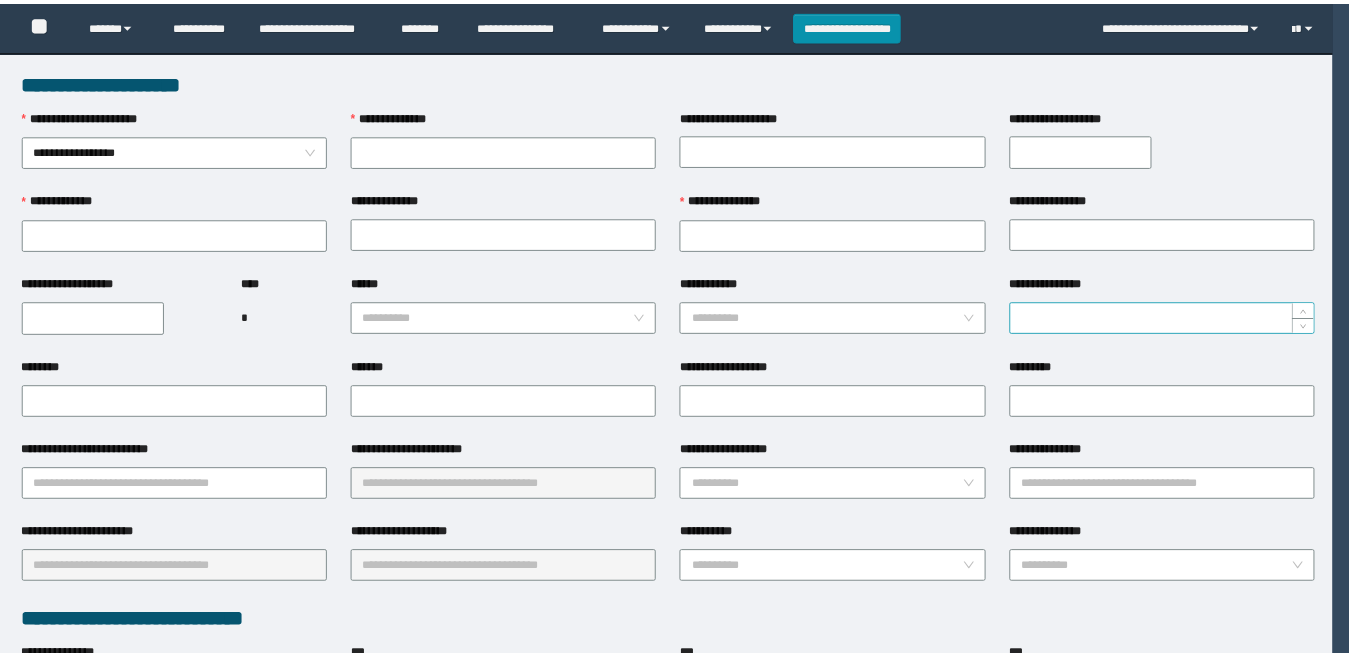 scroll, scrollTop: 0, scrollLeft: 0, axis: both 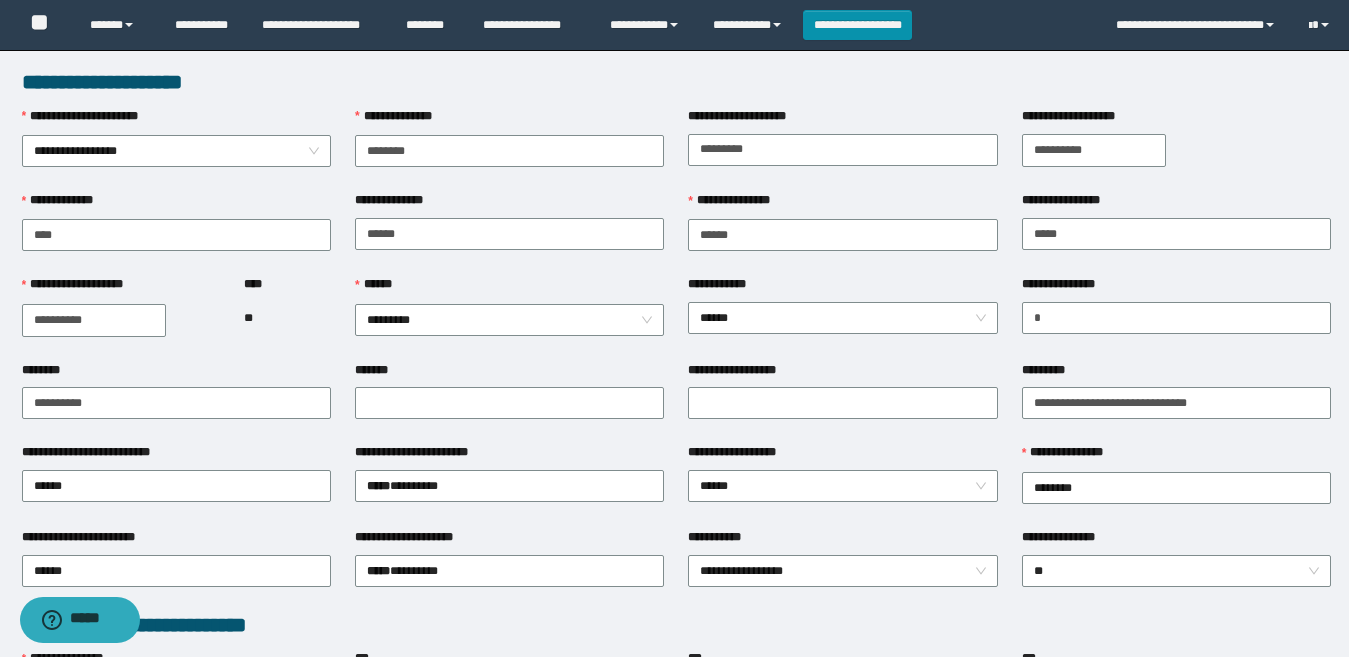 click on "**********" at bounding box center [676, 82] 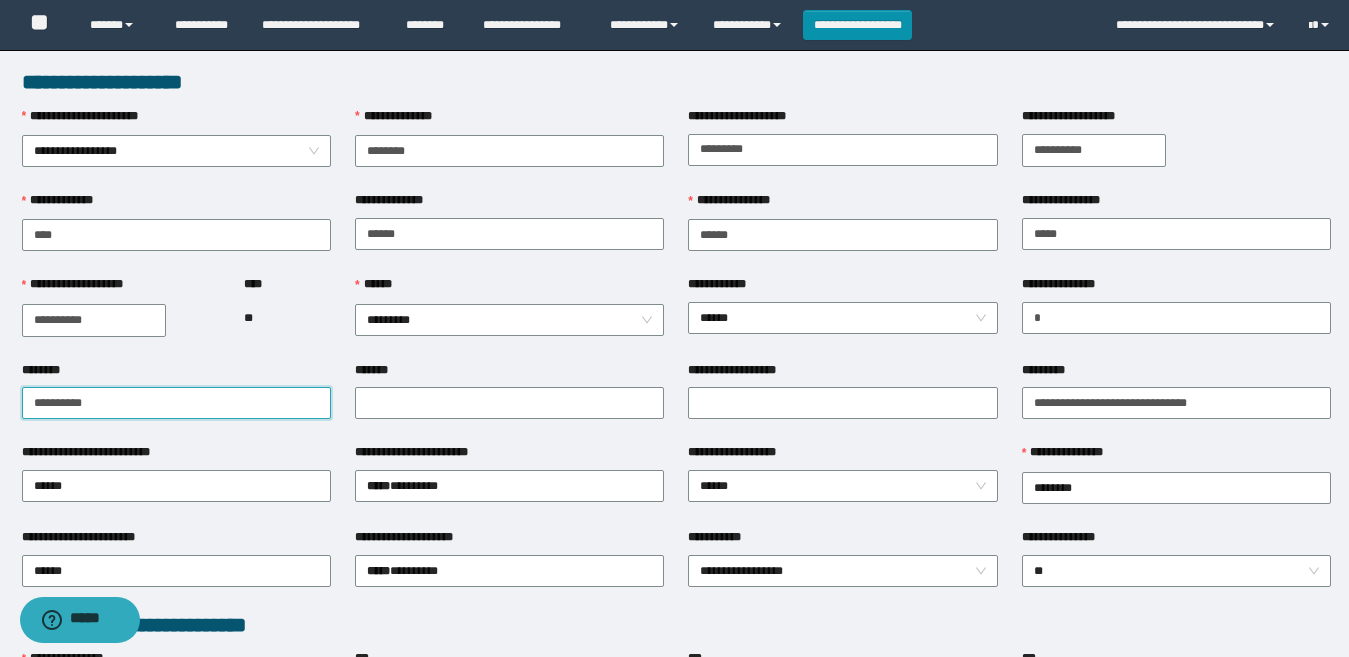drag, startPoint x: 188, startPoint y: 400, endPoint x: 0, endPoint y: 410, distance: 188.26576 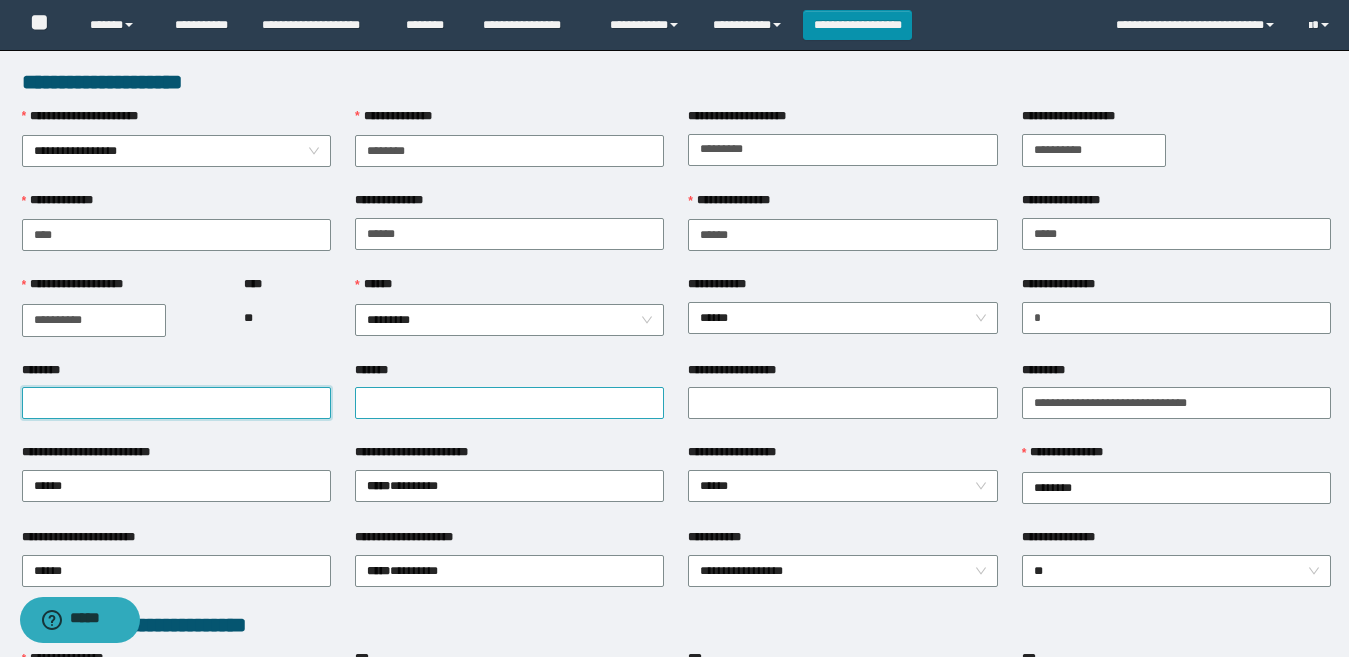 type 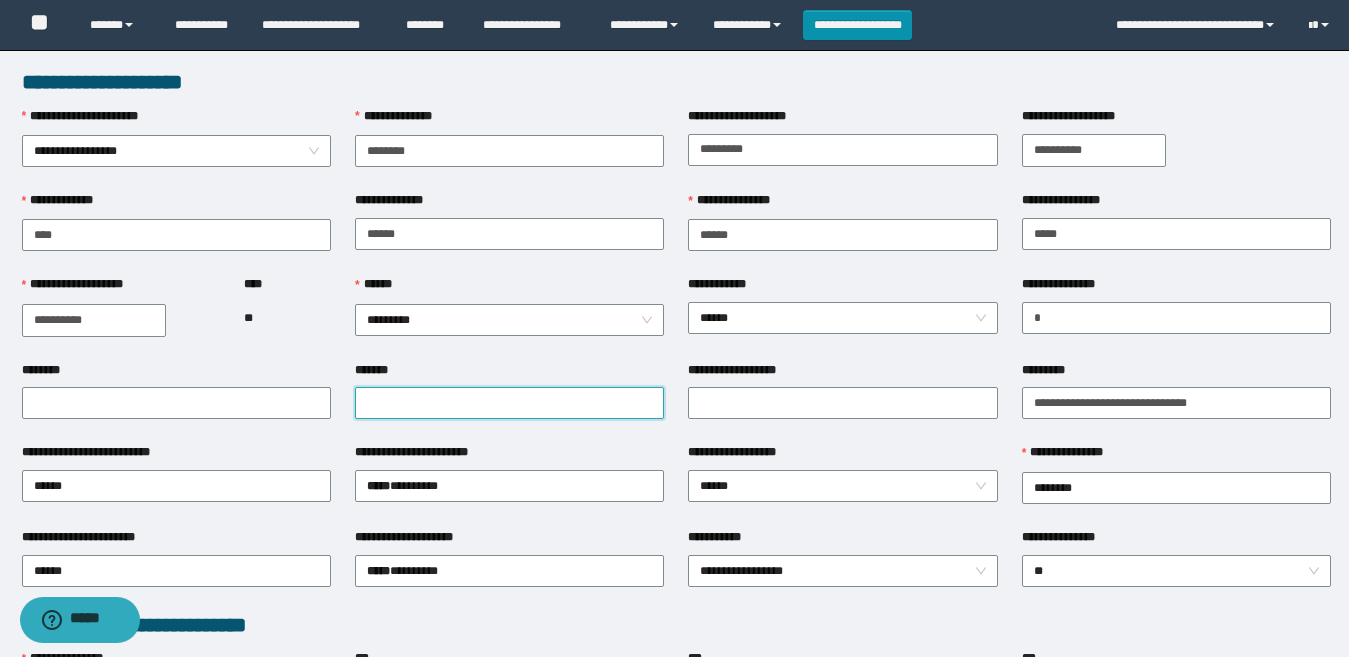 click on "*******" at bounding box center (509, 403) 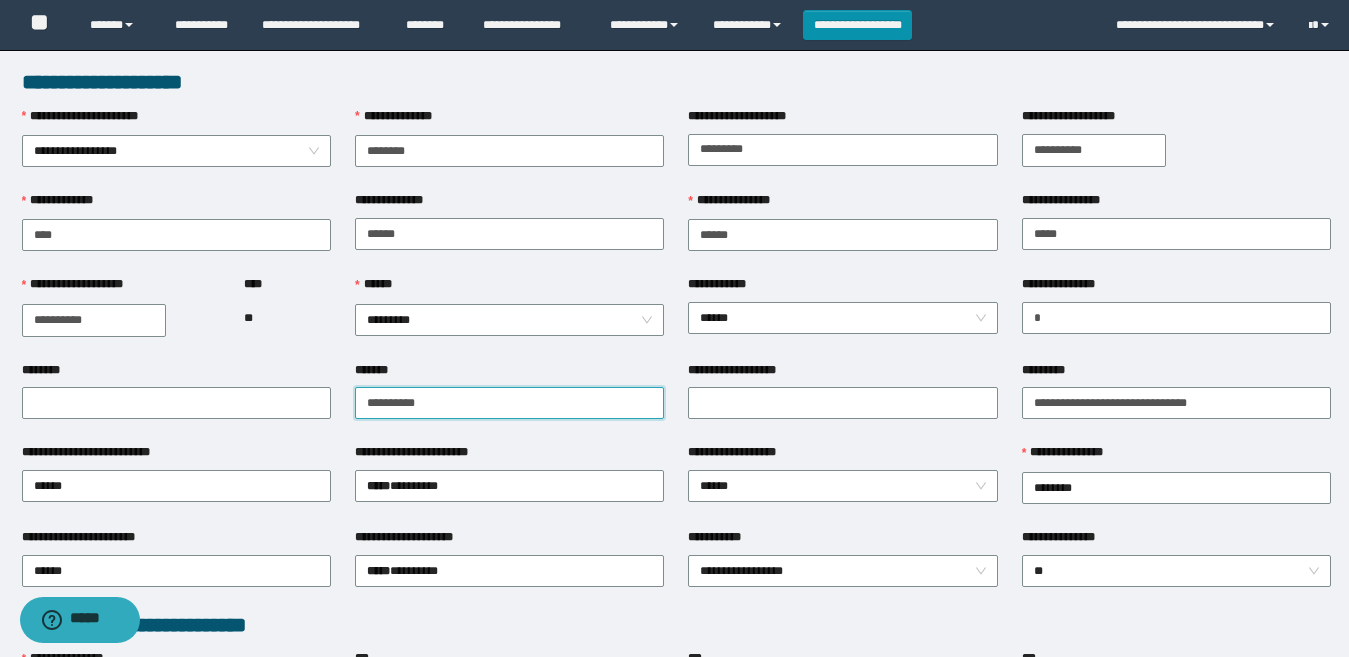 type on "**********" 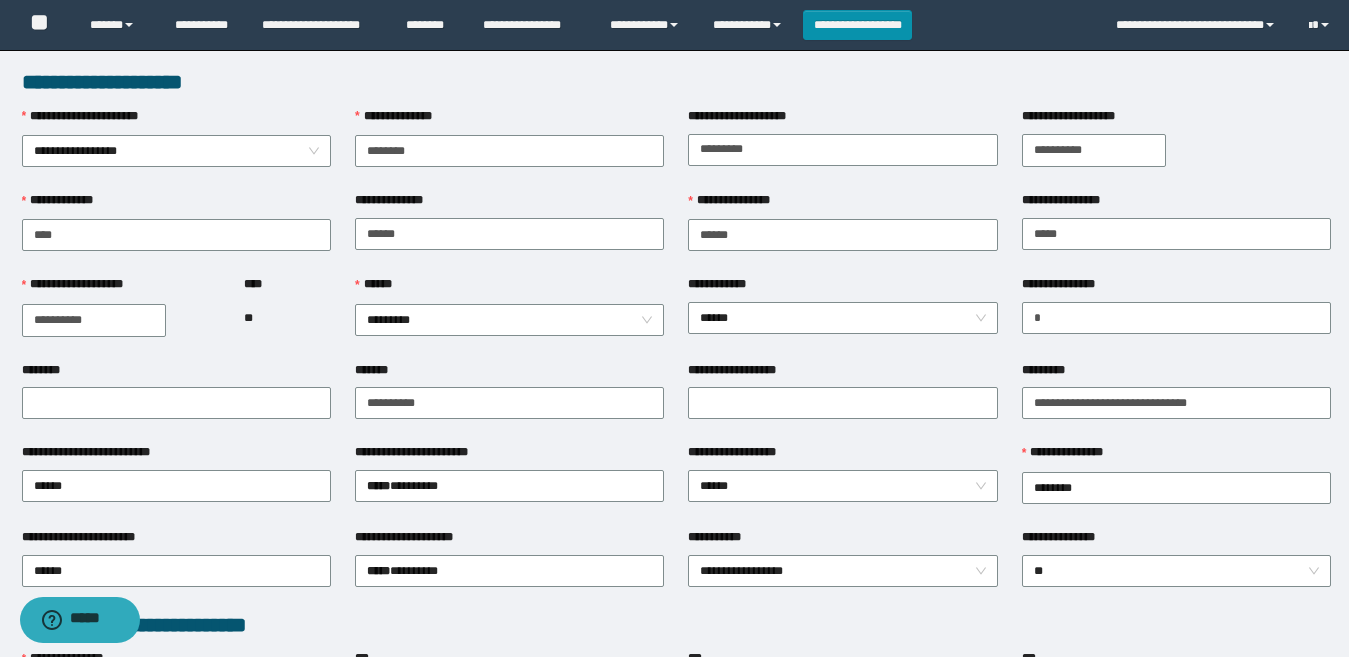 click on "*********" at bounding box center (1176, 374) 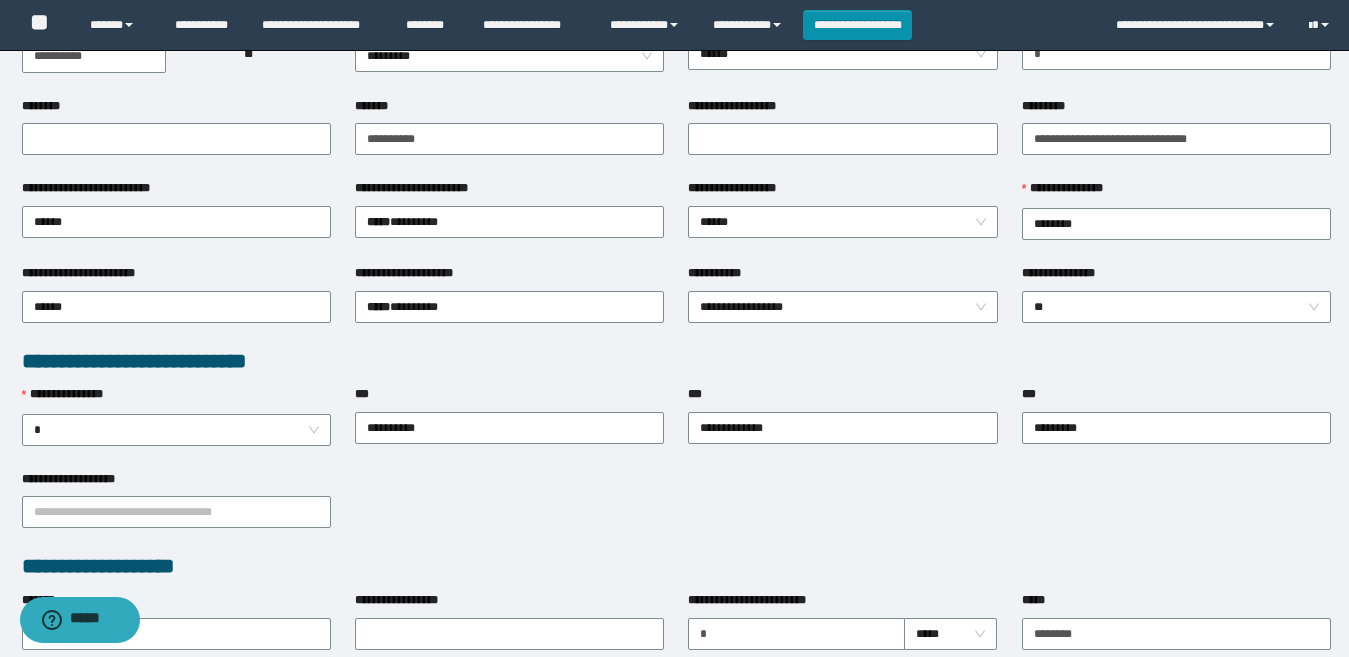 scroll, scrollTop: 300, scrollLeft: 0, axis: vertical 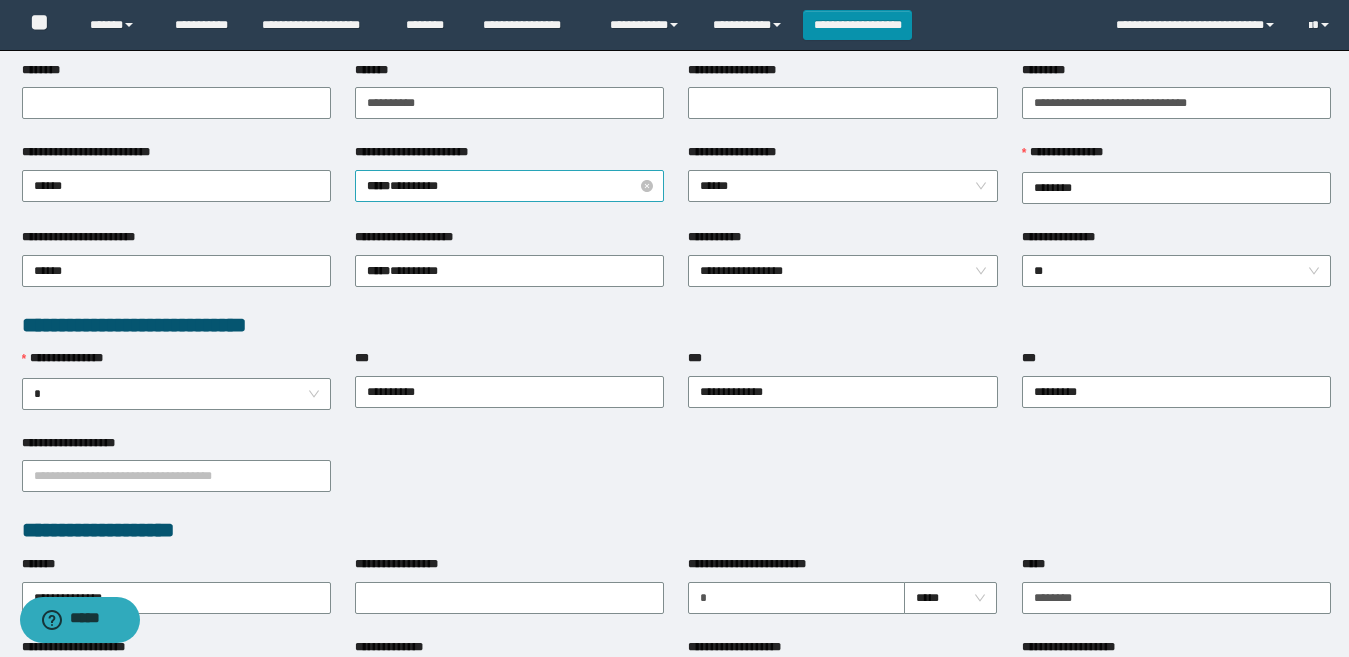 click on "***** * ******" at bounding box center [509, 186] 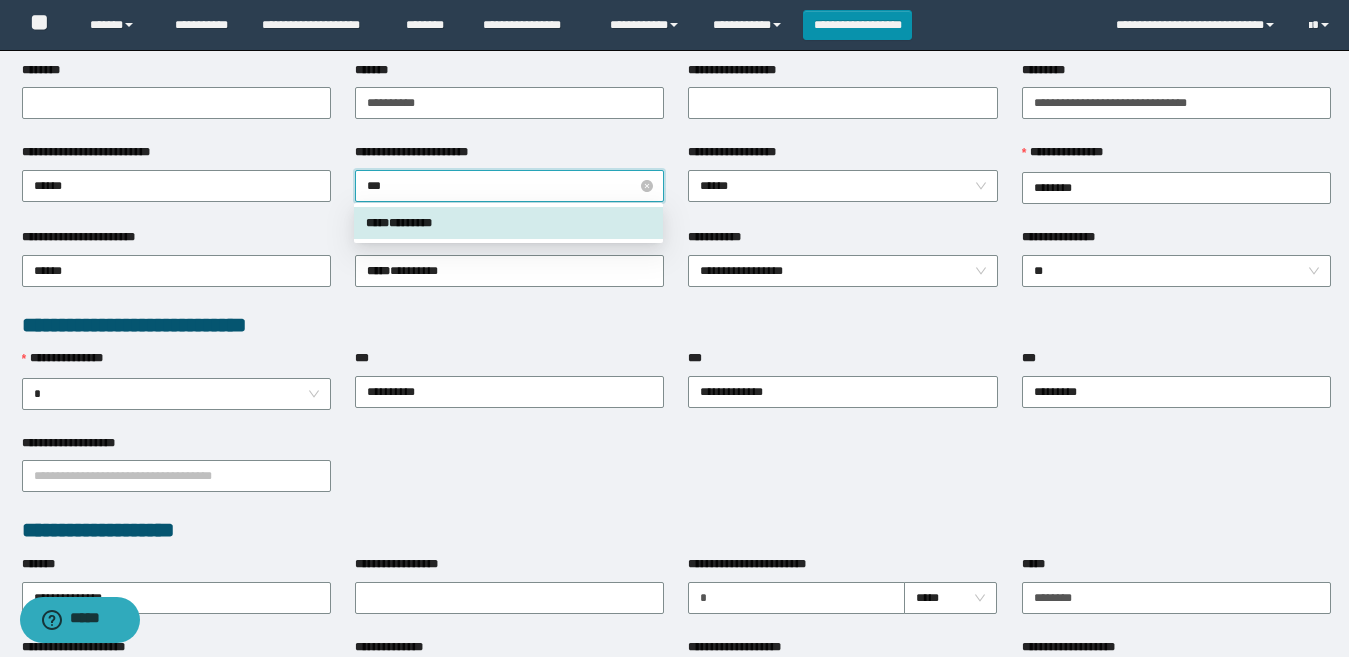type on "****" 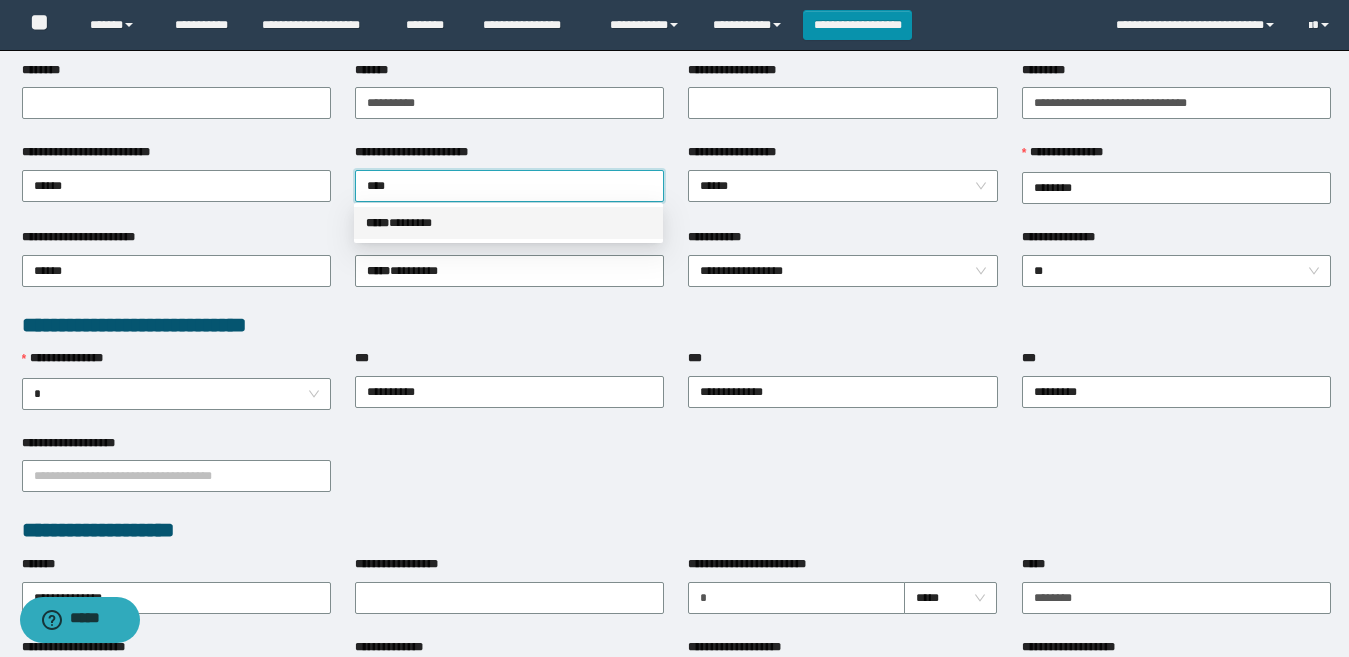 drag, startPoint x: 483, startPoint y: 223, endPoint x: 503, endPoint y: 224, distance: 20.024984 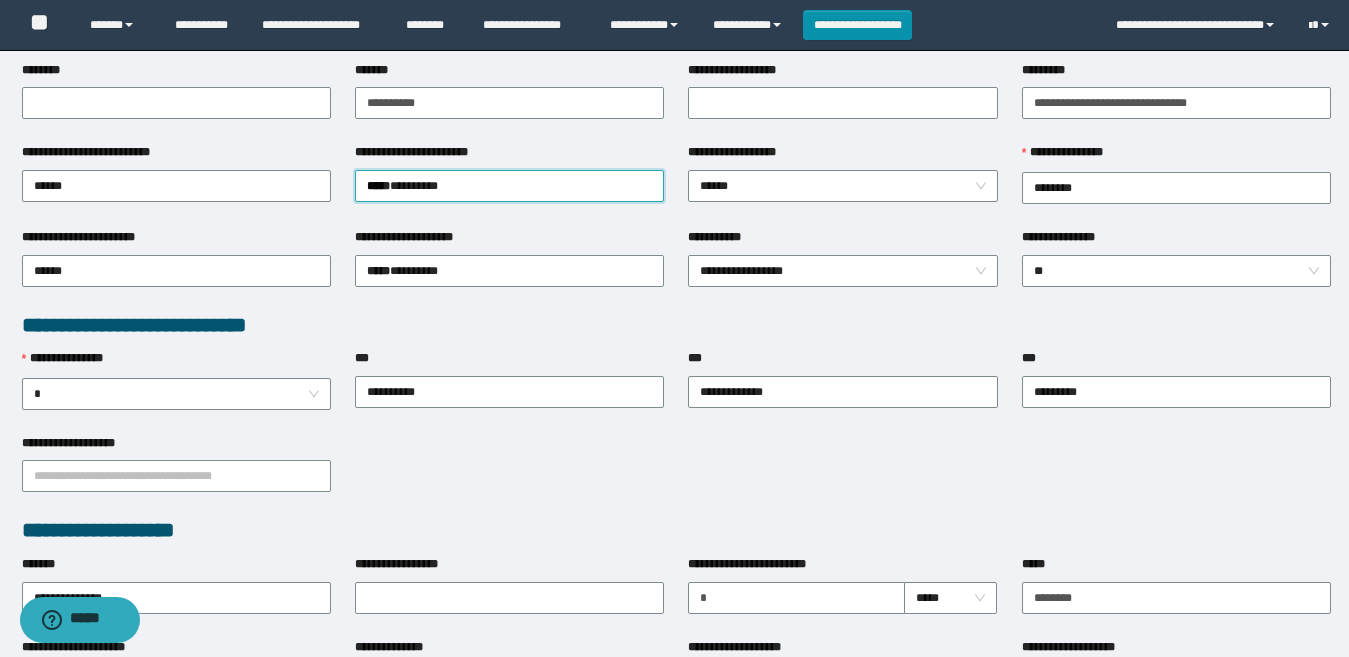 drag, startPoint x: 777, startPoint y: 346, endPoint x: 788, endPoint y: 348, distance: 11.18034 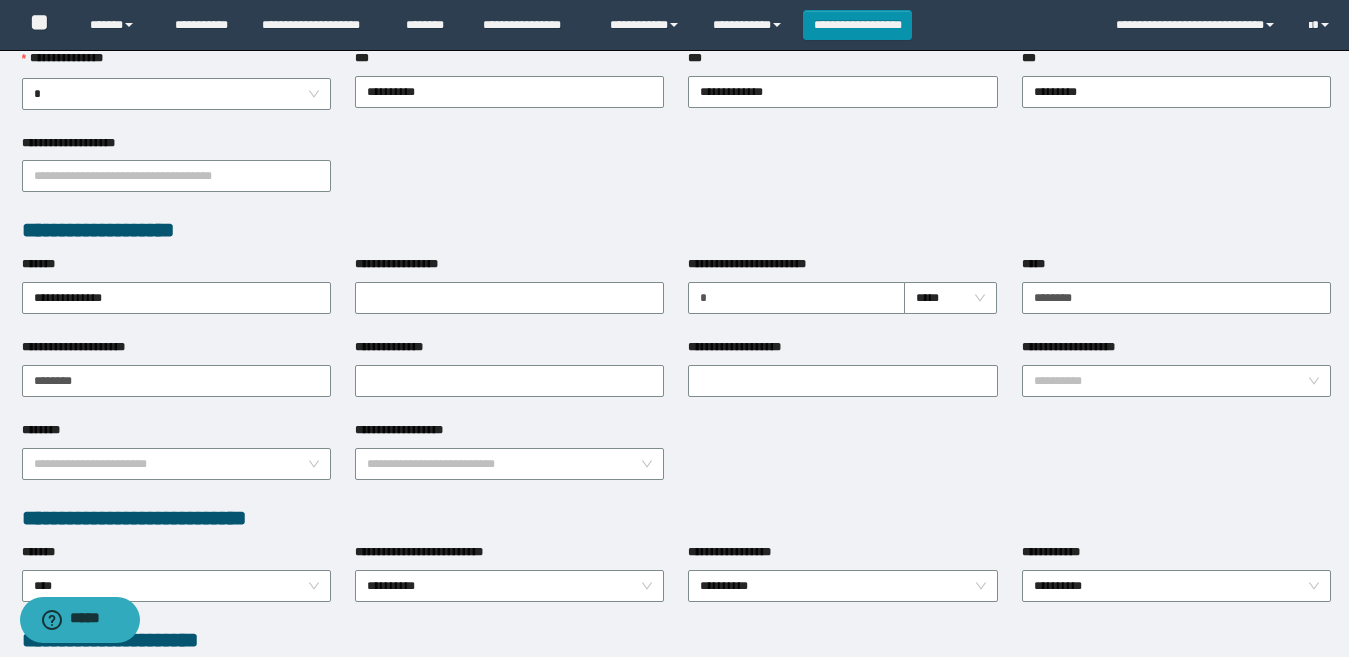click on "**********" at bounding box center [676, 230] 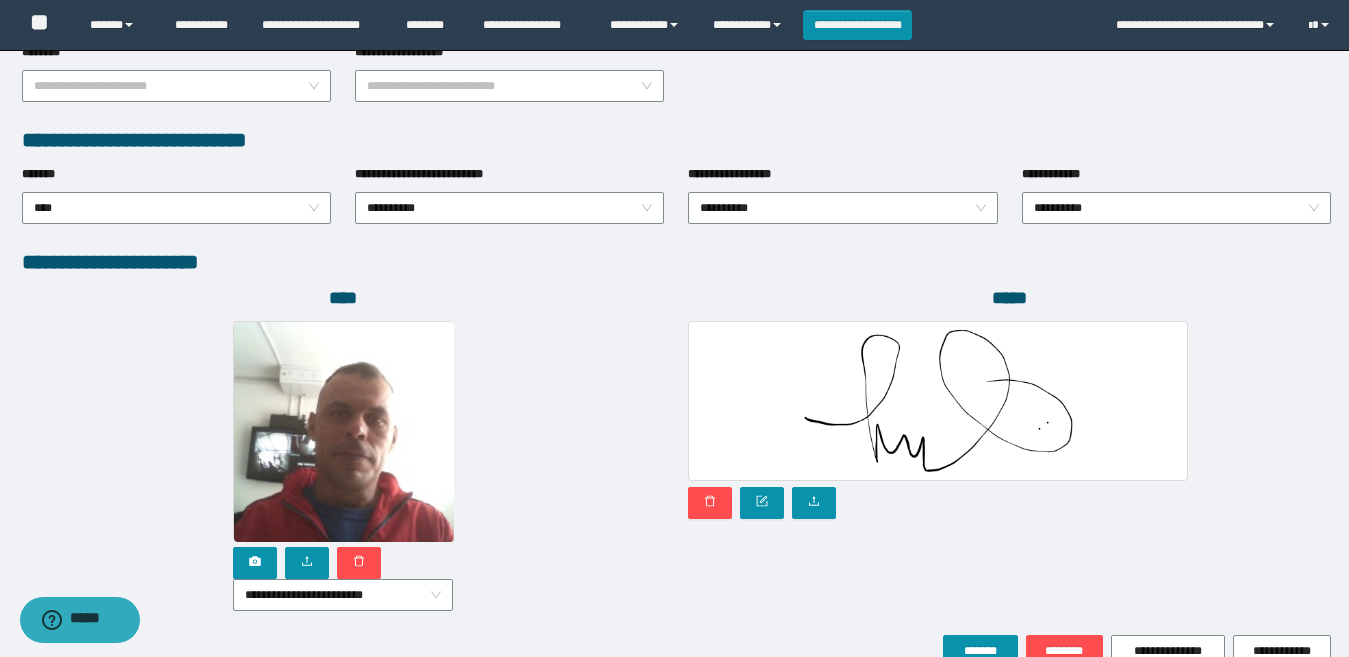 scroll, scrollTop: 1080, scrollLeft: 0, axis: vertical 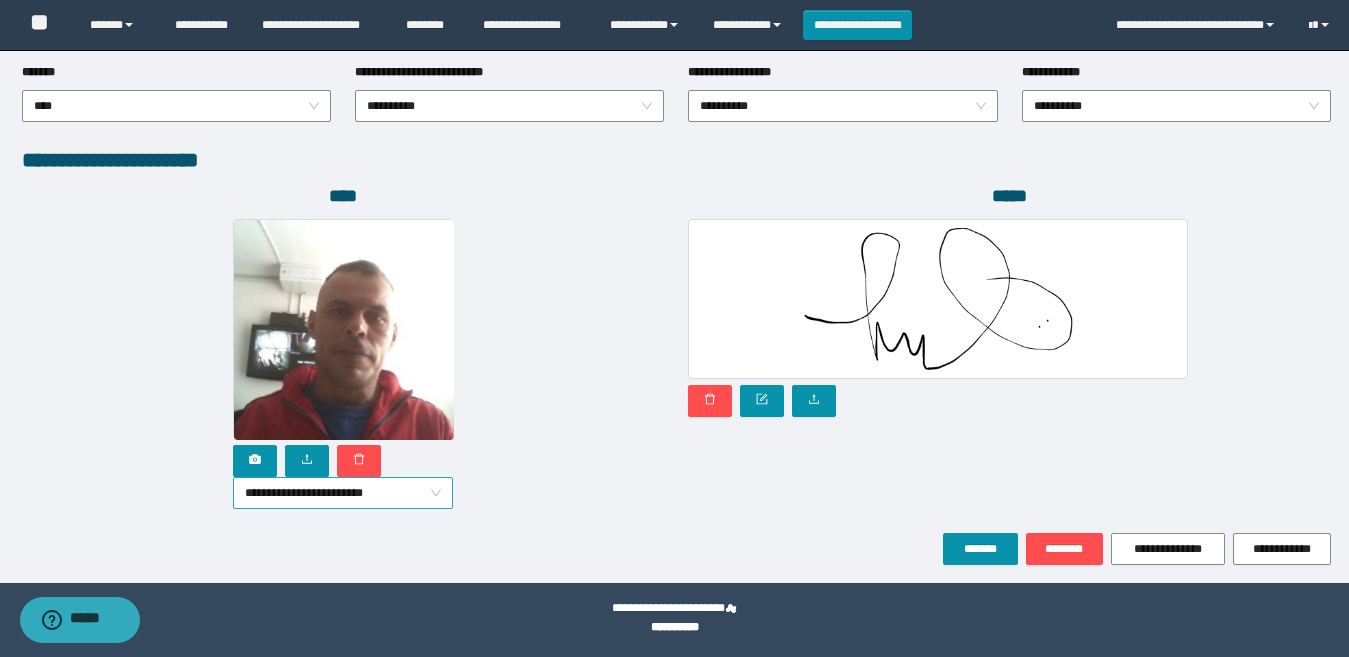 click on "**********" at bounding box center [343, 493] 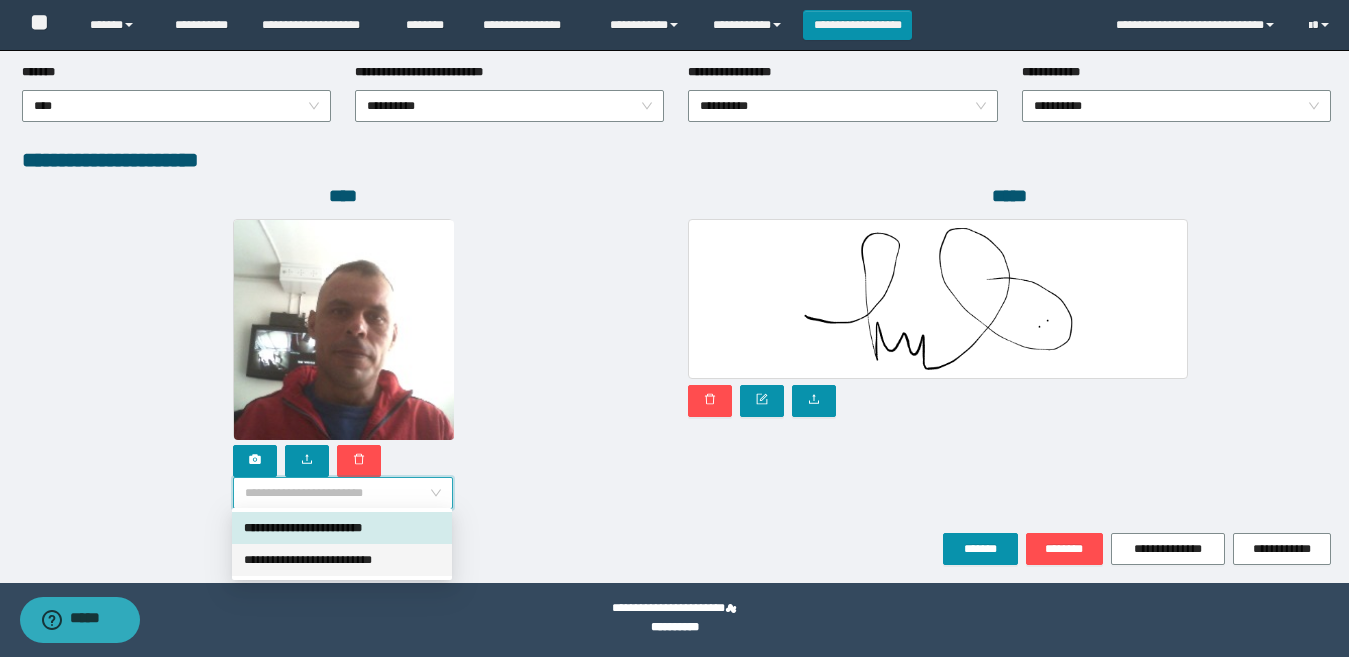 click on "**********" at bounding box center (342, 560) 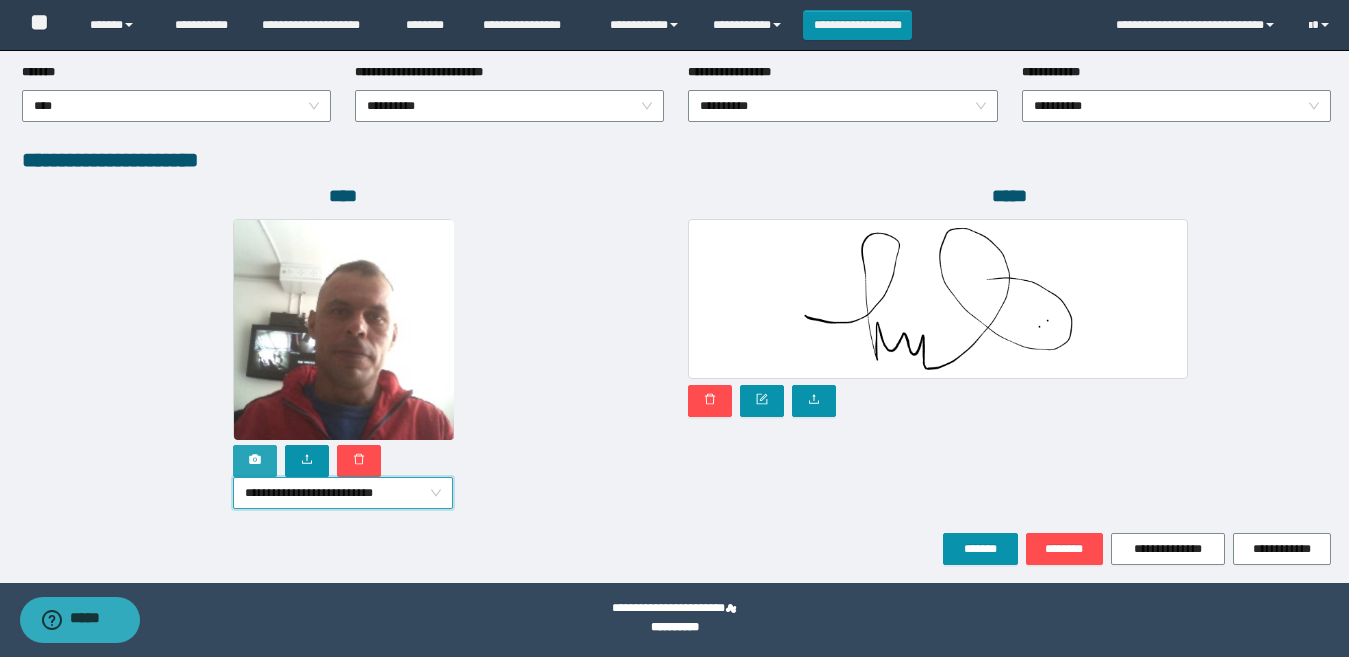 click at bounding box center [255, 460] 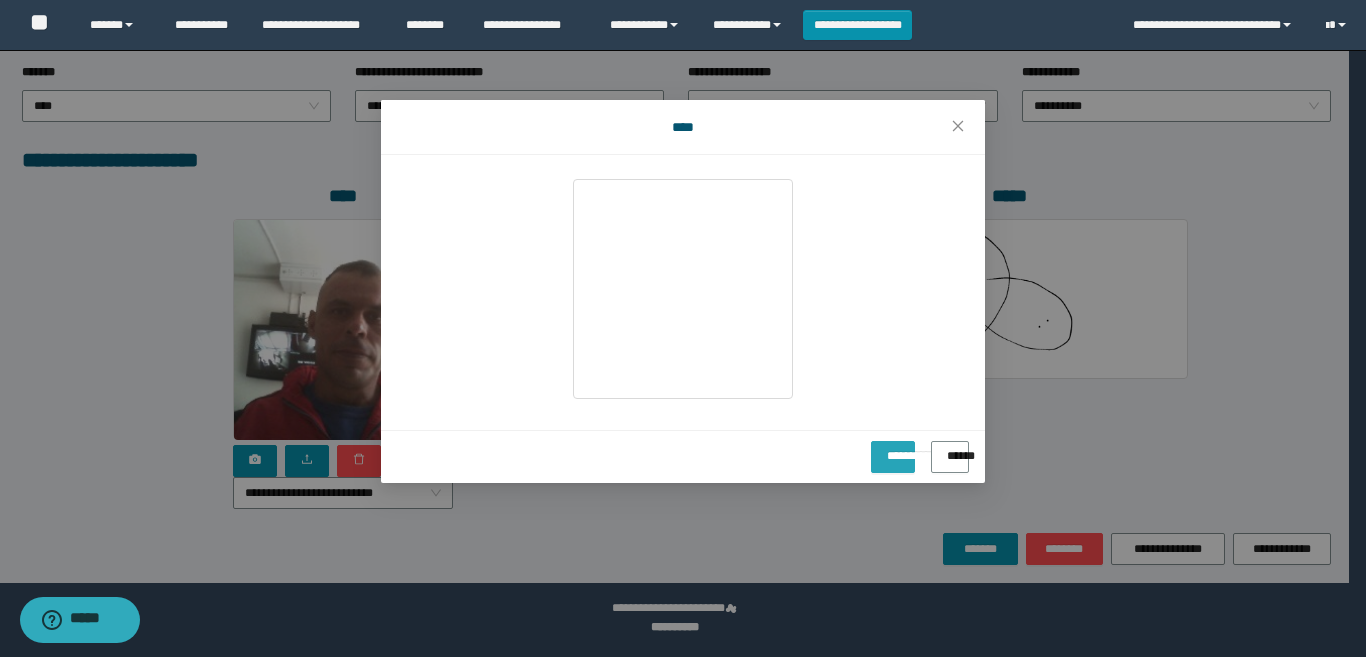 click on "**********" at bounding box center [893, 449] 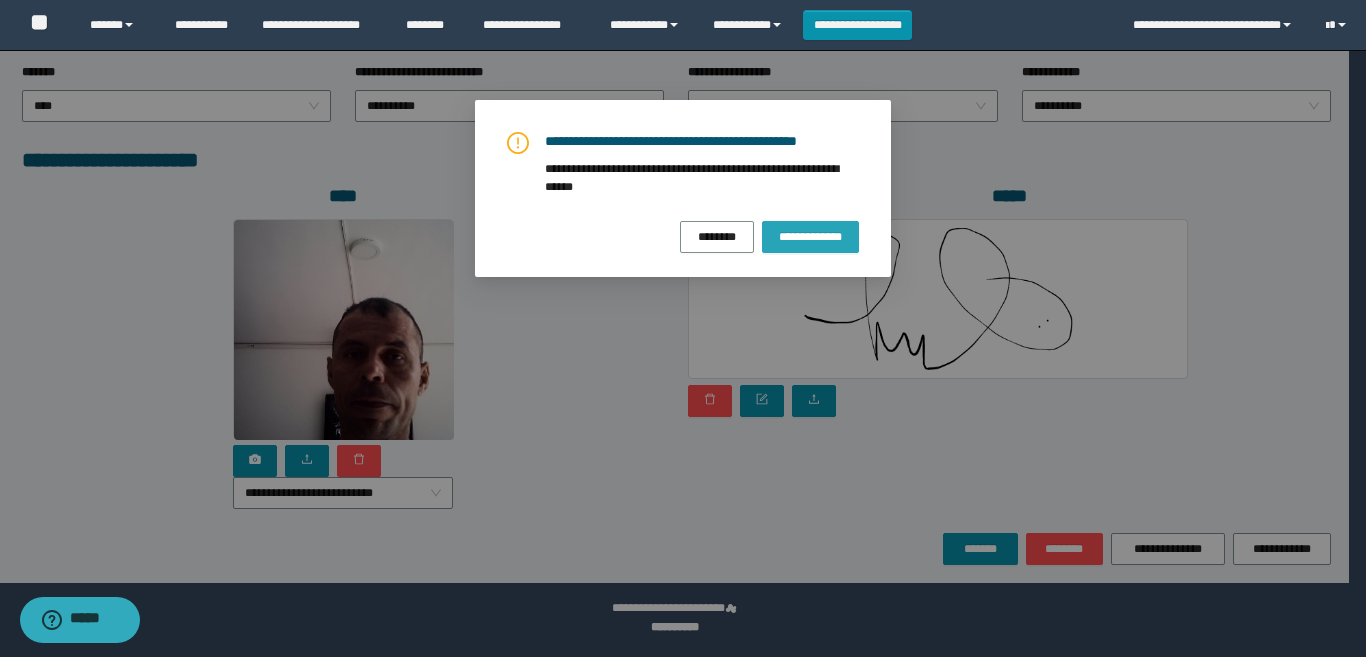 click on "**********" at bounding box center (810, 237) 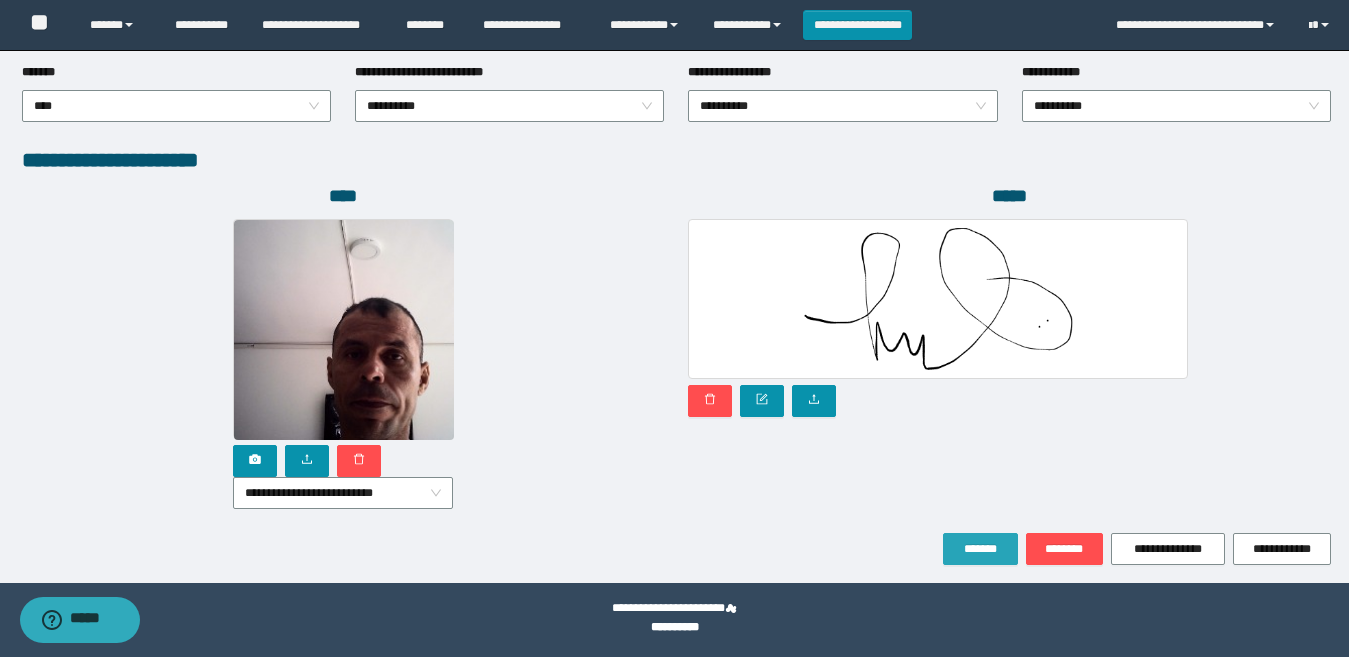 click on "*******" at bounding box center (980, 549) 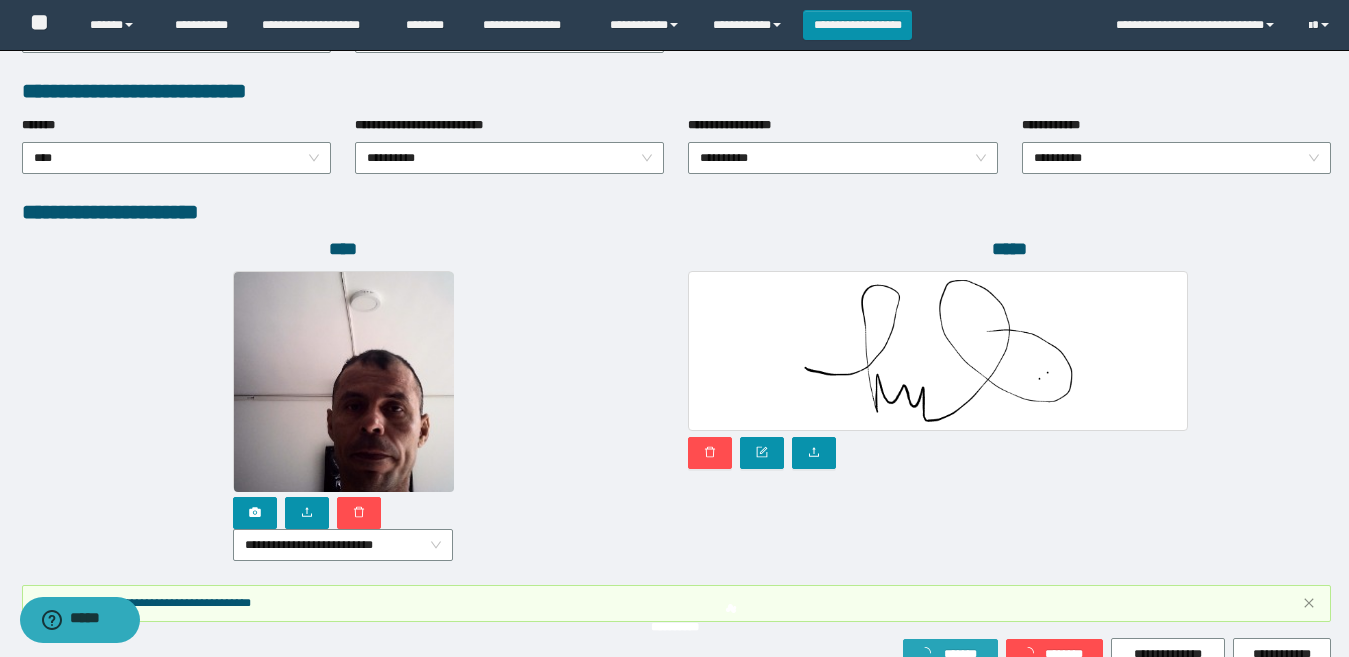 scroll, scrollTop: 1133, scrollLeft: 0, axis: vertical 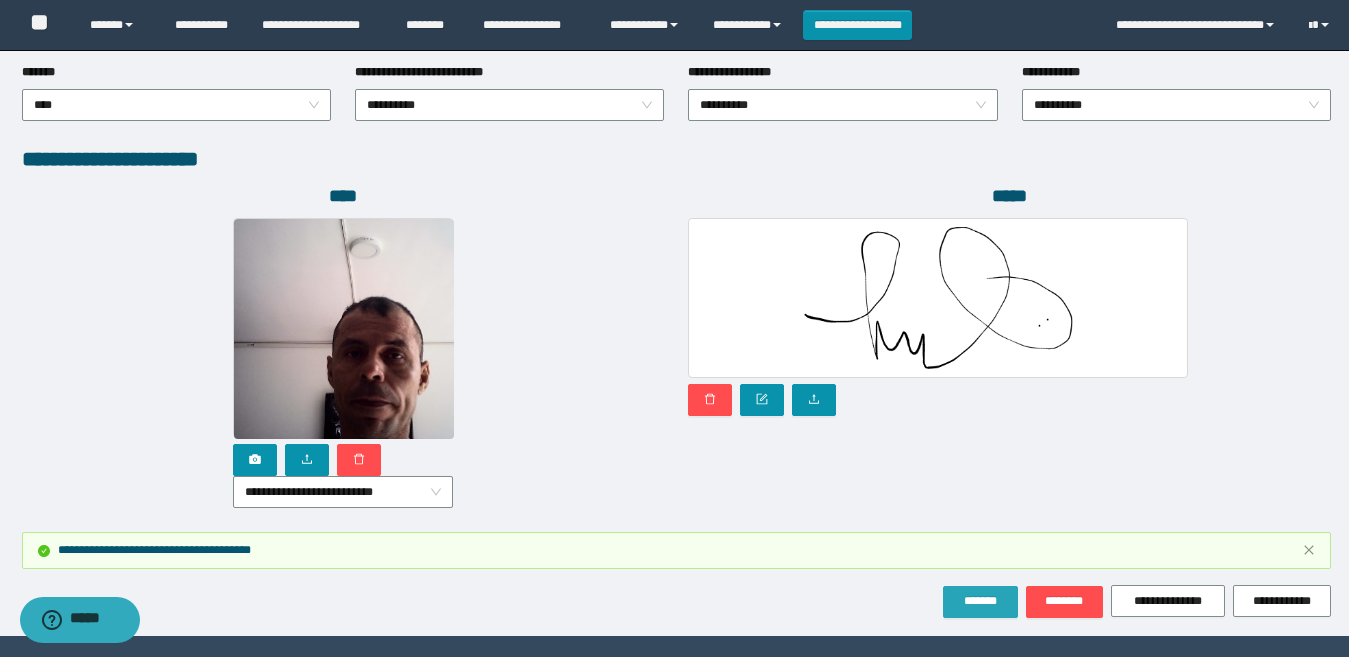 click on "*******" at bounding box center (980, 601) 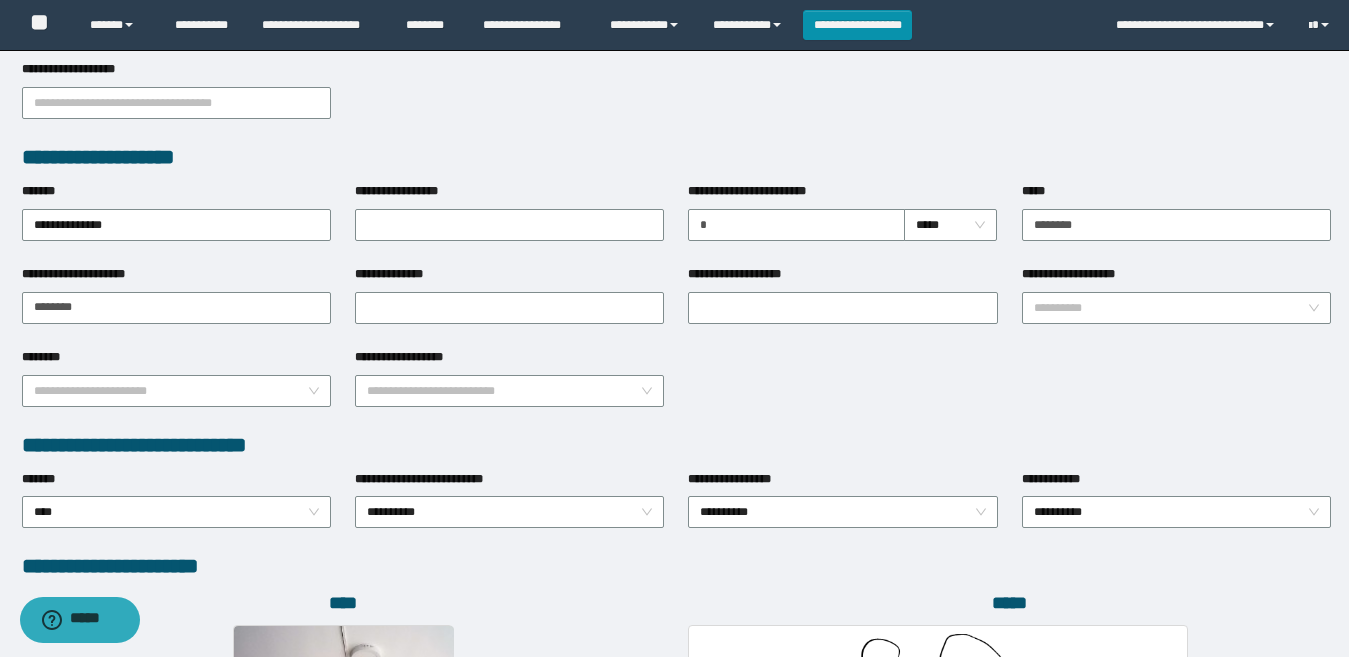 scroll, scrollTop: 0, scrollLeft: 0, axis: both 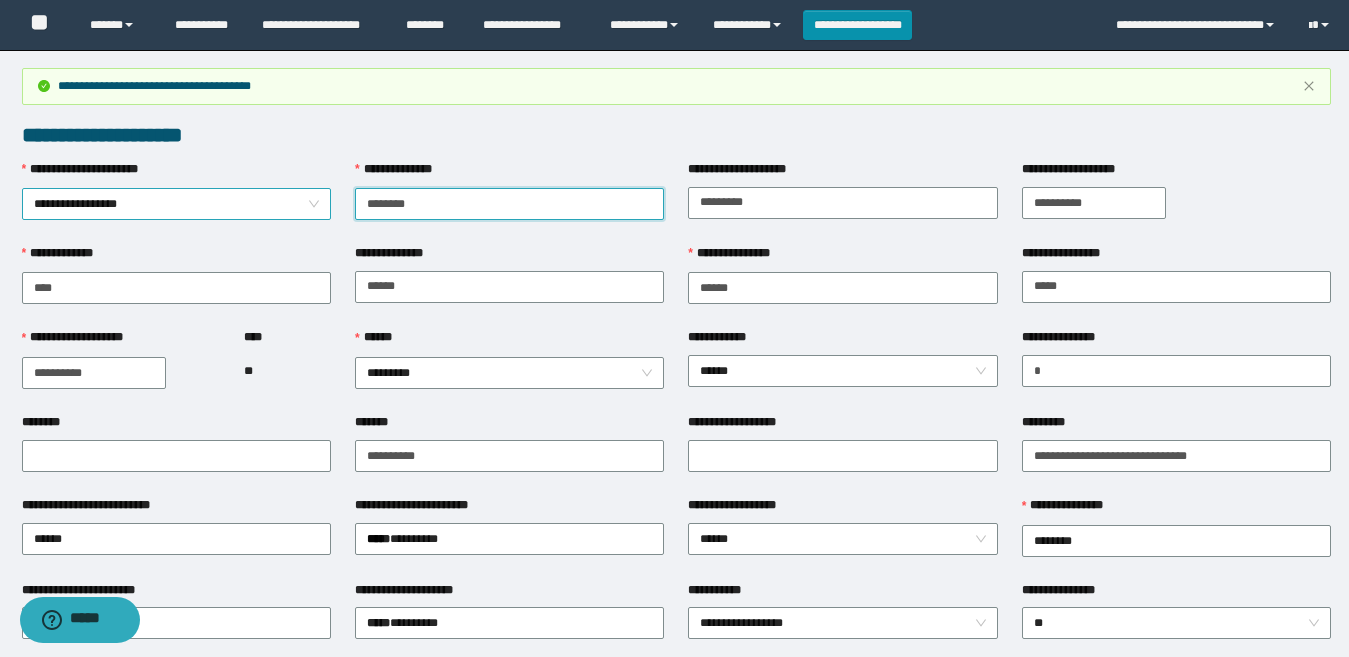 drag, startPoint x: 491, startPoint y: 207, endPoint x: 266, endPoint y: 202, distance: 225.05554 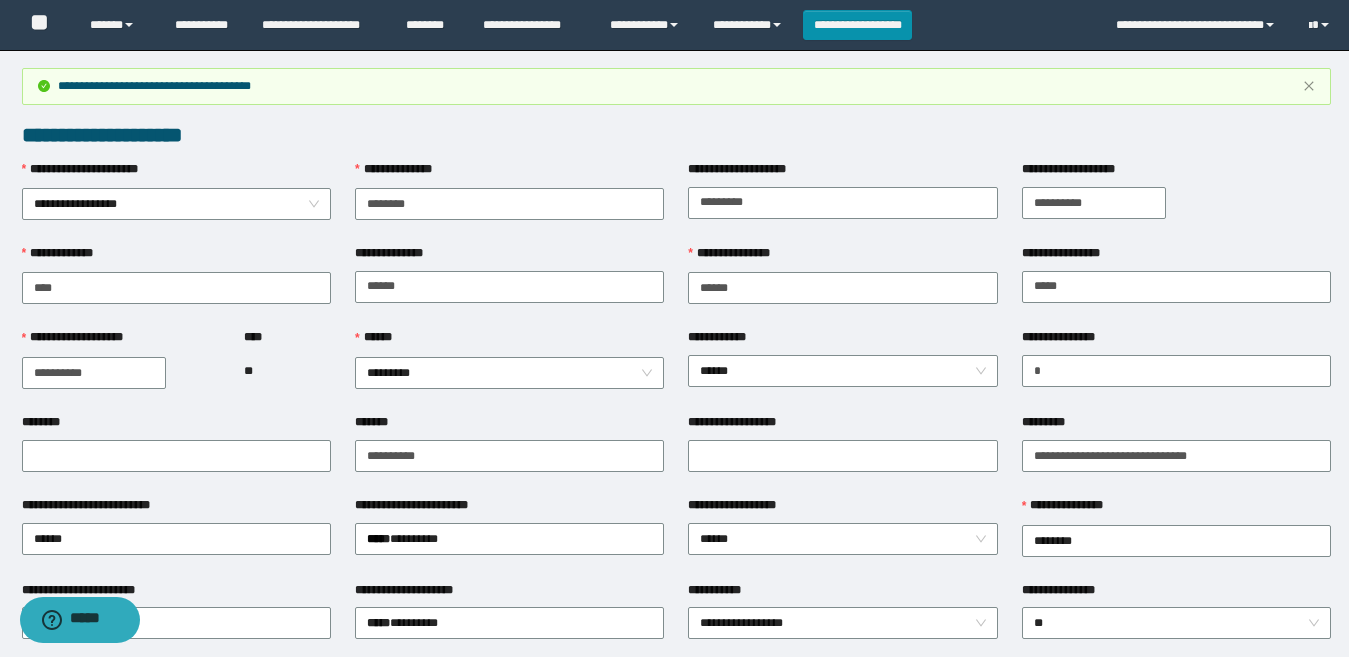 click on "**********" at bounding box center (676, 135) 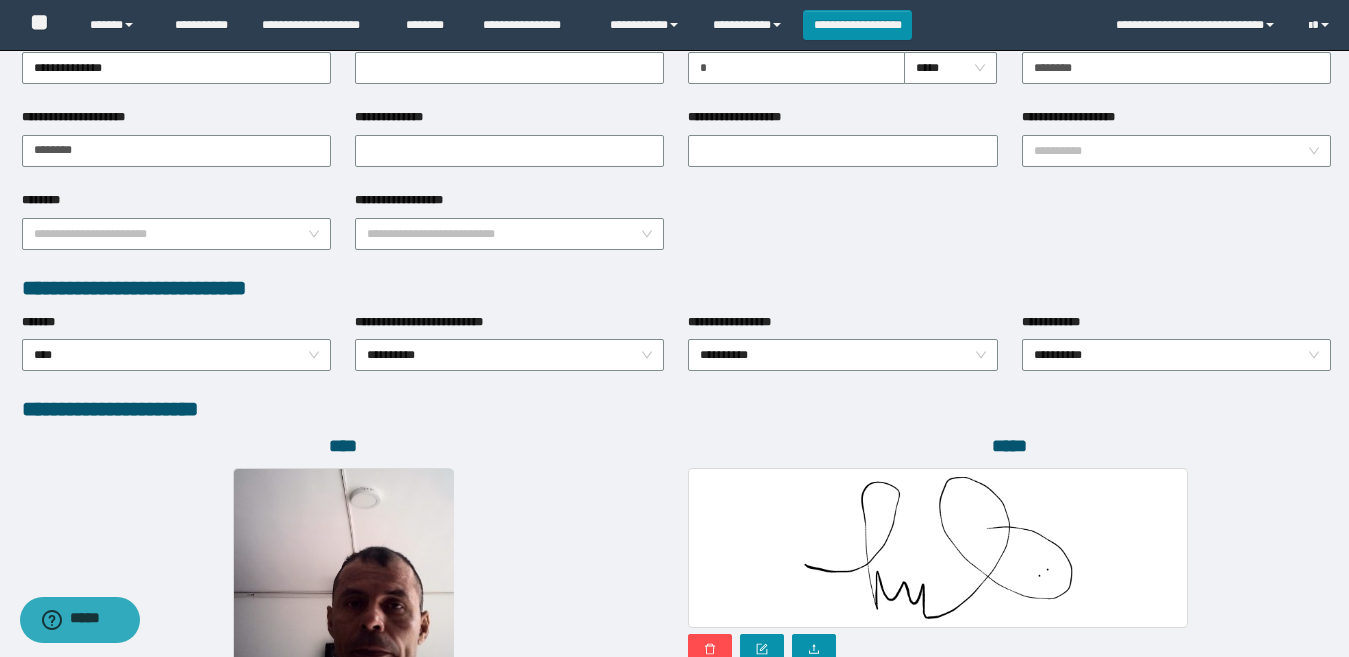 scroll, scrollTop: 1185, scrollLeft: 0, axis: vertical 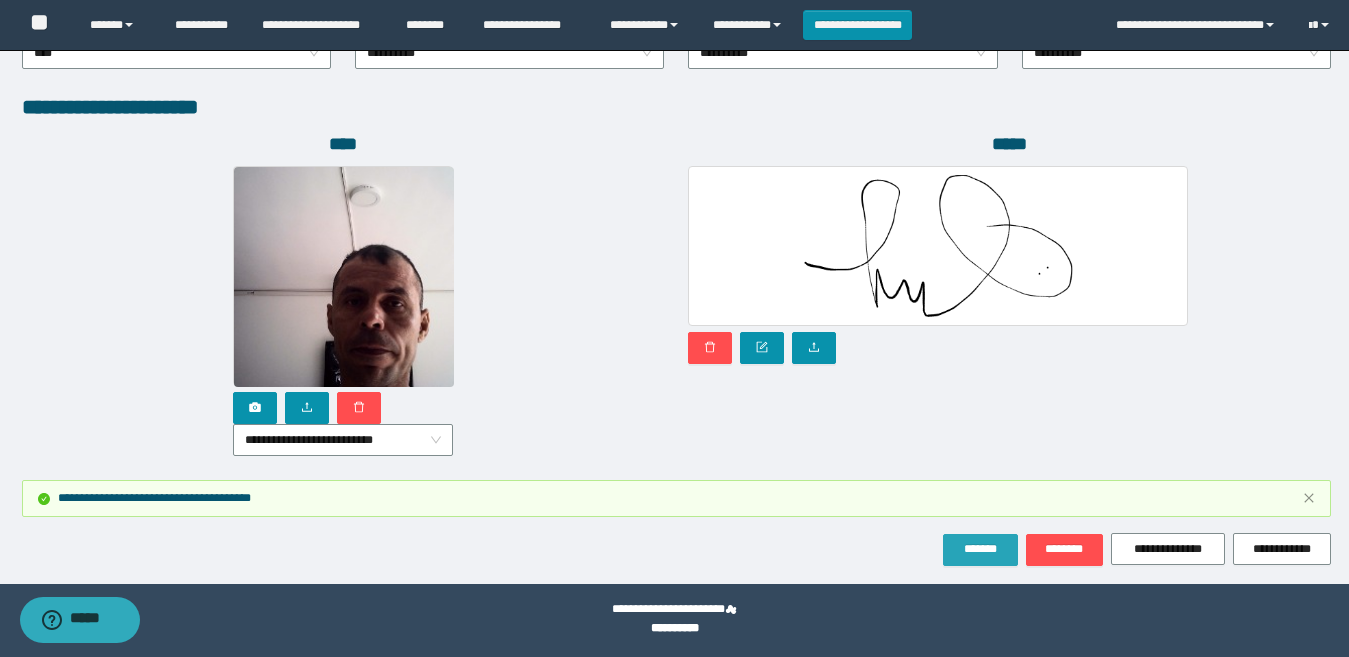 click on "*******" at bounding box center [980, 549] 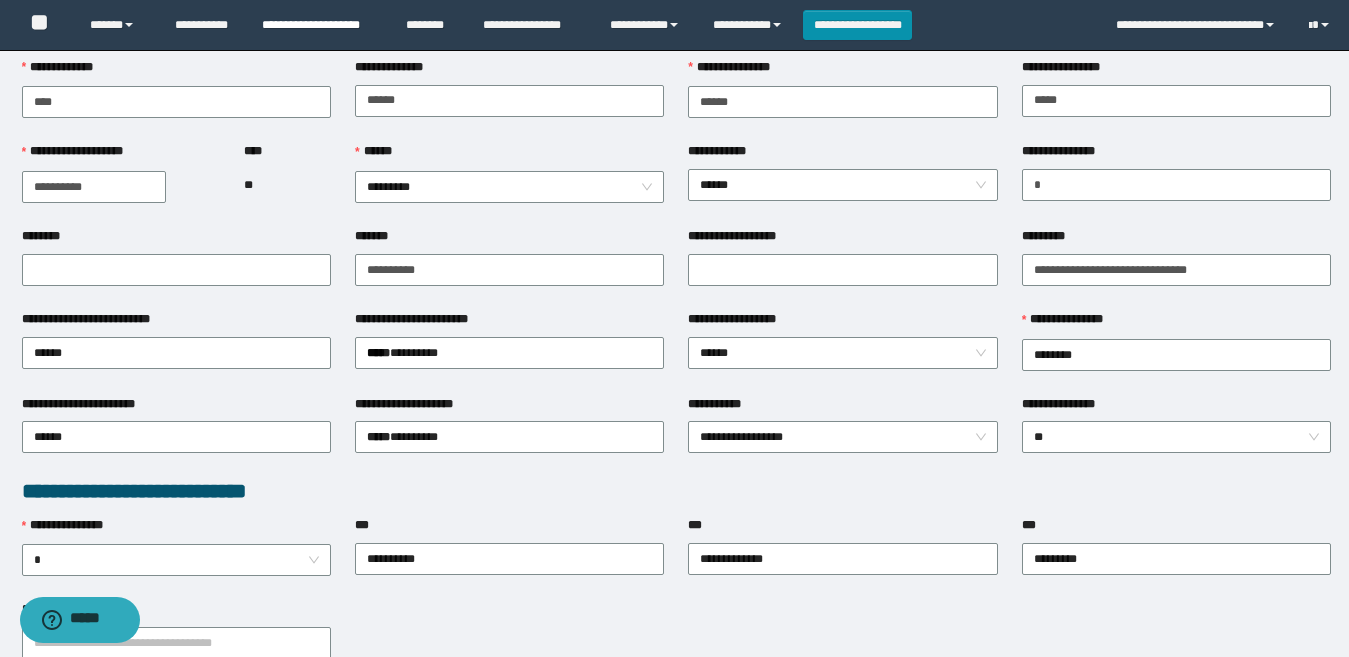 scroll, scrollTop: 185, scrollLeft: 0, axis: vertical 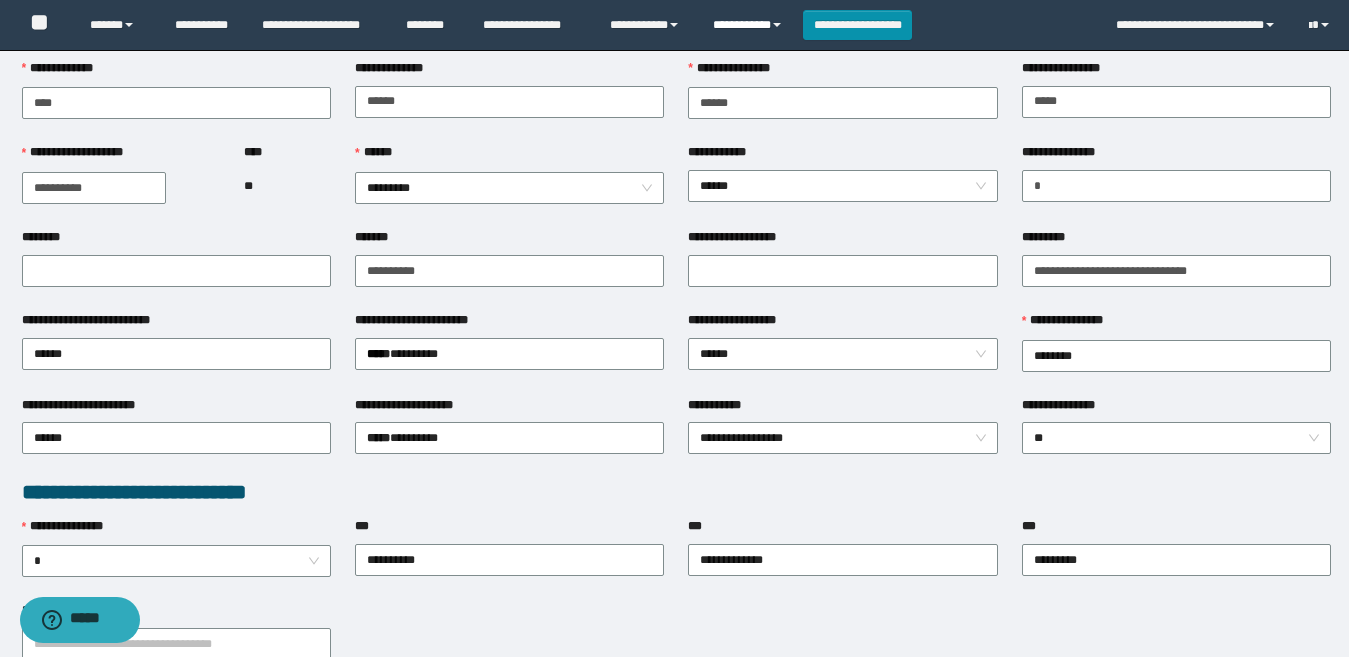 click on "**********" at bounding box center (750, 25) 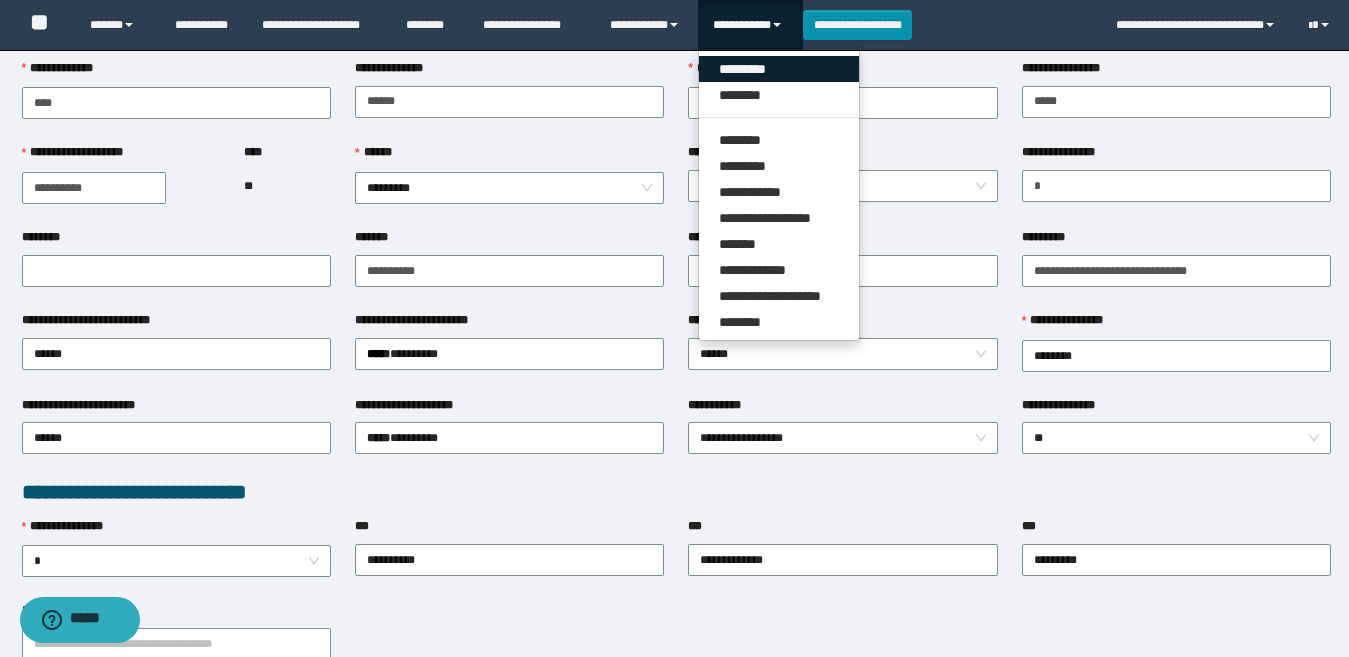 click on "*********" at bounding box center [779, 69] 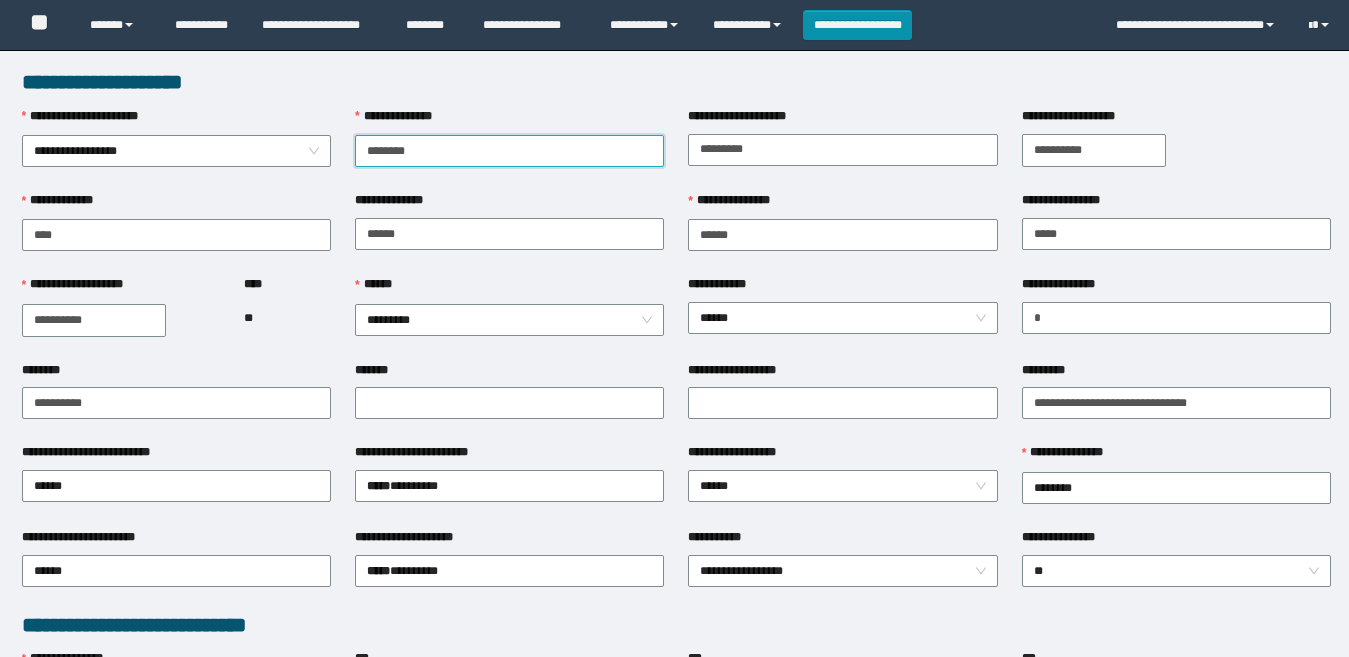 scroll, scrollTop: 0, scrollLeft: 0, axis: both 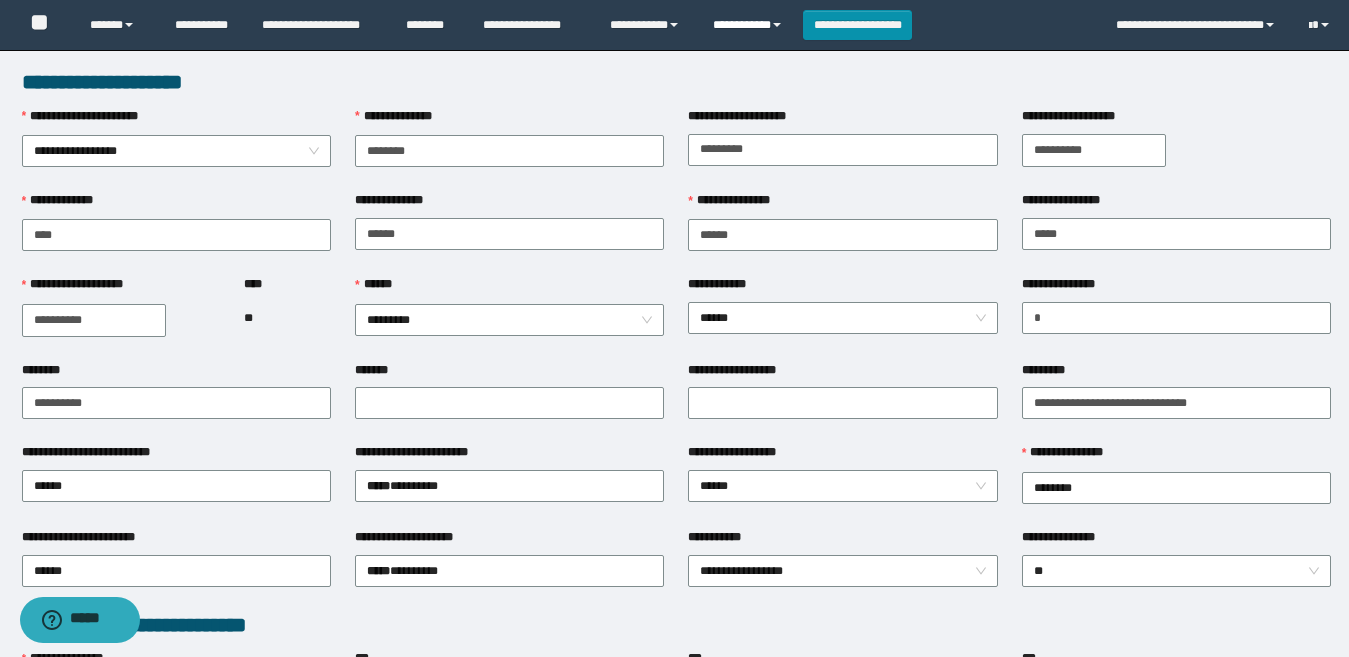 click on "**********" at bounding box center [750, 25] 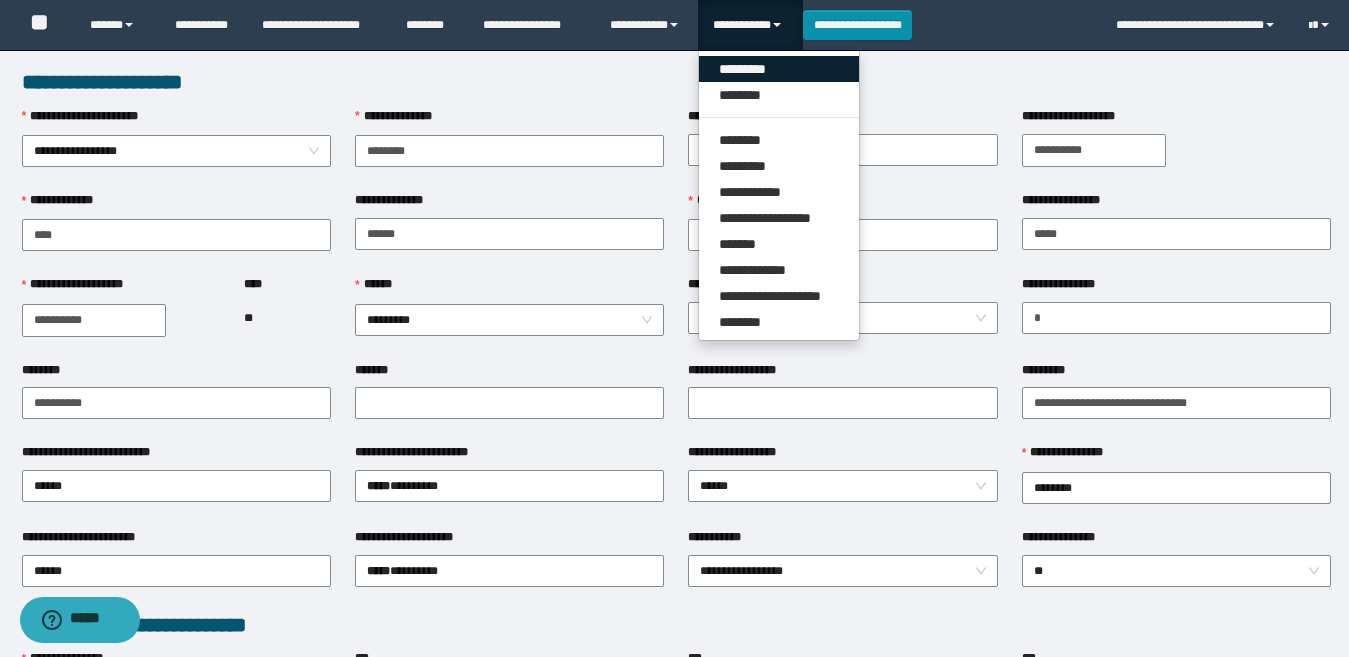 click on "*********" at bounding box center [779, 69] 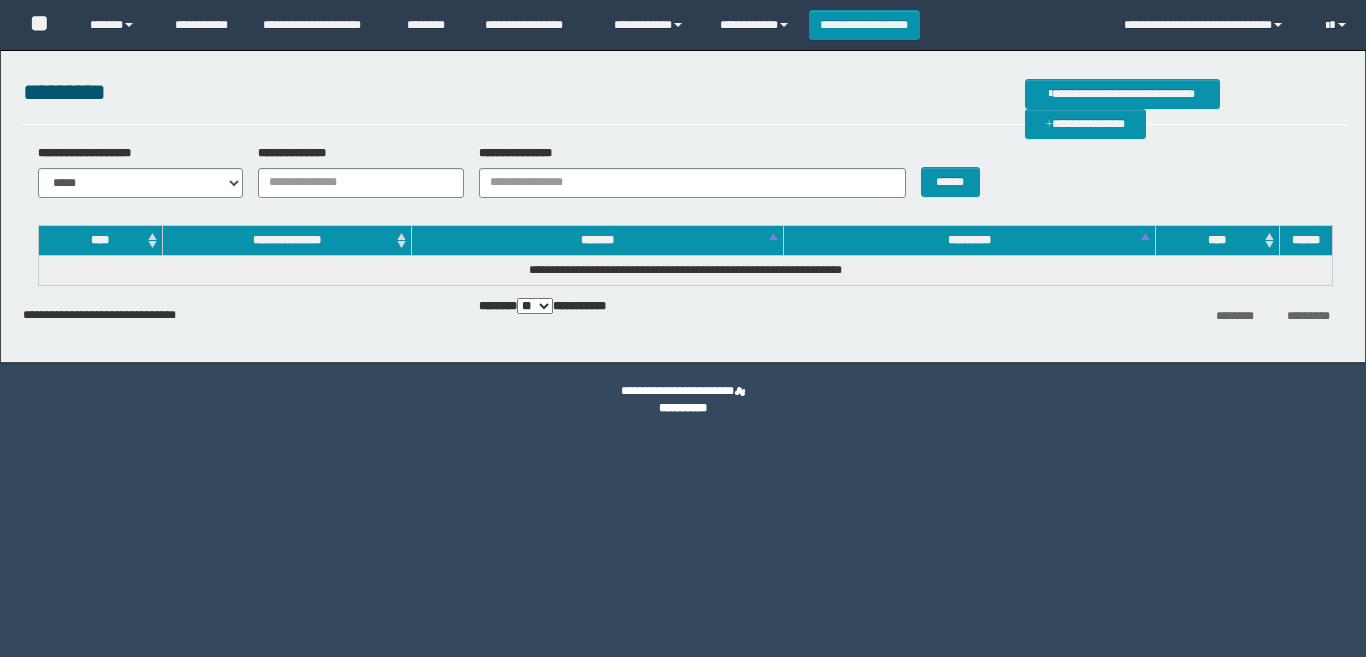 scroll, scrollTop: 0, scrollLeft: 0, axis: both 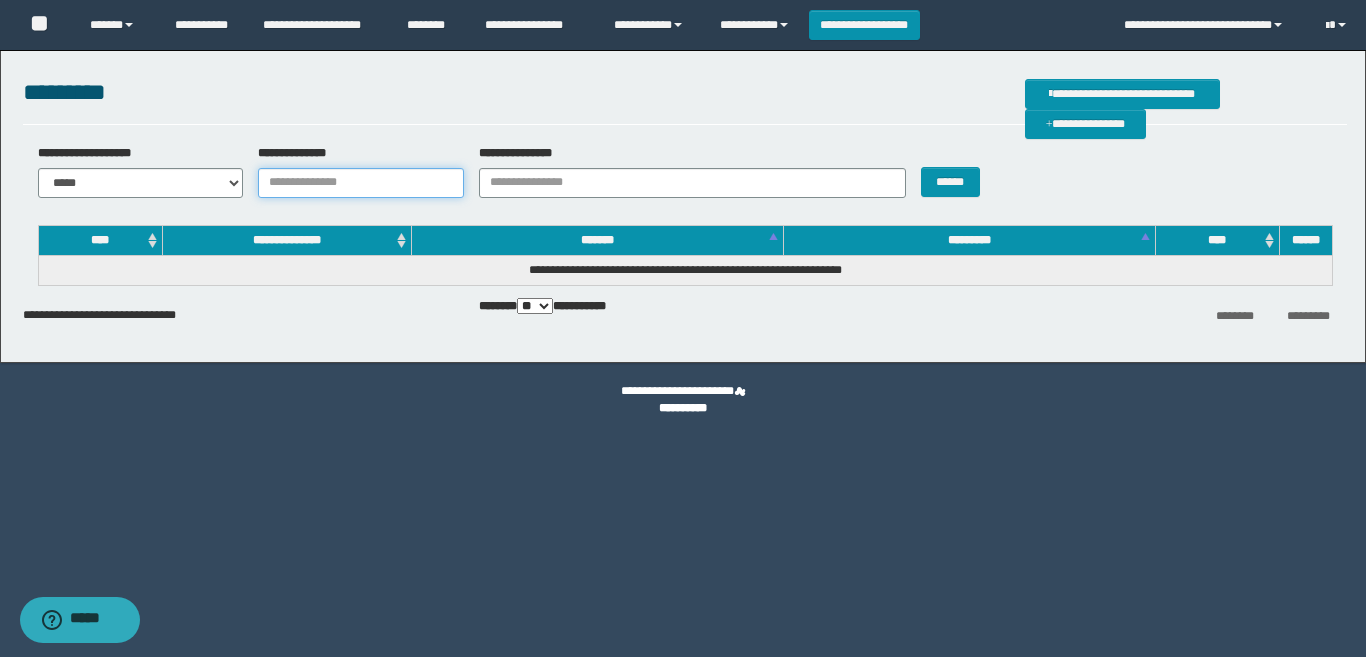 click on "**********" at bounding box center [361, 183] 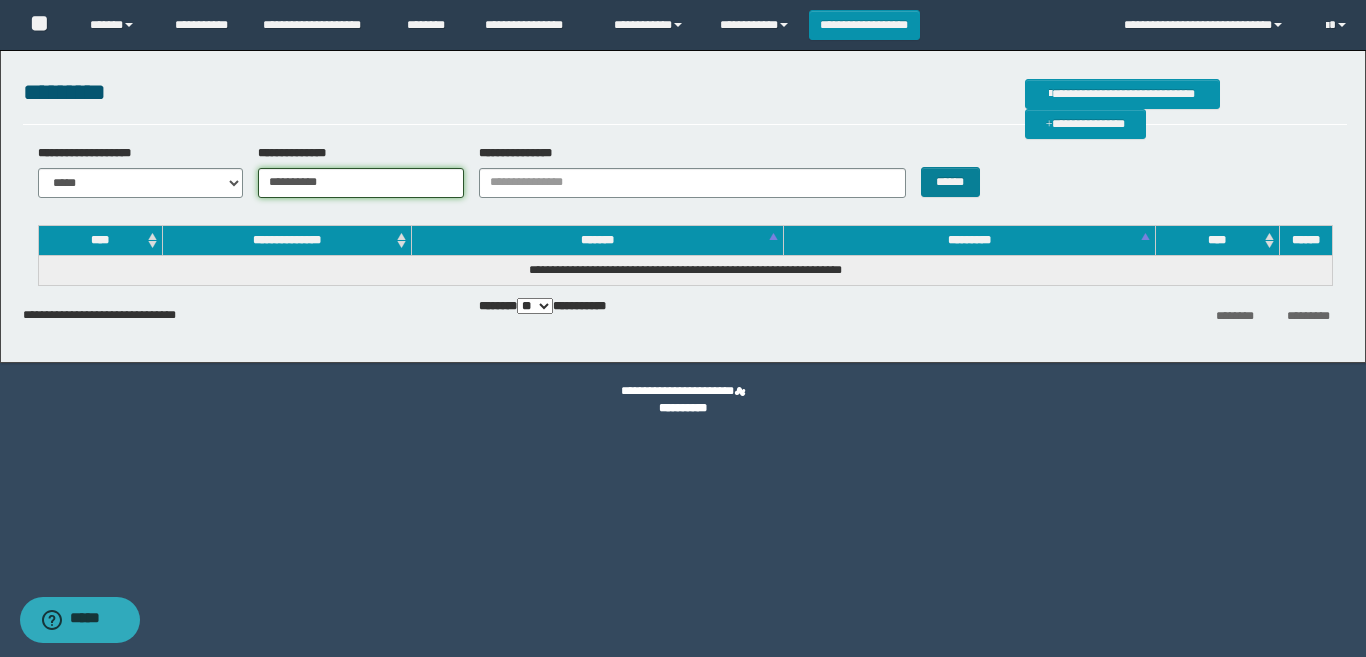 type on "**********" 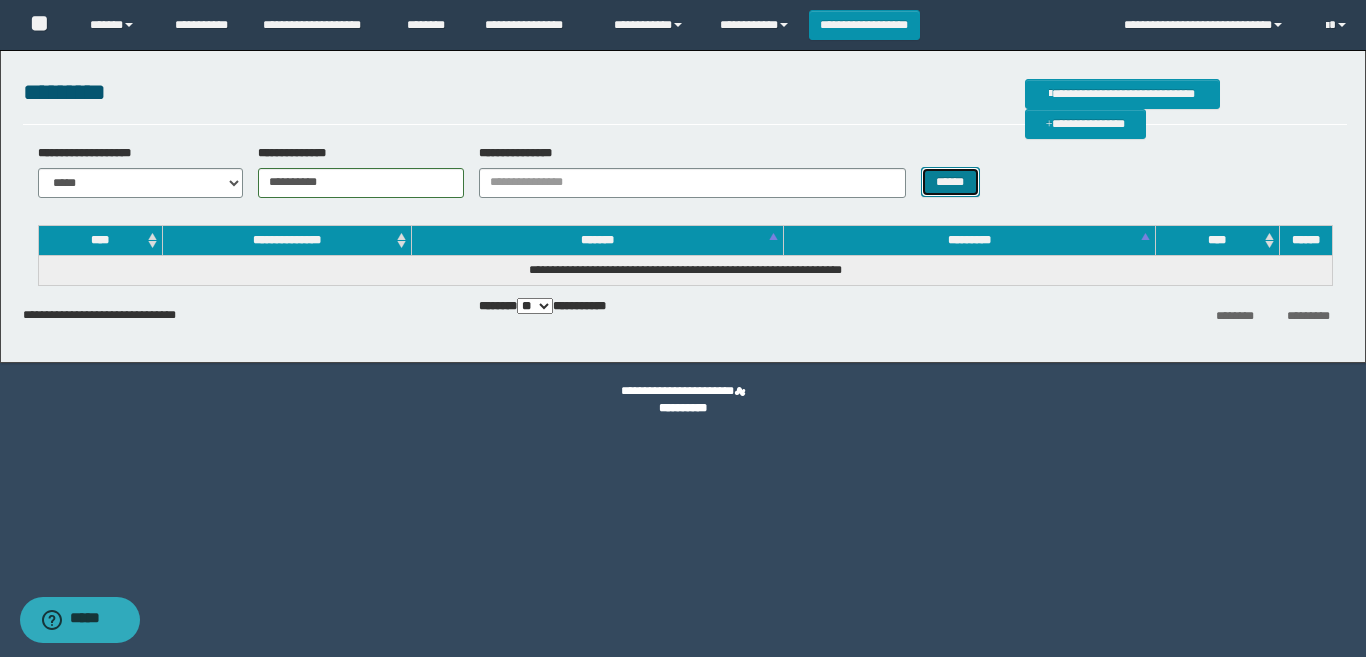 click on "******" at bounding box center [950, 182] 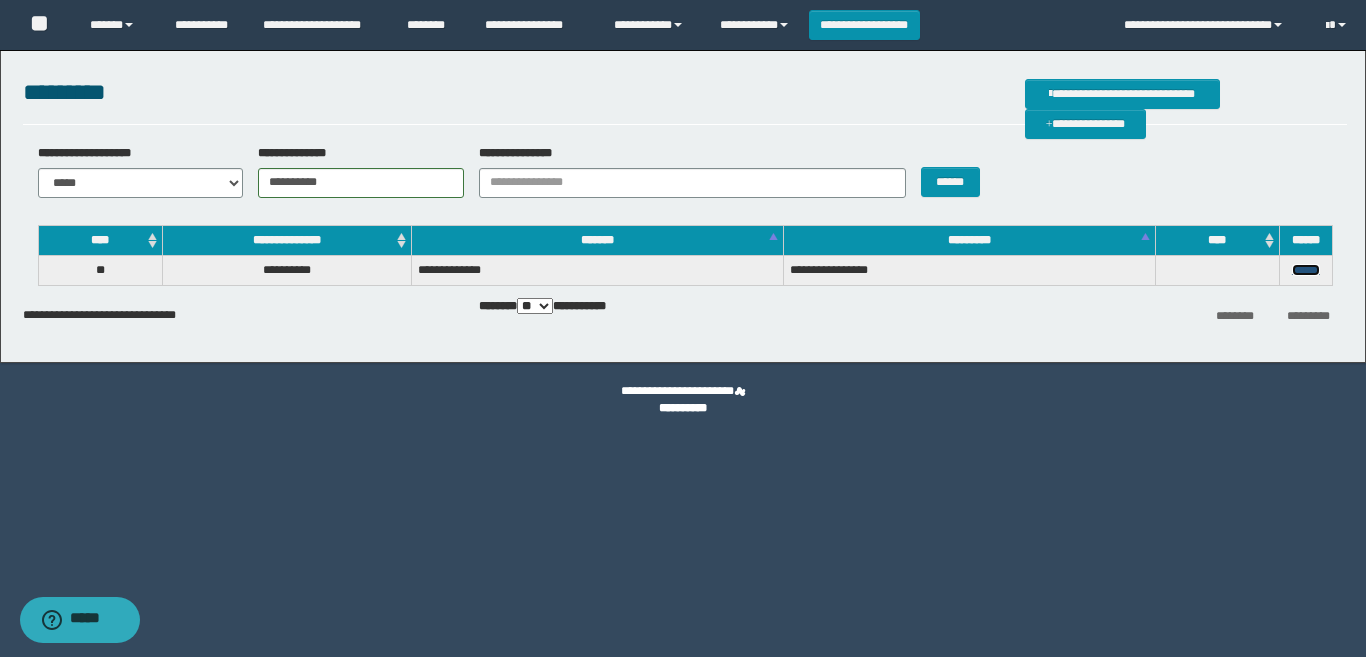 click on "******" at bounding box center (1306, 270) 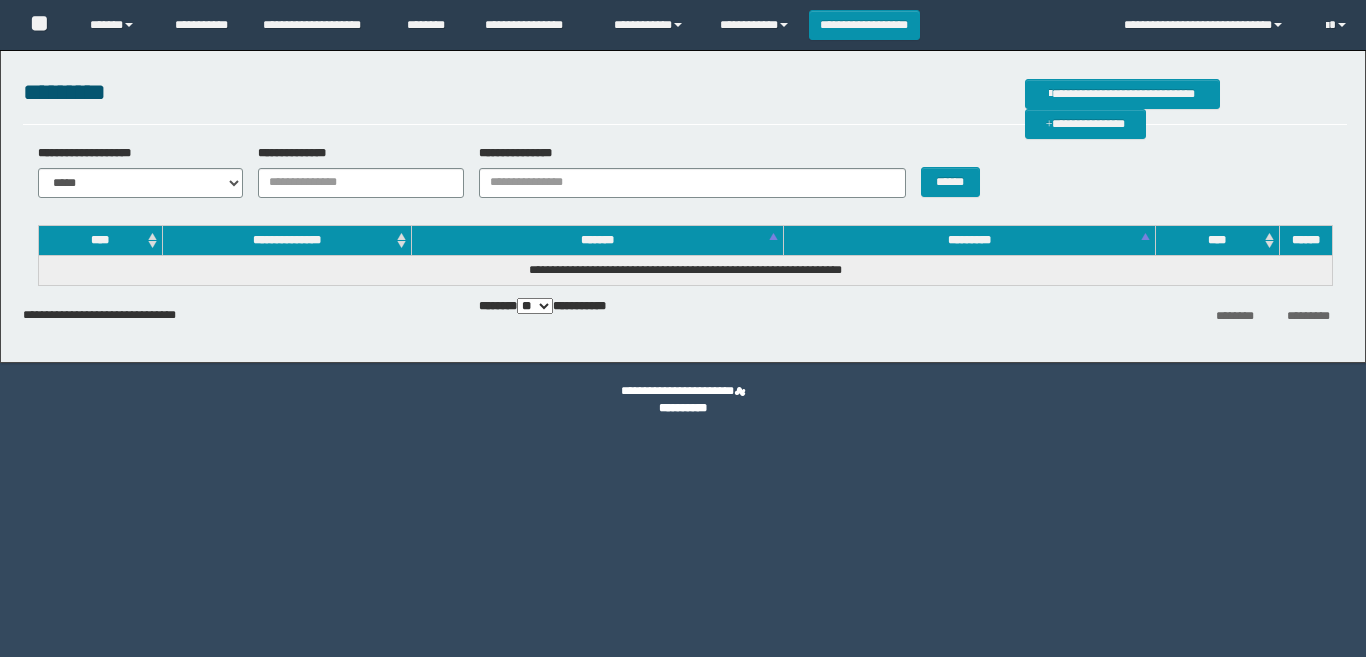 scroll, scrollTop: 0, scrollLeft: 0, axis: both 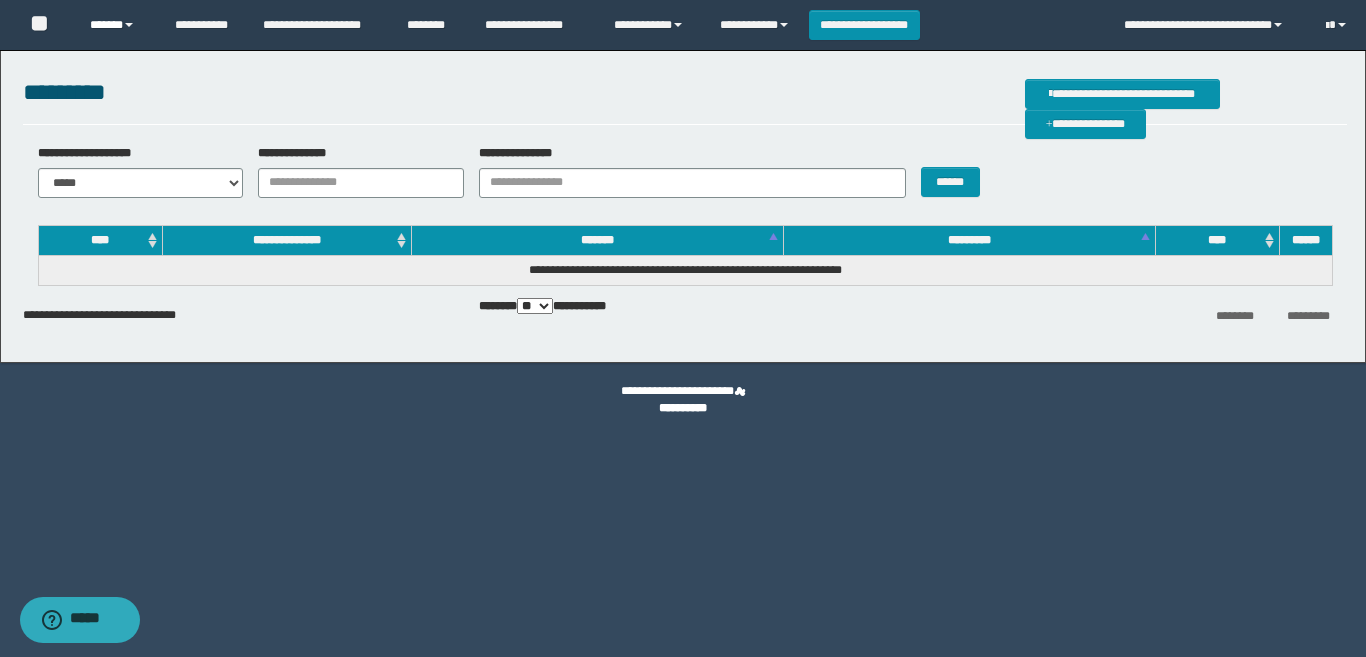 click on "******" at bounding box center (117, 25) 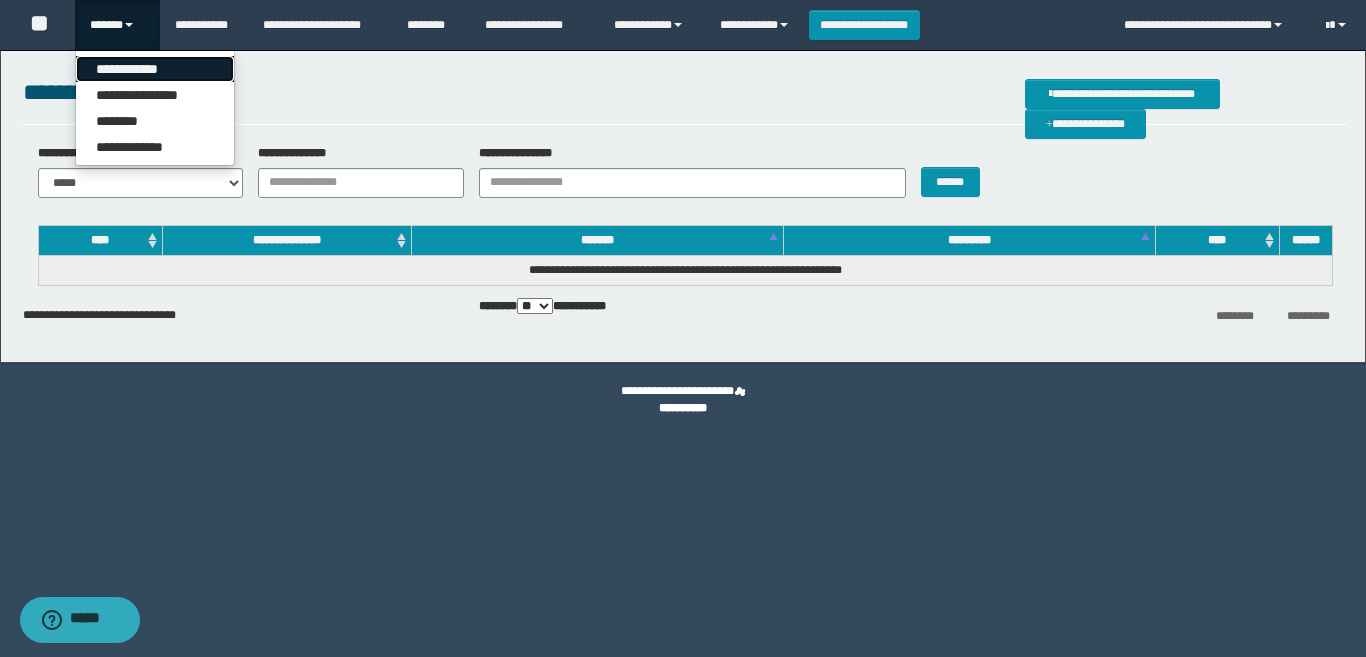 drag, startPoint x: 139, startPoint y: 74, endPoint x: 277, endPoint y: 105, distance: 141.43903 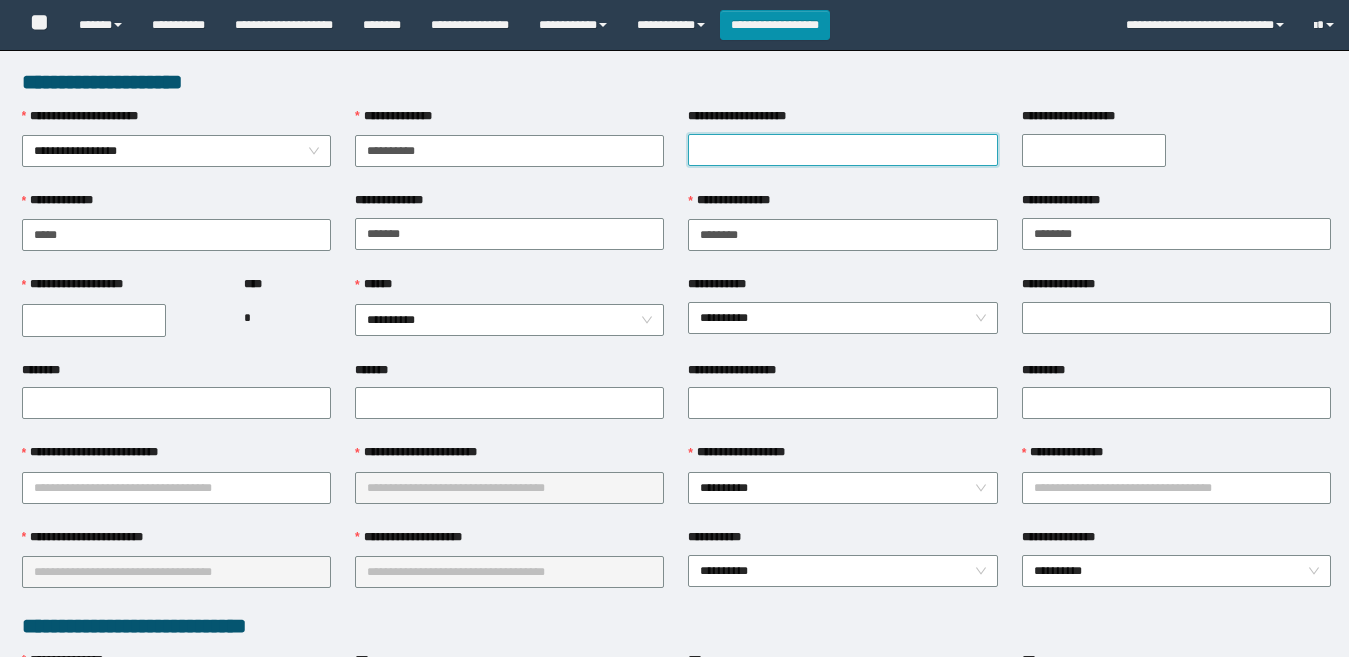 click on "**********" at bounding box center (842, 150) 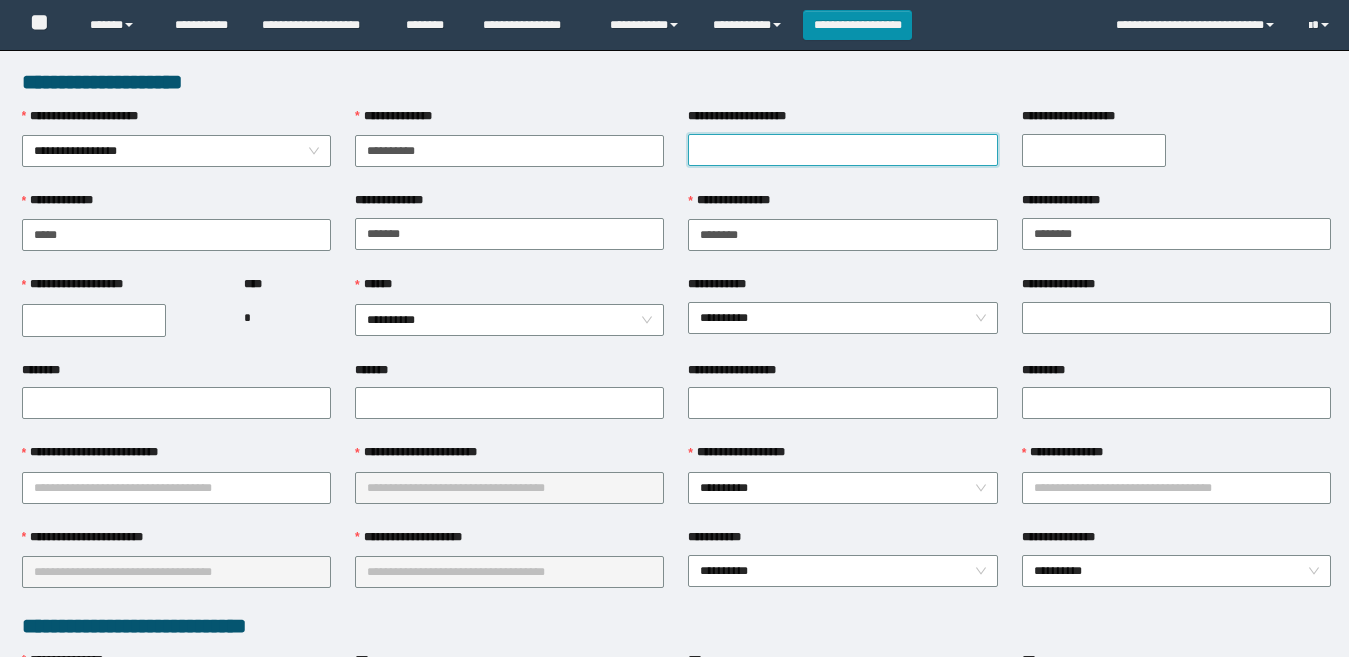 scroll, scrollTop: 0, scrollLeft: 0, axis: both 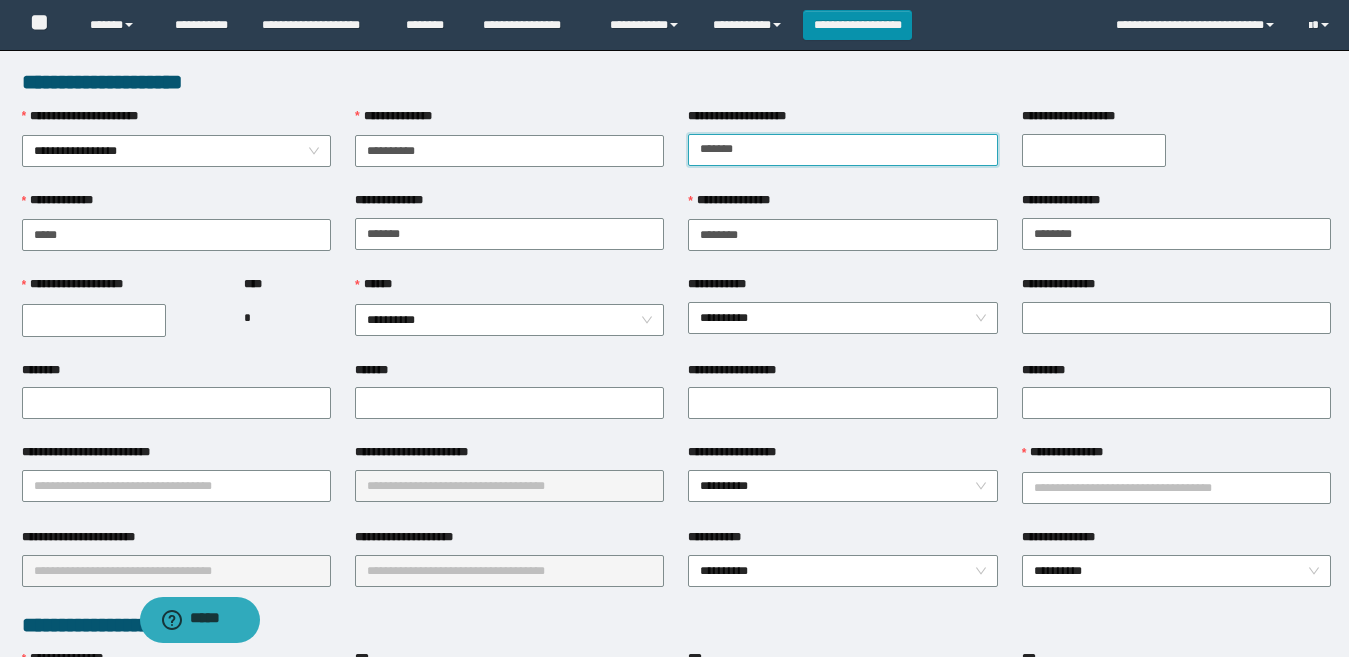 type on "******" 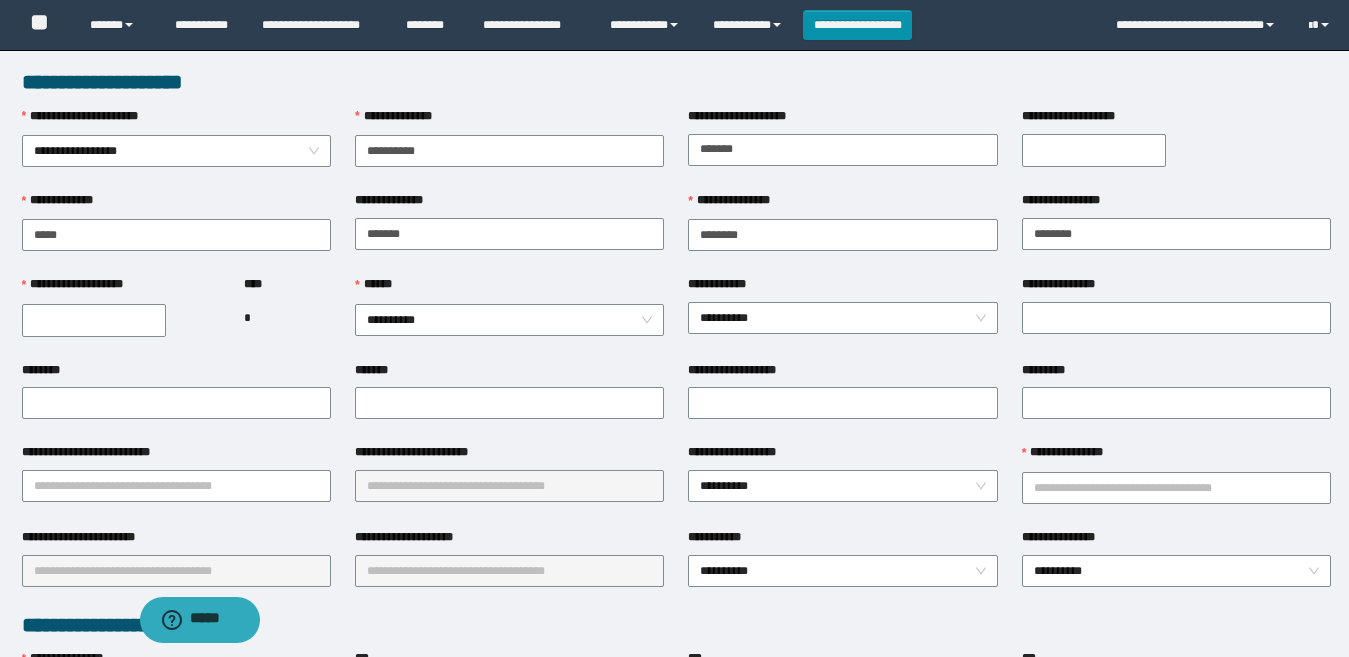 click on "**********" at bounding box center (1094, 150) 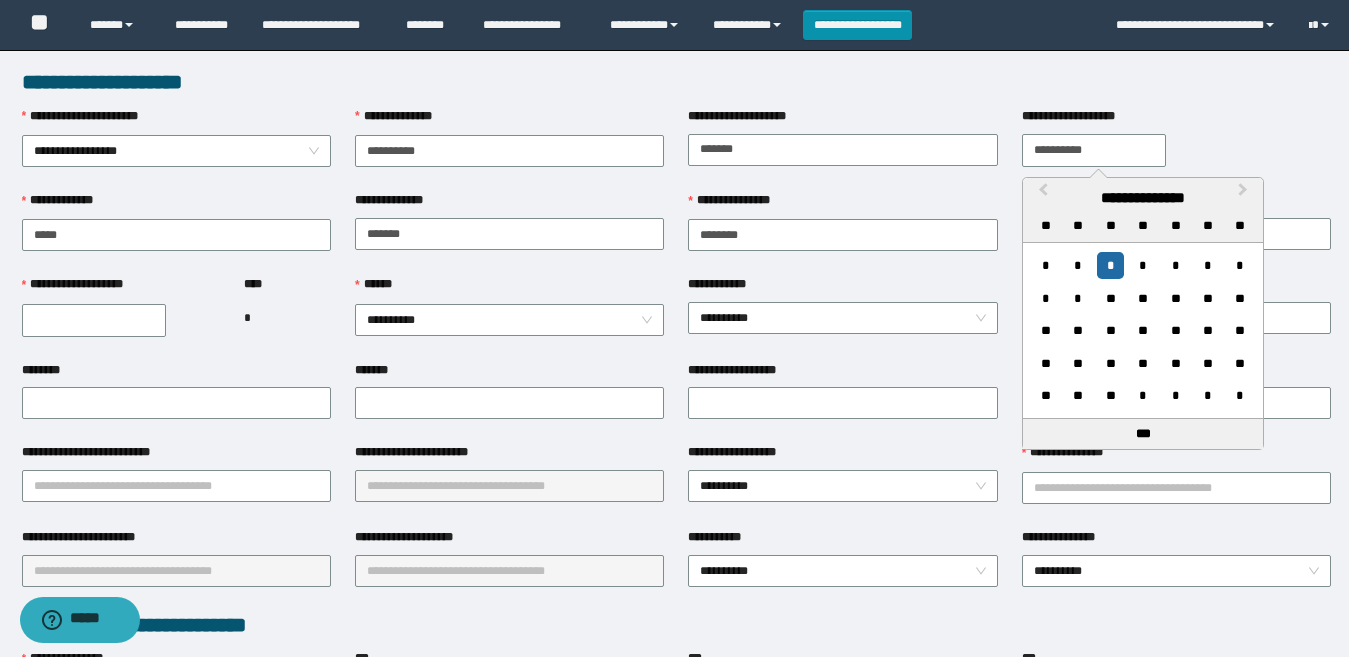 type on "**********" 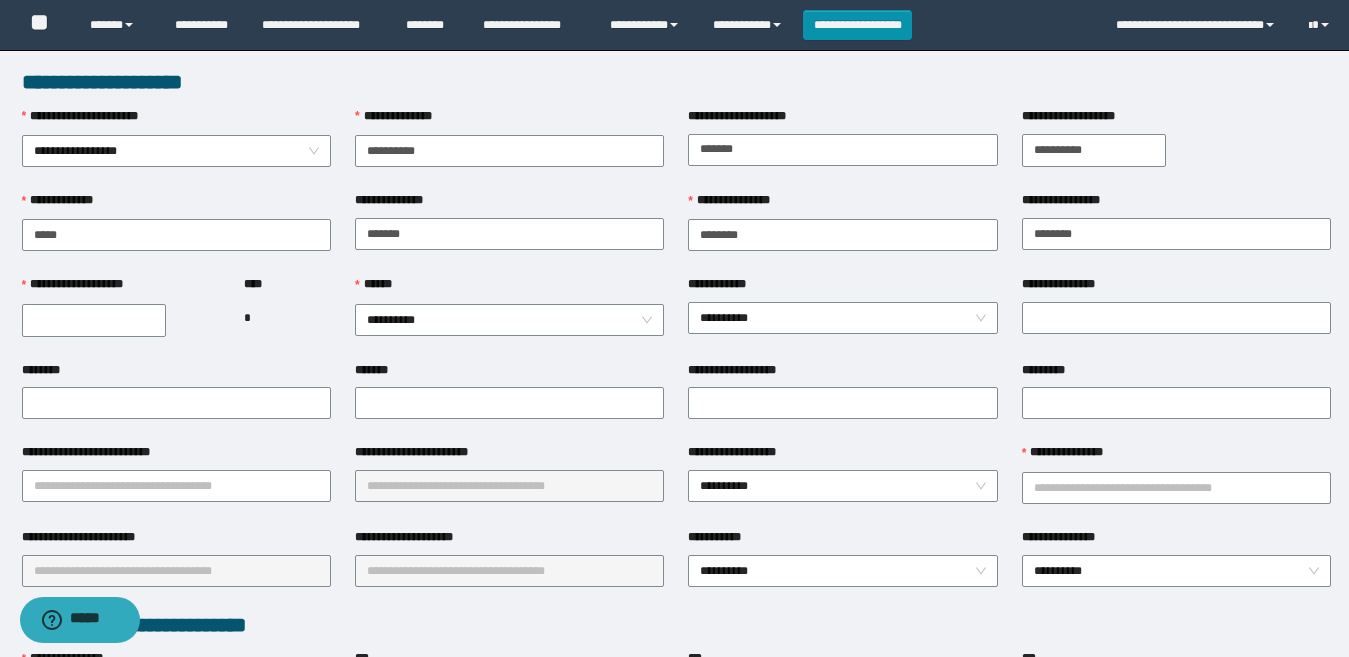 click on "**********" at bounding box center [94, 320] 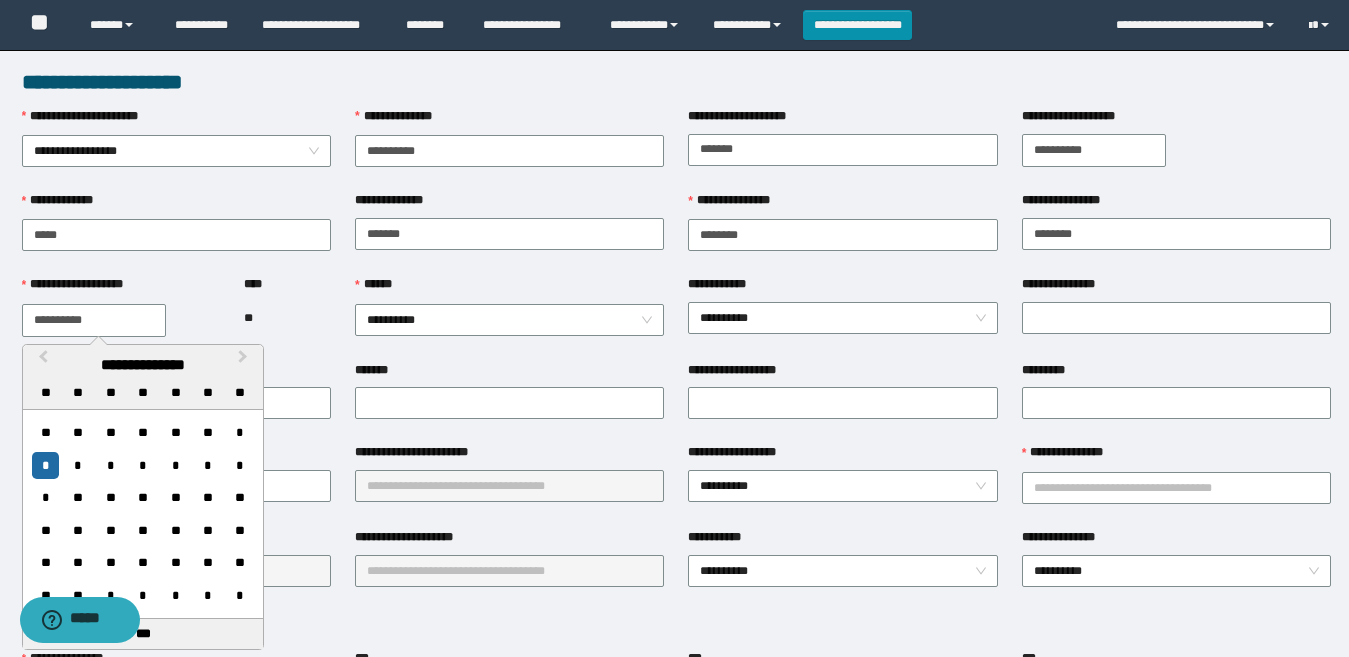 type on "**********" 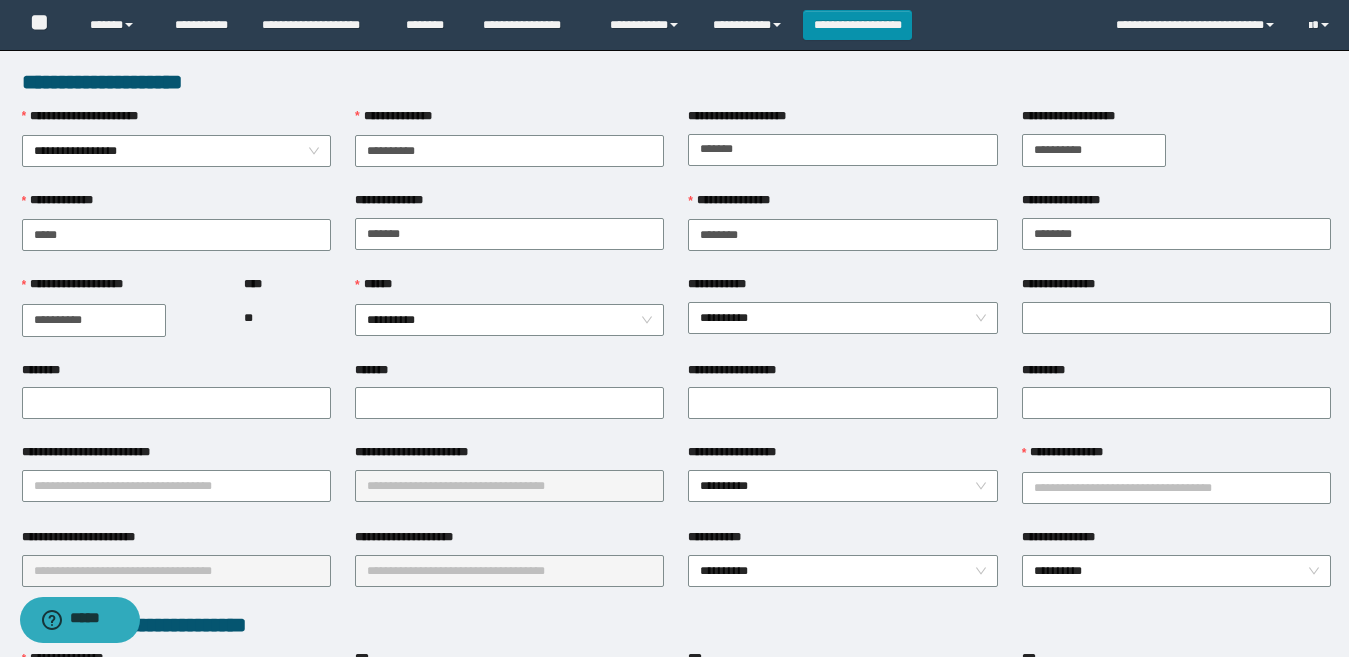 drag, startPoint x: 565, startPoint y: 312, endPoint x: 476, endPoint y: 359, distance: 100.6479 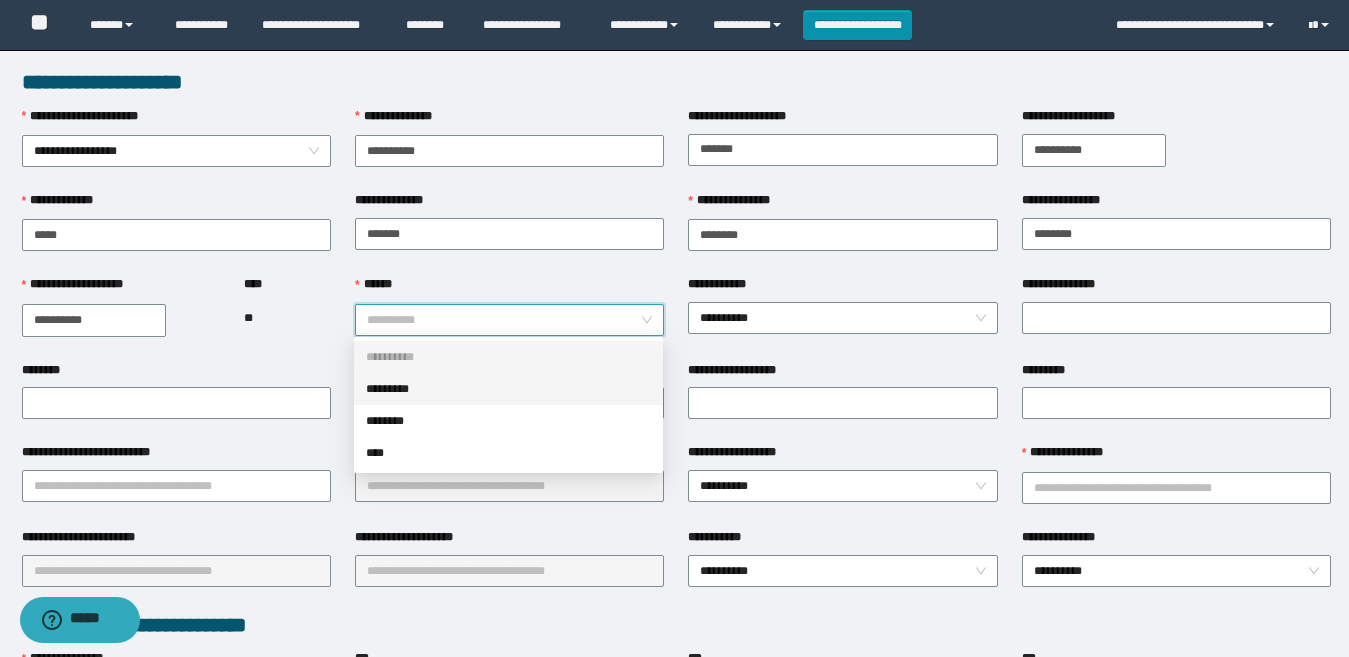 click on "*********" at bounding box center (508, 389) 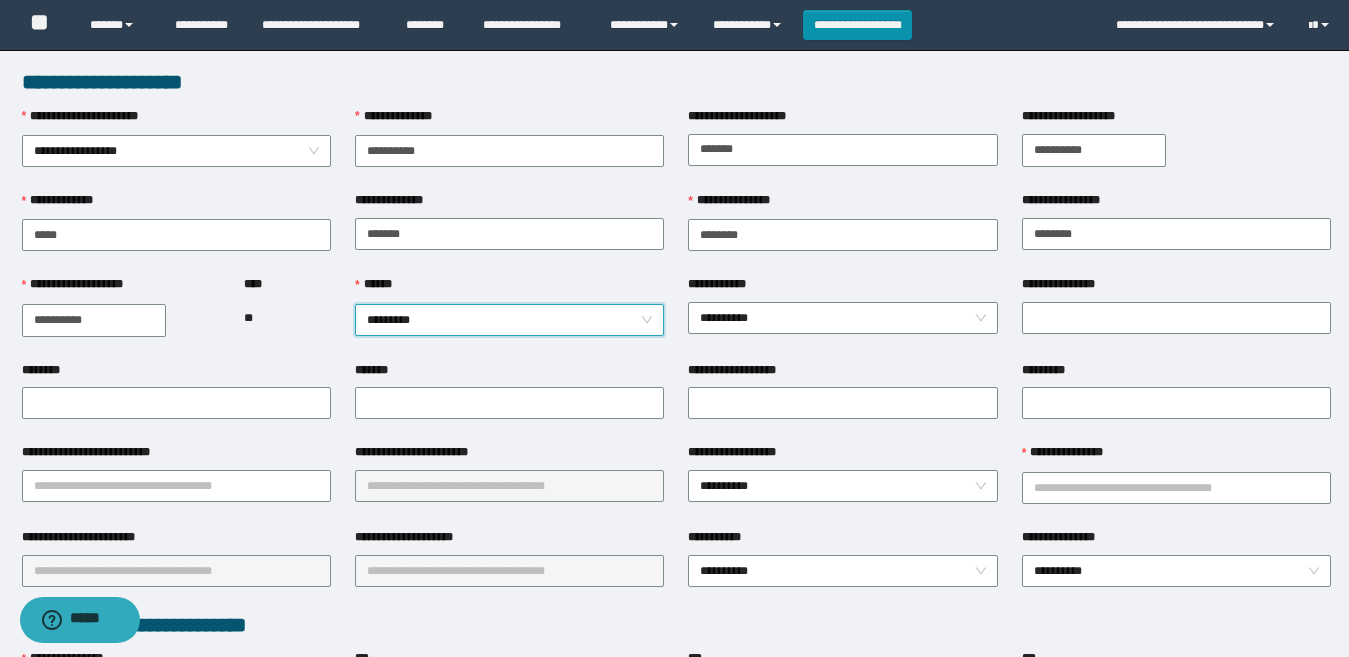 click on "*********" at bounding box center (509, 320) 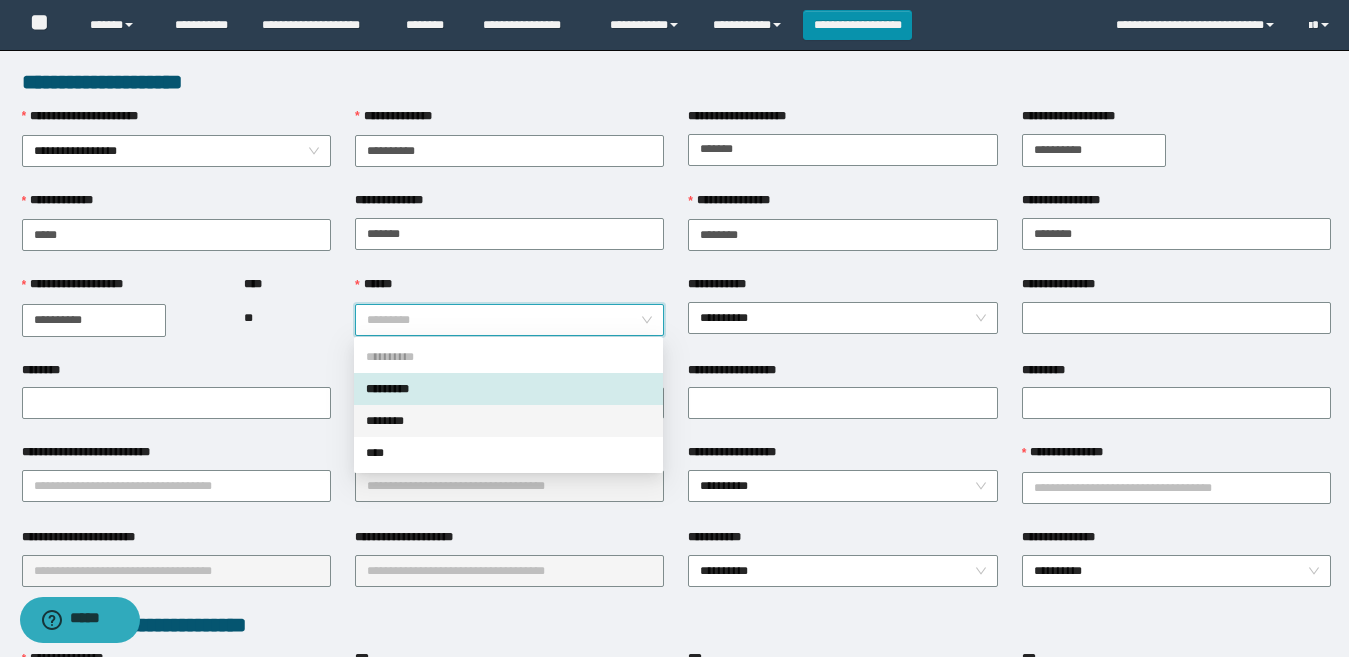 click on "********" at bounding box center (508, 421) 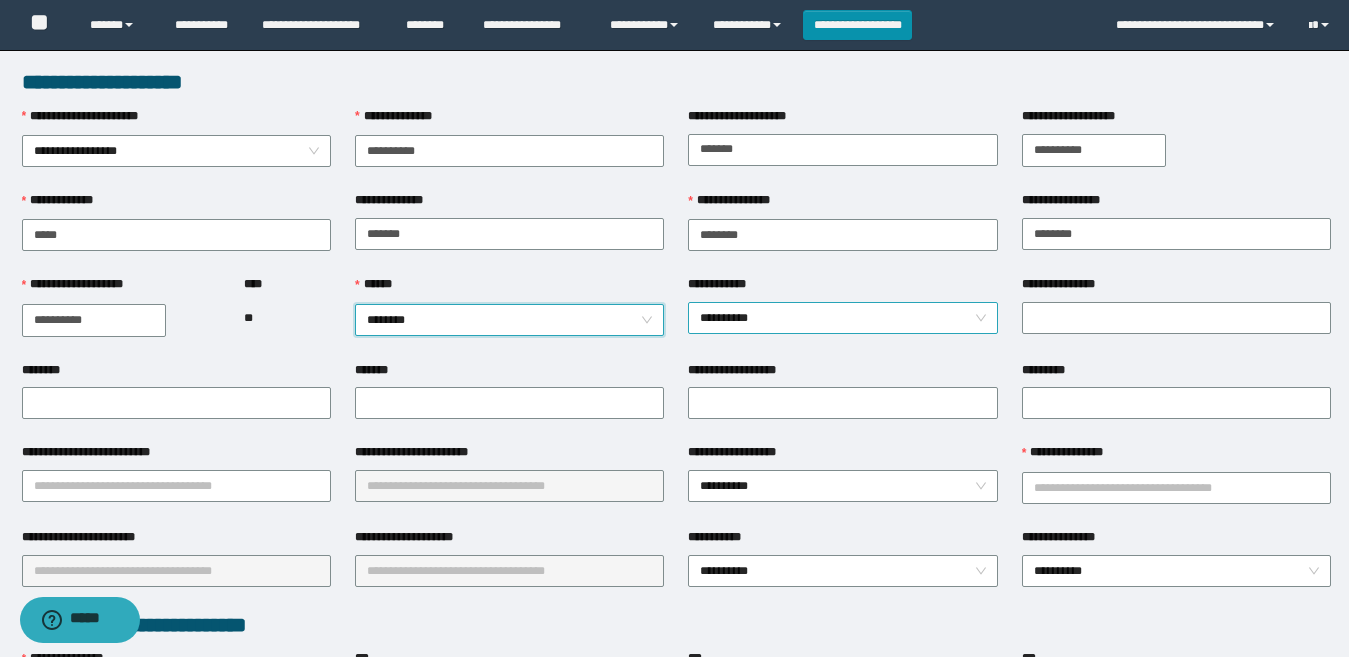 click on "**********" at bounding box center [842, 318] 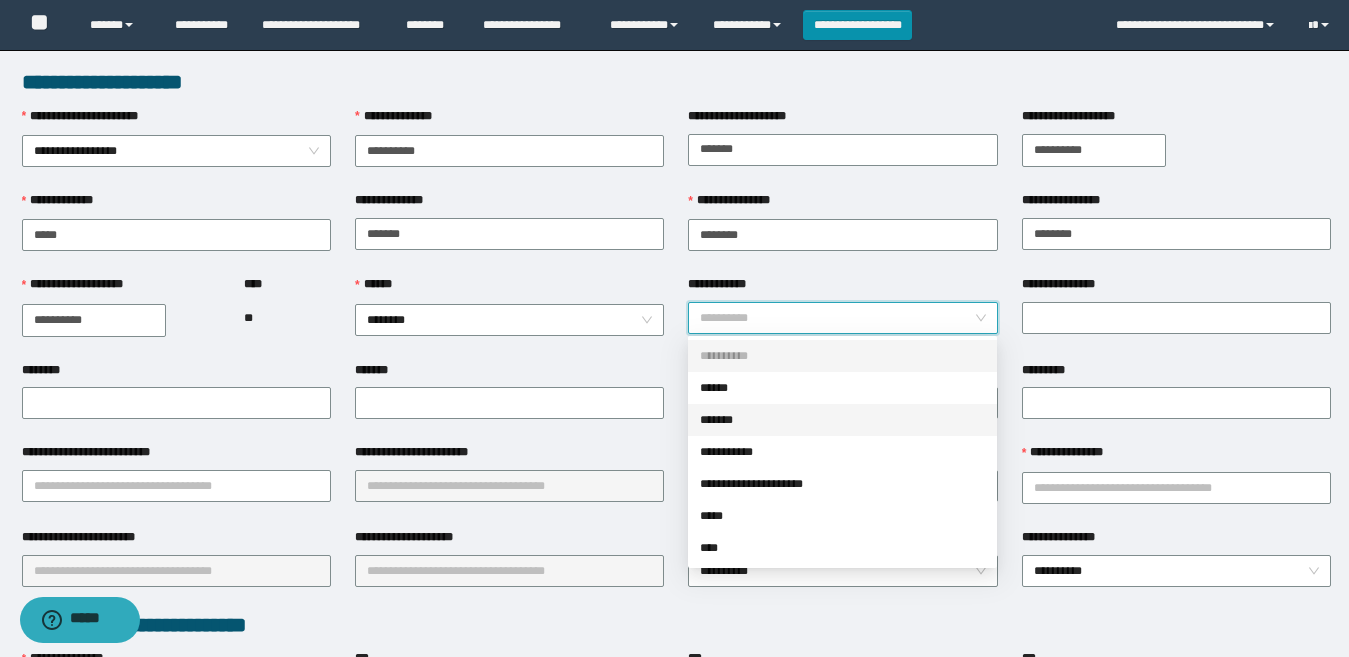 click on "**********" at bounding box center (509, 456) 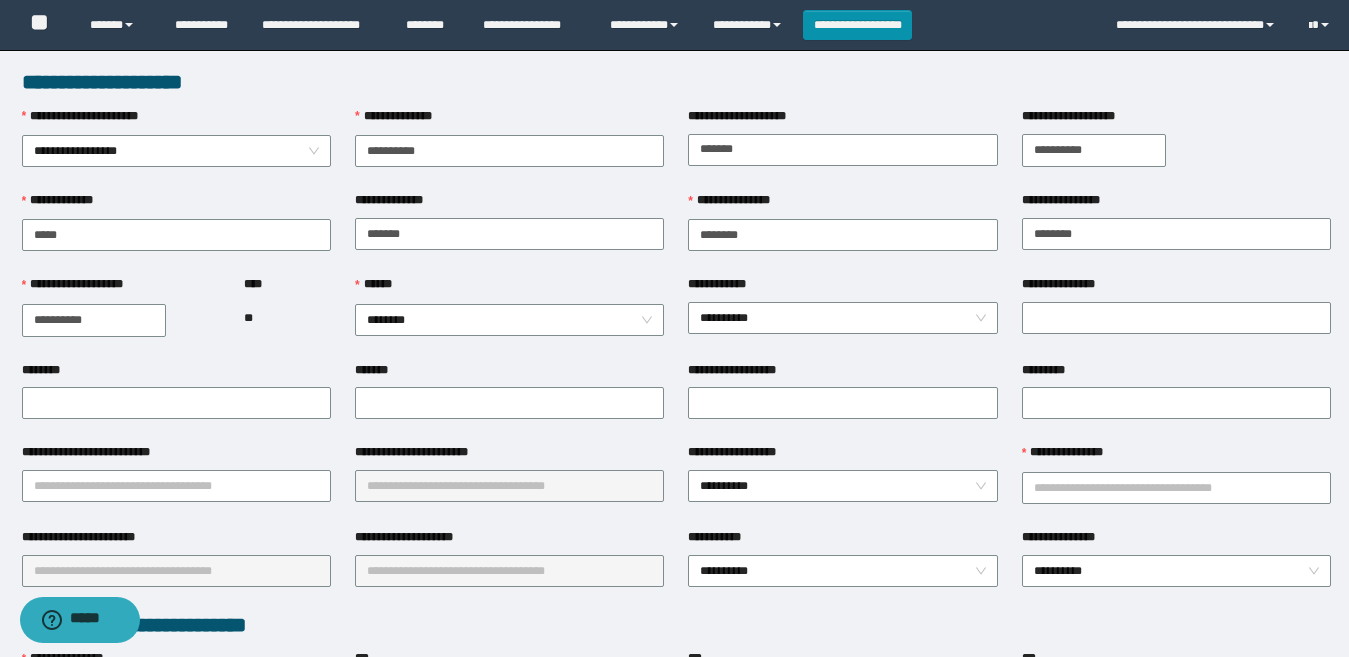 click on "********" at bounding box center [176, 402] 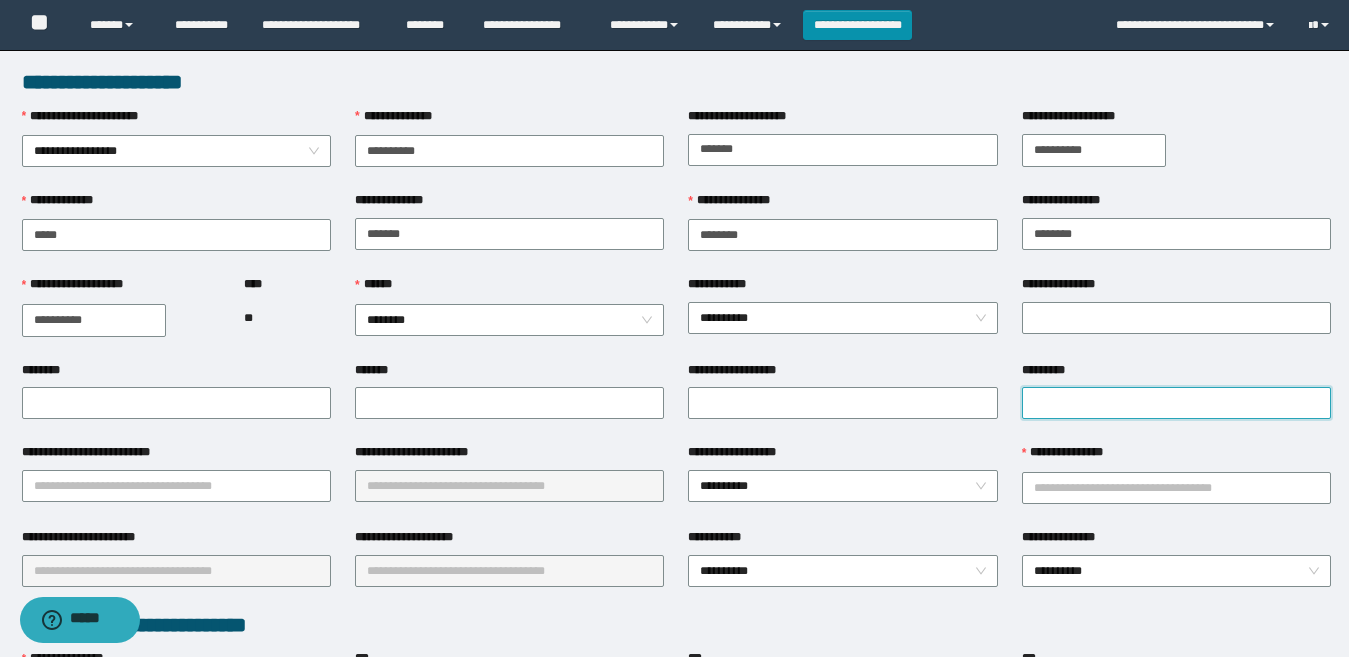 click on "*********" at bounding box center [1176, 403] 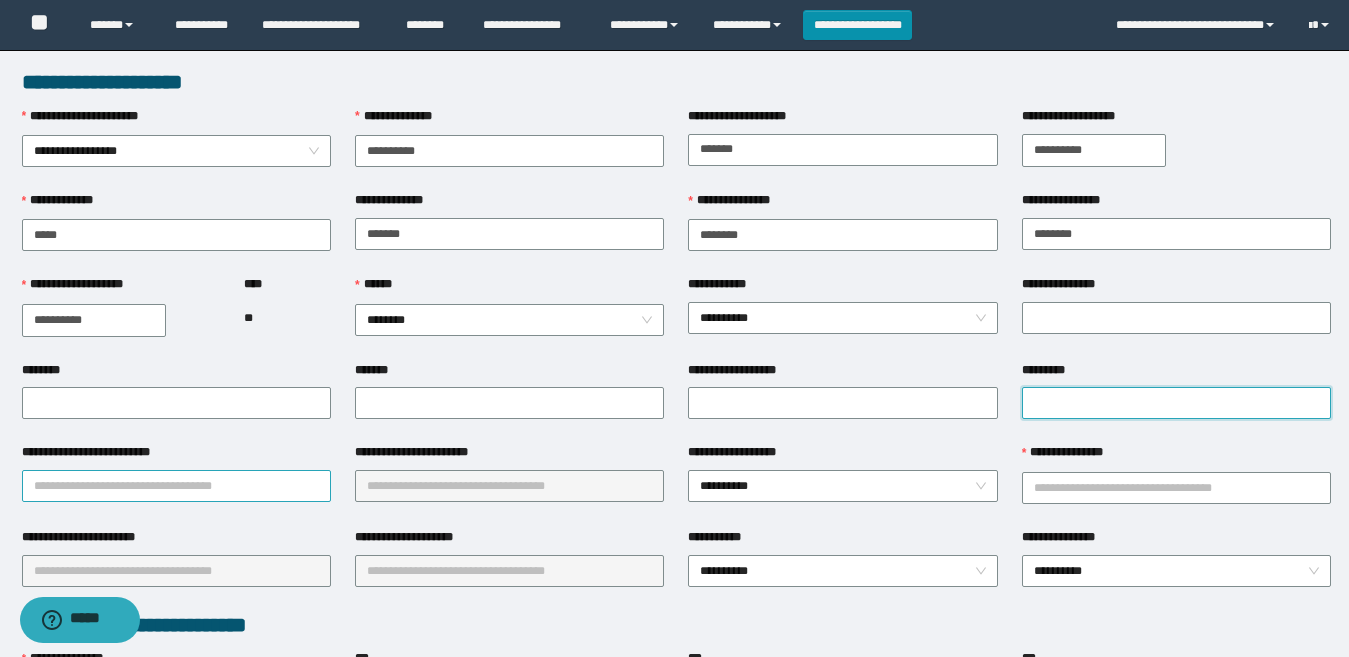 click on "**********" at bounding box center [176, 486] 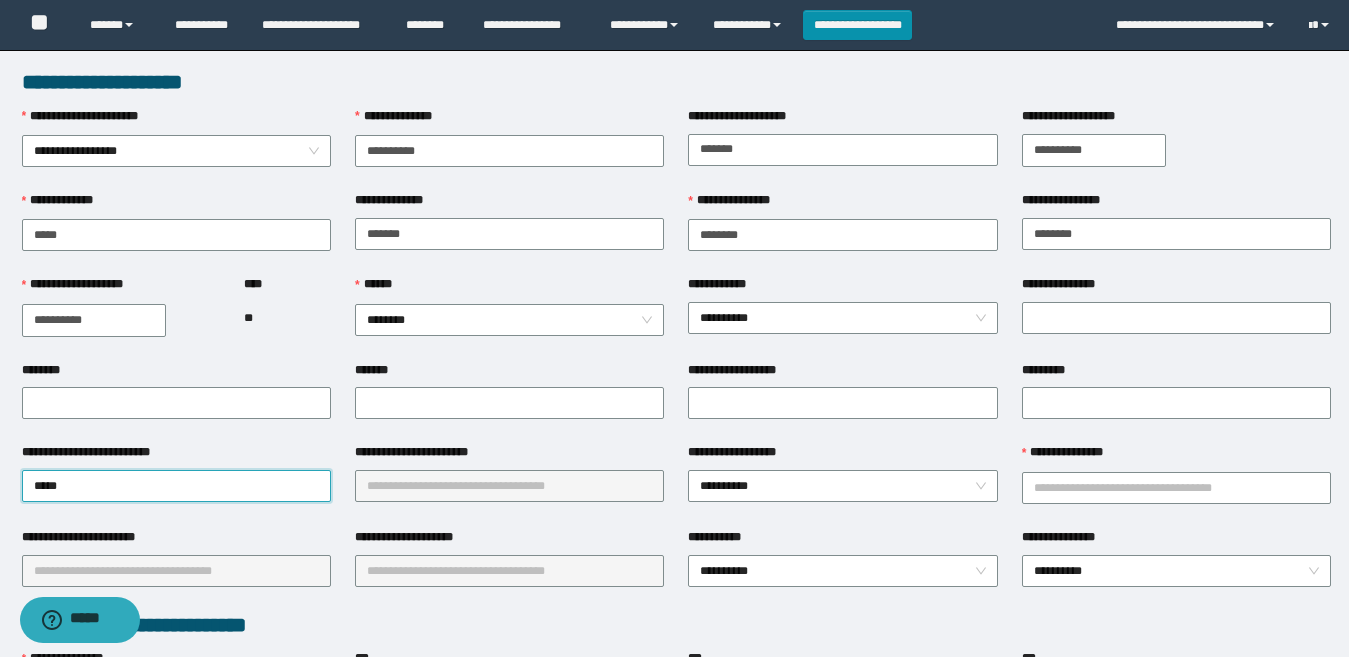 type on "******" 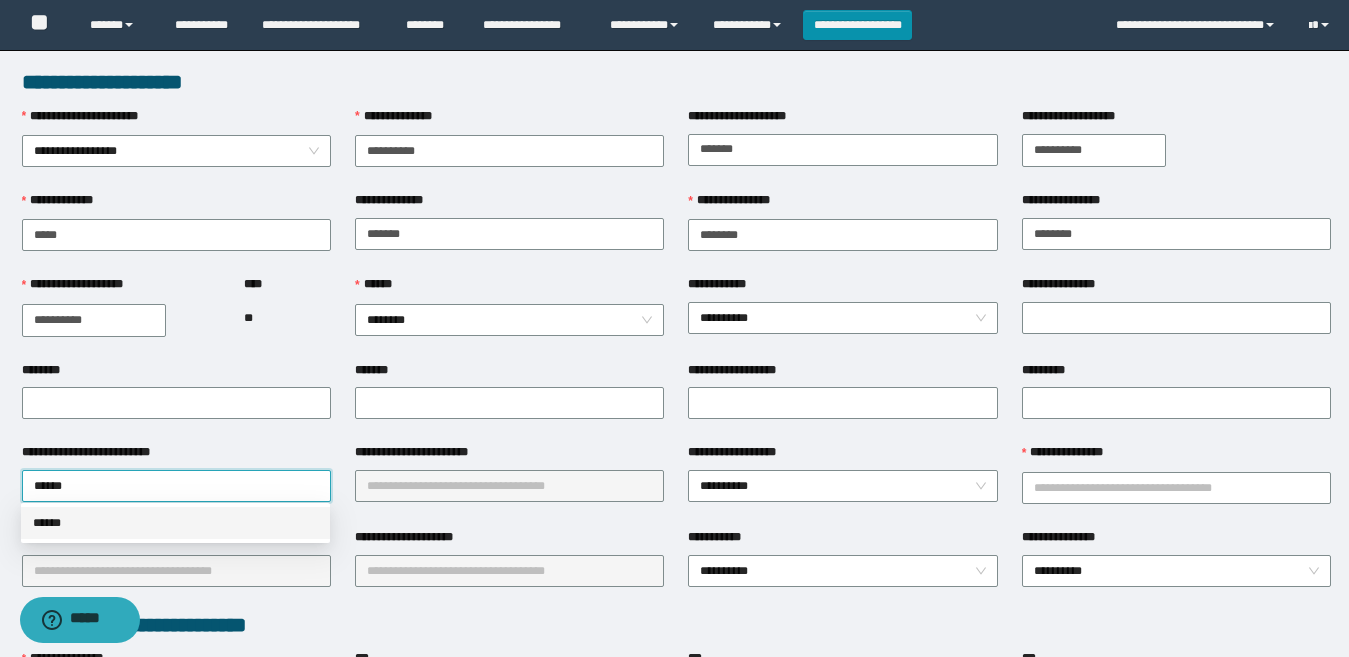 click on "******" at bounding box center [175, 523] 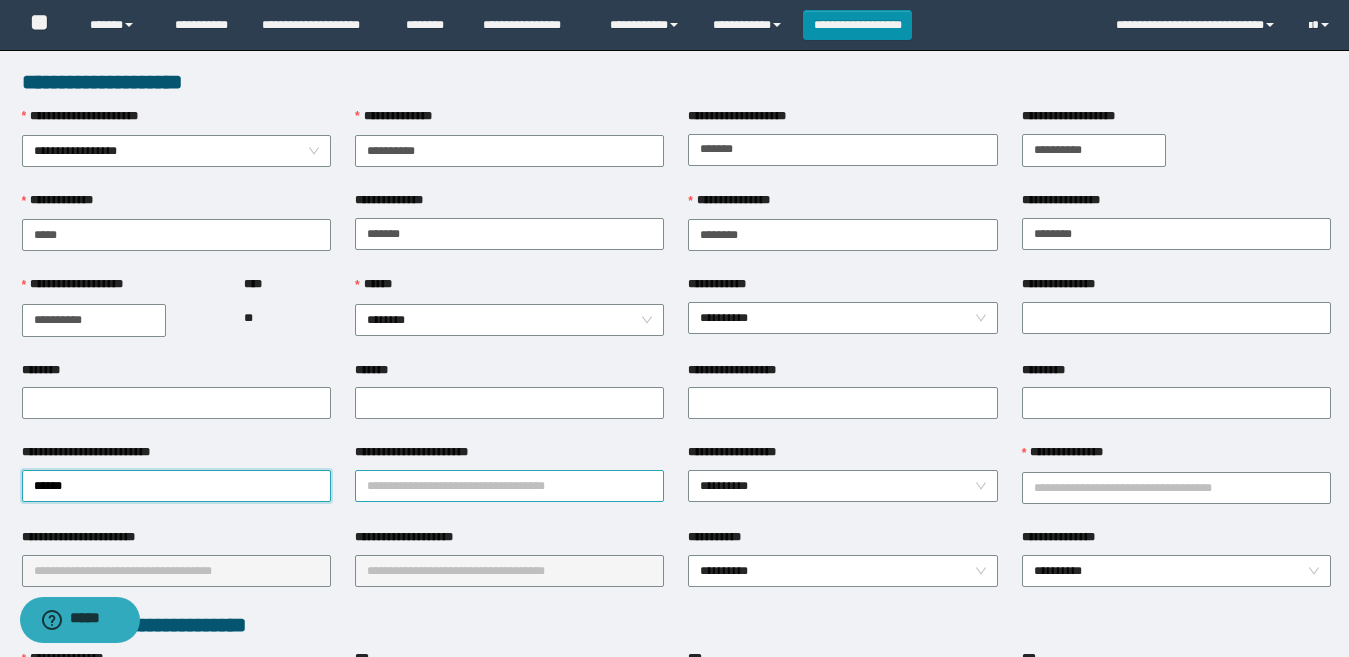 click on "**********" at bounding box center (509, 486) 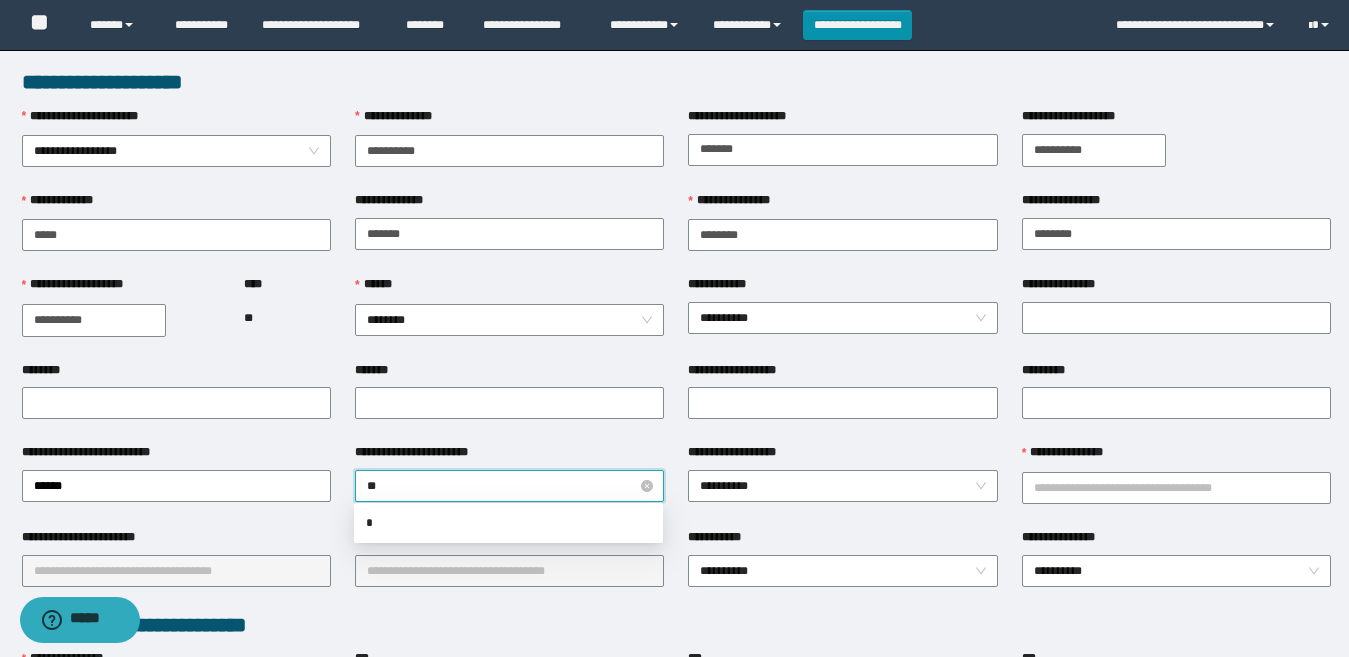 type on "***" 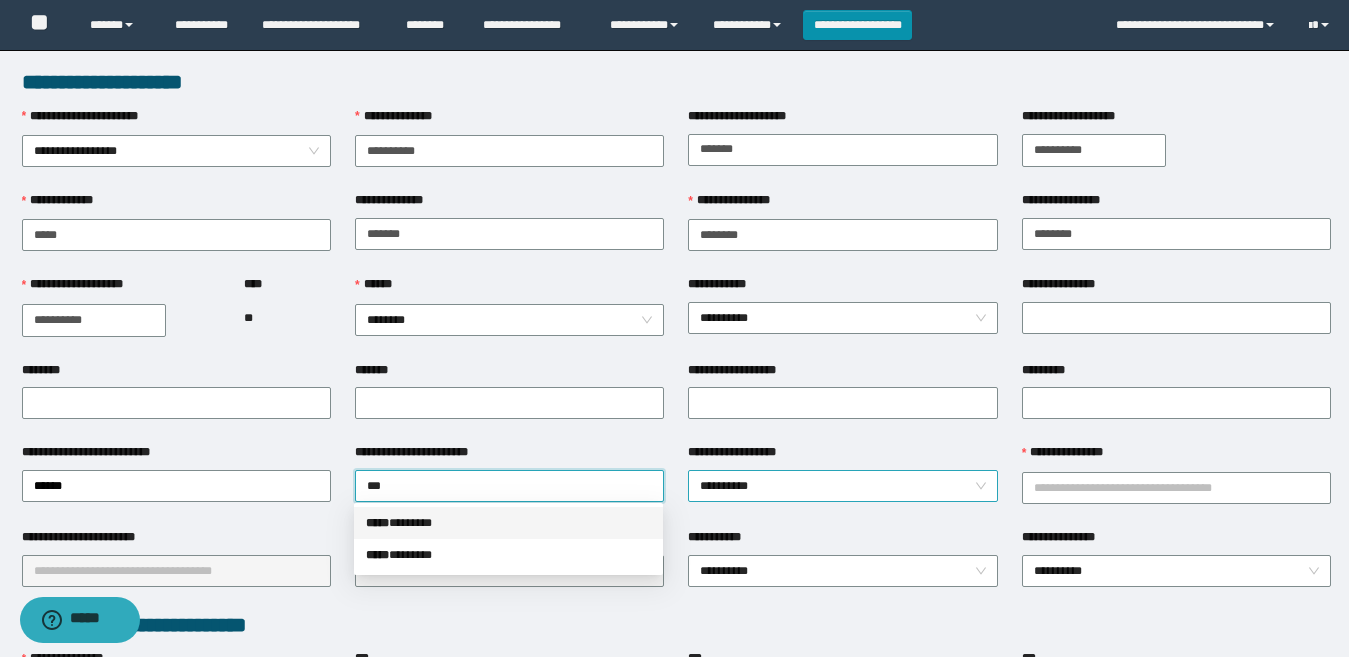 drag, startPoint x: 473, startPoint y: 525, endPoint x: 783, endPoint y: 483, distance: 312.8322 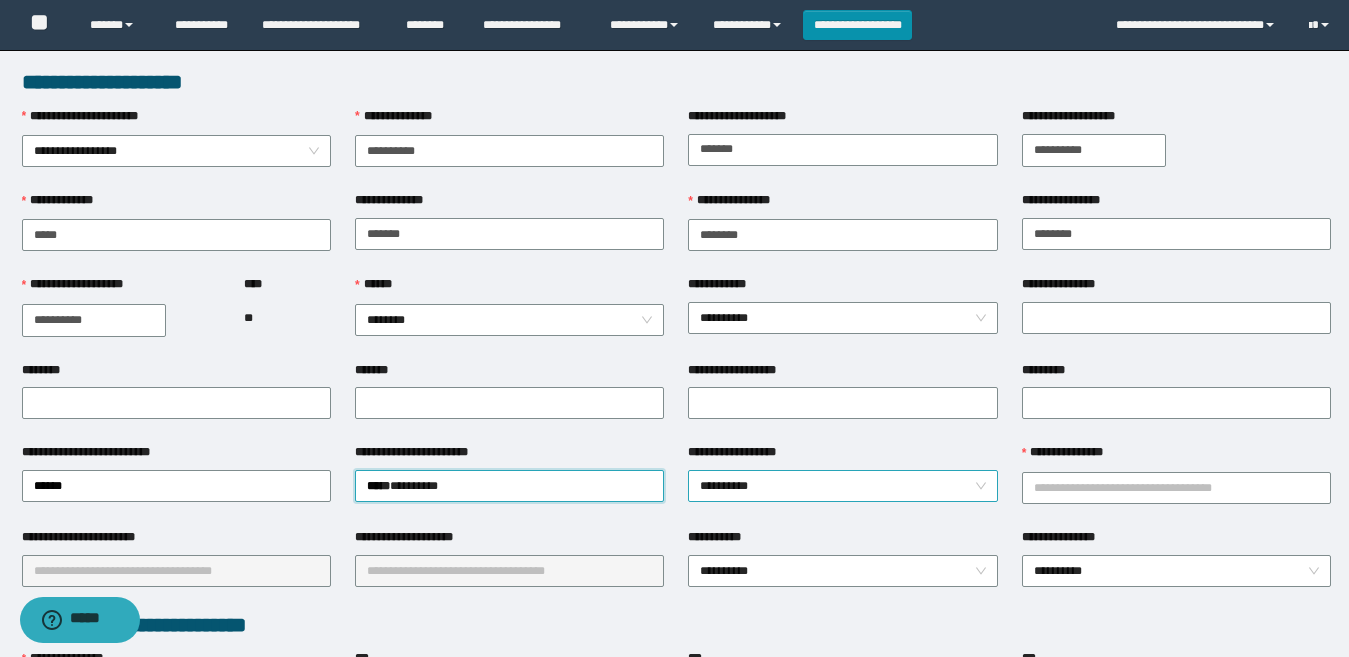 click on "**********" at bounding box center (842, 486) 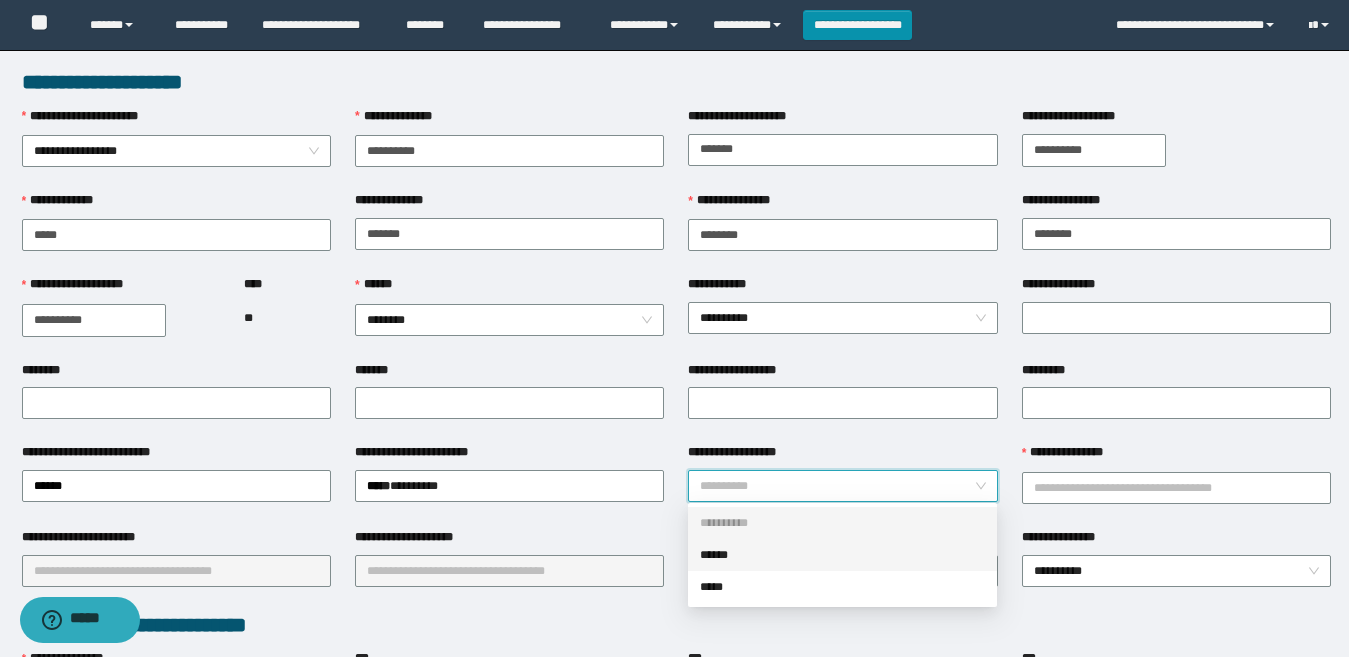 drag, startPoint x: 773, startPoint y: 556, endPoint x: 907, endPoint y: 527, distance: 137.10216 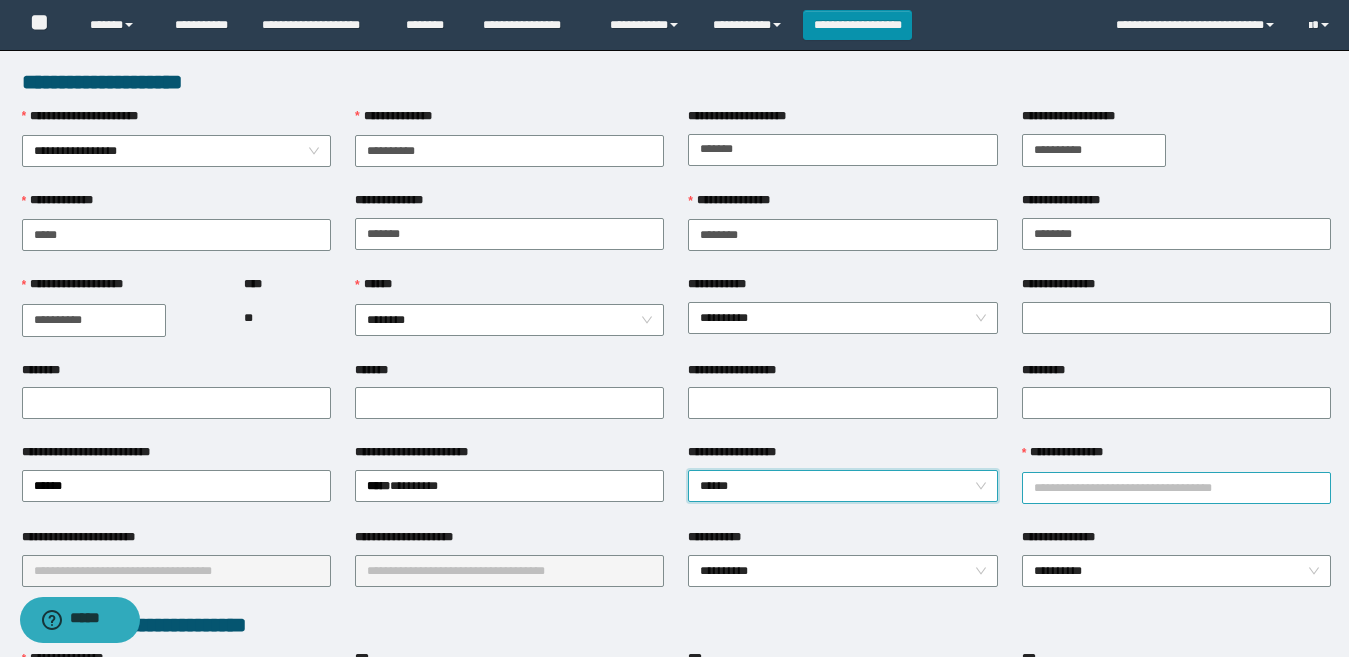 click on "**********" at bounding box center (1176, 488) 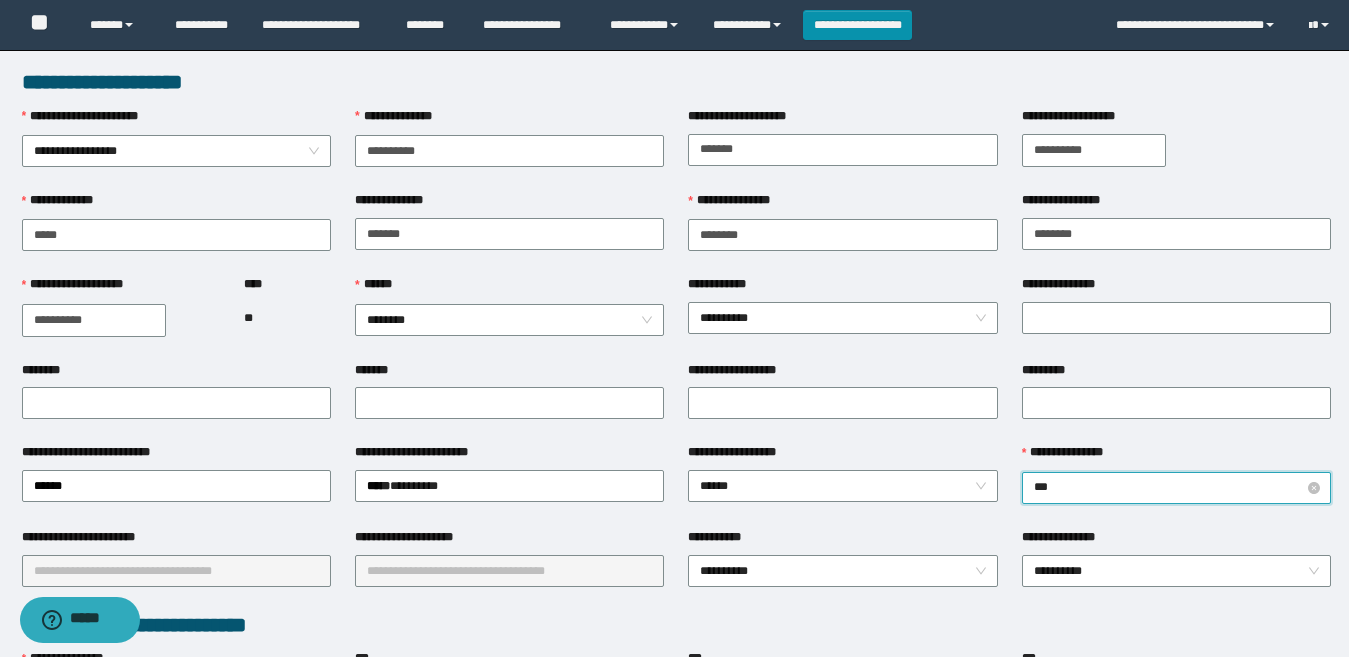 type on "****" 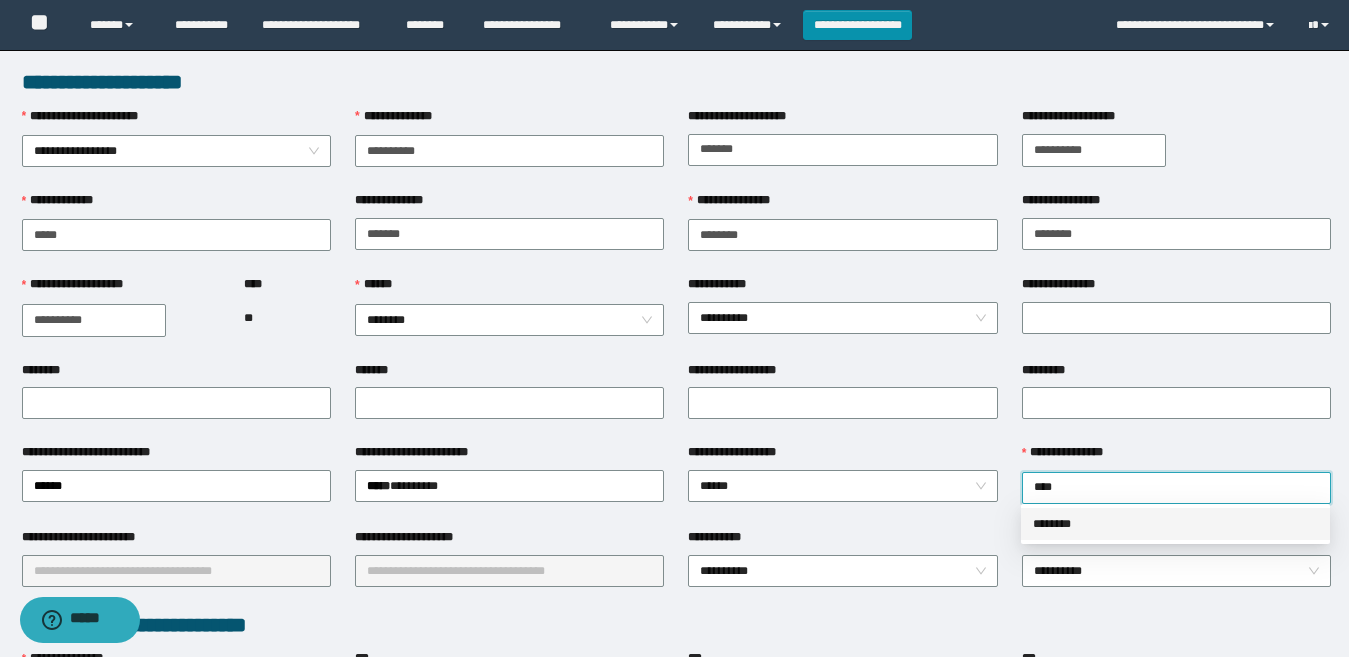 drag, startPoint x: 1062, startPoint y: 511, endPoint x: 233, endPoint y: 546, distance: 829.7385 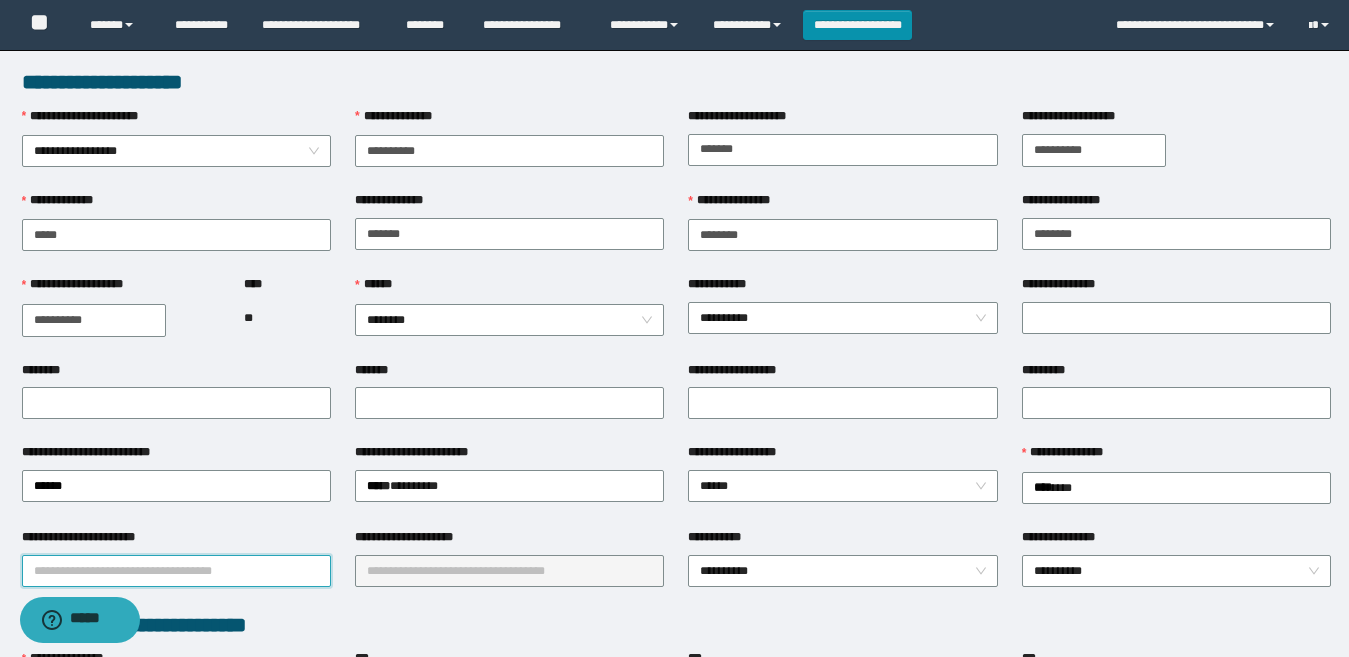 click on "**********" at bounding box center [176, 571] 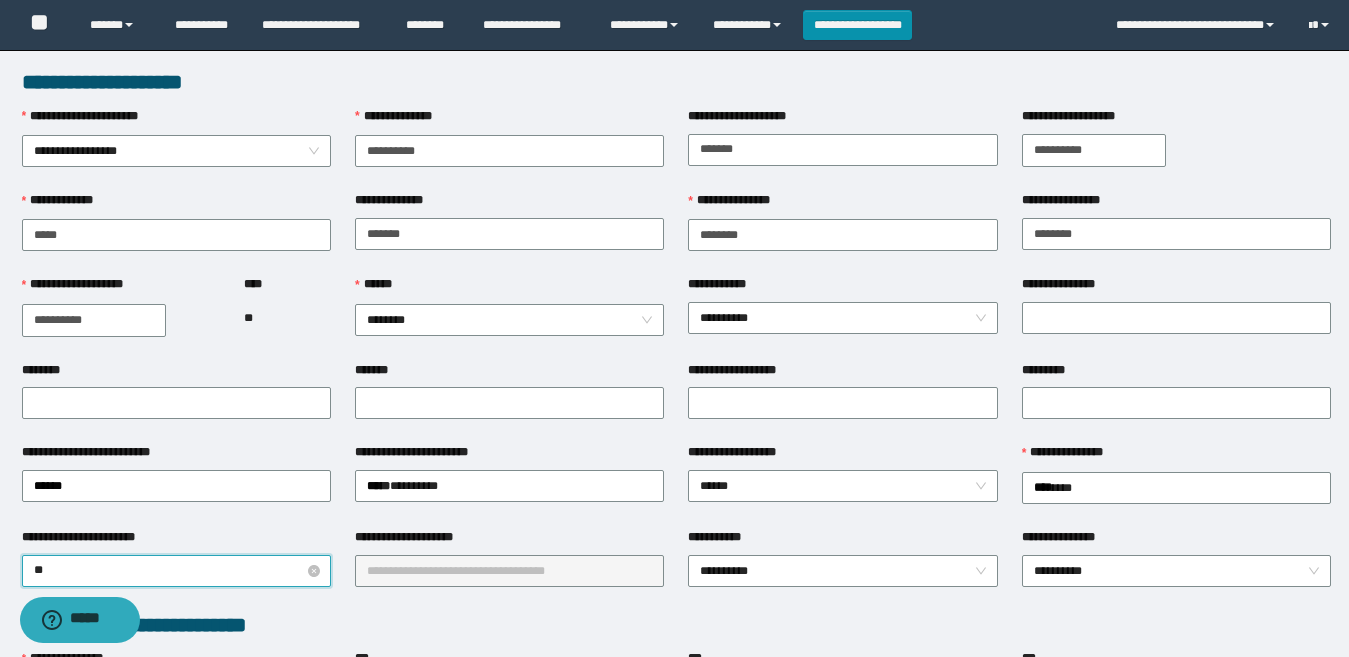 type on "***" 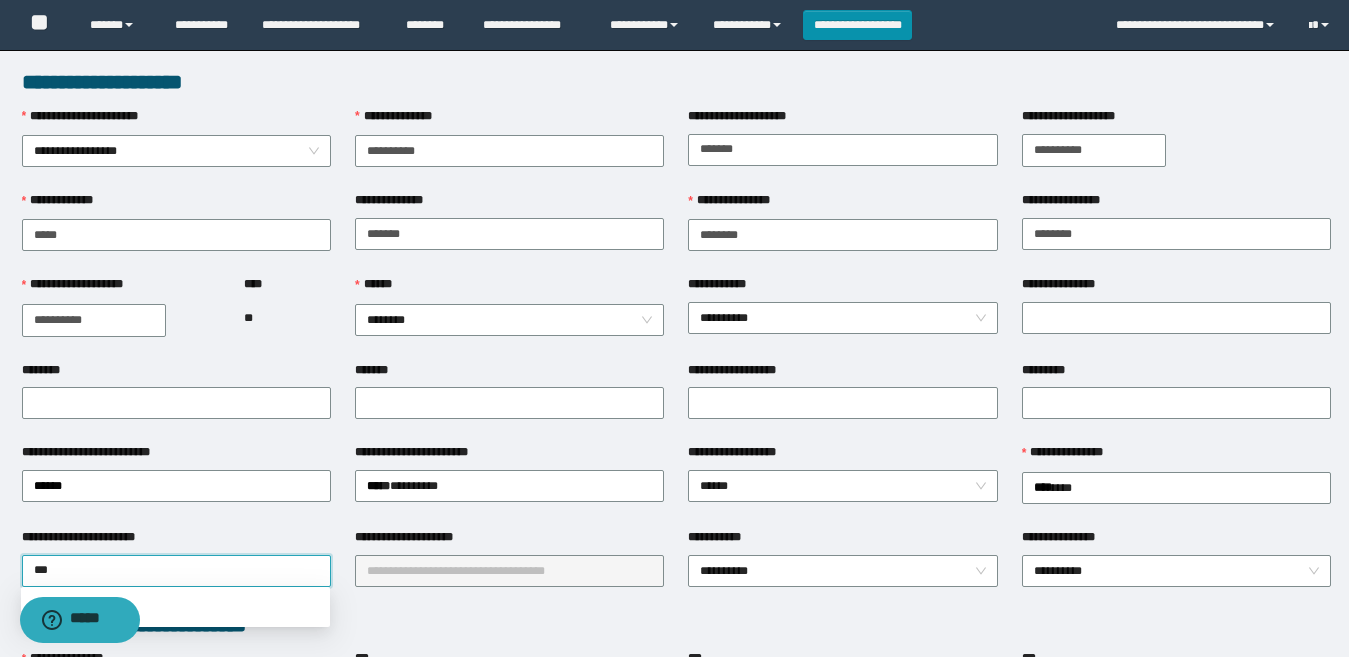 click on "*****" at bounding box center (175, 607) 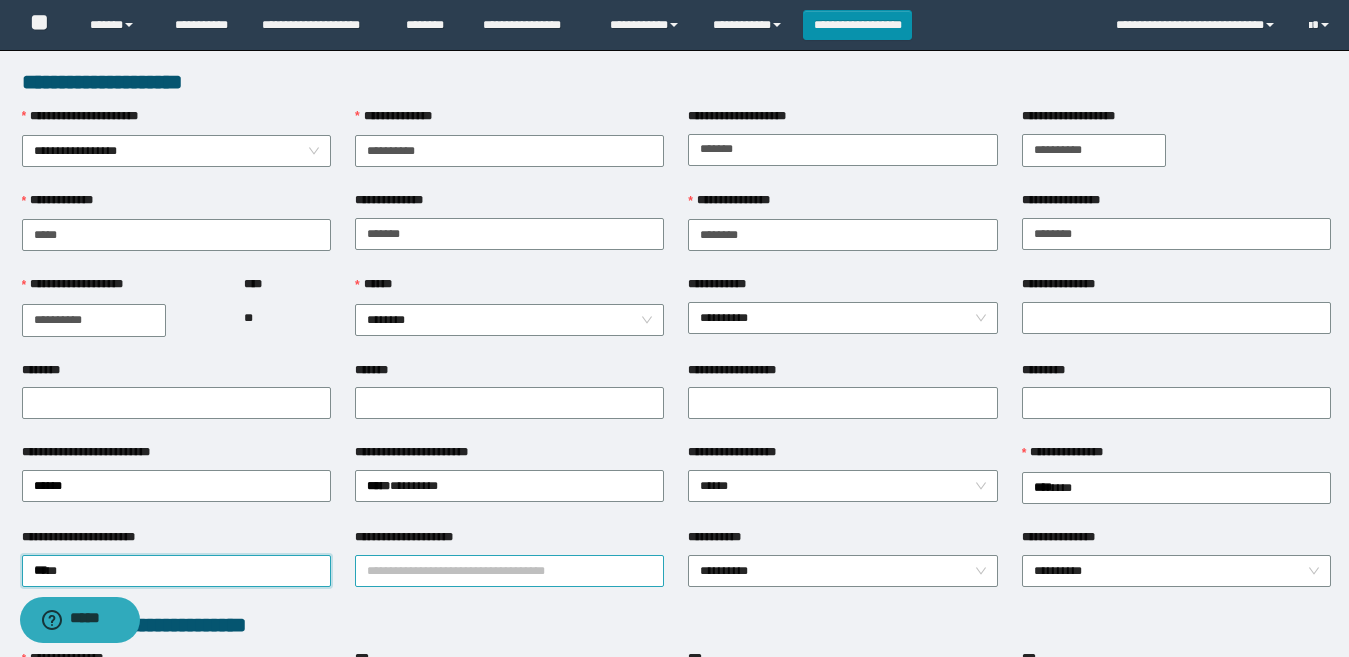 click on "**********" at bounding box center (509, 571) 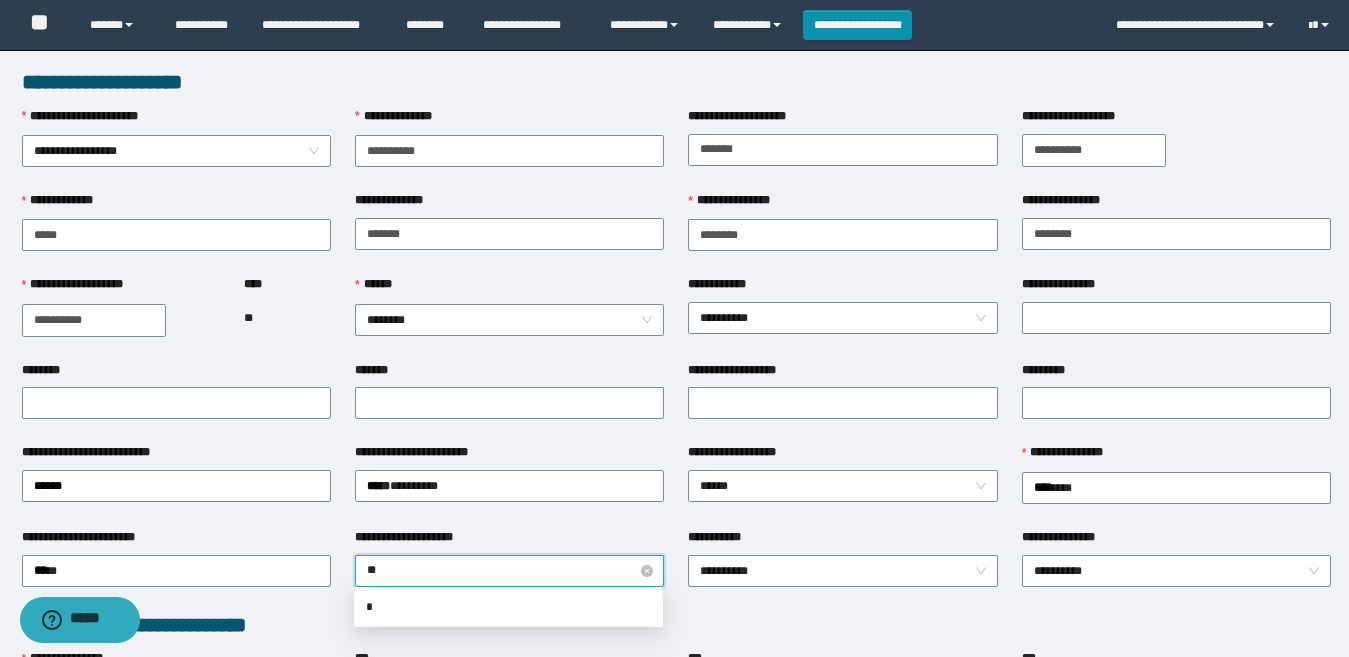 type on "***" 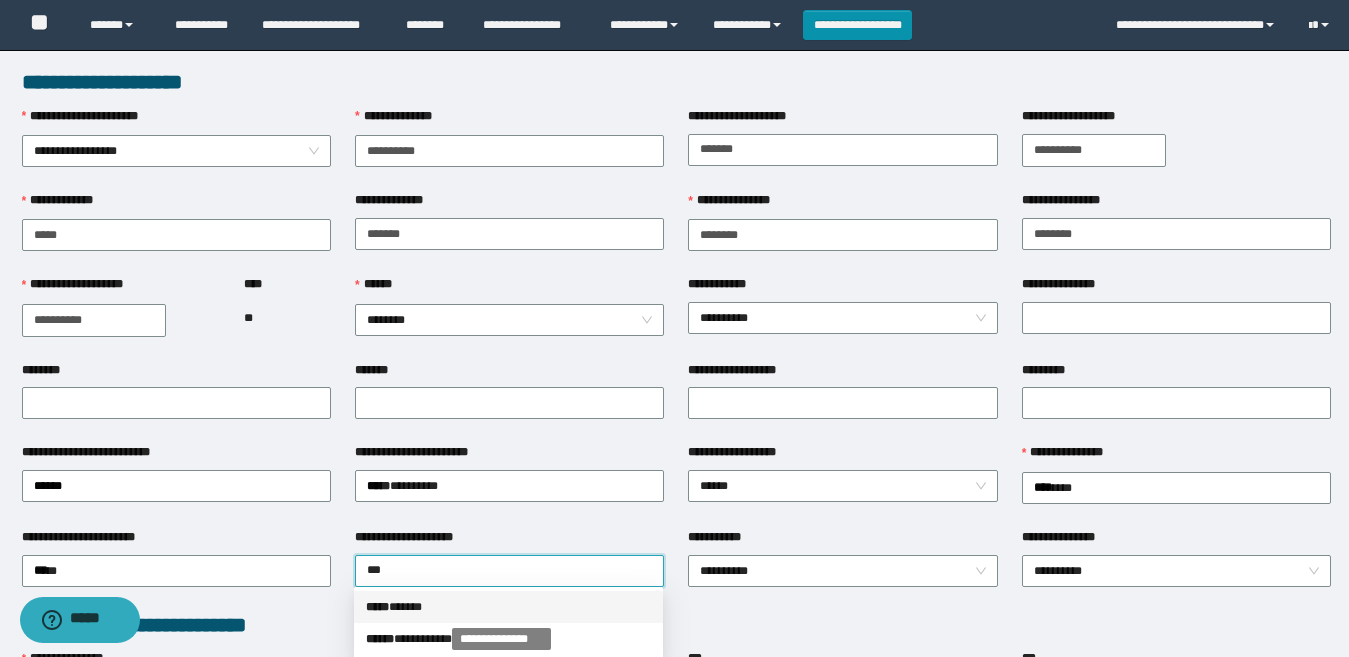 click on "***** * ****" at bounding box center [508, 607] 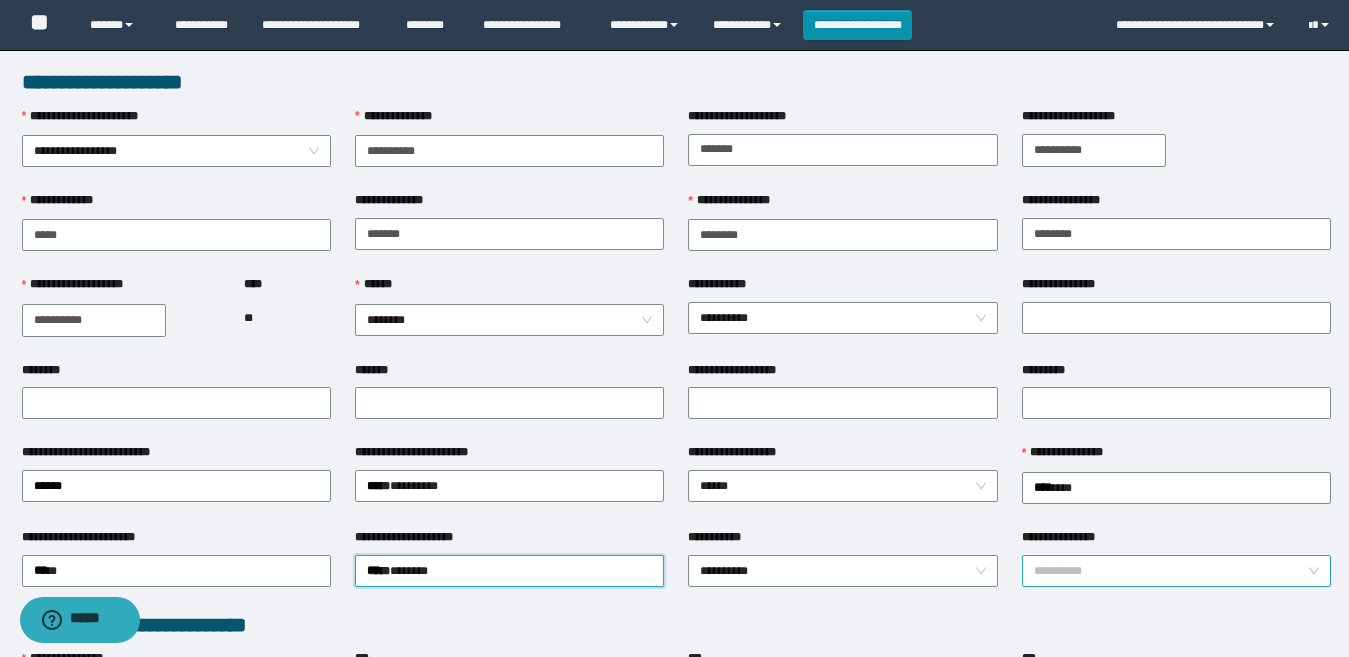 click on "**********" at bounding box center [1176, 571] 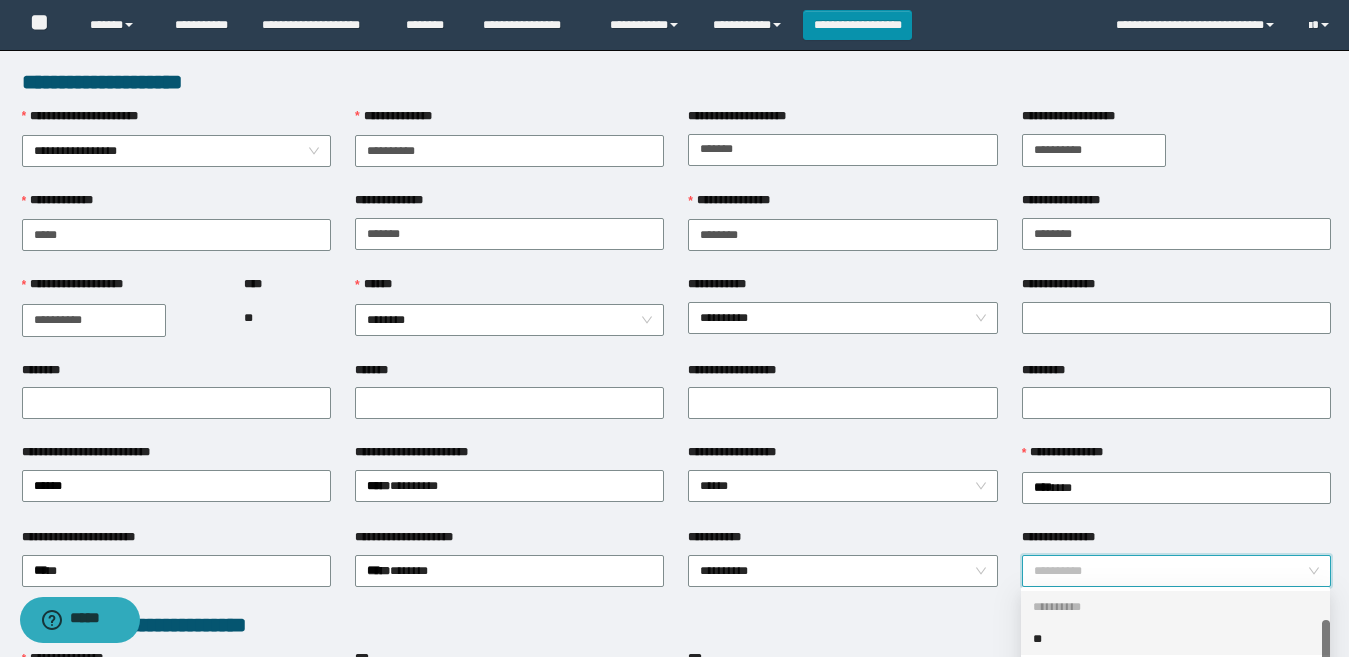scroll, scrollTop: 32, scrollLeft: 0, axis: vertical 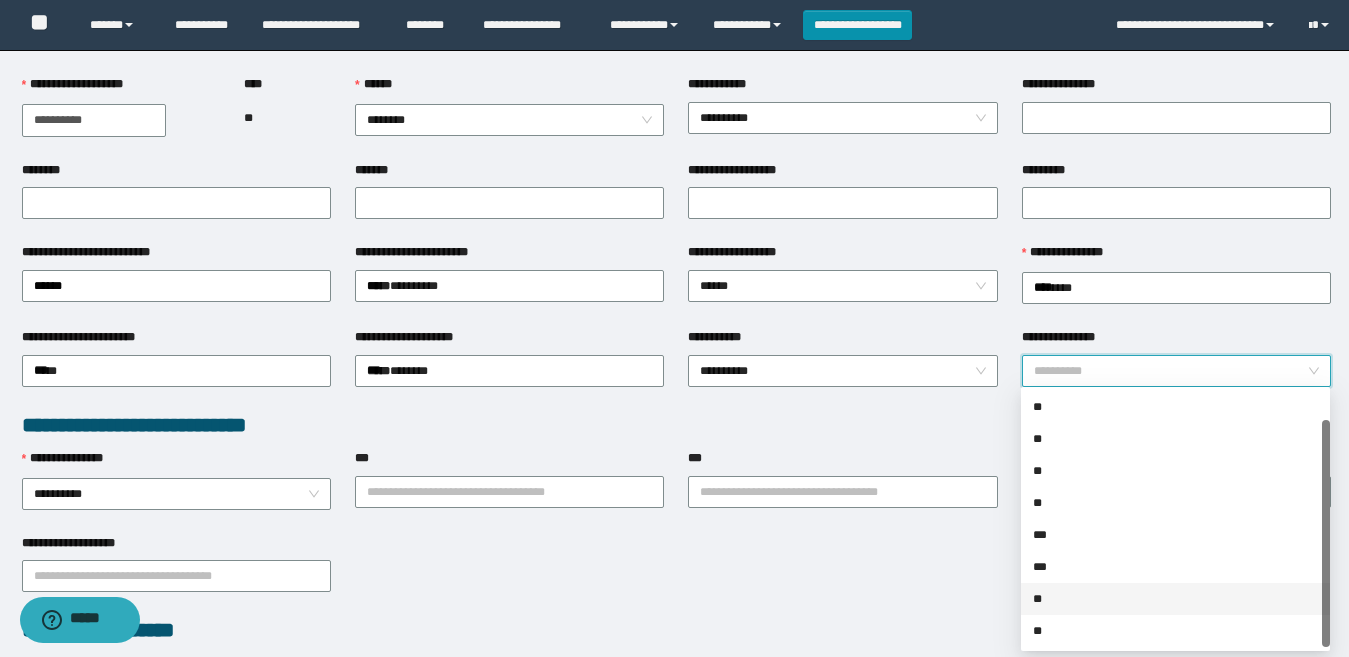 click on "**" at bounding box center [1175, 599] 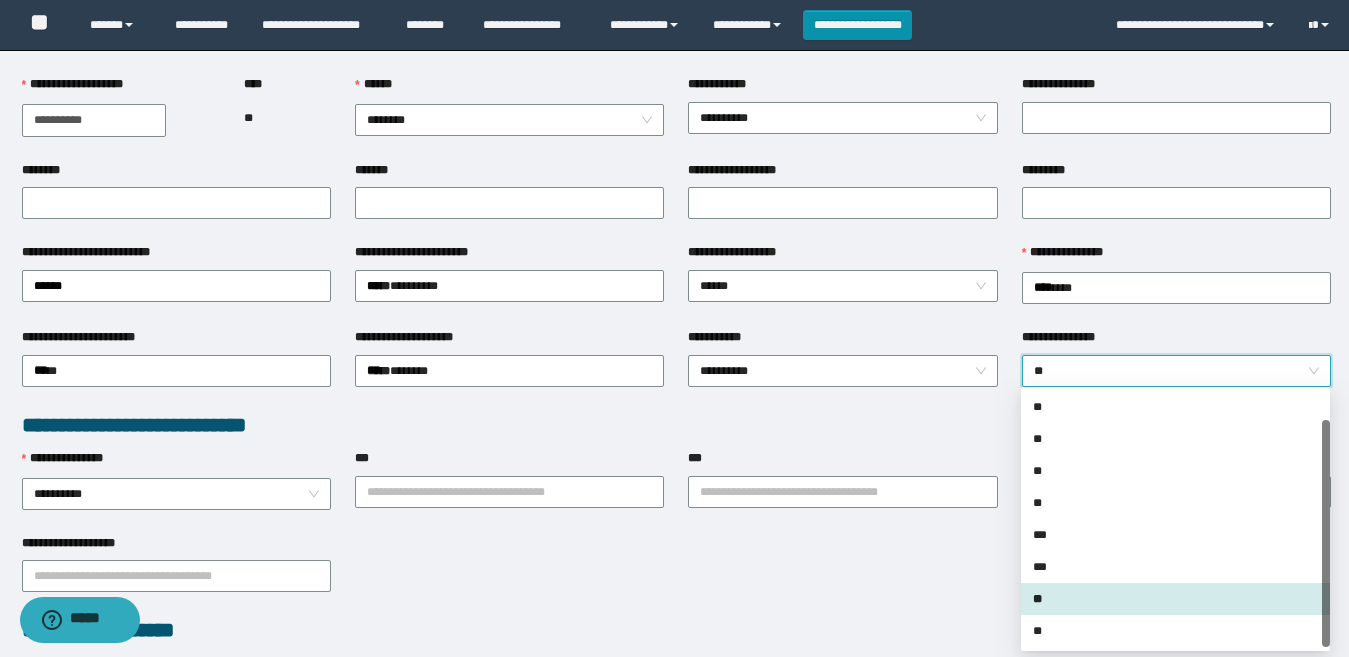 click on "**********" at bounding box center [676, 575] 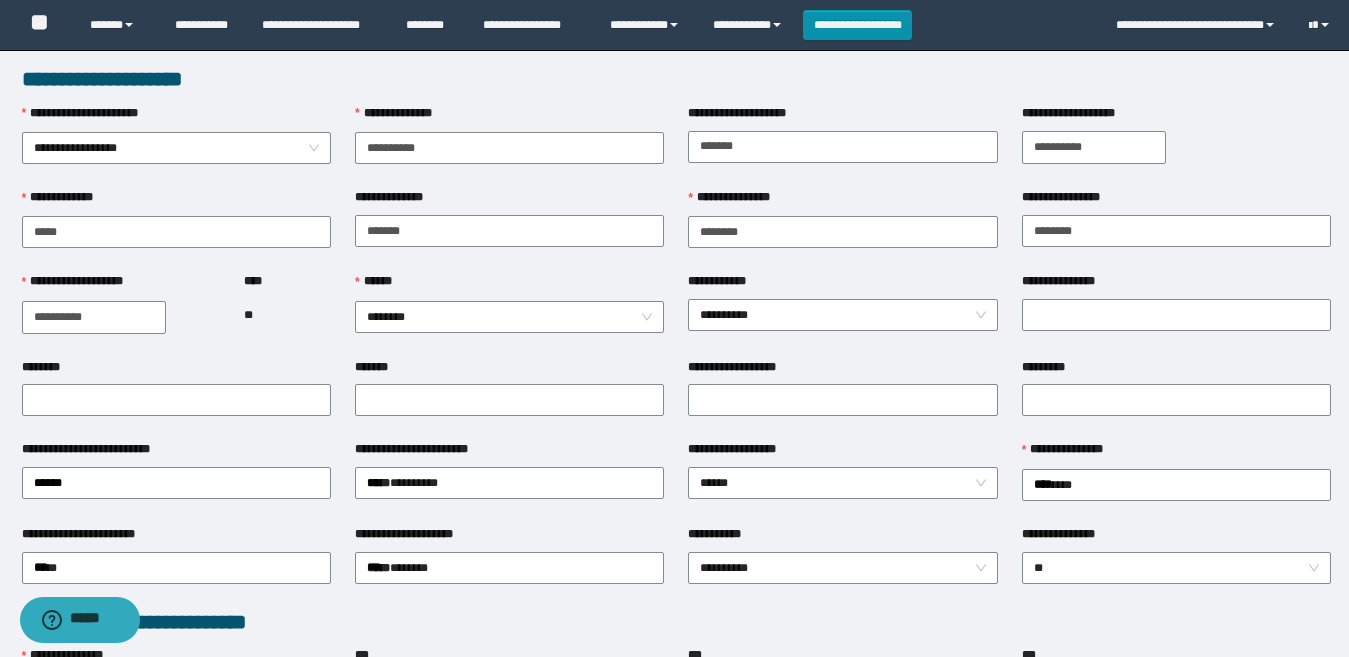 scroll, scrollTop: 0, scrollLeft: 0, axis: both 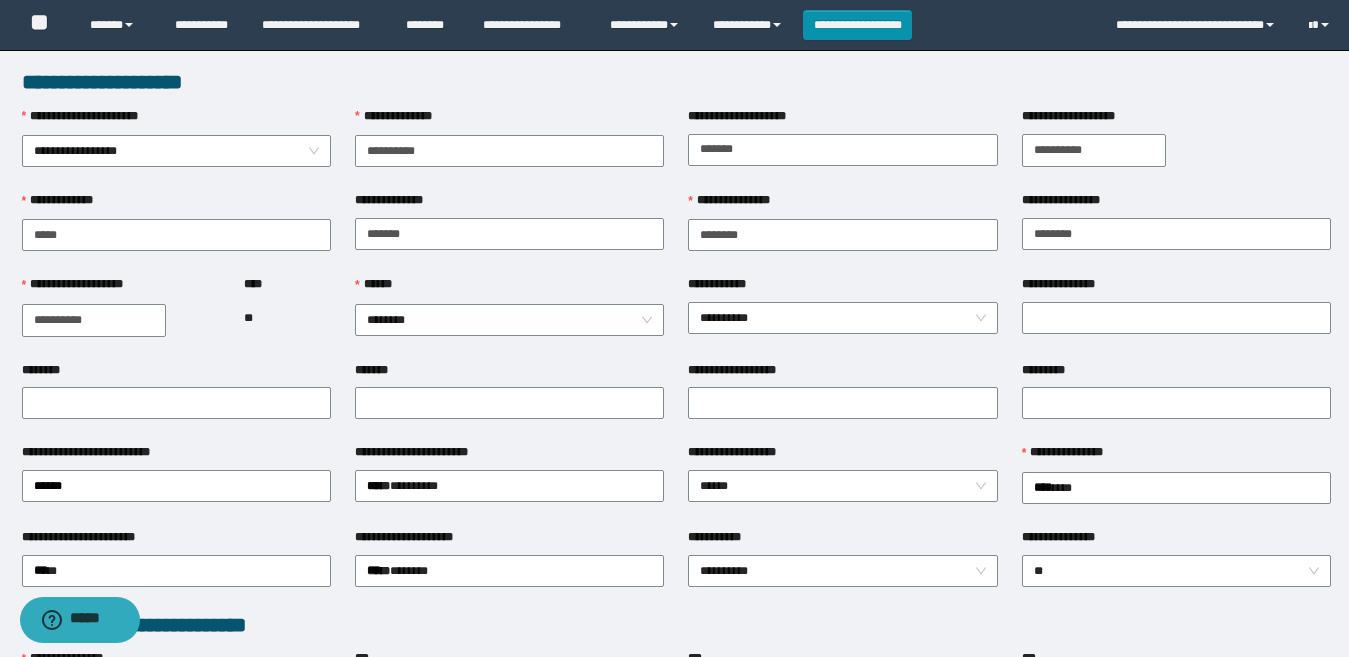 click on "**********" at bounding box center (842, 120) 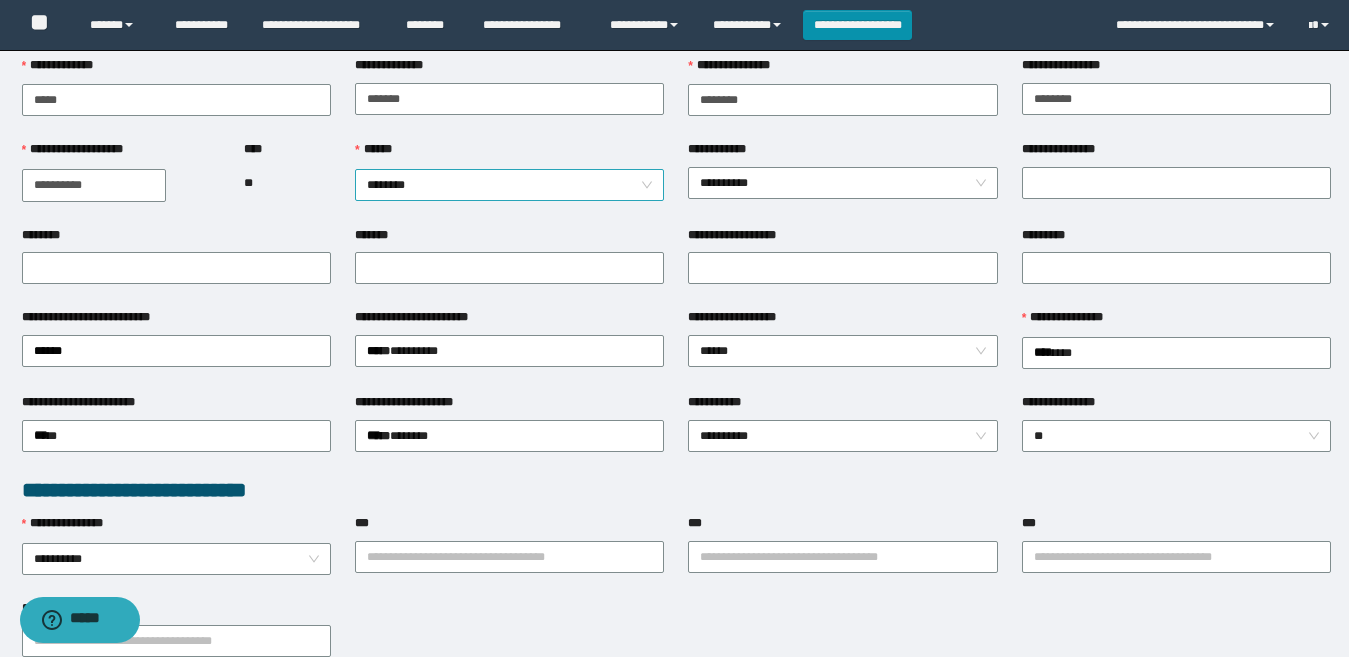 scroll, scrollTop: 100, scrollLeft: 0, axis: vertical 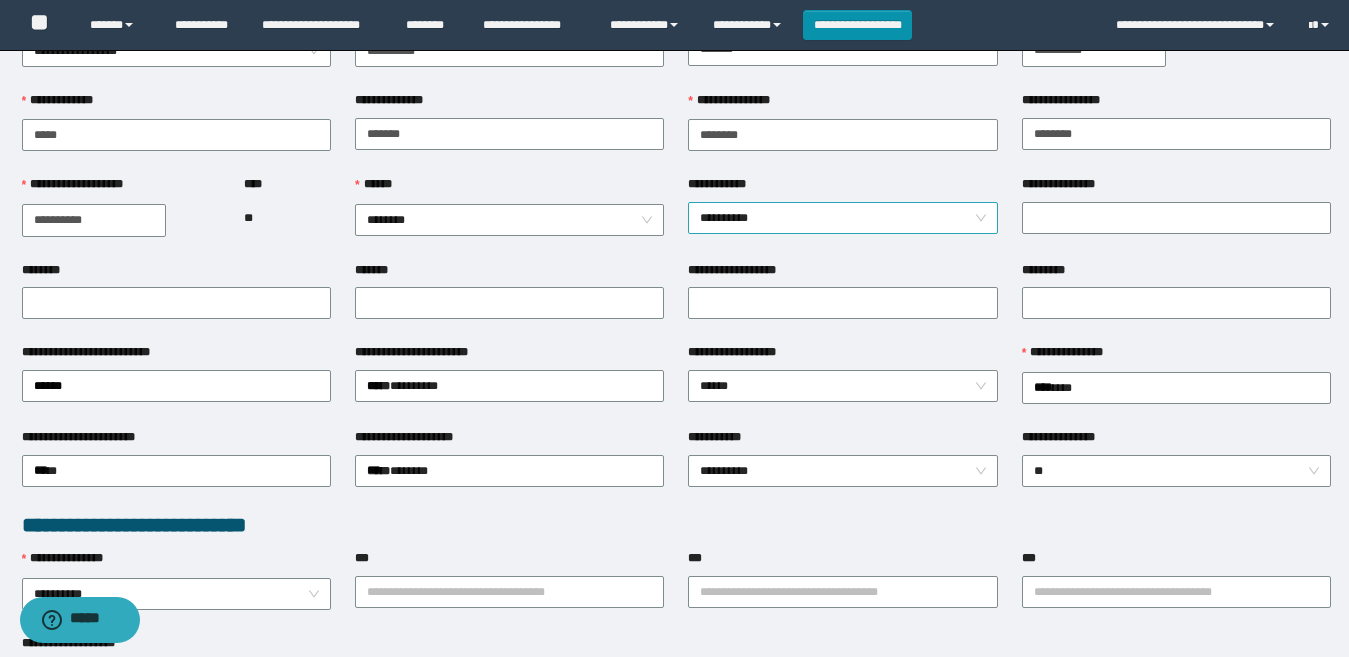 click on "**********" at bounding box center (842, 218) 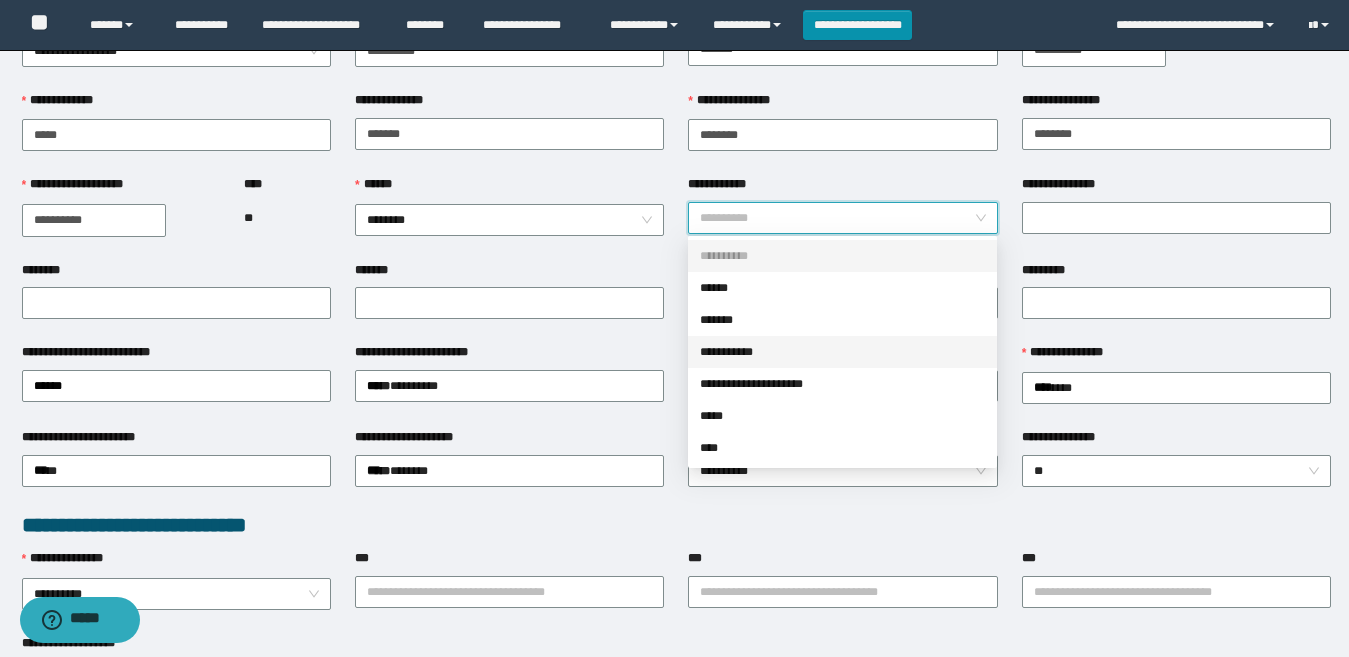 drag, startPoint x: 772, startPoint y: 353, endPoint x: 1216, endPoint y: 239, distance: 458.40158 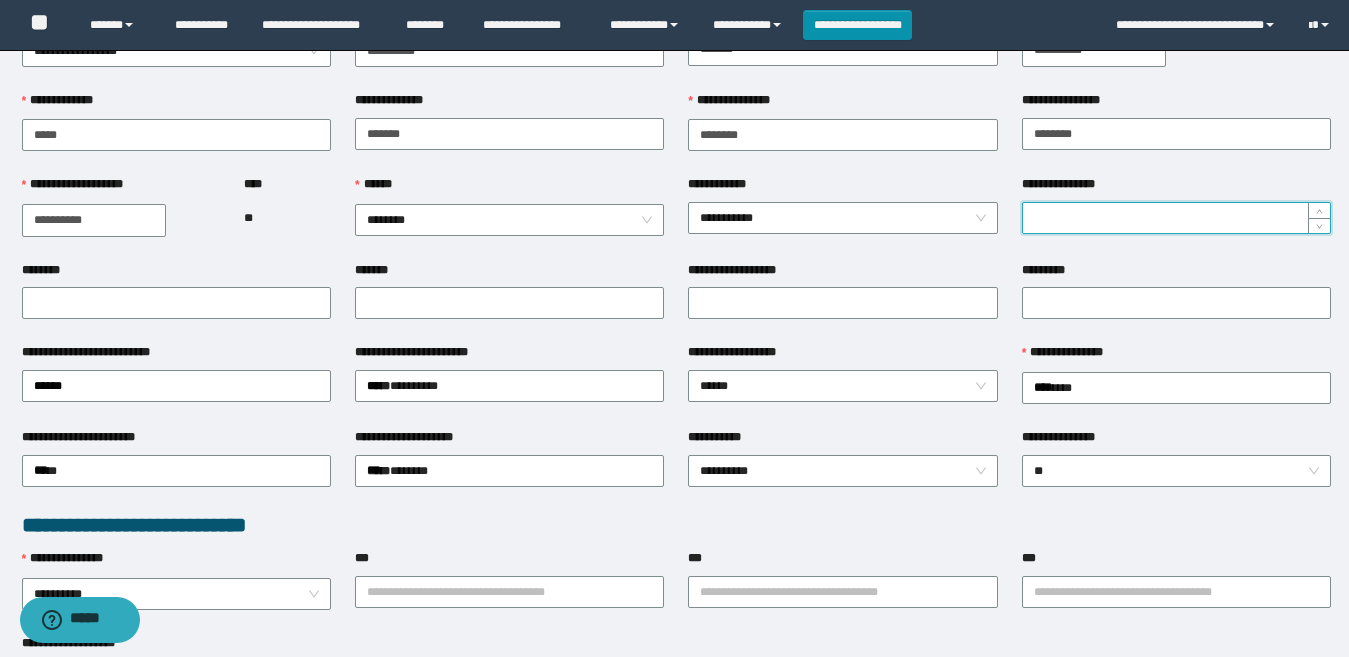 click on "**********" at bounding box center (1176, 218) 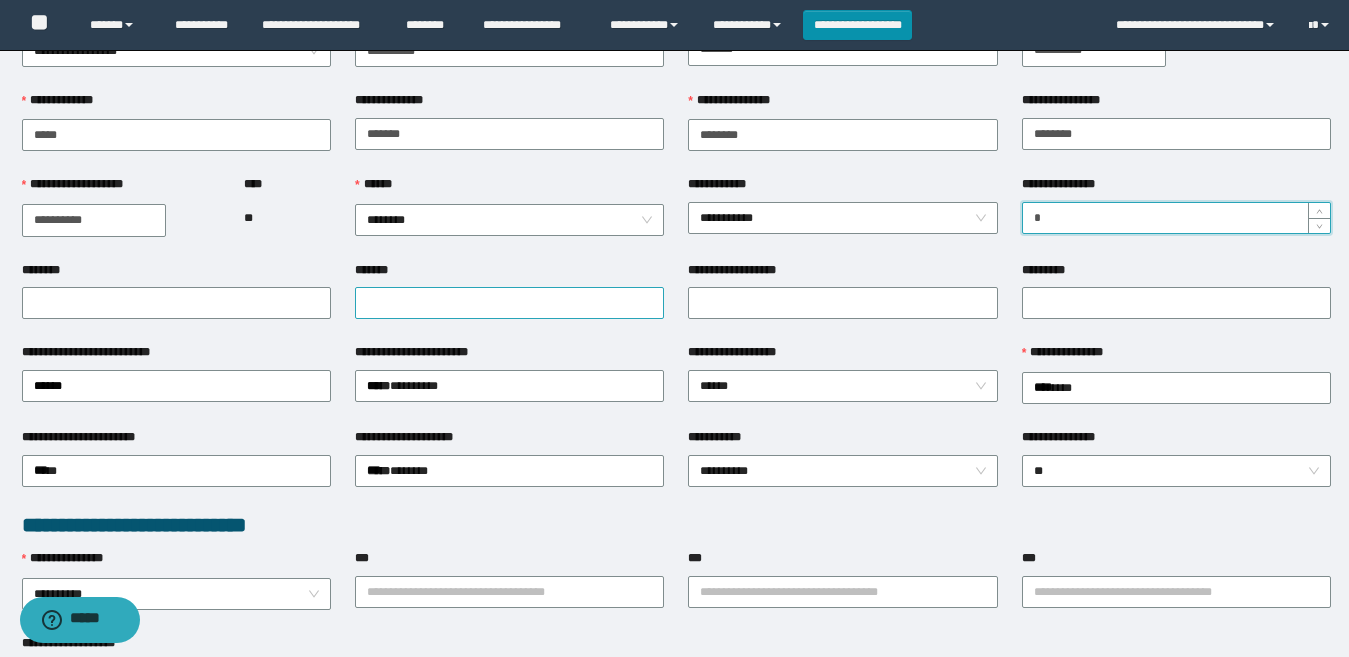 type on "*" 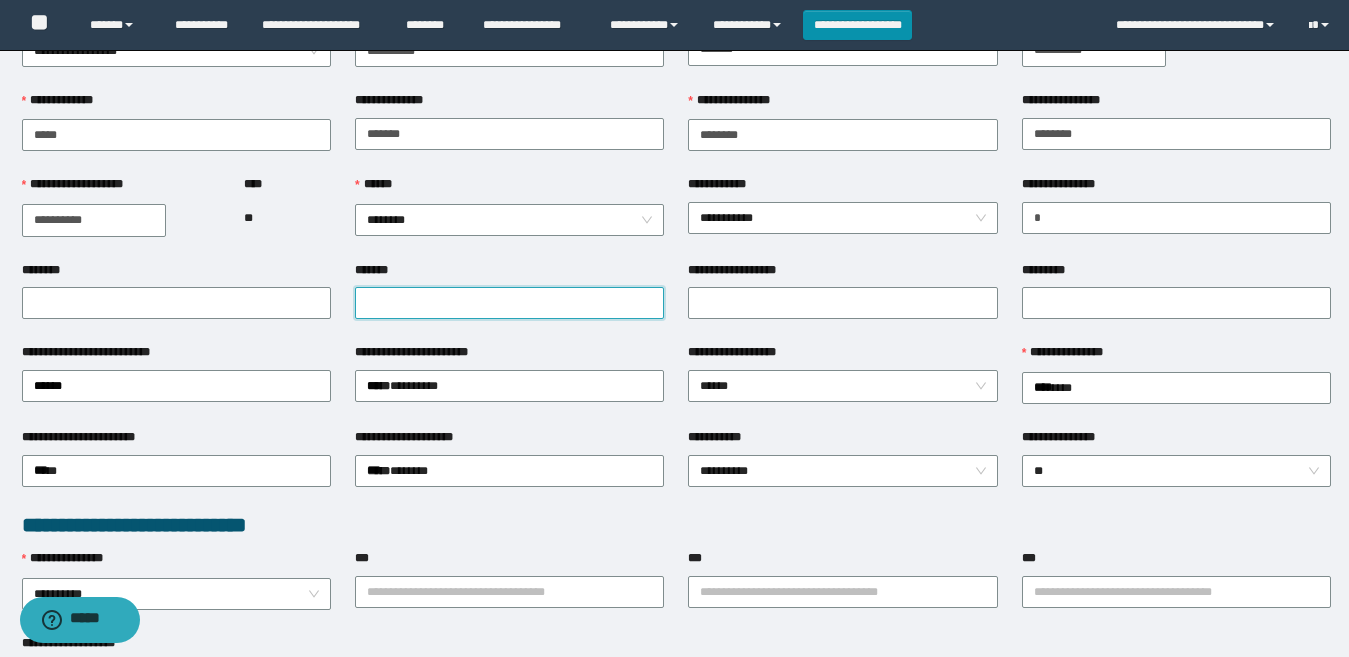 click on "*******" at bounding box center (509, 303) 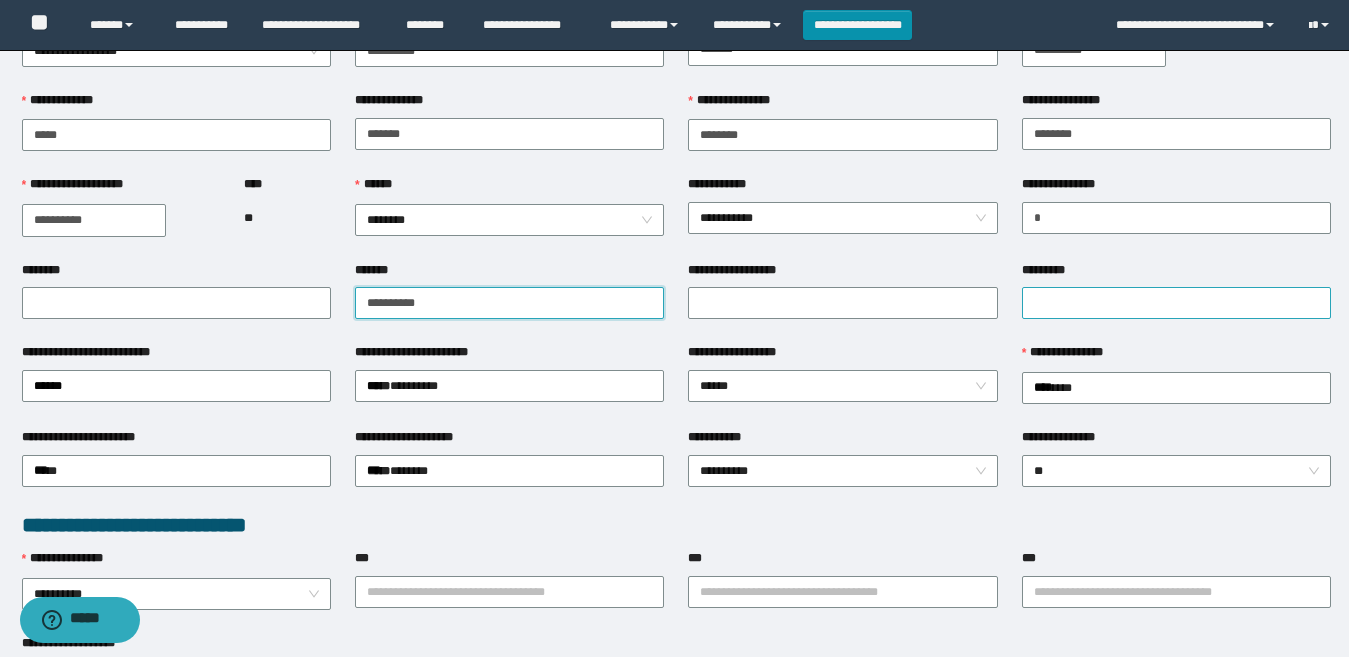 type on "**********" 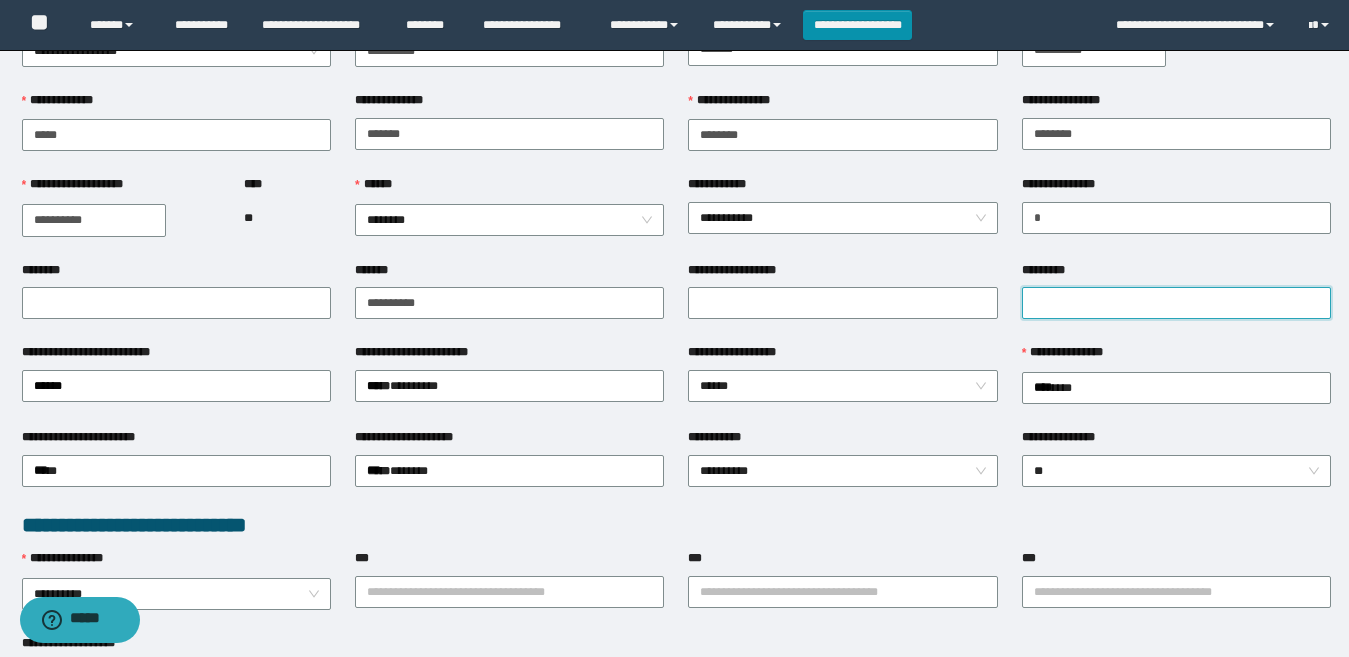 click on "*********" at bounding box center [1176, 303] 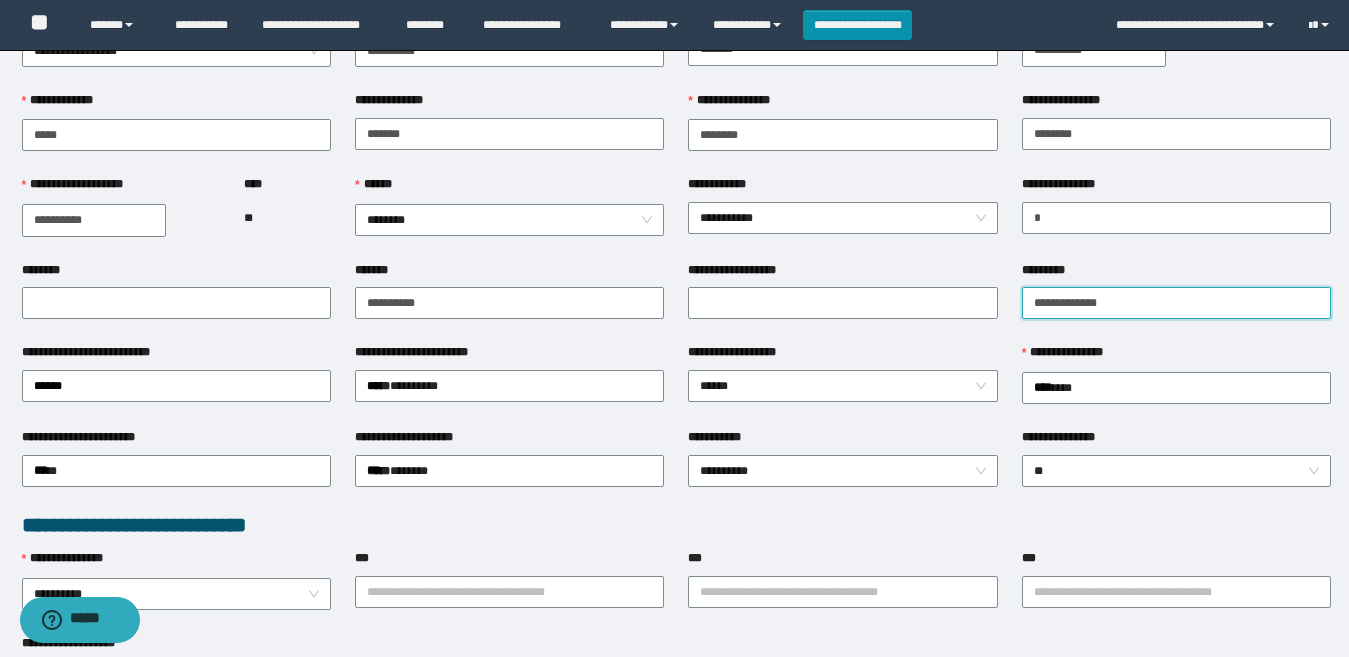 type on "**********" 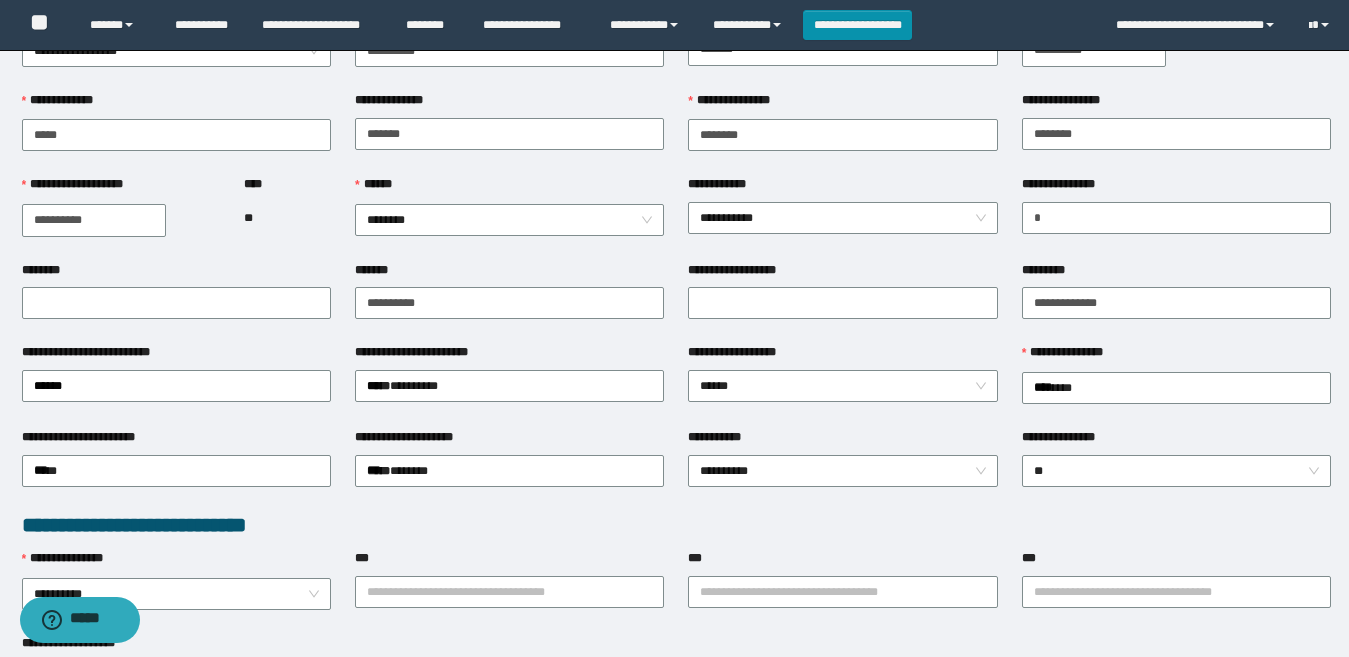 click on "**********" at bounding box center (509, 385) 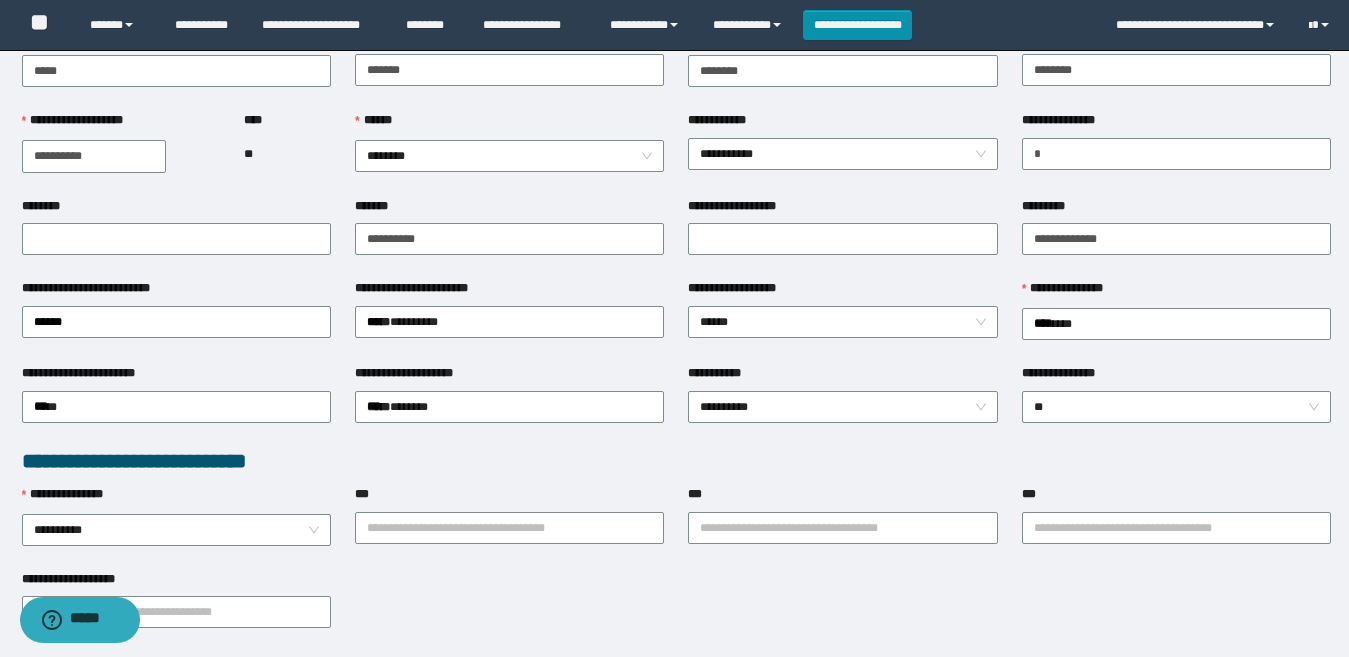 scroll, scrollTop: 200, scrollLeft: 0, axis: vertical 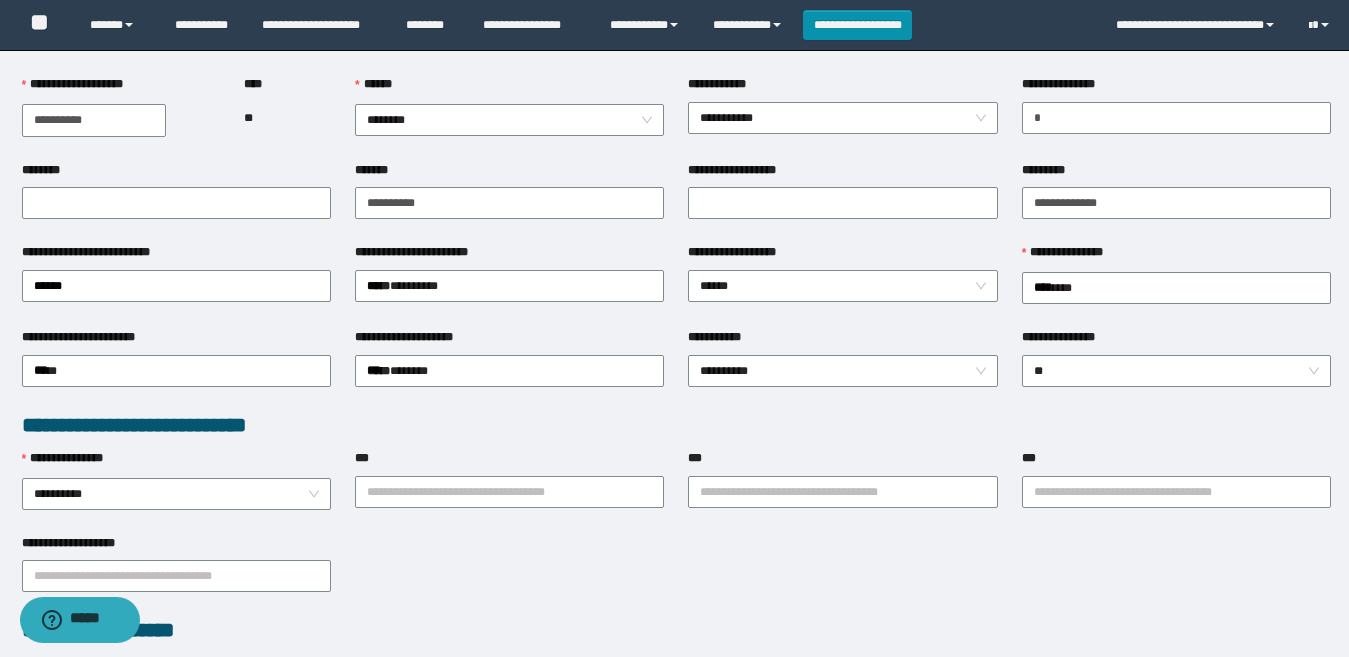 drag, startPoint x: 536, startPoint y: 425, endPoint x: 423, endPoint y: 427, distance: 113.0177 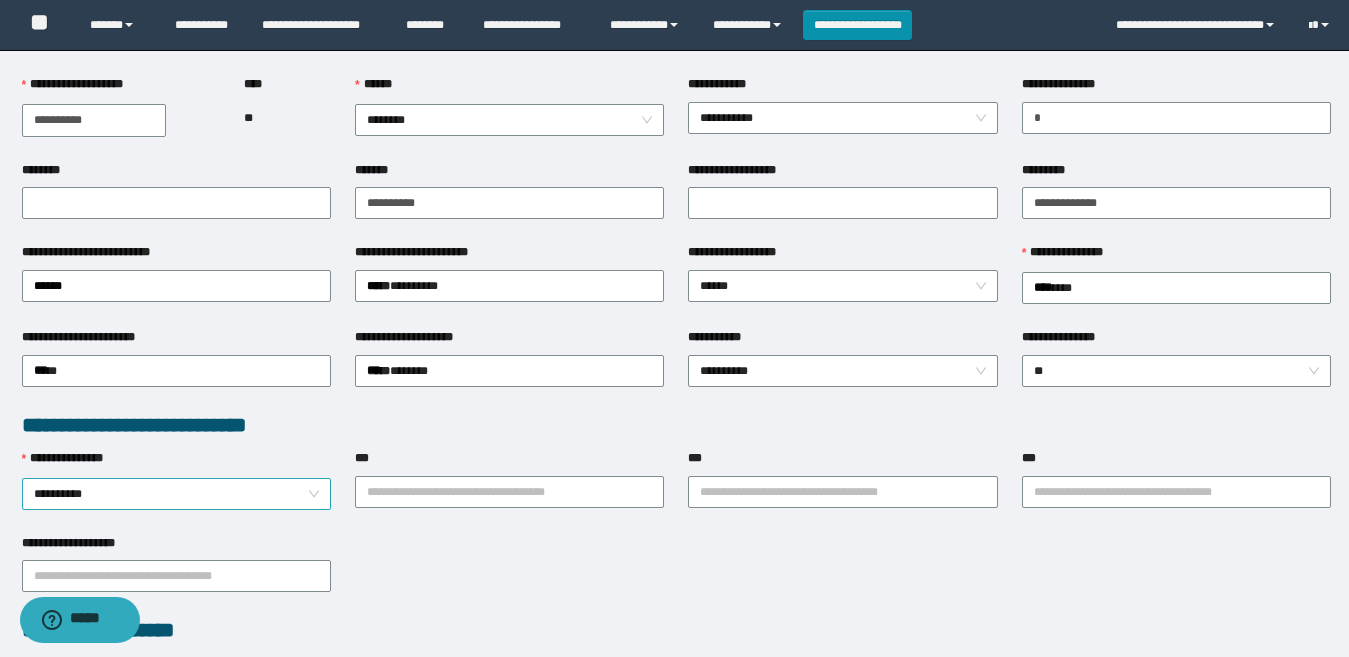 click on "**********" at bounding box center [176, 494] 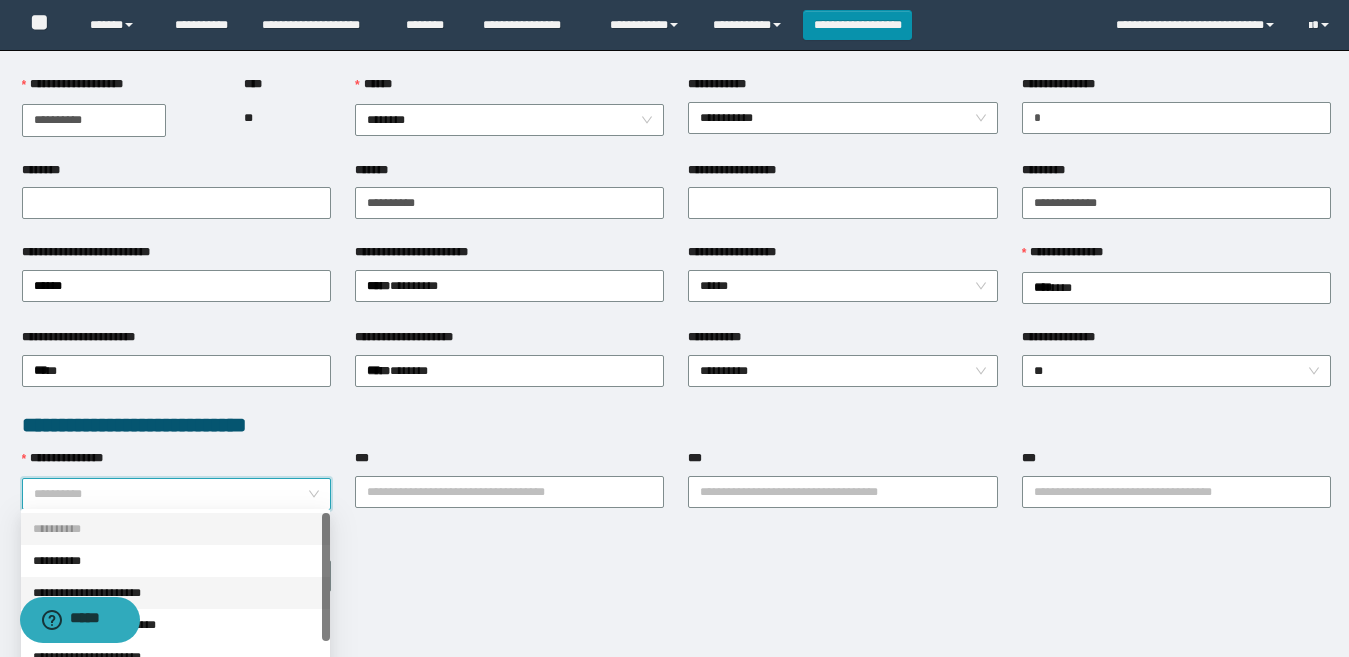 click on "**********" at bounding box center [175, 593] 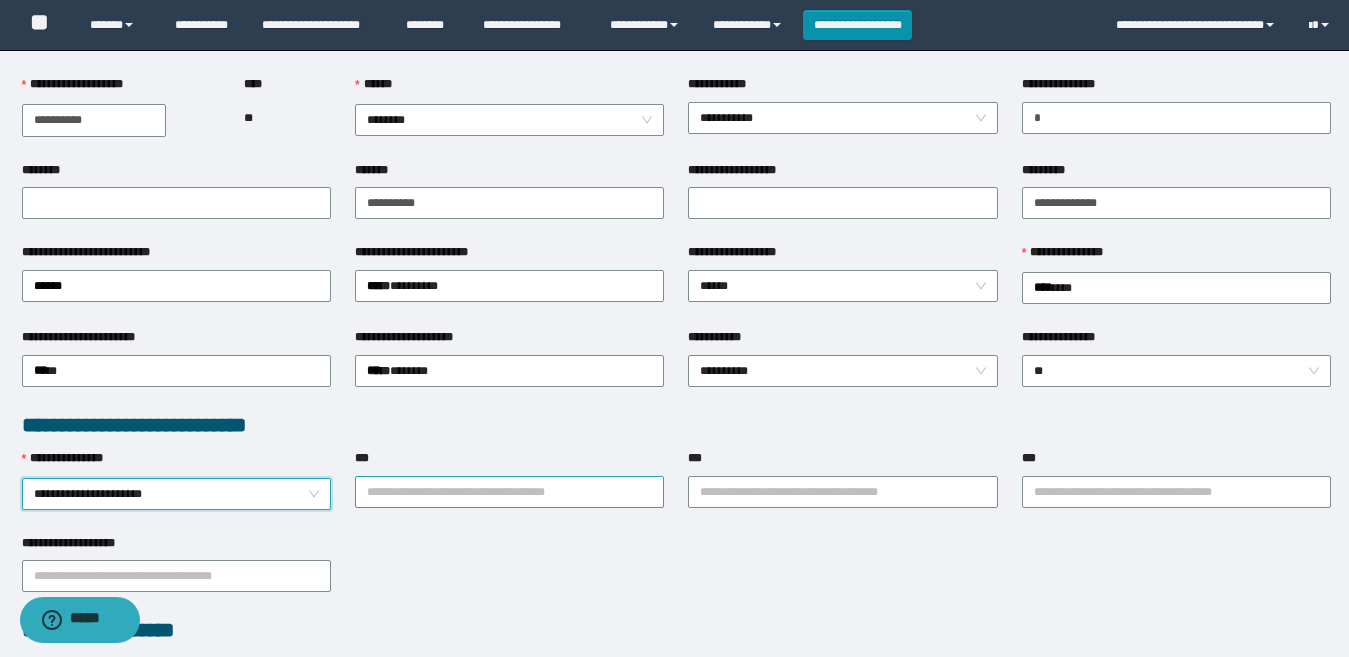 drag, startPoint x: 553, startPoint y: 577, endPoint x: 519, endPoint y: 501, distance: 83.25864 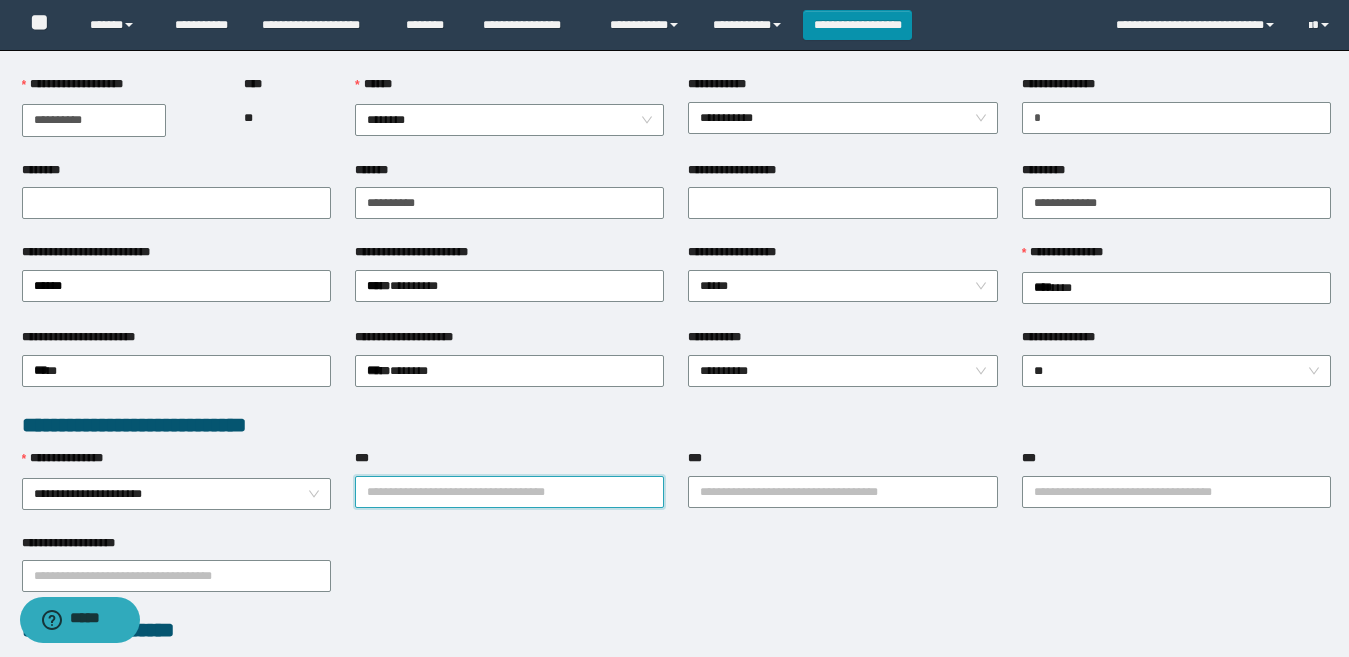 click on "***" at bounding box center [509, 492] 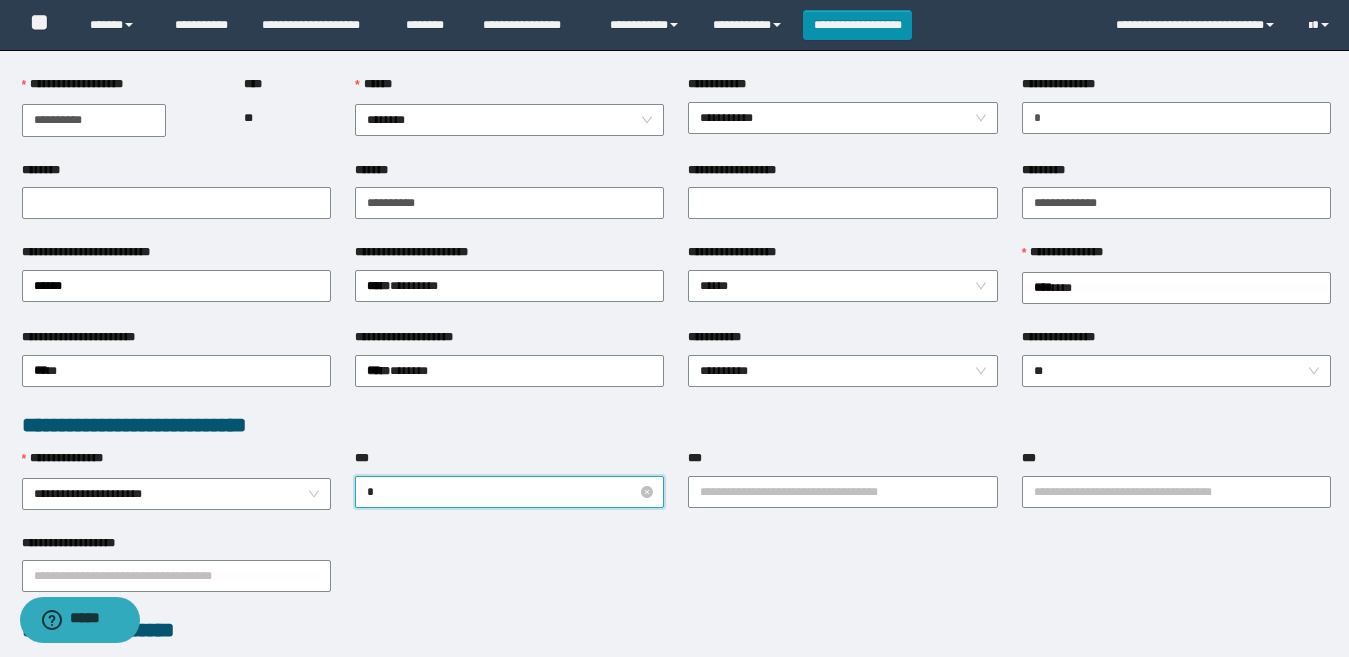 type on "**" 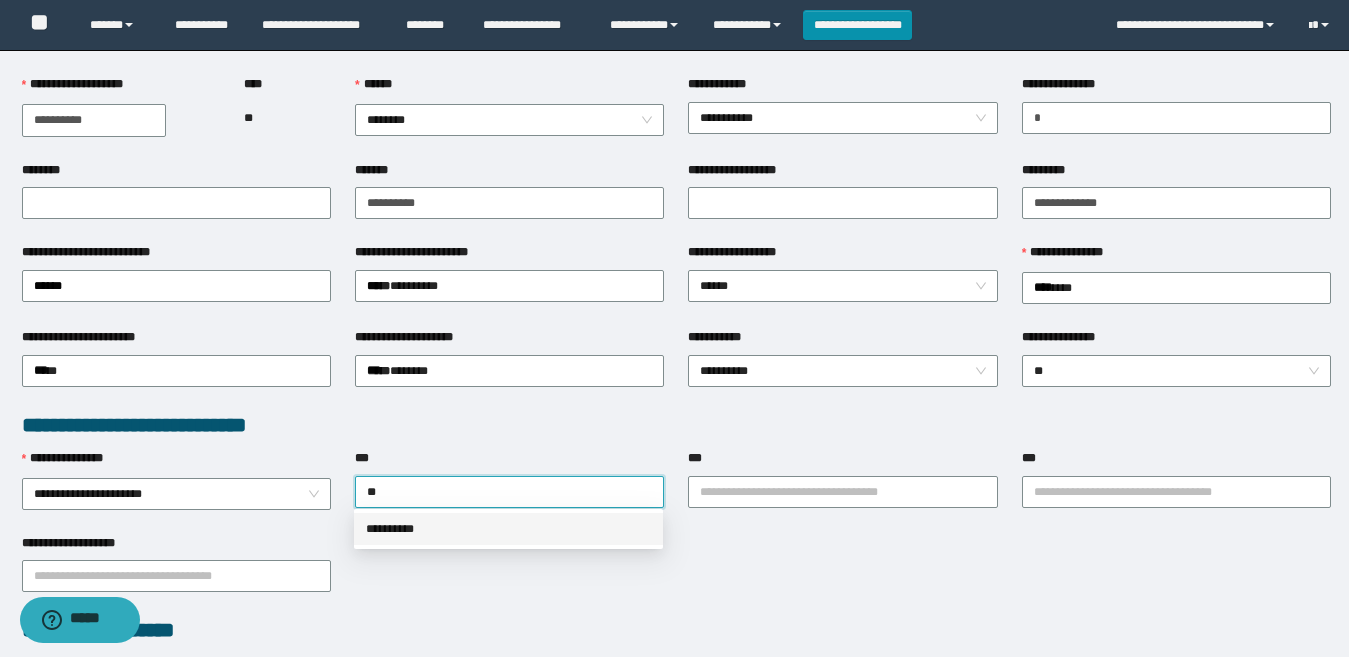 click on "**********" at bounding box center [508, 529] 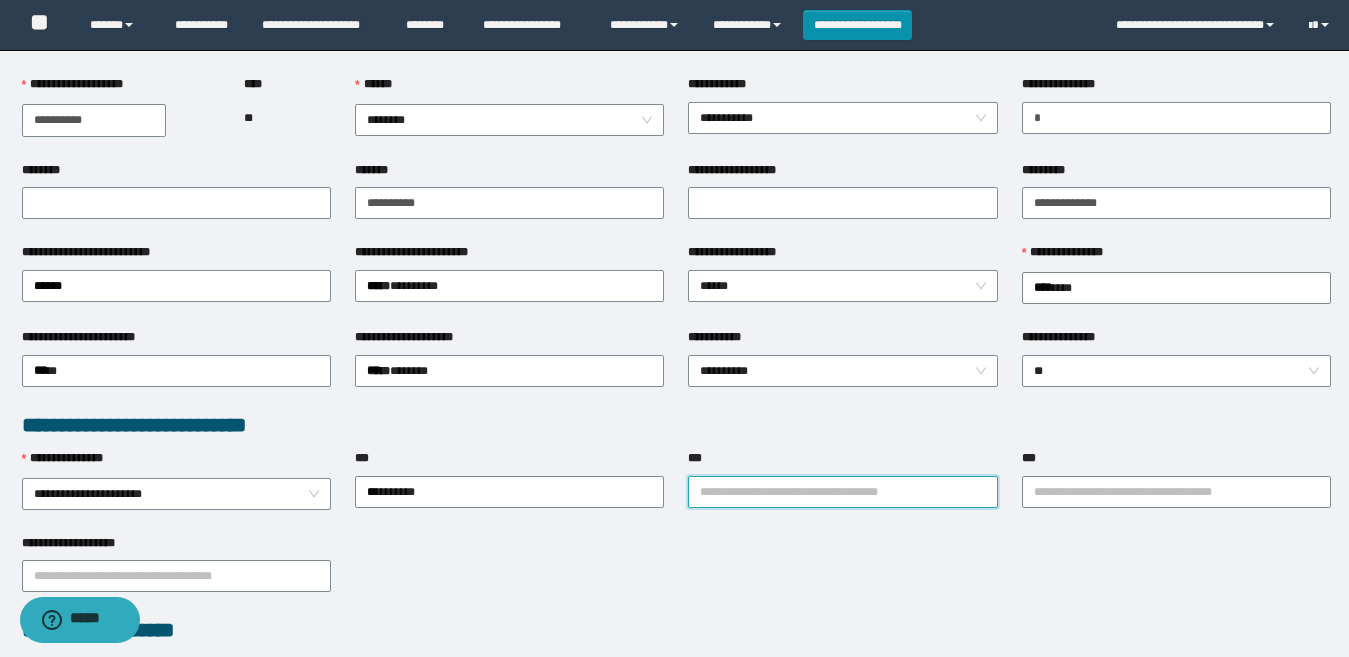 click on "***" at bounding box center (842, 492) 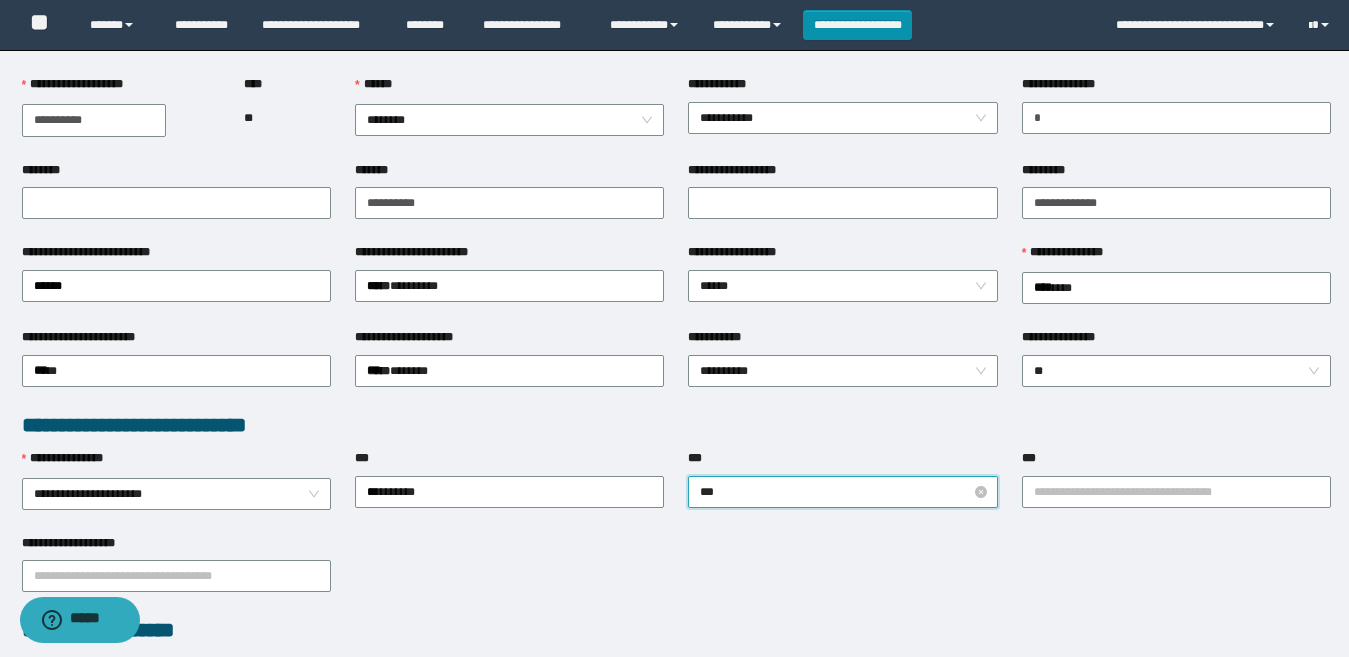 type on "****" 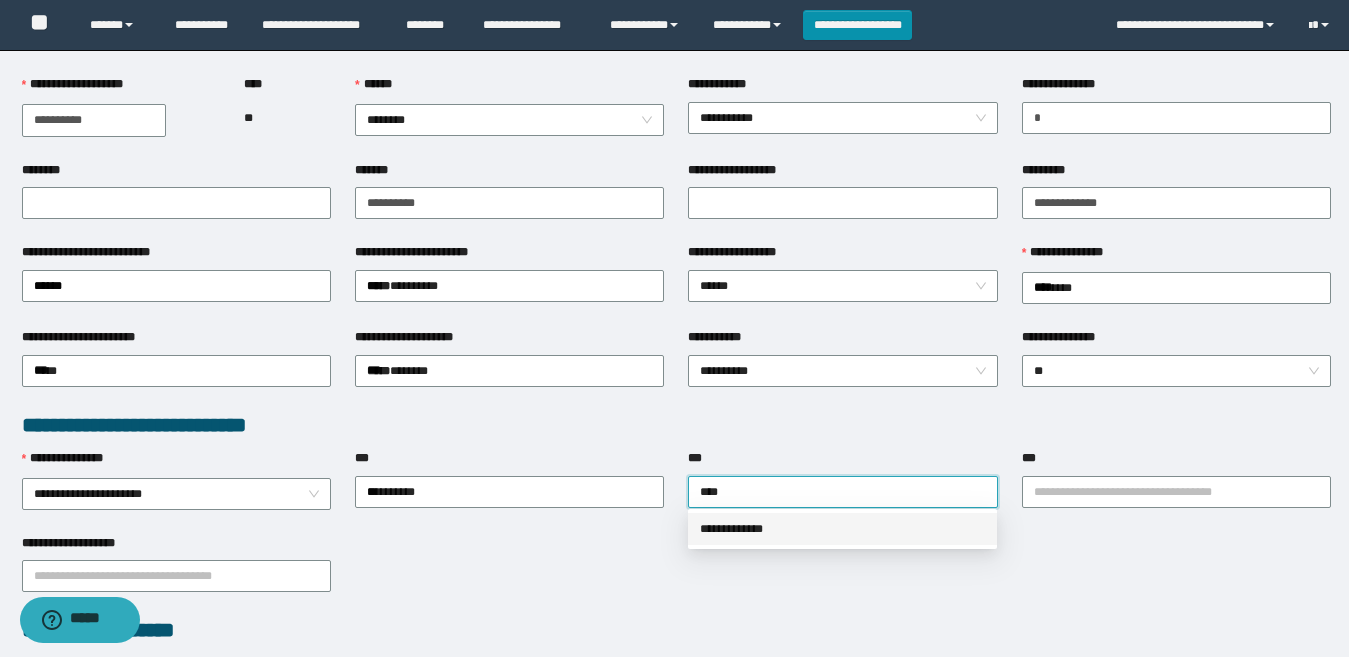 drag, startPoint x: 822, startPoint y: 530, endPoint x: 941, endPoint y: 529, distance: 119.0042 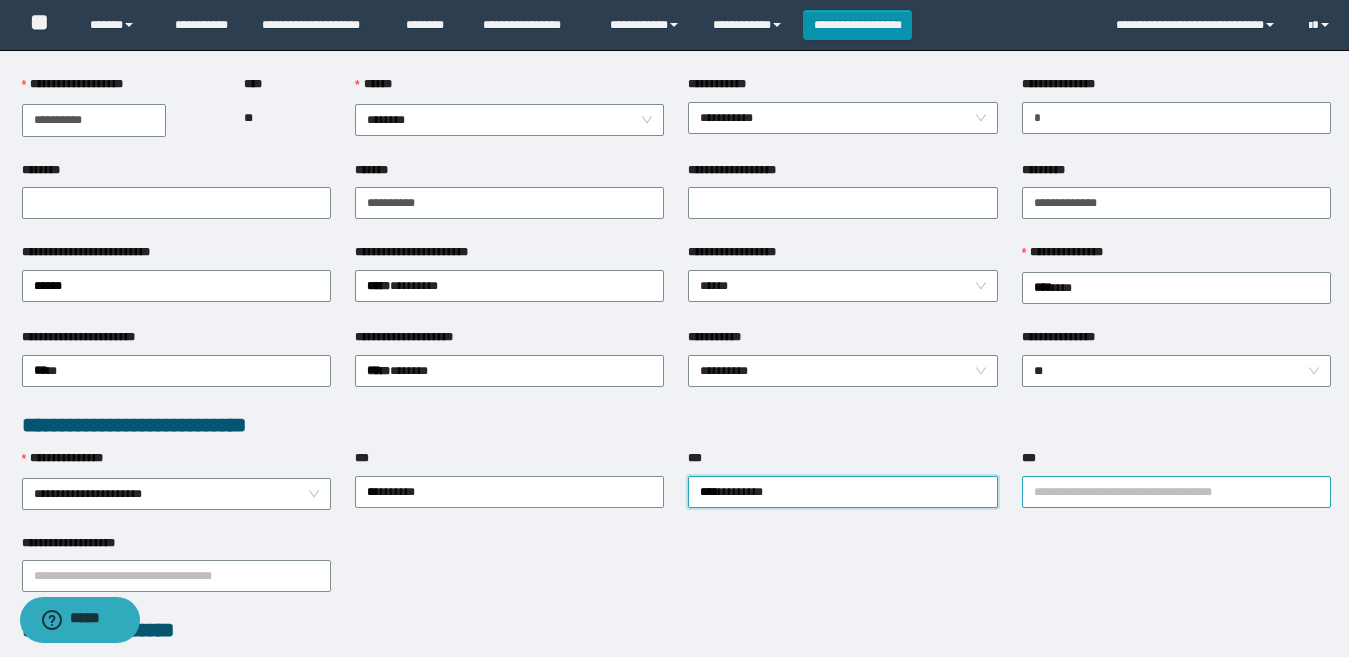 click on "***" at bounding box center [1176, 492] 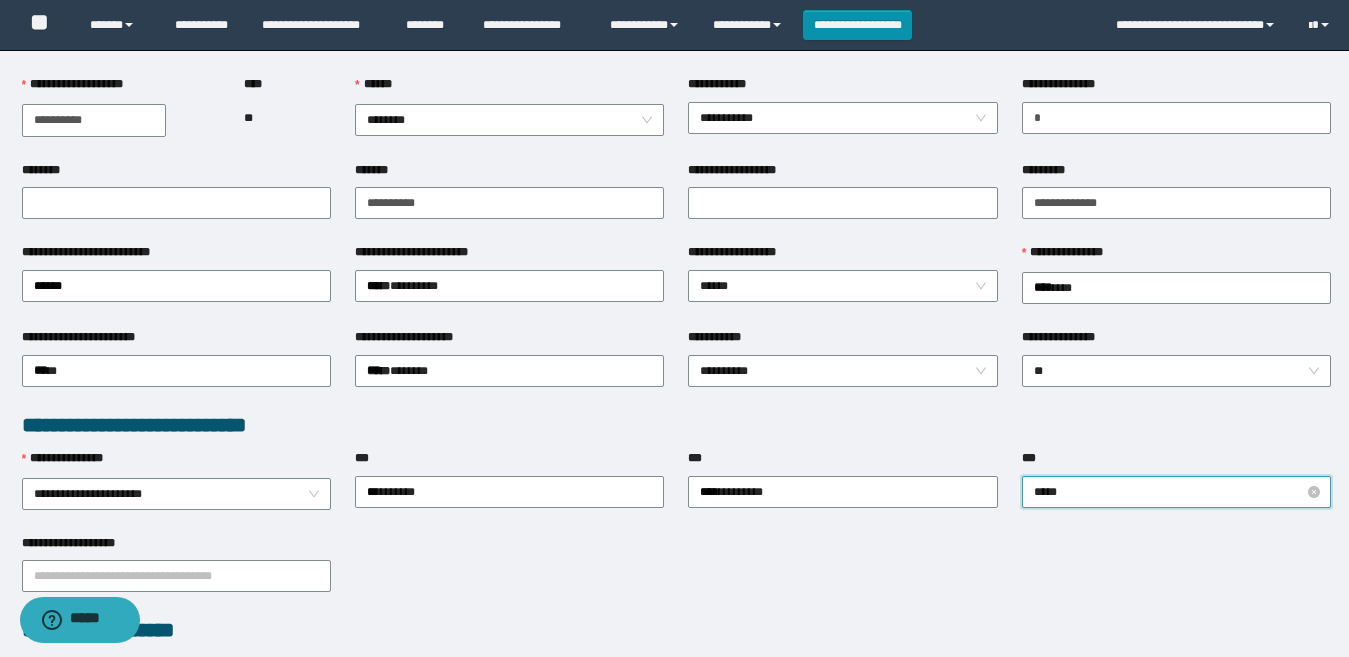 type on "******" 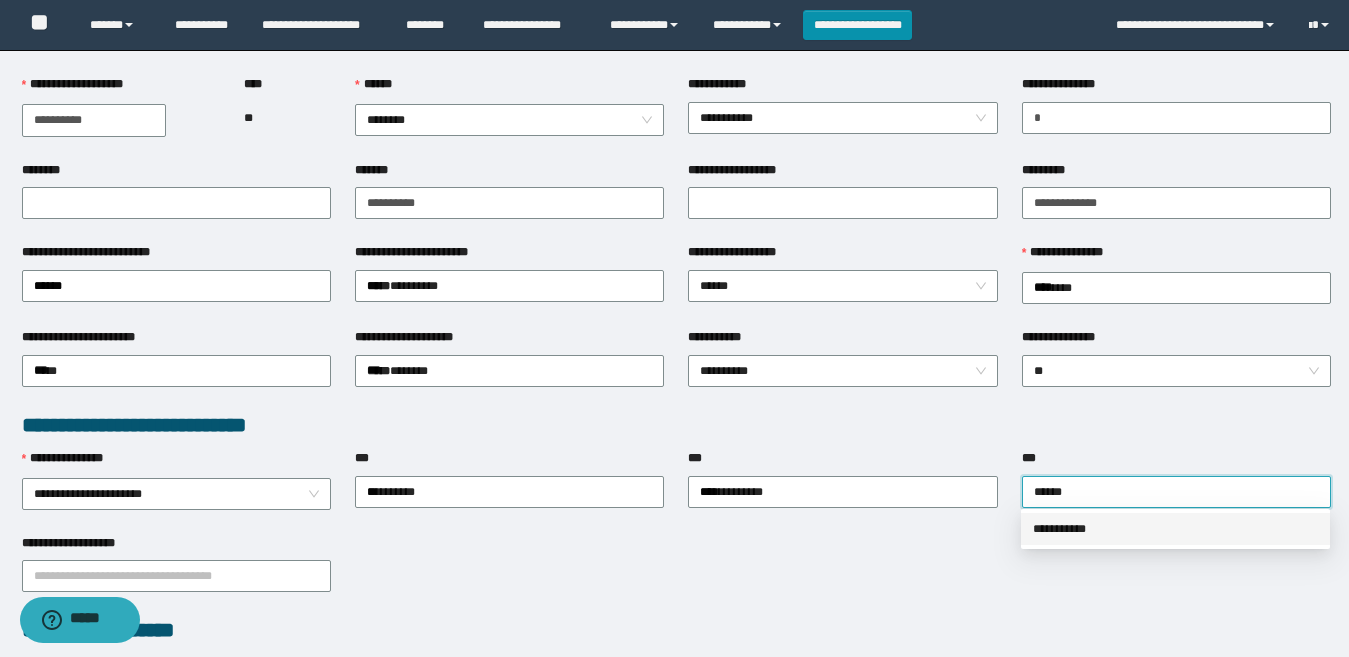 drag, startPoint x: 1098, startPoint y: 529, endPoint x: 782, endPoint y: 537, distance: 316.10126 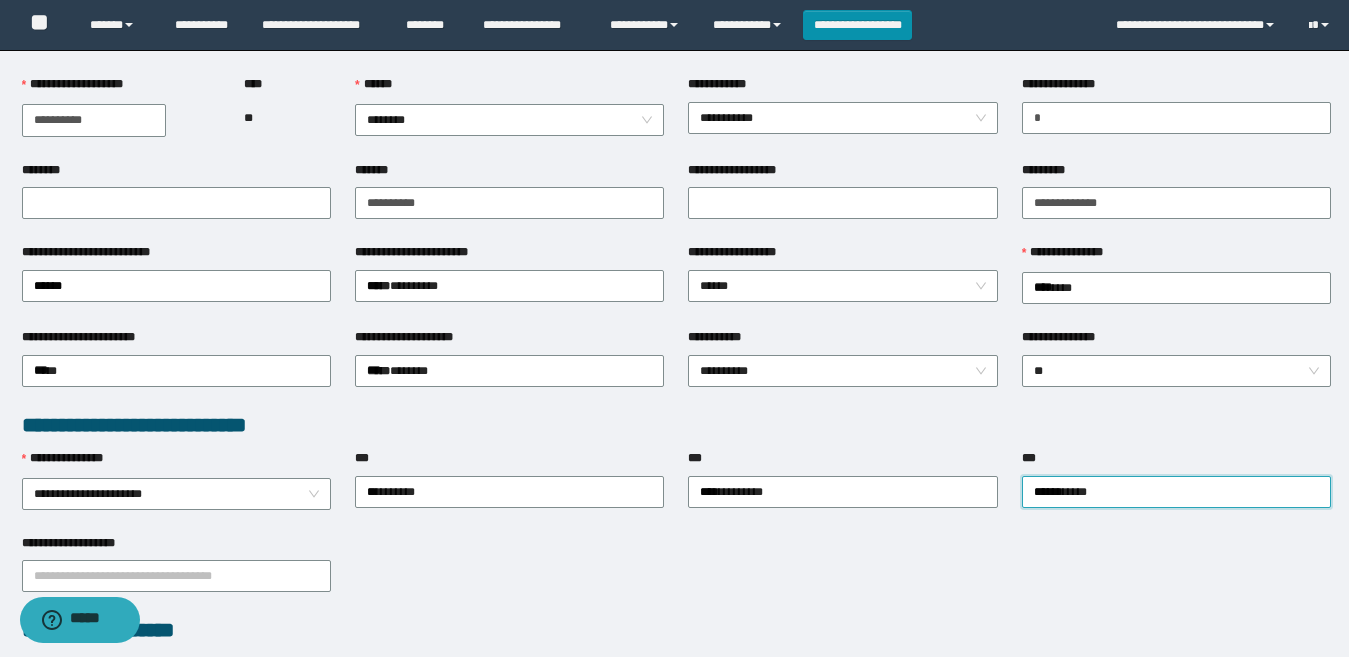 click on "**********" at bounding box center (676, 575) 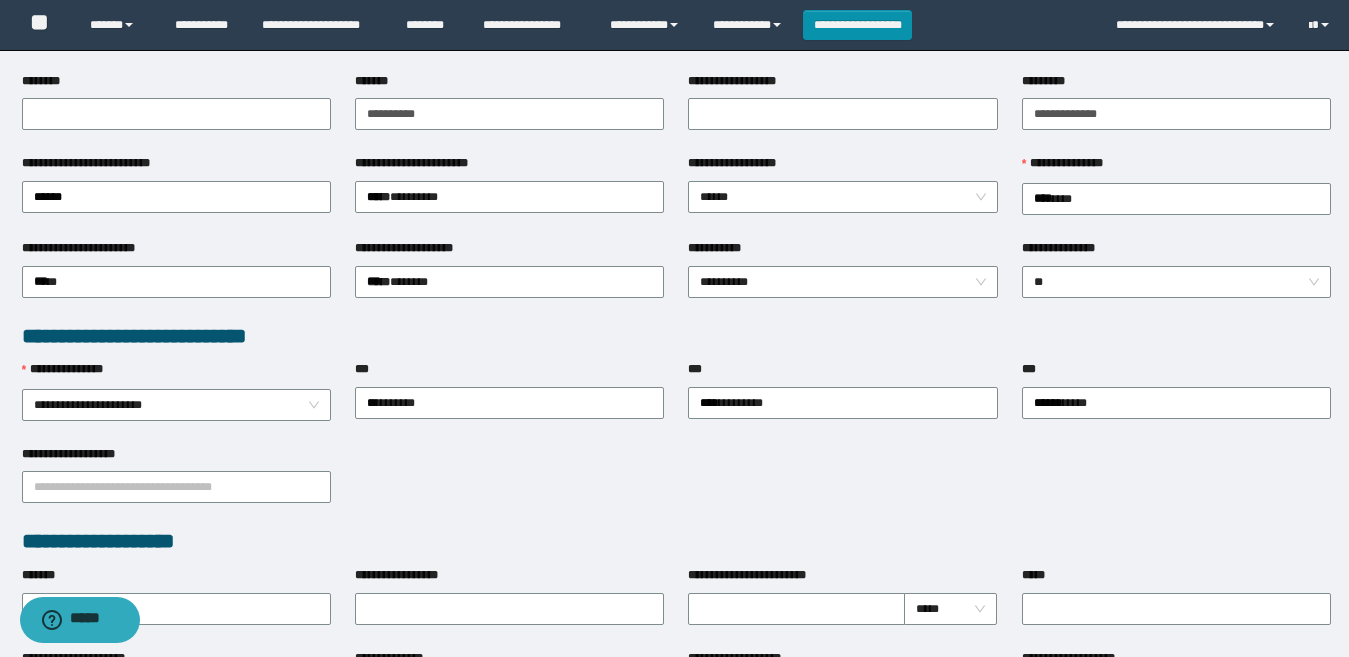 scroll, scrollTop: 500, scrollLeft: 0, axis: vertical 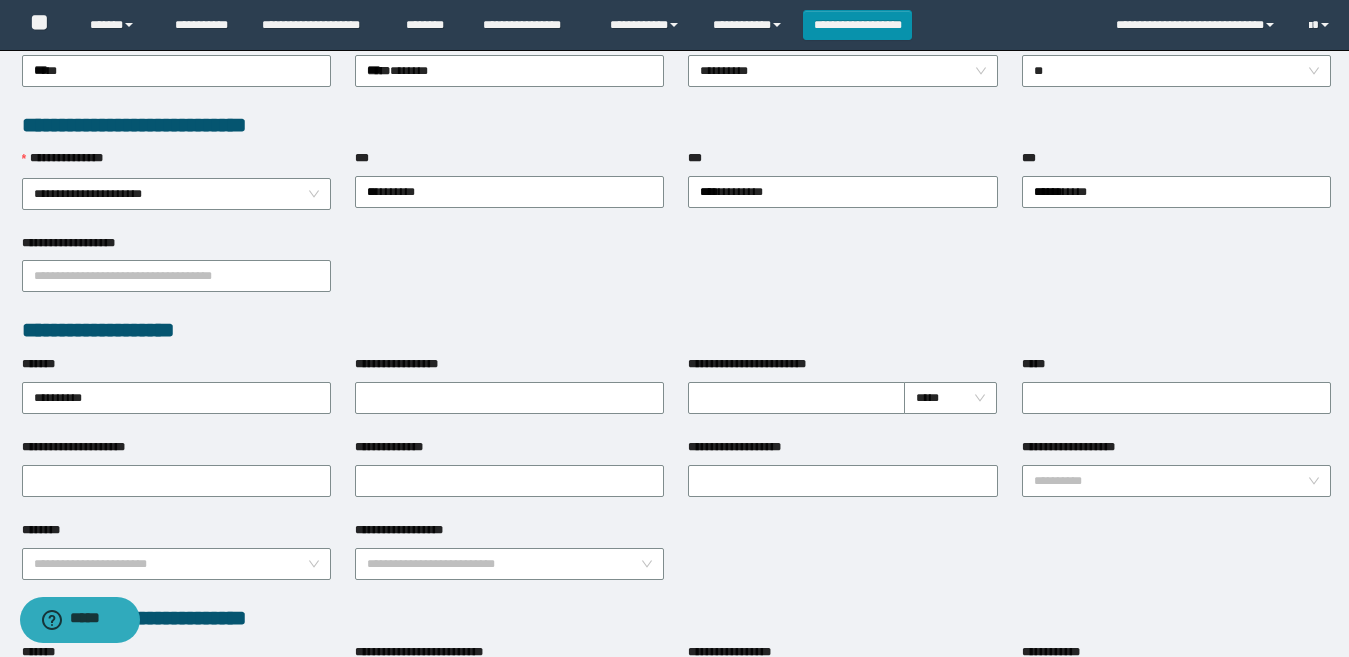 drag, startPoint x: 1163, startPoint y: 293, endPoint x: 1064, endPoint y: 356, distance: 117.34564 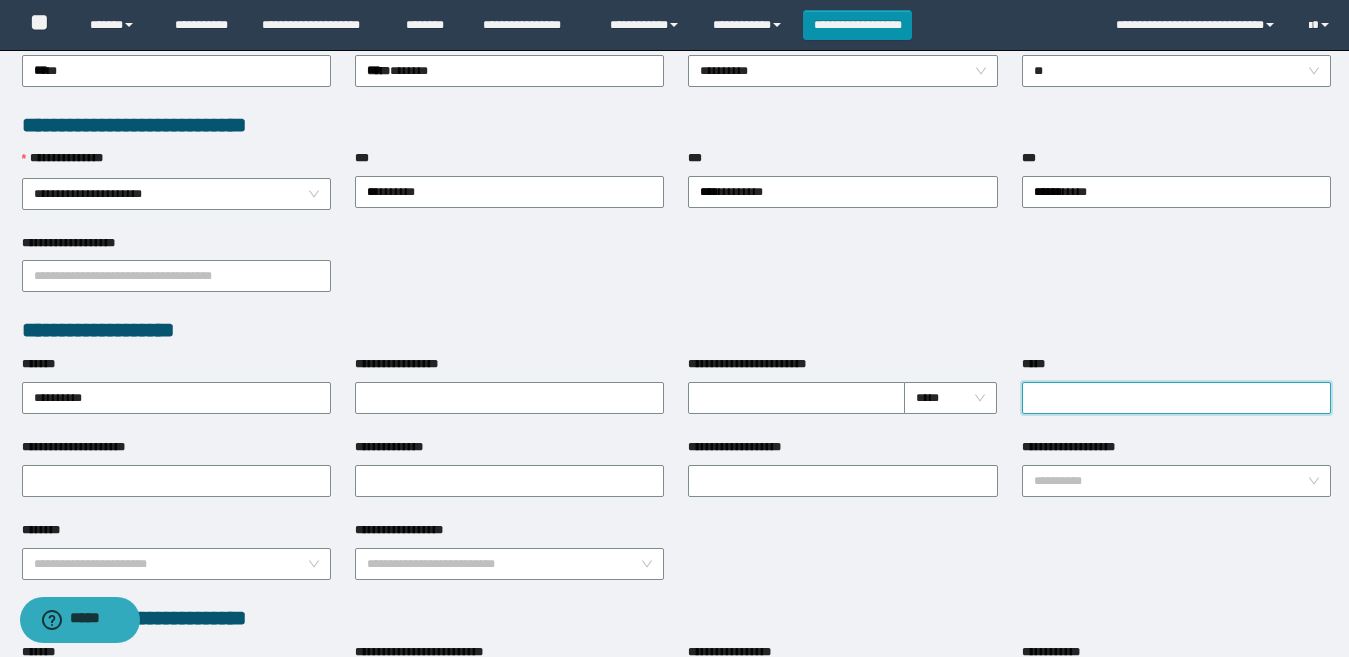click on "*****" at bounding box center (1176, 398) 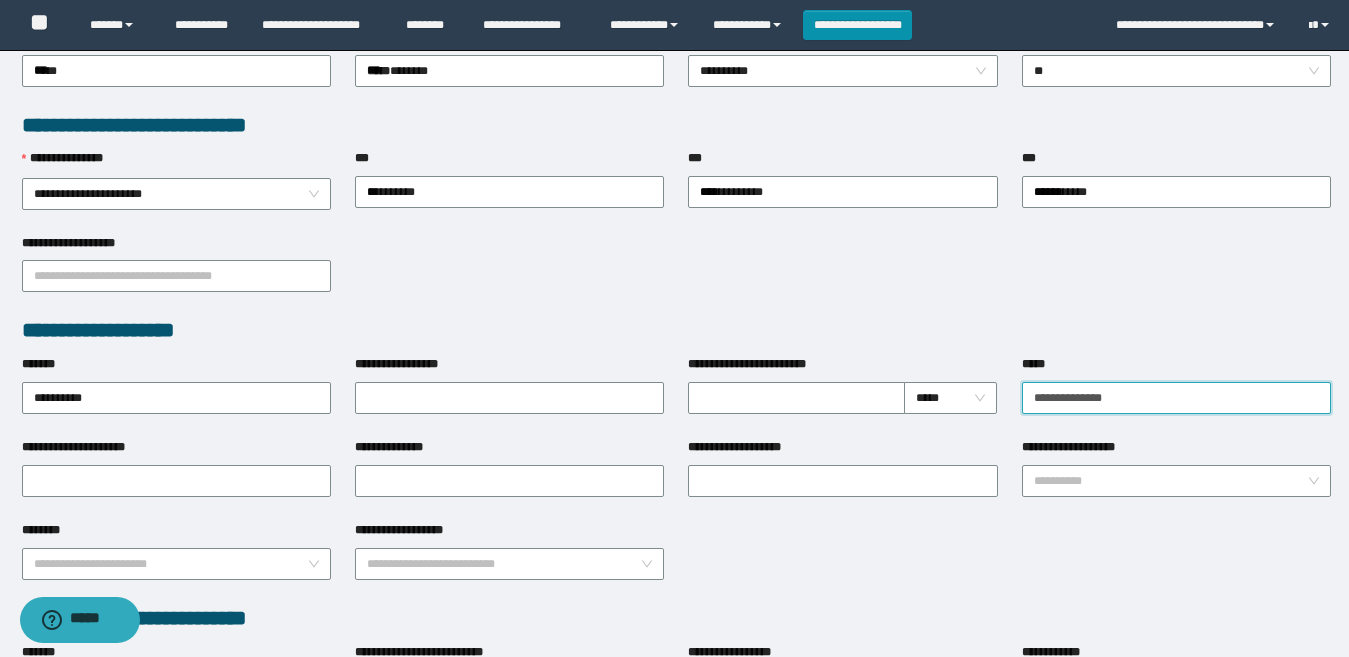 type on "**********" 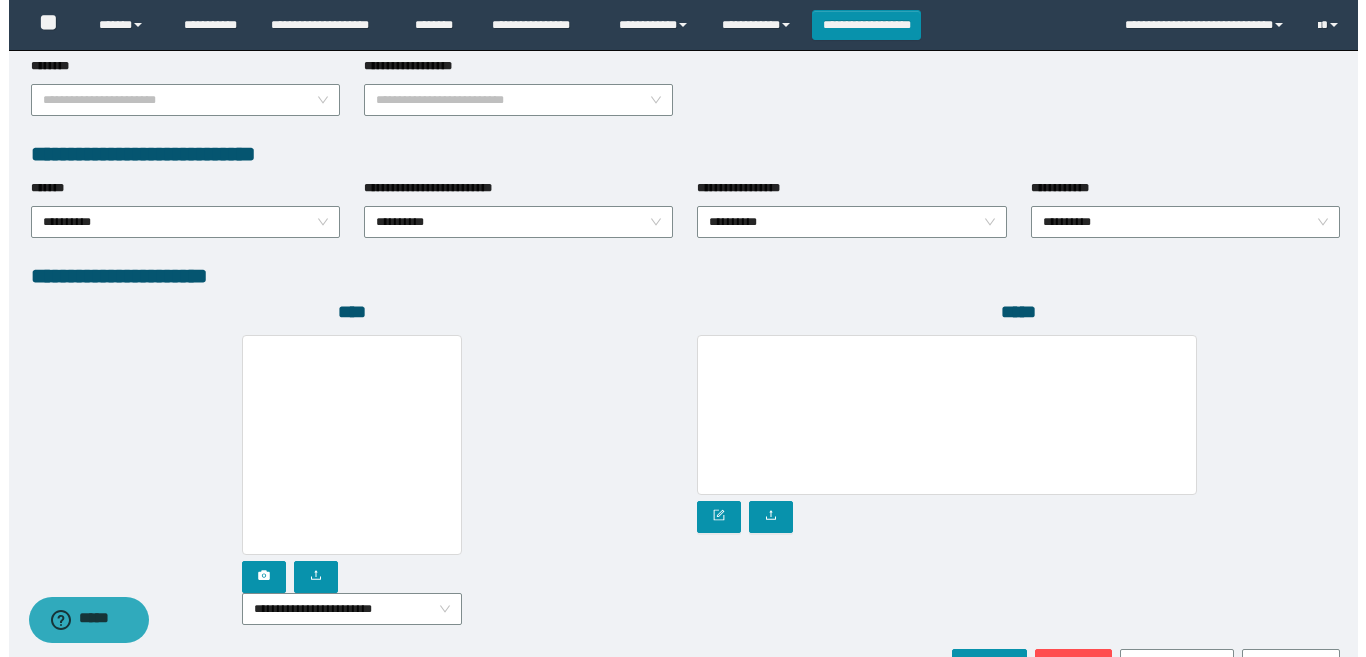 scroll, scrollTop: 1000, scrollLeft: 0, axis: vertical 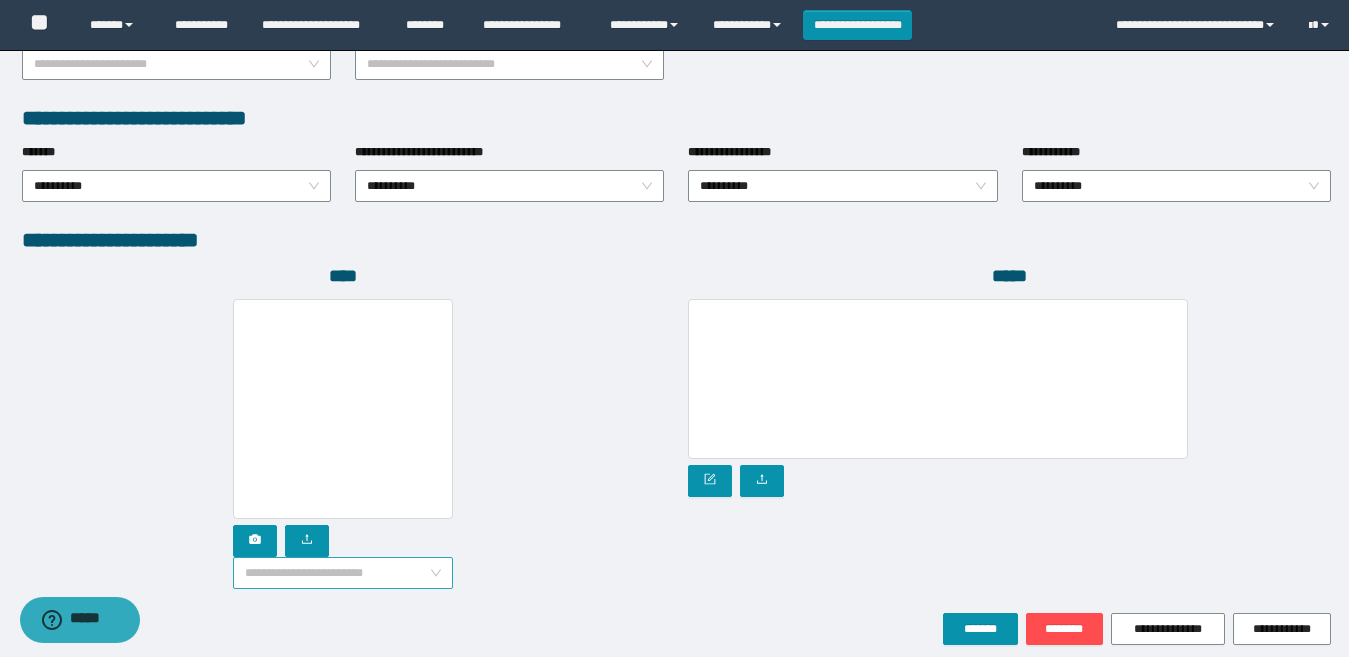 drag, startPoint x: 399, startPoint y: 571, endPoint x: 388, endPoint y: 581, distance: 14.866069 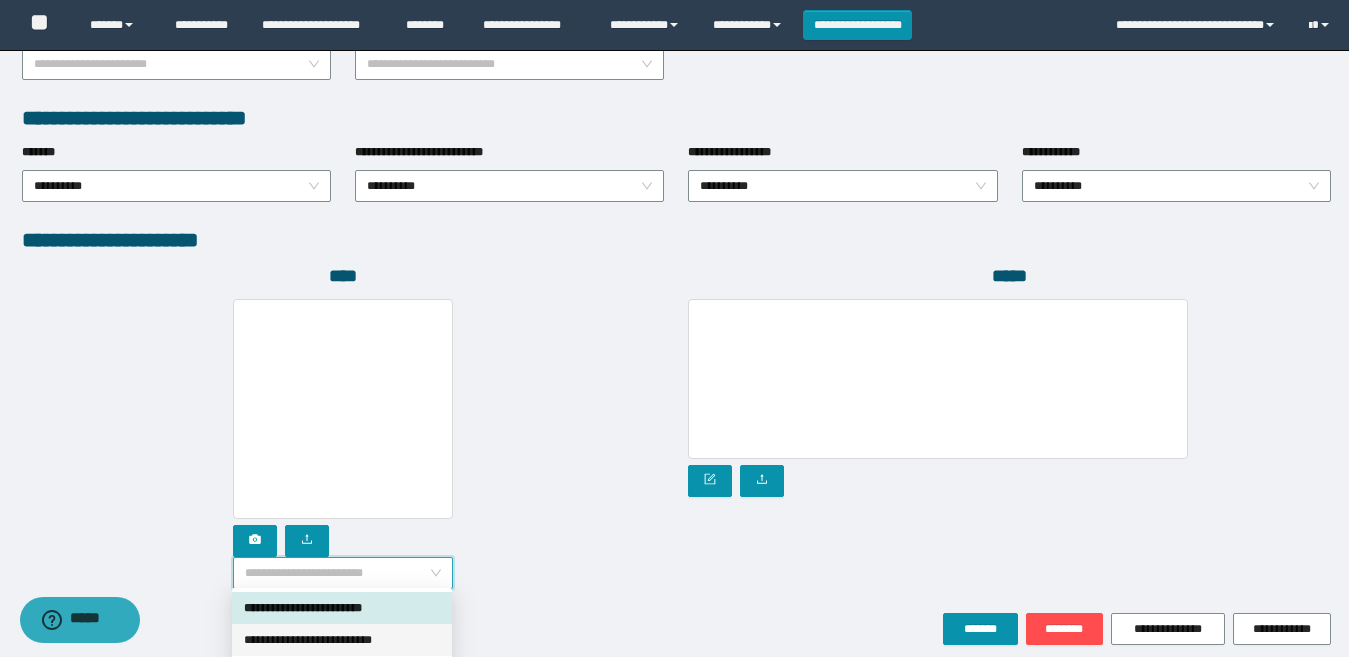 drag, startPoint x: 366, startPoint y: 640, endPoint x: 335, endPoint y: 626, distance: 34.0147 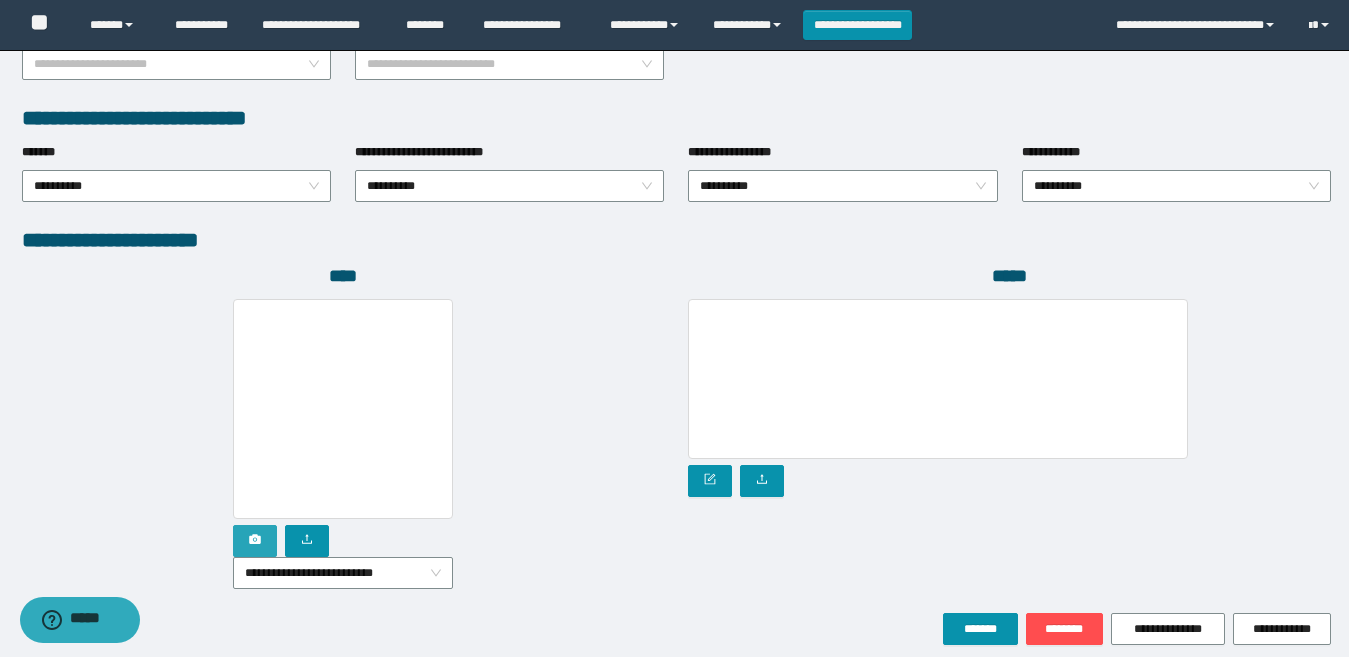click 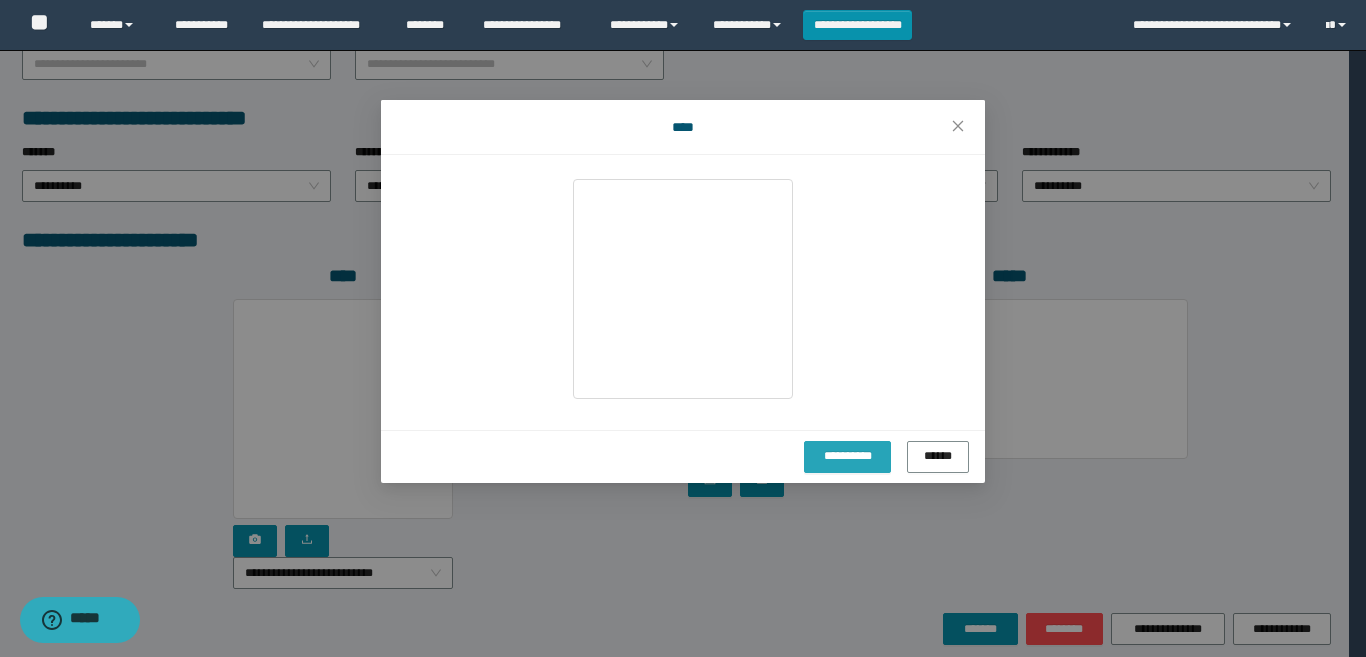 click on "**********" at bounding box center [847, 456] 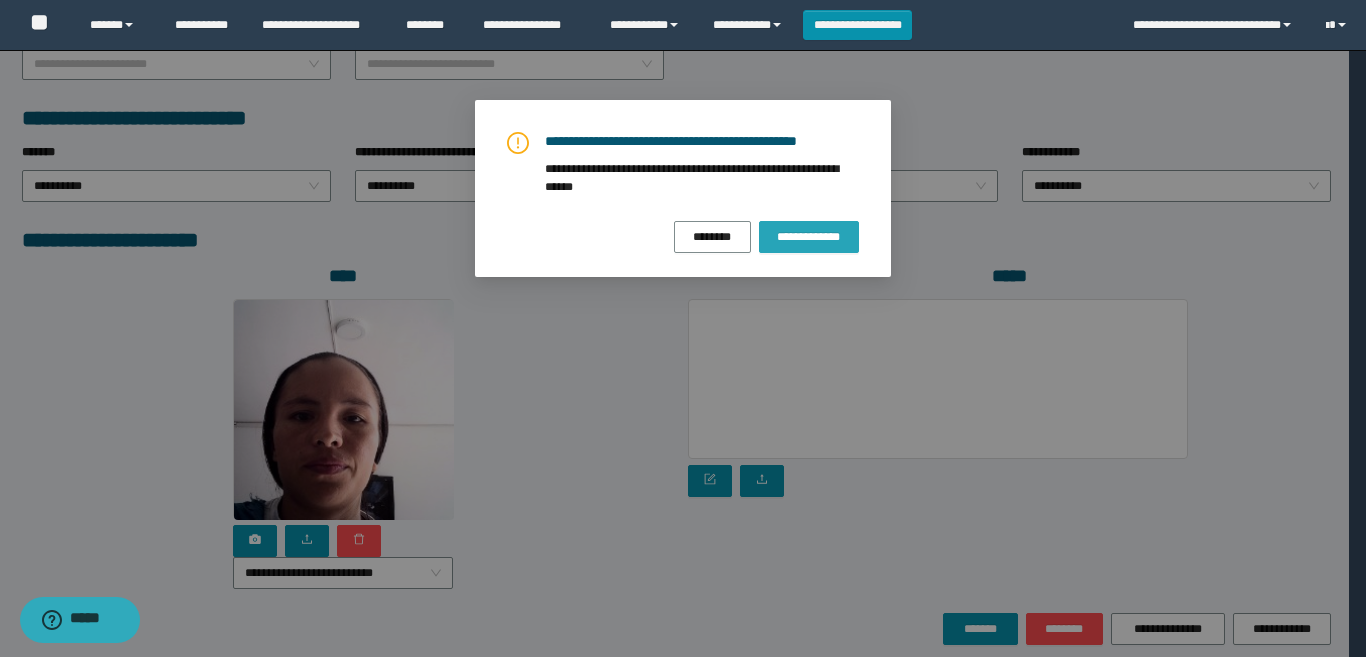 click on "**********" at bounding box center [809, 237] 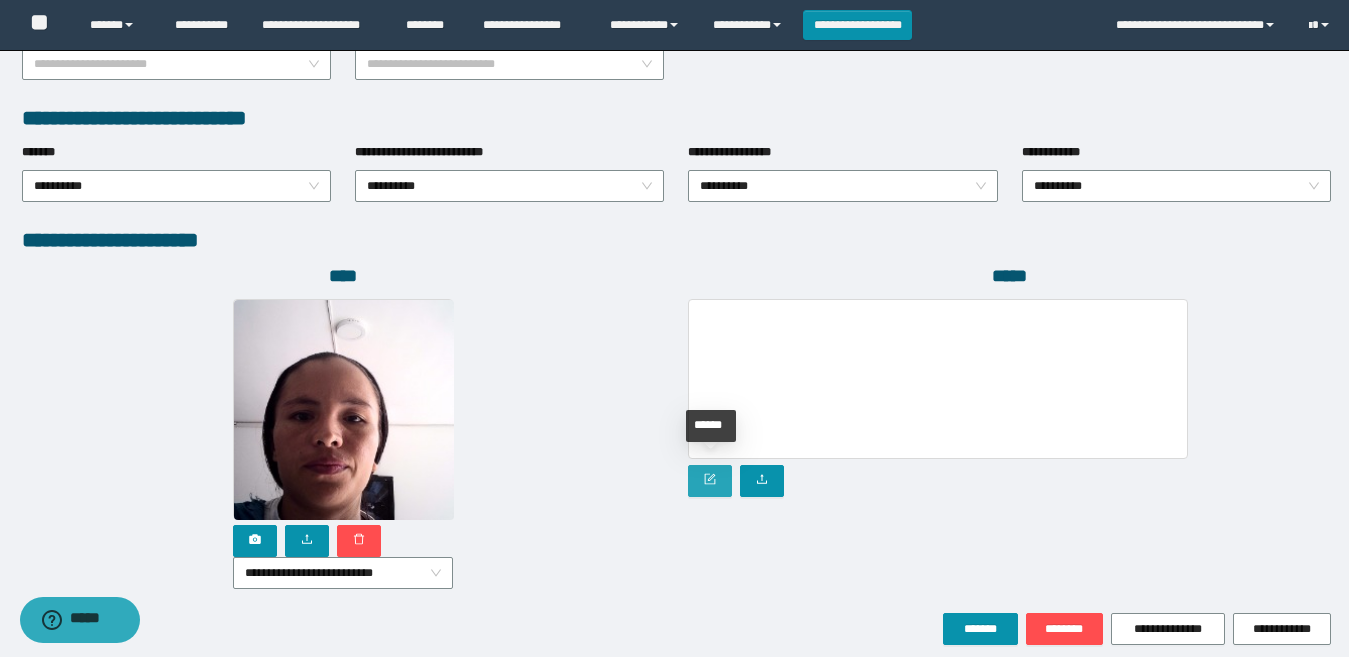 click 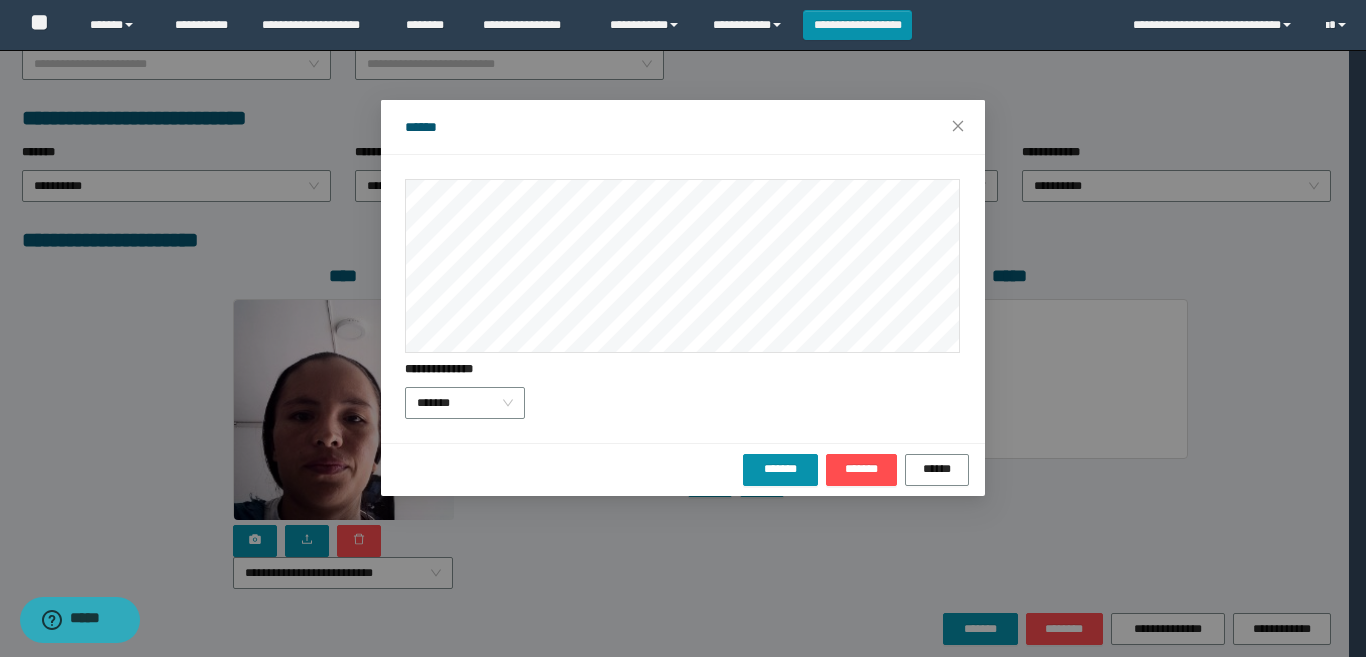 click on "**********" at bounding box center [449, 369] 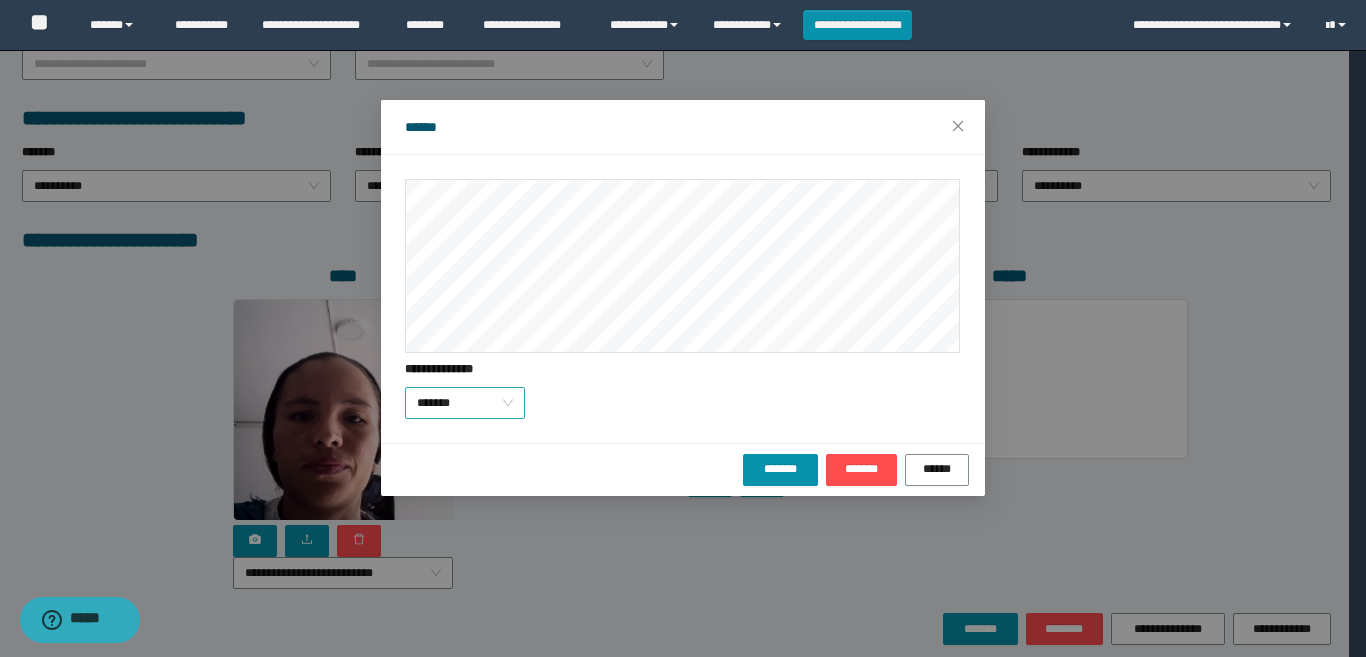 click on "*******" at bounding box center (465, 403) 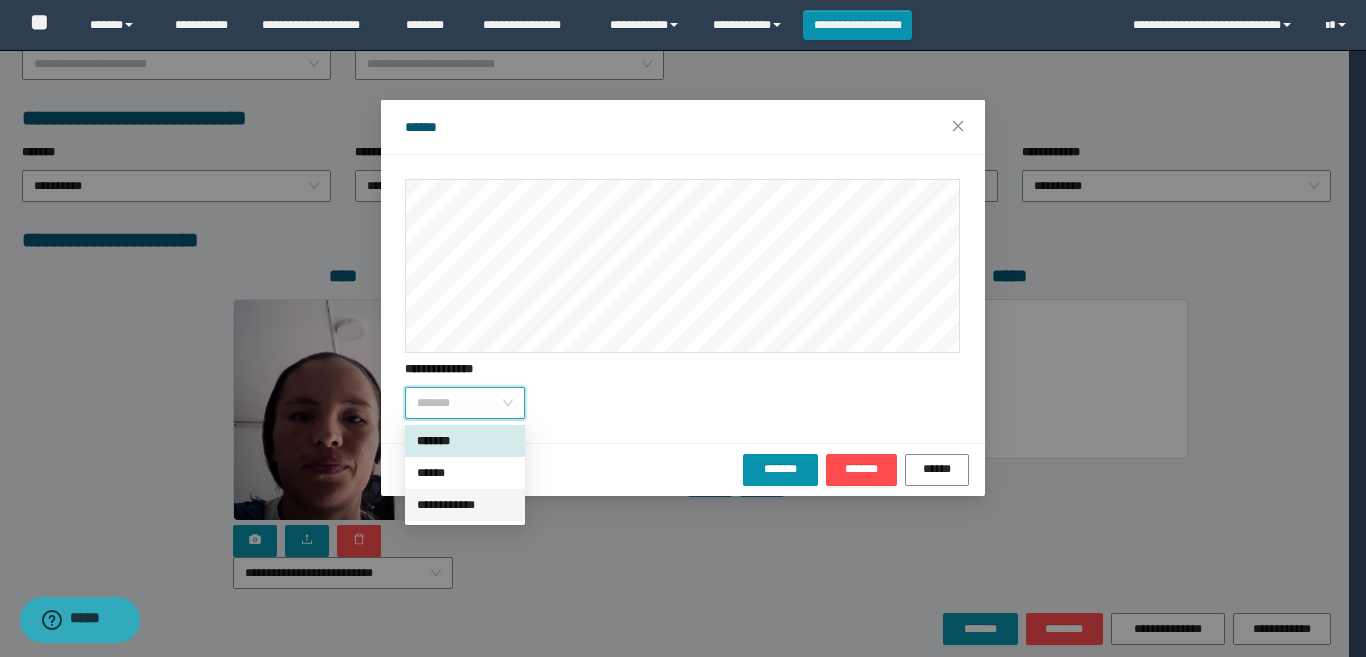 click on "**********" at bounding box center (465, 505) 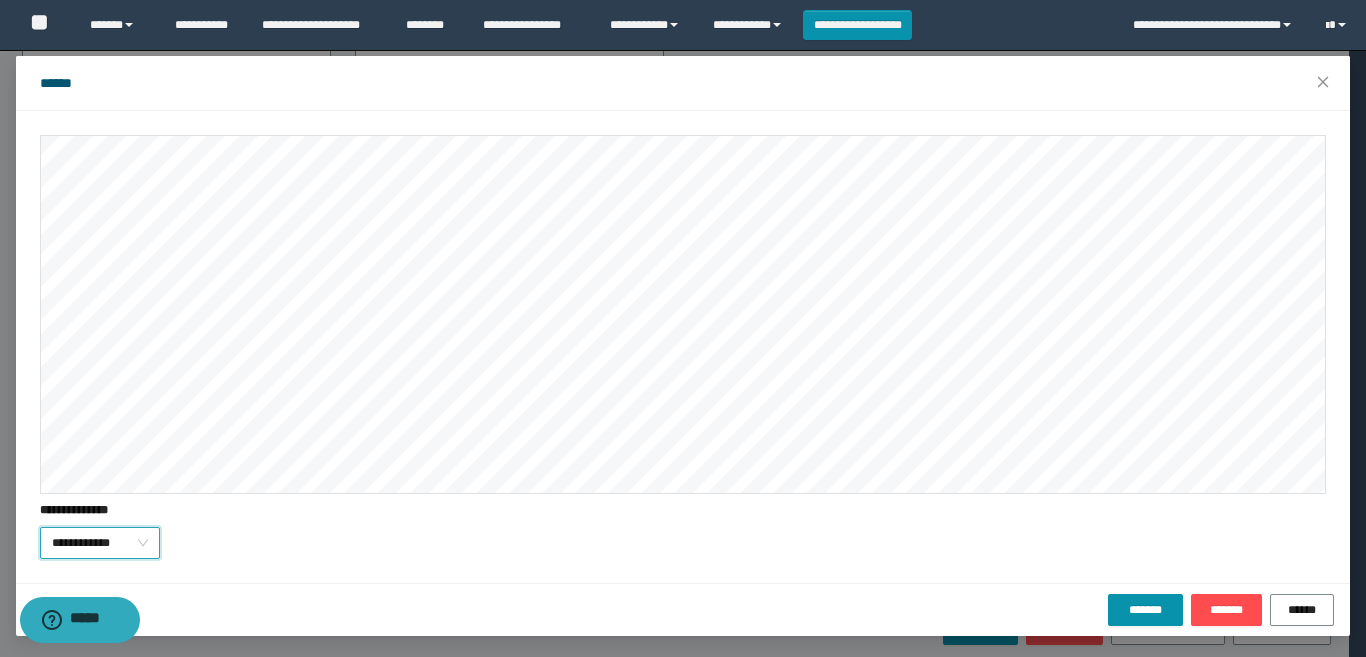 scroll, scrollTop: 45, scrollLeft: 0, axis: vertical 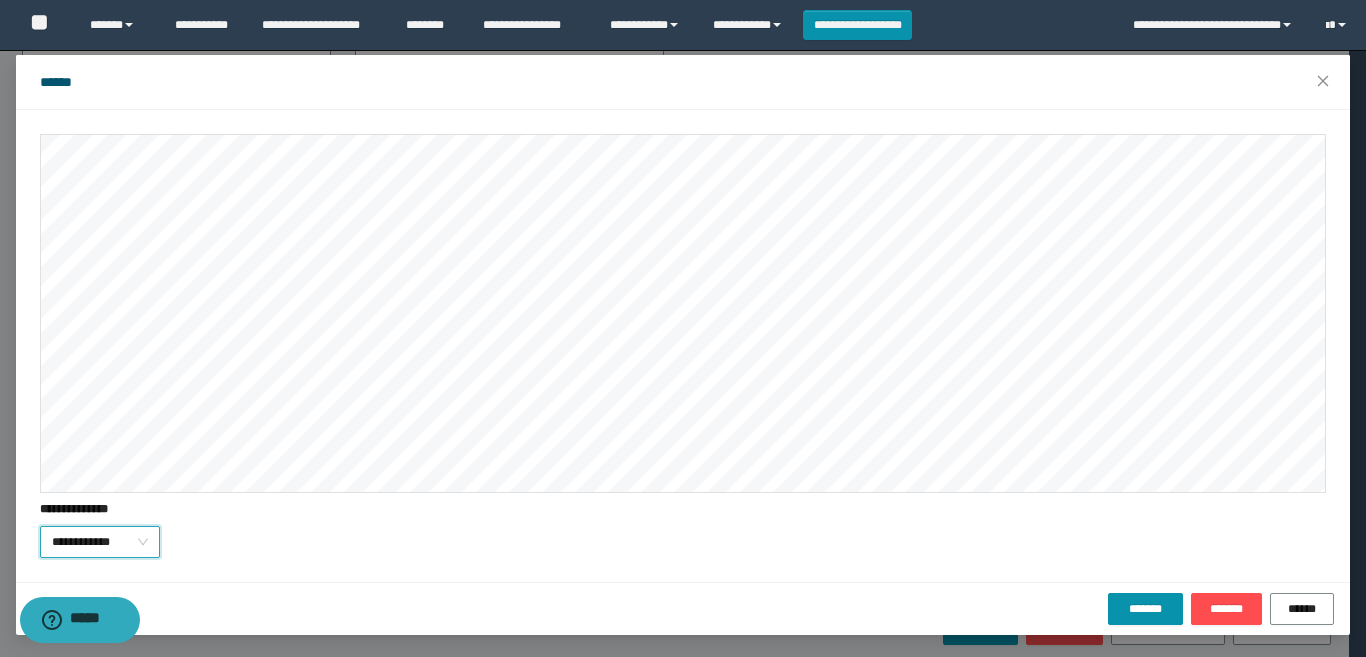 click on "**********" at bounding box center (683, 346) 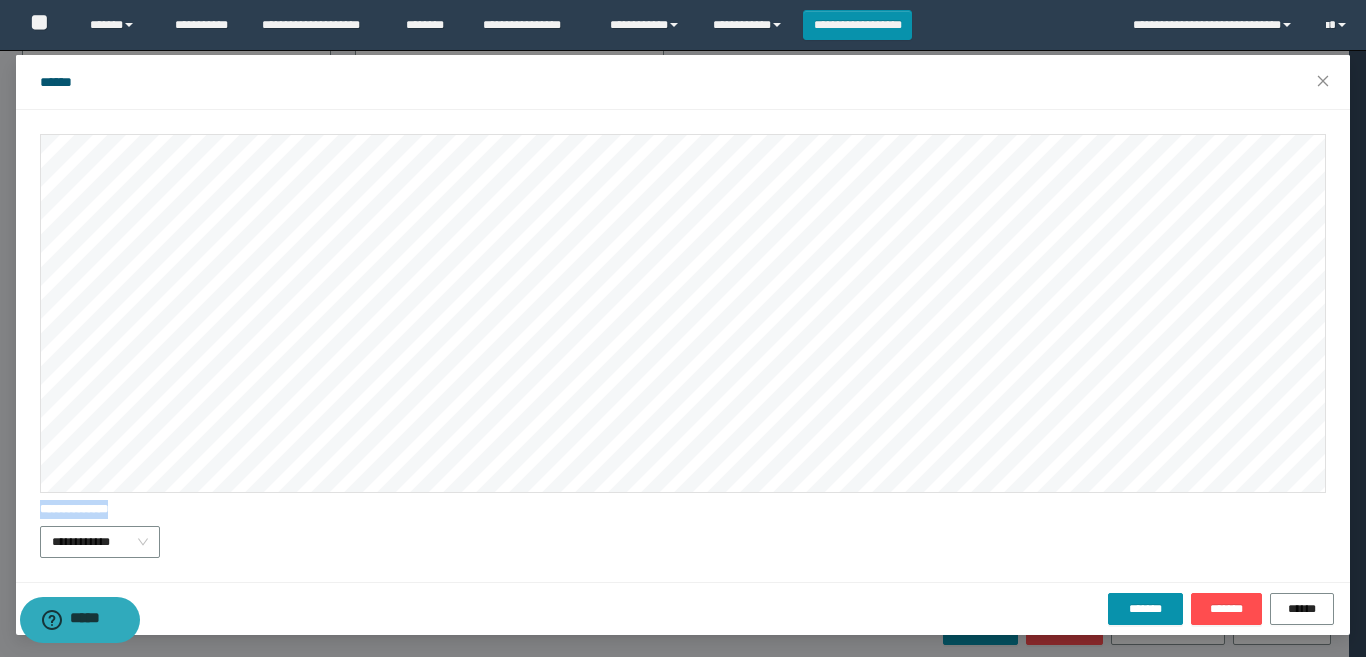 click on "**********" at bounding box center (683, 346) 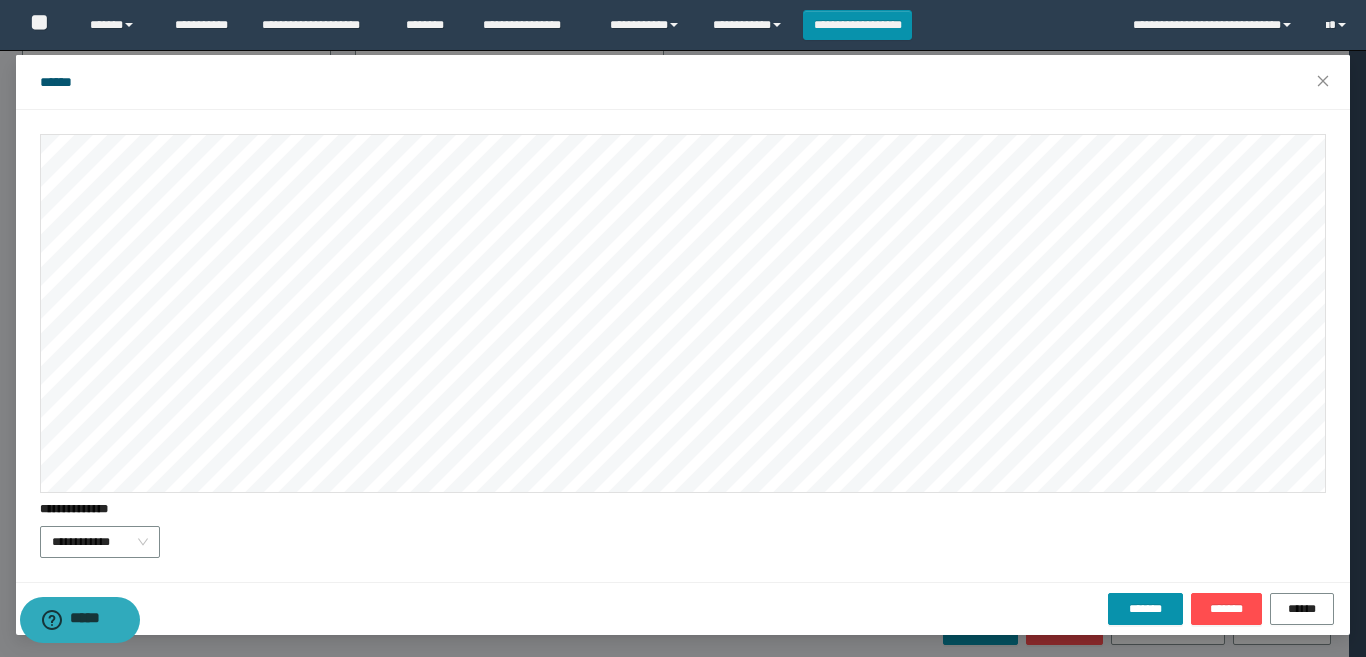 click at bounding box center (683, 317) 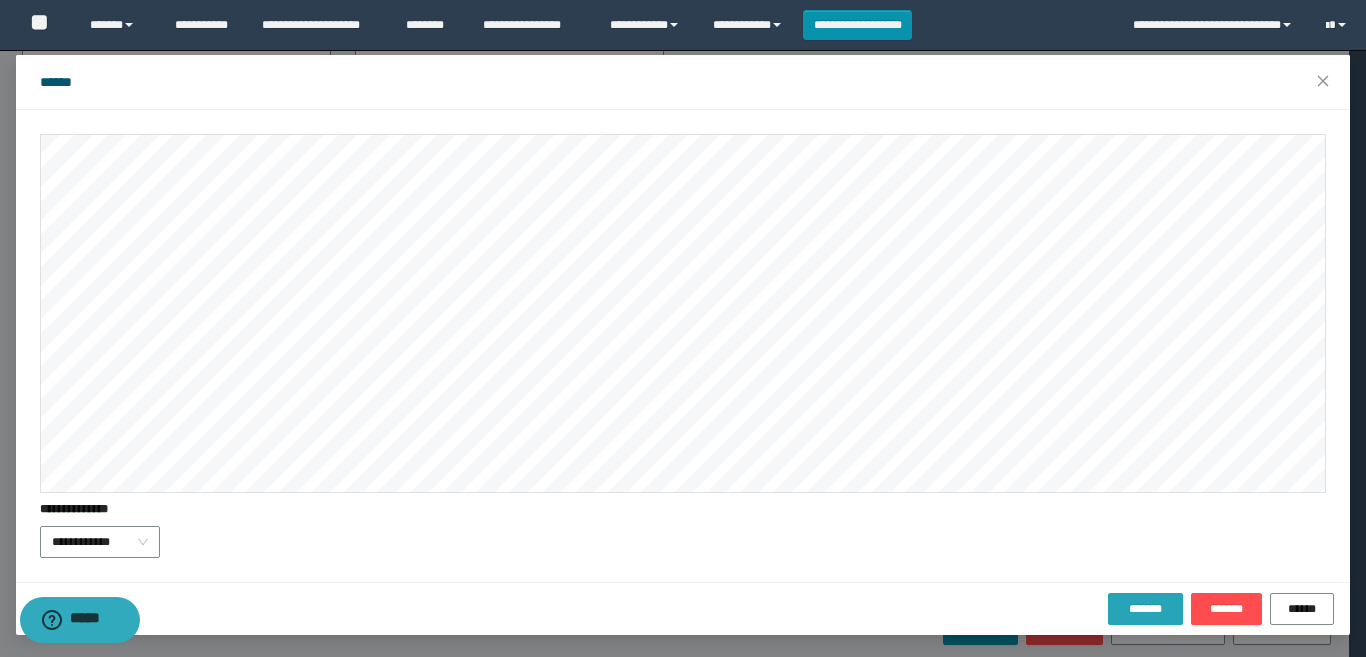 click on "*******" at bounding box center (1145, 609) 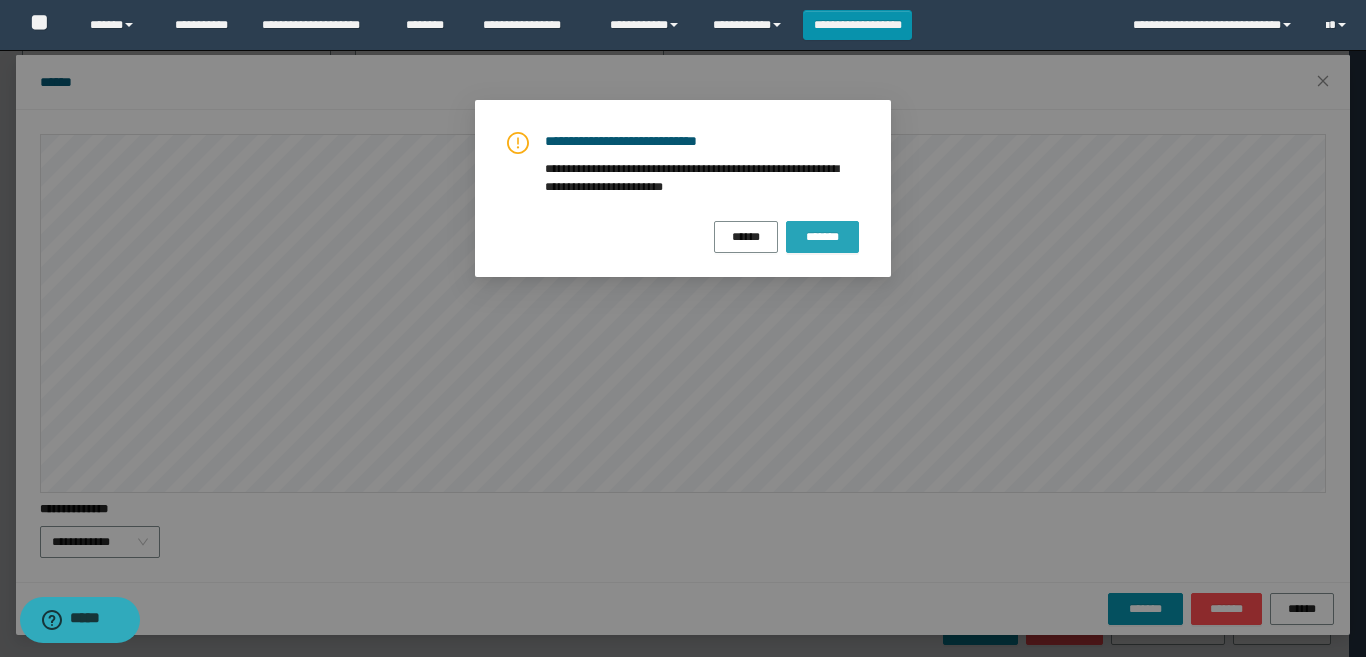 click on "*******" at bounding box center [822, 237] 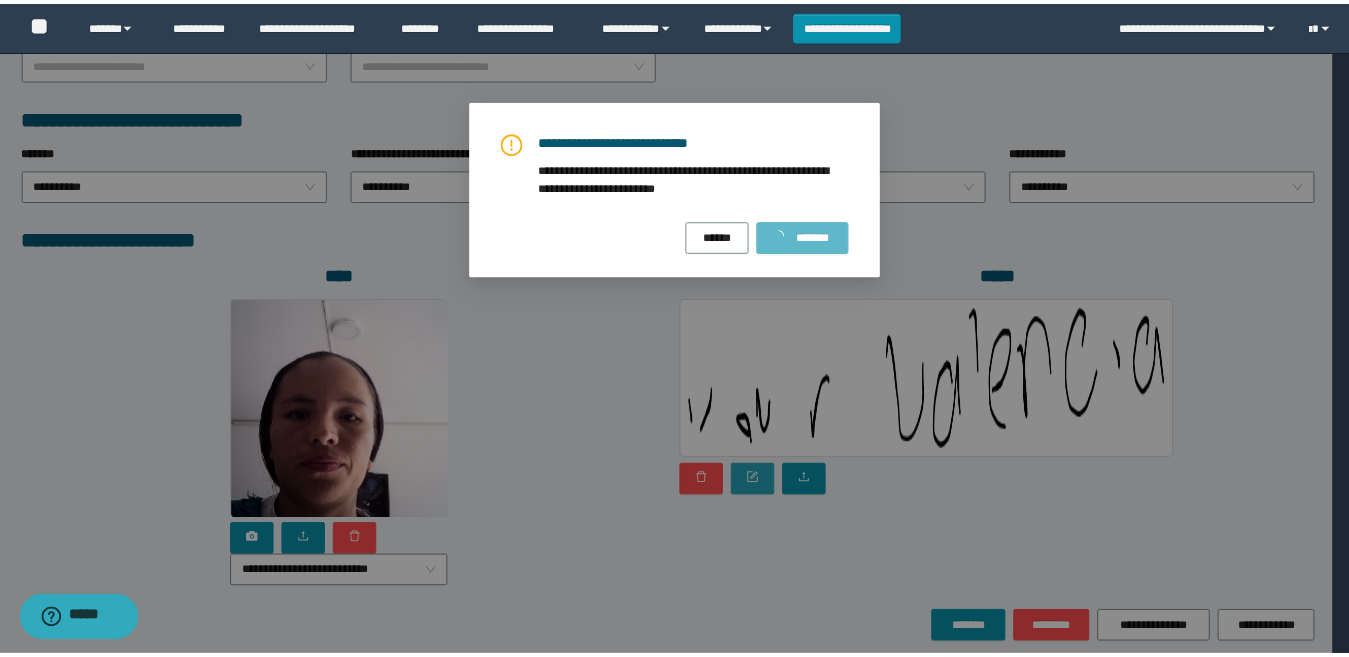 scroll, scrollTop: 0, scrollLeft: 0, axis: both 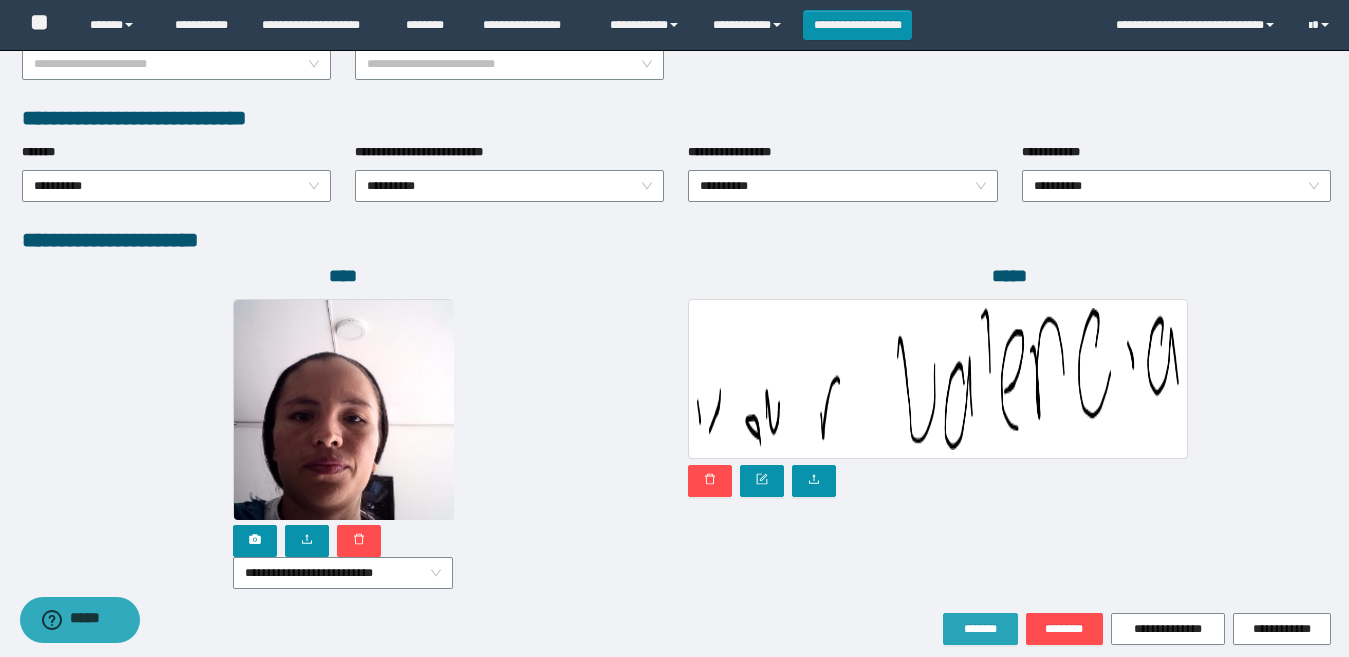 drag, startPoint x: 974, startPoint y: 626, endPoint x: 844, endPoint y: 627, distance: 130.00385 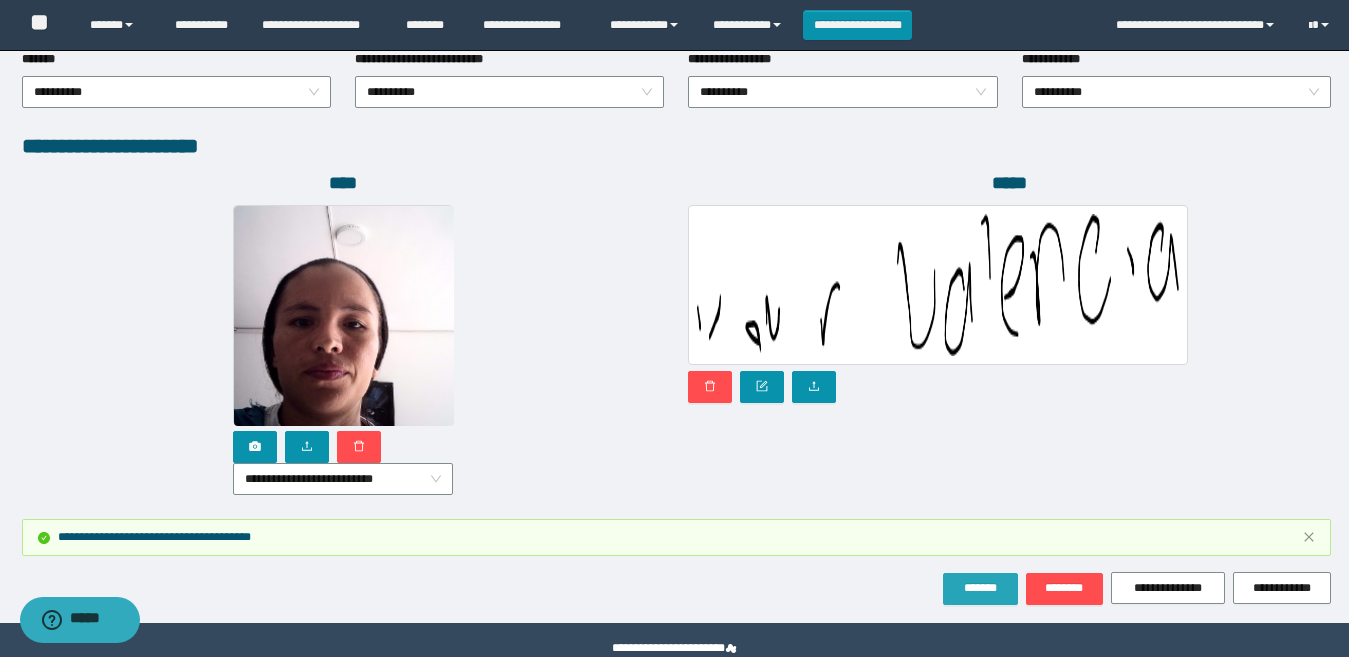 scroll, scrollTop: 1185, scrollLeft: 0, axis: vertical 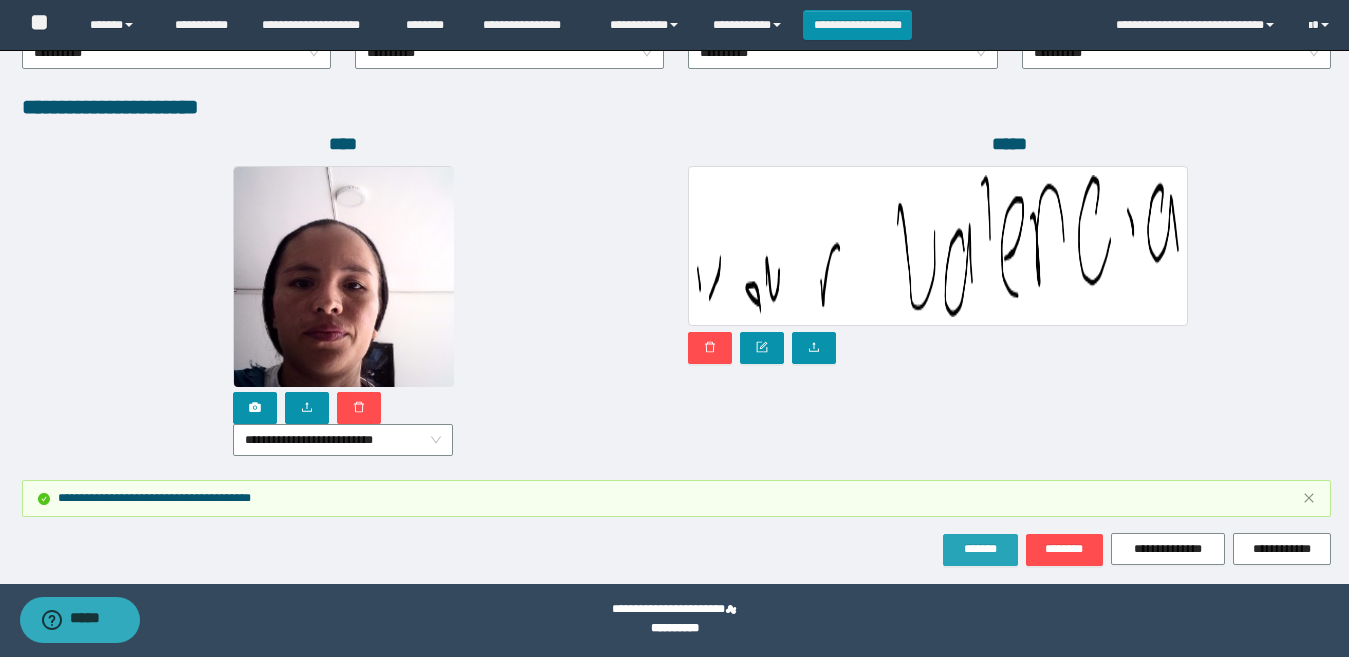 click on "*******" at bounding box center (980, 549) 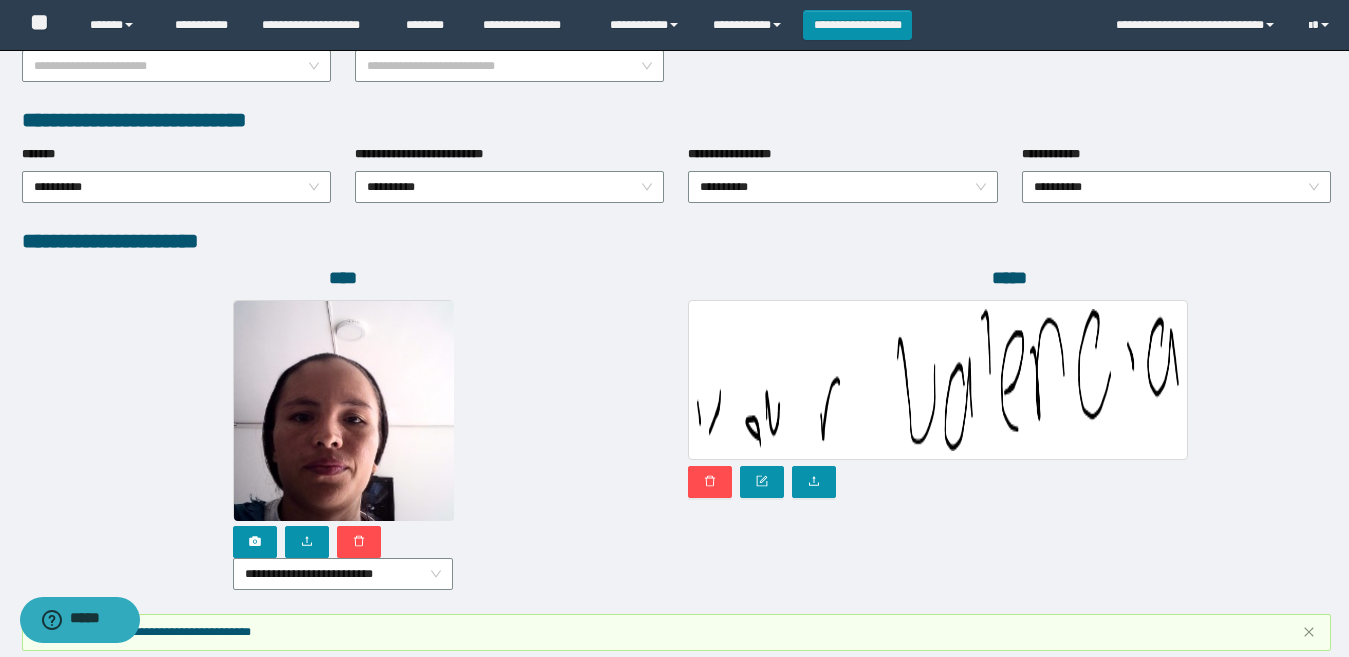 scroll, scrollTop: 0, scrollLeft: 0, axis: both 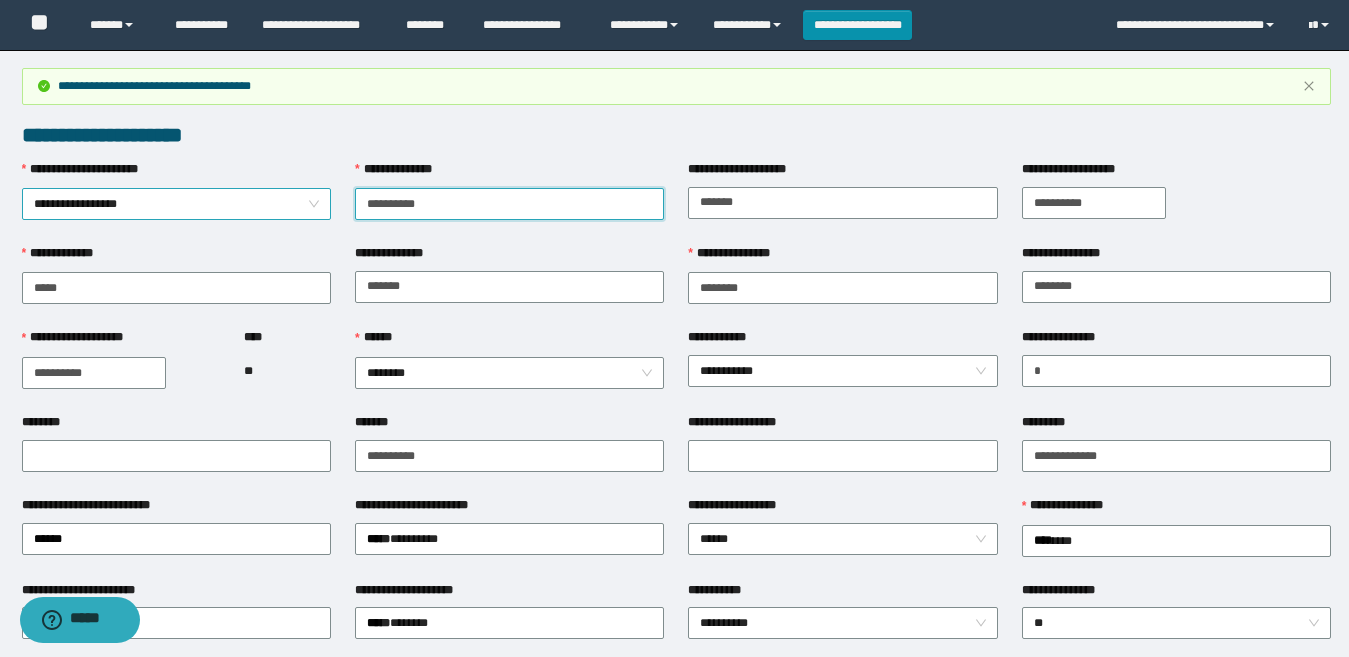 drag, startPoint x: 234, startPoint y: 207, endPoint x: 251, endPoint y: 207, distance: 17 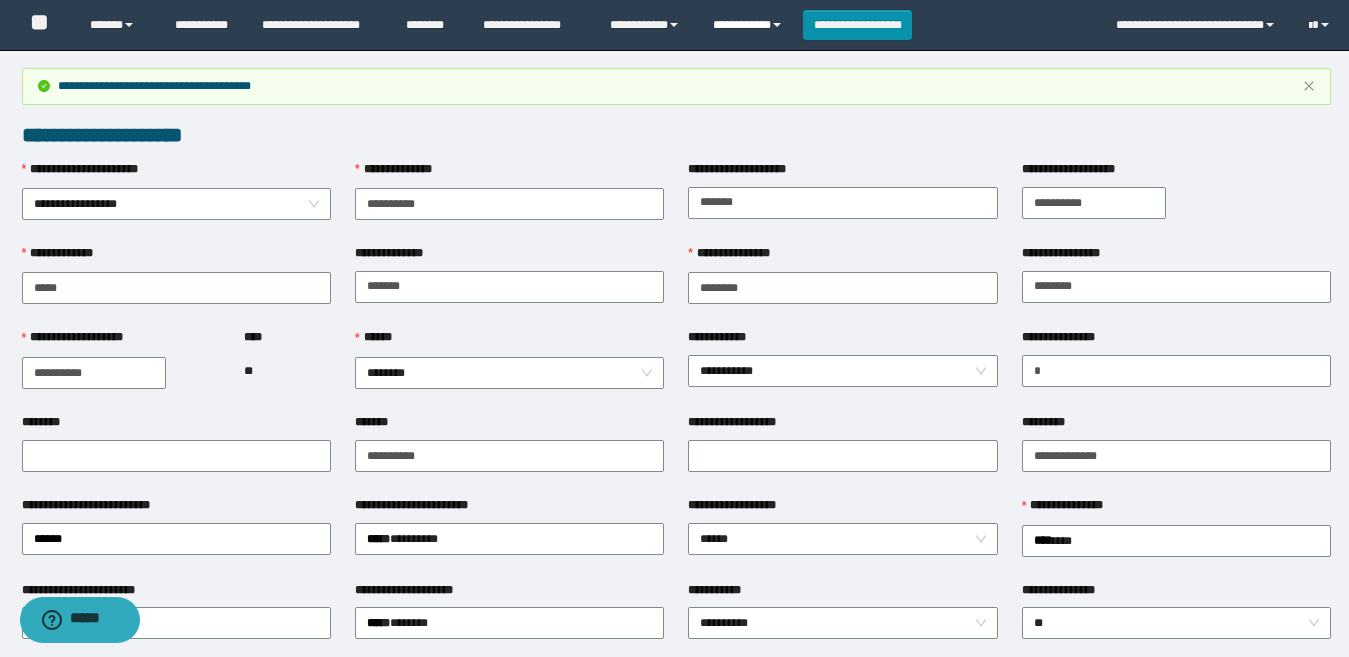 drag, startPoint x: 773, startPoint y: 21, endPoint x: 769, endPoint y: 69, distance: 48.166378 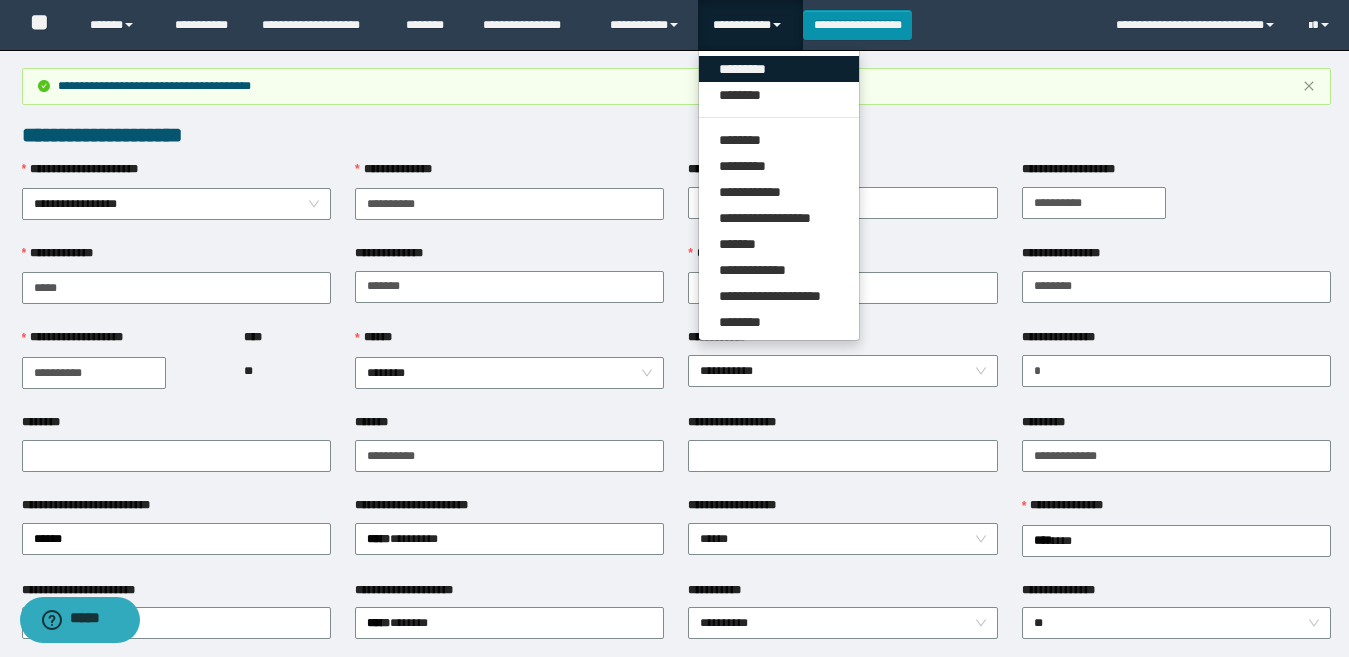 click on "*********" at bounding box center [779, 69] 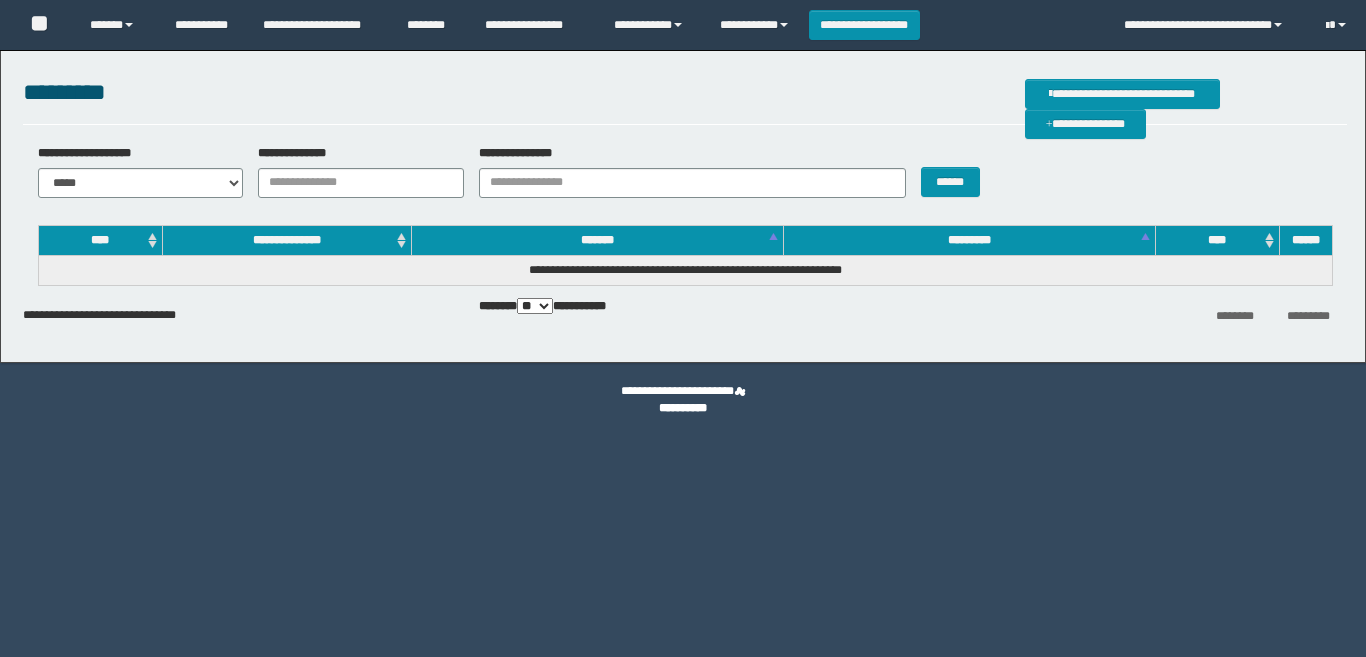 scroll, scrollTop: 0, scrollLeft: 0, axis: both 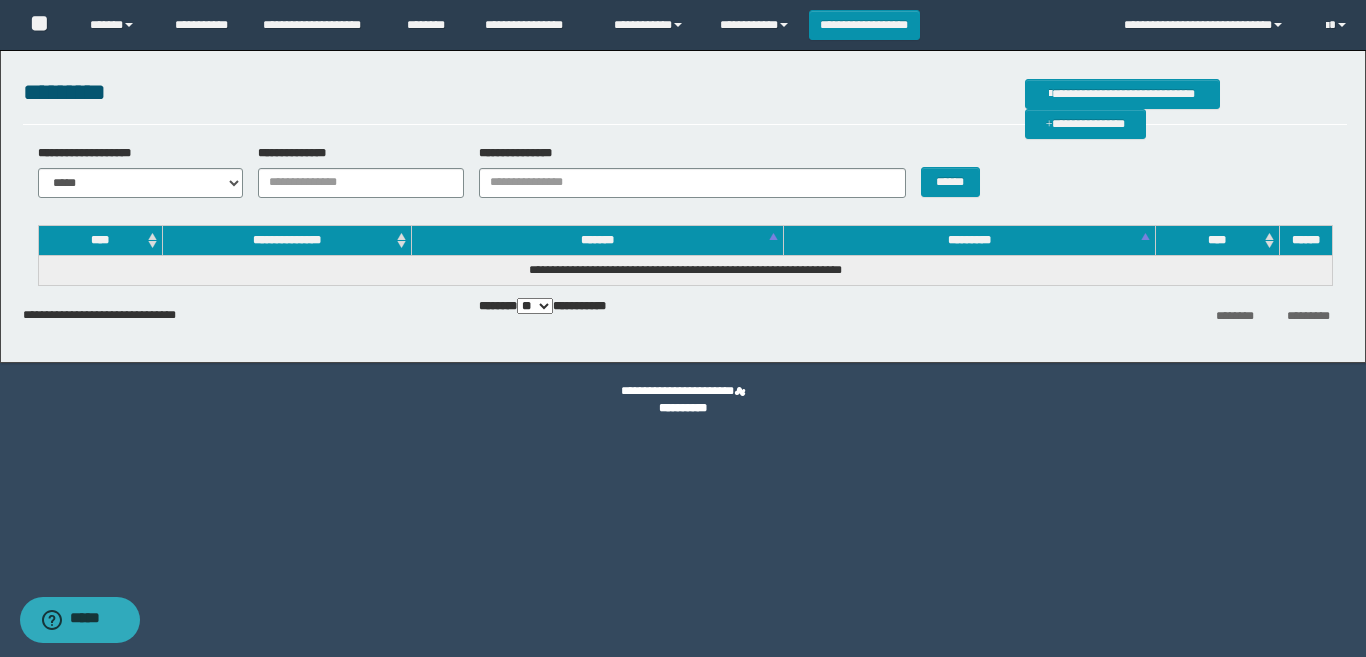 click on "**********" at bounding box center (353, 171) 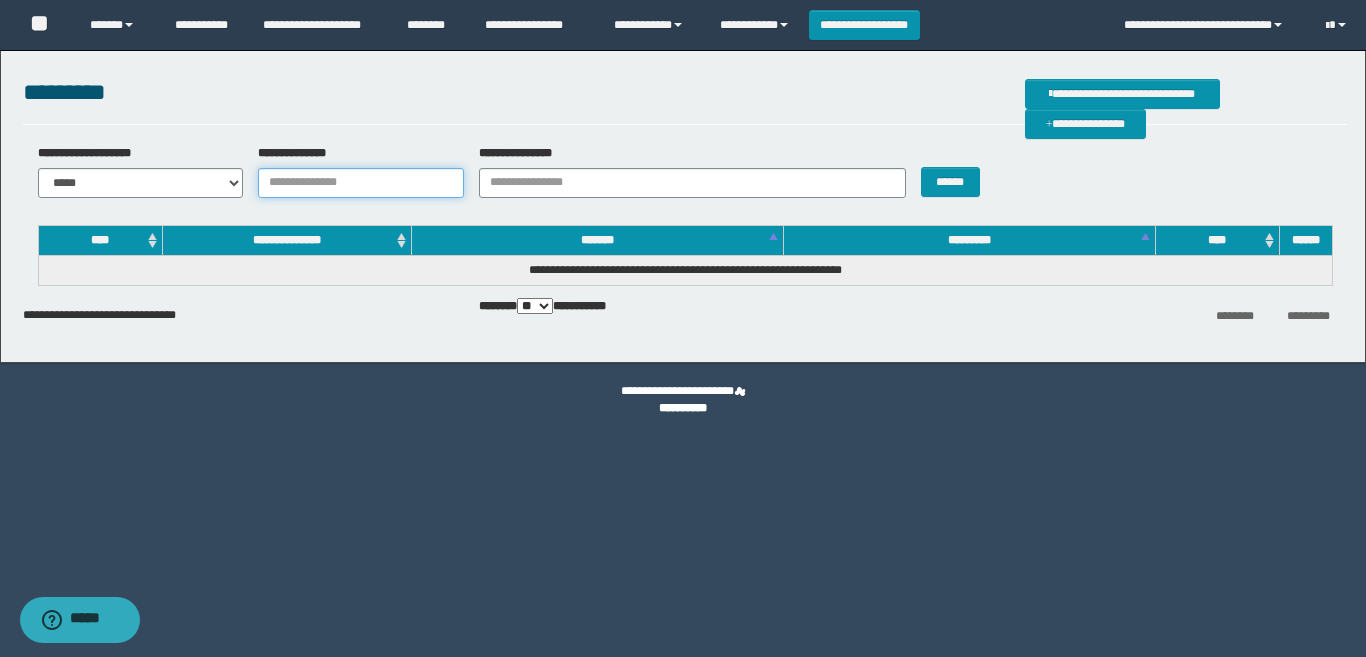 click on "**********" at bounding box center [361, 183] 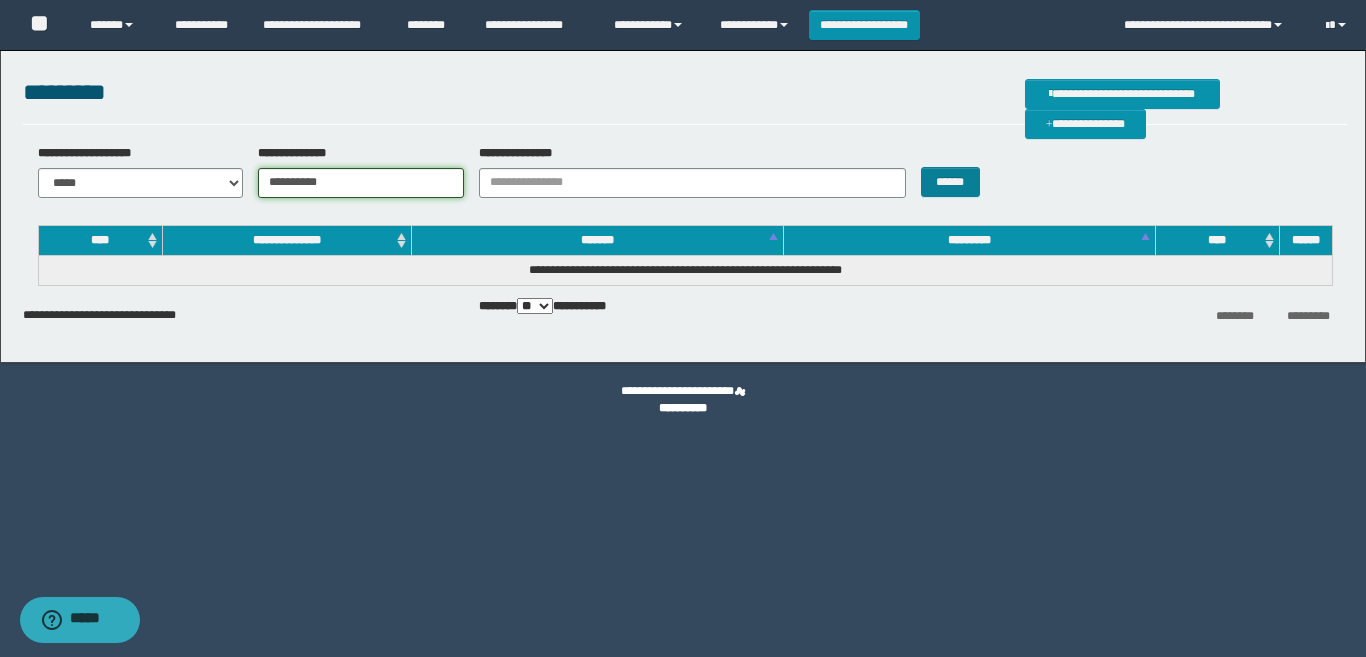 type on "**********" 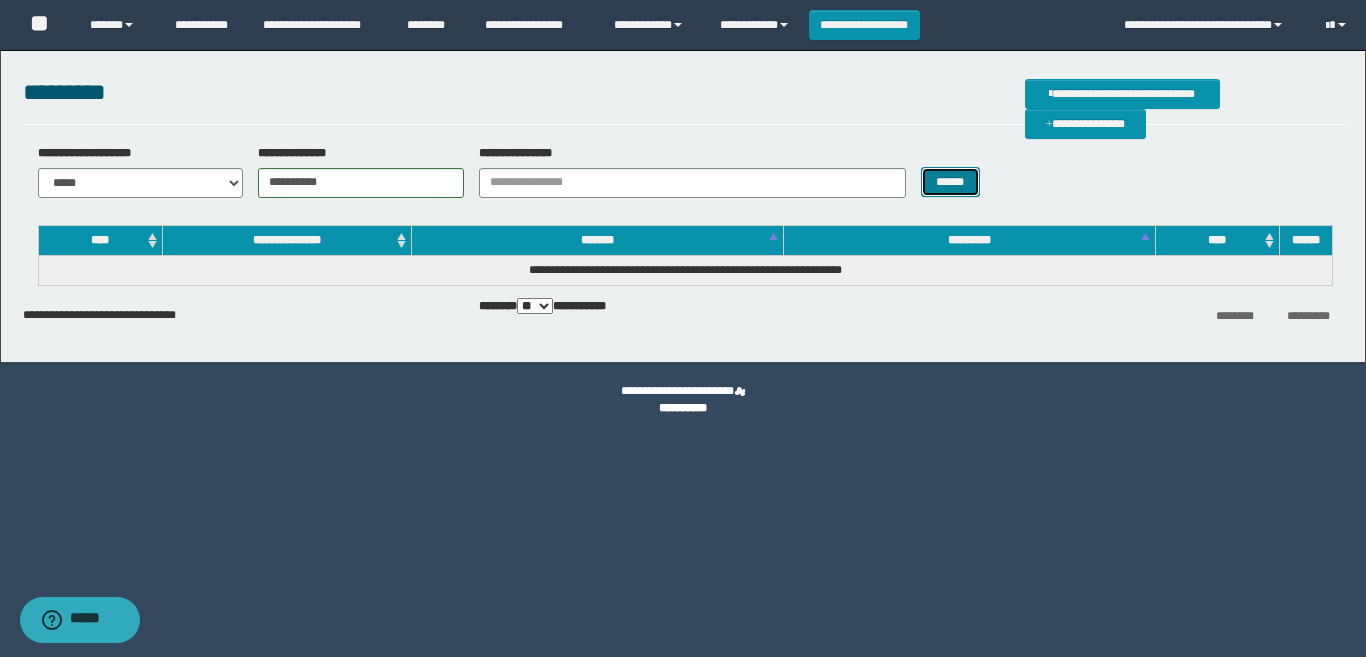 click on "******" at bounding box center (950, 182) 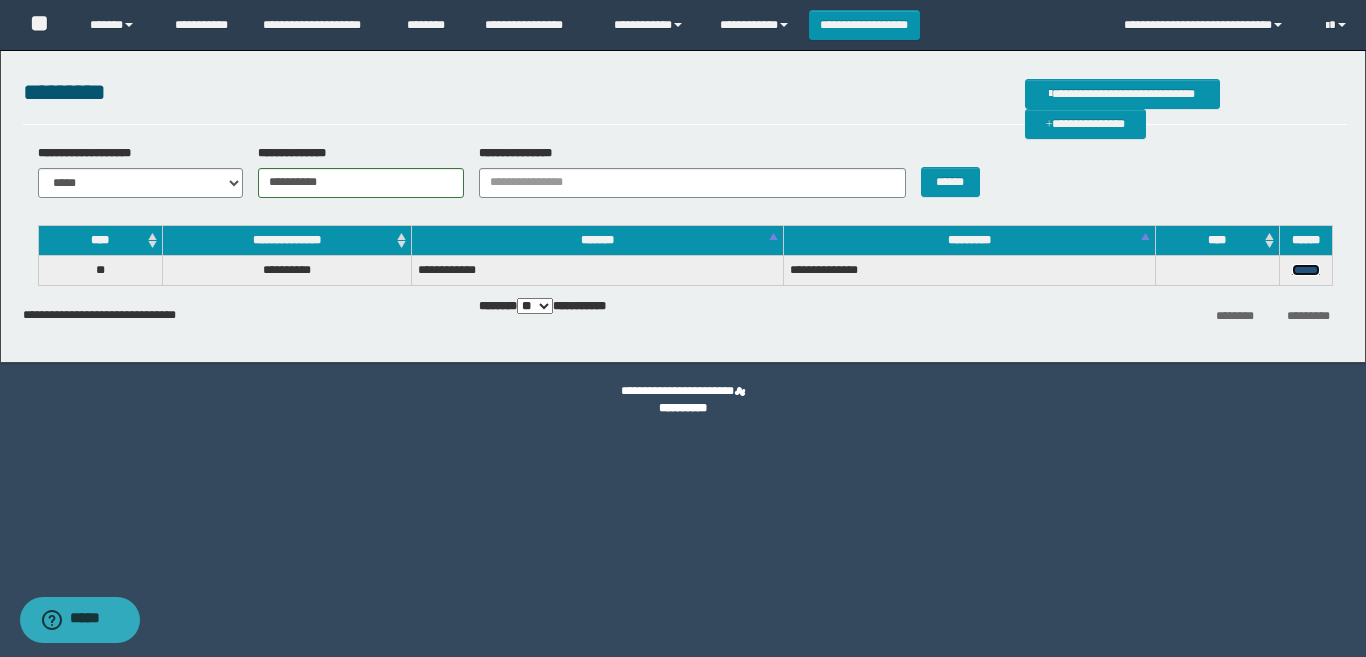 click on "******" at bounding box center (1306, 270) 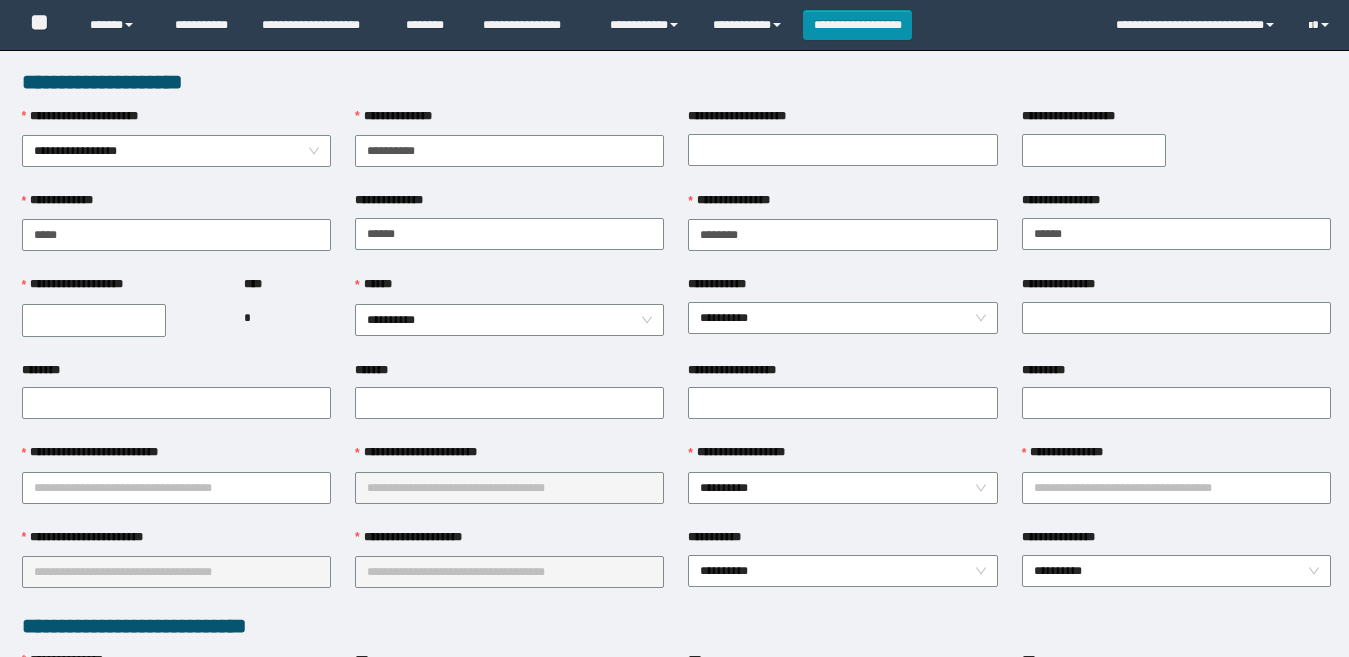 scroll, scrollTop: 0, scrollLeft: 0, axis: both 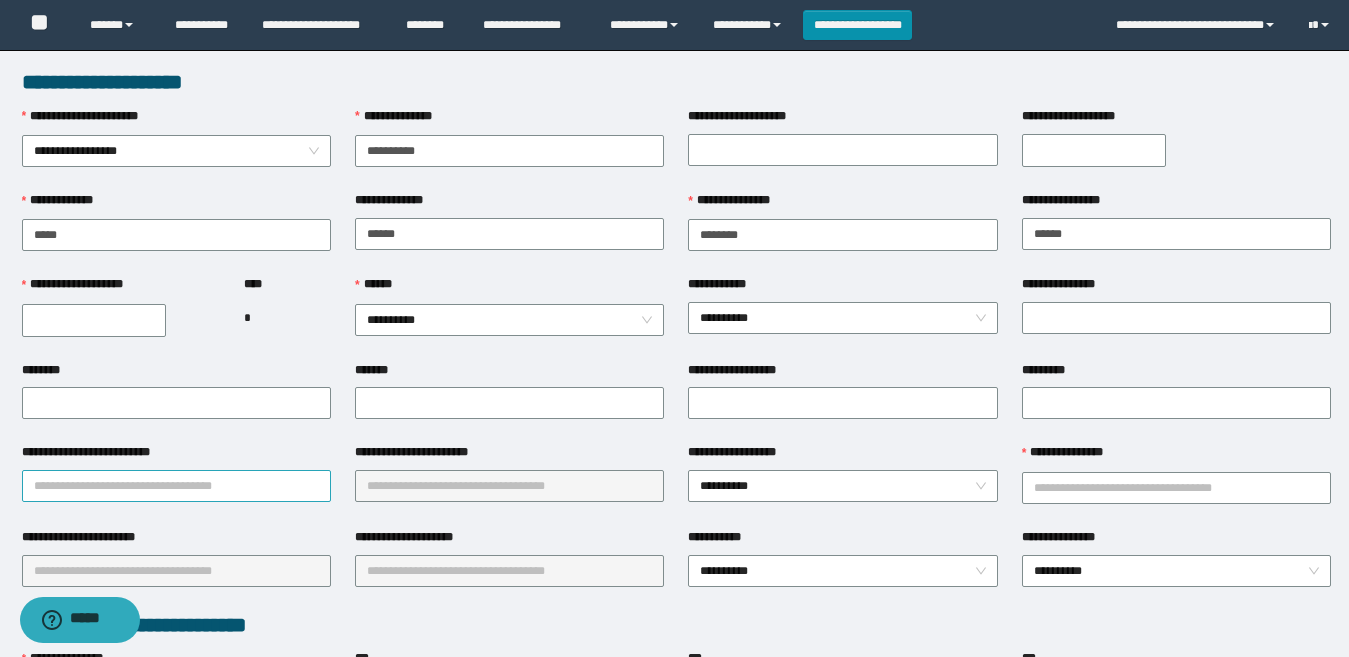 click on "**********" at bounding box center (176, 486) 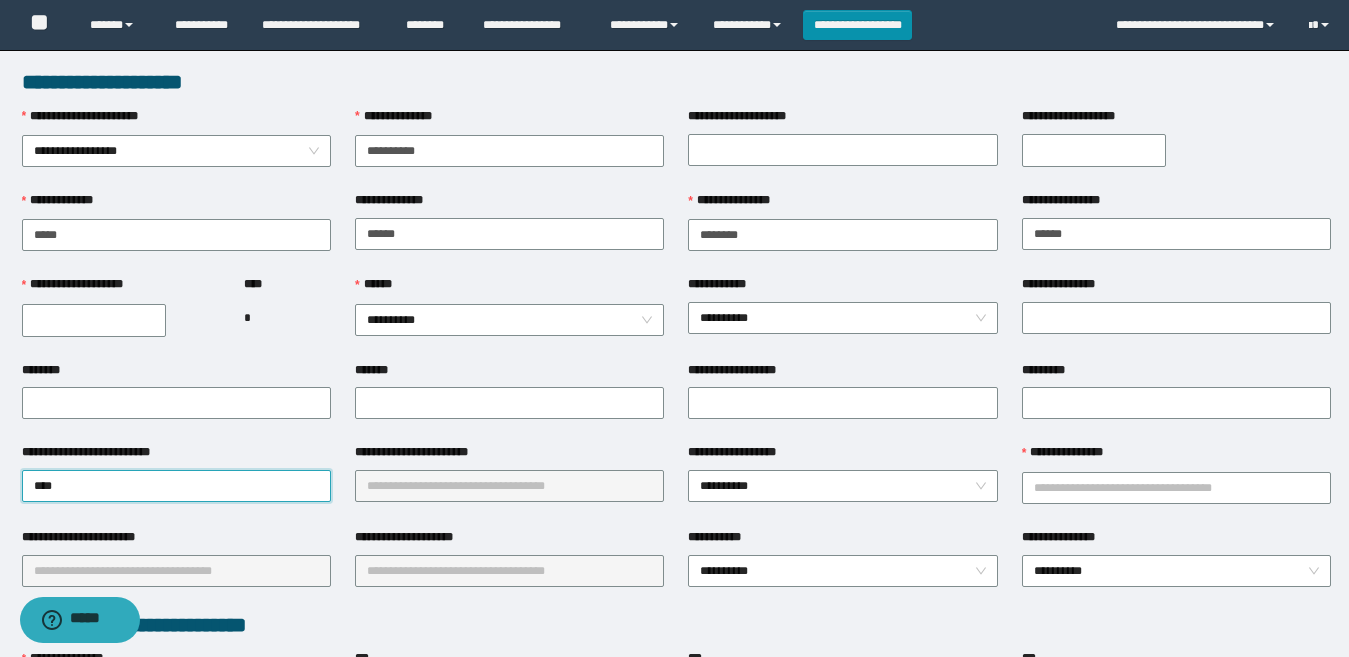 type on "****" 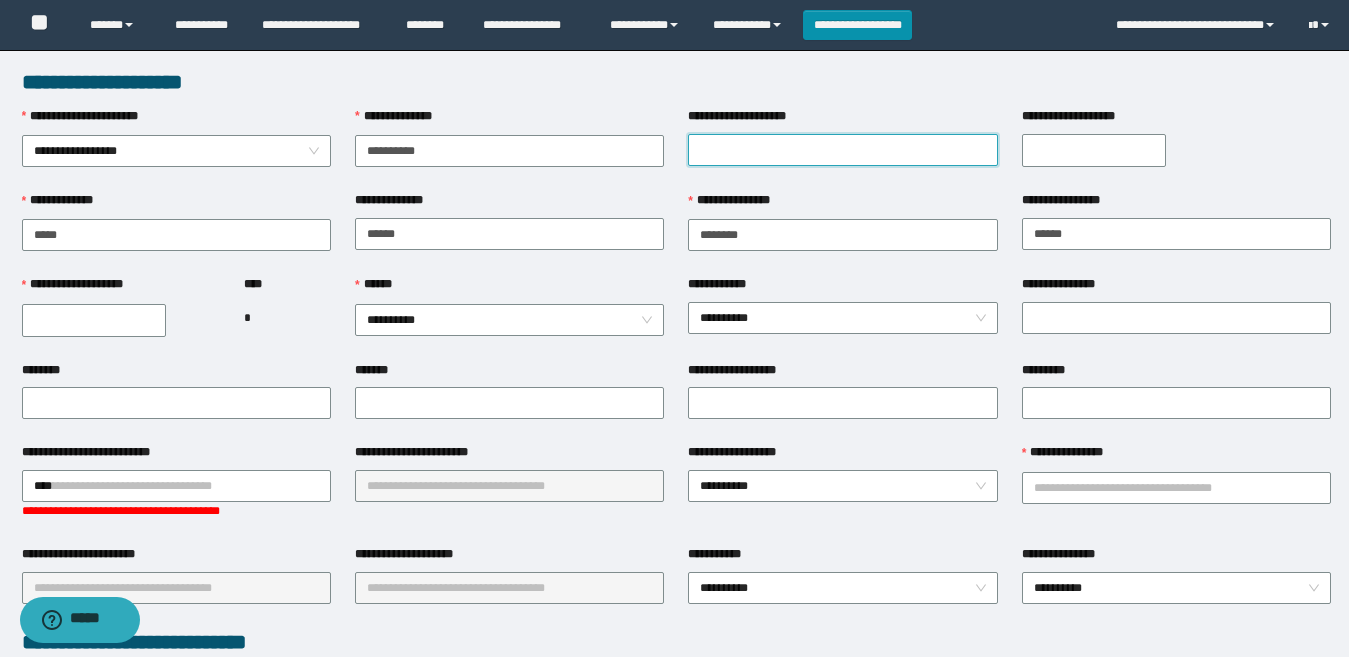 click on "**********" at bounding box center (842, 150) 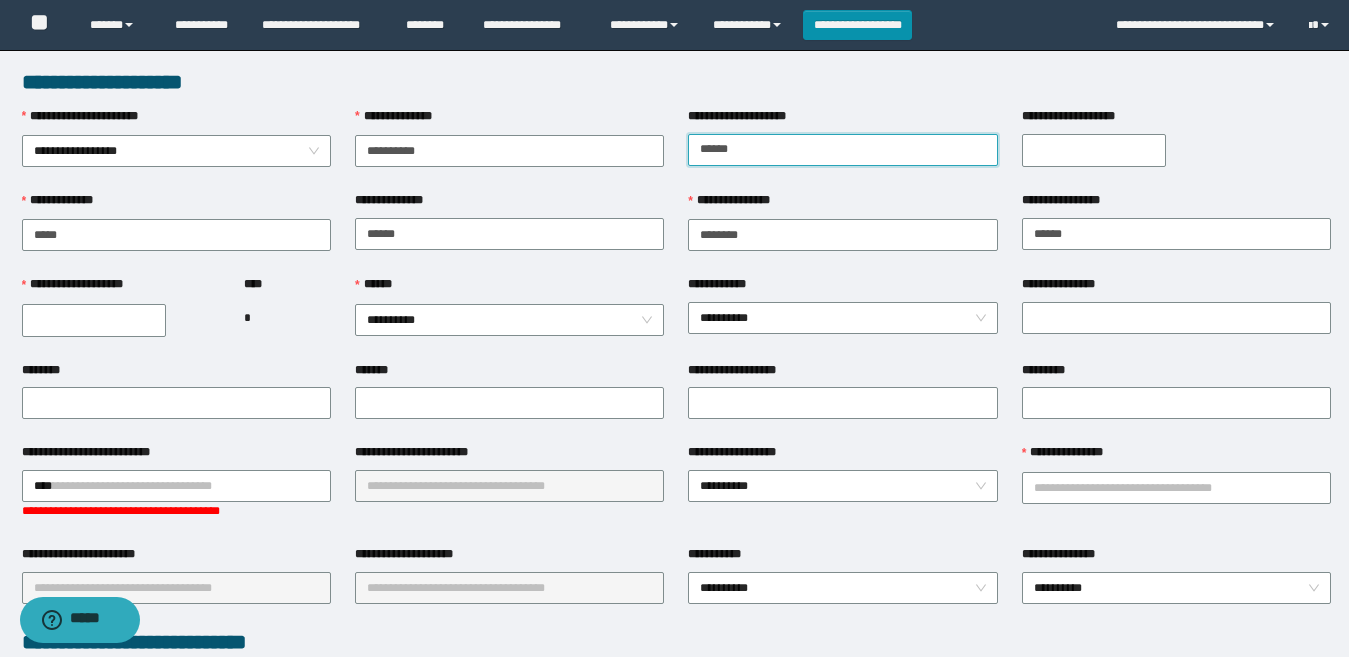 type on "******" 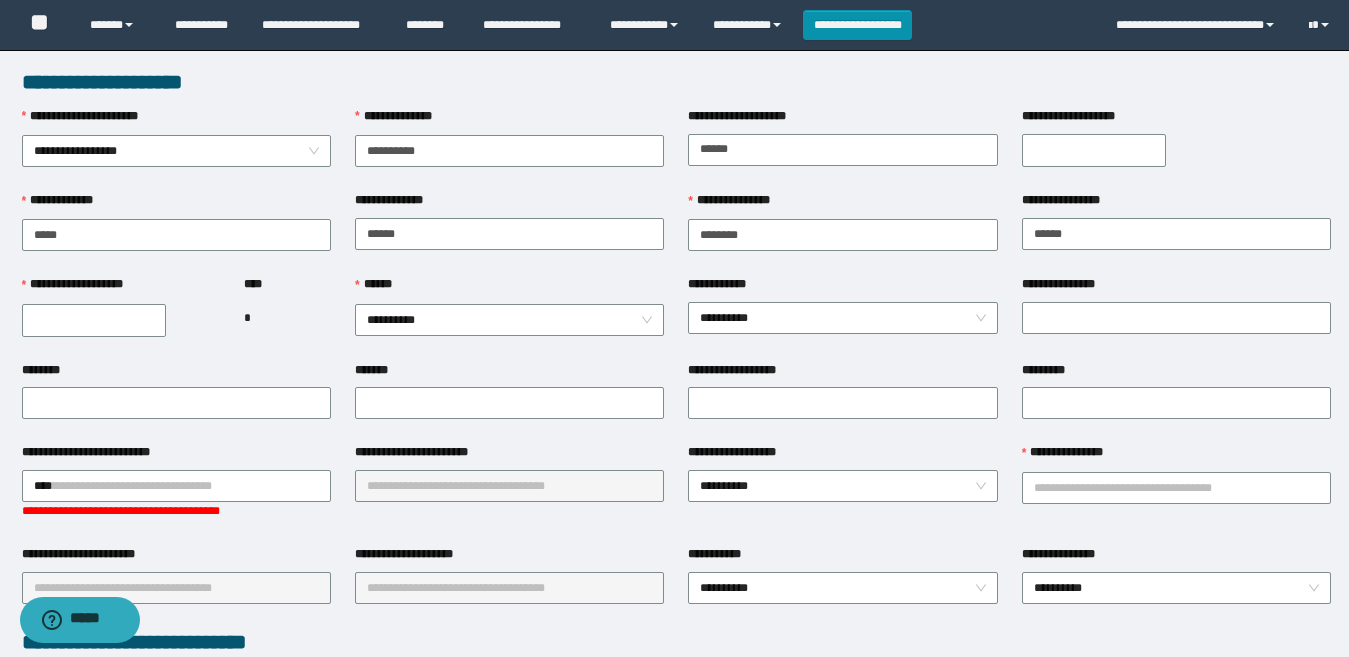 click on "**********" at bounding box center [1094, 150] 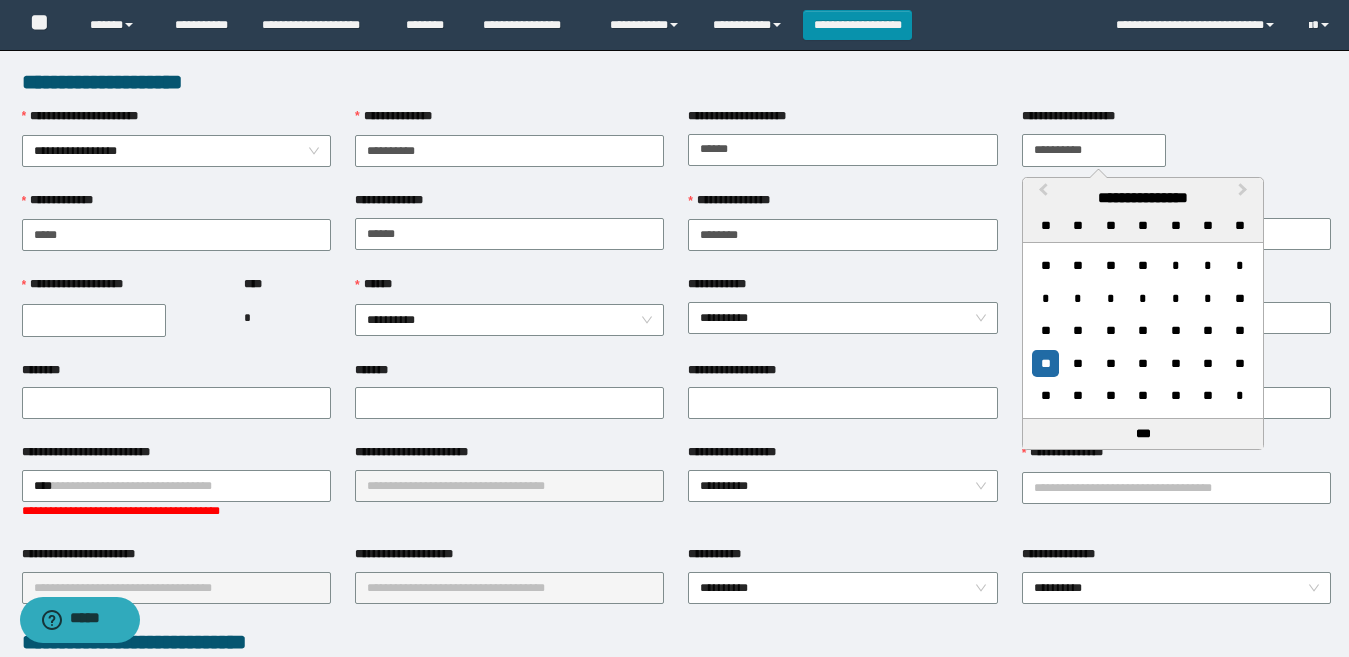 type on "**********" 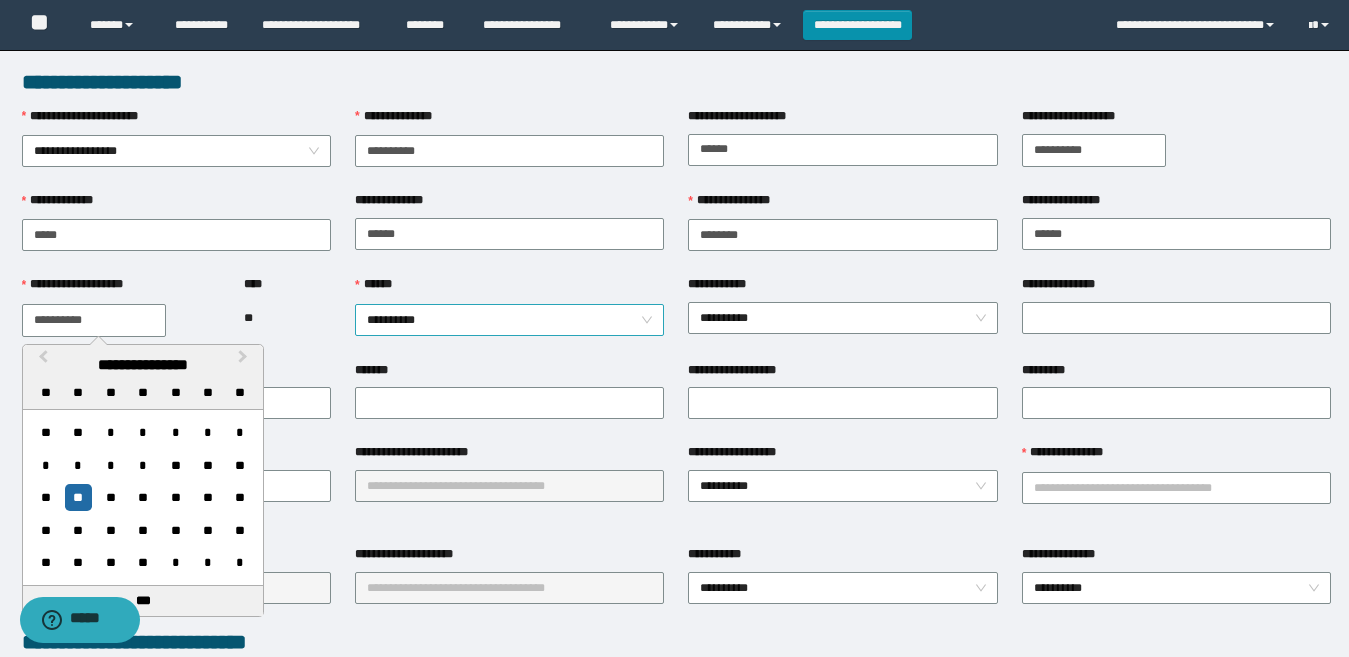type on "**********" 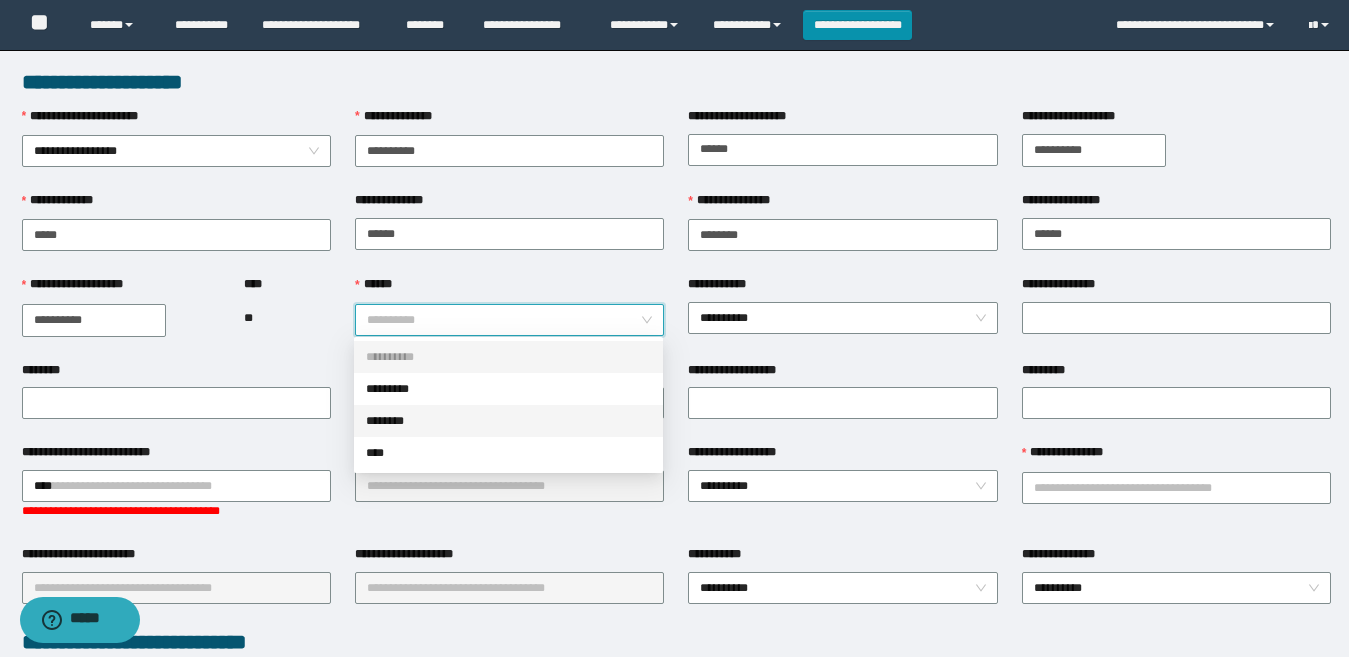 click on "********" at bounding box center [508, 421] 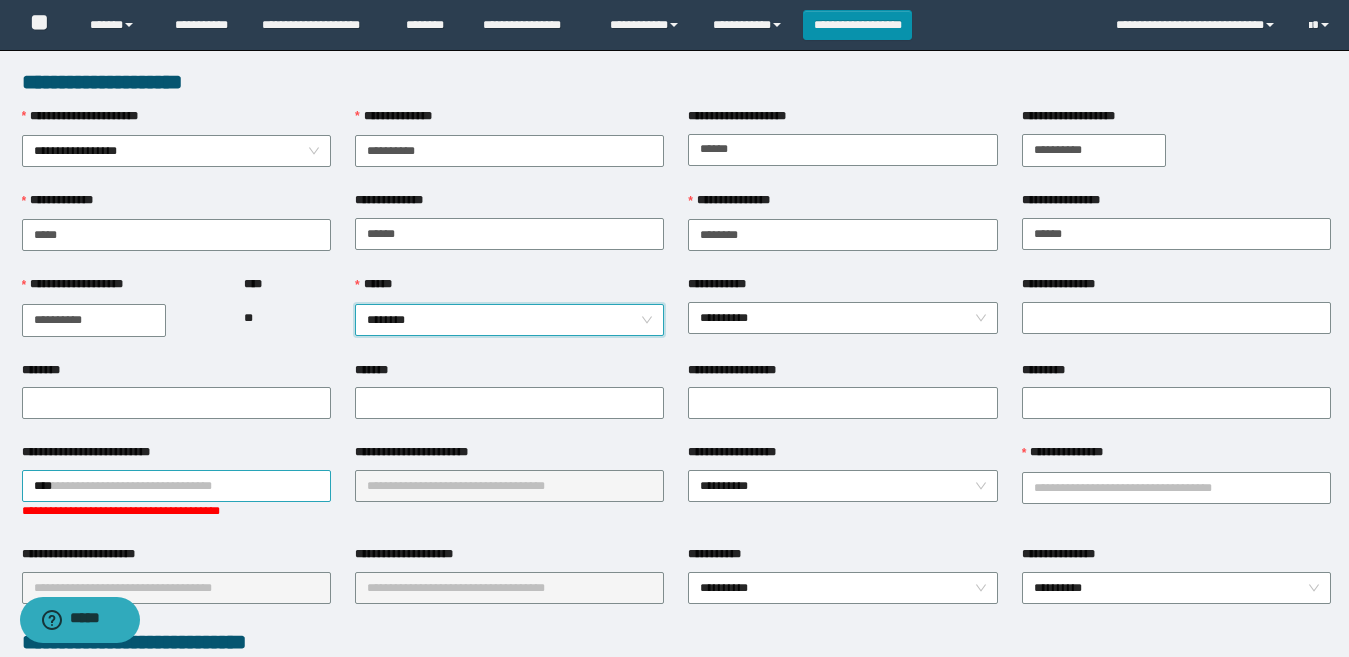 click on "****" at bounding box center (176, 486) 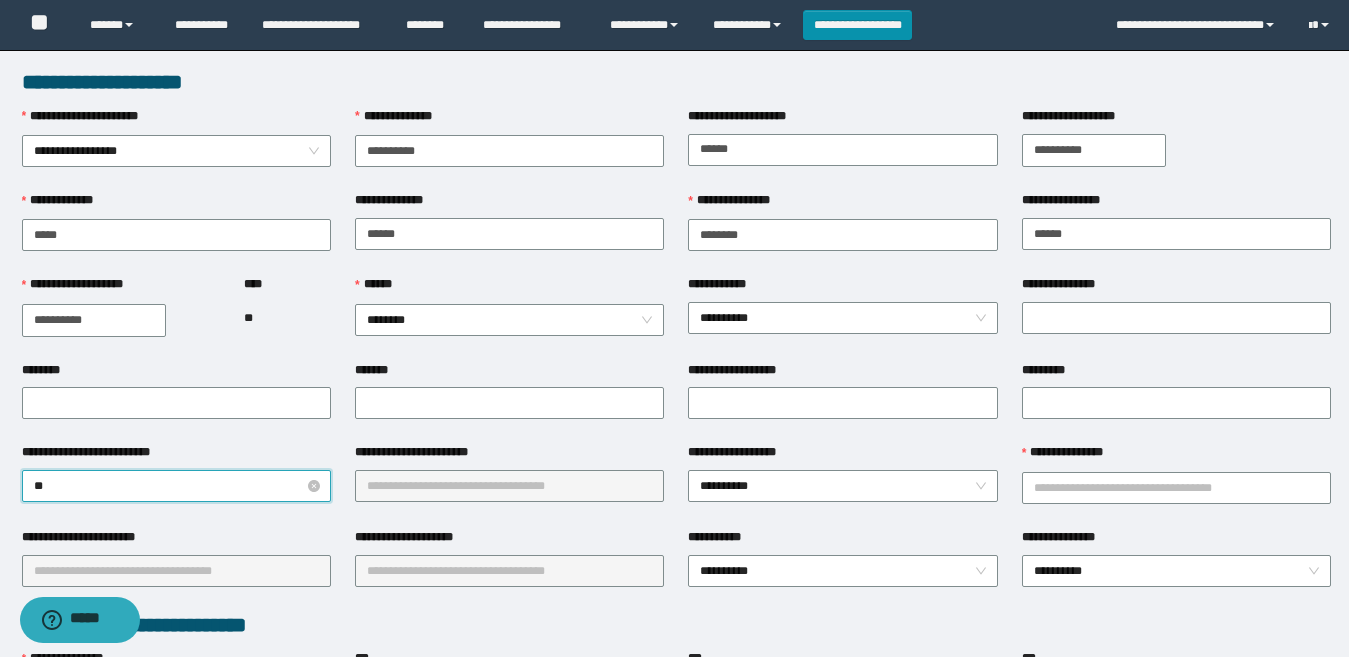 type on "*" 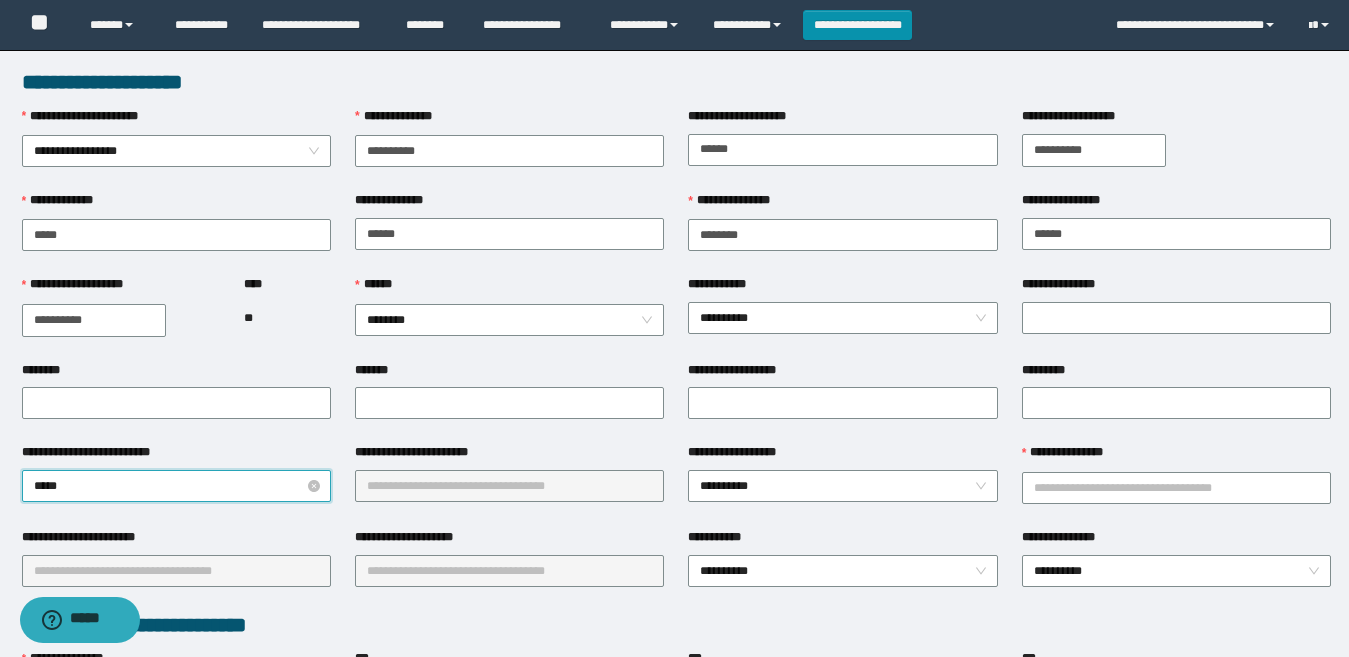 type on "******" 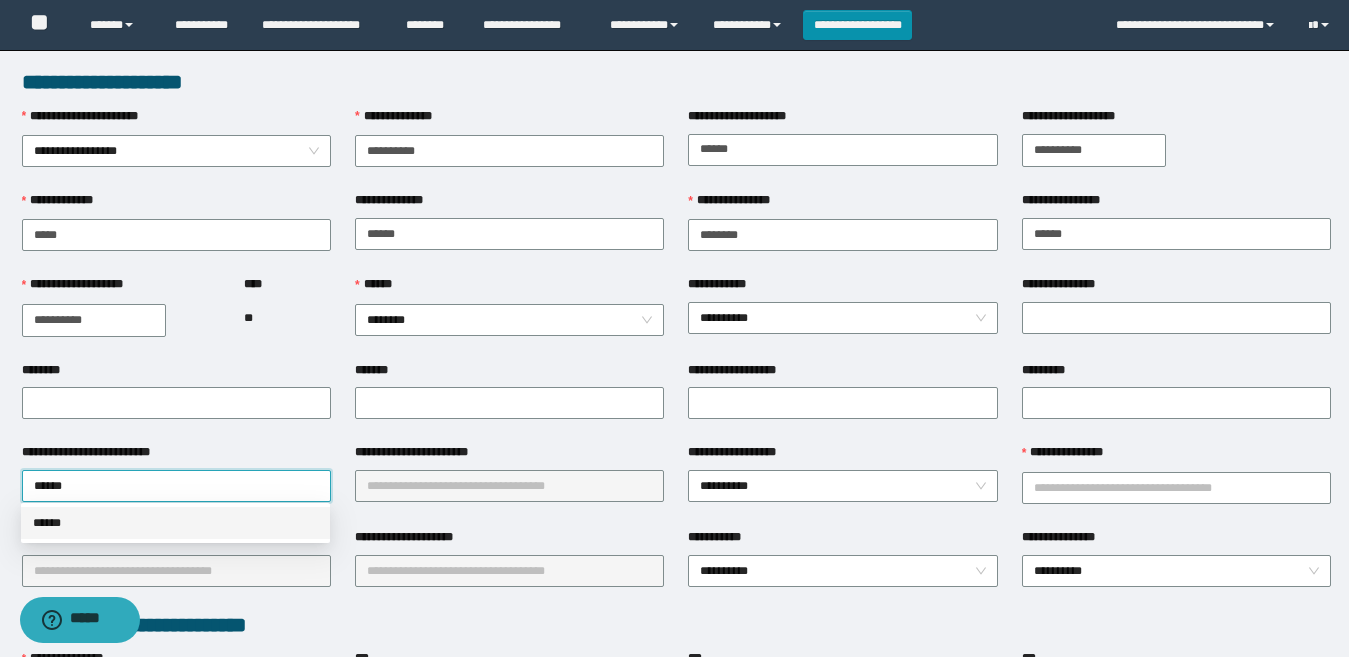 drag, startPoint x: 113, startPoint y: 524, endPoint x: 449, endPoint y: 501, distance: 336.7863 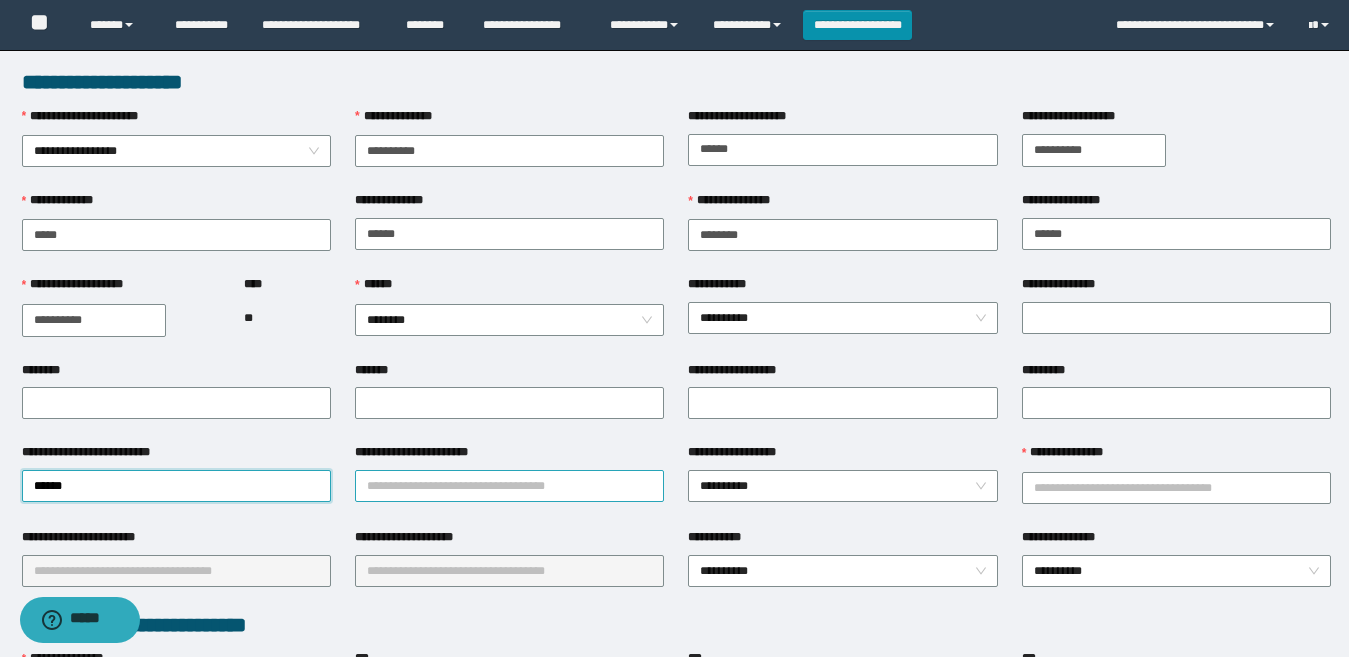 click on "**********" at bounding box center [509, 486] 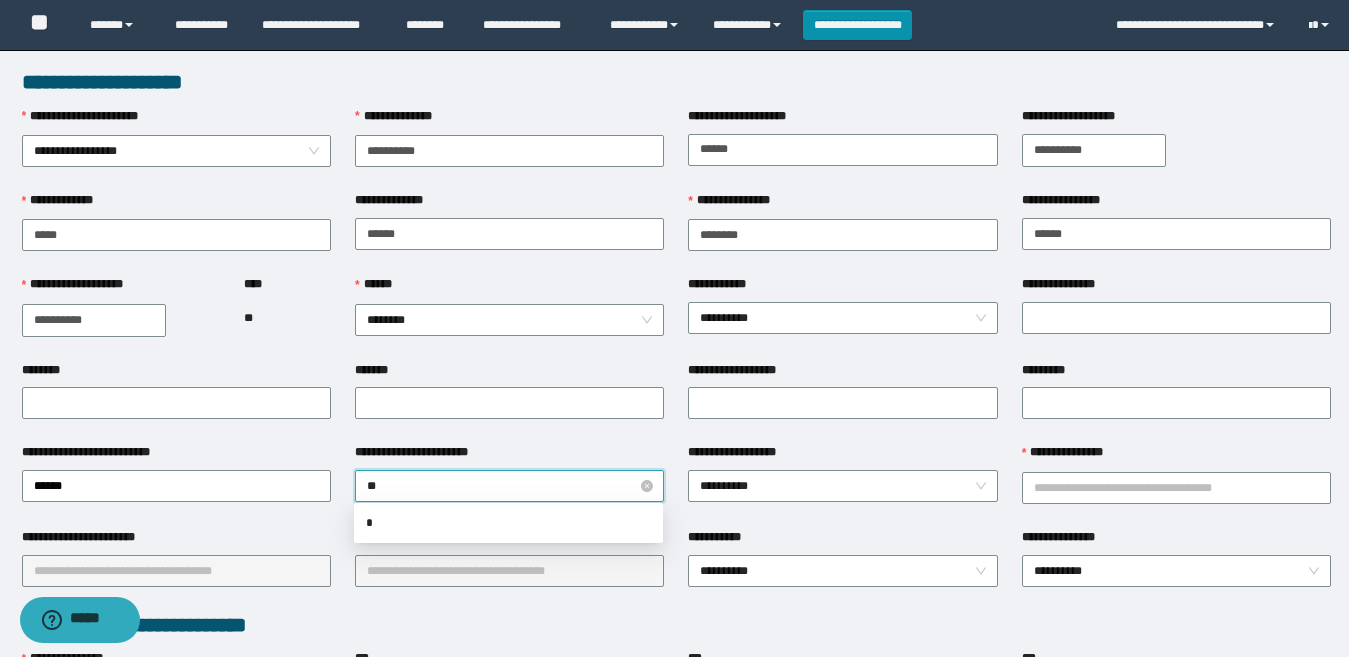 type on "***" 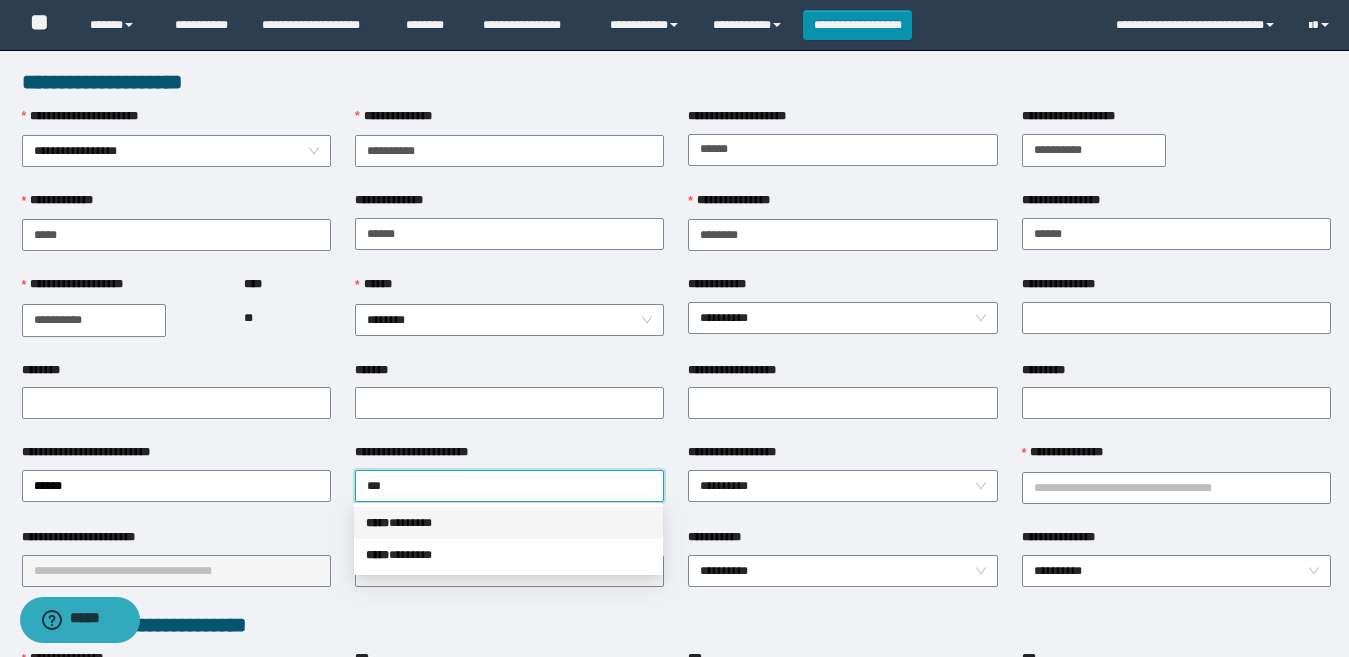 click on "***** * ******" at bounding box center [508, 523] 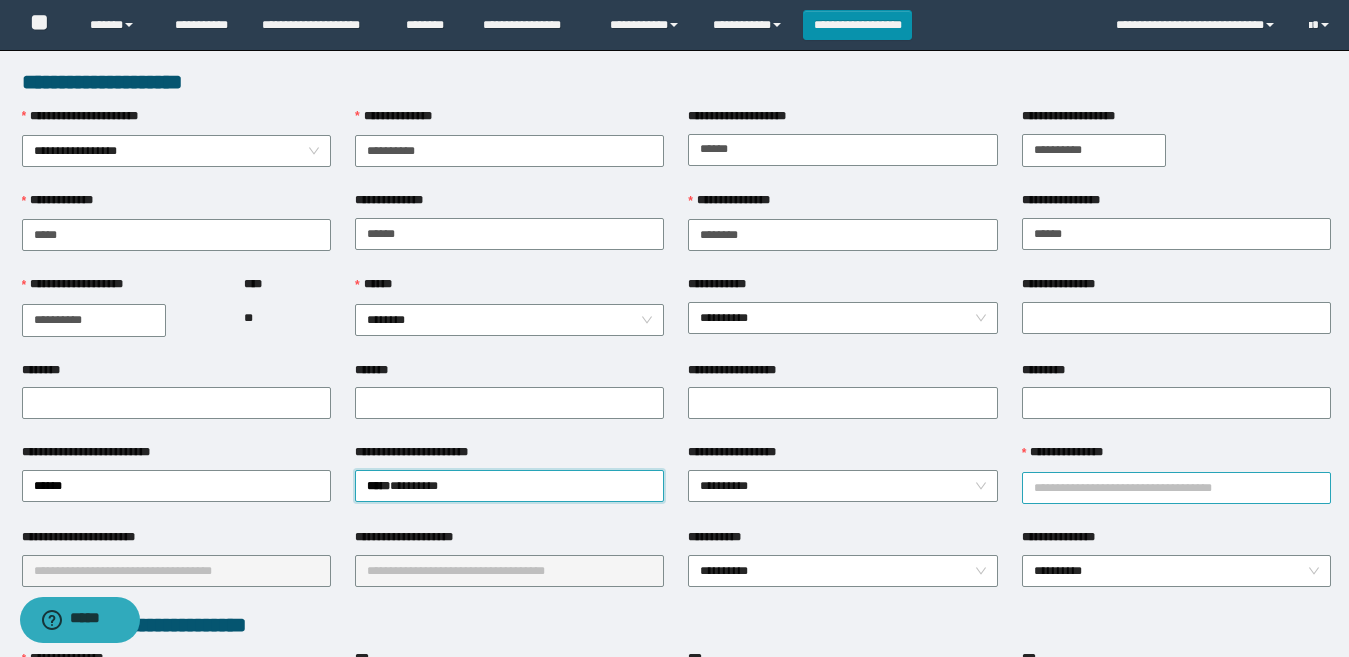 click on "**********" at bounding box center [1176, 488] 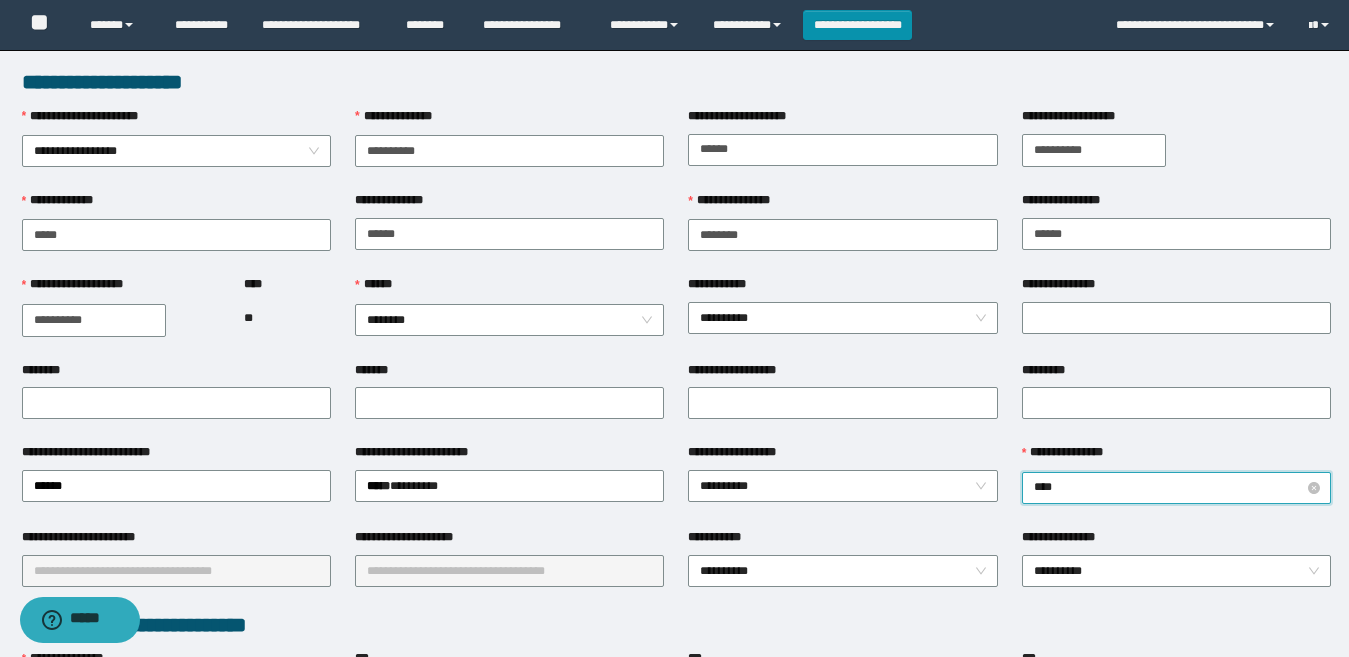 type on "*****" 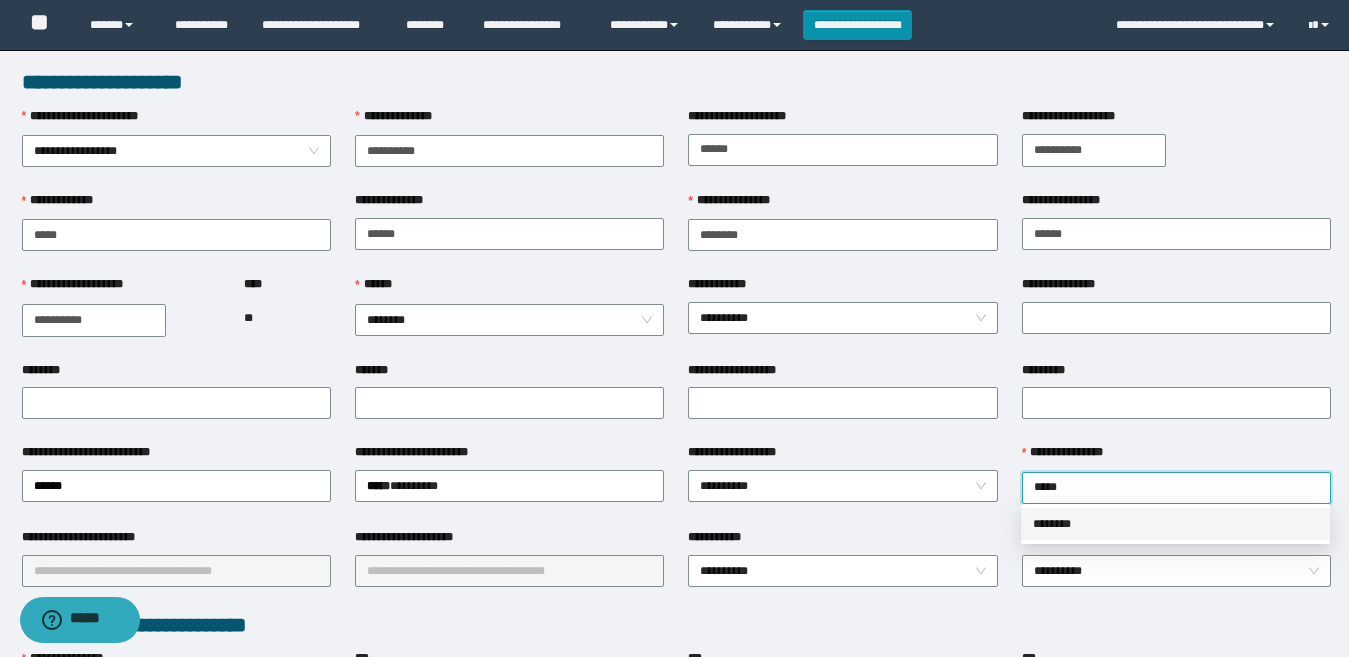 drag, startPoint x: 1094, startPoint y: 531, endPoint x: 274, endPoint y: 561, distance: 820.5486 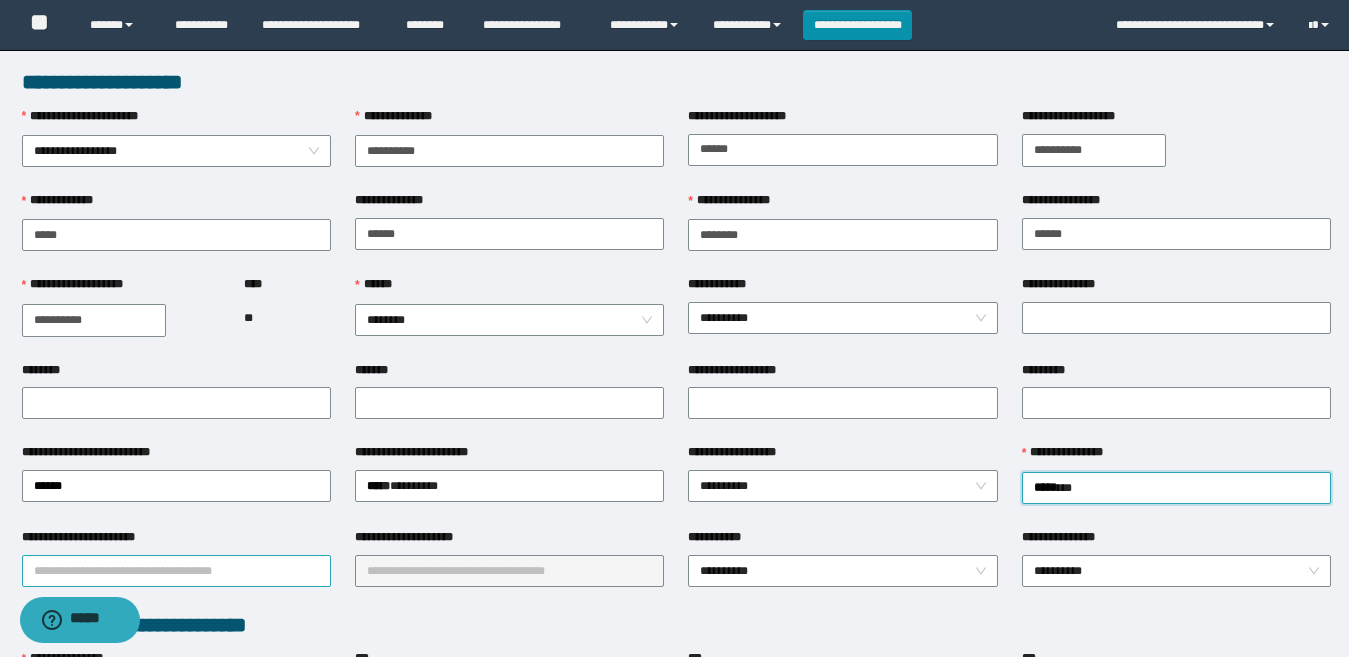 click on "**********" at bounding box center [176, 571] 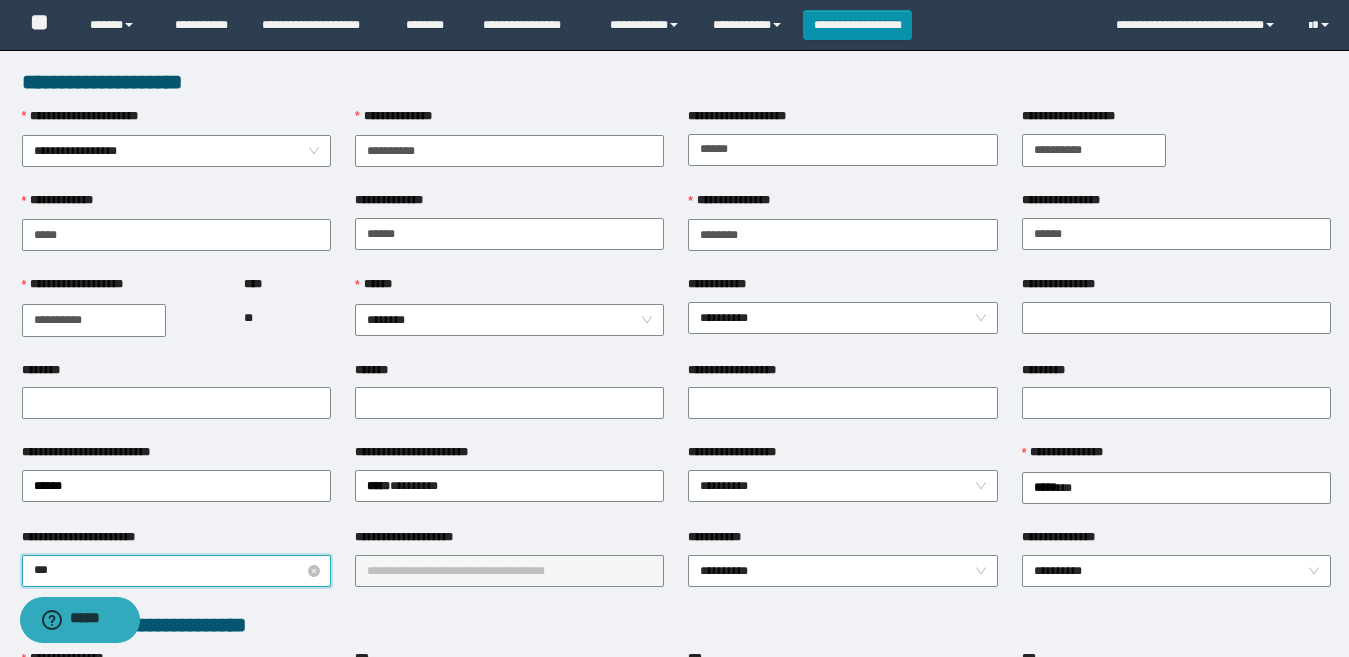 type on "****" 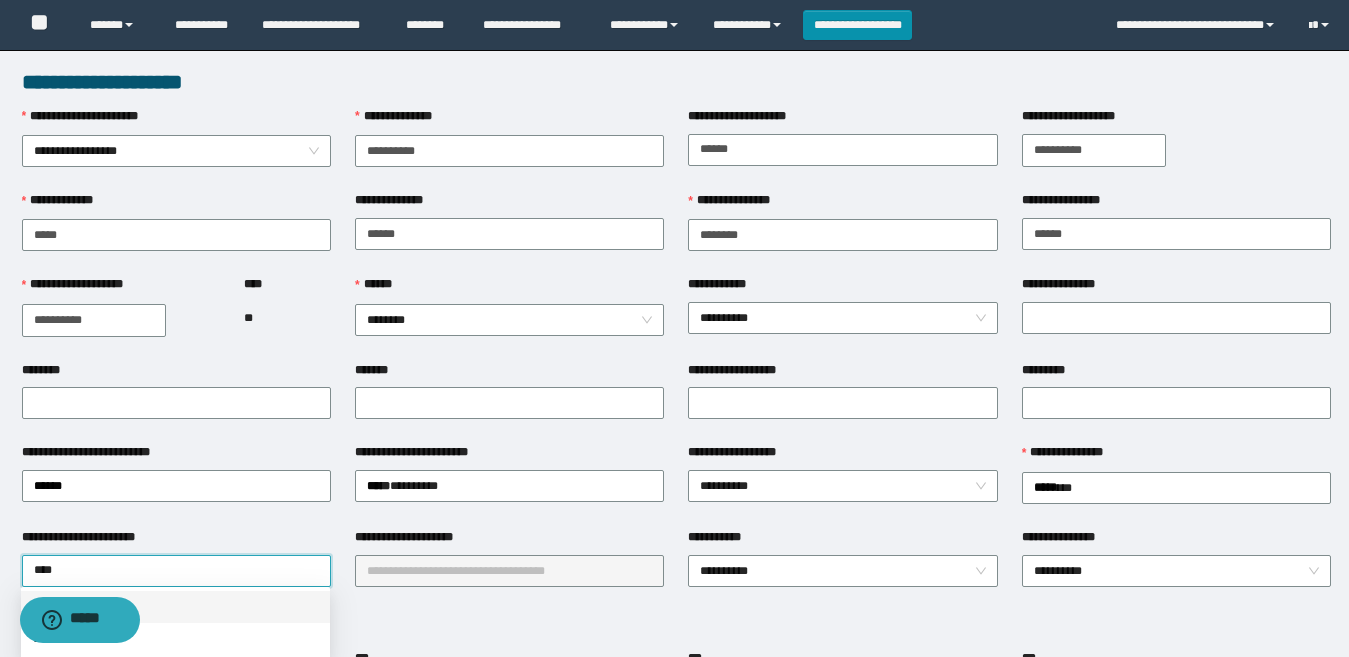 click on "******" at bounding box center [175, 607] 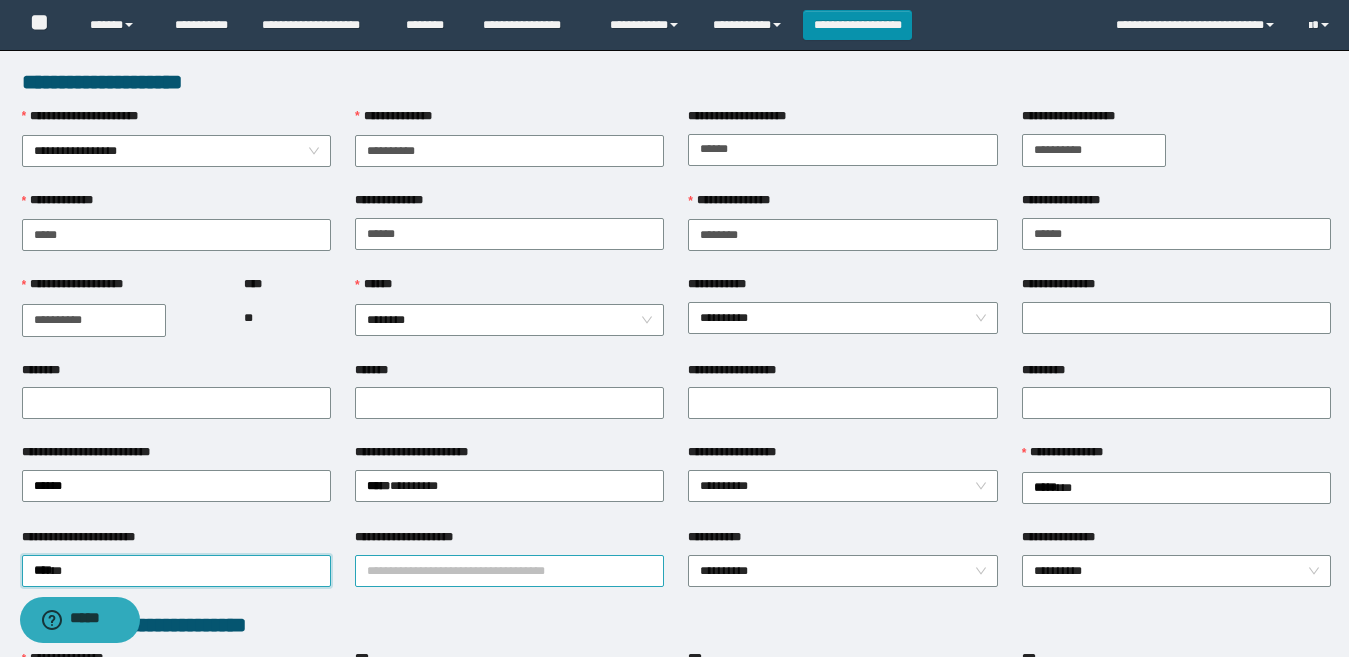 click on "**********" at bounding box center (509, 571) 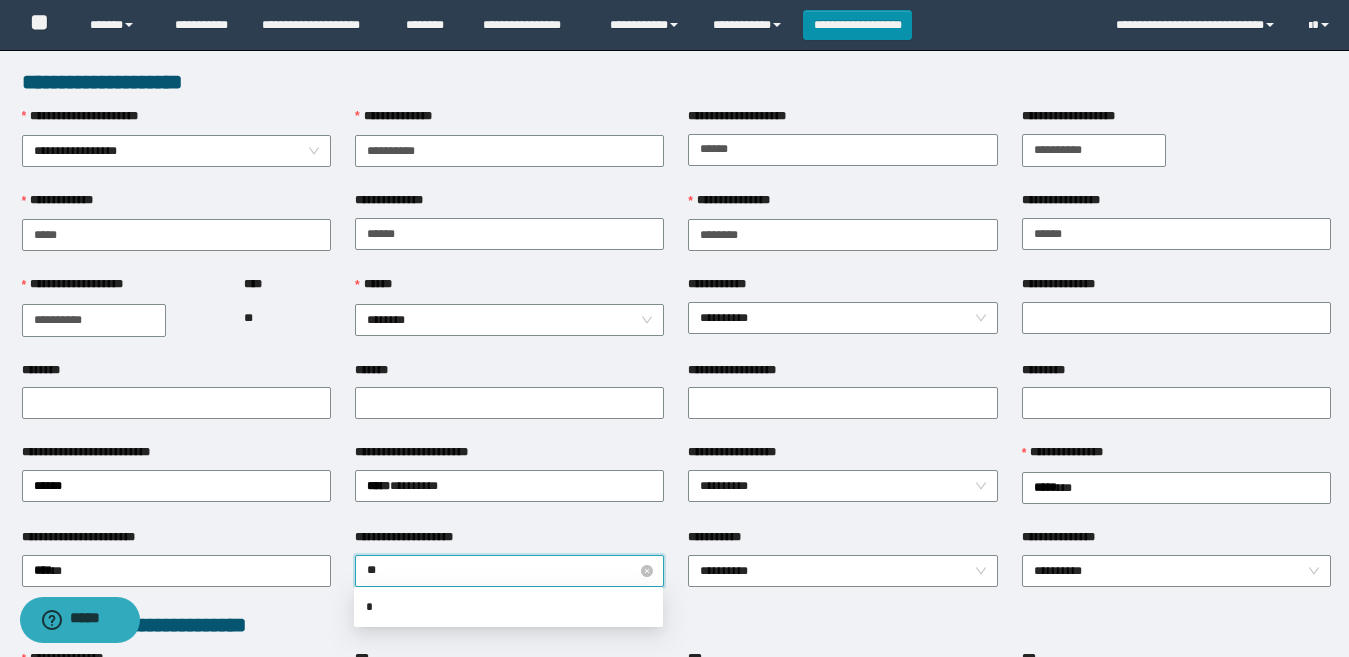 type on "***" 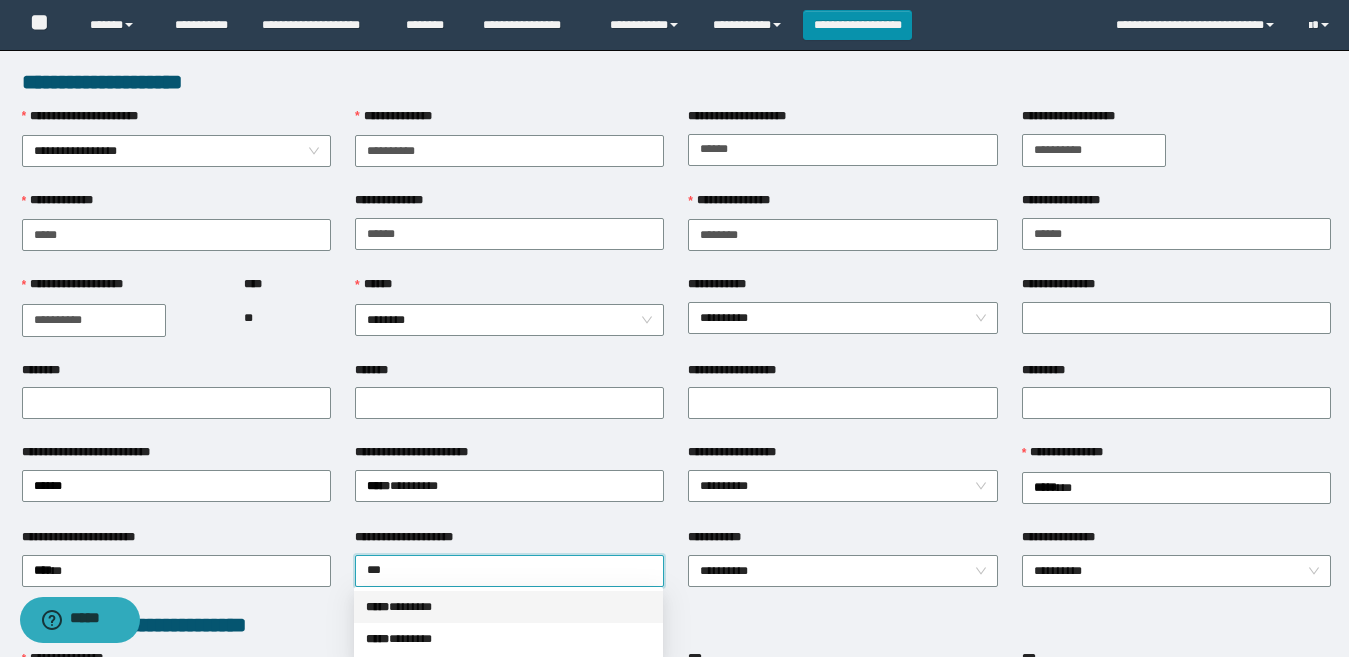 click on "***** * ******" at bounding box center [508, 607] 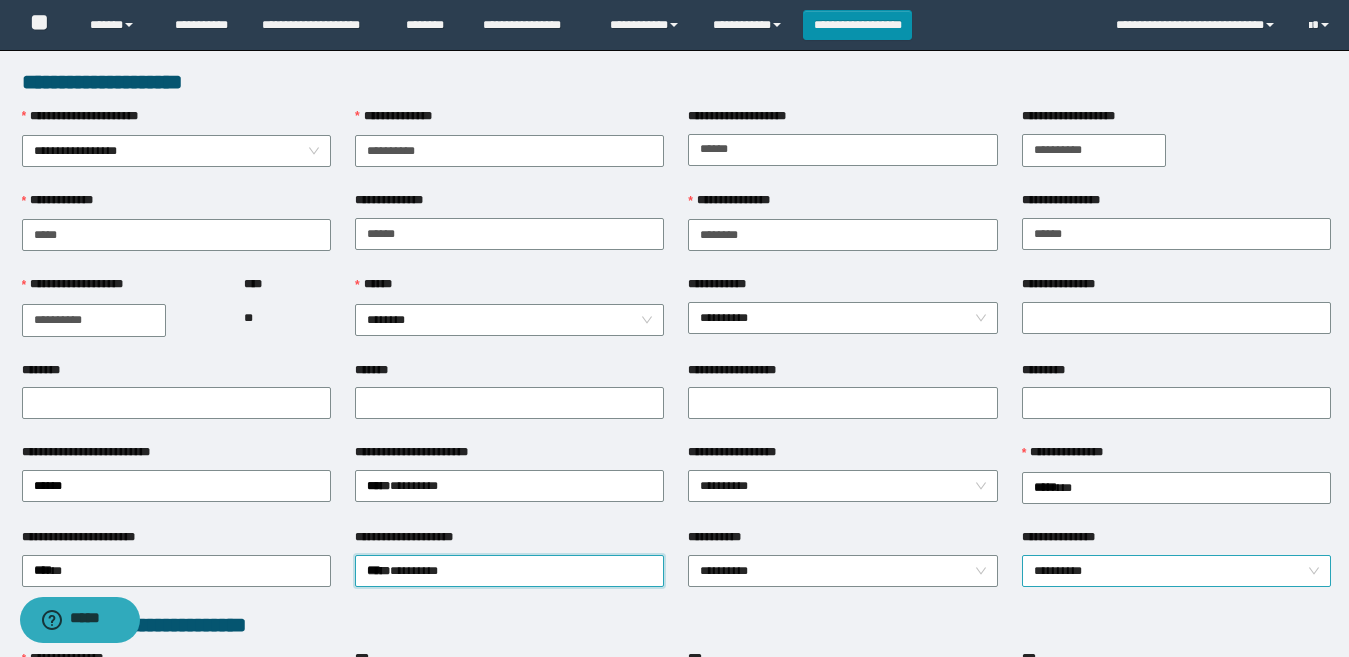 click on "**********" at bounding box center [1176, 571] 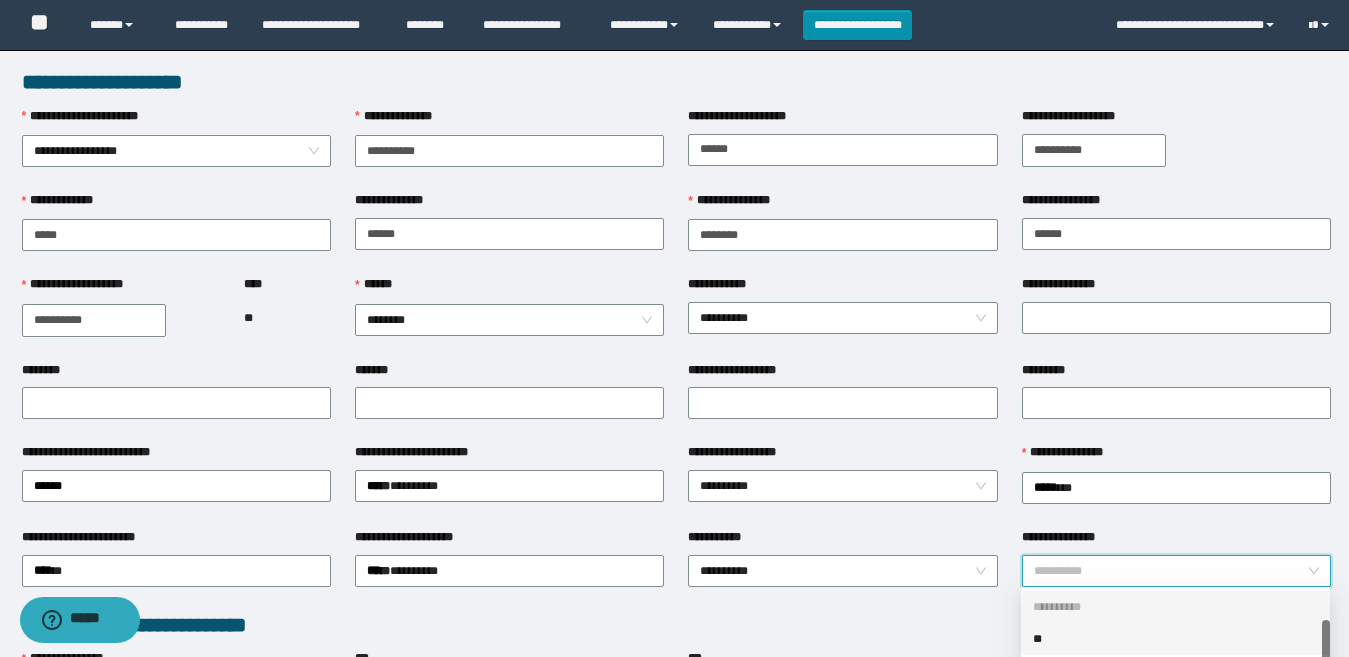 scroll, scrollTop: 32, scrollLeft: 0, axis: vertical 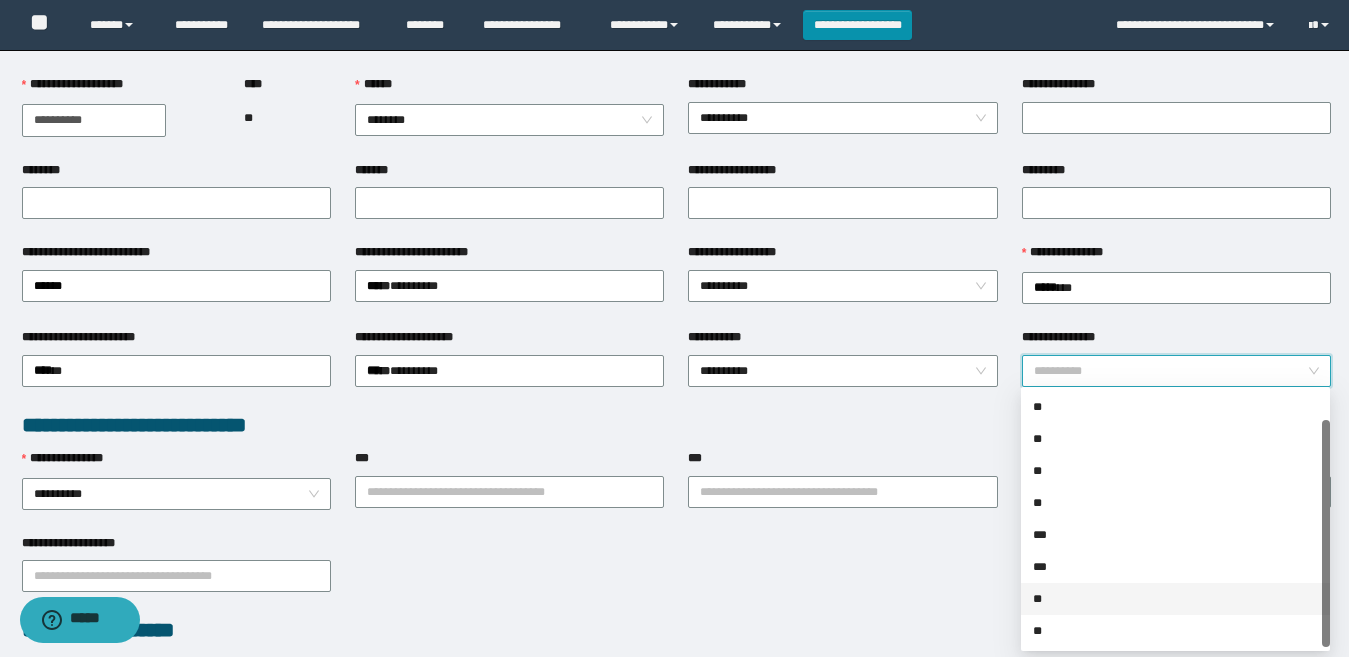 click on "**" at bounding box center [1175, 599] 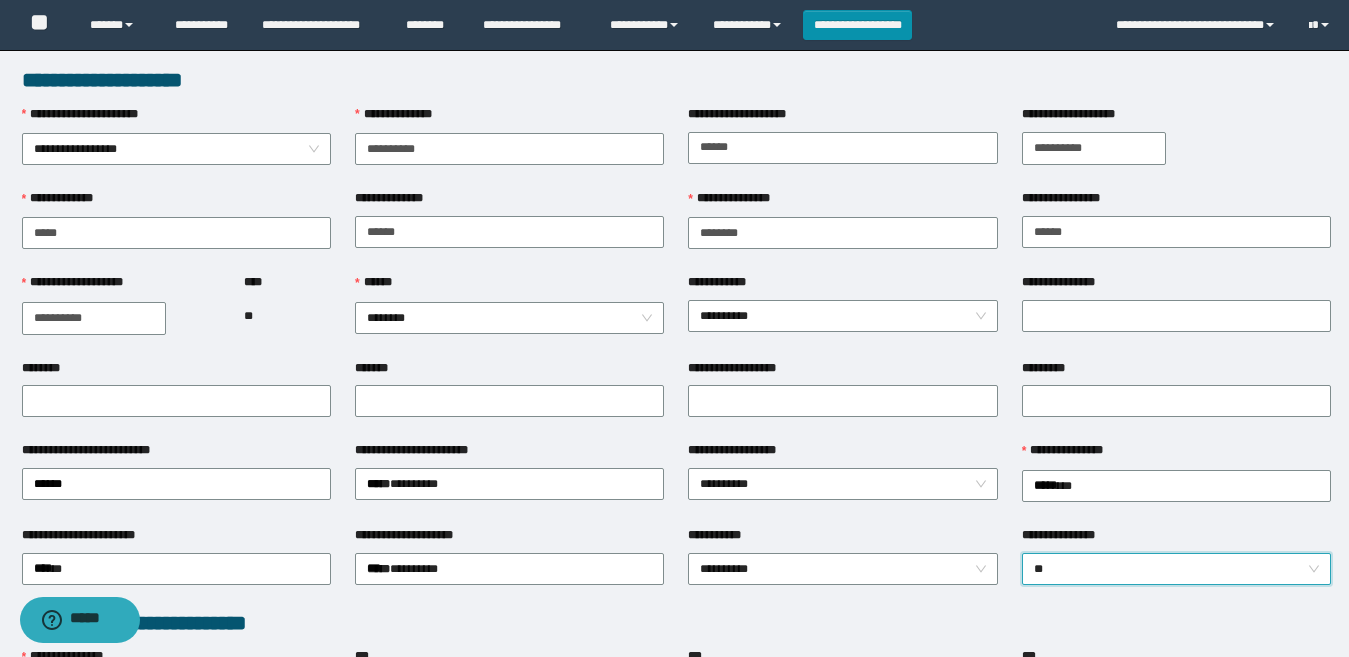 scroll, scrollTop: 0, scrollLeft: 0, axis: both 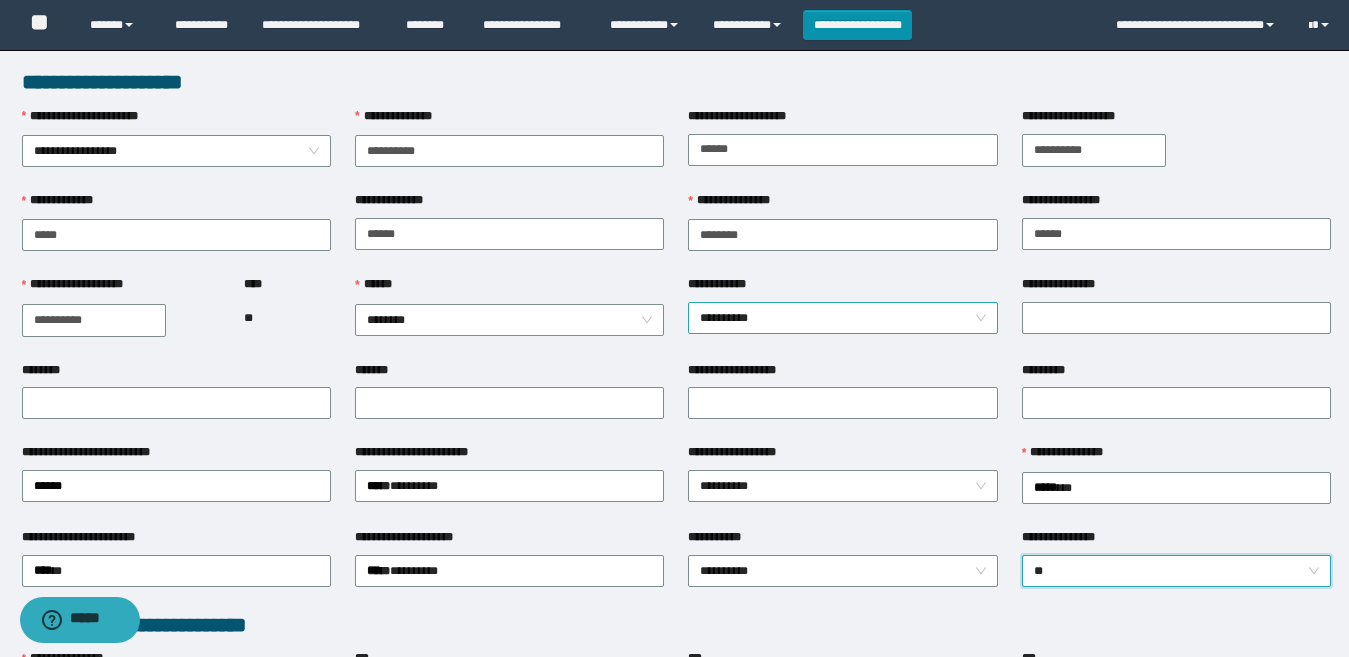 click on "**********" at bounding box center [842, 318] 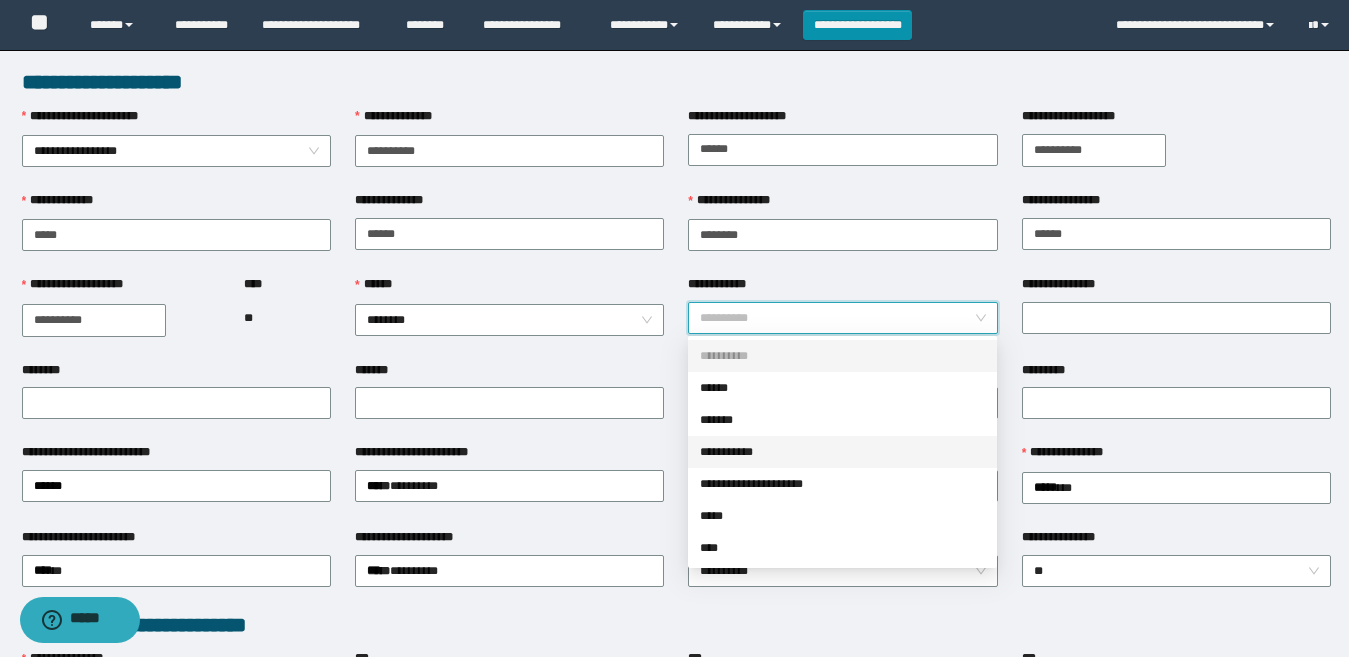 click on "**********" at bounding box center [842, 452] 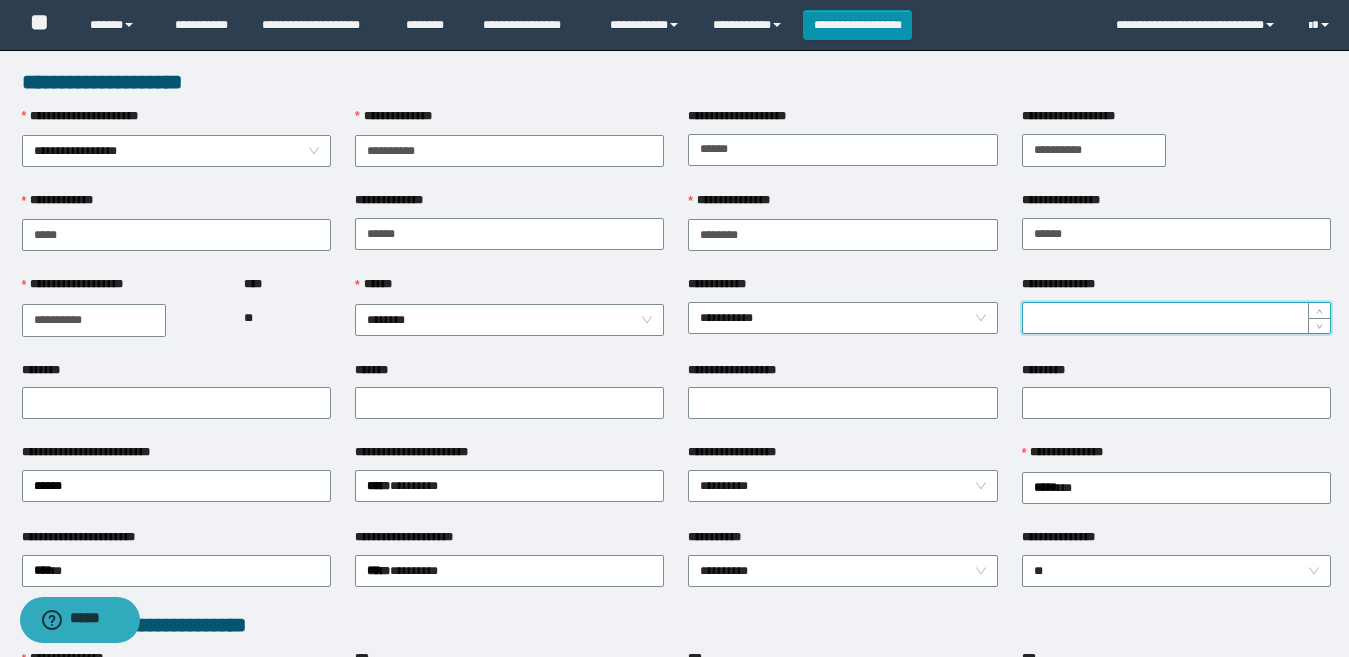 click on "**********" at bounding box center [1176, 318] 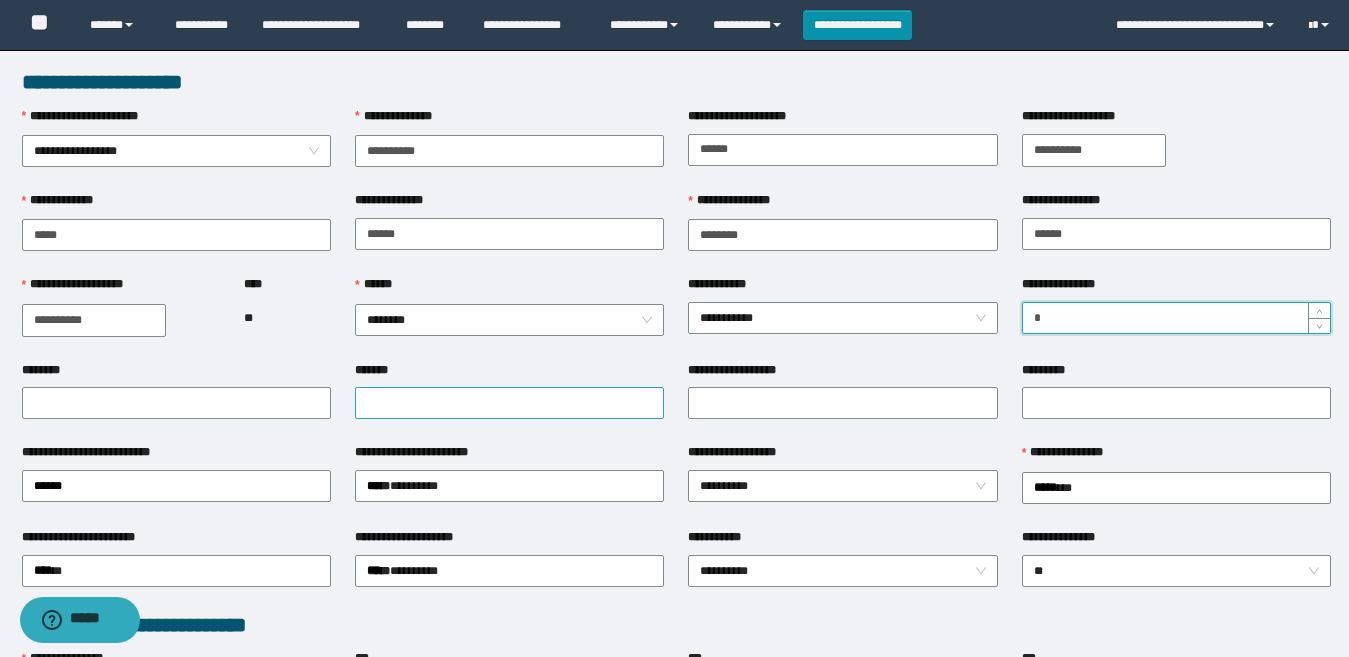 type on "*" 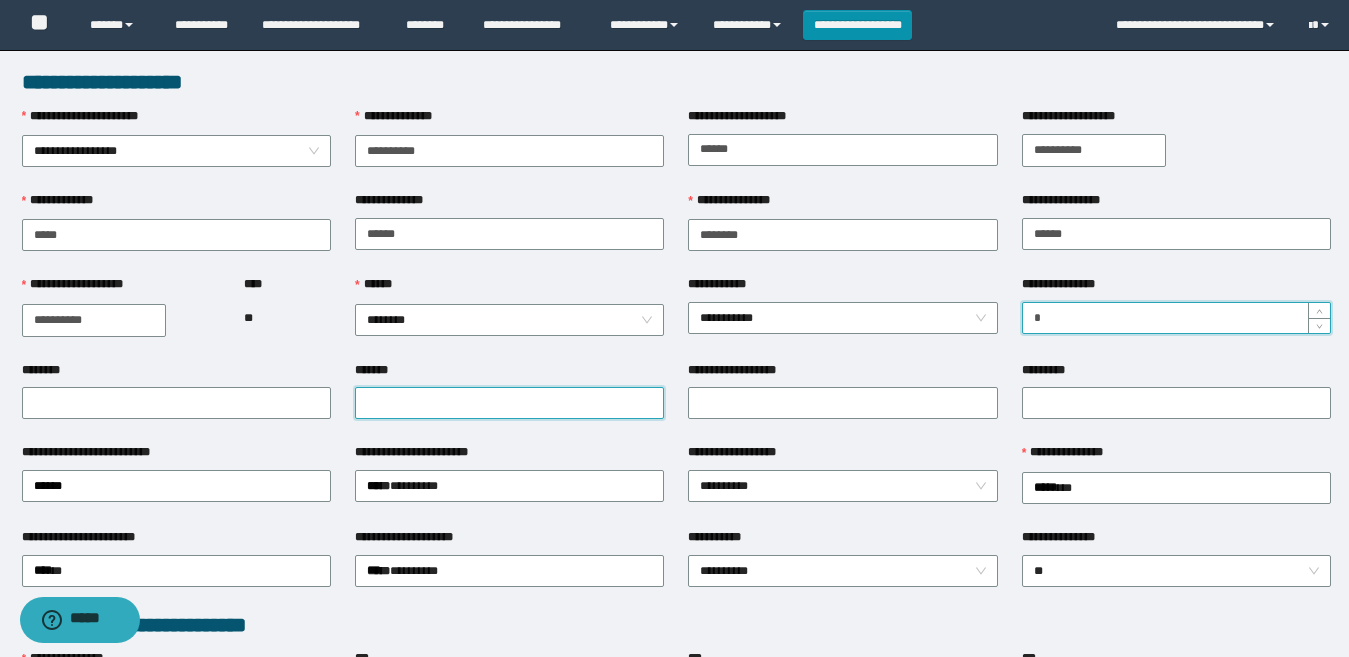 click on "*******" at bounding box center [509, 403] 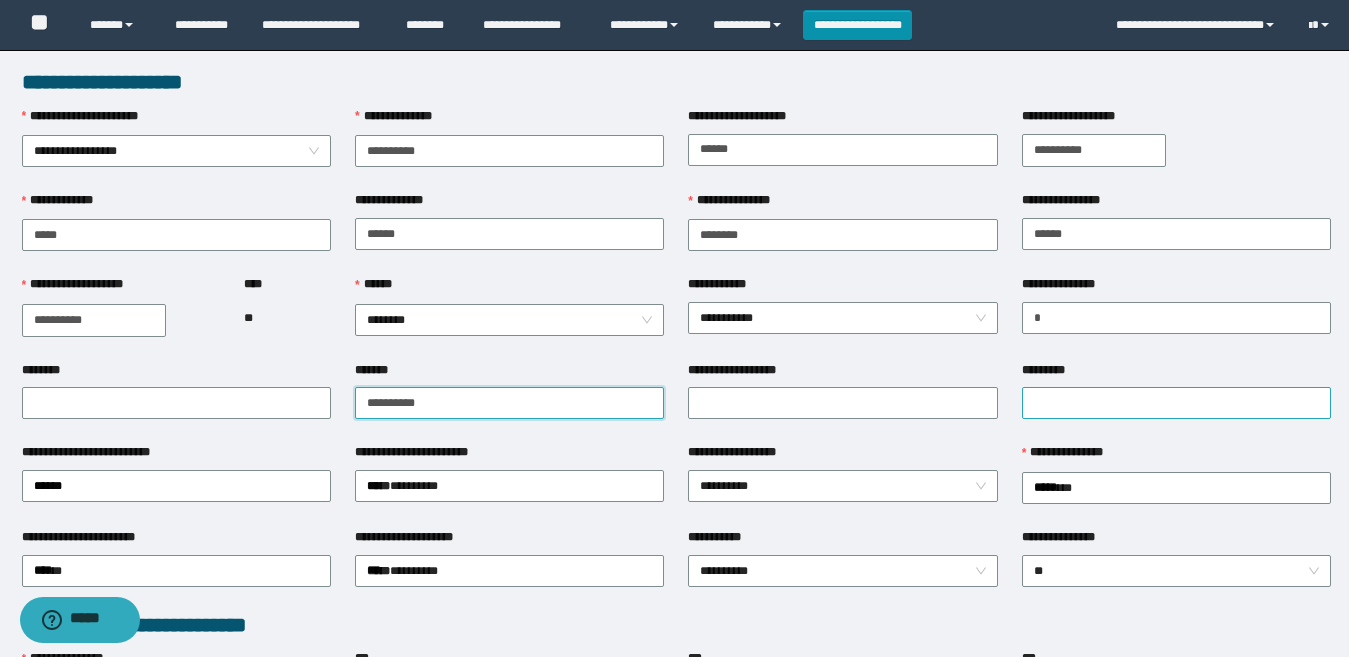 type on "**********" 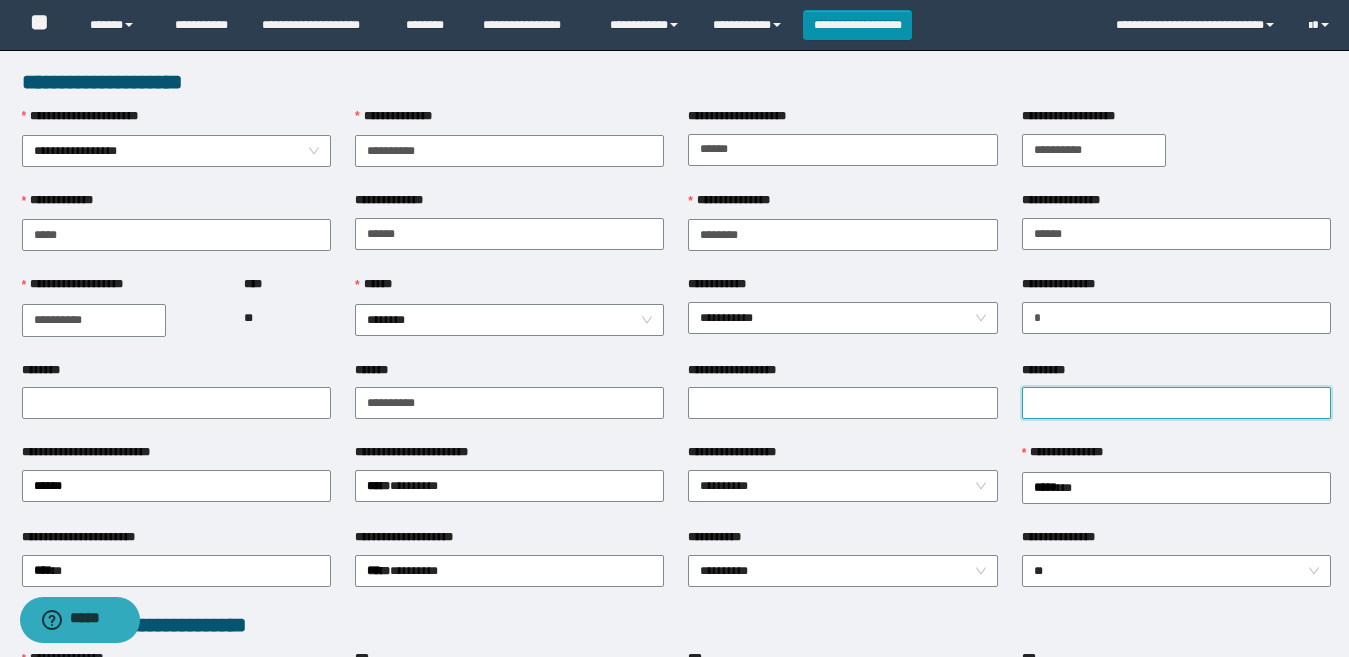 click on "*********" at bounding box center (1176, 403) 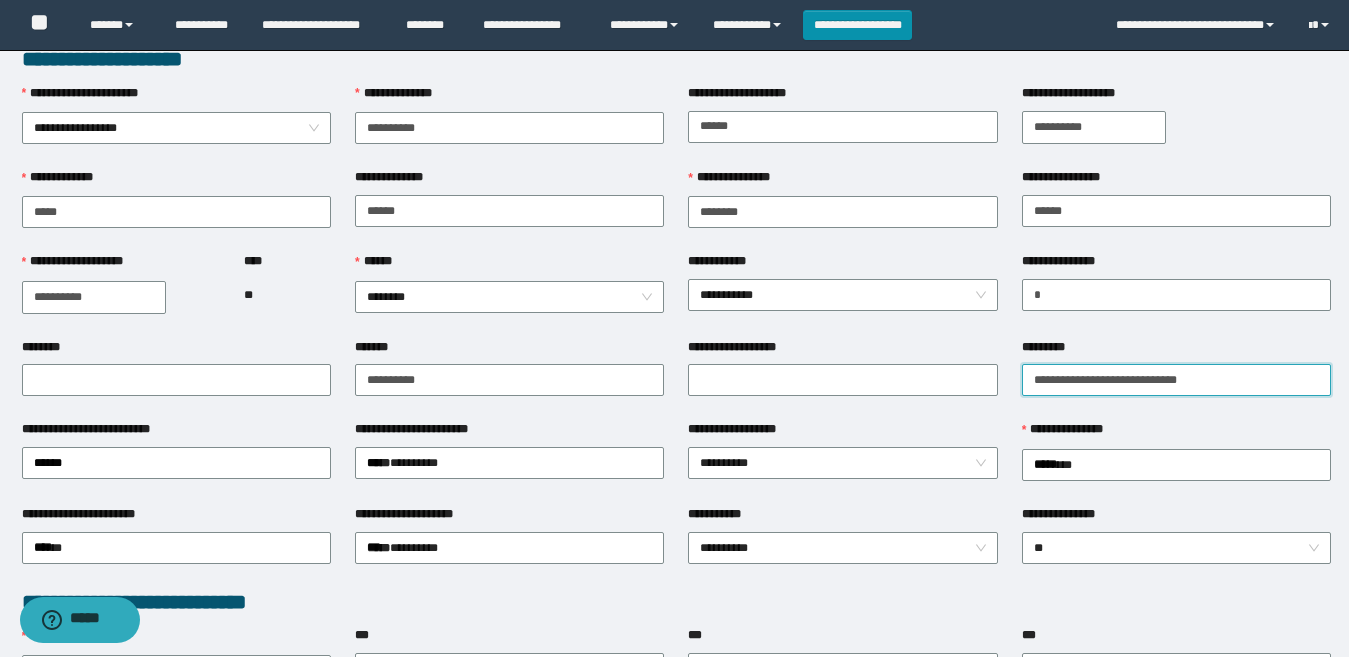 scroll, scrollTop: 100, scrollLeft: 0, axis: vertical 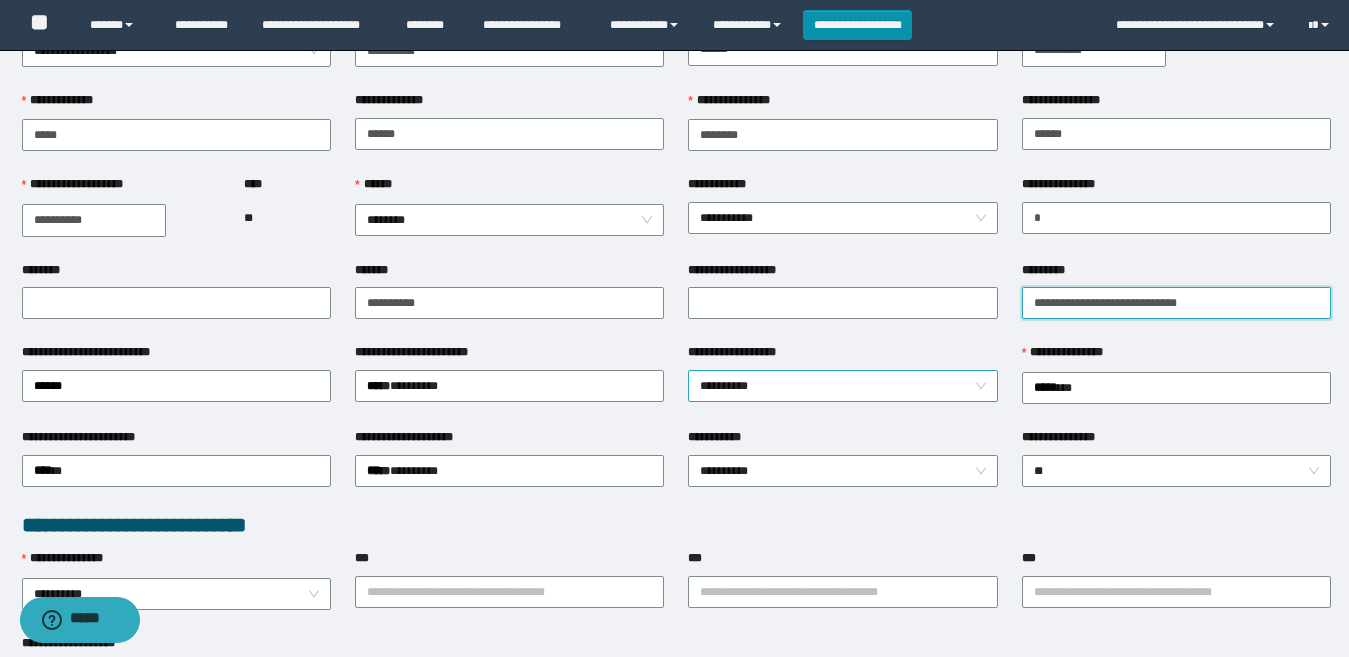 click on "**********" at bounding box center (842, 386) 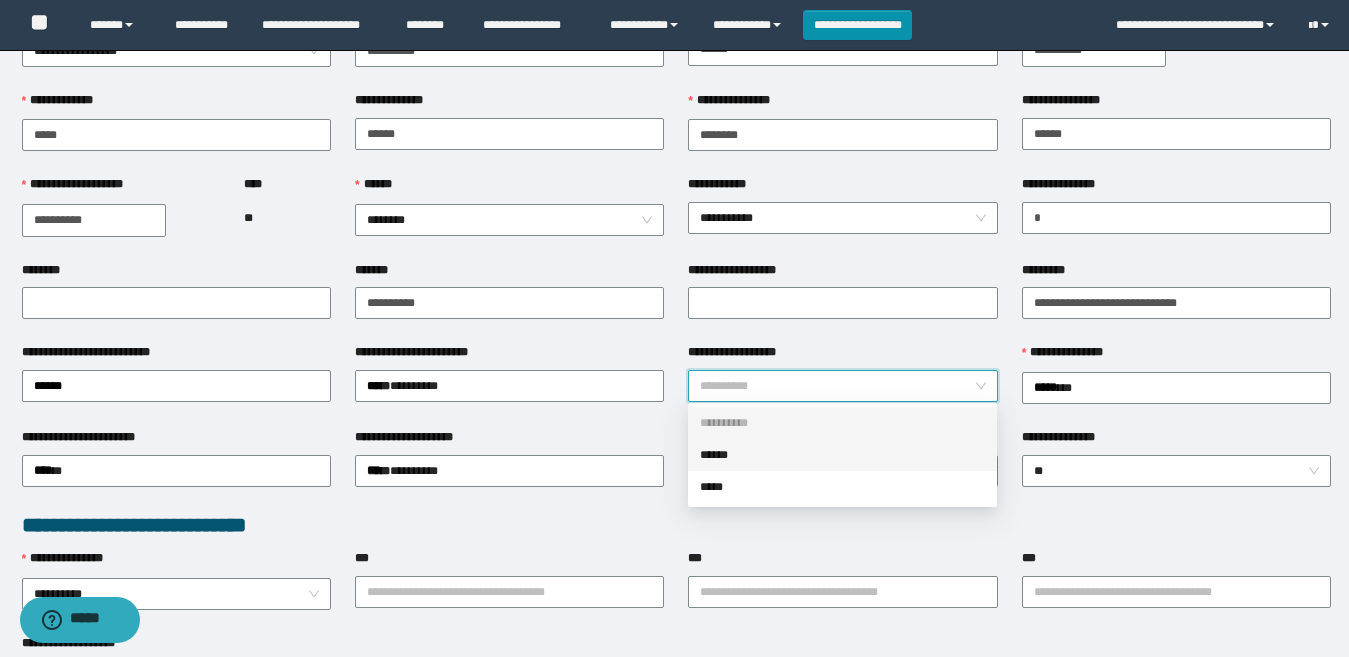 click on "******" at bounding box center (842, 455) 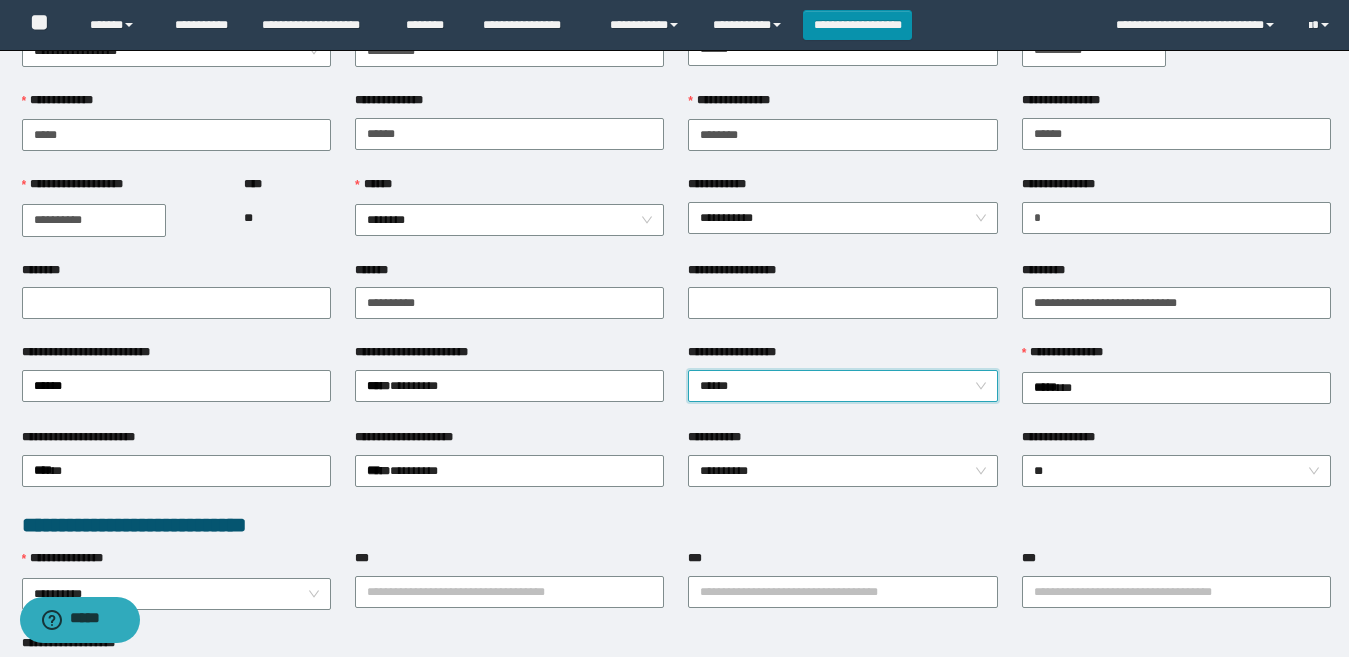 click on "**********" at bounding box center [509, 469] 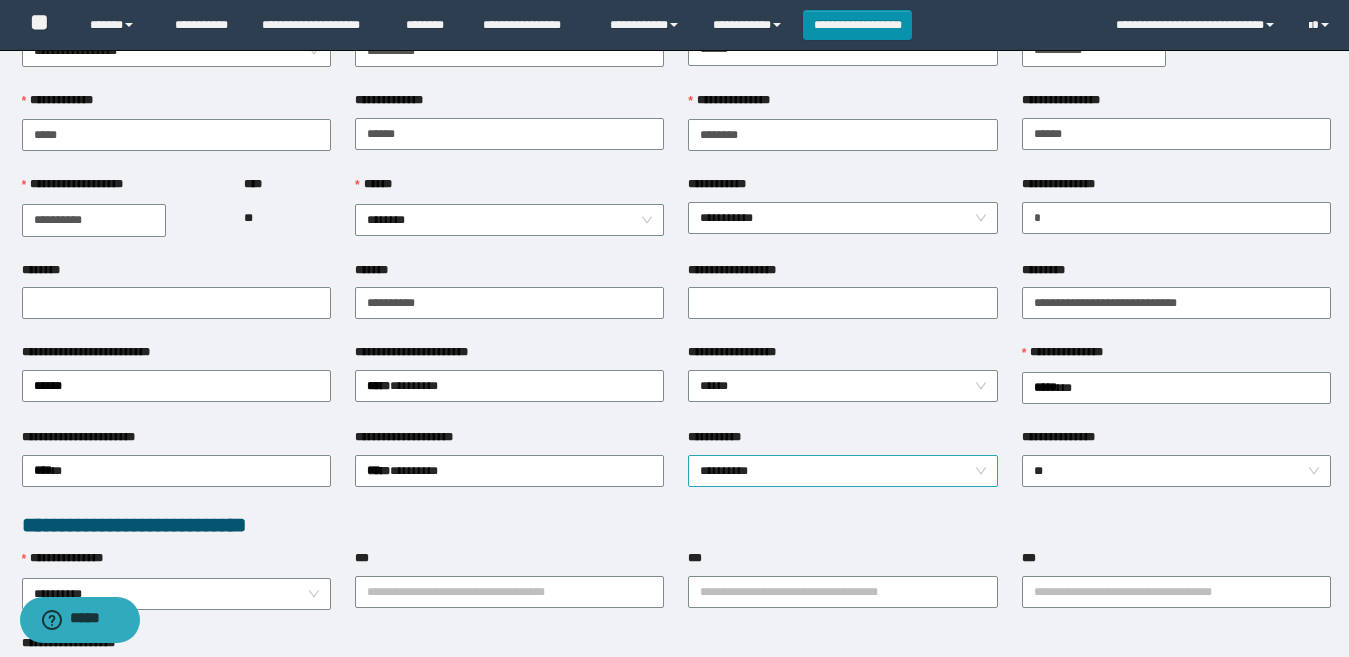 click on "**********" at bounding box center [842, 471] 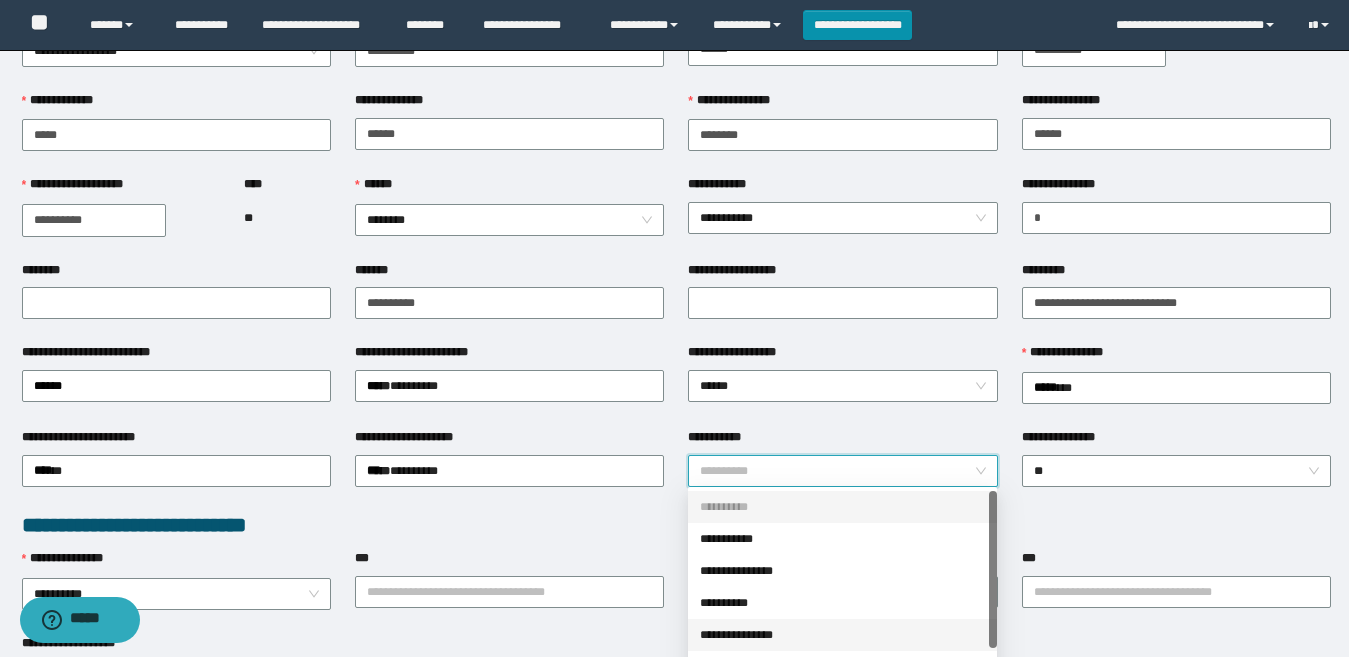scroll, scrollTop: 160, scrollLeft: 0, axis: vertical 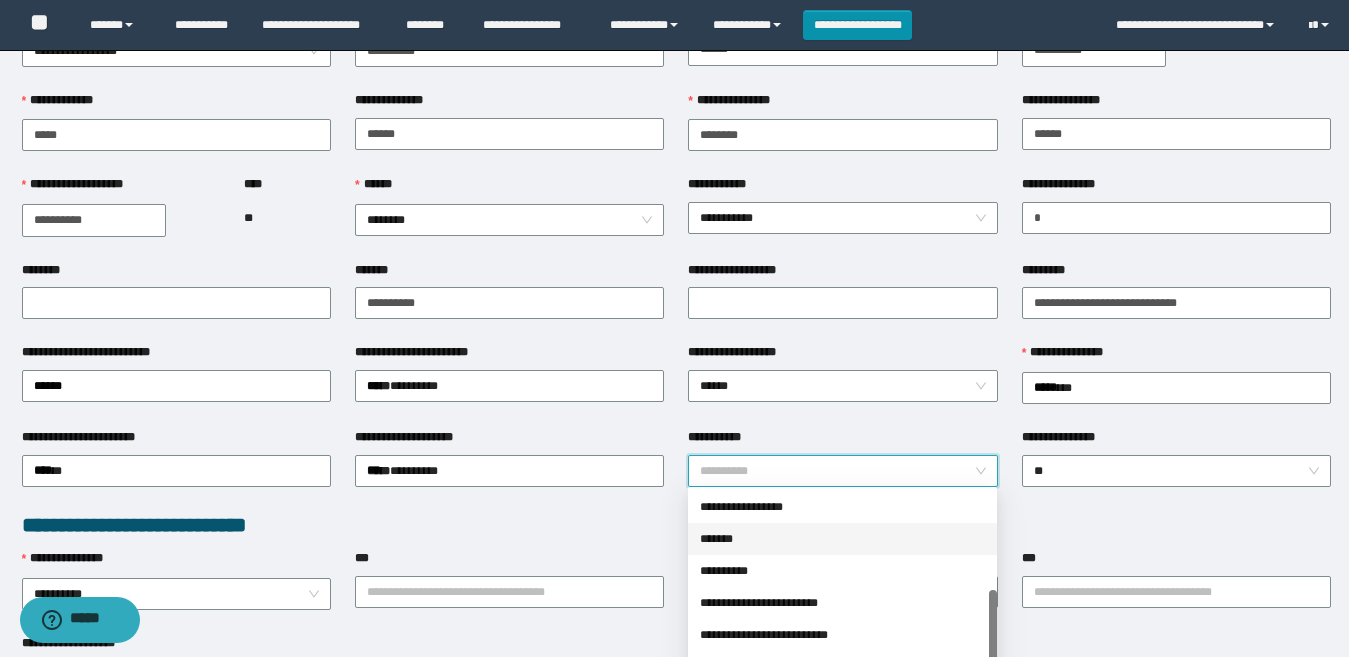 drag, startPoint x: 725, startPoint y: 541, endPoint x: 598, endPoint y: 526, distance: 127.88276 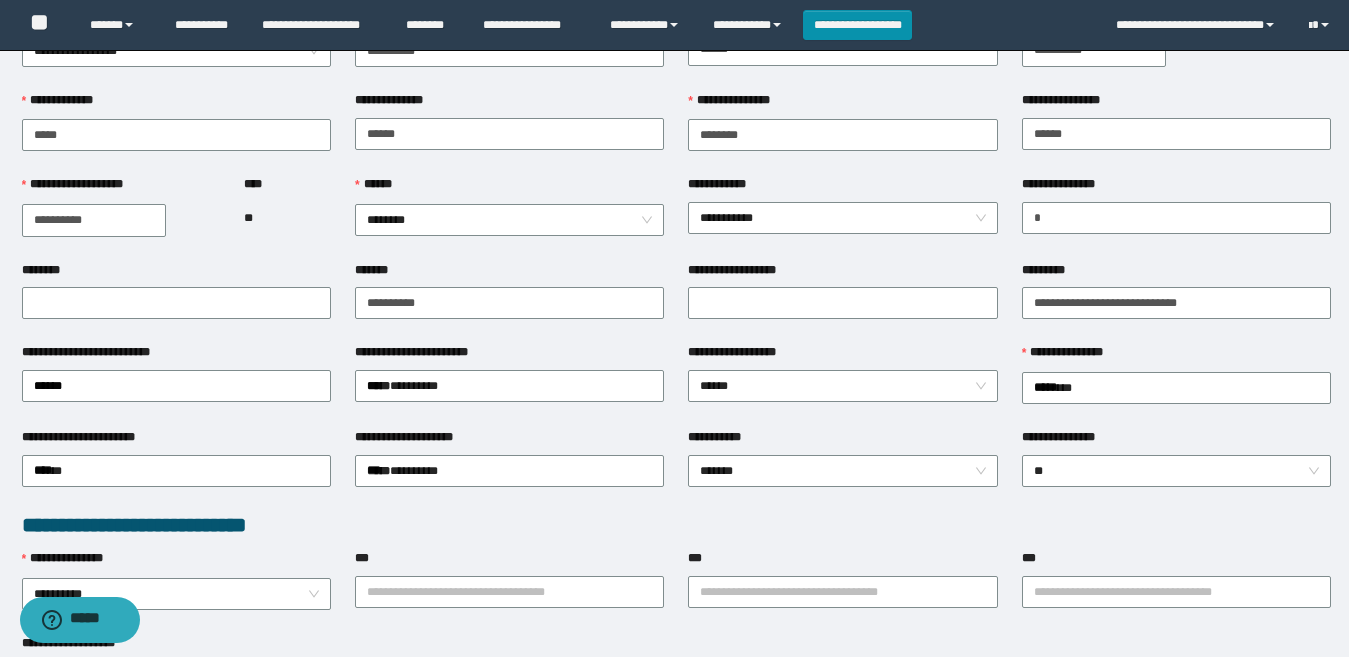 drag, startPoint x: 584, startPoint y: 511, endPoint x: 673, endPoint y: 509, distance: 89.02247 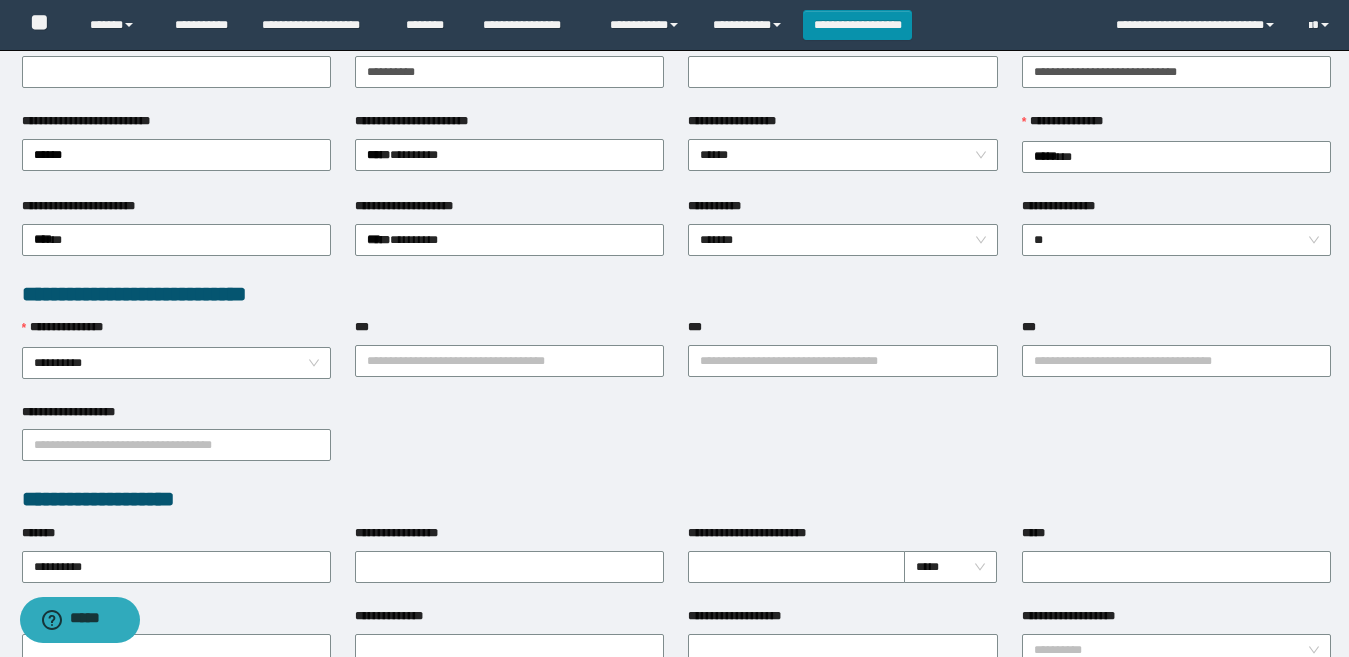 scroll, scrollTop: 400, scrollLeft: 0, axis: vertical 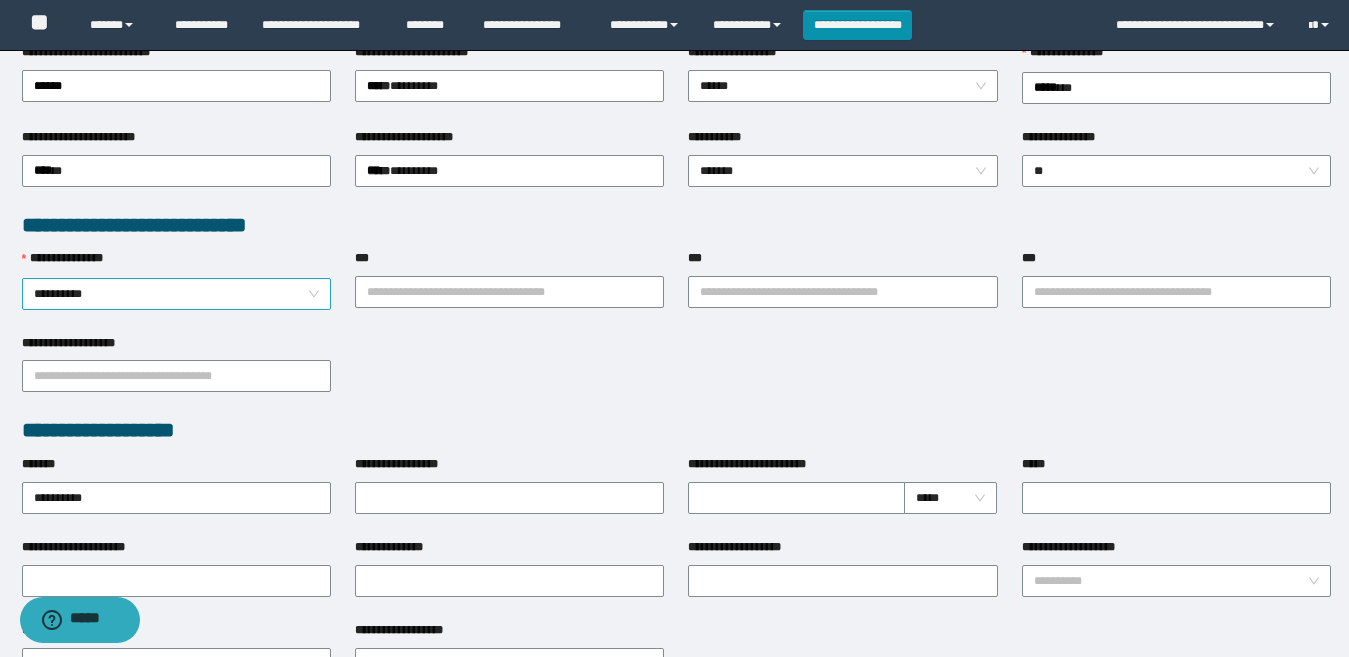 click on "**********" at bounding box center [176, 294] 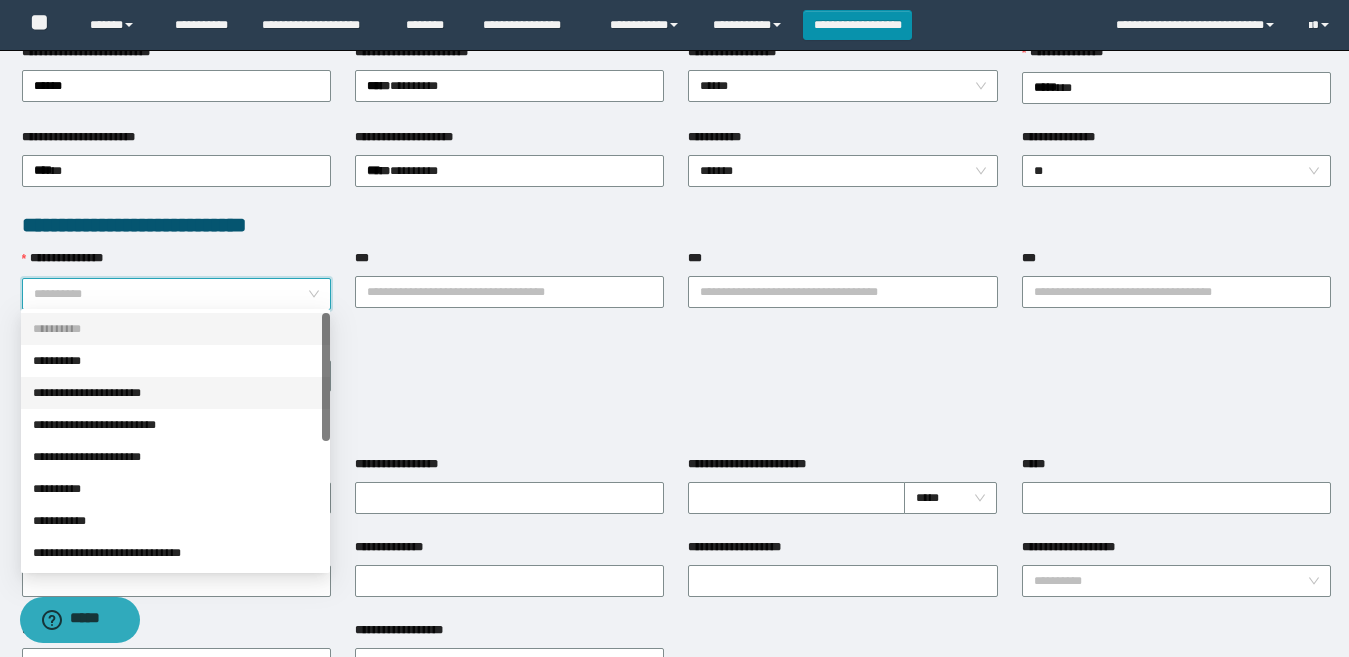 drag, startPoint x: 86, startPoint y: 394, endPoint x: 623, endPoint y: 418, distance: 537.5361 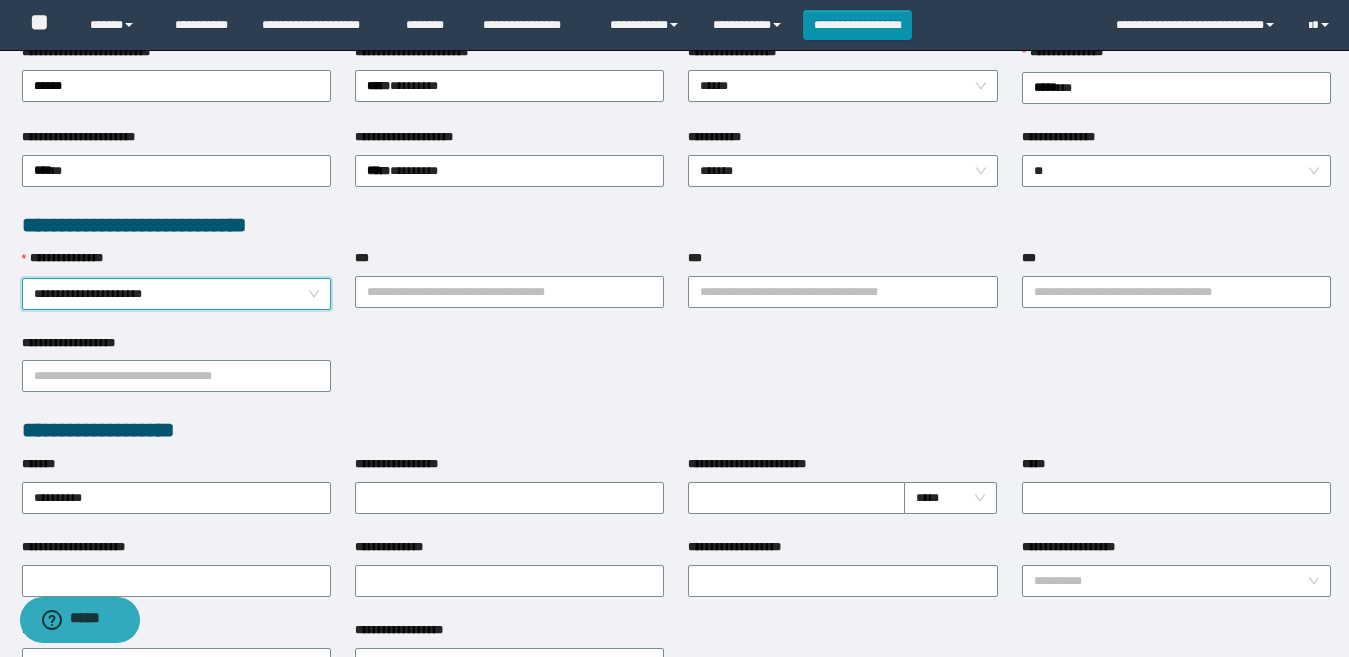drag, startPoint x: 701, startPoint y: 412, endPoint x: 678, endPoint y: 383, distance: 37.01351 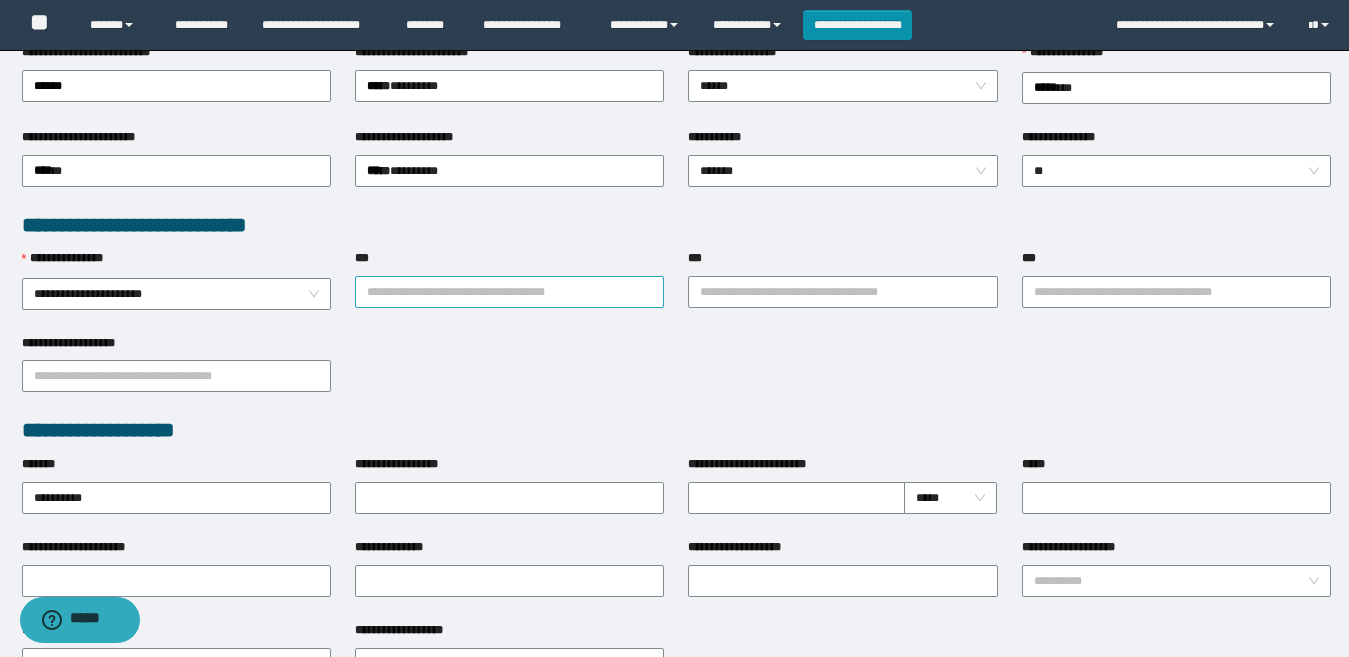click on "***" at bounding box center [509, 292] 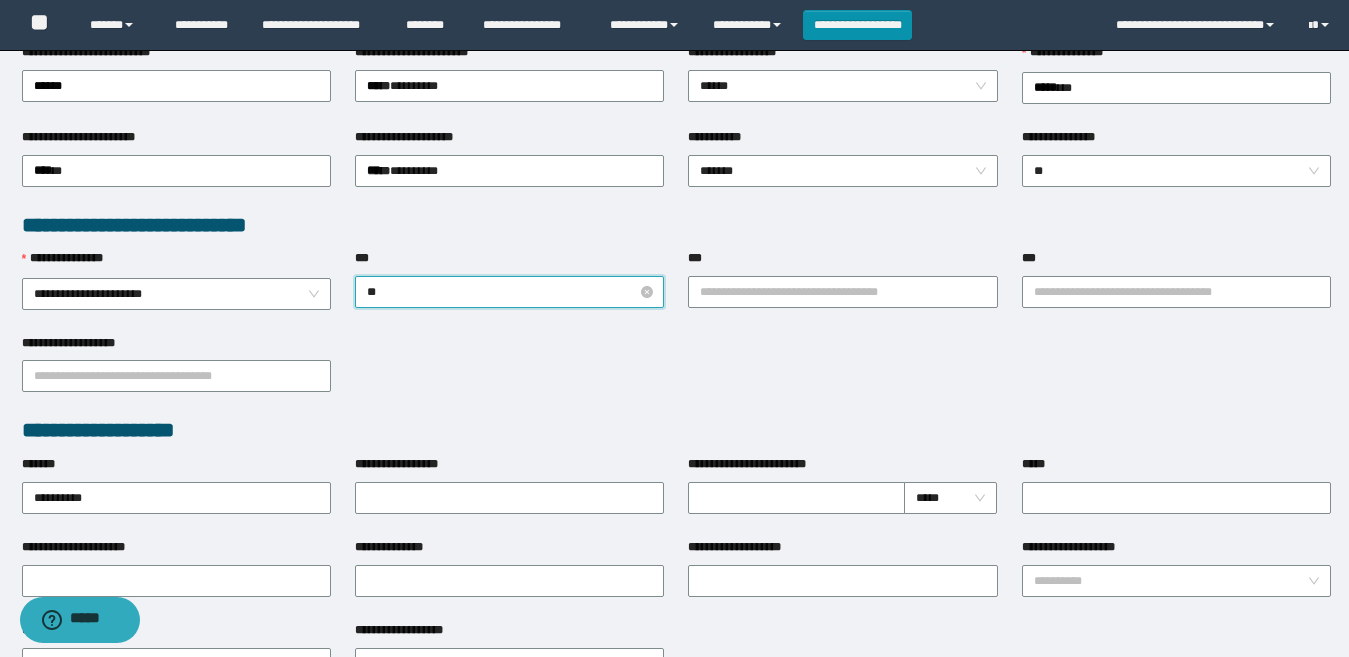 type on "**" 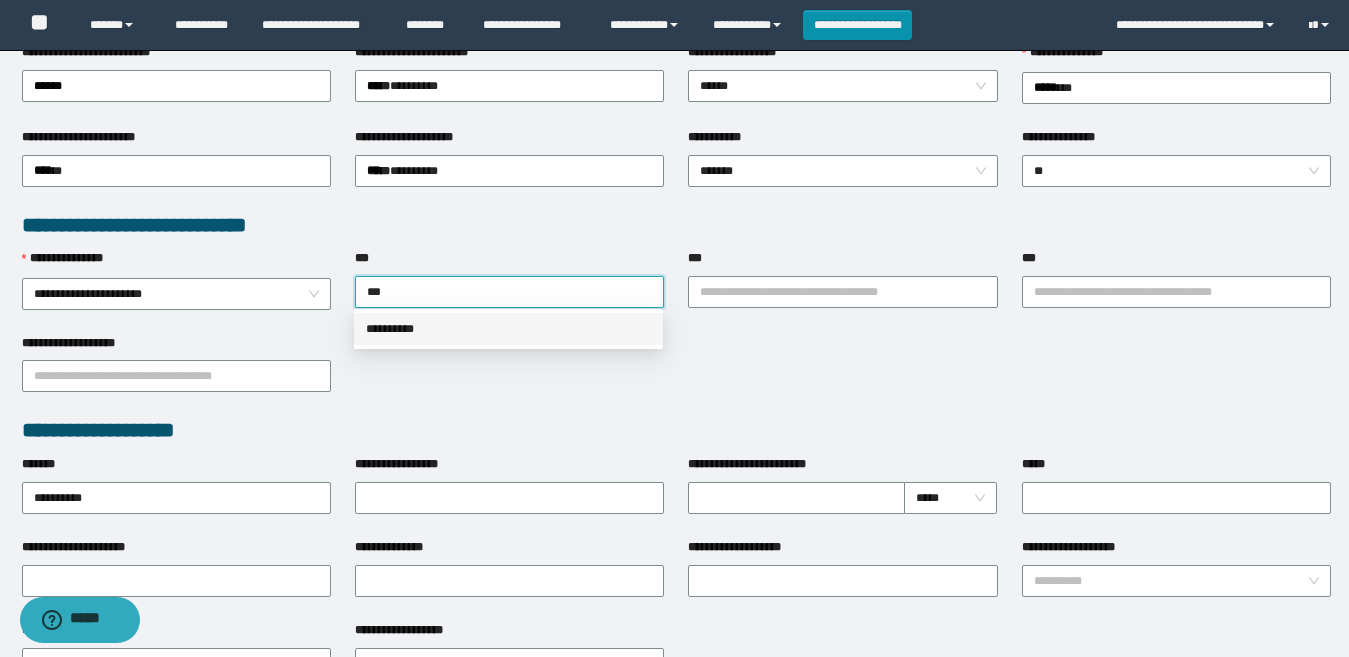 click on "**********" at bounding box center (508, 329) 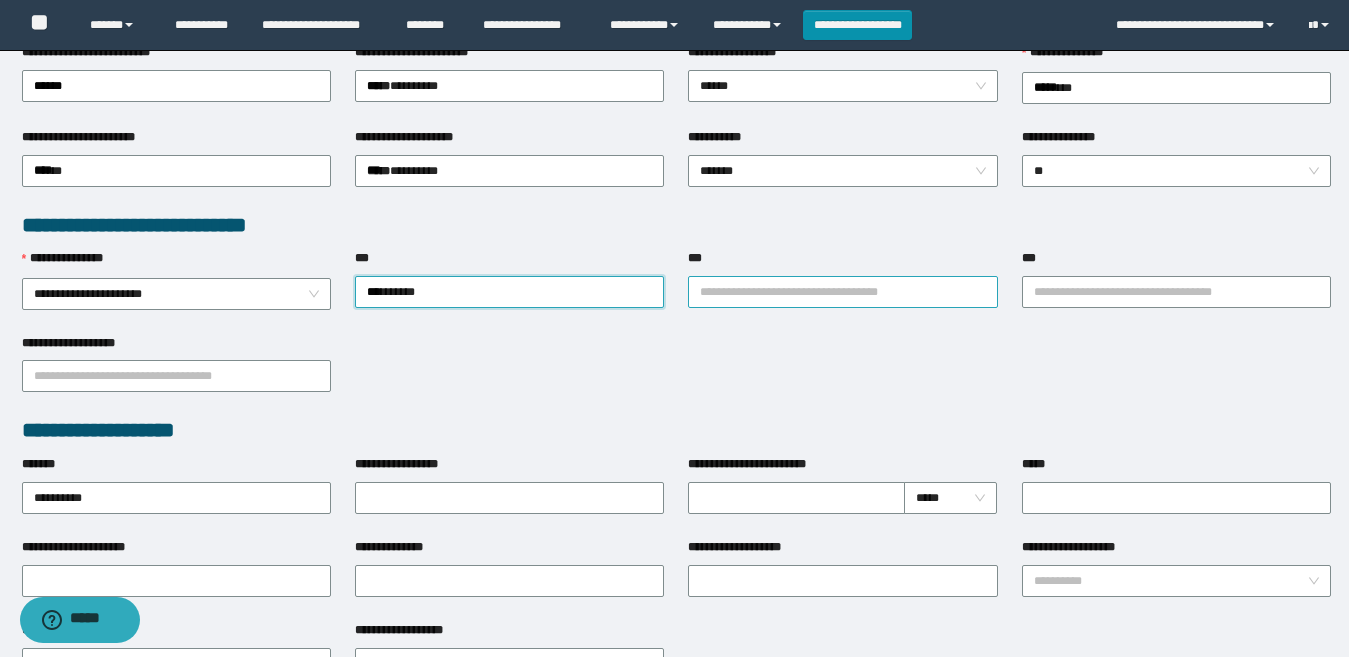 click on "***" at bounding box center [842, 292] 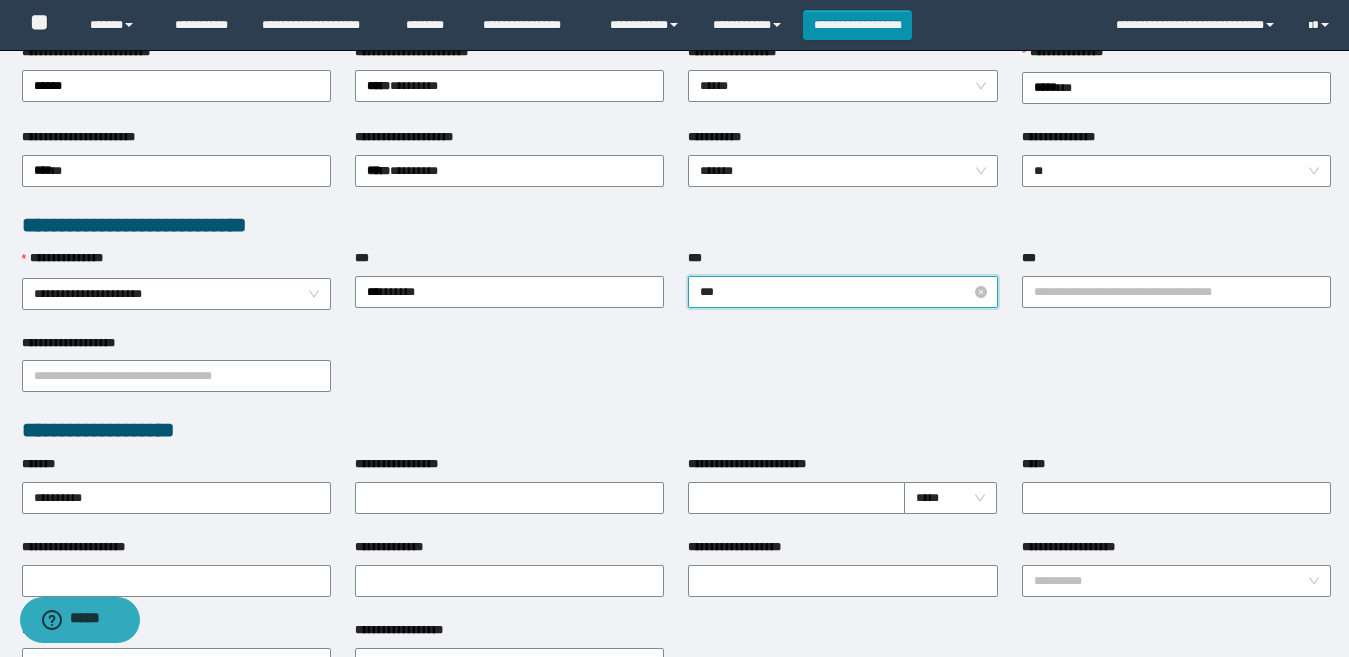 type on "****" 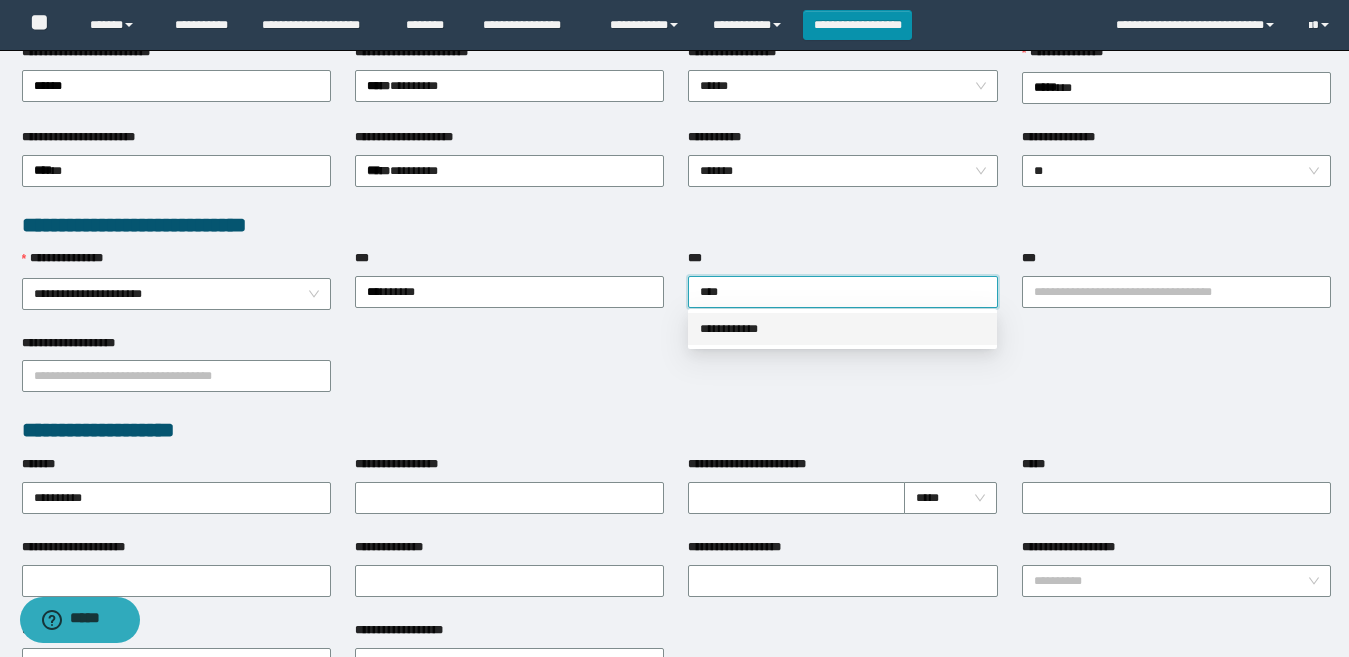 click on "**********" at bounding box center [842, 329] 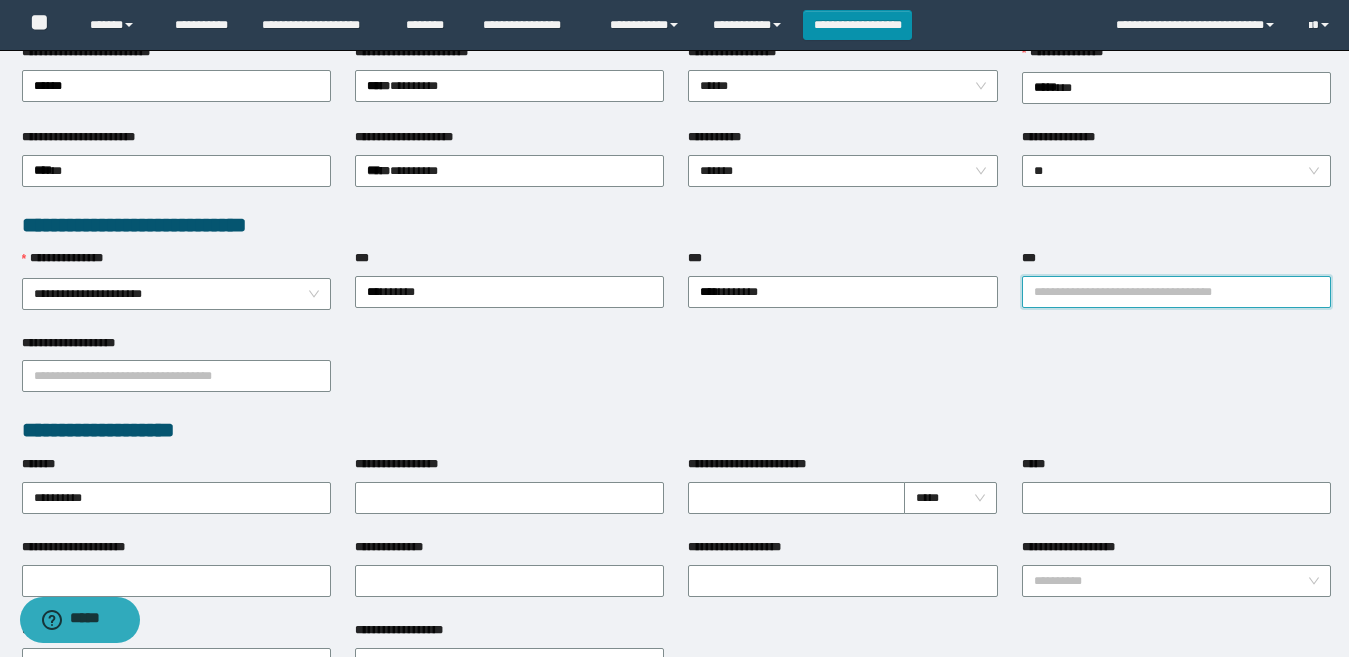click on "***" at bounding box center (1176, 292) 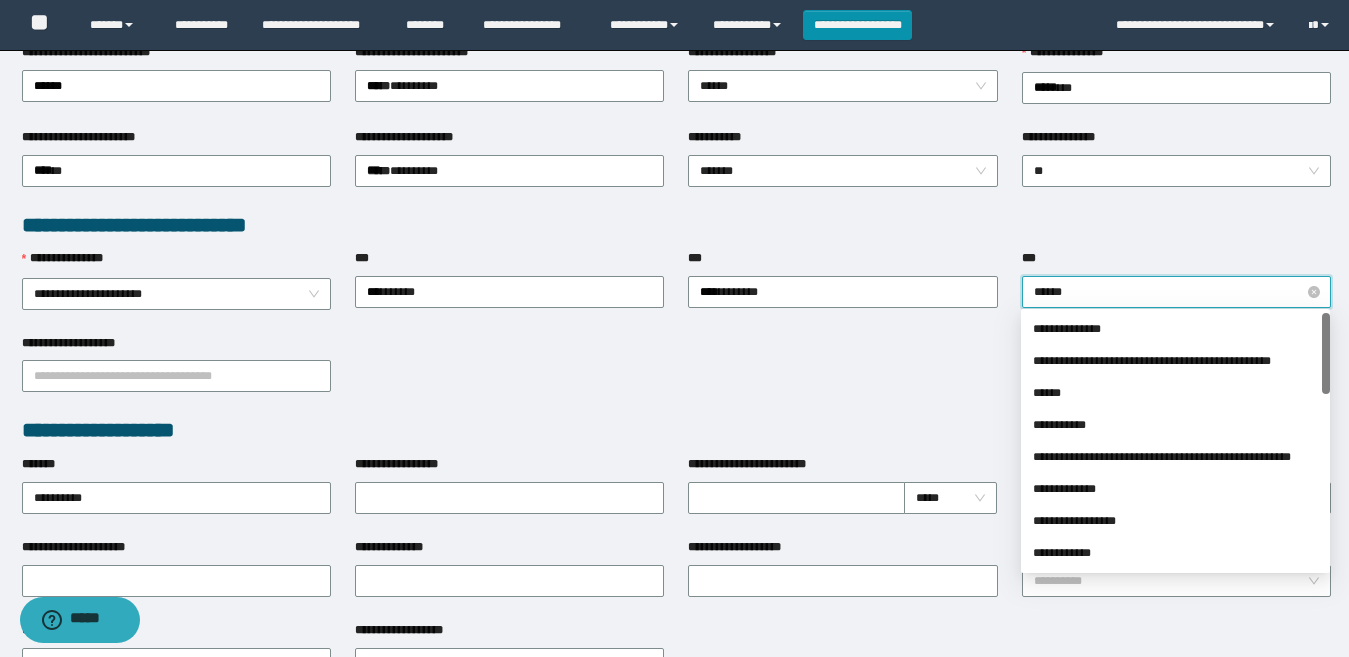 type on "*******" 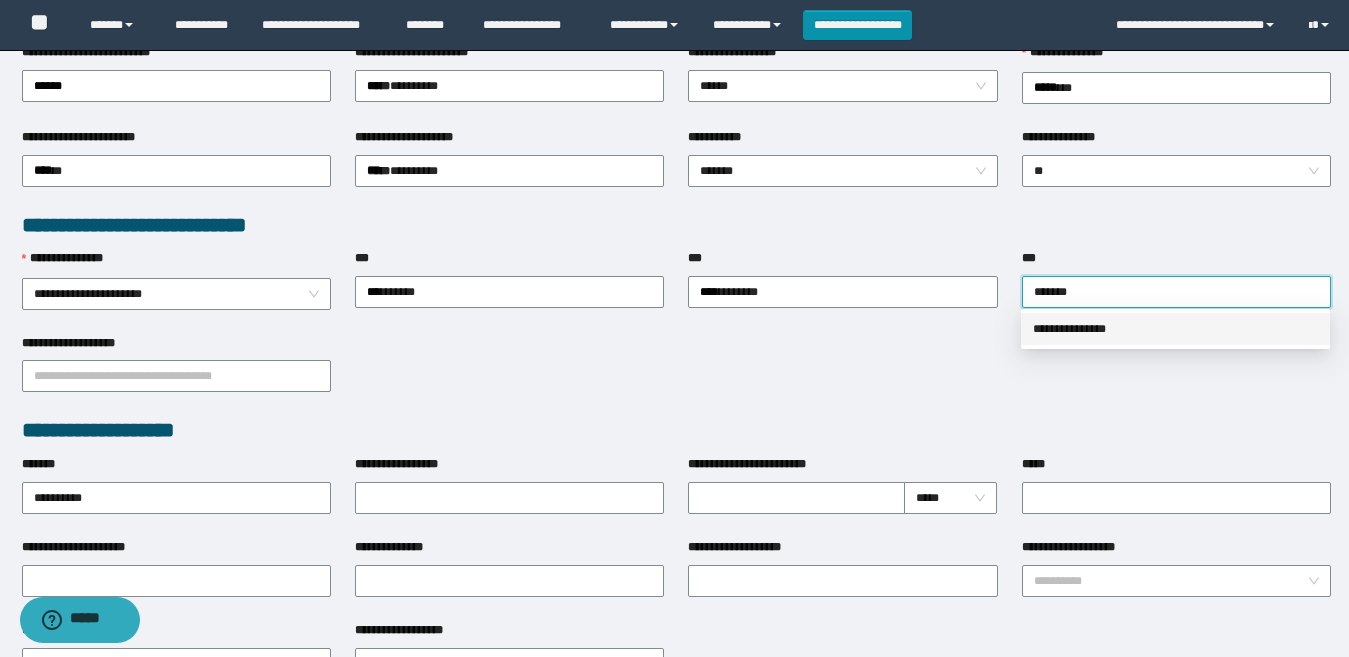 drag, startPoint x: 1146, startPoint y: 330, endPoint x: 1026, endPoint y: 340, distance: 120.41595 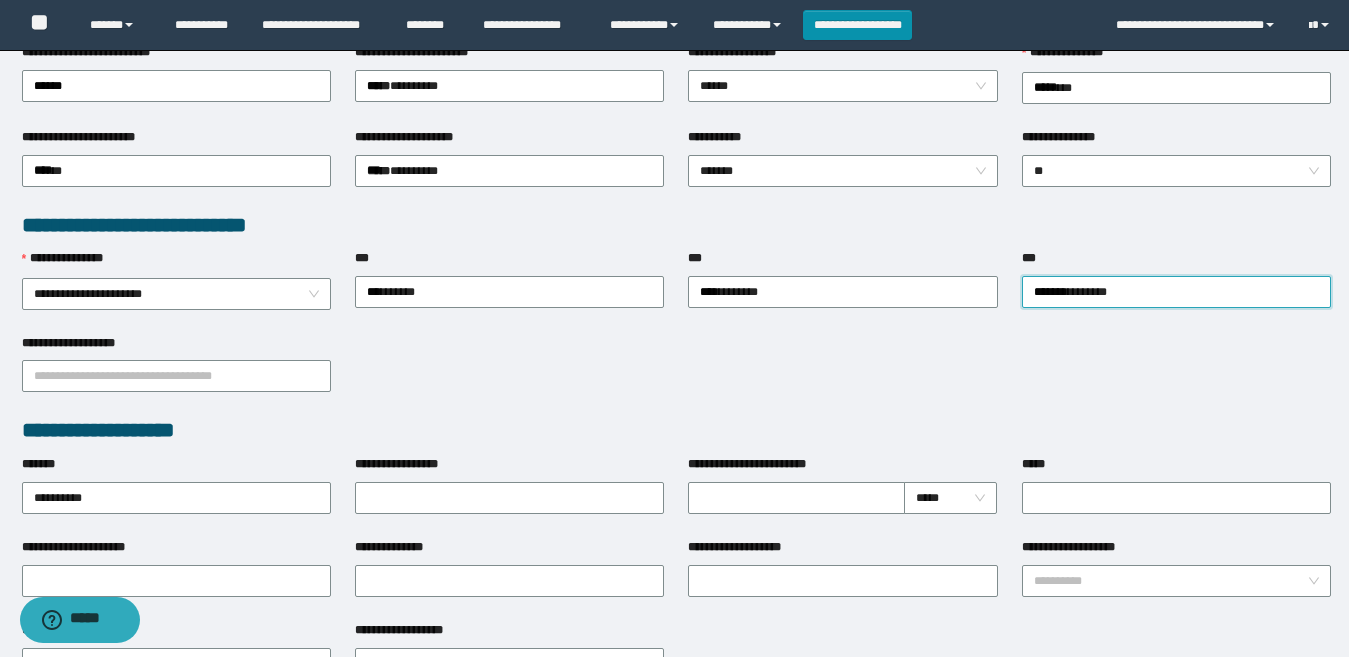 drag, startPoint x: 757, startPoint y: 342, endPoint x: 796, endPoint y: 351, distance: 40.024994 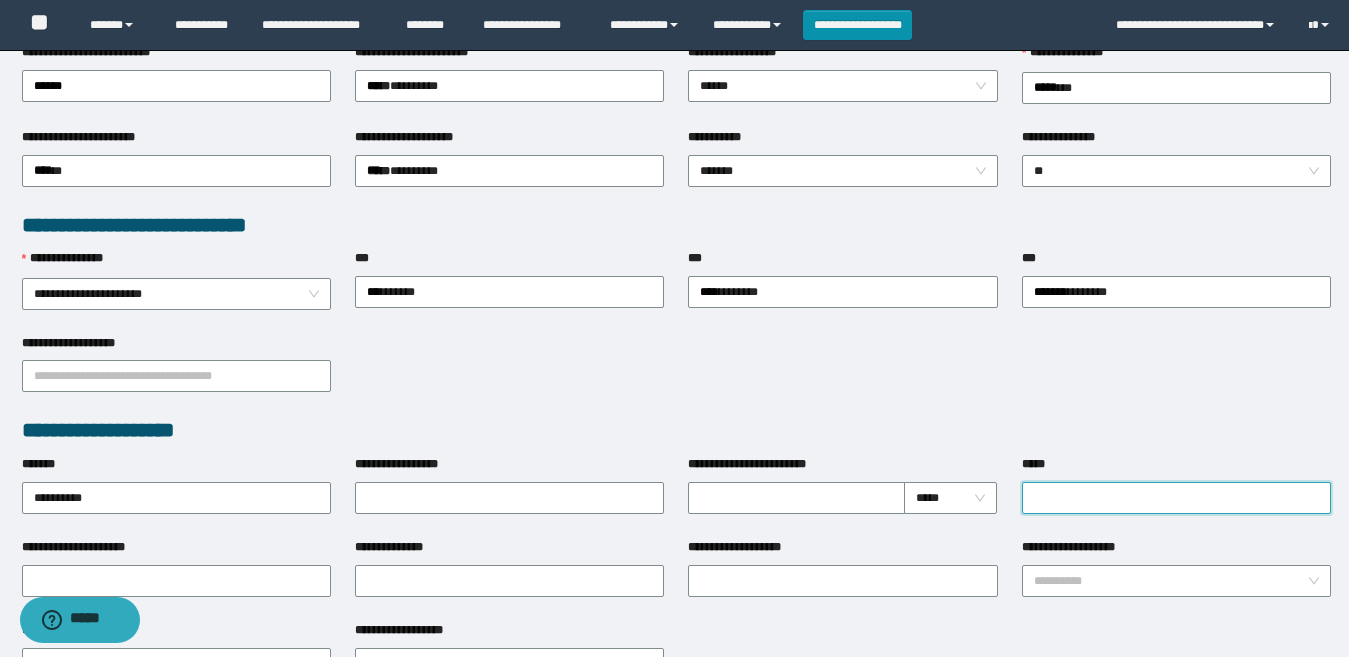 click on "*****" at bounding box center [1176, 498] 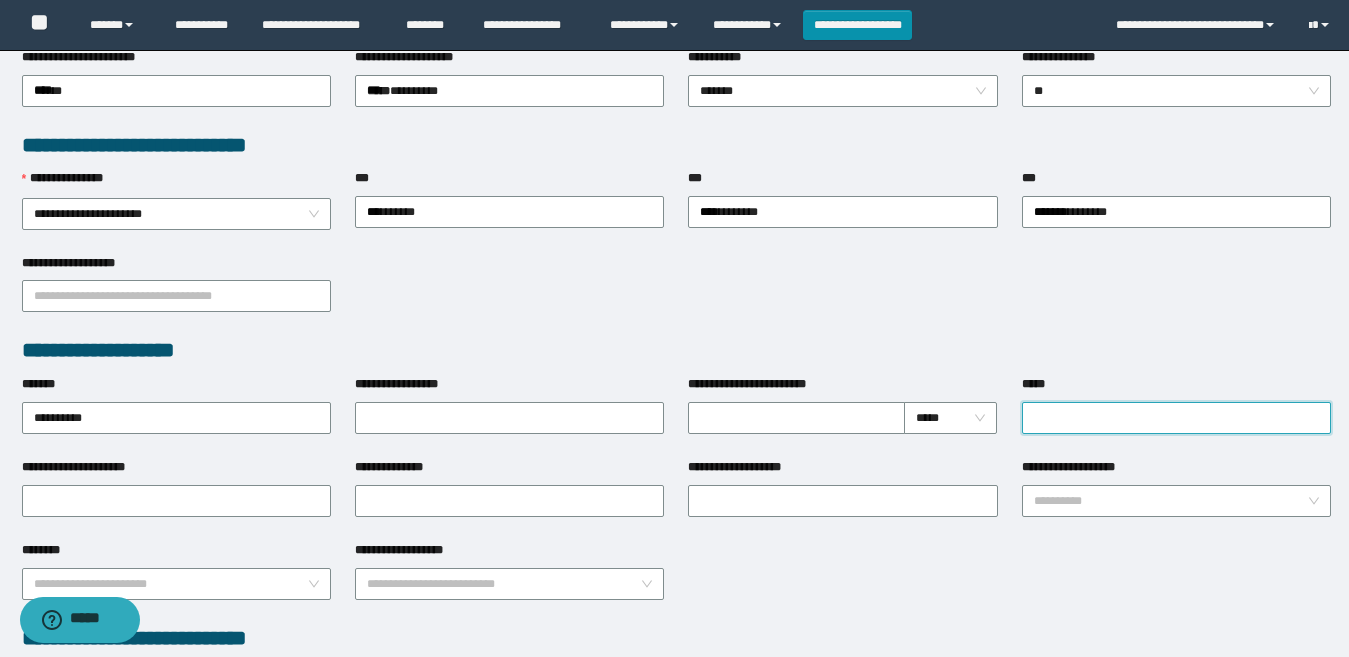 scroll, scrollTop: 600, scrollLeft: 0, axis: vertical 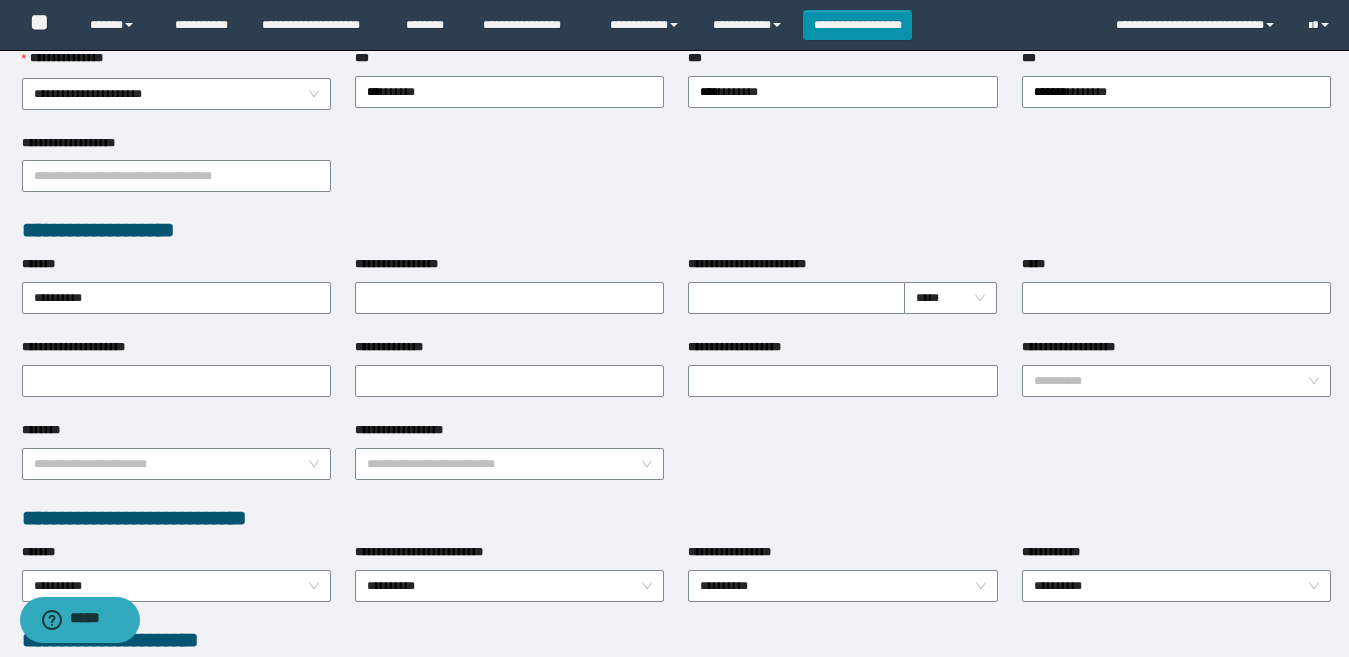 click on "**********" at bounding box center (676, 230) 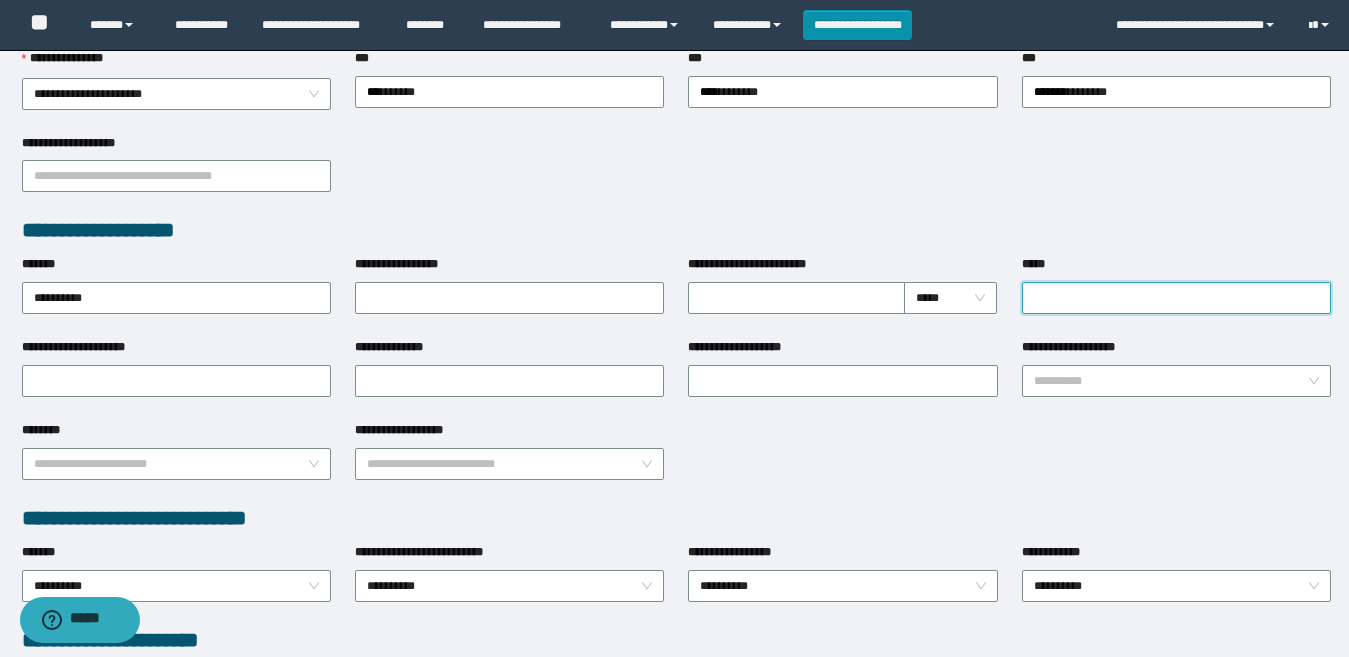 click on "*****" at bounding box center [1176, 298] 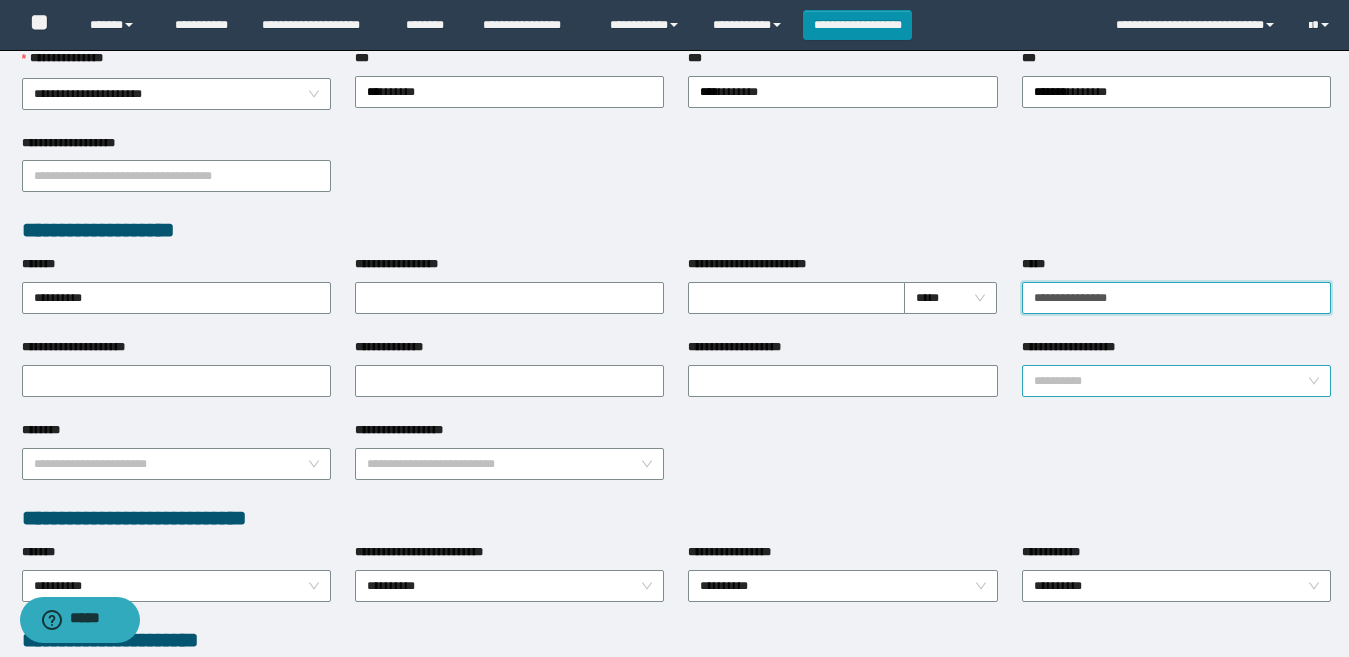 type on "**********" 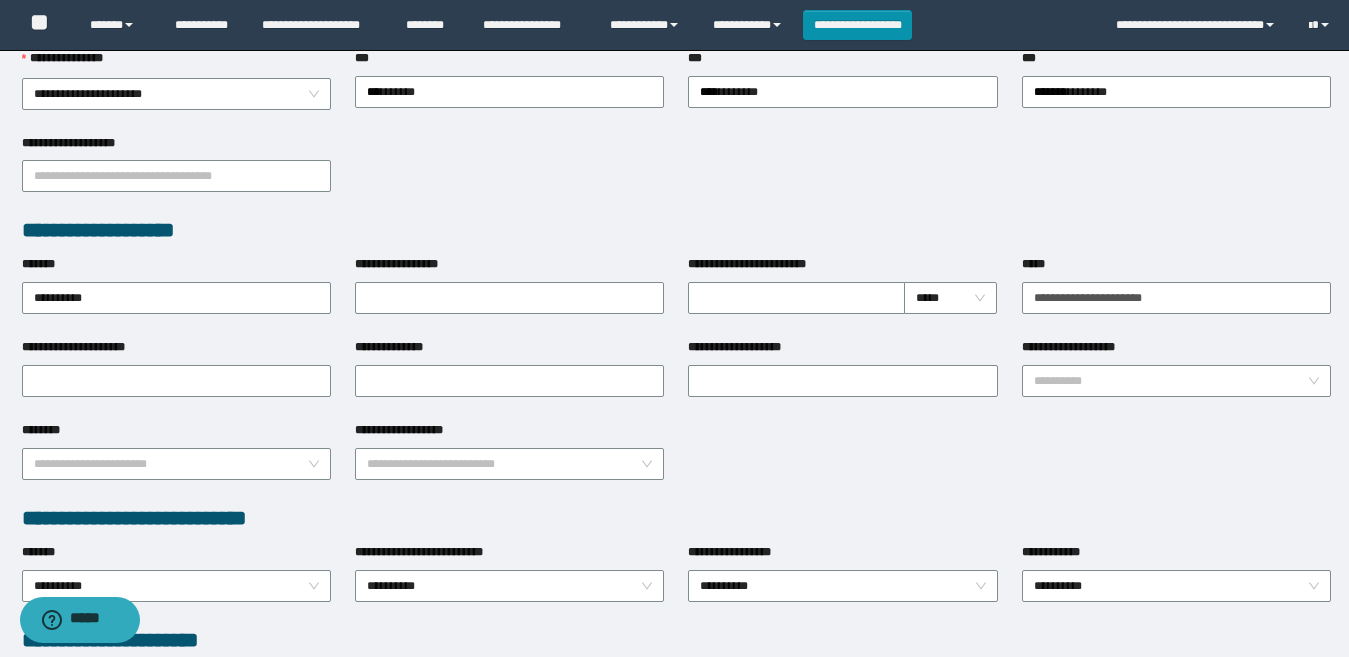 click on "**********" at bounding box center [676, 462] 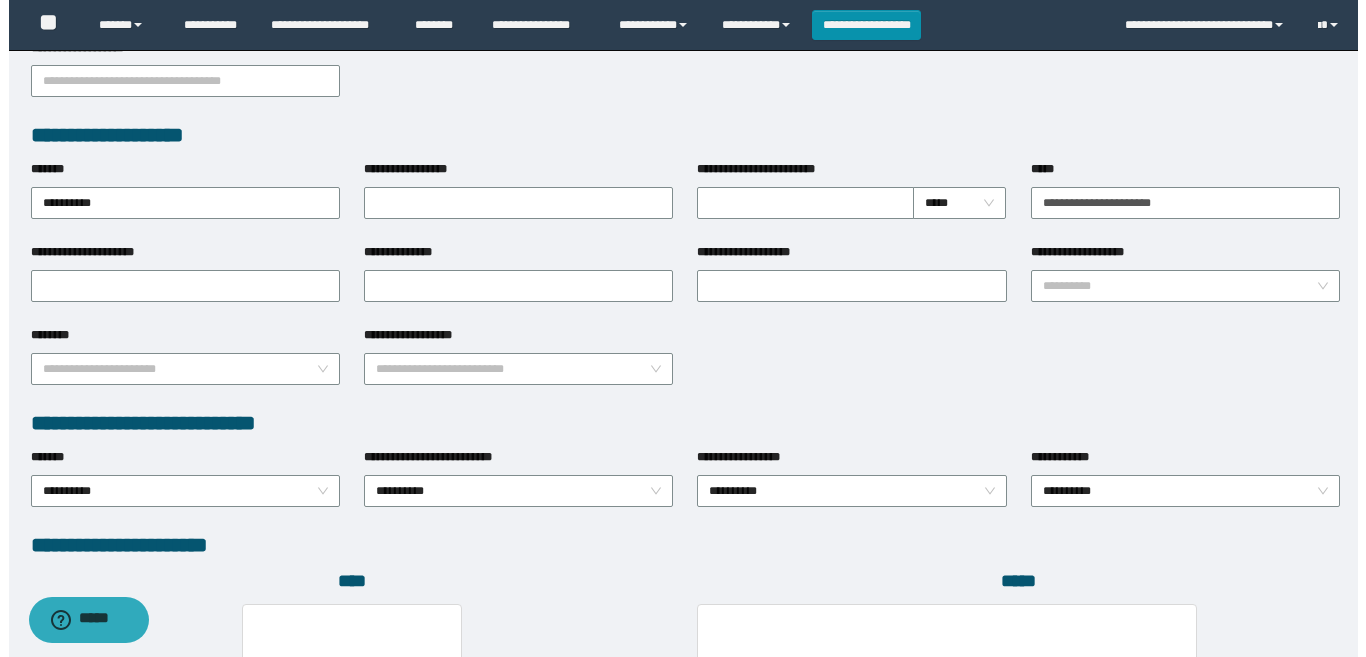 scroll, scrollTop: 1080, scrollLeft: 0, axis: vertical 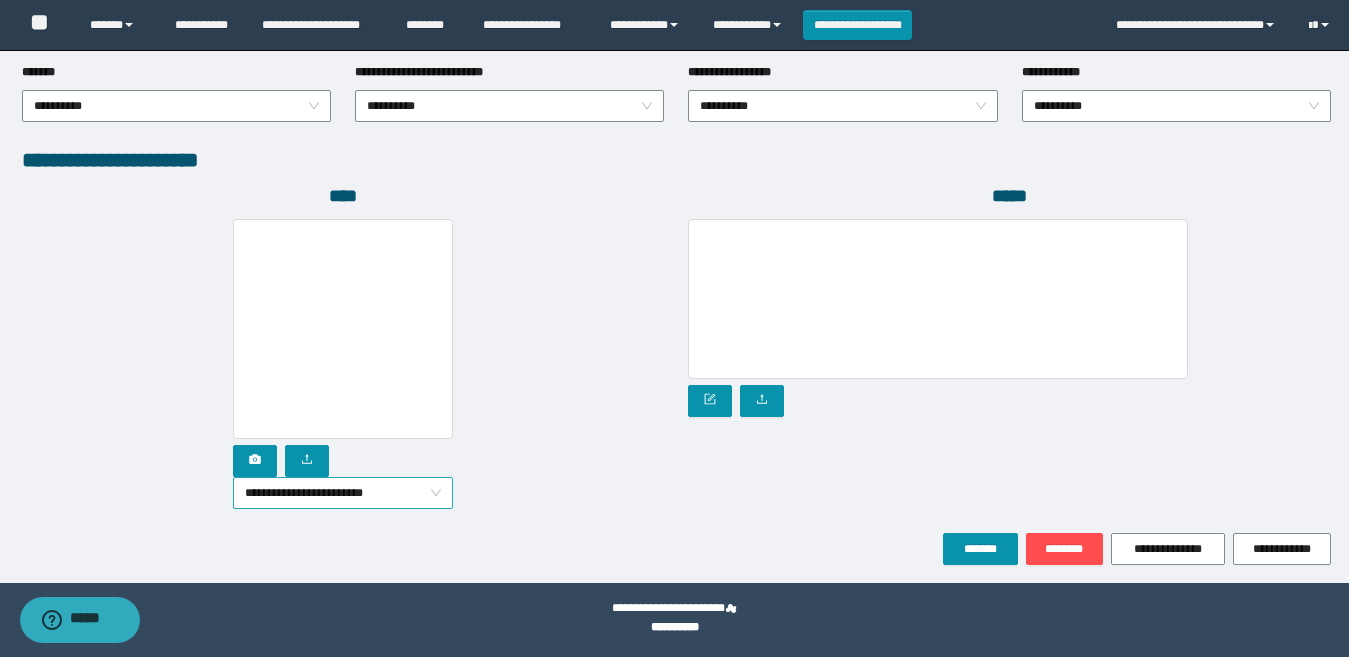 drag, startPoint x: 347, startPoint y: 479, endPoint x: 344, endPoint y: 491, distance: 12.369317 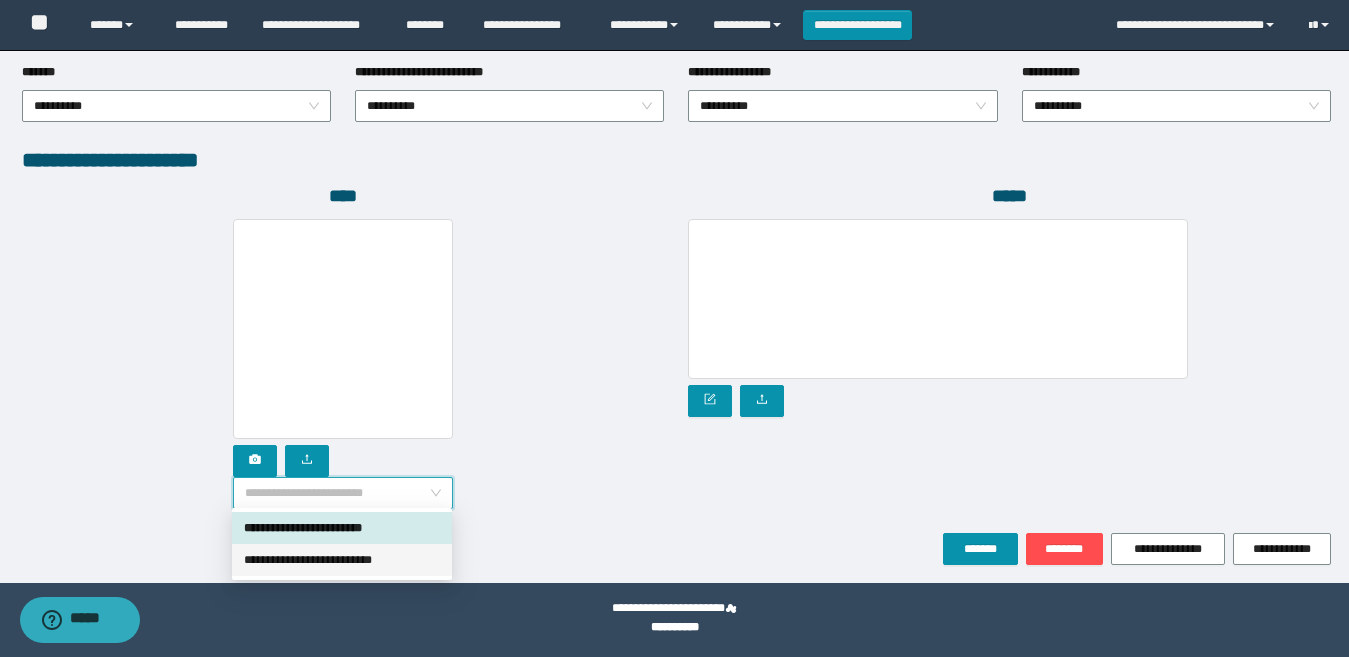 click on "**********" at bounding box center [342, 560] 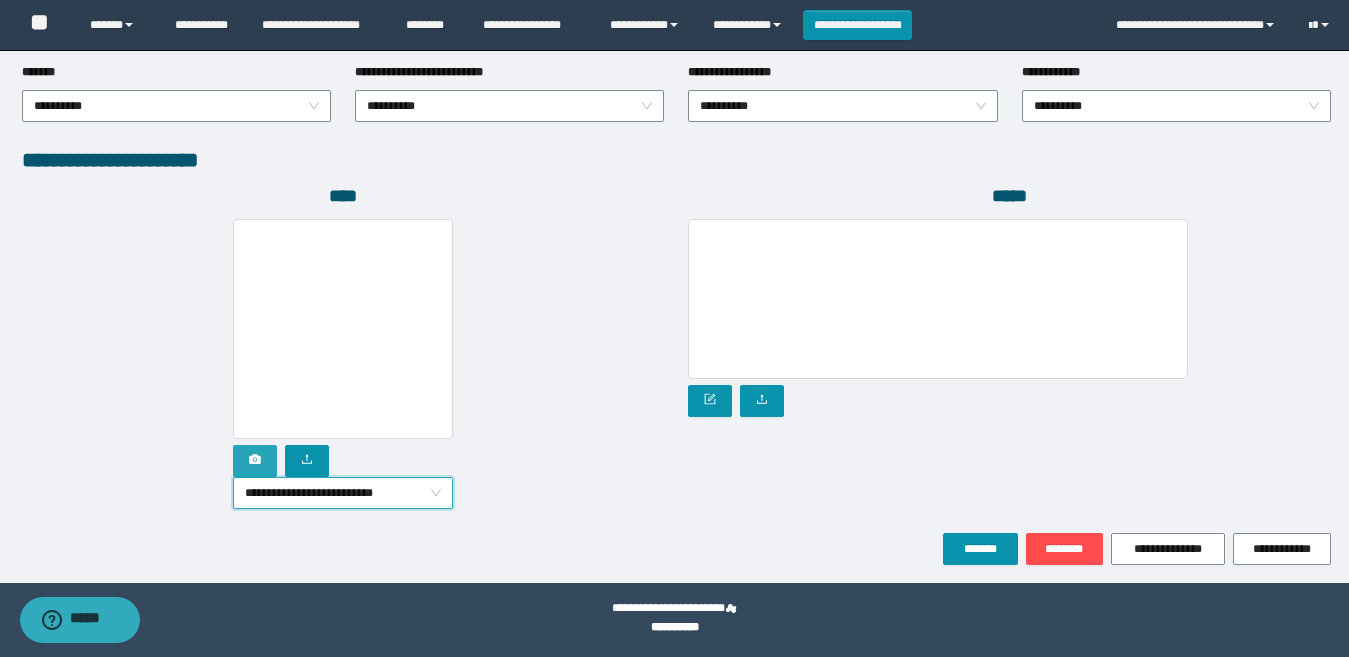 click 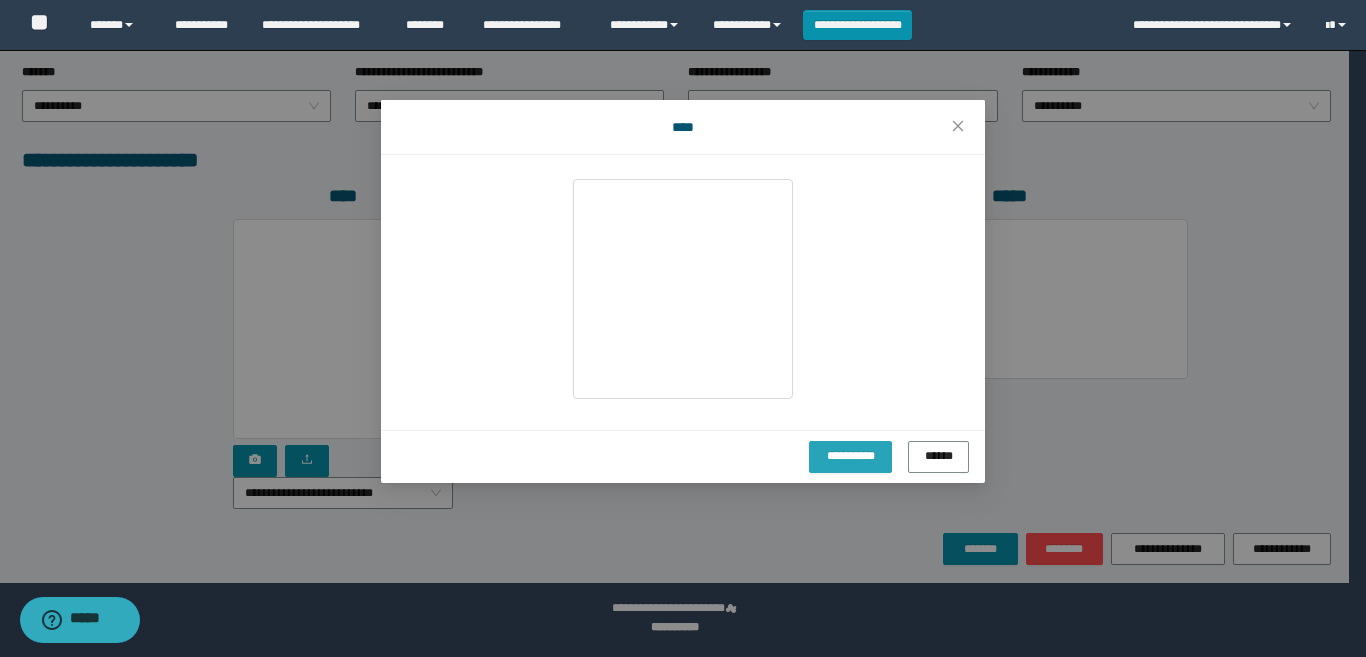 click on "**********" at bounding box center (850, 455) 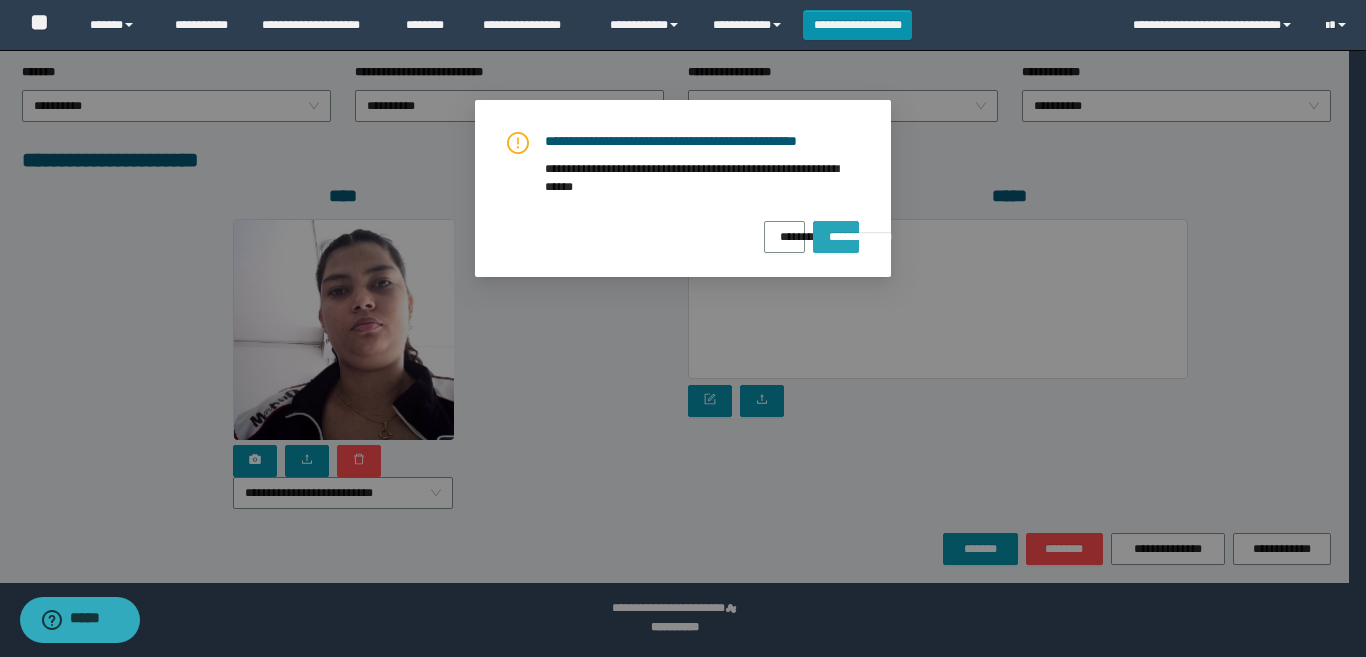 click on "**********" at bounding box center (836, 230) 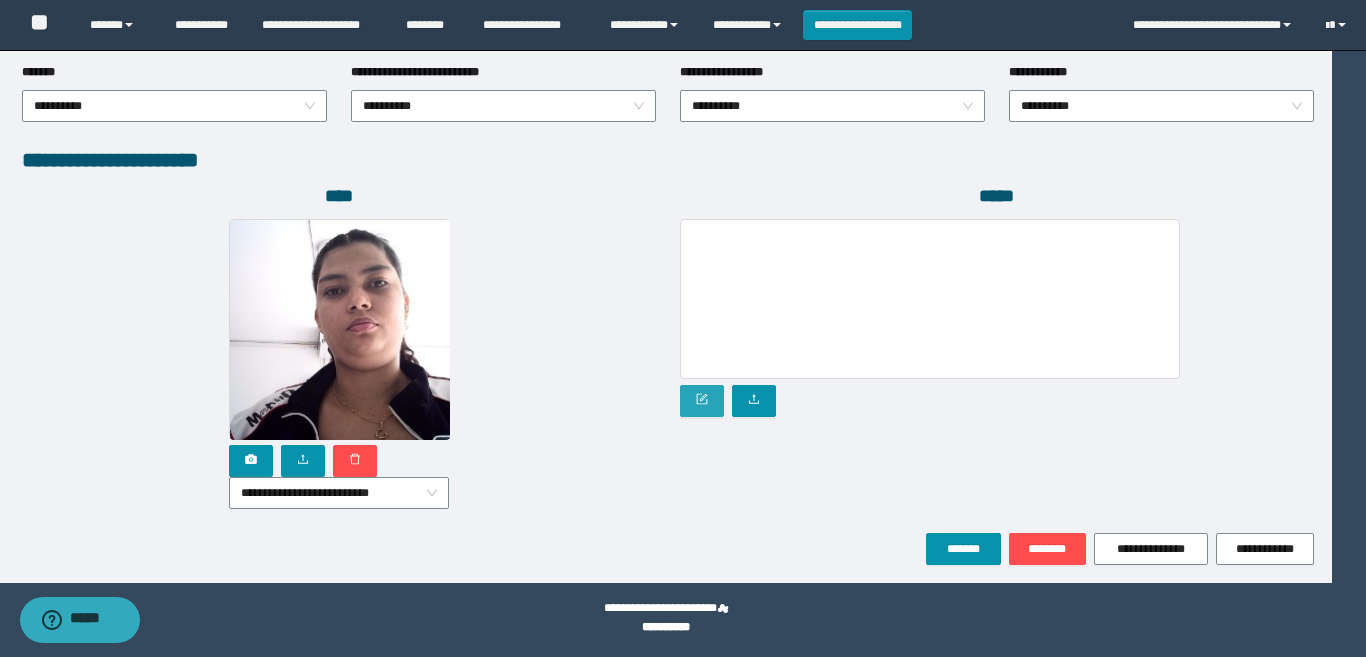 click at bounding box center [702, 401] 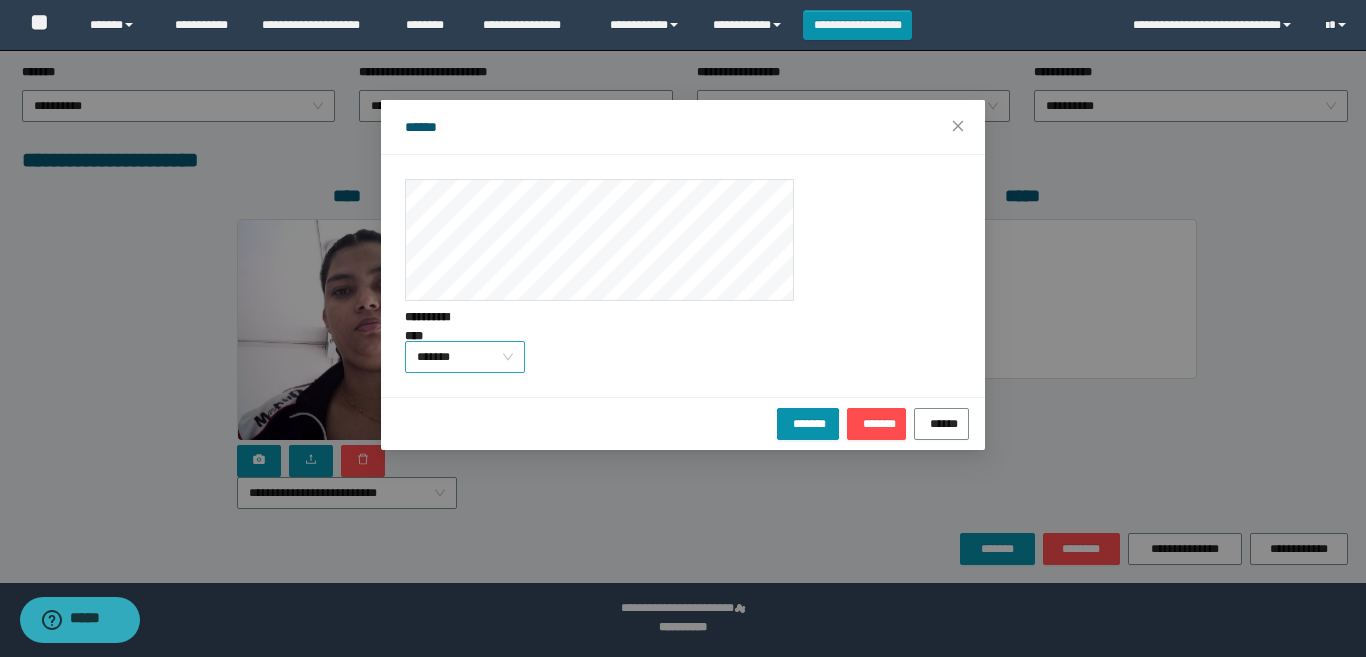 click on "*******" at bounding box center (465, 357) 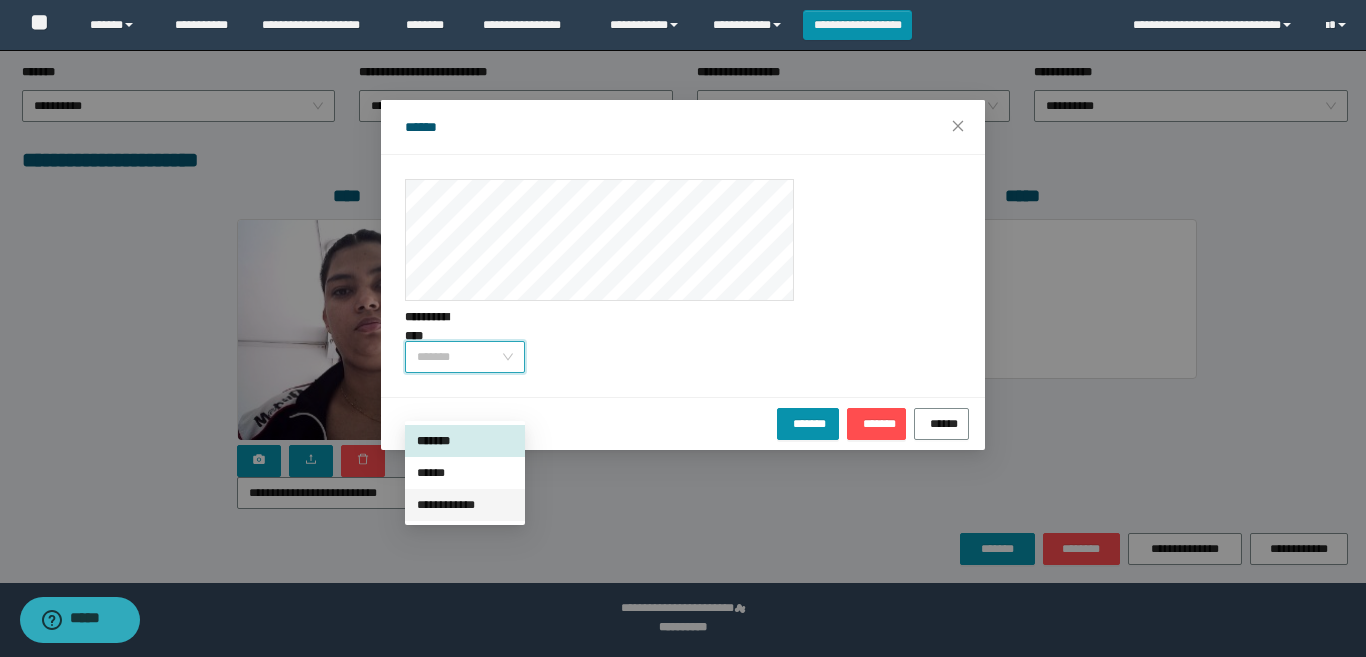 click on "**********" at bounding box center [465, 505] 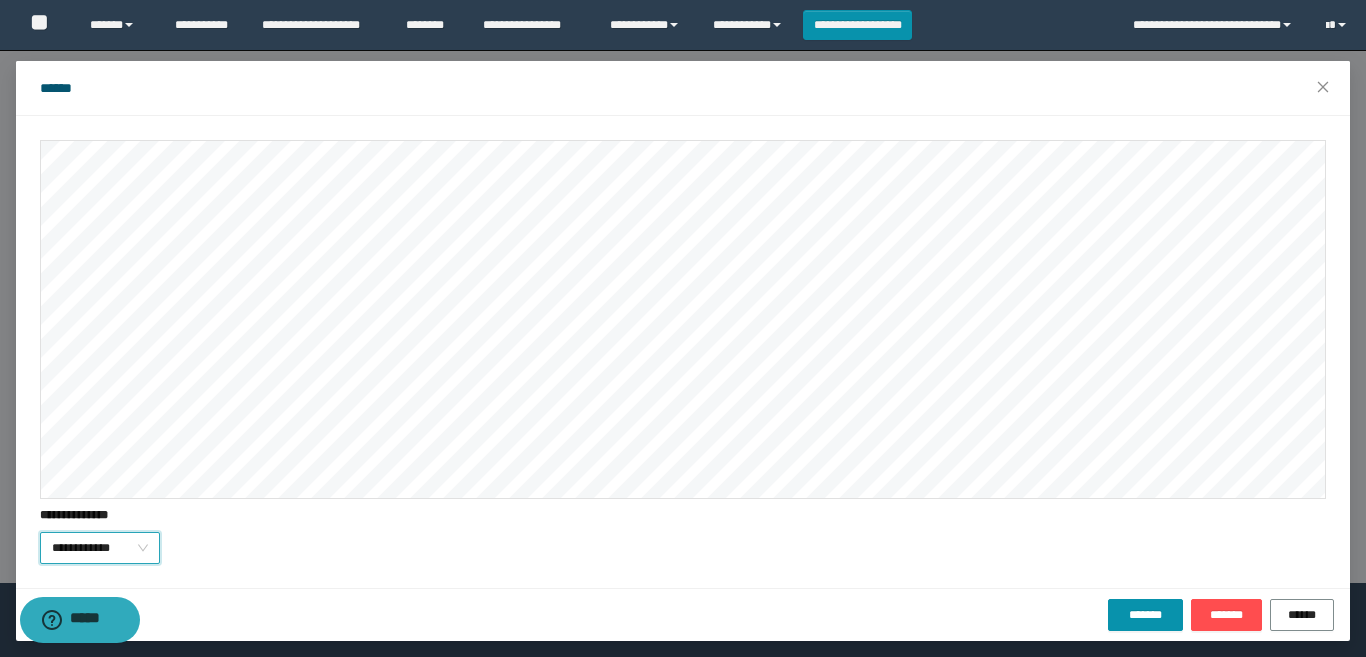 scroll, scrollTop: 45, scrollLeft: 0, axis: vertical 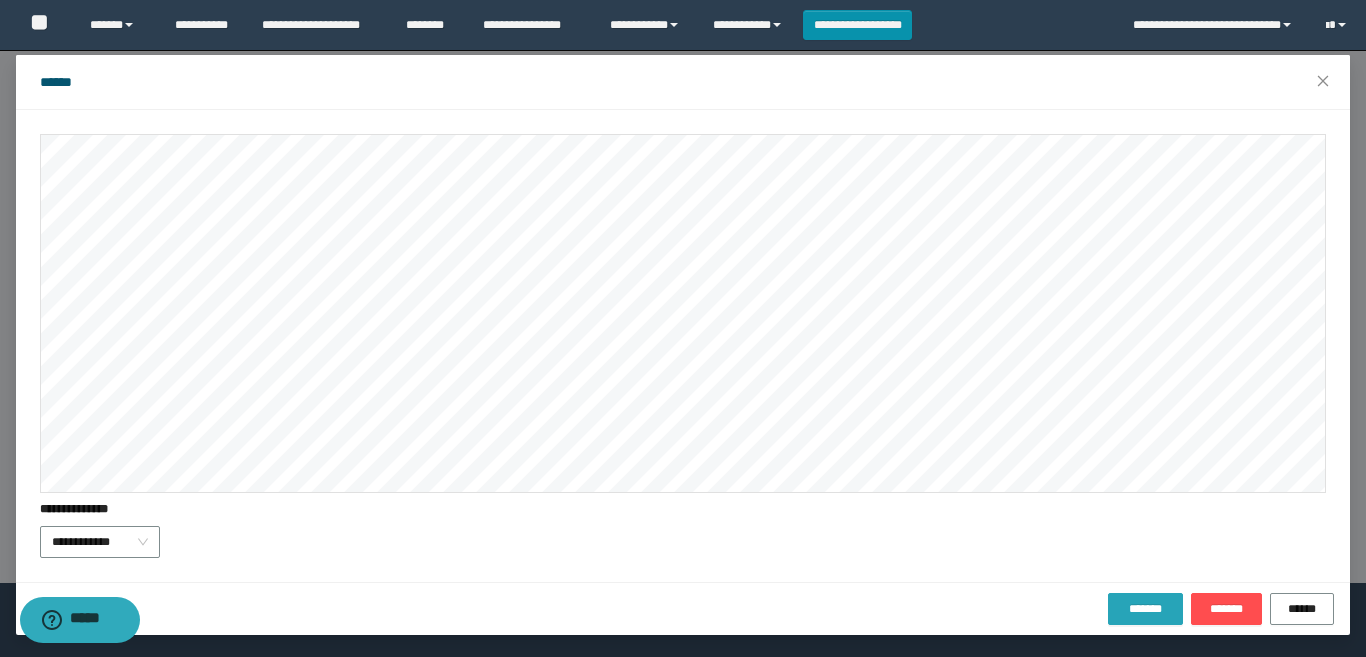 click on "*******" at bounding box center (1145, 609) 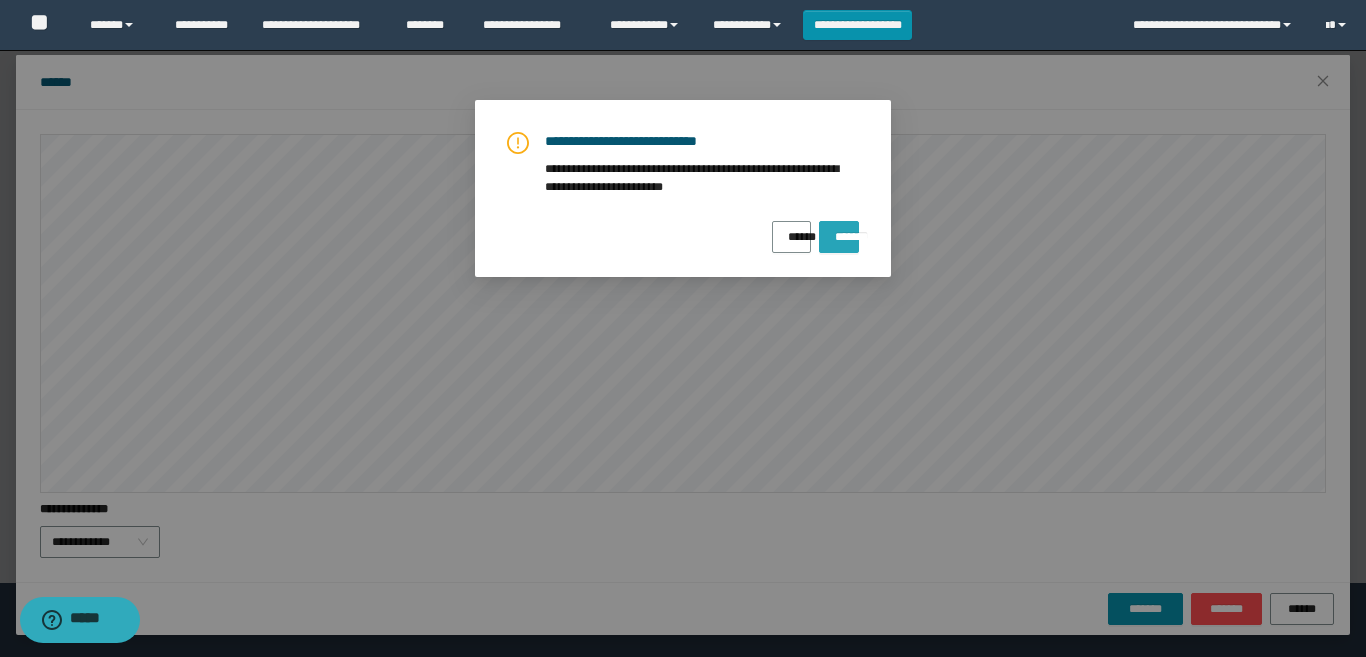 click on "*******" at bounding box center [839, 230] 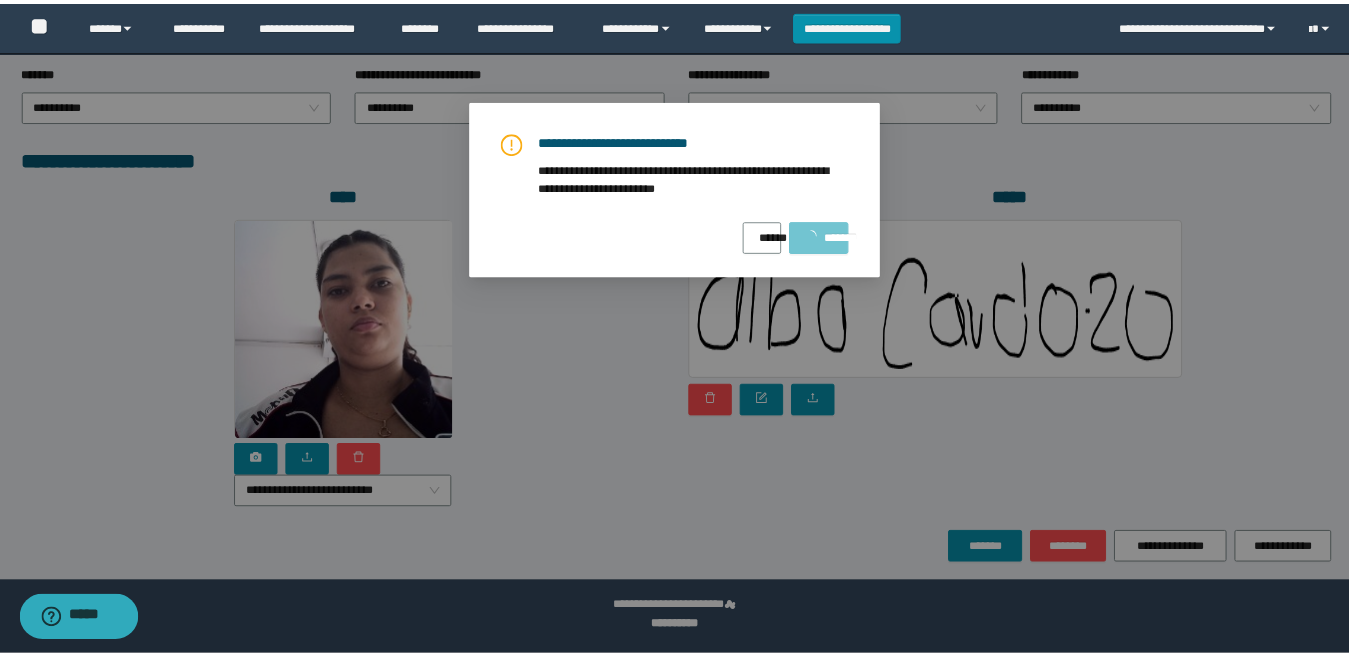 scroll, scrollTop: 0, scrollLeft: 0, axis: both 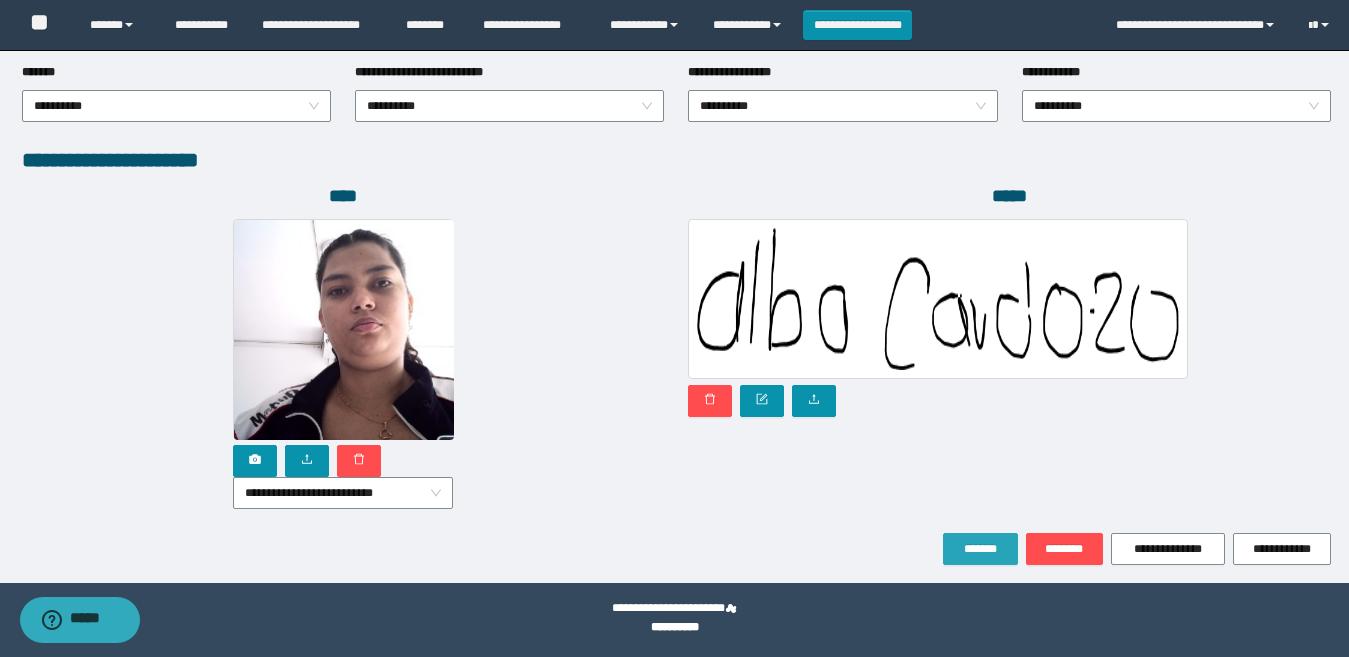 click on "*******" at bounding box center [980, 549] 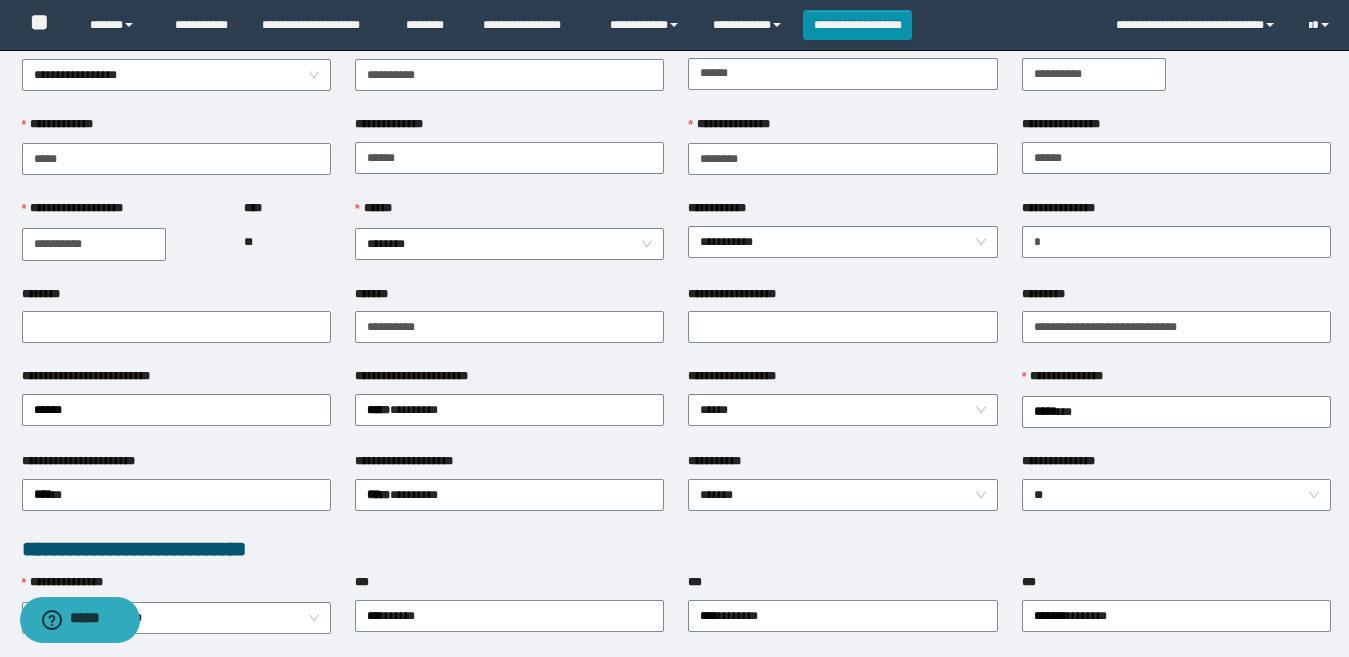 scroll, scrollTop: 0, scrollLeft: 0, axis: both 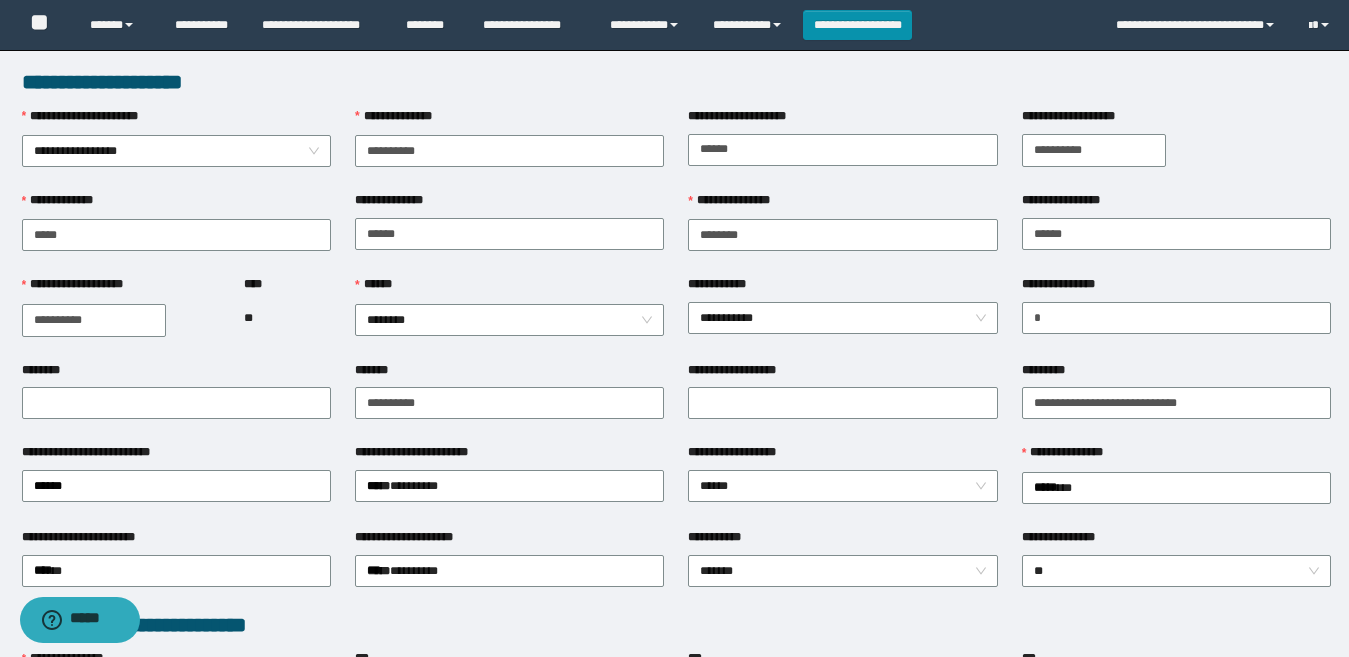 click on "**********" at bounding box center (676, 856) 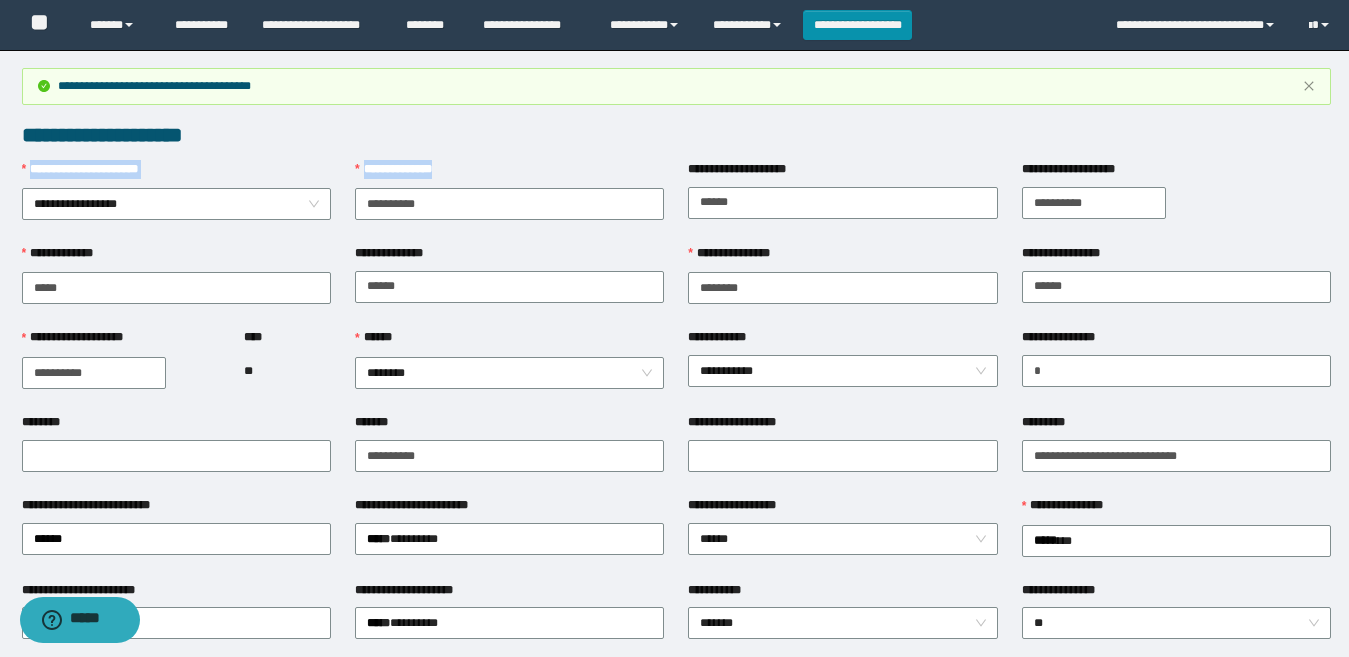 copy on "**********" 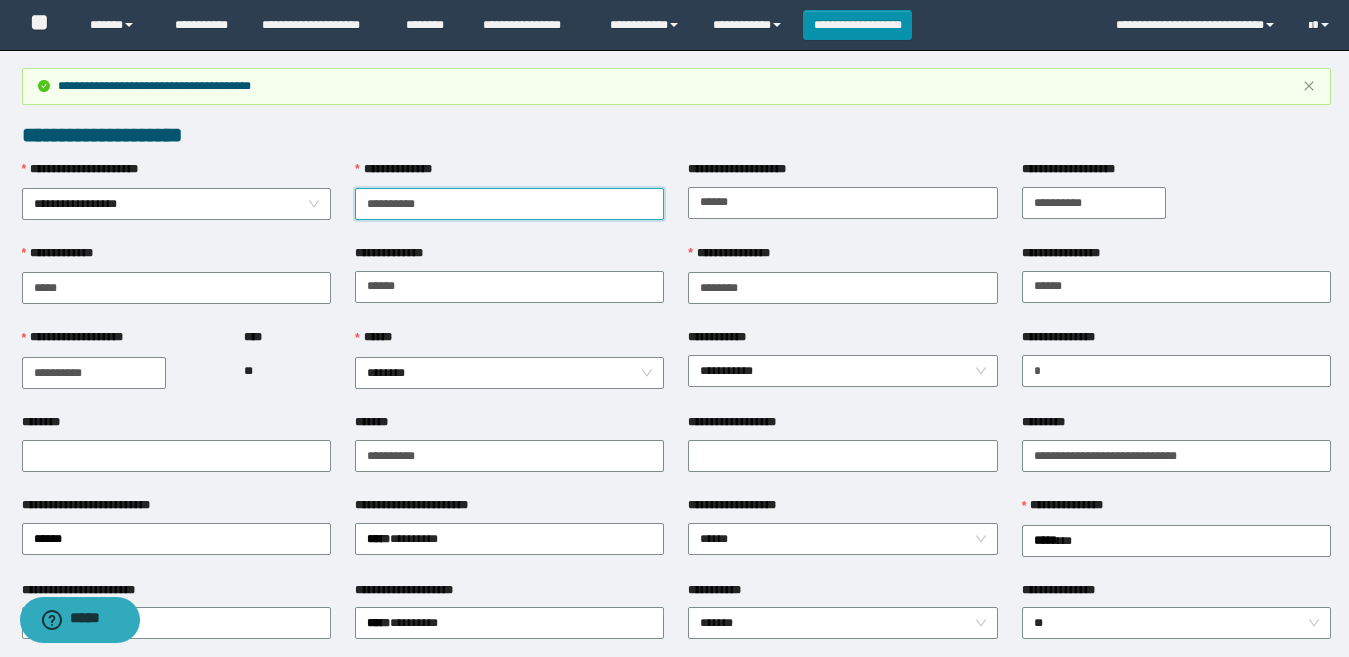 drag, startPoint x: 420, startPoint y: 198, endPoint x: 346, endPoint y: 203, distance: 74.168724 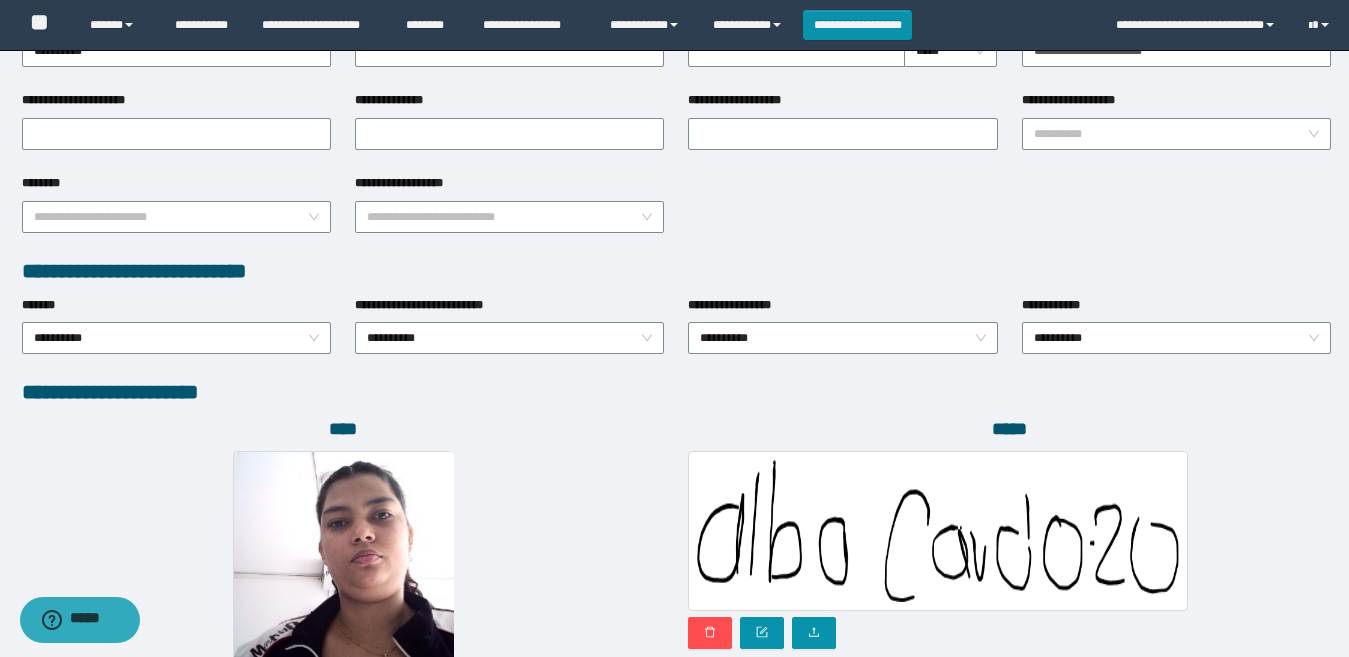 scroll, scrollTop: 1185, scrollLeft: 0, axis: vertical 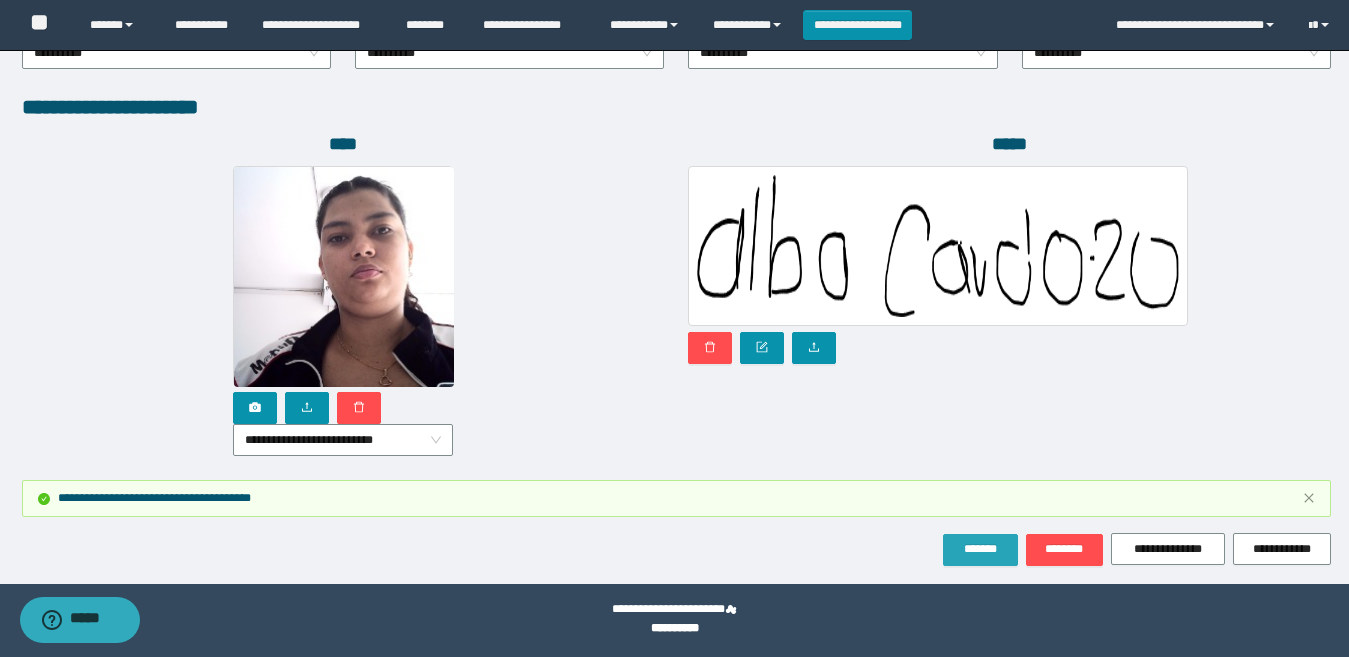 drag, startPoint x: 988, startPoint y: 557, endPoint x: 735, endPoint y: 528, distance: 254.65663 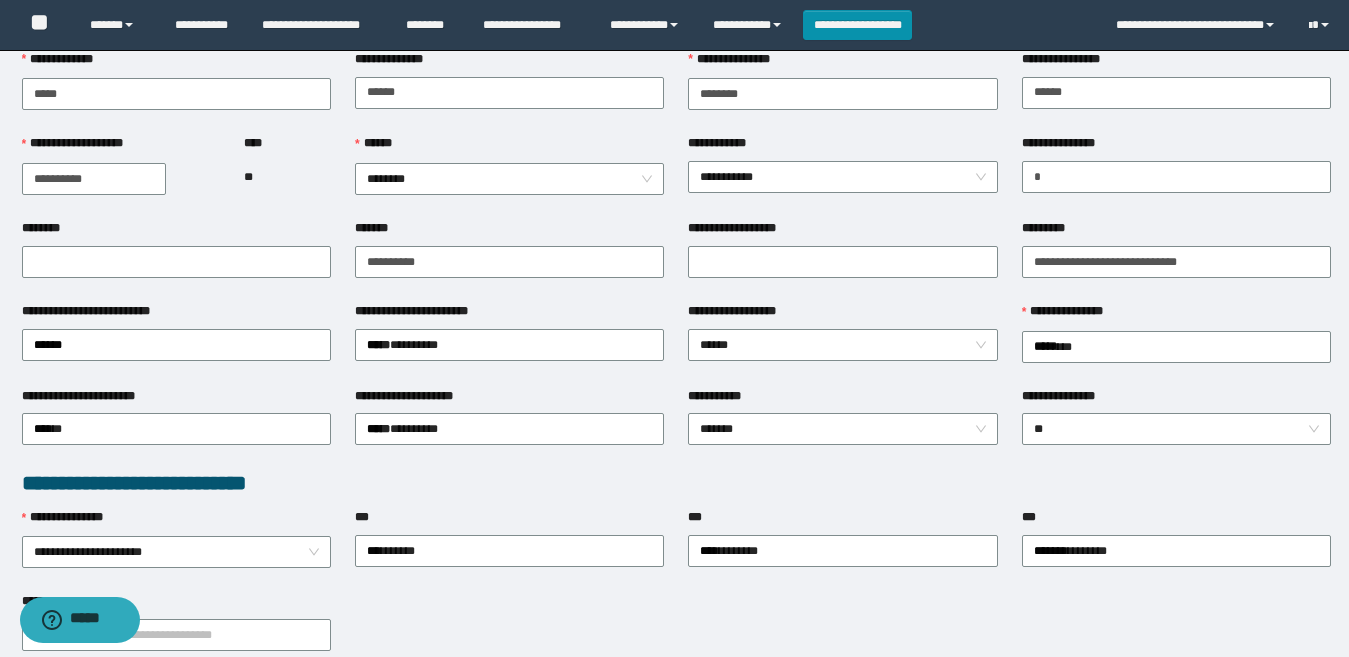 scroll, scrollTop: 0, scrollLeft: 0, axis: both 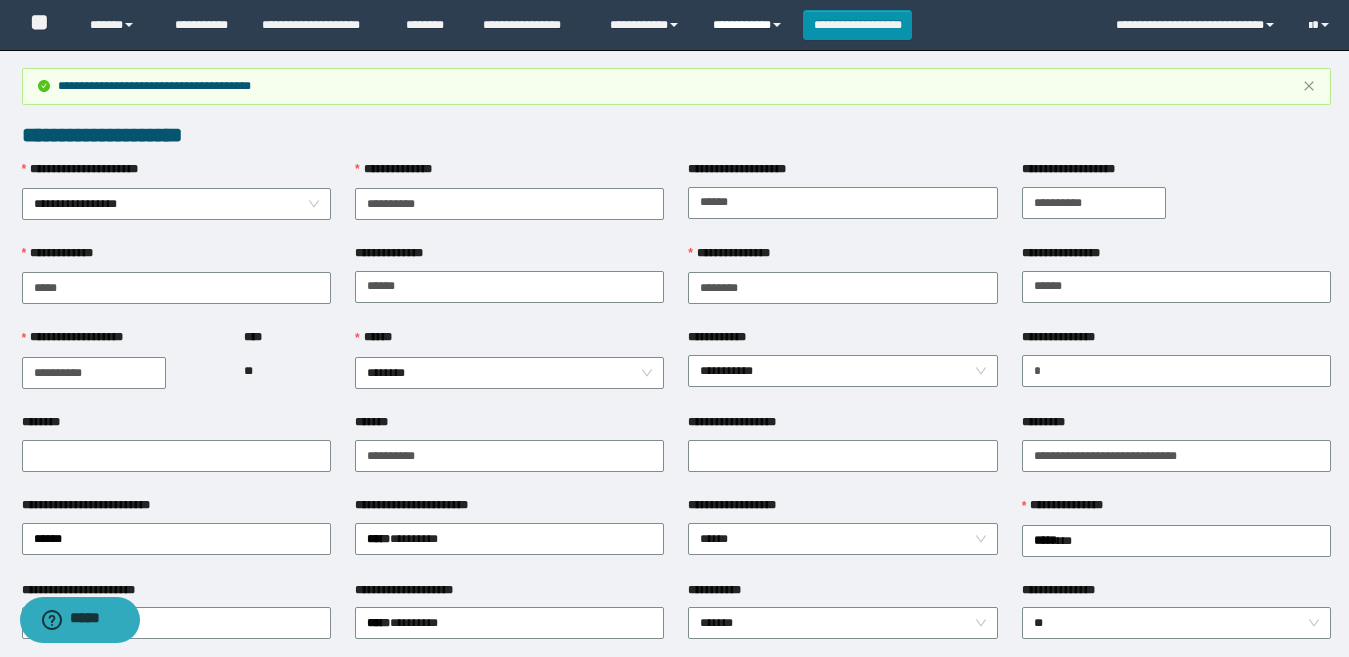 click on "**********" at bounding box center [750, 25] 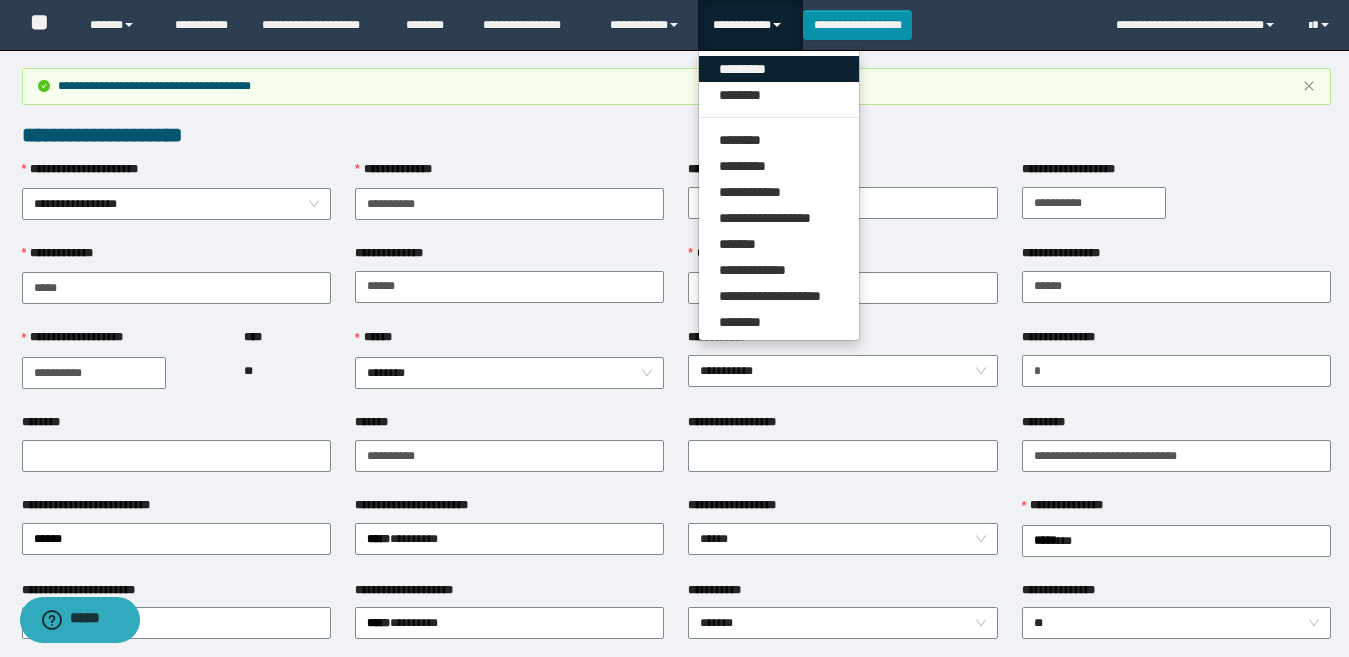 click on "*********" at bounding box center [779, 69] 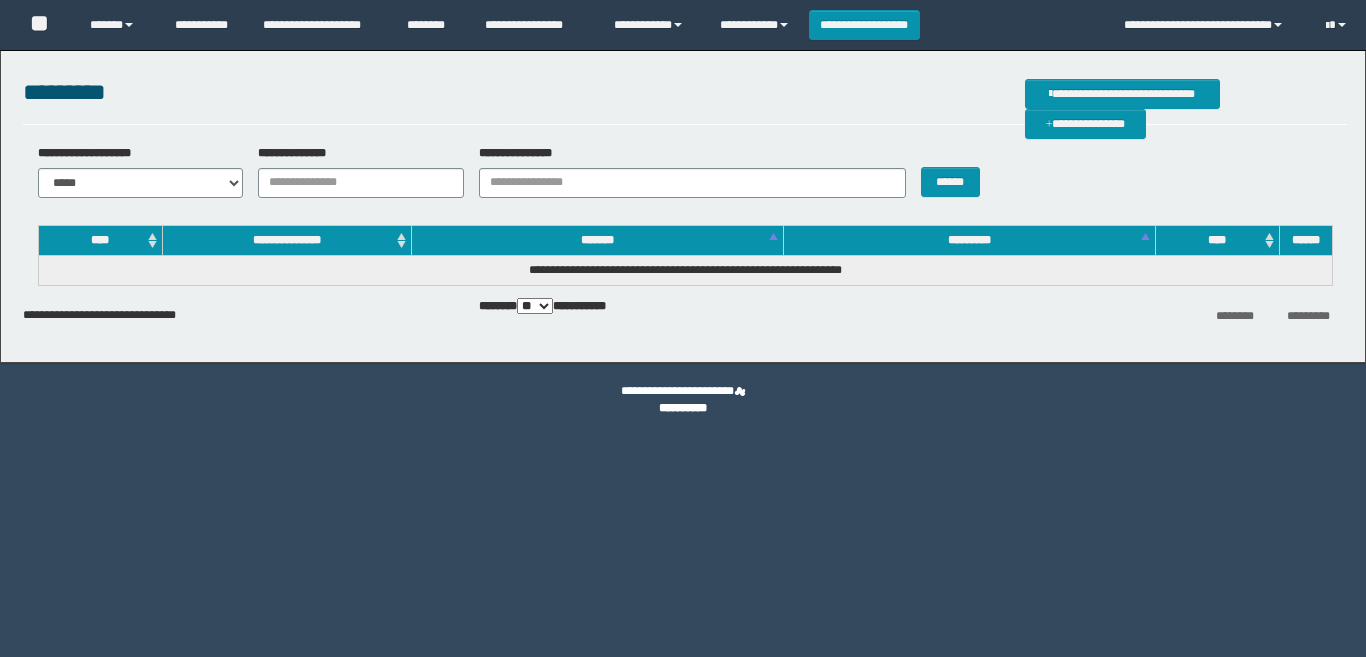 scroll, scrollTop: 0, scrollLeft: 0, axis: both 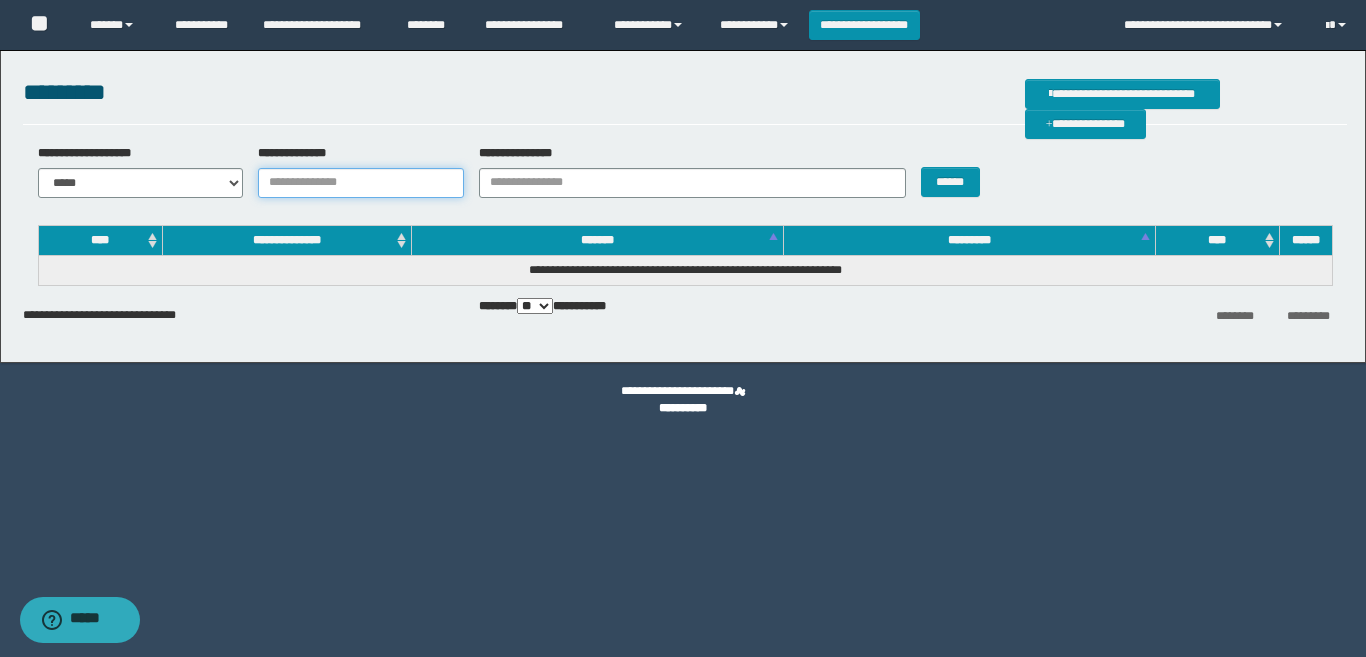 click on "**********" at bounding box center [361, 183] 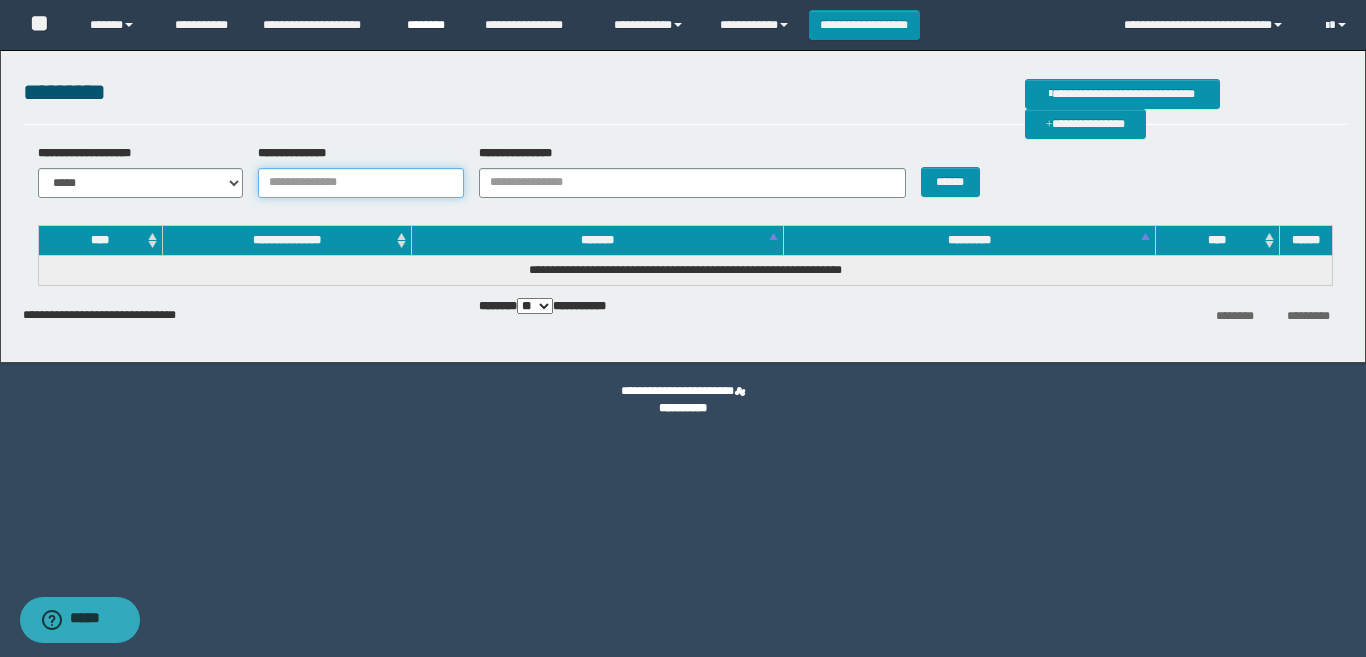paste on "**********" 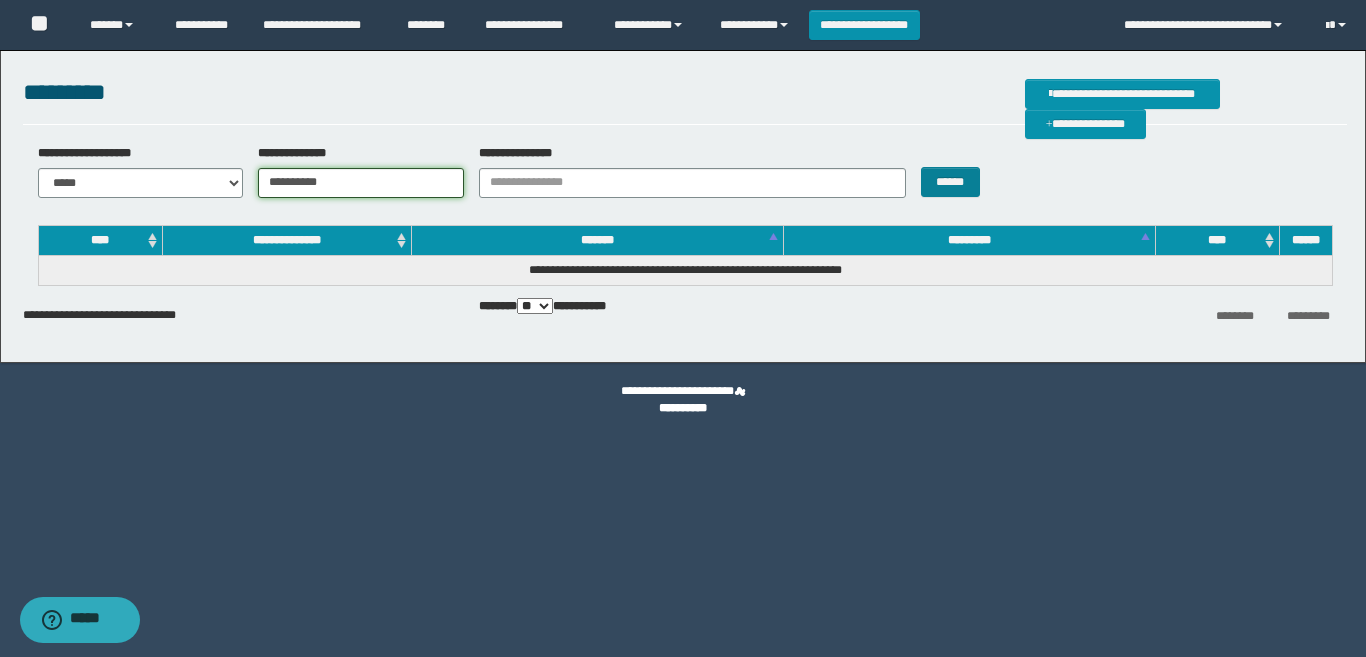 type on "**********" 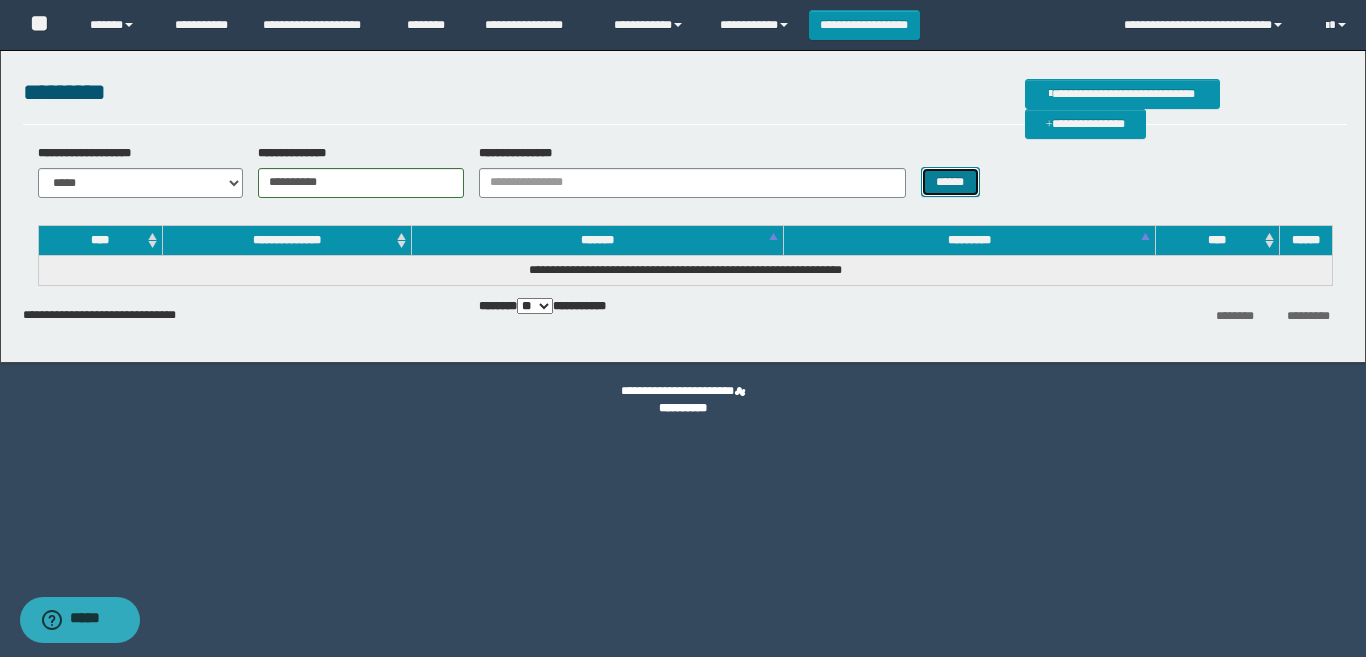 click on "******" at bounding box center (950, 182) 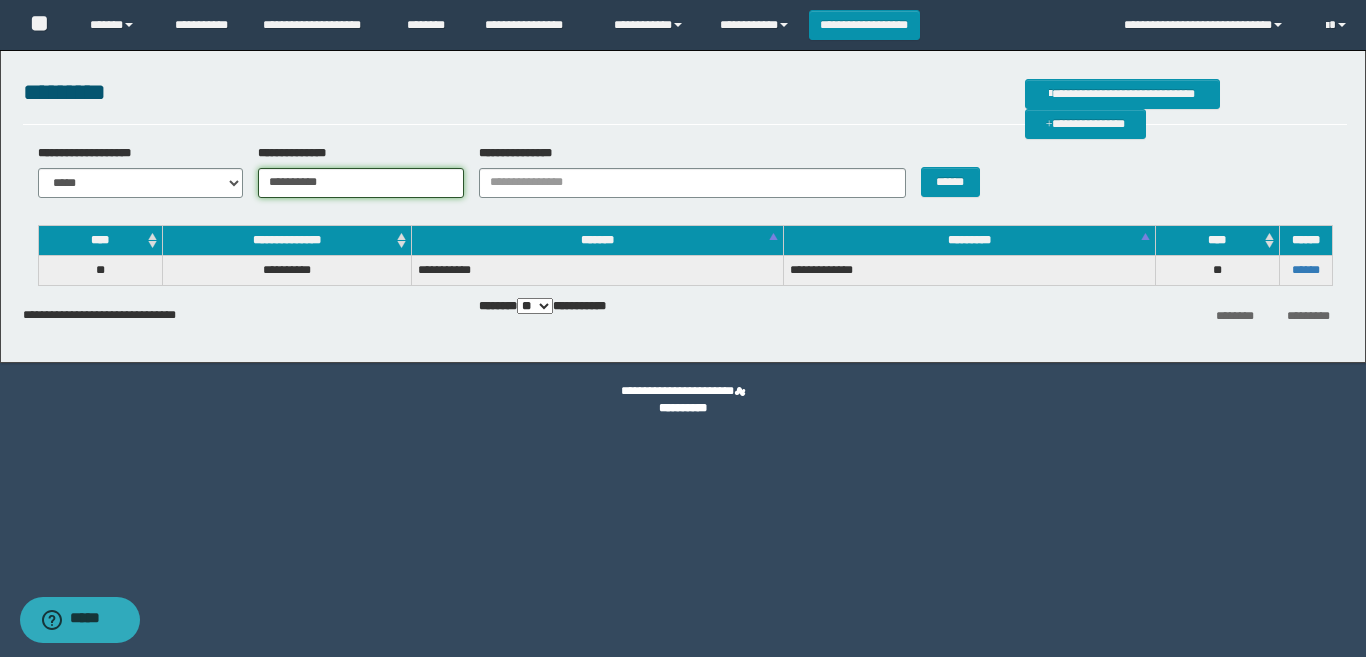 drag, startPoint x: 259, startPoint y: 190, endPoint x: 225, endPoint y: 185, distance: 34.36568 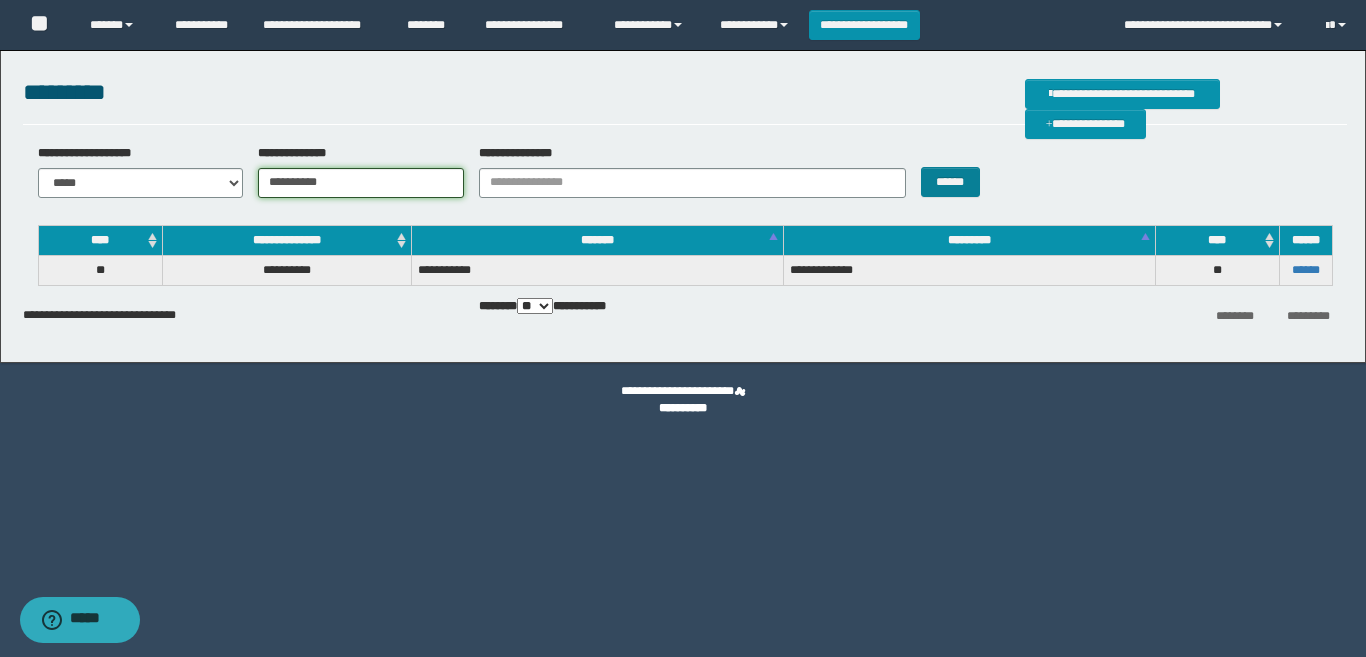 type on "**********" 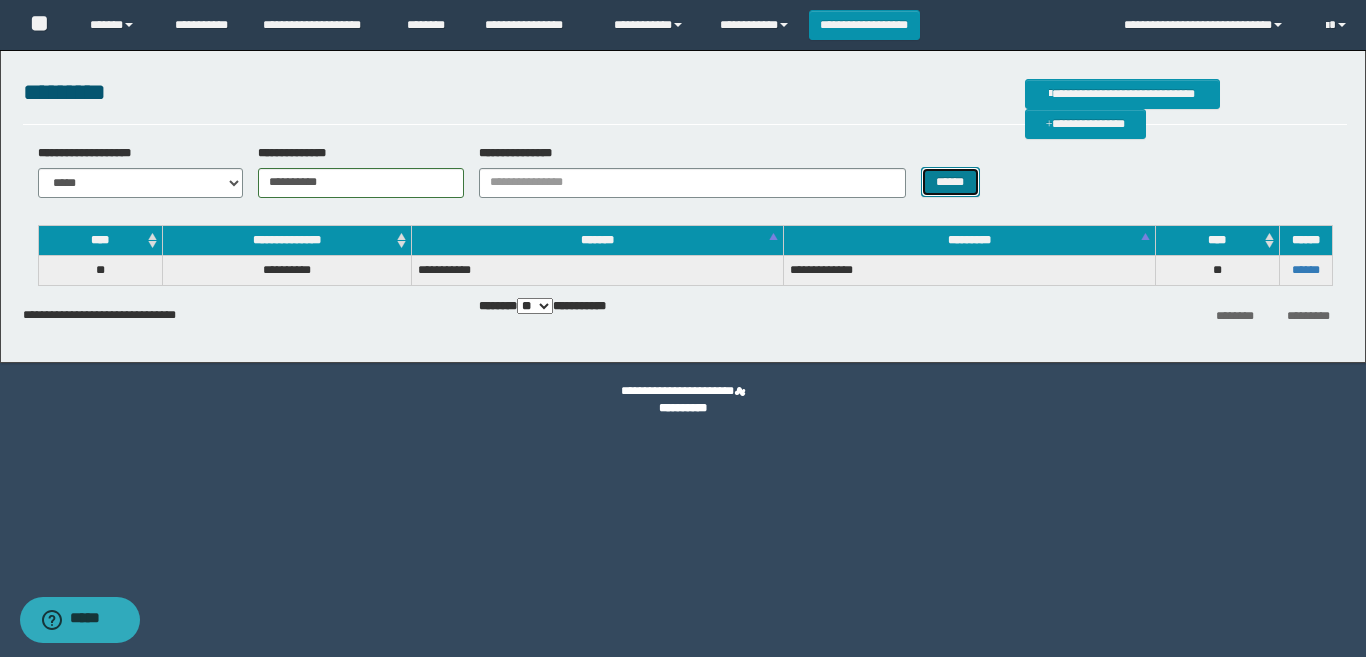 drag, startPoint x: 957, startPoint y: 183, endPoint x: 972, endPoint y: 223, distance: 42.72002 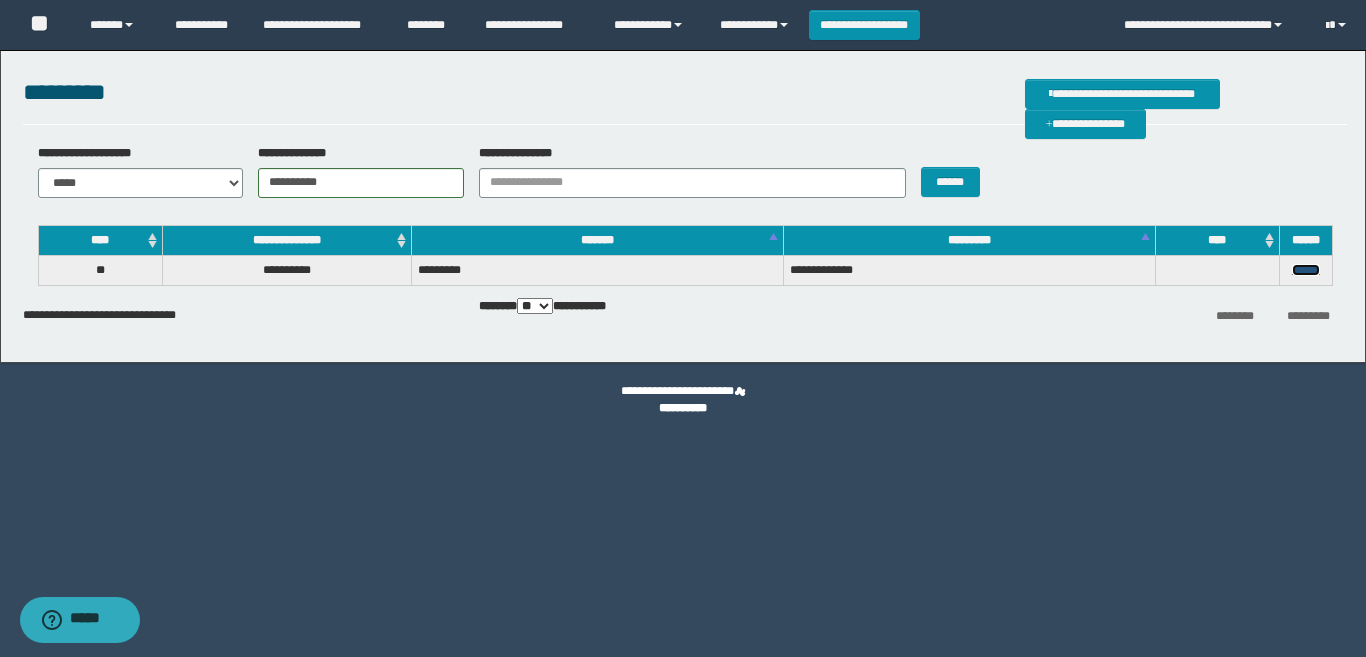 click on "******" at bounding box center [1306, 270] 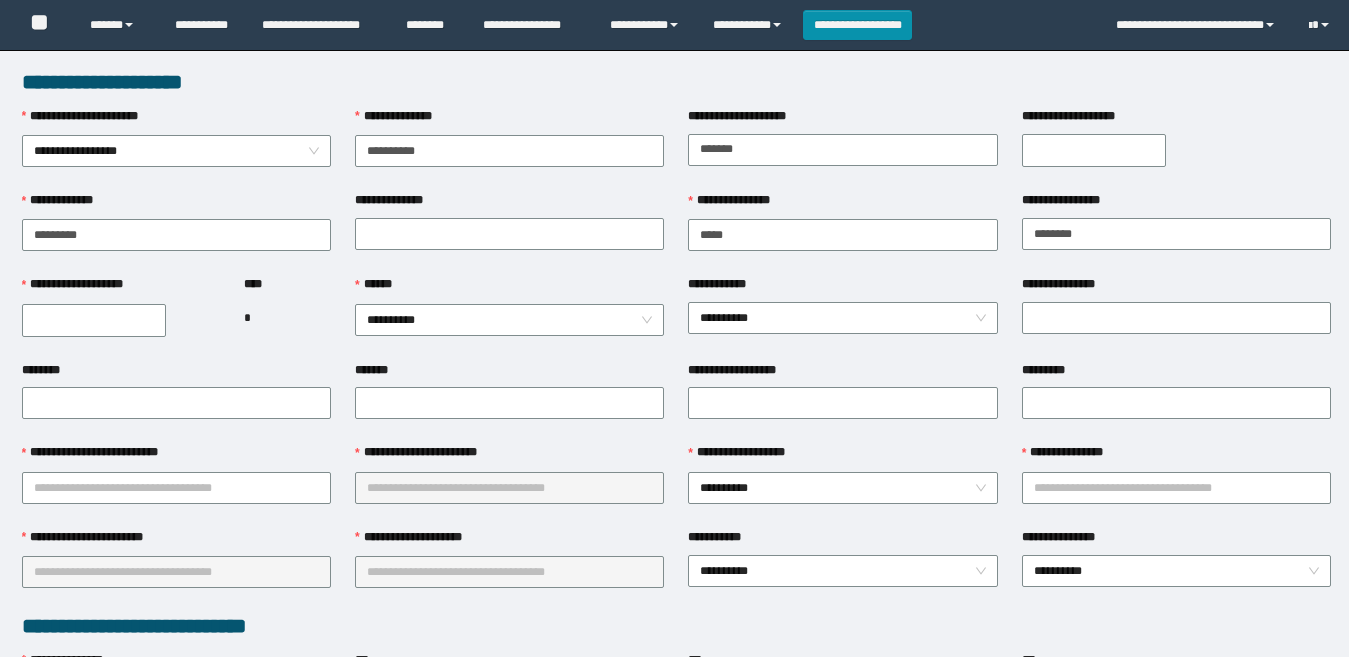 scroll, scrollTop: 0, scrollLeft: 0, axis: both 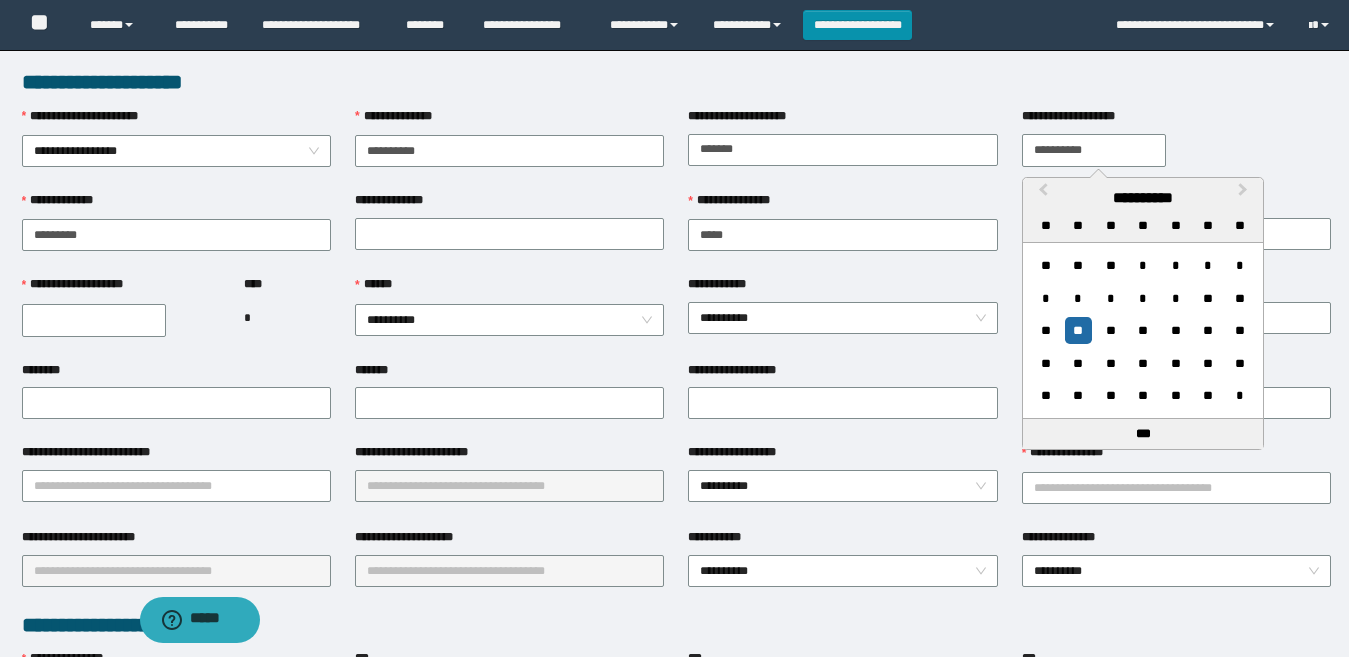 type on "**********" 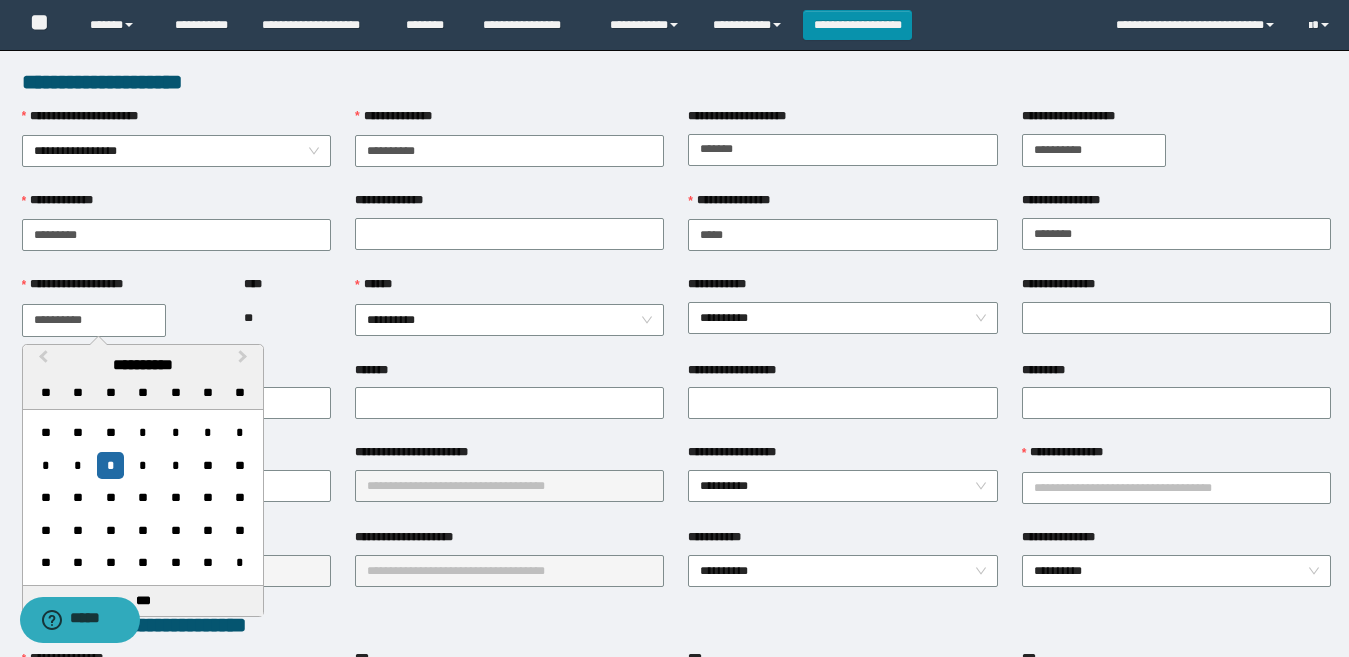 type on "**********" 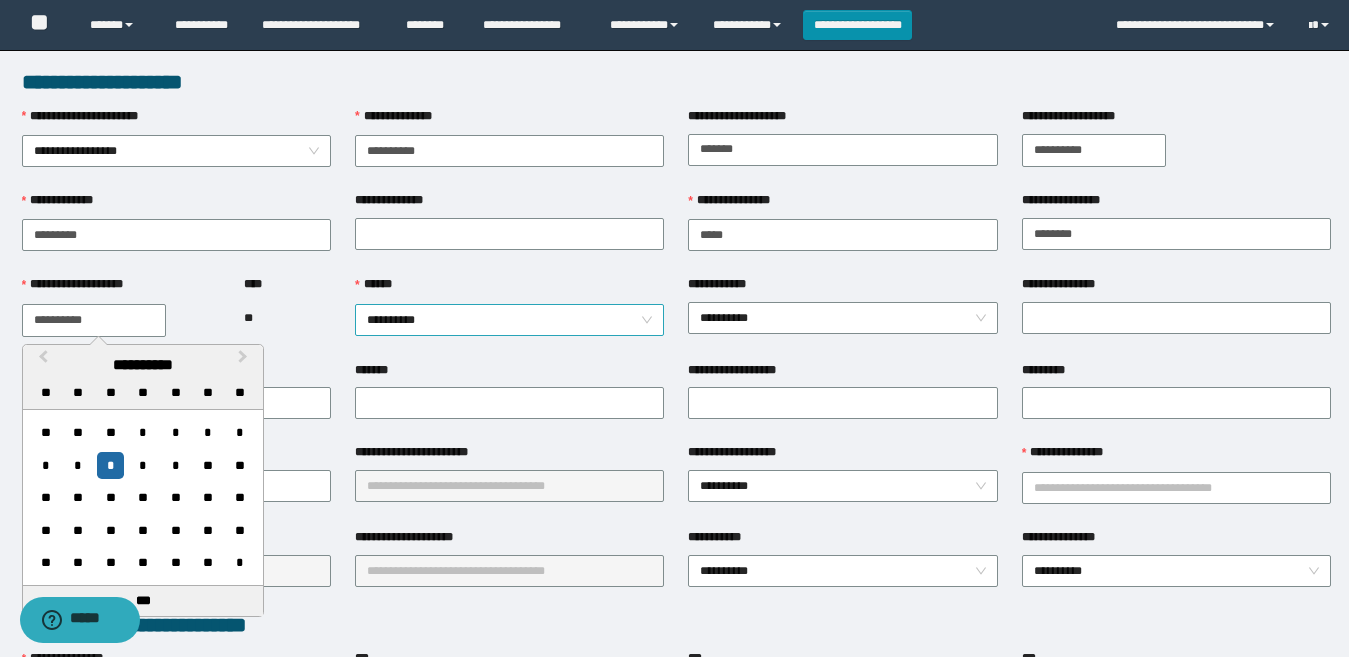 drag, startPoint x: 577, startPoint y: 345, endPoint x: 576, endPoint y: 320, distance: 25.019993 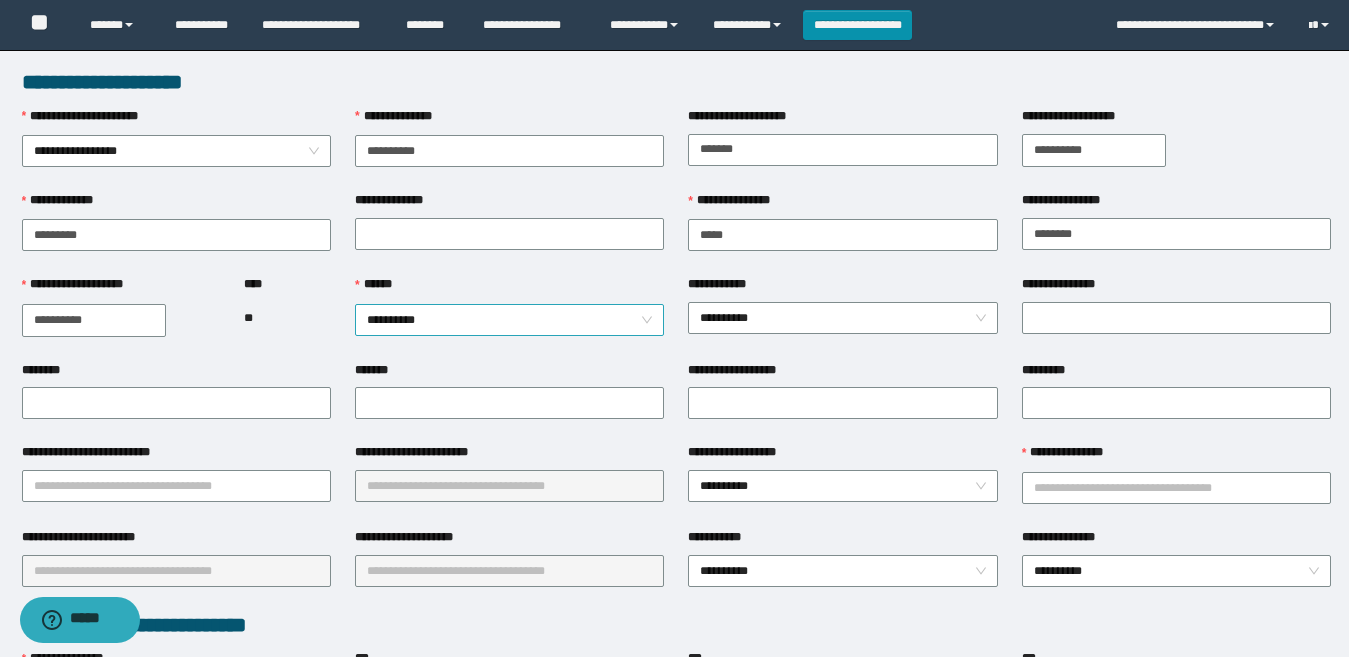 click on "**********" at bounding box center [509, 320] 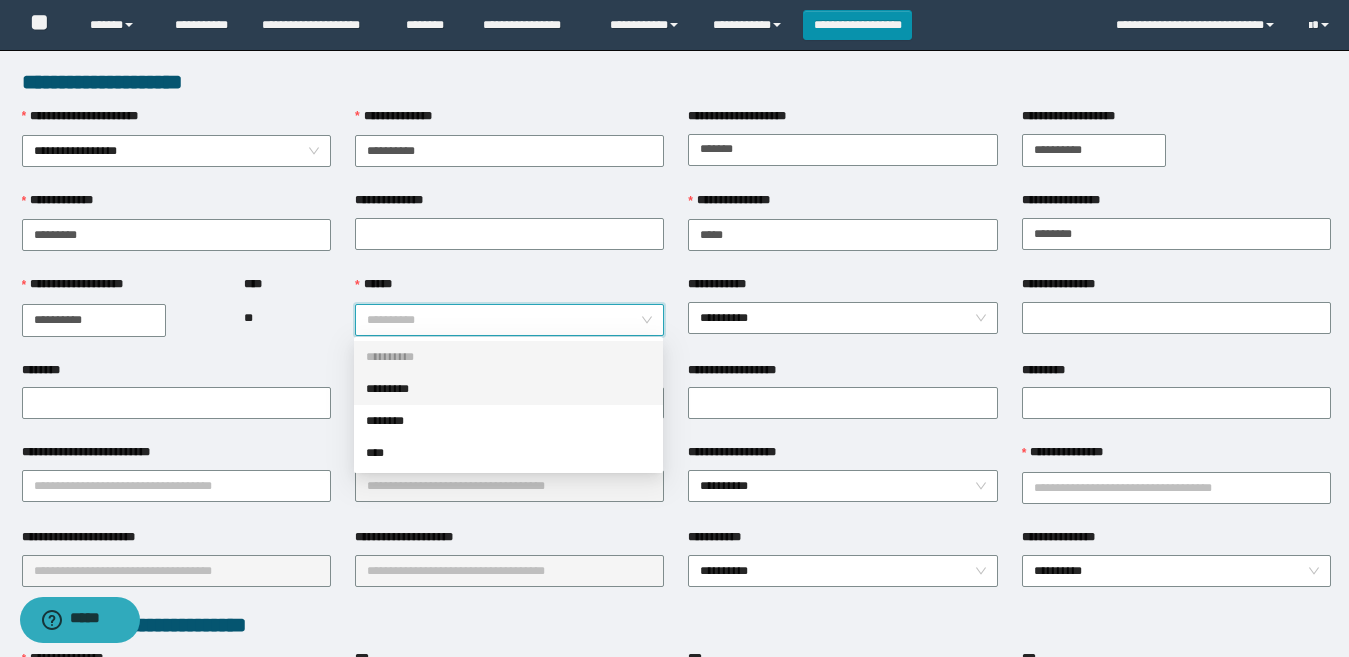 drag, startPoint x: 433, startPoint y: 392, endPoint x: 392, endPoint y: 375, distance: 44.38468 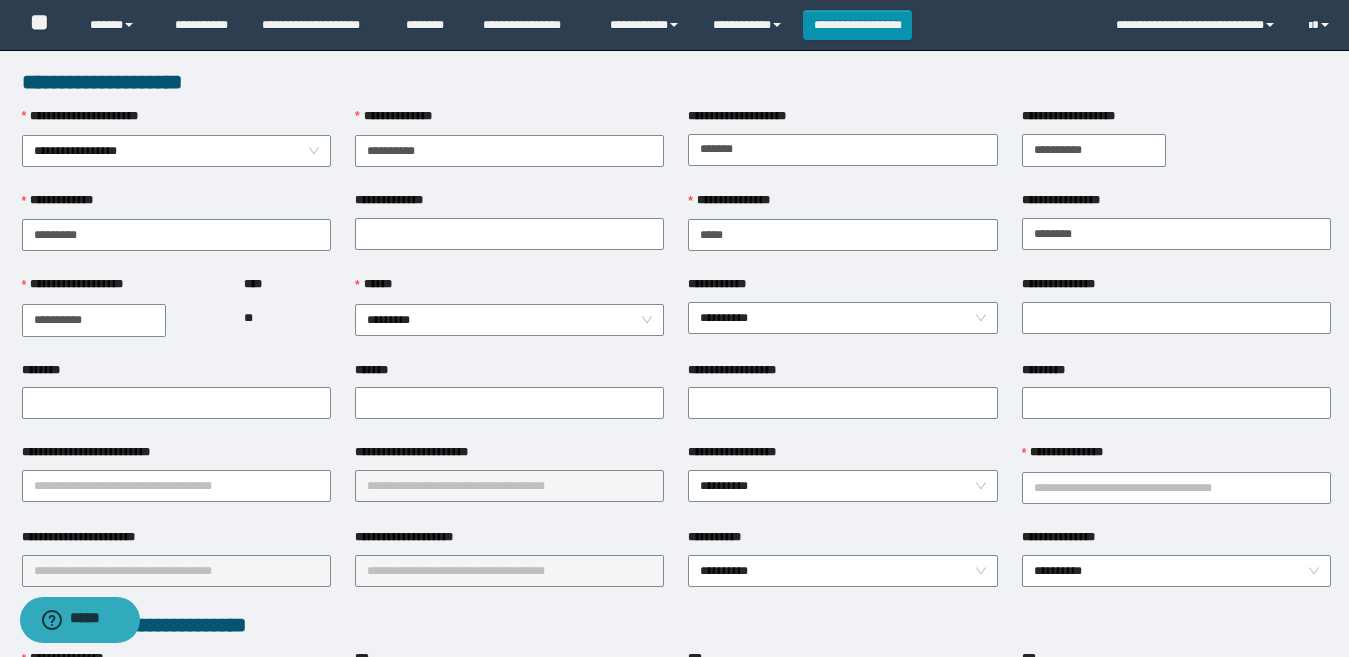 drag, startPoint x: 317, startPoint y: 356, endPoint x: 547, endPoint y: 348, distance: 230.13908 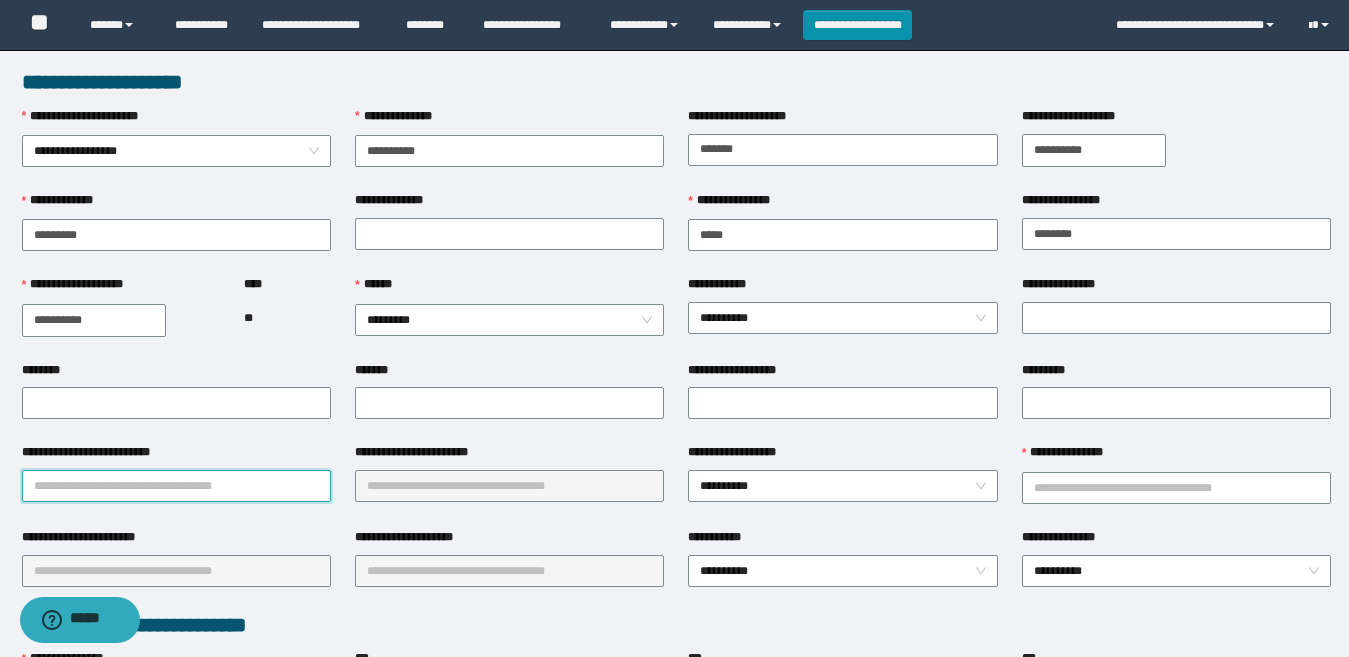 click on "**********" at bounding box center (176, 486) 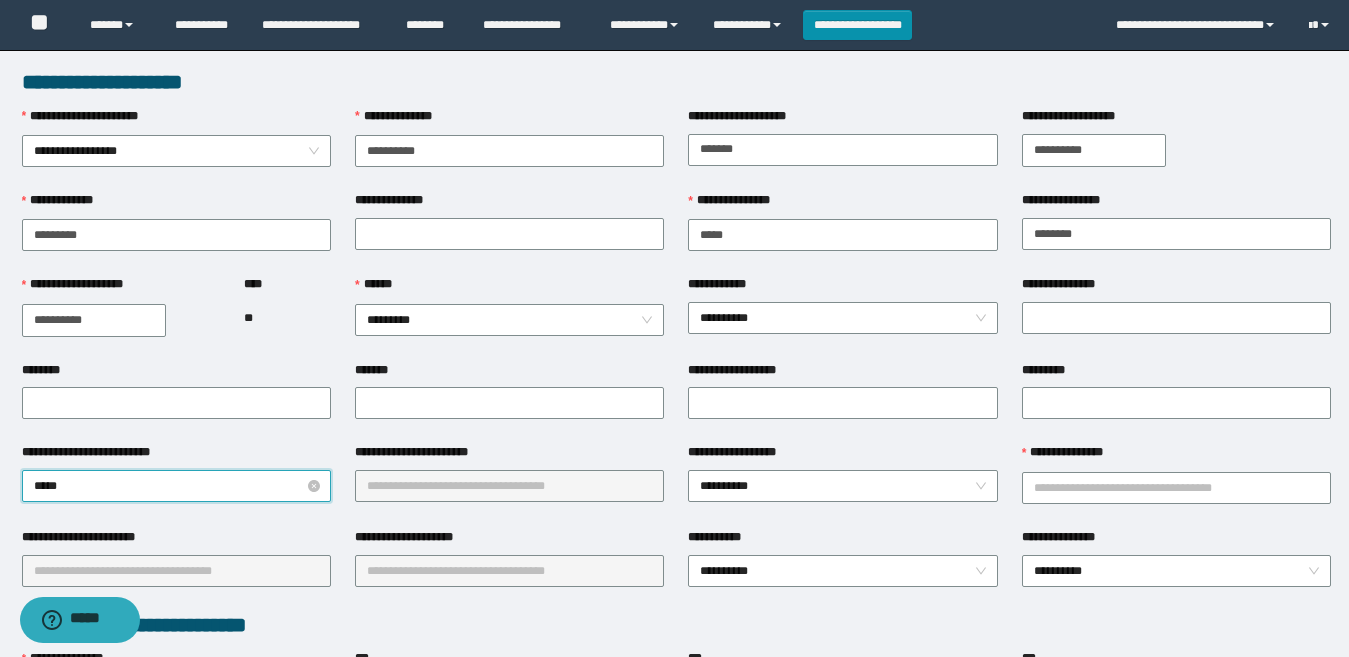 type on "******" 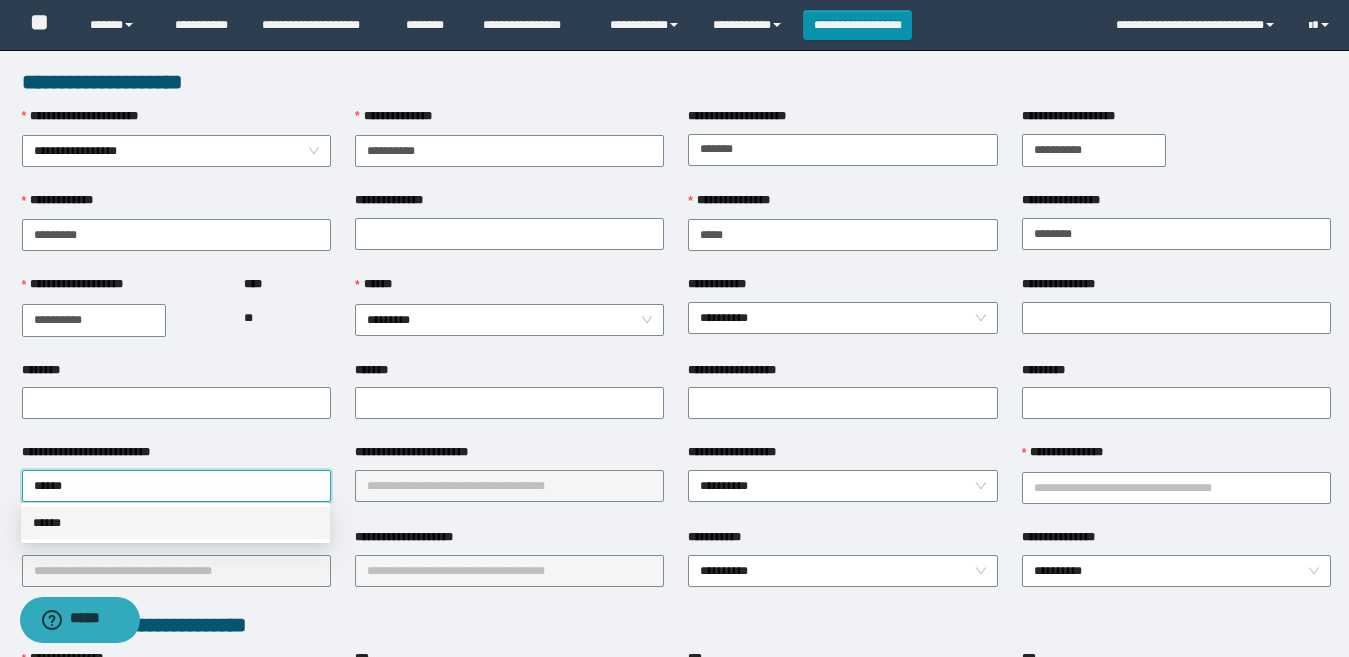 click on "******" at bounding box center [175, 523] 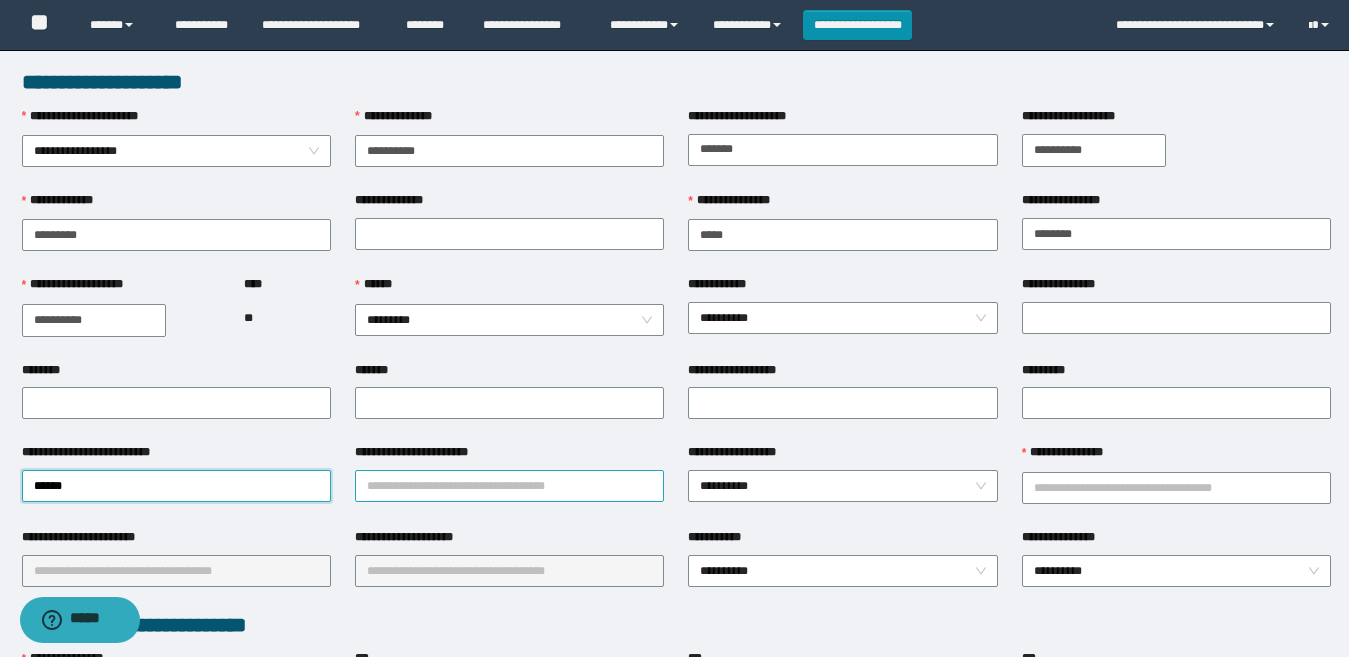 click on "**********" at bounding box center [509, 486] 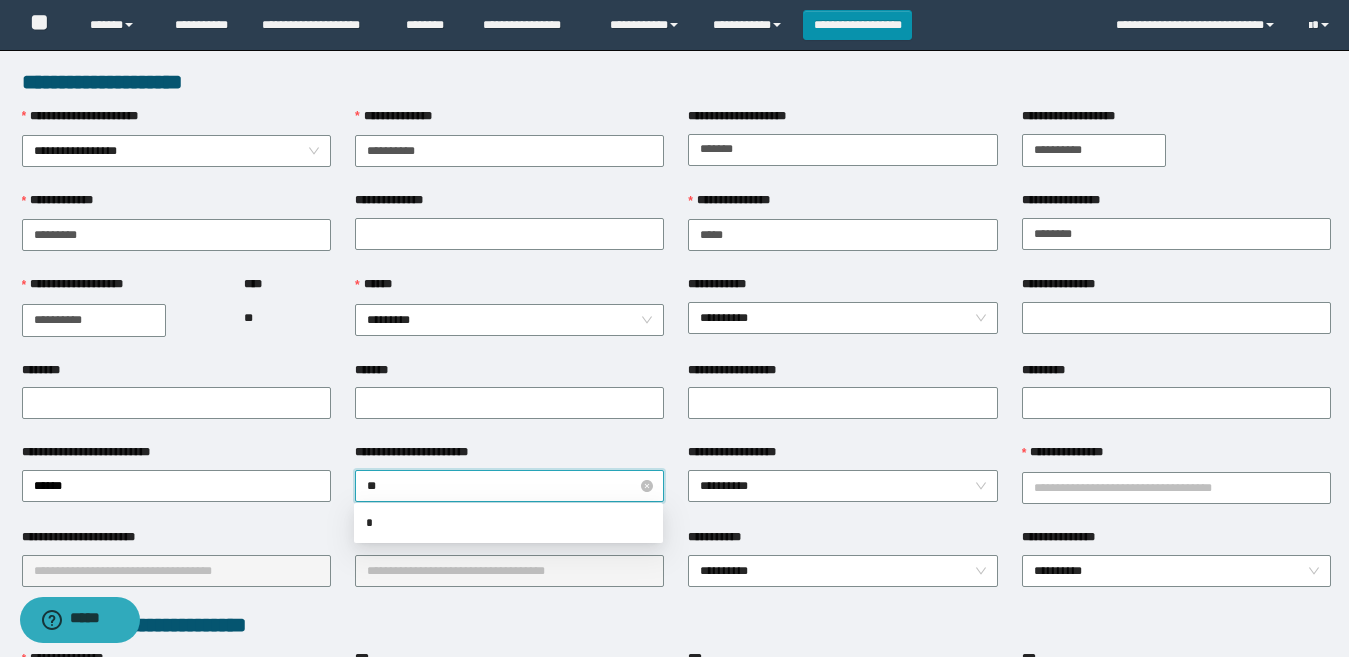 type on "***" 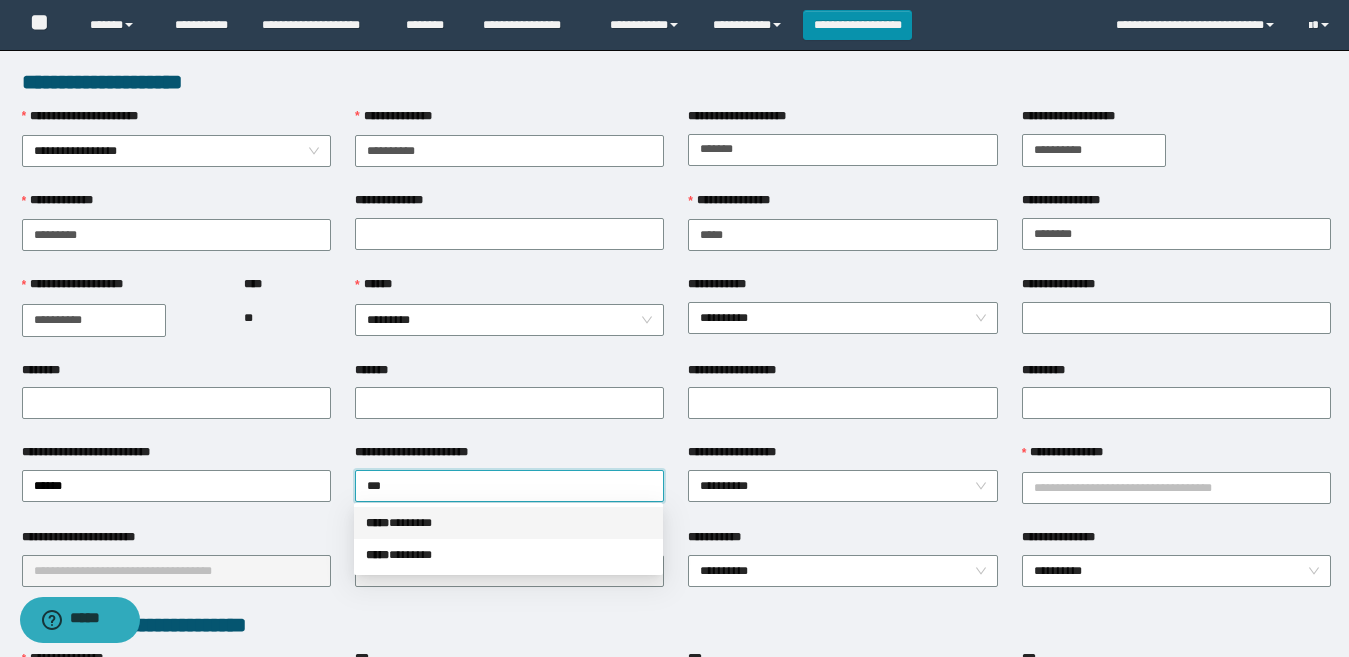click on "***** * ******" at bounding box center [508, 523] 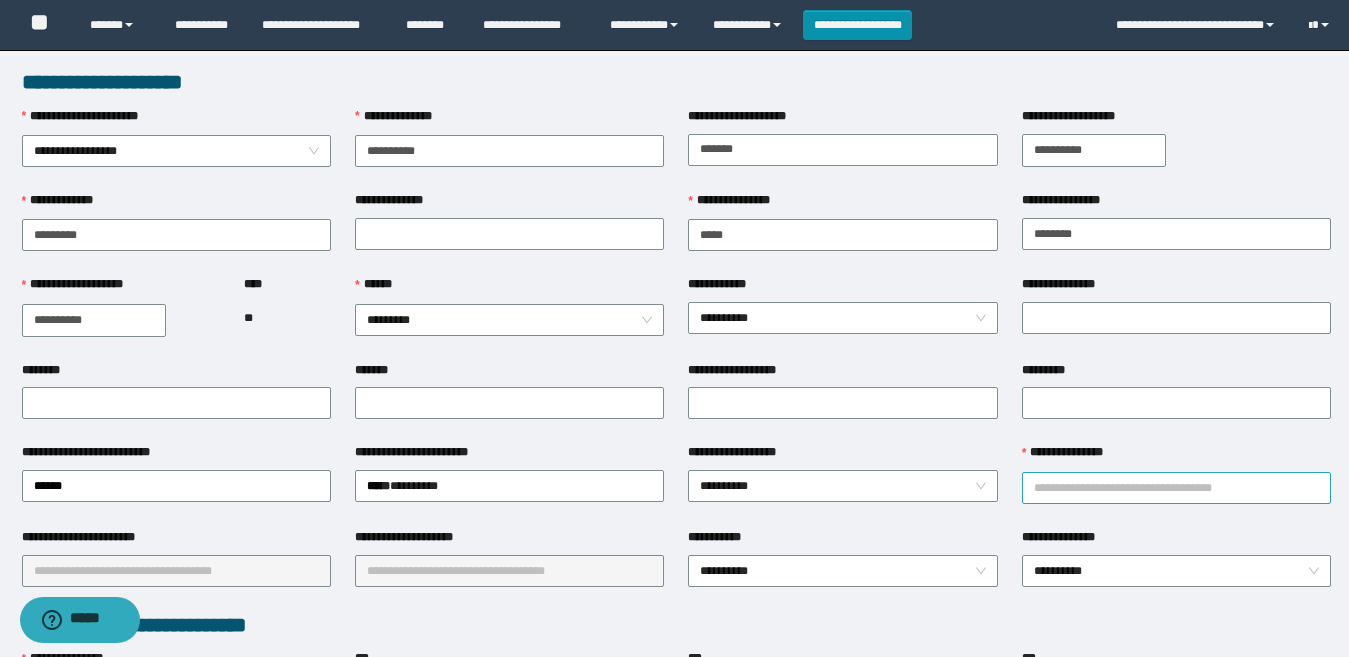 click on "**********" at bounding box center (1176, 488) 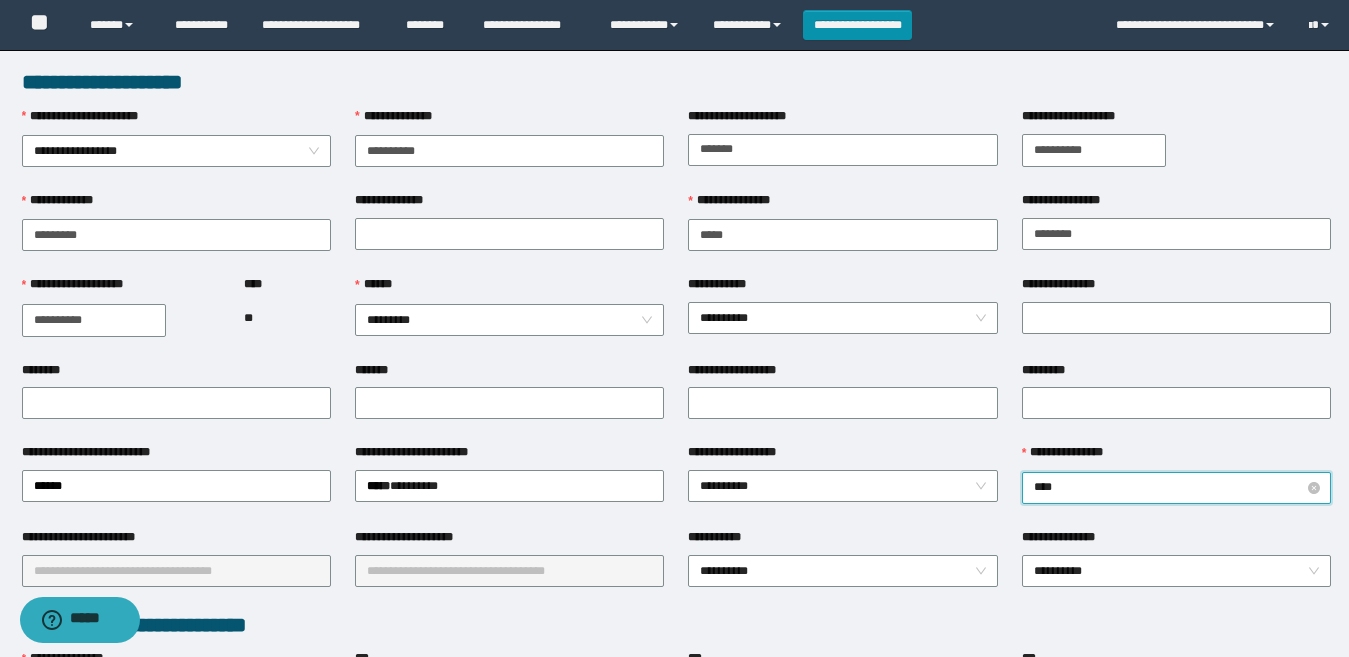 type on "*****" 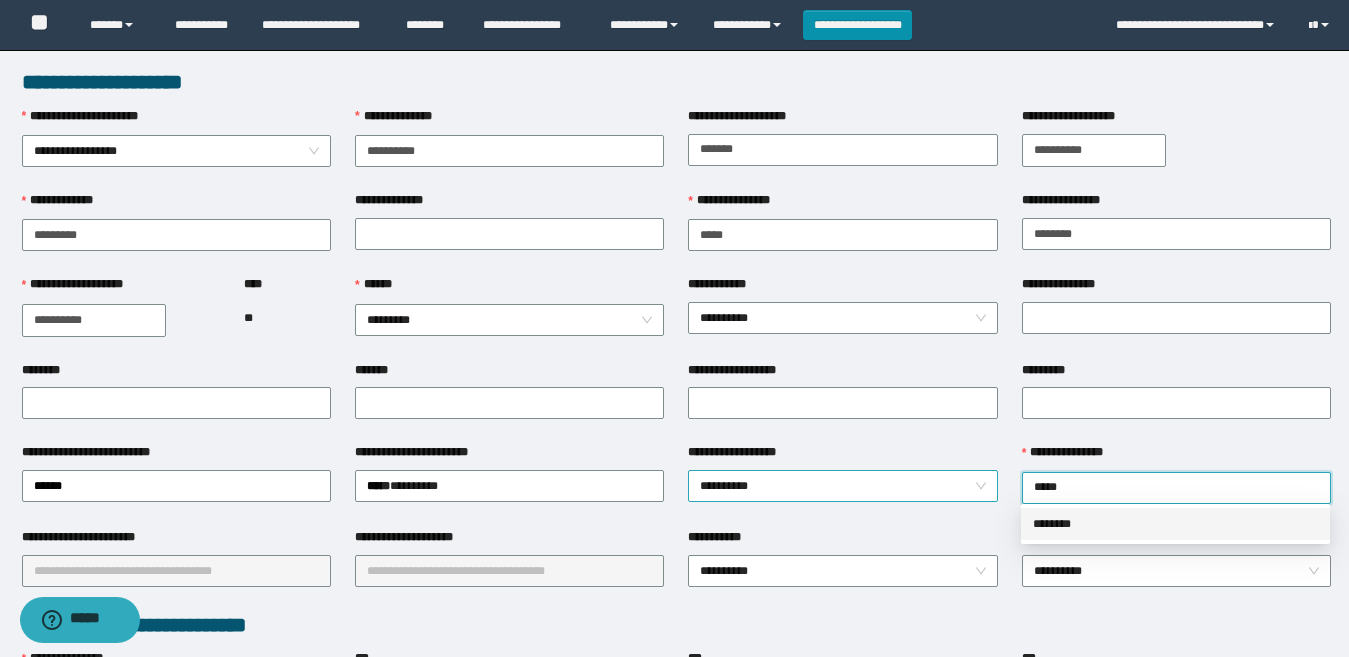 drag, startPoint x: 1079, startPoint y: 525, endPoint x: 851, endPoint y: 489, distance: 230.82462 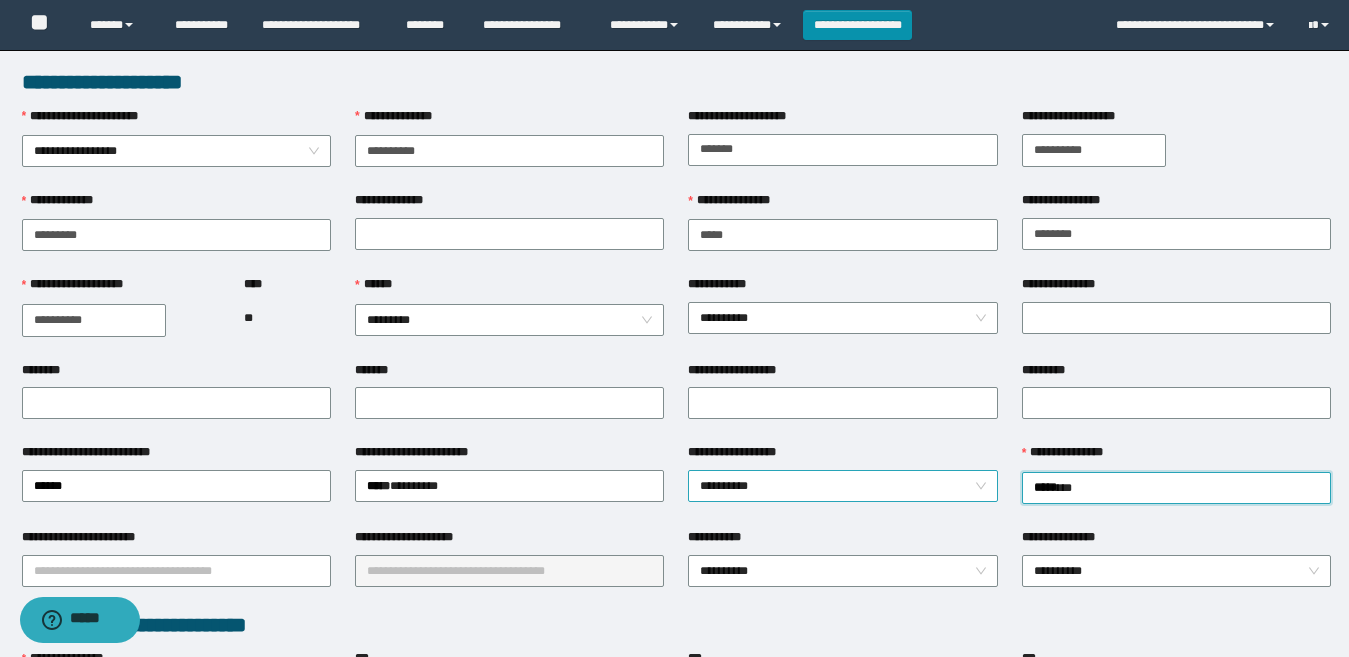 click on "**********" at bounding box center [842, 486] 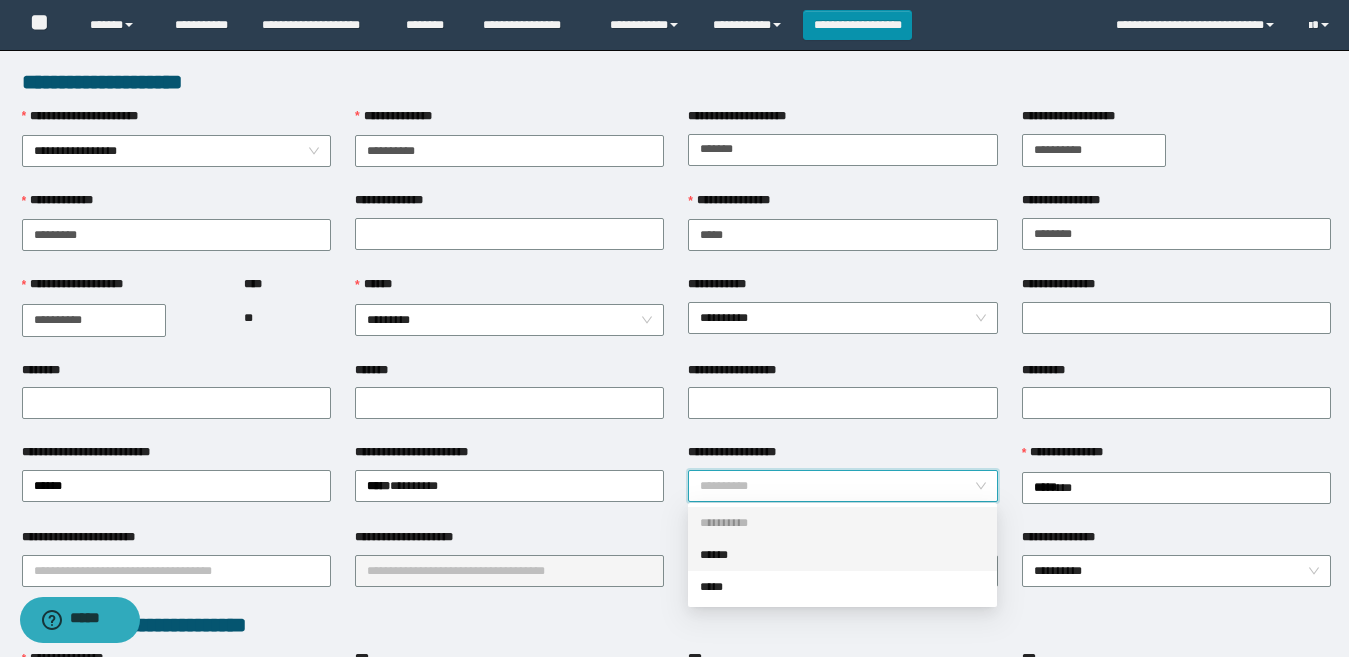 click on "******" at bounding box center [842, 555] 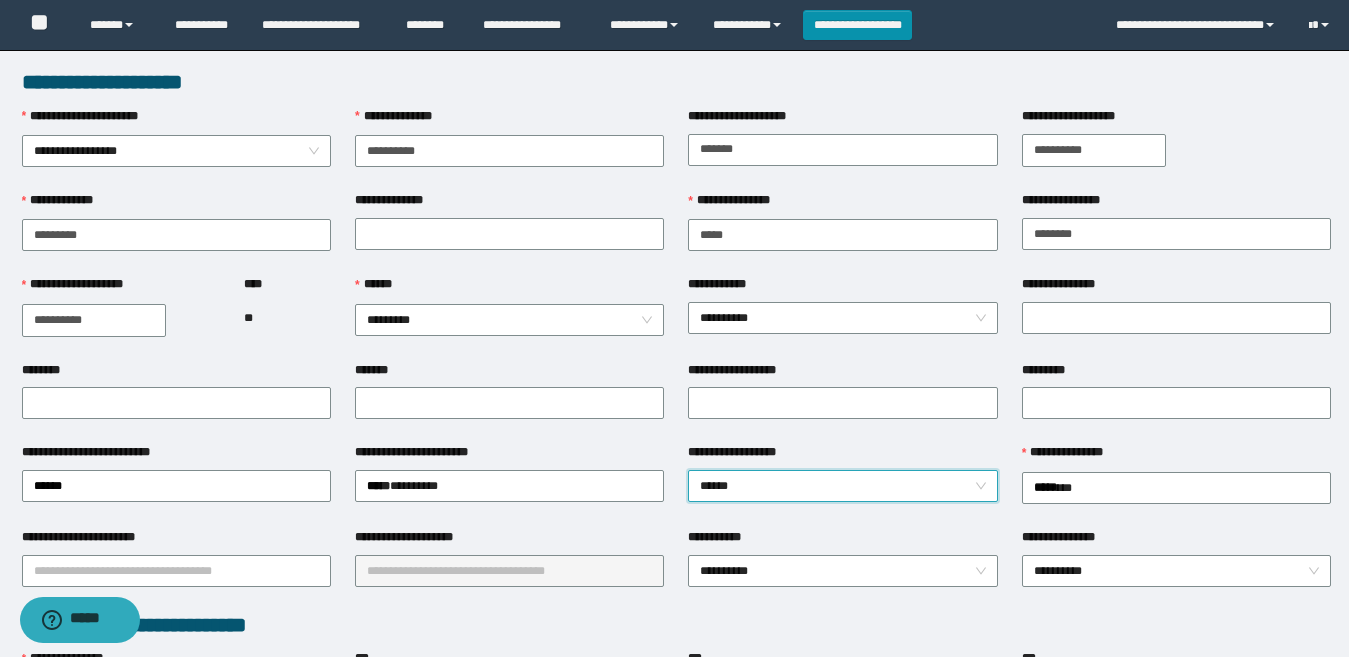 drag, startPoint x: 617, startPoint y: 528, endPoint x: 712, endPoint y: 521, distance: 95.257545 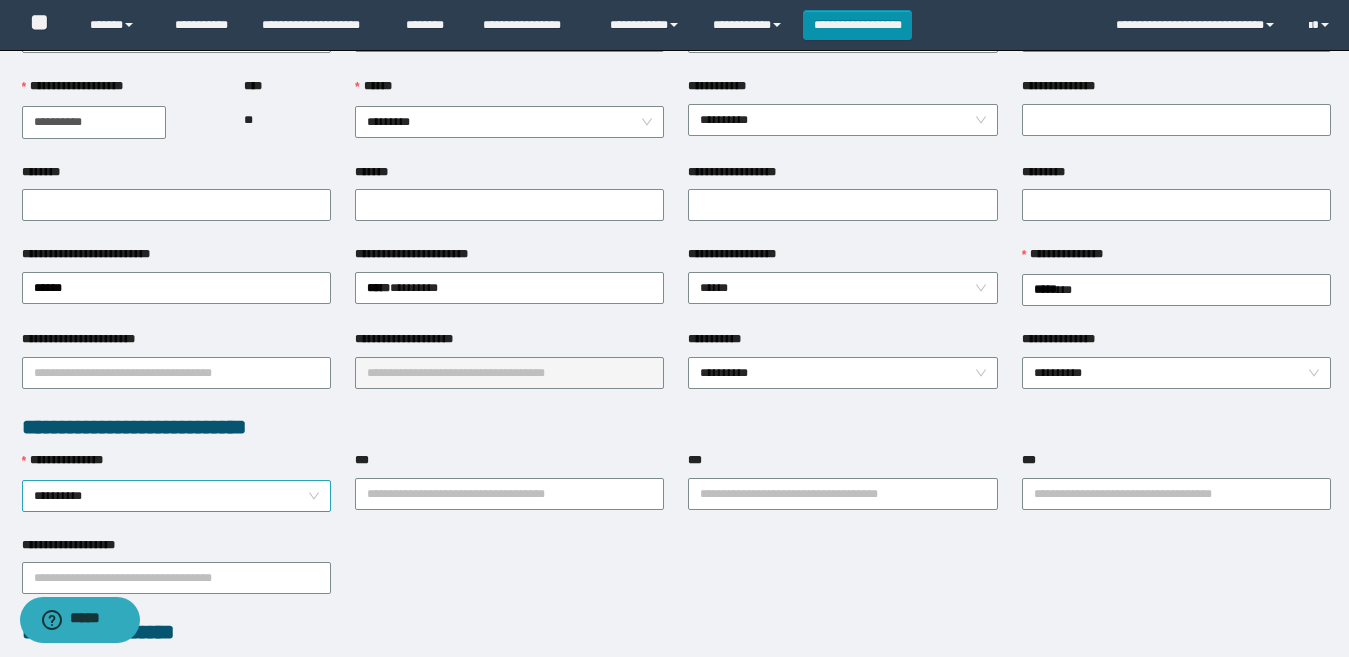 scroll, scrollTop: 200, scrollLeft: 0, axis: vertical 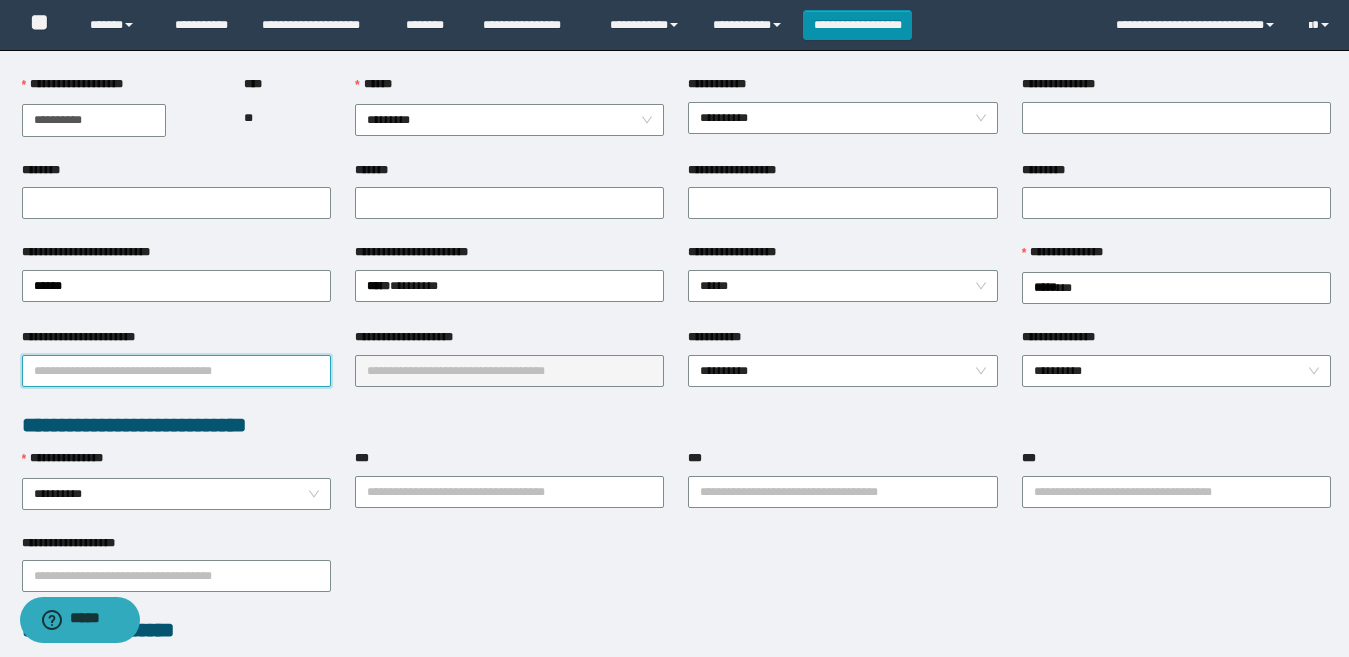 click on "**********" at bounding box center (176, 371) 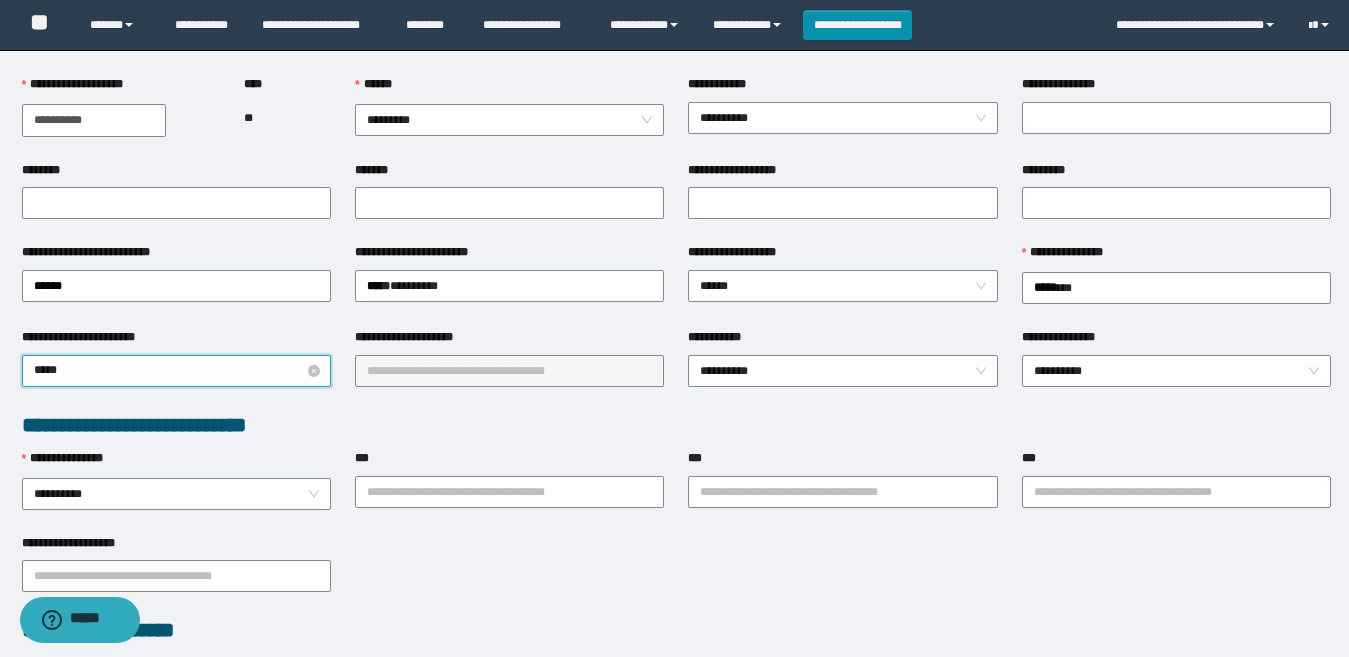type on "******" 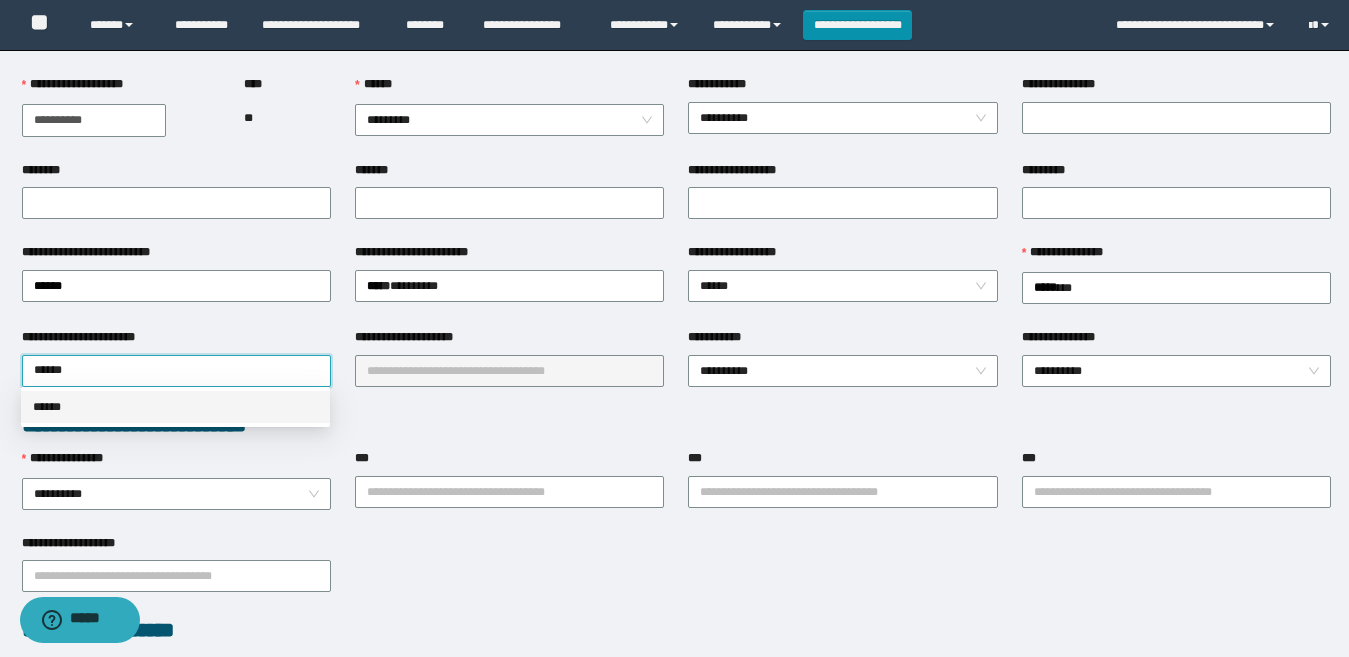 drag, startPoint x: 194, startPoint y: 395, endPoint x: 392, endPoint y: 372, distance: 199.33138 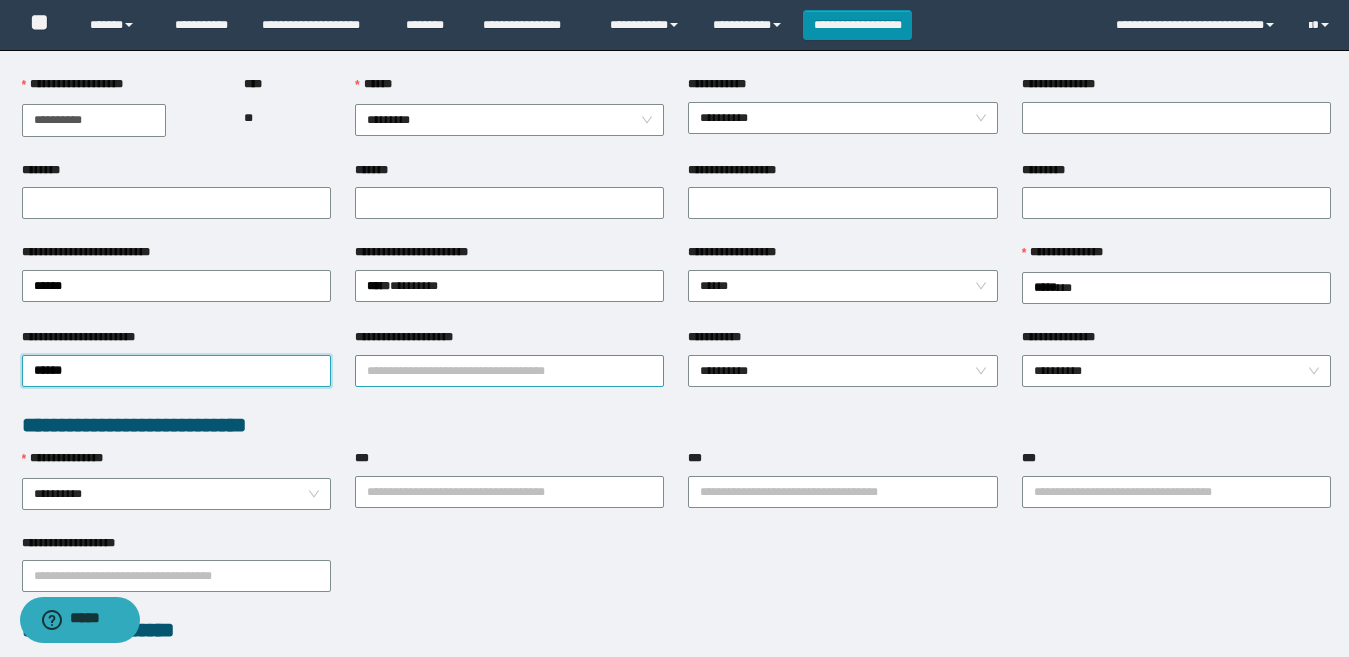 click on "**********" at bounding box center (509, 371) 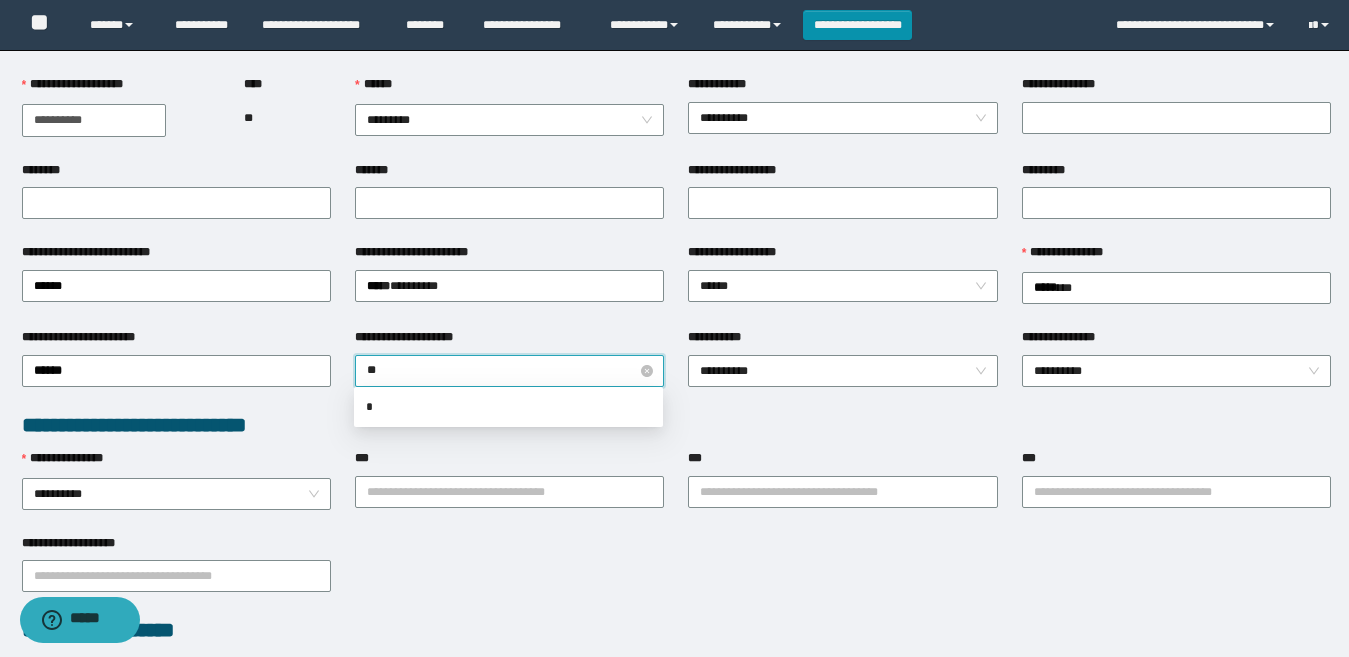 type on "***" 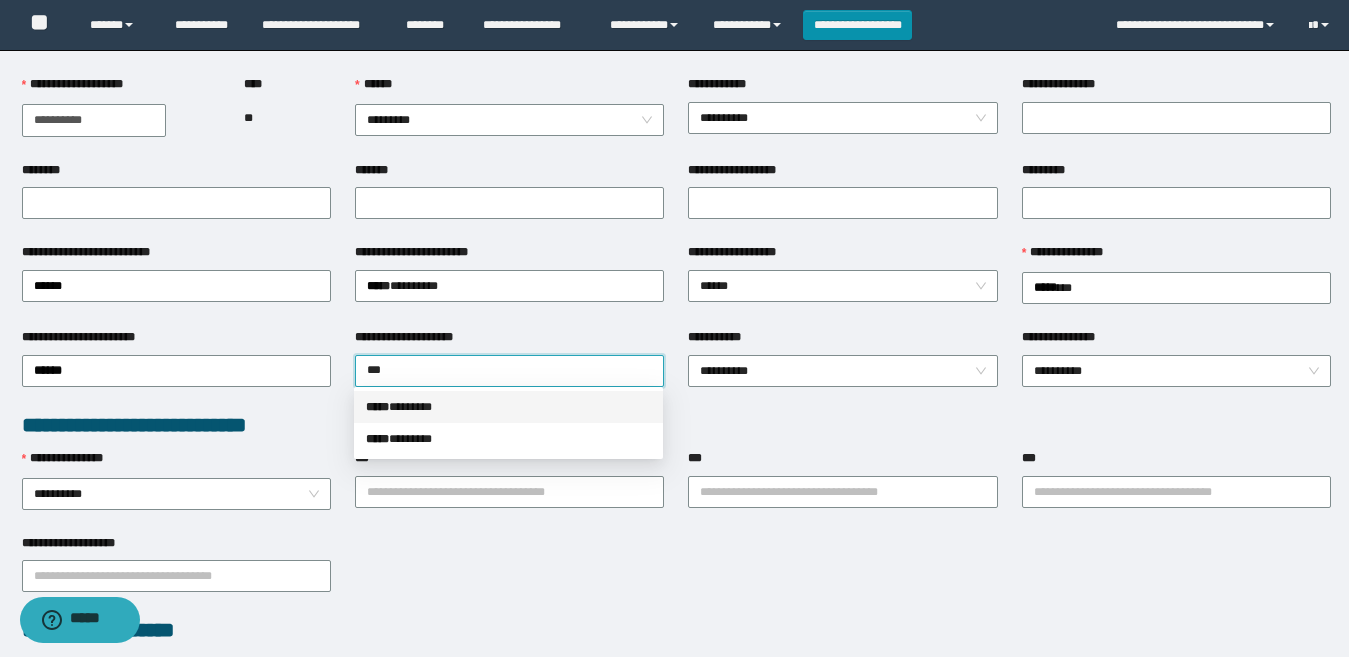 click on "***** * ******" at bounding box center [508, 407] 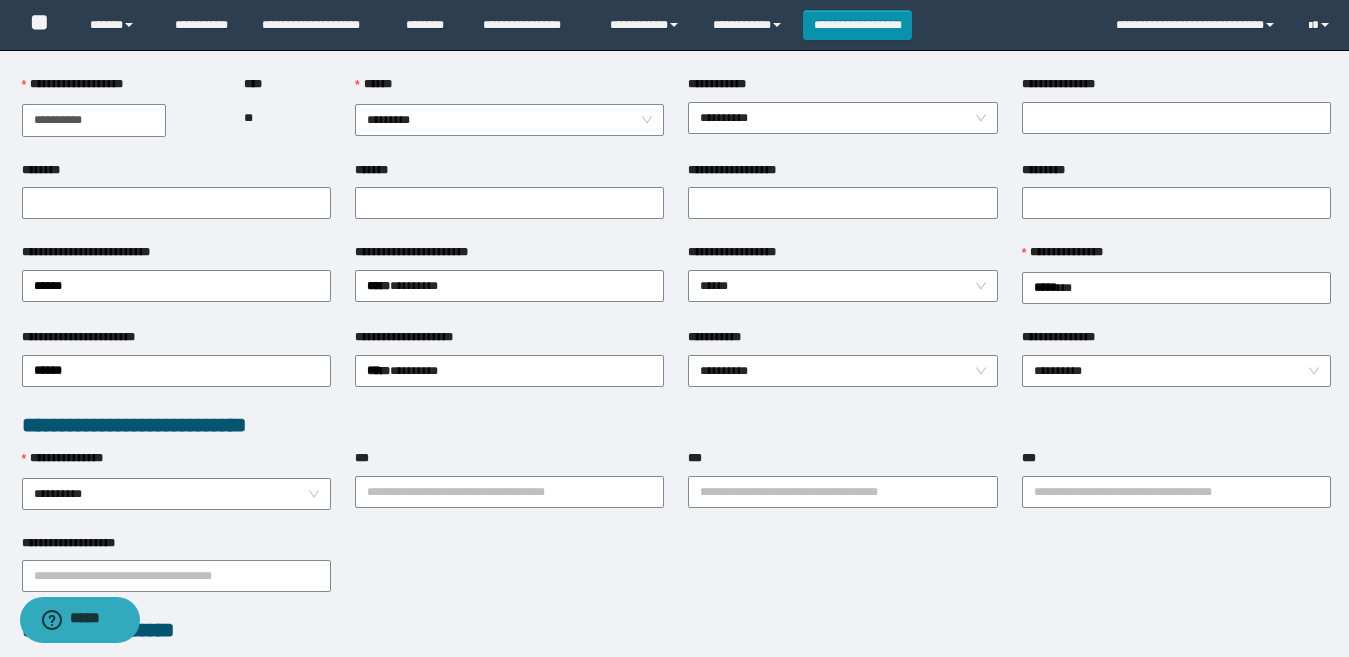 drag, startPoint x: 781, startPoint y: 453, endPoint x: 935, endPoint y: 395, distance: 164.56001 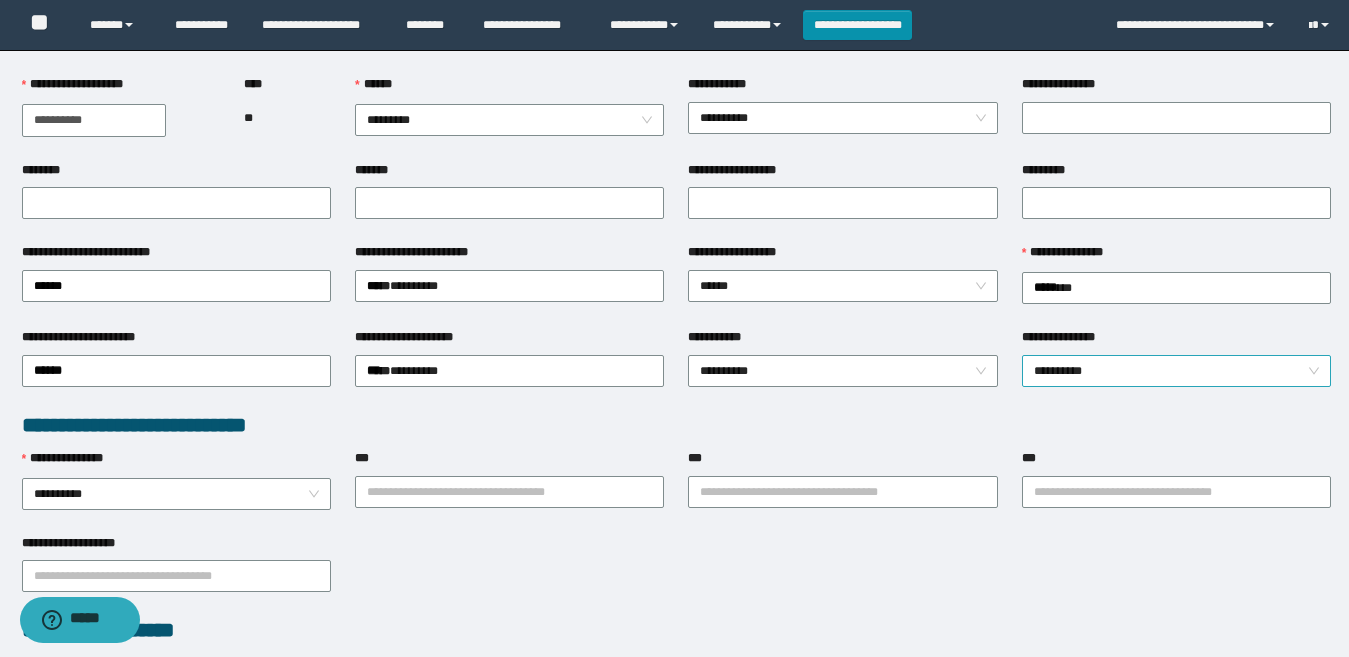 click on "**********" at bounding box center [1176, 371] 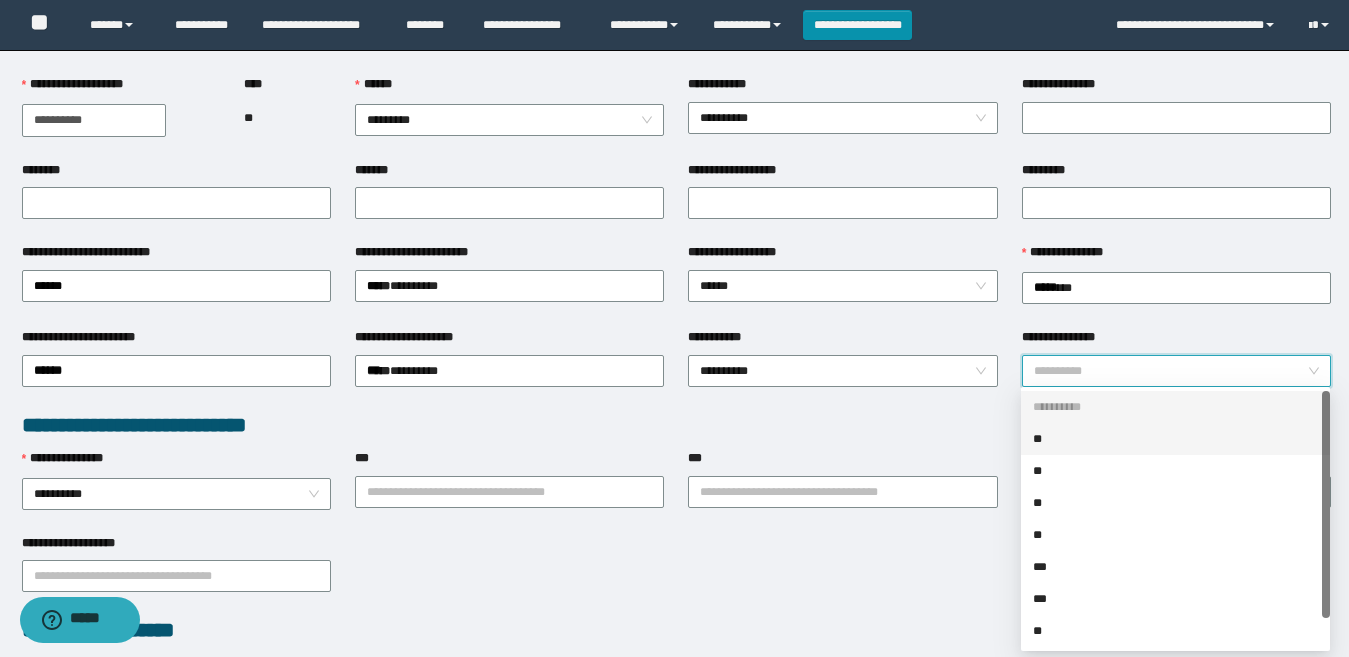 drag, startPoint x: 1058, startPoint y: 434, endPoint x: 934, endPoint y: 434, distance: 124 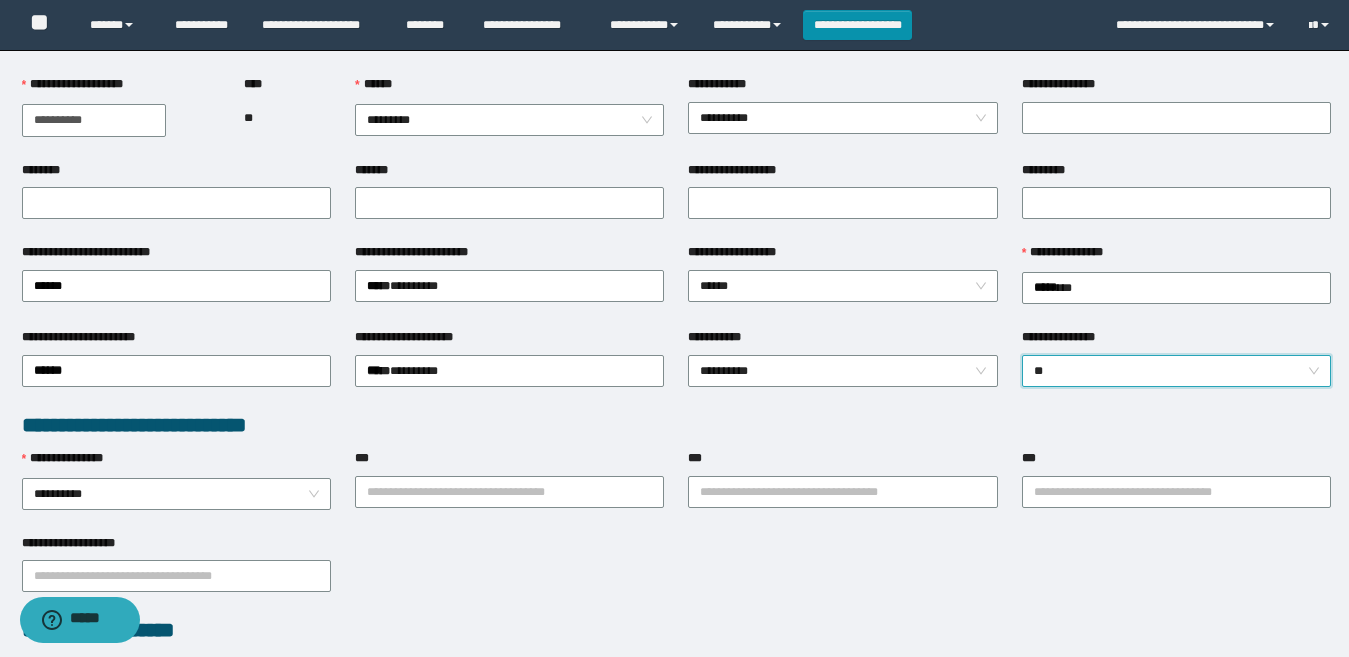click on "**********" at bounding box center (676, 425) 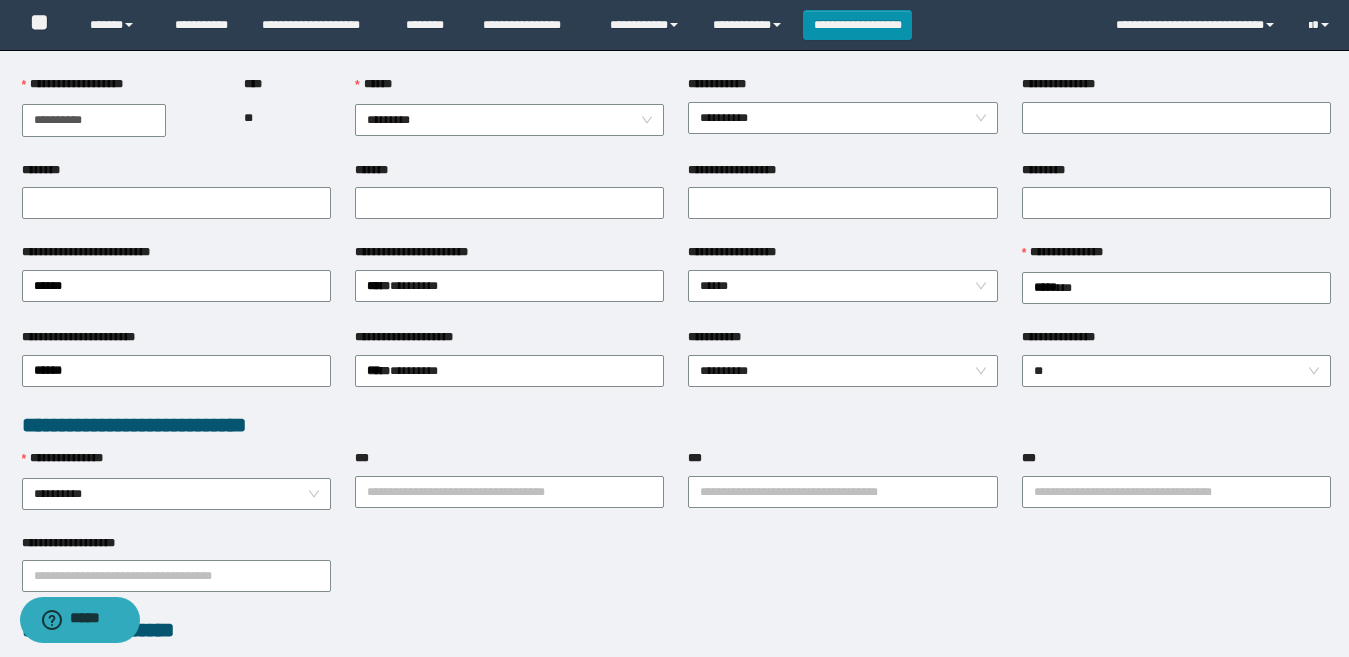 drag, startPoint x: 745, startPoint y: 607, endPoint x: 721, endPoint y: 555, distance: 57.271286 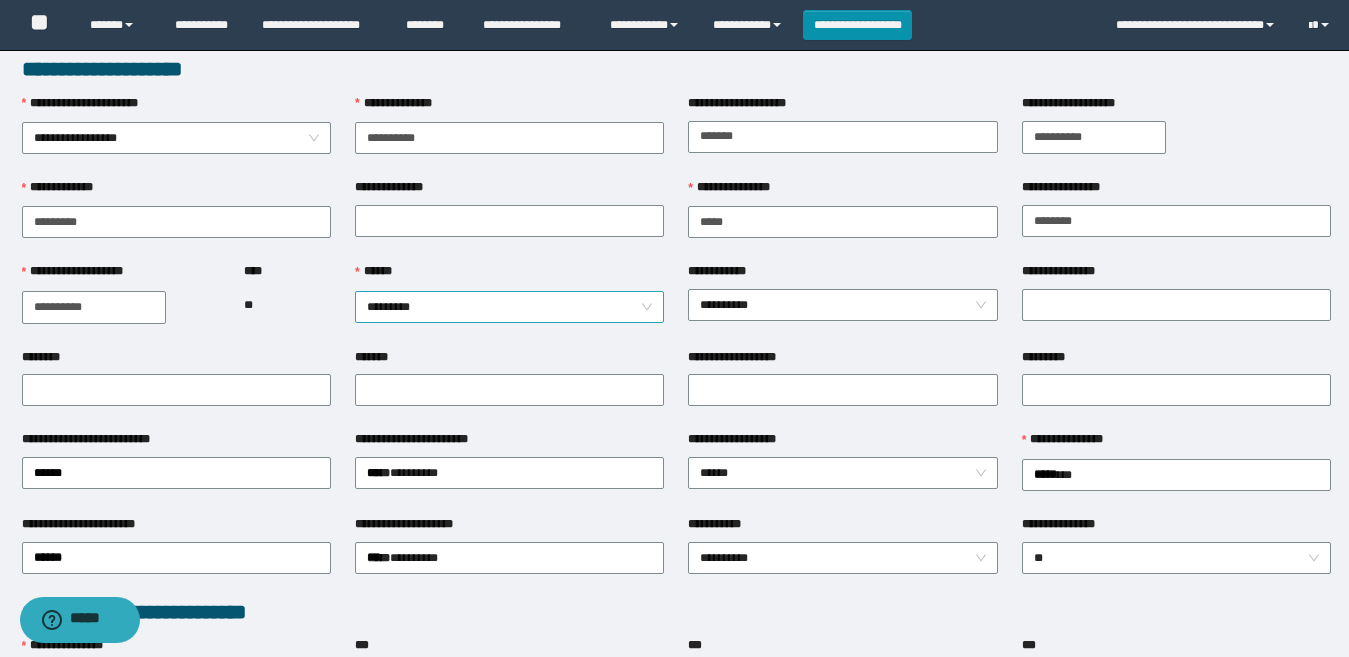 scroll, scrollTop: 0, scrollLeft: 0, axis: both 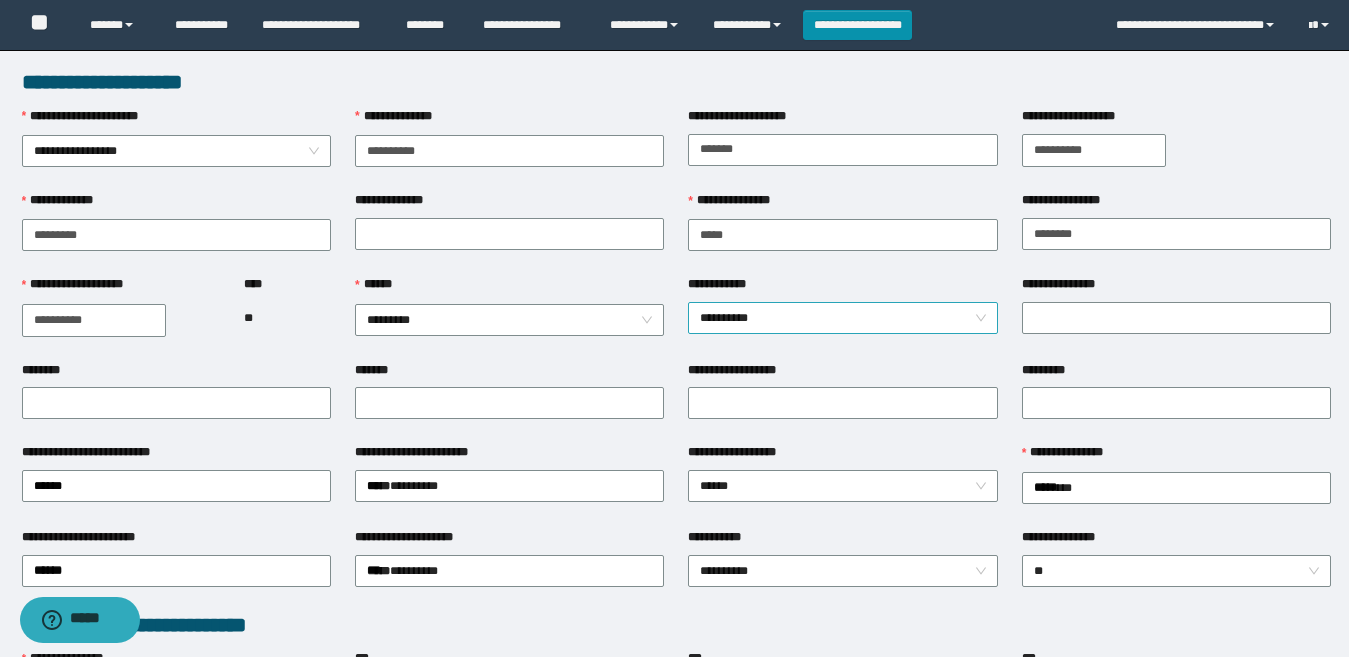 click on "**********" at bounding box center (842, 318) 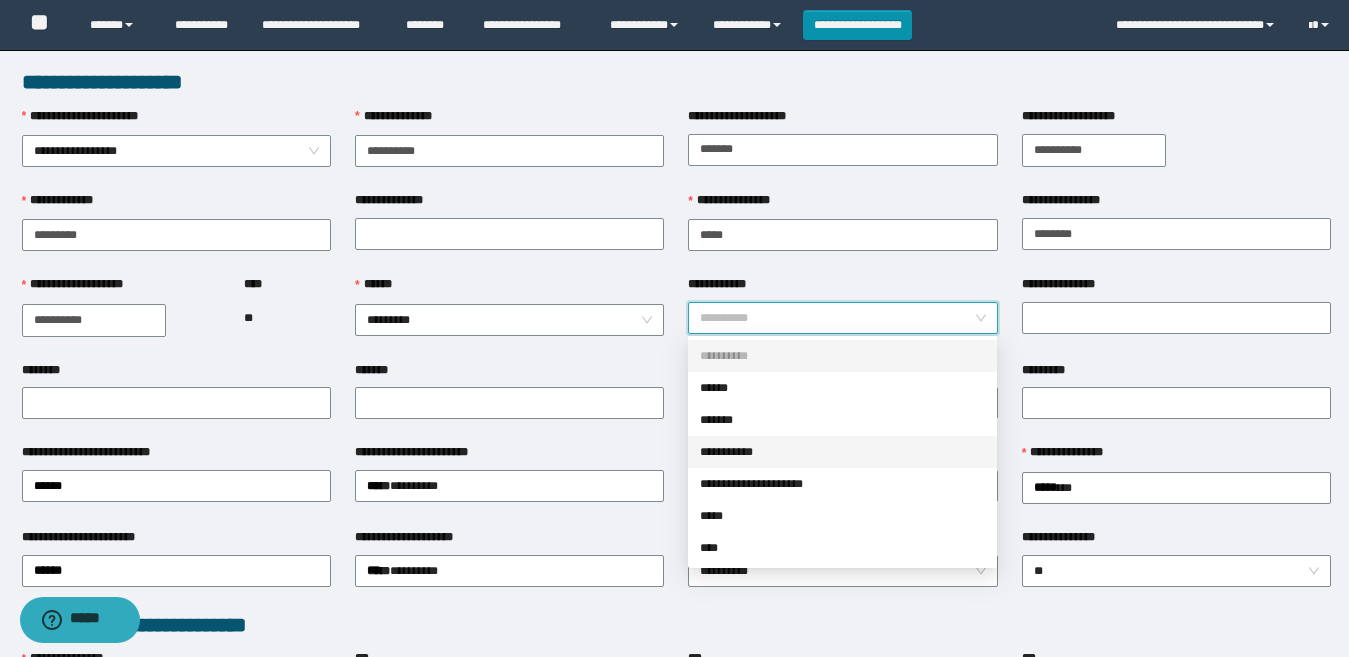 click on "**********" at bounding box center (842, 452) 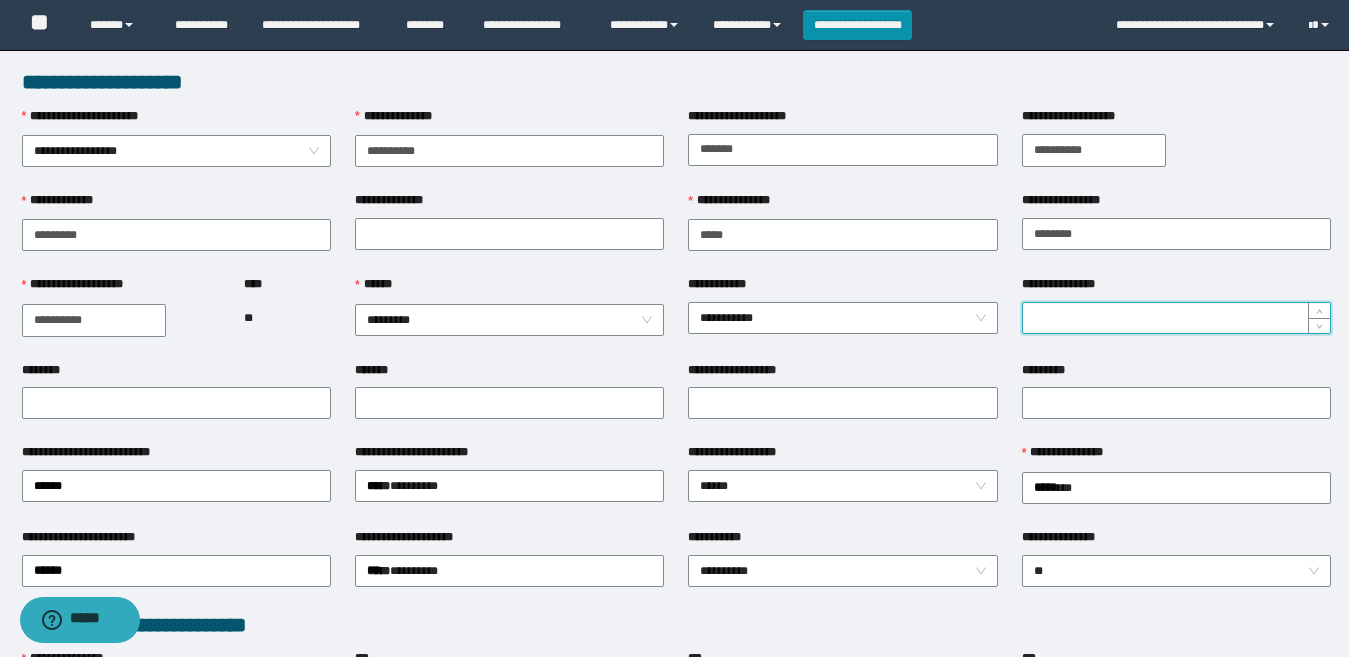 click on "**********" at bounding box center [1176, 318] 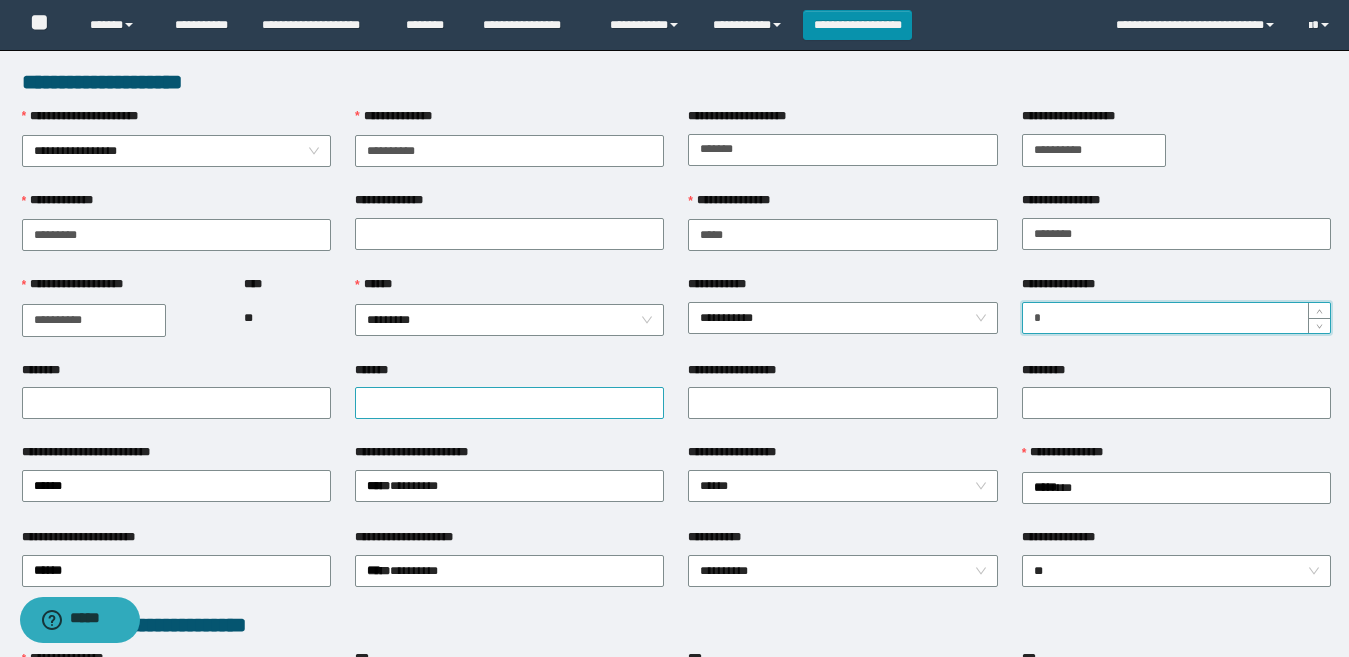 type on "*" 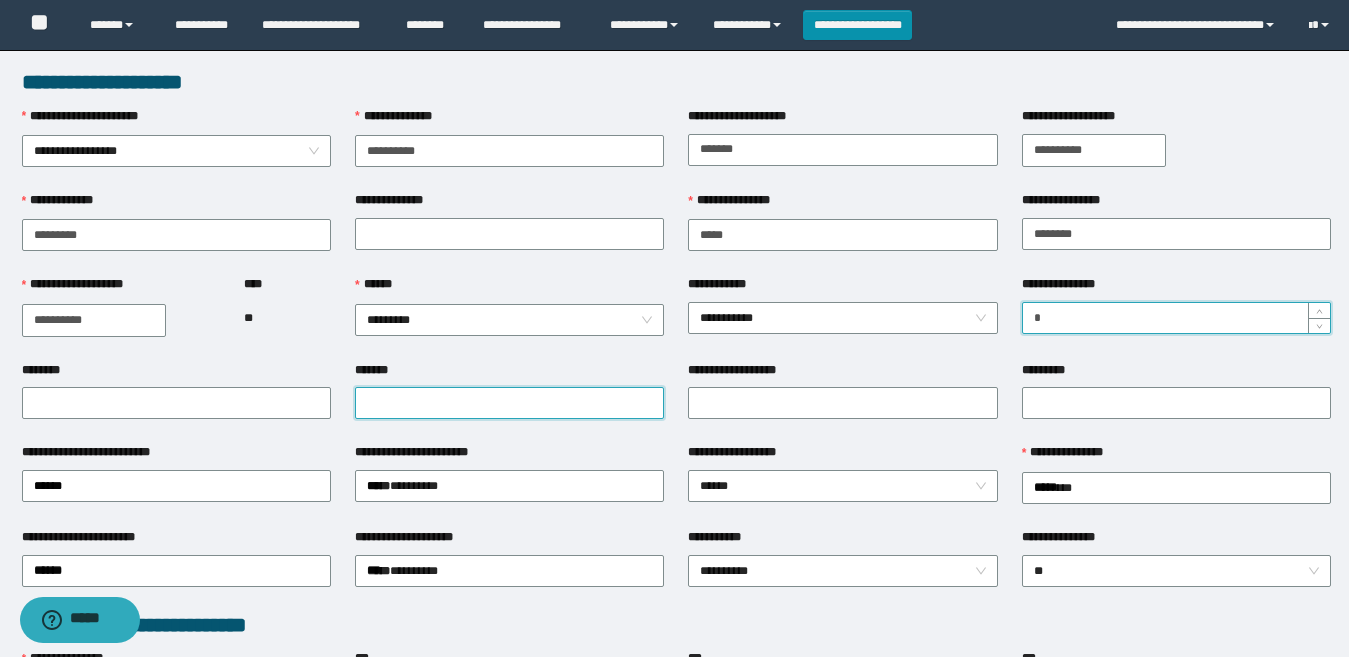 click on "*******" at bounding box center (509, 403) 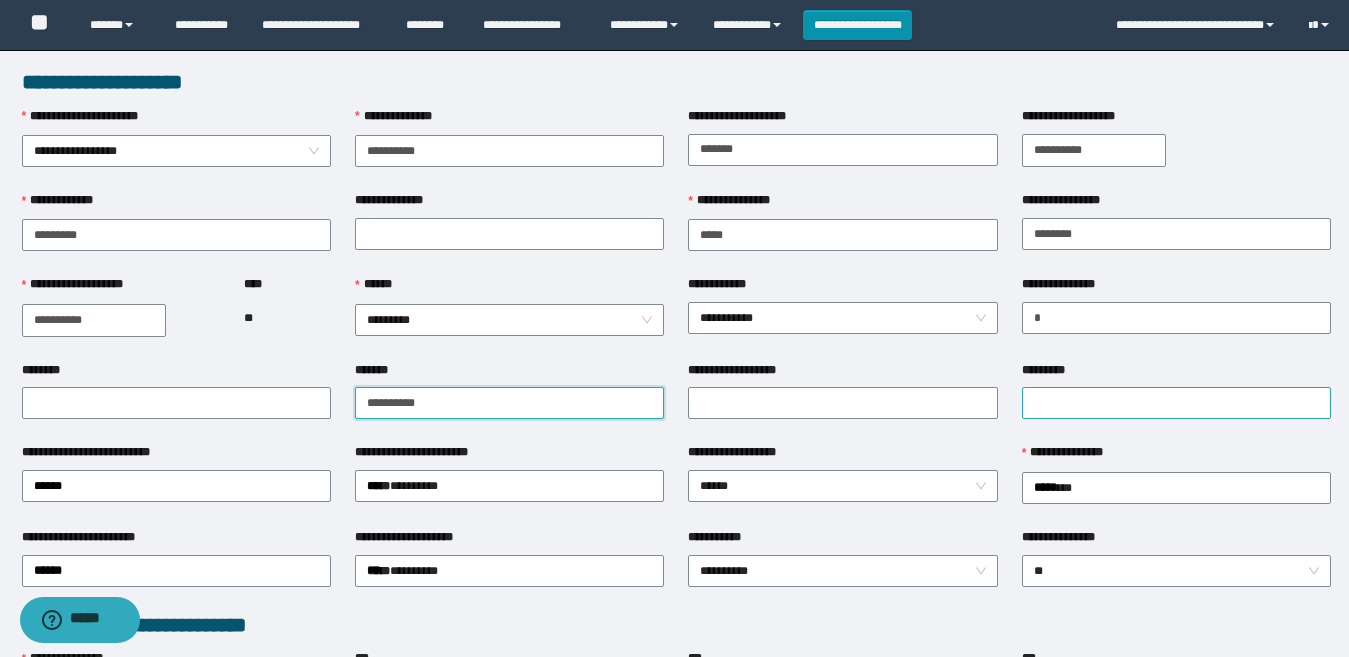 type on "**********" 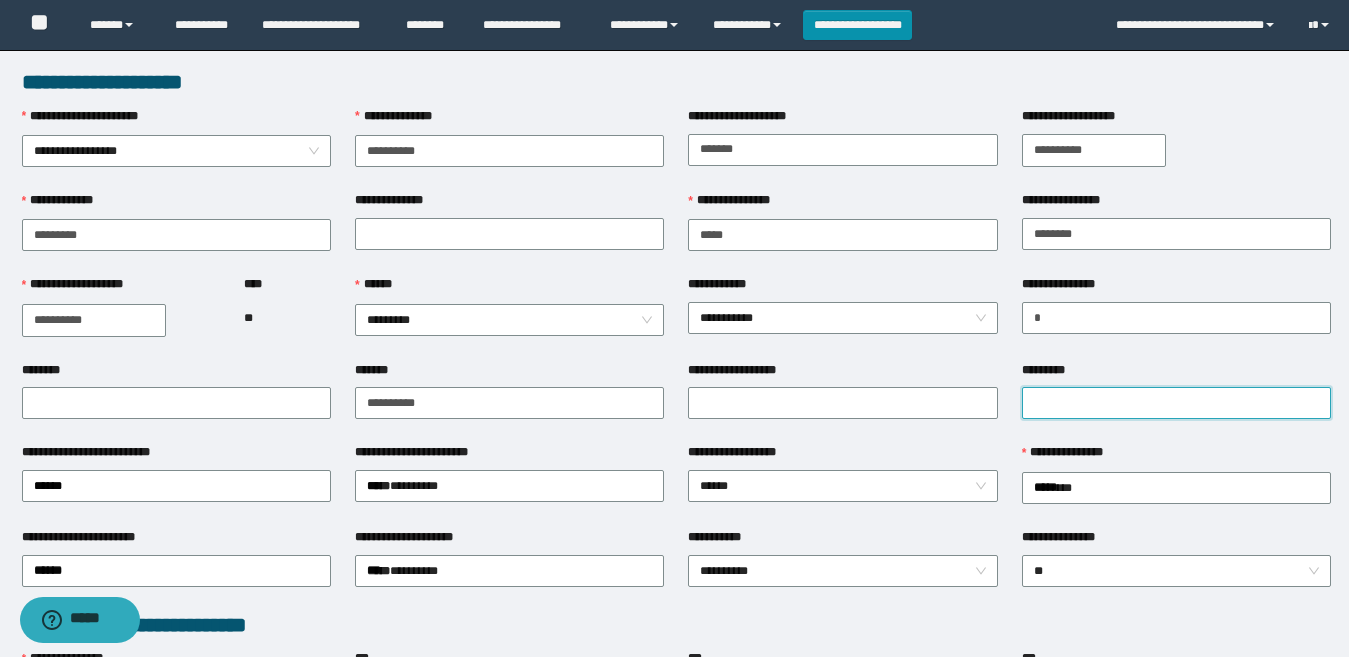click on "*********" at bounding box center (1176, 403) 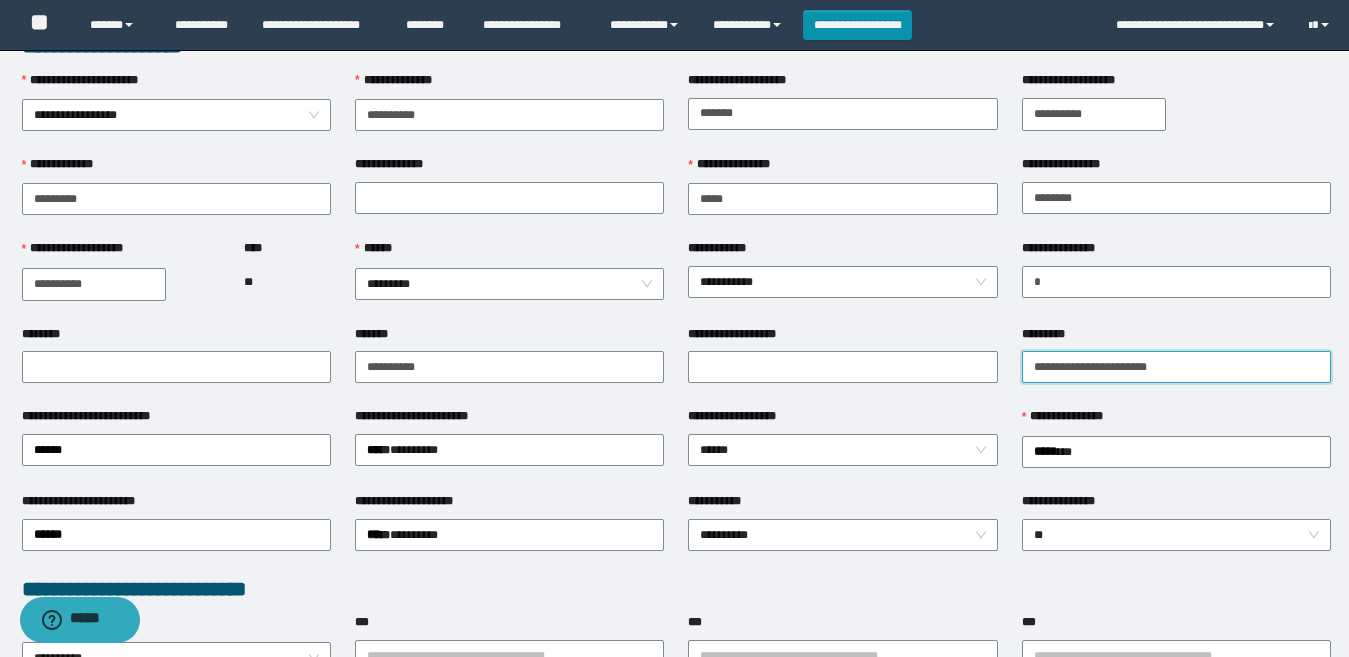 scroll, scrollTop: 100, scrollLeft: 0, axis: vertical 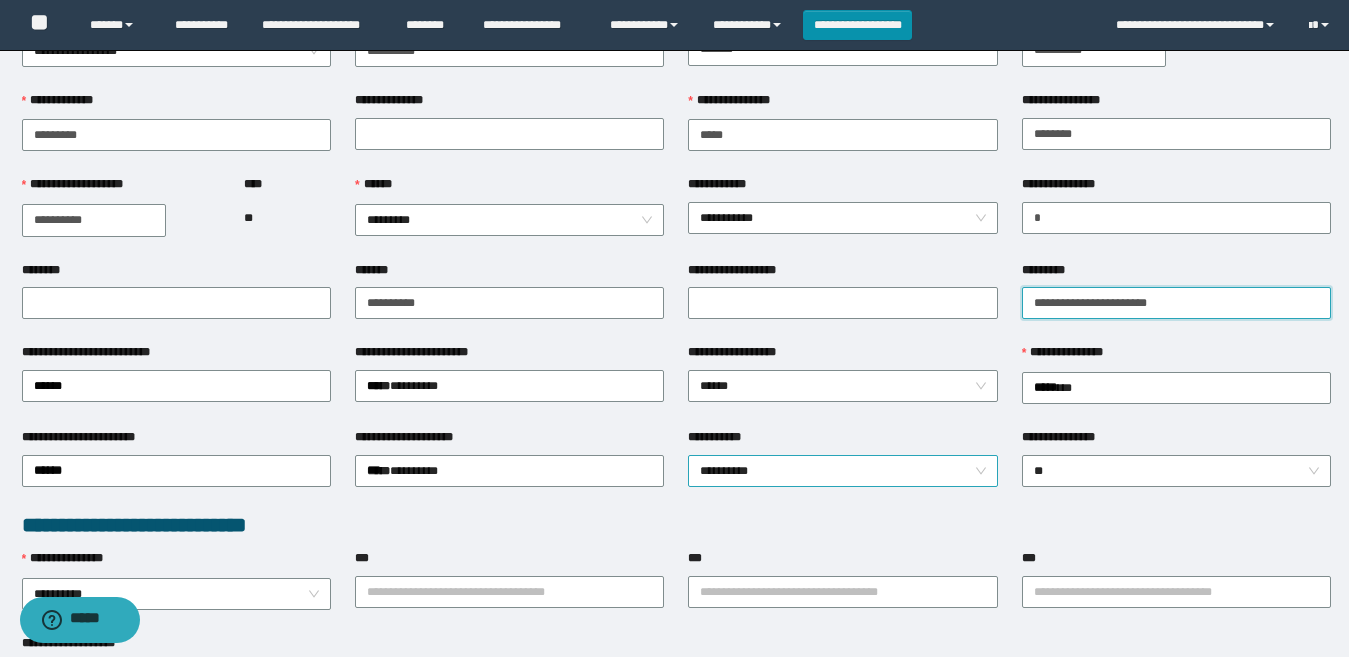 click on "**********" at bounding box center [842, 471] 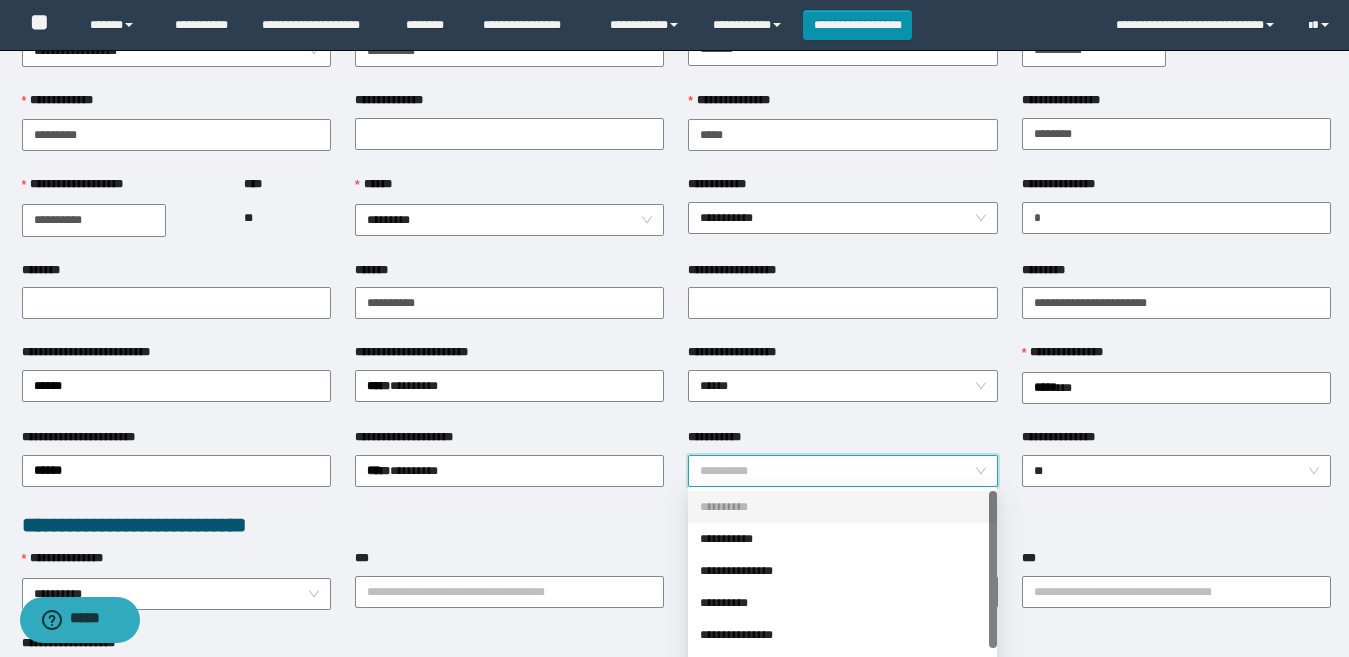 scroll, scrollTop: 160, scrollLeft: 0, axis: vertical 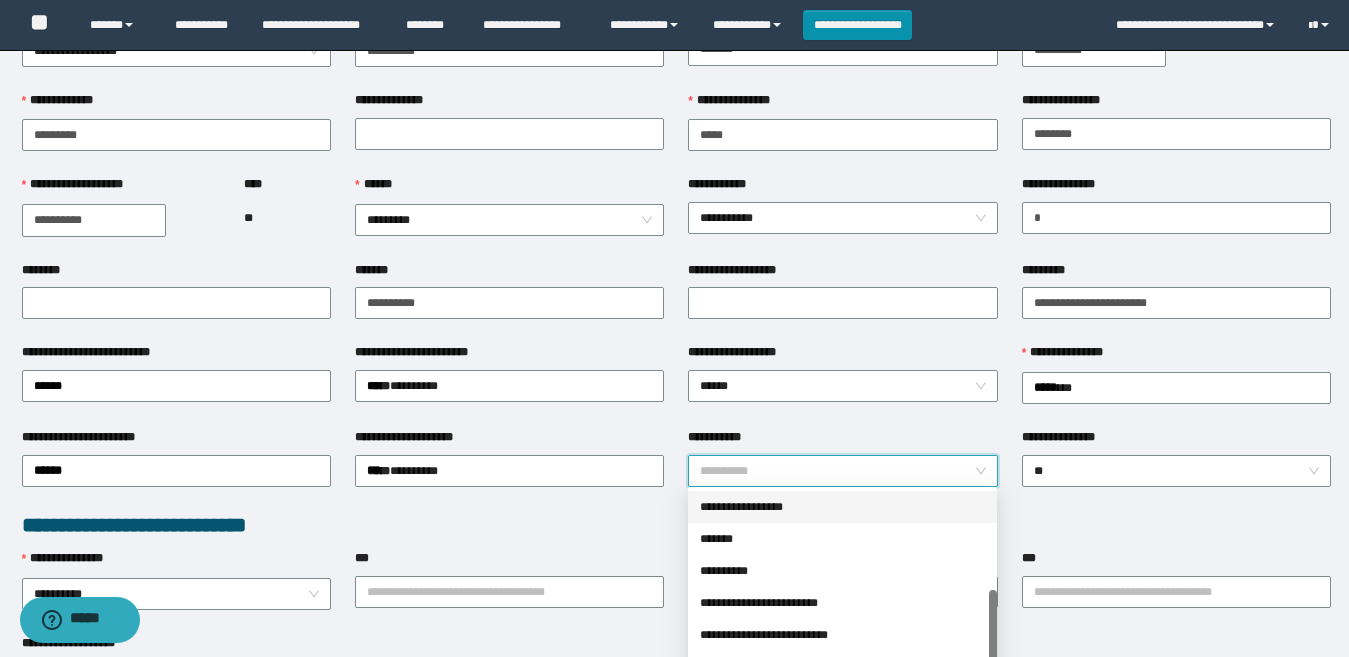 click on "**********" at bounding box center (842, 507) 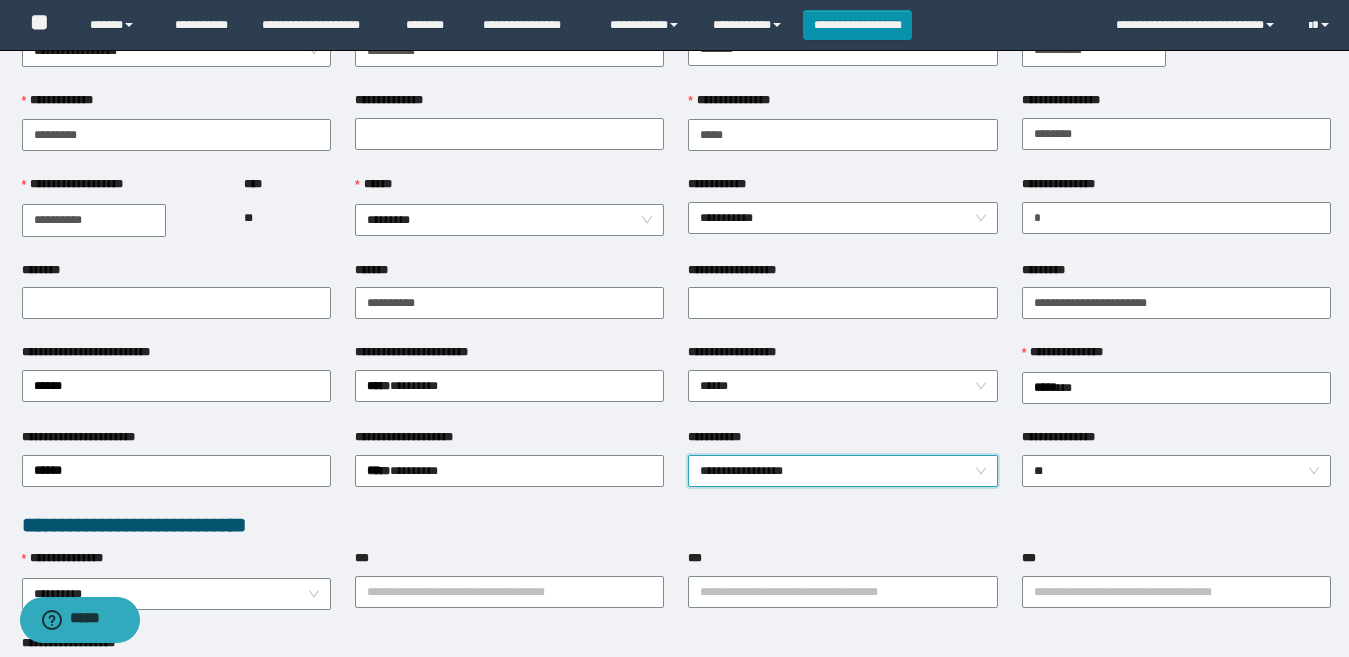 click on "**********" at bounding box center [676, 525] 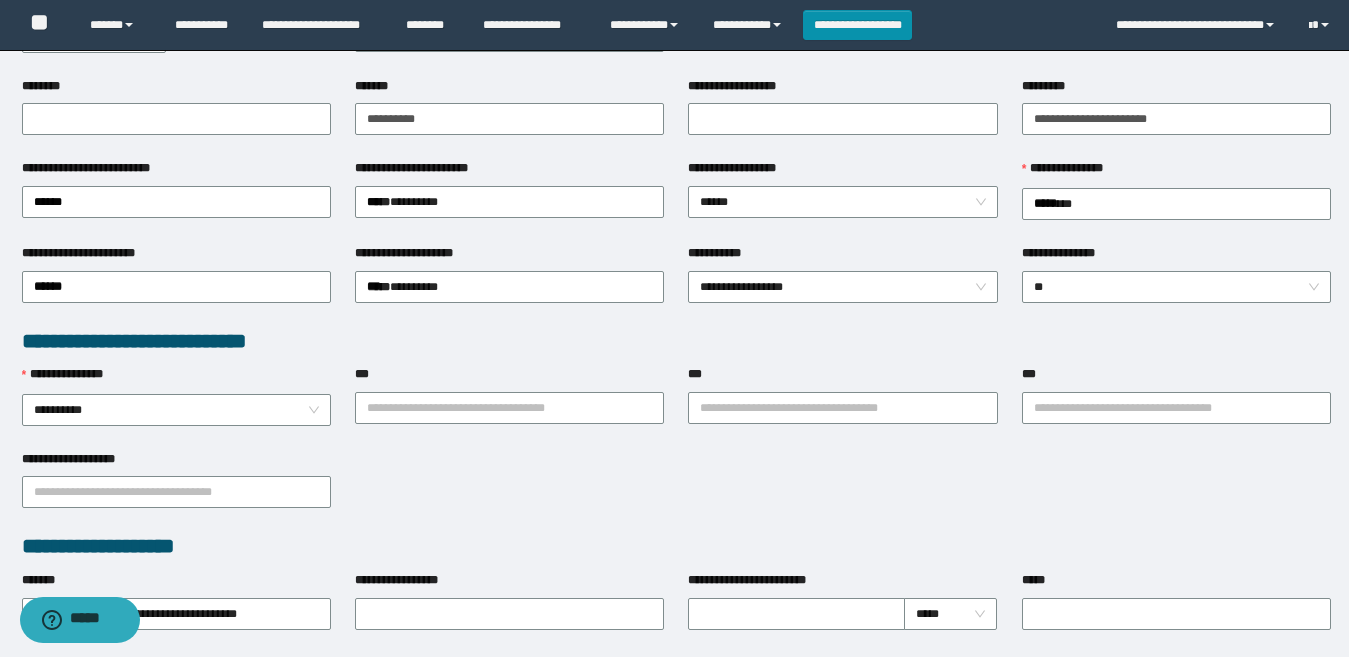 scroll, scrollTop: 300, scrollLeft: 0, axis: vertical 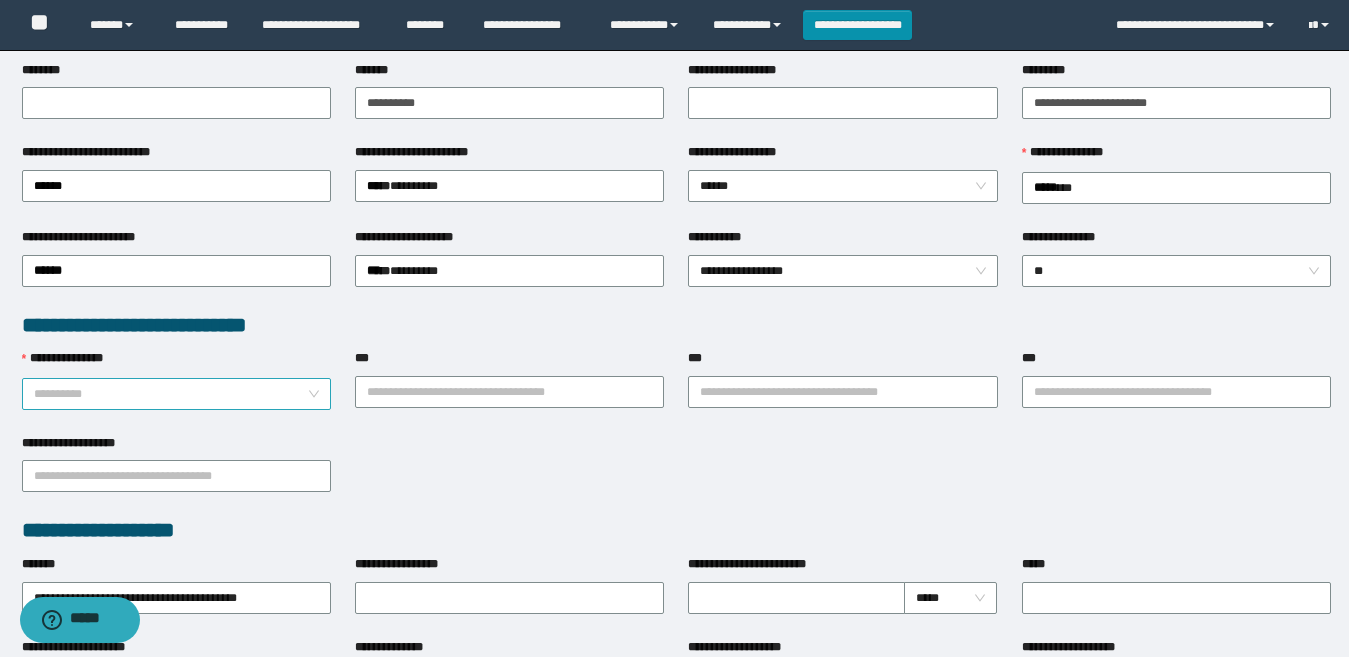 click on "**********" at bounding box center (176, 394) 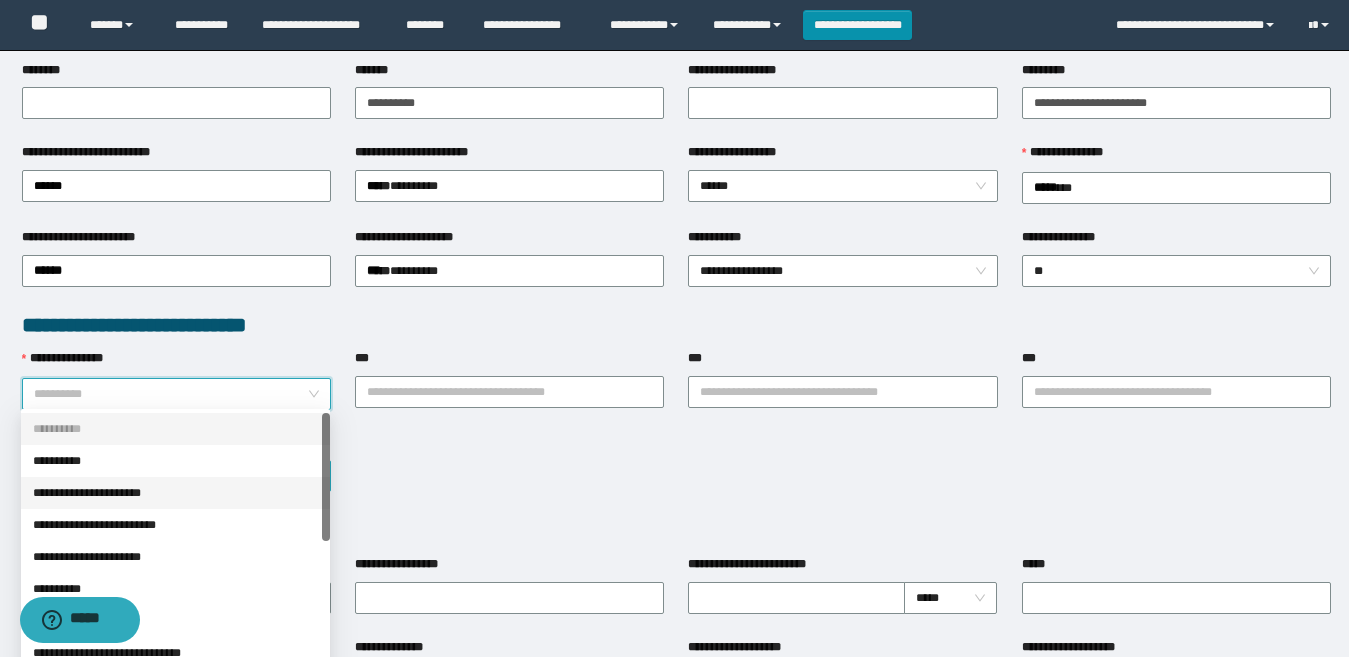 drag, startPoint x: 128, startPoint y: 496, endPoint x: 156, endPoint y: 488, distance: 29.12044 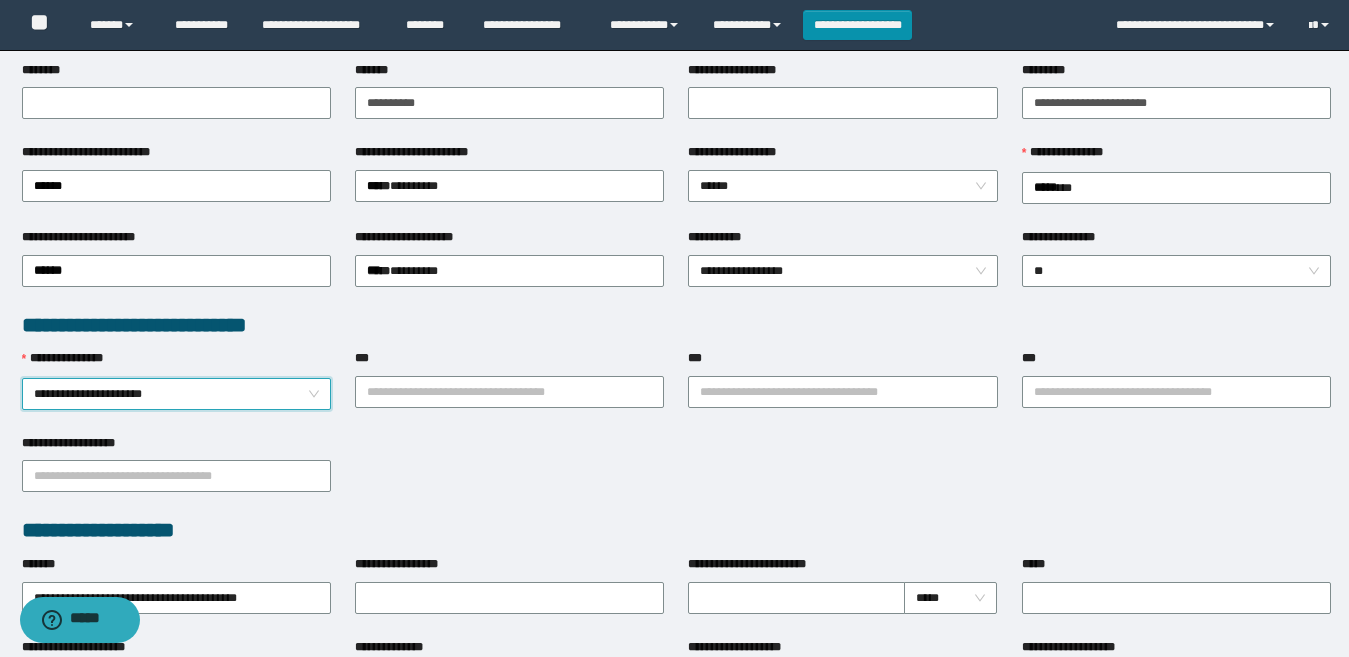 drag, startPoint x: 496, startPoint y: 448, endPoint x: 491, endPoint y: 420, distance: 28.442924 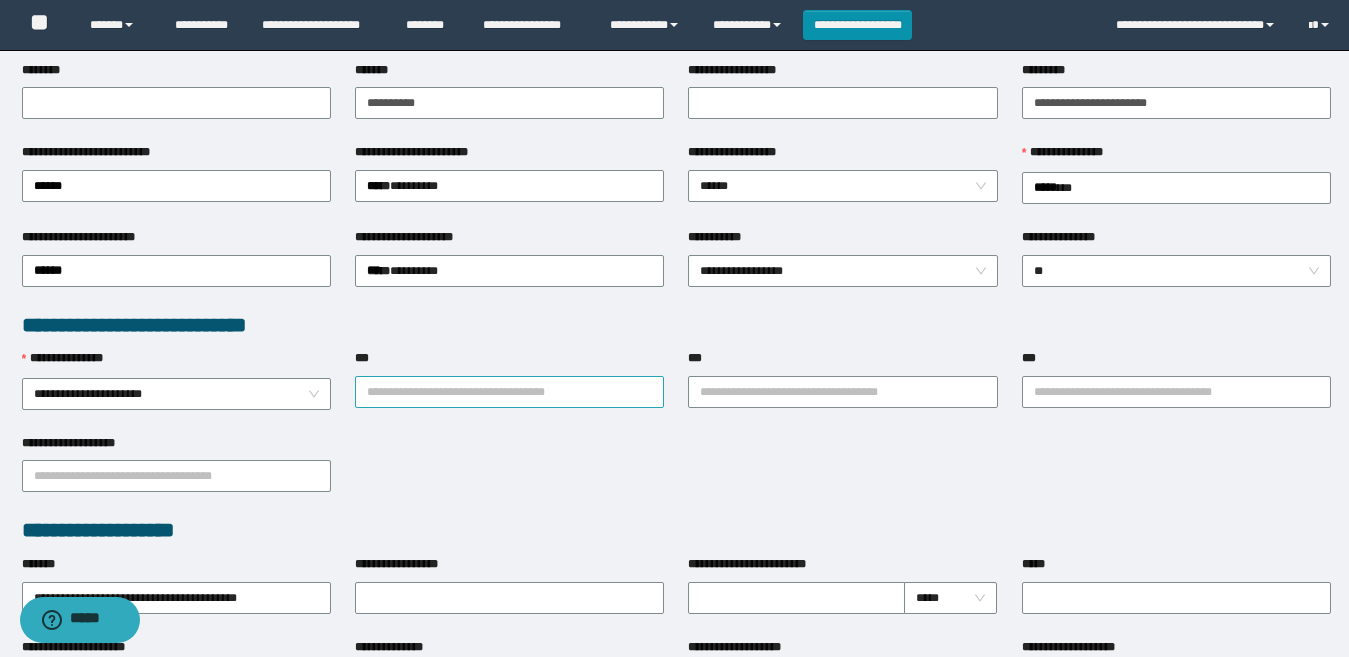 click on "***" at bounding box center [509, 392] 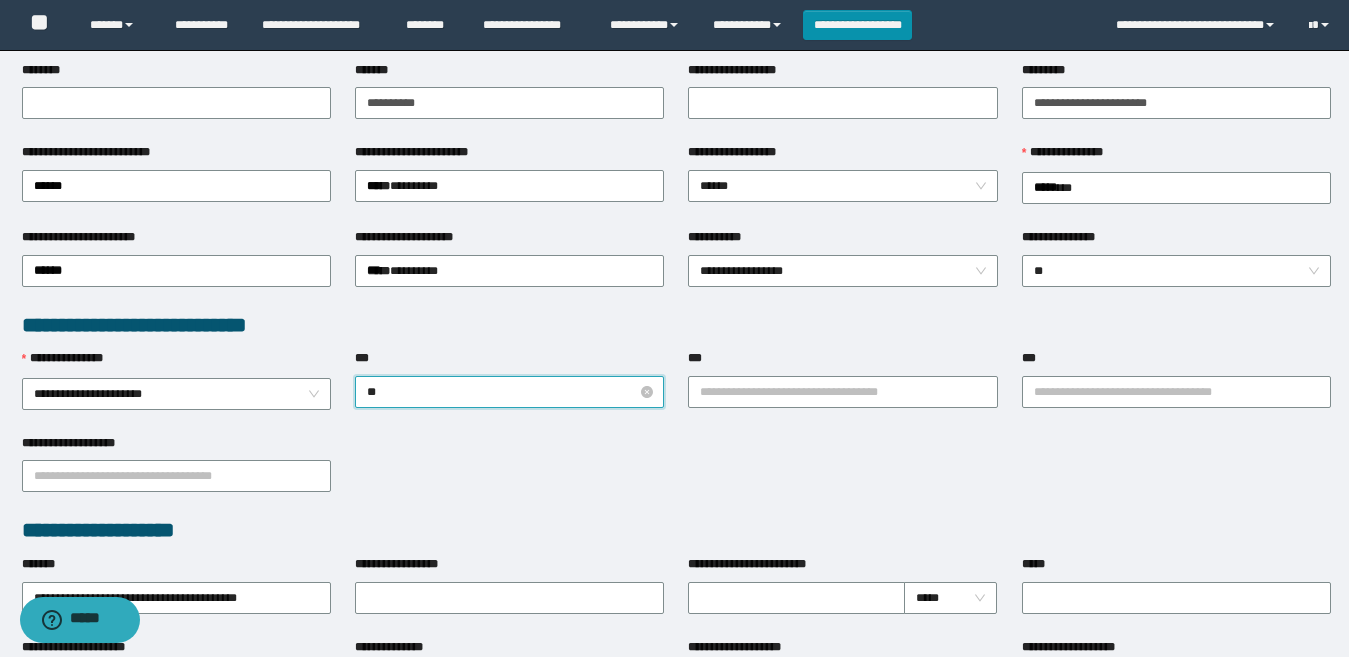 type on "**" 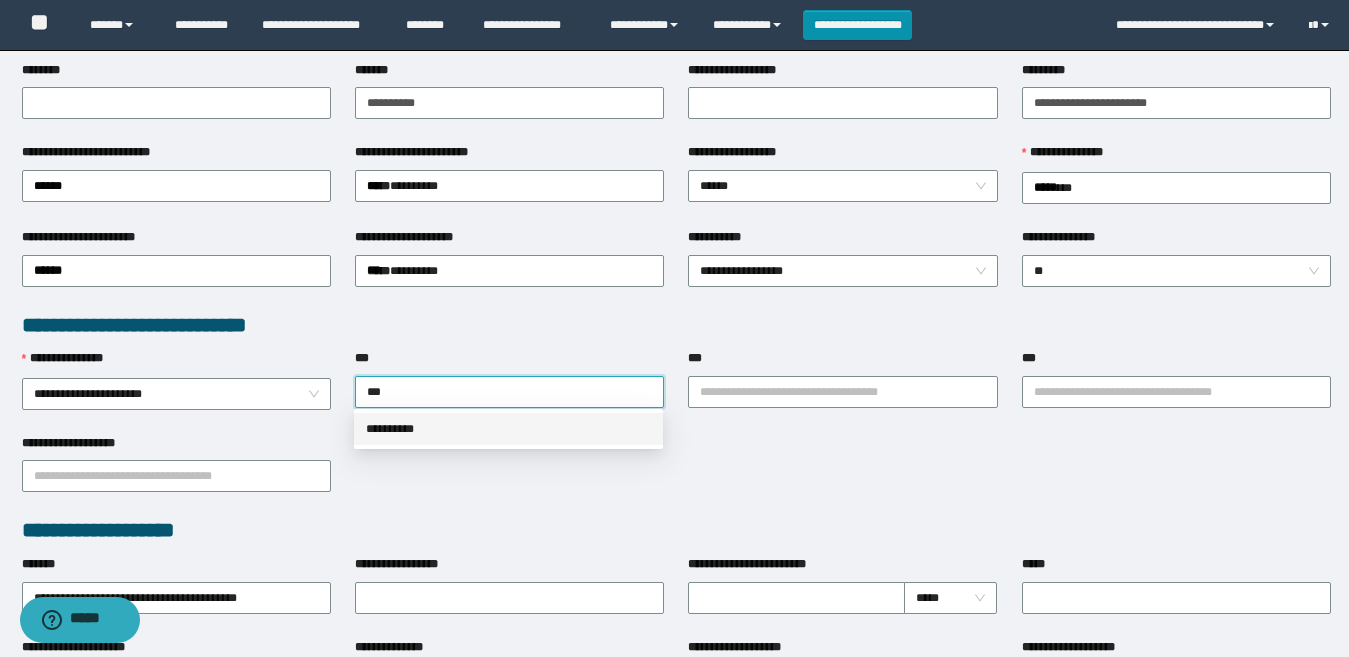 click on "**********" at bounding box center [508, 429] 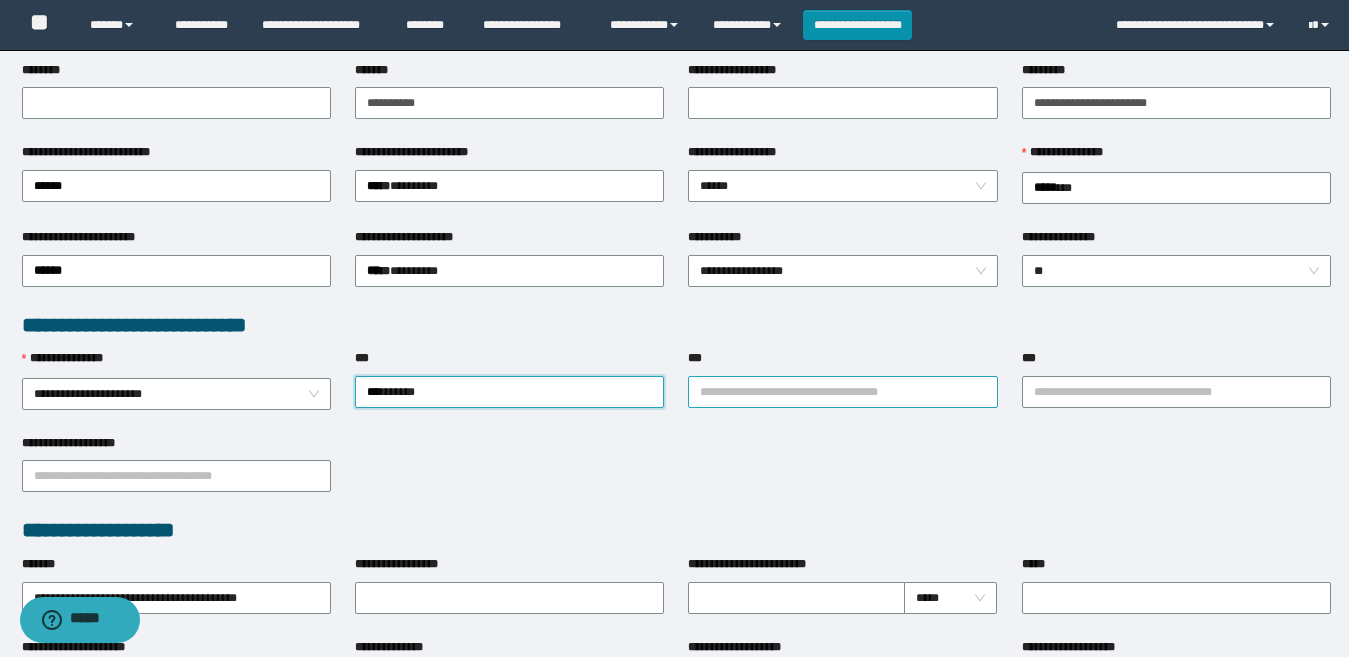 click on "***" at bounding box center (842, 392) 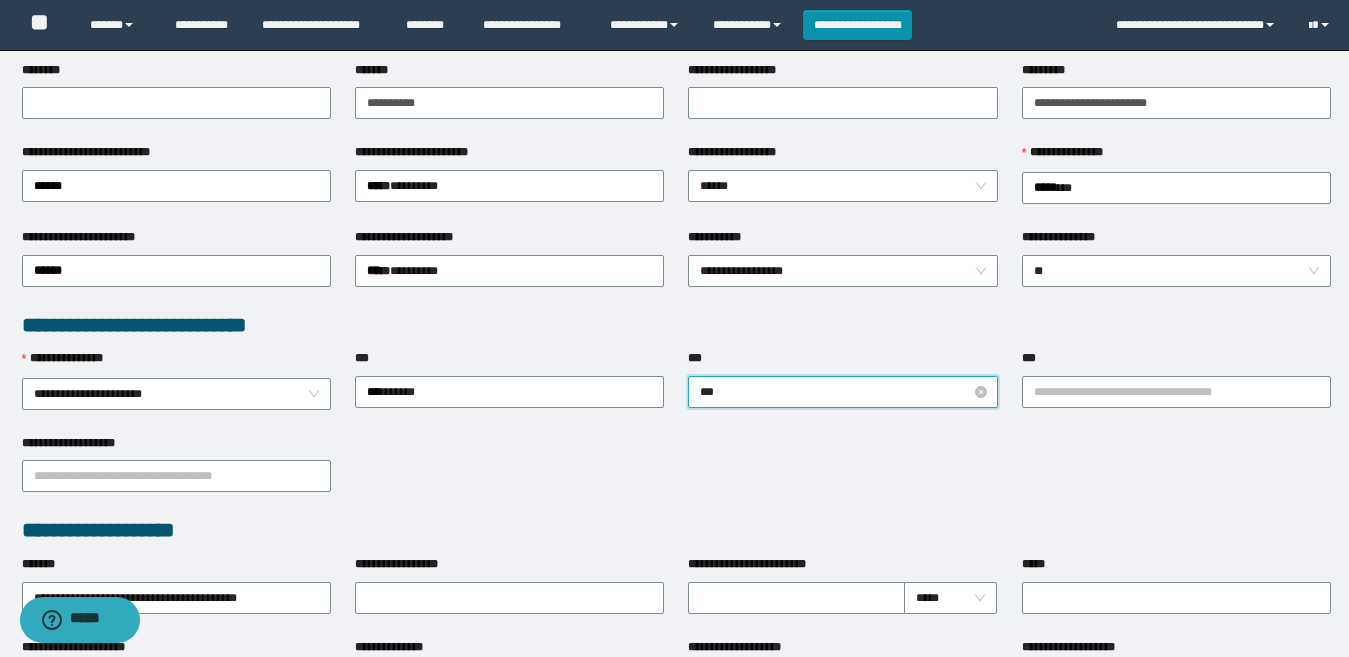type on "****" 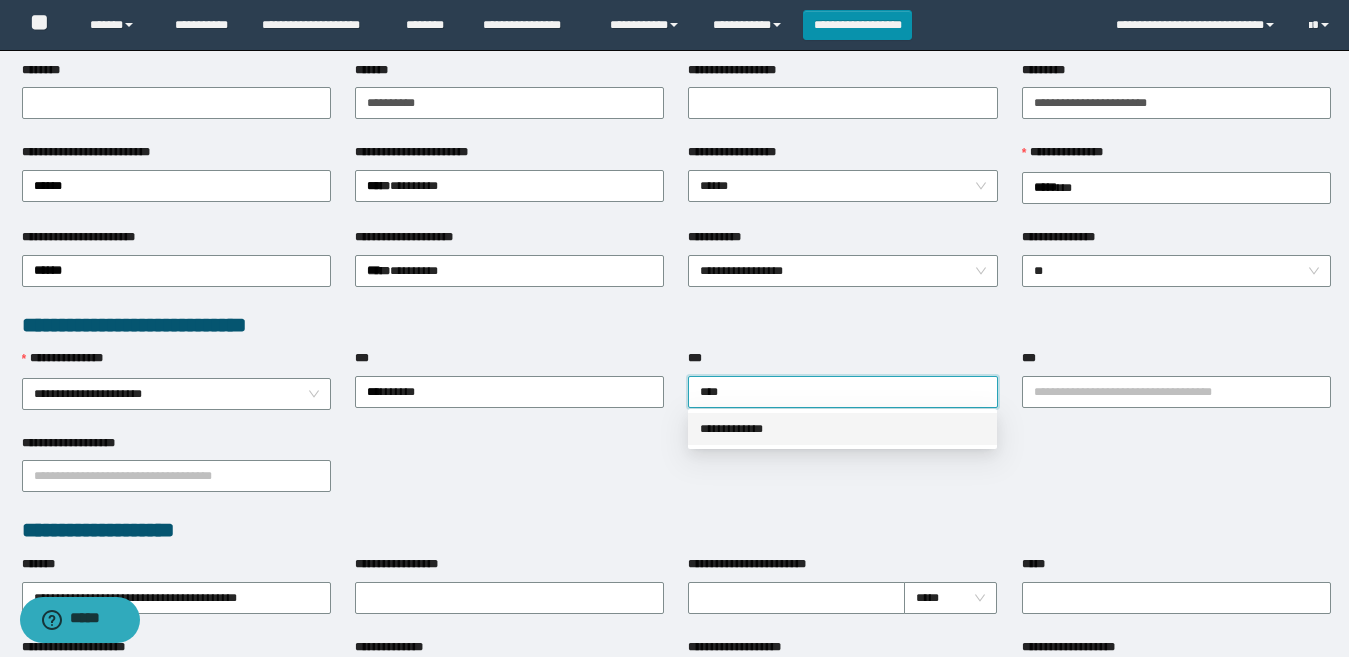 click on "**********" at bounding box center (842, 429) 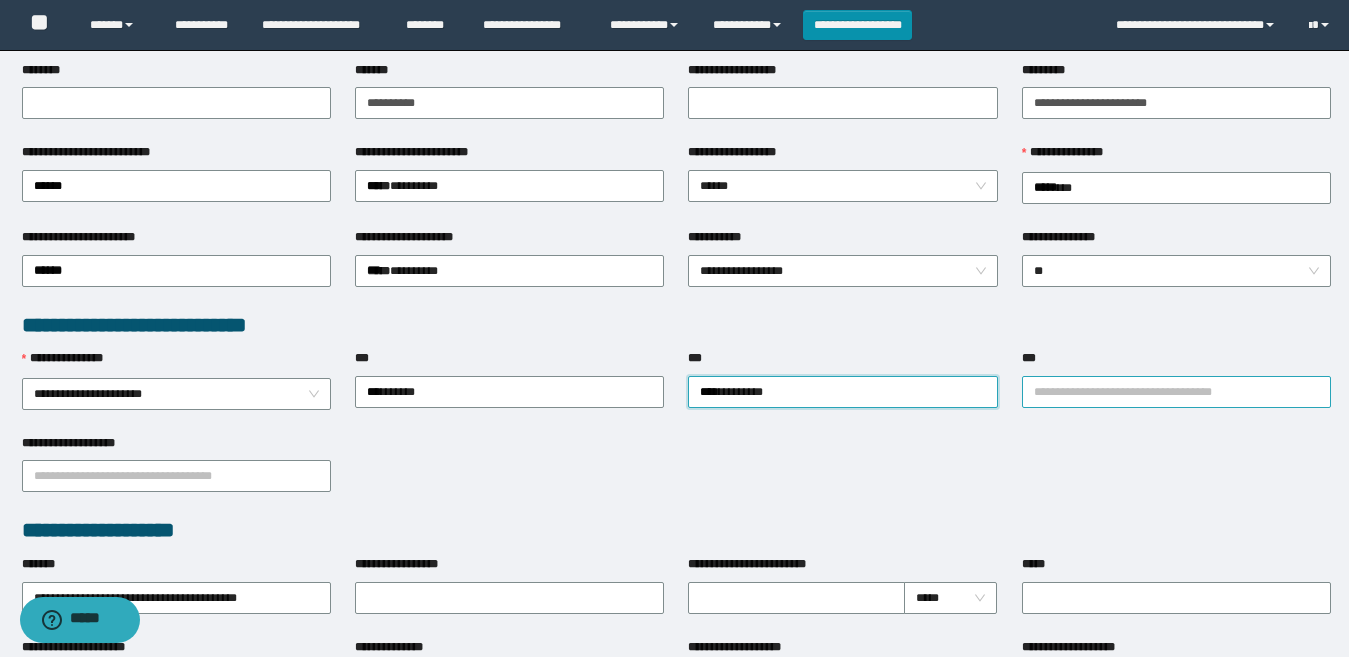 click on "***" at bounding box center (1176, 392) 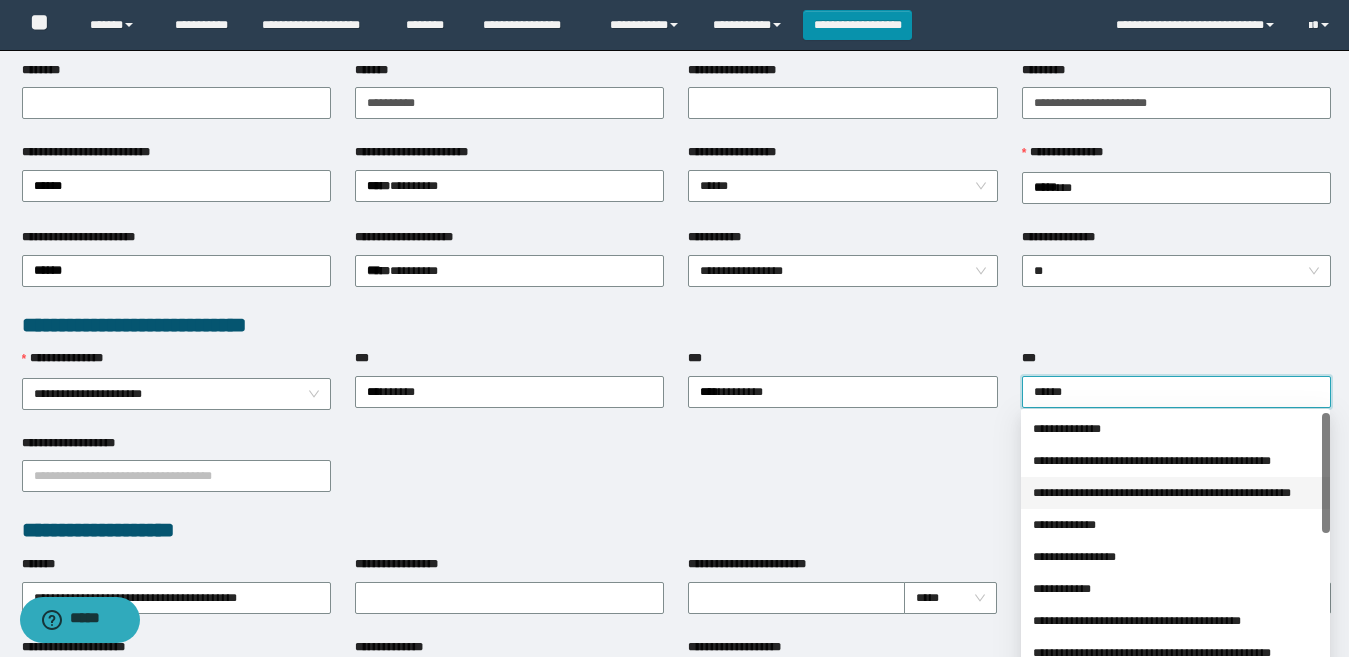scroll, scrollTop: 288, scrollLeft: 0, axis: vertical 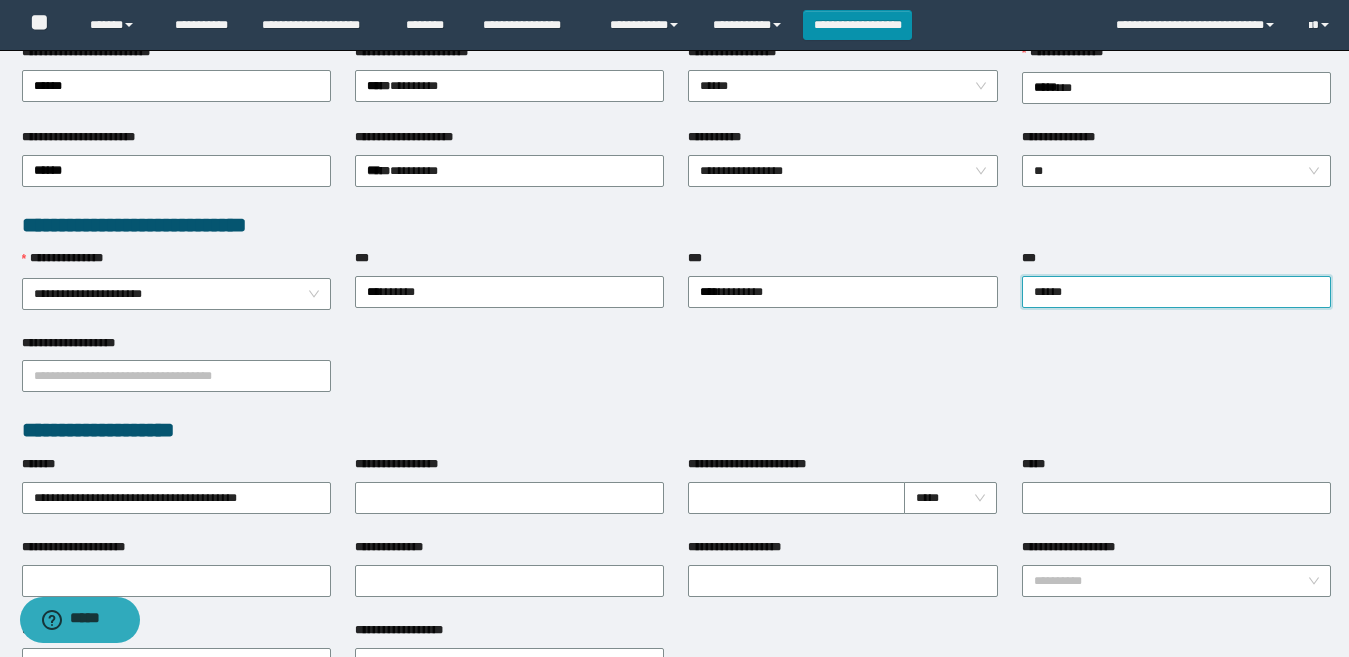 type on "*******" 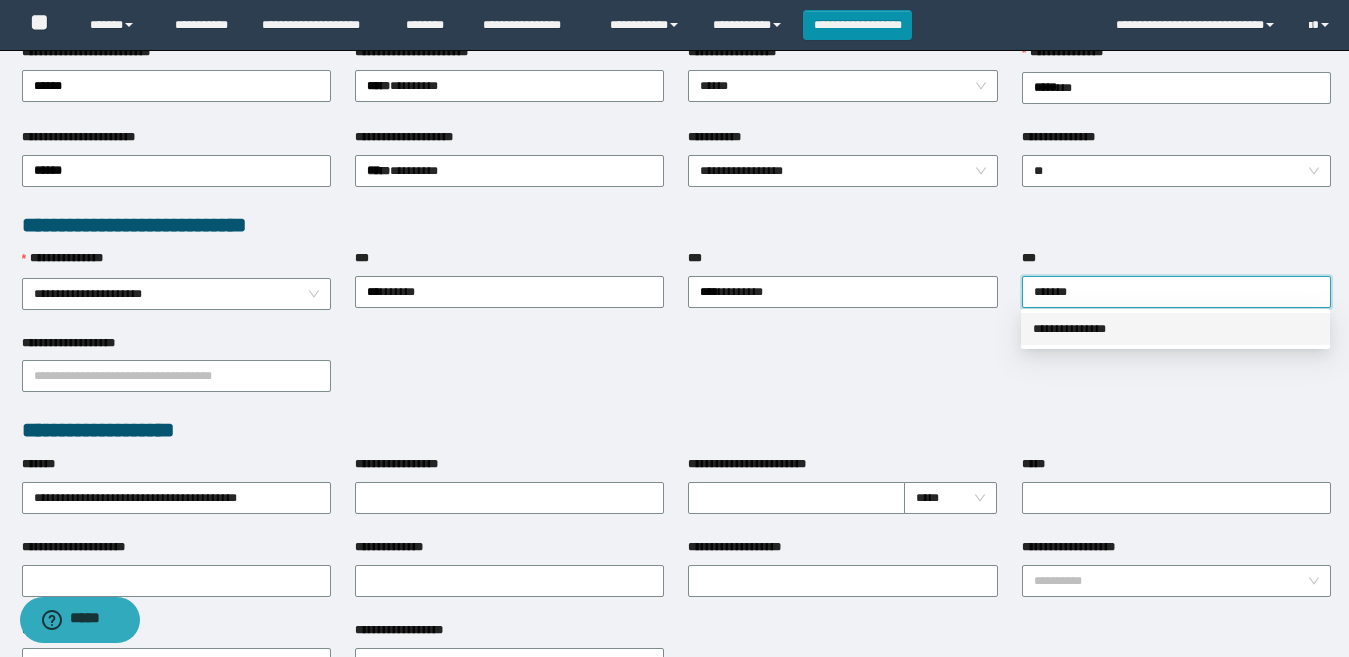 drag, startPoint x: 1146, startPoint y: 323, endPoint x: 1130, endPoint y: 324, distance: 16.03122 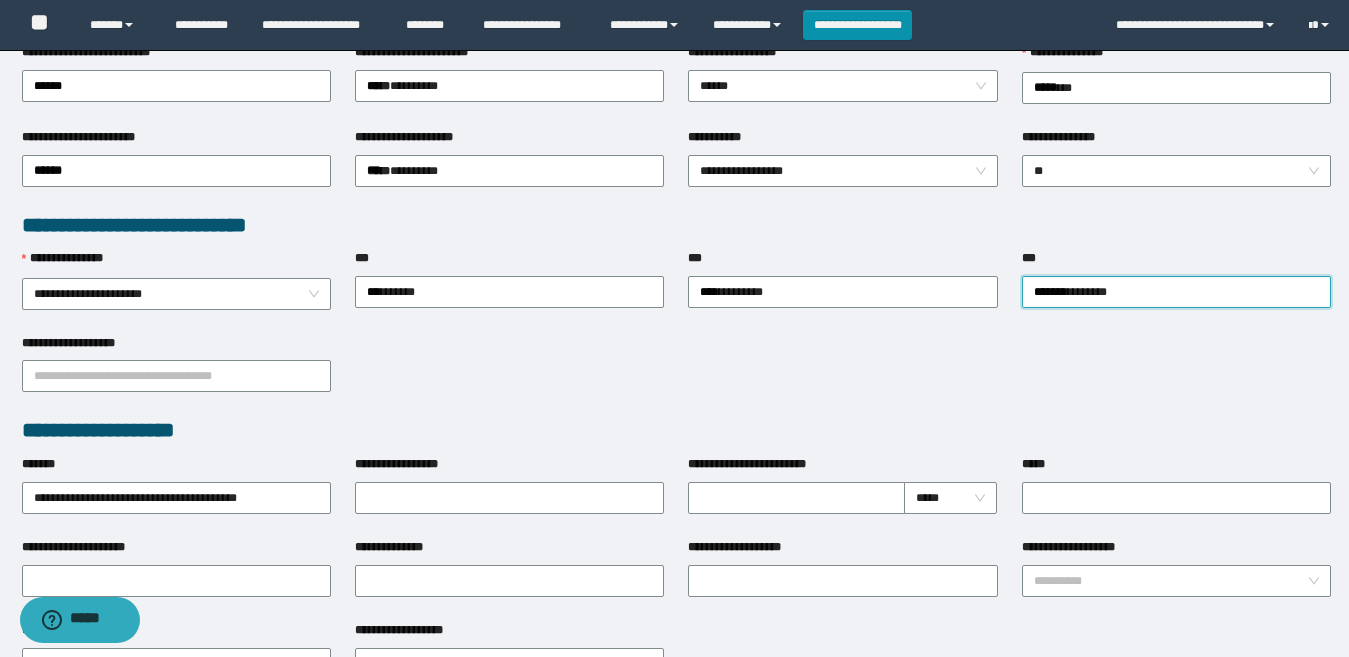 click on "**********" at bounding box center (676, 375) 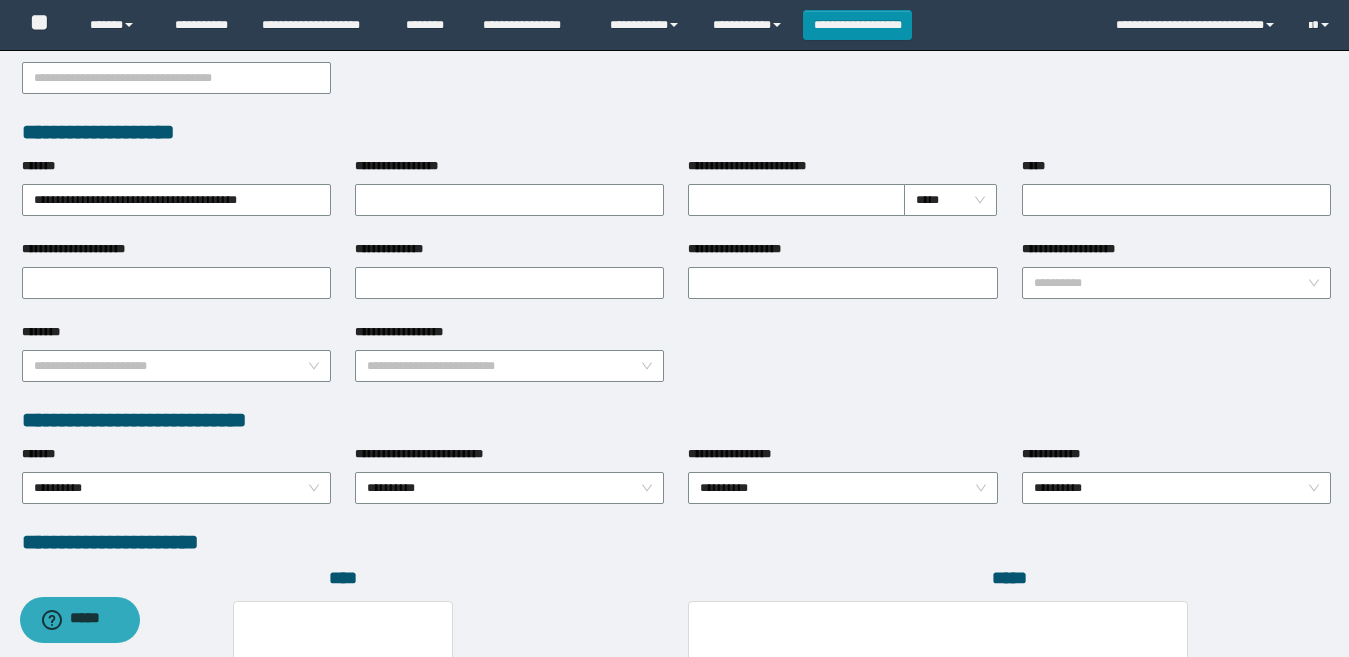scroll, scrollTop: 700, scrollLeft: 0, axis: vertical 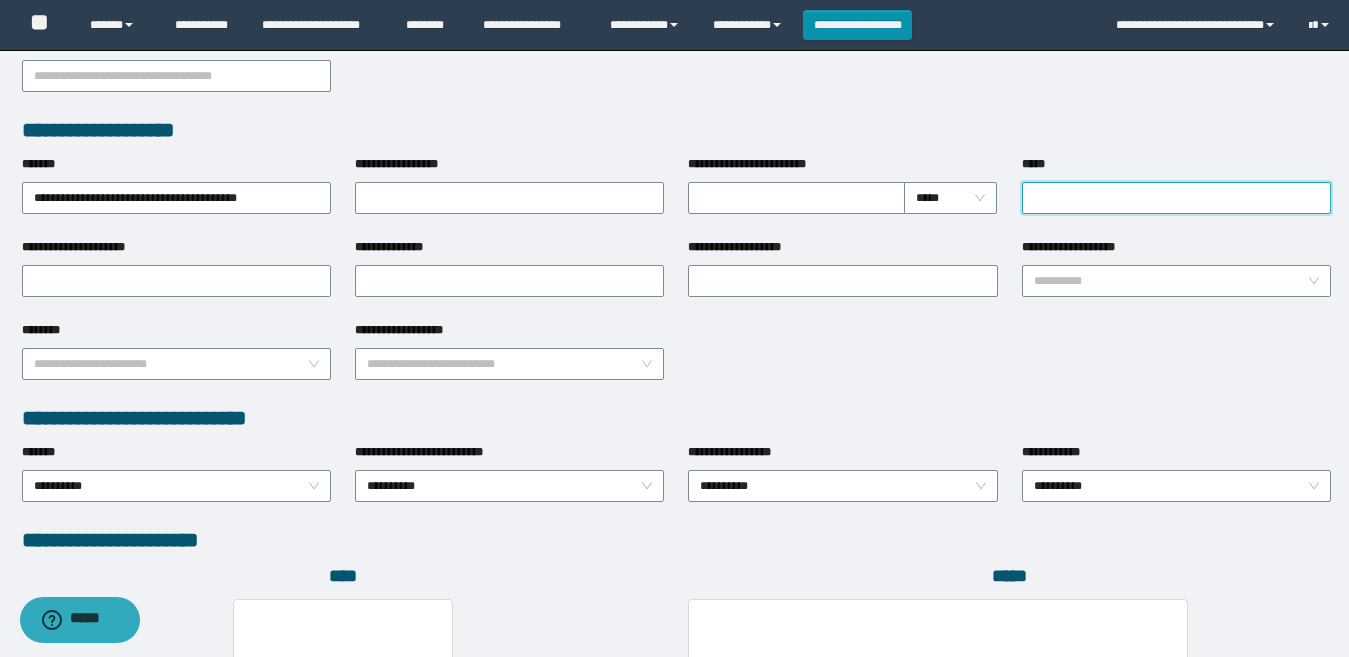 drag, startPoint x: 1081, startPoint y: 193, endPoint x: 1063, endPoint y: 194, distance: 18.027756 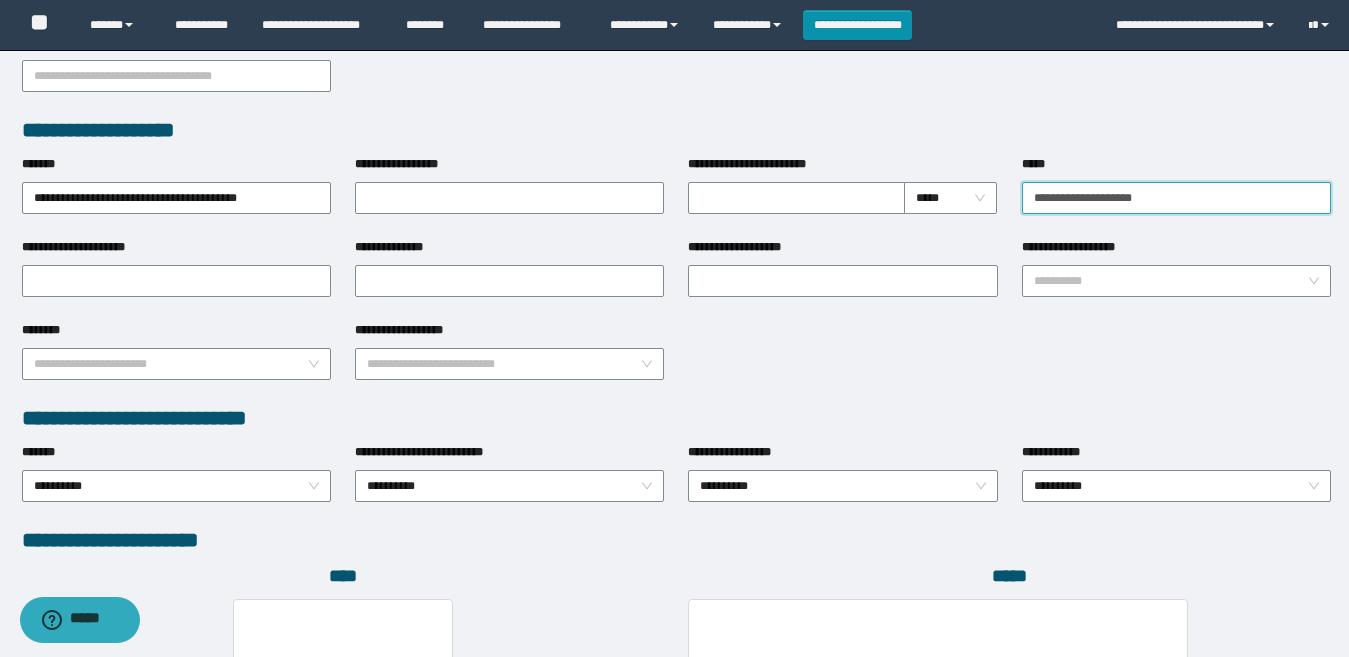 type on "**********" 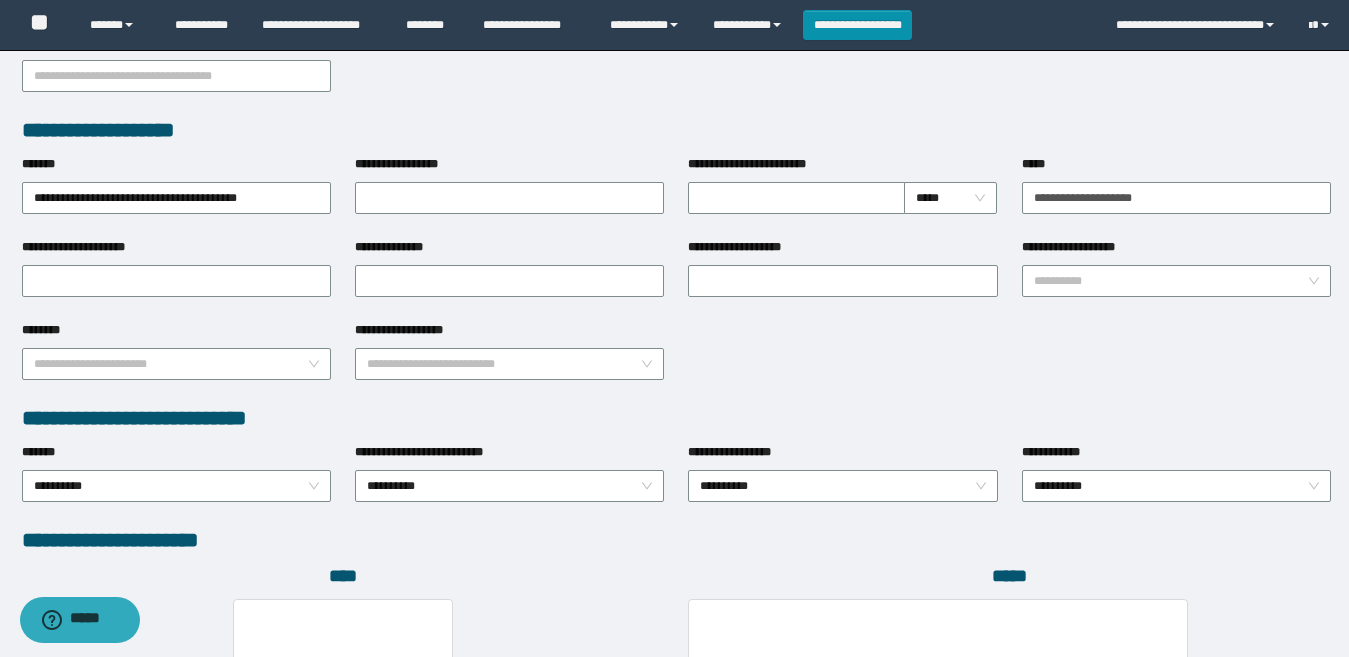 click on "**********" at bounding box center (676, 418) 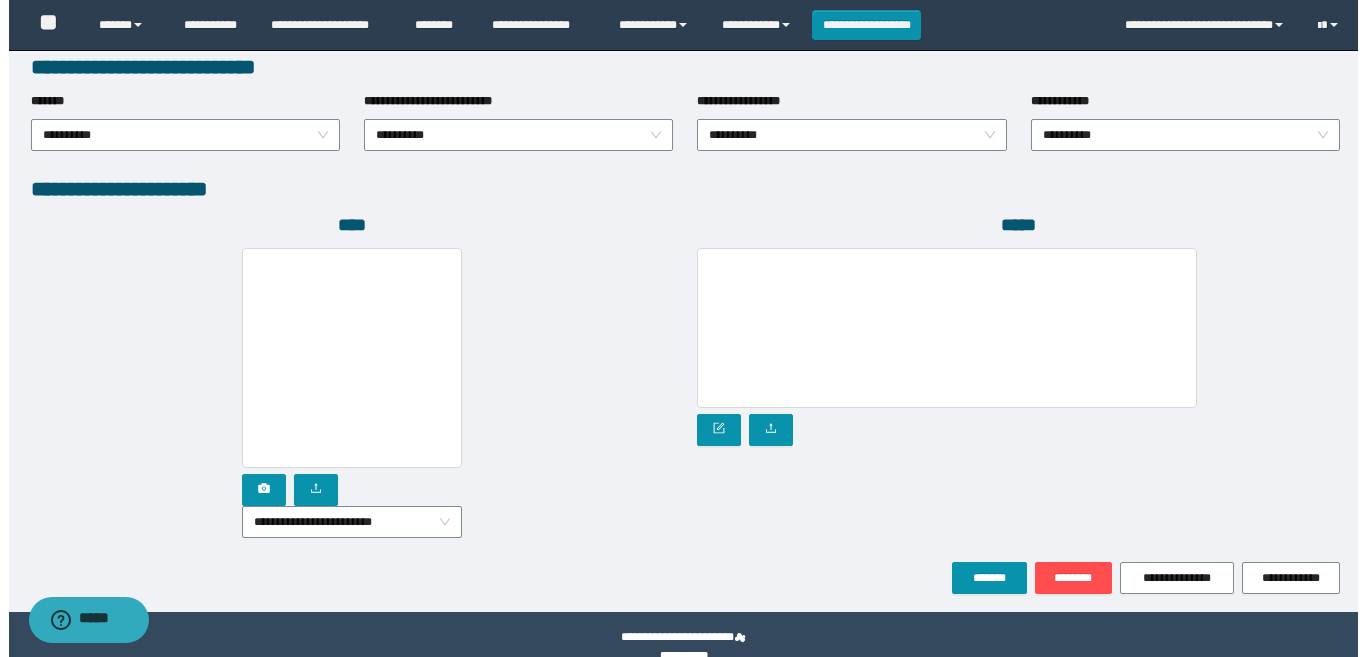 scroll, scrollTop: 1080, scrollLeft: 0, axis: vertical 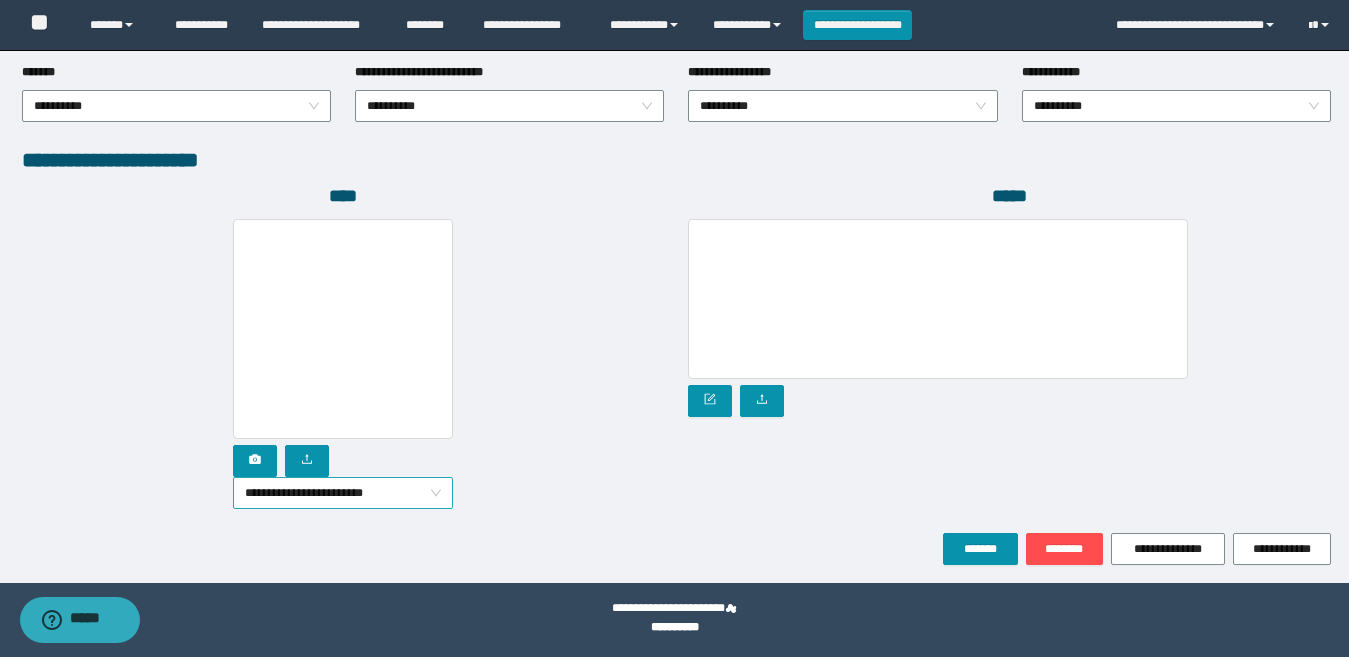 click on "**********" at bounding box center (343, 493) 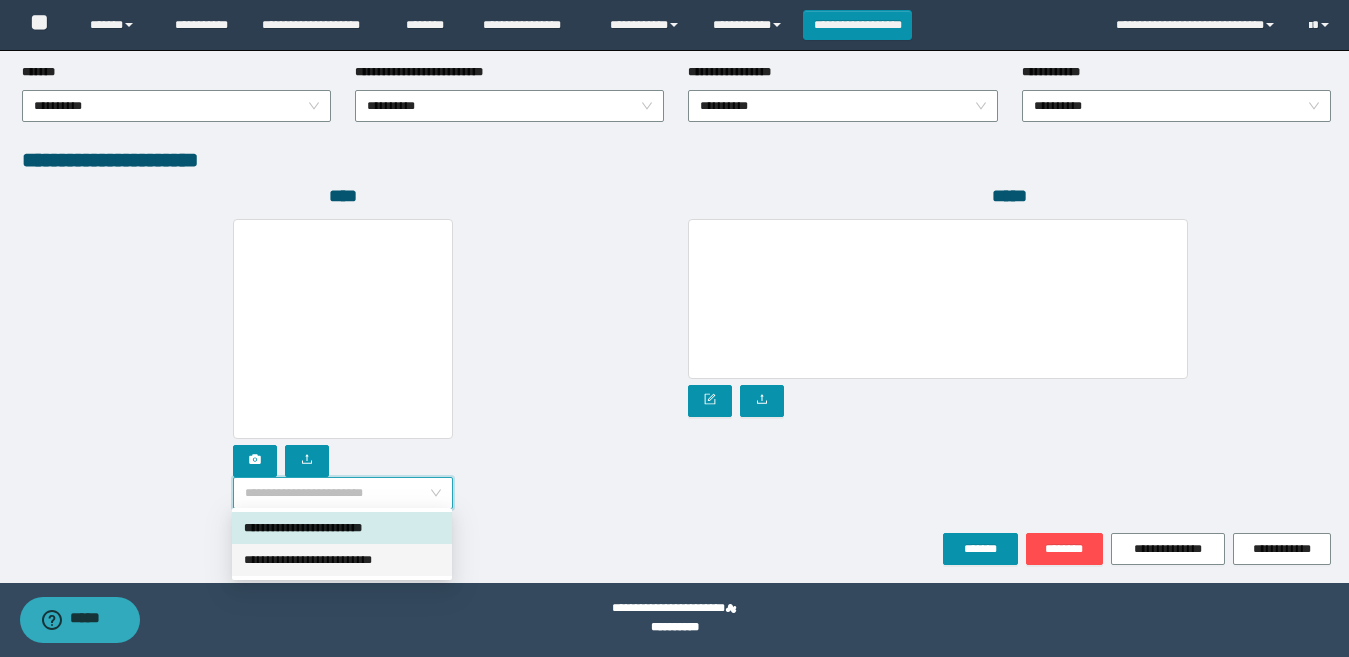 drag, startPoint x: 321, startPoint y: 559, endPoint x: 277, endPoint y: 519, distance: 59.464275 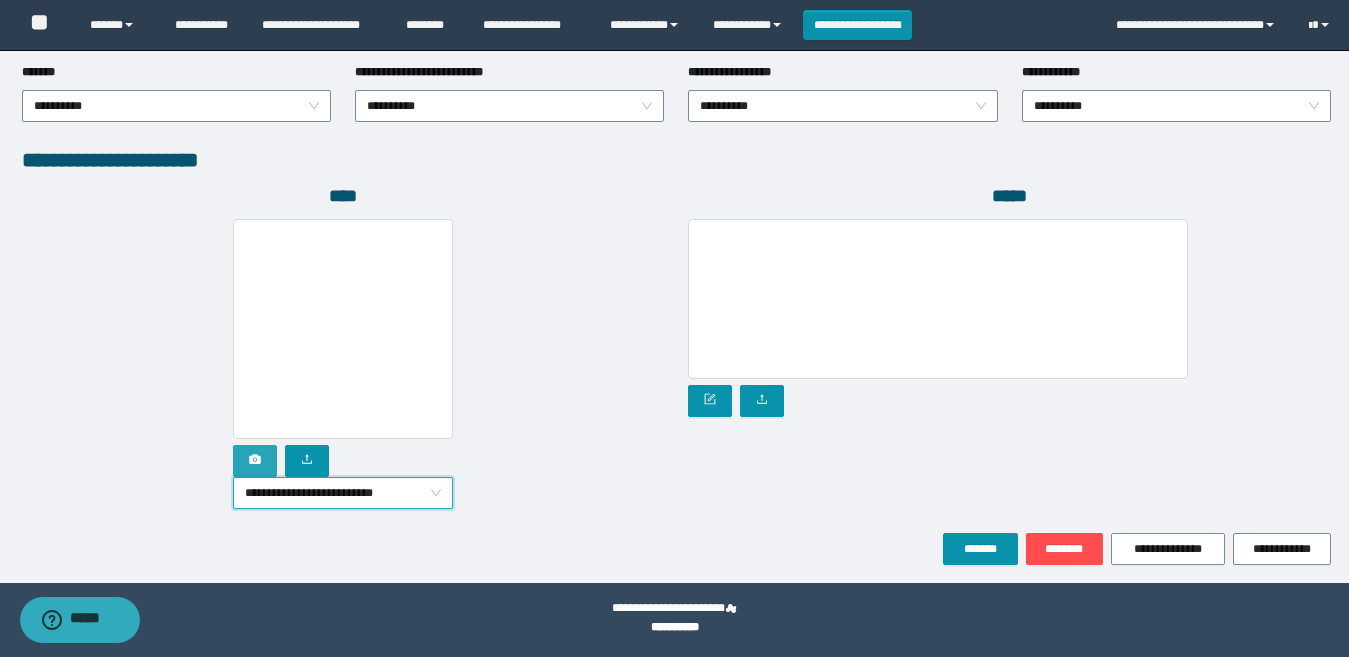 click 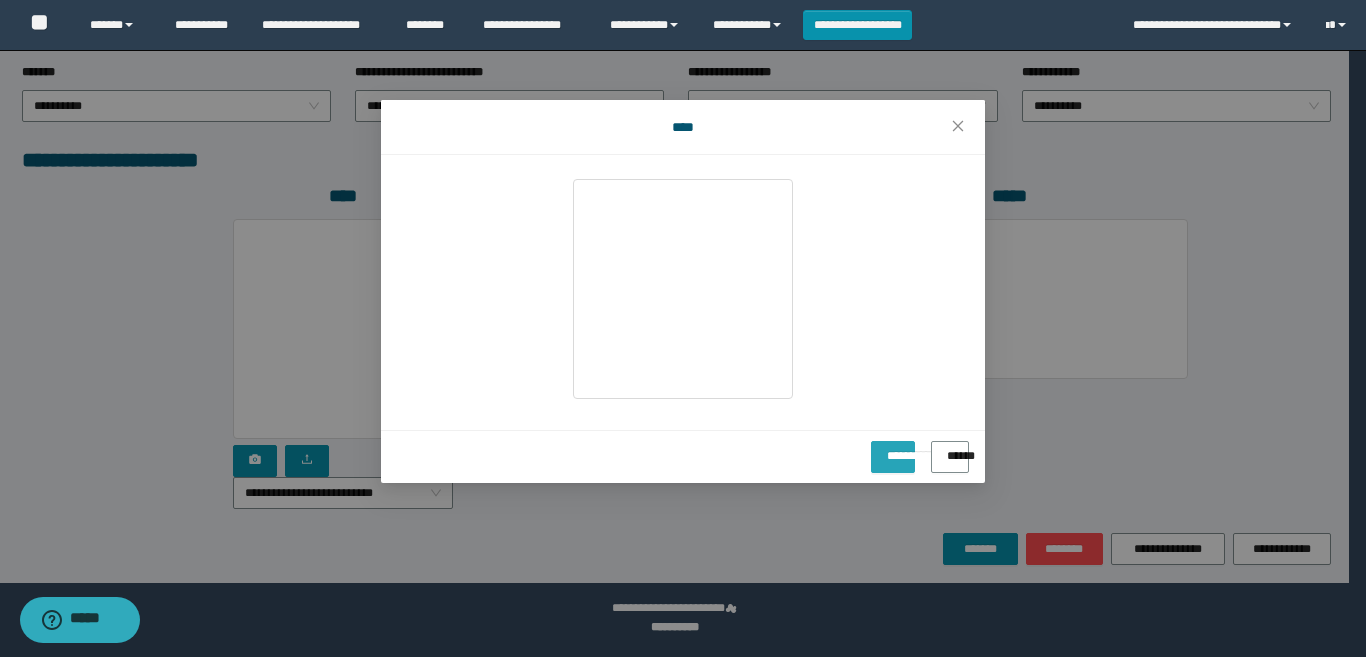 click on "**********" at bounding box center (893, 449) 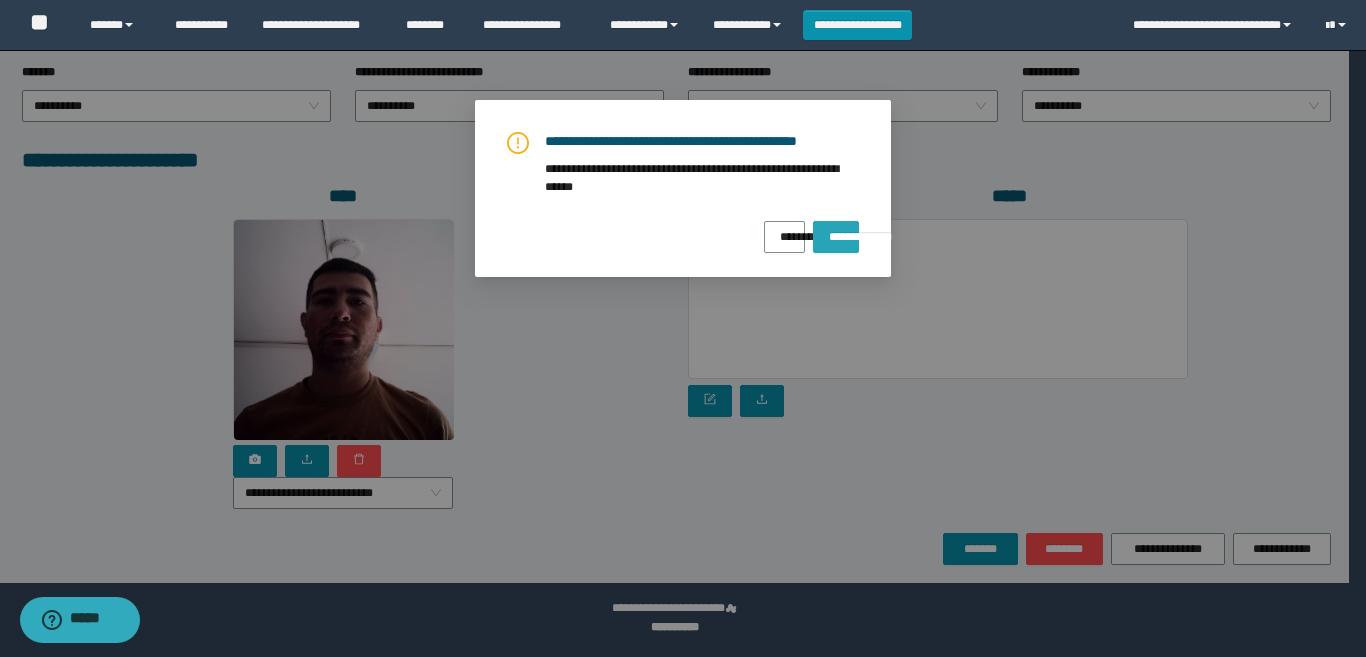click on "**********" at bounding box center (836, 230) 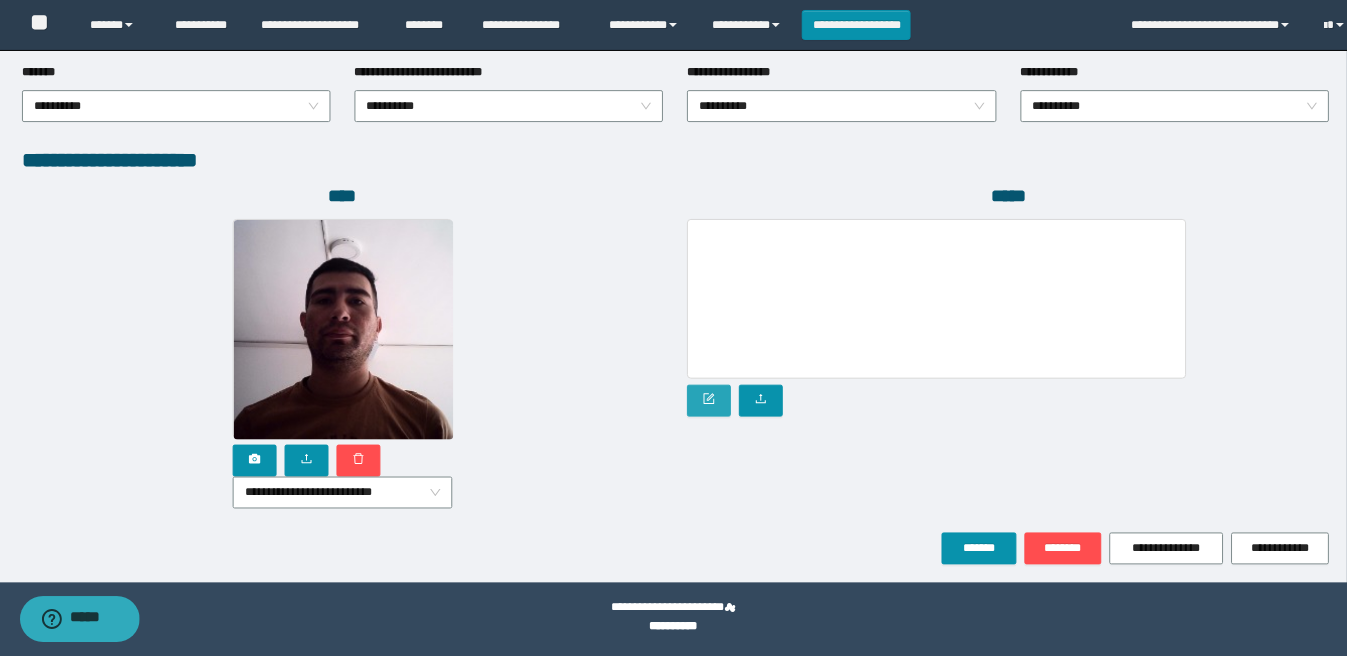 click at bounding box center (710, 401) 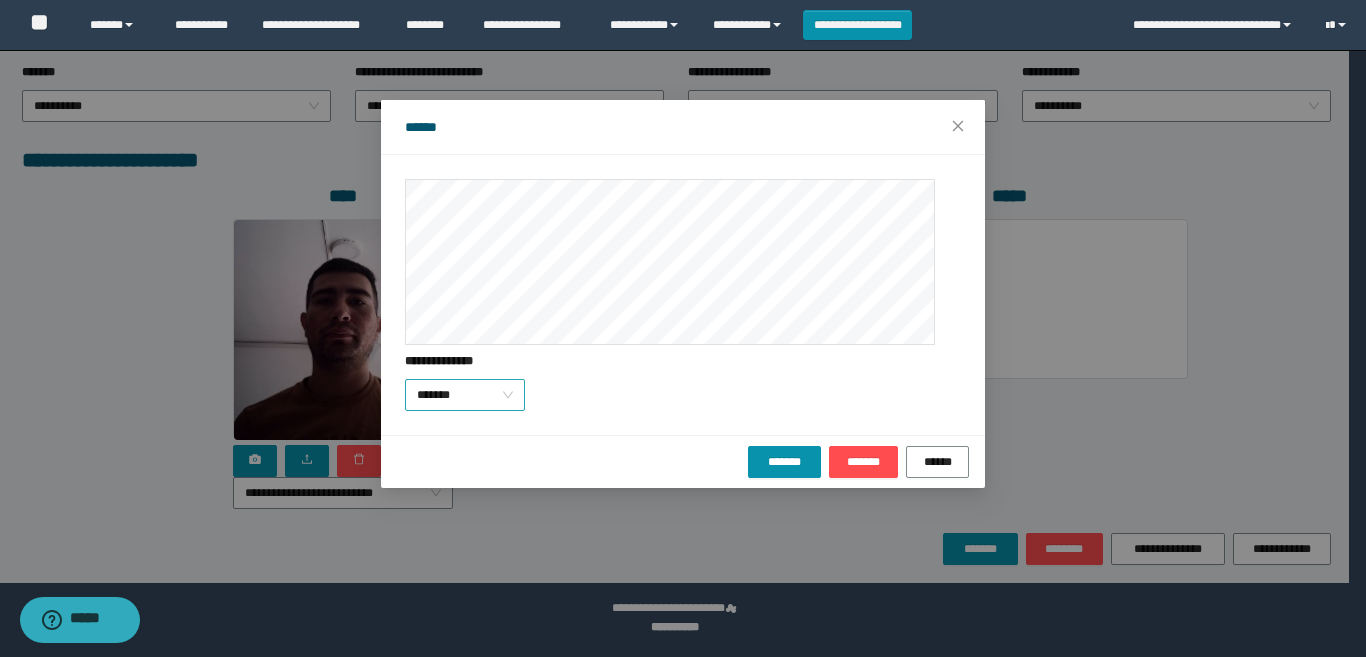 click on "*******" at bounding box center [465, 395] 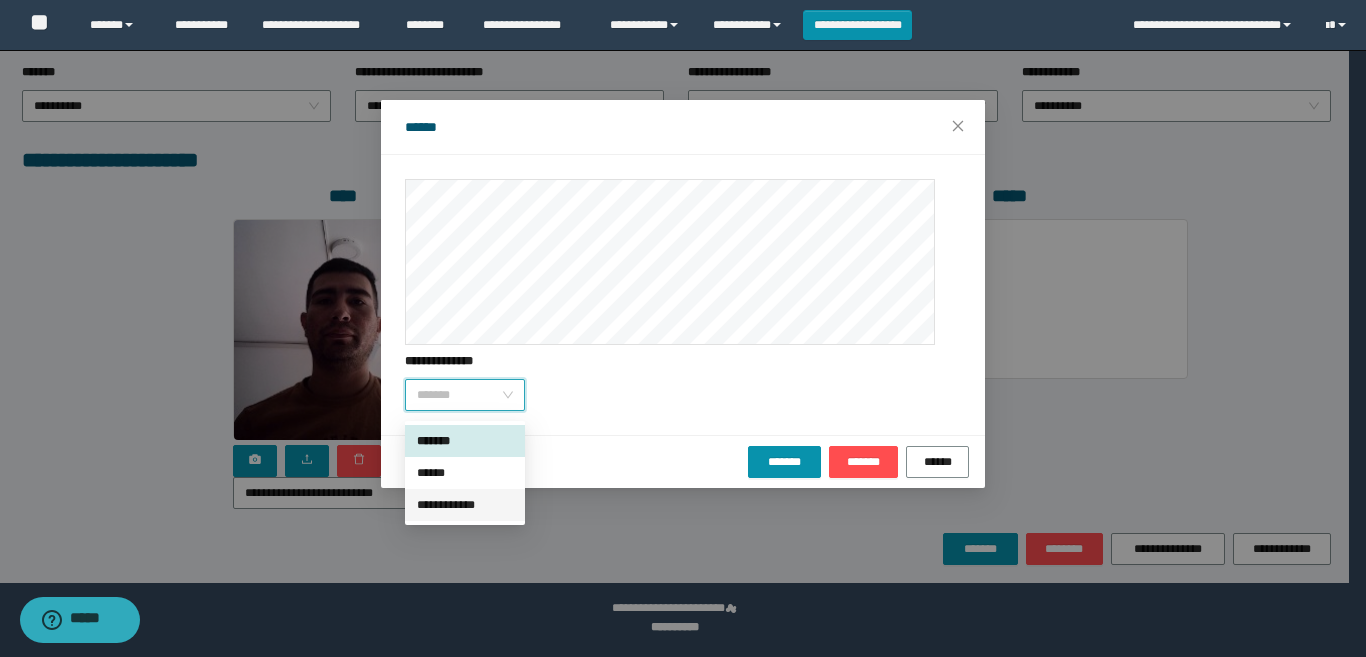 click on "**********" at bounding box center [465, 505] 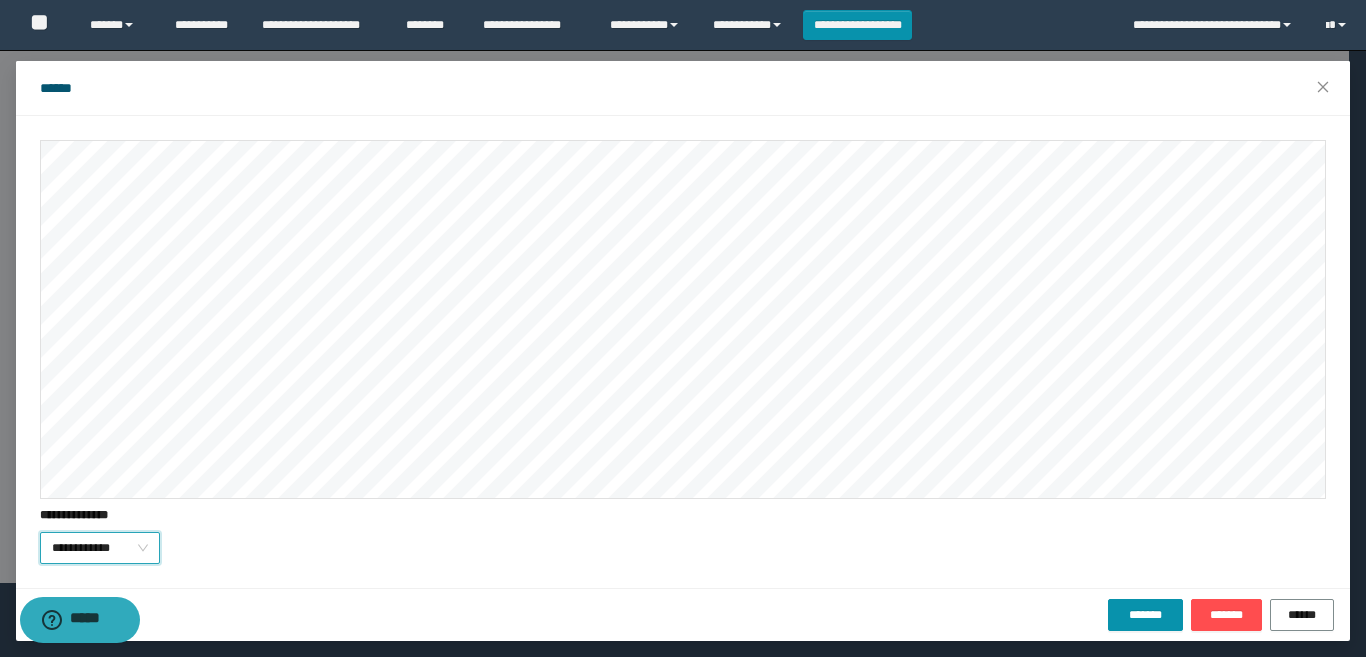 scroll, scrollTop: 45, scrollLeft: 0, axis: vertical 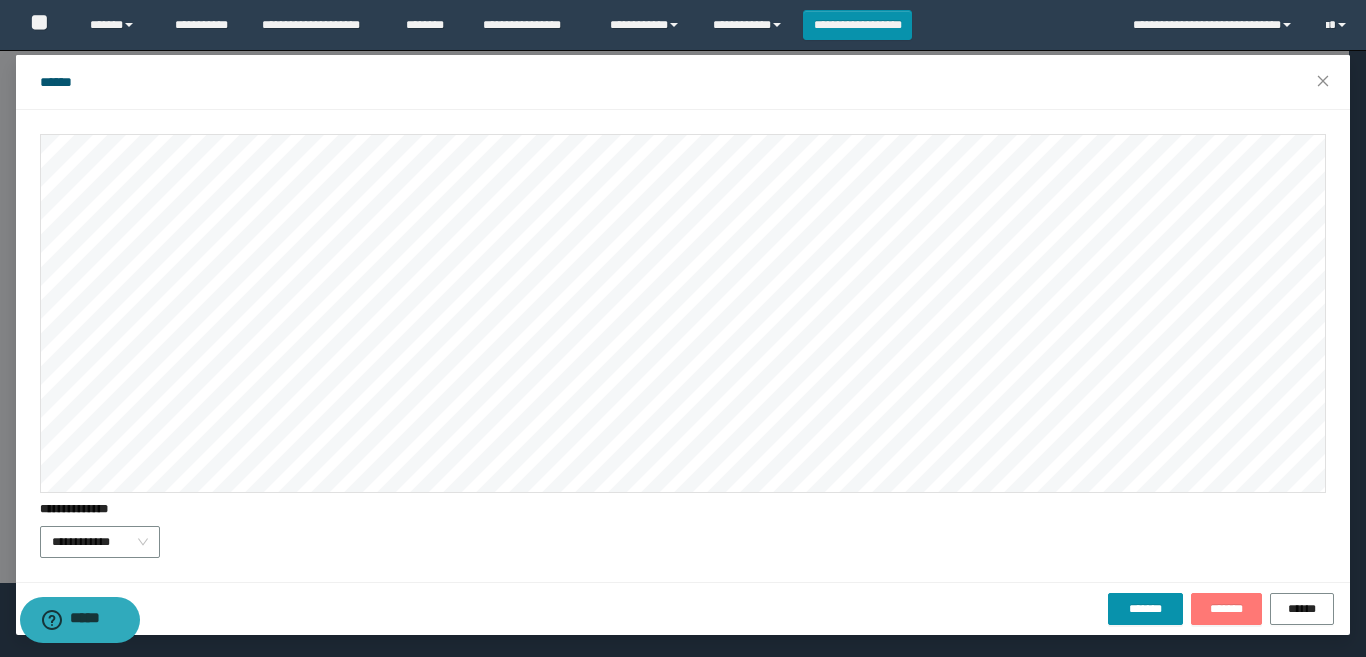 click on "*******" at bounding box center (1226, 609) 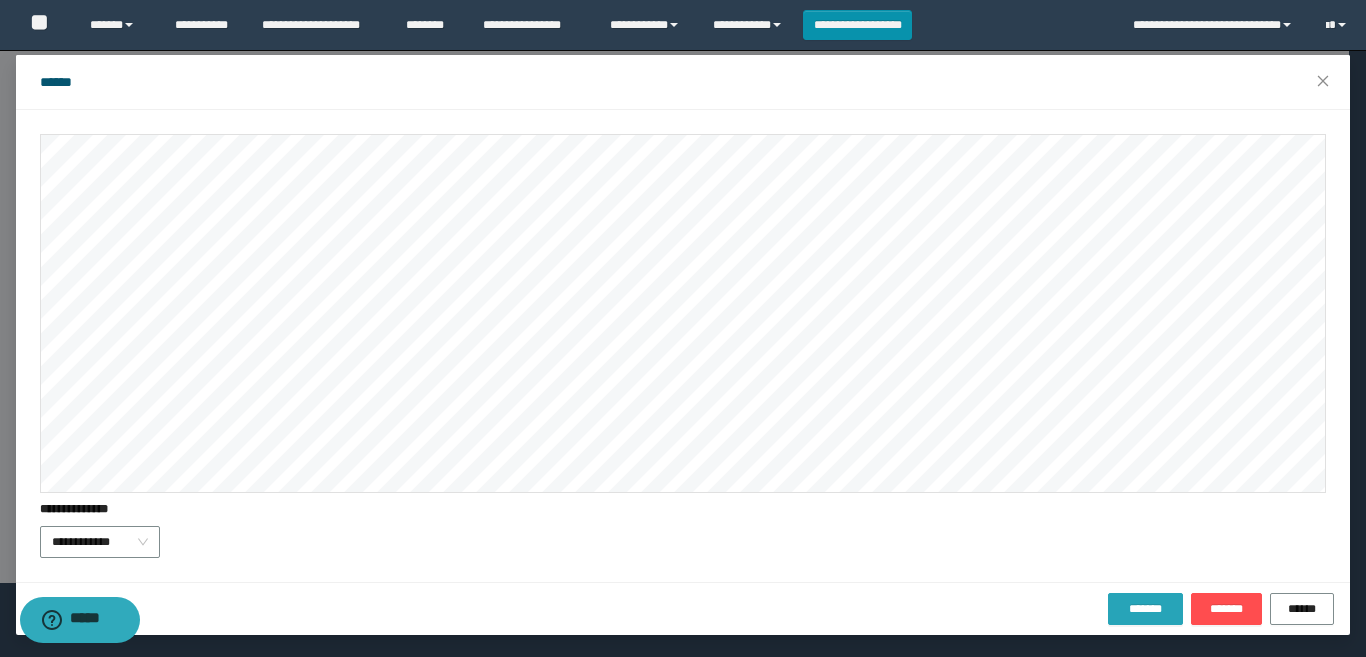 click on "*******" at bounding box center [1145, 609] 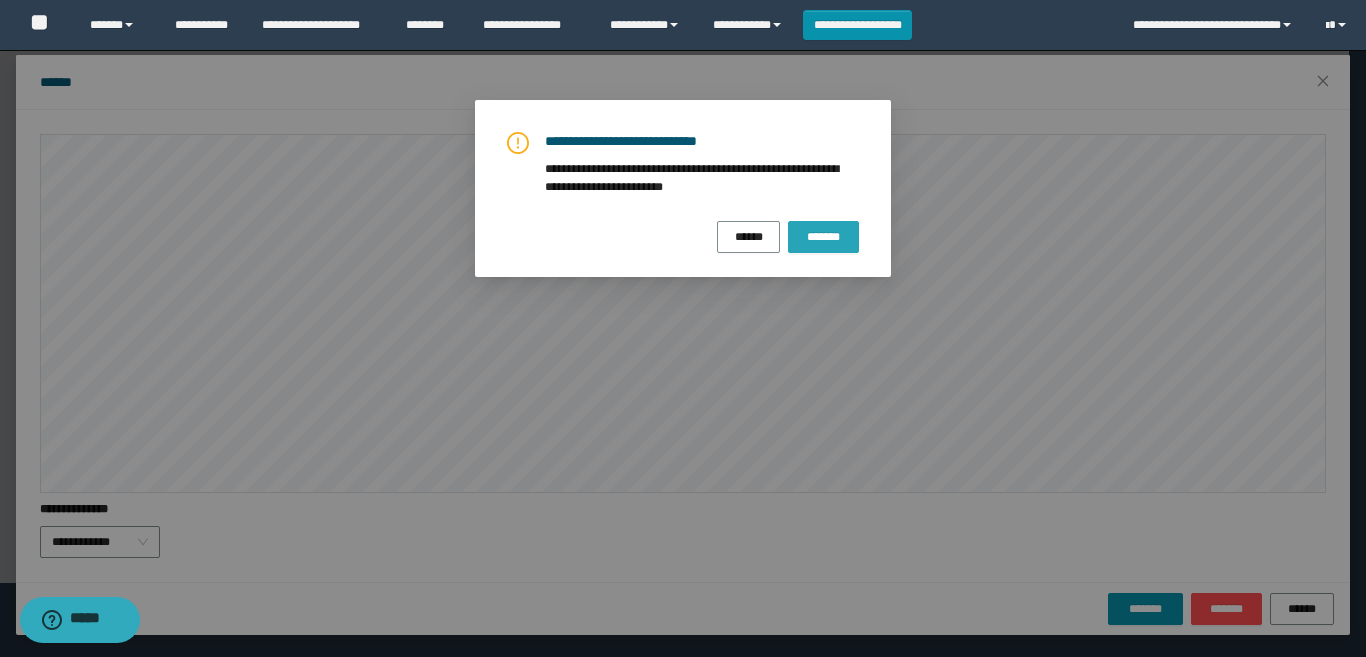 click on "*******" at bounding box center [823, 237] 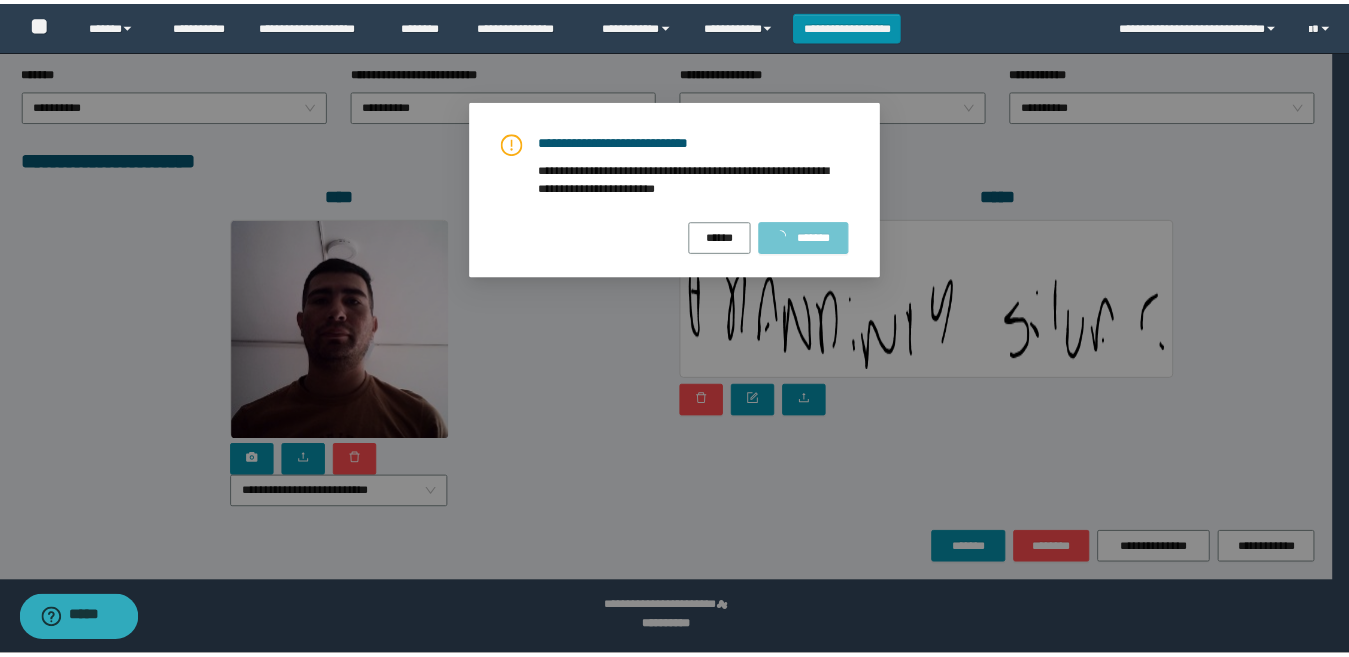 scroll, scrollTop: 0, scrollLeft: 0, axis: both 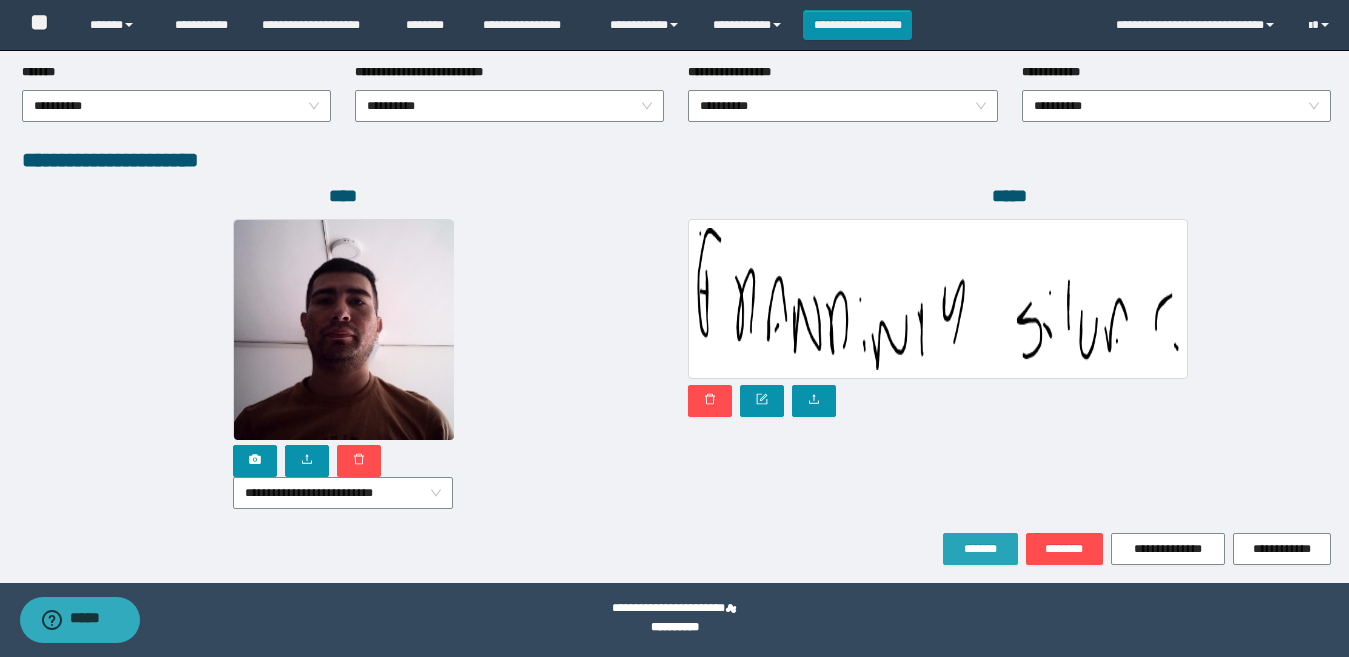 click on "*******" at bounding box center (980, 549) 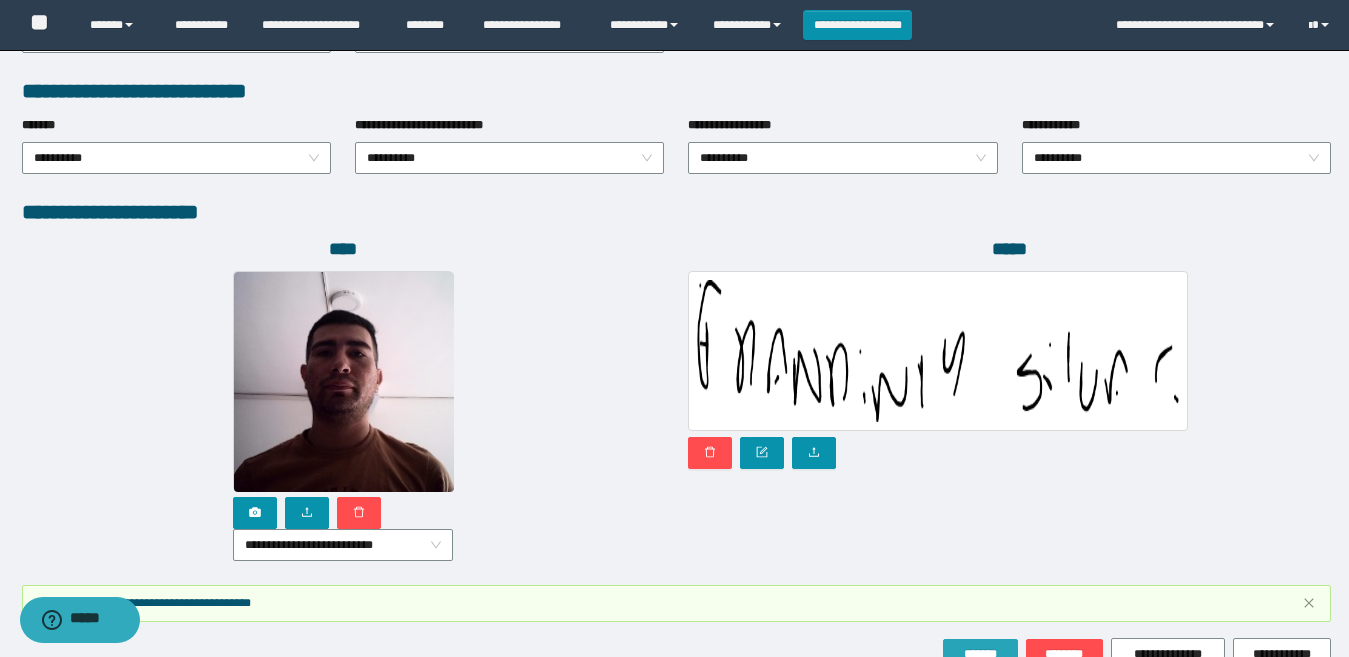 scroll, scrollTop: 1133, scrollLeft: 0, axis: vertical 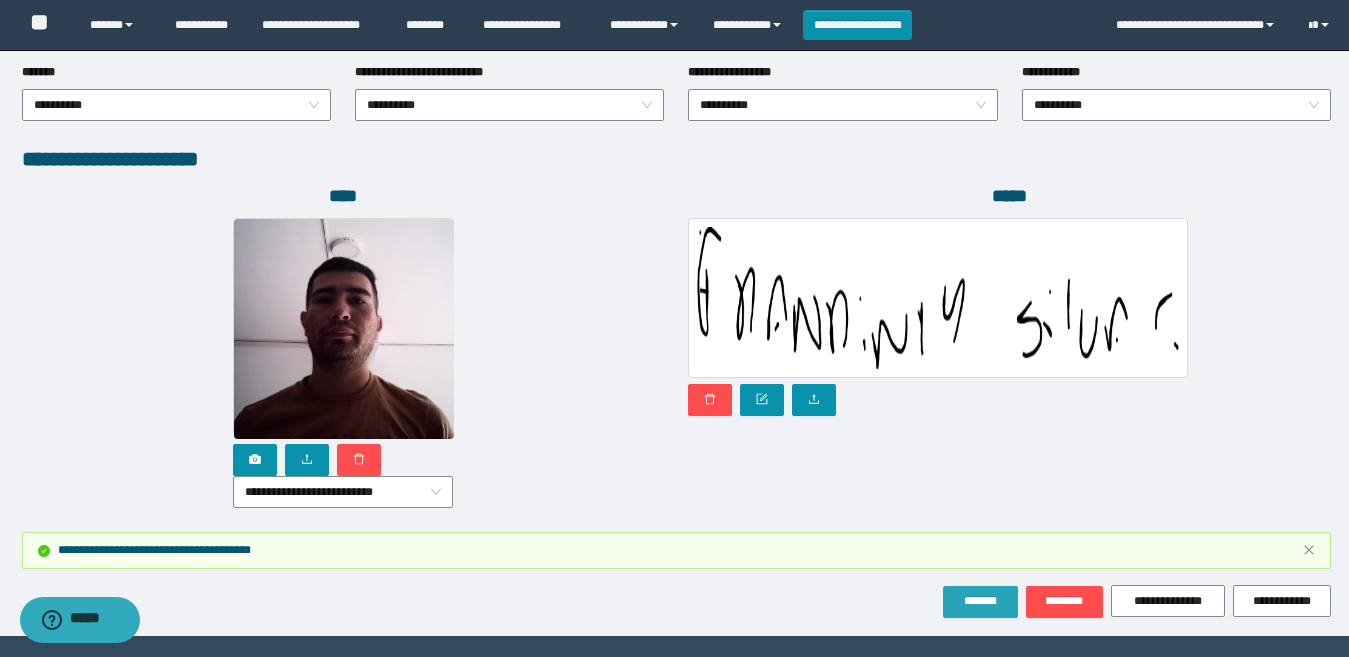 click on "*******" at bounding box center [980, 601] 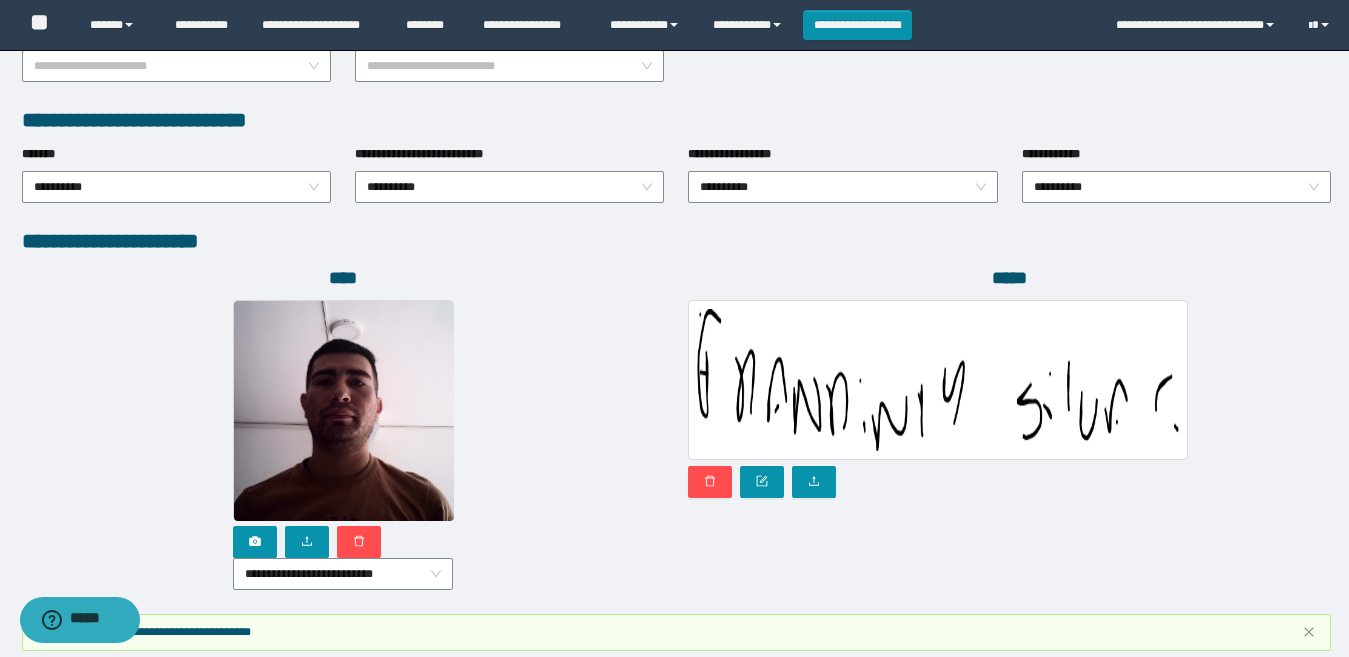 scroll, scrollTop: 1185, scrollLeft: 0, axis: vertical 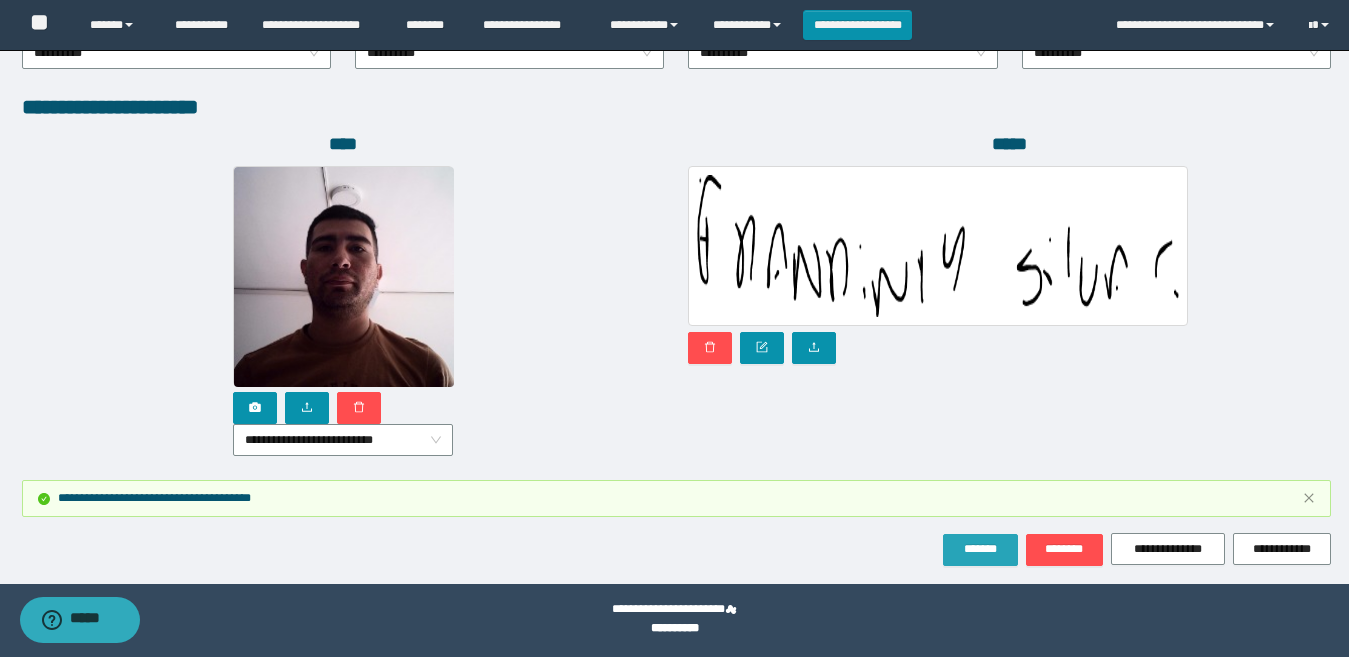 click on "*******" at bounding box center (980, 549) 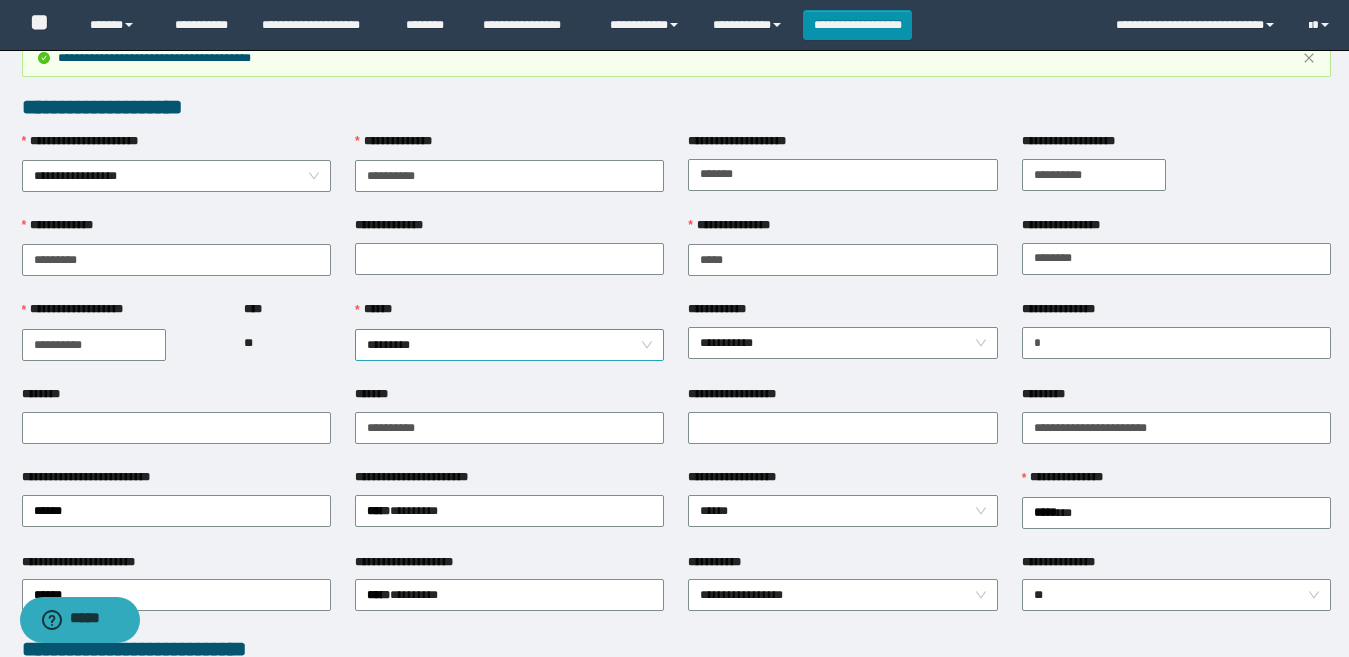 scroll, scrollTop: 0, scrollLeft: 0, axis: both 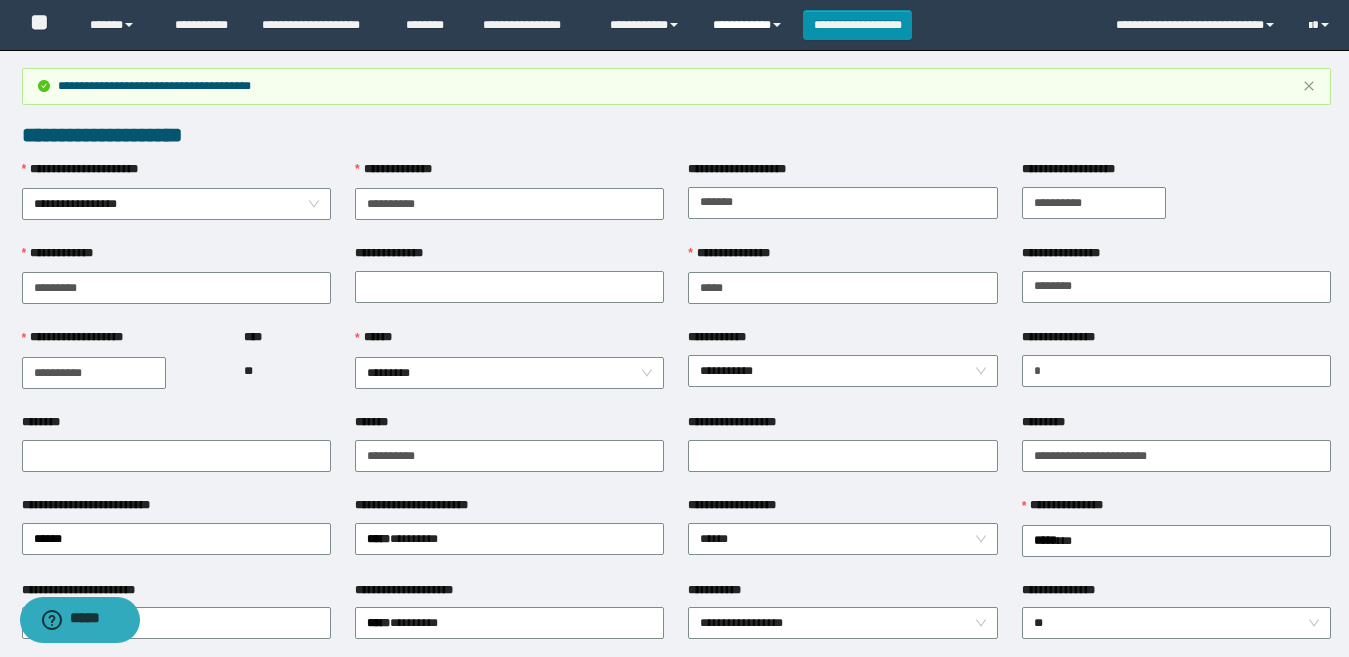 click on "**********" at bounding box center [750, 25] 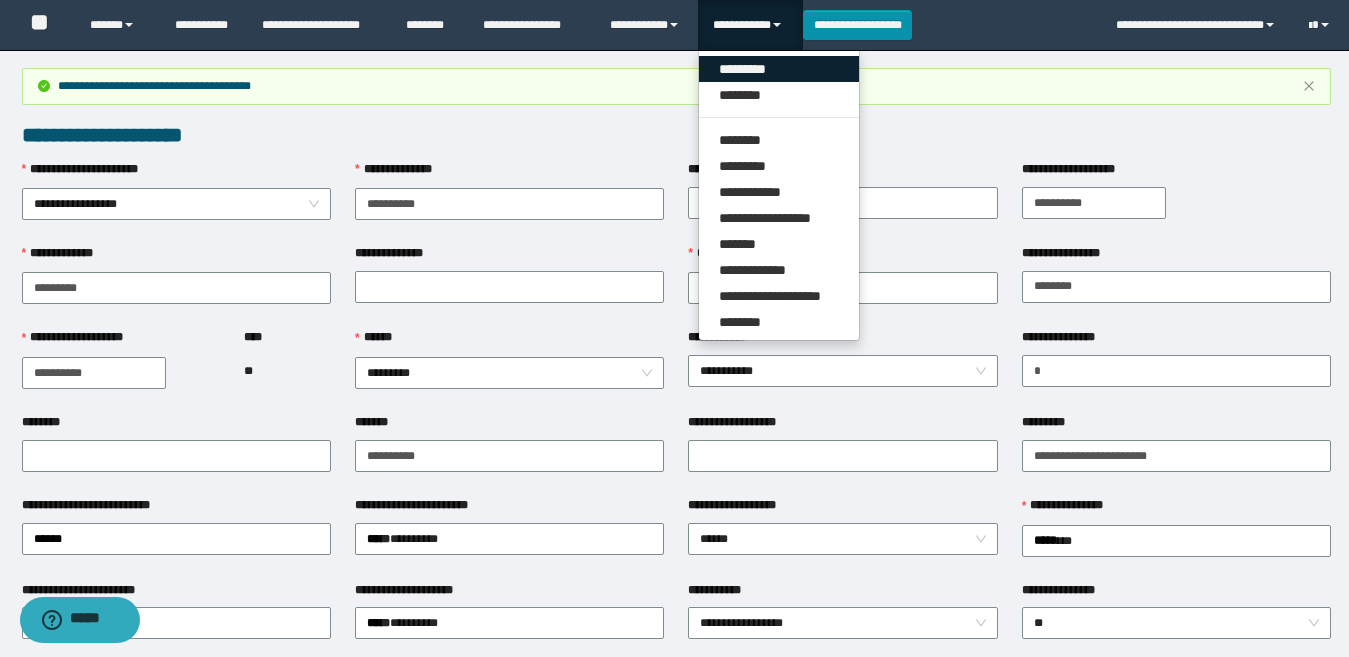 click on "*********" at bounding box center [779, 69] 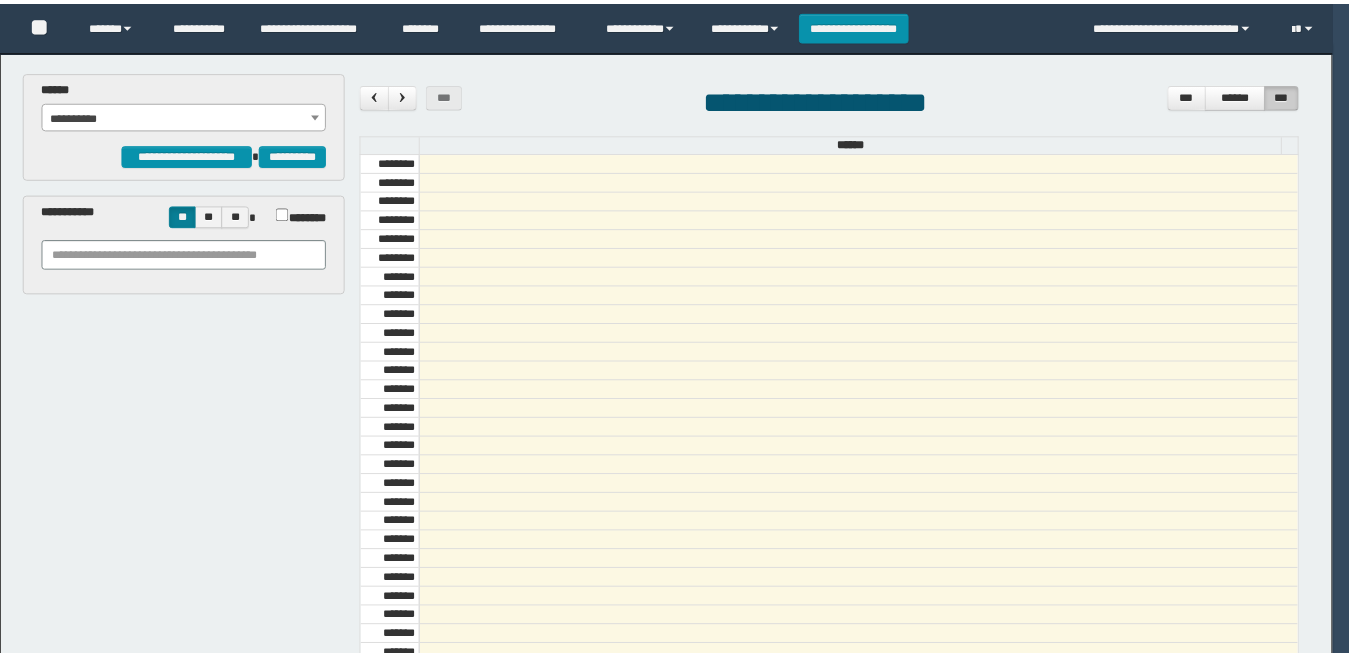 scroll, scrollTop: 0, scrollLeft: 0, axis: both 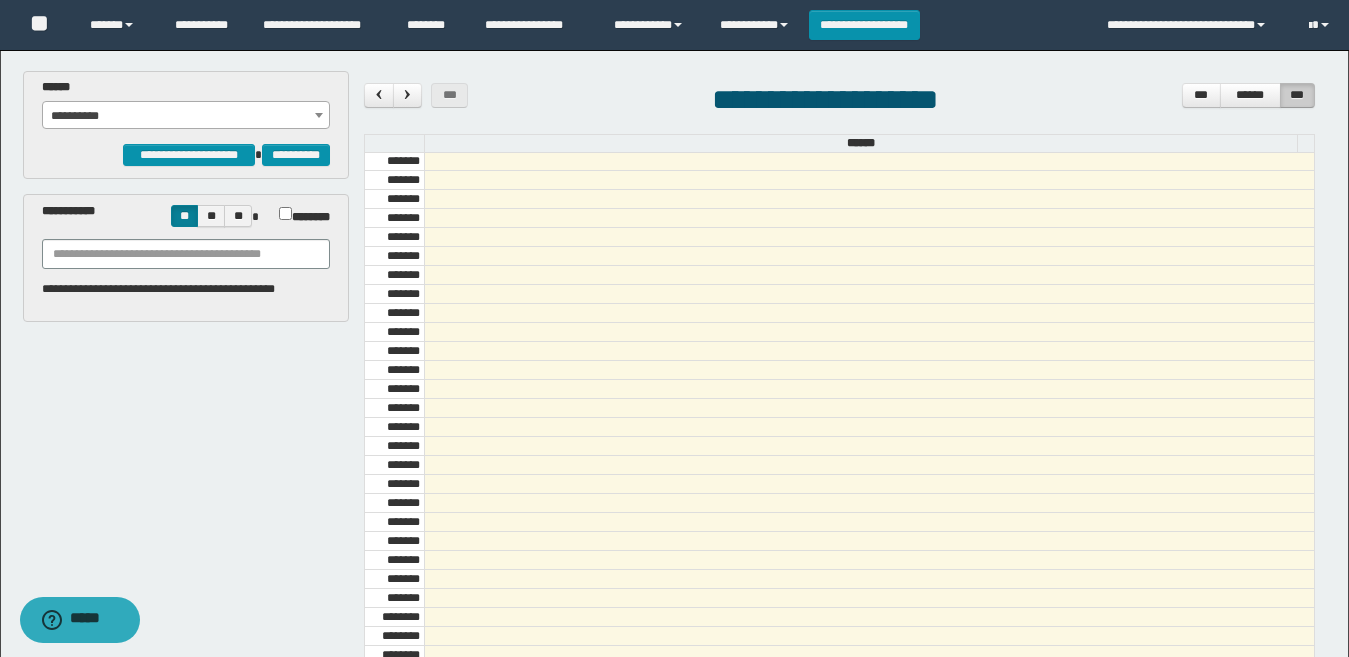 click on "**********" at bounding box center (186, 116) 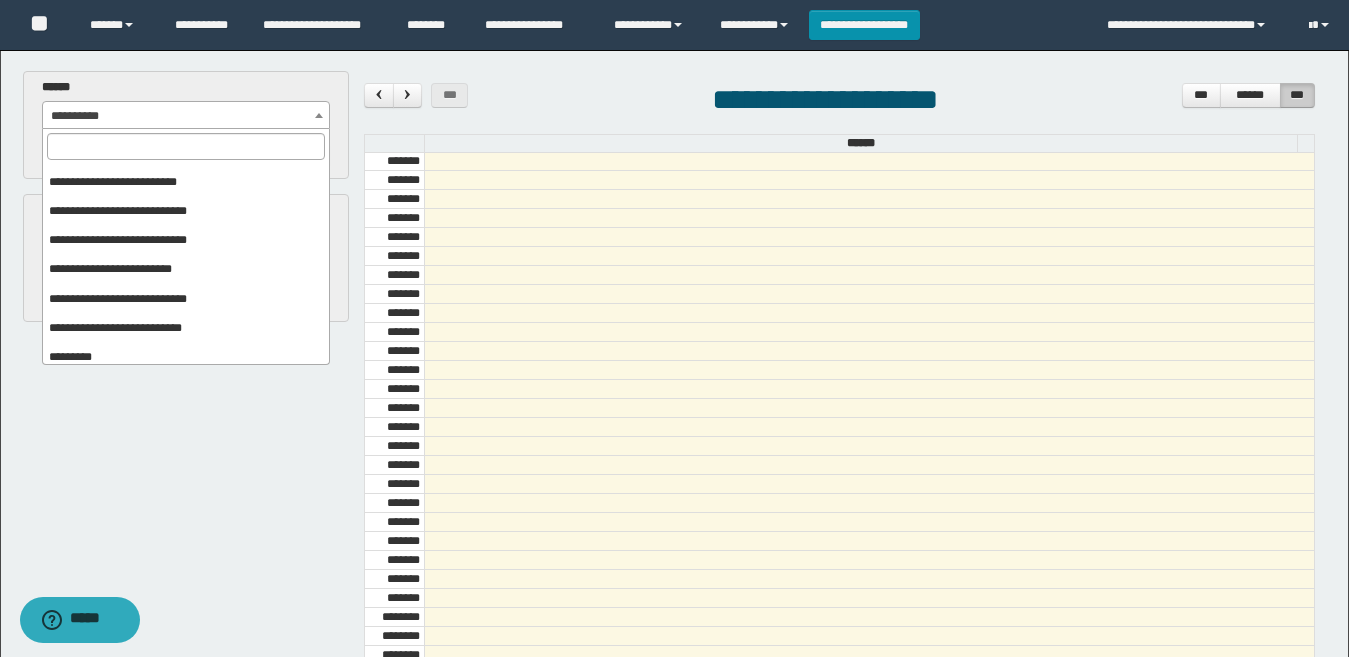 scroll, scrollTop: 100, scrollLeft: 0, axis: vertical 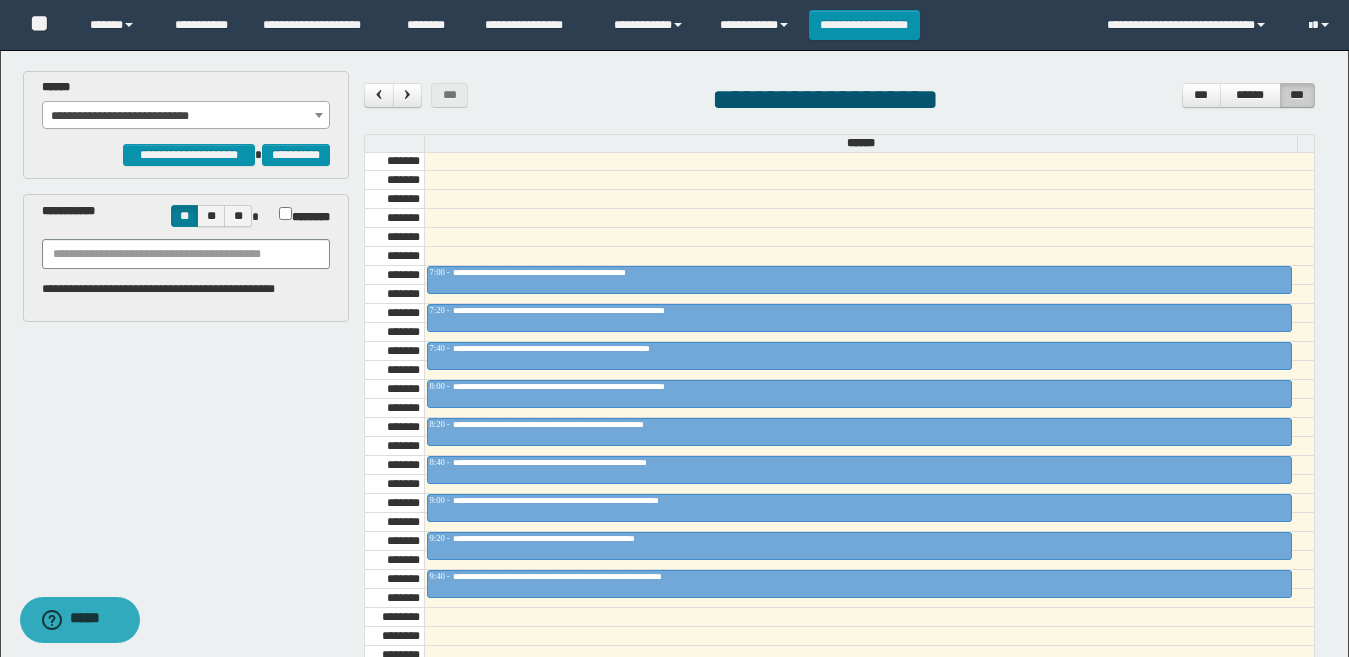 click at bounding box center (869, 237) 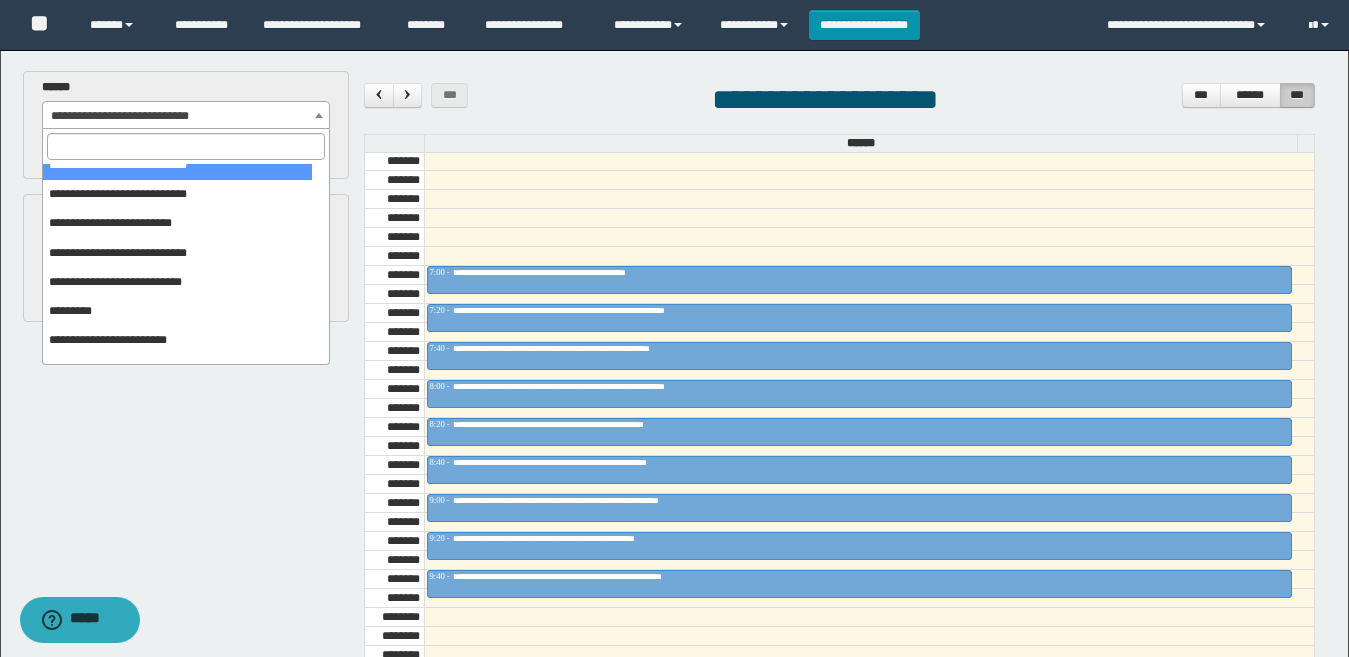 scroll, scrollTop: 325, scrollLeft: 0, axis: vertical 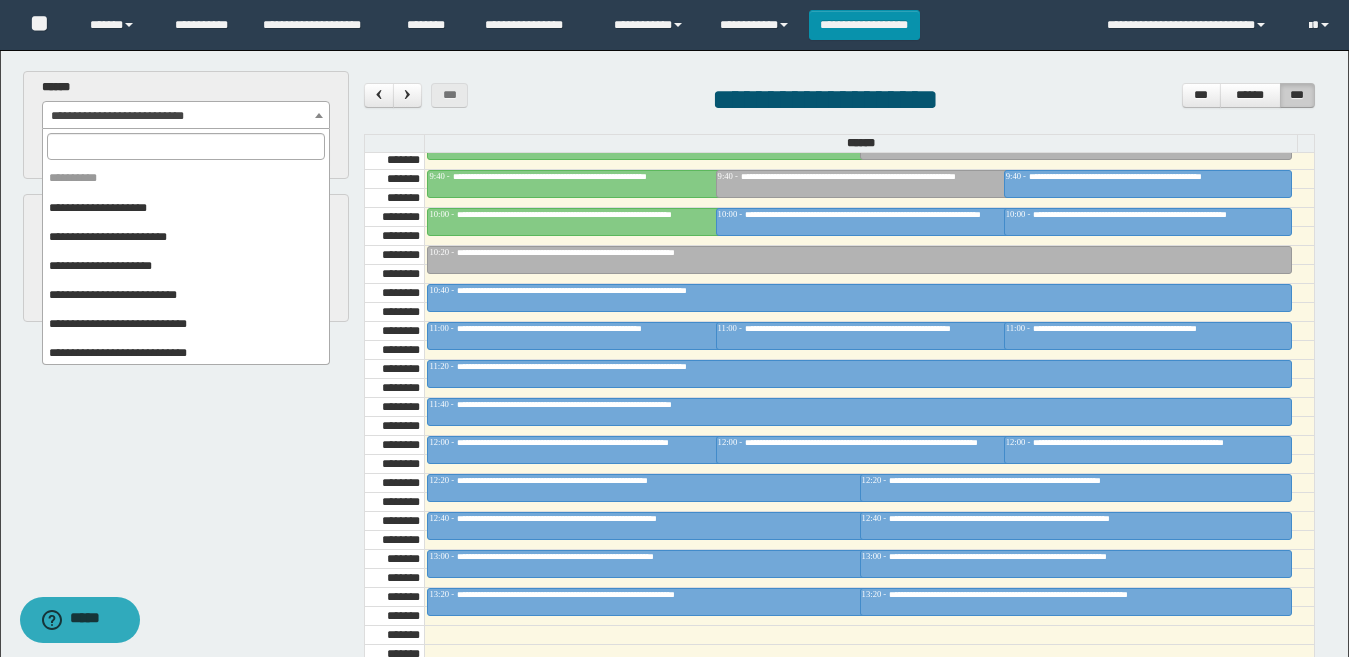 click on "**********" at bounding box center [186, 116] 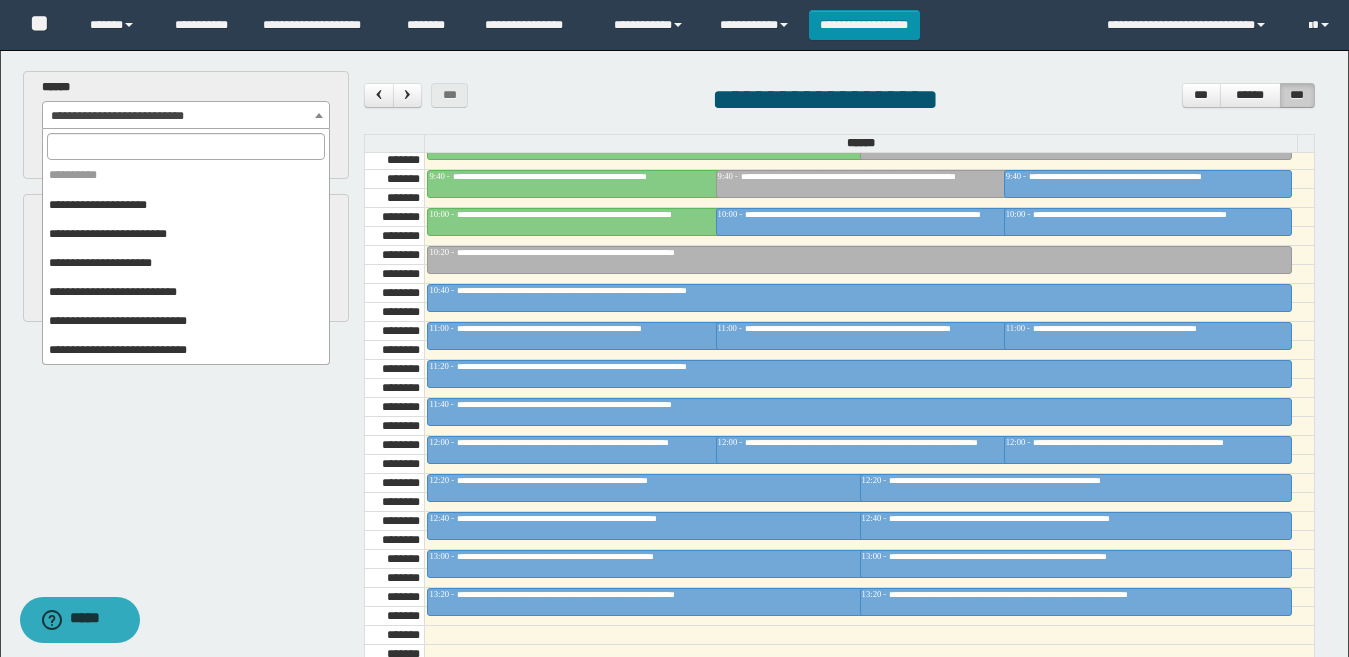 scroll, scrollTop: 0, scrollLeft: 0, axis: both 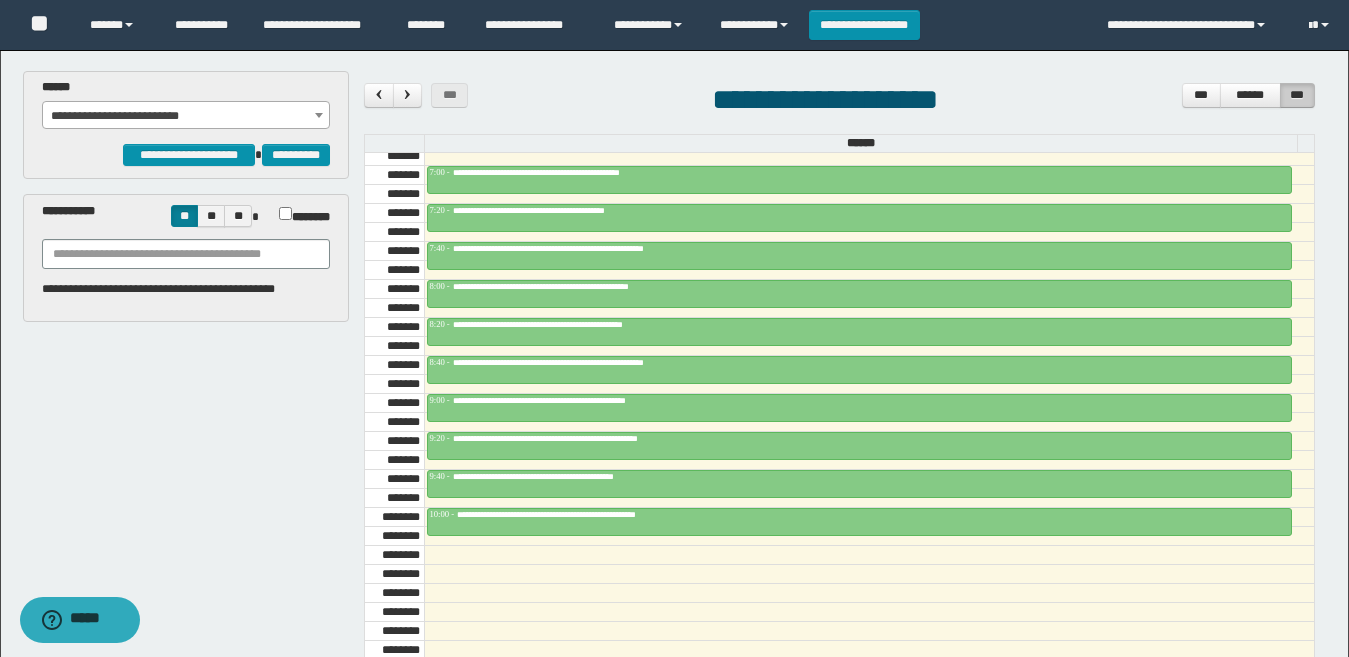 click on "**********" at bounding box center (186, 116) 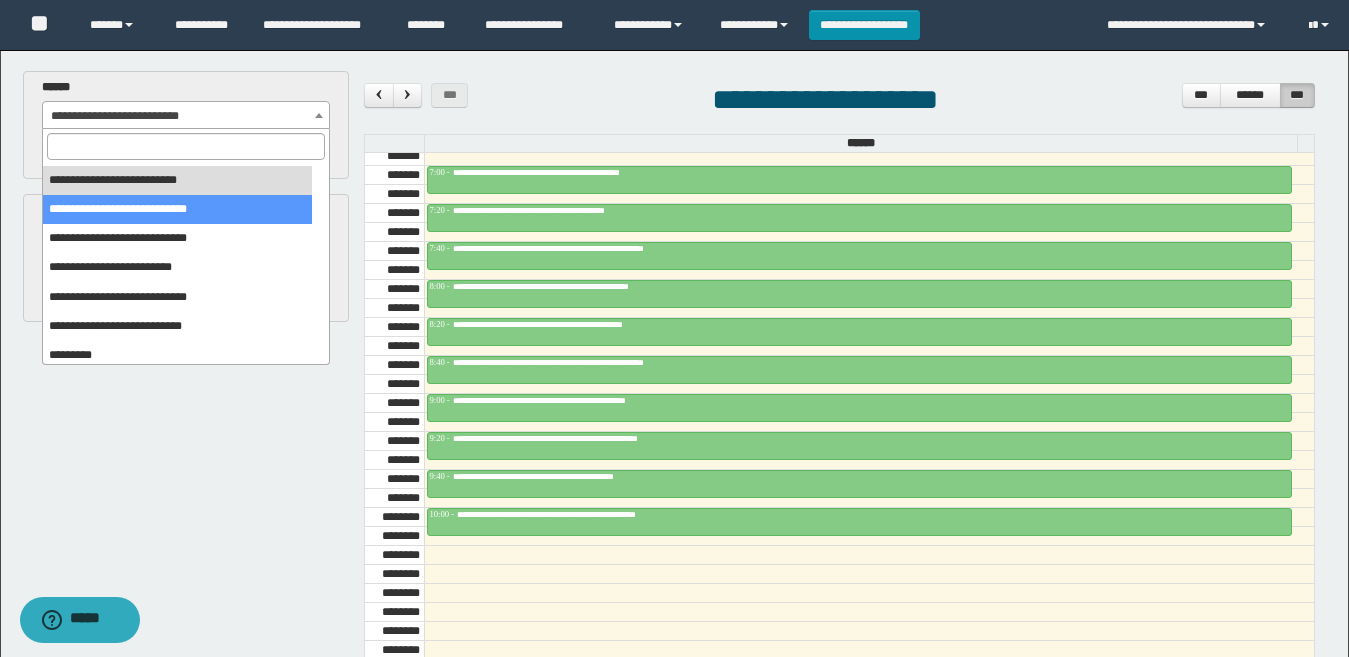 scroll, scrollTop: 325, scrollLeft: 0, axis: vertical 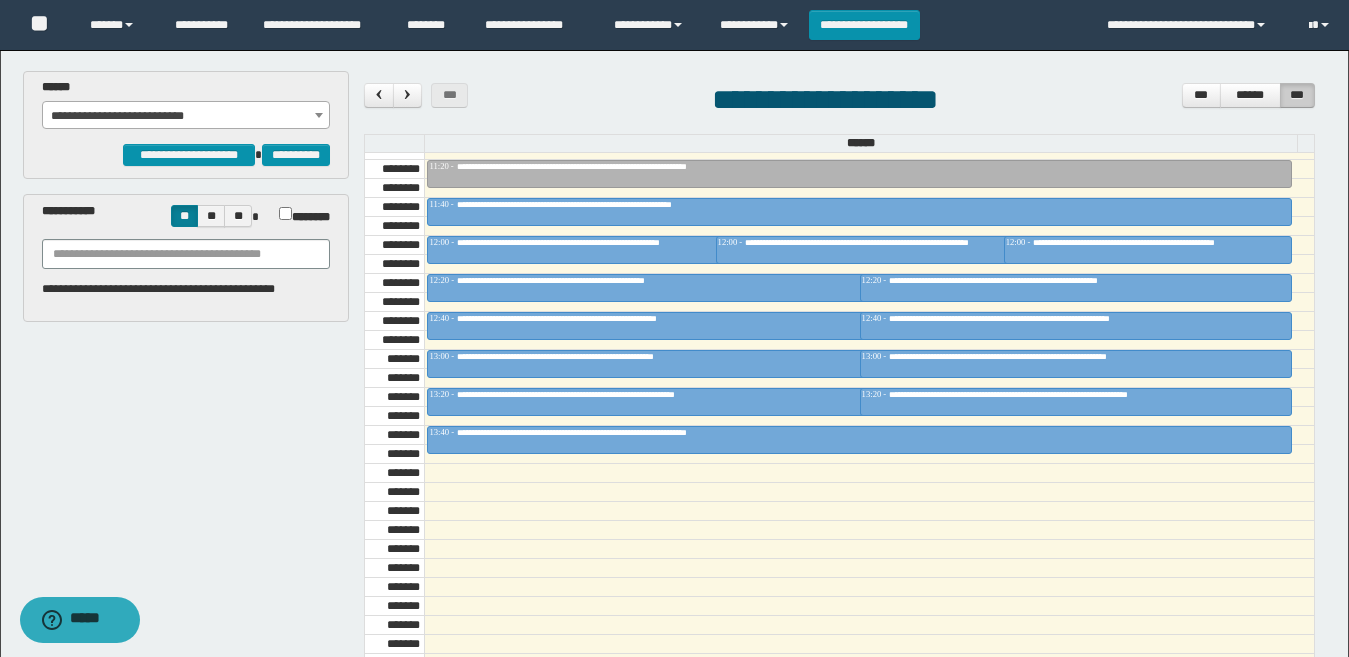 click on "**********" at bounding box center [186, 116] 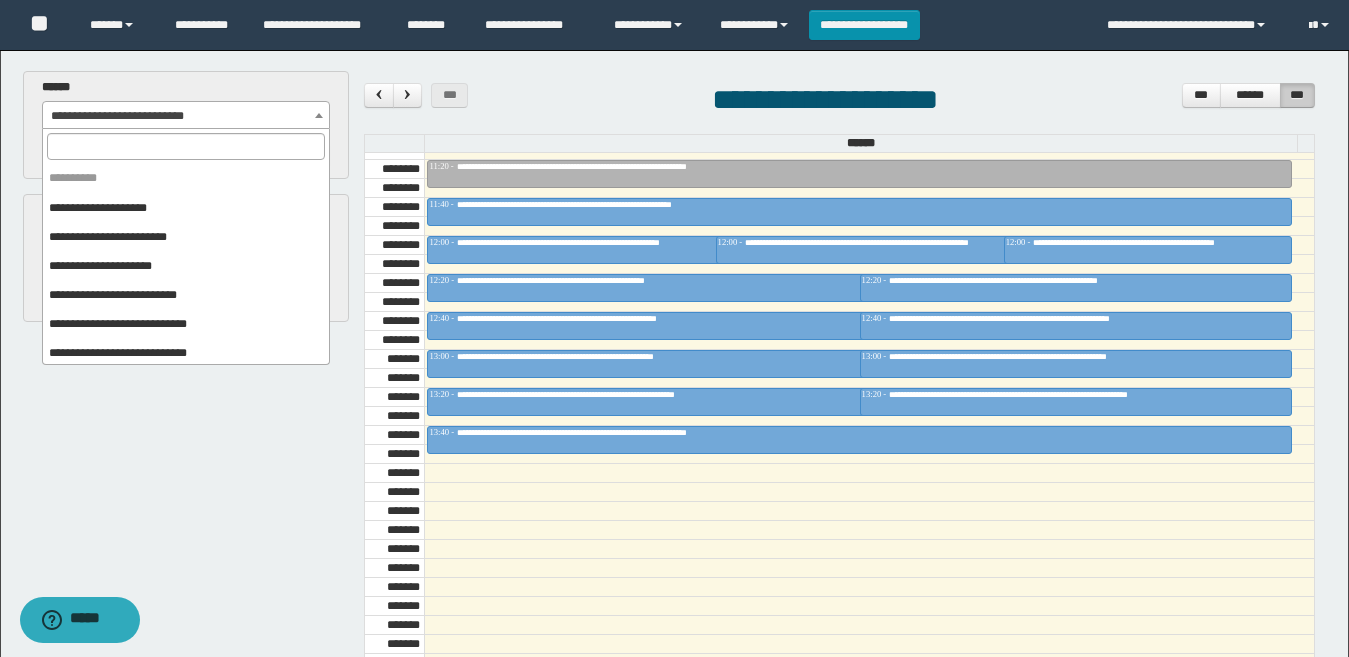 scroll, scrollTop: 325, scrollLeft: 0, axis: vertical 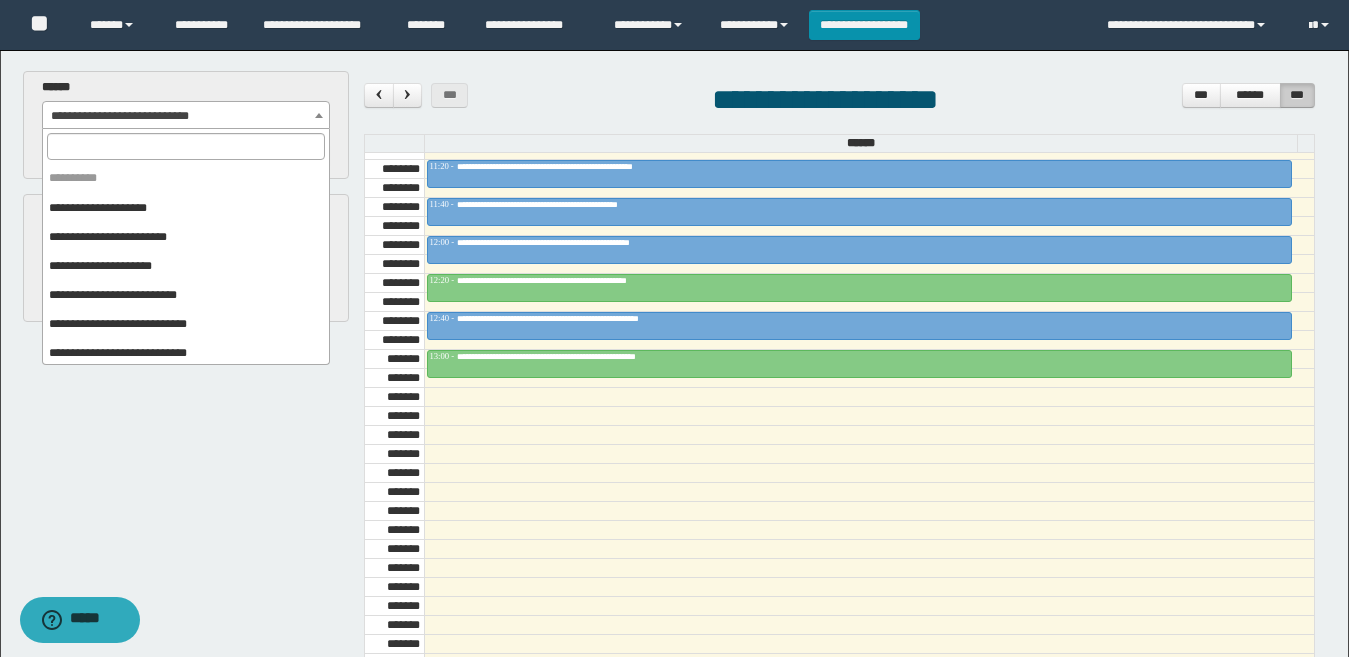 click on "**********" at bounding box center [186, 116] 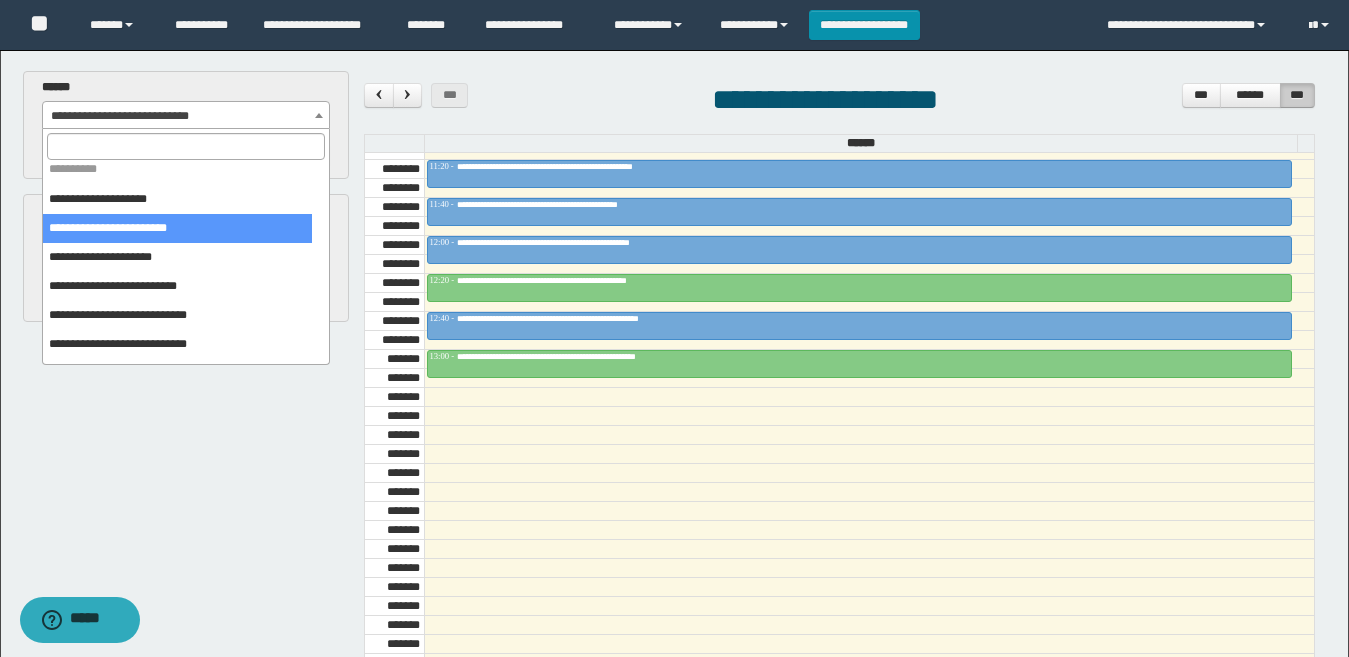 scroll, scrollTop: 0, scrollLeft: 0, axis: both 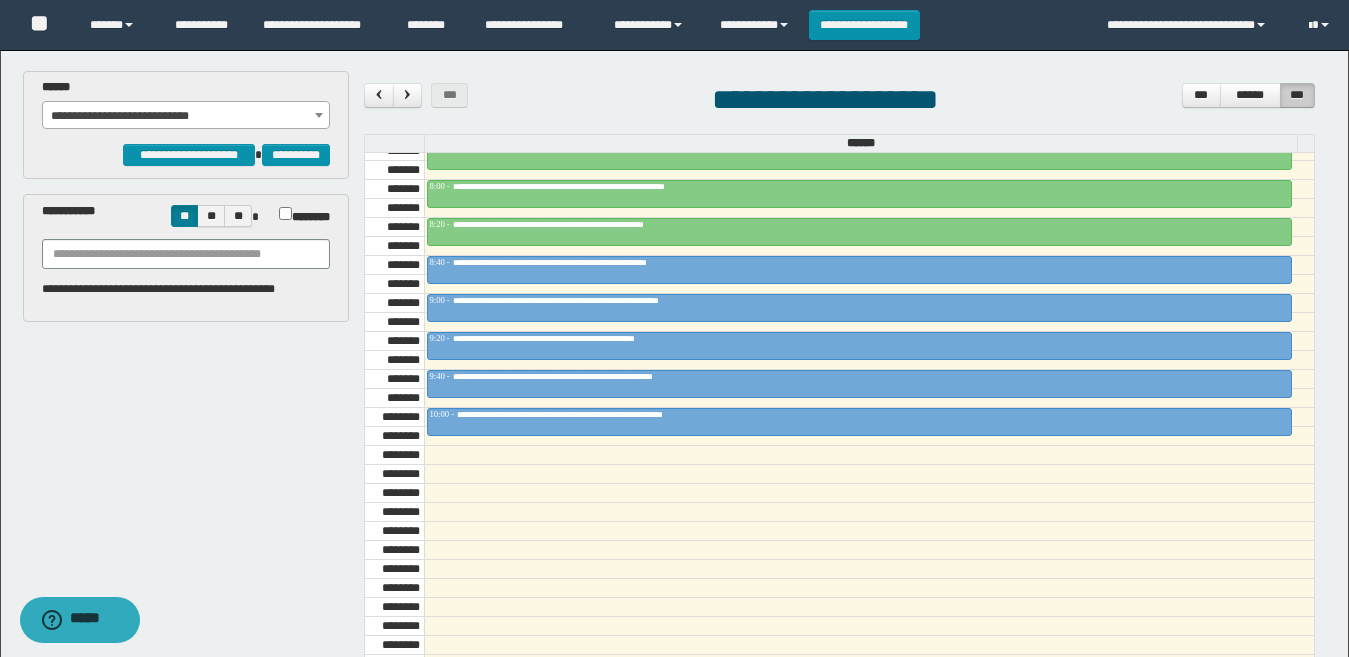 click on "**********" at bounding box center [186, 116] 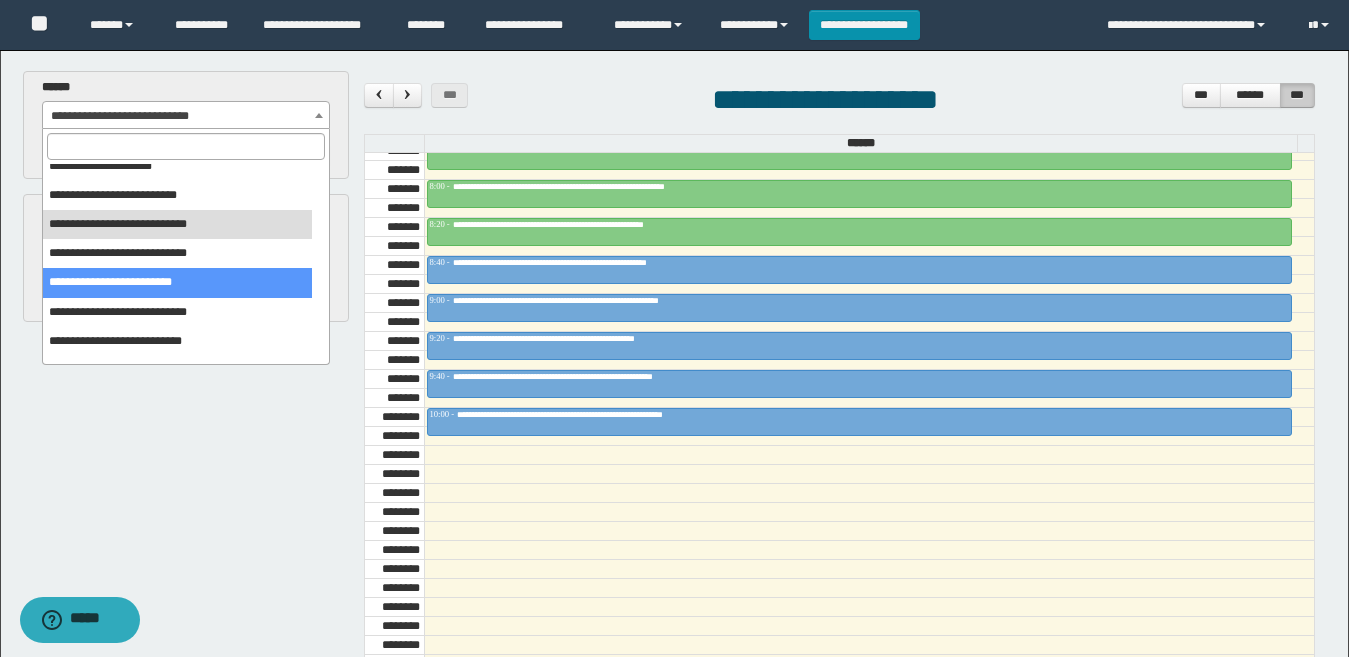 scroll, scrollTop: 200, scrollLeft: 0, axis: vertical 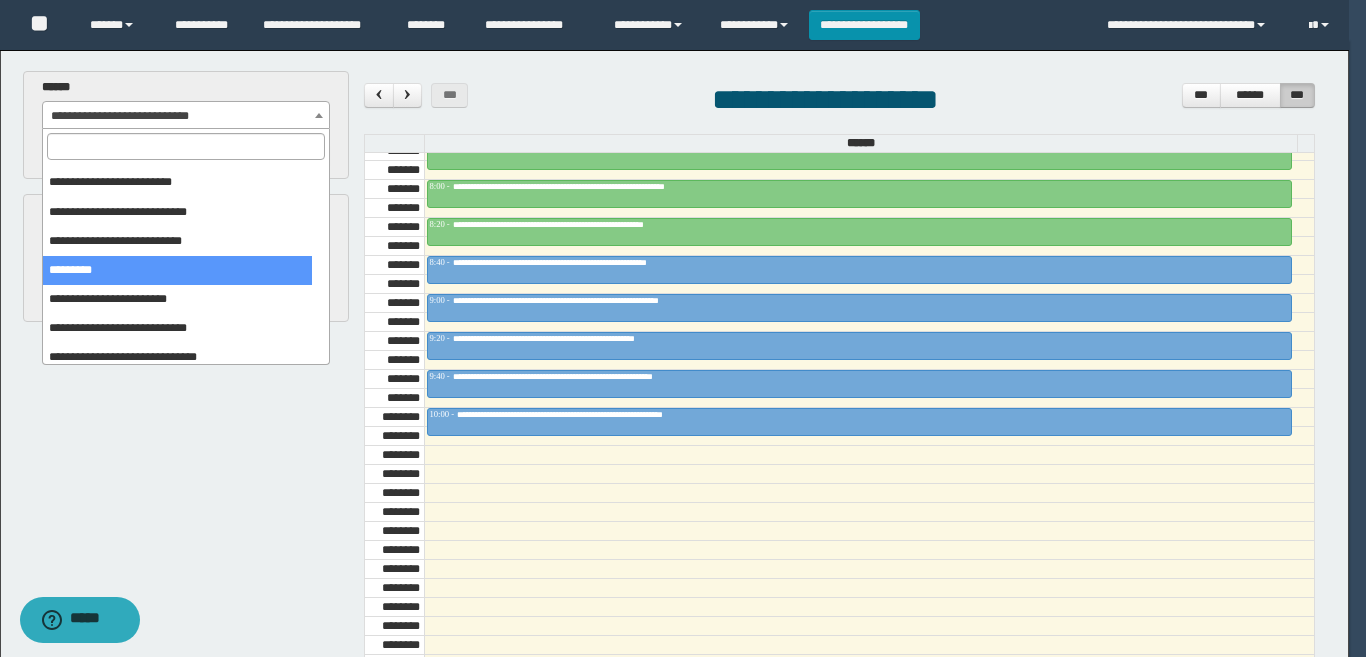 select on "******" 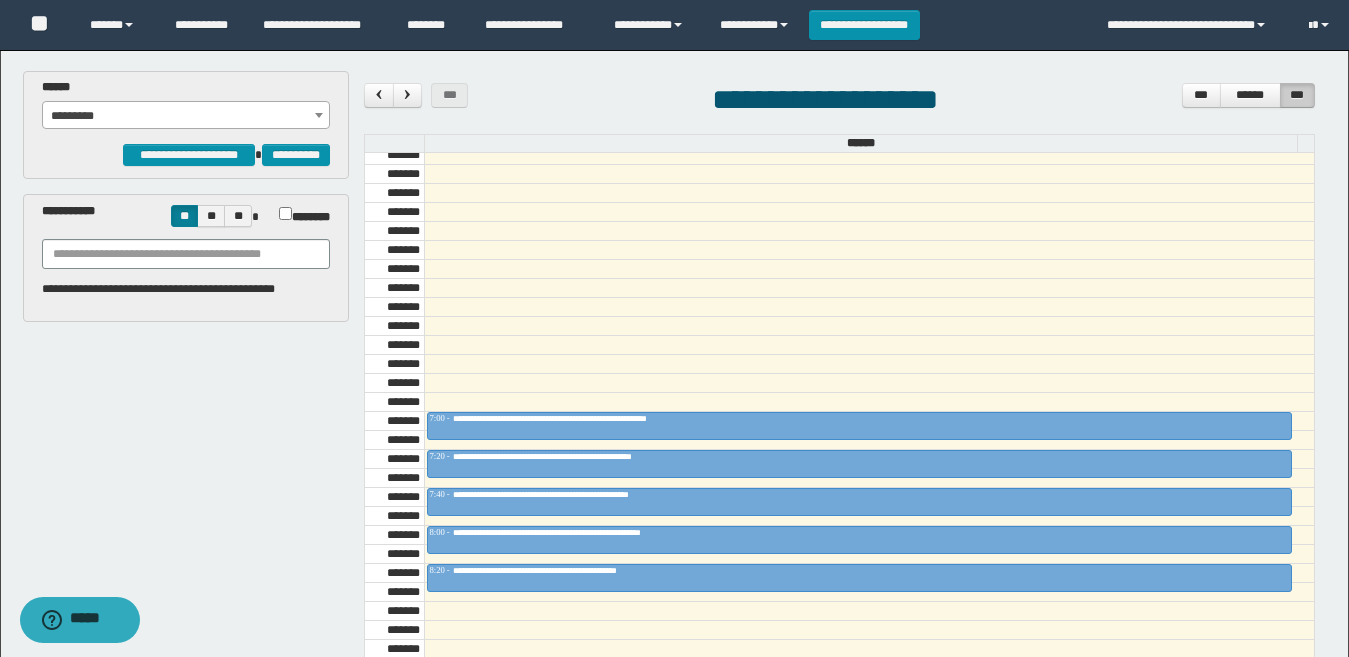 scroll, scrollTop: 685, scrollLeft: 0, axis: vertical 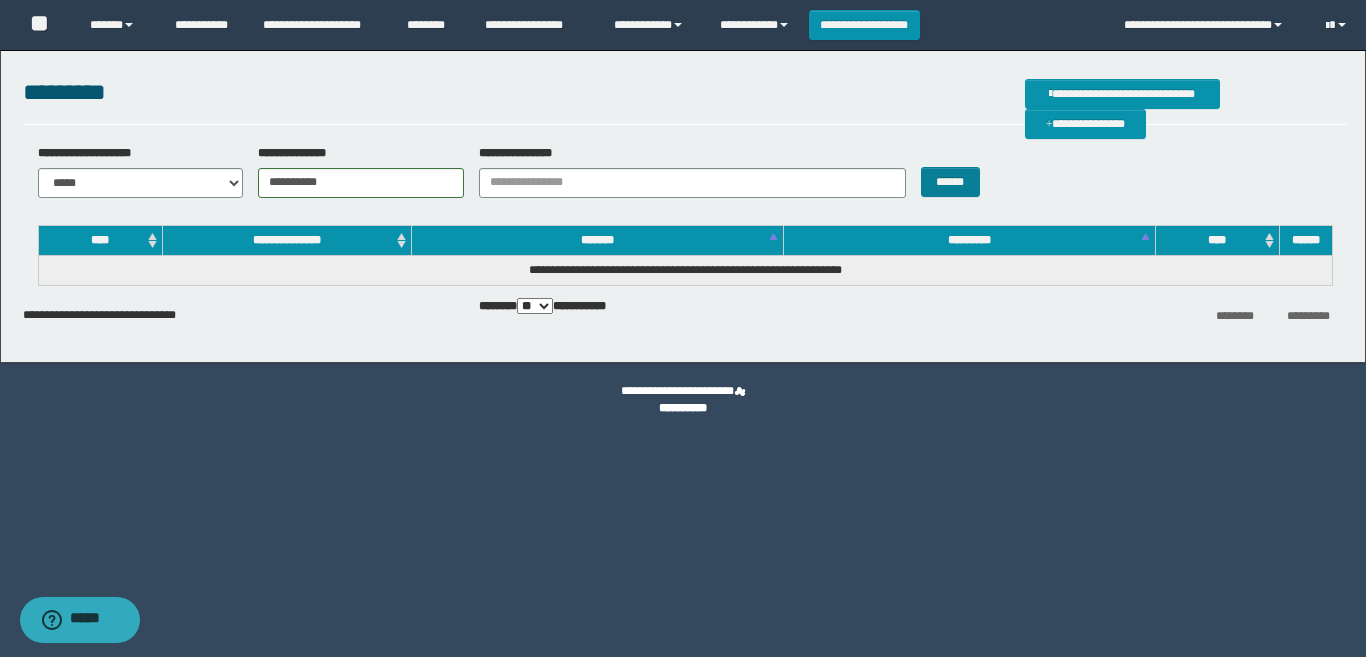 drag, startPoint x: 942, startPoint y: 200, endPoint x: 942, endPoint y: 188, distance: 12 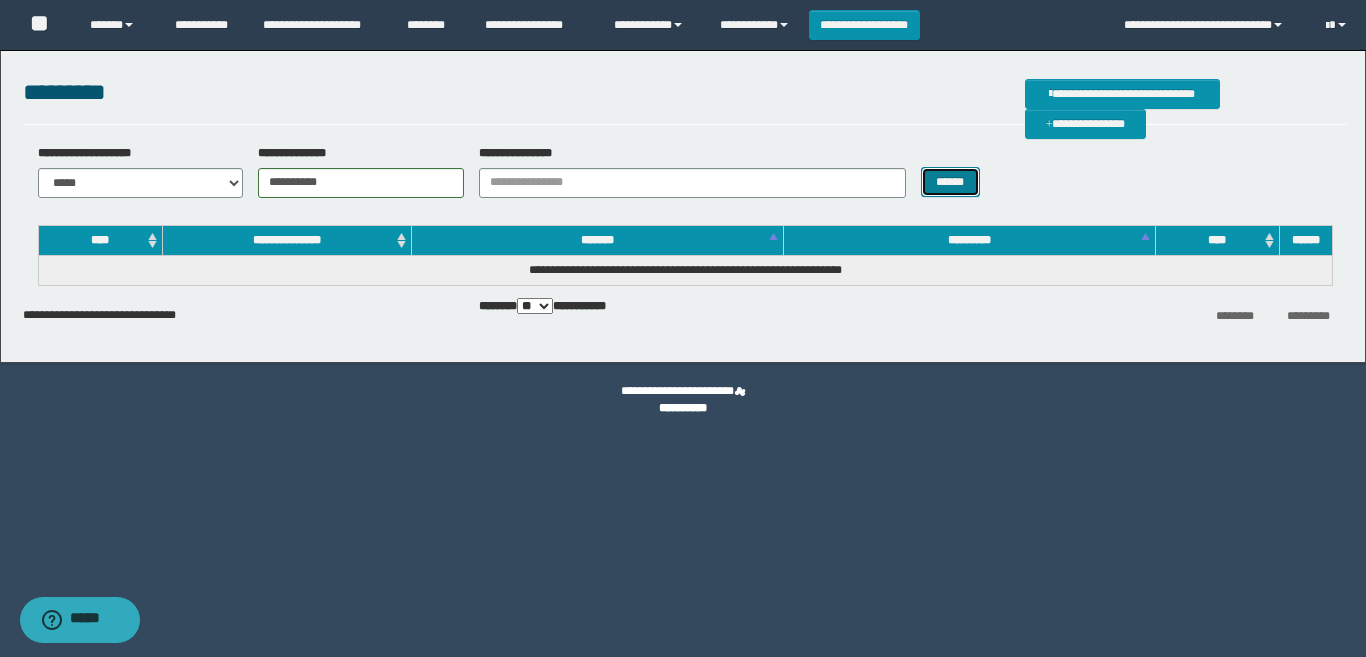 click on "******" at bounding box center (950, 182) 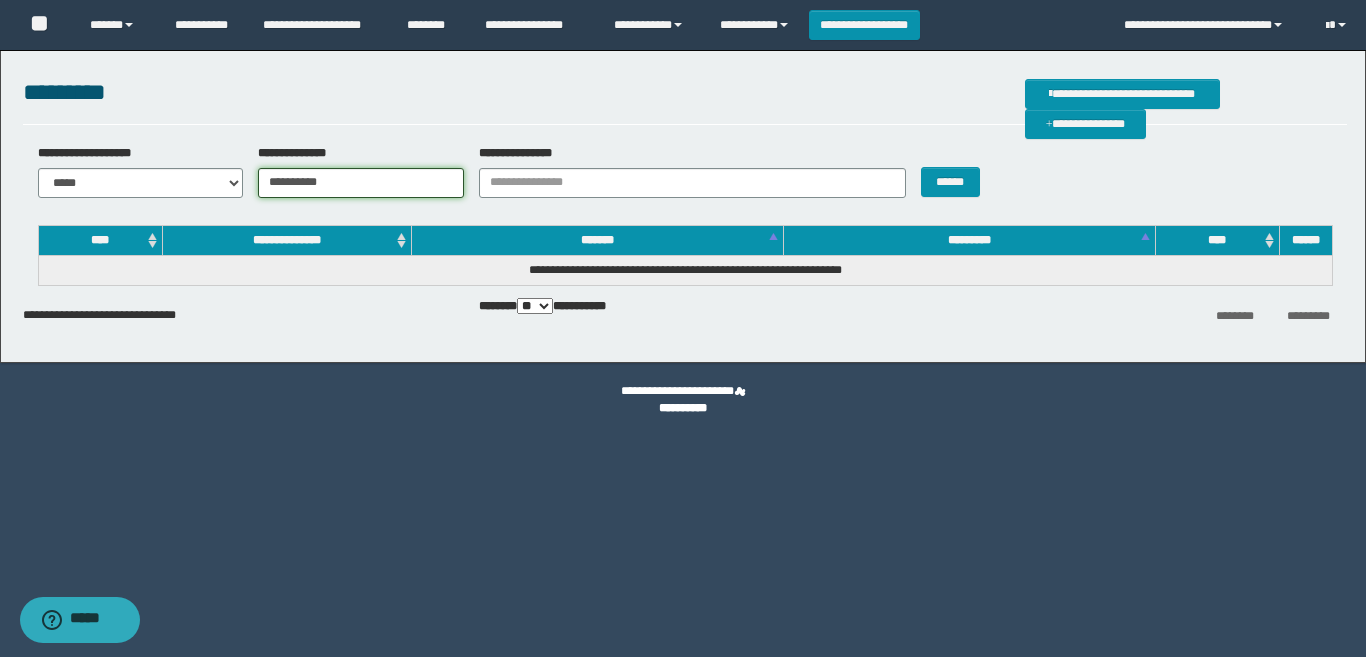 click on "**********" at bounding box center (361, 183) 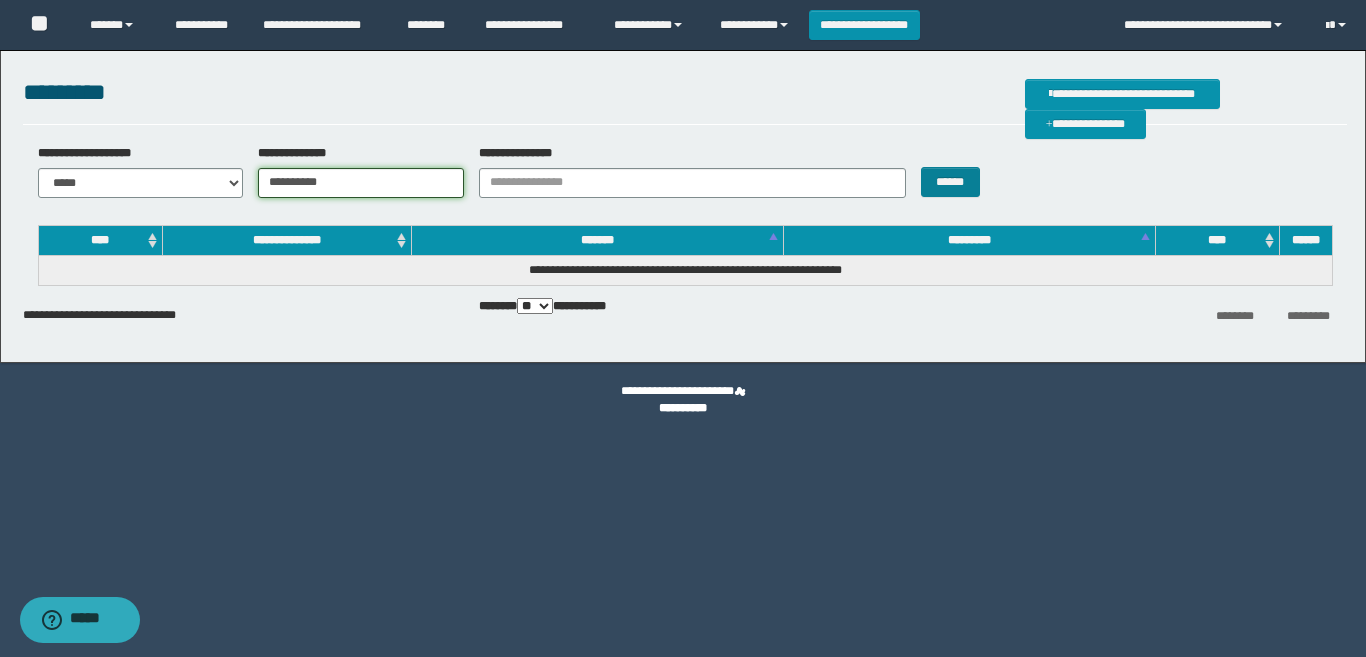 type on "**********" 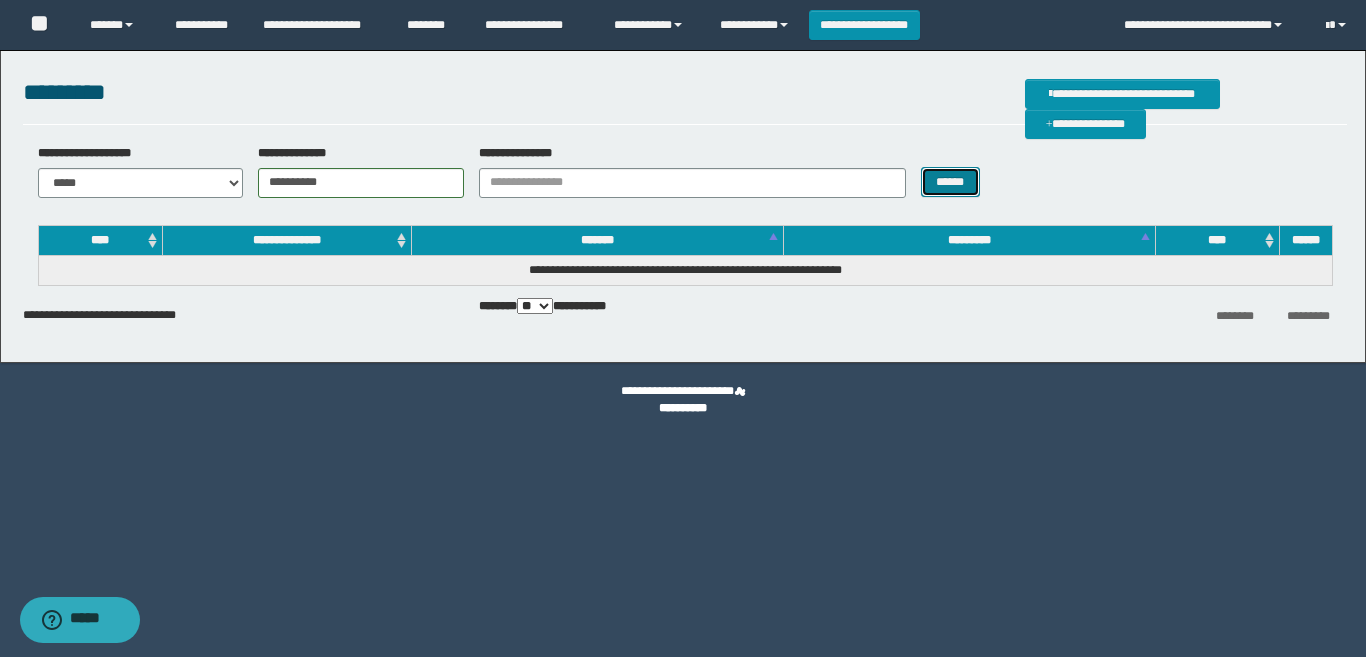 click on "******" at bounding box center [950, 182] 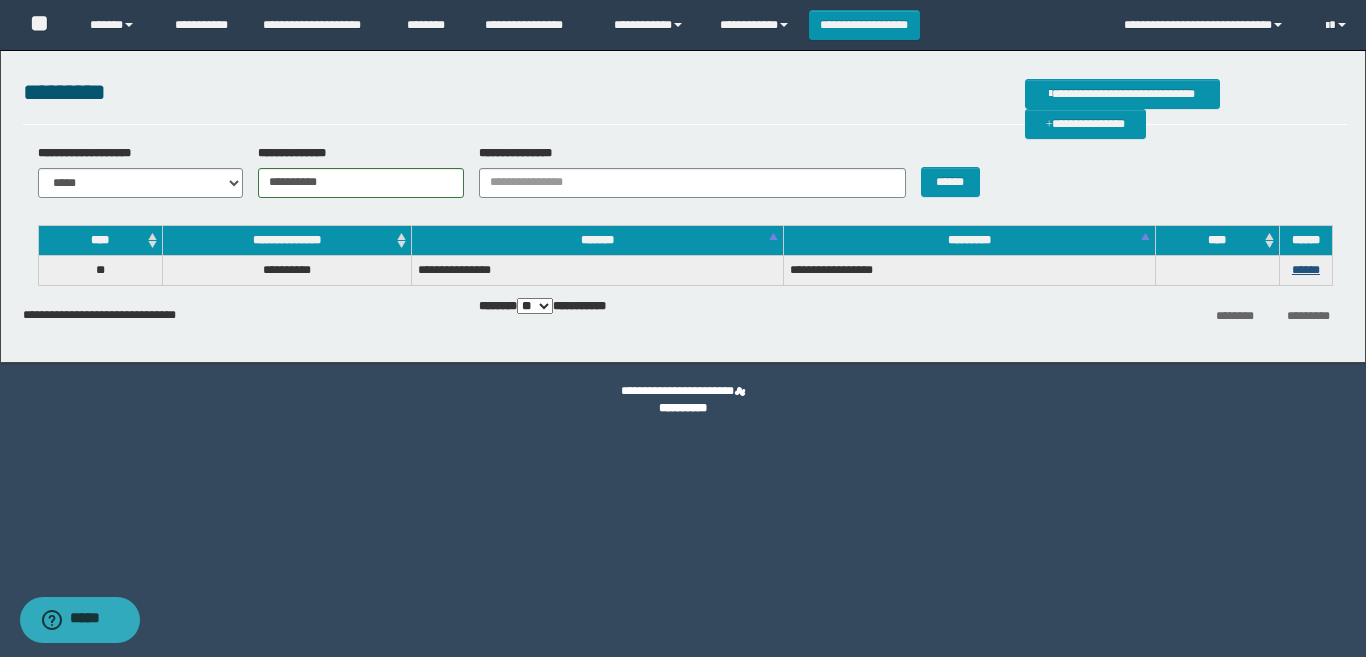 click on "******" at bounding box center (1305, 270) 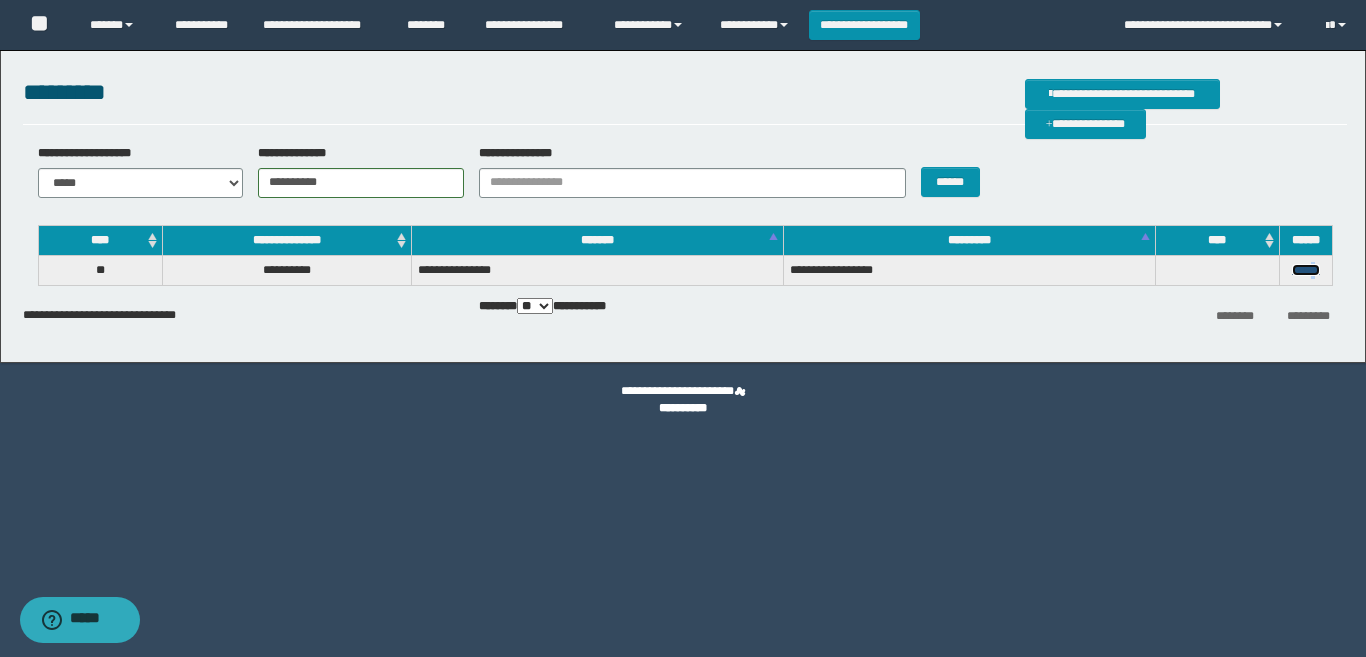 click on "******" at bounding box center [1306, 270] 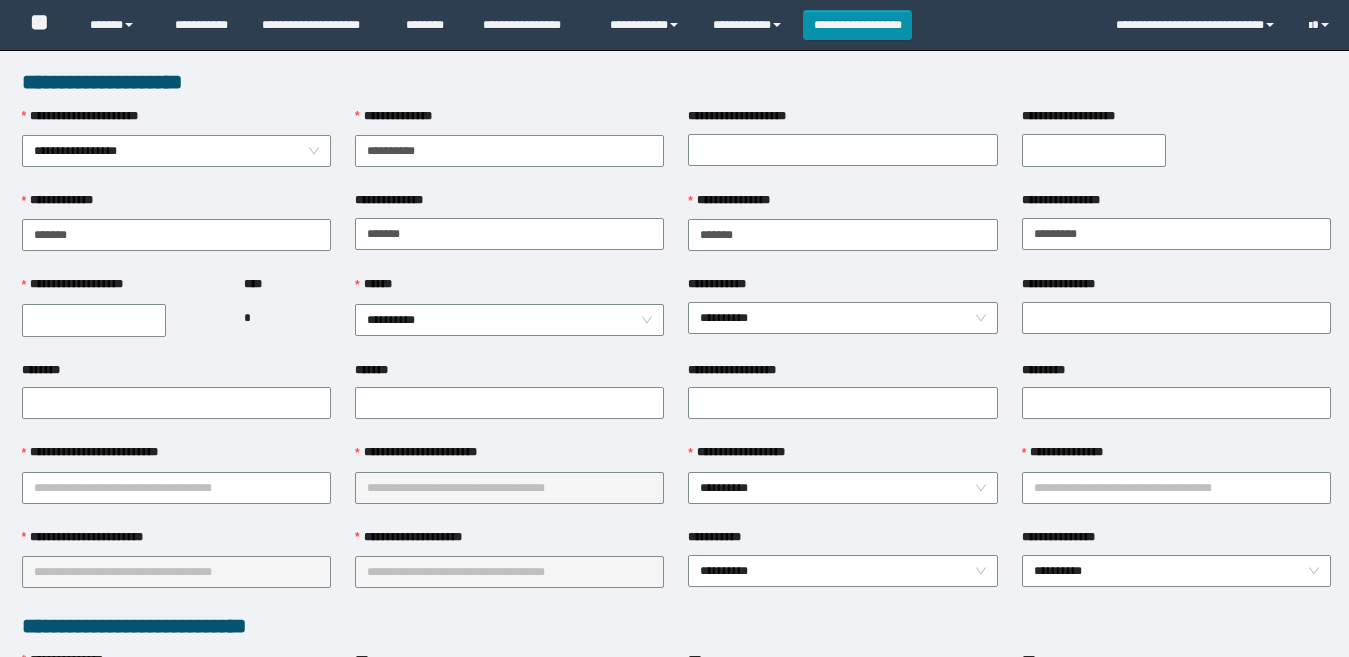 scroll, scrollTop: 0, scrollLeft: 0, axis: both 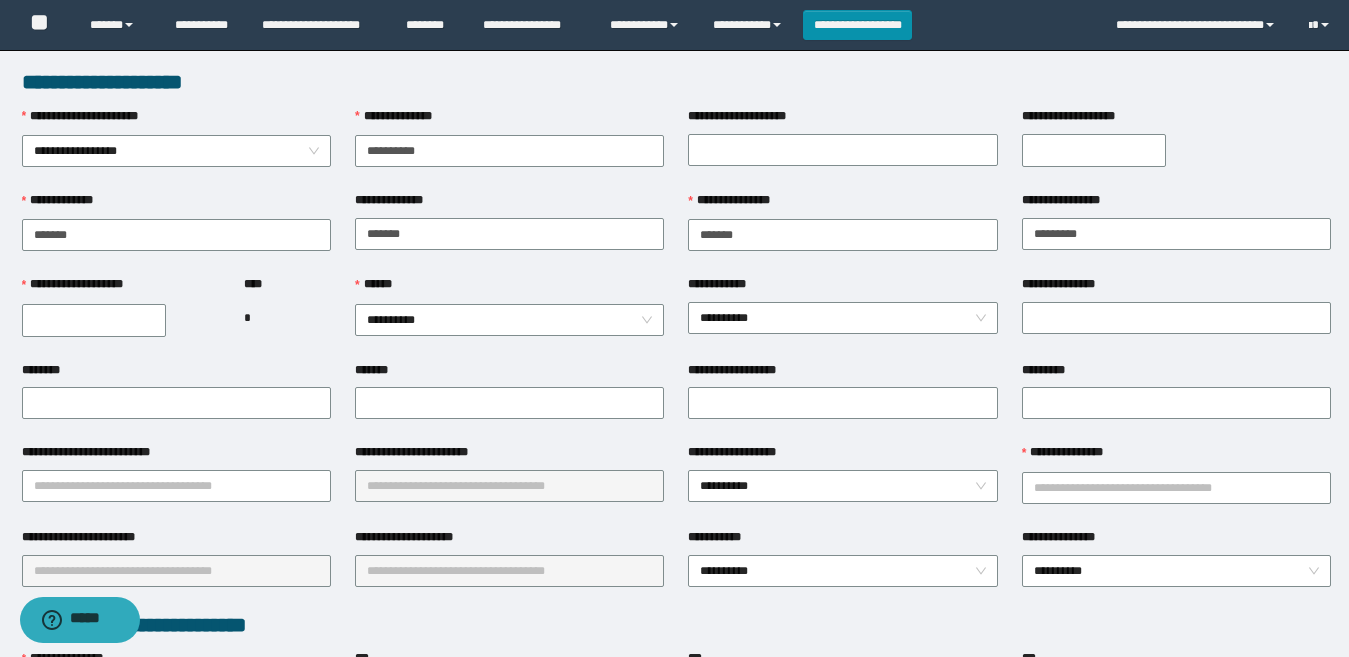click on "**********" at bounding box center [676, 82] 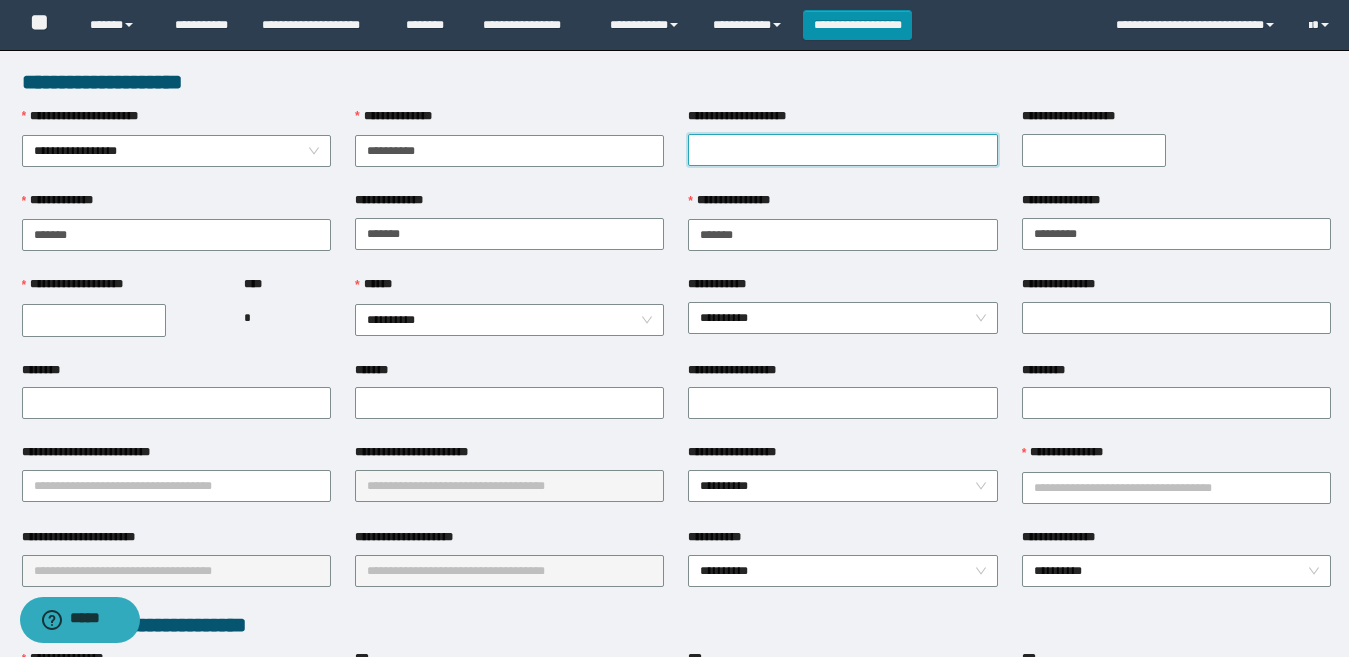 click on "**********" at bounding box center (842, 150) 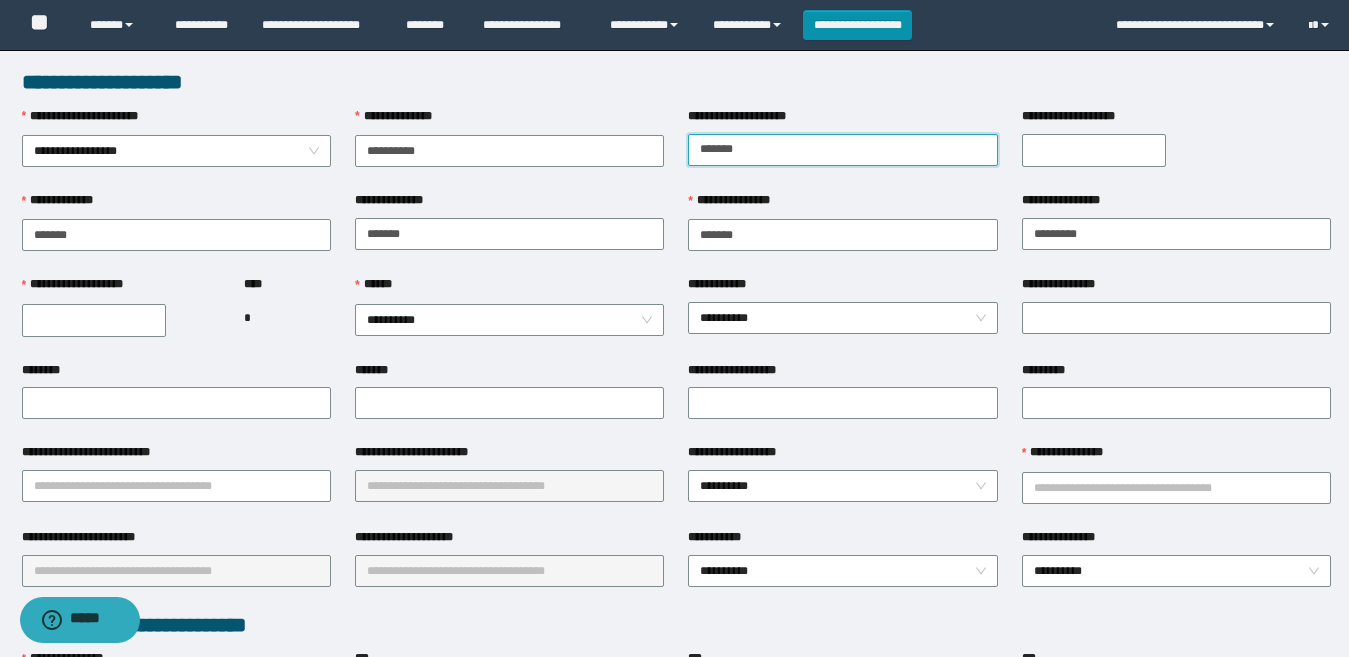 type on "******" 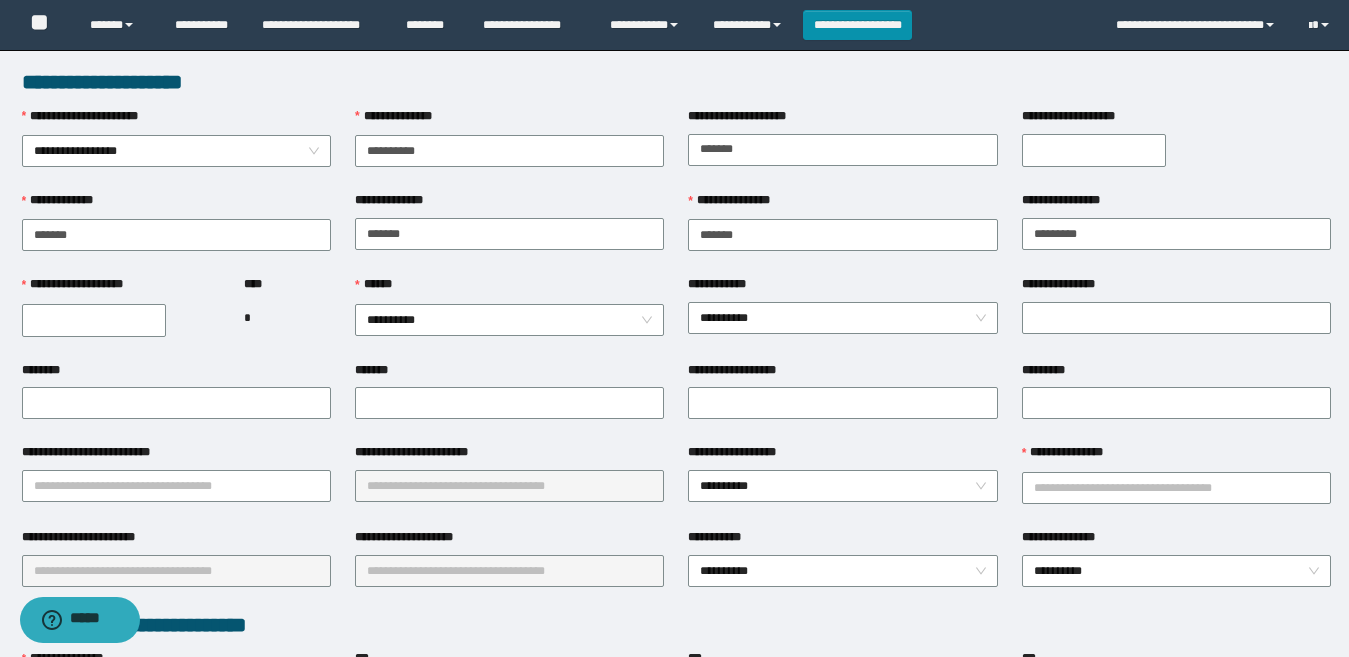 click on "**********" at bounding box center [1176, 149] 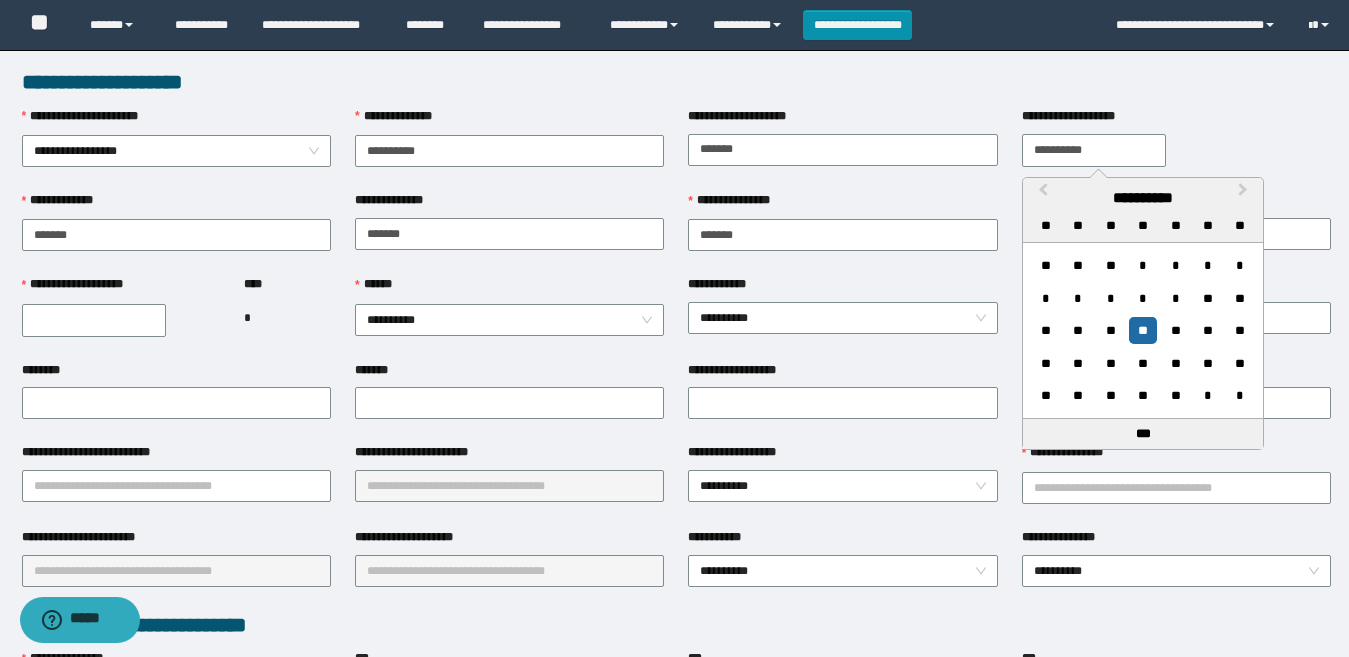 type on "**********" 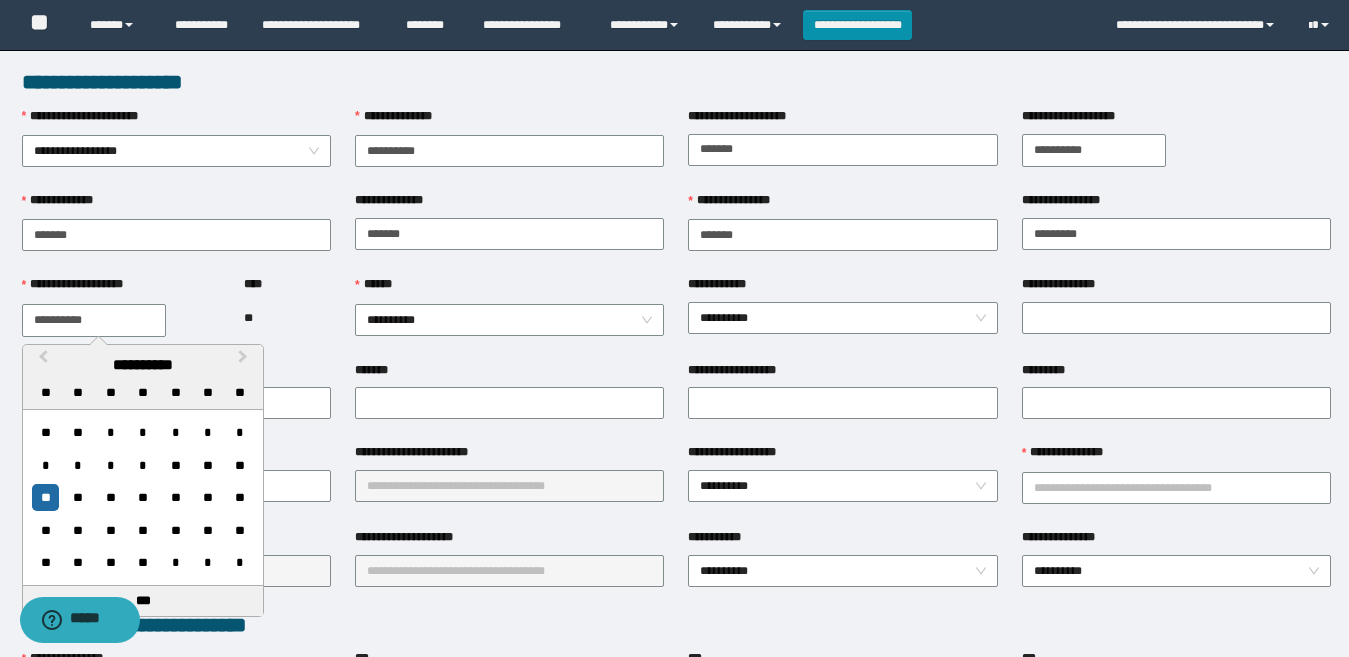 type on "**********" 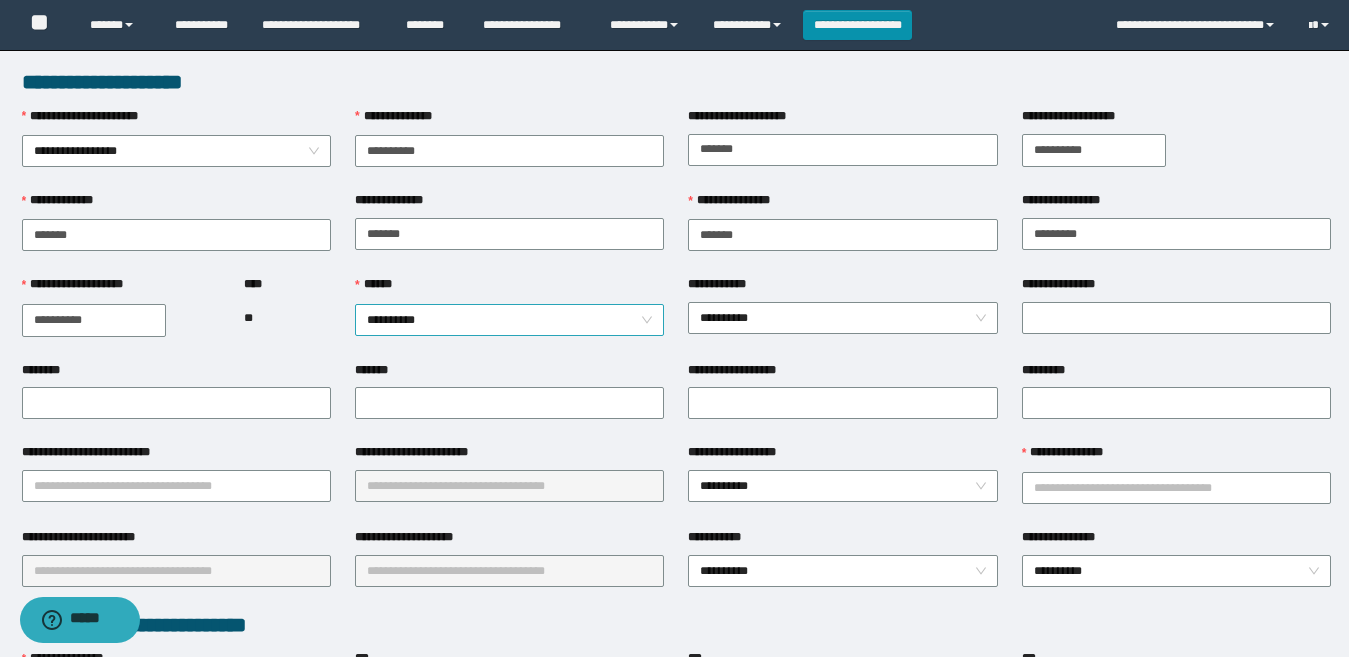click on "**********" at bounding box center (509, 320) 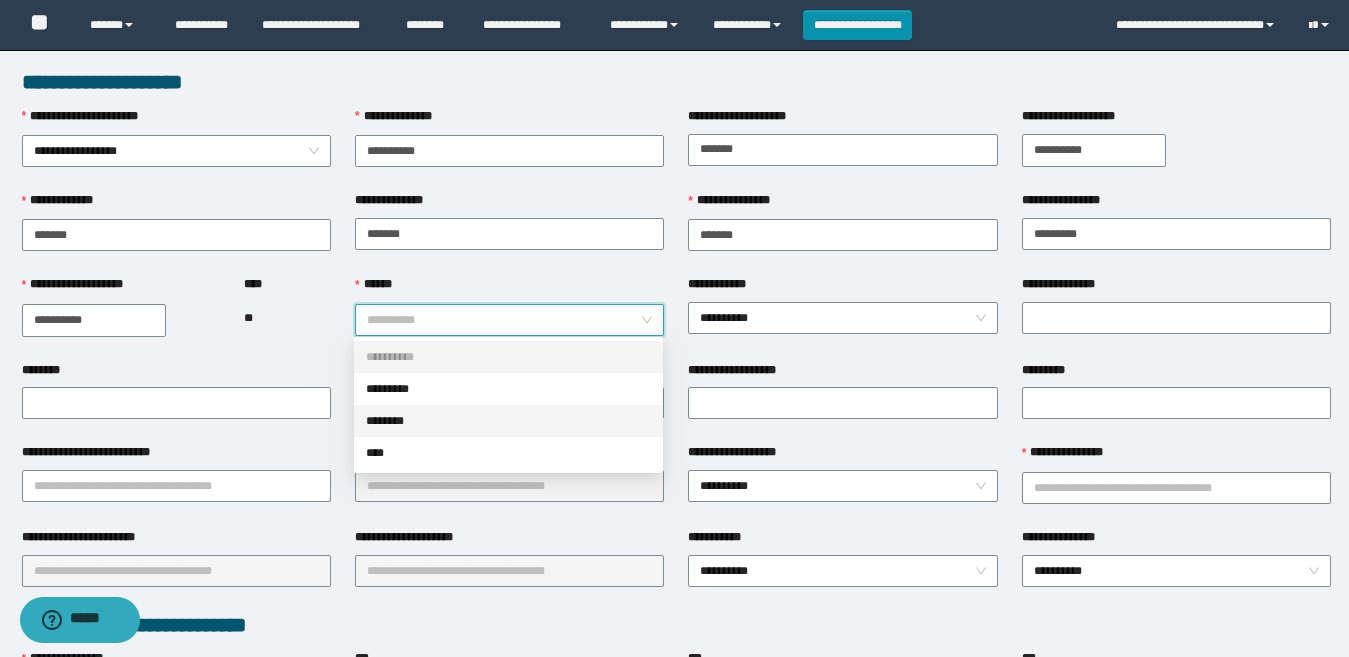 click on "********" at bounding box center [508, 421] 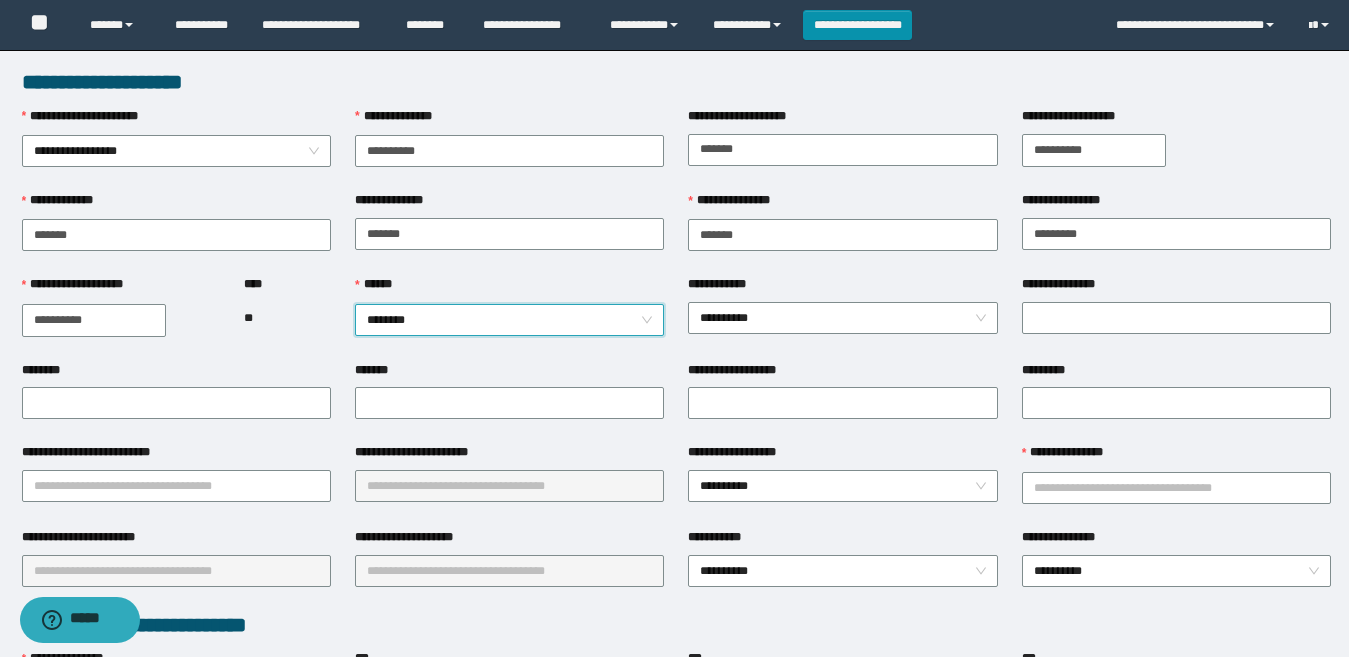 click on "********" at bounding box center [176, 374] 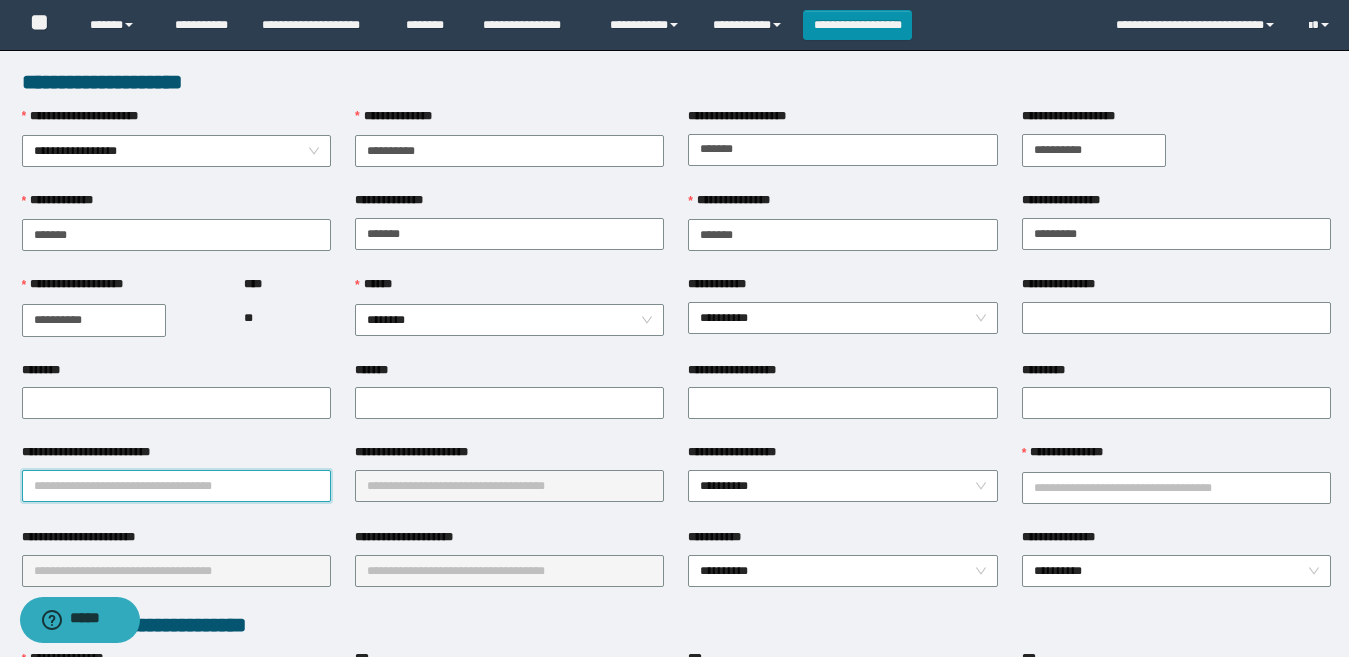 click on "**********" at bounding box center [176, 486] 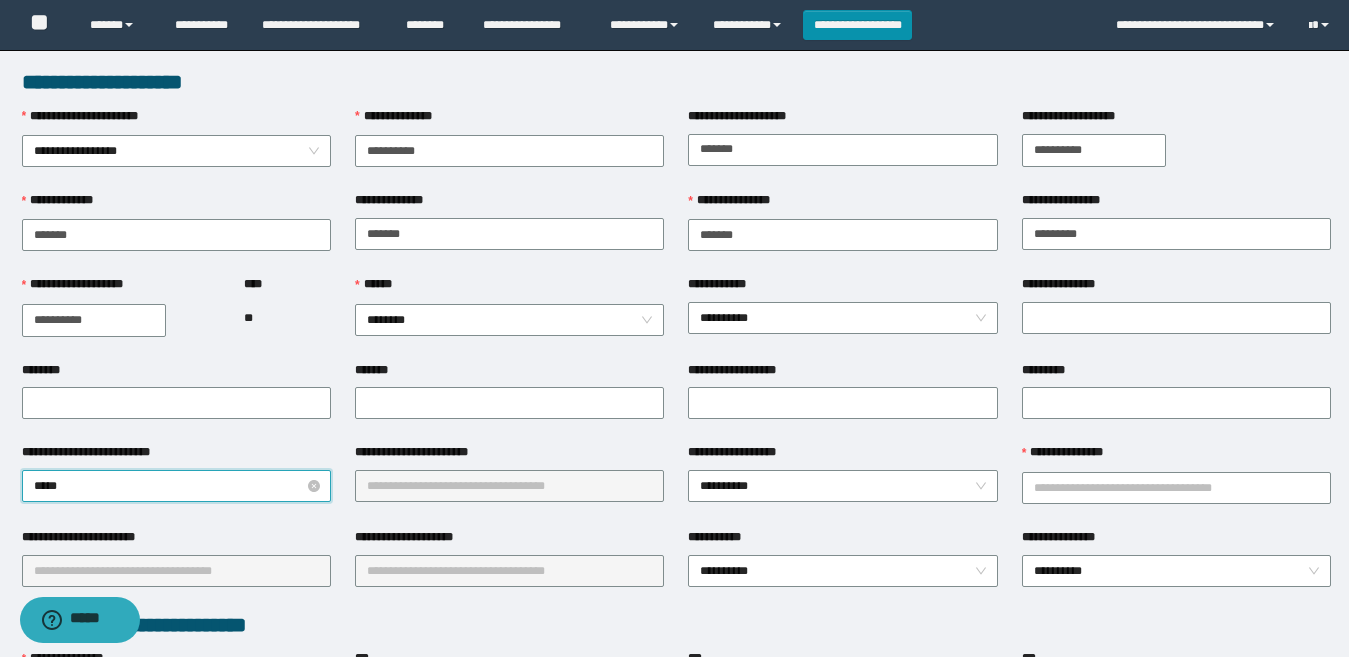 type on "******" 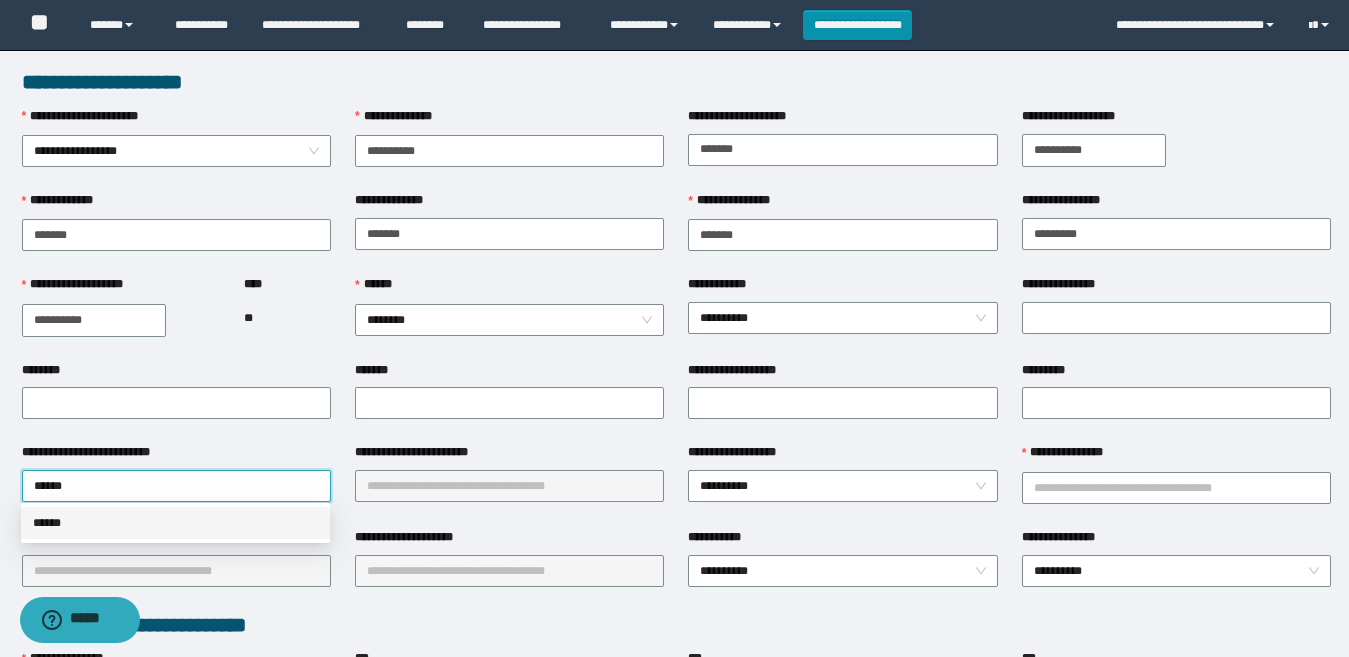 click on "******" at bounding box center (175, 523) 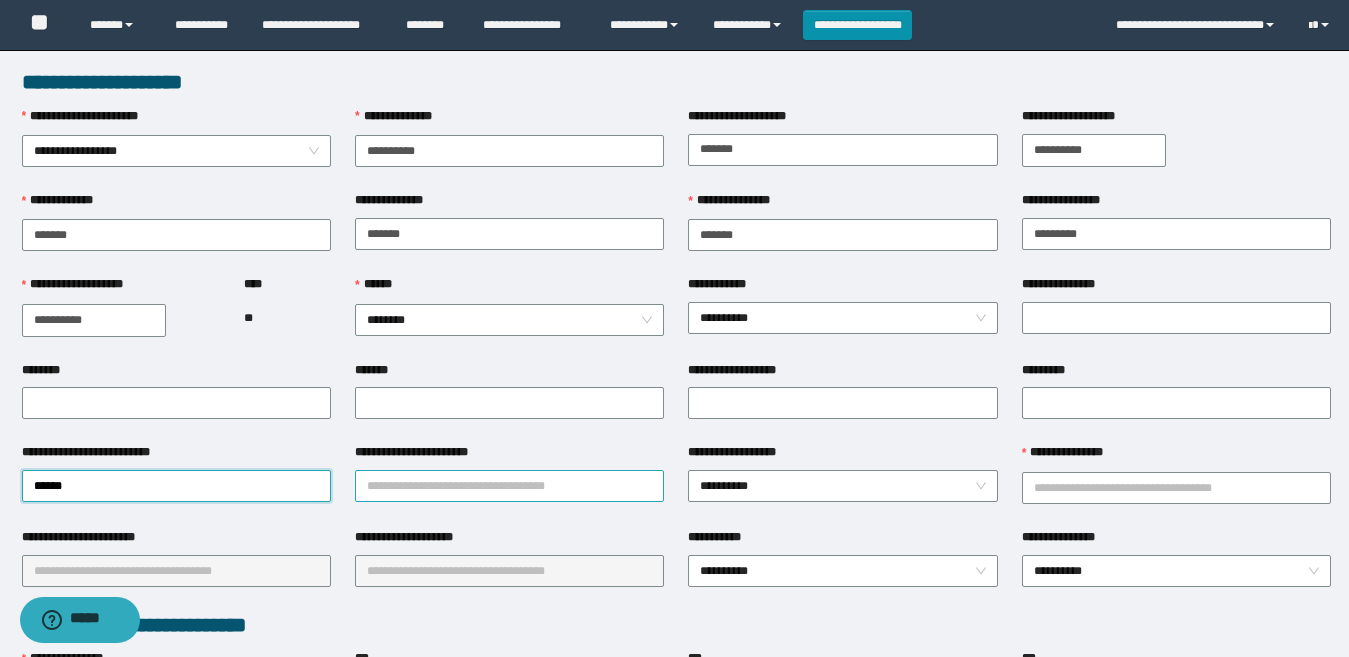 click on "**********" at bounding box center (509, 486) 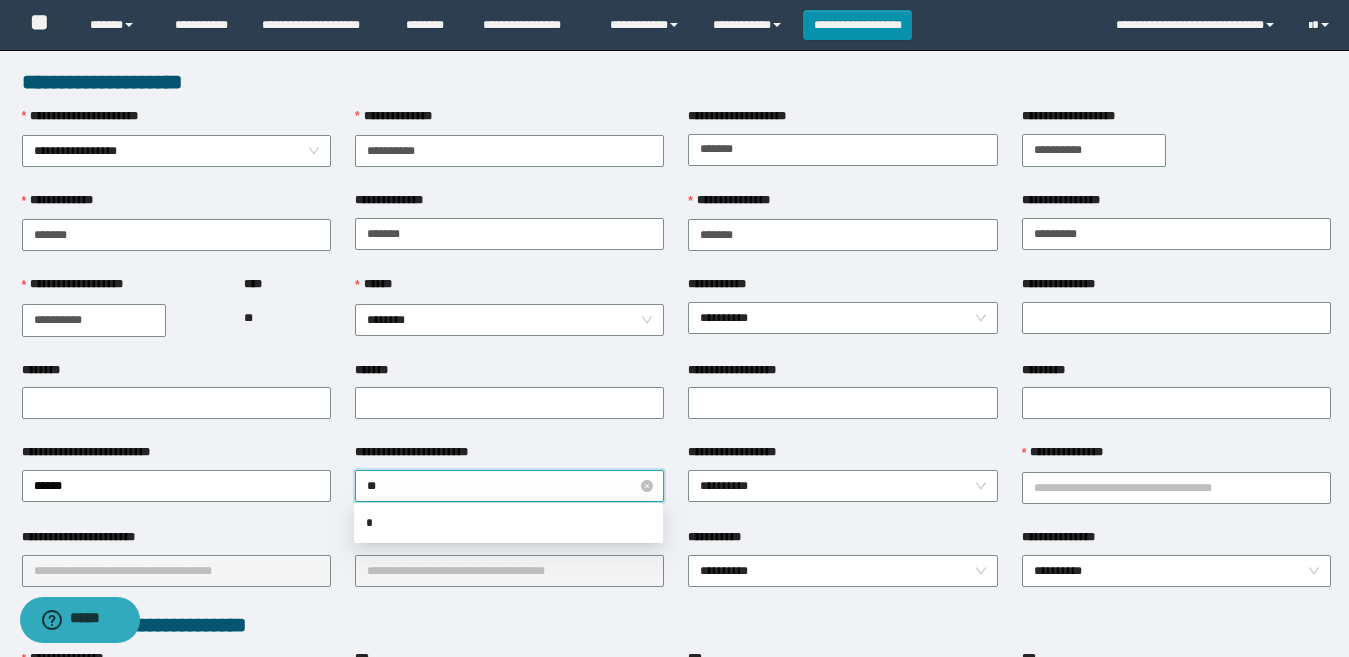 type on "***" 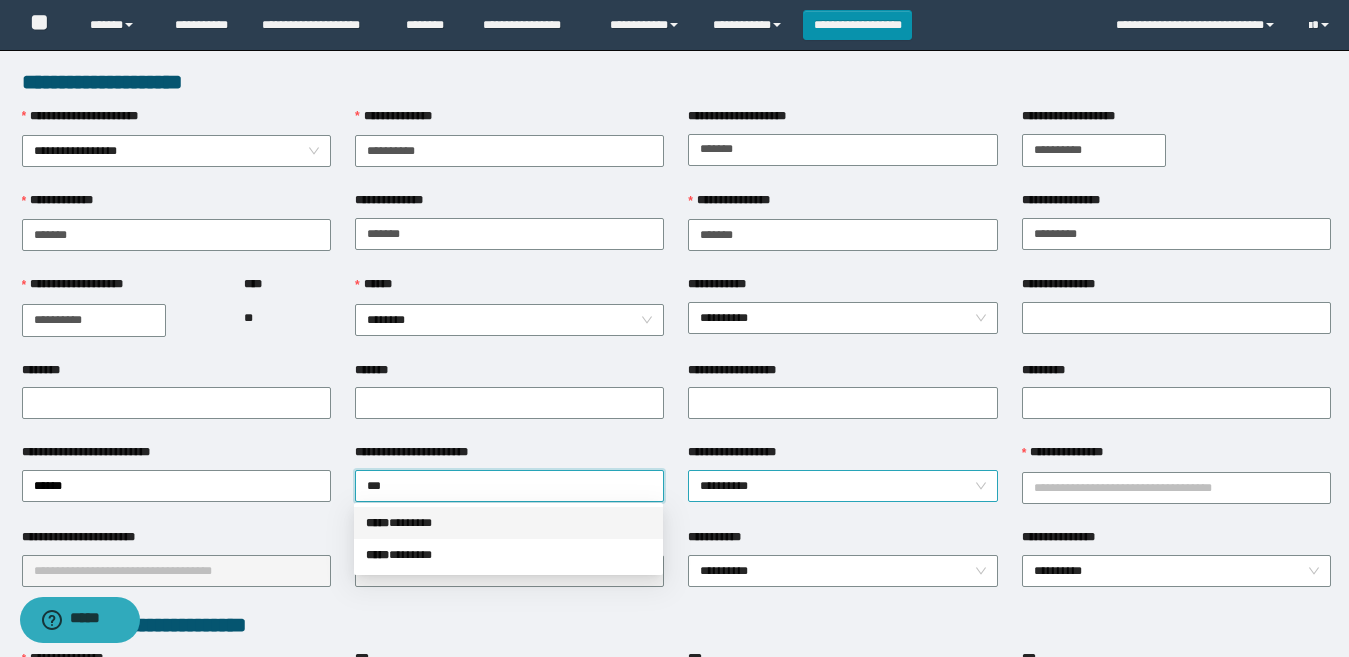 drag, startPoint x: 421, startPoint y: 524, endPoint x: 739, endPoint y: 481, distance: 320.89407 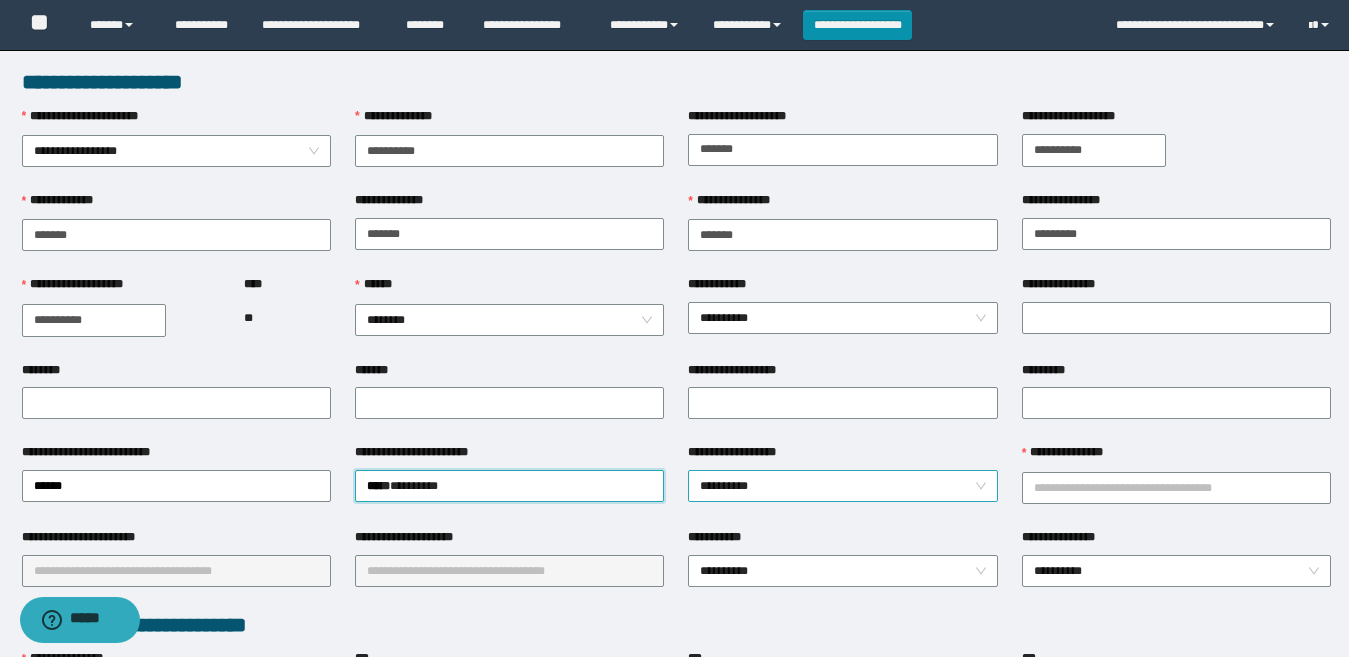 click on "**********" at bounding box center [842, 486] 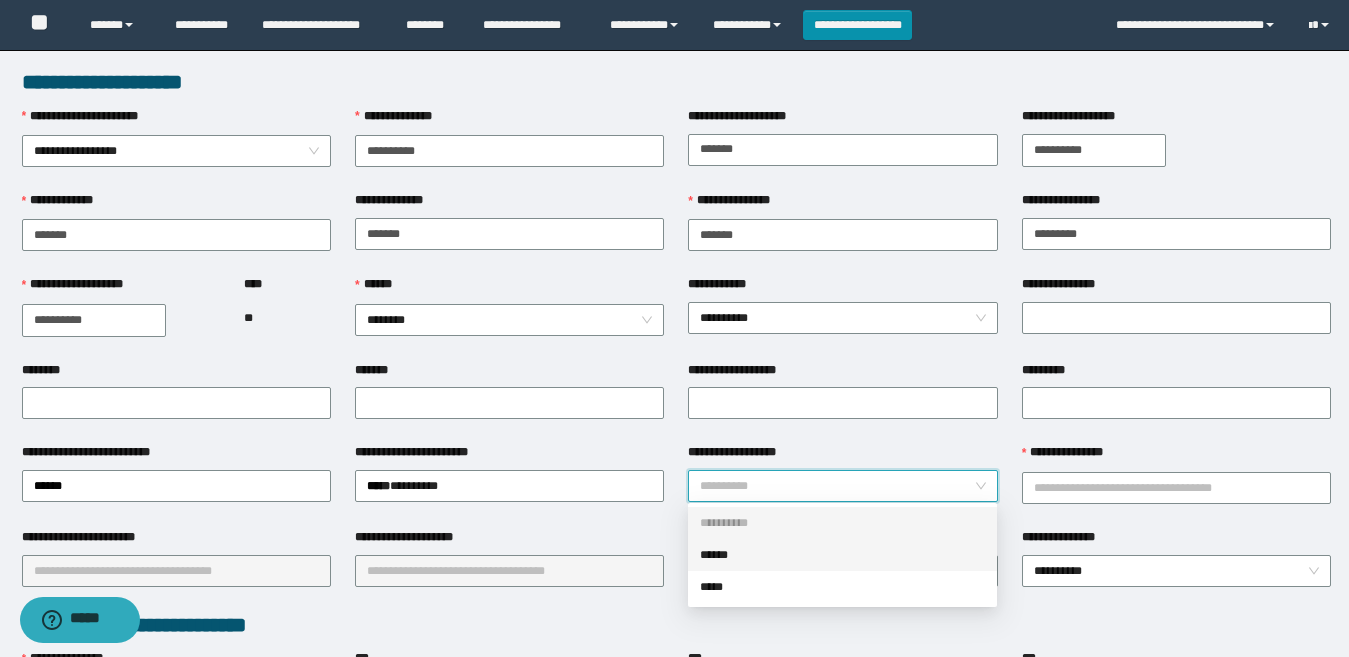 drag, startPoint x: 745, startPoint y: 561, endPoint x: 641, endPoint y: 528, distance: 109.11004 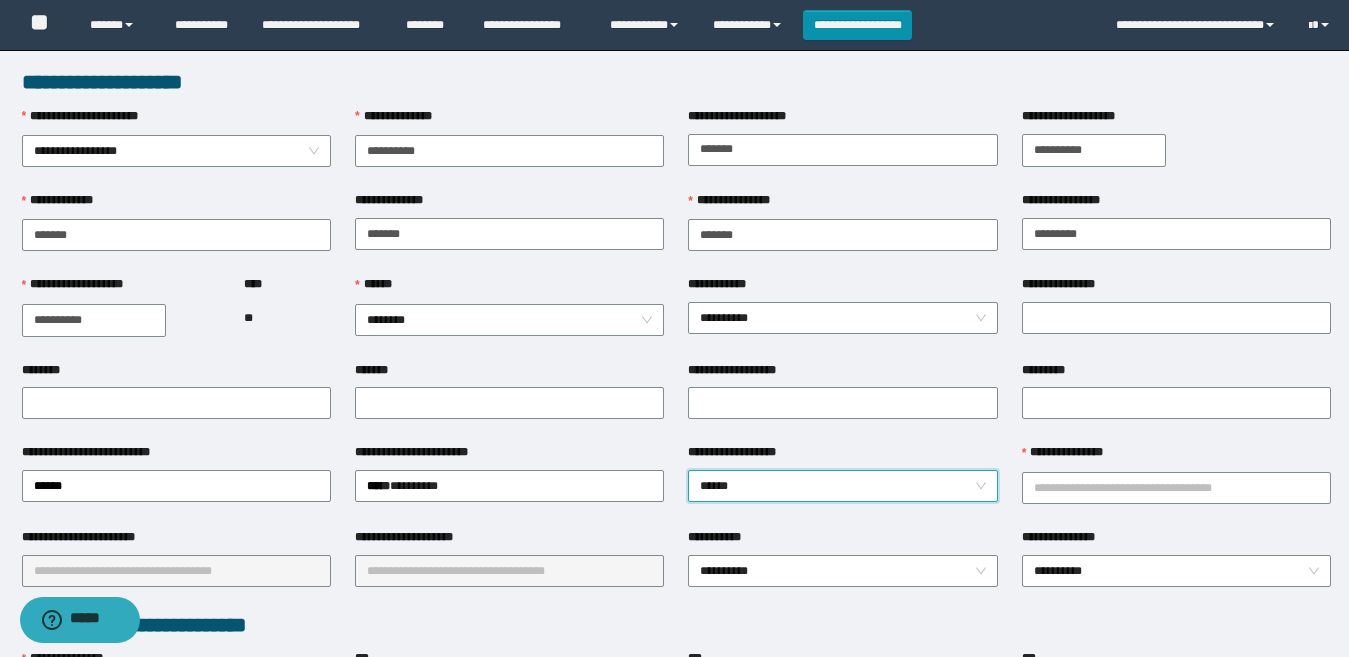 drag, startPoint x: 584, startPoint y: 519, endPoint x: 694, endPoint y: 503, distance: 111.15755 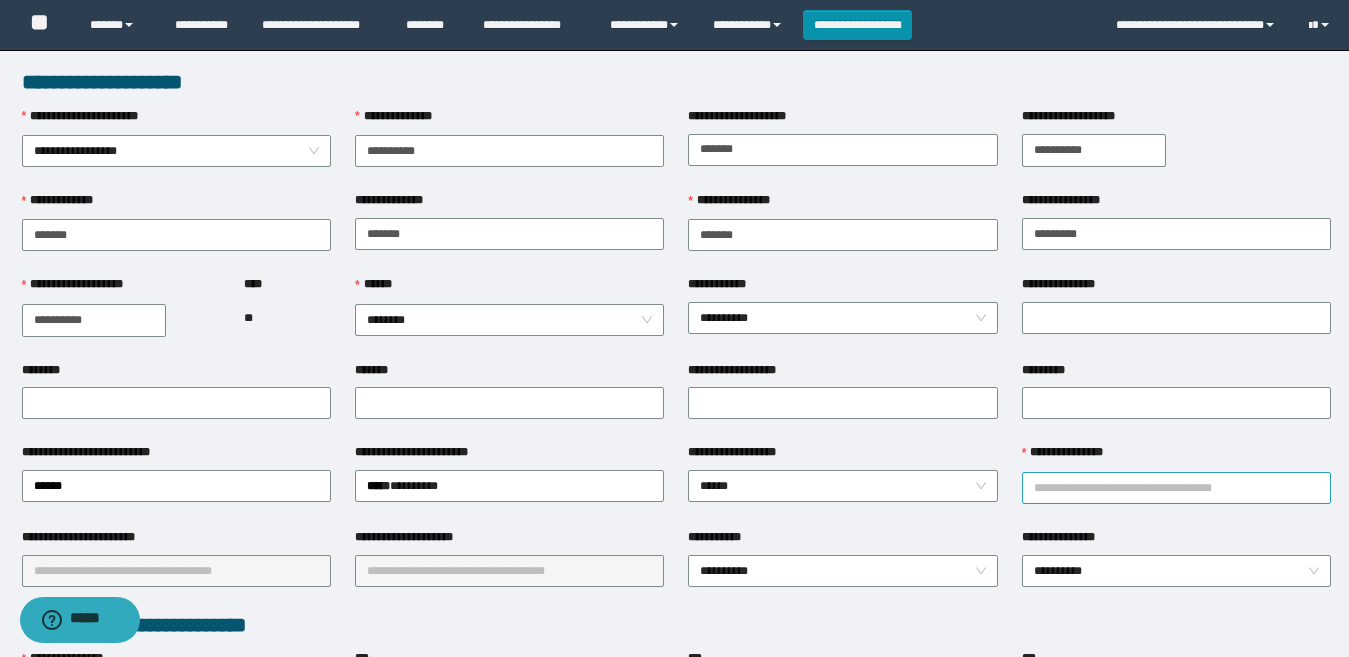 click on "**********" at bounding box center [1176, 488] 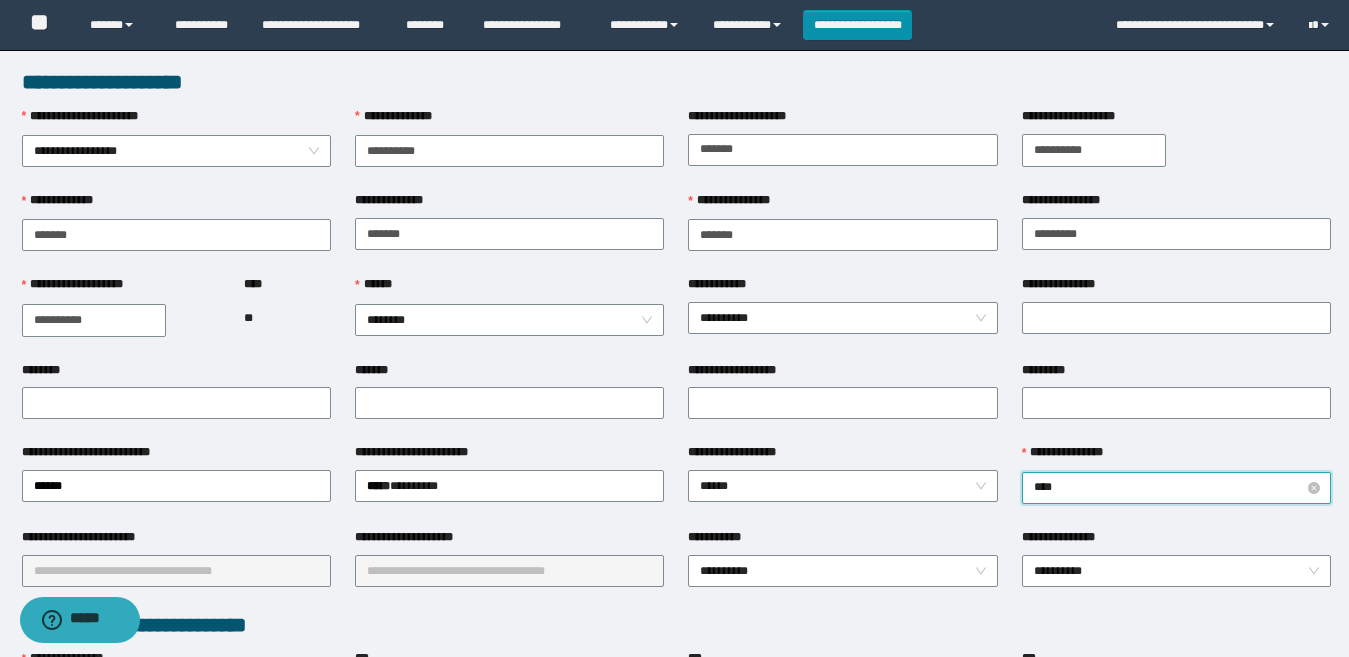 type on "*****" 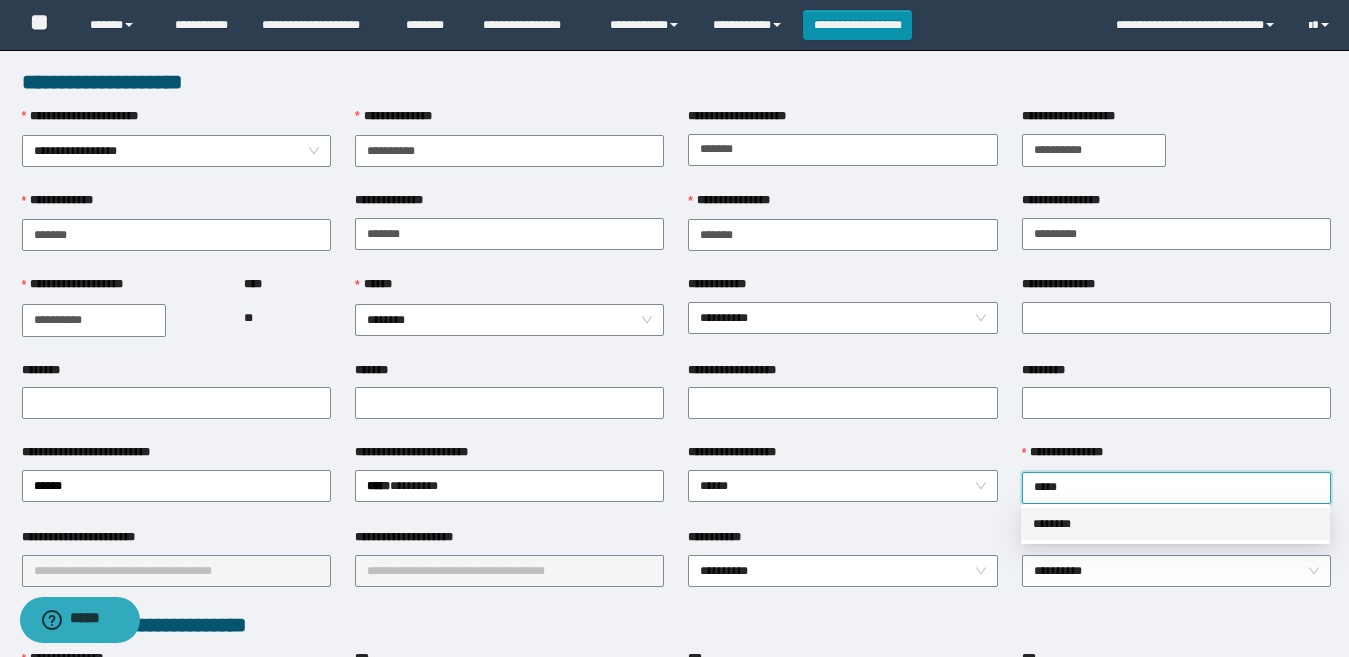 drag, startPoint x: 1114, startPoint y: 522, endPoint x: 368, endPoint y: 516, distance: 746.0241 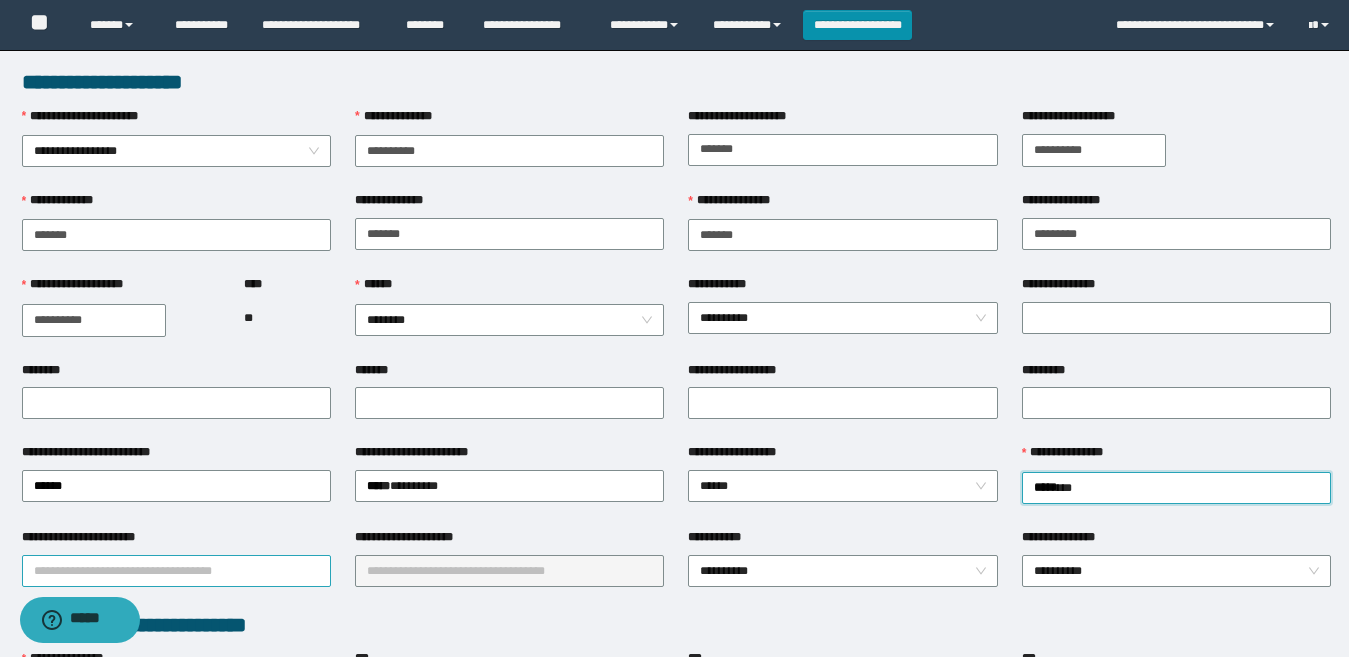 click on "**********" at bounding box center [176, 571] 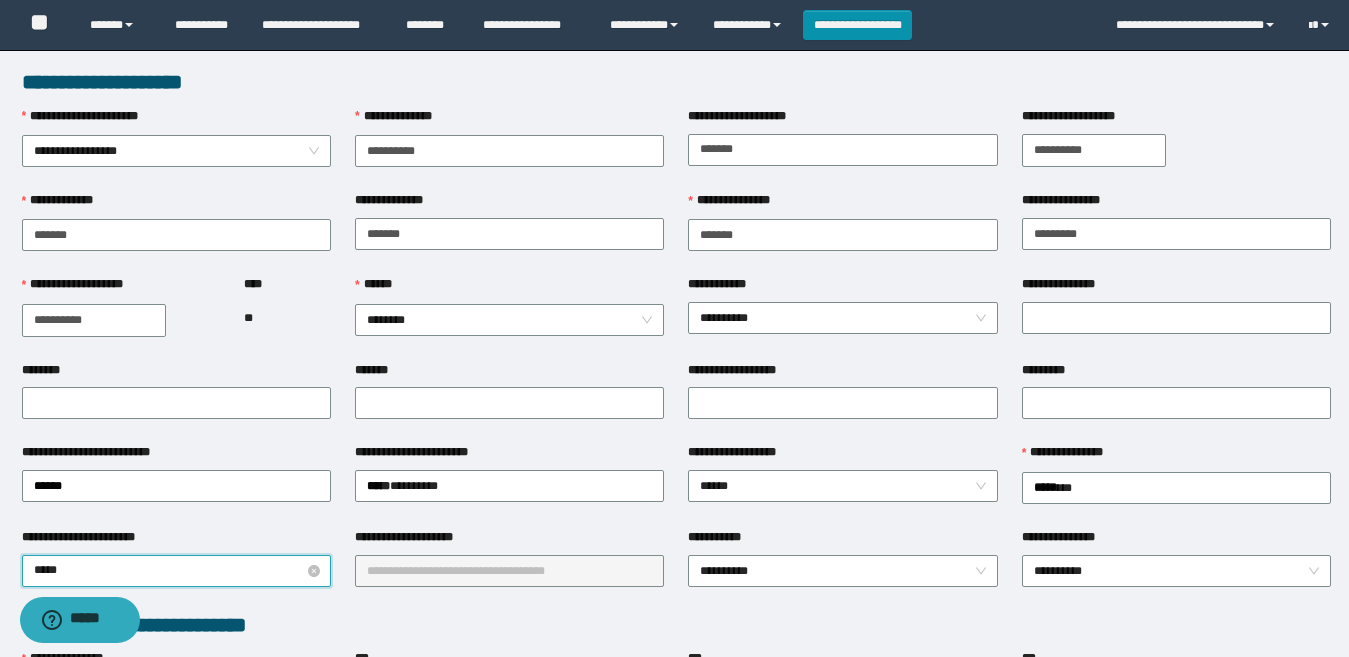 type on "******" 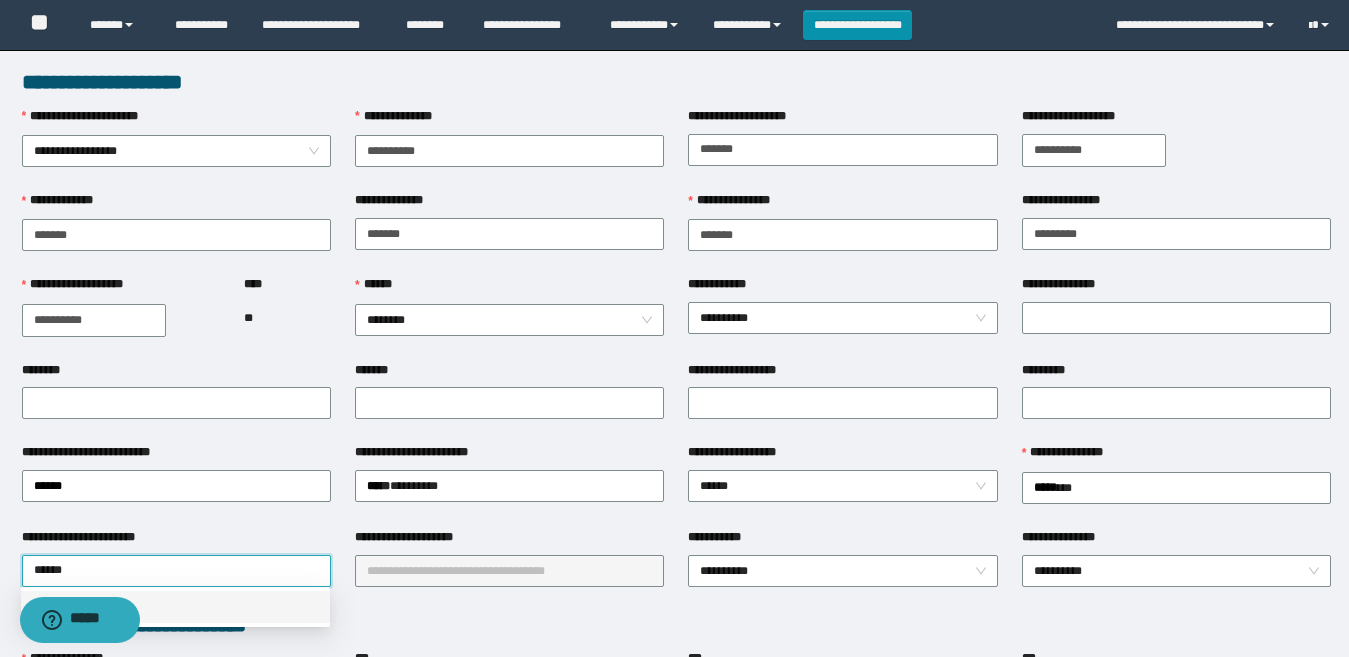 click on "******" at bounding box center [175, 607] 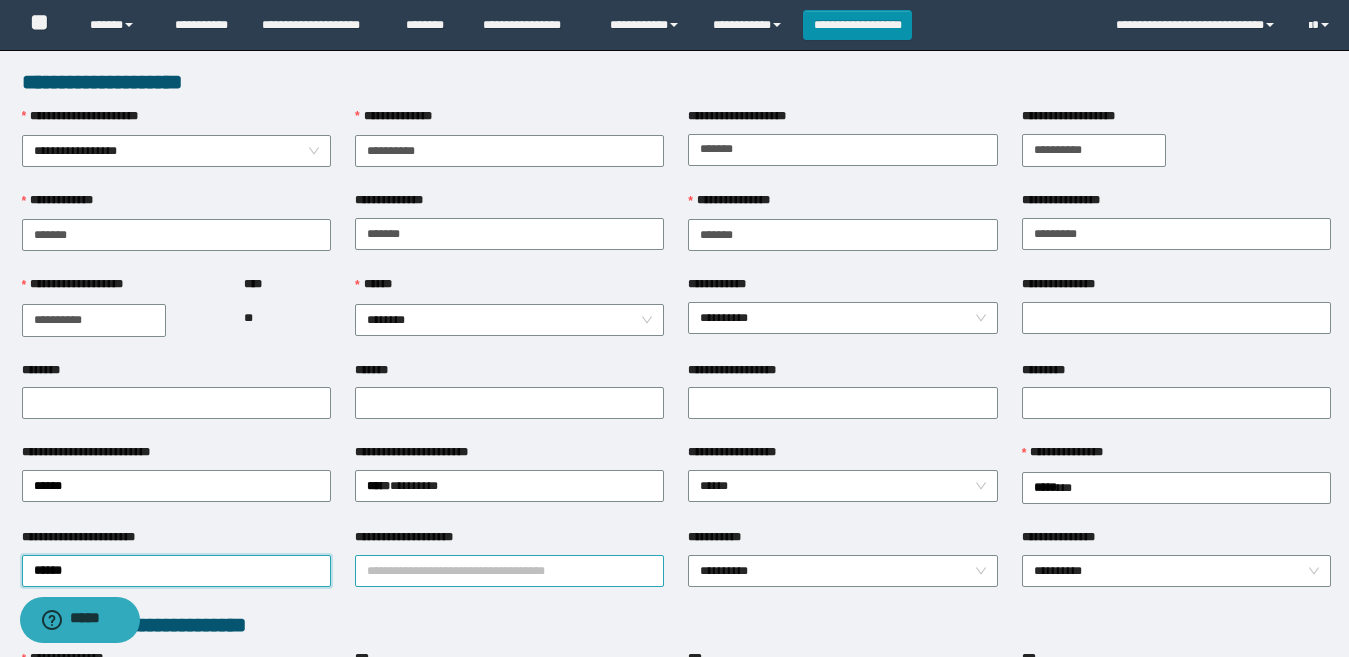 click on "**********" at bounding box center (509, 571) 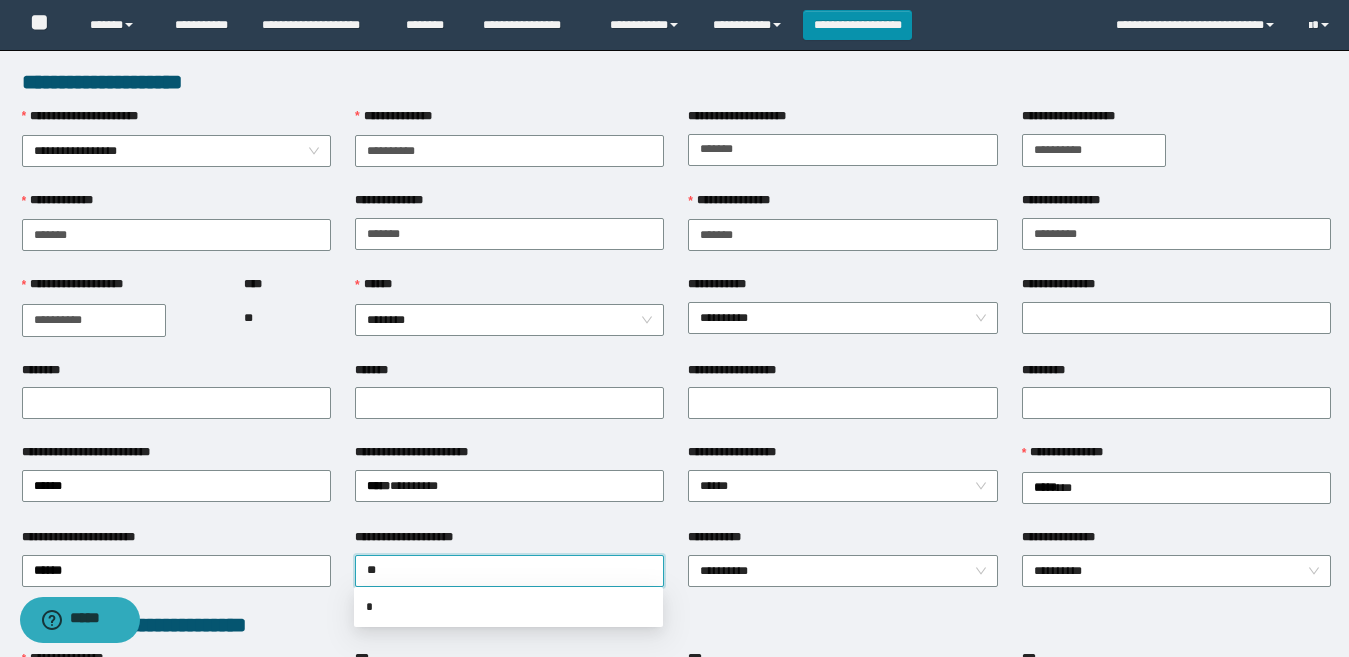 type on "***" 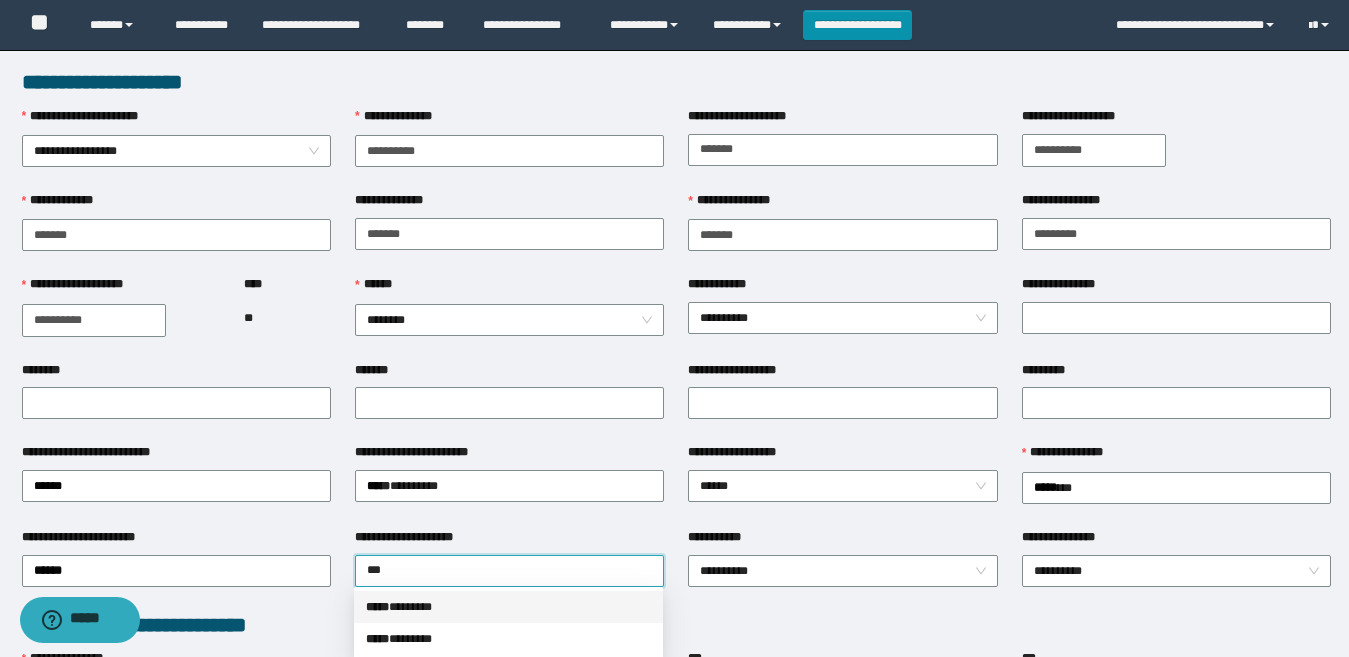 click on "***** * ******" at bounding box center [508, 607] 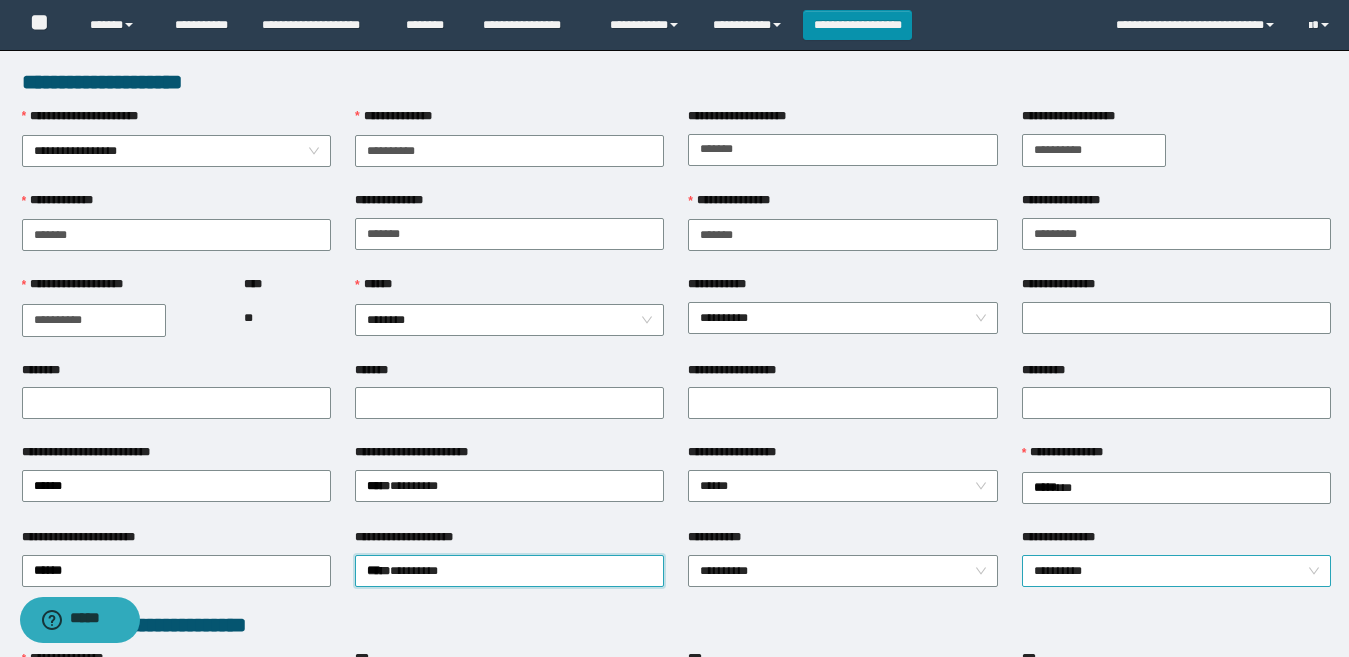 click on "**********" at bounding box center [1176, 571] 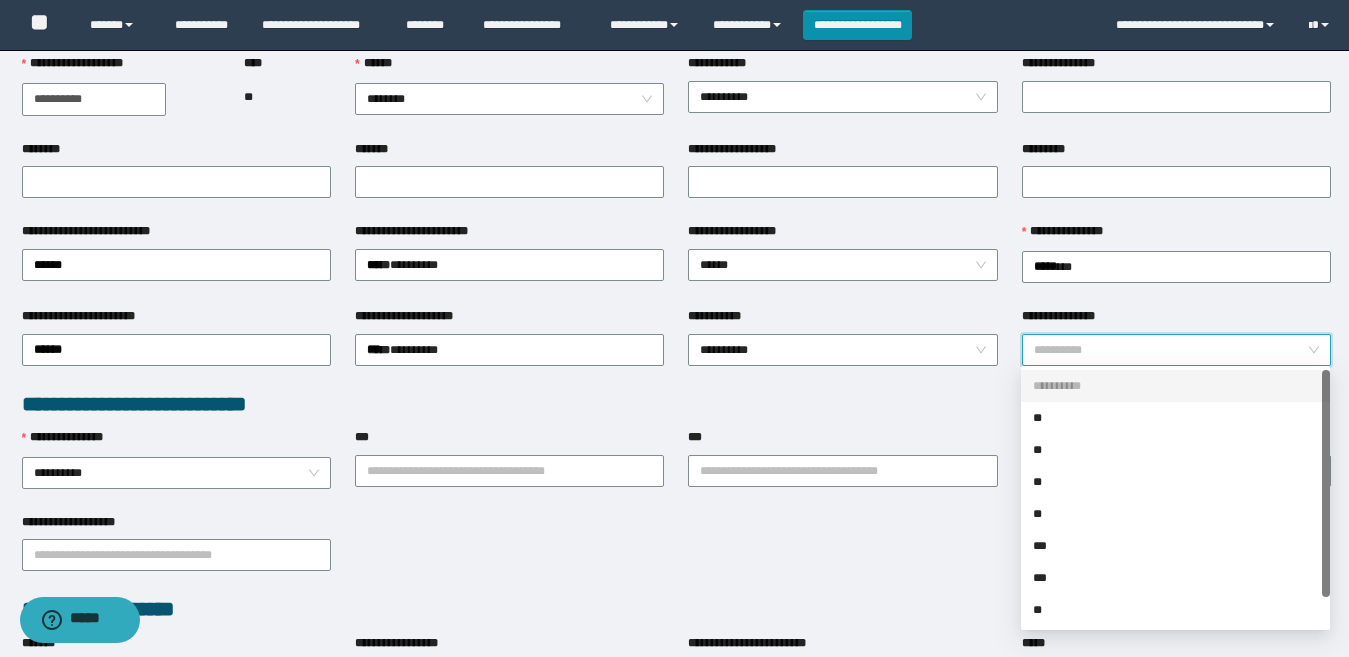 scroll, scrollTop: 300, scrollLeft: 0, axis: vertical 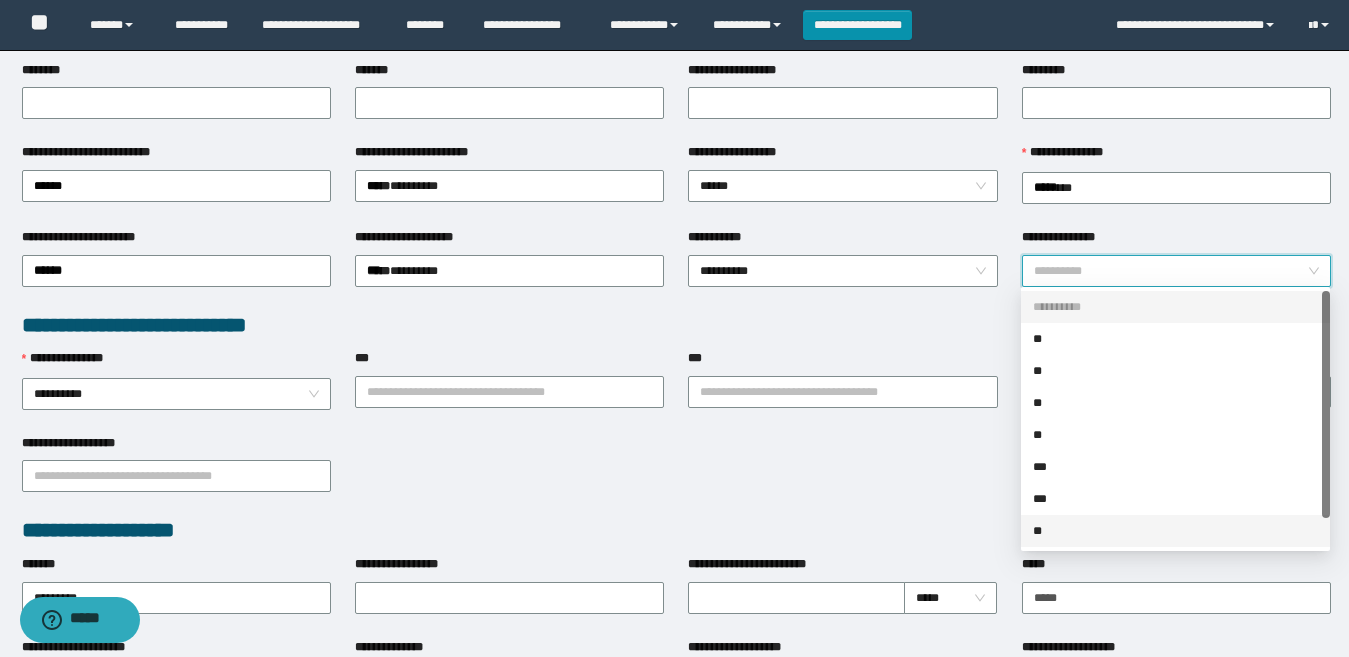 drag, startPoint x: 1039, startPoint y: 536, endPoint x: 1001, endPoint y: 505, distance: 49.0408 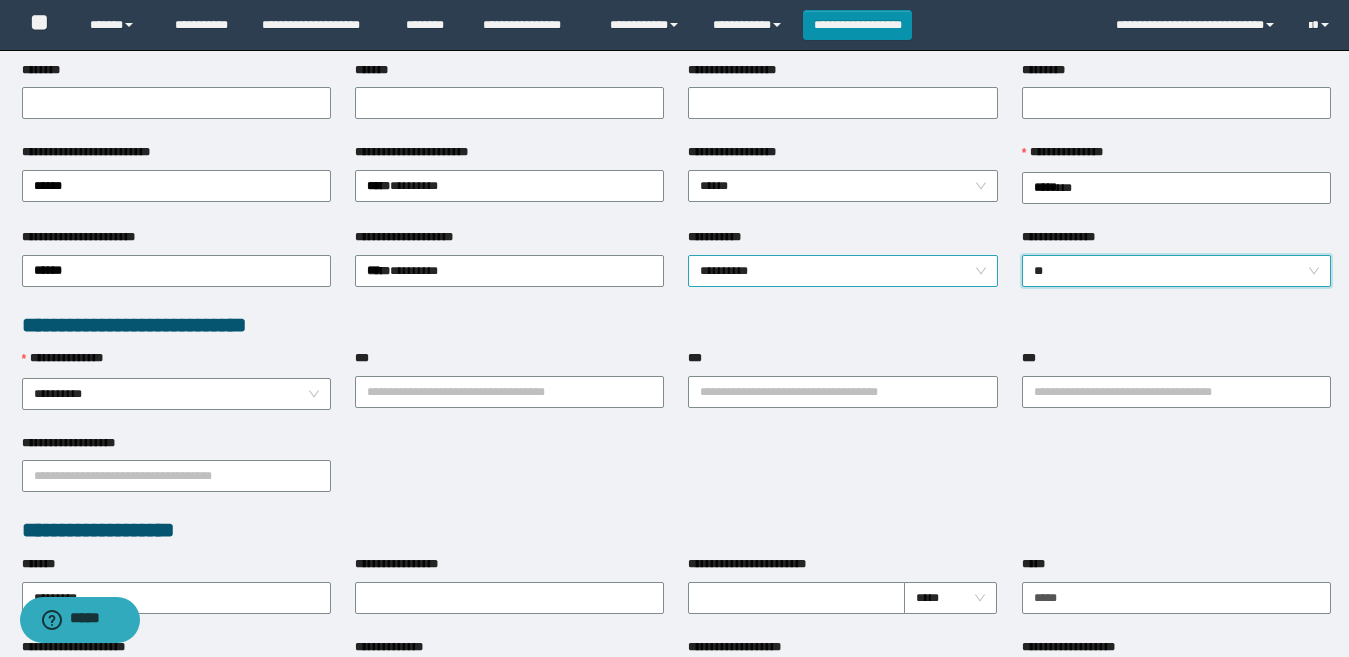 click on "**********" at bounding box center (842, 271) 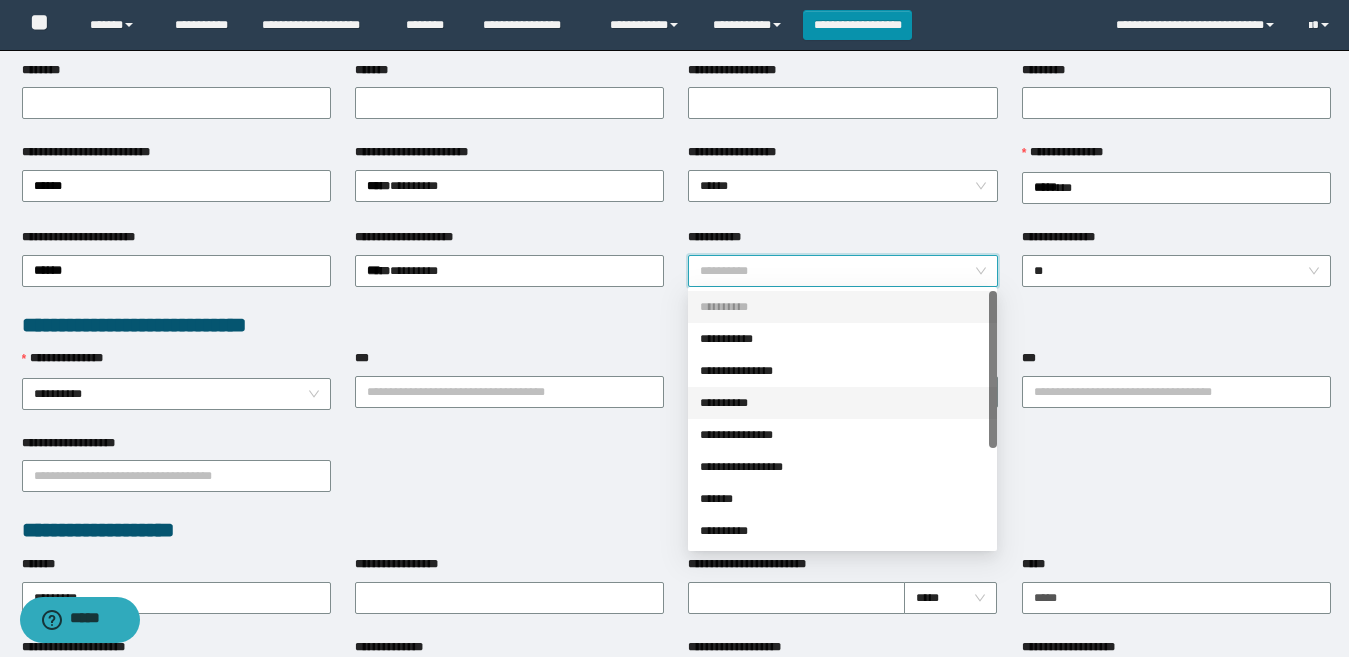 click on "**********" at bounding box center (676, 325) 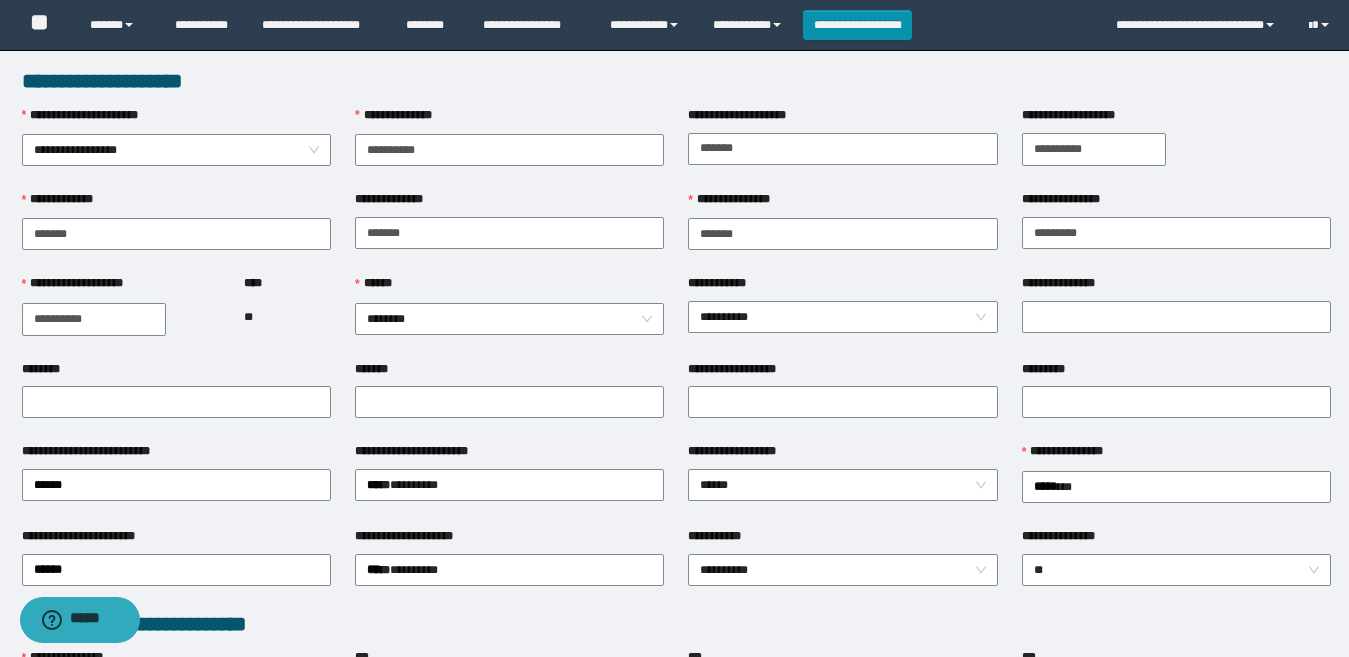 scroll, scrollTop: 0, scrollLeft: 0, axis: both 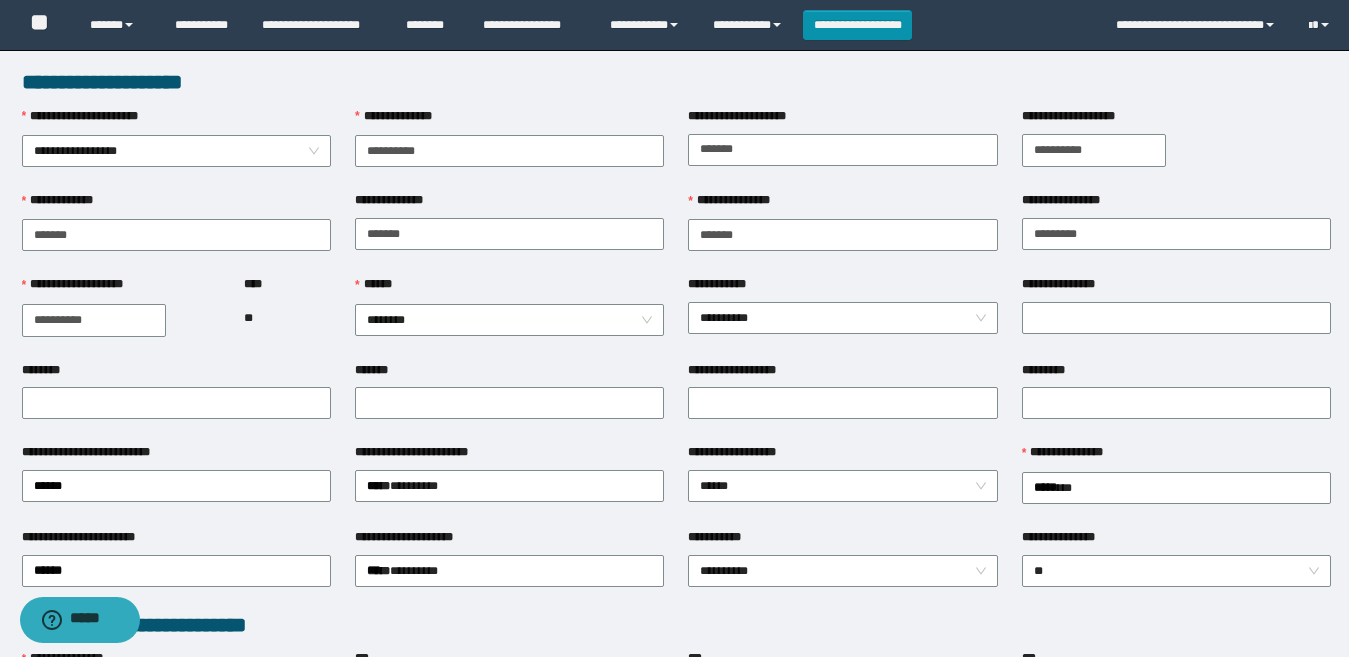 click on "**********" at bounding box center [1176, 204] 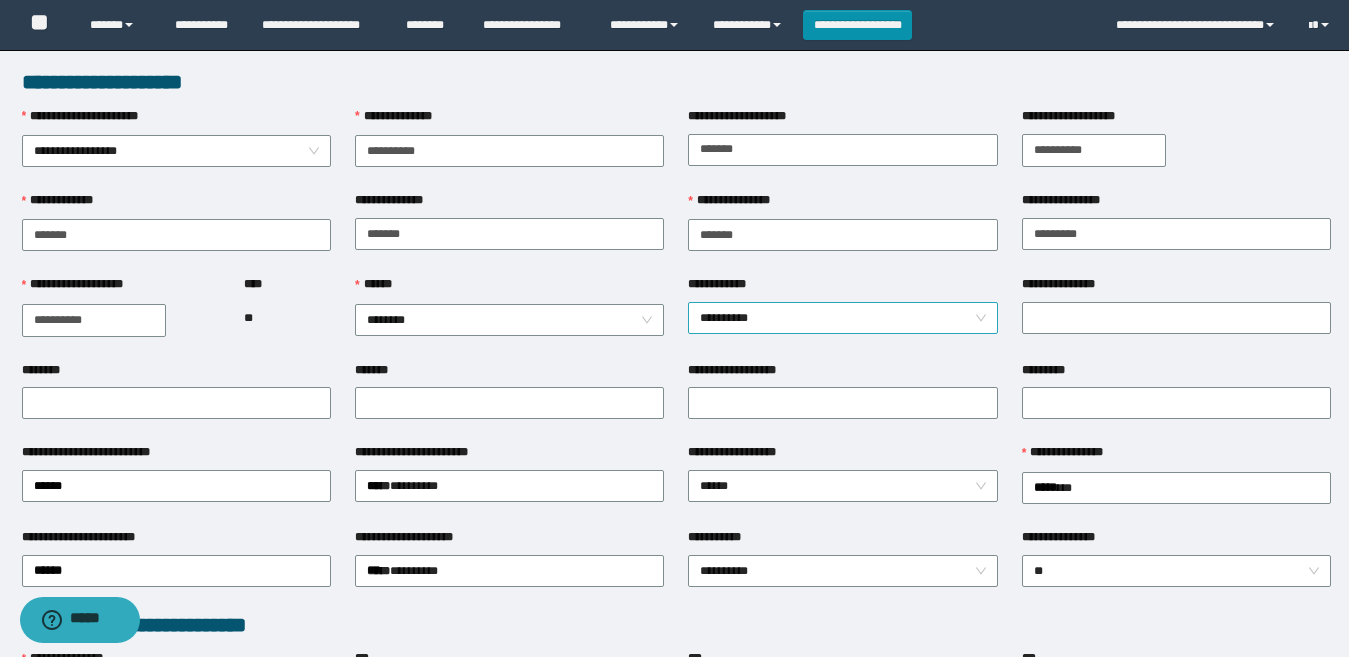 click on "**********" at bounding box center (842, 318) 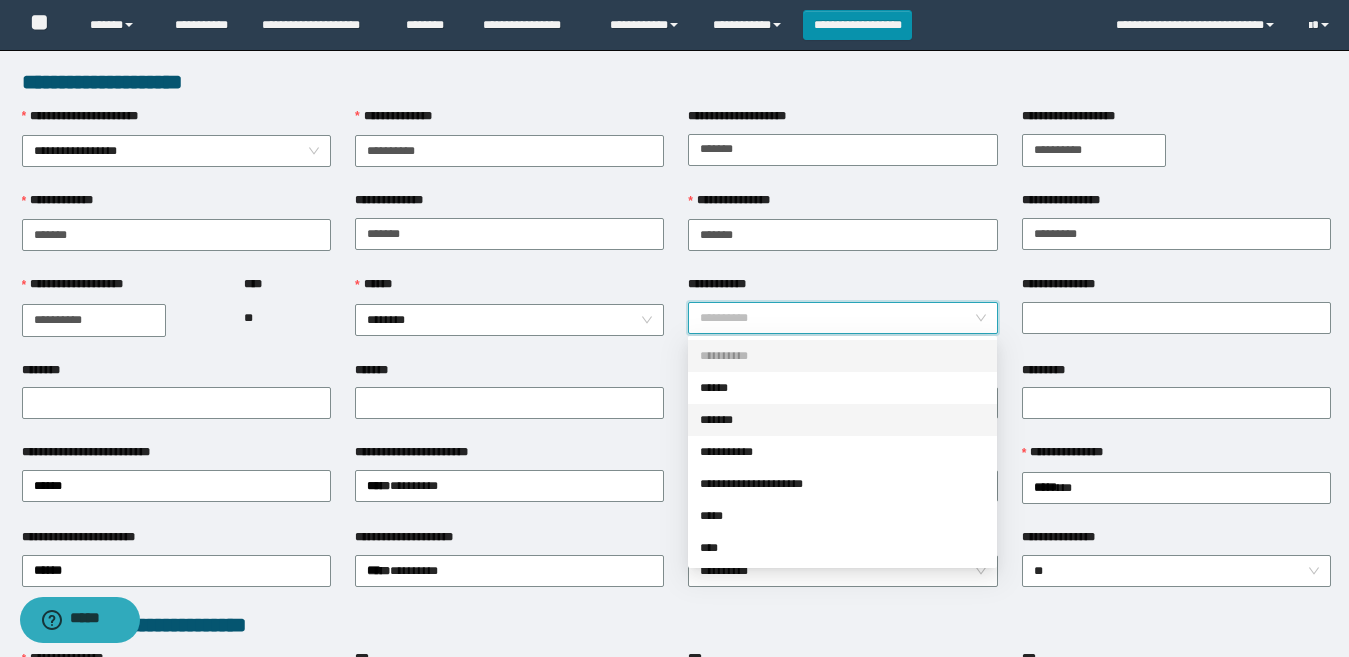 click on "*******" at bounding box center [842, 420] 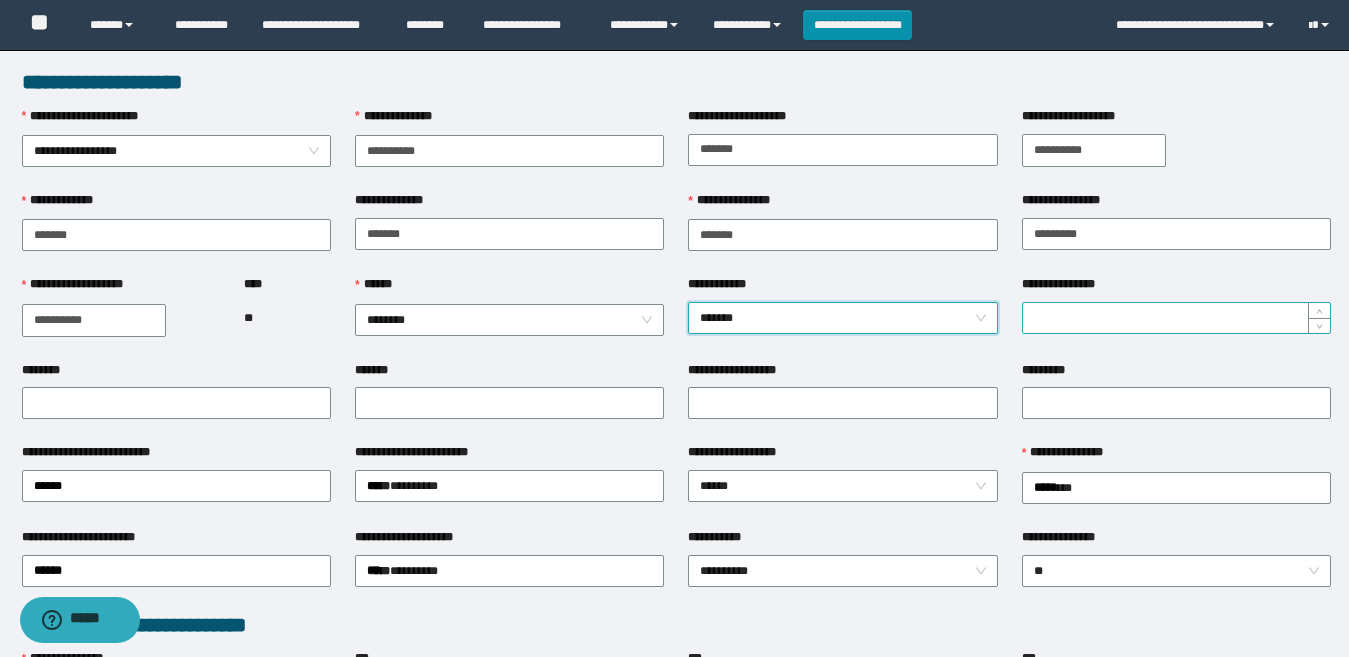 click on "**********" at bounding box center (1176, 318) 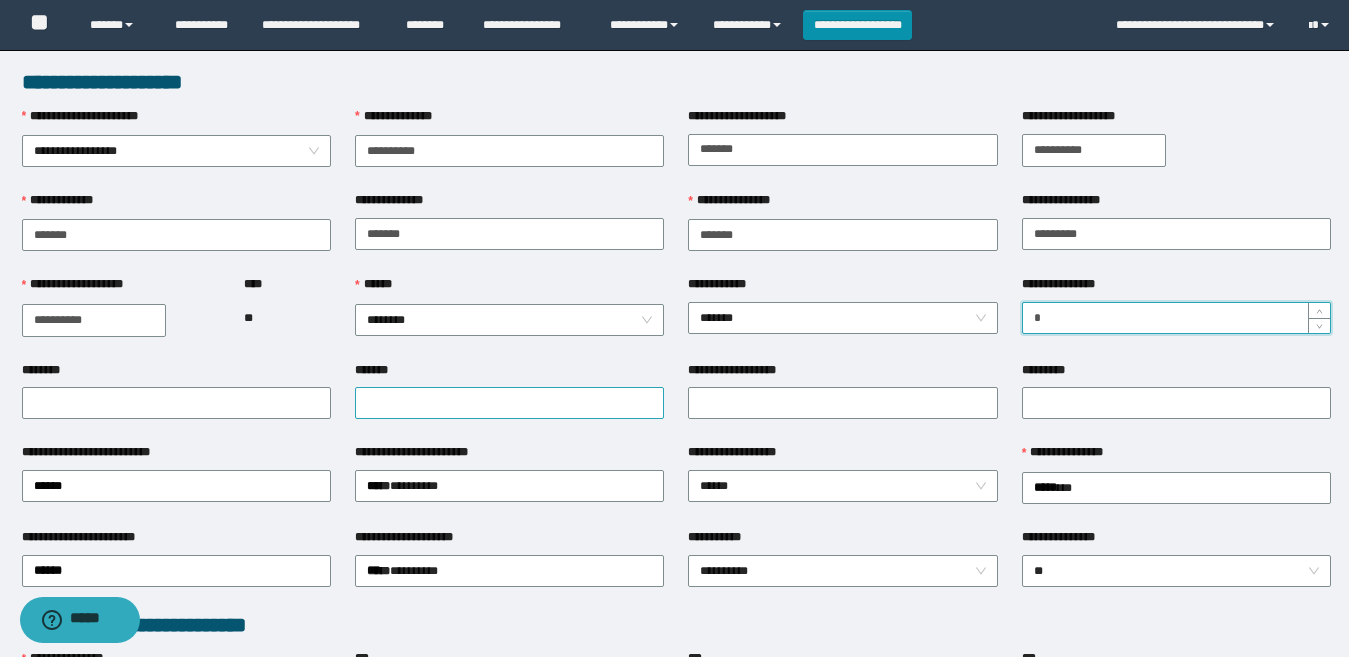 type on "*" 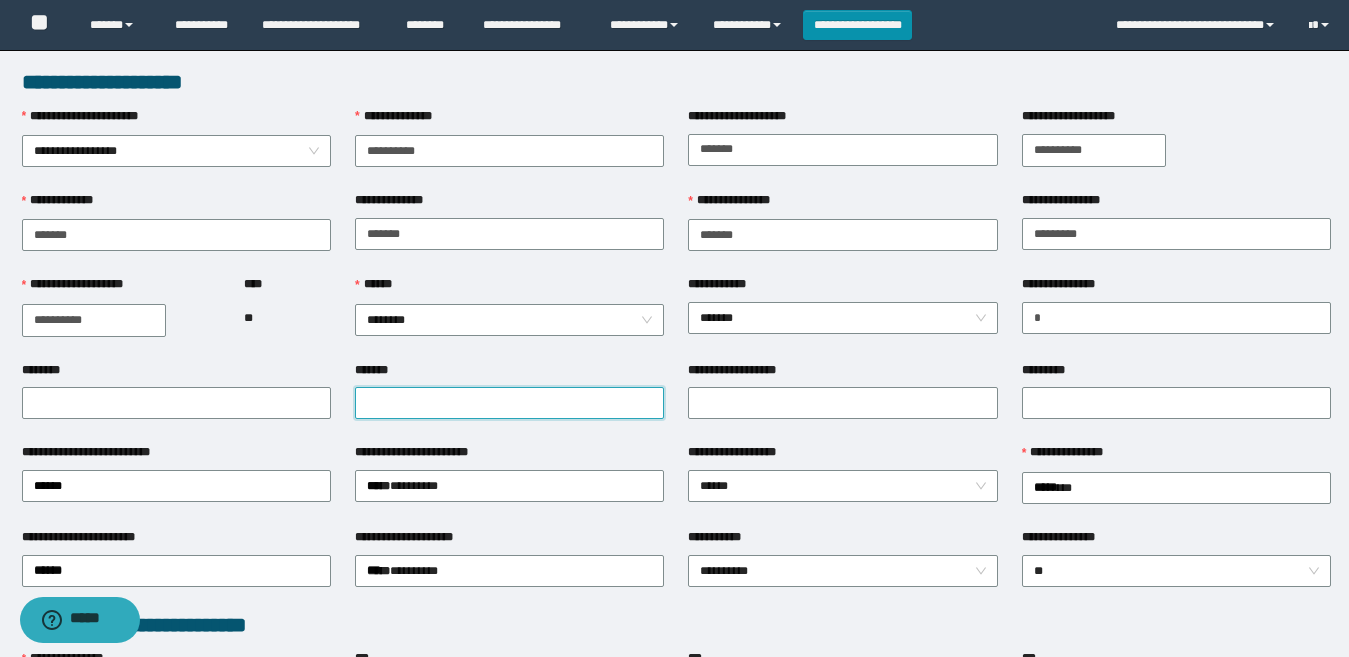 click on "*******" at bounding box center (509, 403) 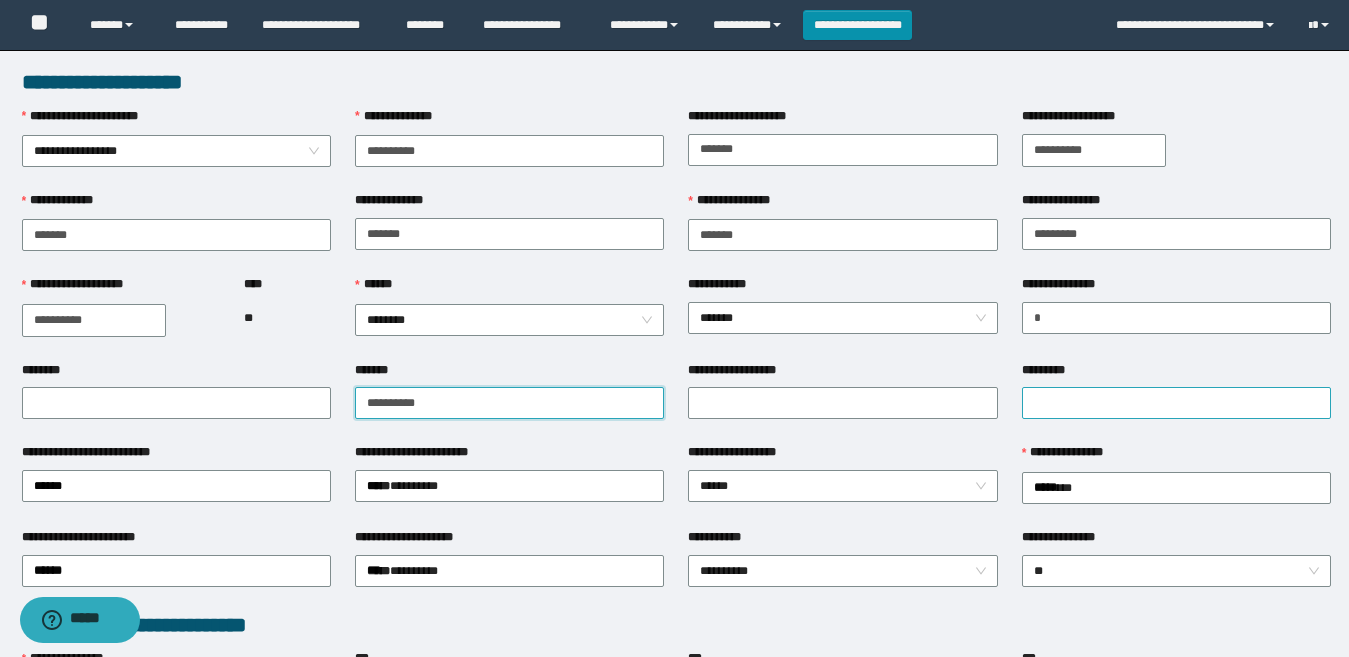 type on "**********" 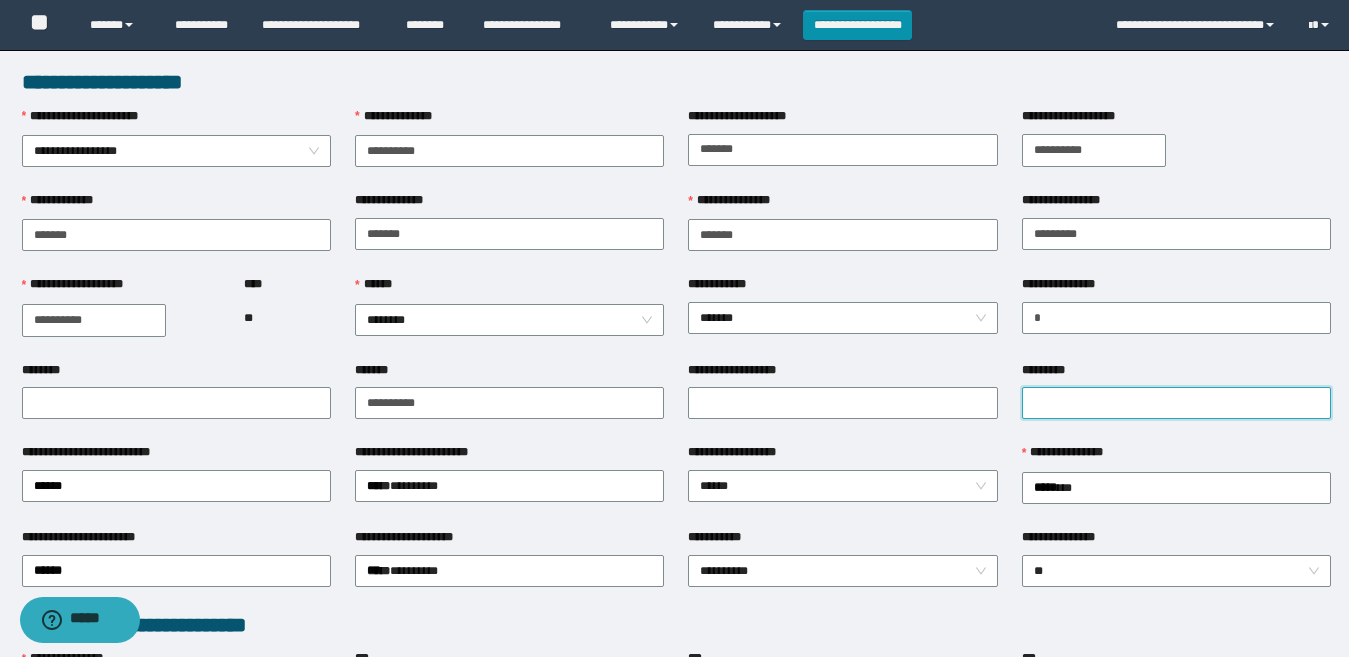 click on "*********" at bounding box center (1176, 403) 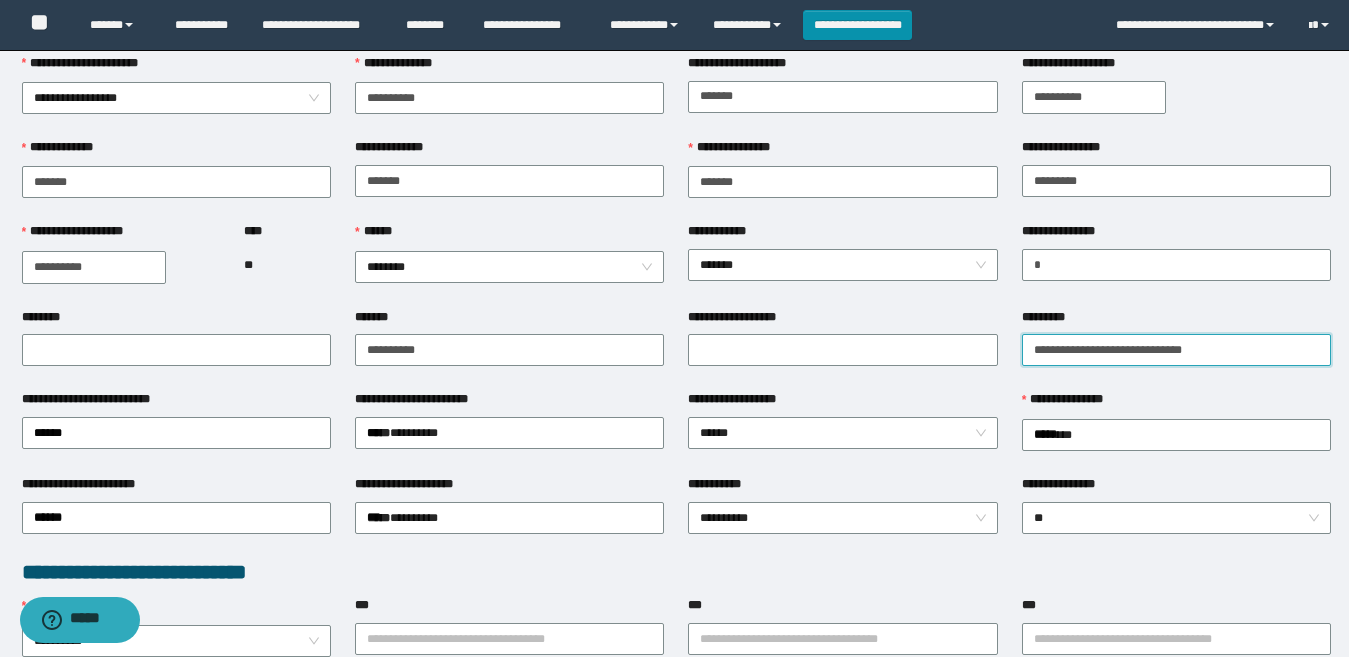 scroll, scrollTop: 200, scrollLeft: 0, axis: vertical 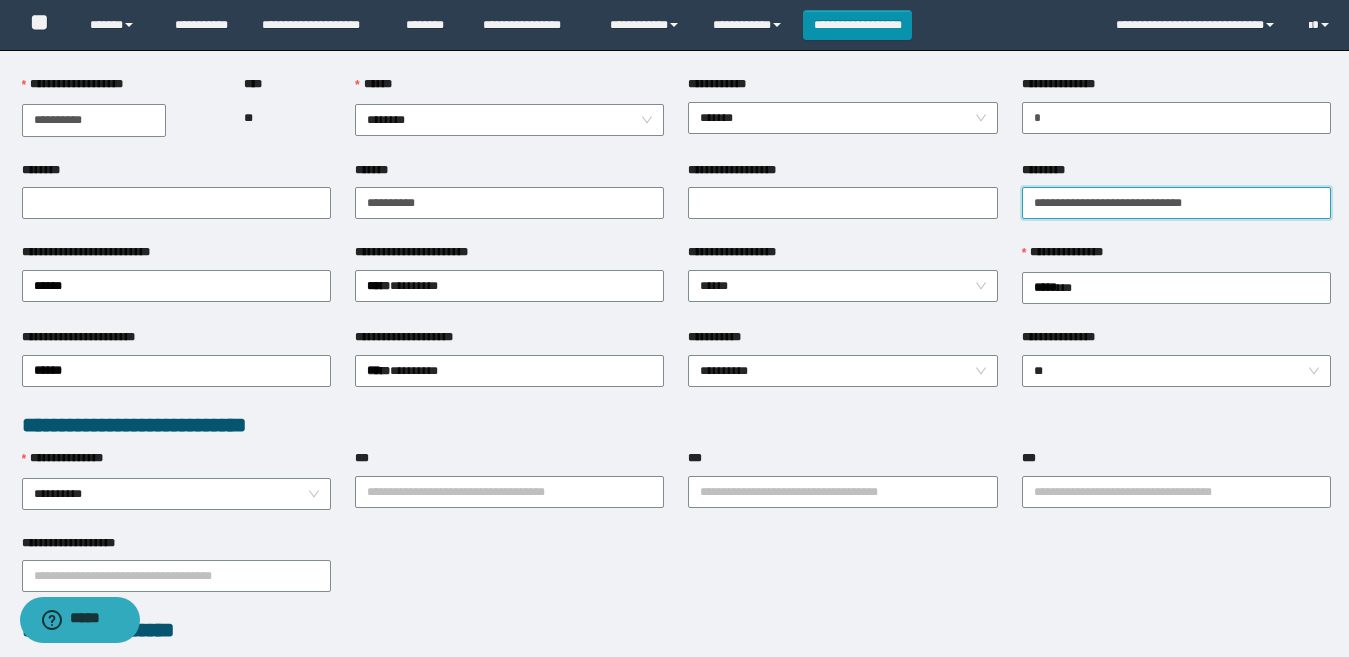 type on "**********" 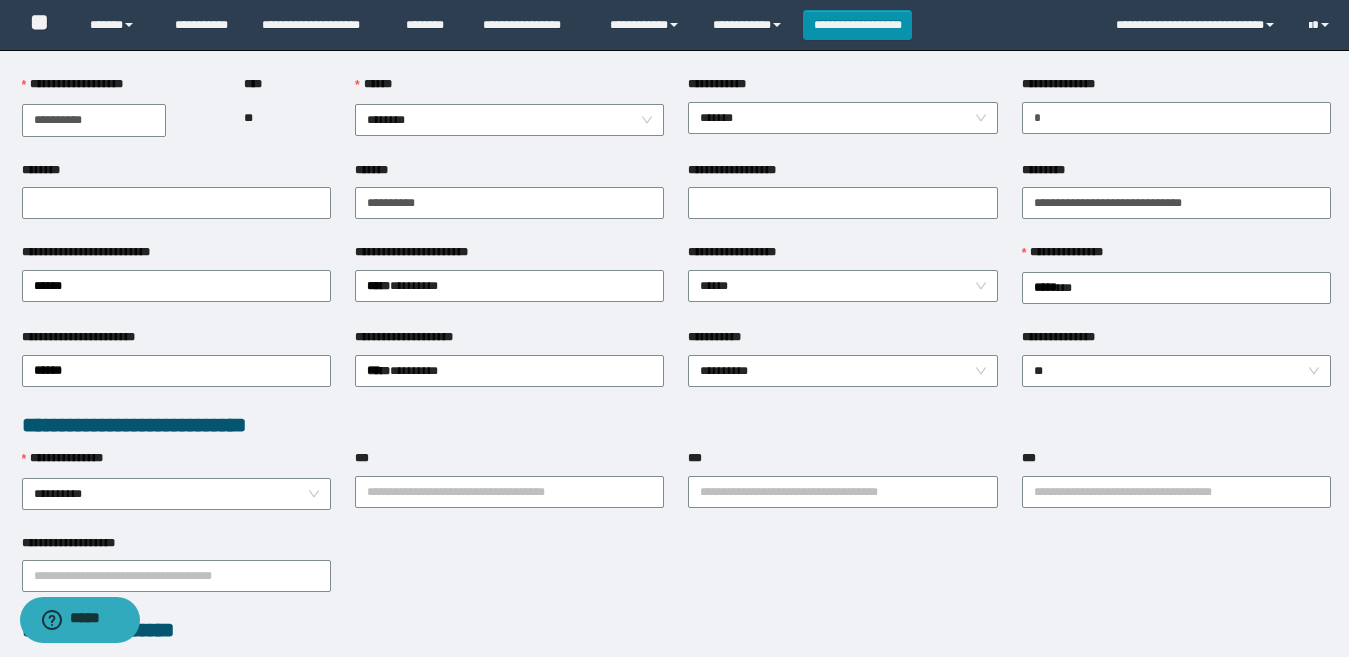 click on "**********" at bounding box center (842, 369) 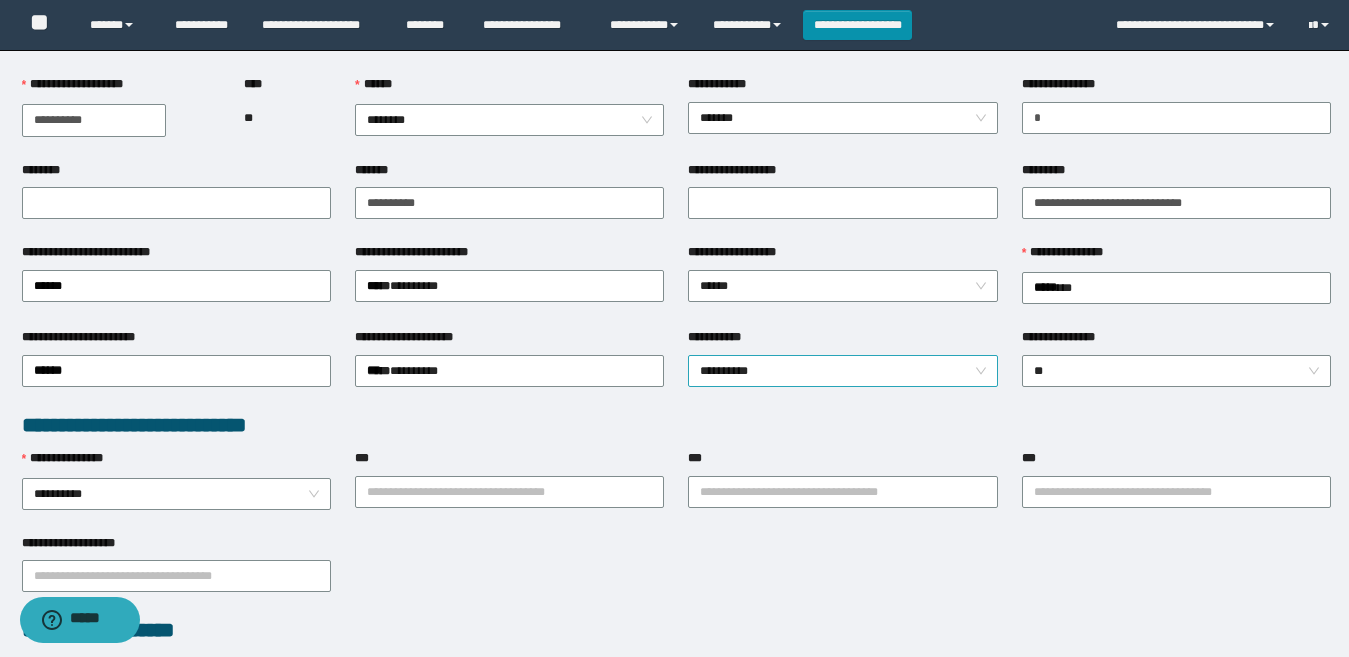 click on "**********" at bounding box center (842, 371) 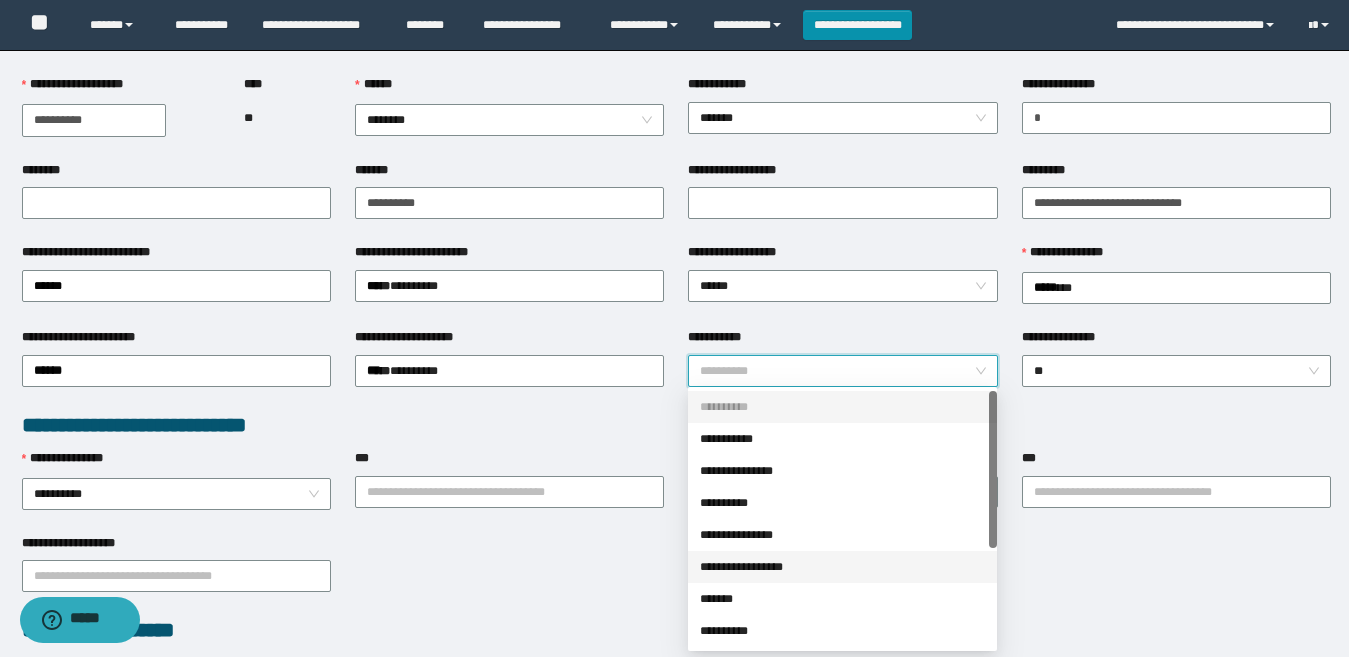 click on "**********" at bounding box center [842, 567] 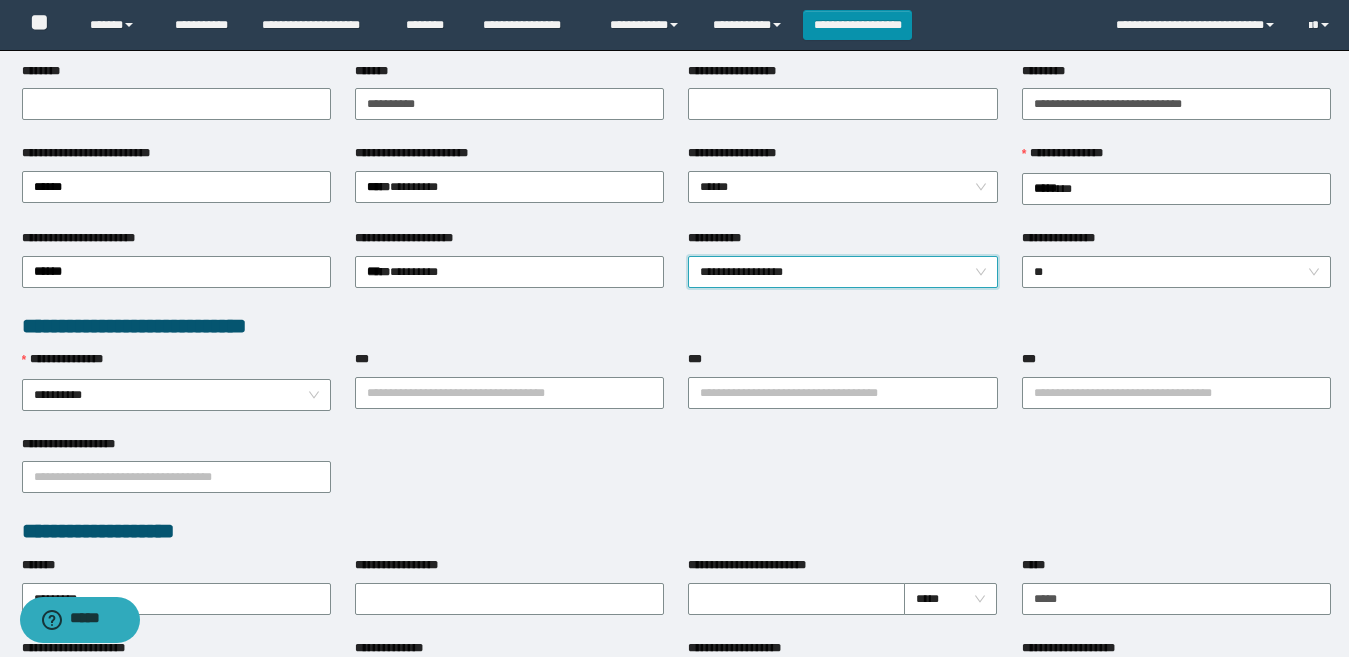 scroll, scrollTop: 300, scrollLeft: 0, axis: vertical 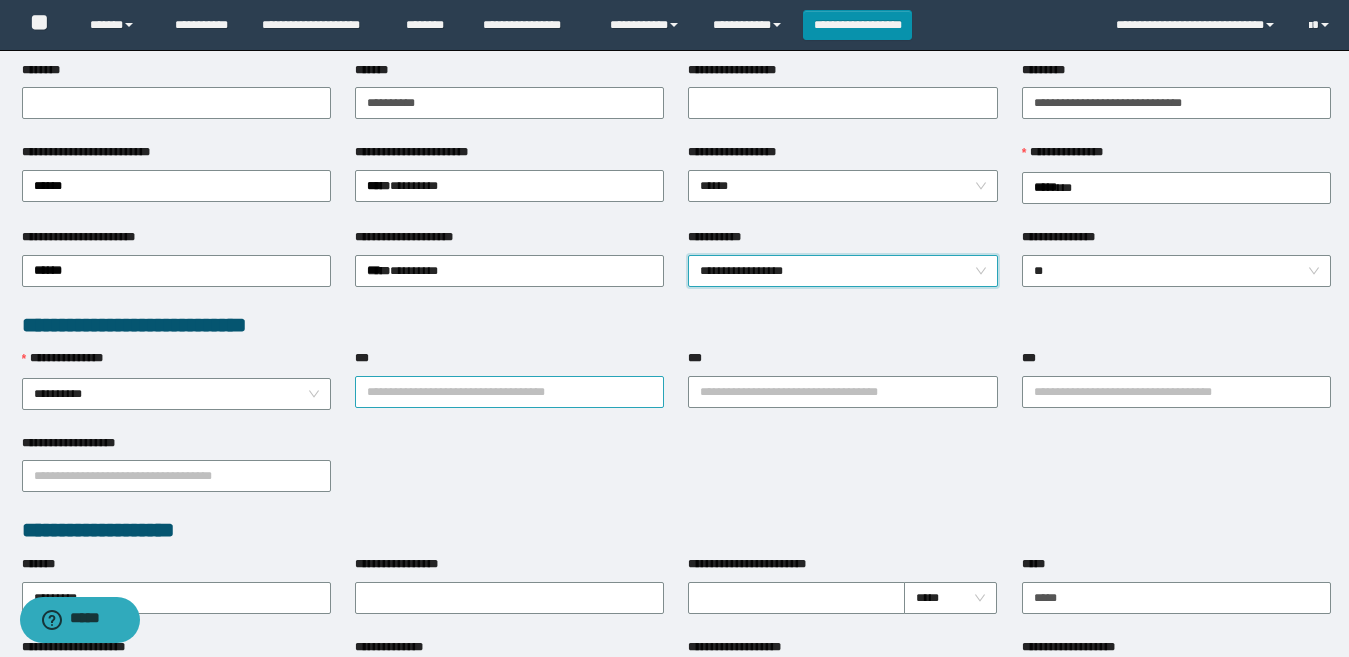 click on "***" at bounding box center (509, 392) 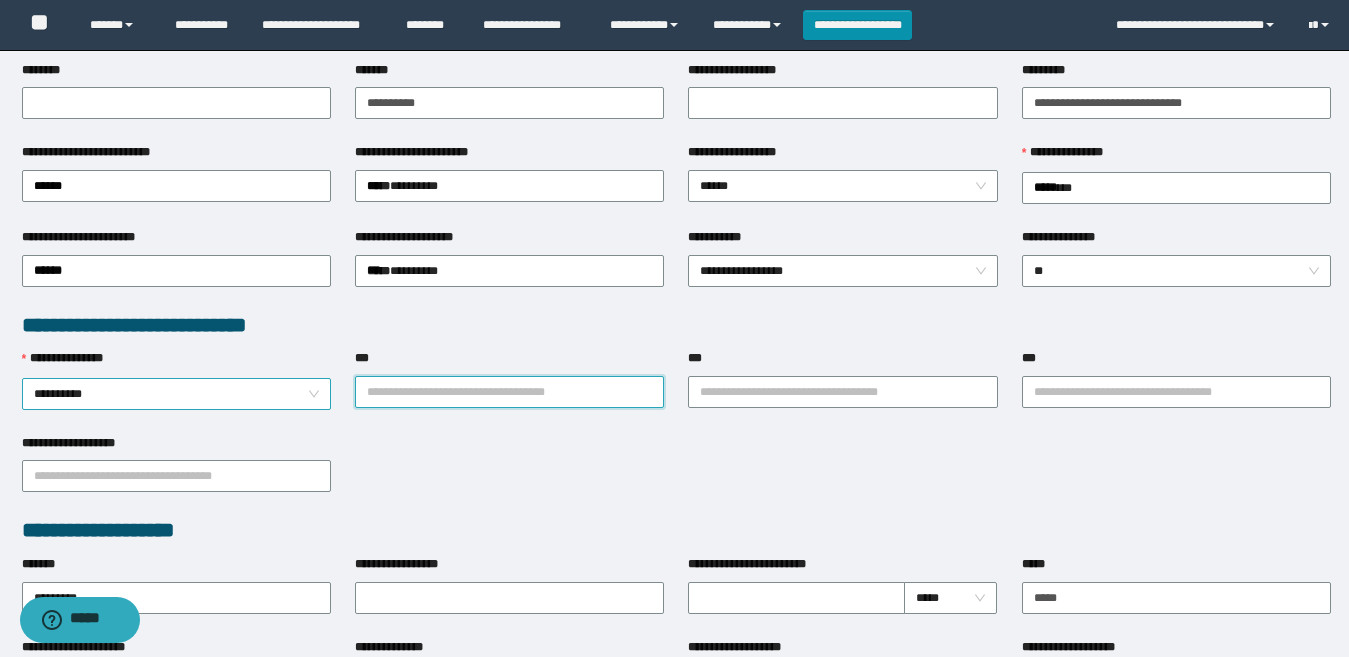 click on "**********" at bounding box center (176, 394) 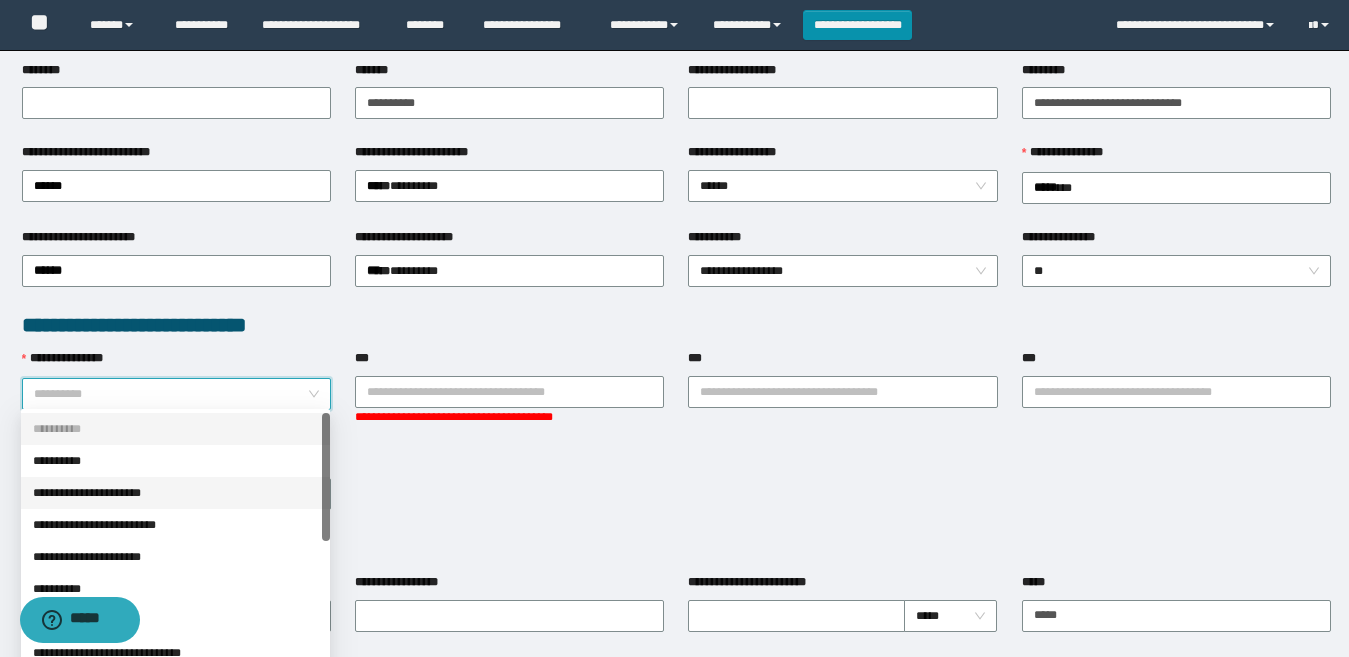 drag, startPoint x: 142, startPoint y: 491, endPoint x: 415, endPoint y: 436, distance: 278.4852 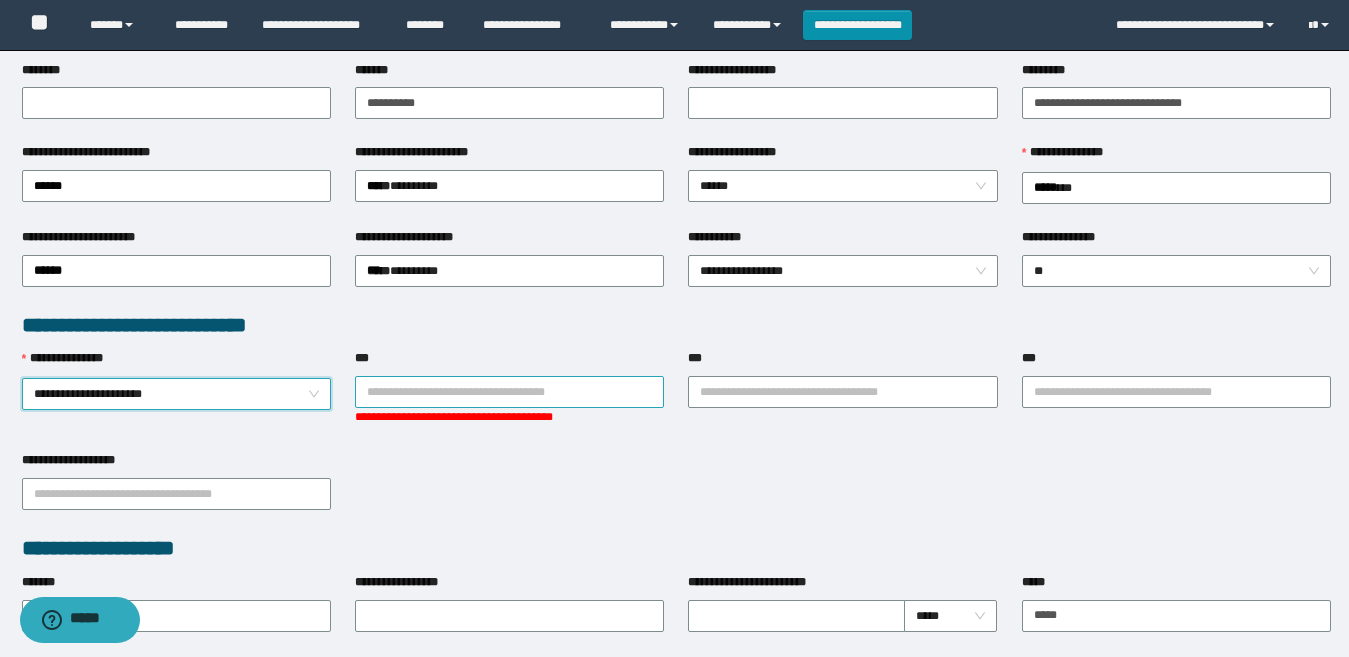 click on "***" at bounding box center [509, 392] 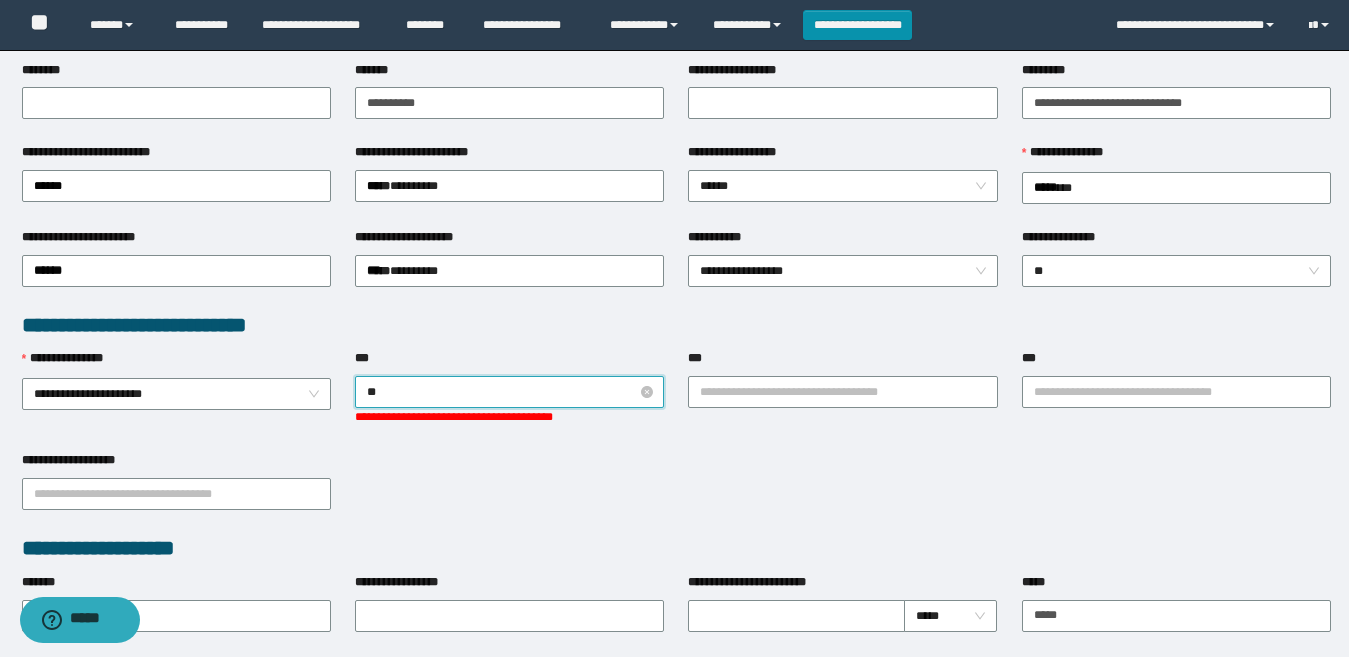 type on "**" 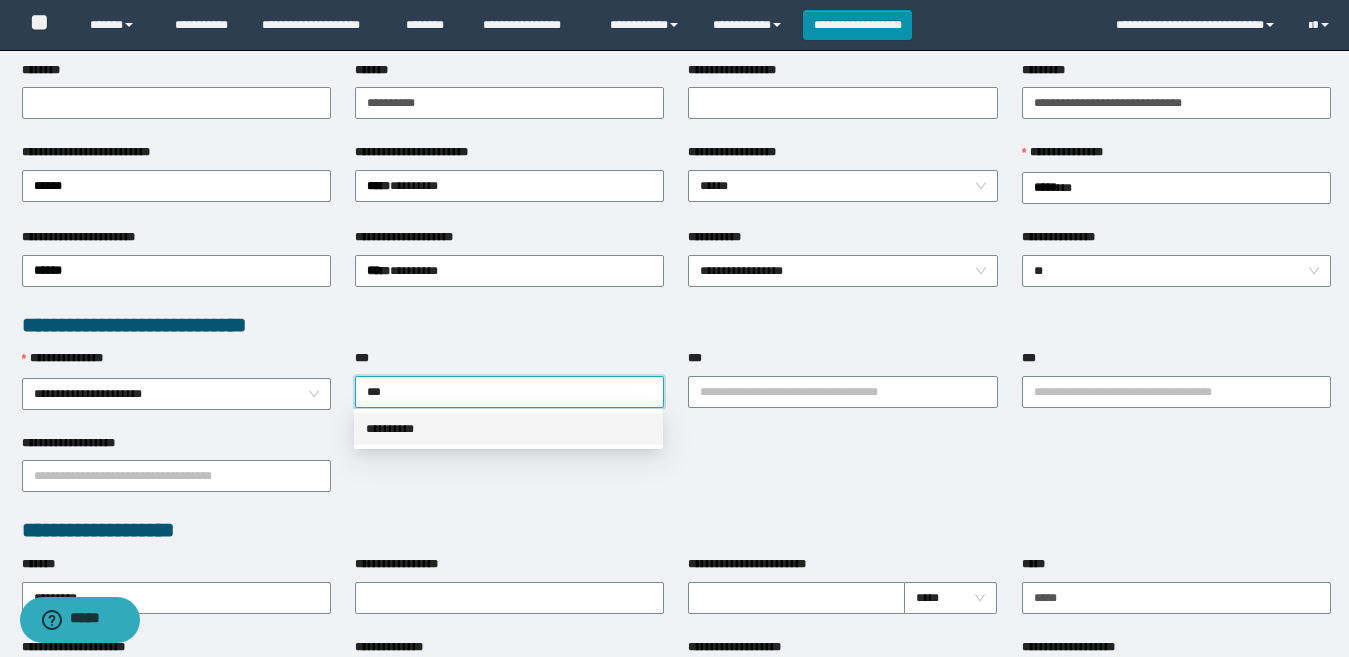 drag, startPoint x: 434, startPoint y: 426, endPoint x: 708, endPoint y: 410, distance: 274.46677 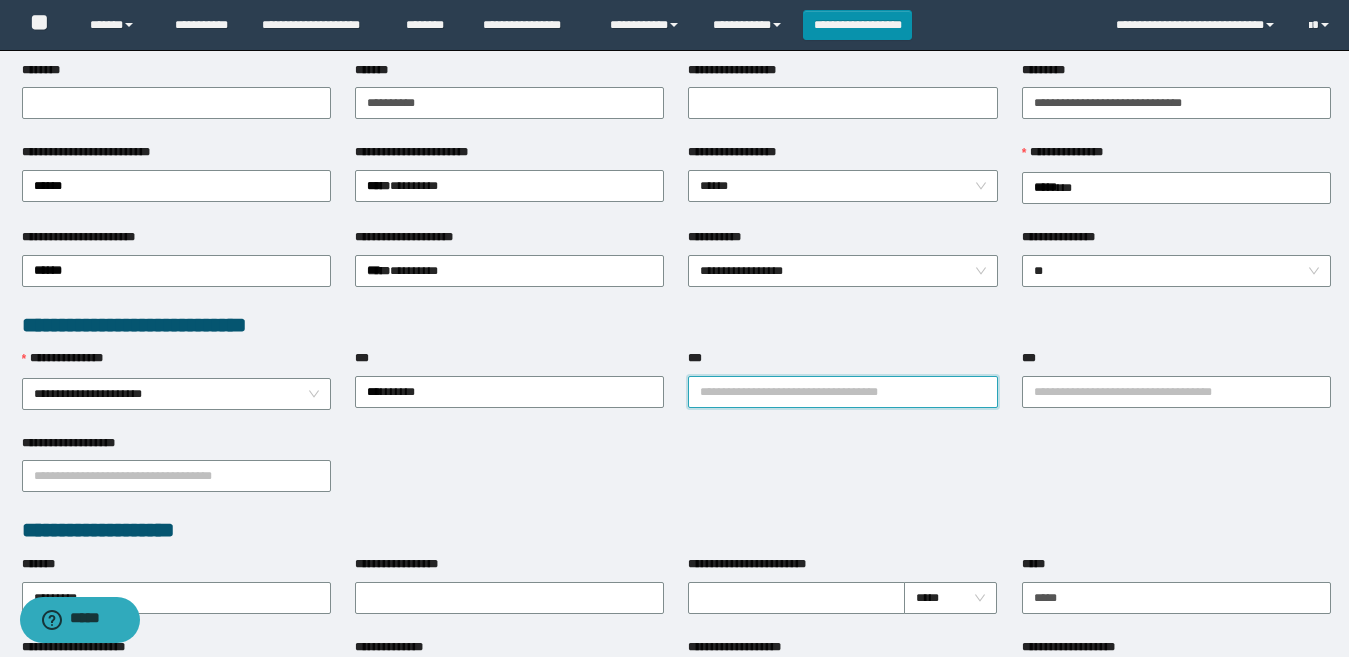 click on "***" at bounding box center [842, 392] 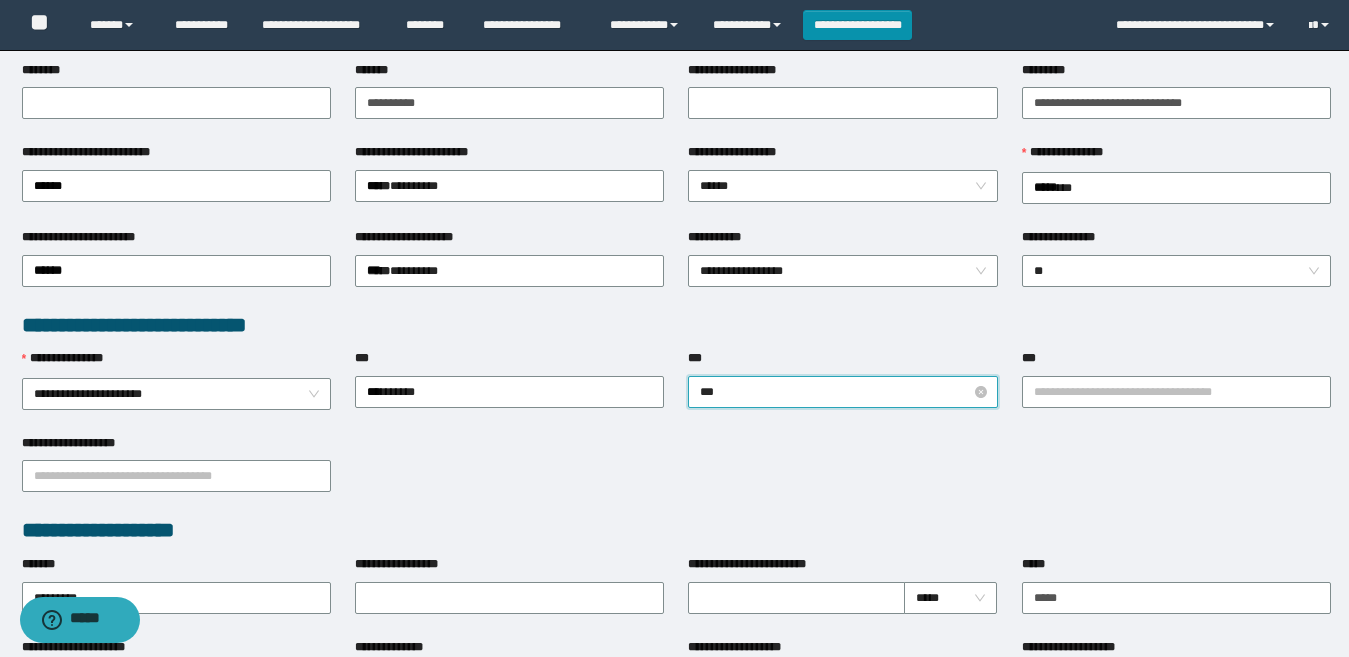 type on "****" 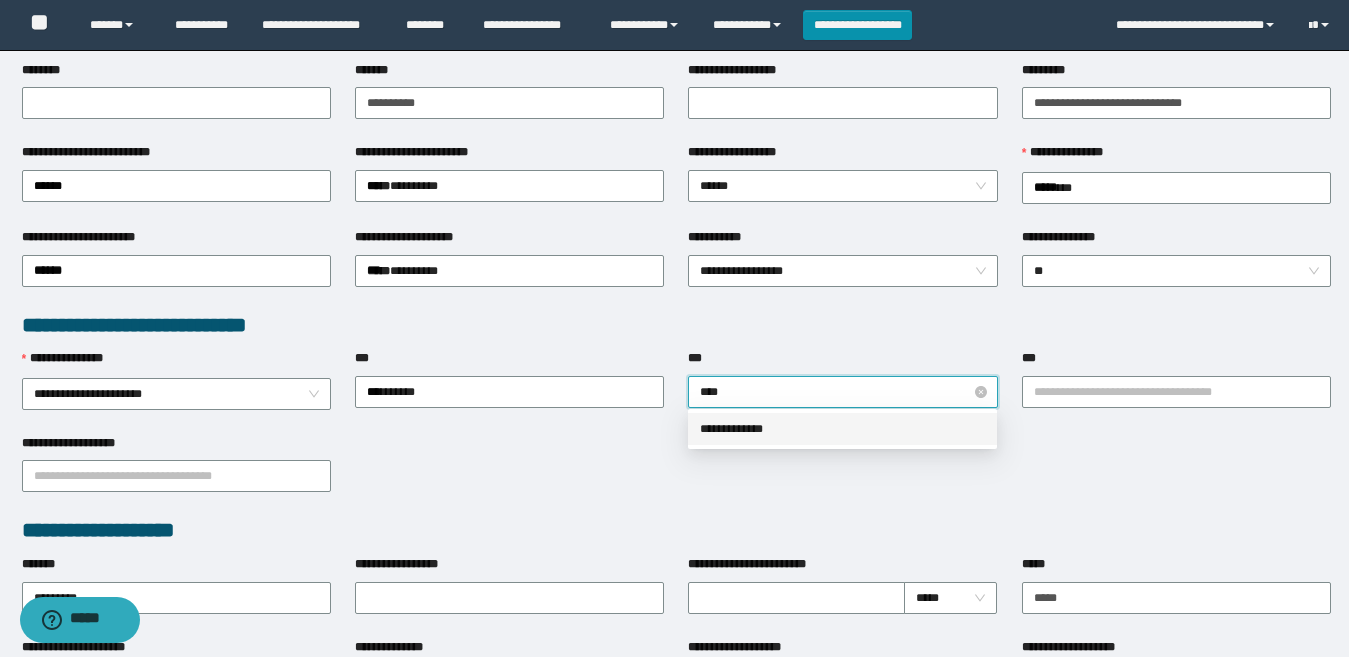 drag, startPoint x: 820, startPoint y: 429, endPoint x: 945, endPoint y: 405, distance: 127.28315 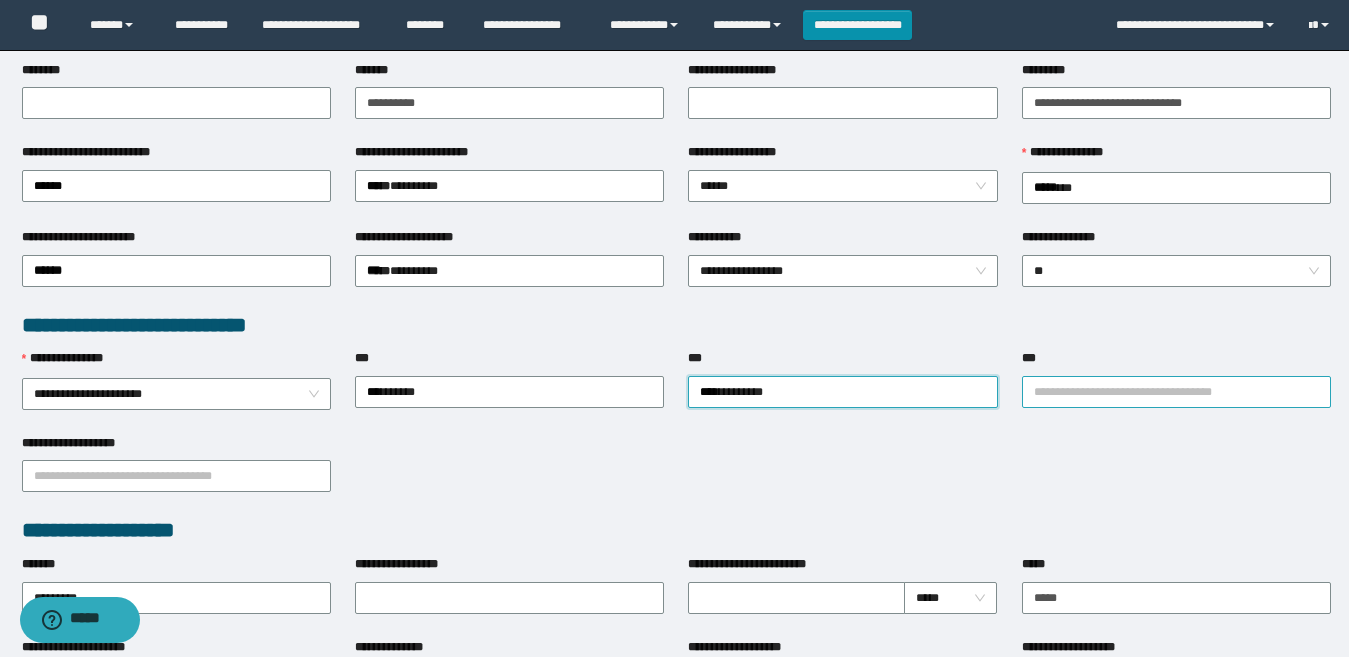 click on "***" at bounding box center [1176, 392] 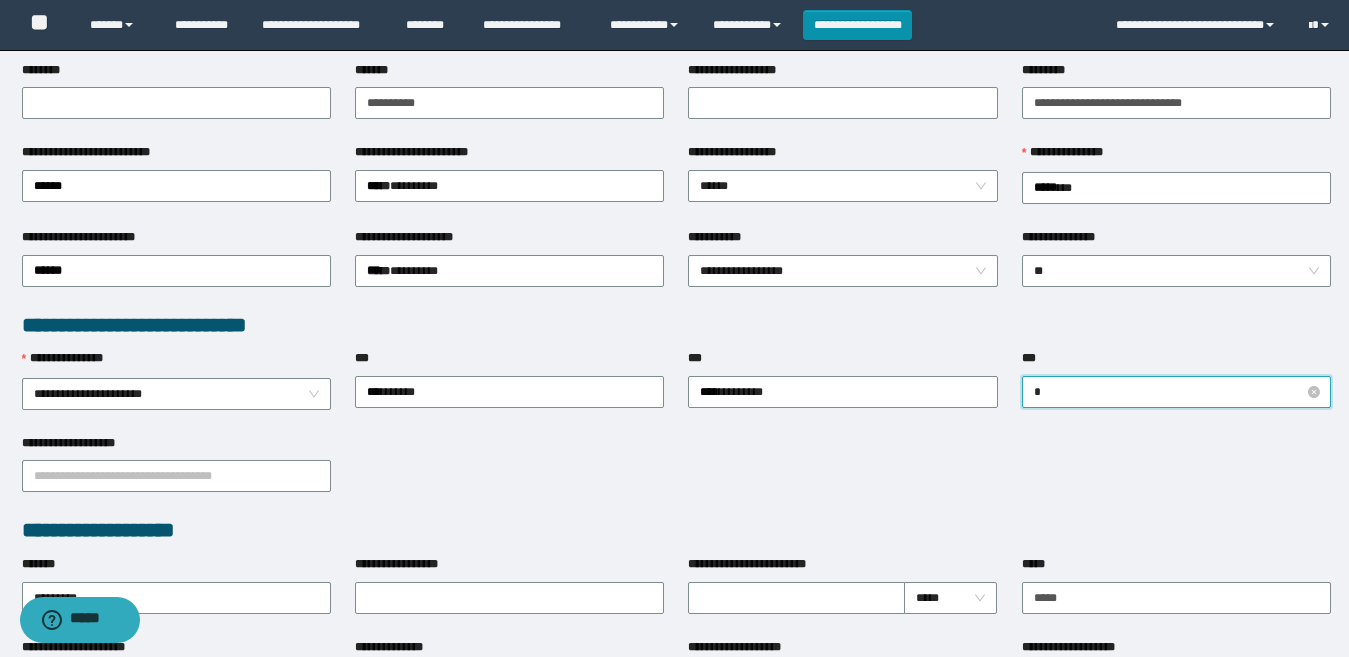 type on "*" 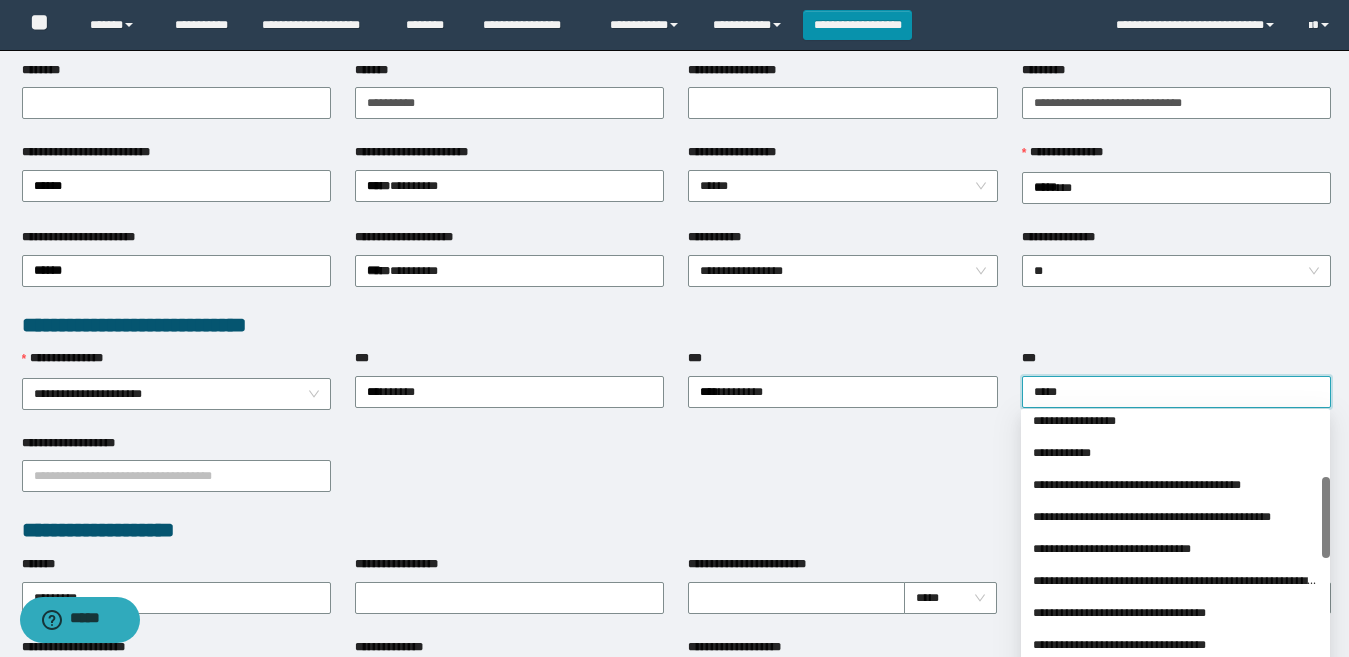 scroll, scrollTop: 300, scrollLeft: 0, axis: vertical 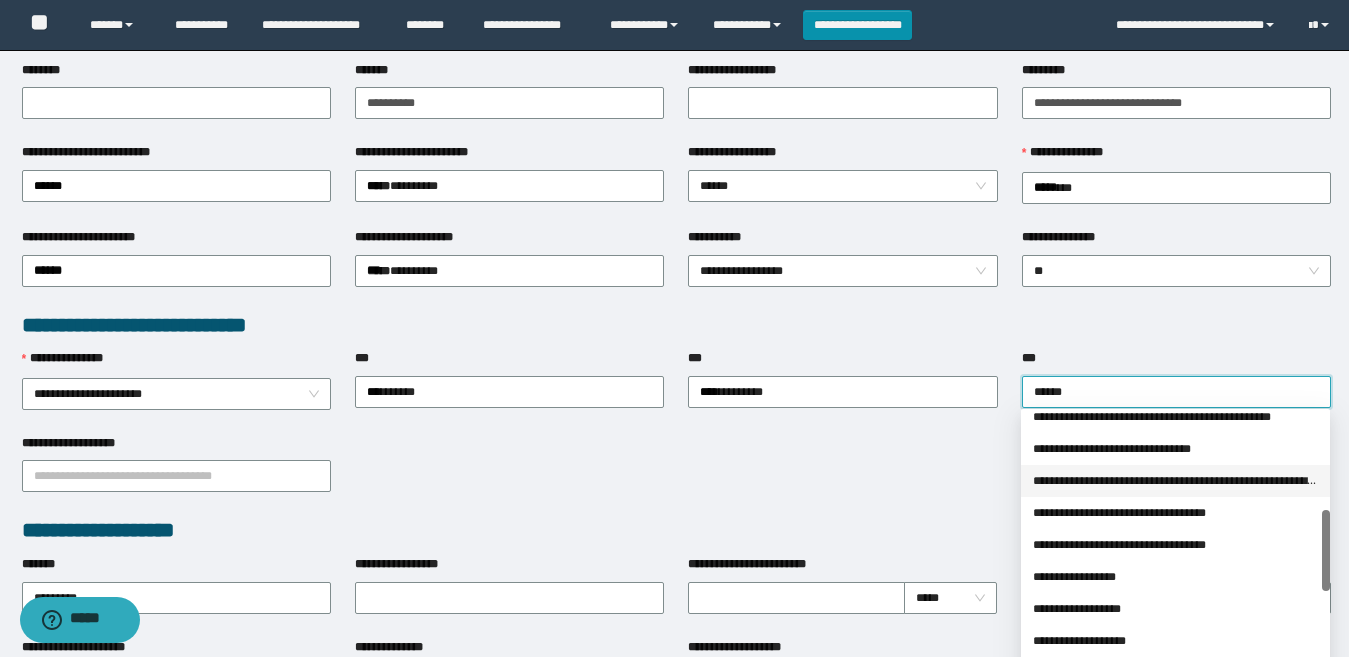 type on "*******" 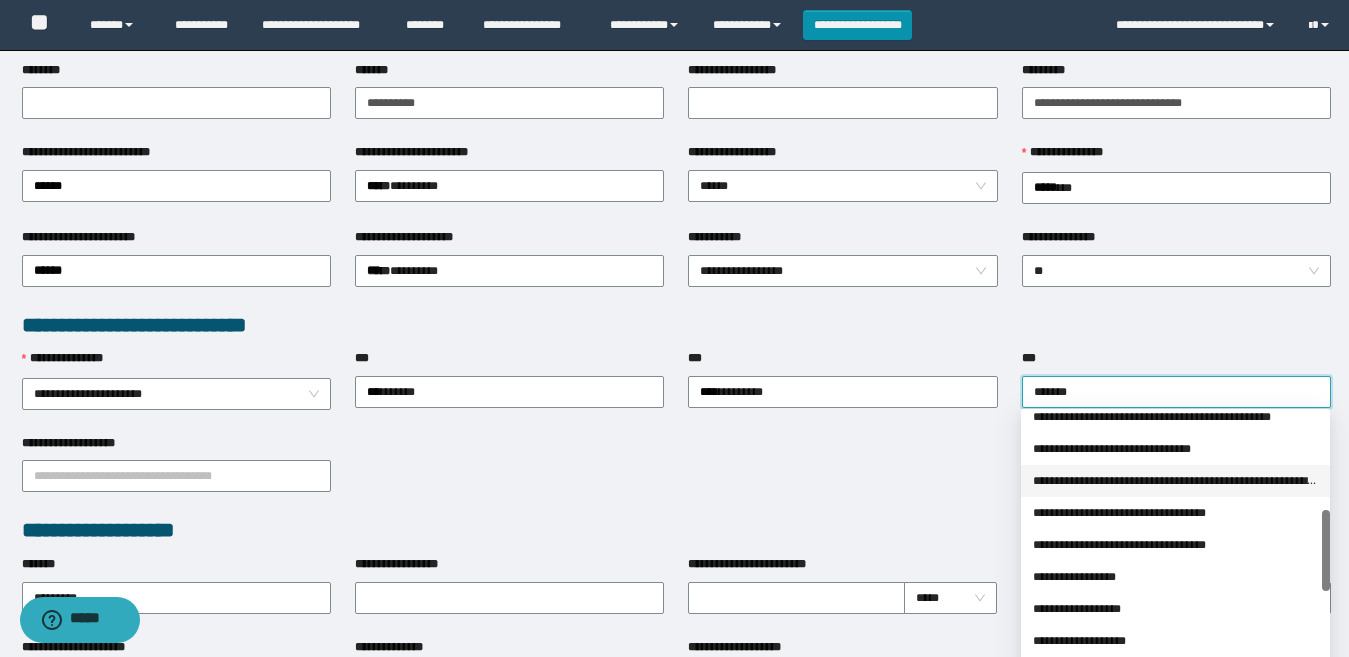 scroll, scrollTop: 0, scrollLeft: 0, axis: both 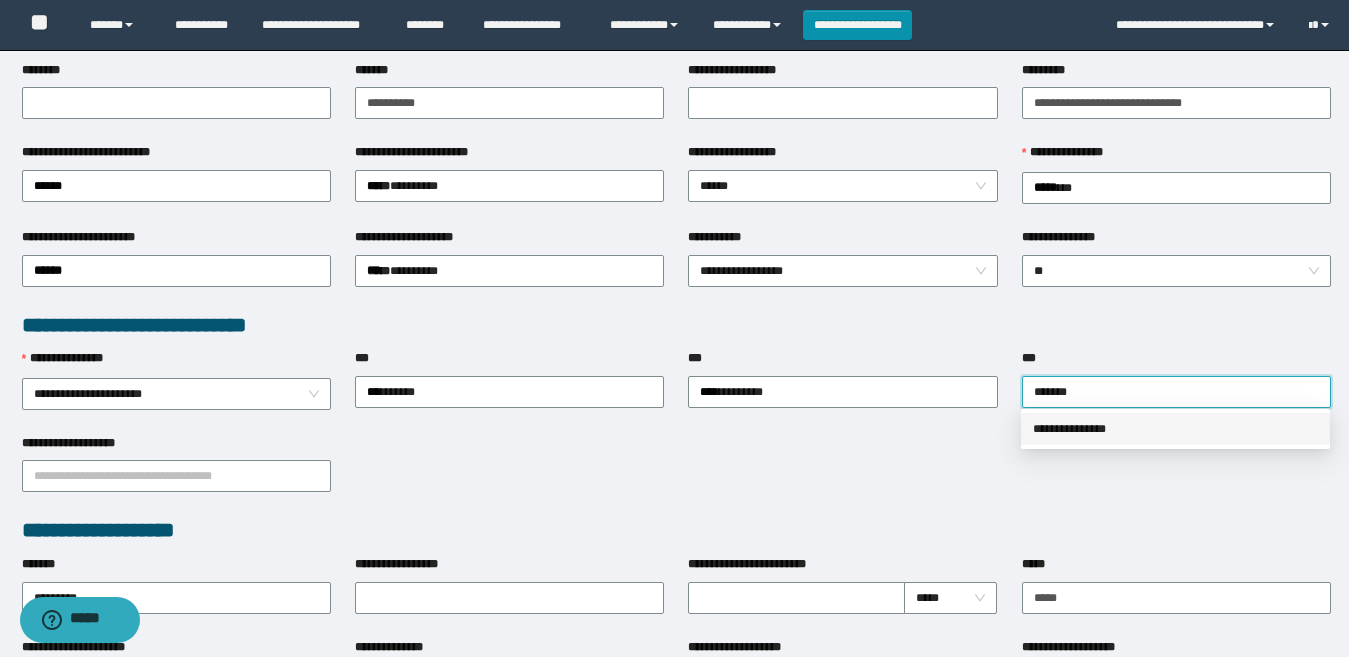 click on "**********" at bounding box center (1175, 429) 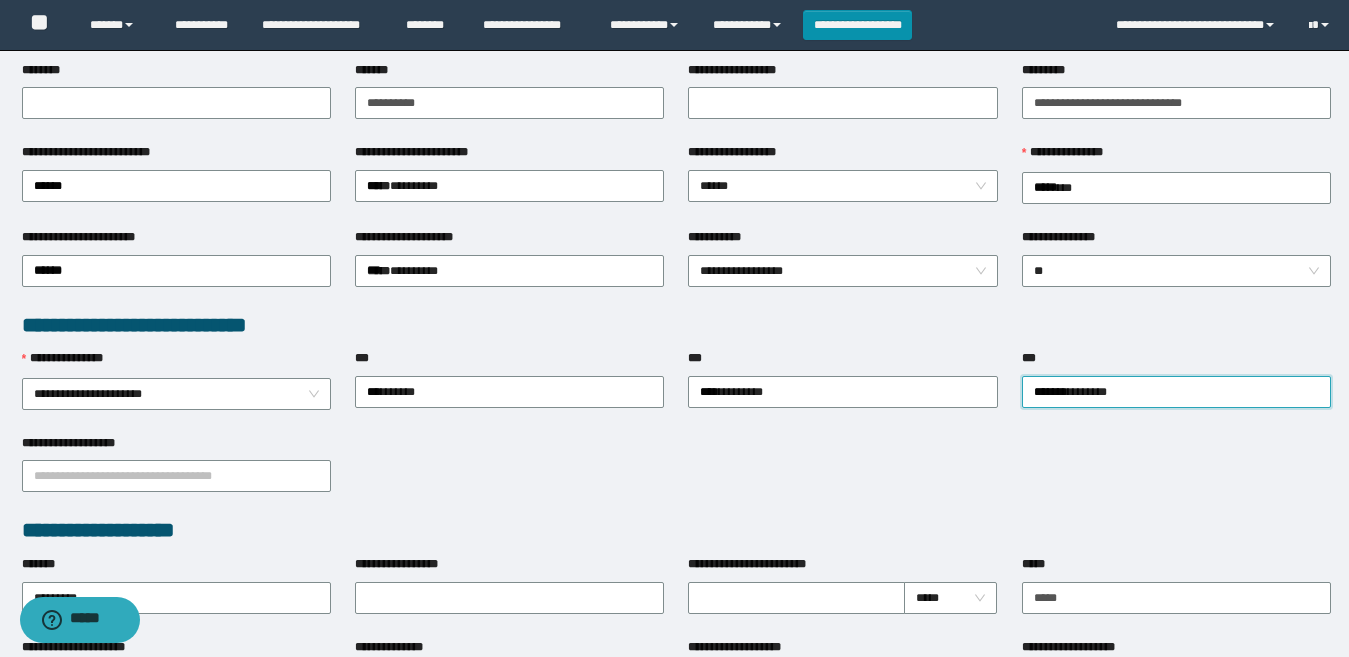click on "**********" at bounding box center (676, 475) 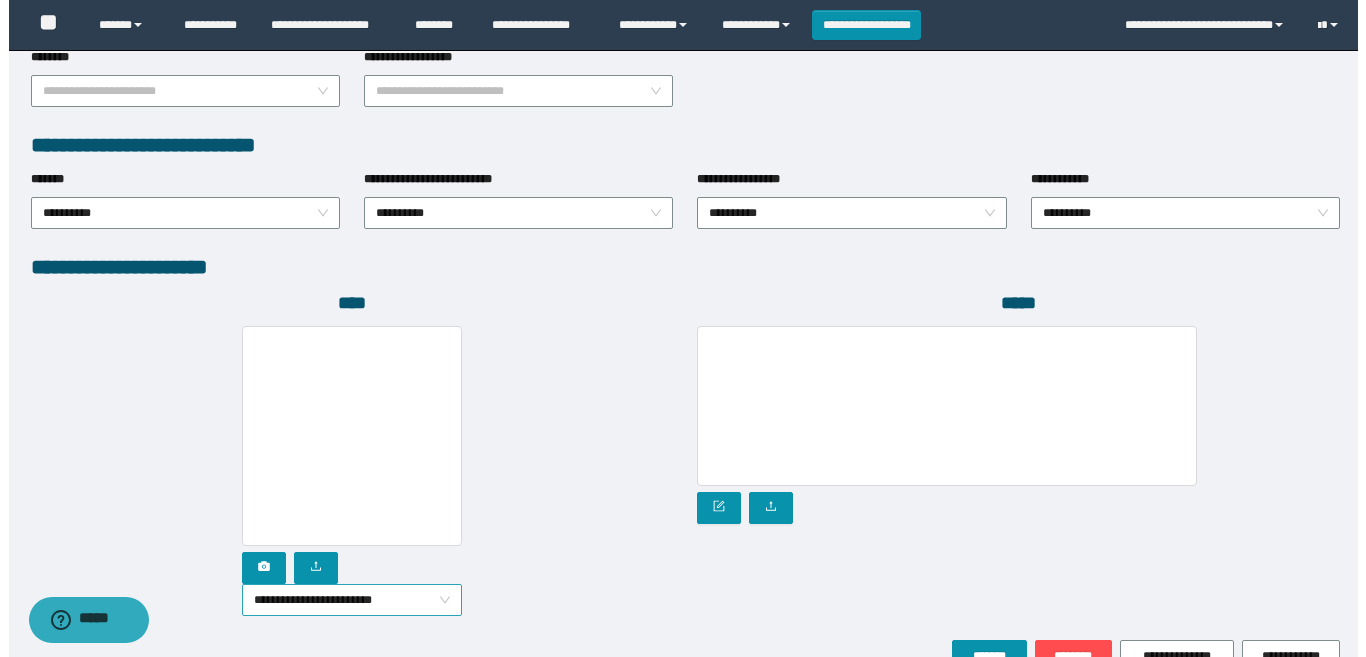 scroll, scrollTop: 1080, scrollLeft: 0, axis: vertical 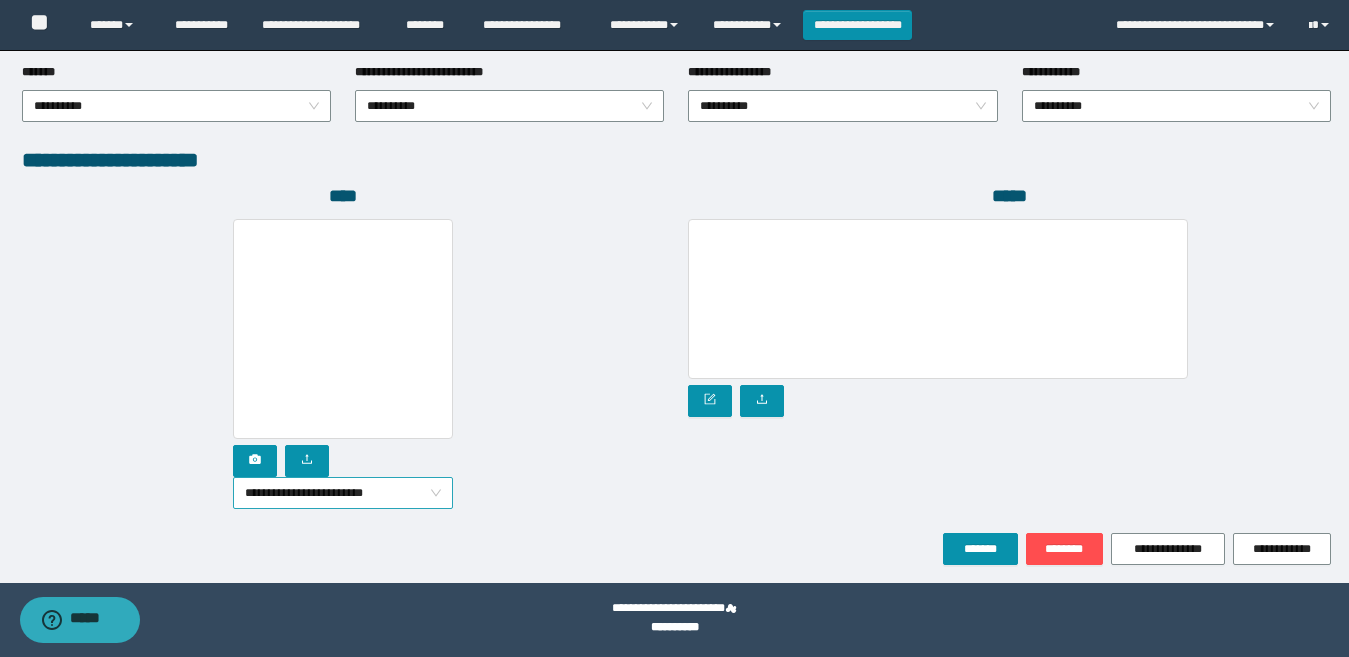 click on "**********" at bounding box center (343, 493) 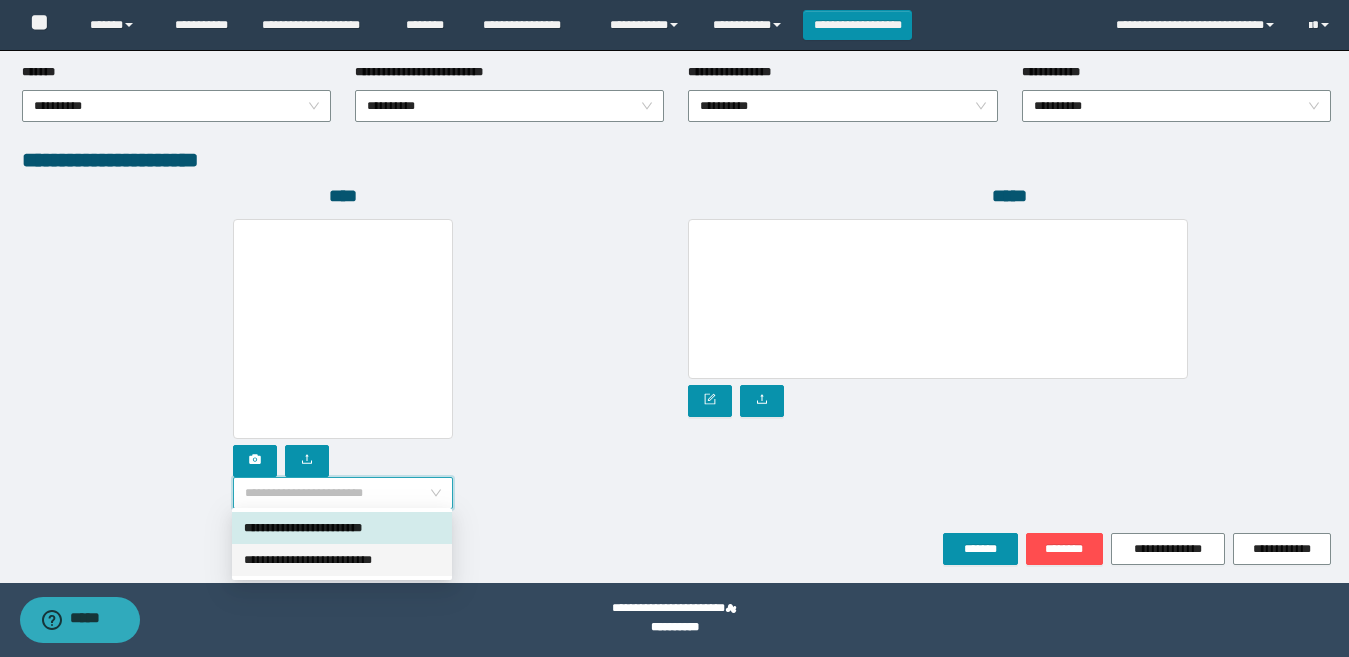 drag, startPoint x: 355, startPoint y: 557, endPoint x: 348, endPoint y: 547, distance: 12.206555 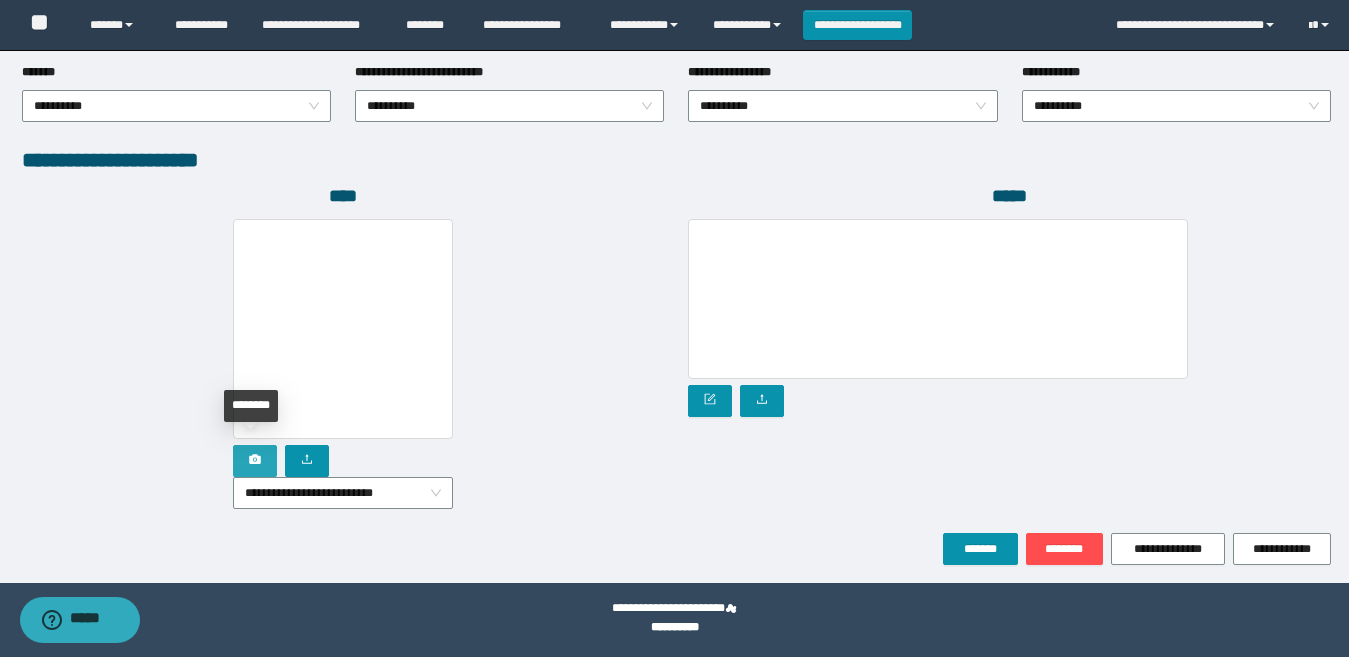 click at bounding box center [255, 461] 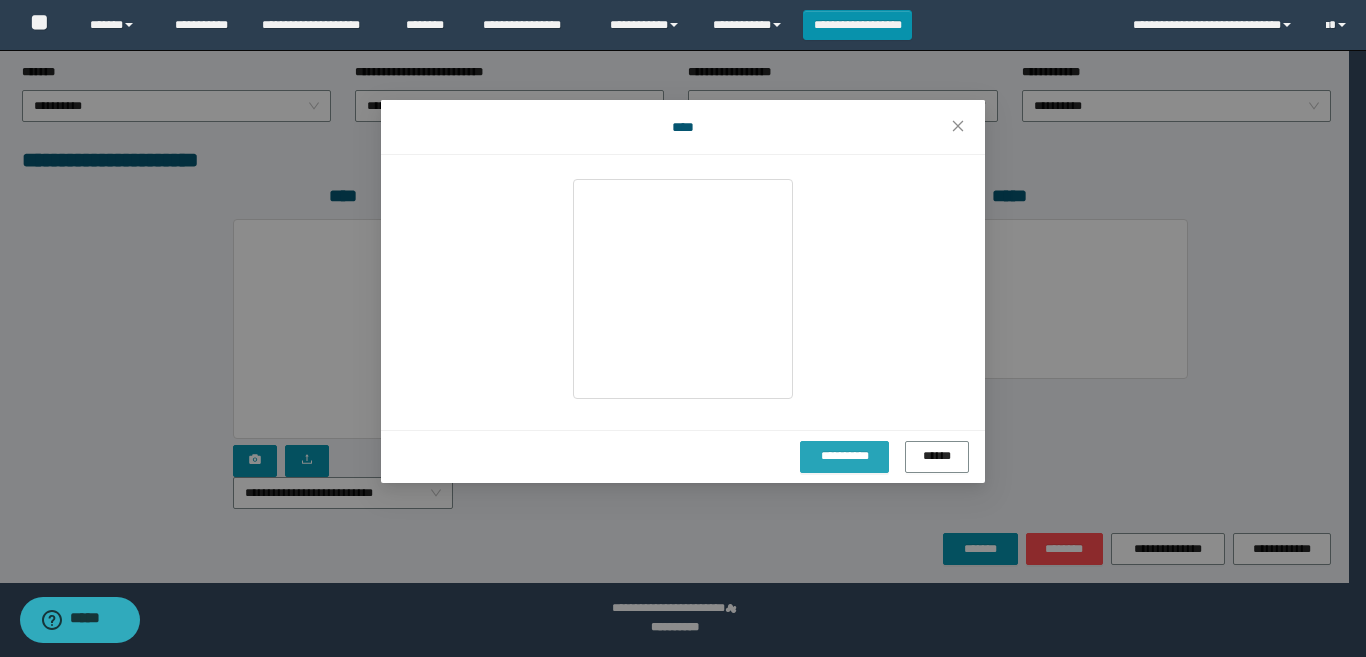 click on "**********" at bounding box center [844, 456] 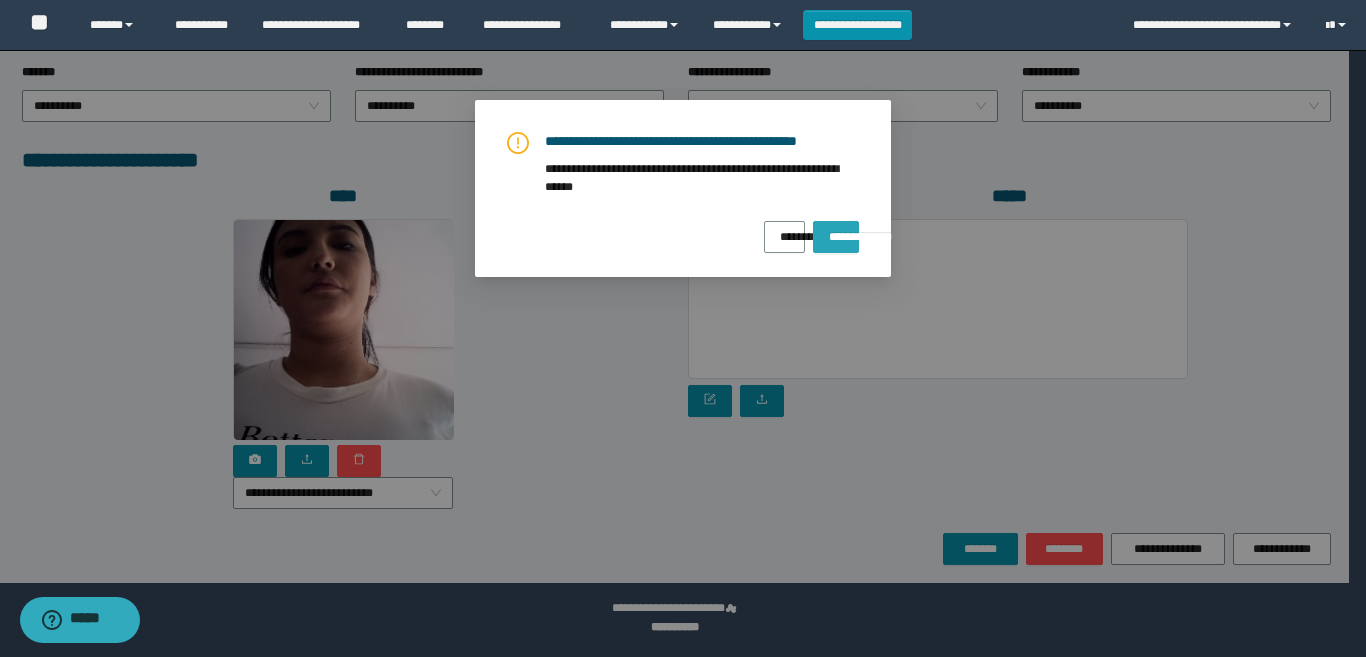 click on "**********" at bounding box center [836, 230] 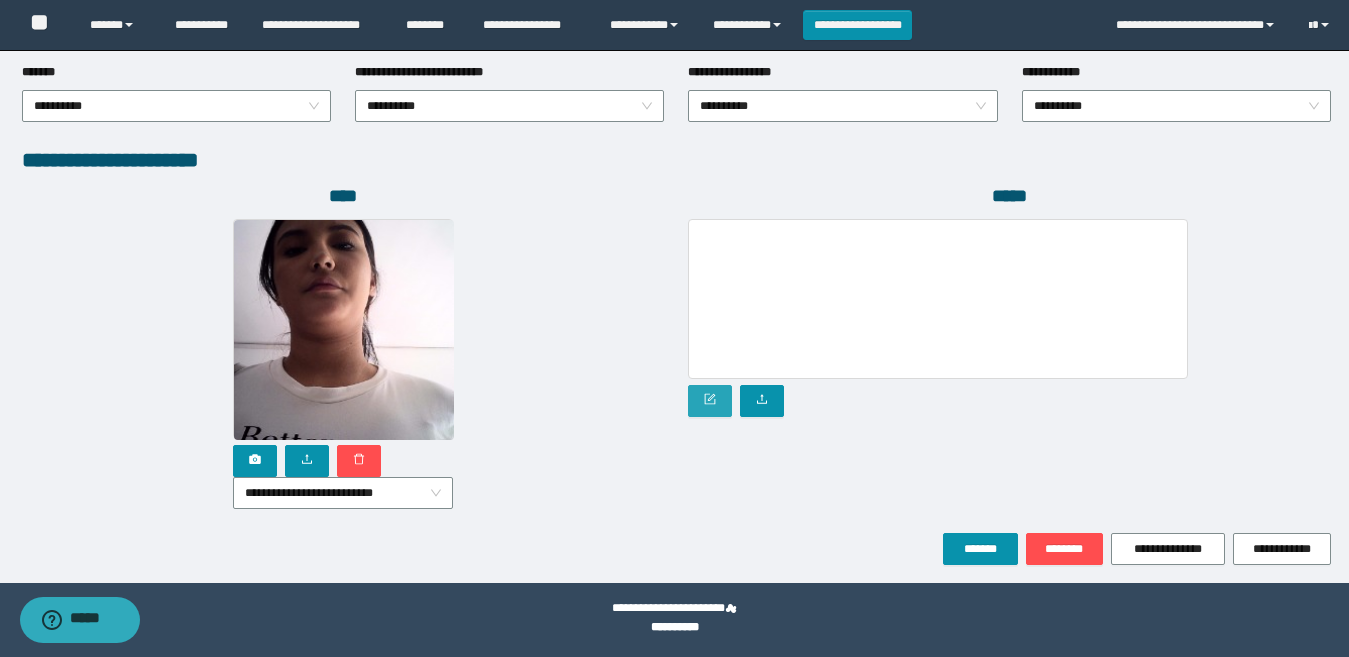 click at bounding box center (710, 401) 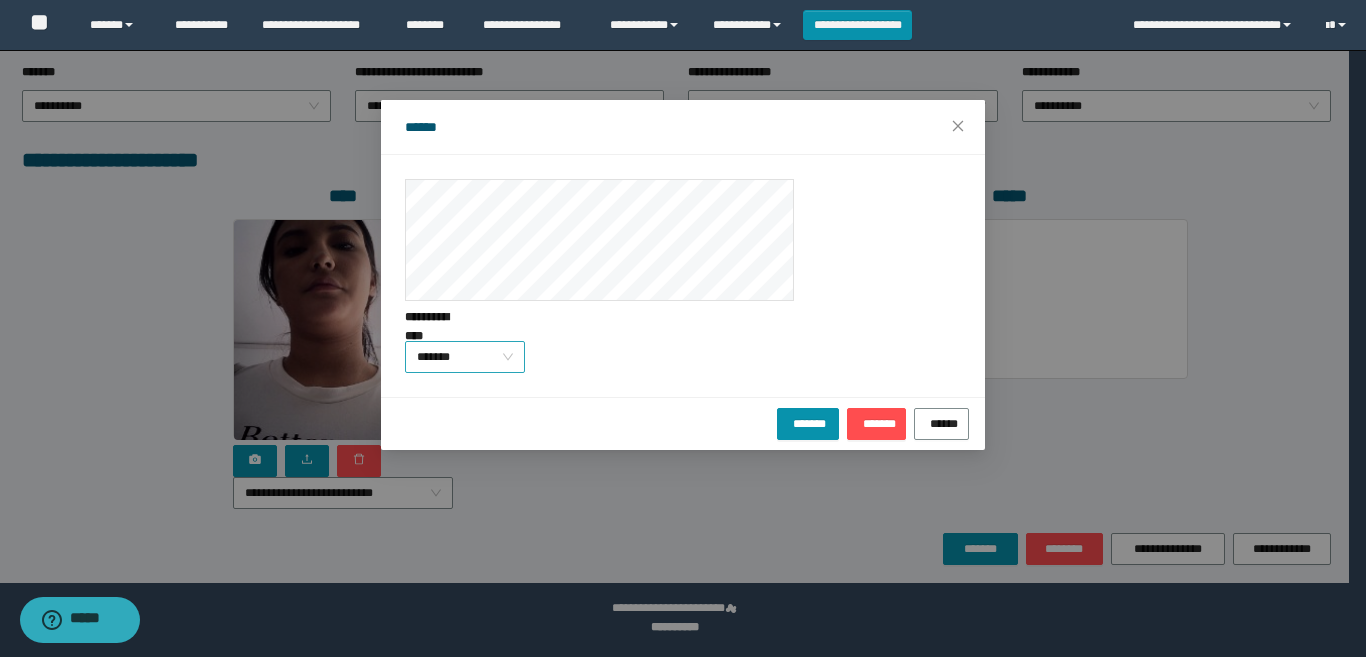 click on "*******" at bounding box center [465, 357] 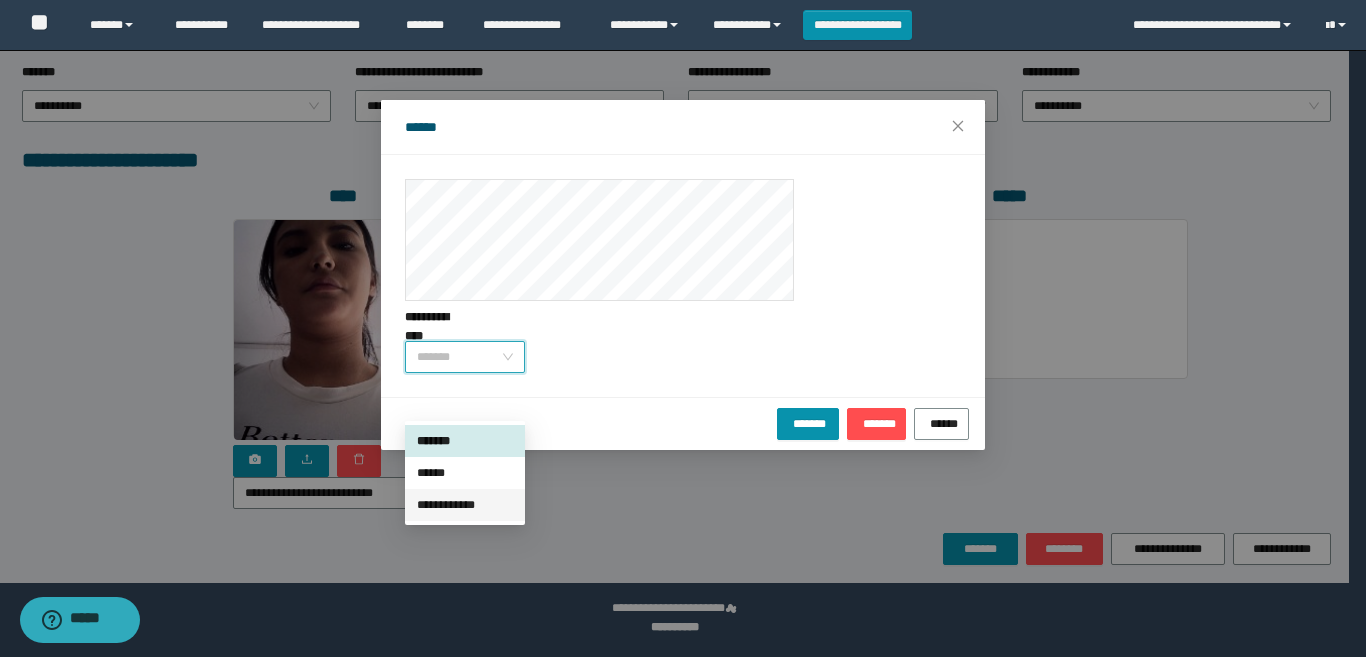 click on "**********" at bounding box center [465, 505] 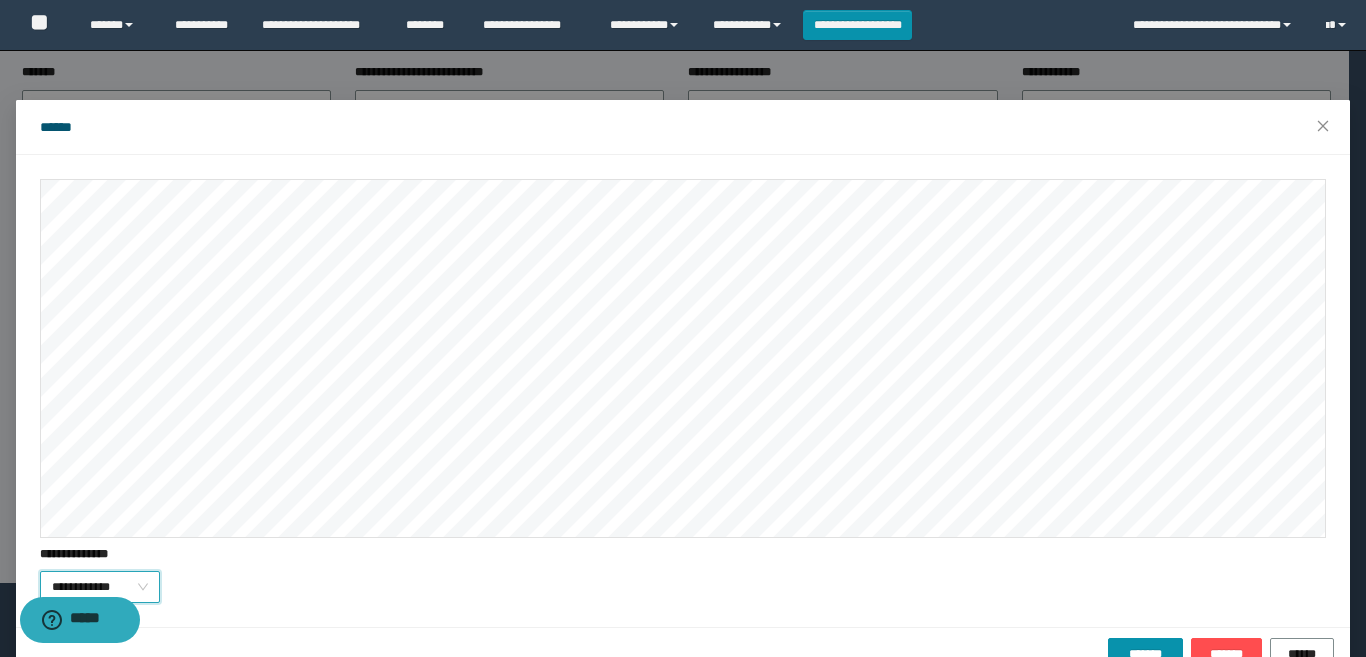 scroll, scrollTop: 45, scrollLeft: 0, axis: vertical 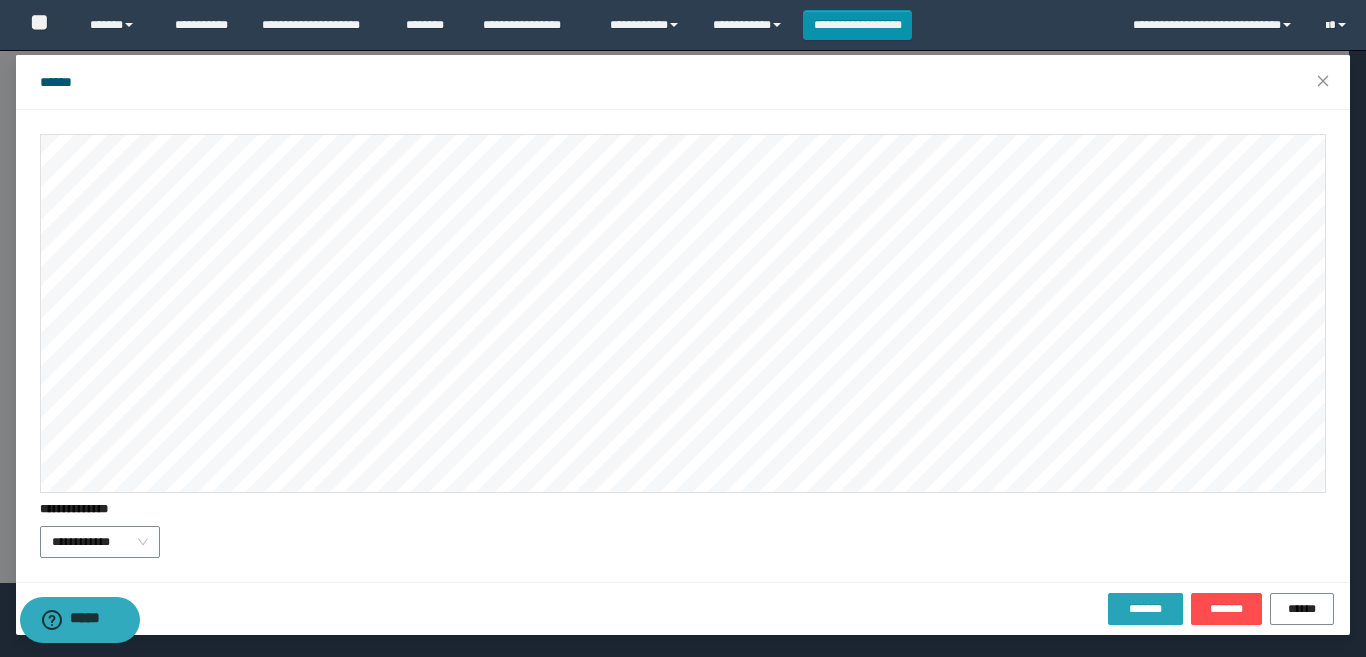 click on "*******" at bounding box center [1145, 609] 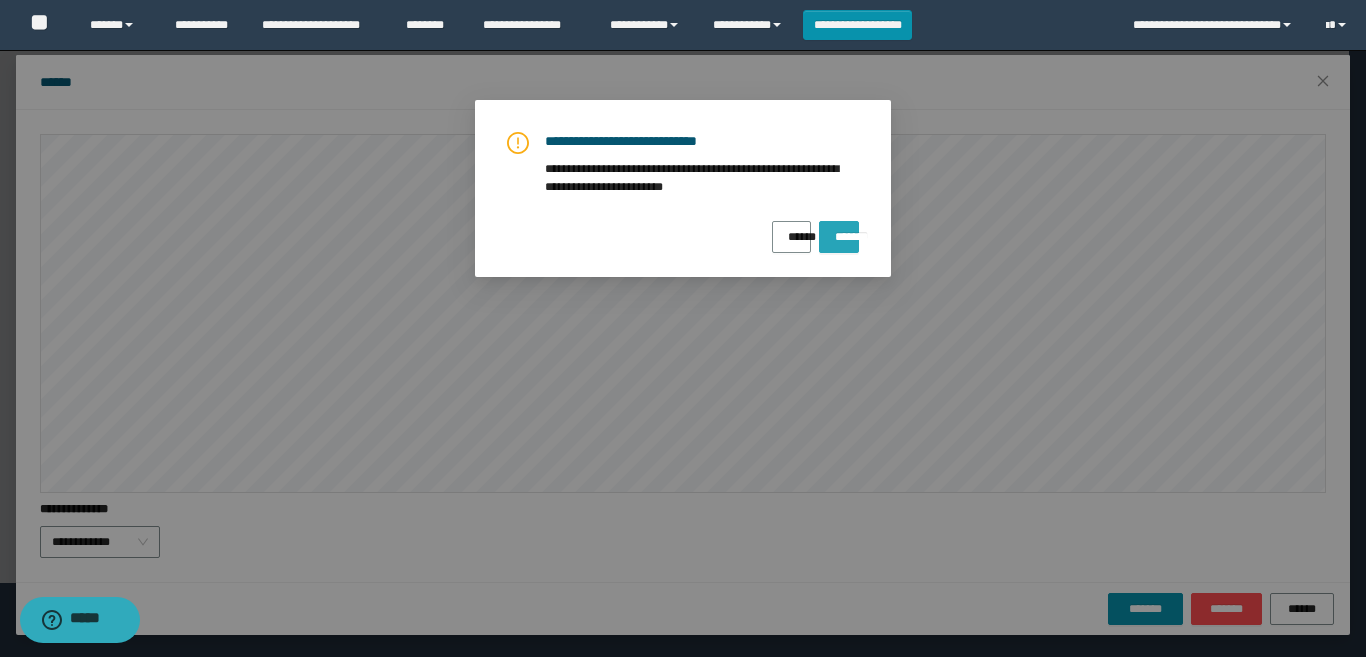 click on "*******" at bounding box center (839, 230) 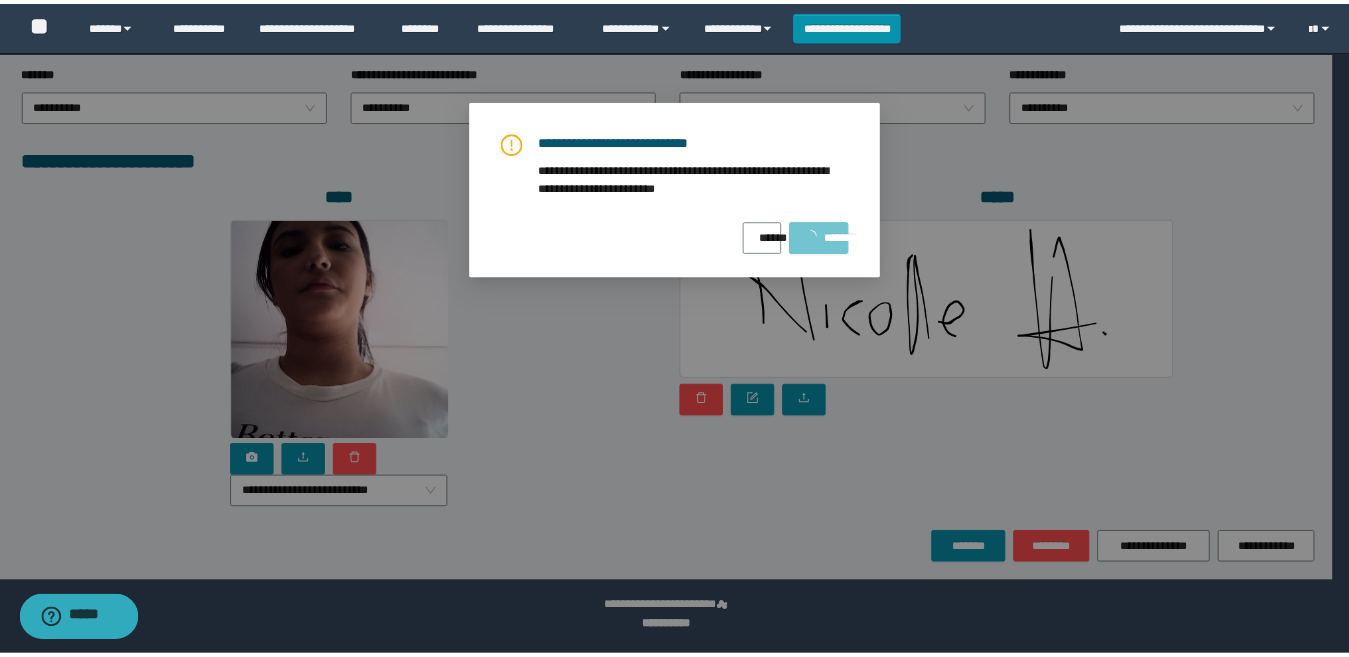 scroll, scrollTop: 0, scrollLeft: 0, axis: both 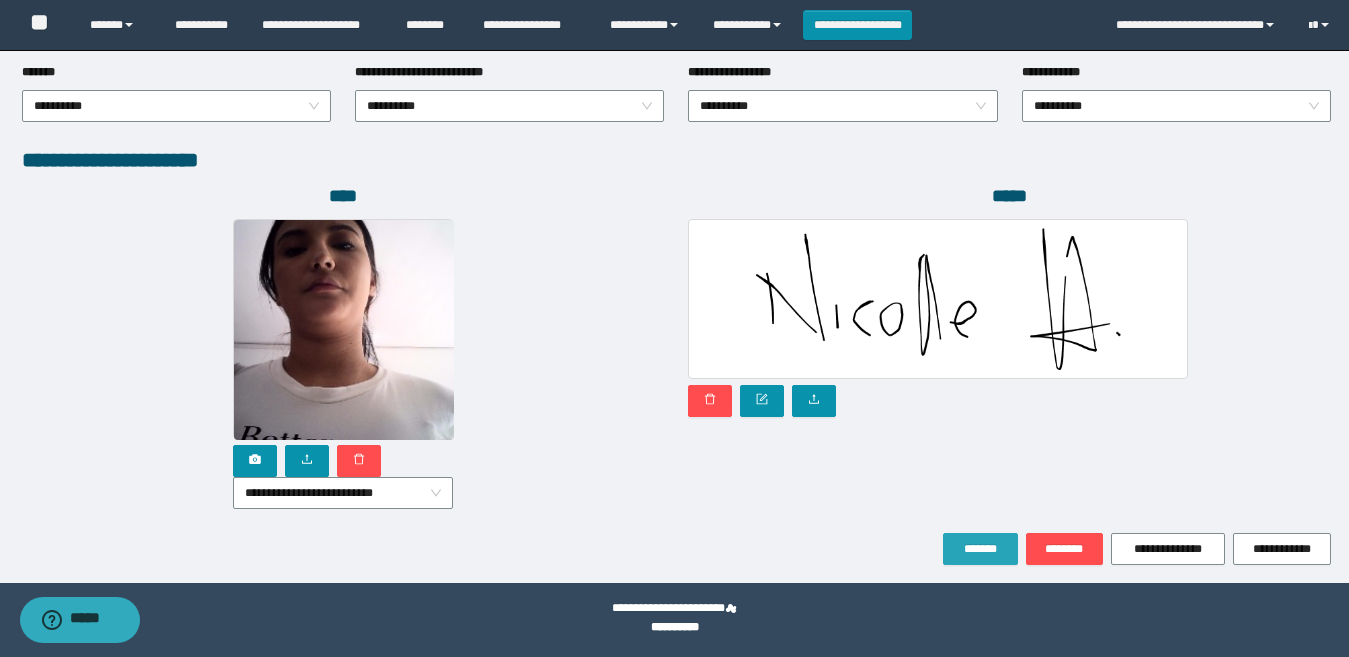 click on "*******" at bounding box center (980, 549) 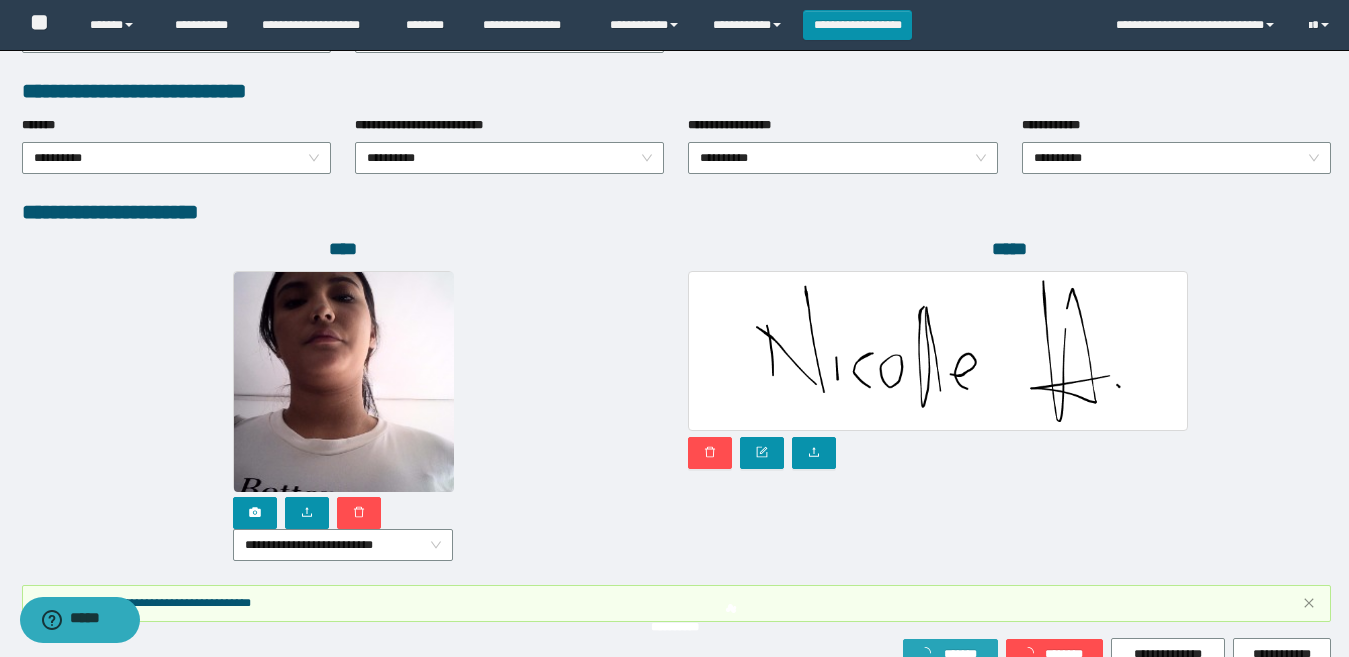scroll, scrollTop: 1133, scrollLeft: 0, axis: vertical 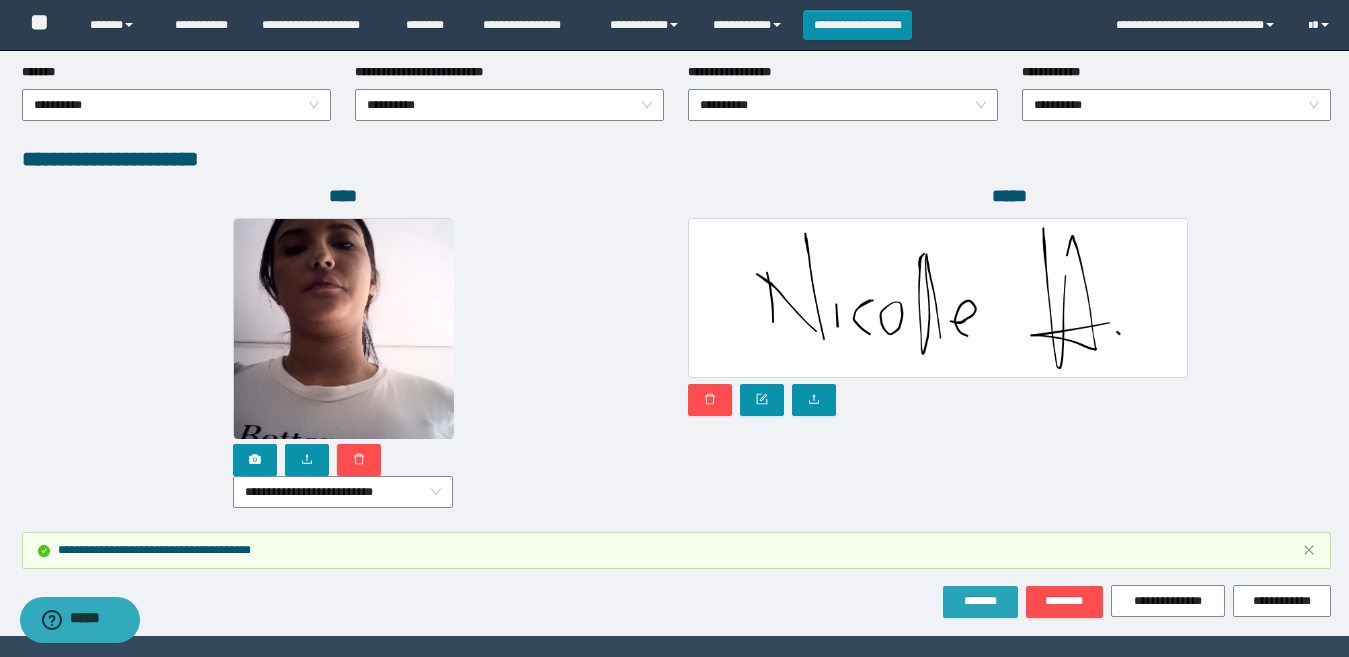 click on "*******" at bounding box center [980, 601] 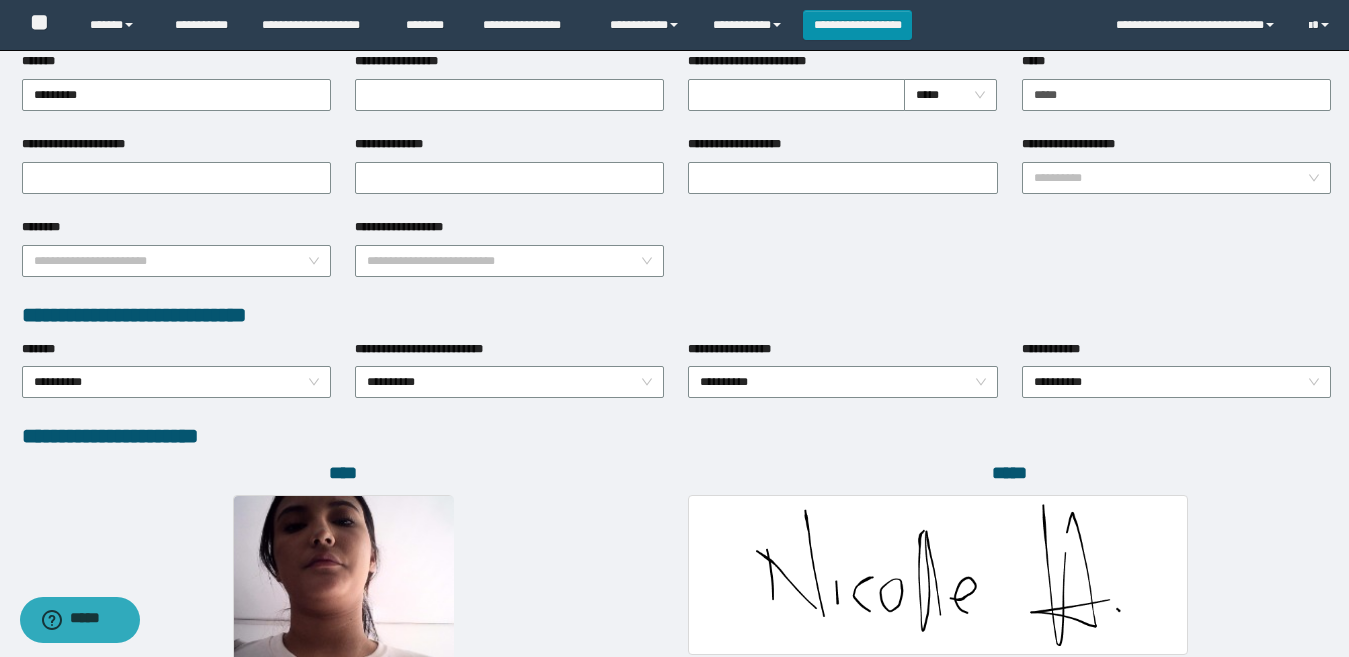 scroll, scrollTop: 533, scrollLeft: 0, axis: vertical 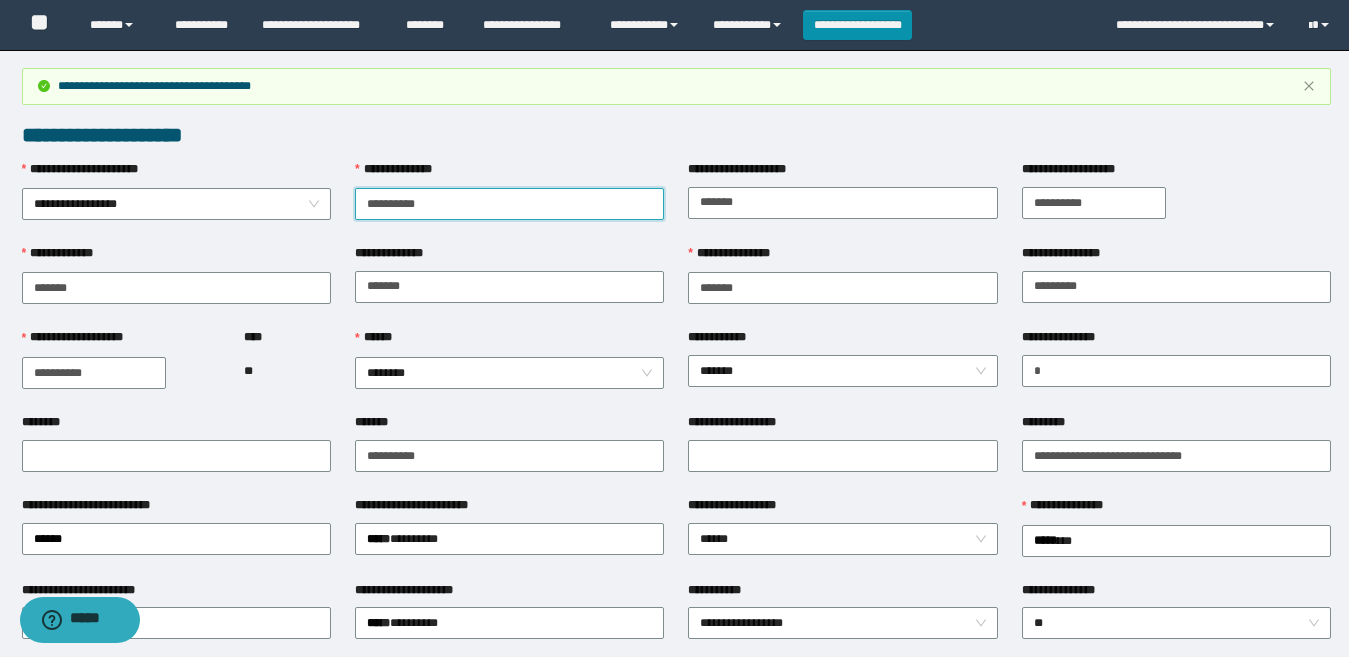 drag, startPoint x: 389, startPoint y: 191, endPoint x: 335, endPoint y: 198, distance: 54.451813 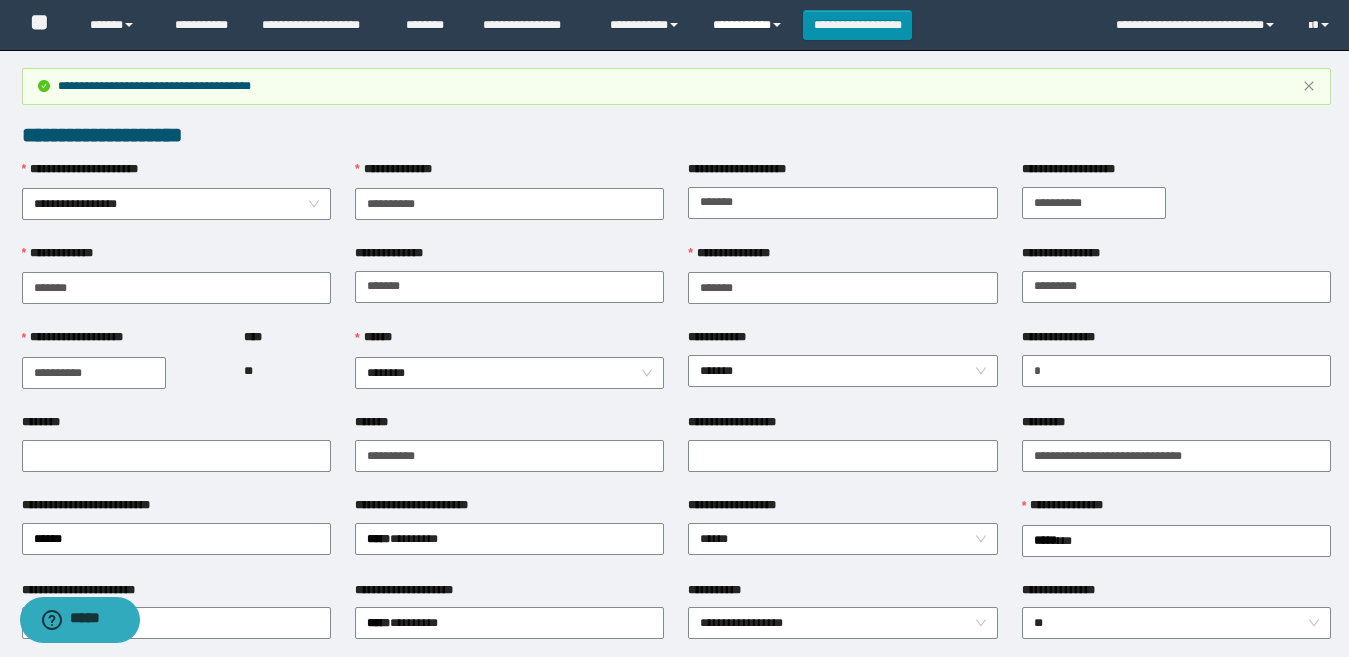 click on "**********" at bounding box center (750, 25) 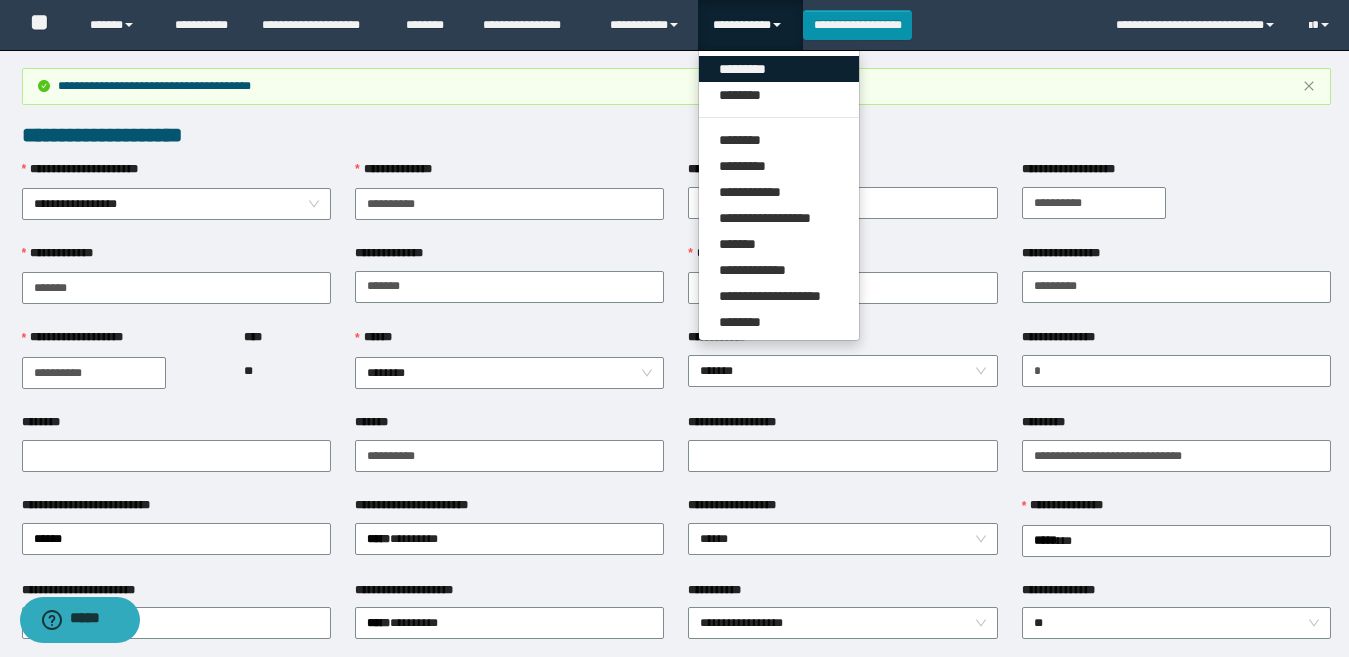 drag, startPoint x: 756, startPoint y: 67, endPoint x: 745, endPoint y: 71, distance: 11.7046995 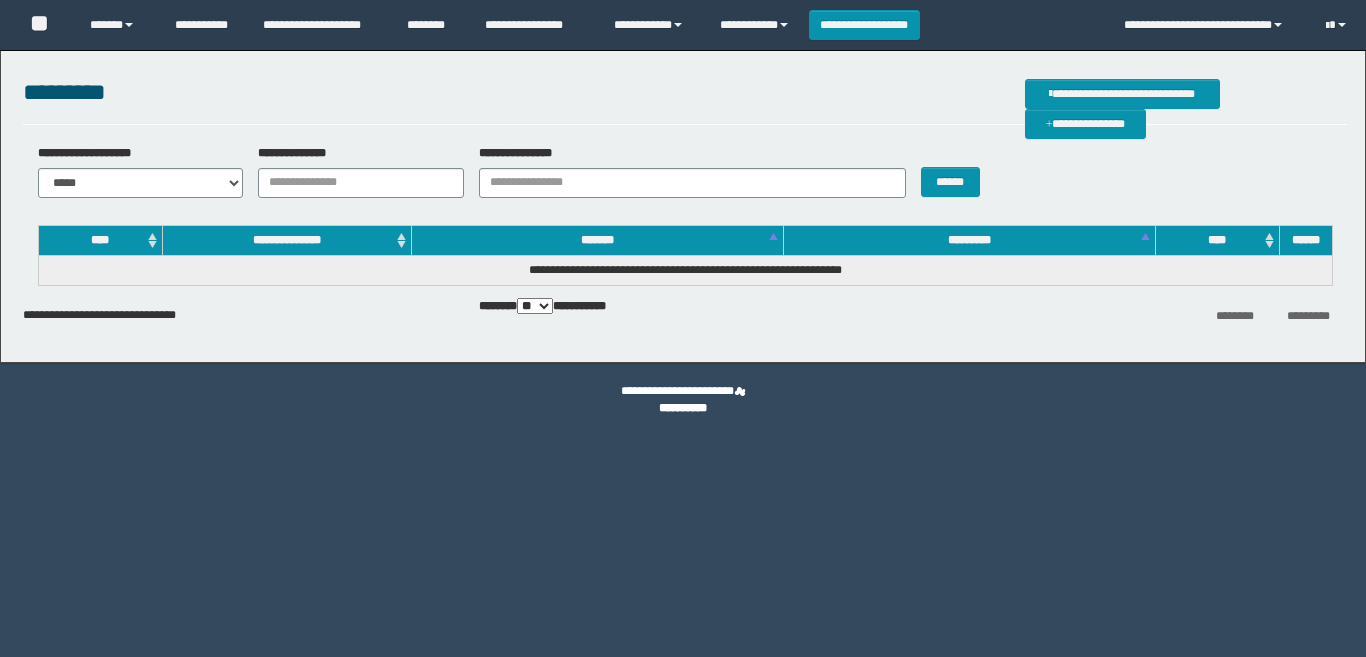 scroll, scrollTop: 0, scrollLeft: 0, axis: both 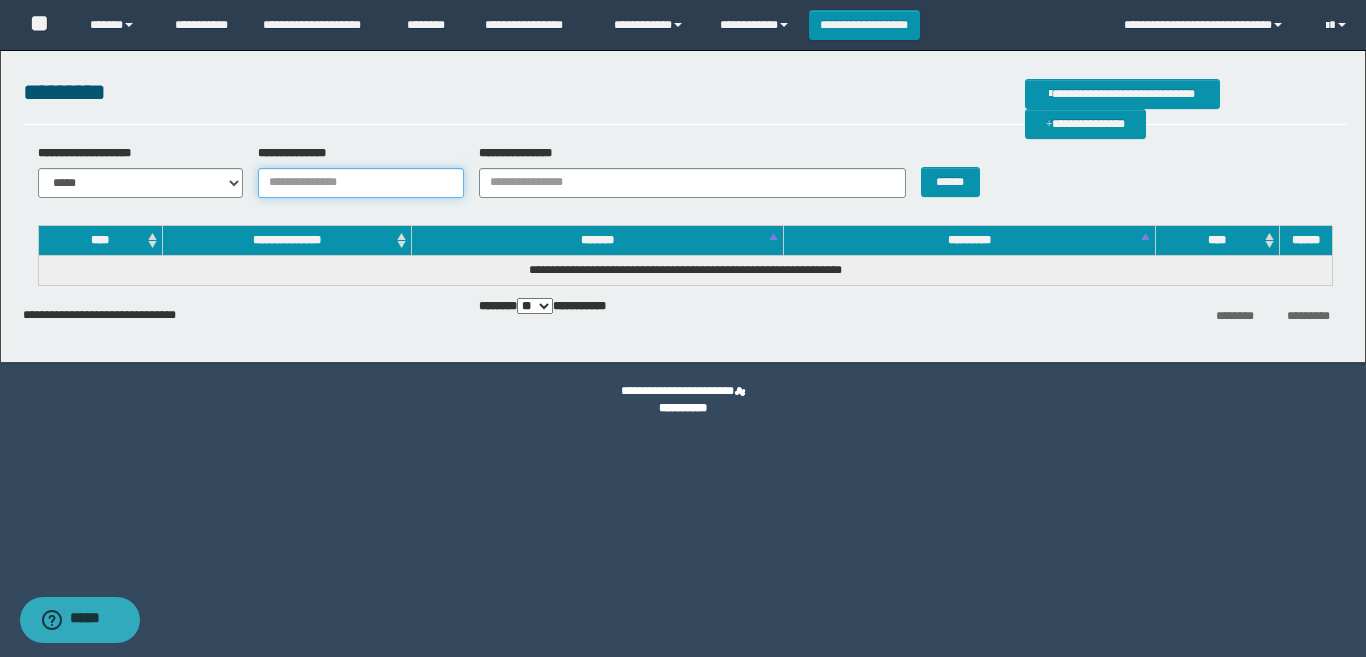 click on "**********" at bounding box center [361, 183] 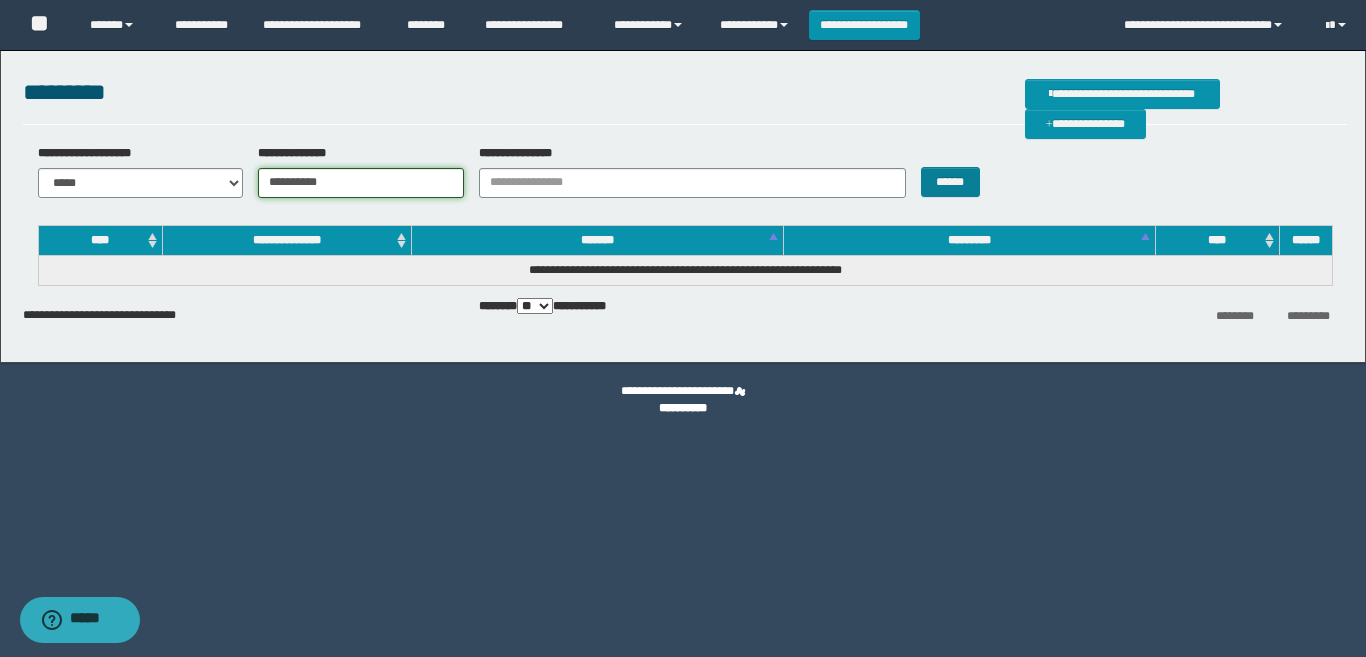 type on "**********" 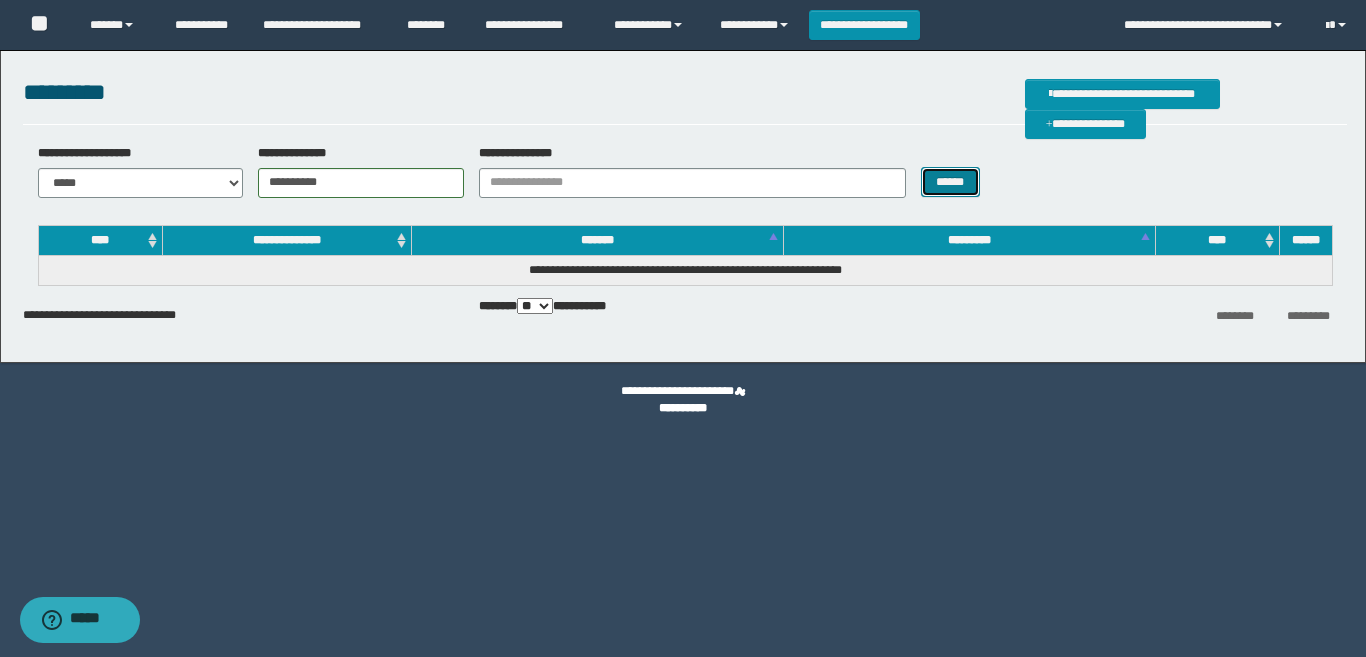 click on "******" at bounding box center [950, 182] 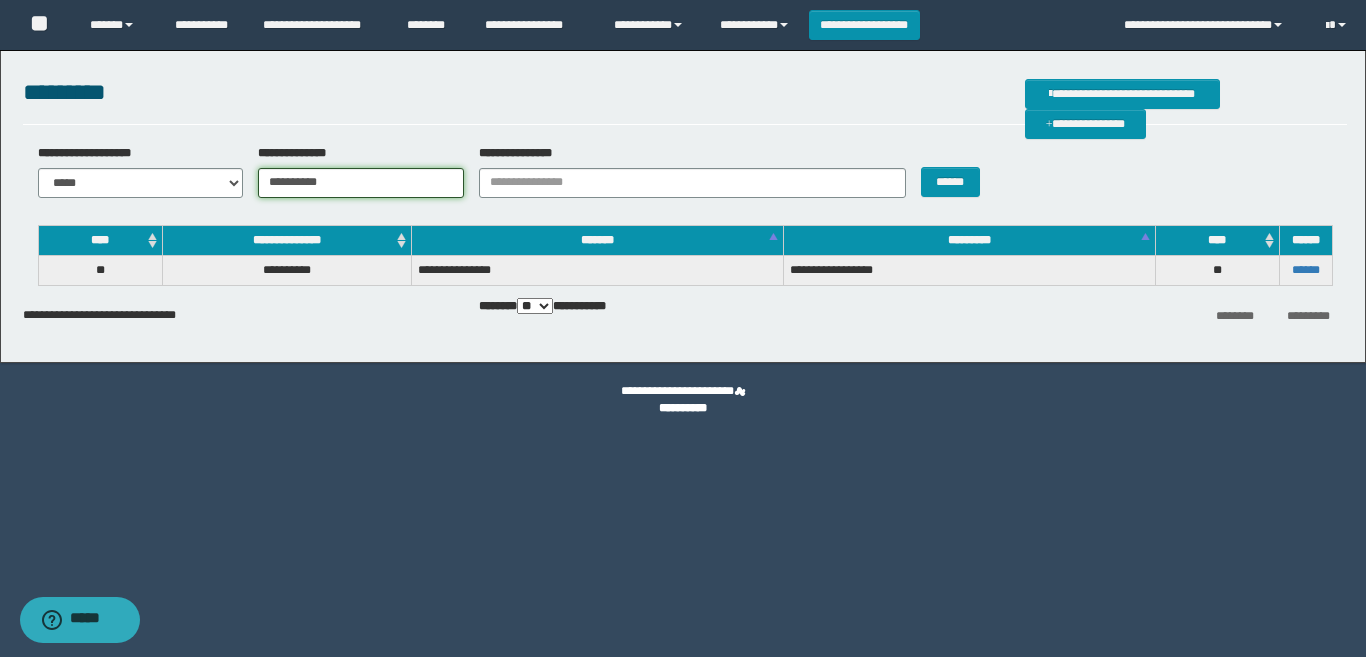 drag, startPoint x: 365, startPoint y: 175, endPoint x: 196, endPoint y: 200, distance: 170.83911 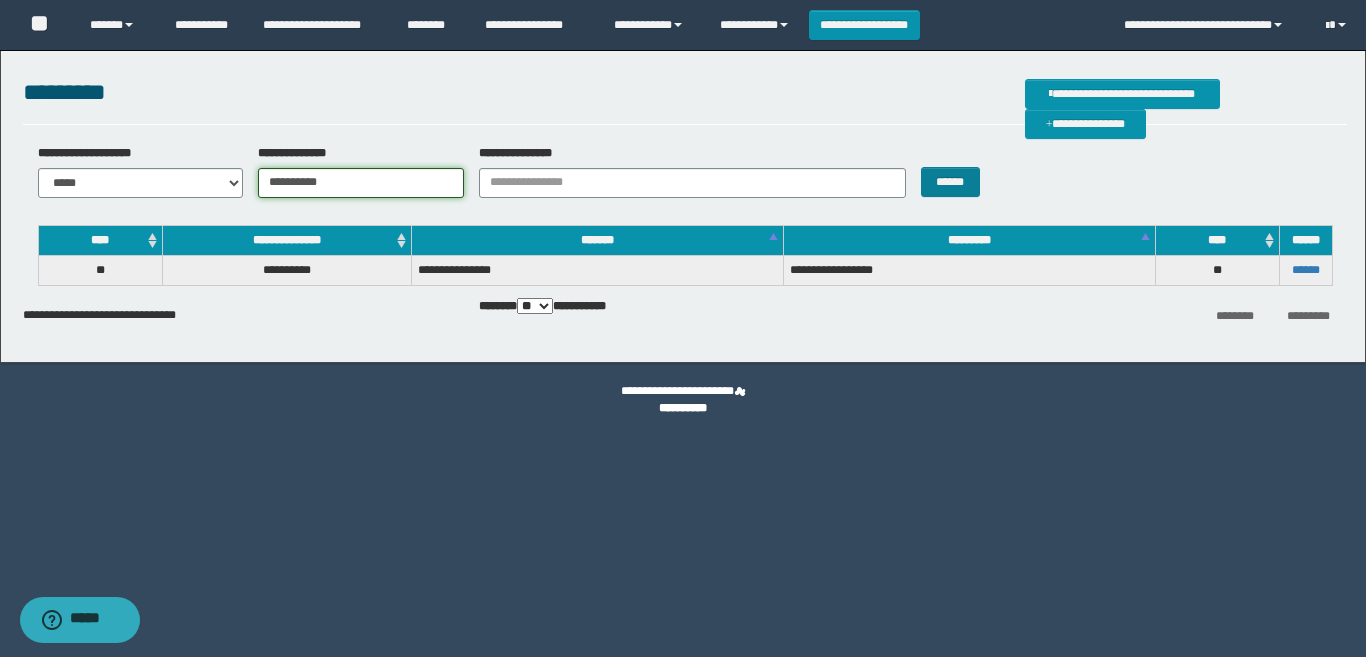 type on "**********" 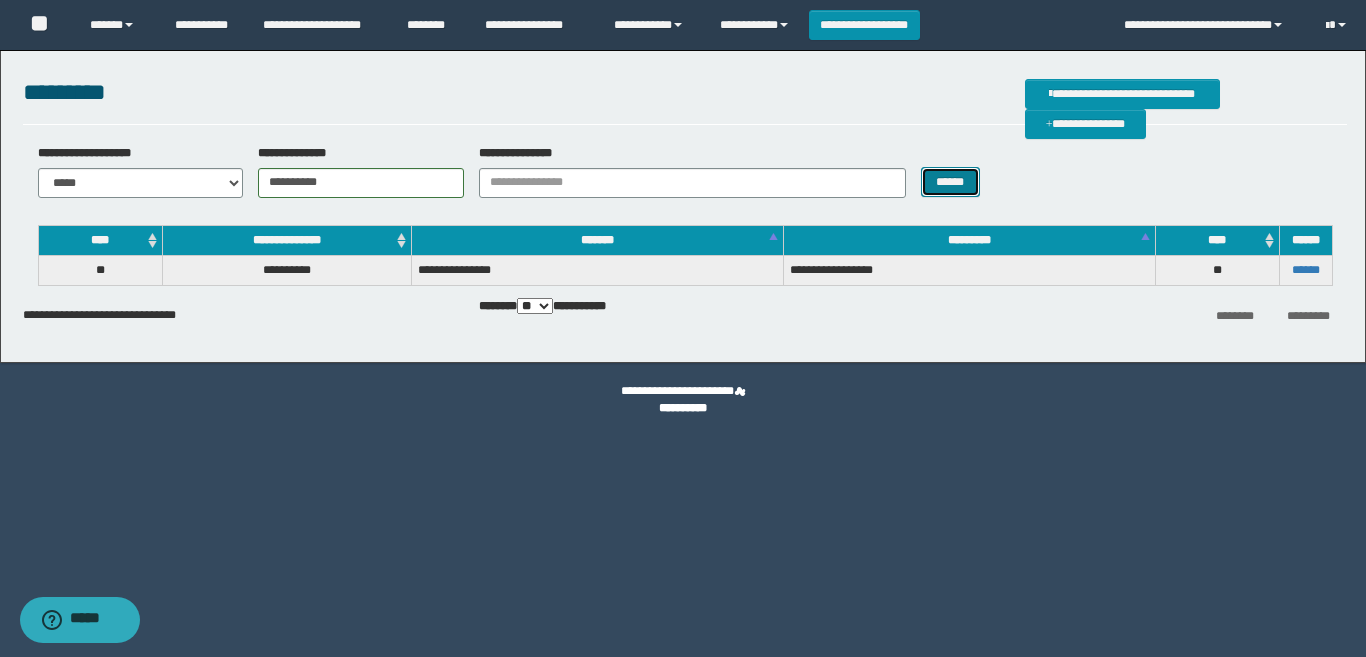 click on "******" at bounding box center (950, 182) 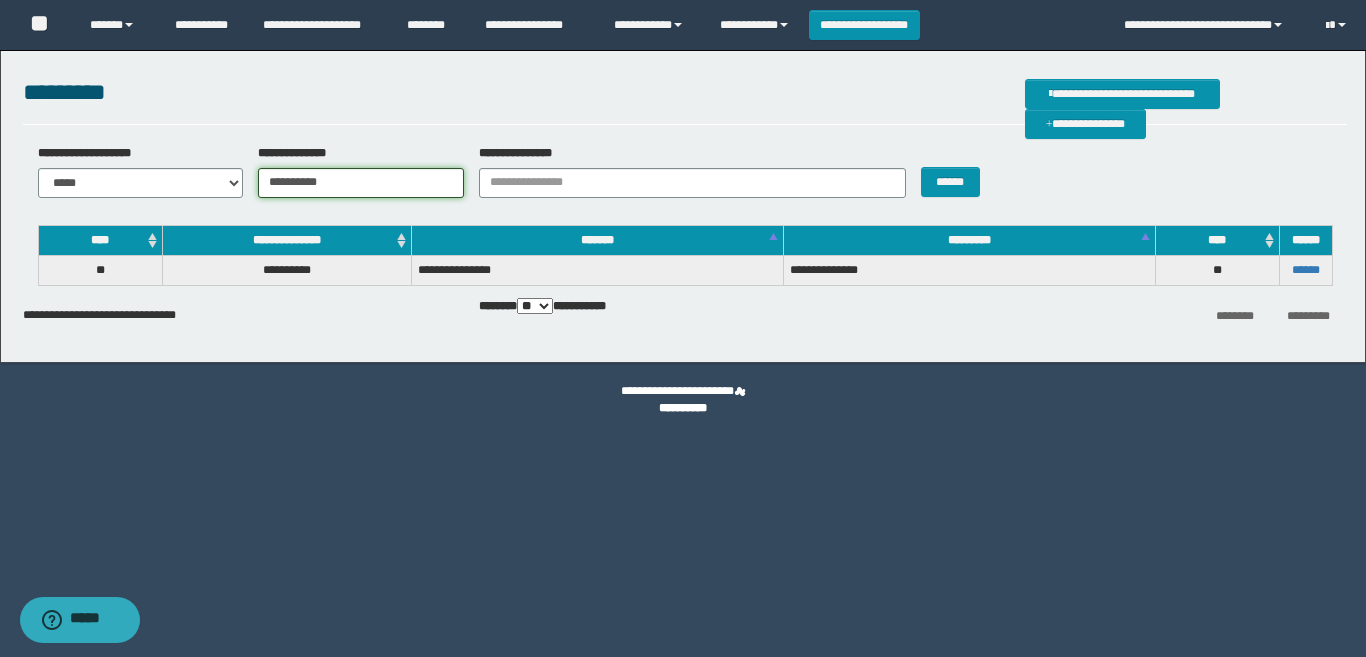 drag, startPoint x: 375, startPoint y: 172, endPoint x: 230, endPoint y: 176, distance: 145.05516 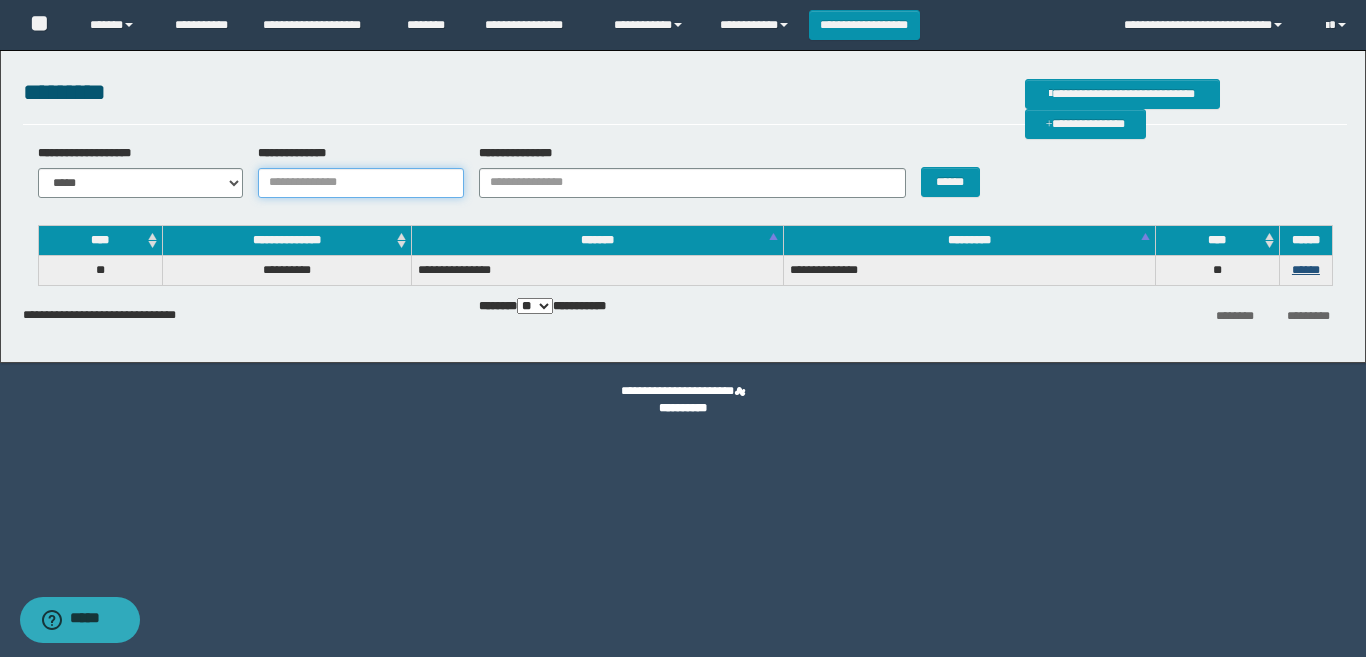 type 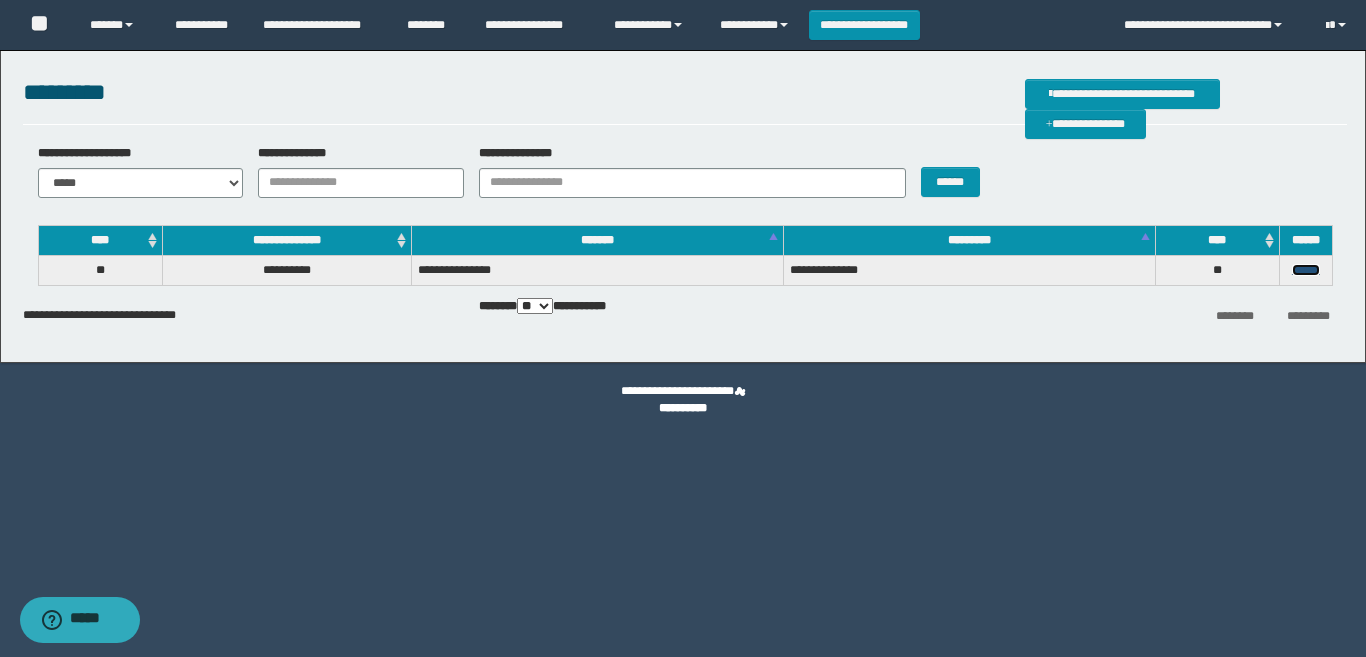 click on "******" at bounding box center (1306, 270) 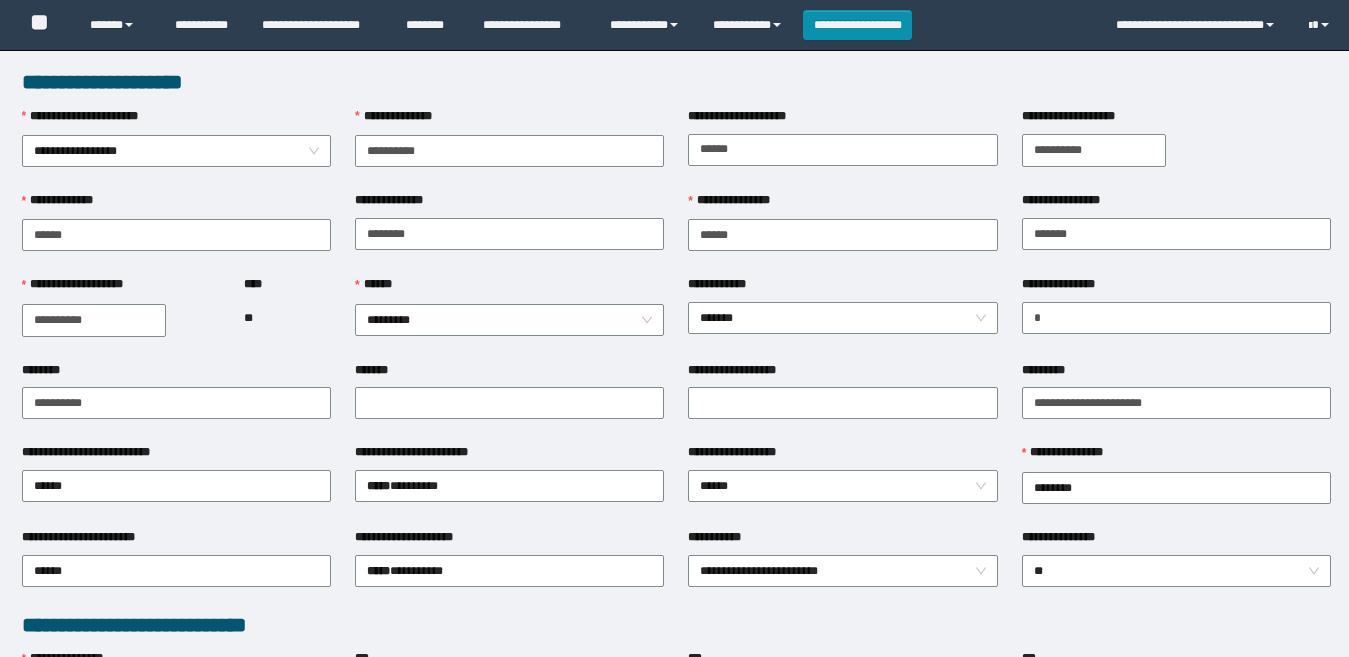 scroll, scrollTop: 0, scrollLeft: 0, axis: both 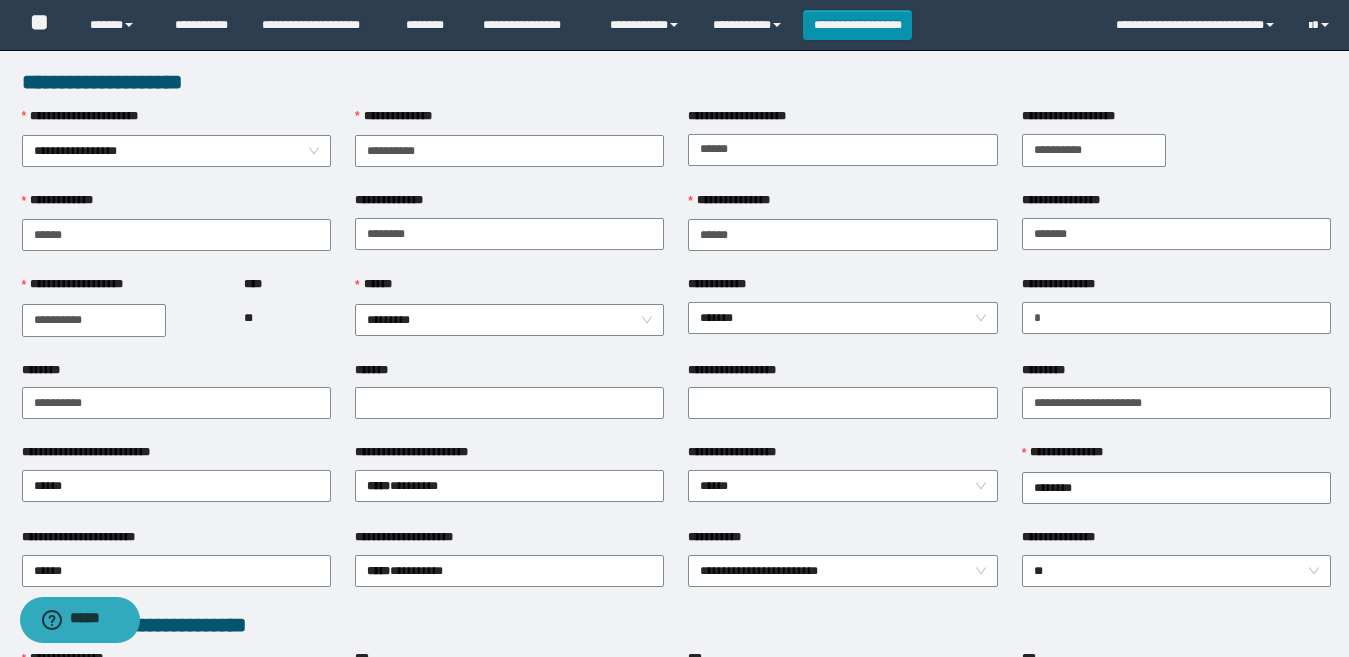 click on "[FIRST] [LAST] [STREET] [CITY], [STATE] [ZIP] [COUNTRY] [PHONE] [EMAIL] [SSN] [DLN] [CC] [DOB] [AGE] [ADDRESS] [COORDINATES] [POSTAL_CODE]" at bounding box center [676, 856] 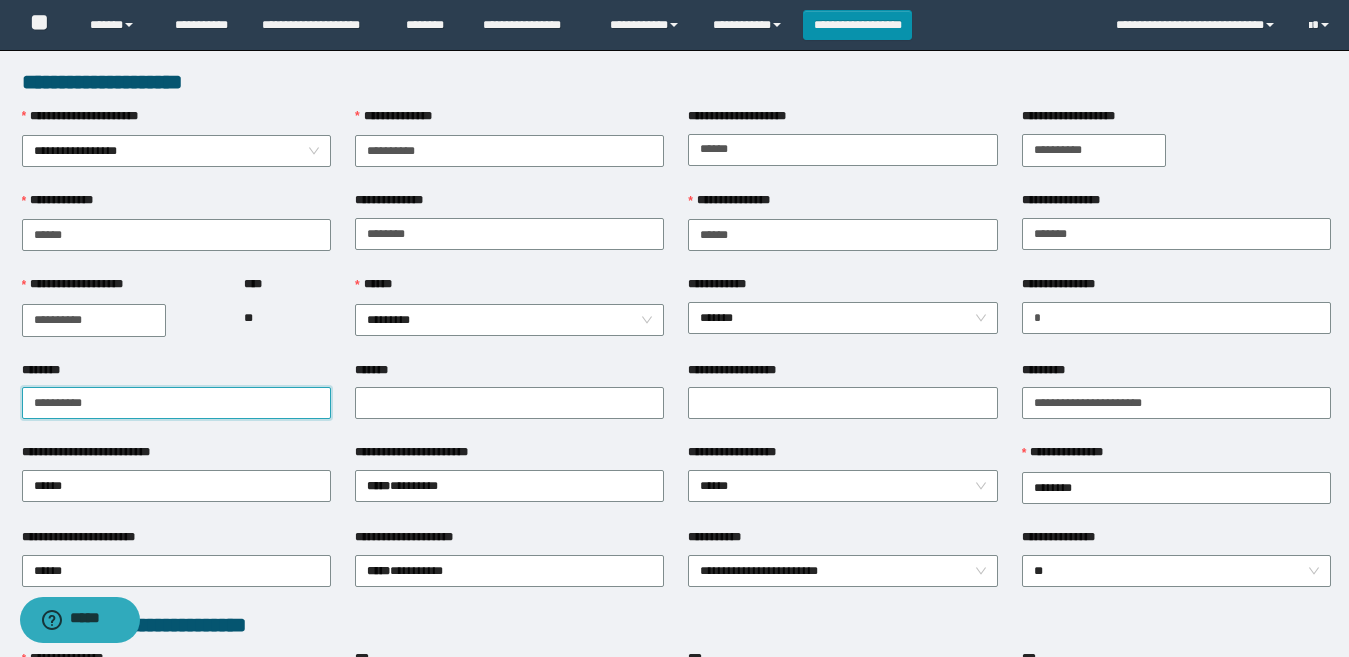 click on "**********" at bounding box center (176, 403) 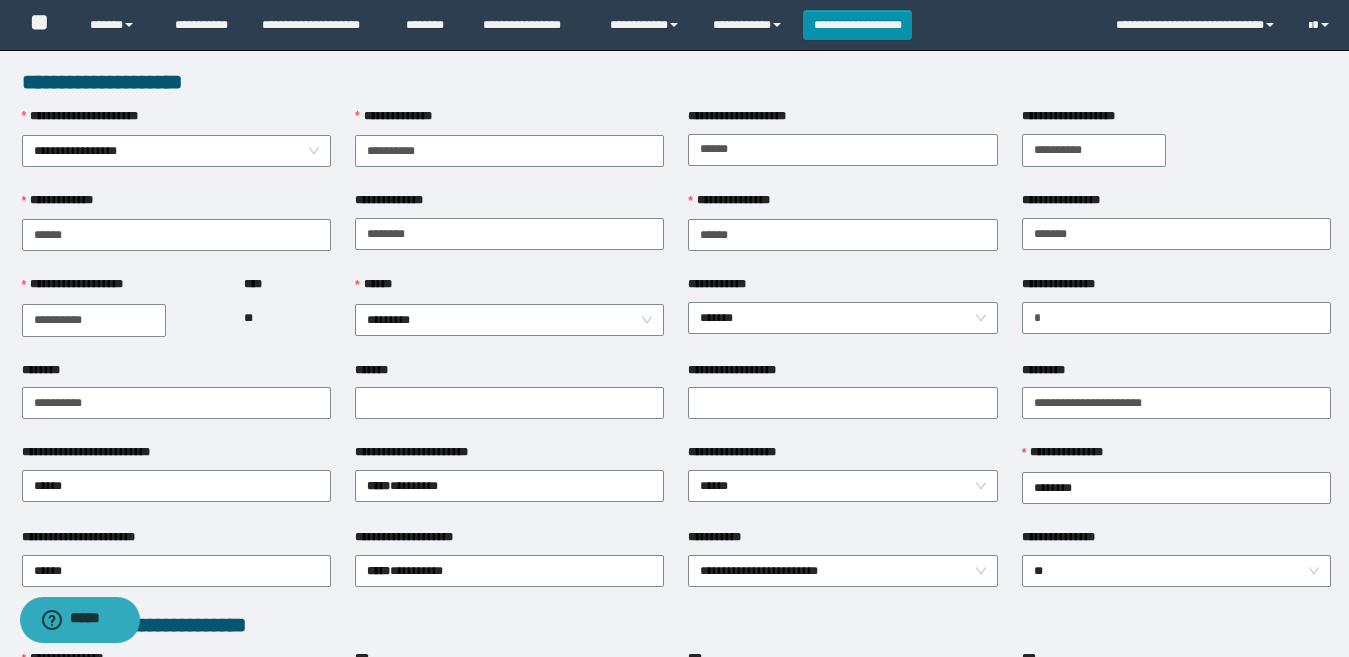 click on "*********" at bounding box center [1176, 374] 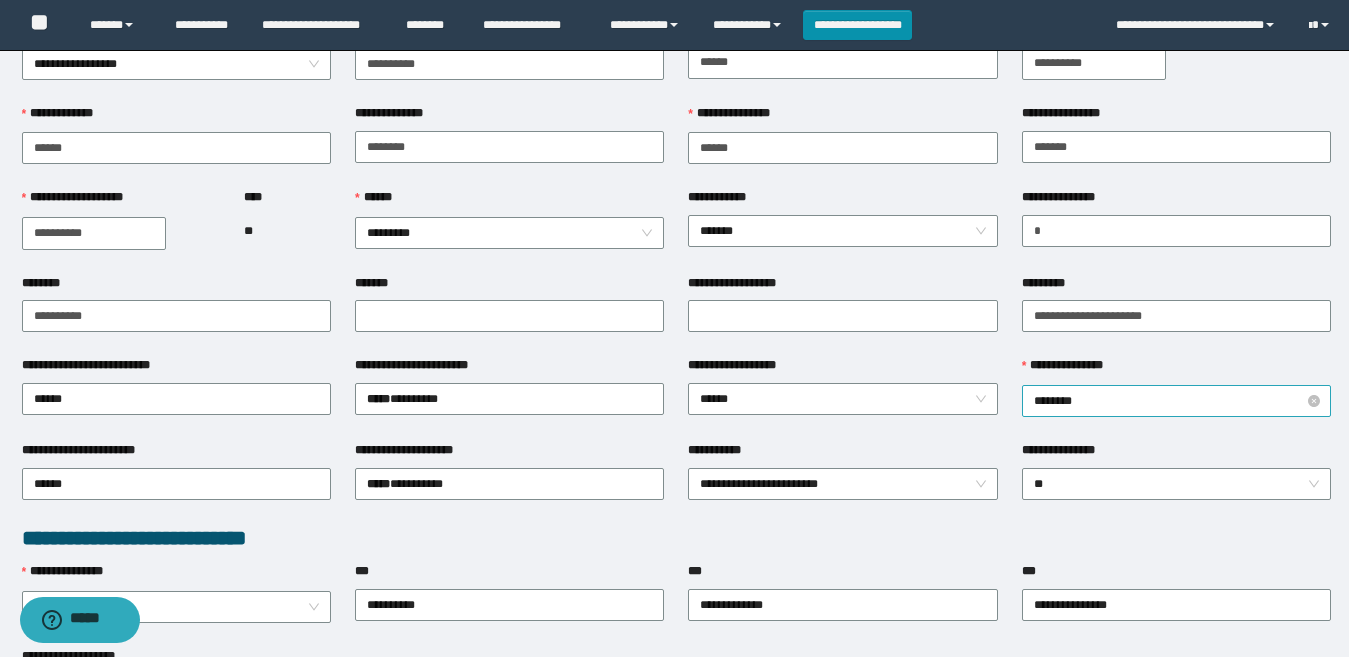 scroll, scrollTop: 200, scrollLeft: 0, axis: vertical 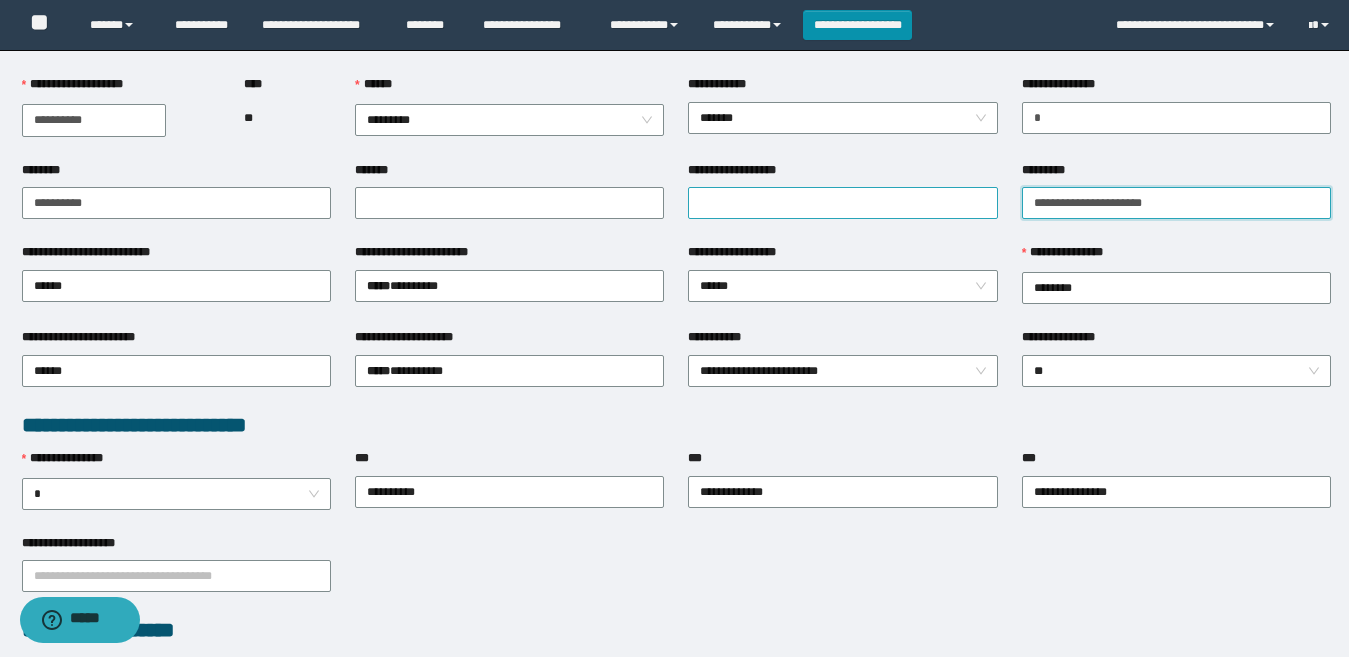 drag, startPoint x: 1181, startPoint y: 200, endPoint x: 880, endPoint y: 205, distance: 301.04153 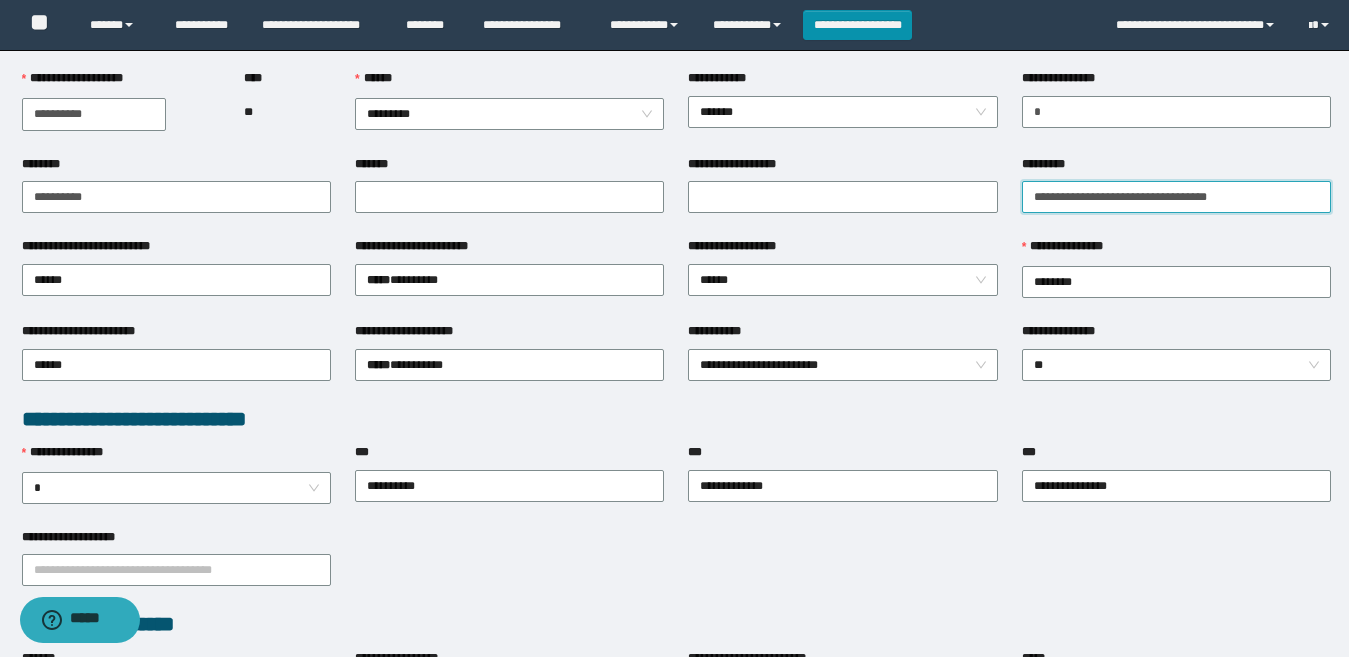 scroll, scrollTop: 200, scrollLeft: 0, axis: vertical 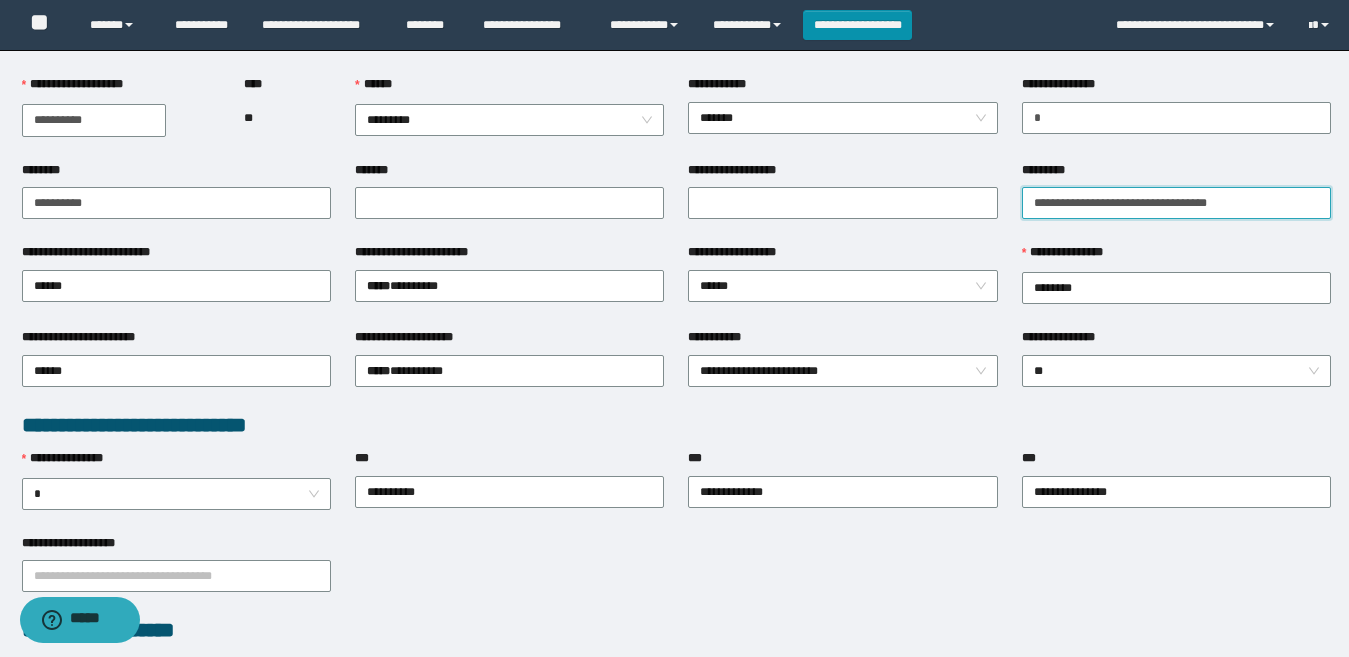 type on "**********" 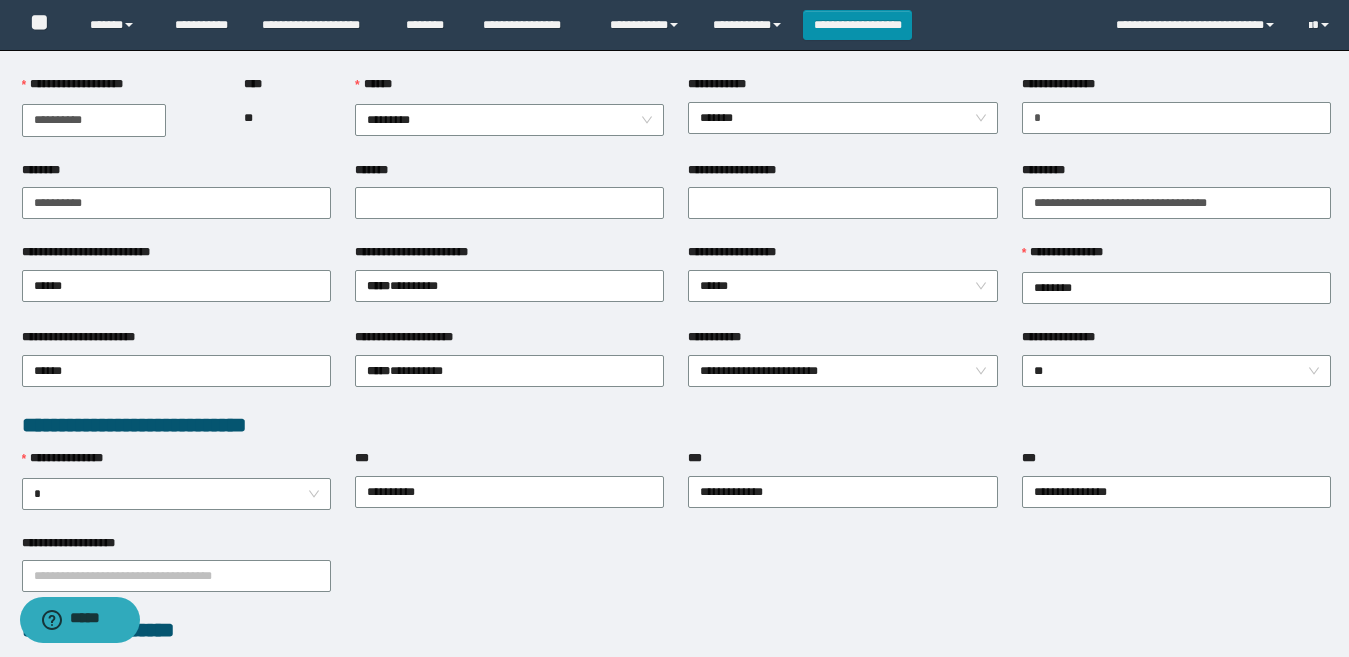 click on "**********" at bounding box center [676, 425] 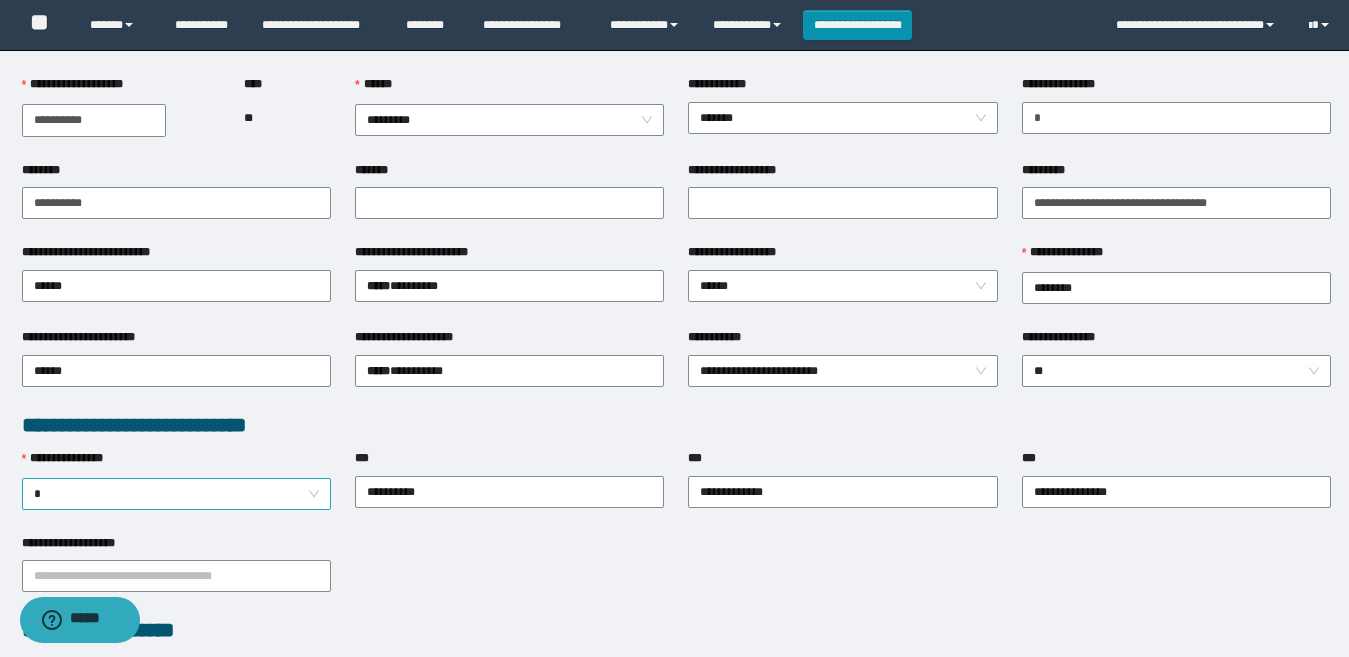 click on "*" at bounding box center (176, 494) 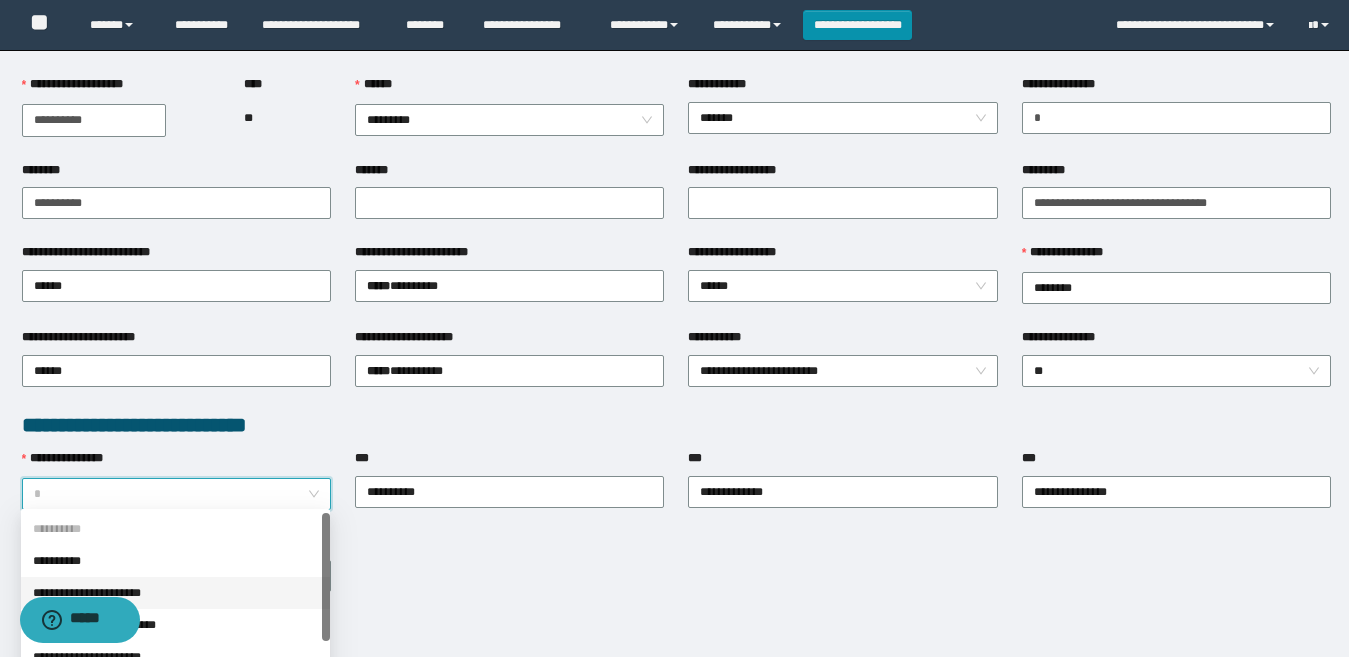 click on "**********" at bounding box center (175, 593) 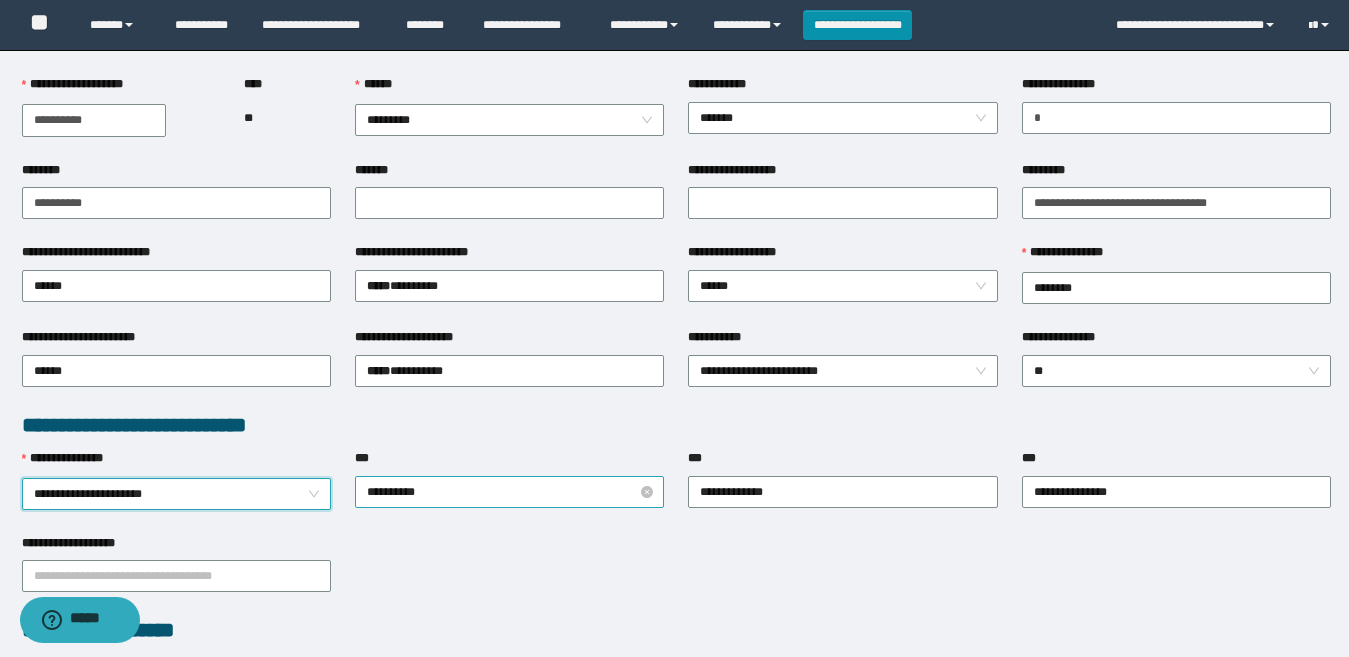 drag, startPoint x: 441, startPoint y: 592, endPoint x: 451, endPoint y: 505, distance: 87.57283 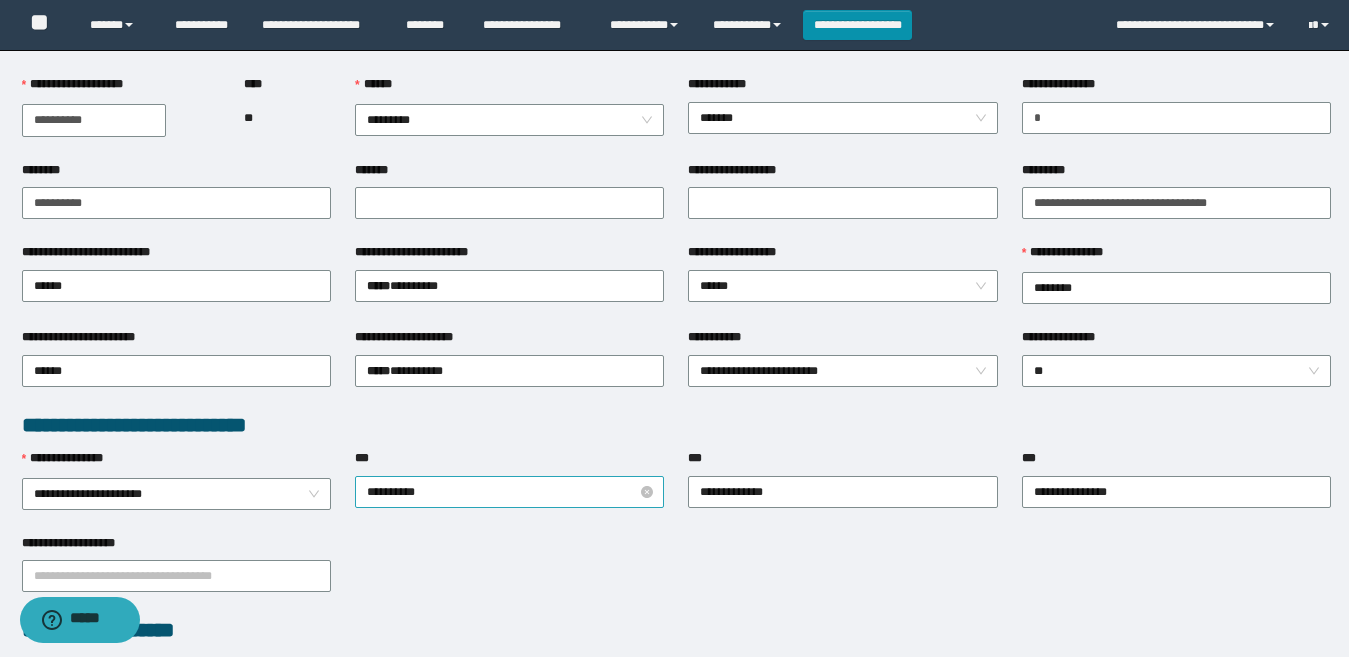 click on "**********" at bounding box center (509, 492) 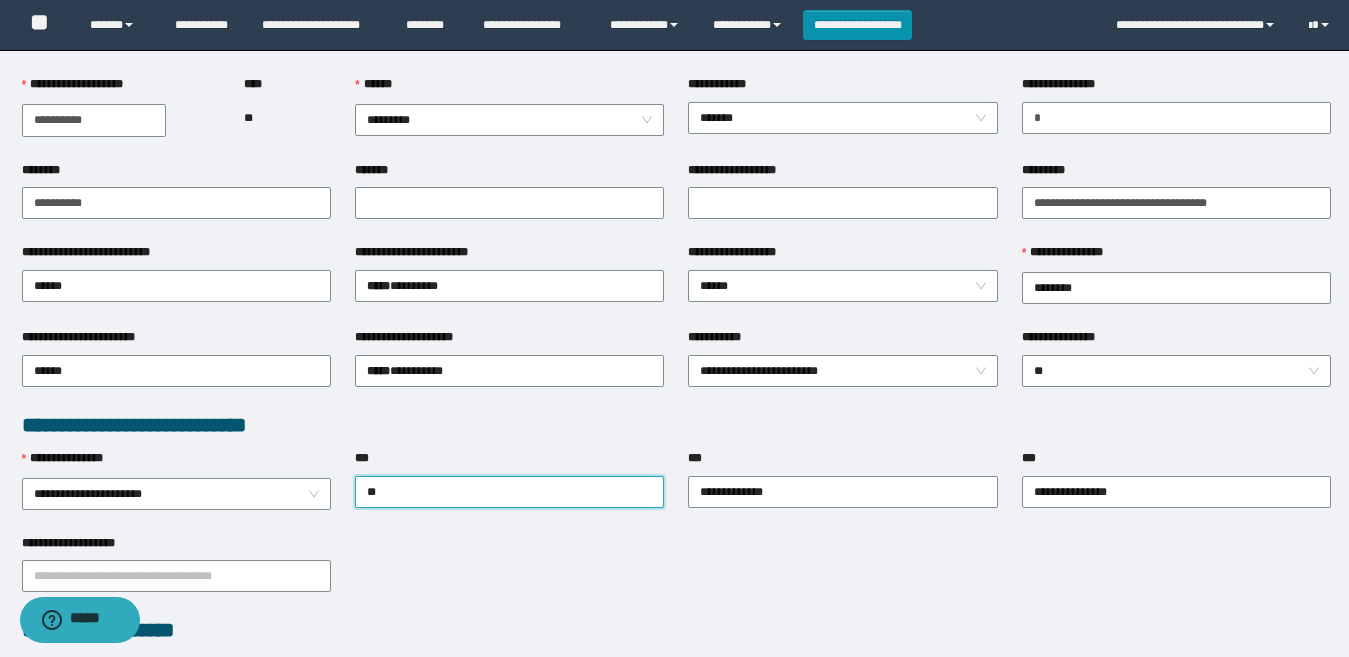 type on "*" 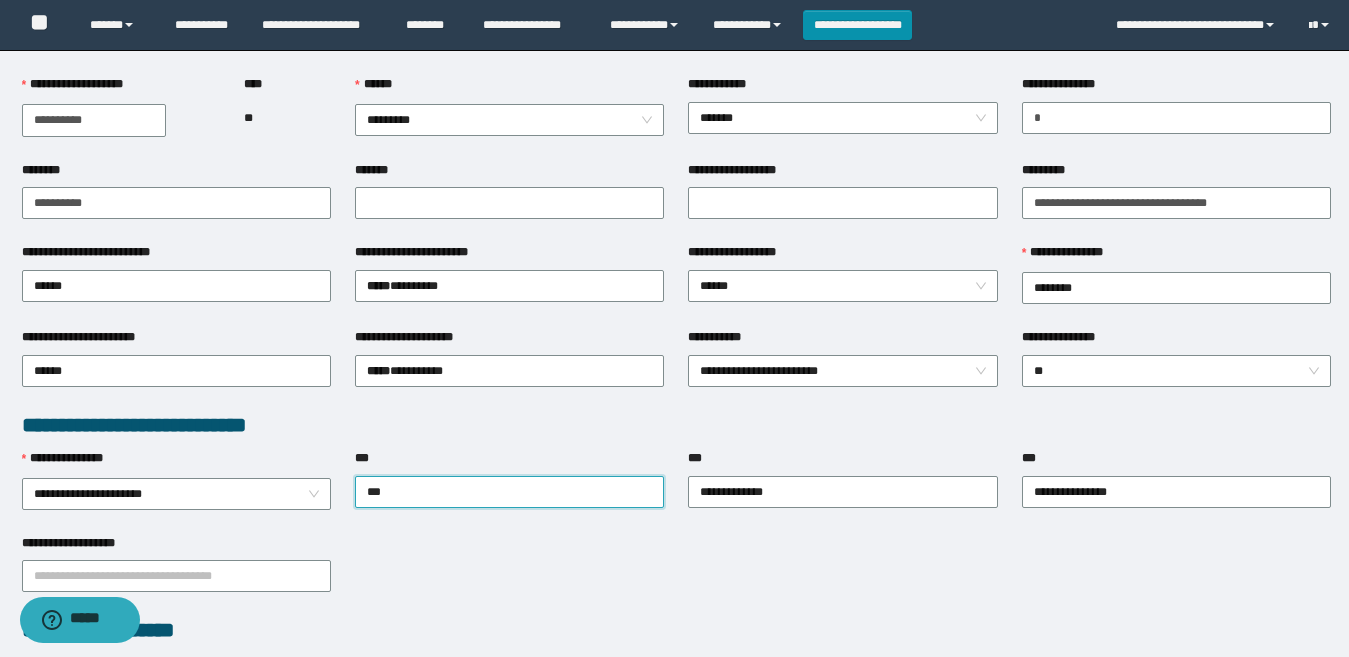 type on "****" 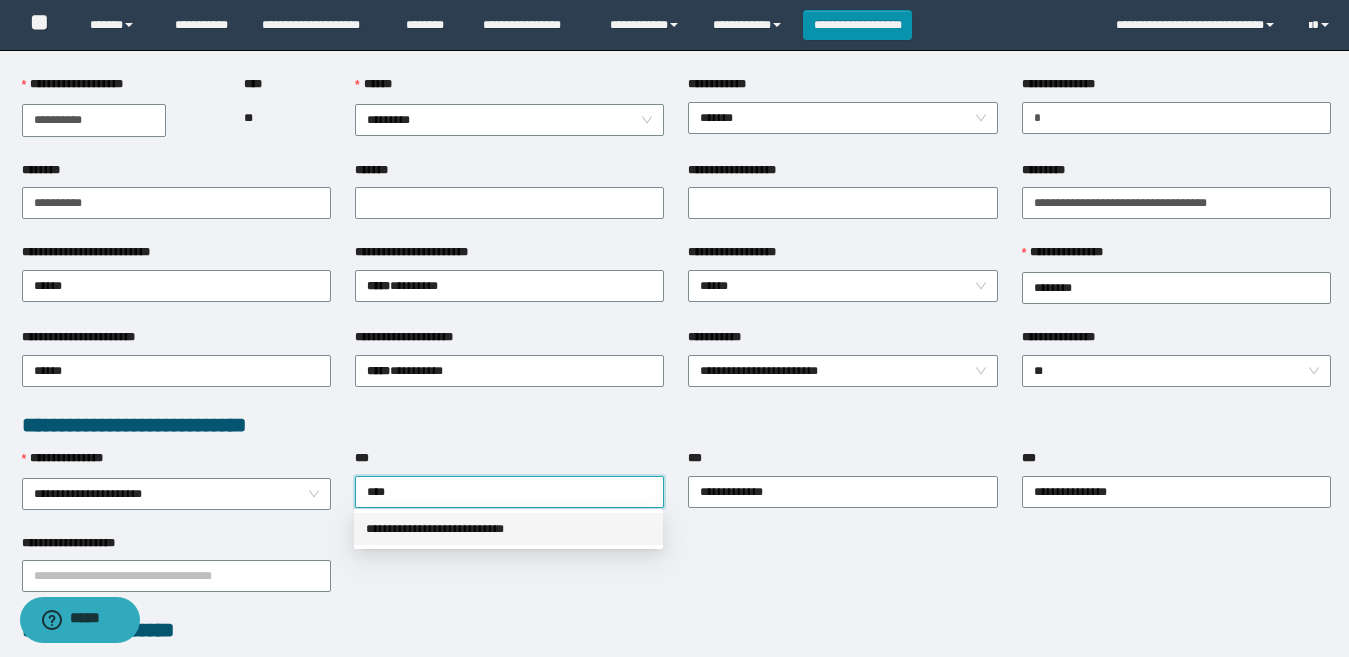 click on "**********" at bounding box center (508, 529) 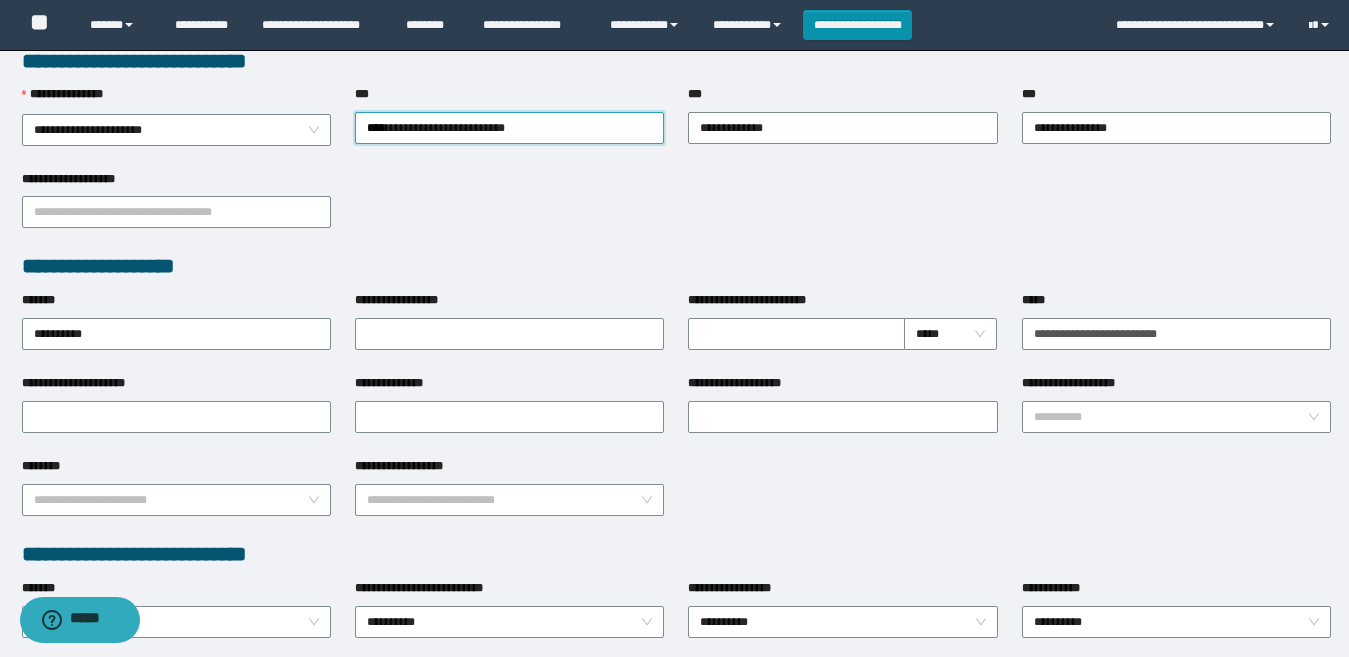 scroll, scrollTop: 600, scrollLeft: 0, axis: vertical 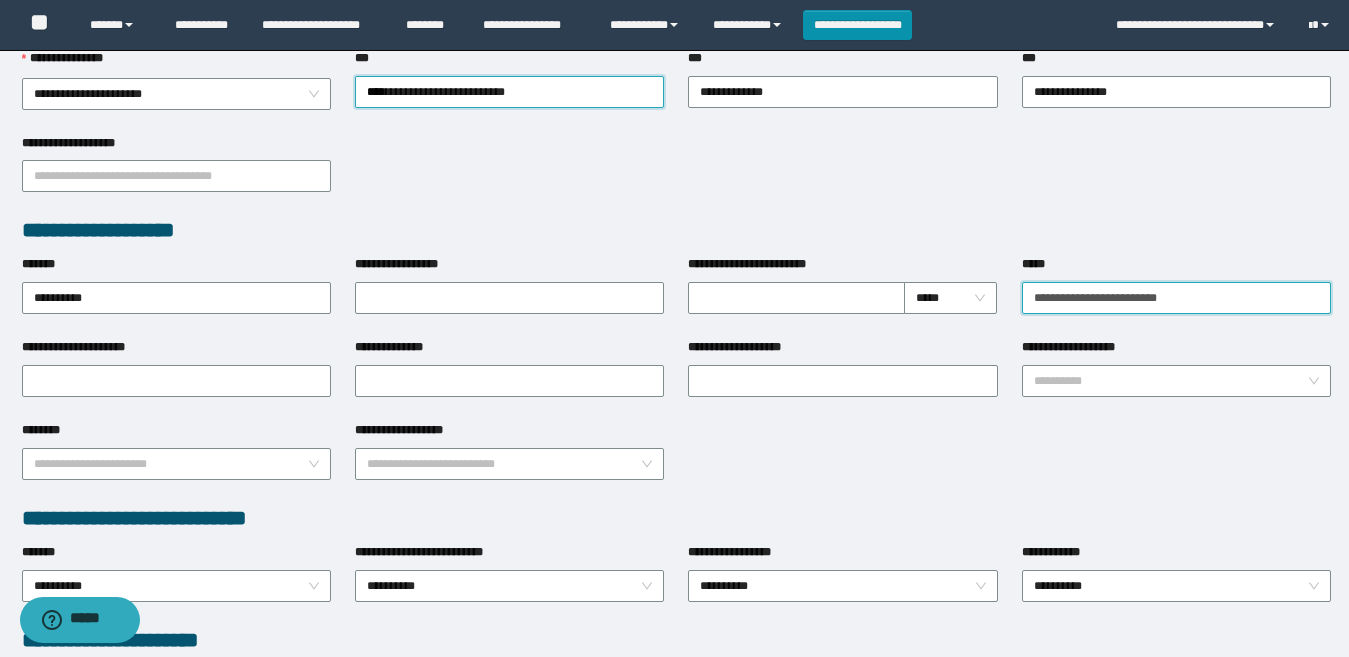 click on "**********" at bounding box center (1176, 298) 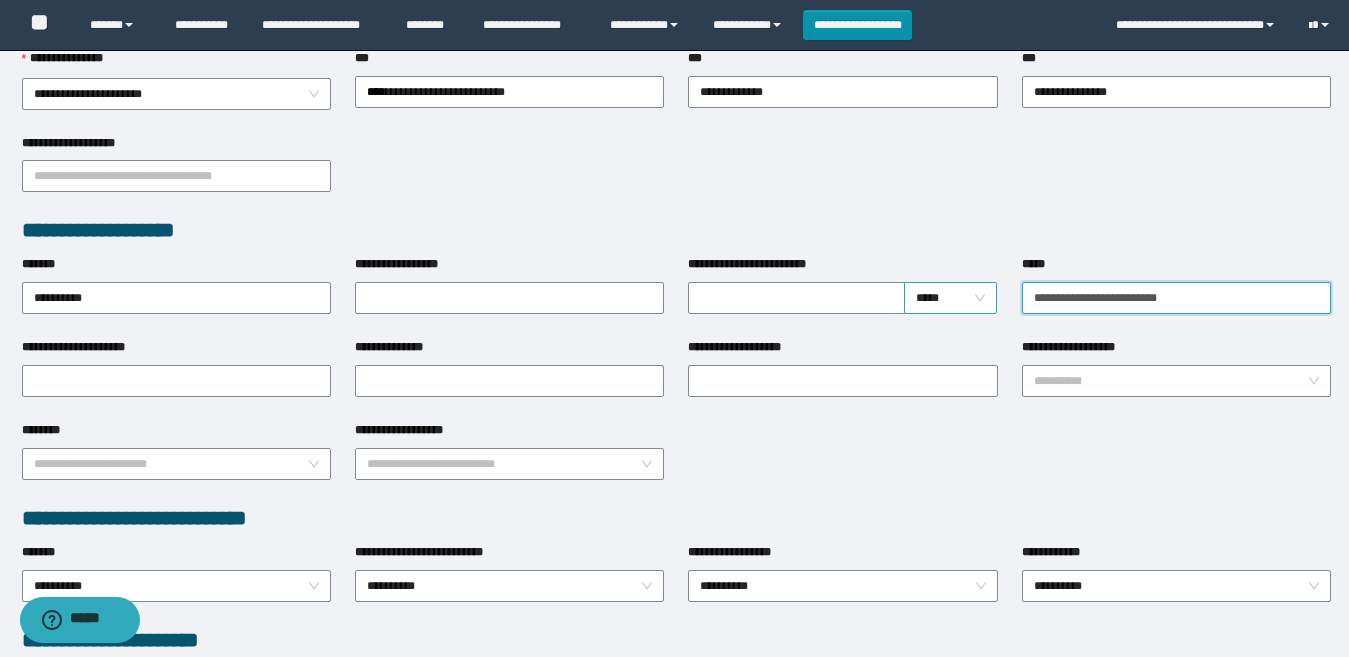 drag, startPoint x: 1197, startPoint y: 293, endPoint x: 961, endPoint y: 303, distance: 236.21178 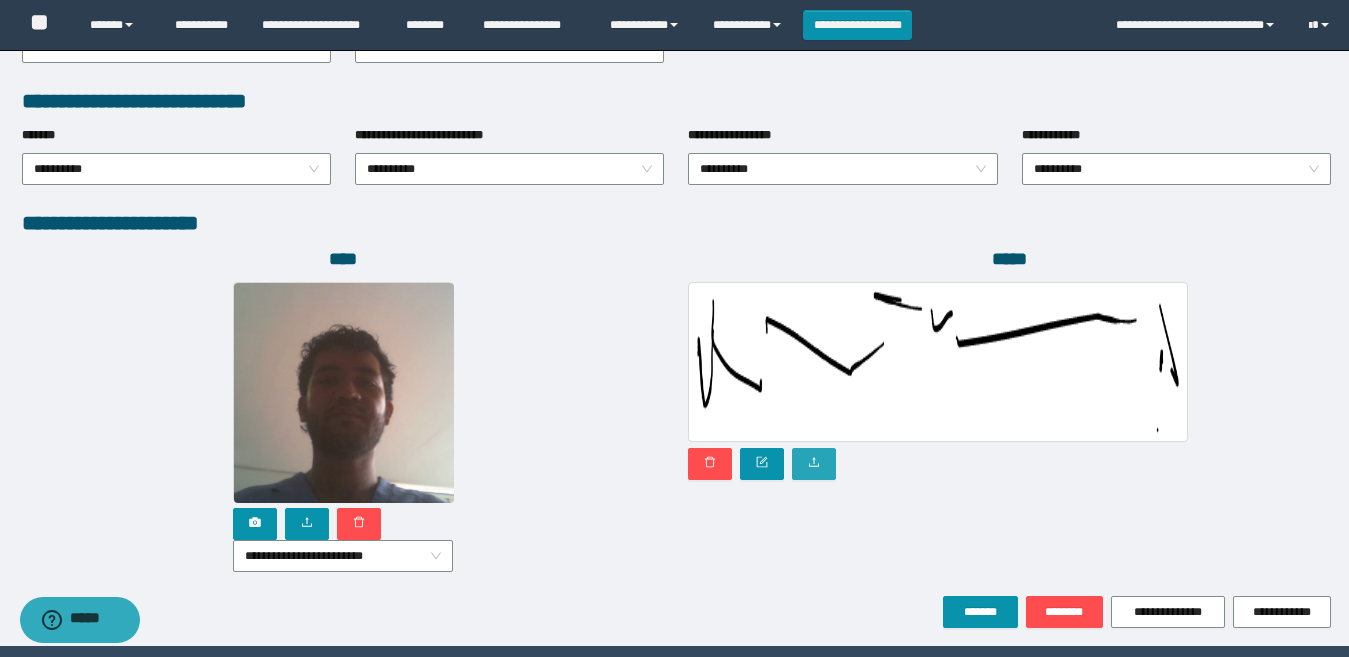 scroll, scrollTop: 1080, scrollLeft: 0, axis: vertical 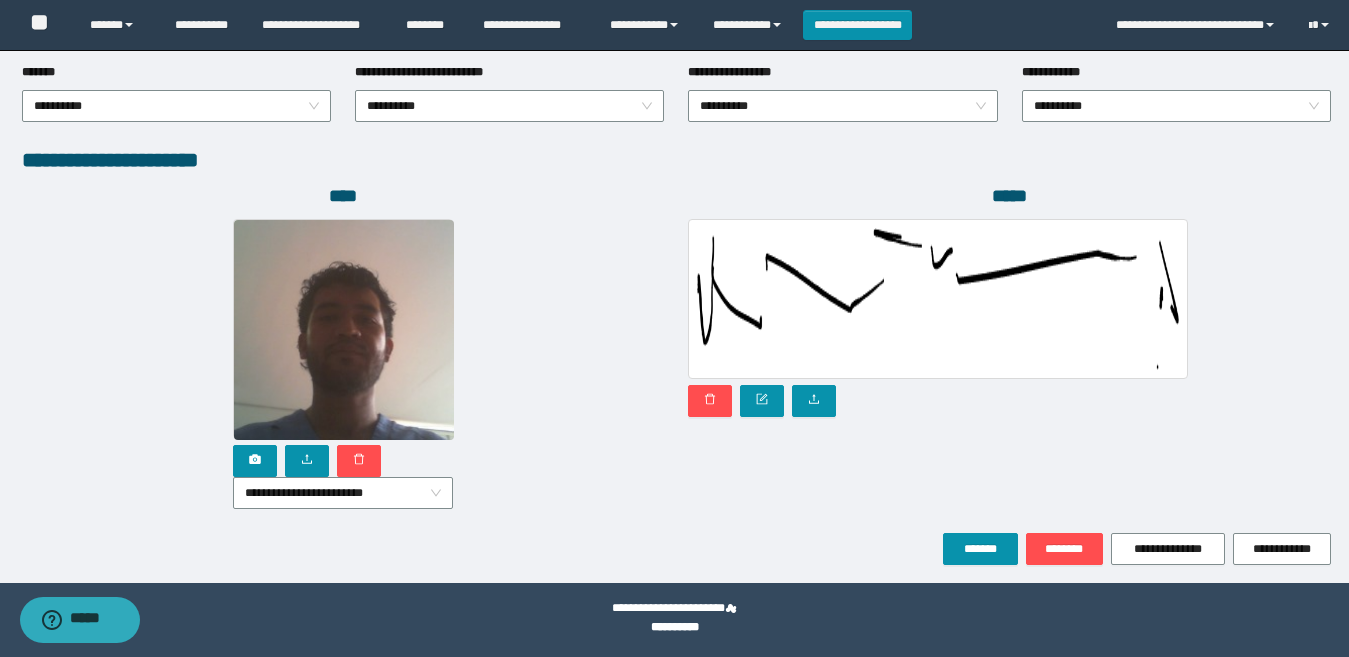 type on "**********" 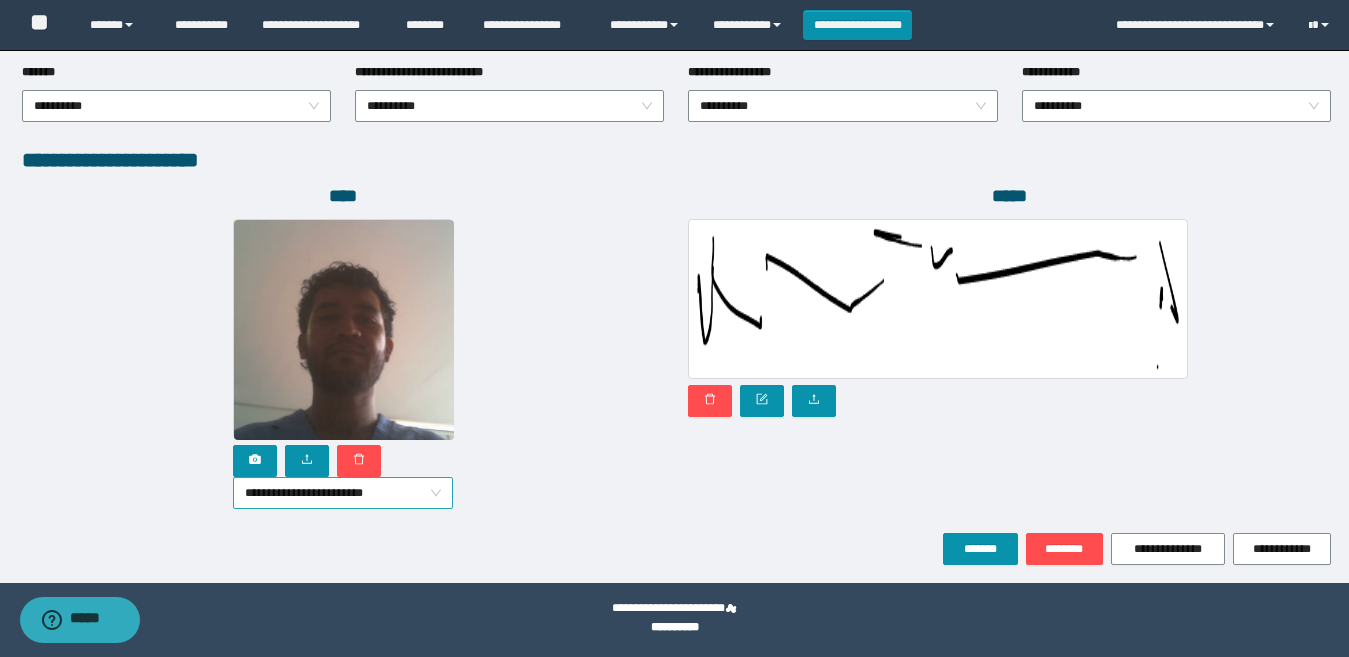 click on "**********" at bounding box center (343, 493) 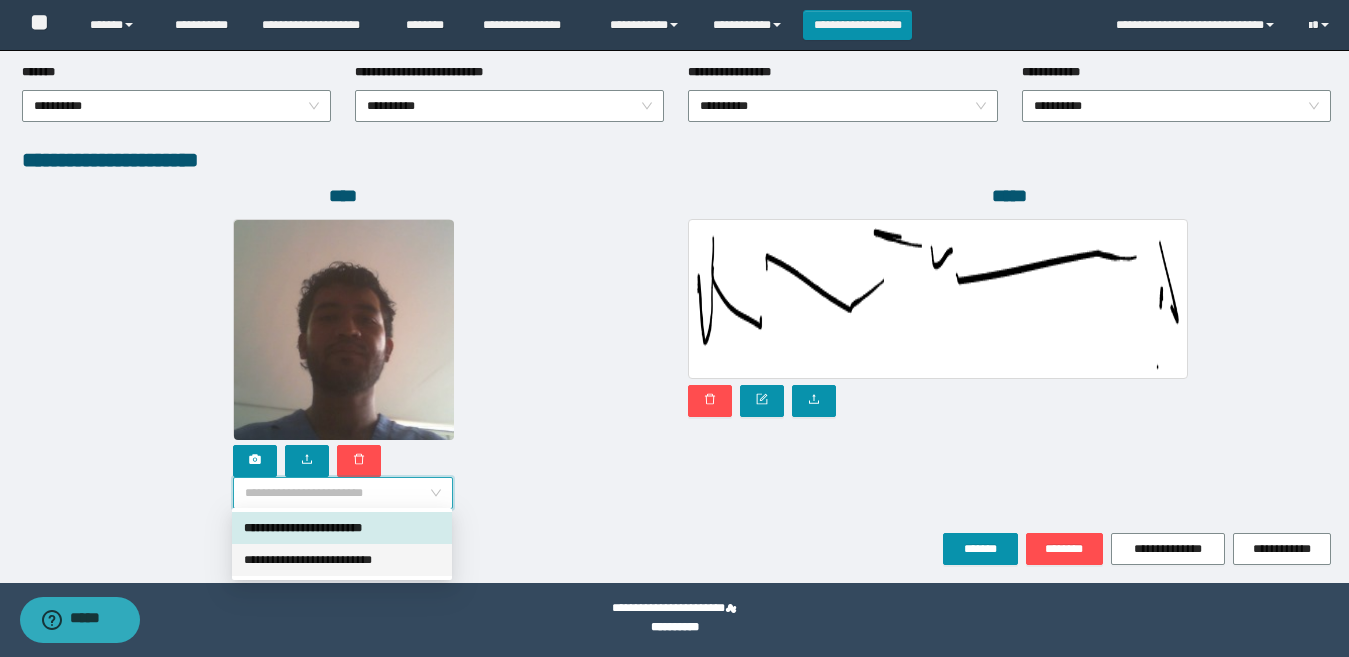 drag, startPoint x: 323, startPoint y: 557, endPoint x: 270, endPoint y: 500, distance: 77.83315 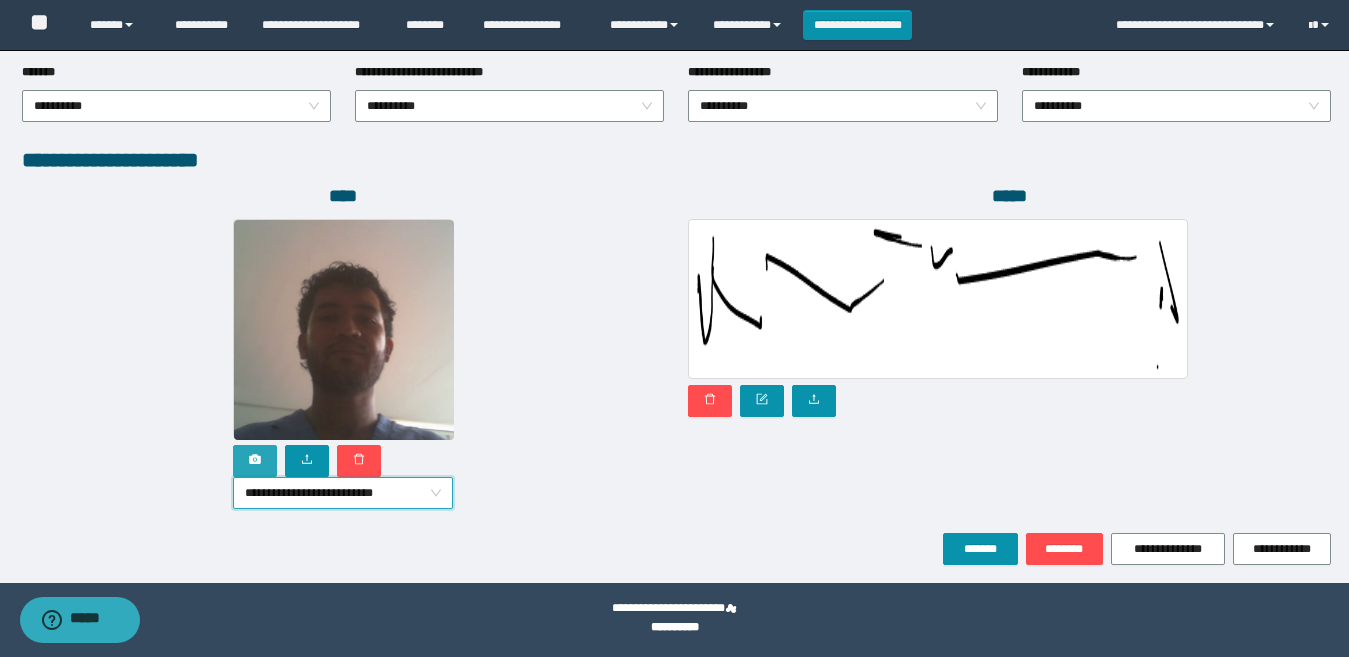 click at bounding box center (255, 461) 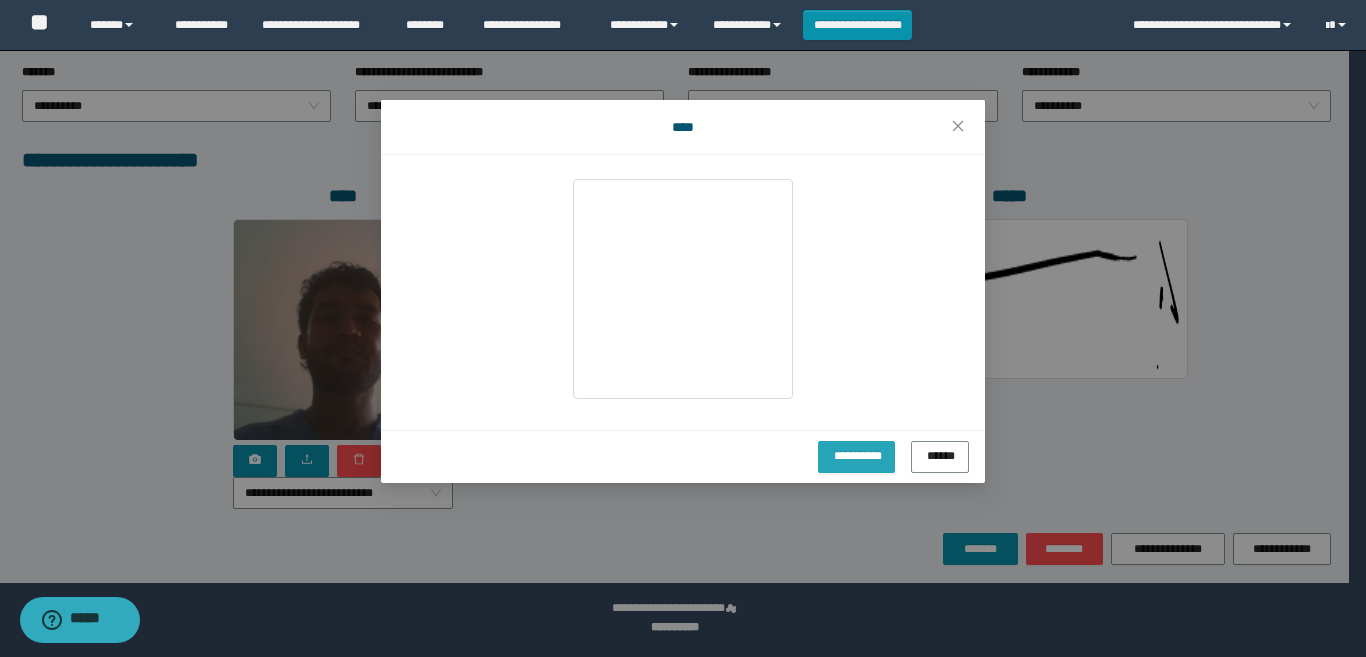 click on "**********" at bounding box center [857, 454] 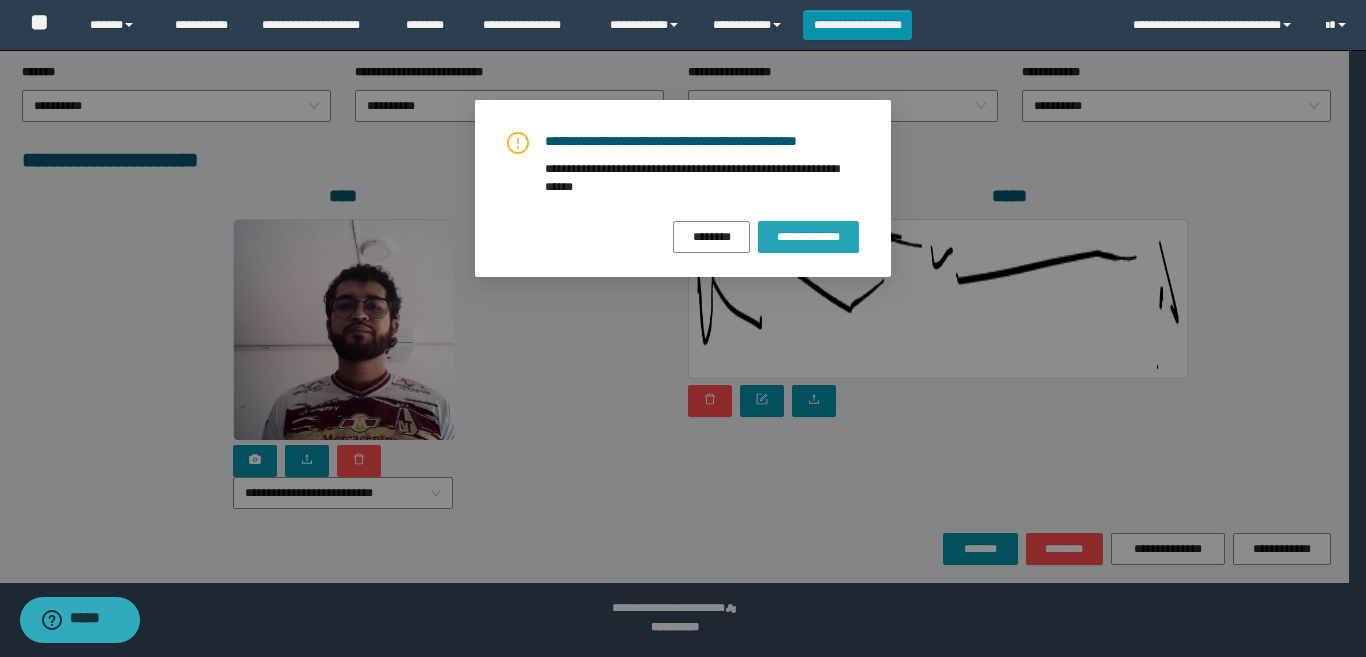 click on "**********" at bounding box center (808, 237) 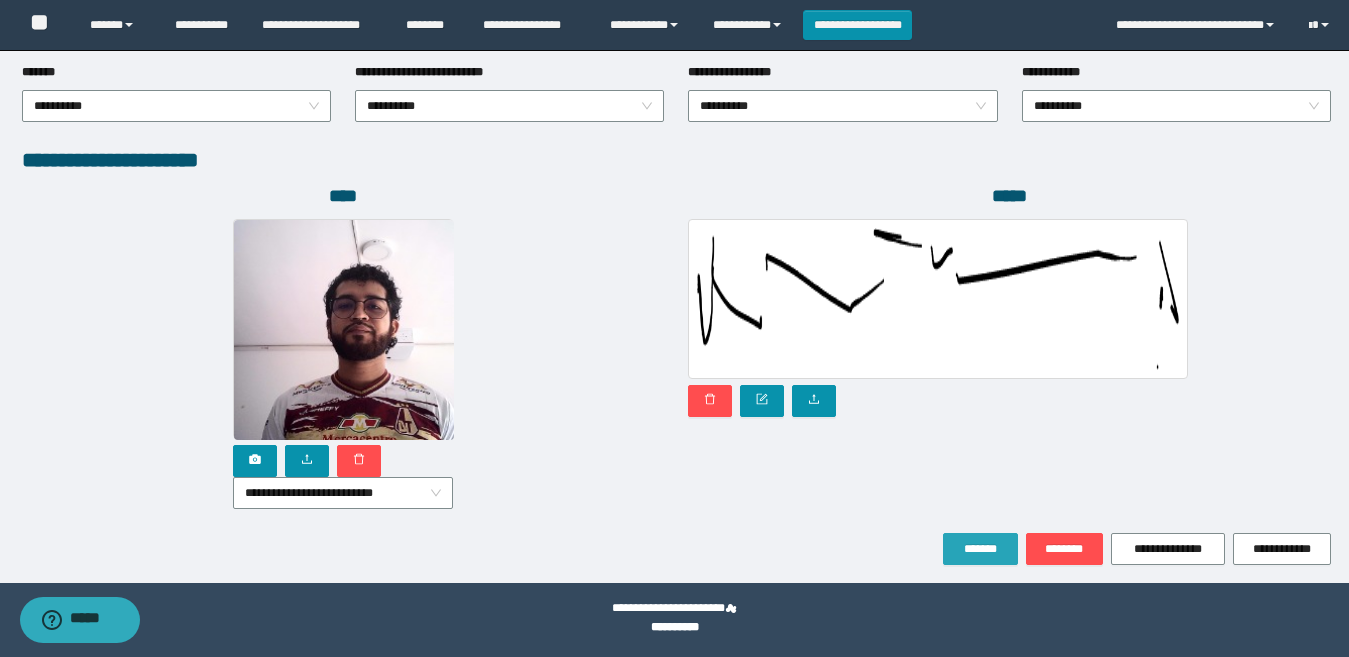 click on "*******" at bounding box center [980, 549] 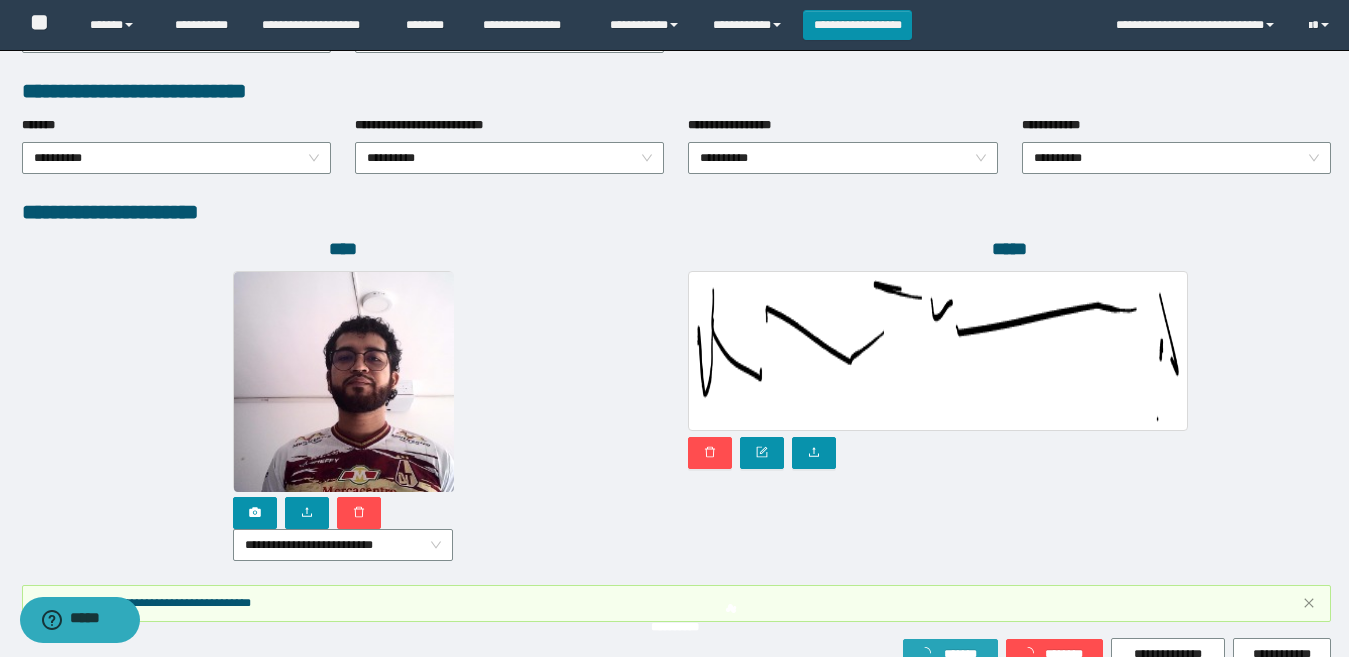 scroll, scrollTop: 1133, scrollLeft: 0, axis: vertical 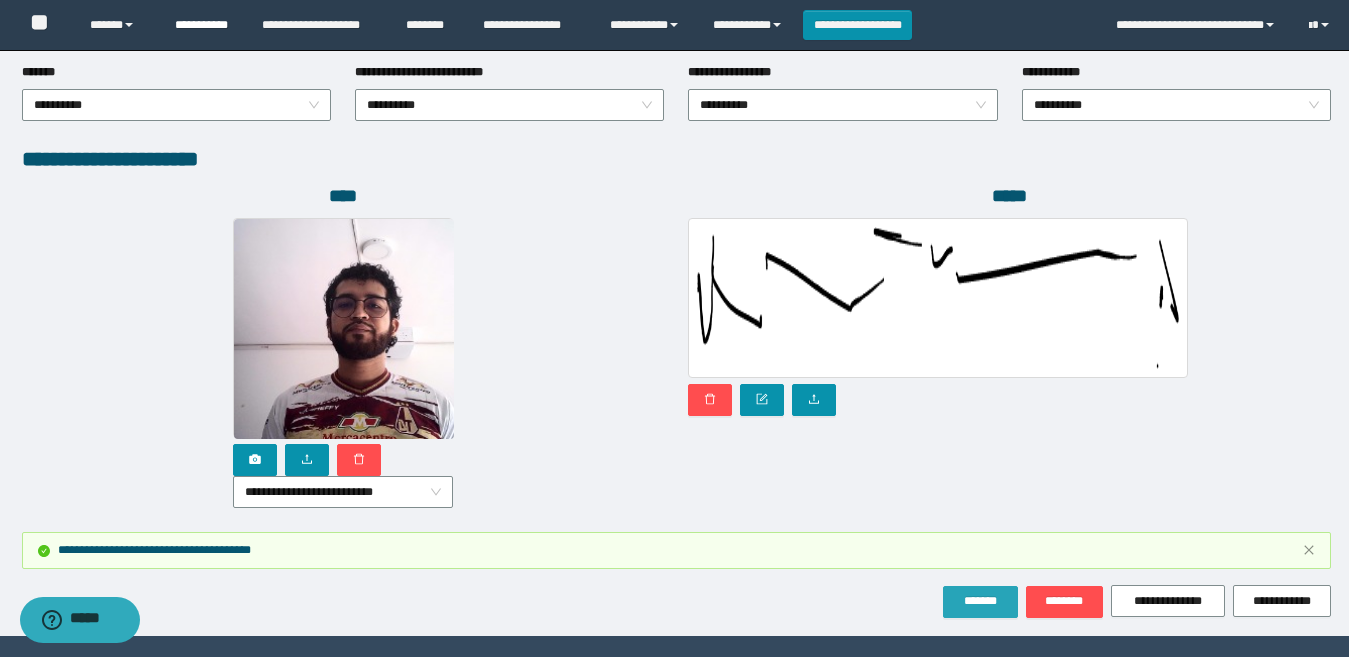 drag, startPoint x: 995, startPoint y: 597, endPoint x: 197, endPoint y: 1, distance: 996.002 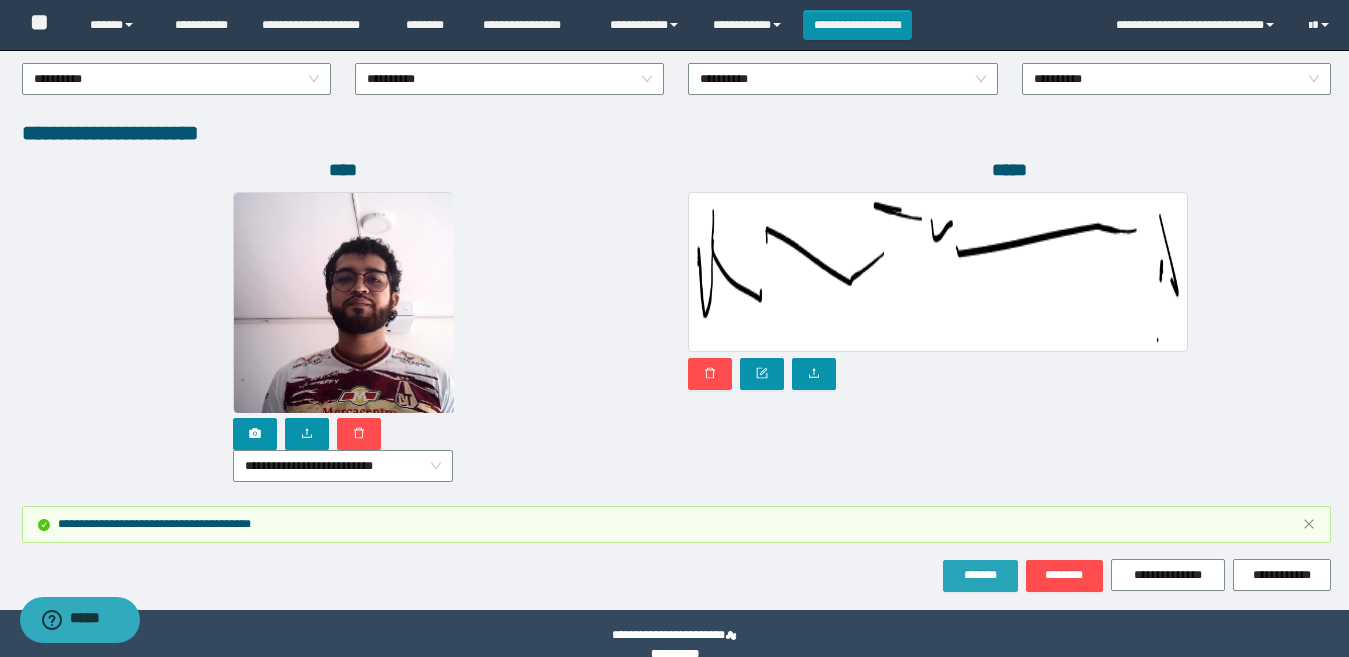 scroll, scrollTop: 1185, scrollLeft: 0, axis: vertical 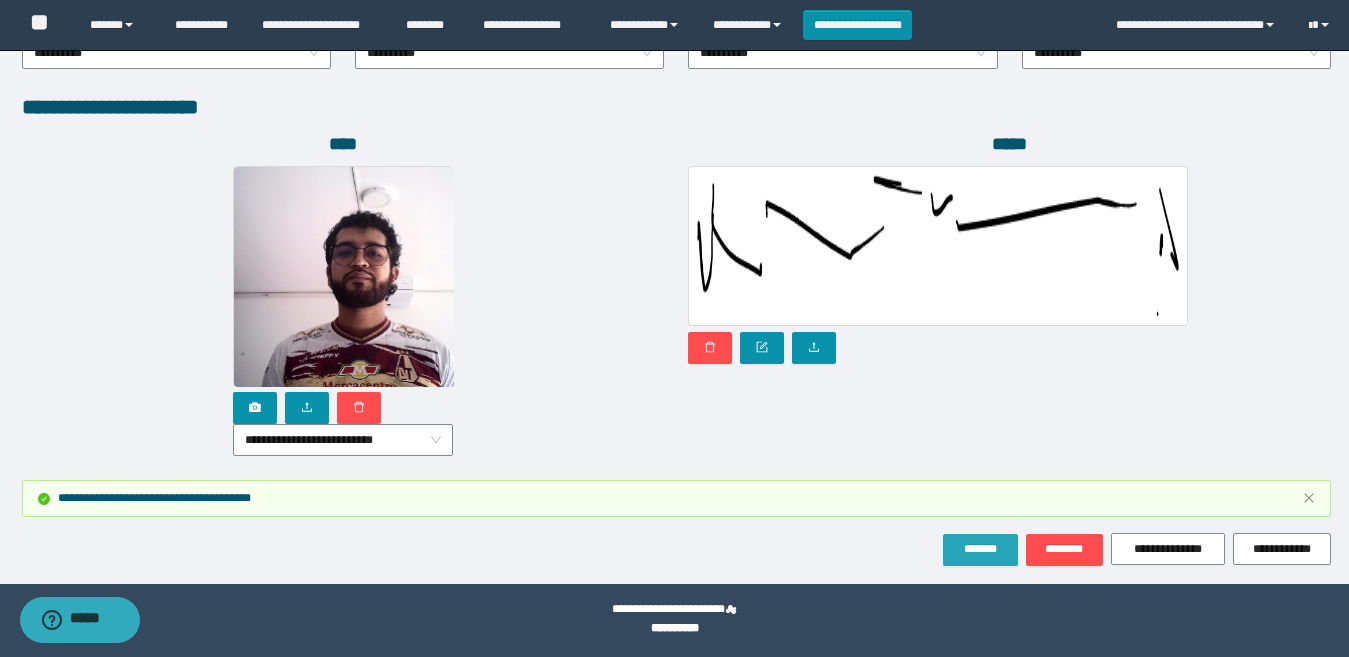 click on "*******" at bounding box center [980, 549] 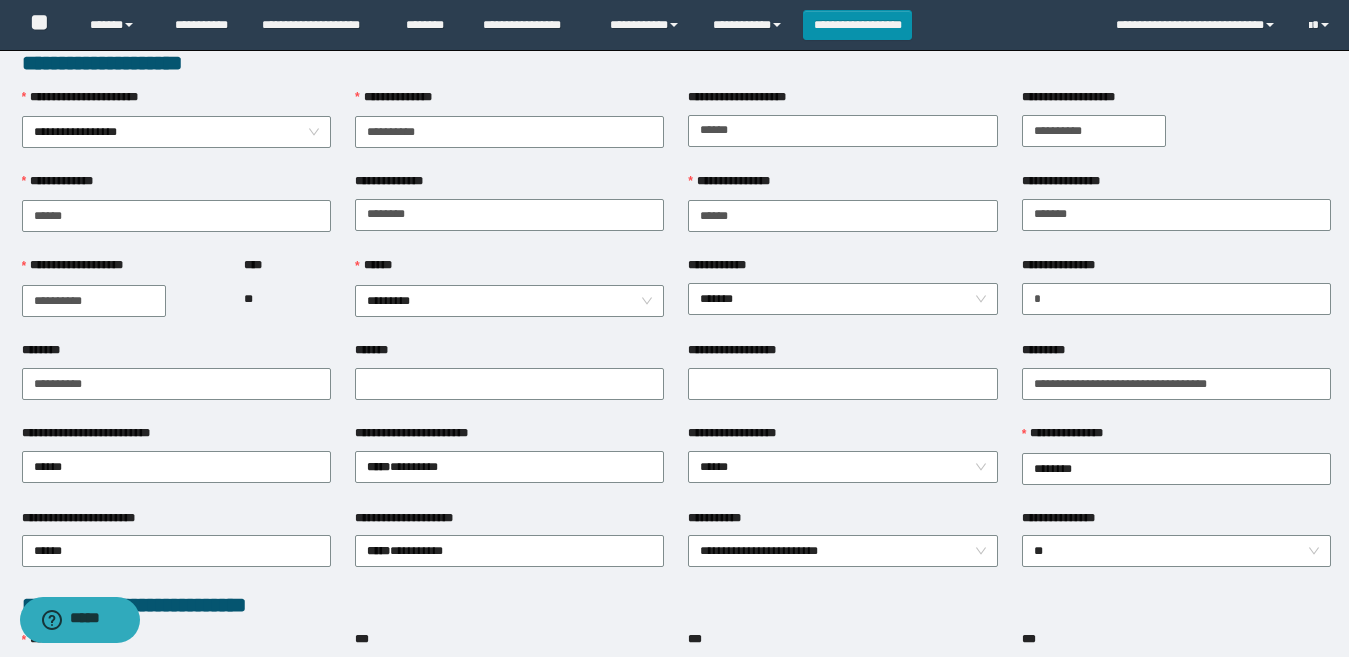 scroll, scrollTop: 14, scrollLeft: 0, axis: vertical 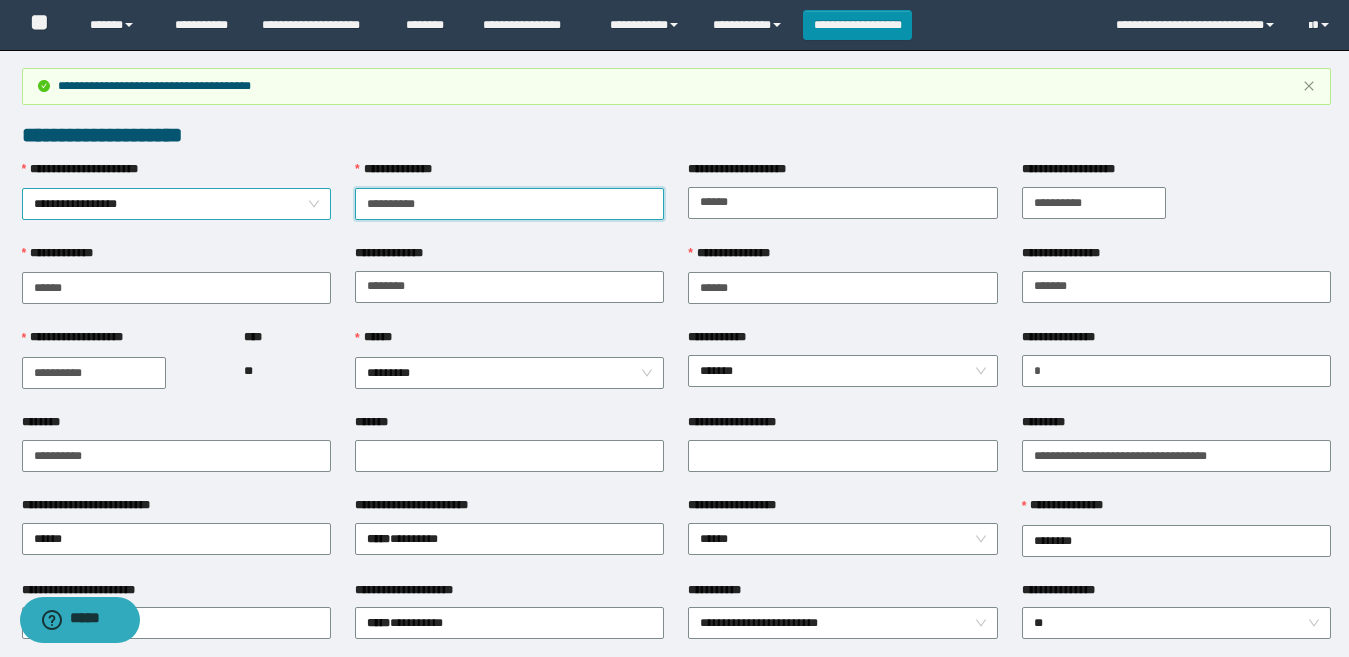 drag, startPoint x: 464, startPoint y: 199, endPoint x: 272, endPoint y: 203, distance: 192.04166 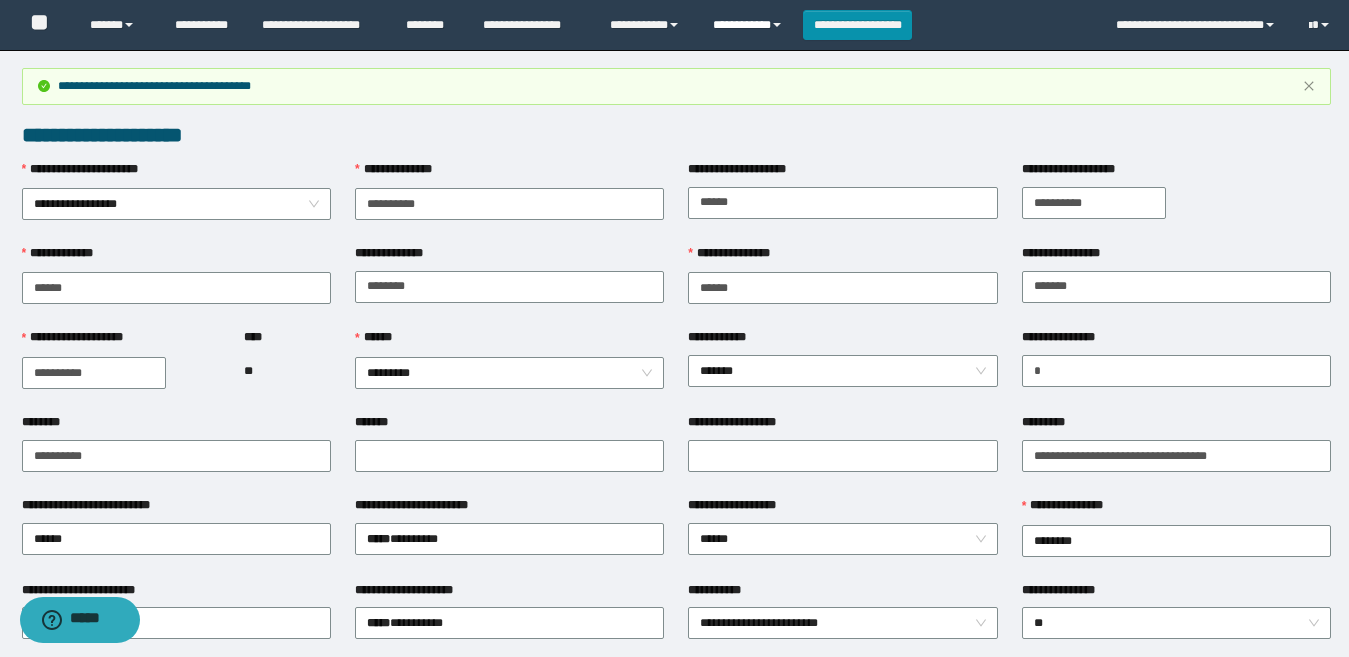 click on "**********" at bounding box center [750, 25] 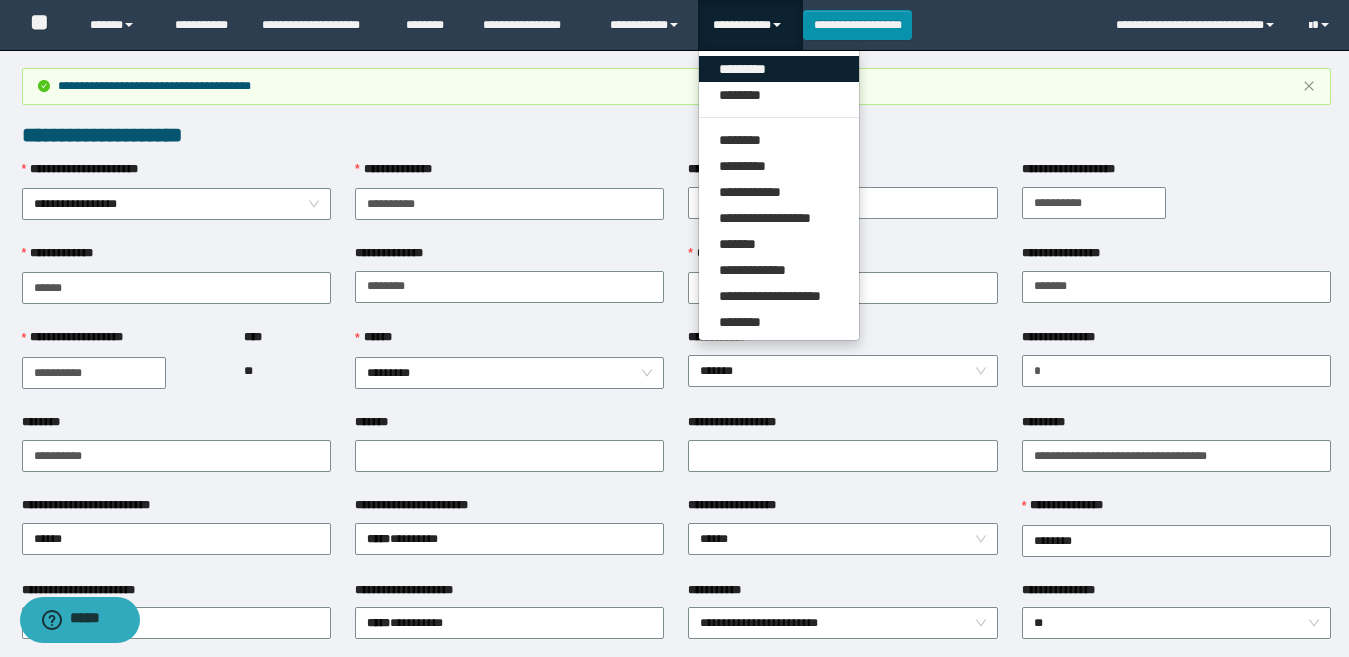 click on "*********" at bounding box center (779, 69) 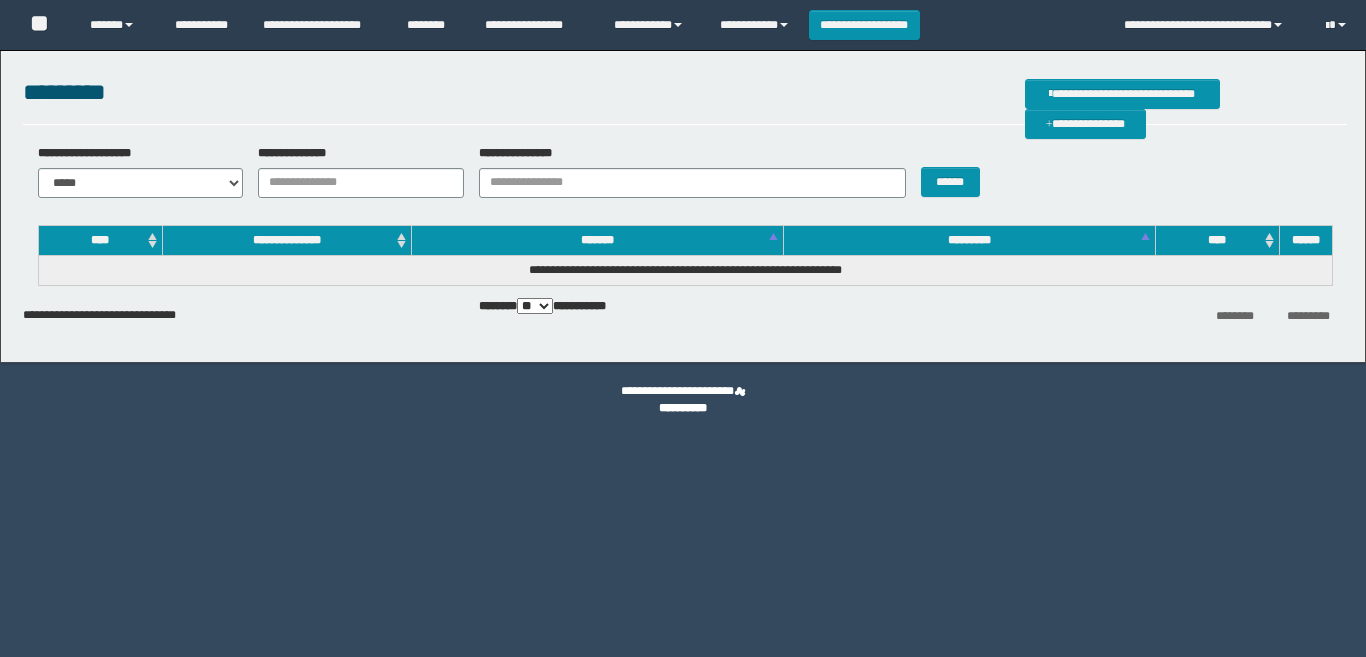scroll, scrollTop: 0, scrollLeft: 0, axis: both 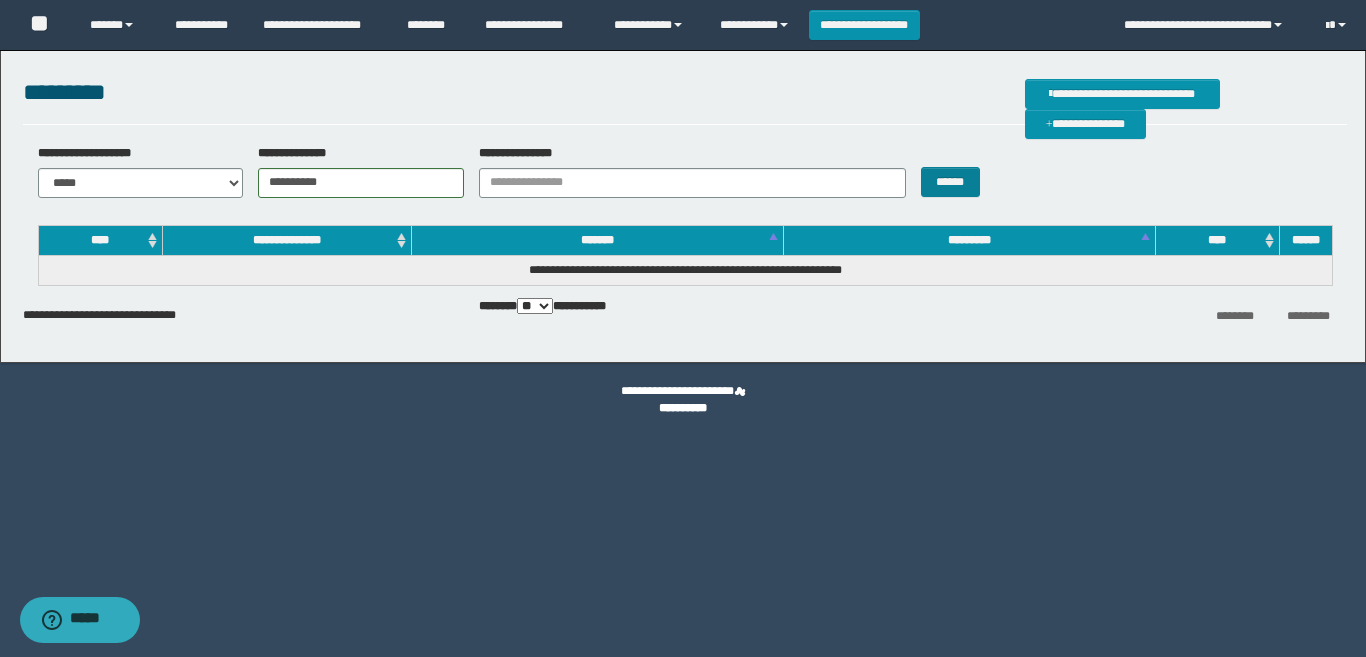 type on "**********" 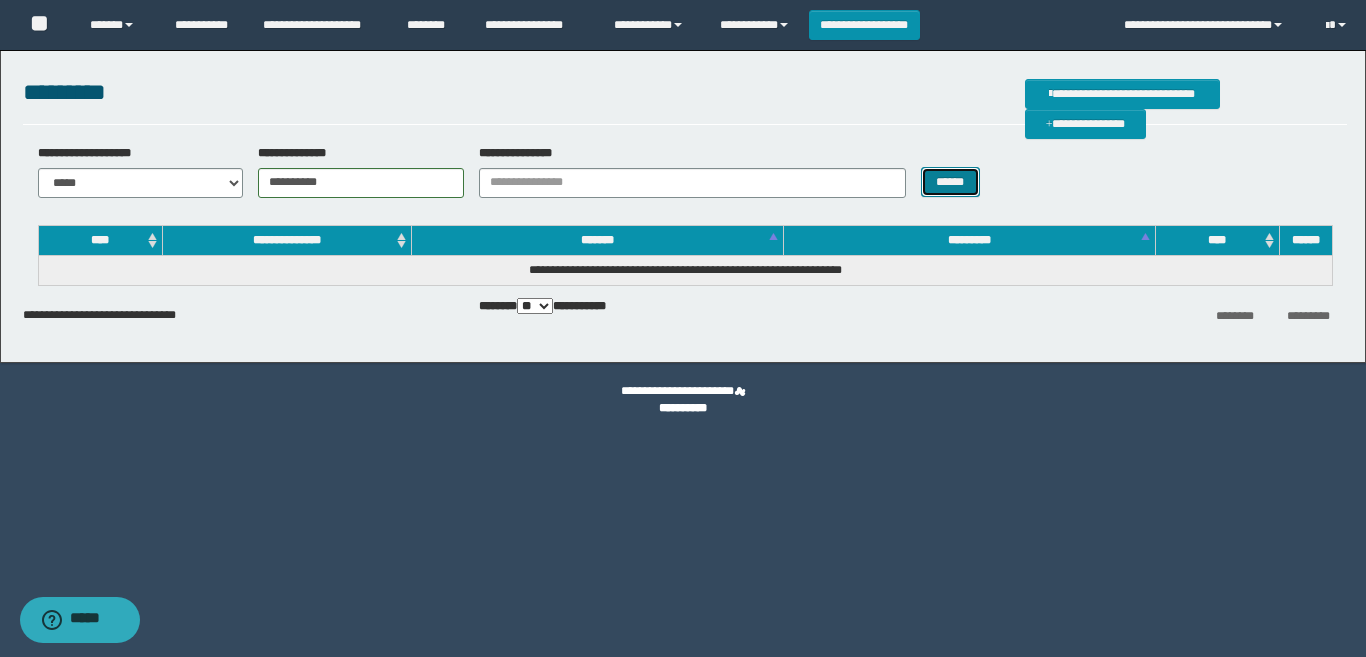 click on "******" at bounding box center [950, 182] 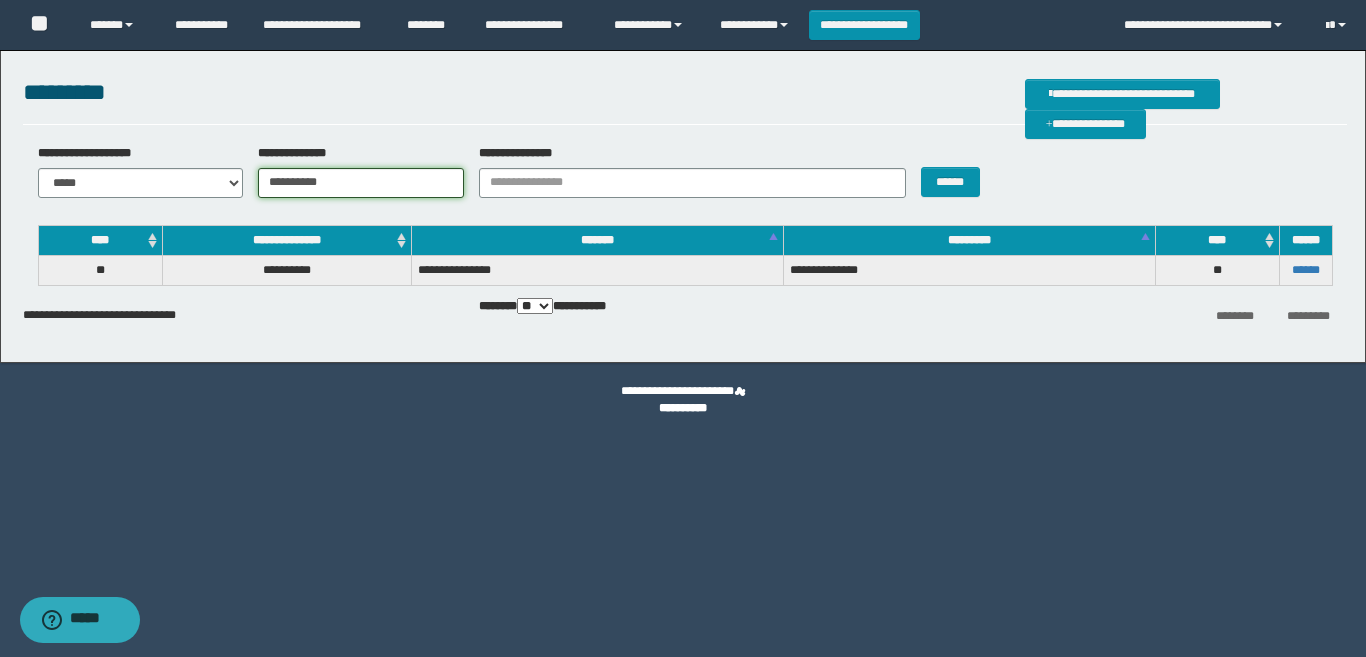 drag, startPoint x: 356, startPoint y: 174, endPoint x: 193, endPoint y: 196, distance: 164.47797 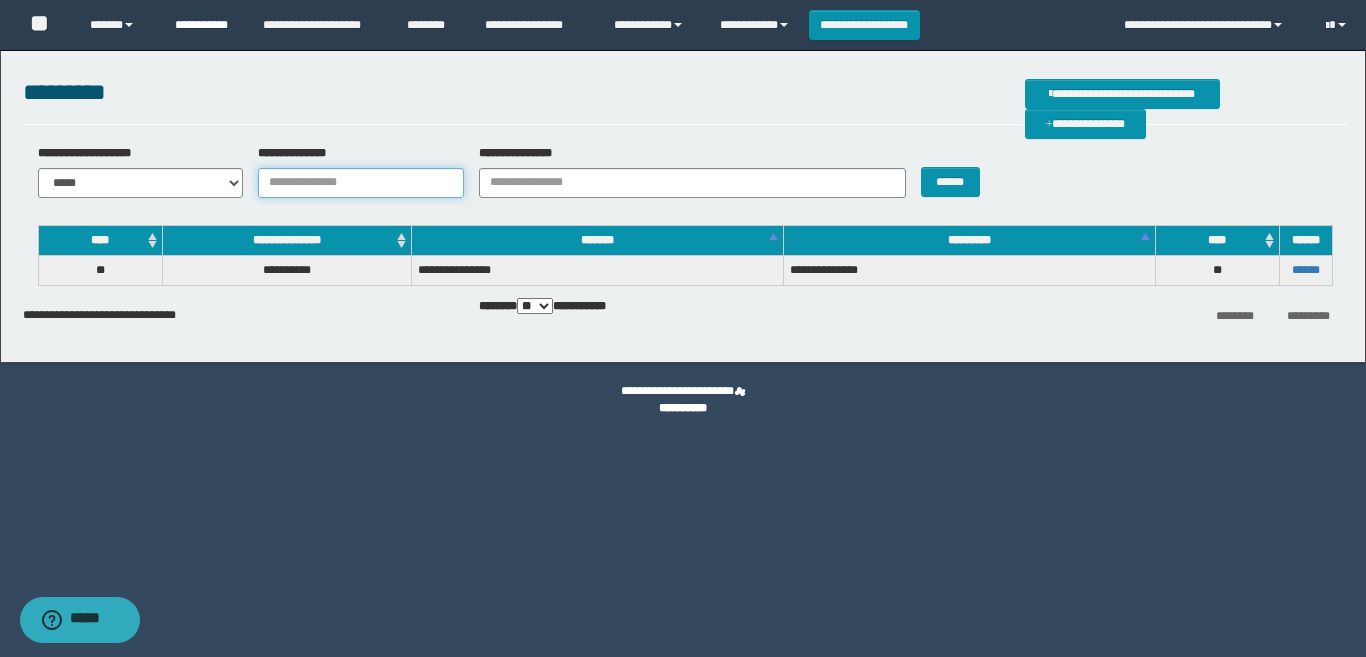 type 